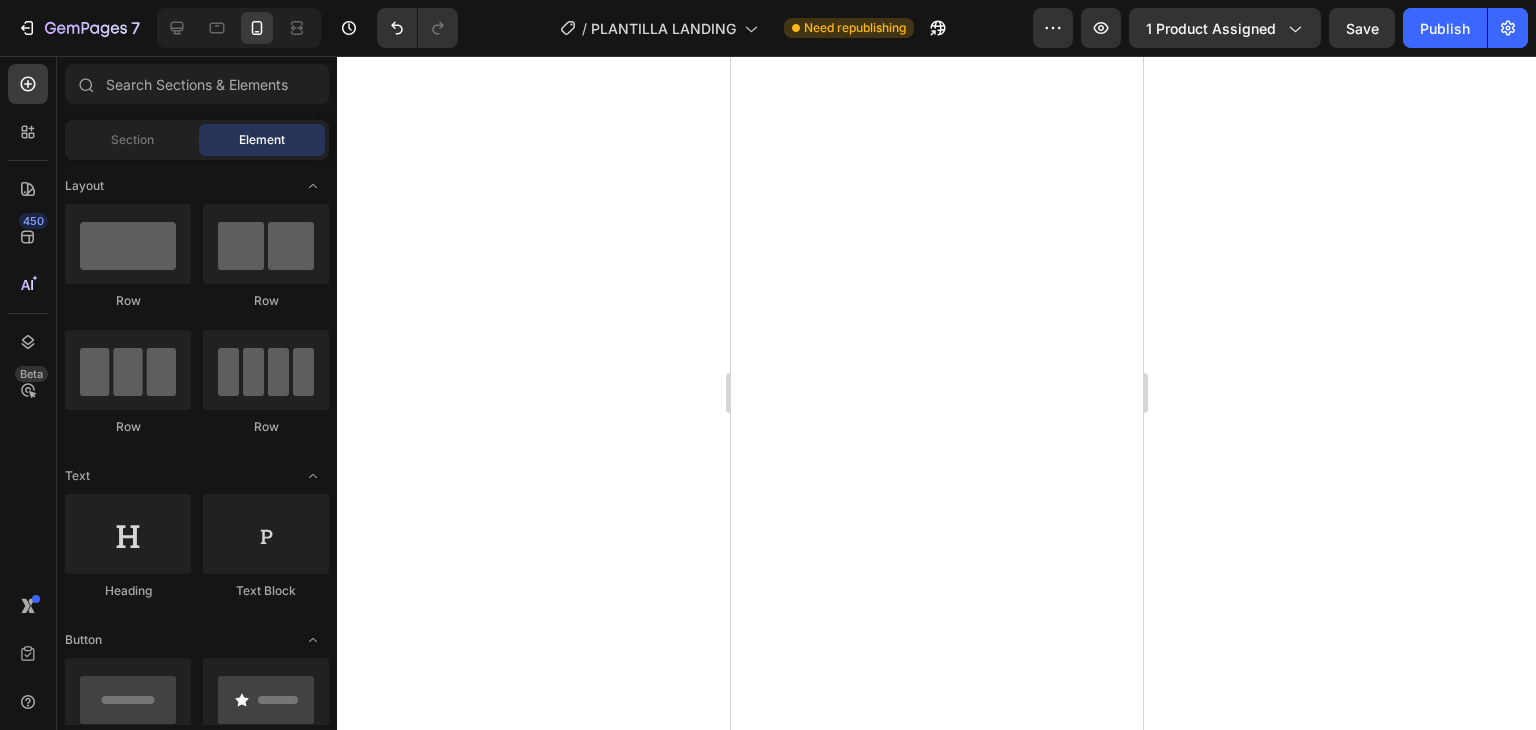 scroll, scrollTop: 0, scrollLeft: 0, axis: both 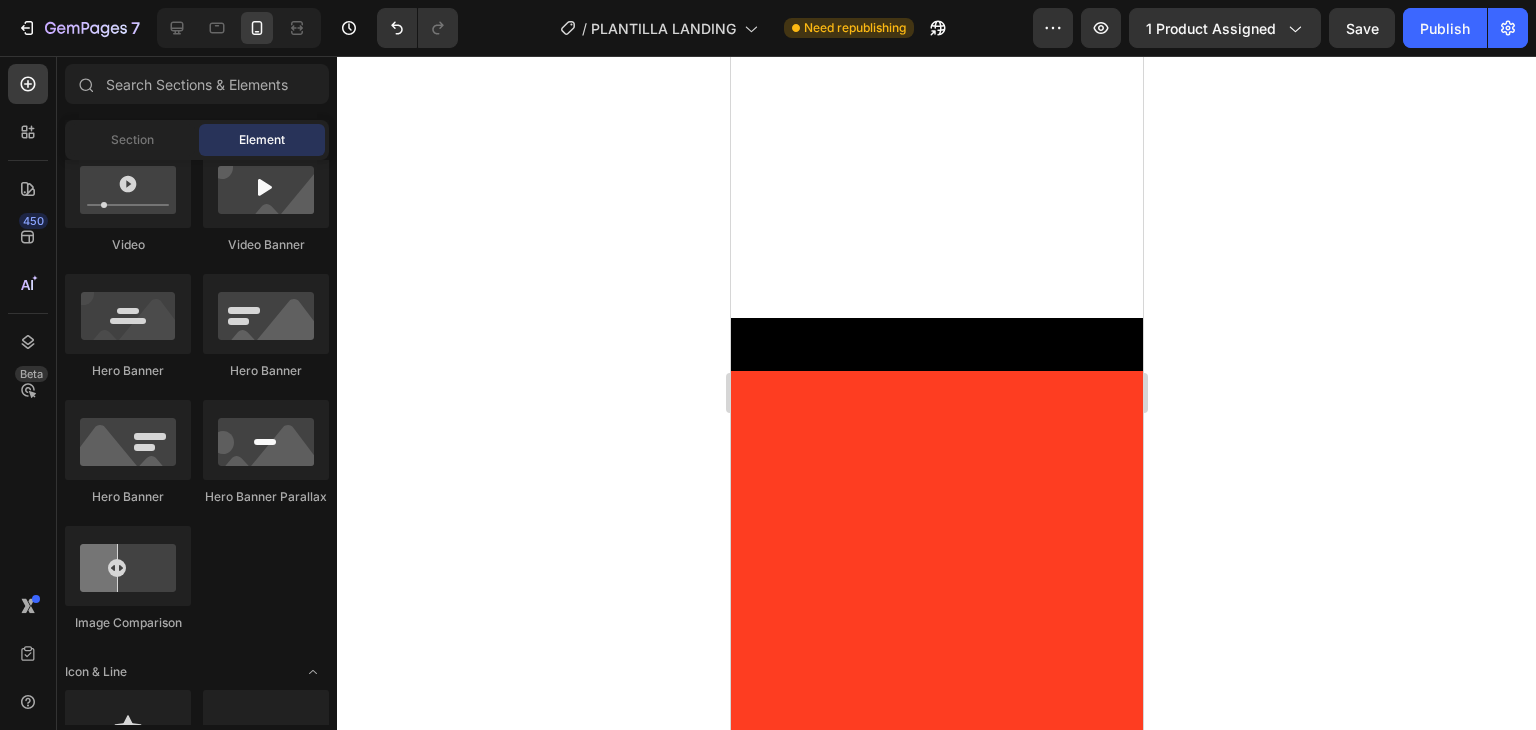 click at bounding box center [936, -134] 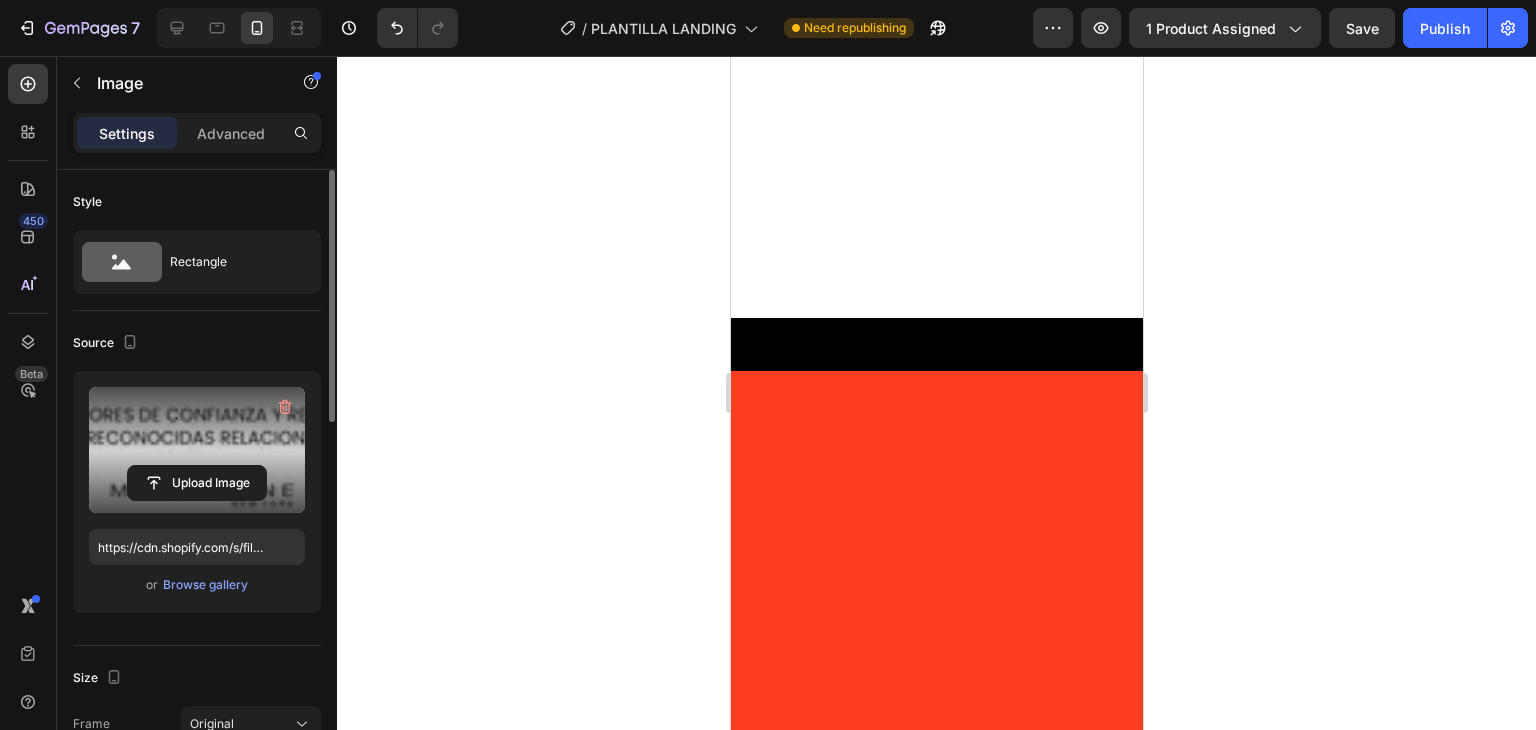 click at bounding box center [197, 450] 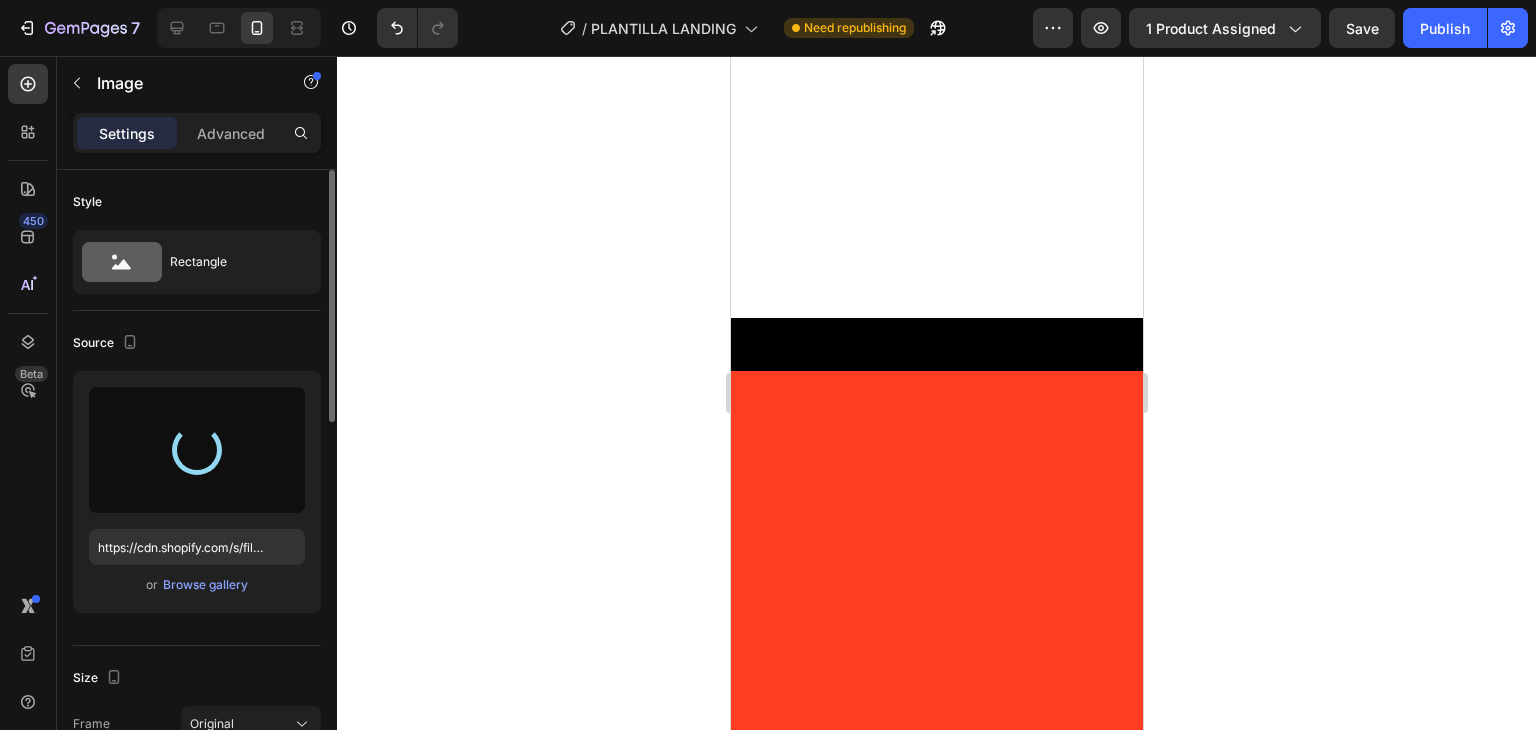 type on "https://cdn.shopify.com/s/files/1/0611/7851/1415/files/gempages_576303572522632131-dcbdcfcf-86e4-4d2d-ac76-6fc9414a8649.png" 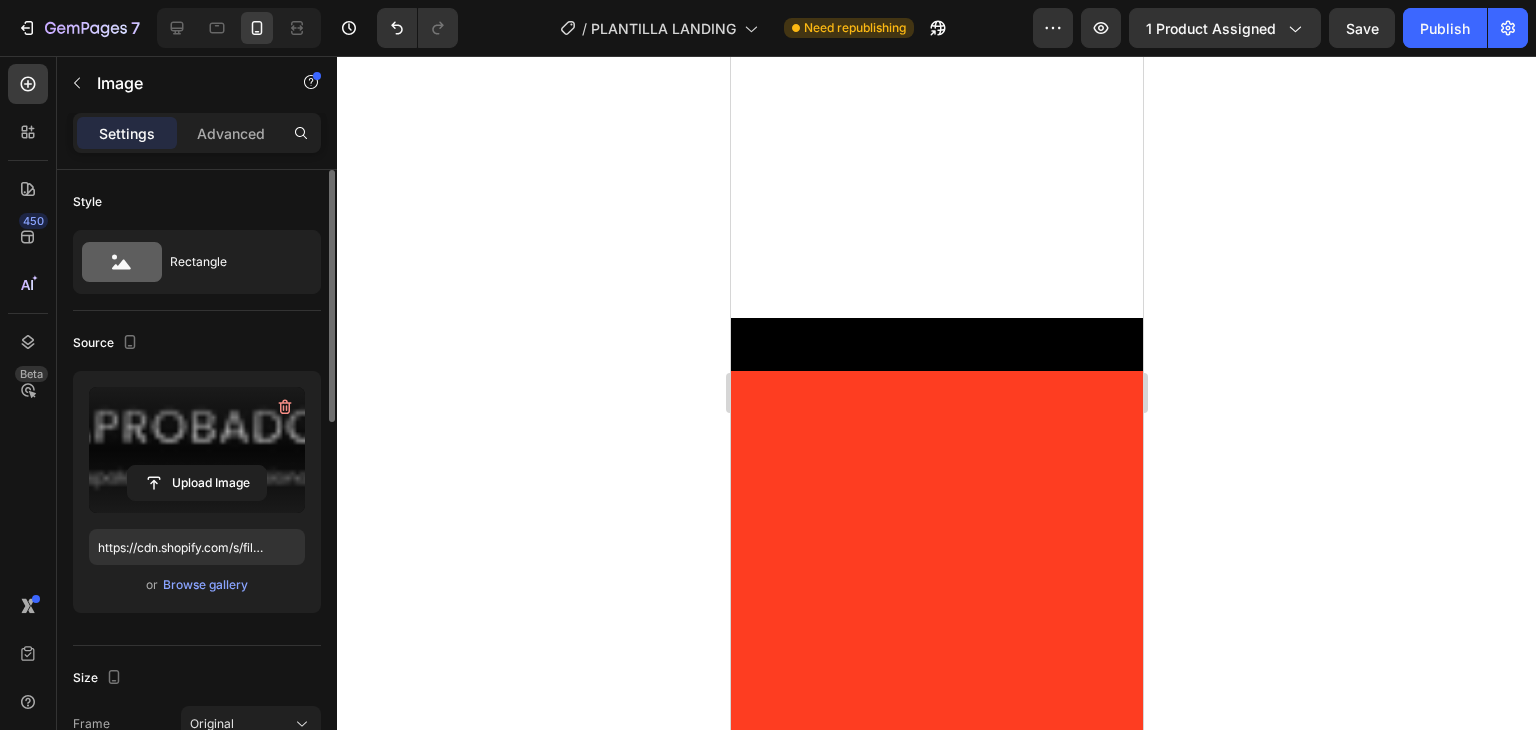 click 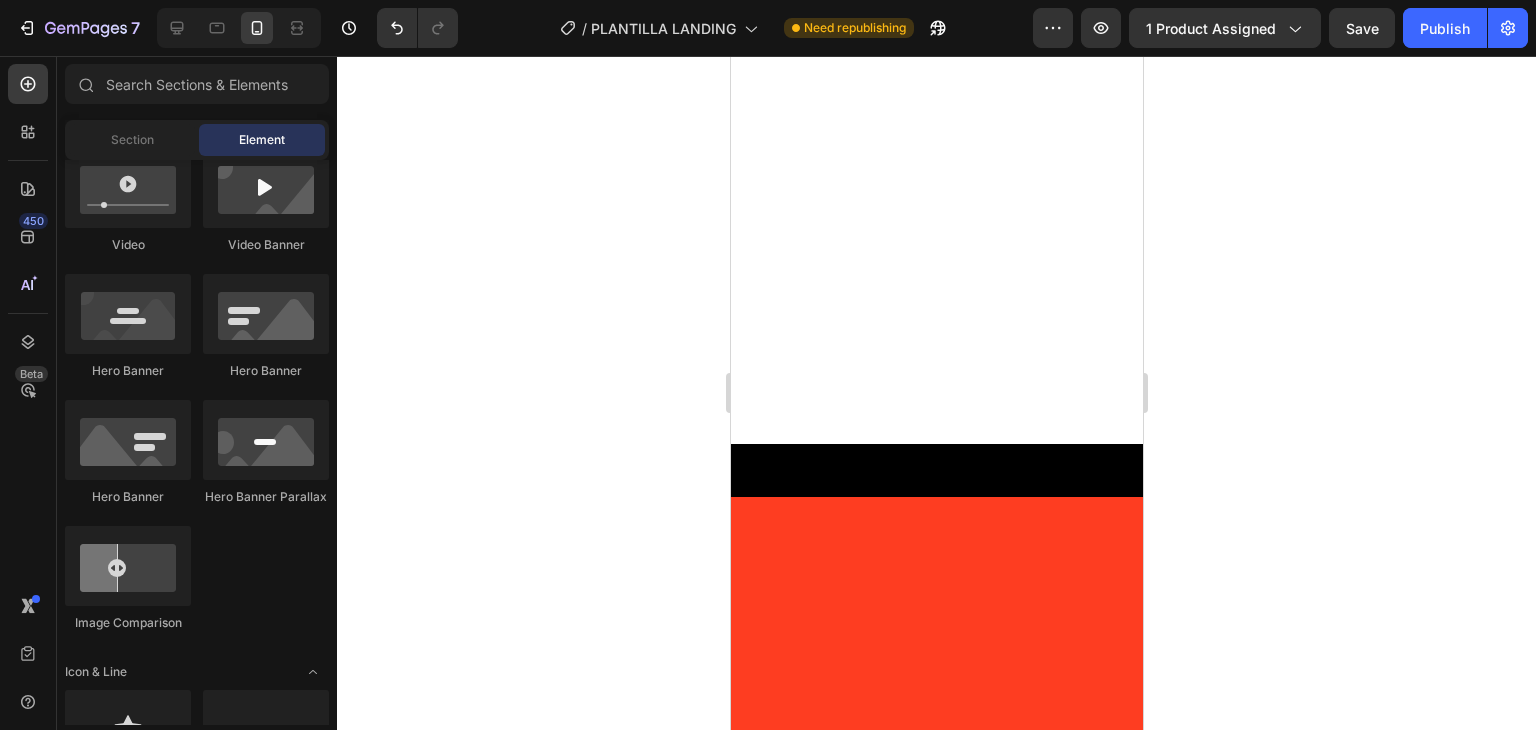 scroll, scrollTop: 3499, scrollLeft: 0, axis: vertical 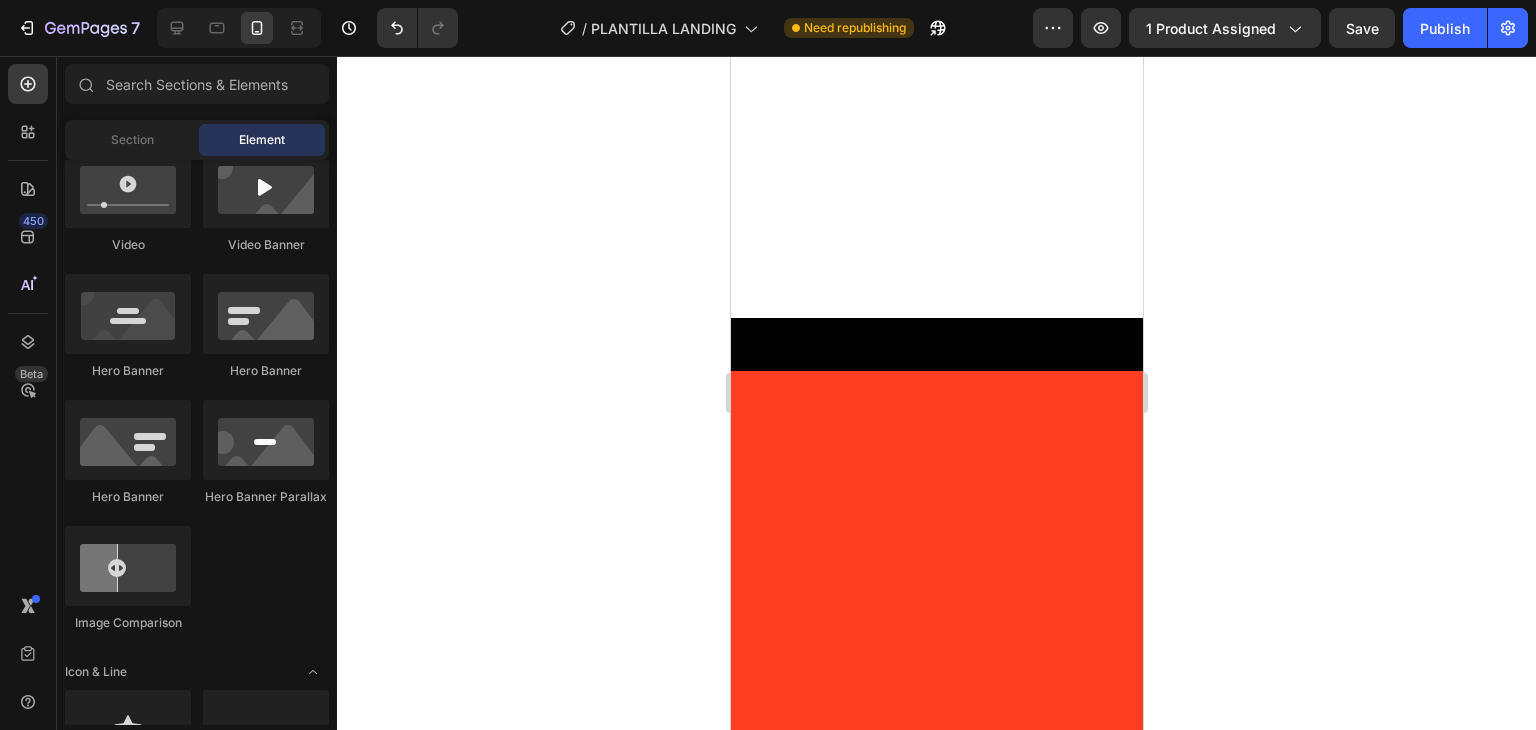 click 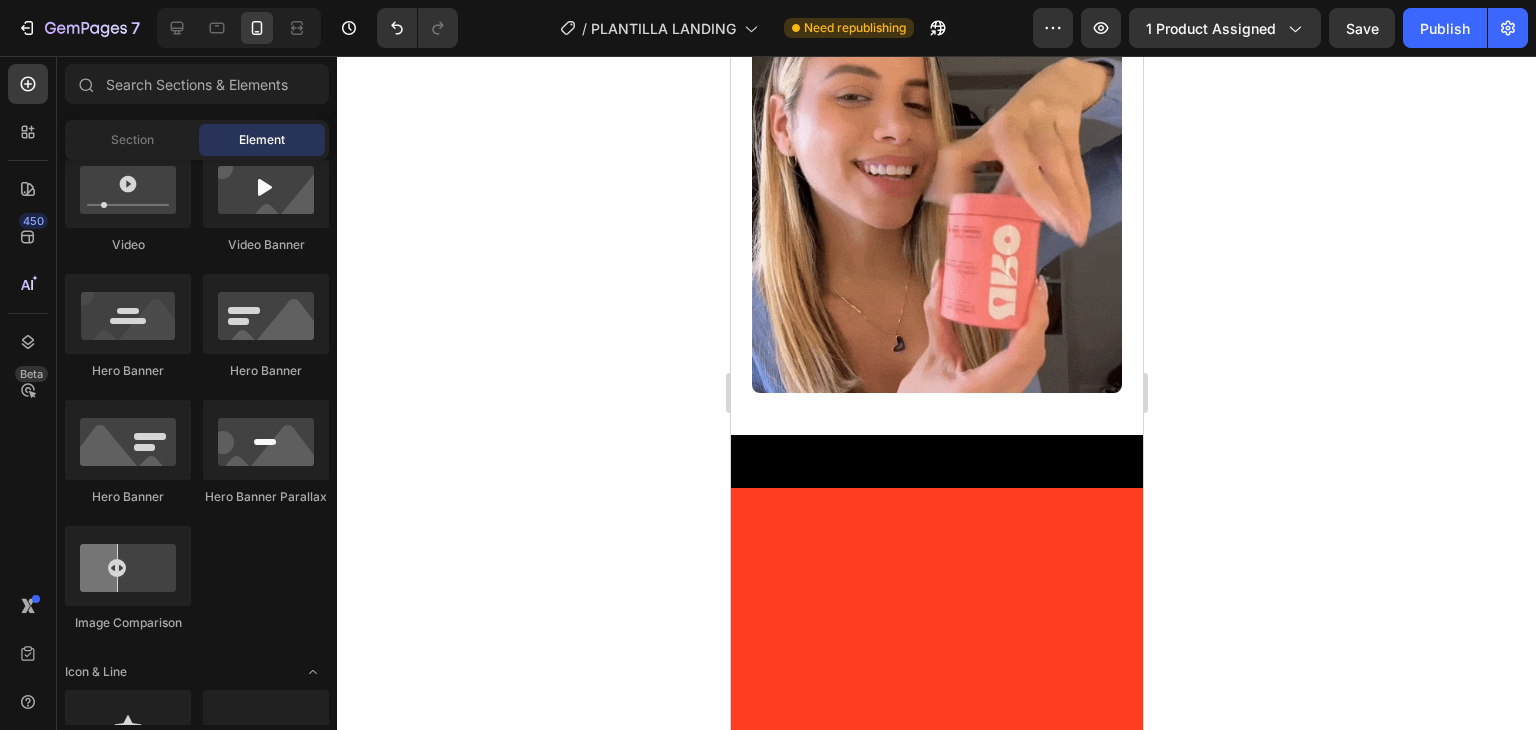 scroll, scrollTop: 3899, scrollLeft: 0, axis: vertical 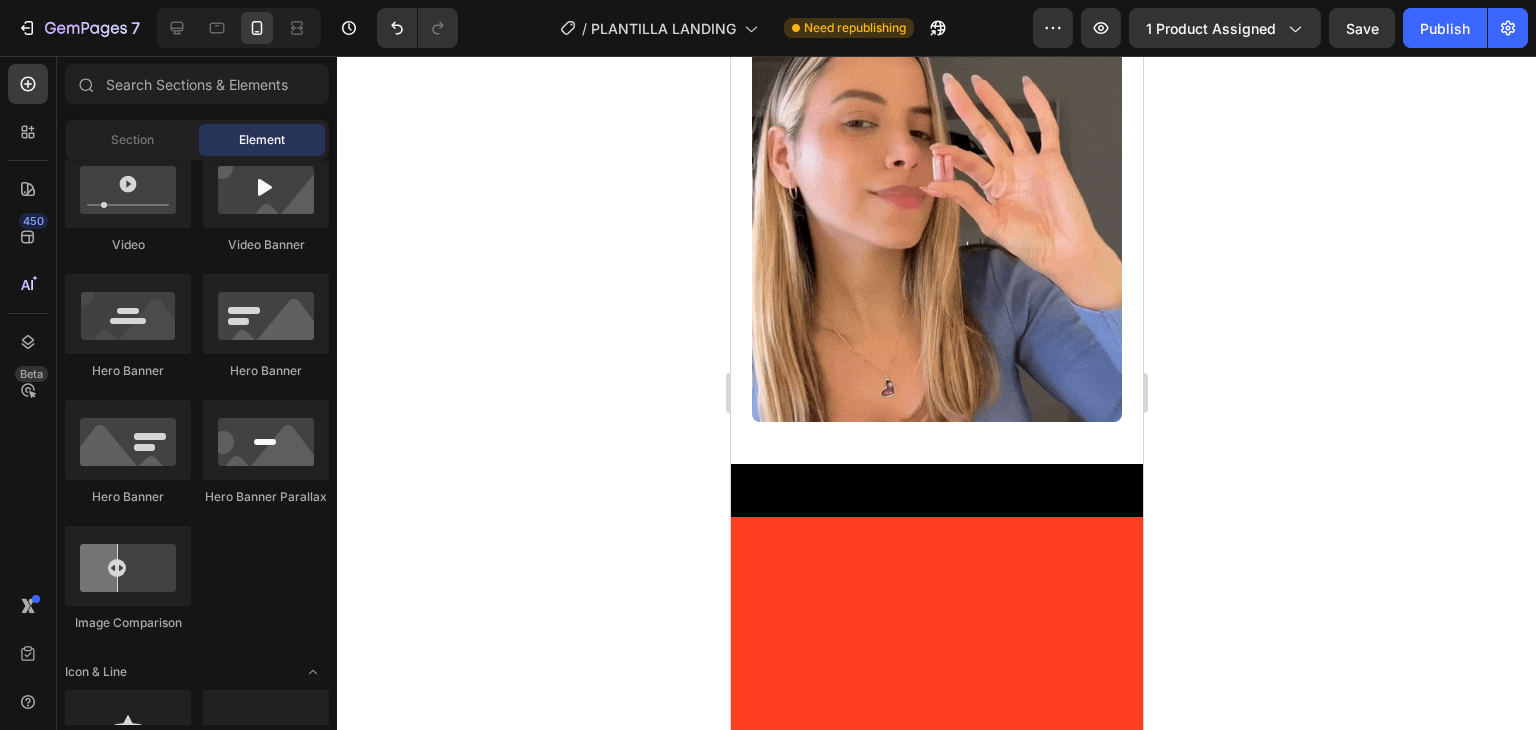 click at bounding box center [936, 14] 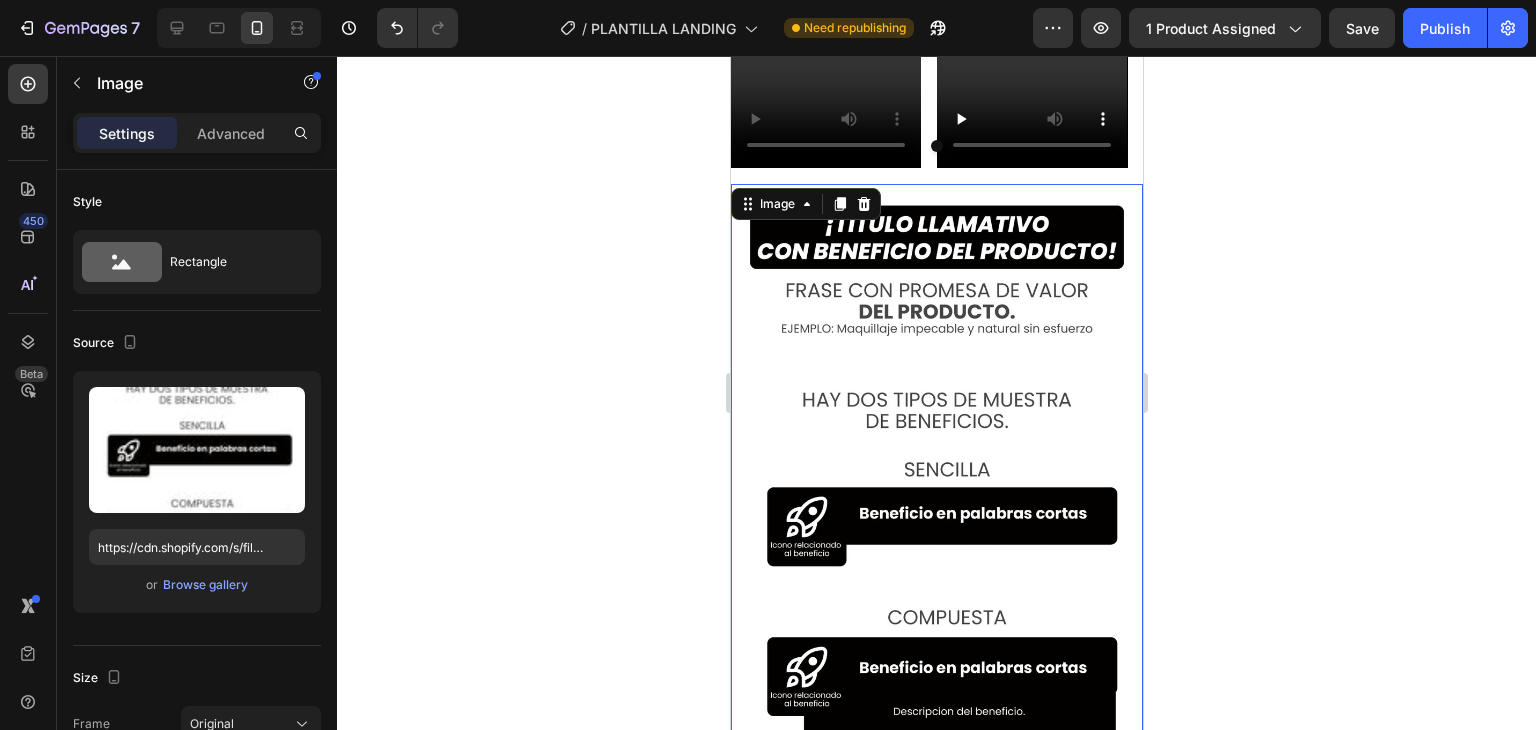 scroll, scrollTop: 3799, scrollLeft: 0, axis: vertical 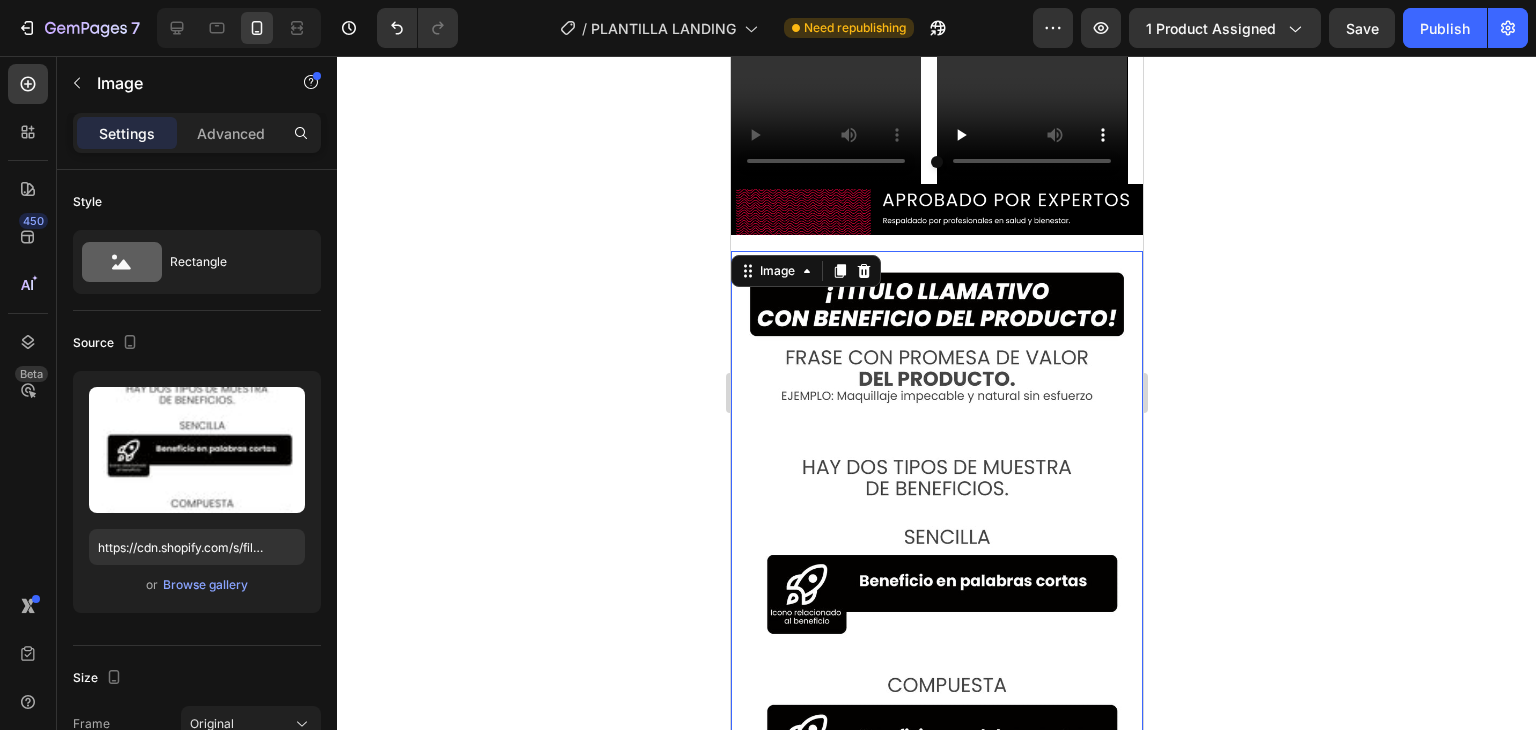 click at bounding box center (936, 583) 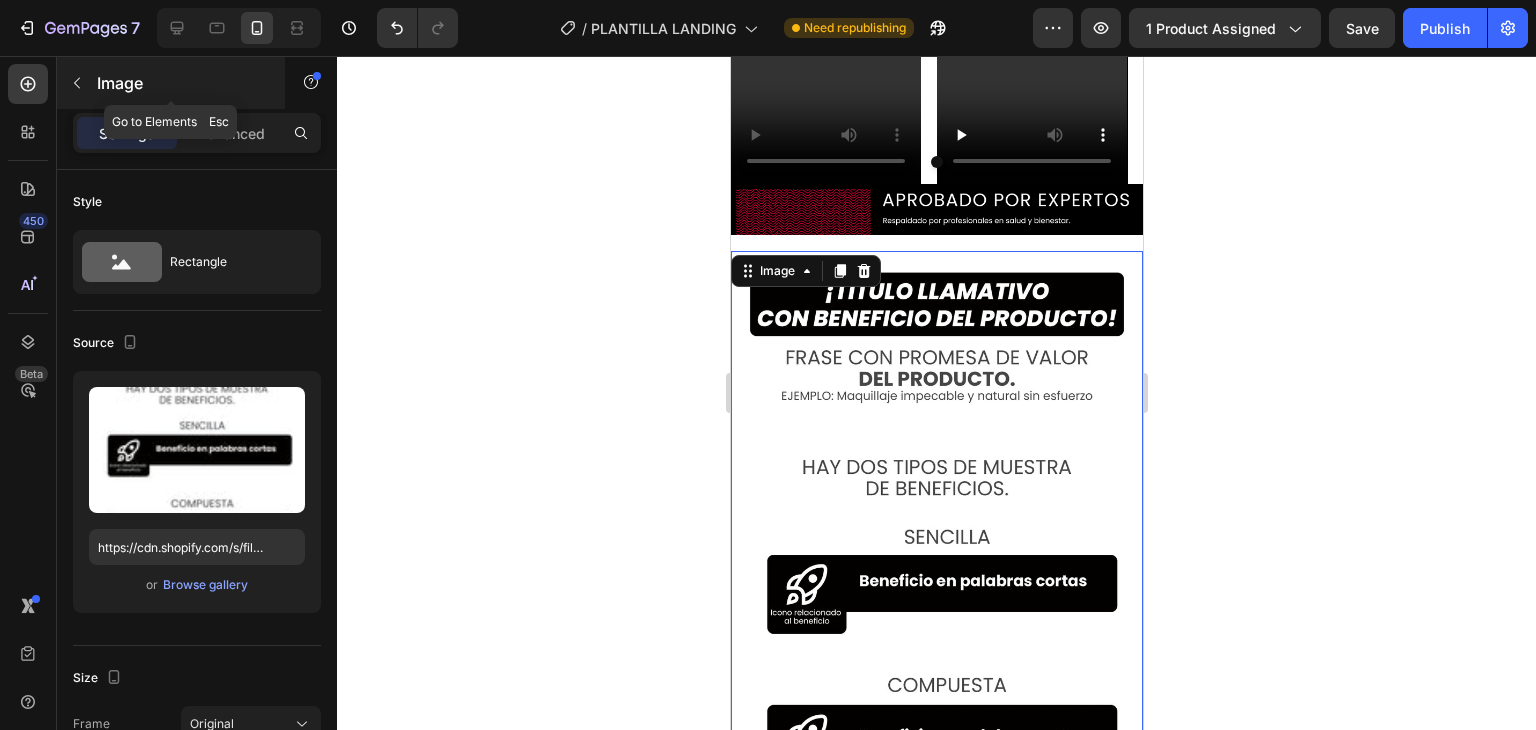 click 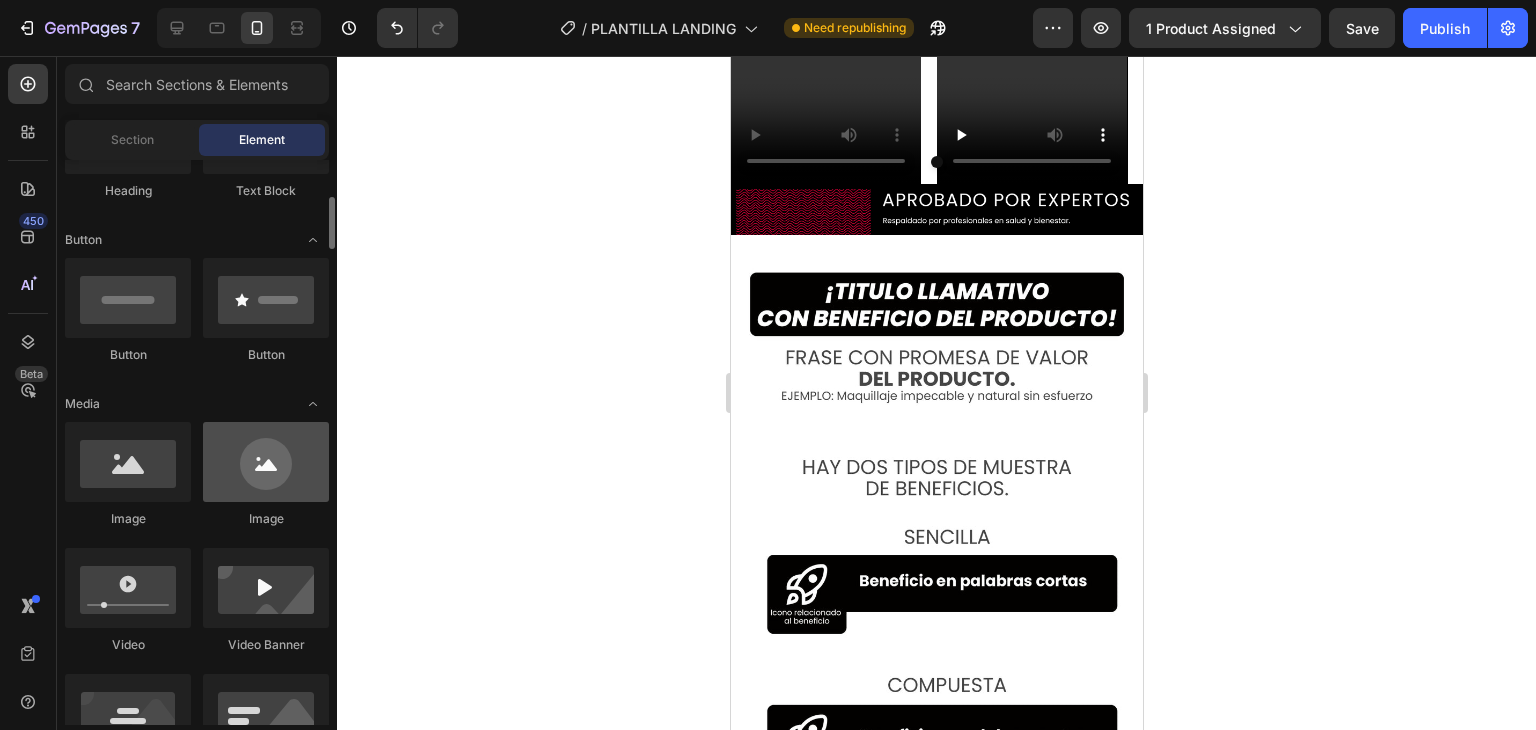 scroll, scrollTop: 600, scrollLeft: 0, axis: vertical 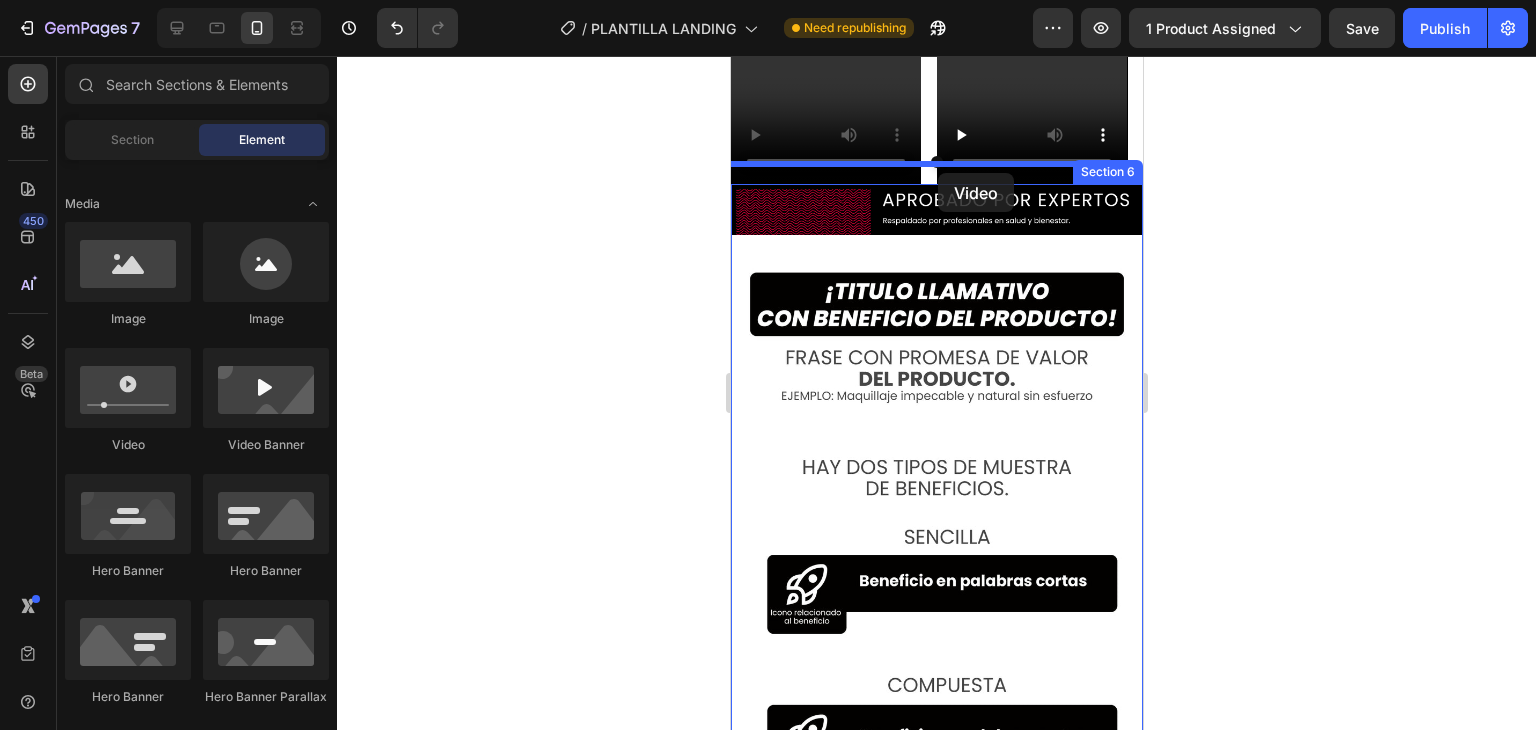 drag, startPoint x: 1506, startPoint y: 351, endPoint x: 937, endPoint y: 170, distance: 597.0946 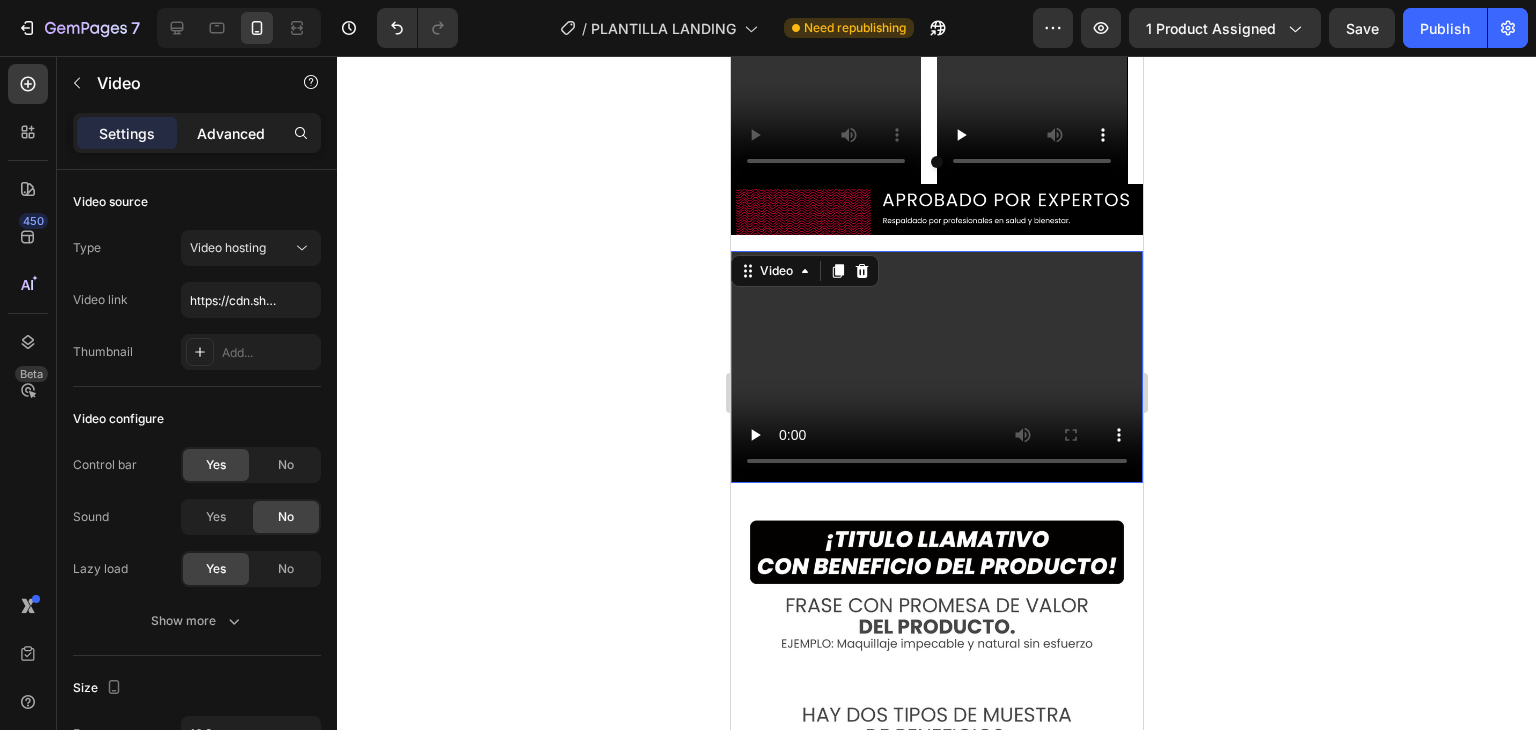 click on "Advanced" at bounding box center [231, 133] 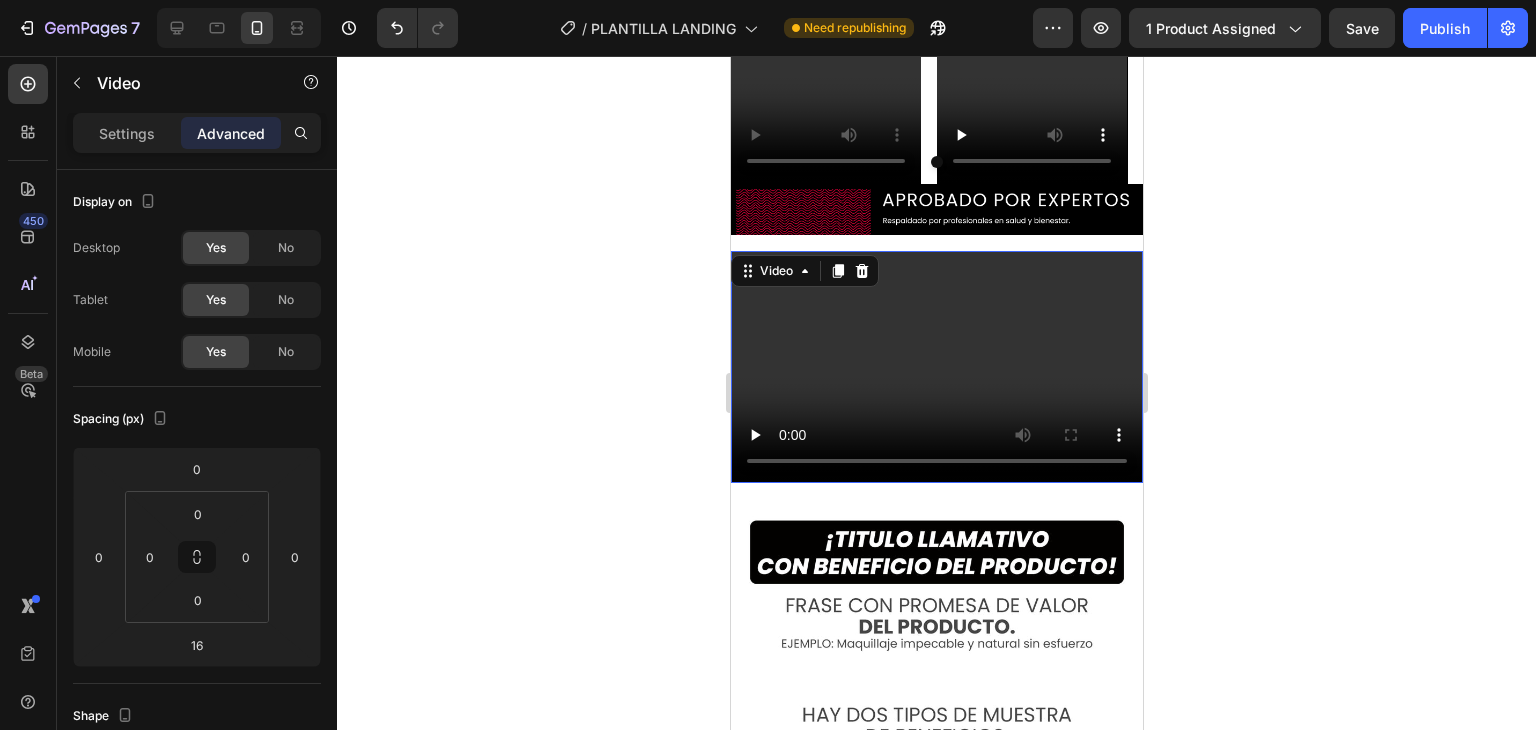 click on "Settings" at bounding box center (127, 133) 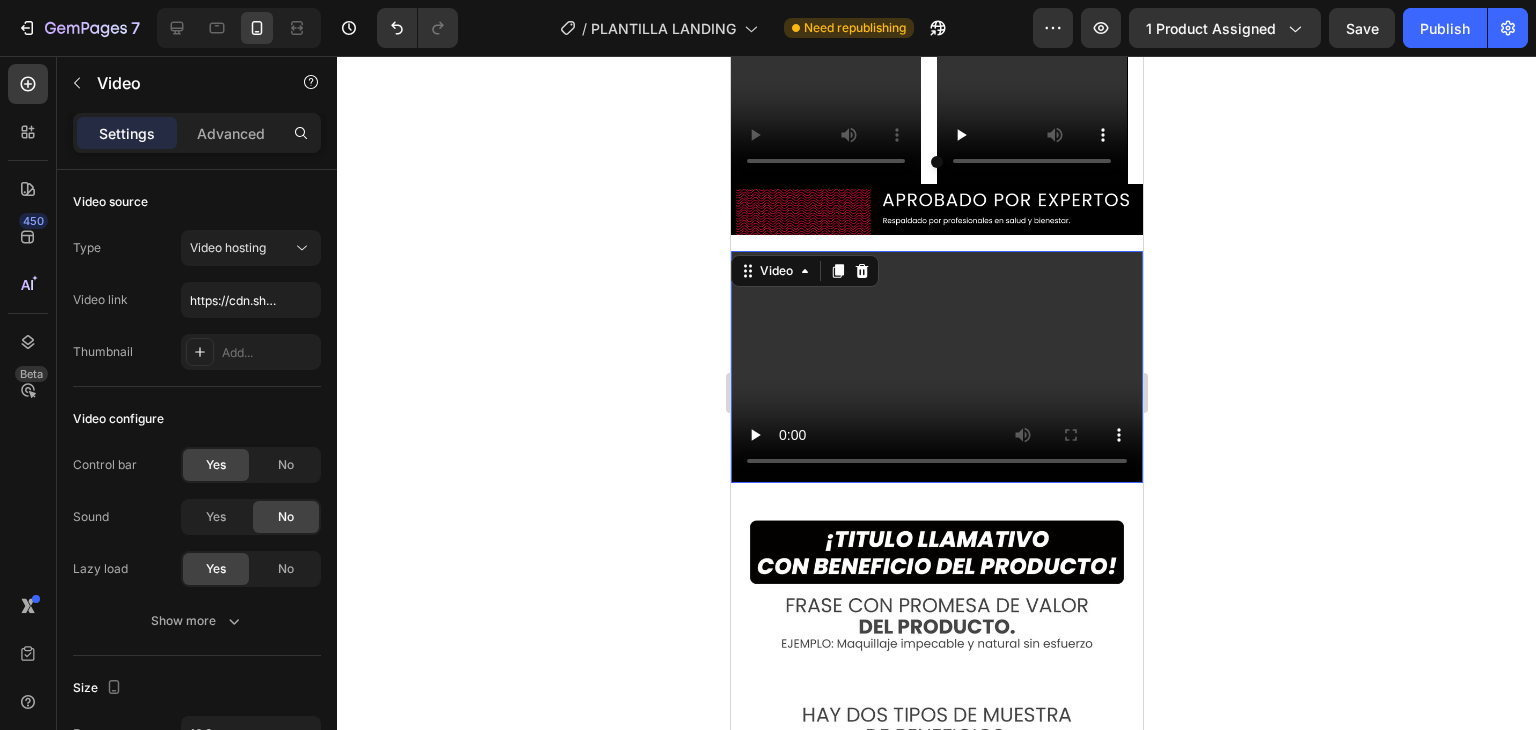 click at bounding box center [936, 367] 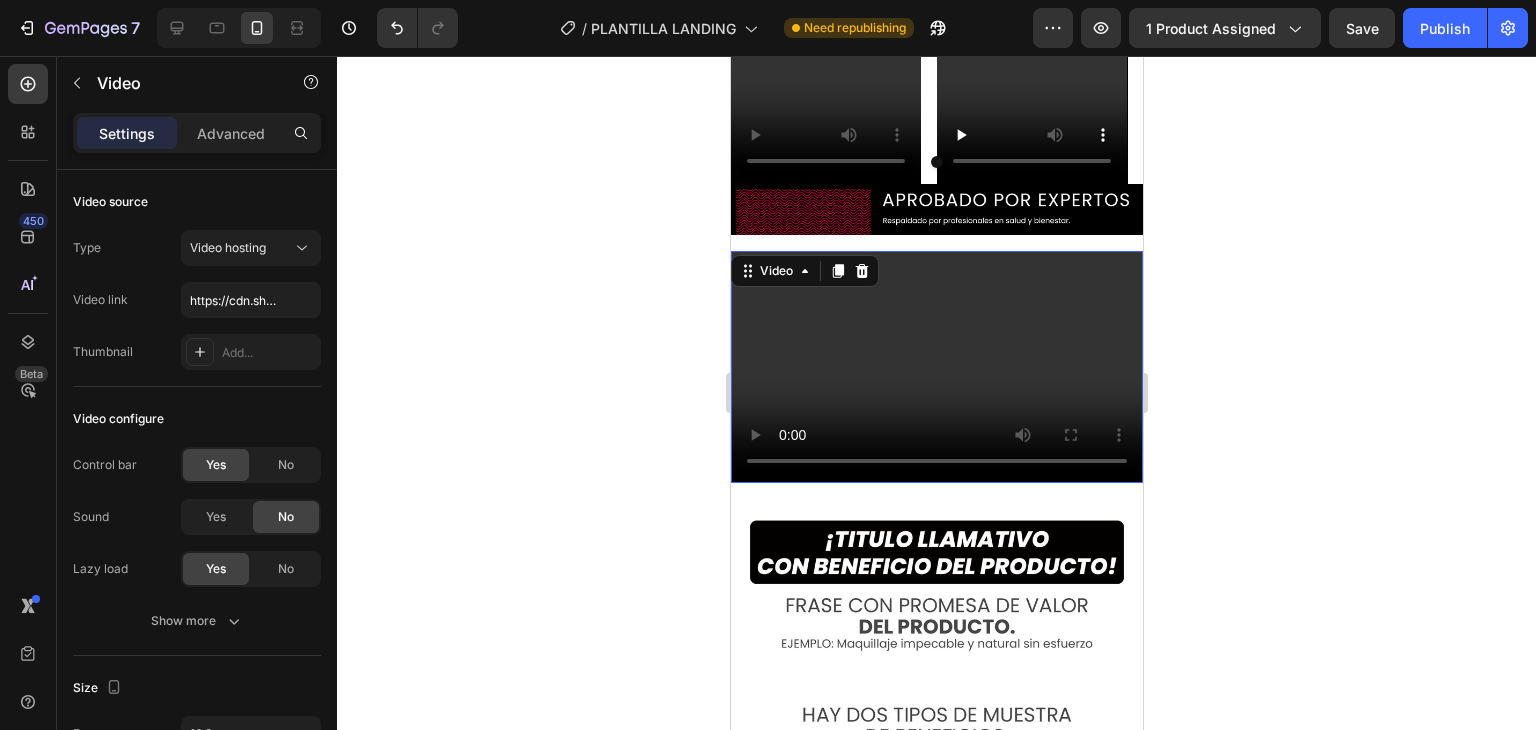 click on "Advanced" at bounding box center (231, 133) 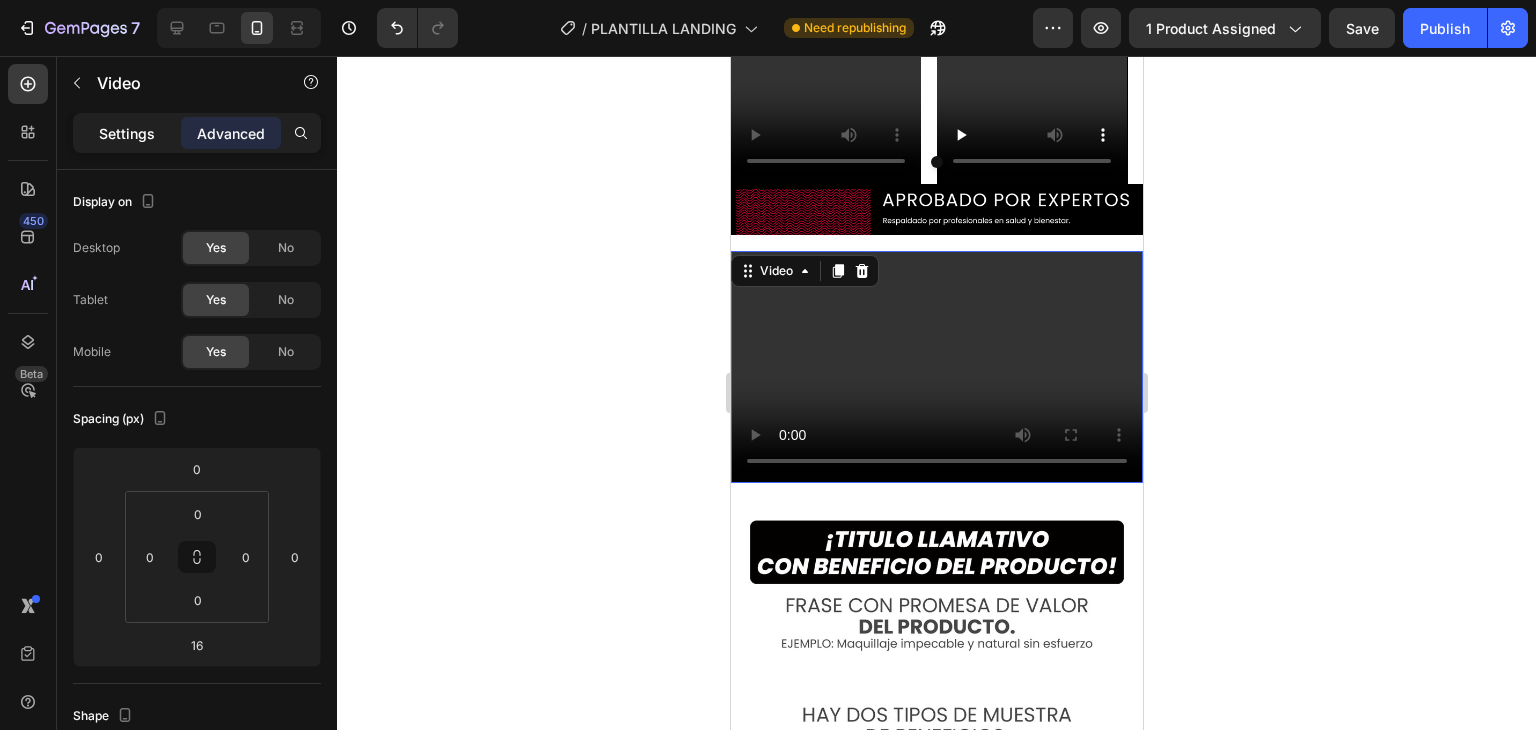 drag, startPoint x: 109, startPoint y: 129, endPoint x: 121, endPoint y: 135, distance: 13.416408 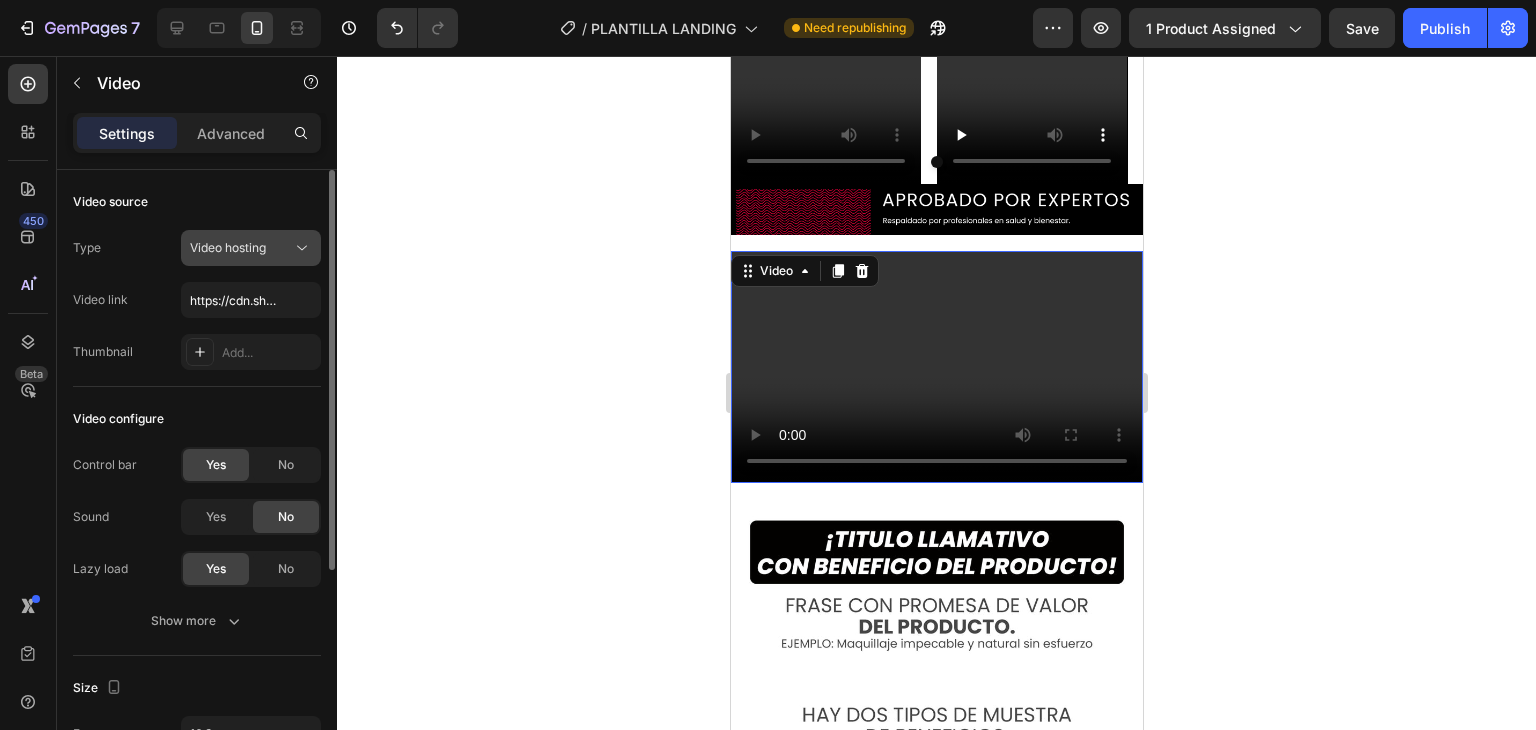 click on "Video hosting" at bounding box center [228, 247] 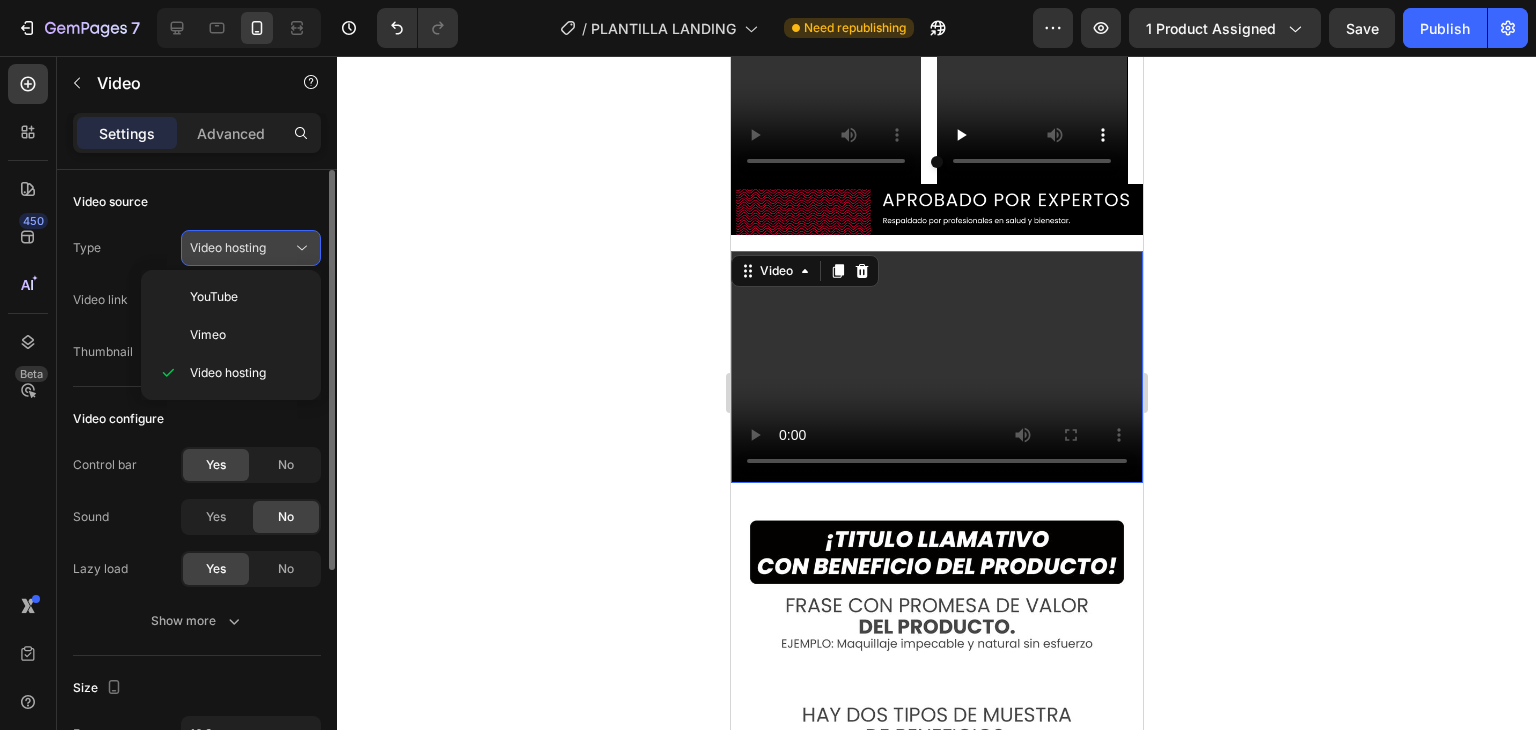 click on "Video hosting" at bounding box center [228, 247] 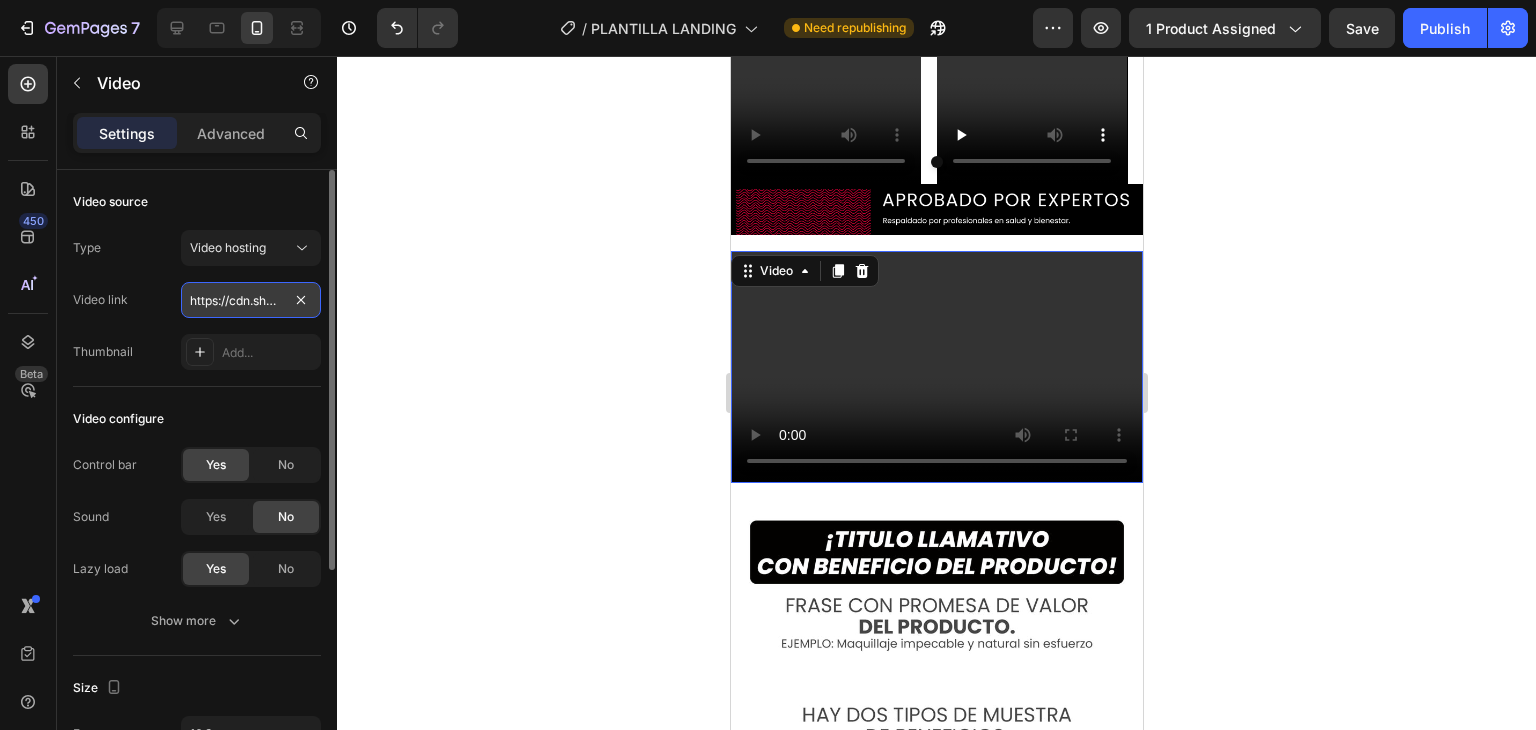 click on "https://cdn.shopify.com/videos/c/o/v/2cd3deb506b54b009063f7270ab5cf2e.mp4" at bounding box center (251, 300) 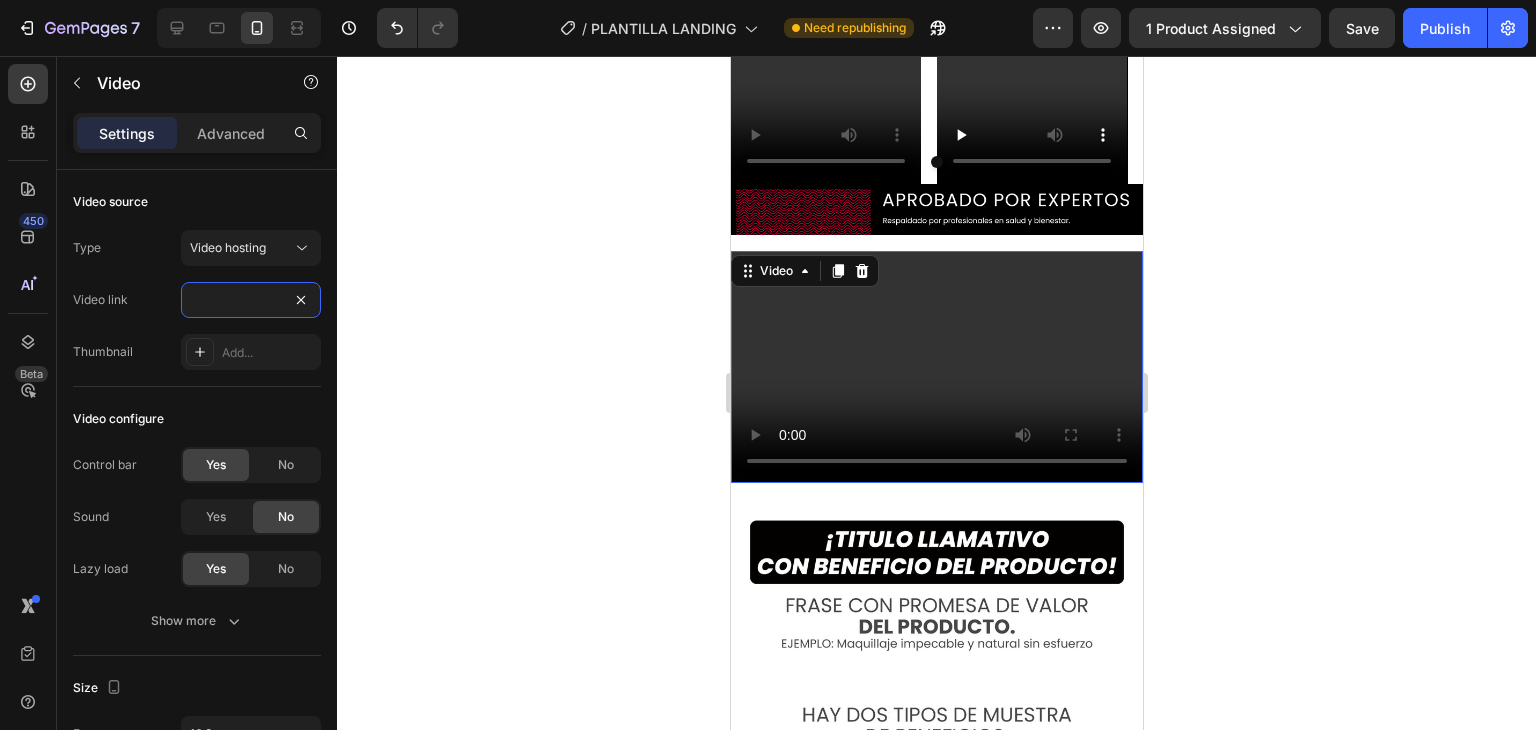 type on "https://cdn.shopify.com/videos/c/o/v/e4cf3910491e4f4ca29faeba770e114d.mp4" 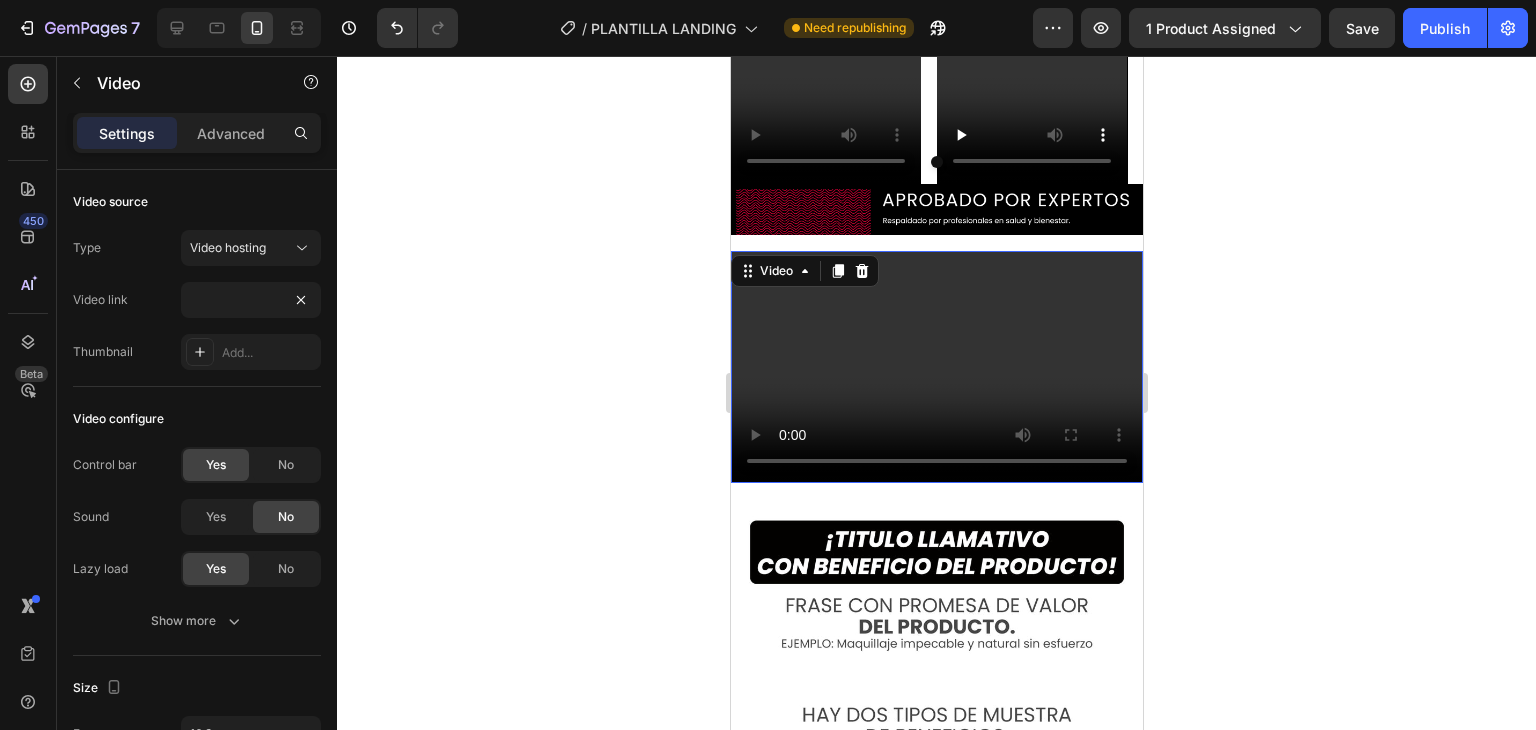 click at bounding box center [936, 367] 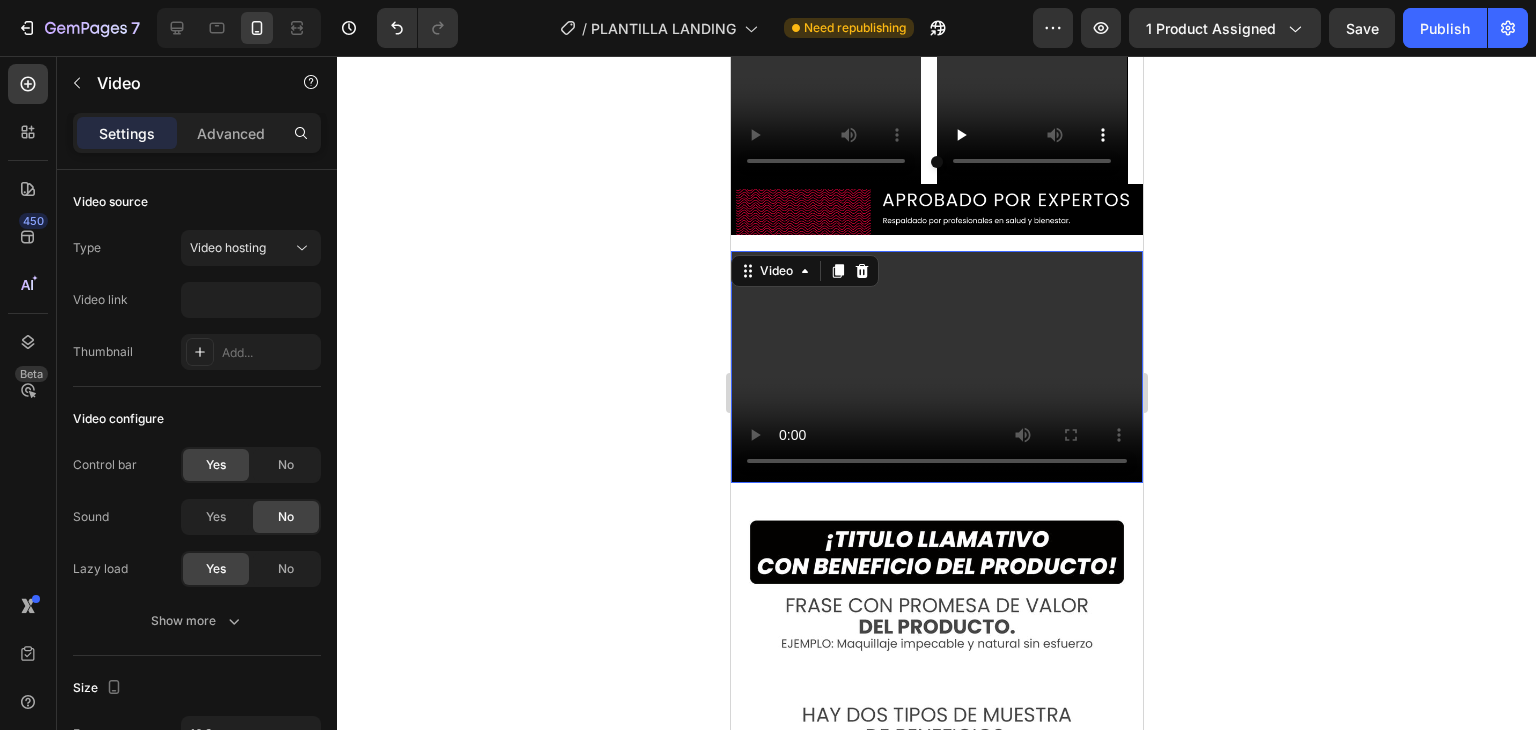 scroll, scrollTop: 0, scrollLeft: 0, axis: both 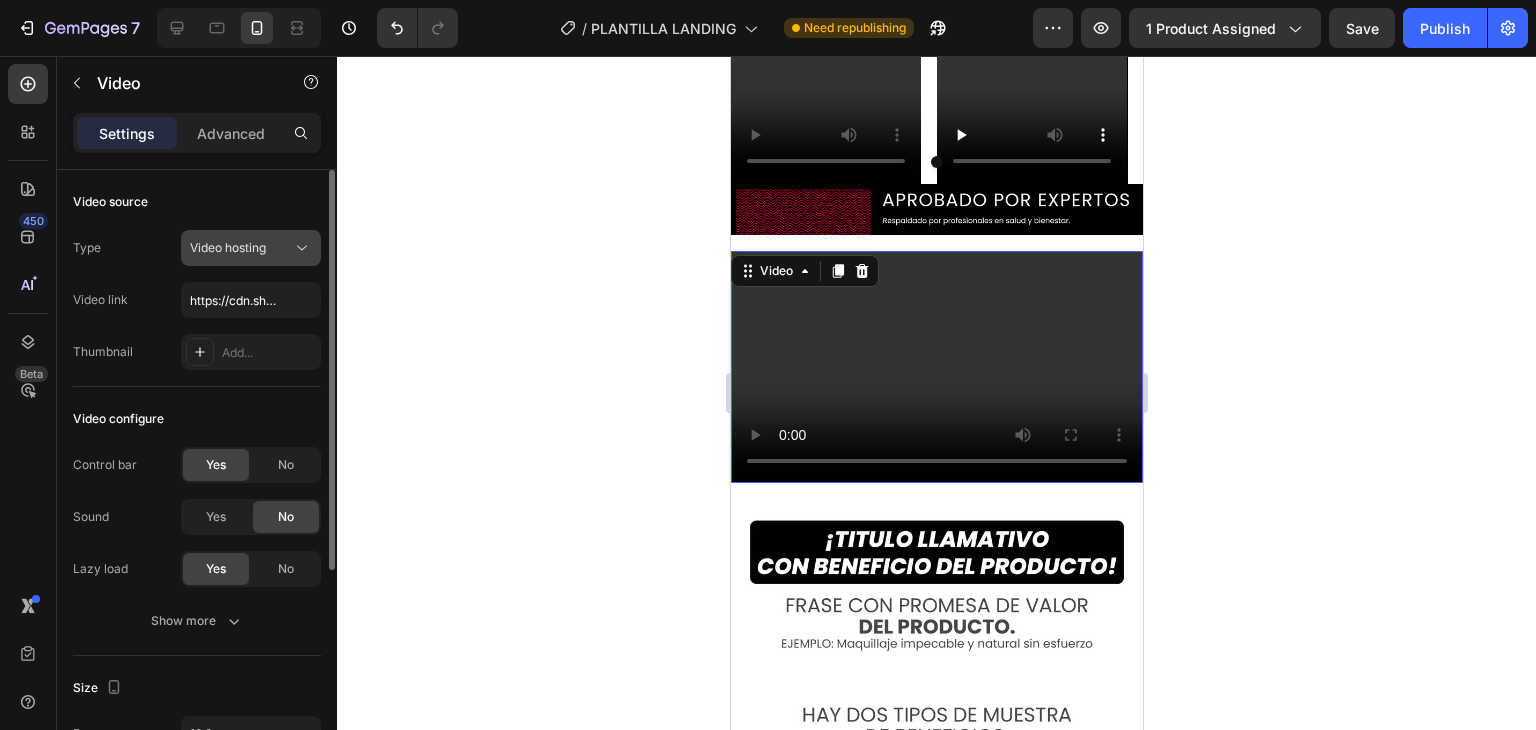 click on "Video hosting" at bounding box center (228, 247) 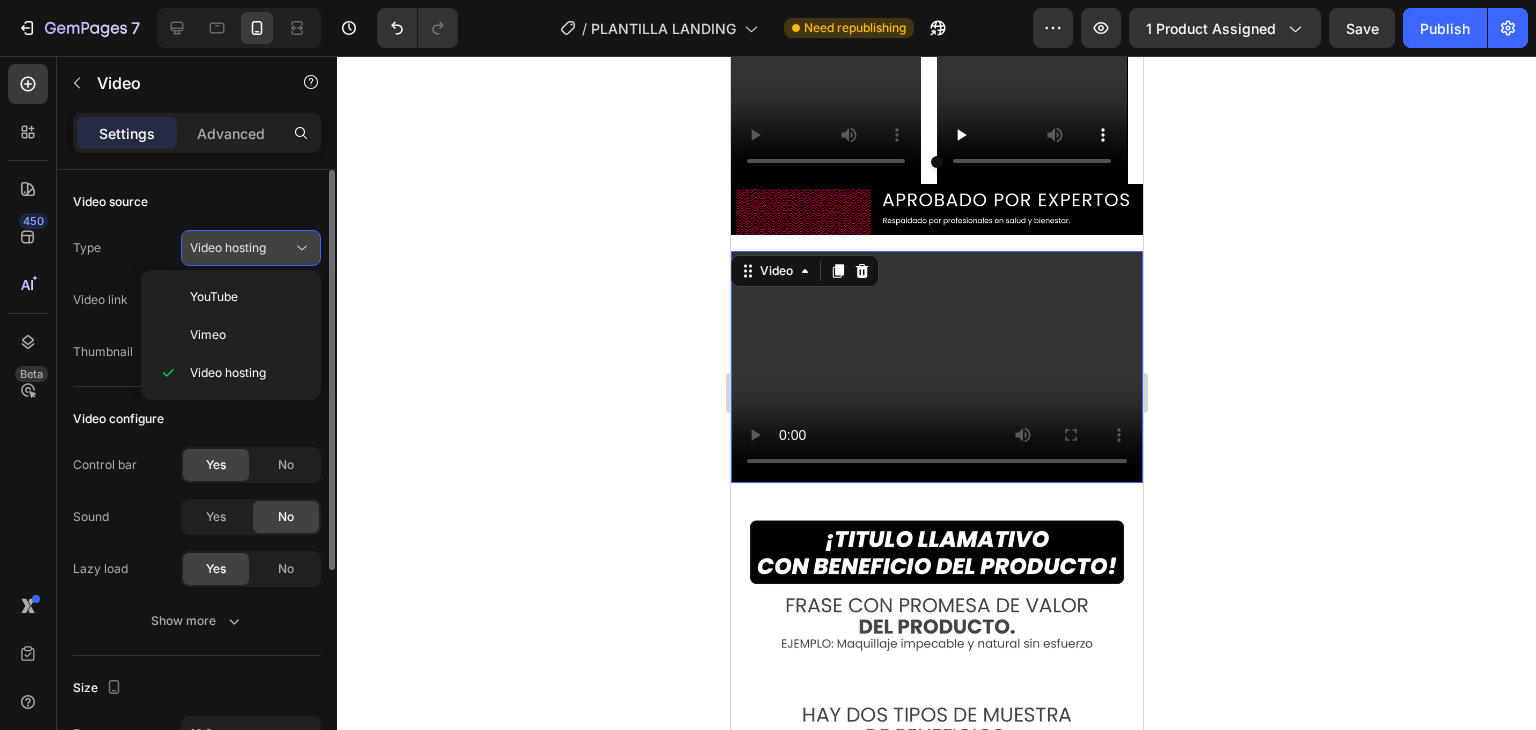 click on "Video hosting" 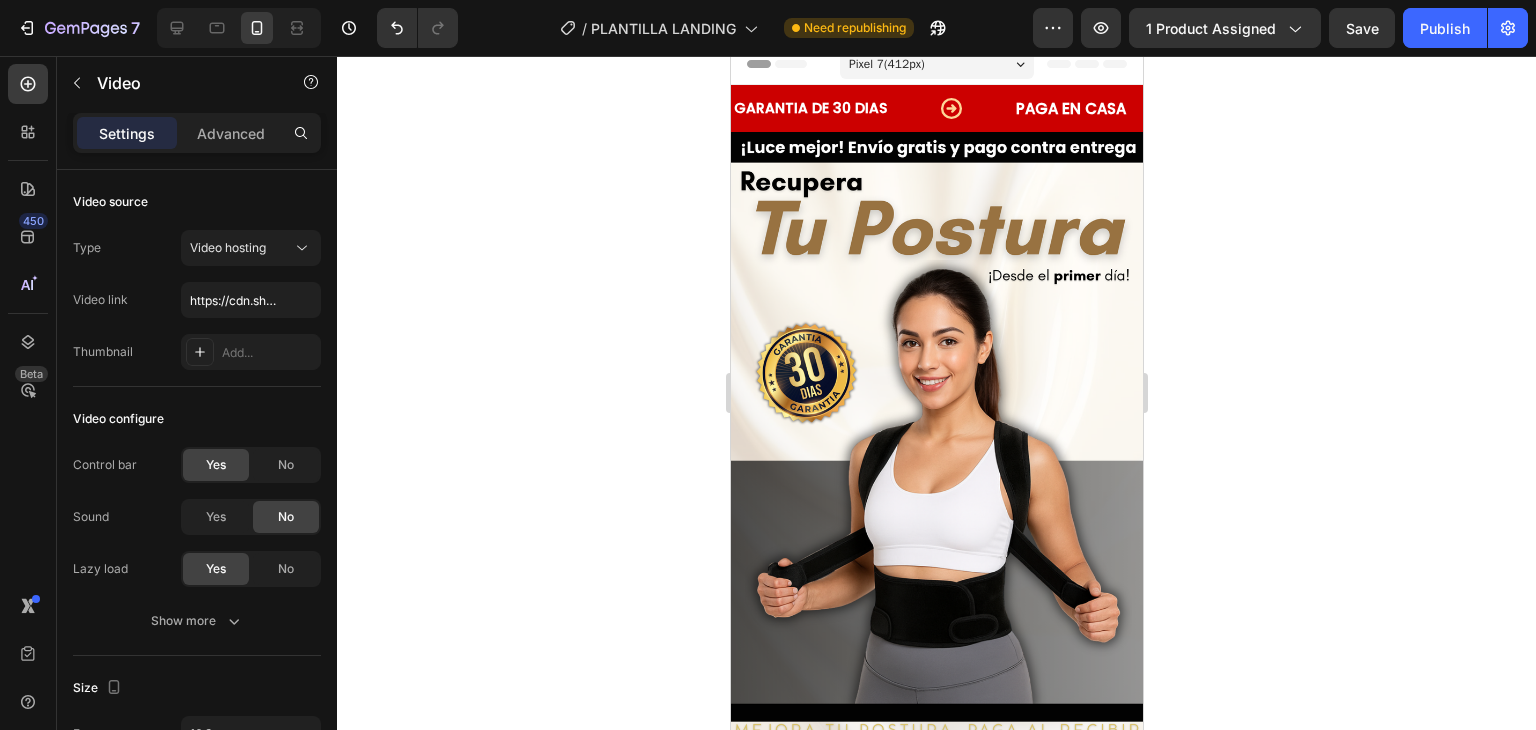 scroll, scrollTop: 0, scrollLeft: 0, axis: both 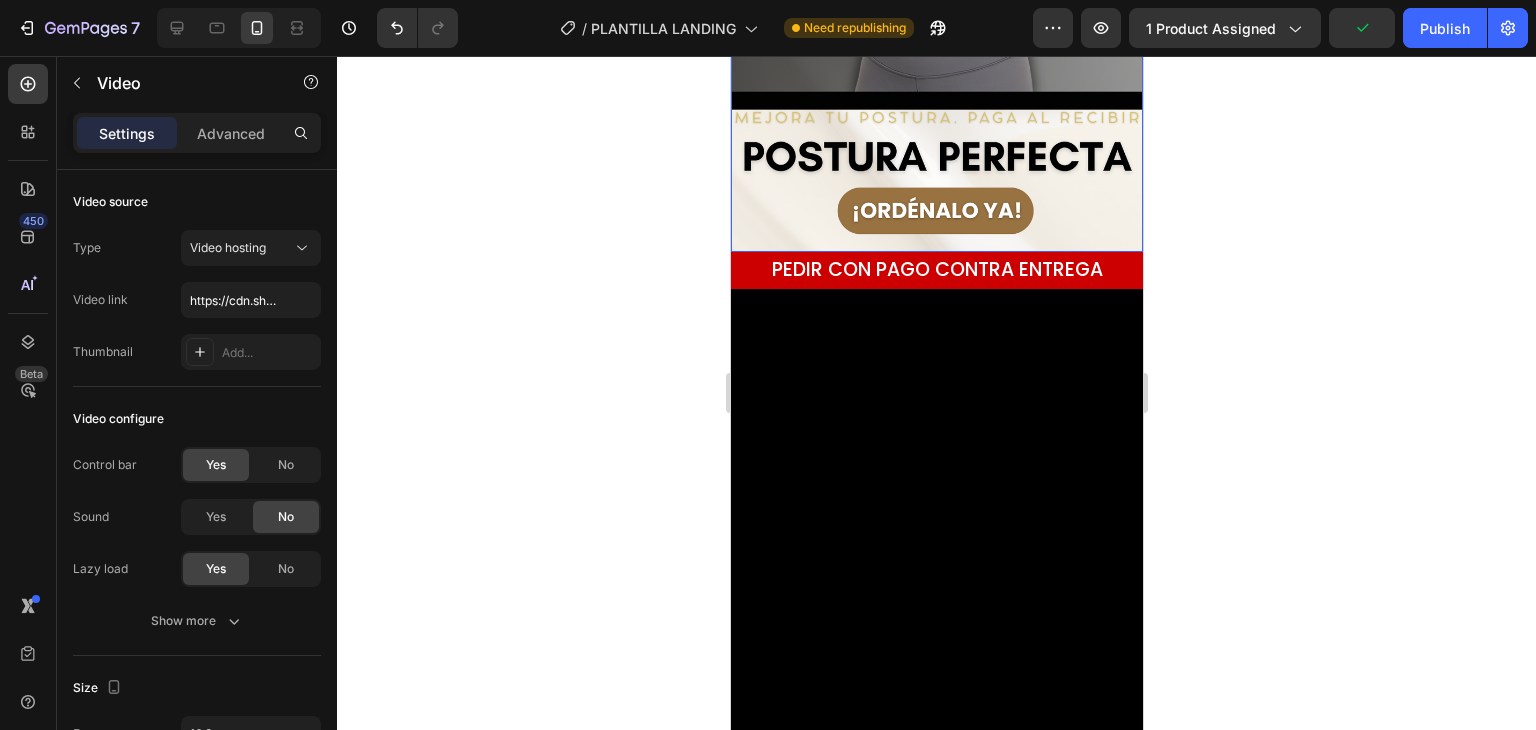 click at bounding box center [936, 546] 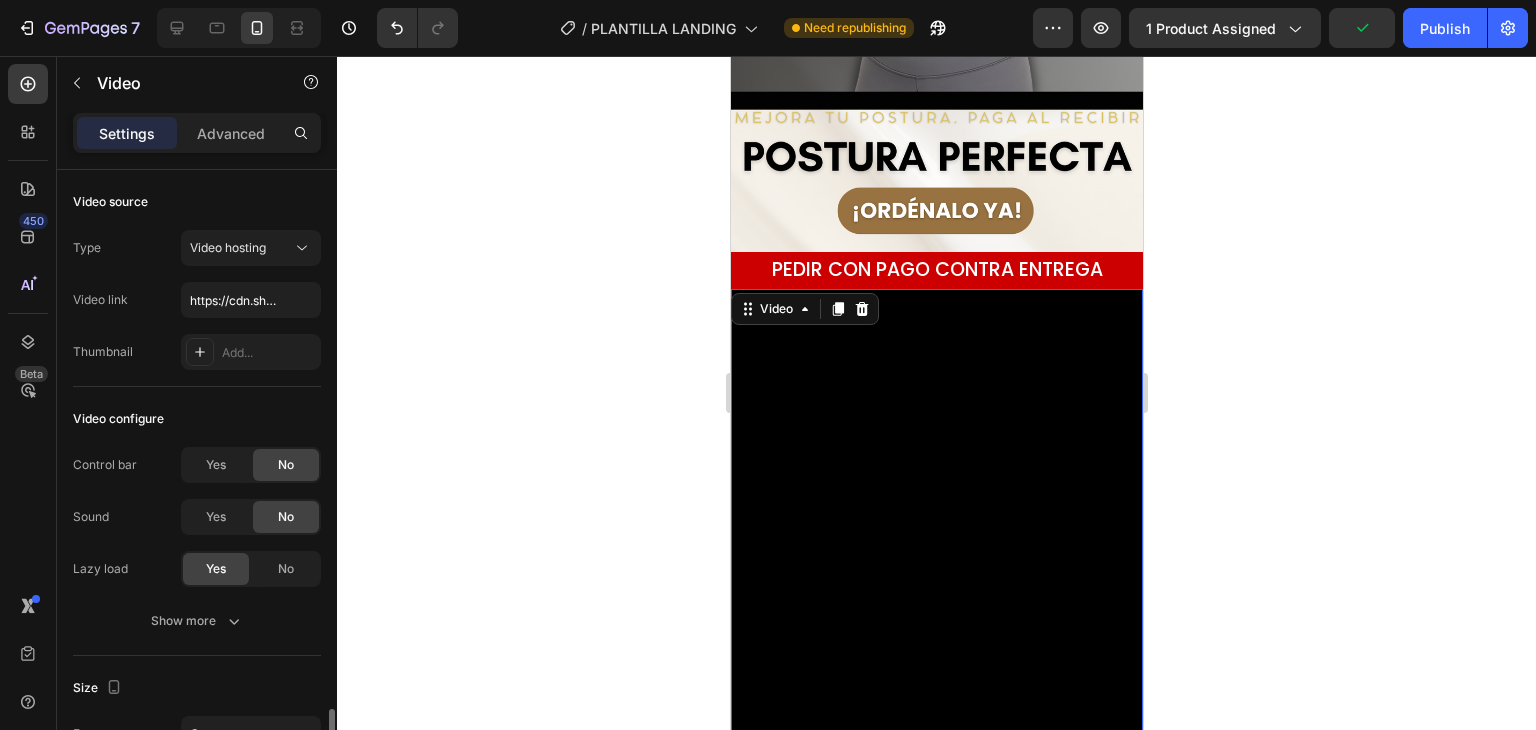 scroll, scrollTop: 334, scrollLeft: 0, axis: vertical 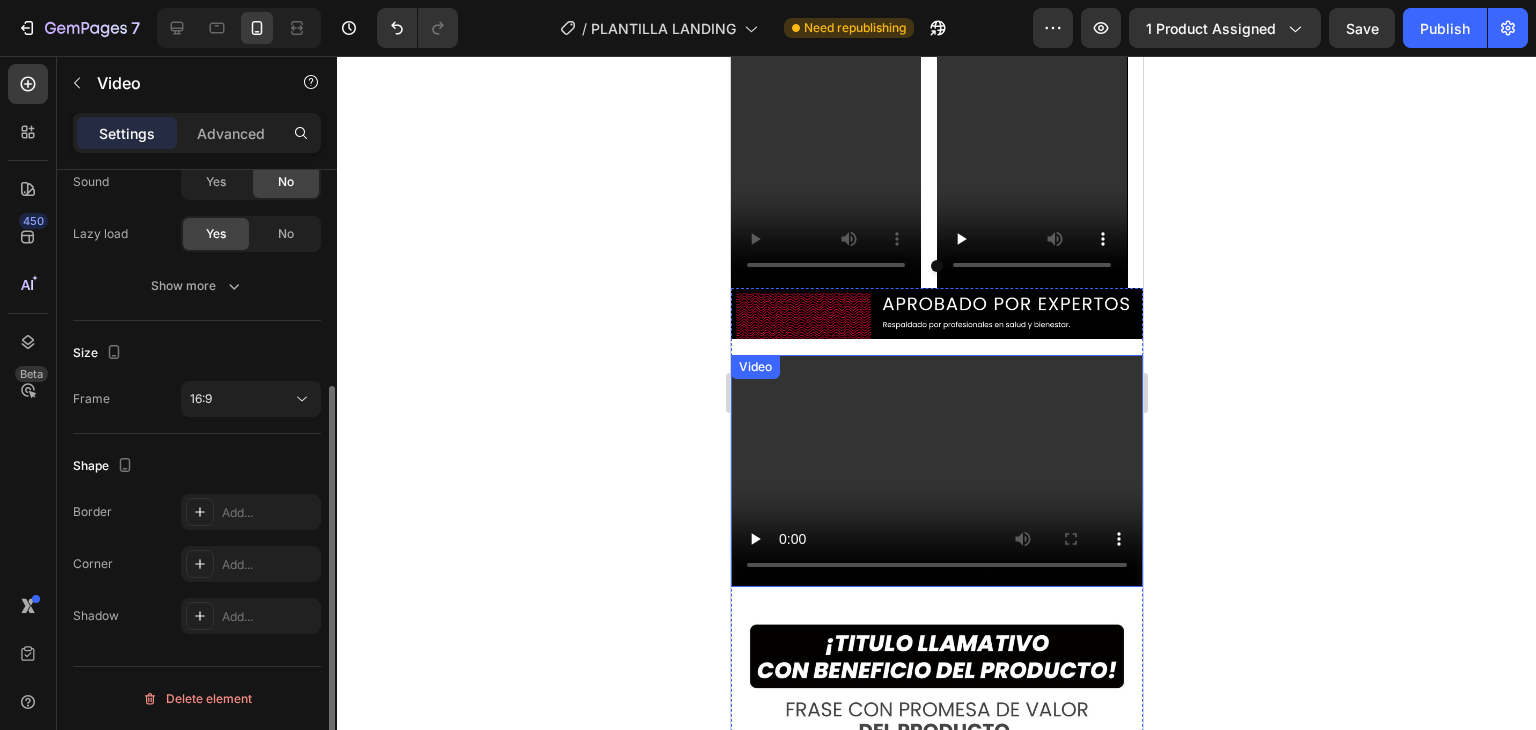 click at bounding box center [936, 471] 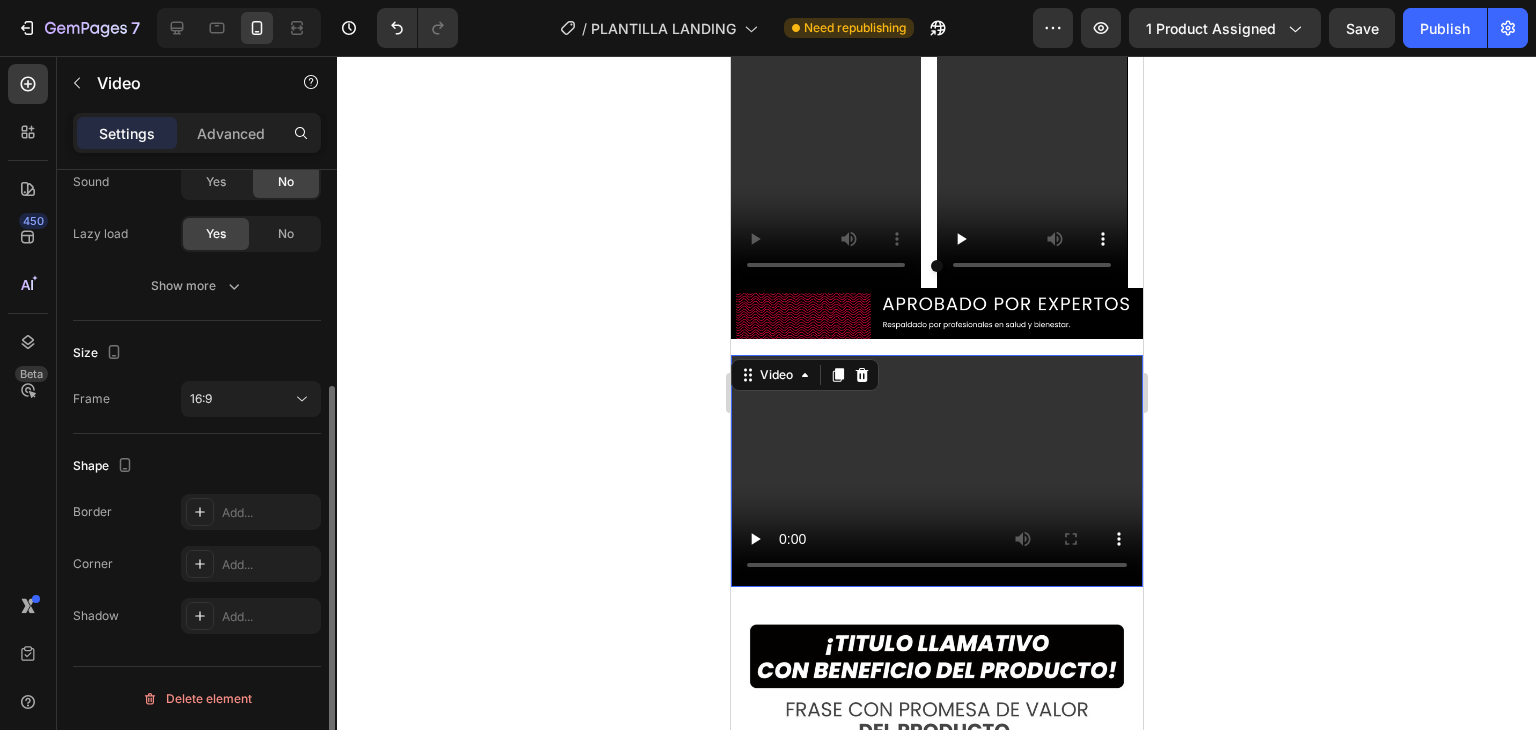 scroll, scrollTop: 334, scrollLeft: 0, axis: vertical 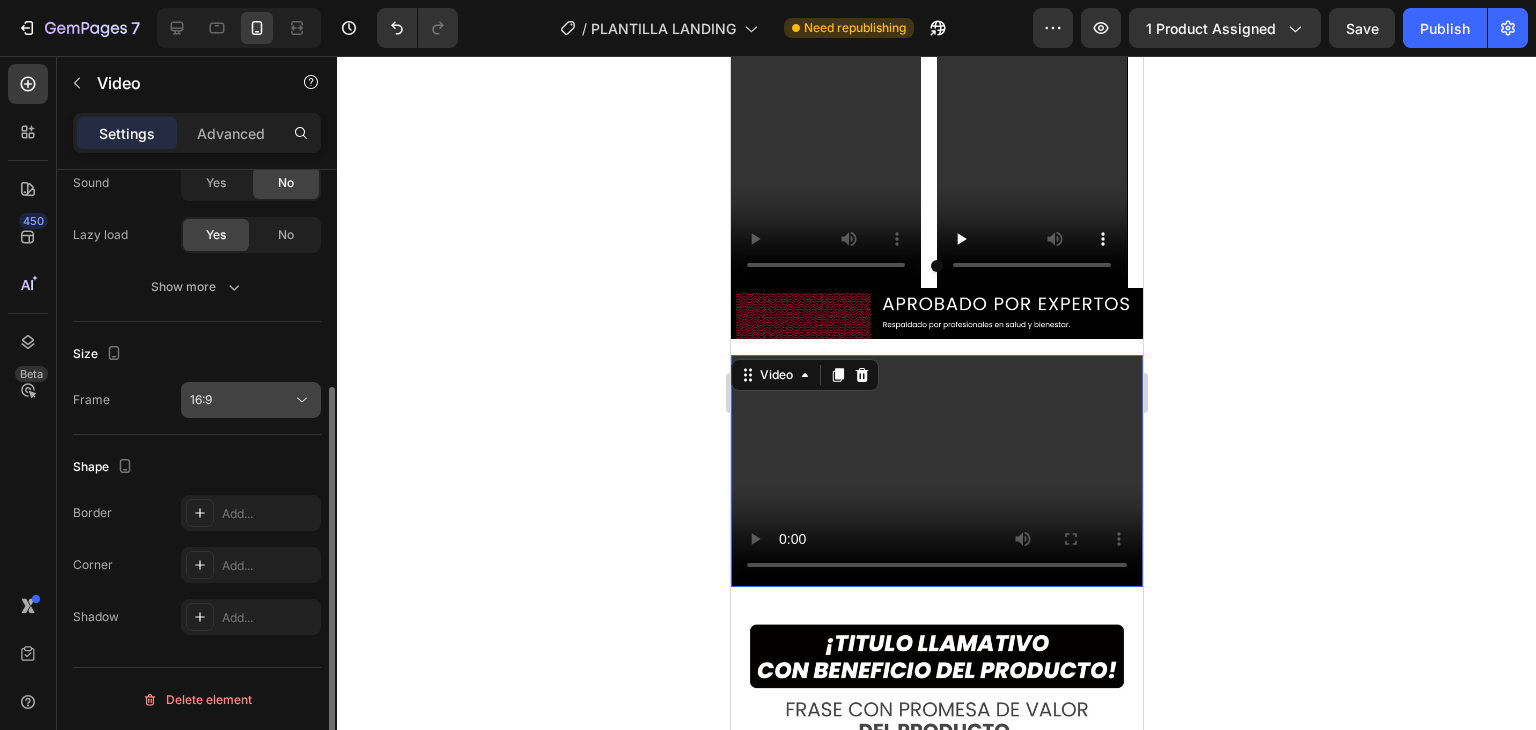 click on "16:9" 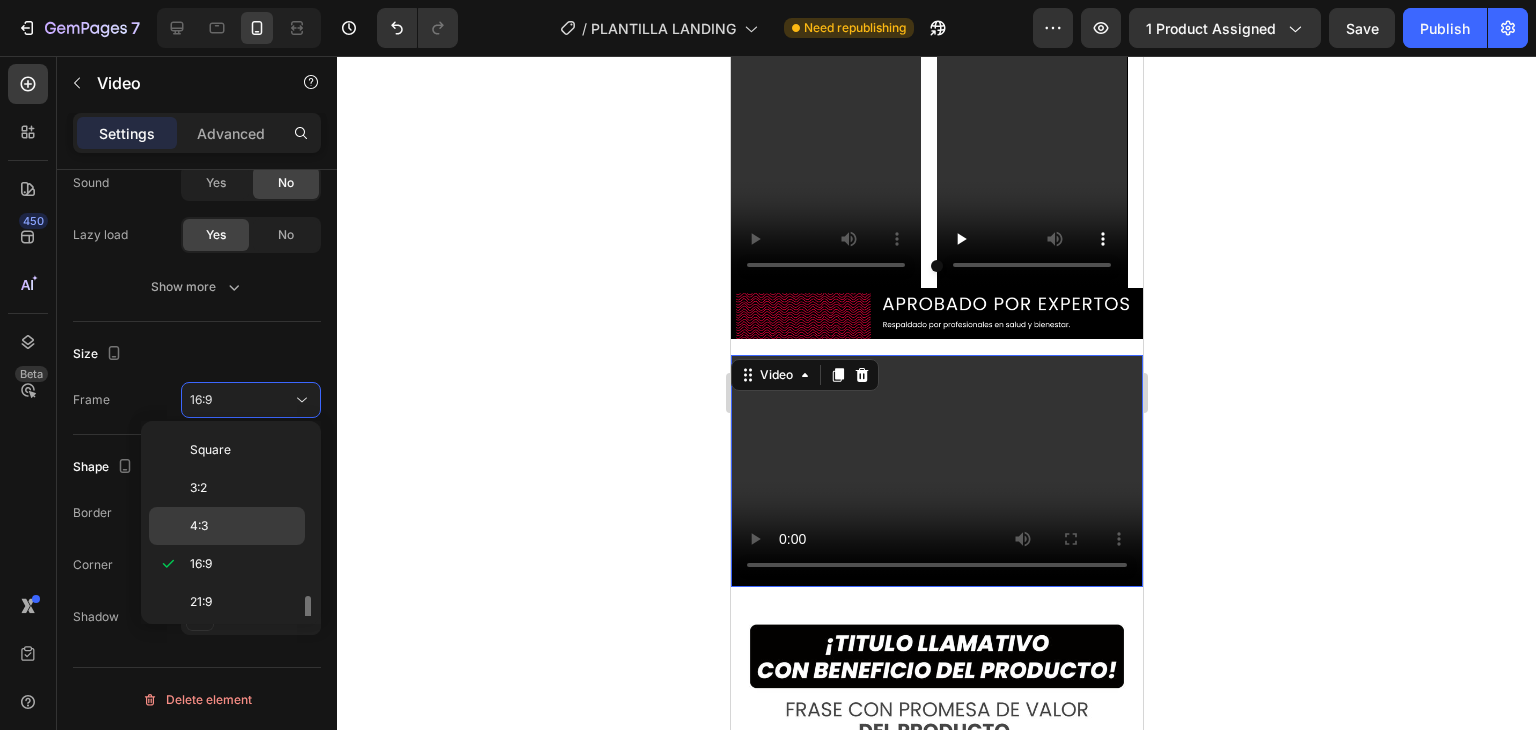 scroll, scrollTop: 188, scrollLeft: 0, axis: vertical 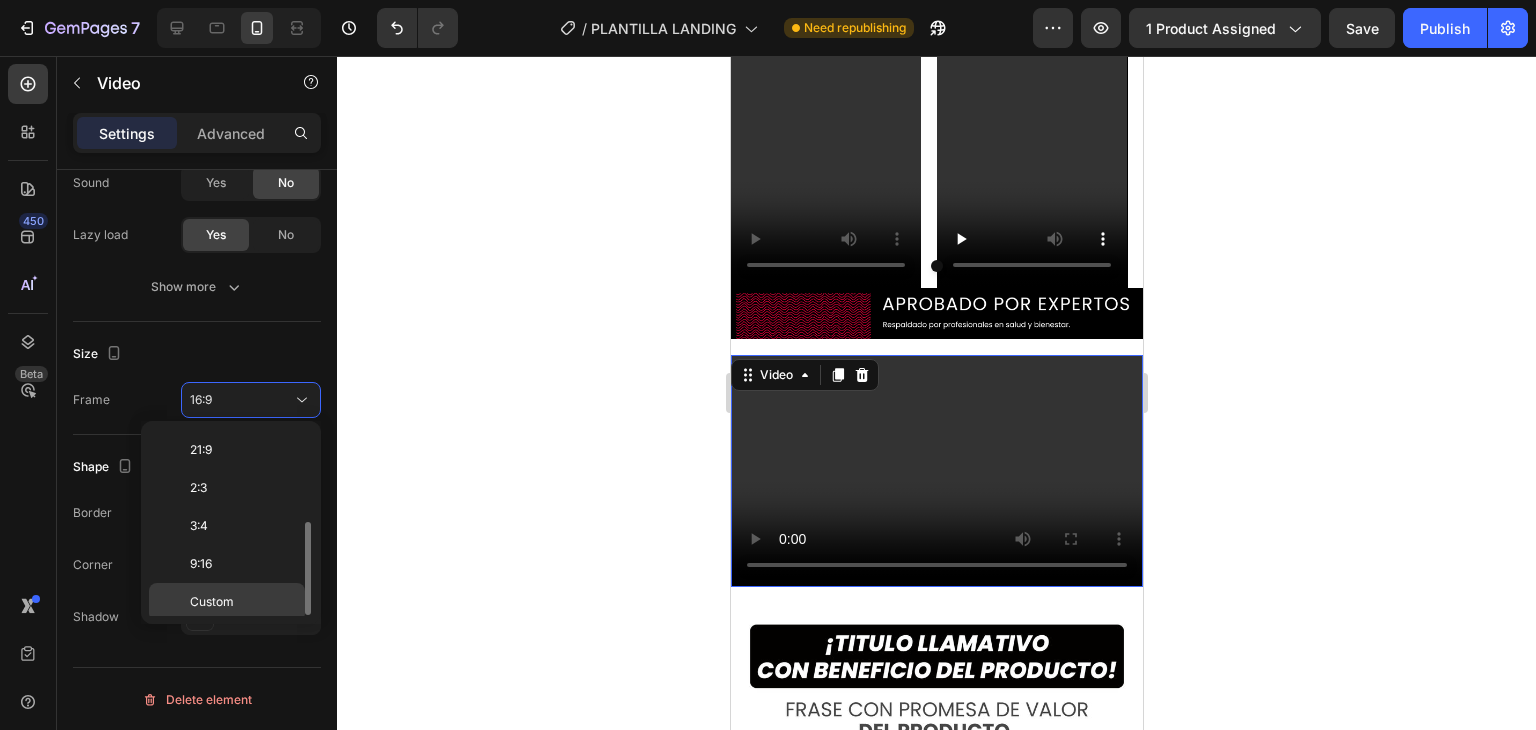click on "Custom" at bounding box center (243, 602) 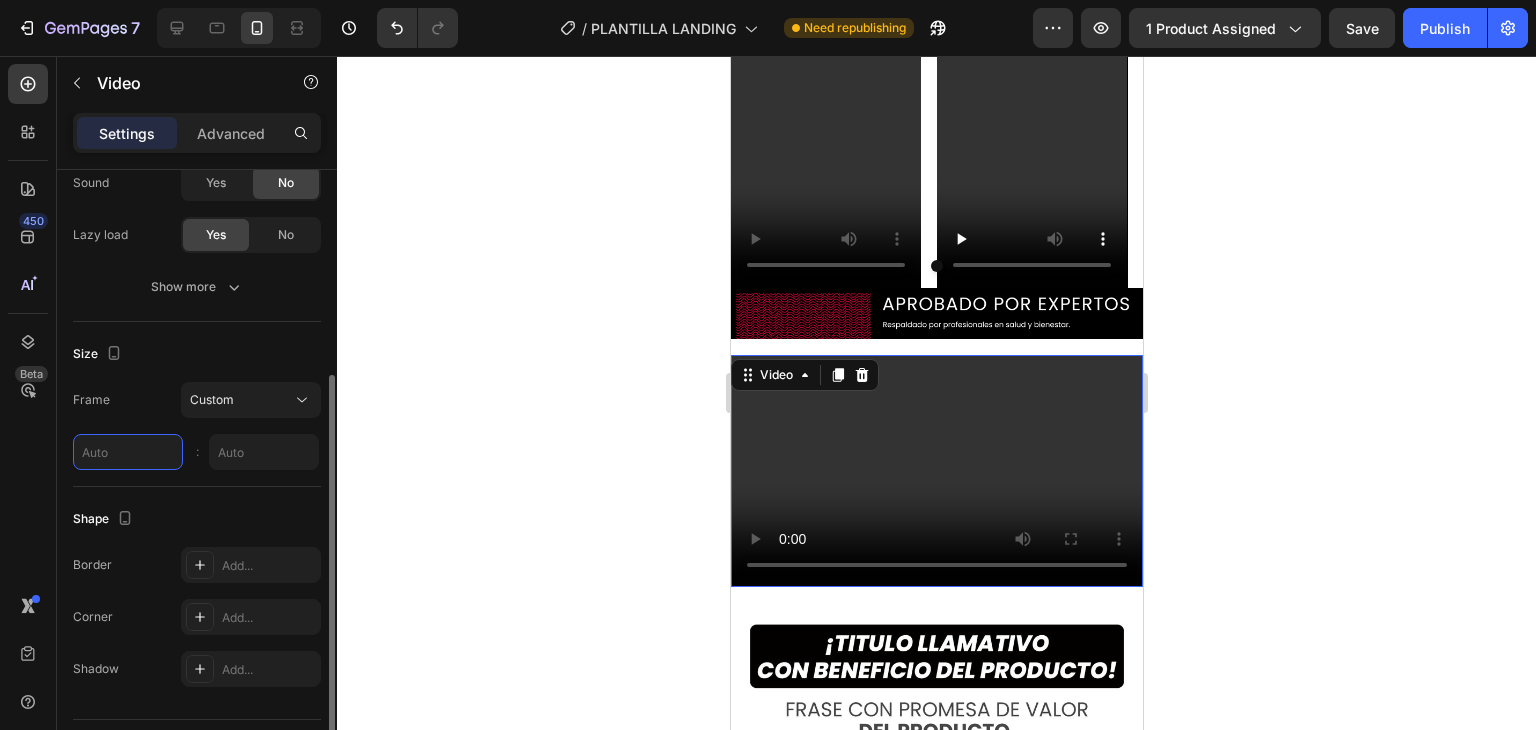 click at bounding box center [128, 452] 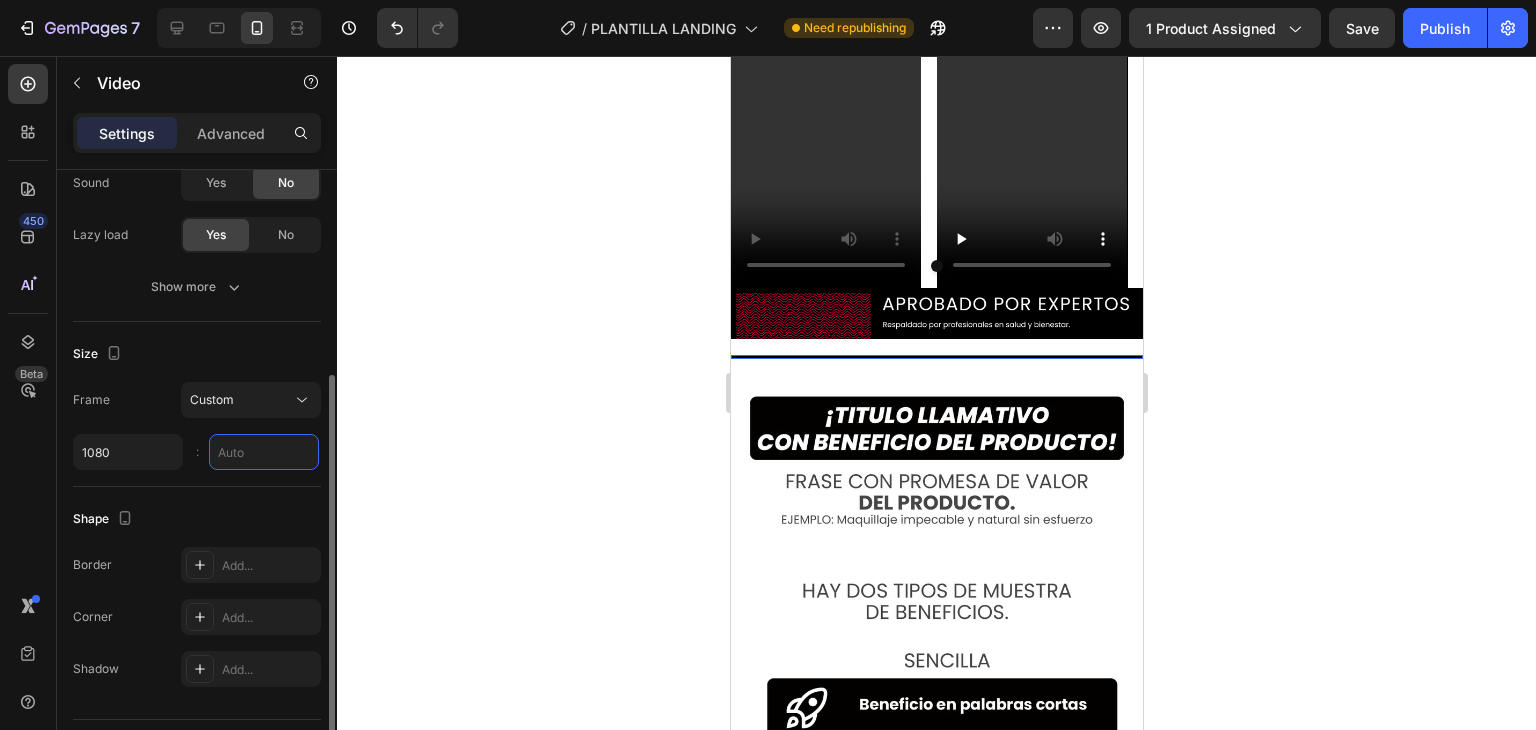 type on "1080" 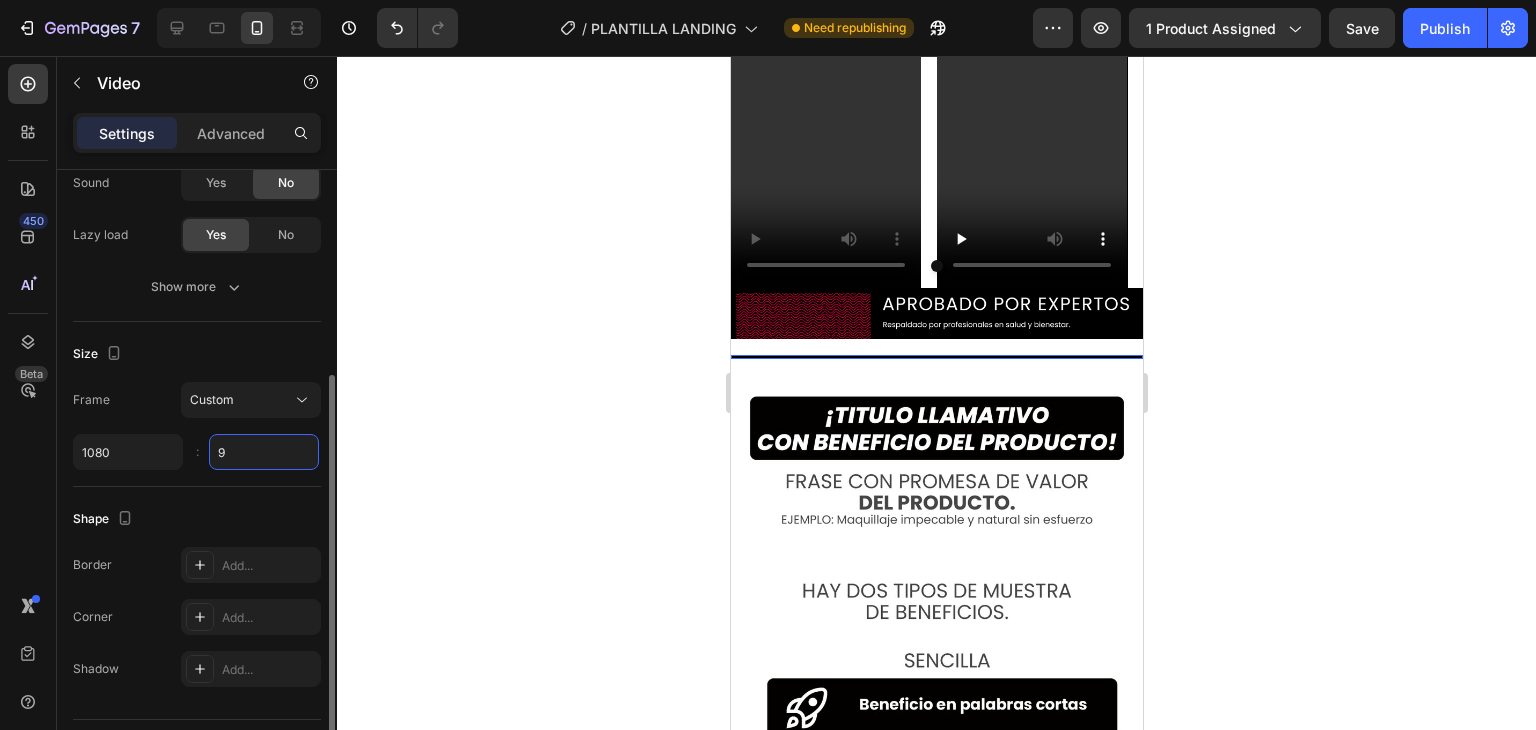 click on "9" at bounding box center [264, 452] 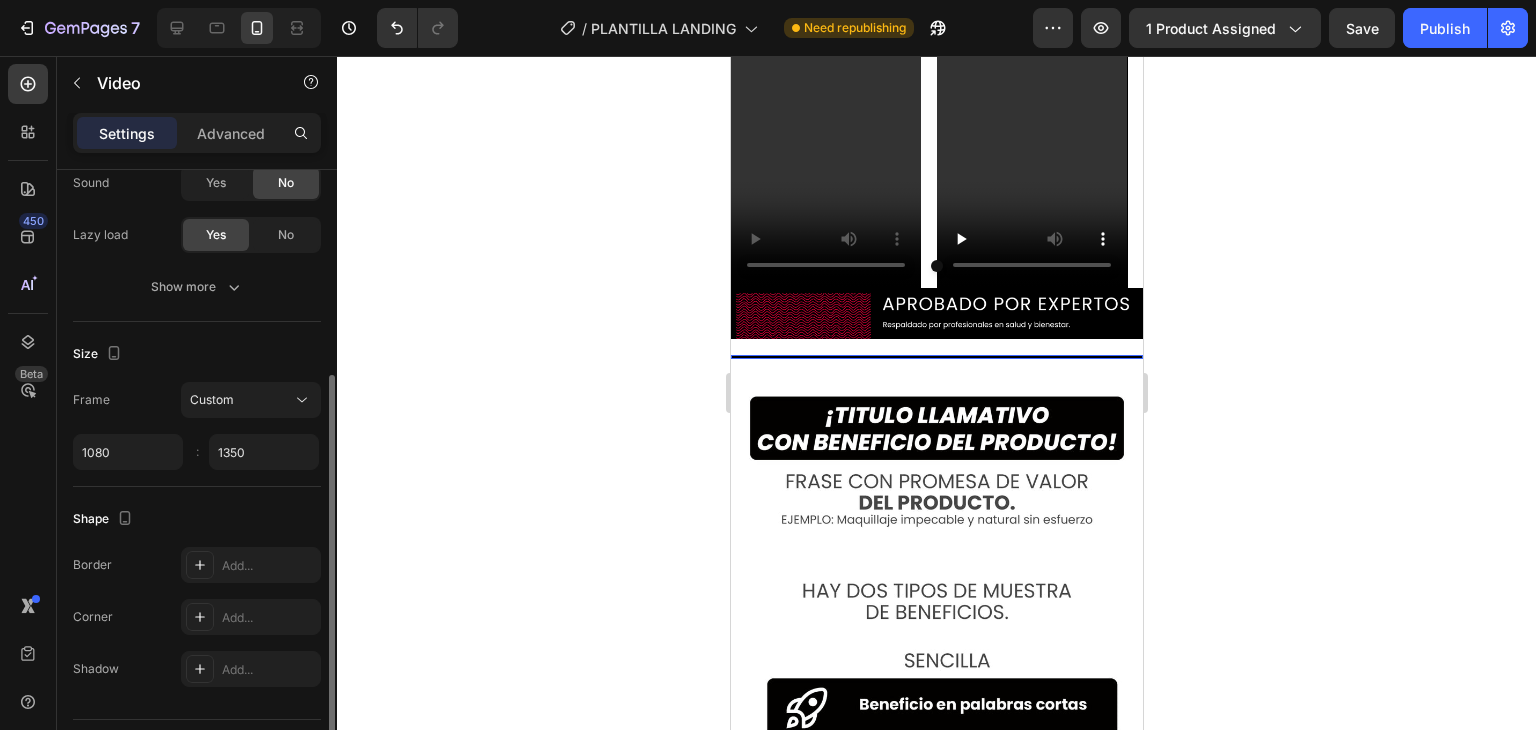 type on "1350" 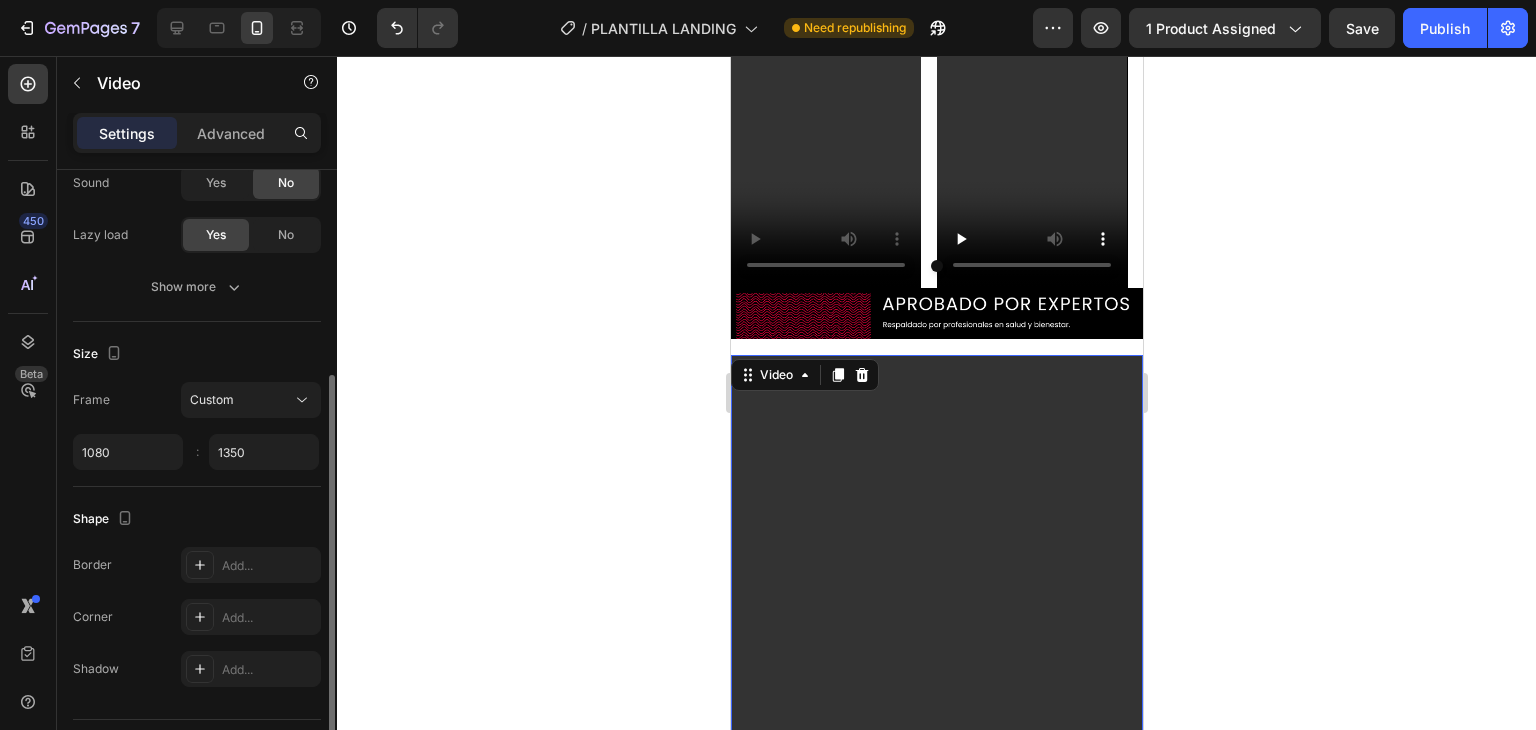 scroll, scrollTop: 386, scrollLeft: 0, axis: vertical 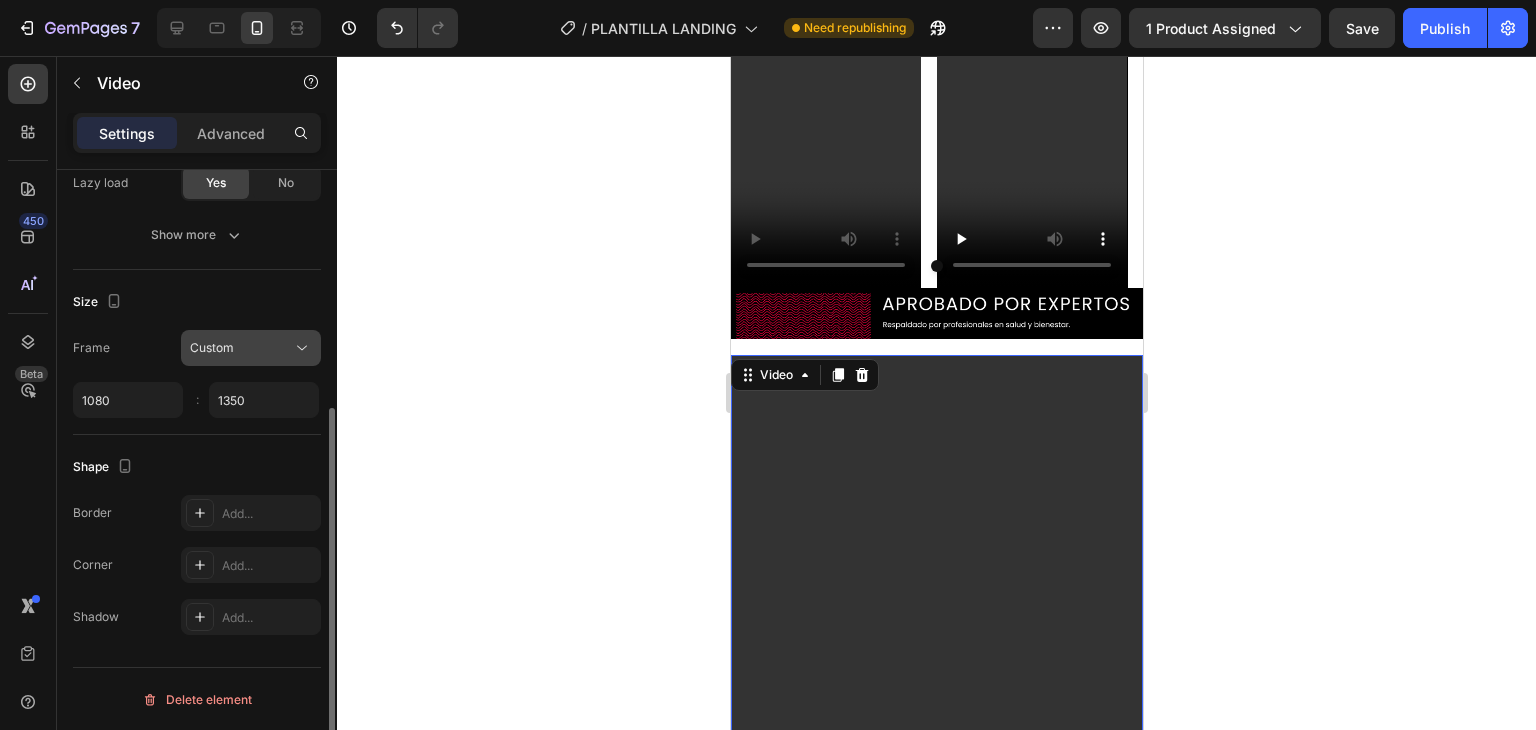 click on "Custom" 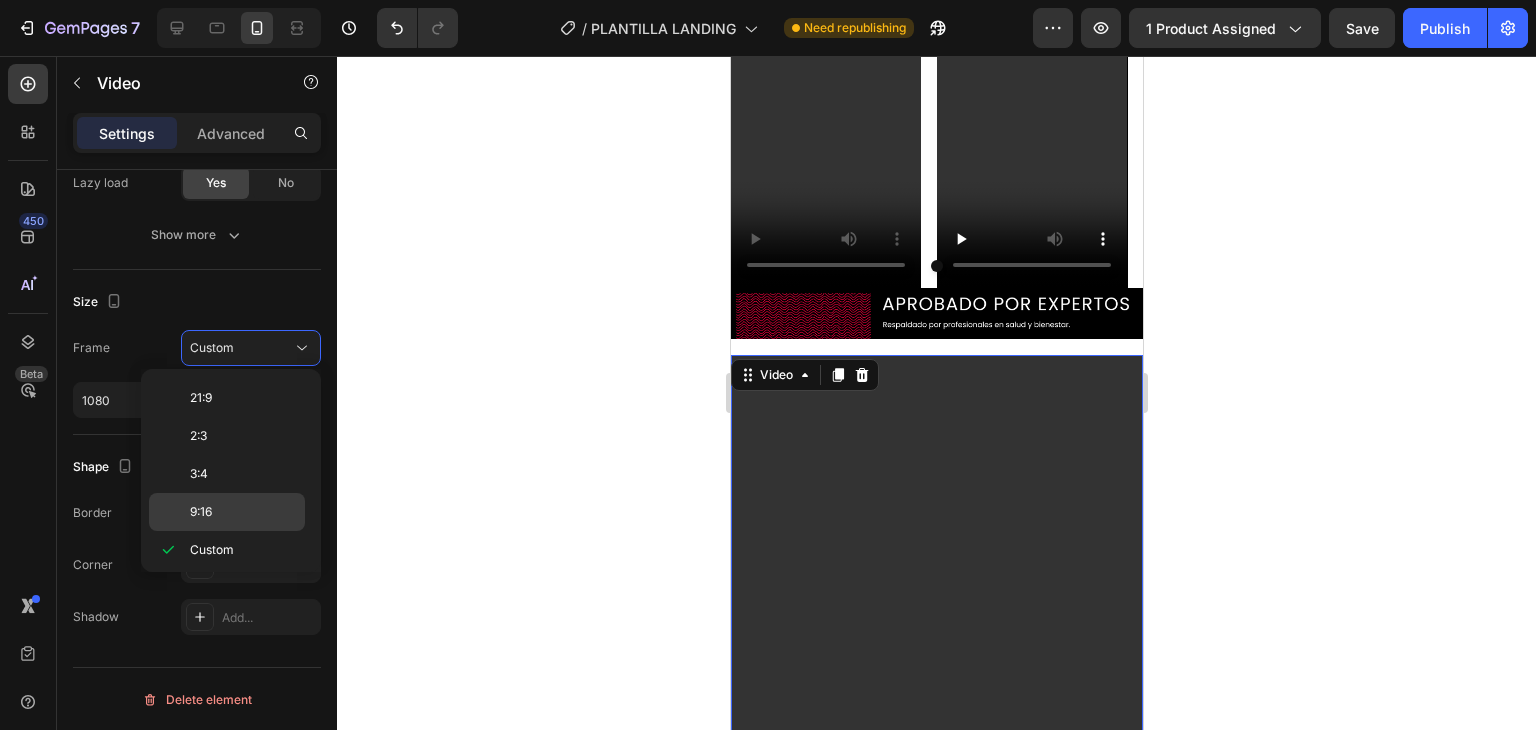 click on "9:16" 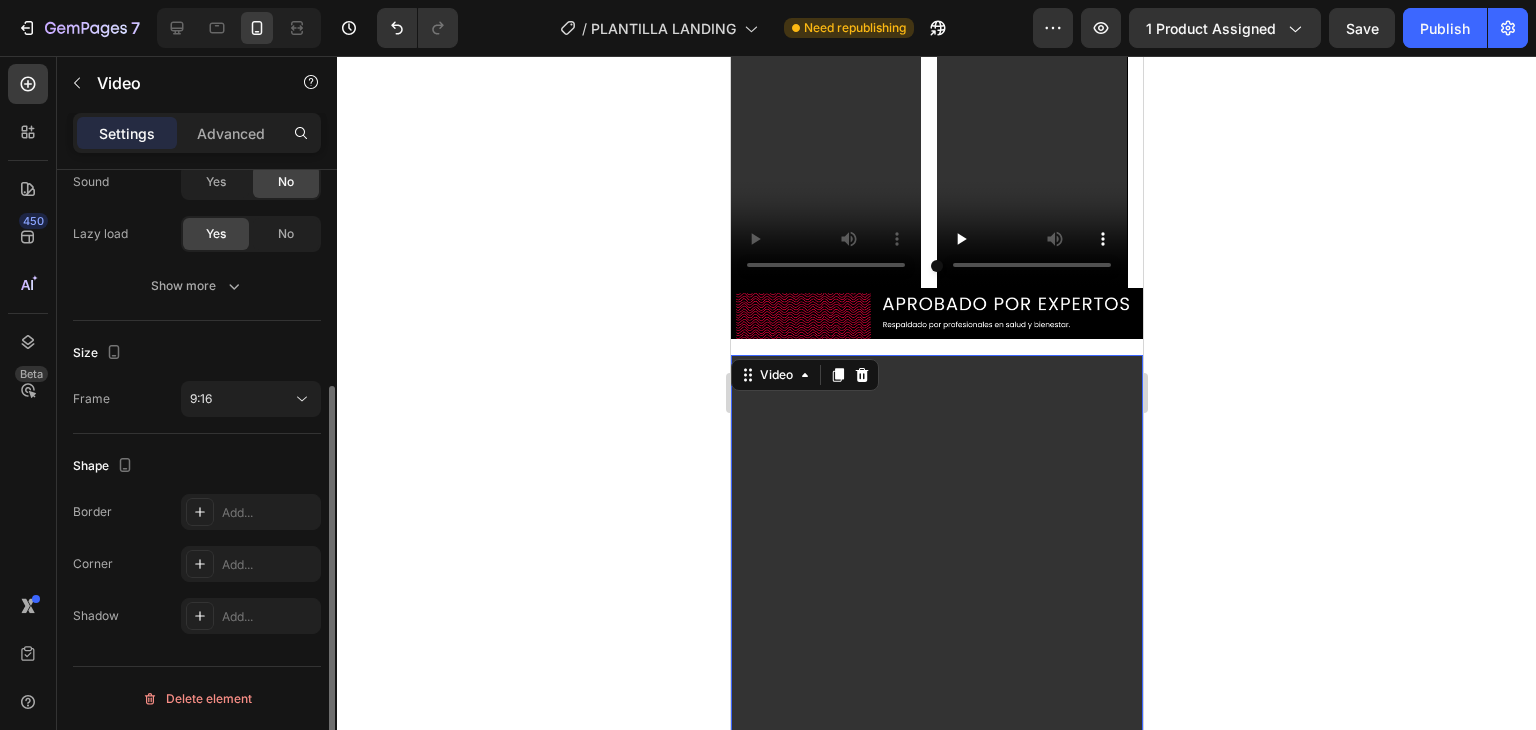 scroll, scrollTop: 334, scrollLeft: 0, axis: vertical 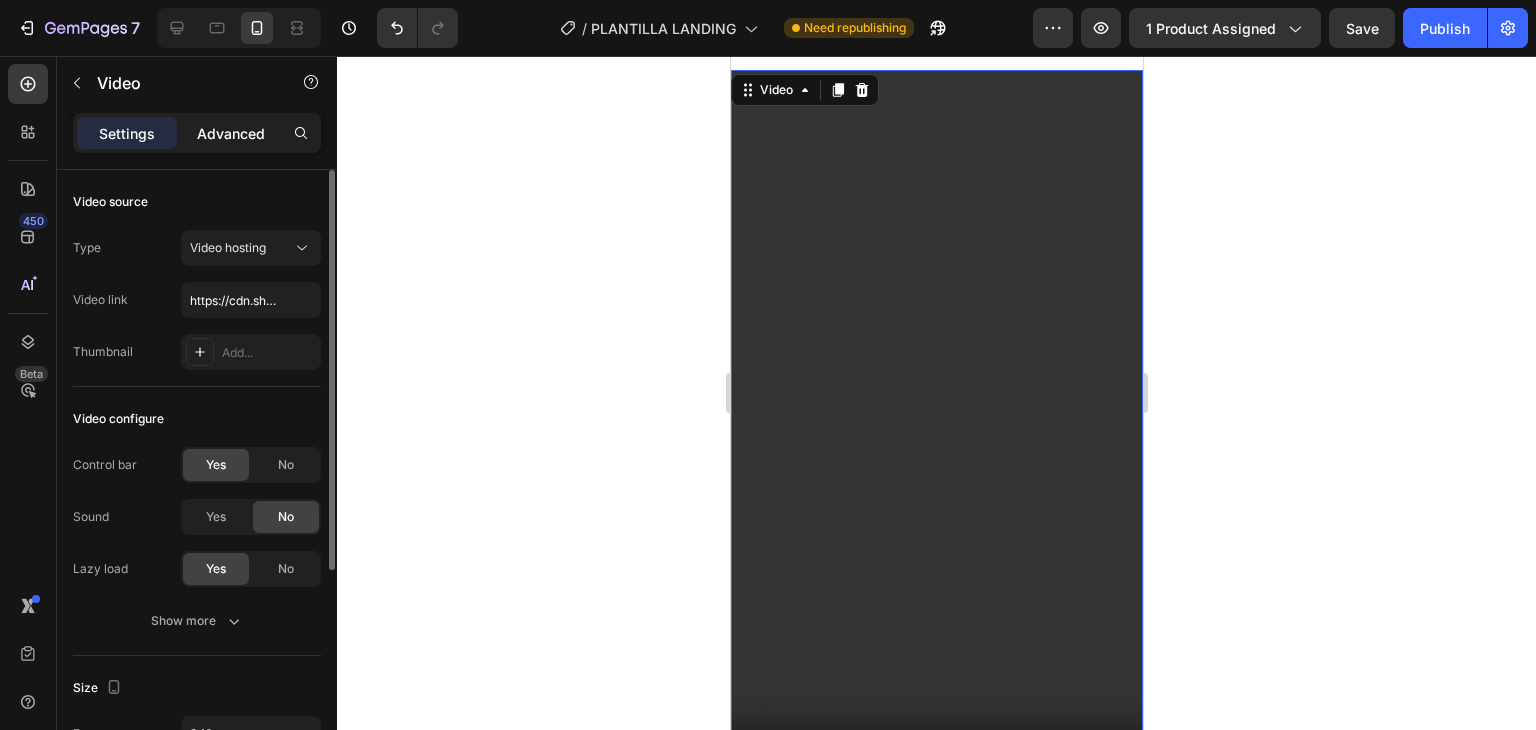 click on "Advanced" 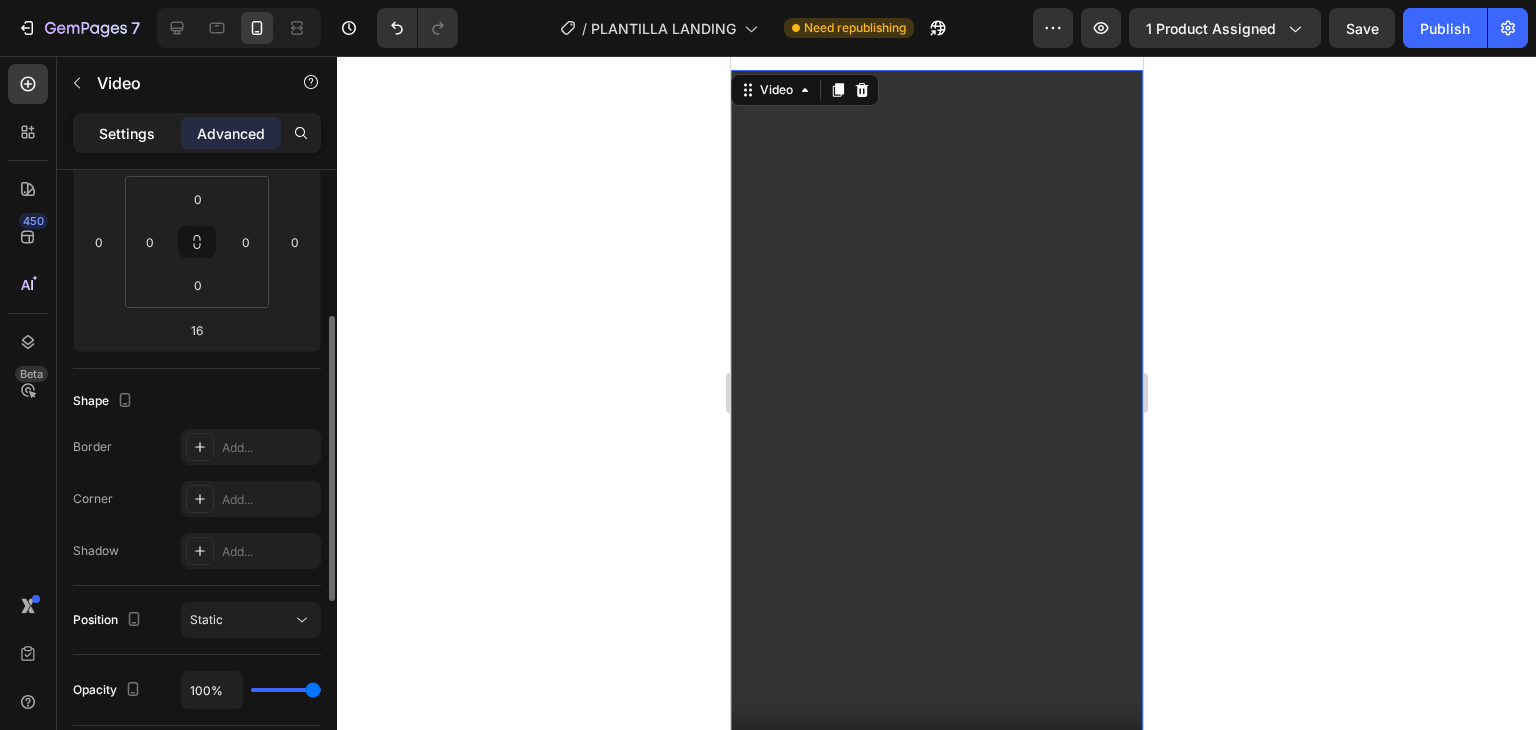 click on "Settings" at bounding box center (127, 133) 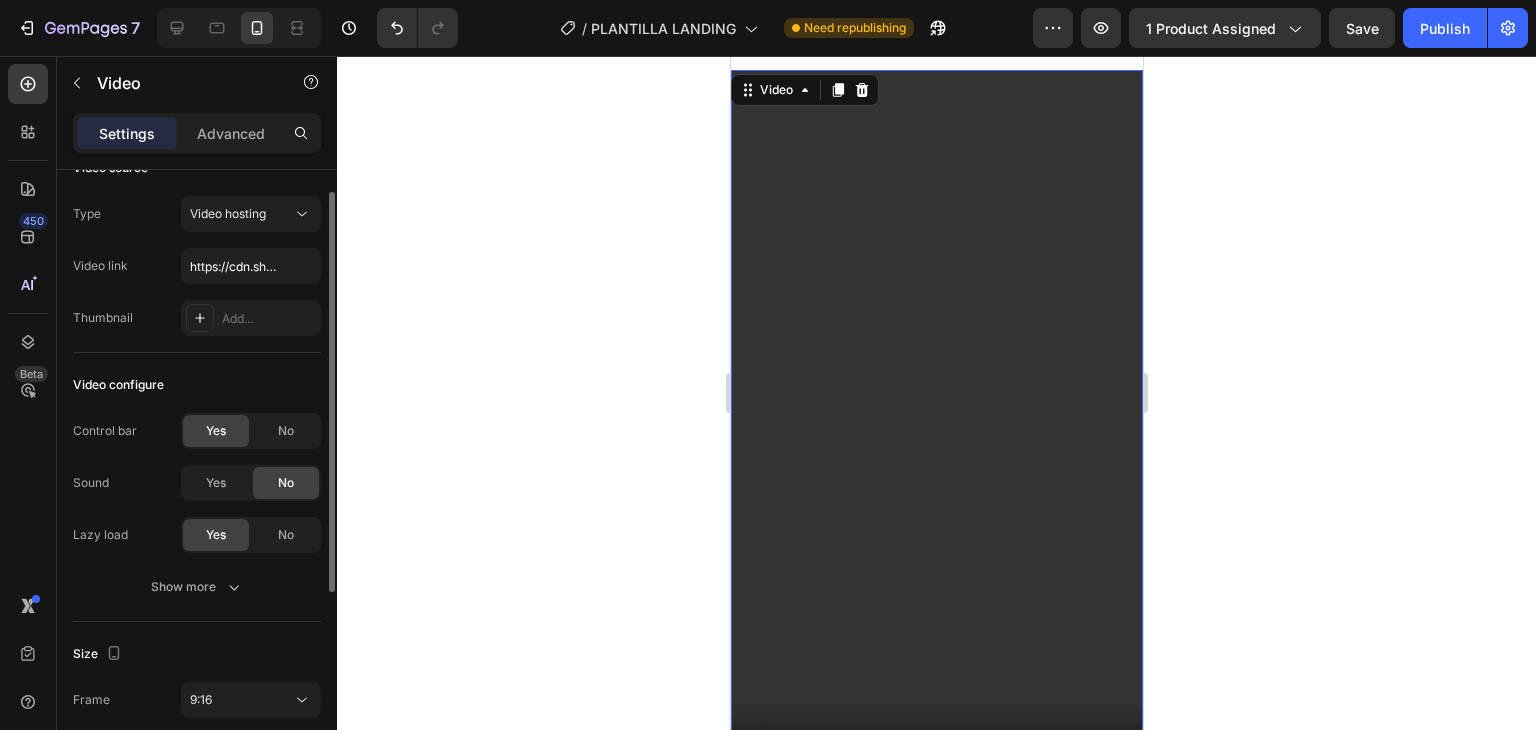 scroll, scrollTop: 0, scrollLeft: 0, axis: both 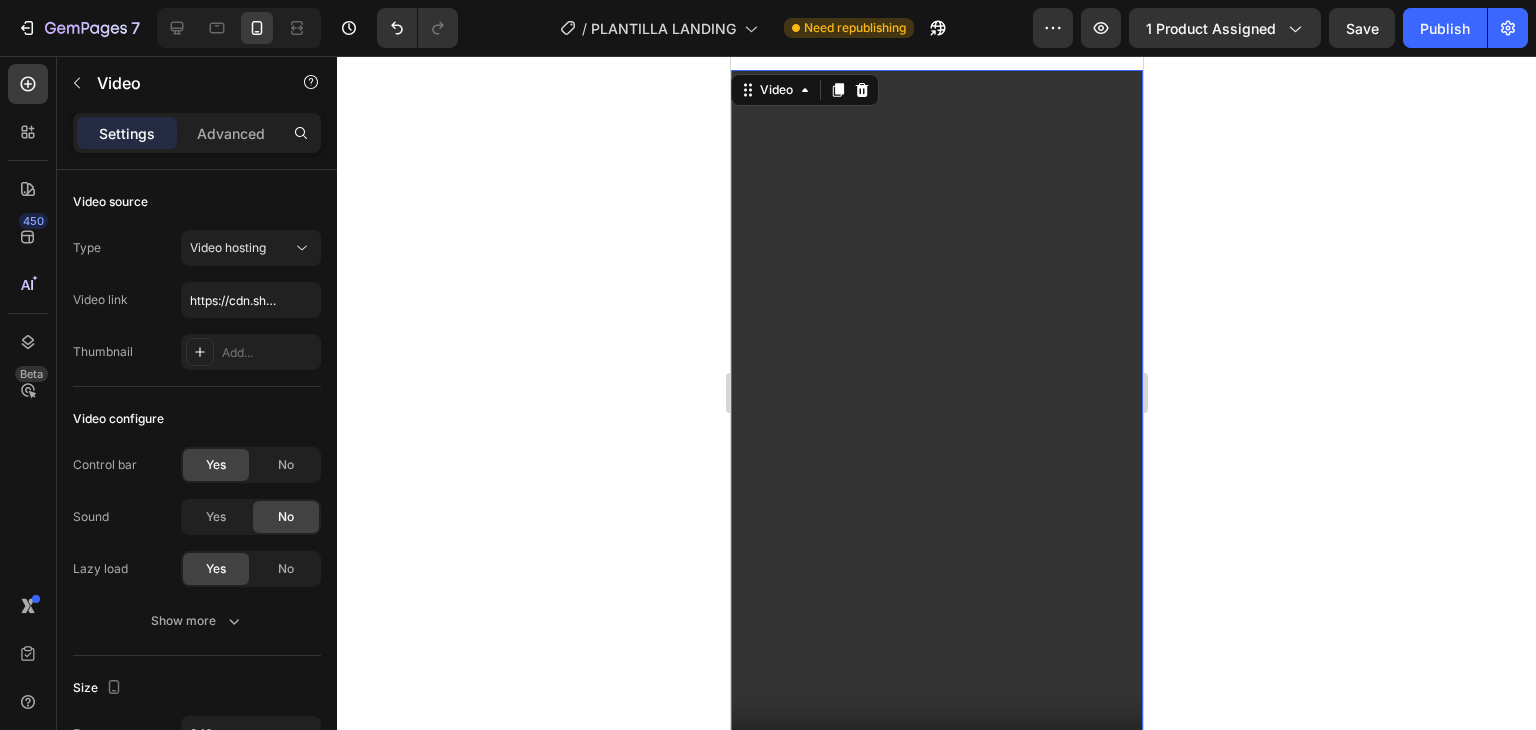 click at bounding box center (936, 436) 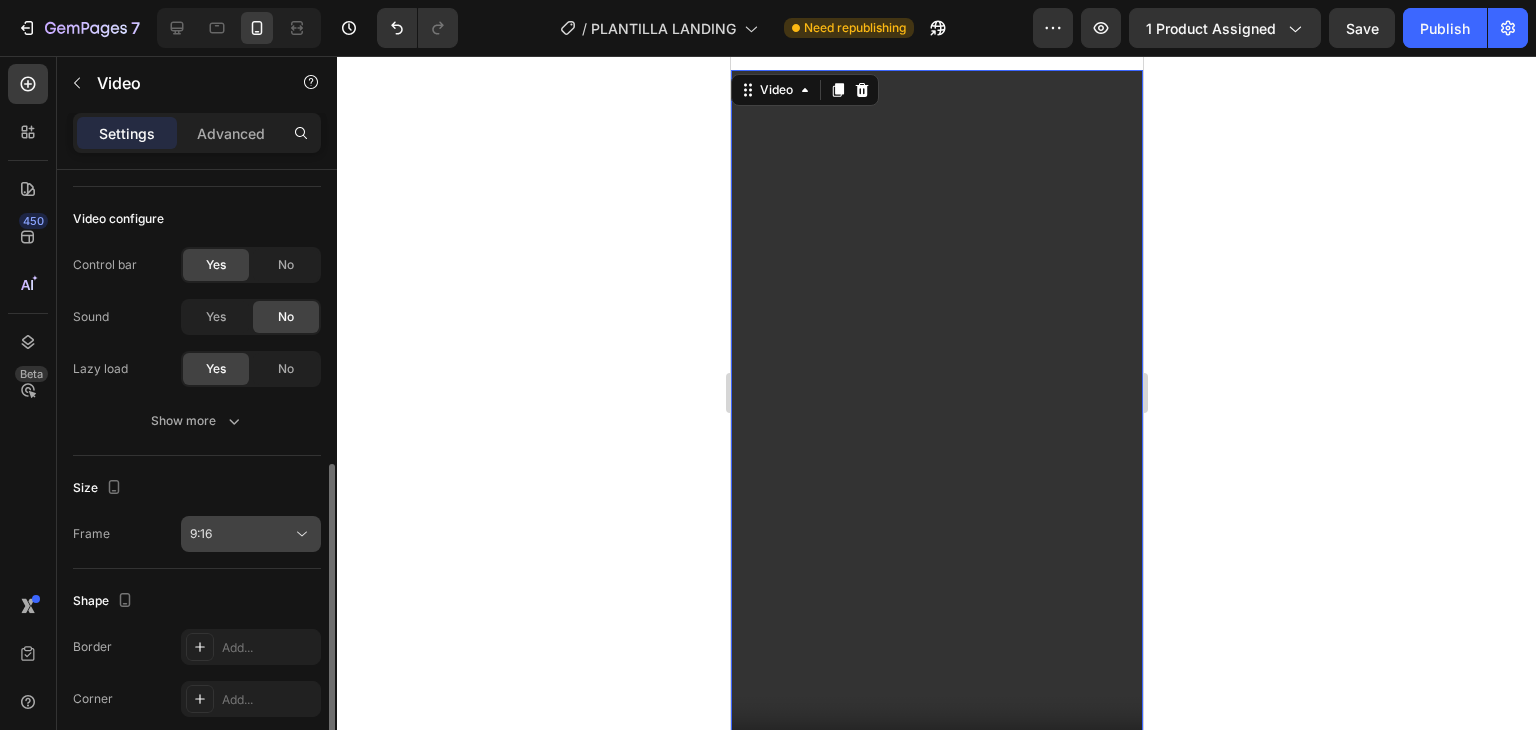 scroll, scrollTop: 300, scrollLeft: 0, axis: vertical 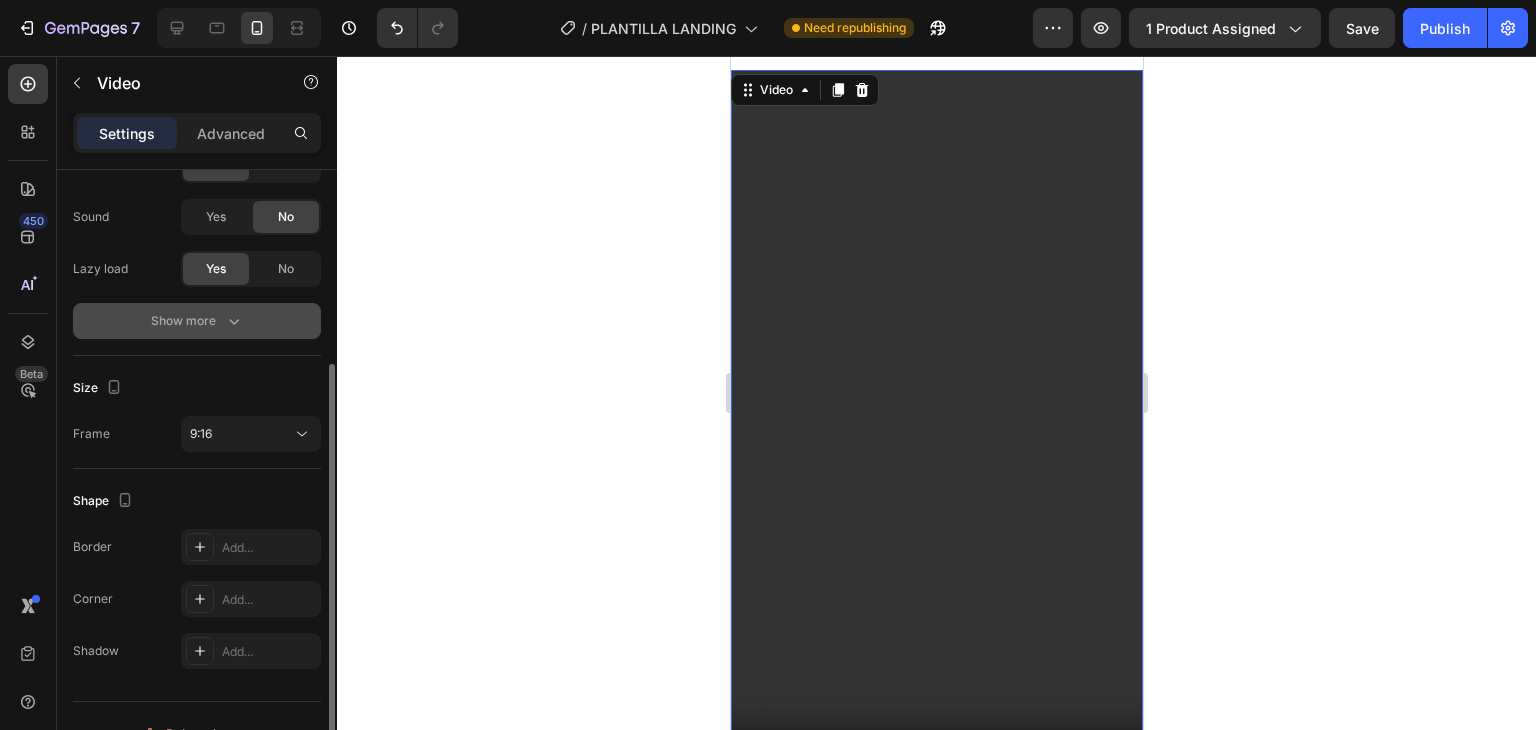 click on "Show more" at bounding box center [197, 321] 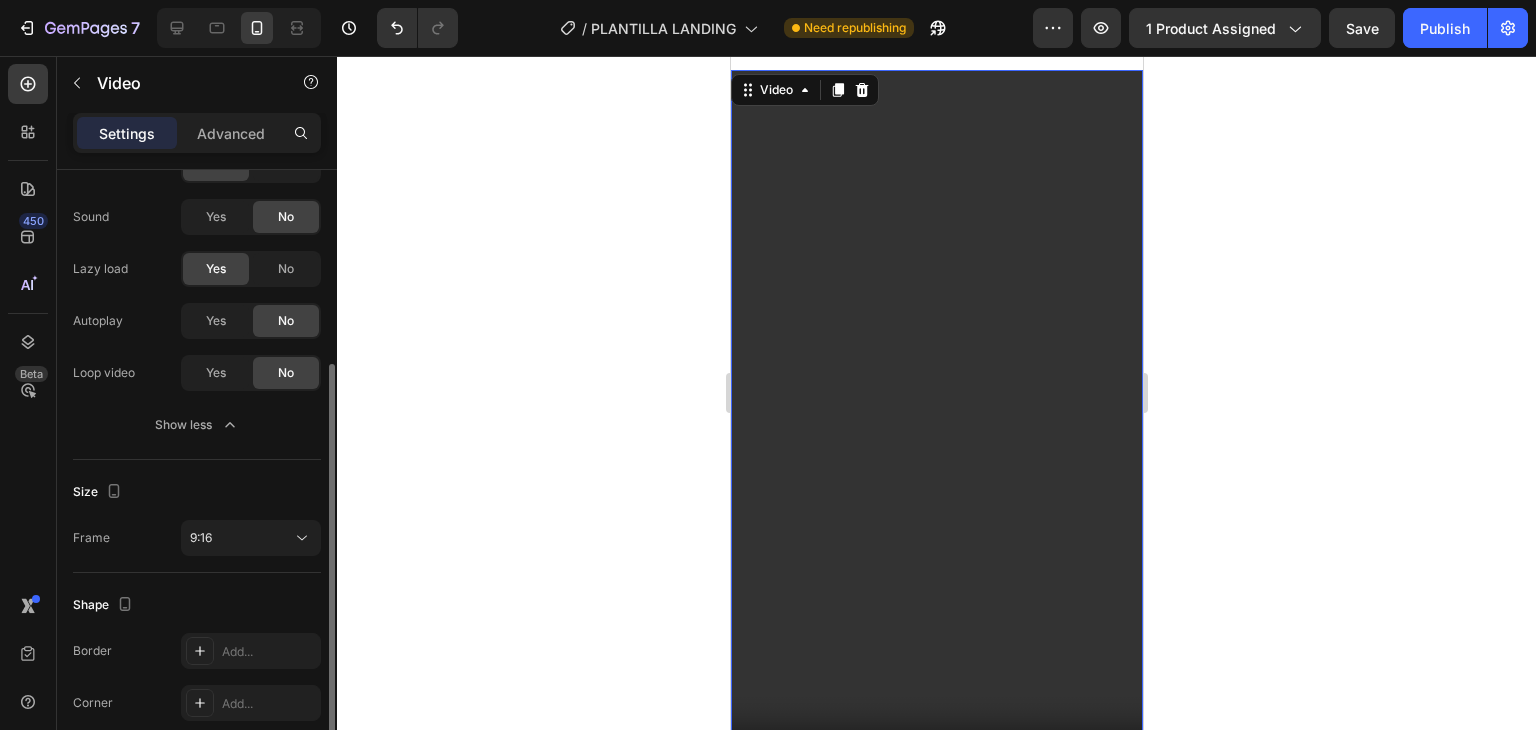 scroll, scrollTop: 200, scrollLeft: 0, axis: vertical 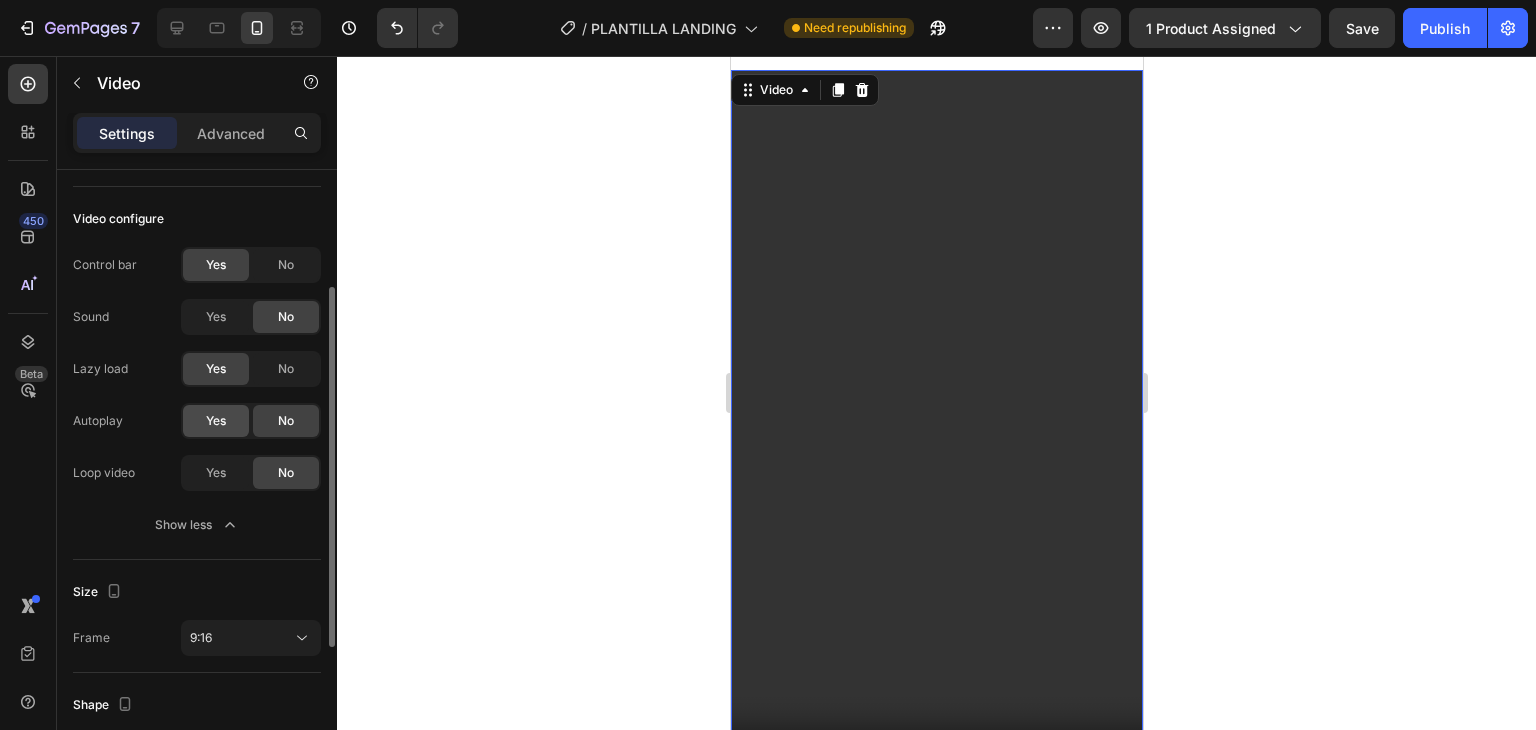 click on "Yes" 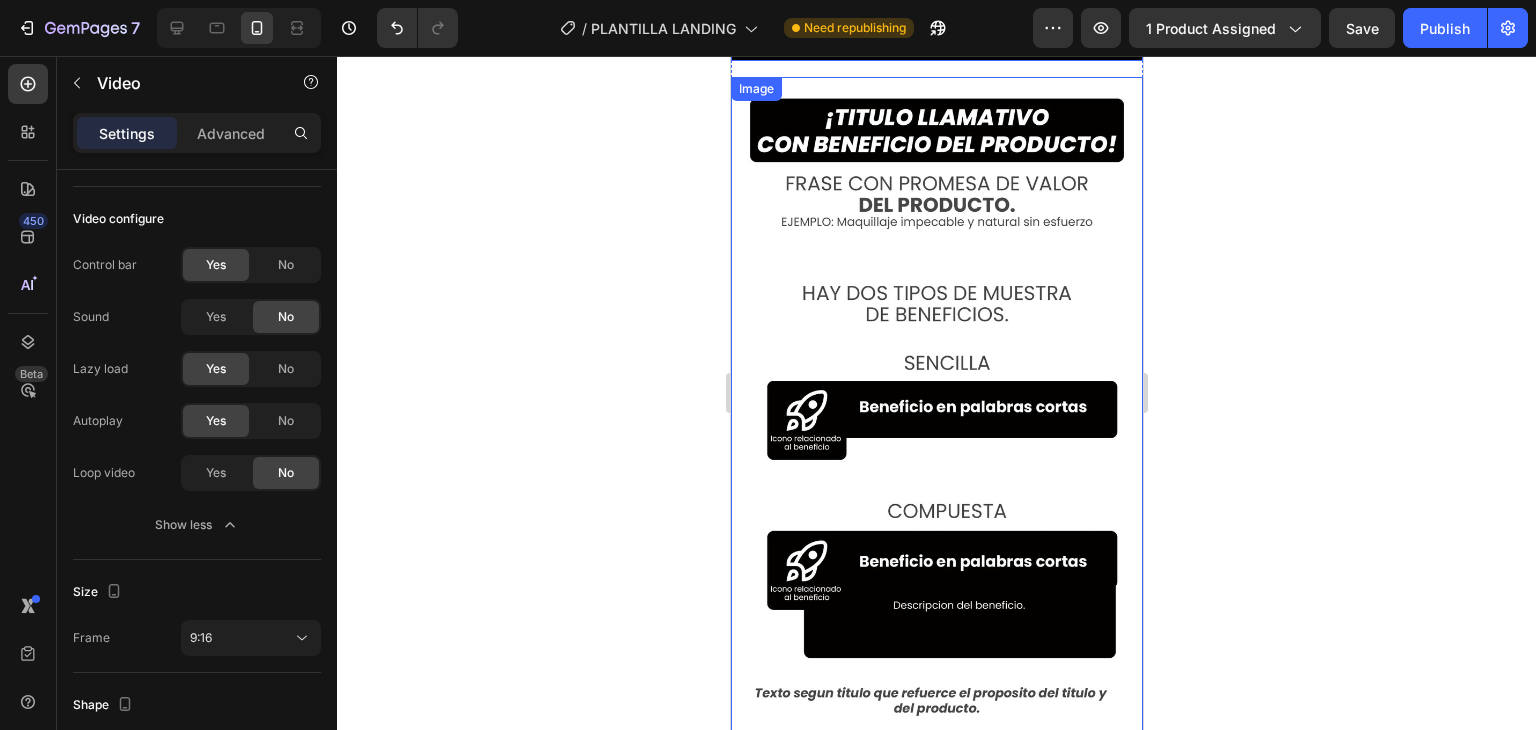 scroll, scrollTop: 5300, scrollLeft: 0, axis: vertical 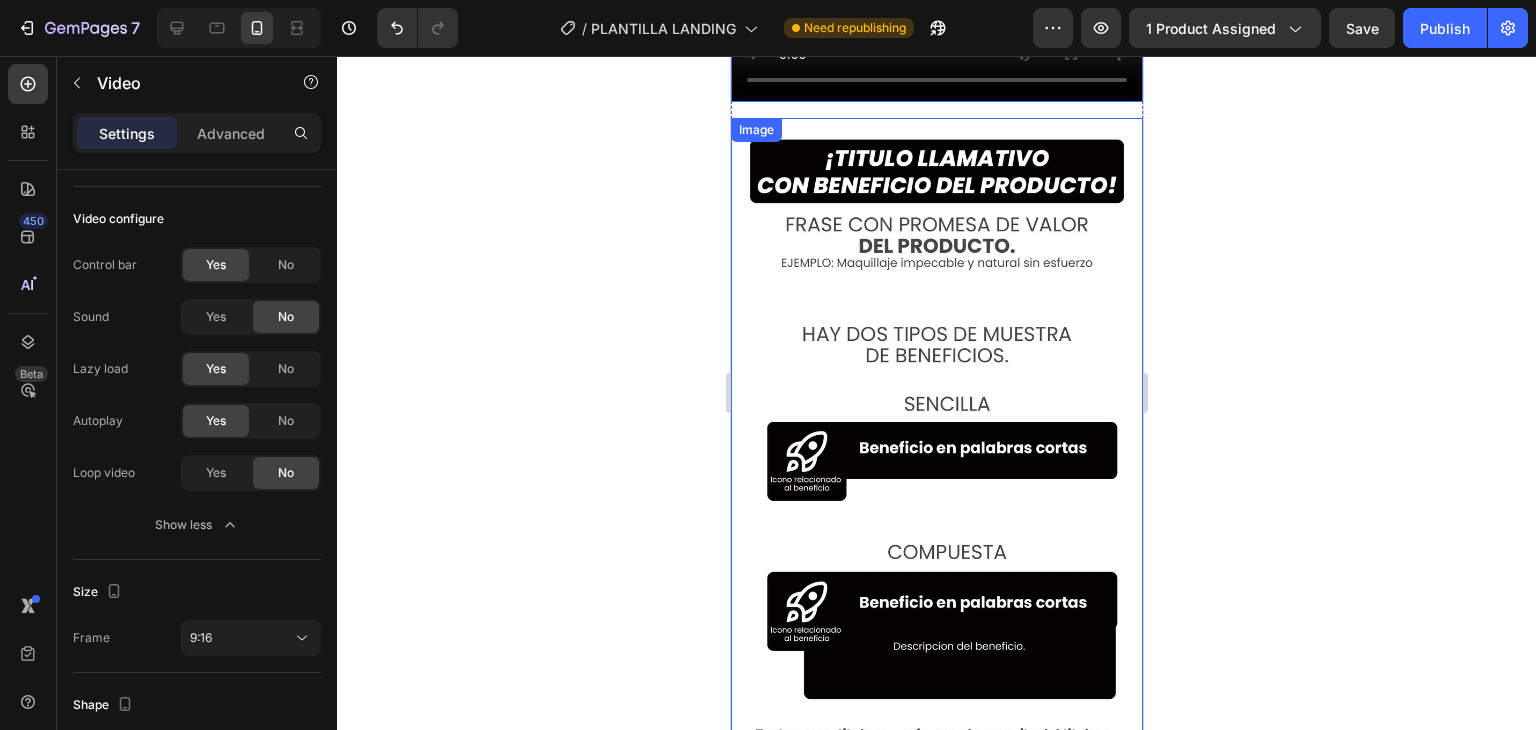 click at bounding box center (936, 450) 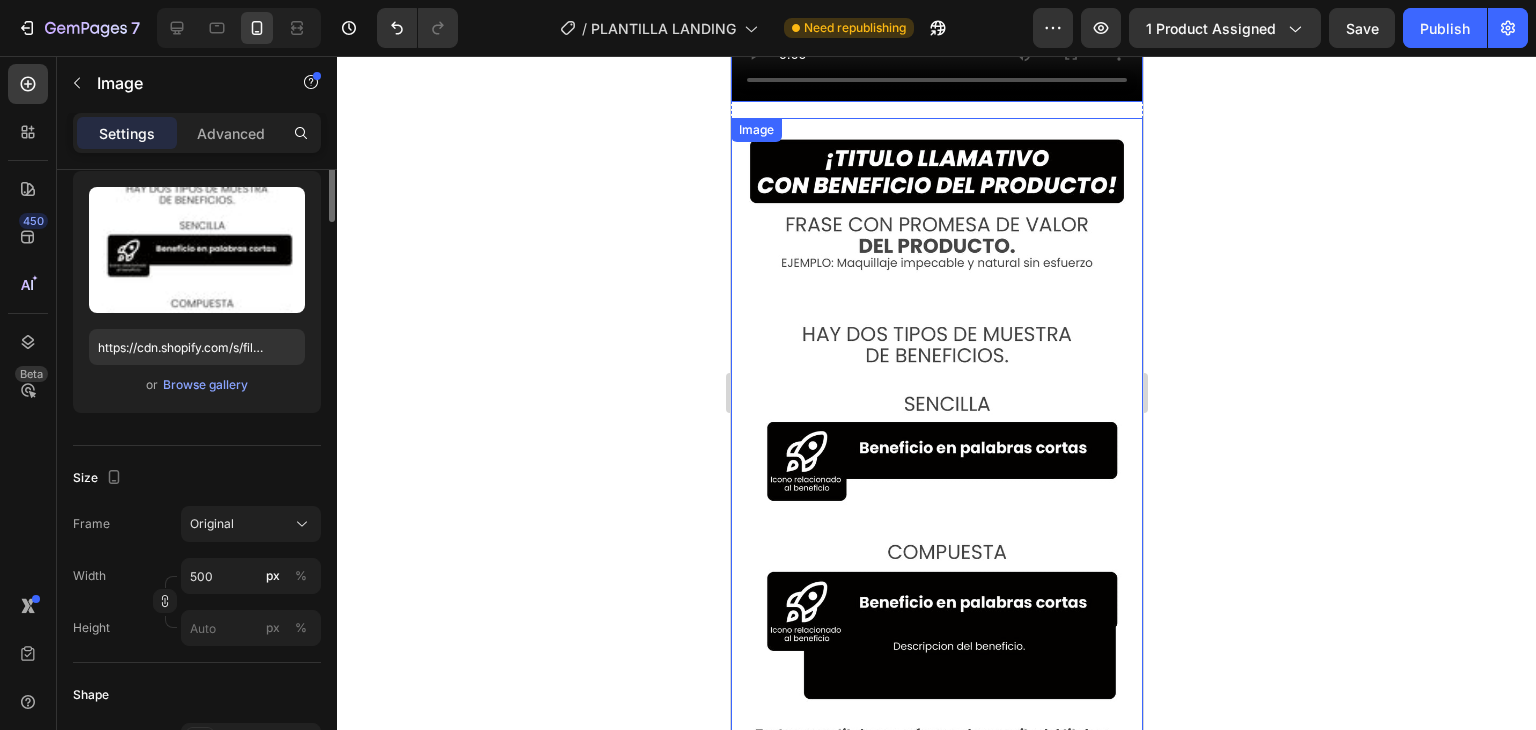 scroll, scrollTop: 0, scrollLeft: 0, axis: both 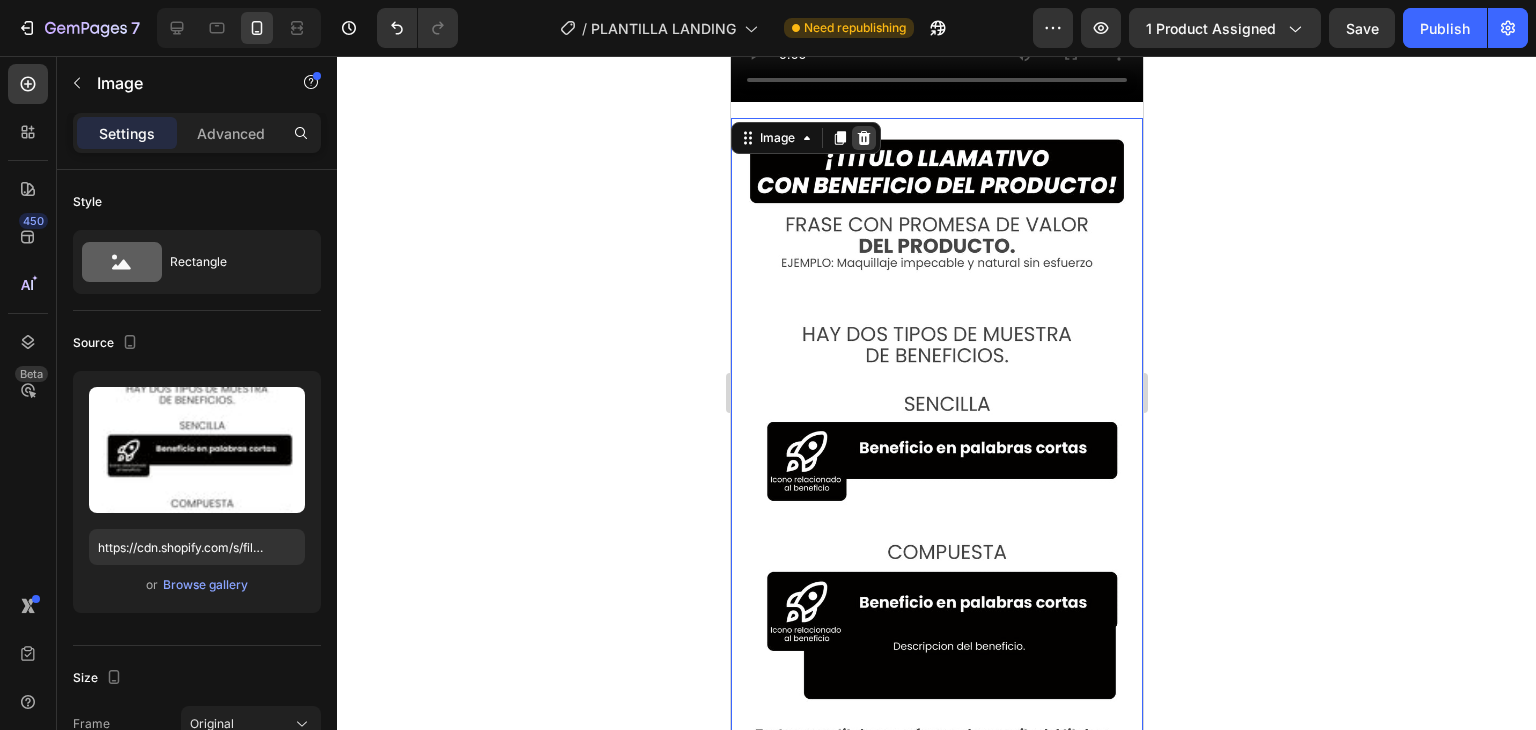click 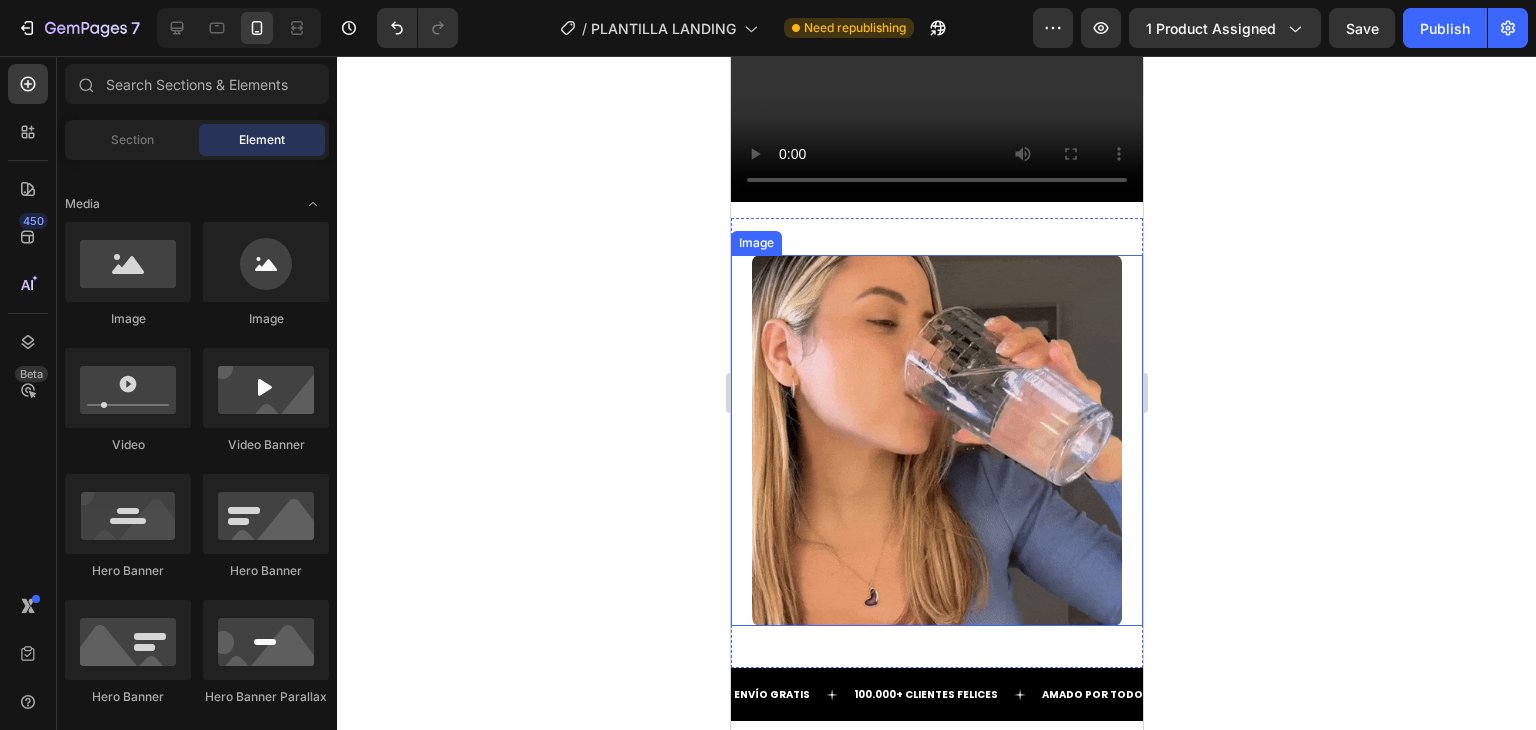scroll, scrollTop: 5100, scrollLeft: 0, axis: vertical 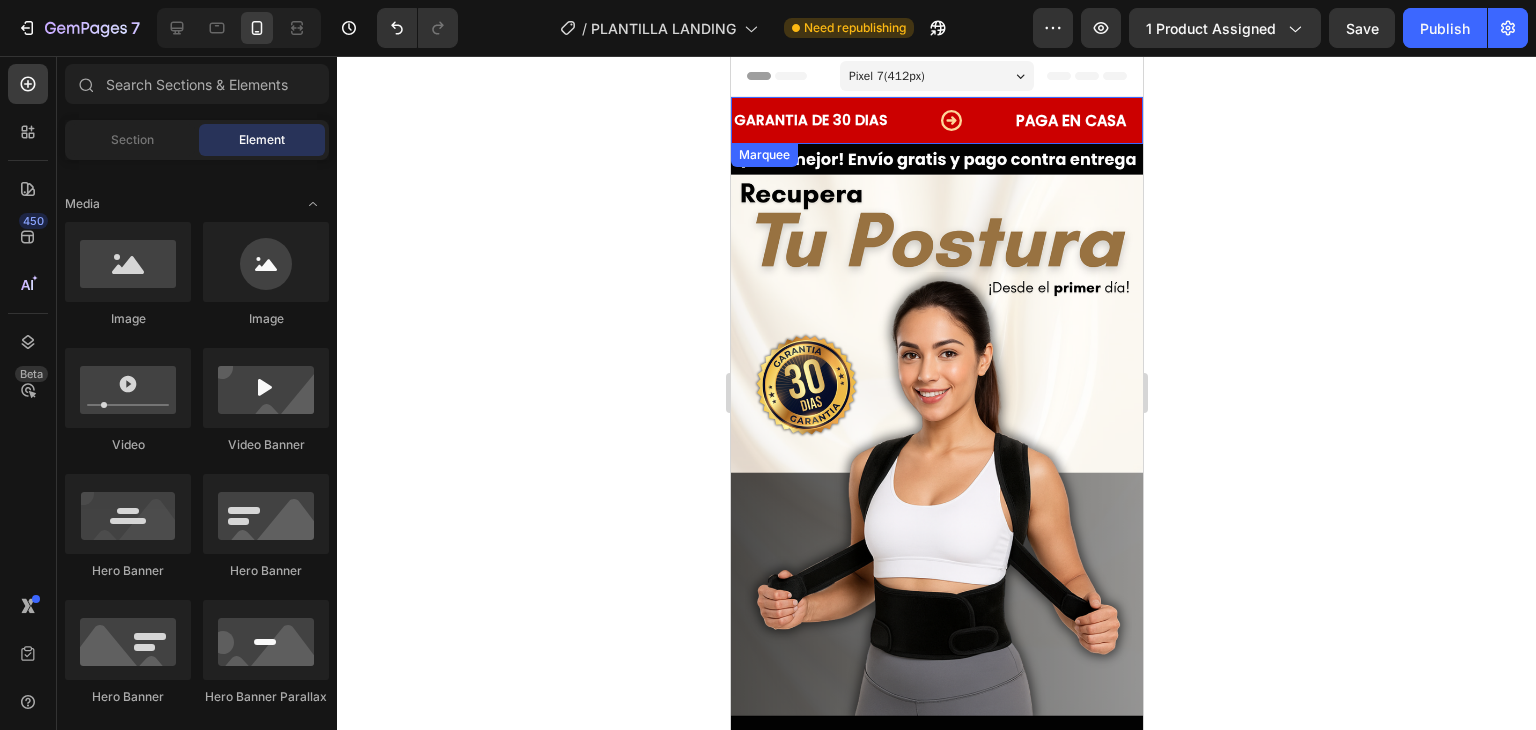 click on "GARANTIA DE 30 DIAS Text Block" at bounding box center [872, 120] 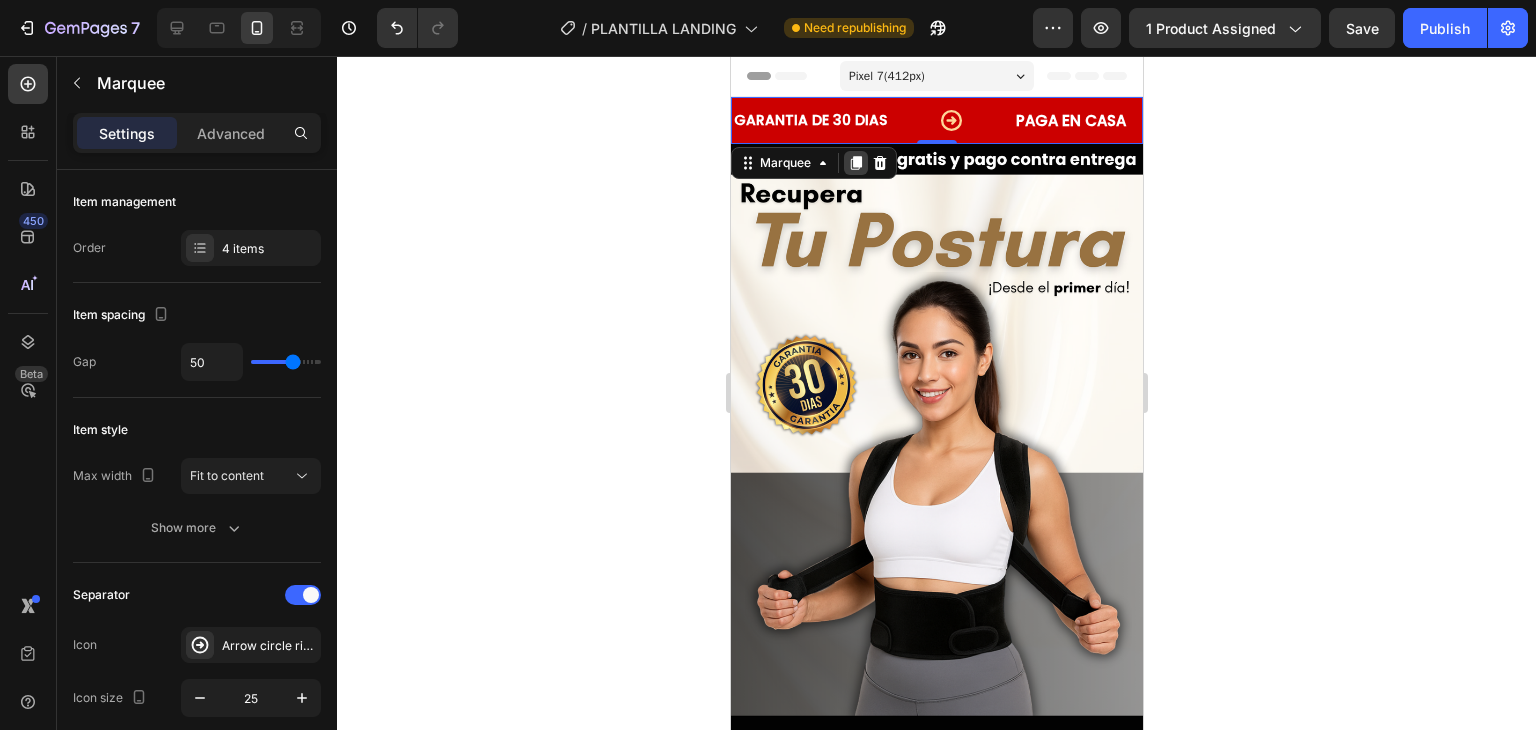 click 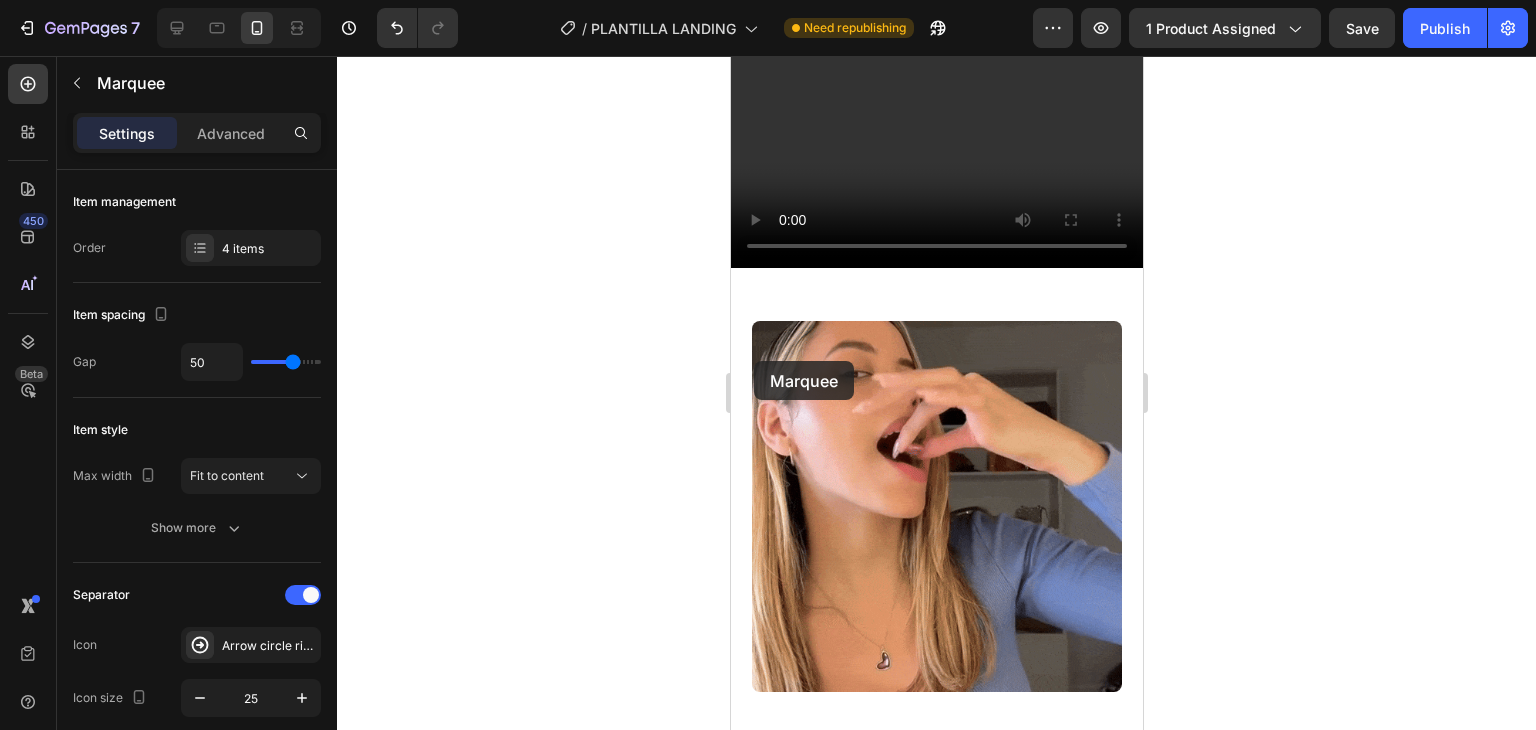 scroll, scrollTop: 5200, scrollLeft: 0, axis: vertical 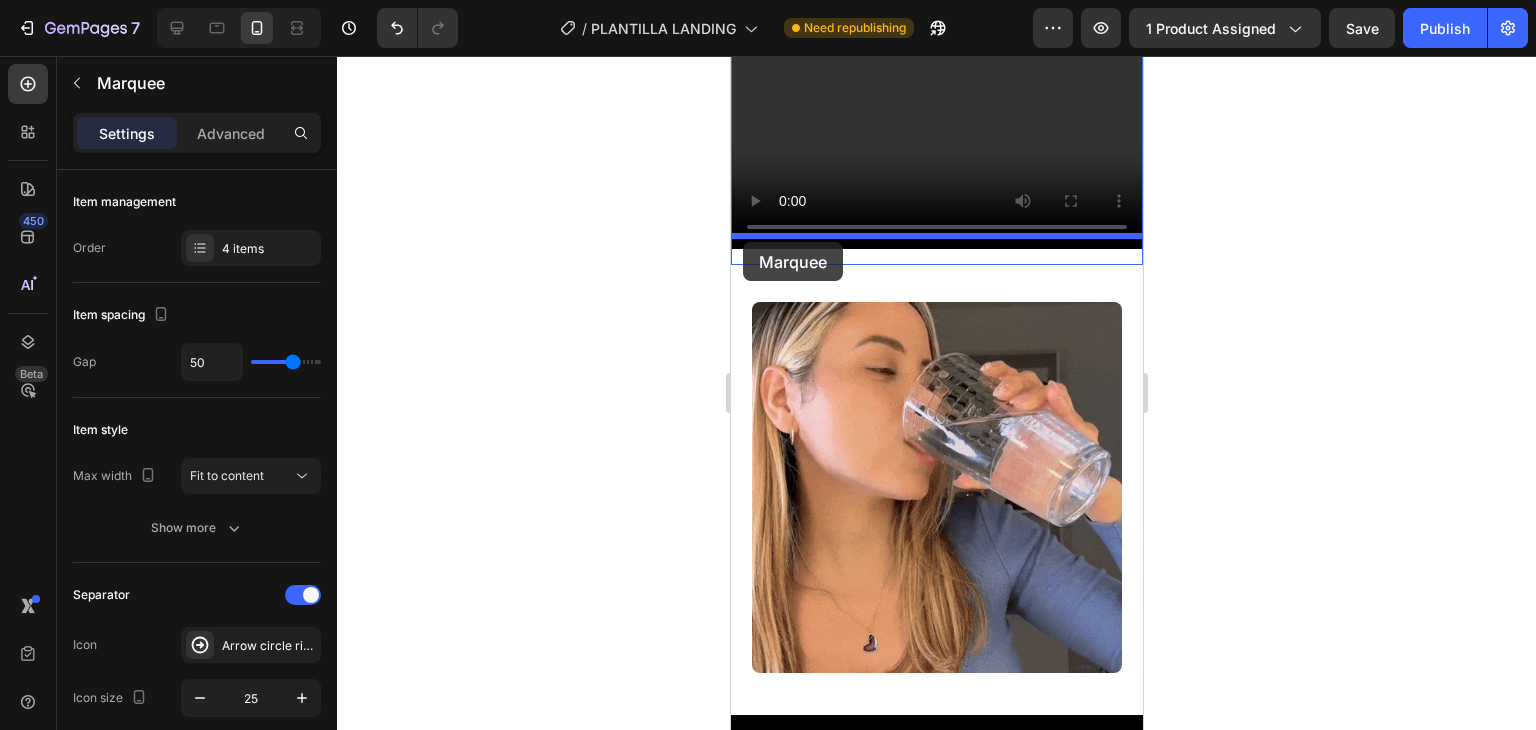drag, startPoint x: 745, startPoint y: 126, endPoint x: 742, endPoint y: 242, distance: 116.03879 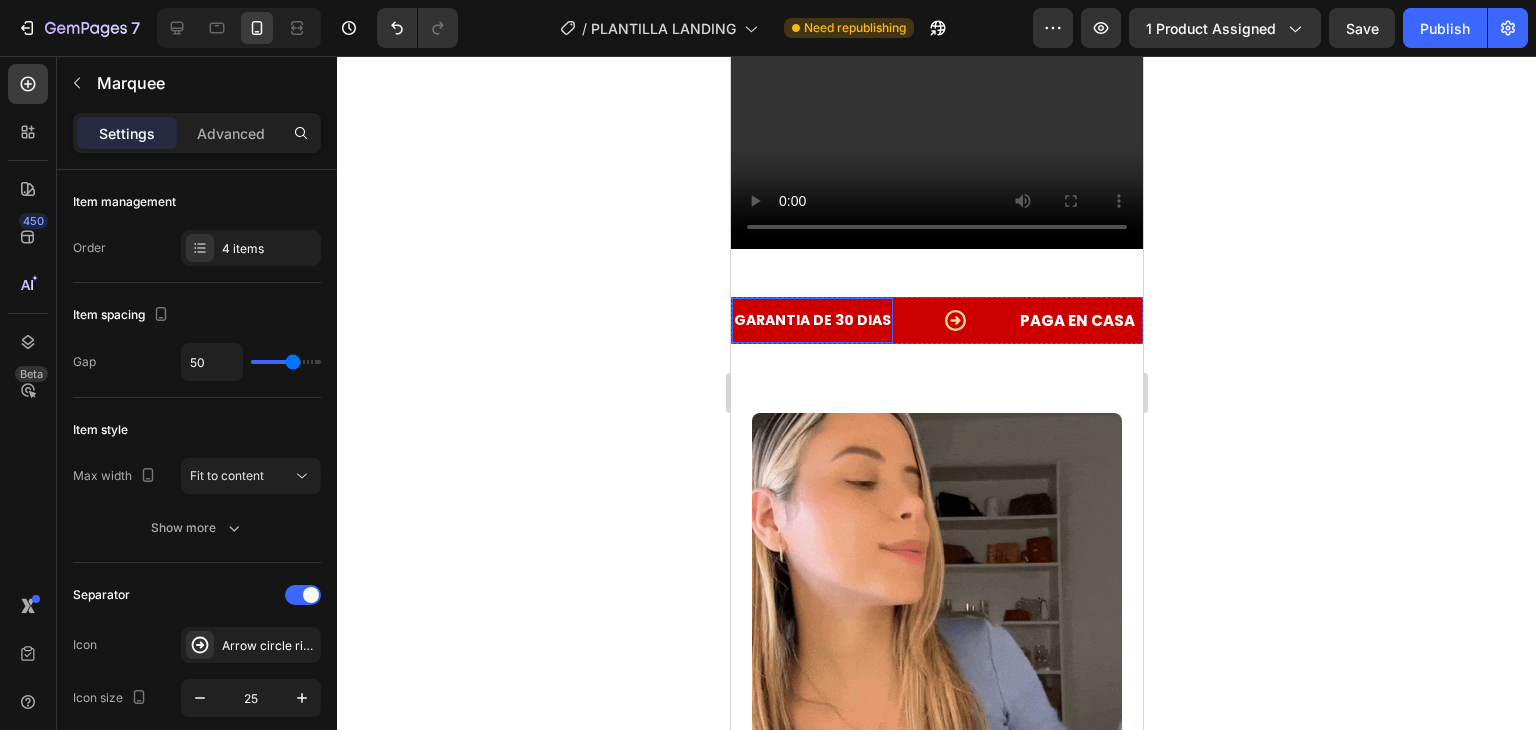 click on "GARANTIA DE 30 DIAS" at bounding box center [811, 320] 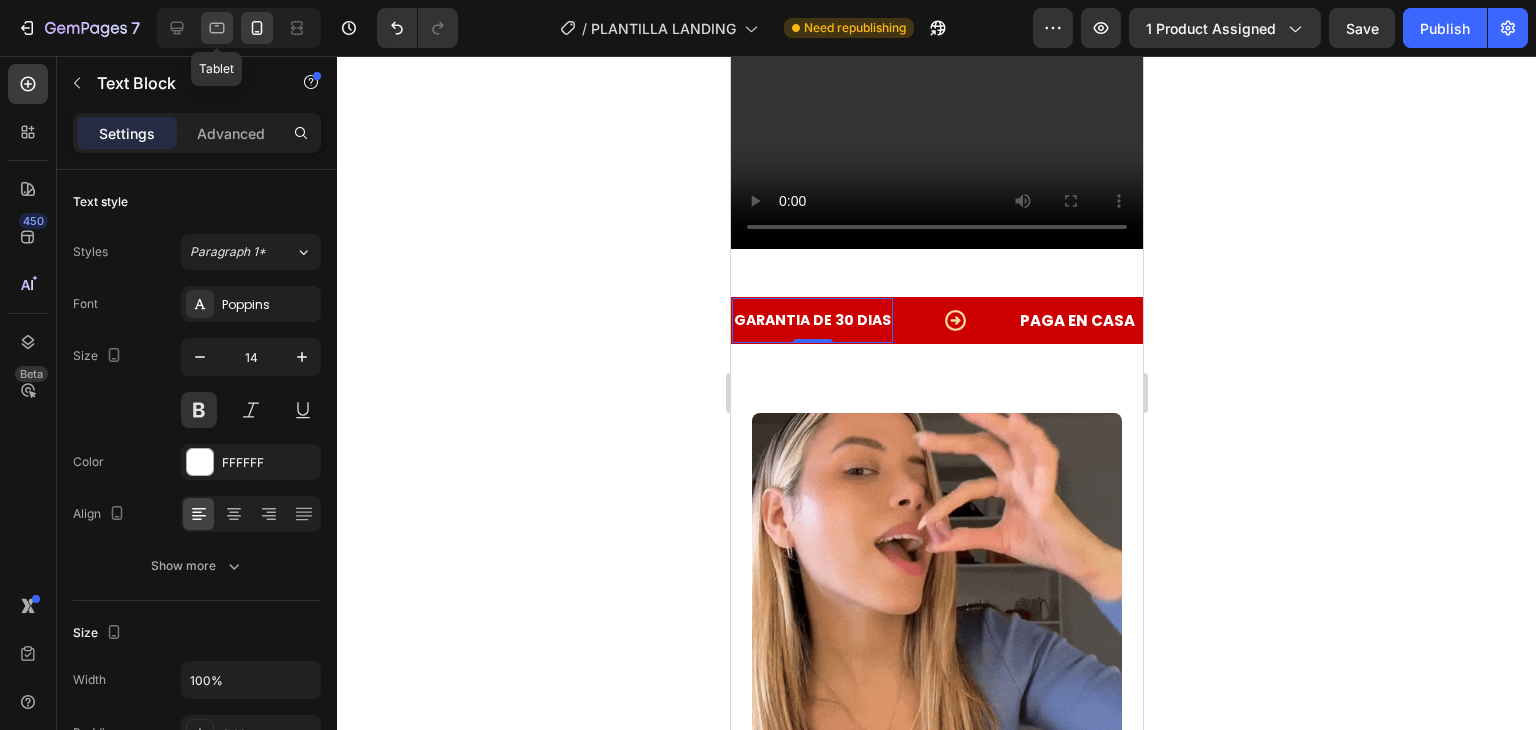 click 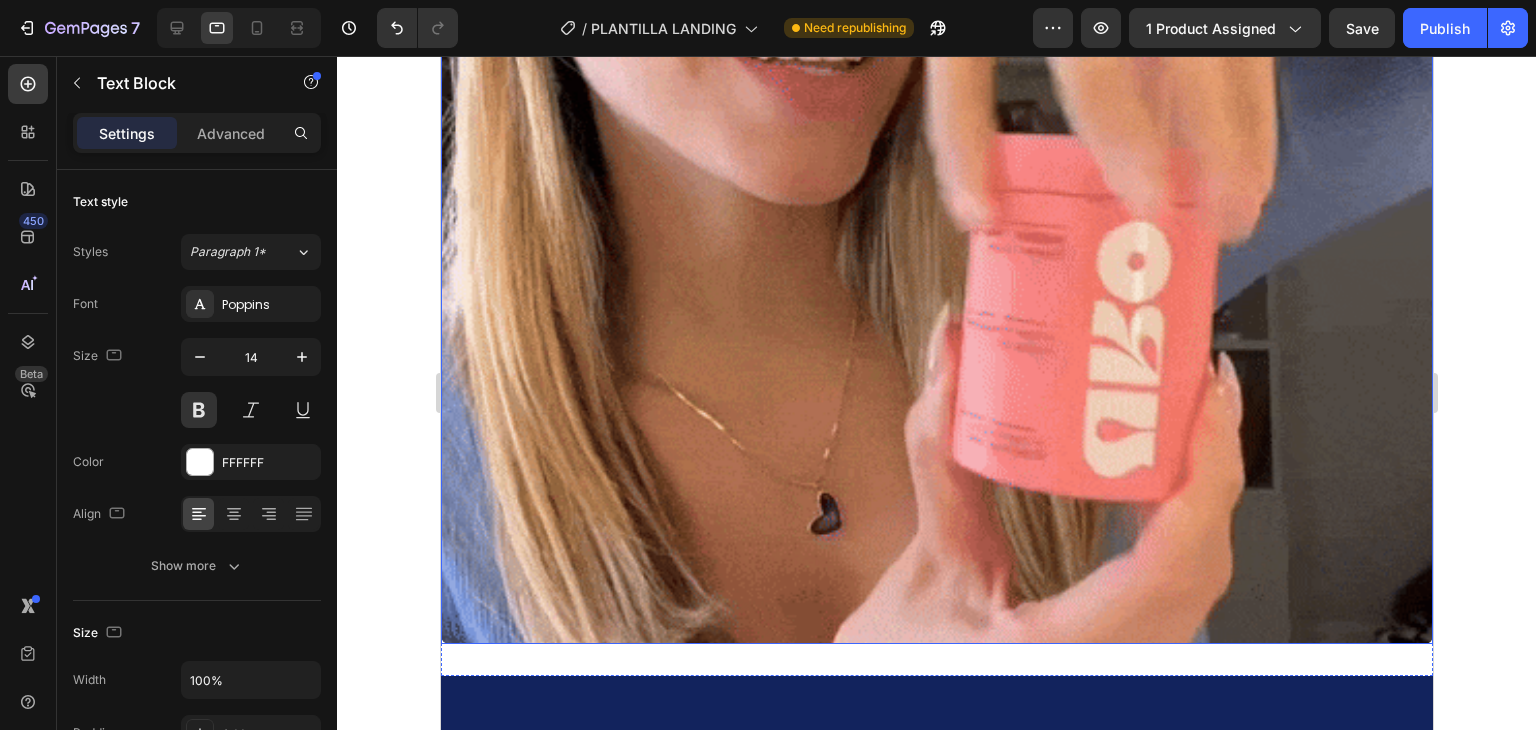 scroll, scrollTop: 5999, scrollLeft: 0, axis: vertical 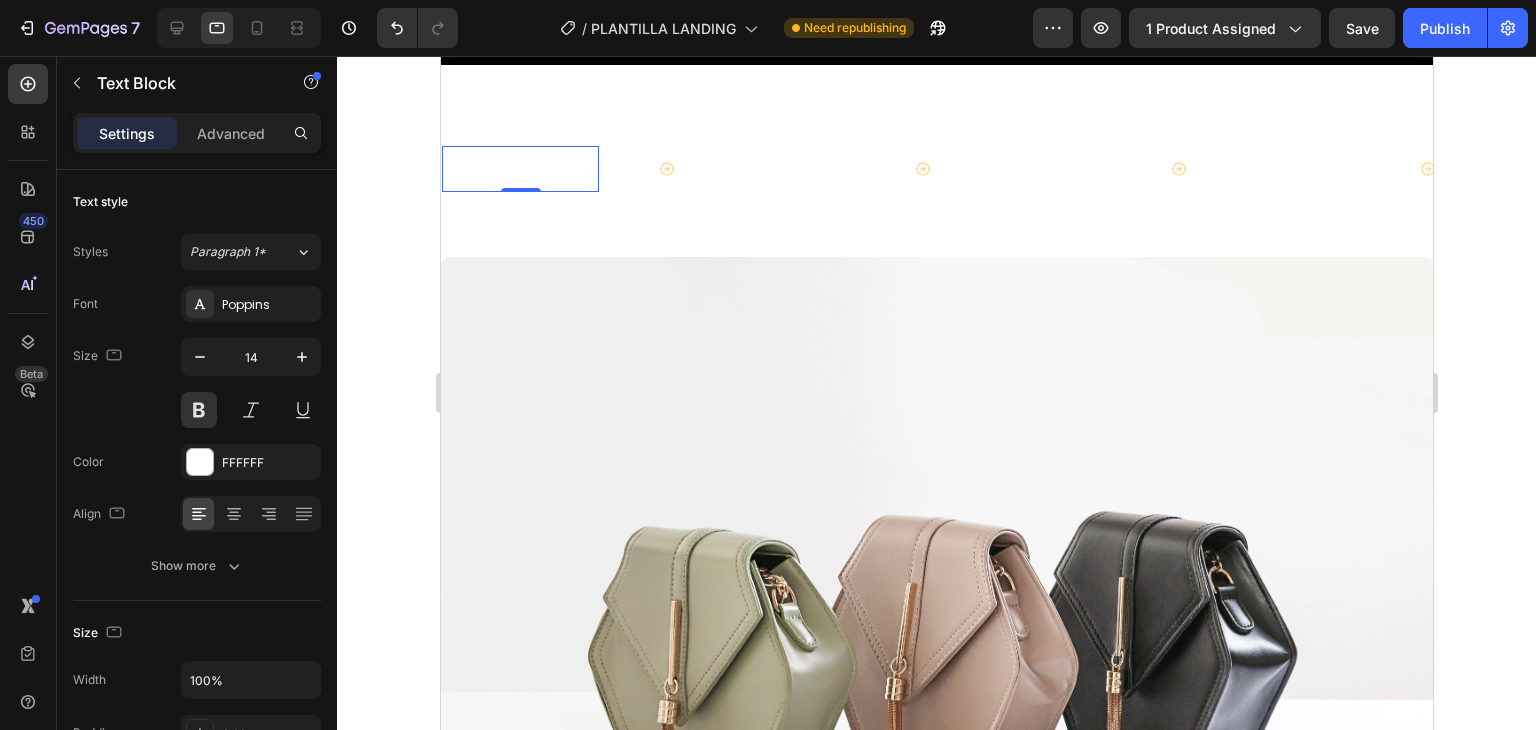 click on "GARANTIA DE 30 DIAS" at bounding box center [519, 168] 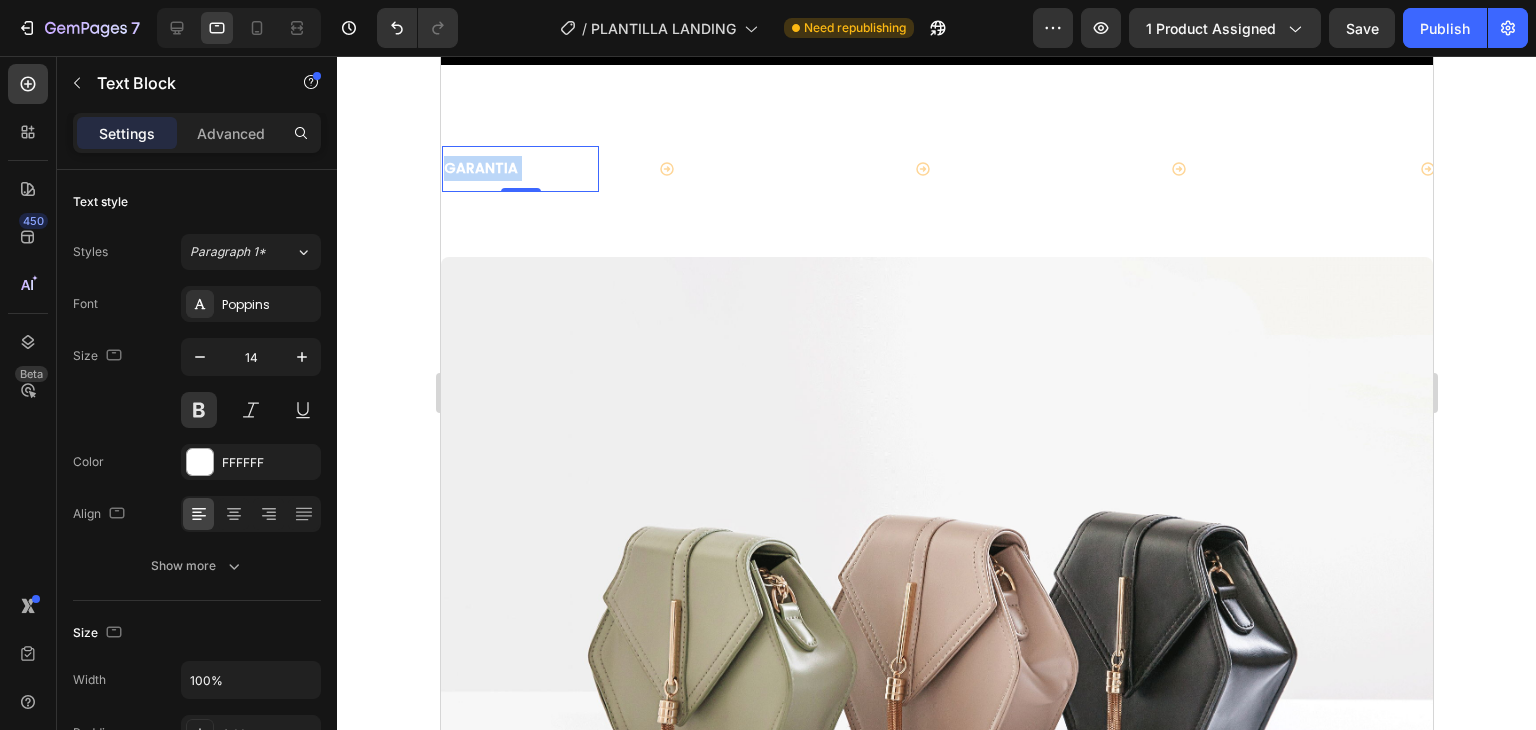 click on "GARANTIA DE 30 DIAS" at bounding box center (519, 168) 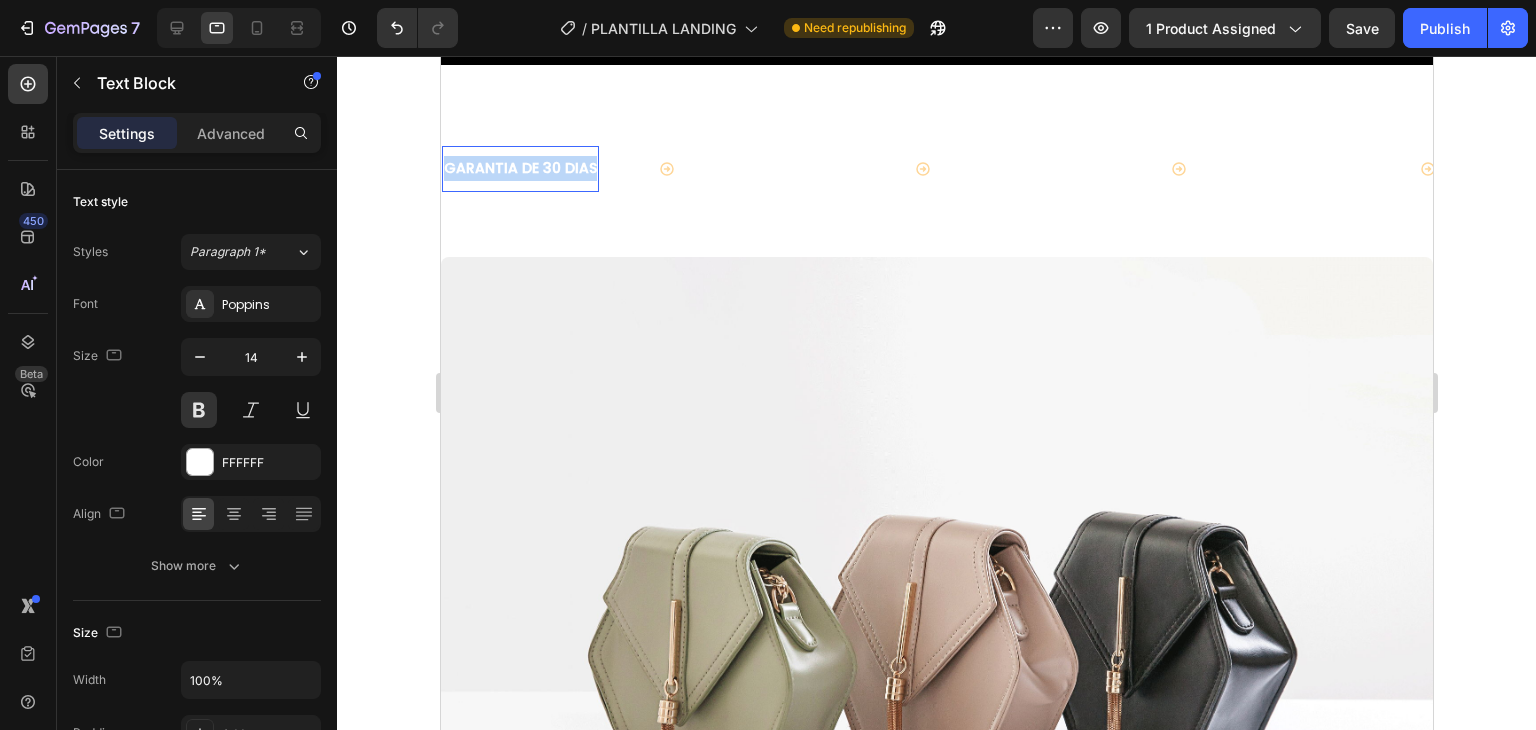 click on "GARANTIA DE 30 DIAS" at bounding box center [519, 168] 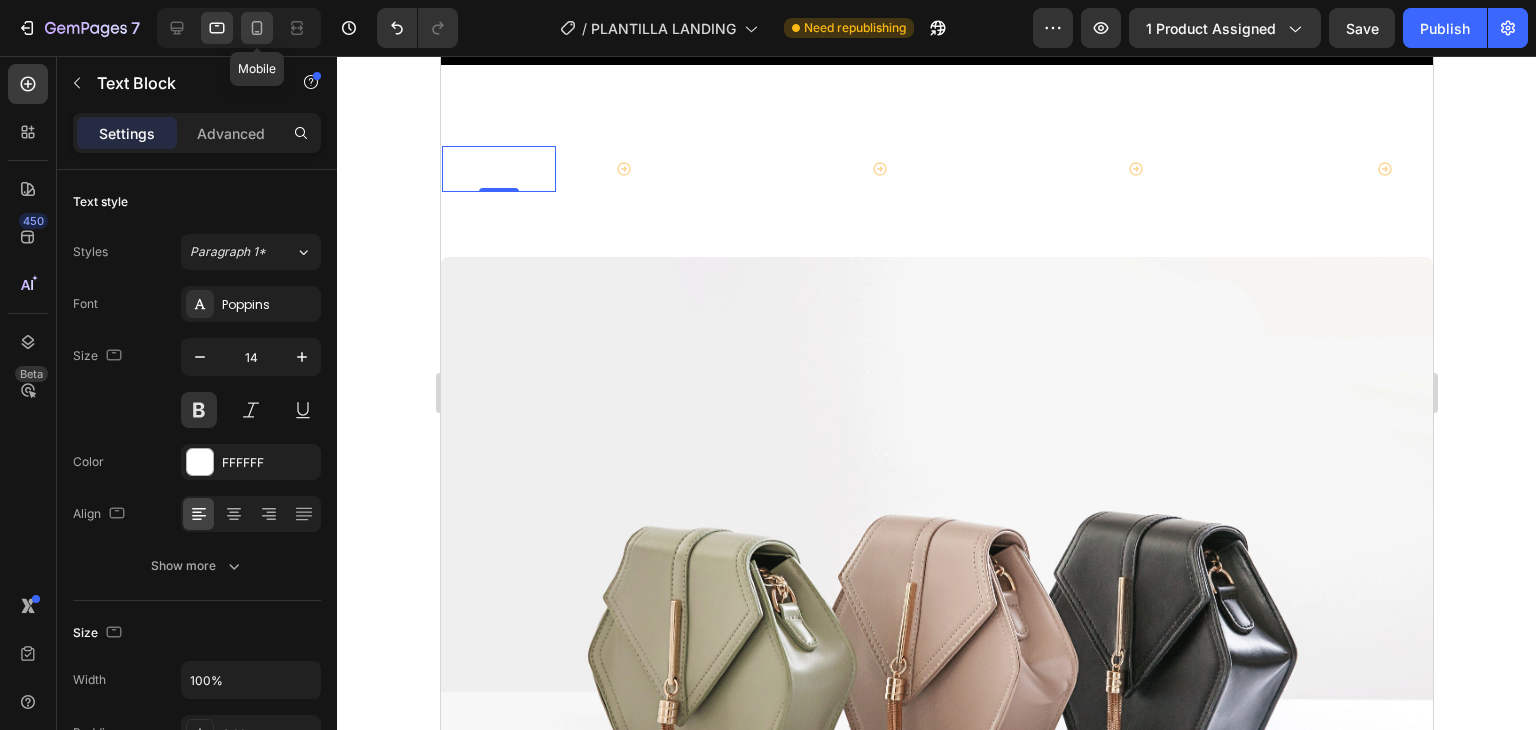 click 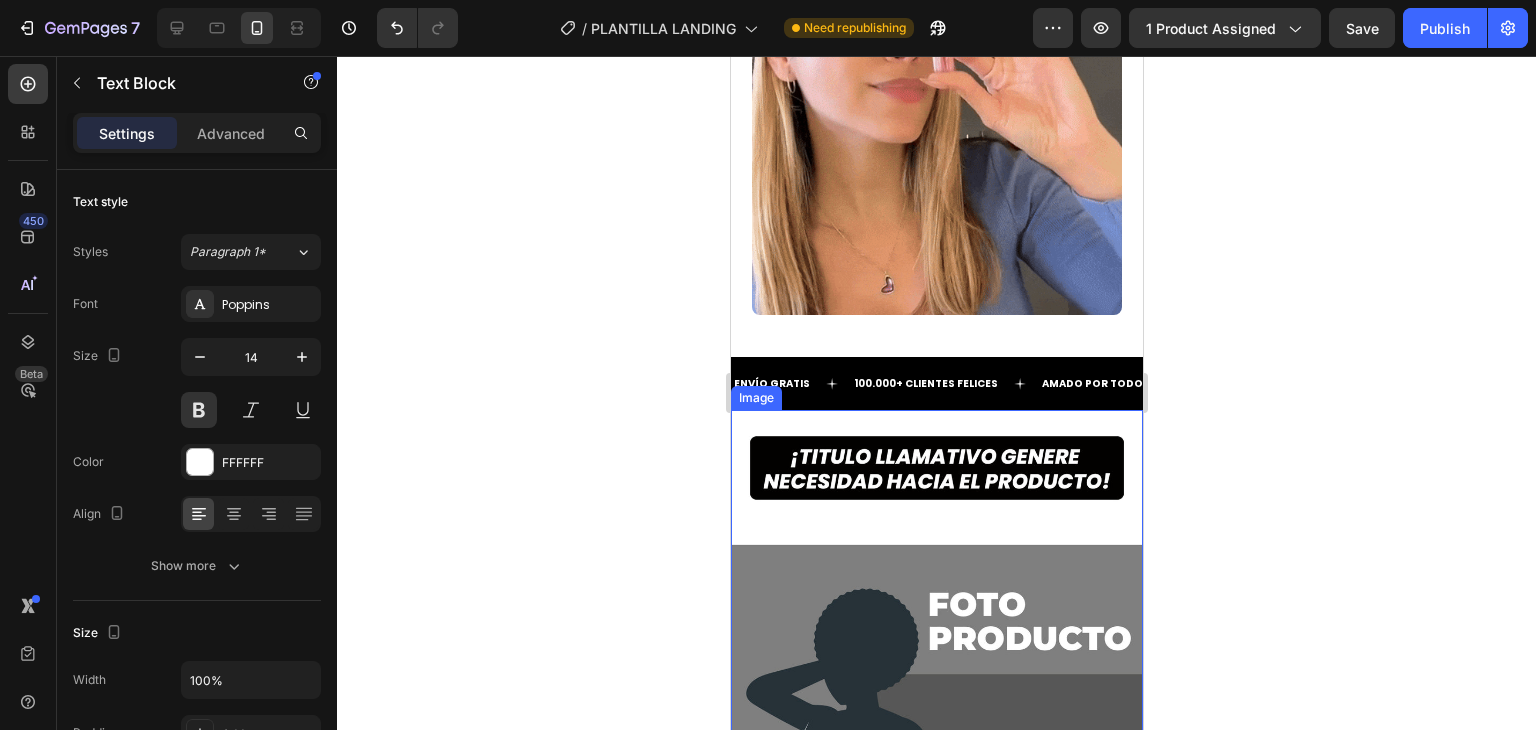scroll, scrollTop: 5648, scrollLeft: 0, axis: vertical 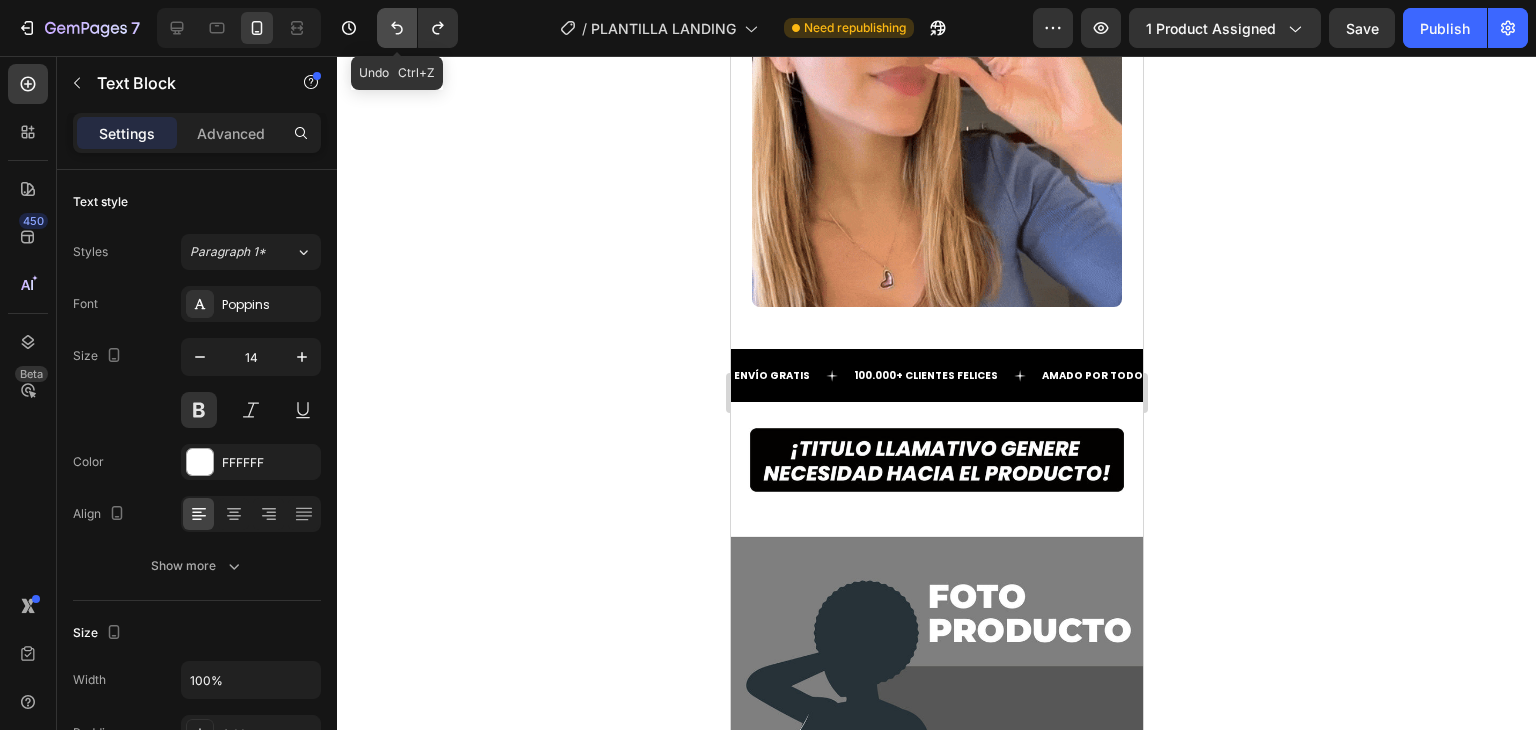 click 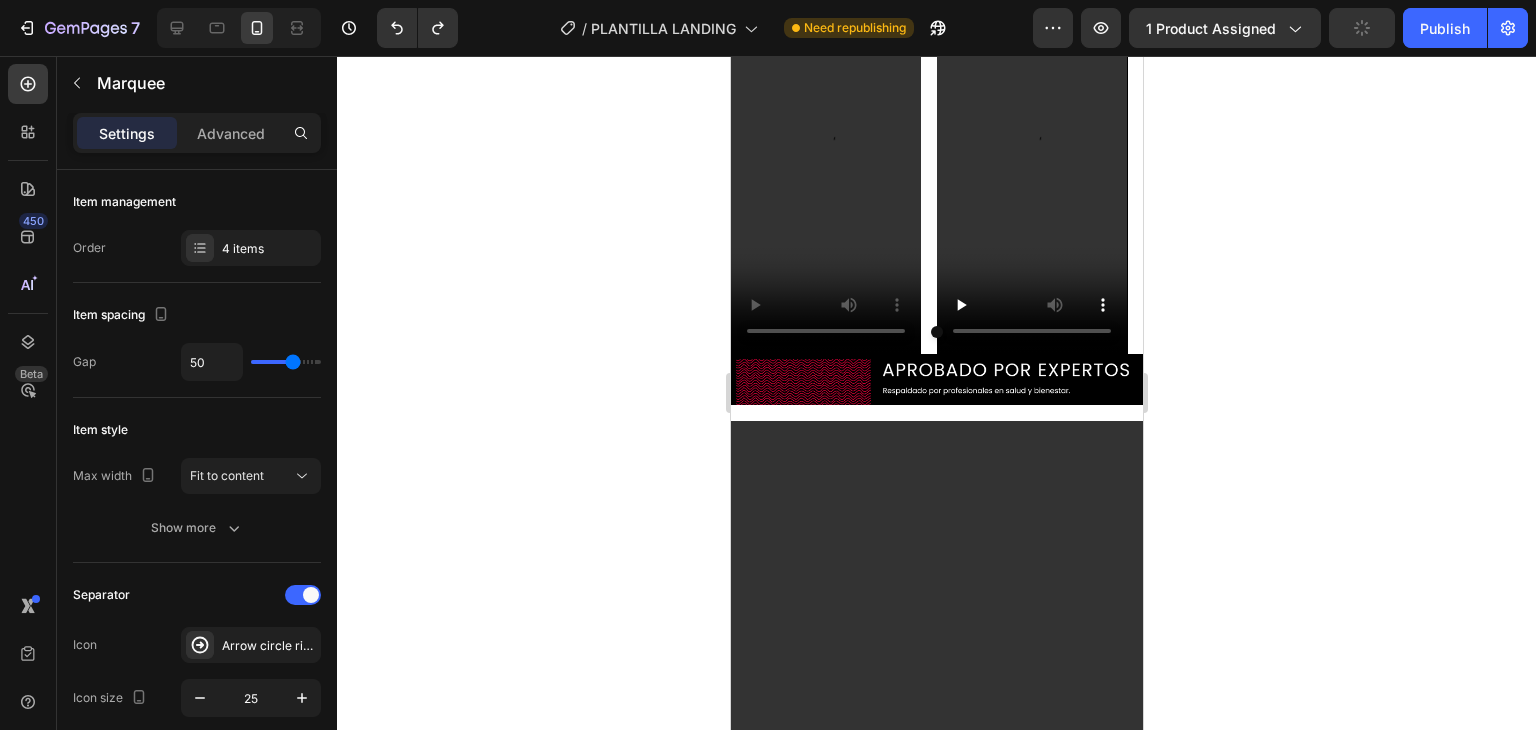 scroll, scrollTop: 4337, scrollLeft: 0, axis: vertical 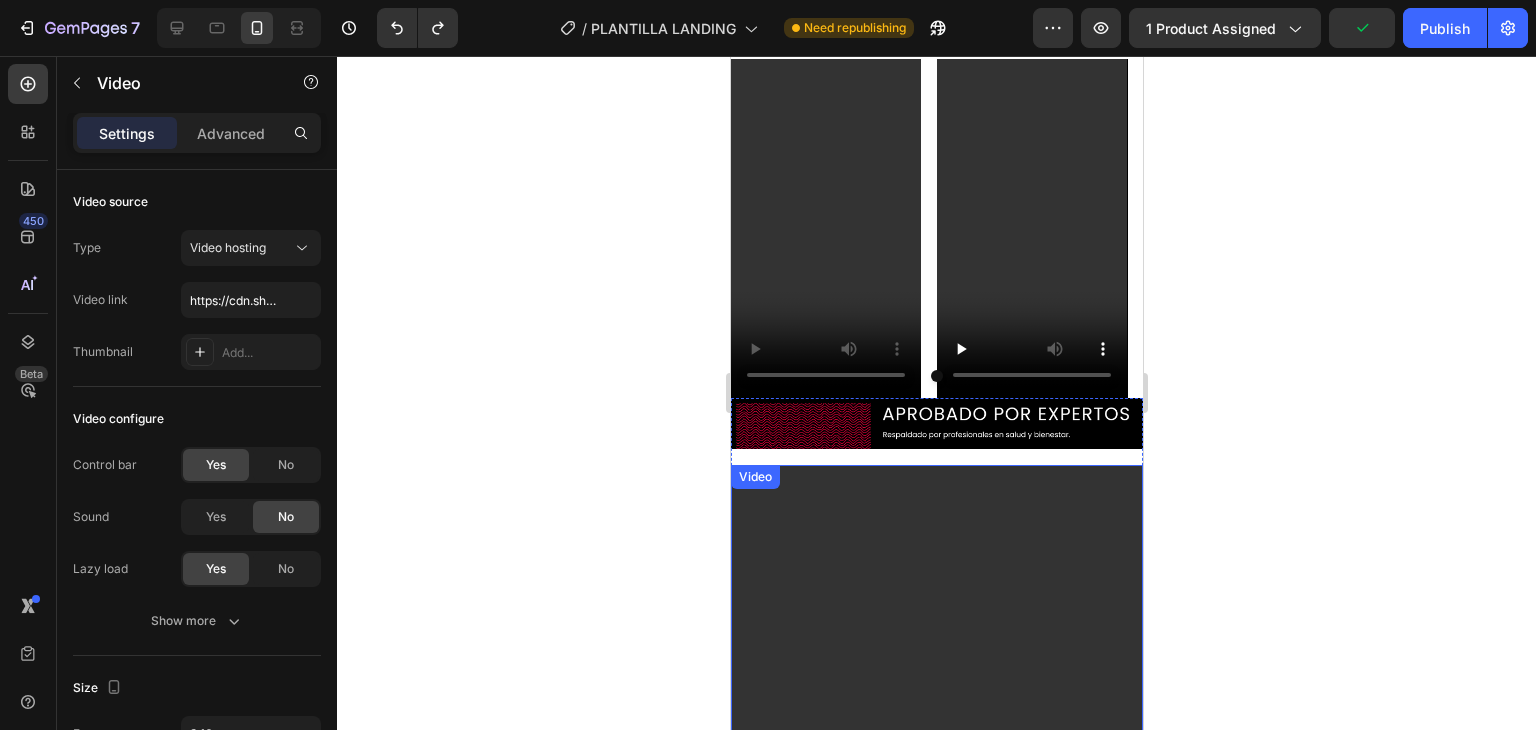 click at bounding box center (936, 831) 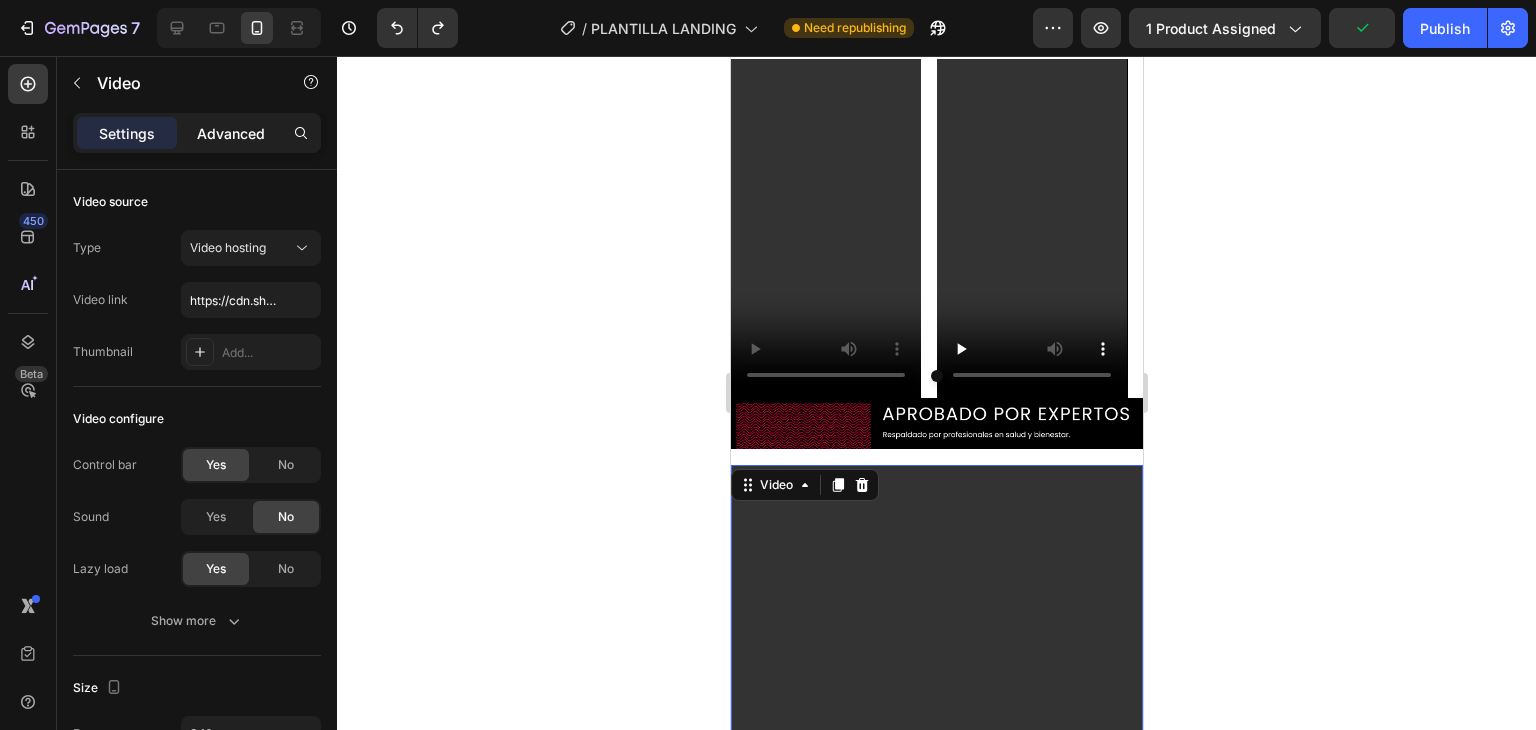 click on "Advanced" 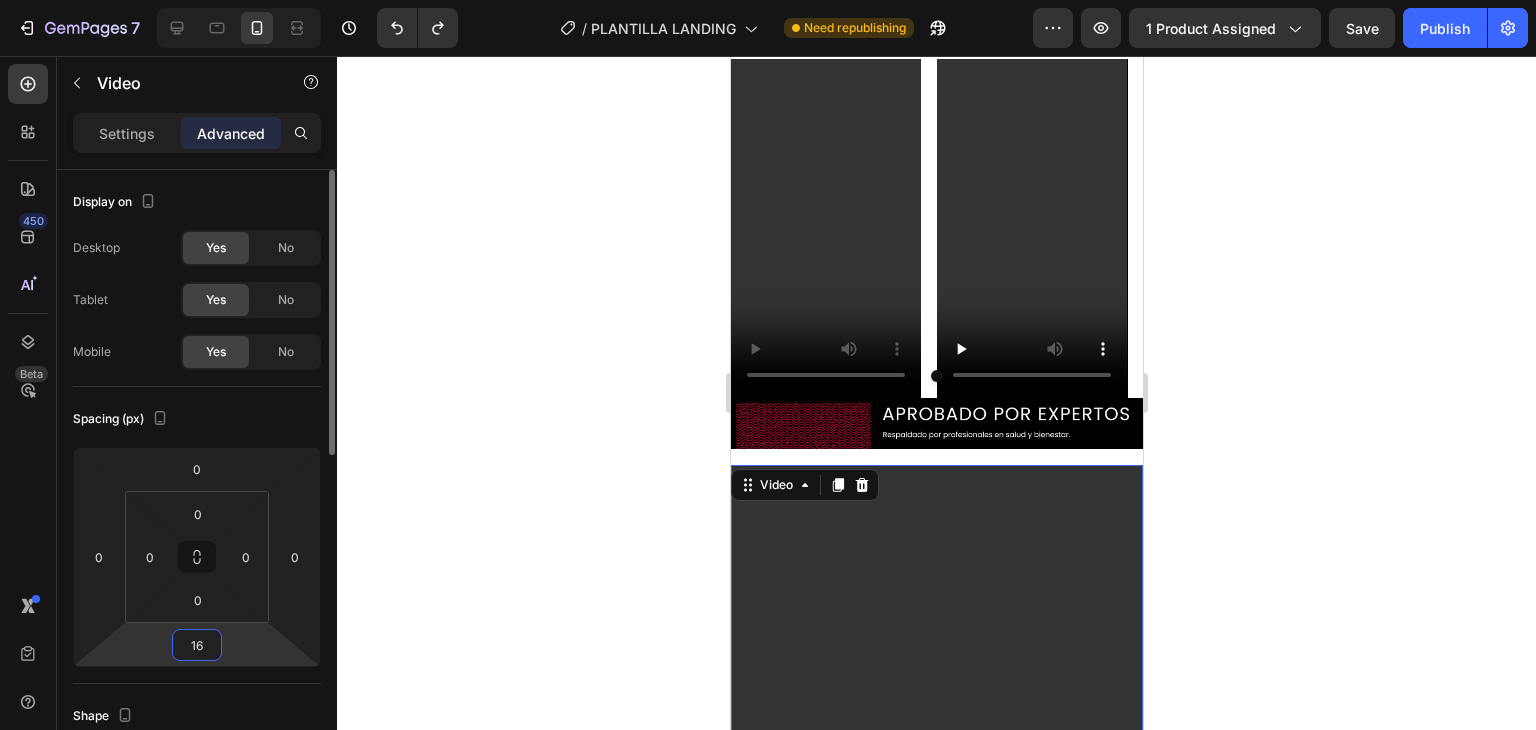 click on "16" at bounding box center (197, 645) 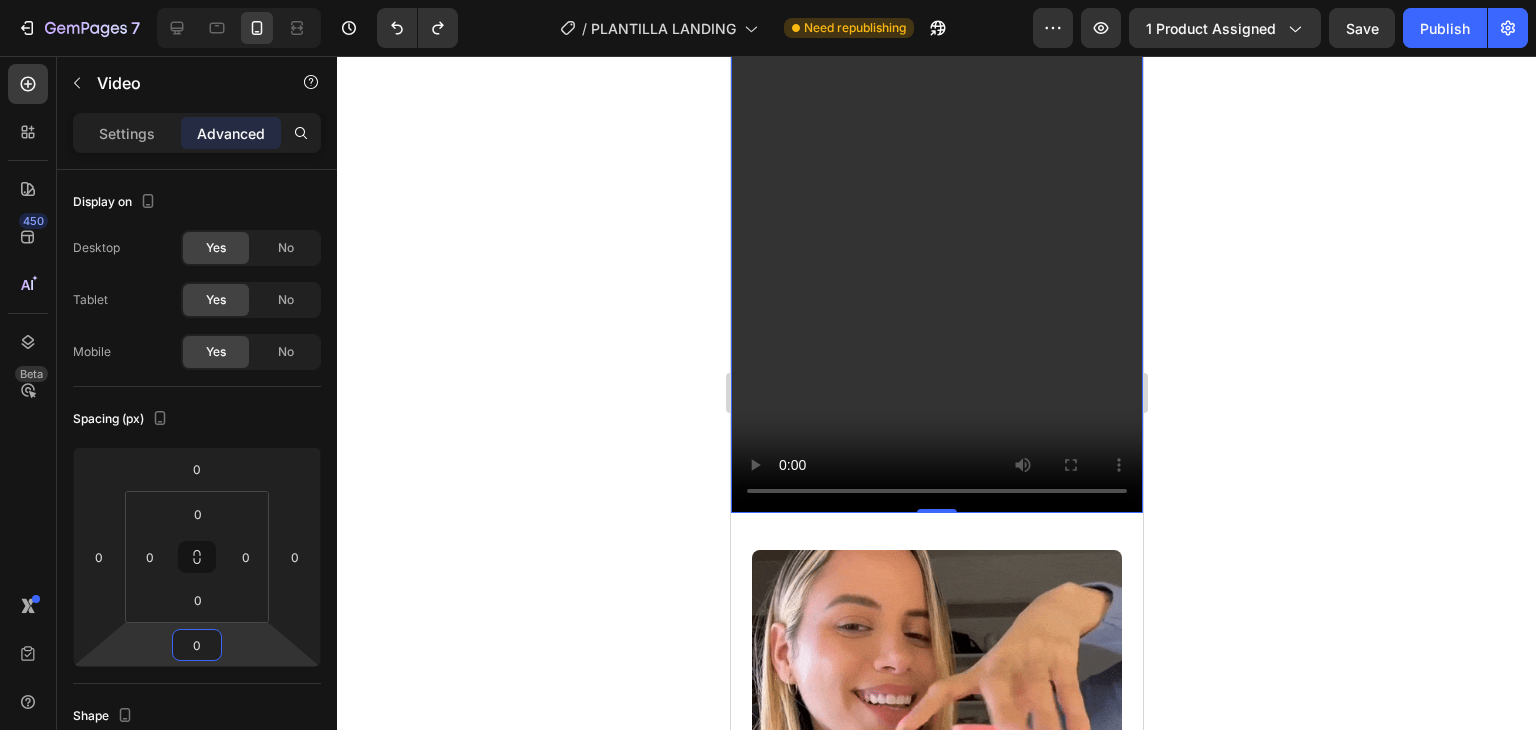 scroll, scrollTop: 4937, scrollLeft: 0, axis: vertical 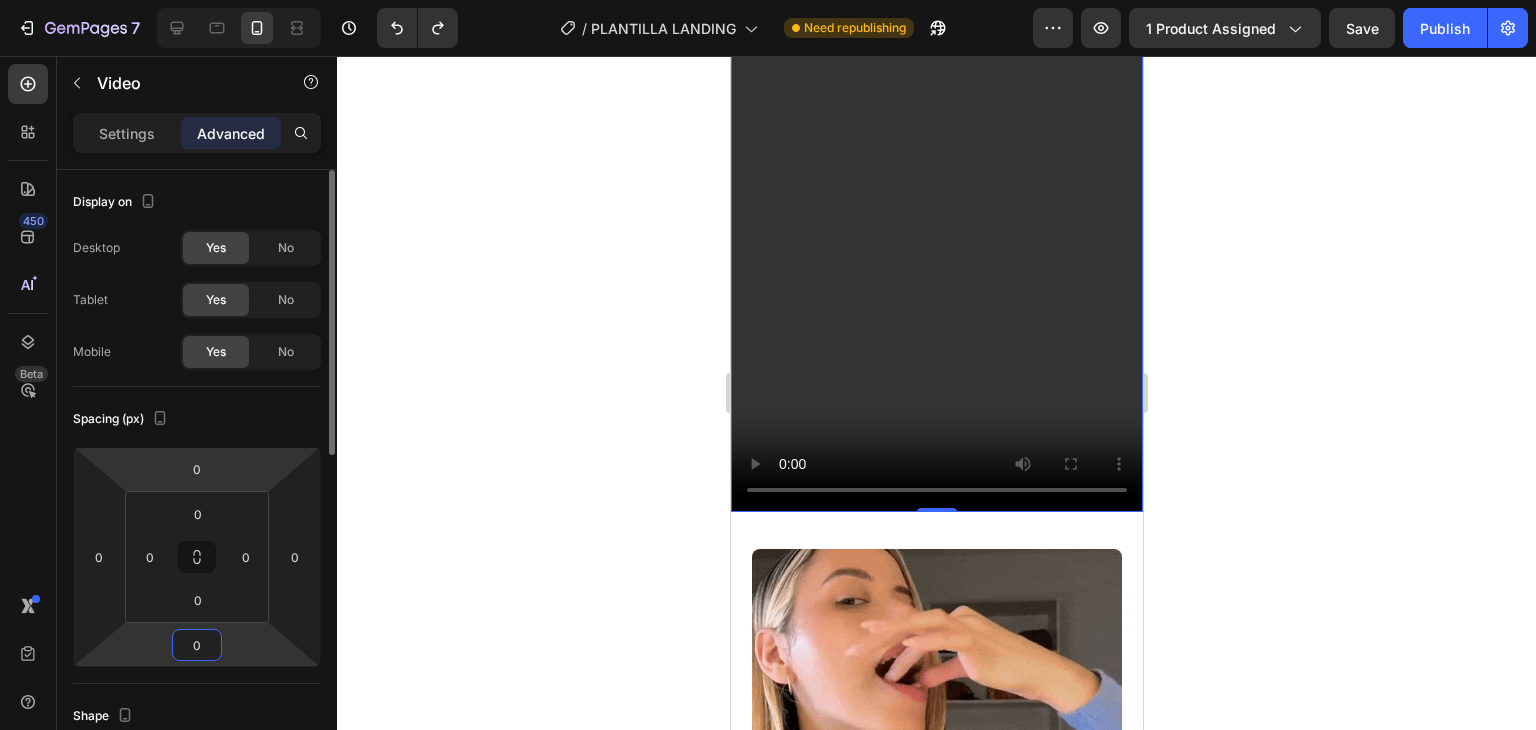 type on "0" 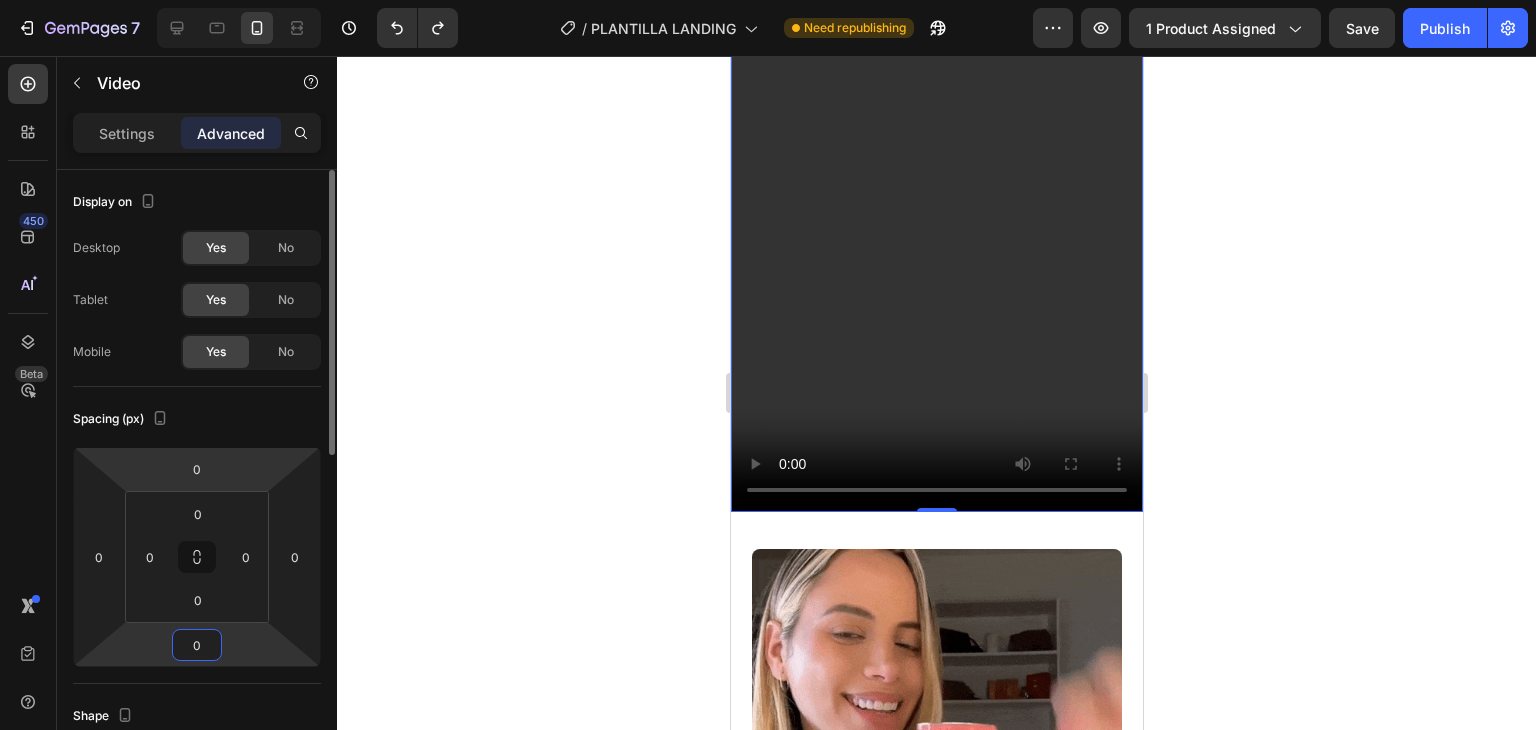 click on "7  Version history  /  PLANTILLA LANDING Need republishing Preview 1 product assigned  Save   Publish  450 Beta Sections(30) Elements(84) Section Element Hero Section Product Detail Brands Trusted Badges Guarantee Product Breakdown How to use Testimonials Compare Bundle FAQs Social Proof Brand Story Product List Collection Blog List Contact Sticky Add to Cart Custom Footer Browse Library 450 Layout
Row
Row
Row
Row Text
Heading
Text Block Button
Button
Button Media
Image
Image" at bounding box center [768, 0] 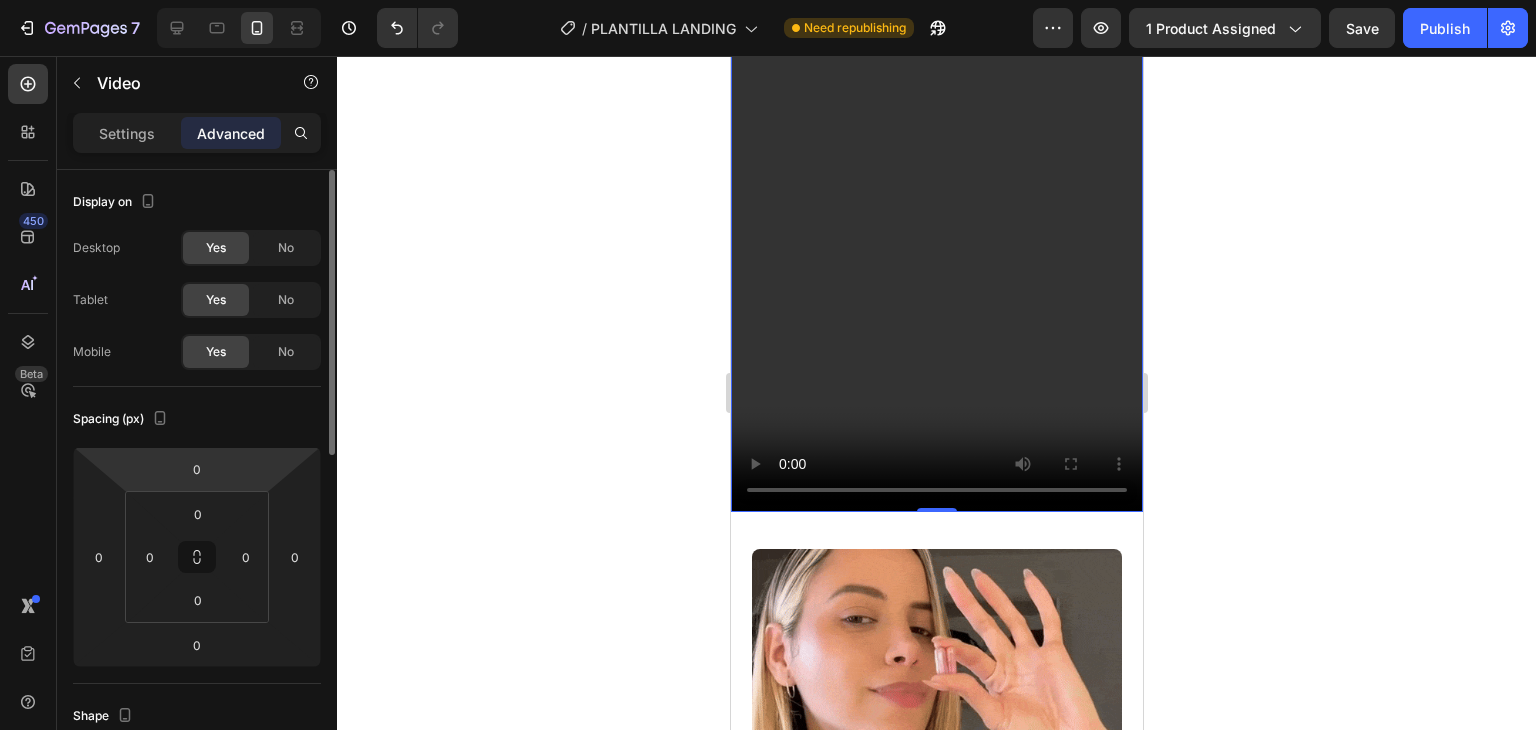 click on "Spacing (px)" at bounding box center [197, 419] 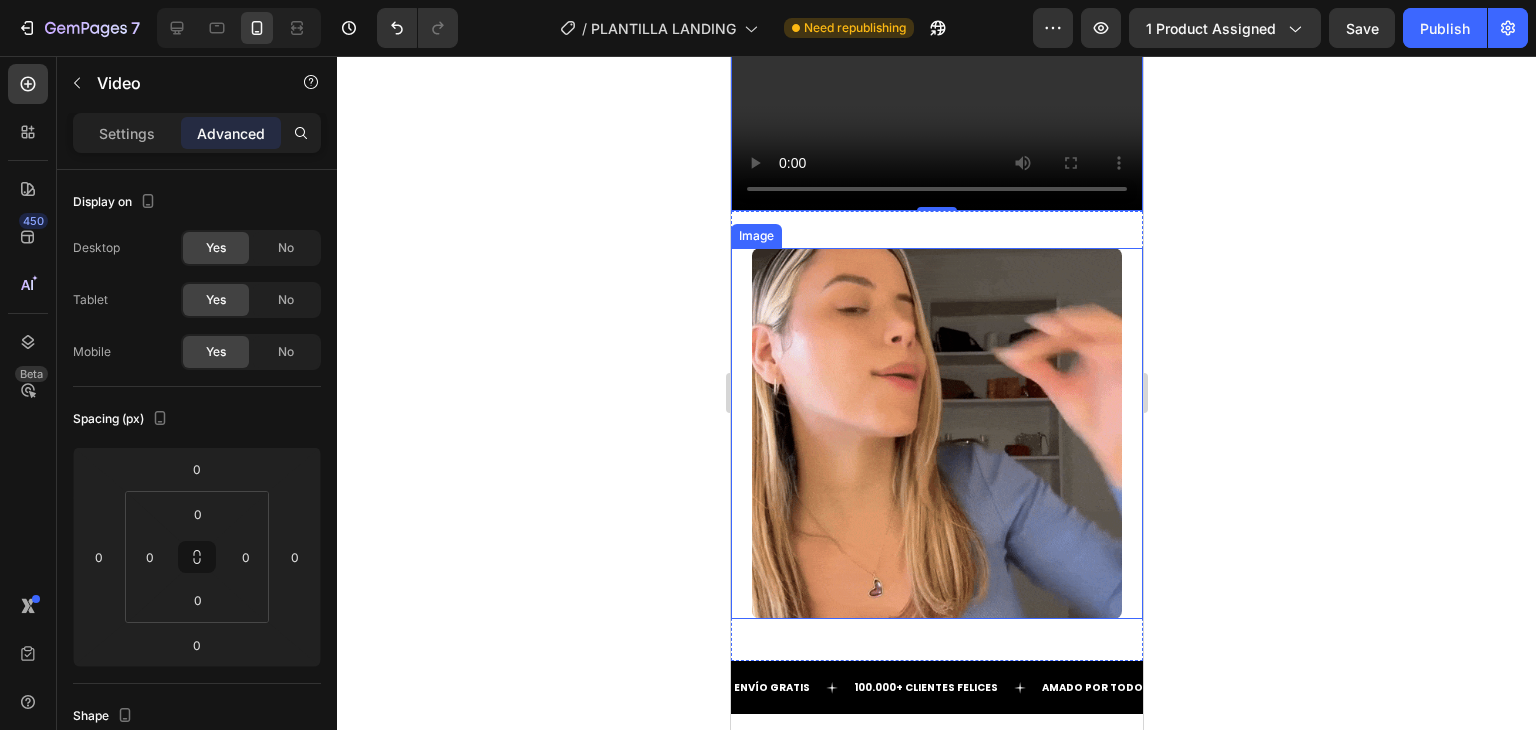 scroll, scrollTop: 5237, scrollLeft: 0, axis: vertical 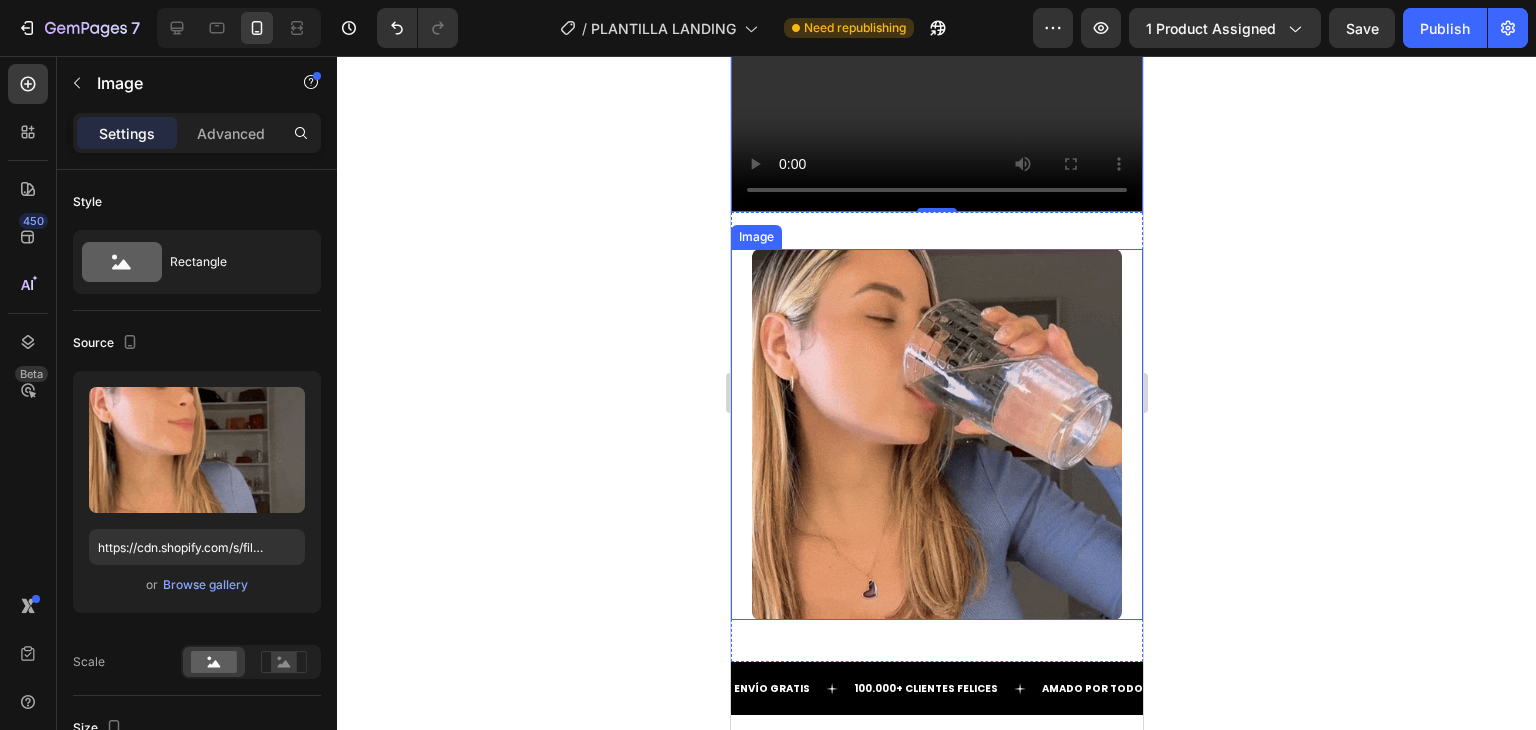 click at bounding box center [936, 434] 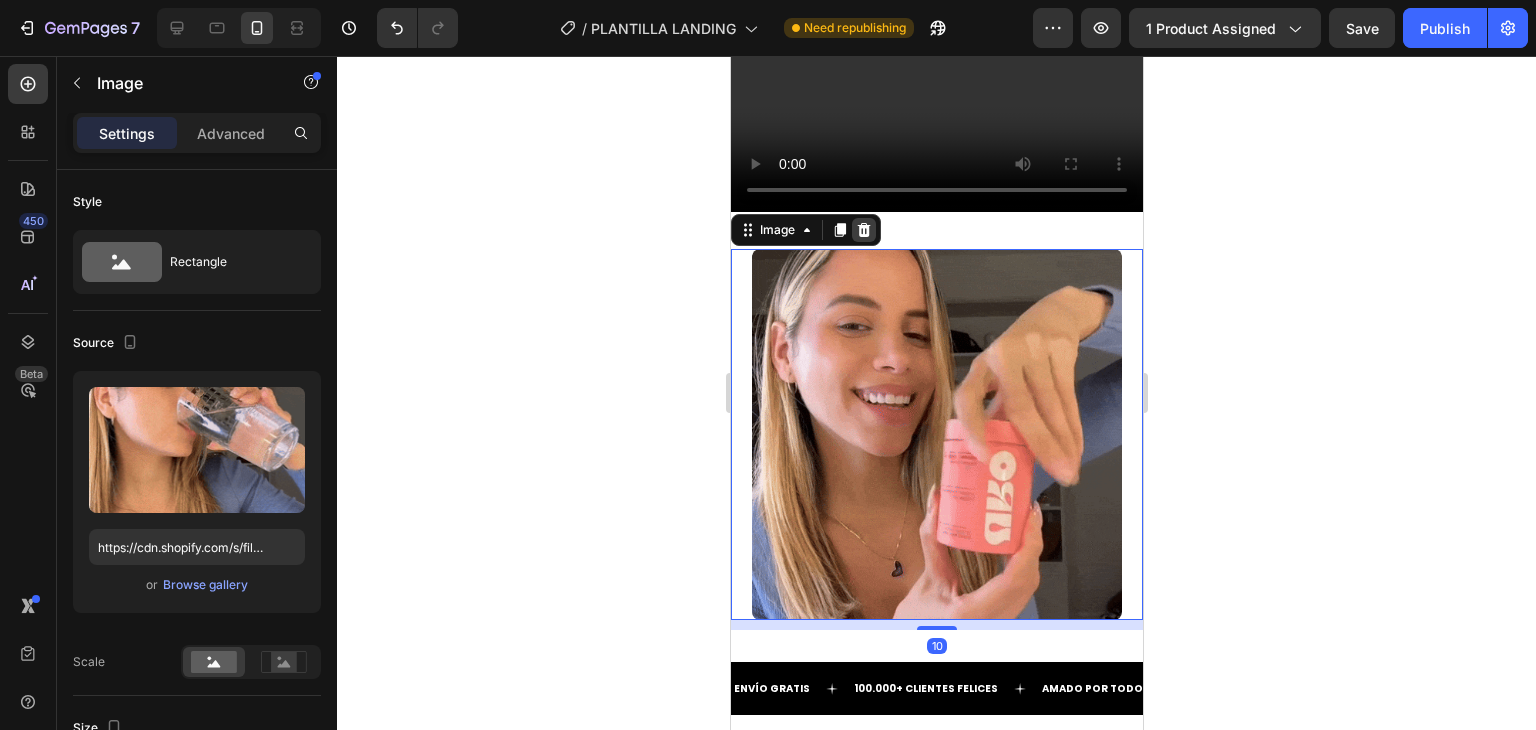 click 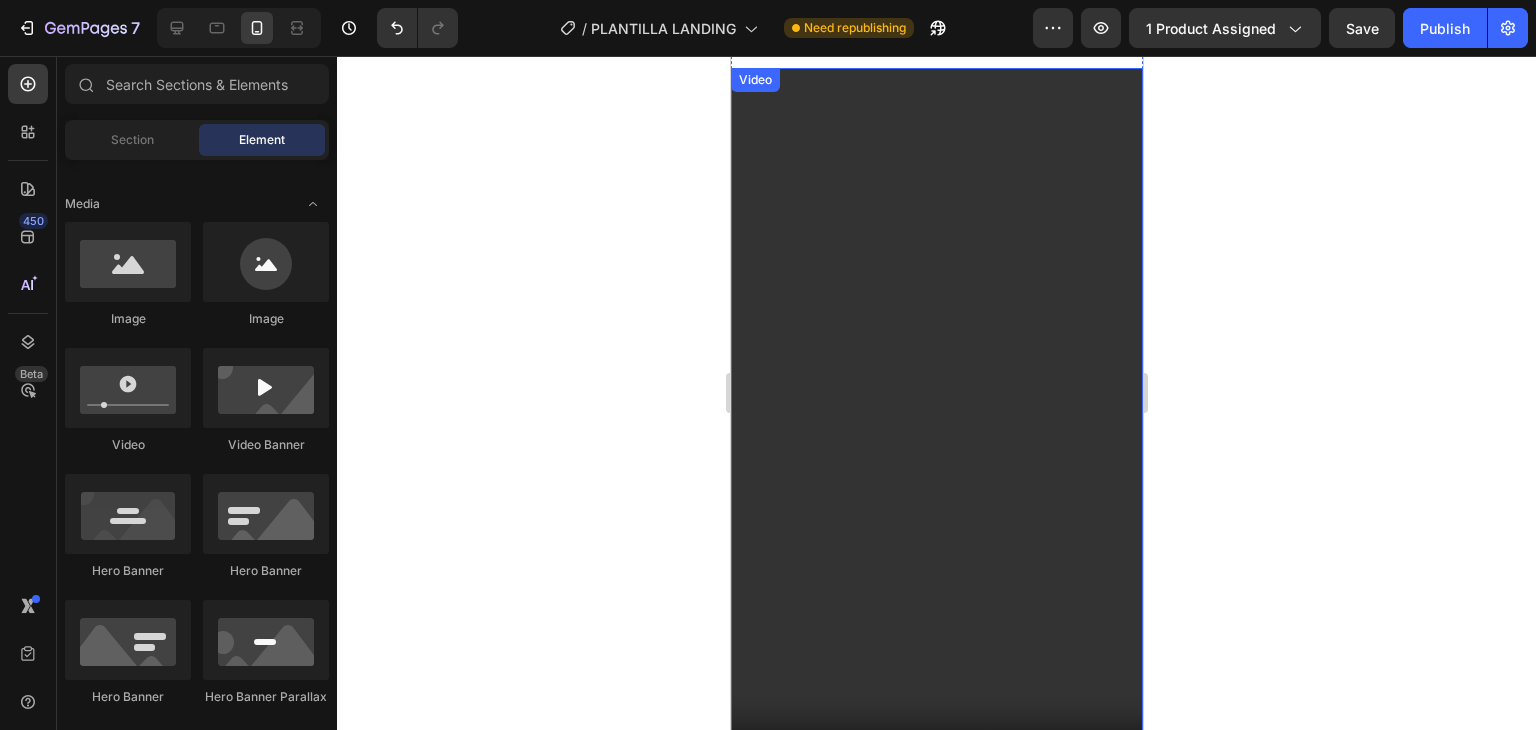 click at bounding box center [936, 434] 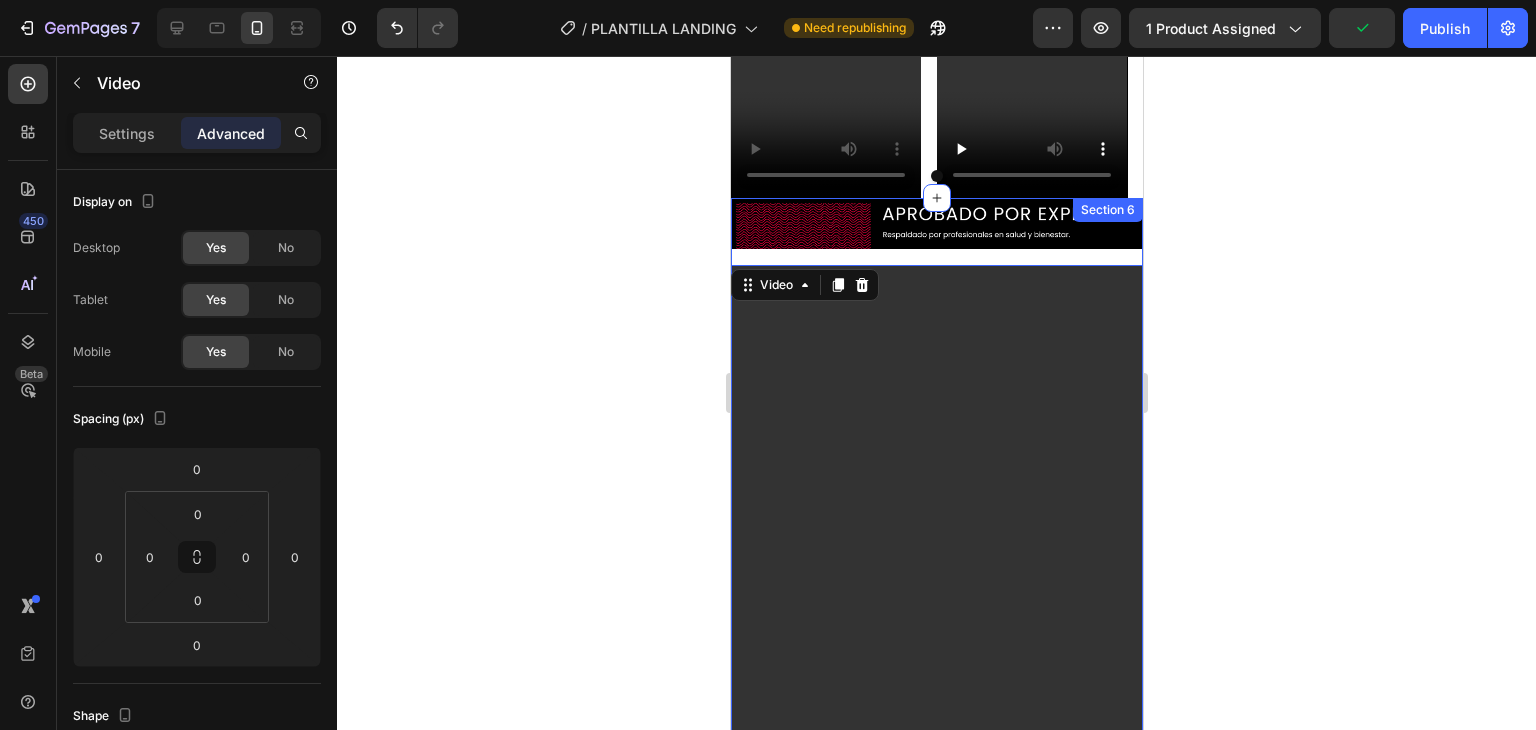 click on "Image Video   0" at bounding box center (936, 598) 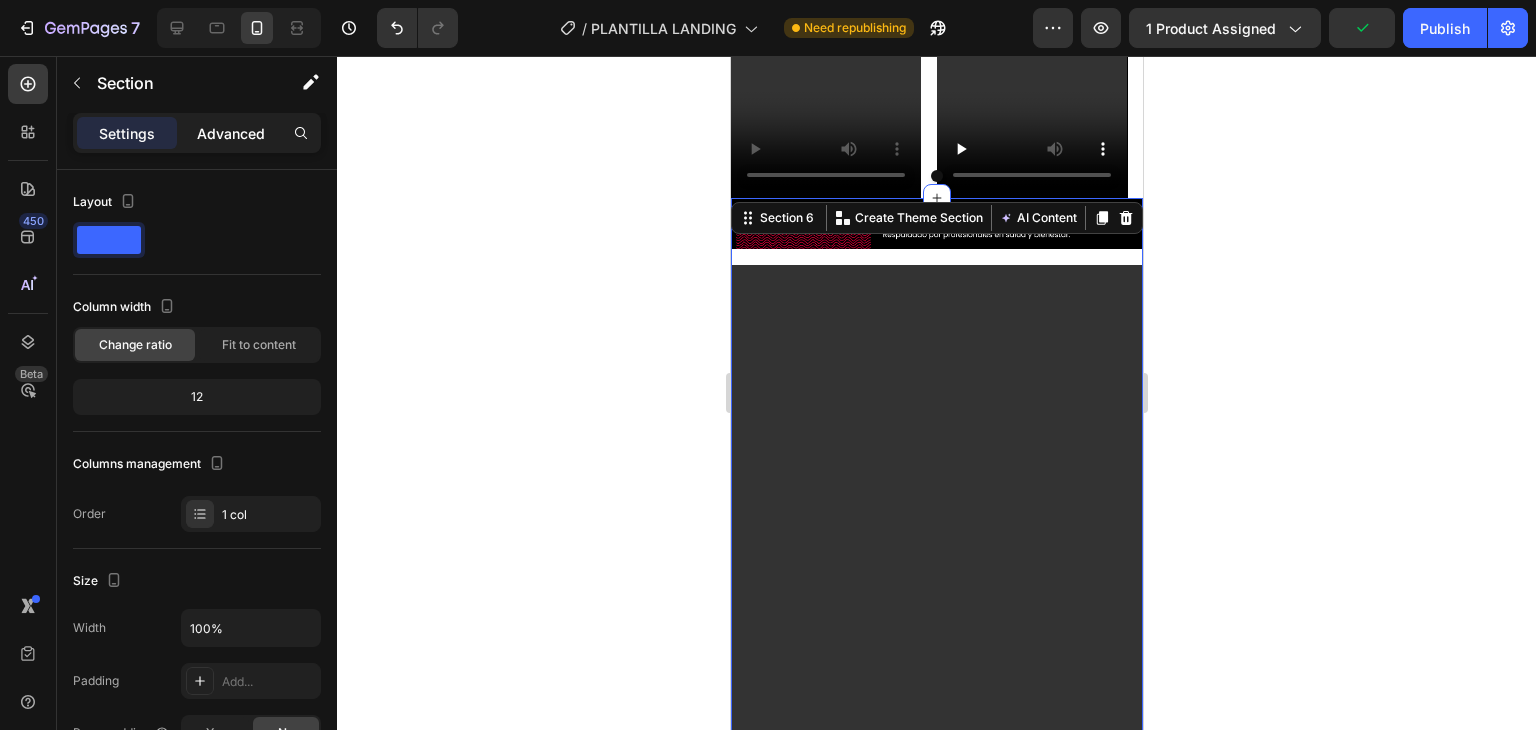 click on "Advanced" at bounding box center (231, 133) 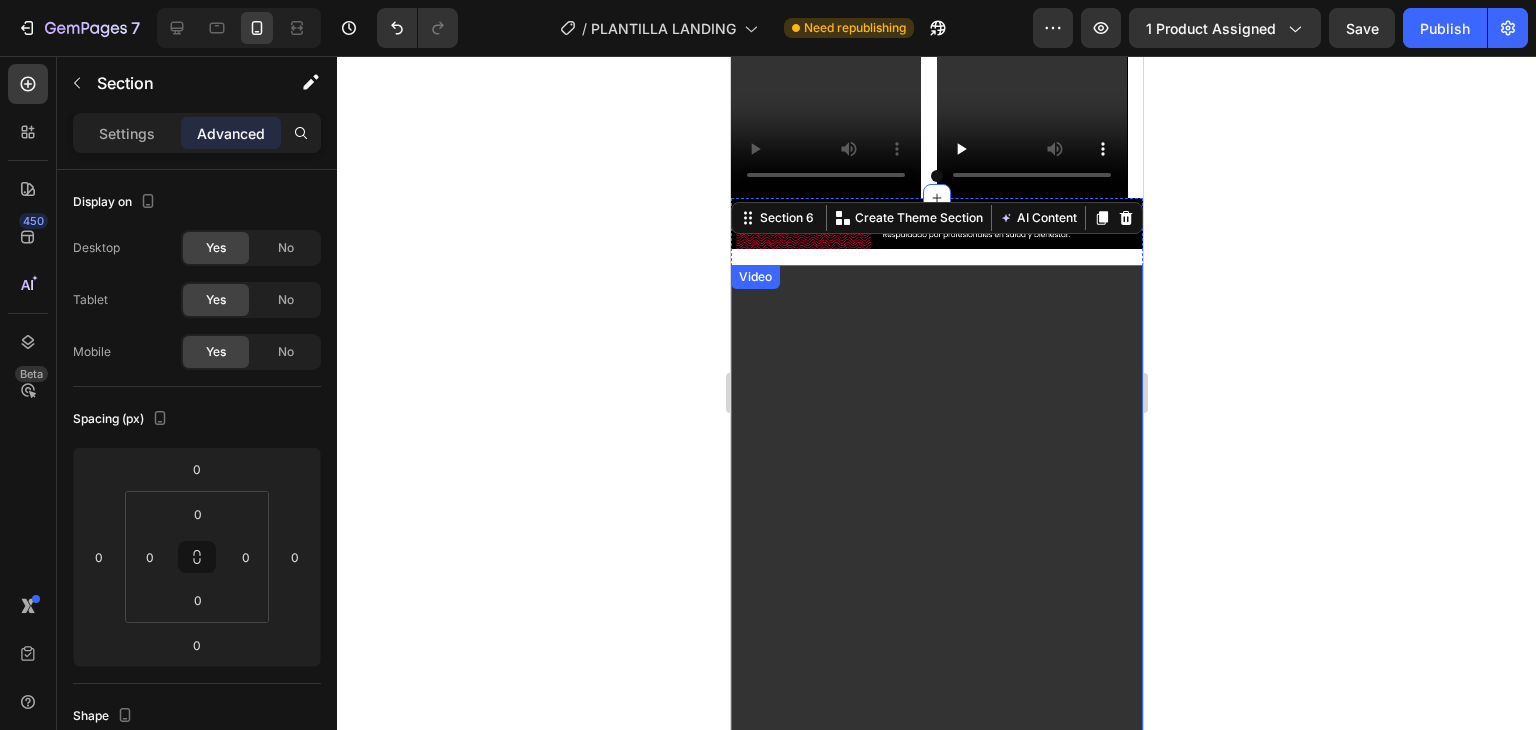 click at bounding box center [936, 631] 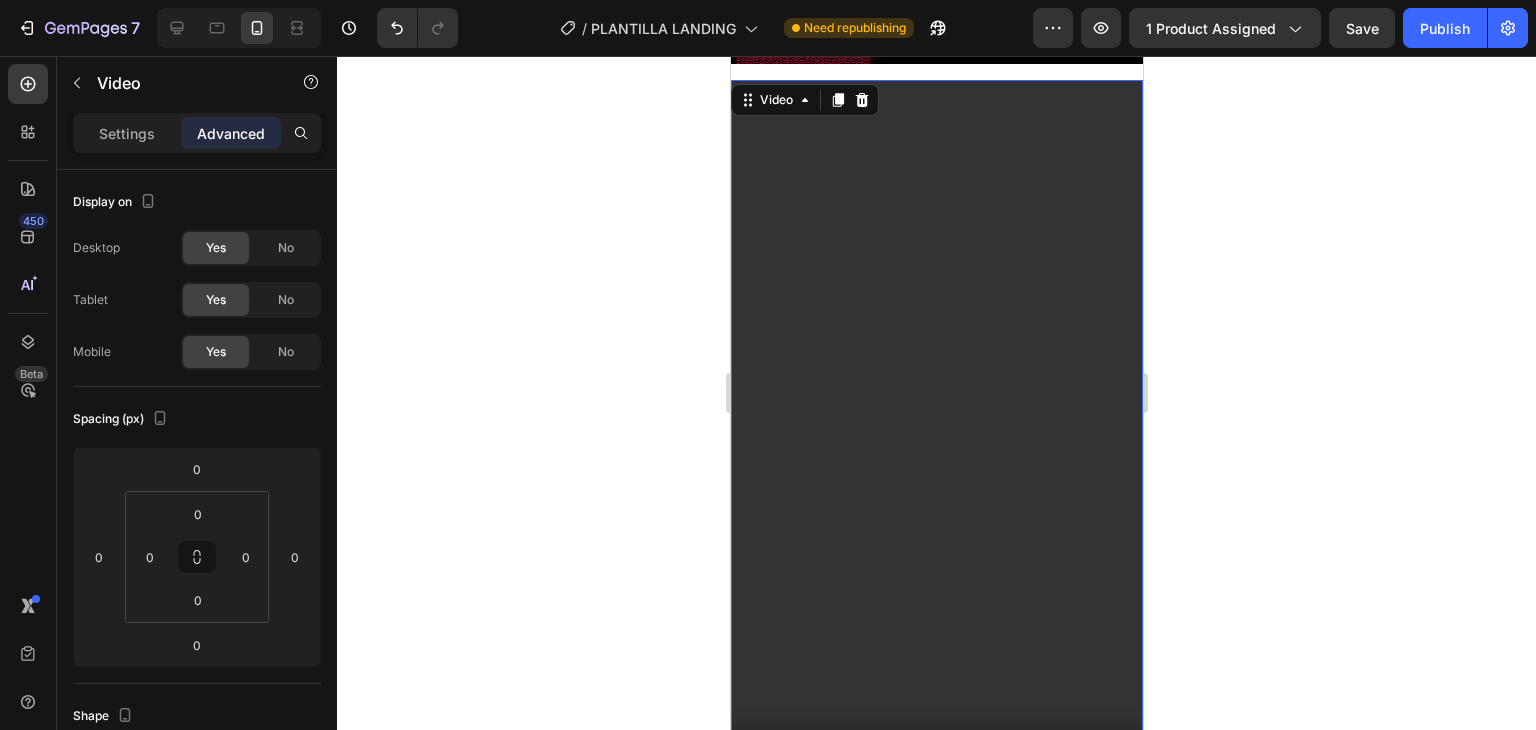 click at bounding box center (936, 446) 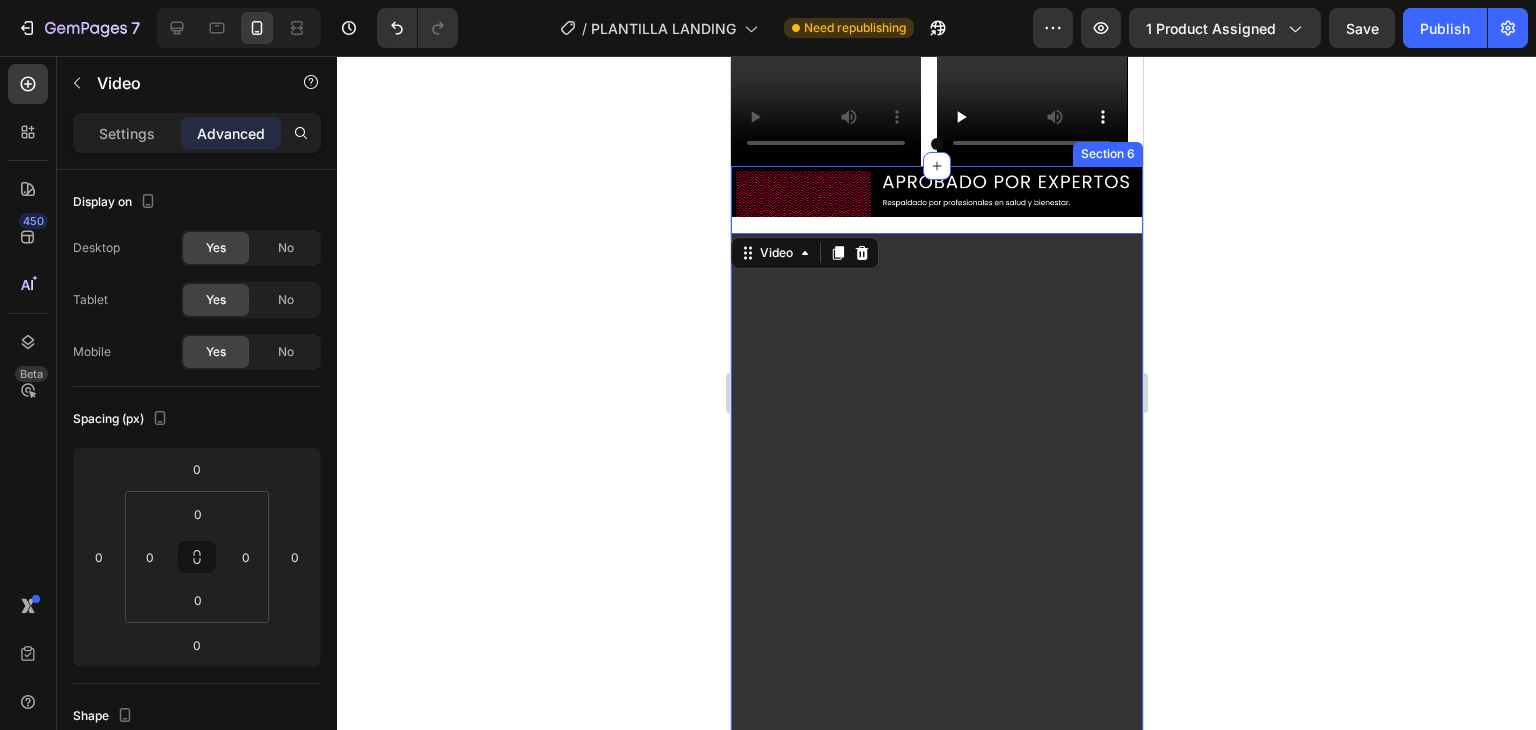 scroll, scrollTop: 4437, scrollLeft: 0, axis: vertical 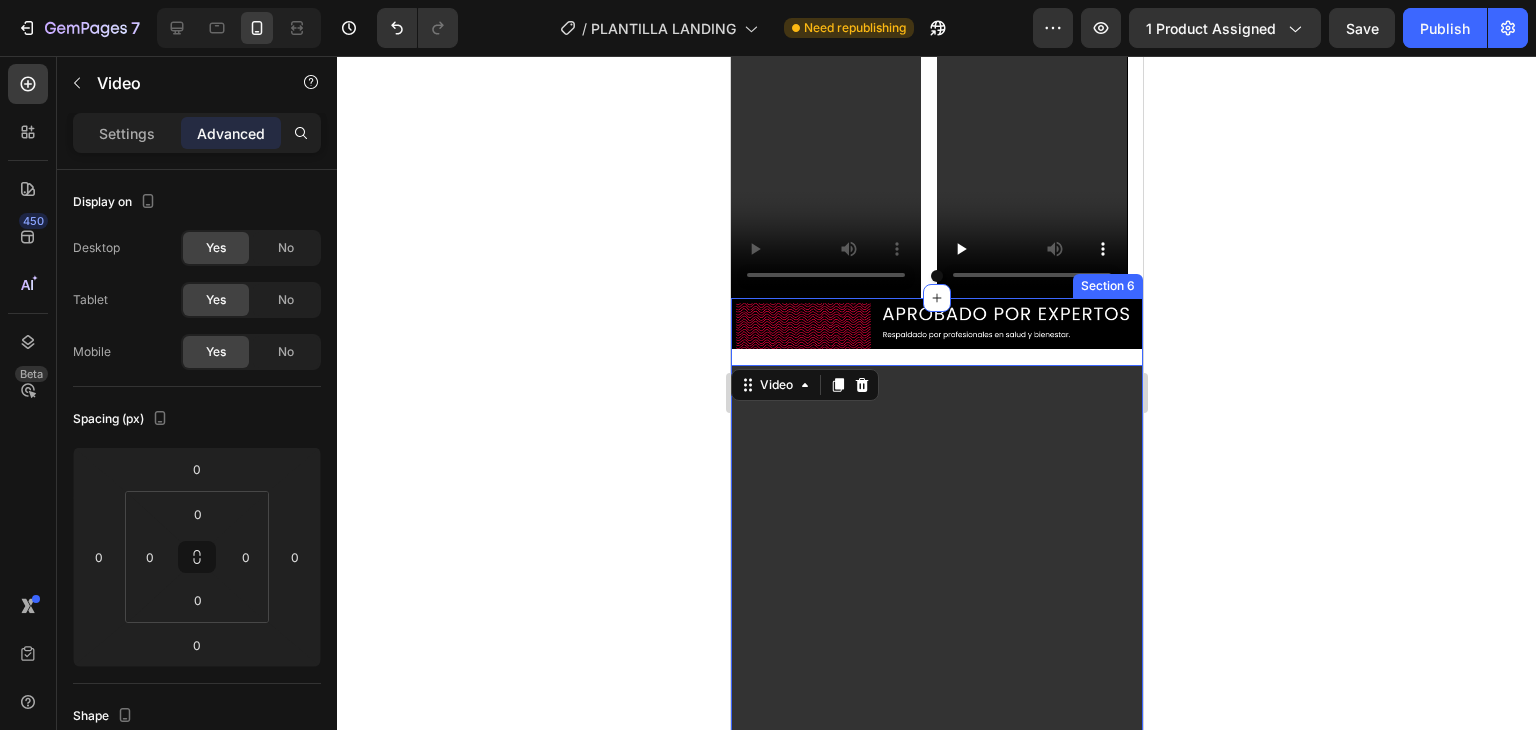 click on "Image Video   0" at bounding box center (936, 698) 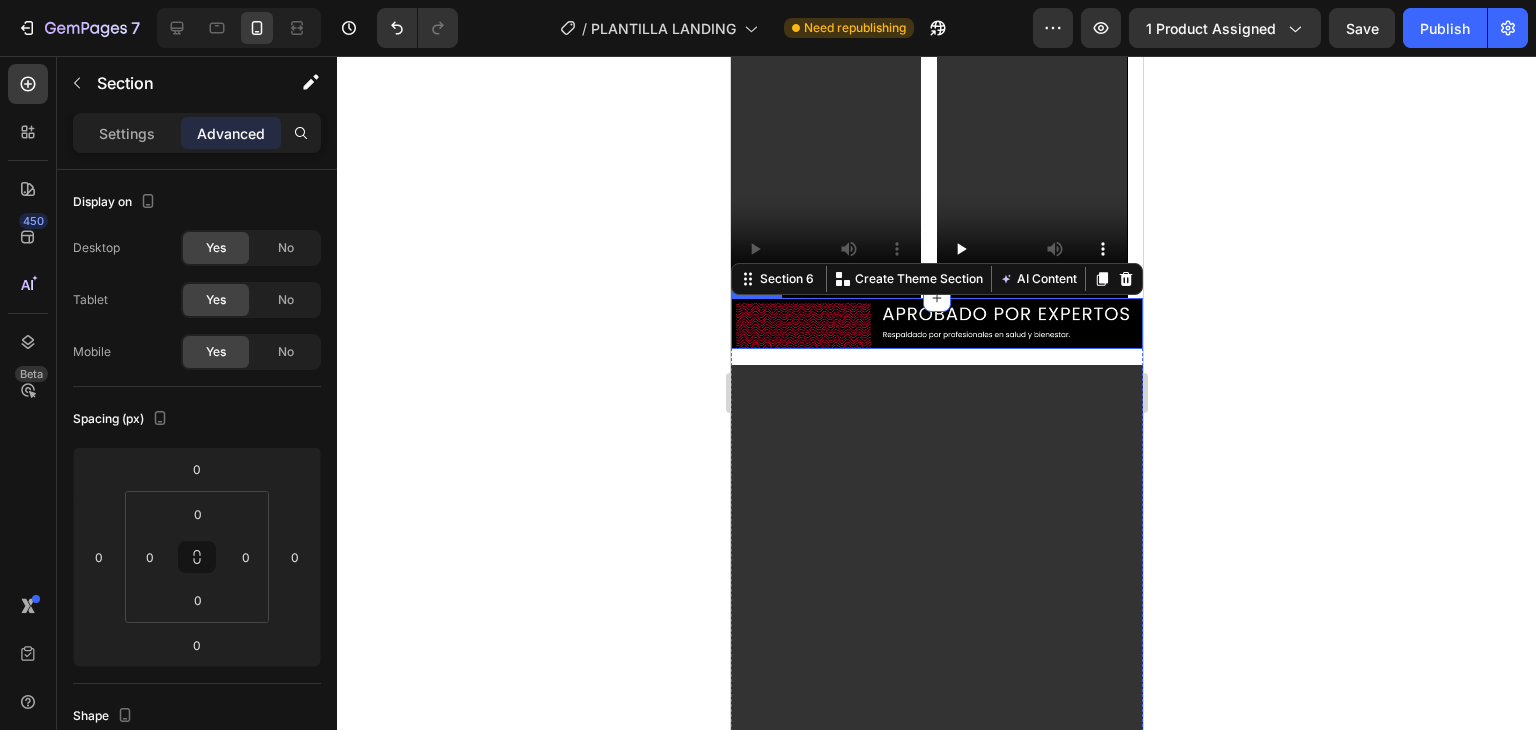 click at bounding box center [936, 324] 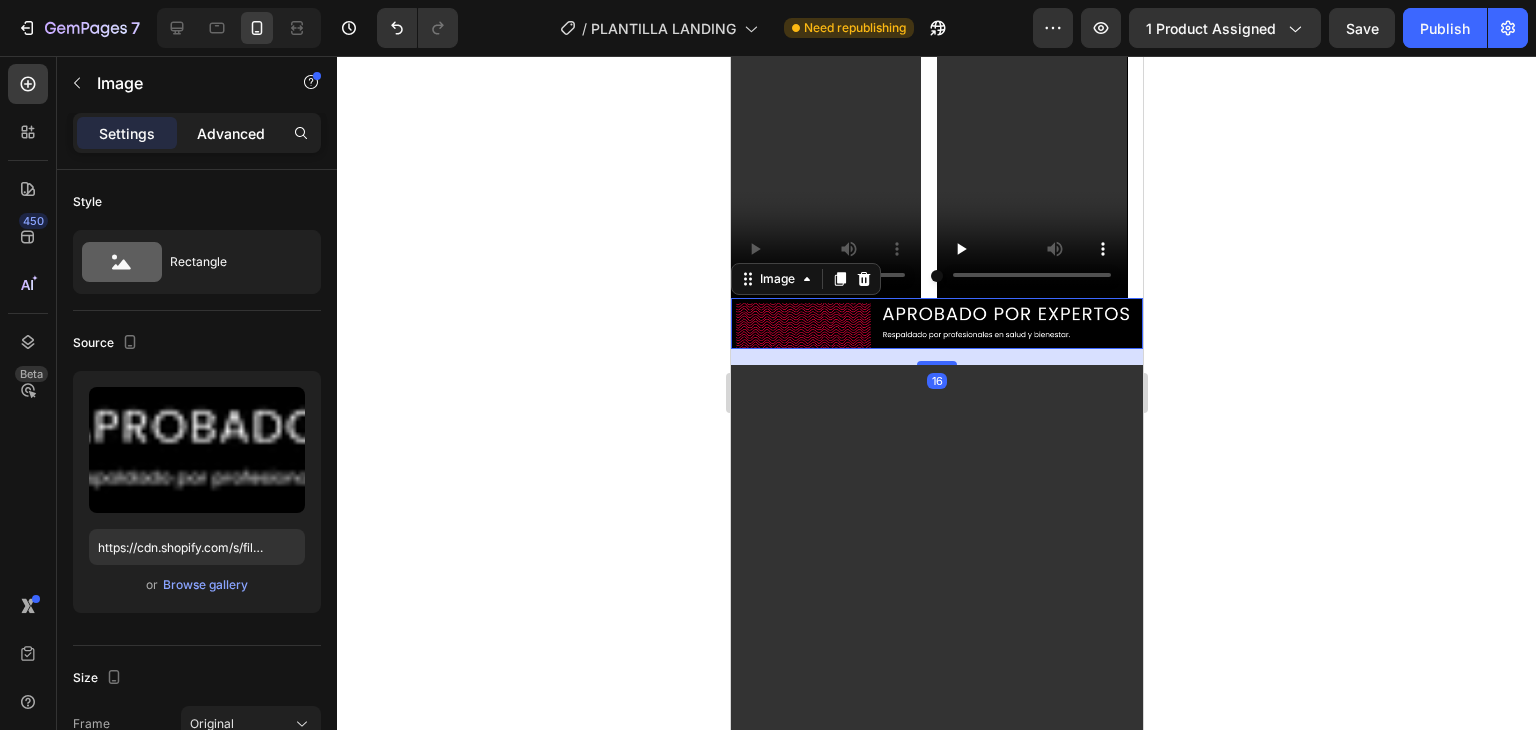 click on "Advanced" at bounding box center [231, 133] 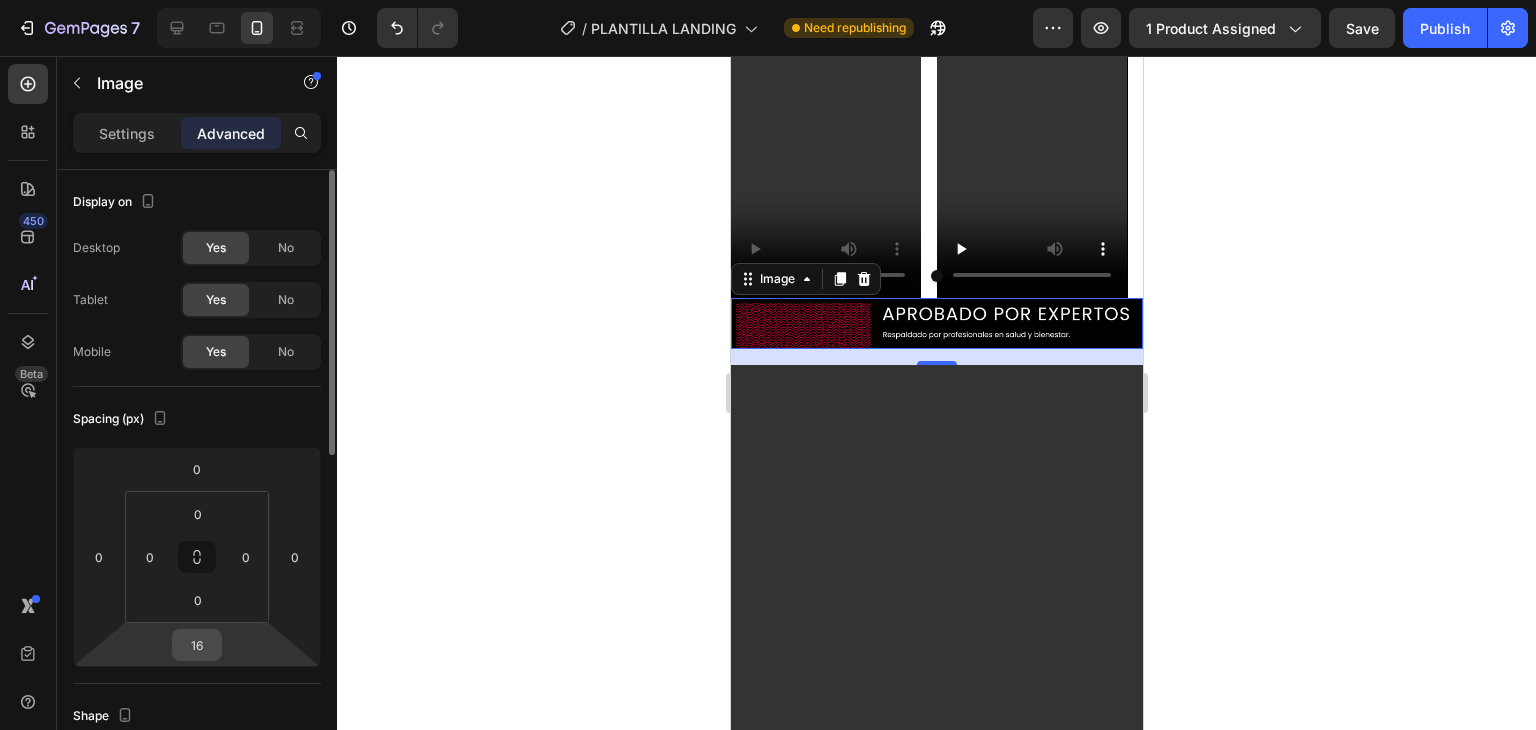 click on "16" at bounding box center [197, 645] 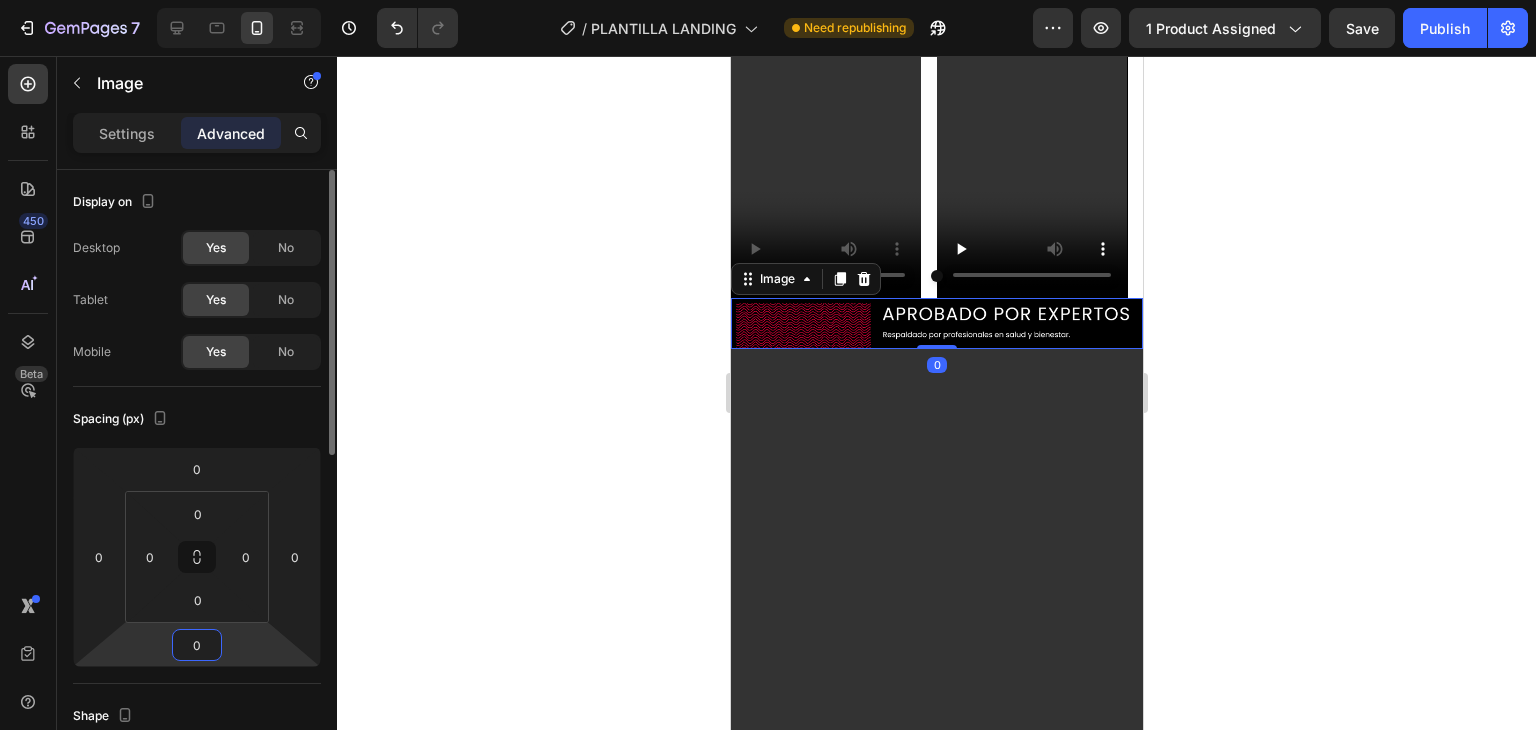 type on "0" 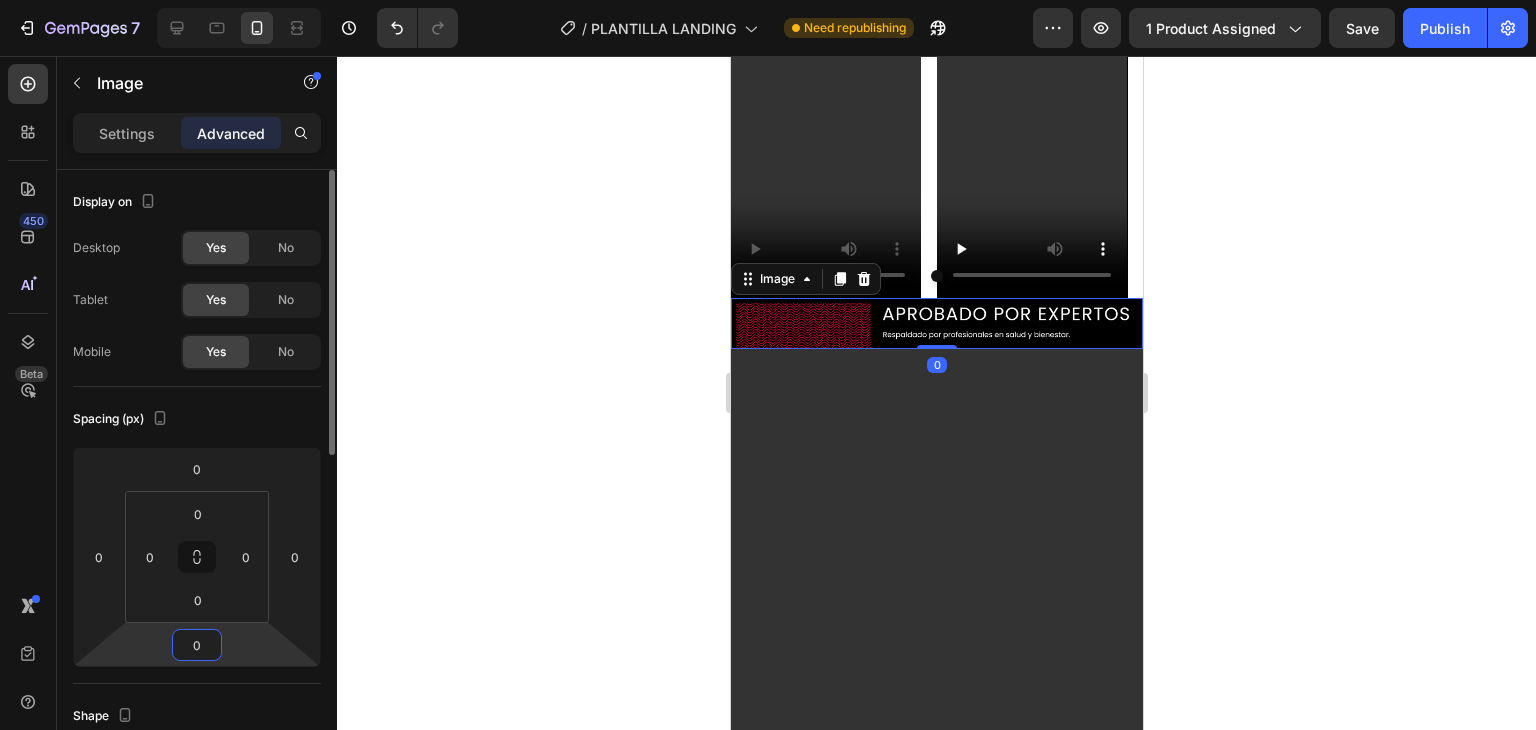 click on "Spacing (px)" at bounding box center (197, 419) 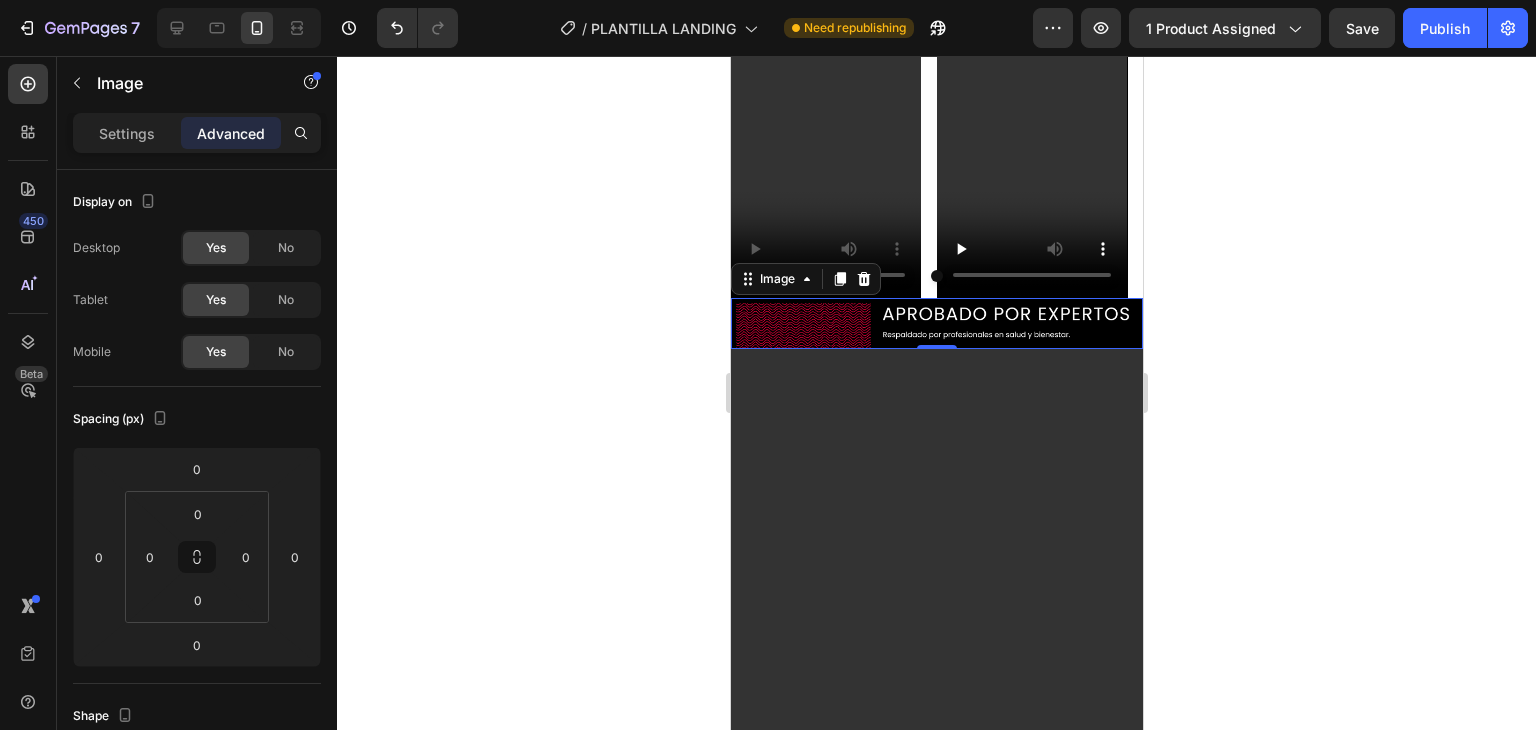 click 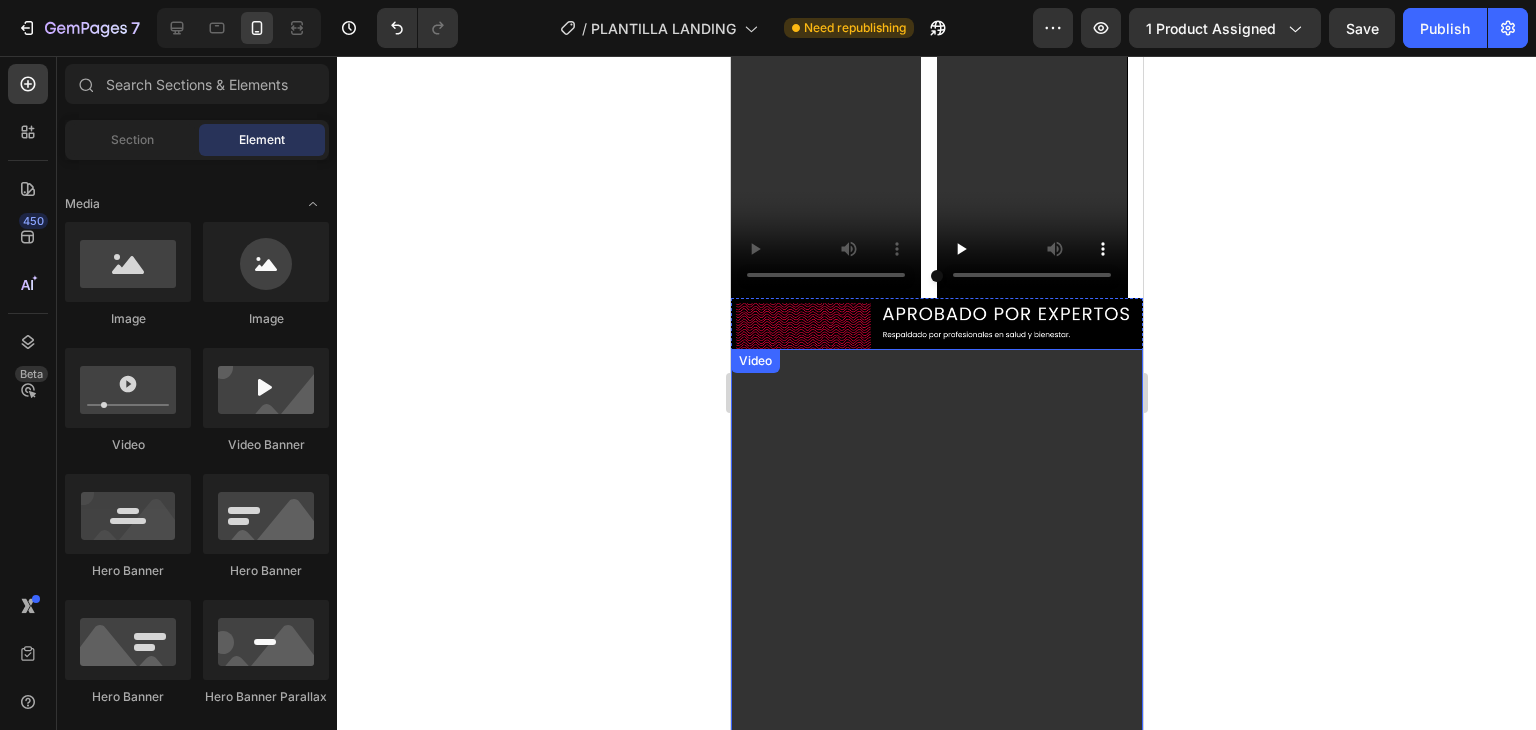 scroll, scrollTop: 4337, scrollLeft: 0, axis: vertical 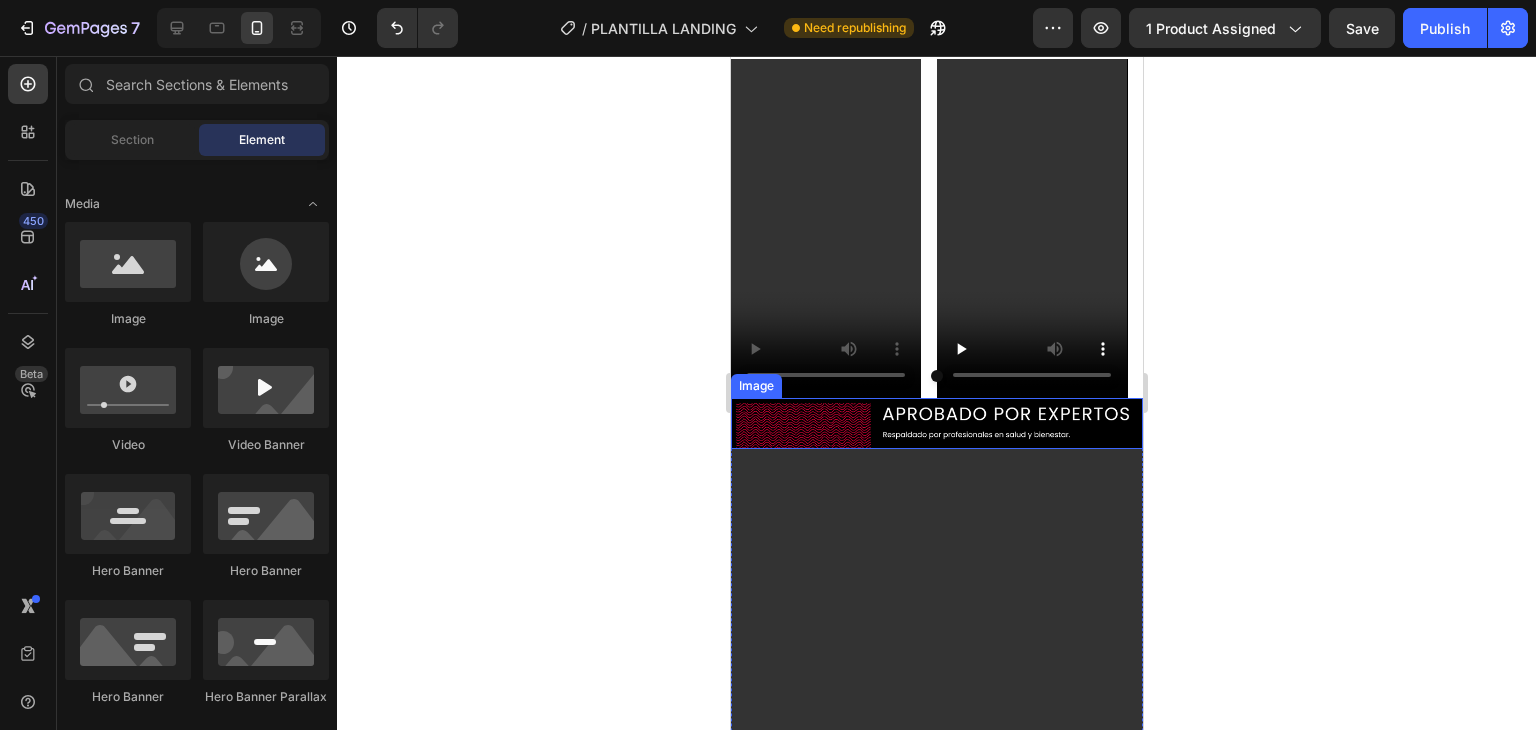 click at bounding box center [936, 424] 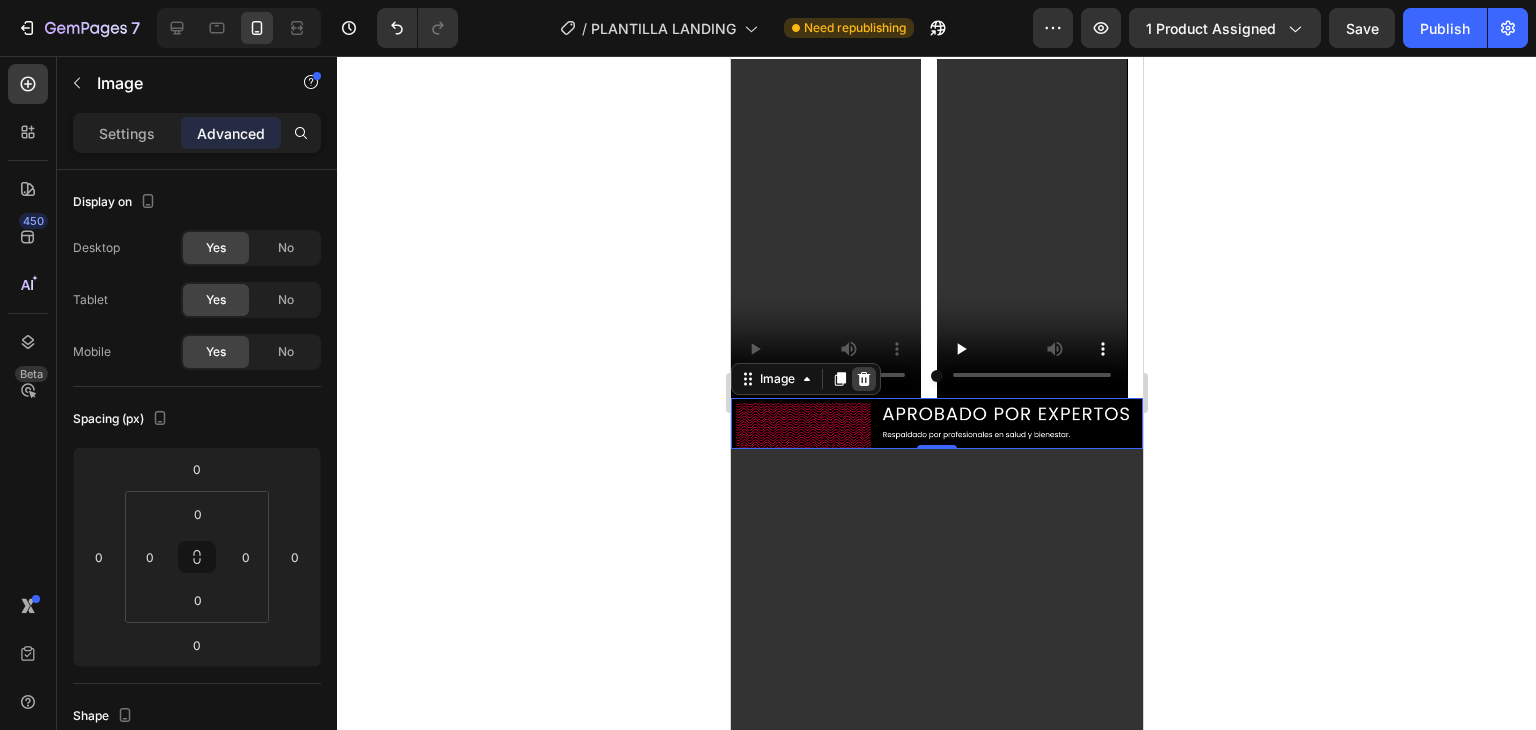 click 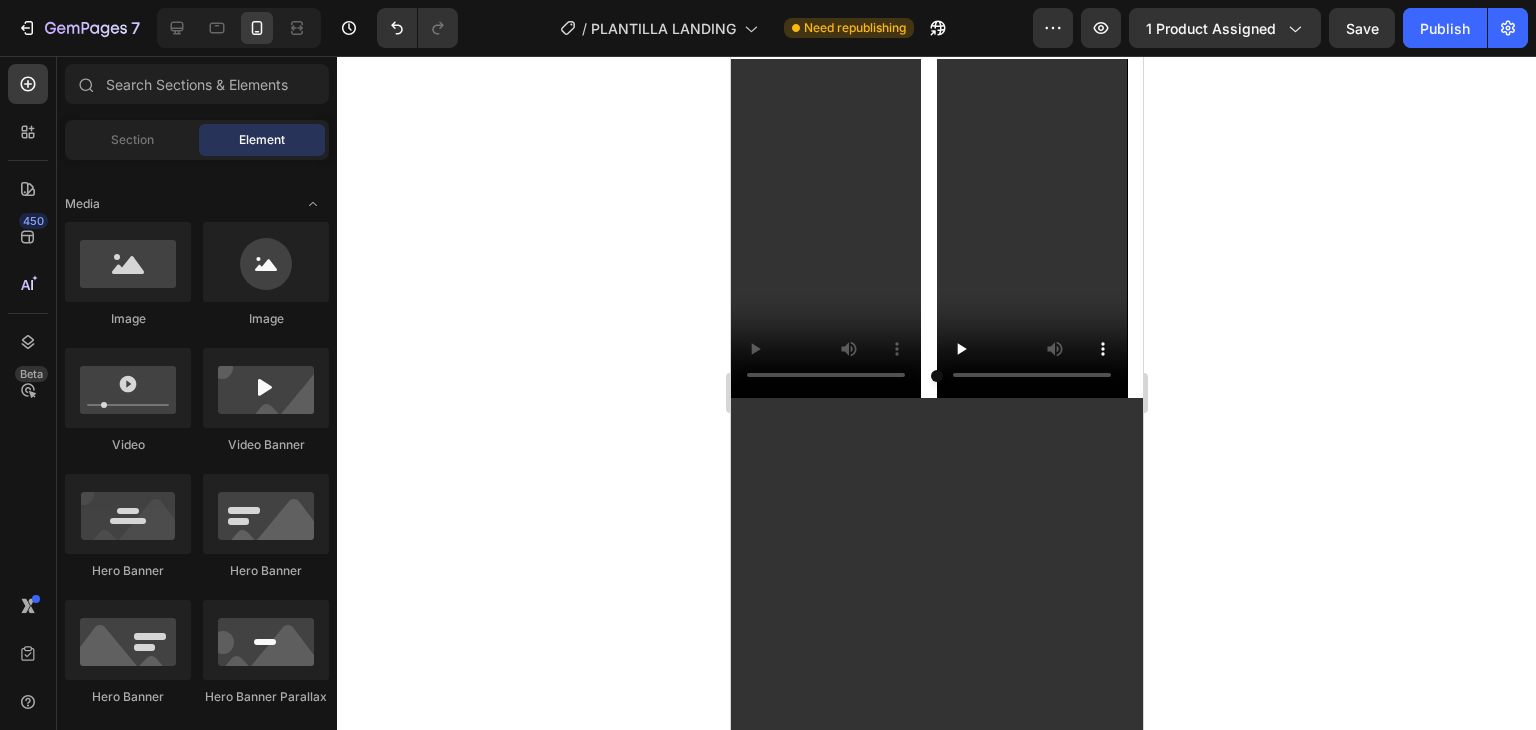 click 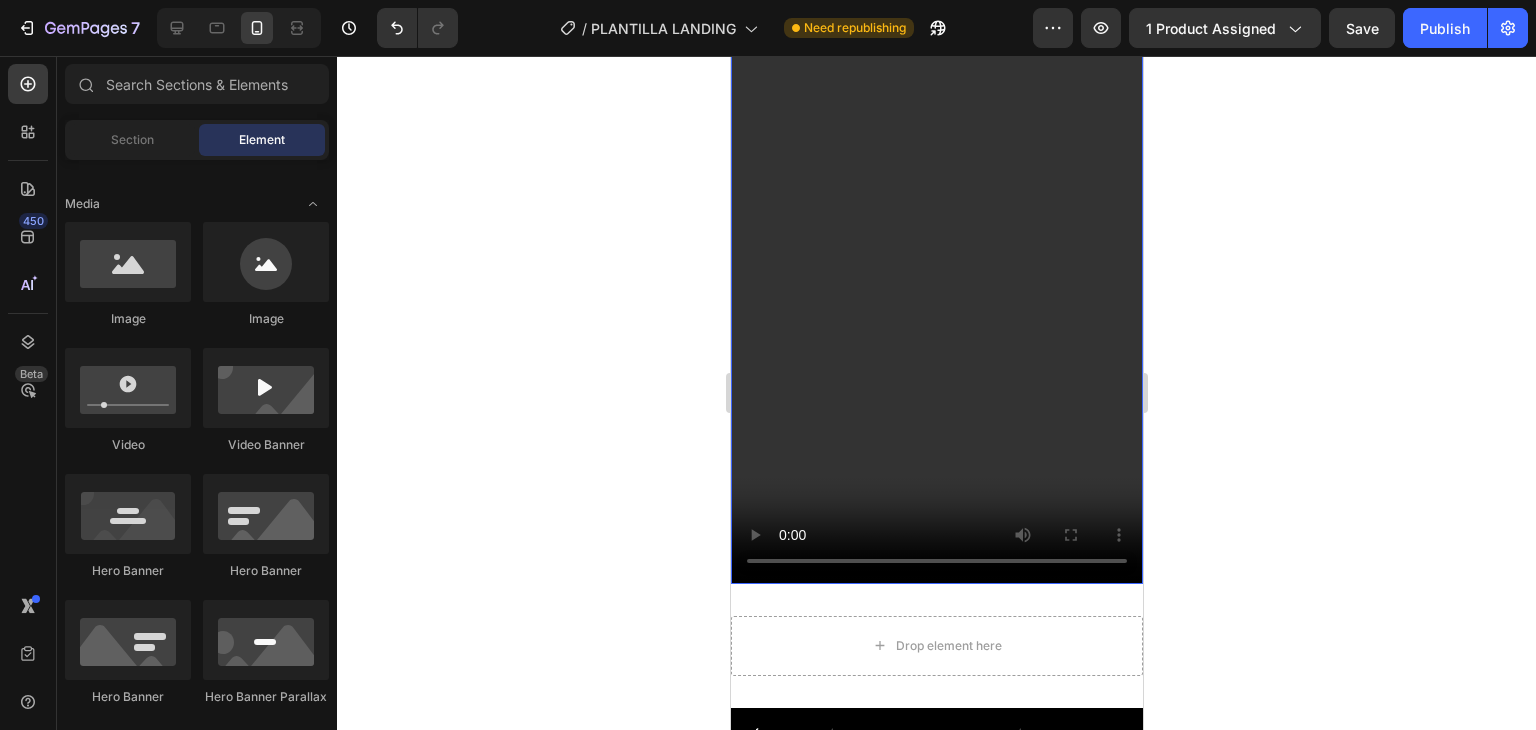 scroll, scrollTop: 5137, scrollLeft: 0, axis: vertical 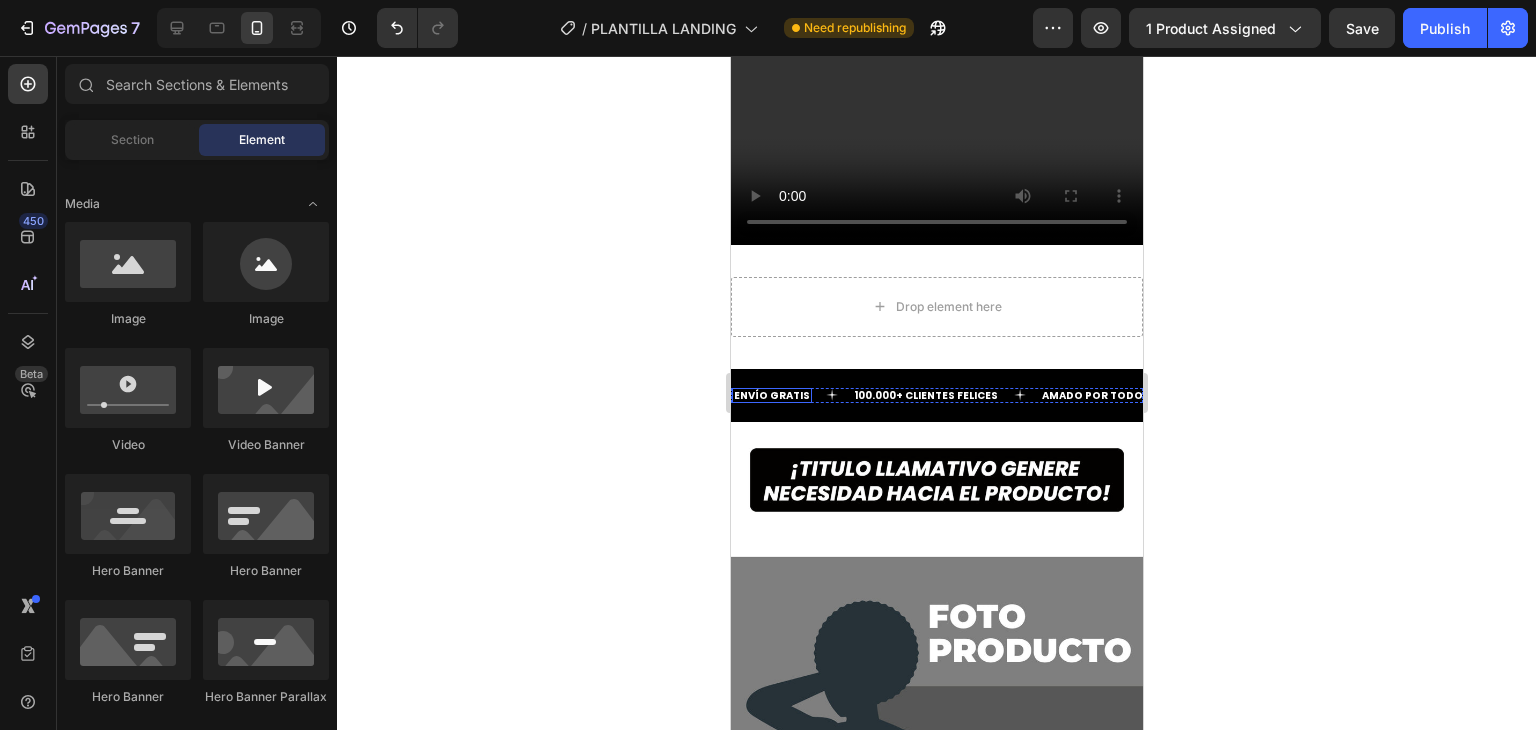 click on "ENVÍO GRATIS" at bounding box center (771, 395) 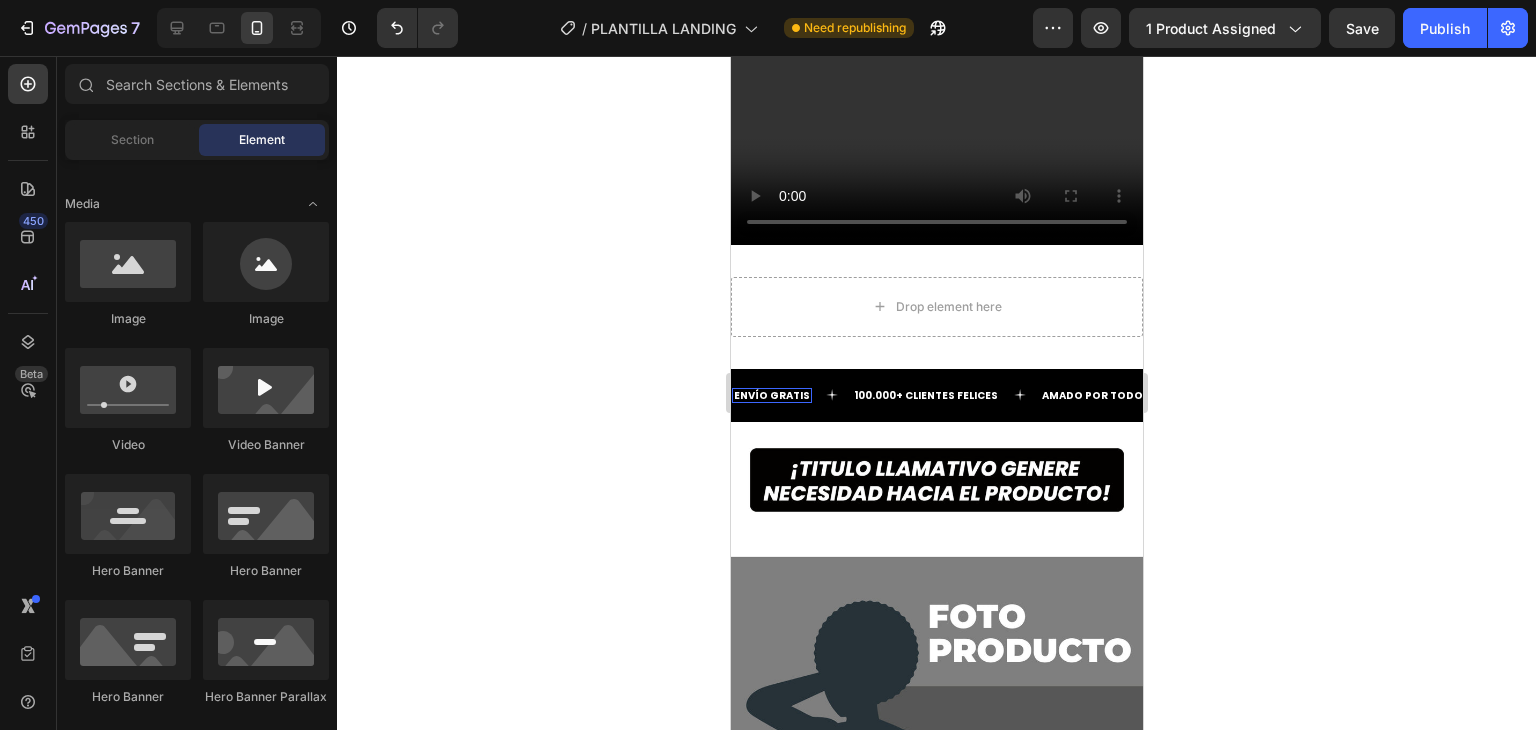 click on "ENVÍO GRATIS" at bounding box center (771, 395) 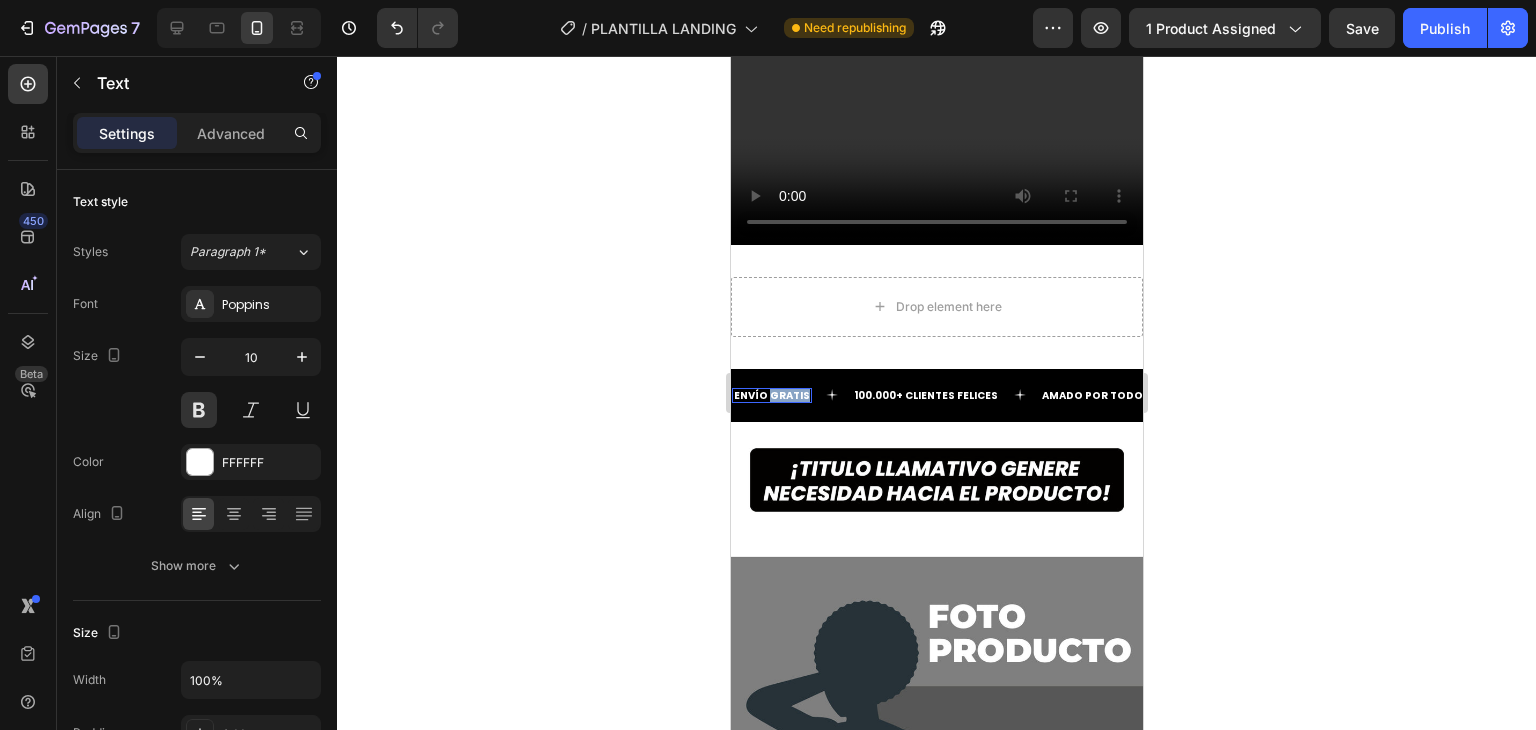 click on "ENVÍO GRATIS" at bounding box center (771, 395) 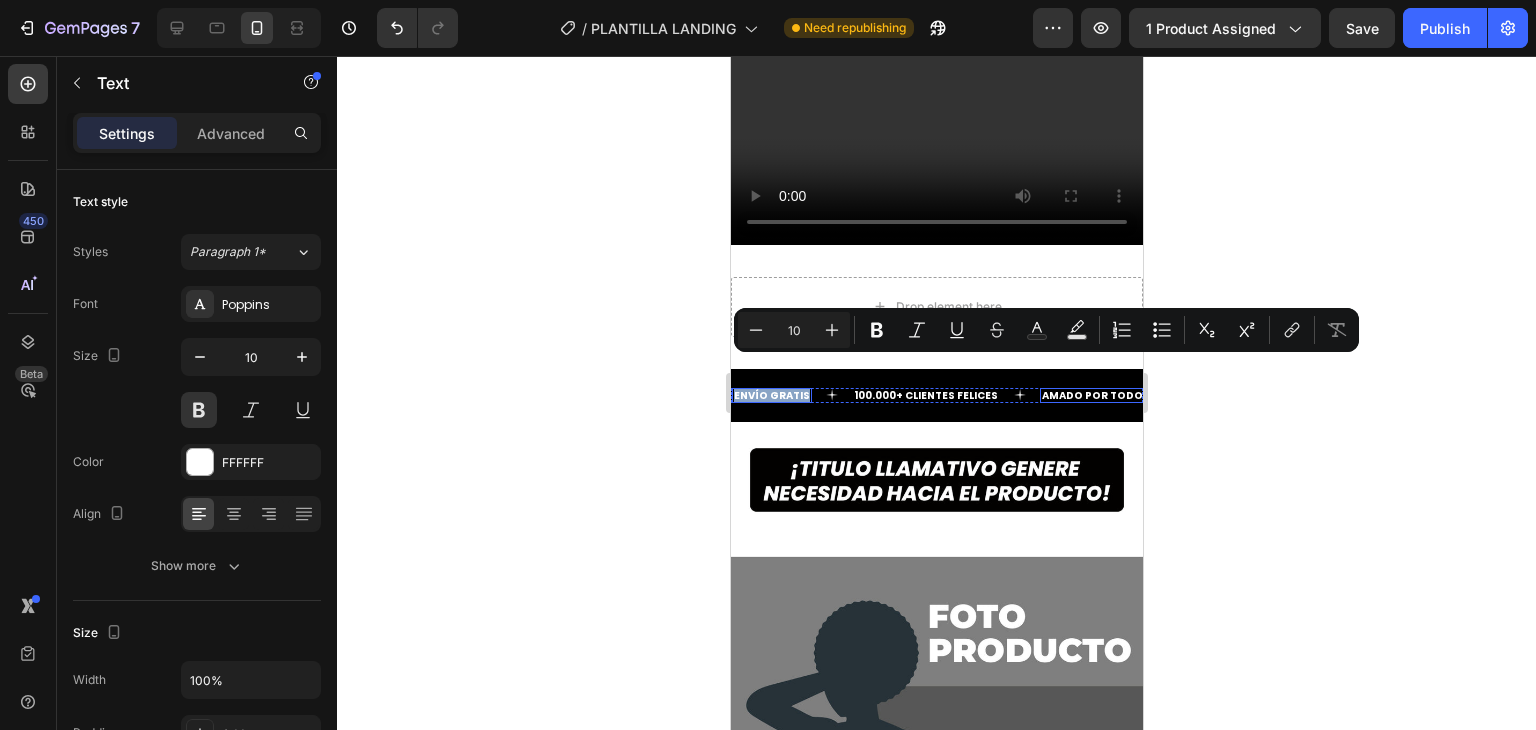 click on "AMADO POR TODOS" at bounding box center (1095, 395) 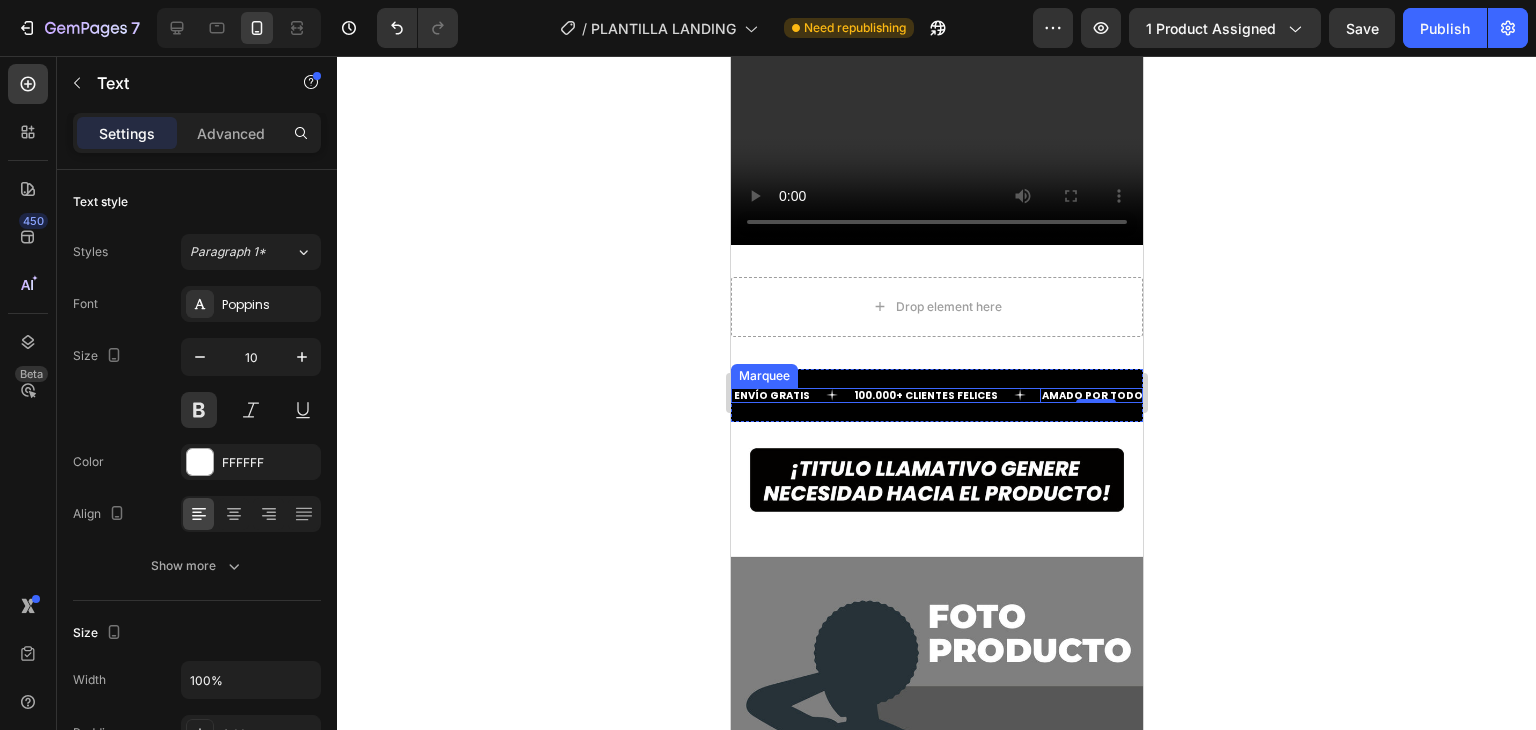 click 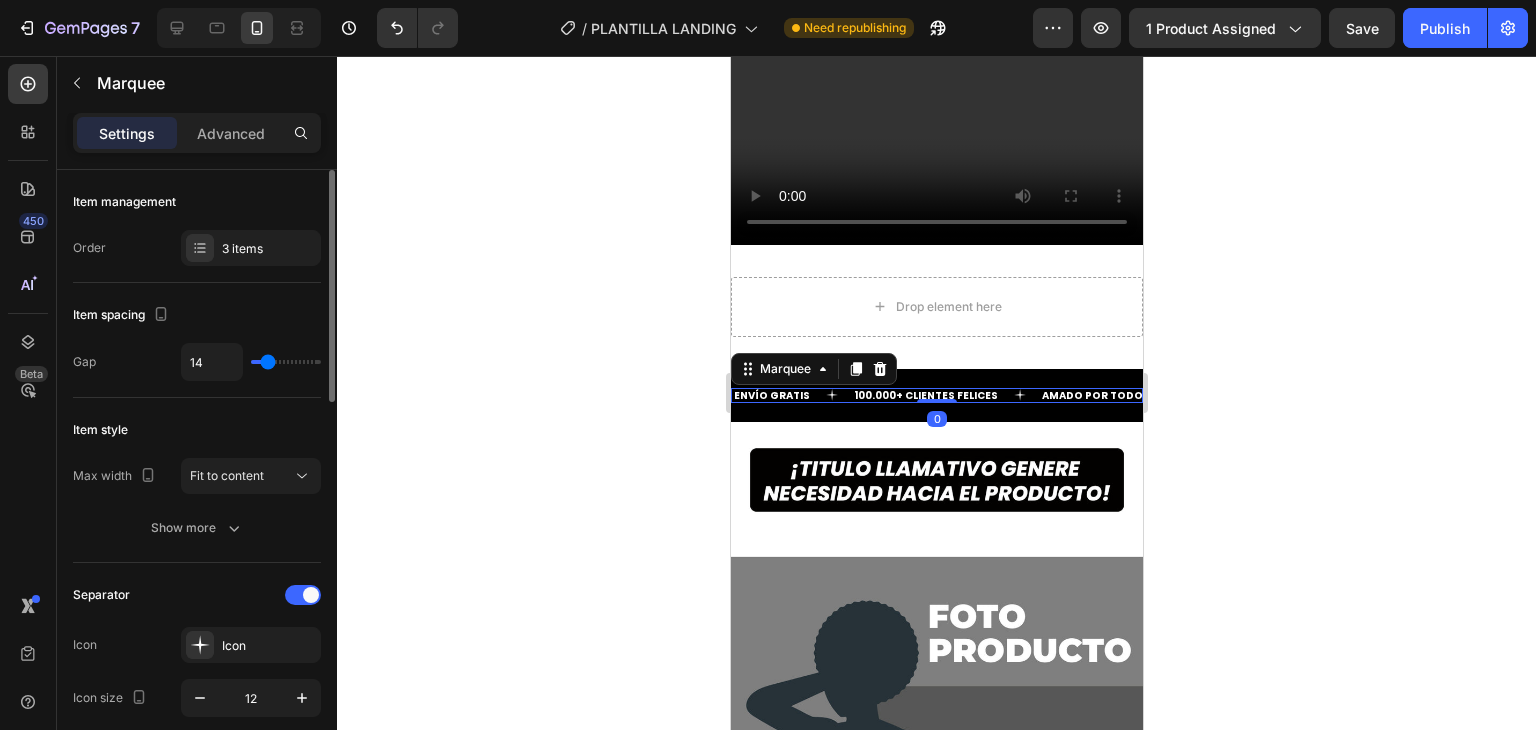 scroll, scrollTop: 400, scrollLeft: 0, axis: vertical 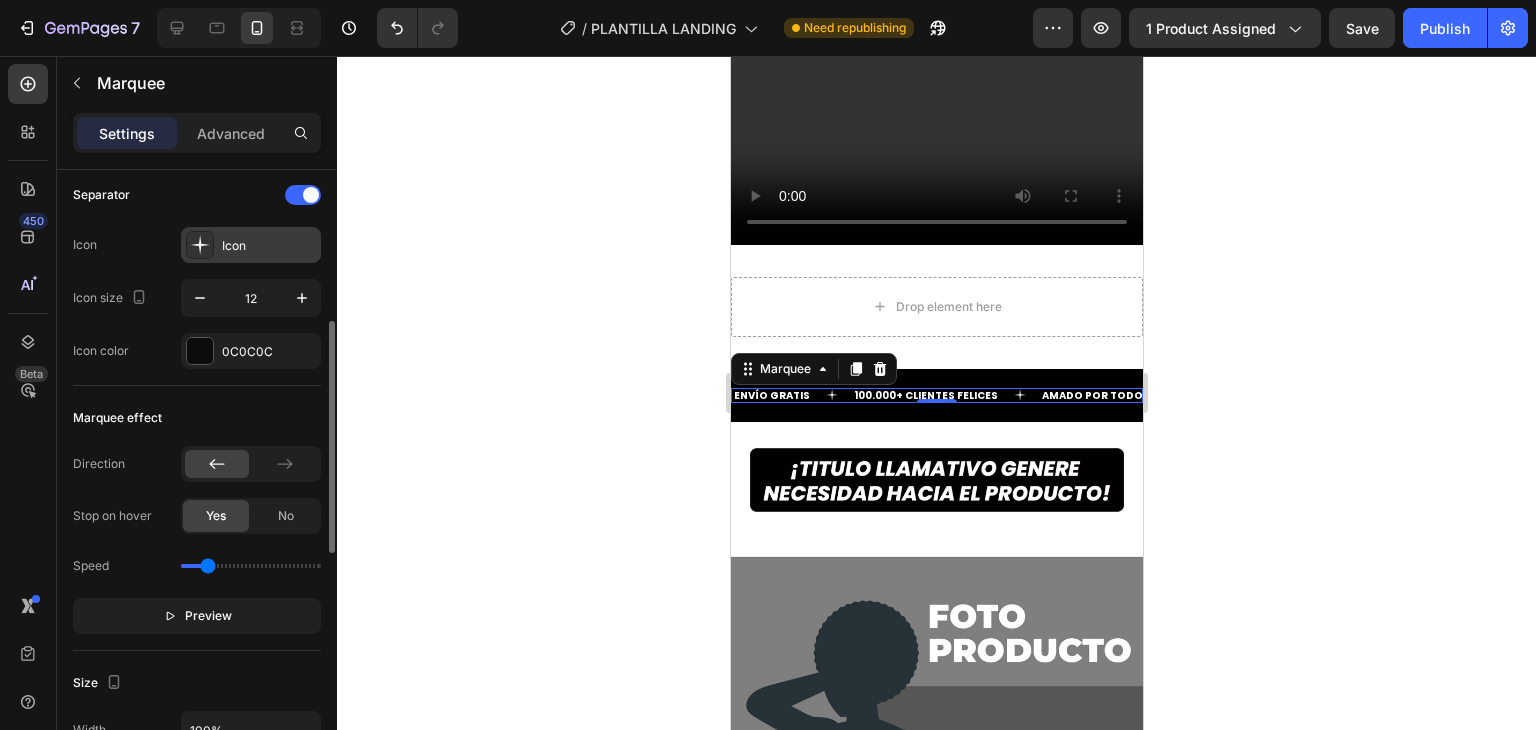 click 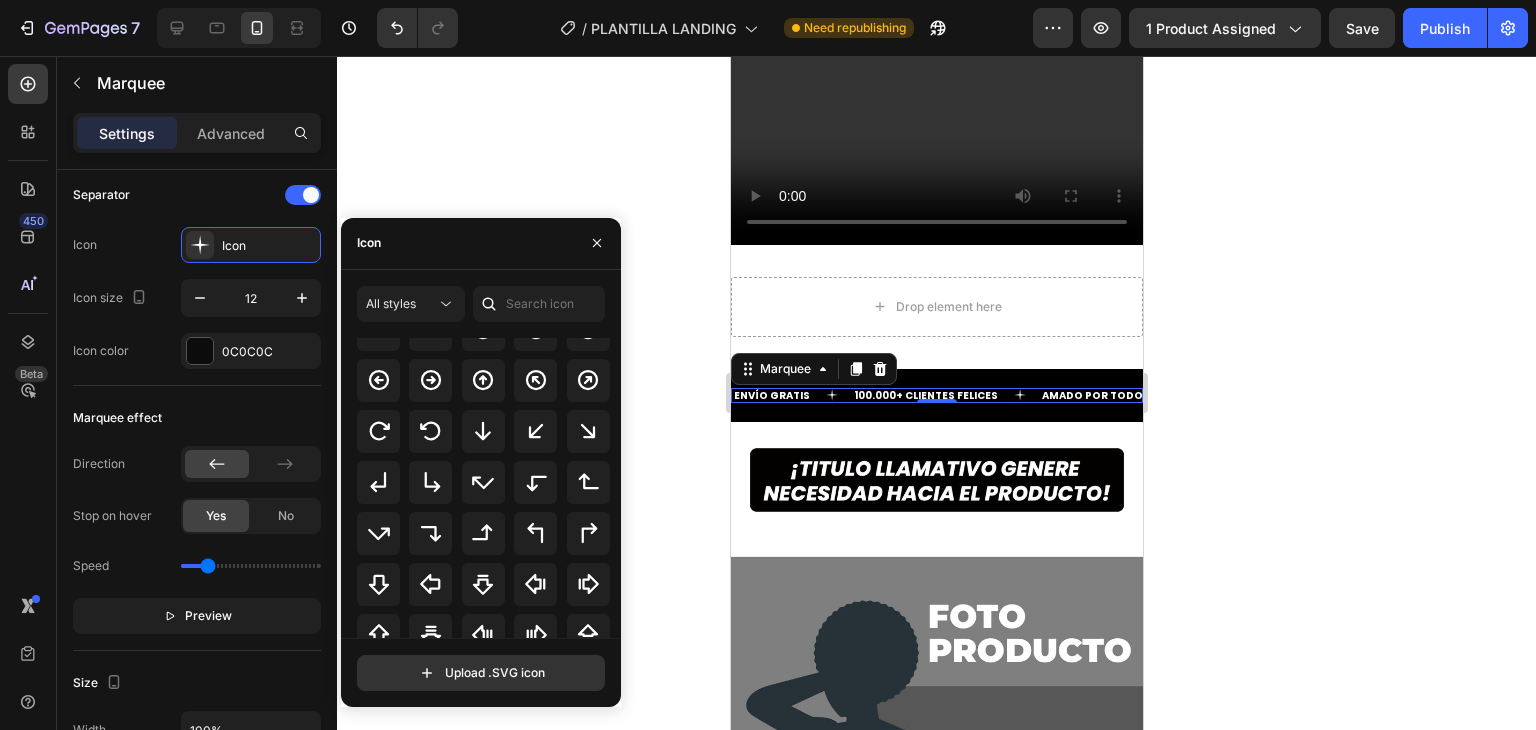 scroll, scrollTop: 458, scrollLeft: 0, axis: vertical 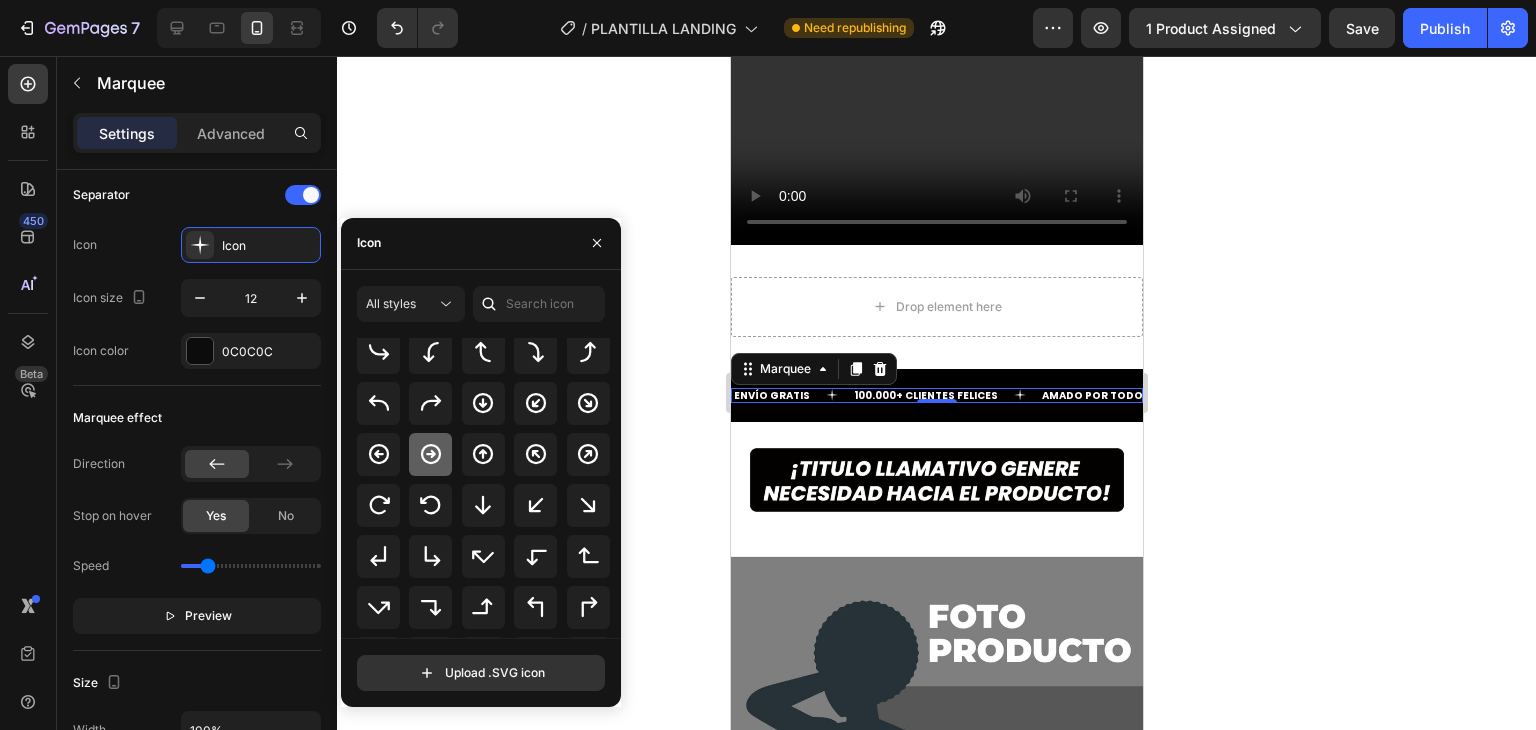 click 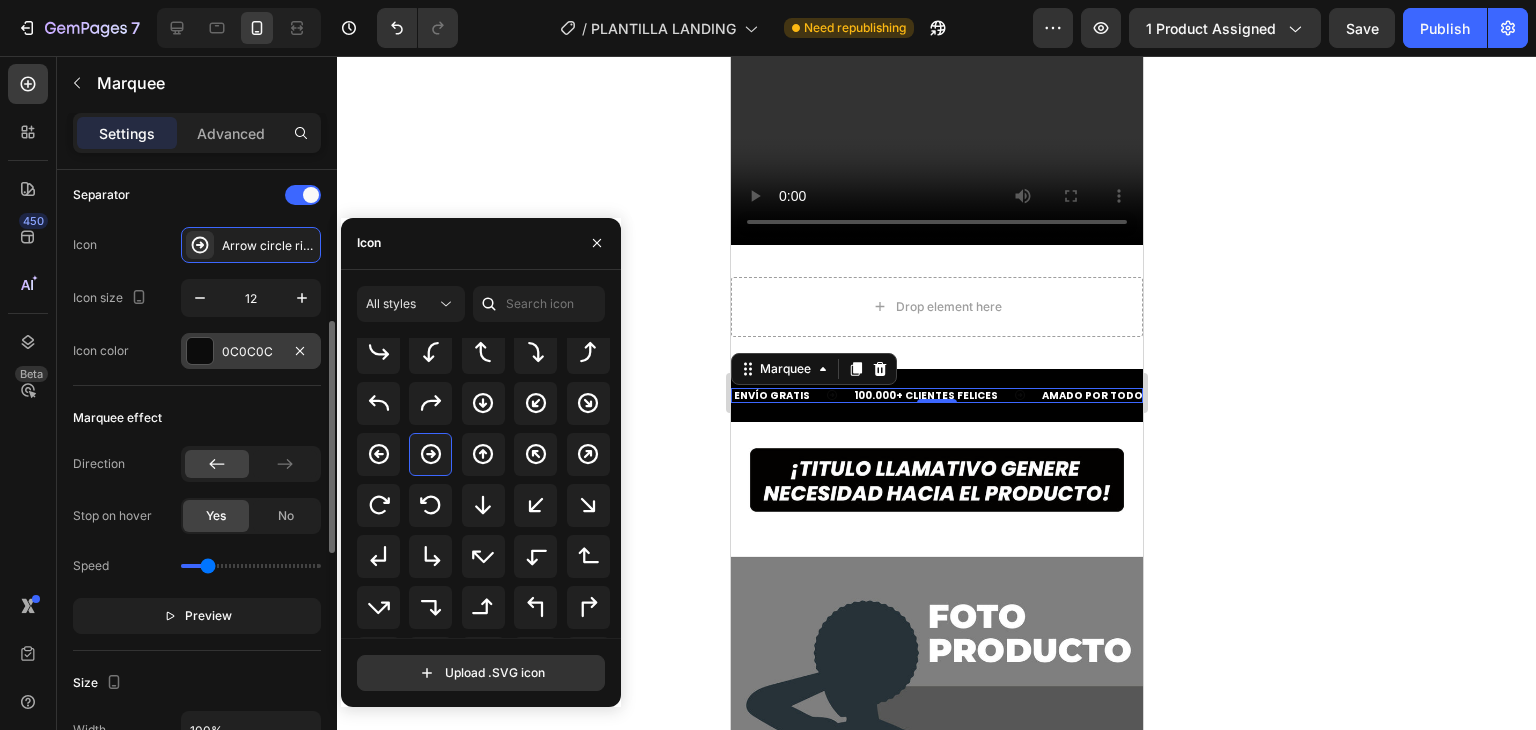 click at bounding box center (200, 351) 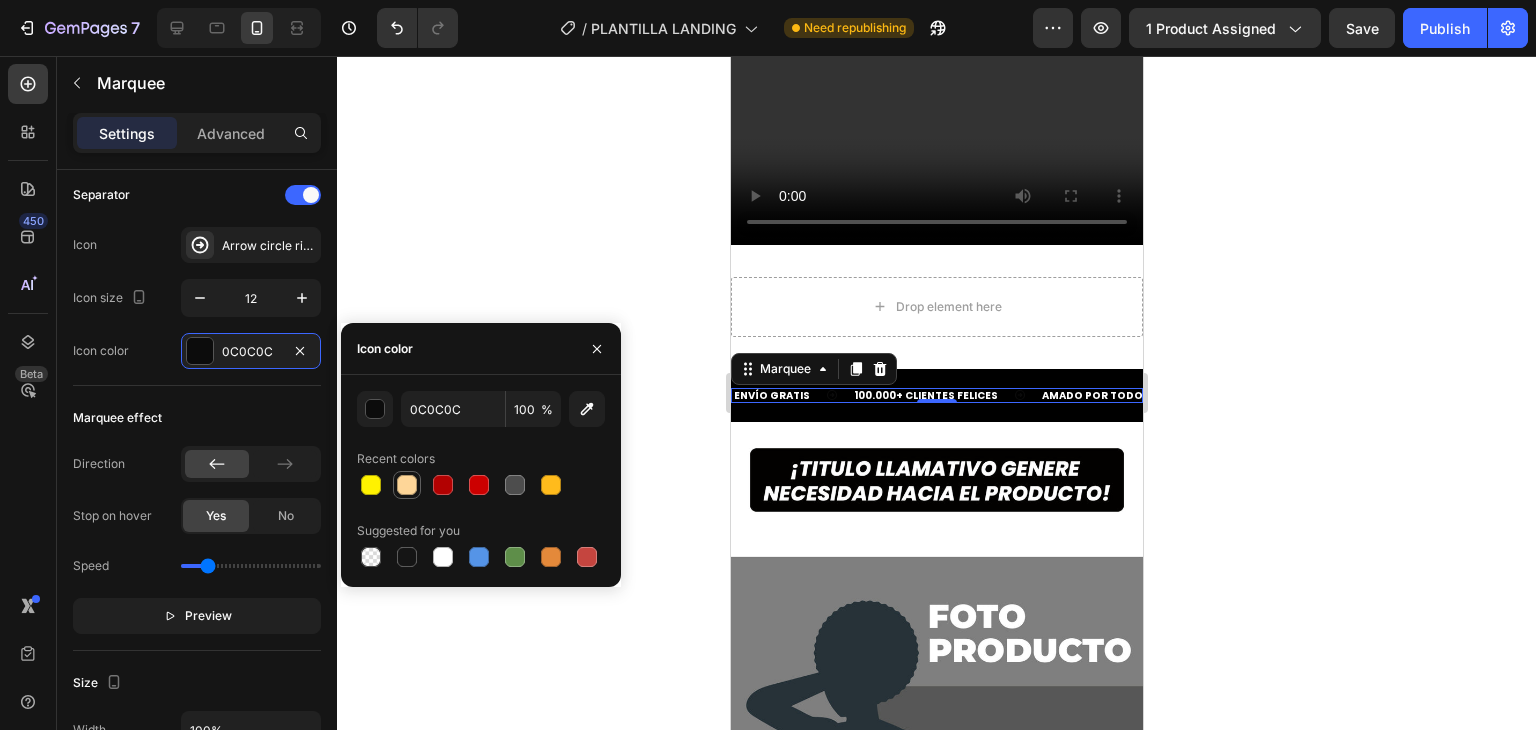 click at bounding box center [407, 485] 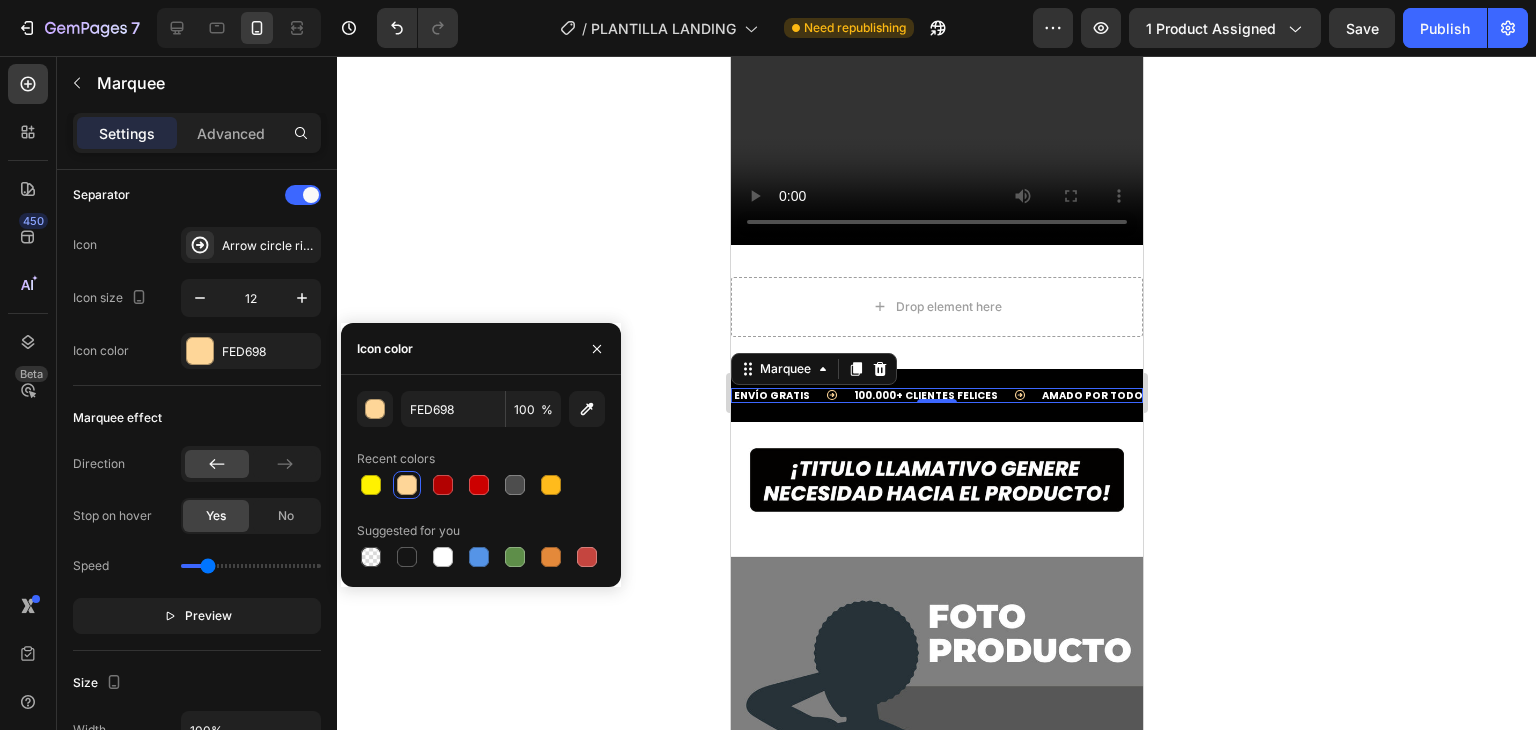 click 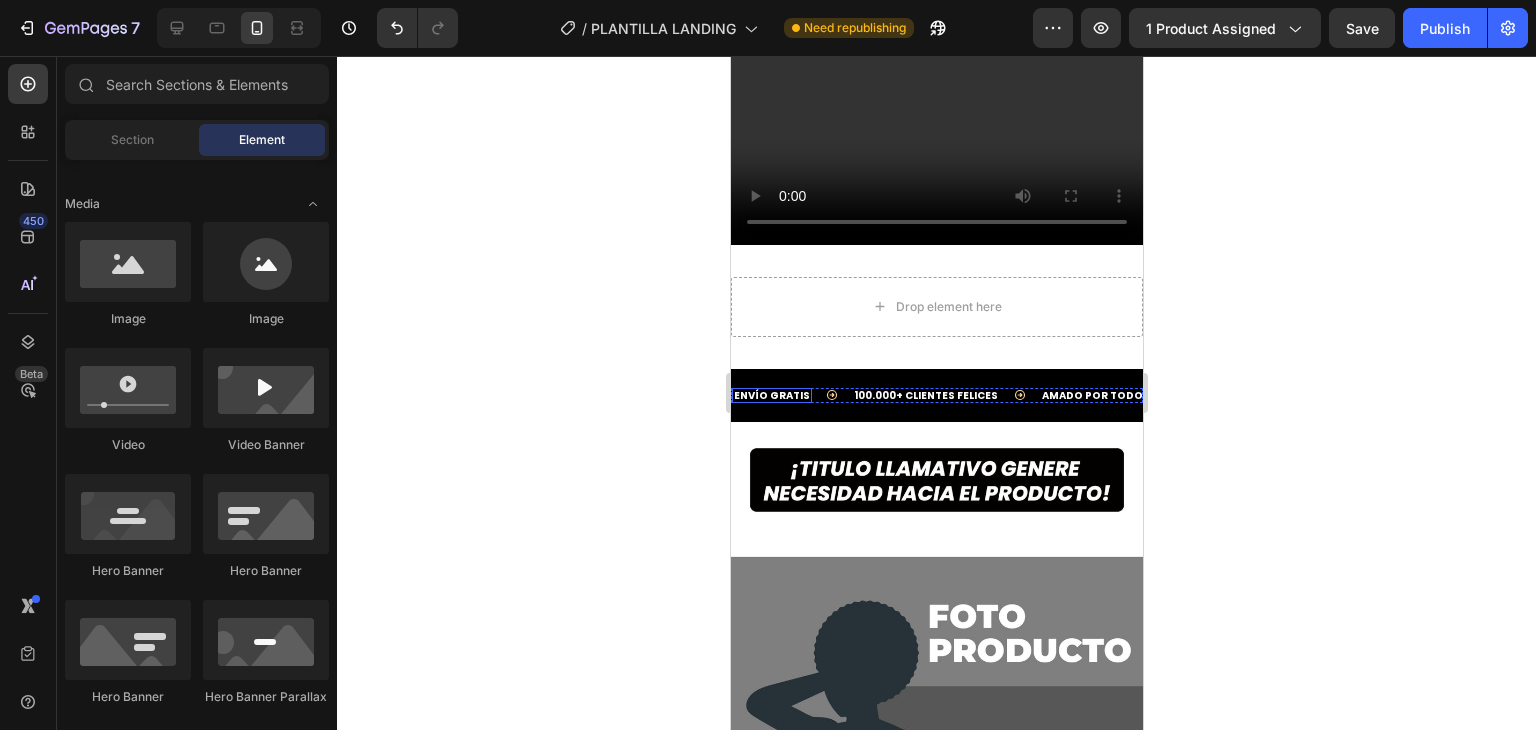 click on "ENVÍO GRATIS" at bounding box center (771, 395) 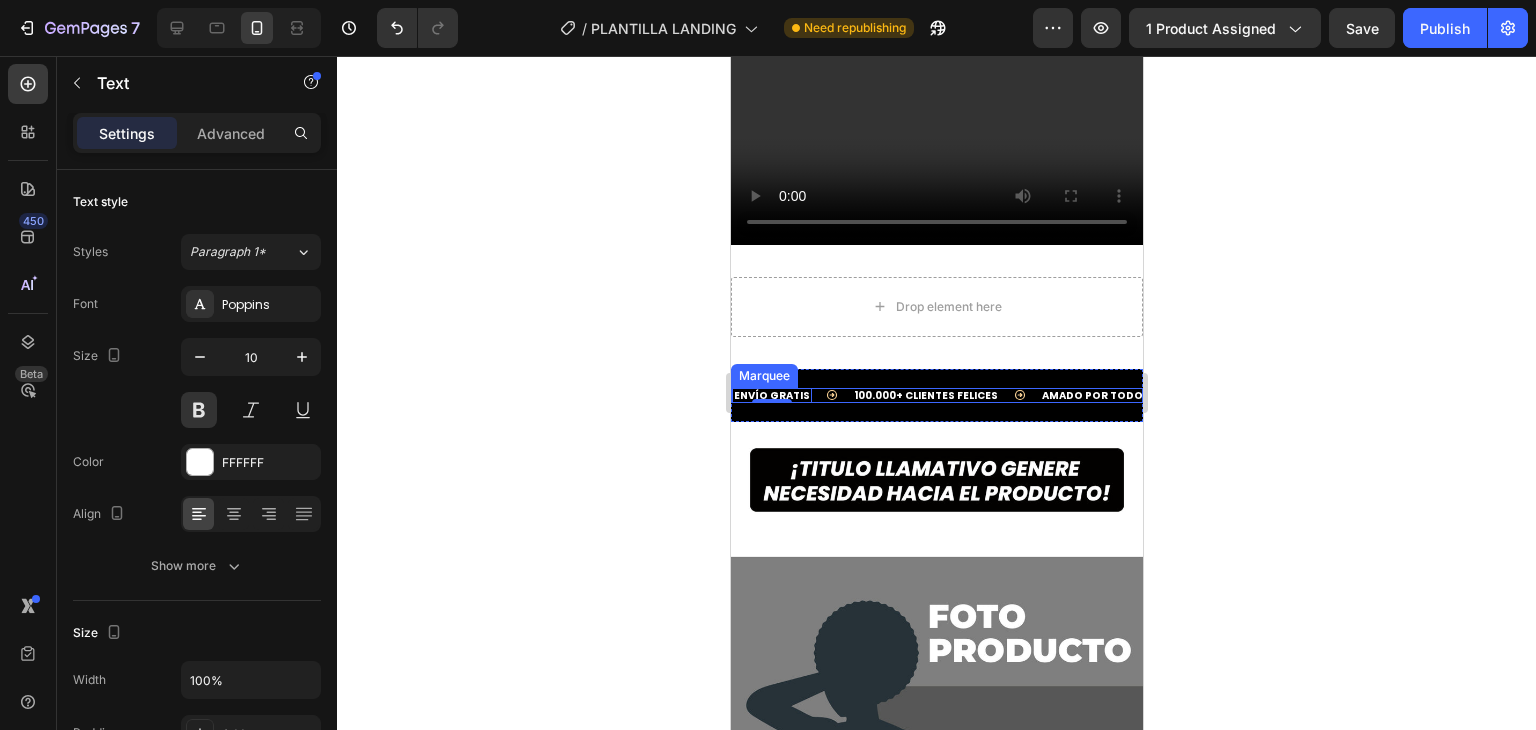 click 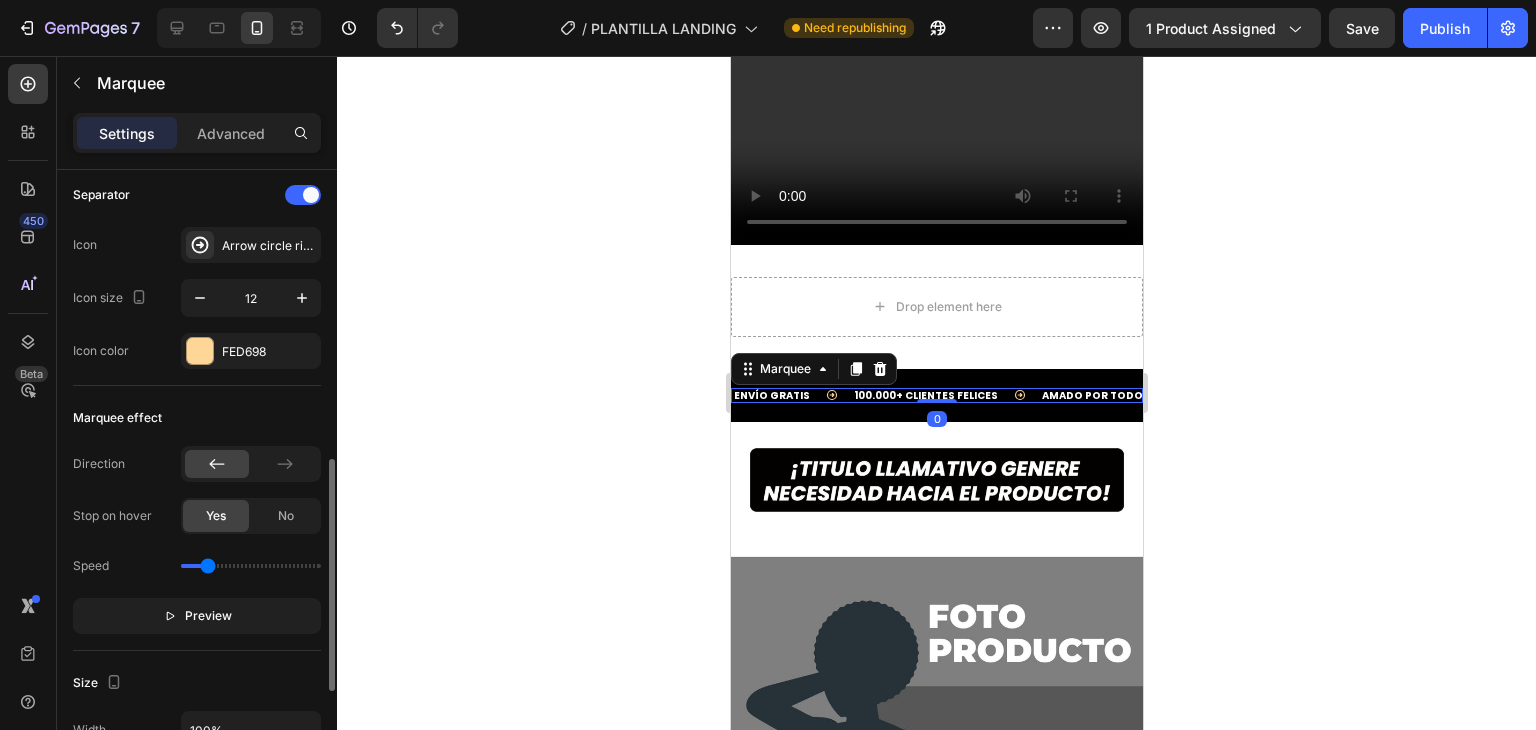 scroll, scrollTop: 500, scrollLeft: 0, axis: vertical 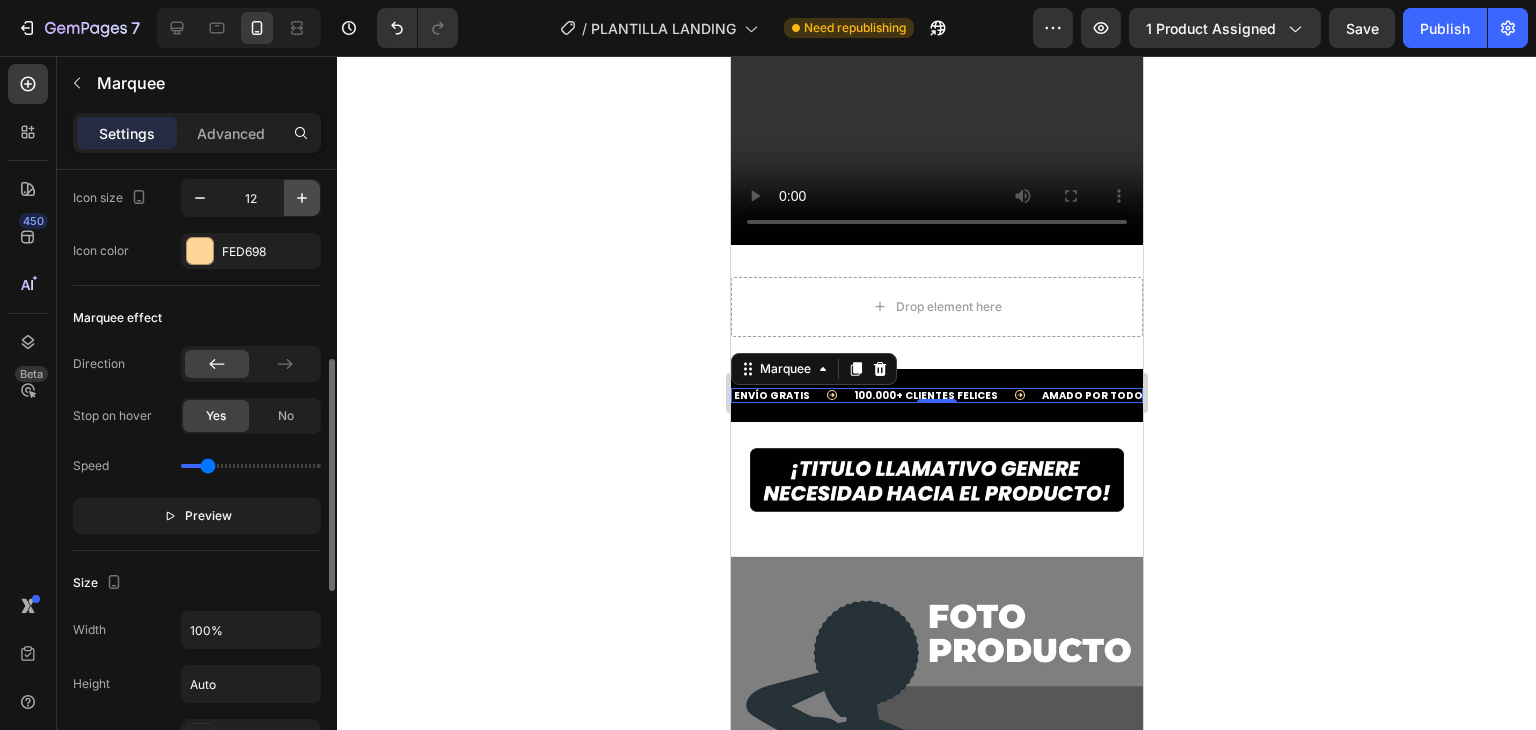 click 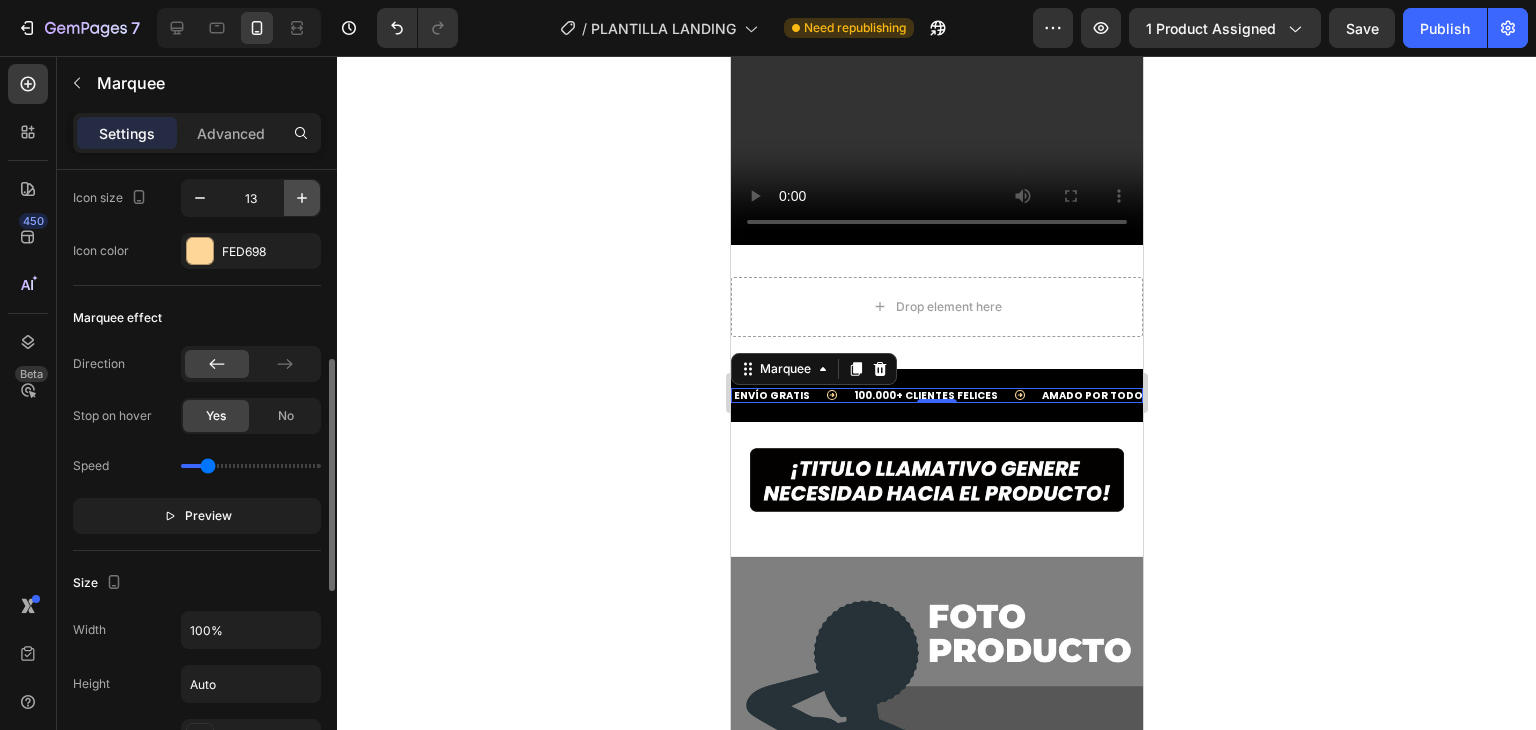 click 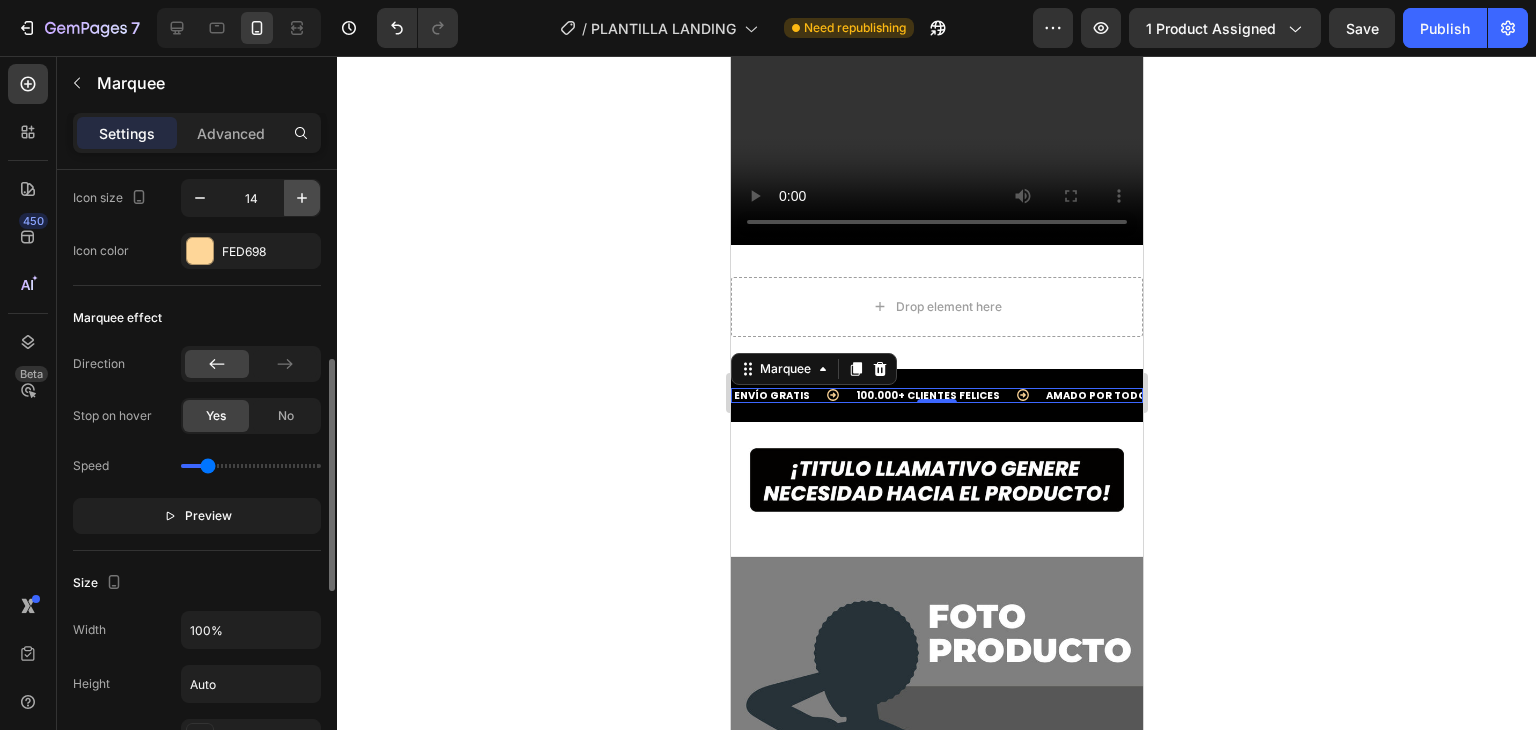 click 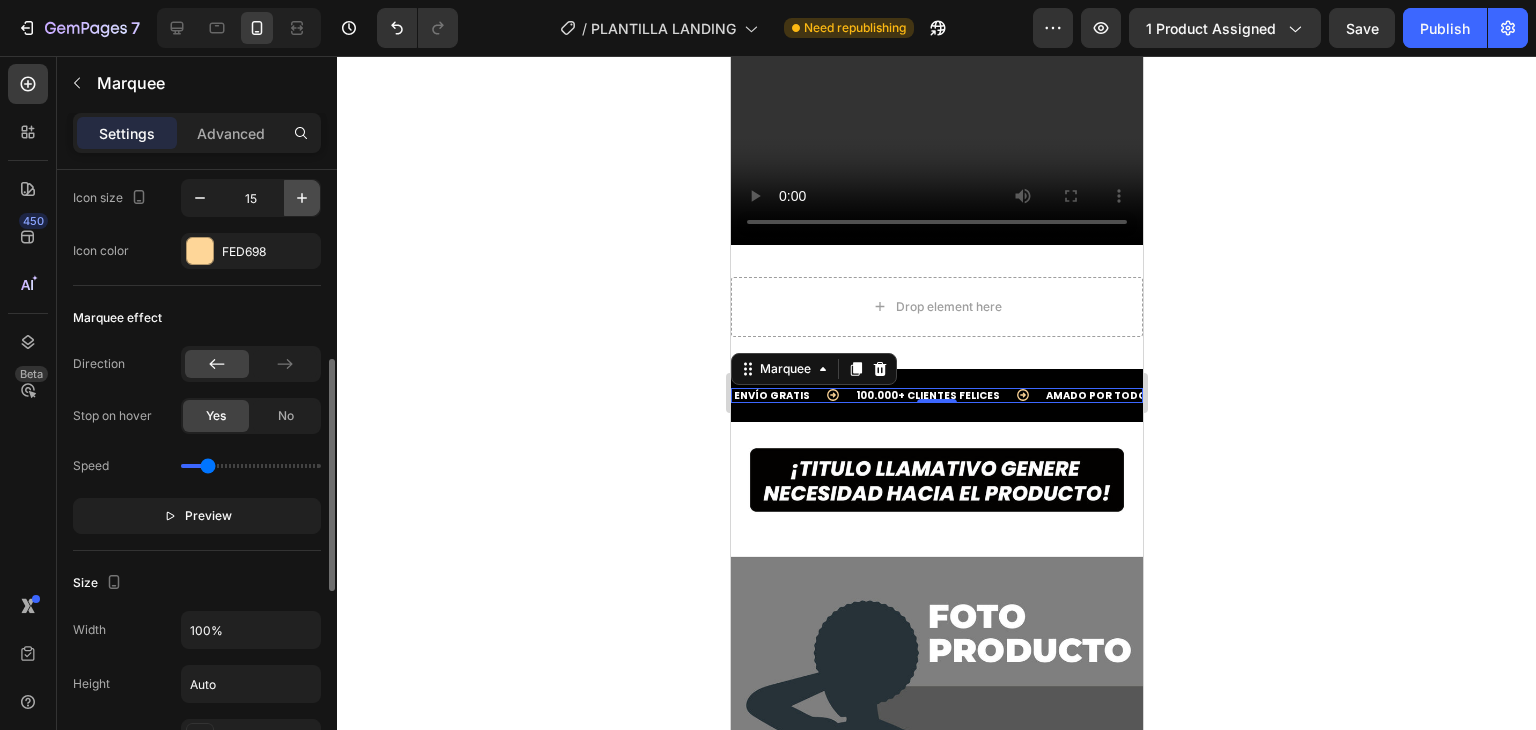 click 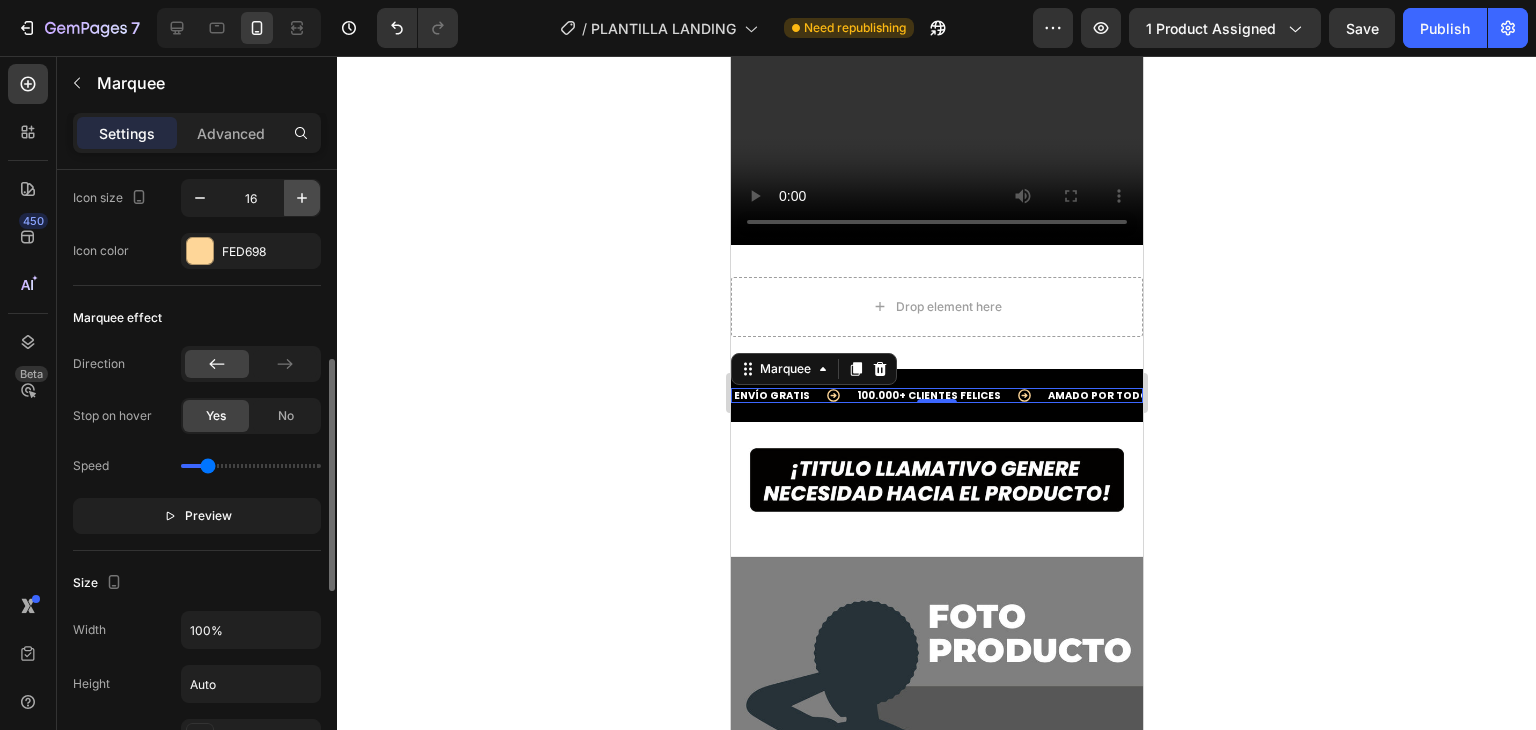 click 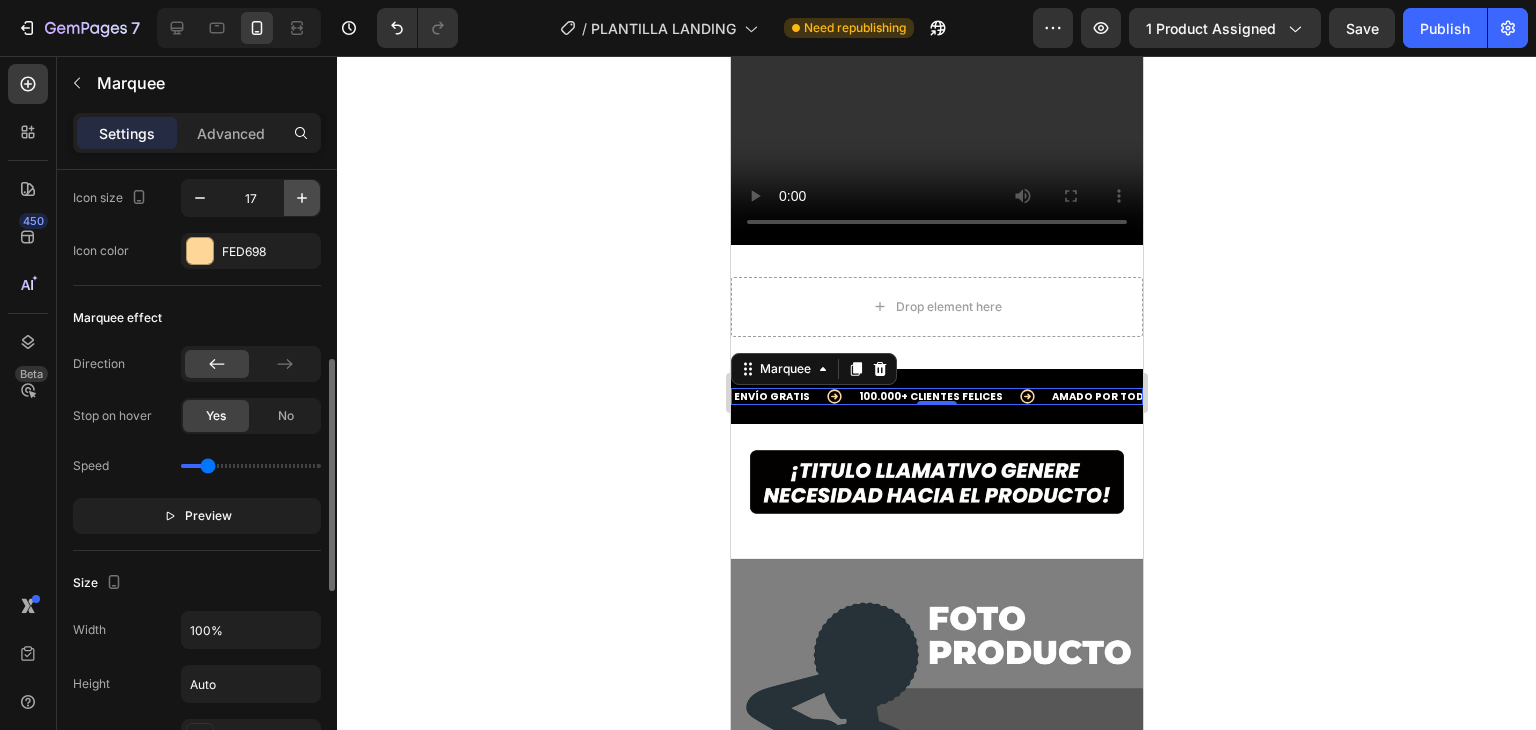 click 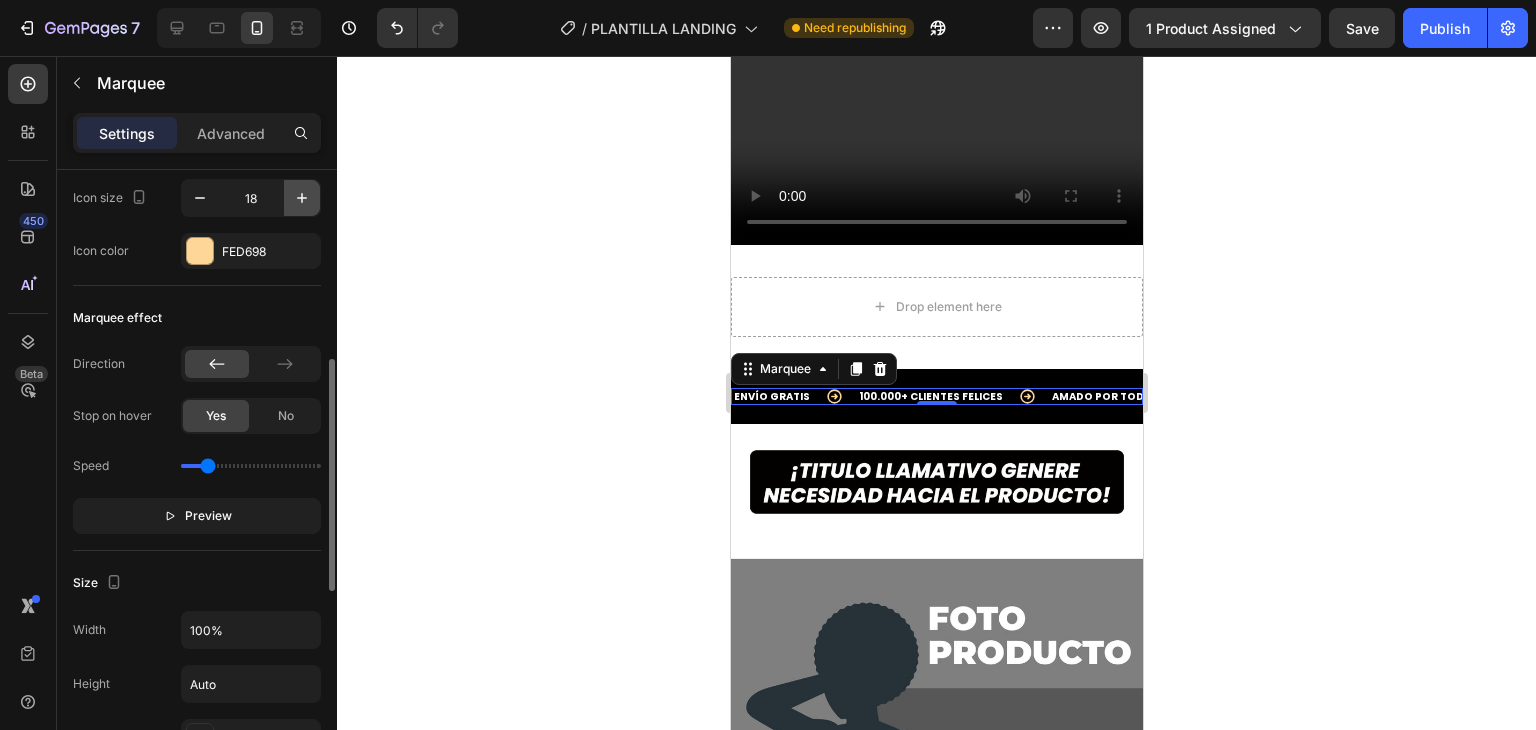 click 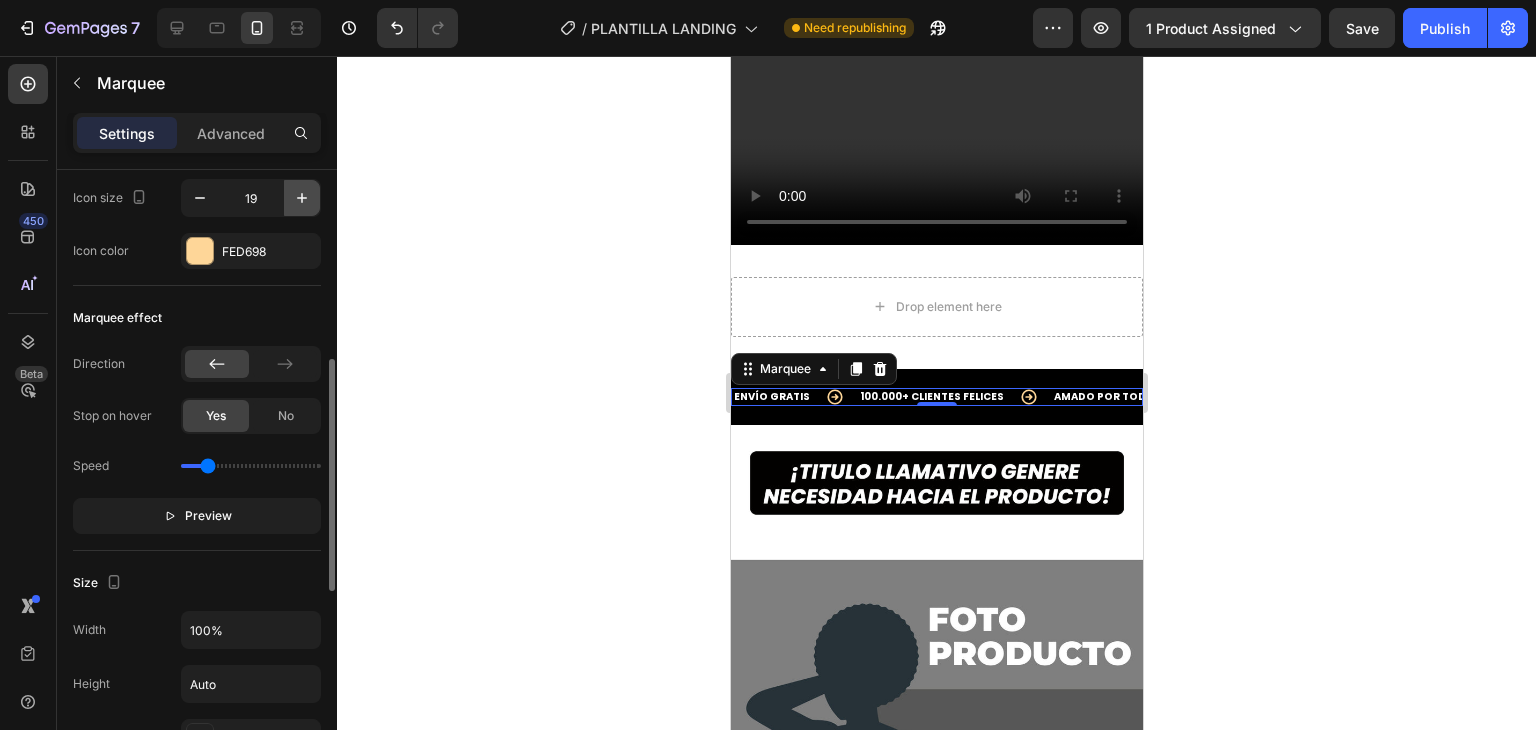 click 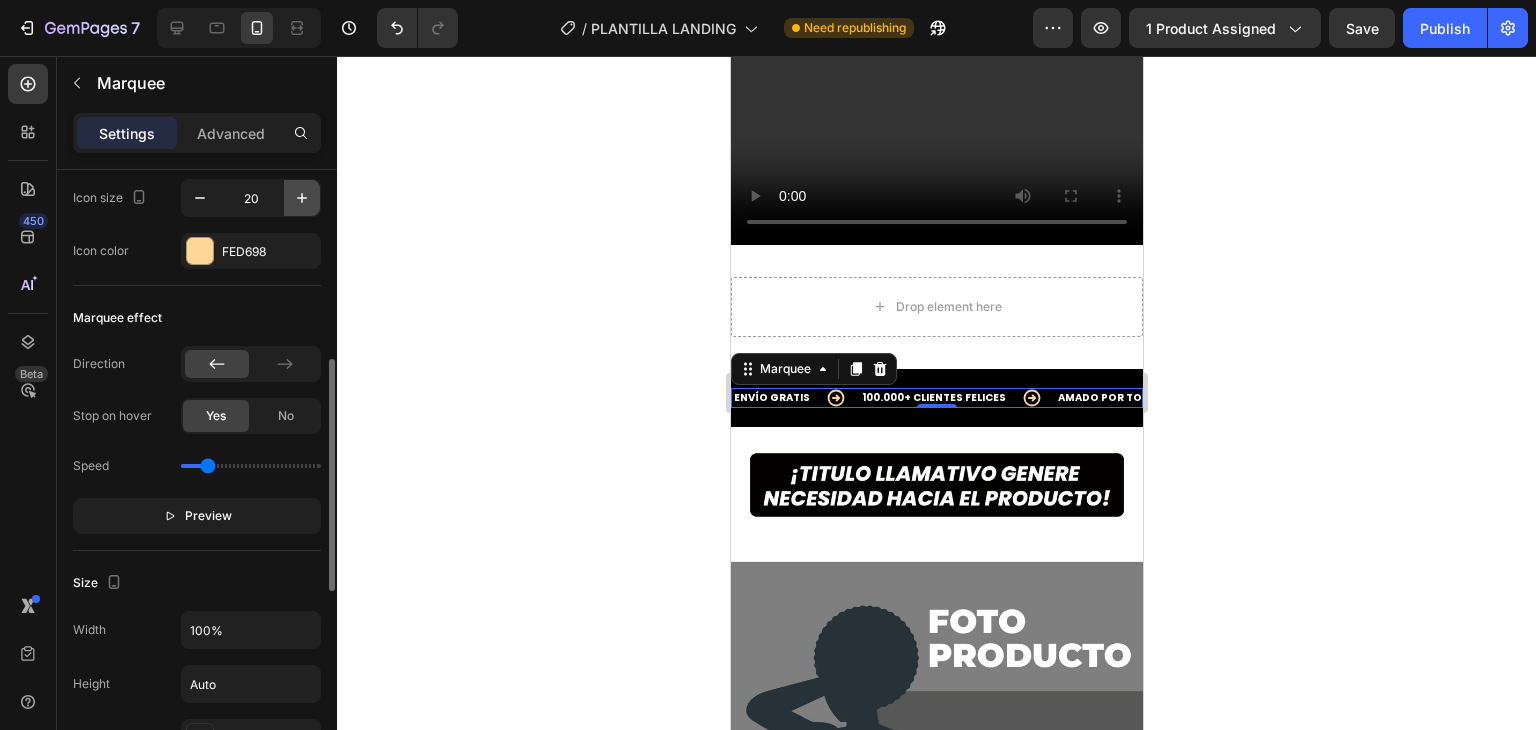 click 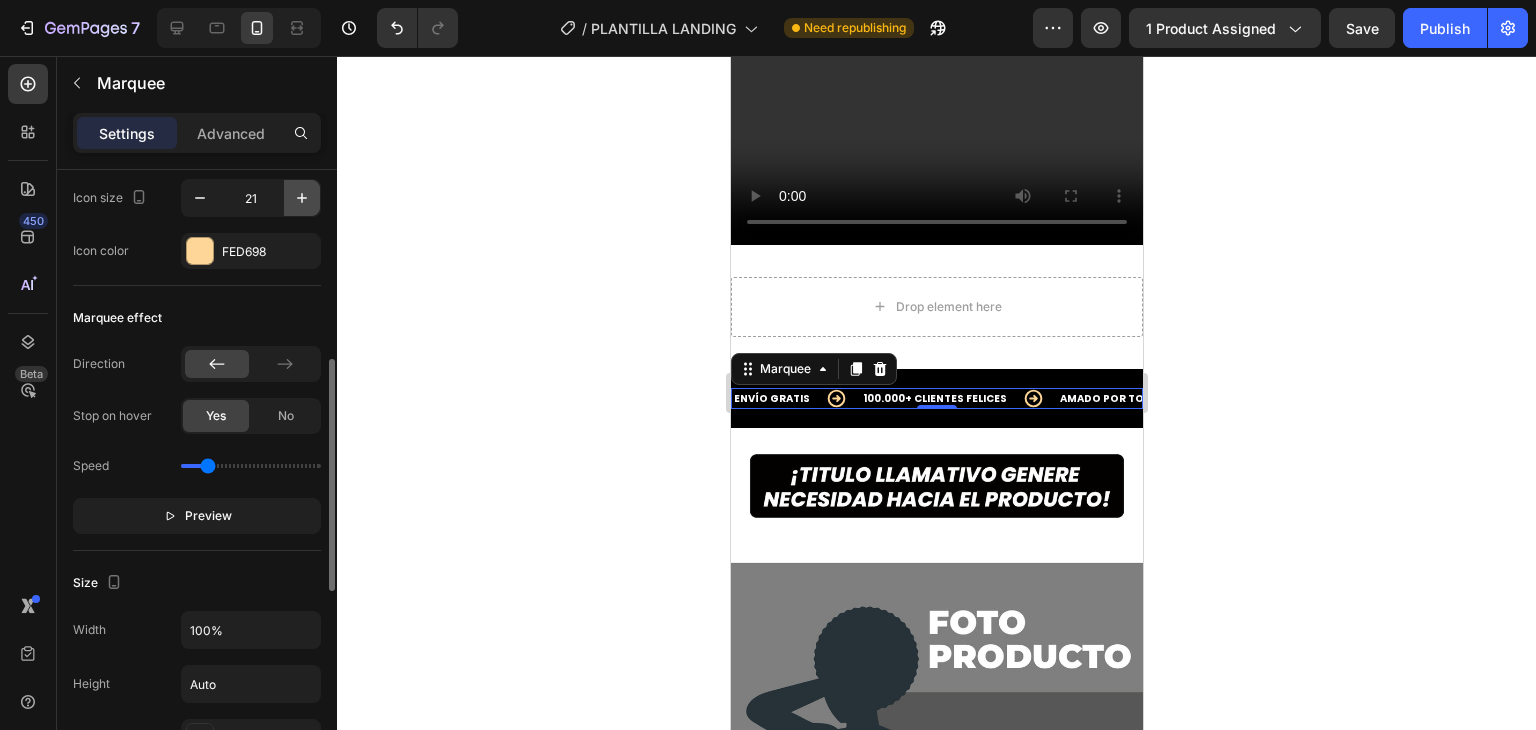 click 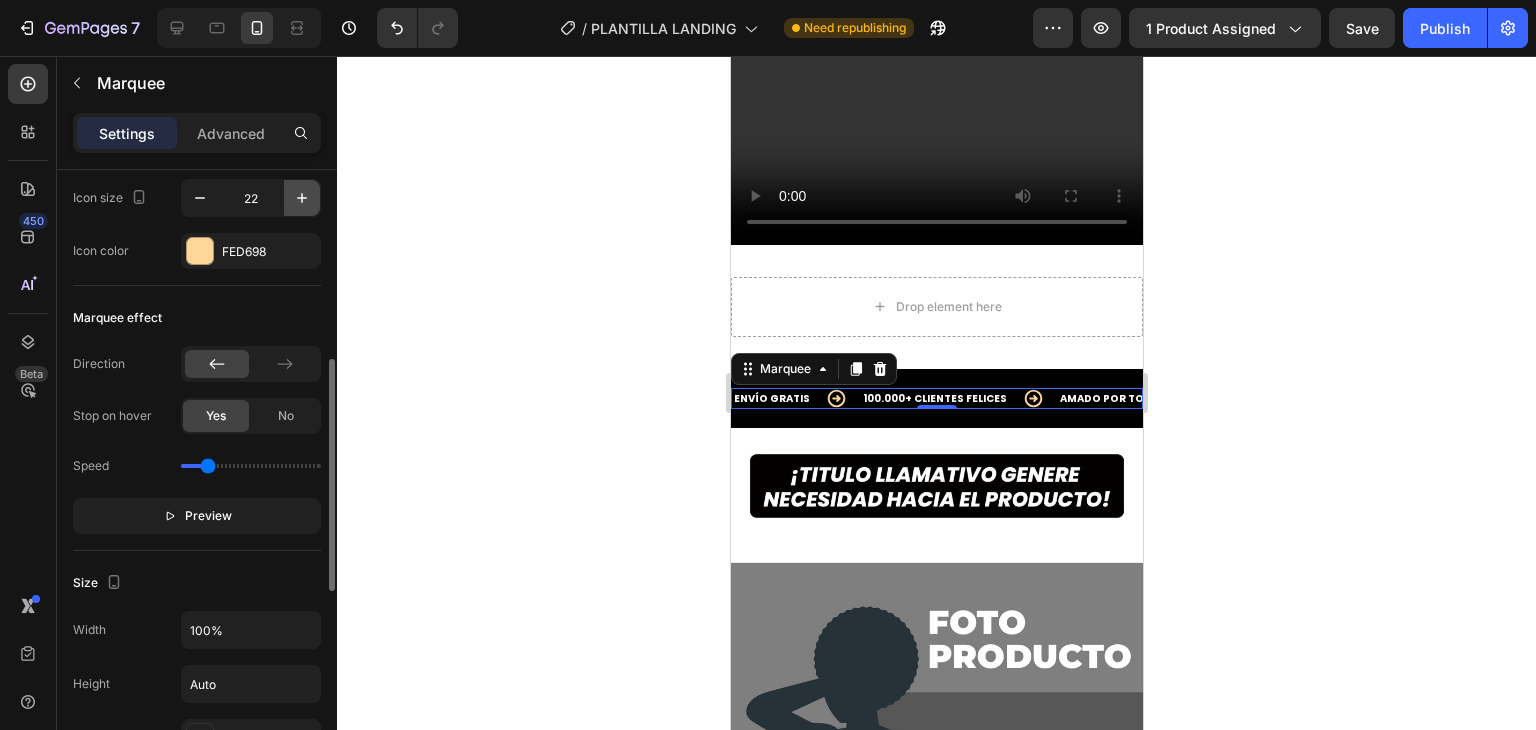 click 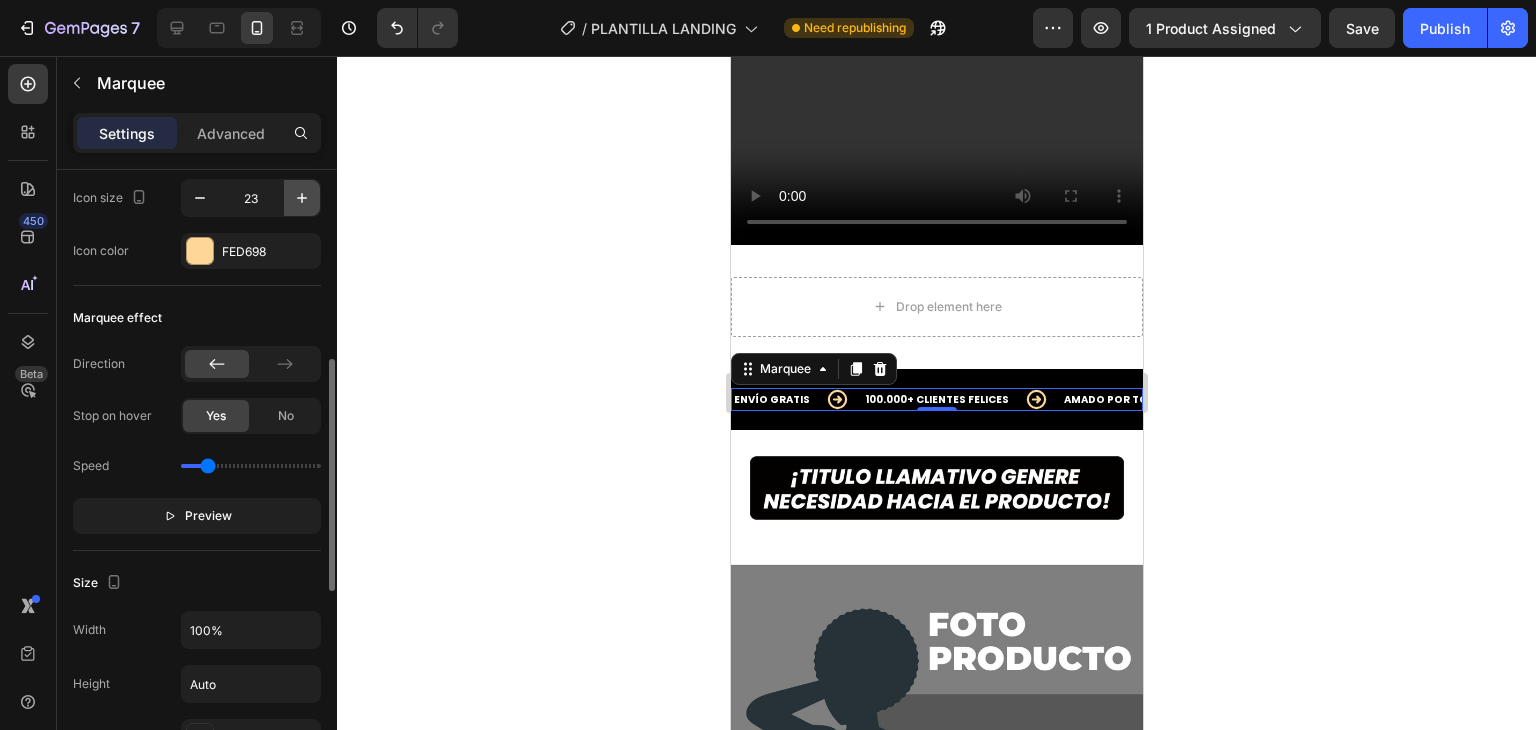 click 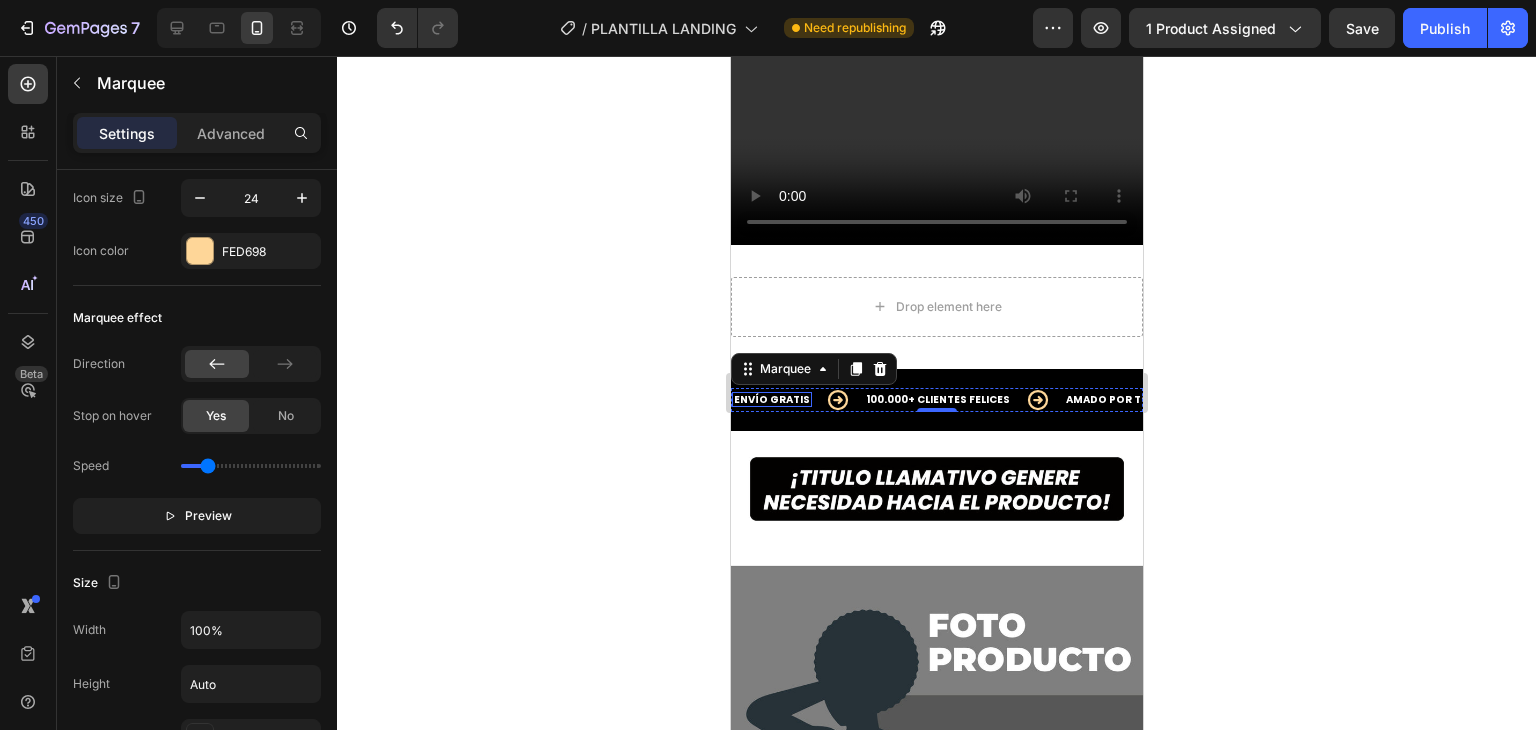 click on "ENVÍO GRATIS" at bounding box center [771, 399] 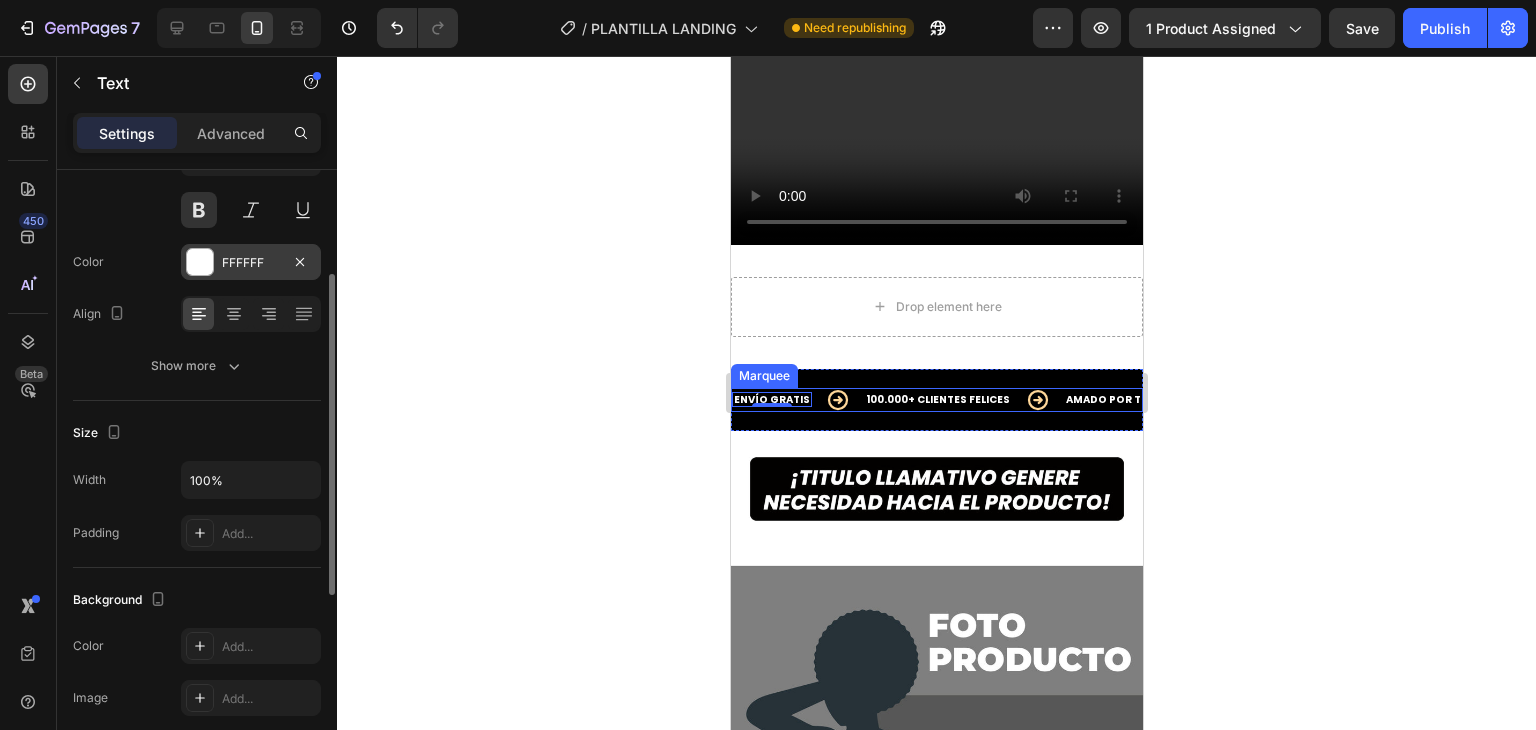 scroll, scrollTop: 0, scrollLeft: 0, axis: both 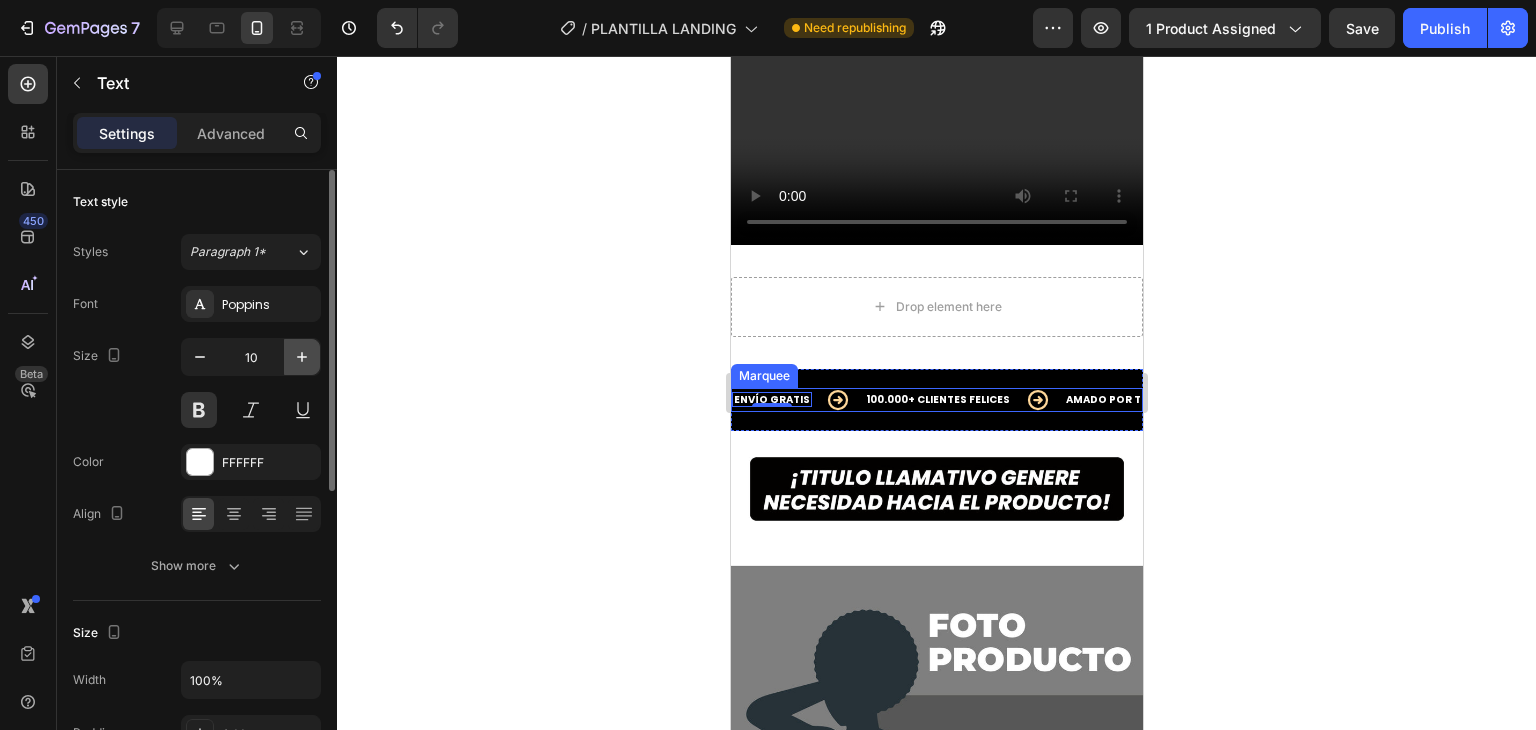 click 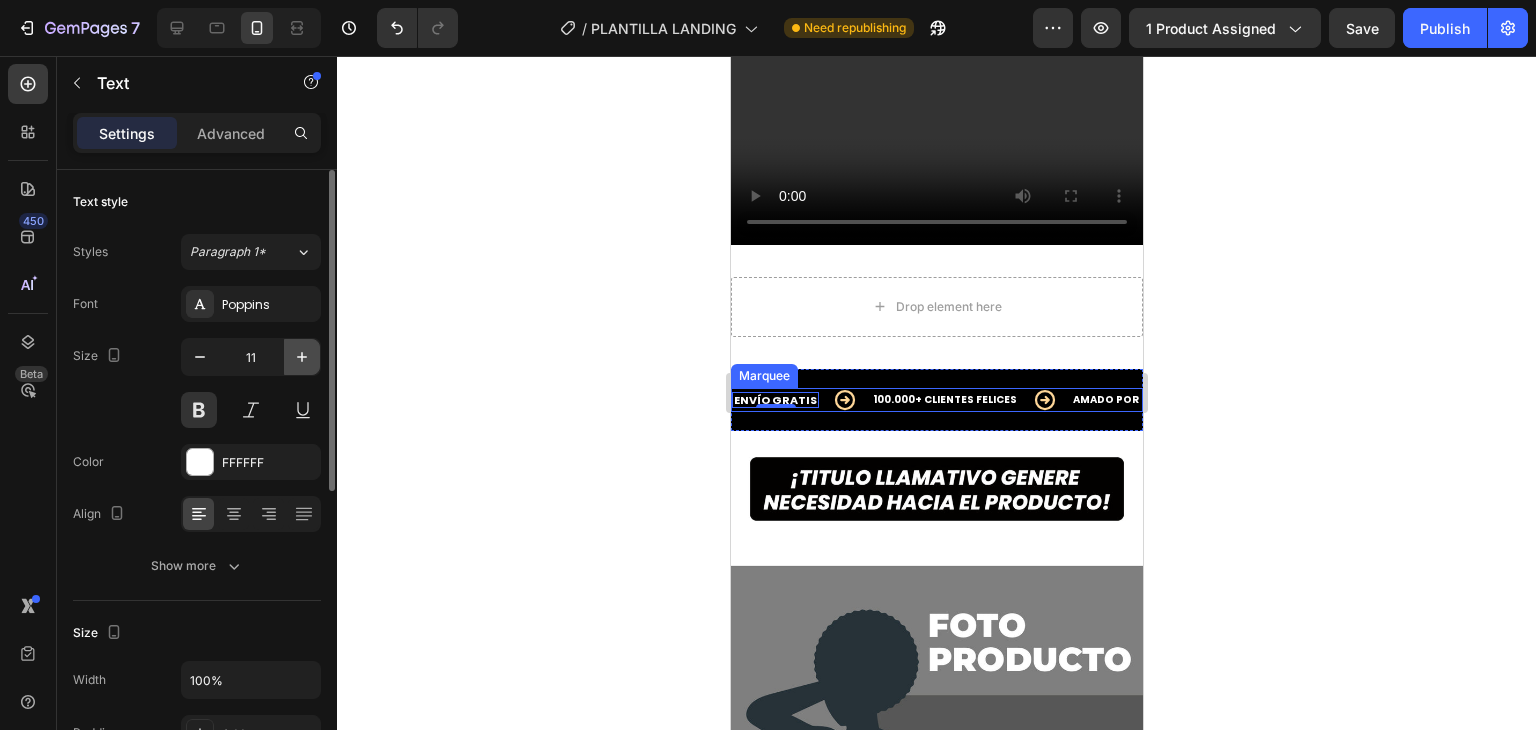 click 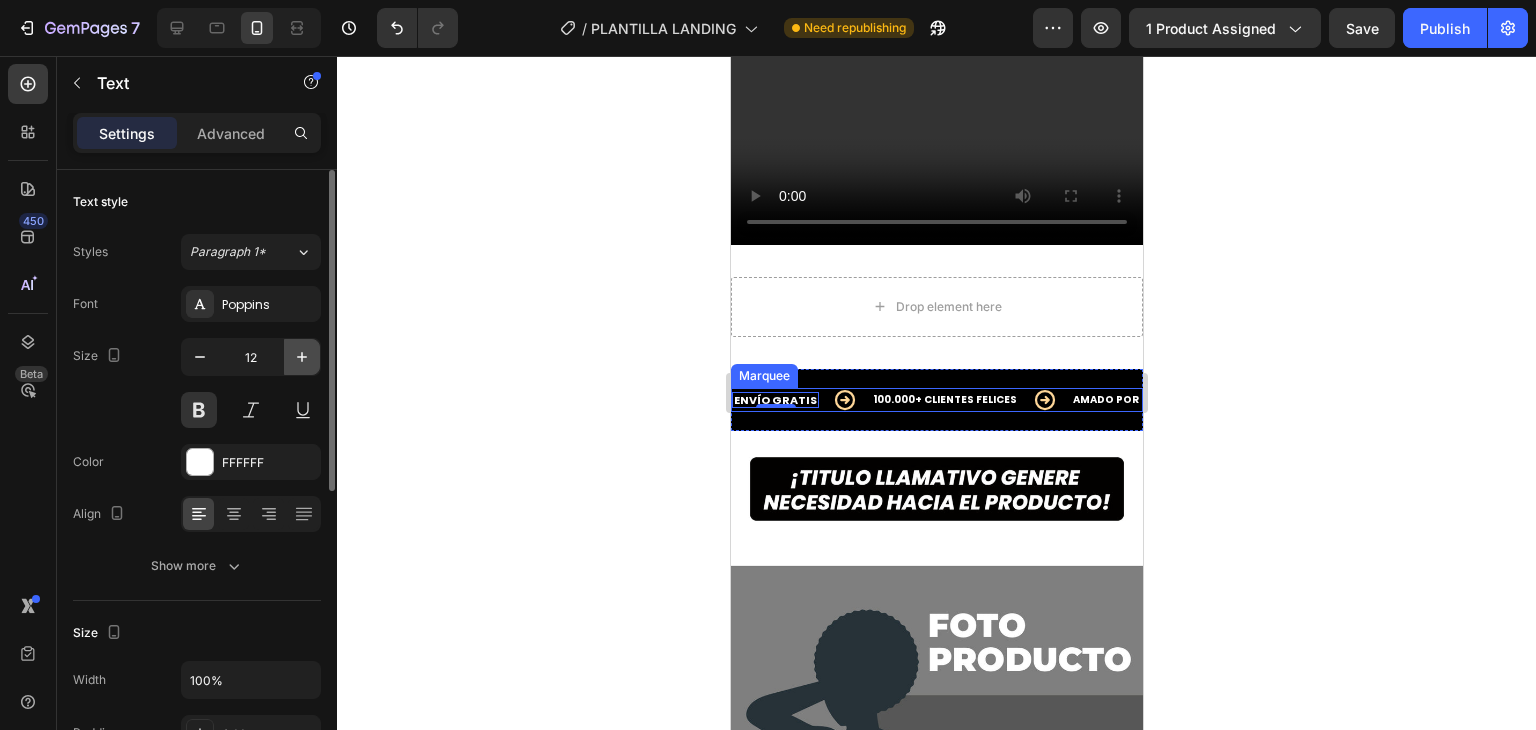 click 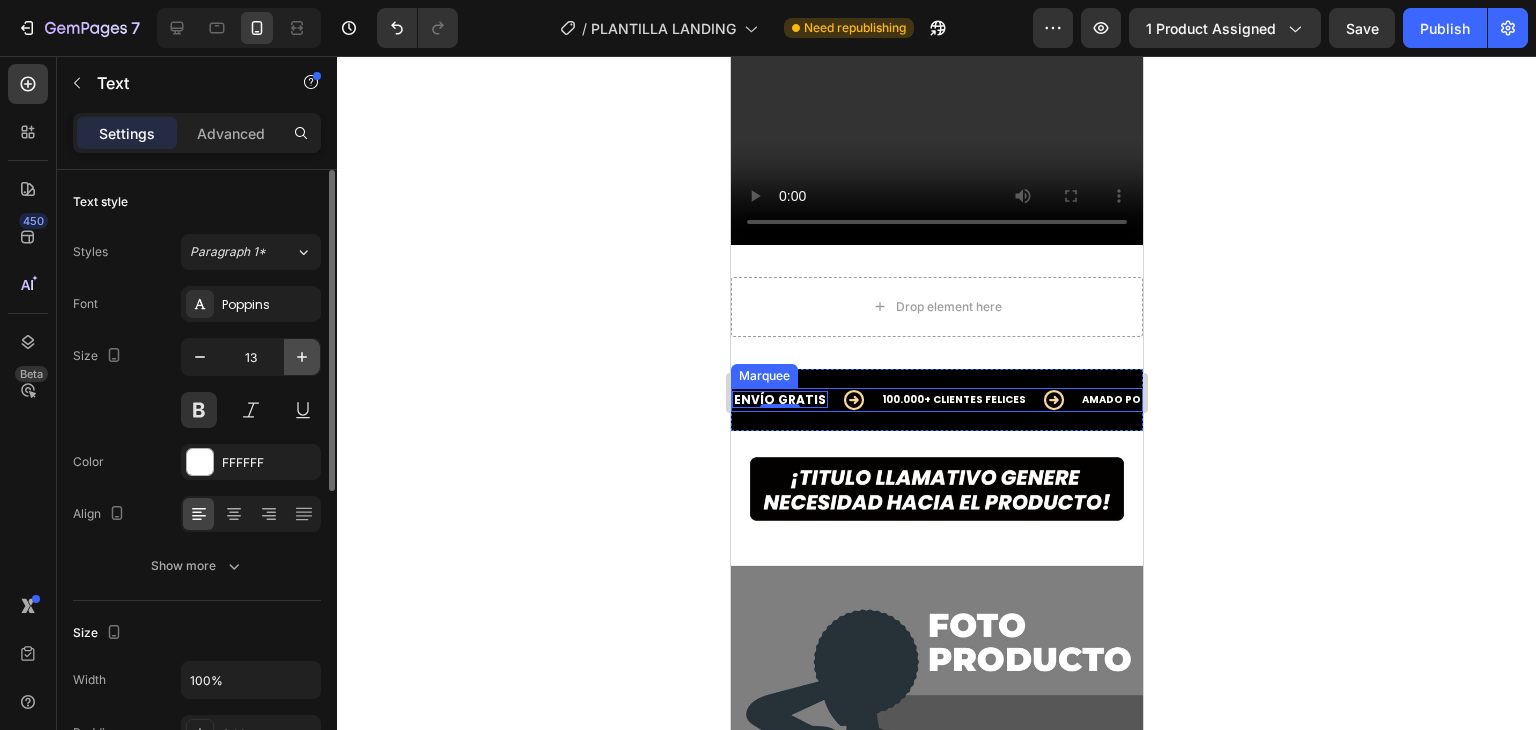 click 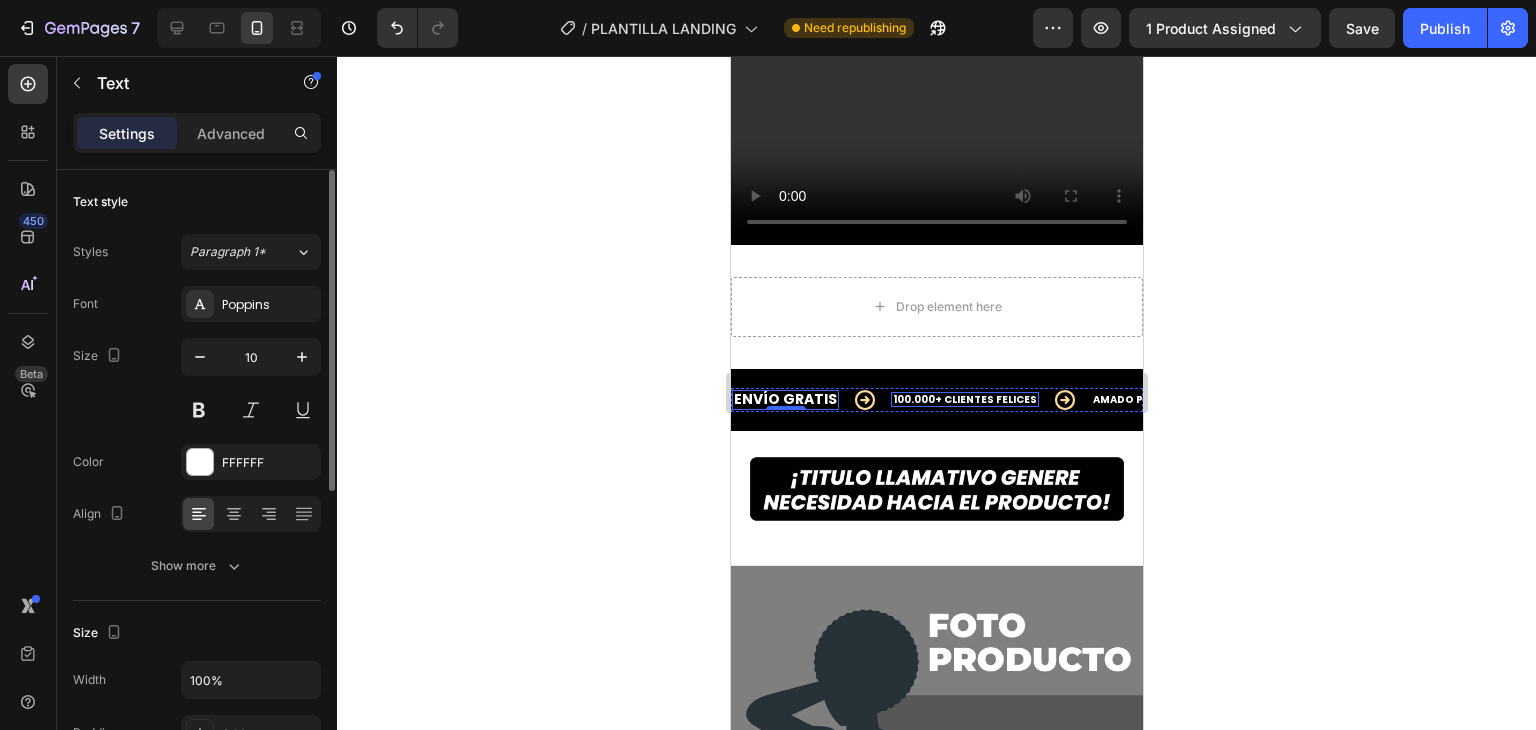 click on "100.000+ CLIENTES FELICES" at bounding box center (964, 399) 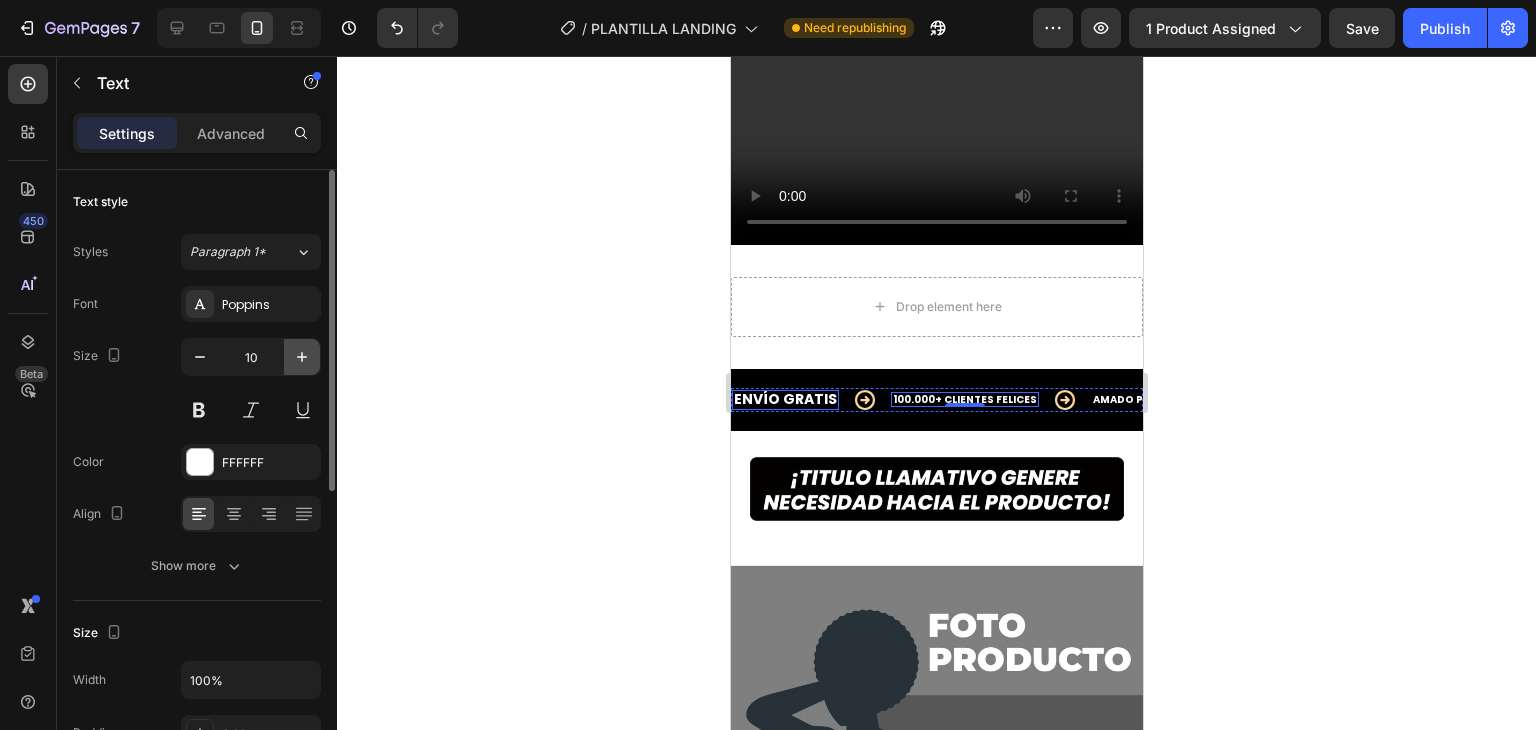click 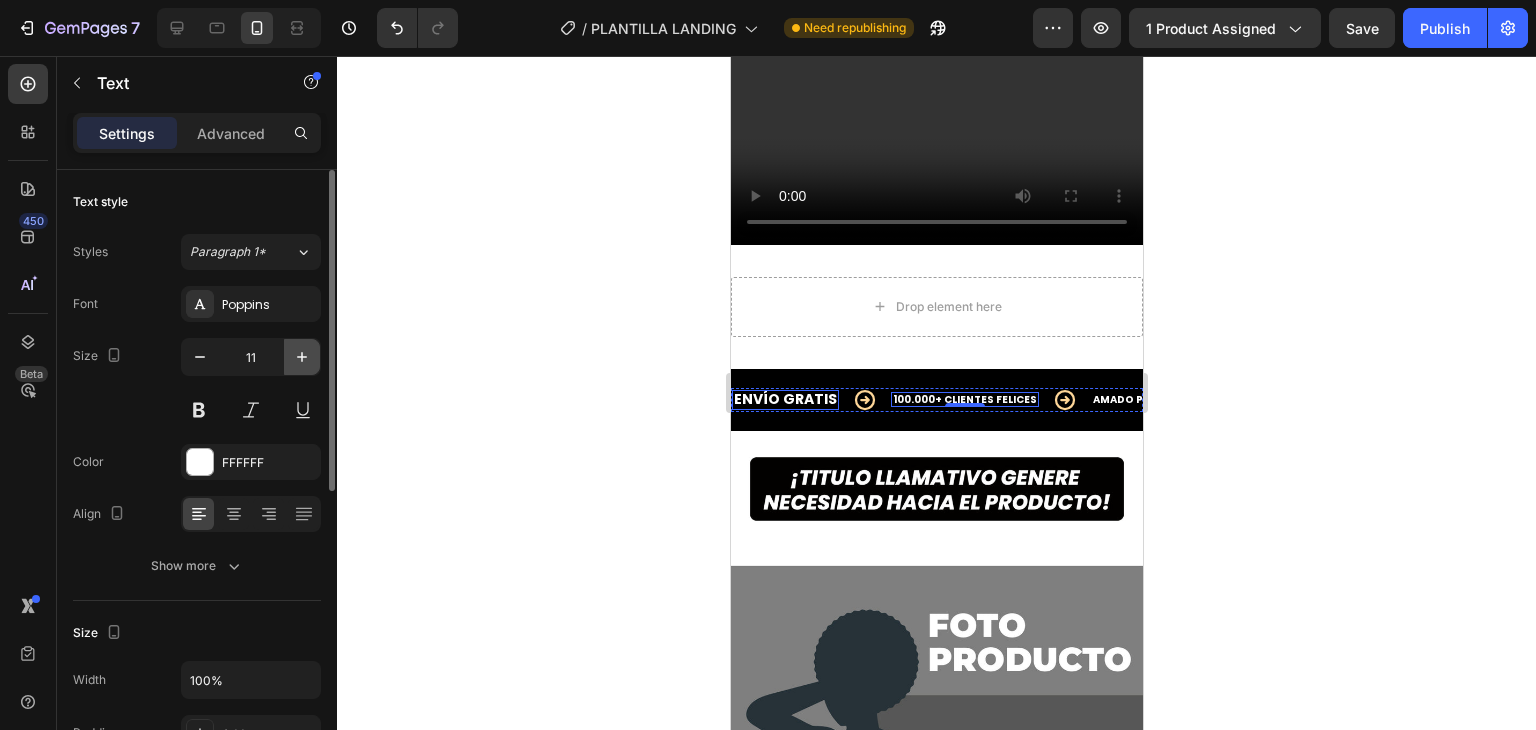 click 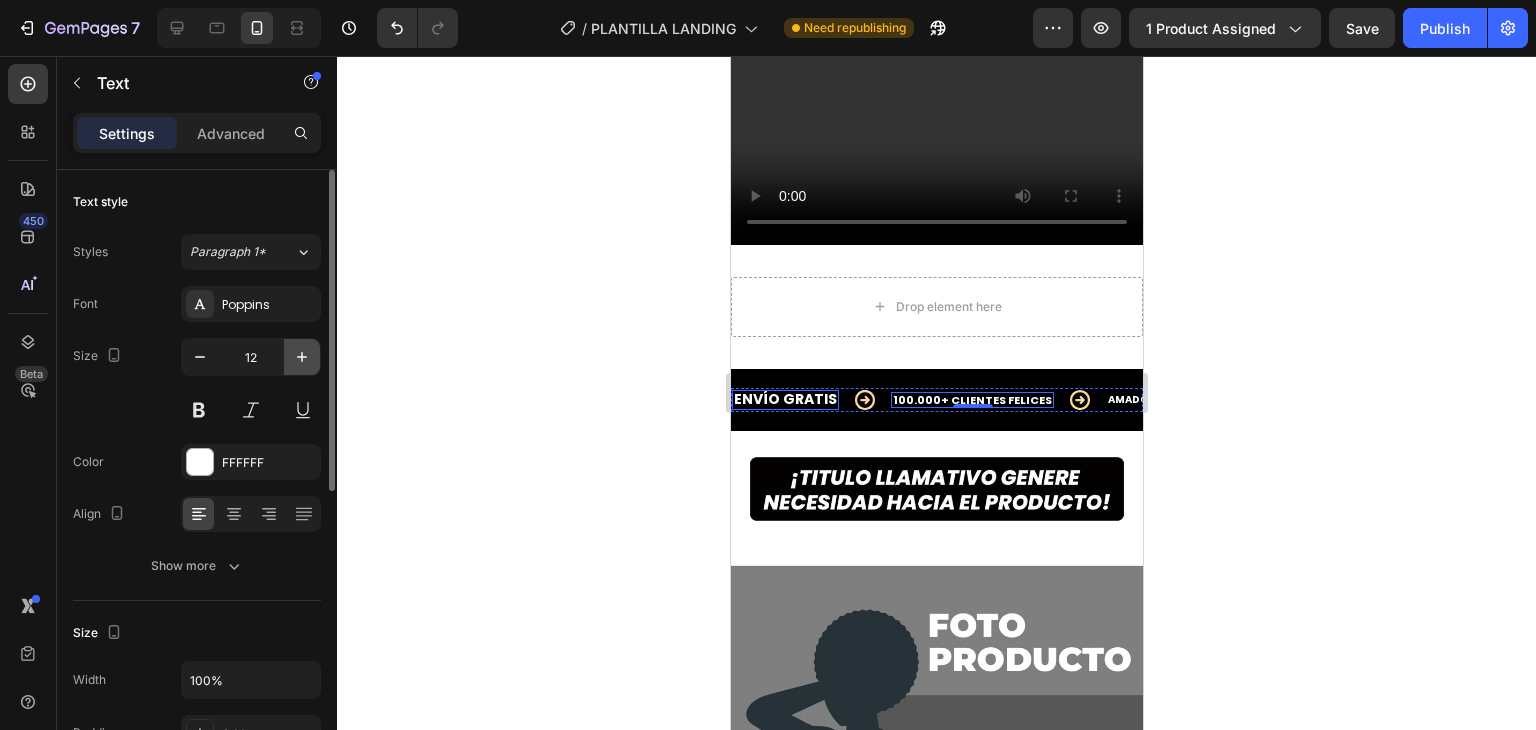 click 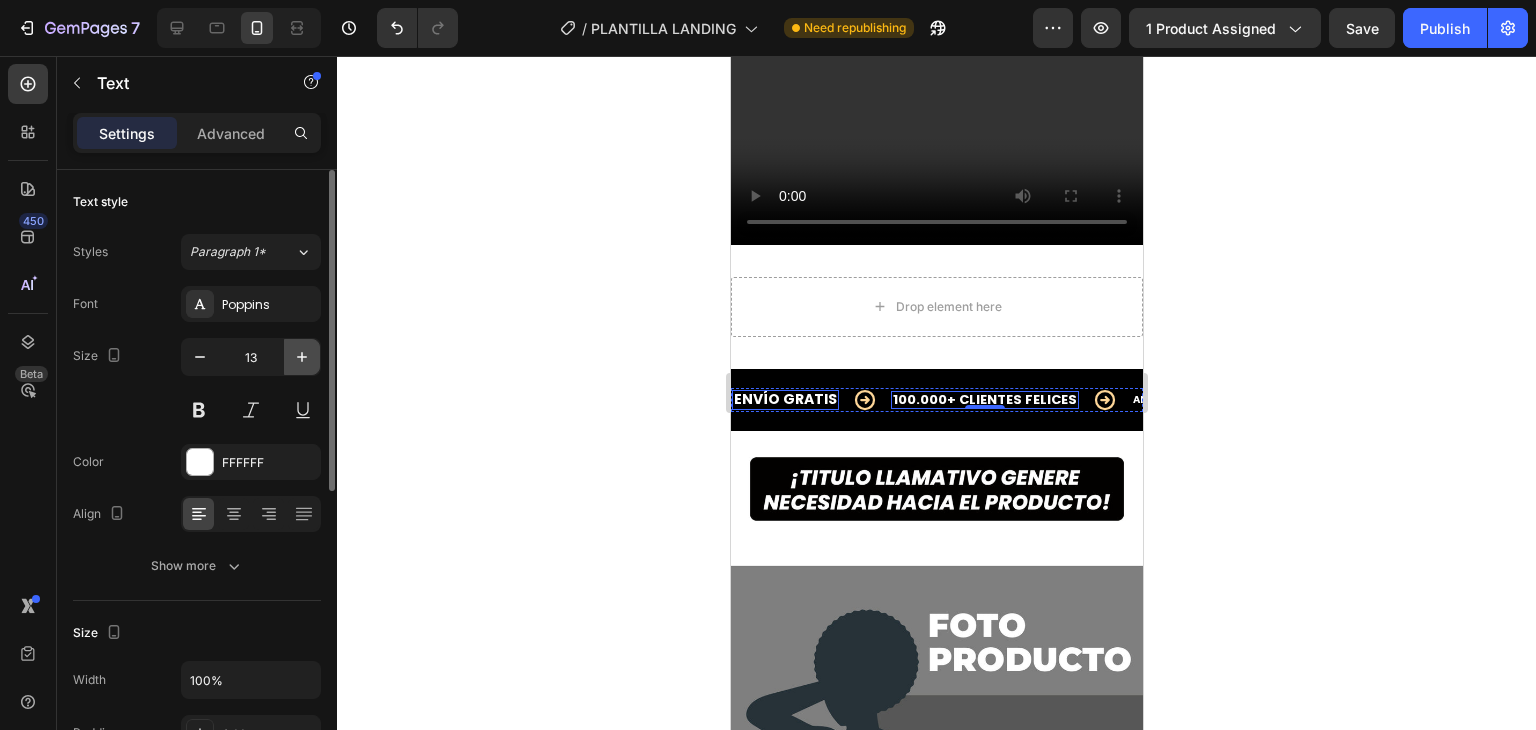 click 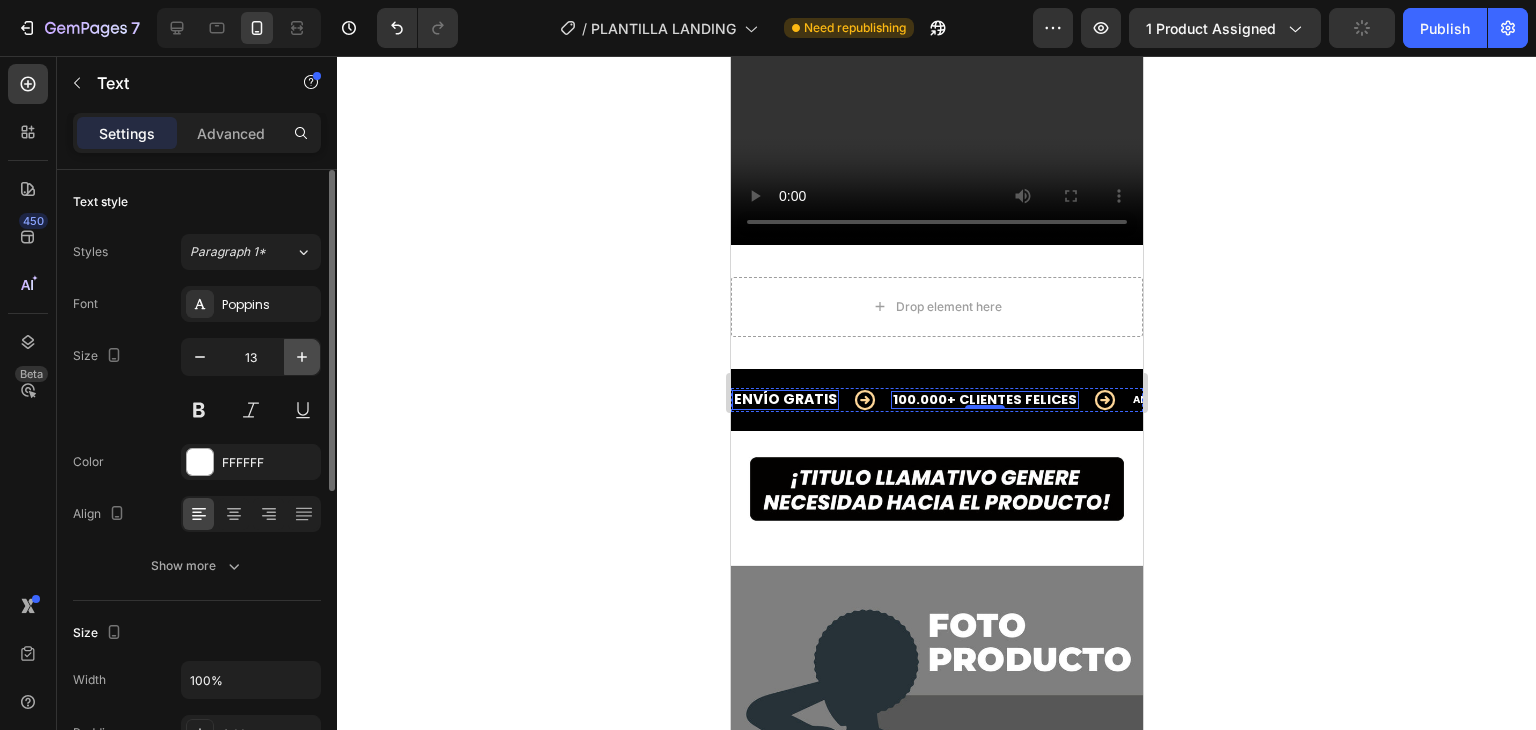 type on "14" 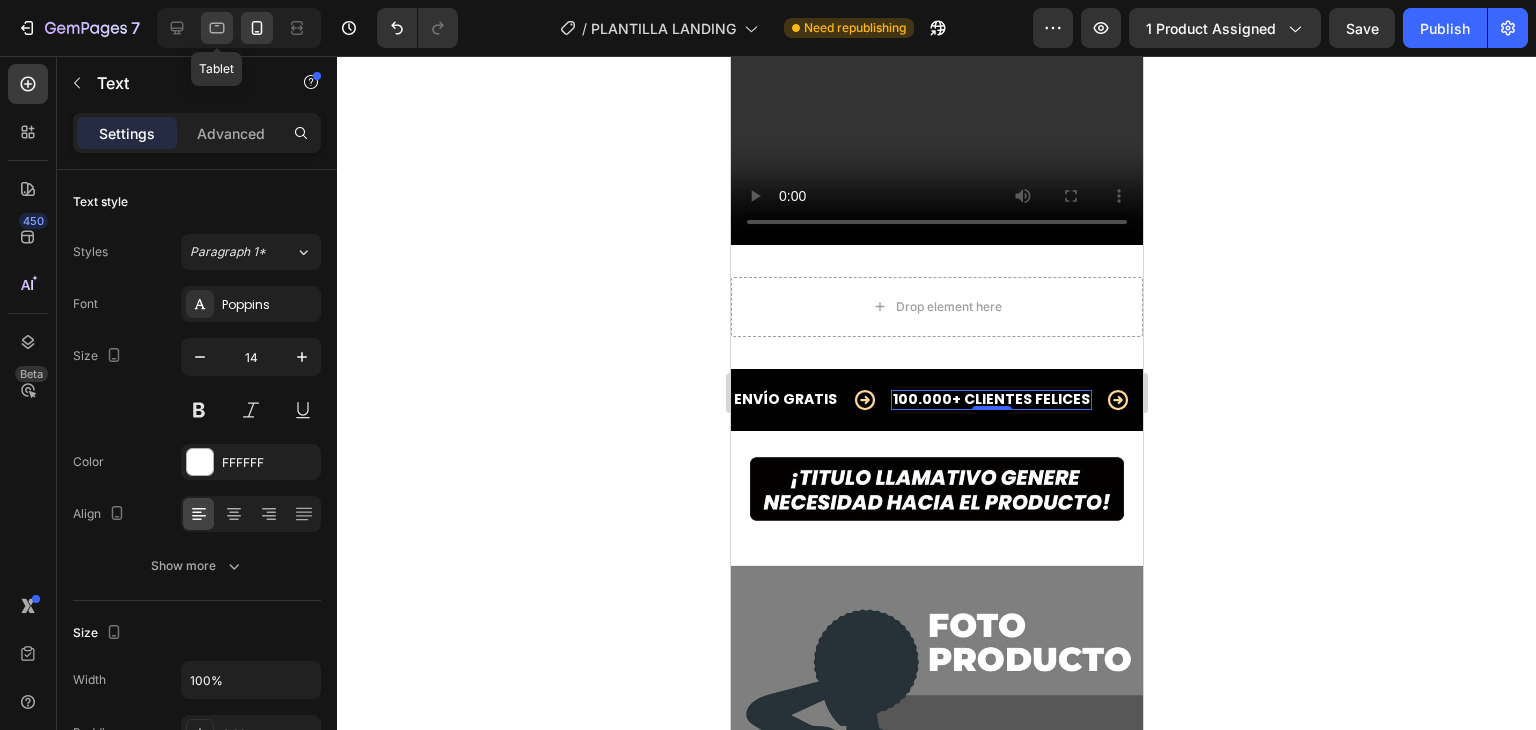 click 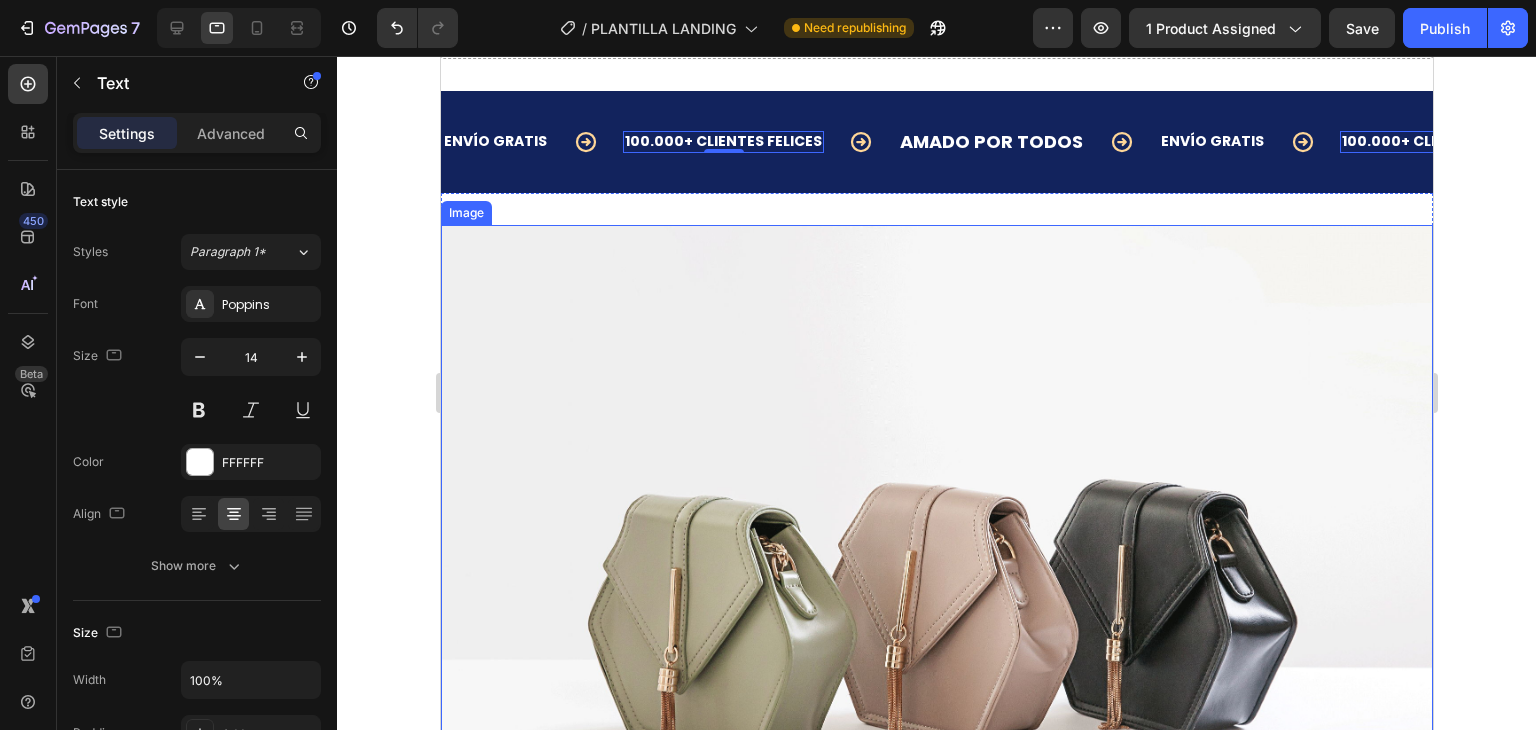 scroll, scrollTop: 5364, scrollLeft: 0, axis: vertical 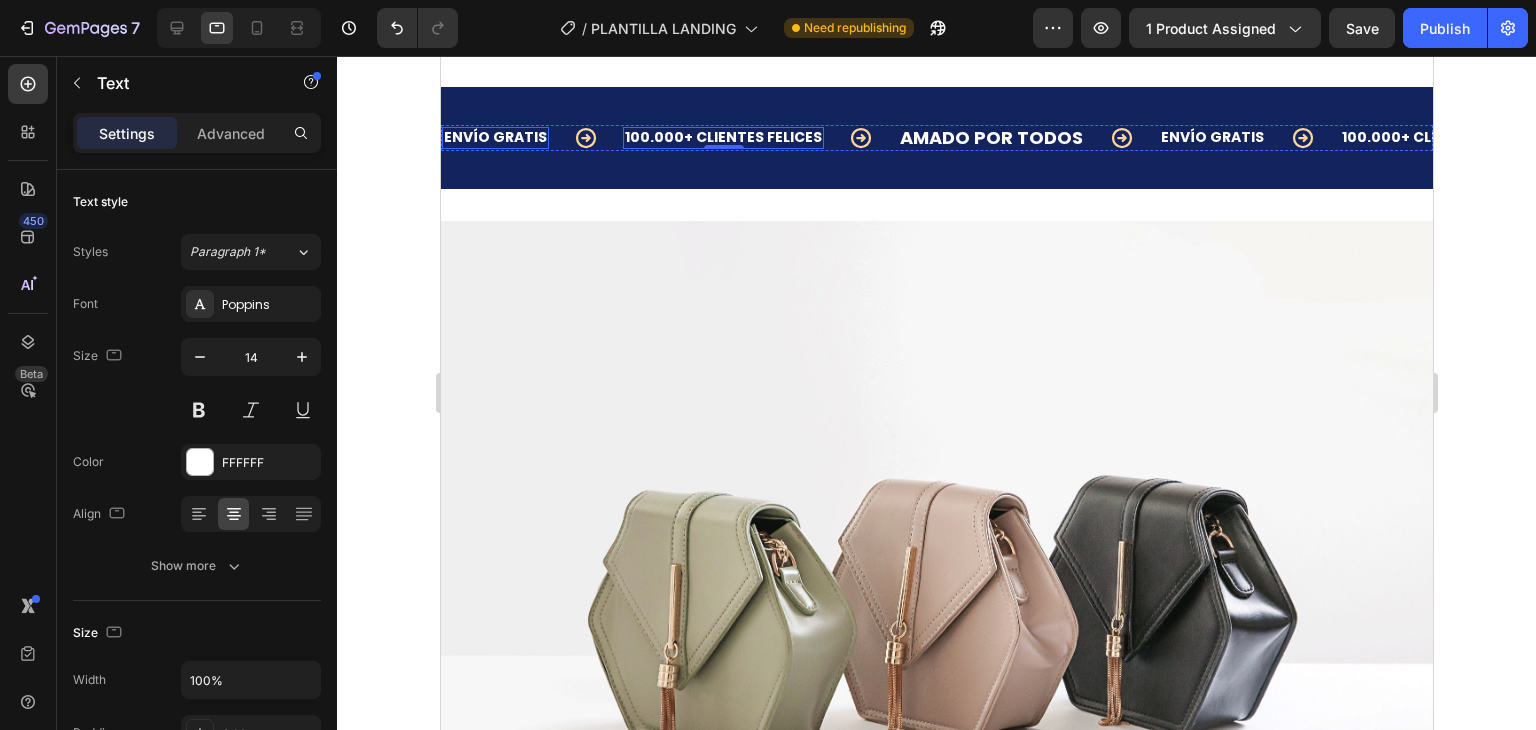 click on "ENVÍO GRATIS" at bounding box center [494, 138] 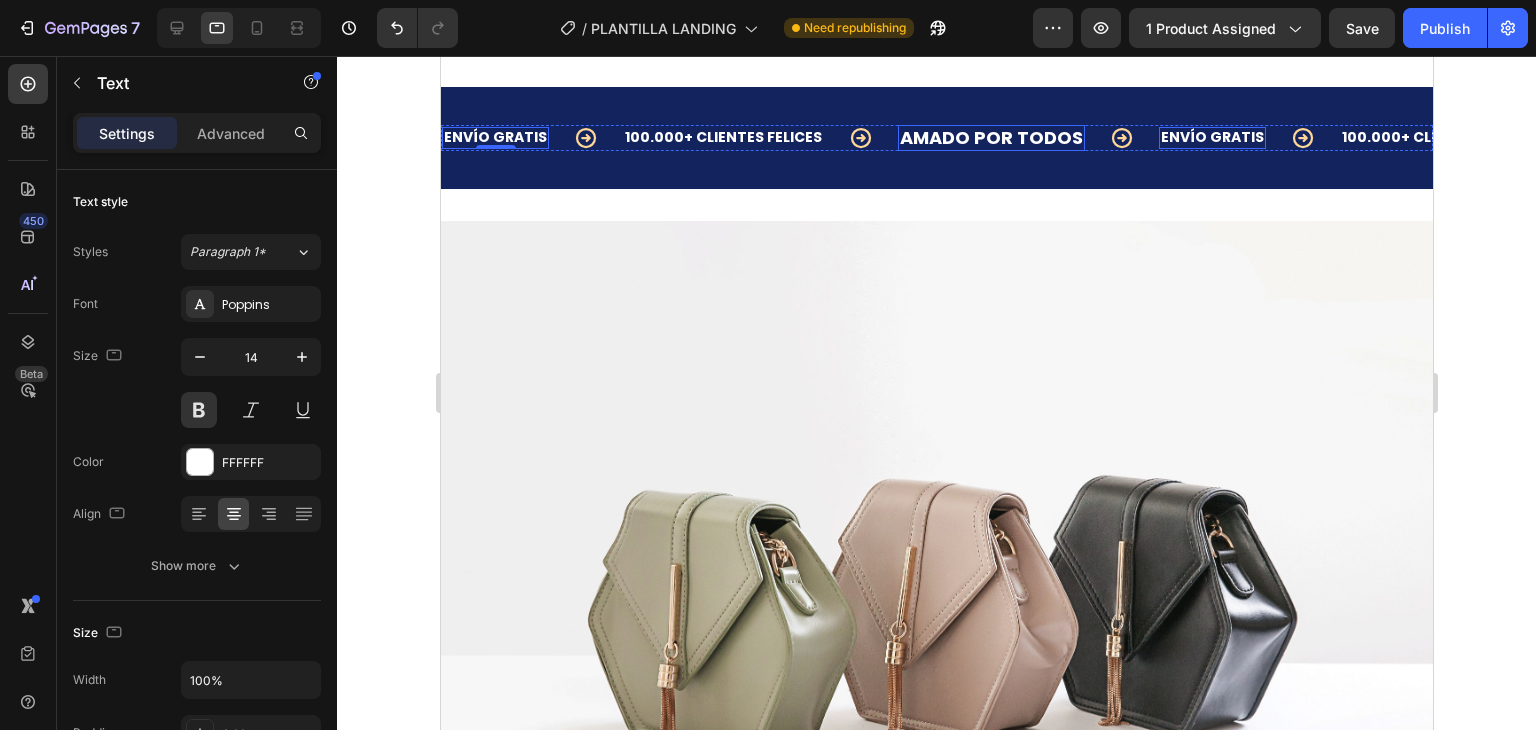 click on "AMADO POR TODOS" at bounding box center [990, 138] 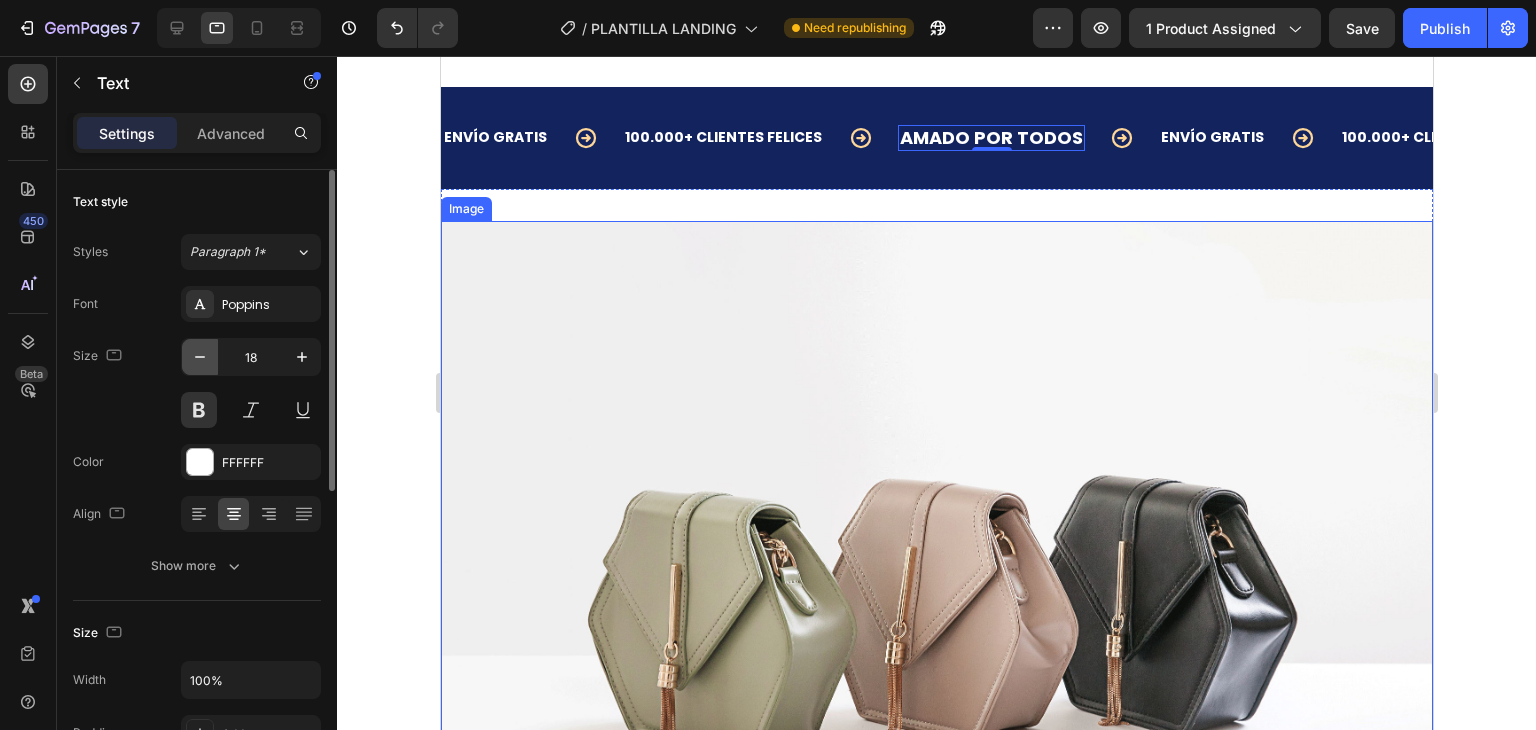 click 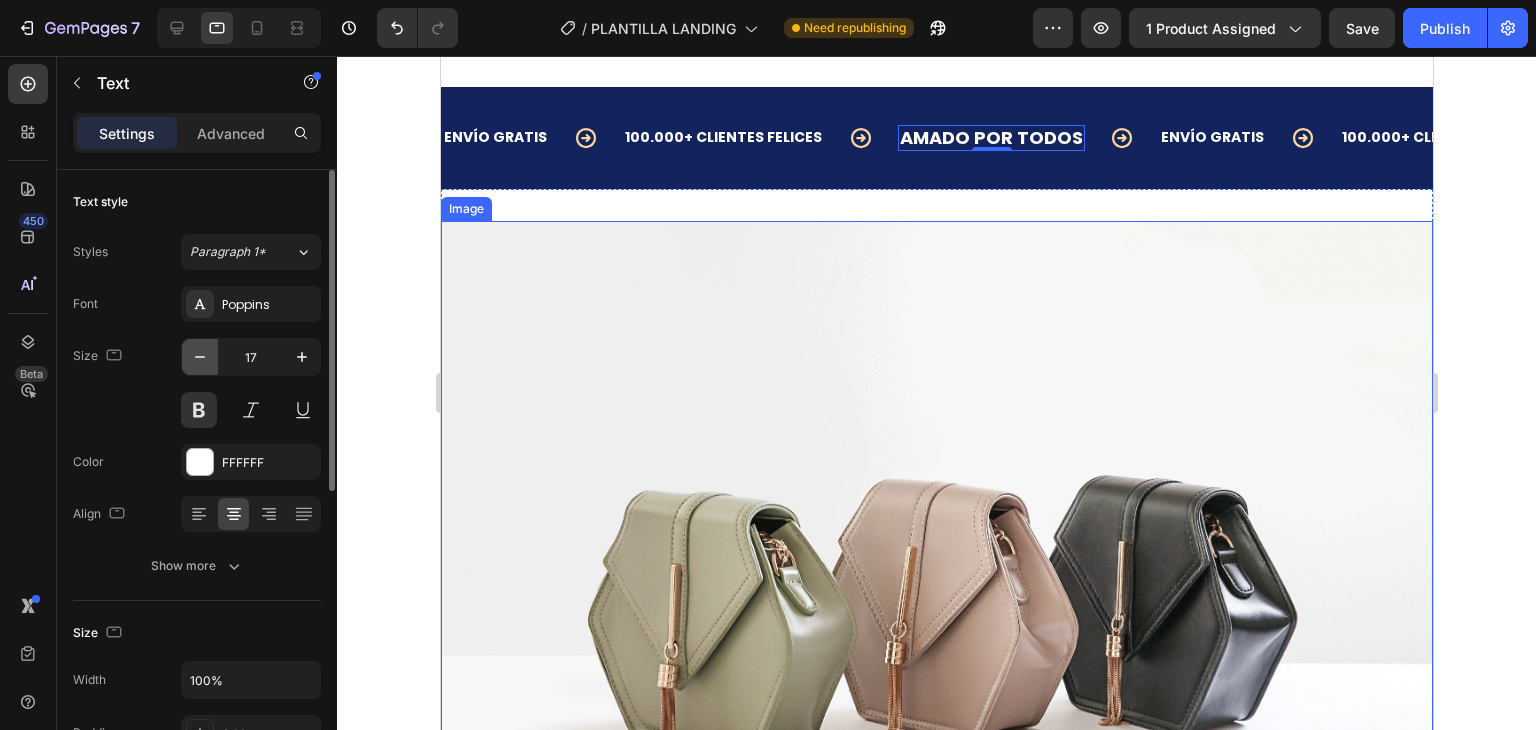 click 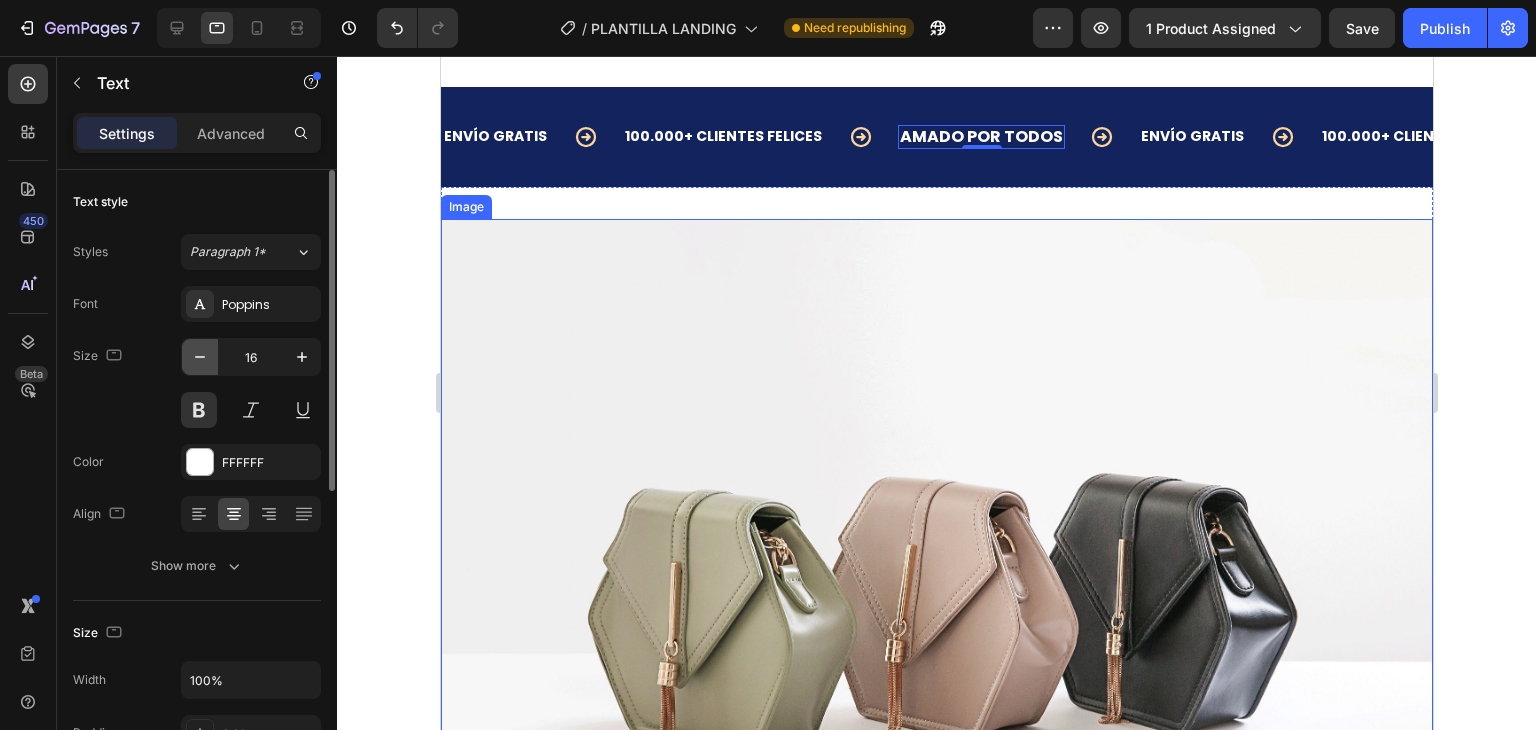 click 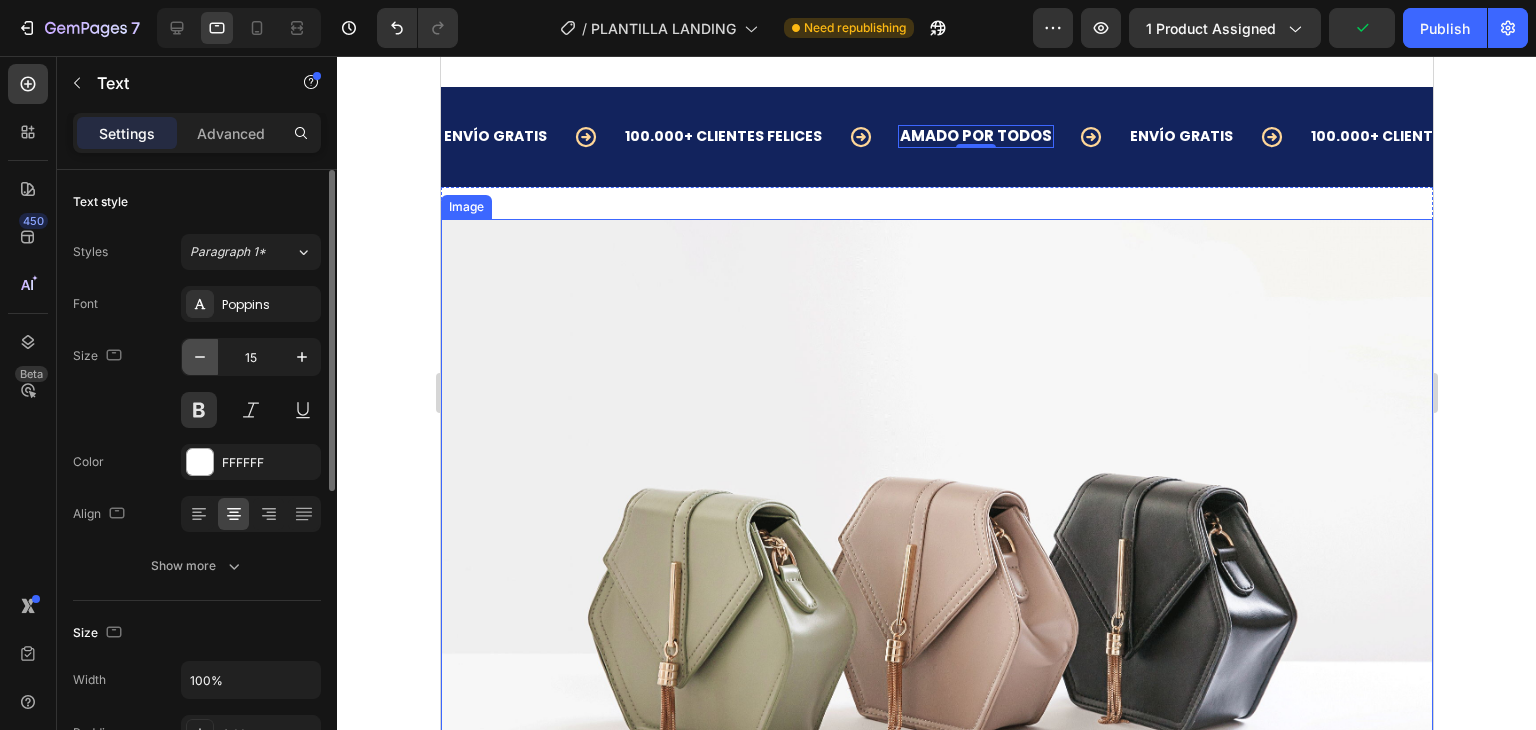 click 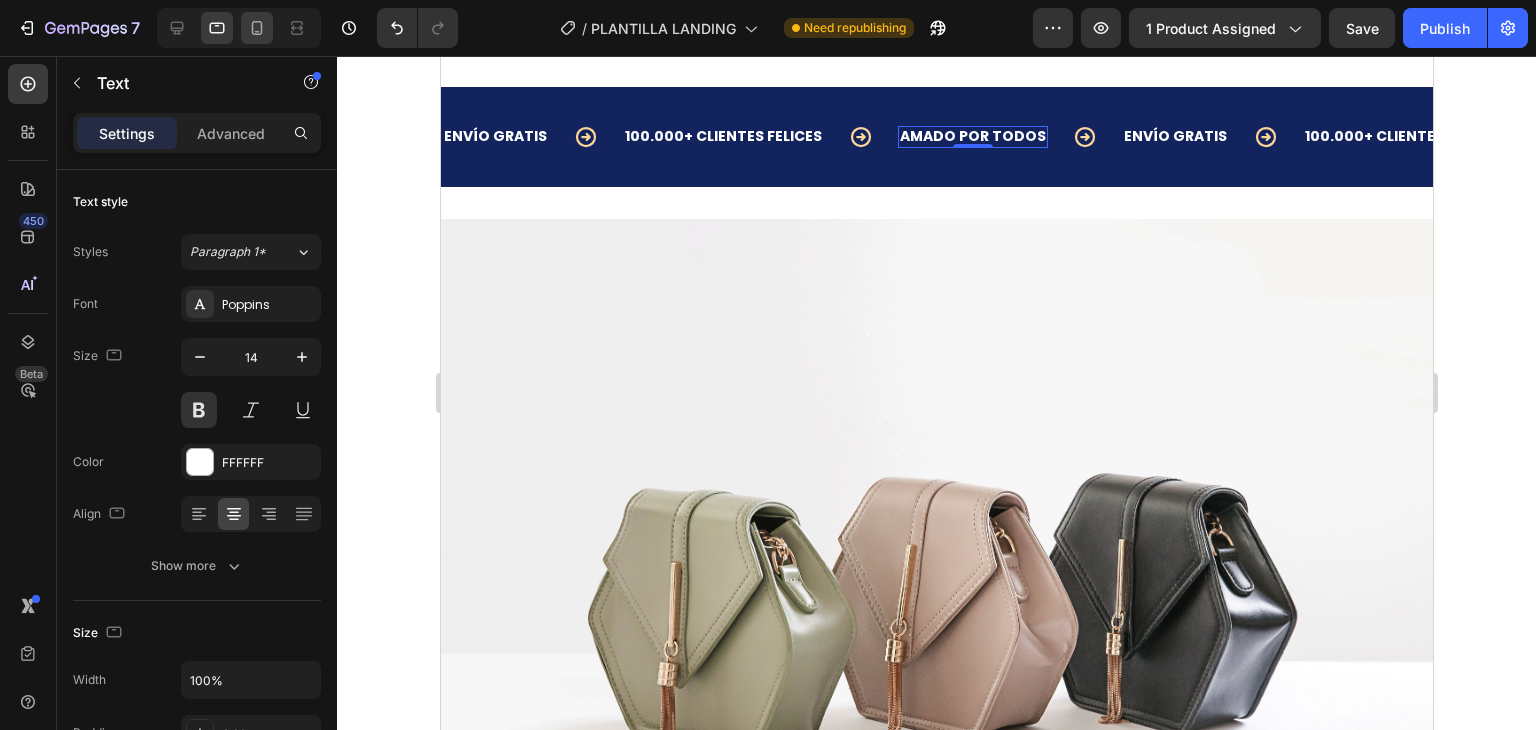 click 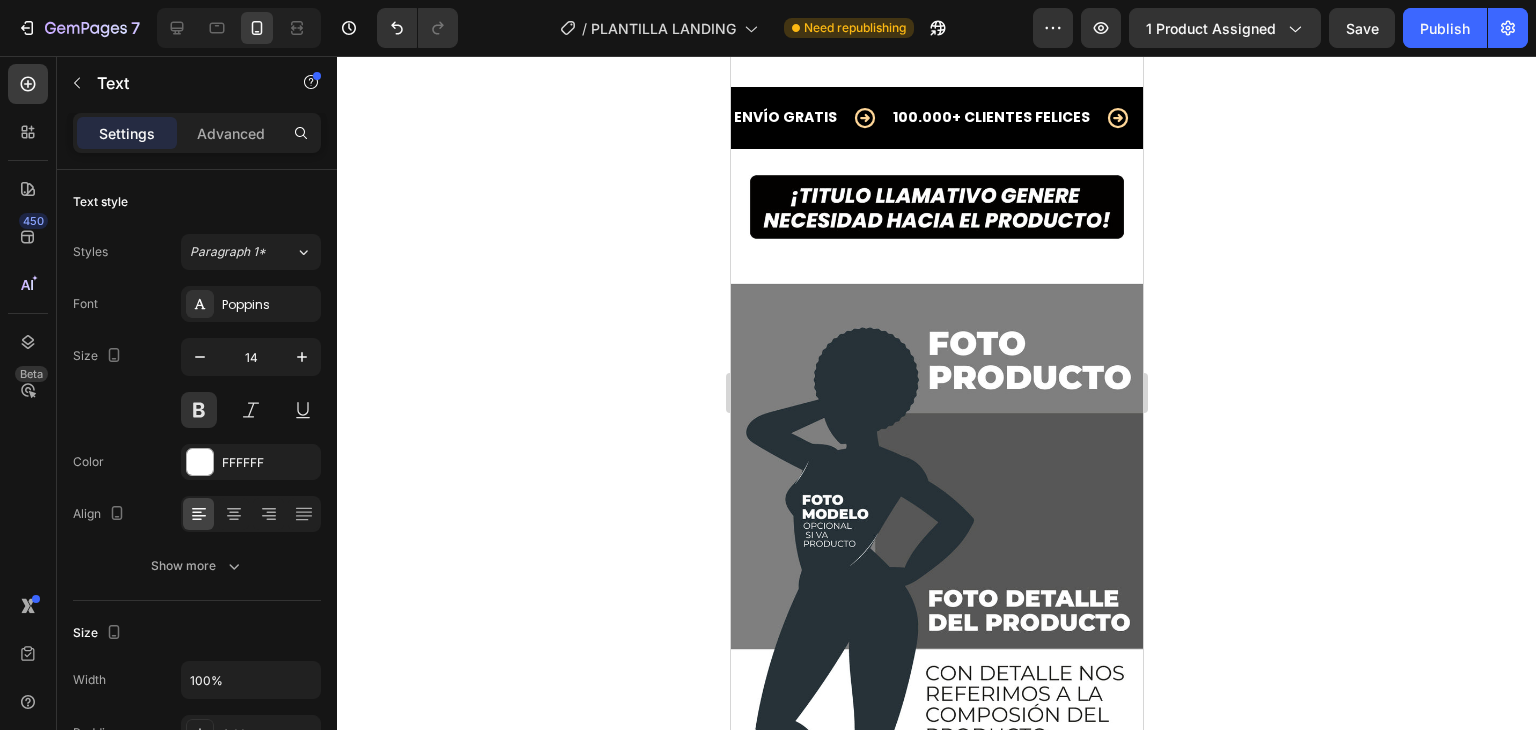 scroll, scrollTop: 5217, scrollLeft: 0, axis: vertical 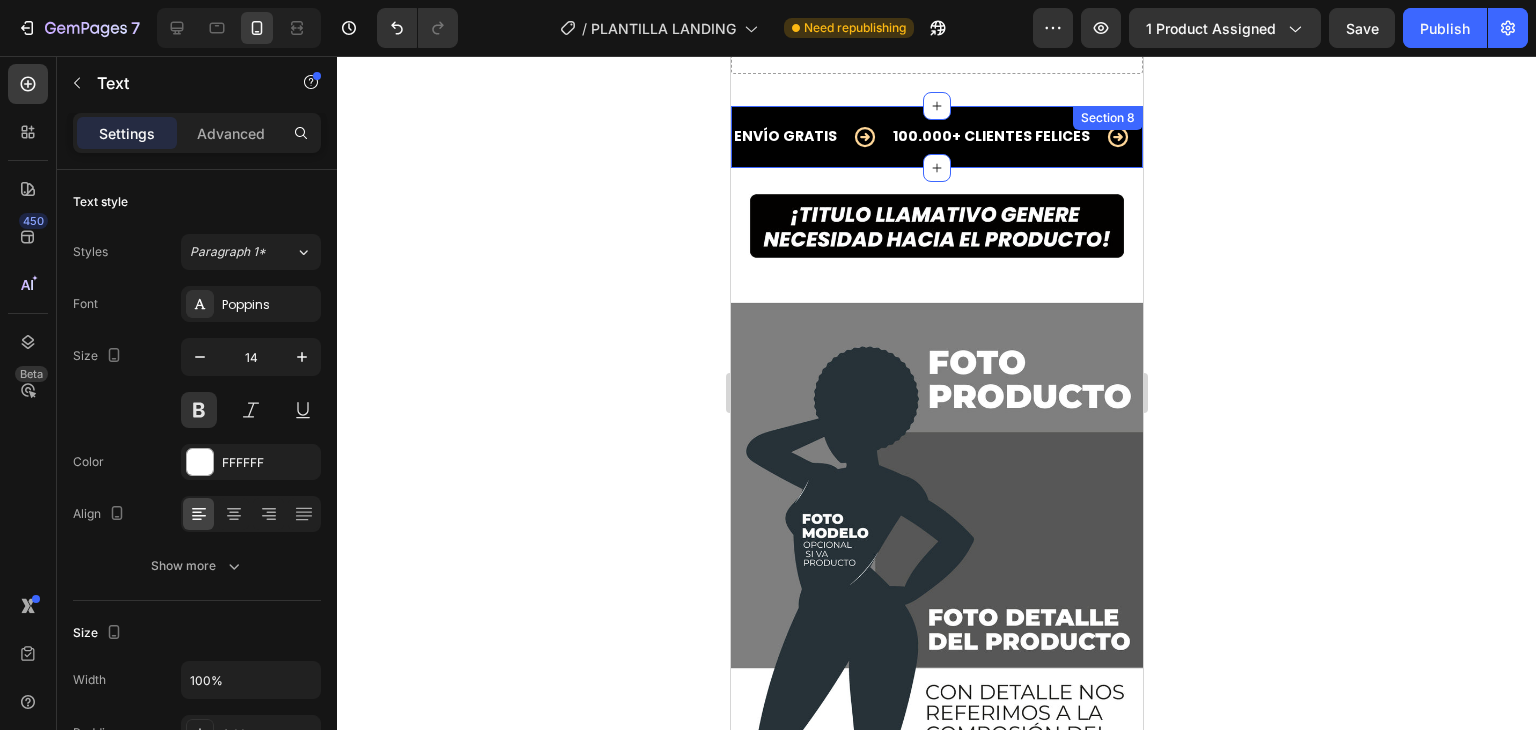 click on "ENVÍO GRATIS Text
100.000+ CLIENTES FELICES Text
AMADO POR TODOS Text   0
ENVÍO GRATIS Text
100.000+ CLIENTES FELICES Text
AMADO POR TODOS Text   0
Marquee Section 8" at bounding box center [936, 137] 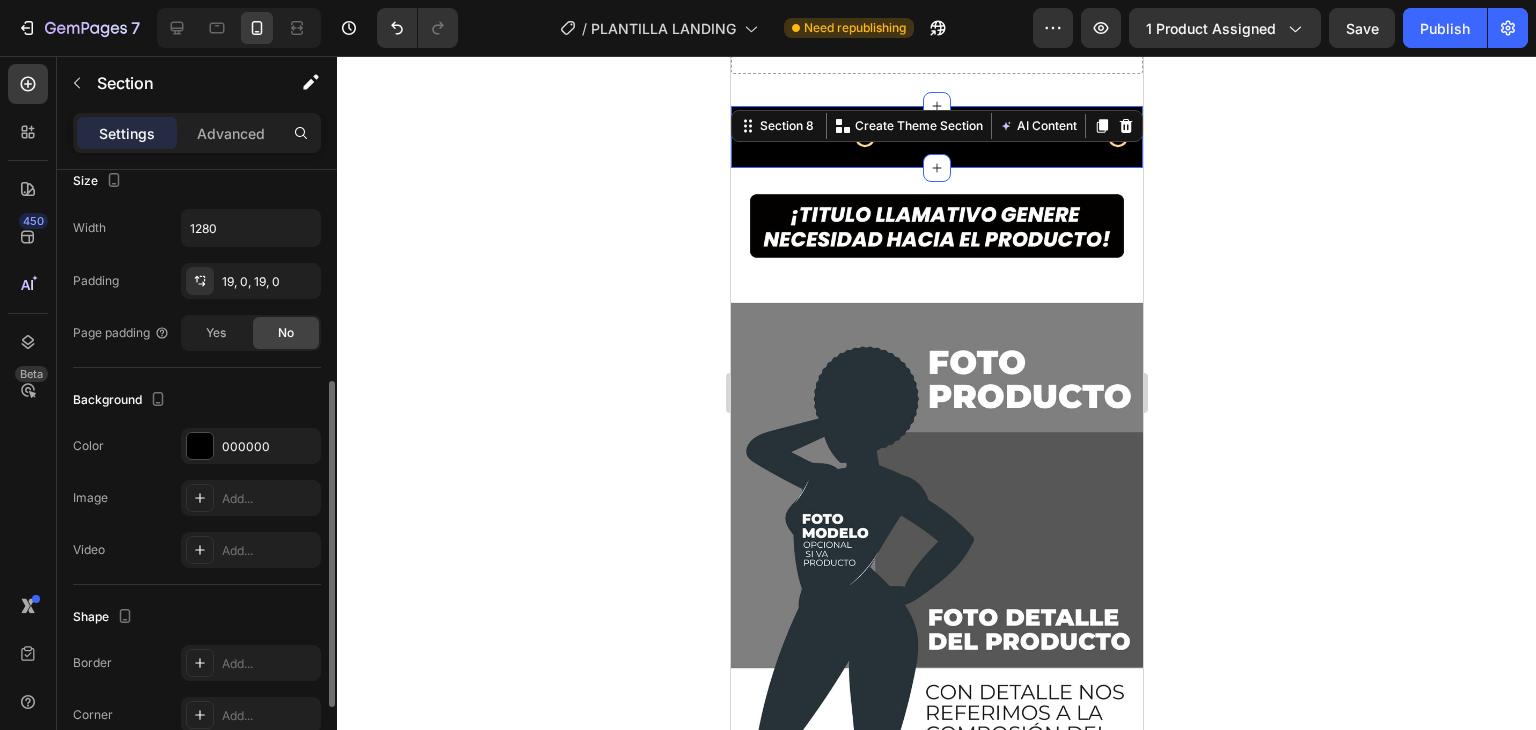 scroll, scrollTop: 549, scrollLeft: 0, axis: vertical 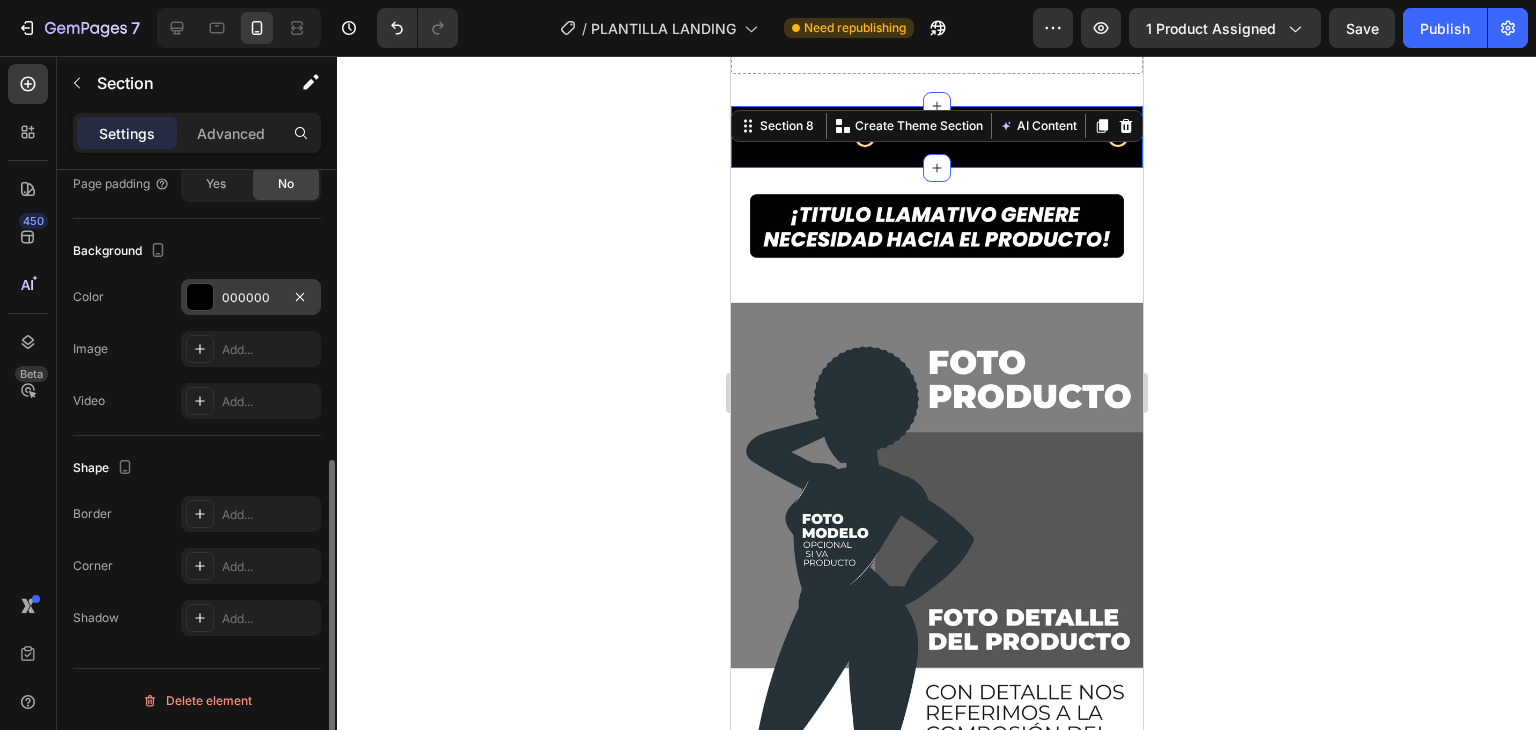 click at bounding box center (200, 297) 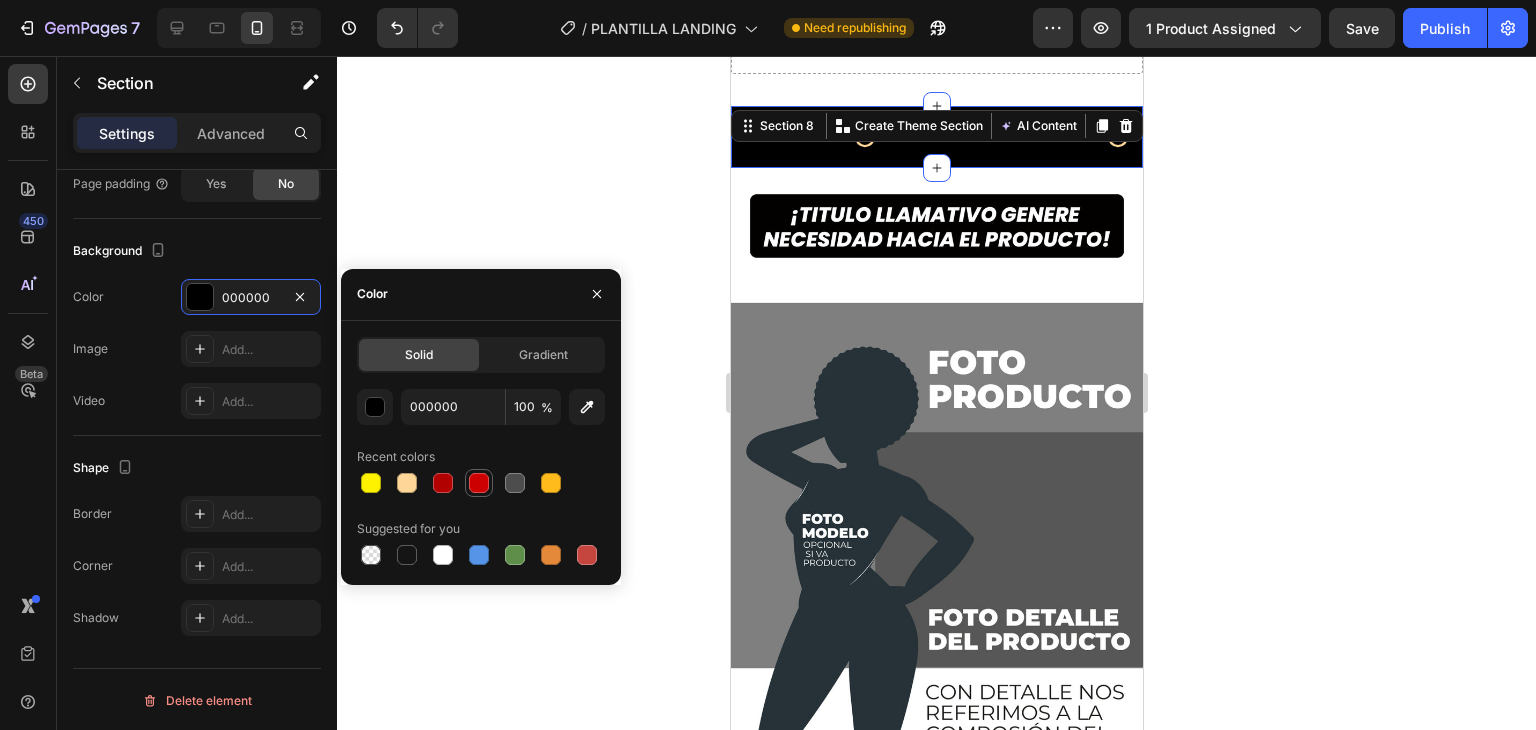 click at bounding box center (479, 483) 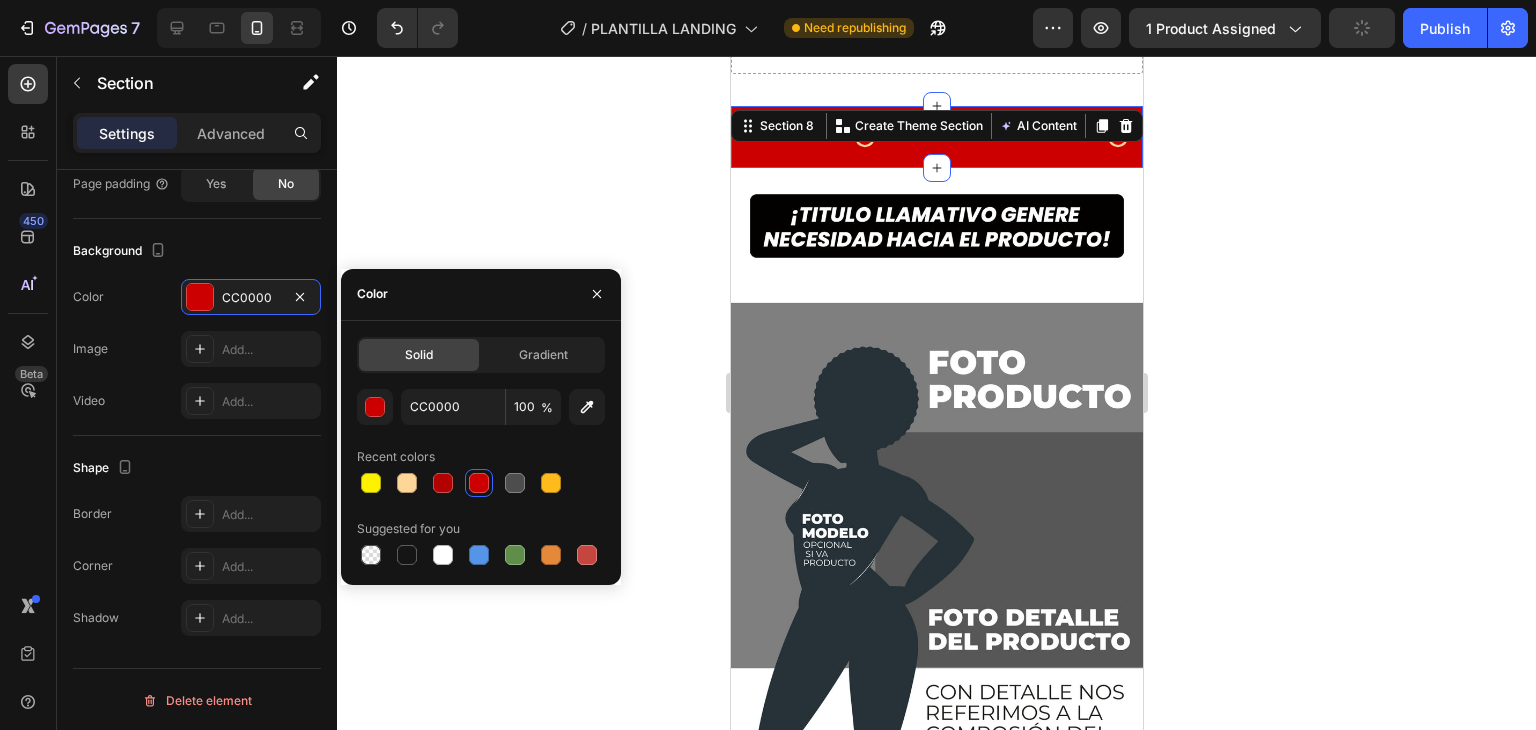 click 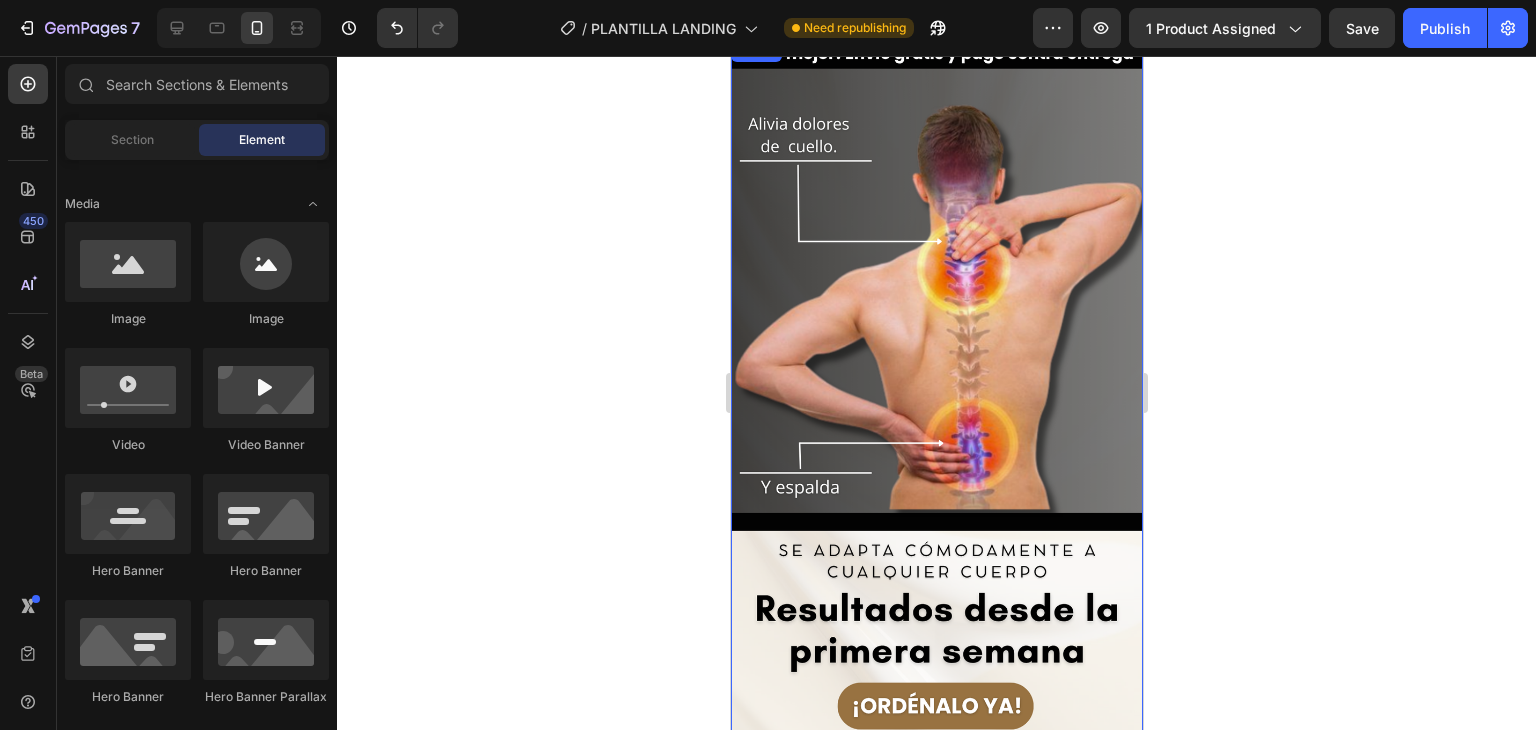 scroll, scrollTop: 617, scrollLeft: 0, axis: vertical 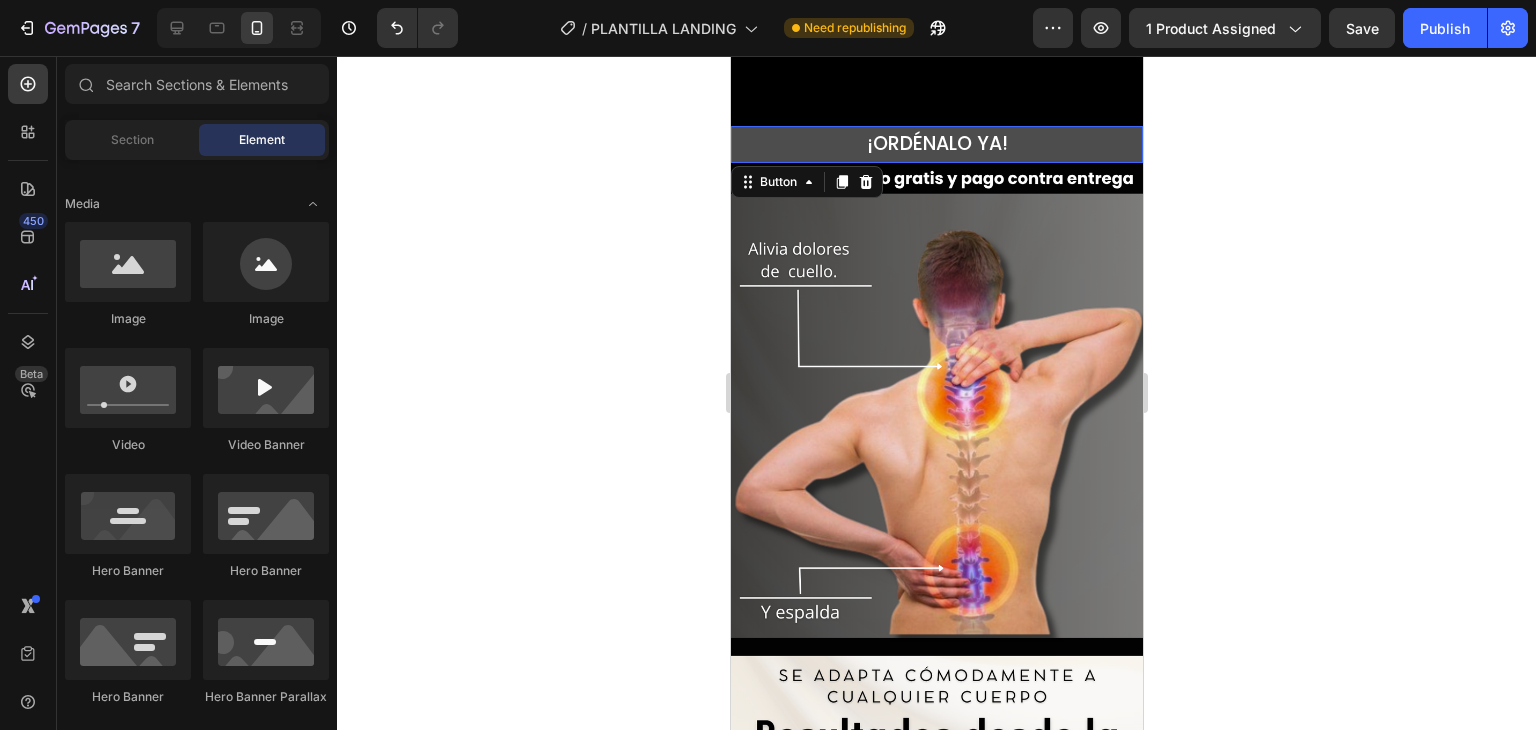 click on "¡ORDÉNALO YA!" at bounding box center [936, 144] 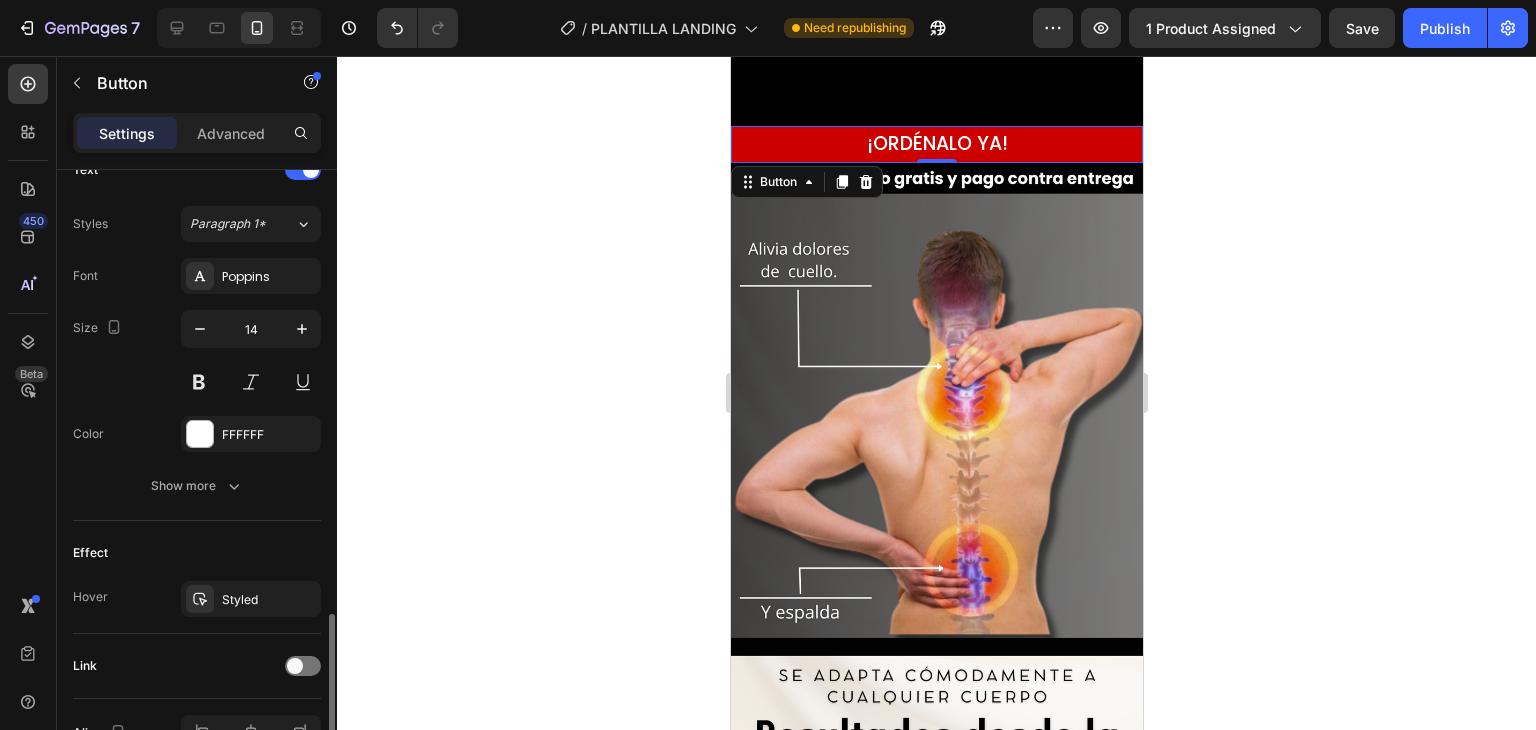 scroll, scrollTop: 814, scrollLeft: 0, axis: vertical 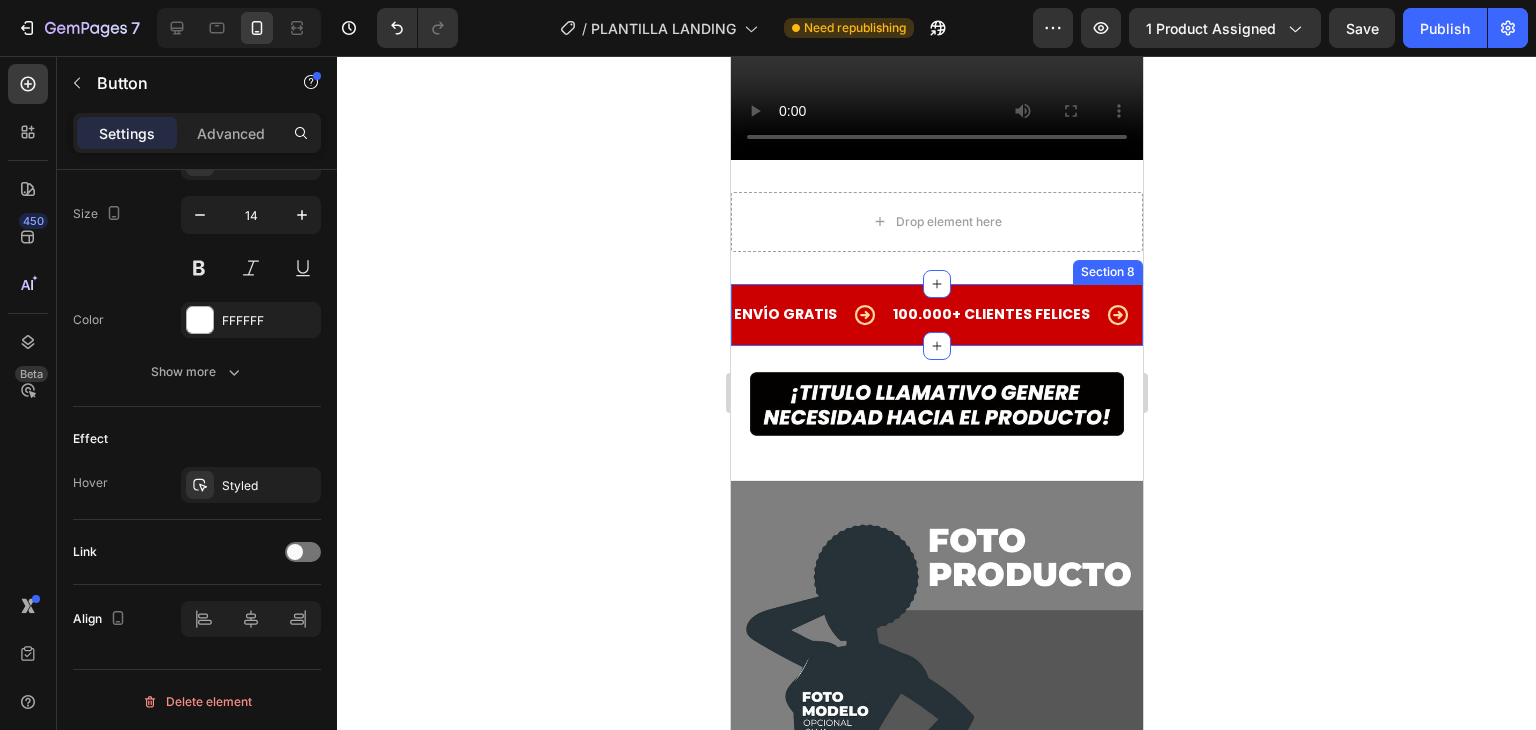 click on "ENVÍO GRATIS Text
100.000+ CLIENTES FELICES Text
AMADO POR TODOS Text
ENVÍO GRATIS Text
100.000+ CLIENTES FELICES Text
AMADO POR TODOS Text
Marquee Section 8" at bounding box center [936, 315] 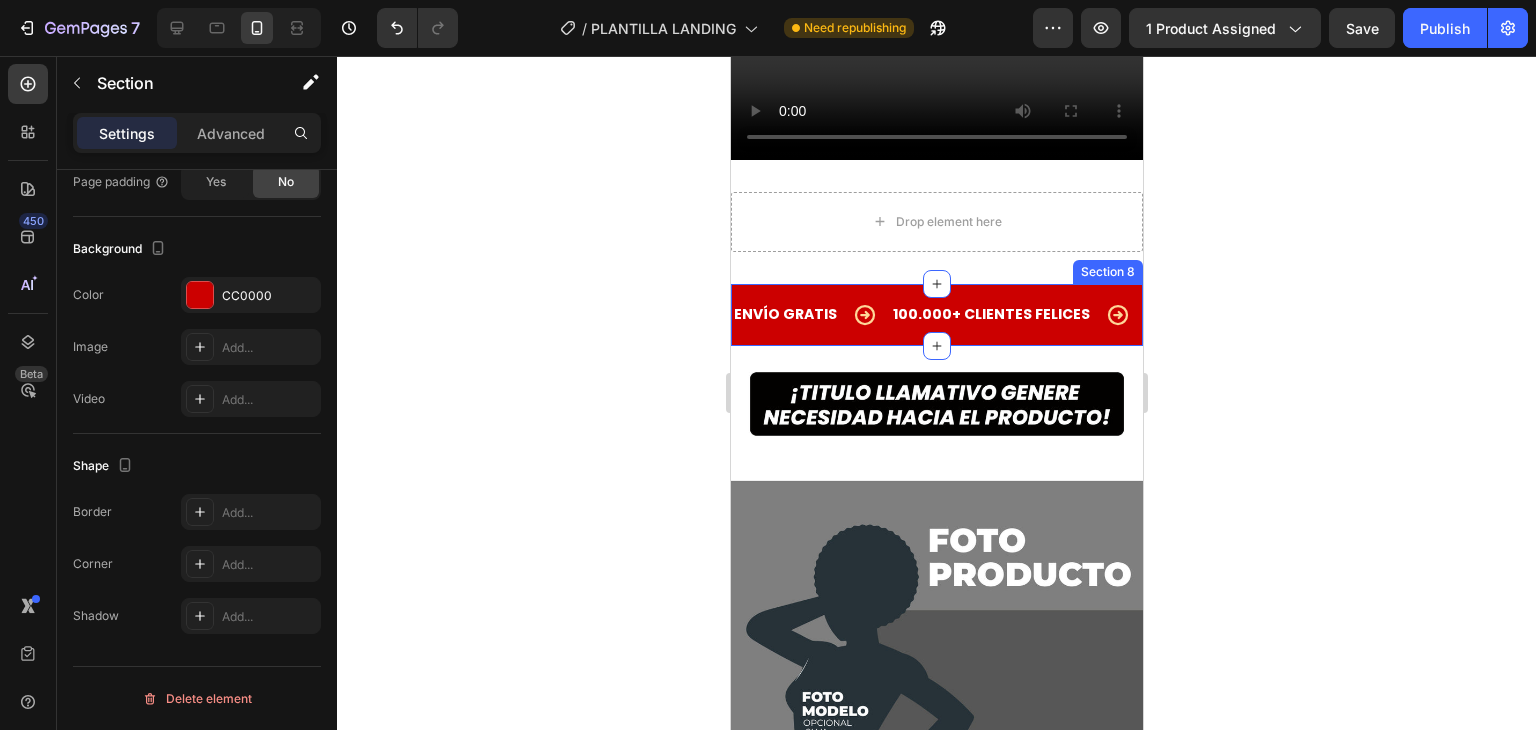 scroll, scrollTop: 0, scrollLeft: 0, axis: both 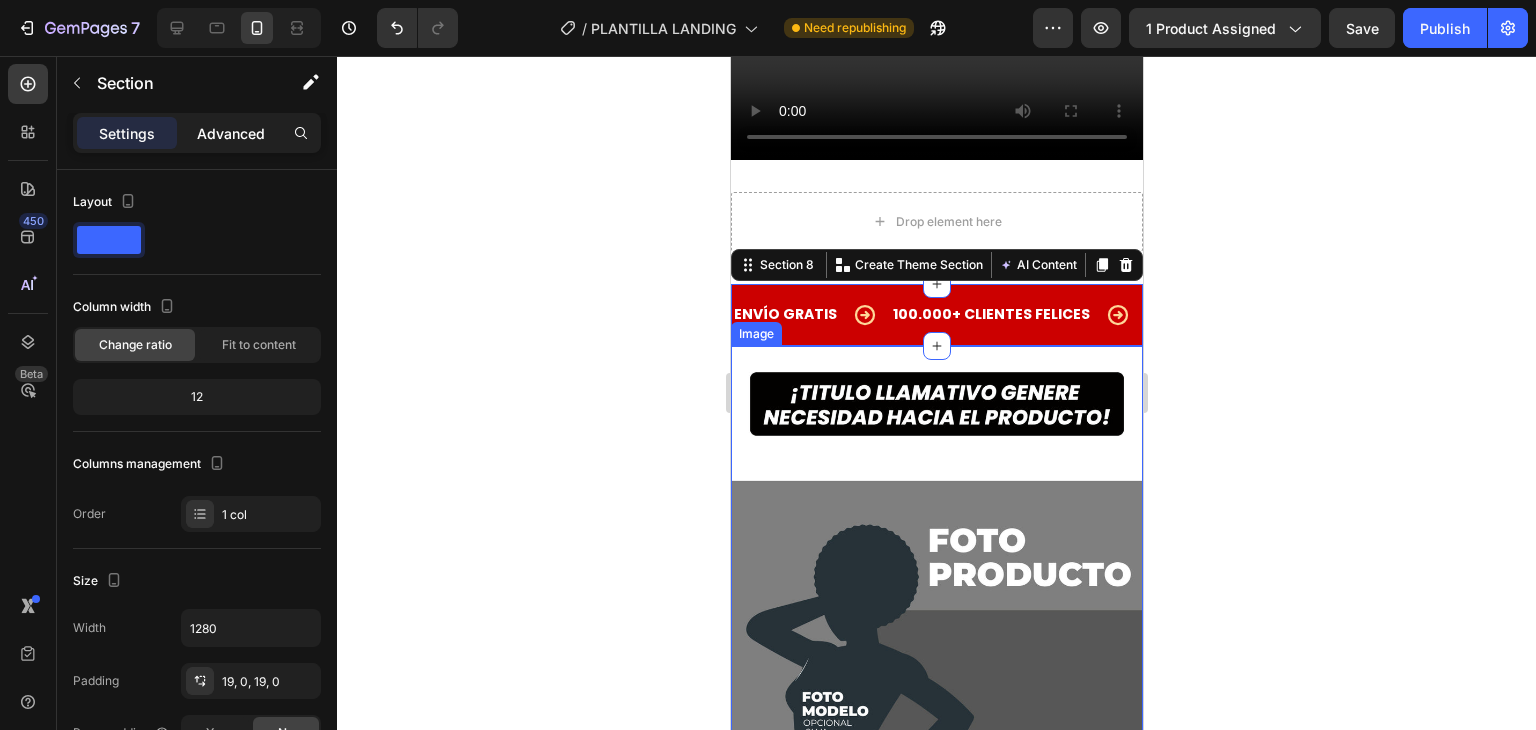 click on "Advanced" 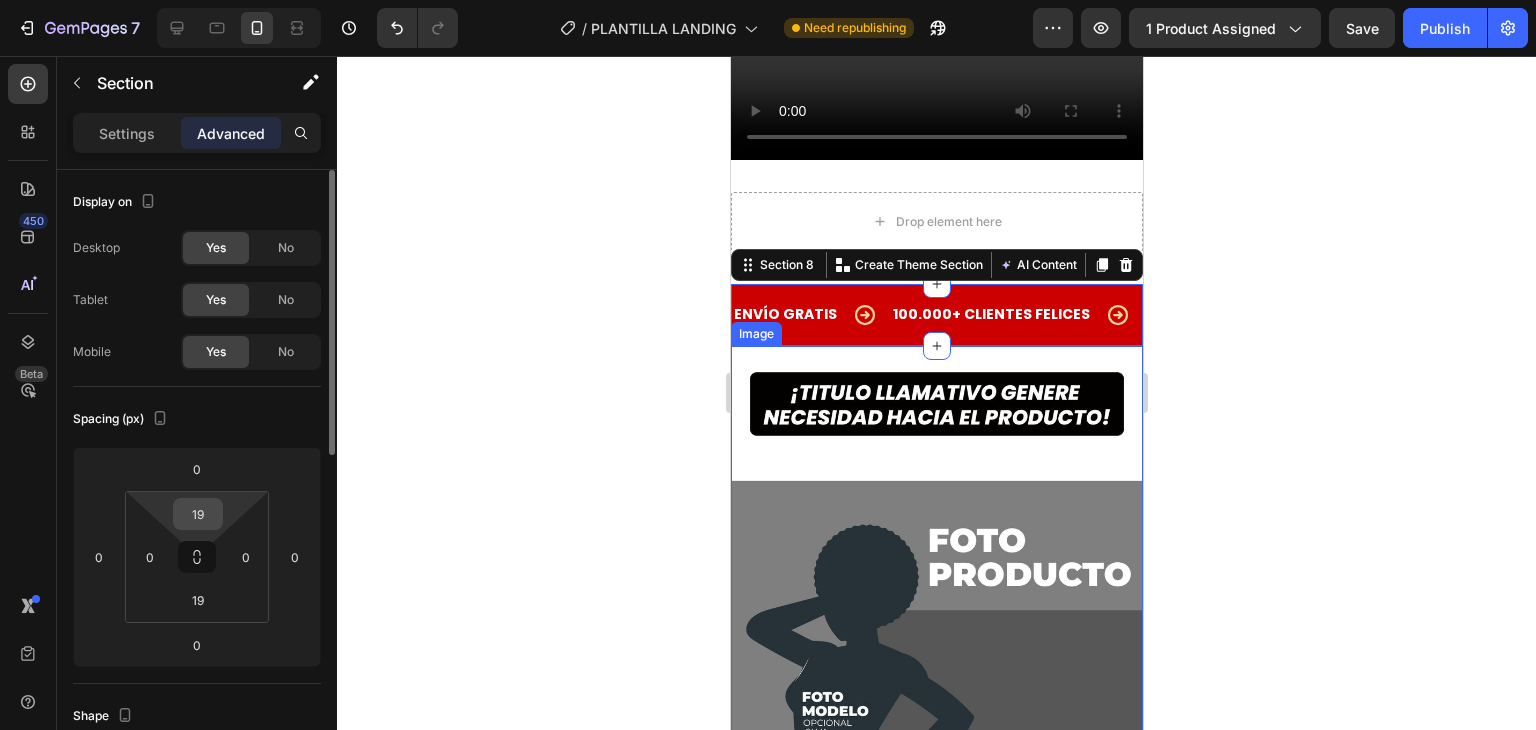 click on "19" at bounding box center (198, 514) 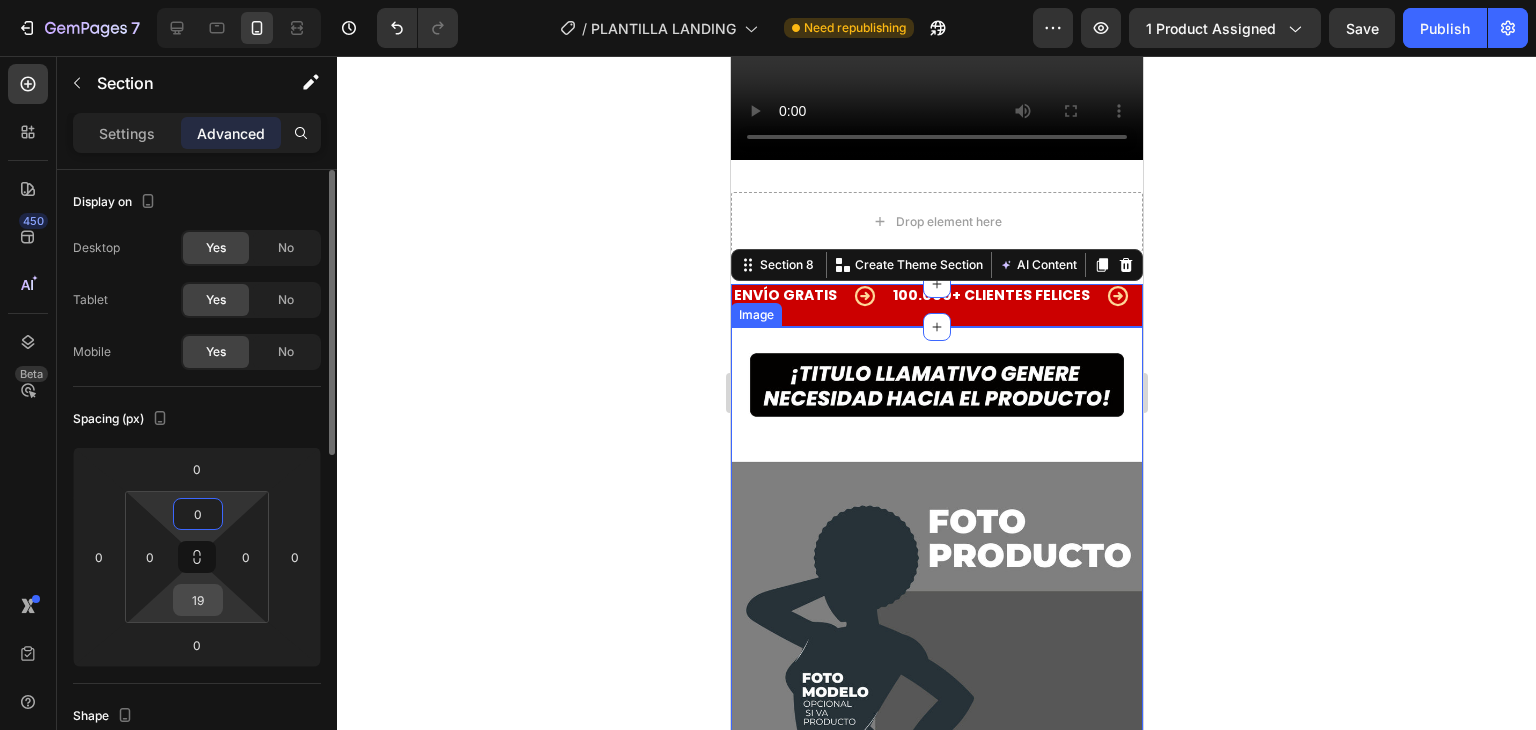 type on "0" 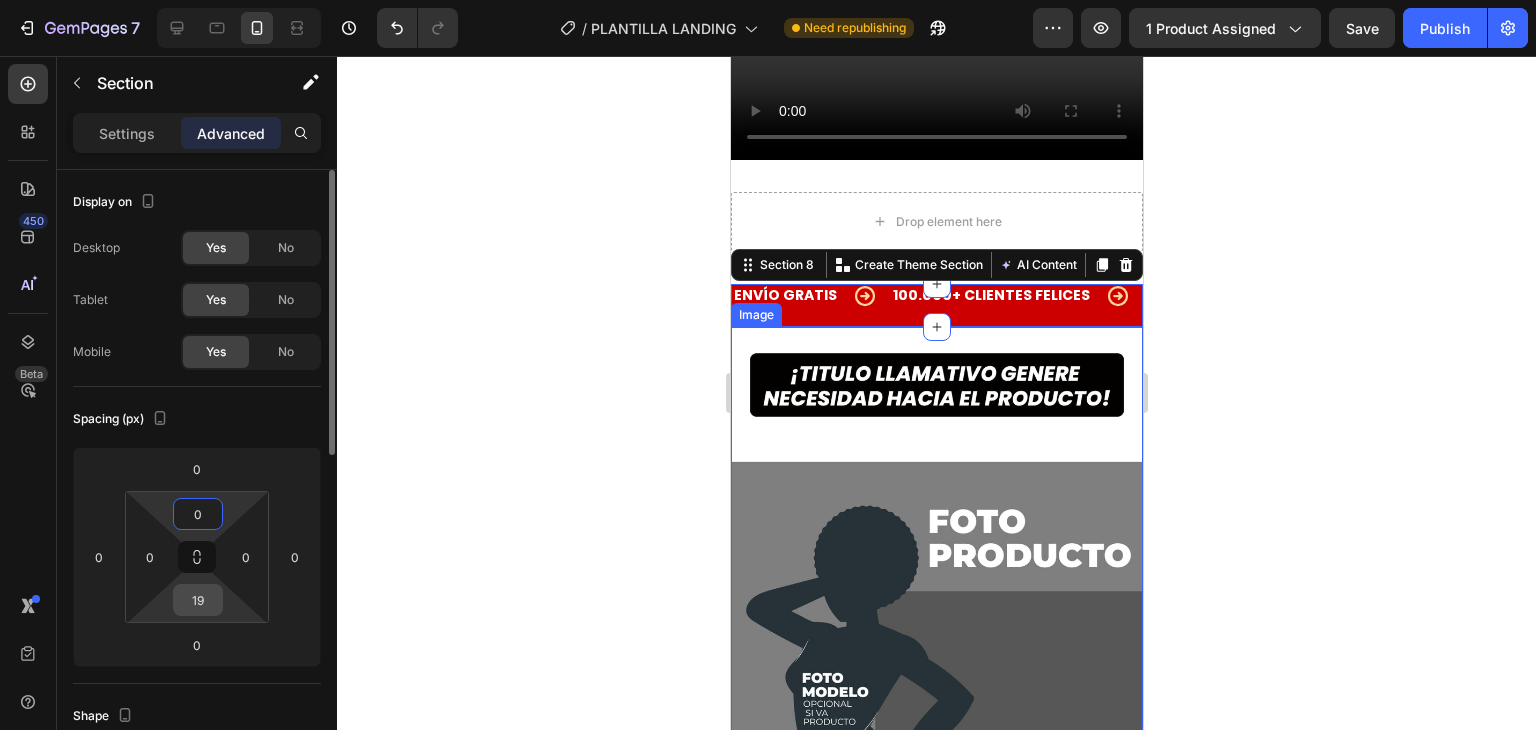 click on "19" at bounding box center (198, 600) 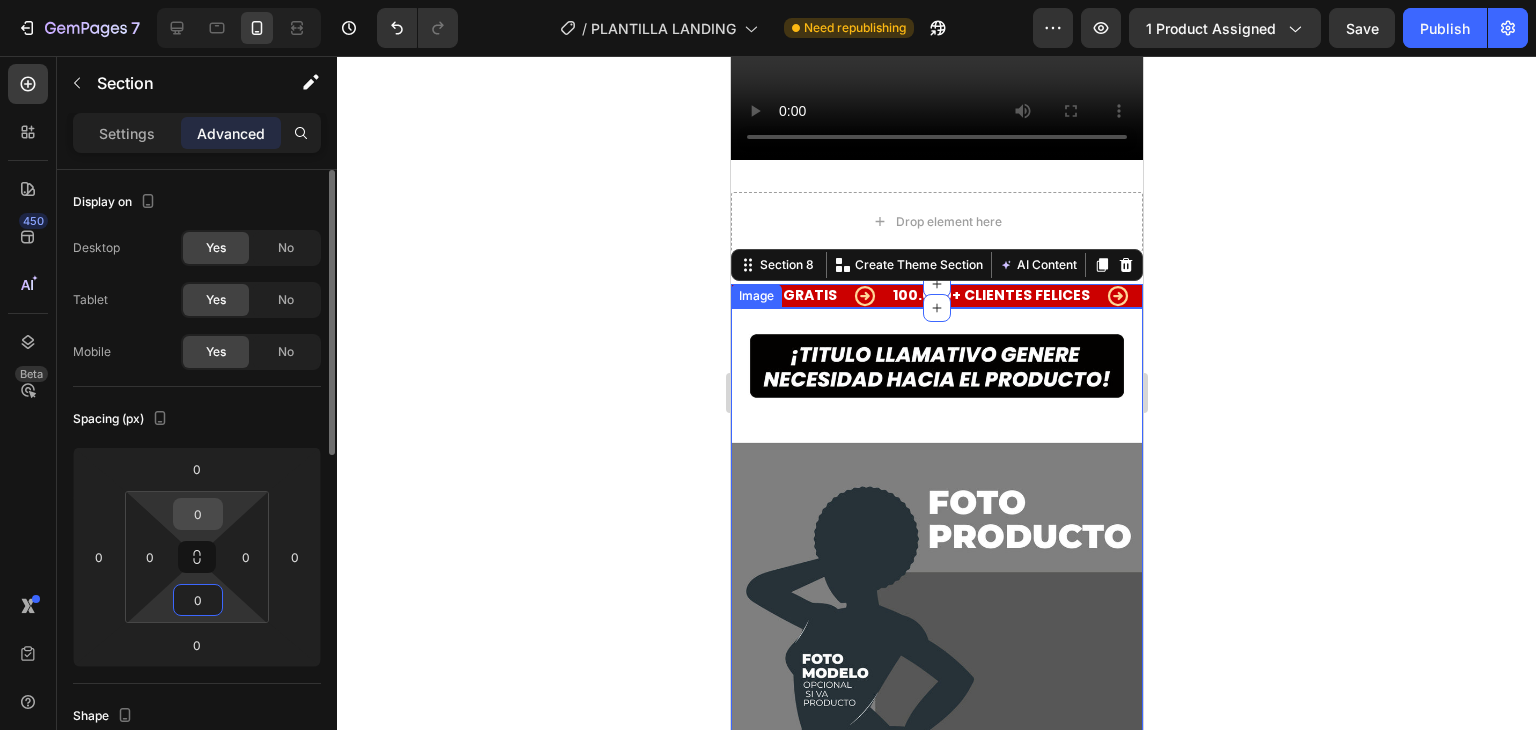 type on "0" 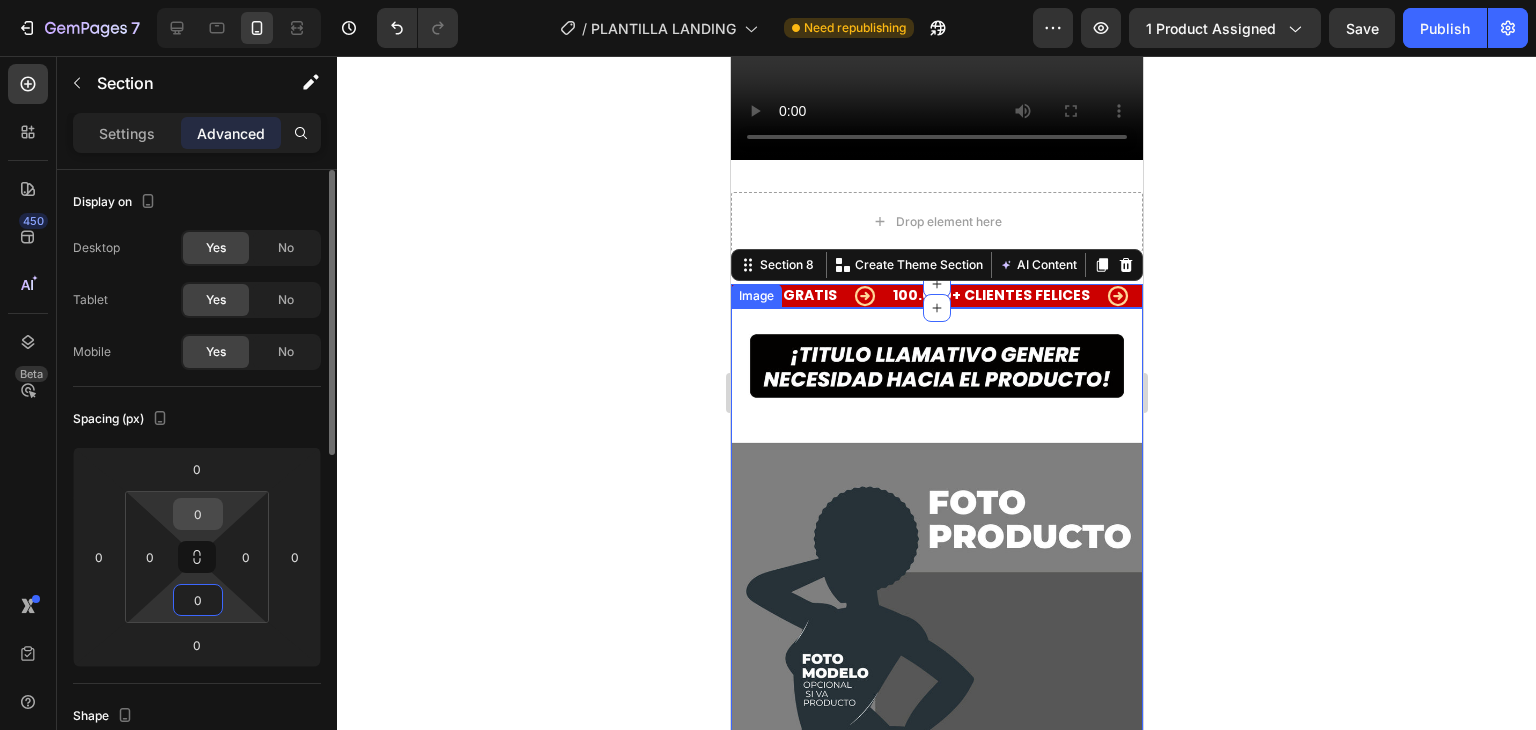 click on "0" at bounding box center [198, 514] 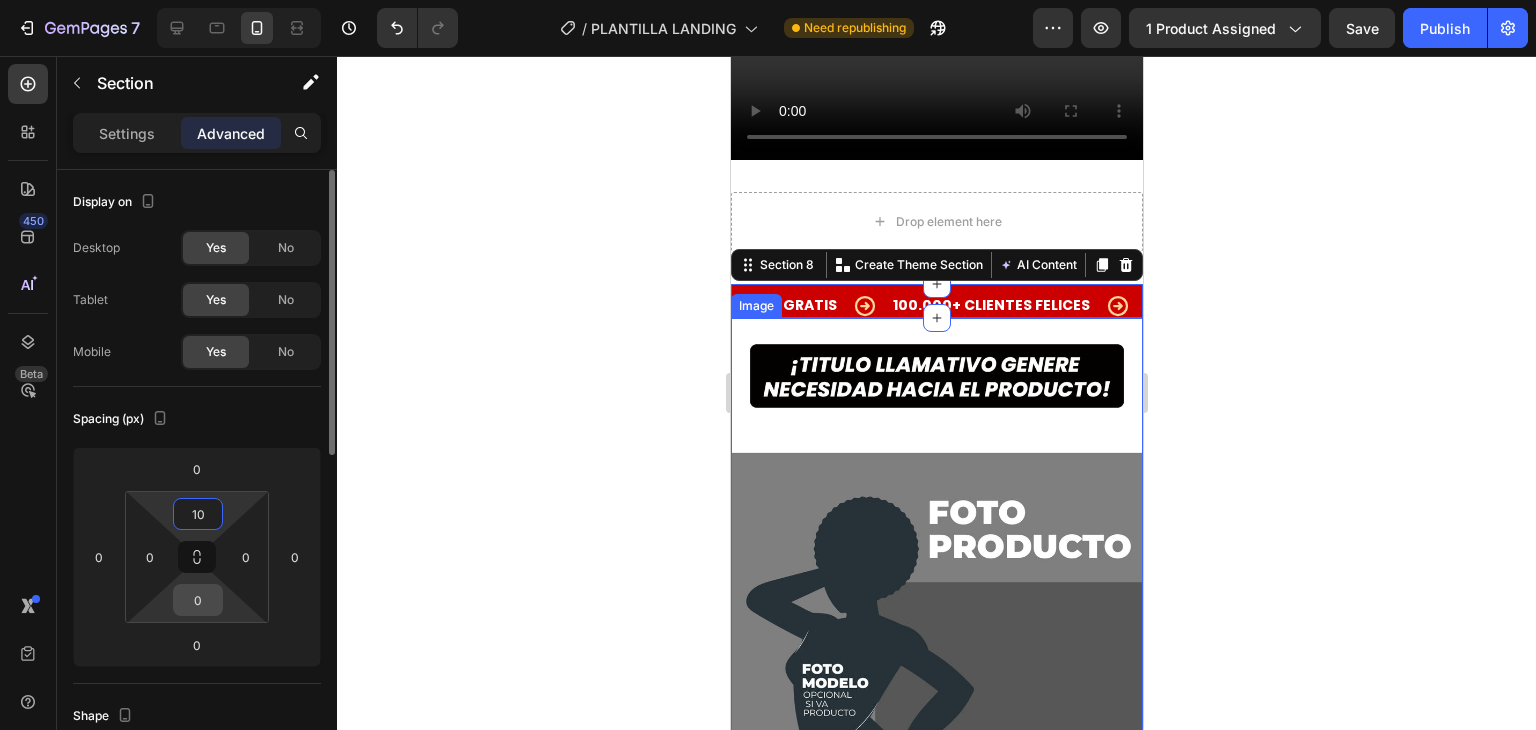 type on "10" 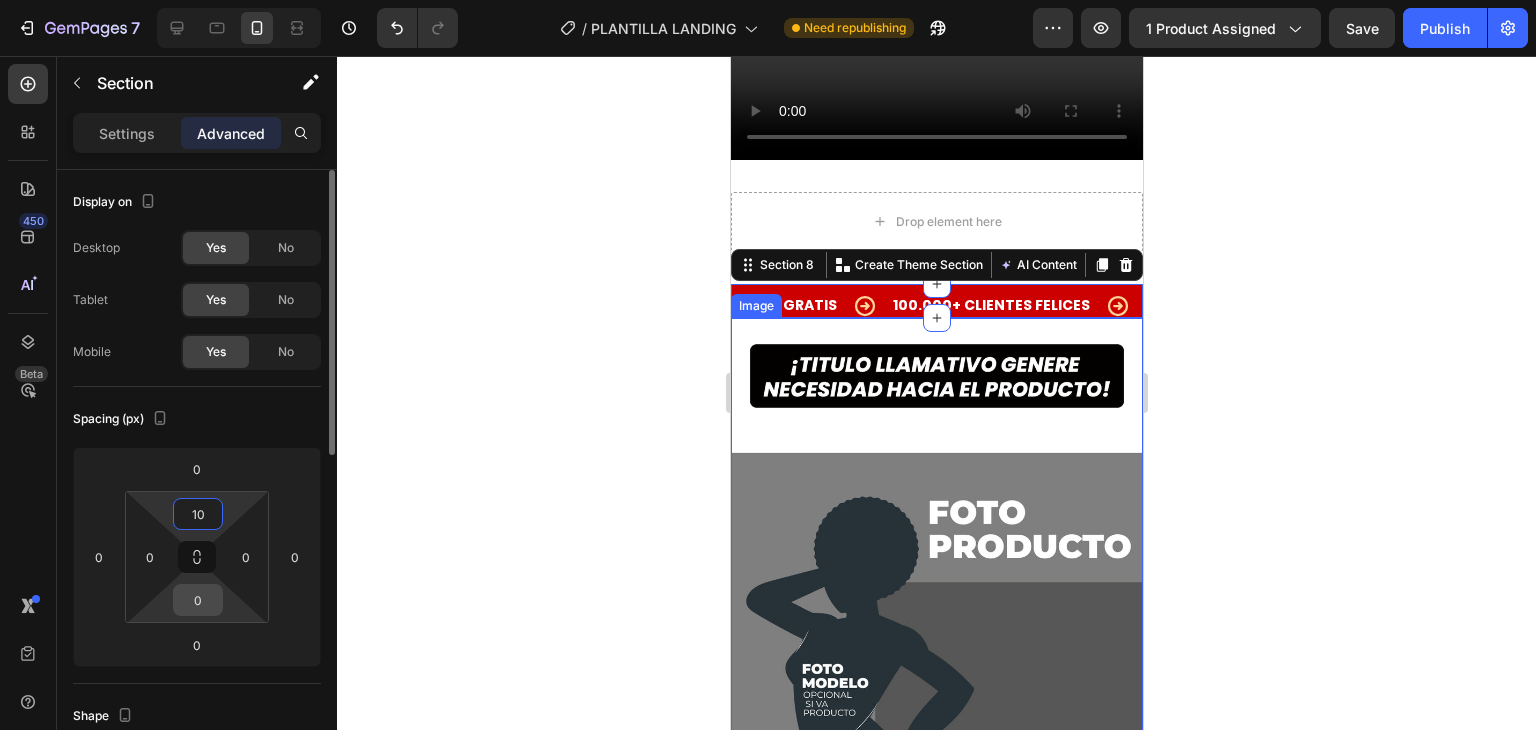 click on "0" at bounding box center [198, 600] 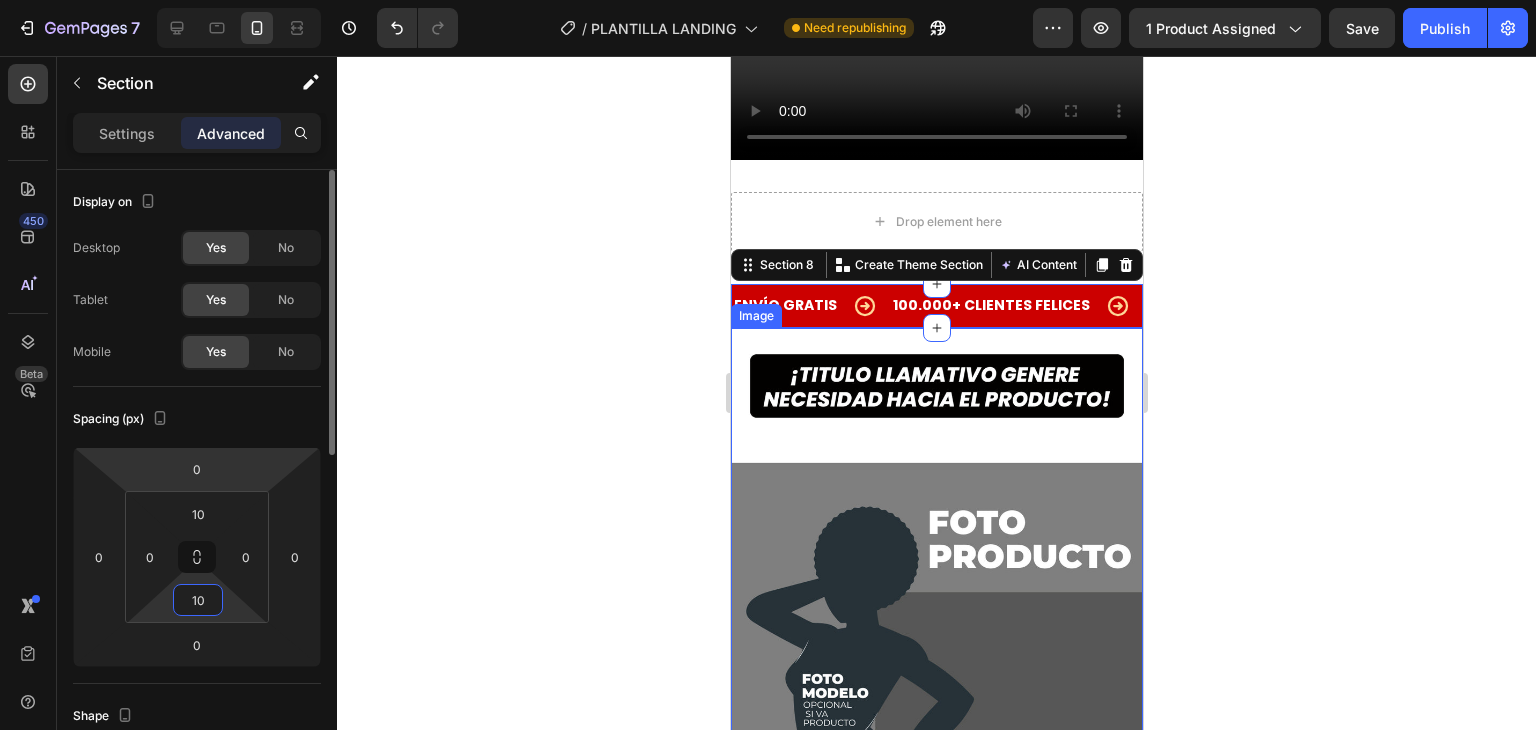type on "10" 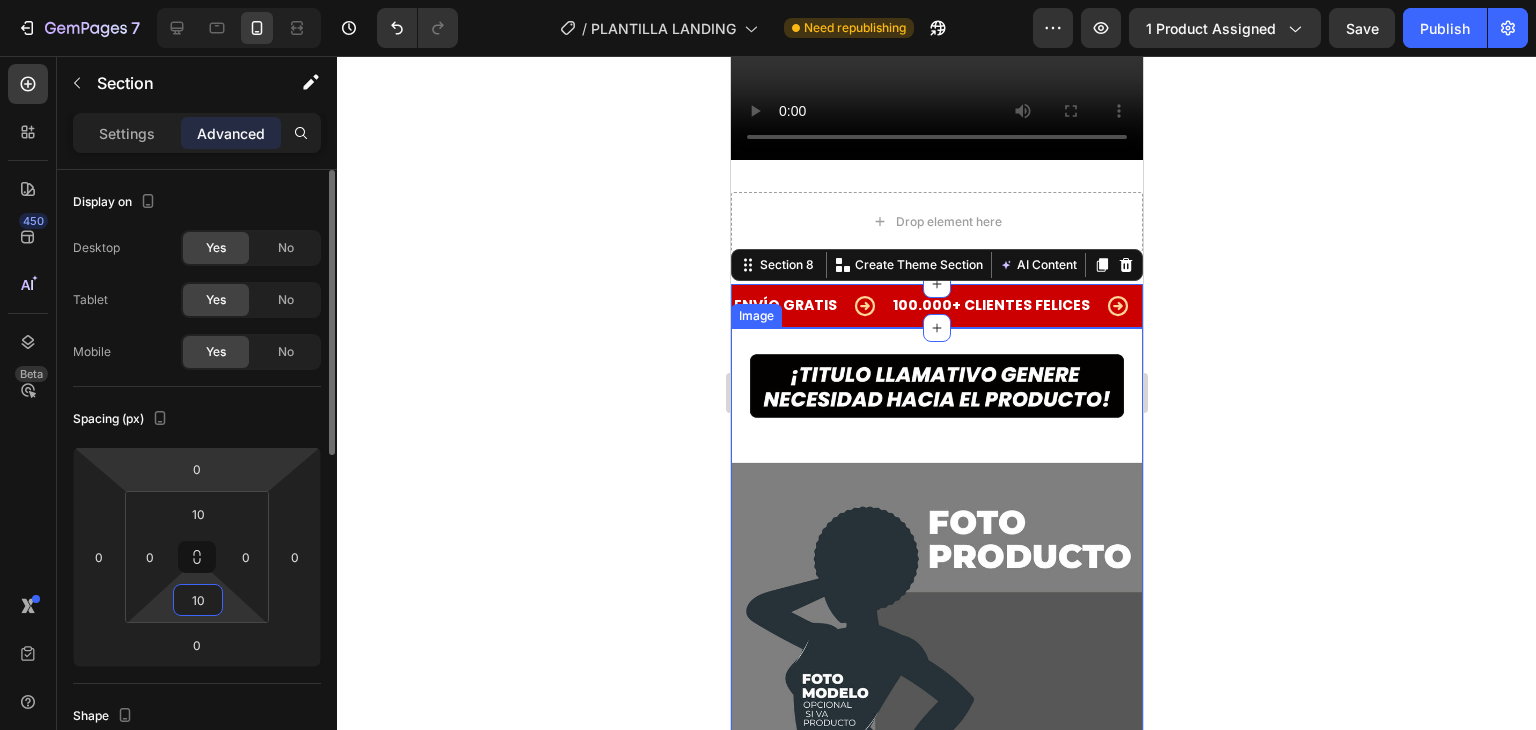 click on "Spacing (px)" at bounding box center (197, 419) 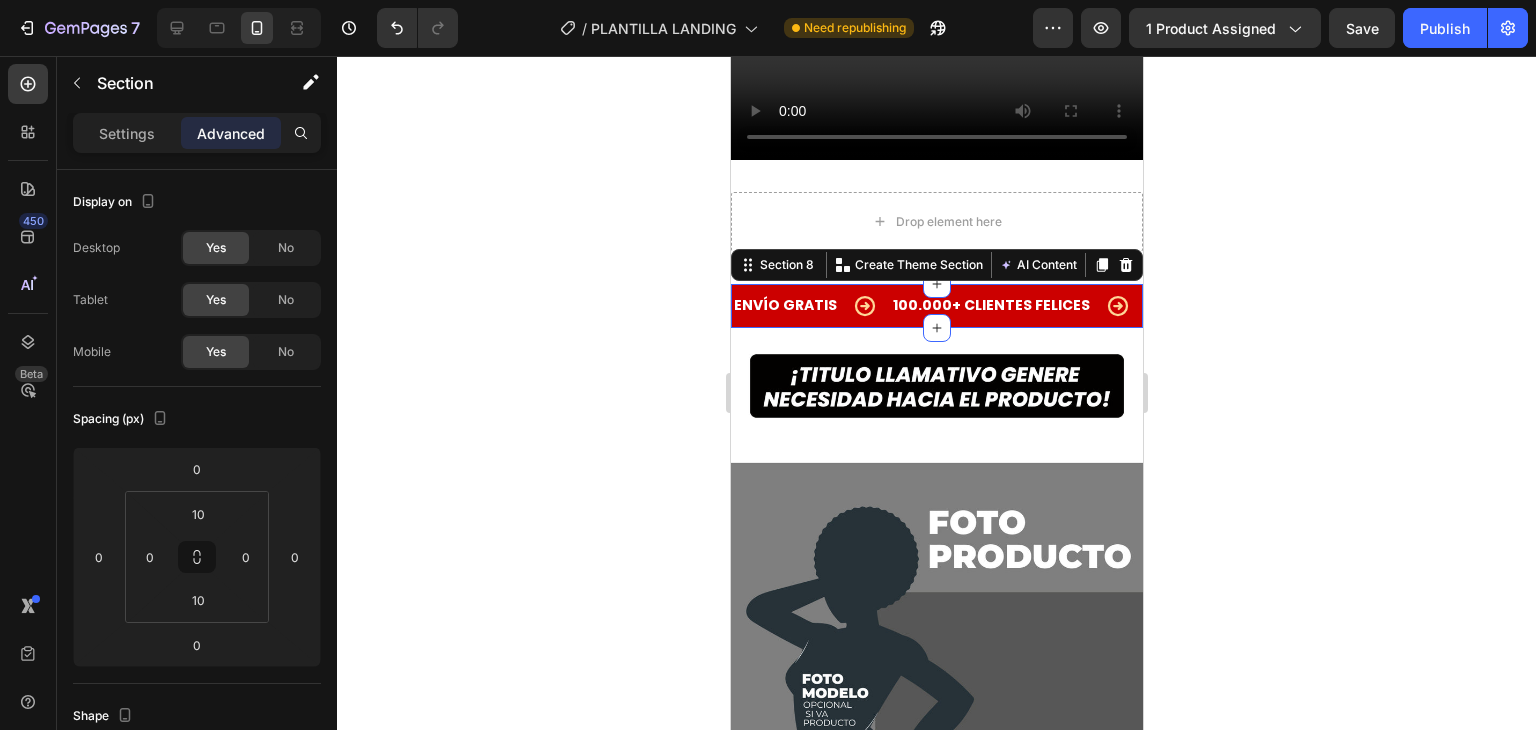 click 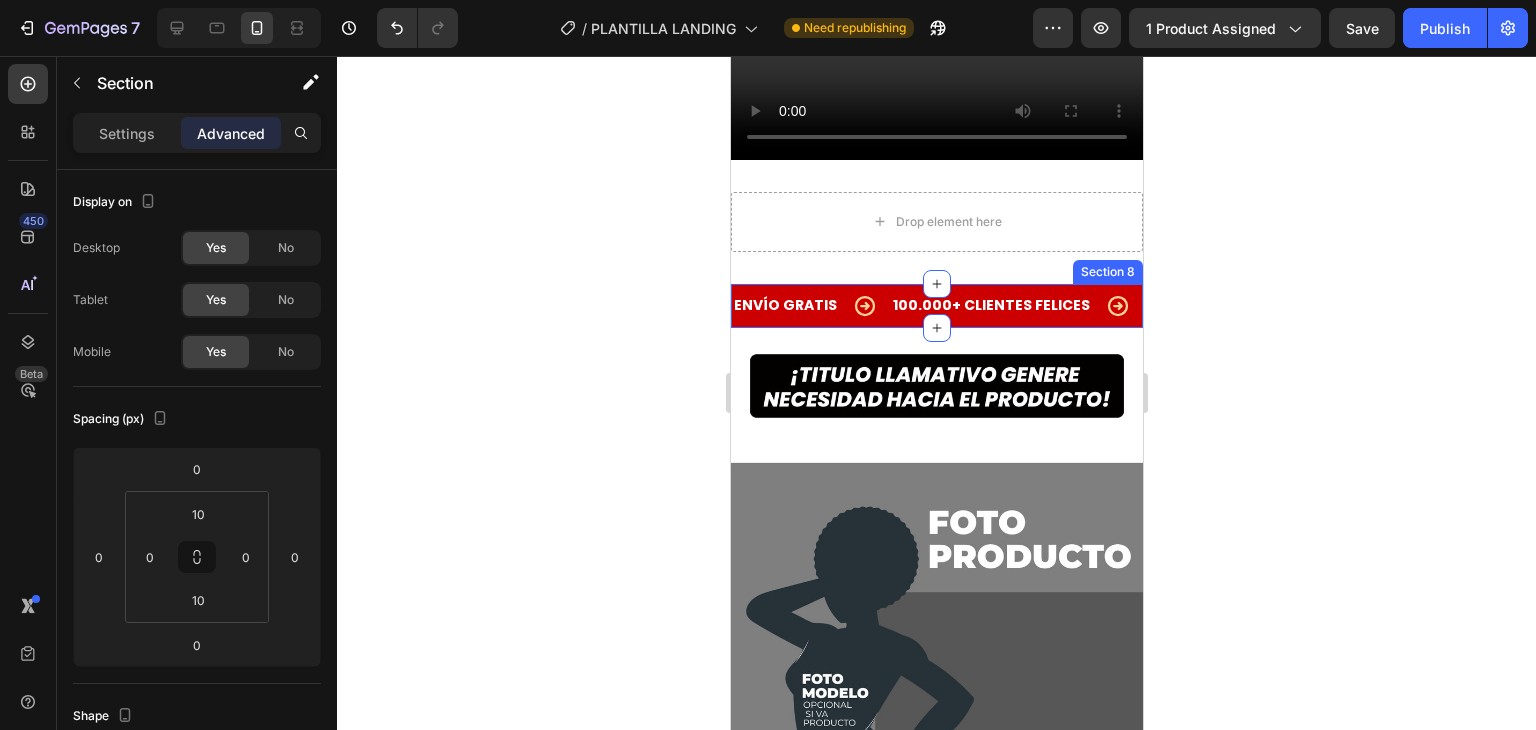 click on "ENVÍO GRATIS Text
100.000+ CLIENTES FELICES Text
AMADO POR TODOS Text
ENVÍO GRATIS Text
100.000+ CLIENTES FELICES Text
AMADO POR TODOS Text
Marquee Section 8" at bounding box center [936, 306] 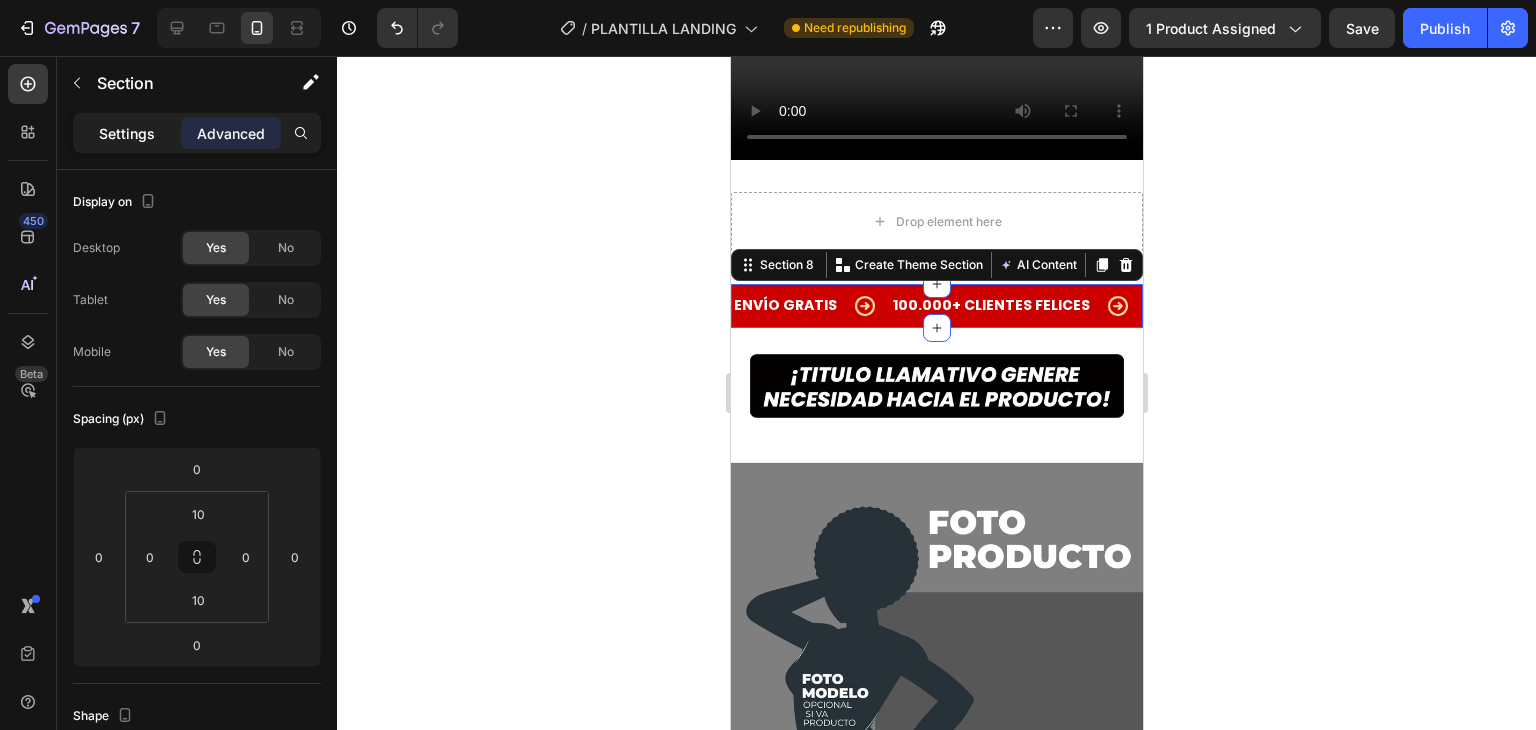 click on "Settings" at bounding box center [127, 133] 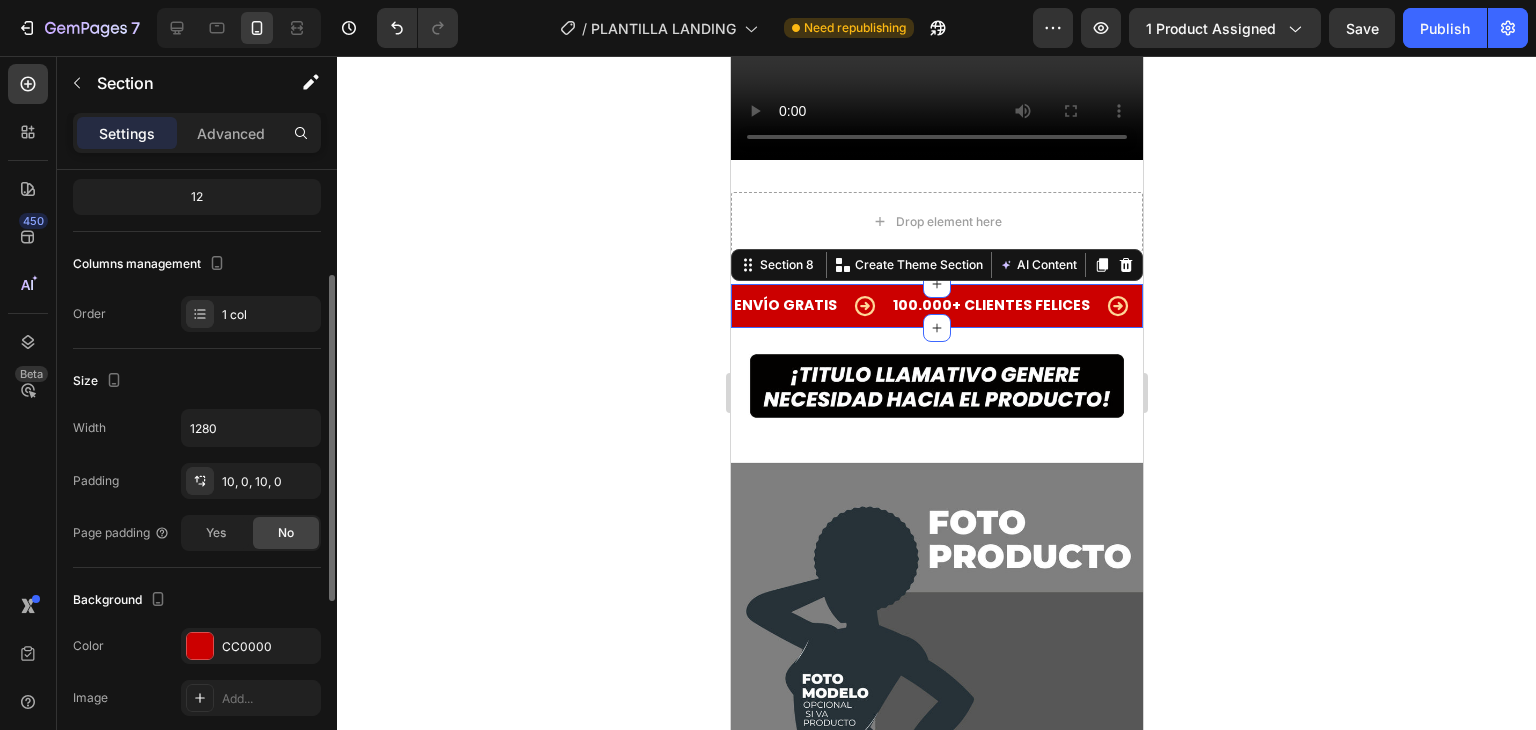 scroll, scrollTop: 300, scrollLeft: 0, axis: vertical 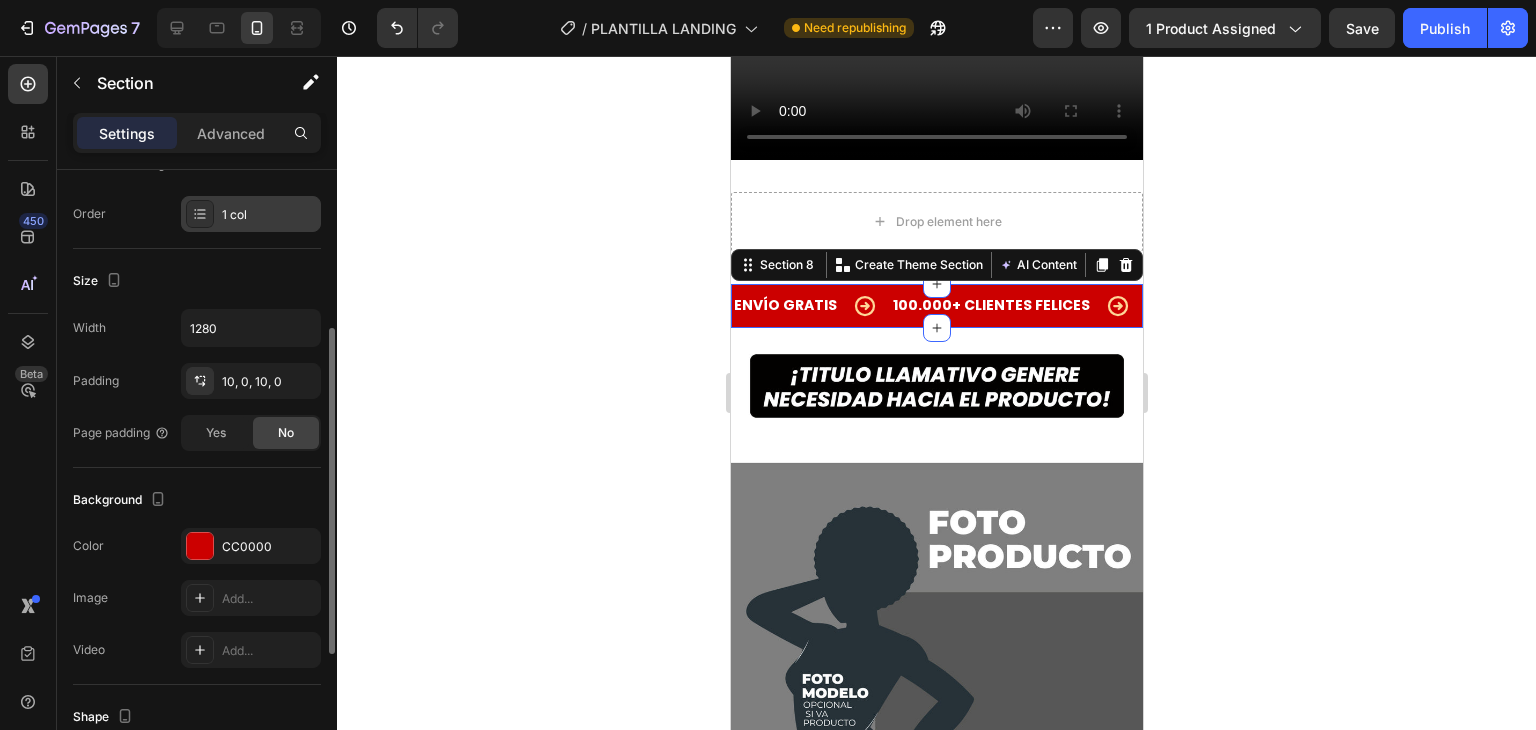 click on "1 col" at bounding box center [269, 215] 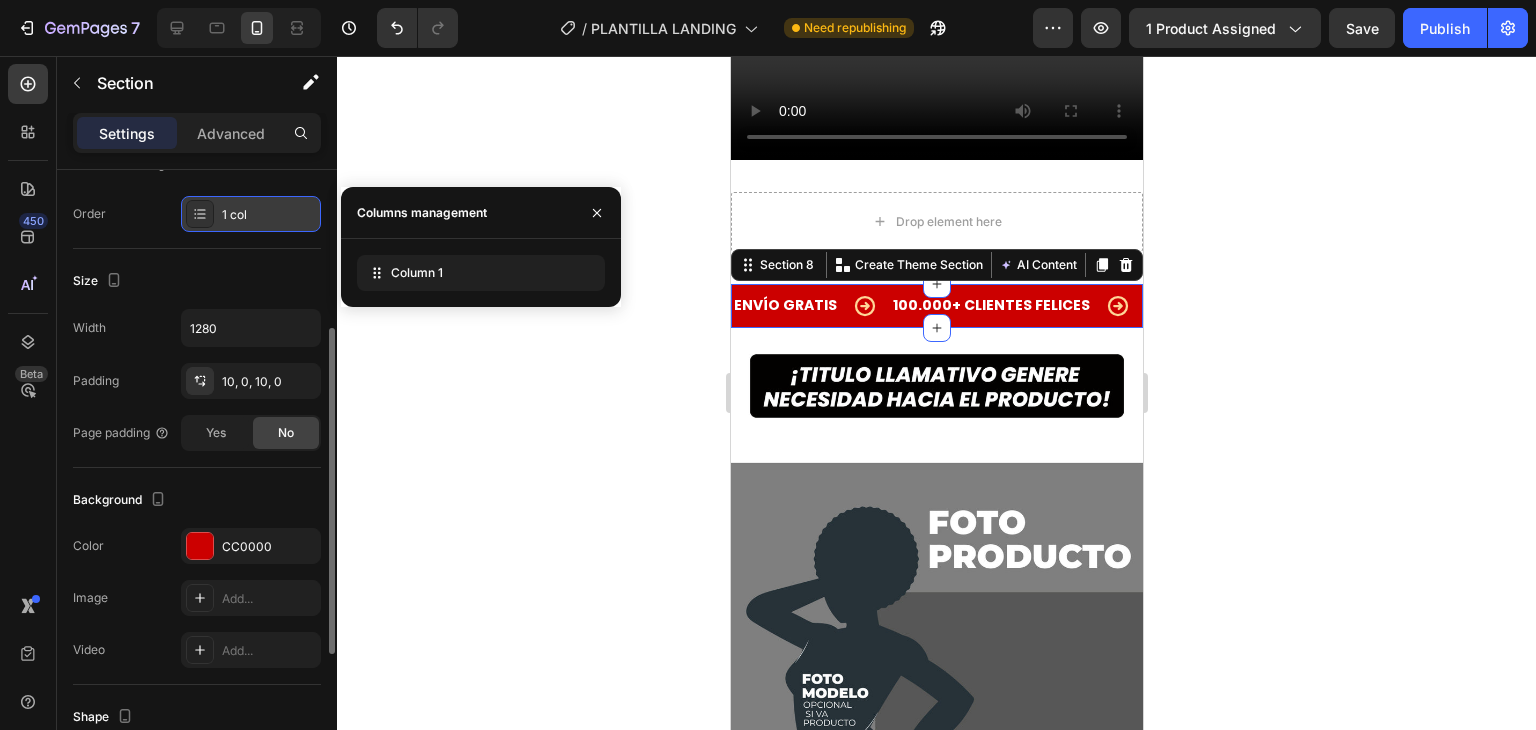 click on "1 col" at bounding box center [269, 215] 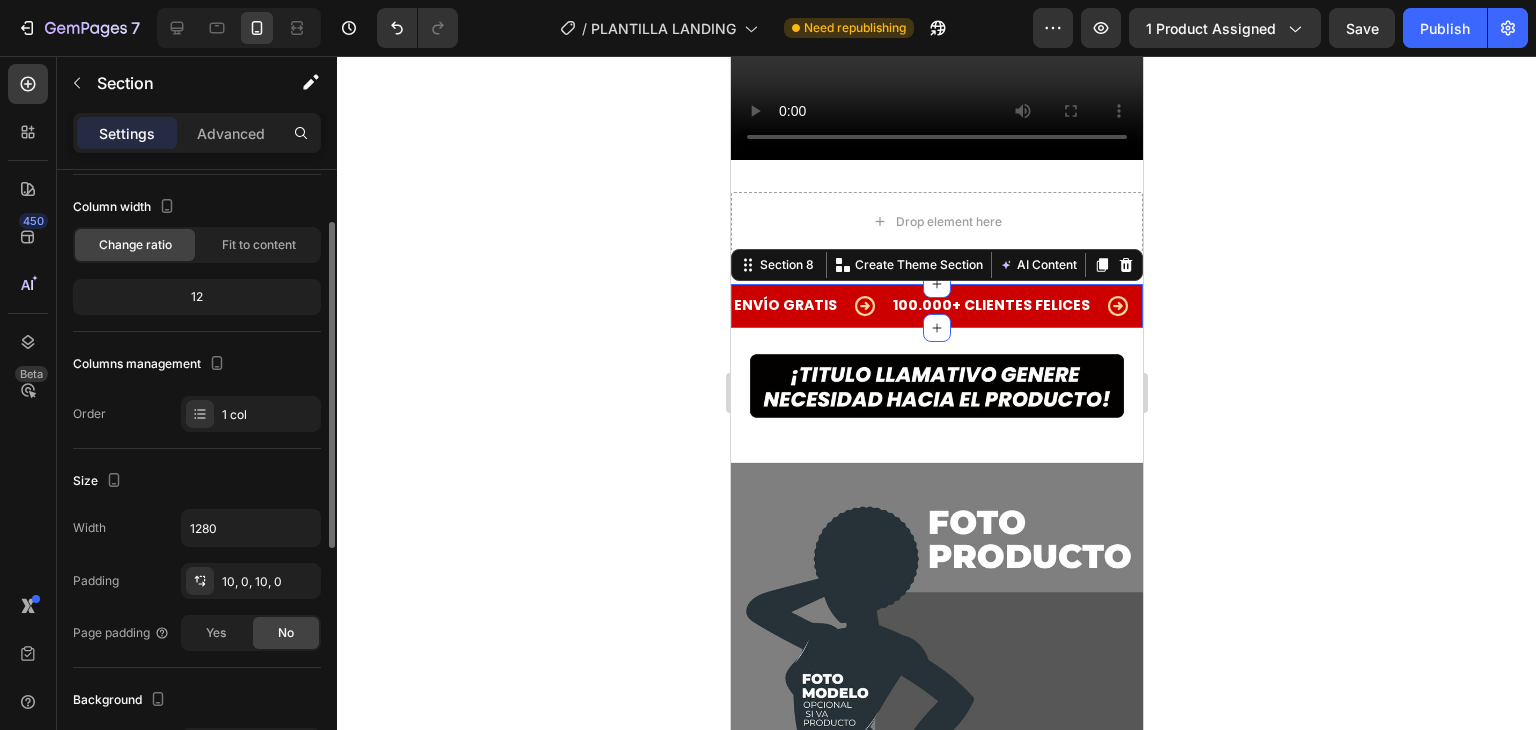 scroll, scrollTop: 0, scrollLeft: 0, axis: both 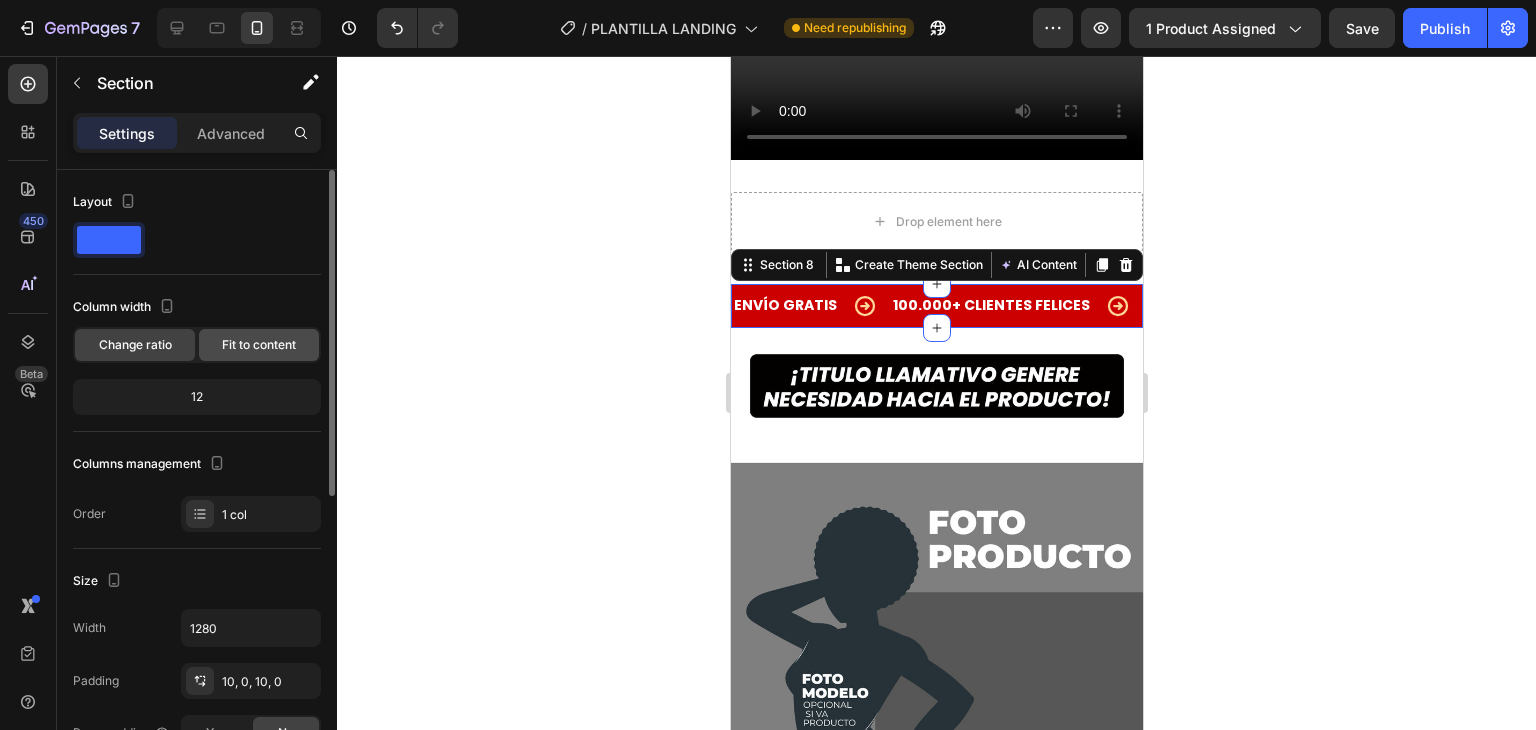 click on "Fit to content" 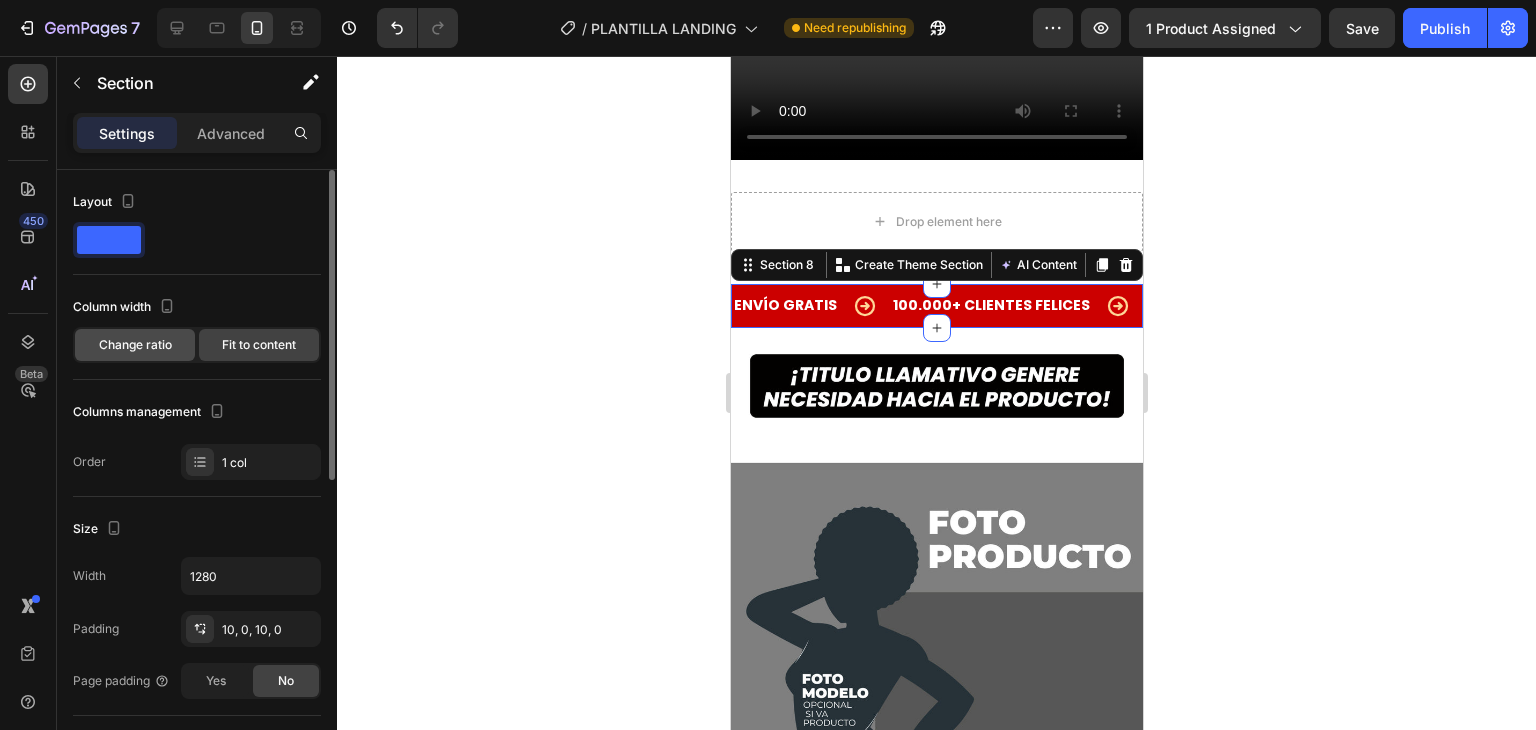 click on "Change ratio" 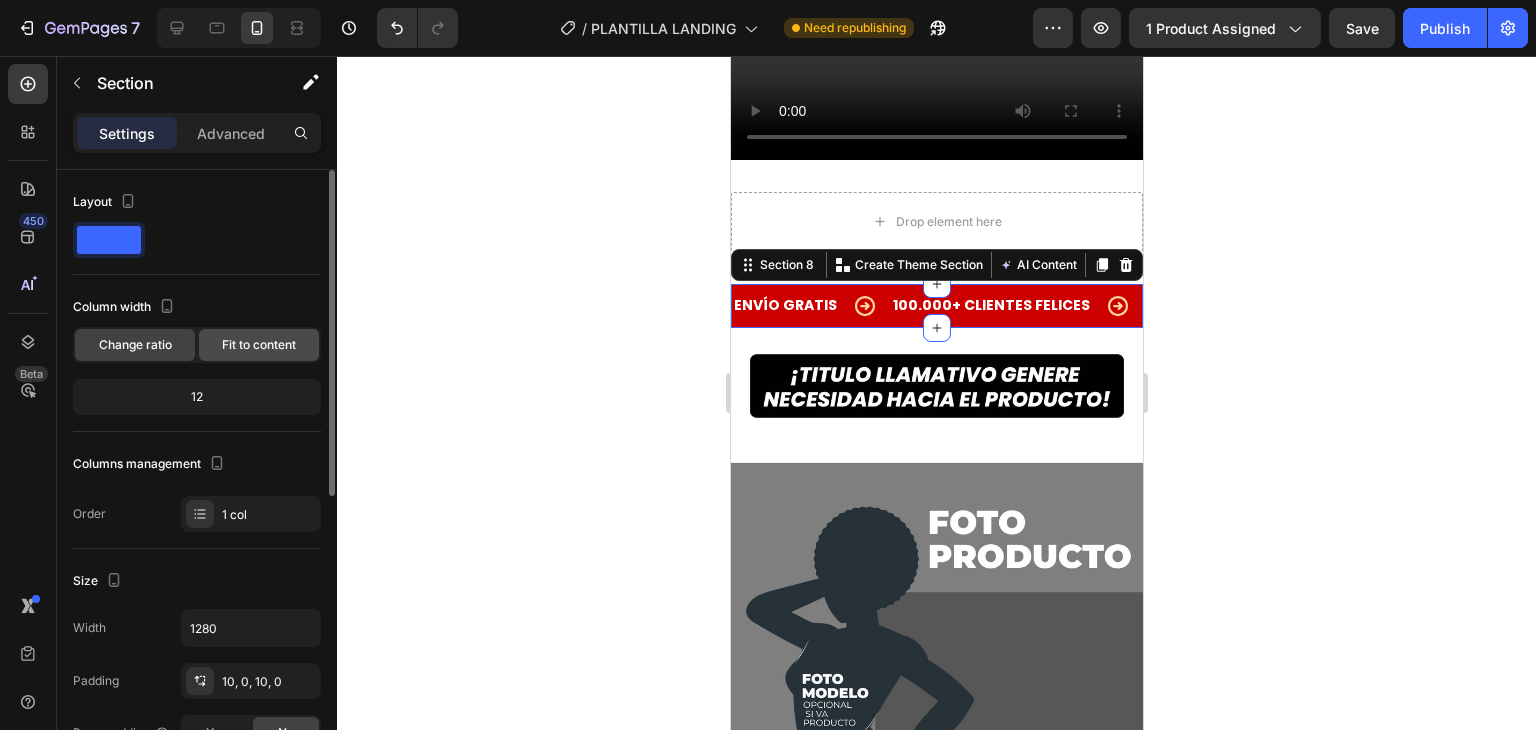 click on "Fit to content" 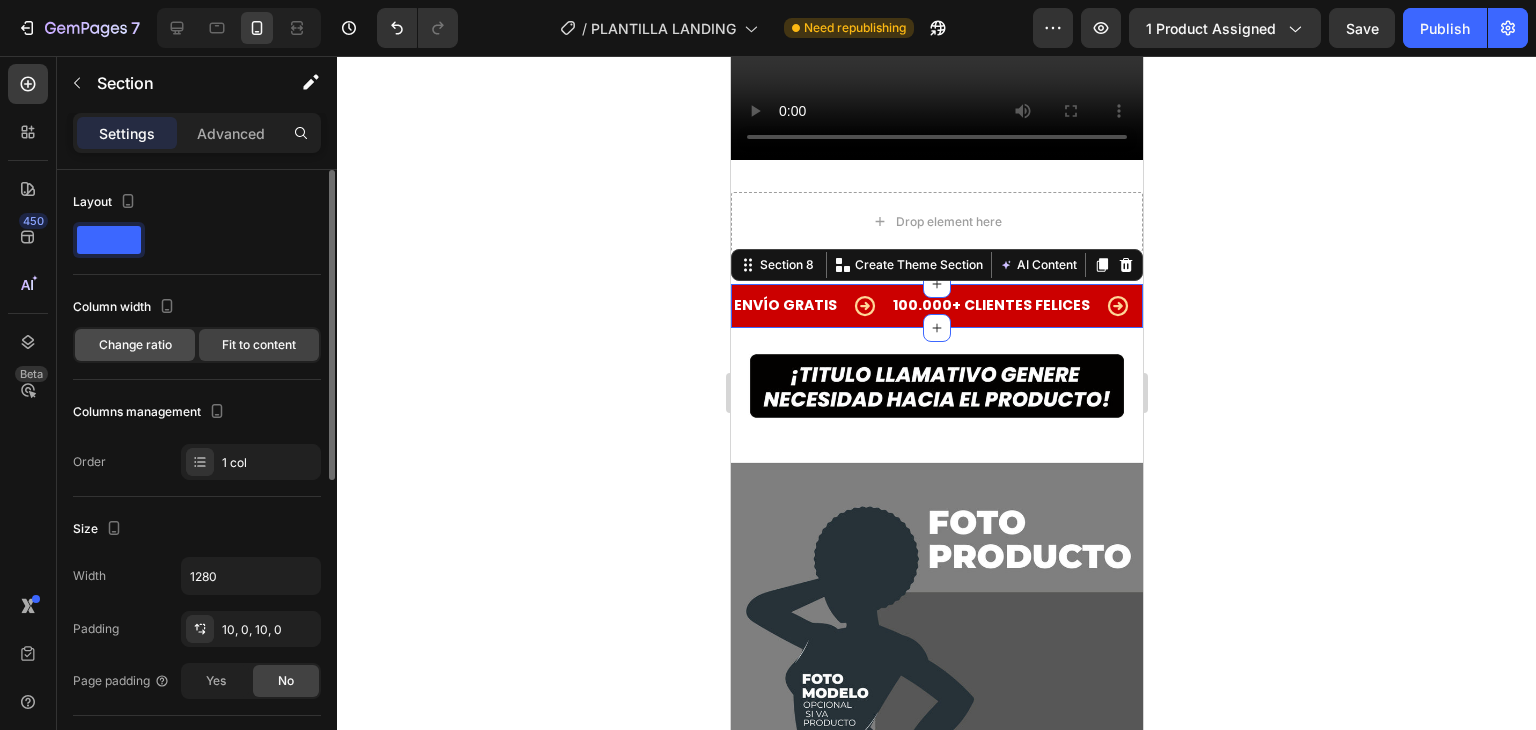 click on "Change ratio" 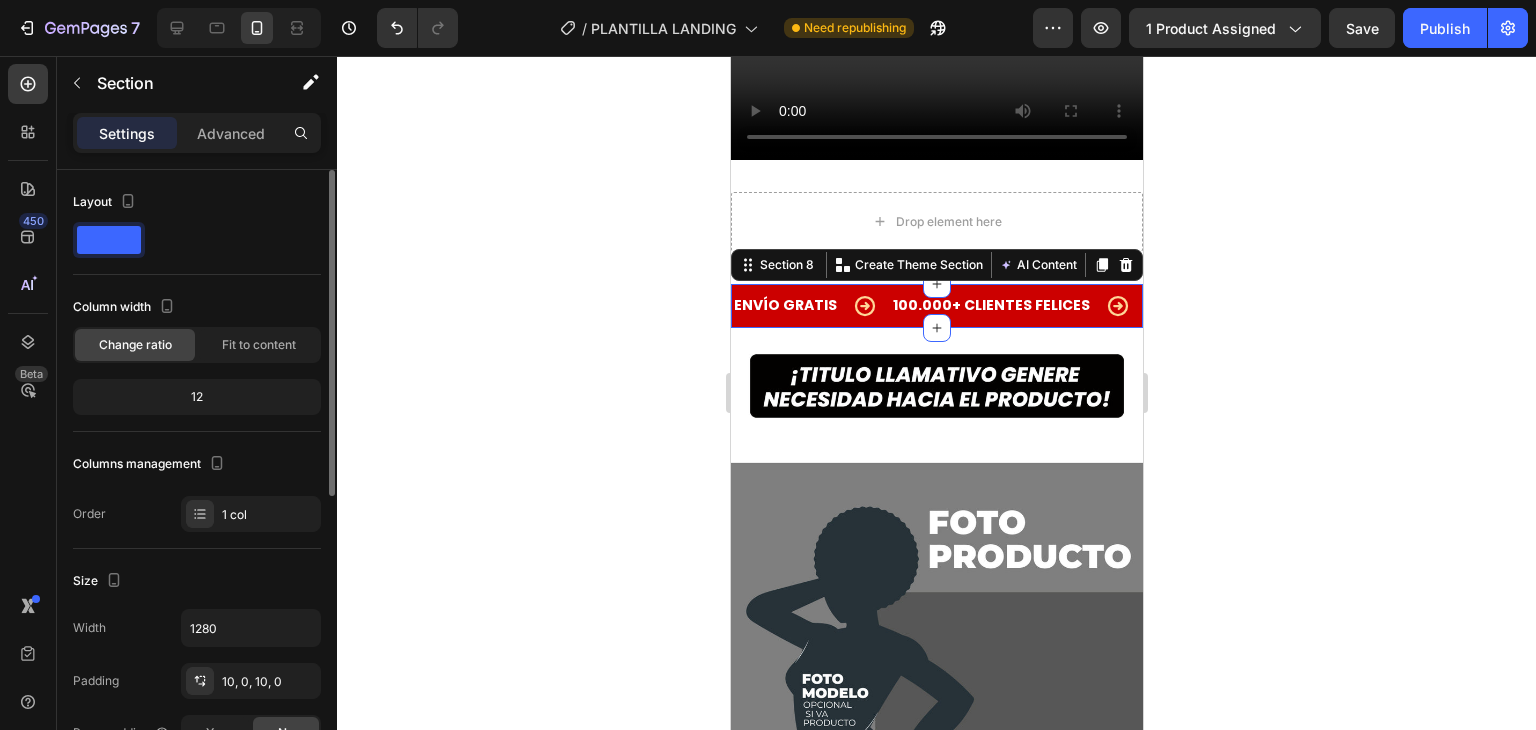 click on "12" 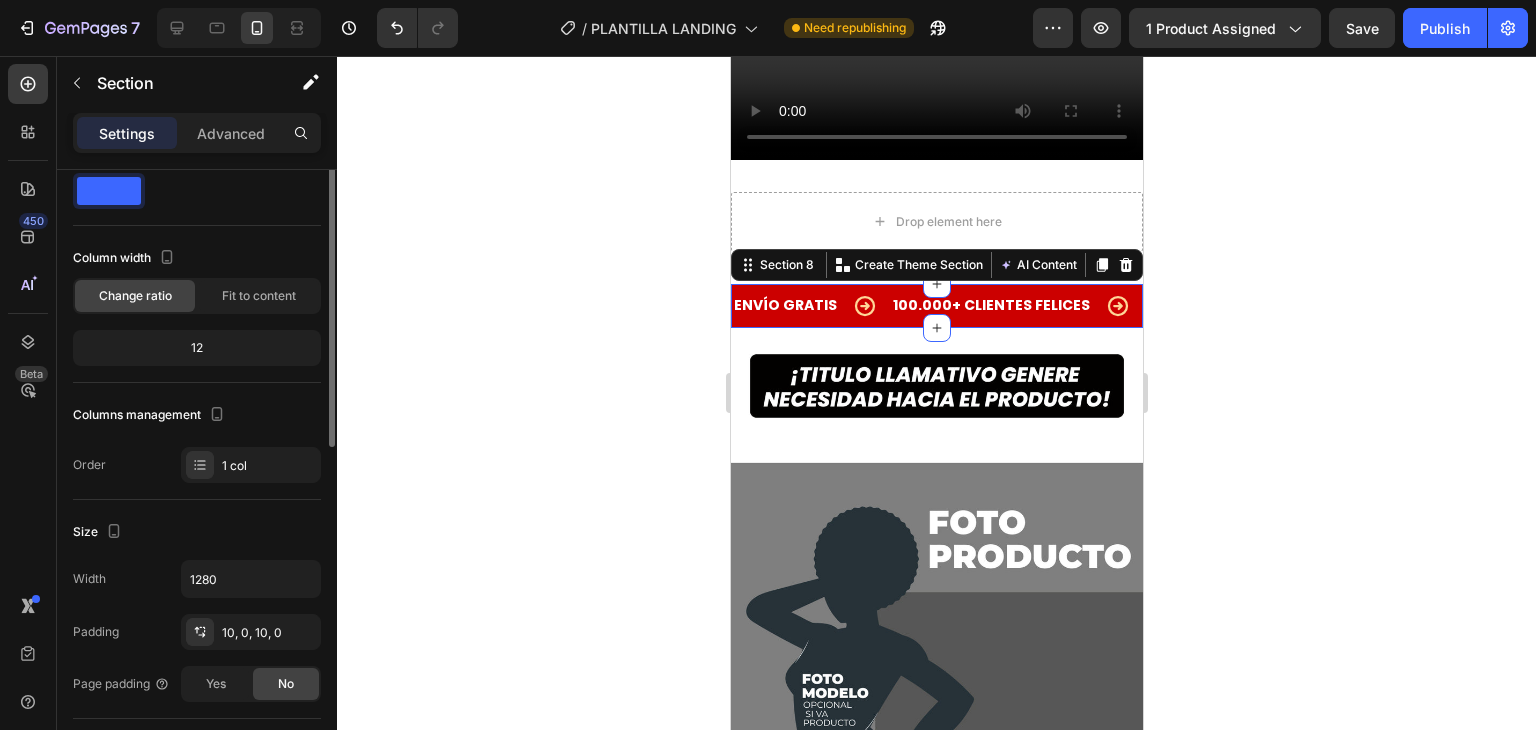 scroll, scrollTop: 0, scrollLeft: 0, axis: both 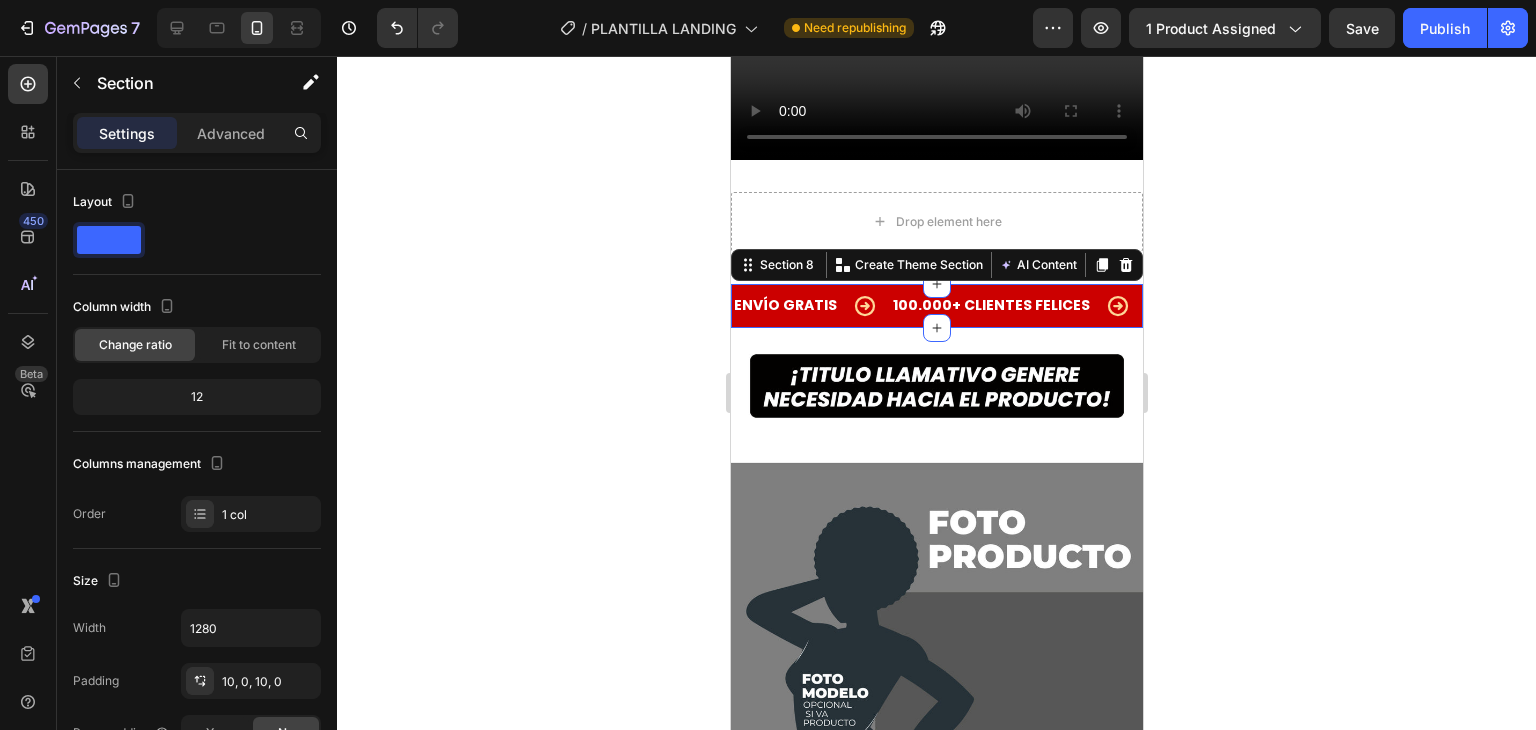 click on "ENVÍO GRATIS Text
100.000+ CLIENTES FELICES Text
AMADO POR TODOS Text
ENVÍO GRATIS Text
100.000+ CLIENTES FELICES Text
AMADO POR TODOS Text
Marquee Section 8   You can create reusable sections Create Theme Section AI Content Write with GemAI What would you like to describe here? Tone and Voice Persuasive Product Chao Canas® | Shampoo Cubre Canas 3 en 1 Show more Generate" at bounding box center (936, 306) 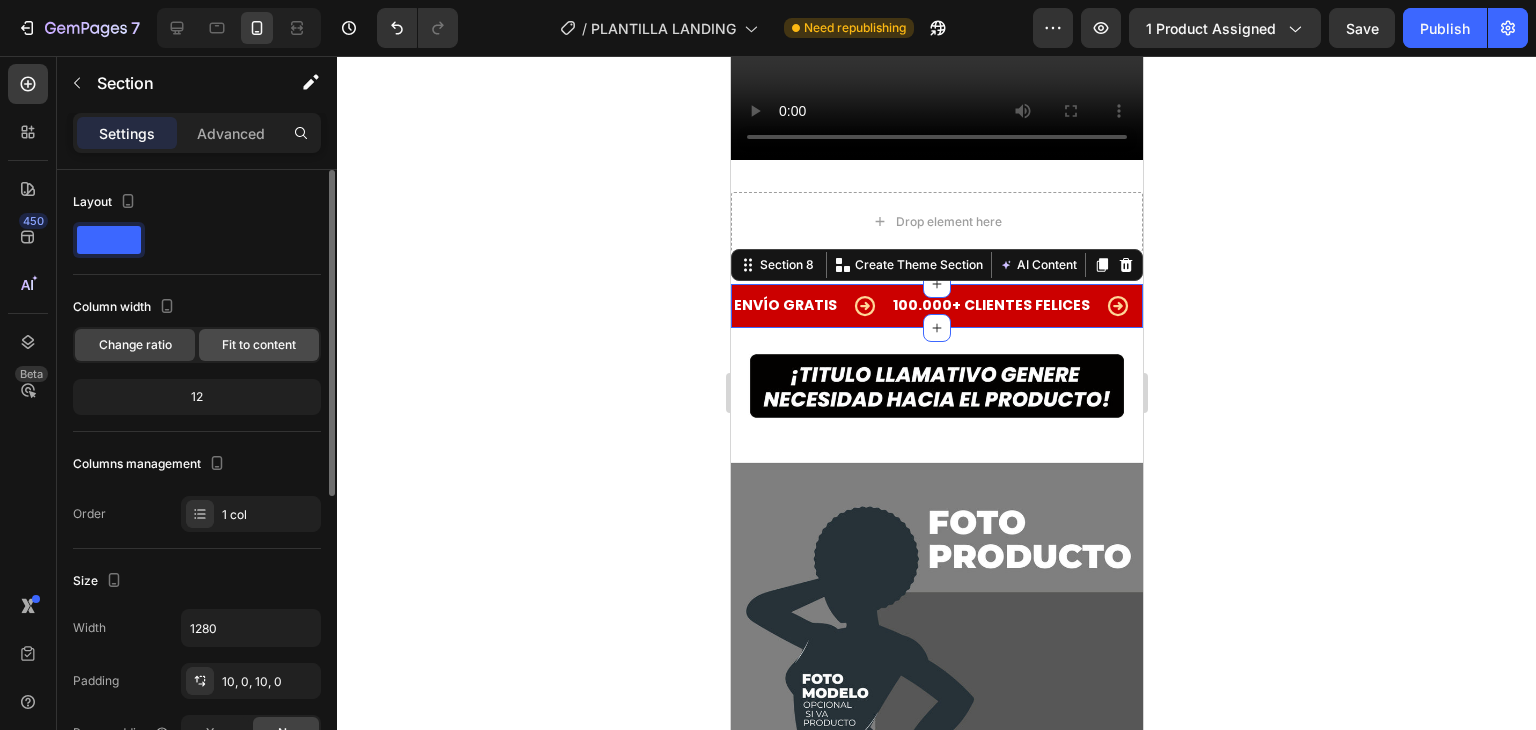 click on "Fit to content" 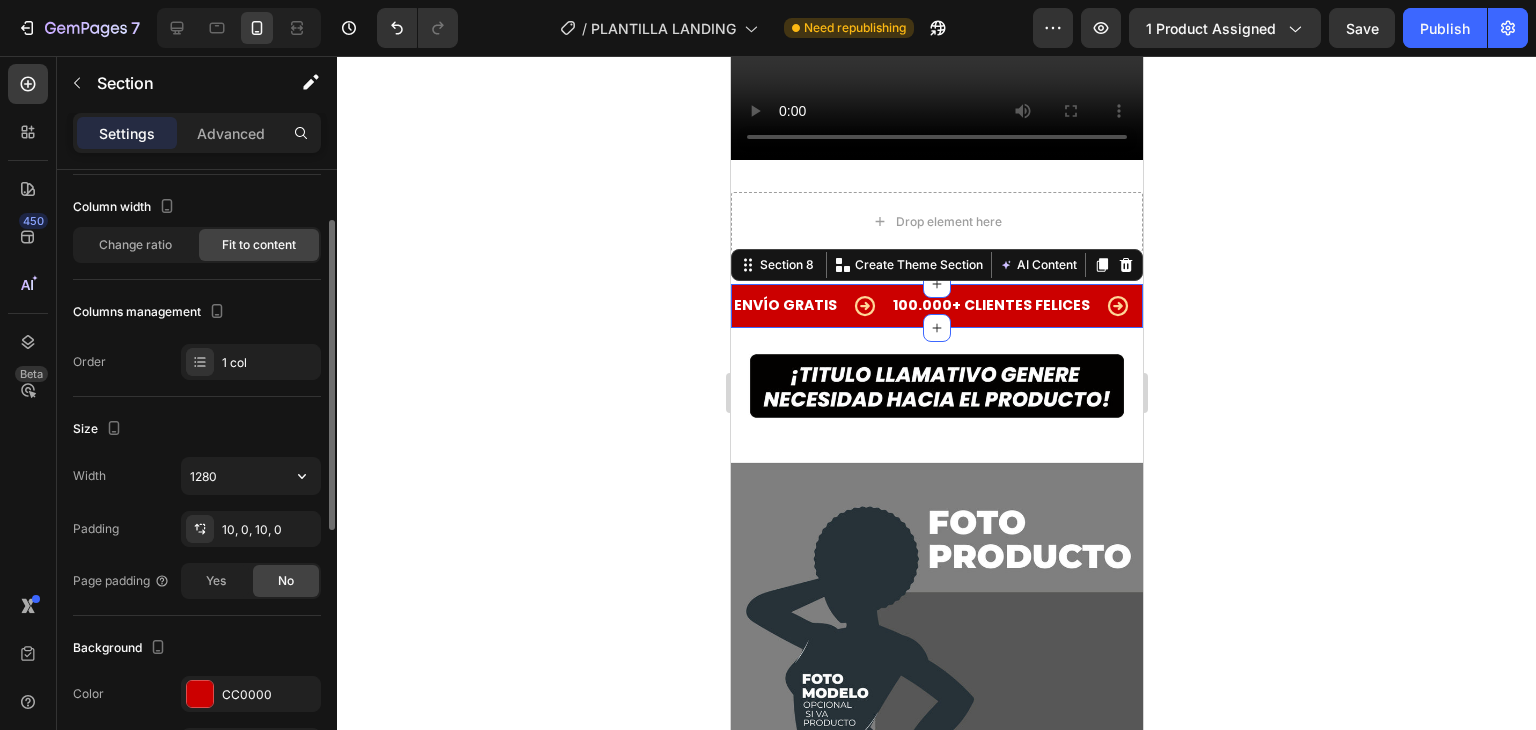 scroll, scrollTop: 200, scrollLeft: 0, axis: vertical 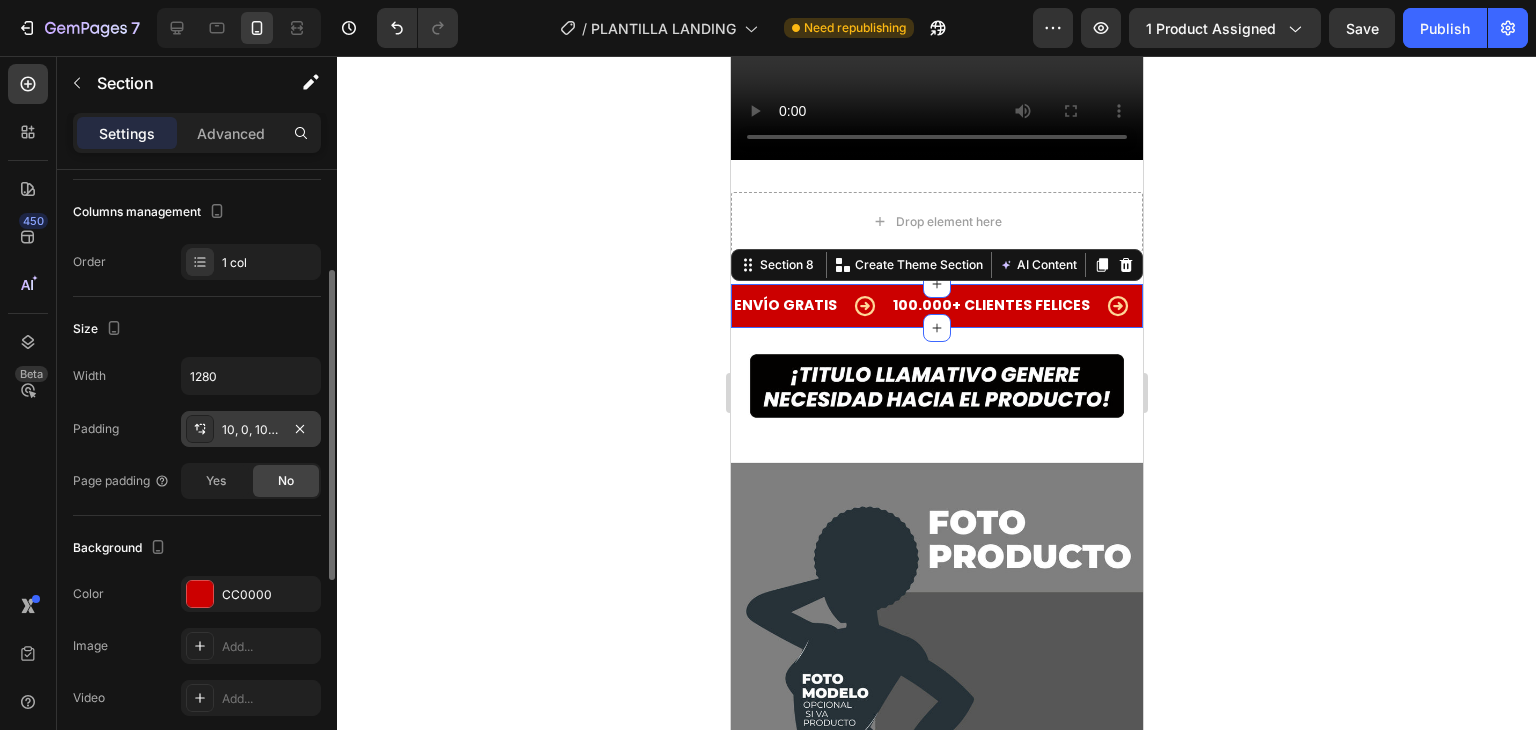 click on "10, 0, 10, 0" at bounding box center (251, 430) 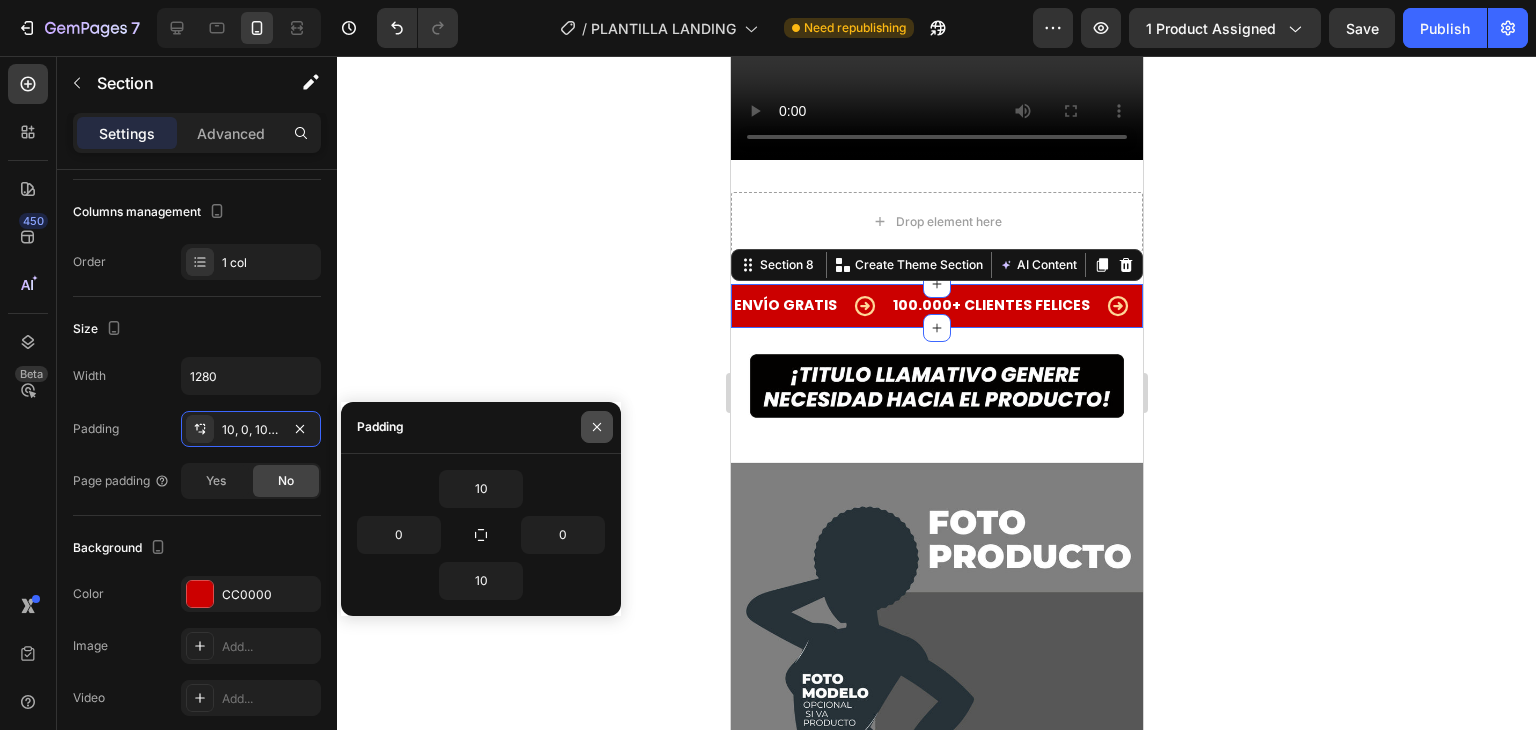 click 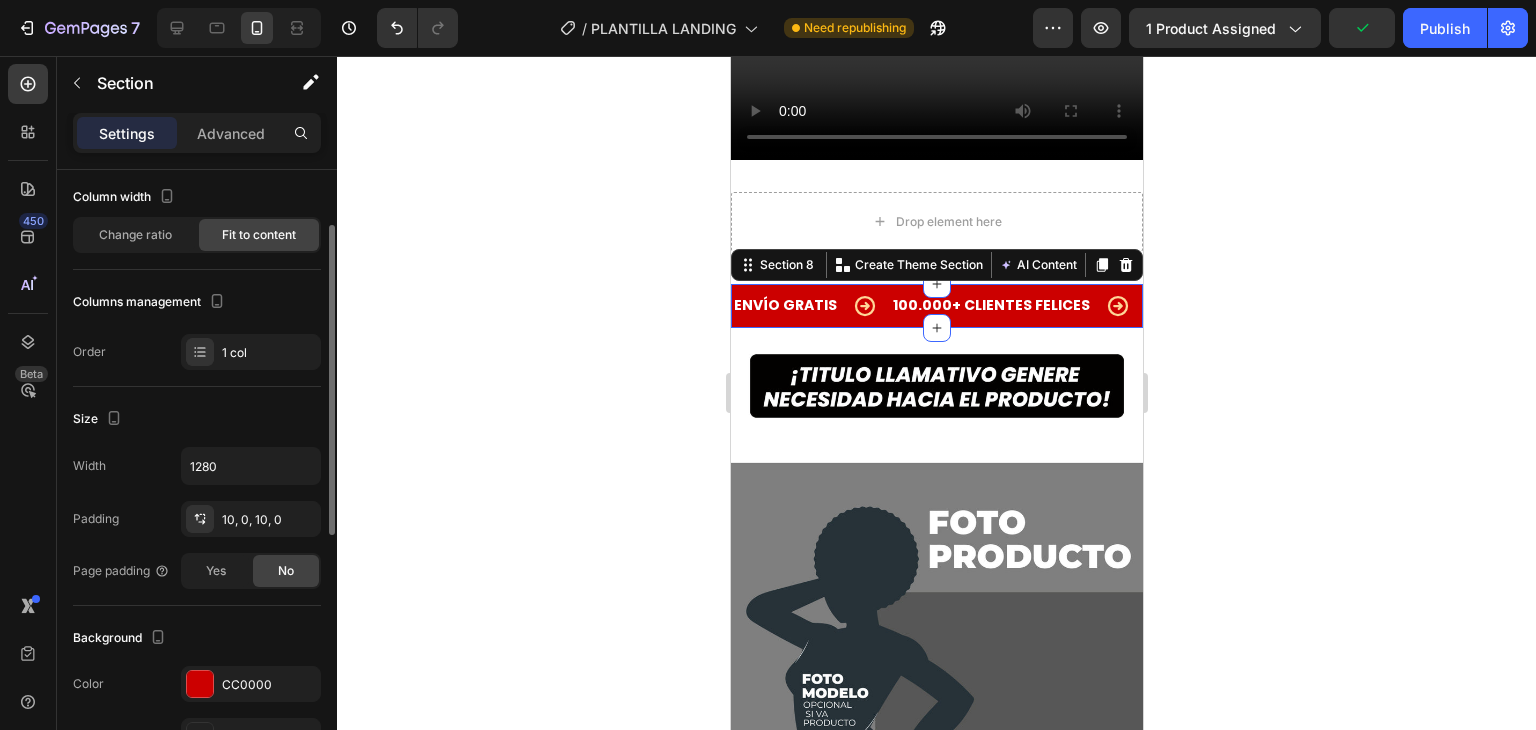 scroll, scrollTop: 0, scrollLeft: 0, axis: both 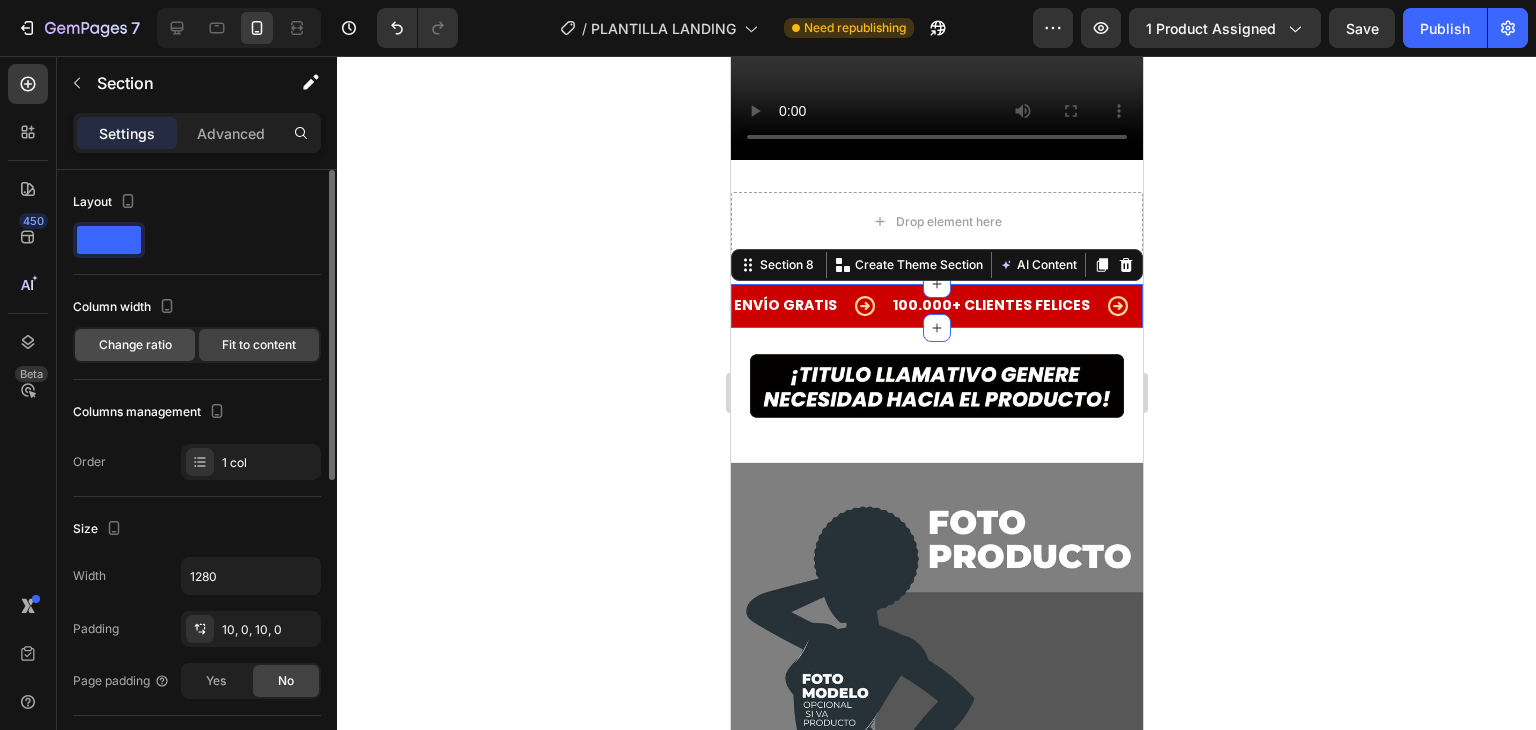 click on "Change ratio" 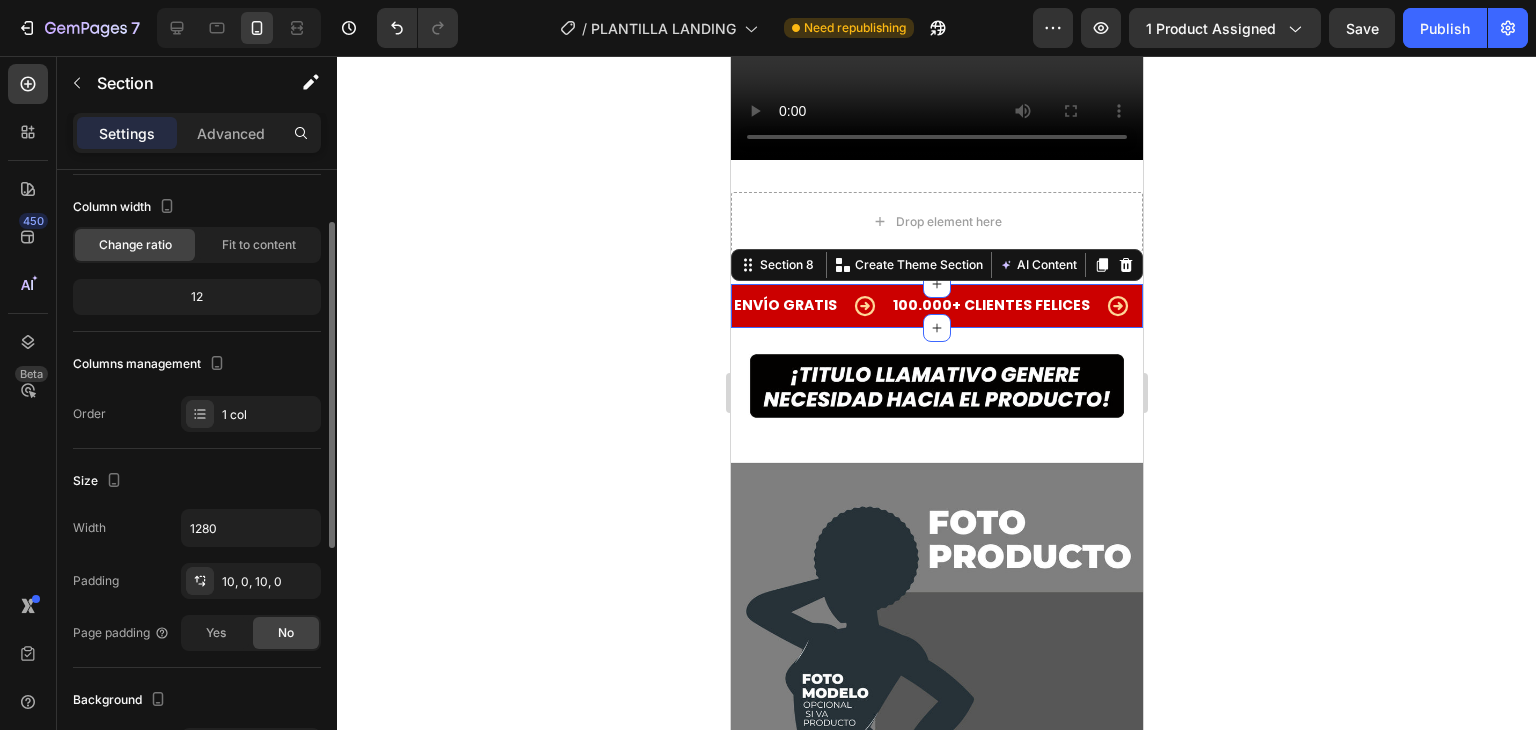 scroll, scrollTop: 200, scrollLeft: 0, axis: vertical 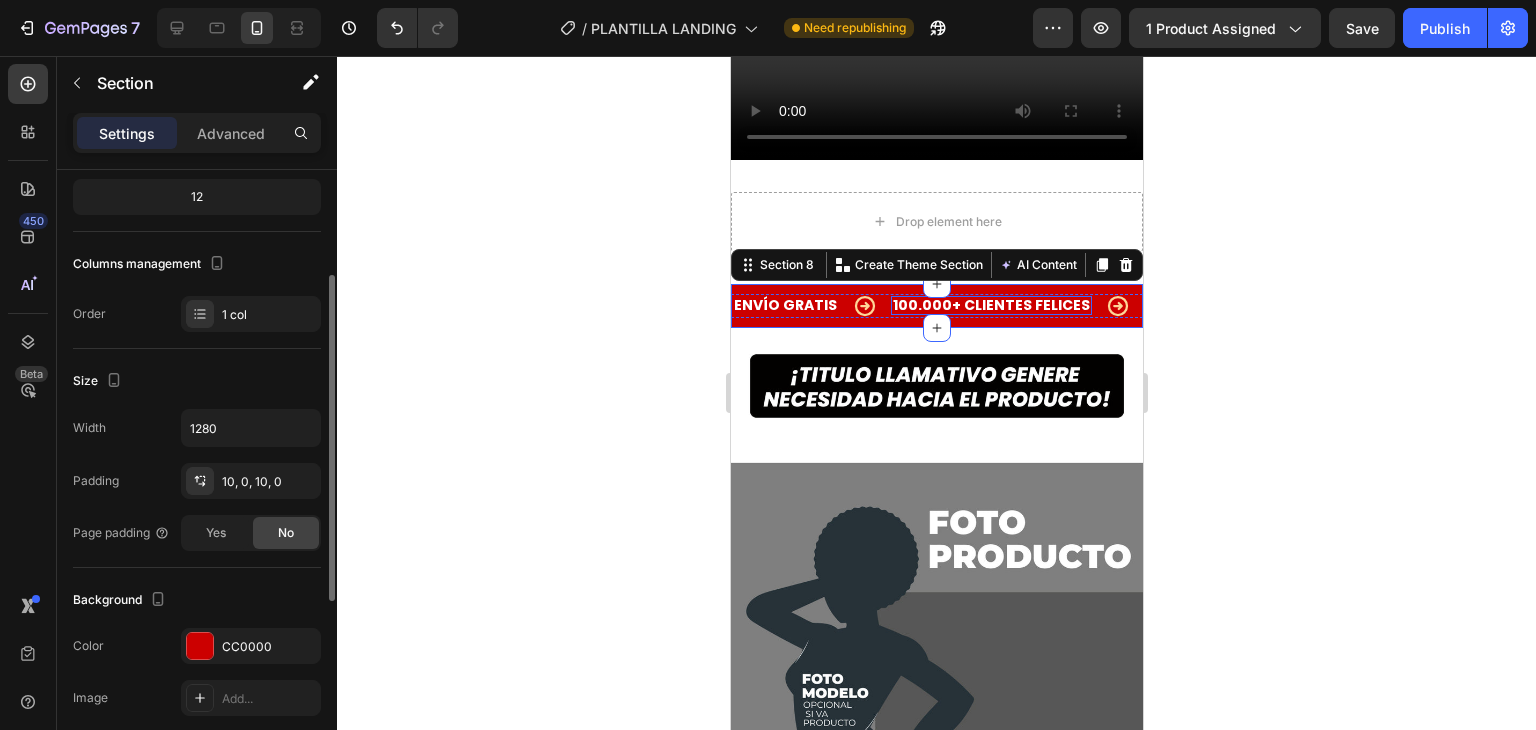 click on "100.000+ CLIENTES FELICES" at bounding box center [990, 305] 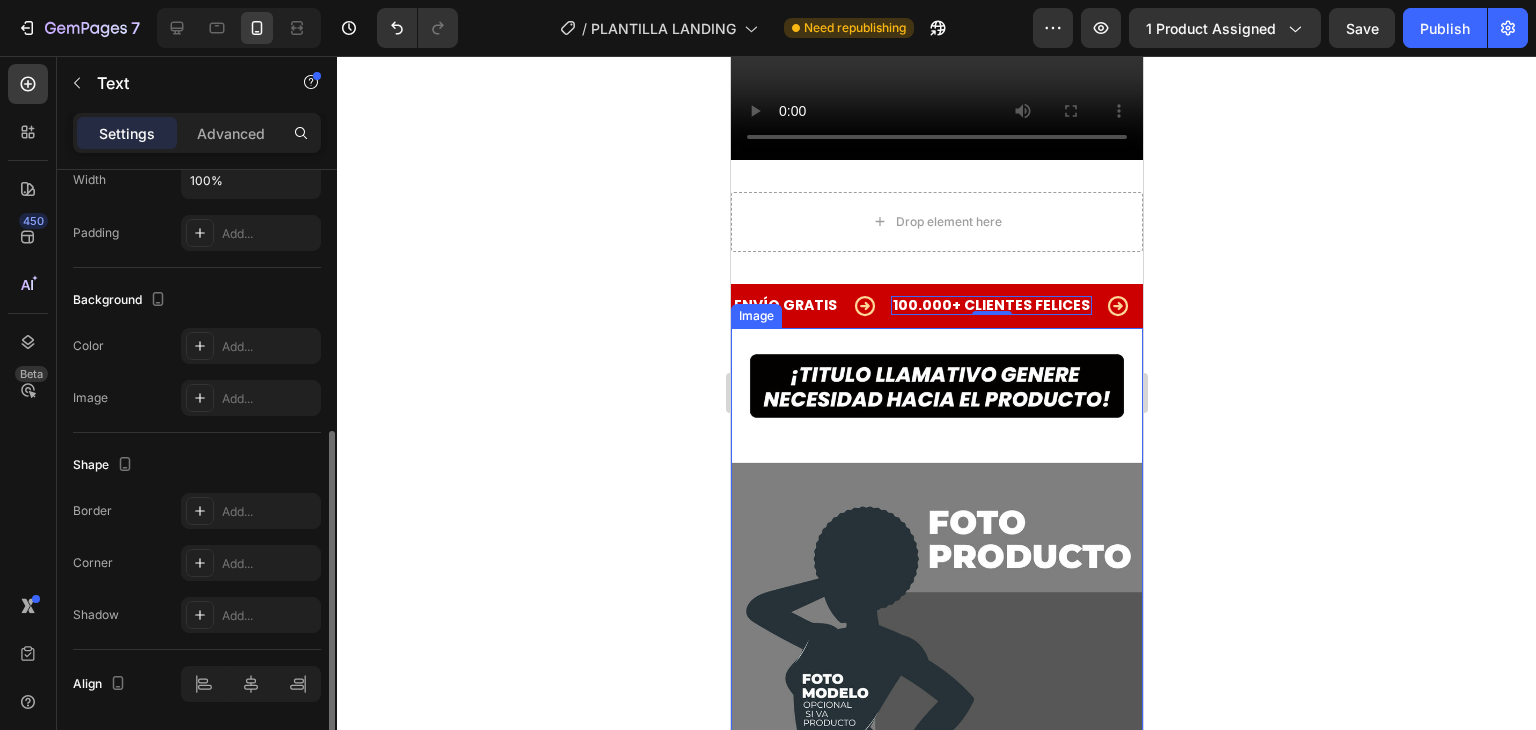 scroll, scrollTop: 200, scrollLeft: 0, axis: vertical 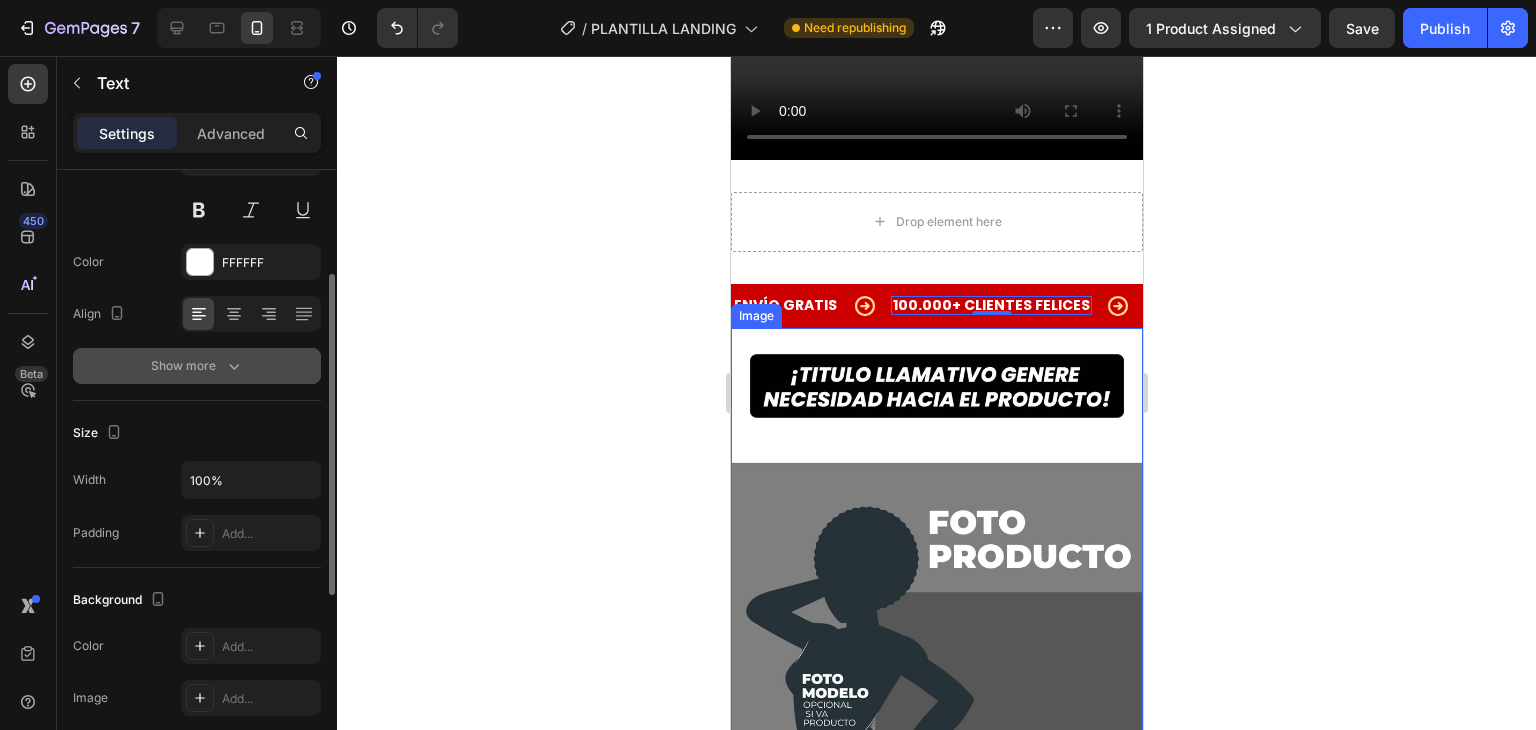 click on "Show more" at bounding box center (197, 366) 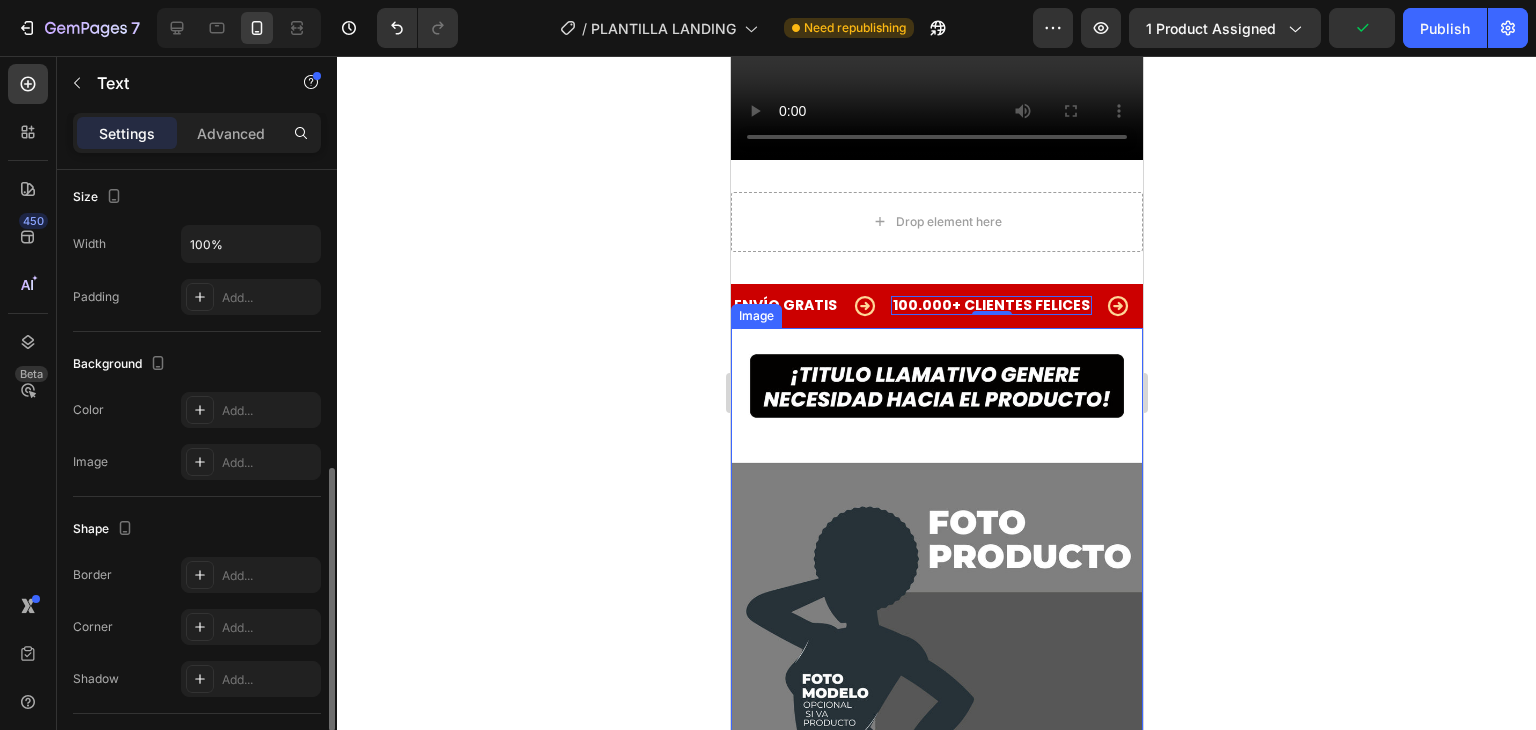 scroll, scrollTop: 829, scrollLeft: 0, axis: vertical 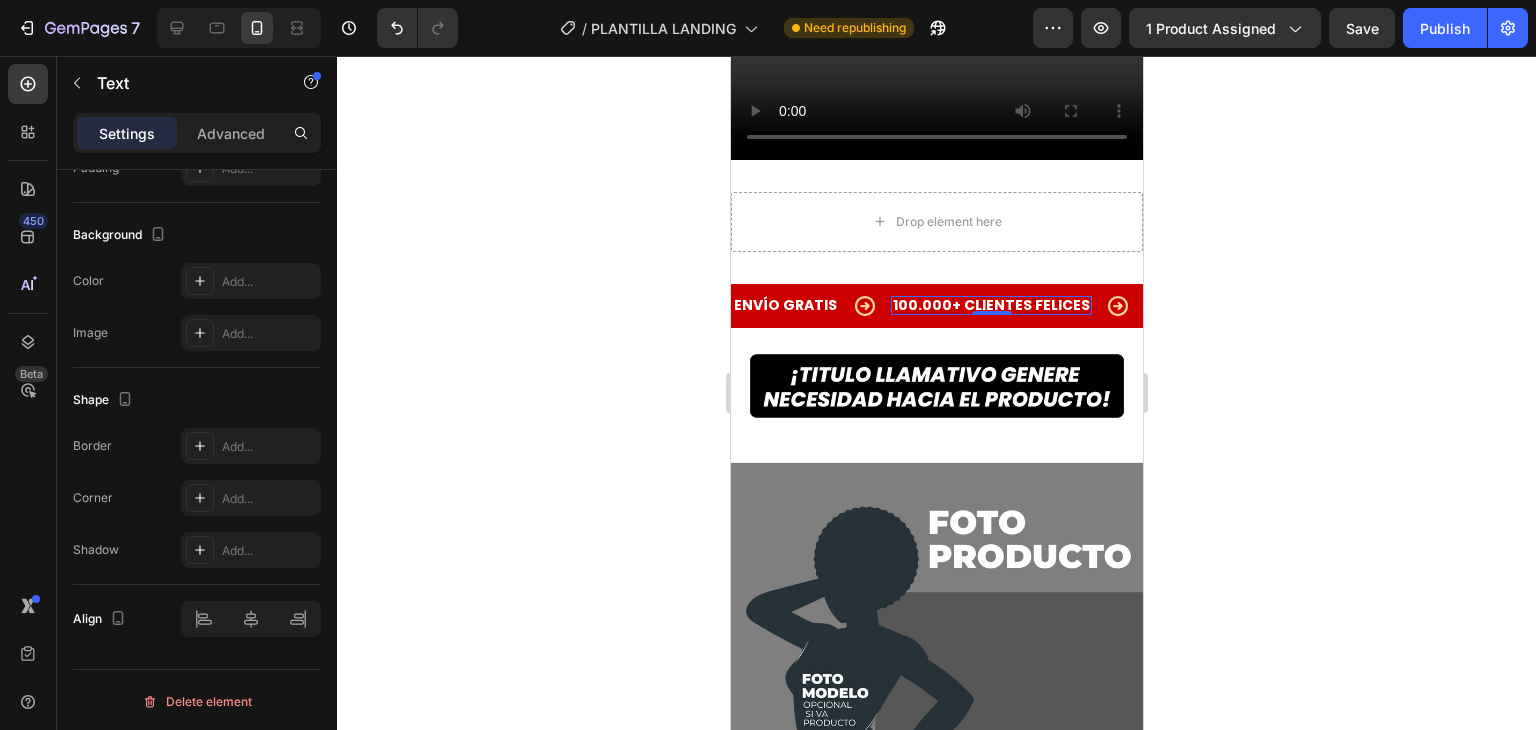 click 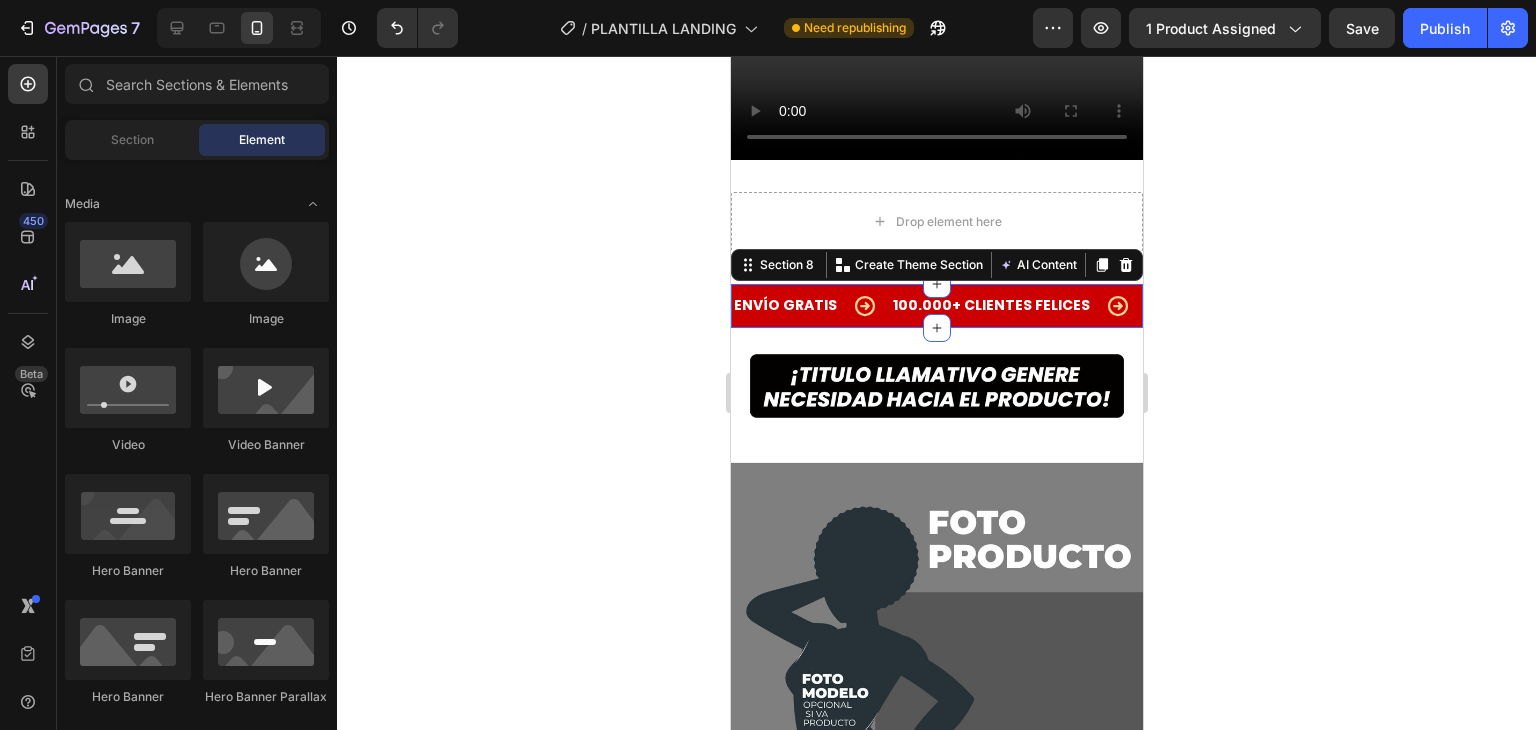click on "ENVÍO GRATIS Text
100.000+ CLIENTES FELICES Text
AMADO POR TODOS Text
ENVÍO GRATIS Text
100.000+ CLIENTES FELICES Text
AMADO POR TODOS Text
Marquee Section 8   You can create reusable sections Create Theme Section AI Content Write with GemAI What would you like to describe here? Tone and Voice Persuasive Product Chao Canas® | Shampoo Cubre Canas 3 en 1 Show more Generate" at bounding box center (936, 306) 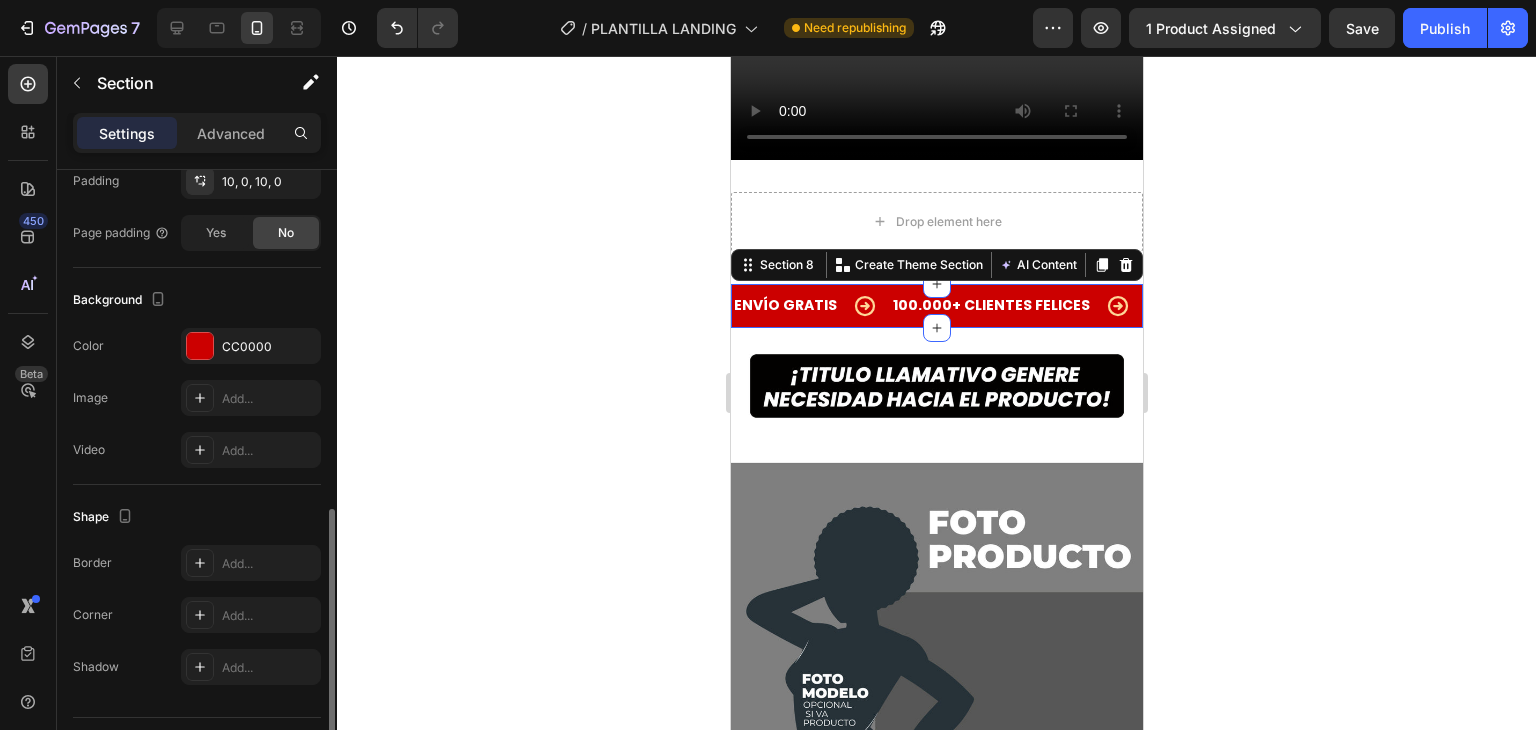 scroll, scrollTop: 549, scrollLeft: 0, axis: vertical 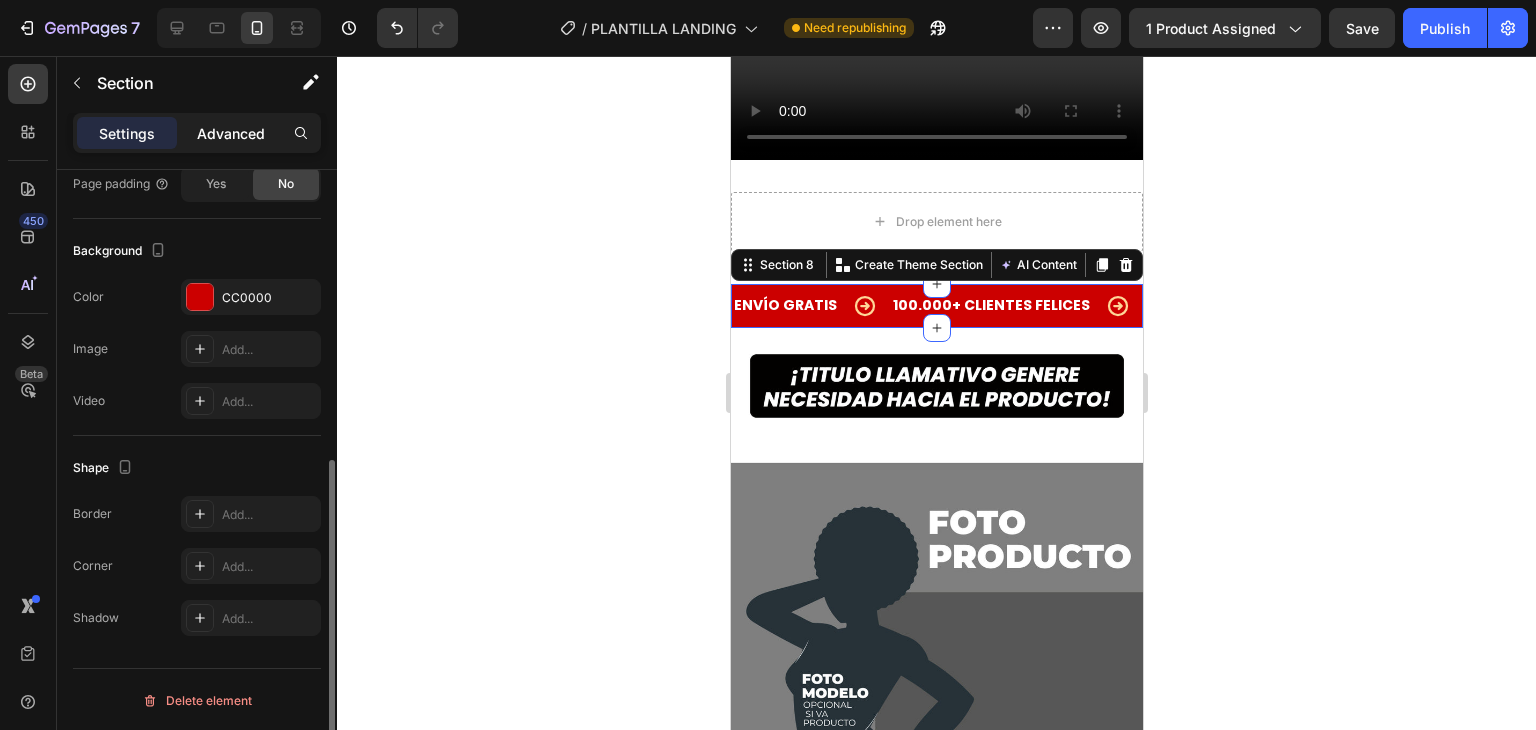 click on "Advanced" at bounding box center [231, 133] 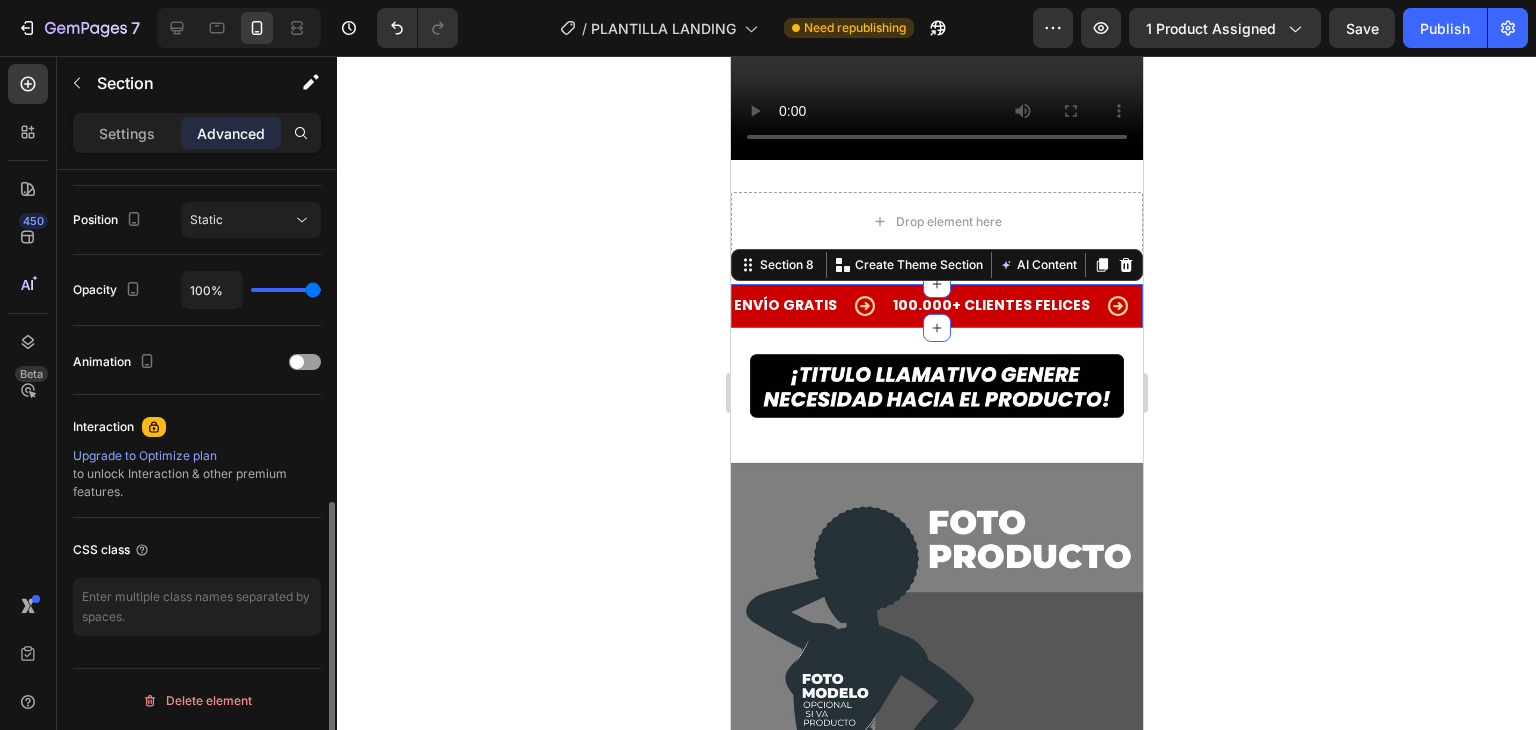 scroll, scrollTop: 315, scrollLeft: 0, axis: vertical 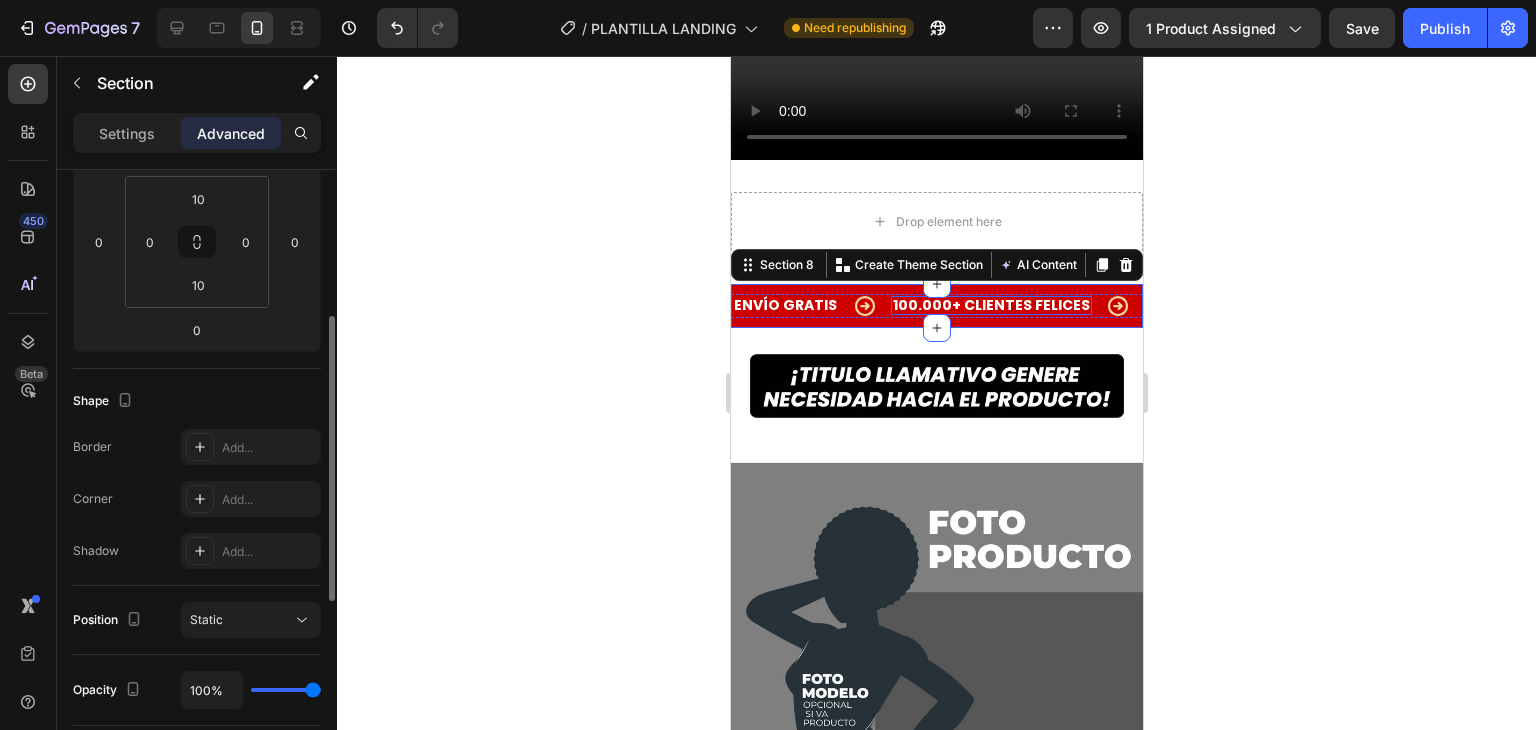 click on "100.000+ CLIENTES FELICES" at bounding box center (990, 305) 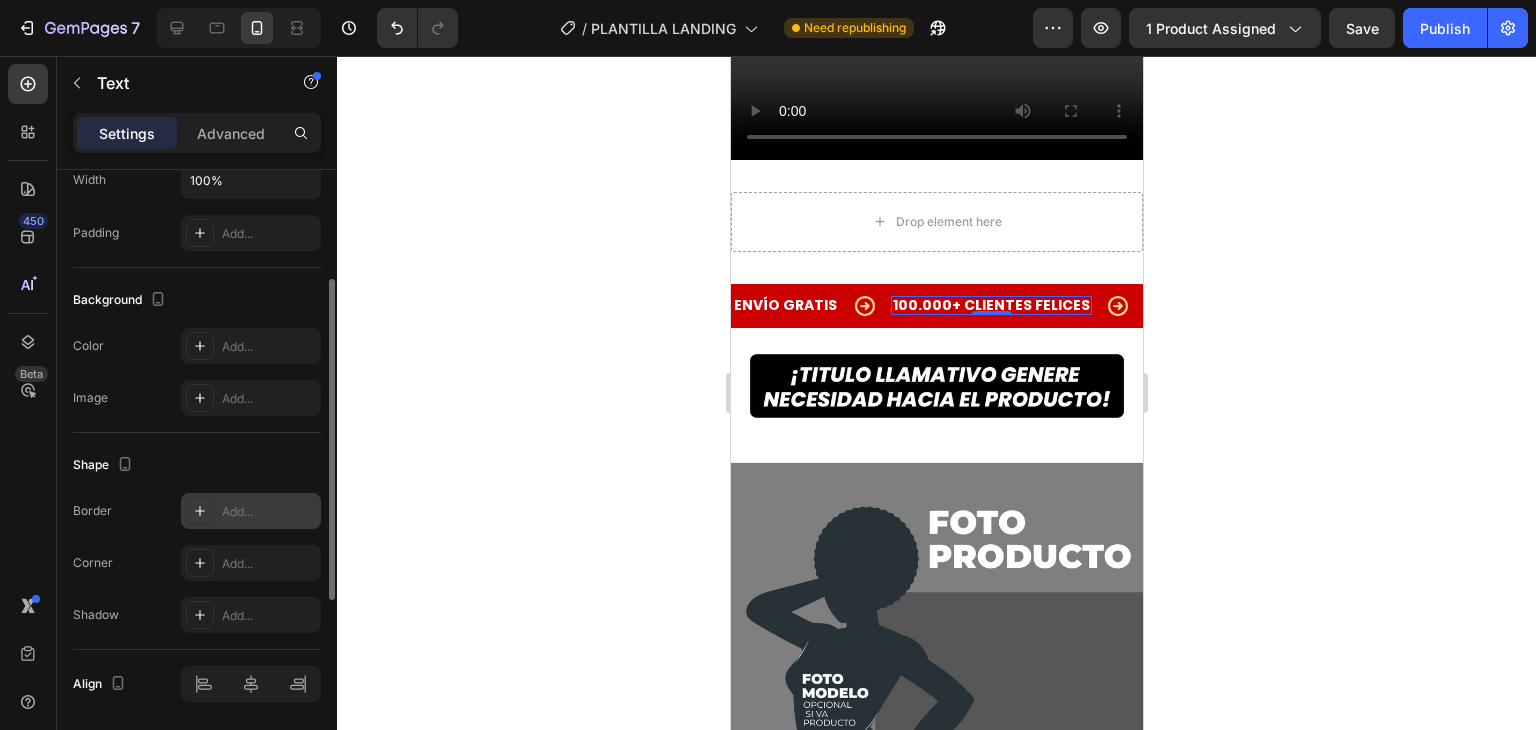 scroll, scrollTop: 566, scrollLeft: 0, axis: vertical 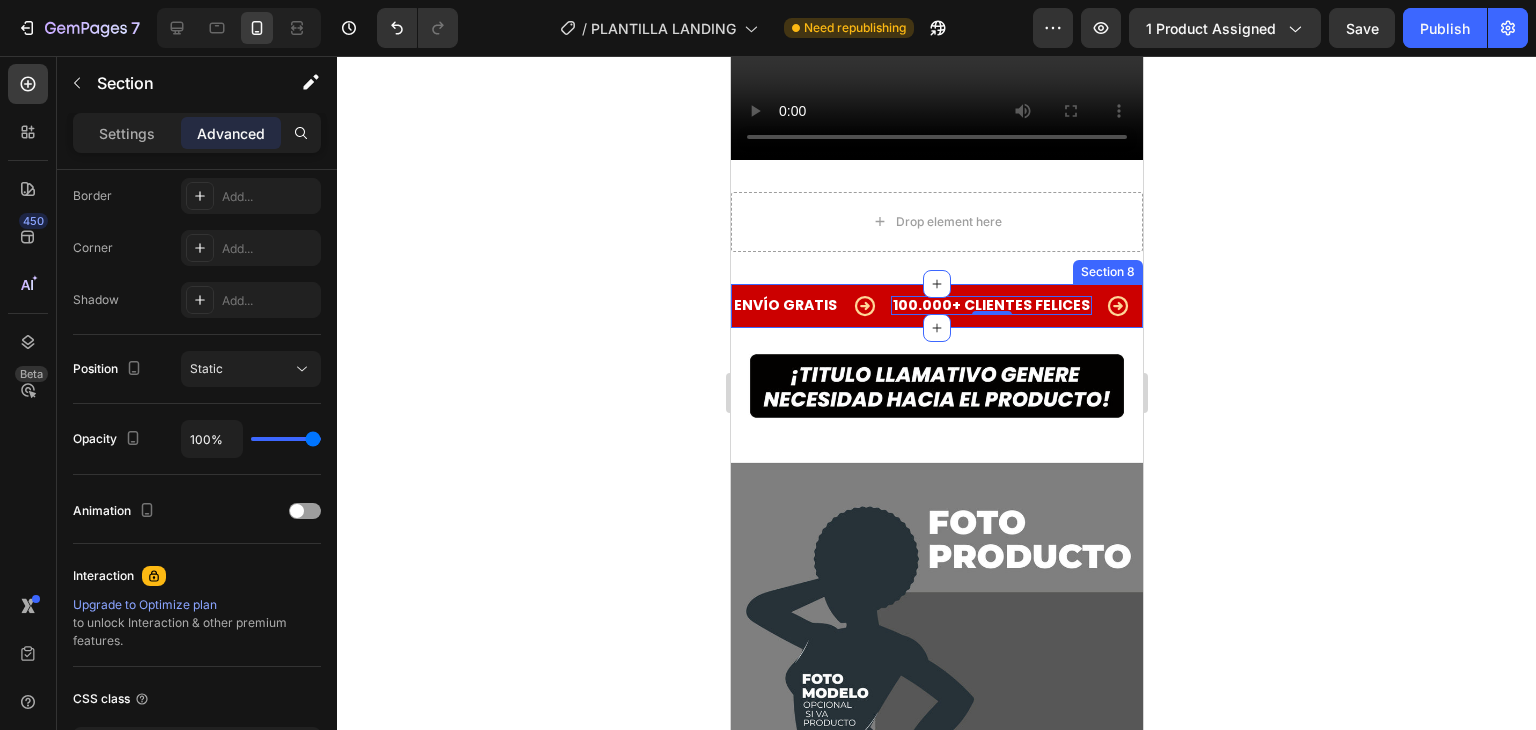 click on "ENVÍO GRATIS Text
100.000+ CLIENTES FELICES Text   0
AMADO POR TODOS Text
ENVÍO GRATIS Text
100.000+ CLIENTES FELICES Text   0
AMADO POR TODOS Text
Marquee Section 8" at bounding box center (936, 306) 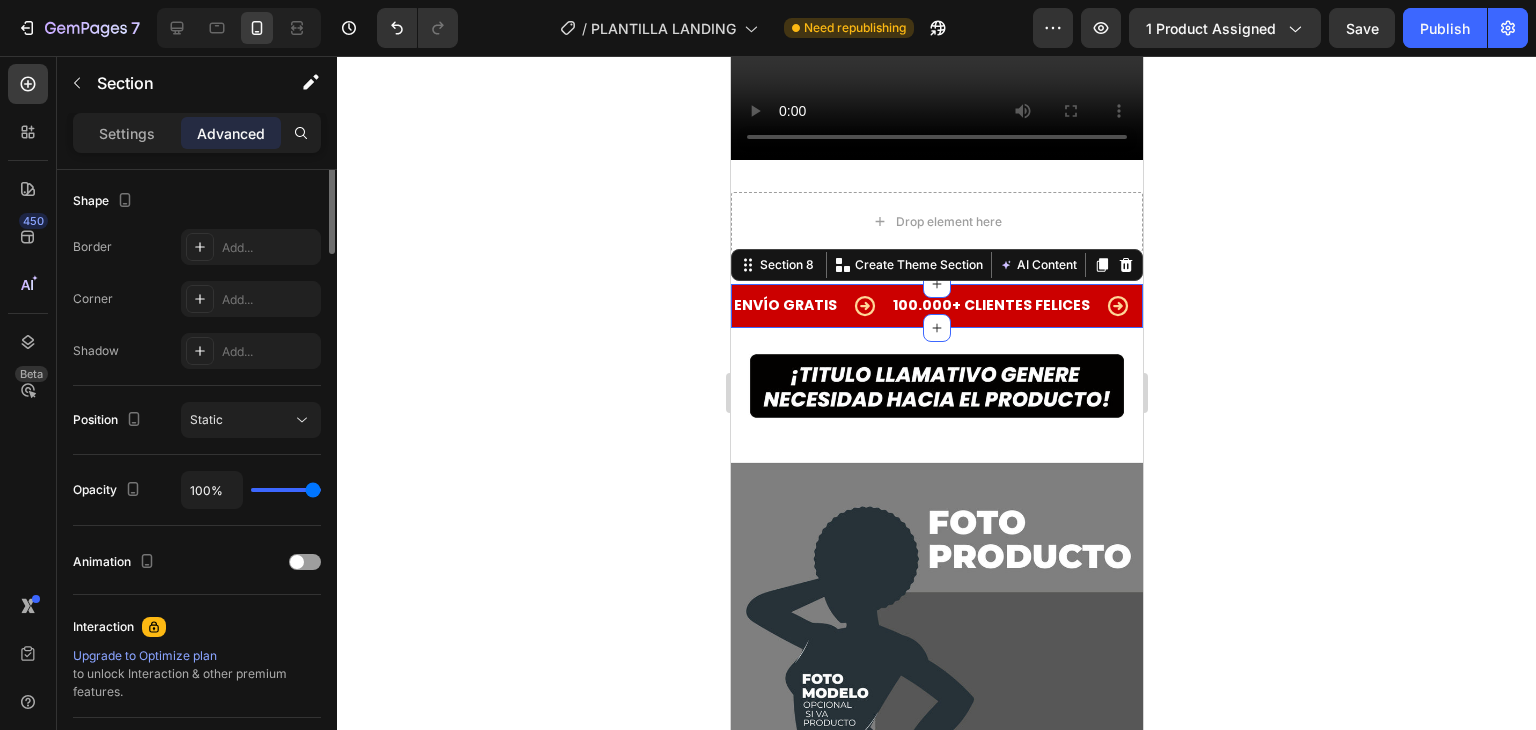 scroll, scrollTop: 0, scrollLeft: 0, axis: both 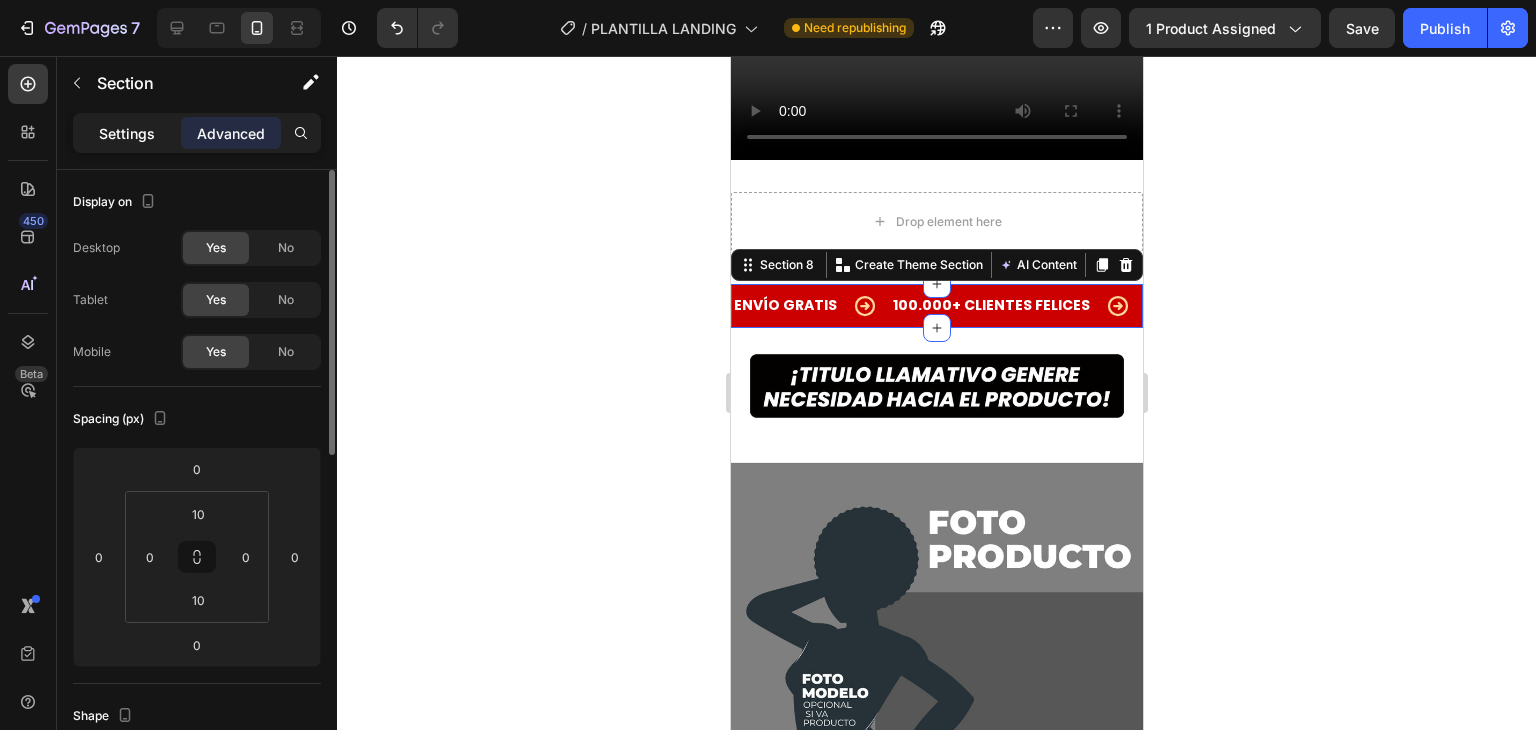 click on "Settings" 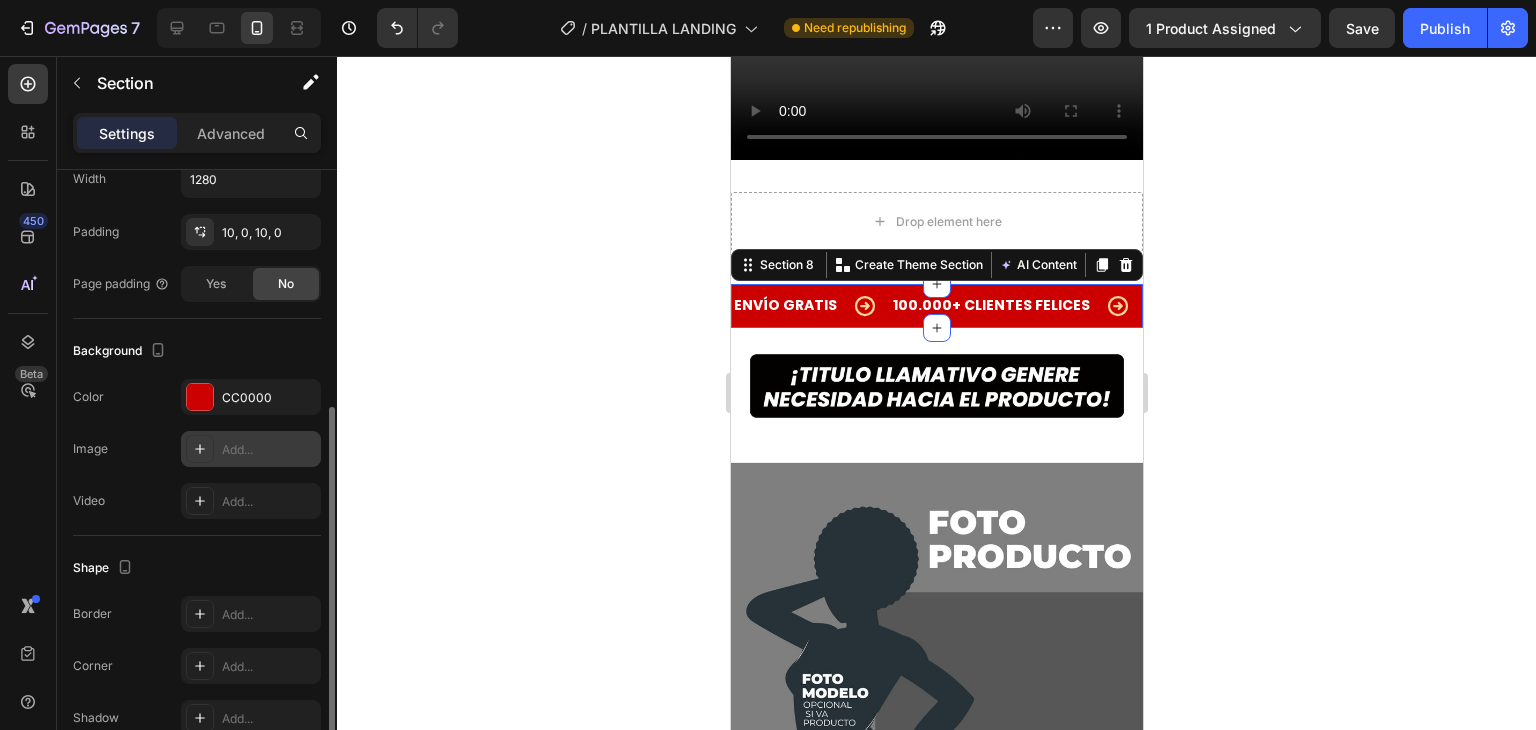 scroll, scrollTop: 349, scrollLeft: 0, axis: vertical 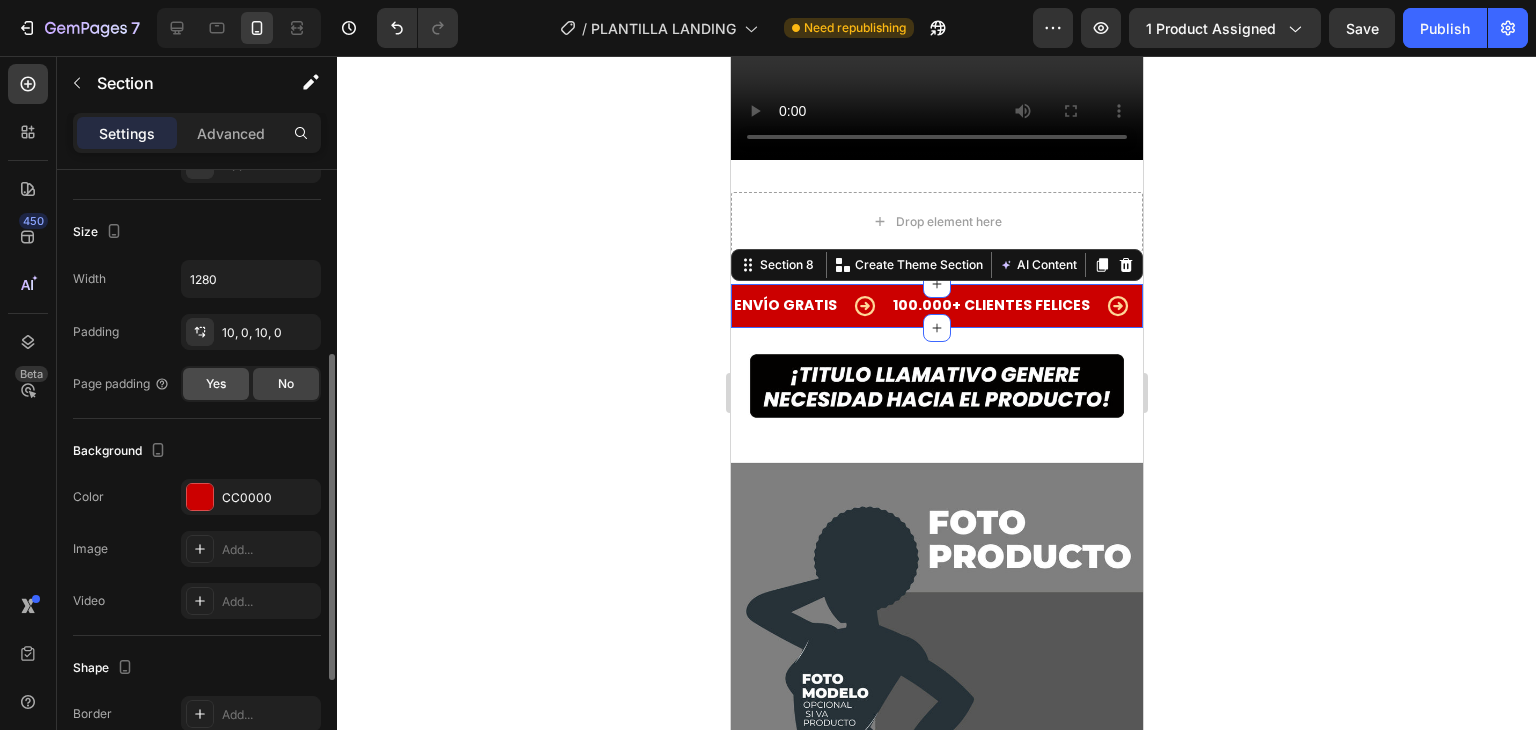 click on "Yes" 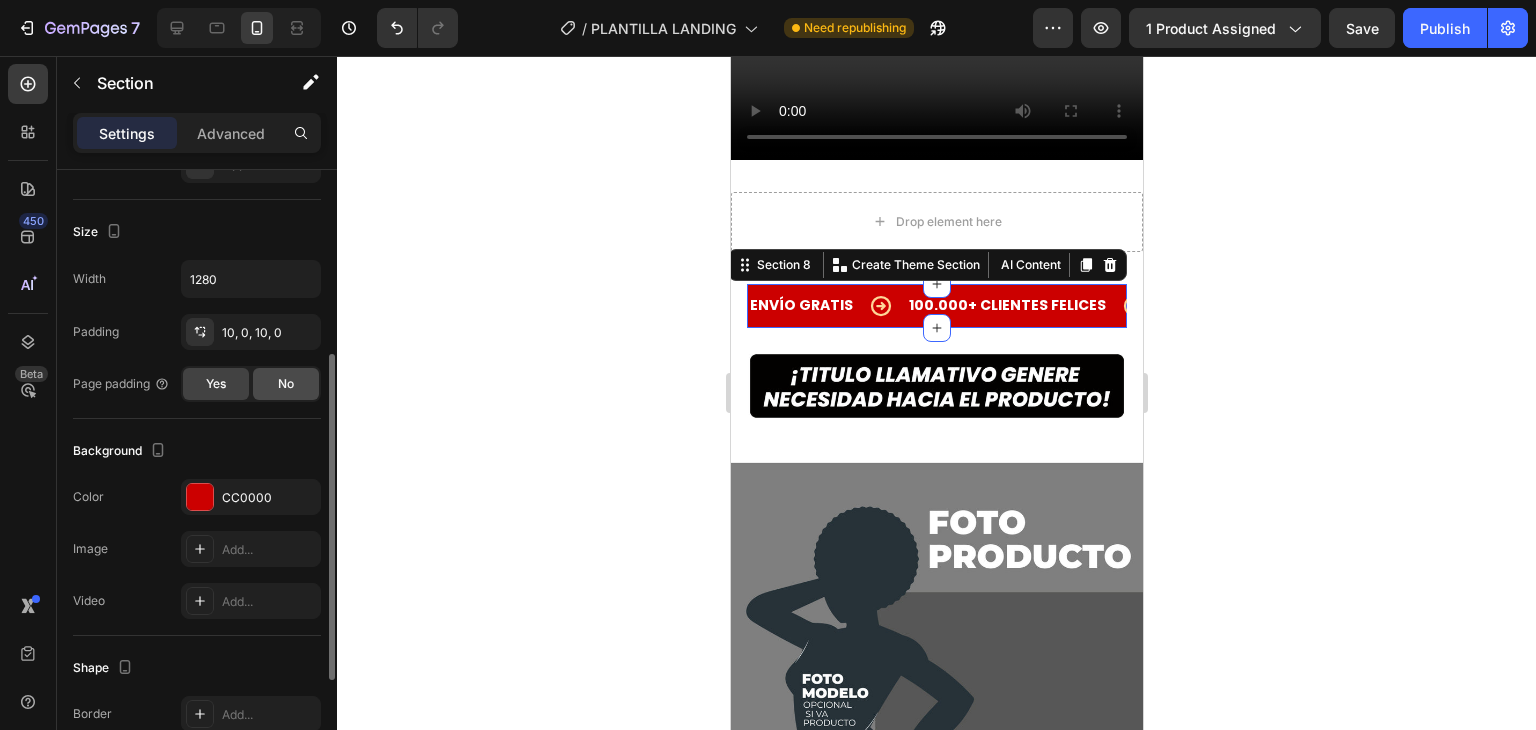 click on "No" 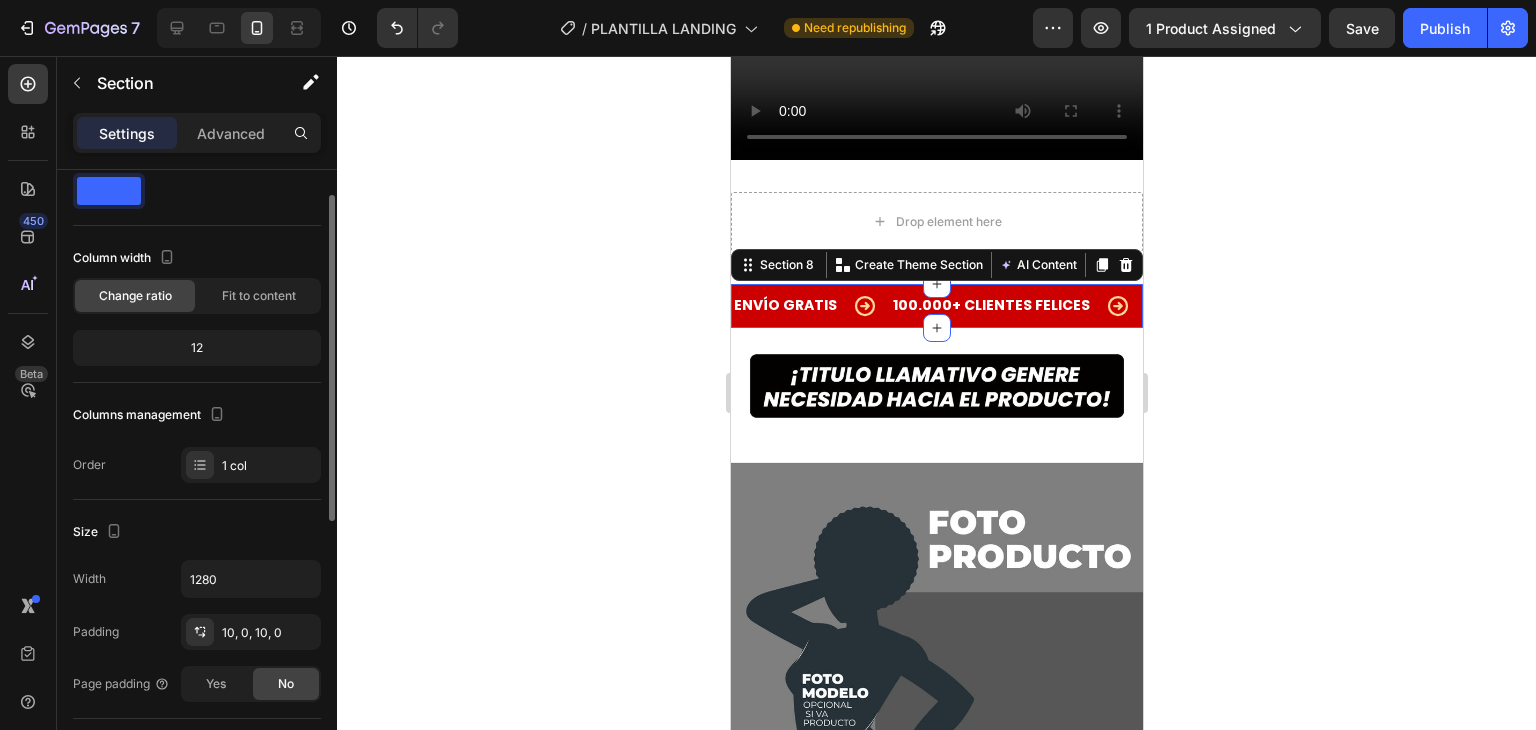 scroll, scrollTop: 0, scrollLeft: 0, axis: both 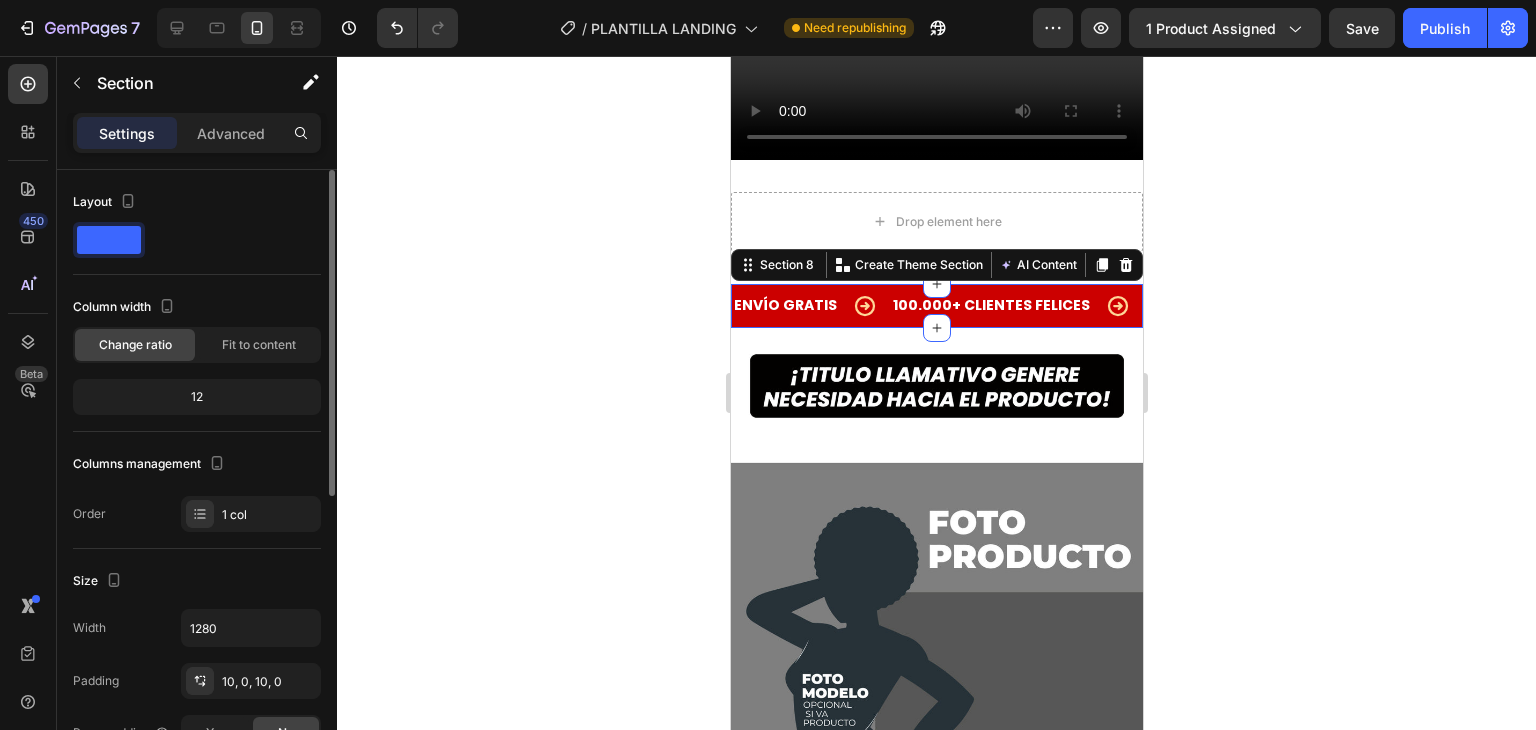 click on "Settings" at bounding box center (127, 133) 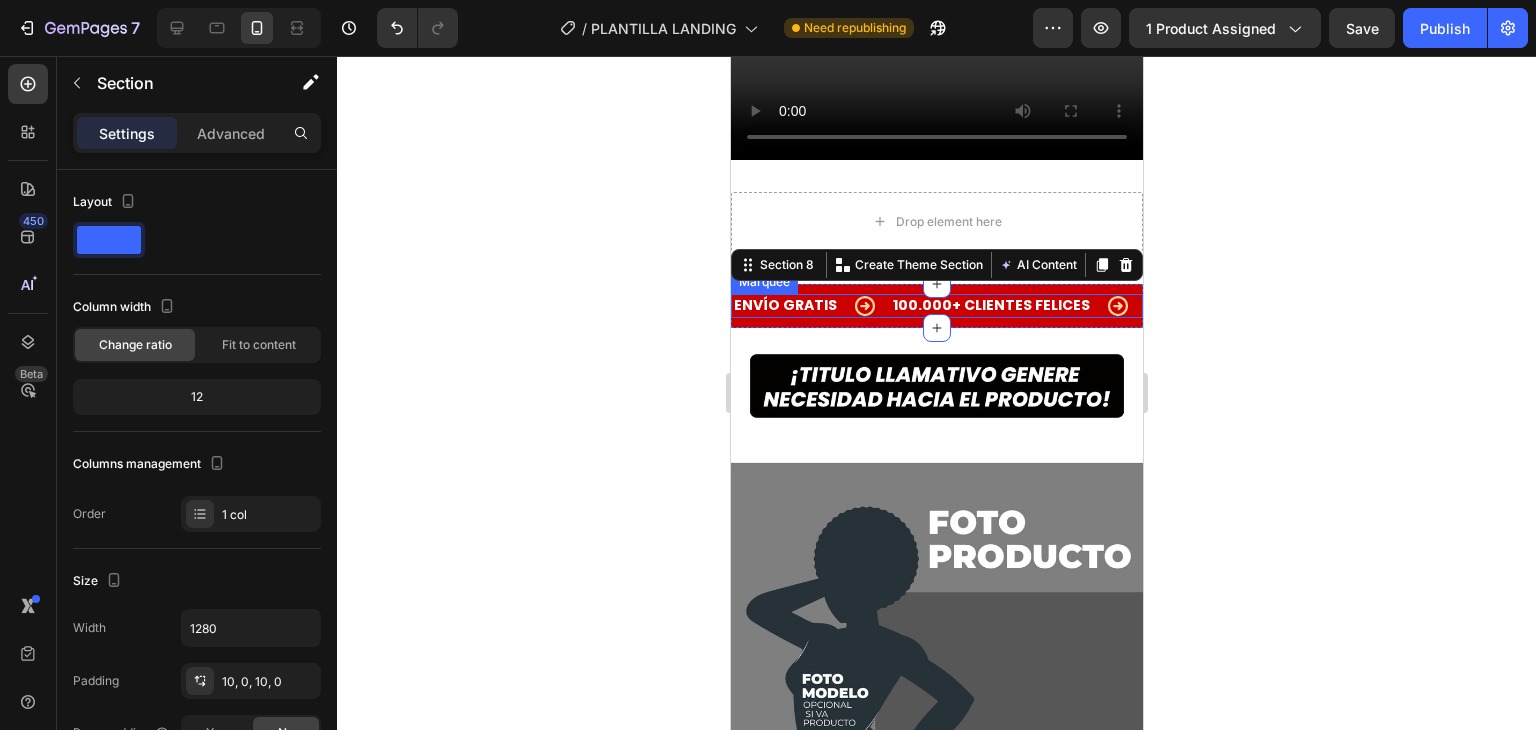 click 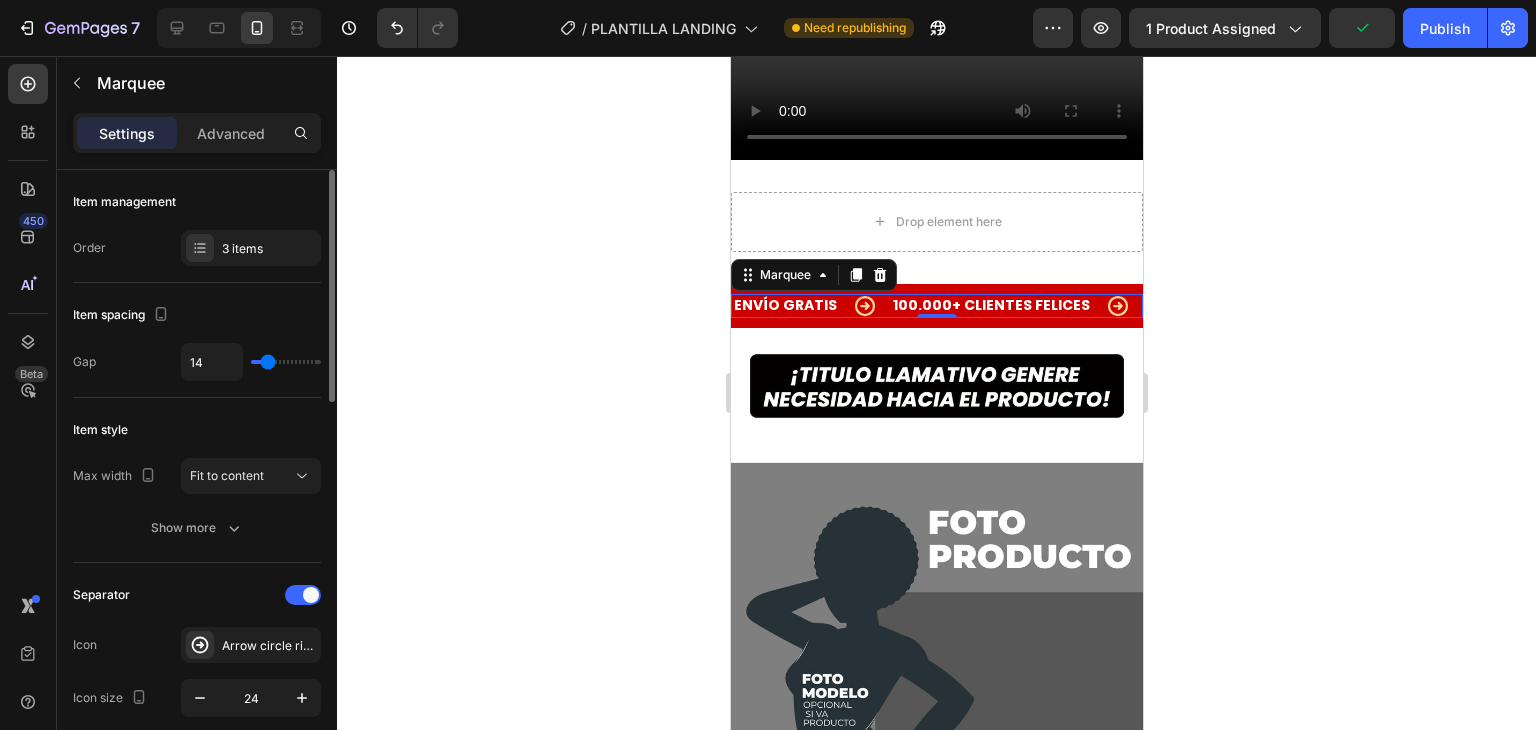 type on "22" 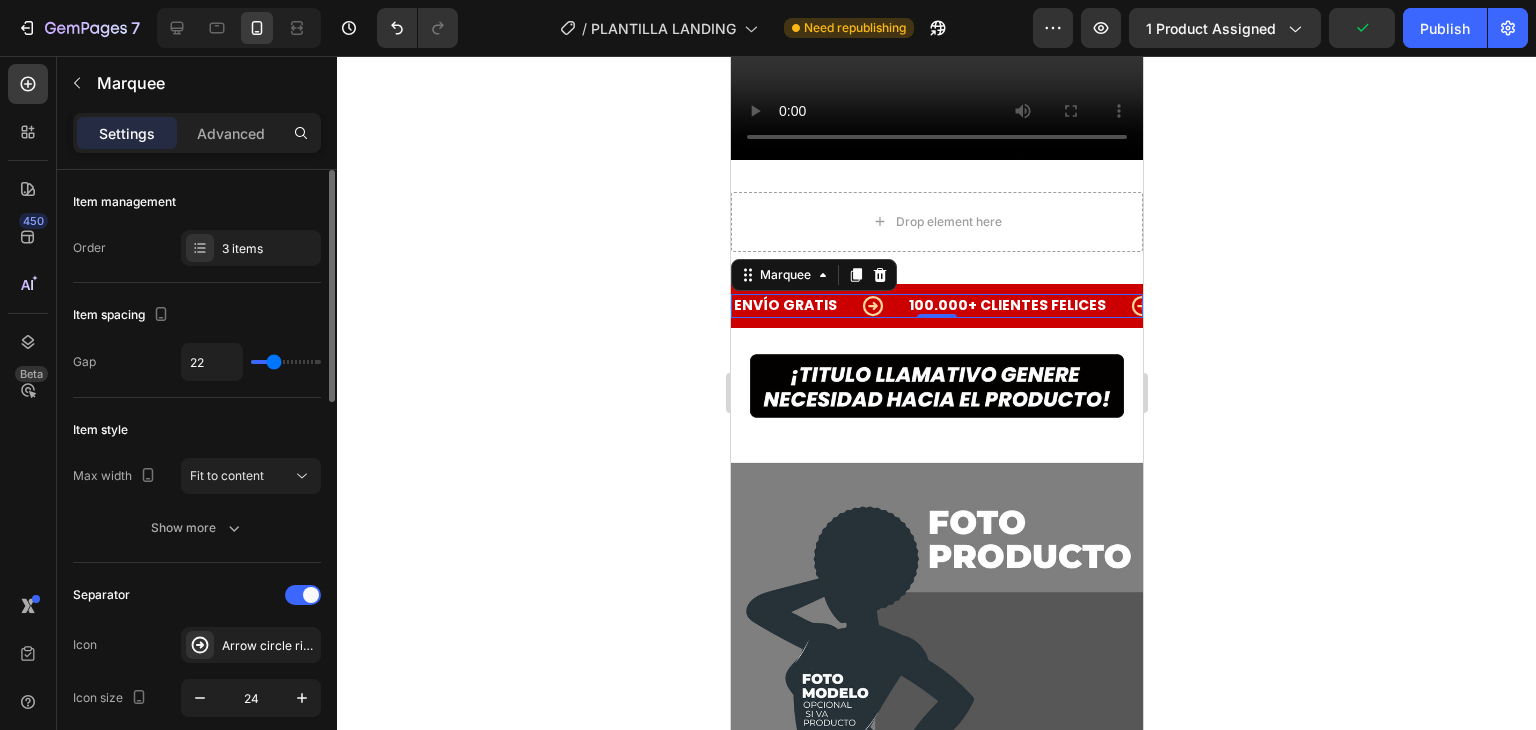 type on "24" 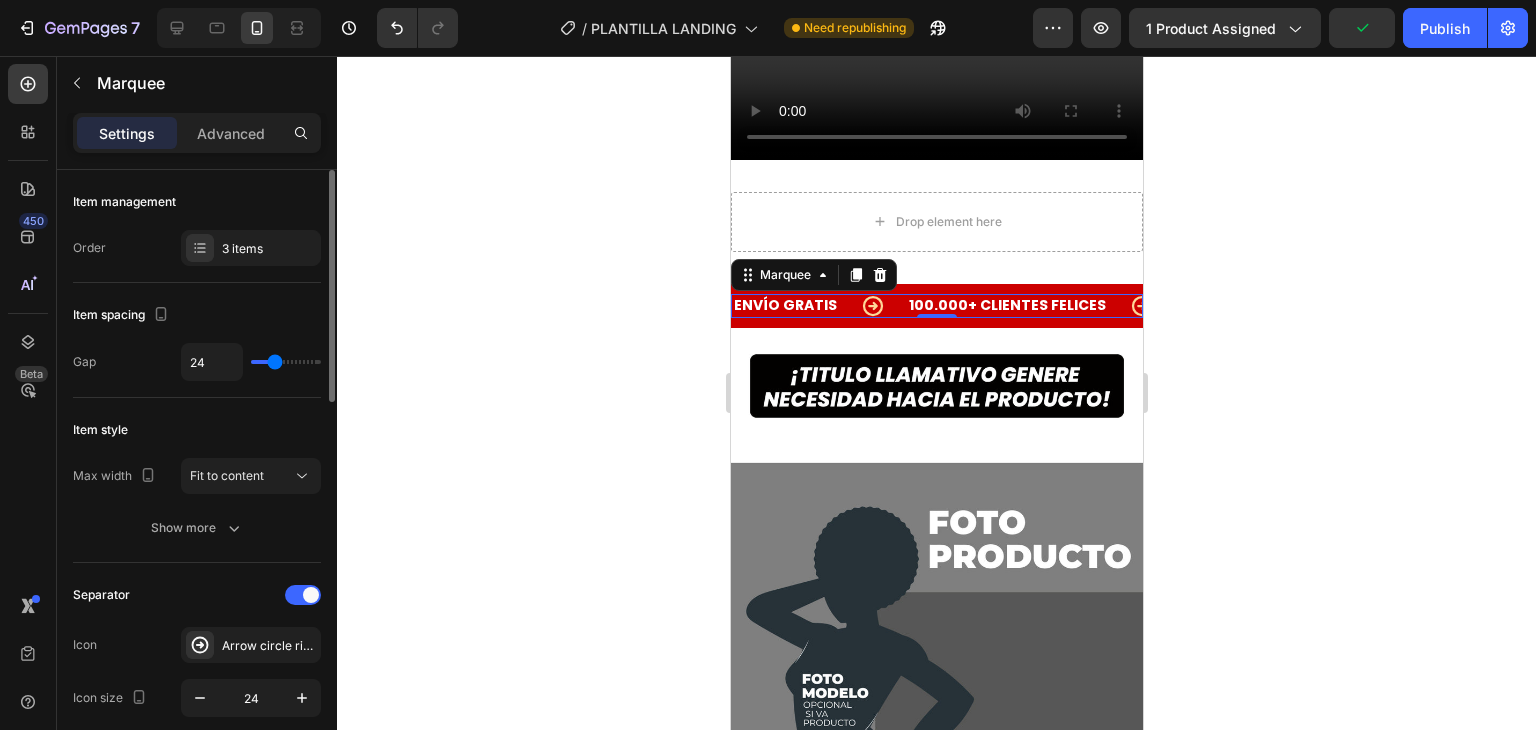type on "25" 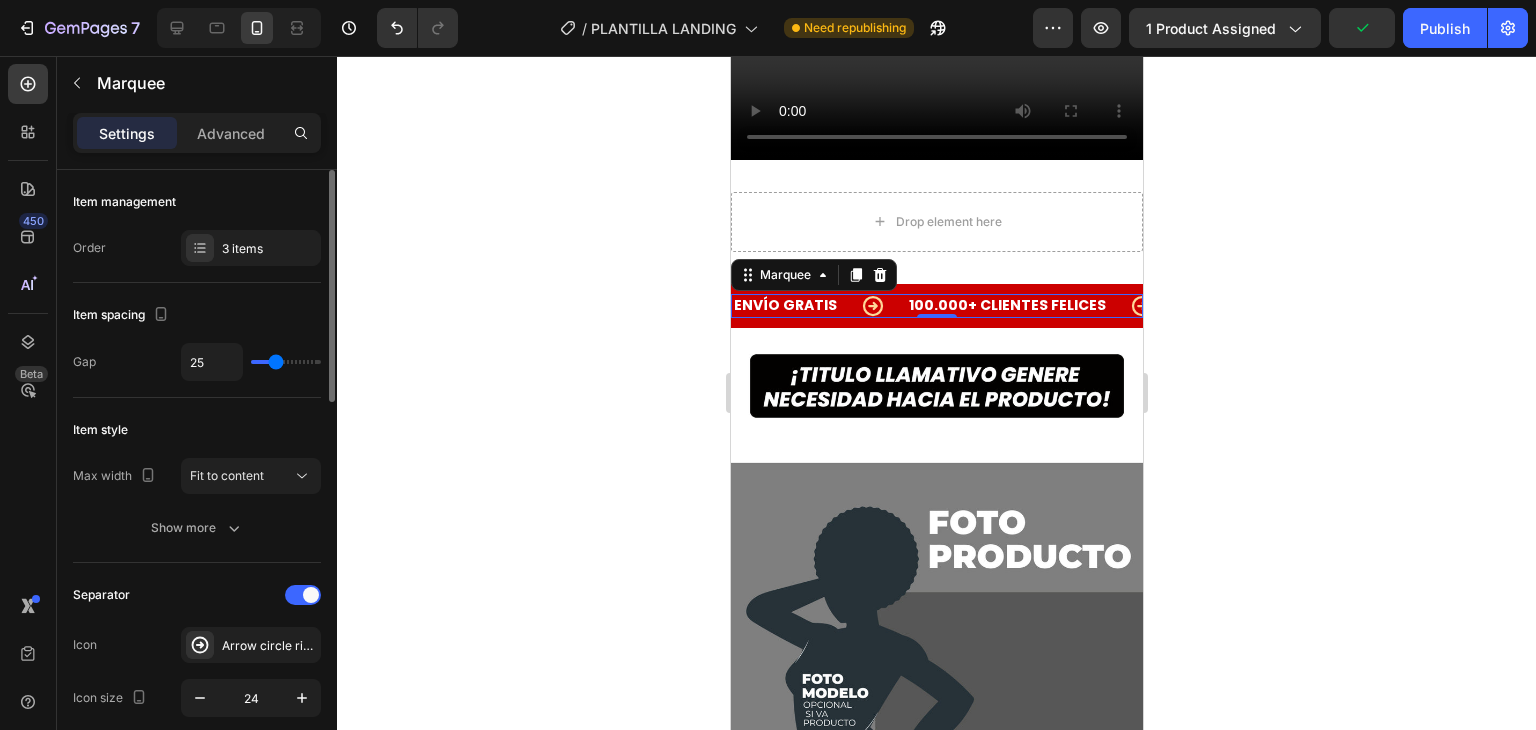type on "29" 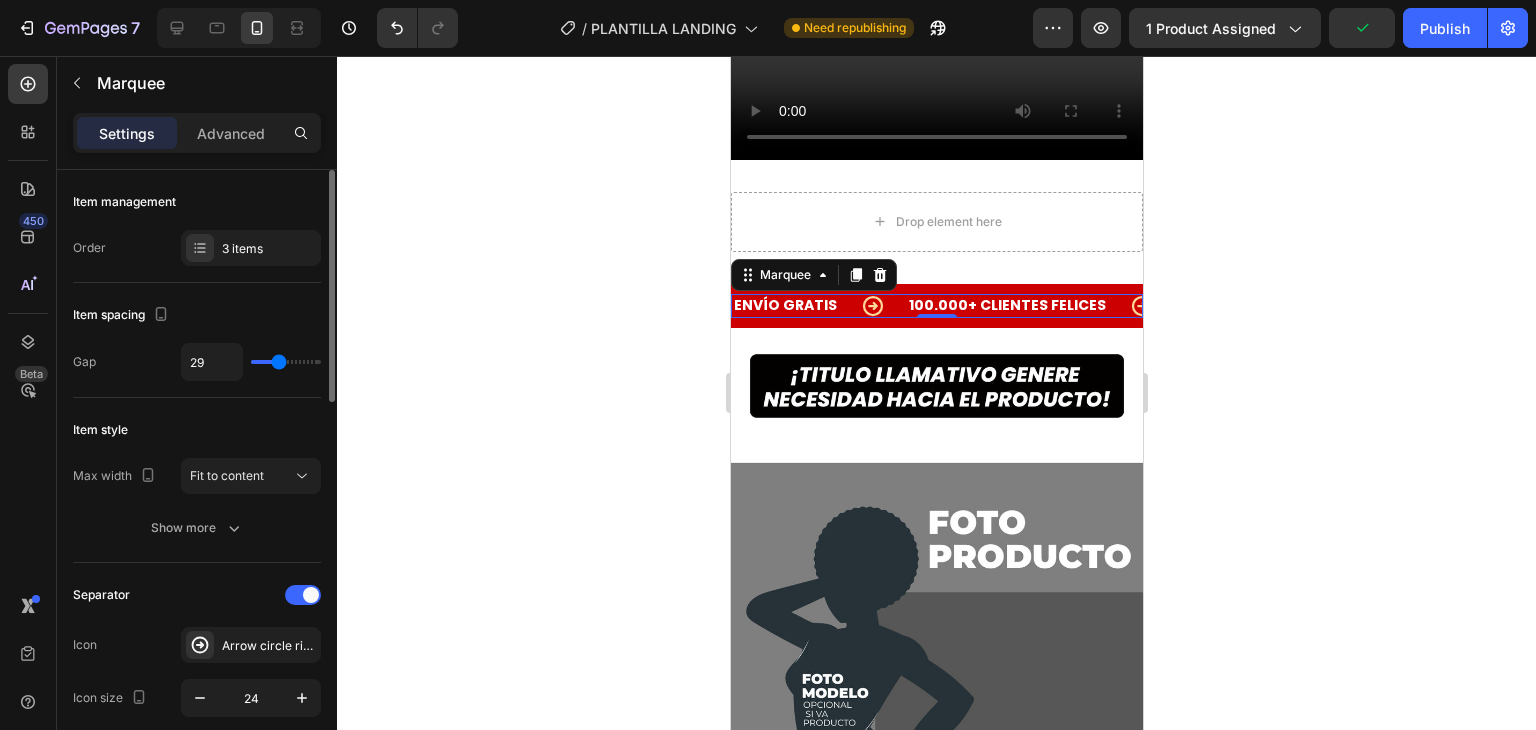 type on "31" 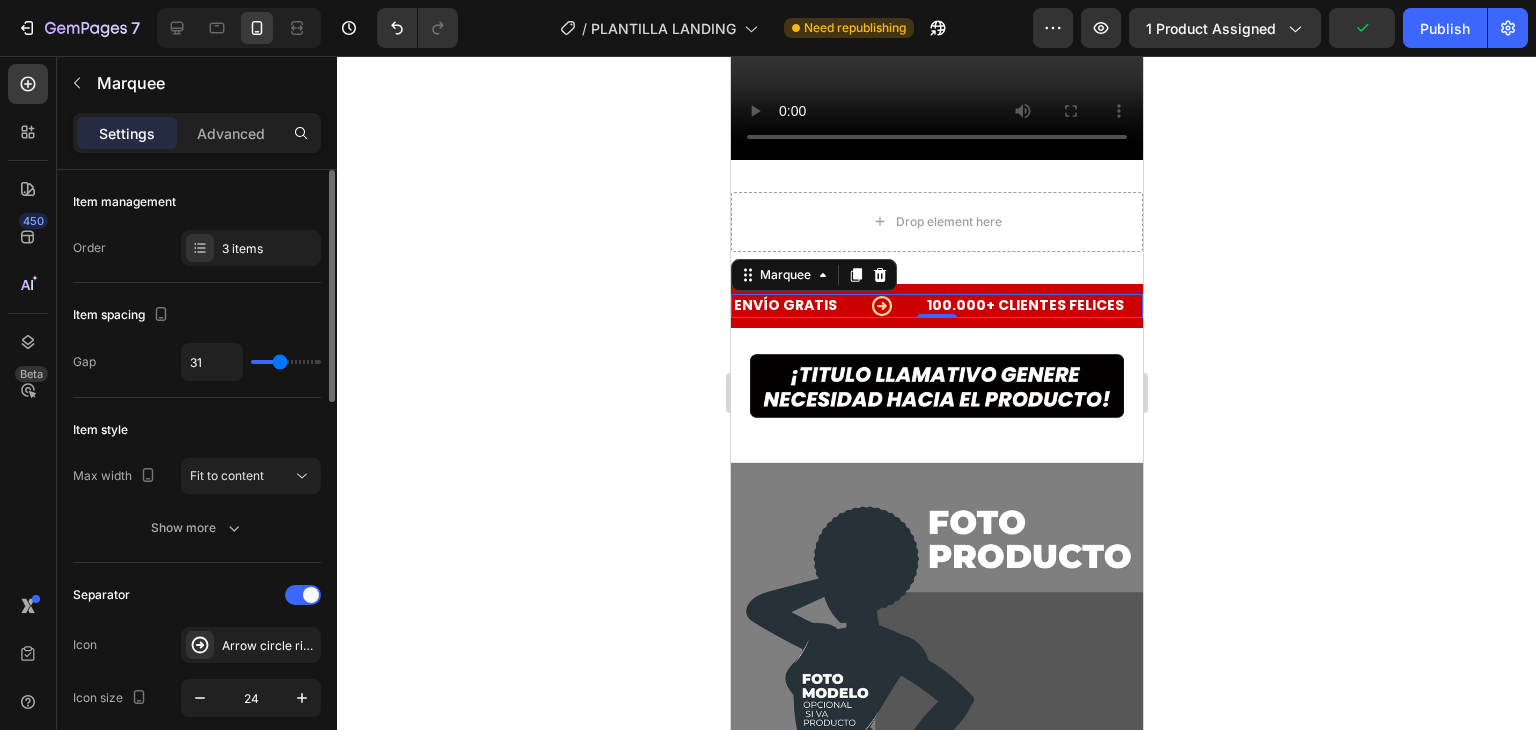 type on "41" 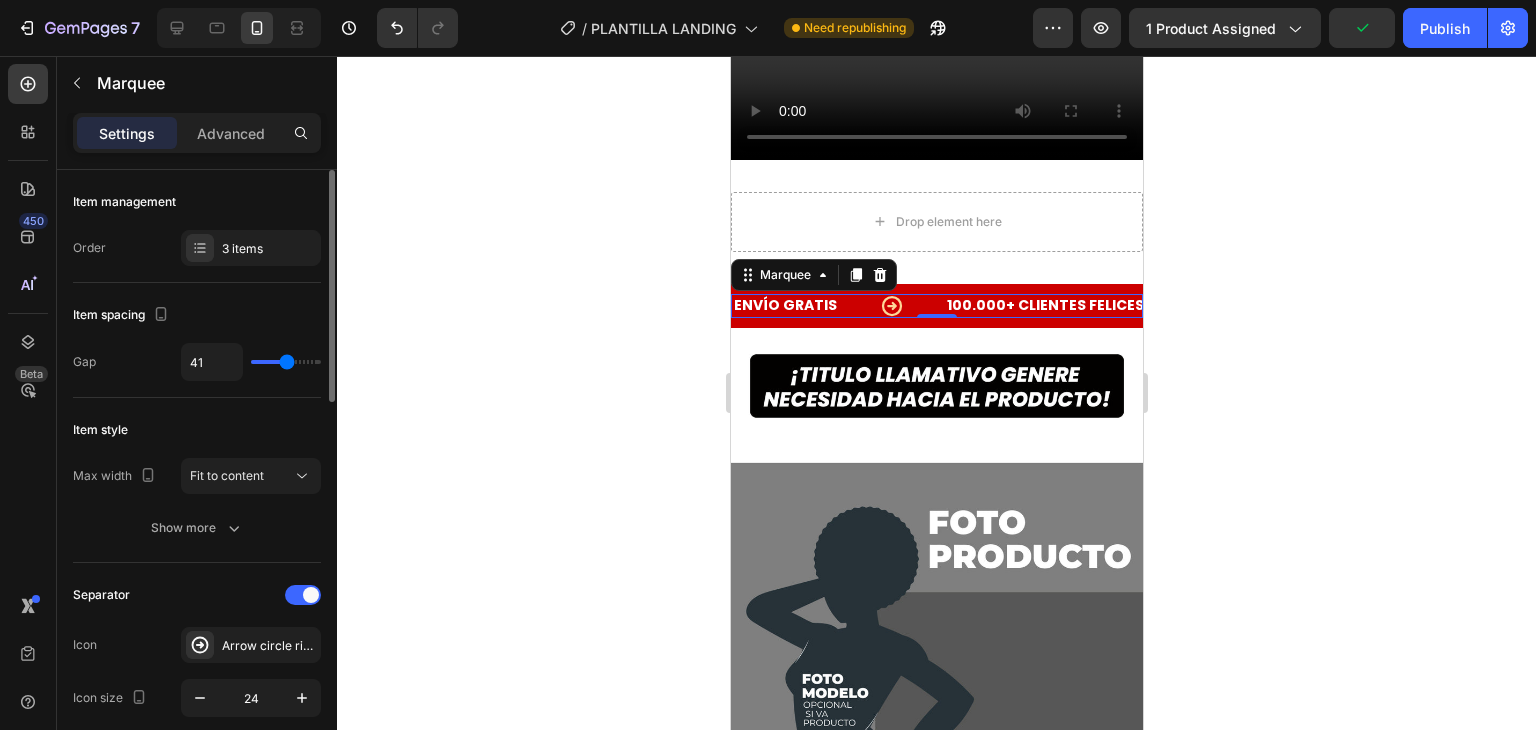 type on "43" 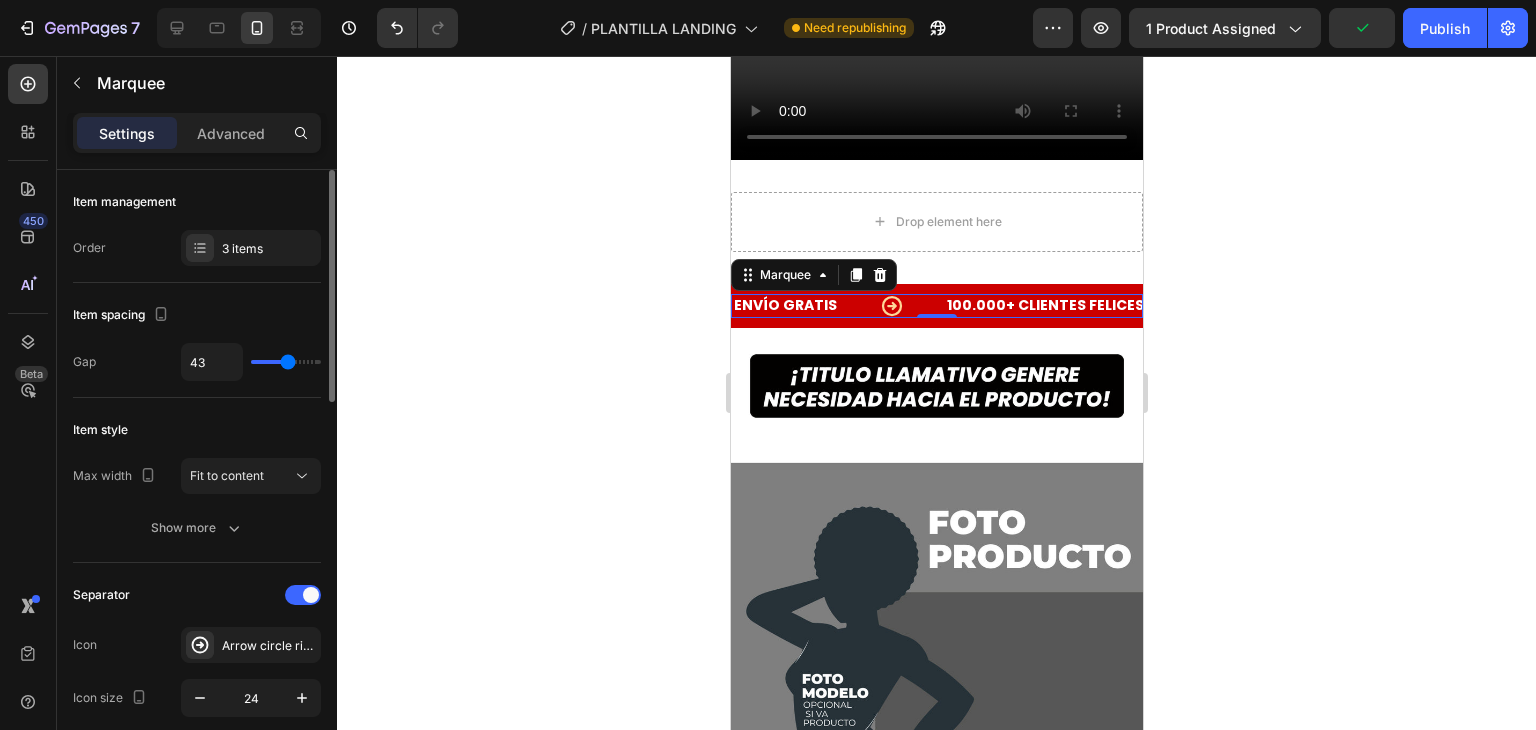 type on "44" 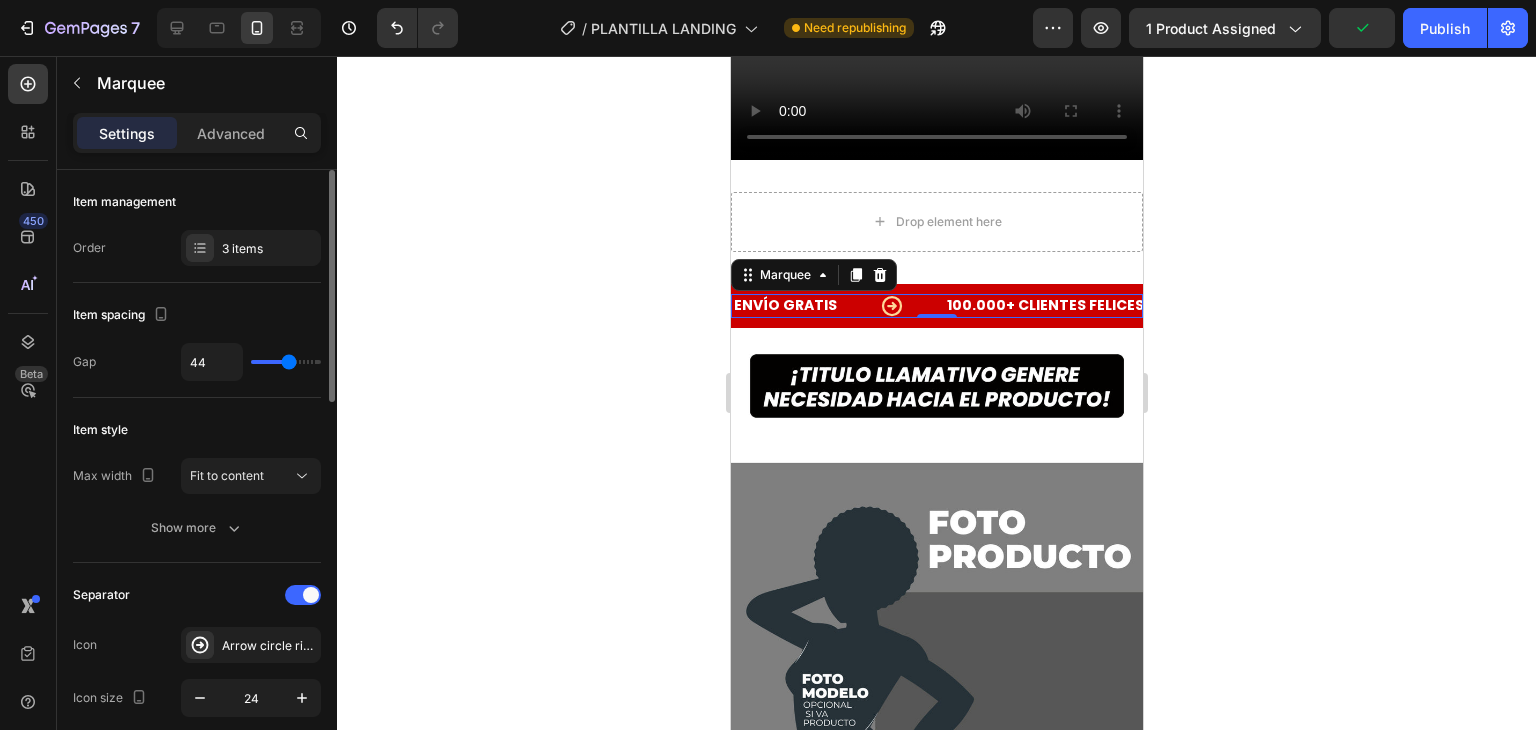 type on "45" 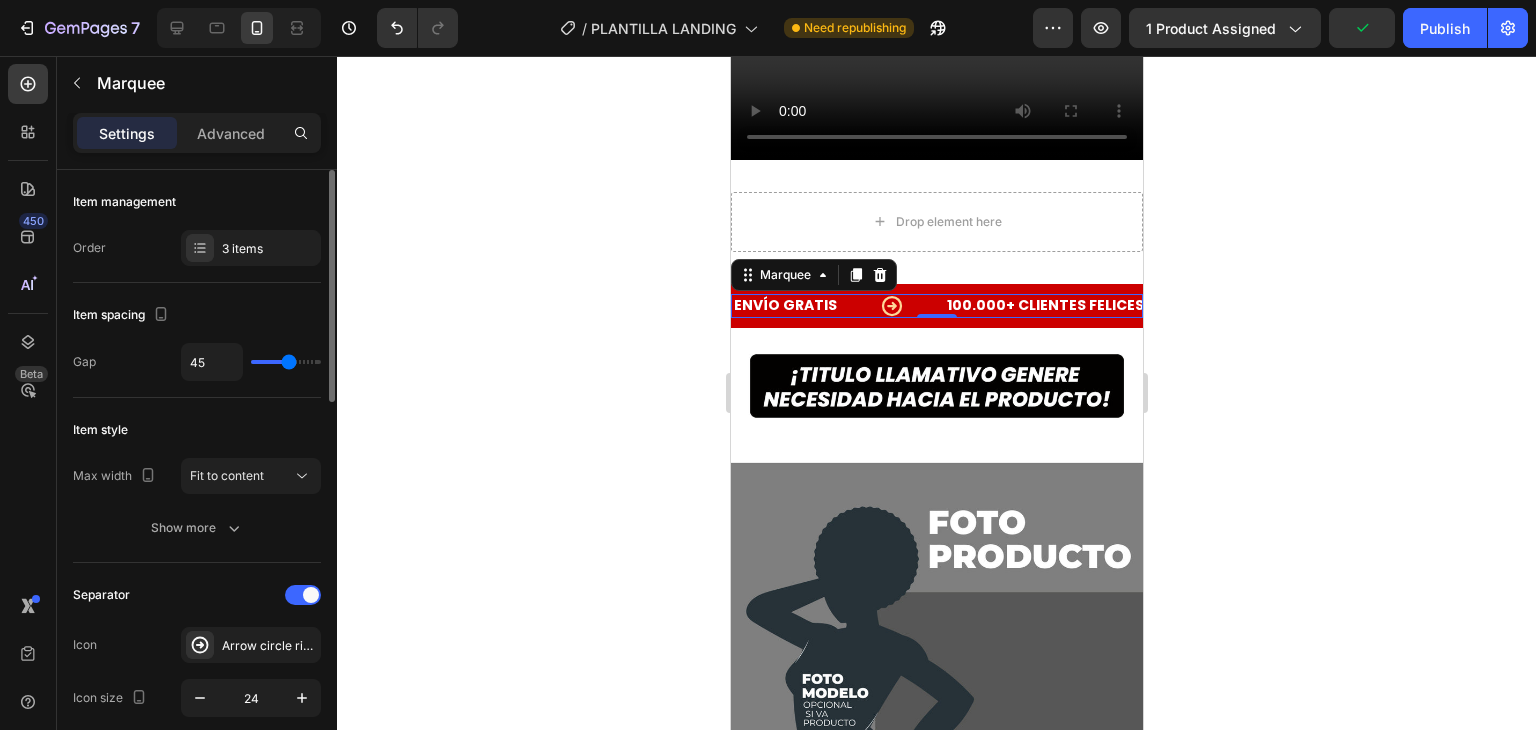type on "48" 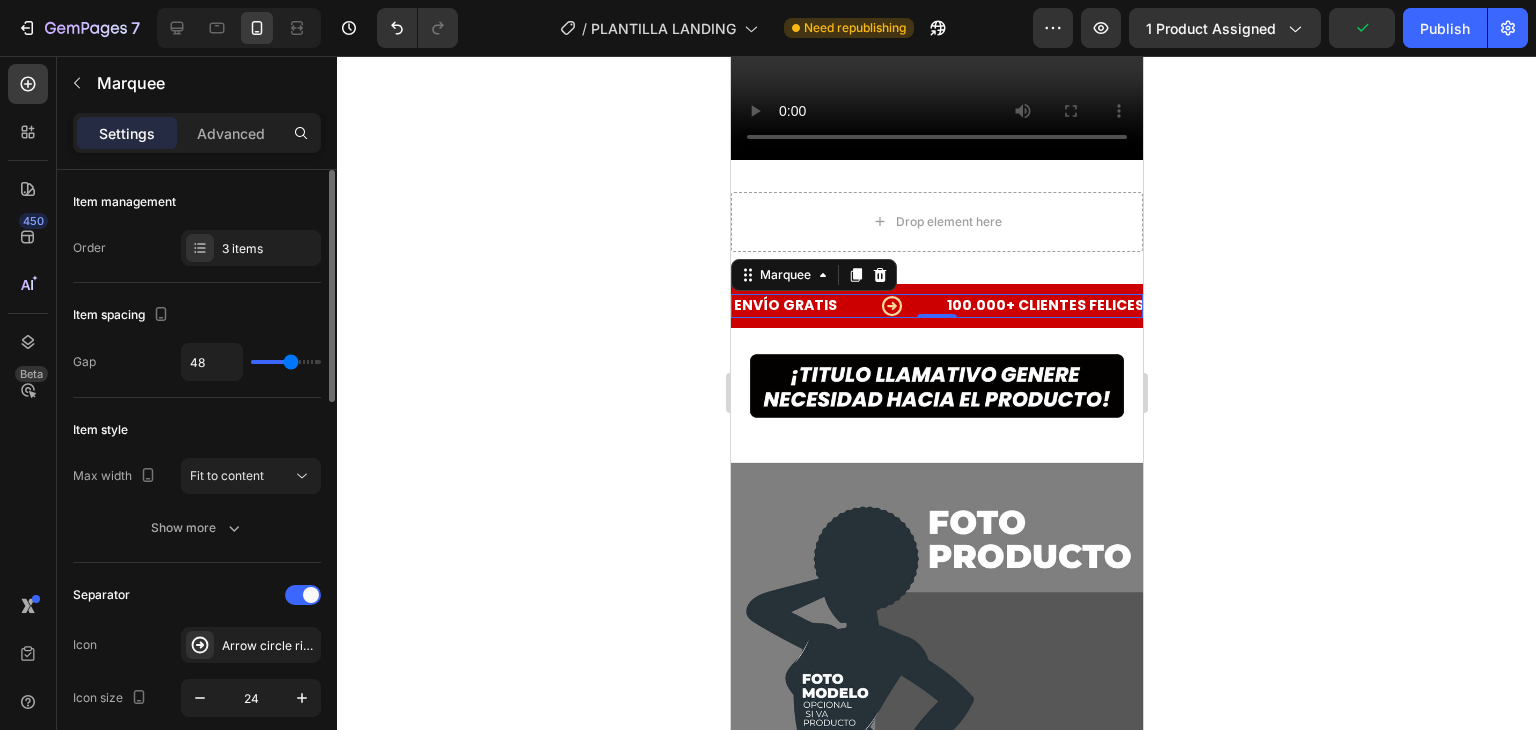 type on "49" 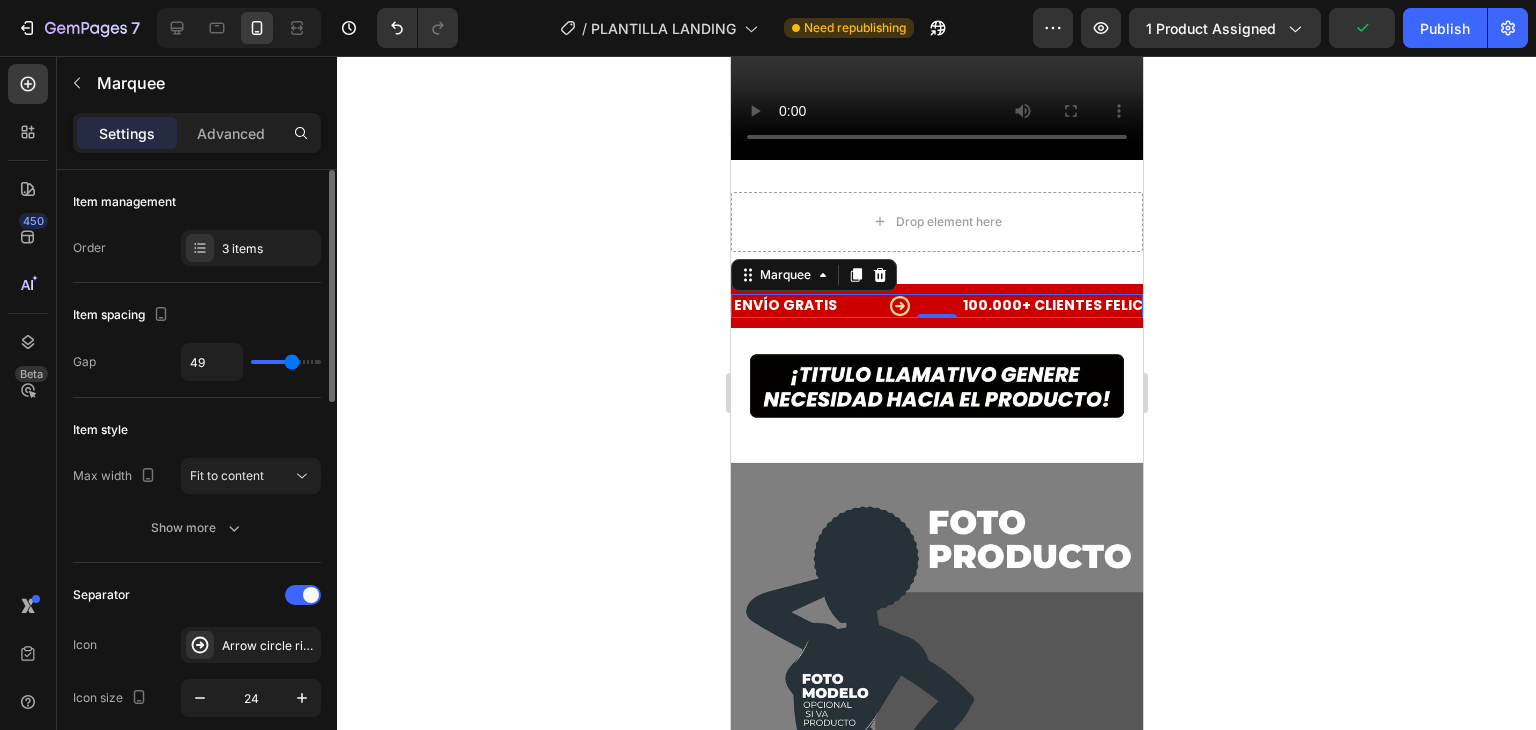 type on "47" 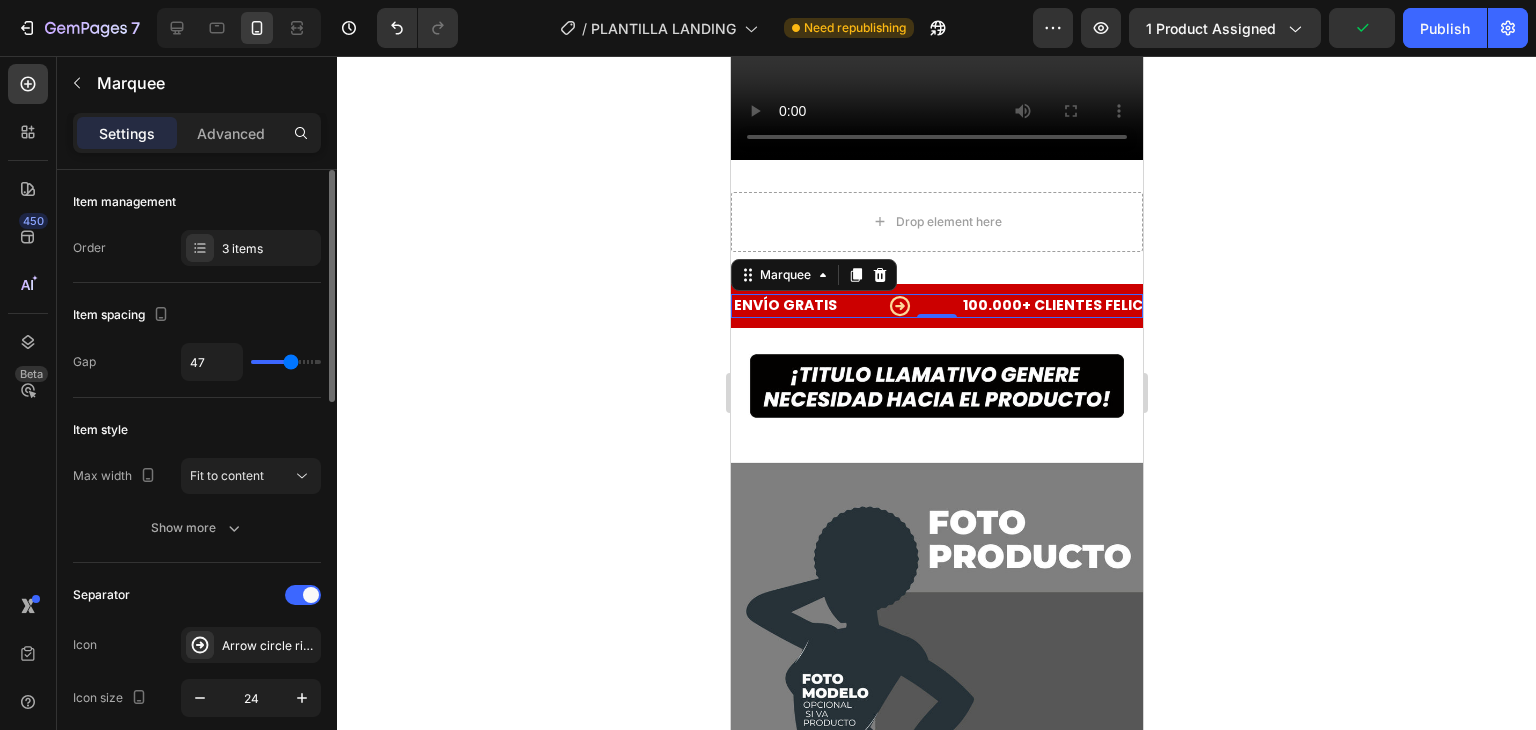 type on "45" 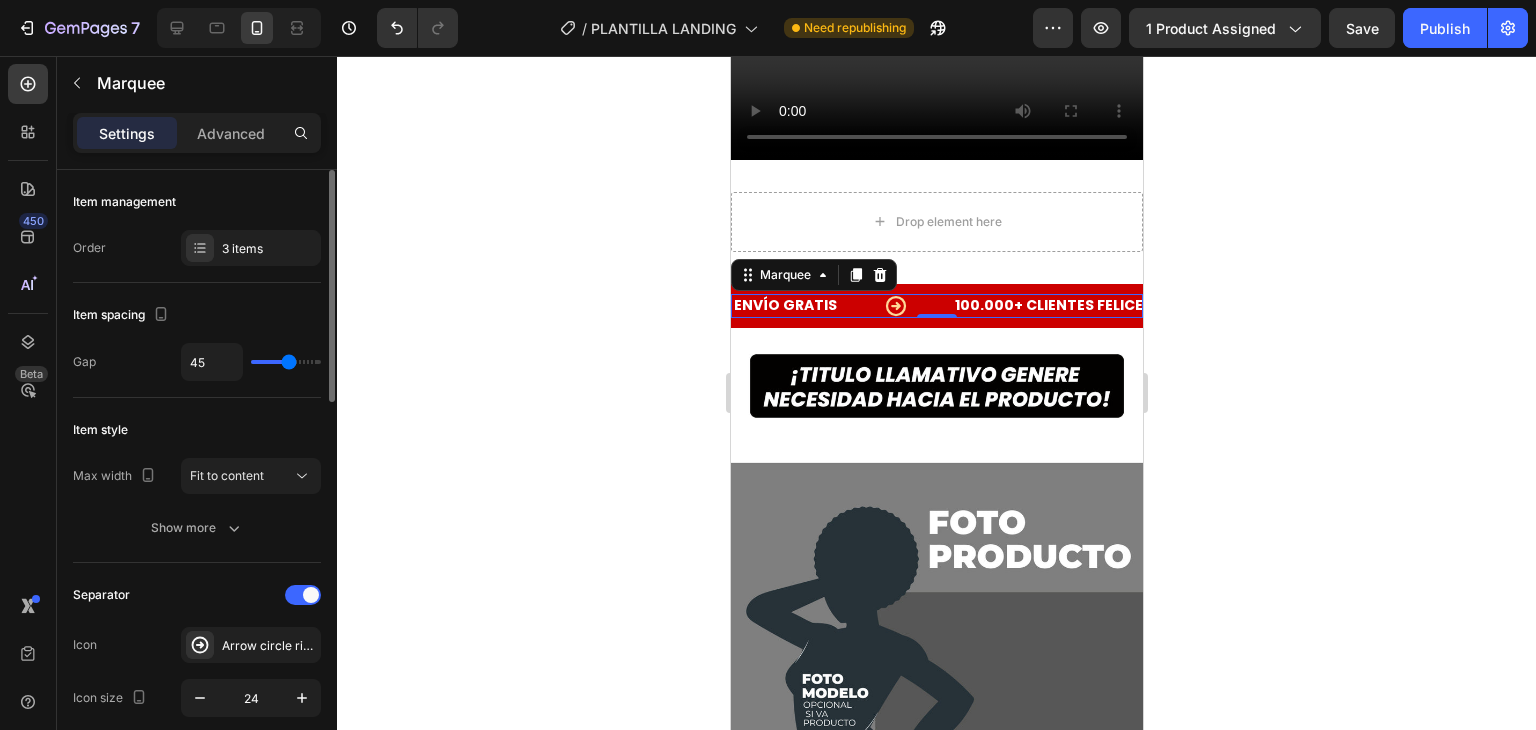type on "48" 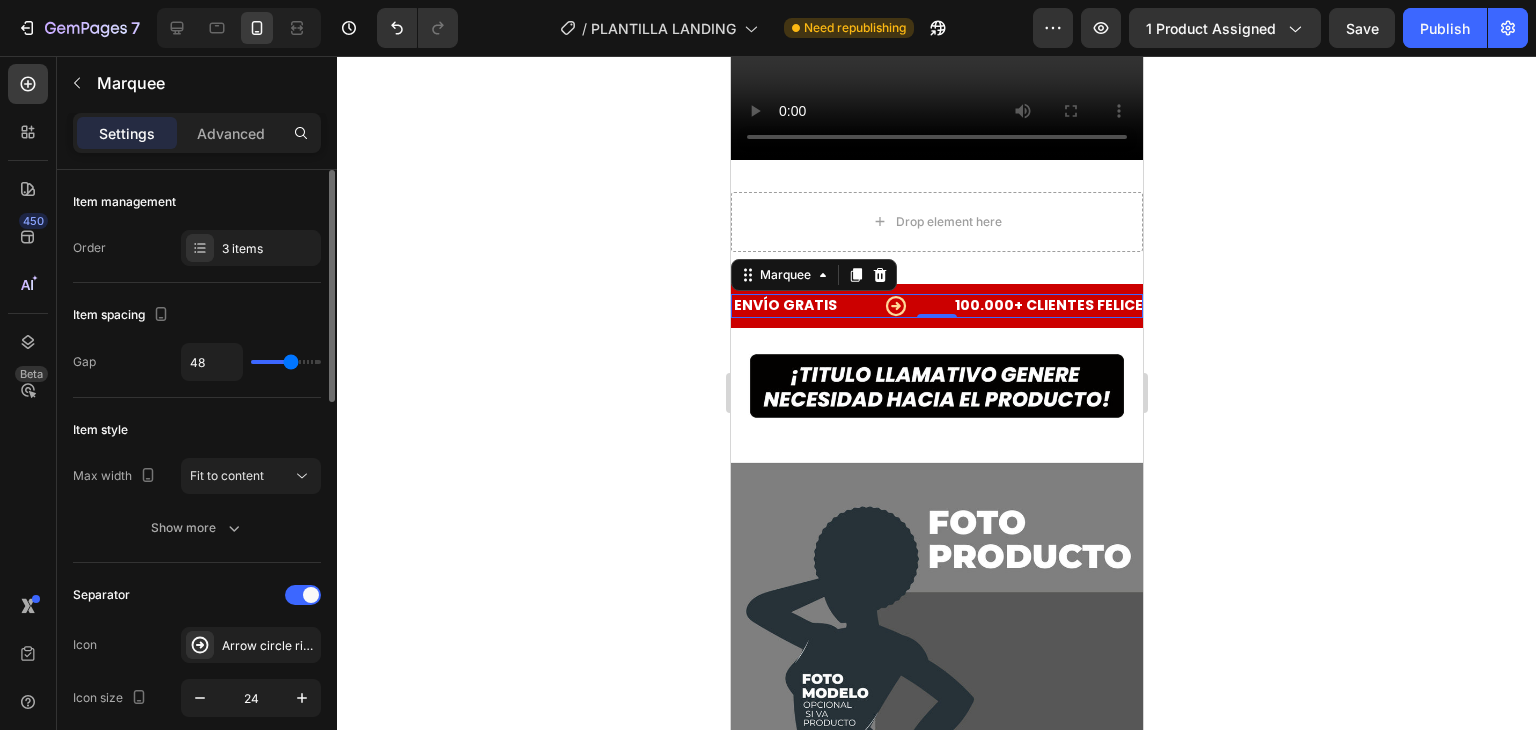 type on "49" 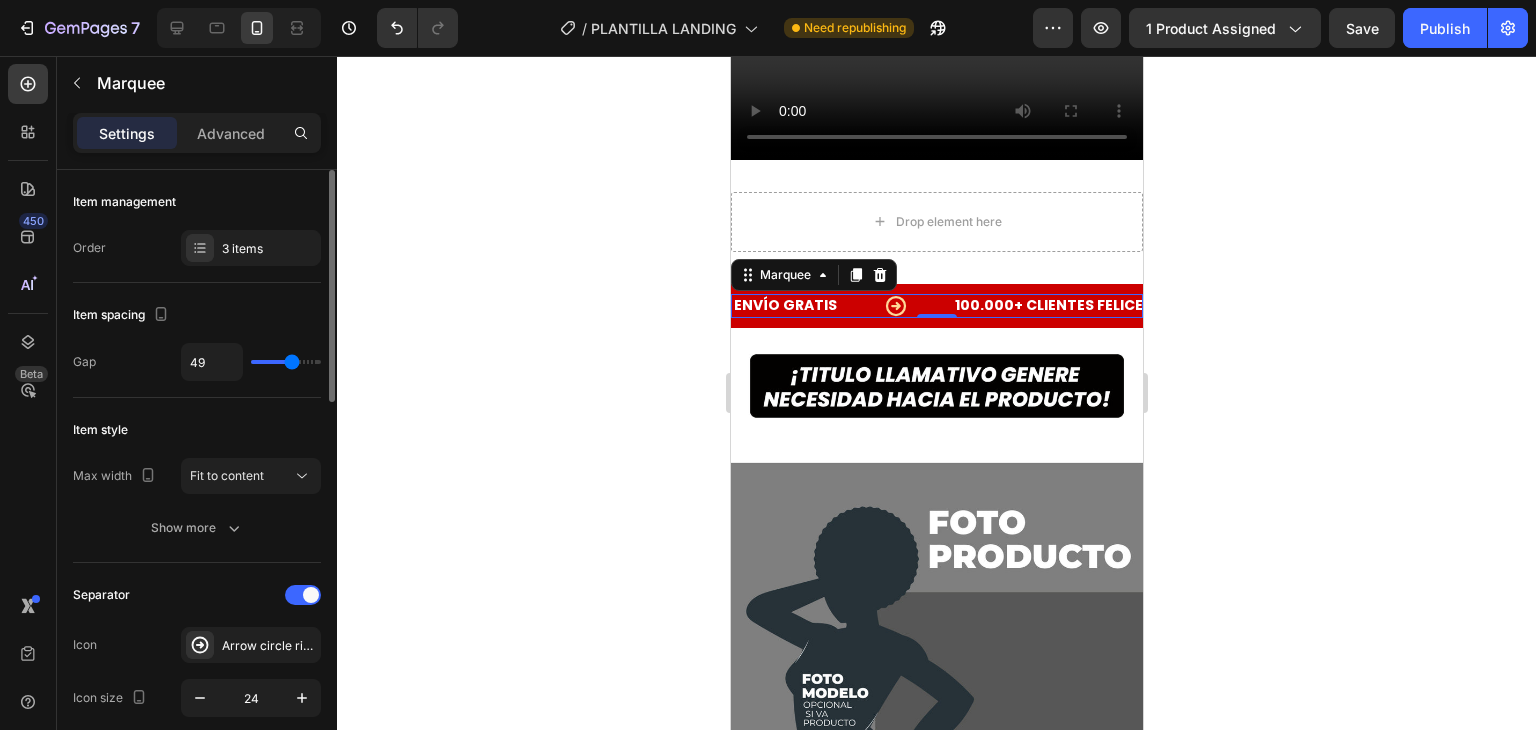 type on "51" 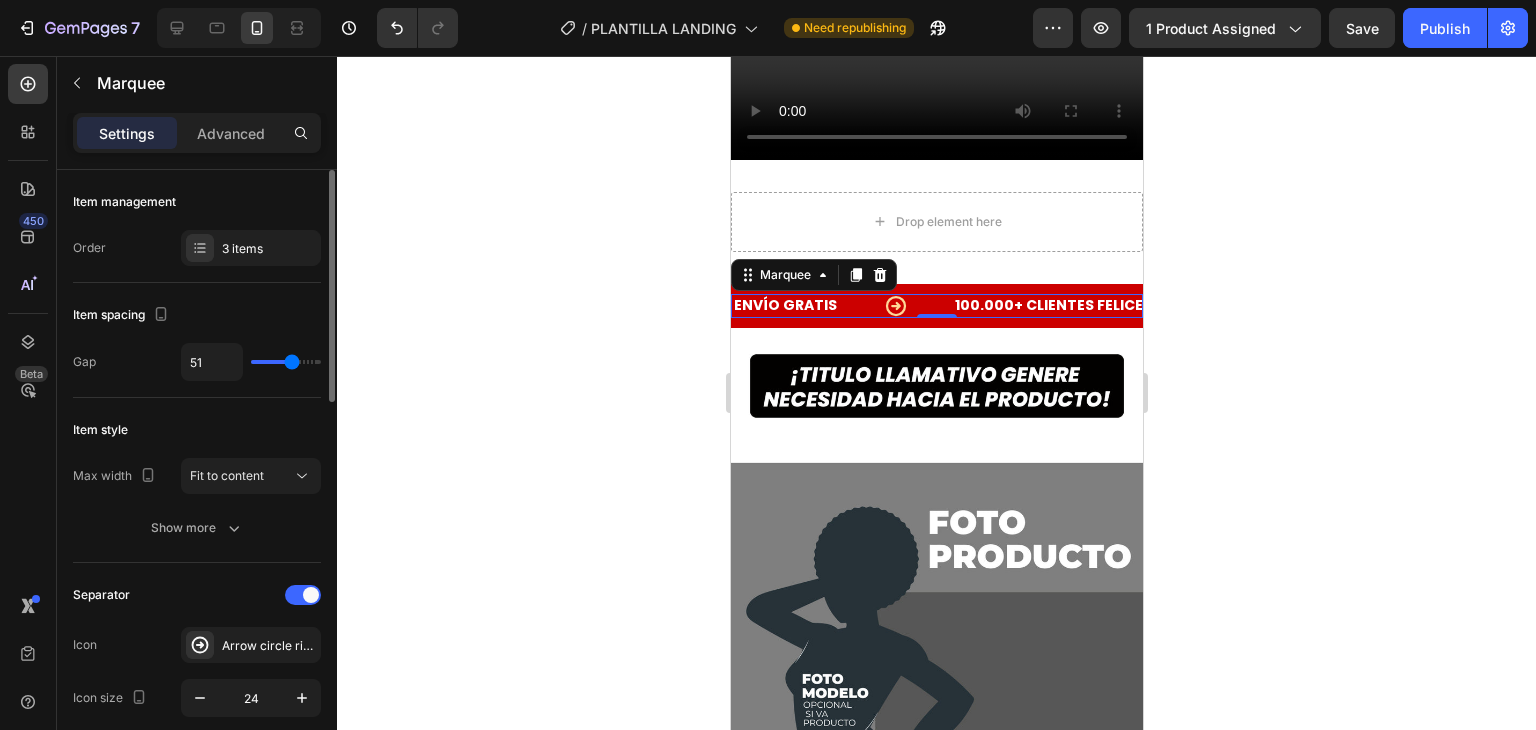 type on "51" 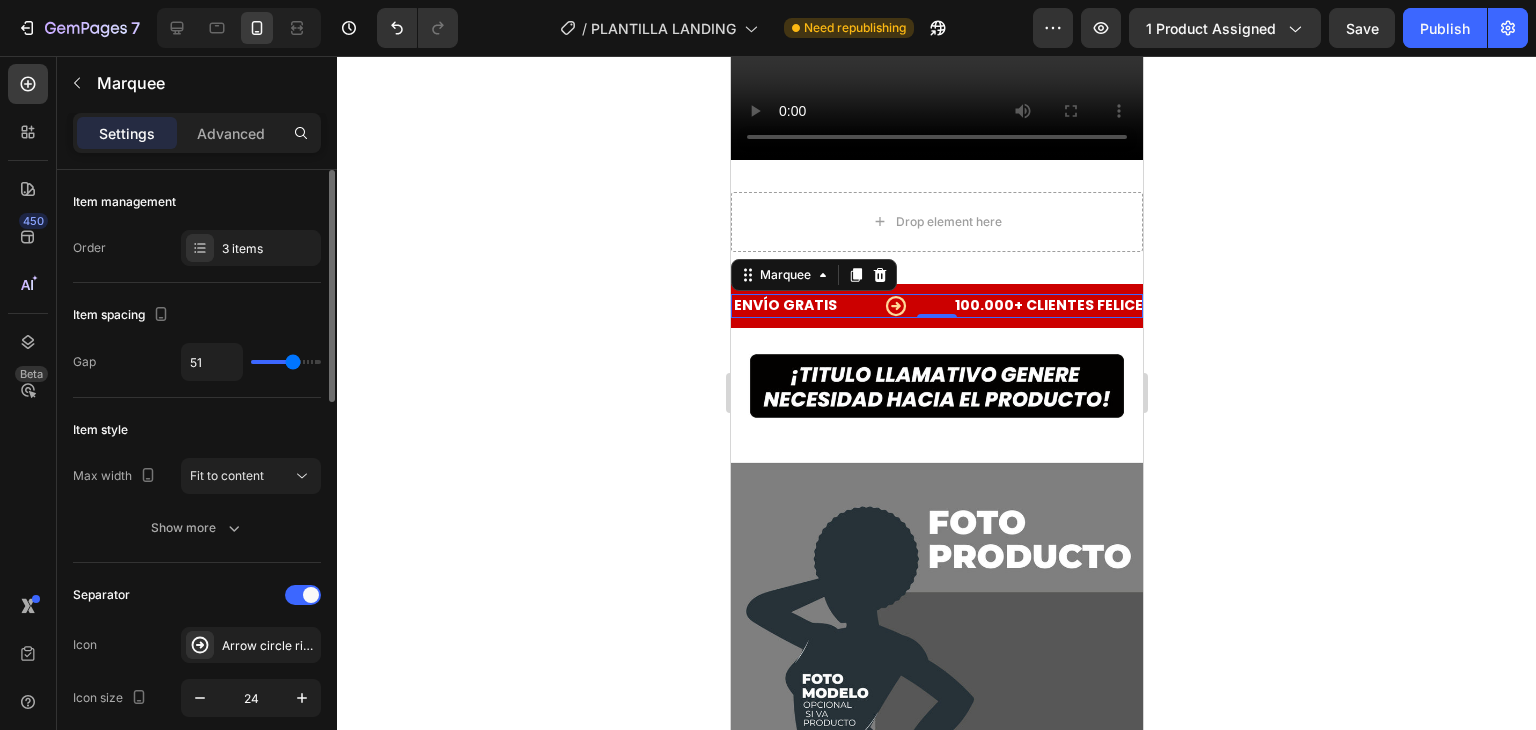 type on "52" 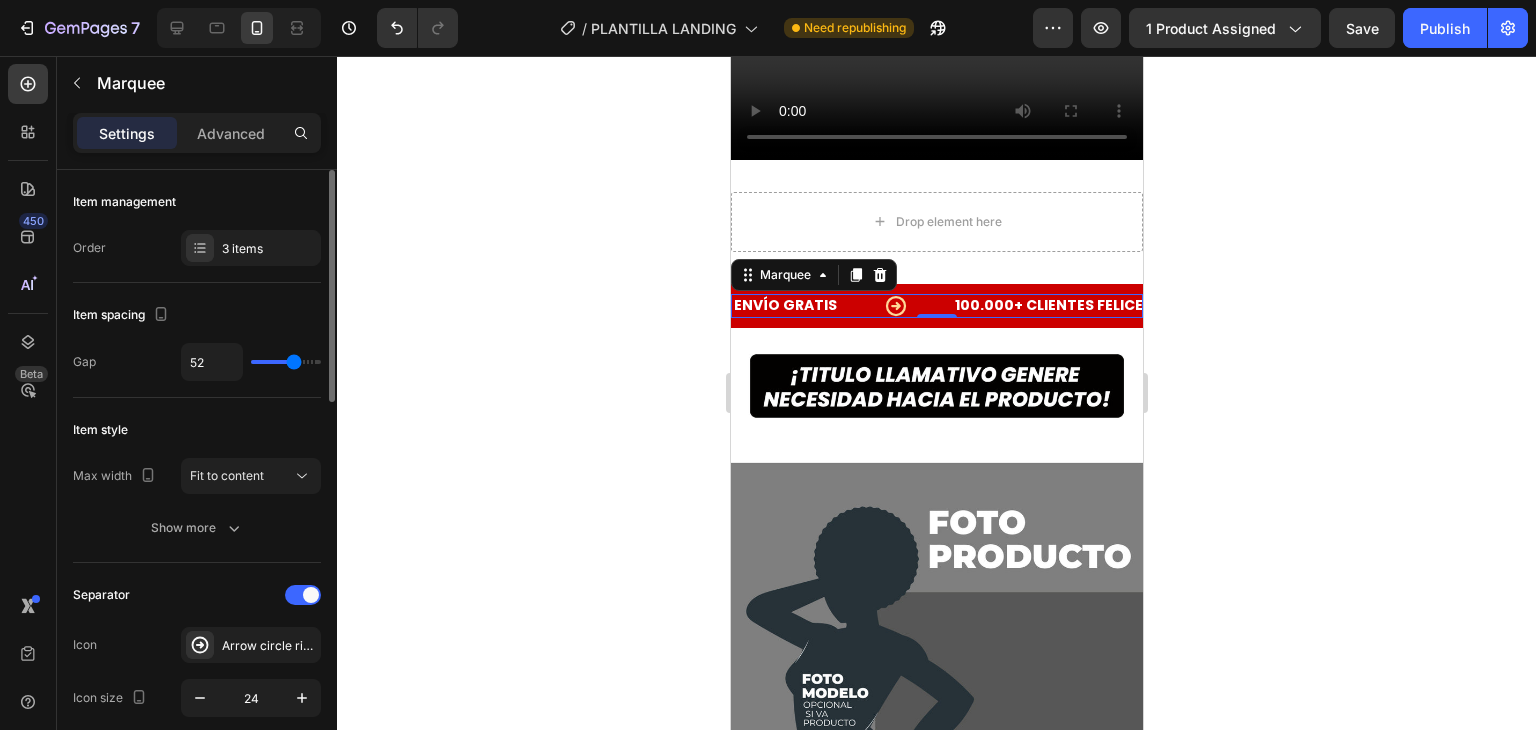 type on "54" 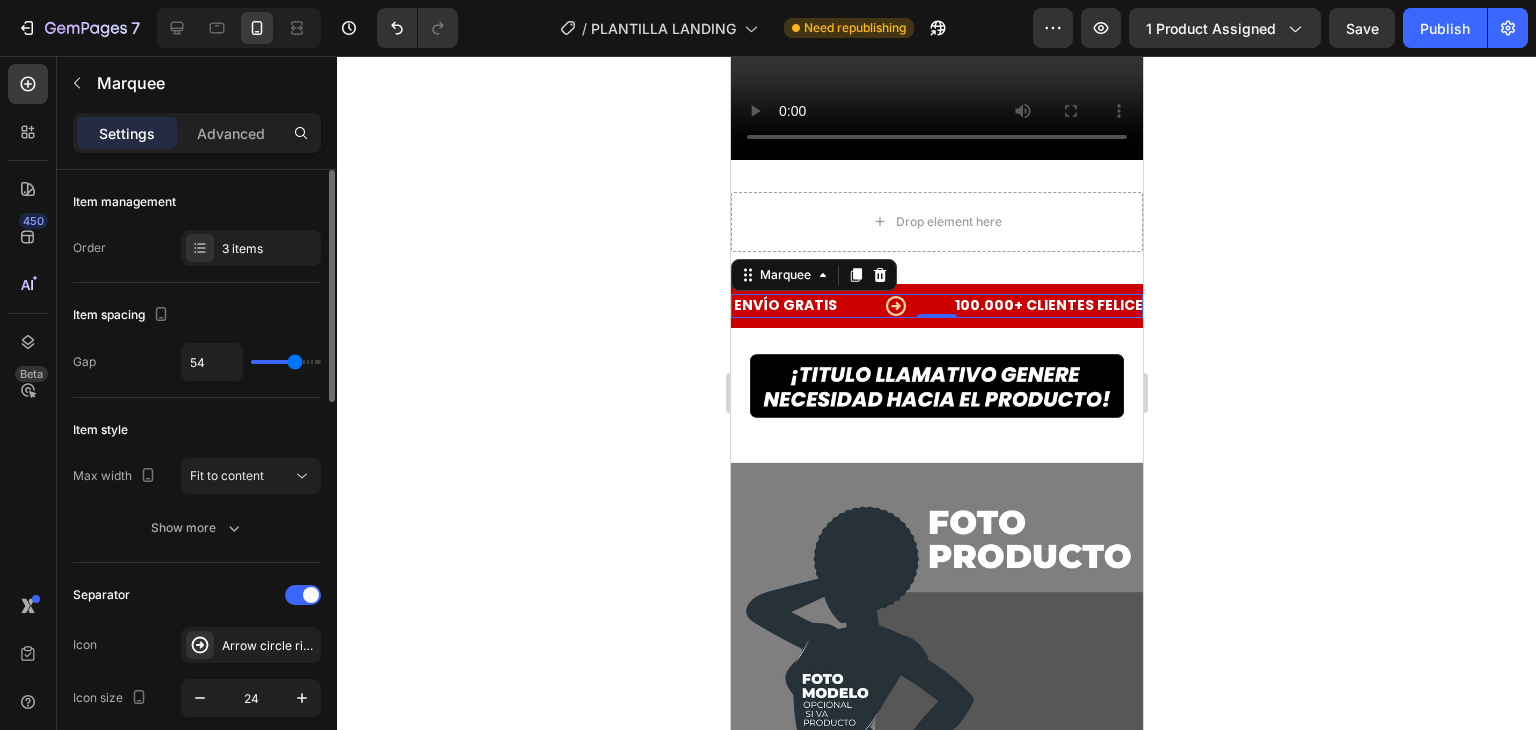 type on "56" 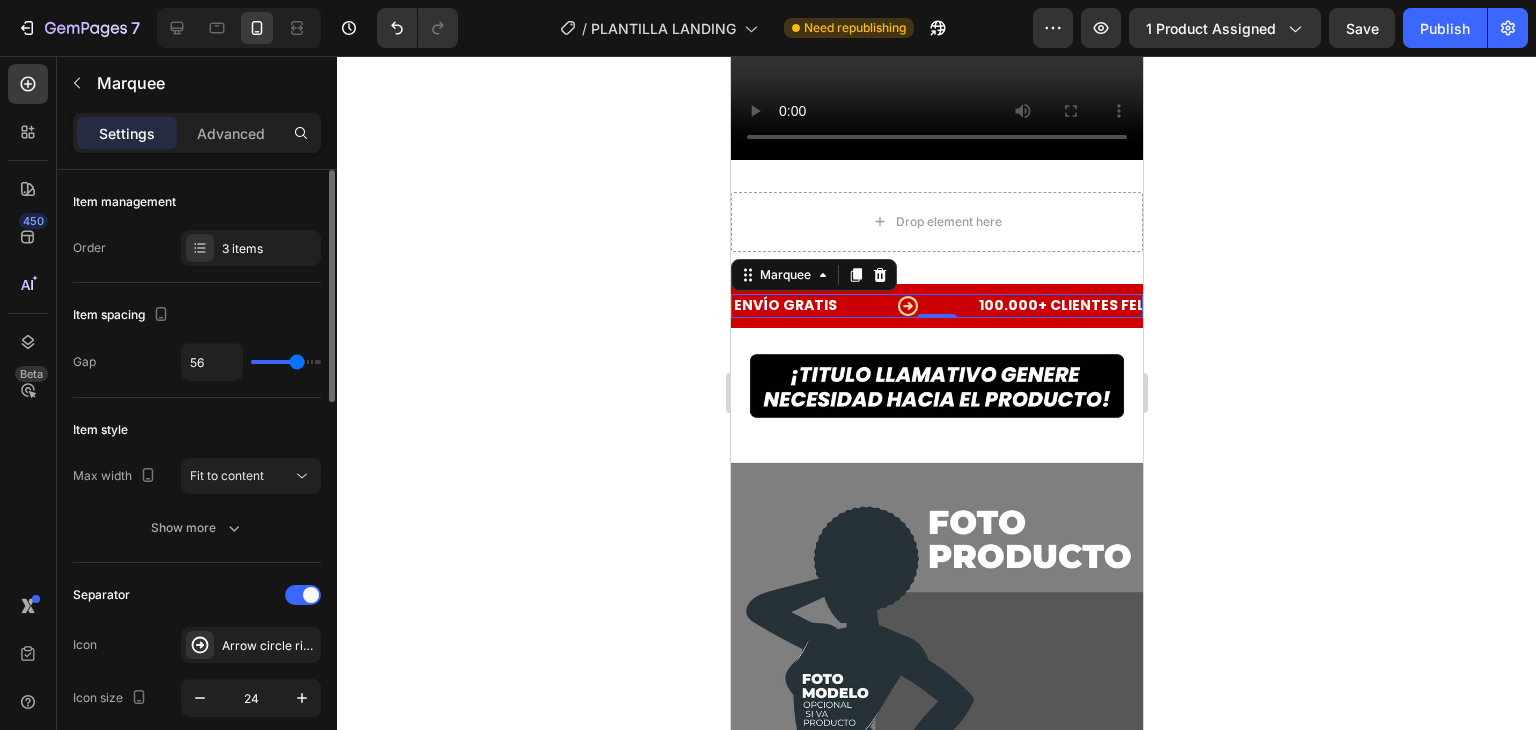 type on "57" 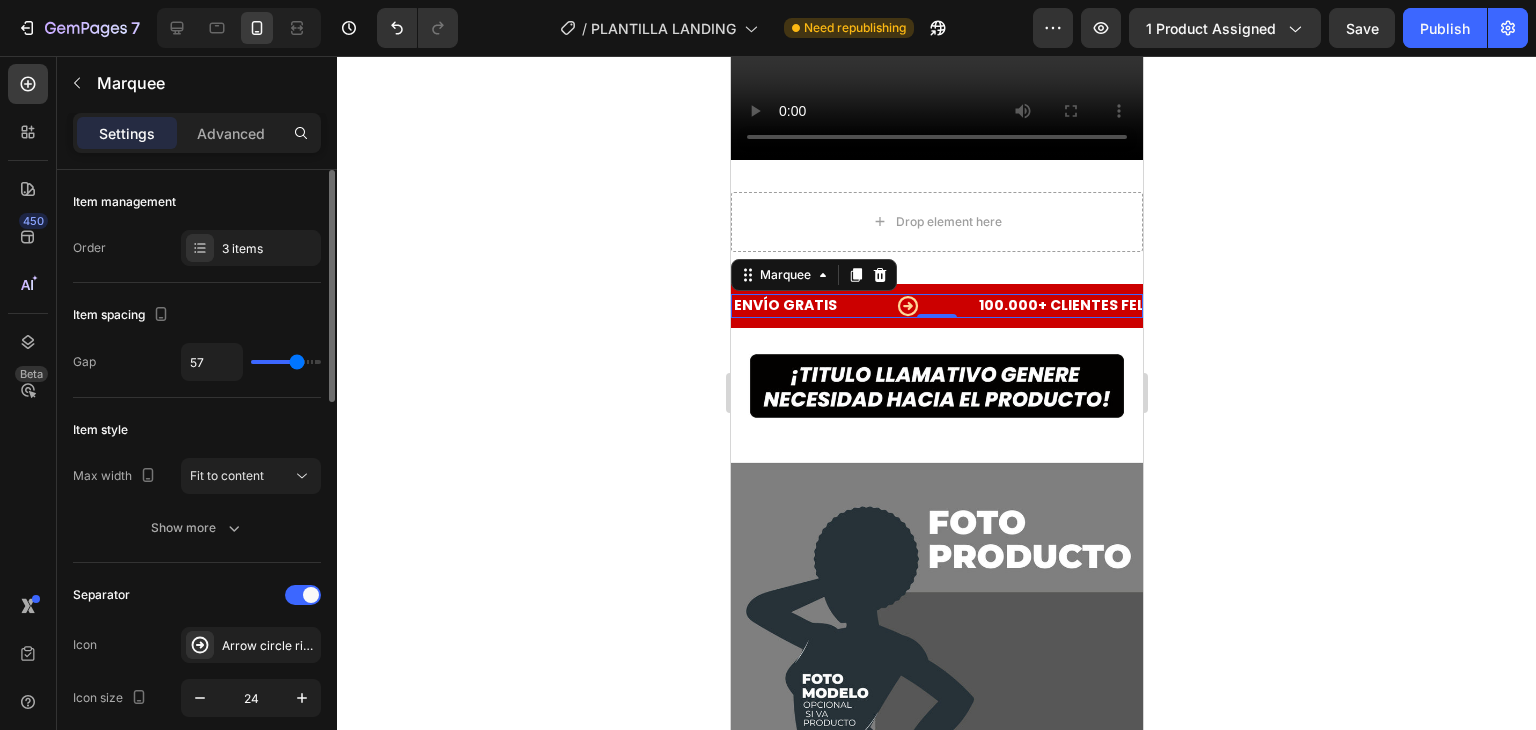 type on "63" 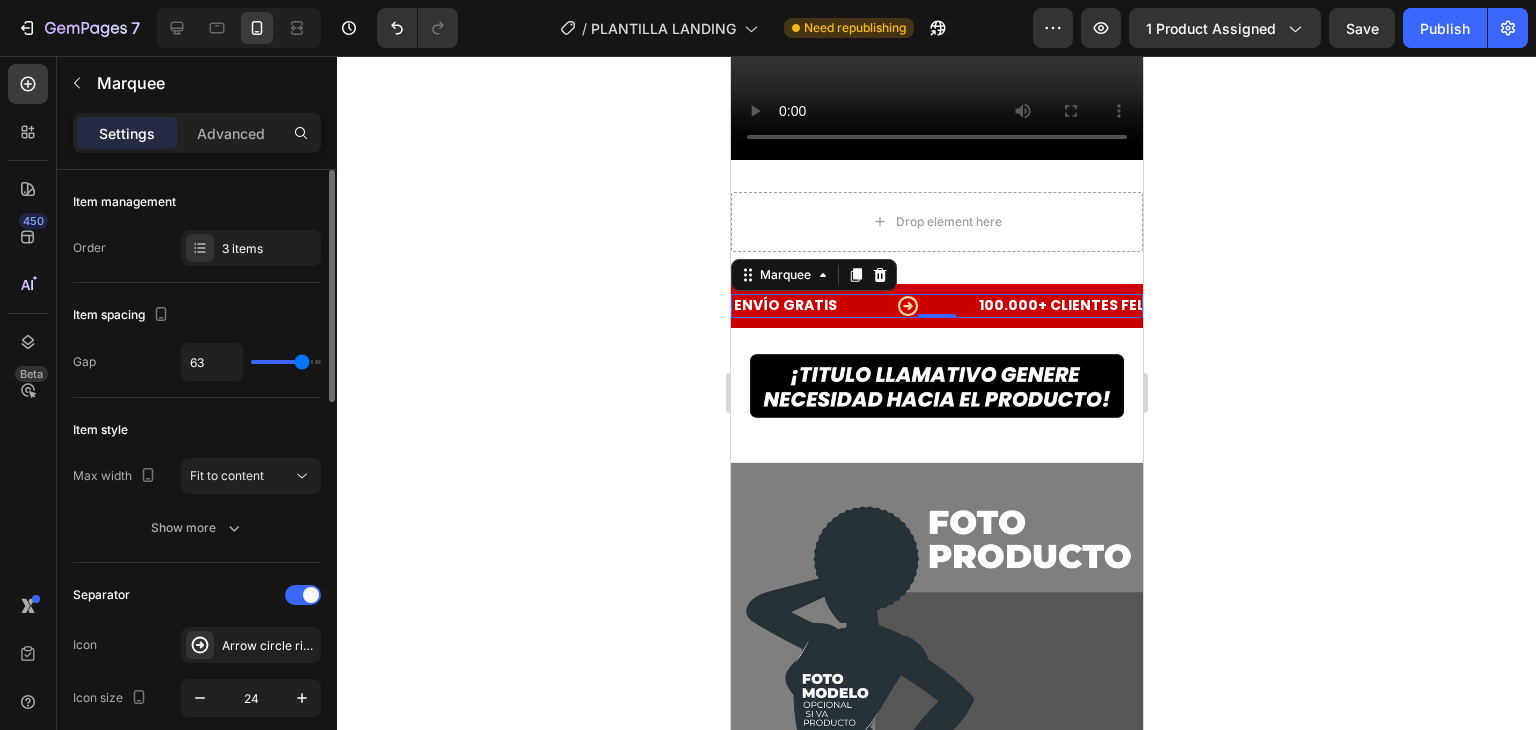 type on "64" 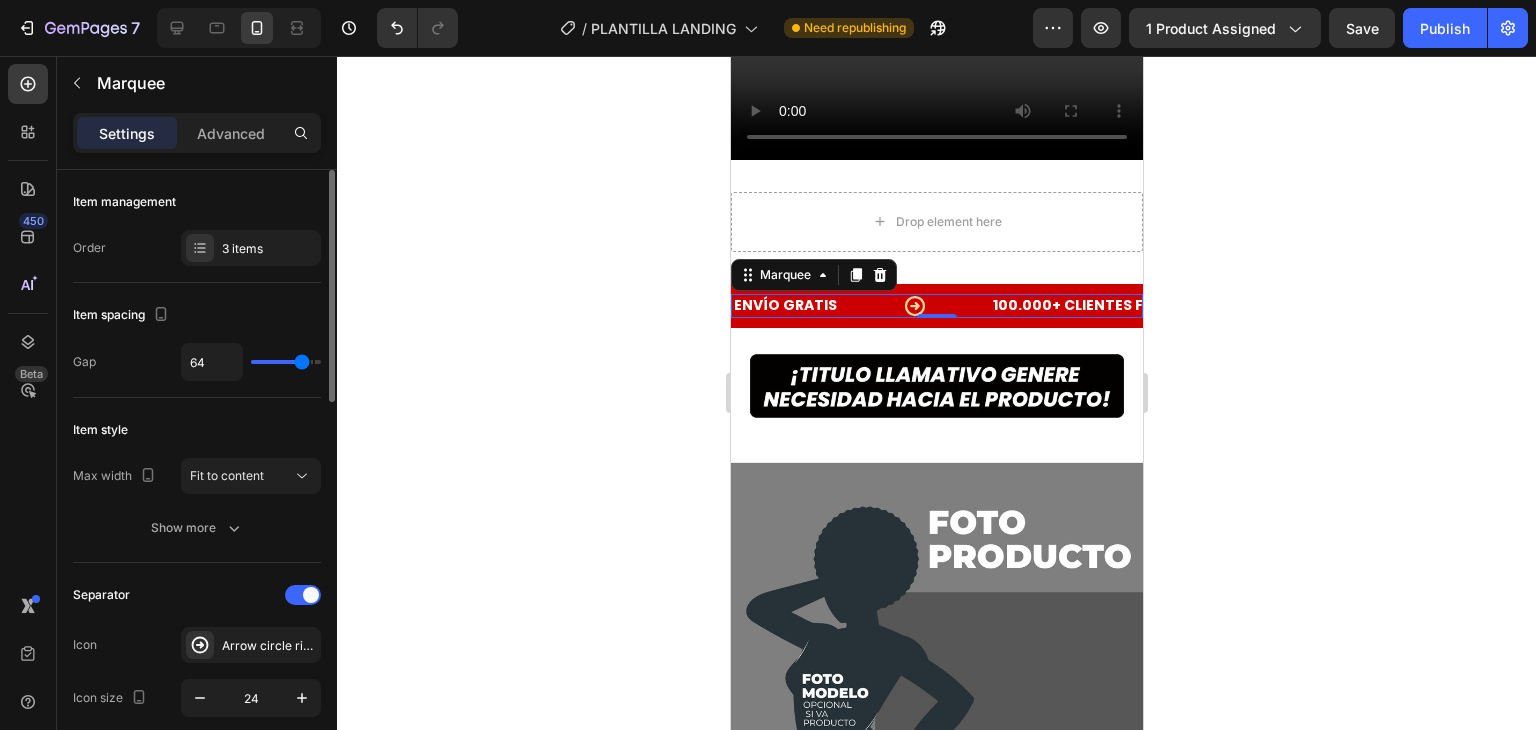 type on "52" 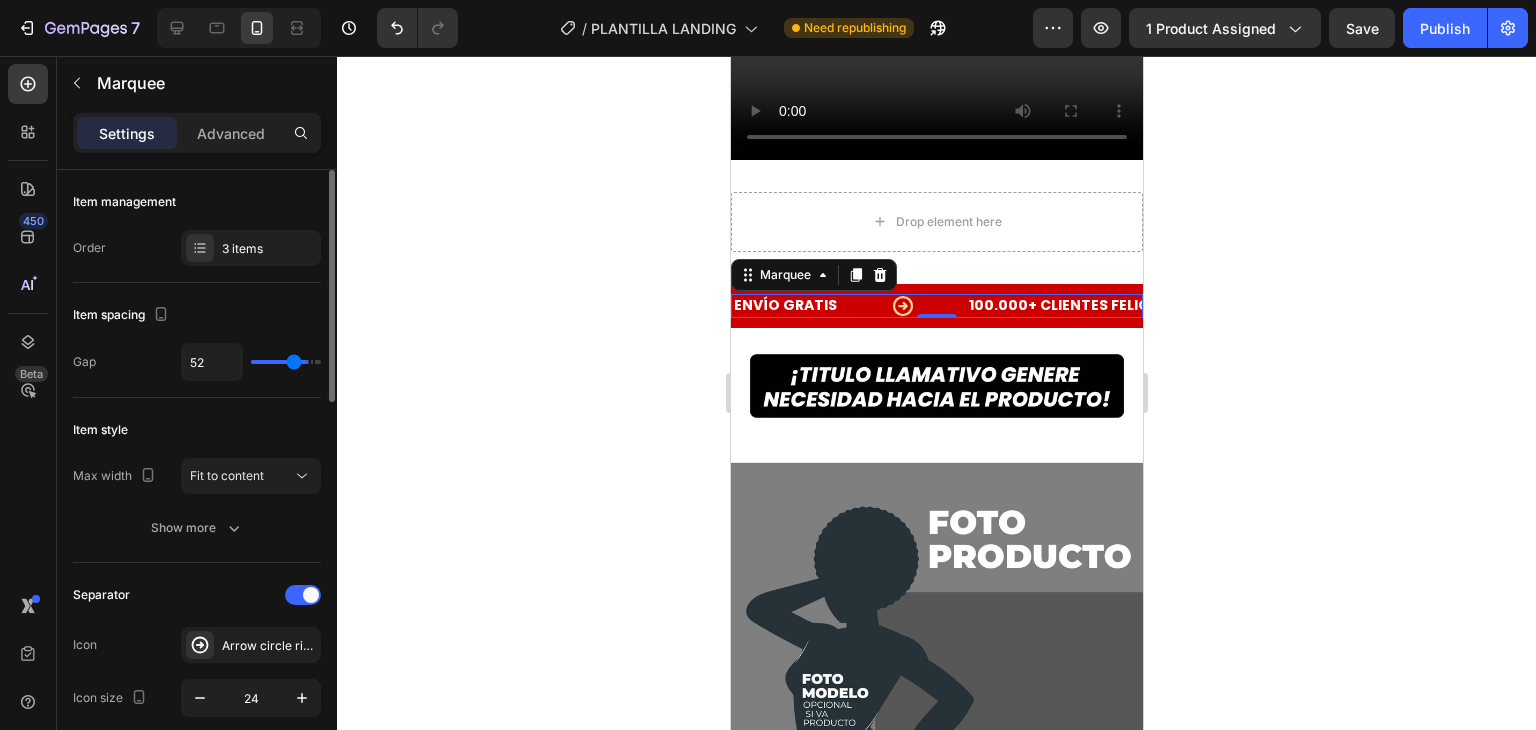 type on "47" 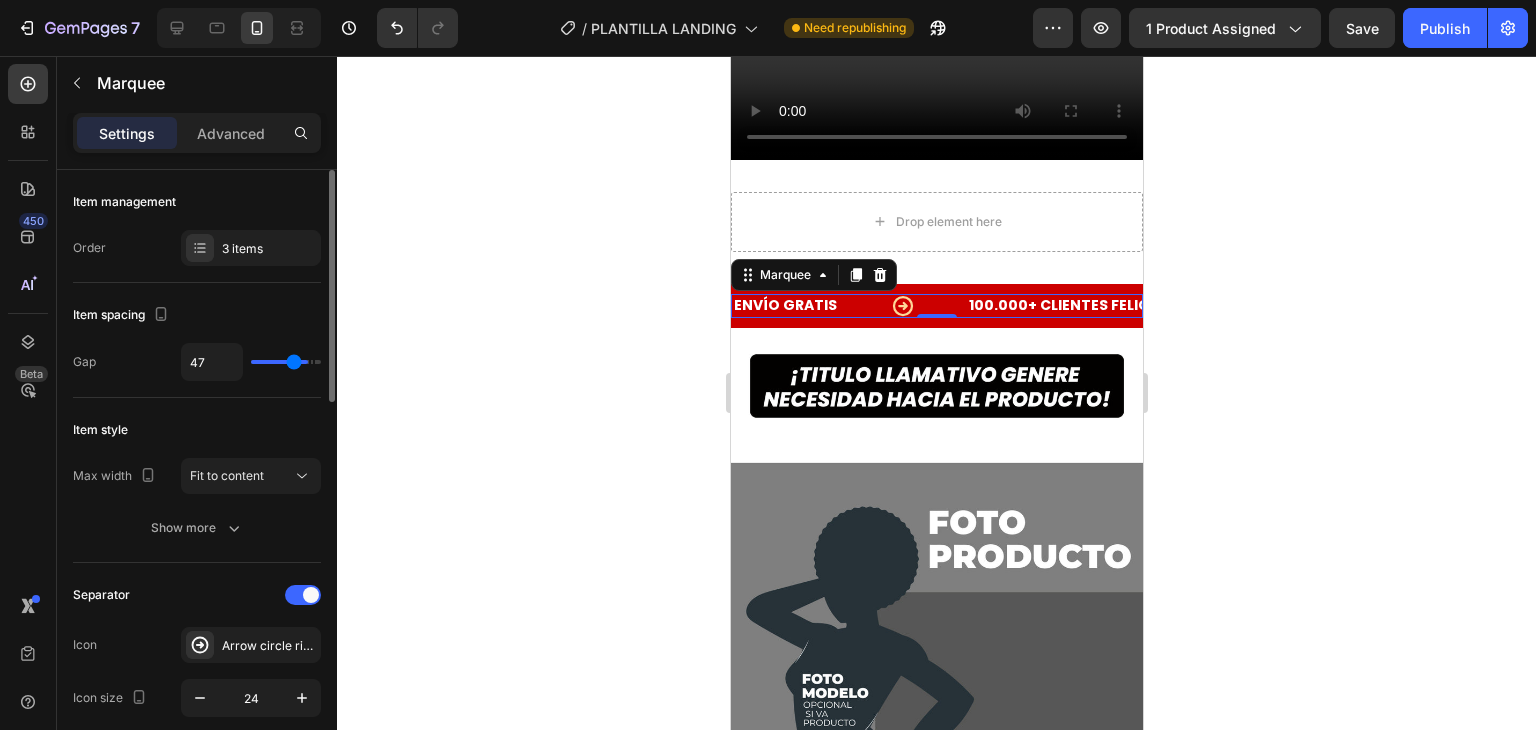 type on "47" 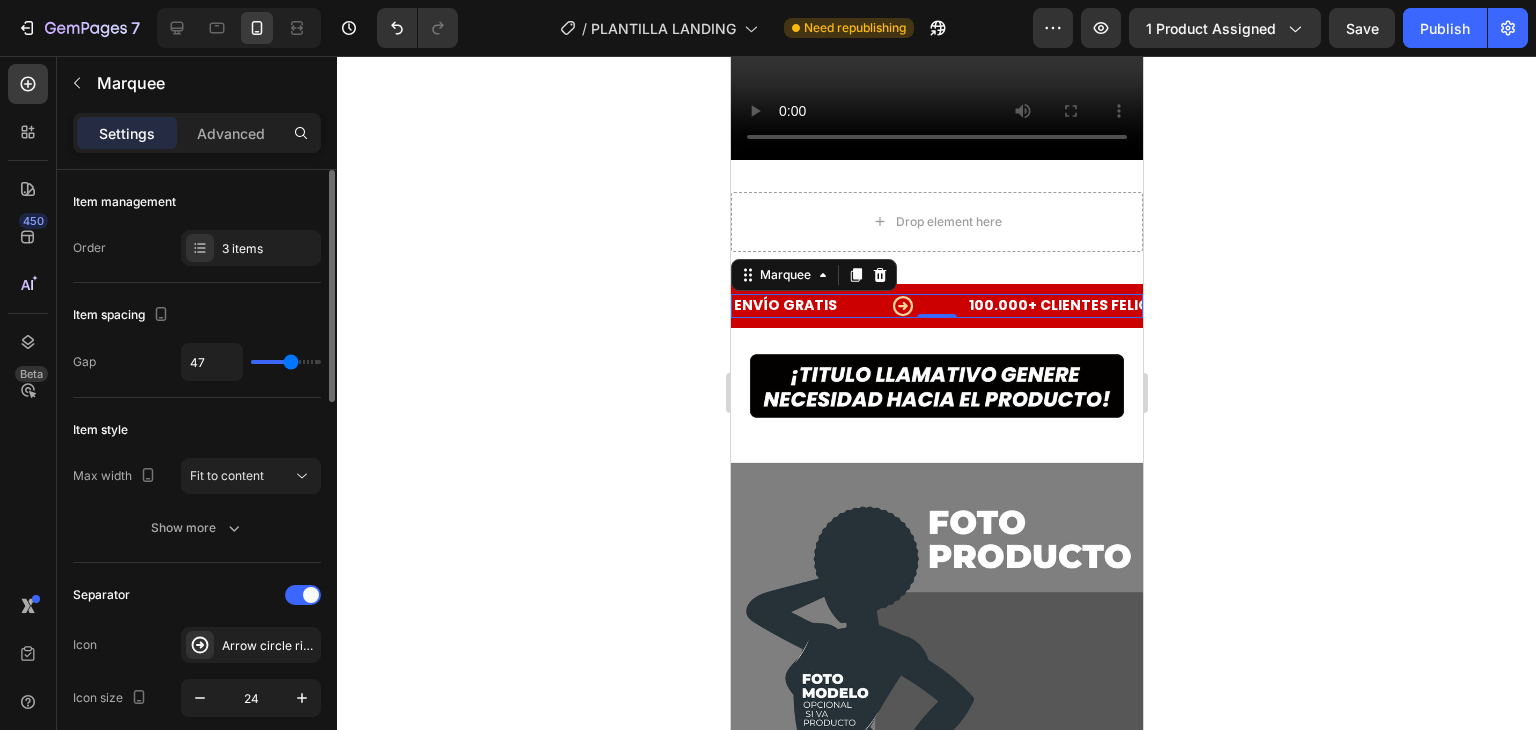 type on "45" 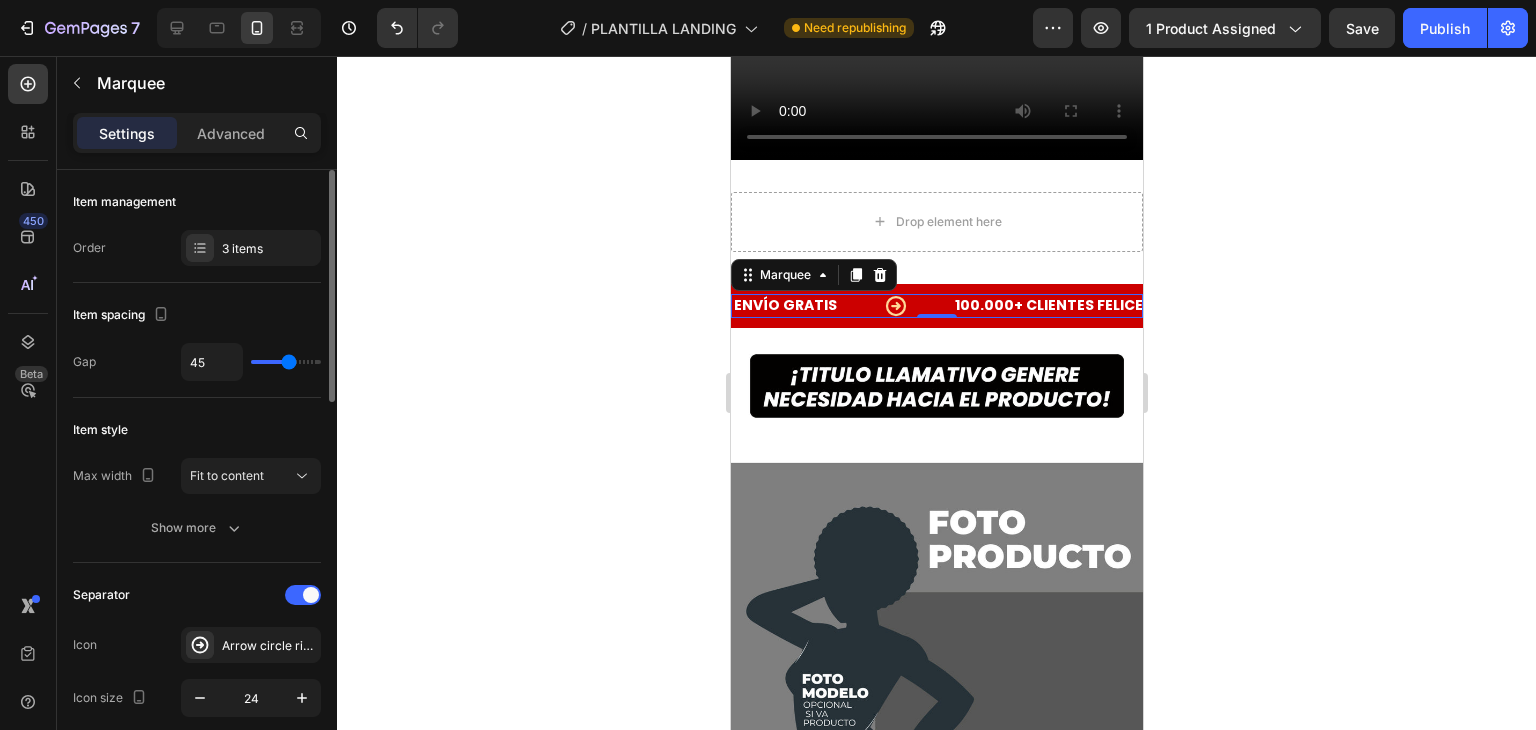 type on "44" 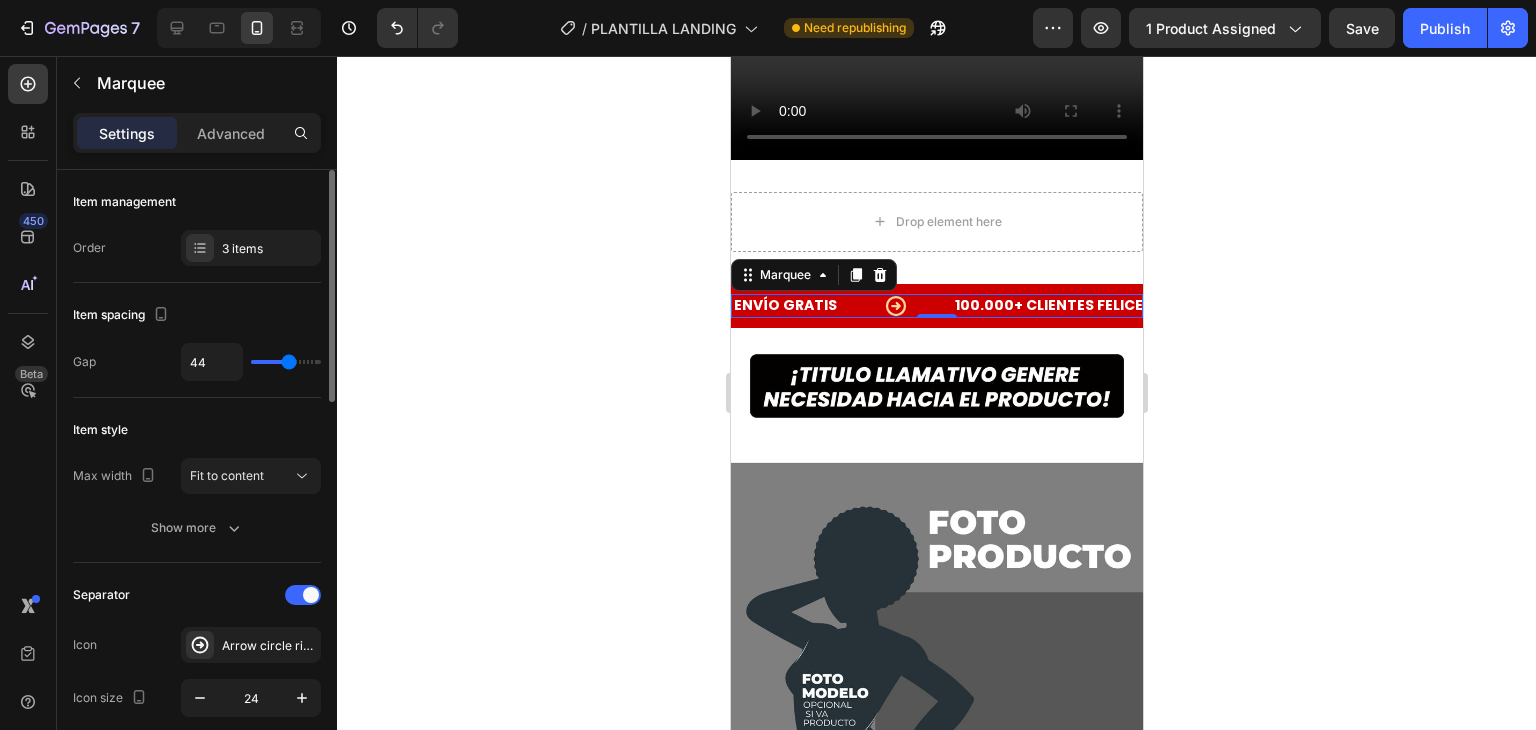 type on "42" 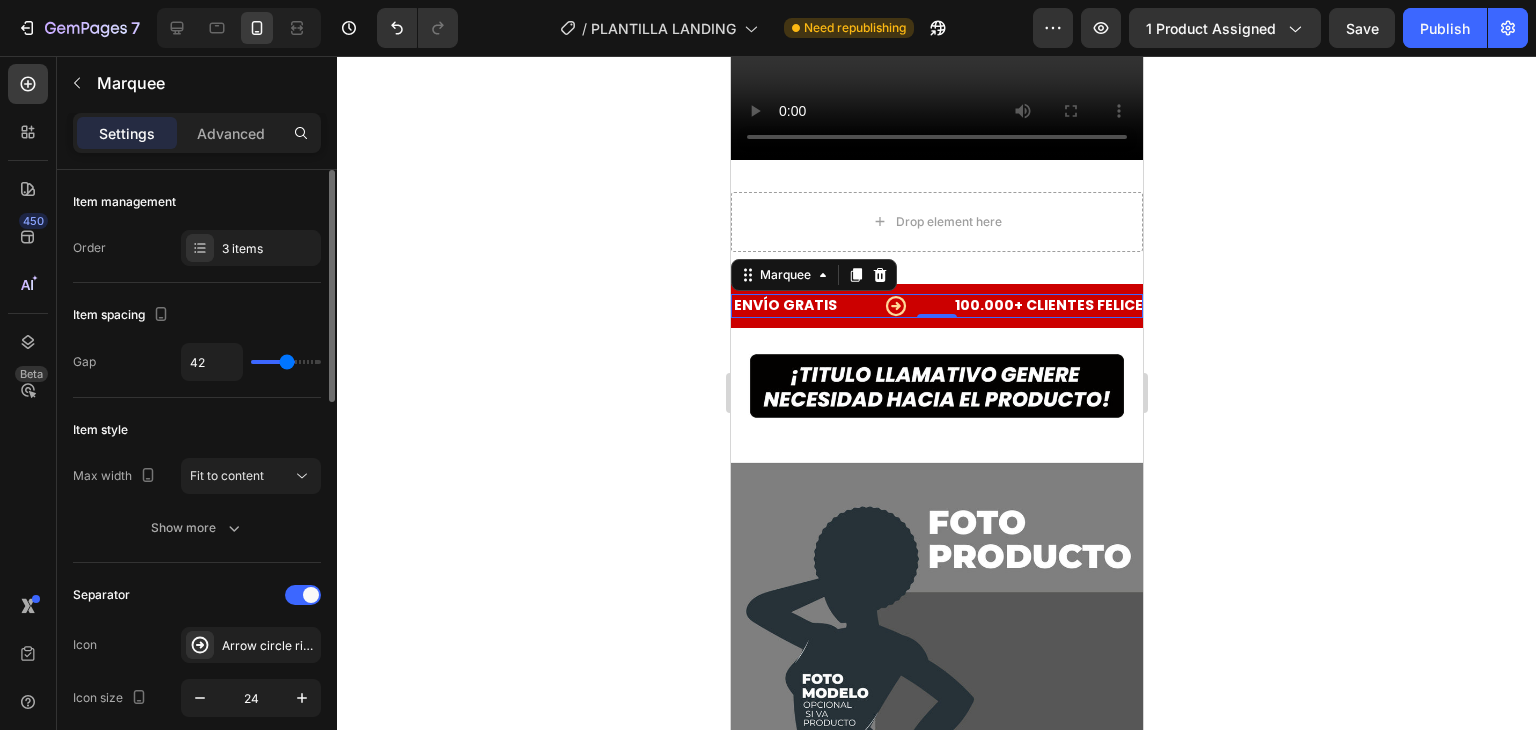 type on "41" 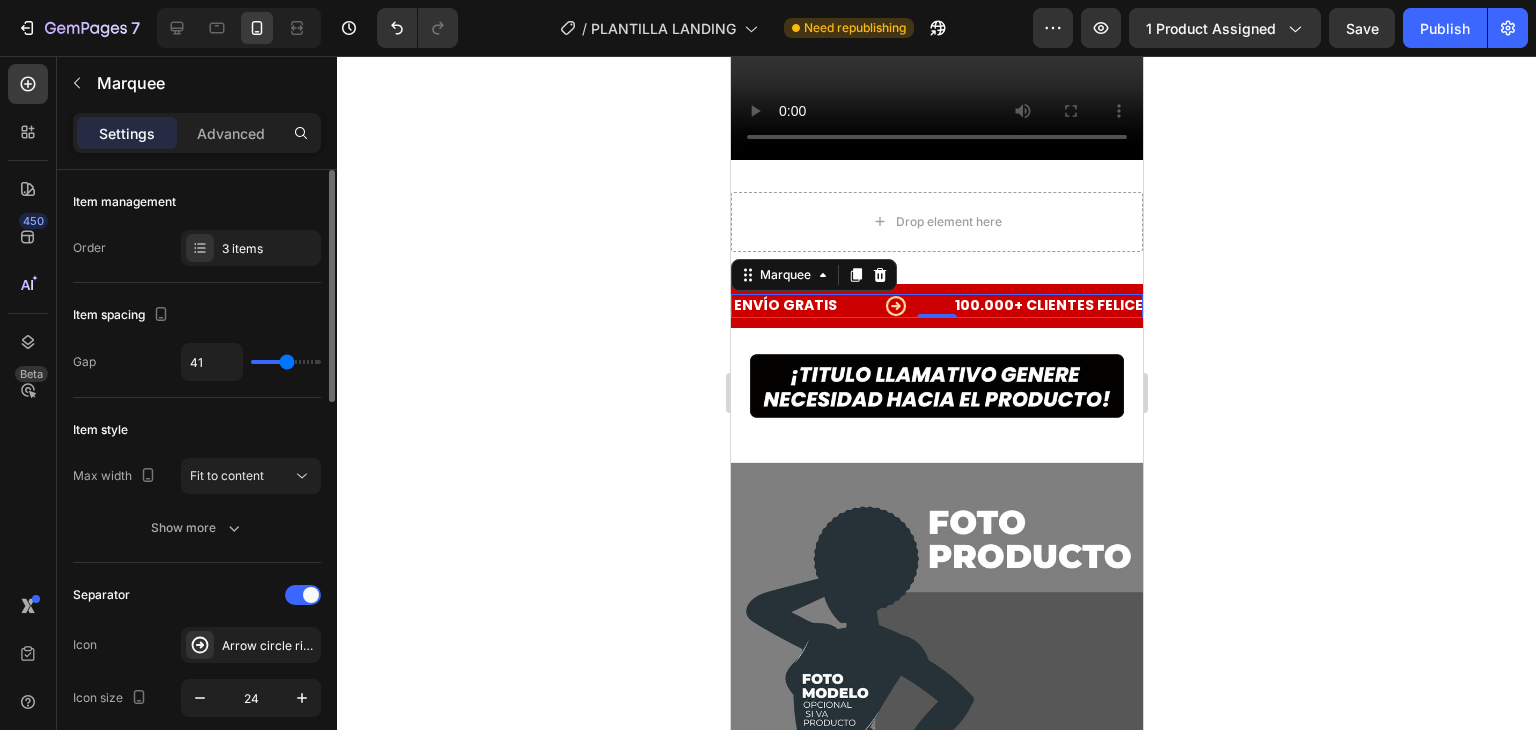 type on "38" 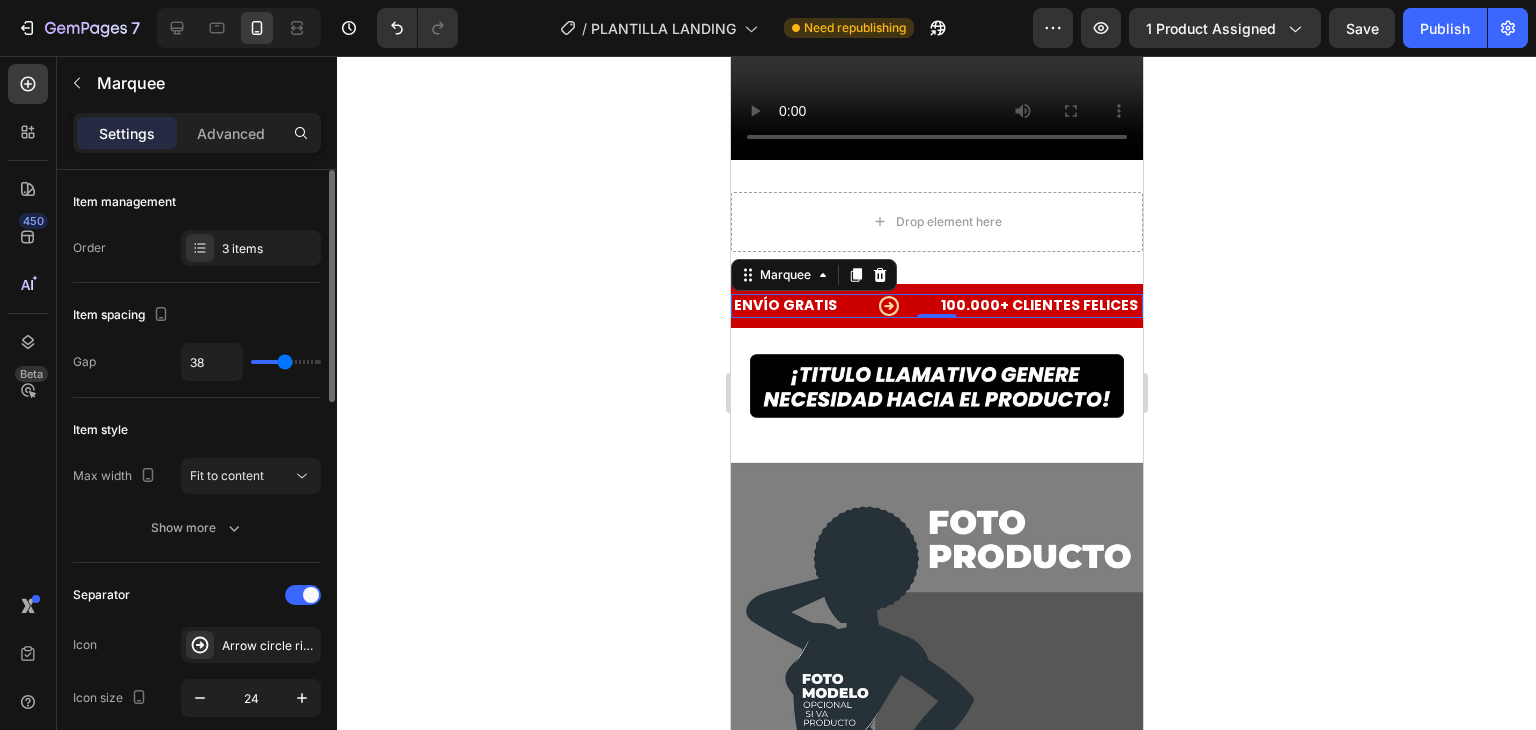 type on "37" 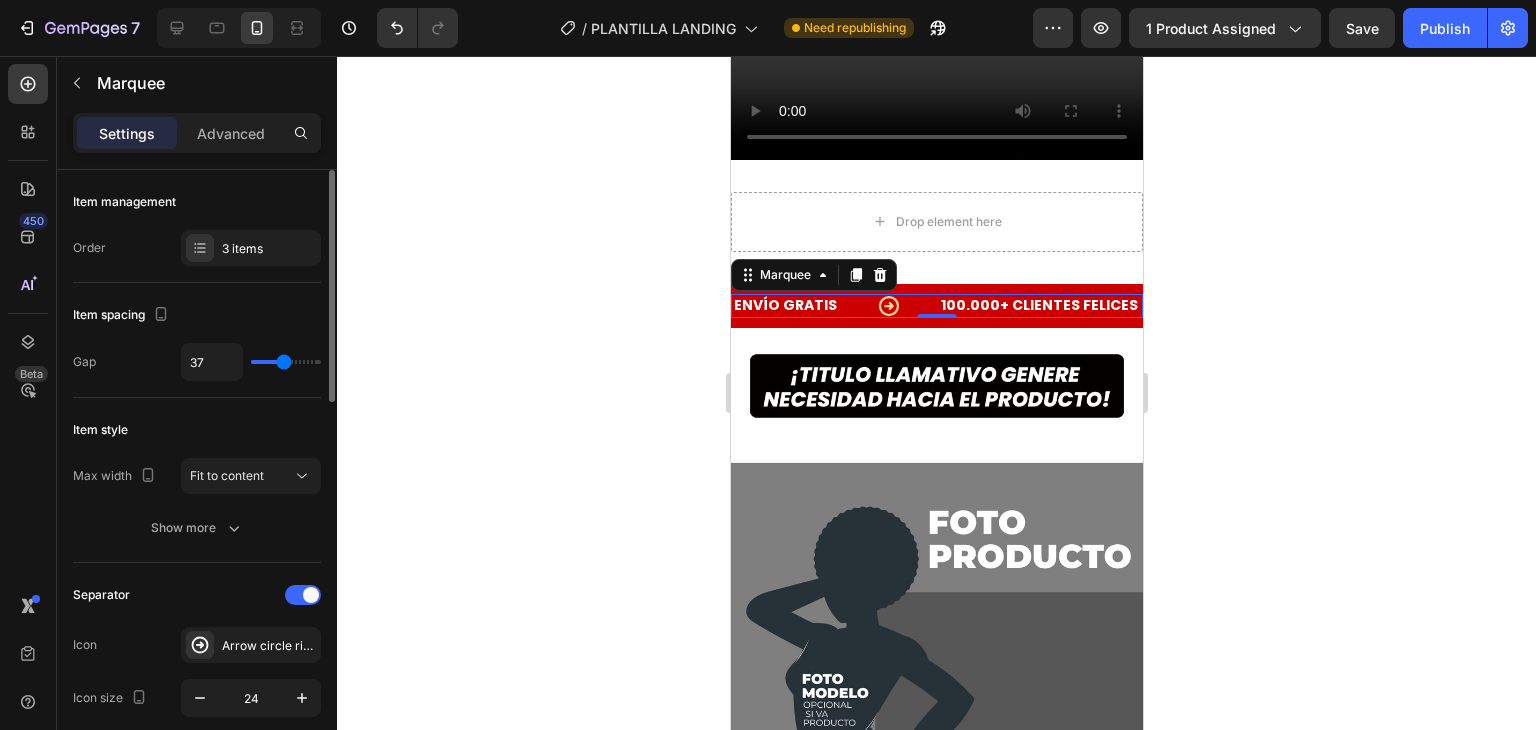 type on "35" 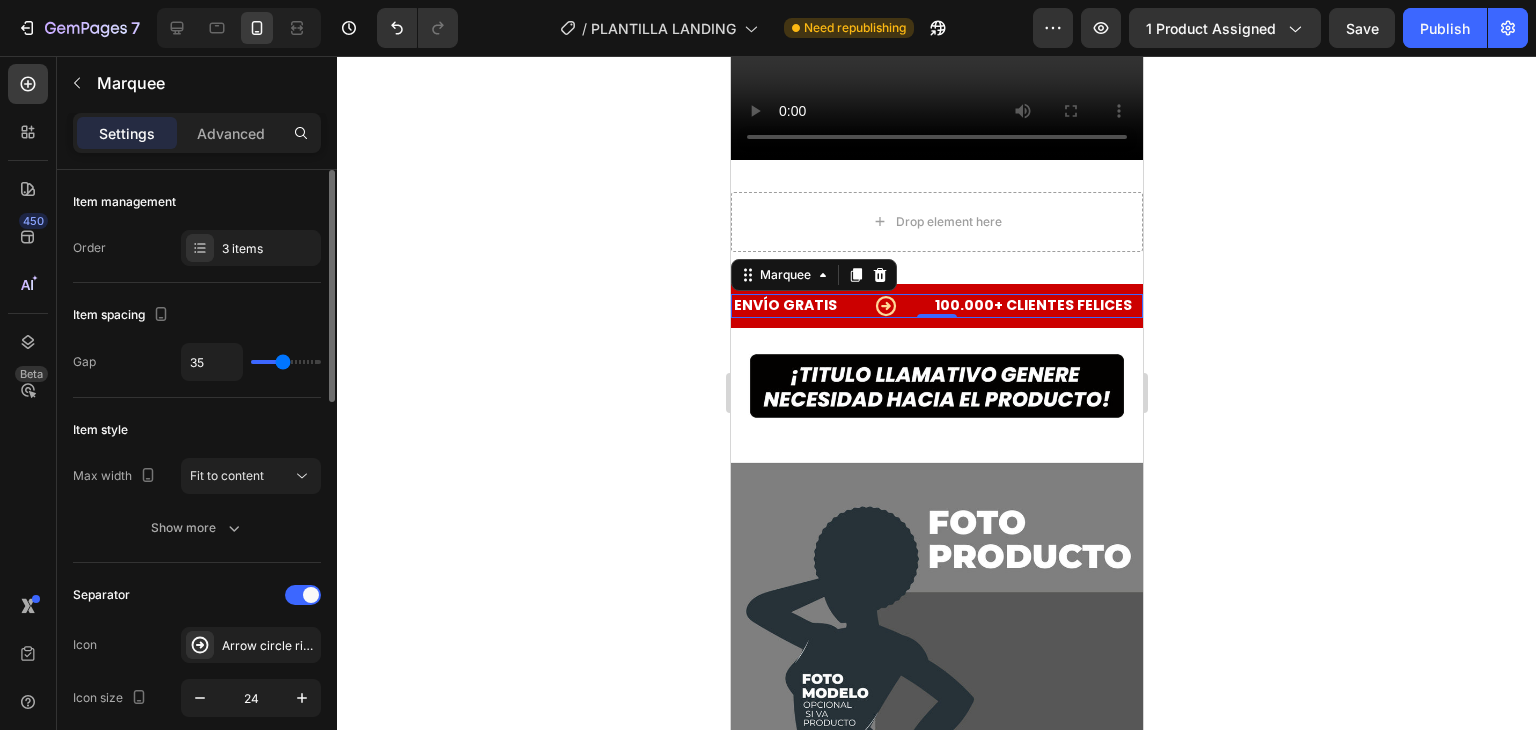 type on "33" 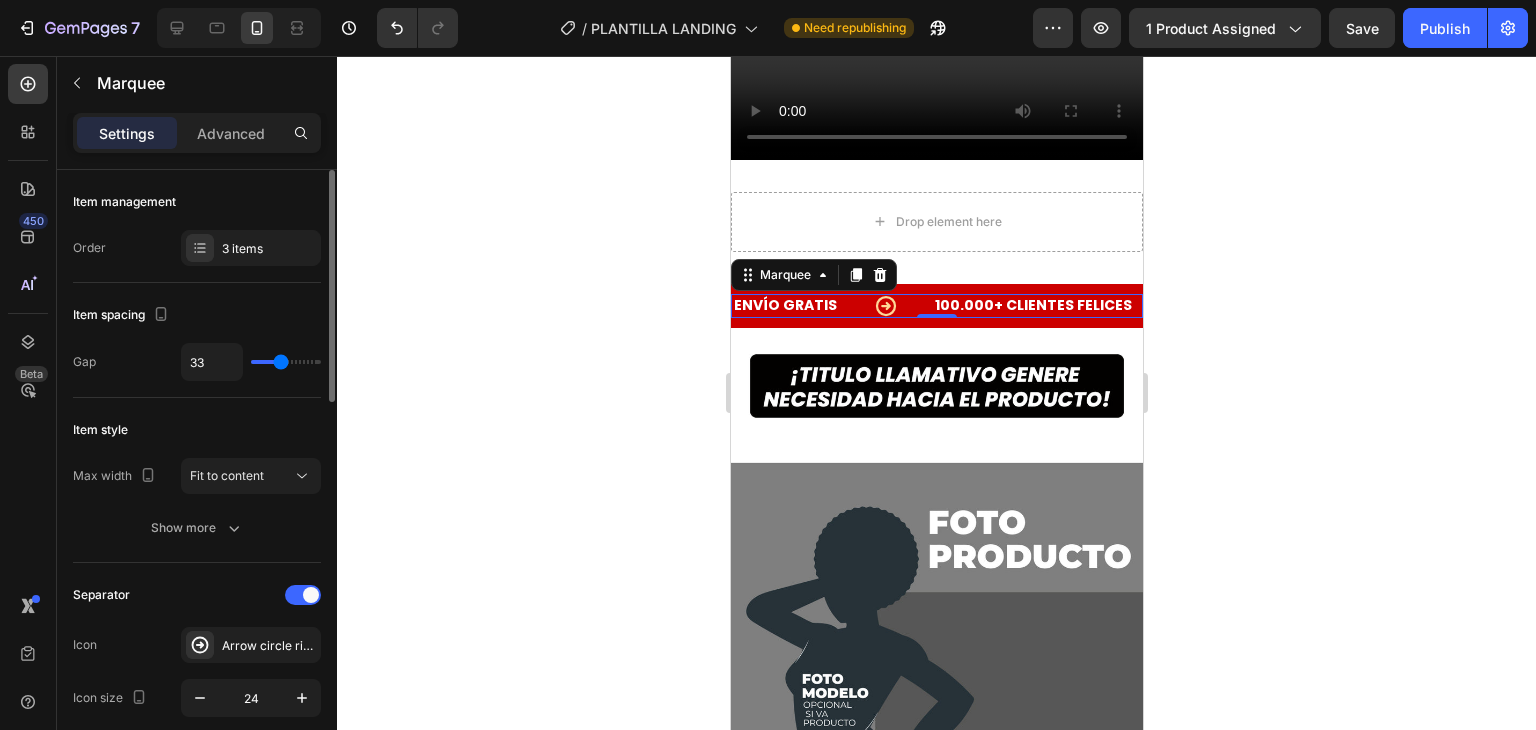 type on "32" 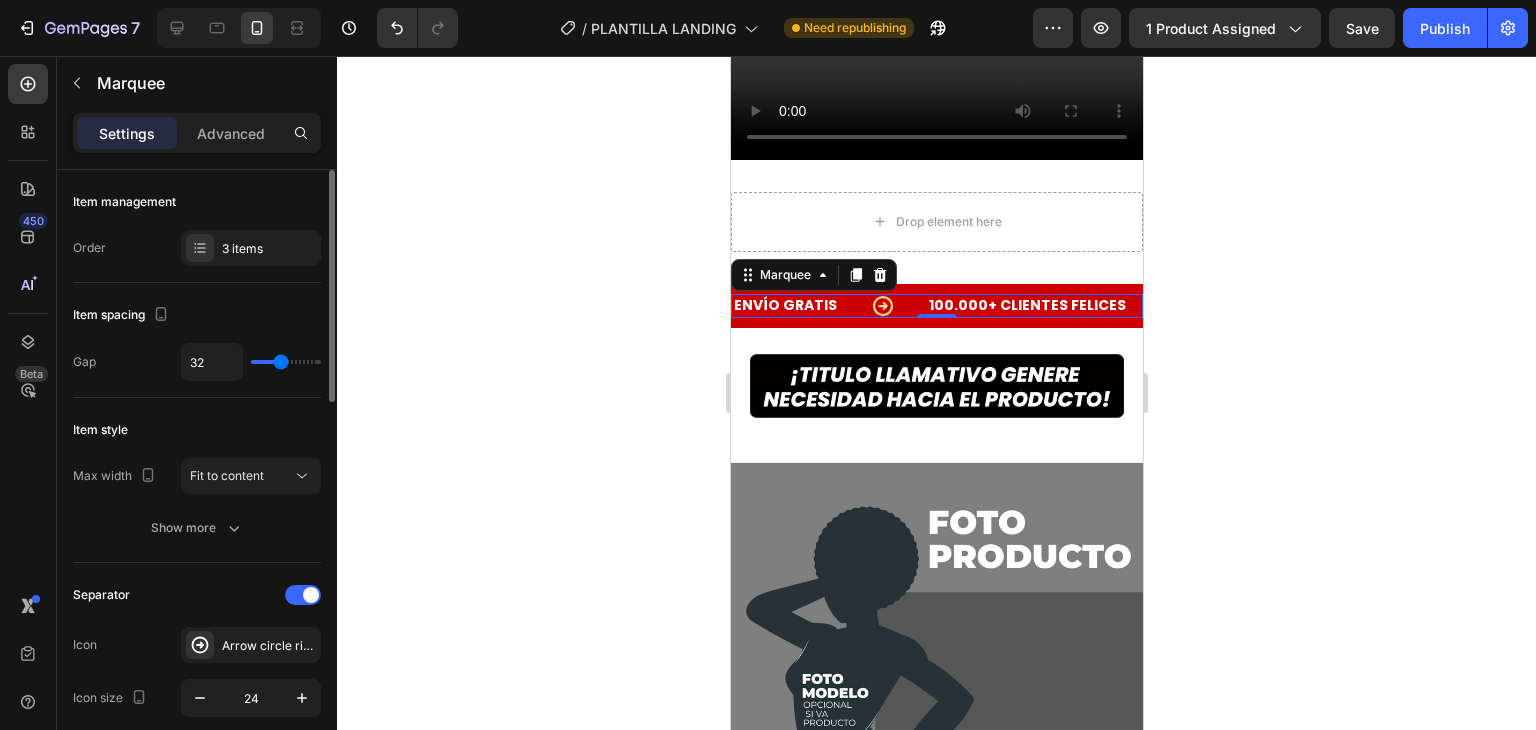 type on "30" 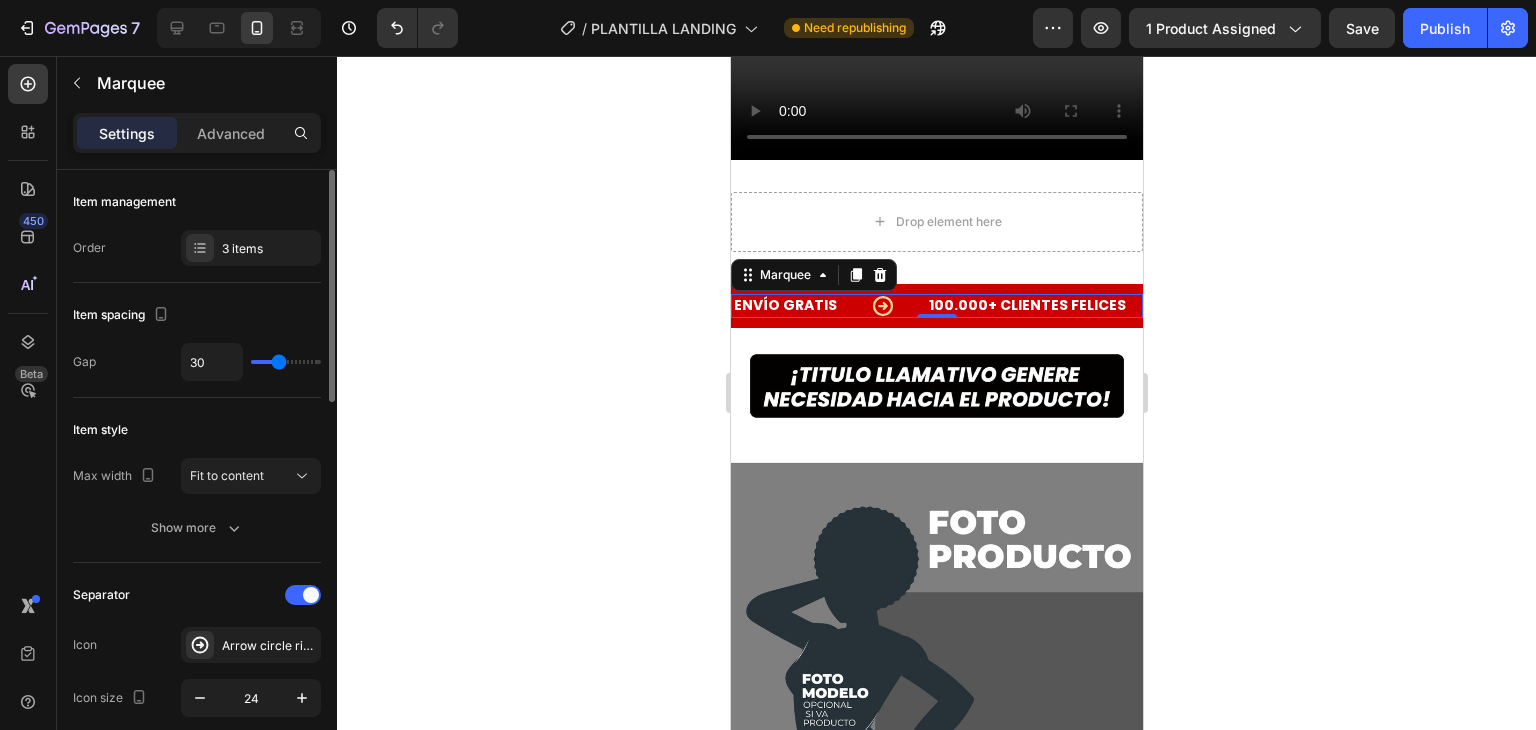 type on "29" 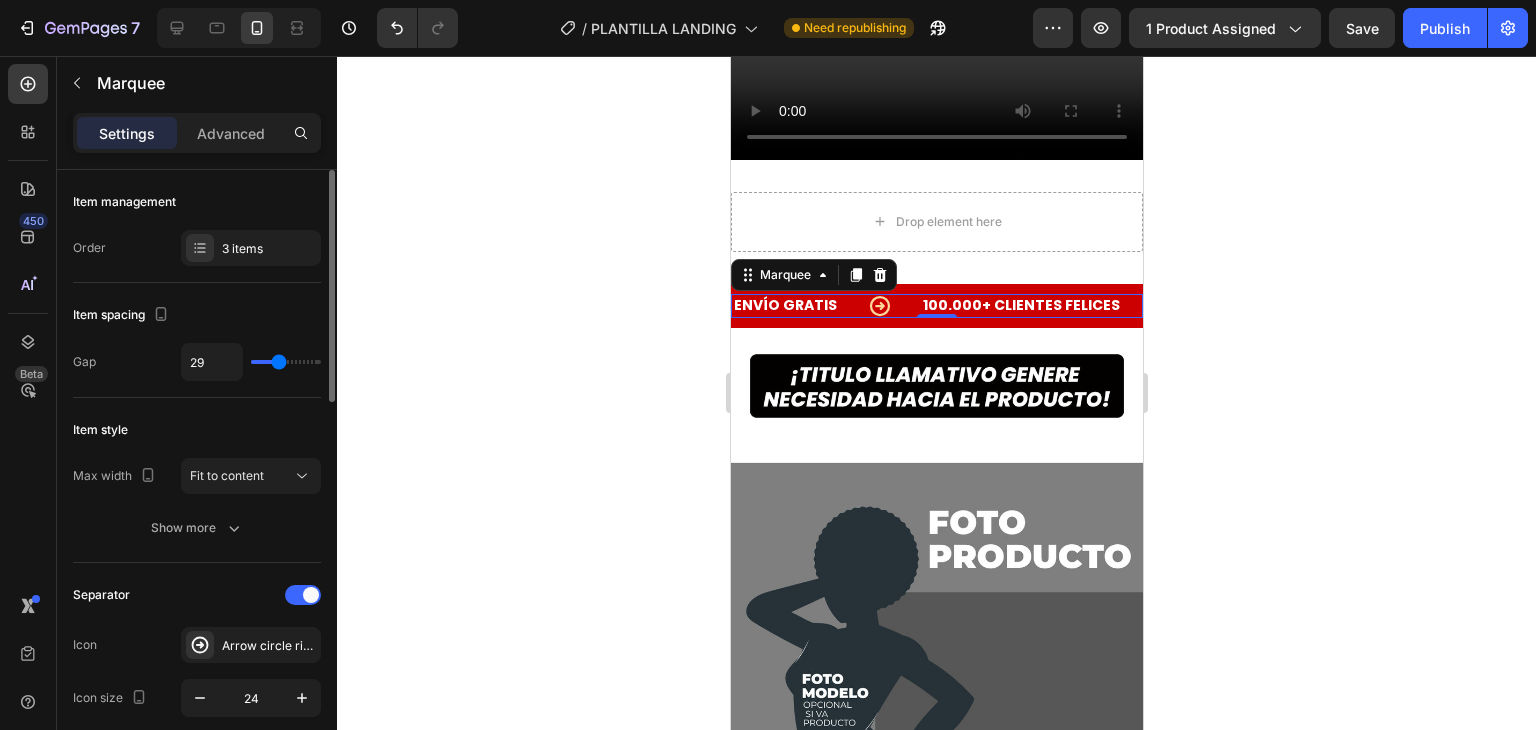 type on "26" 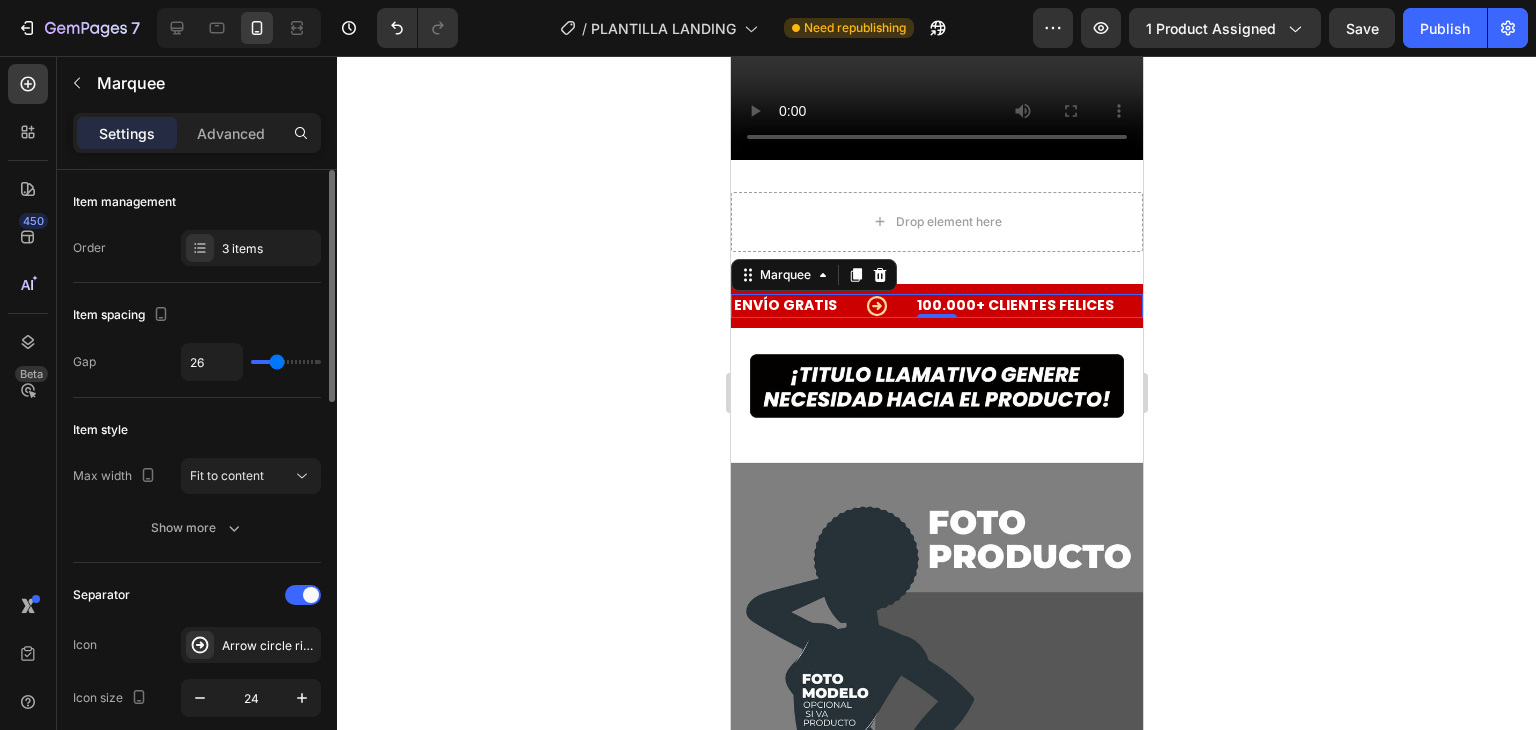 type on "28" 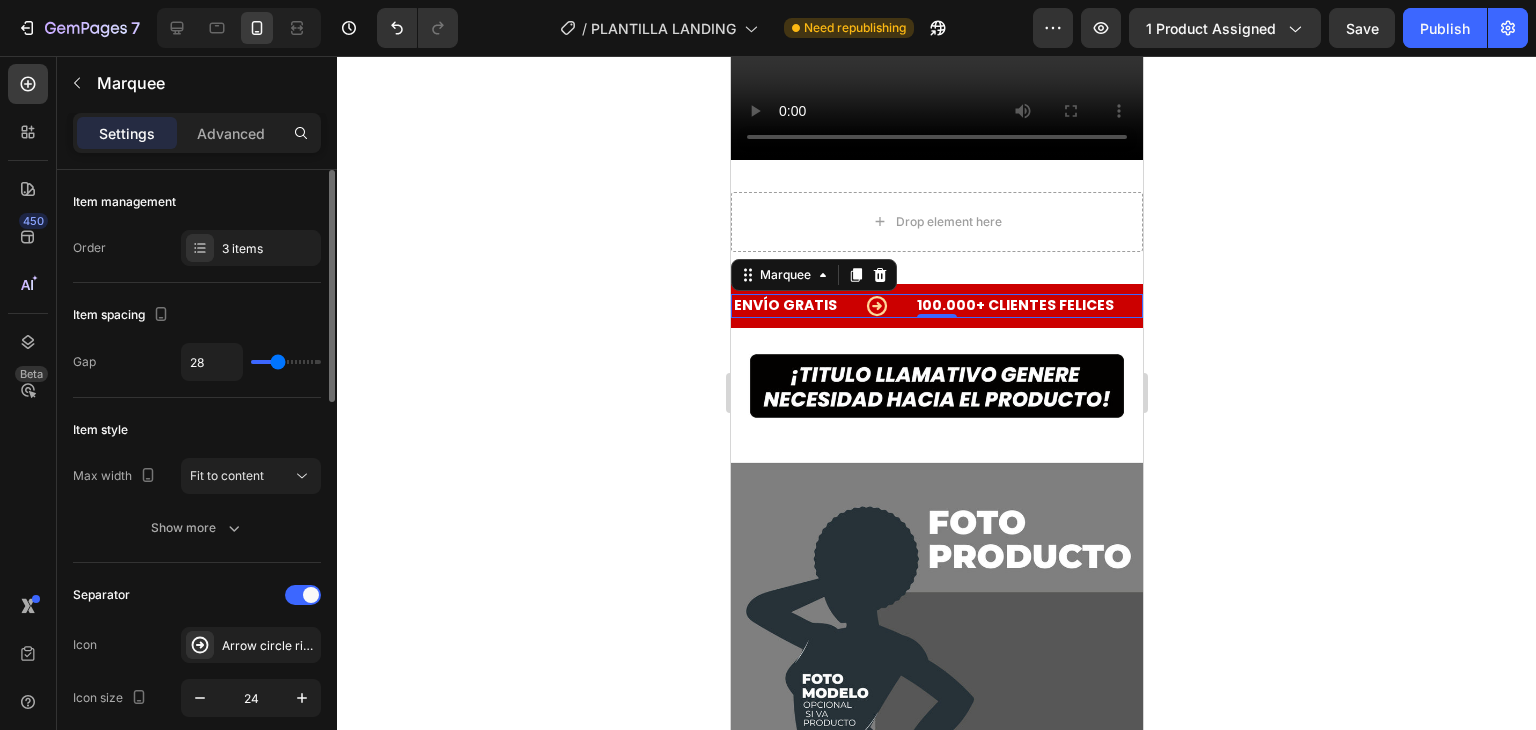 type on "29" 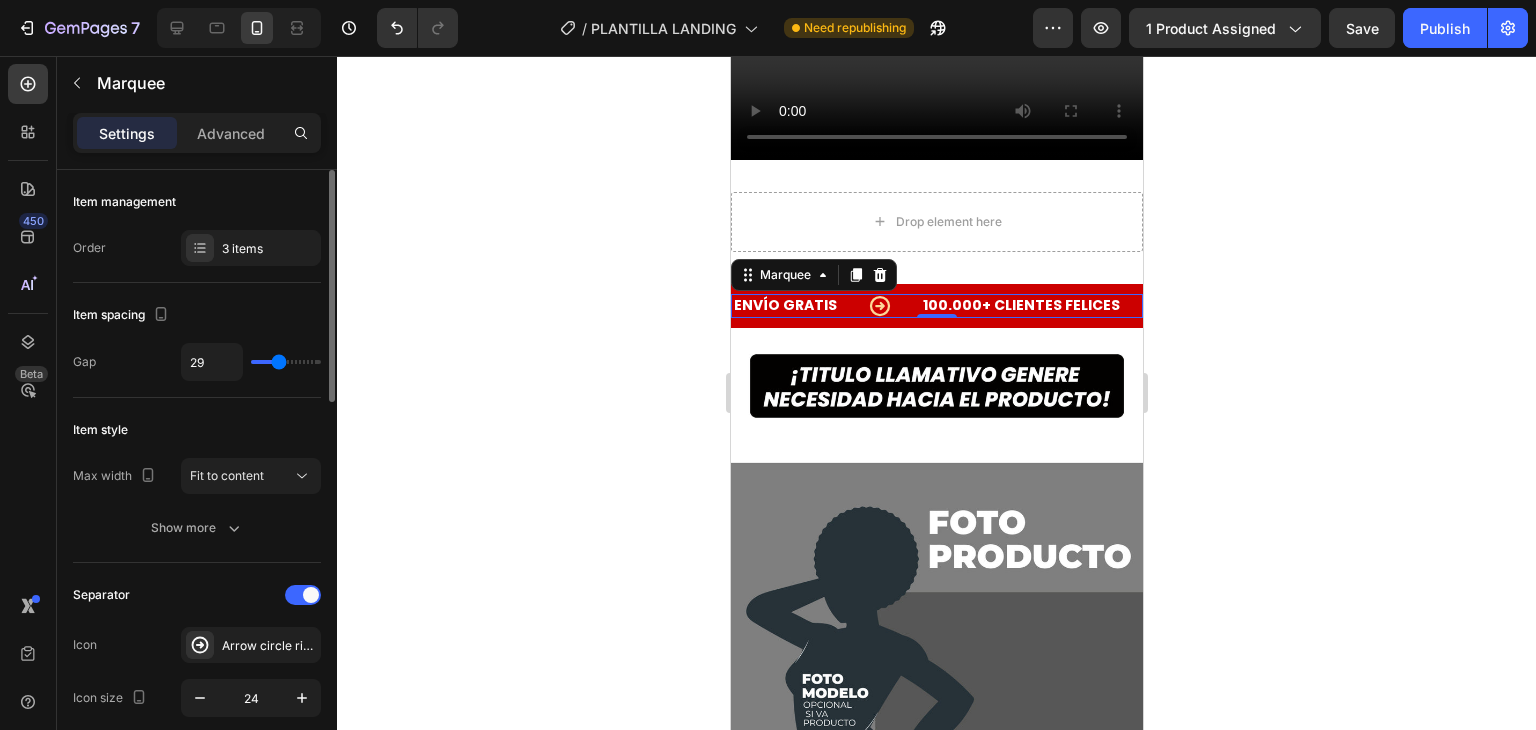 type on "31" 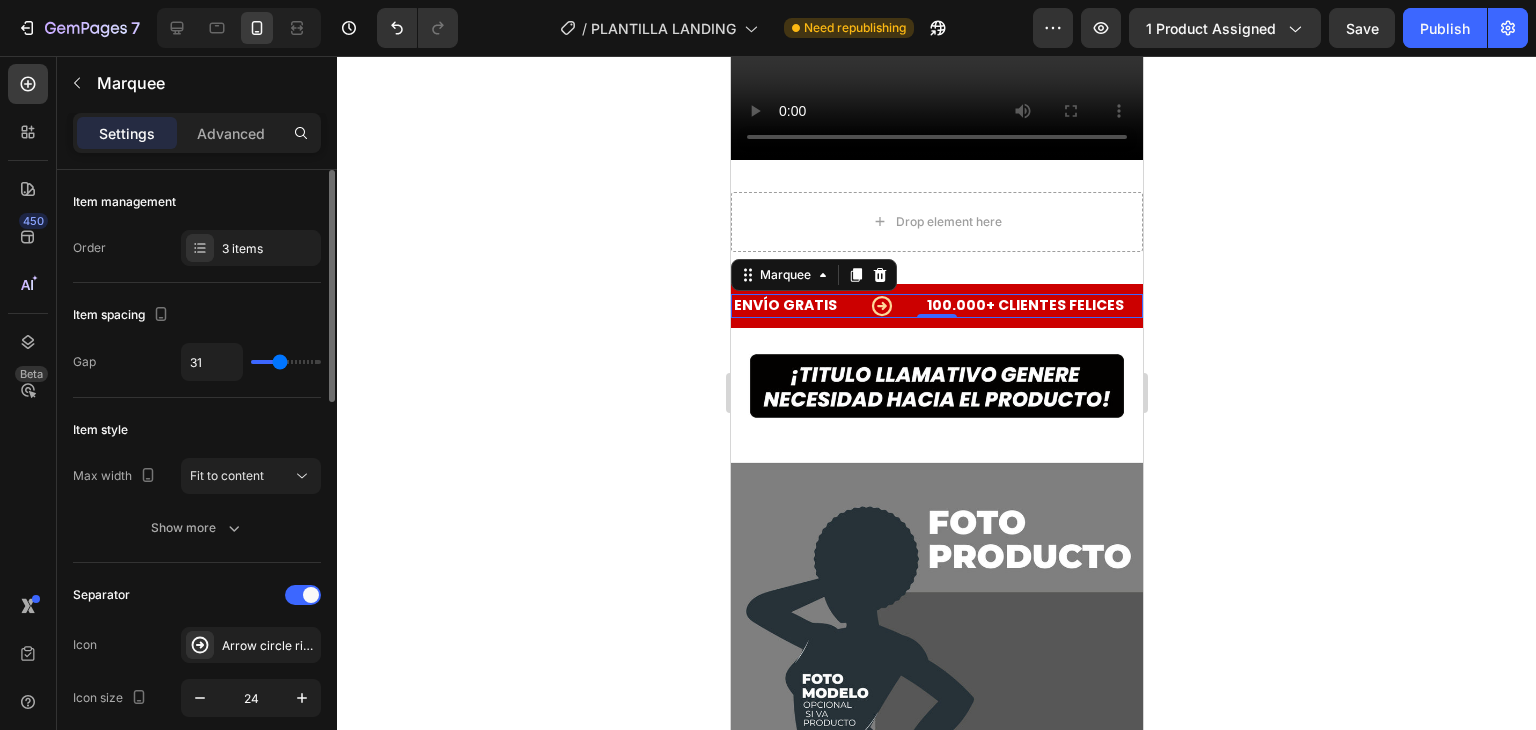 type on "30" 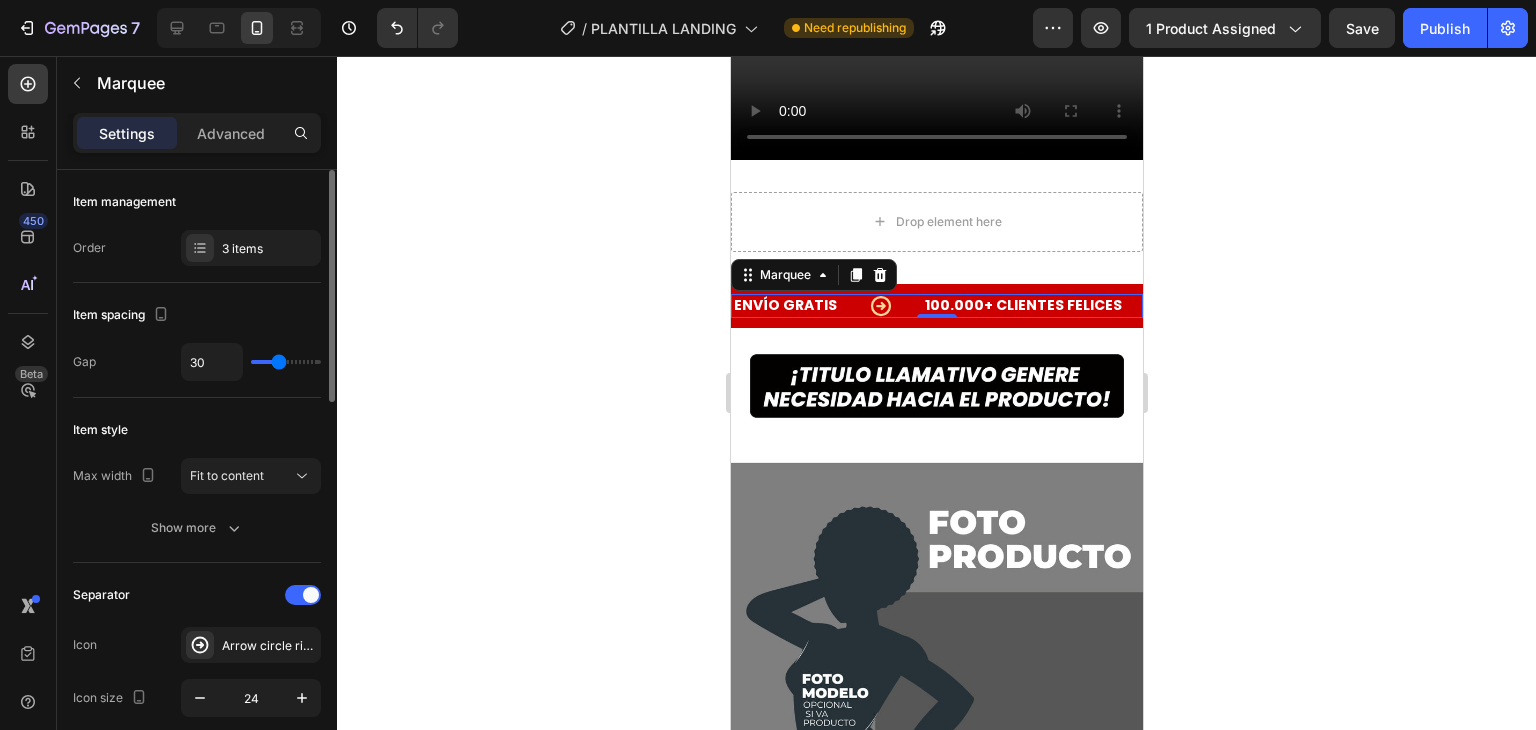 drag, startPoint x: 268, startPoint y: 368, endPoint x: 279, endPoint y: 364, distance: 11.7046995 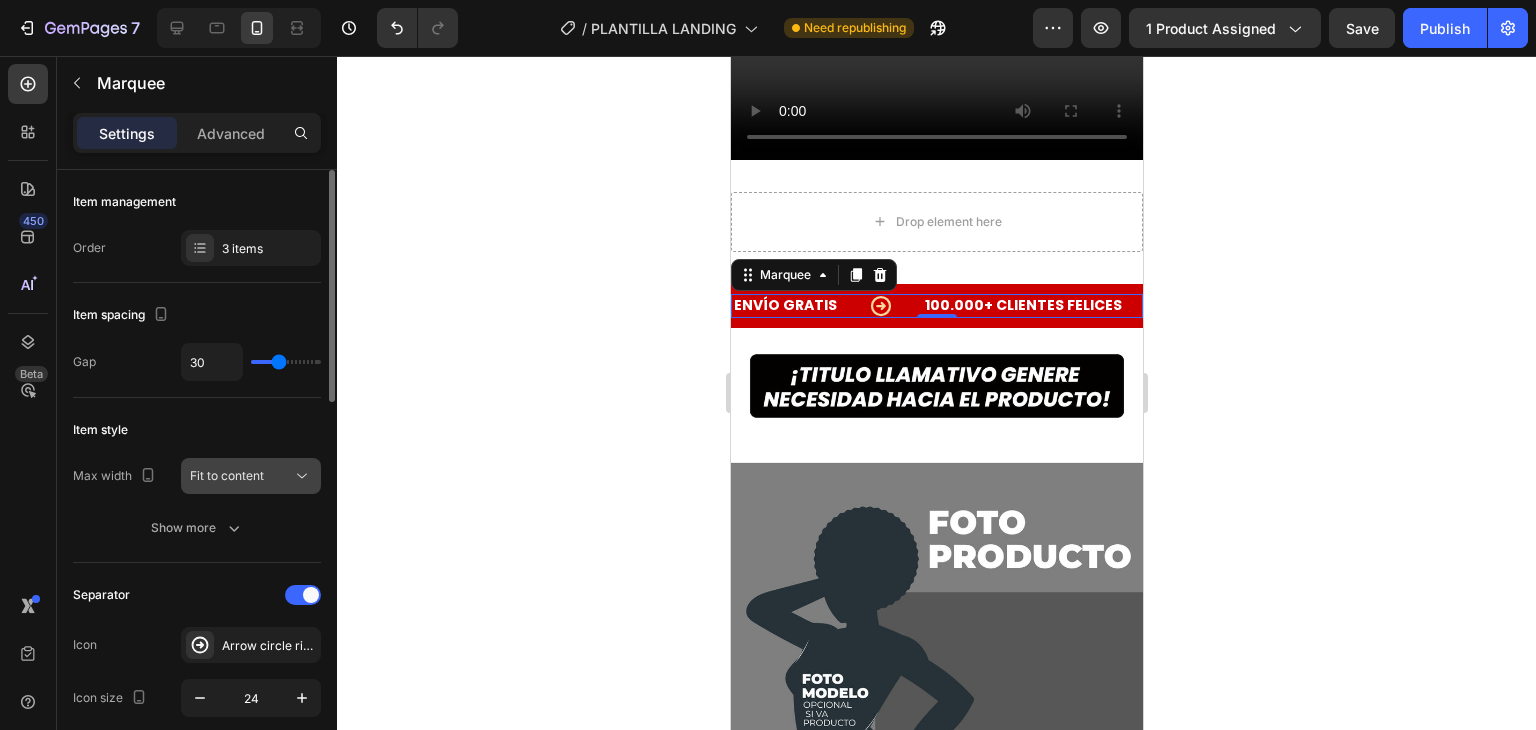 click on "Fit to content" at bounding box center (227, 475) 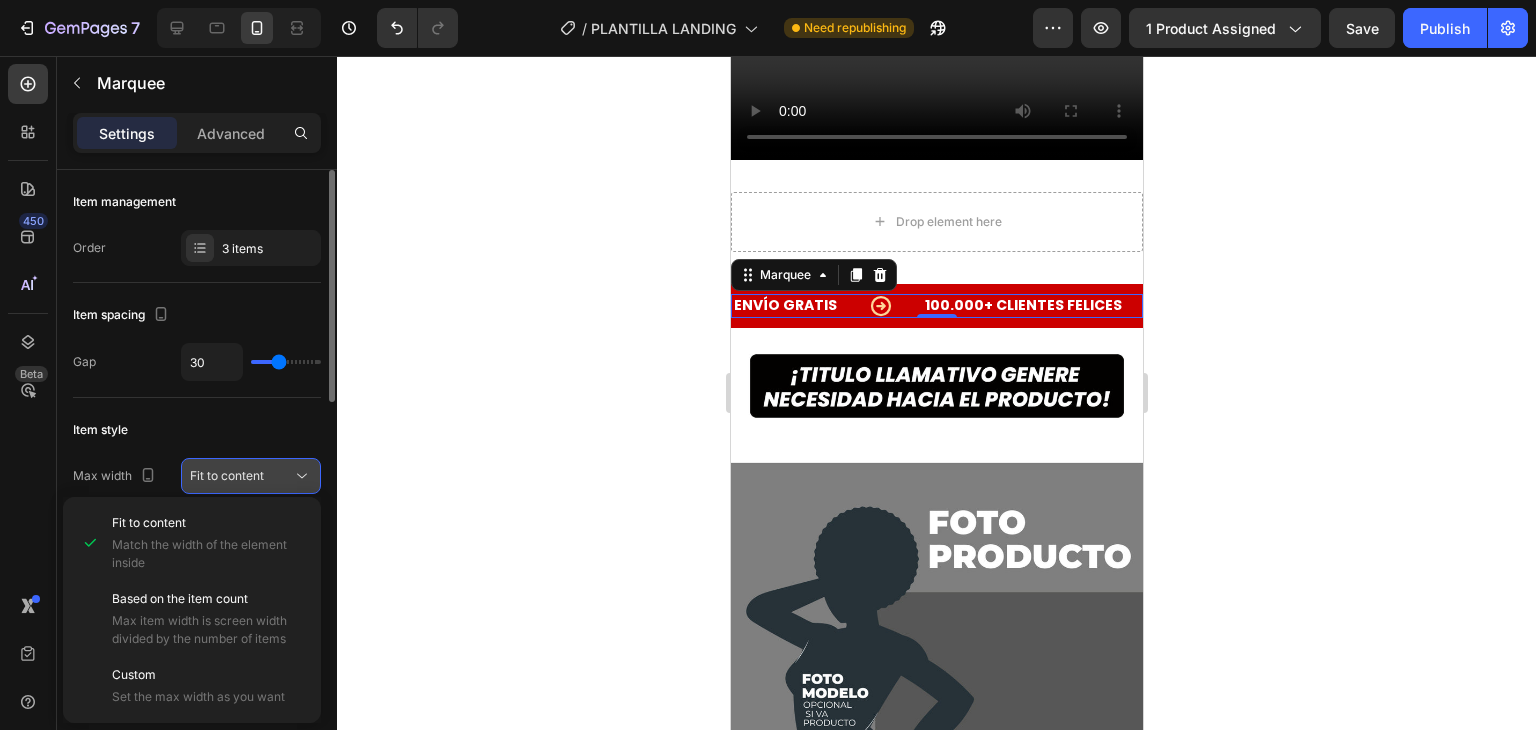 click on "Fit to content" at bounding box center (227, 475) 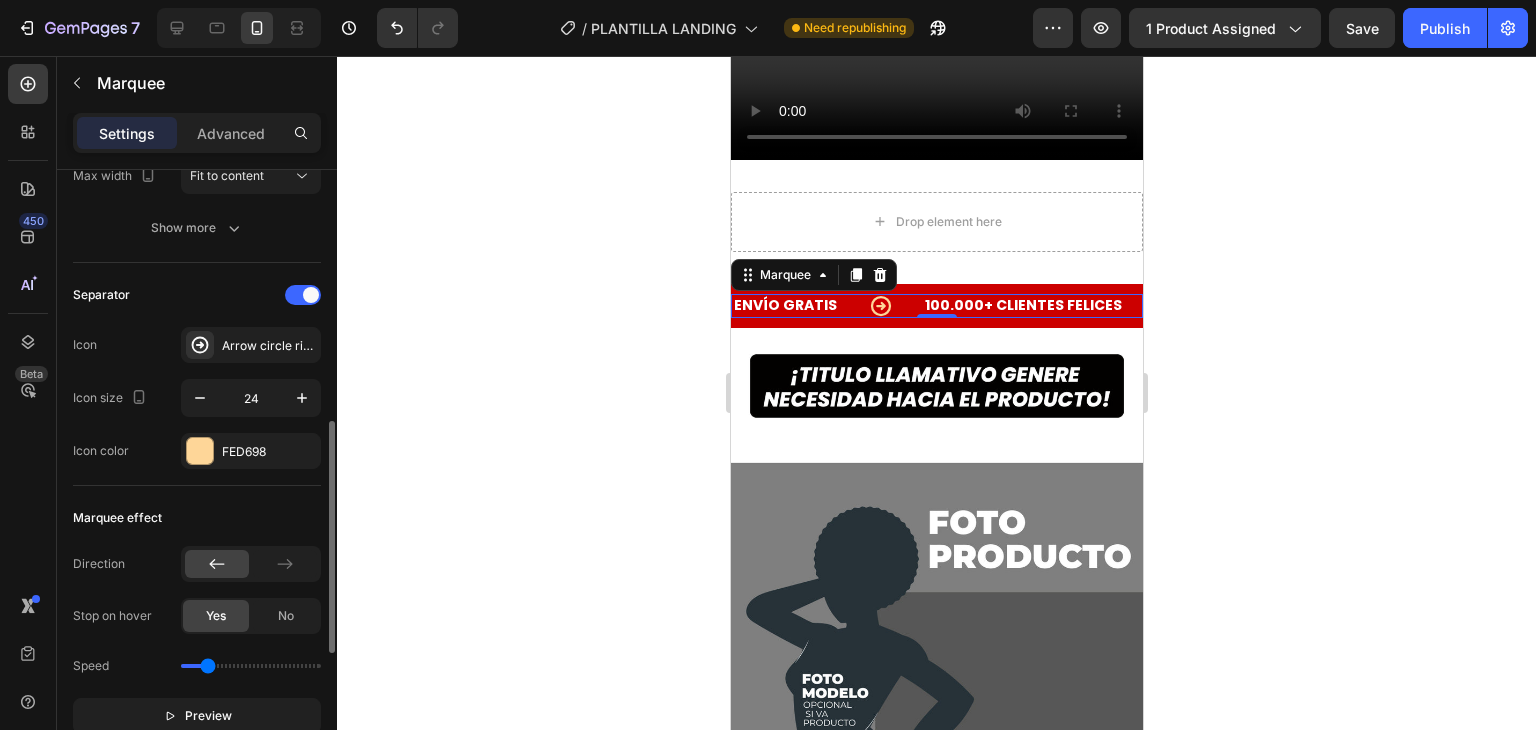 scroll, scrollTop: 500, scrollLeft: 0, axis: vertical 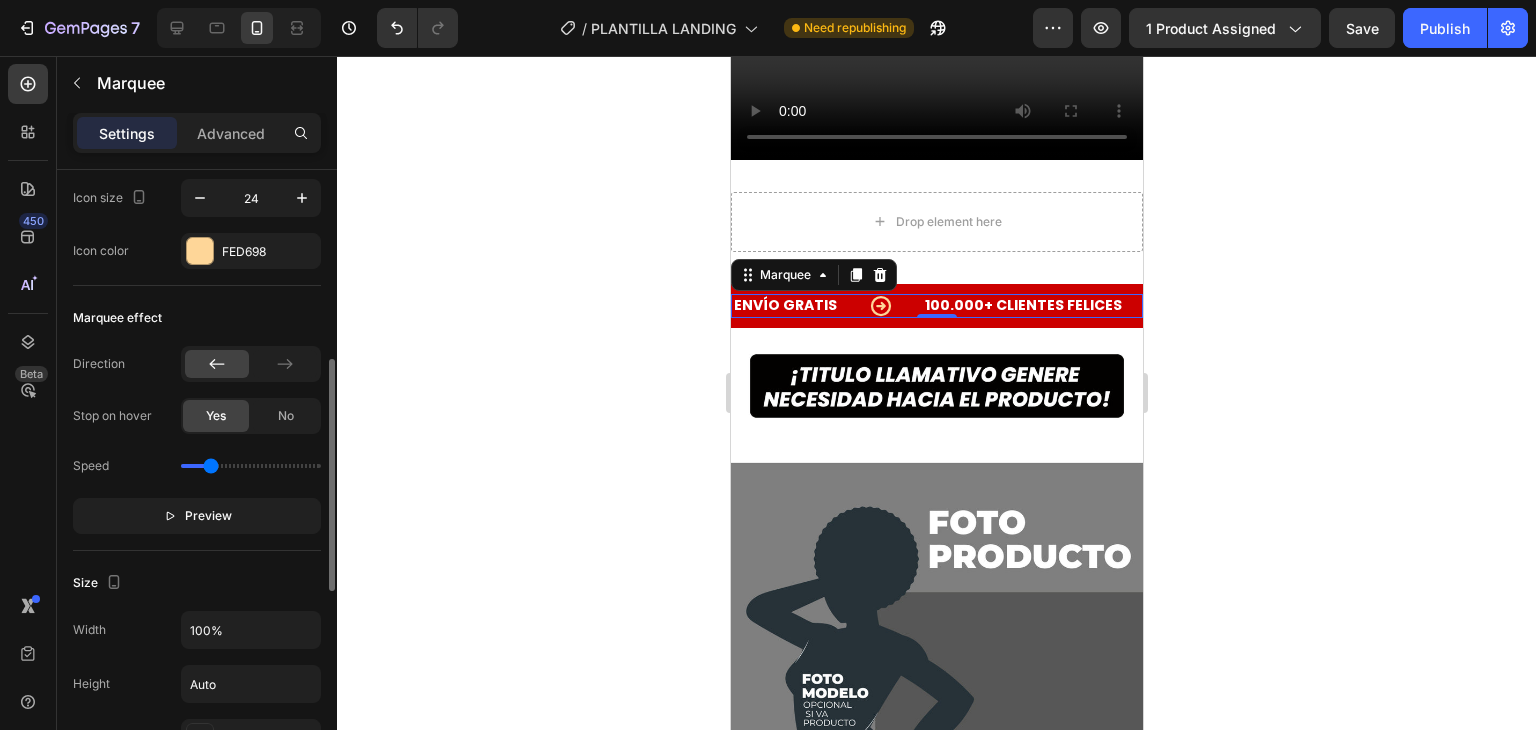 type on "0.6" 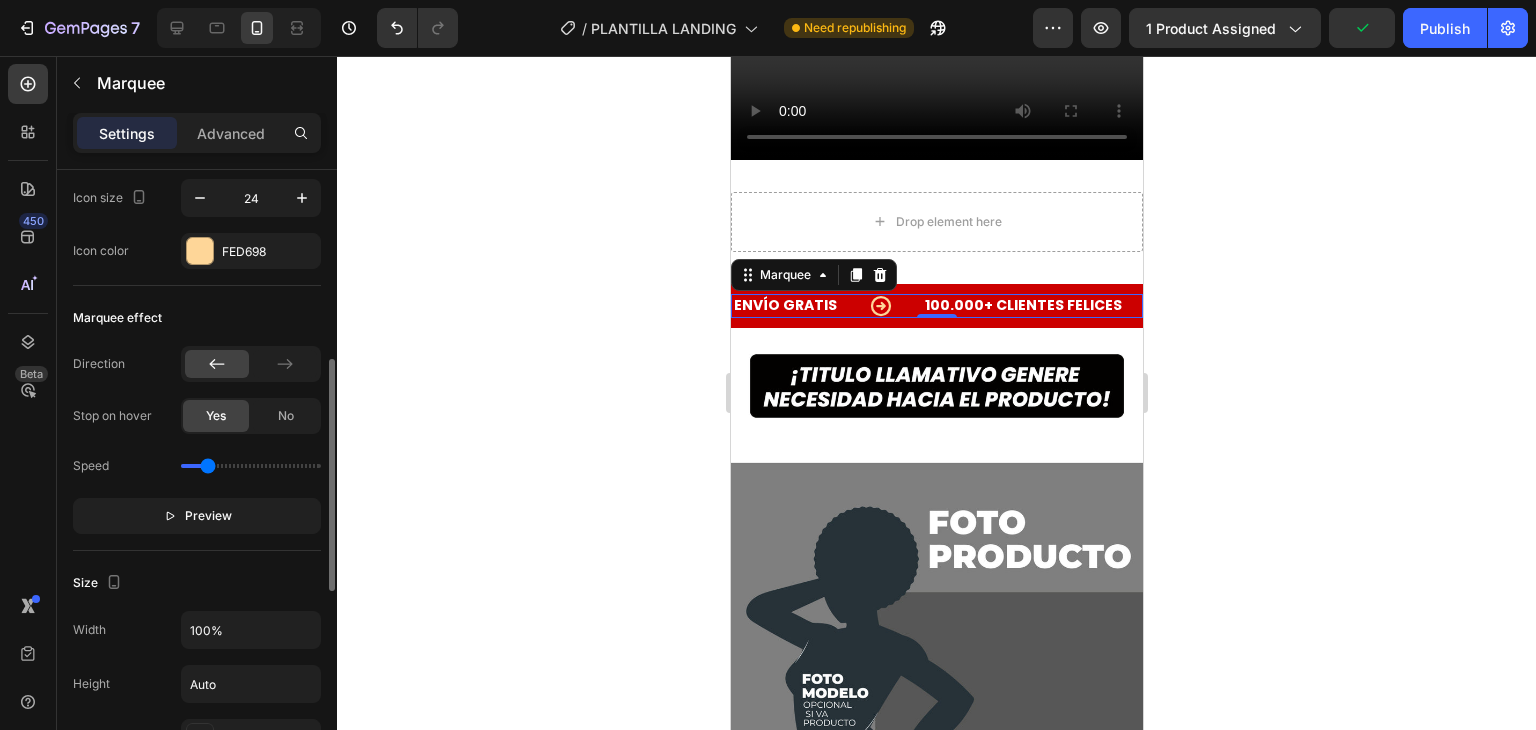 click at bounding box center (251, 466) 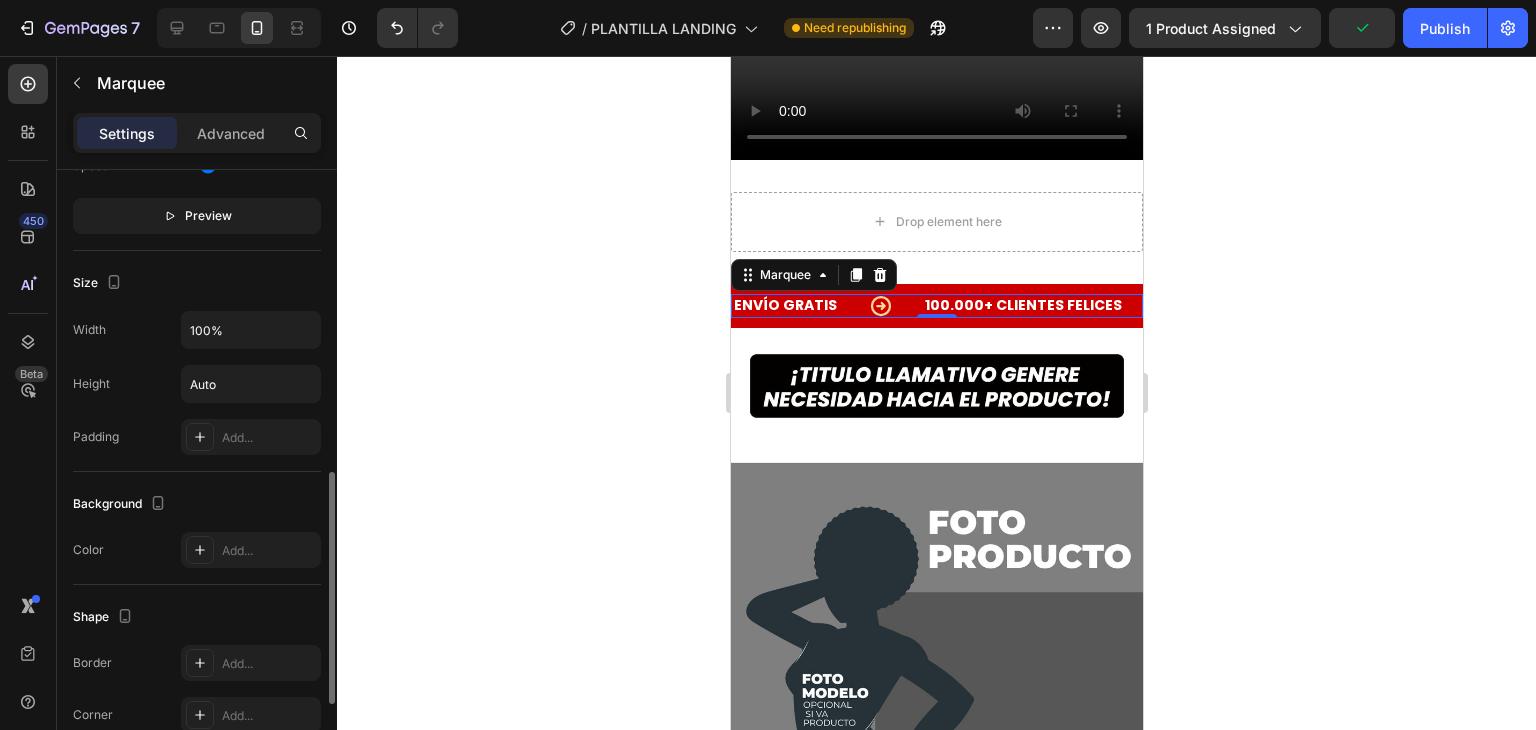 scroll, scrollTop: 1016, scrollLeft: 0, axis: vertical 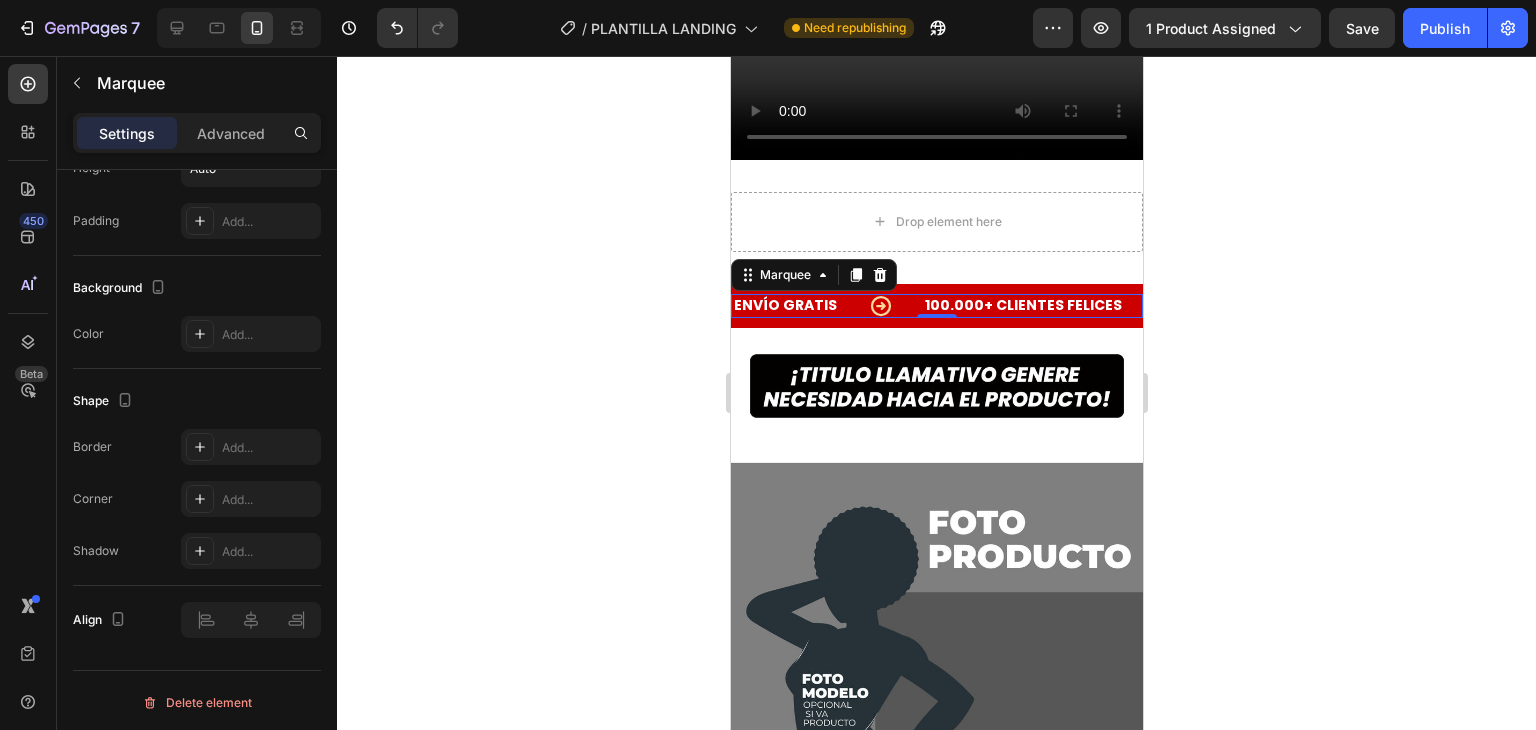 click 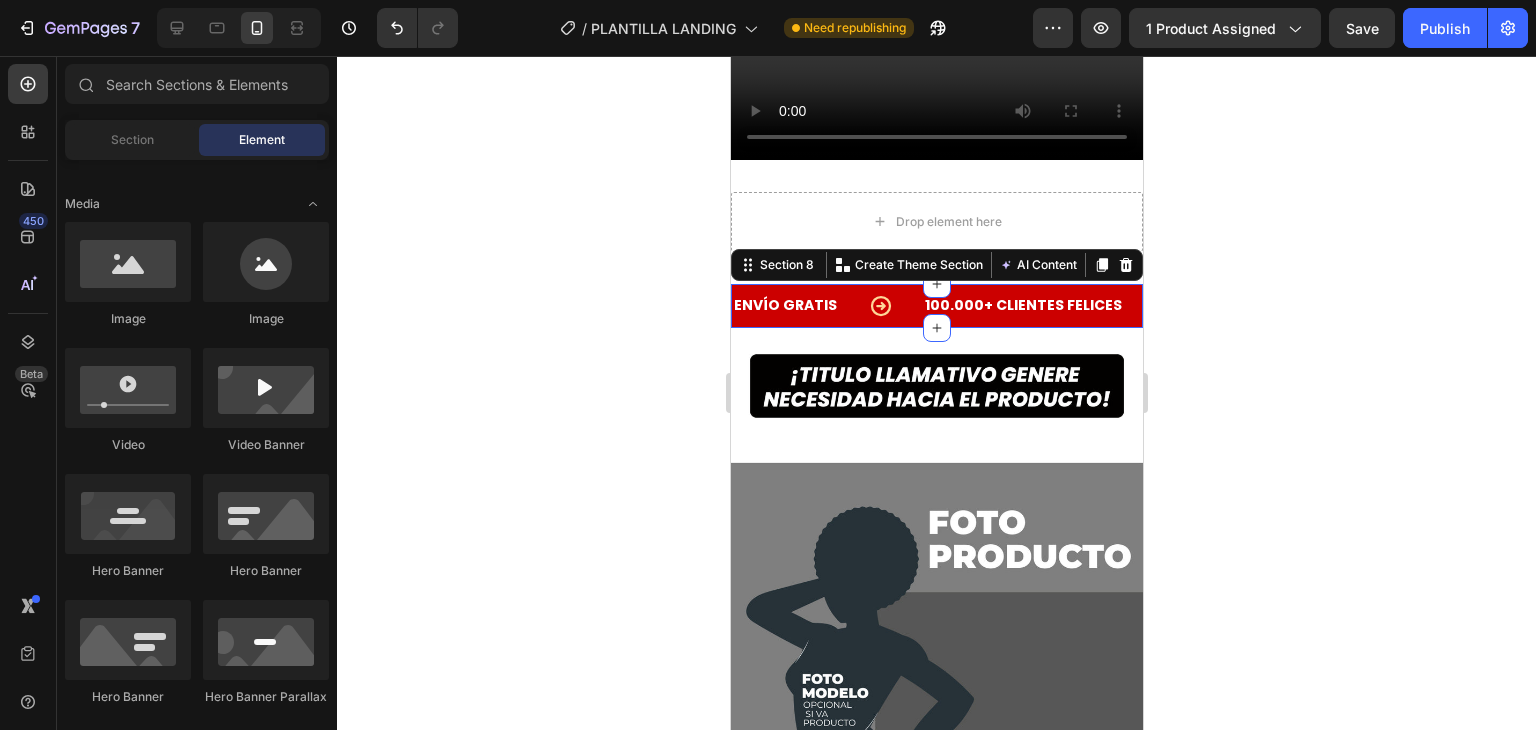 click on "ENVÍO GRATIS Text
100.000+ CLIENTES FELICES Text
AMADO POR TODOS Text
ENVÍO GRATIS Text
100.000+ CLIENTES FELICES Text
AMADO POR TODOS Text
Marquee Section 8   You can create reusable sections Create Theme Section AI Content Write with GemAI What would you like to describe here? Tone and Voice Persuasive Product Chao Canas® | Shampoo Cubre Canas 3 en 1 Show more Generate" at bounding box center [936, 306] 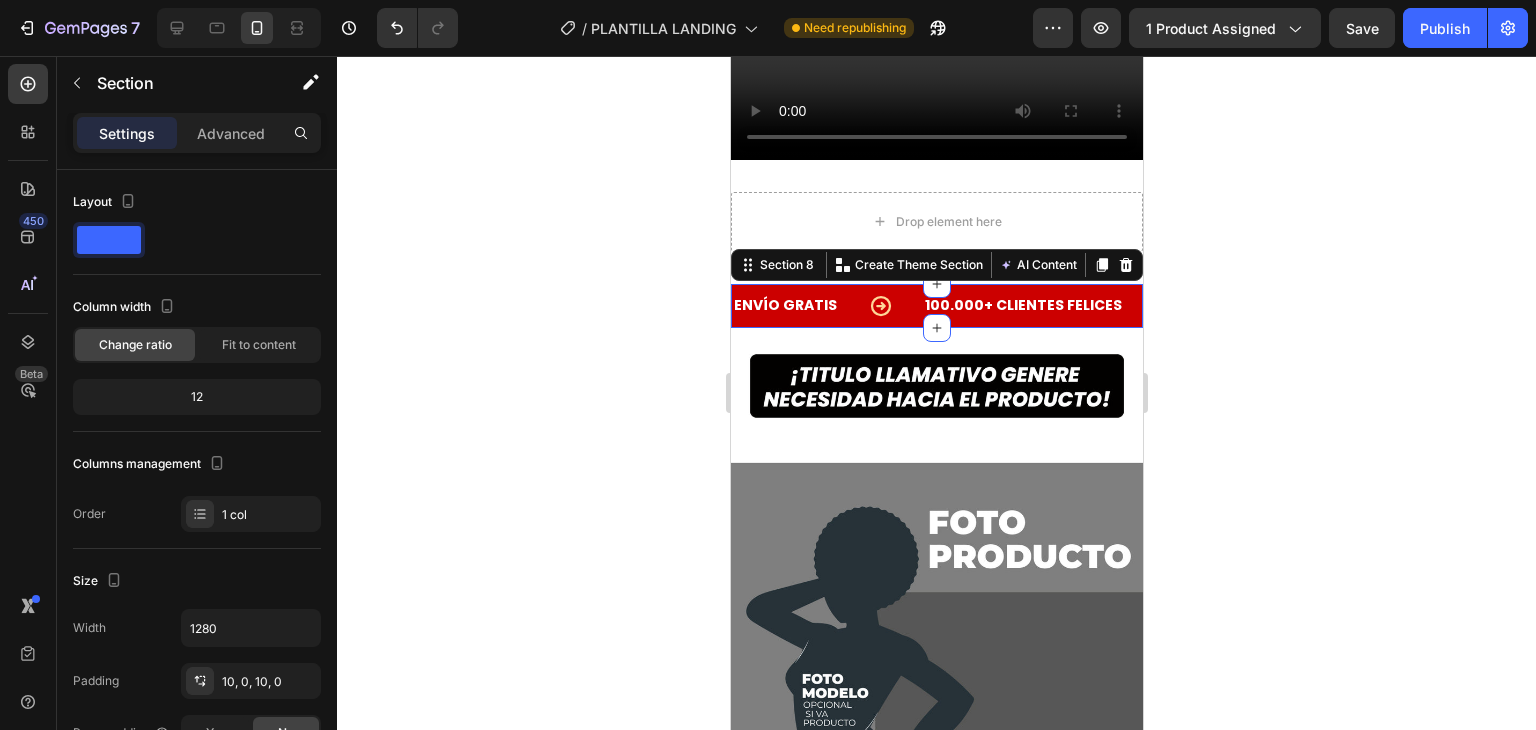 click on "Section" 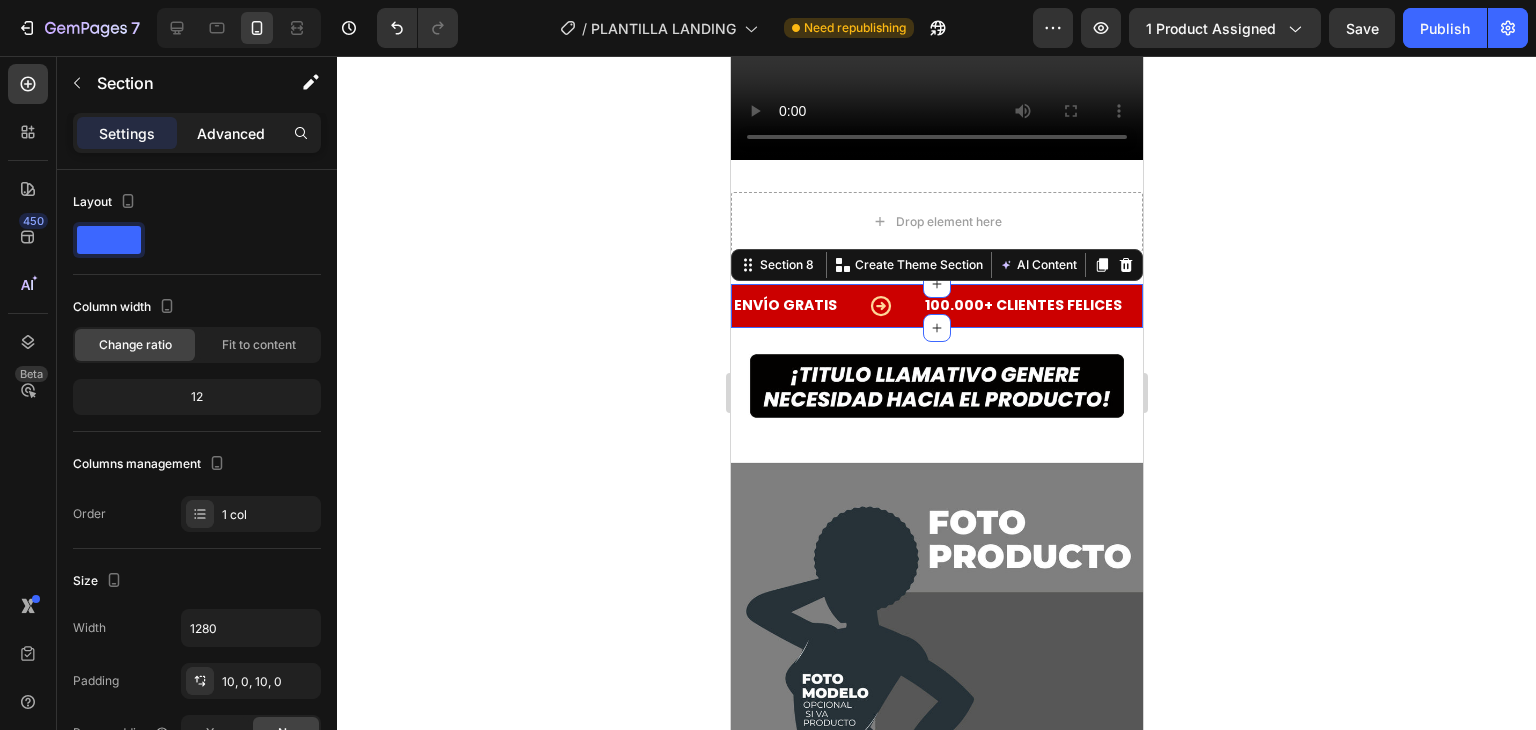 click on "Advanced" at bounding box center [231, 133] 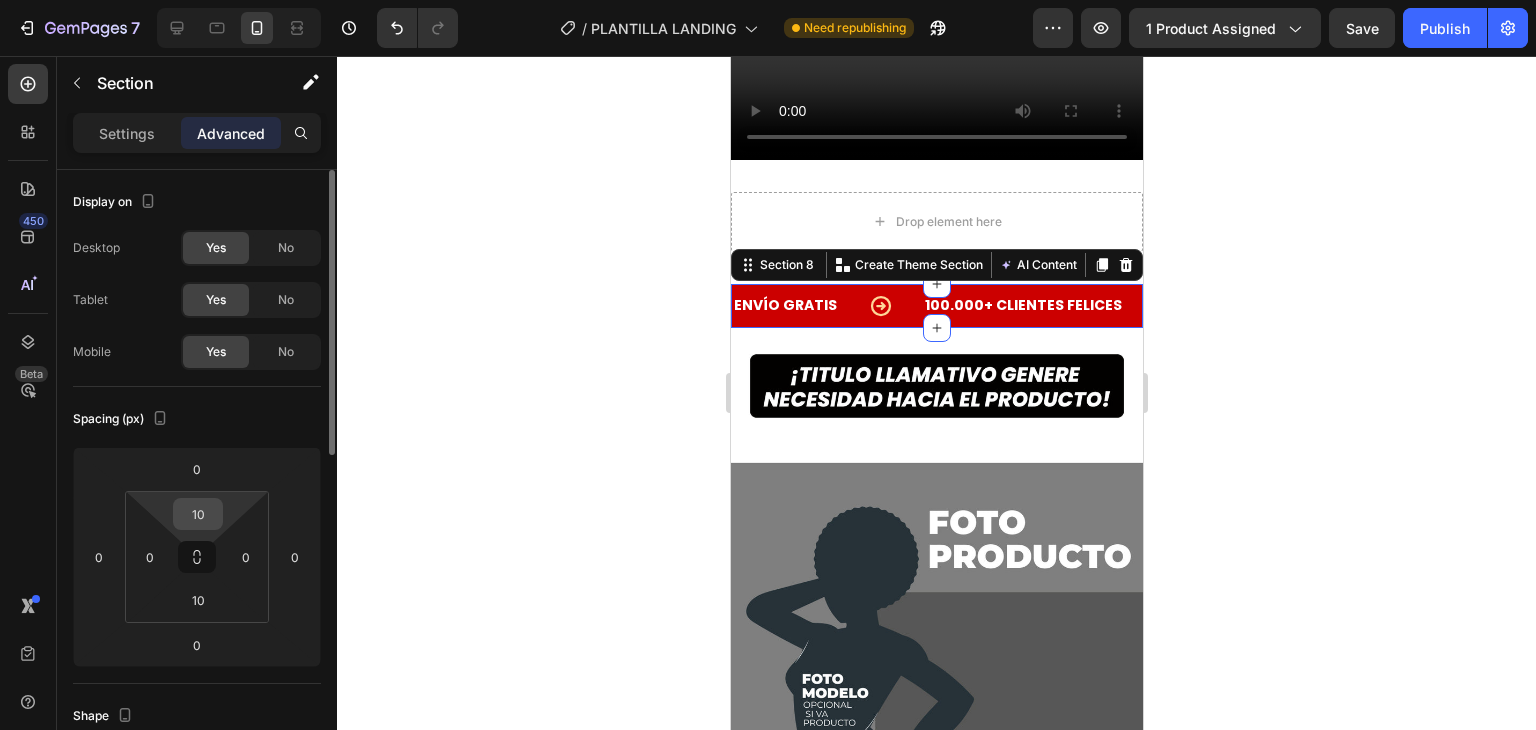 click on "10" at bounding box center [198, 514] 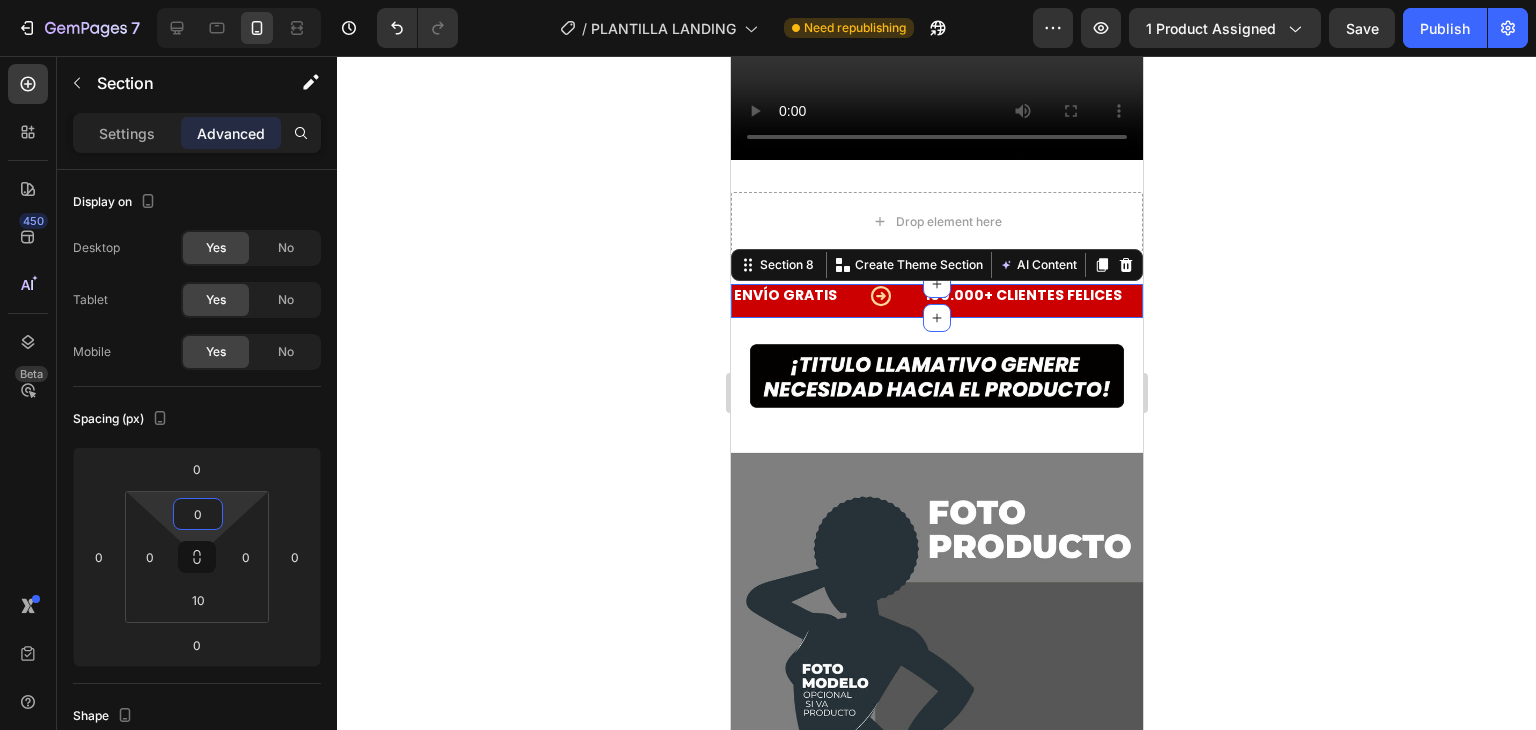 type on "10" 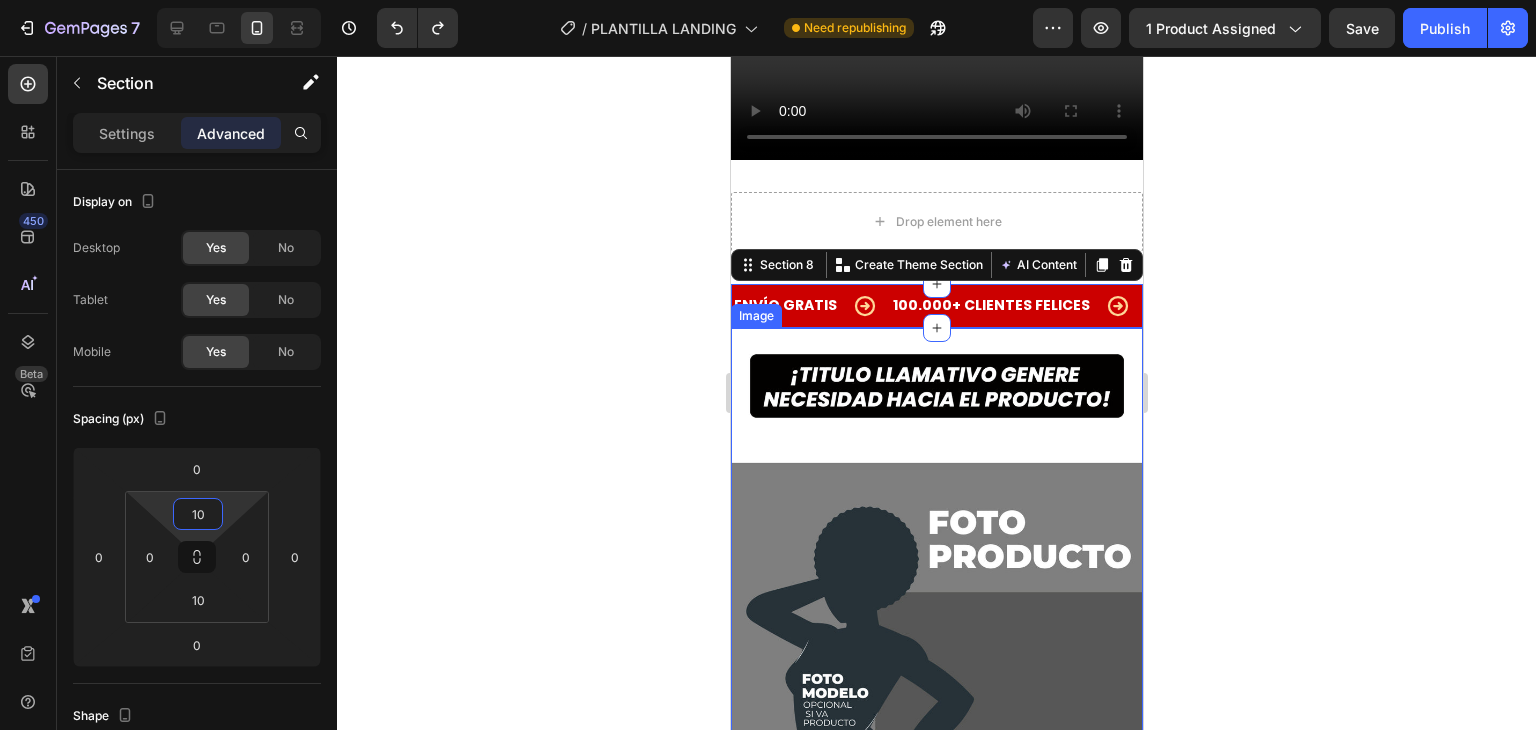 click 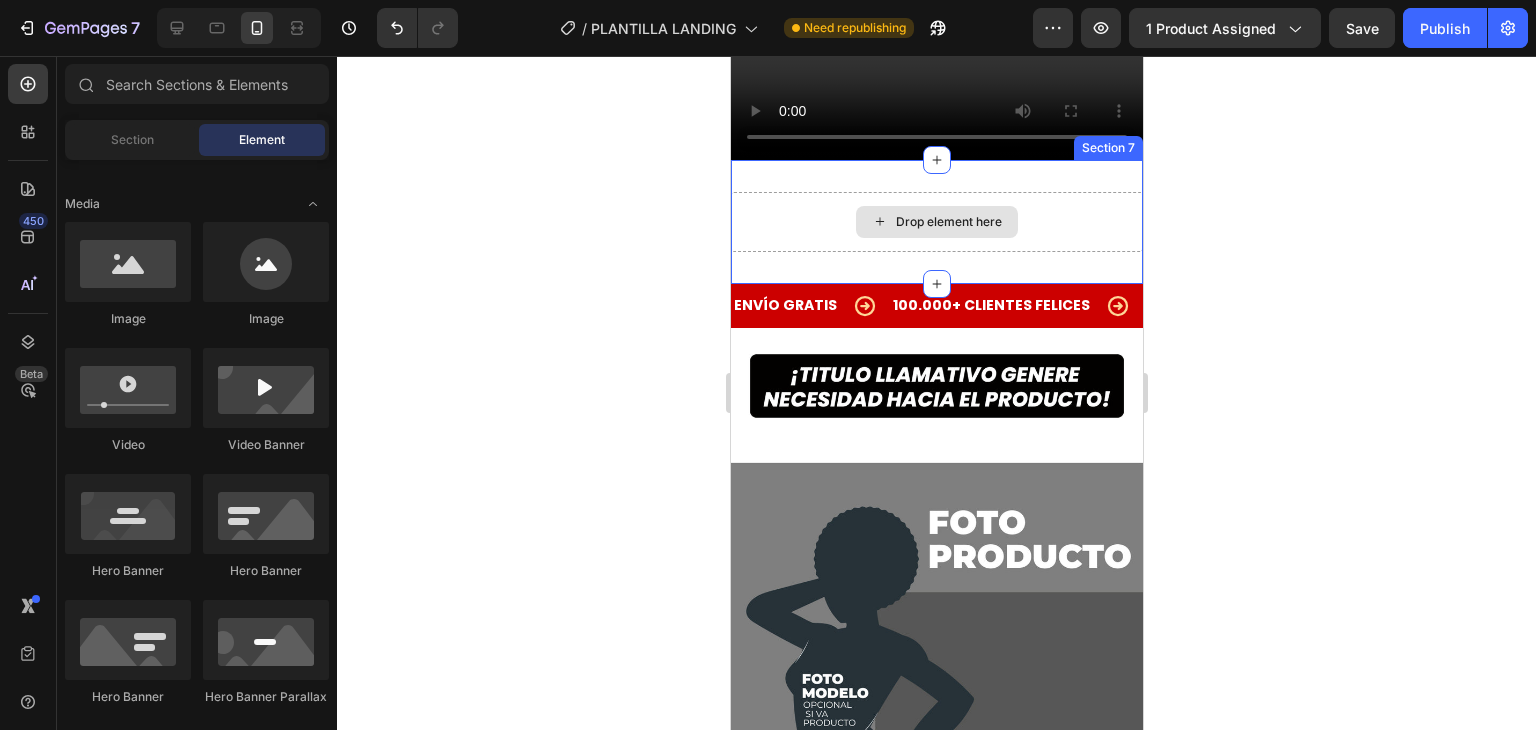 click on "Drop element here" at bounding box center (936, 222) 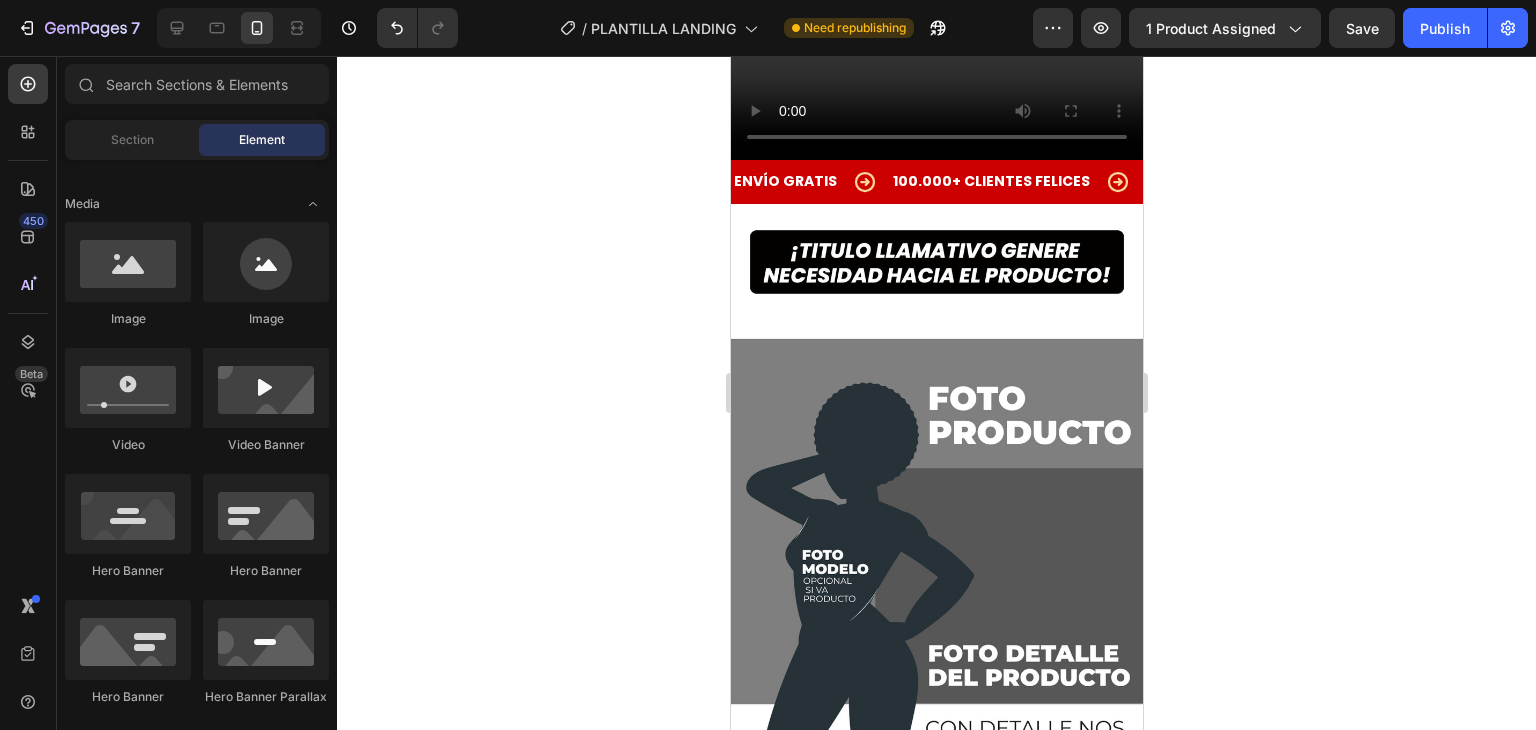 click 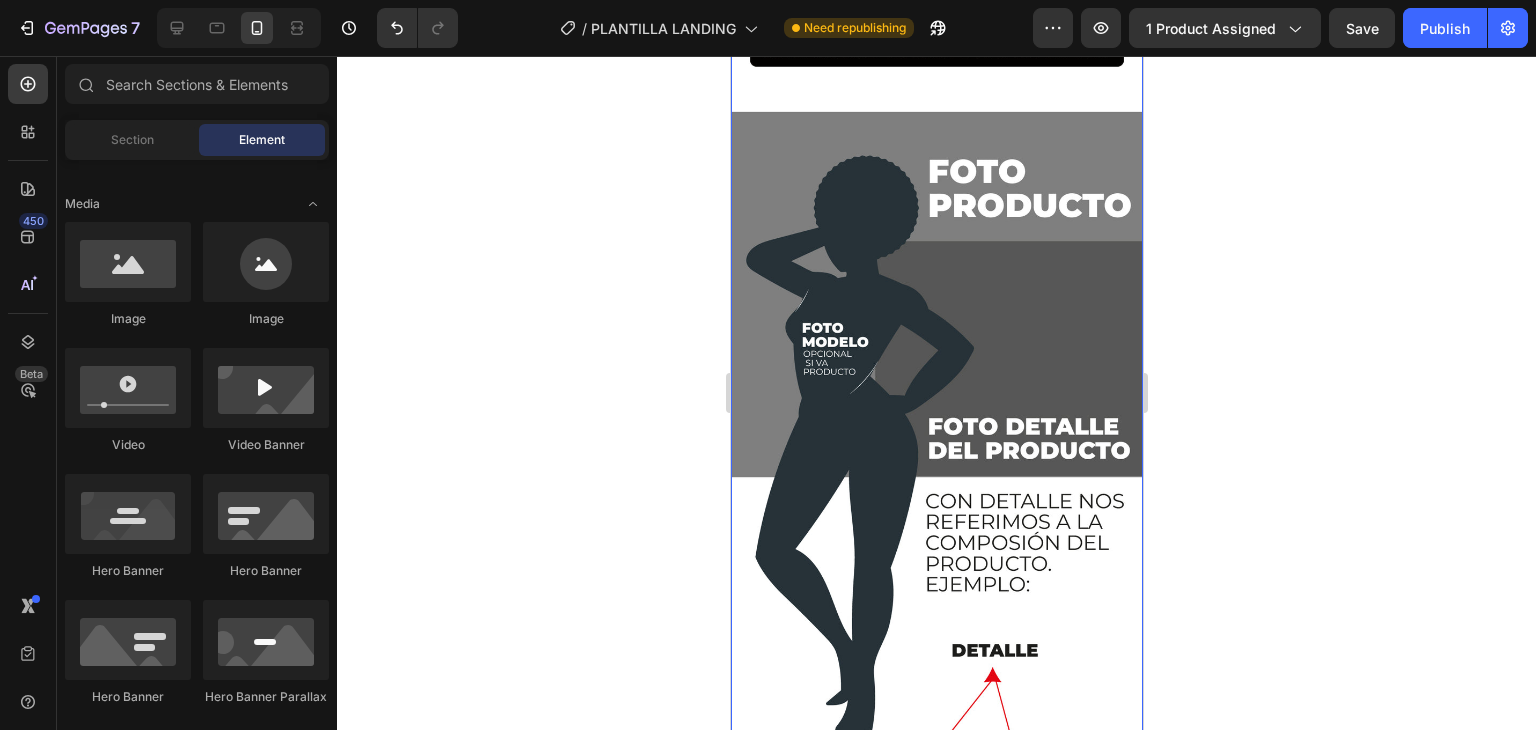 scroll, scrollTop: 4617, scrollLeft: 0, axis: vertical 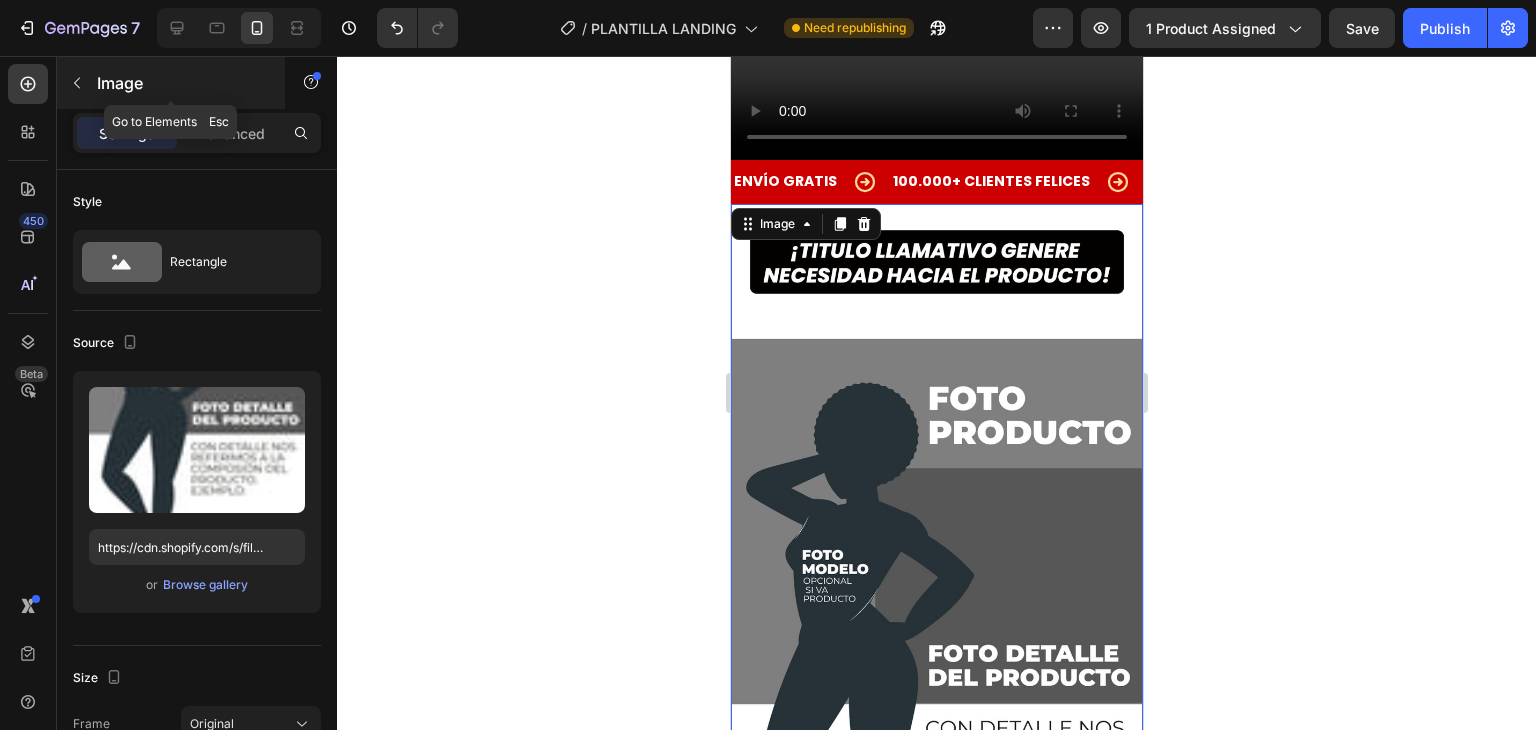 click 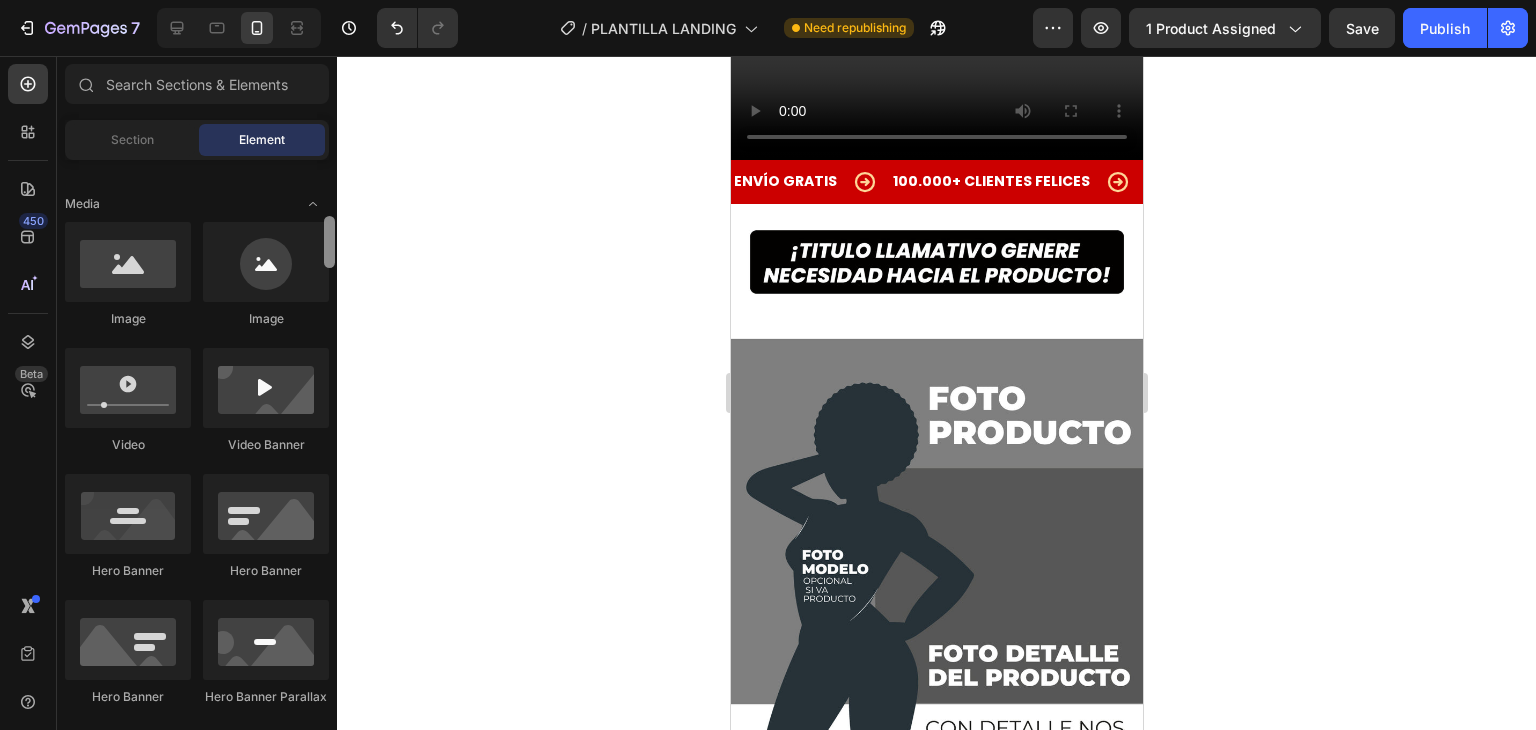 scroll, scrollTop: 800, scrollLeft: 0, axis: vertical 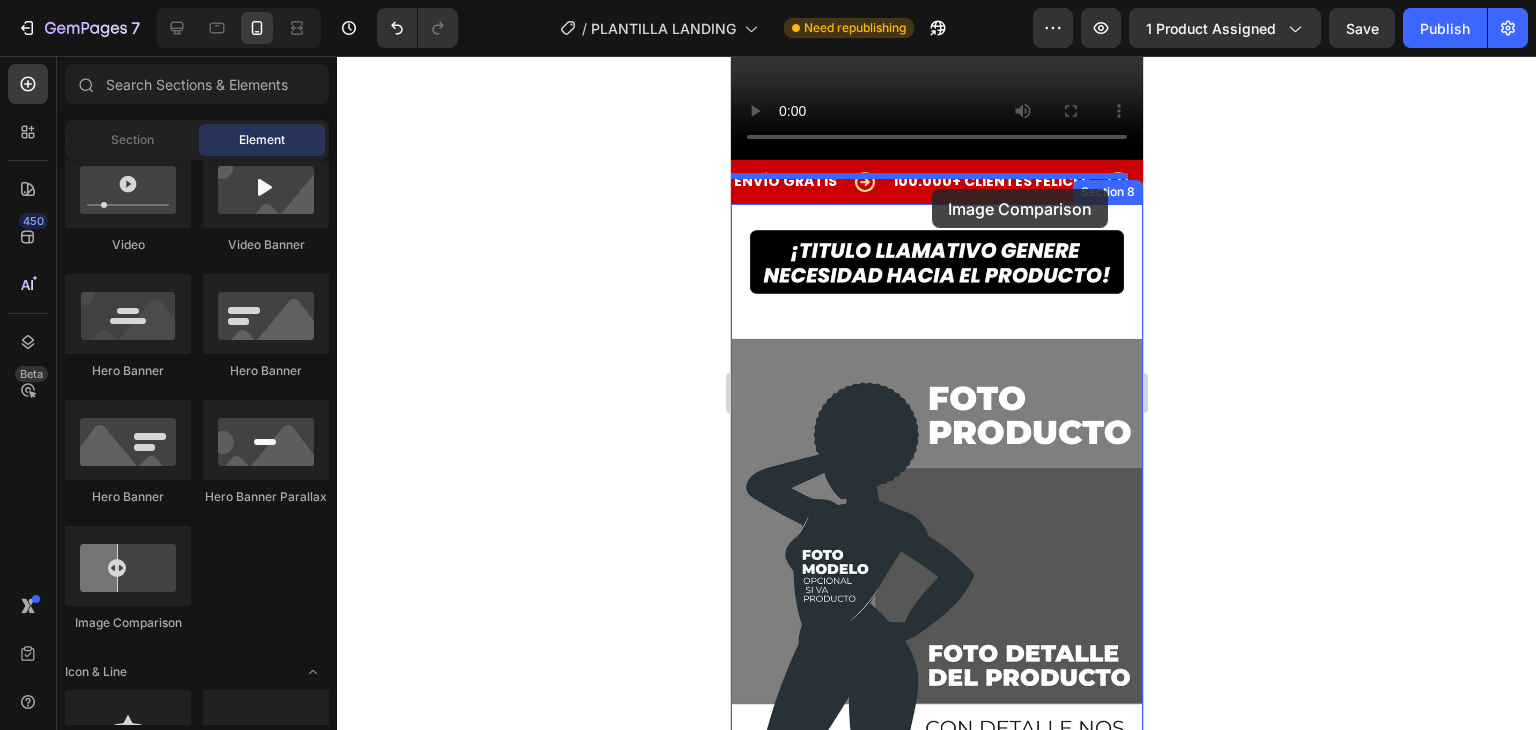 drag, startPoint x: 829, startPoint y: 637, endPoint x: 931, endPoint y: 189, distance: 459.4649 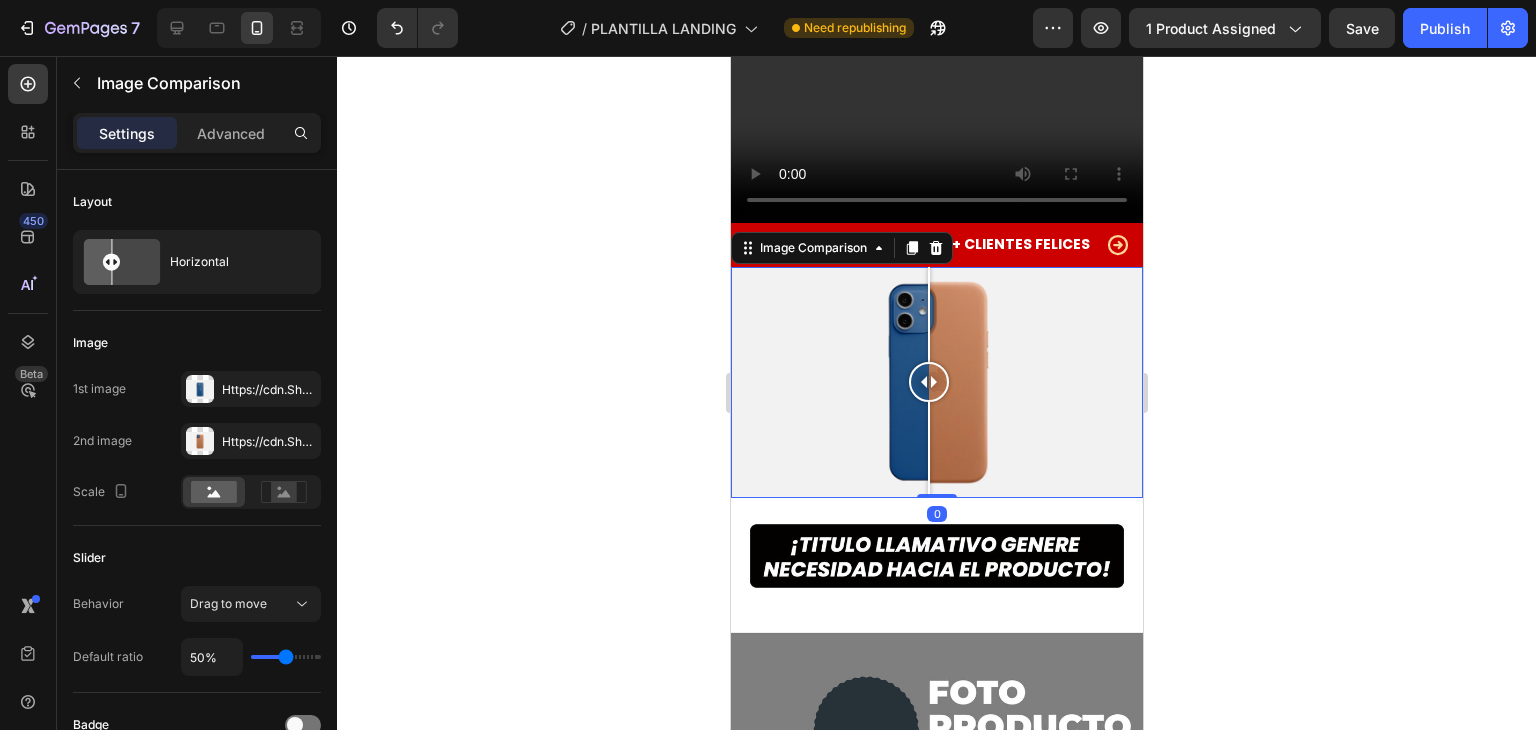 scroll, scrollTop: 4417, scrollLeft: 0, axis: vertical 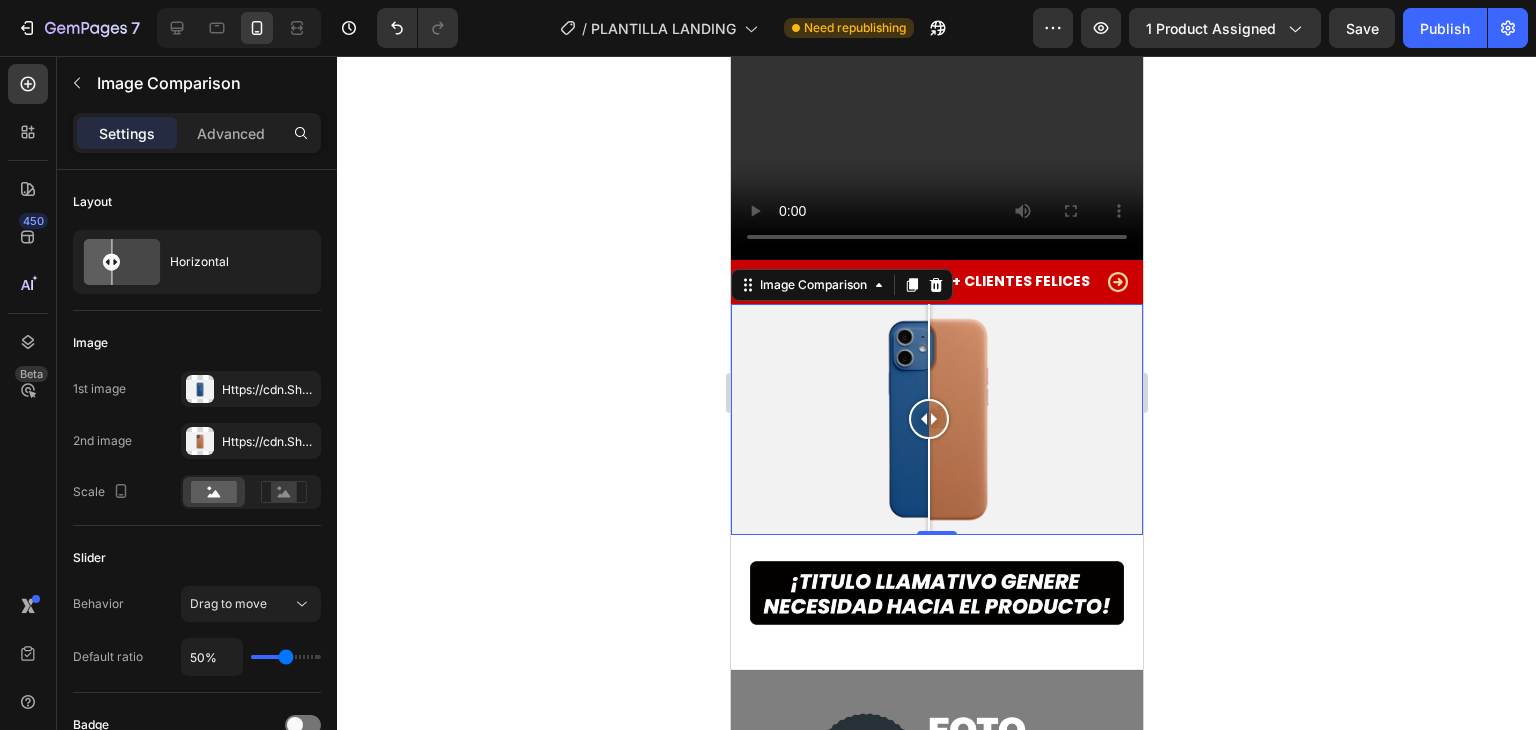 click at bounding box center [936, 420] 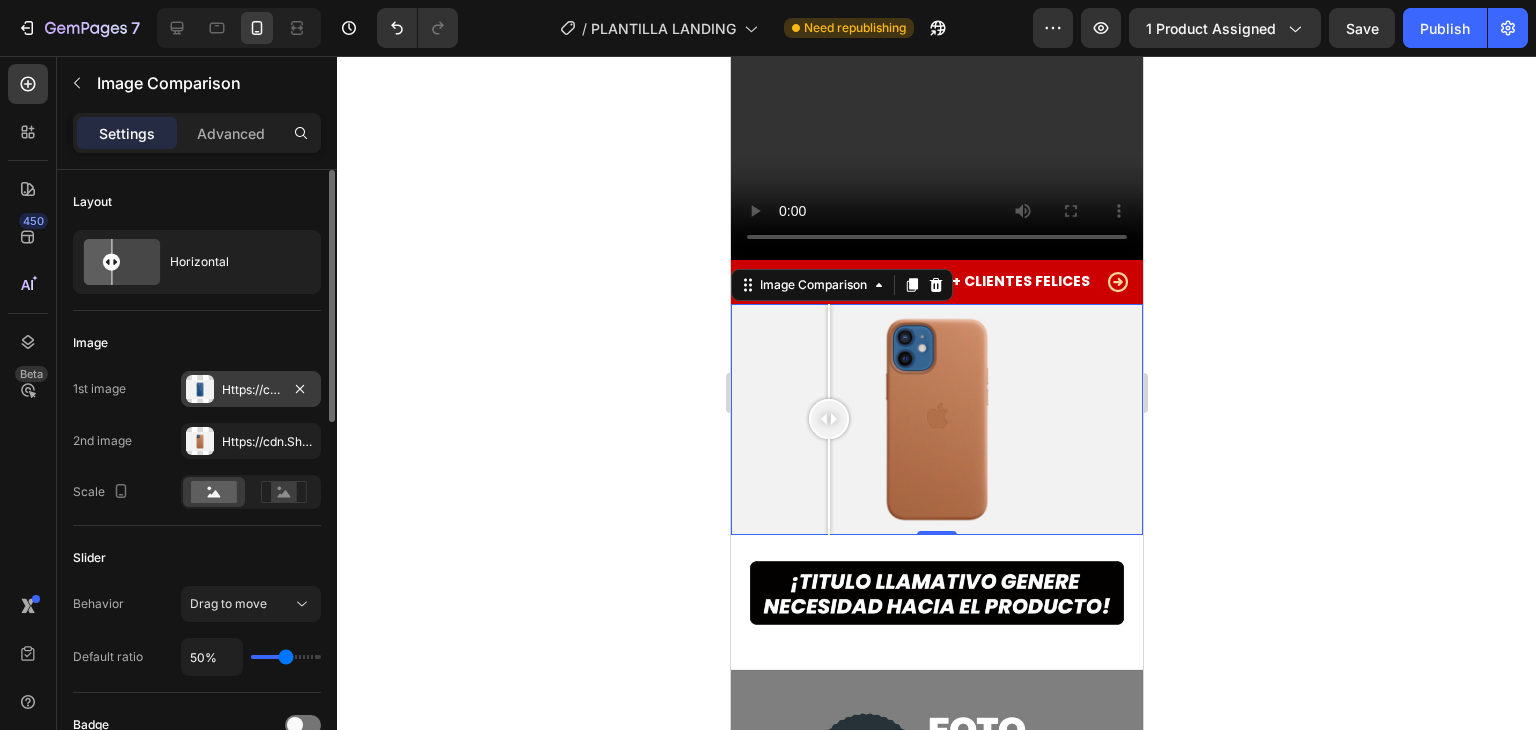 click on "Https://cdn.Shopify.Com/s/files/1/2005/9307/files/image_compare_before.Png" at bounding box center (251, 390) 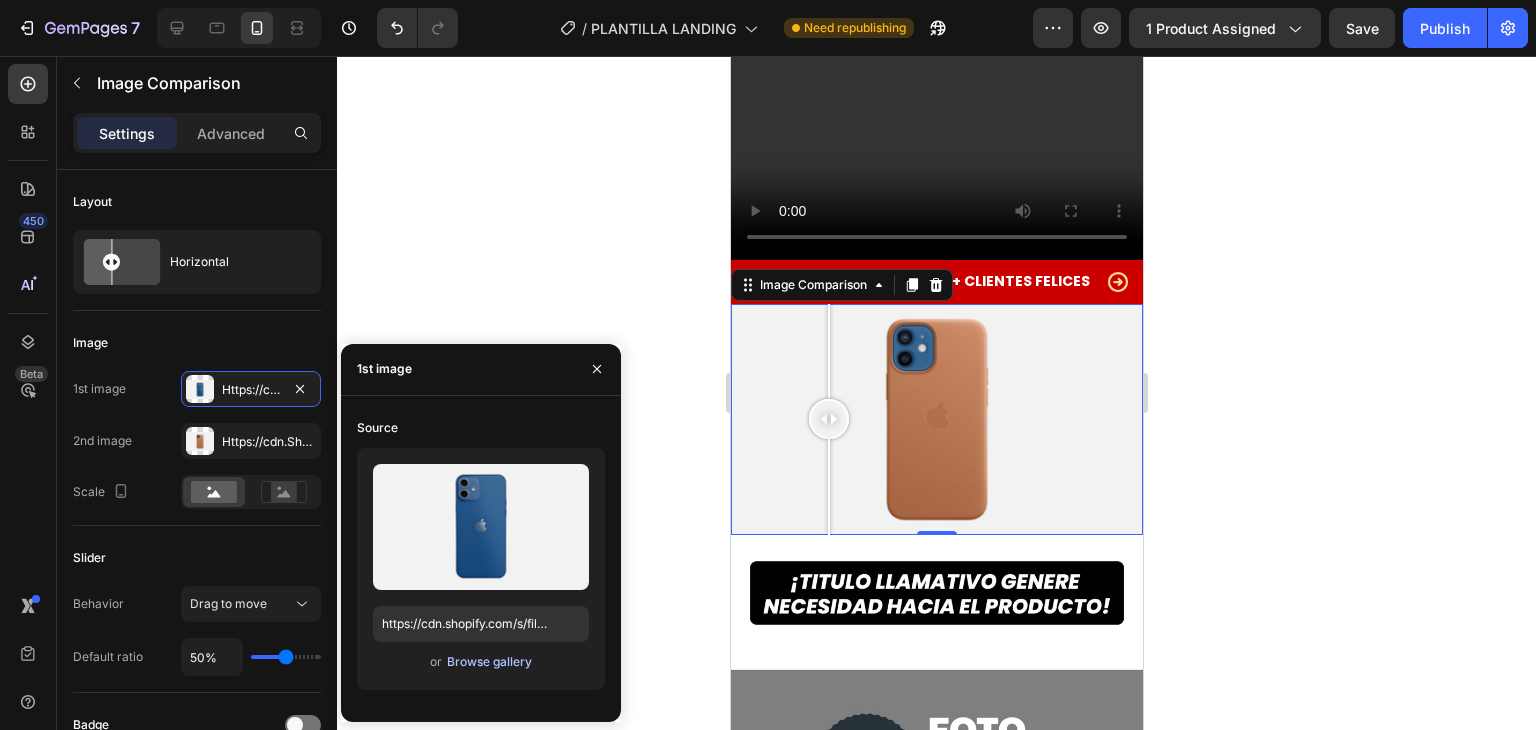 click on "Browse gallery" at bounding box center (489, 662) 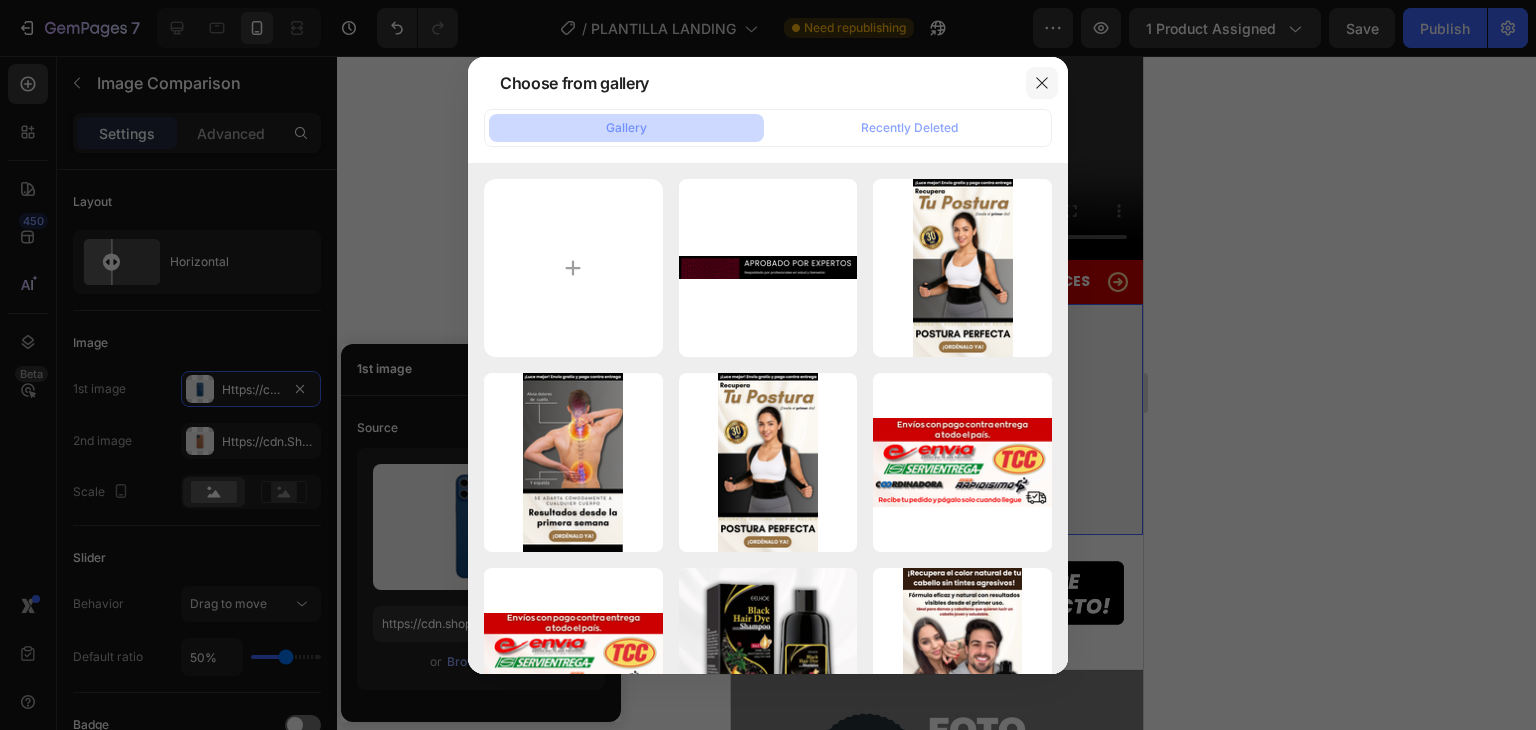 click at bounding box center [1042, 83] 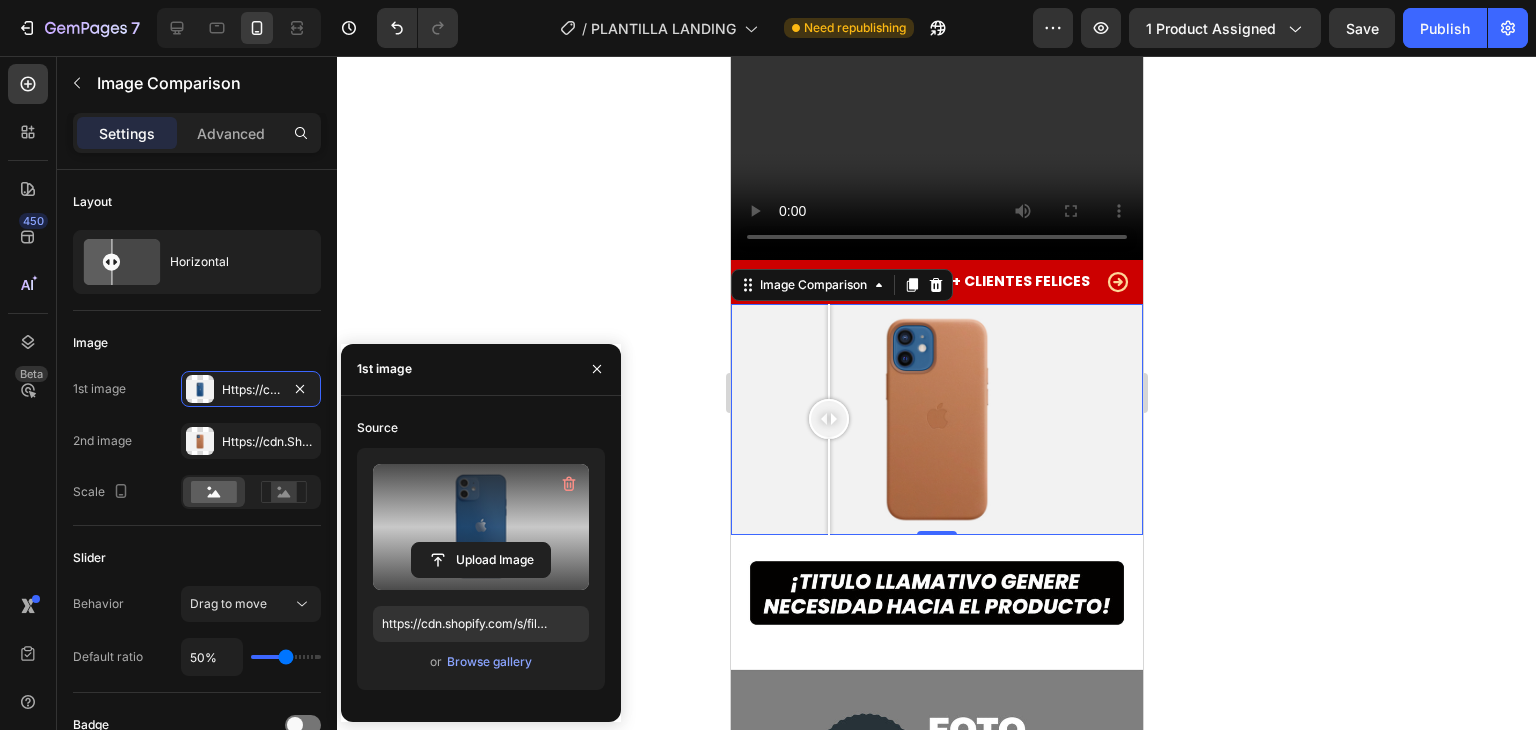 click at bounding box center [481, 527] 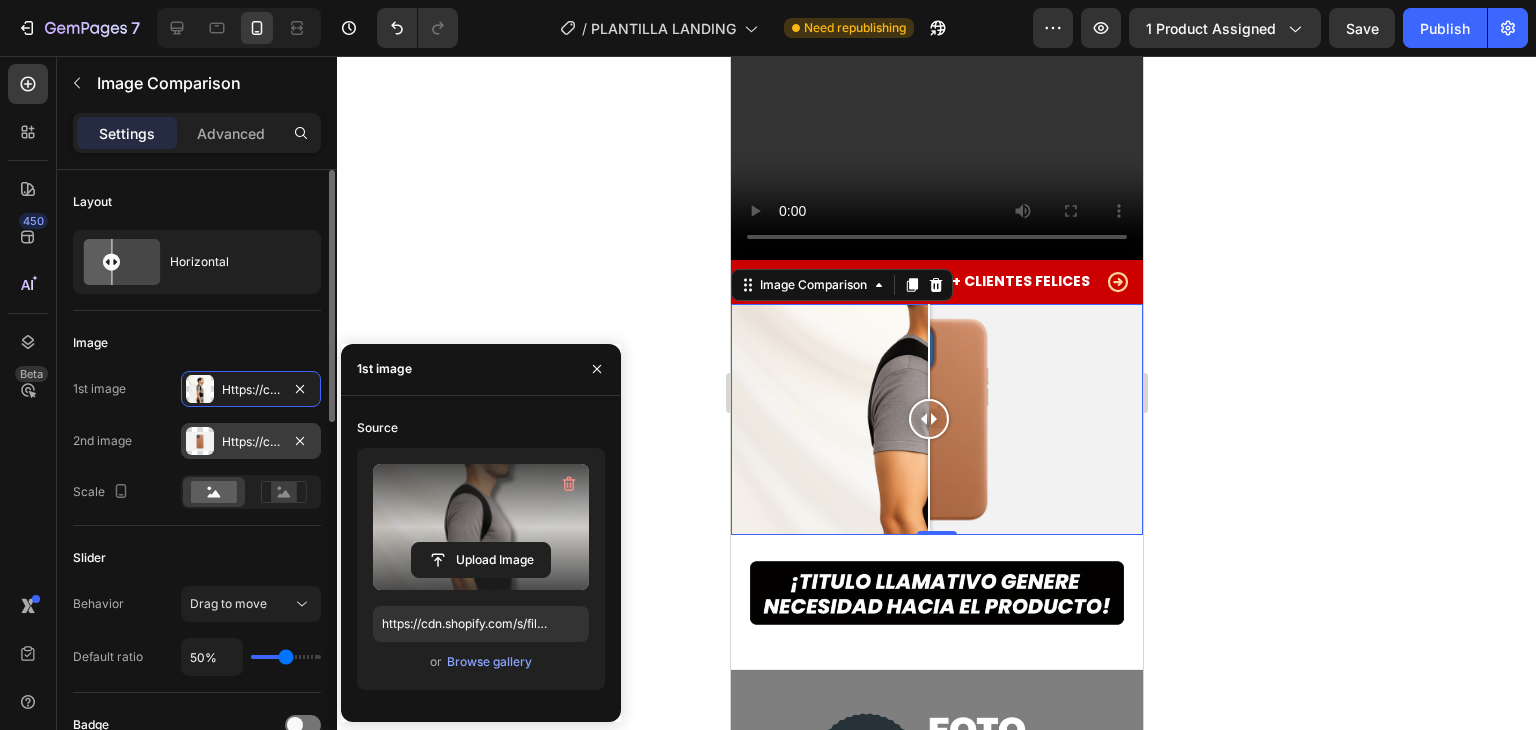 click on "Https://cdn.Shopify.Com/s/files/1/2005/9307/files/image_compare_after.Png" at bounding box center [251, 442] 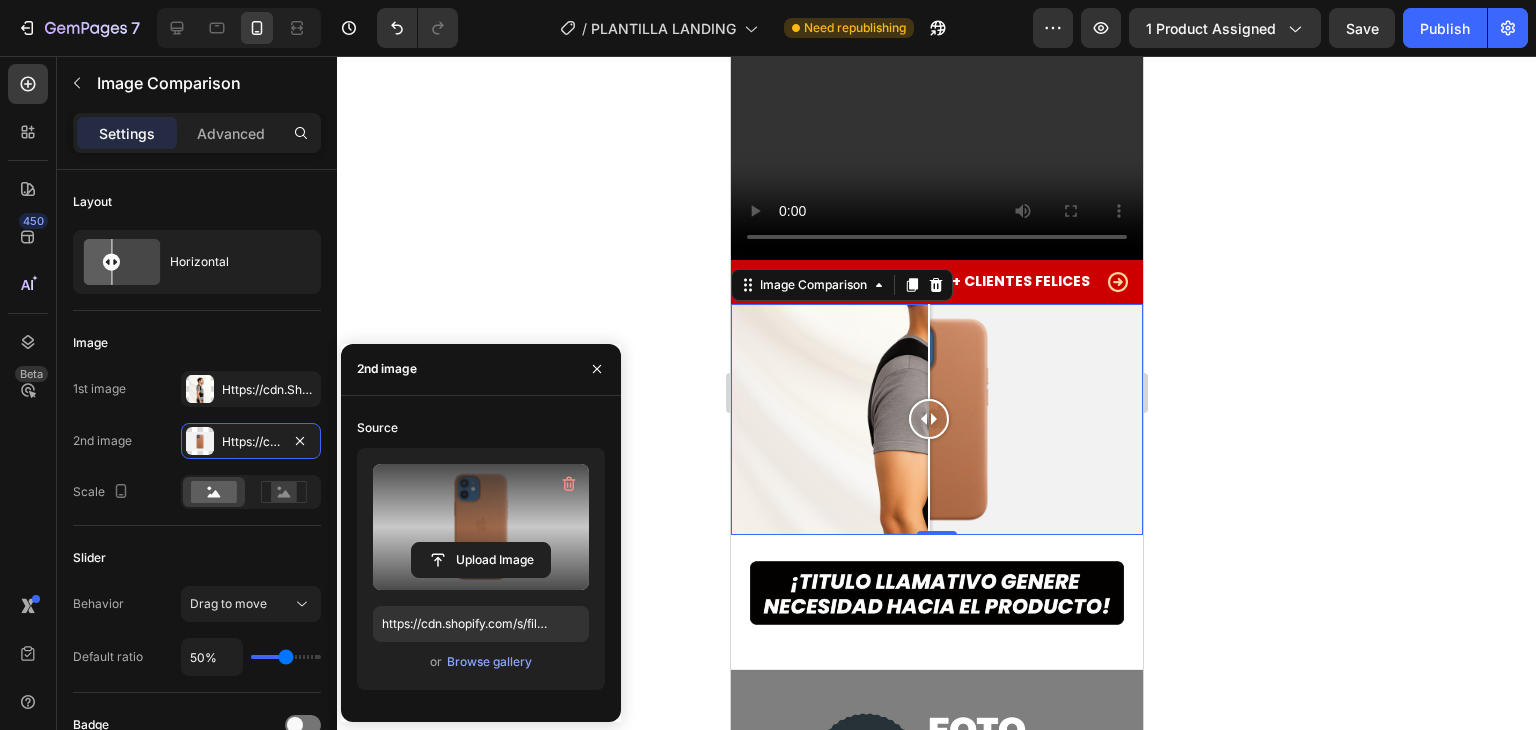 click at bounding box center [481, 527] 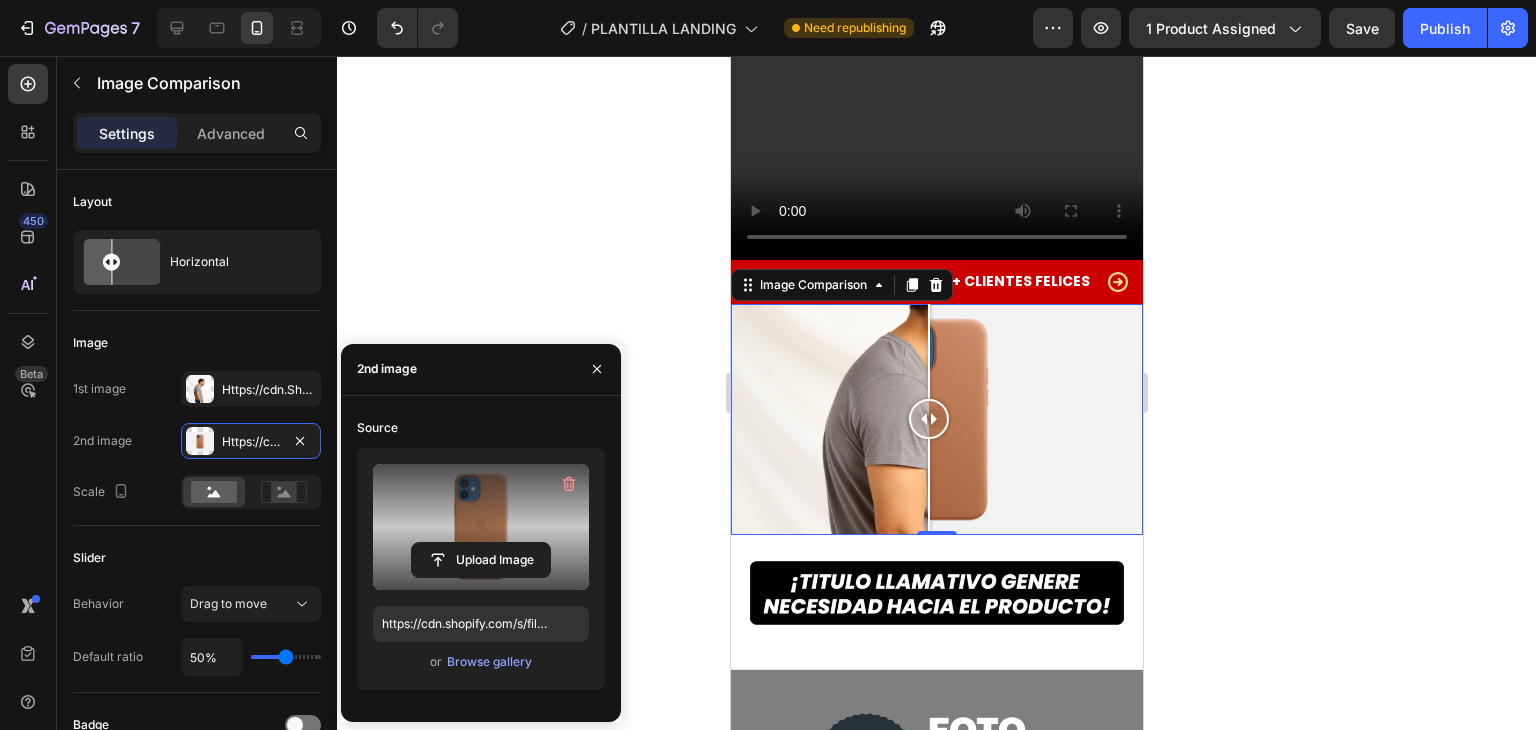 click at bounding box center (481, 527) 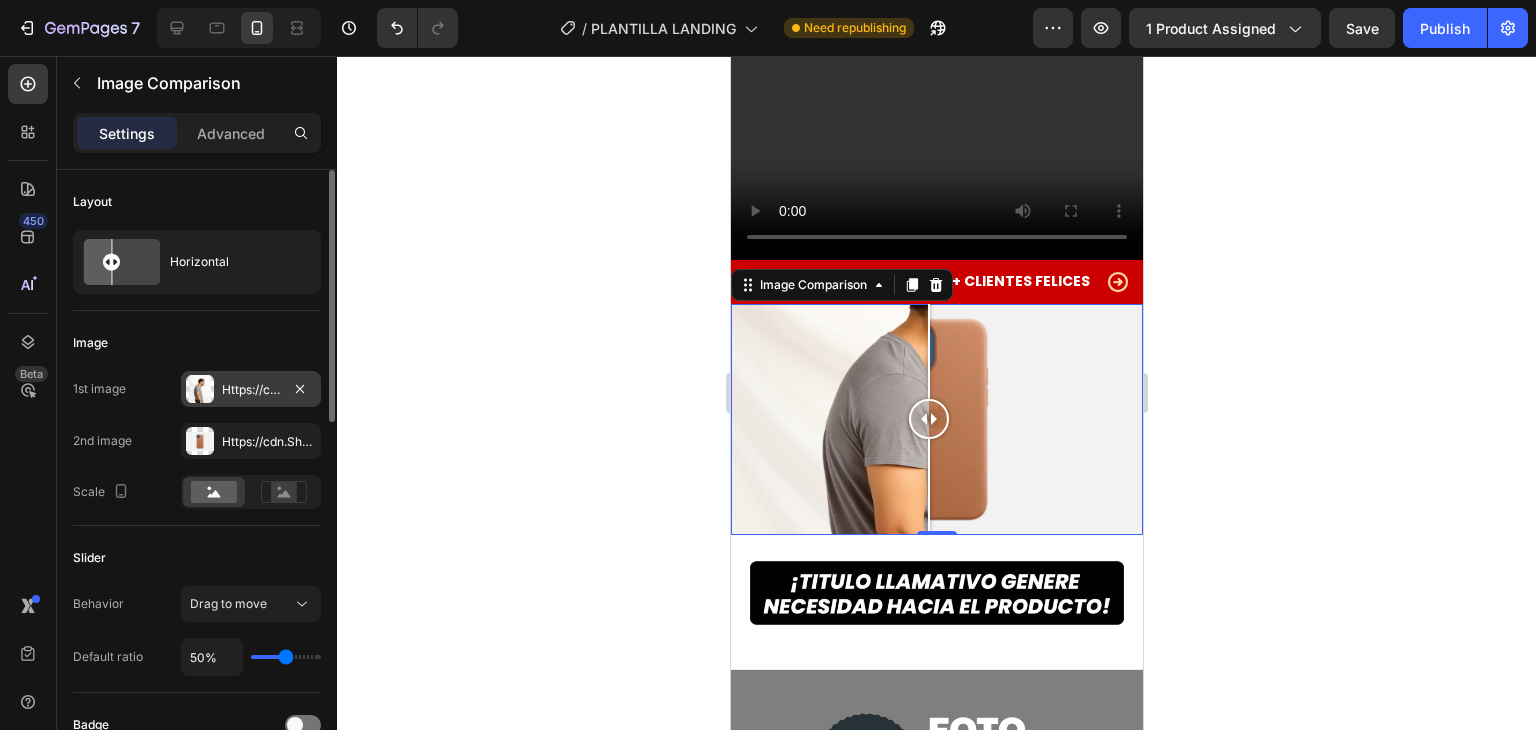 click on "Https://cdn.Shopify.Com/s/files/1/0611/7851/1415/files/gempages_576303572522632131-62ec8ac0-d3b1-4ee8-9ac6-3934e9d2588e.Png" at bounding box center [251, 390] 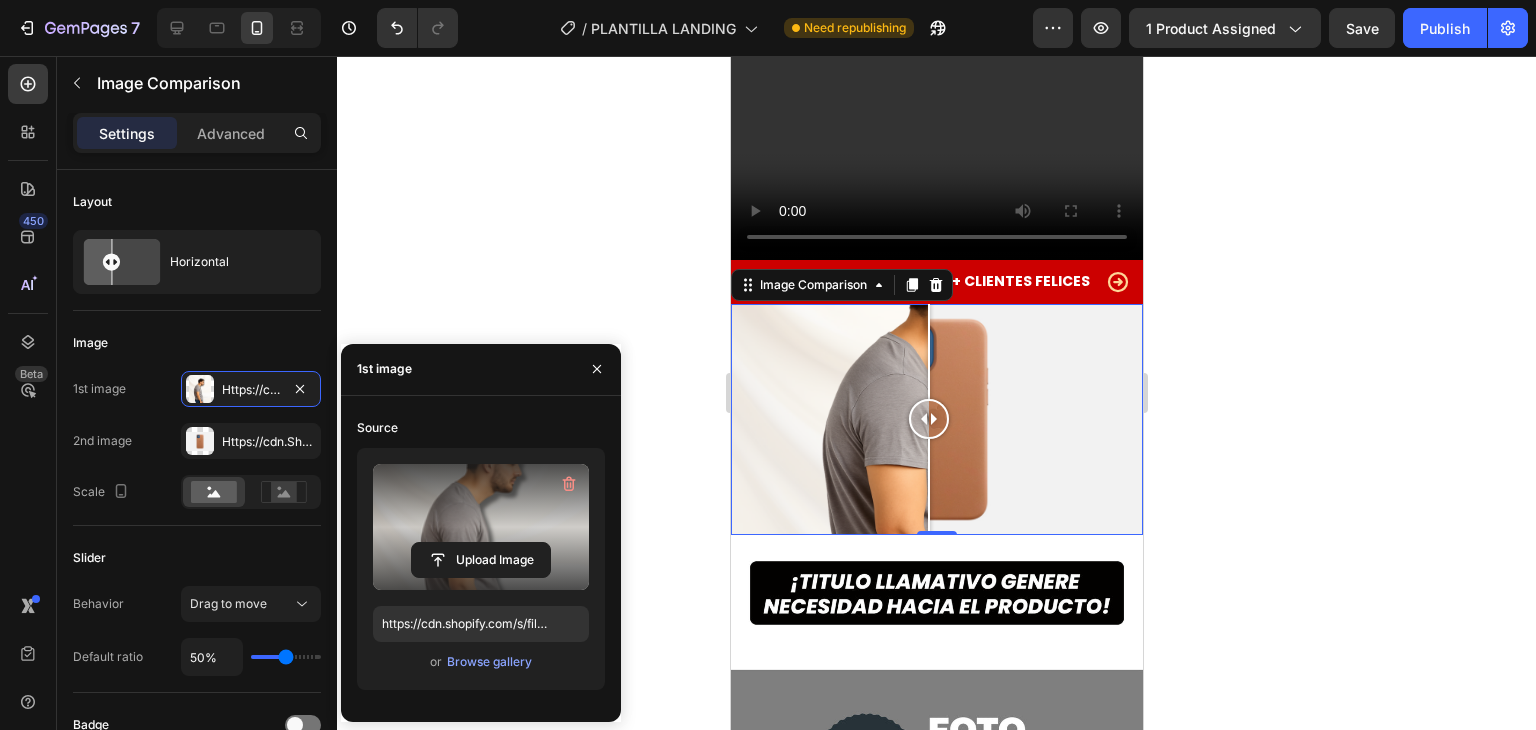 click at bounding box center (481, 527) 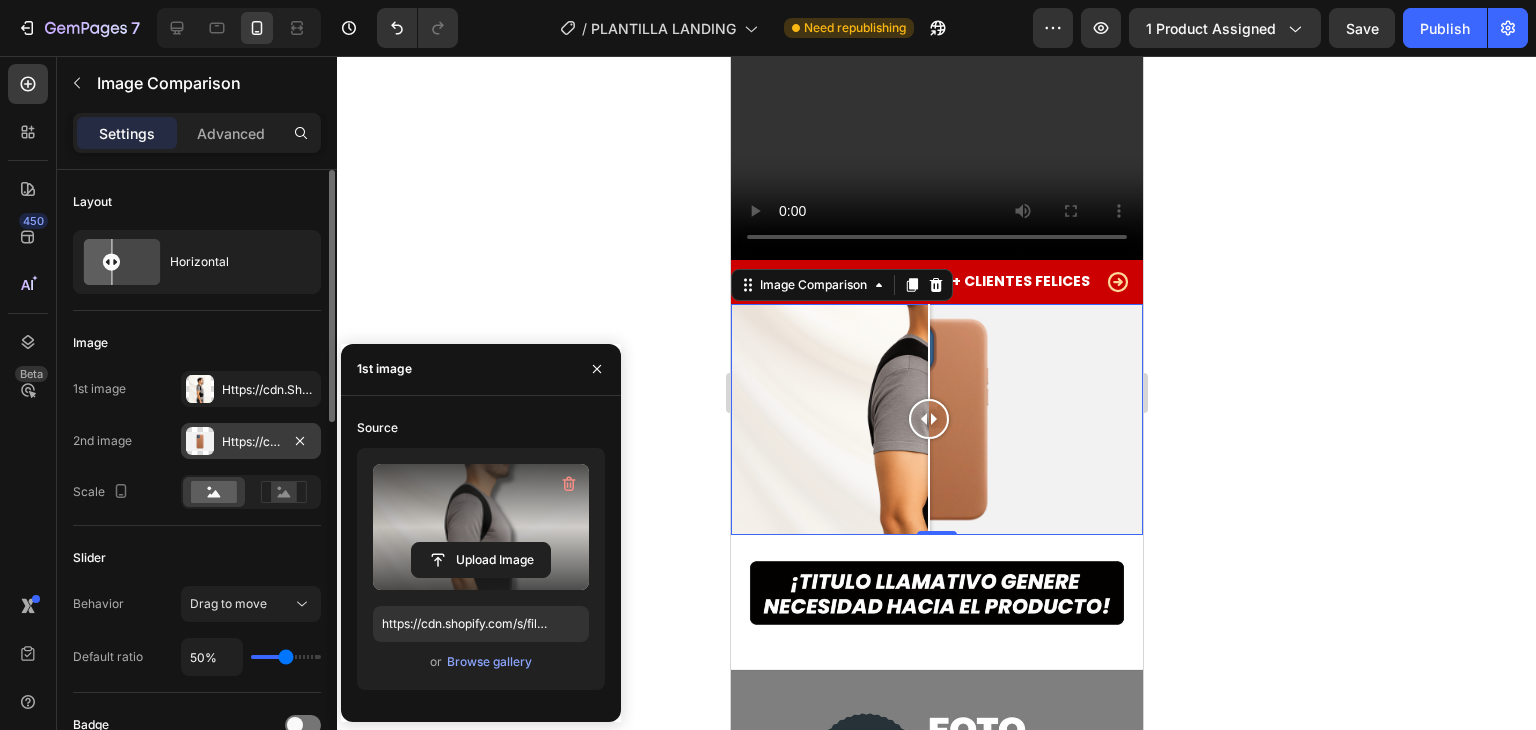 click on "Https://cdn.Shopify.Com/s/files/1/2005/9307/files/image_compare_after.Png" at bounding box center (251, 442) 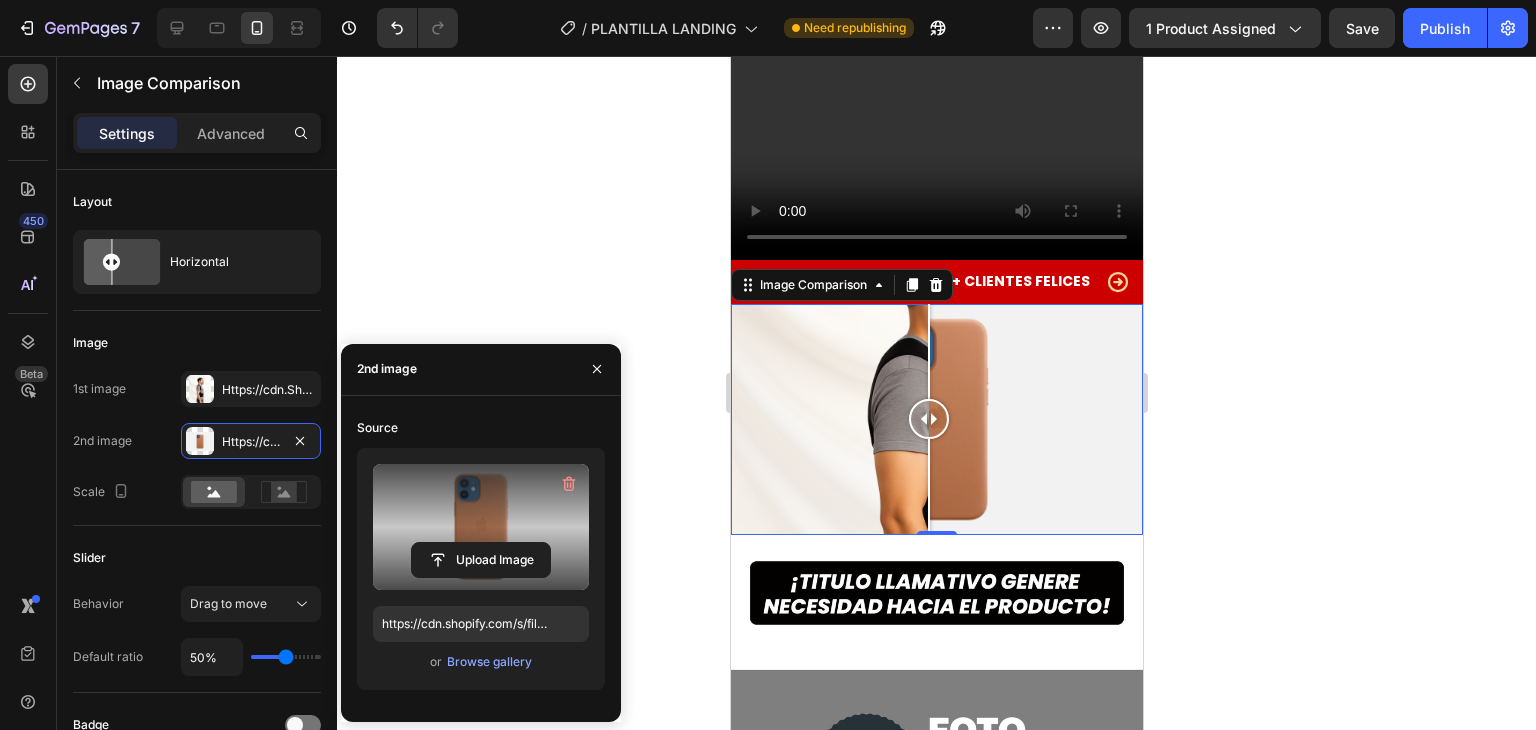 click at bounding box center (481, 527) 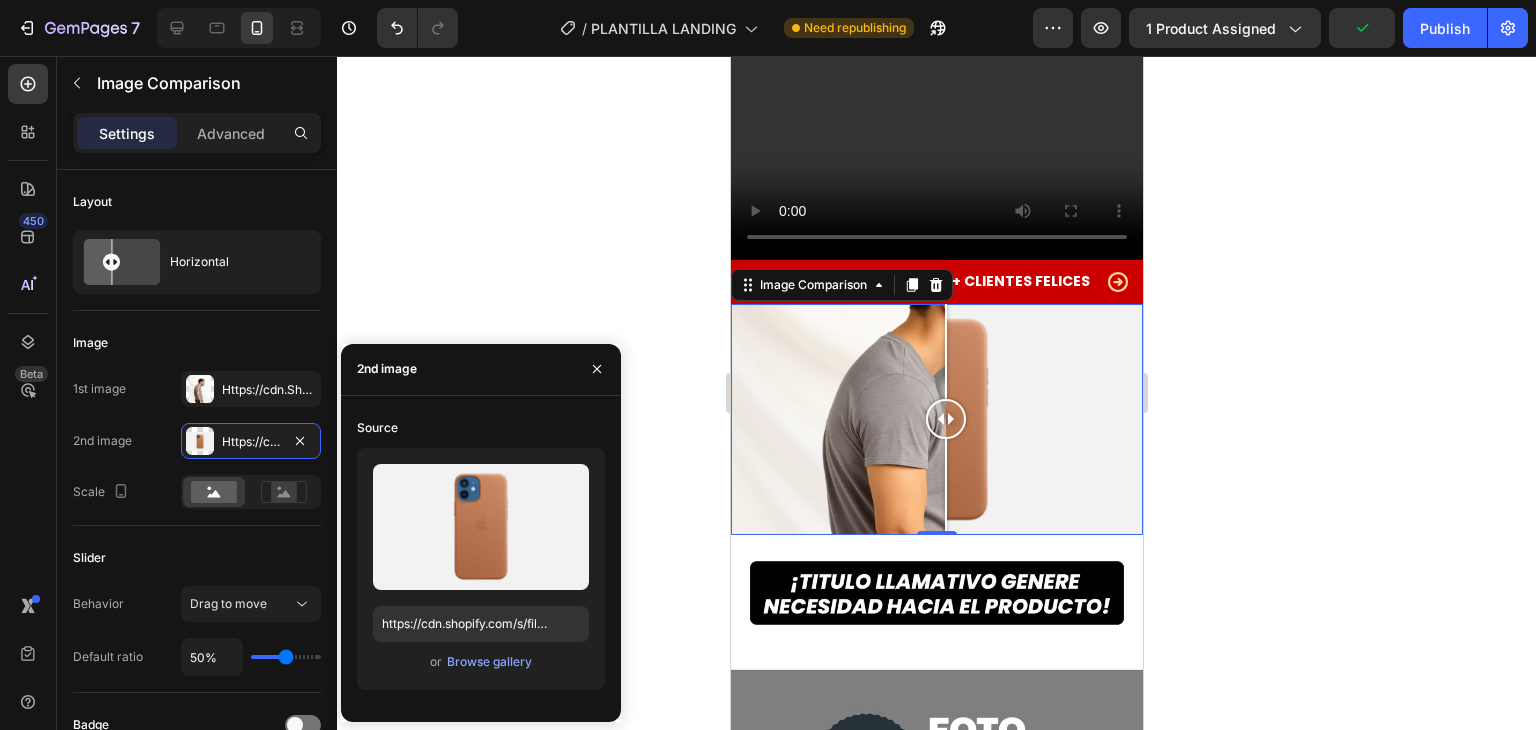 click at bounding box center (945, 419) 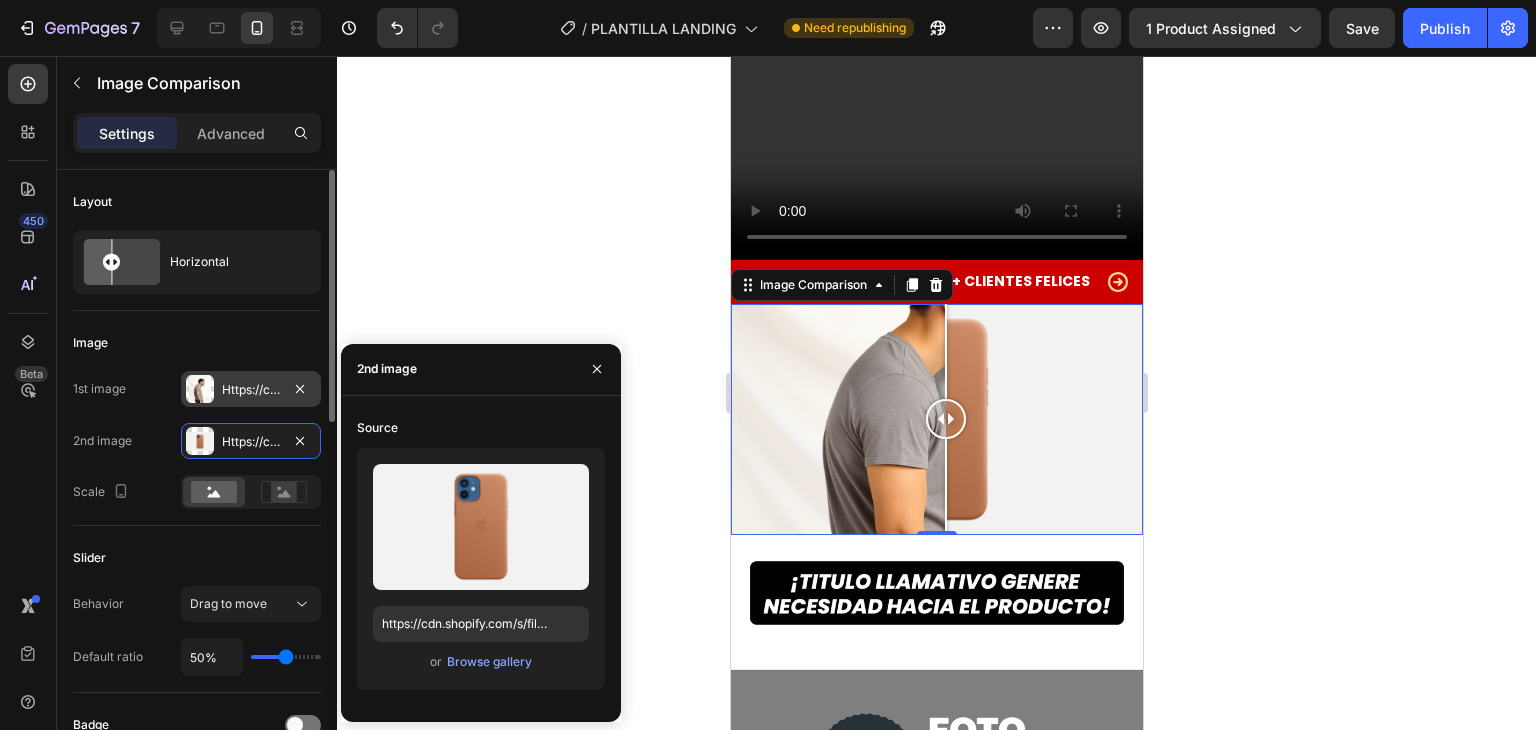 click on "Https://cdn.Shopify.Com/s/files/1/0611/7851/1415/files/gempages_576303572522632131-62ec8ac0-d3b1-4ee8-9ac6-3934e9d2588e.Png" at bounding box center [251, 390] 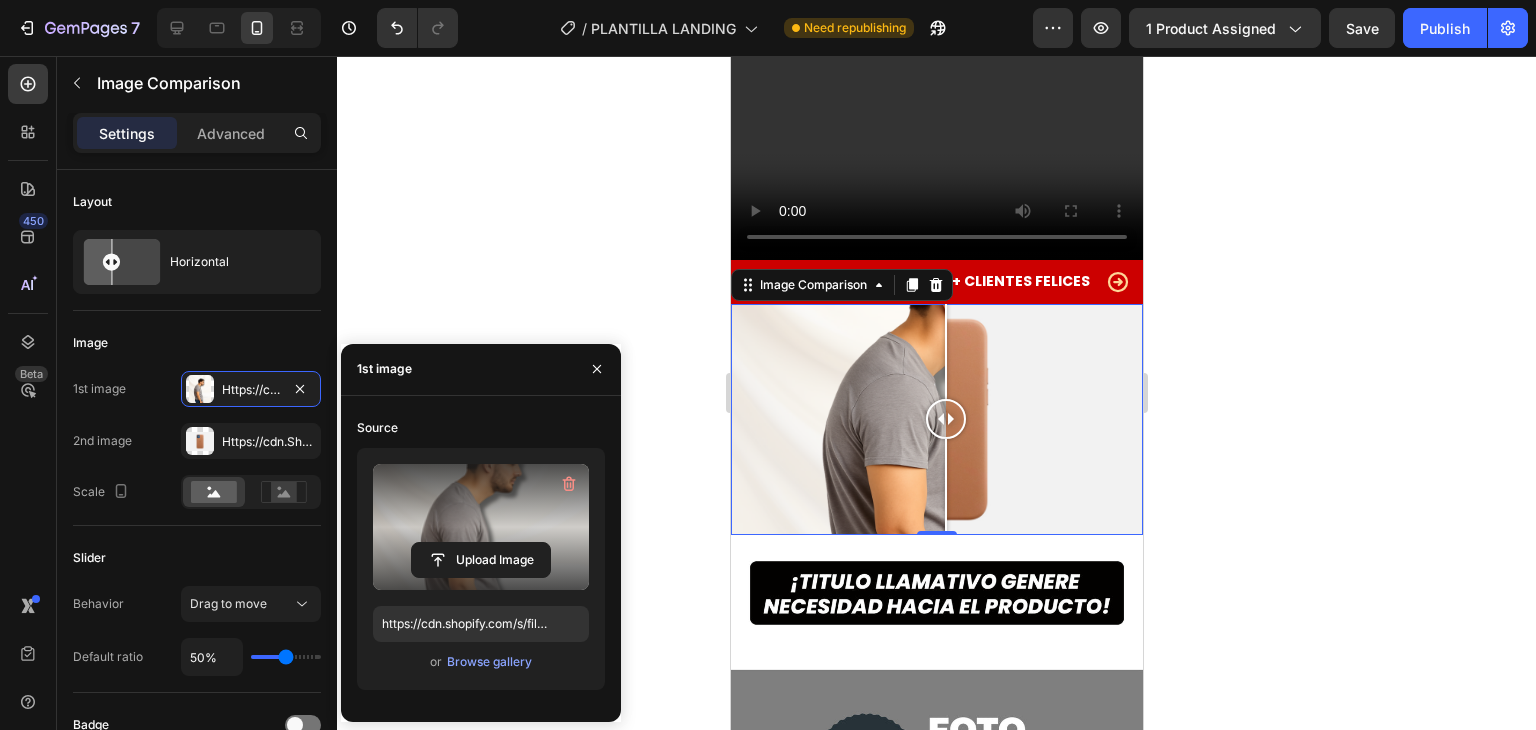 click at bounding box center (481, 527) 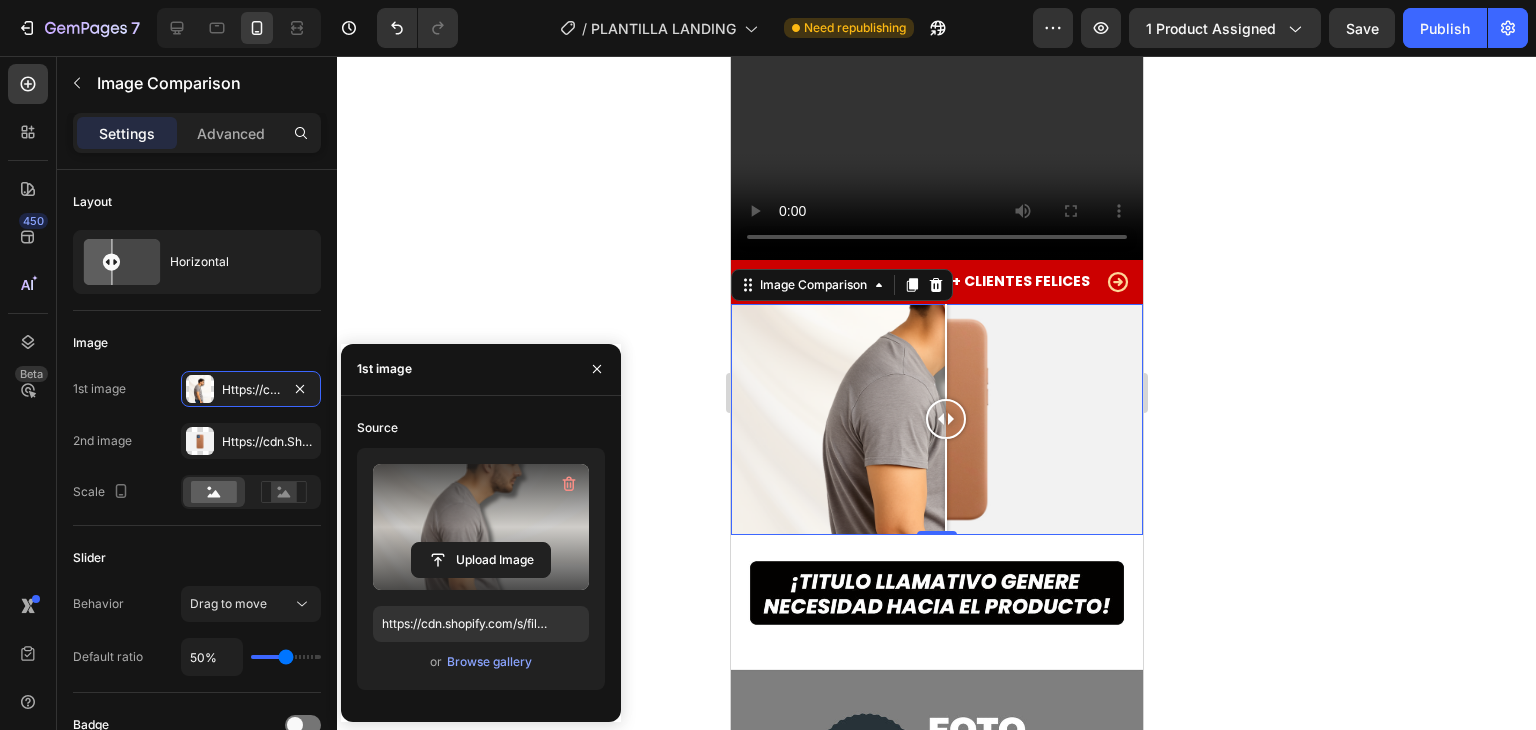 click 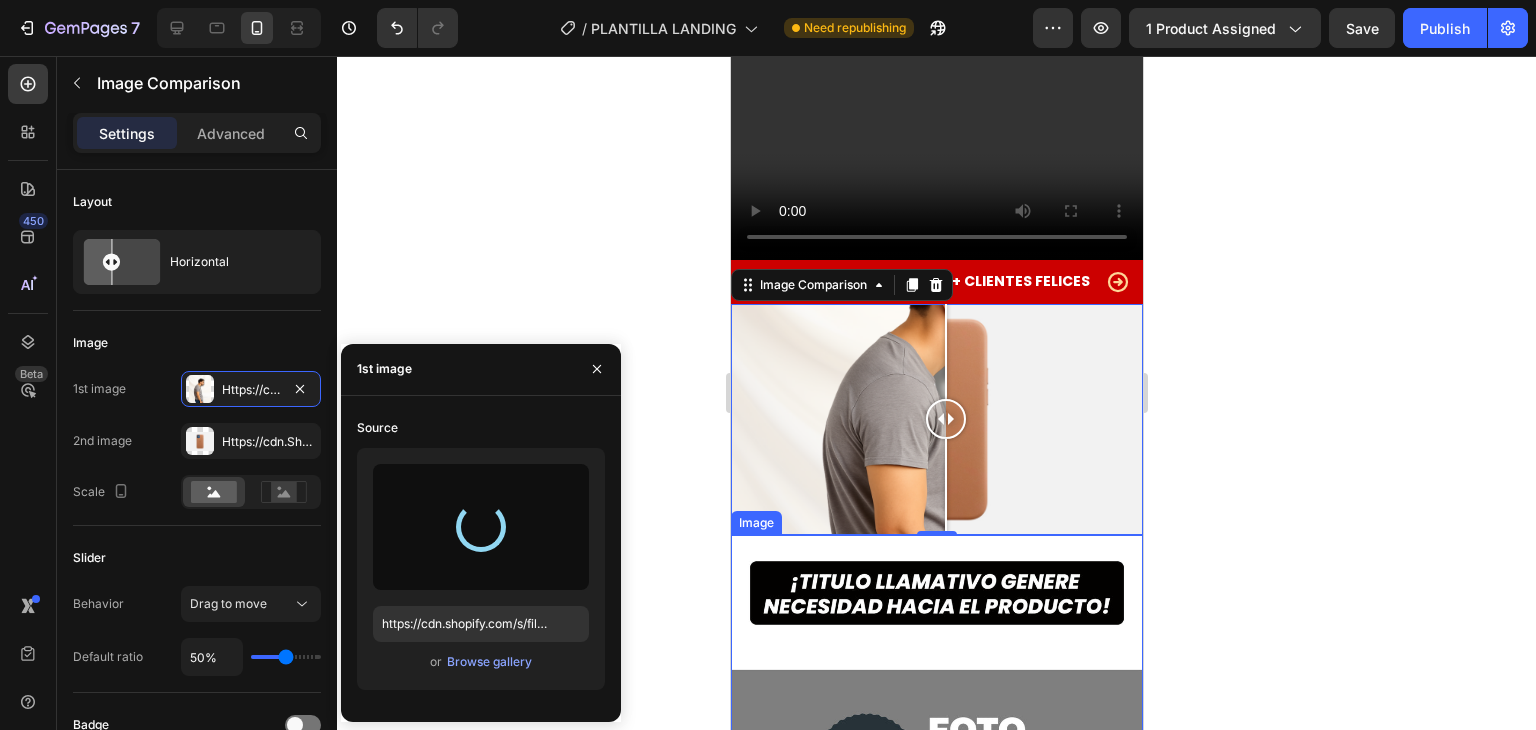 type on "https://cdn.shopify.com/s/files/1/0611/7851/1415/files/gempages_576303572522632131-89d81d5d-ece5-4e9d-b140-90d7b98de599.png" 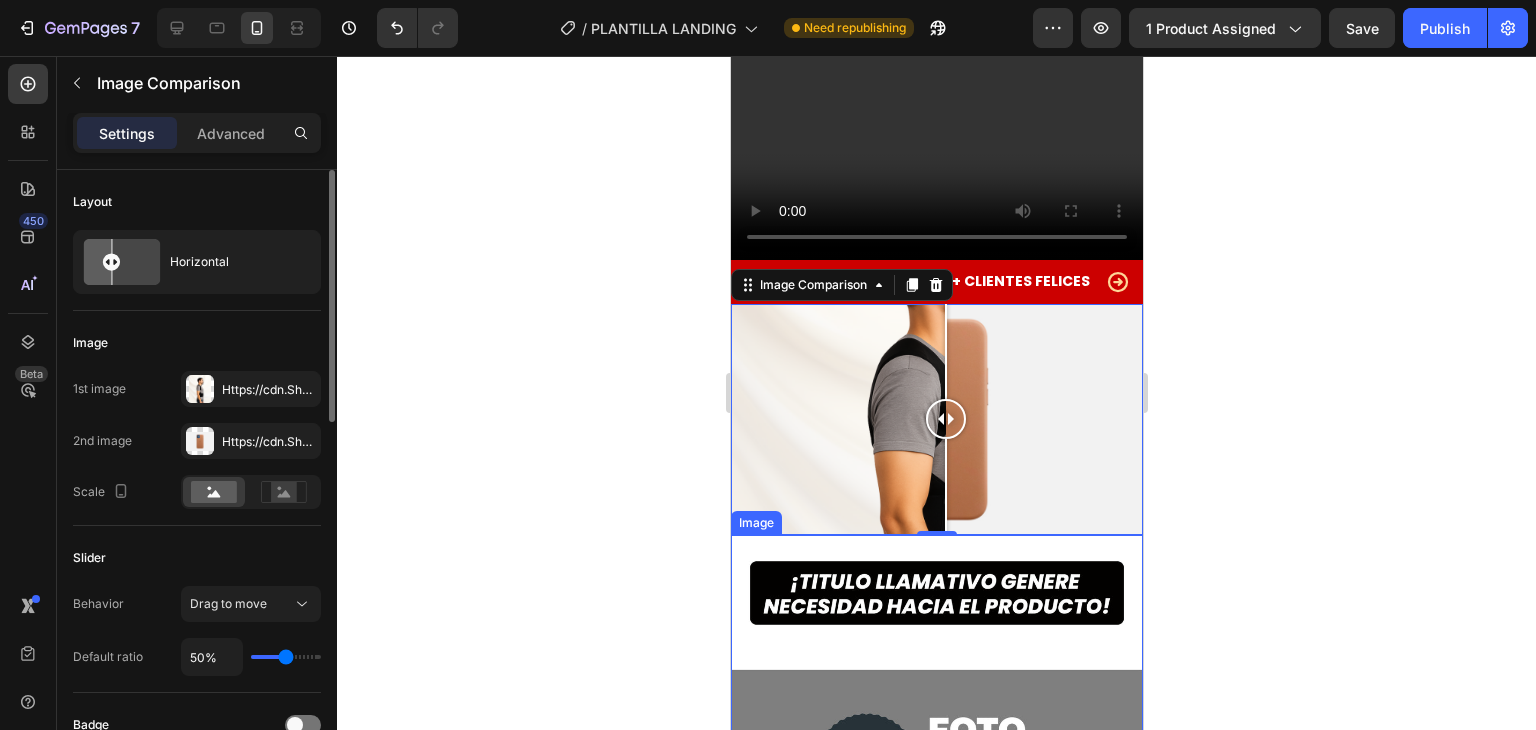 click on "Image" at bounding box center [197, 343] 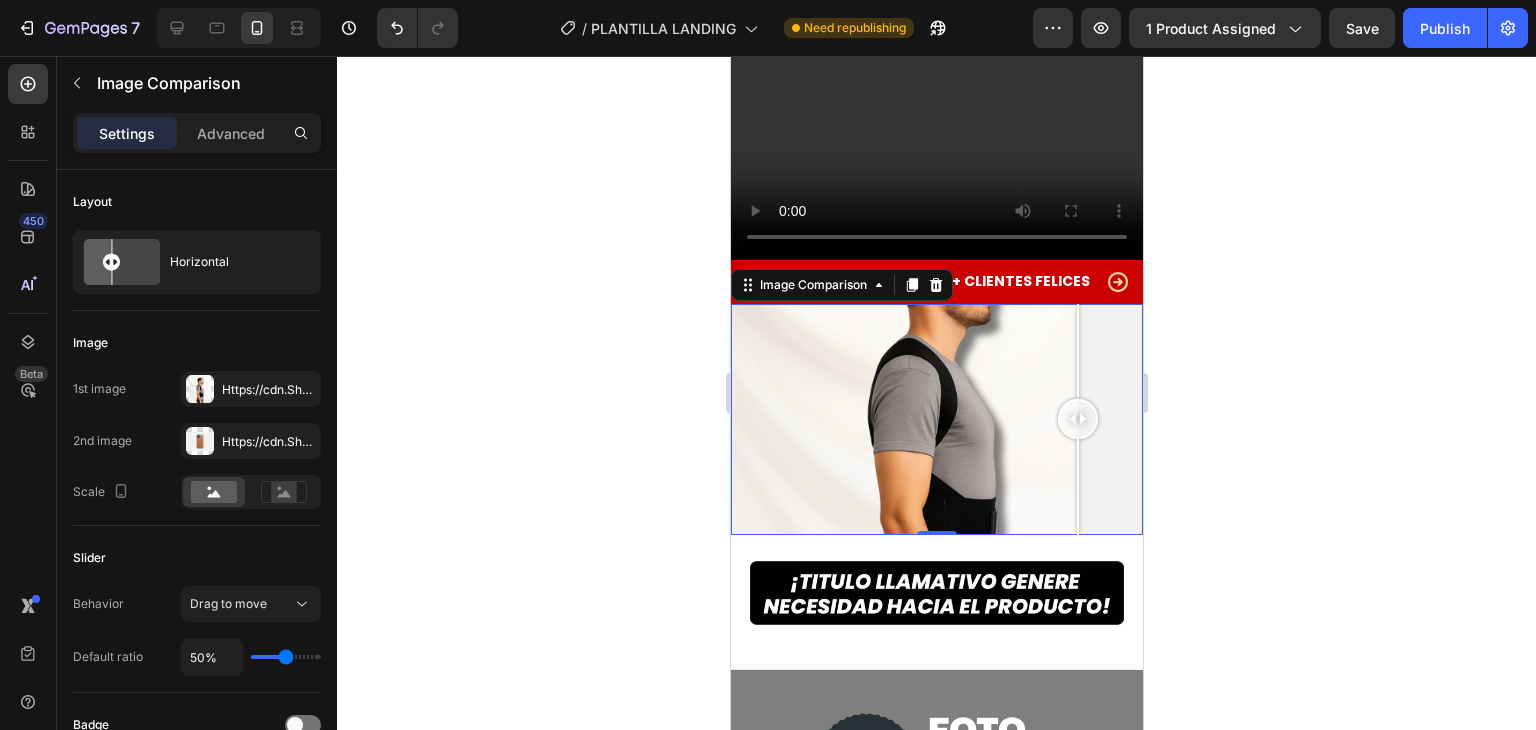 click at bounding box center [936, 420] 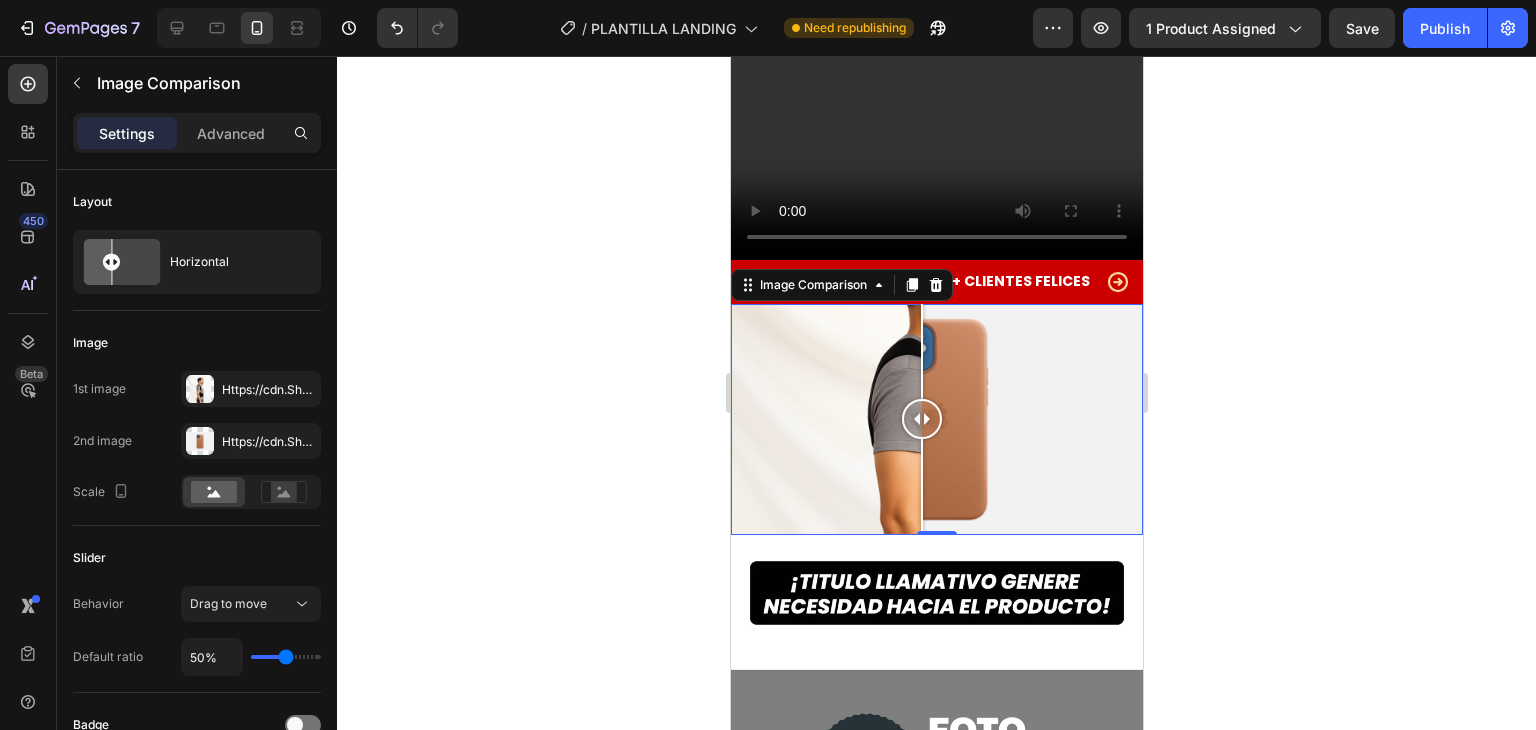 drag, startPoint x: 1034, startPoint y: 372, endPoint x: 843, endPoint y: 372, distance: 191 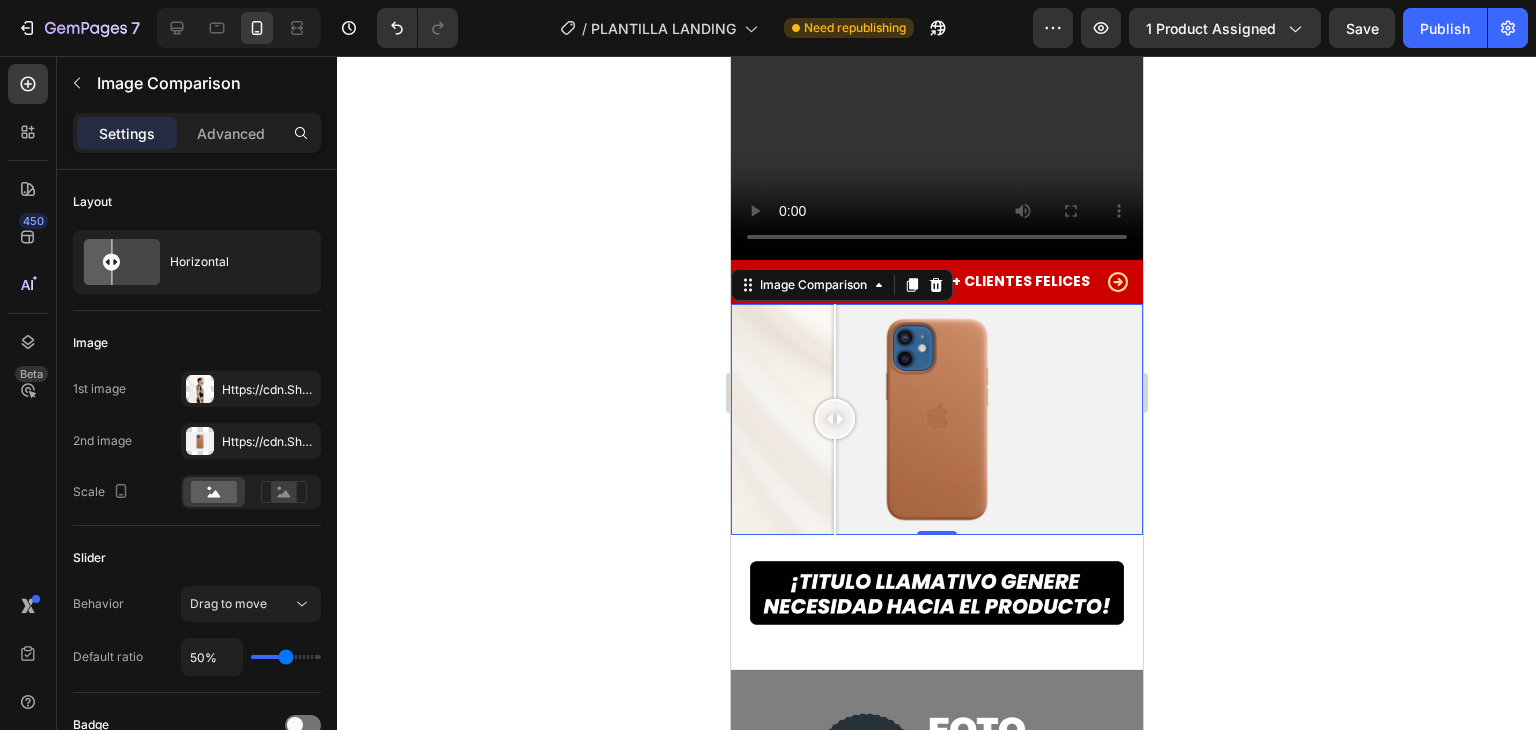 click at bounding box center (936, 420) 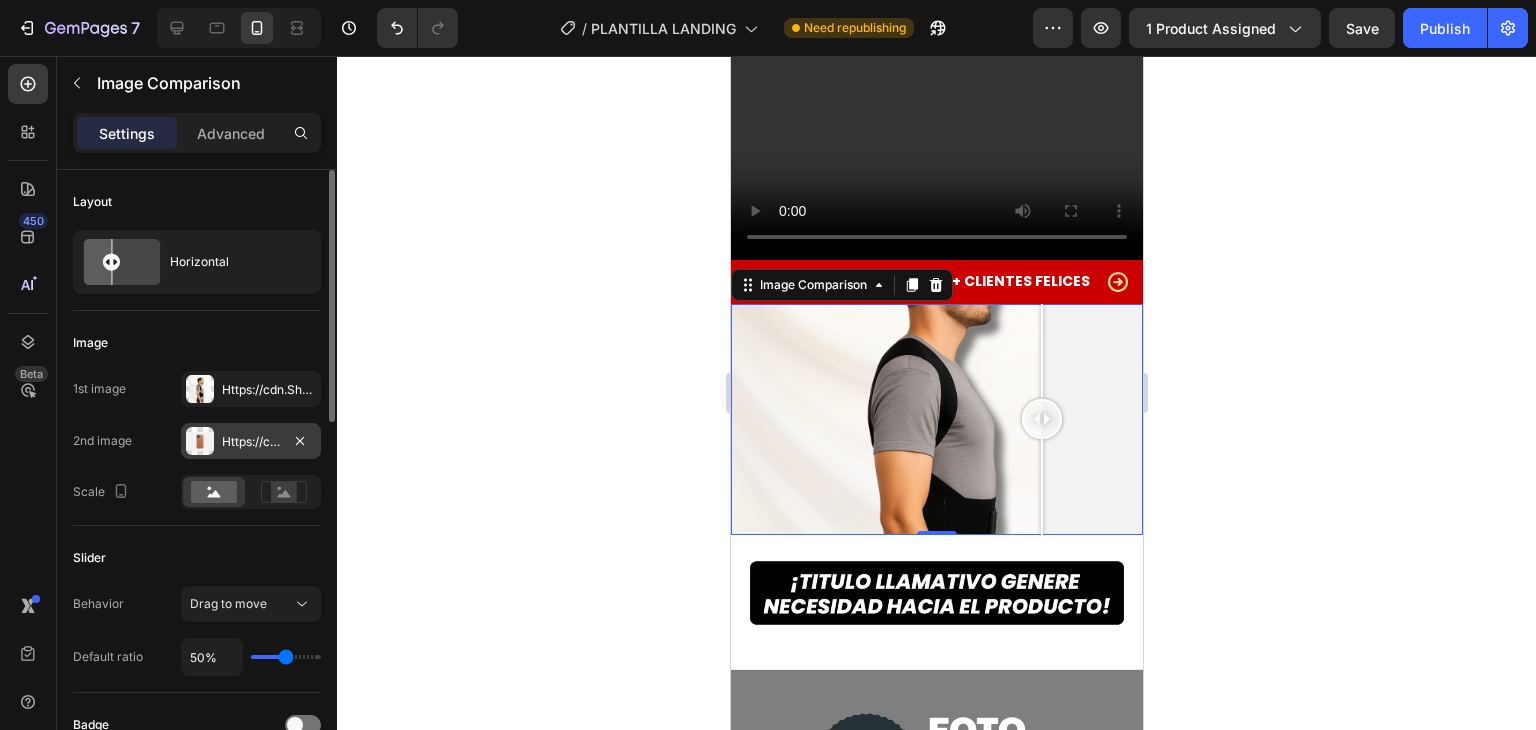 click on "Https://cdn.Shopify.Com/s/files/1/2005/9307/files/image_compare_after.Png" at bounding box center (251, 442) 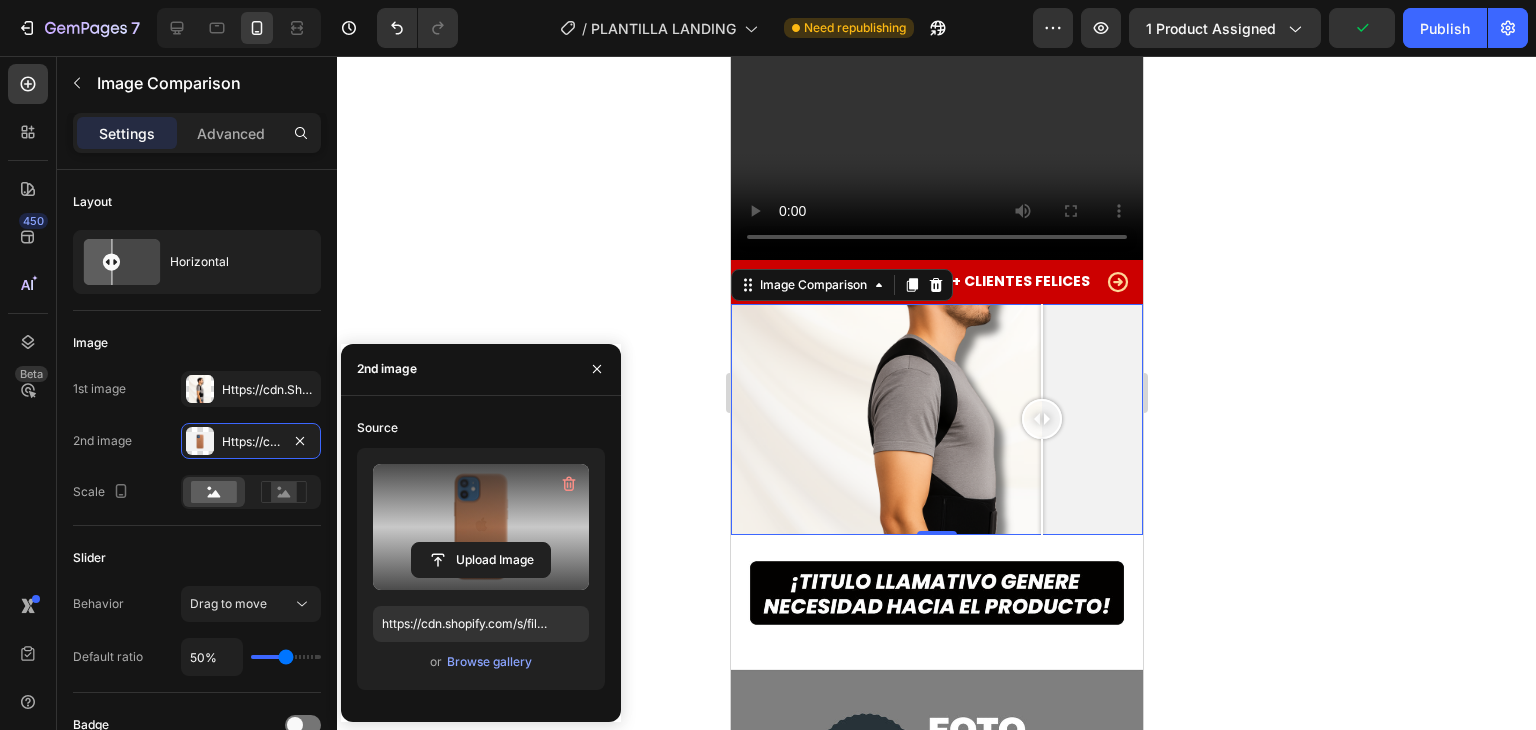 click at bounding box center [481, 527] 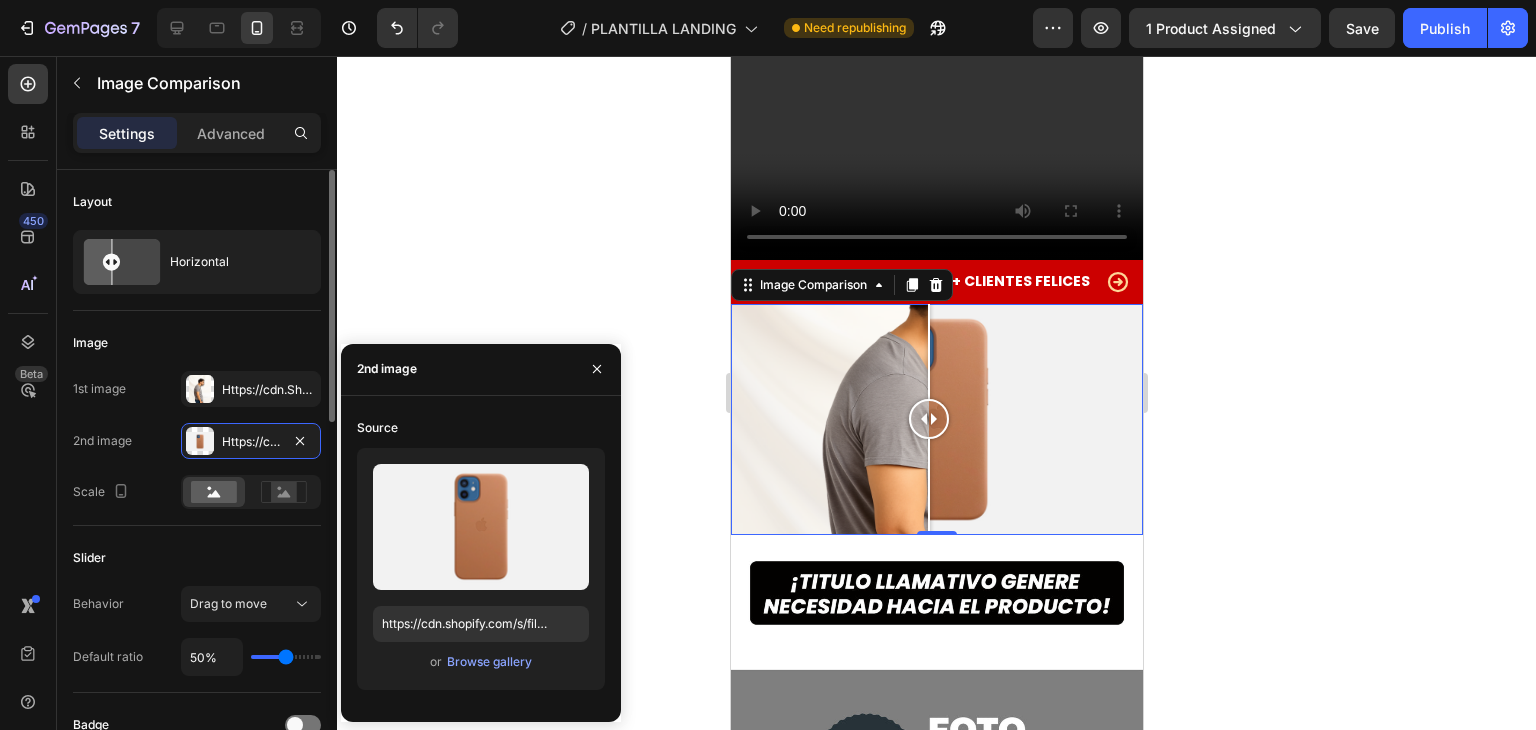 click 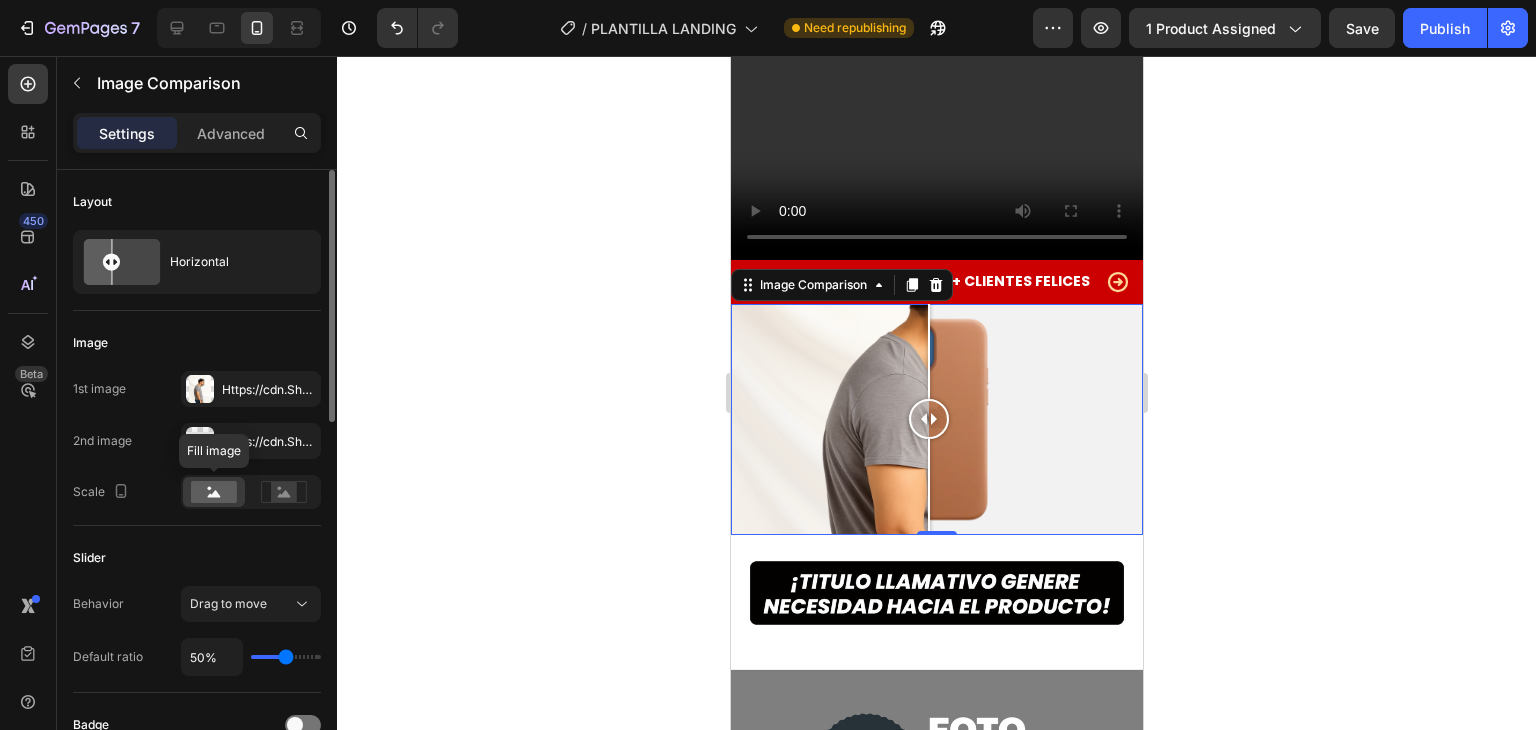 click 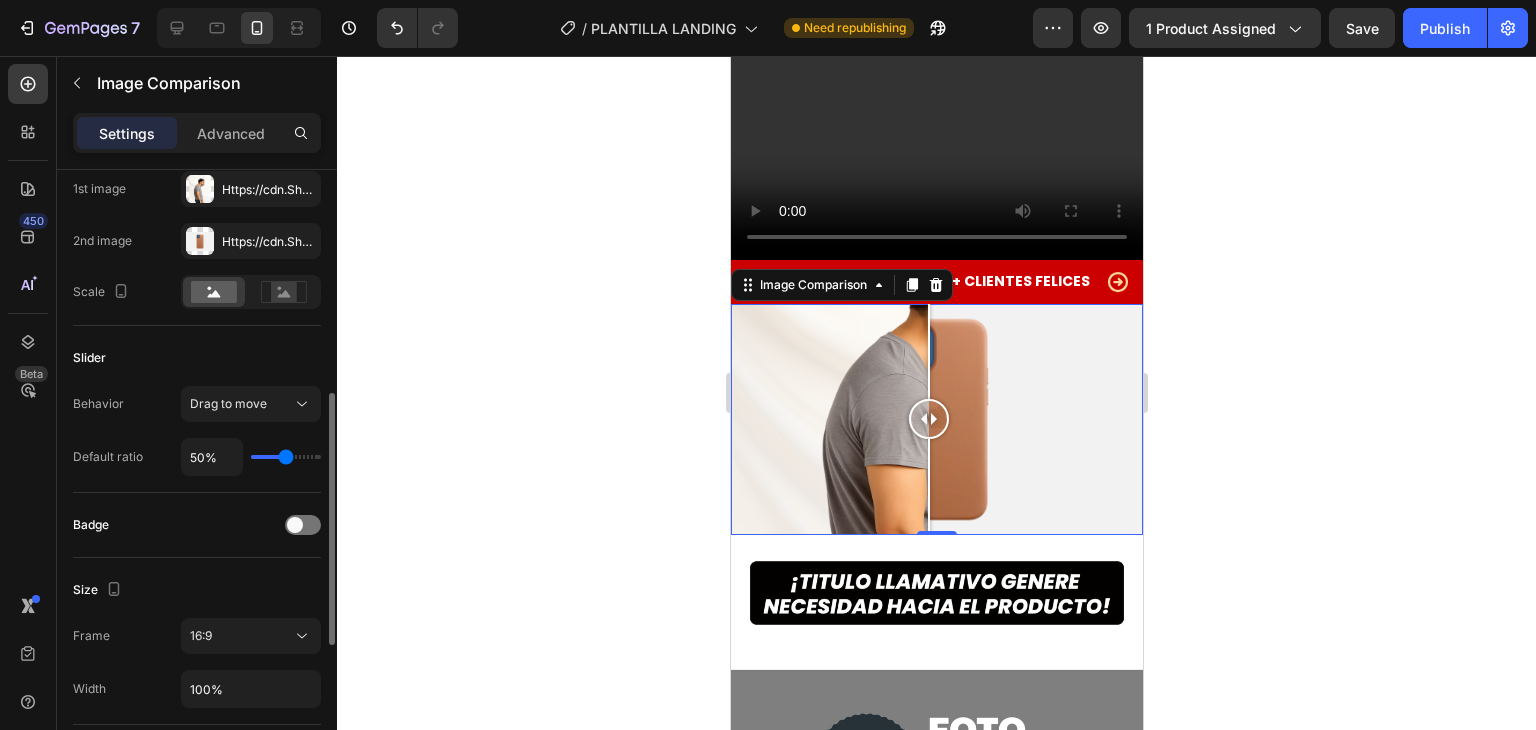 scroll, scrollTop: 300, scrollLeft: 0, axis: vertical 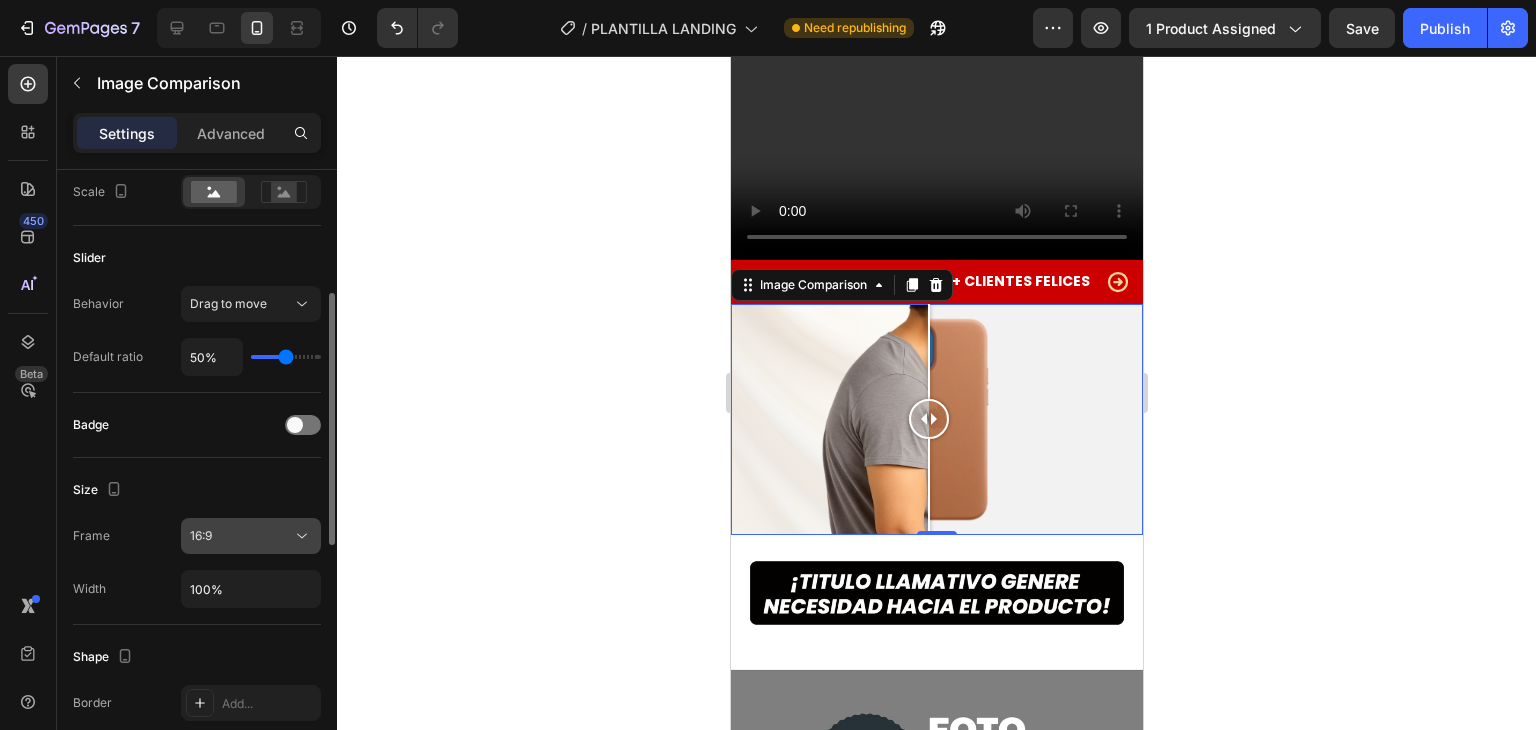 click on "16:9" 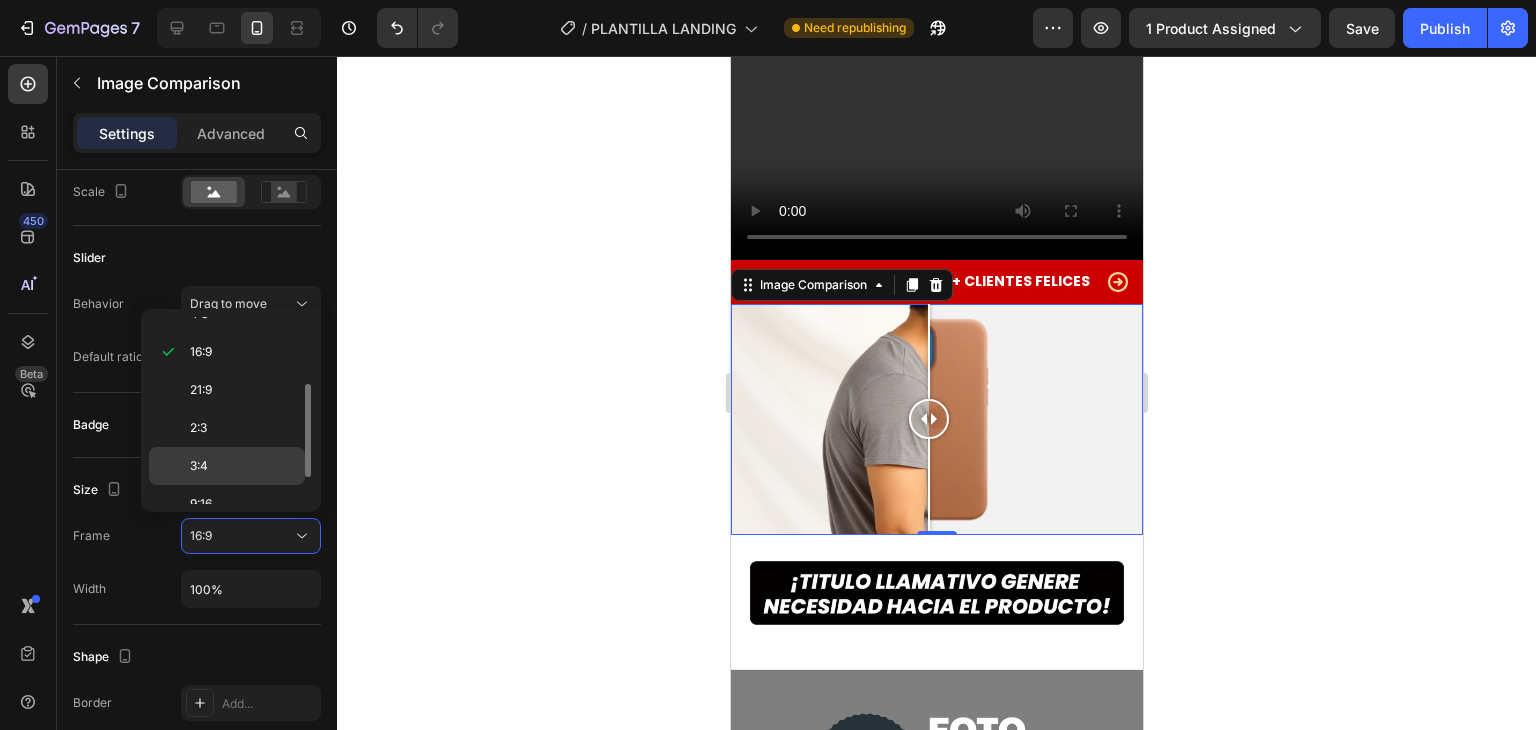 scroll, scrollTop: 188, scrollLeft: 0, axis: vertical 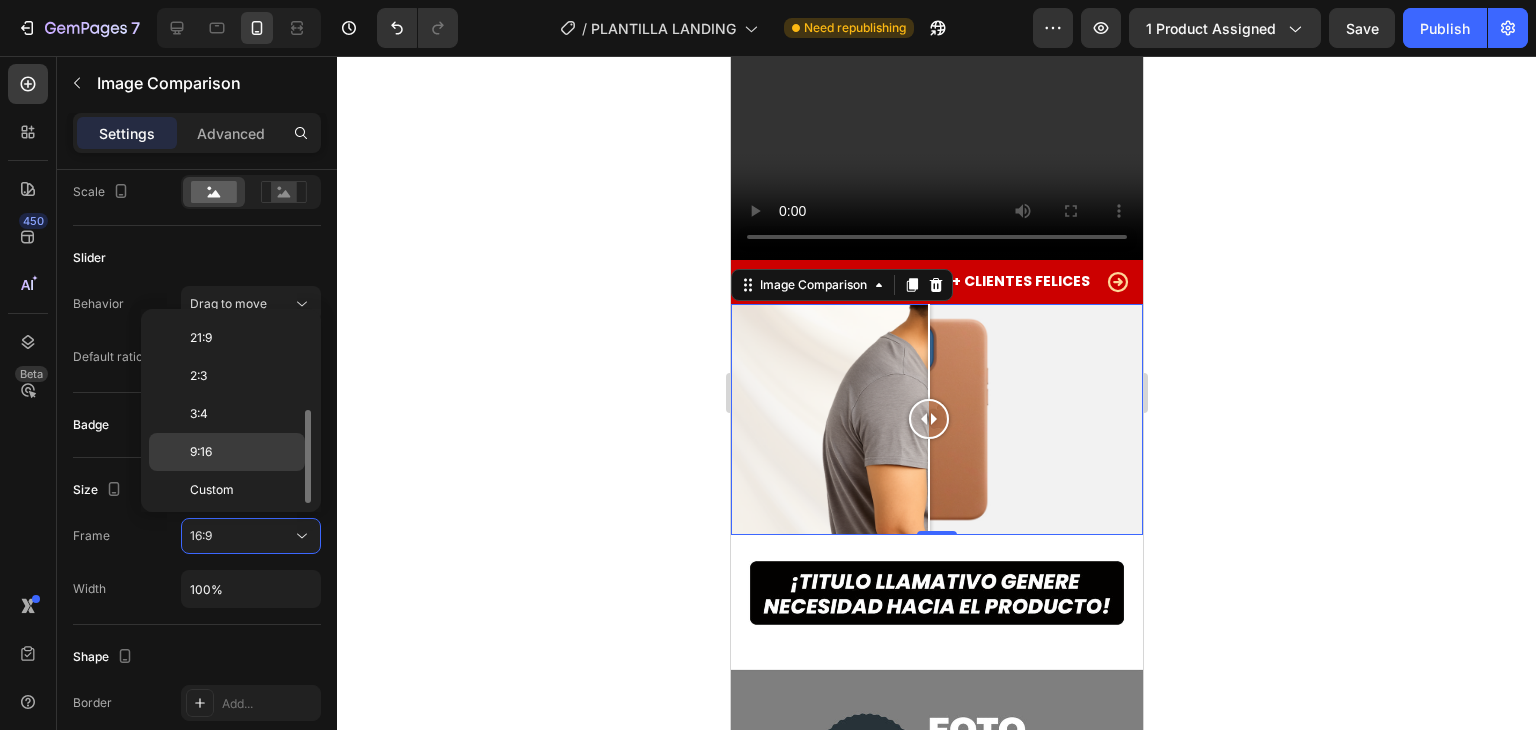 click on "9:16" at bounding box center (243, 452) 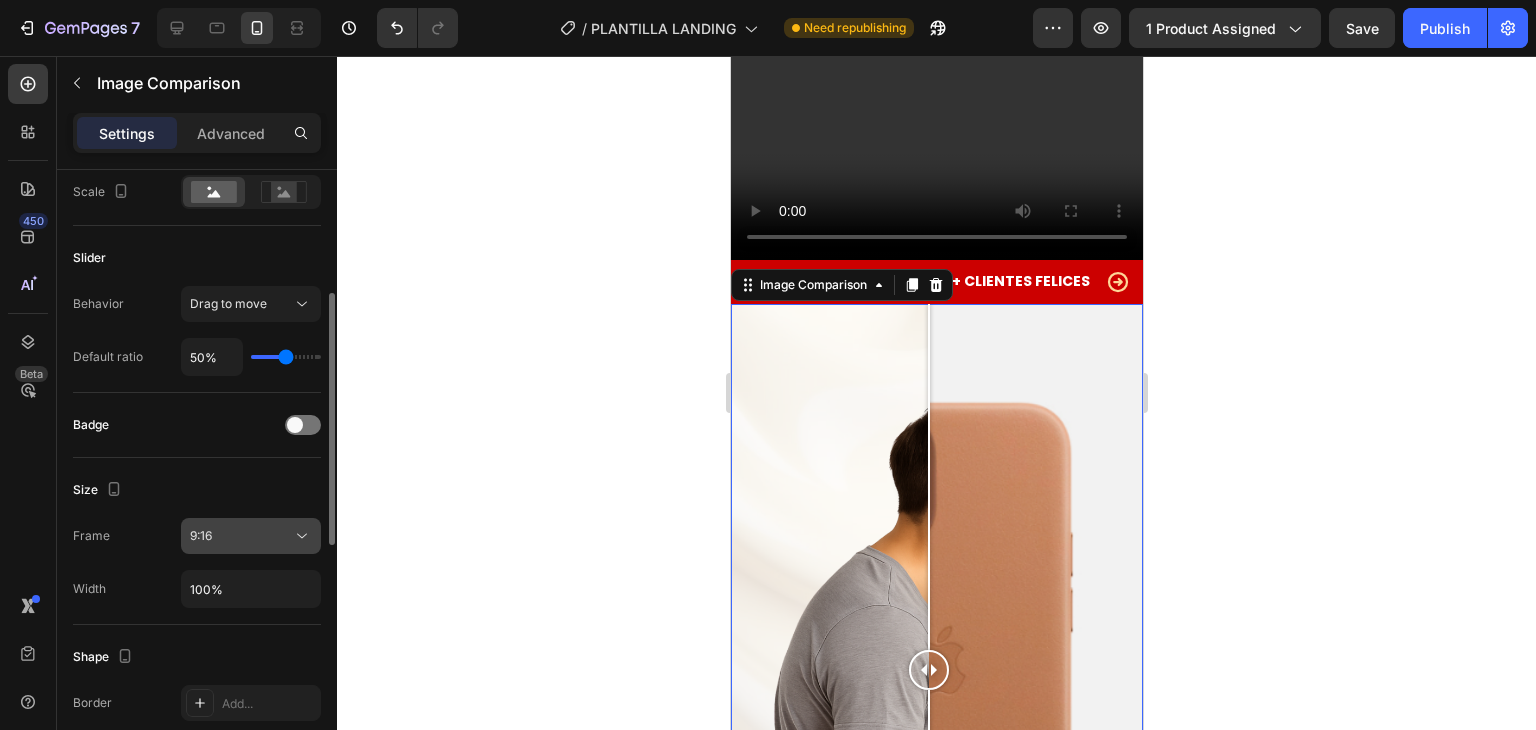 scroll, scrollTop: 400, scrollLeft: 0, axis: vertical 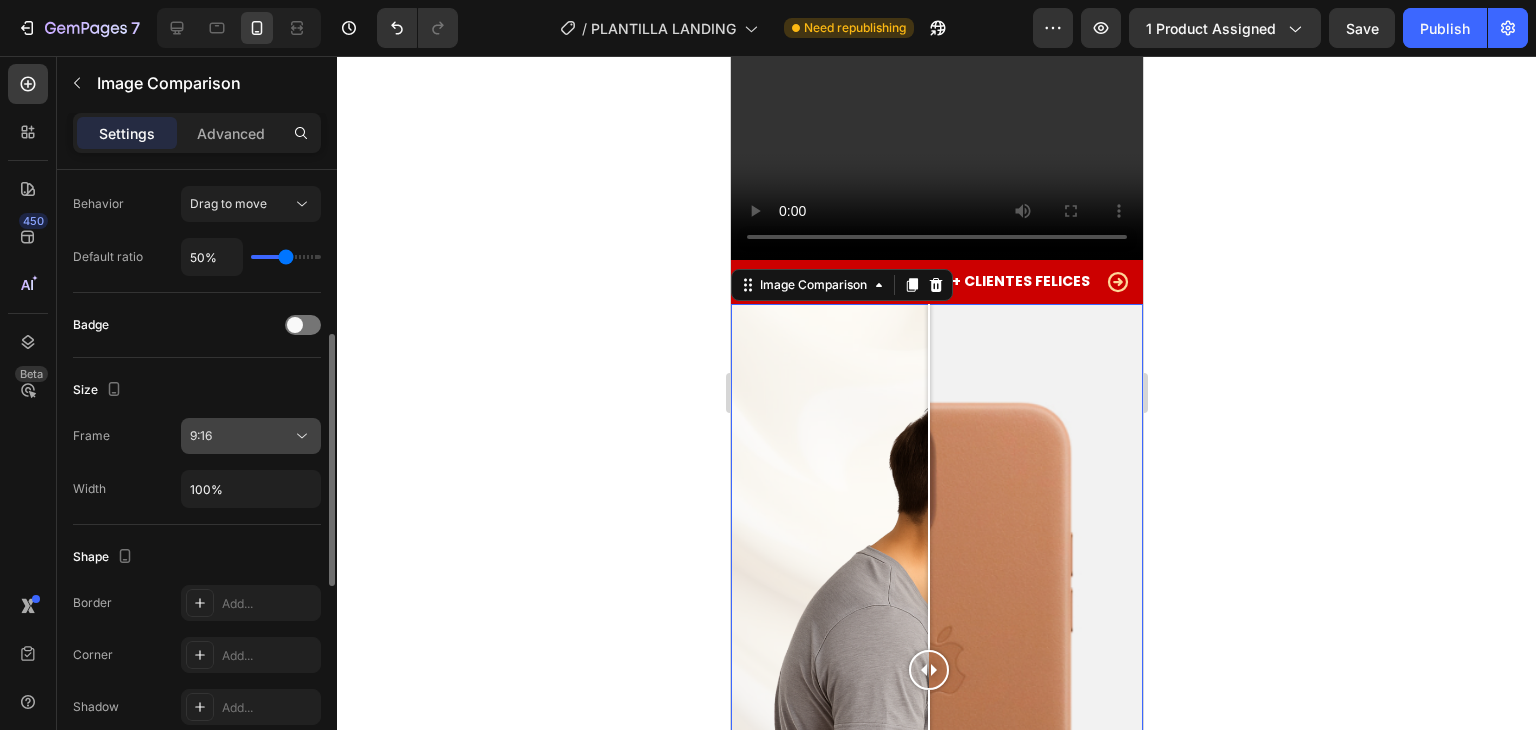 click on "9:16" at bounding box center (251, 436) 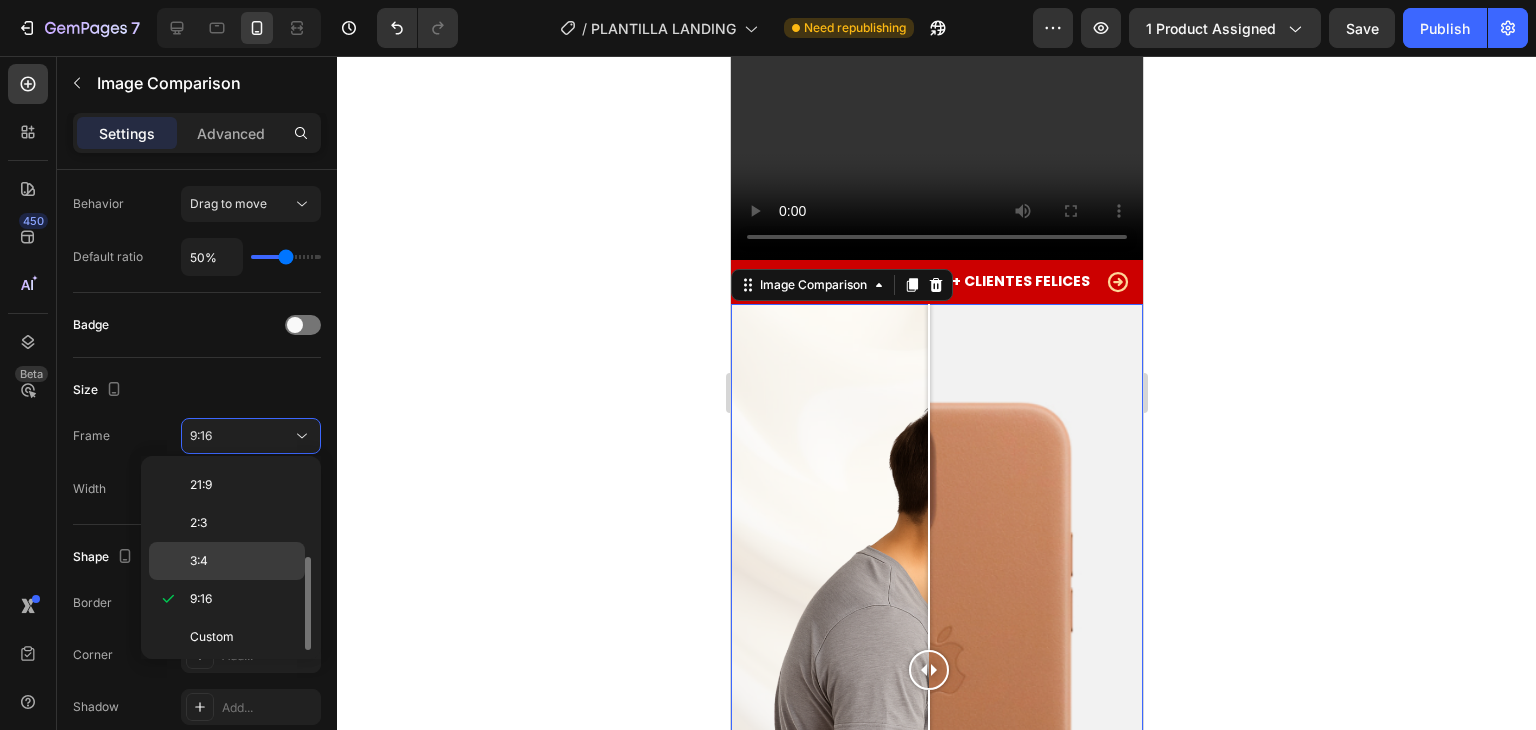 click on "3:4" at bounding box center (243, 561) 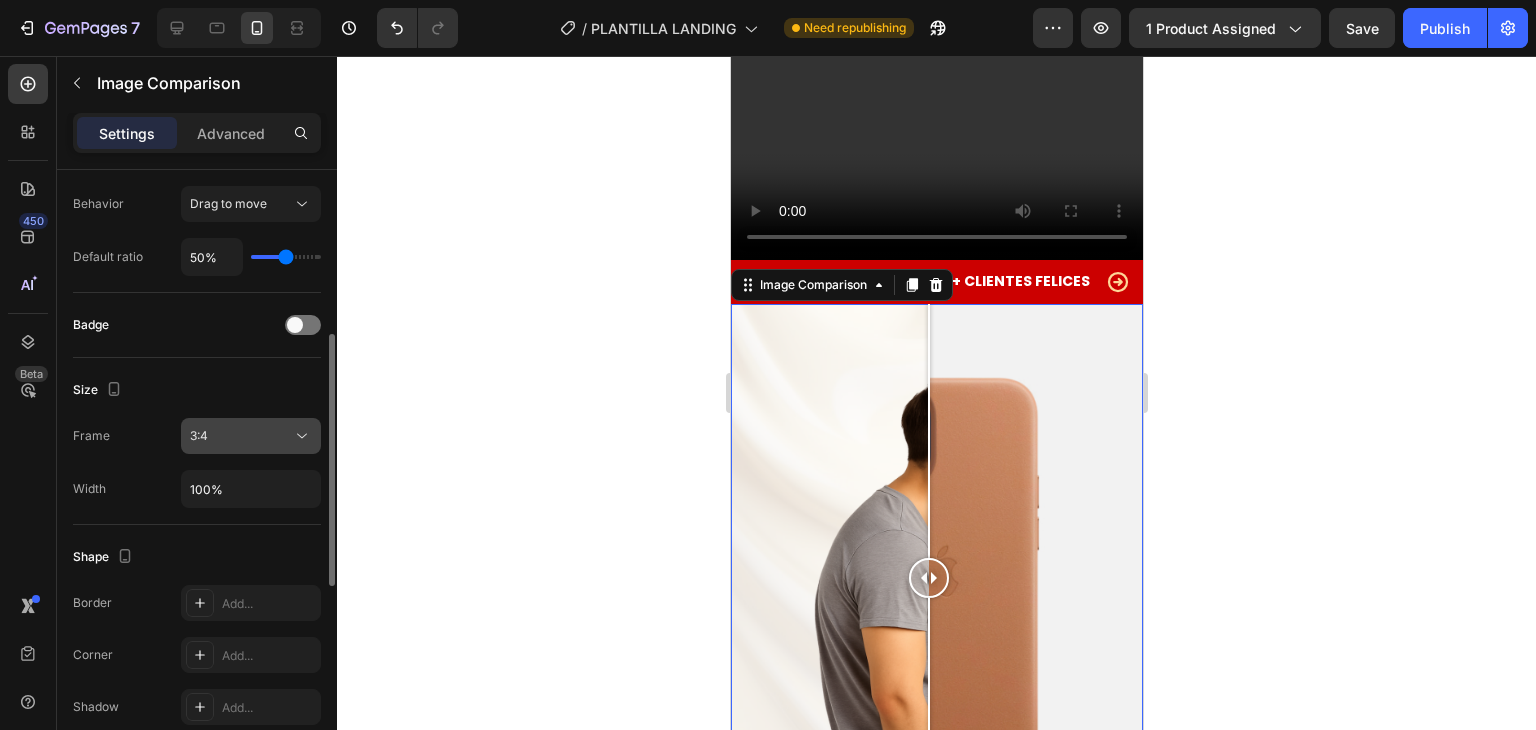 click on "3:4" at bounding box center (241, 436) 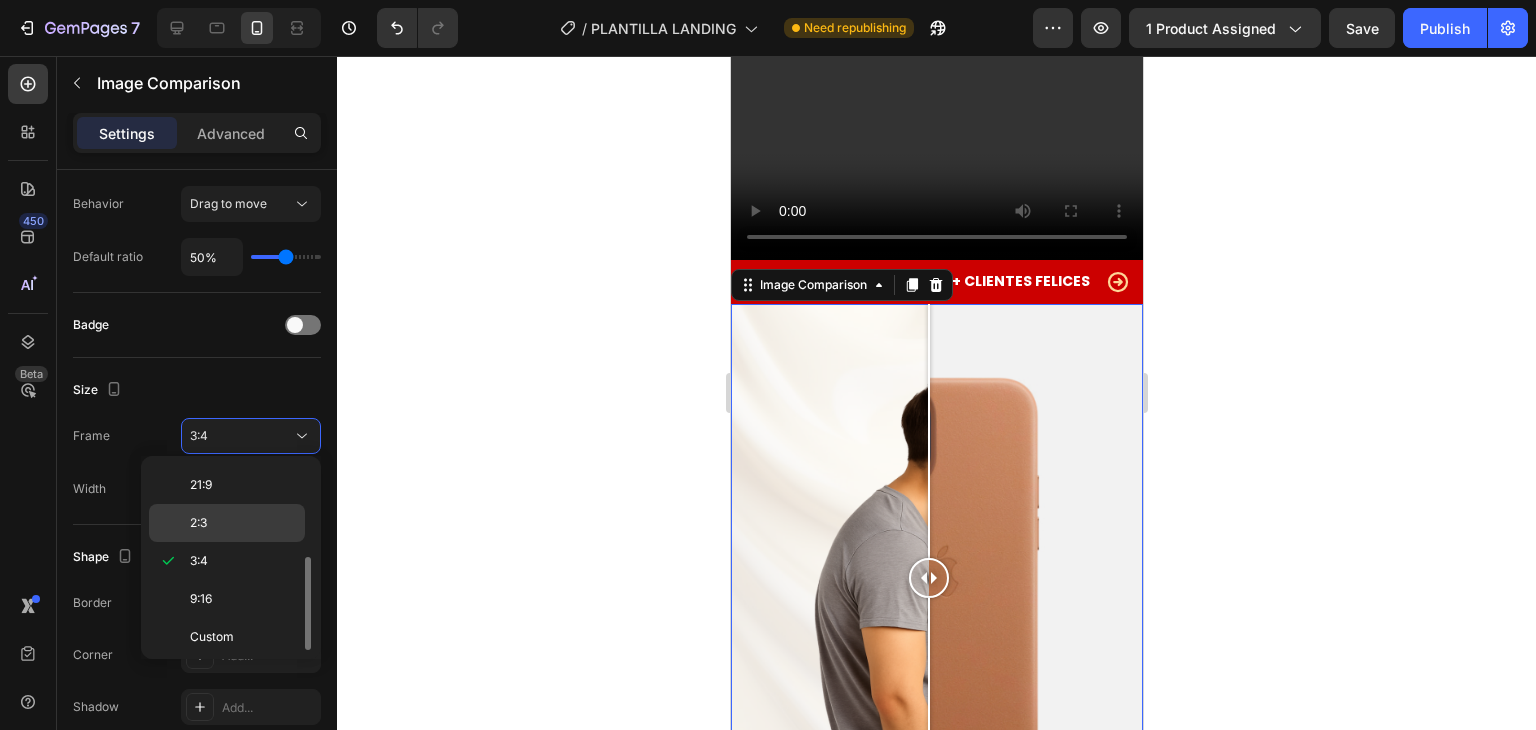 click on "2:3" at bounding box center [243, 523] 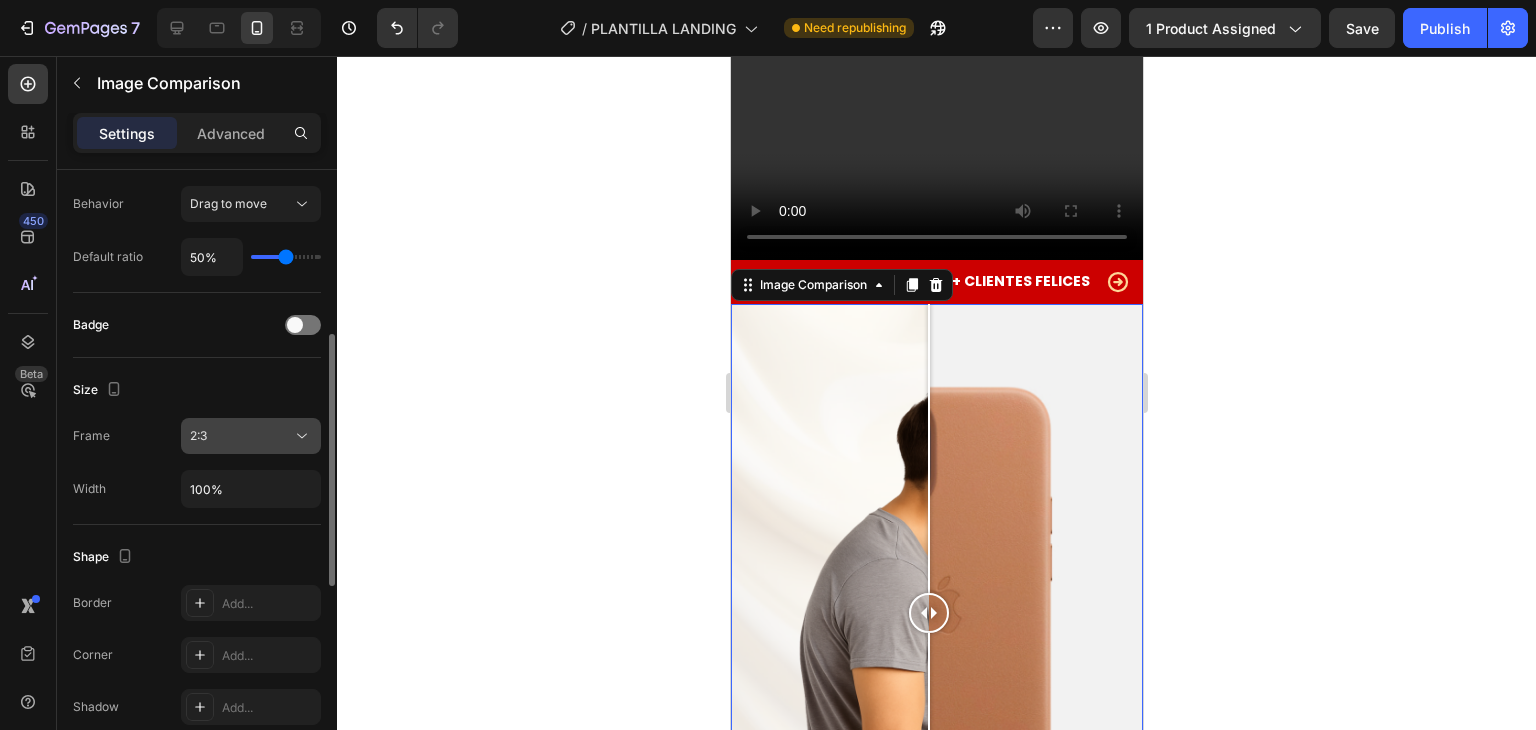 click on "2:3" 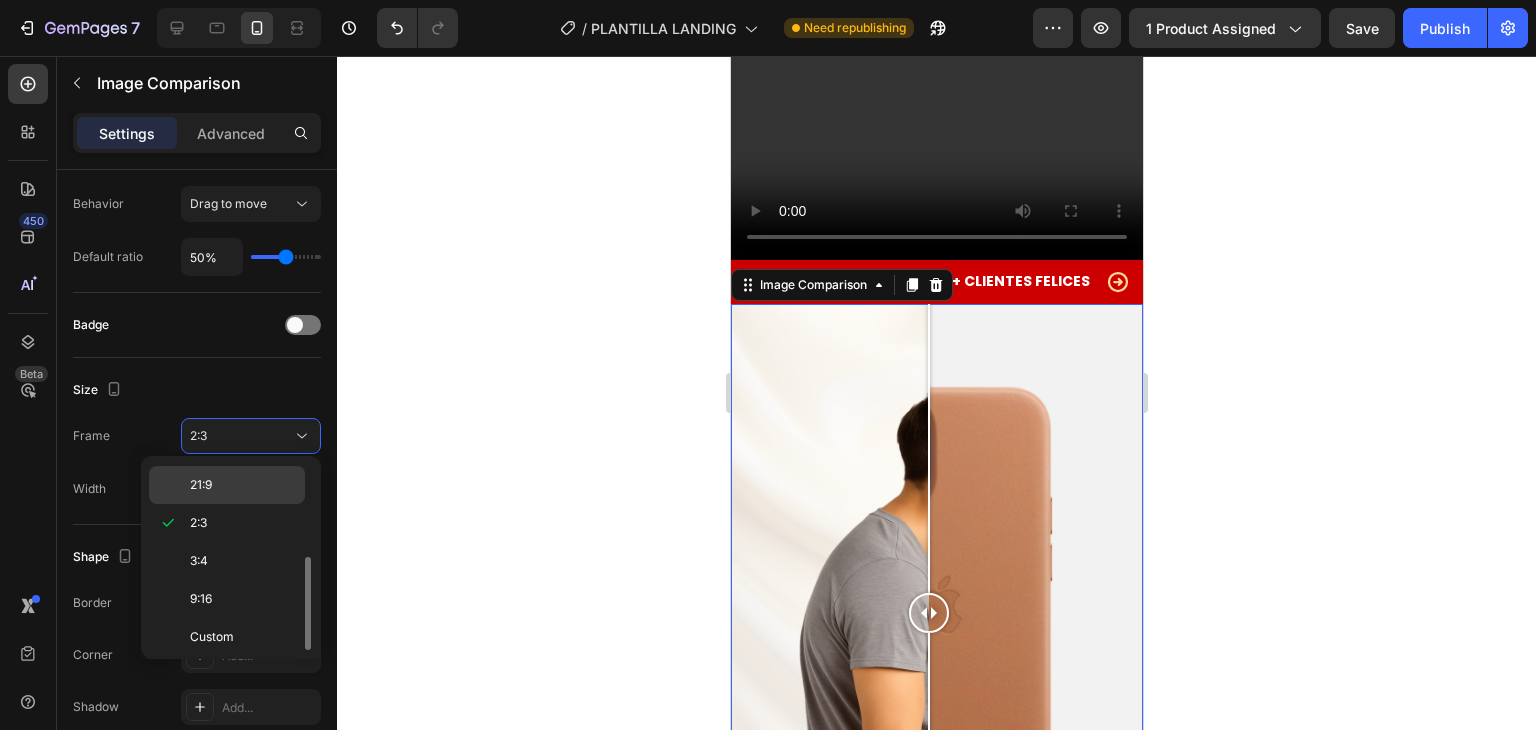 click on "21:9" at bounding box center [243, 485] 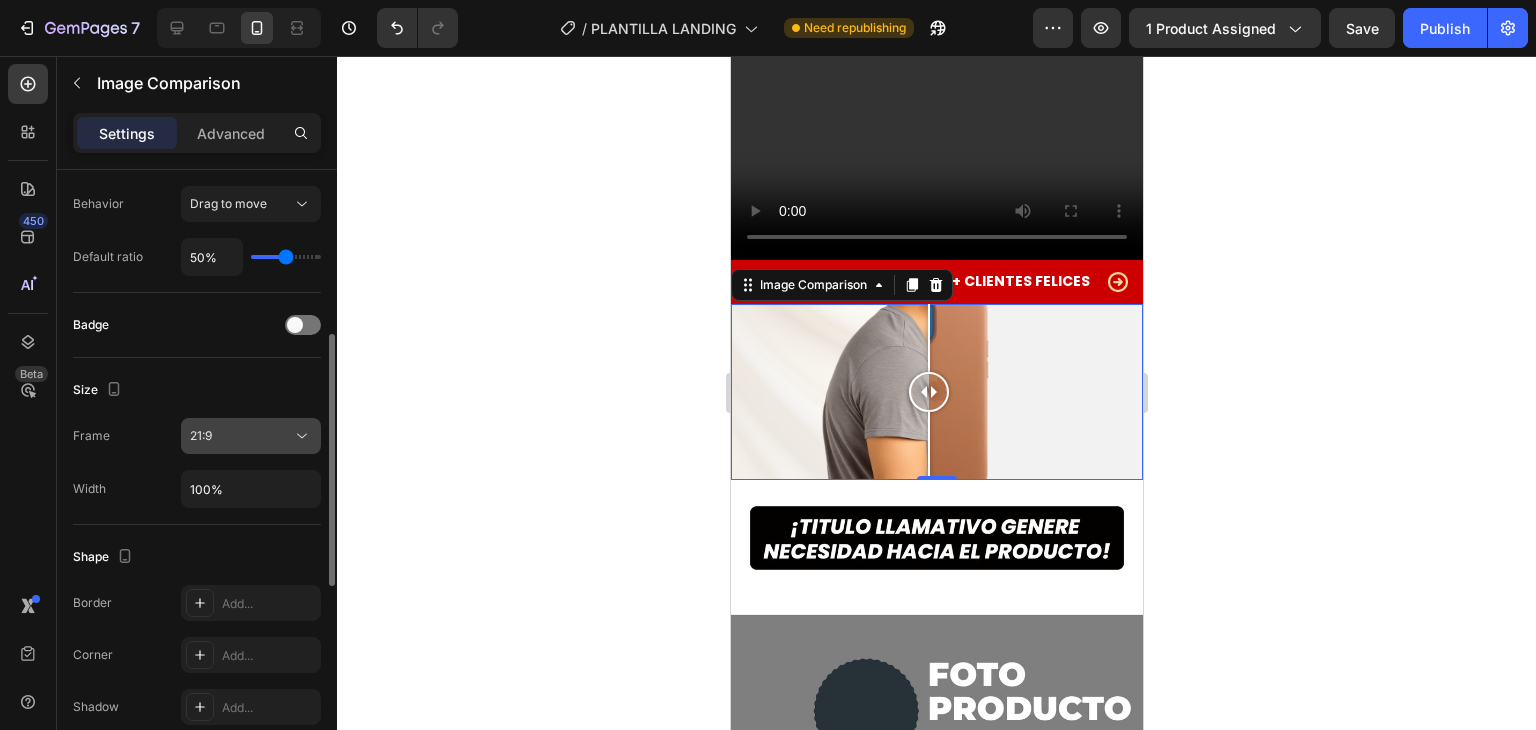 click on "21:9" at bounding box center (241, 436) 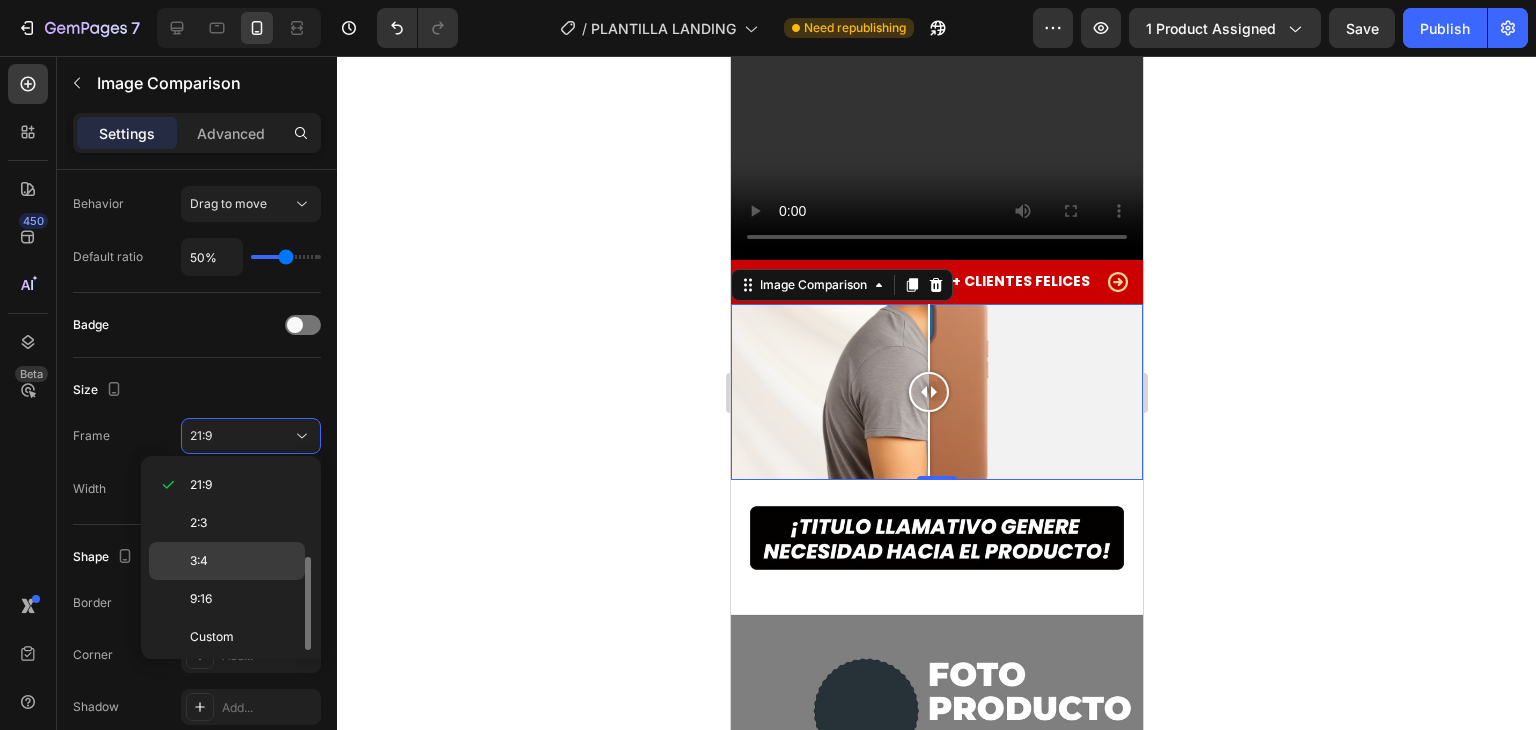 click on "3:4" at bounding box center (243, 561) 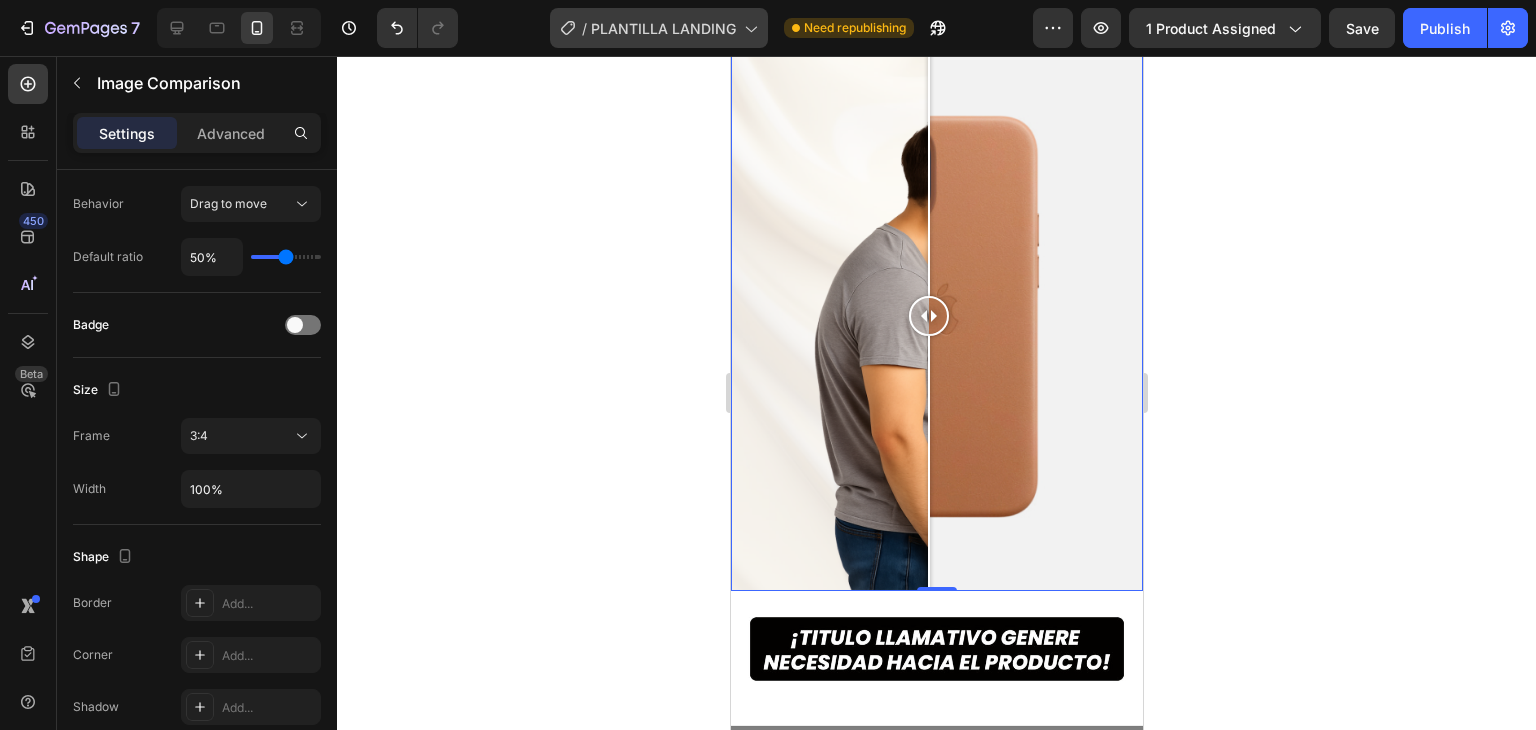 scroll, scrollTop: 4617, scrollLeft: 0, axis: vertical 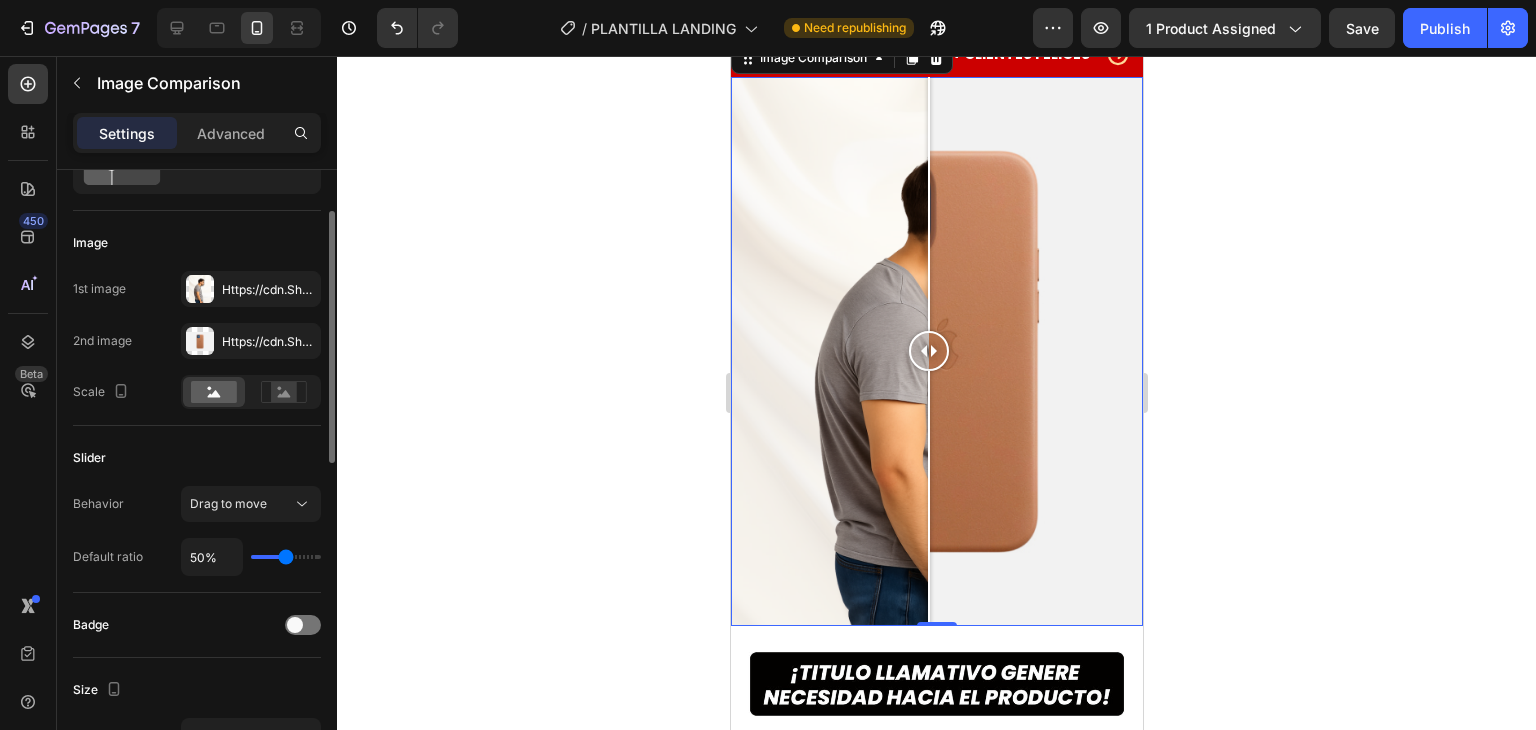 type on "54%" 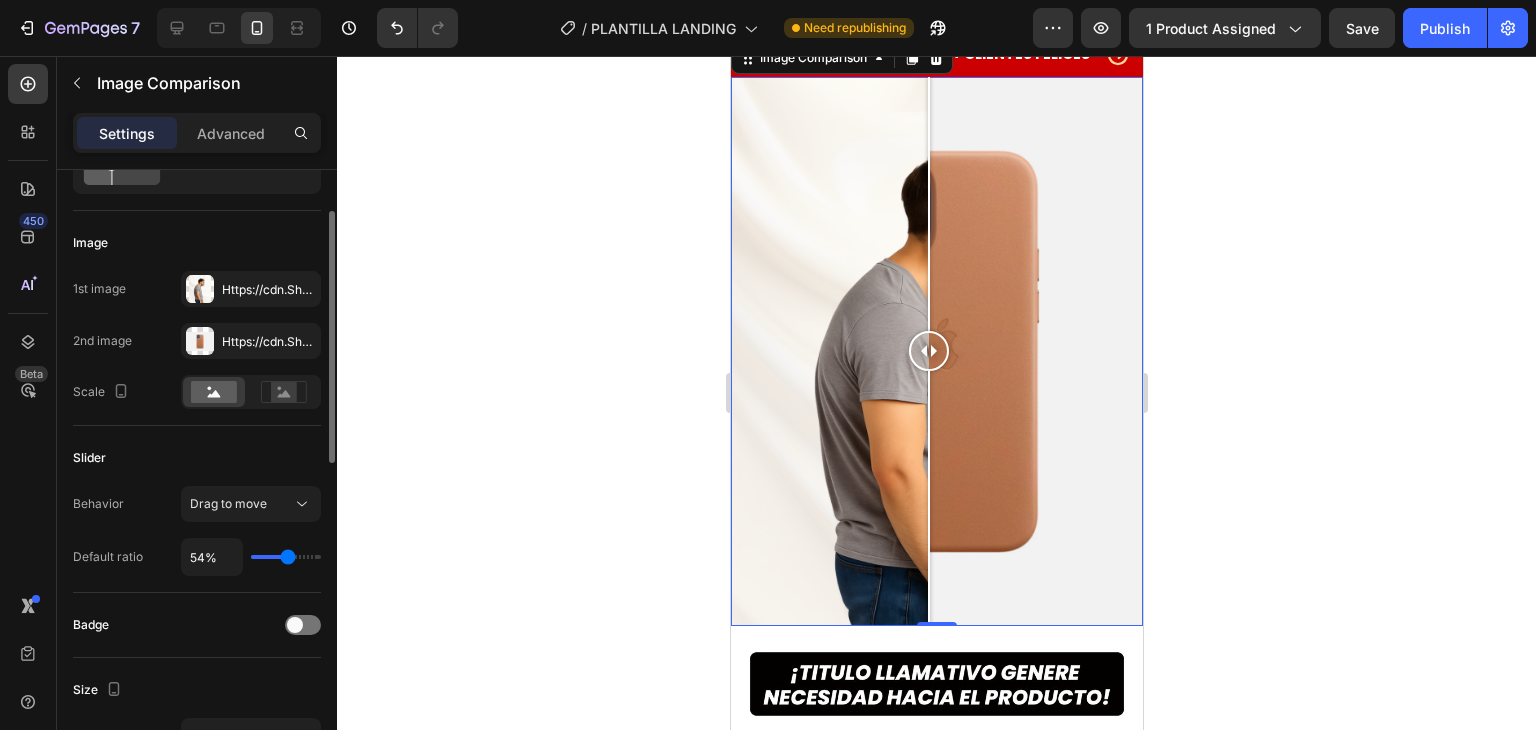 type on "50%" 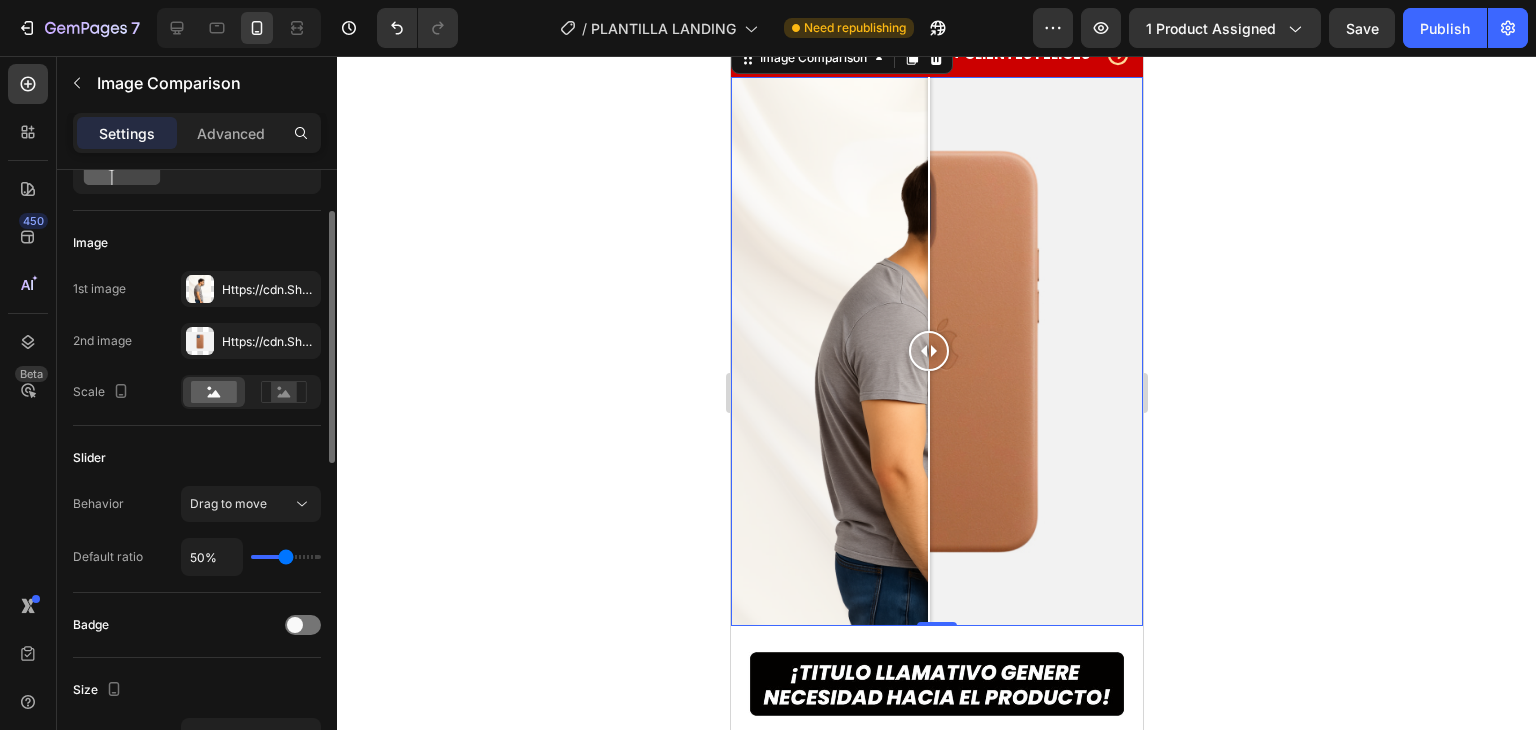 type on "48%" 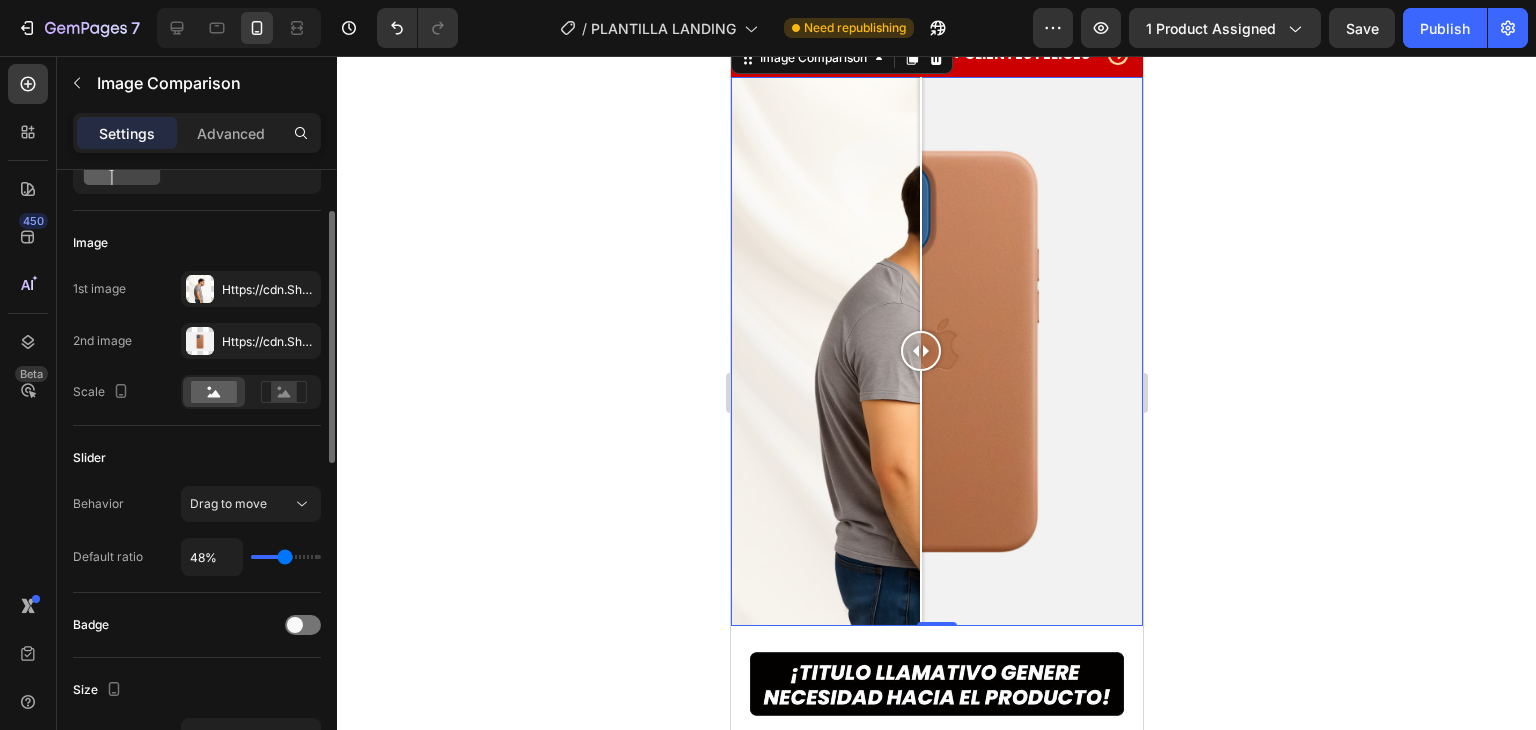 type on "45%" 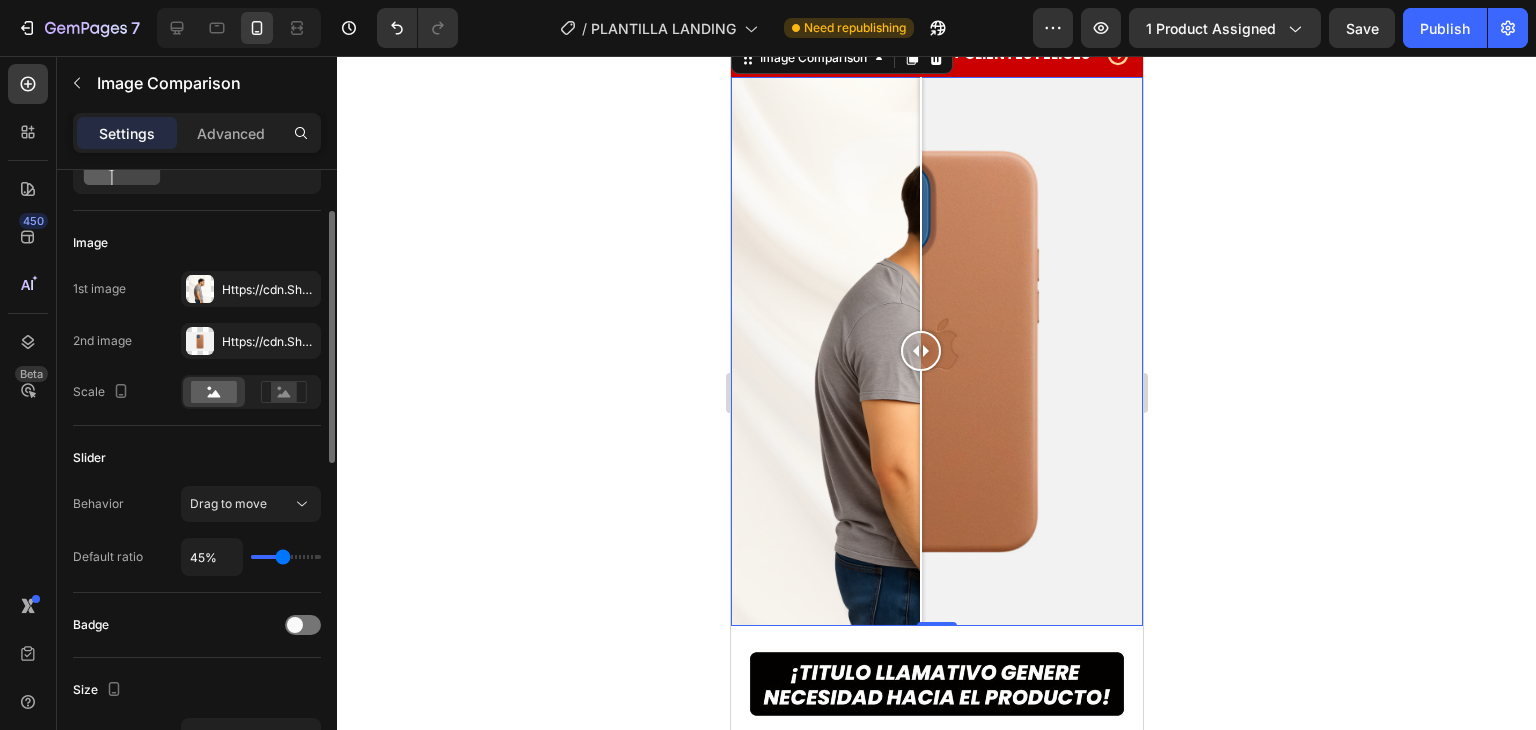 type on "44%" 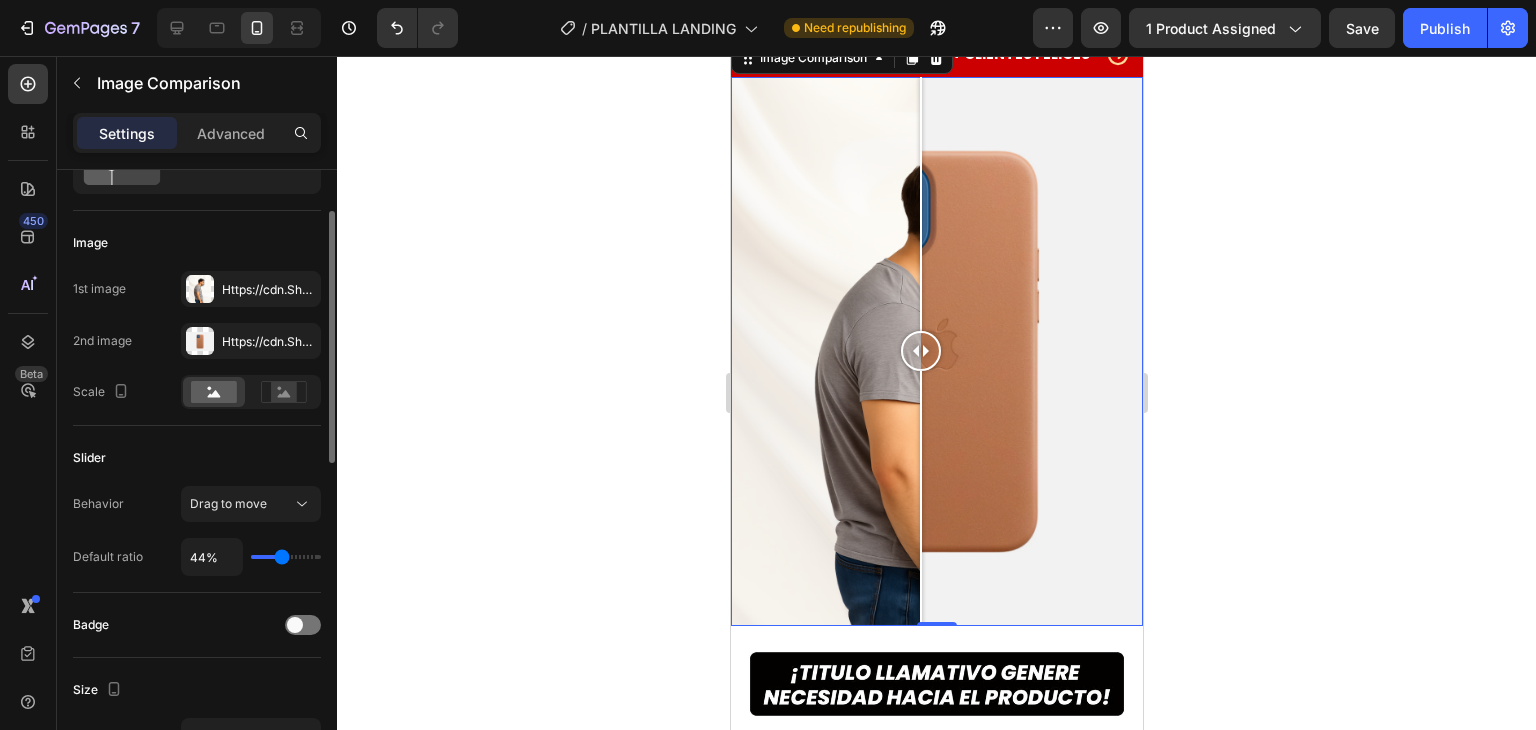 type on "42%" 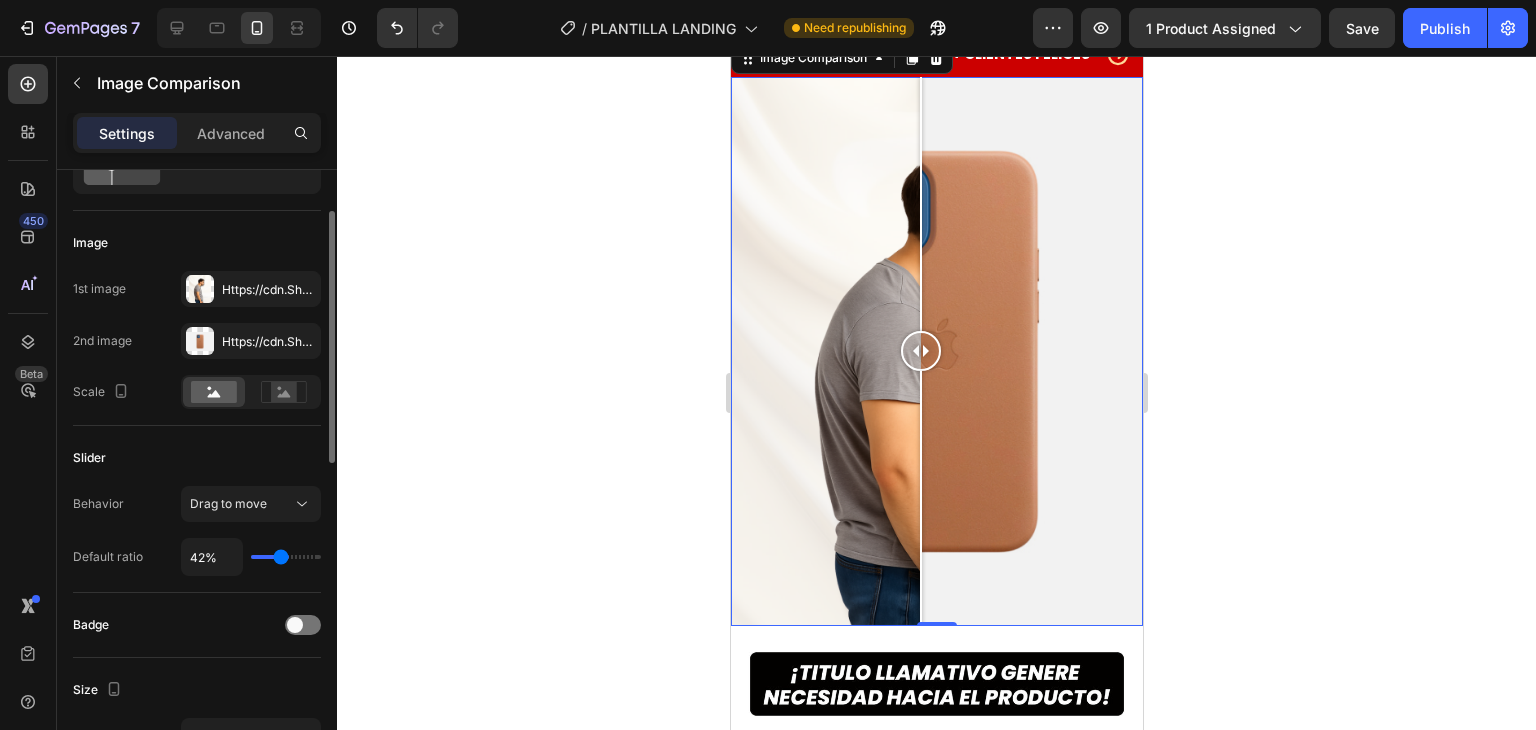 type on "40%" 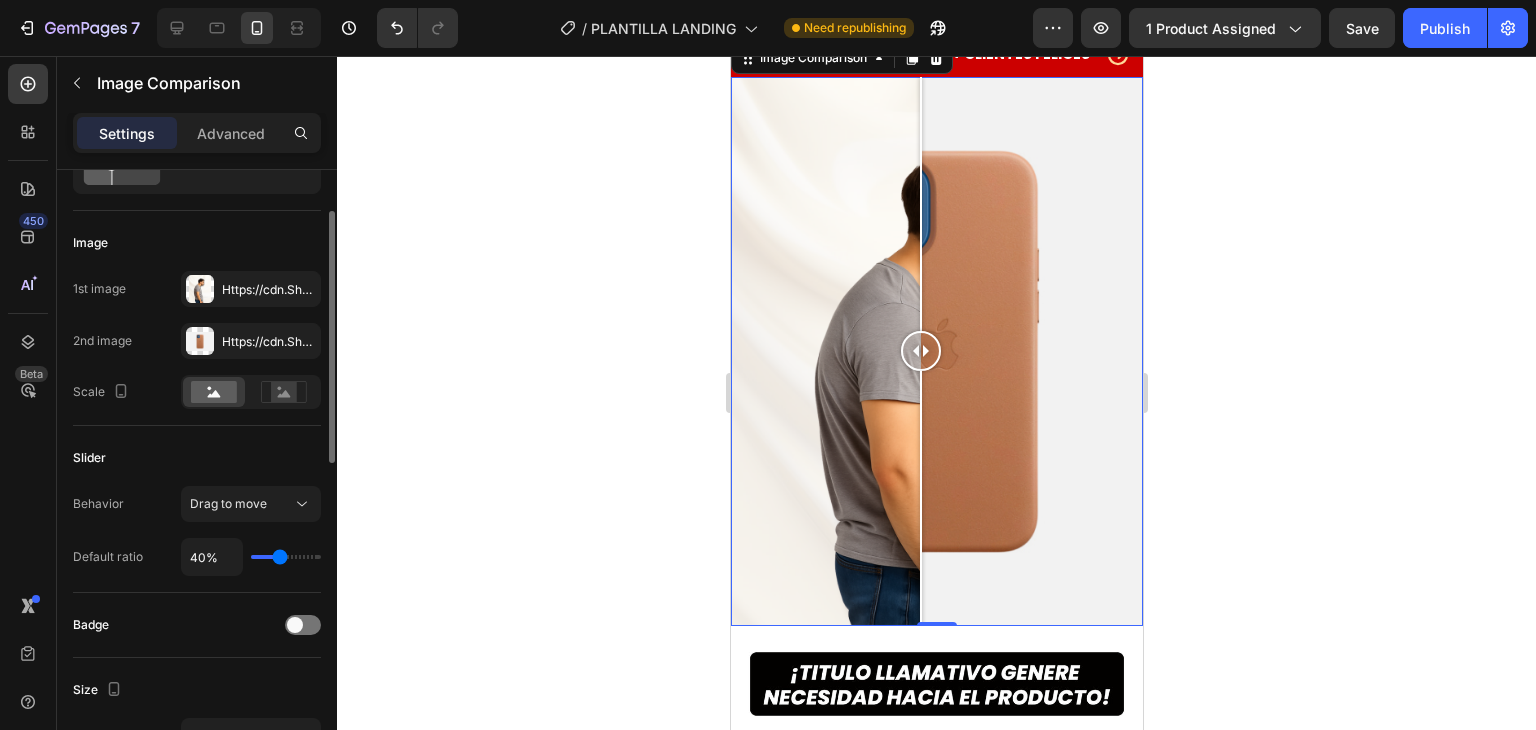 type on "38%" 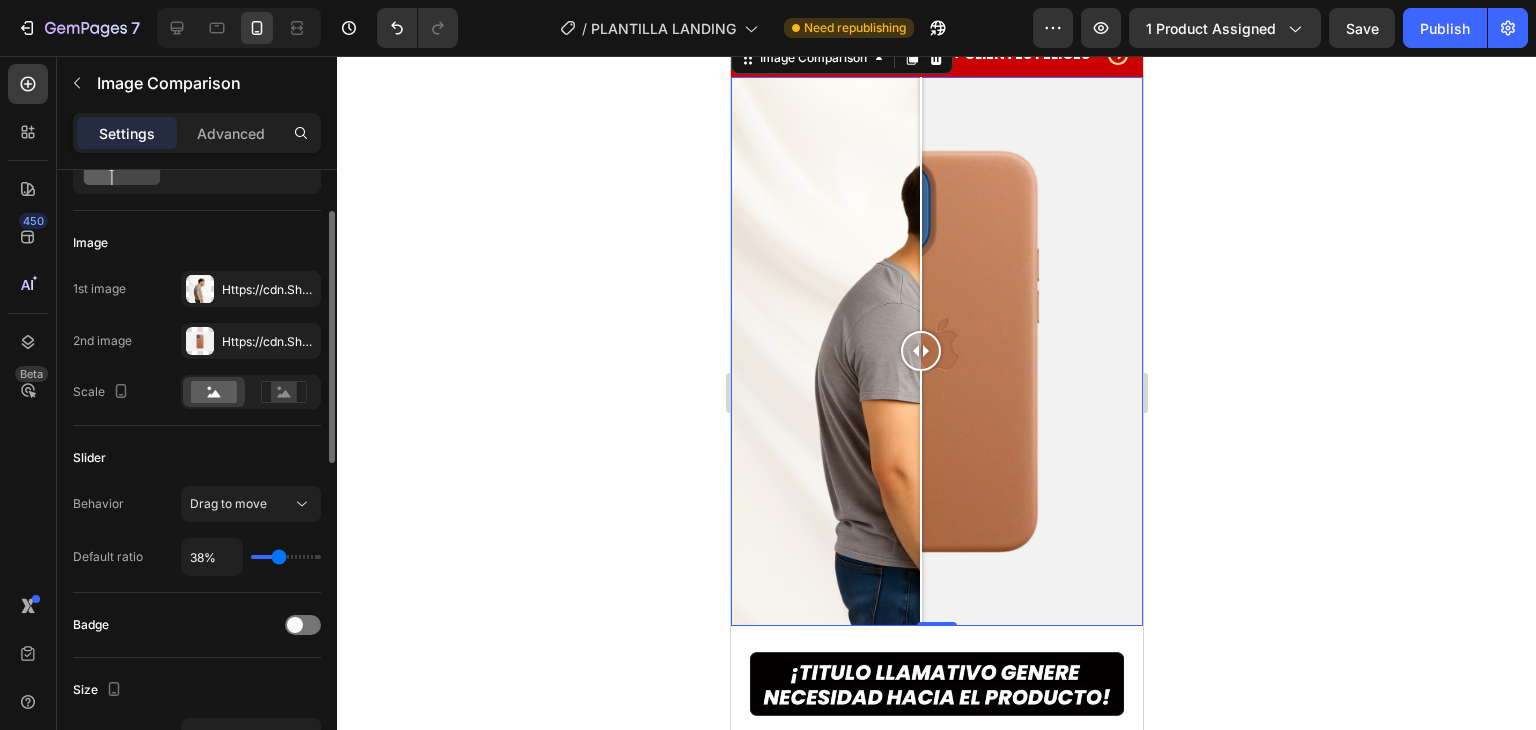 type on "35%" 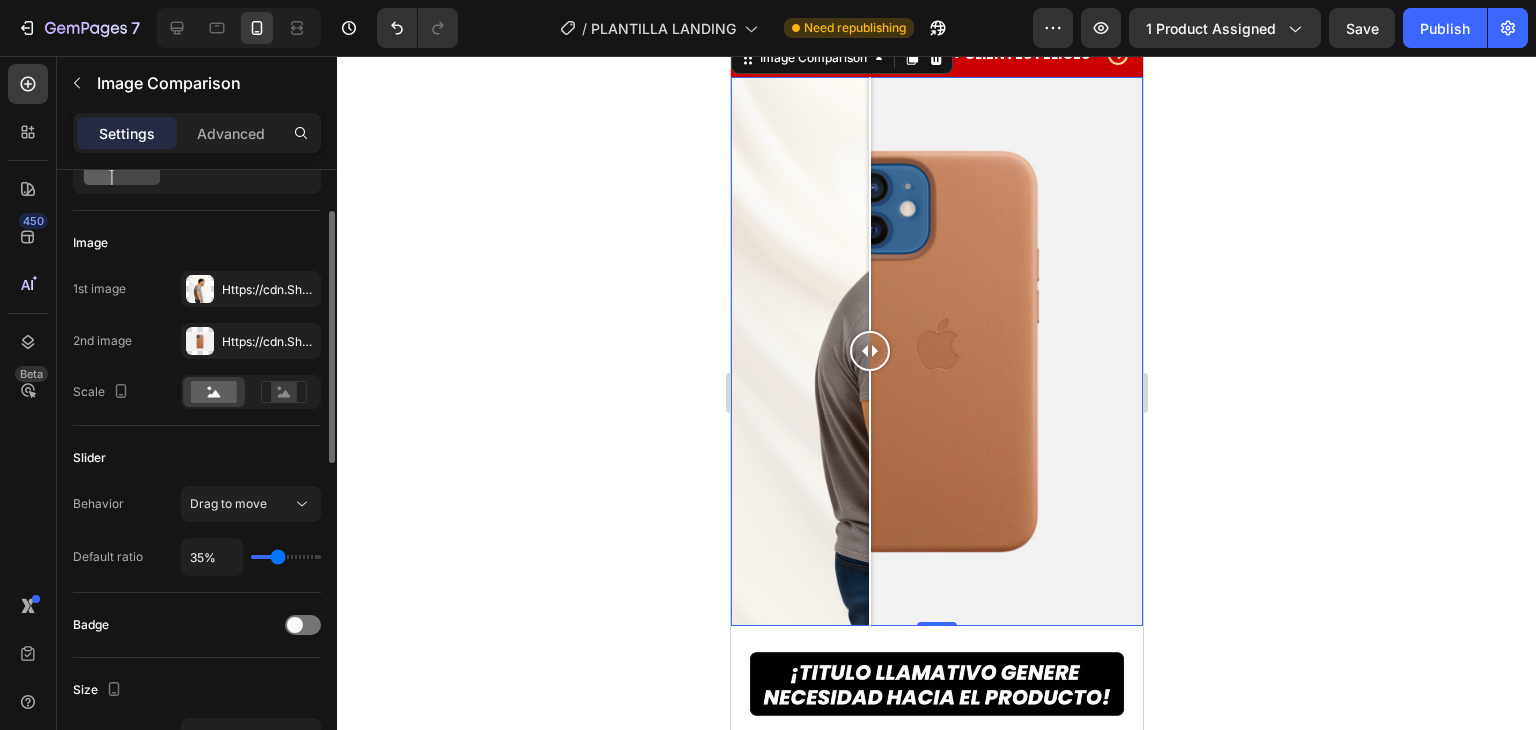 type on "31%" 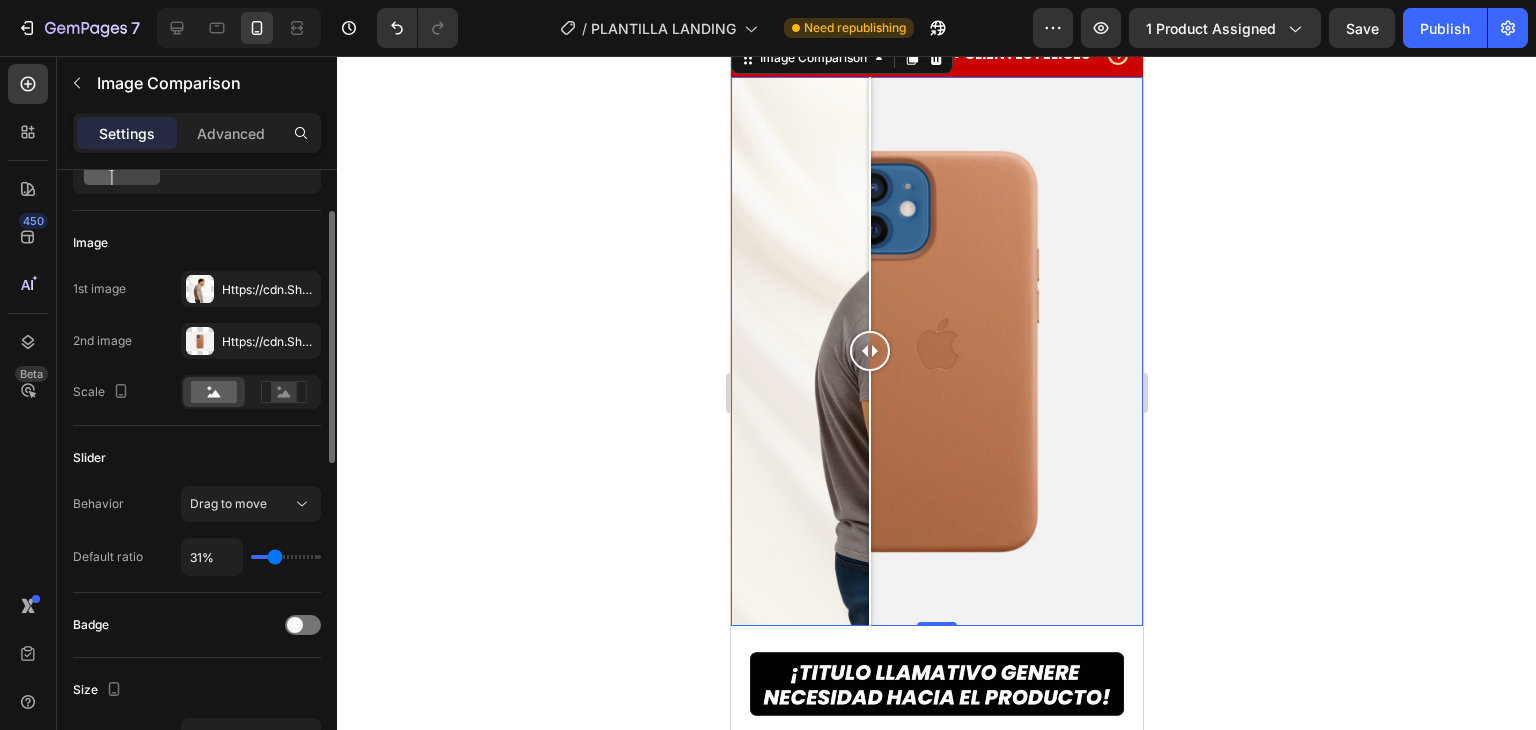 type on "25%" 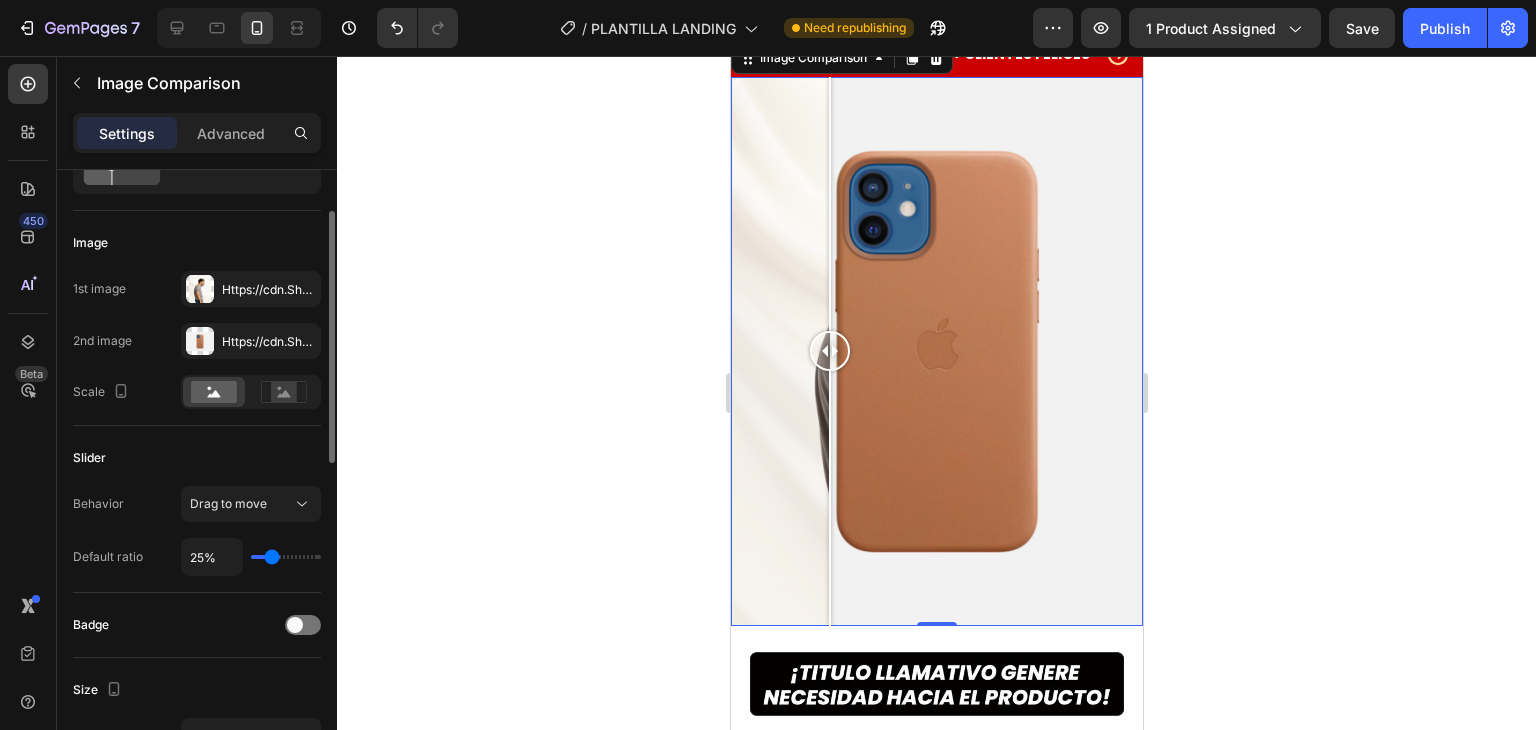 type on "23%" 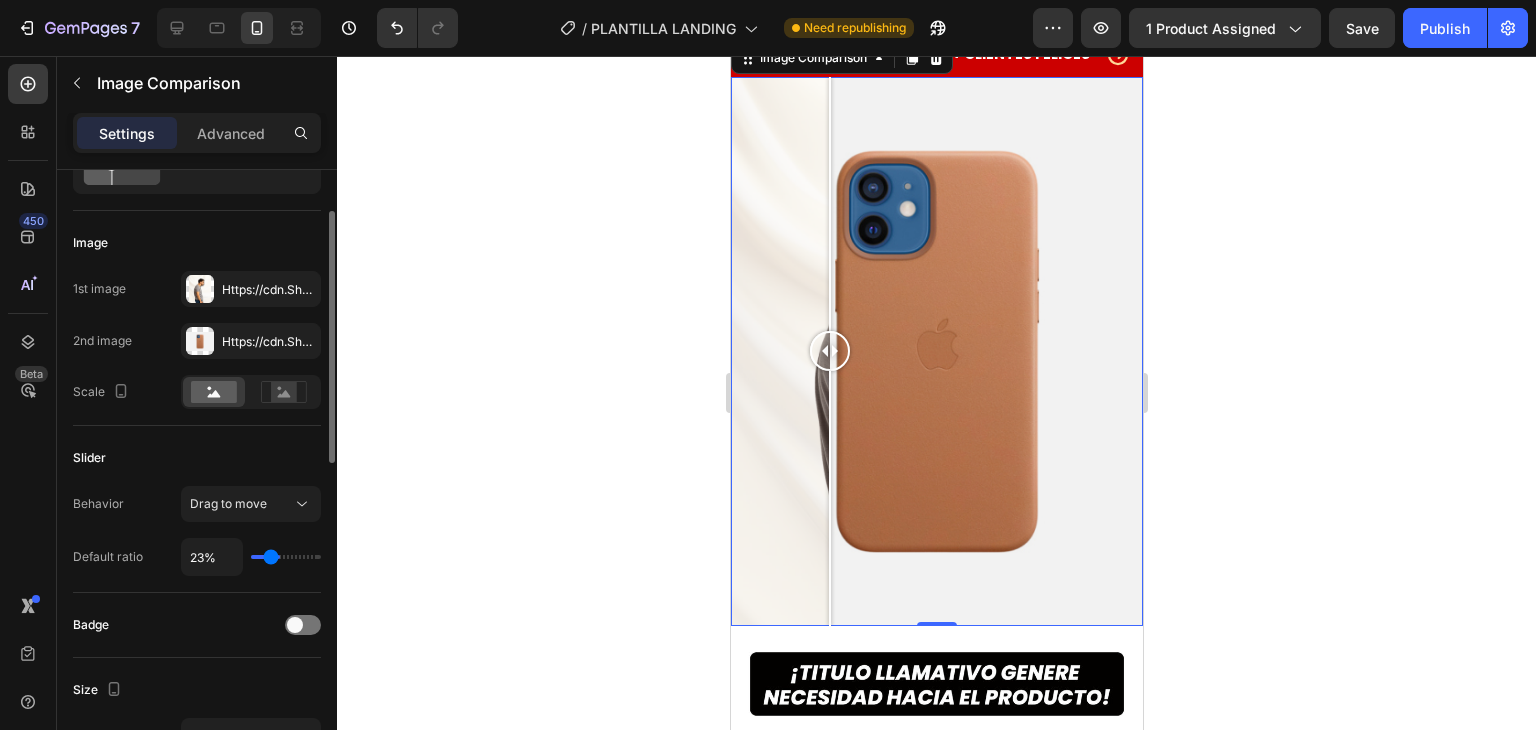 type on "20%" 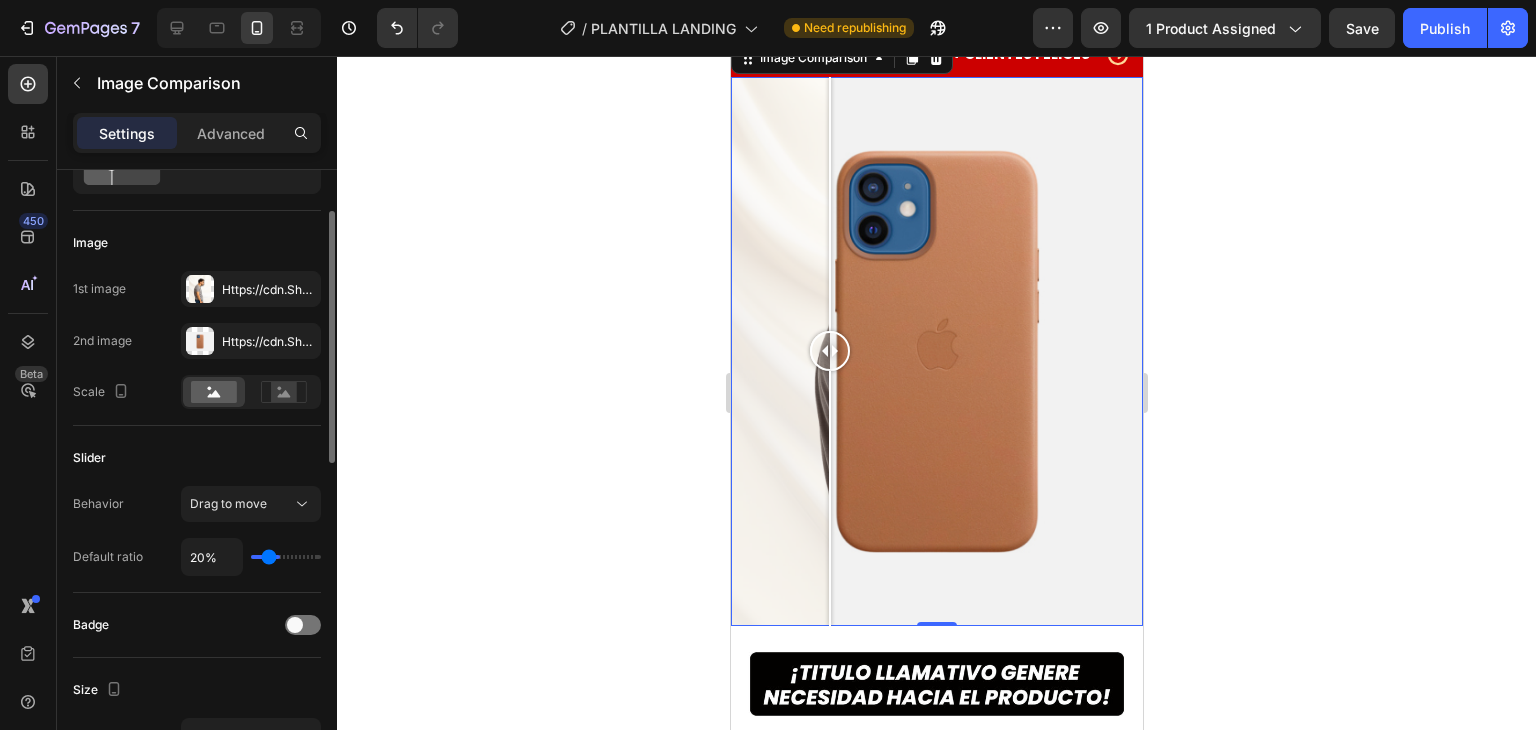 type on "19%" 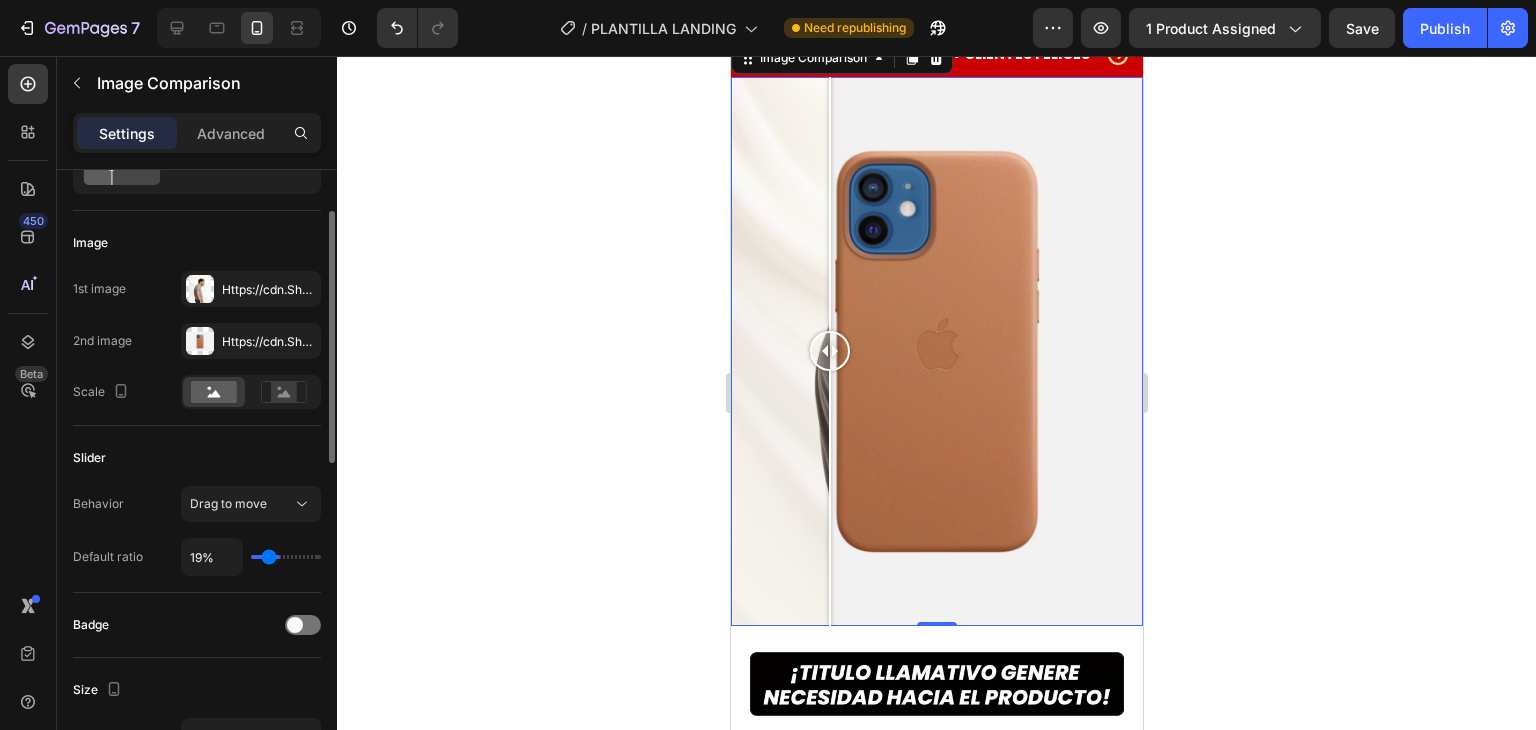 type on "16%" 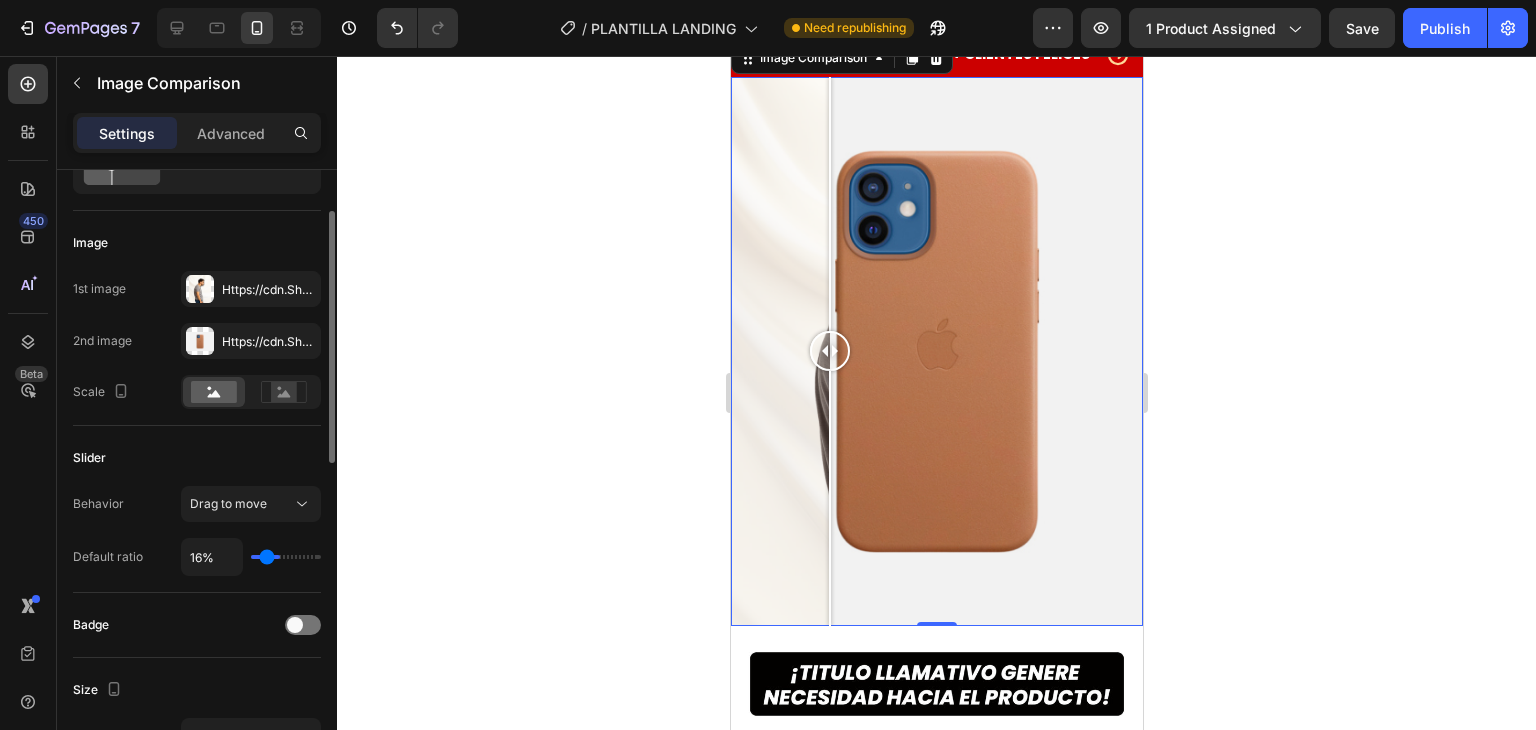 type on "15%" 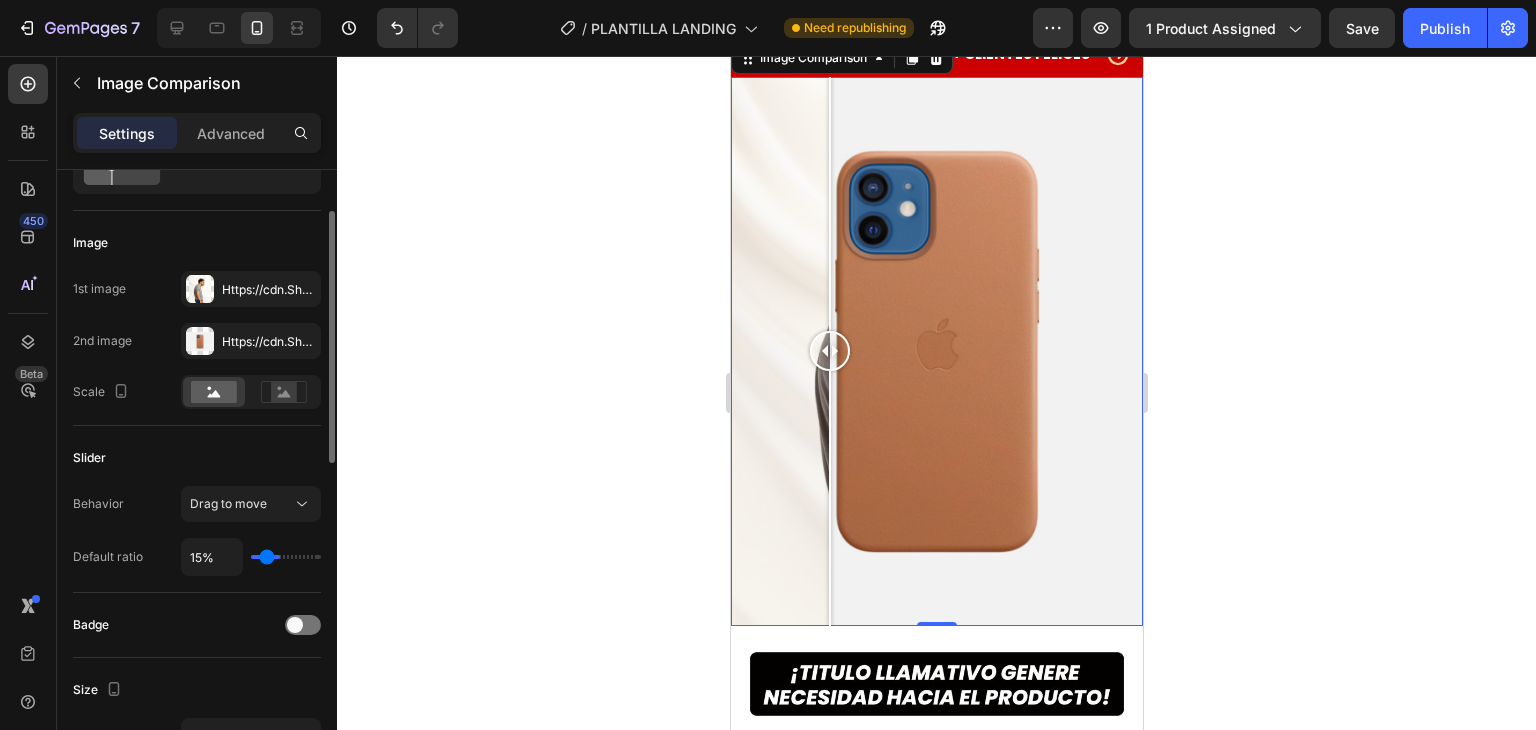 type on "13%" 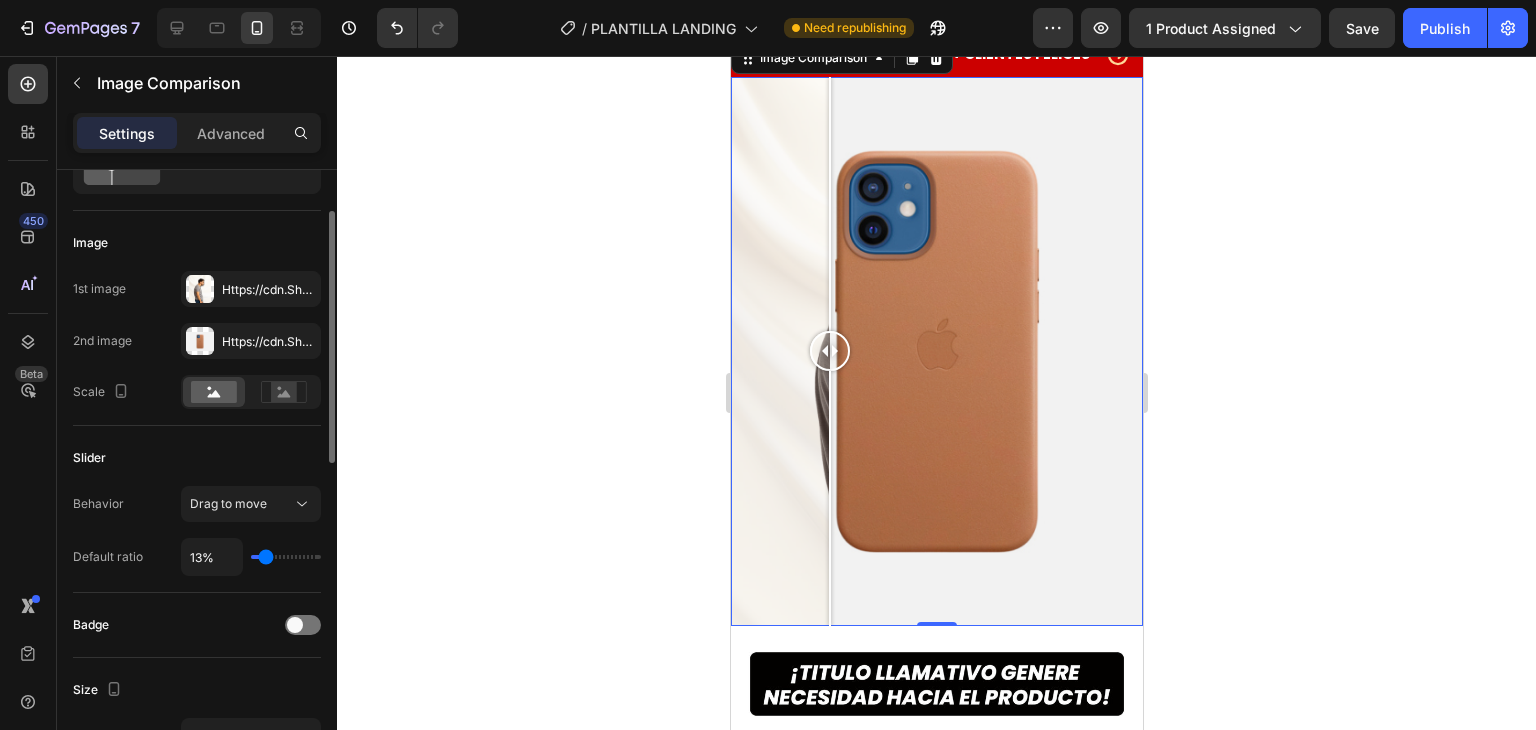 type on "10%" 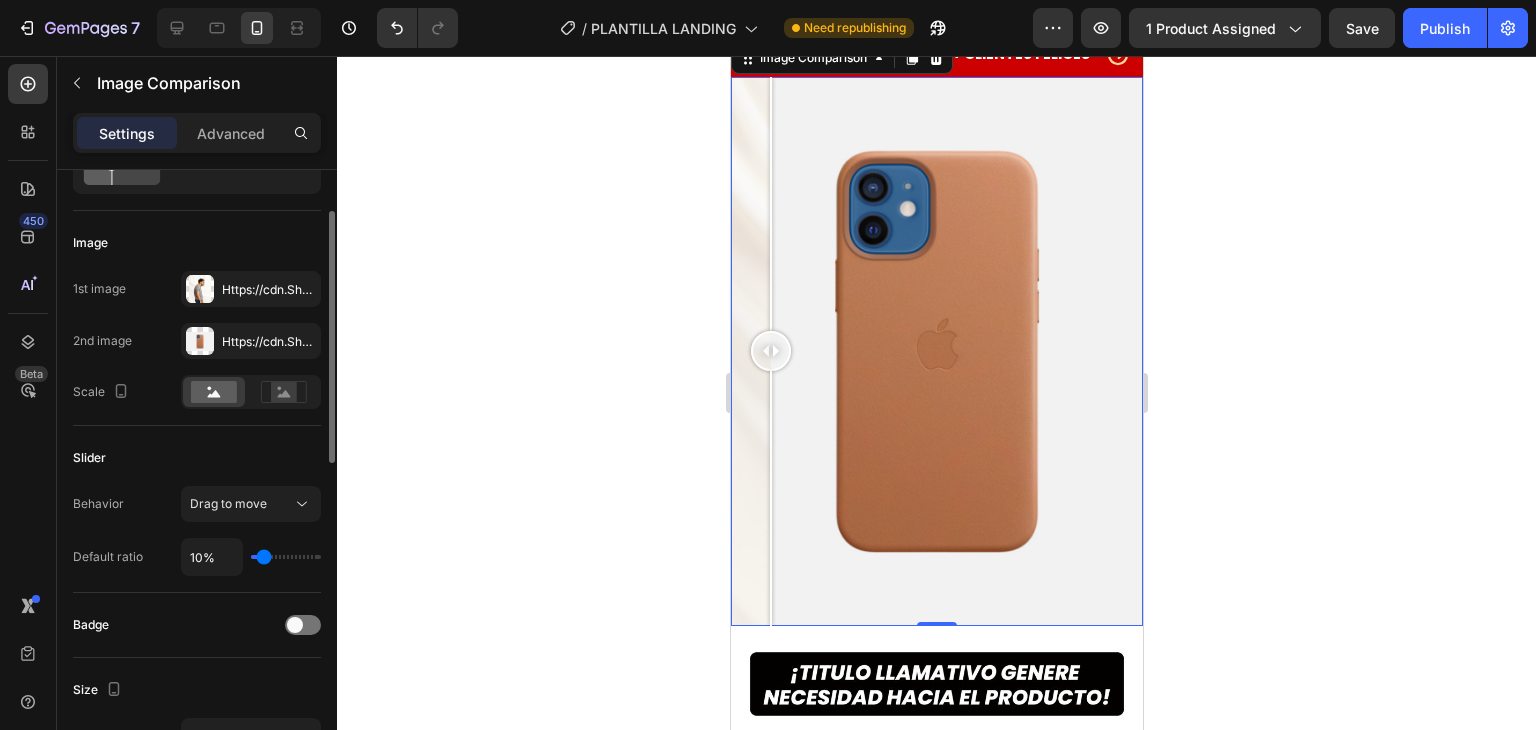 type on "12%" 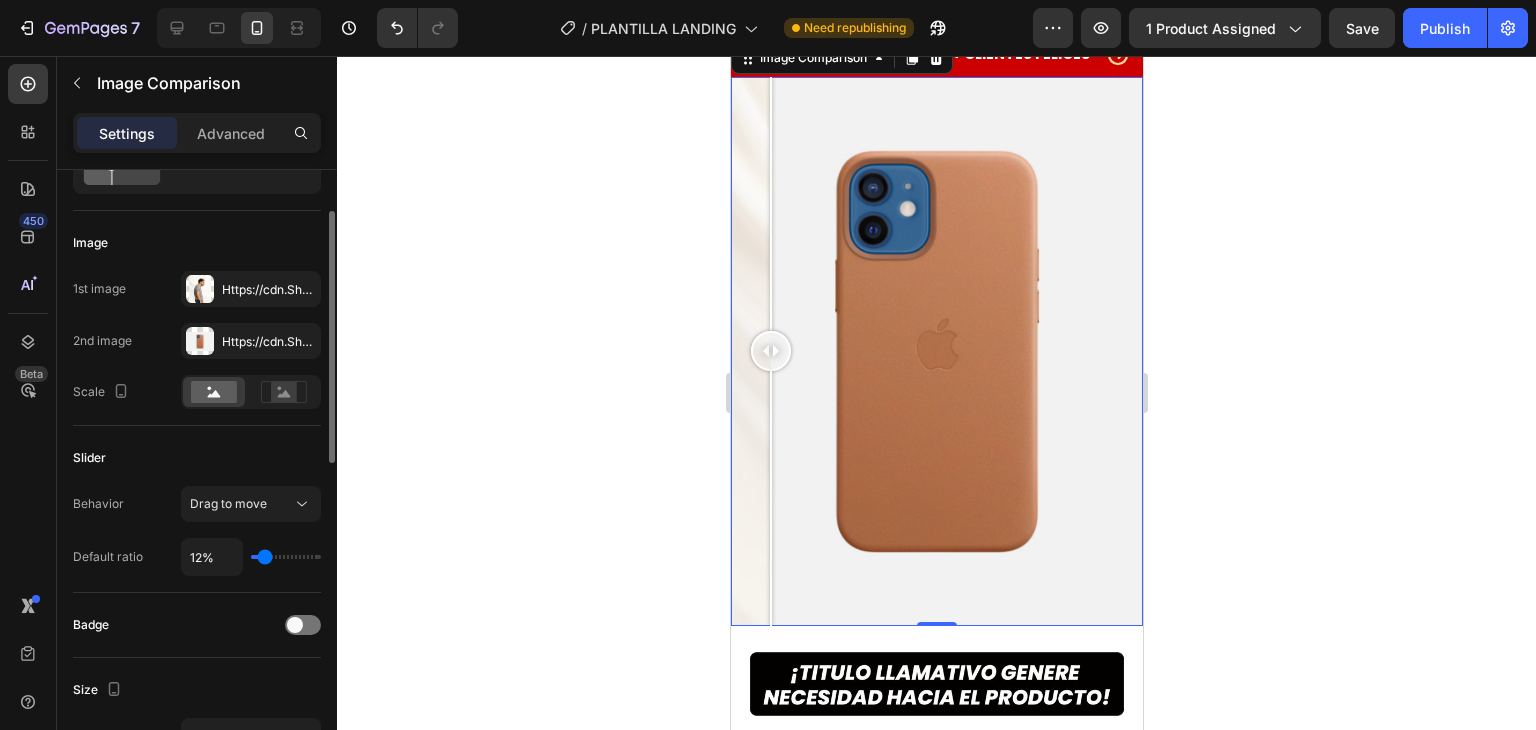 type on "13%" 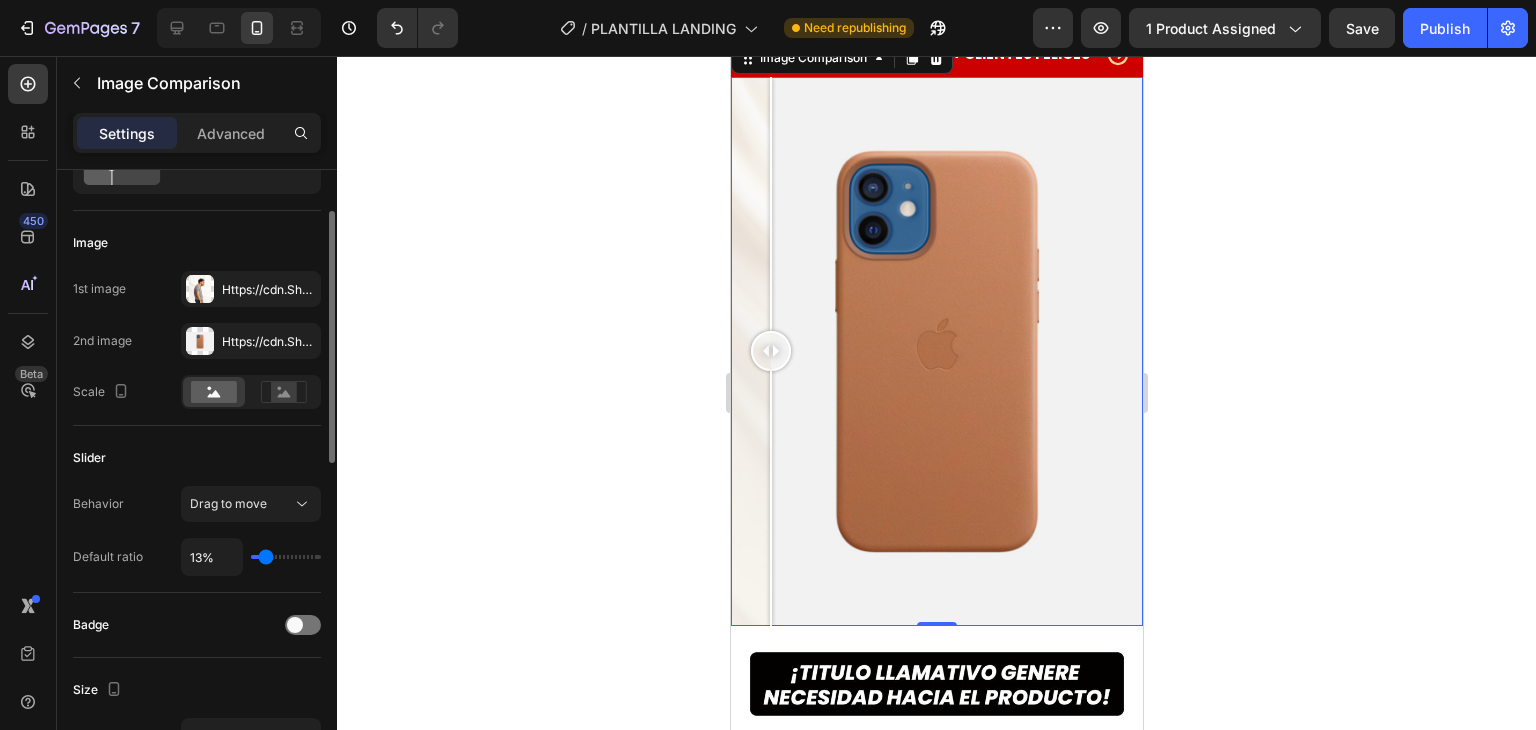 type on "15%" 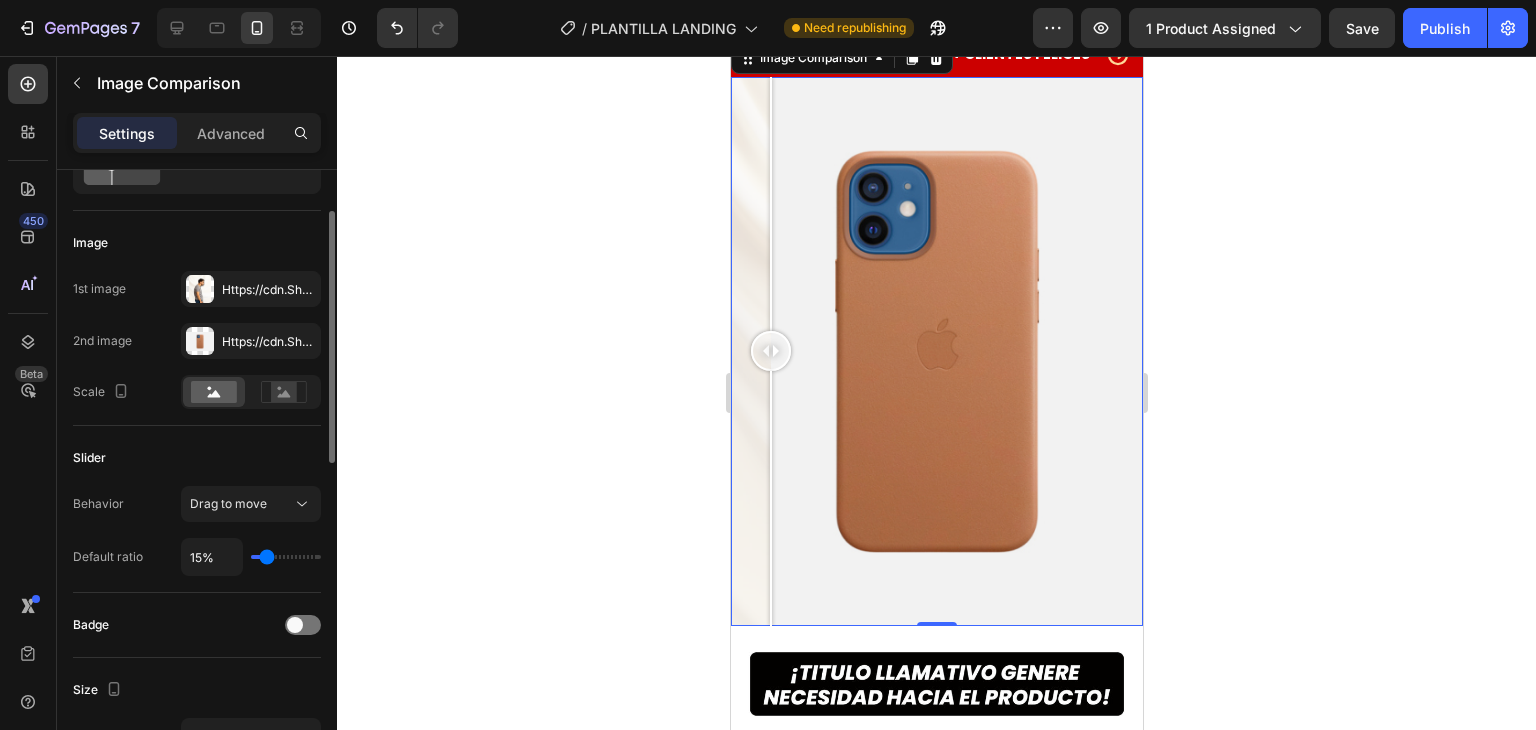 type on "17%" 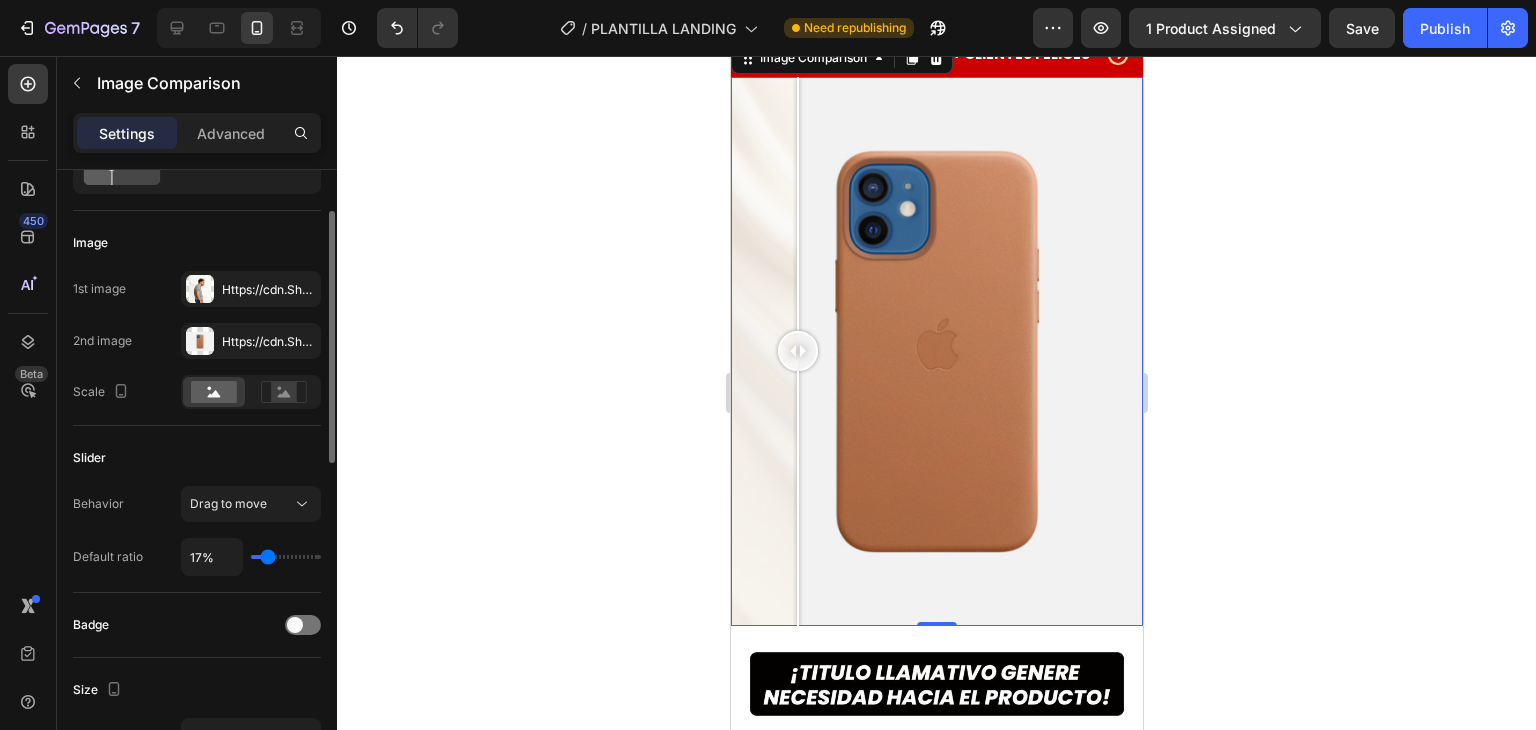 type on "19%" 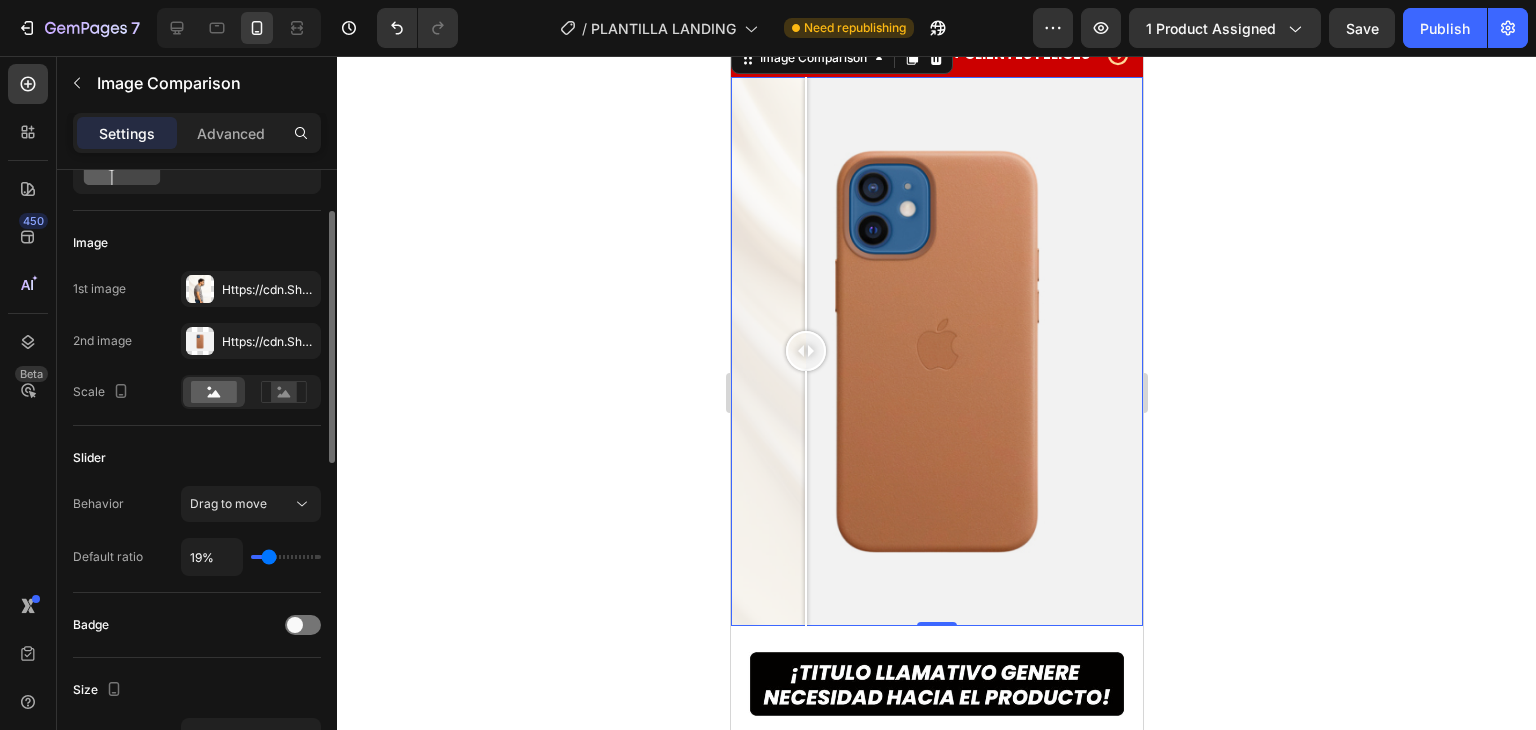 type on "22%" 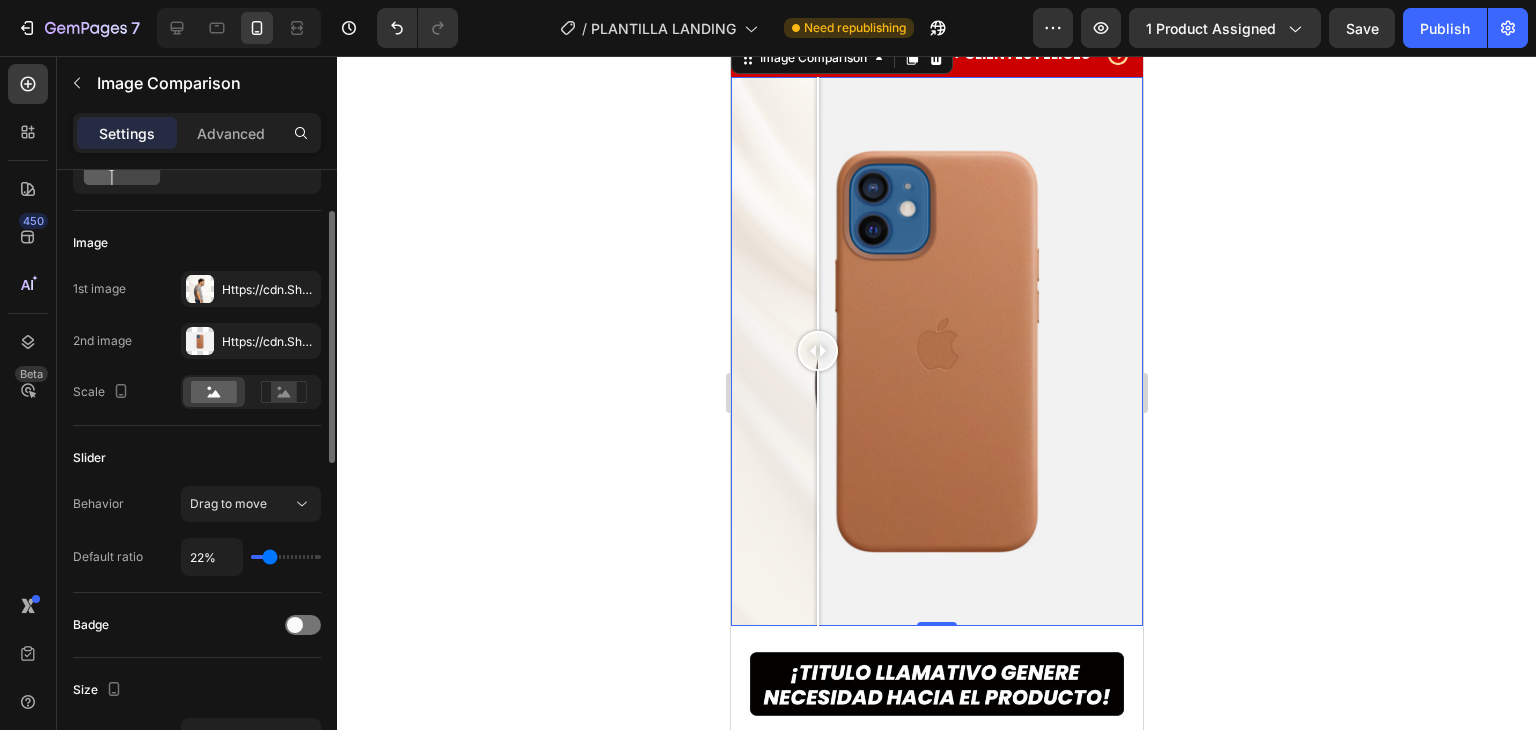 type on "23%" 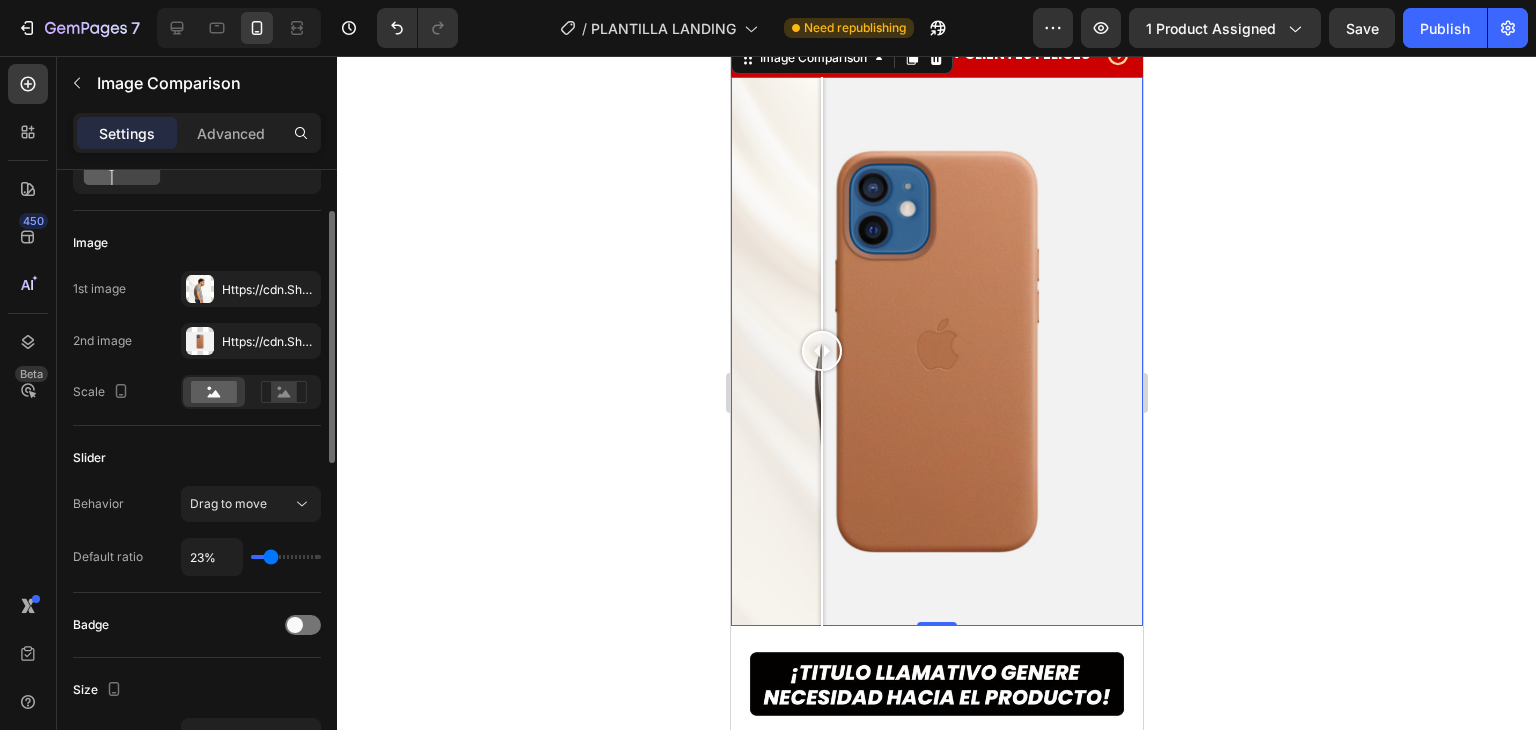 type on "26%" 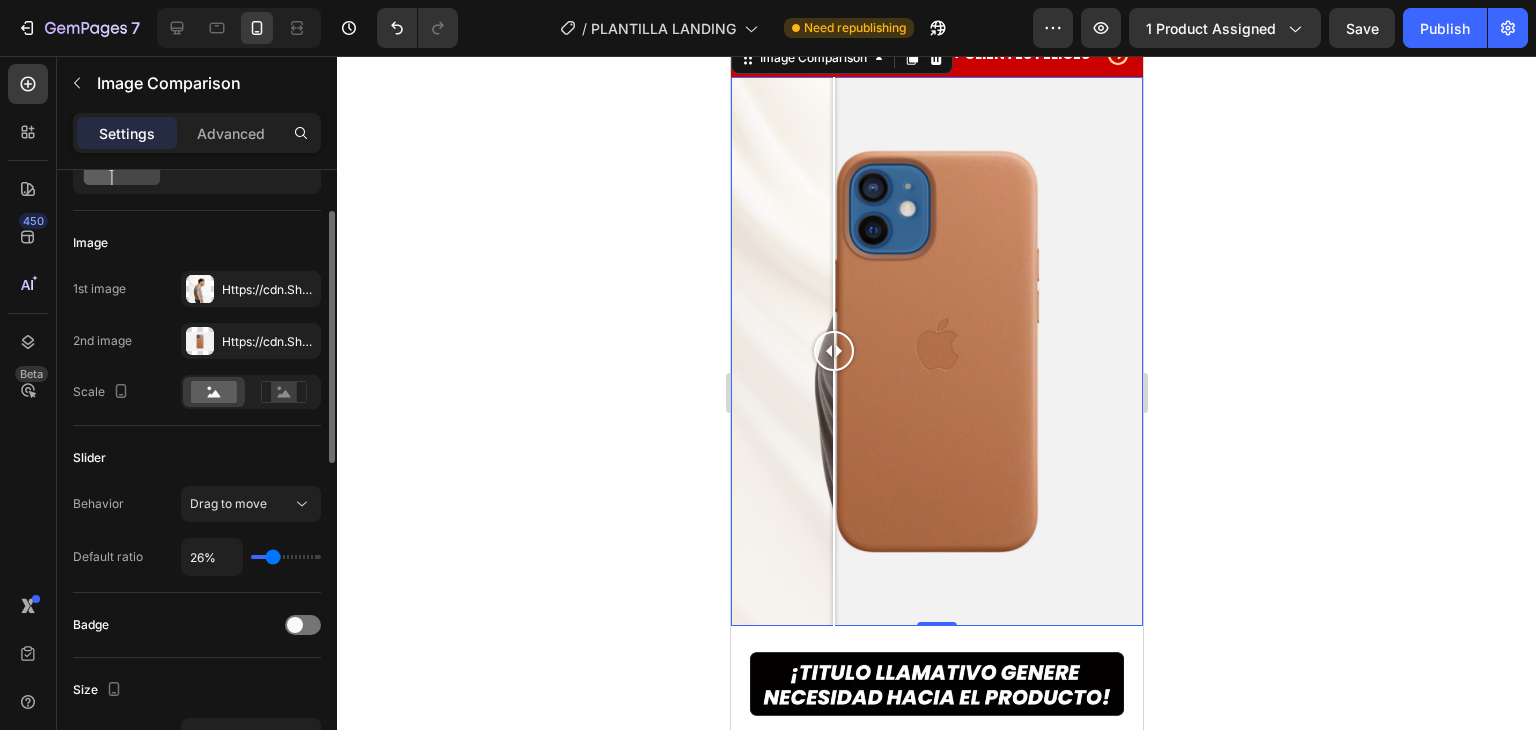 type on "28%" 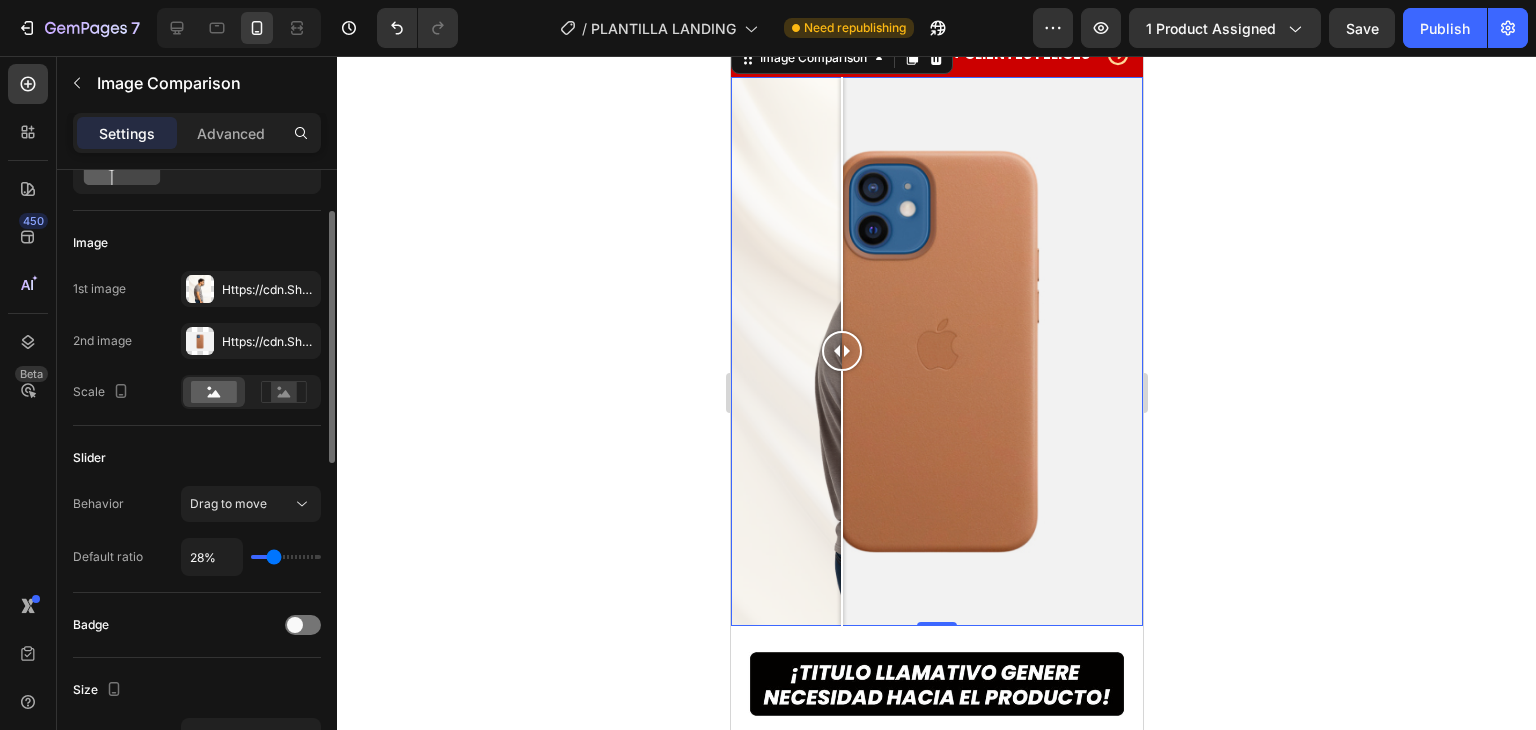 type on "29%" 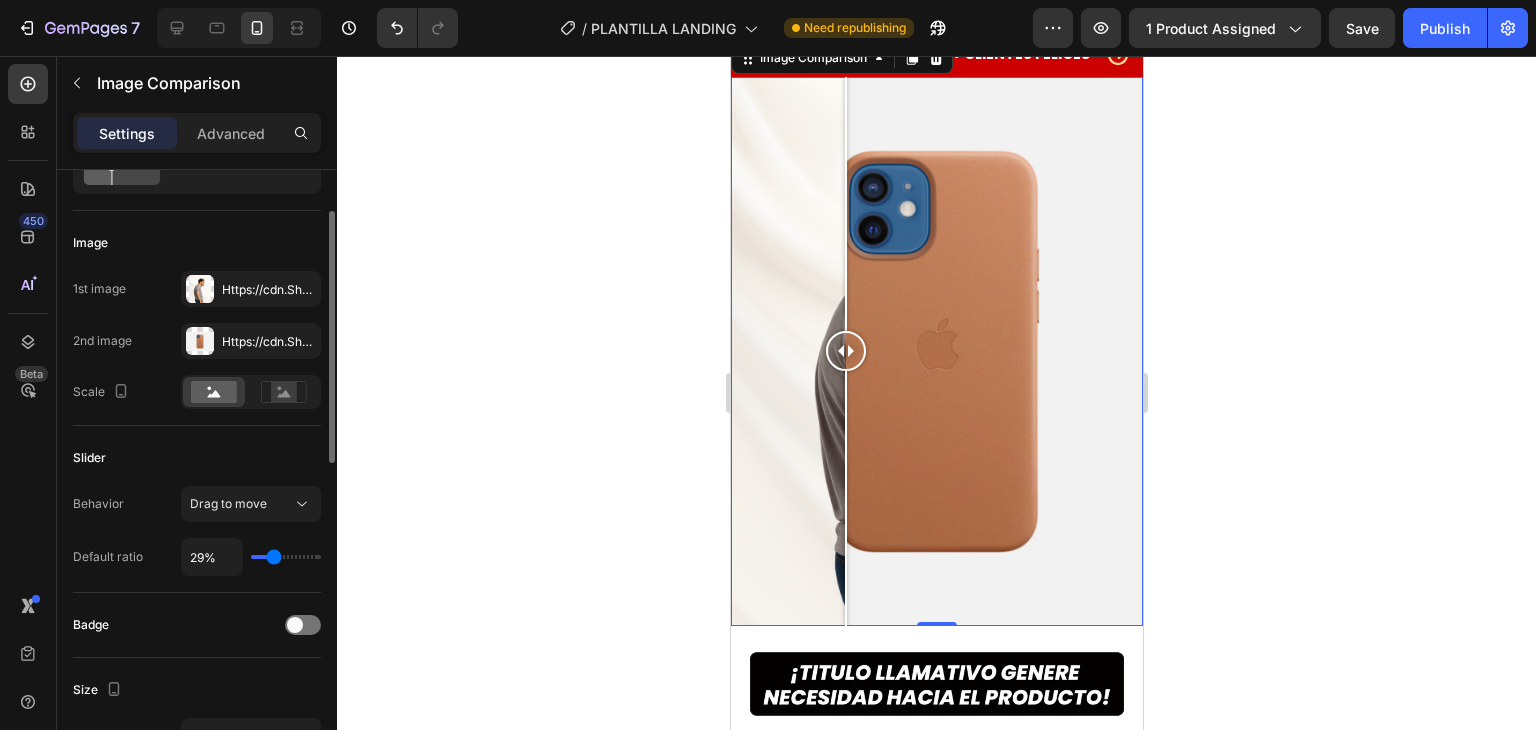 type on "32%" 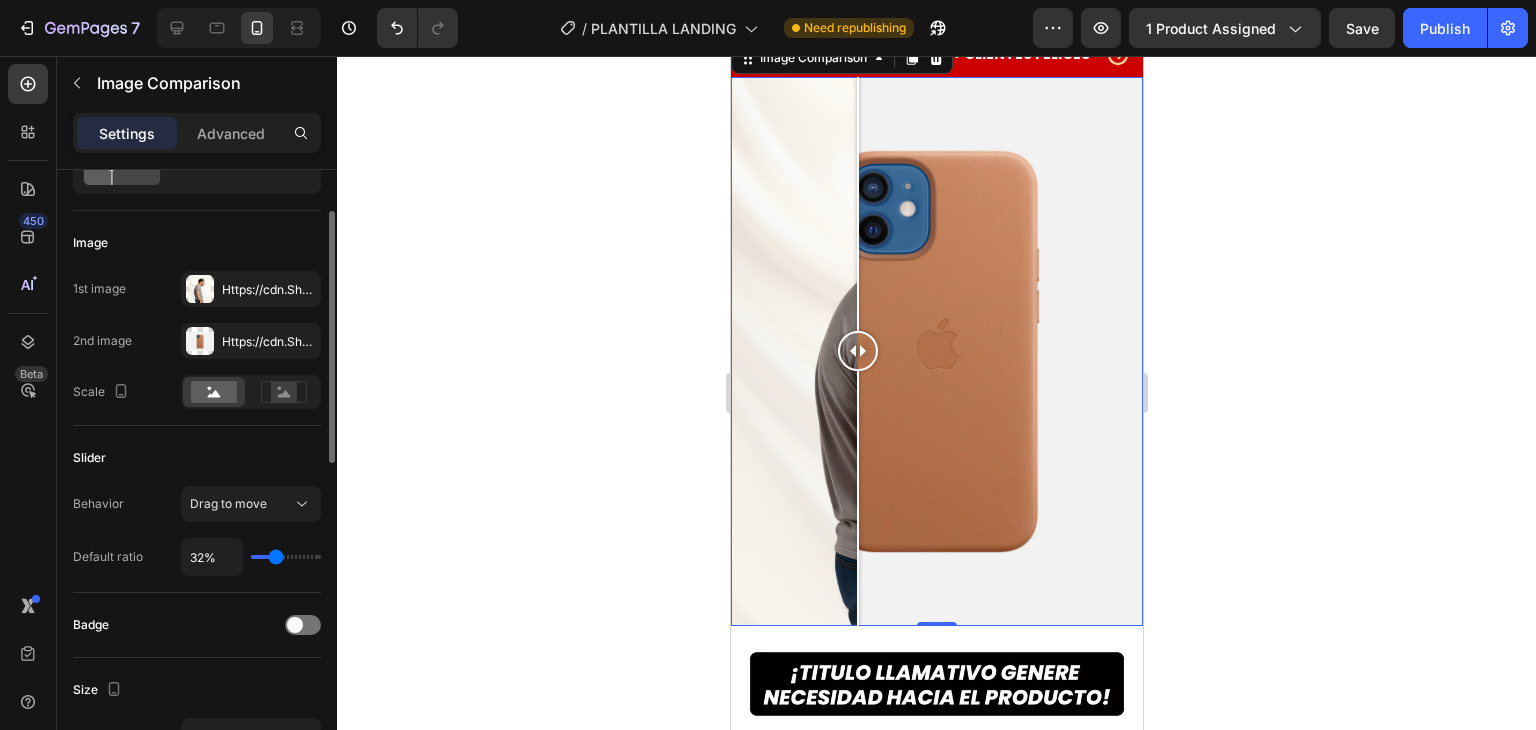 drag, startPoint x: 289, startPoint y: 558, endPoint x: 276, endPoint y: 561, distance: 13.341664 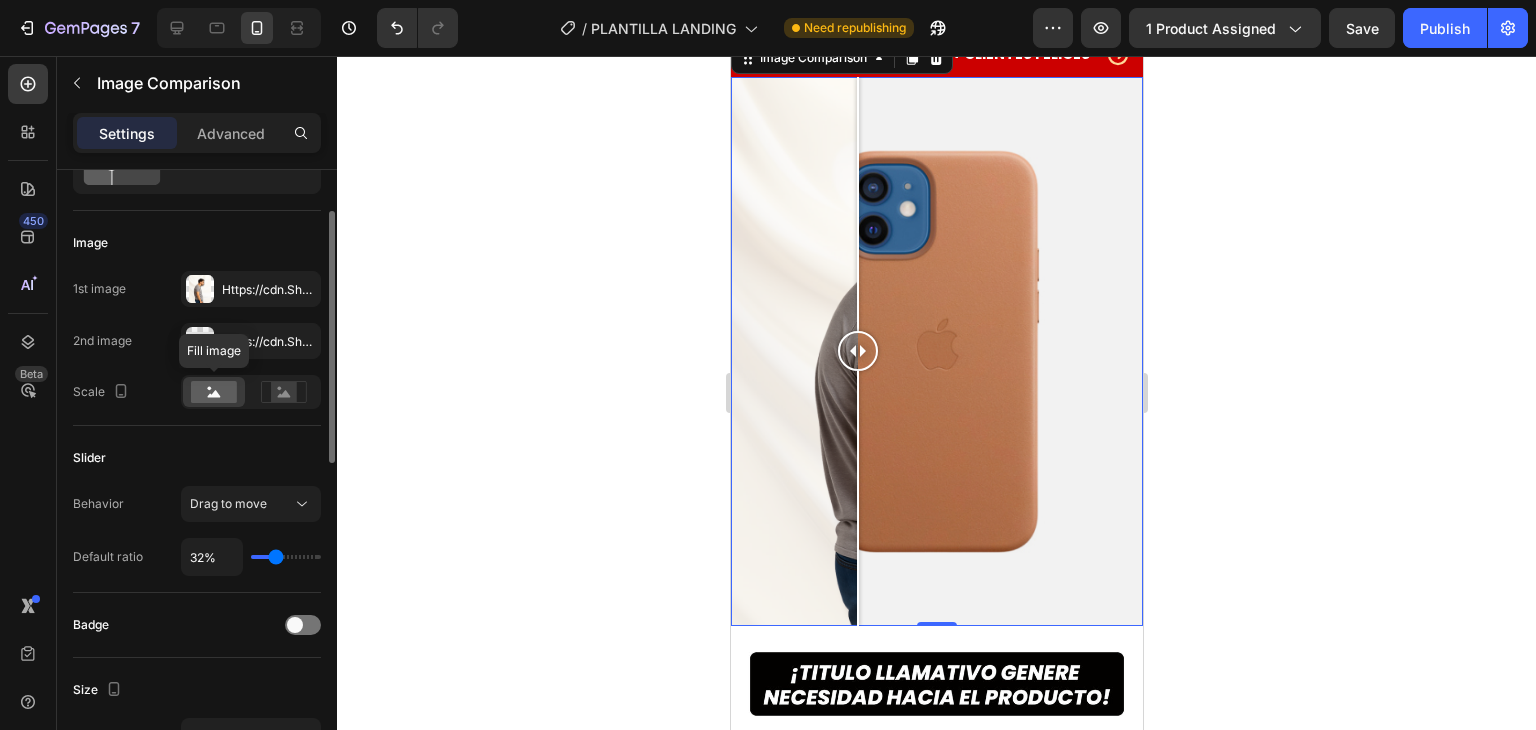 click 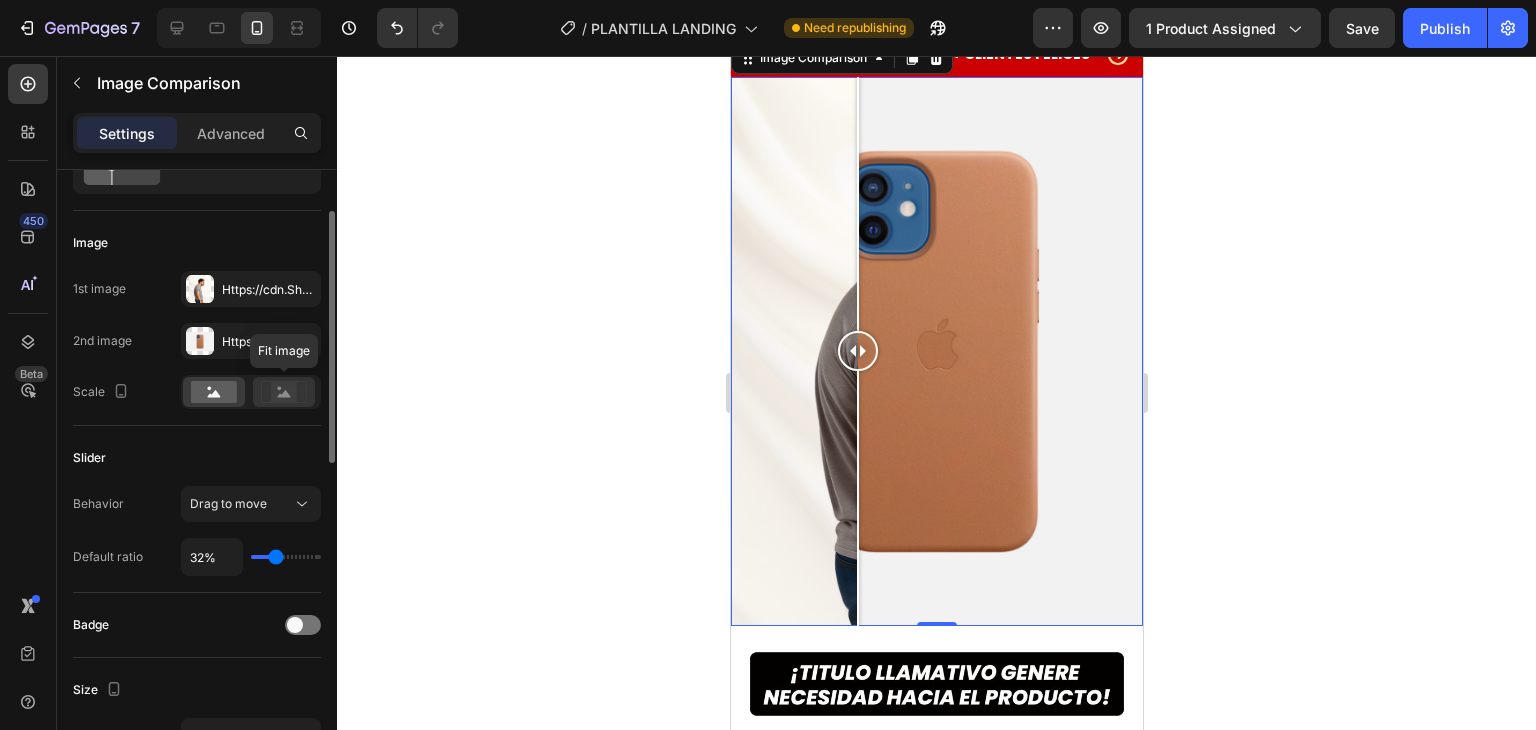click 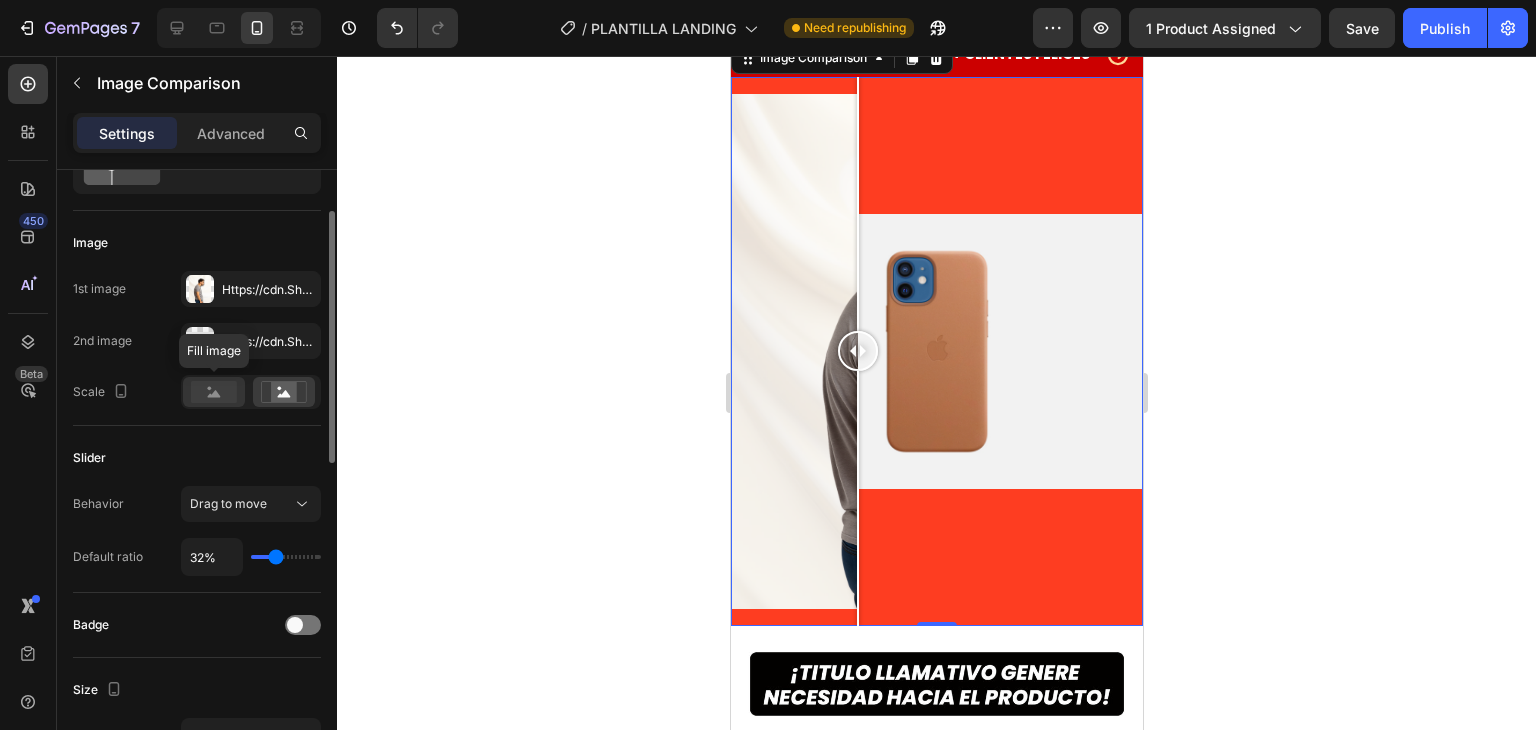 click 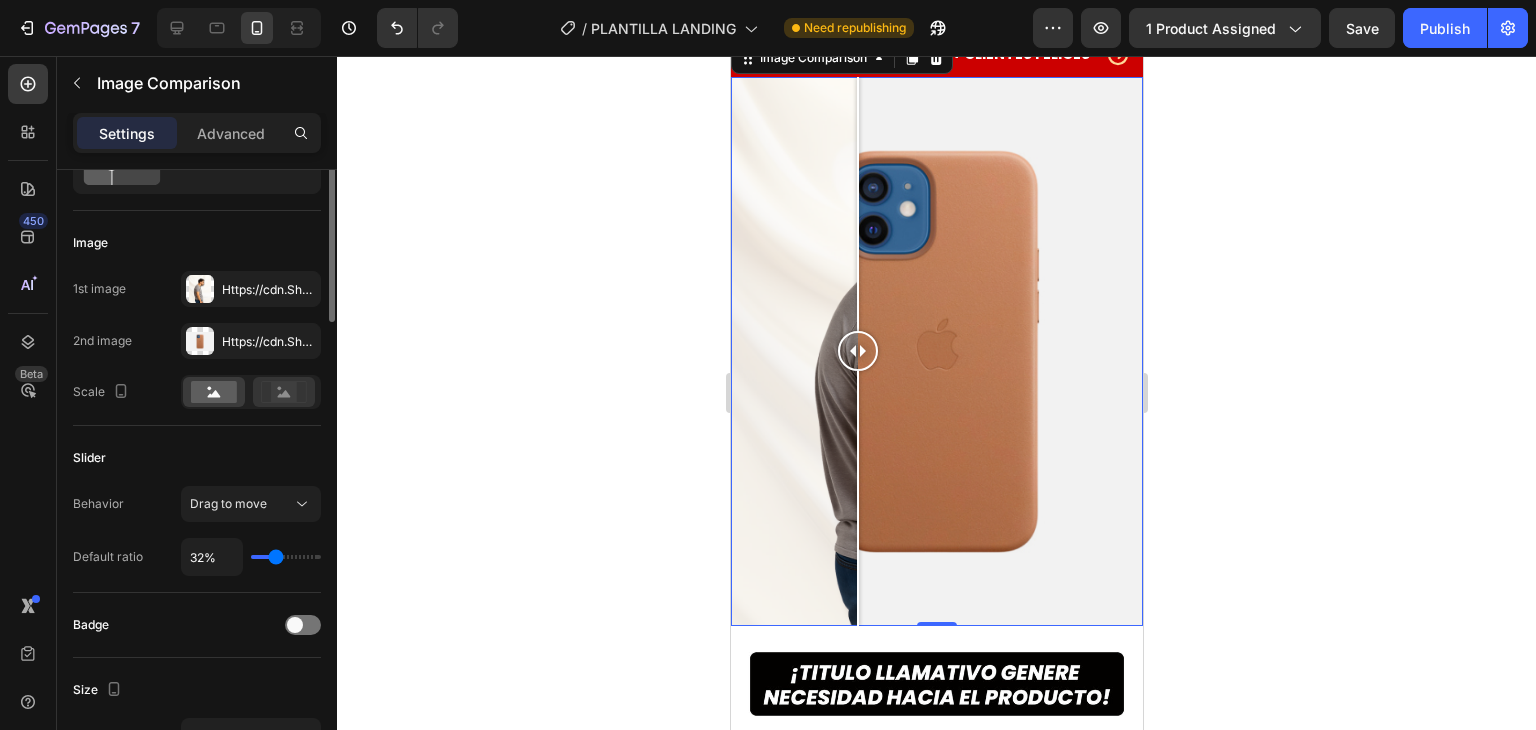 scroll, scrollTop: 0, scrollLeft: 0, axis: both 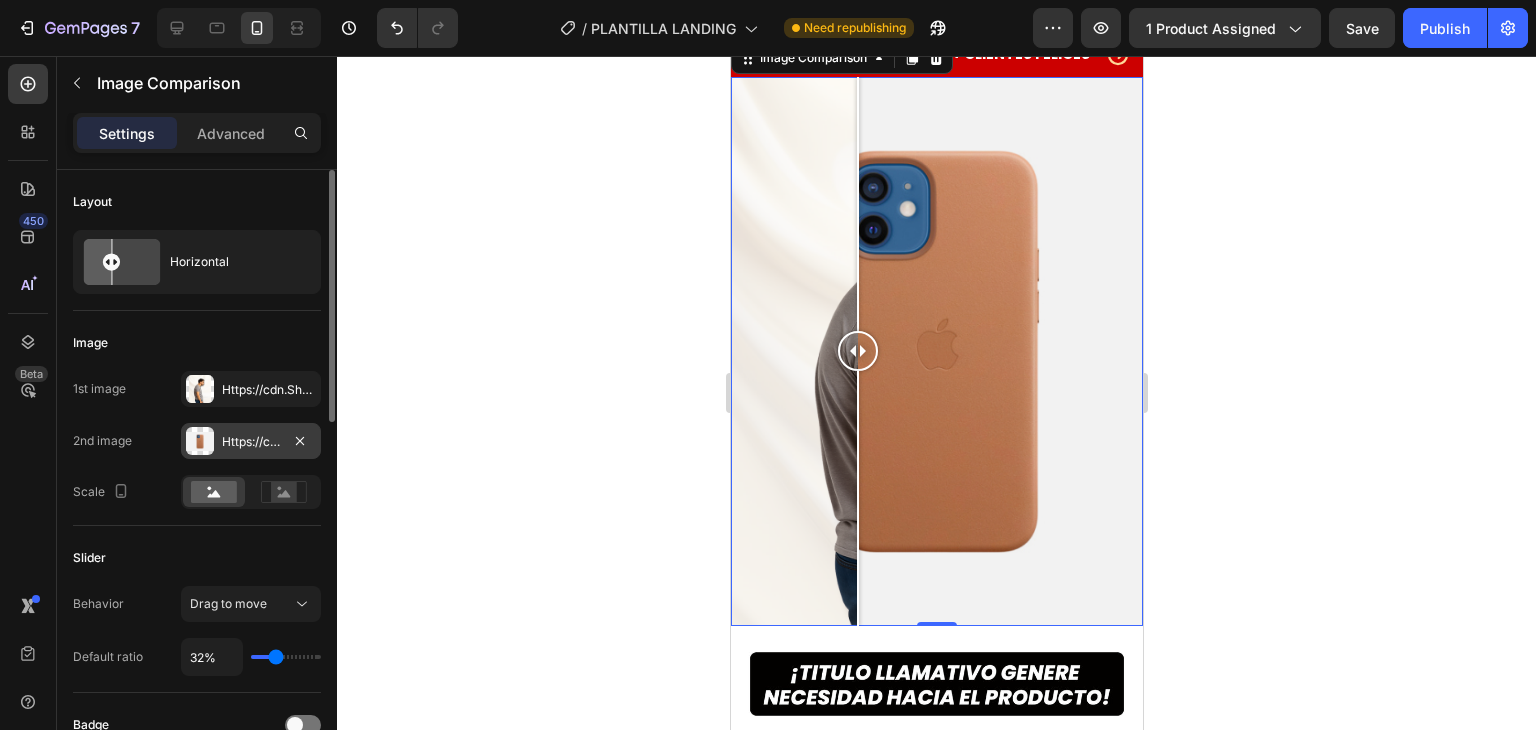 click on "Https://cdn.Shopify.Com/s/files/1/2005/9307/files/image_compare_after.Png" at bounding box center (251, 442) 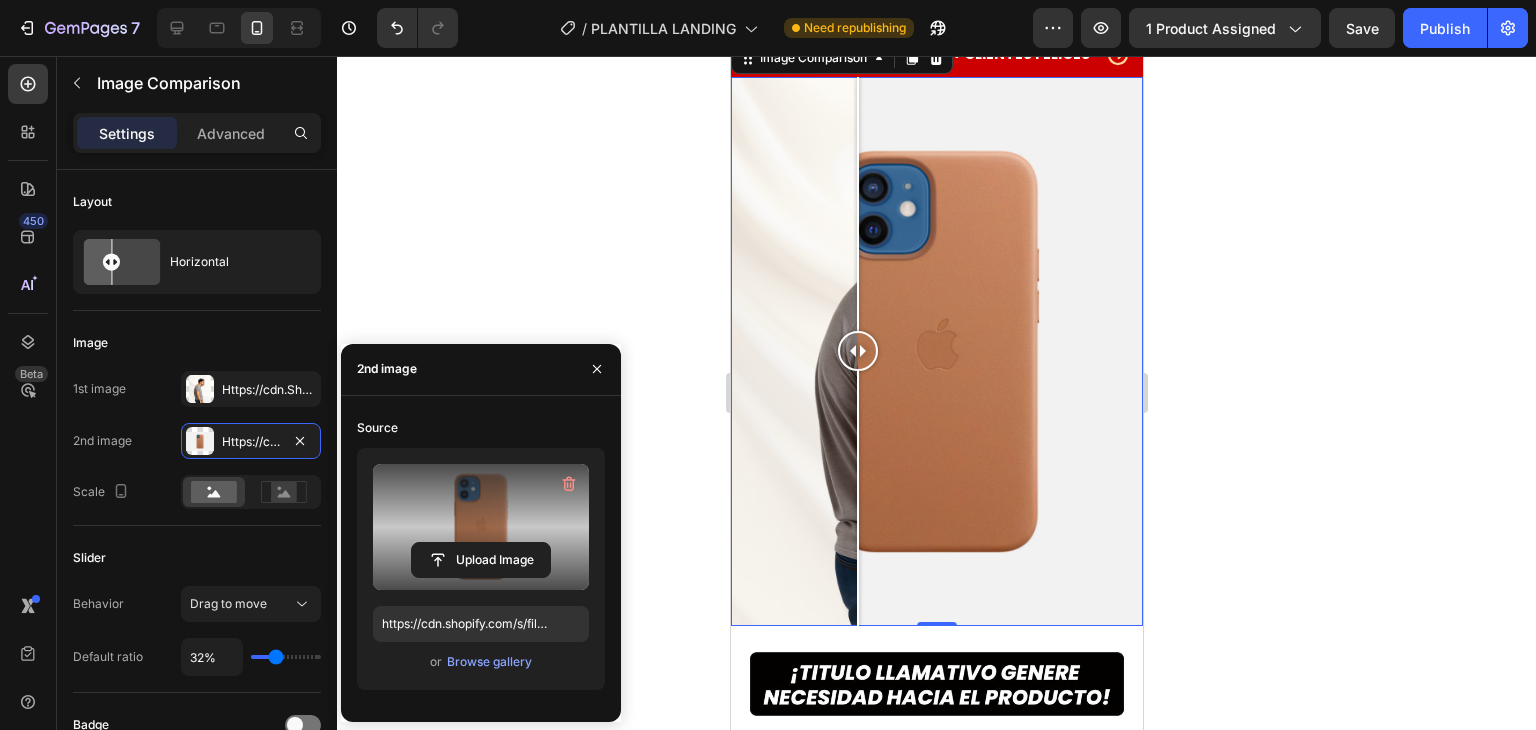 click at bounding box center (481, 527) 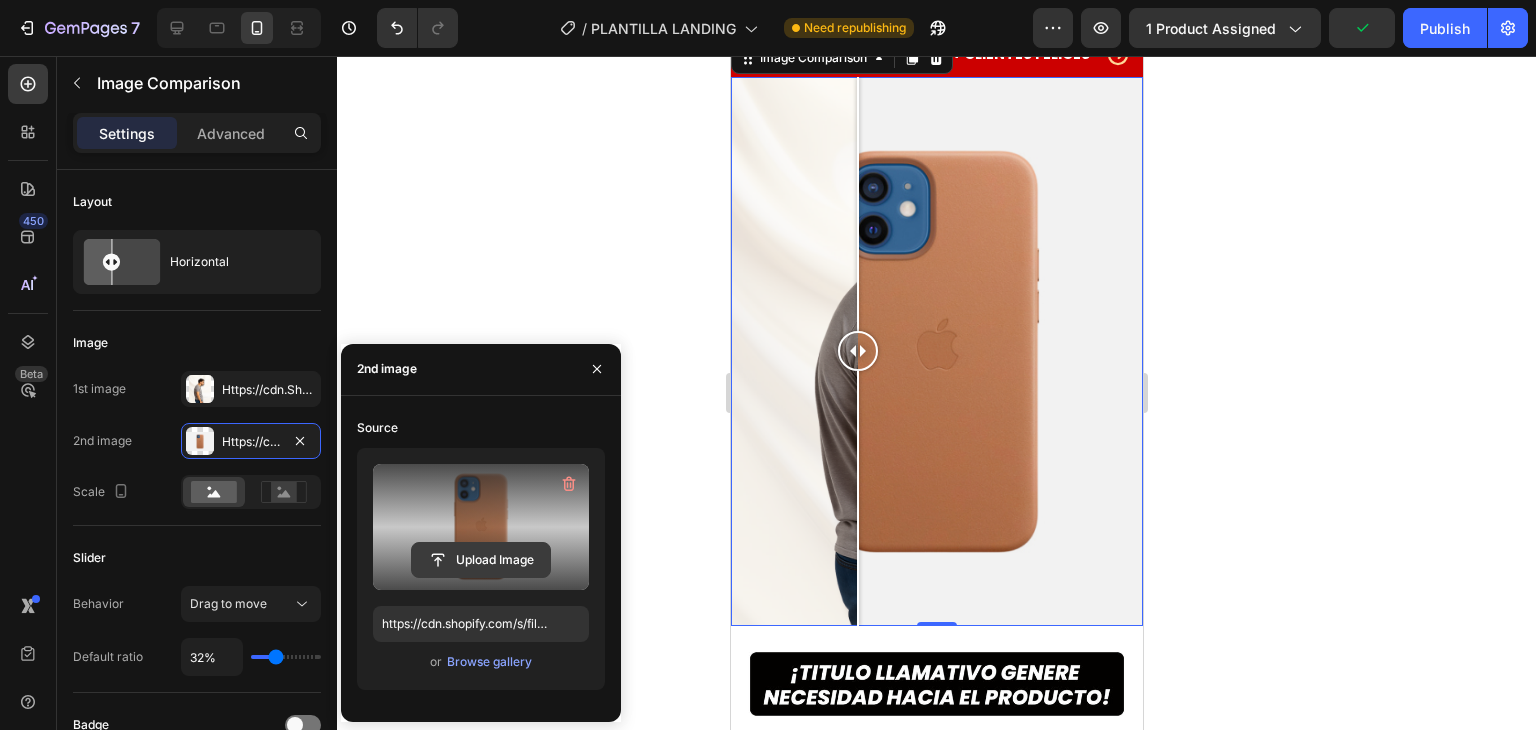 click 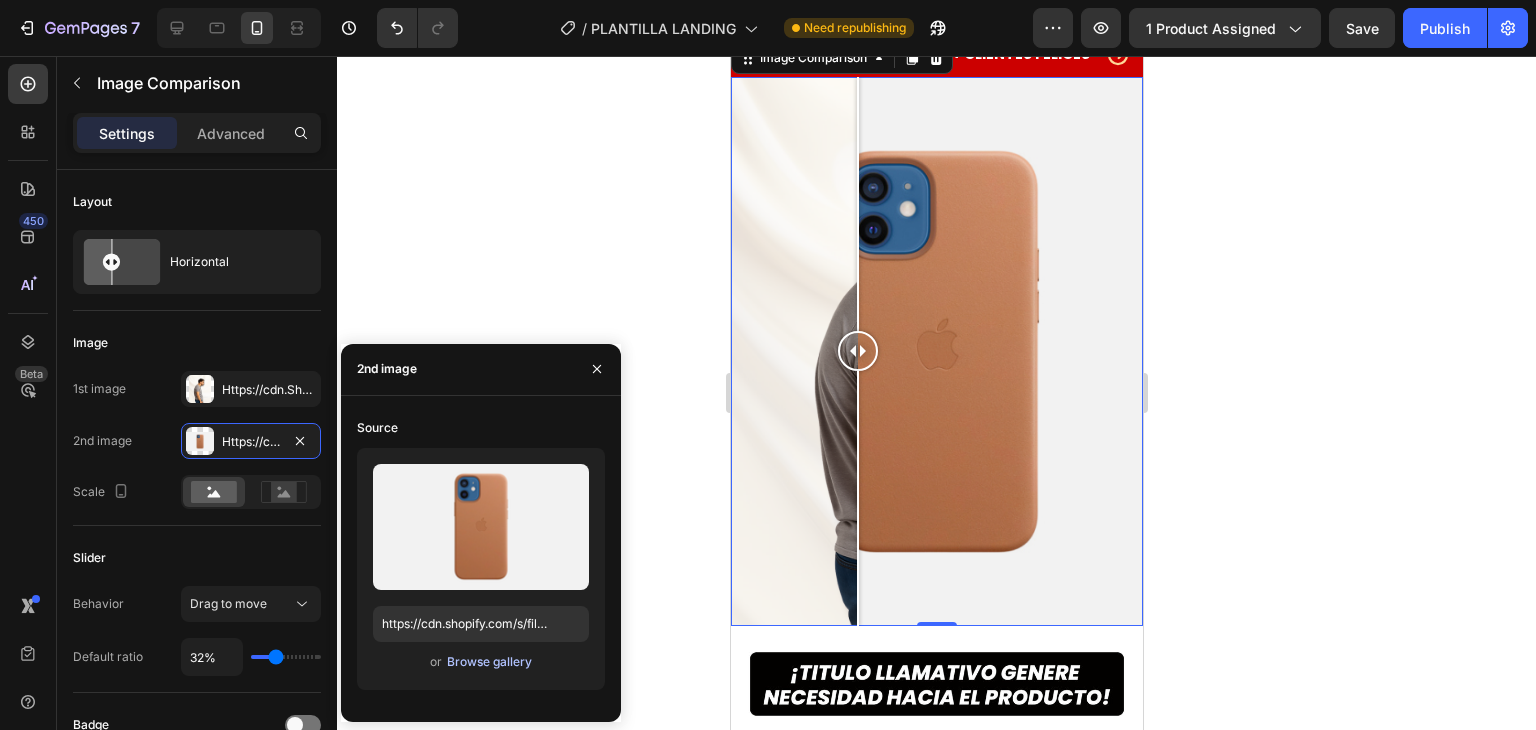 click on "Browse gallery" at bounding box center [489, 662] 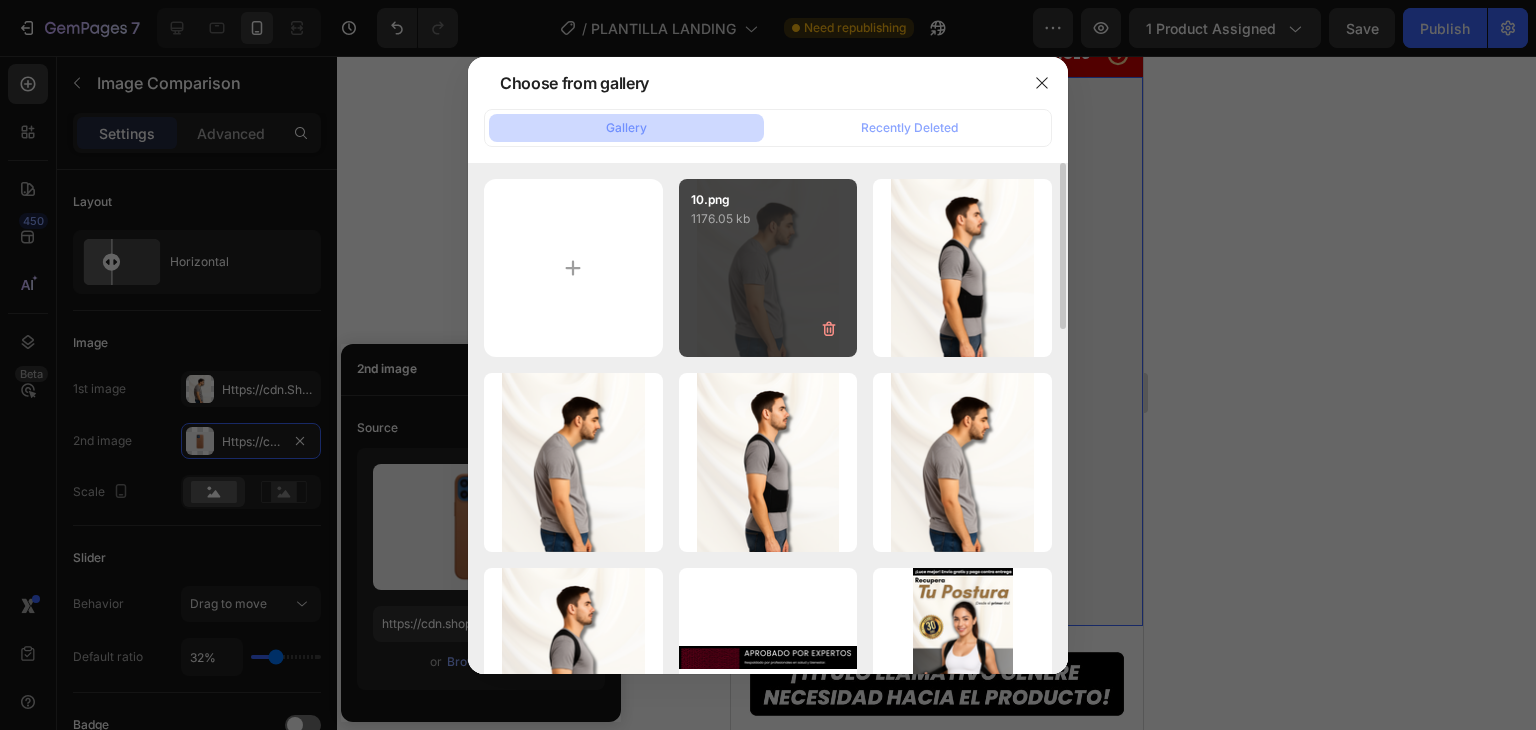 drag, startPoint x: 744, startPoint y: 257, endPoint x: 756, endPoint y: 269, distance: 16.970562 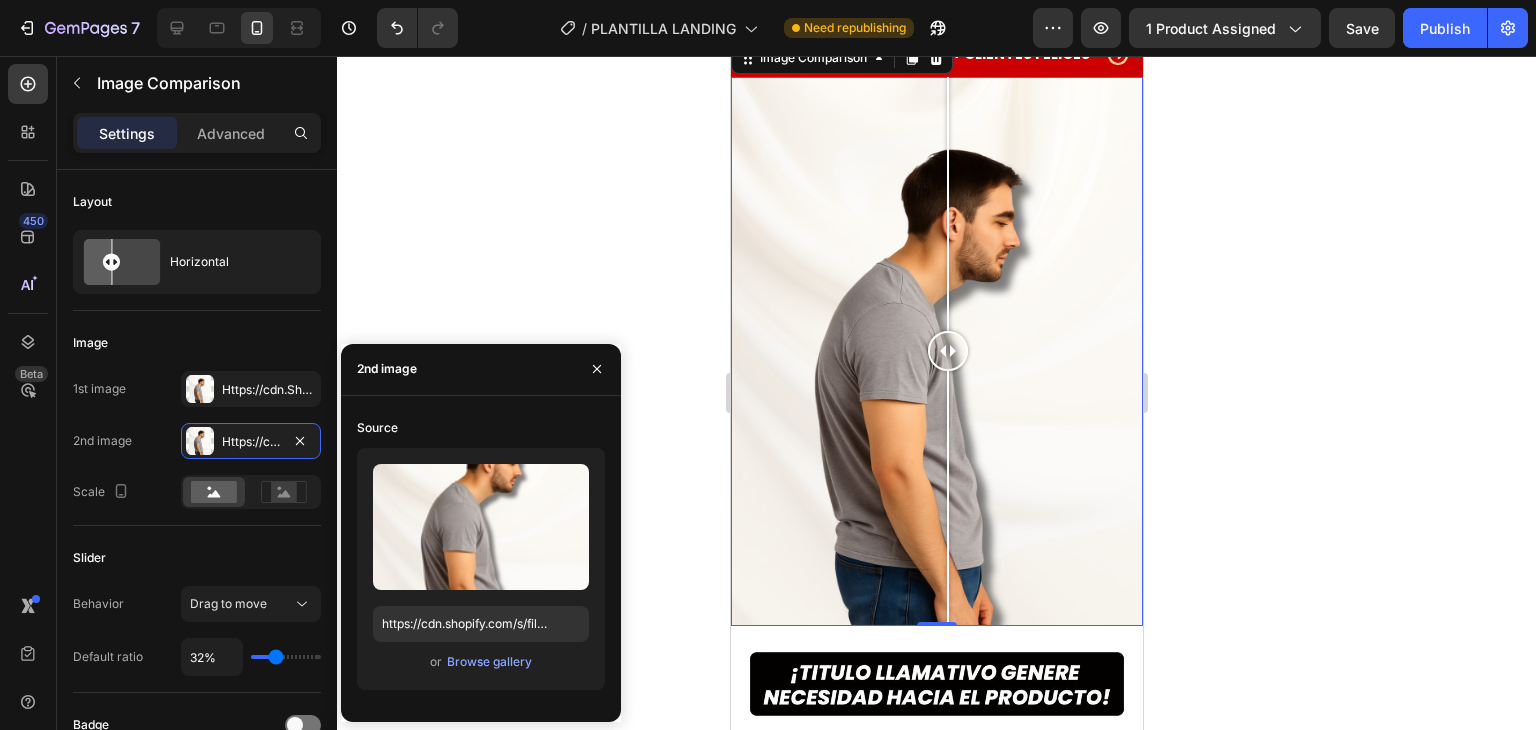 drag, startPoint x: 866, startPoint y: 337, endPoint x: 947, endPoint y: 336, distance: 81.00617 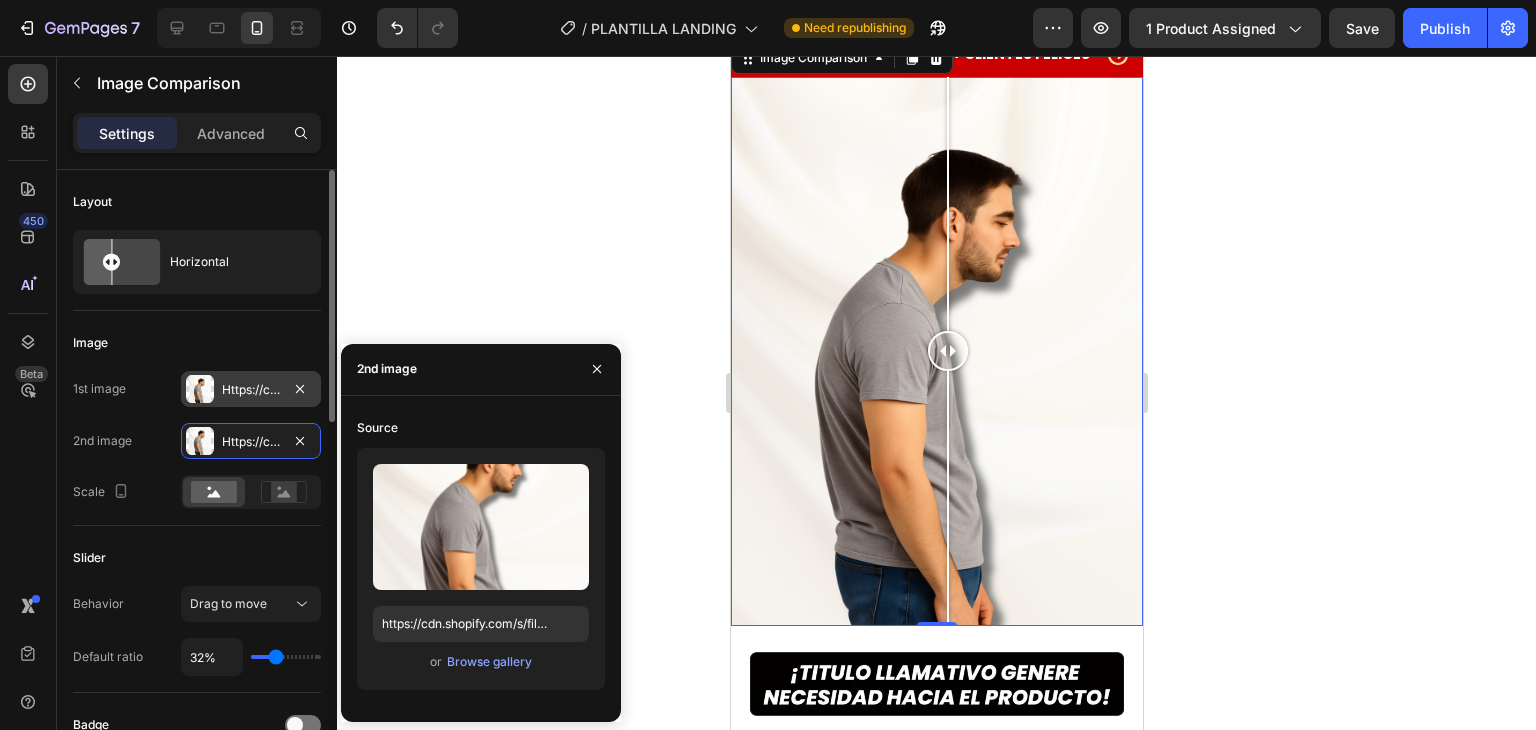 click on "Https://cdn.Shopify.Com/s/files/1/0611/7851/1415/files/gempages_576303572522632131-62ec8ac0-d3b1-4ee8-9ac6-3934e9d2588e.Png" at bounding box center (251, 390) 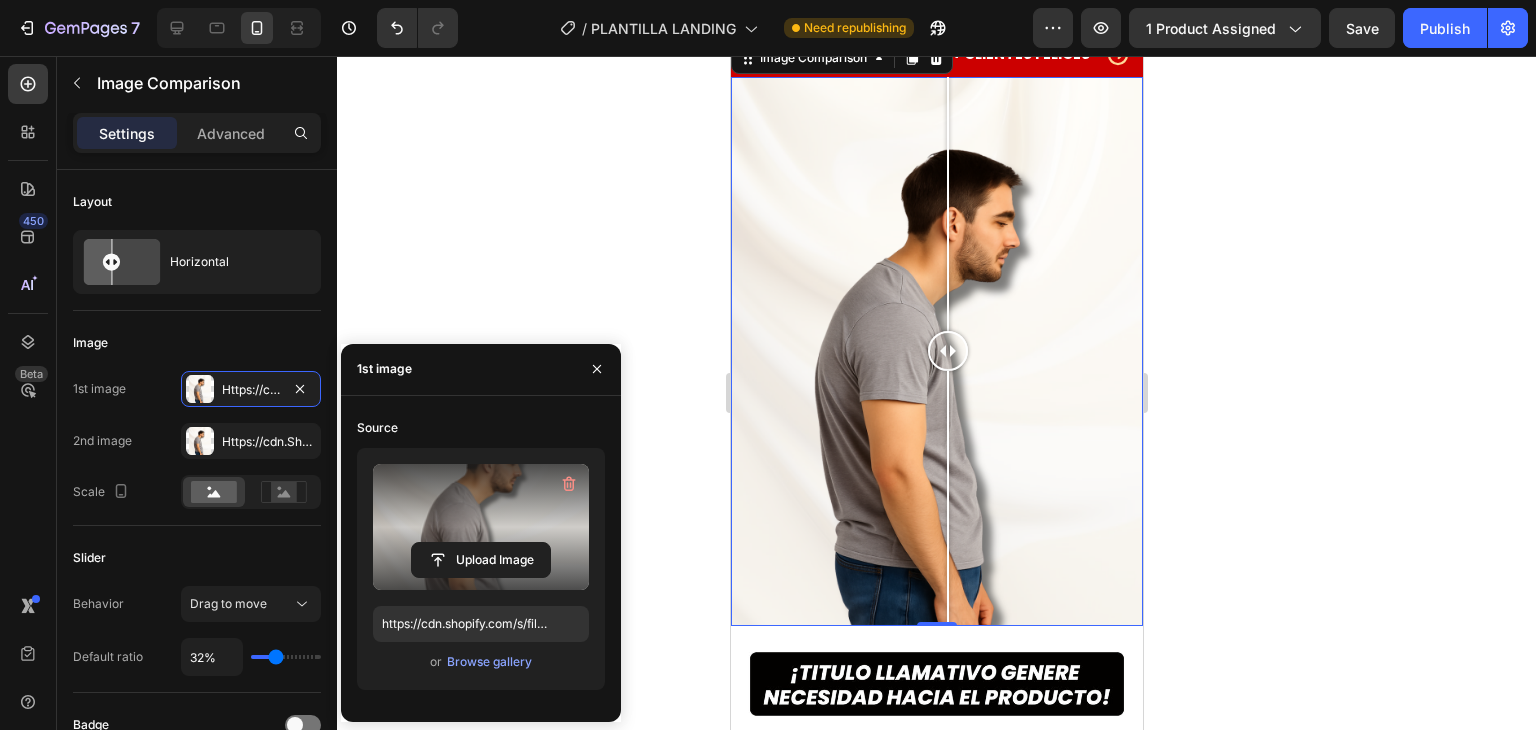 click at bounding box center (481, 527) 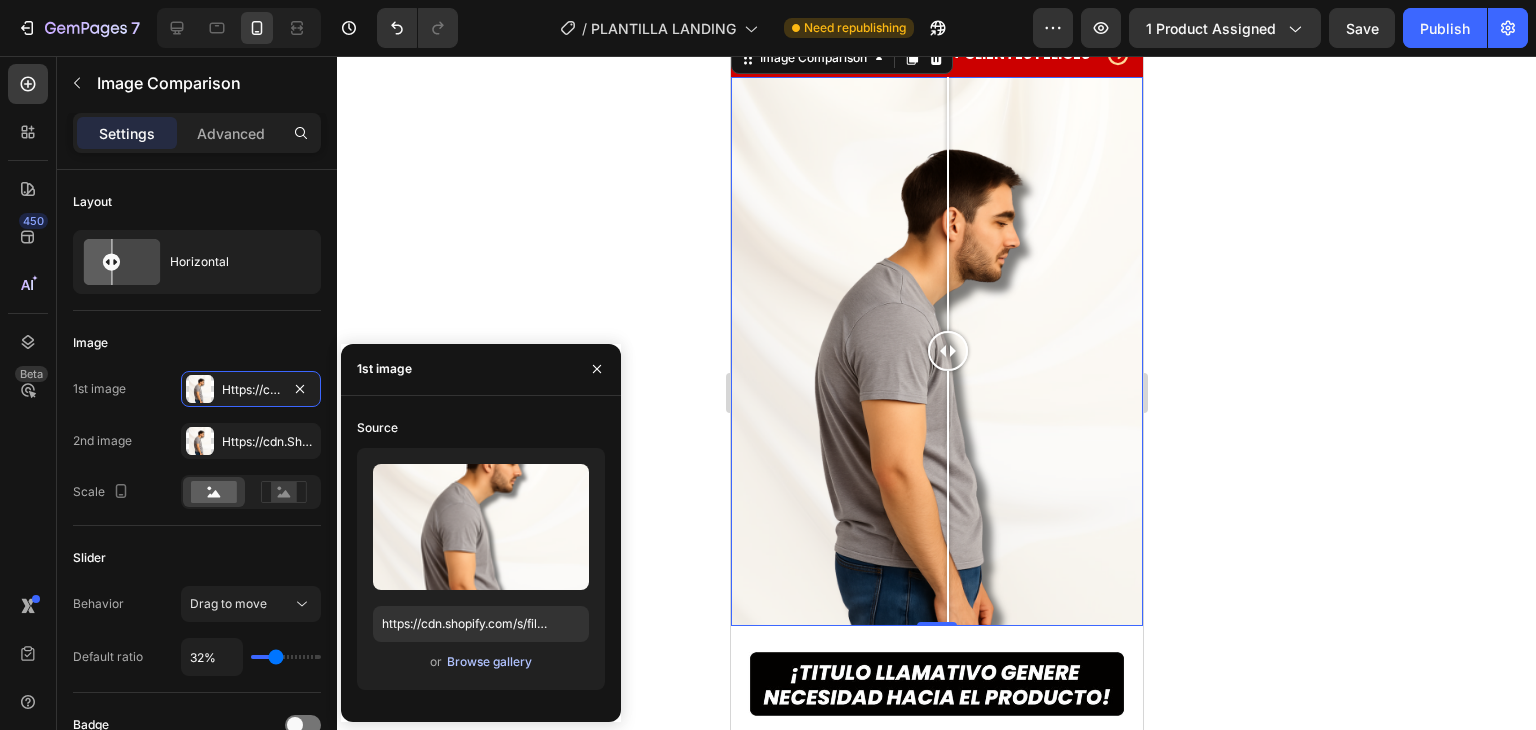 click on "Browse gallery" at bounding box center (489, 662) 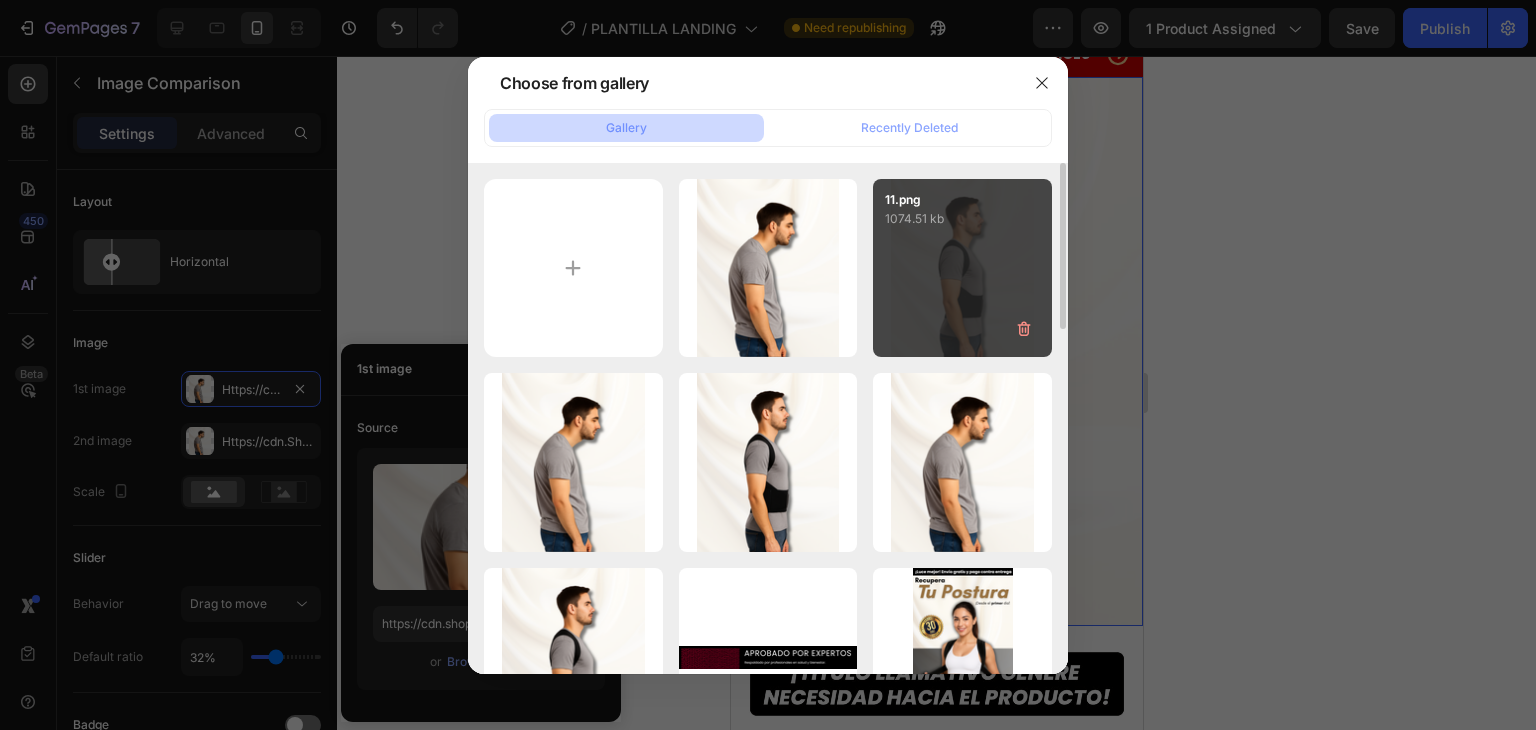 click on "11.png 1074.51 kb" at bounding box center (962, 268) 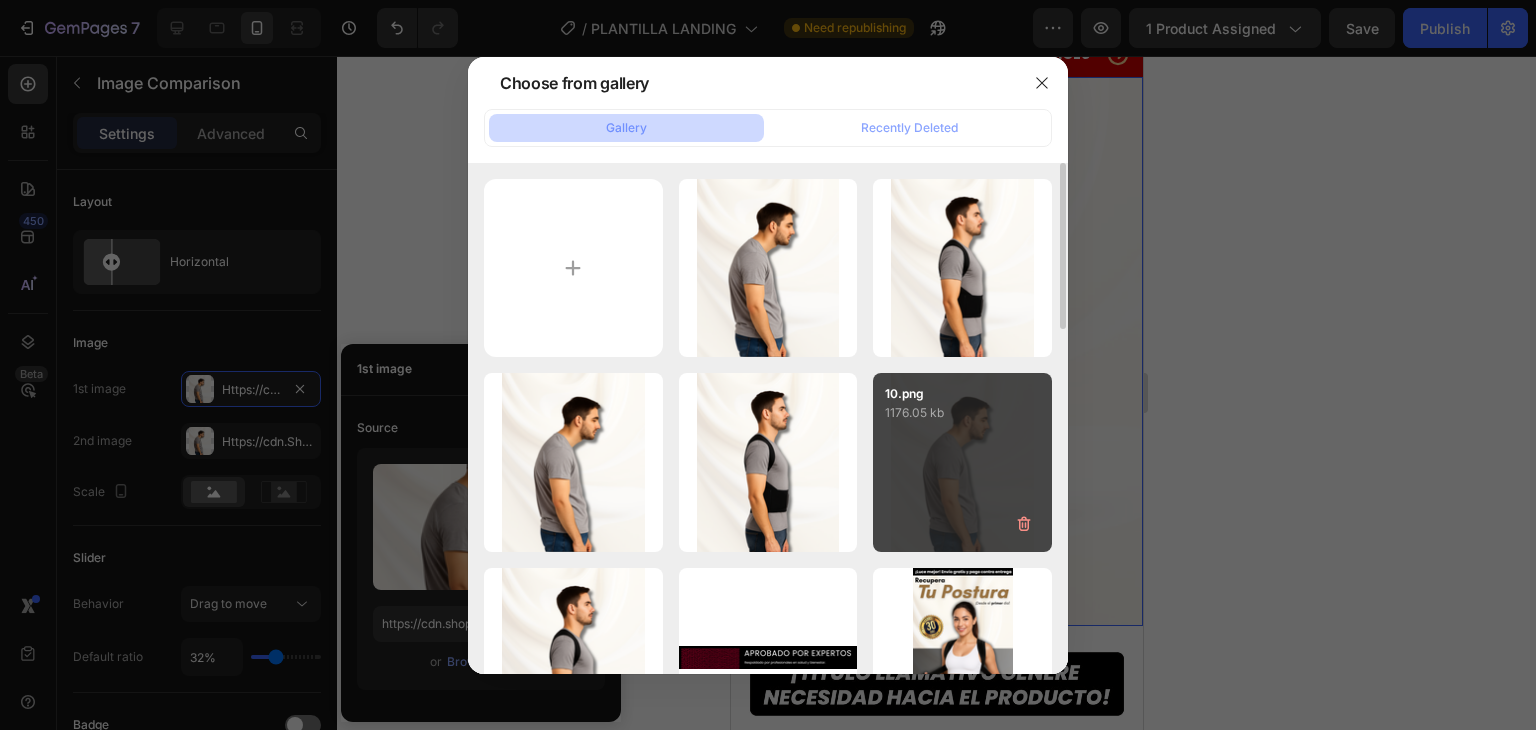 type on "https://cdn.shopify.com/s/files/1/0611/7851/1415/files/gempages_576303572522632131-89d81d5d-ece5-4e9d-b140-90d7b98de599.png" 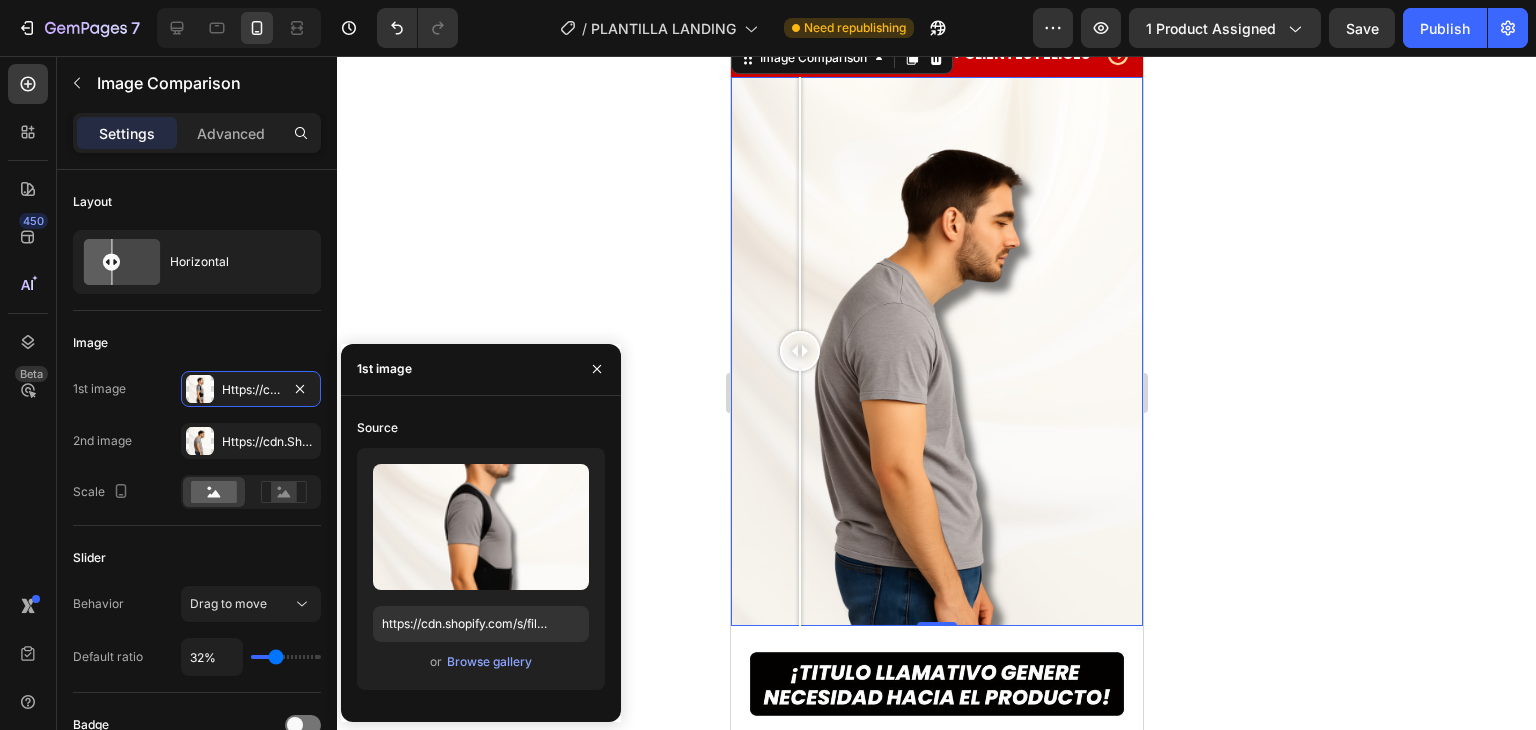 drag, startPoint x: 864, startPoint y: 333, endPoint x: 798, endPoint y: 393, distance: 89.19641 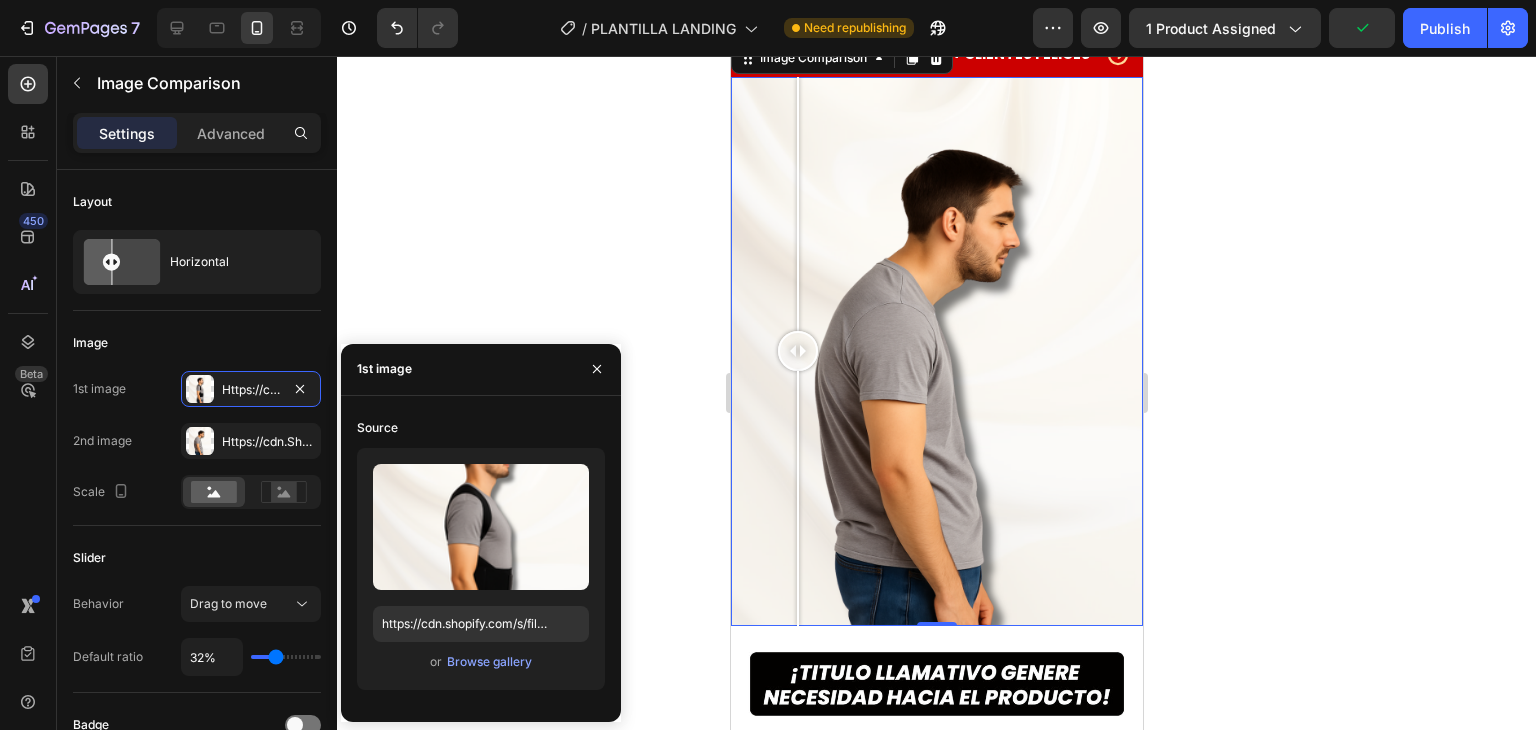 drag, startPoint x: 817, startPoint y: 351, endPoint x: 797, endPoint y: 358, distance: 21.189621 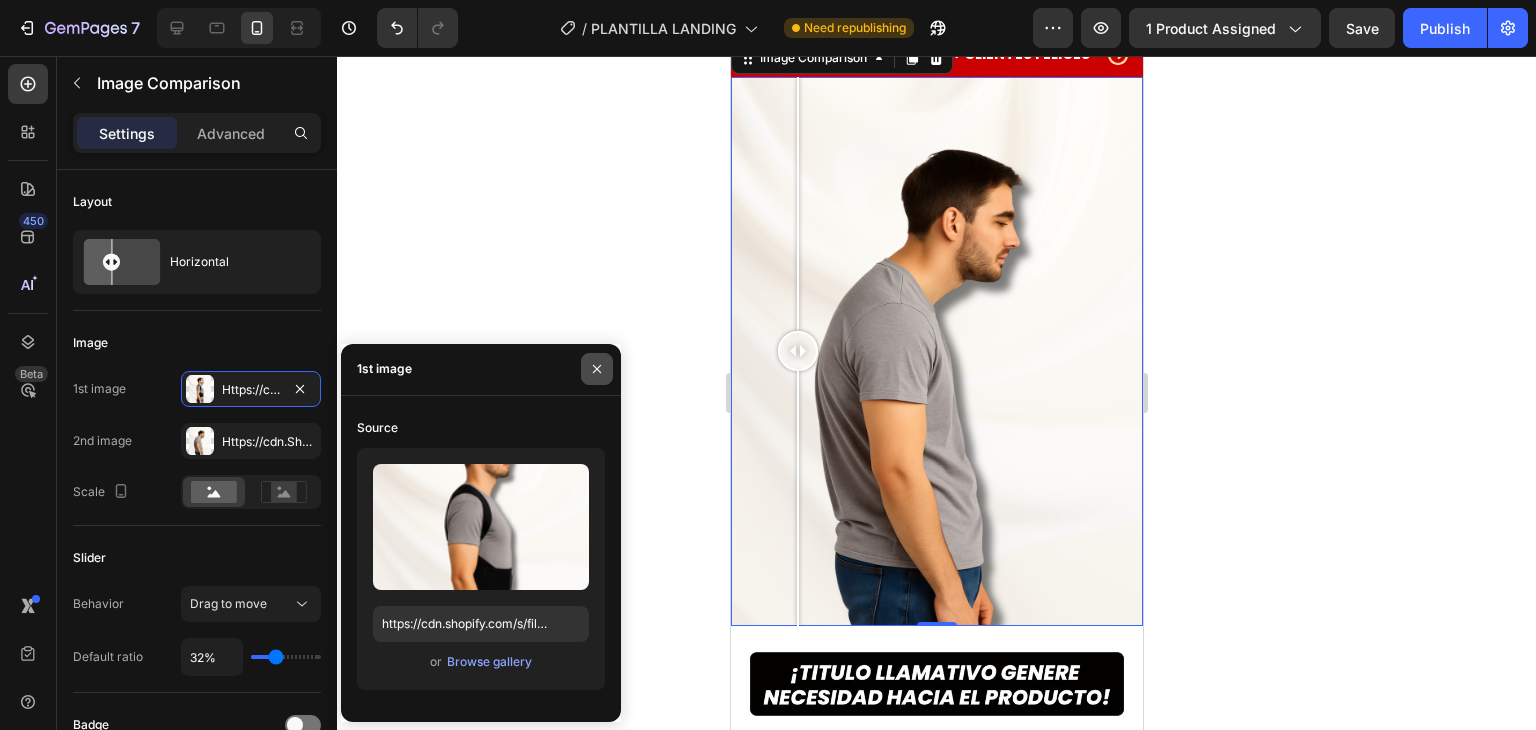 click 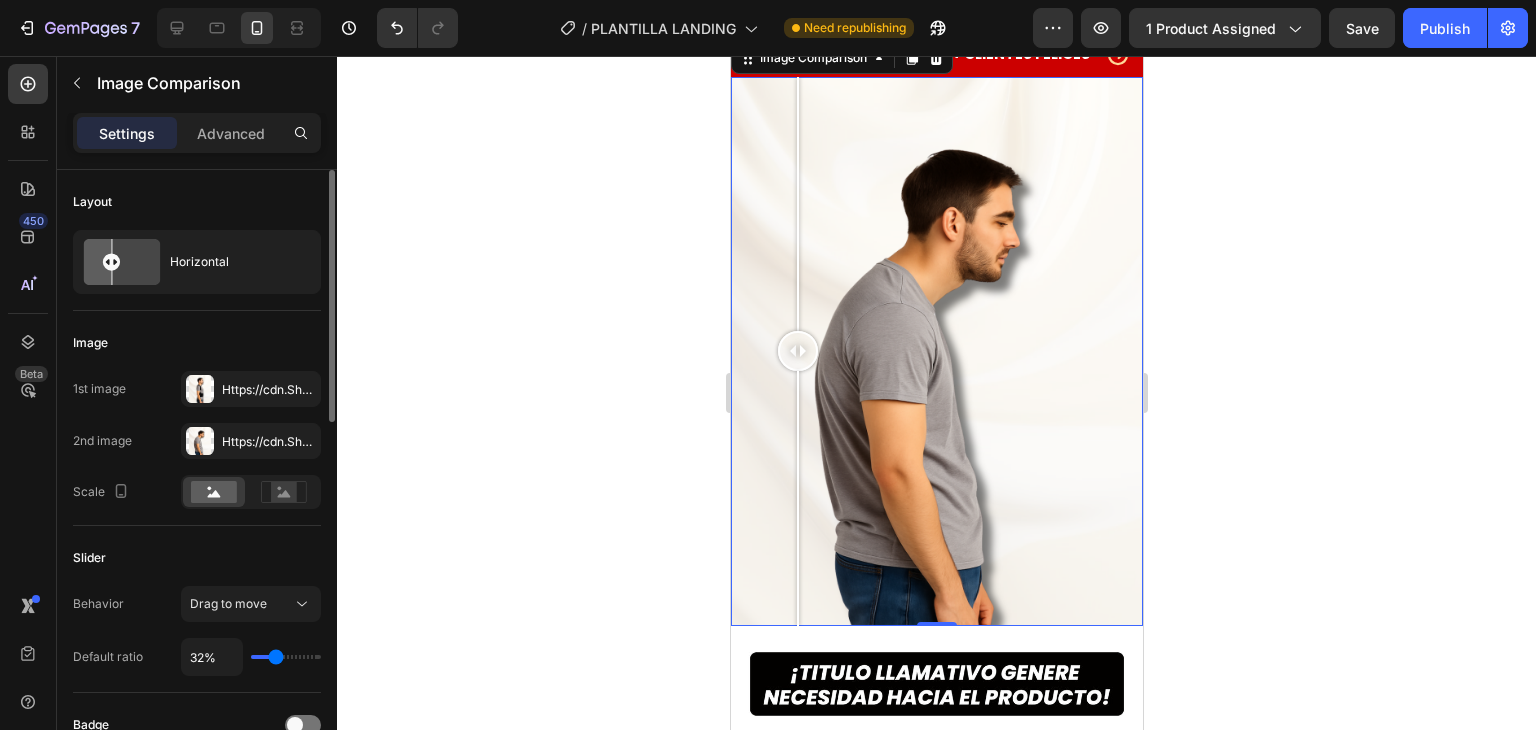 click on "32%" at bounding box center [251, 657] 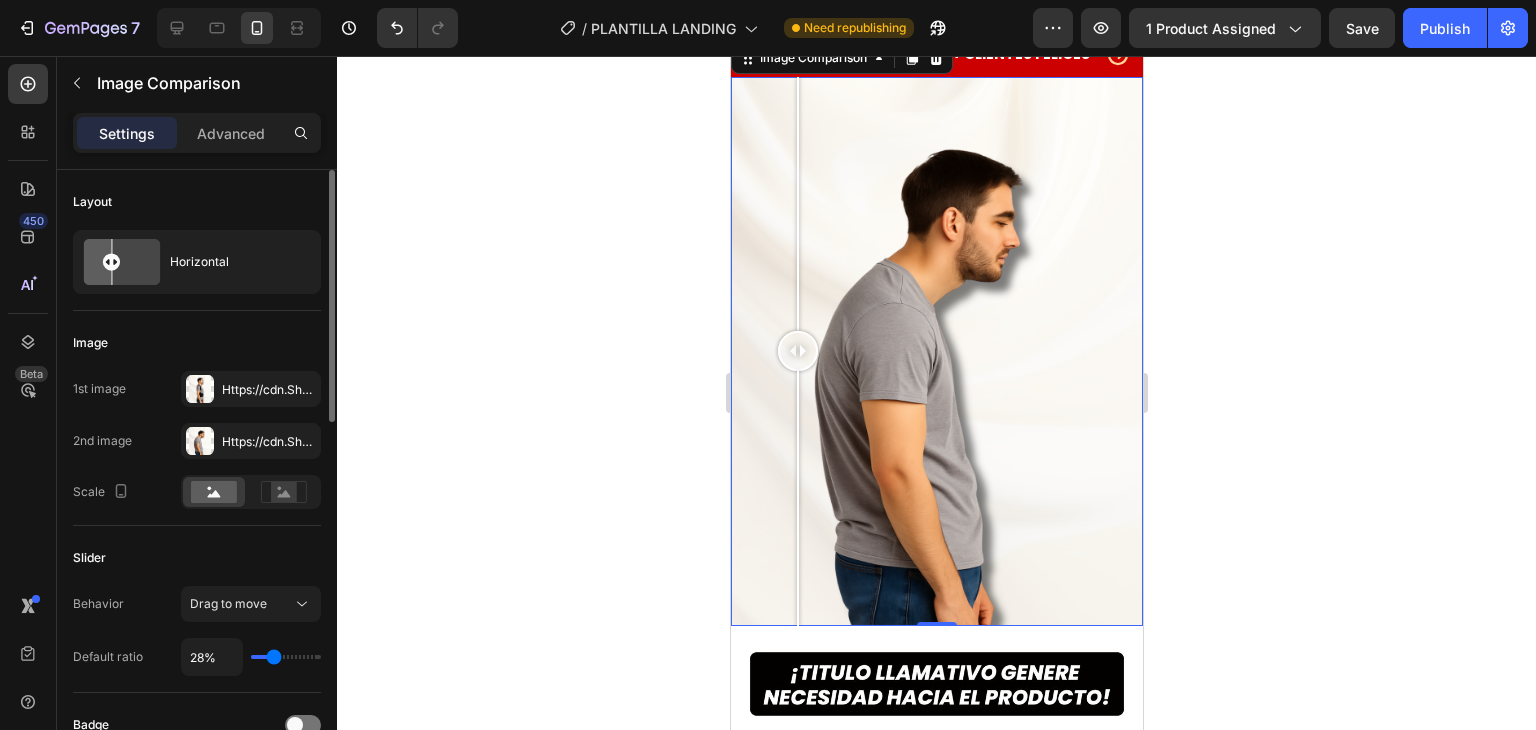 type on "26%" 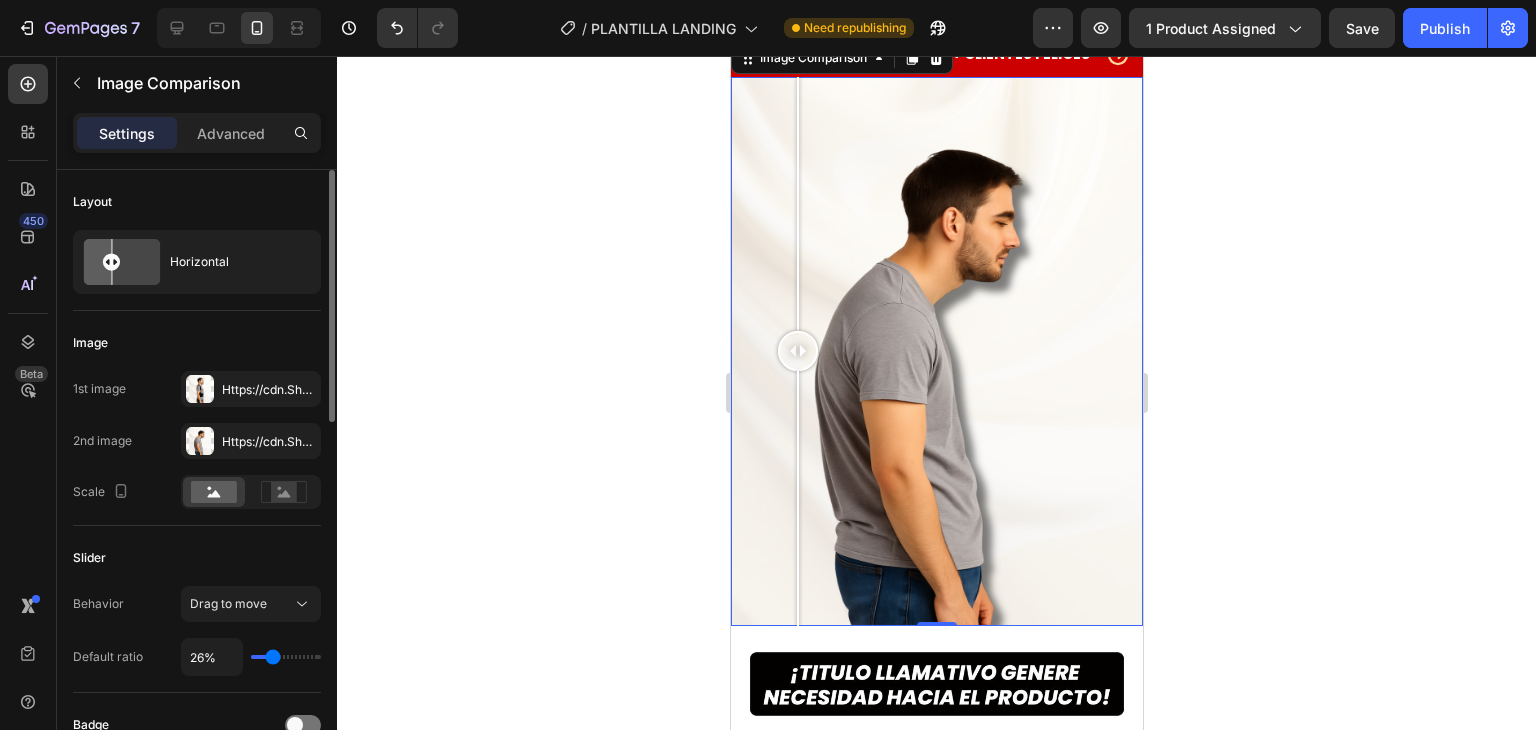 type on "22%" 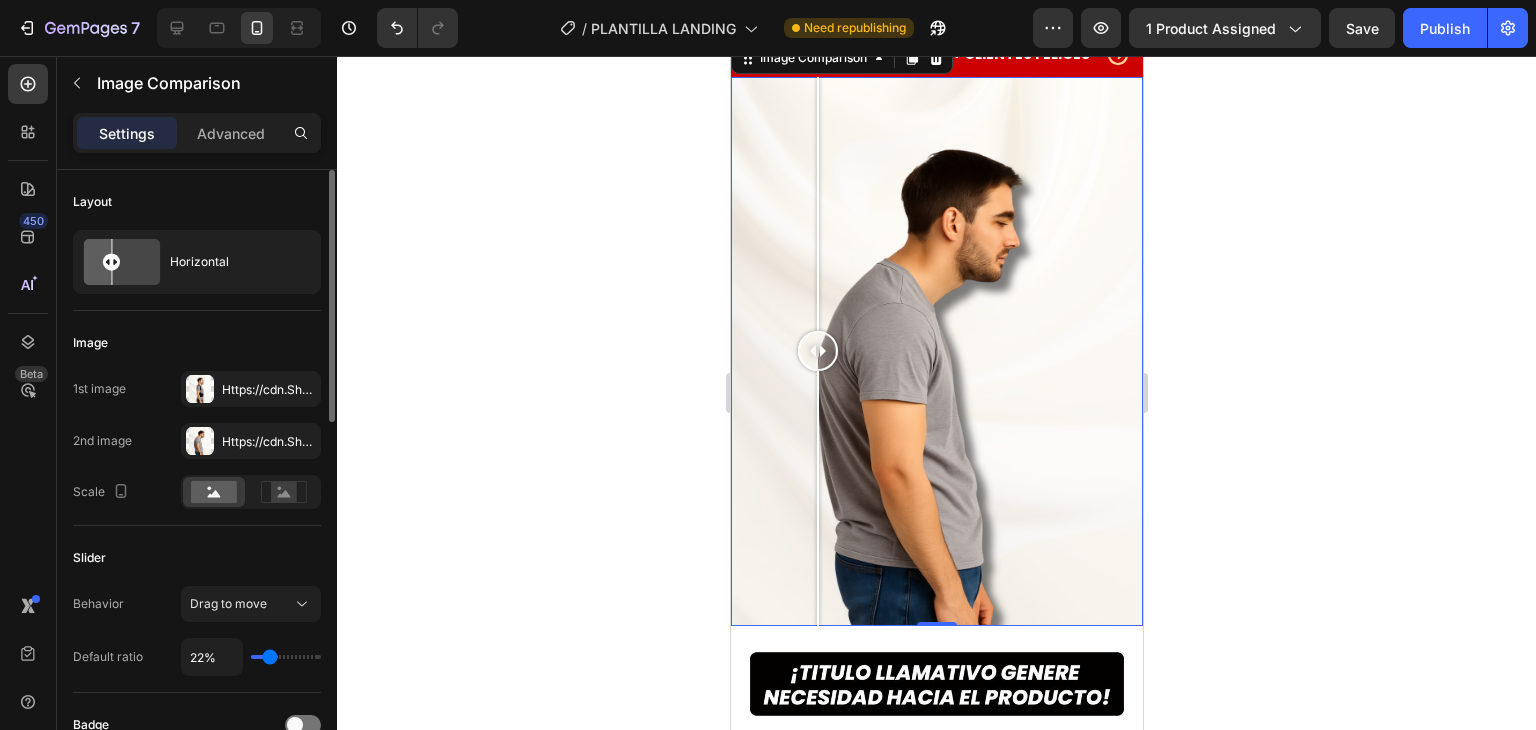 type on "20%" 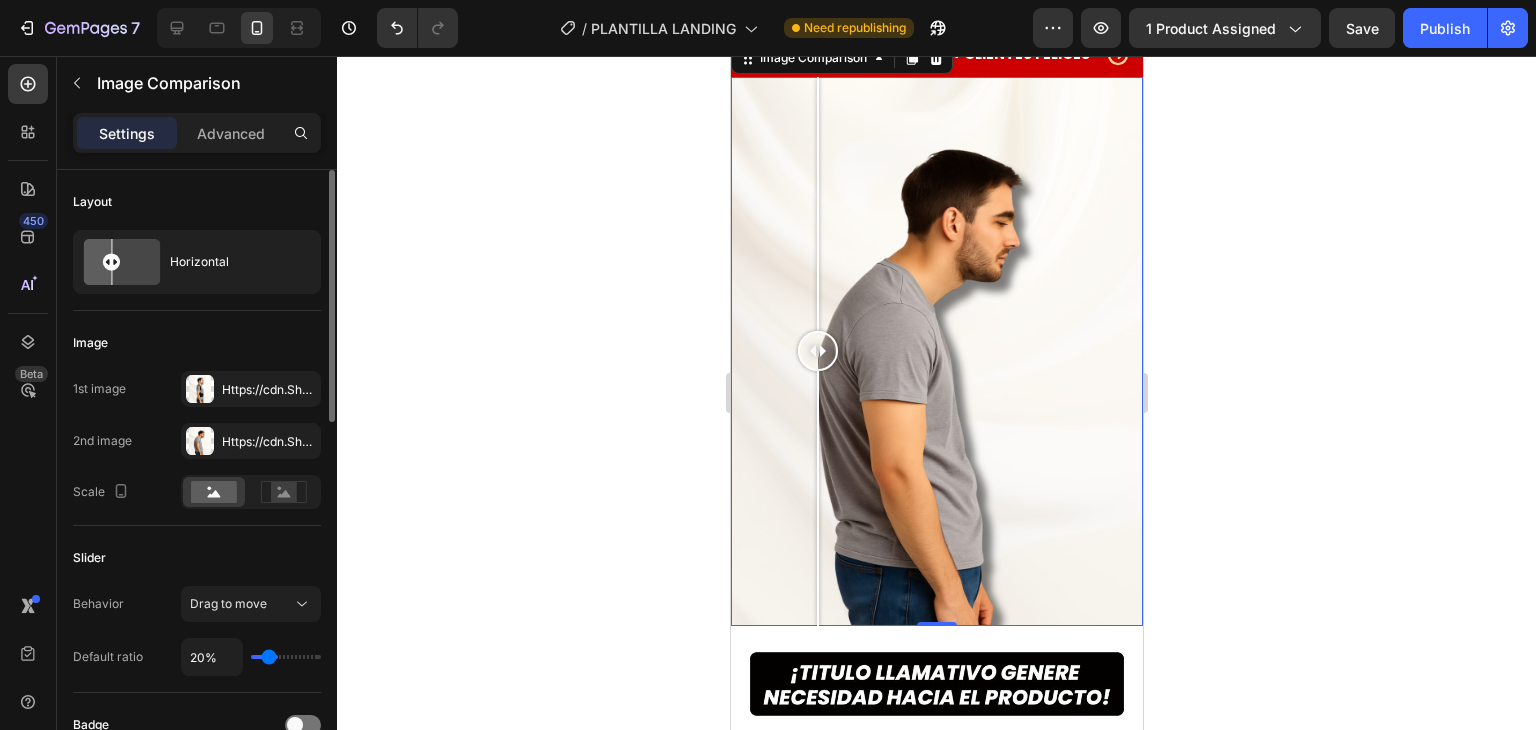 type on "17%" 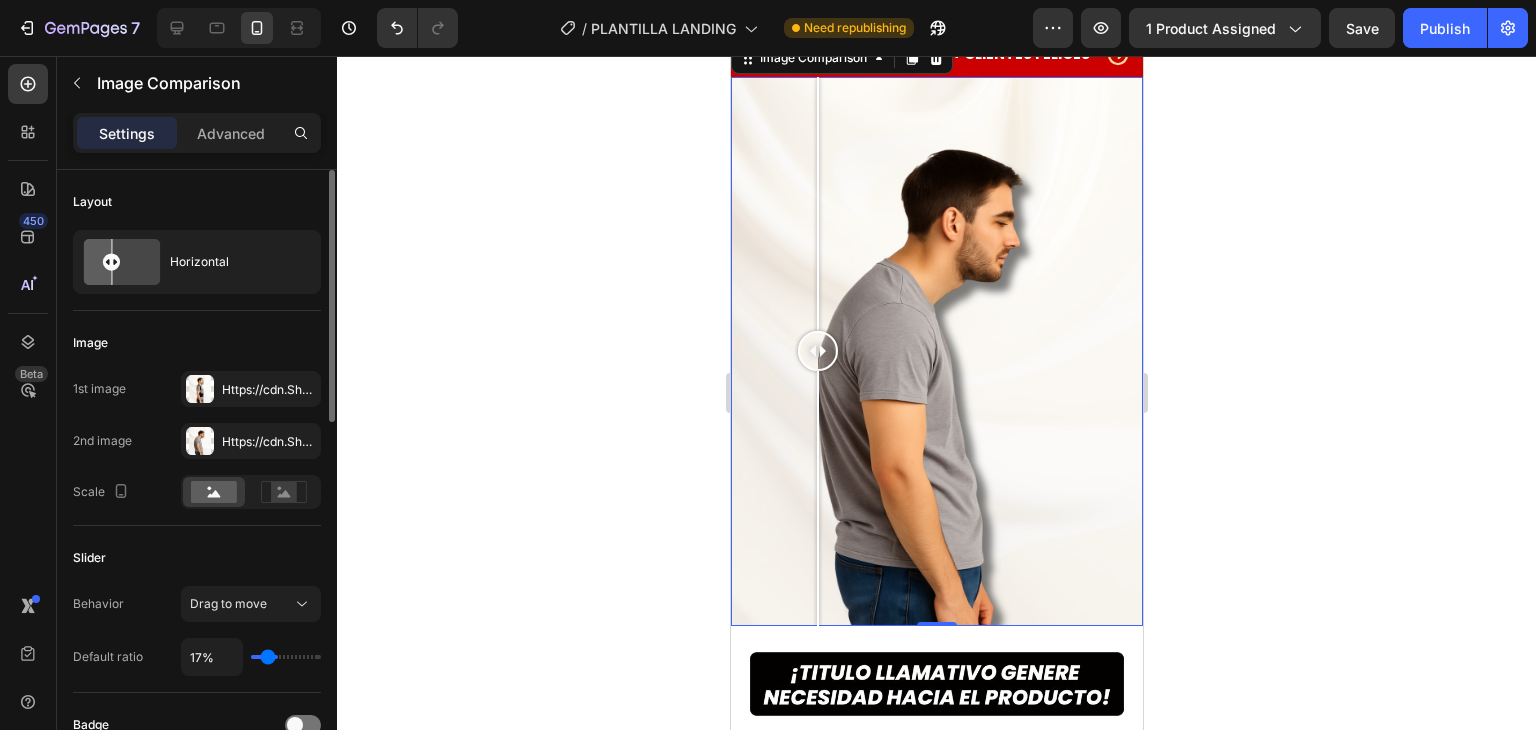 type on "16%" 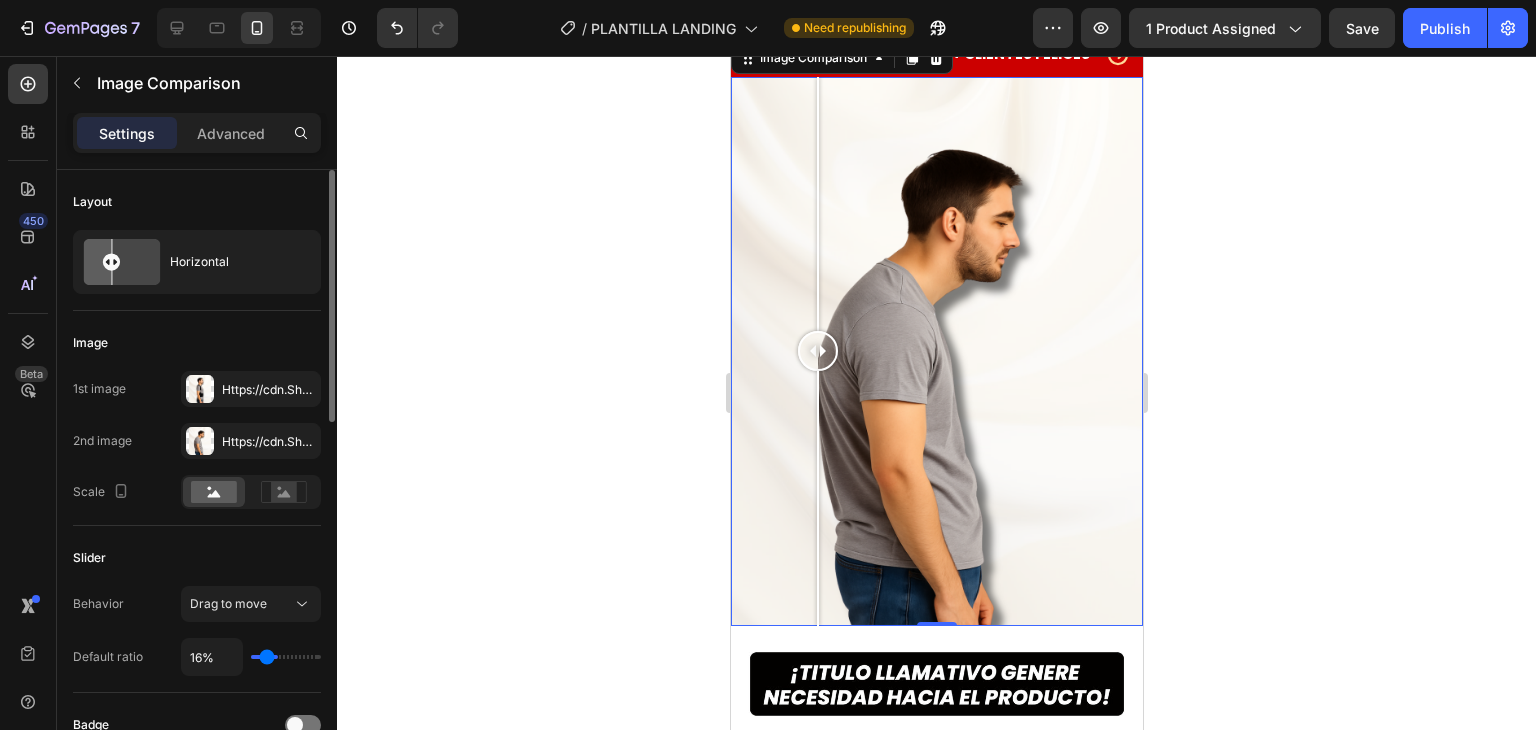 type on "13%" 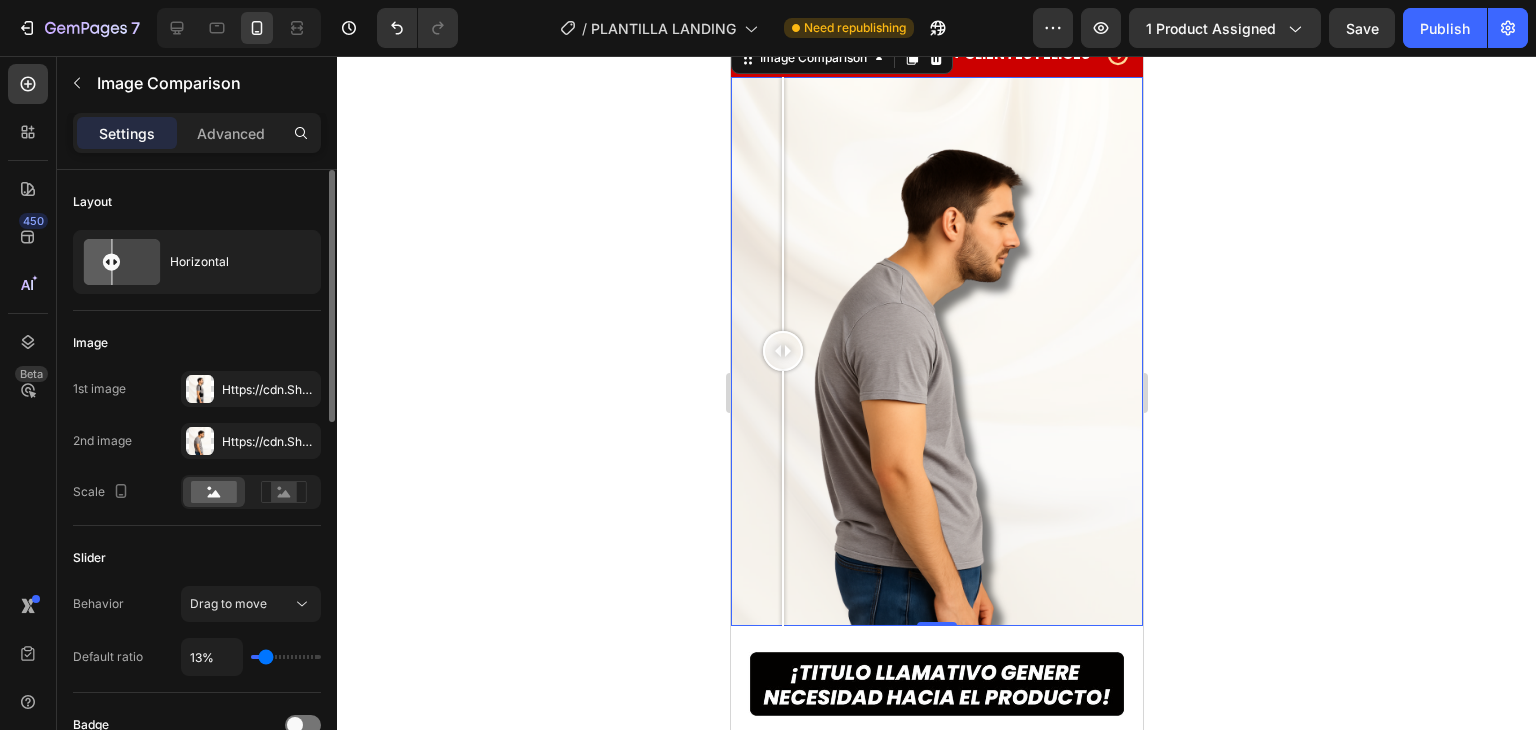 type on "16%" 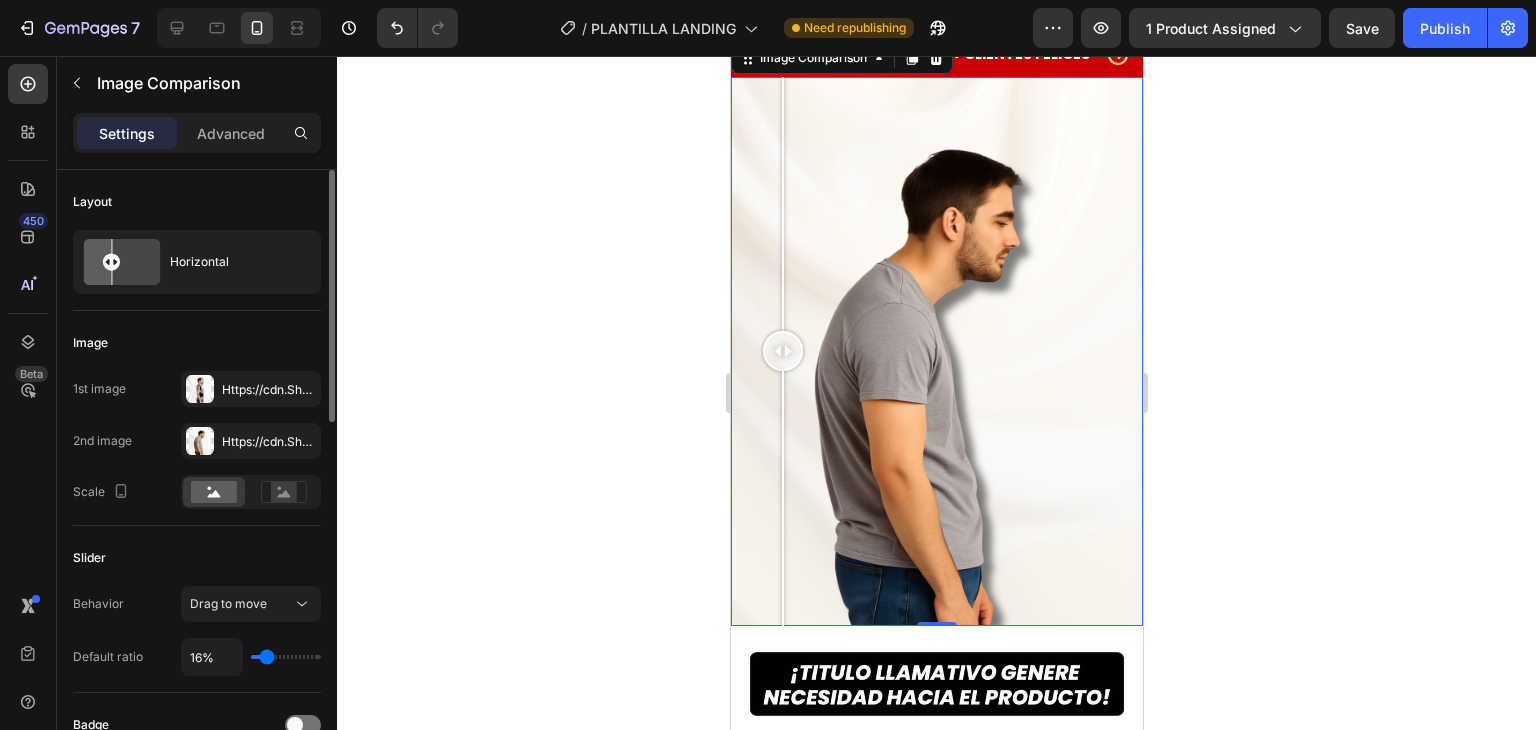 type on "19%" 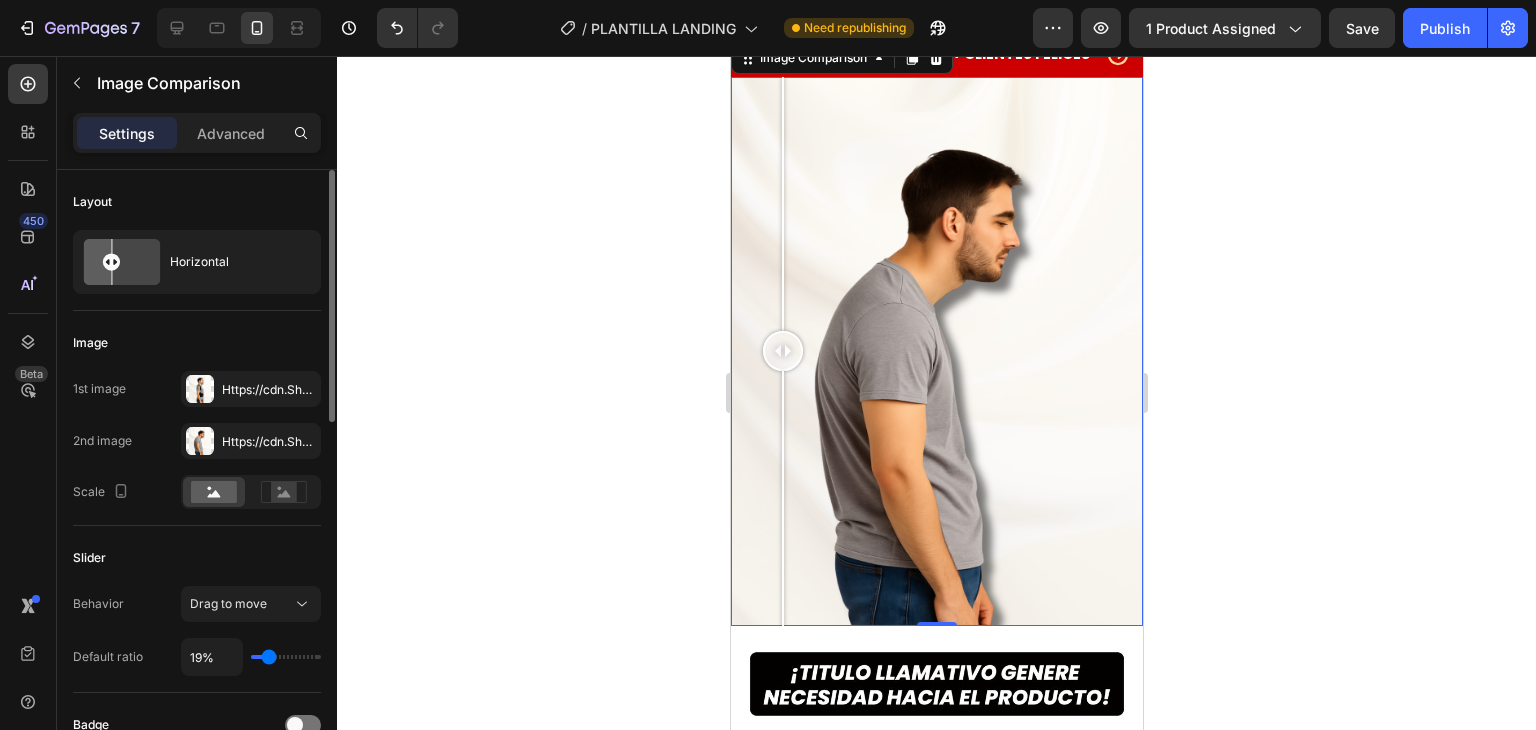 type on "20%" 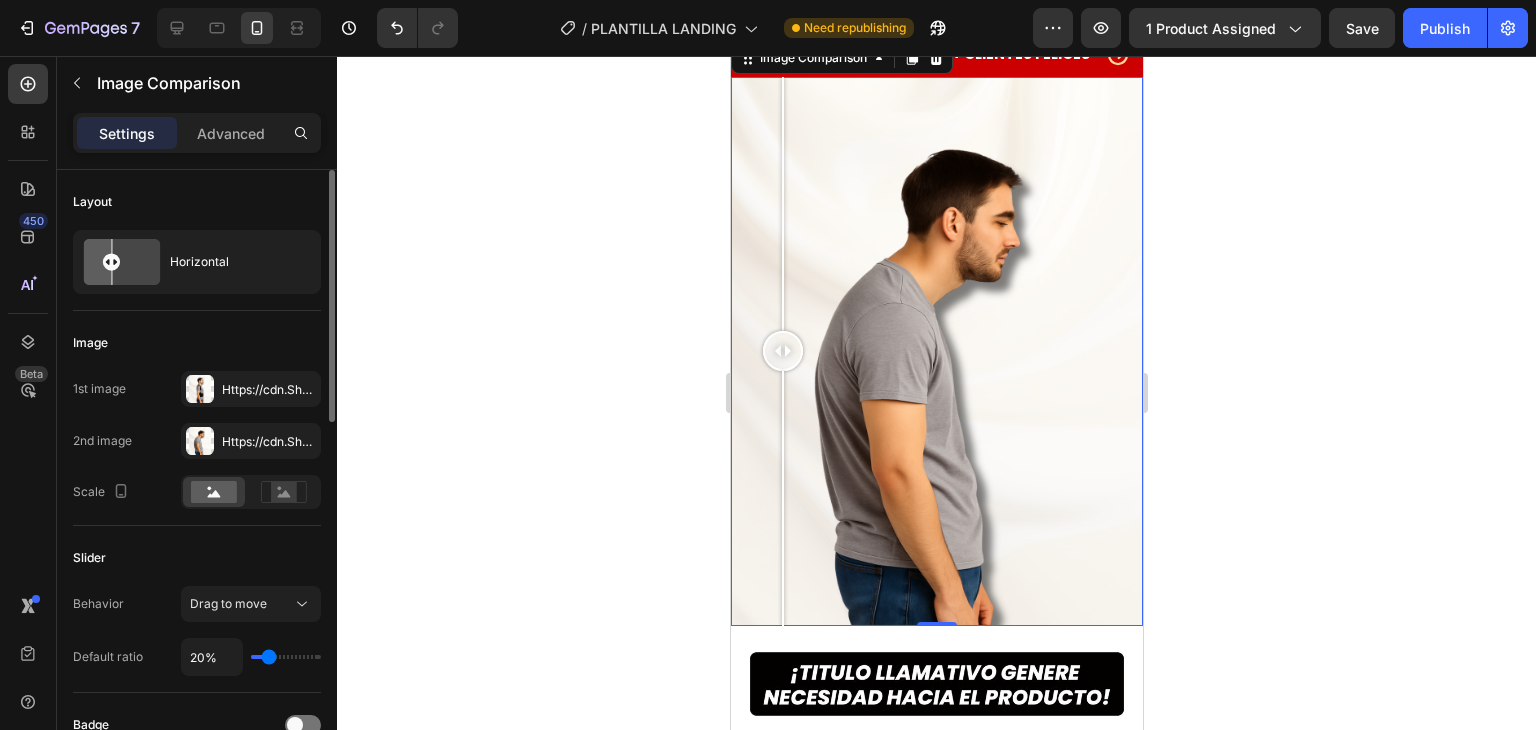 type on "20" 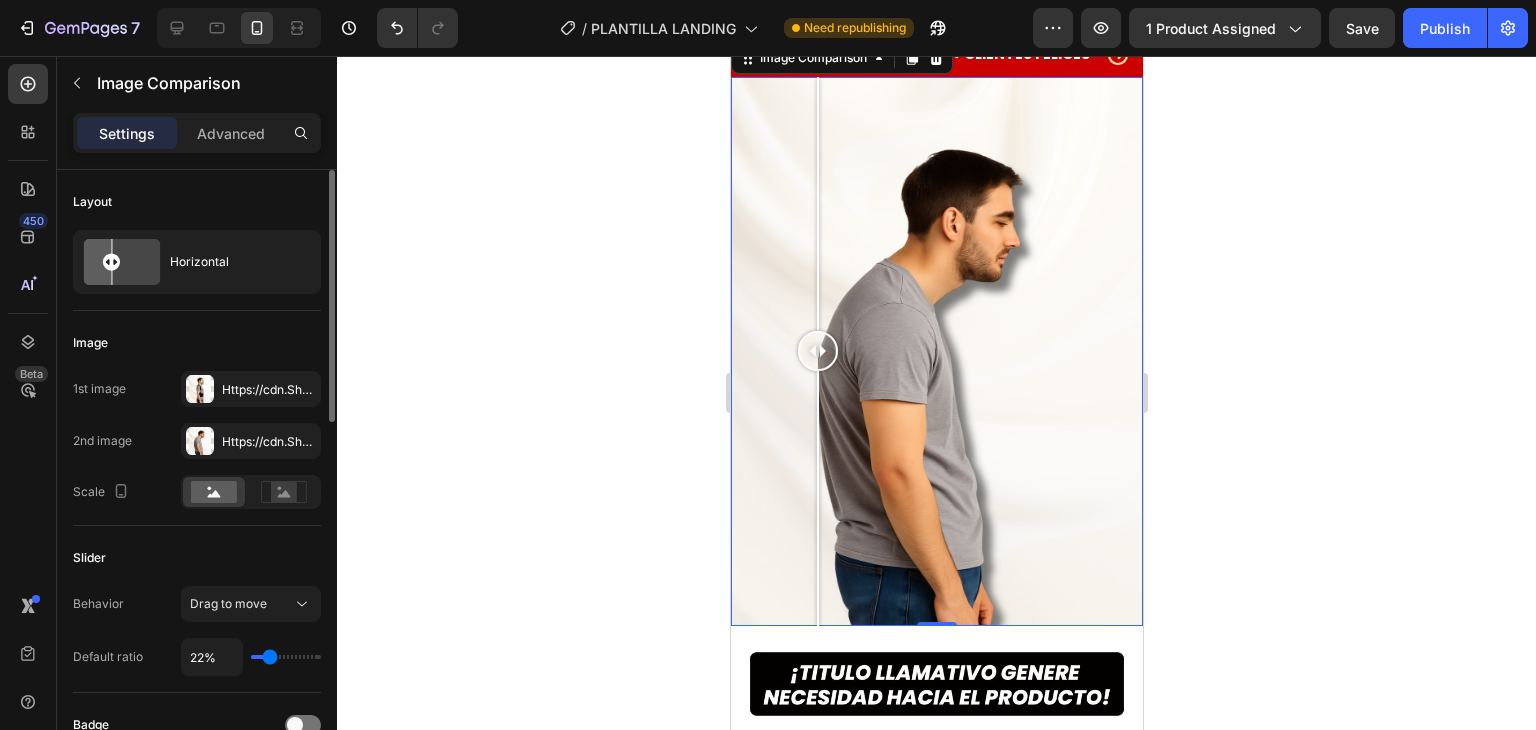 type on "25%" 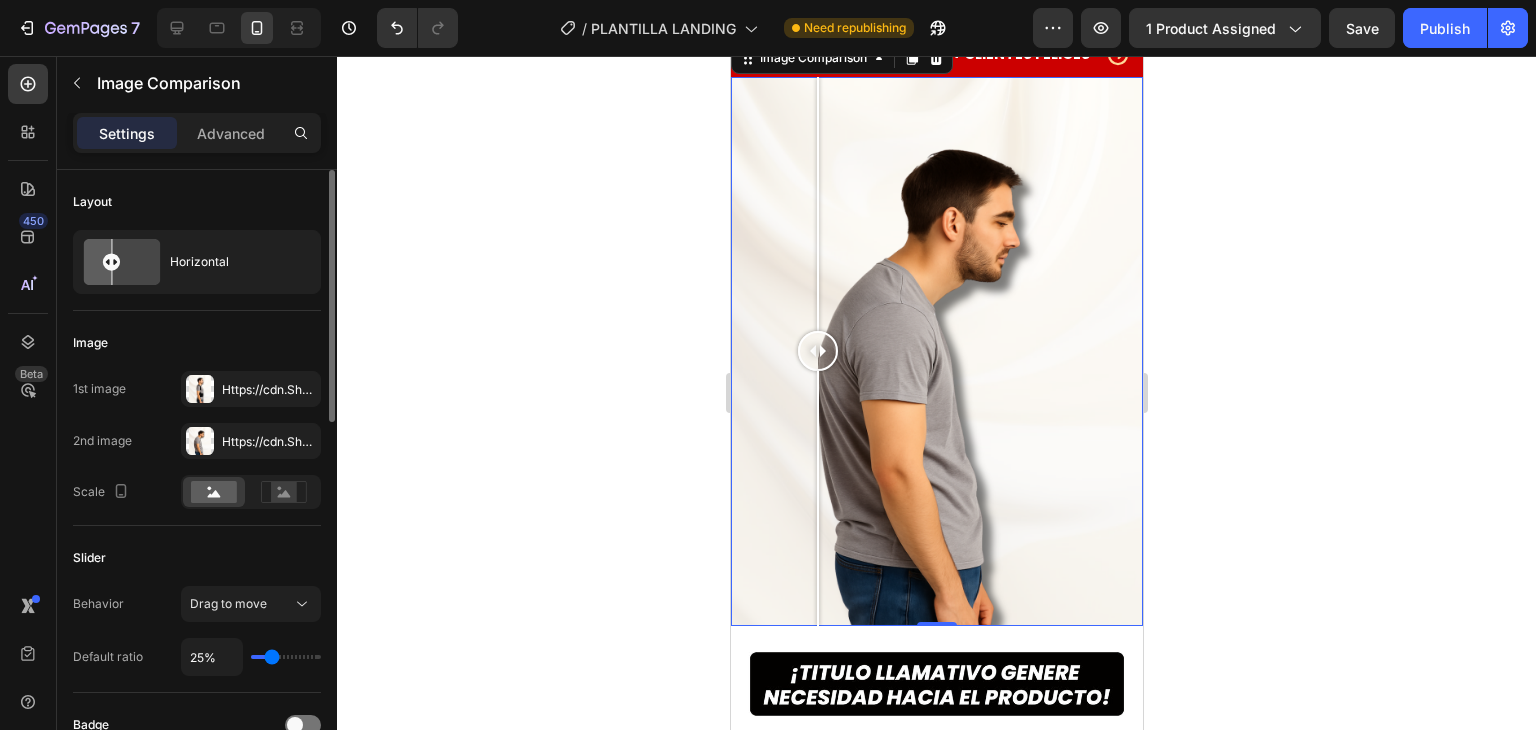 type on "23%" 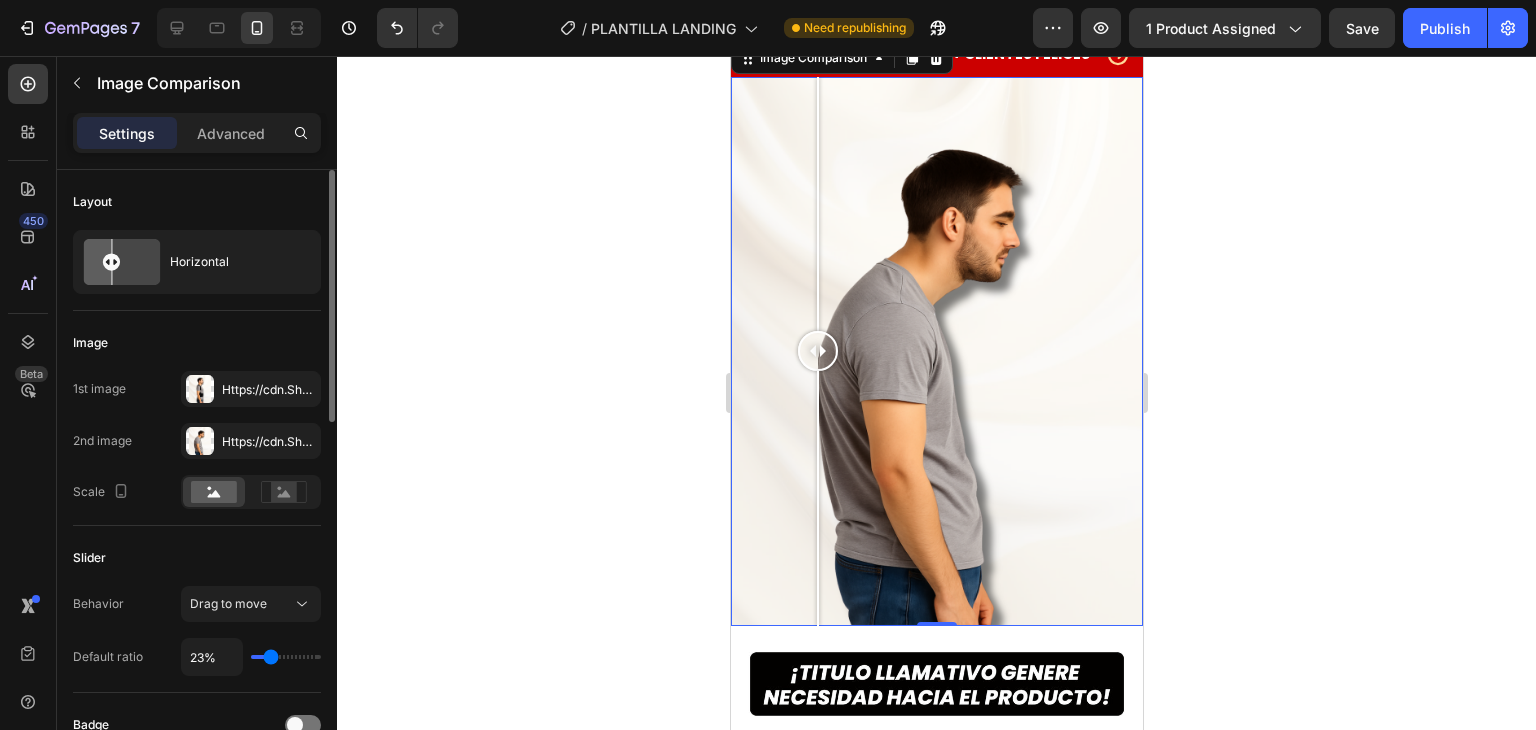 type on "22%" 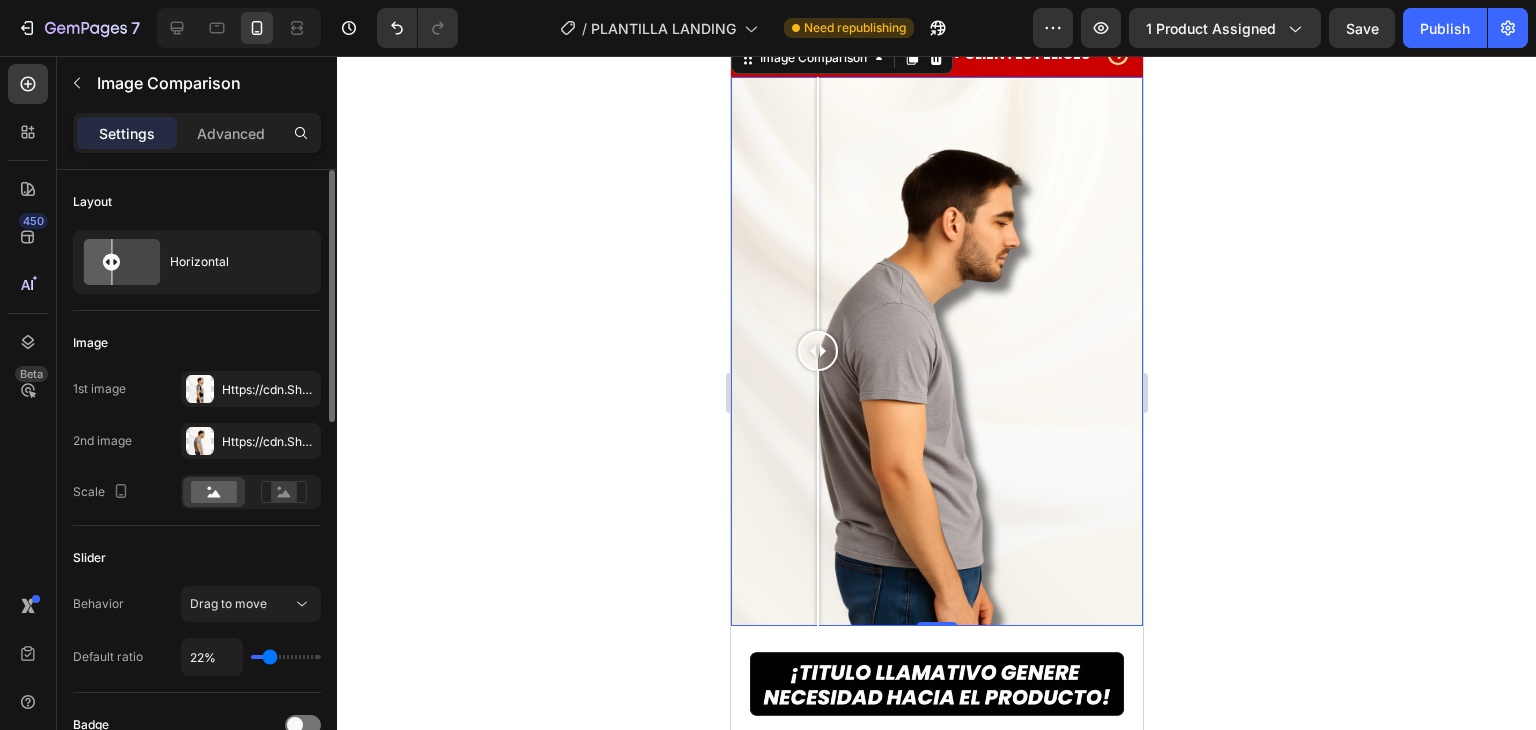 type on "20%" 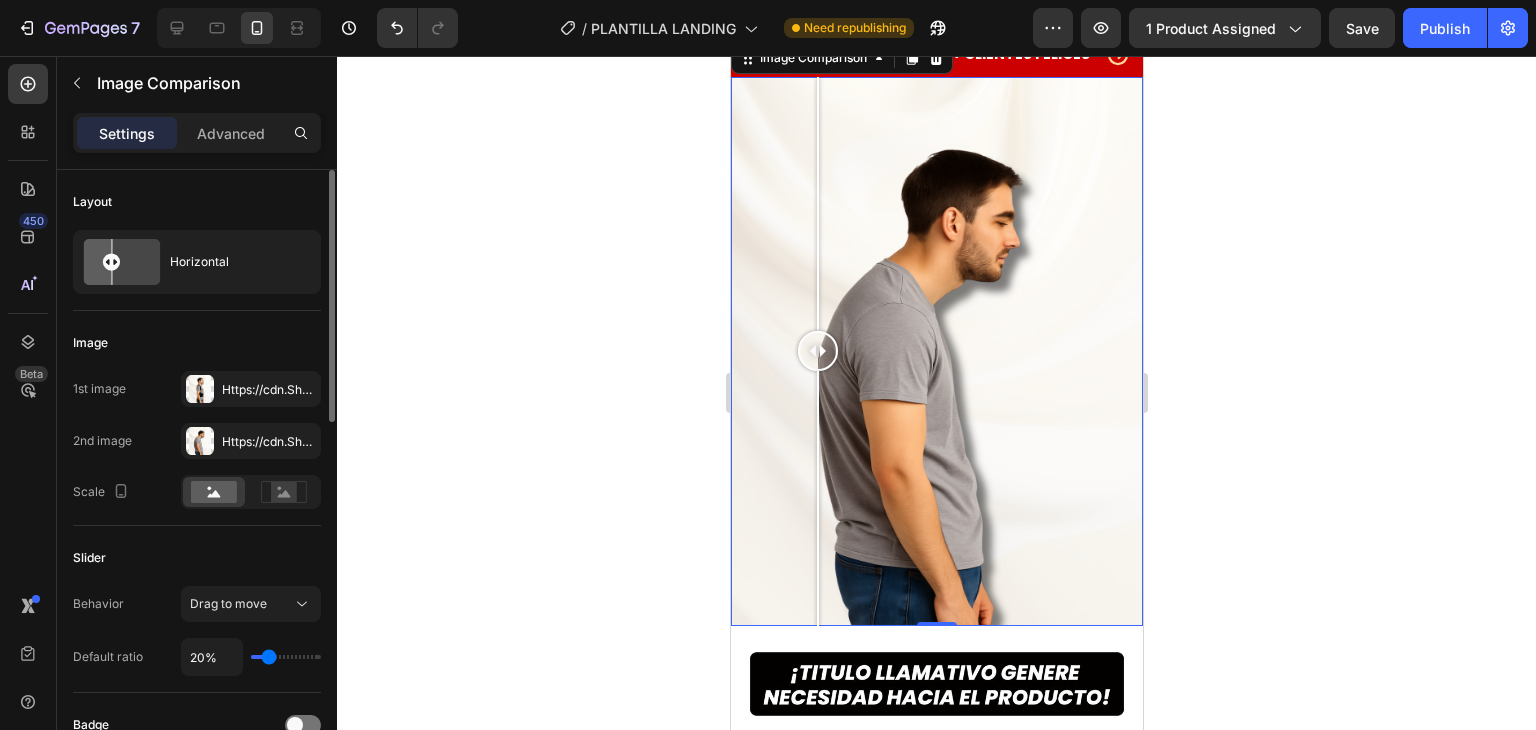 type on "17%" 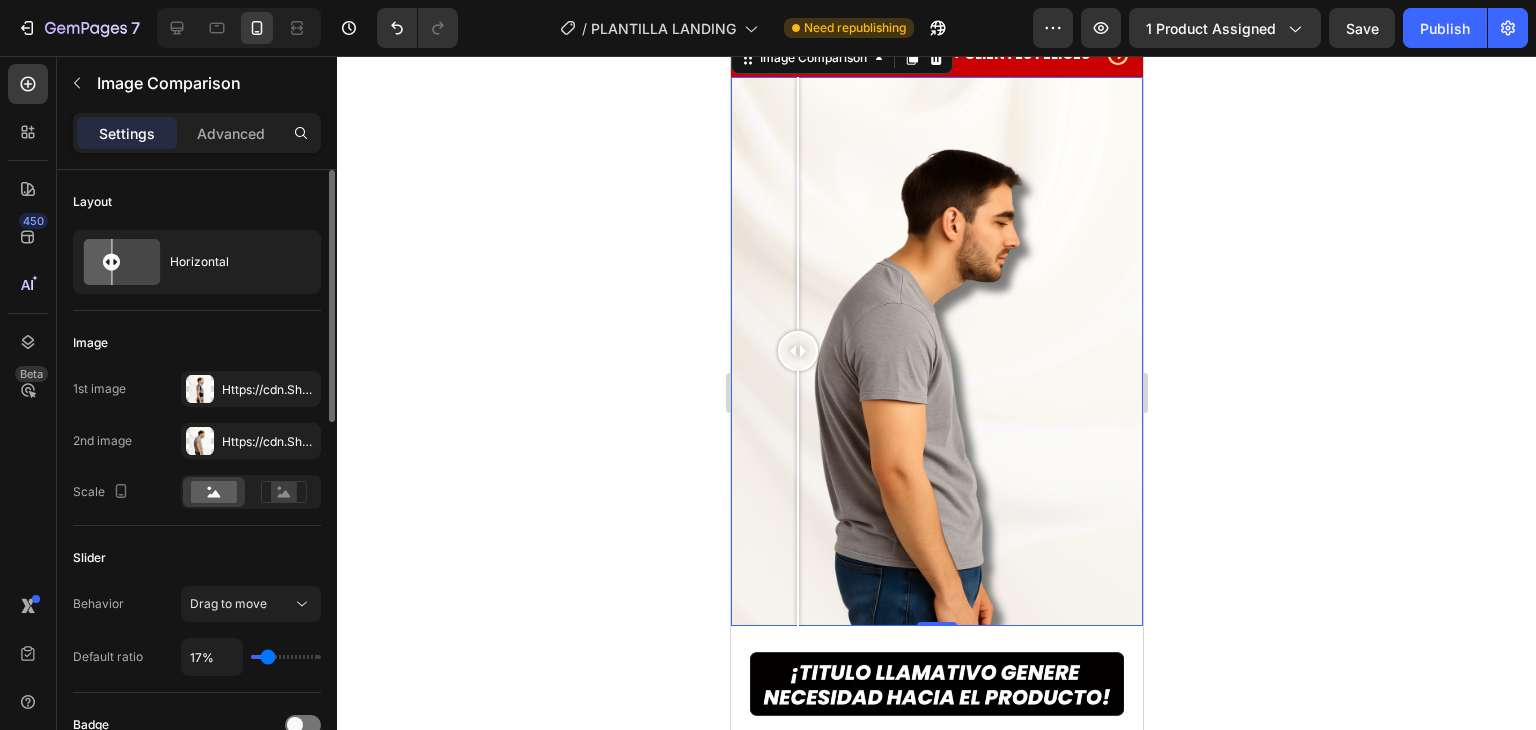 type on "17" 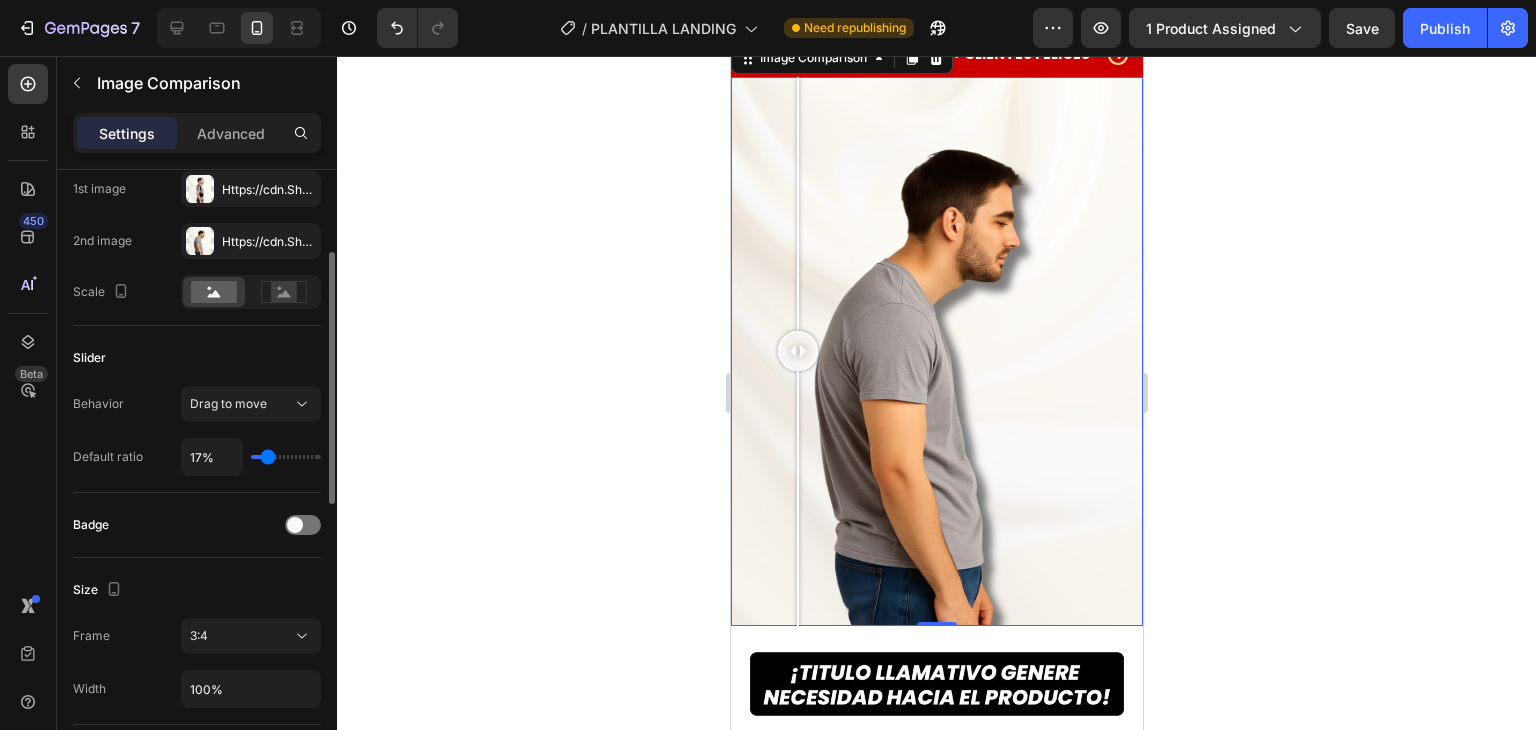scroll, scrollTop: 300, scrollLeft: 0, axis: vertical 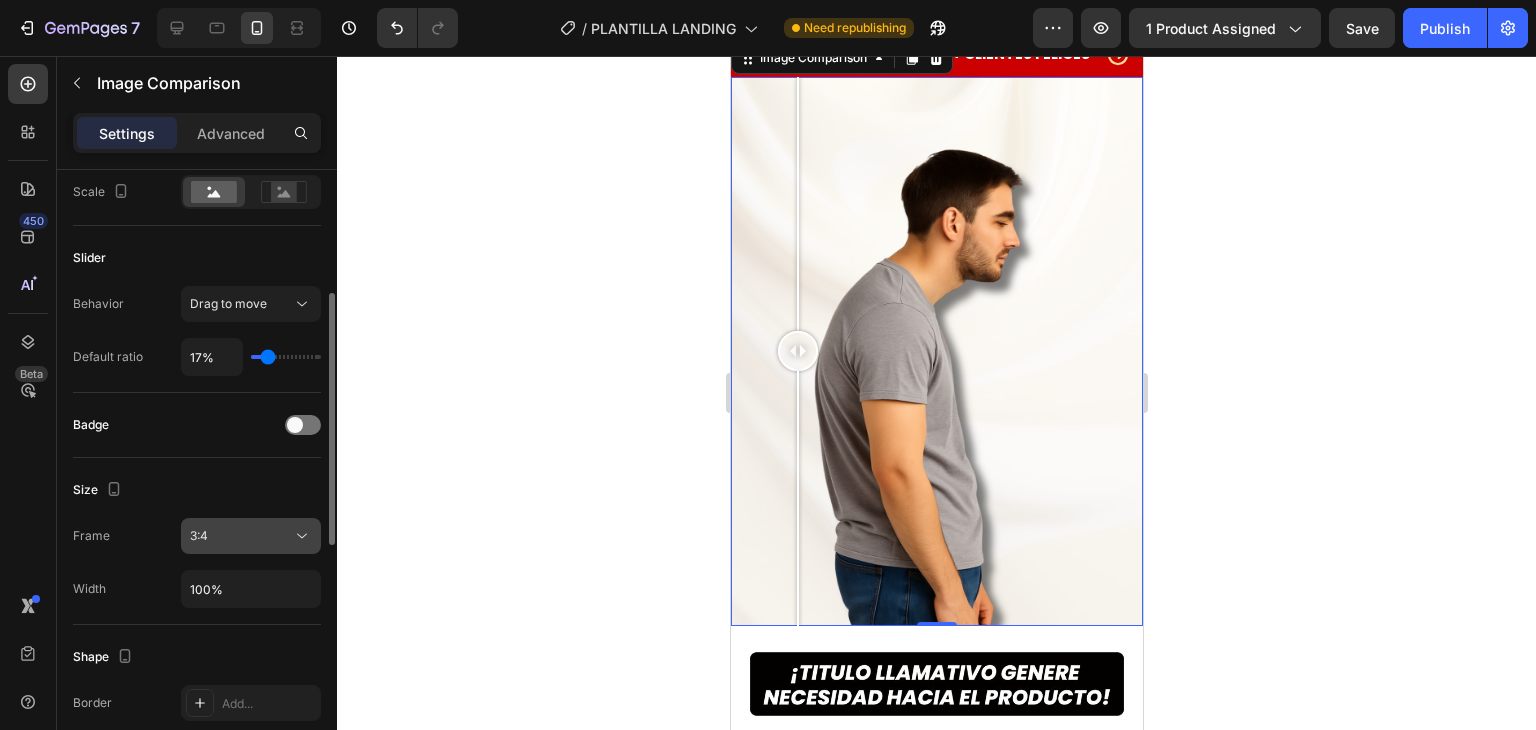 click on "3:4" at bounding box center [241, 536] 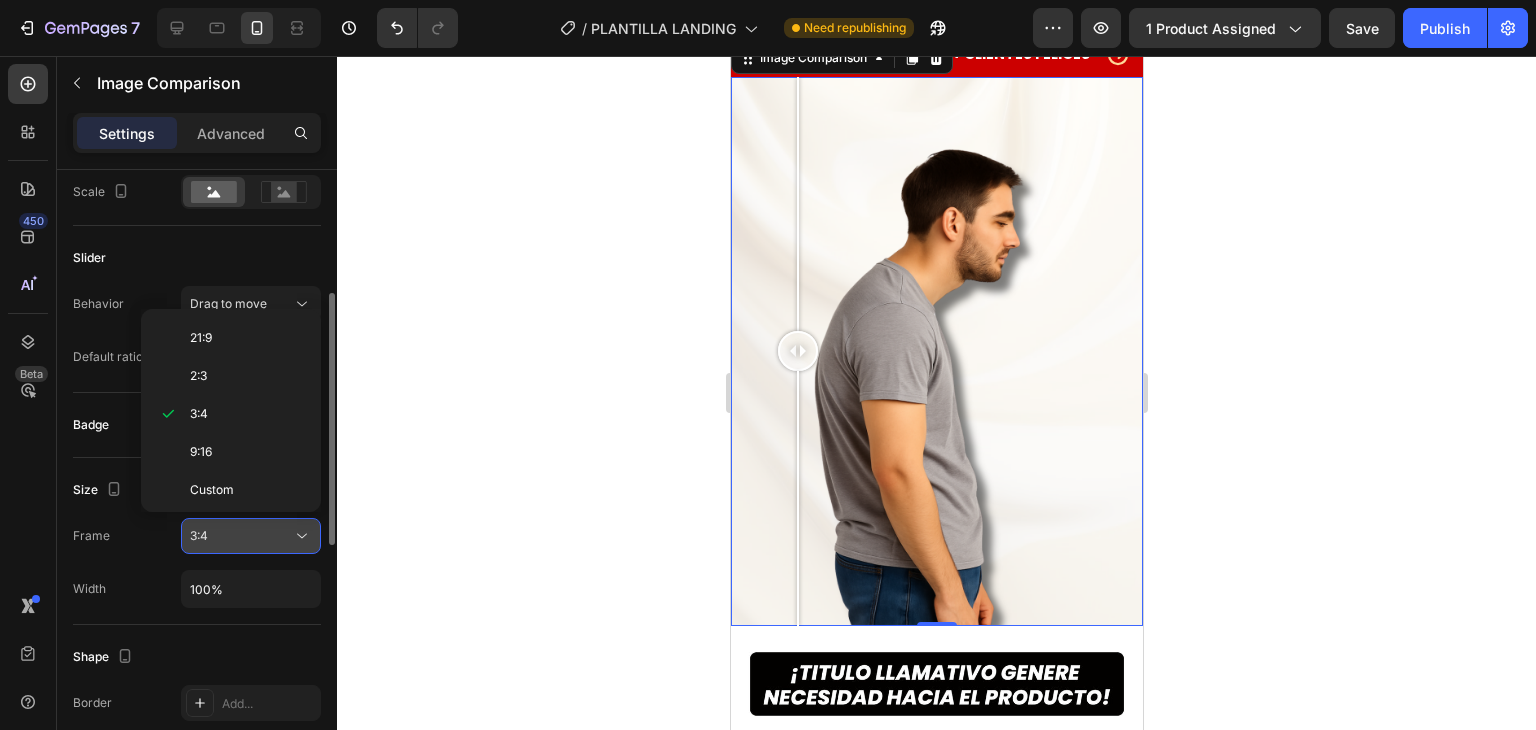 click on "3:4" at bounding box center [241, 536] 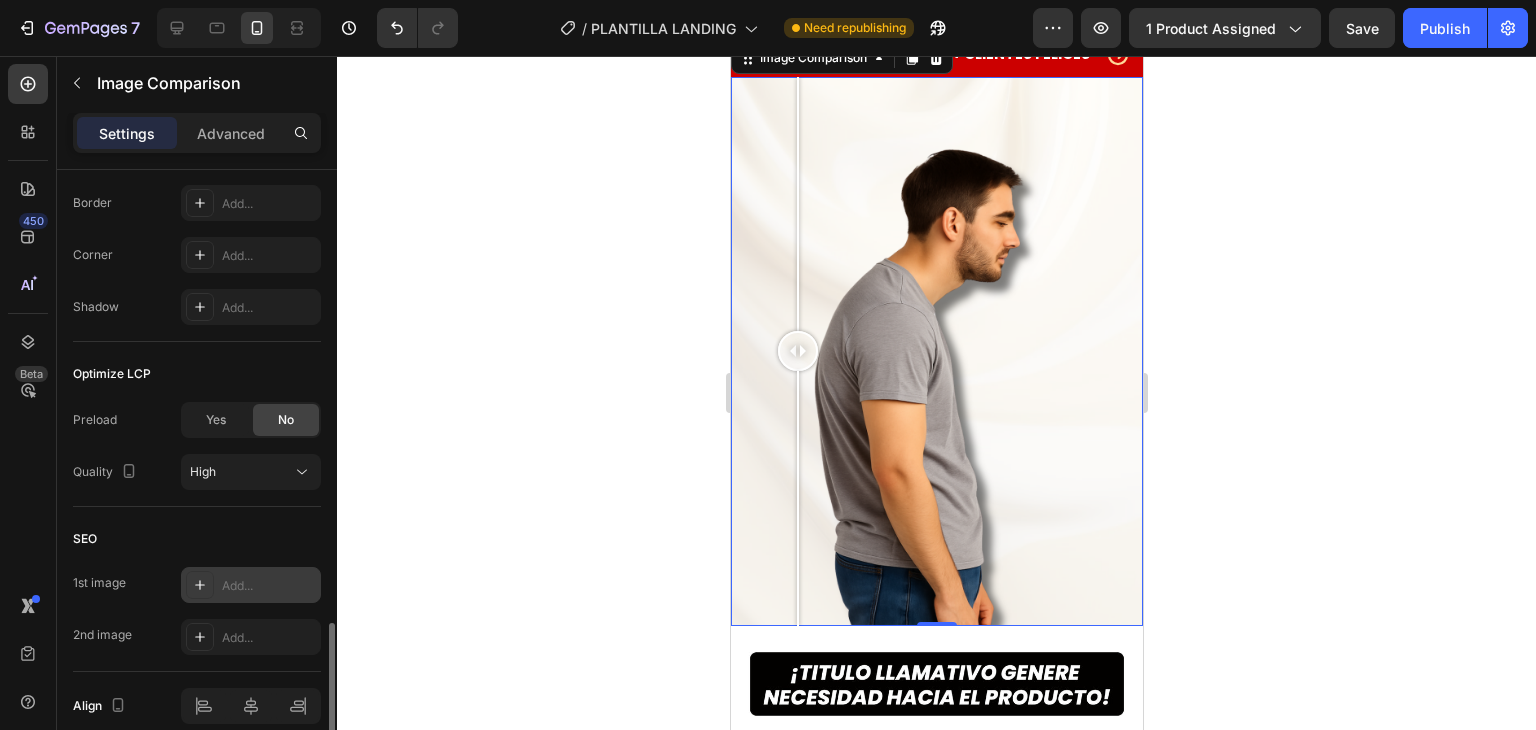 scroll, scrollTop: 888, scrollLeft: 0, axis: vertical 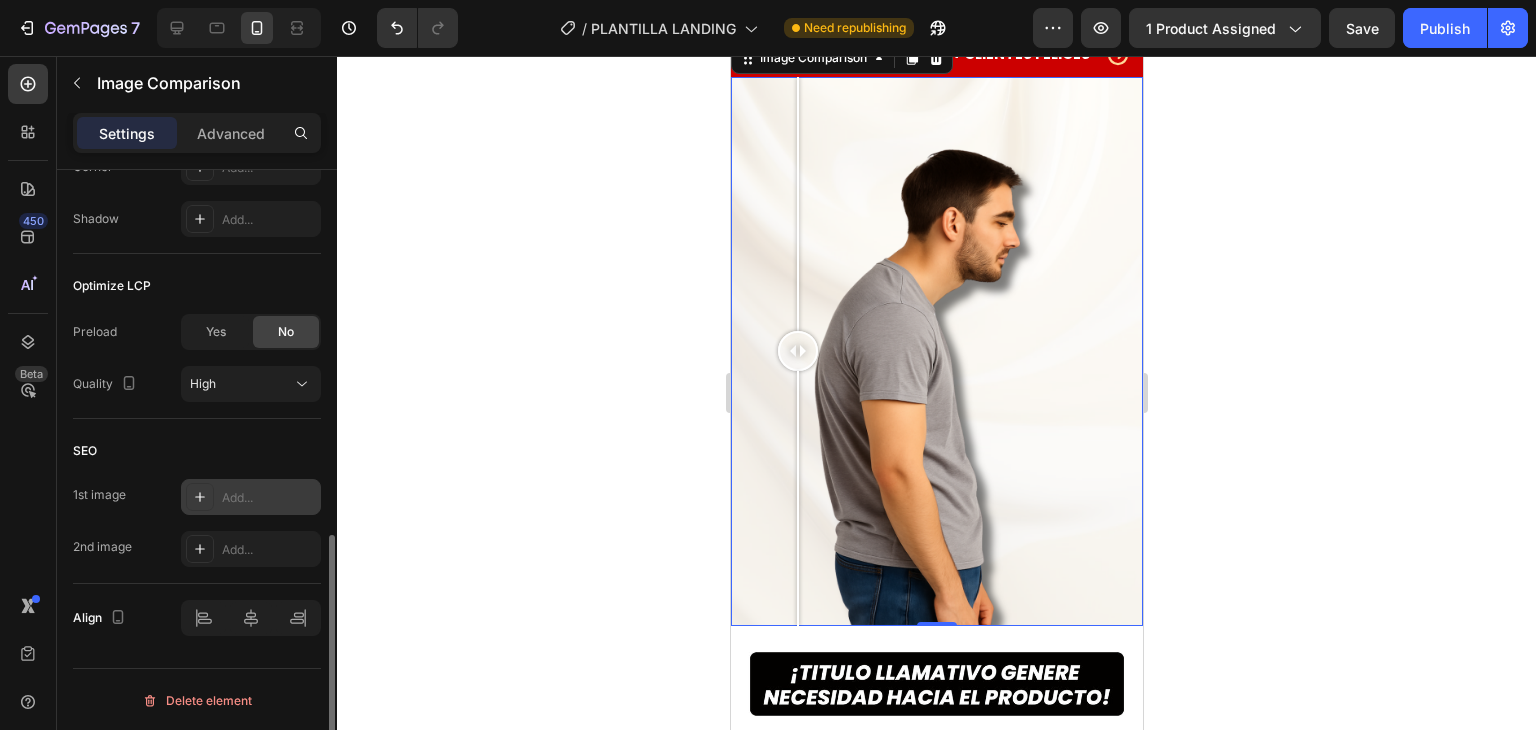 click on "Add..." at bounding box center (251, 497) 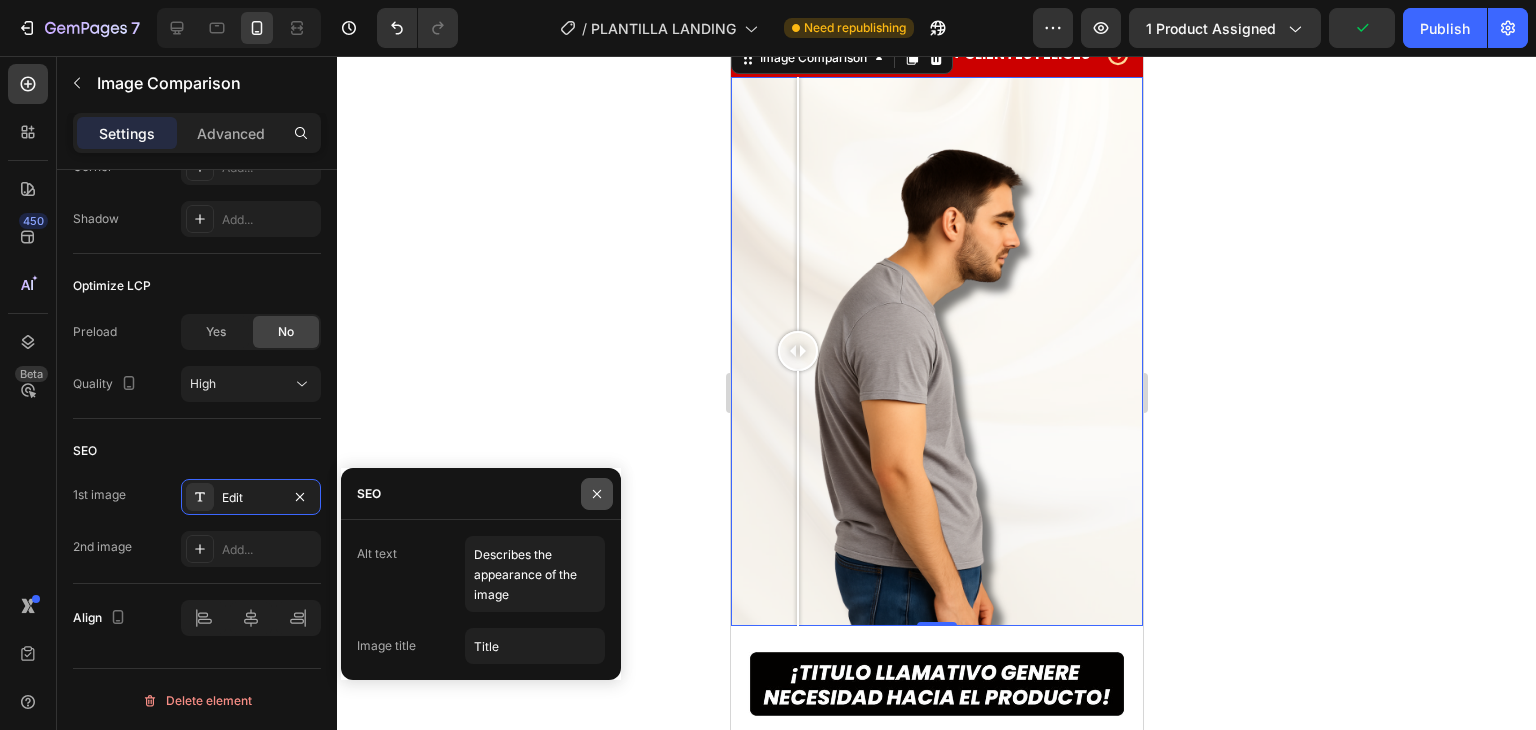 click 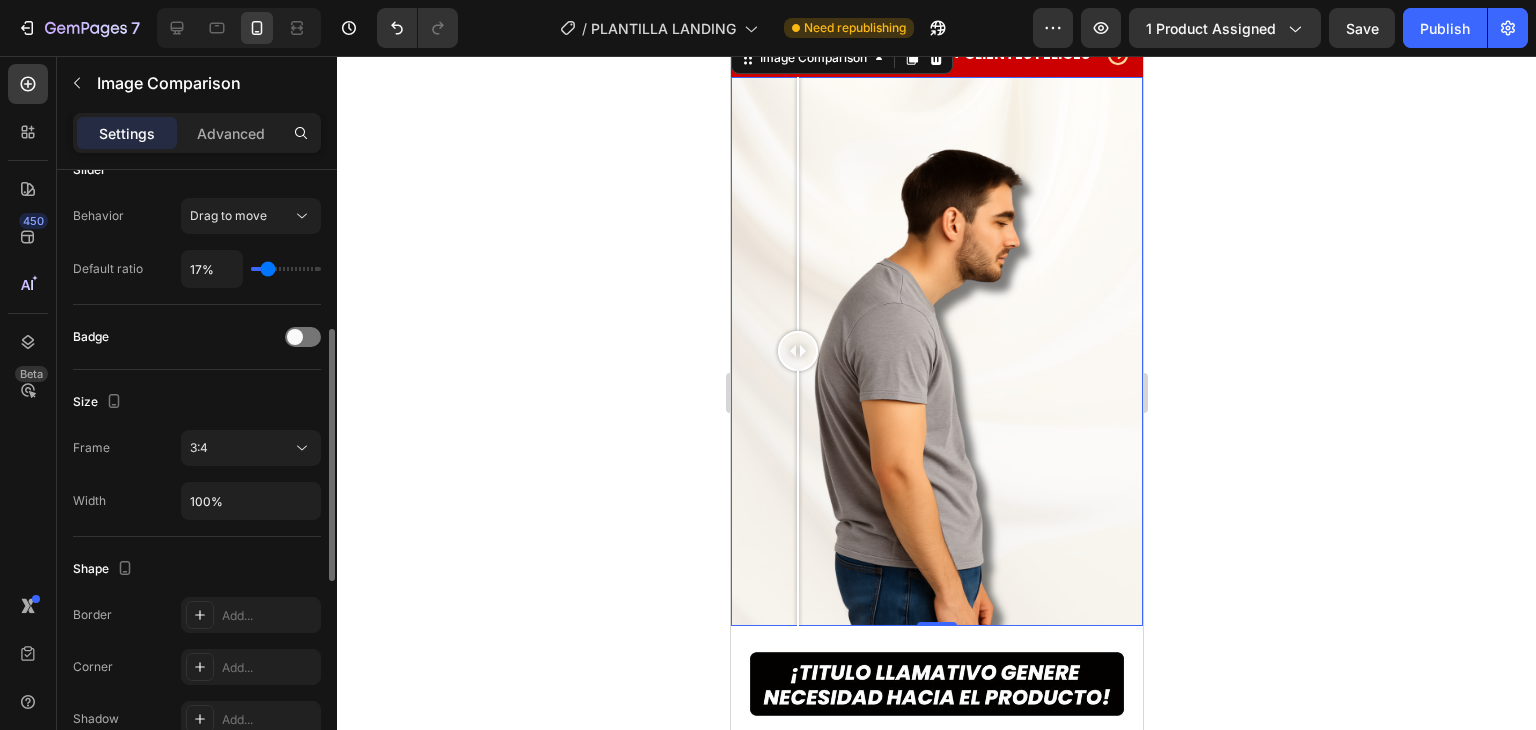 scroll, scrollTop: 288, scrollLeft: 0, axis: vertical 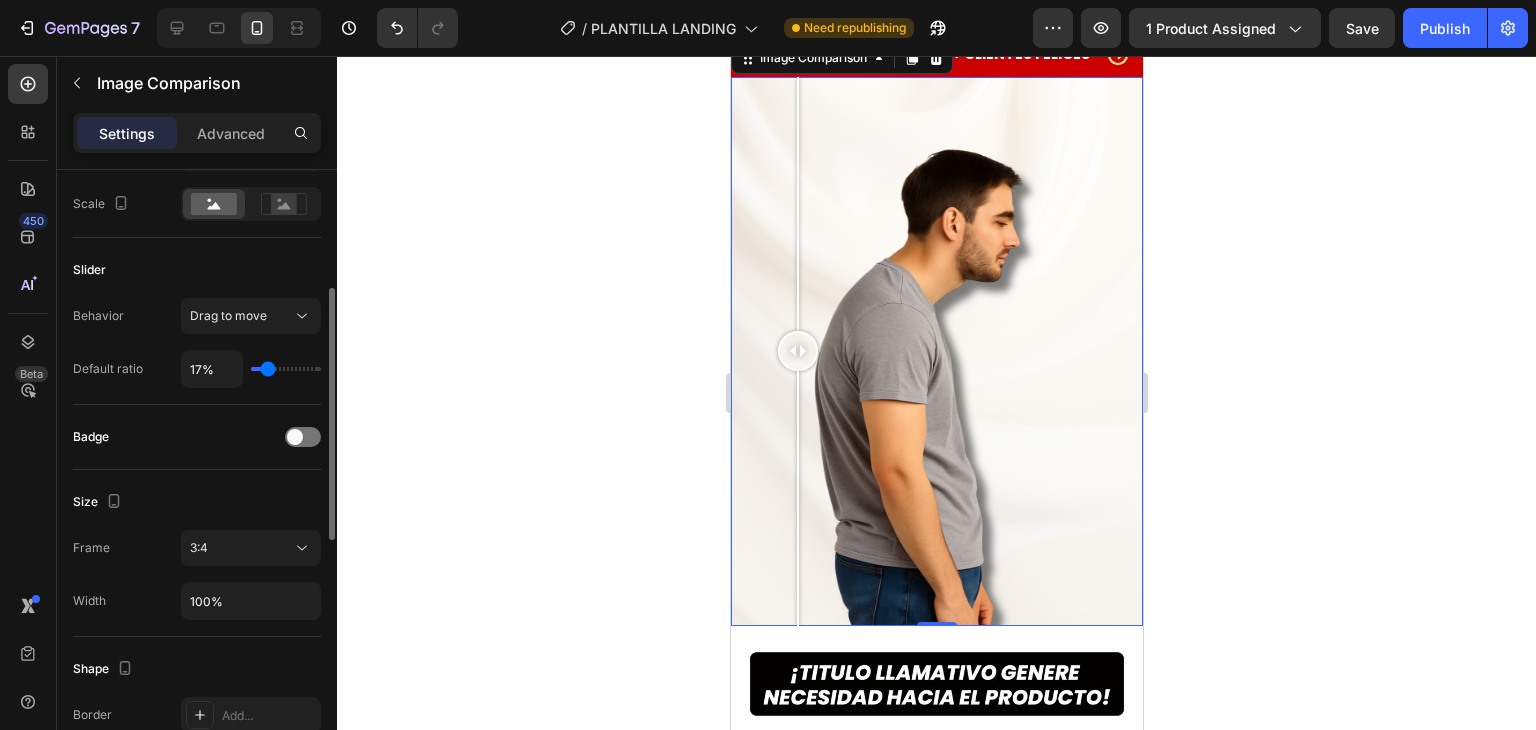click on "Badge" at bounding box center [197, 437] 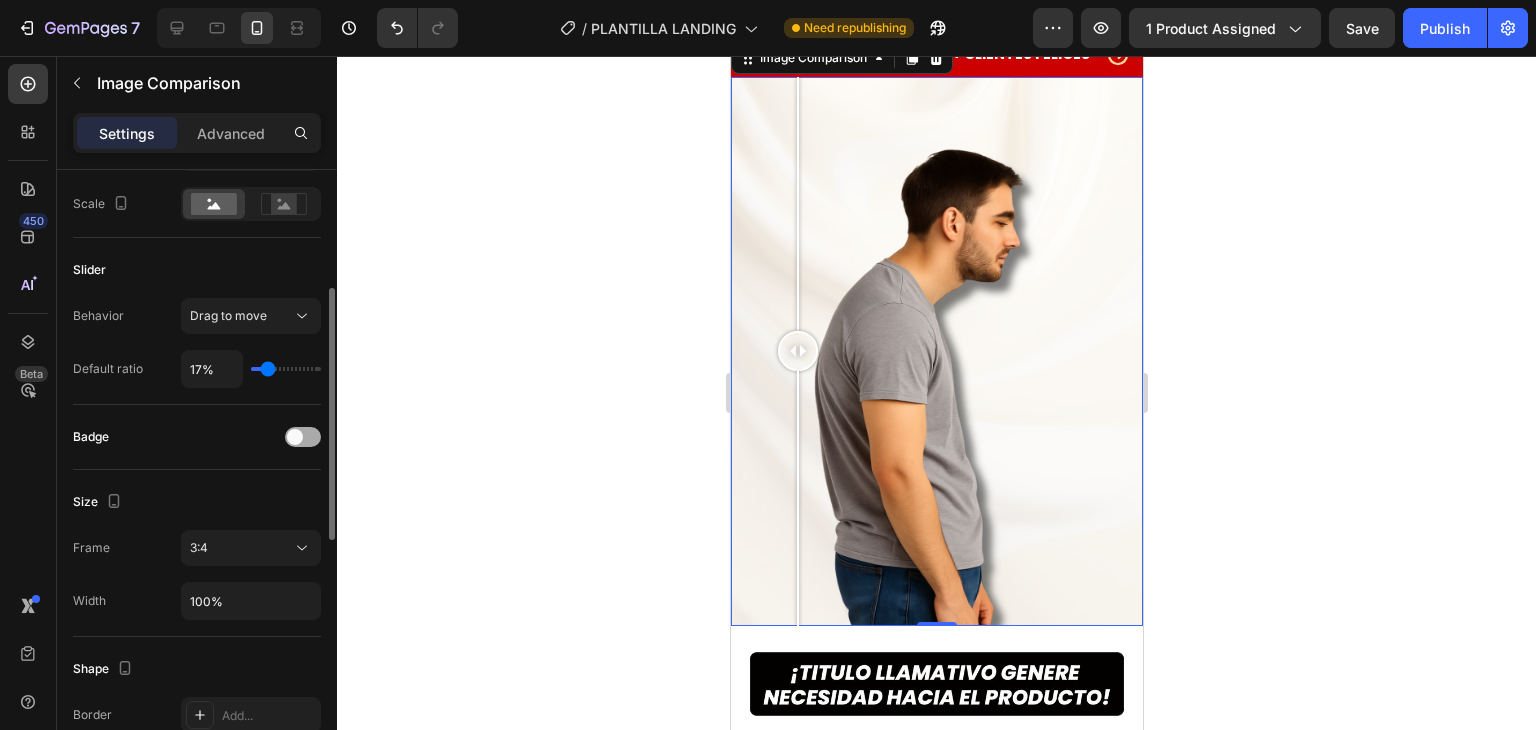 click at bounding box center (295, 437) 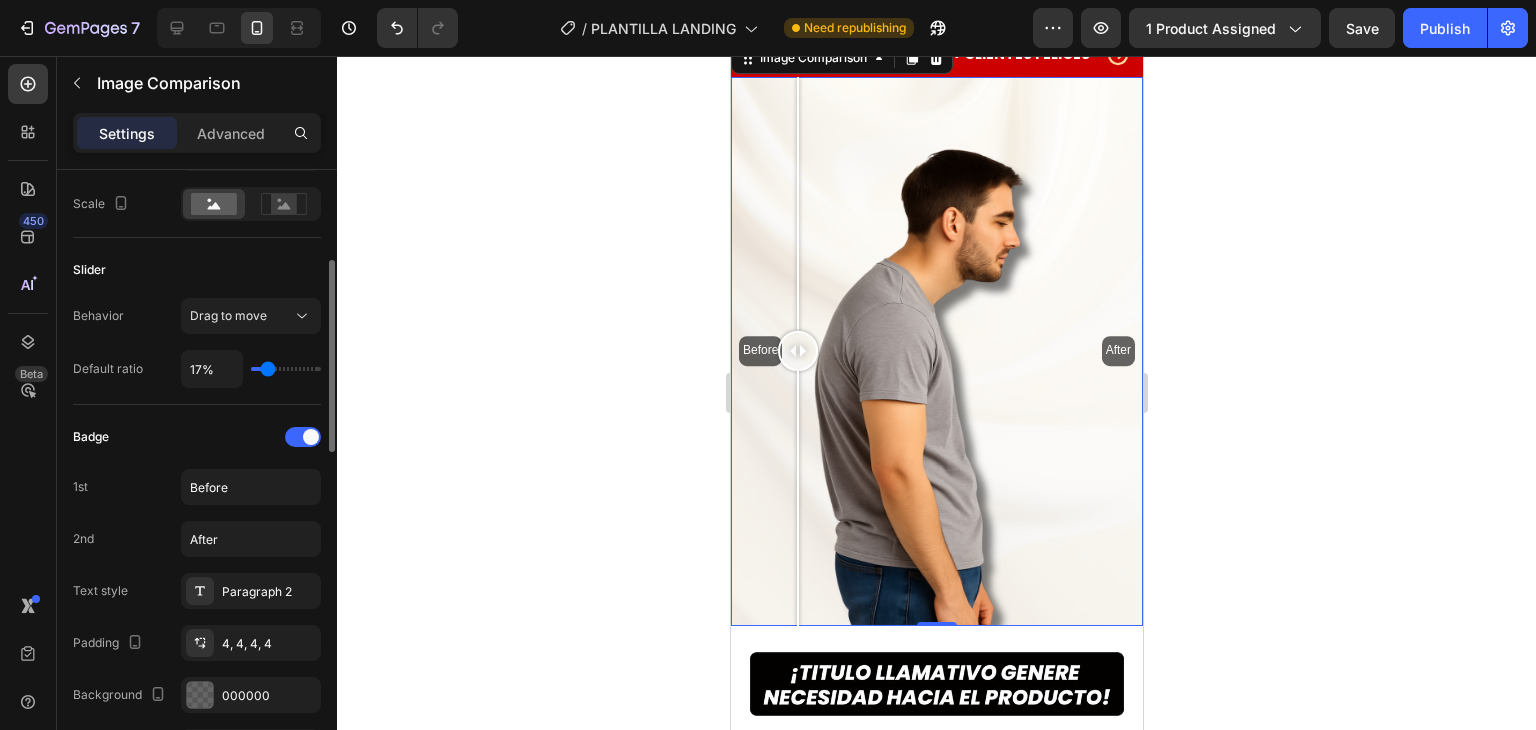scroll, scrollTop: 388, scrollLeft: 0, axis: vertical 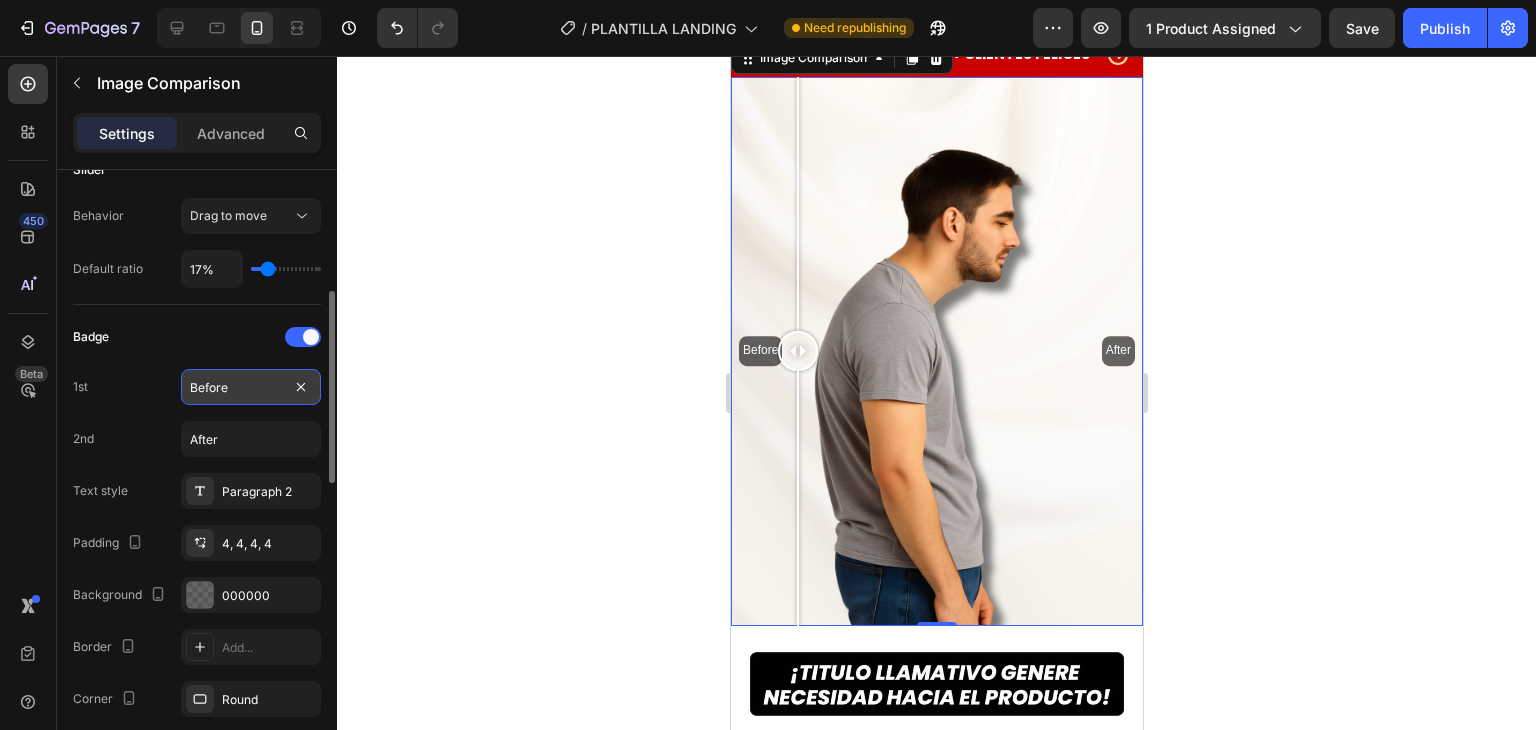 click on "Before" at bounding box center (251, 387) 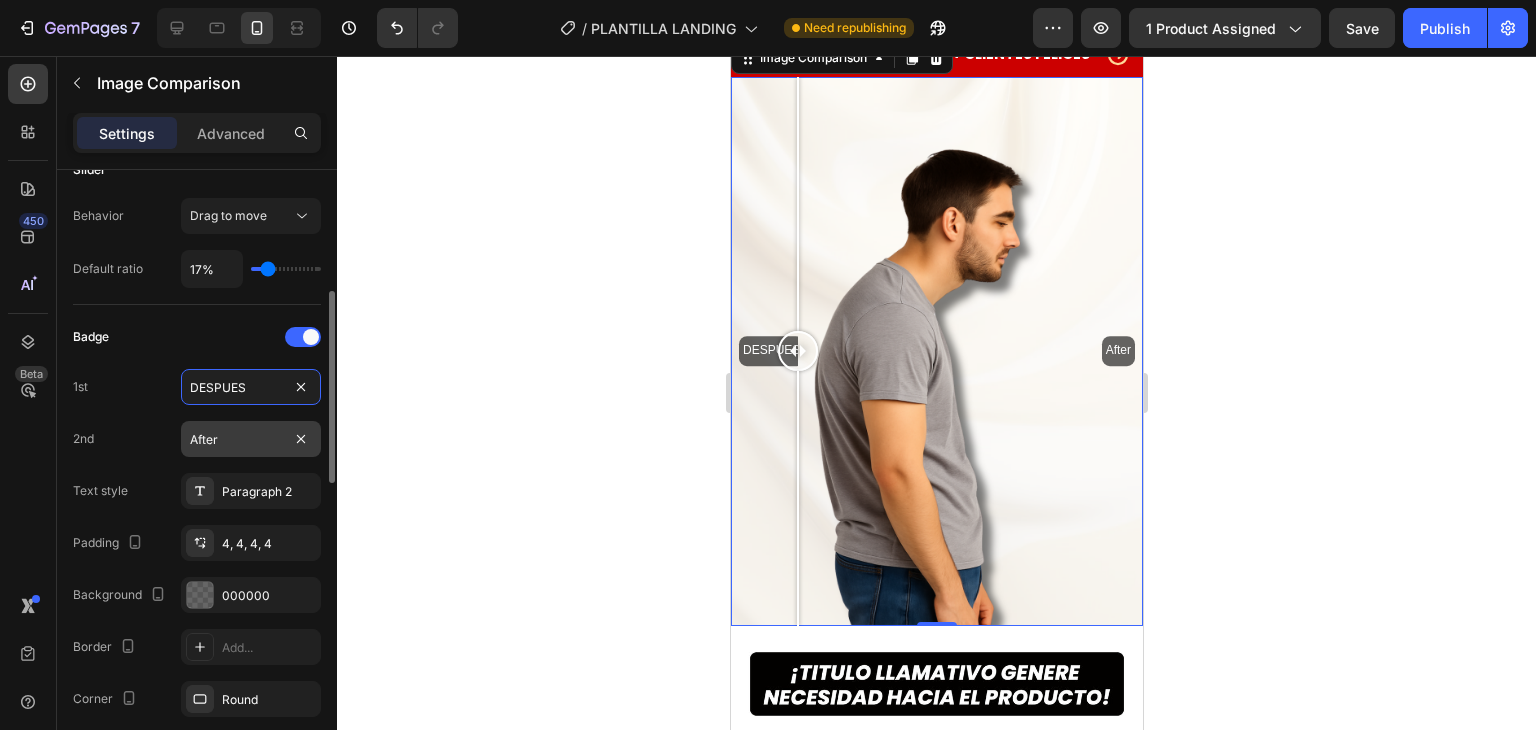 type on "DESPUES" 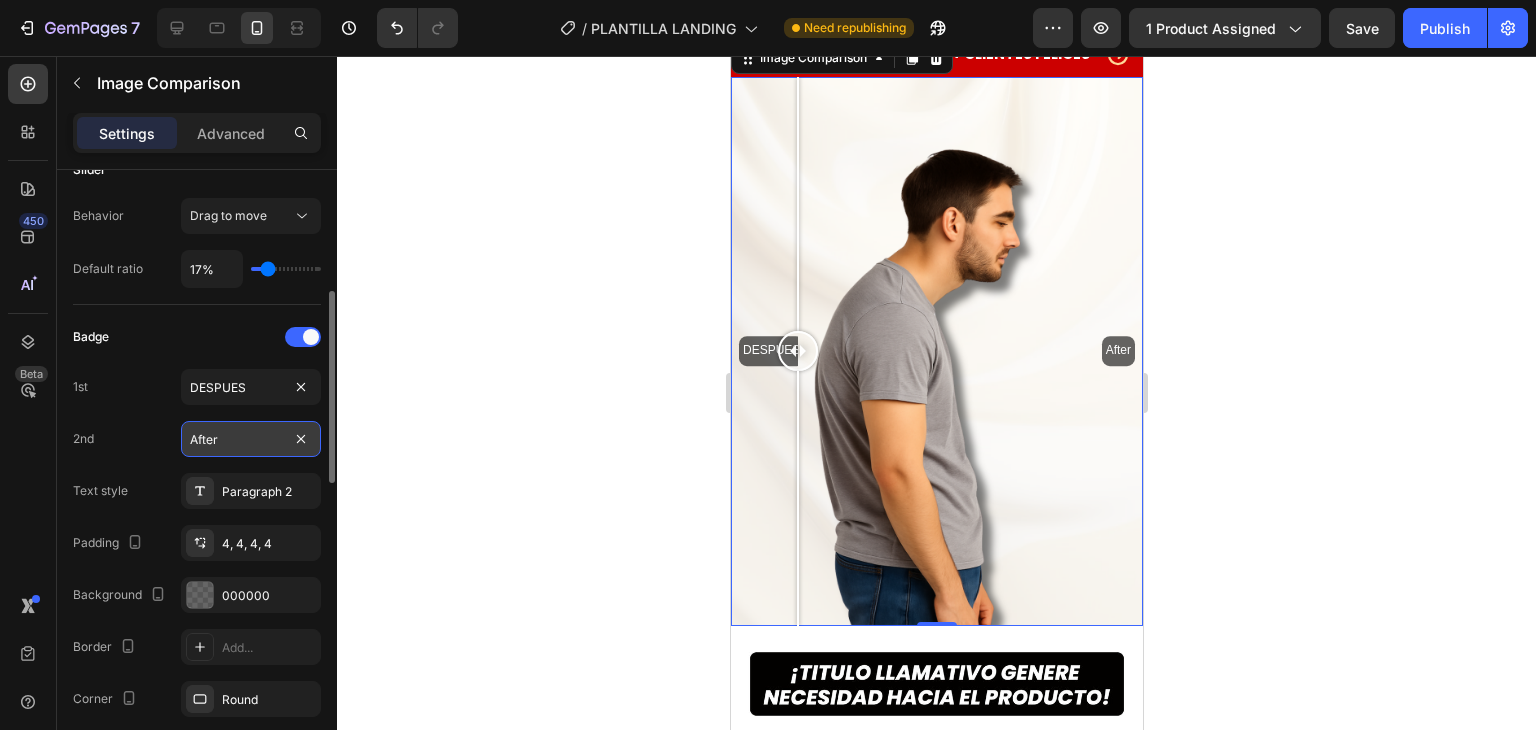 click on "After" at bounding box center [251, 439] 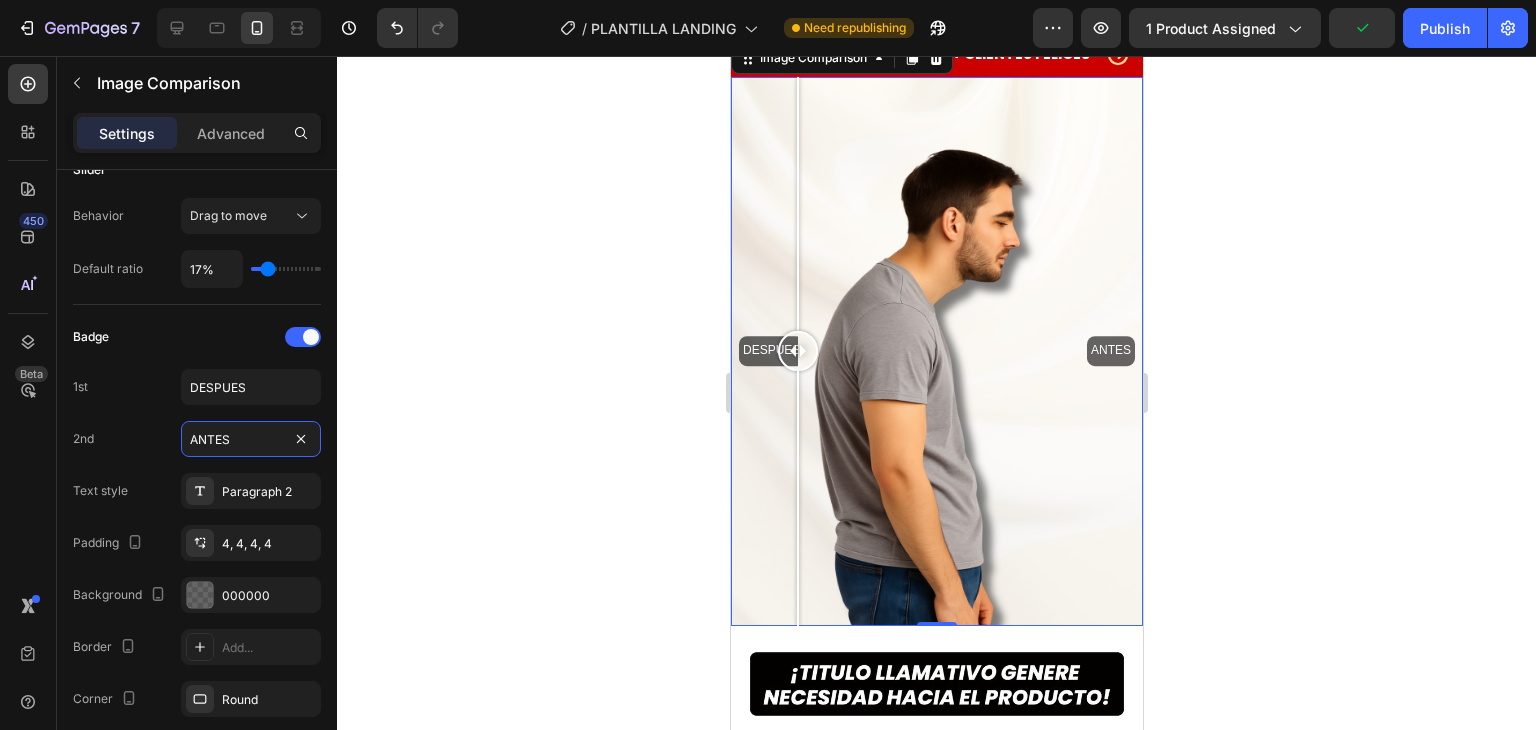 type on "ANTES" 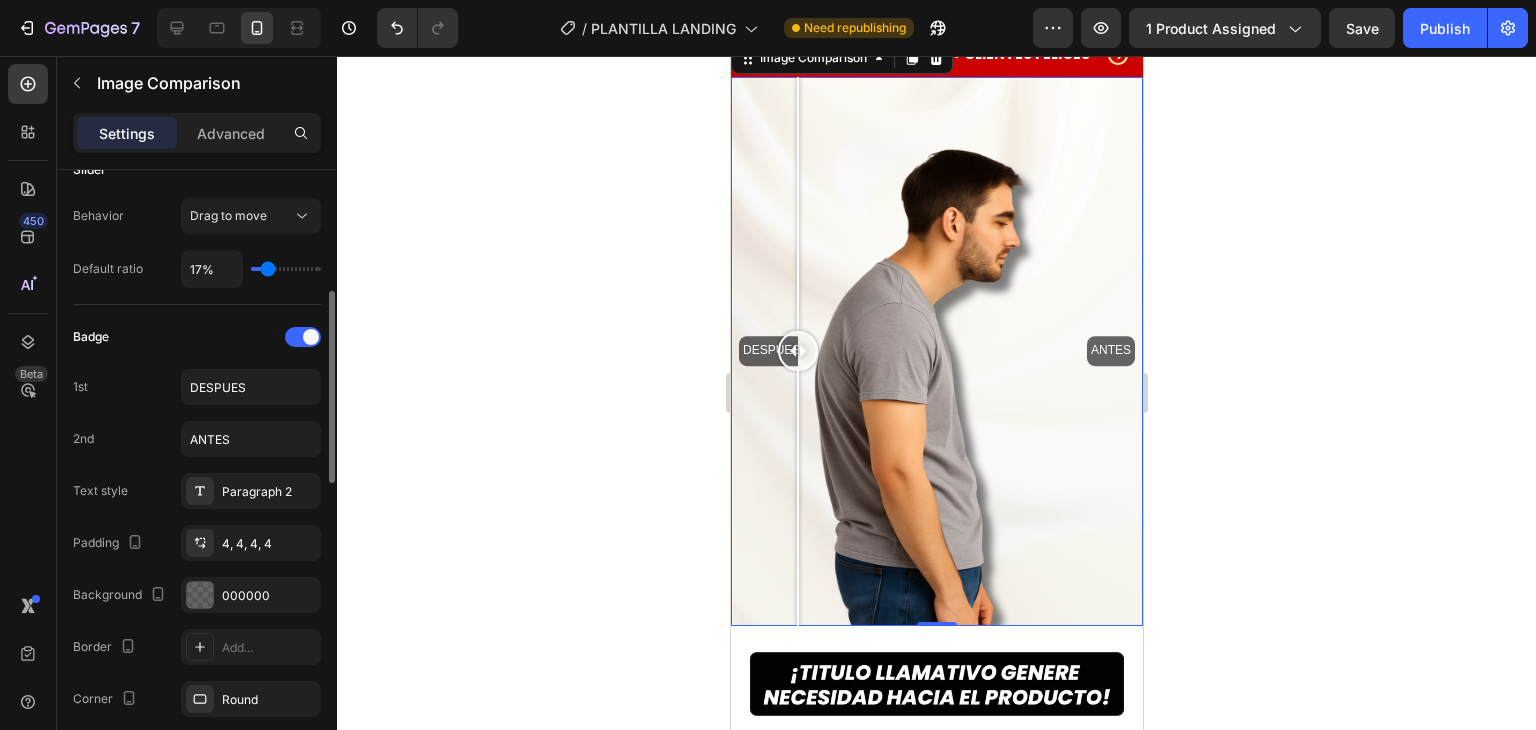 click on "2nd ANTES" at bounding box center [197, 439] 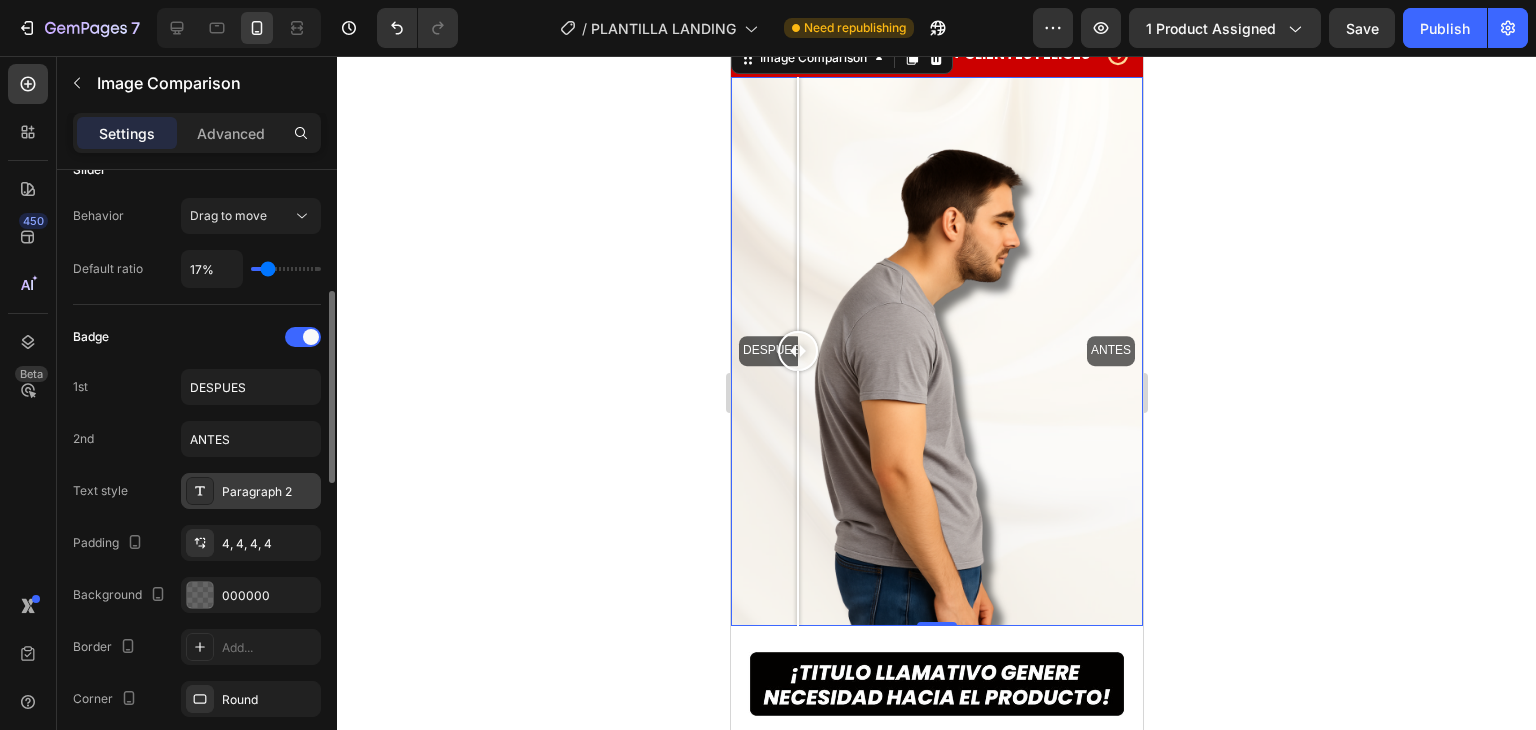 click on "Paragraph 2" at bounding box center [269, 492] 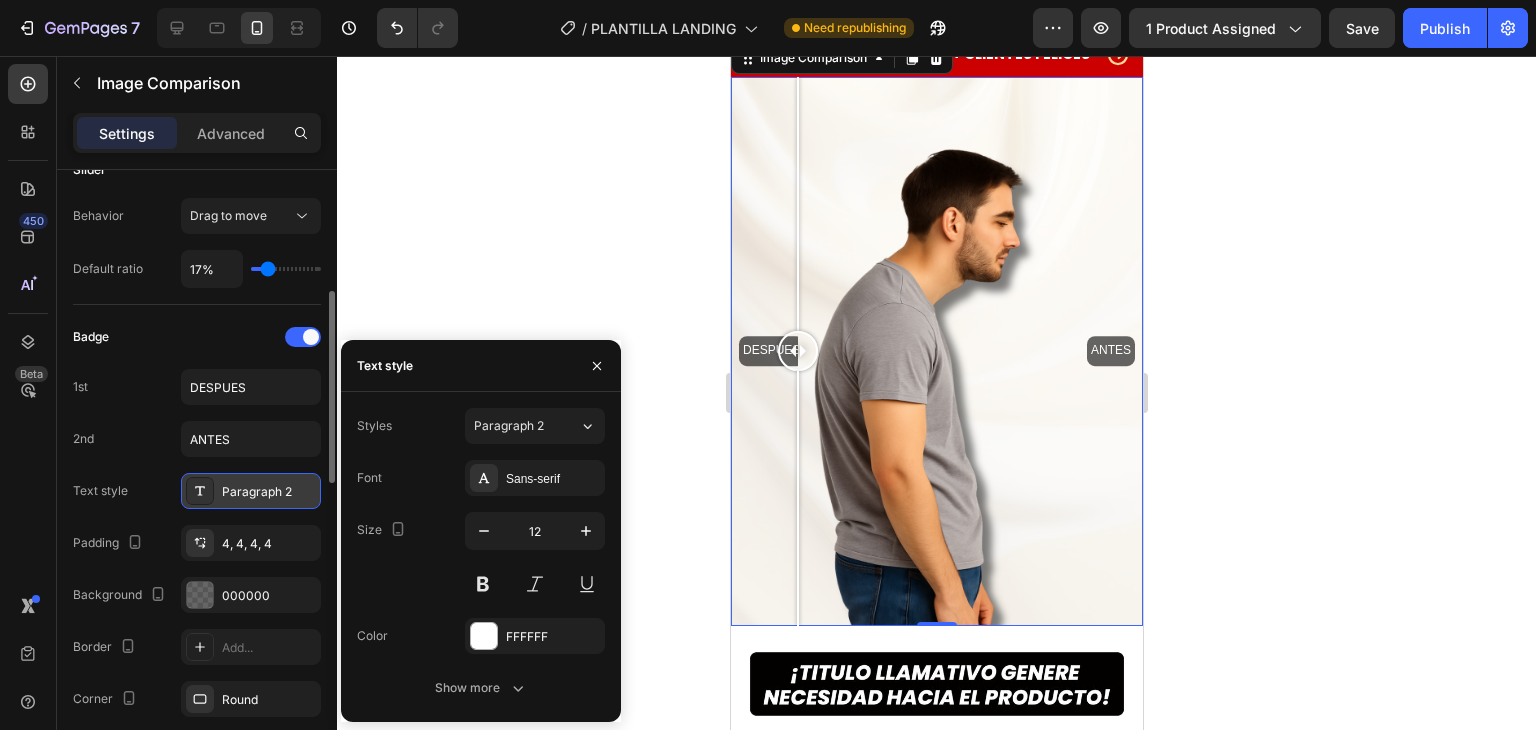 click on "Paragraph 2" at bounding box center [269, 492] 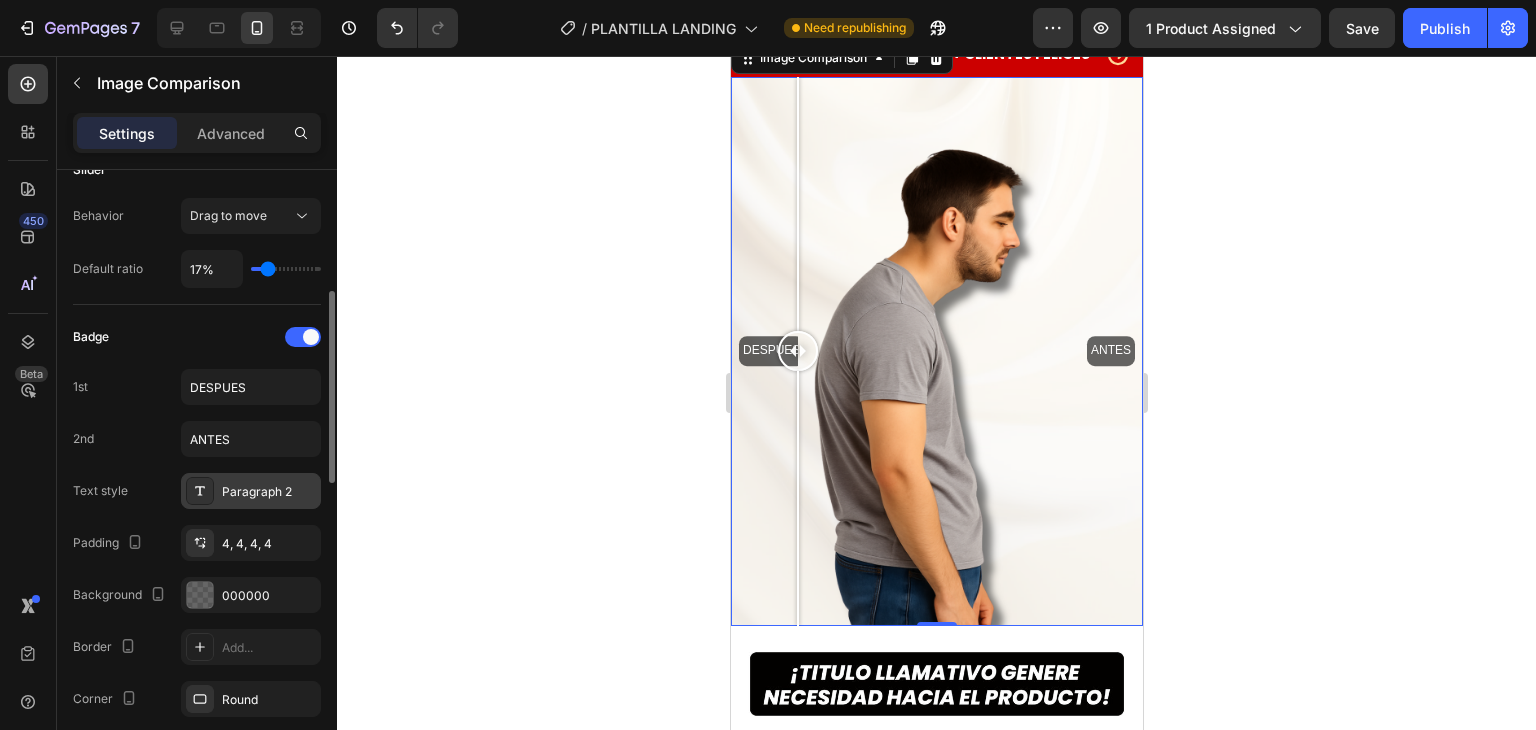click on "Paragraph 2" at bounding box center (269, 492) 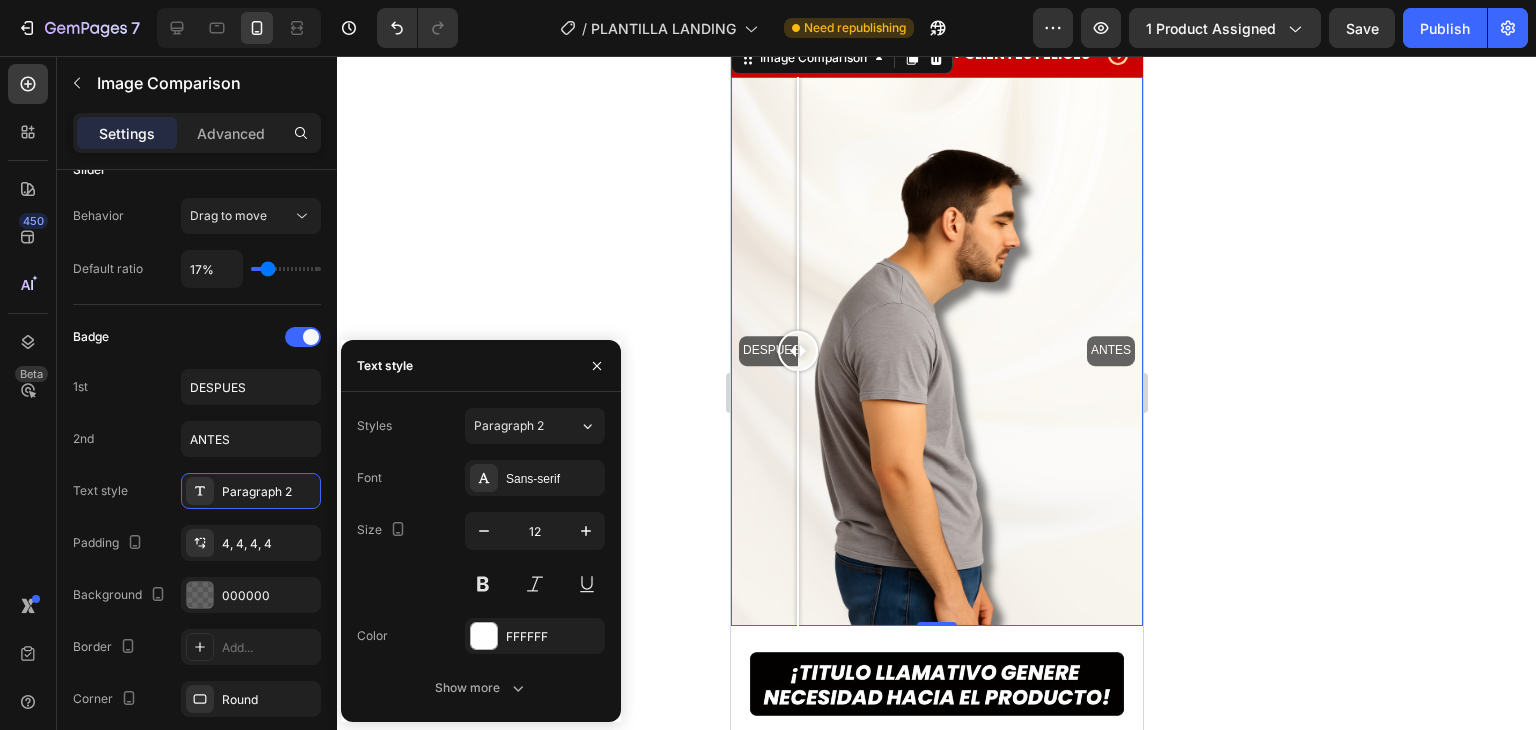 click on "Styles Paragraph 2 Font Sans-serif Size 12 Color FFFFFF Show more" at bounding box center [481, 557] 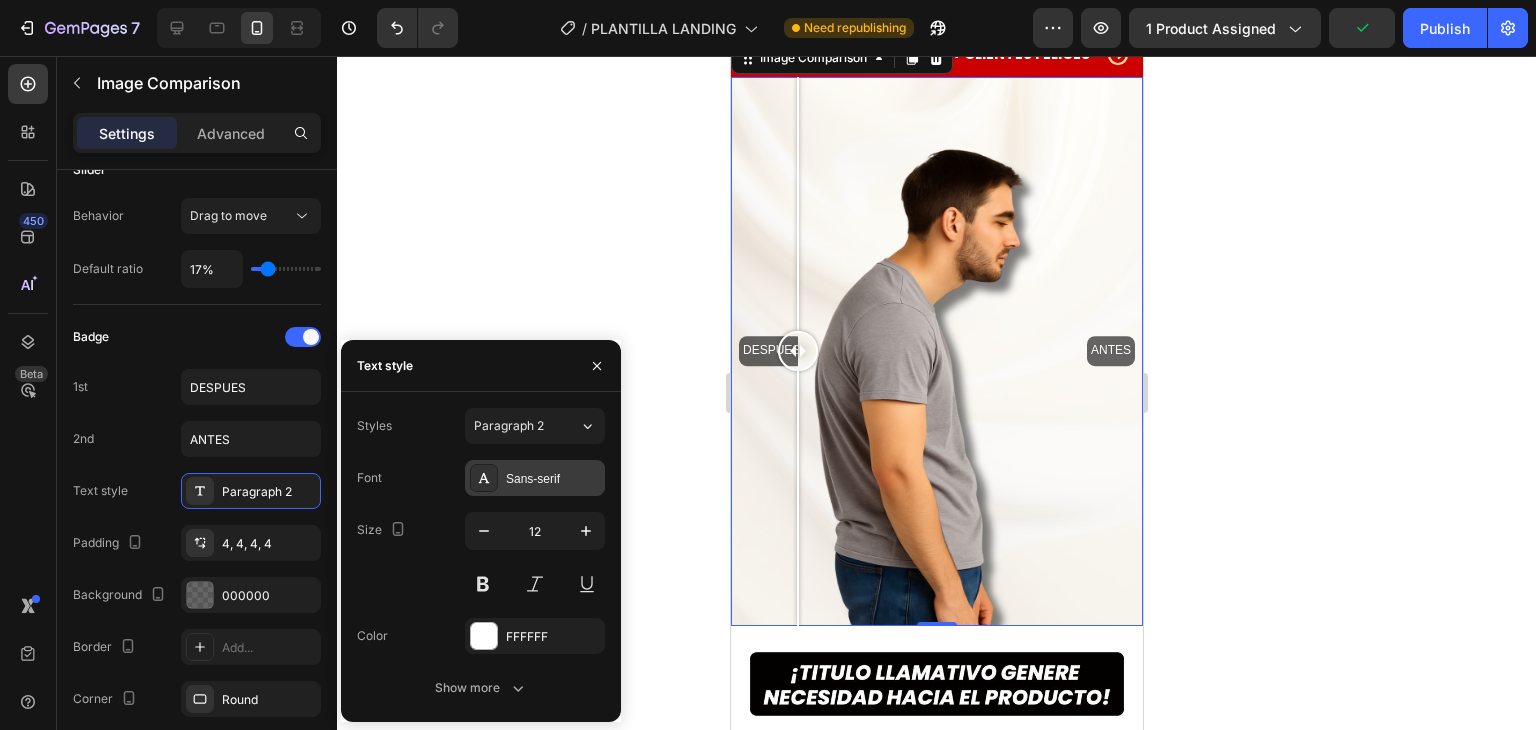 click on "Sans-serif" at bounding box center (553, 479) 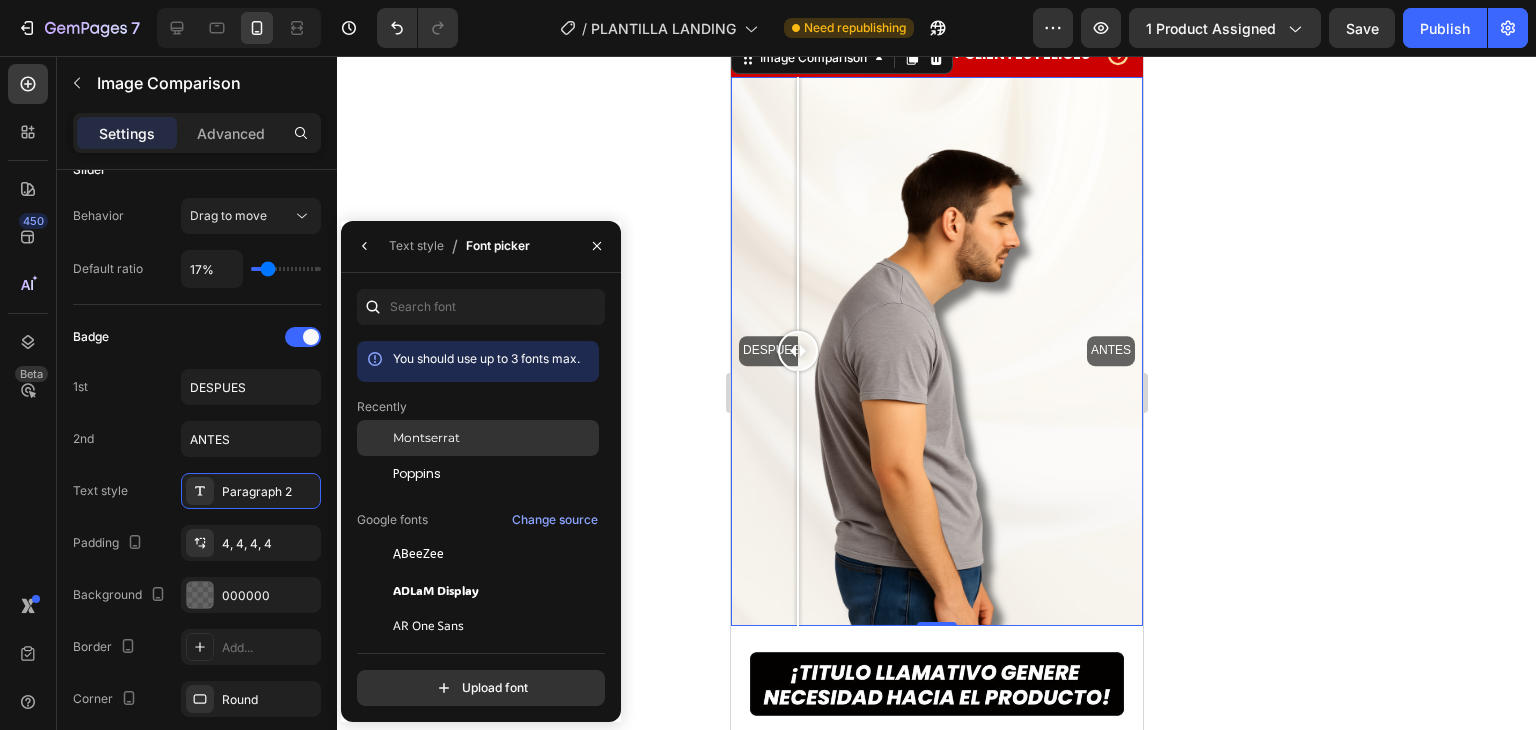 click on "Montserrat" at bounding box center (426, 438) 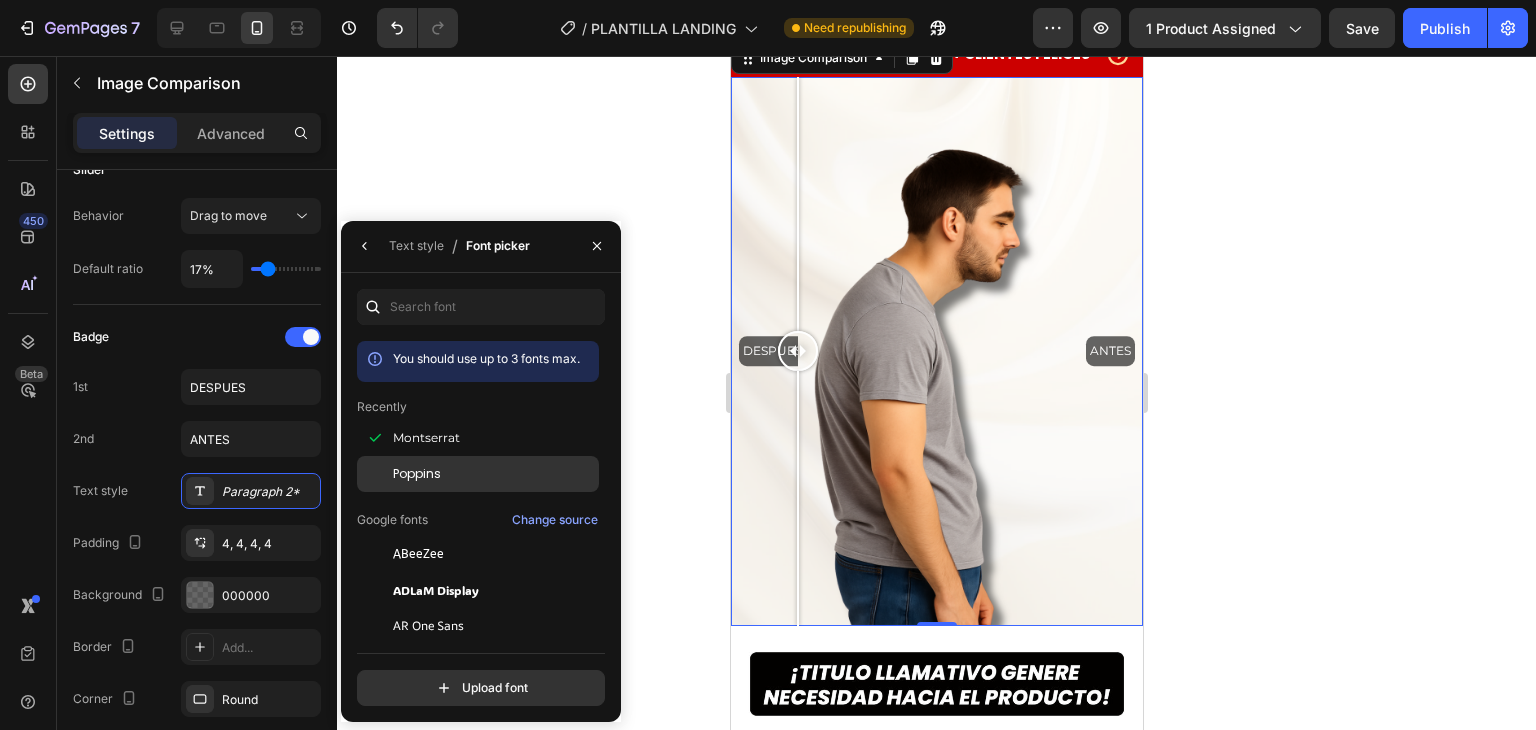 click on "Poppins" at bounding box center [417, 474] 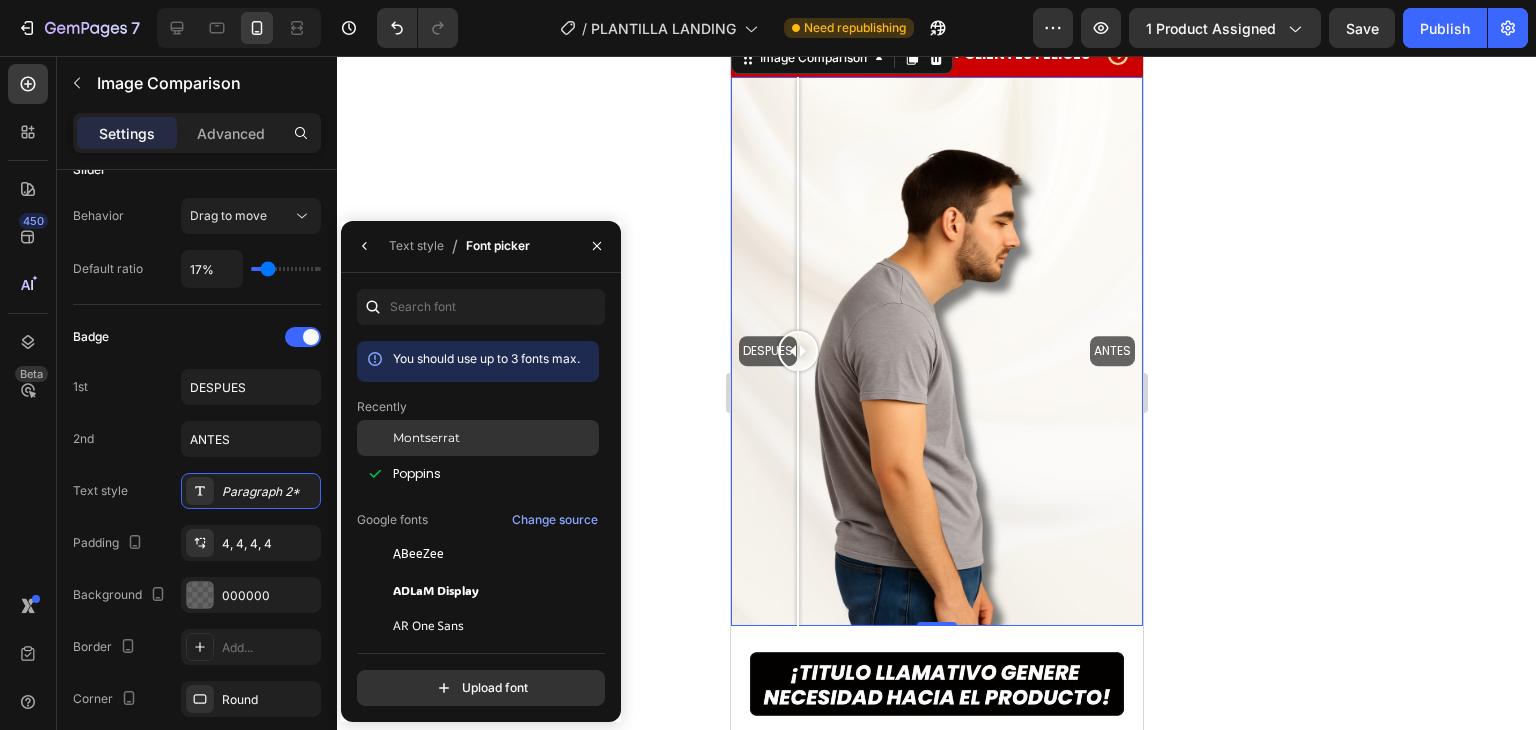 click on "Montserrat" at bounding box center (426, 438) 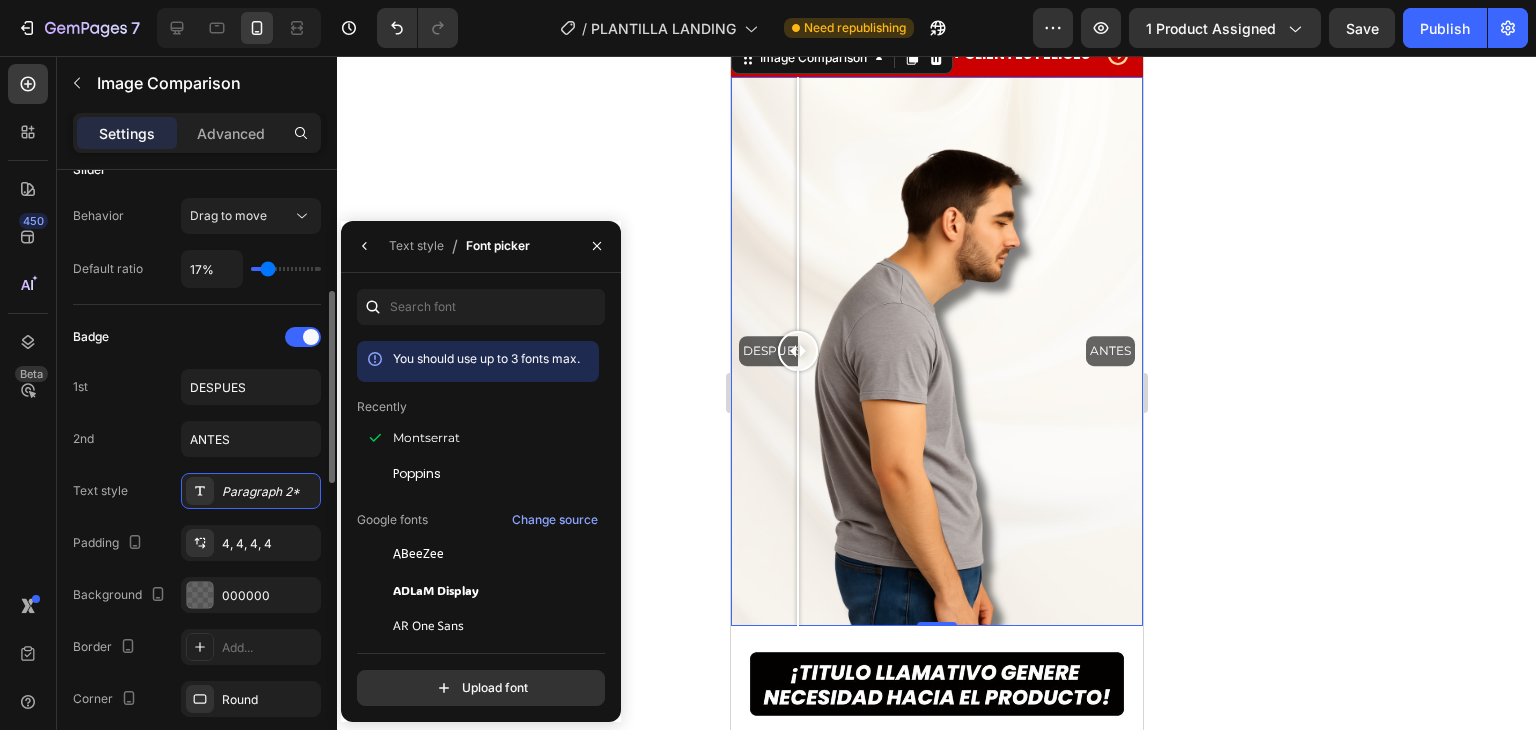 click on "2nd ANTES" at bounding box center [197, 439] 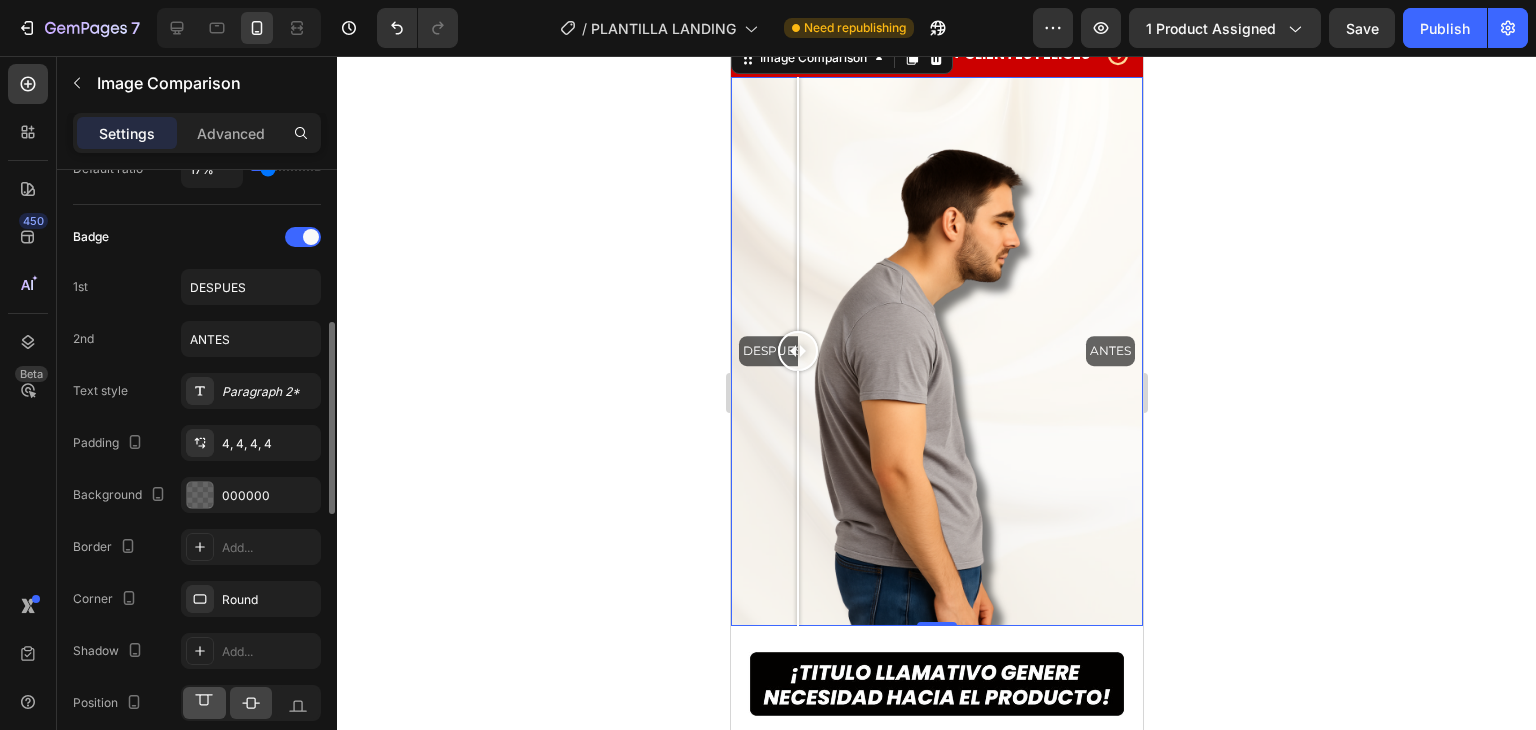 scroll, scrollTop: 588, scrollLeft: 0, axis: vertical 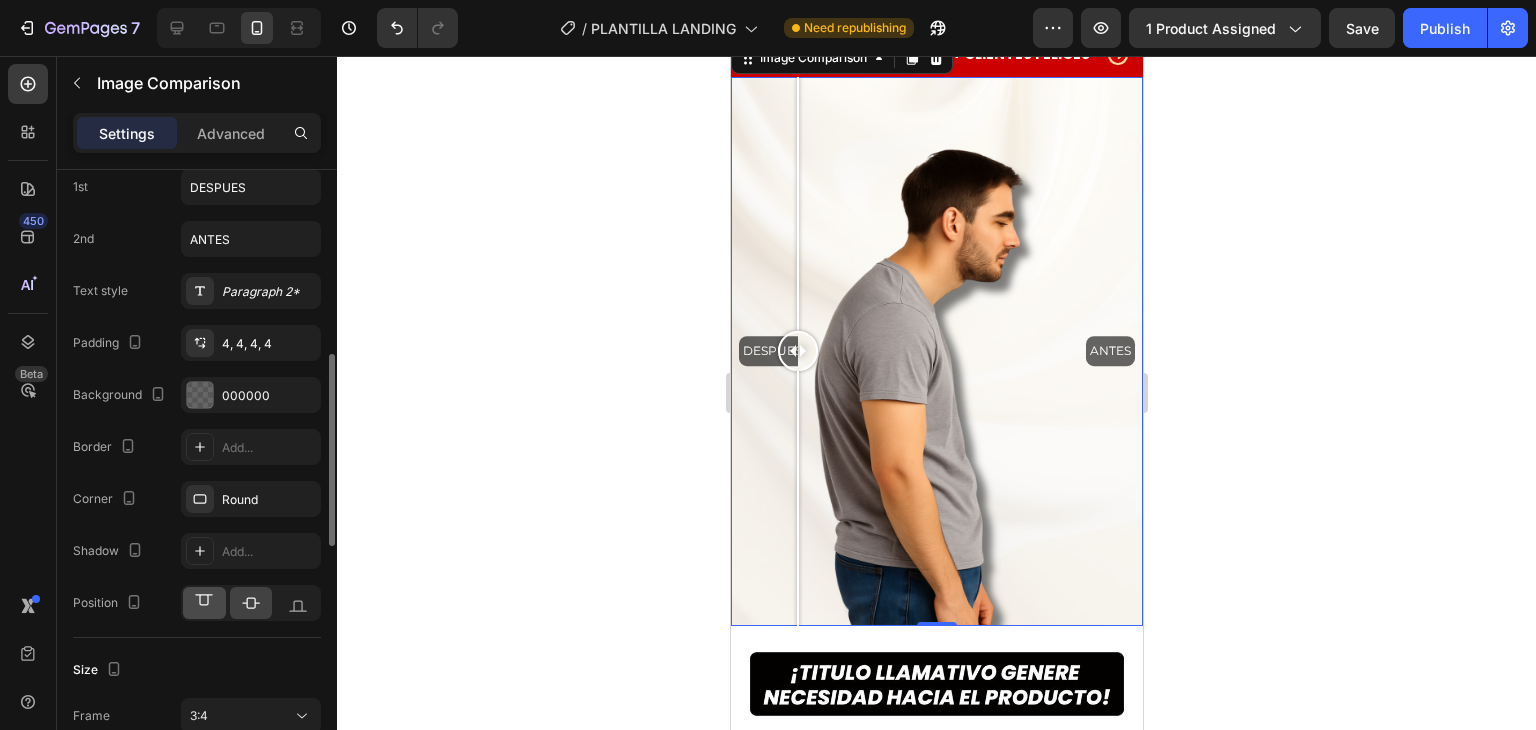 click 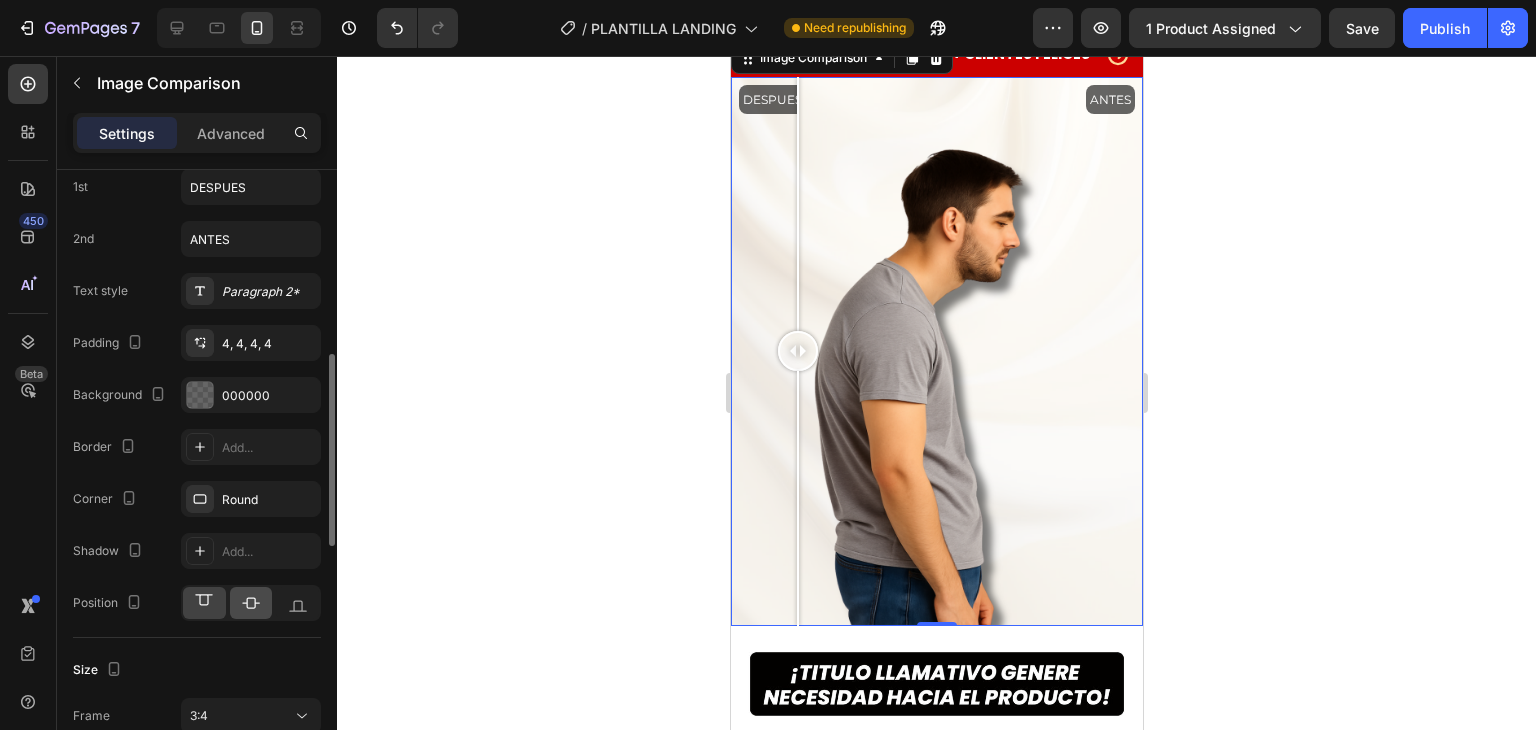 click 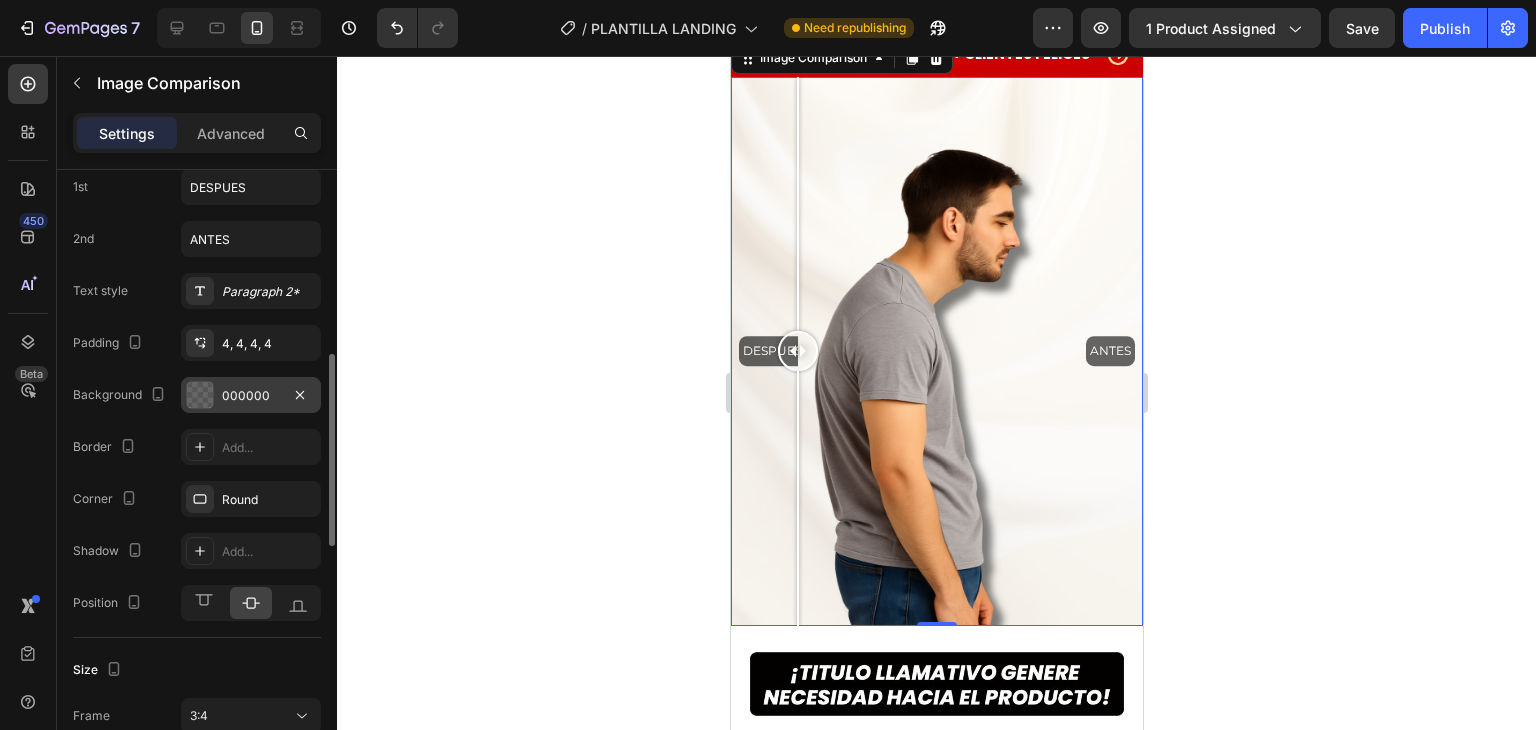 click on "000000" at bounding box center (251, 396) 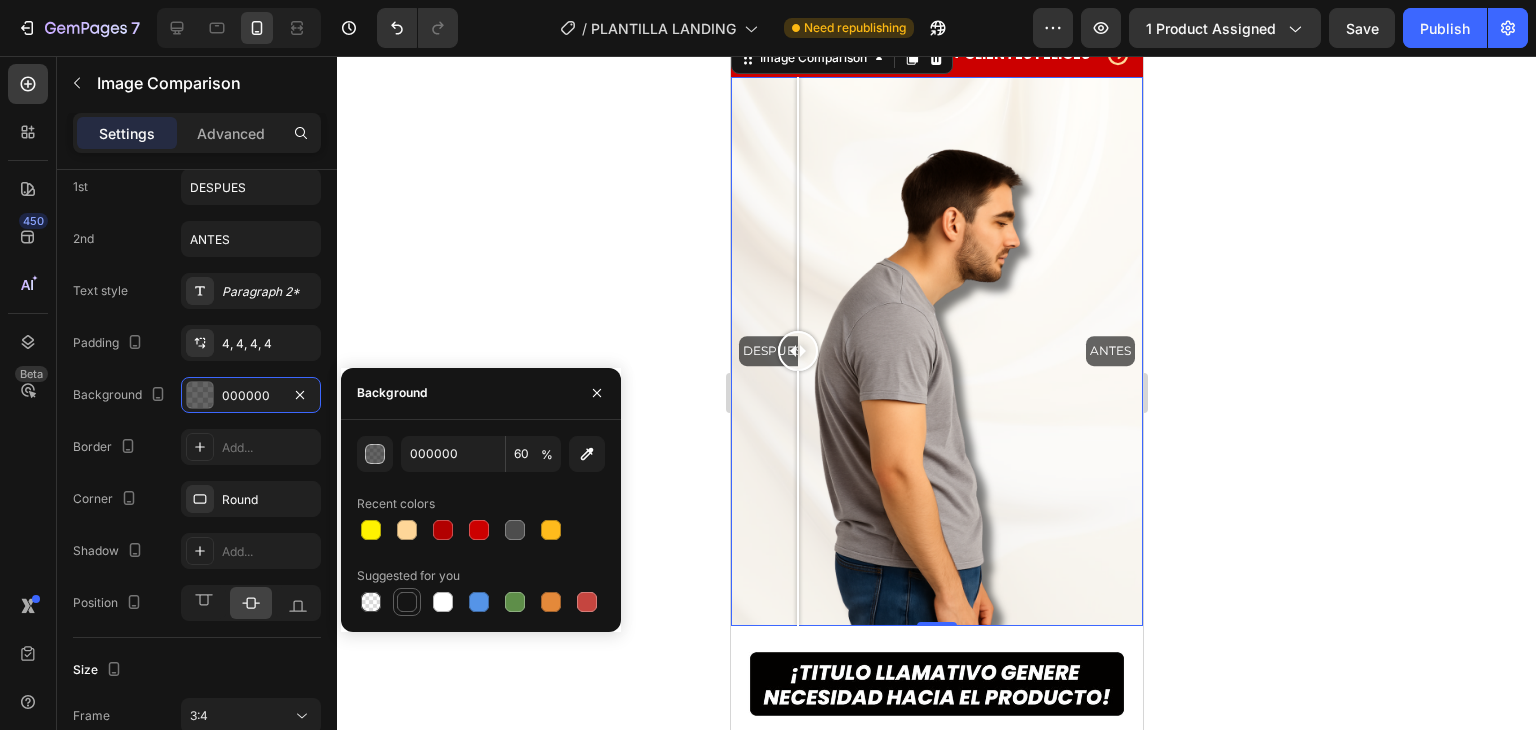 click at bounding box center [407, 602] 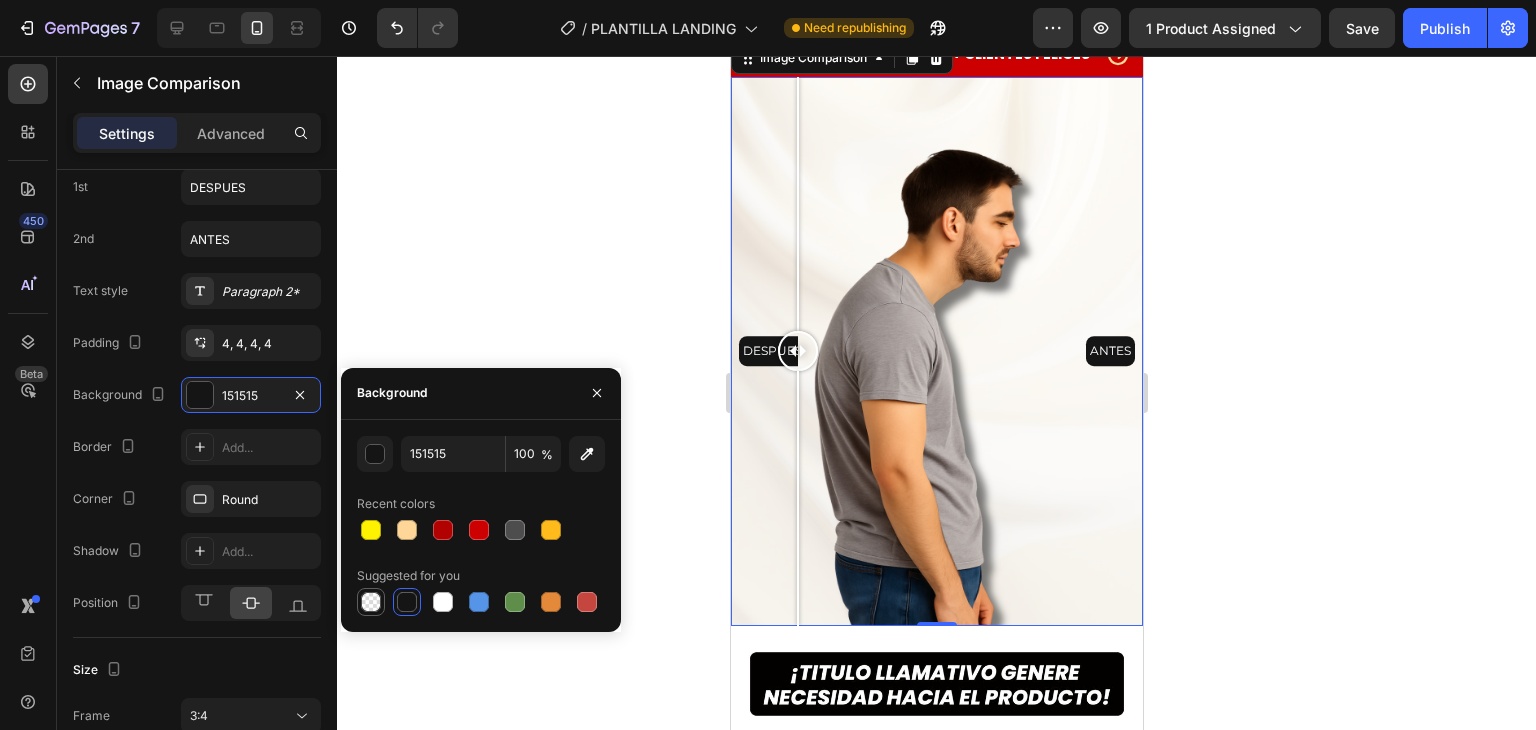 click at bounding box center (371, 602) 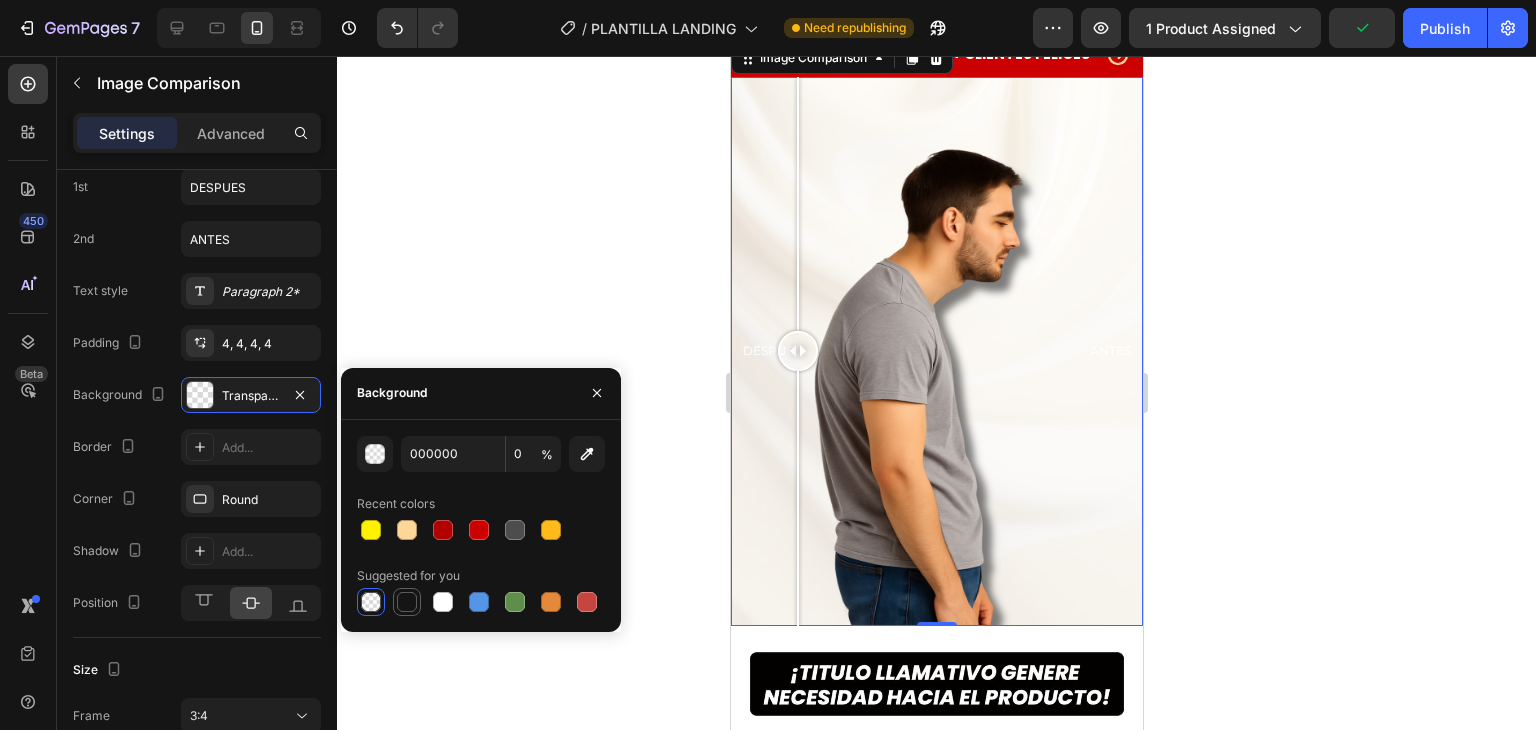 click at bounding box center [407, 602] 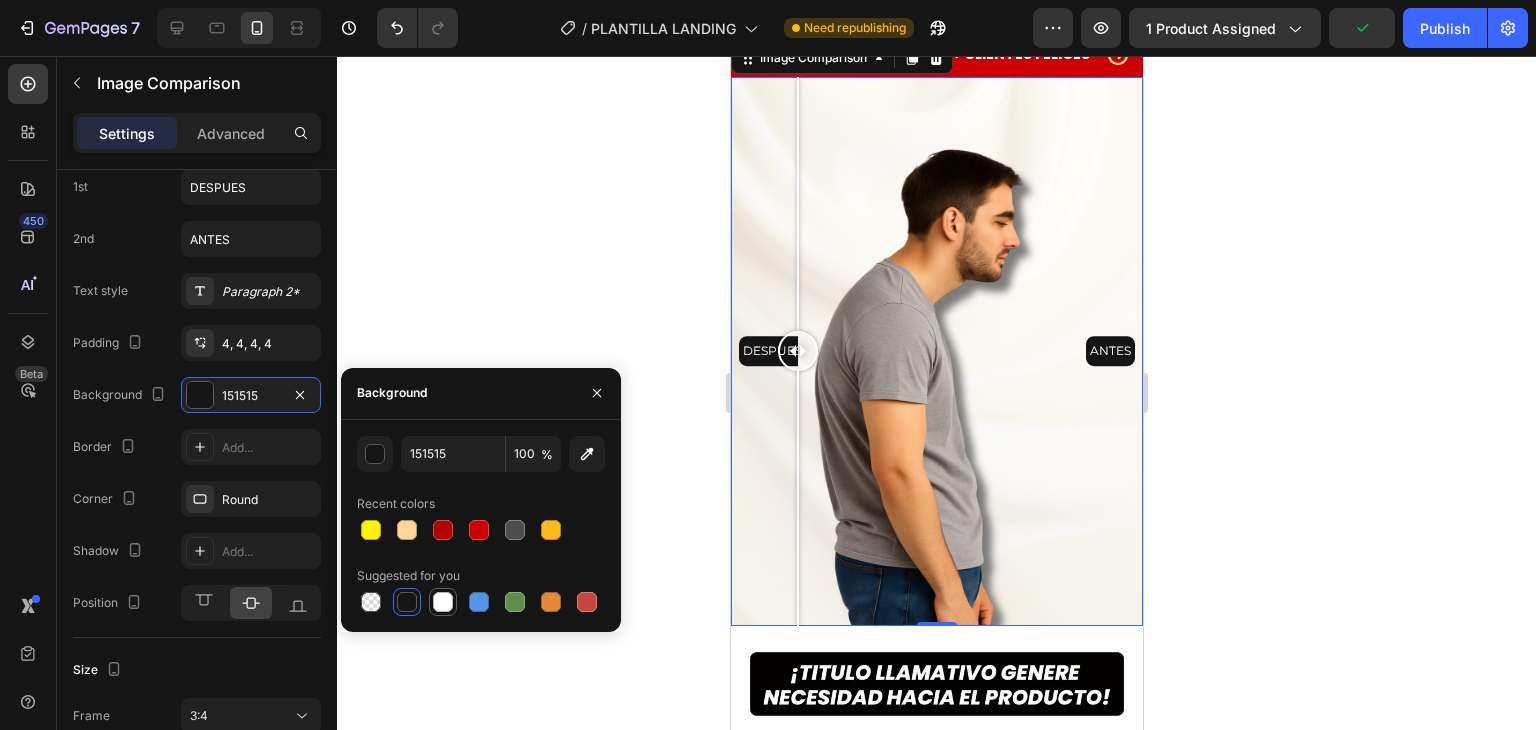 click at bounding box center (443, 602) 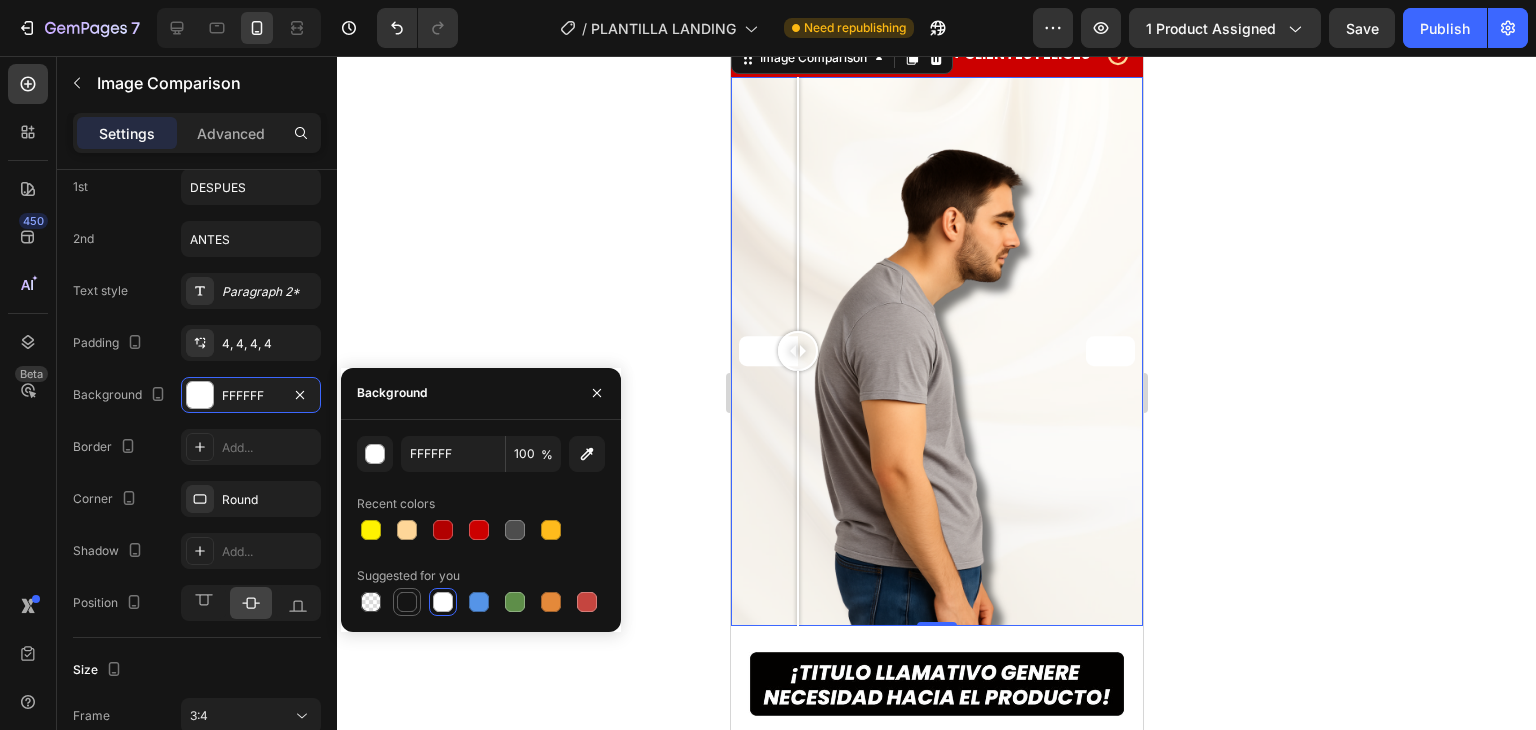 click at bounding box center (407, 602) 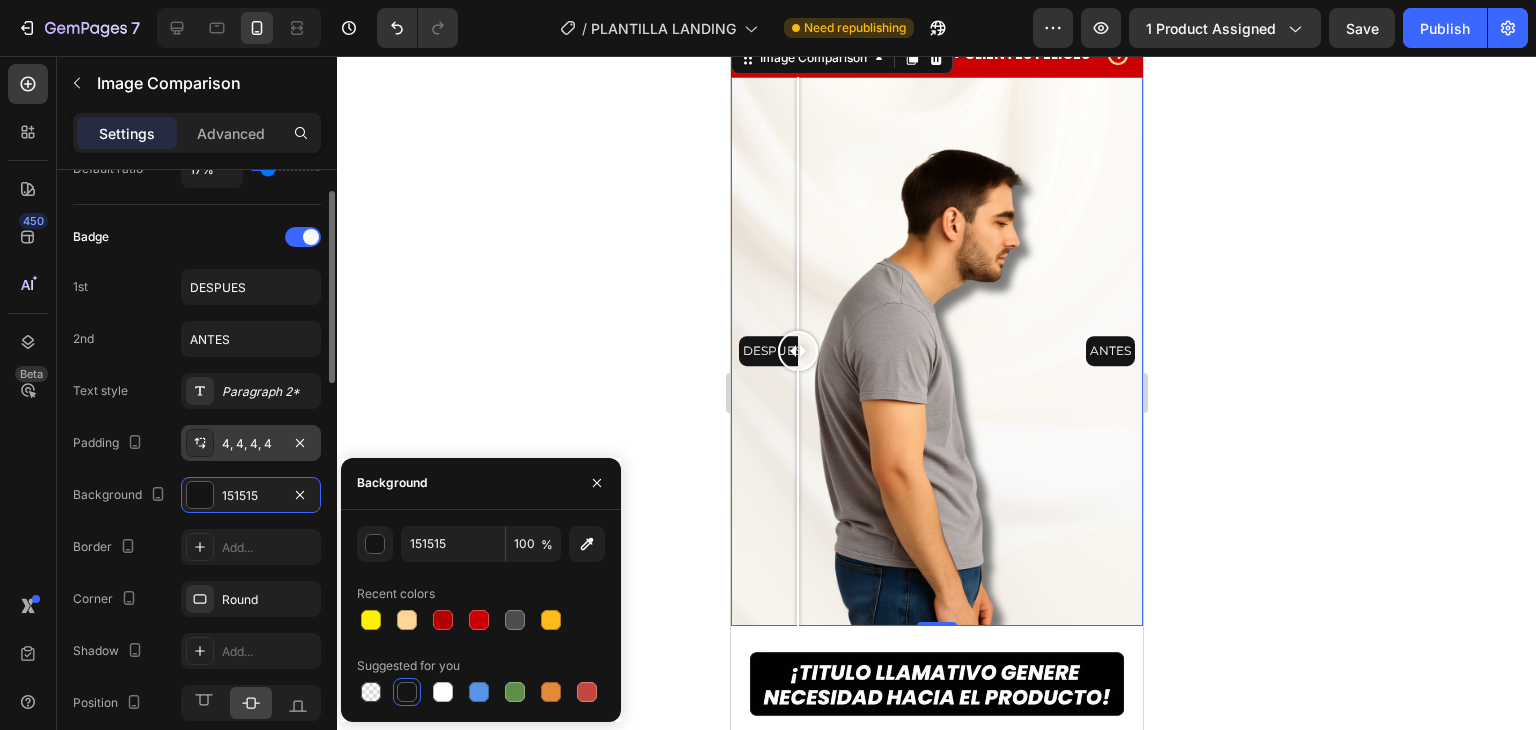 scroll, scrollTop: 388, scrollLeft: 0, axis: vertical 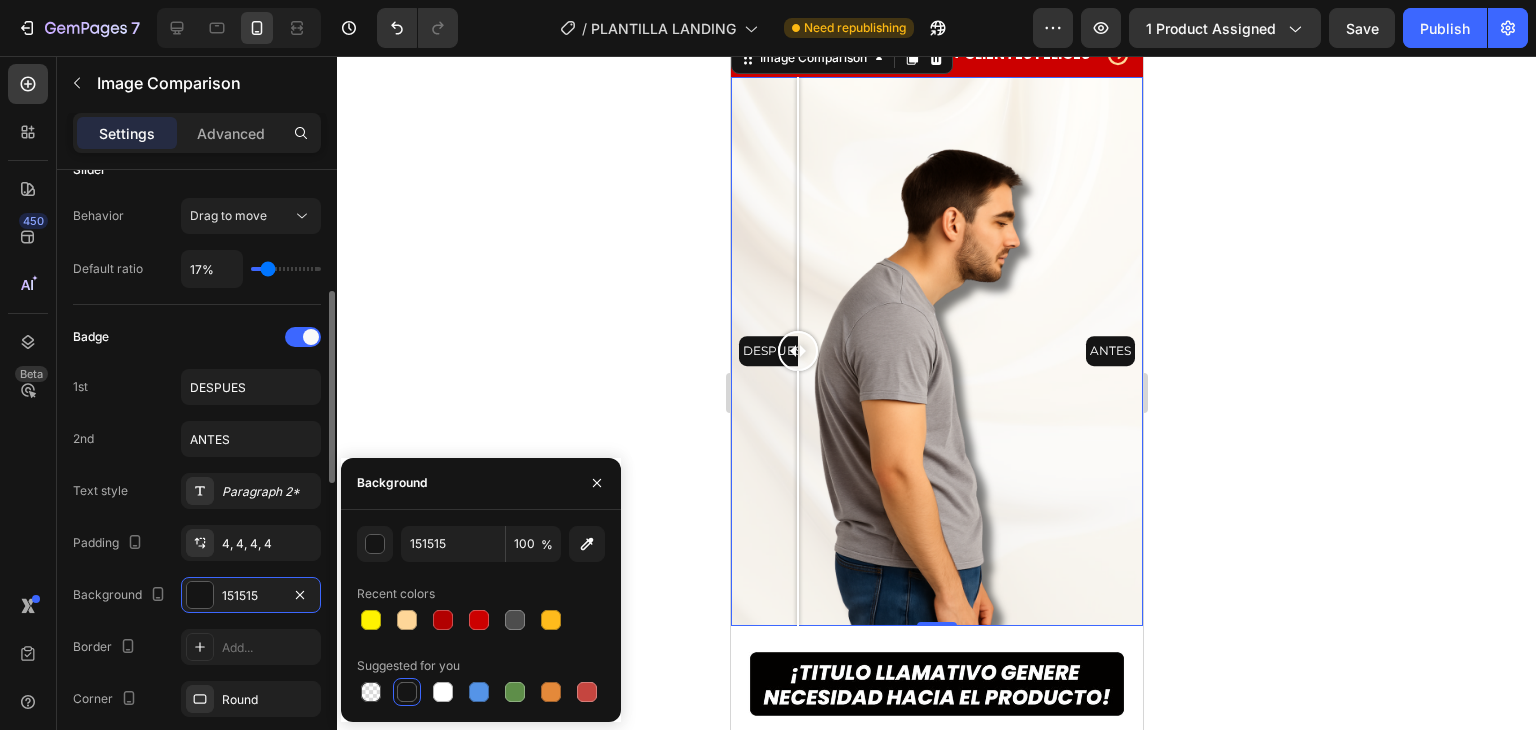 click on "Badge" at bounding box center [197, 337] 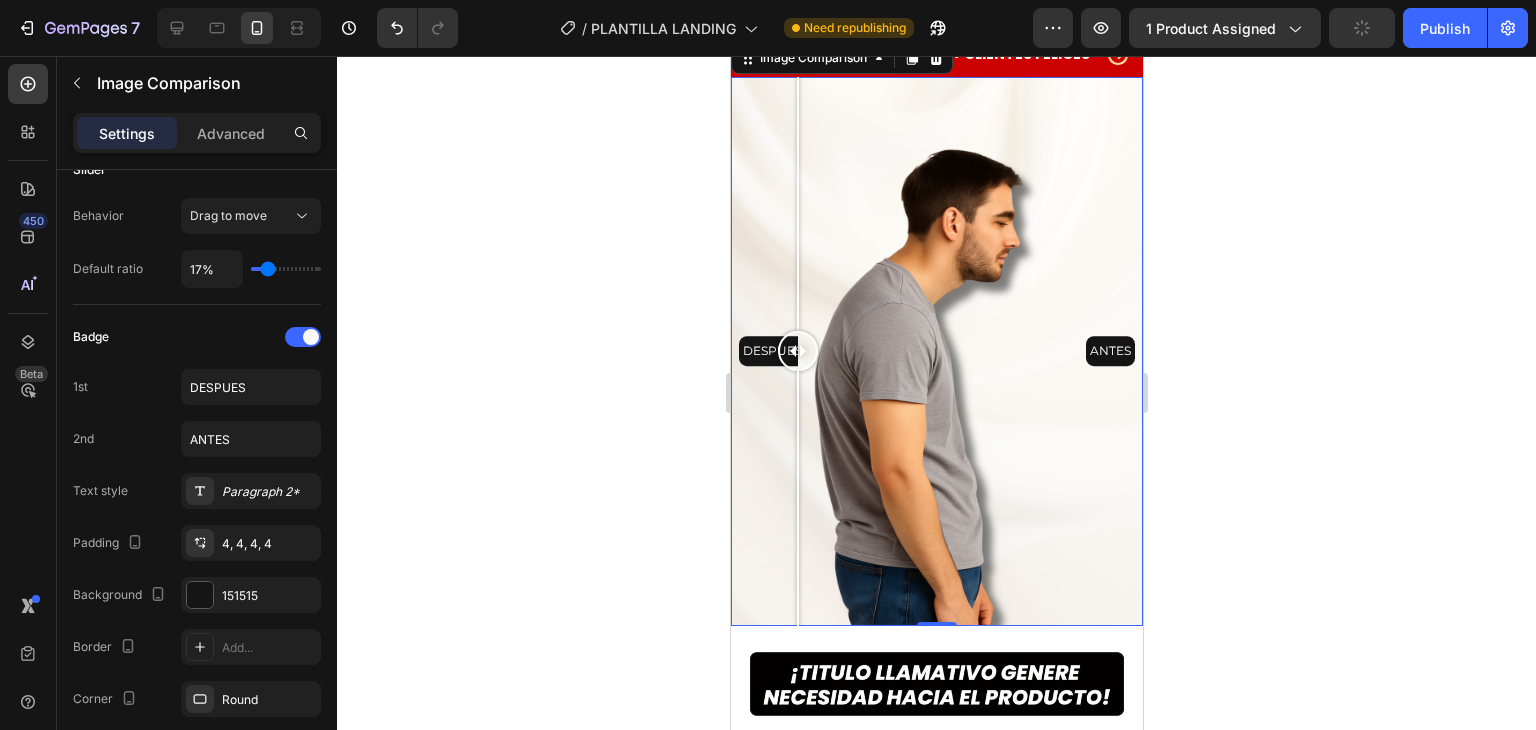 click 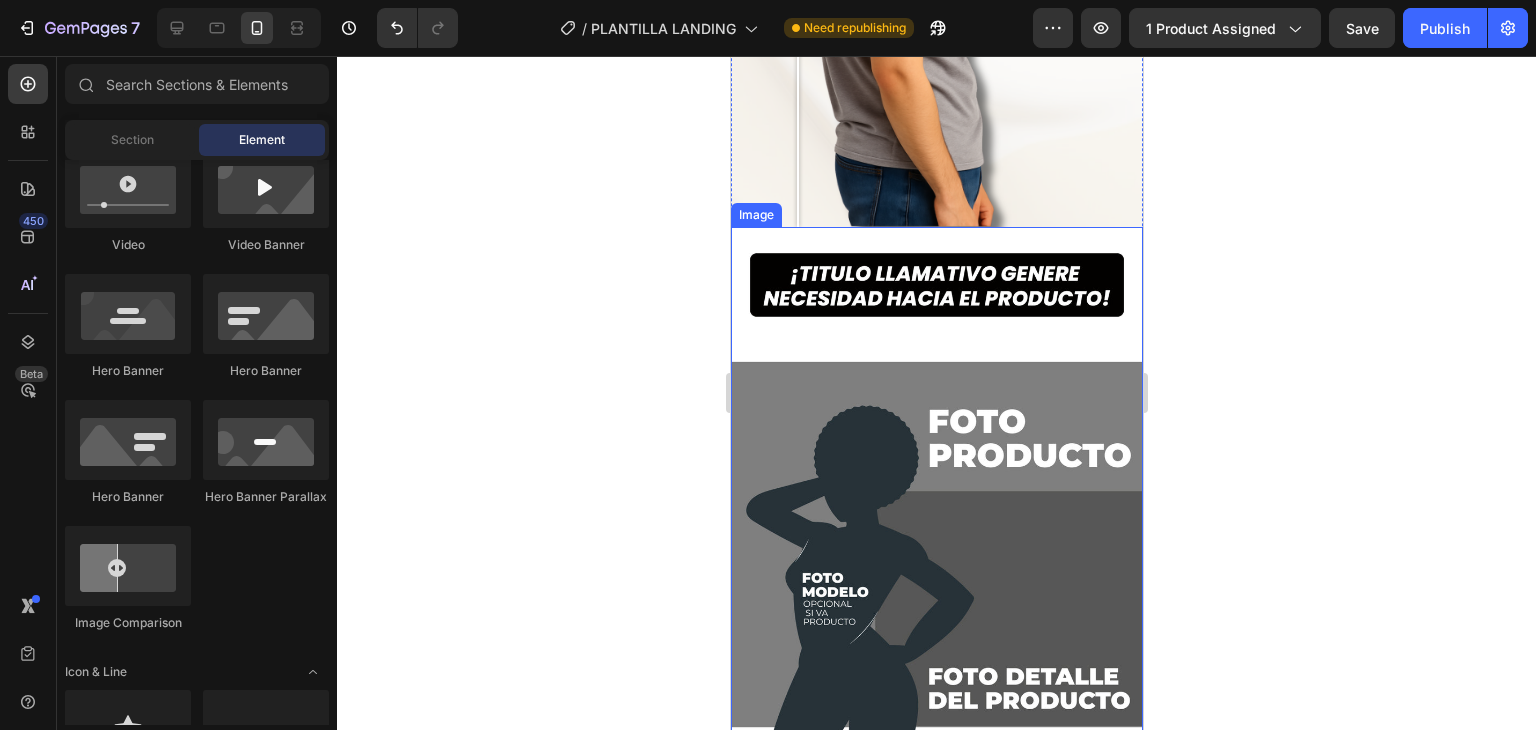 scroll, scrollTop: 5017, scrollLeft: 0, axis: vertical 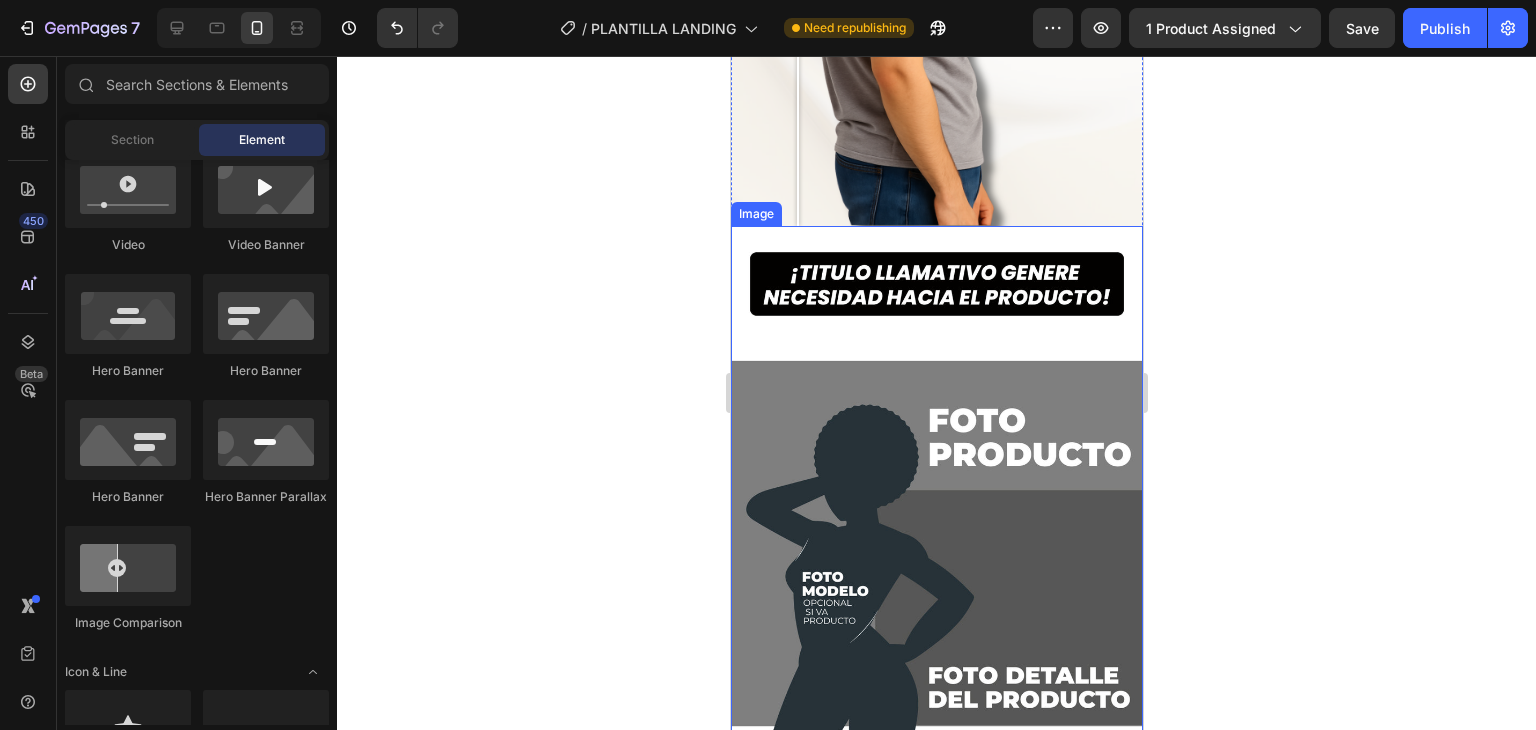 click at bounding box center (936, 756) 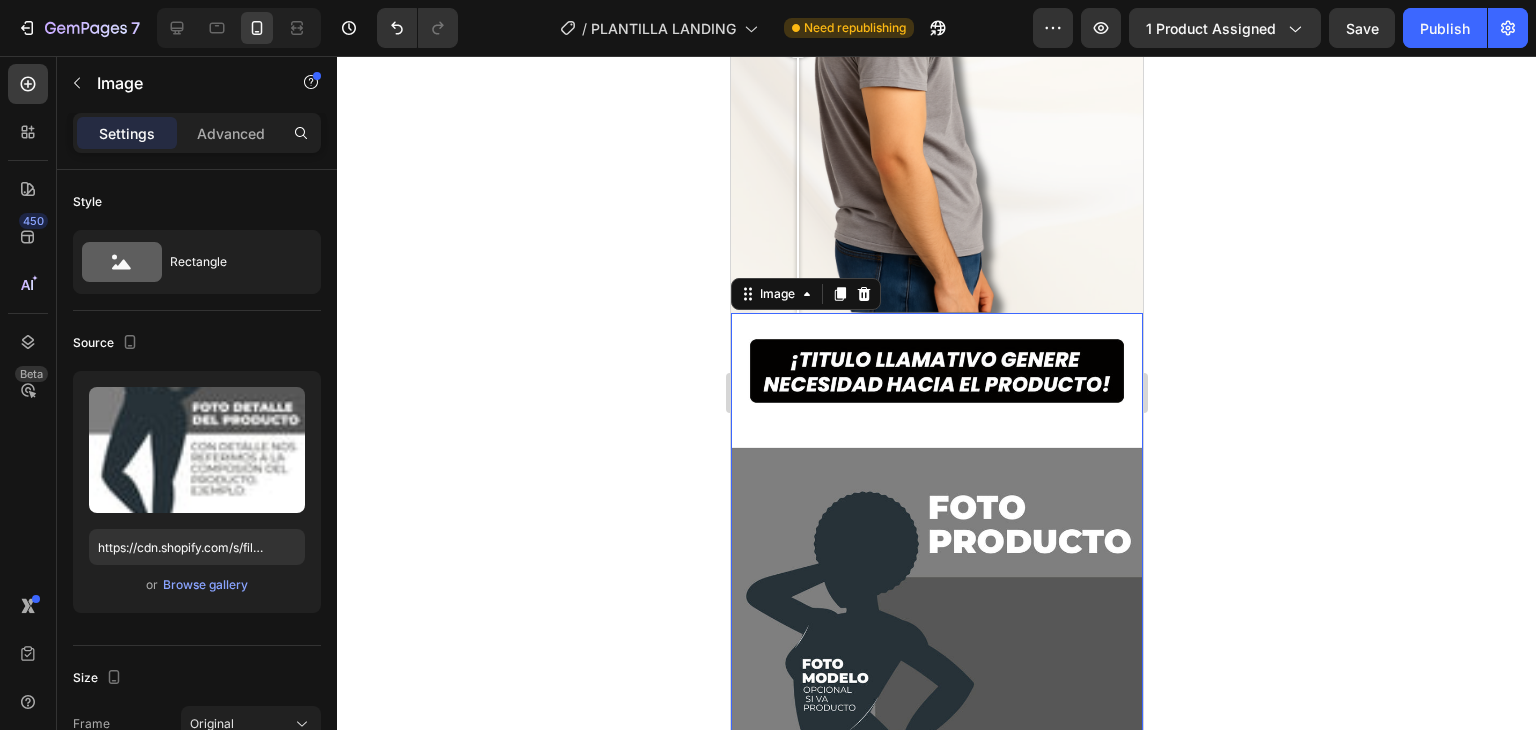 scroll, scrollTop: 4917, scrollLeft: 0, axis: vertical 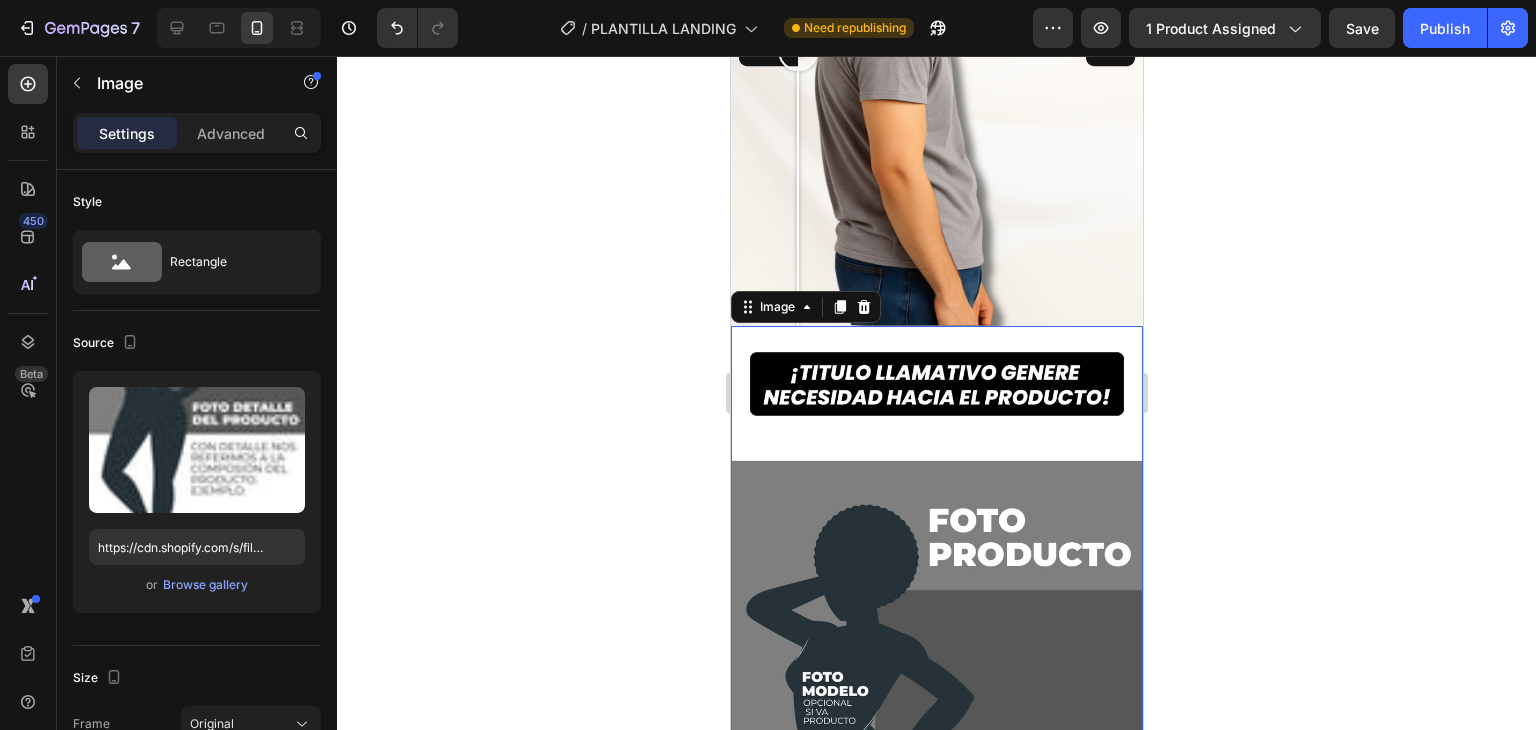 click at bounding box center [936, 856] 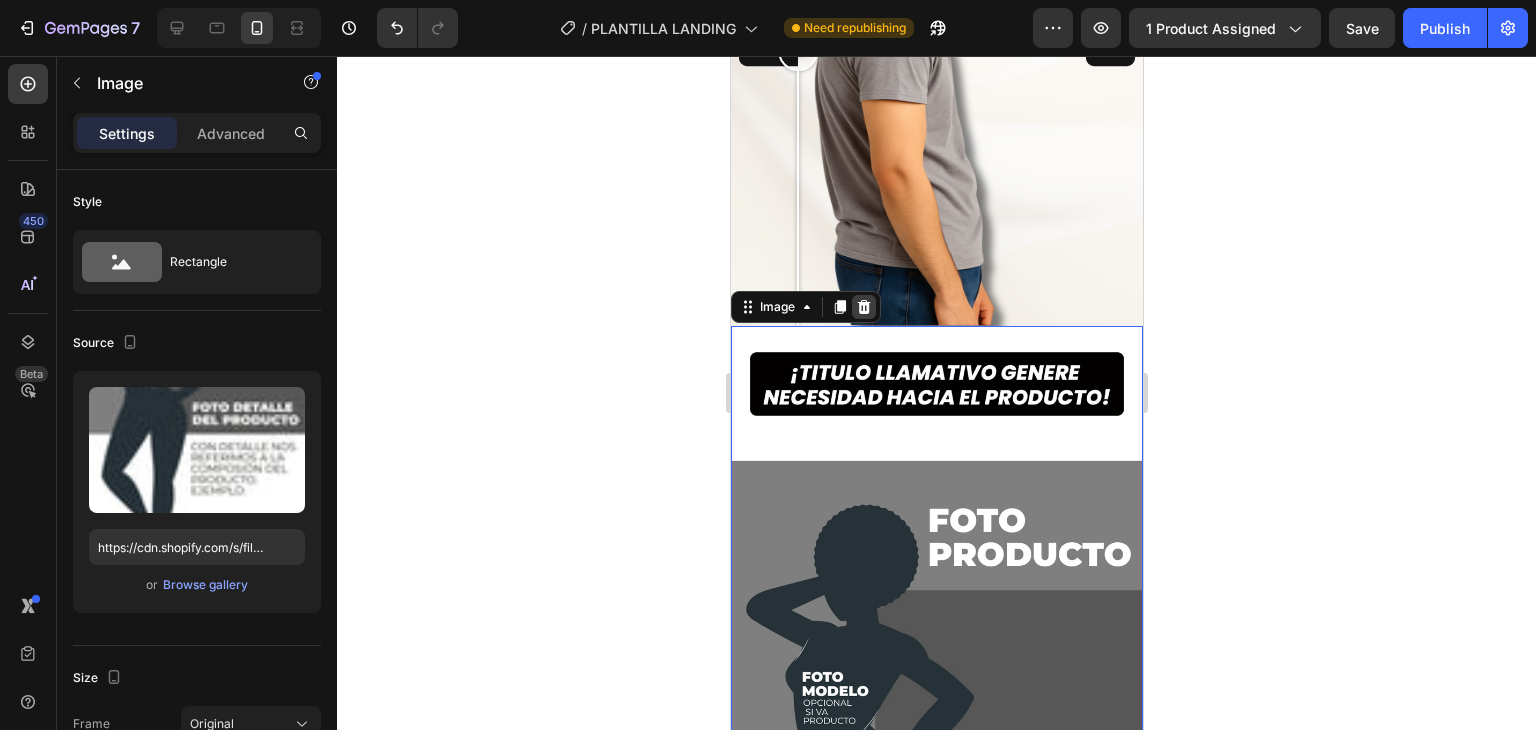 click 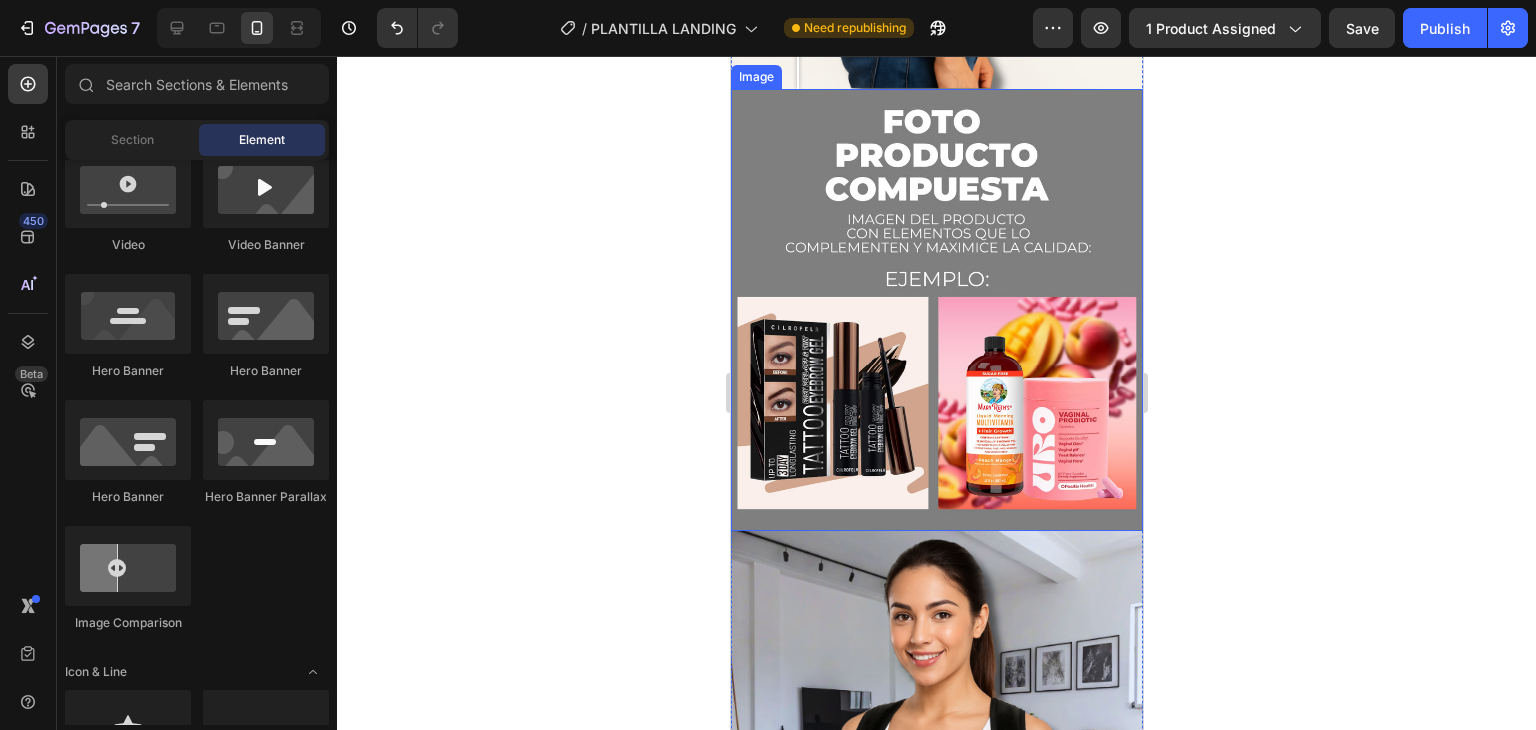 scroll, scrollTop: 5117, scrollLeft: 0, axis: vertical 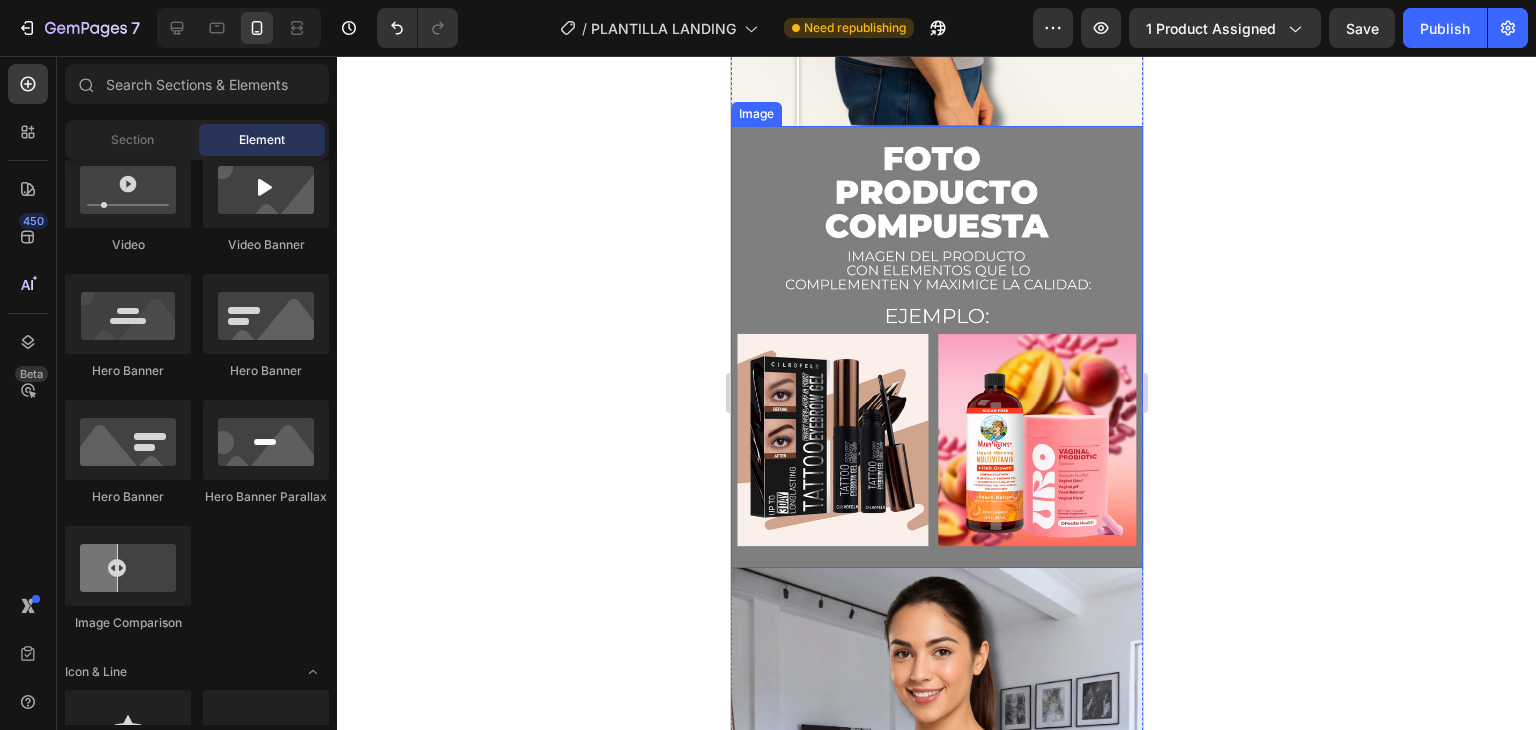 click at bounding box center [936, 347] 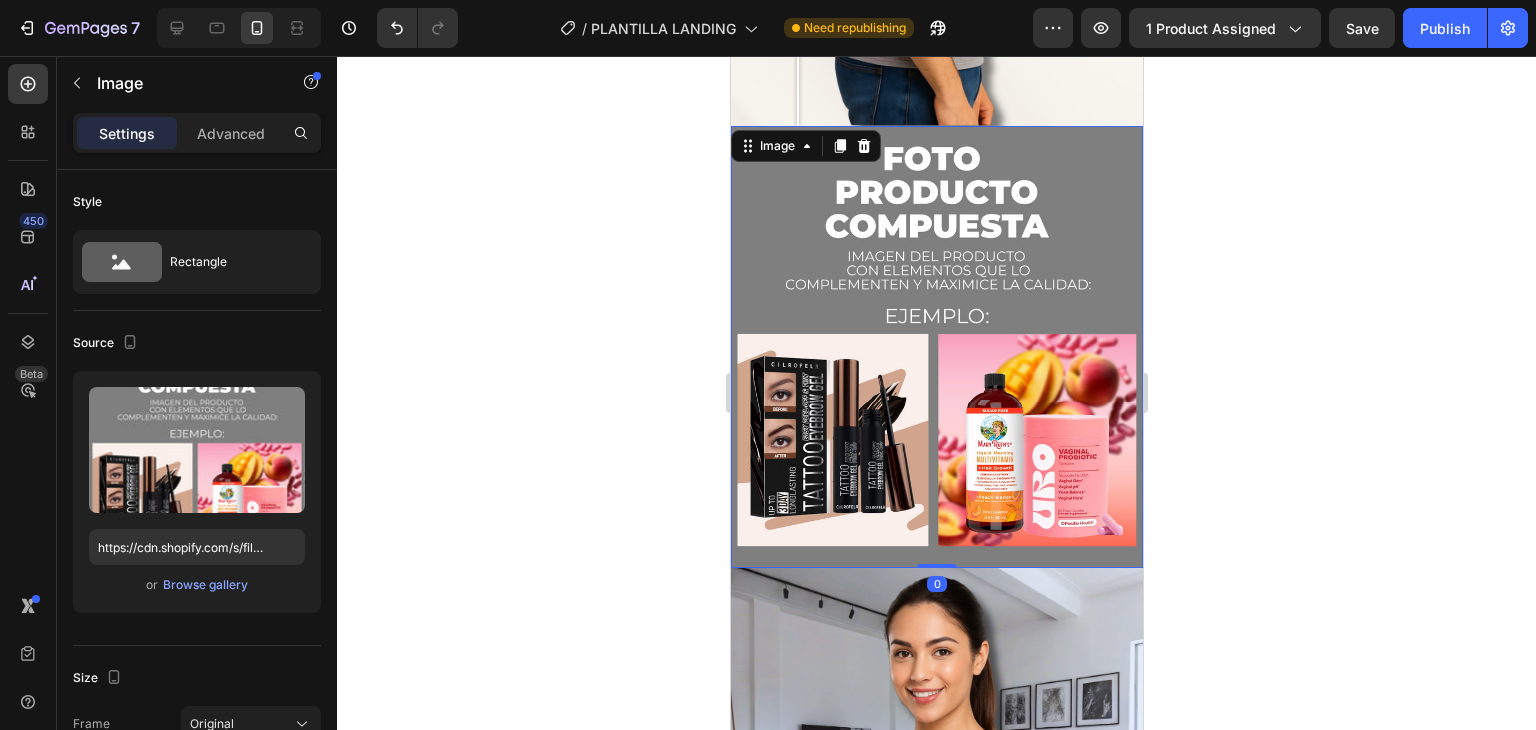 scroll, scrollTop: 4917, scrollLeft: 0, axis: vertical 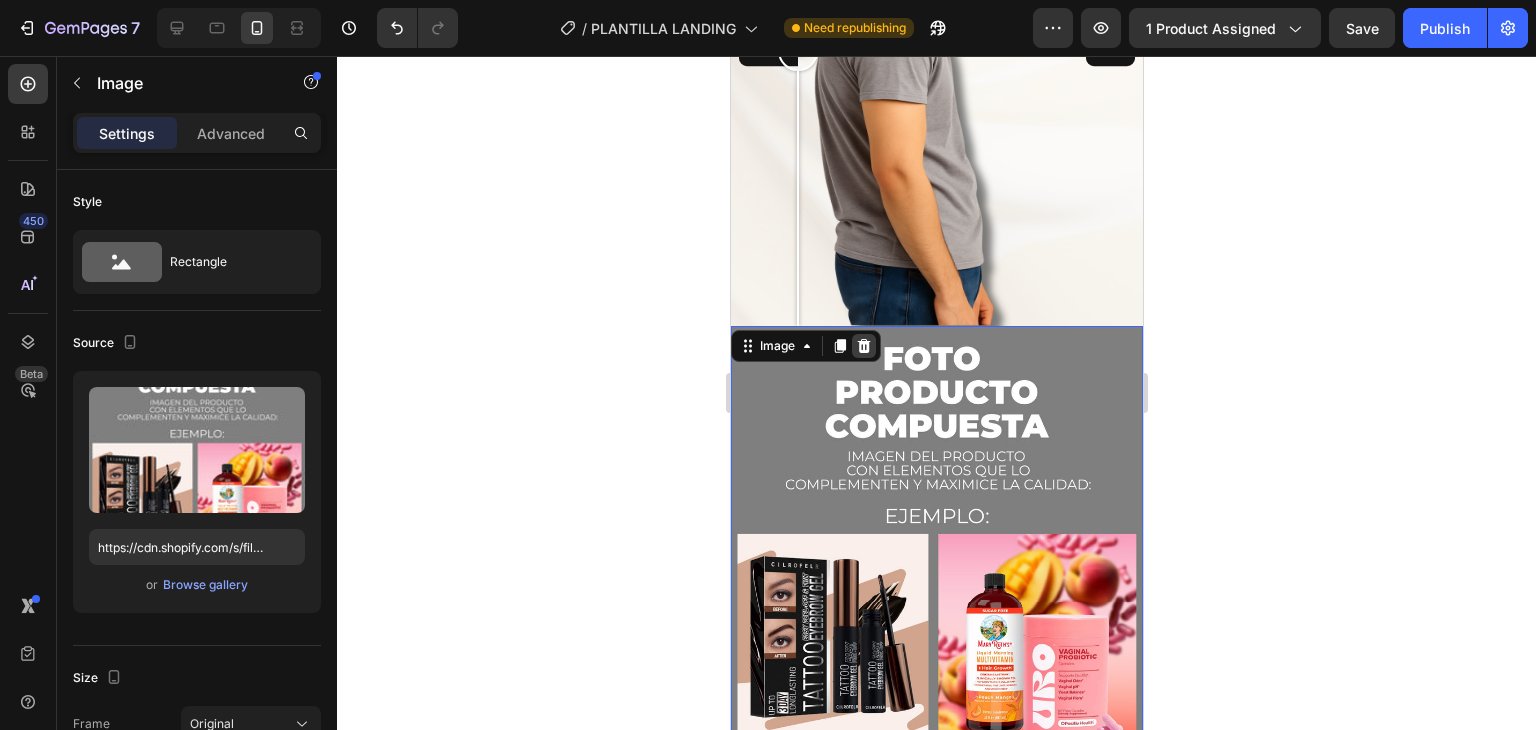 click 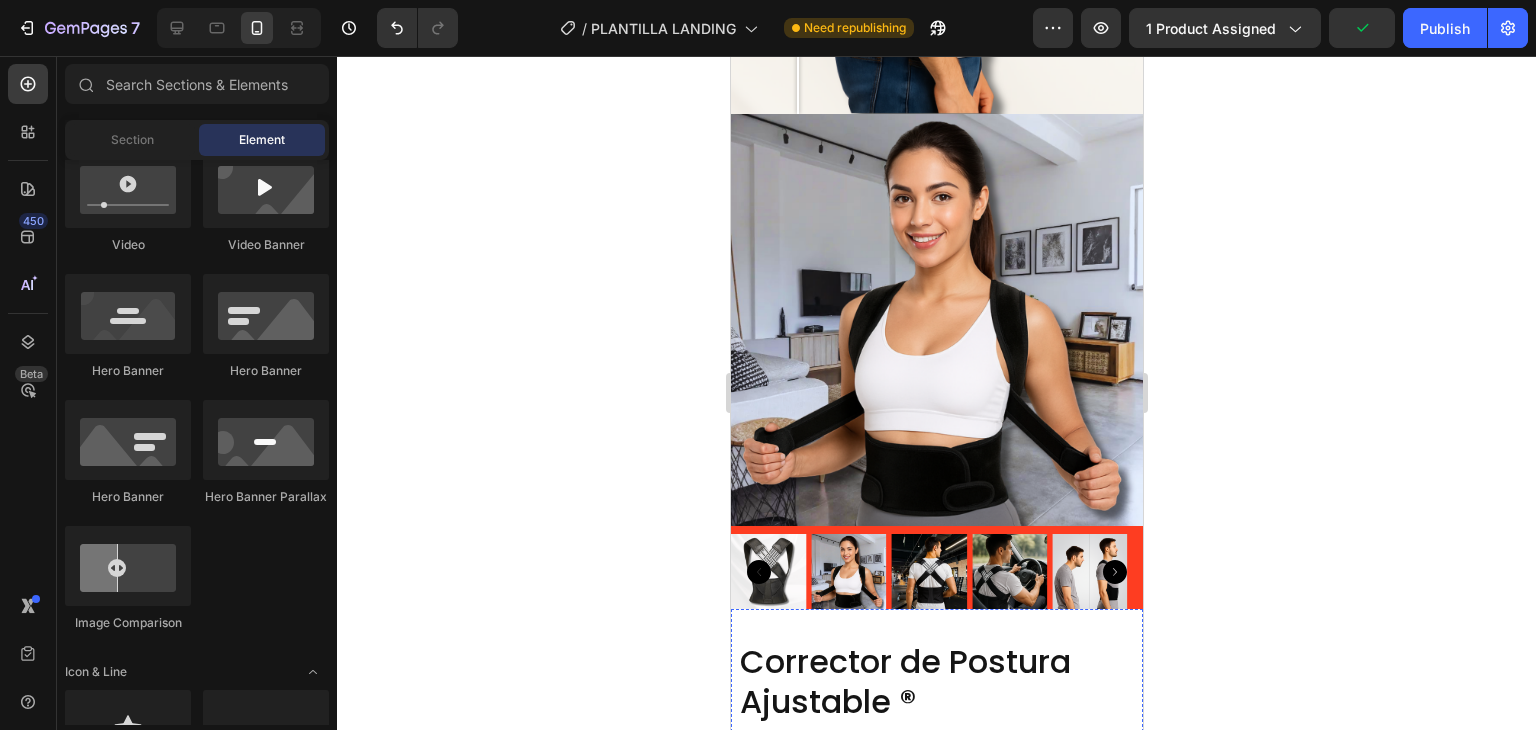 scroll, scrollTop: 5117, scrollLeft: 0, axis: vertical 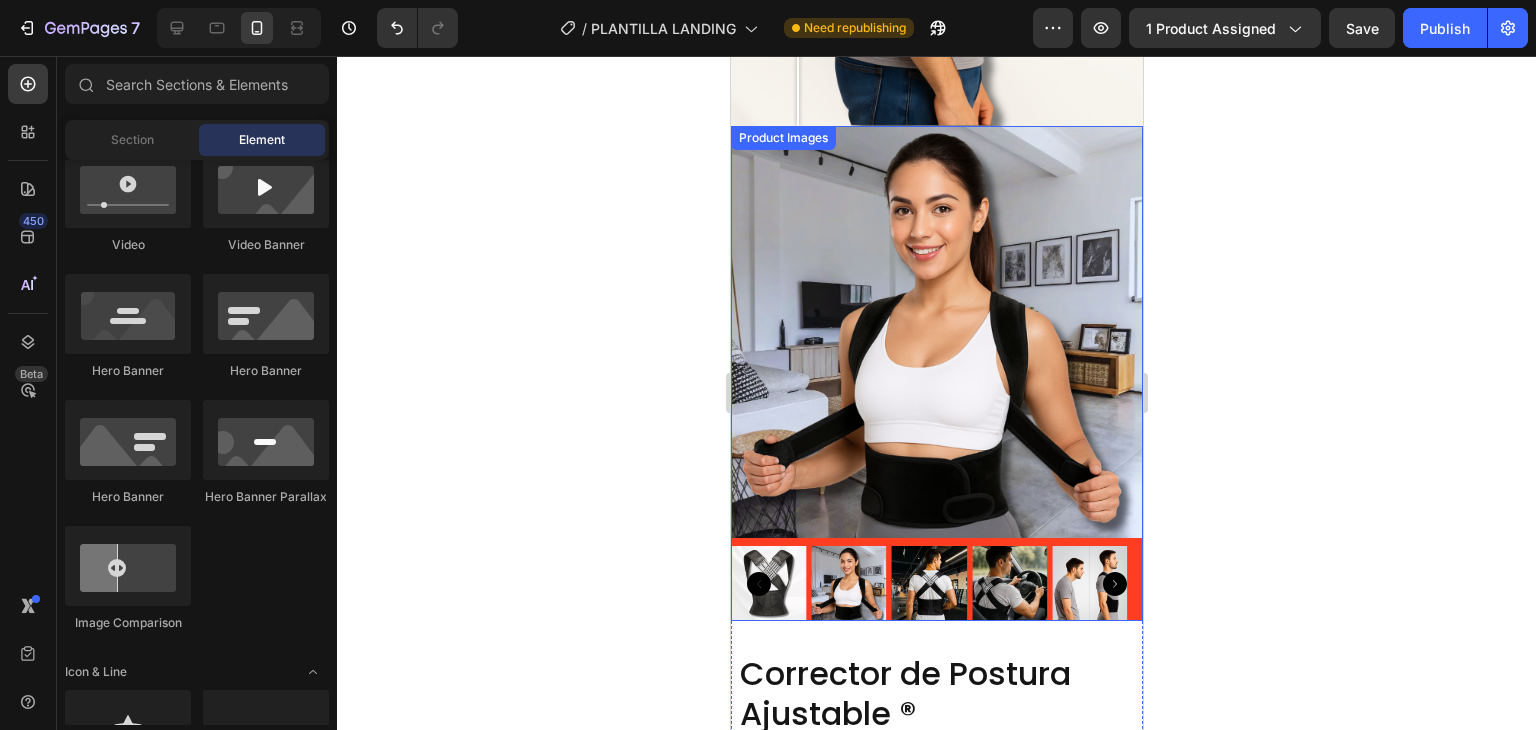click at bounding box center (936, 332) 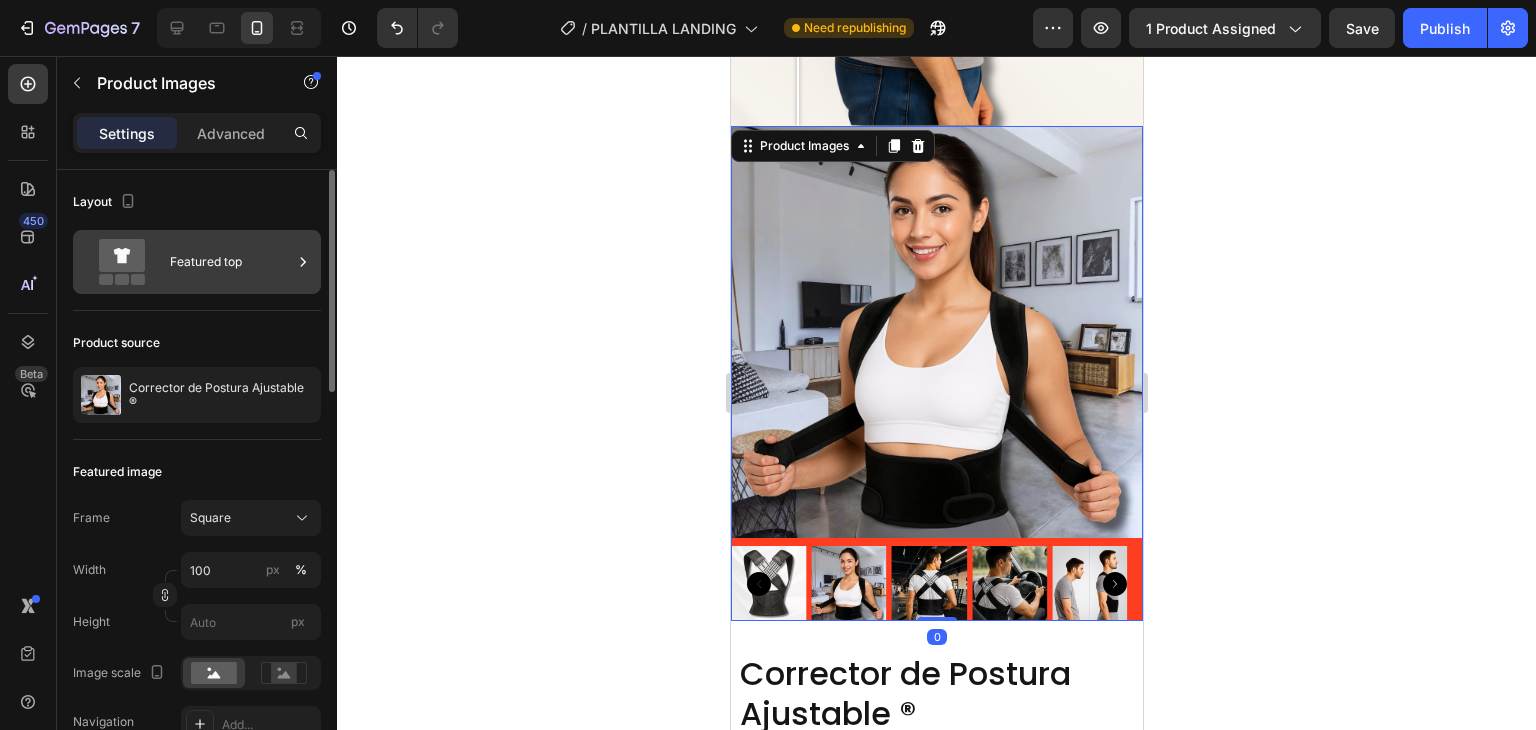 click on "Featured top" at bounding box center (231, 262) 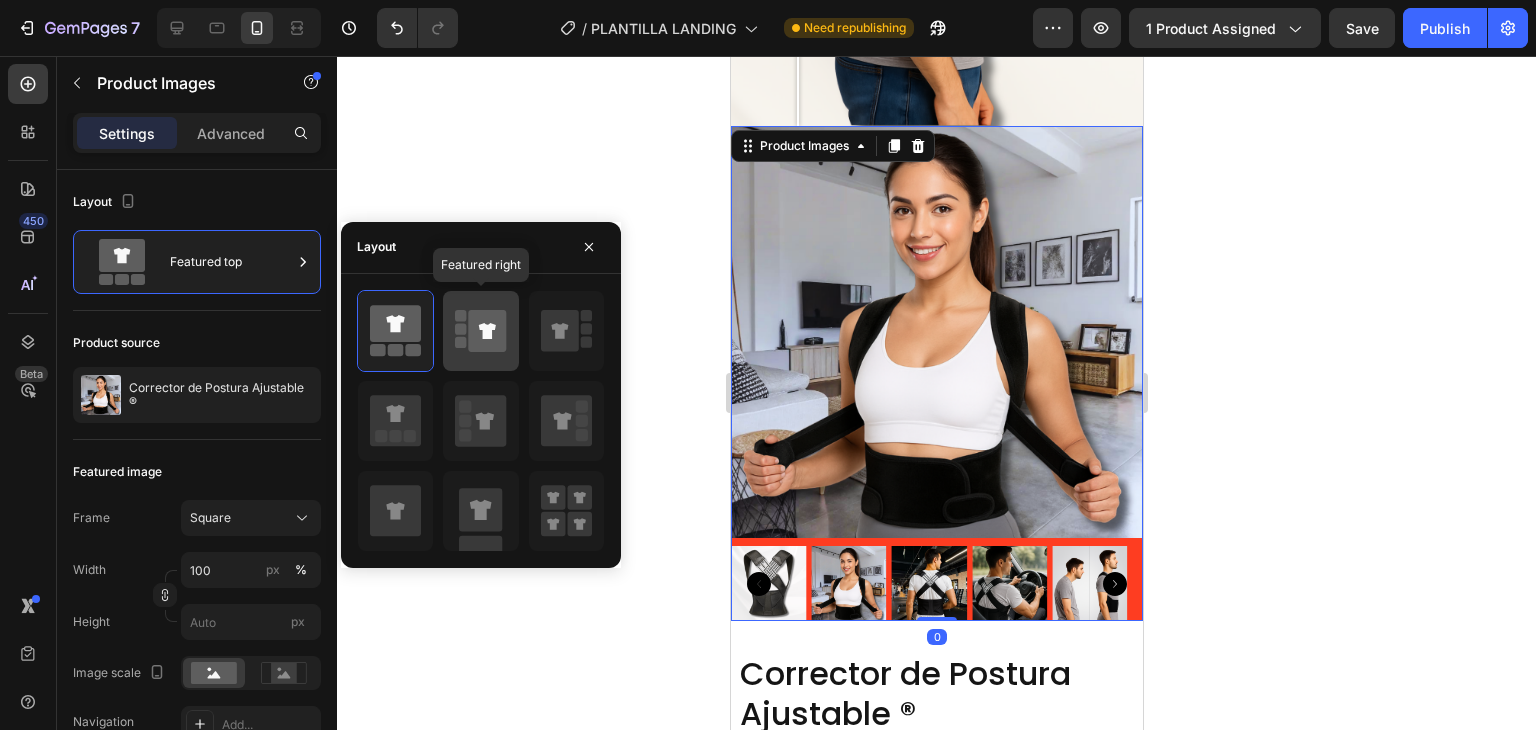 click 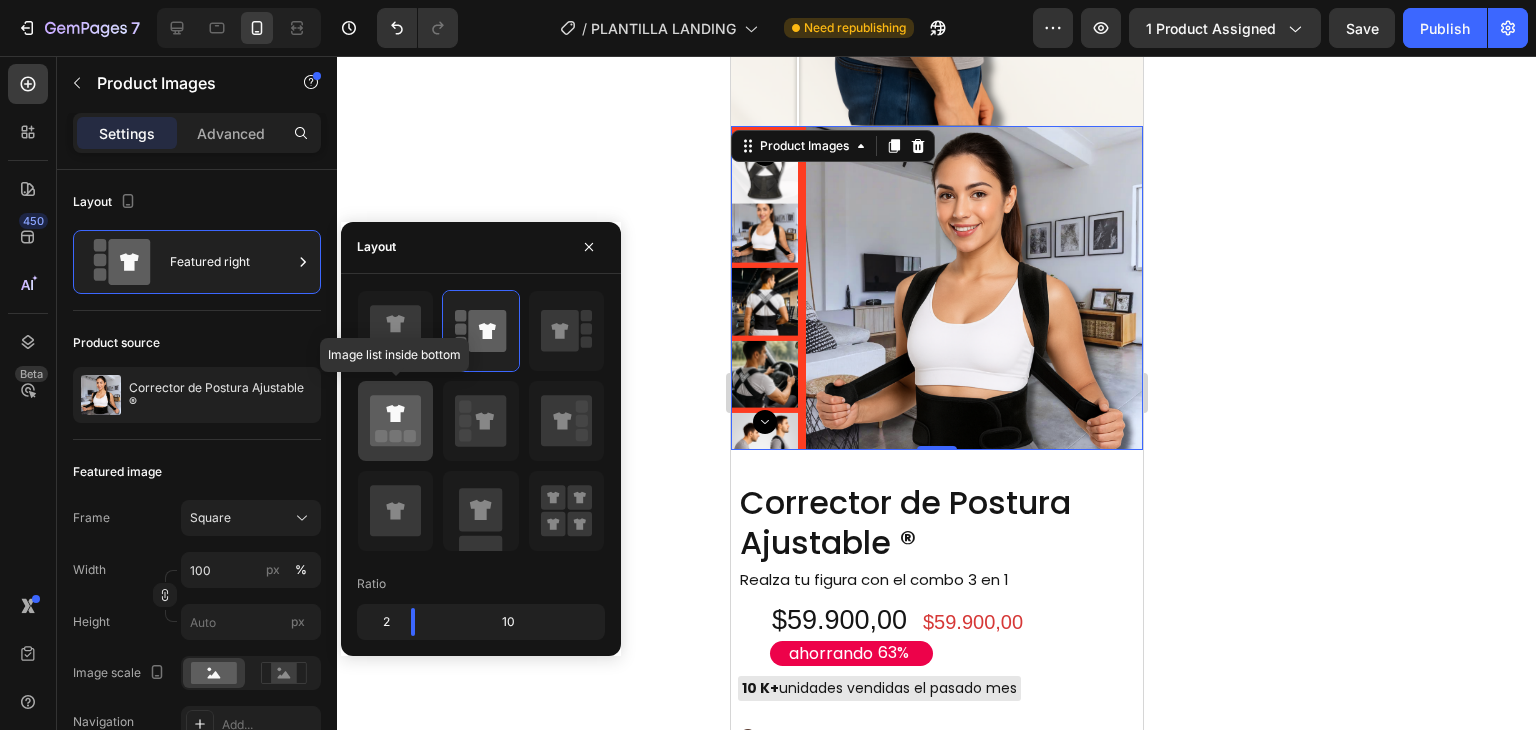 click 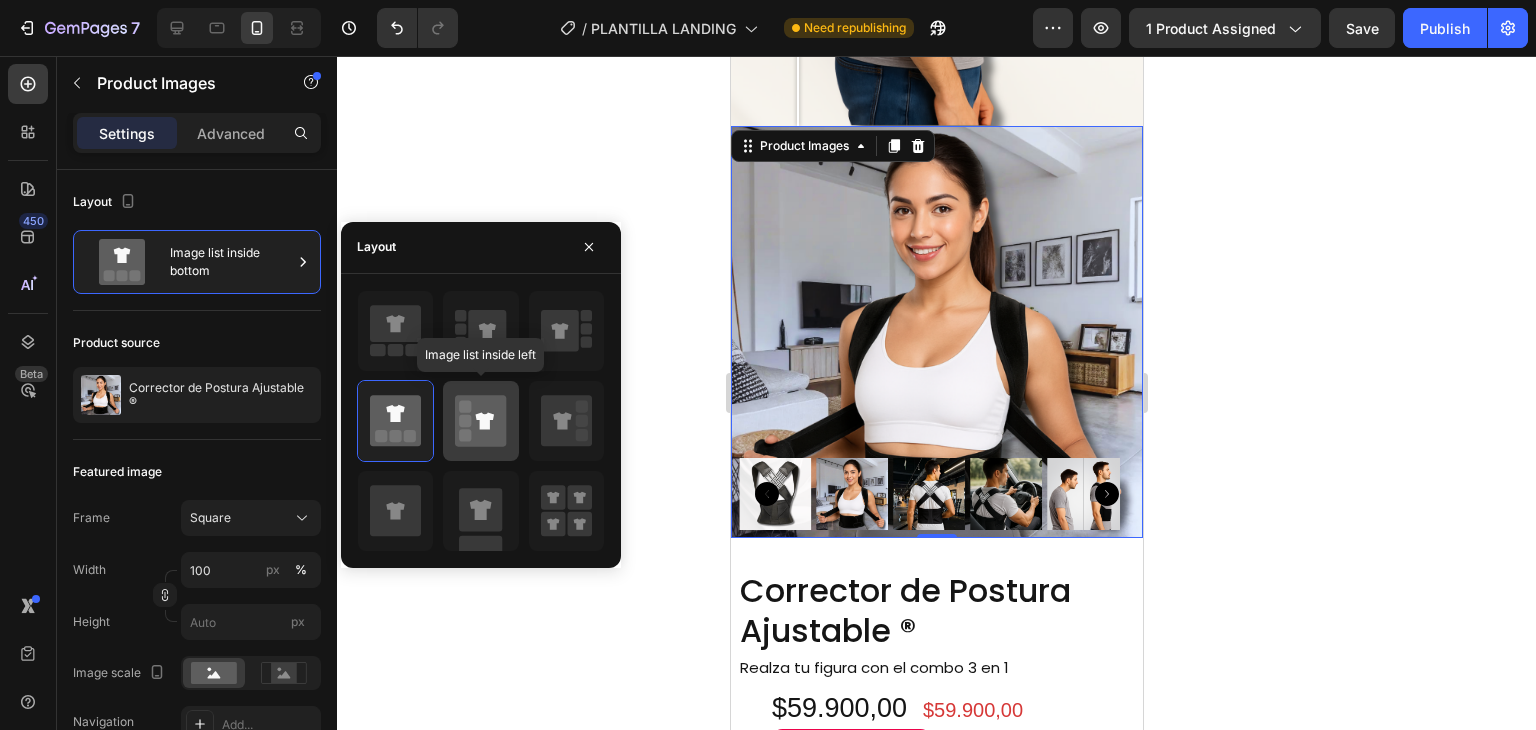 click 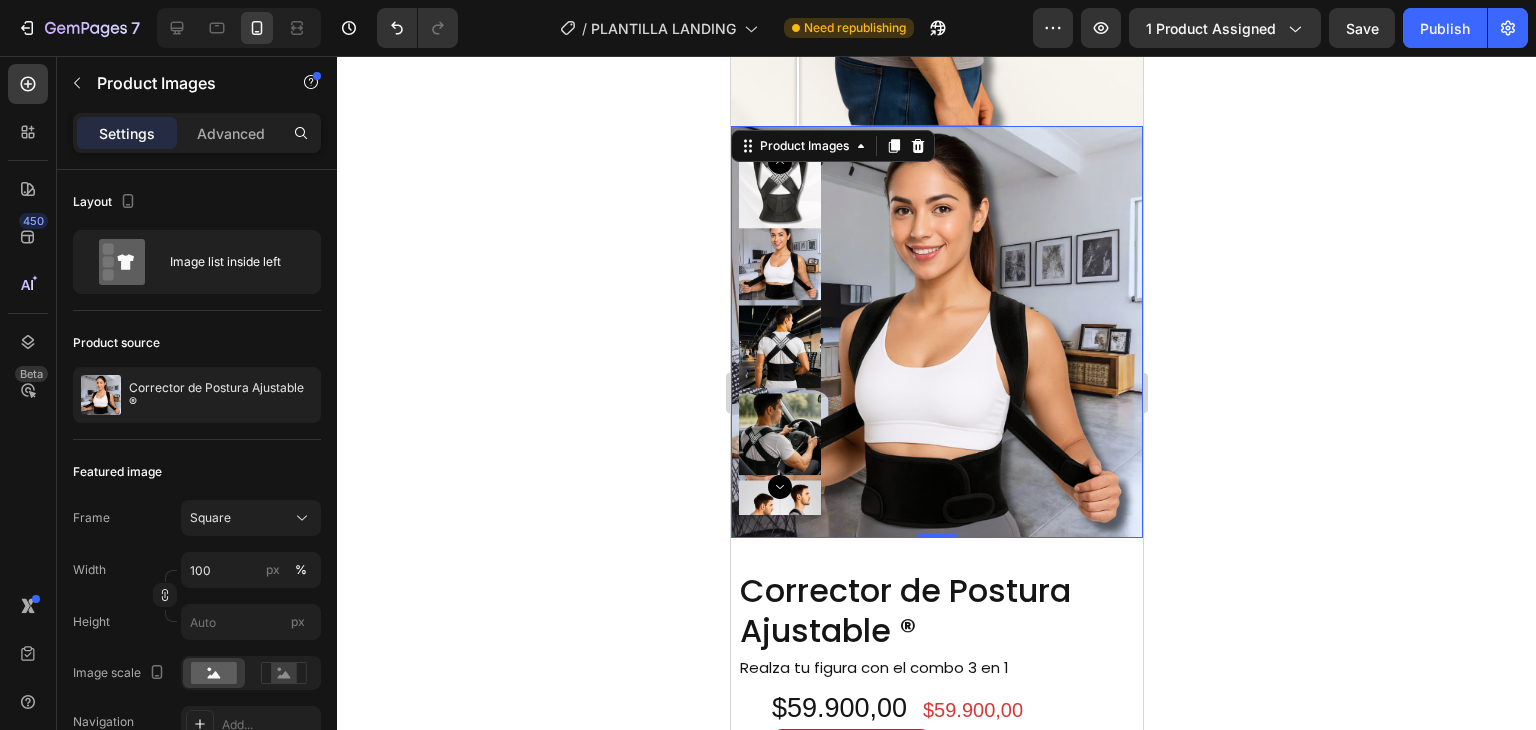 click 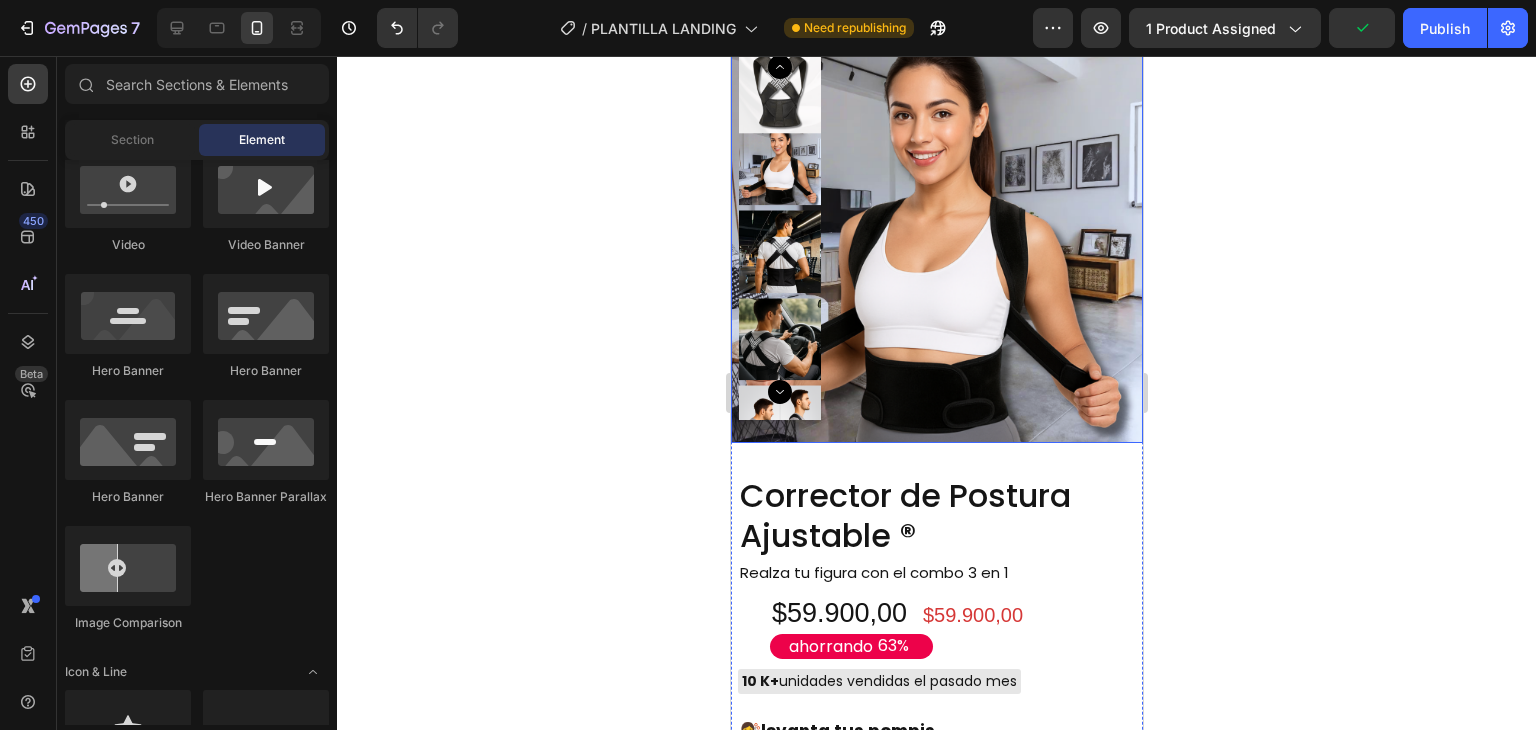 scroll, scrollTop: 5217, scrollLeft: 0, axis: vertical 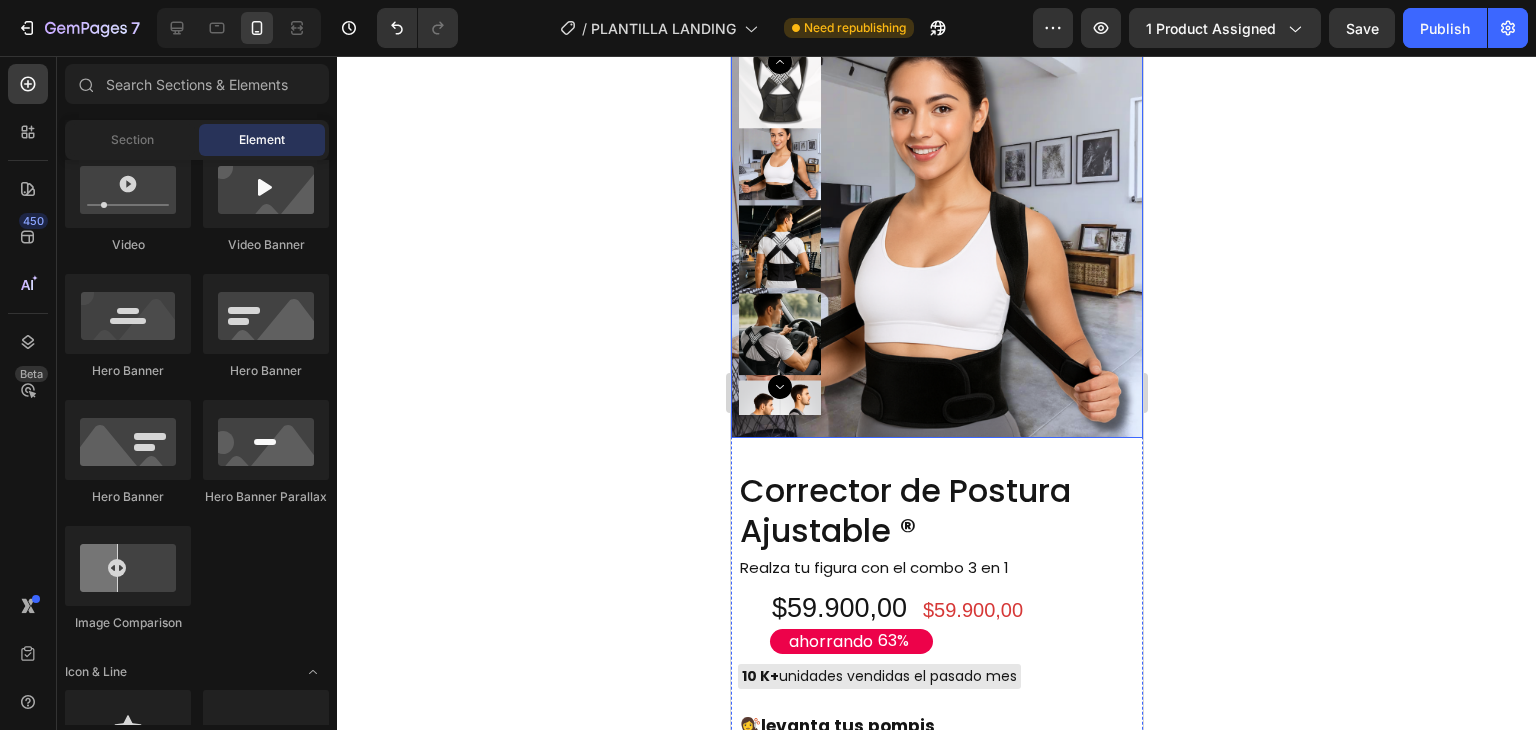click at bounding box center (936, 232) 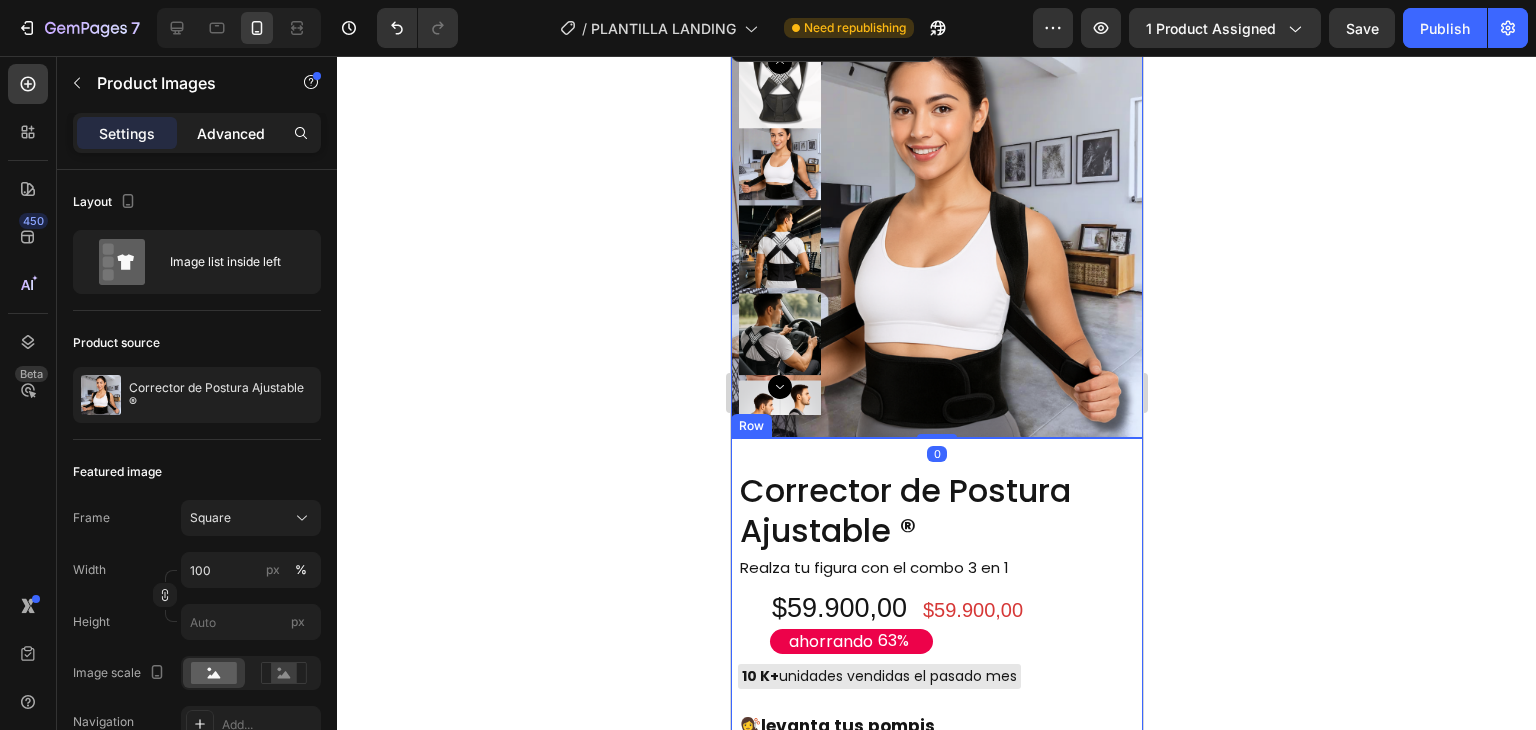 click on "Advanced" at bounding box center (231, 133) 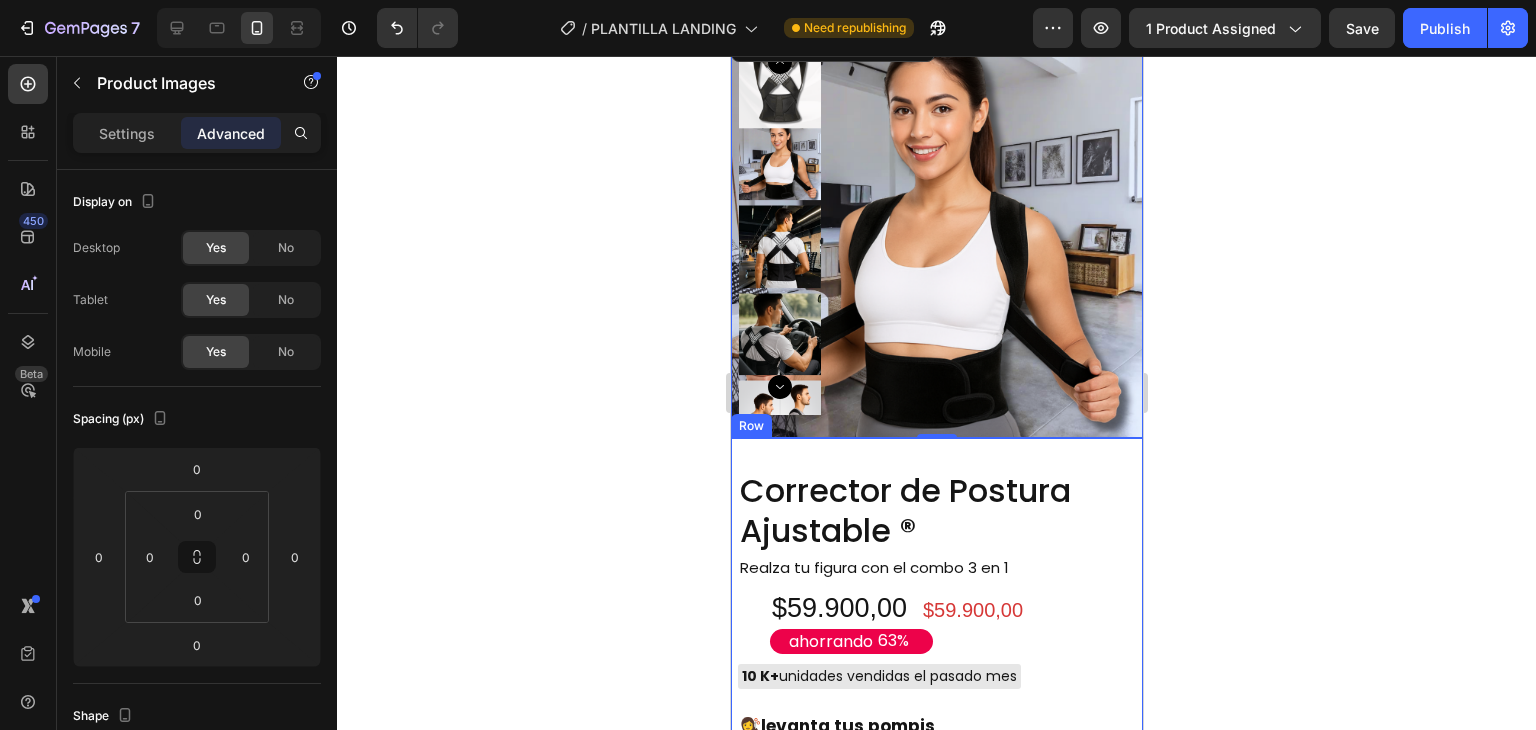 click on "Corrector de Postura Ajustable ® Product Title Realza tu figura con el combo 3 en 1 Text Block $59.900,00 Product Price Product Price ahorrando 63% Discount Tag $59.900,00 Product Price Product Price Row
10 K+  unidades vendidas el pasado mes
Custom Code 💇‍♀️  levanta tus pompis 💇‍♀️  Beneficio con emoji 💇‍♀️  Beneficio con emoji Text Block
ATENCIÓN:  SOLO  7  unidades quedan en stock
Custom Code Buy it now Dynamic Checkout
Envio Gratis y Piezas Vendidas
ENVÍO GRATIS
100.000+ PIEZAS VENDIDAS
Custom Code Row" at bounding box center [936, 709] 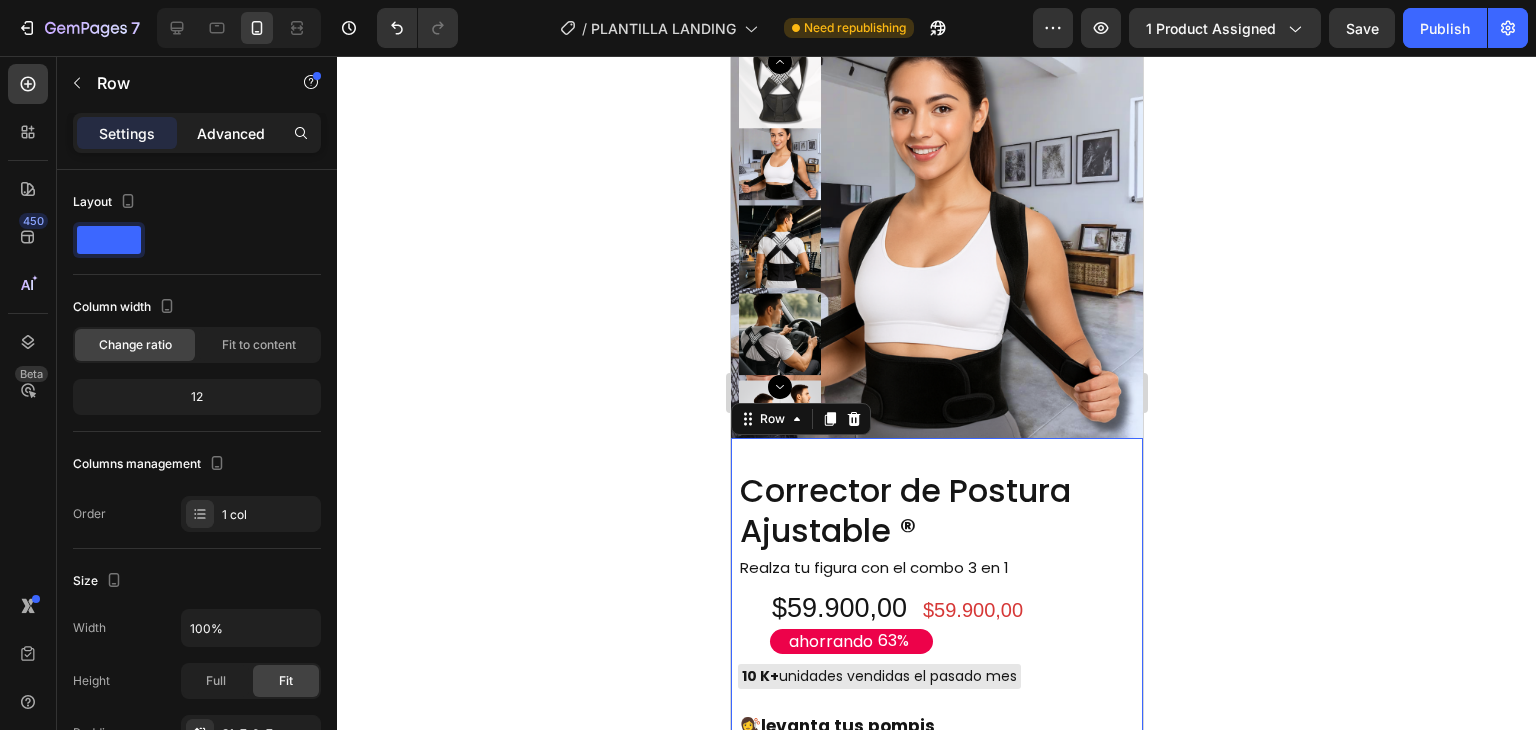 click on "Advanced" 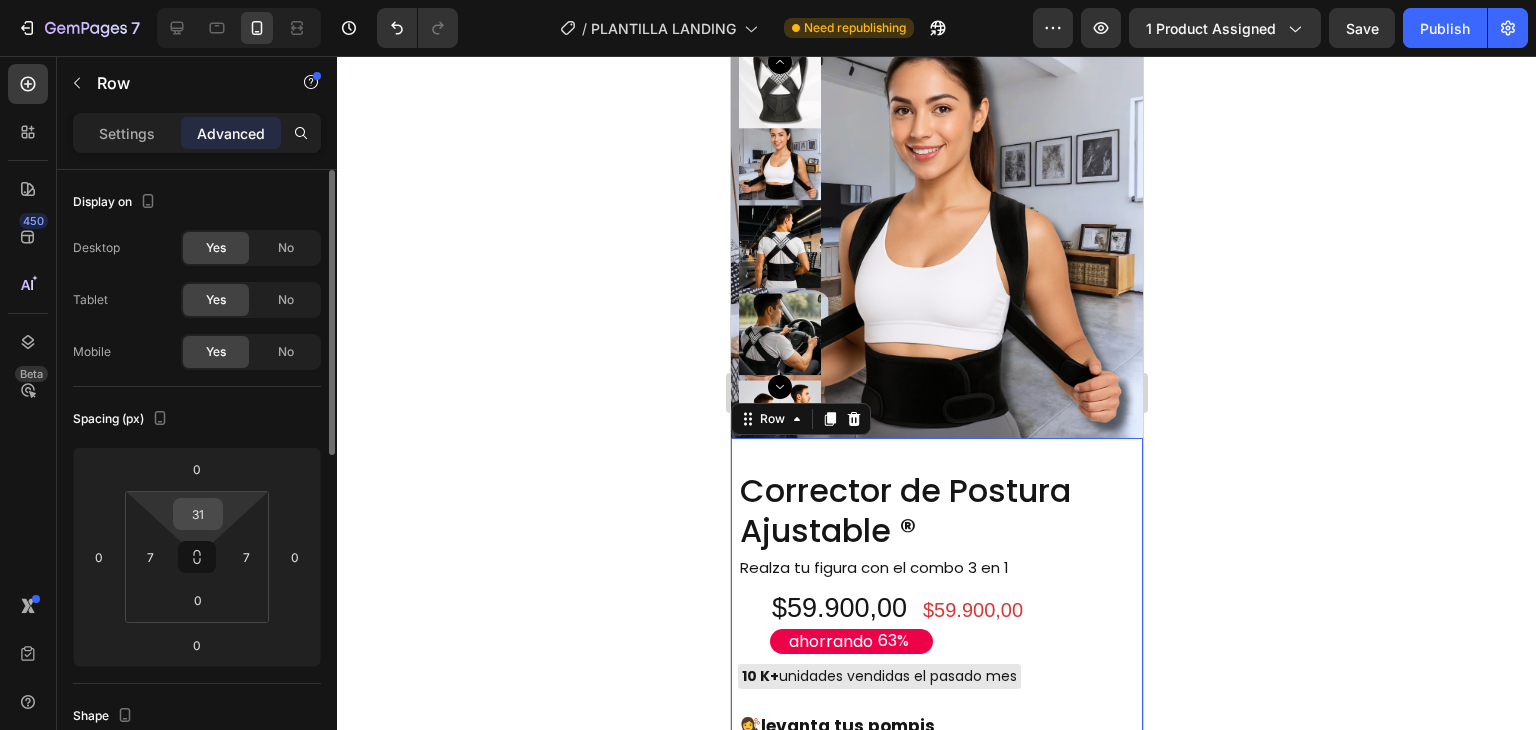 click on "31" at bounding box center (198, 514) 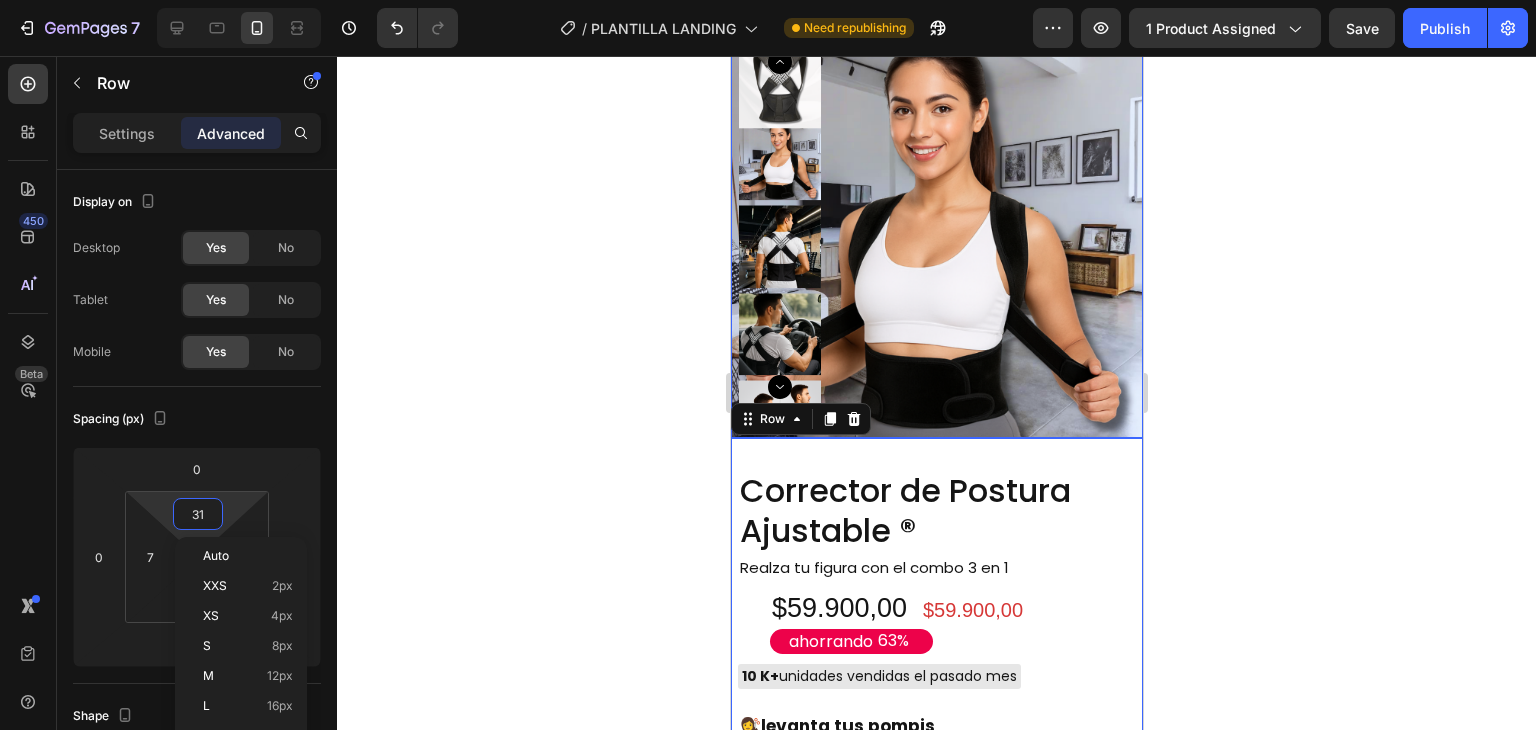 click 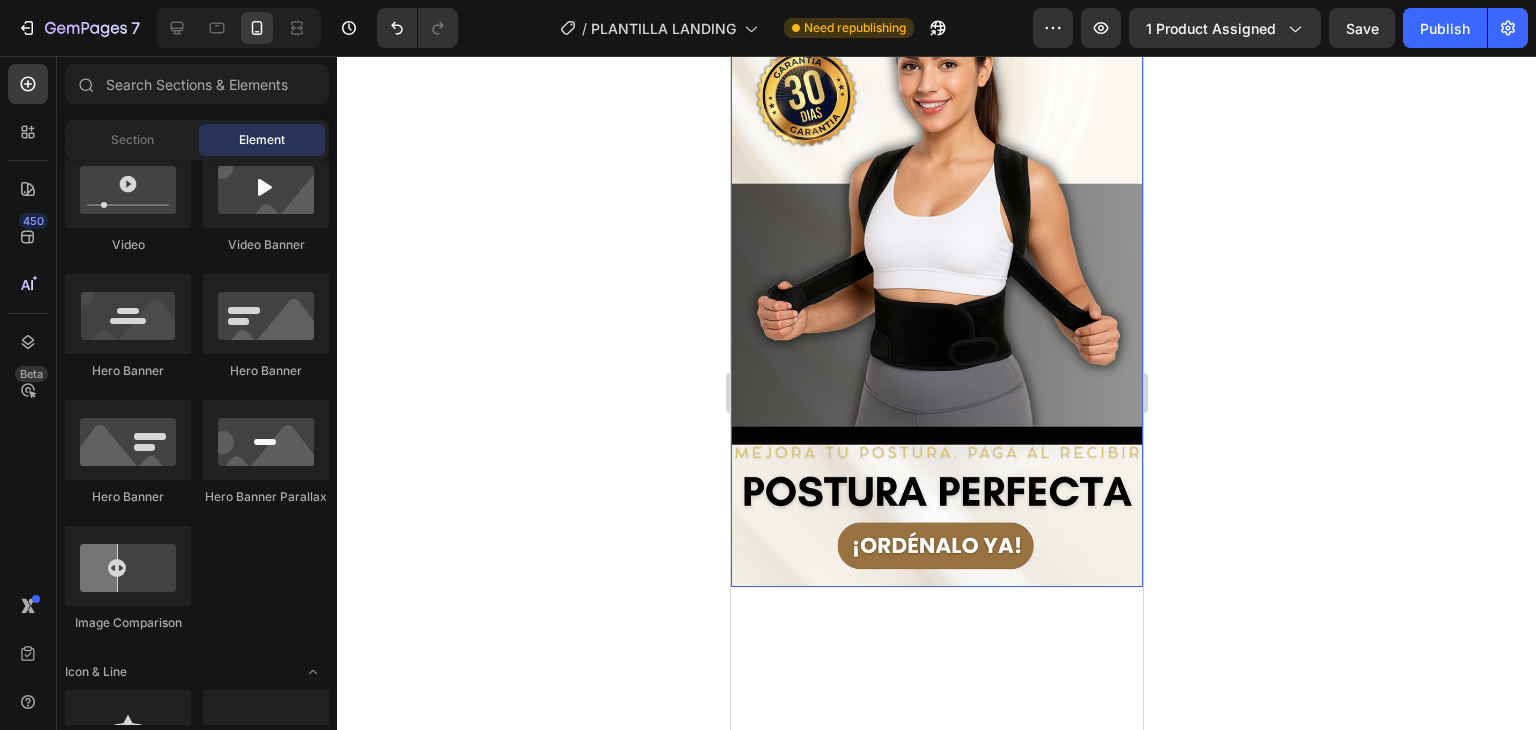 scroll, scrollTop: 0, scrollLeft: 0, axis: both 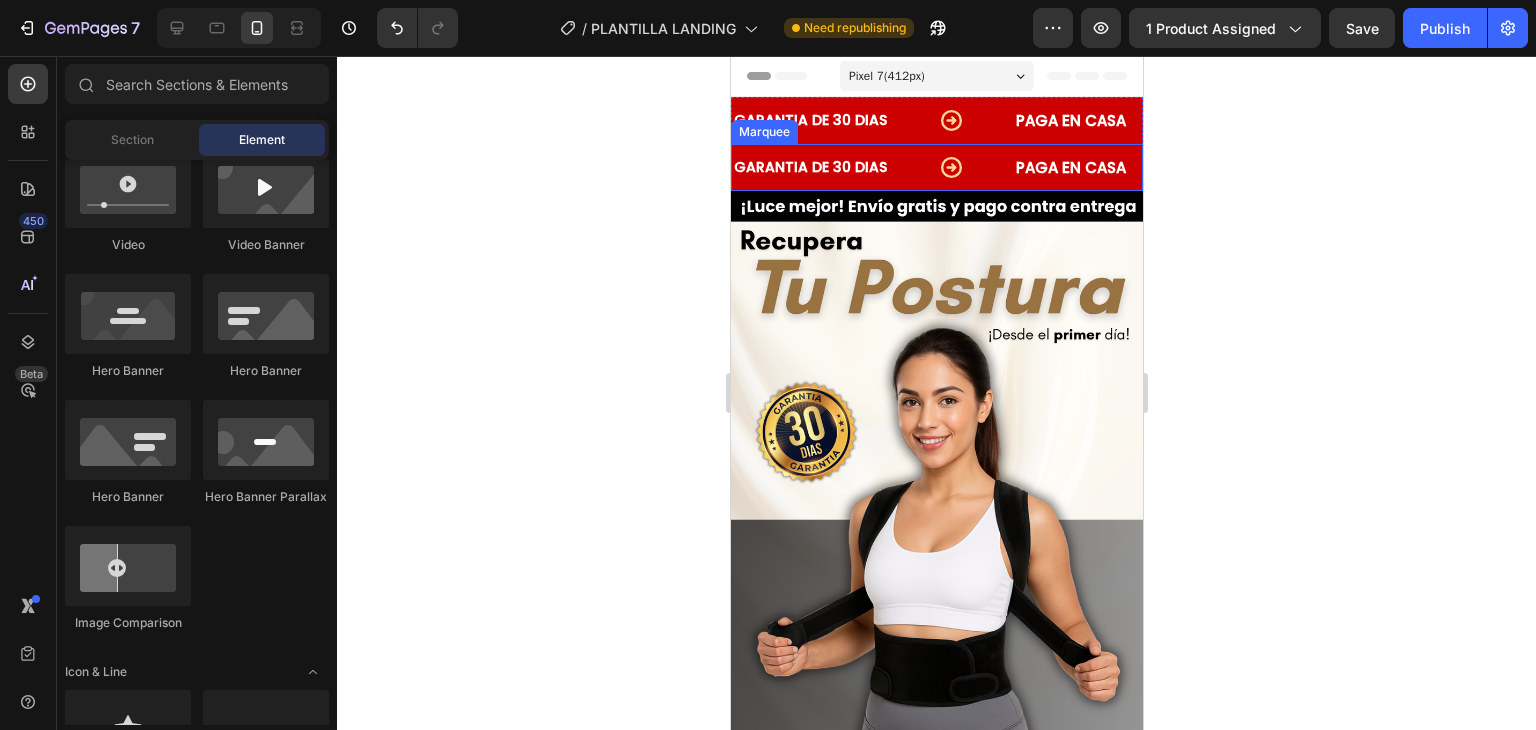 click on "GARANTIA DE 30 DIAS Text Block" at bounding box center (872, 167) 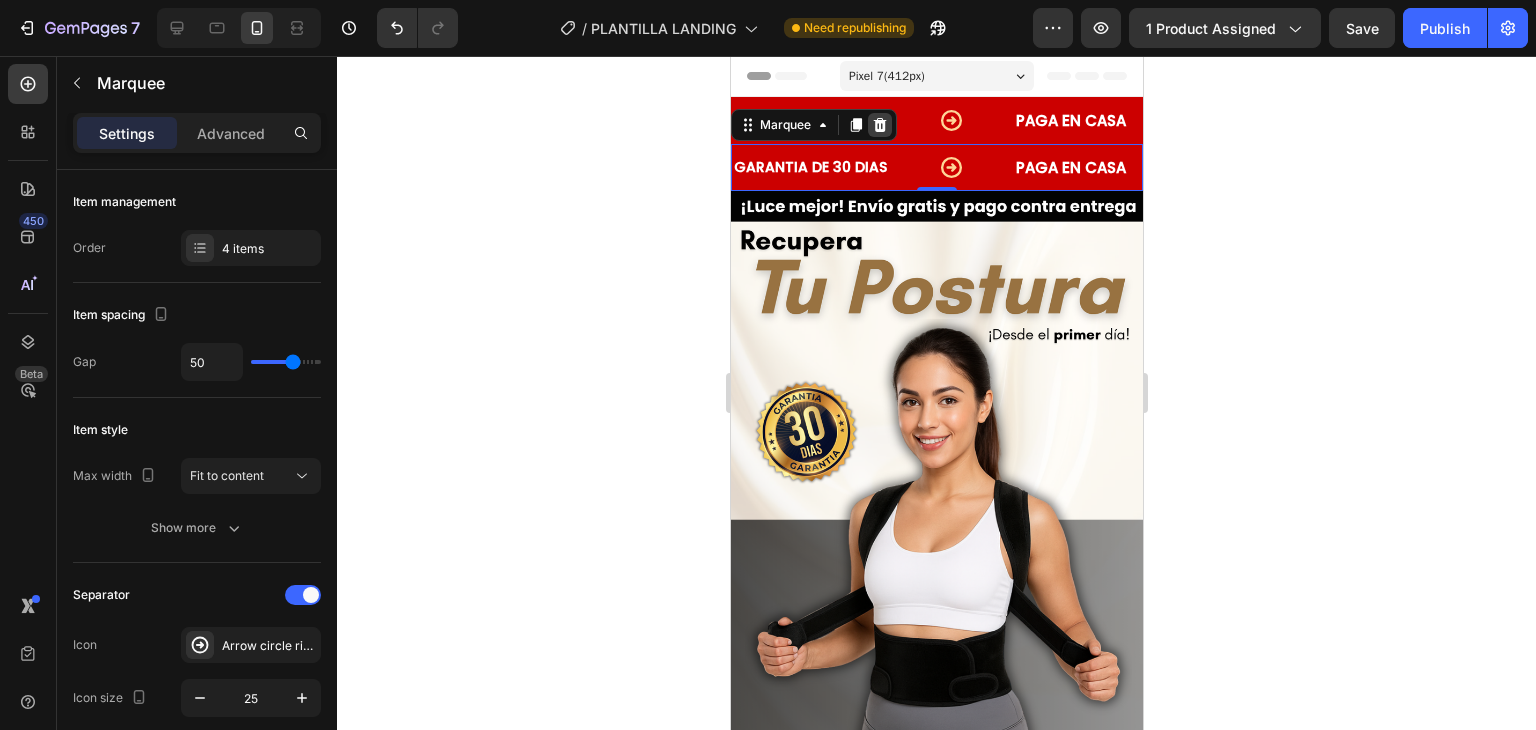 click 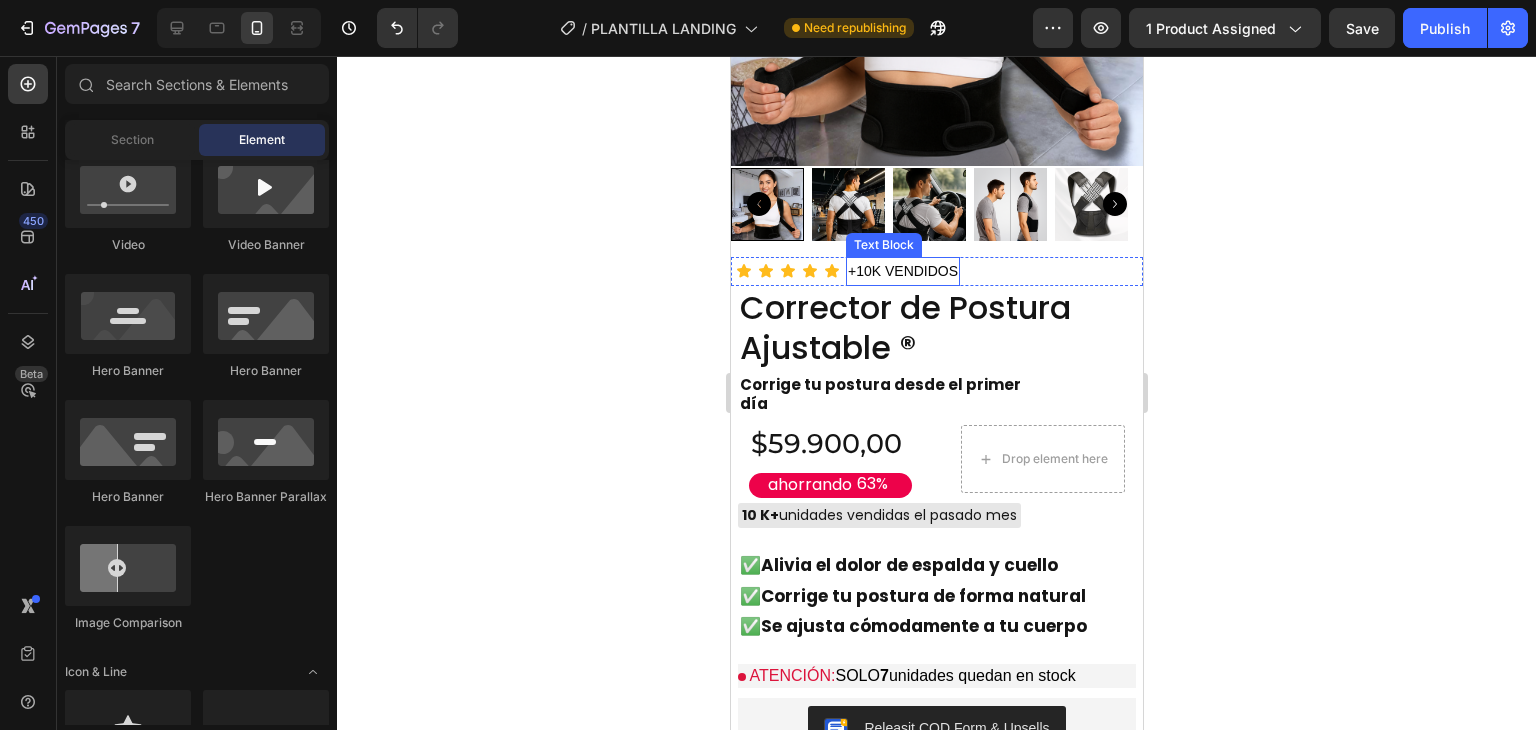 scroll, scrollTop: 2400, scrollLeft: 0, axis: vertical 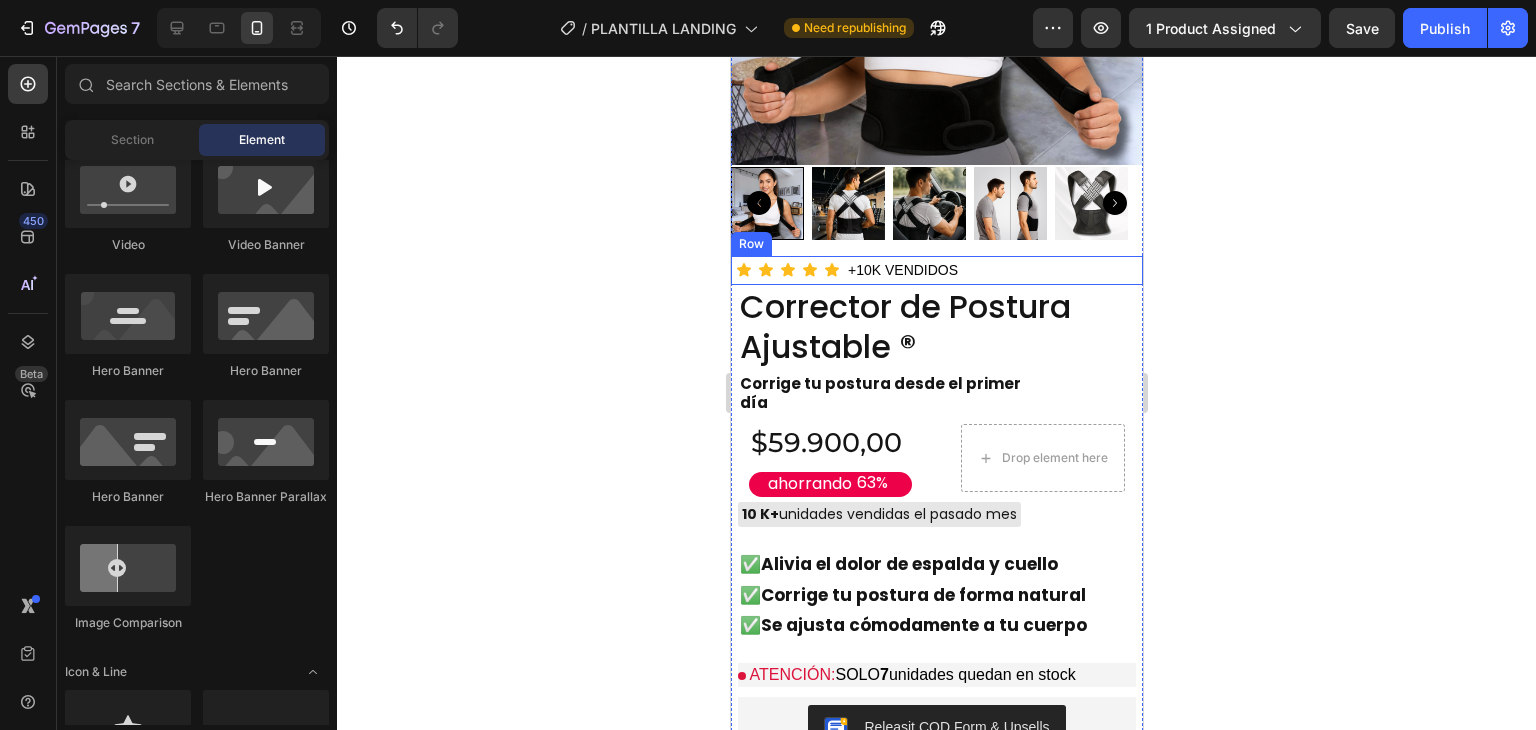 click on "Icon
Icon
Icon
Icon
Icon +10K VENDIDOS Text Block Row" at bounding box center (936, 270) 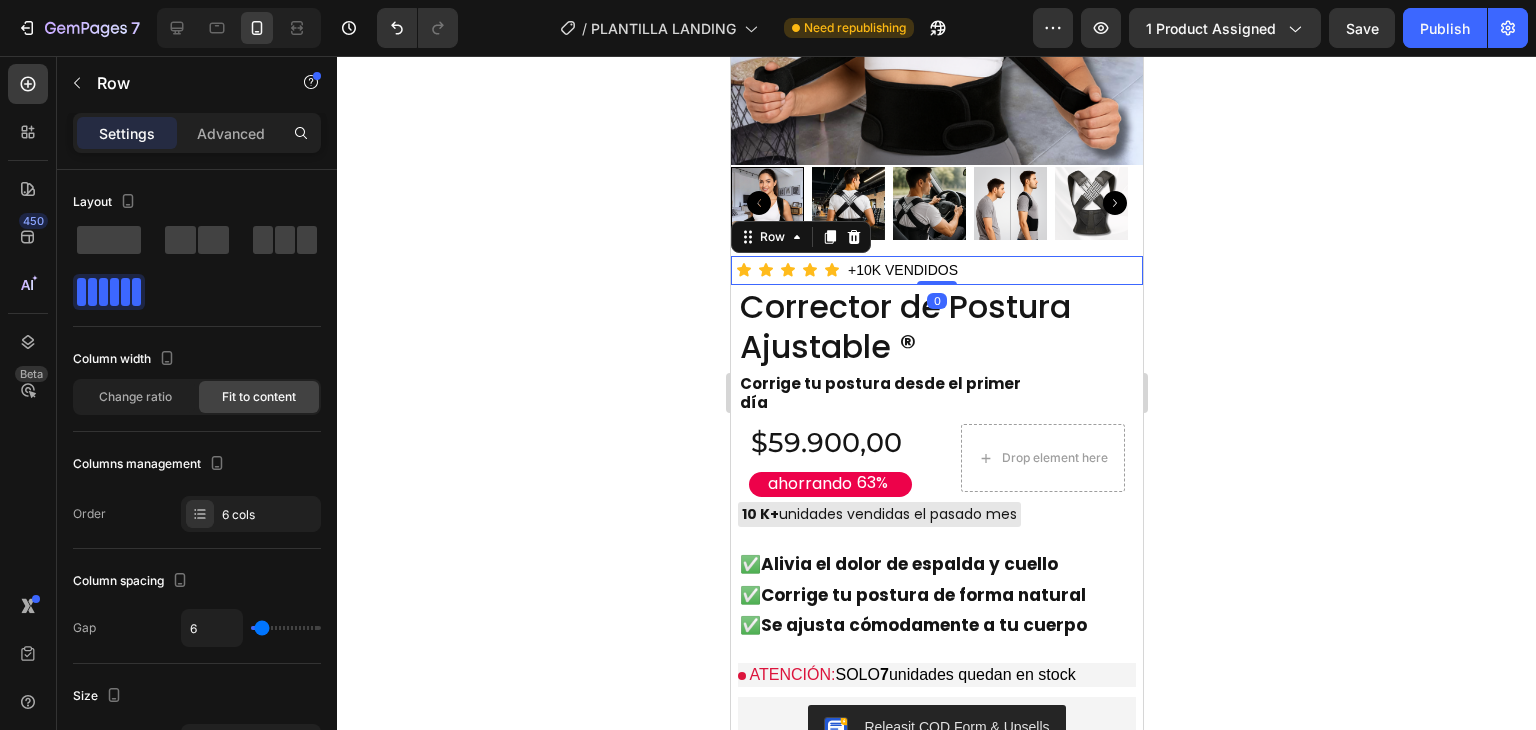 drag, startPoint x: 829, startPoint y: 197, endPoint x: 818, endPoint y: 304, distance: 107.563934 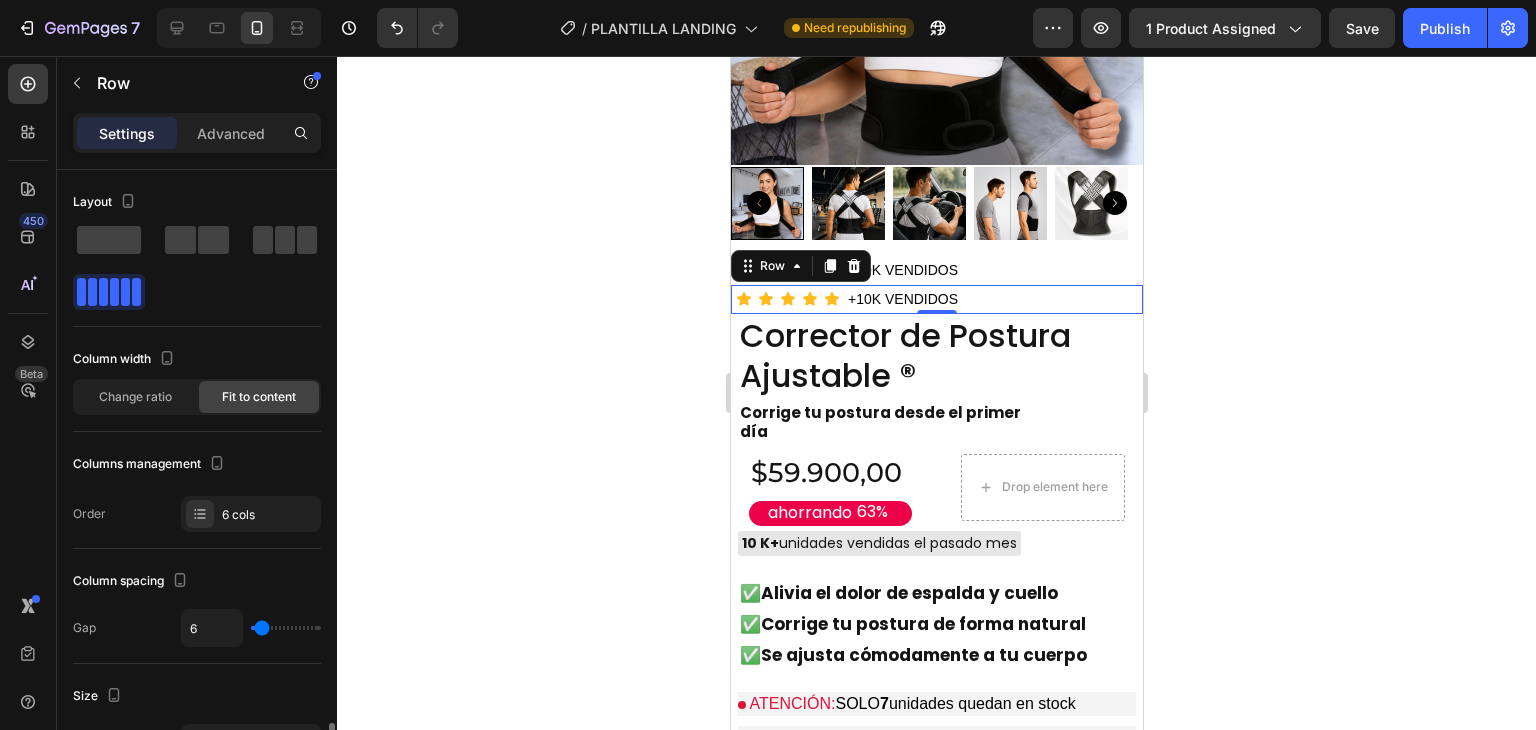 scroll, scrollTop: 388, scrollLeft: 0, axis: vertical 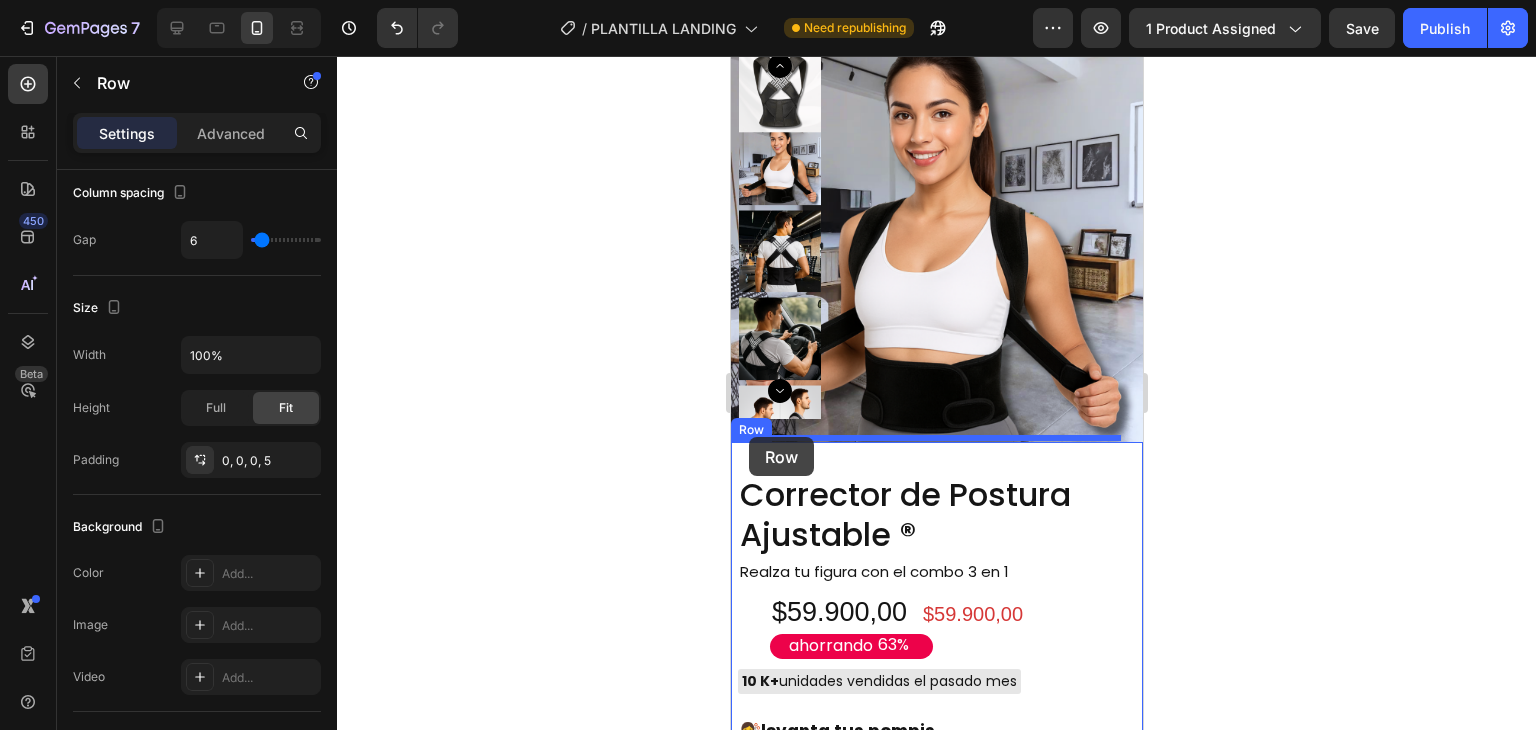 drag, startPoint x: 747, startPoint y: 228, endPoint x: 748, endPoint y: 437, distance: 209.0024 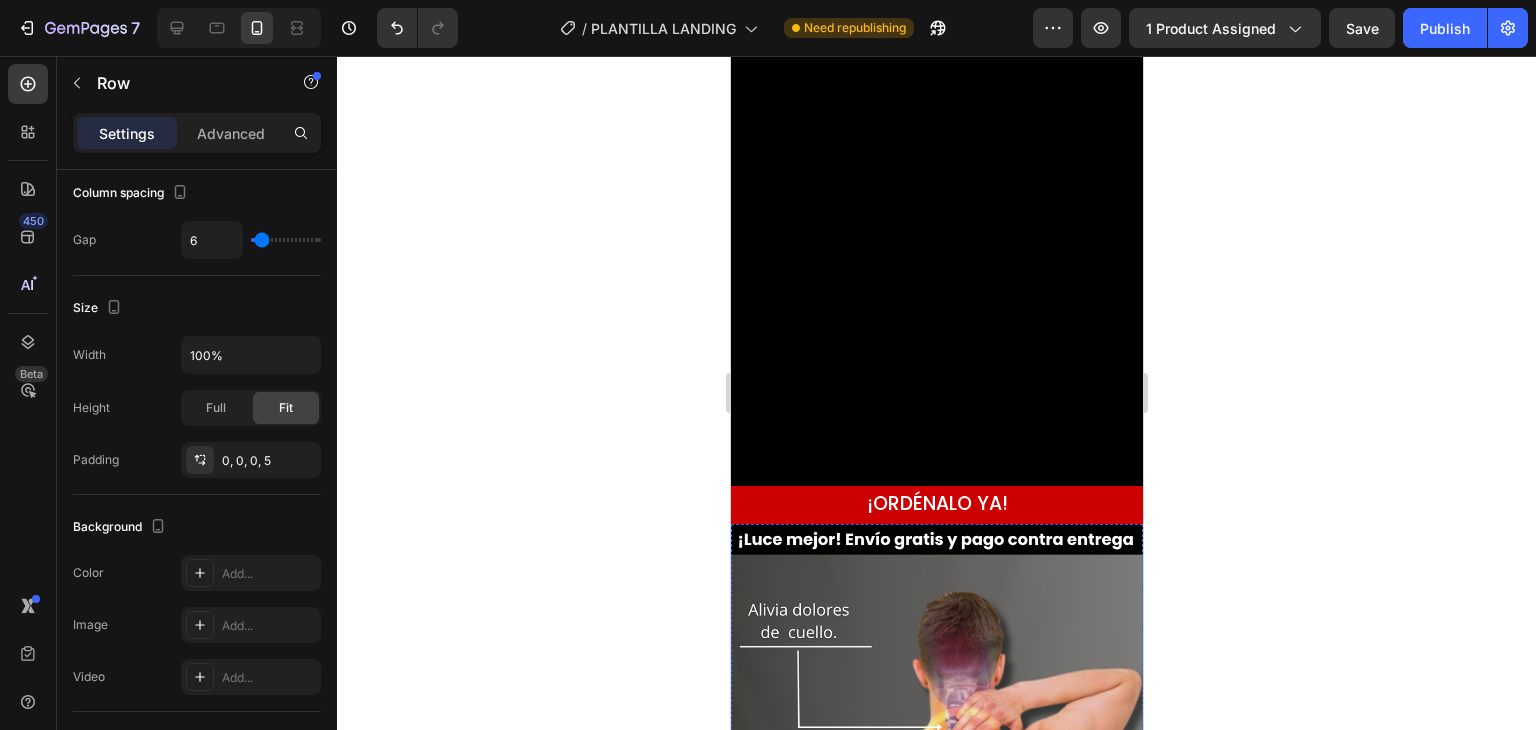 scroll, scrollTop: 900, scrollLeft: 0, axis: vertical 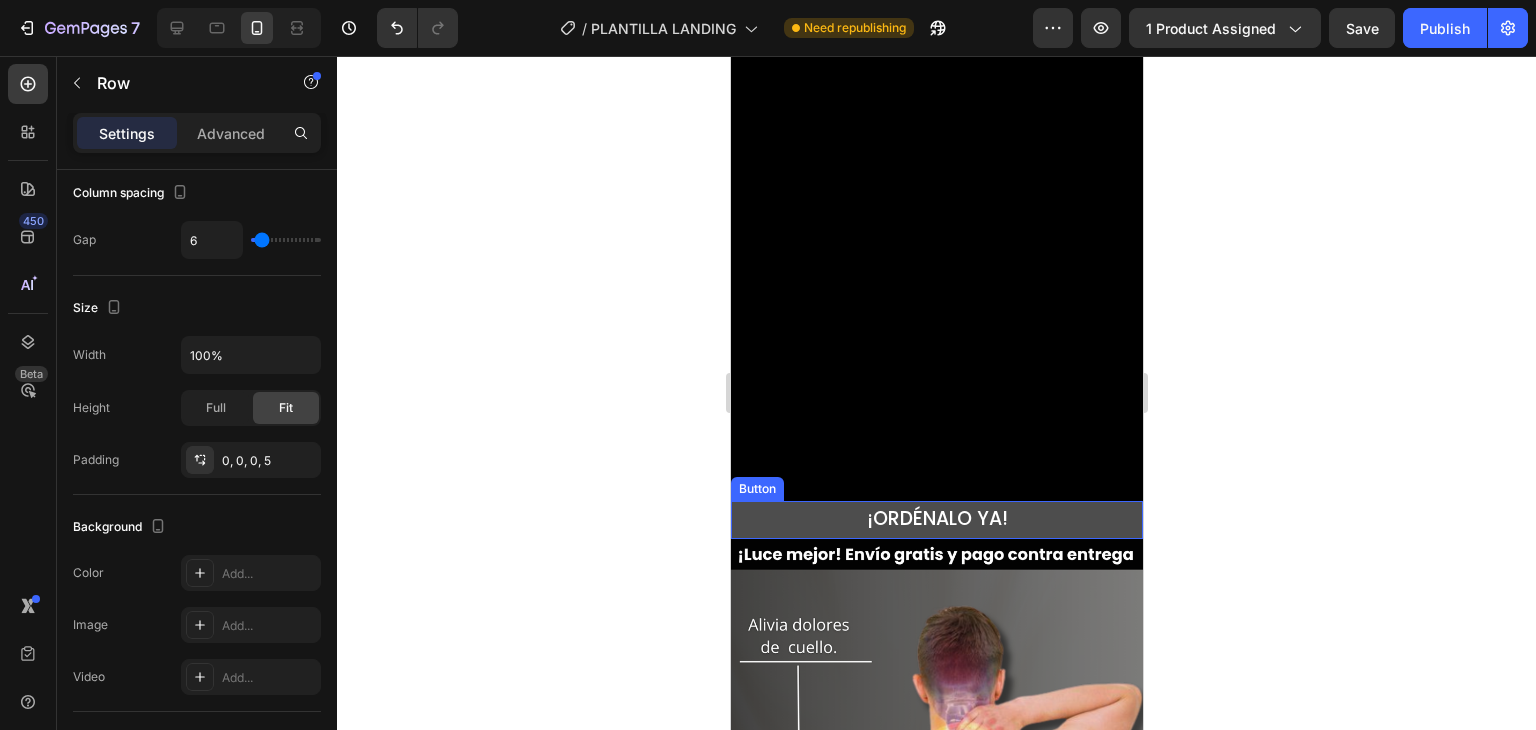 click on "¡ORDÉNALO YA!" at bounding box center [936, 519] 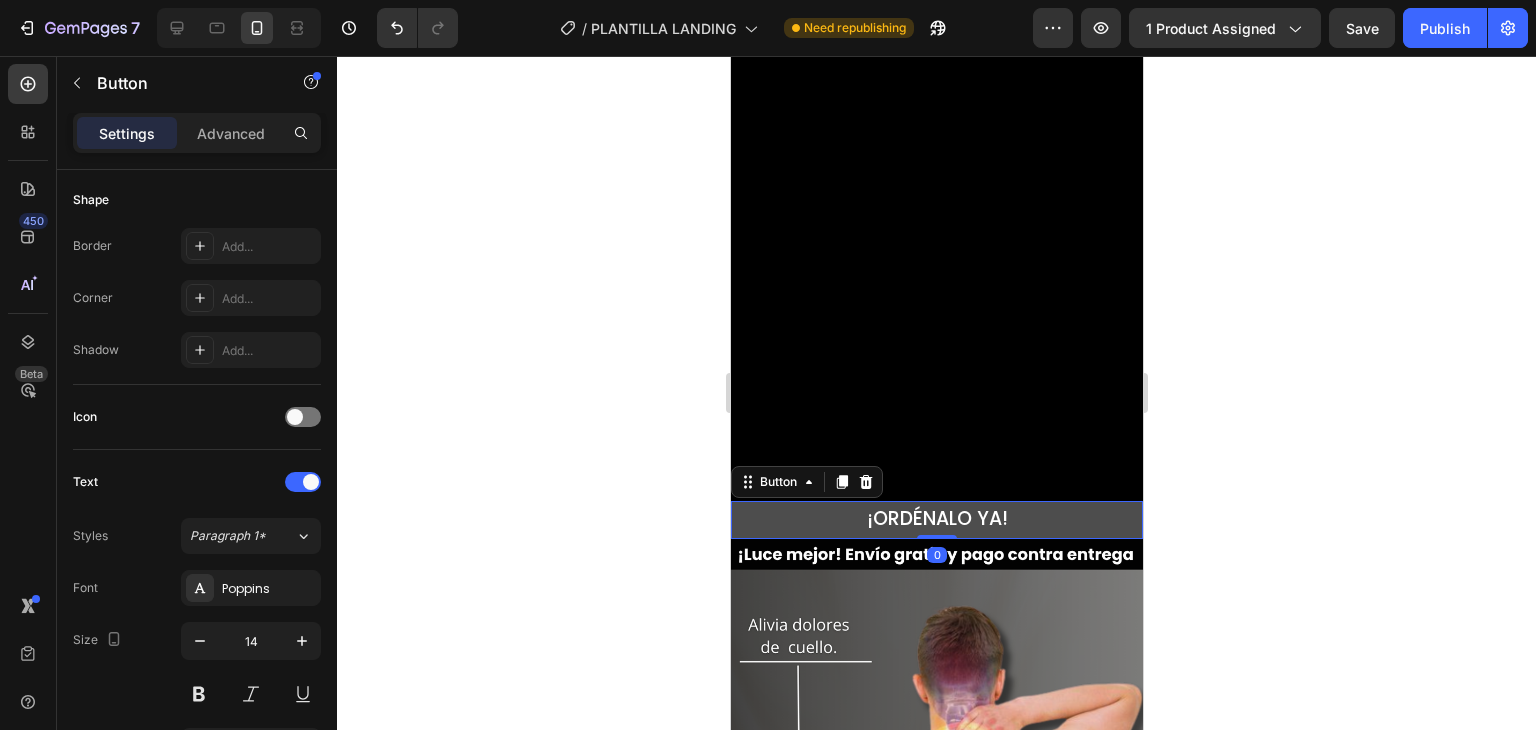 scroll, scrollTop: 0, scrollLeft: 0, axis: both 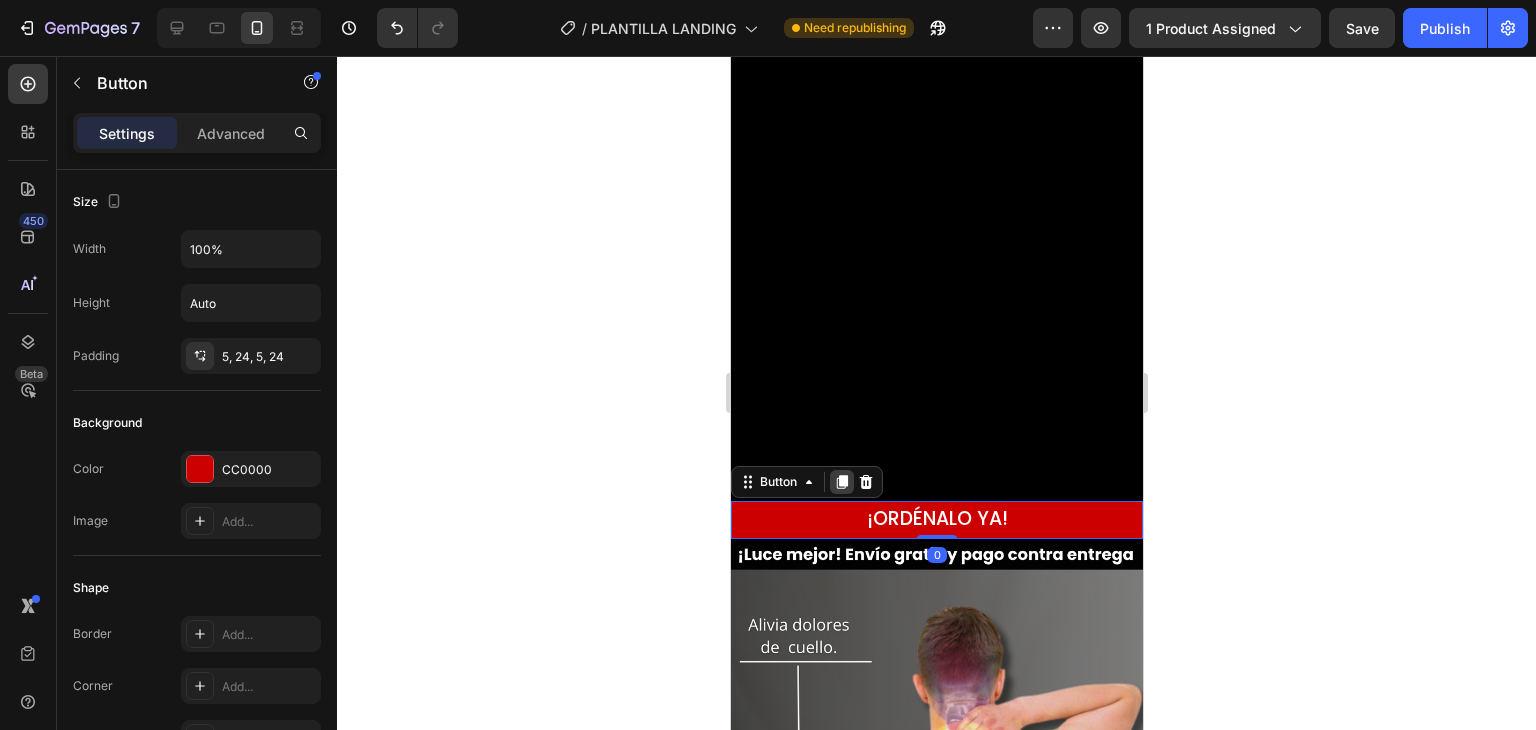 click 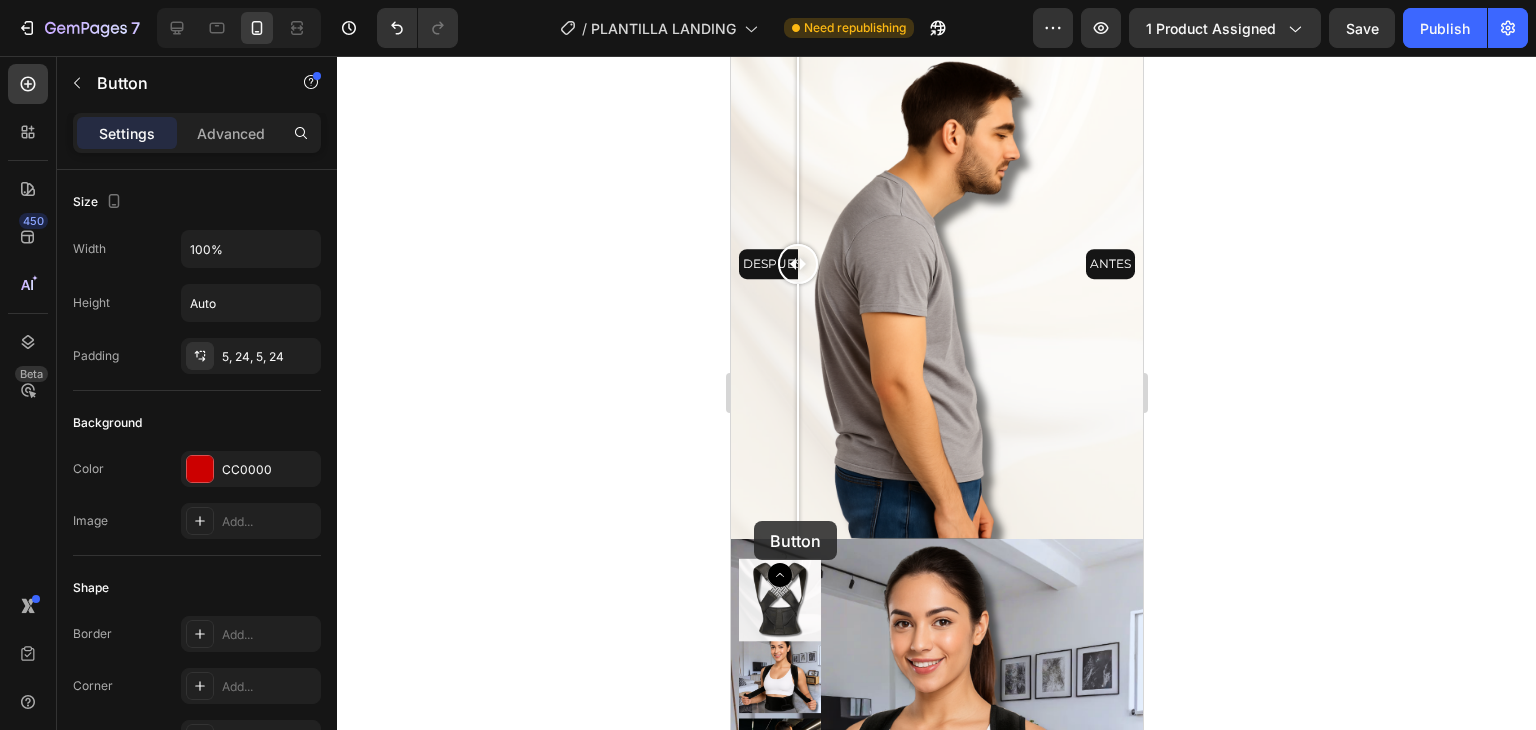 scroll, scrollTop: 5700, scrollLeft: 0, axis: vertical 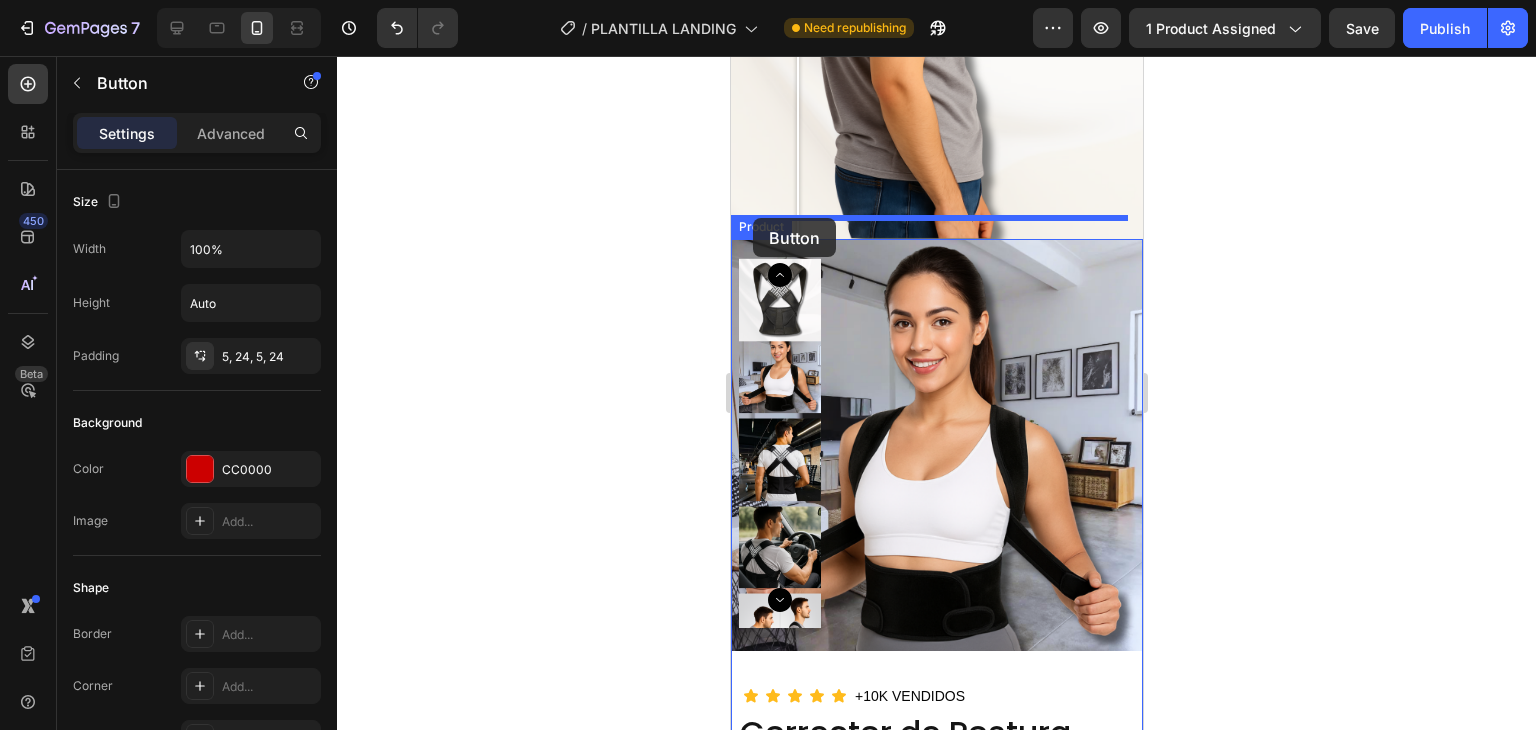 drag, startPoint x: 753, startPoint y: 506, endPoint x: 752, endPoint y: 218, distance: 288.00174 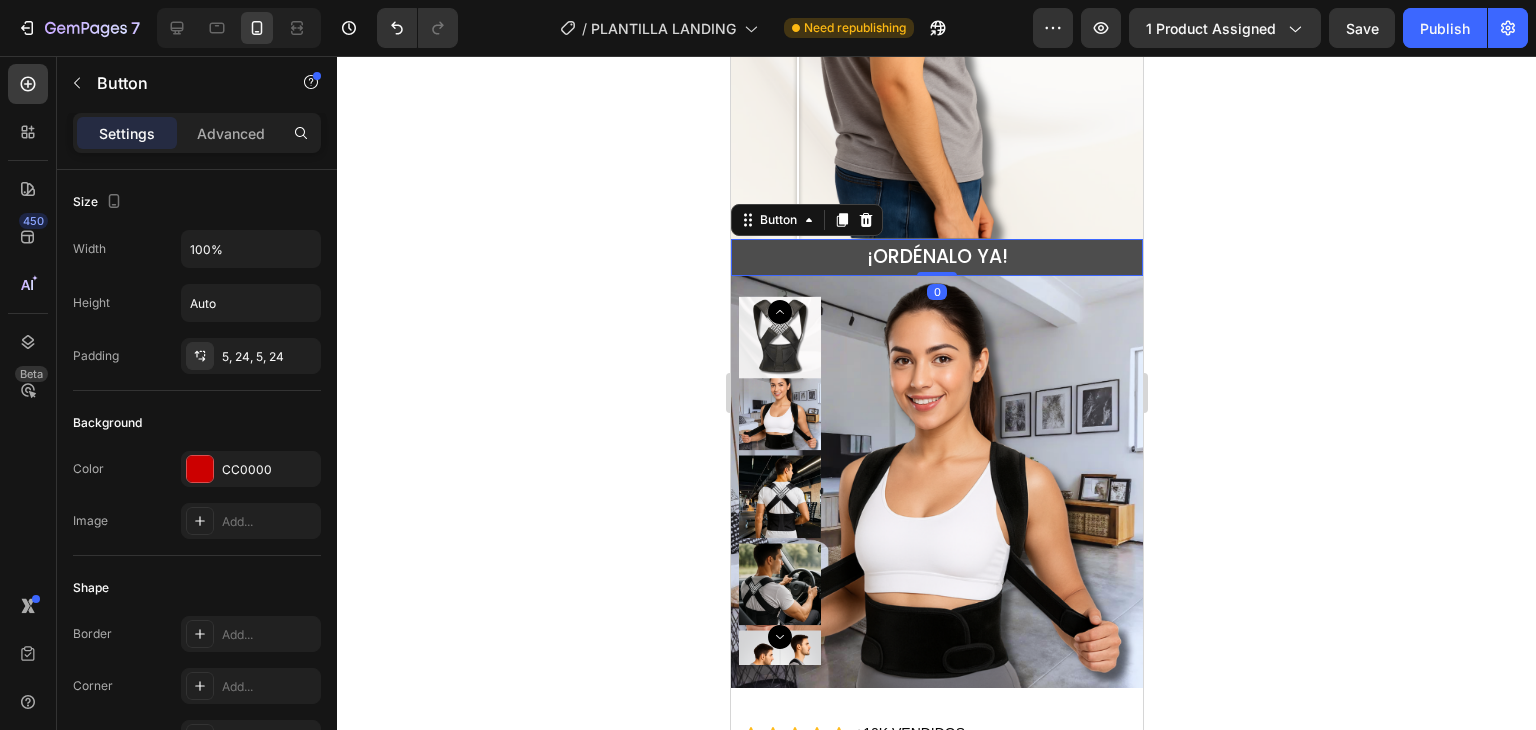 click on "¡ORDÉNALO YA!" at bounding box center [936, 257] 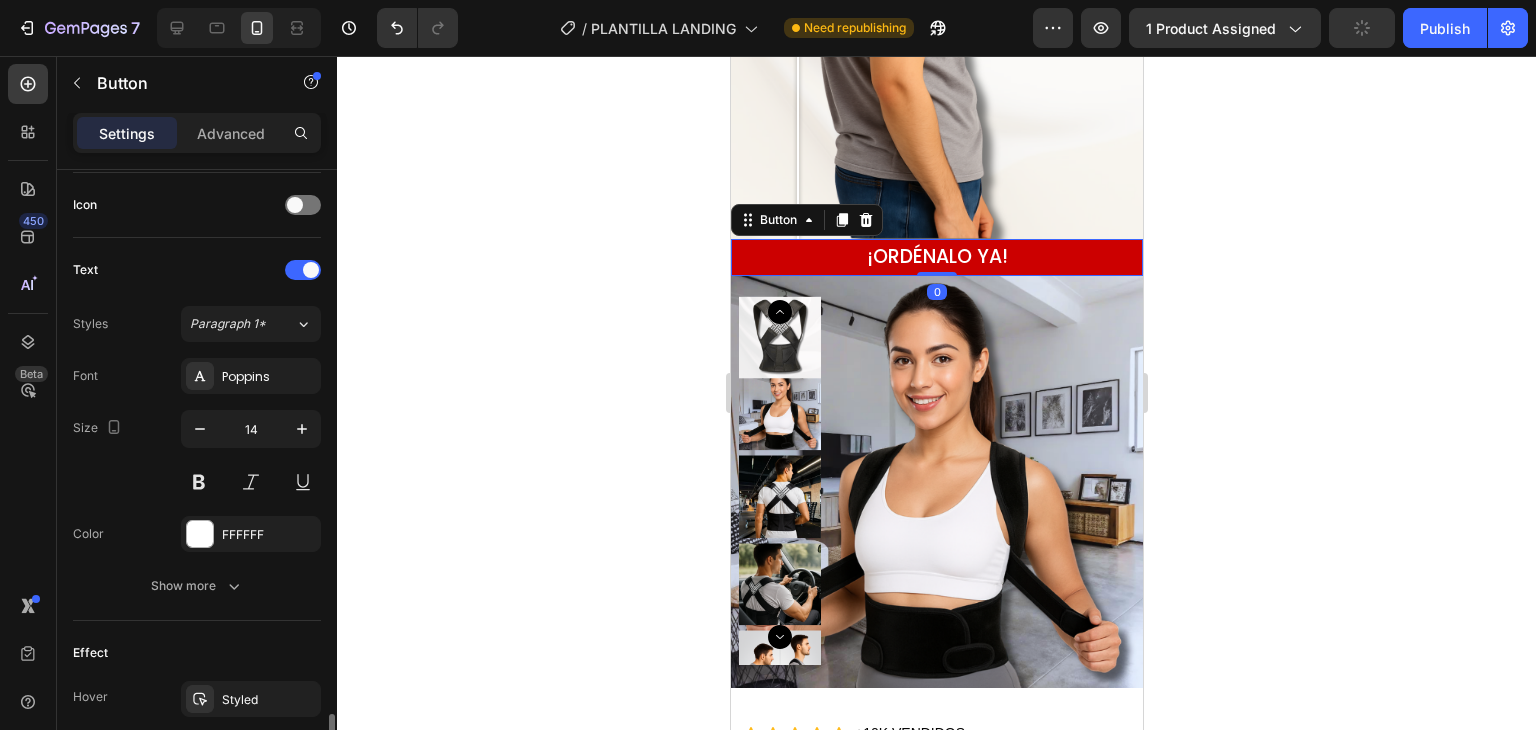 scroll, scrollTop: 814, scrollLeft: 0, axis: vertical 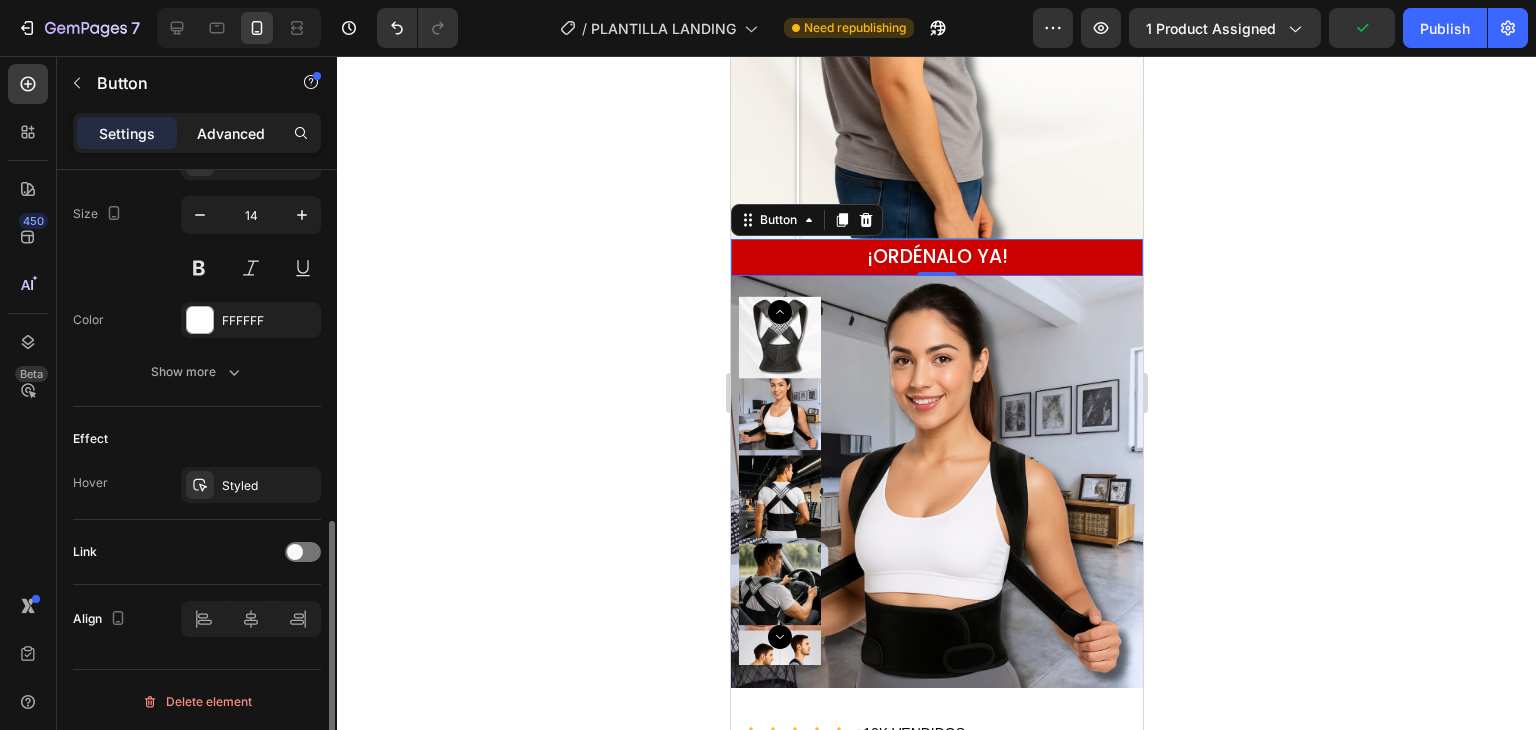 click on "Advanced" at bounding box center (231, 133) 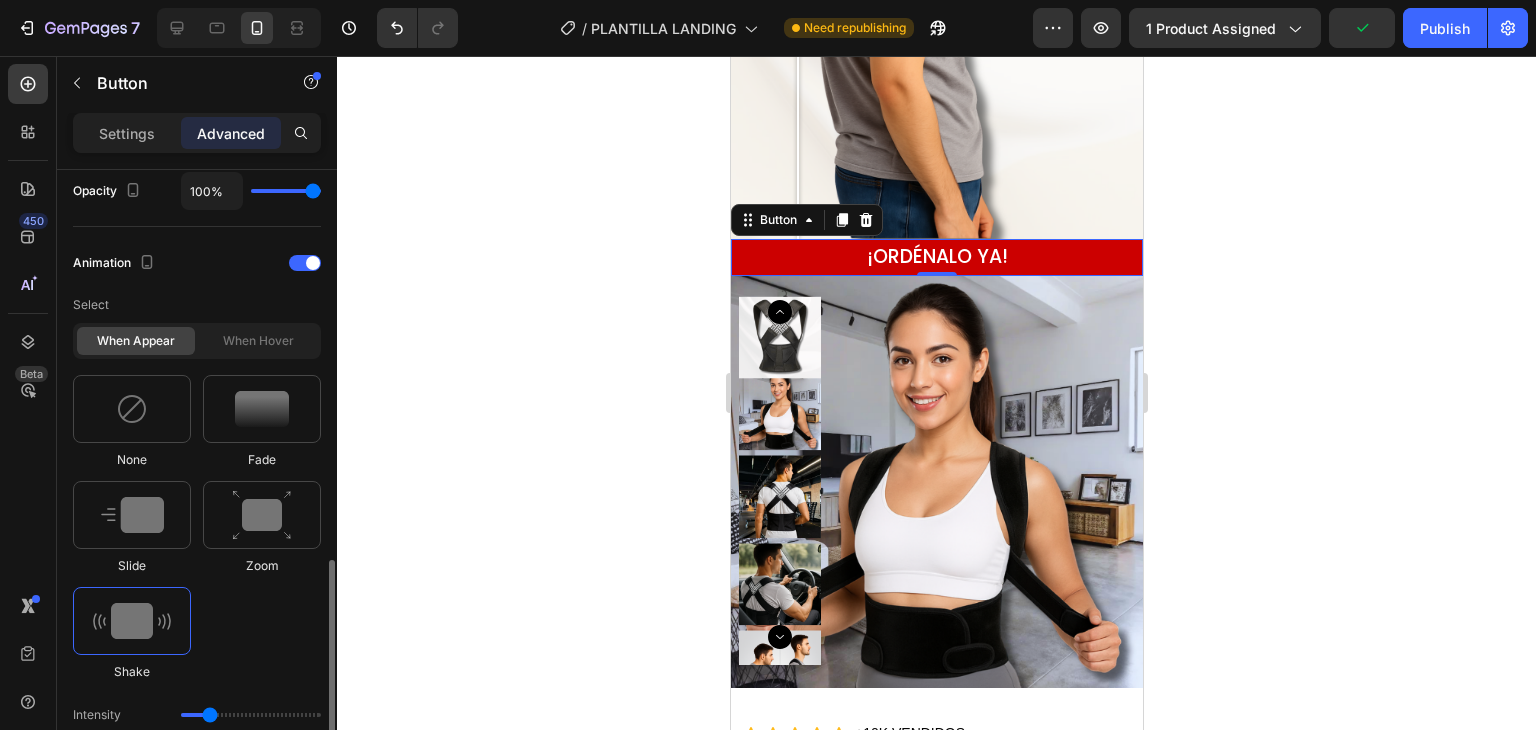 scroll, scrollTop: 1325, scrollLeft: 0, axis: vertical 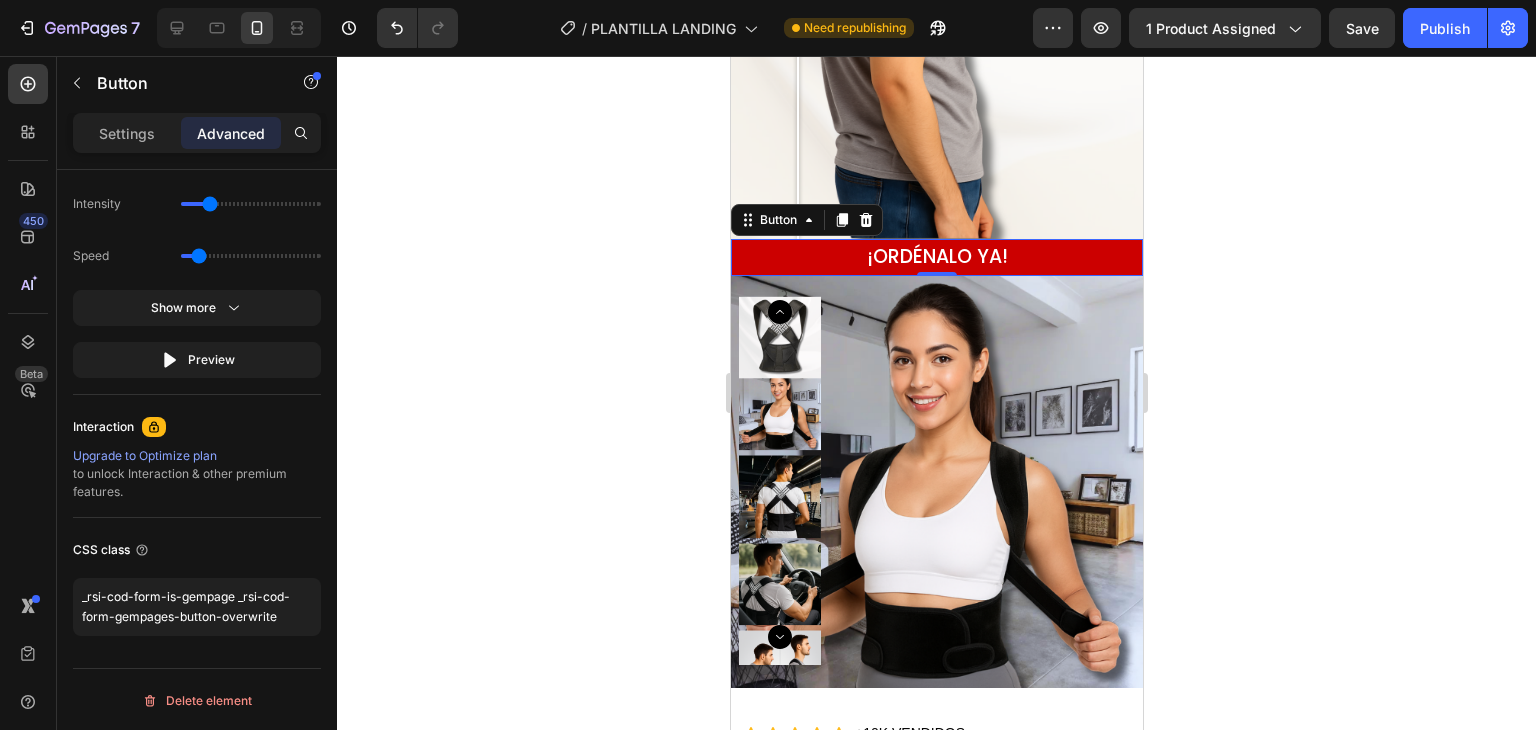 click 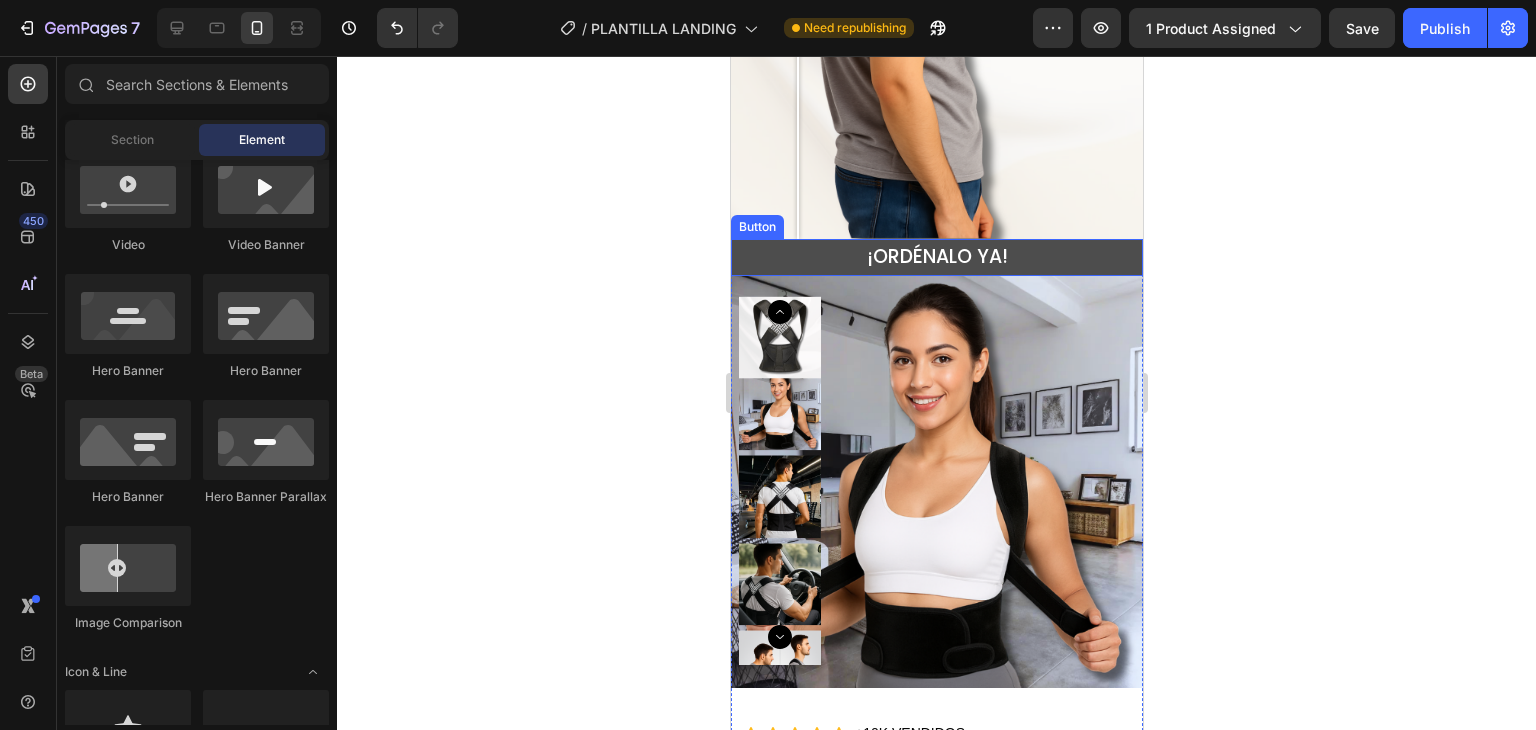 click on "¡ORDÉNALO YA!" at bounding box center (936, 257) 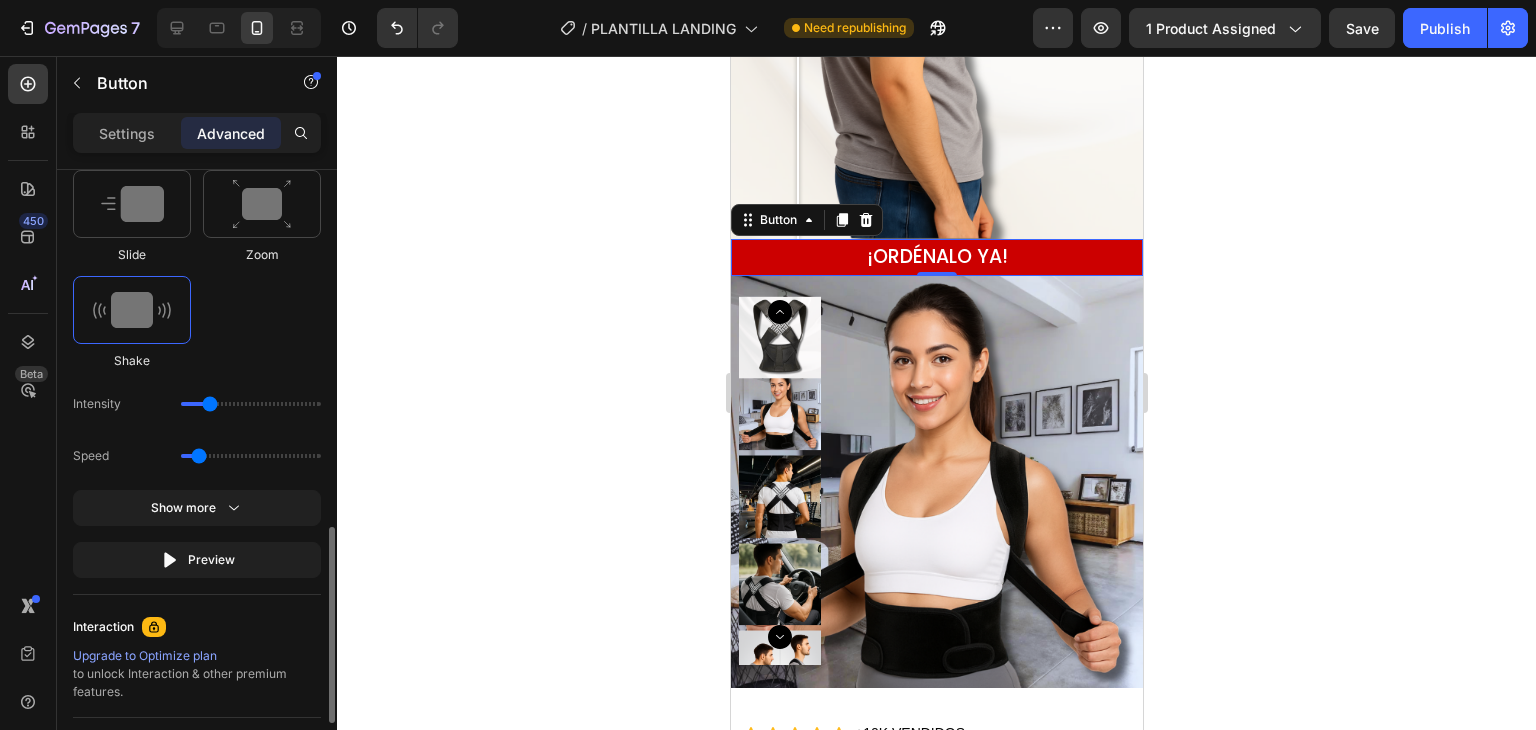 scroll, scrollTop: 1025, scrollLeft: 0, axis: vertical 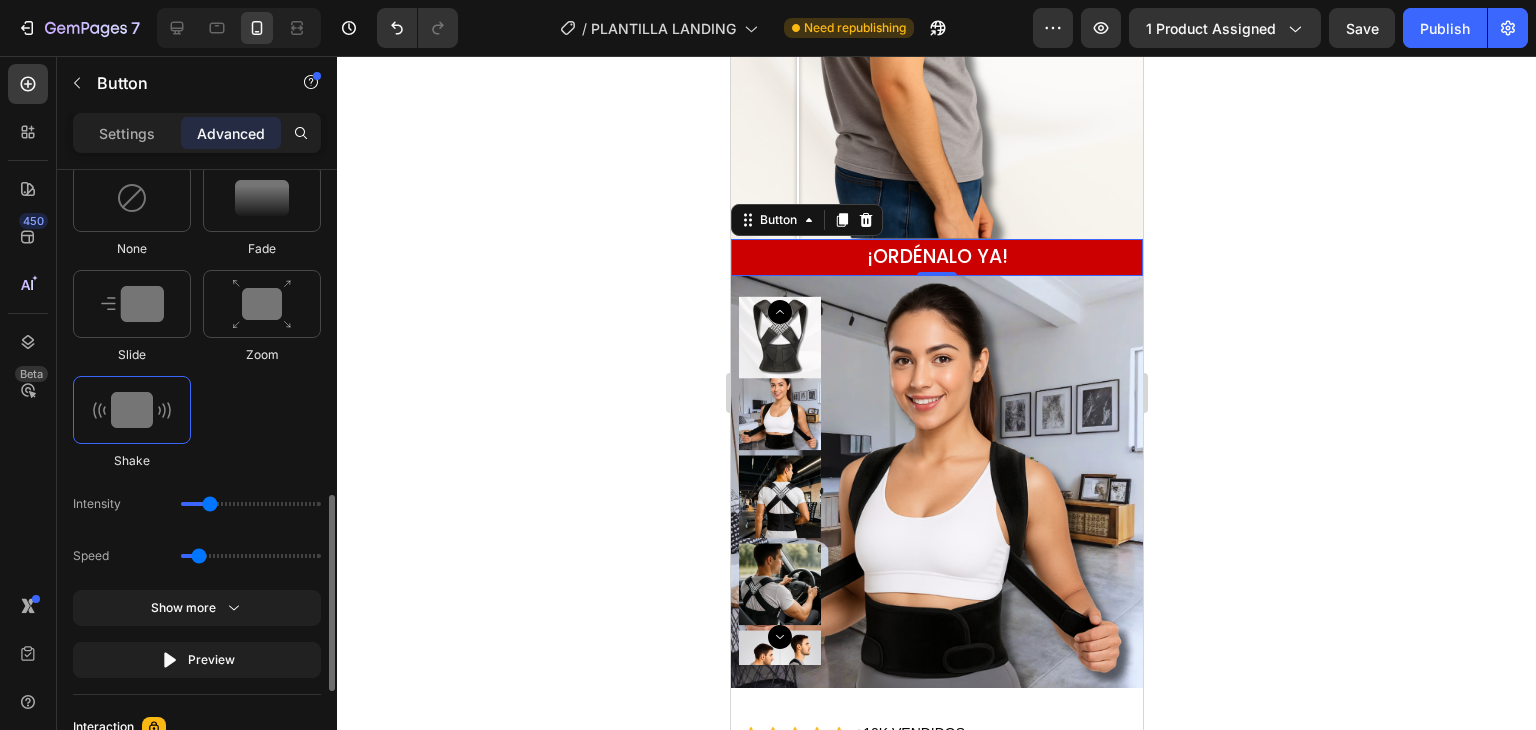 click at bounding box center (132, 410) 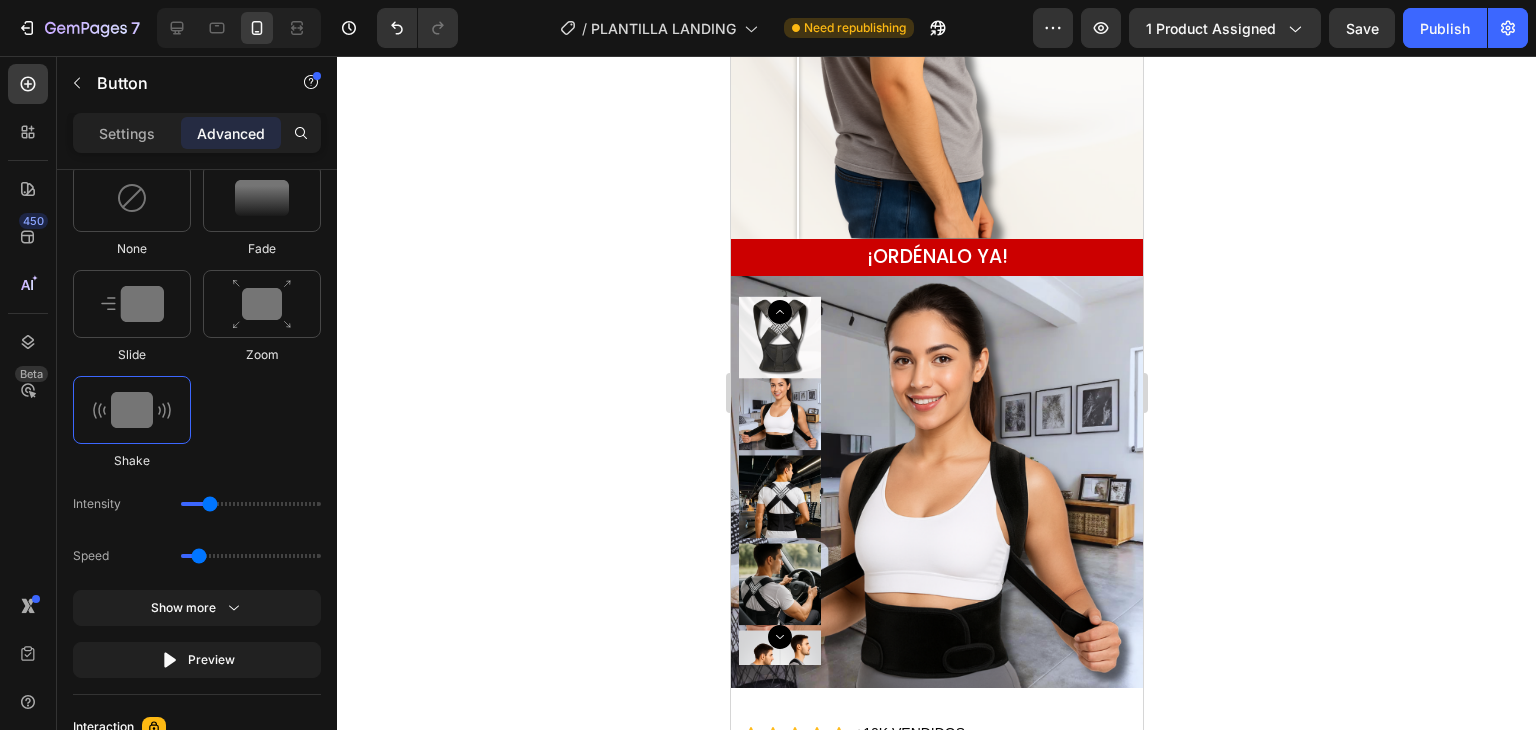 click 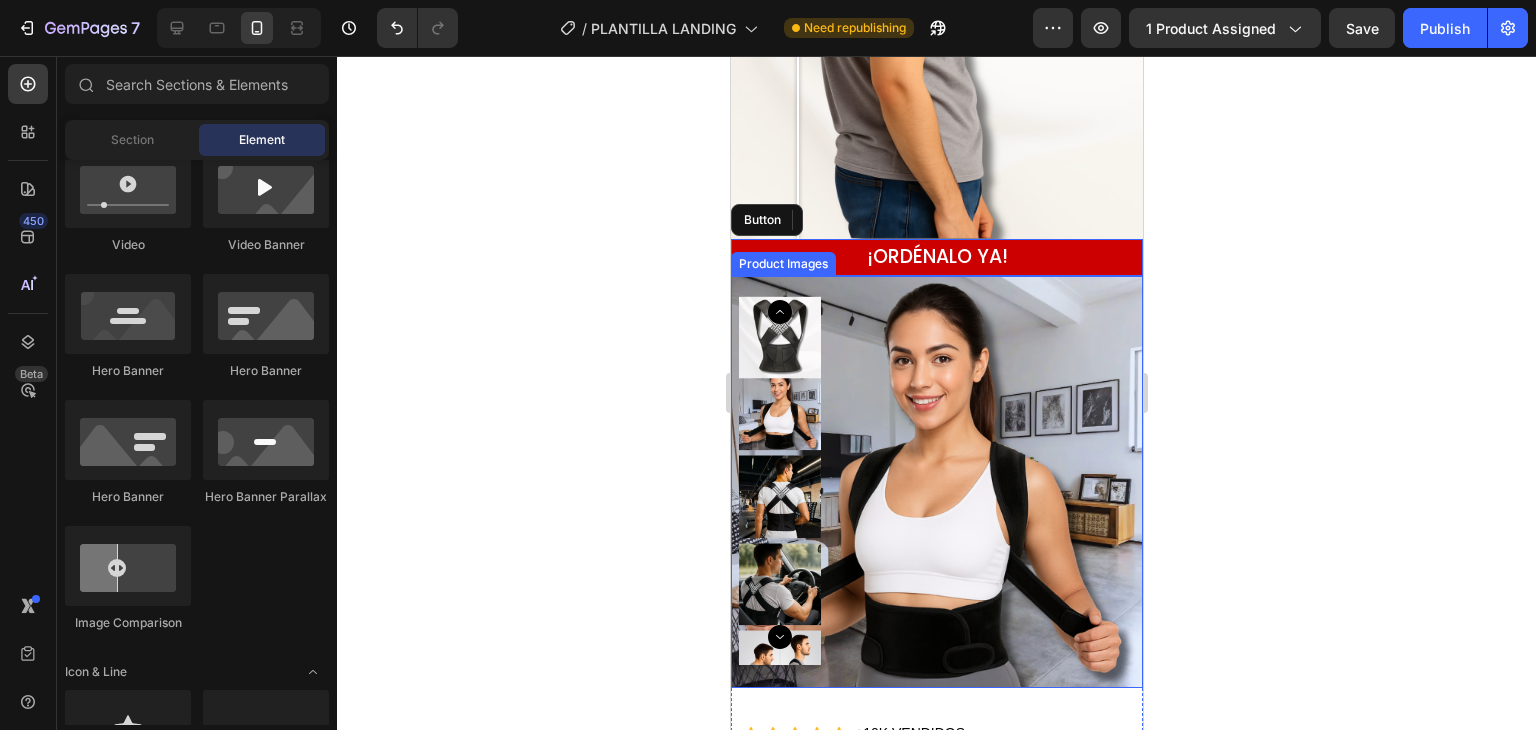 scroll, scrollTop: 5800, scrollLeft: 0, axis: vertical 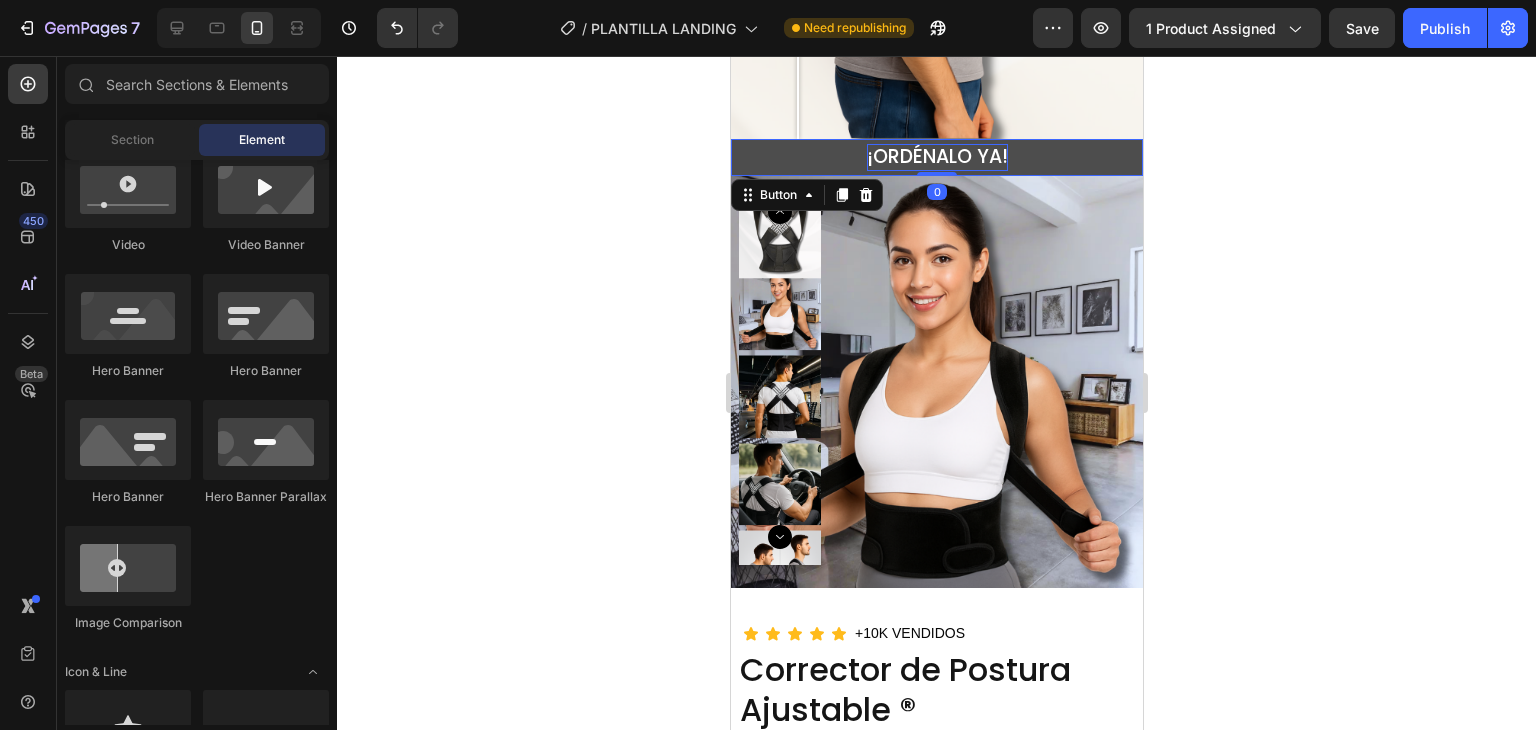 click on "¡ORDÉNALO YA!" at bounding box center (936, 156) 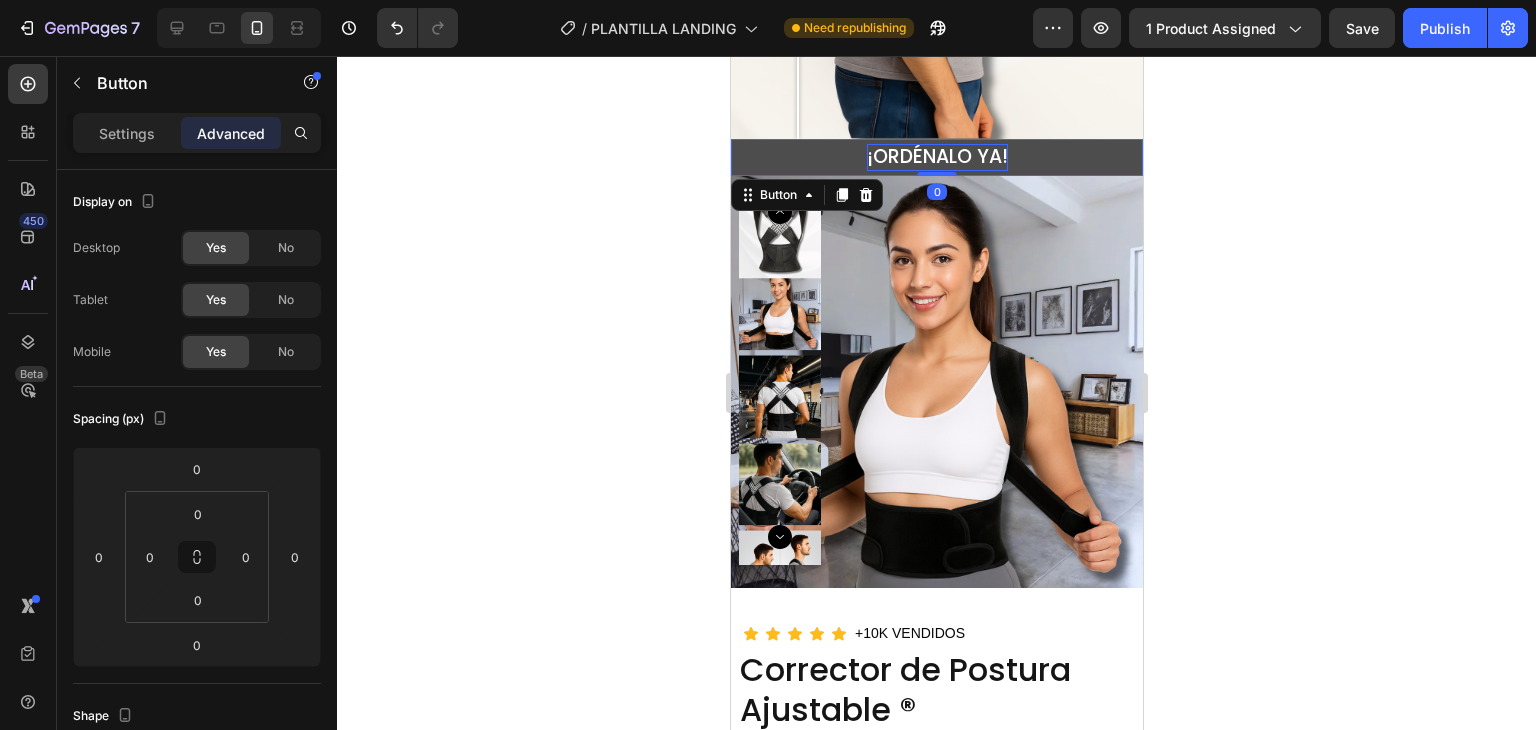 click on "¡ORDÉNALO YA!" at bounding box center (936, 156) 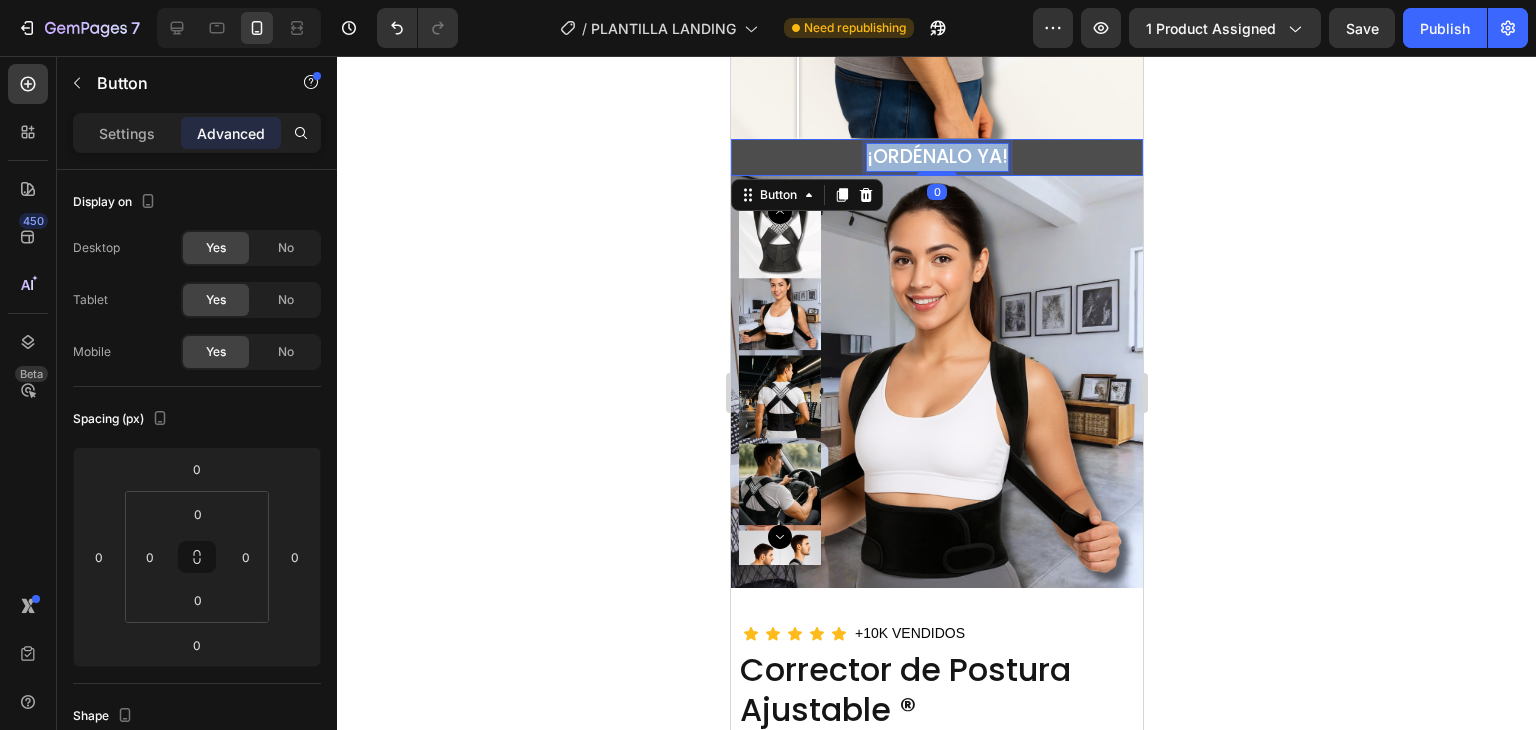 click on "¡ORDÉNALO YA!" at bounding box center (936, 156) 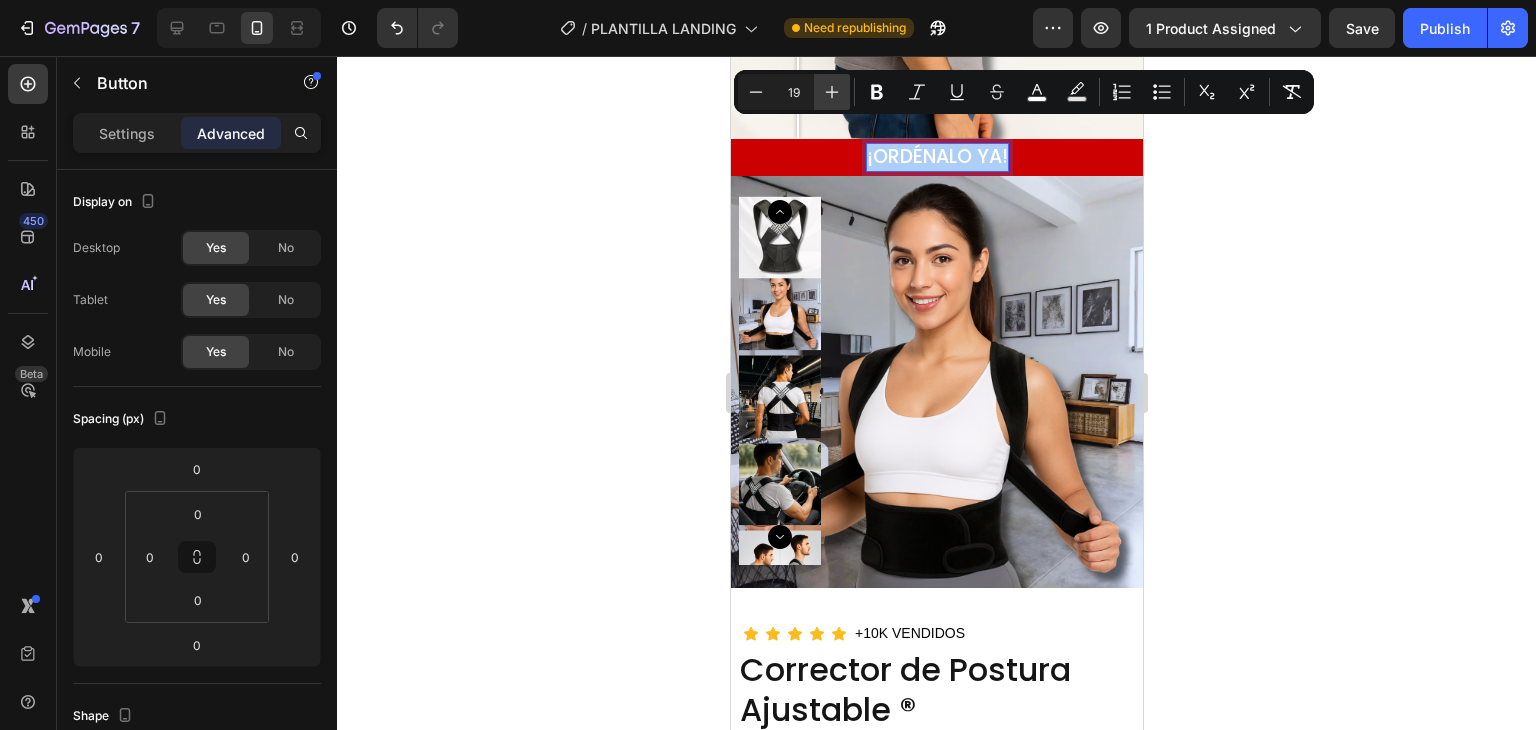 click 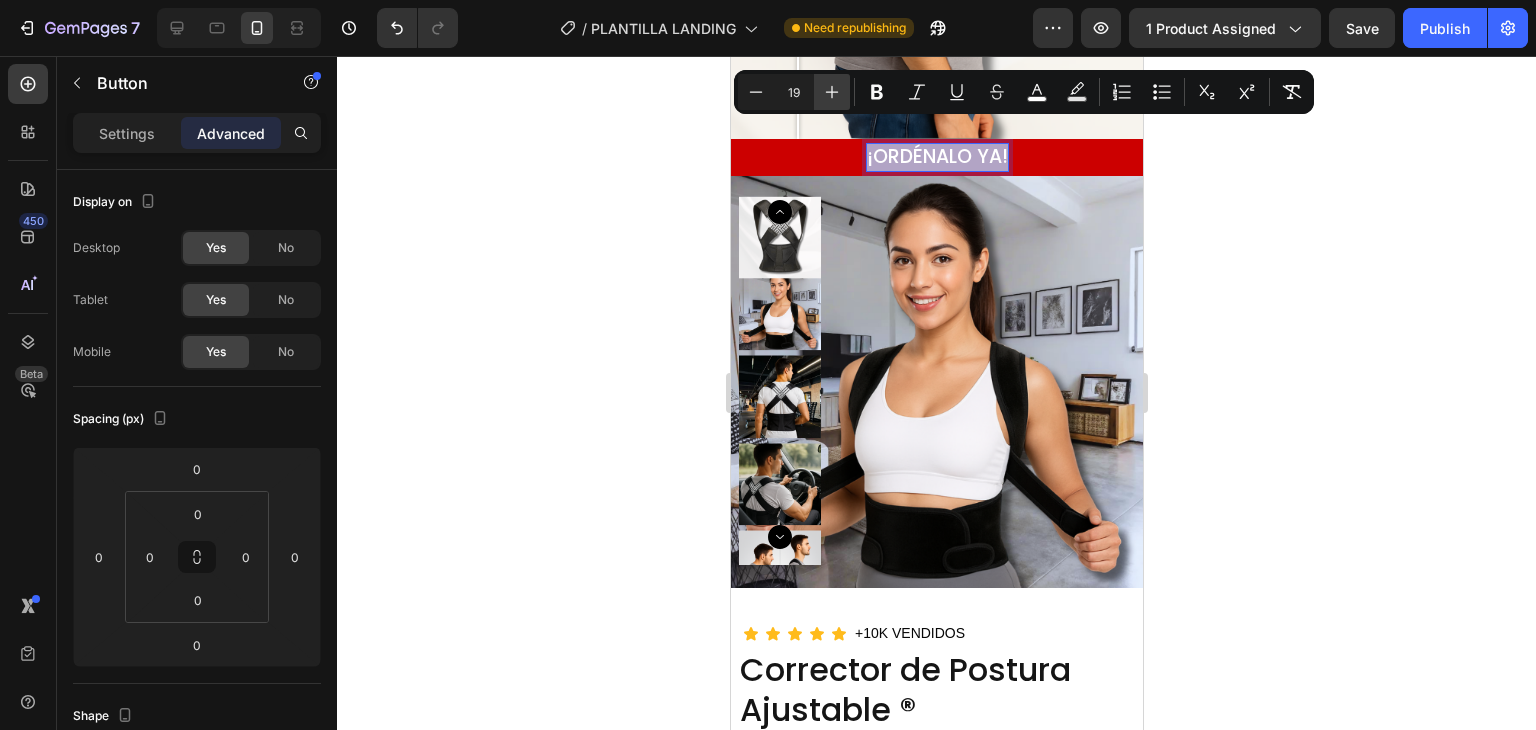 type 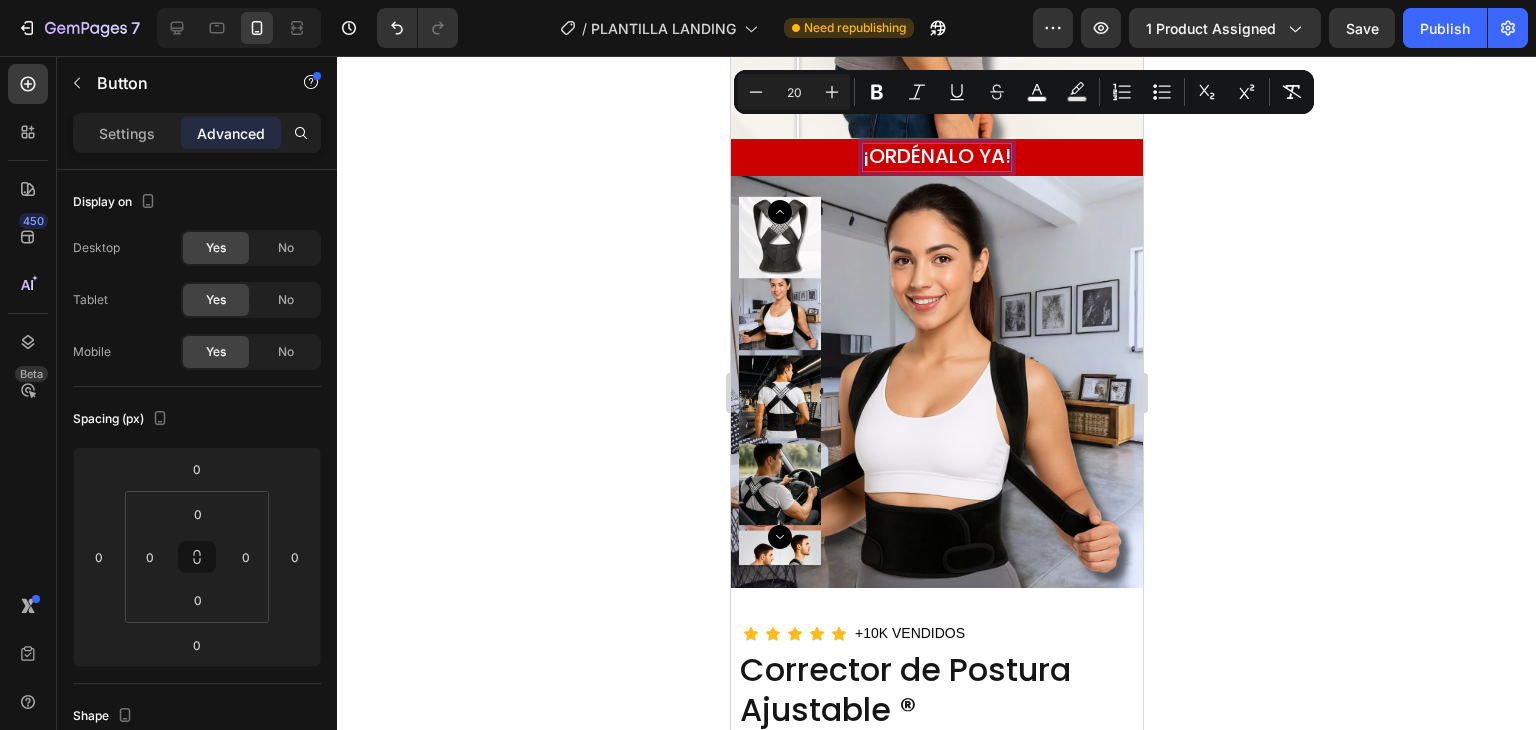 click 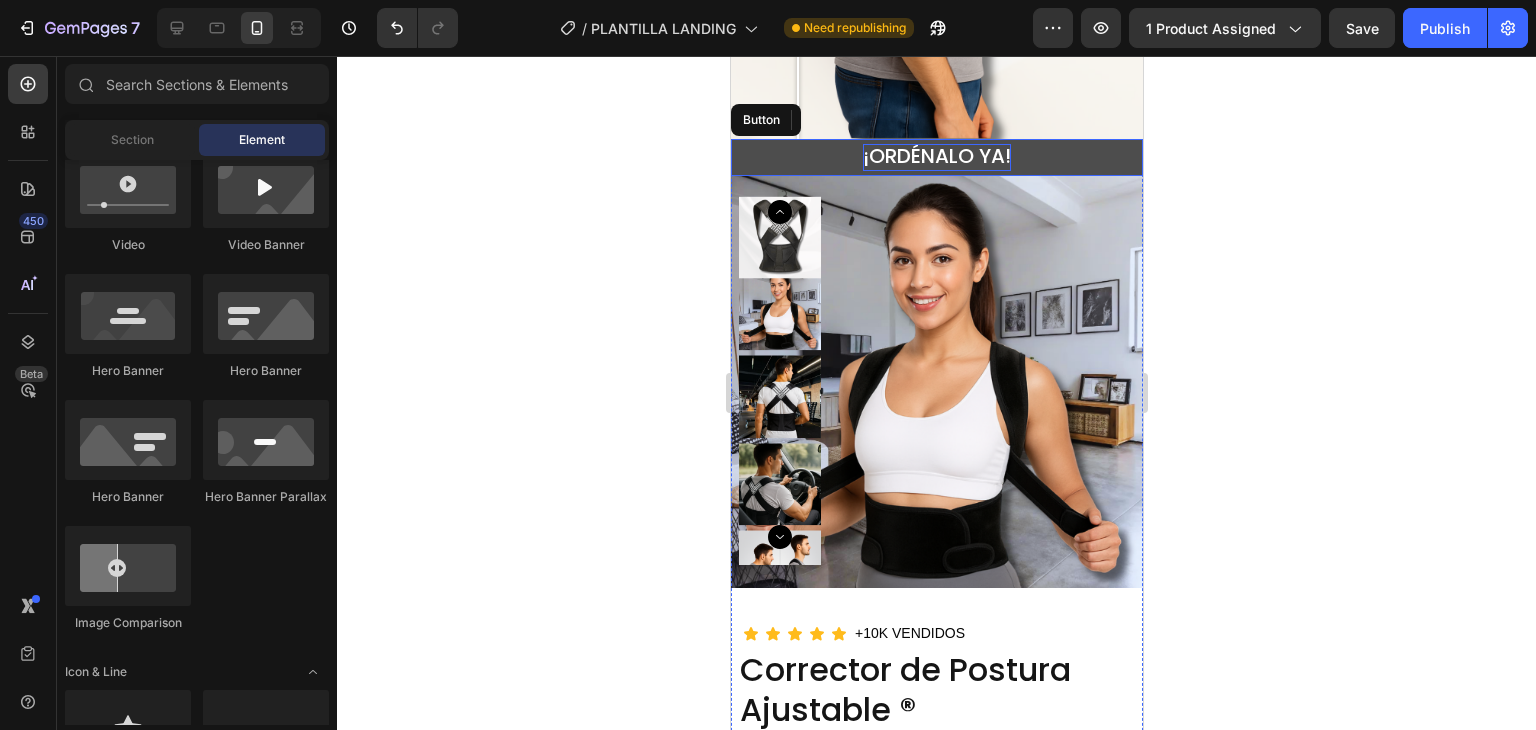 click on "¡ORDÉNALO YA!" at bounding box center (936, 156) 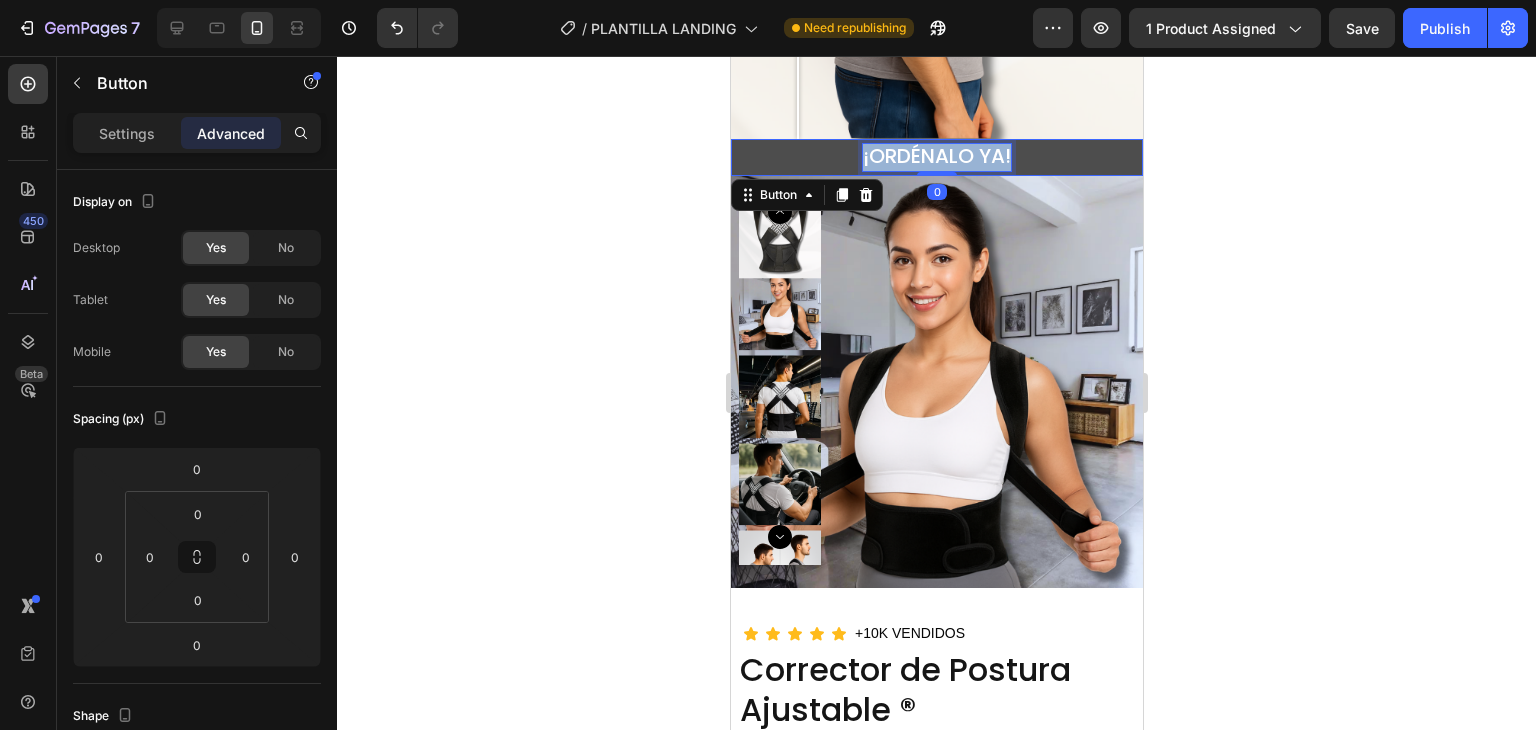 click on "¡ORDÉNALO YA!" at bounding box center [936, 156] 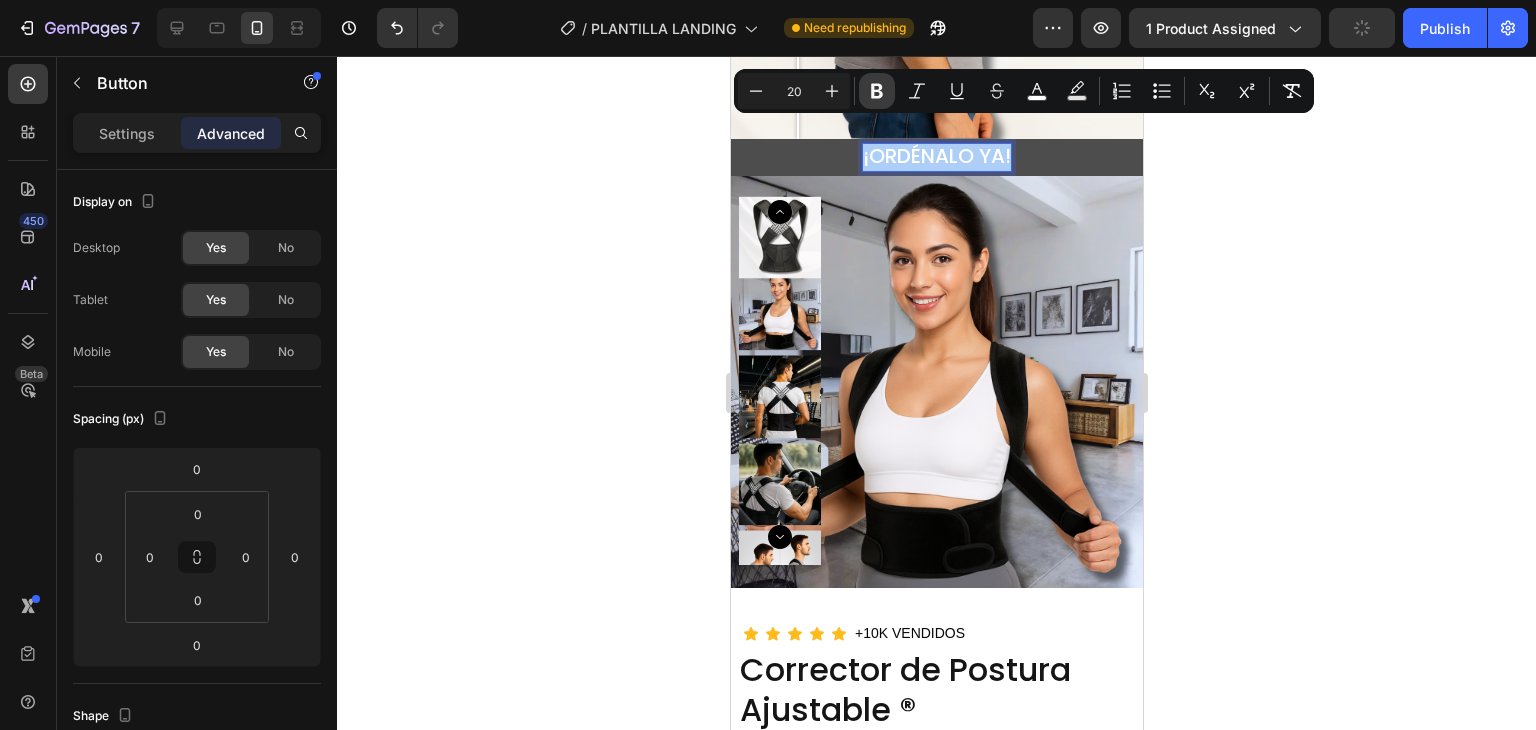 click 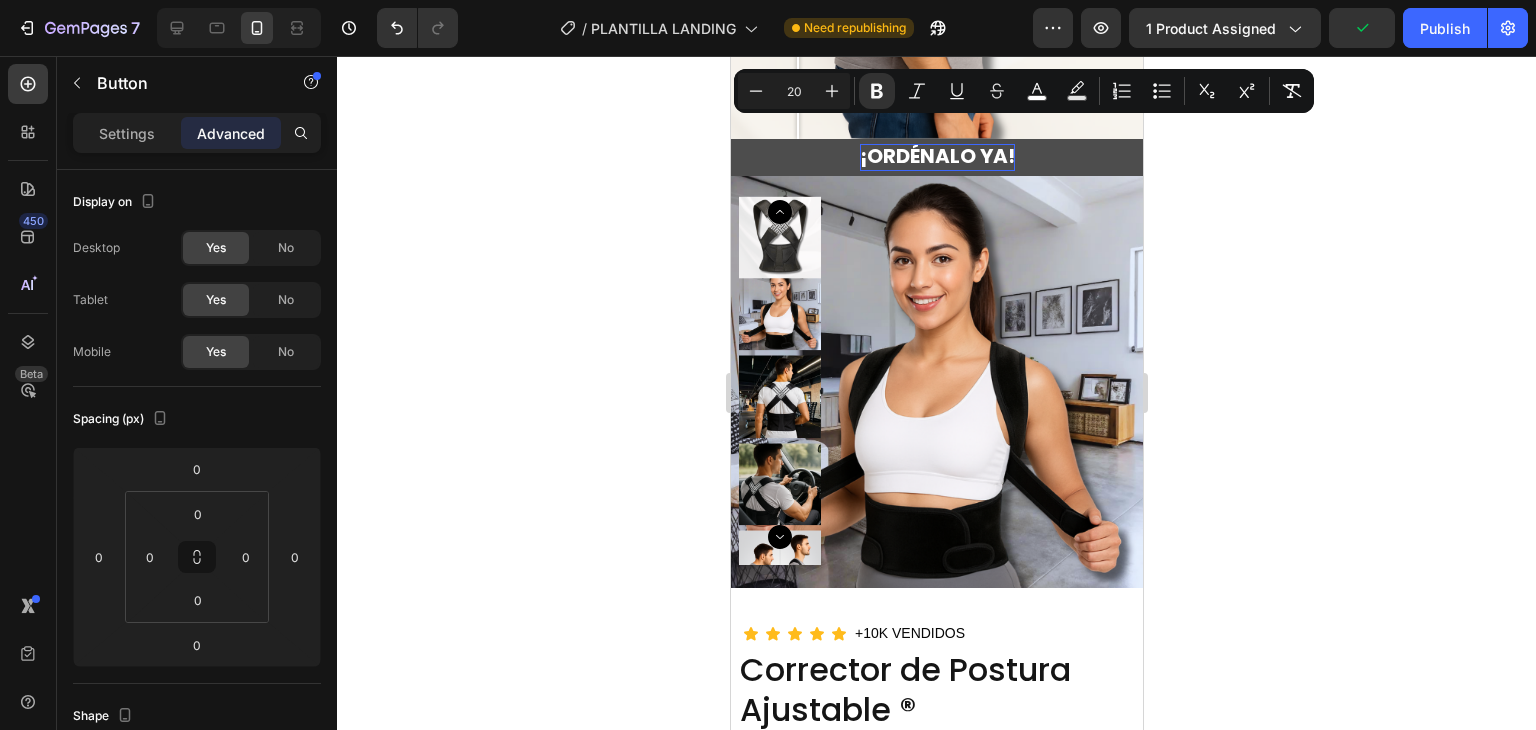 click 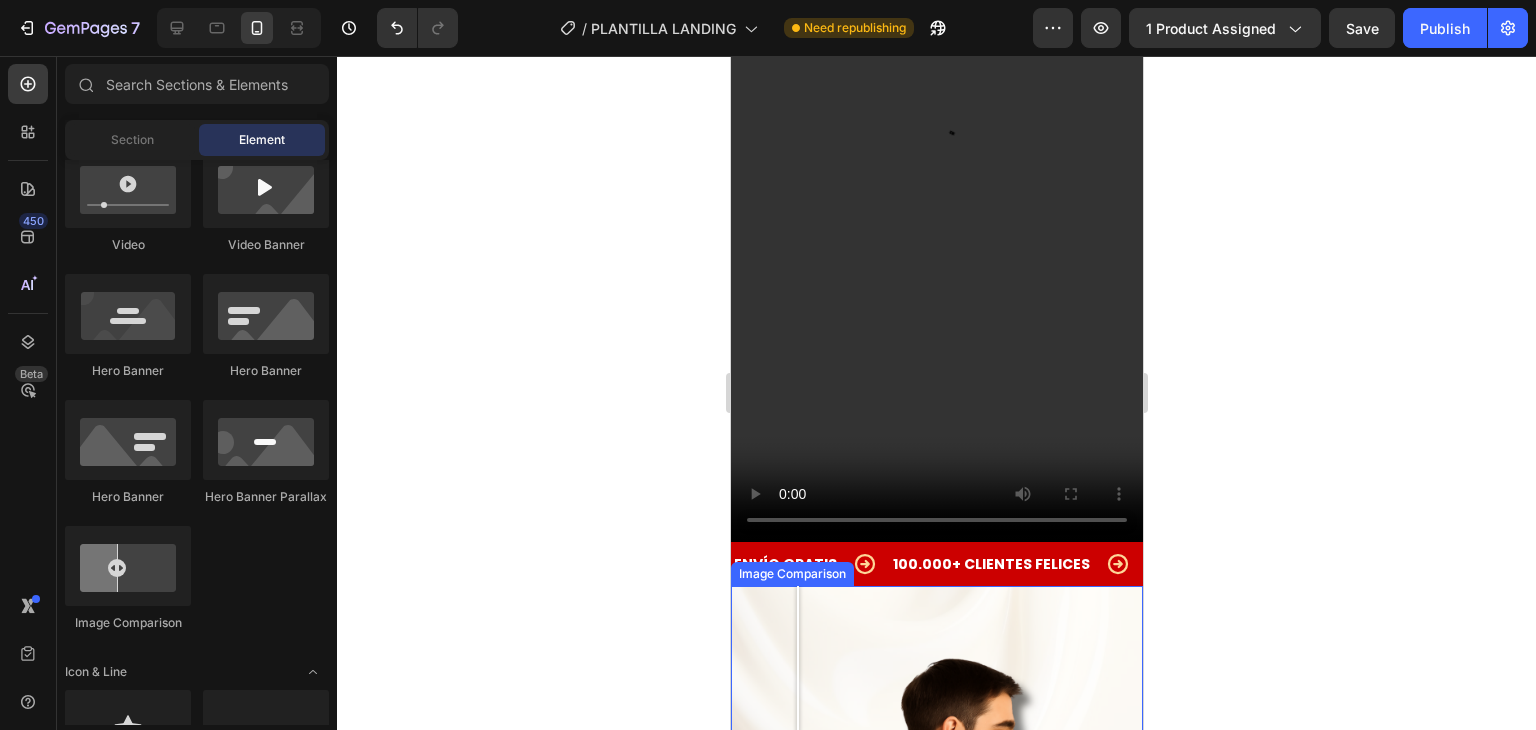 scroll, scrollTop: 4900, scrollLeft: 0, axis: vertical 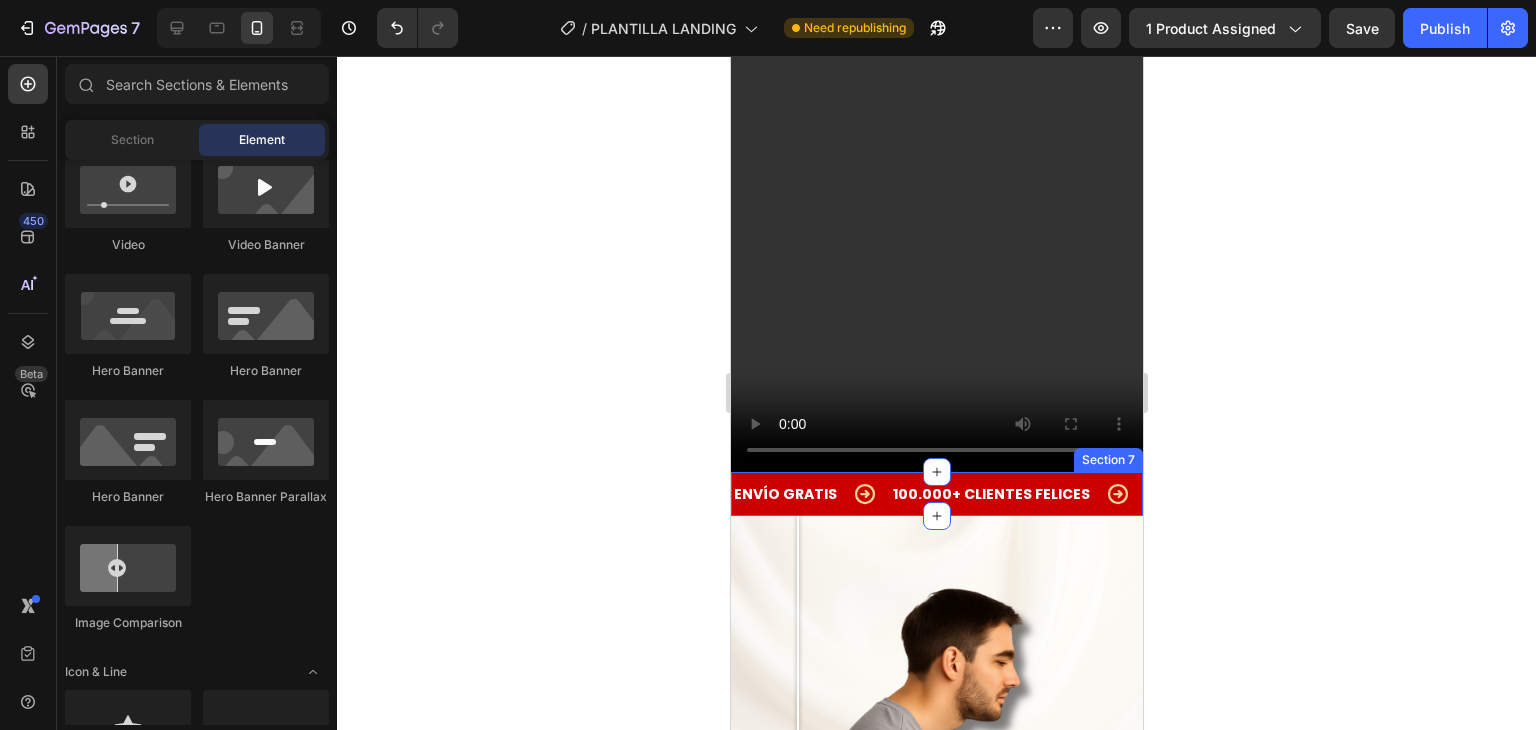 click on "ENVÍO GRATIS Text
100.000+ CLIENTES FELICES Text
AMADO POR TODOS Text
ENVÍO GRATIS Text
100.000+ CLIENTES FELICES Text
AMADO POR TODOS Text
Marquee Section 7" at bounding box center [936, 494] 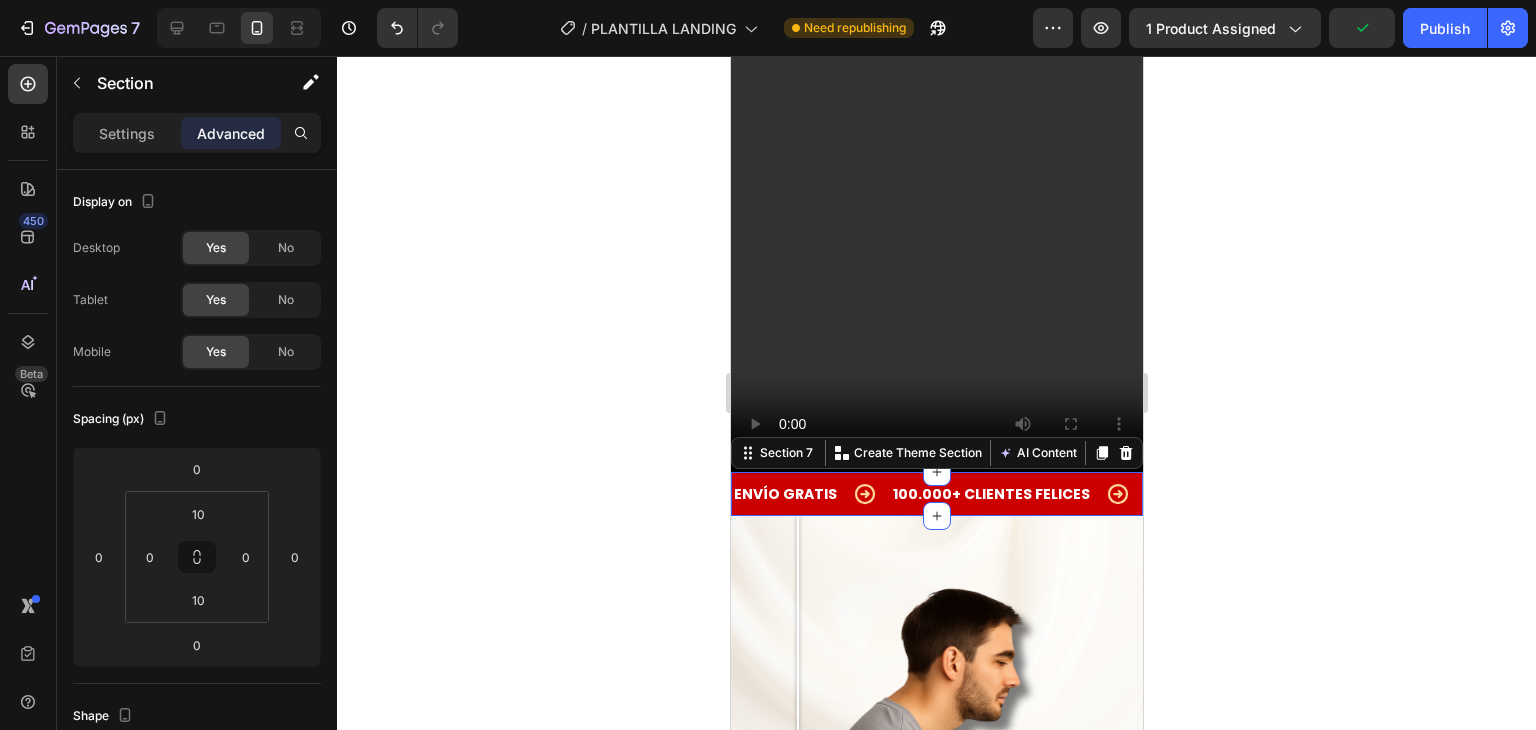 click 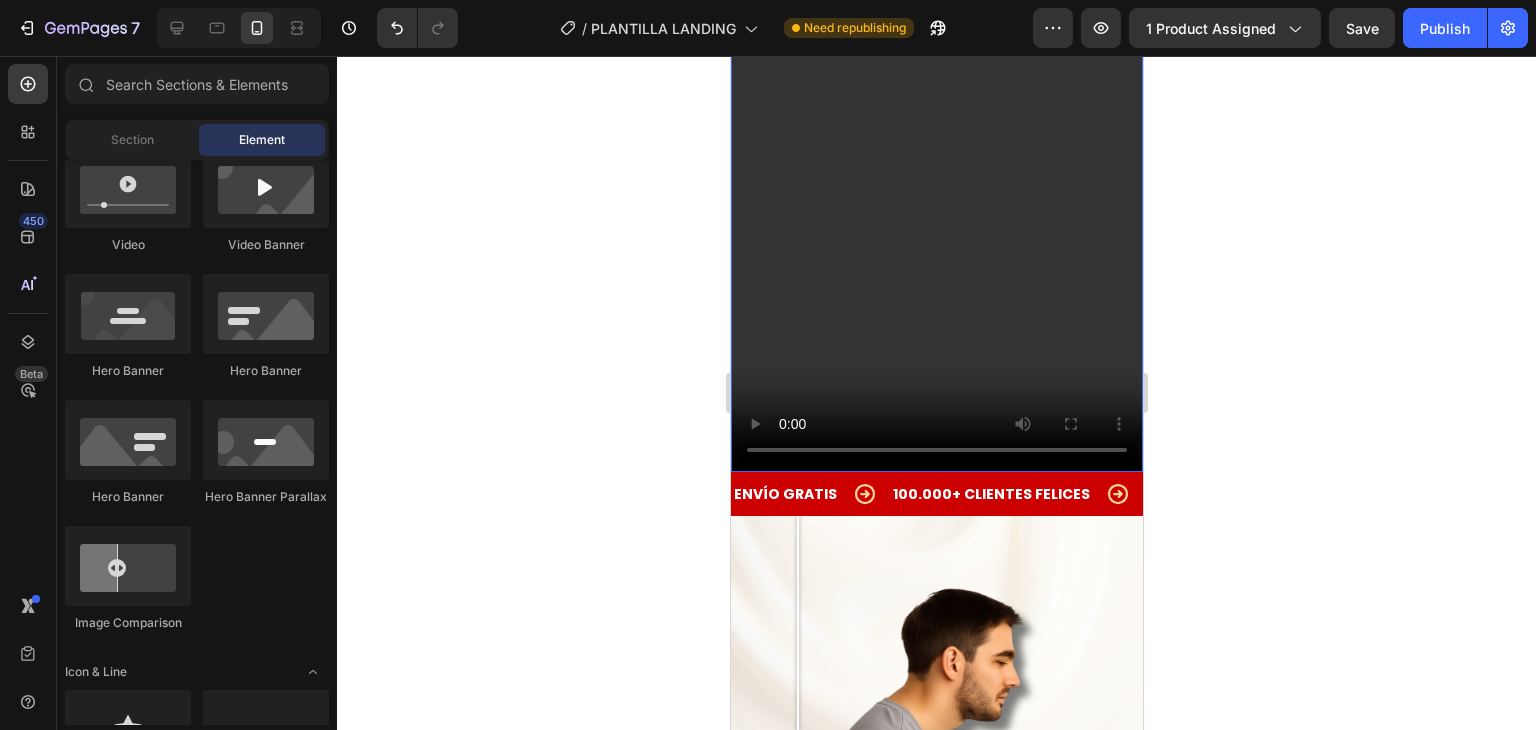 click at bounding box center [936, 106] 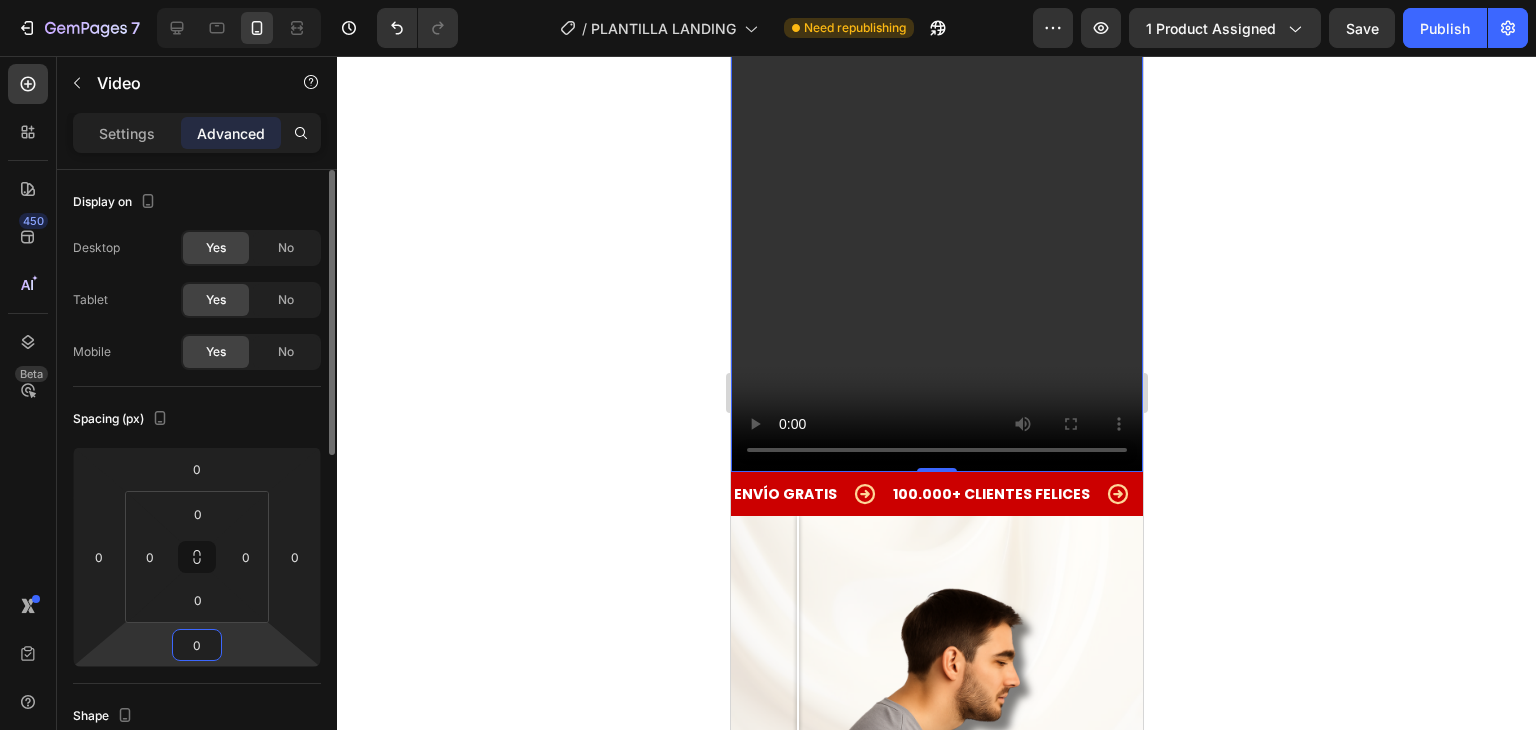 click on "0" at bounding box center [197, 645] 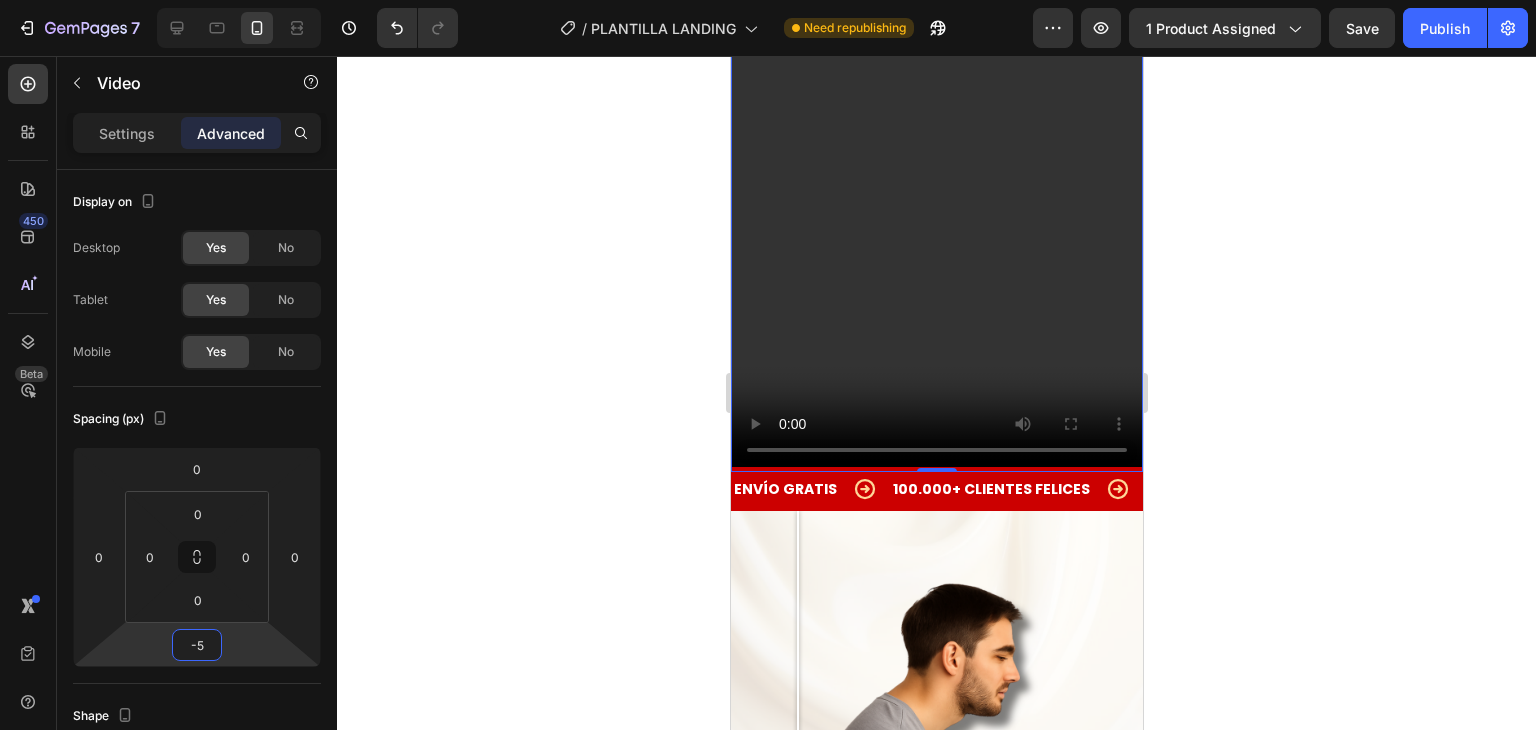 click 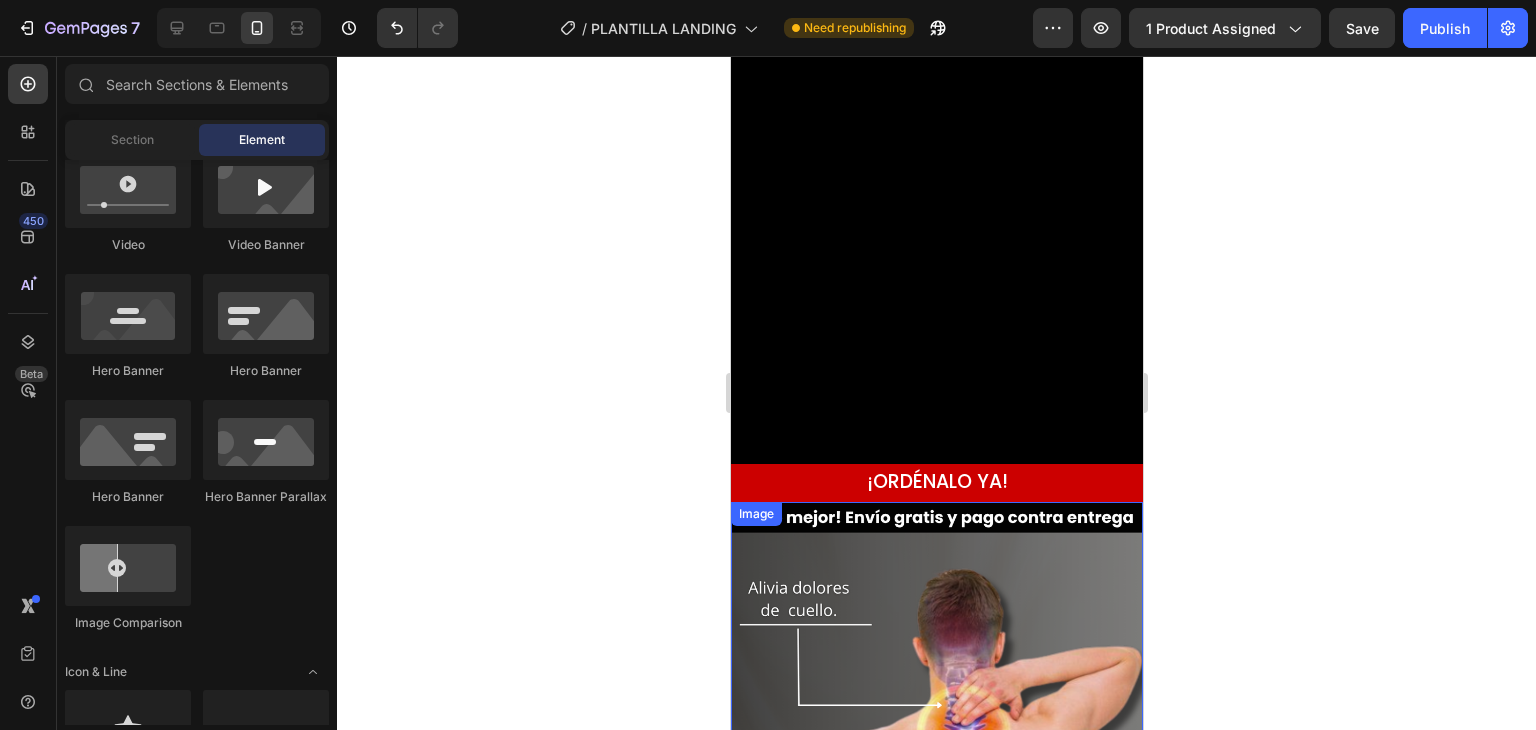 scroll, scrollTop: 900, scrollLeft: 0, axis: vertical 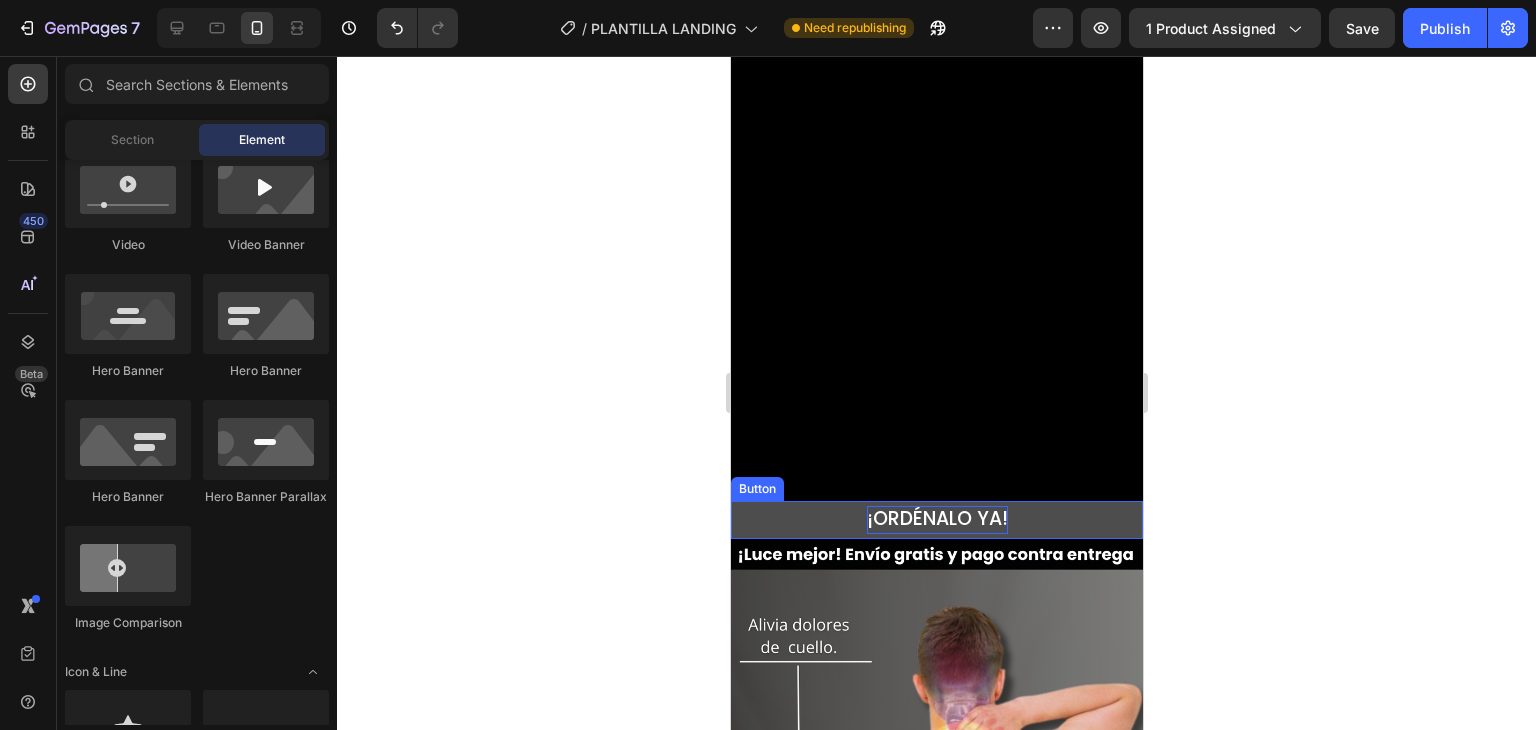 click on "¡ORDÉNALO YA!" at bounding box center [936, 518] 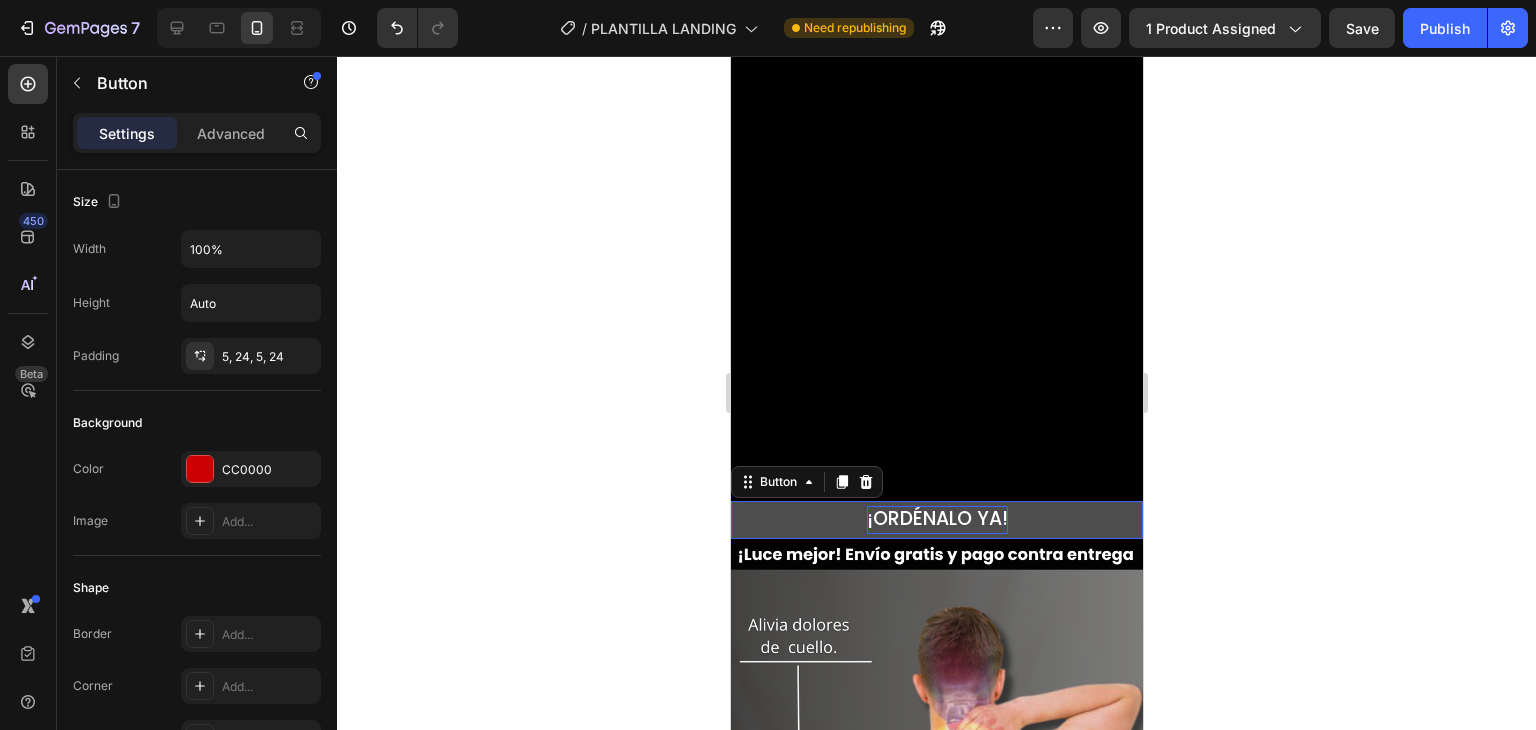 click on "¡ORDÉNALO YA!" at bounding box center [936, 518] 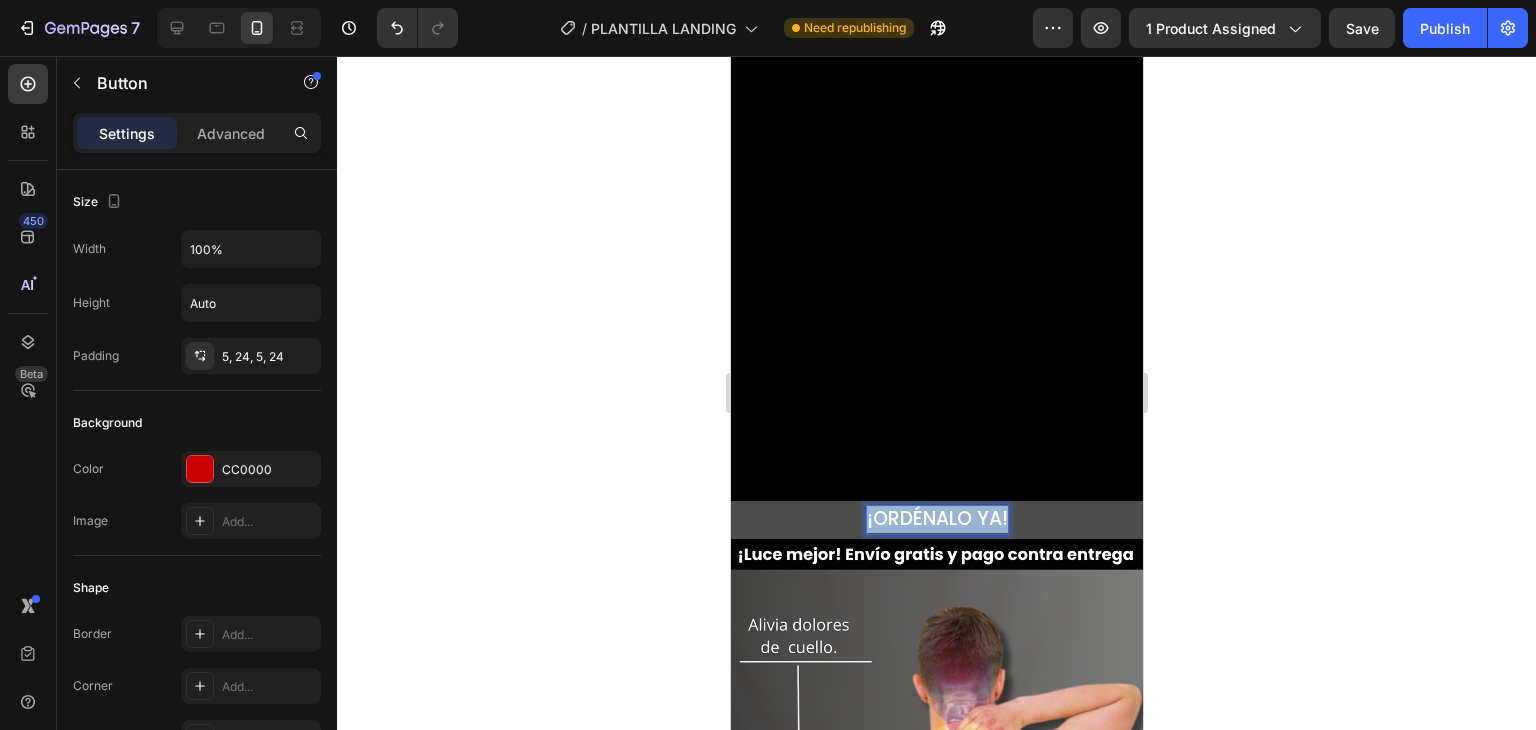 click on "¡ORDÉNALO YA!" at bounding box center (936, 518) 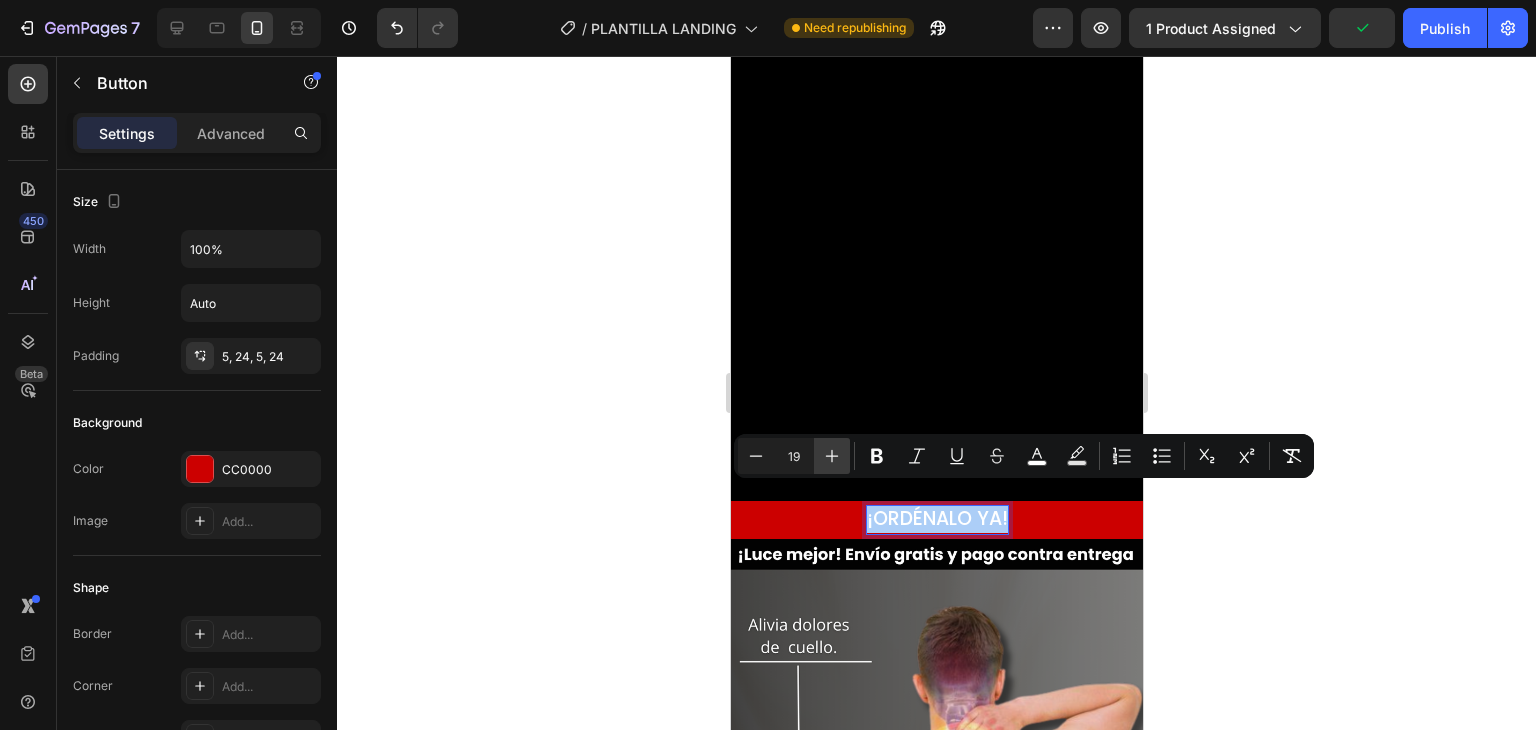 click 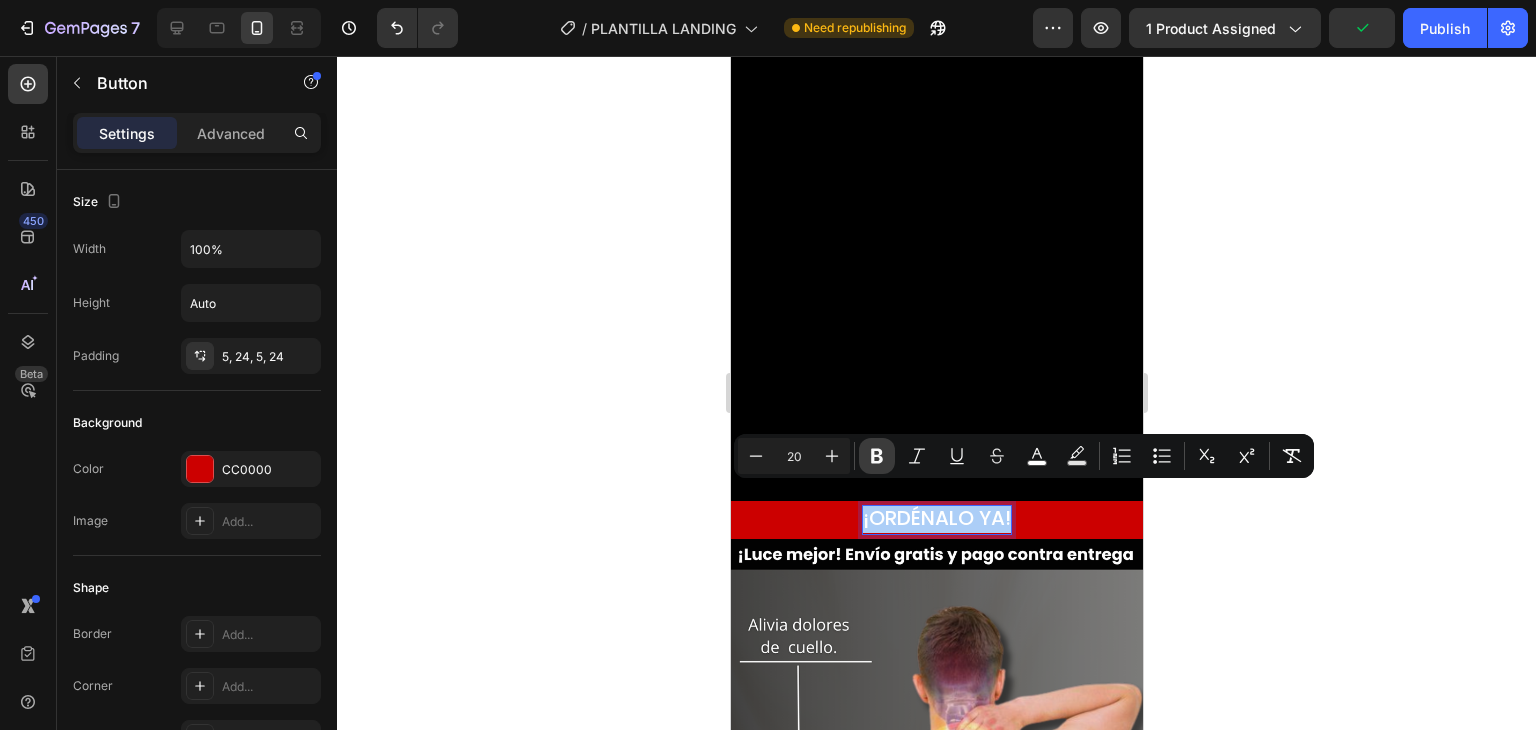 click 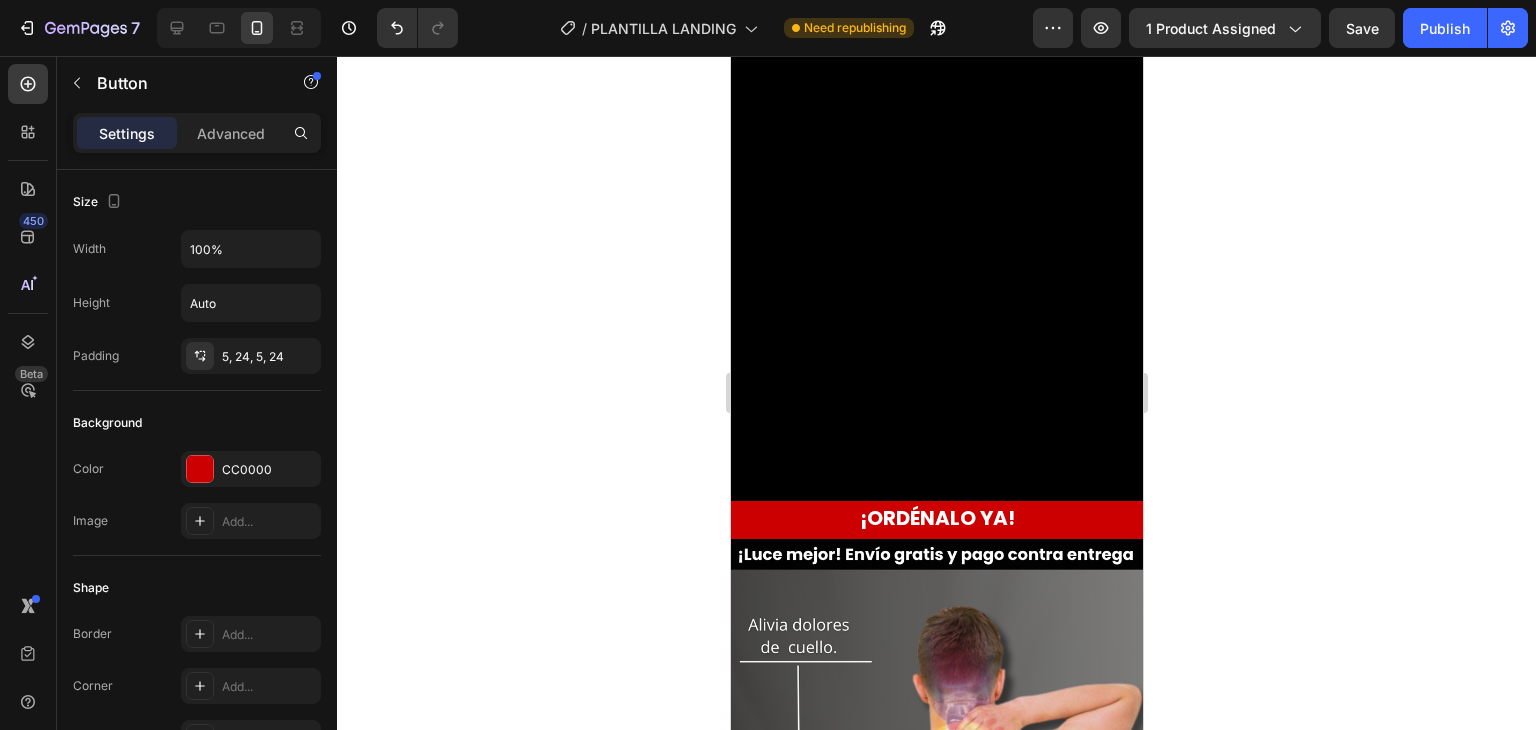 click 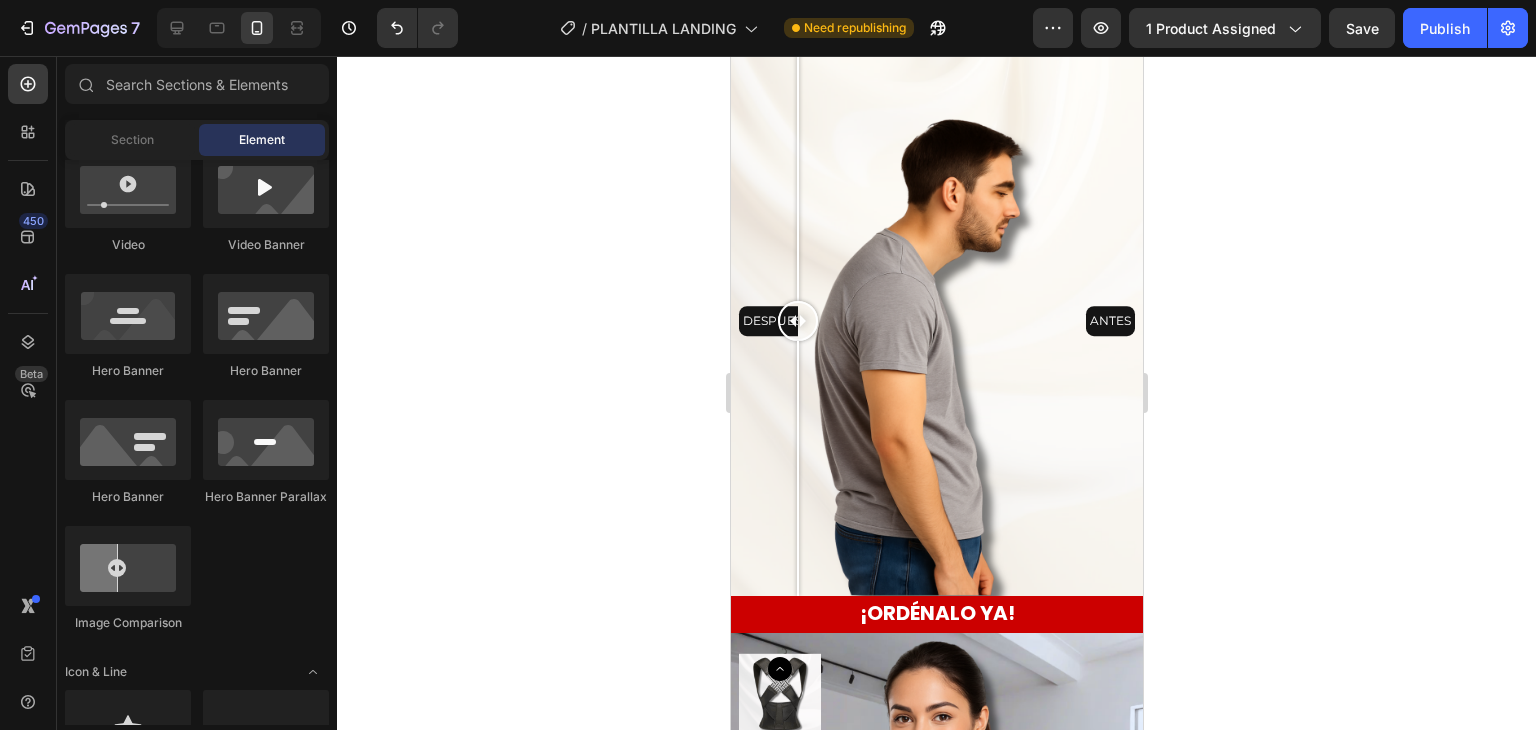 scroll, scrollTop: 5200, scrollLeft: 0, axis: vertical 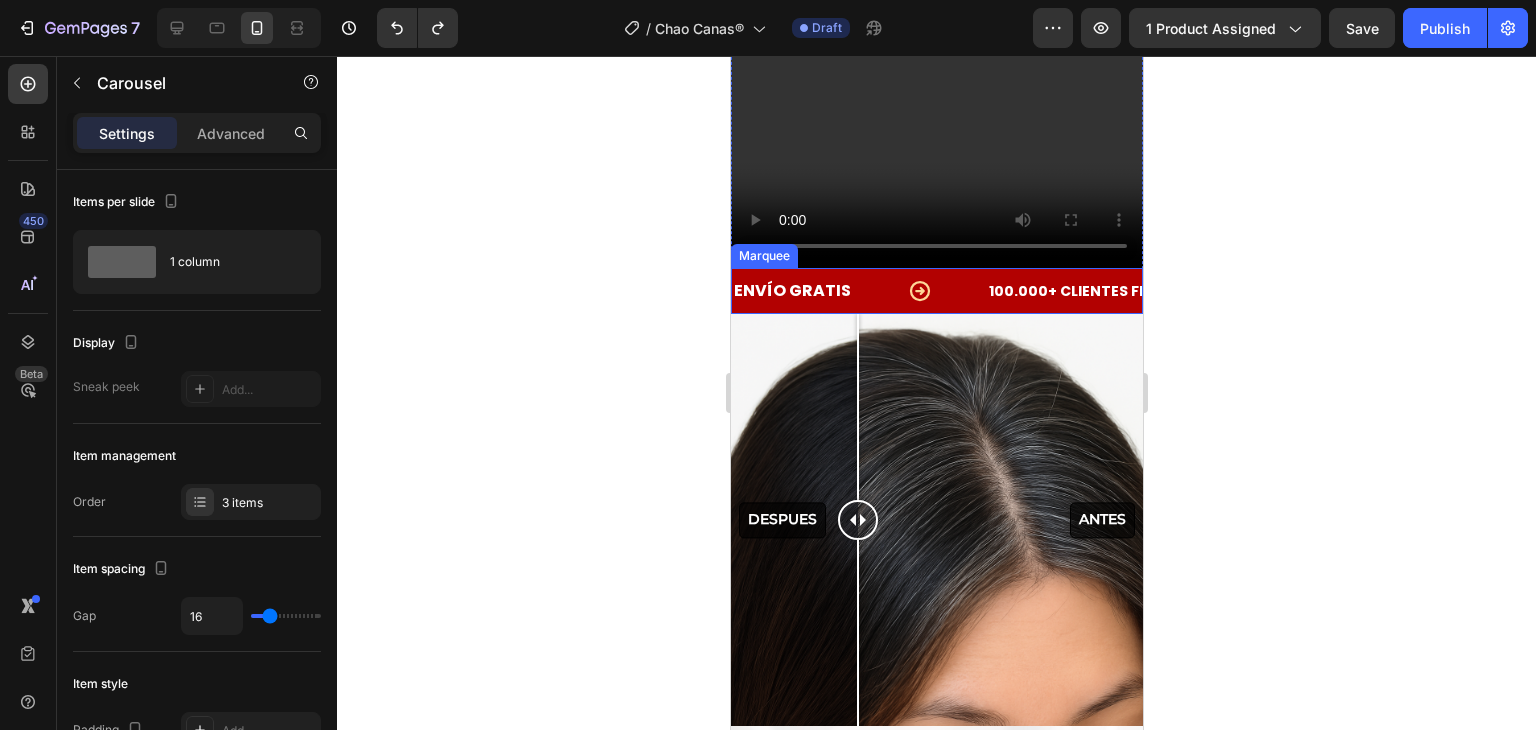 click on "ENVÍO GRATIS Text" at bounding box center [858, 291] 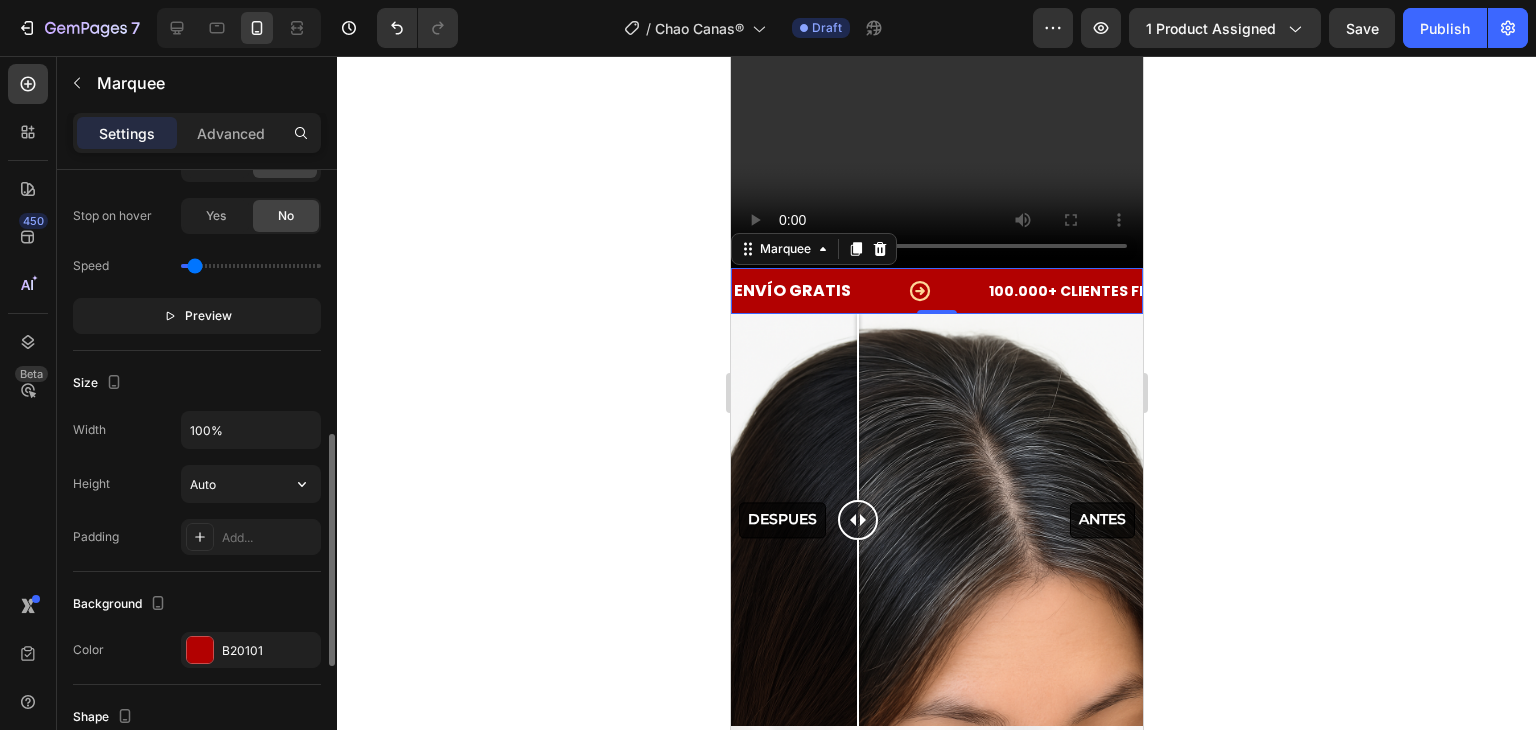 scroll, scrollTop: 900, scrollLeft: 0, axis: vertical 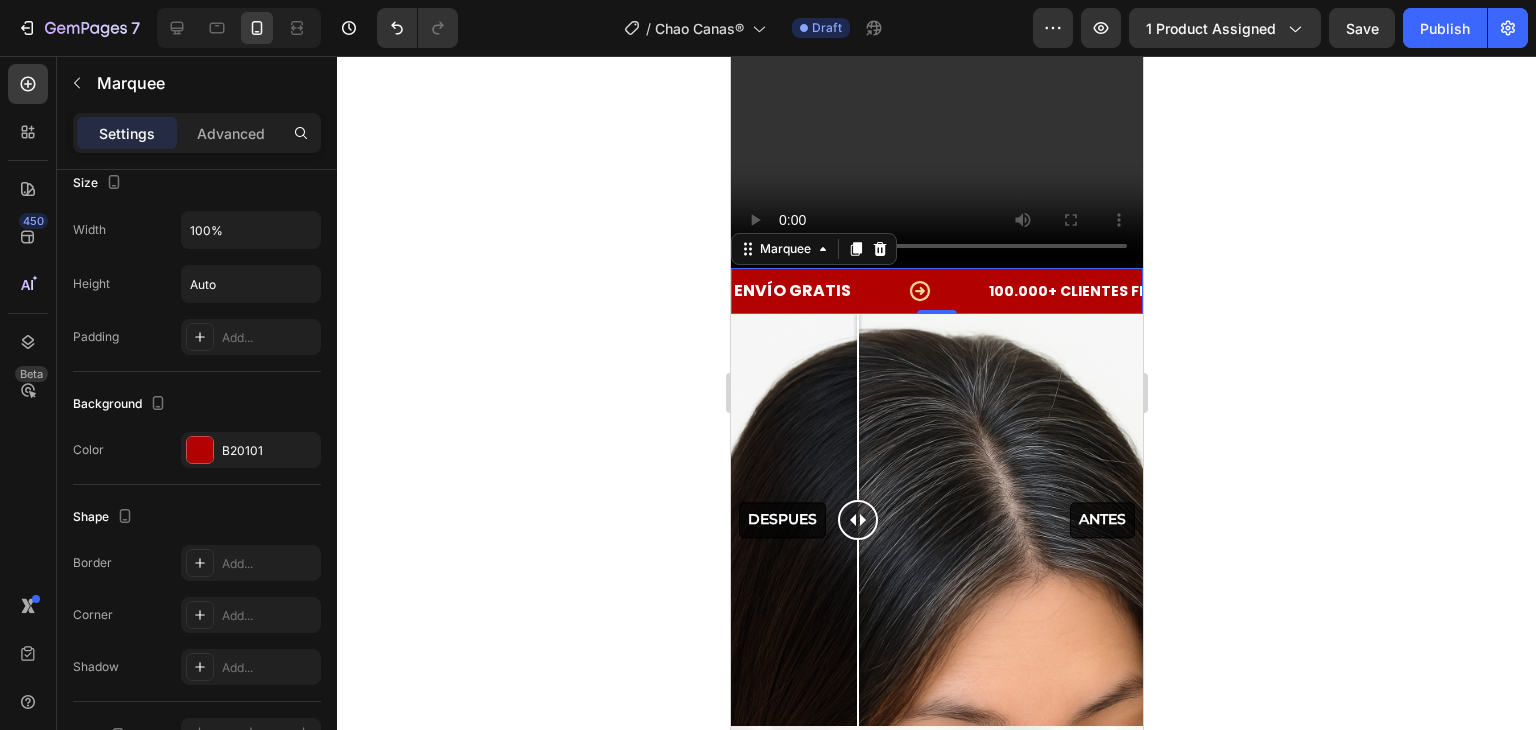 click on "ENVÍO GRATIS Text" at bounding box center (858, 291) 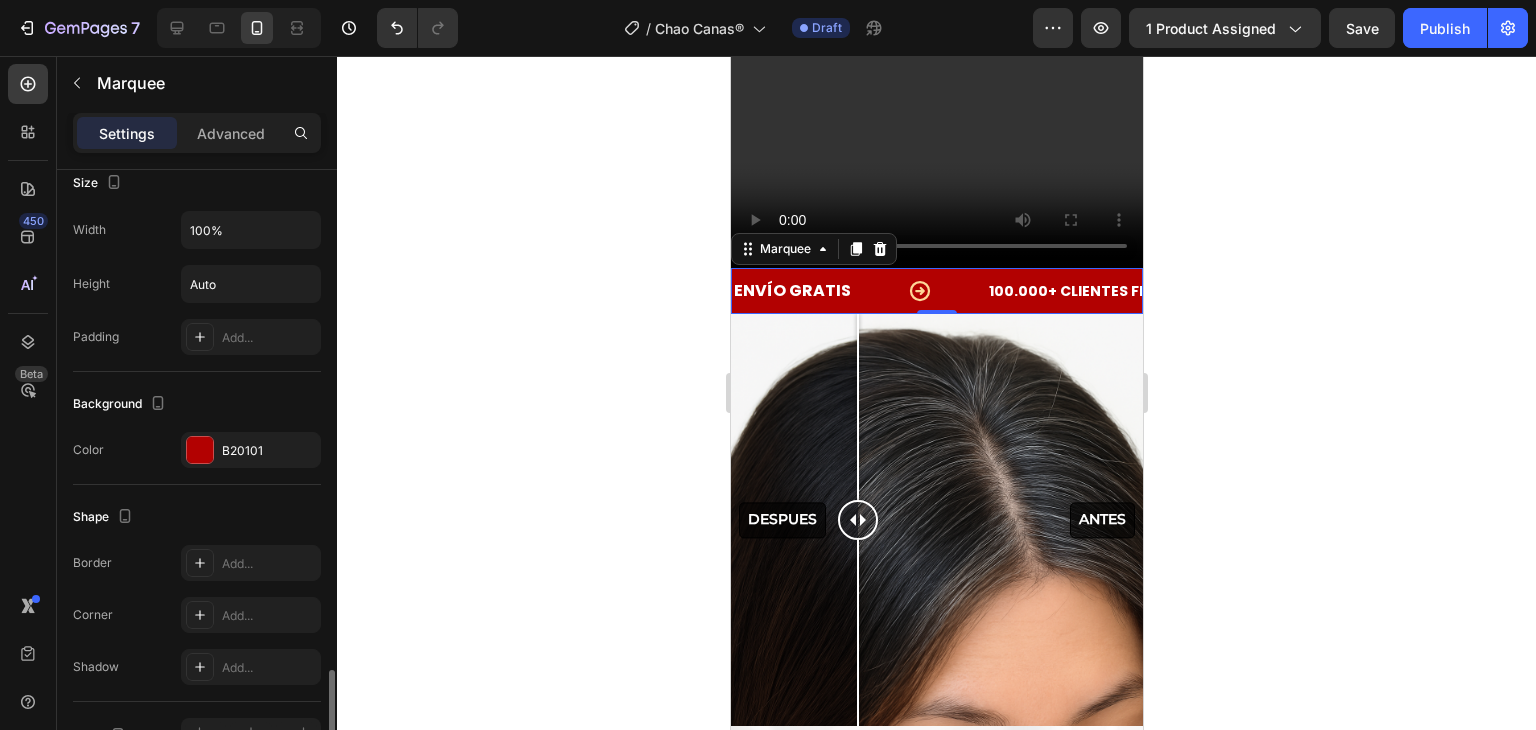scroll, scrollTop: 1016, scrollLeft: 0, axis: vertical 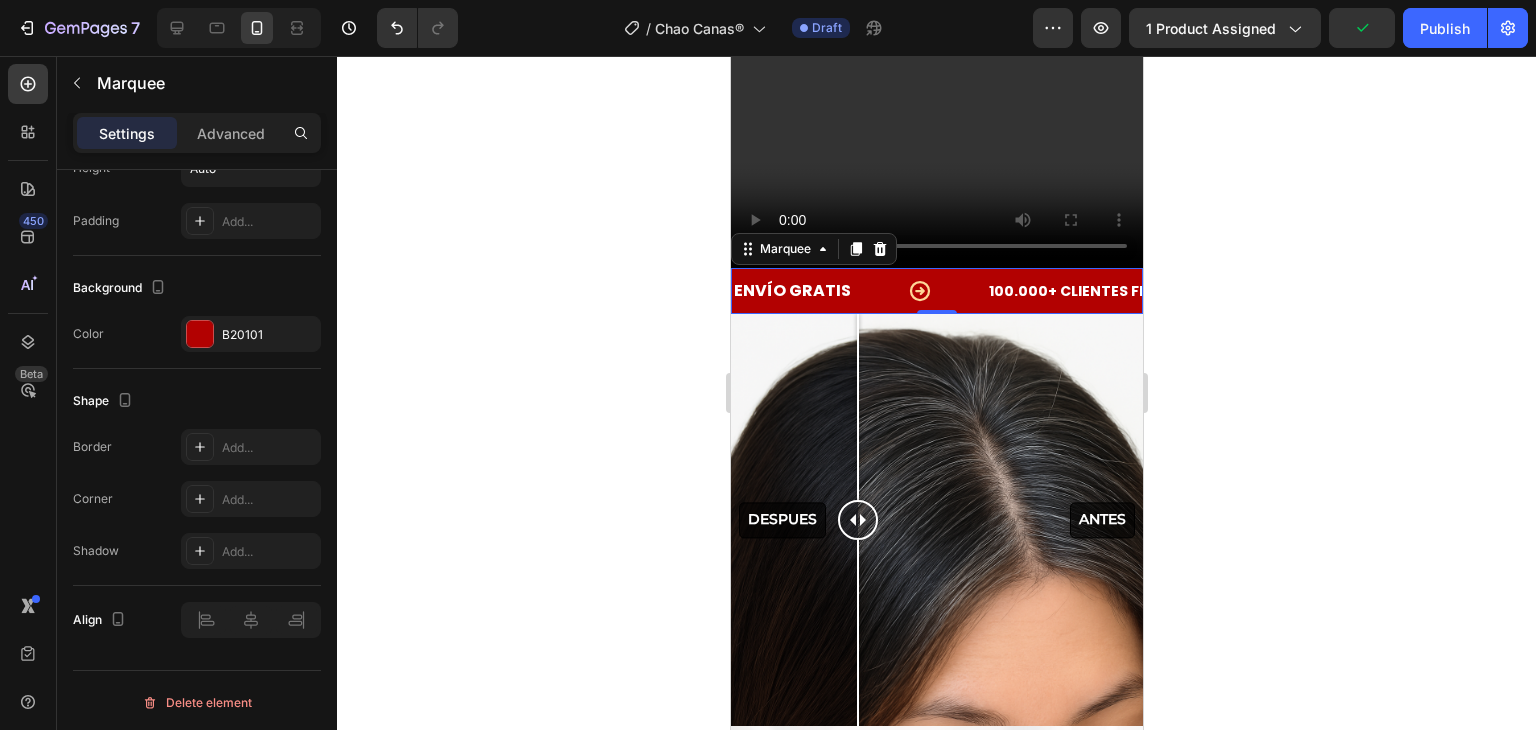 drag, startPoint x: 236, startPoint y: 149, endPoint x: 245, endPoint y: 161, distance: 15 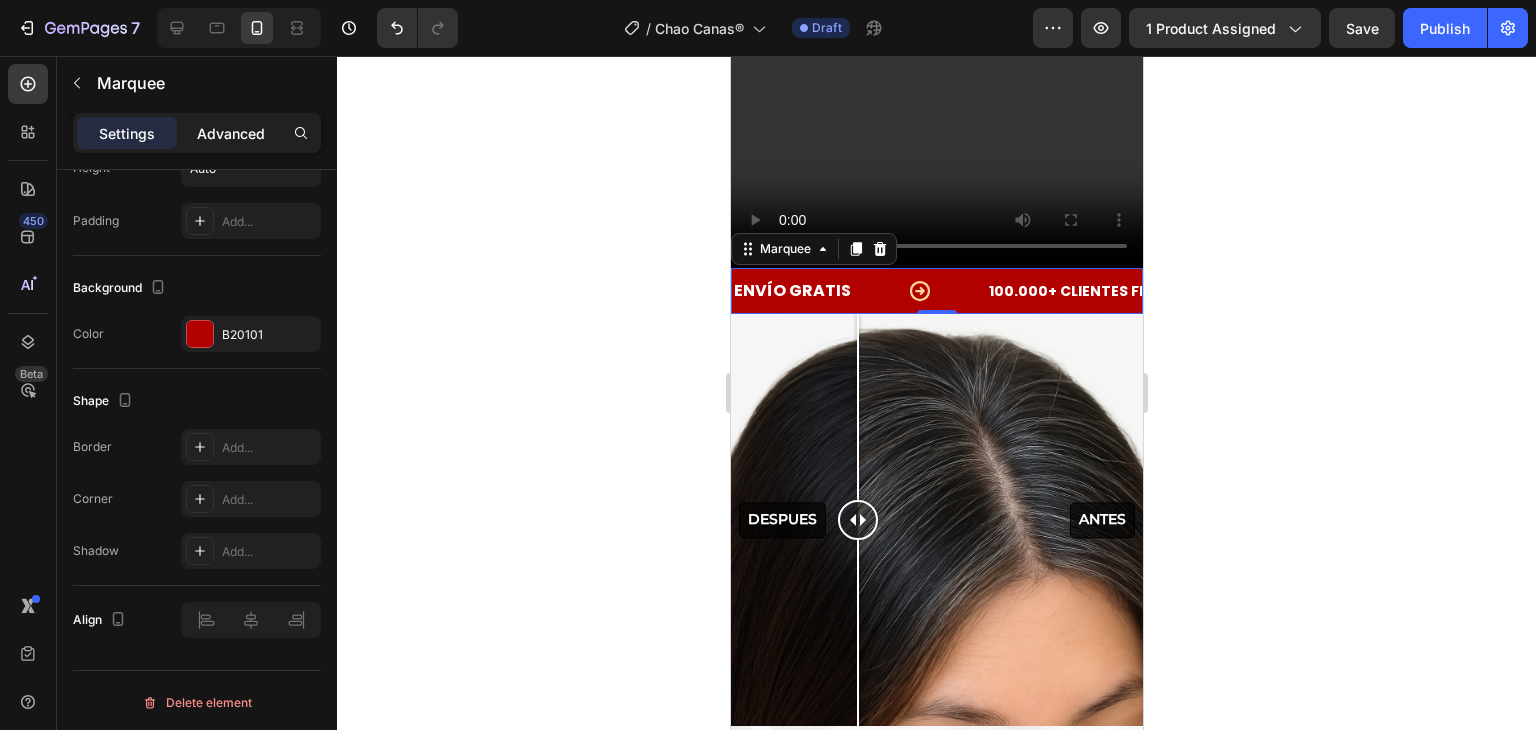 click on "Advanced" at bounding box center (231, 133) 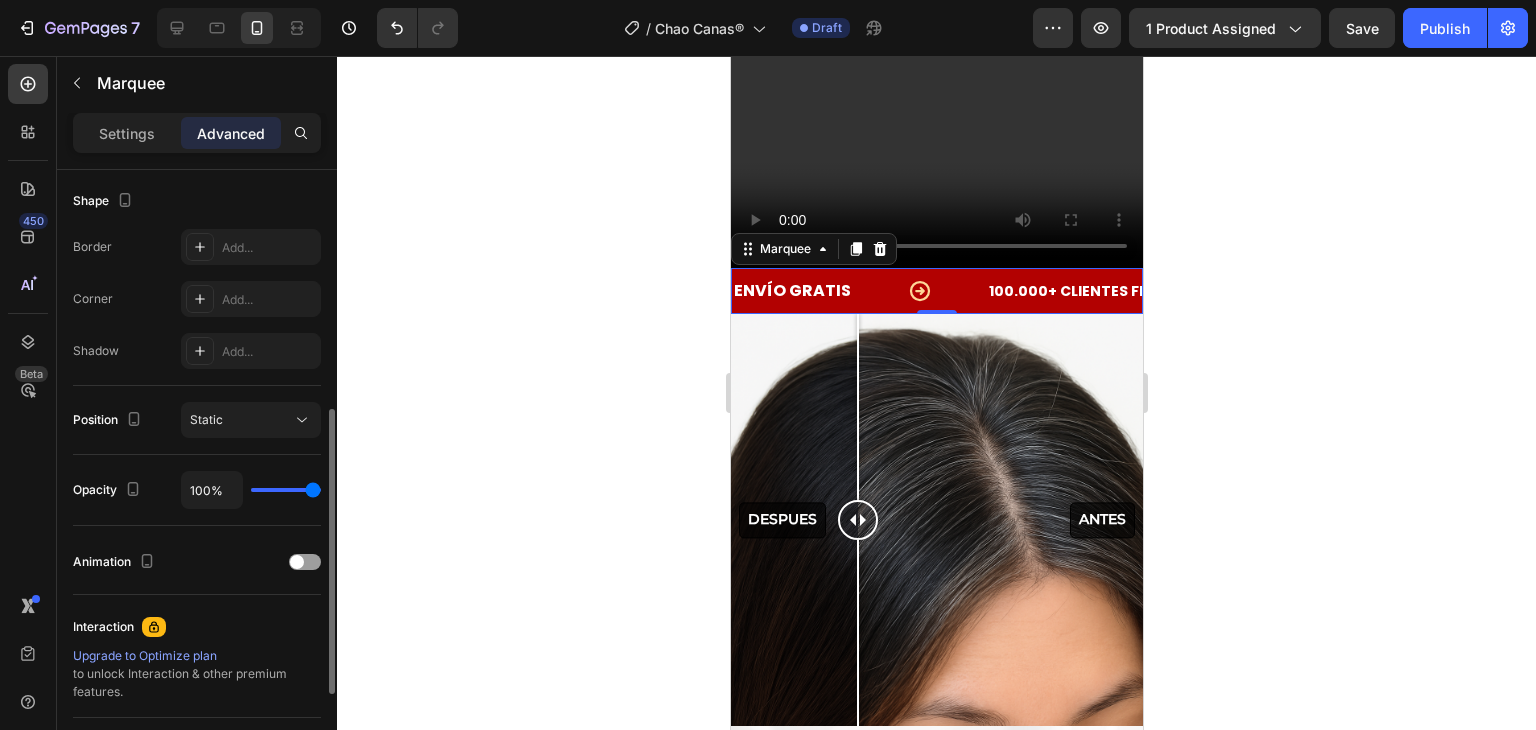 scroll, scrollTop: 415, scrollLeft: 0, axis: vertical 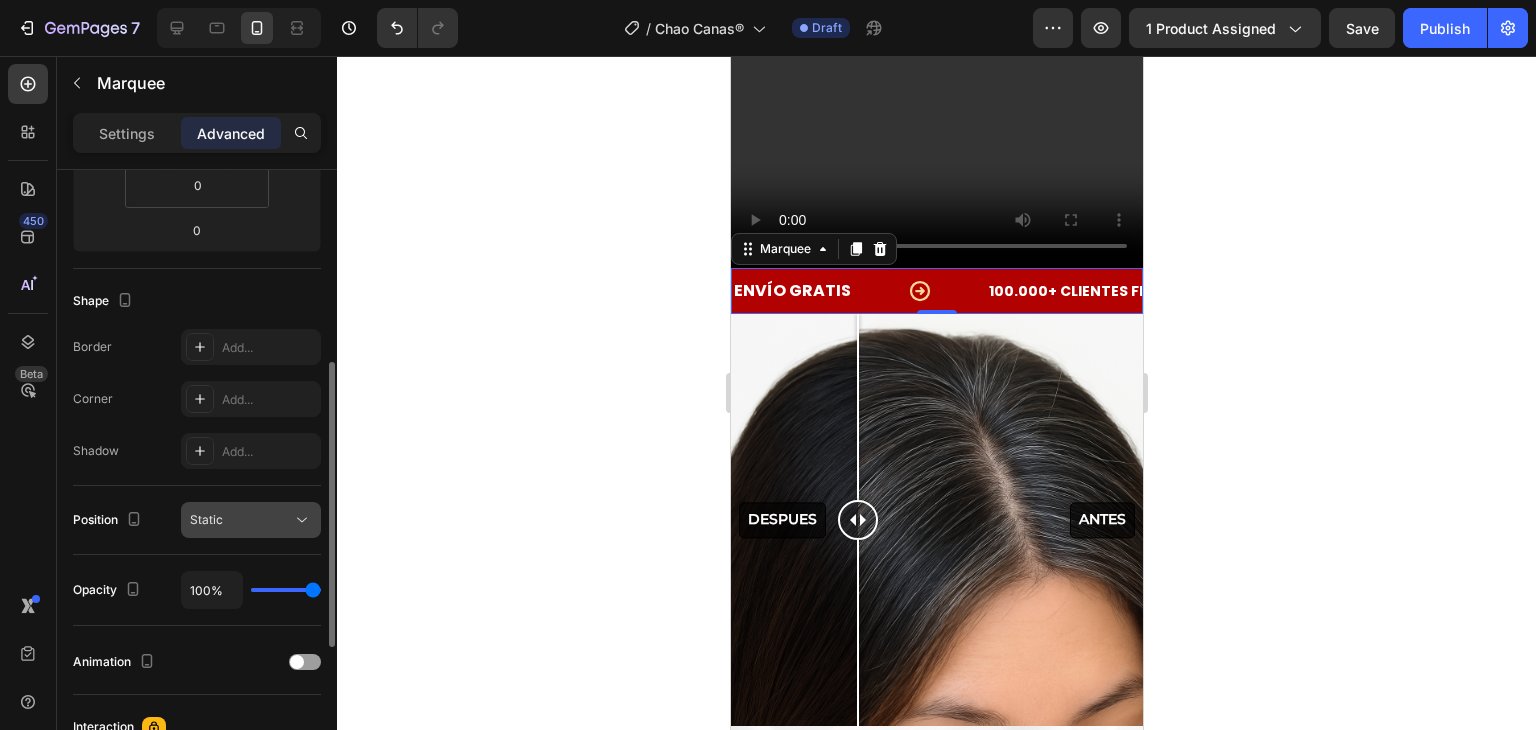 click on "Static" 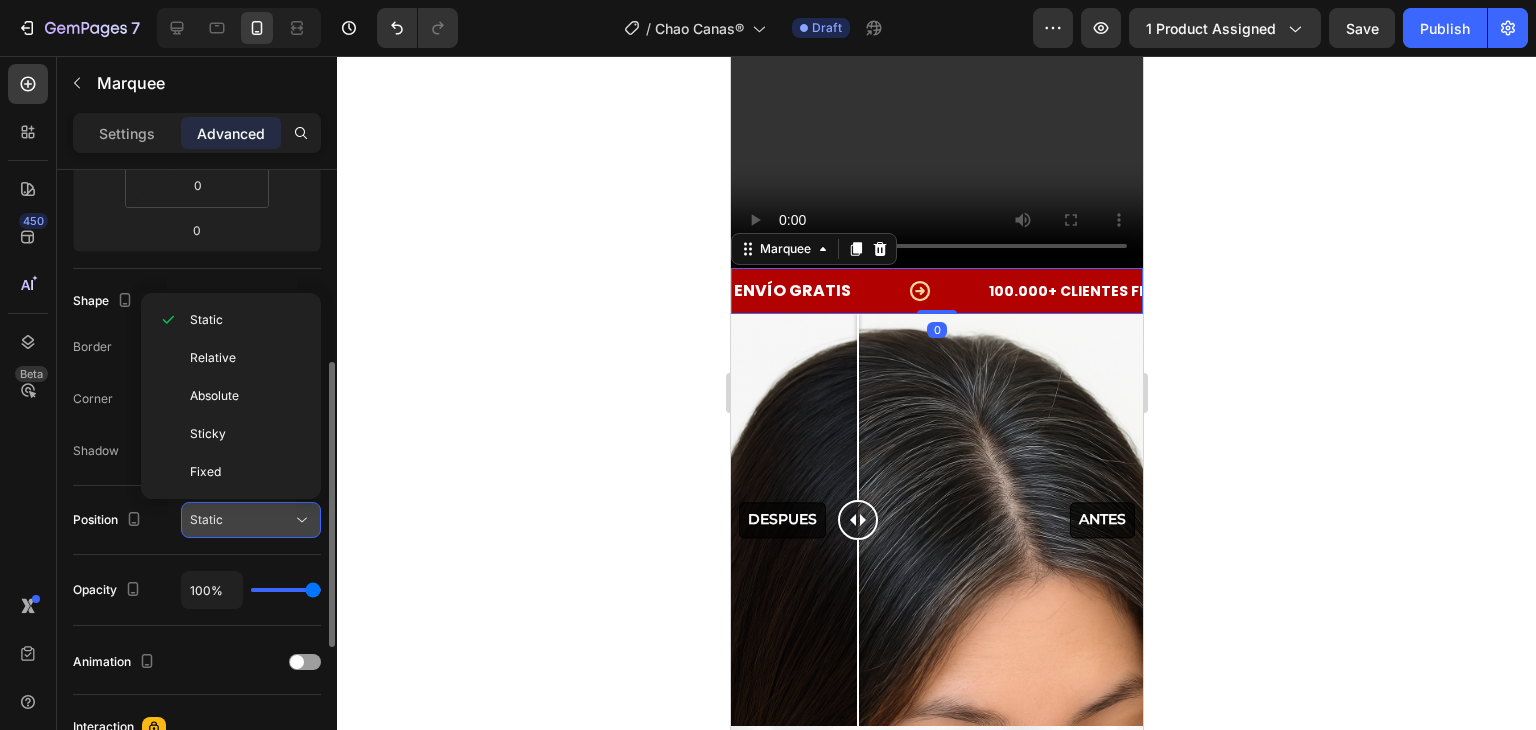 click on "Static" 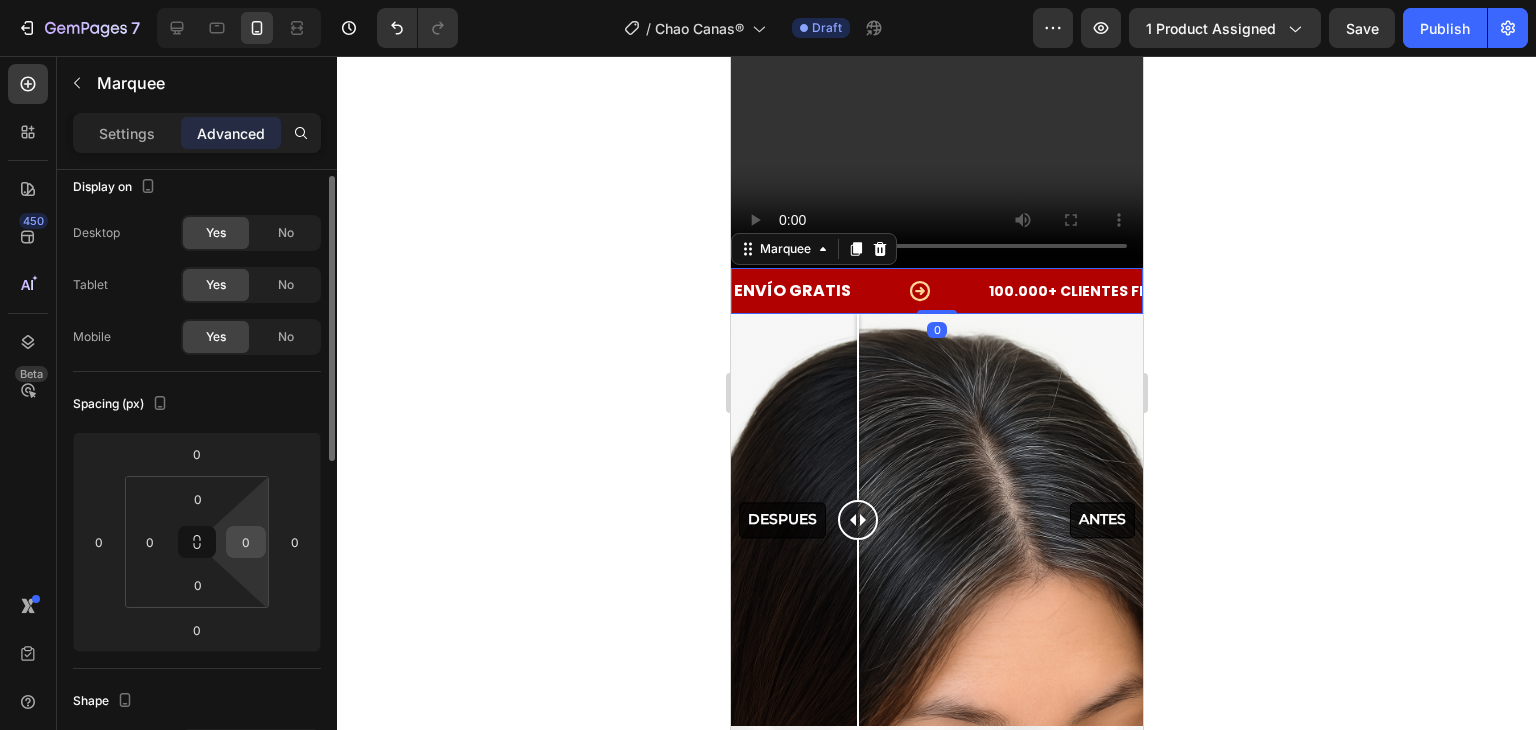 scroll, scrollTop: 0, scrollLeft: 0, axis: both 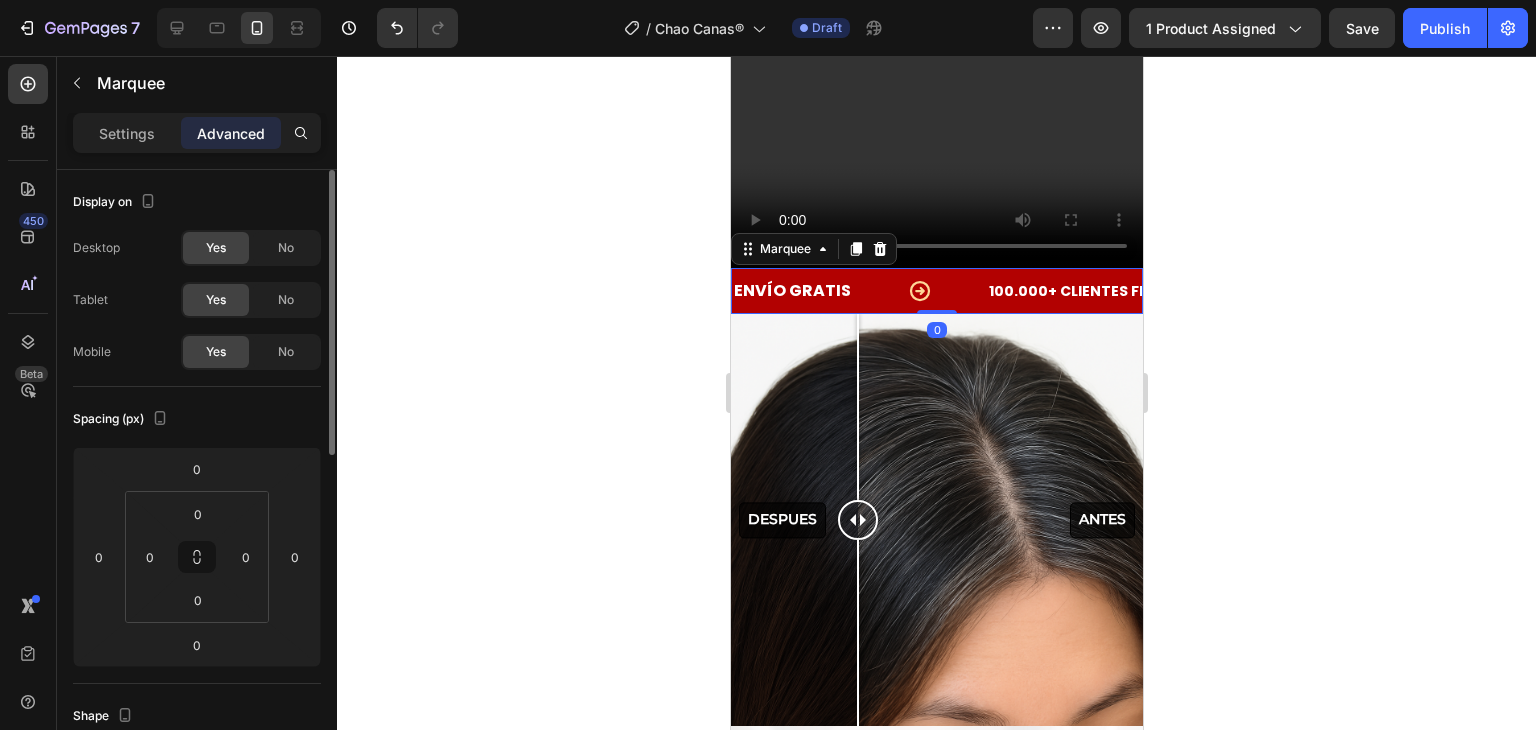 click on "Settings" 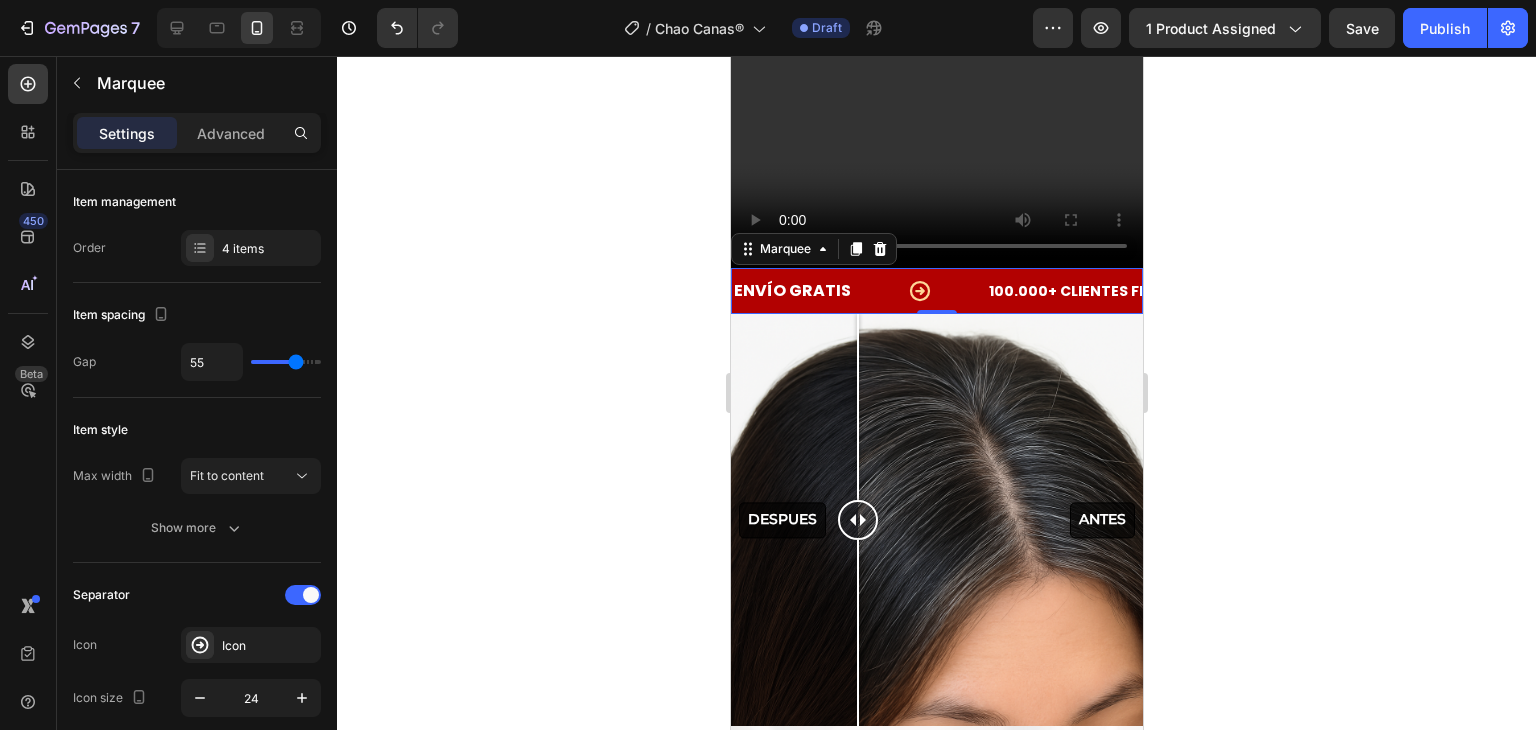click on "Settings" at bounding box center [127, 133] 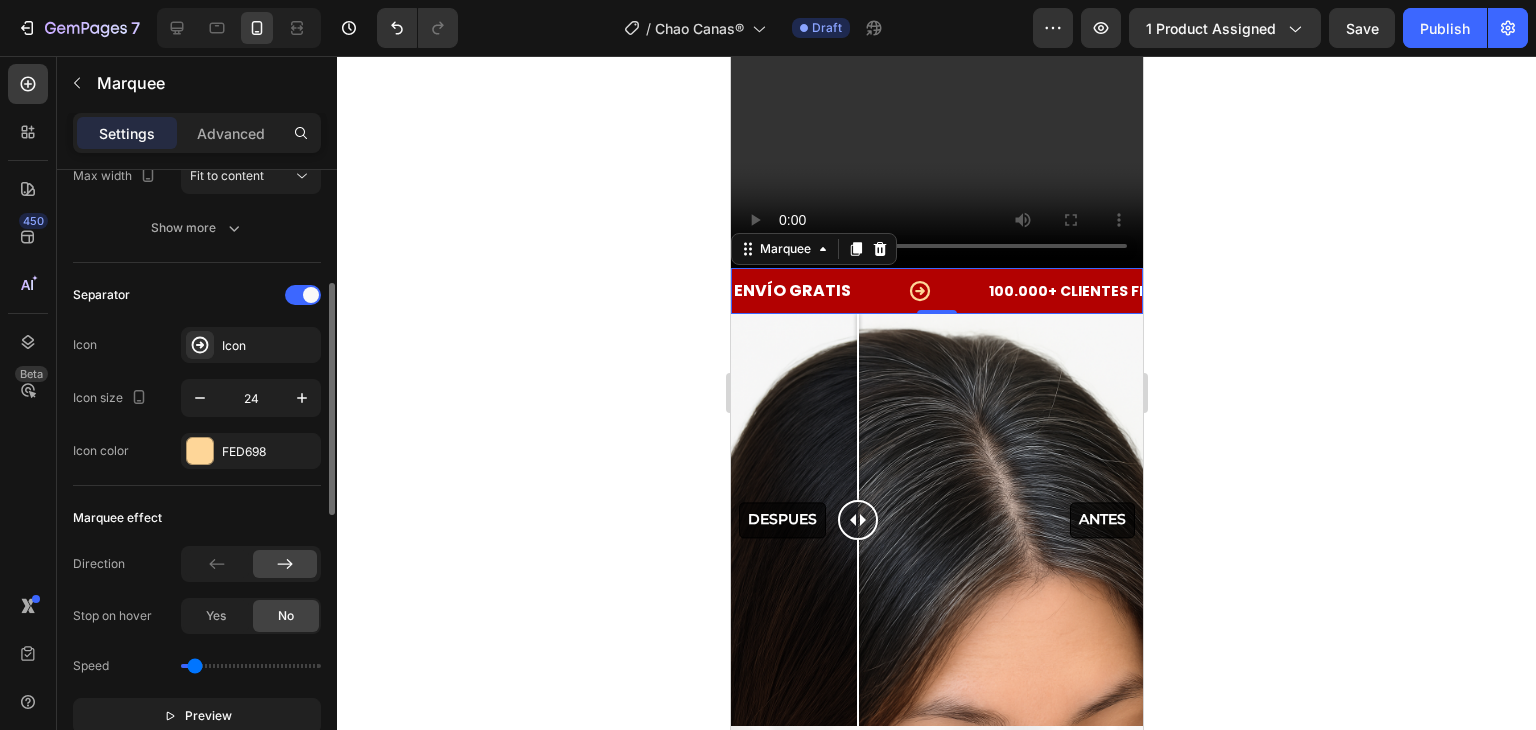 scroll, scrollTop: 500, scrollLeft: 0, axis: vertical 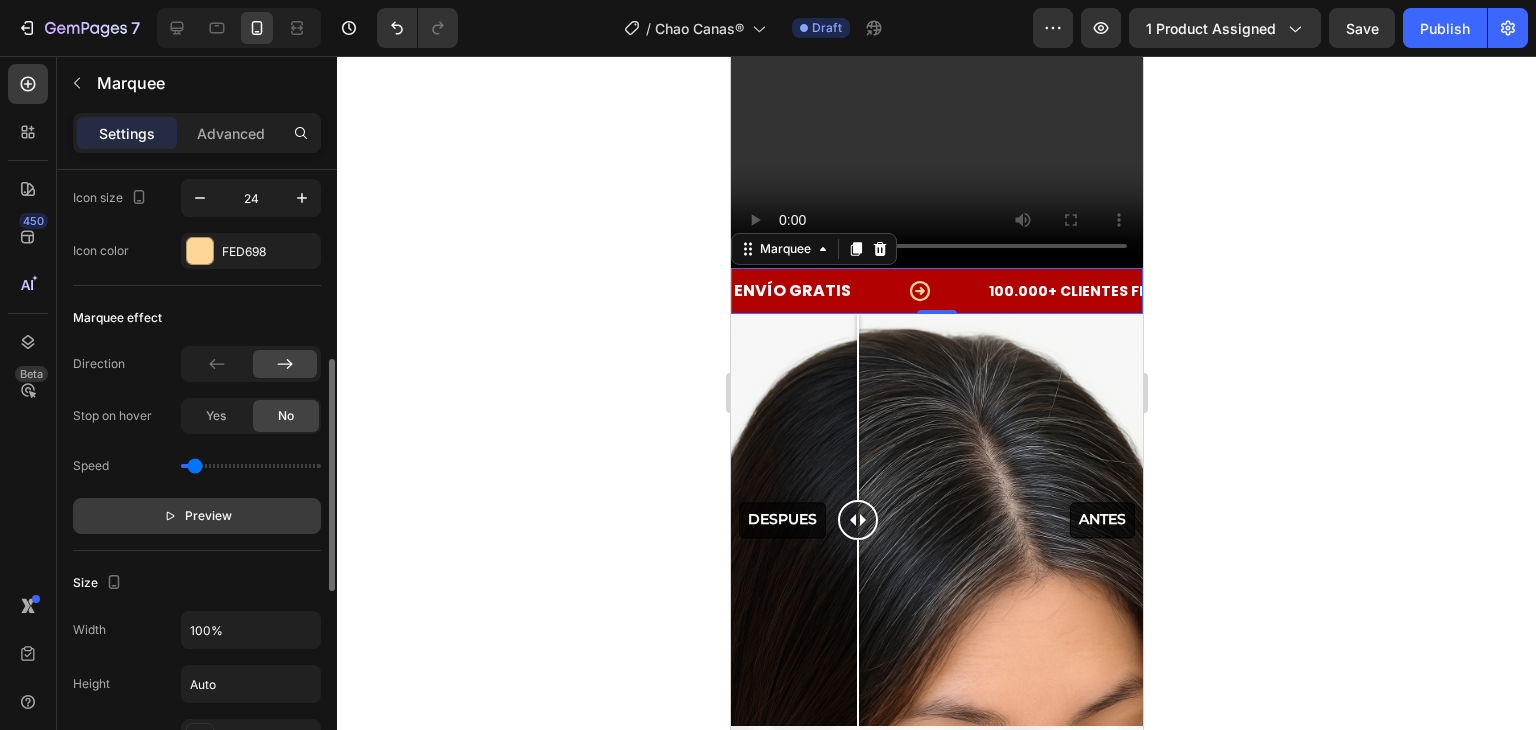 click on "Preview" at bounding box center [197, 516] 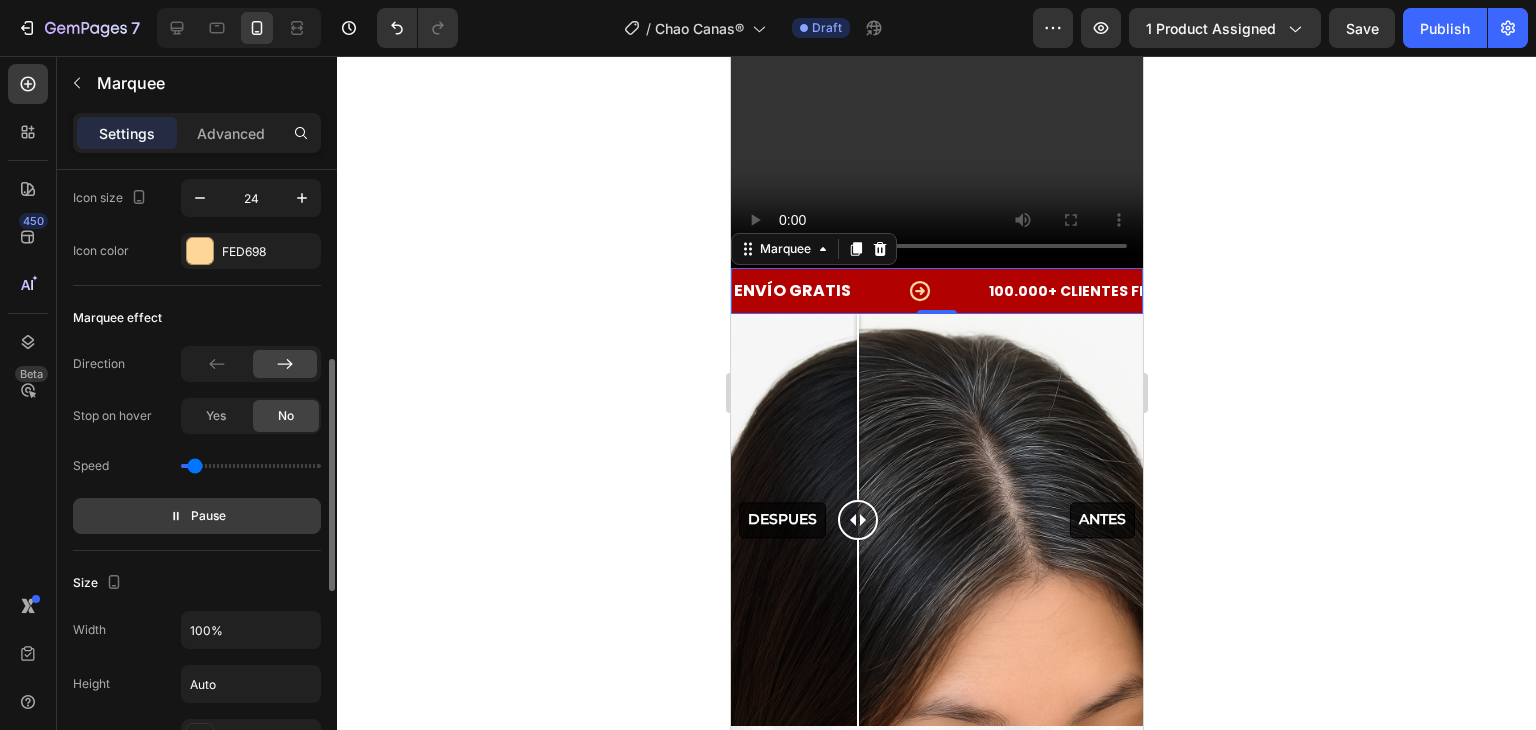 click on "Pause" at bounding box center (197, 516) 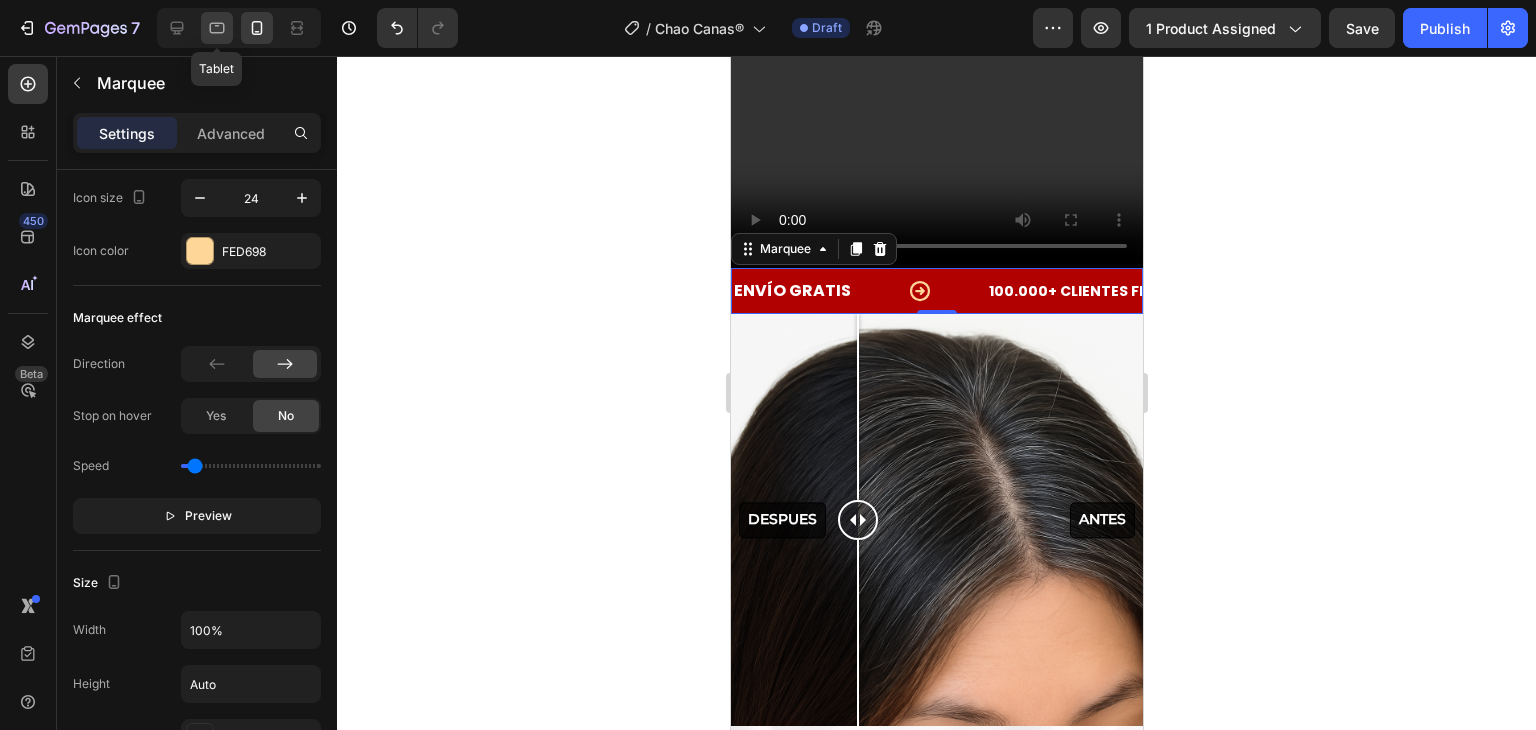 click 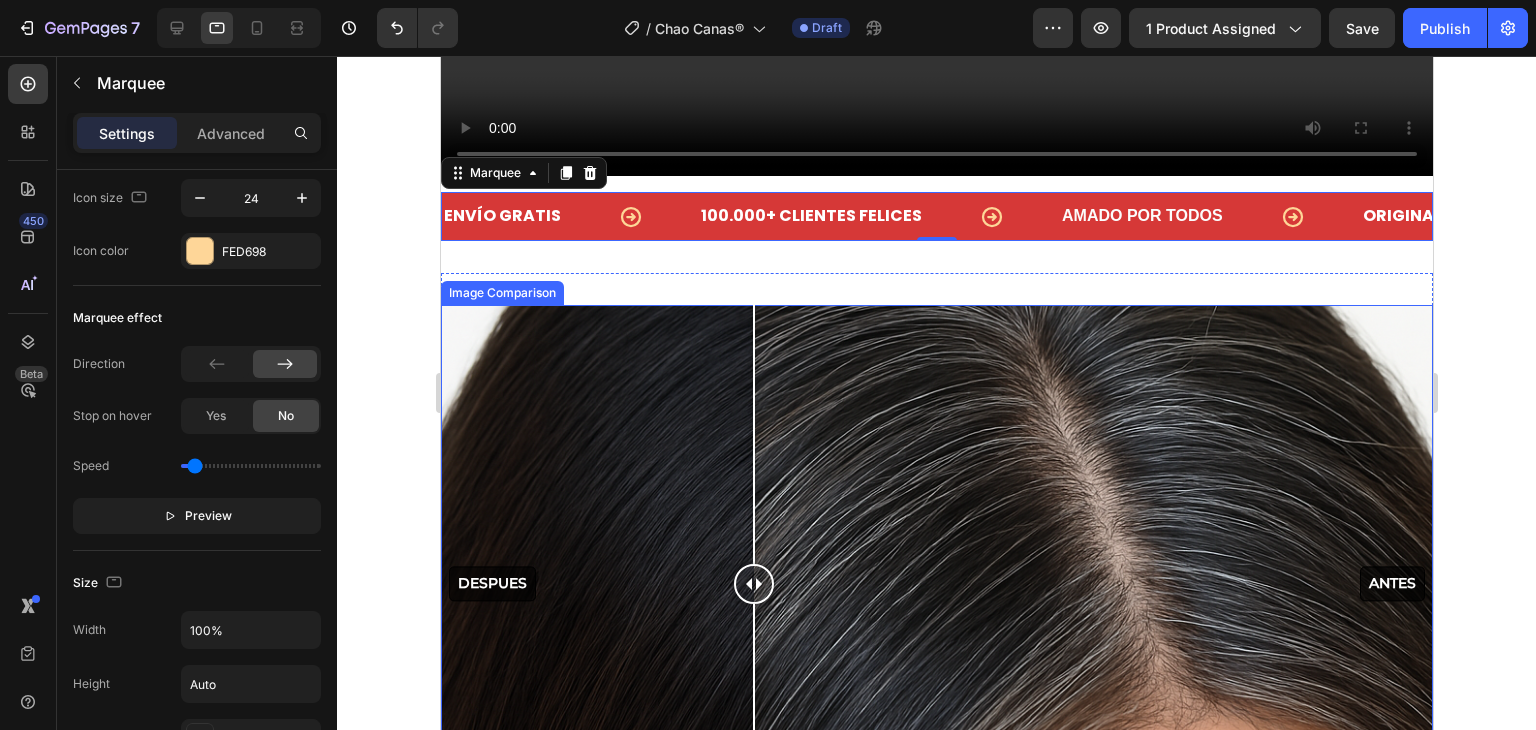 scroll, scrollTop: 5340, scrollLeft: 0, axis: vertical 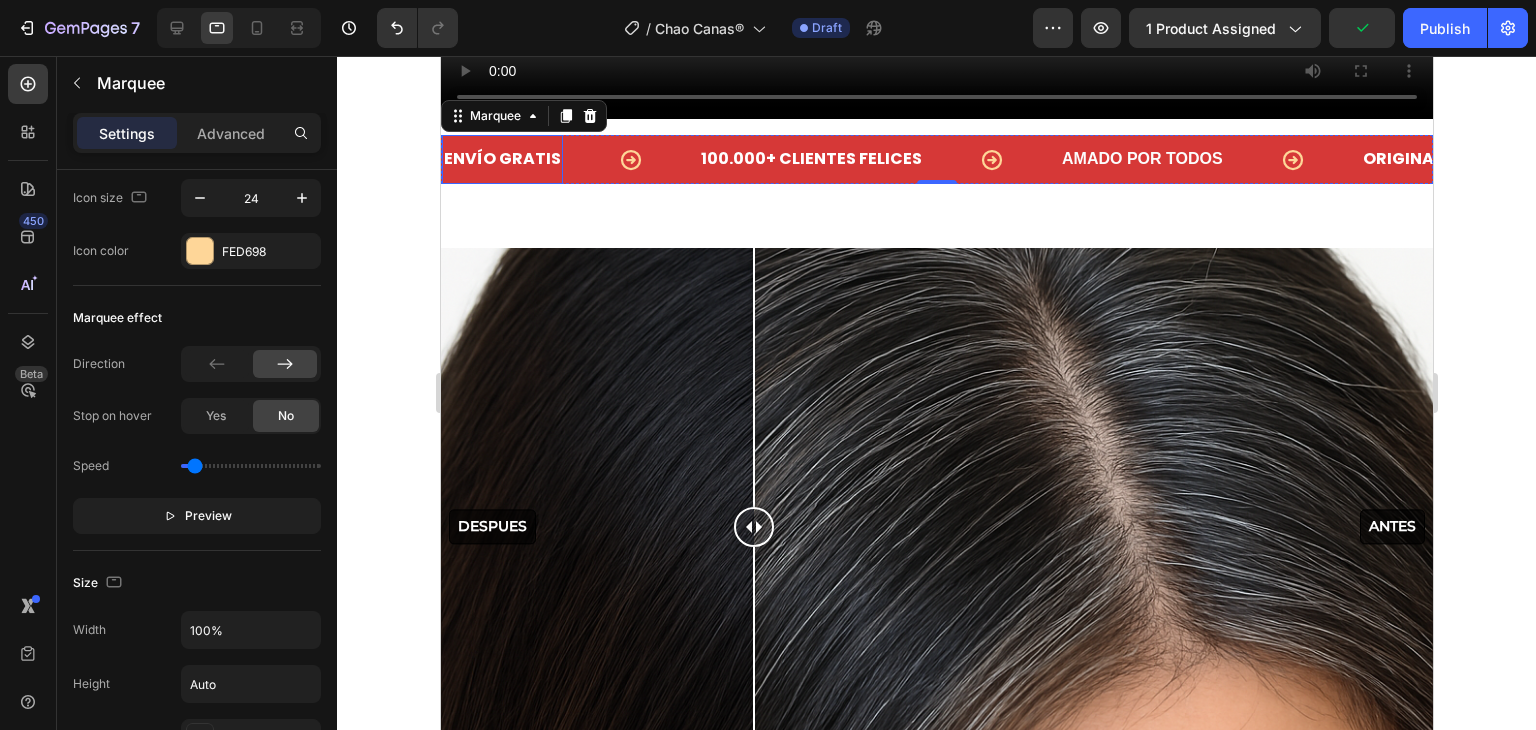 click on "ENVÍO GRATIS" at bounding box center (-549, 158) 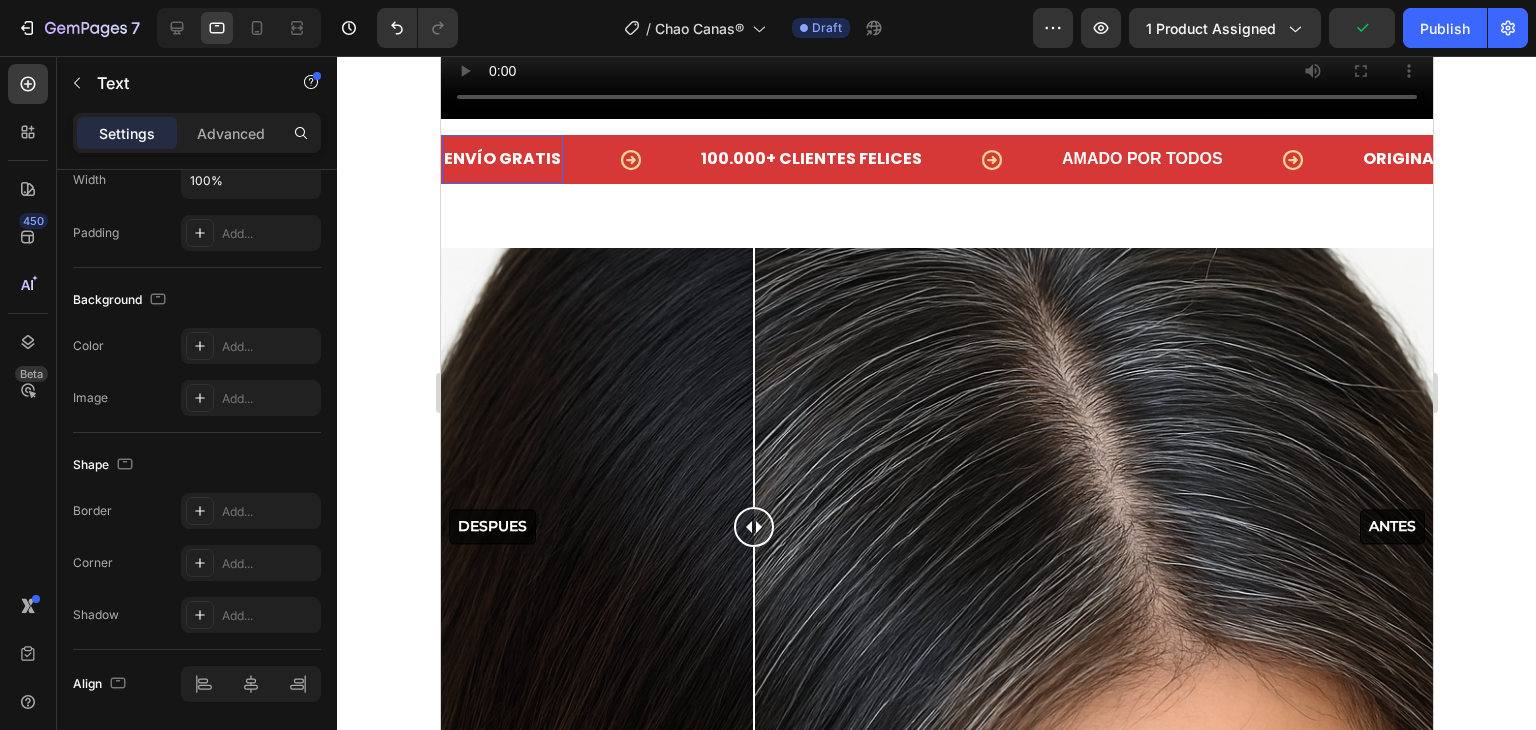 click on "ENVÍO GRATIS" at bounding box center [-461, 158] 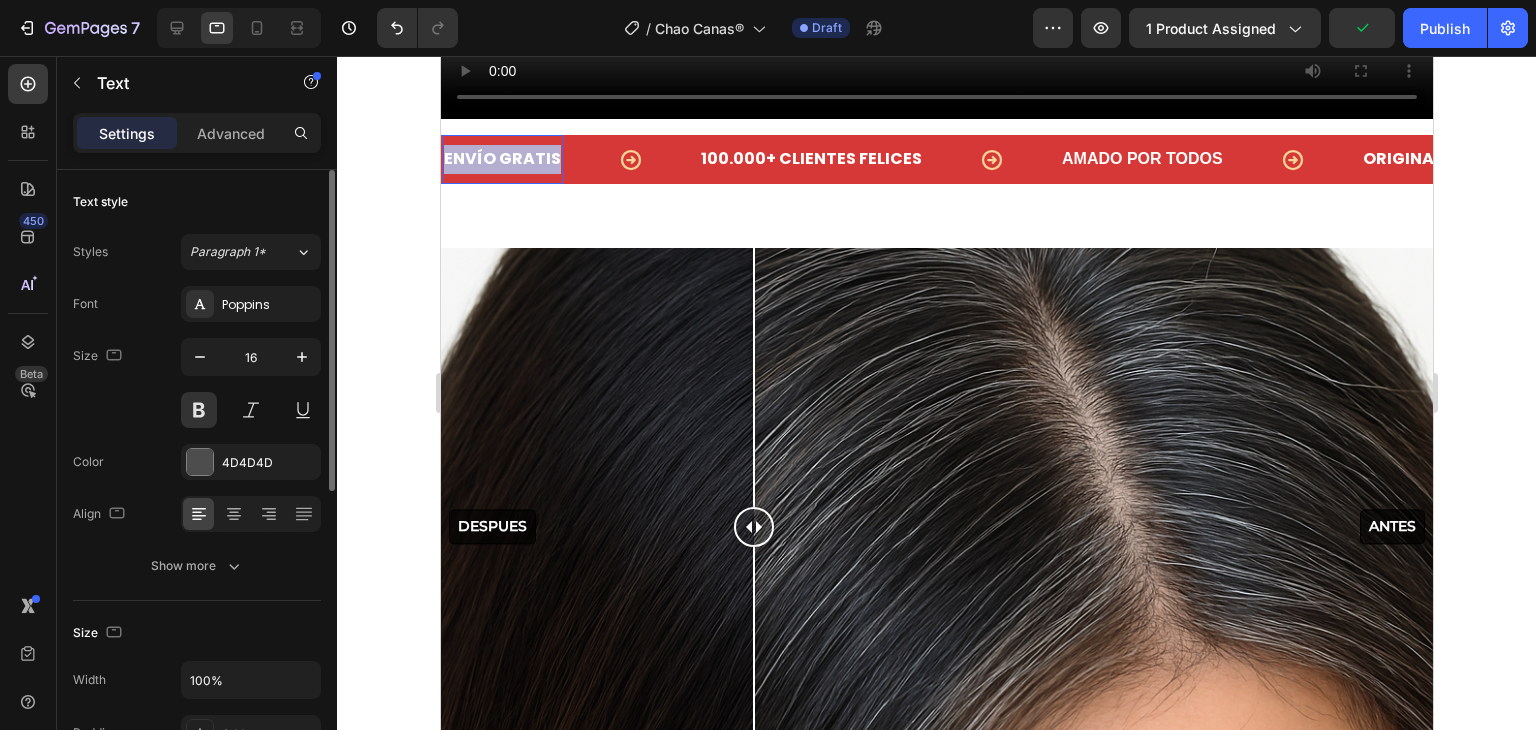 click on "ENVÍO GRATIS" at bounding box center [-605, 158] 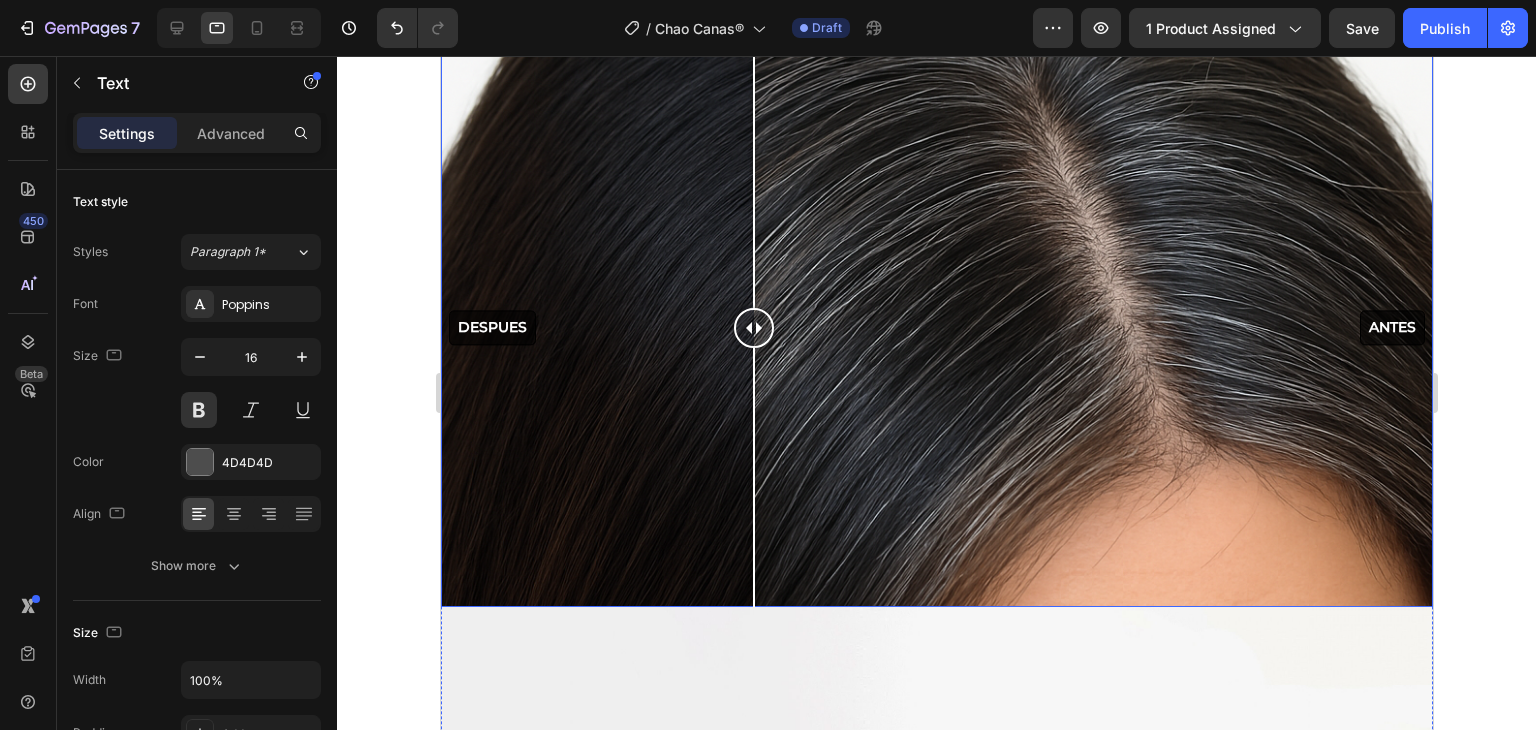 scroll, scrollTop: 5440, scrollLeft: 0, axis: vertical 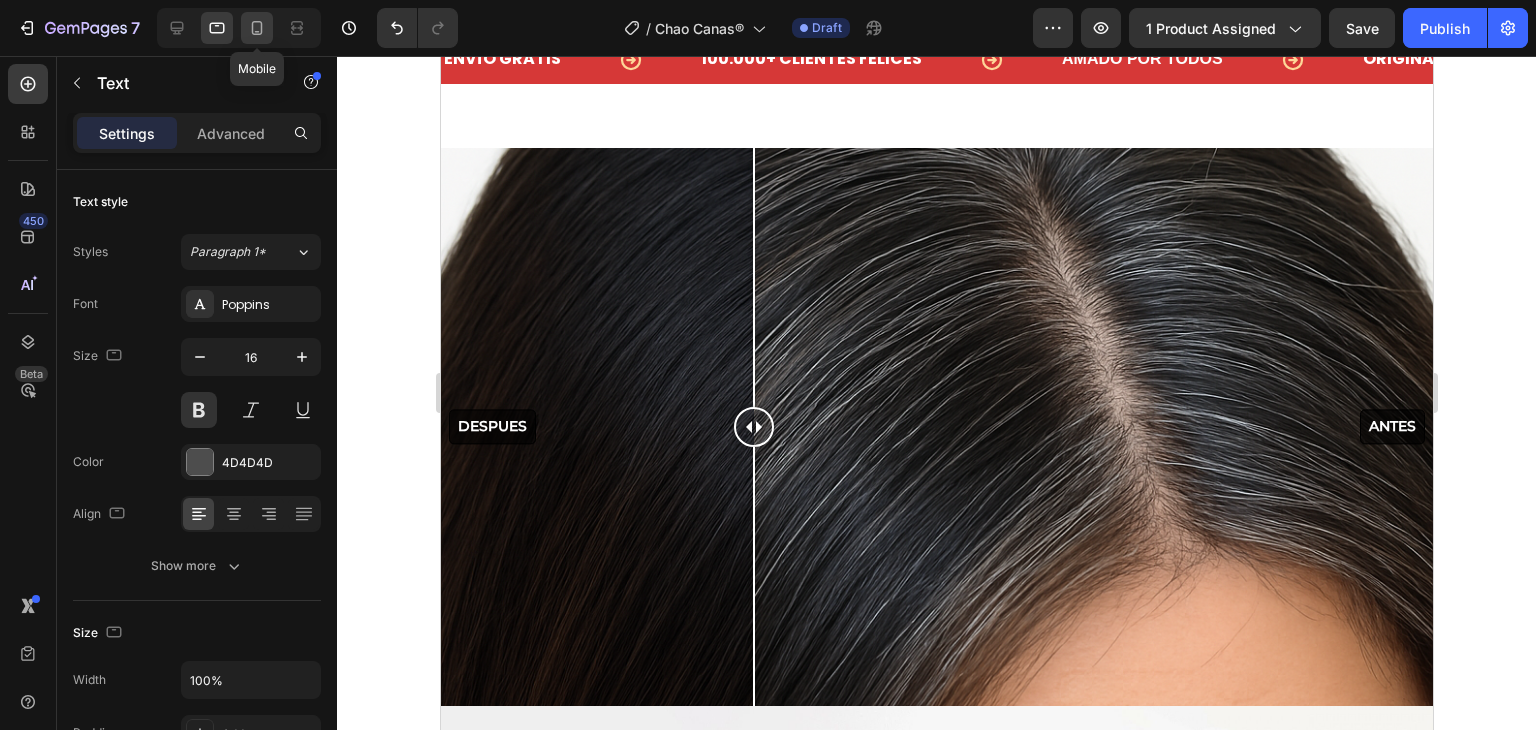 click 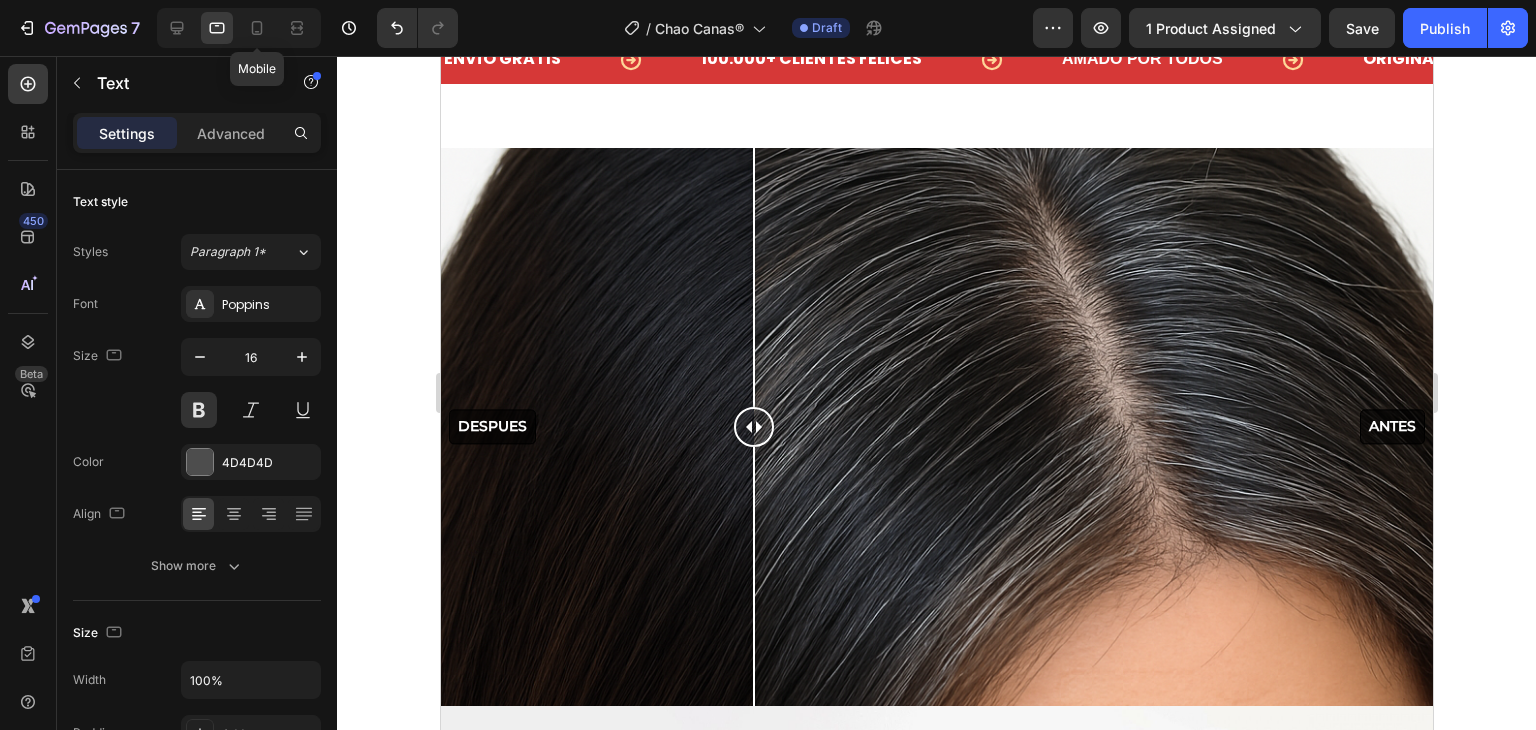 type on "14" 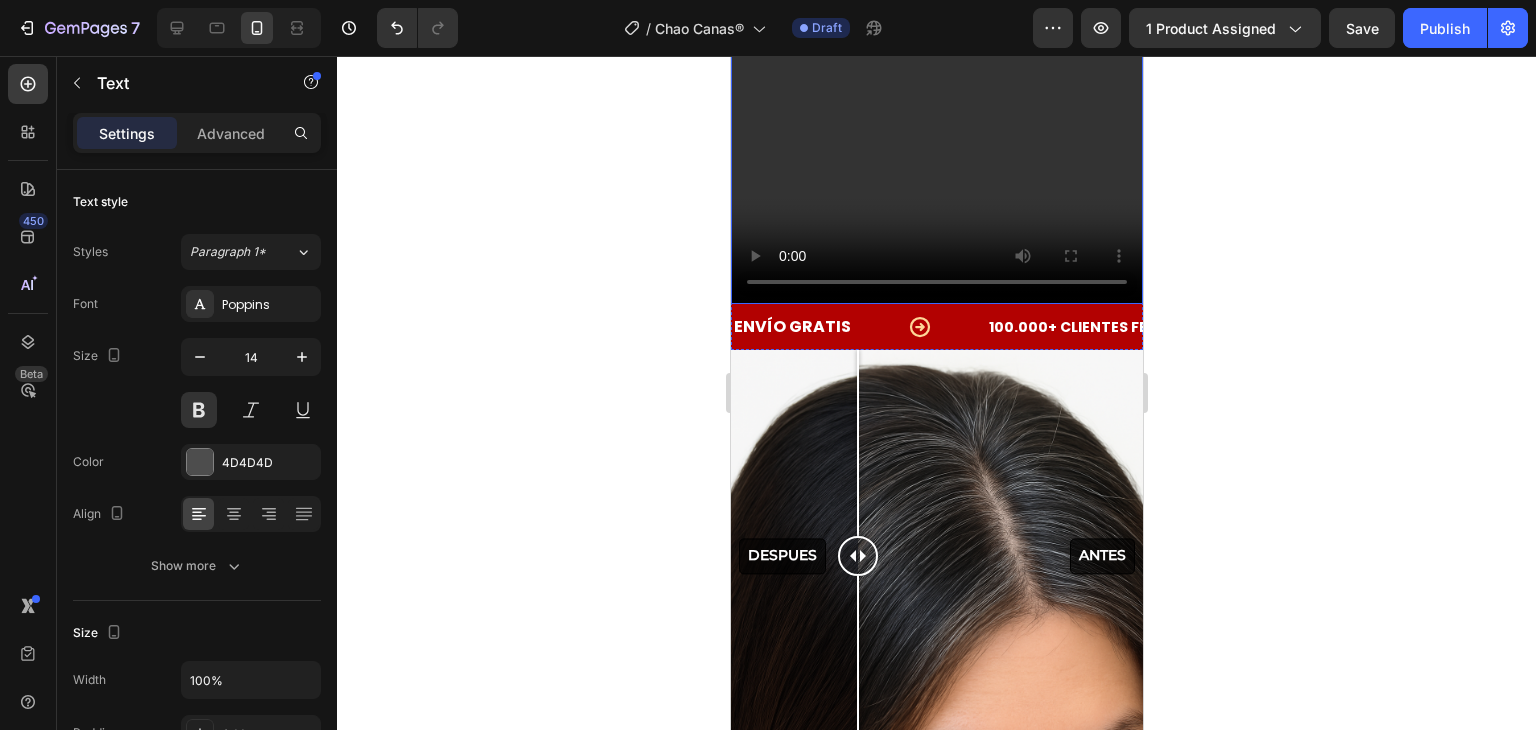 scroll, scrollTop: 5104, scrollLeft: 0, axis: vertical 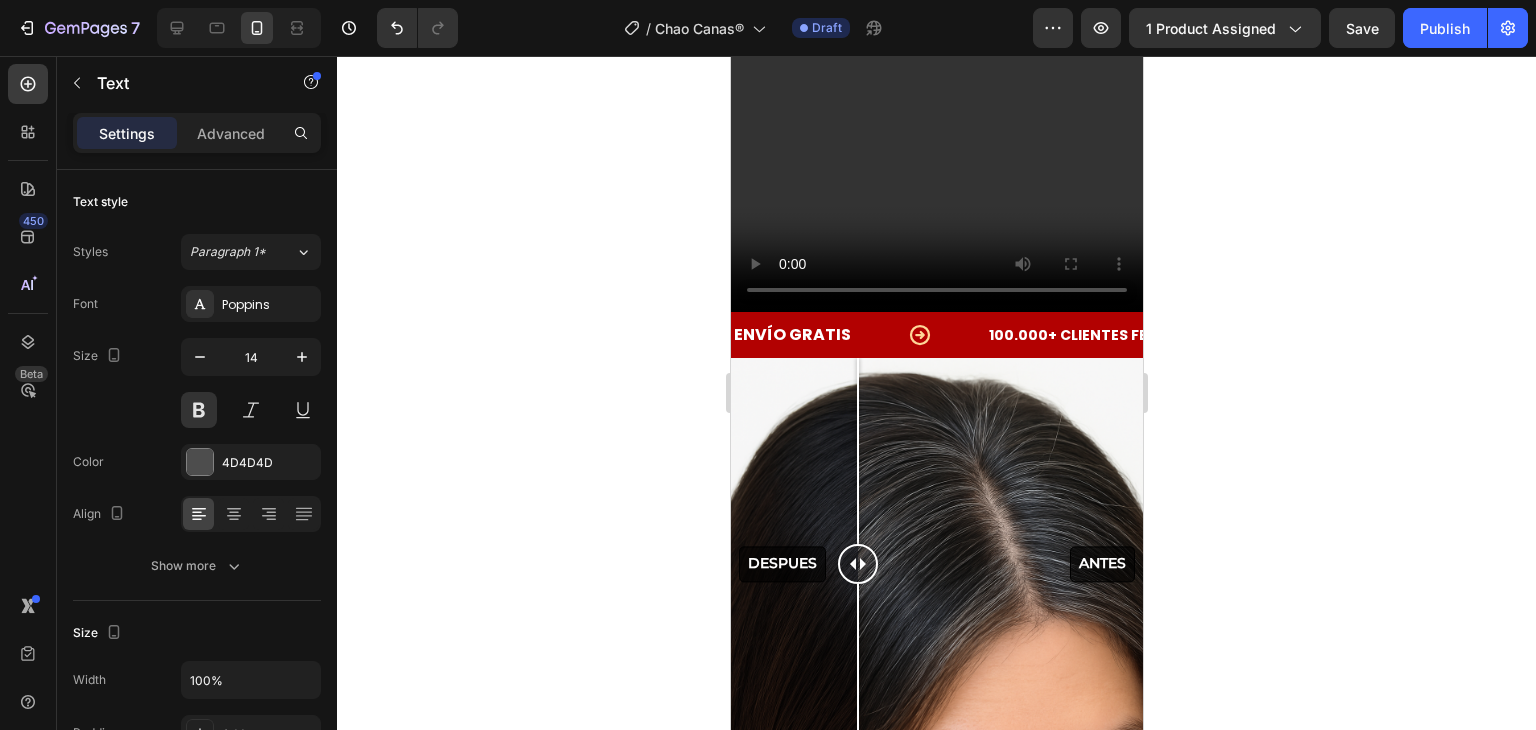 click on "ENVÍO GRATIS" at bounding box center (791, 334) 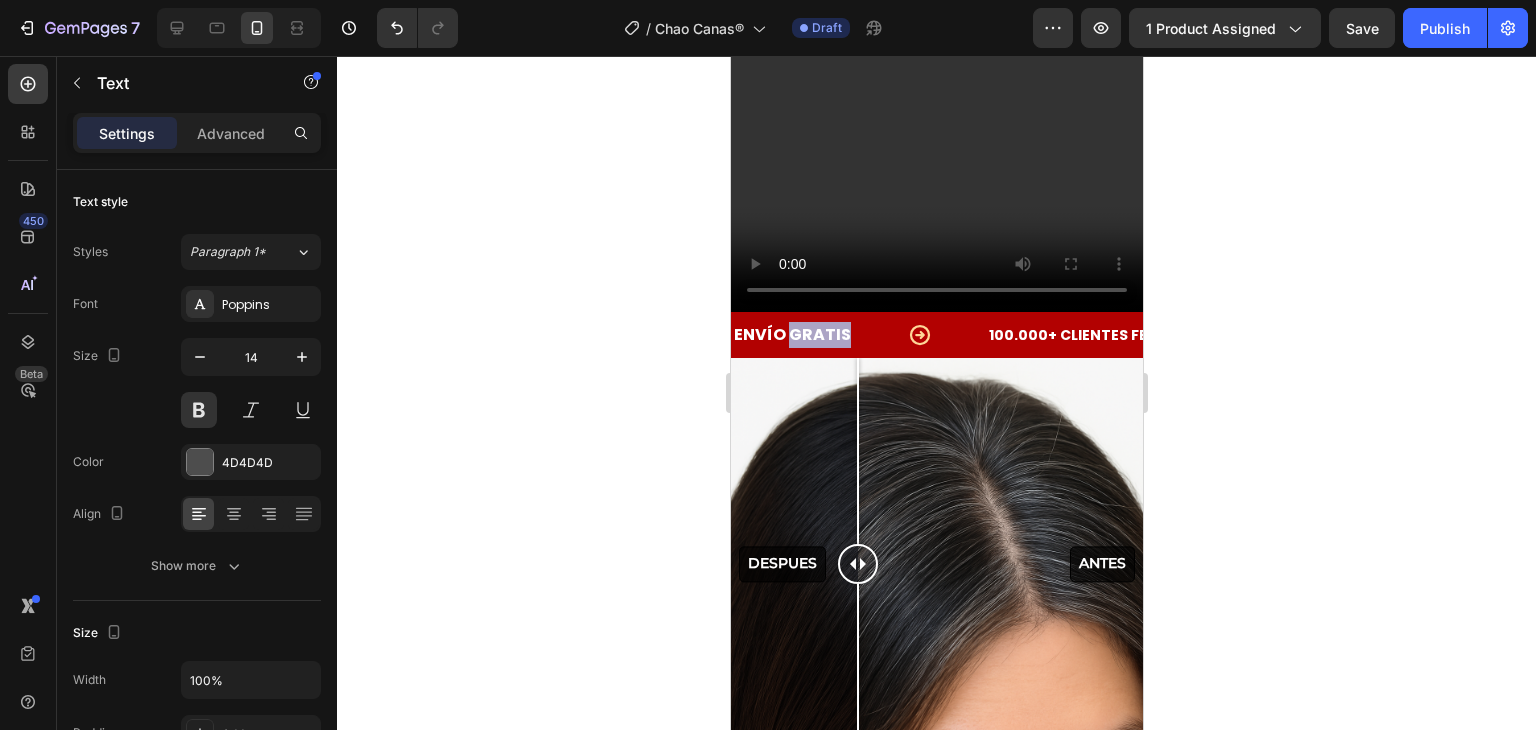 click on "ENVÍO GRATIS" at bounding box center (791, 334) 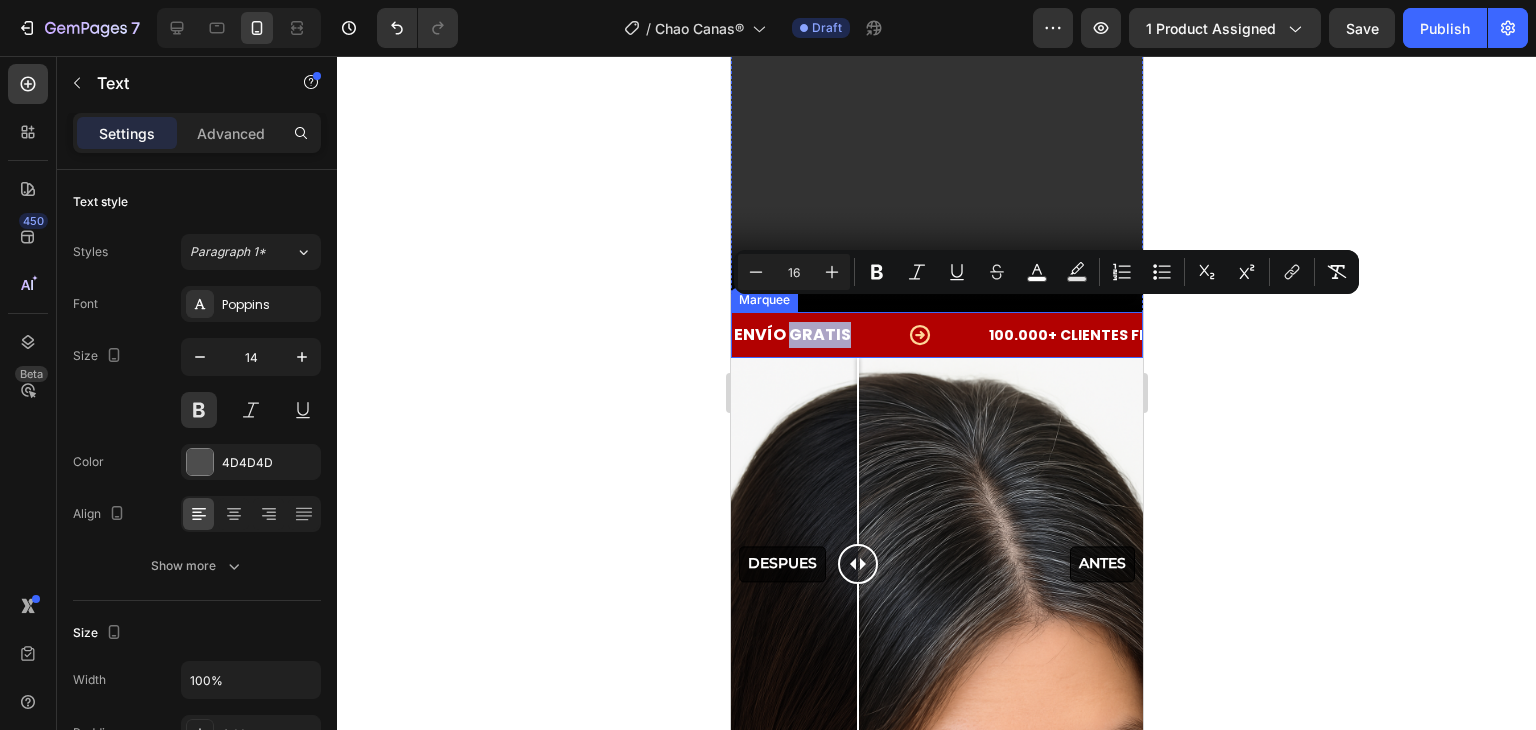 click on "ENVÍO GRATIS Text" at bounding box center (858, 335) 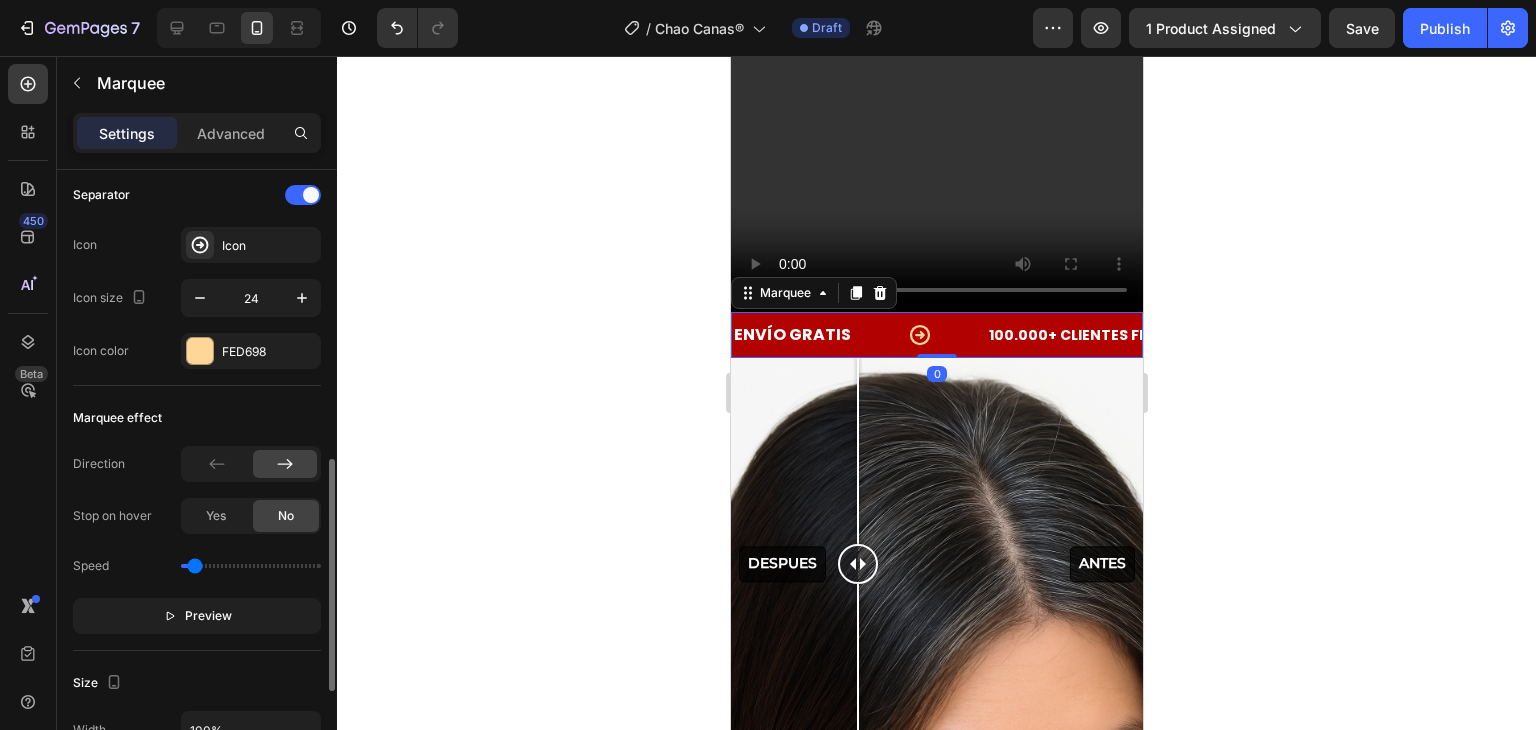 scroll, scrollTop: 500, scrollLeft: 0, axis: vertical 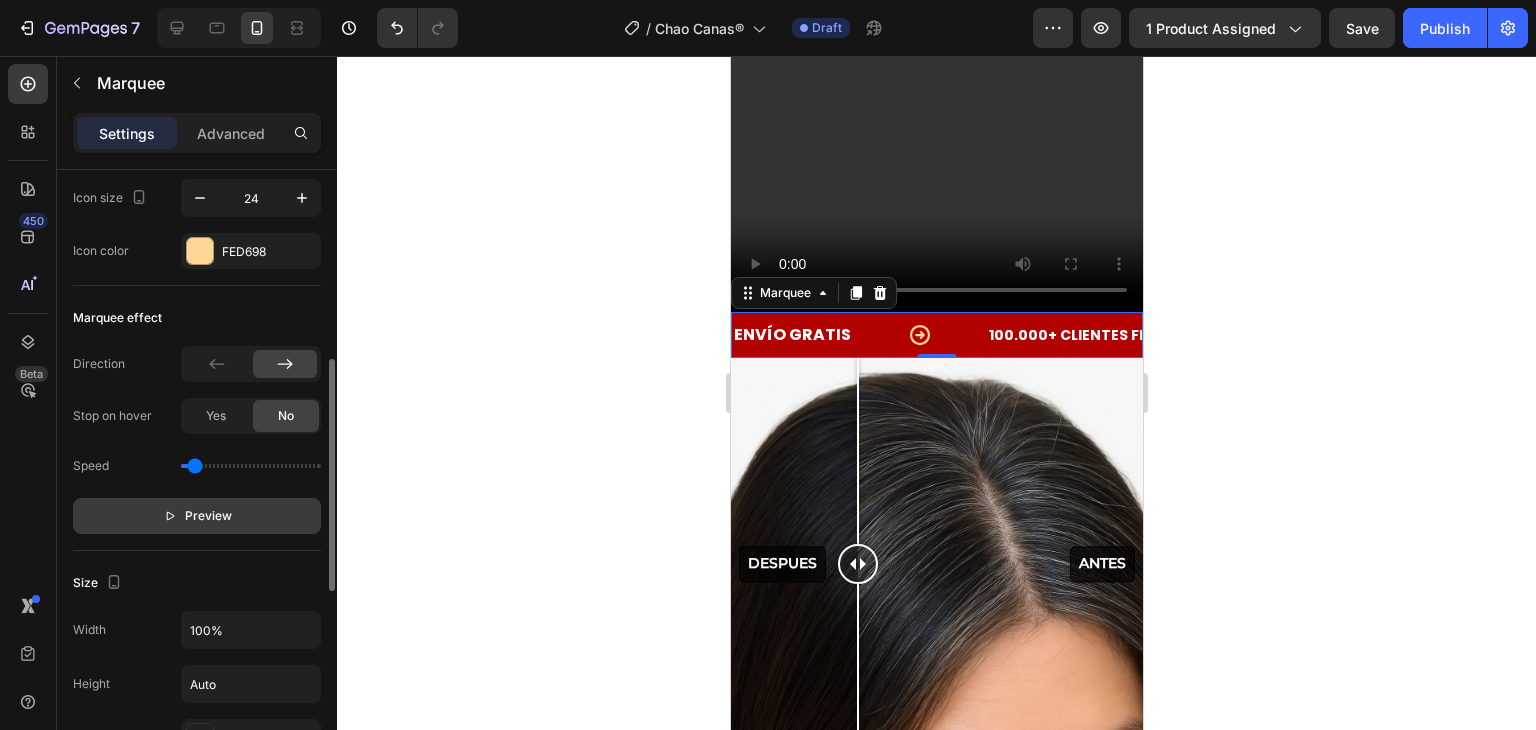 drag, startPoint x: 183, startPoint y: 511, endPoint x: 226, endPoint y: 514, distance: 43.104523 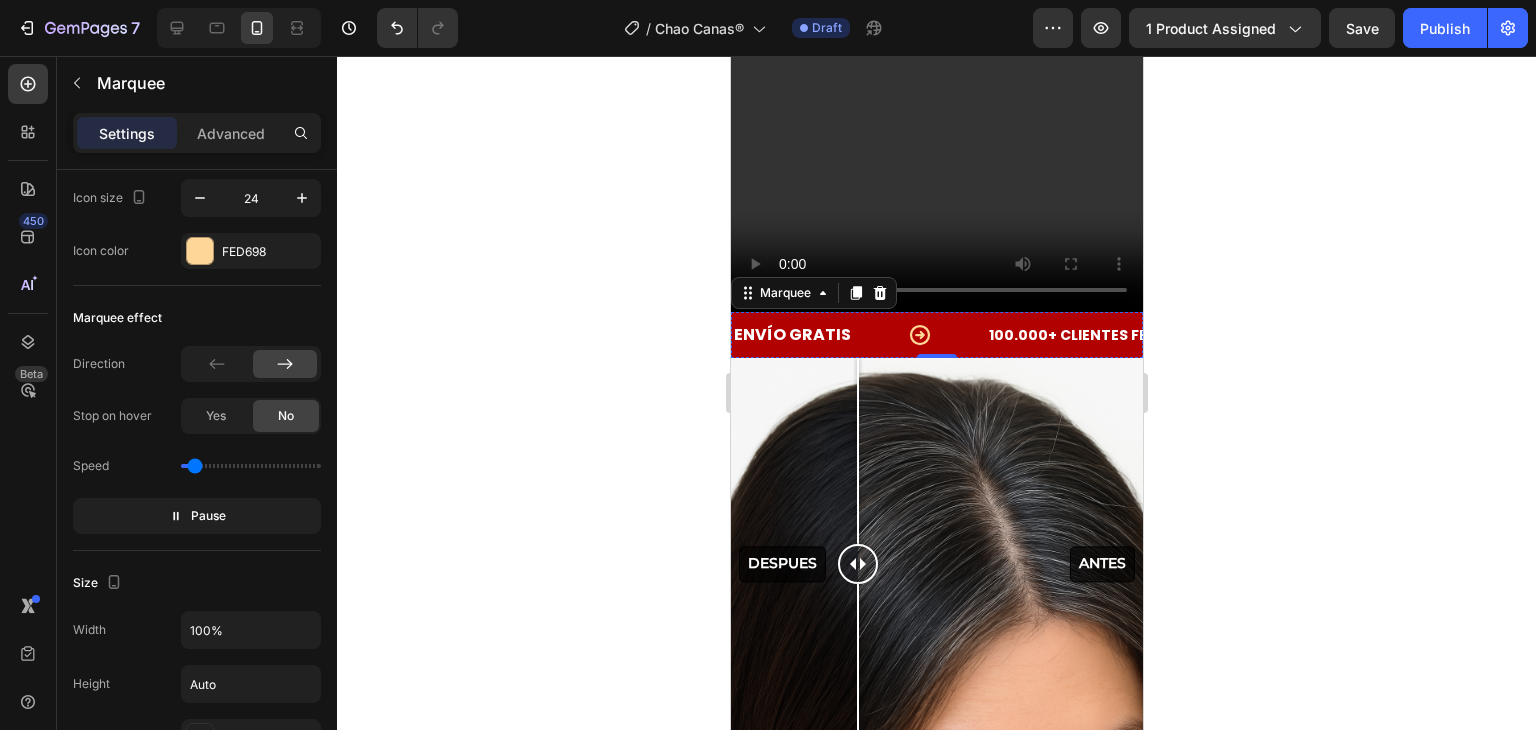 click on "ENVÍO GRATIS" at bounding box center (921, 334) 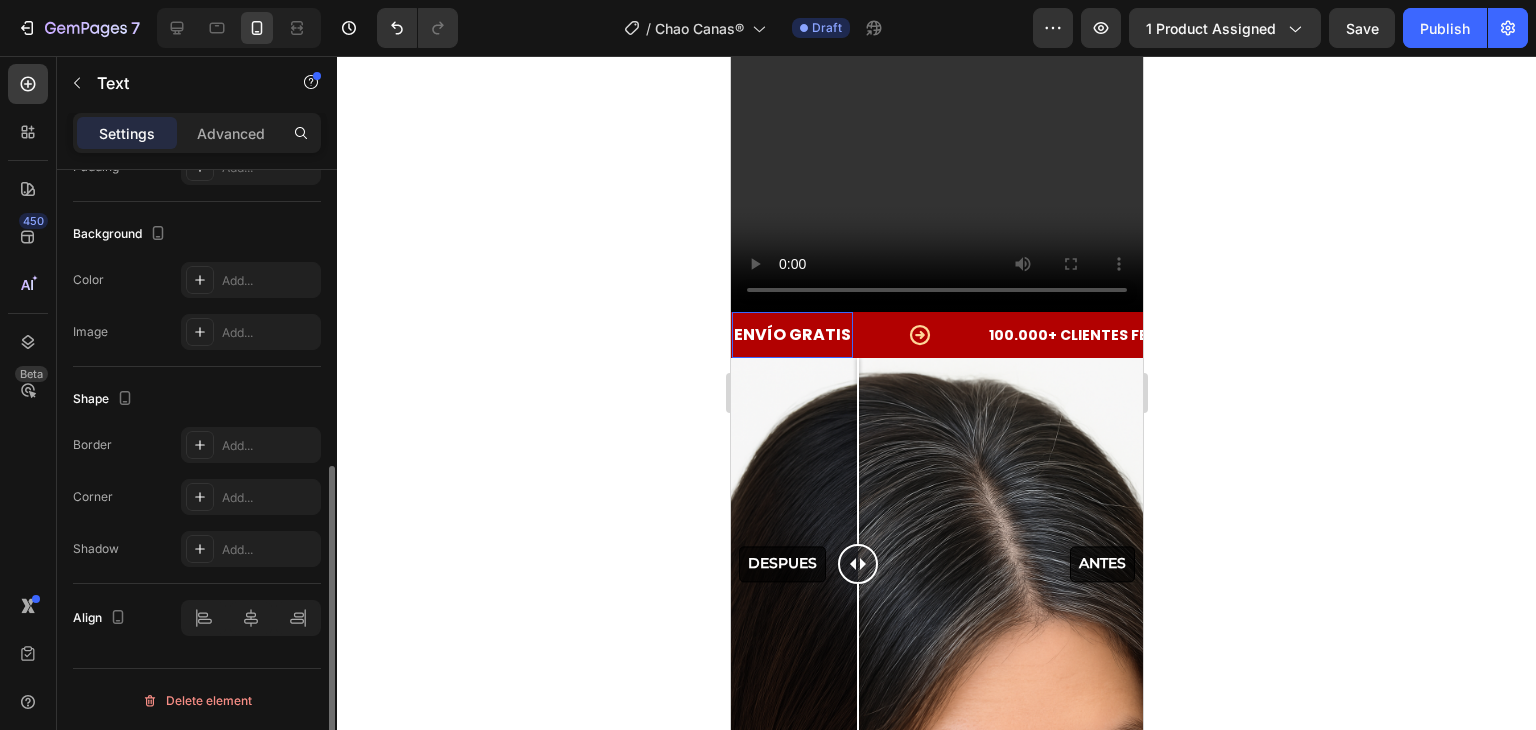 scroll, scrollTop: 0, scrollLeft: 0, axis: both 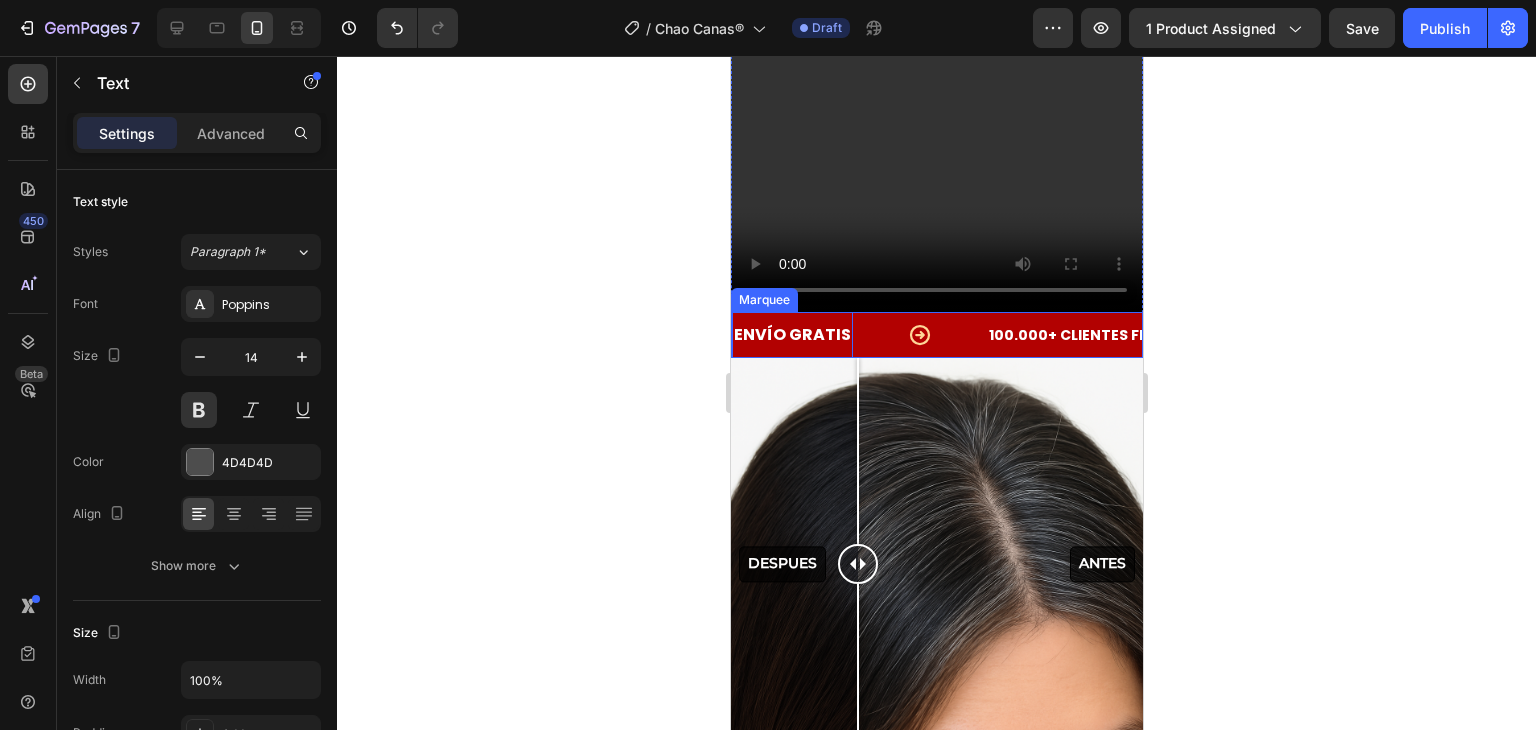 click on "ORIGINAL Text" at bounding box center [711, 335] 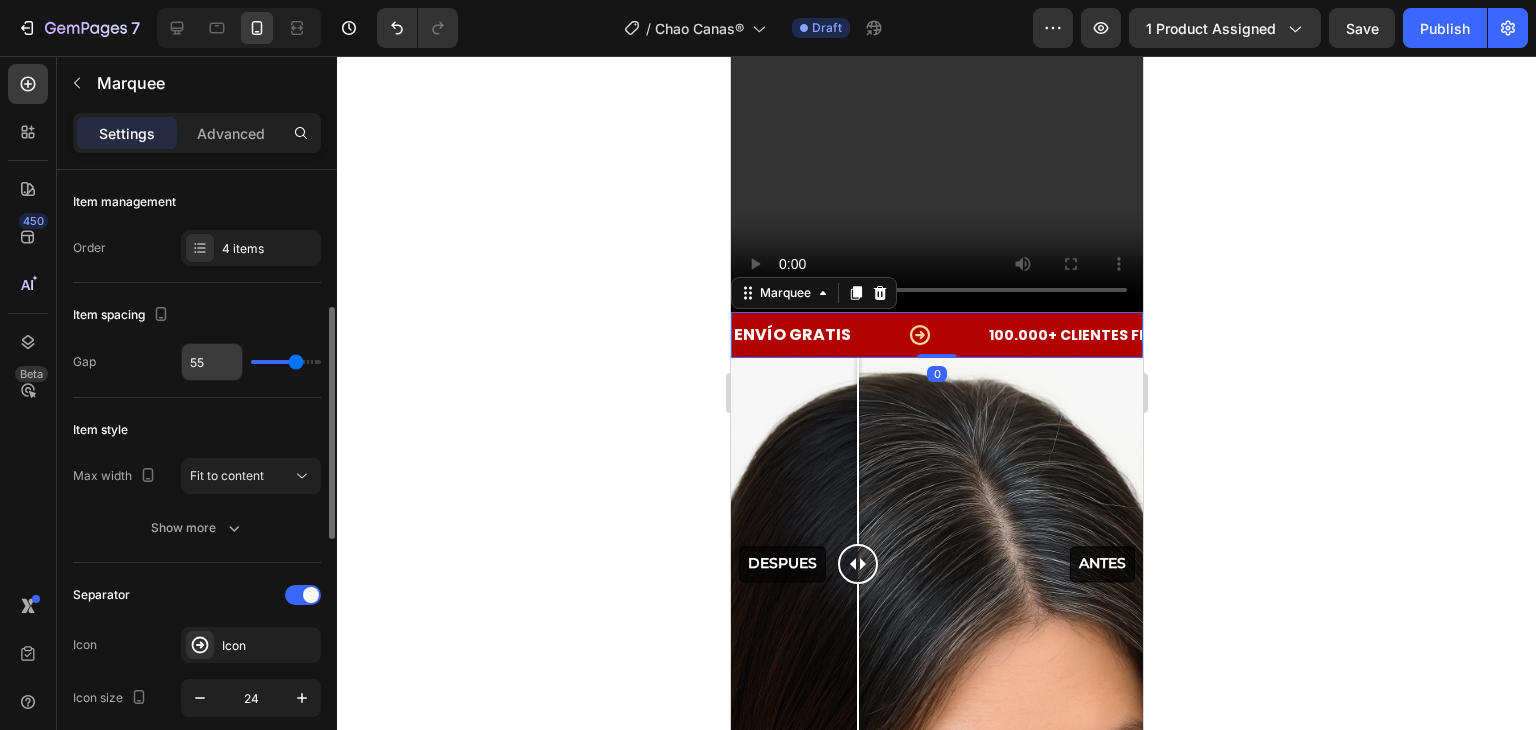 scroll, scrollTop: 300, scrollLeft: 0, axis: vertical 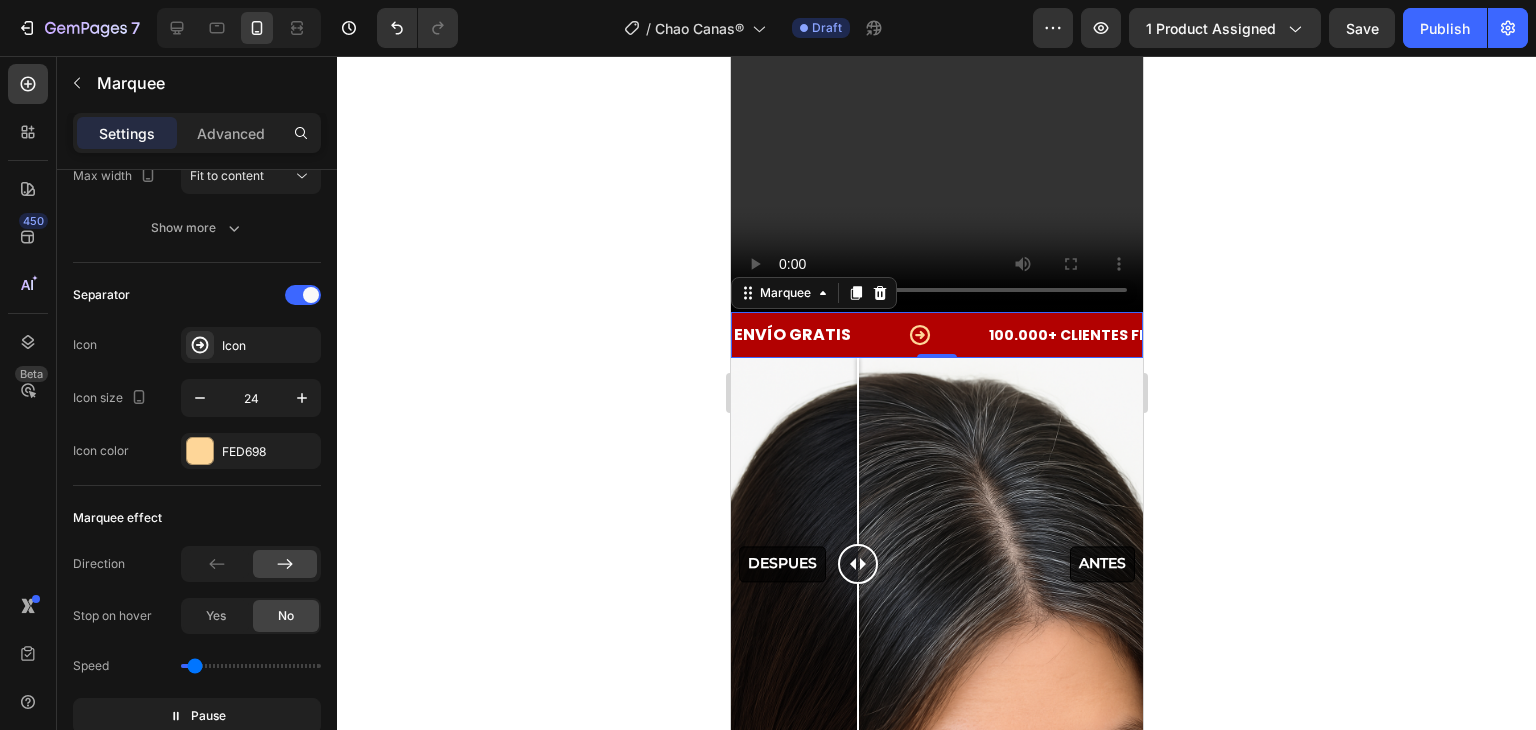 click on "100.000+ CLIENTES FELICES Text" at bounding box center (236, 335) 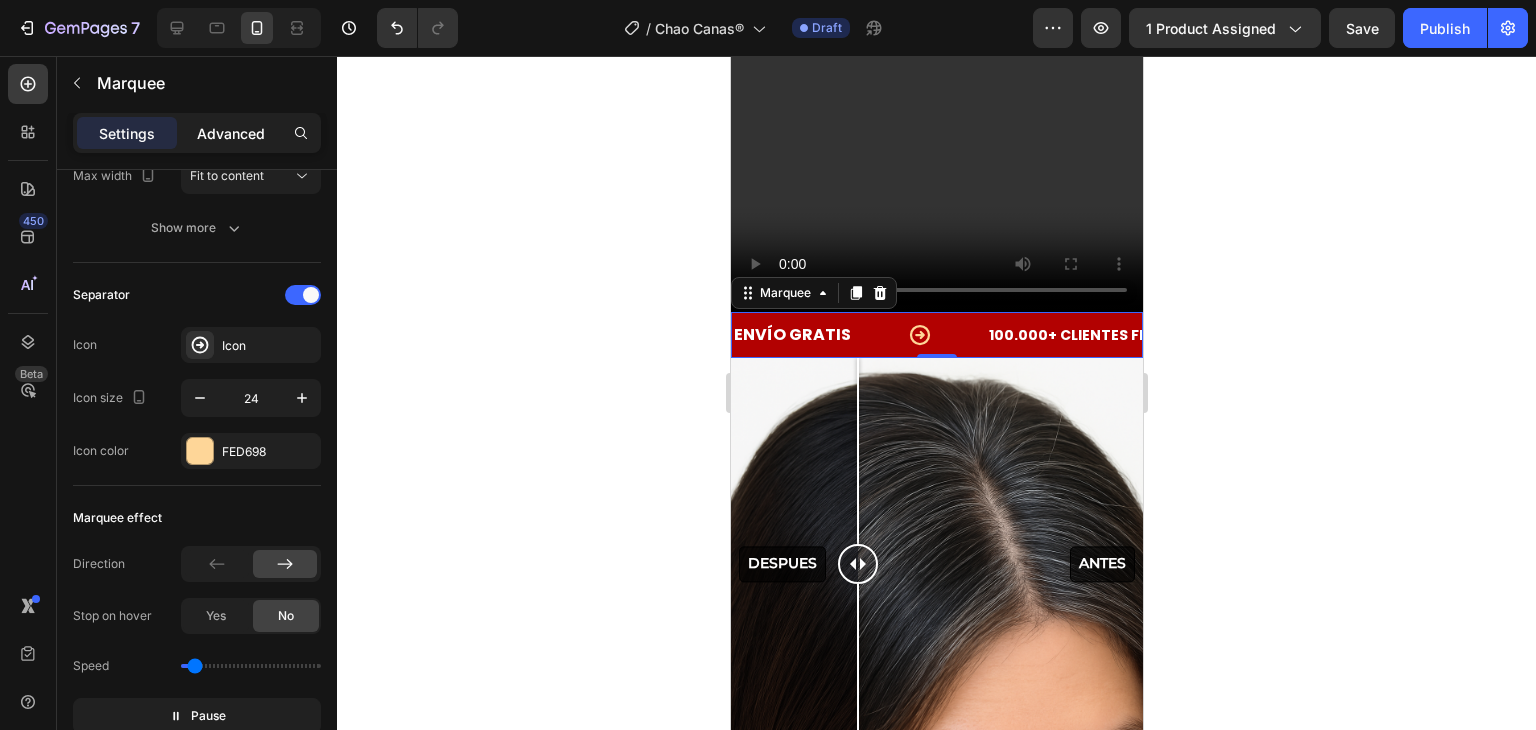 drag, startPoint x: 214, startPoint y: 133, endPoint x: 225, endPoint y: 133, distance: 11 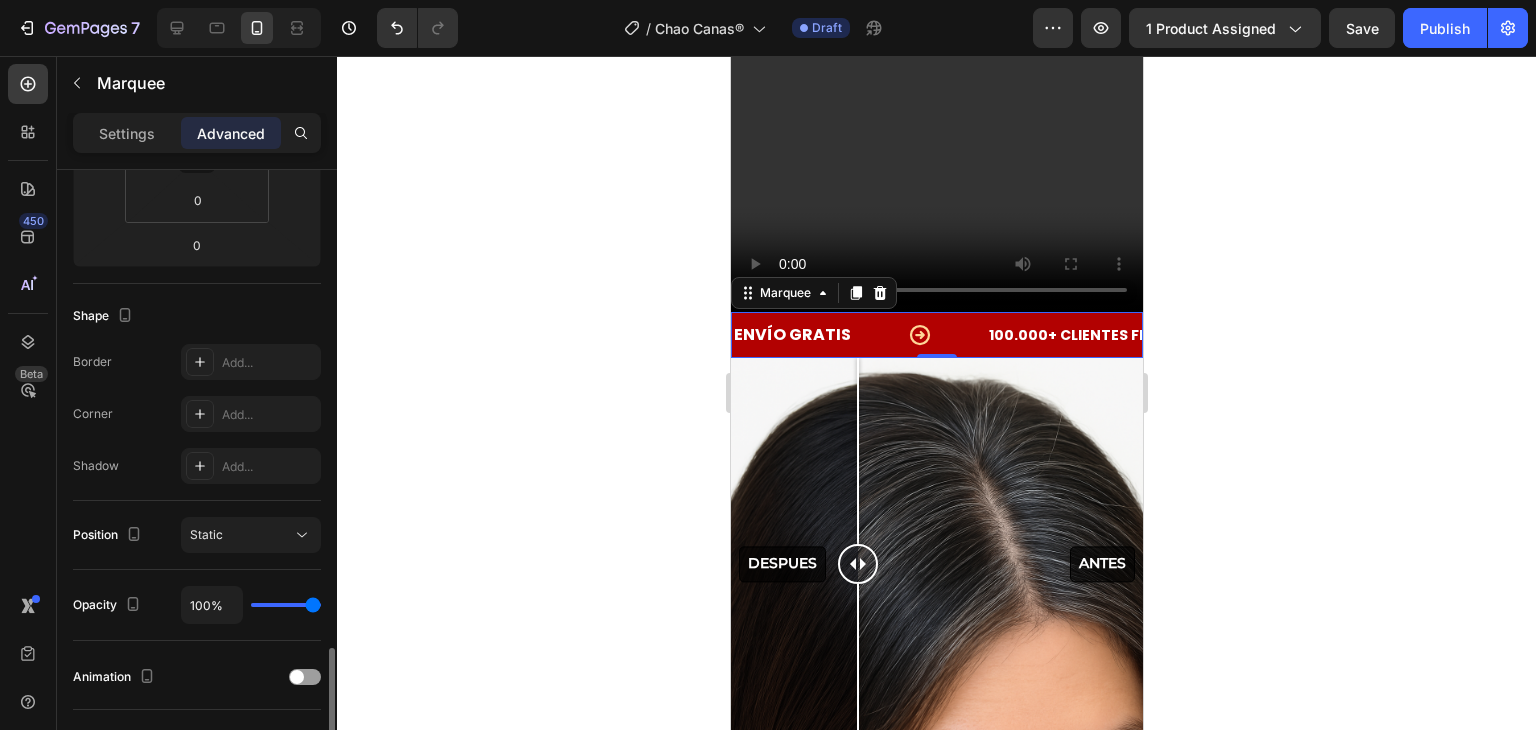 scroll, scrollTop: 715, scrollLeft: 0, axis: vertical 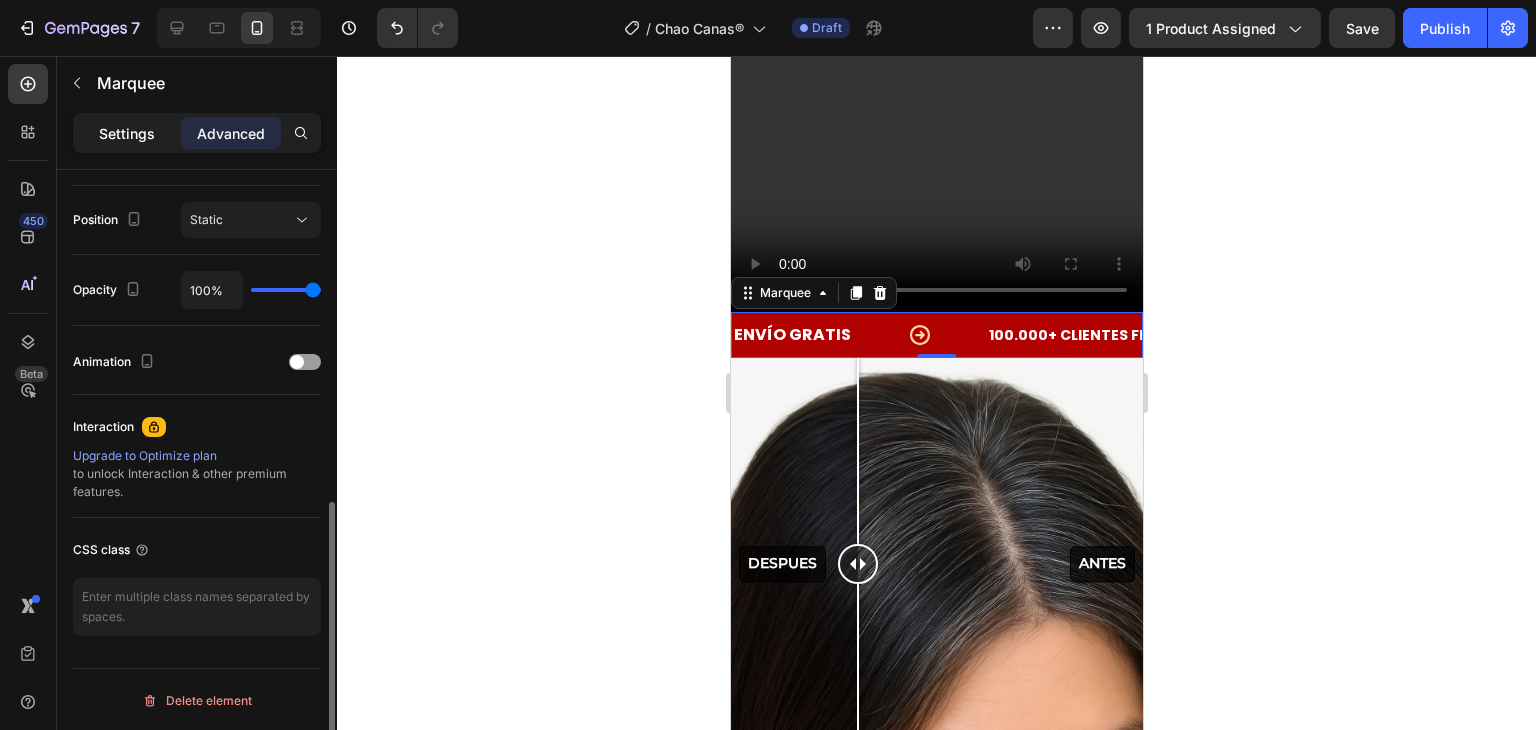 click on "Settings" 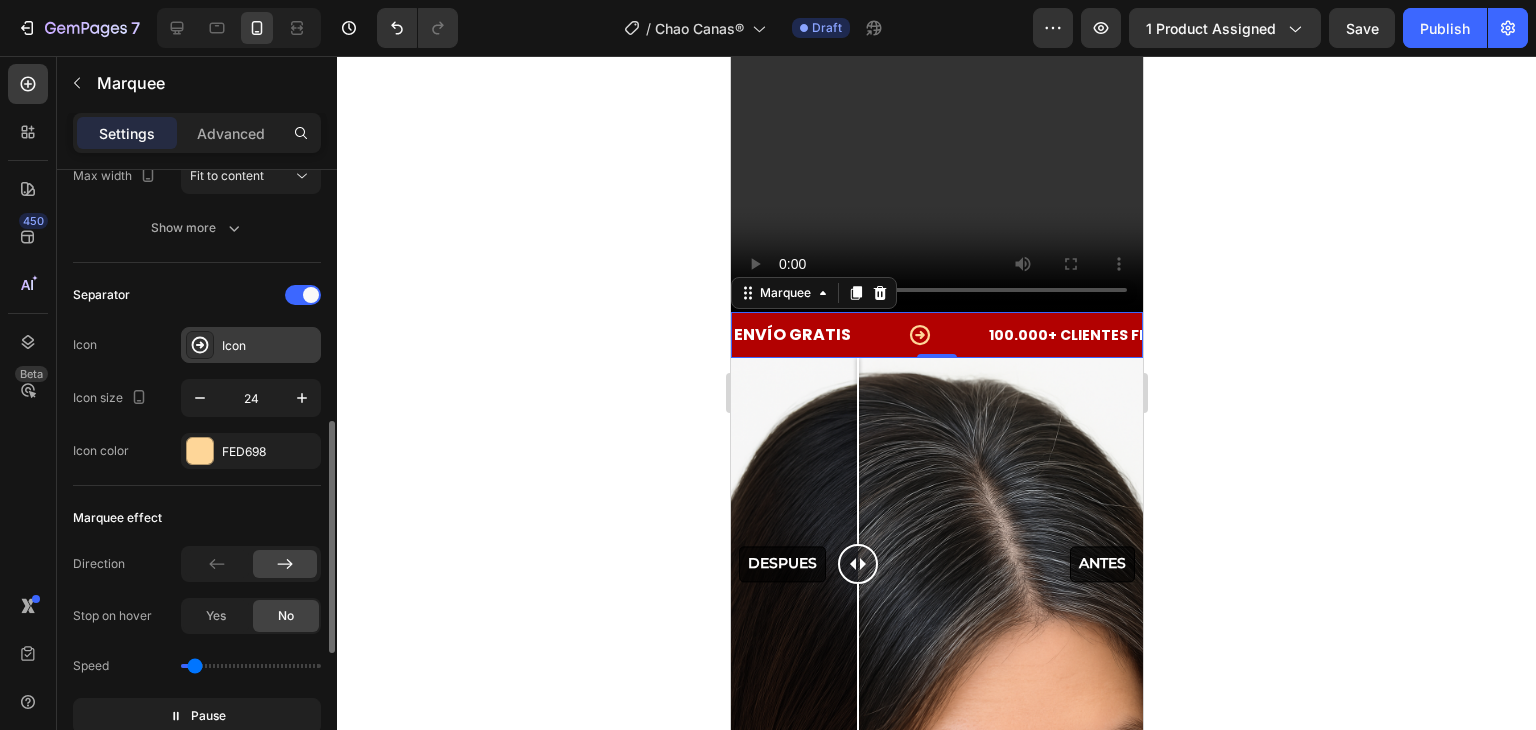 scroll, scrollTop: 400, scrollLeft: 0, axis: vertical 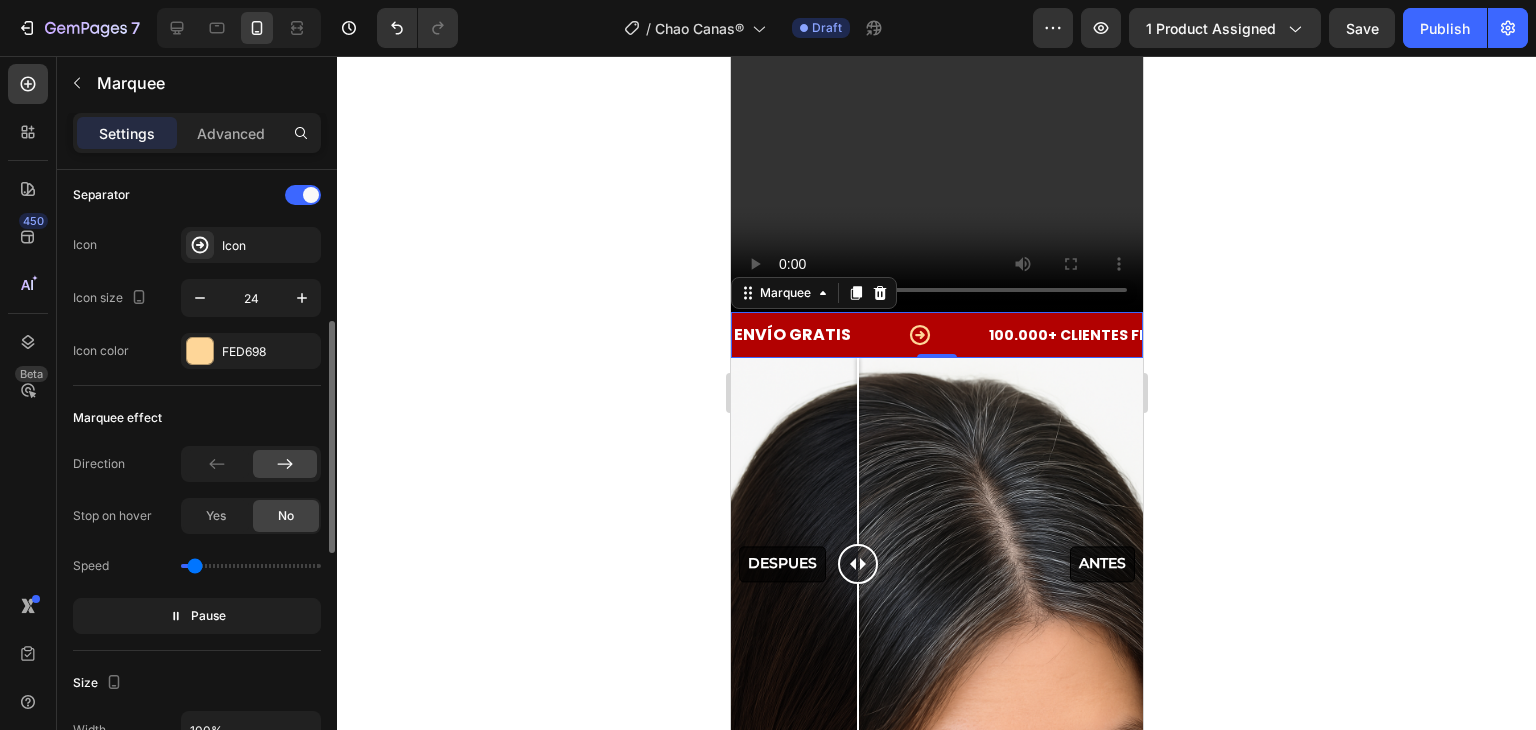click at bounding box center (251, 566) 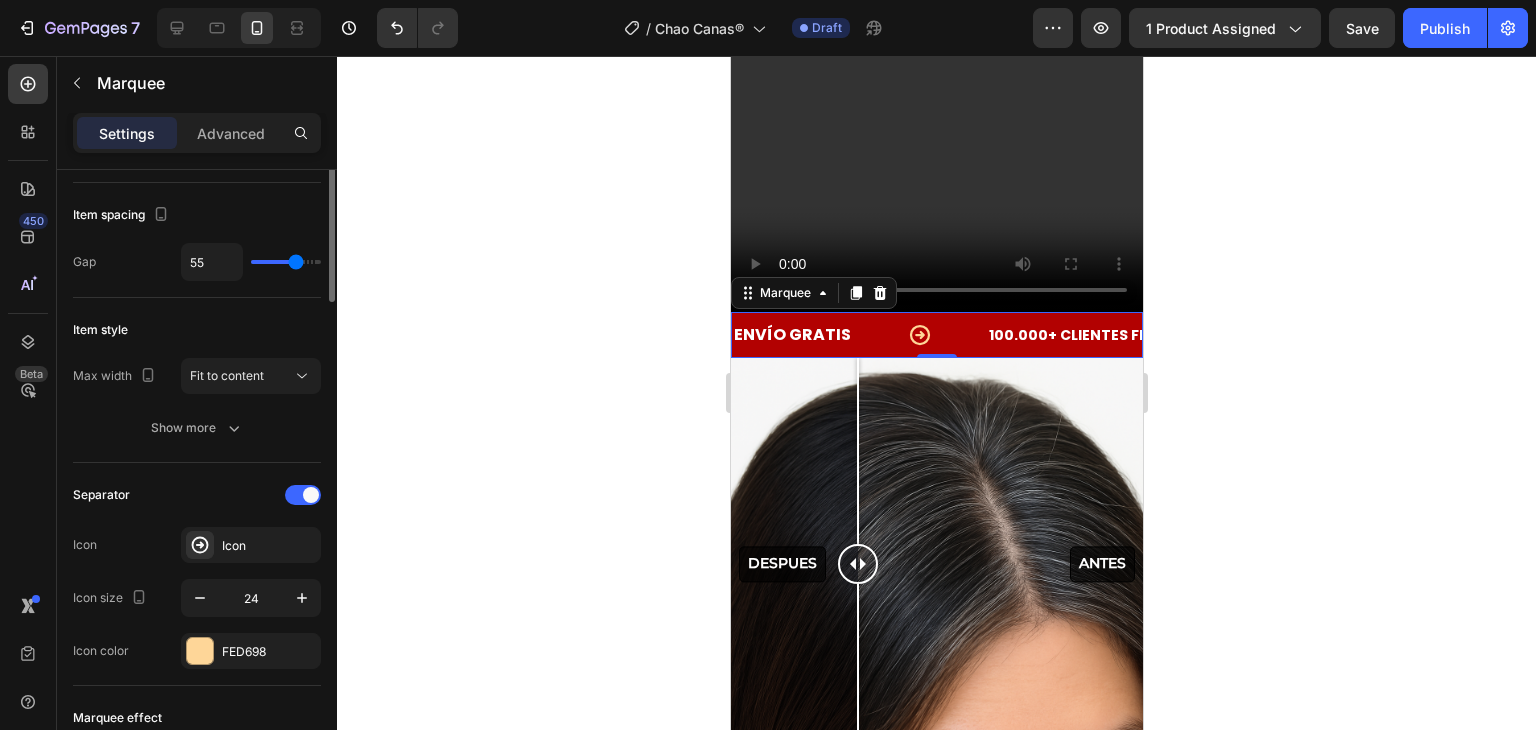 scroll, scrollTop: 0, scrollLeft: 0, axis: both 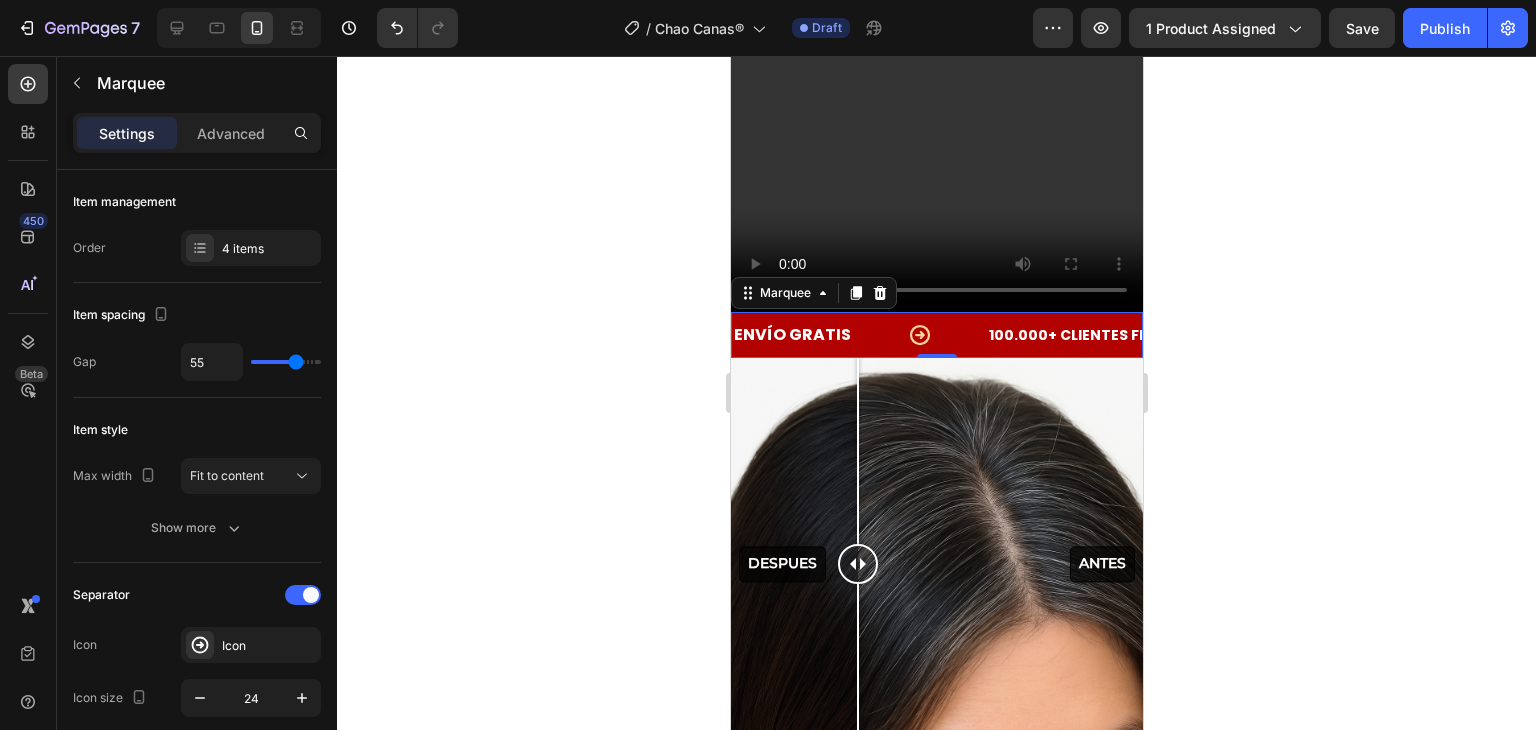 click on "AMADO POR TODOS Text" at bounding box center (384, 335) 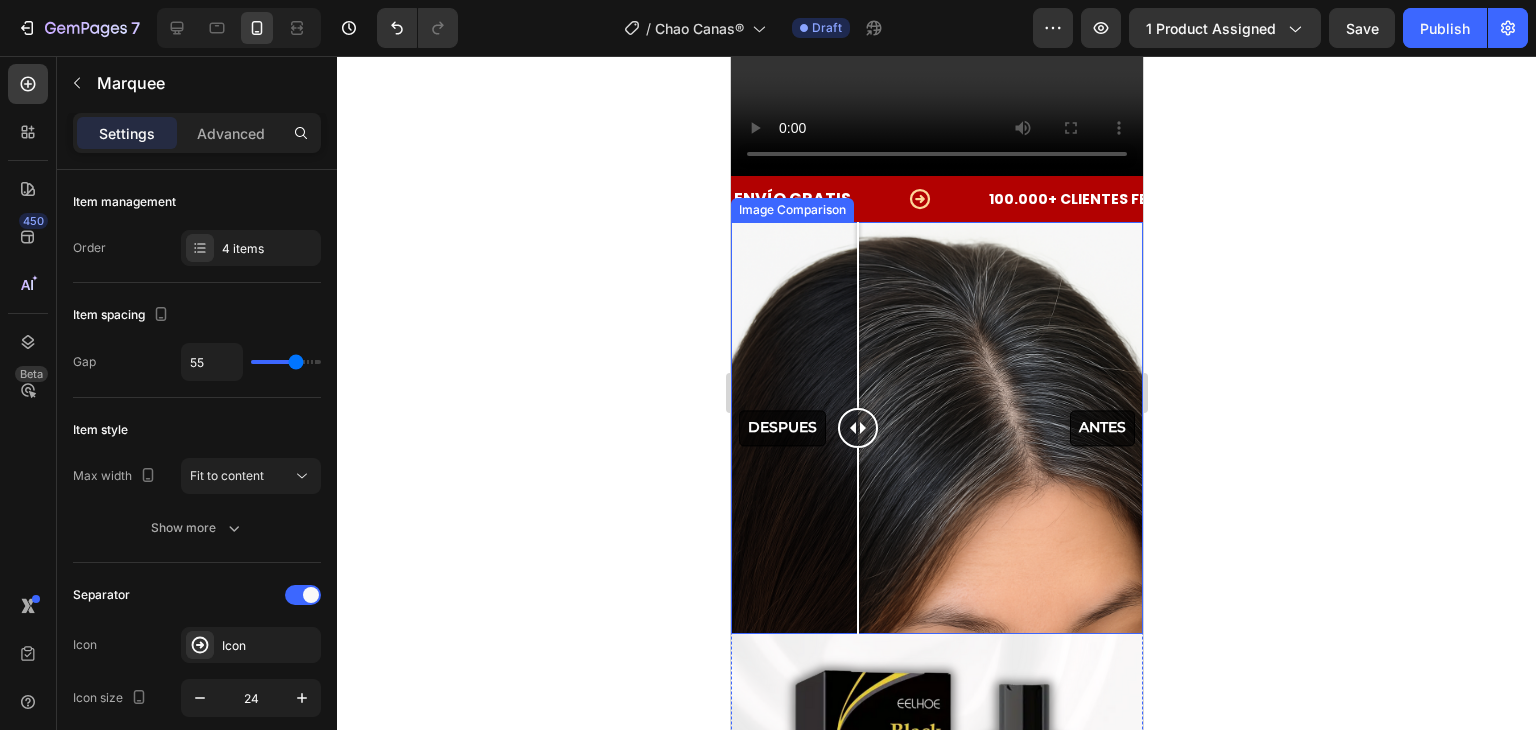 scroll, scrollTop: 5204, scrollLeft: 0, axis: vertical 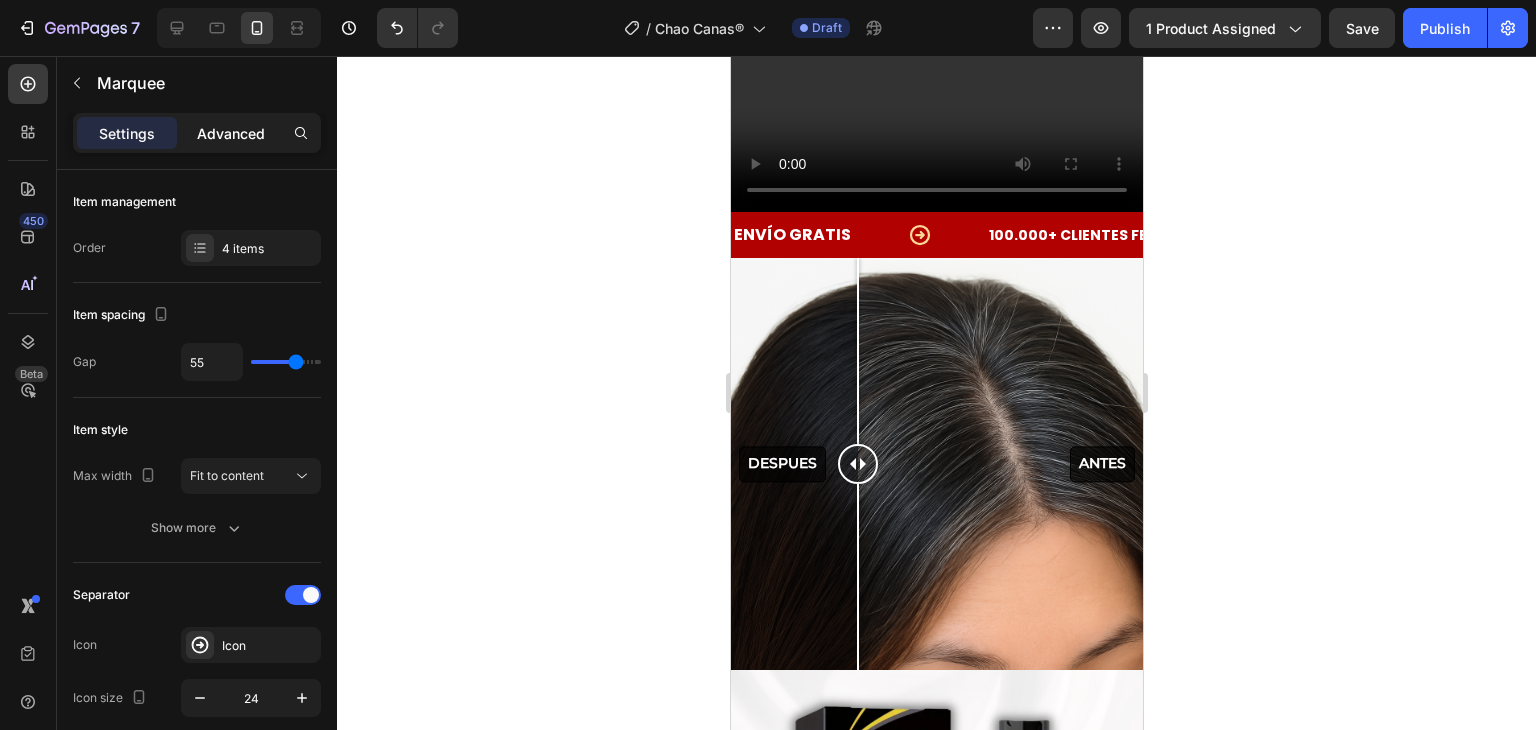 click on "Advanced" at bounding box center [231, 133] 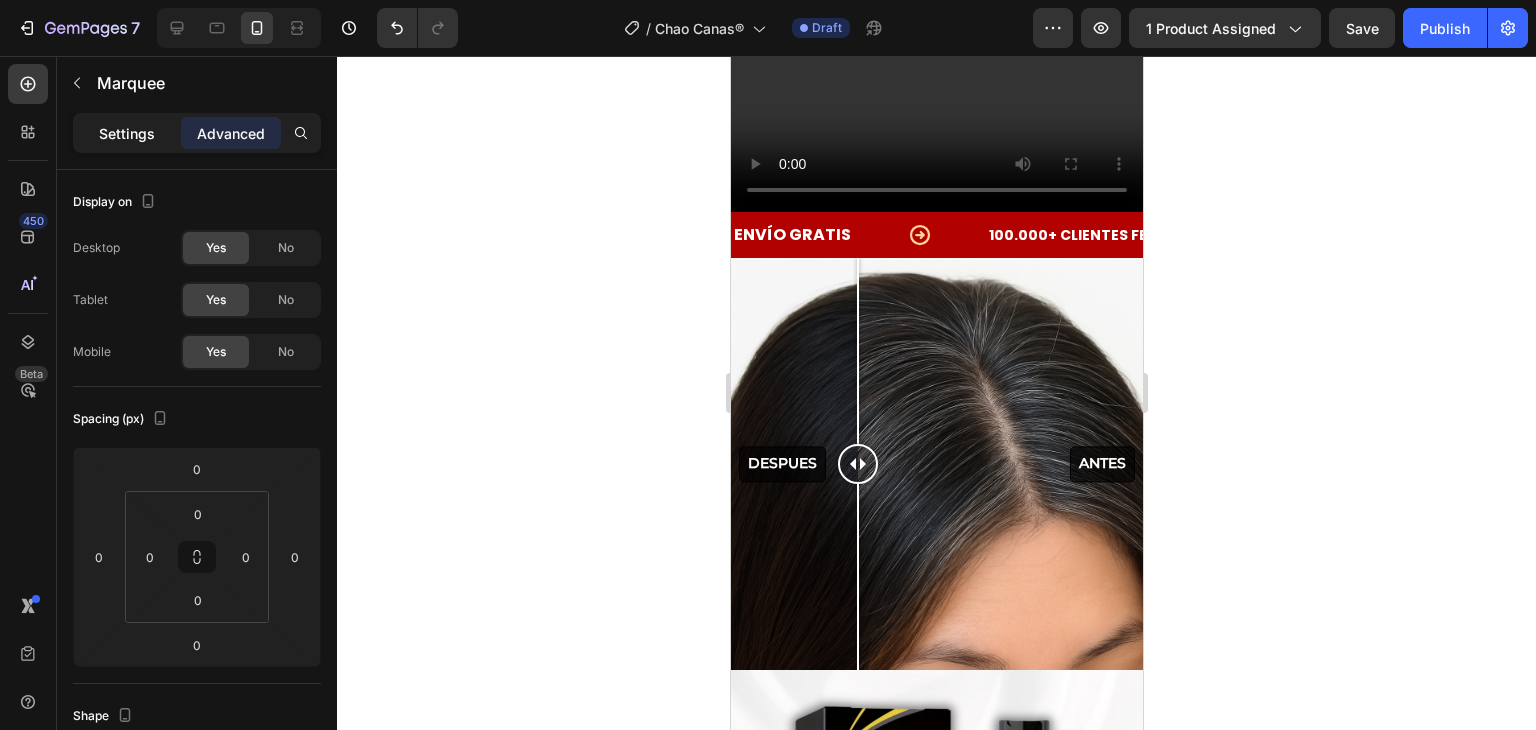 click on "Settings" at bounding box center [127, 133] 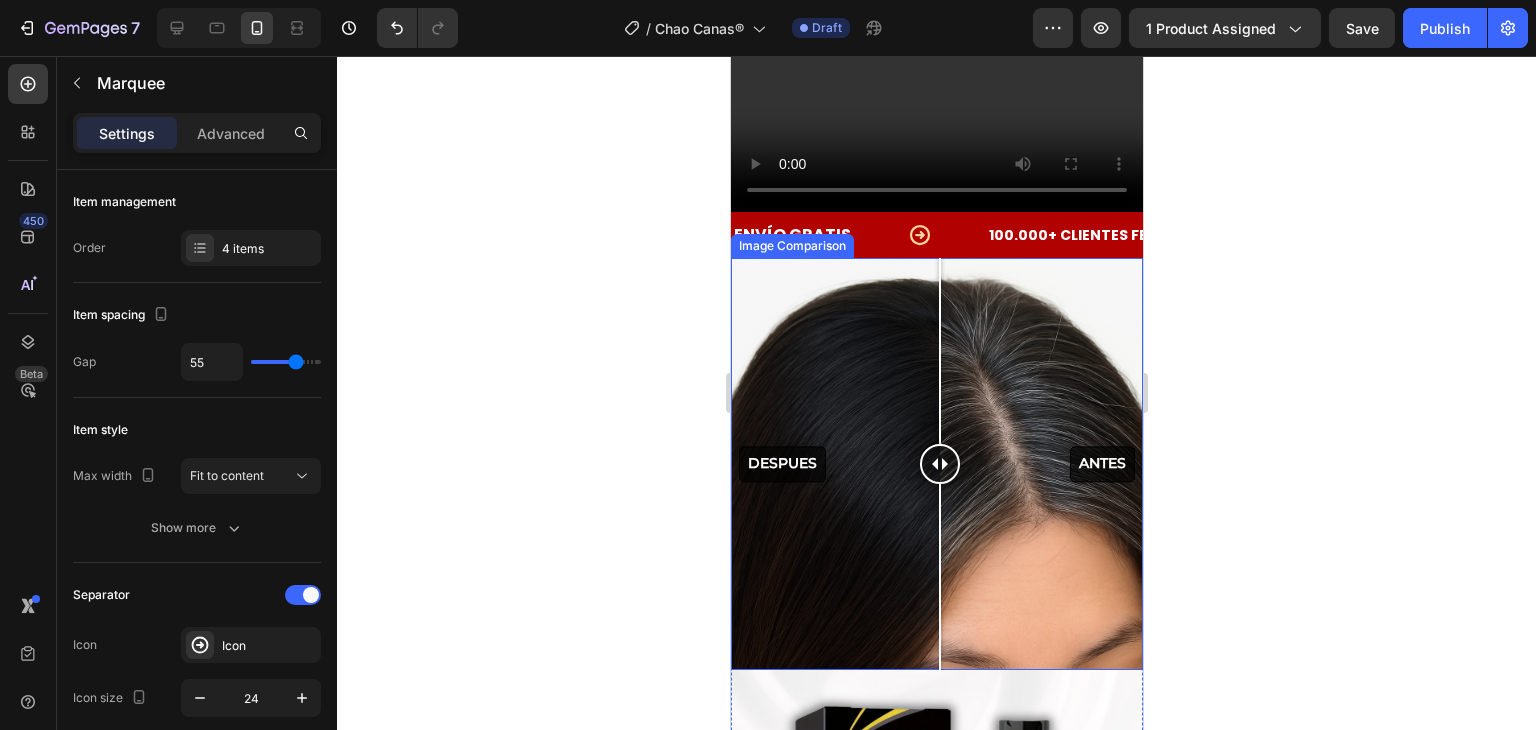 click on "DESPUES ANTES" at bounding box center (936, 464) 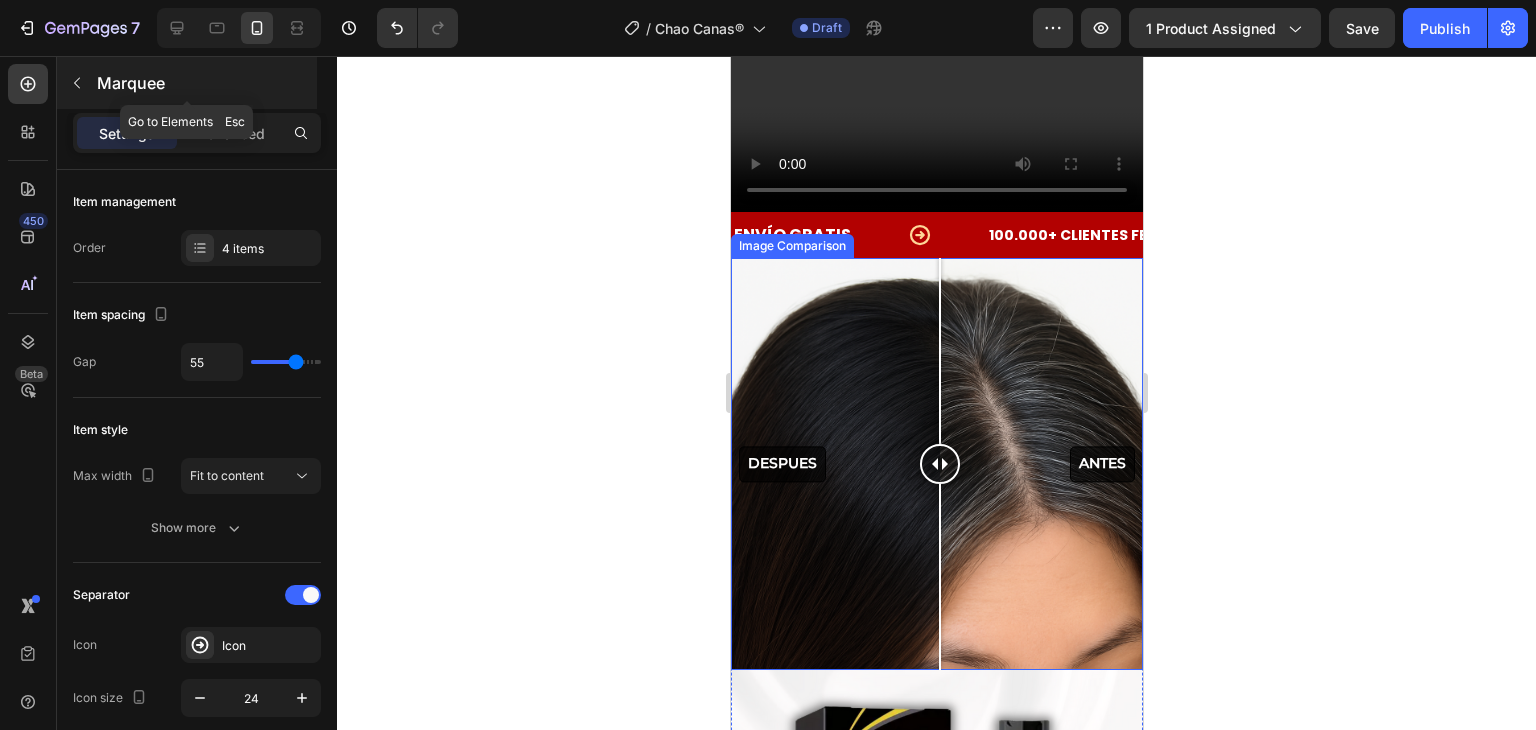 click on "Marquee" at bounding box center (187, 83) 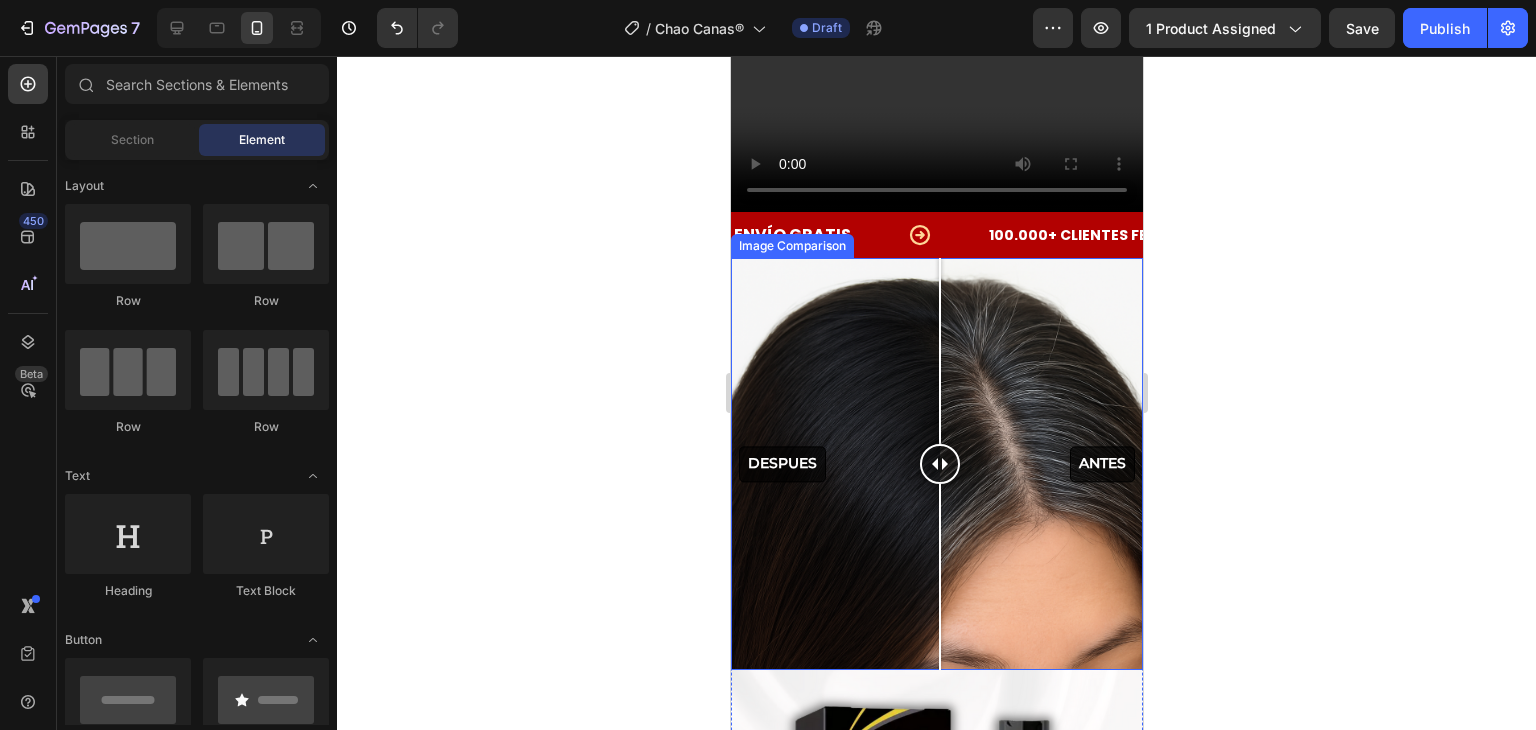 click on "DESPUES ANTES" at bounding box center [936, 464] 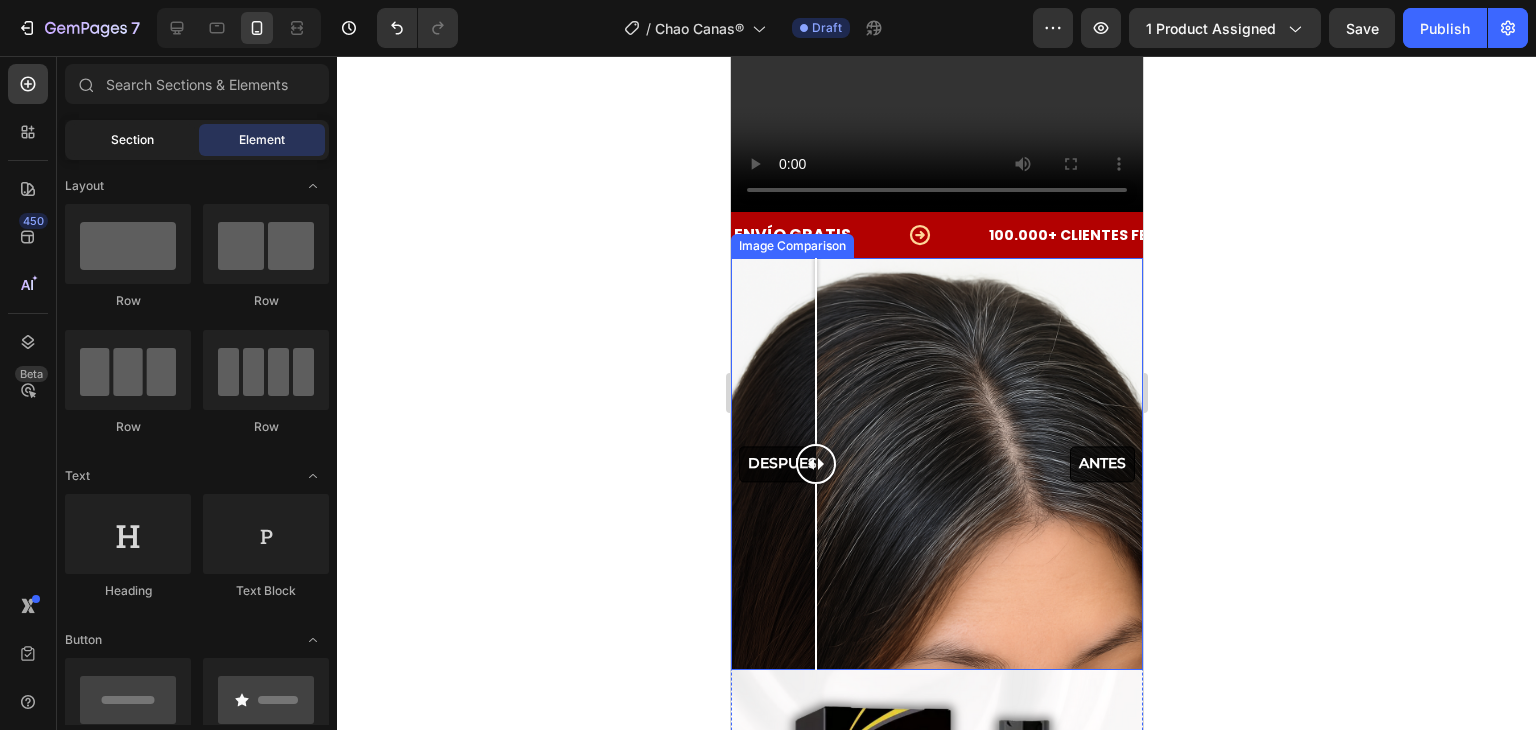 click on "Section" 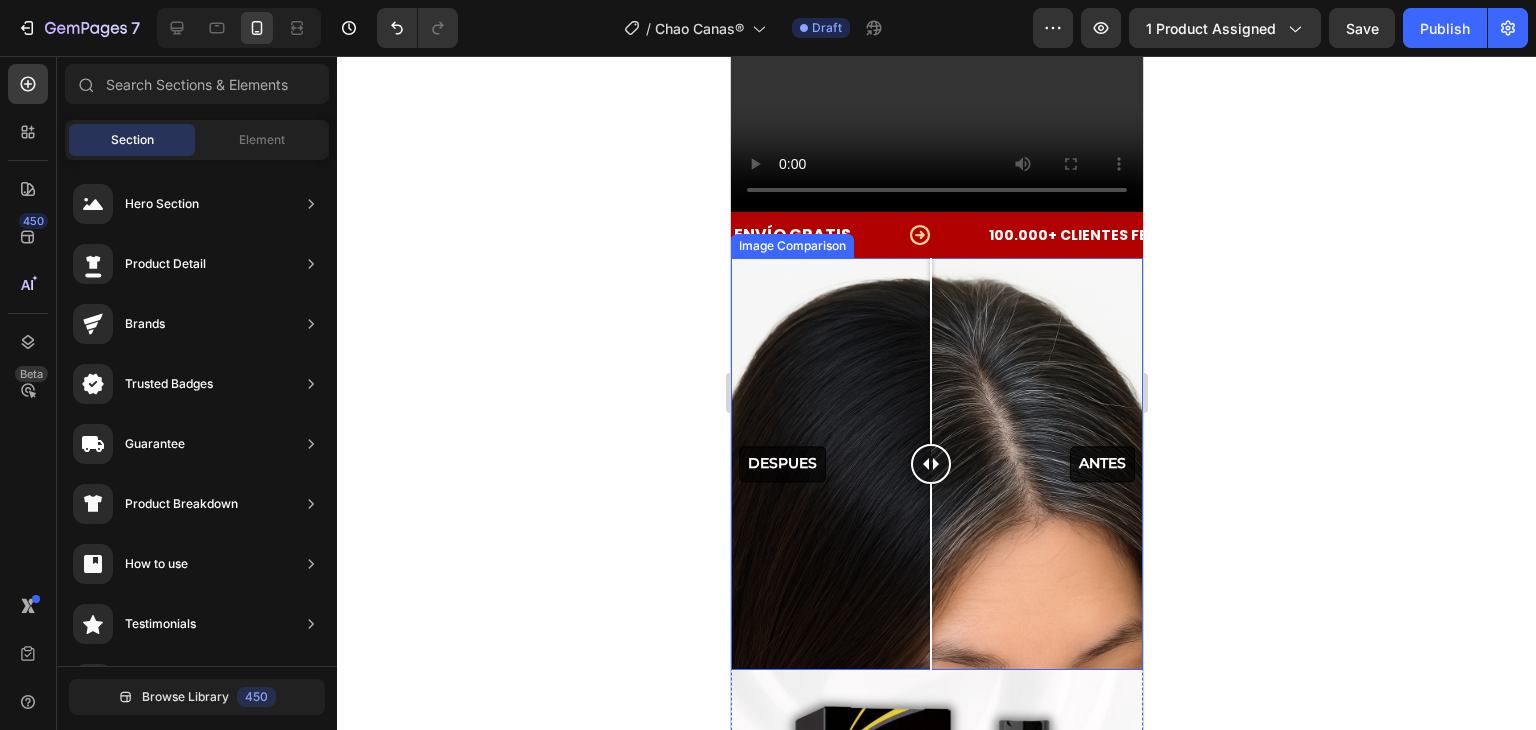 click on "DESPUES ANTES" at bounding box center [936, 464] 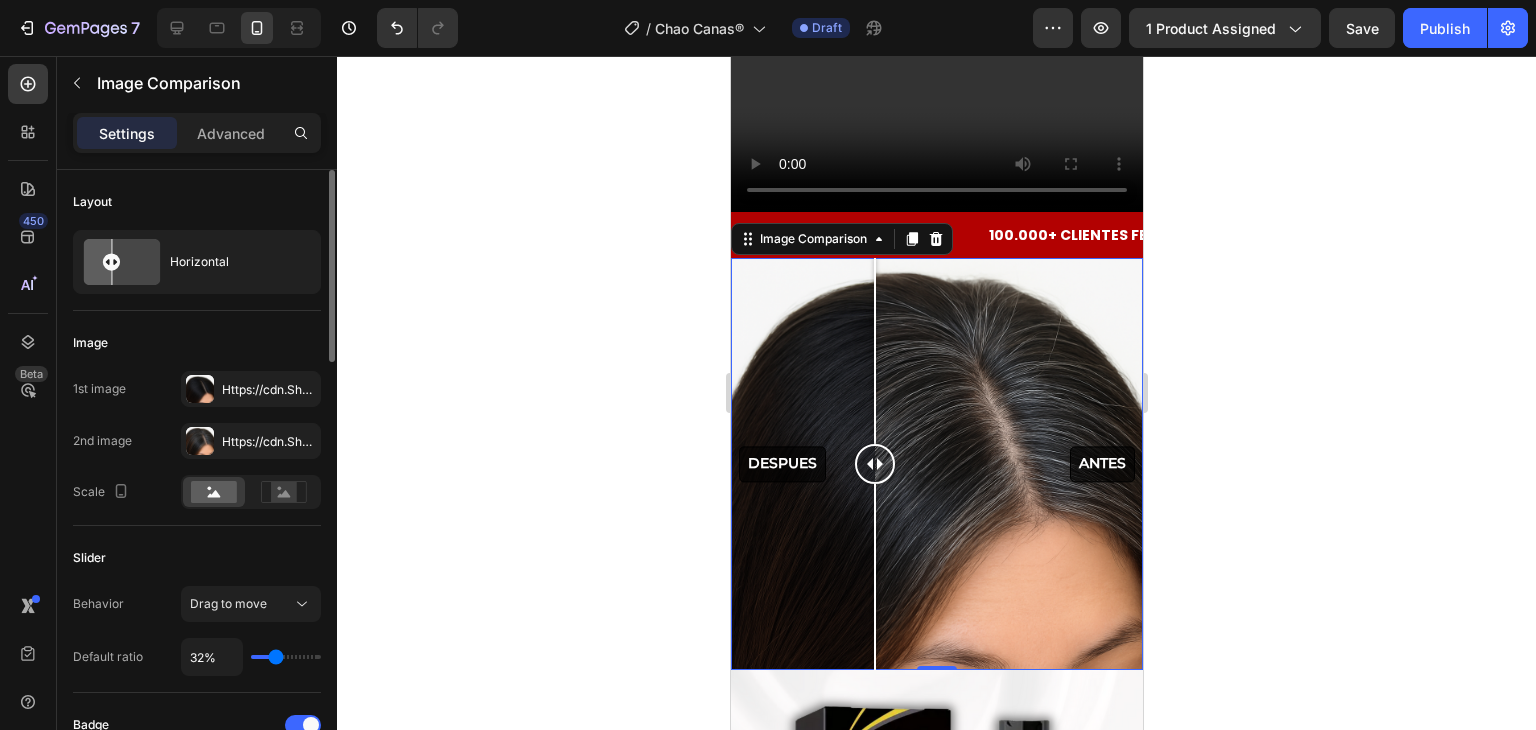 scroll, scrollTop: 100, scrollLeft: 0, axis: vertical 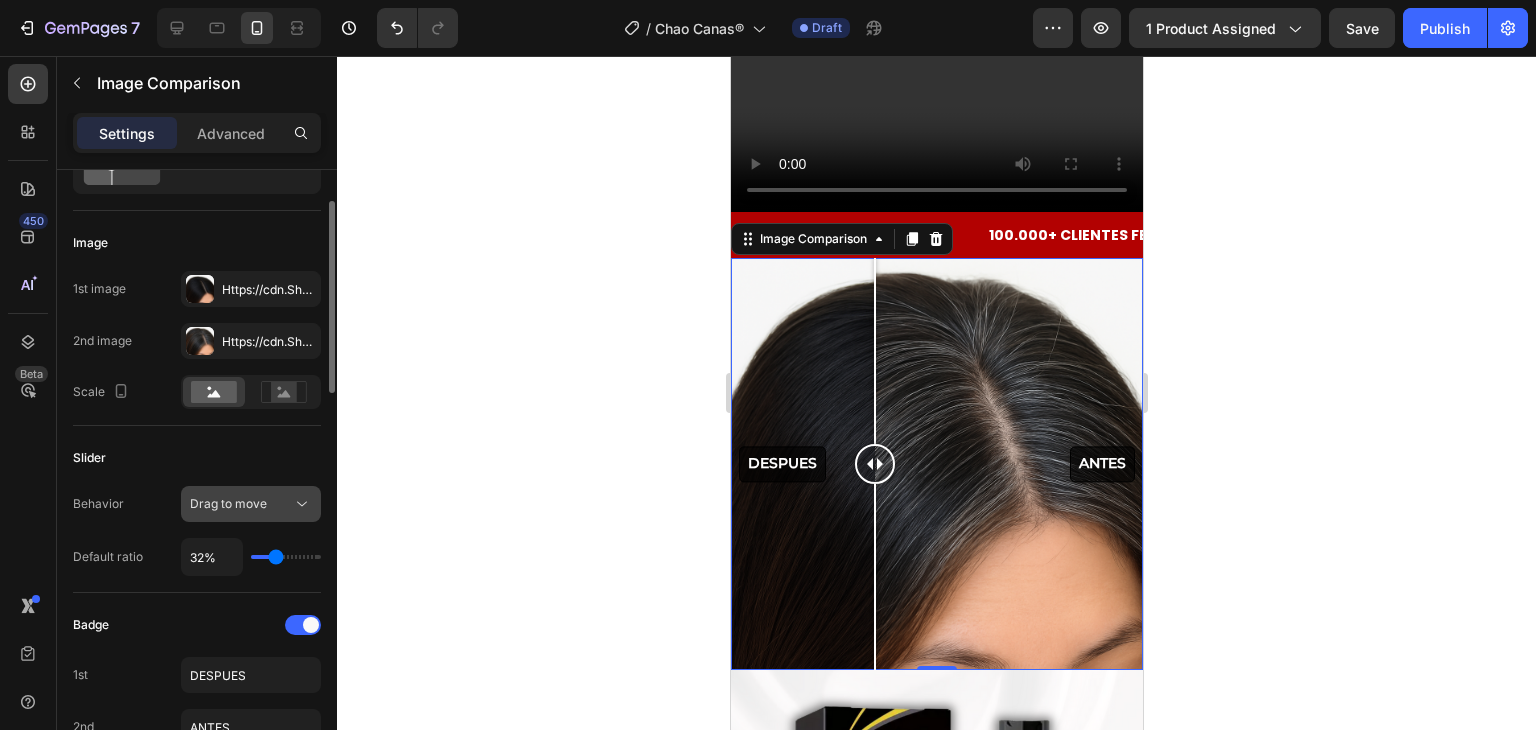 click on "Drag to move" at bounding box center [228, 503] 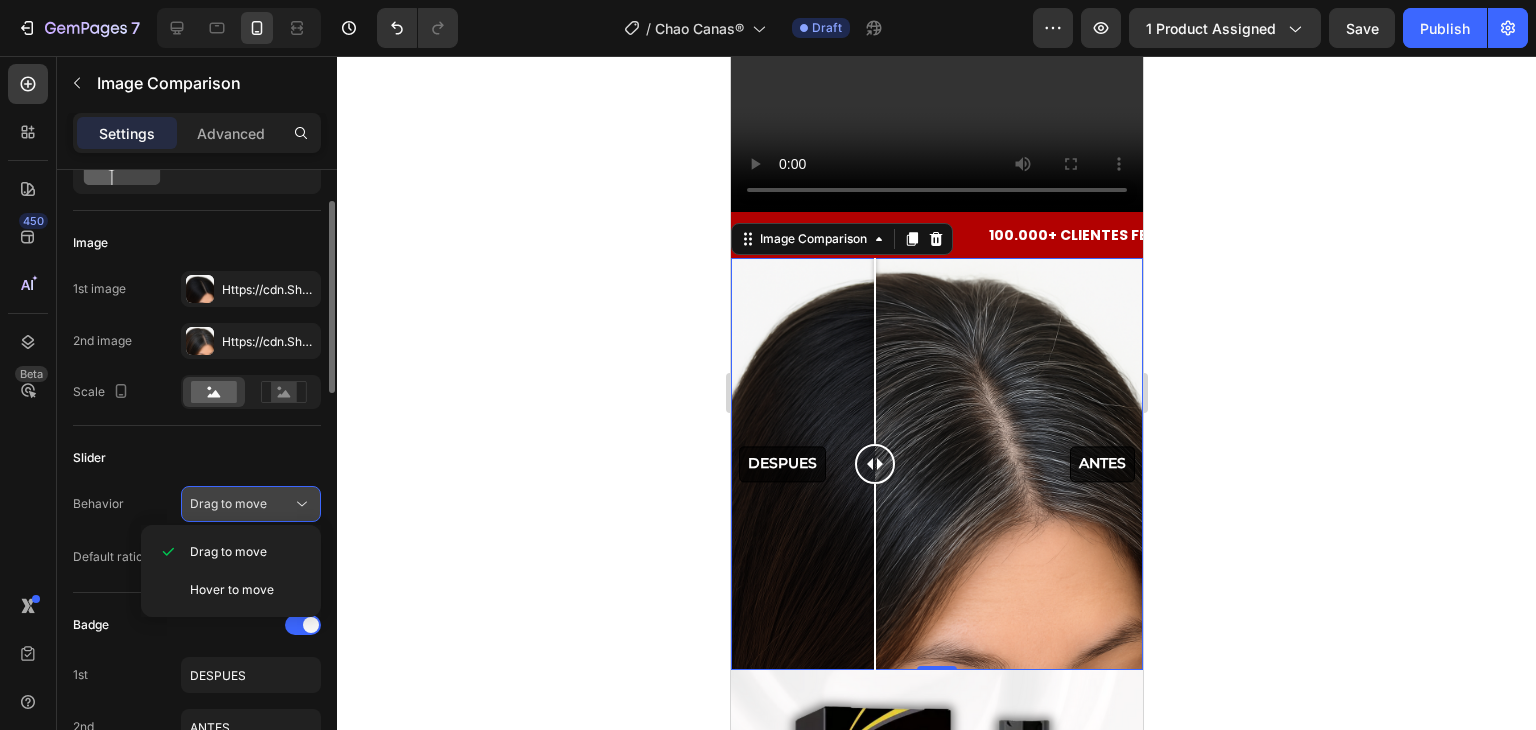 click on "Drag to move" at bounding box center [228, 503] 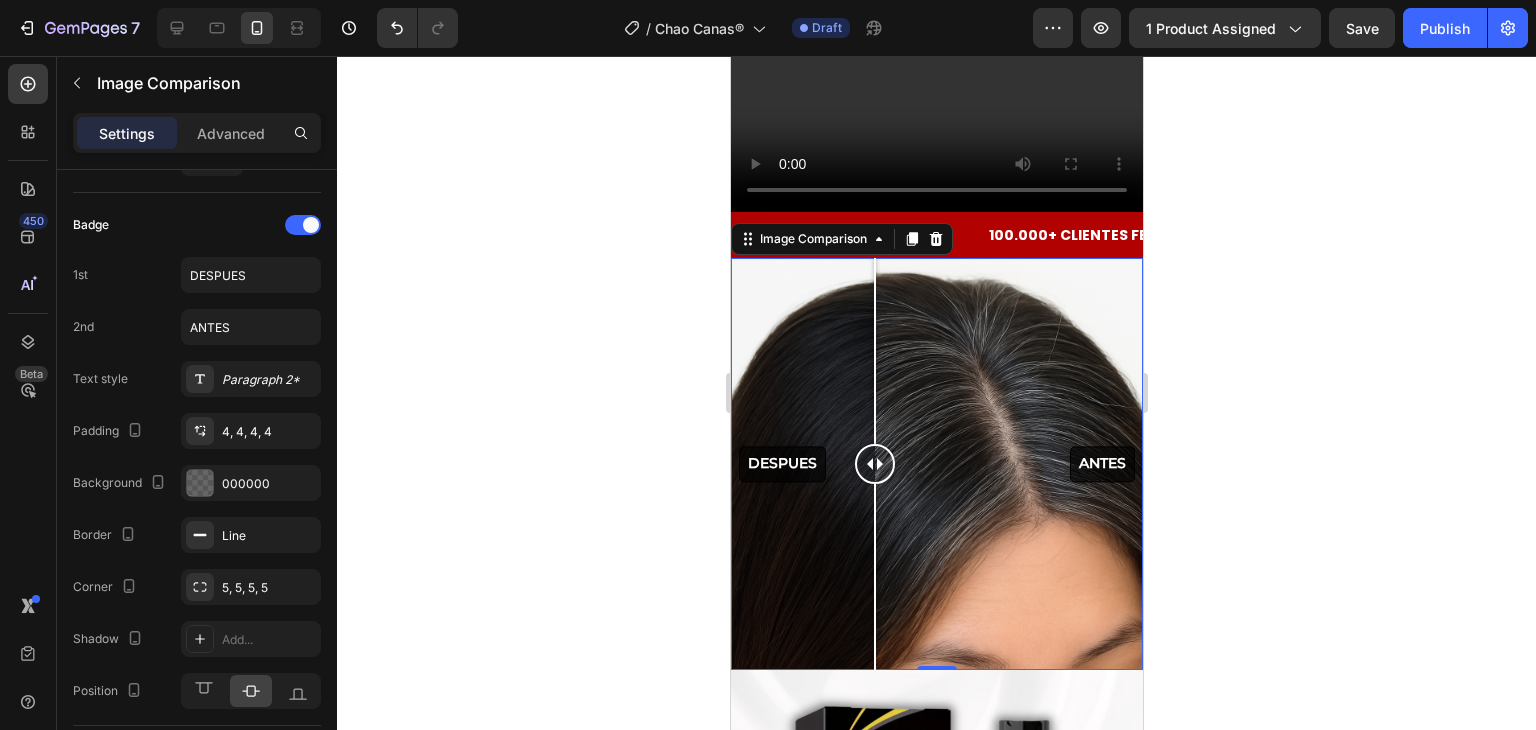 scroll, scrollTop: 0, scrollLeft: 0, axis: both 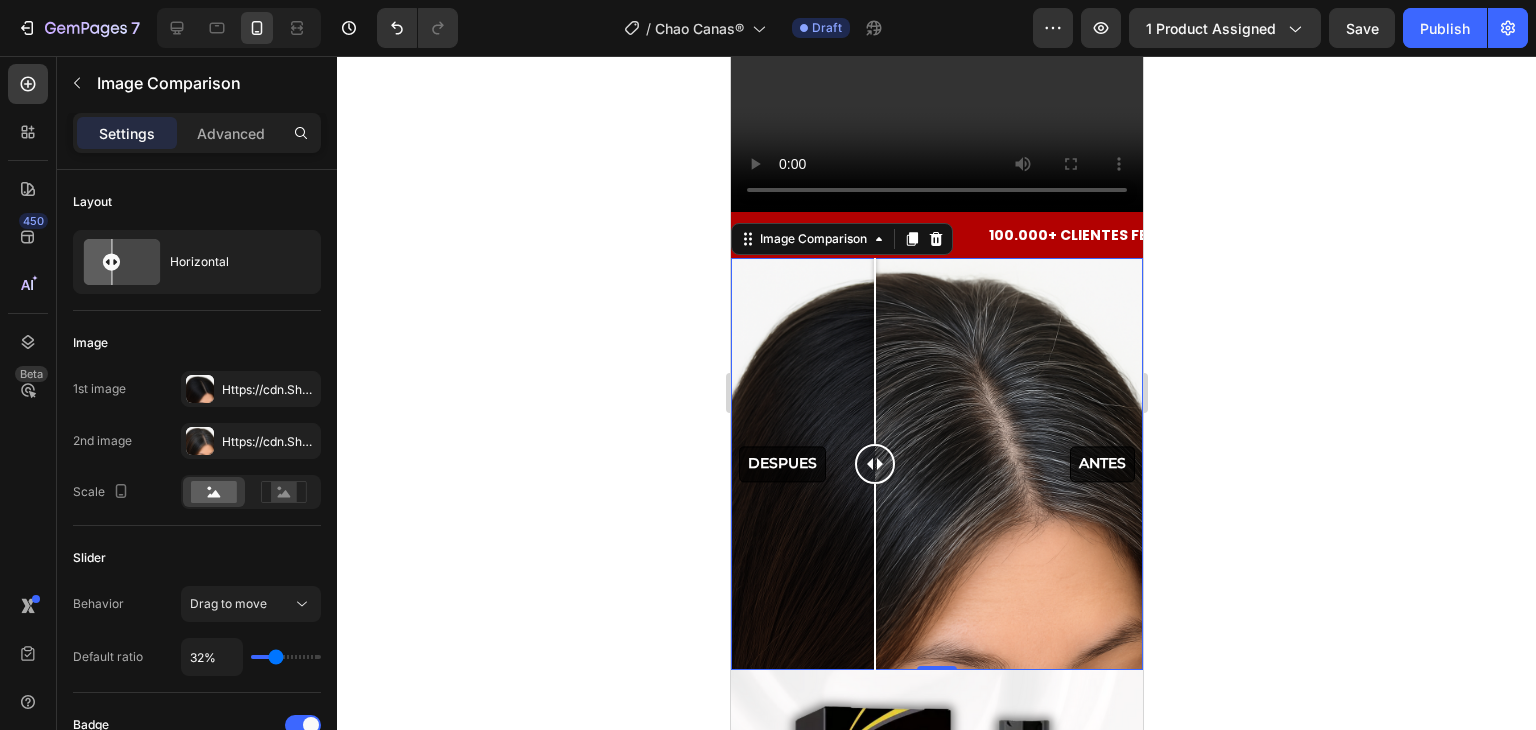 click on "DESPUES ANTES" at bounding box center [936, 464] 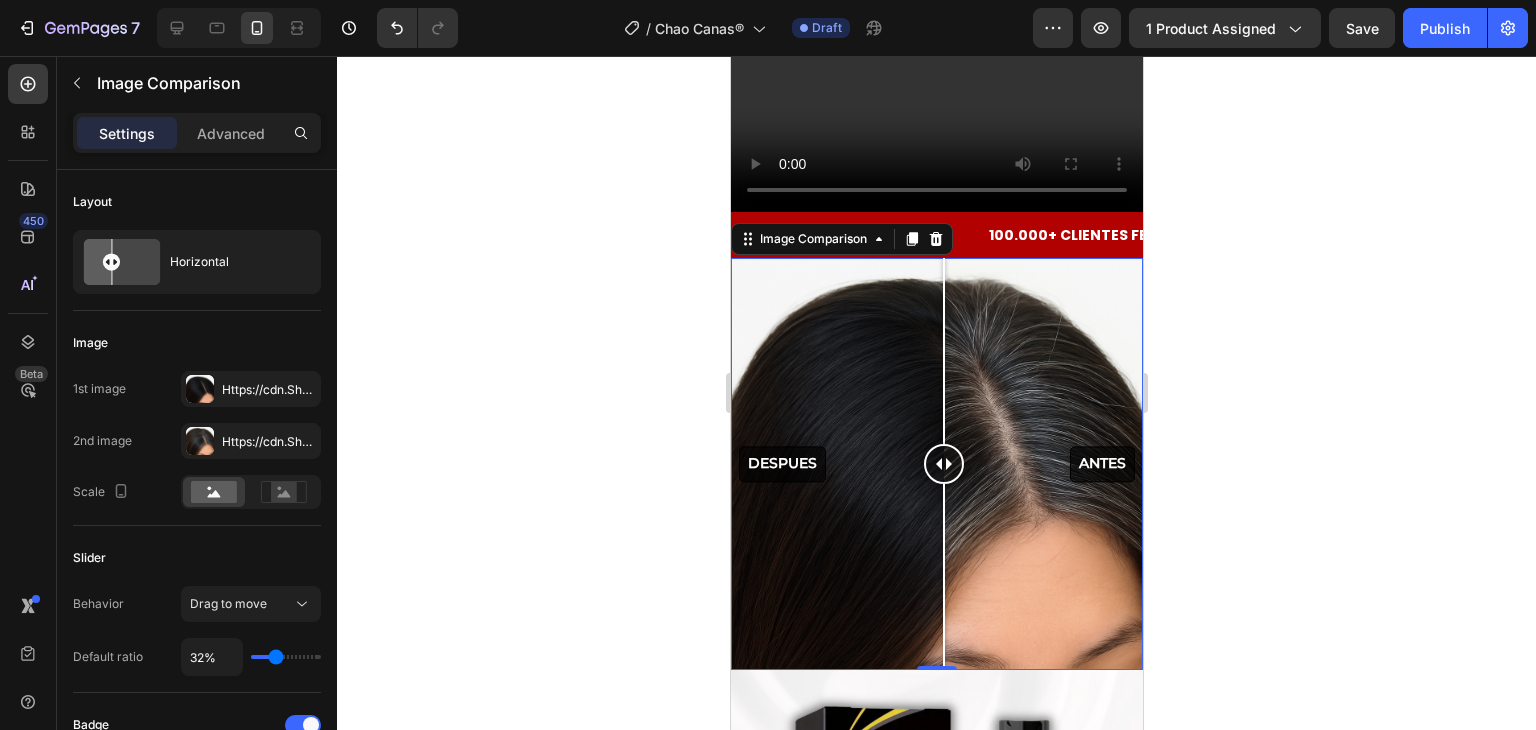 drag, startPoint x: 950, startPoint y: 394, endPoint x: 913, endPoint y: 396, distance: 37.054016 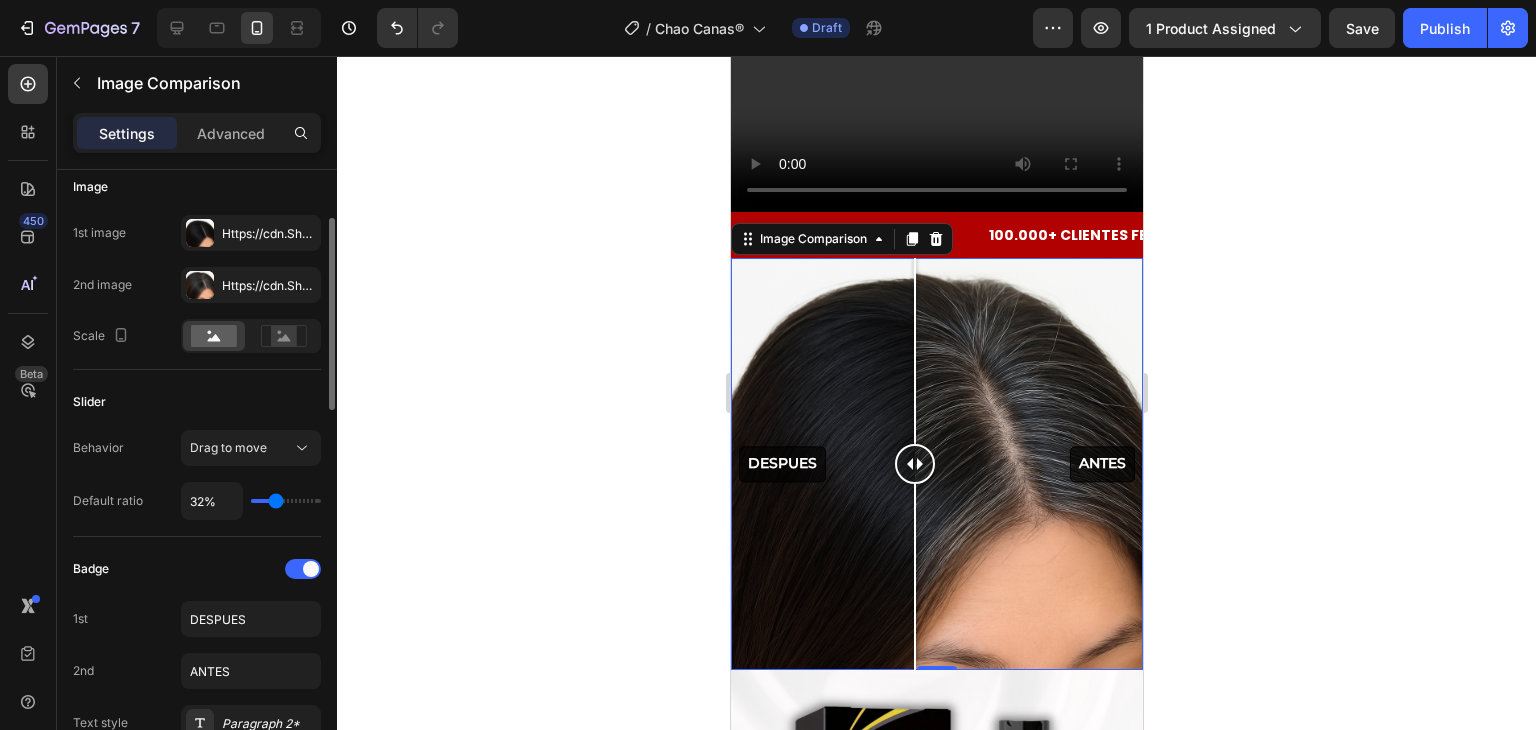 scroll, scrollTop: 0, scrollLeft: 0, axis: both 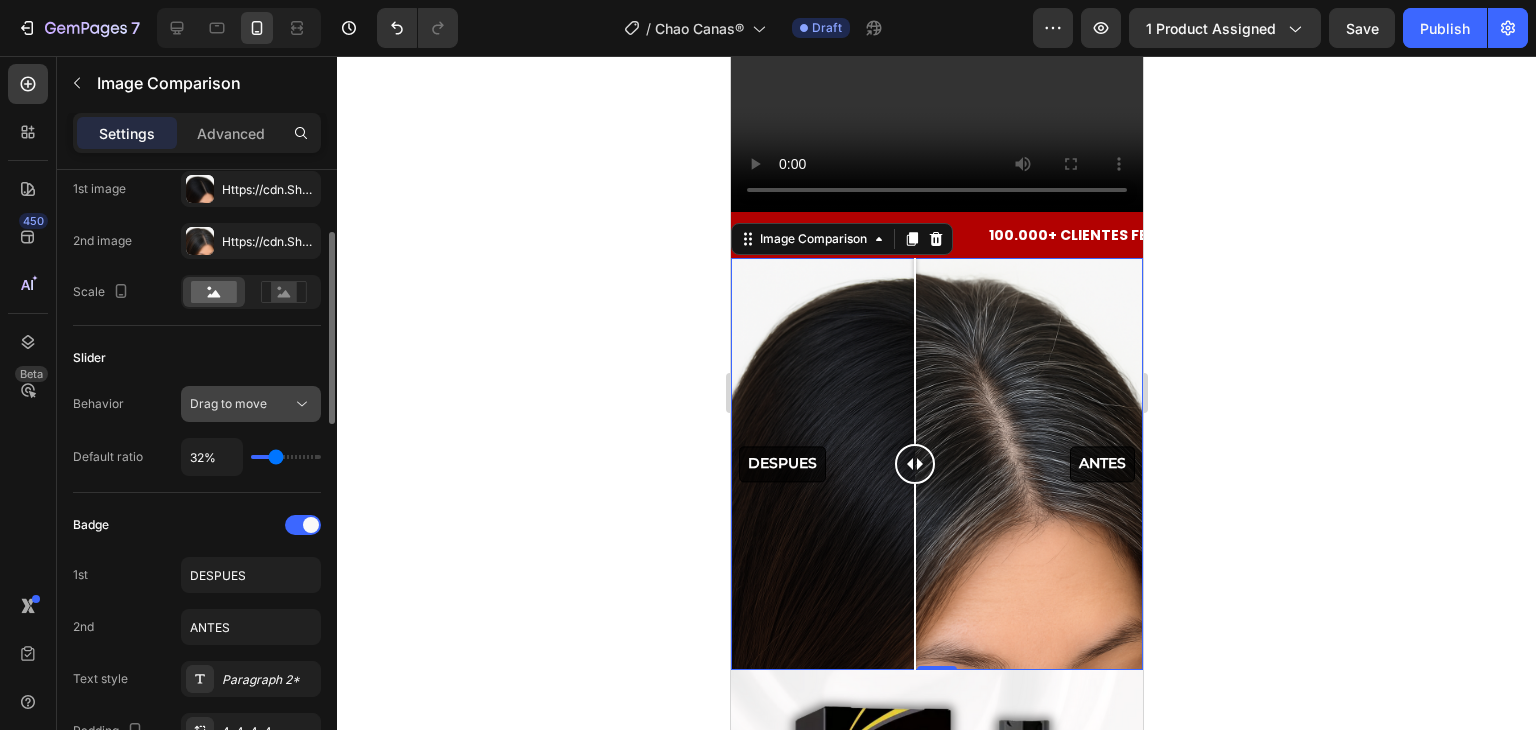 click on "Drag to move" 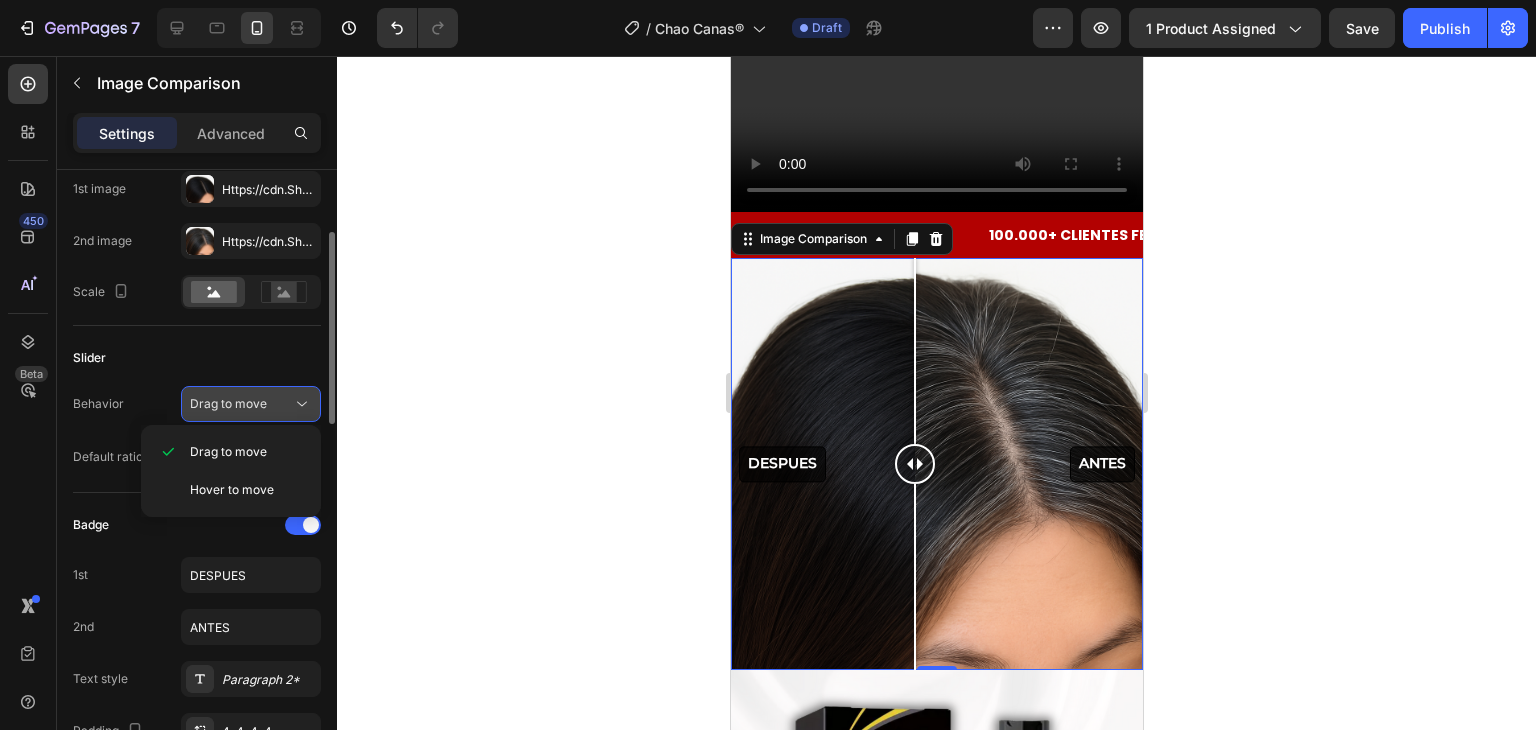 click on "Drag to move" 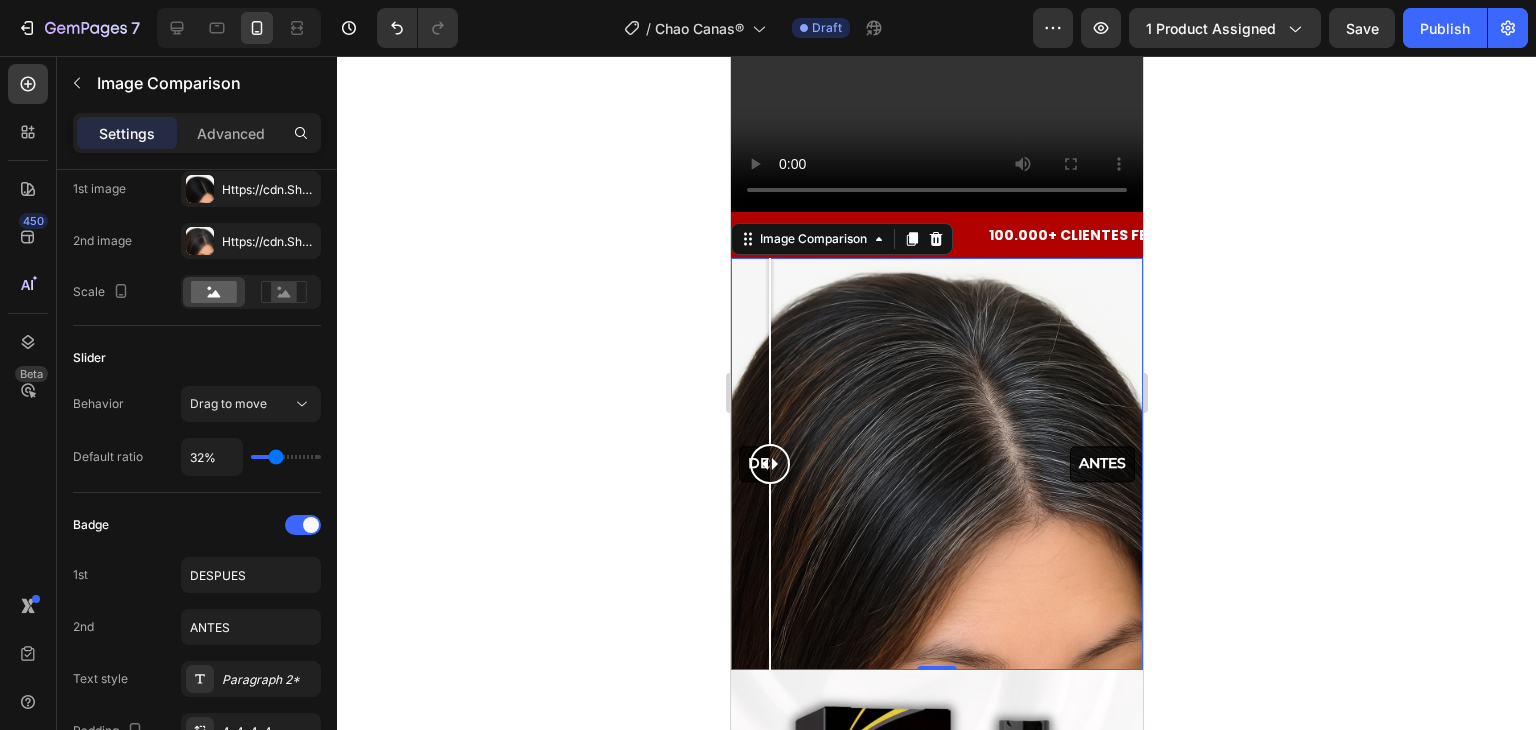 click on "DESPUES ANTES" at bounding box center [936, 464] 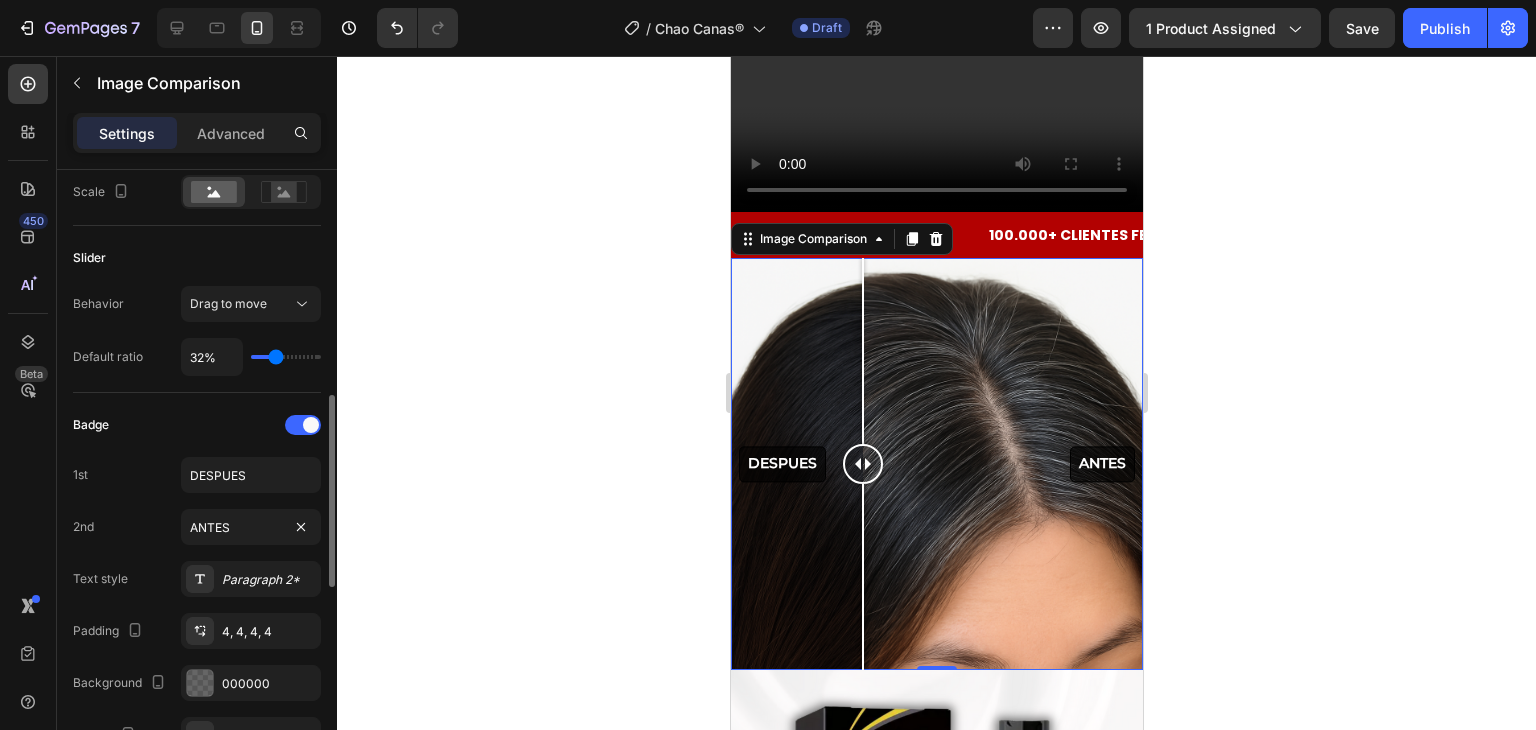 scroll, scrollTop: 400, scrollLeft: 0, axis: vertical 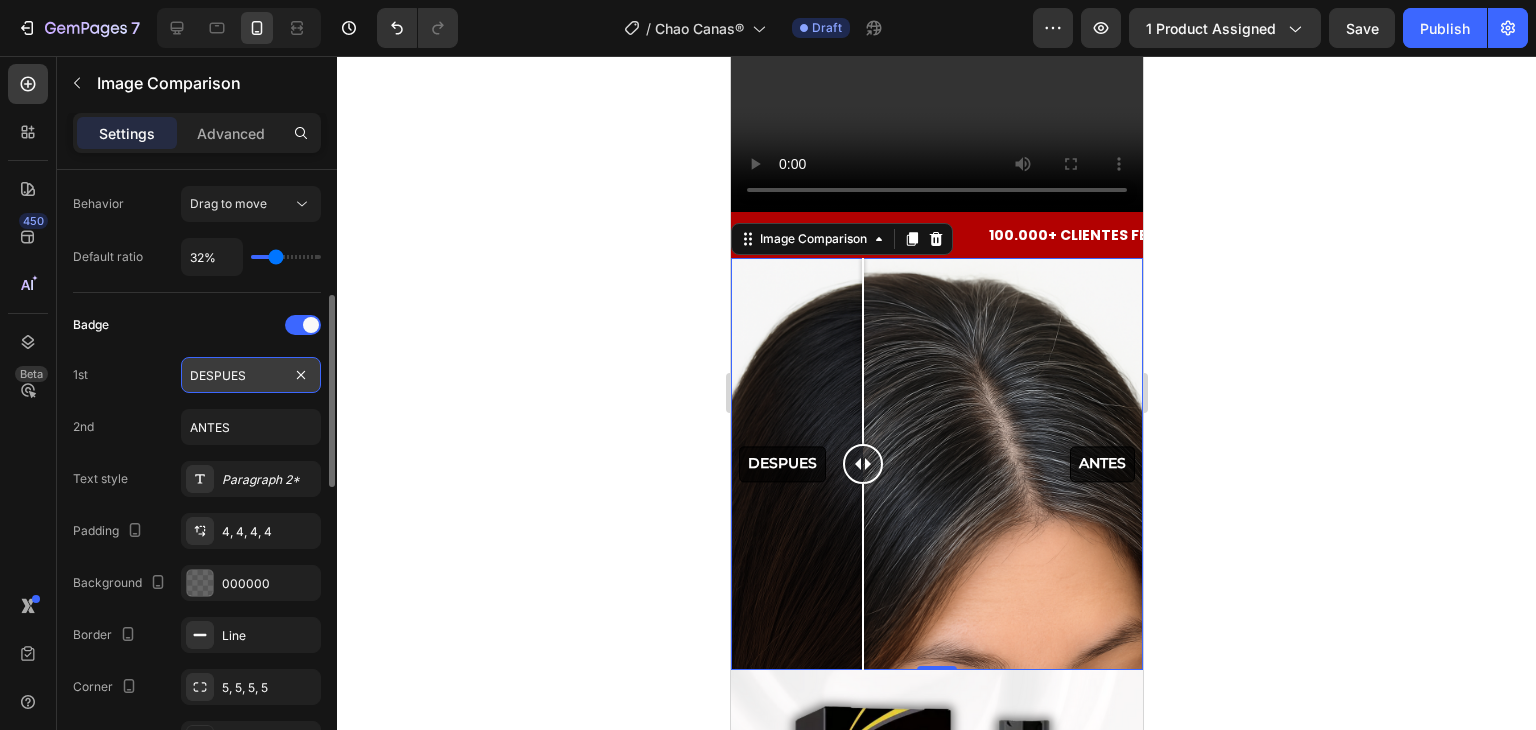 click on "DESPUES" at bounding box center [251, 375] 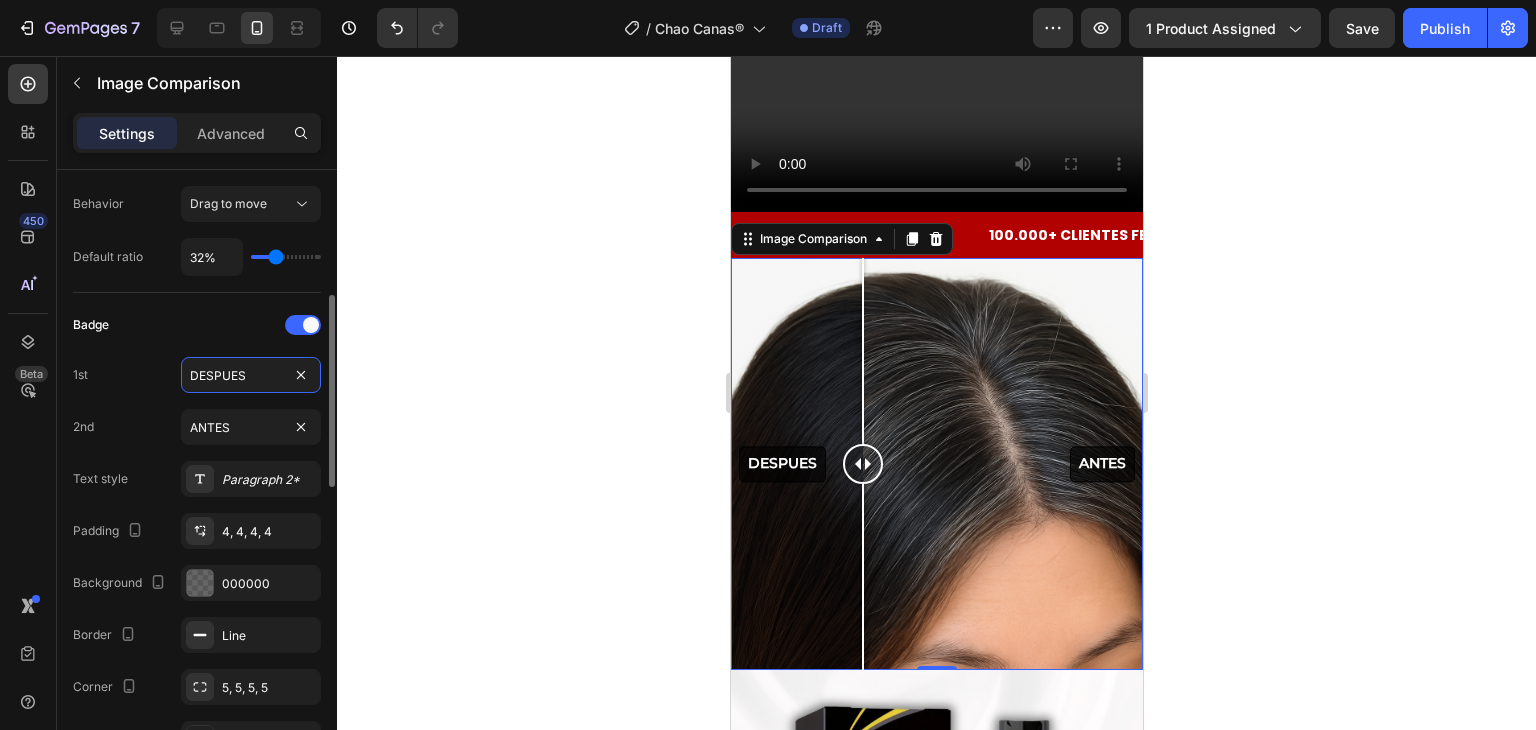 scroll, scrollTop: 500, scrollLeft: 0, axis: vertical 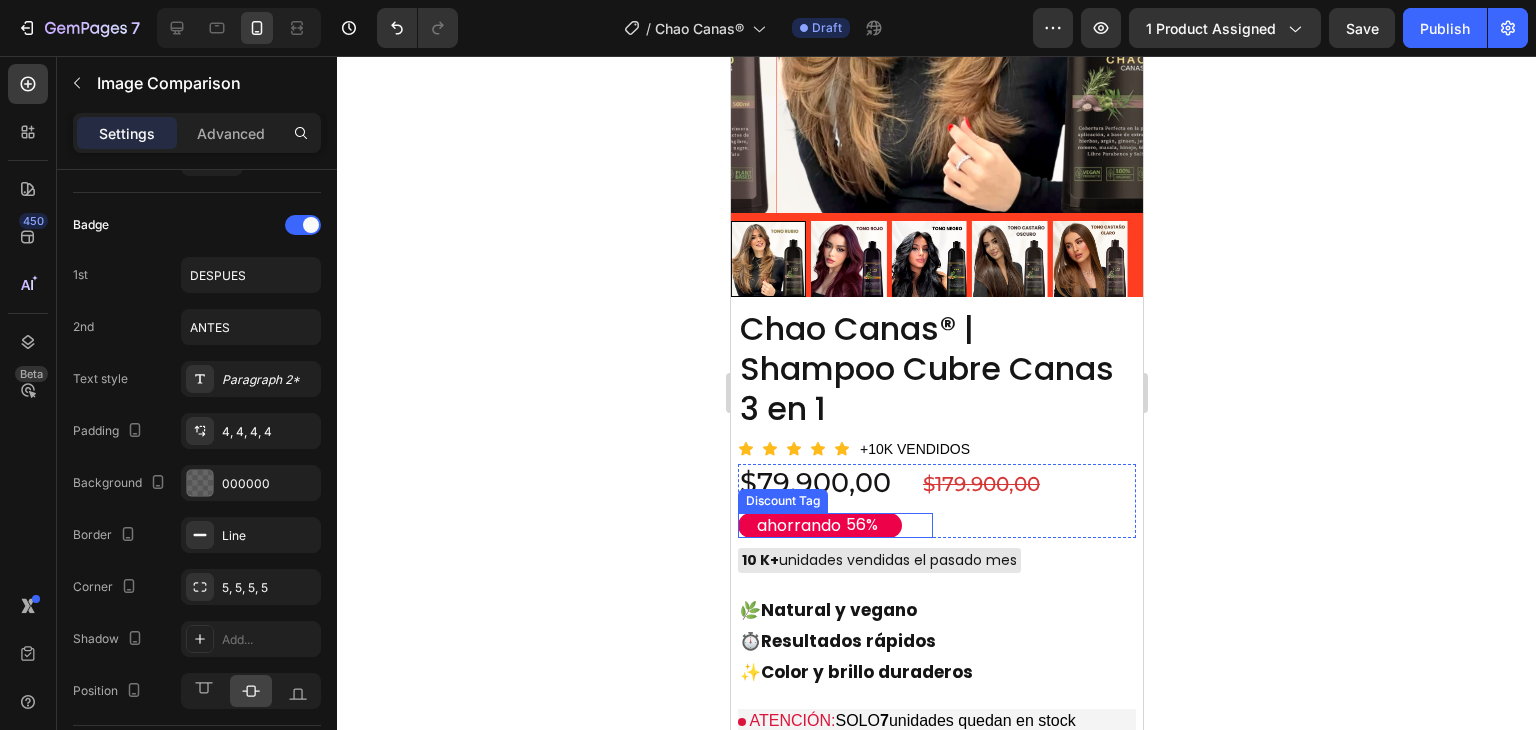 click on "$79.900,00" at bounding box center [834, 483] 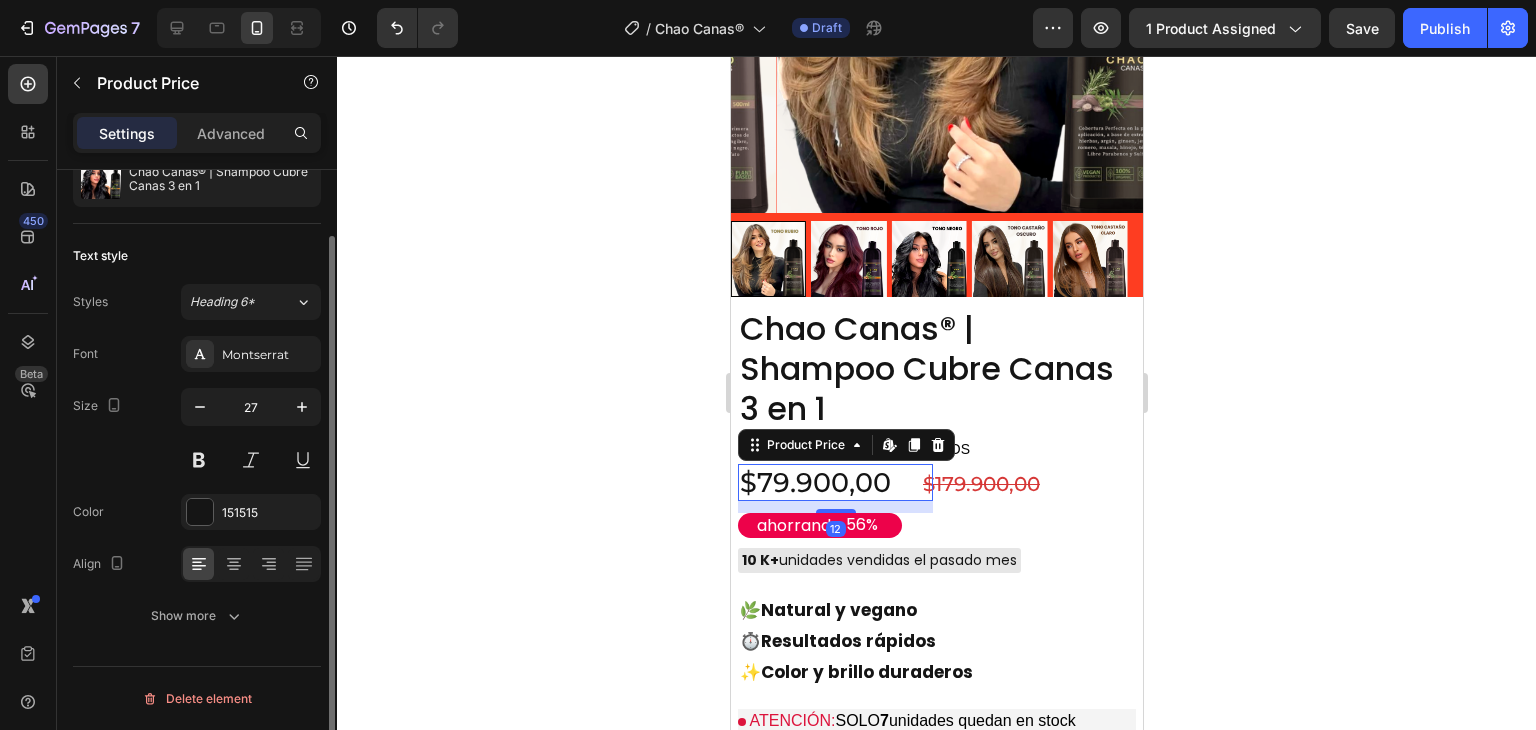 scroll, scrollTop: 0, scrollLeft: 0, axis: both 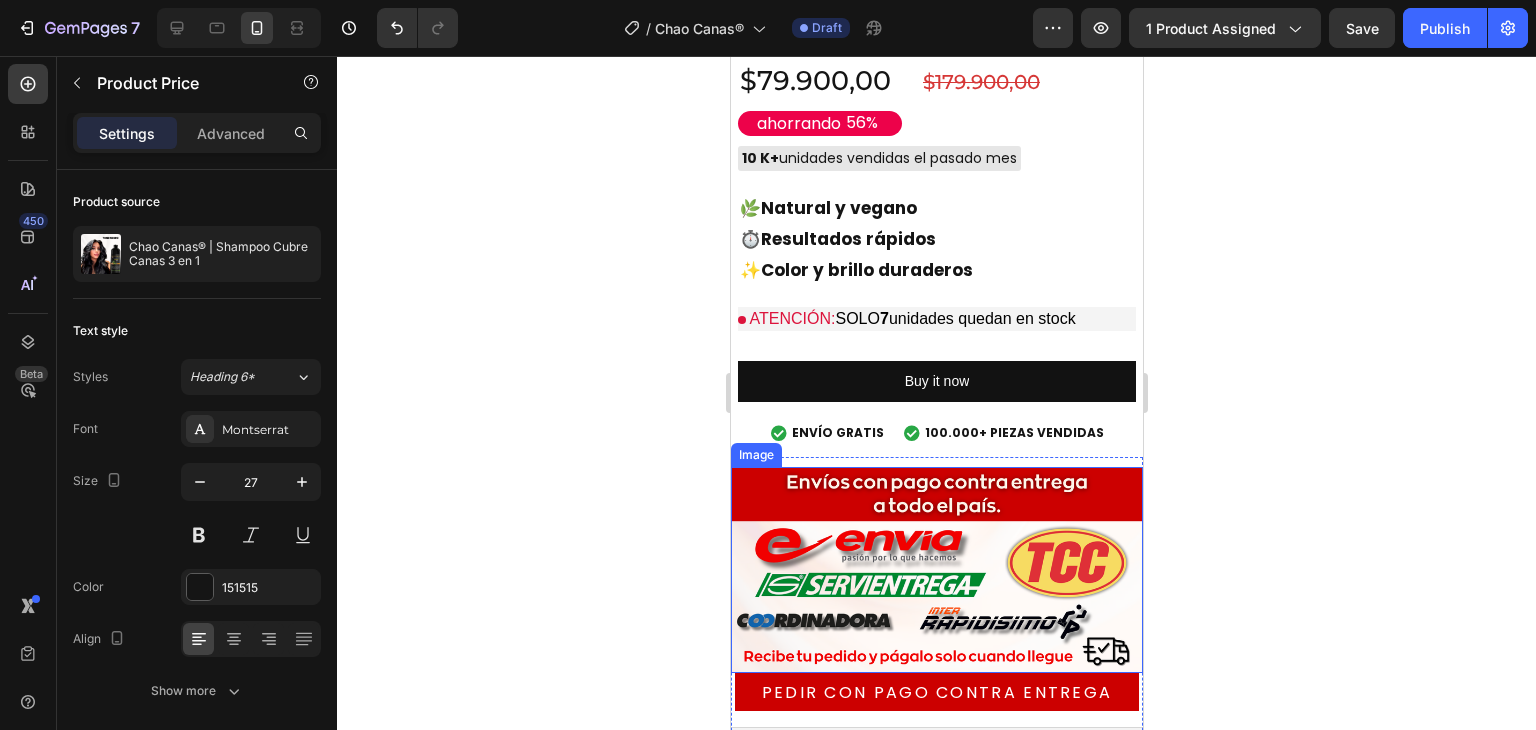 click at bounding box center [936, 570] 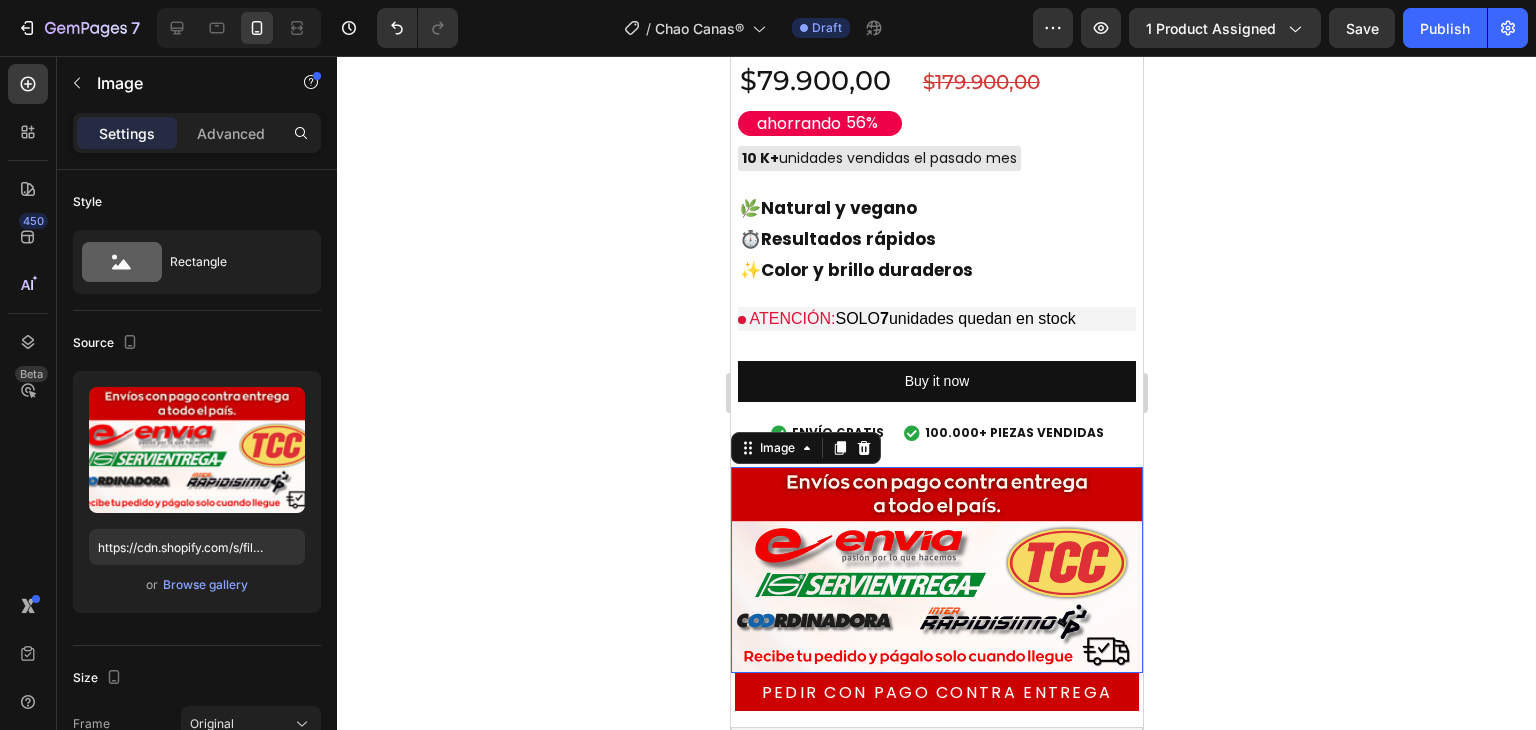click at bounding box center (936, 570) 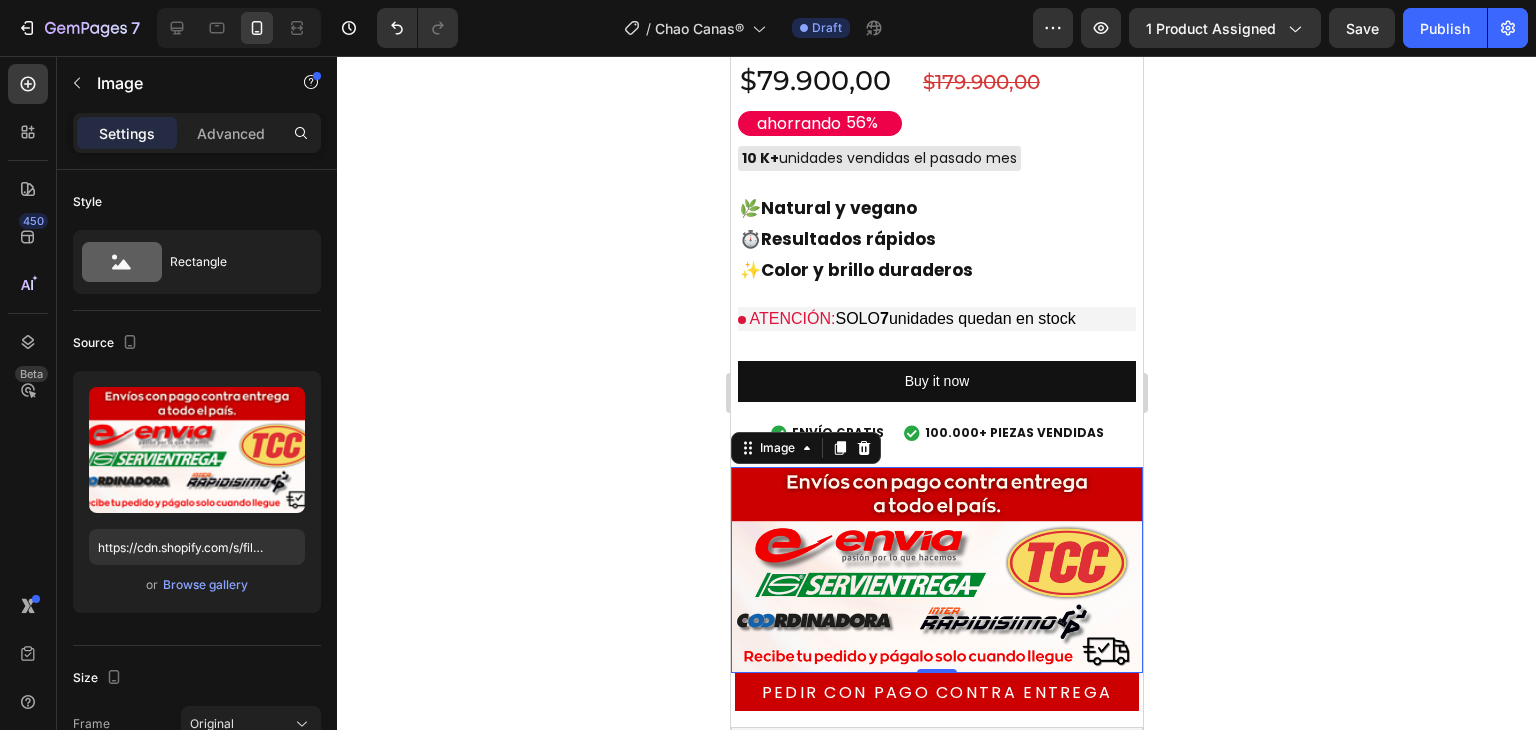 click at bounding box center [936, 570] 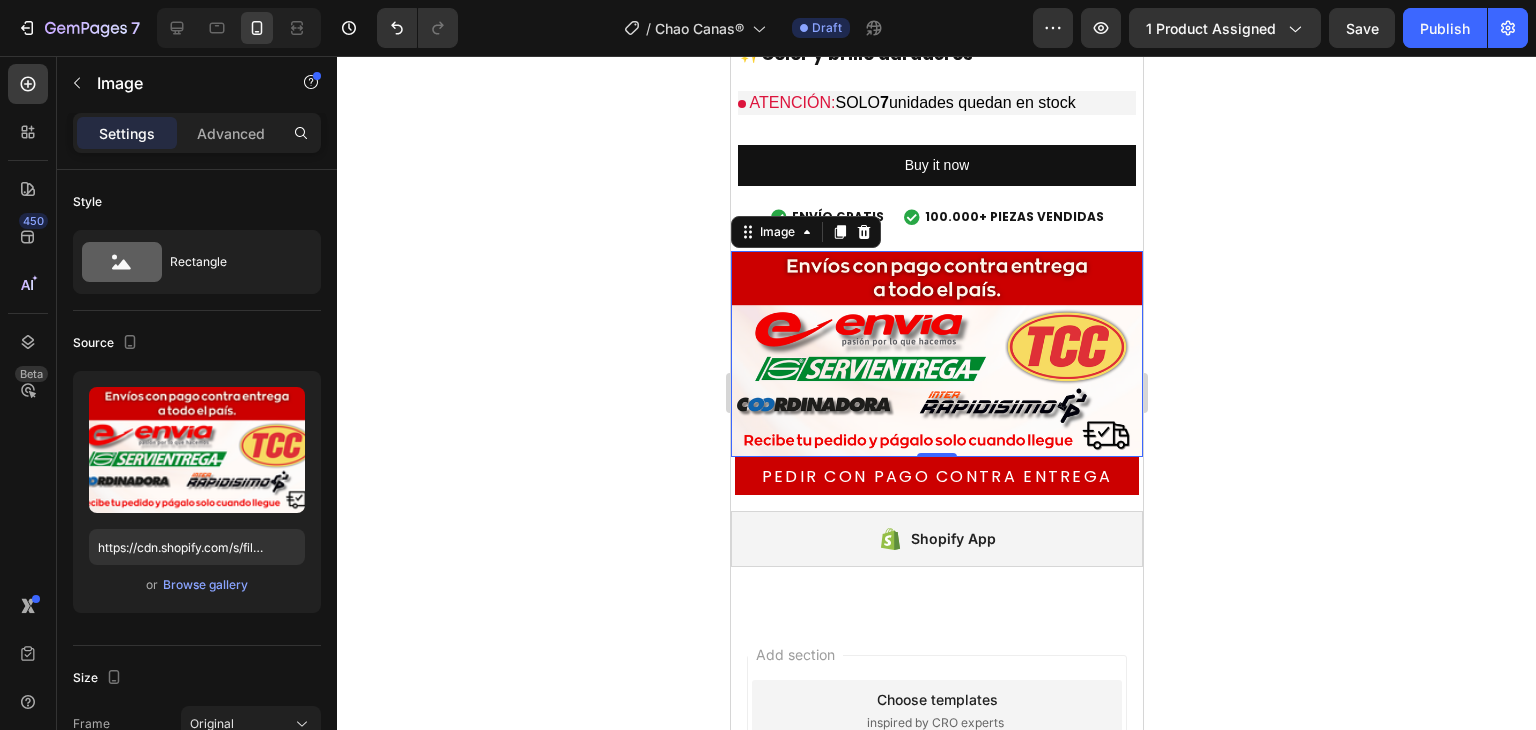 scroll, scrollTop: 7077, scrollLeft: 0, axis: vertical 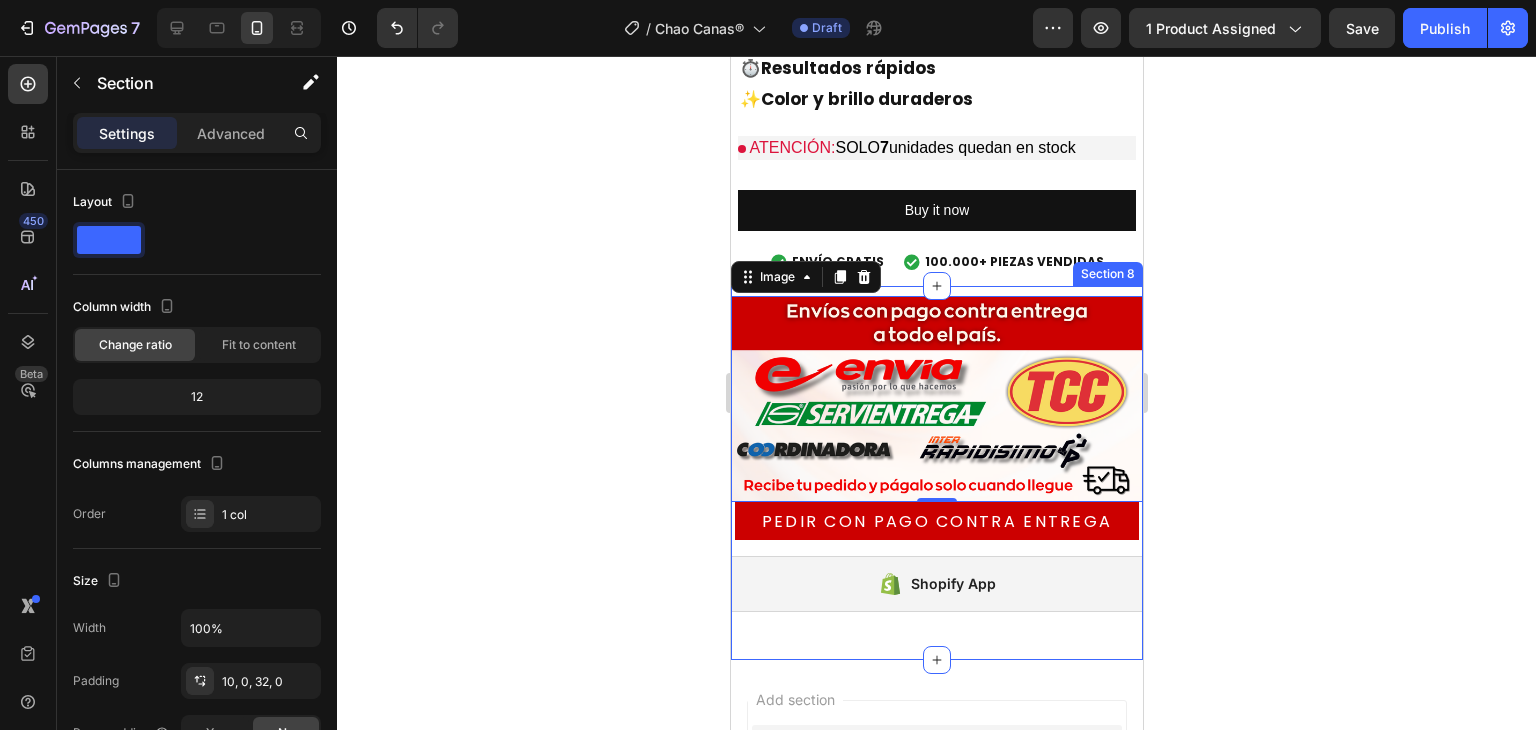 click on "Image   0 PEDIR CON PAGO CONTRA ENTREGA Button
Shopify App Shopify App Section 8" at bounding box center [936, 473] 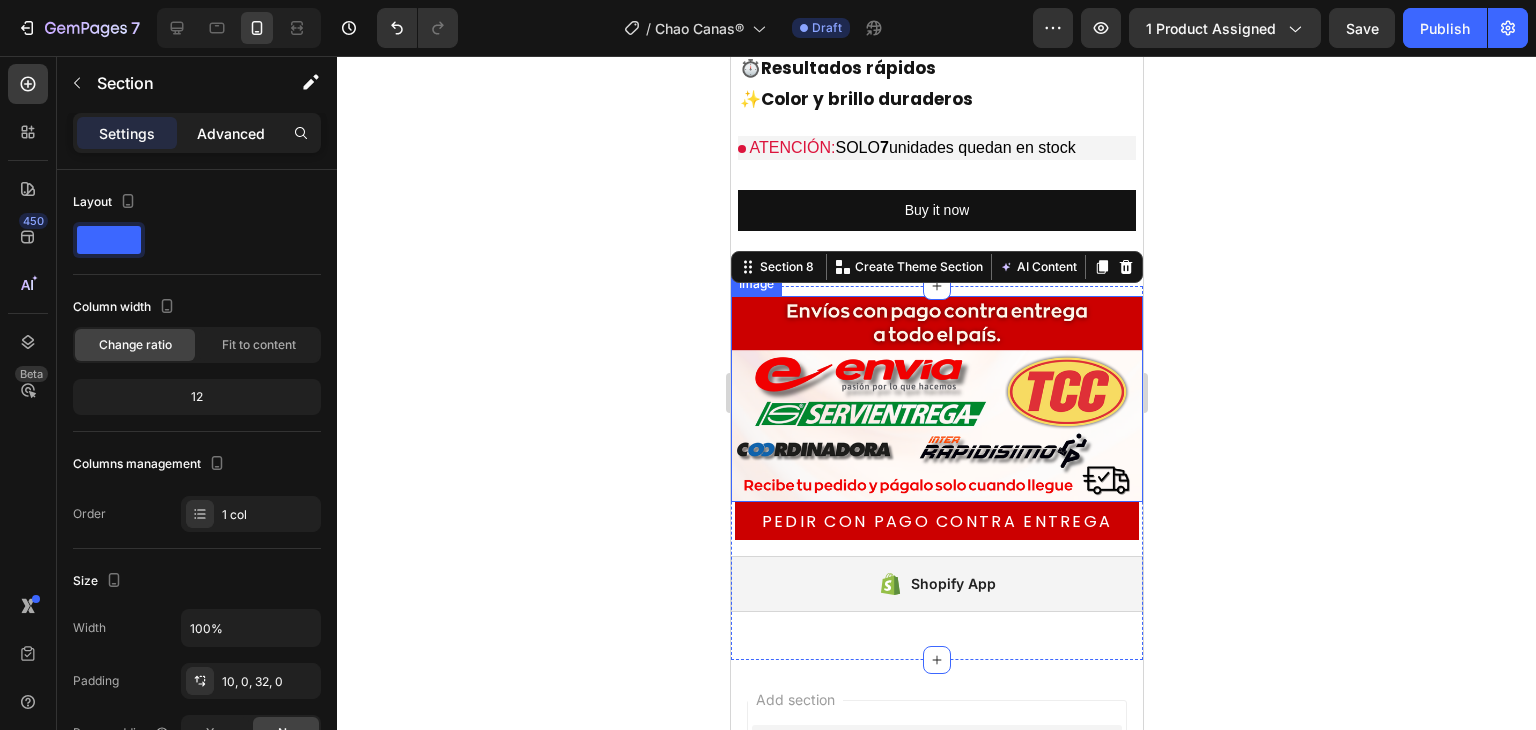 click on "Advanced" at bounding box center [231, 133] 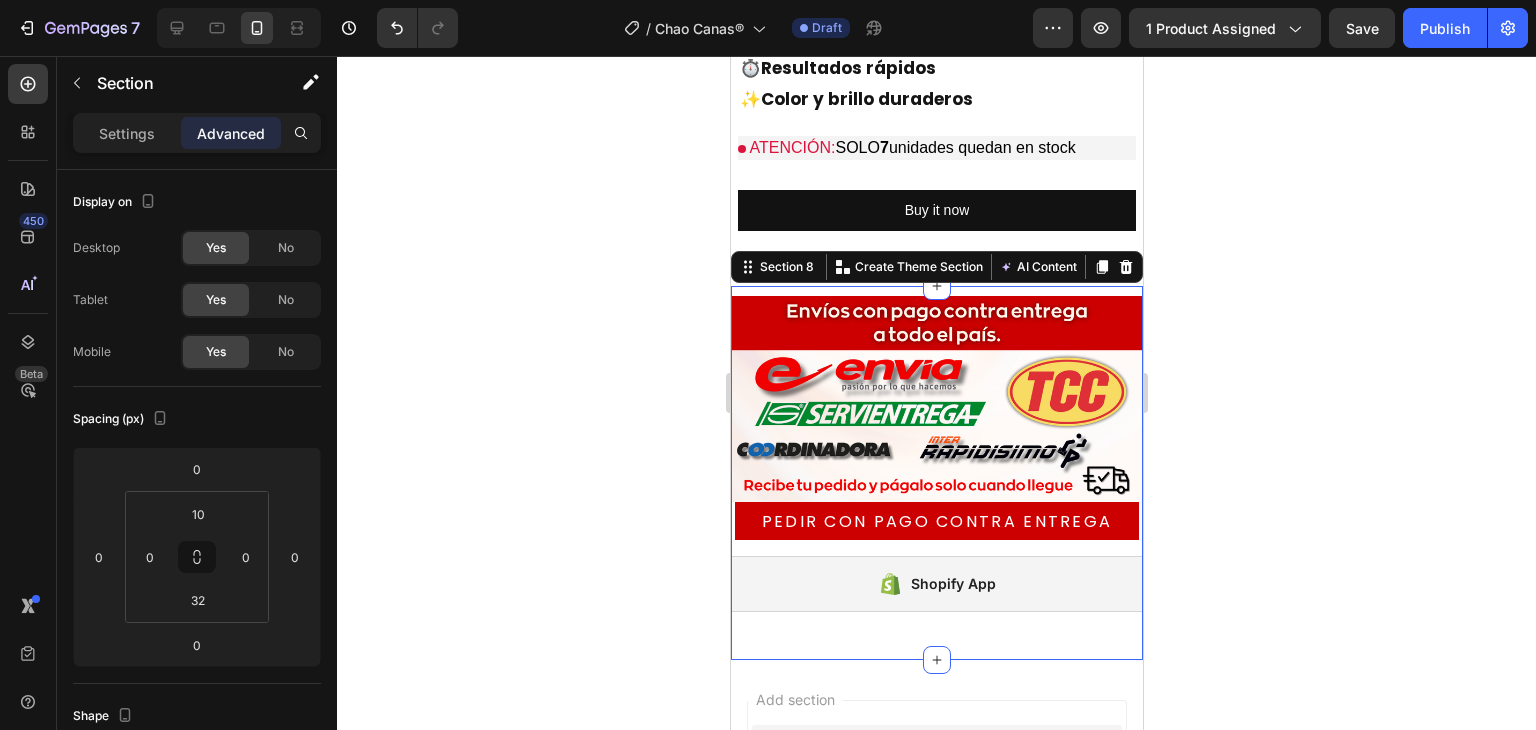 click 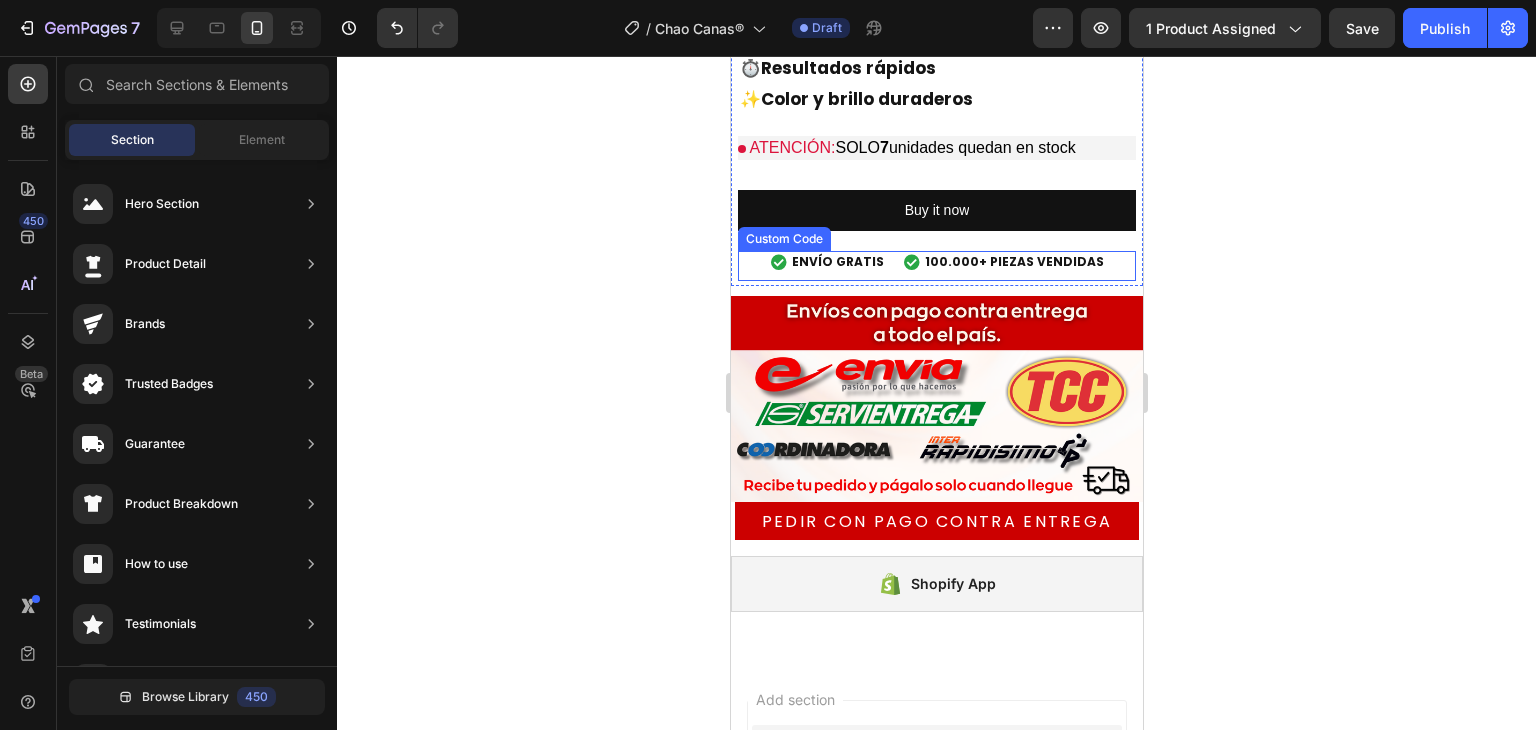 click on "100.000+ PIEZAS VENDIDAS" at bounding box center [1013, 262] 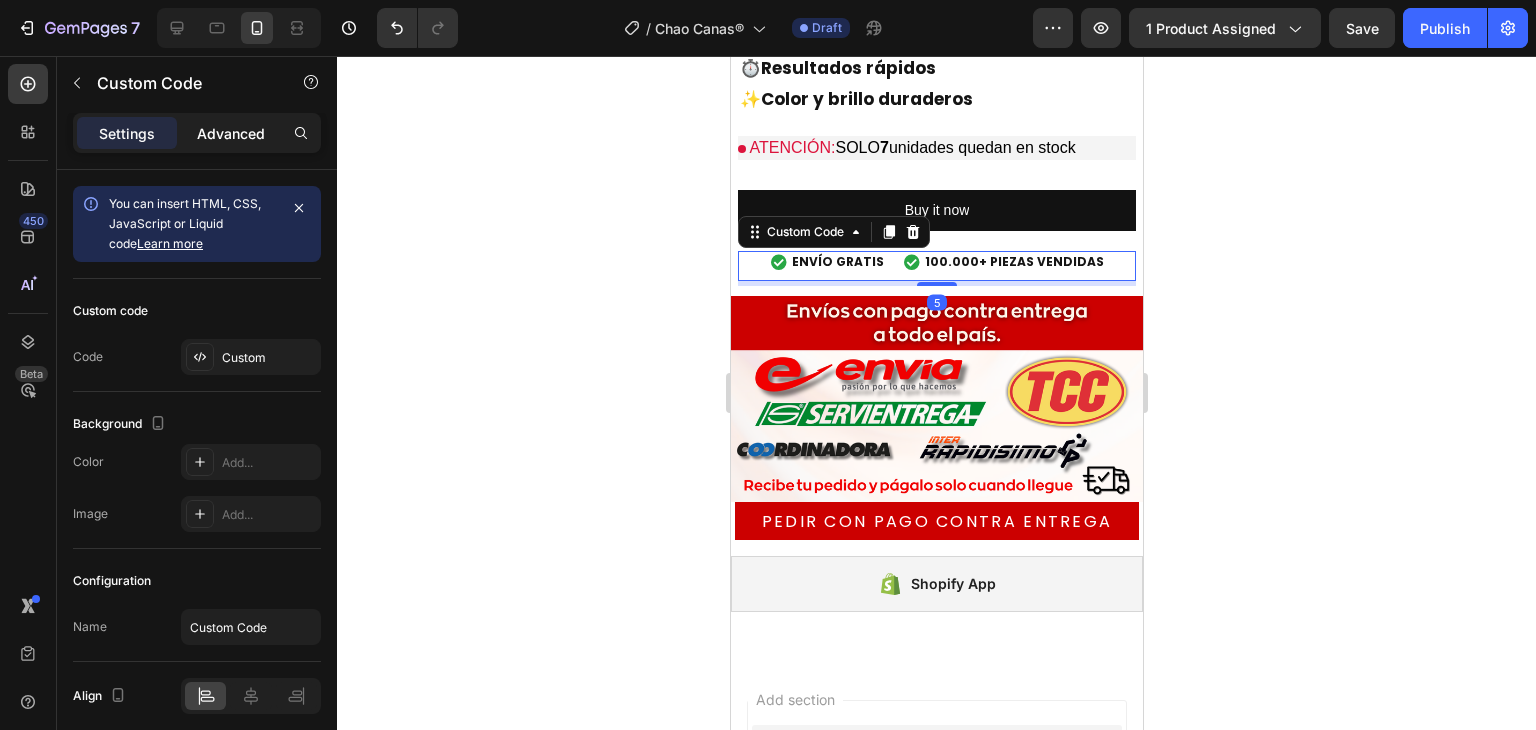click on "Advanced" at bounding box center [231, 133] 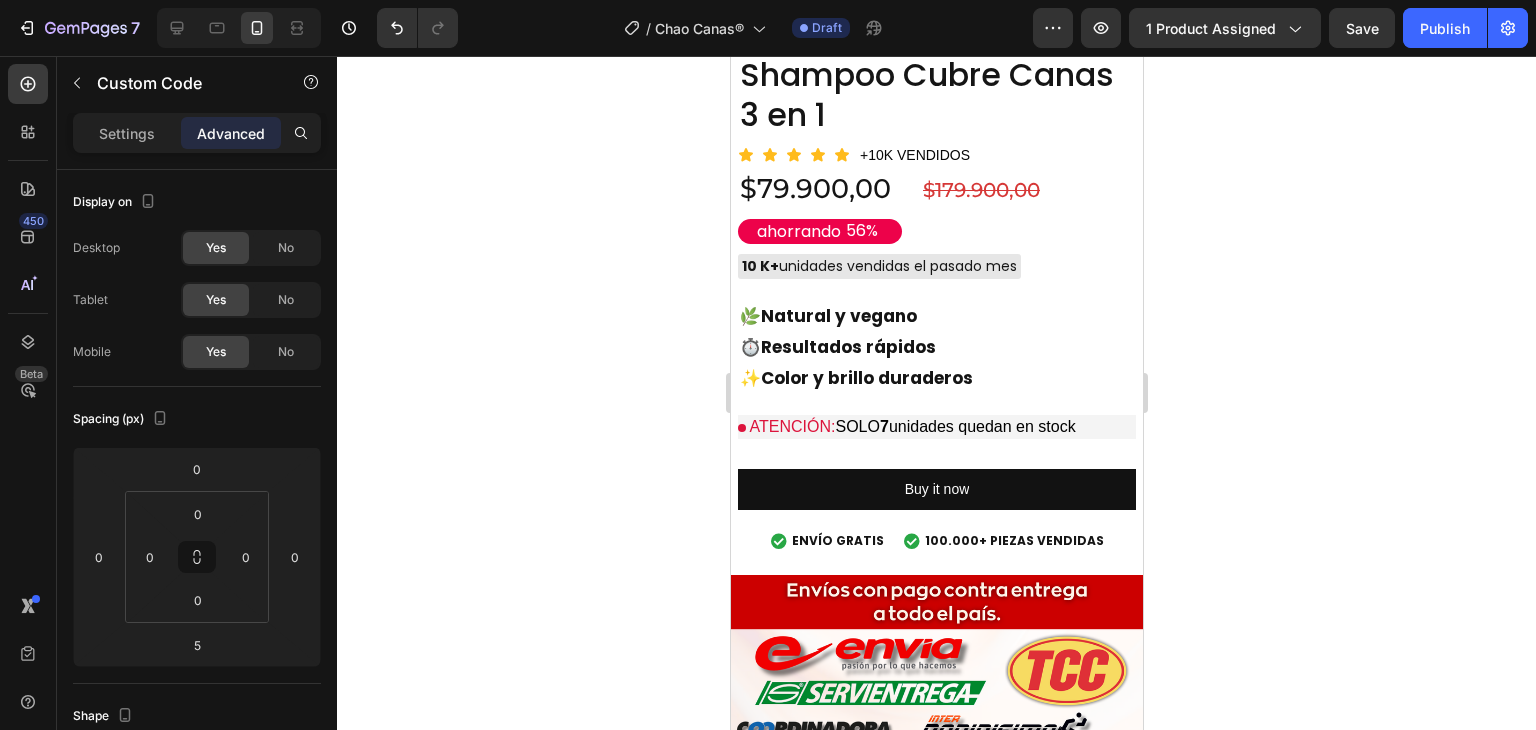 scroll, scrollTop: 6800, scrollLeft: 0, axis: vertical 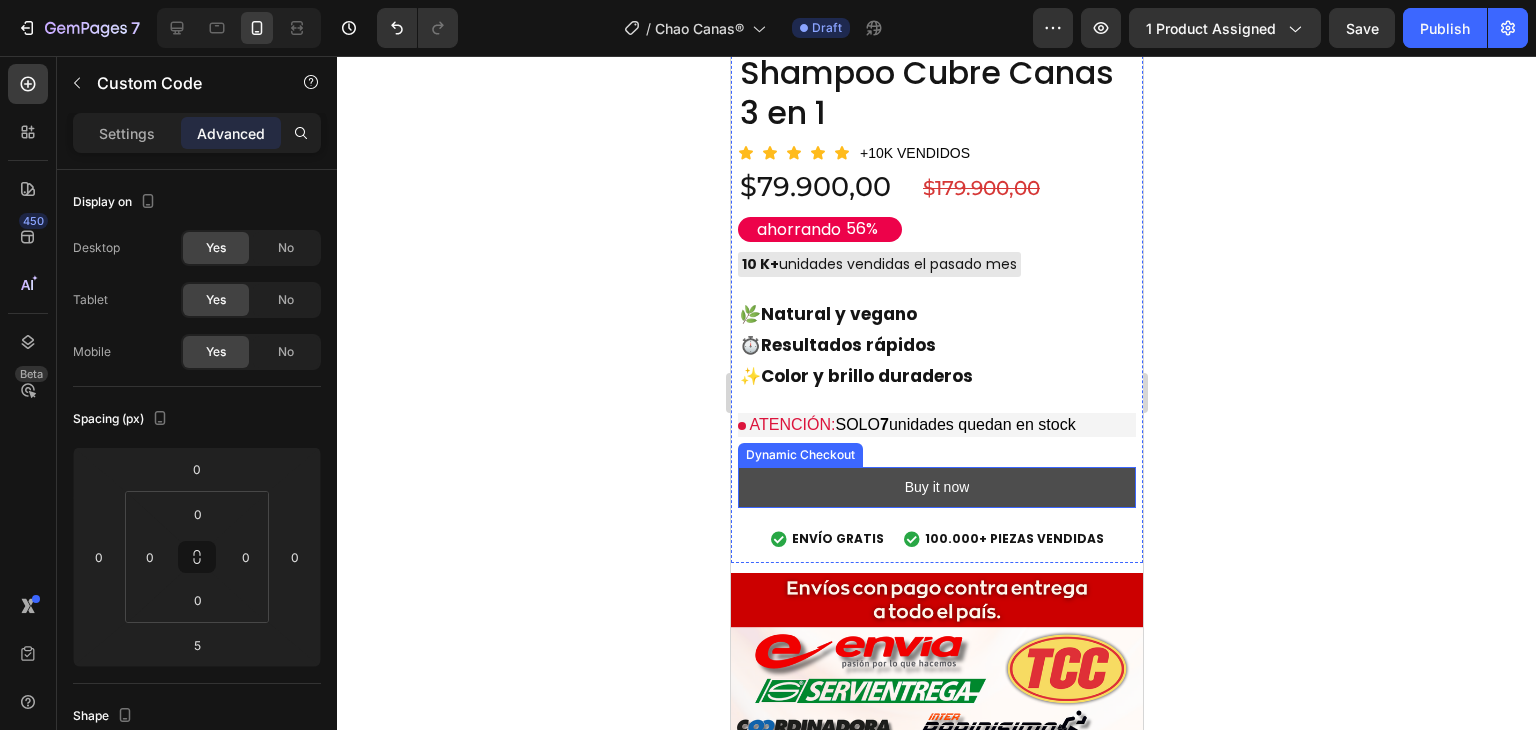 click on "Buy it now" at bounding box center (936, 487) 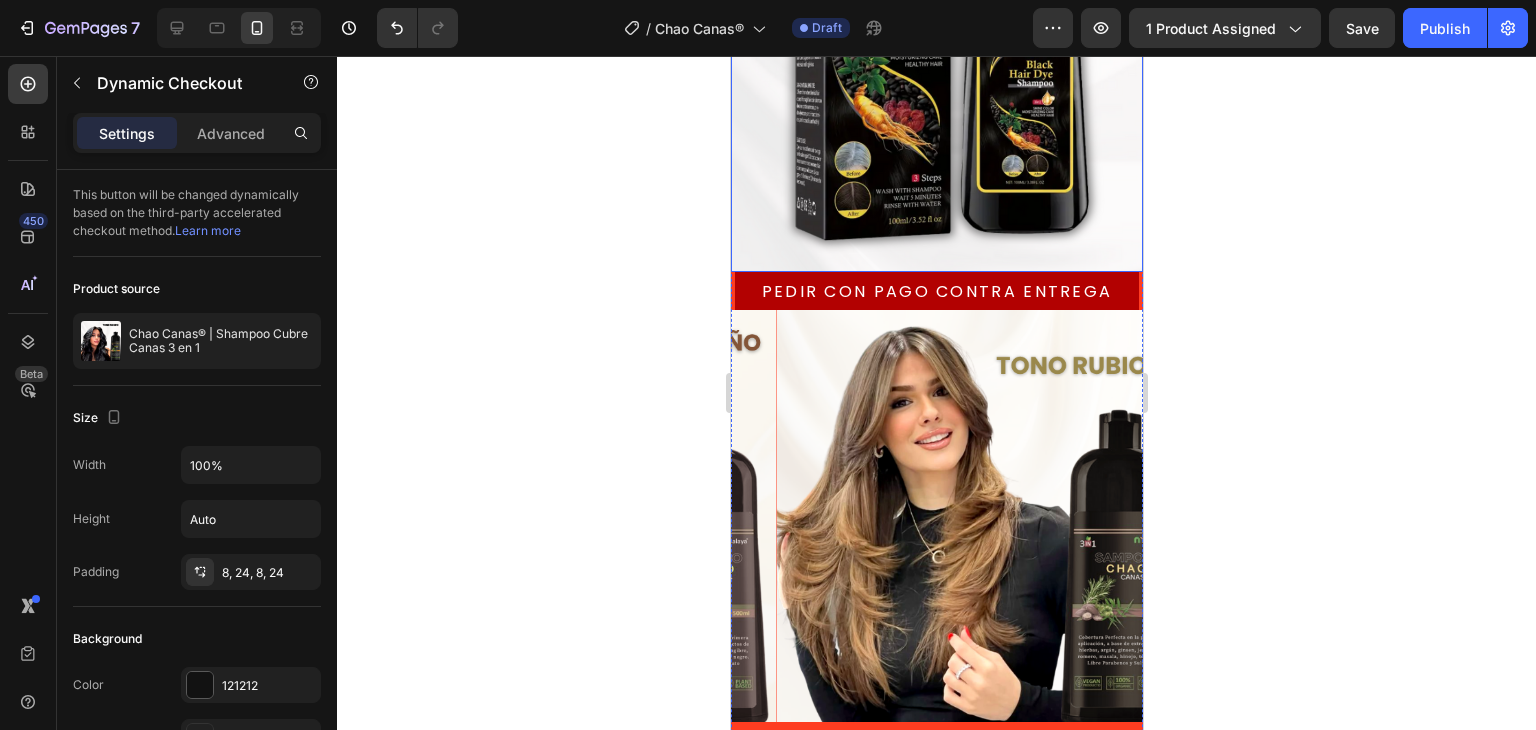scroll, scrollTop: 5700, scrollLeft: 0, axis: vertical 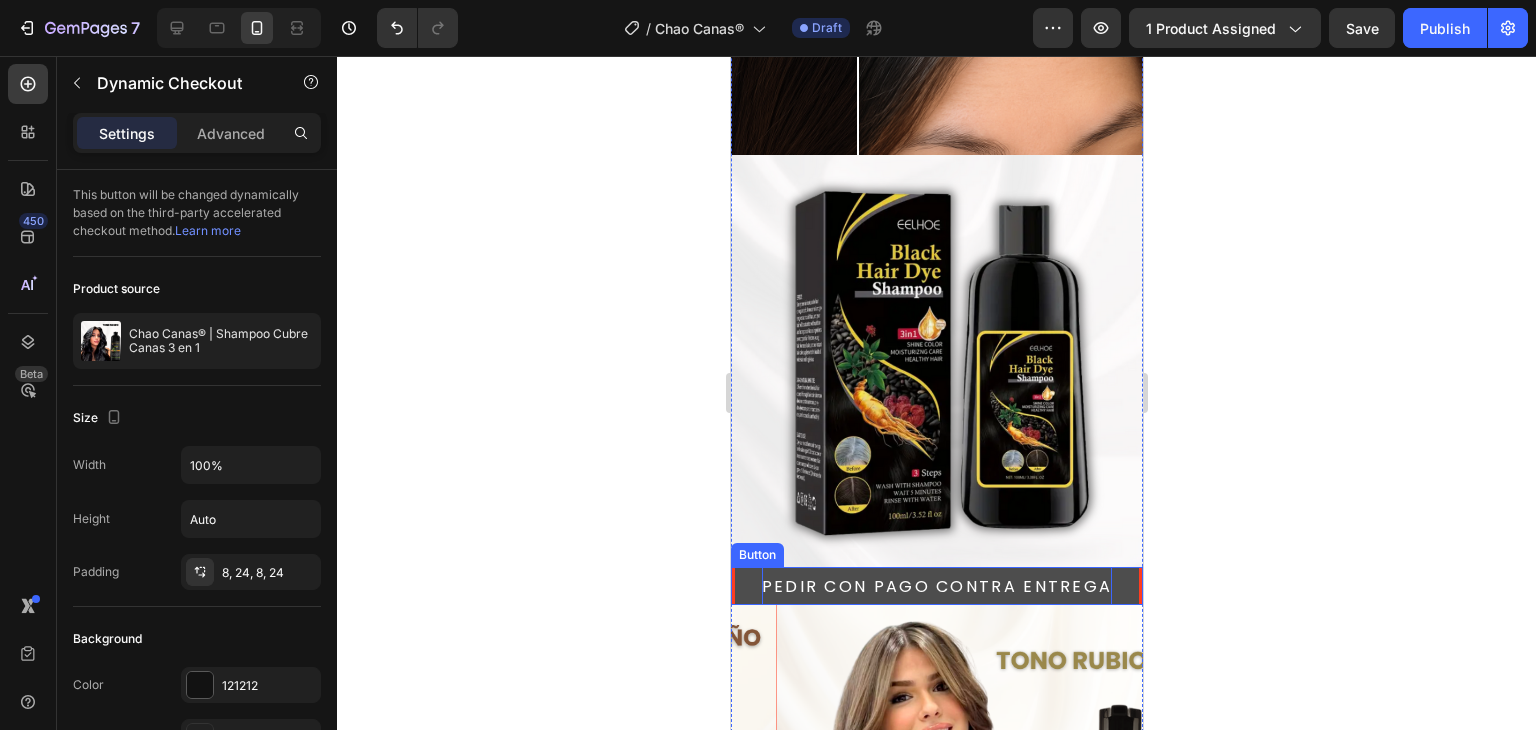 click on "PEDIR CON PAGO CONTRA ENTREGA" at bounding box center [936, 586] 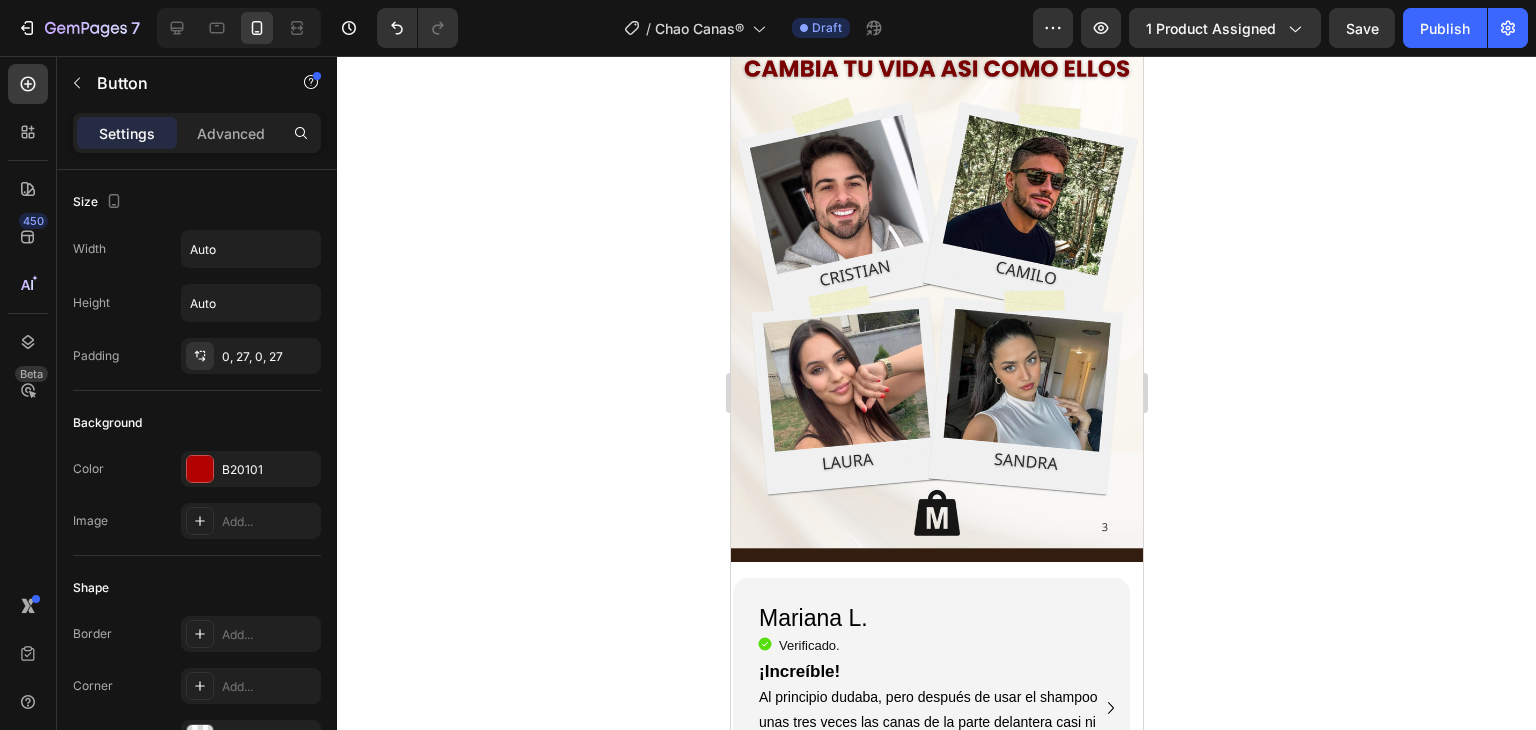 scroll, scrollTop: 3324, scrollLeft: 0, axis: vertical 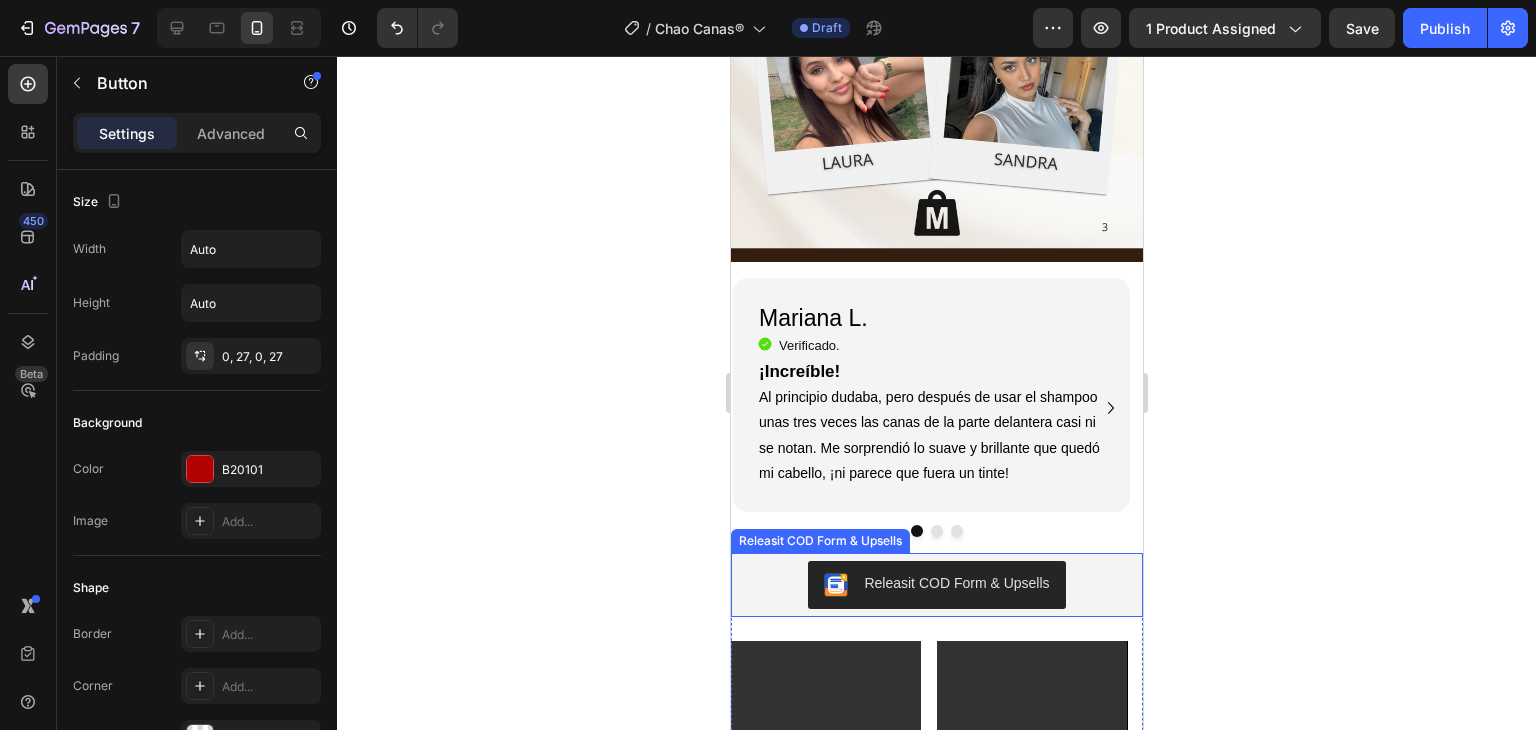 click on "Releasit COD Form & Upsells" at bounding box center [955, 583] 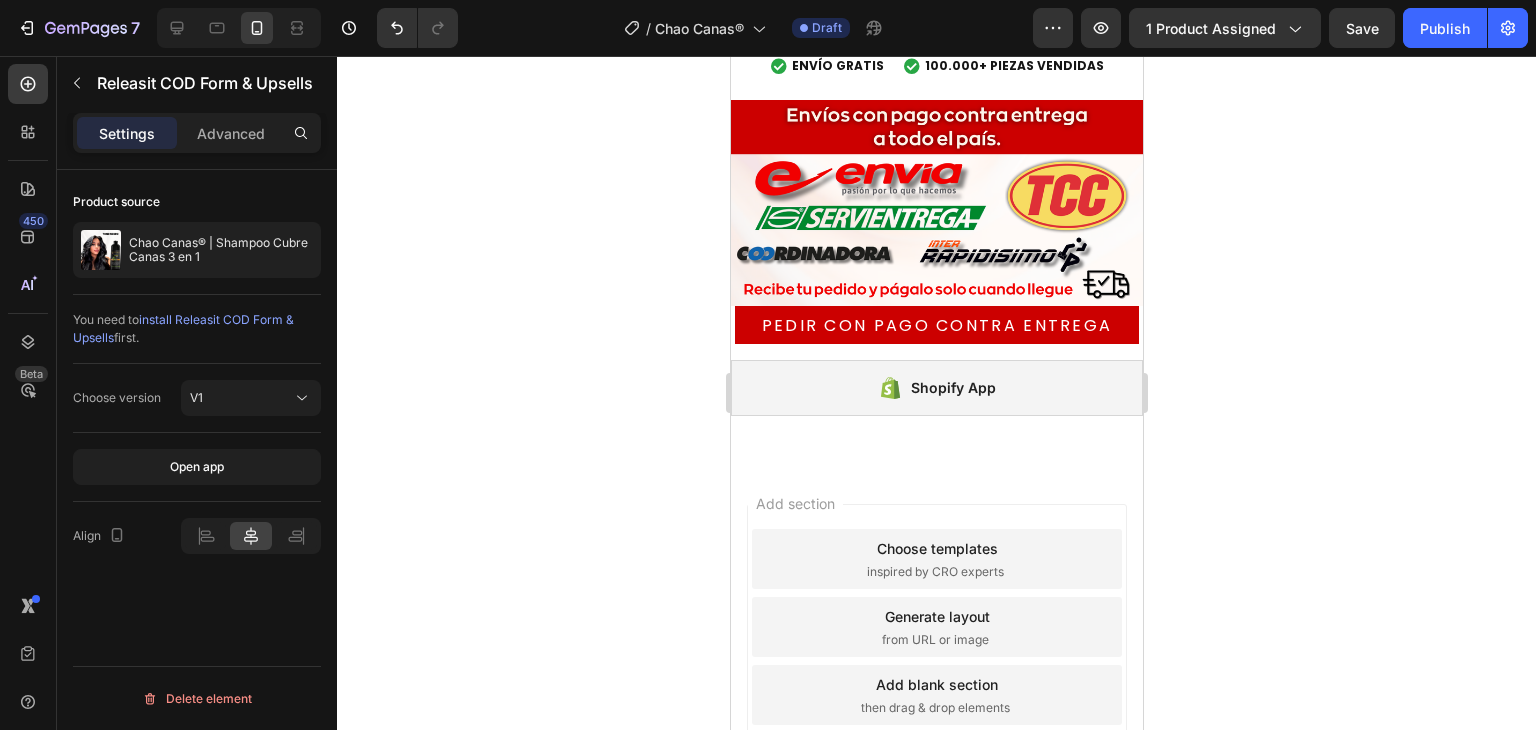 scroll, scrollTop: 7204, scrollLeft: 0, axis: vertical 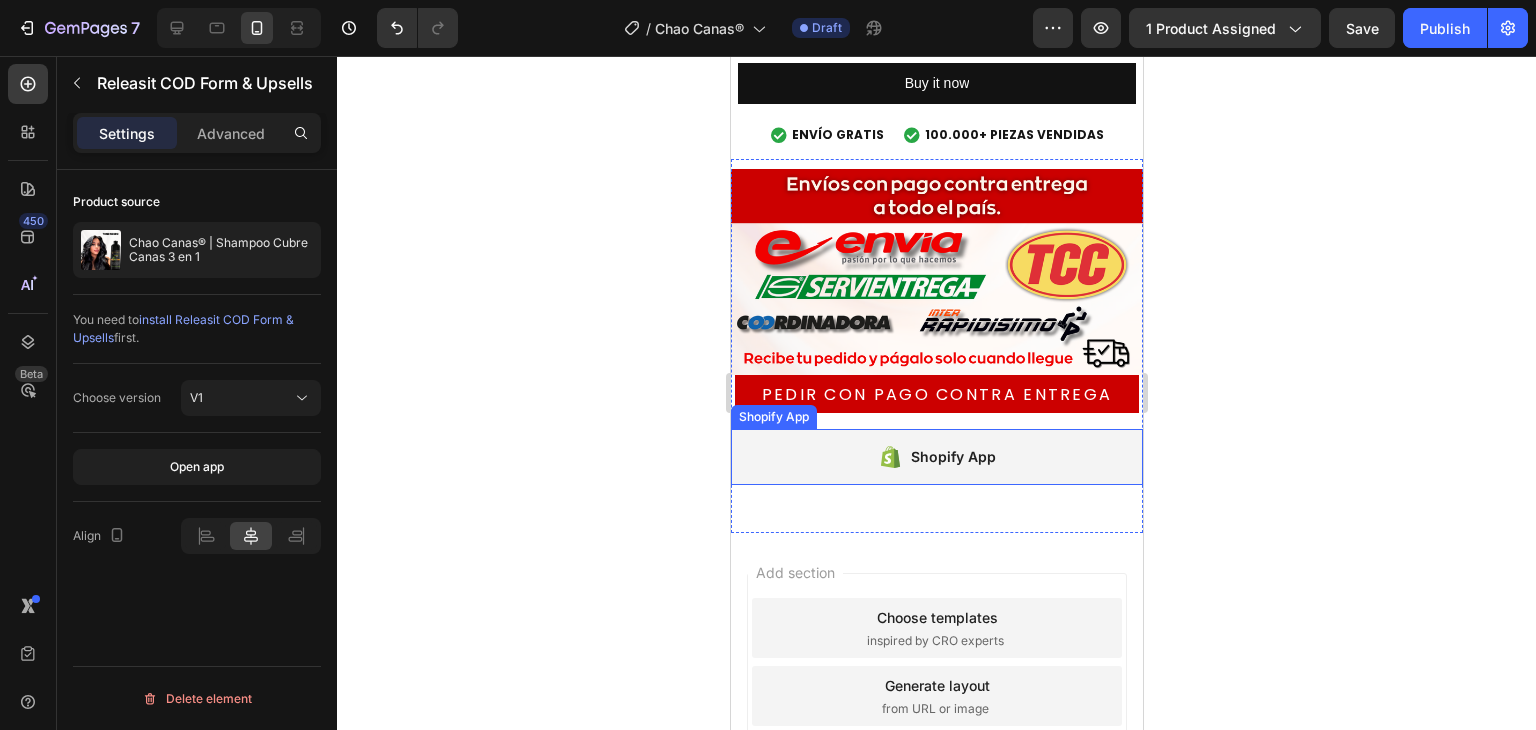 click on "Shopify App" at bounding box center [936, 457] 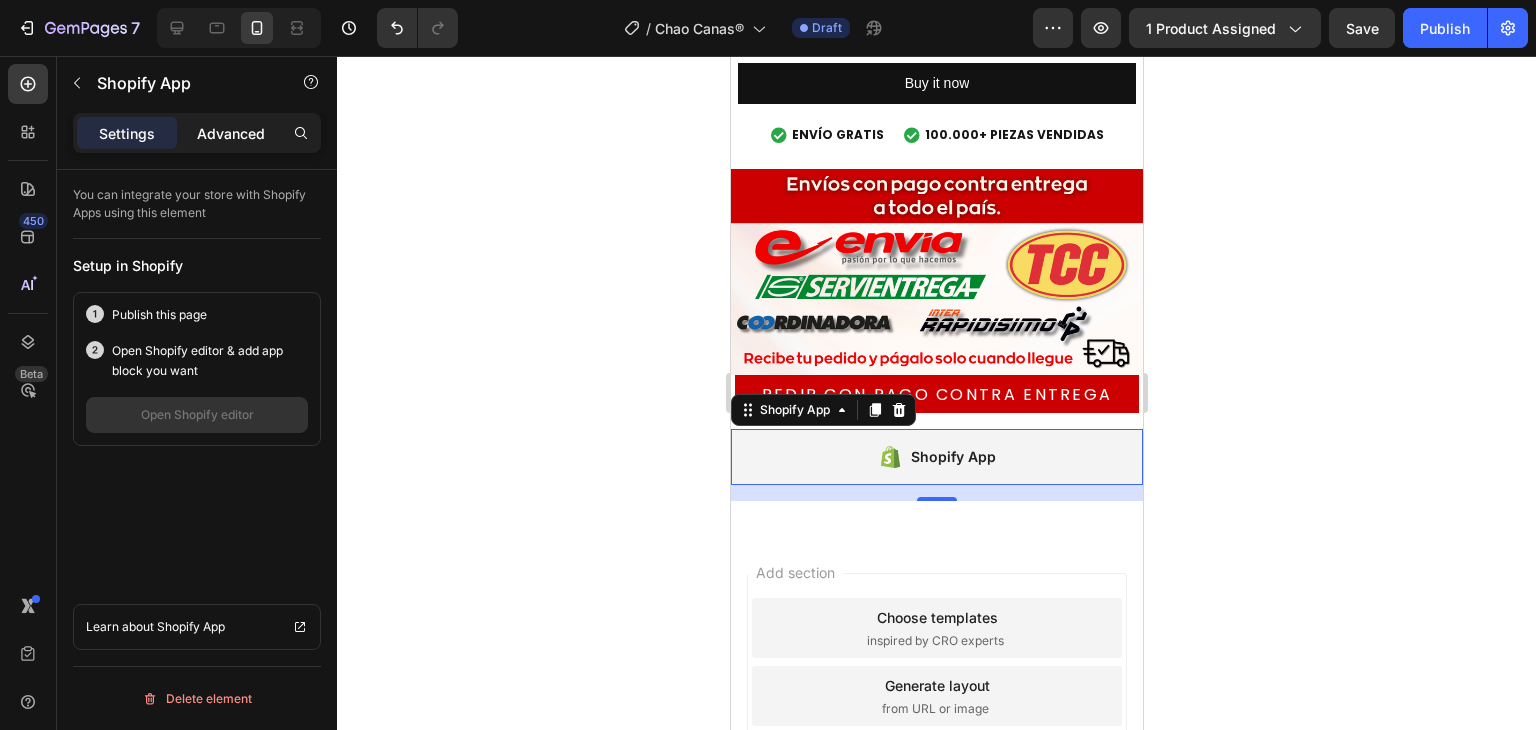 click on "Advanced" at bounding box center [231, 133] 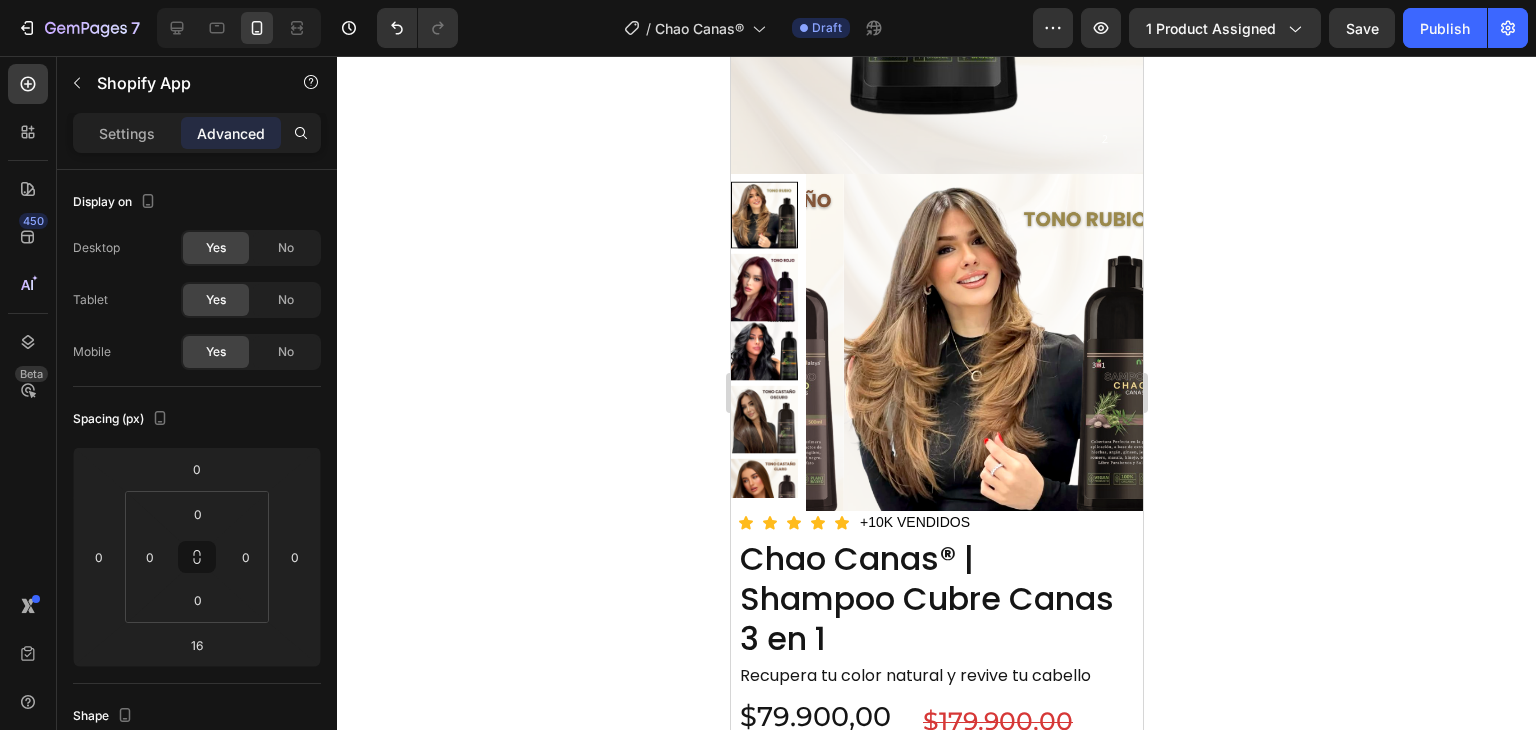 scroll, scrollTop: 2008, scrollLeft: 0, axis: vertical 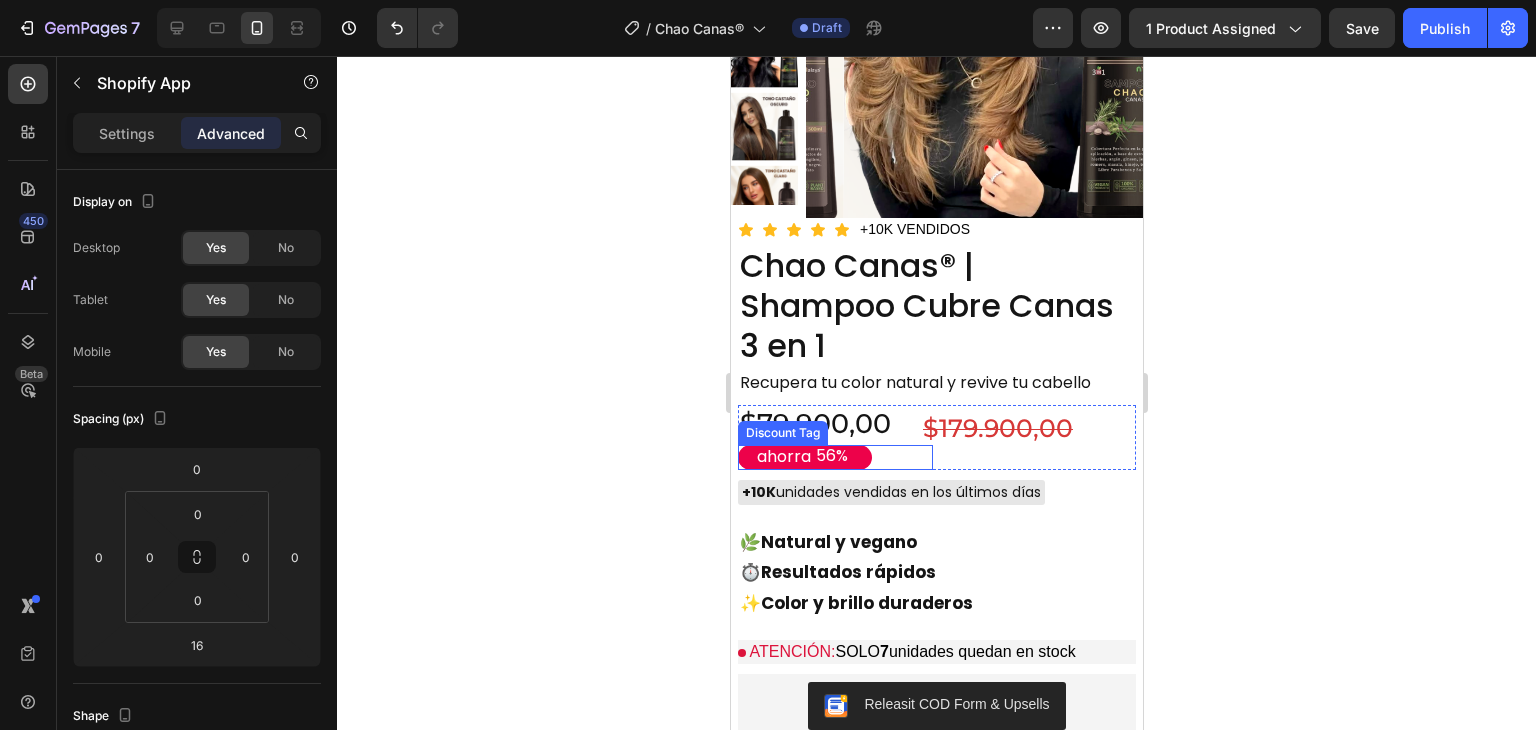 click on "ahorra 56%" at bounding box center [804, 457] 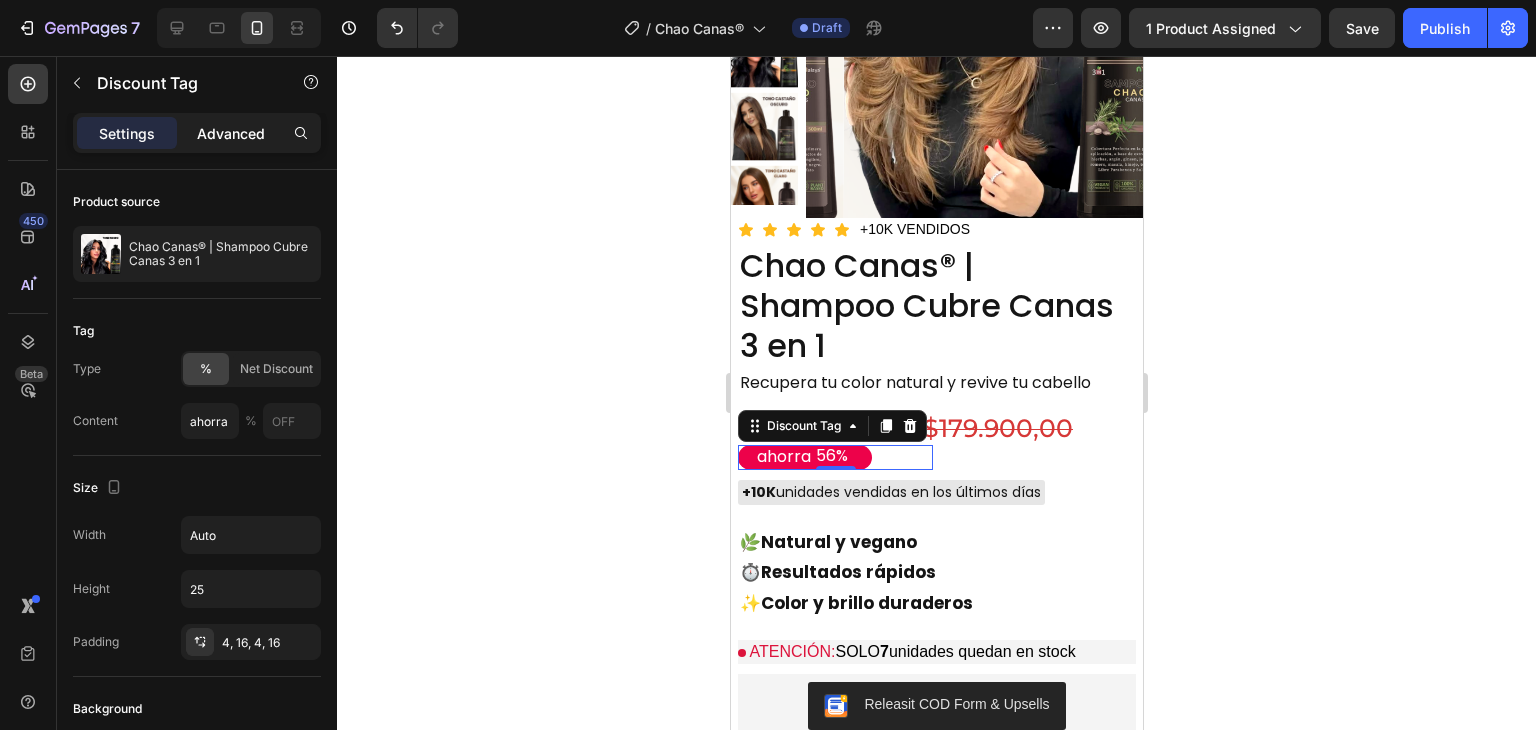 click on "Advanced" at bounding box center (231, 133) 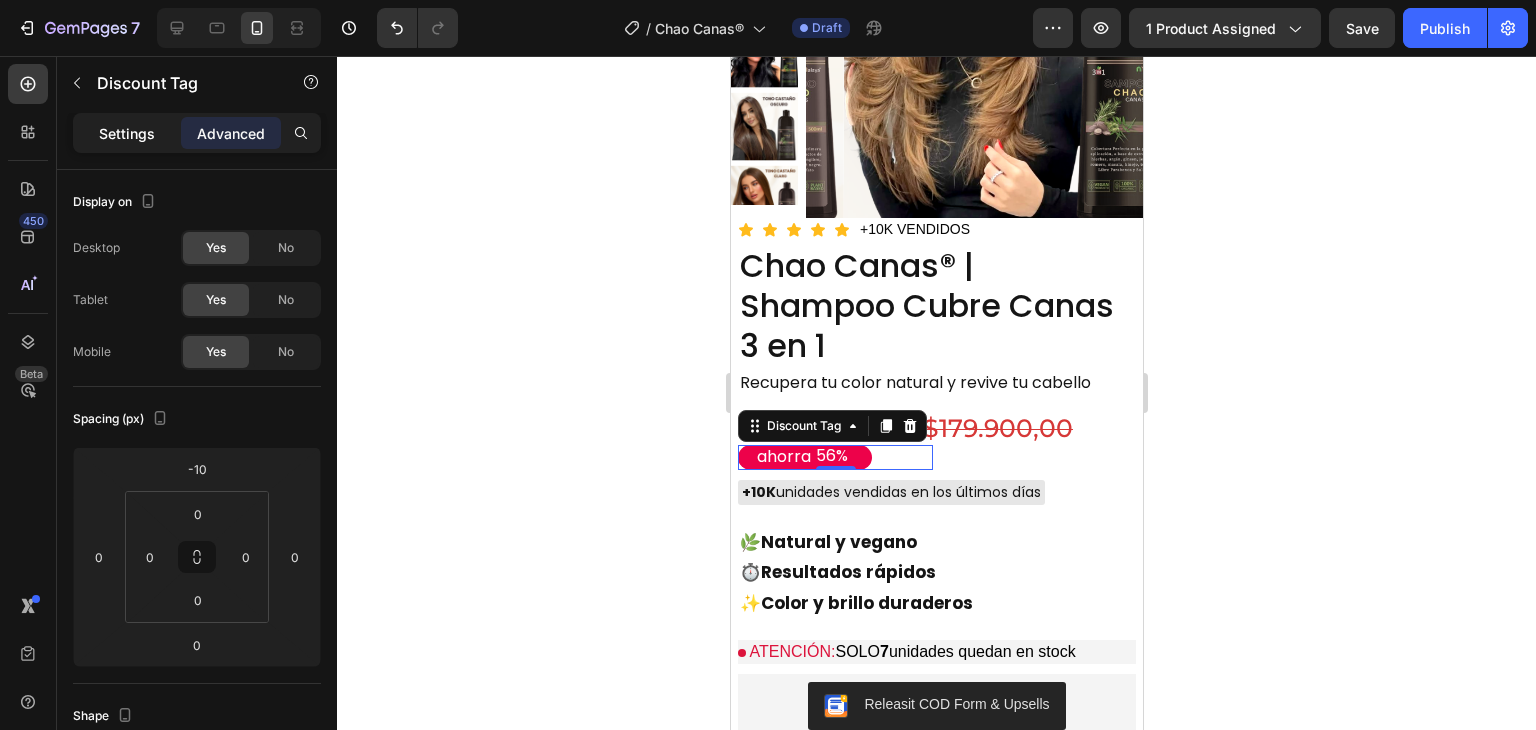 click on "Settings" at bounding box center [127, 133] 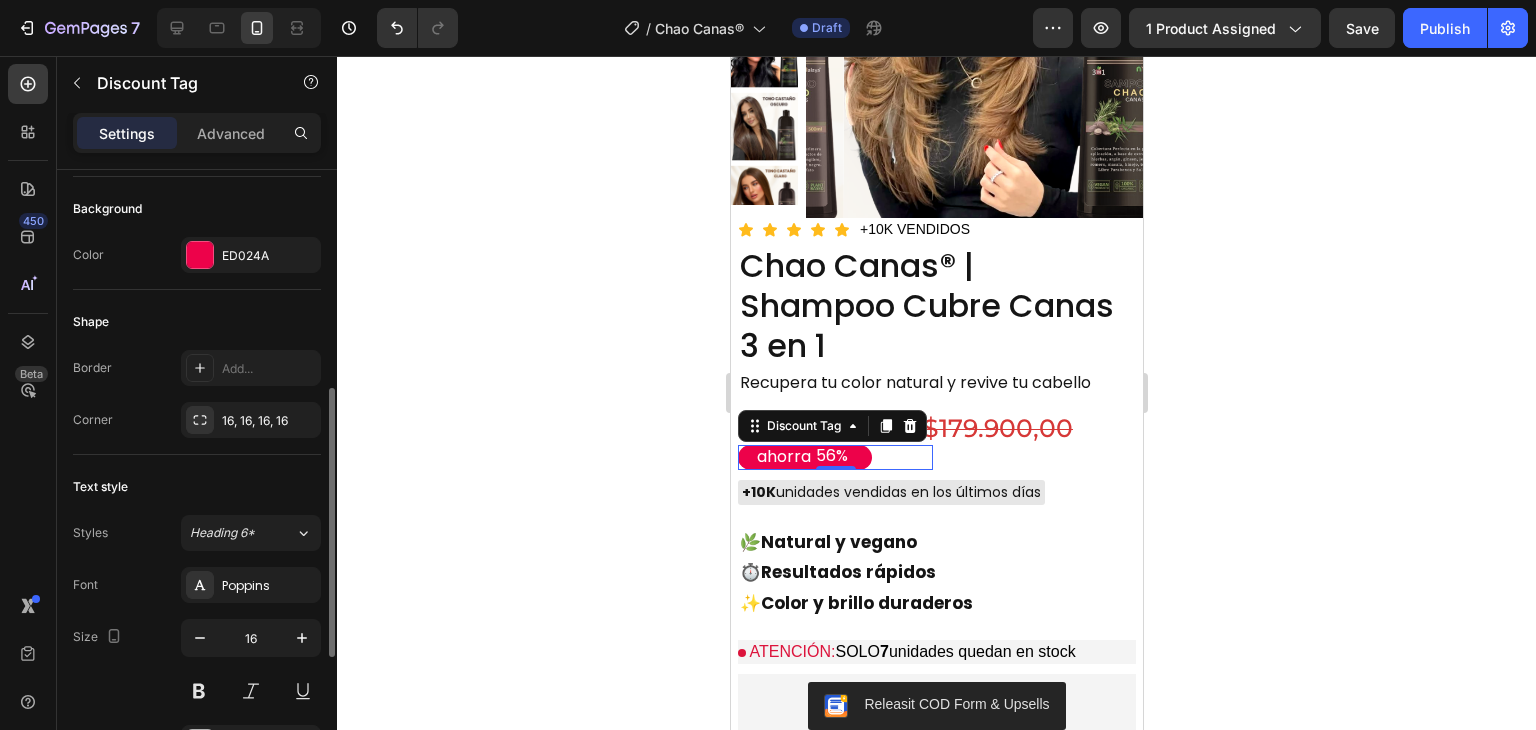 scroll, scrollTop: 400, scrollLeft: 0, axis: vertical 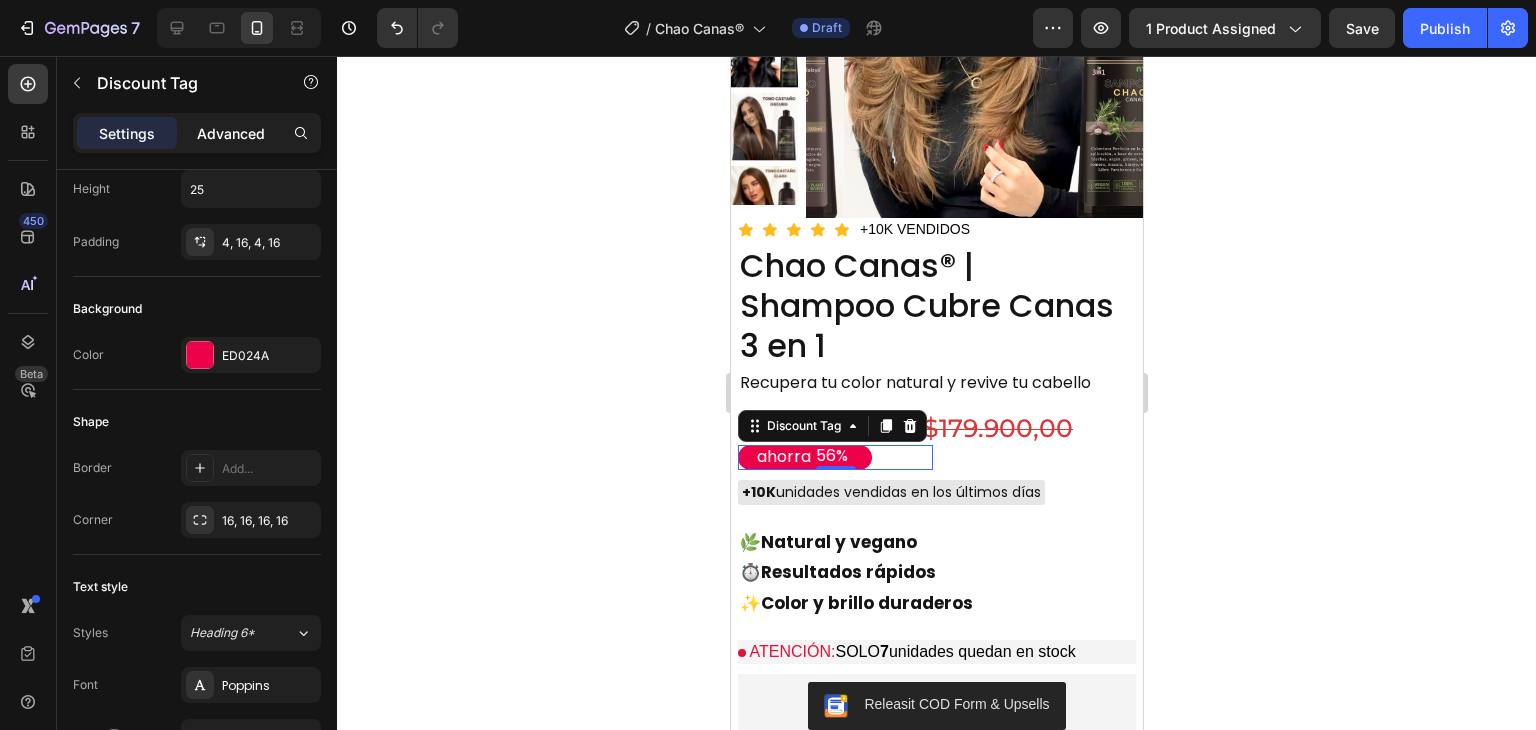 click on "Advanced" at bounding box center [231, 133] 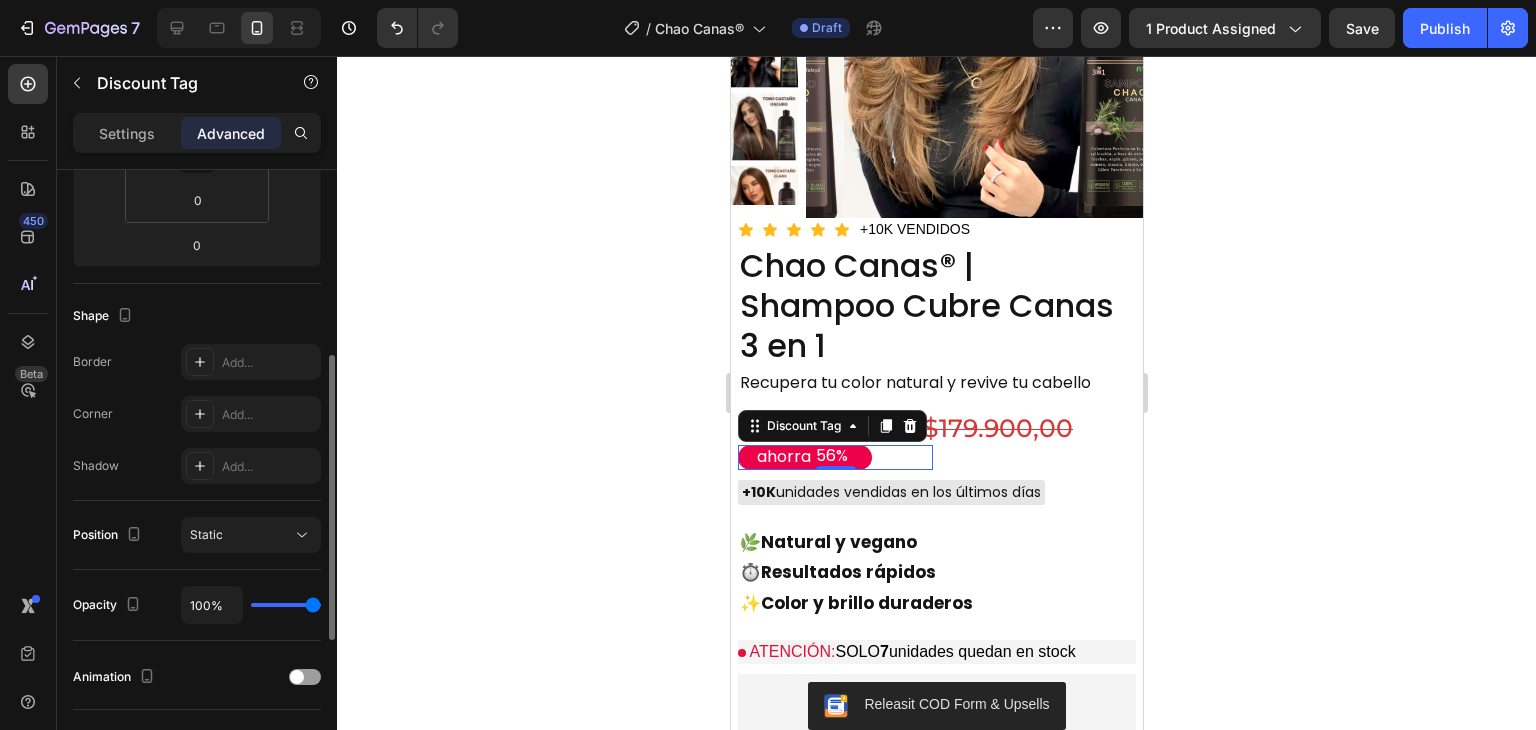 scroll, scrollTop: 100, scrollLeft: 0, axis: vertical 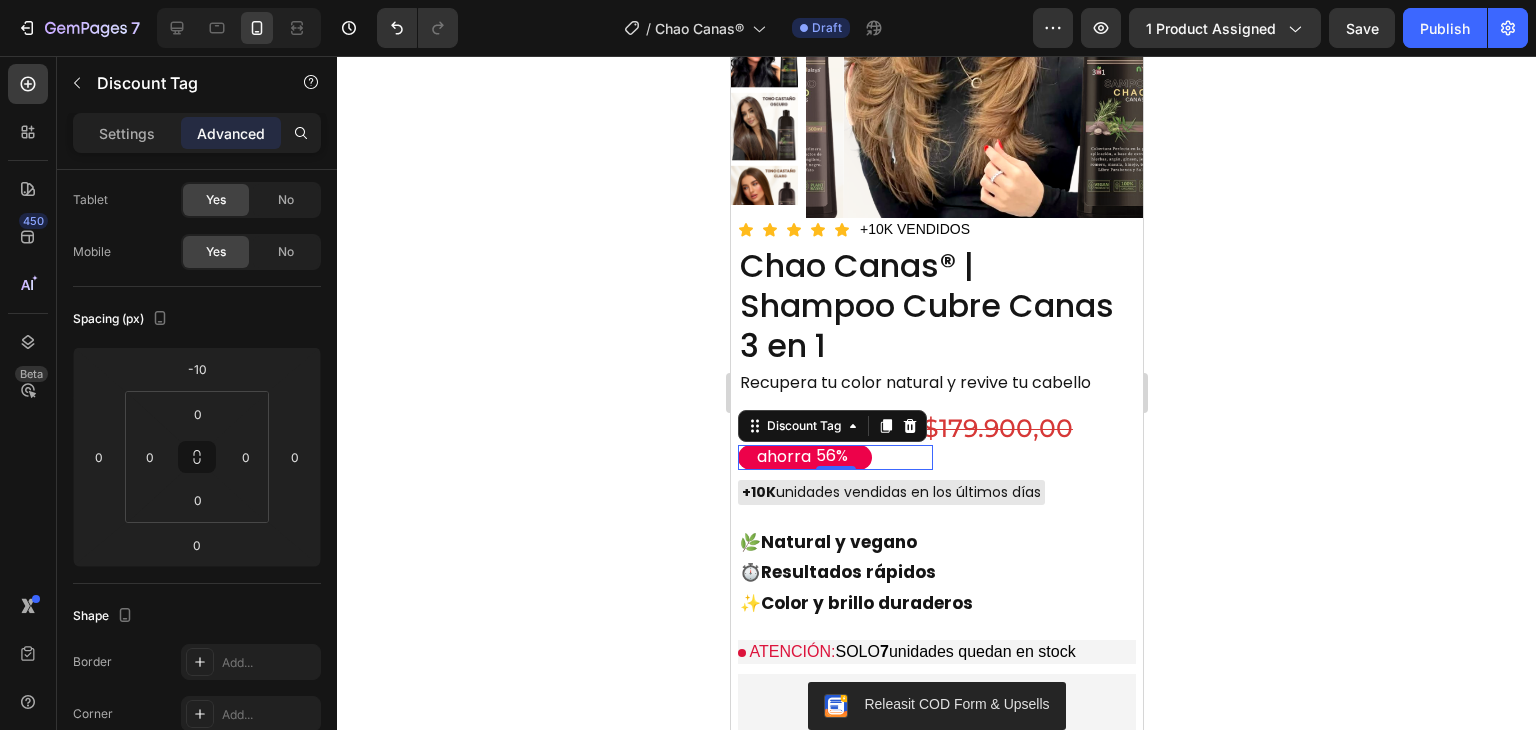 click 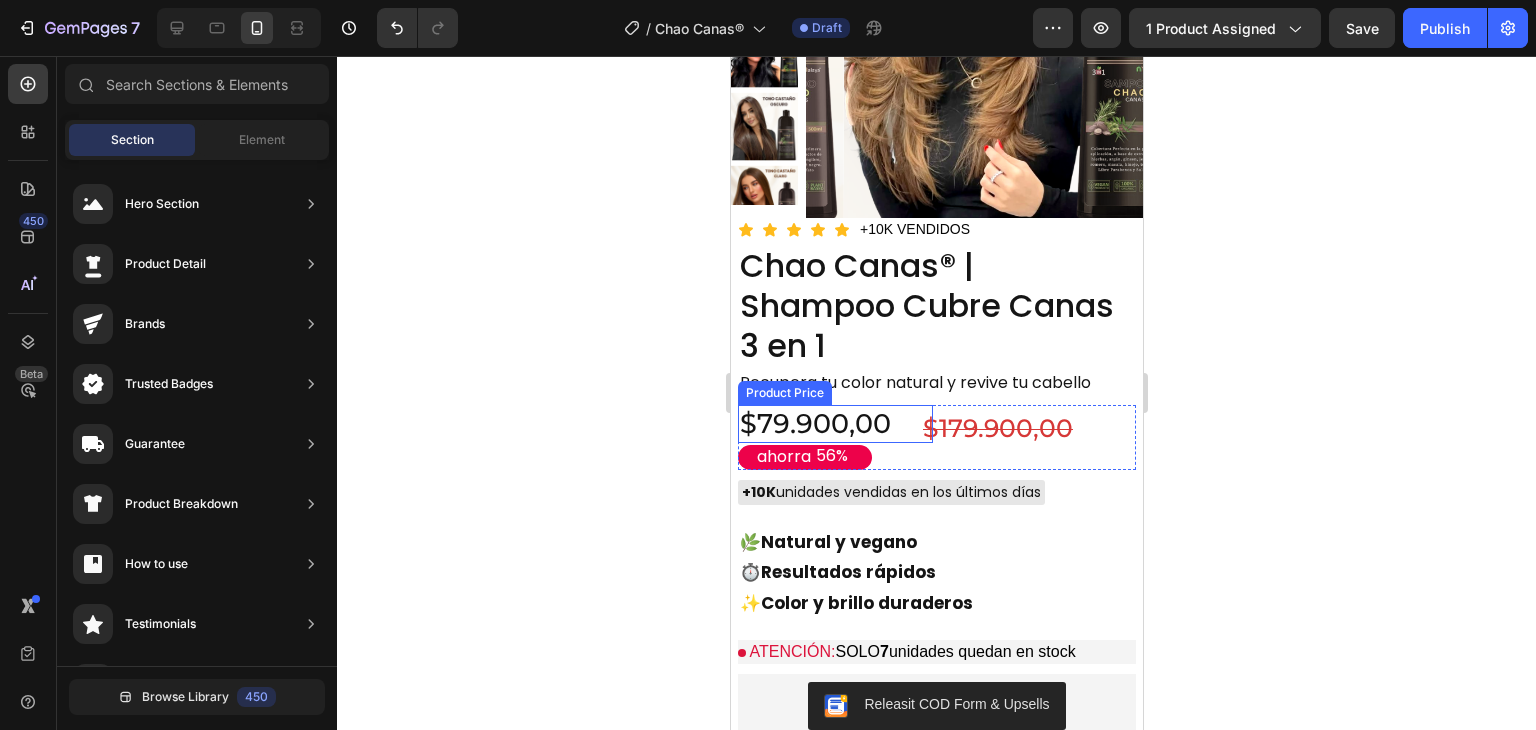 click on "$79.900,00" at bounding box center (834, 424) 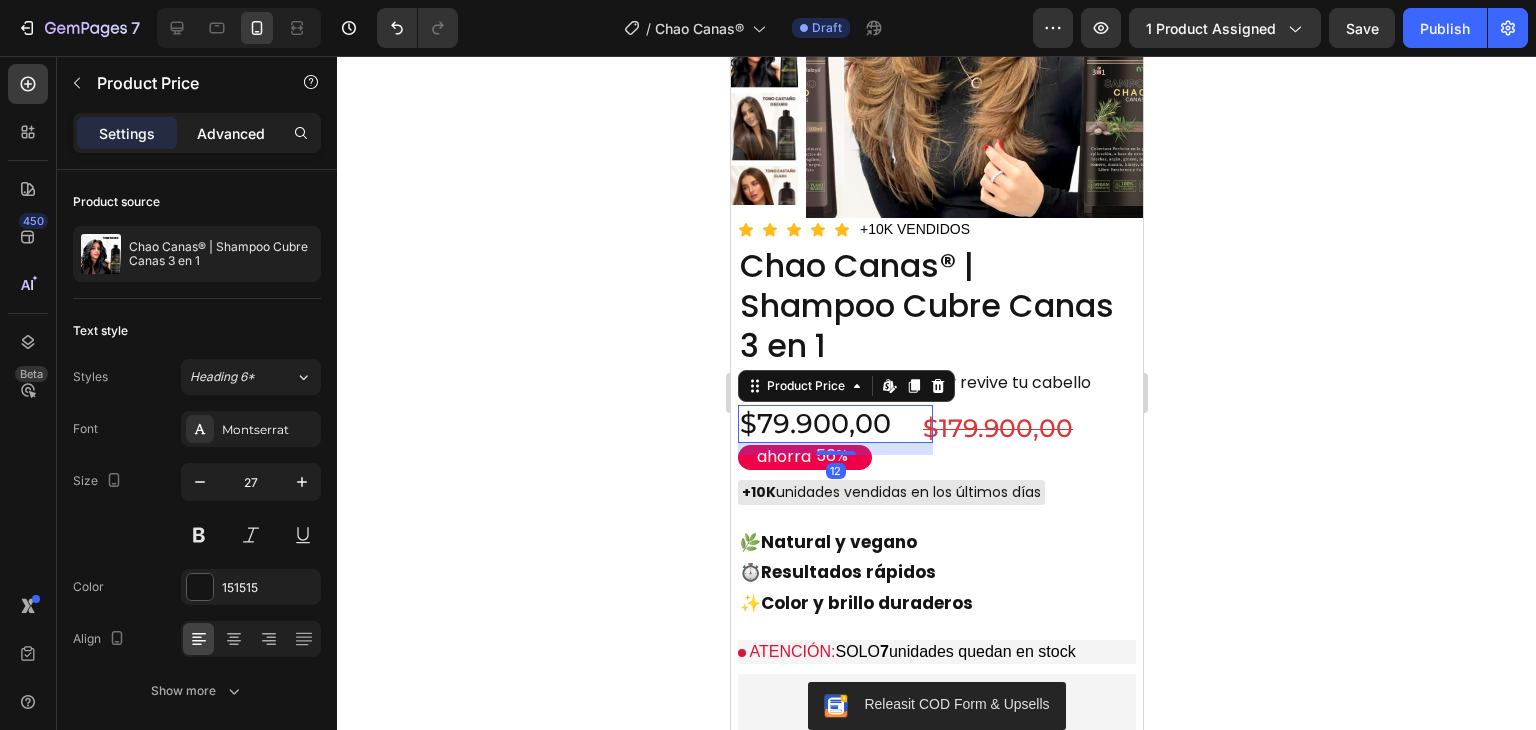 click on "Advanced" at bounding box center (231, 133) 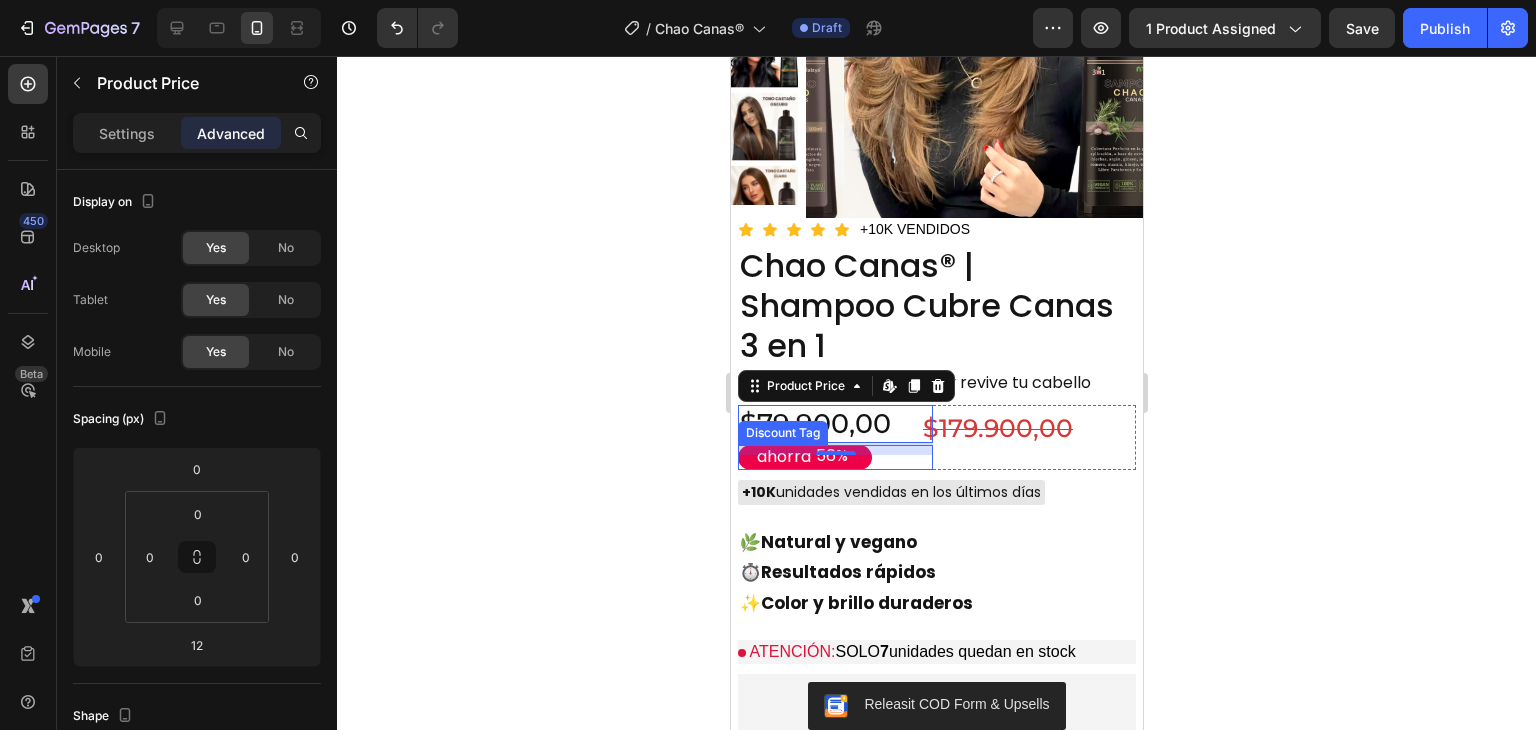 click on "ahorra 56%" at bounding box center [804, 457] 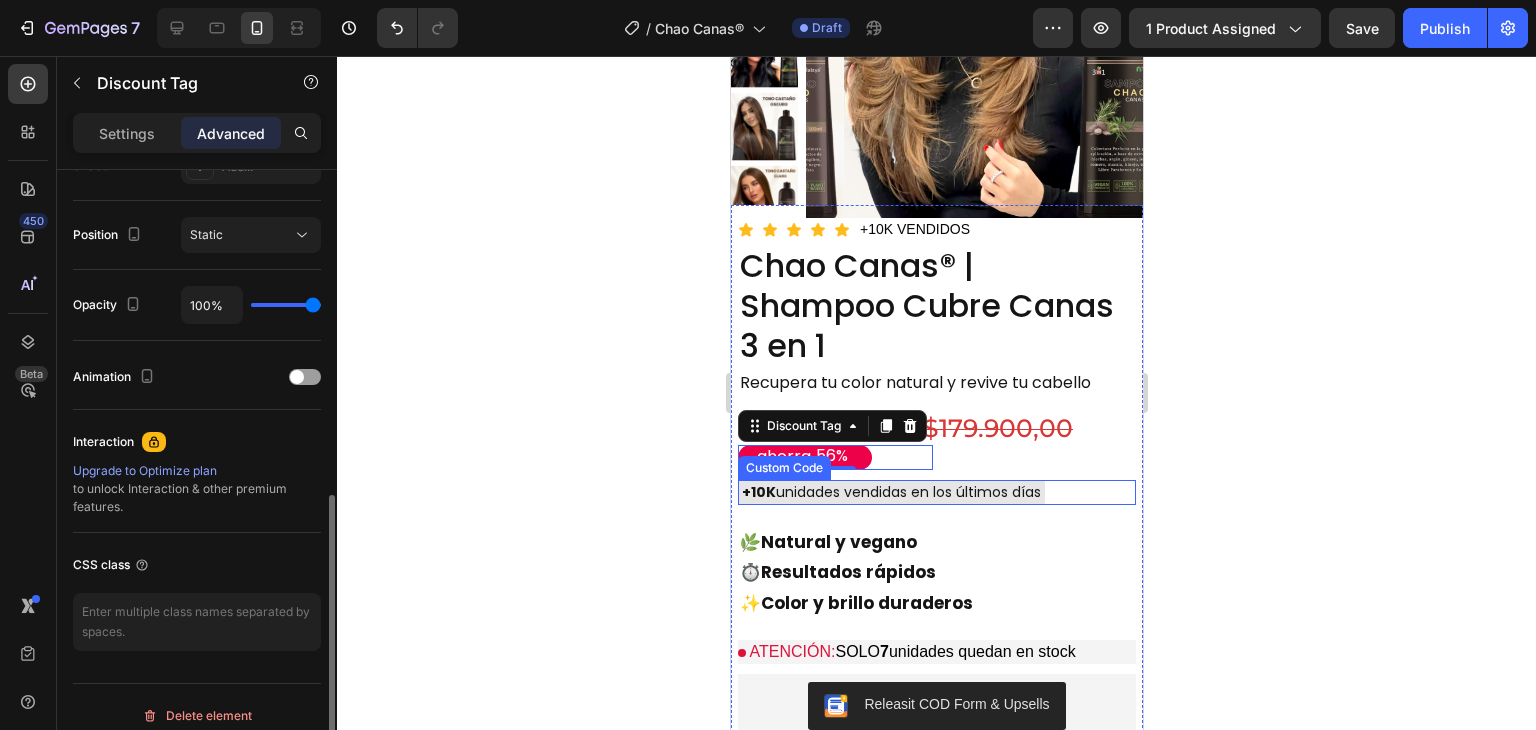 scroll, scrollTop: 300, scrollLeft: 0, axis: vertical 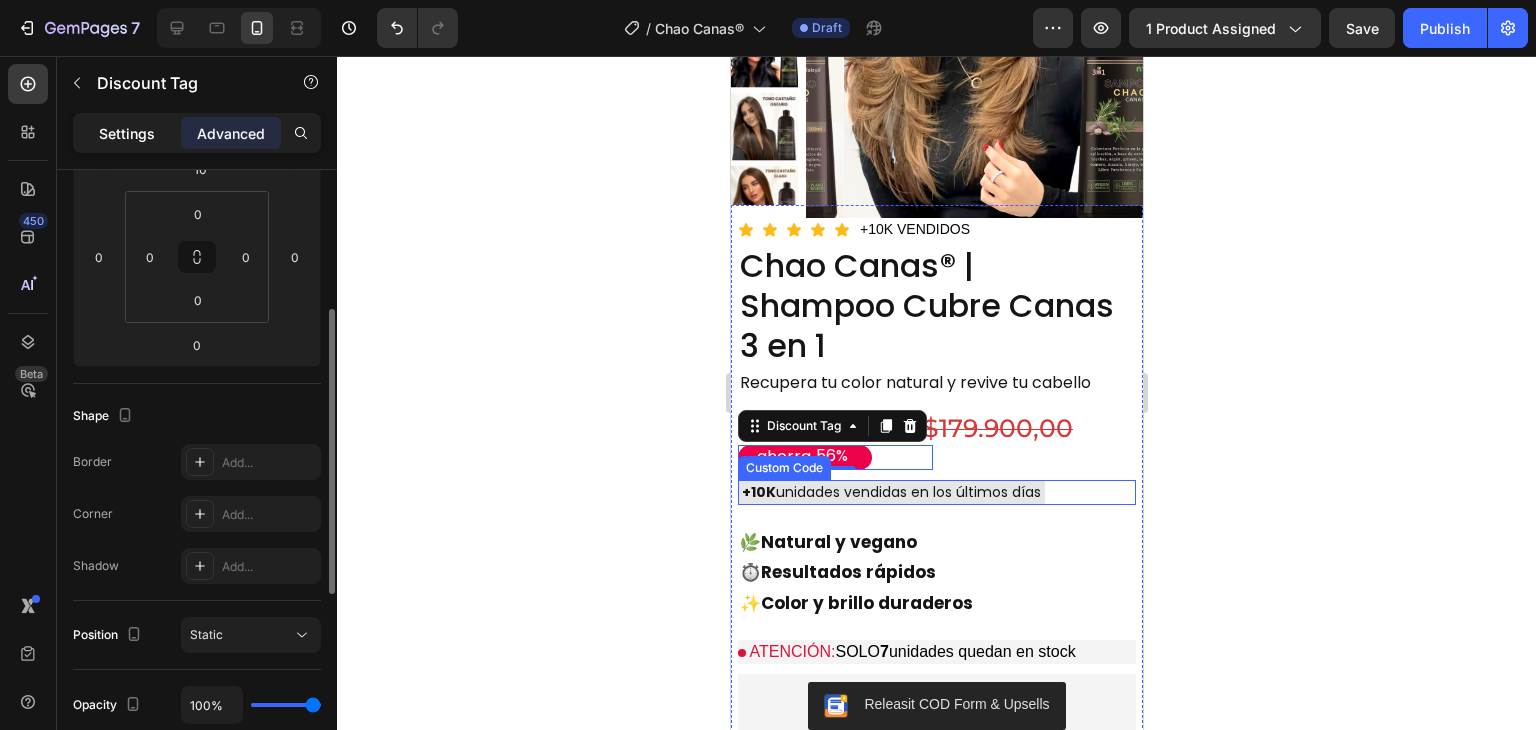 click on "Settings" at bounding box center [127, 133] 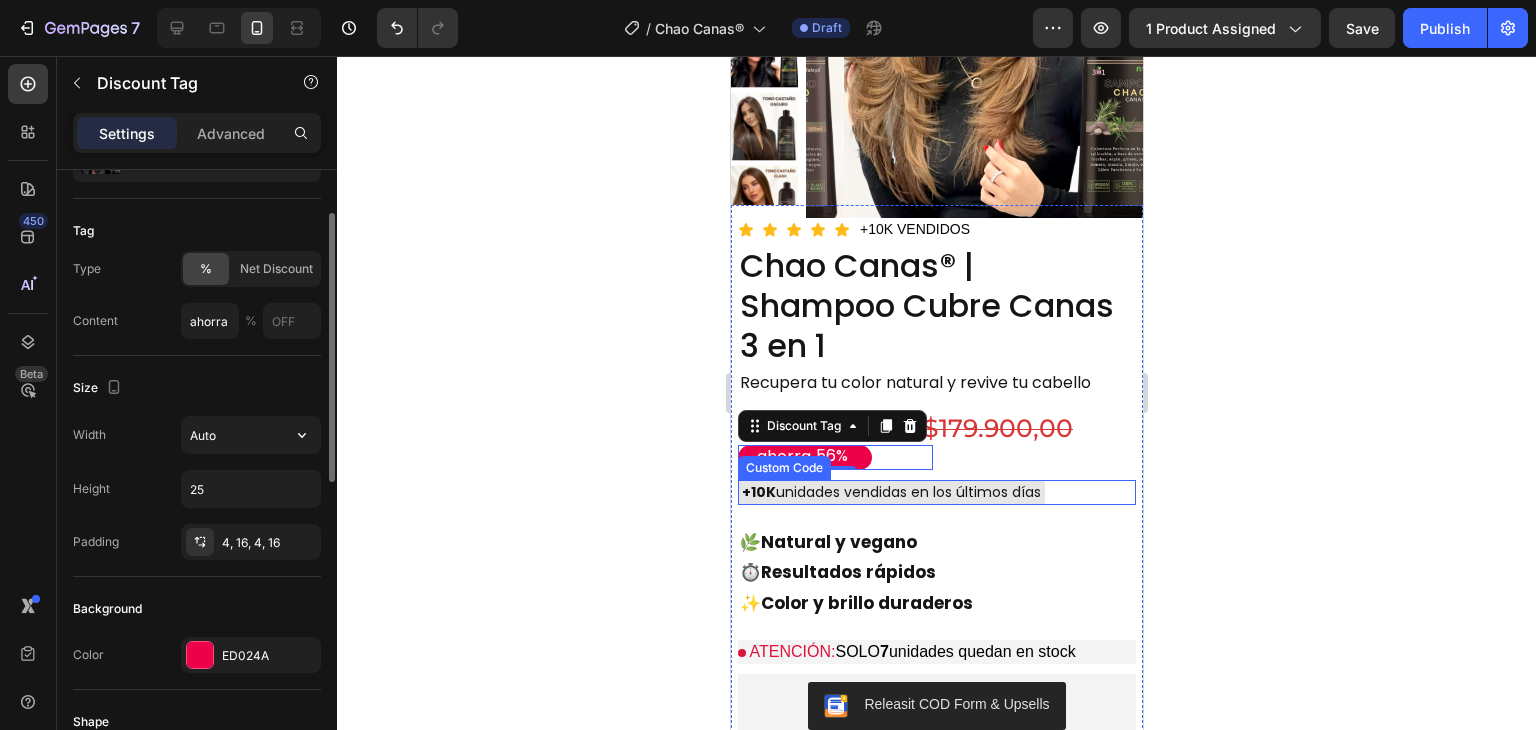 scroll, scrollTop: 0, scrollLeft: 0, axis: both 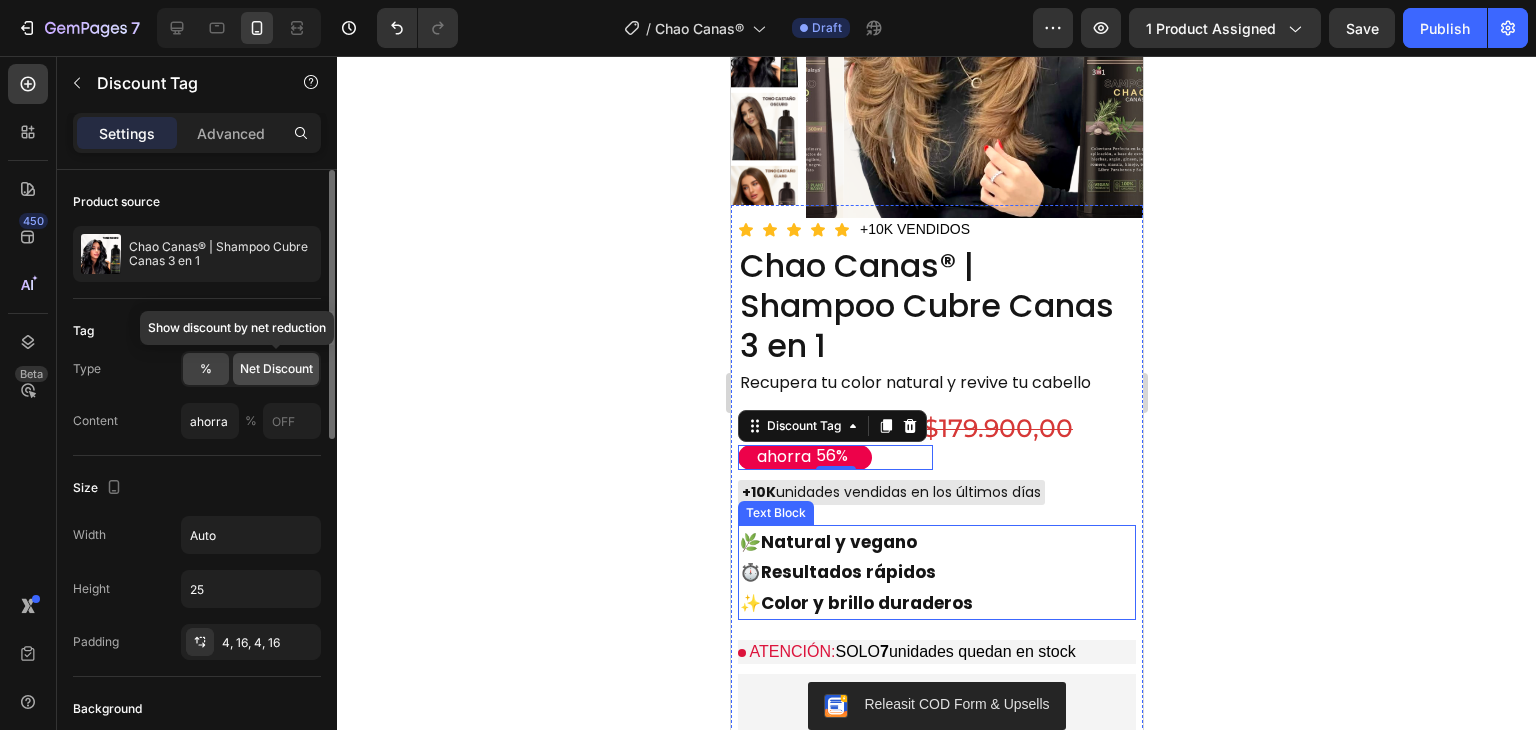 click on "Net Discount" 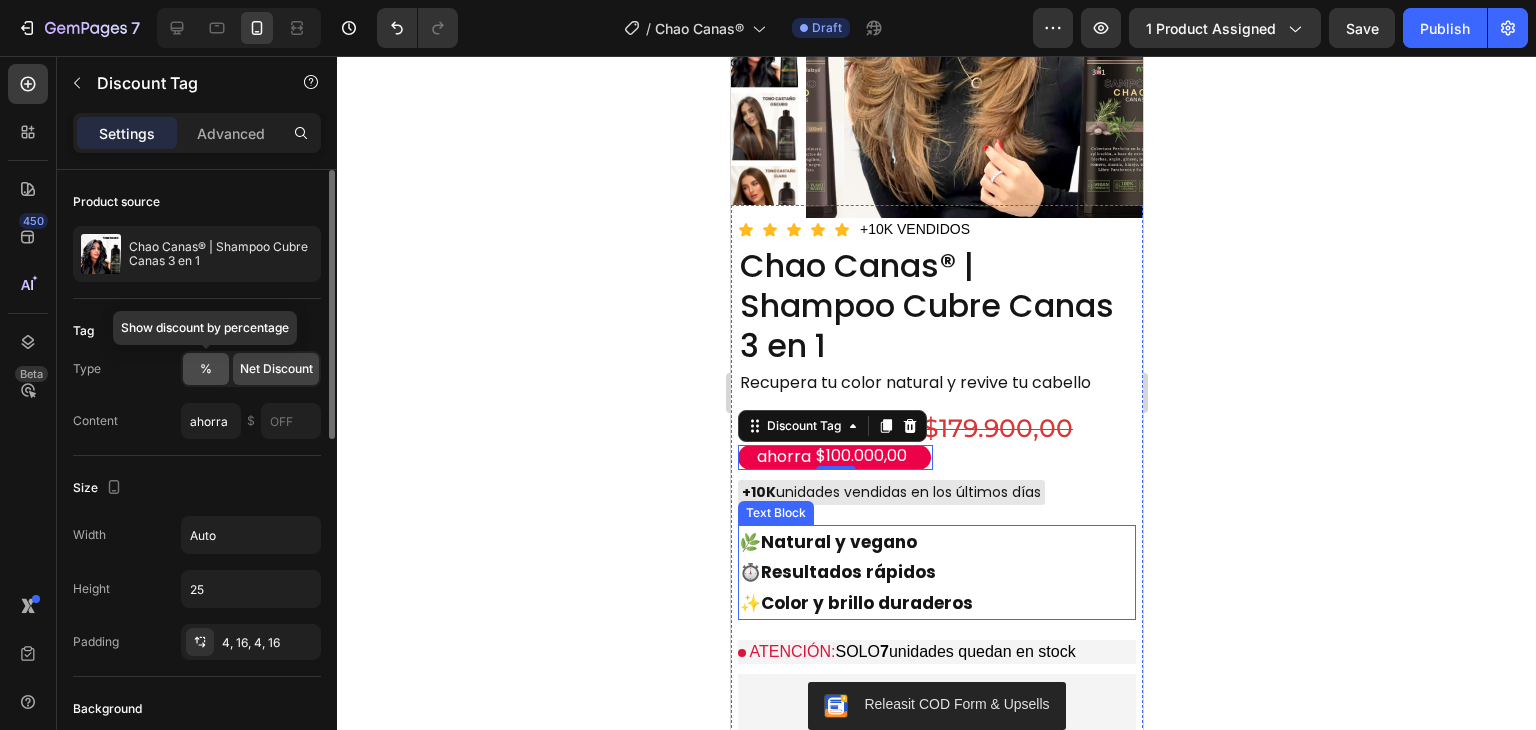 click on "%" 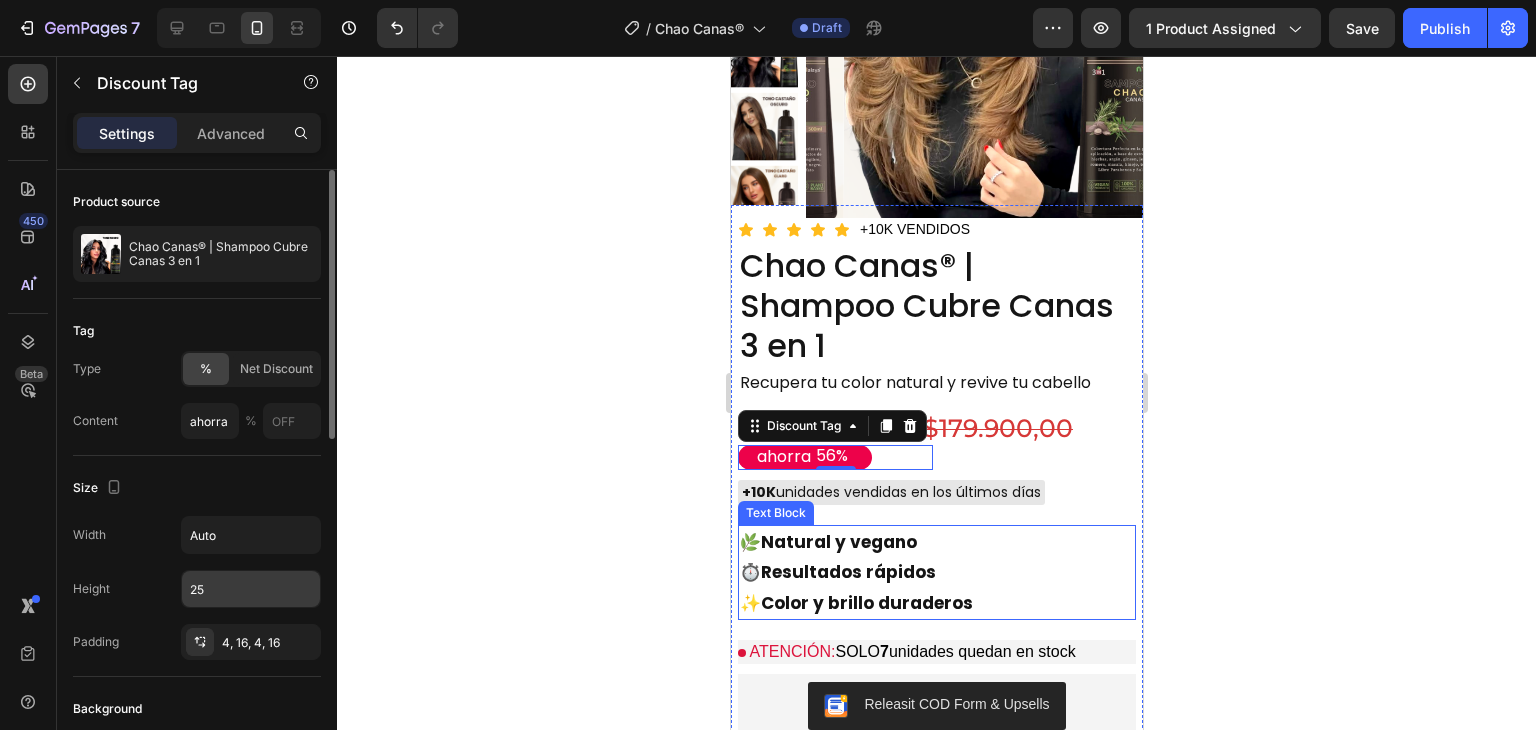 scroll, scrollTop: 100, scrollLeft: 0, axis: vertical 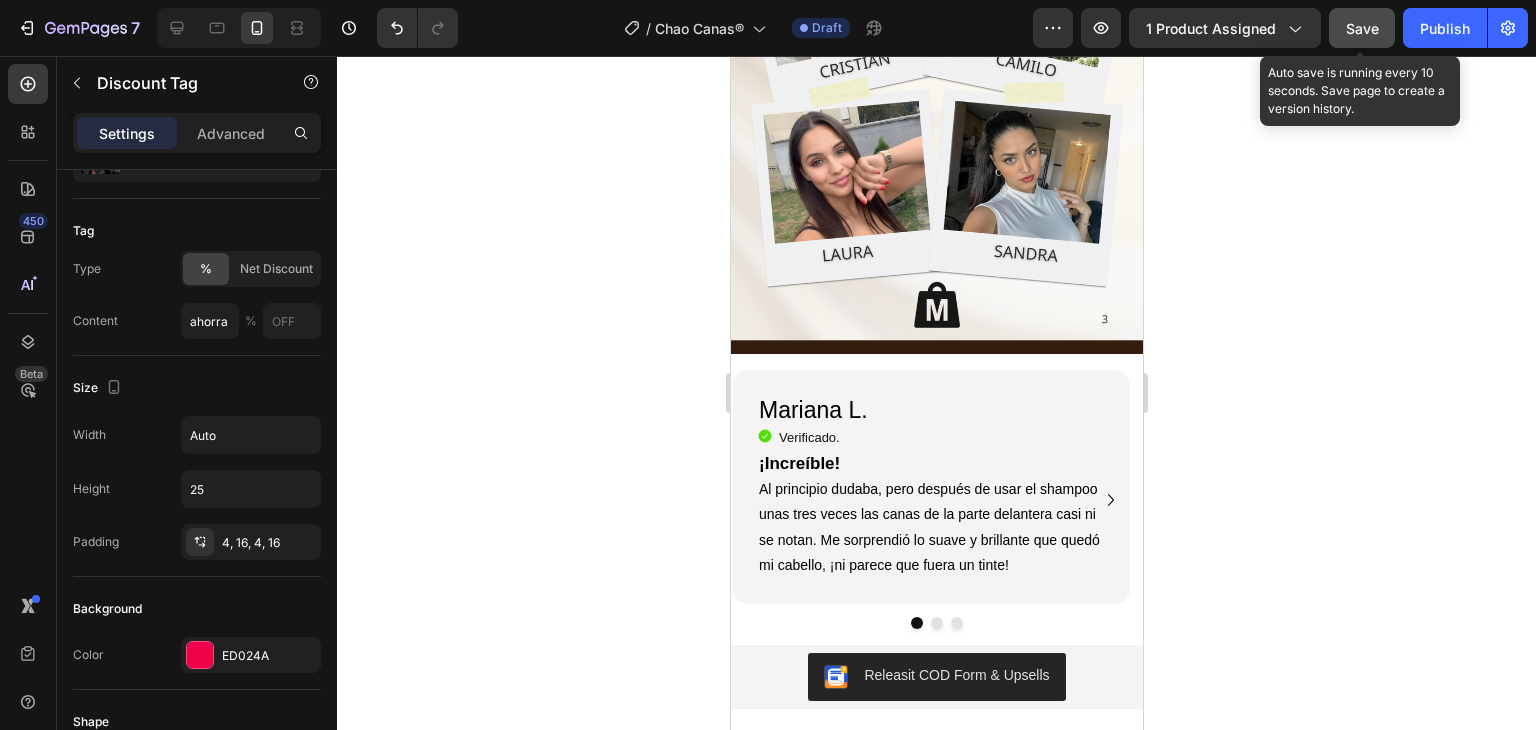 click on "Save" at bounding box center (1362, 28) 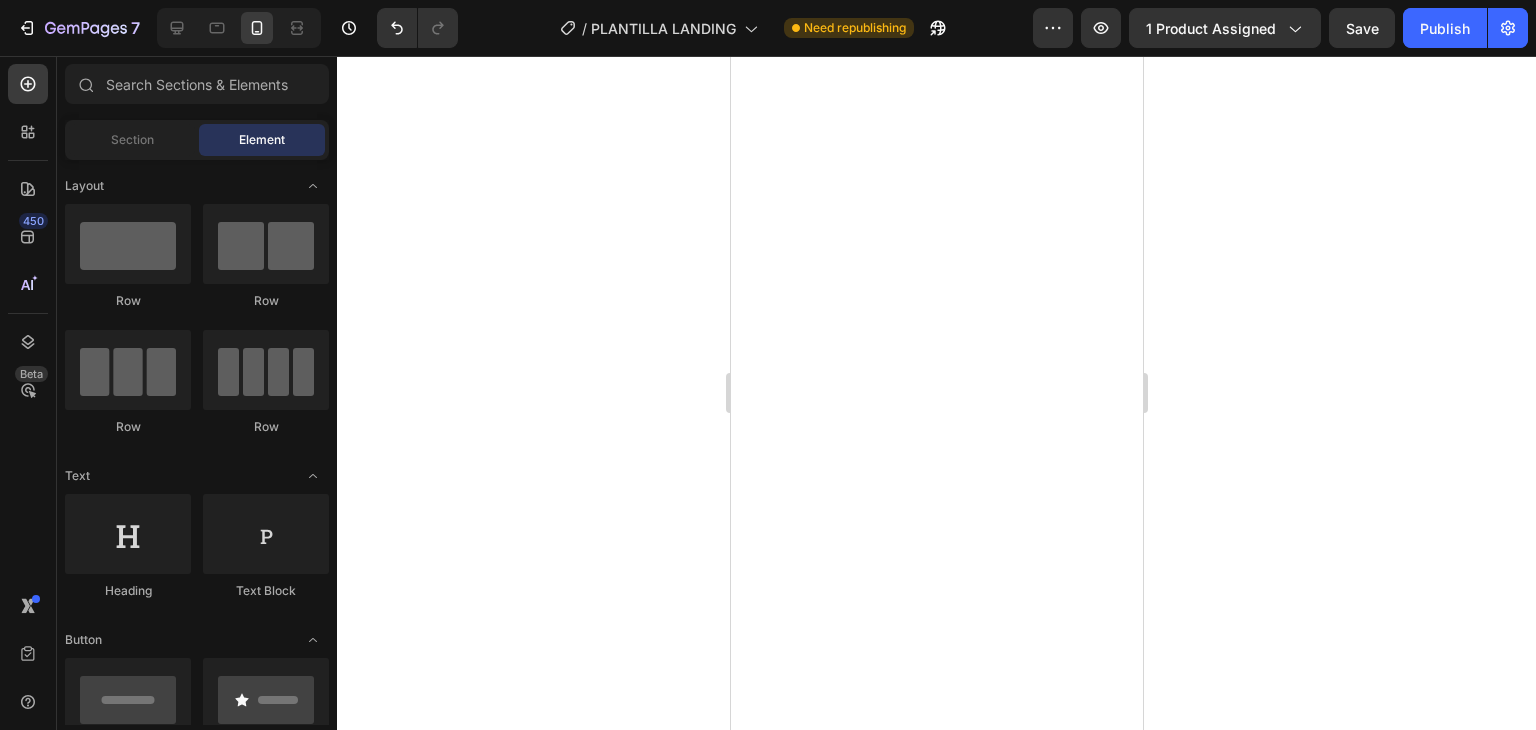 scroll, scrollTop: 0, scrollLeft: 0, axis: both 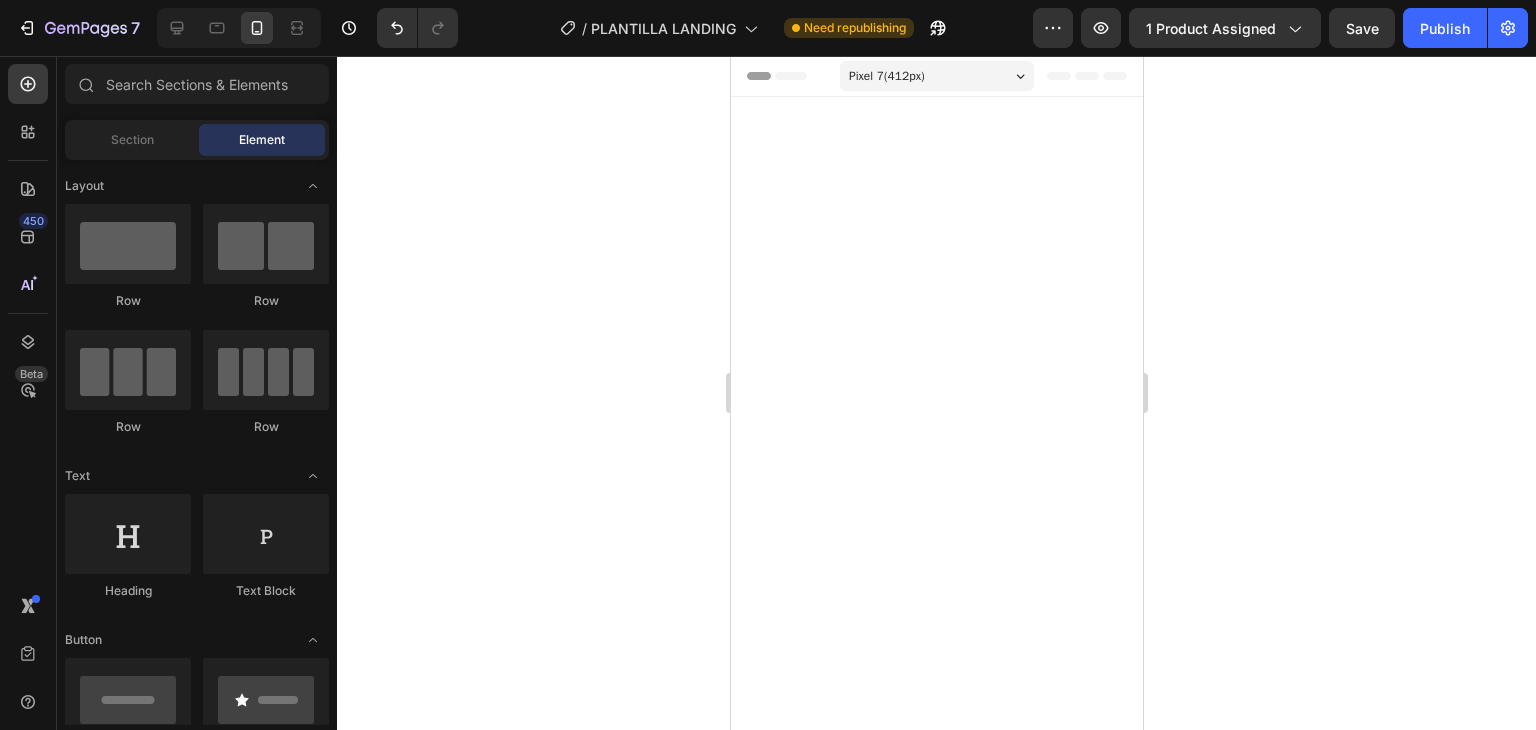 click at bounding box center [798, 5648] 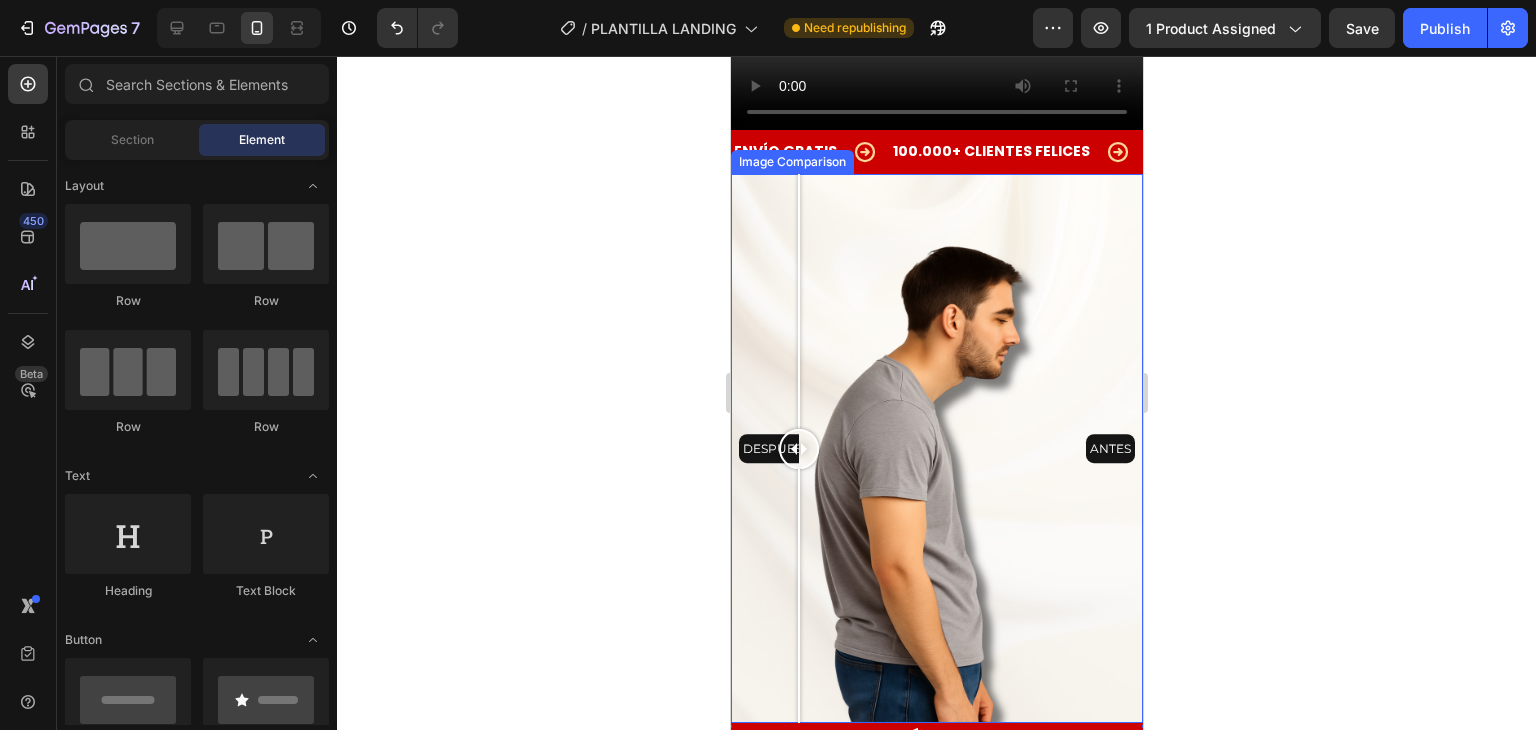 scroll, scrollTop: 800, scrollLeft: 0, axis: vertical 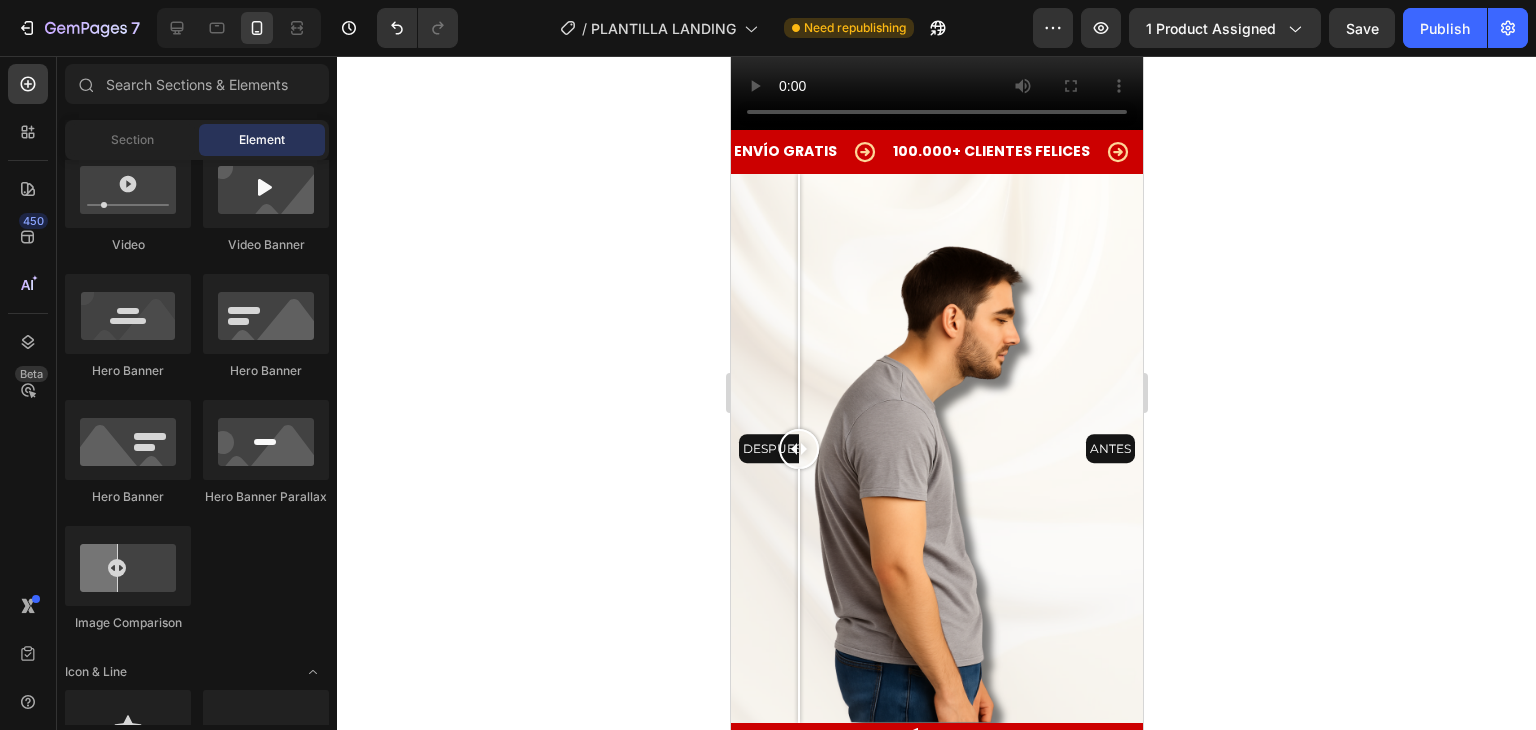 click 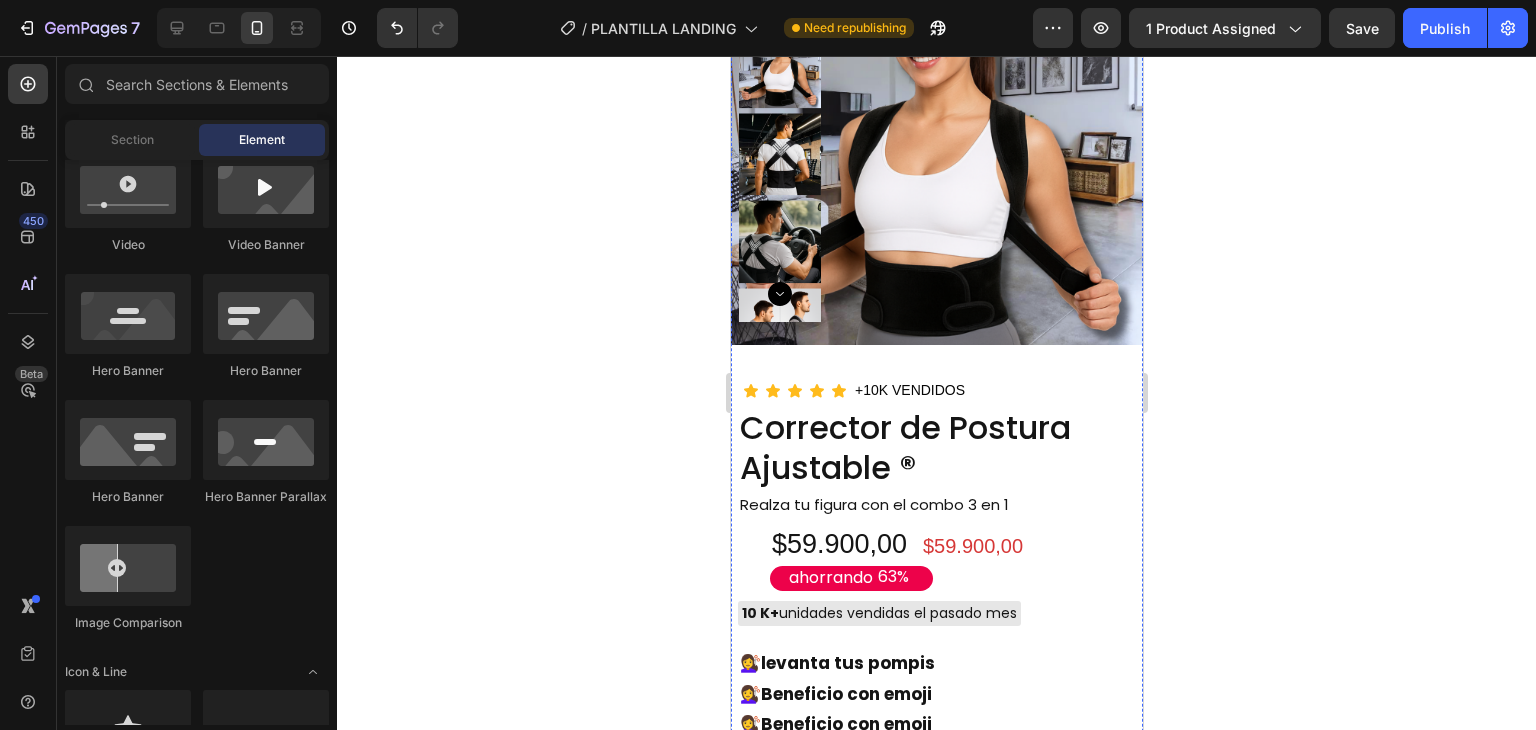 scroll, scrollTop: 6000, scrollLeft: 0, axis: vertical 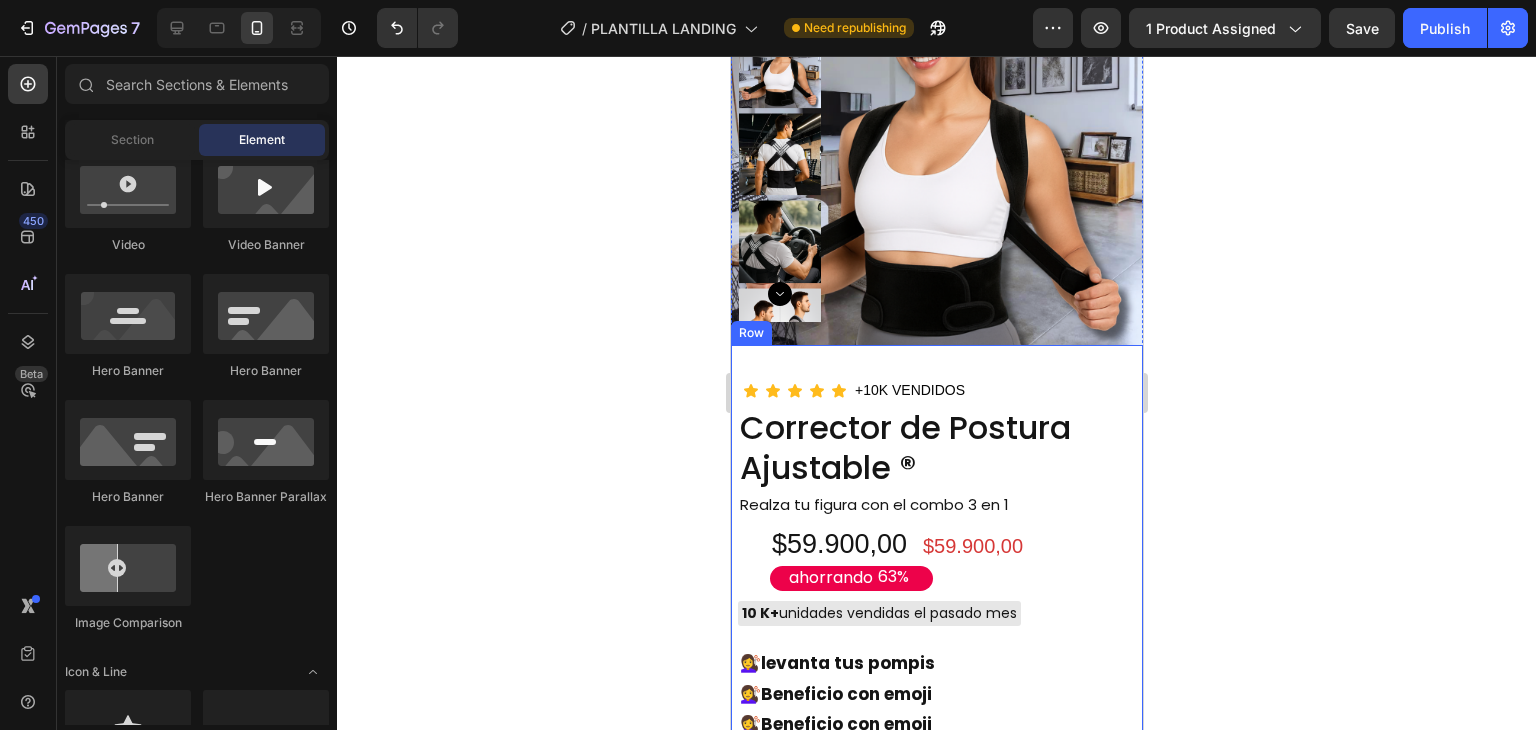 click on "Icon
Icon
Icon
Icon
Icon +10K VENDIDOS Text Block Row Corrector de Postura Ajustable ® Product Title Realza tu figura con el combo 3 en 1 Text Block $59.900,00 Product Price Product Price ahorrando 63% Discount Tag $59.900,00 Product Price Product Price Row
10 K+  unidades vendidas el pasado mes
Custom Code 💇‍♀️  levanta tus pompis 💇‍♀️  Beneficio con emoji 💇‍♀️  Beneficio con emoji Text Block
ATENCIÓN:  SOLO  7  unidades quedan en stock
Custom Code Buy it now Dynamic Checkout
Envio Gratis y Piezas Vendidas
ENVÍO GRATIS
100.000+ PIEZAS VENDIDAS
Custom Code Row" at bounding box center [936, 631] 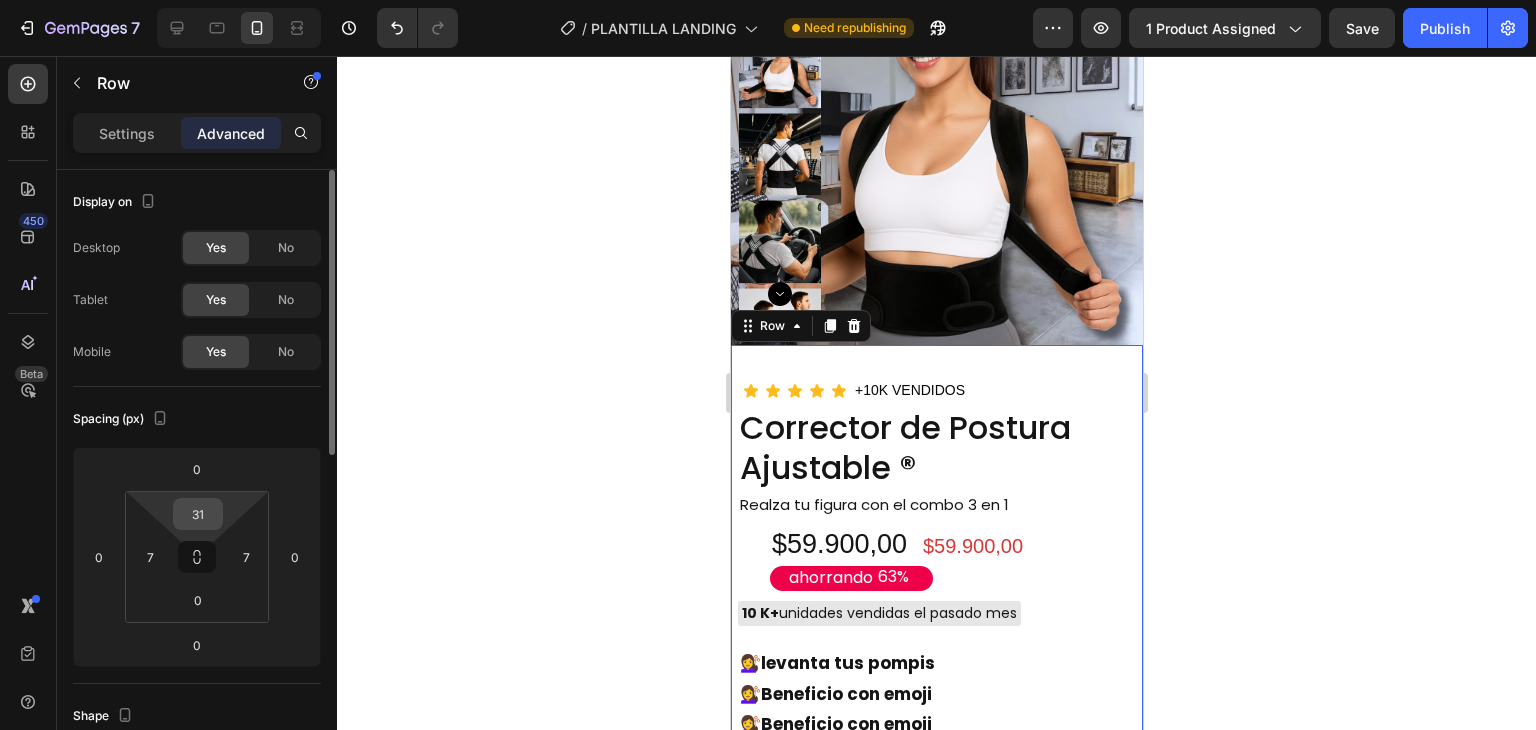 click on "31" at bounding box center (198, 514) 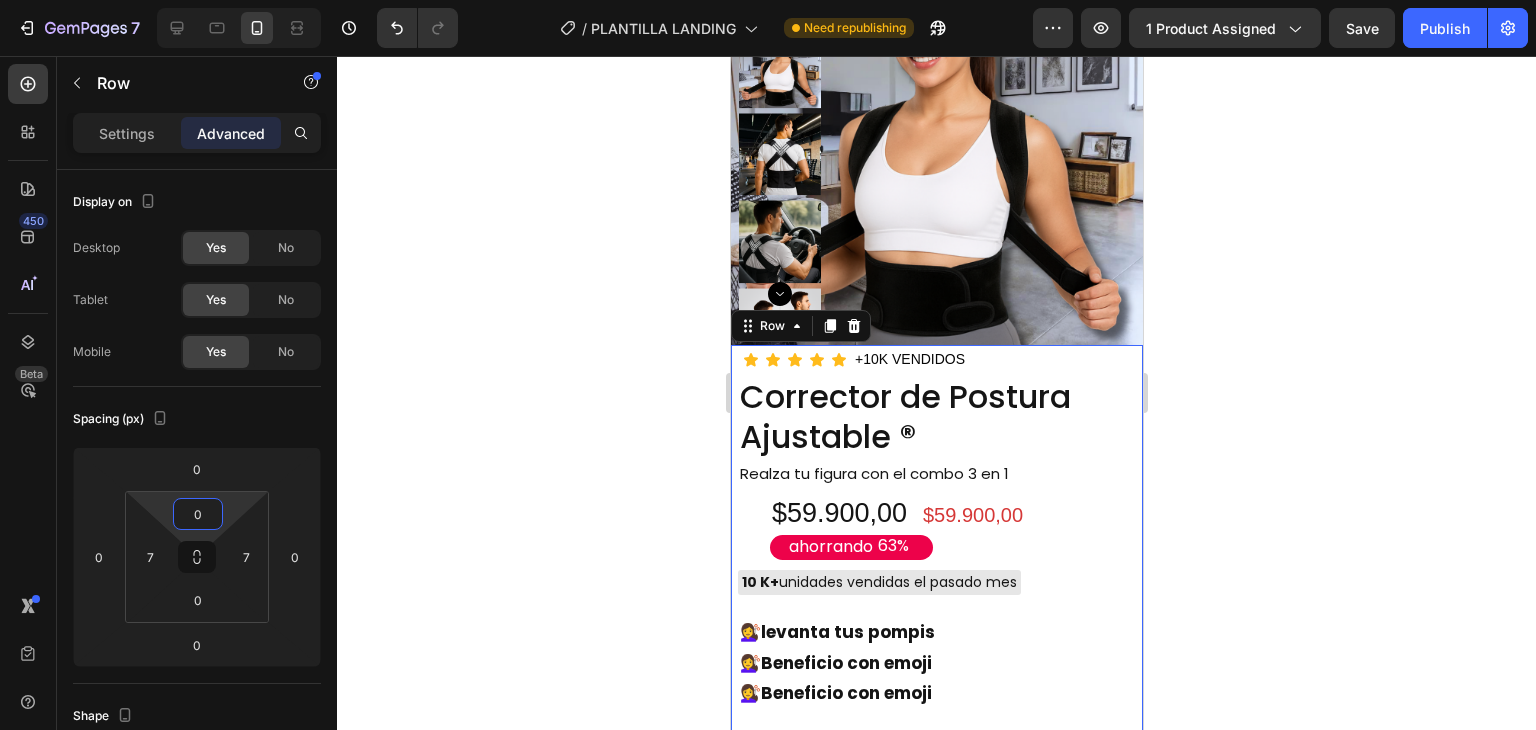type on "0" 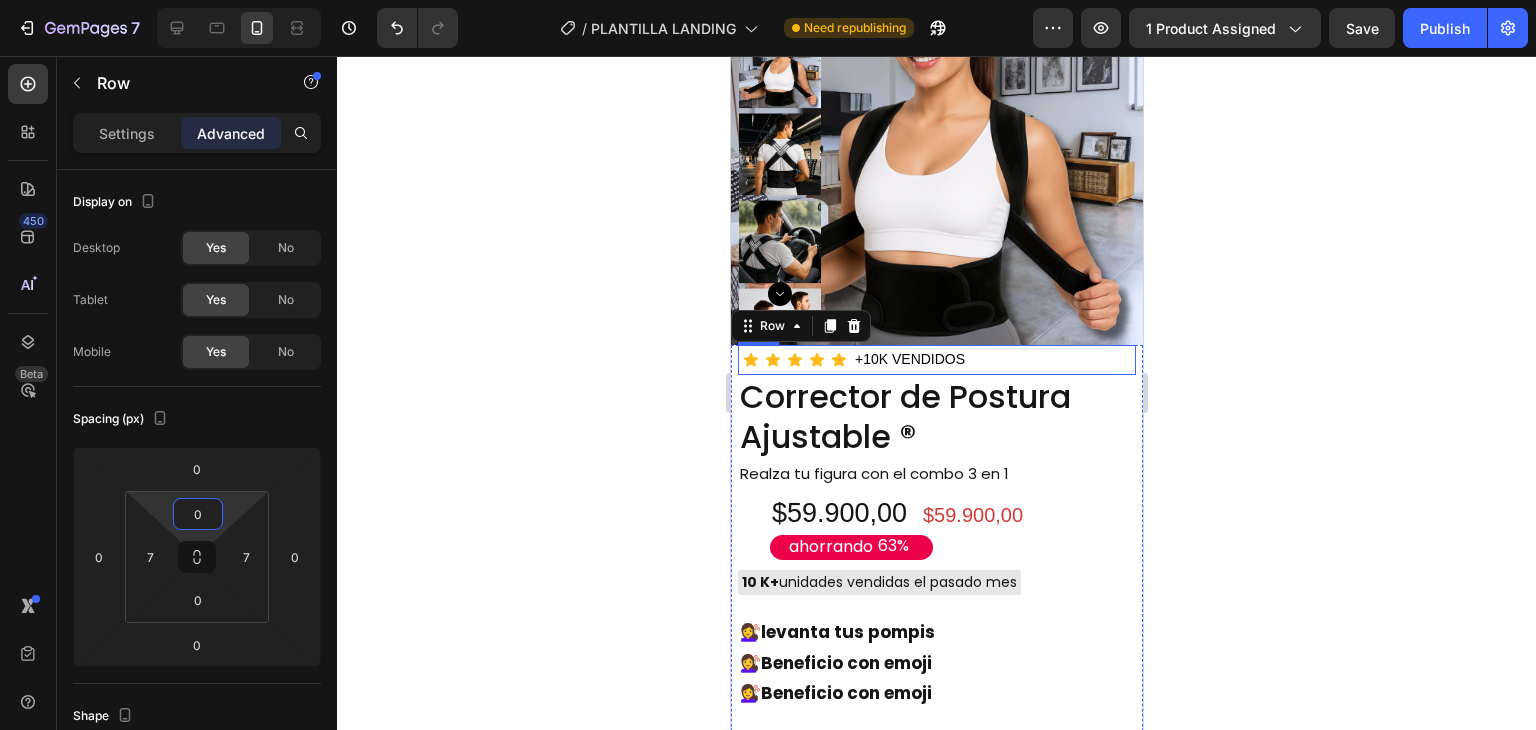 click on "Icon
Icon
Icon
Icon
Icon +10K VENDIDOS Text Block Row" at bounding box center (936, 359) 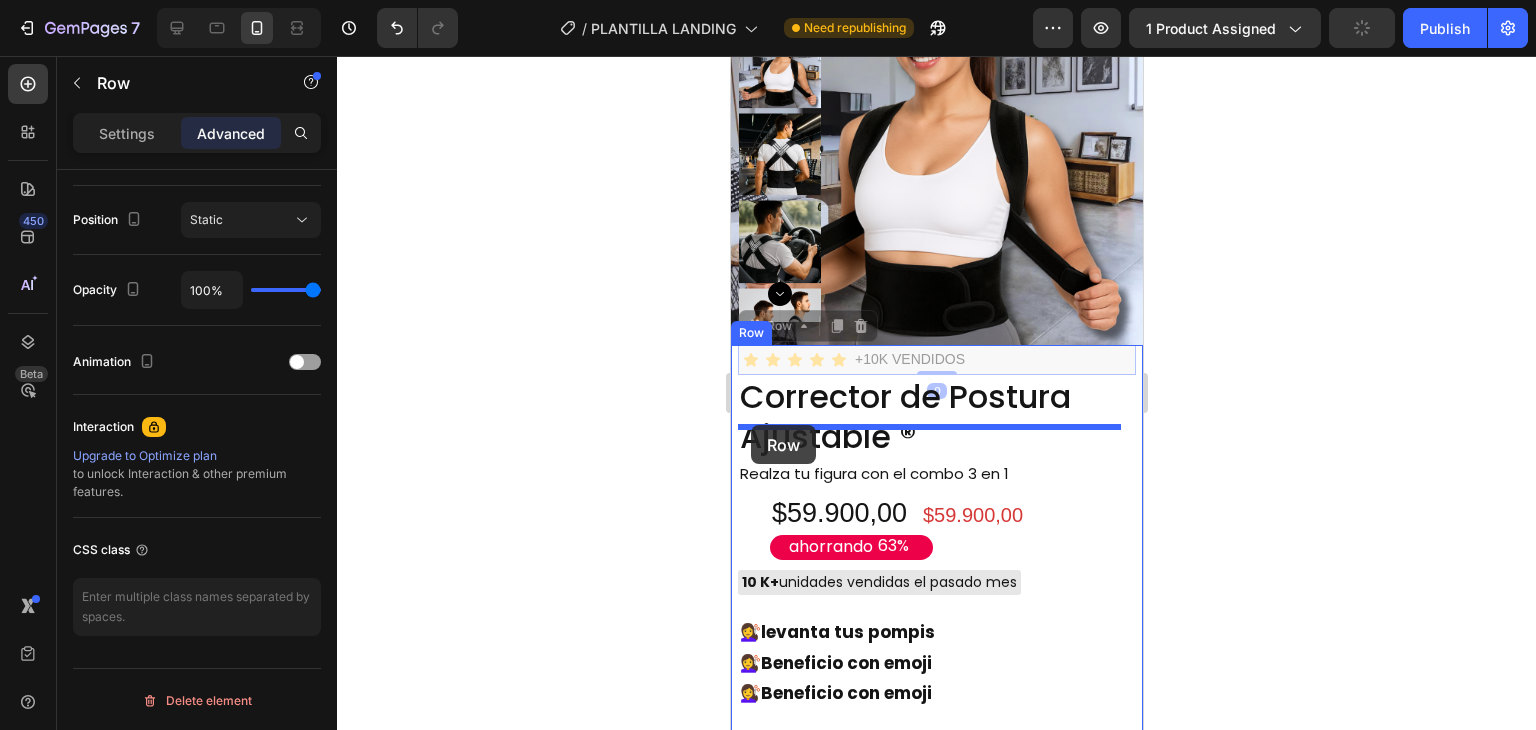 drag, startPoint x: 757, startPoint y: 293, endPoint x: 750, endPoint y: 425, distance: 132.18547 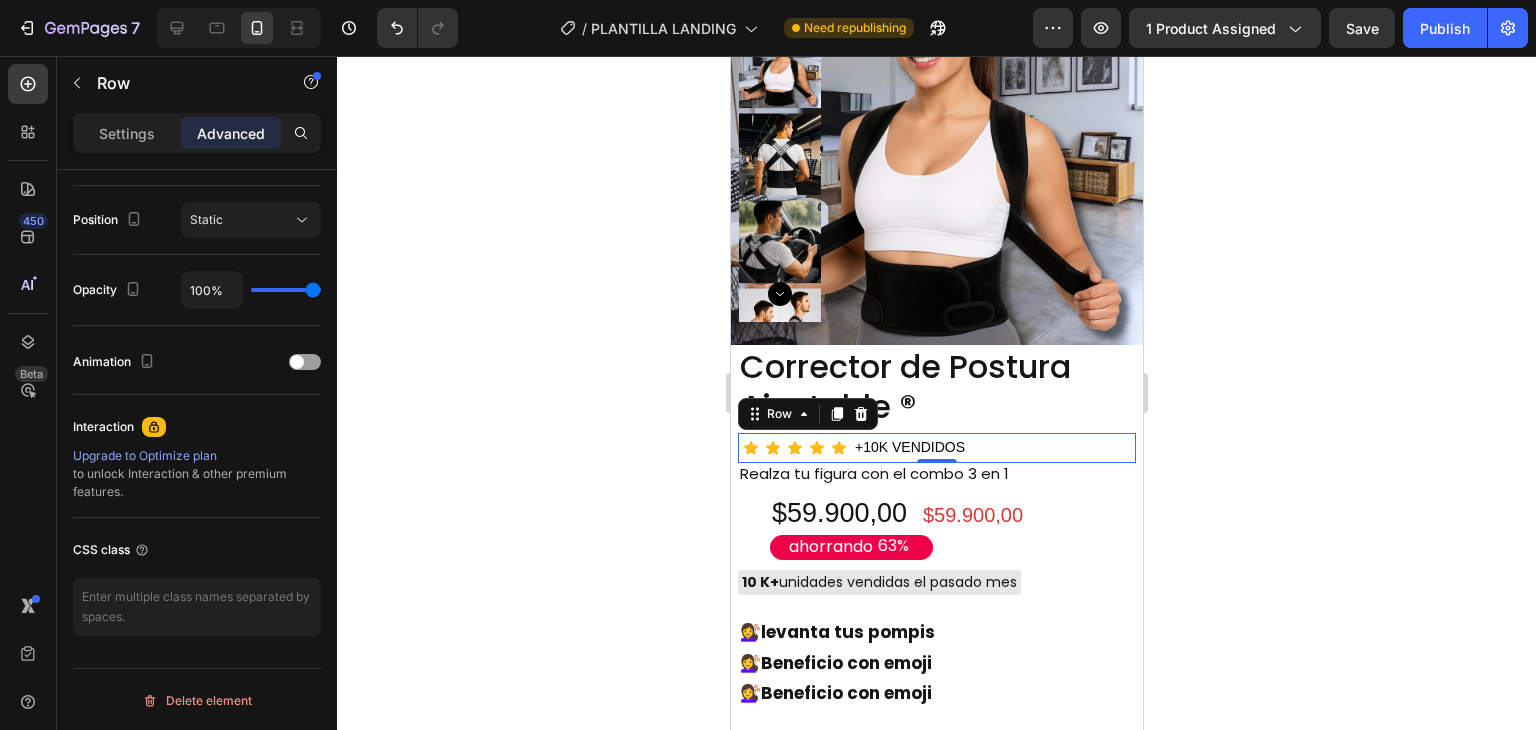 click 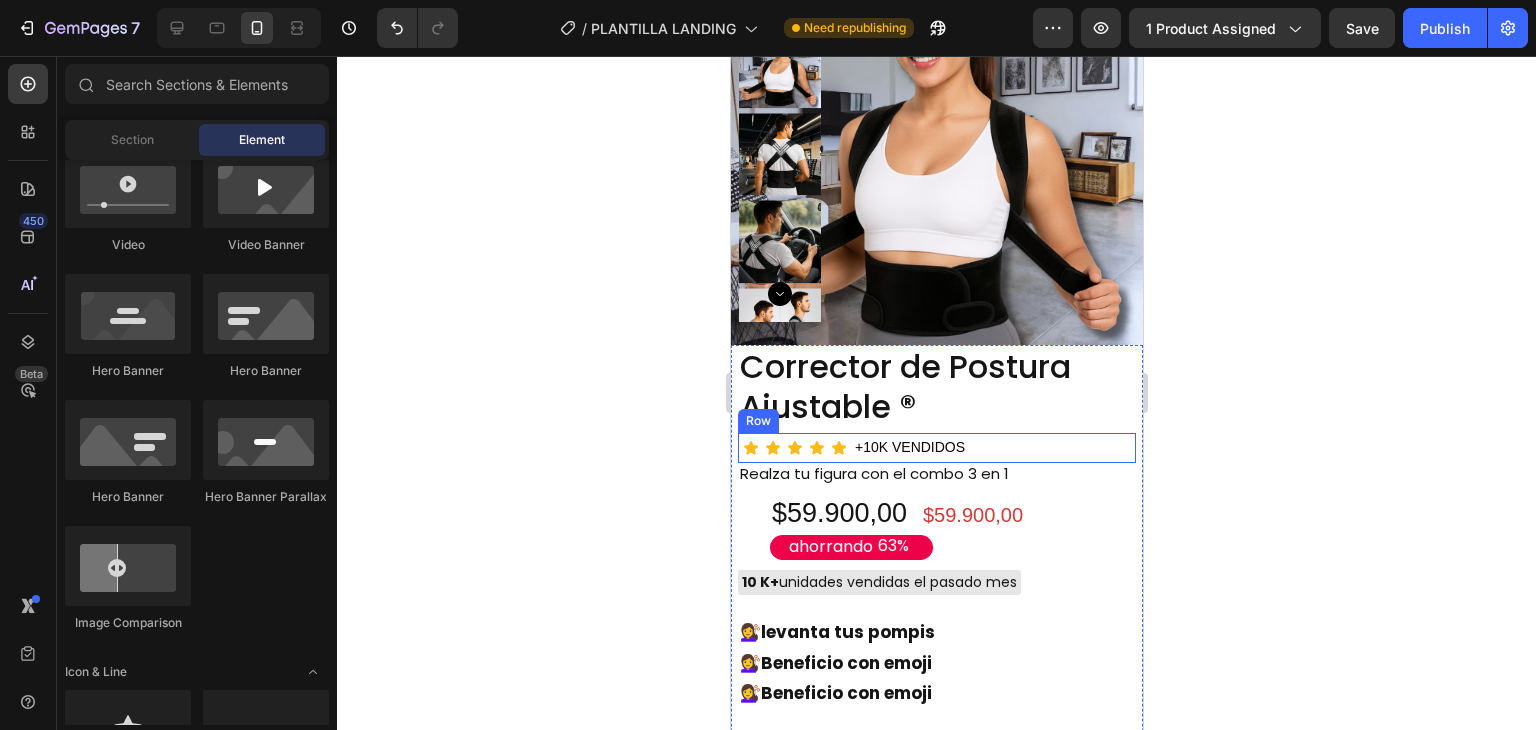 scroll, scrollTop: 6100, scrollLeft: 0, axis: vertical 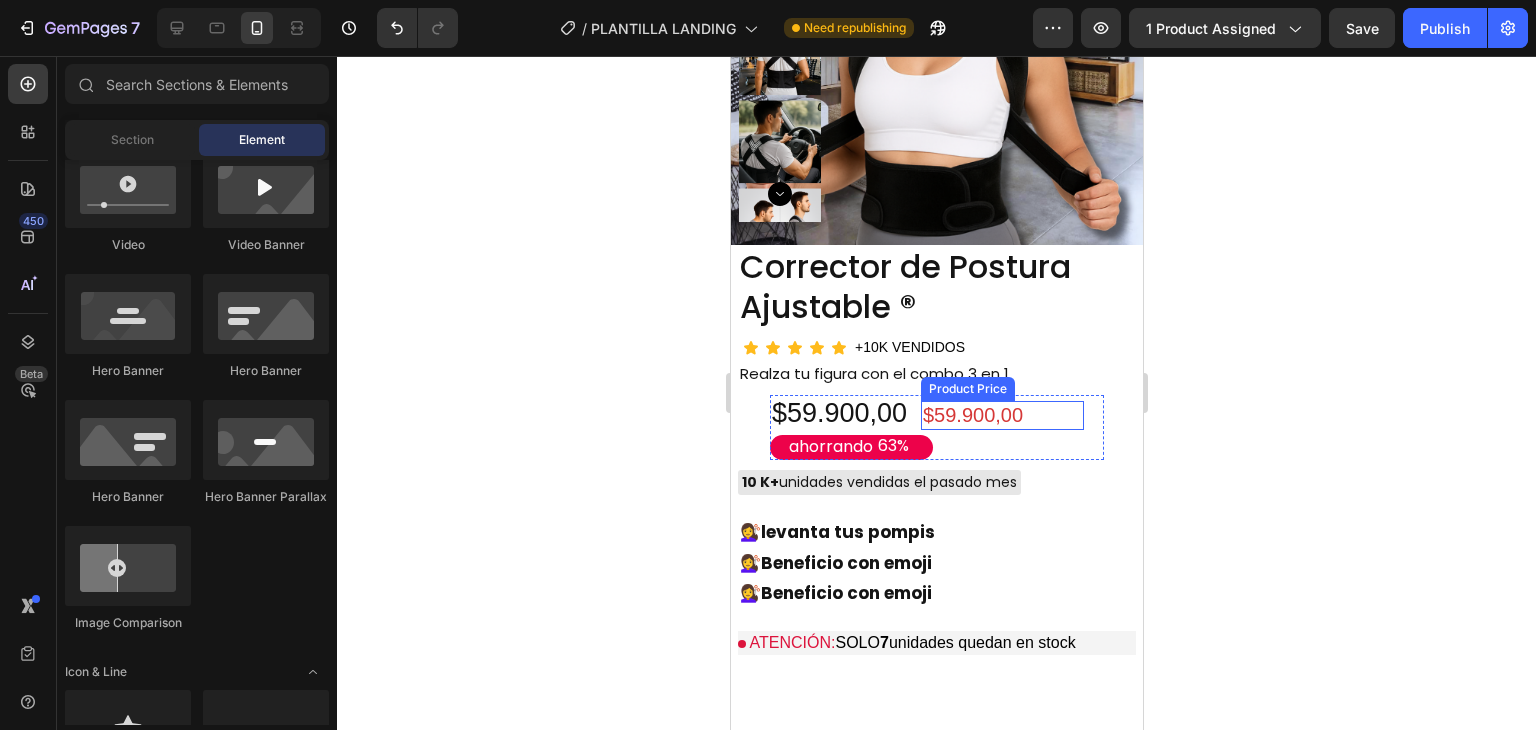 drag, startPoint x: 999, startPoint y: 373, endPoint x: 1013, endPoint y: 376, distance: 14.3178215 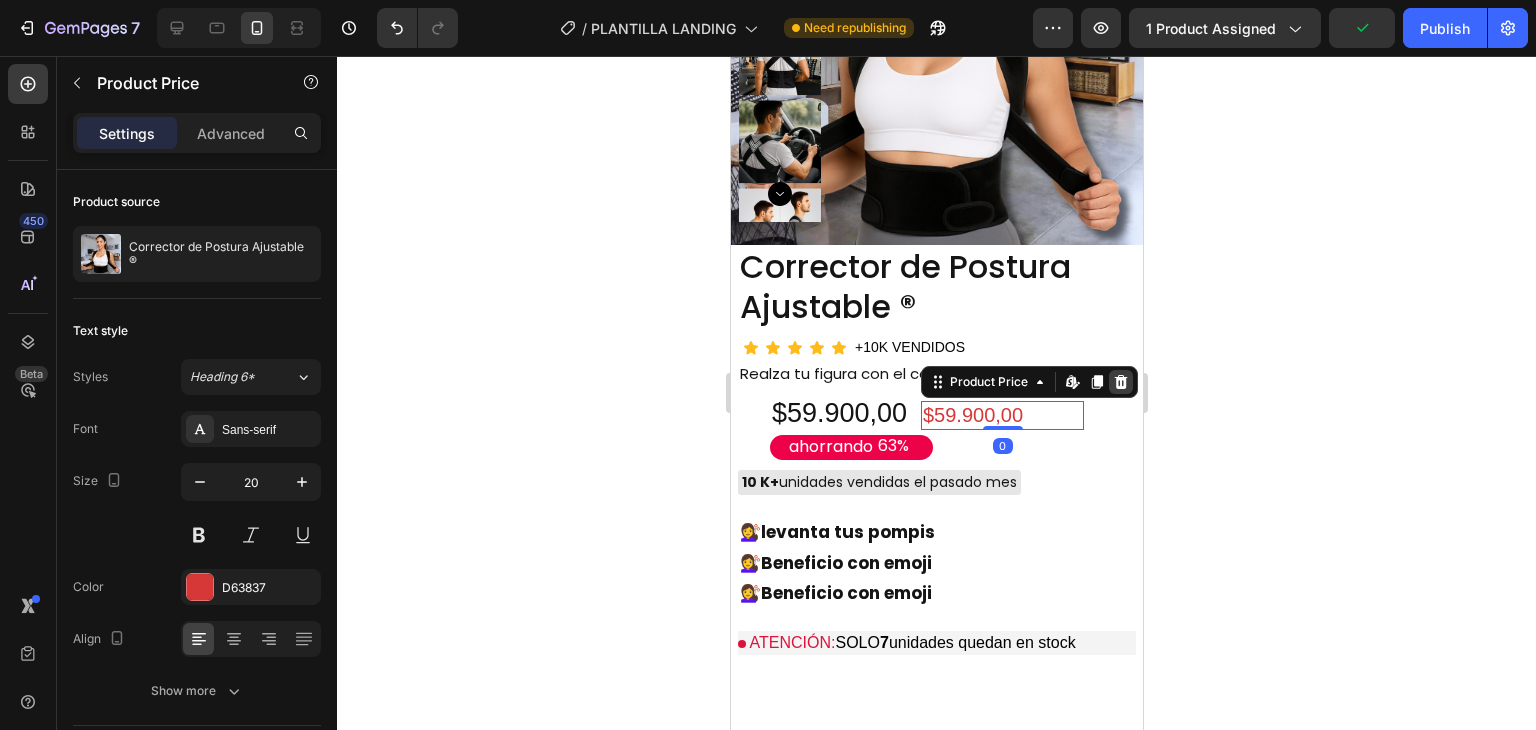 click 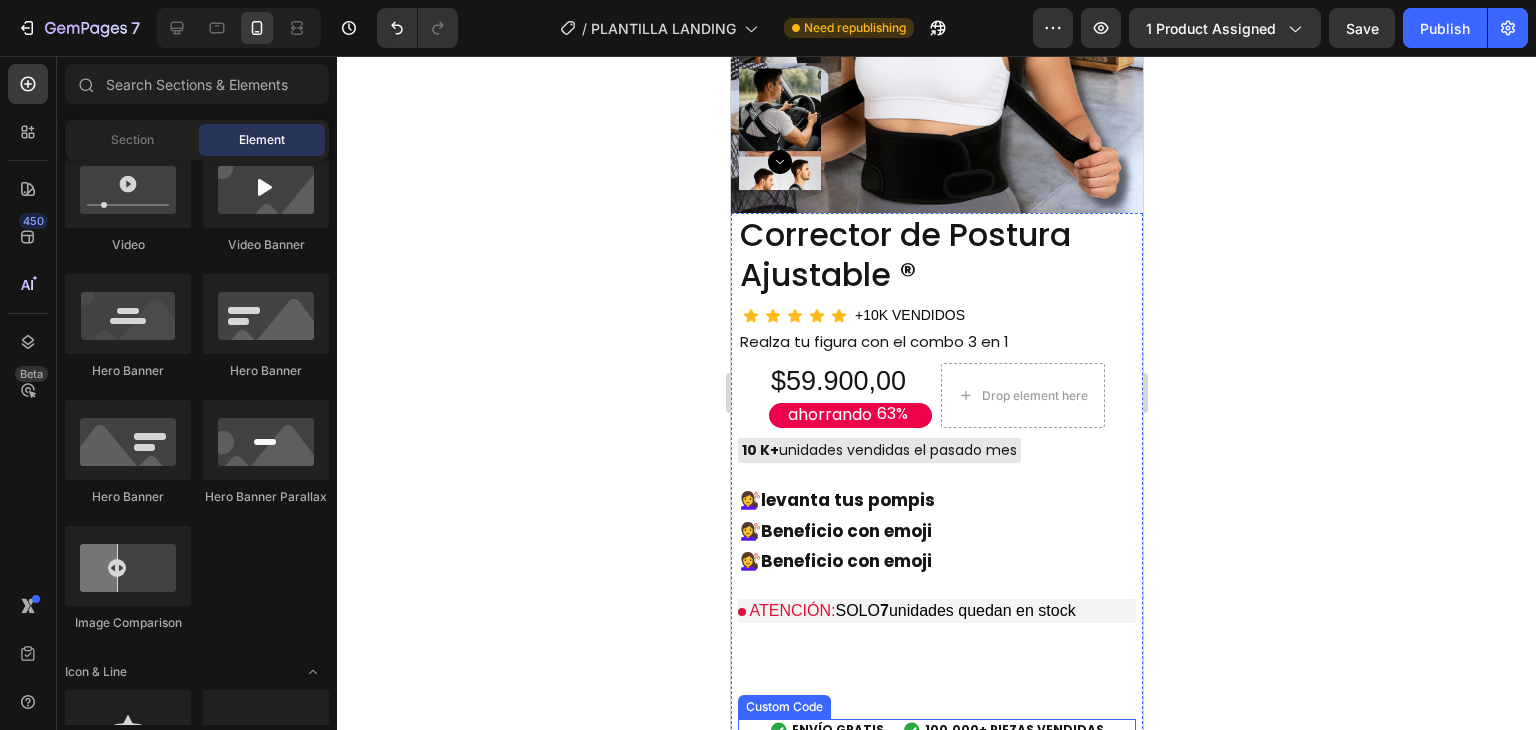 scroll, scrollTop: 6080, scrollLeft: 0, axis: vertical 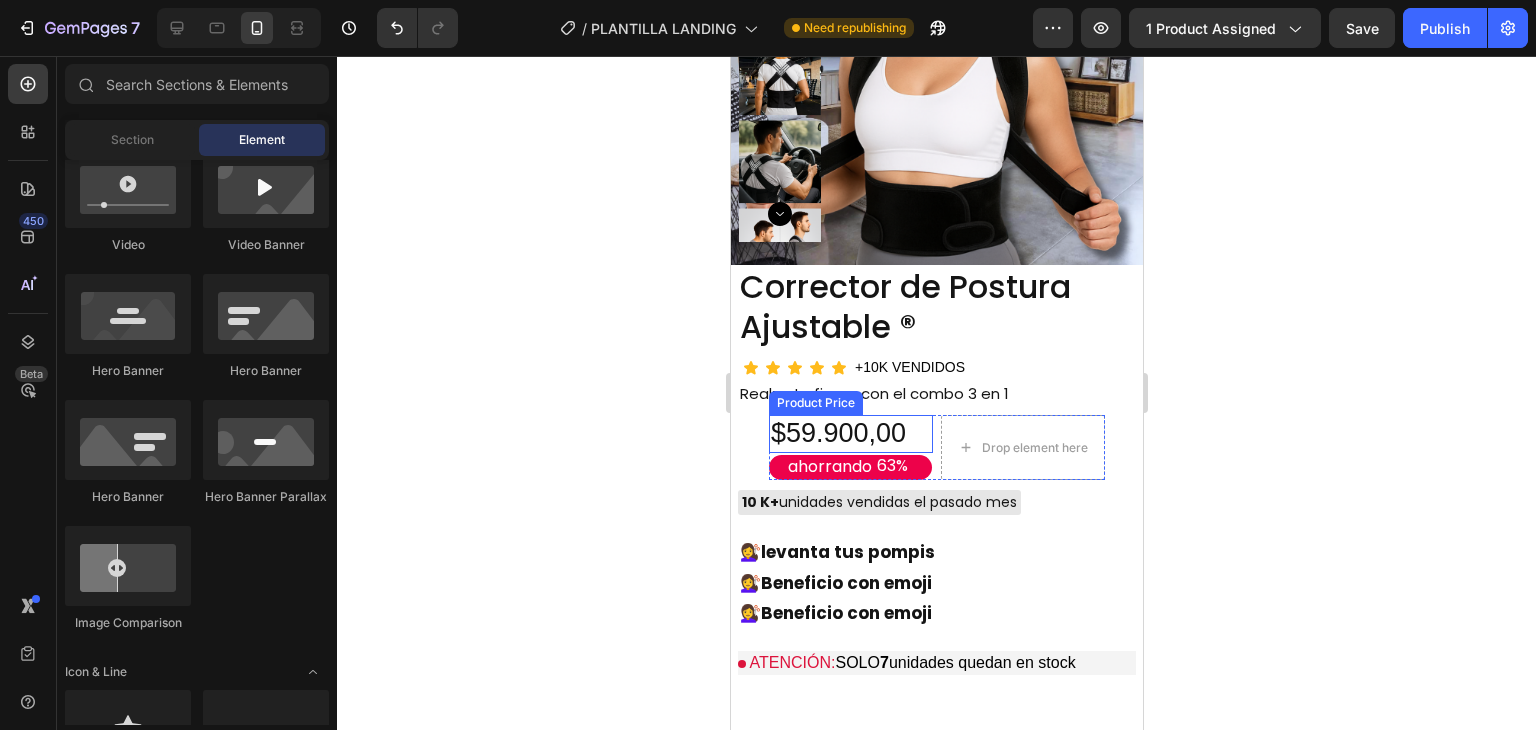 click on "$59.900,00" at bounding box center (850, 434) 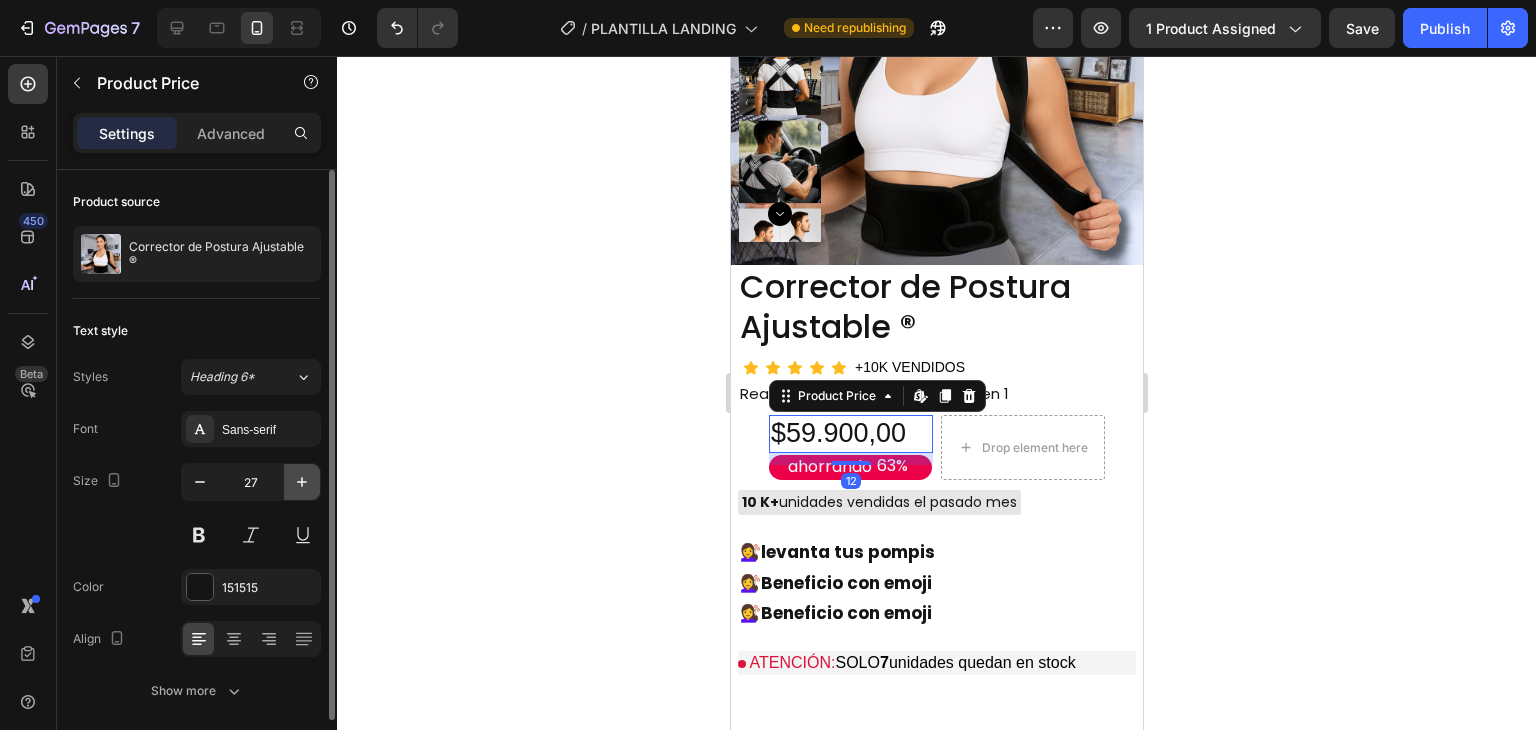 click 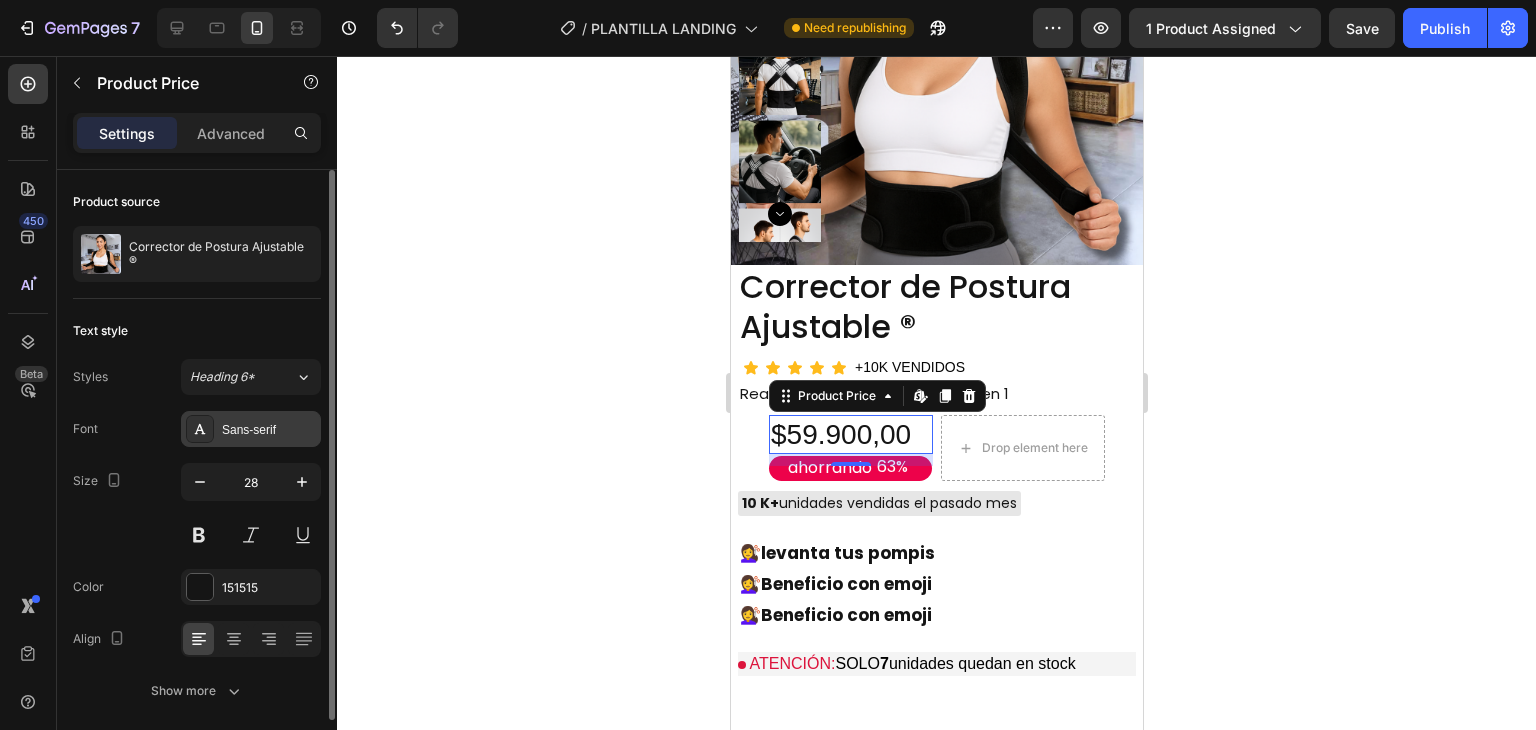 click on "Sans-serif" at bounding box center [269, 430] 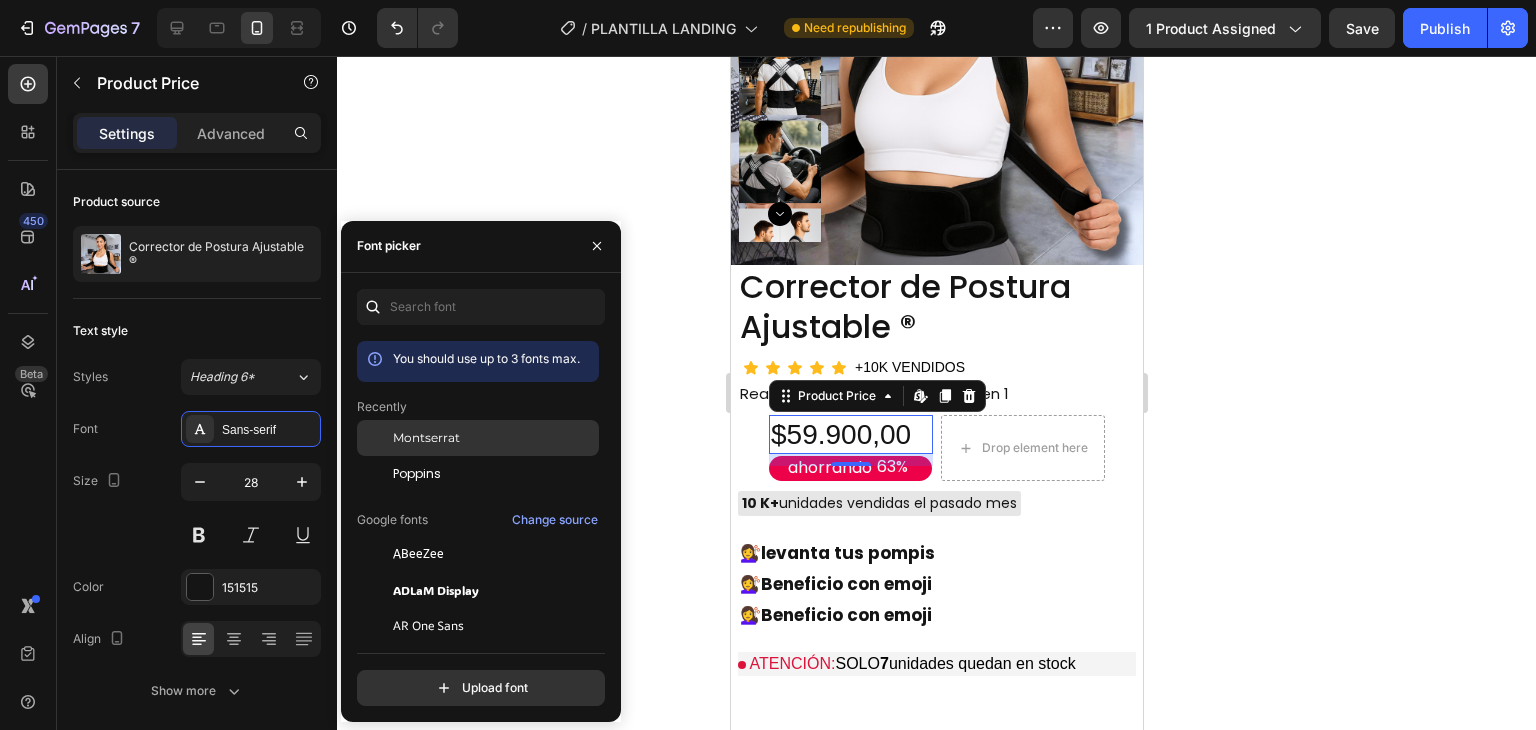 drag, startPoint x: 436, startPoint y: 437, endPoint x: 465, endPoint y: 439, distance: 29.068884 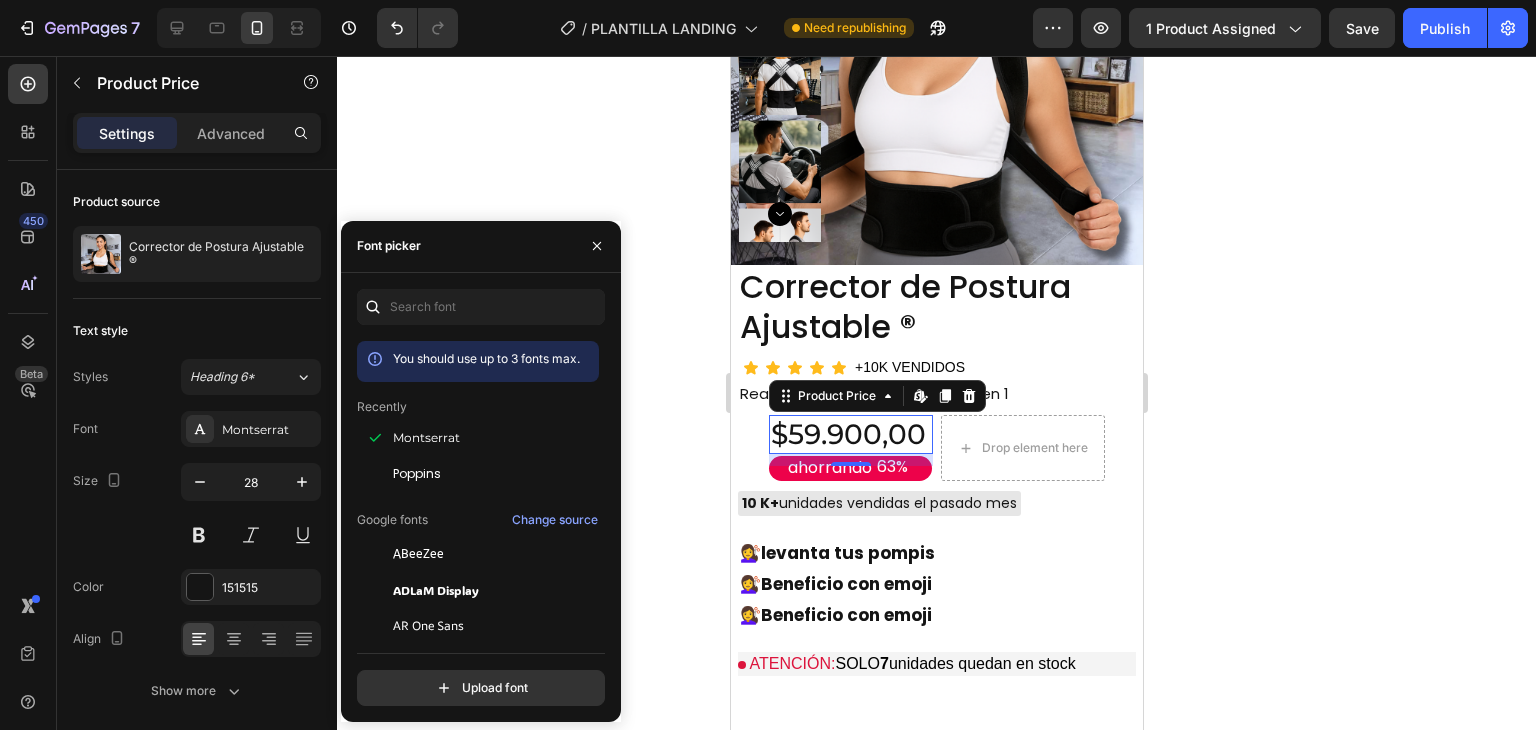 click 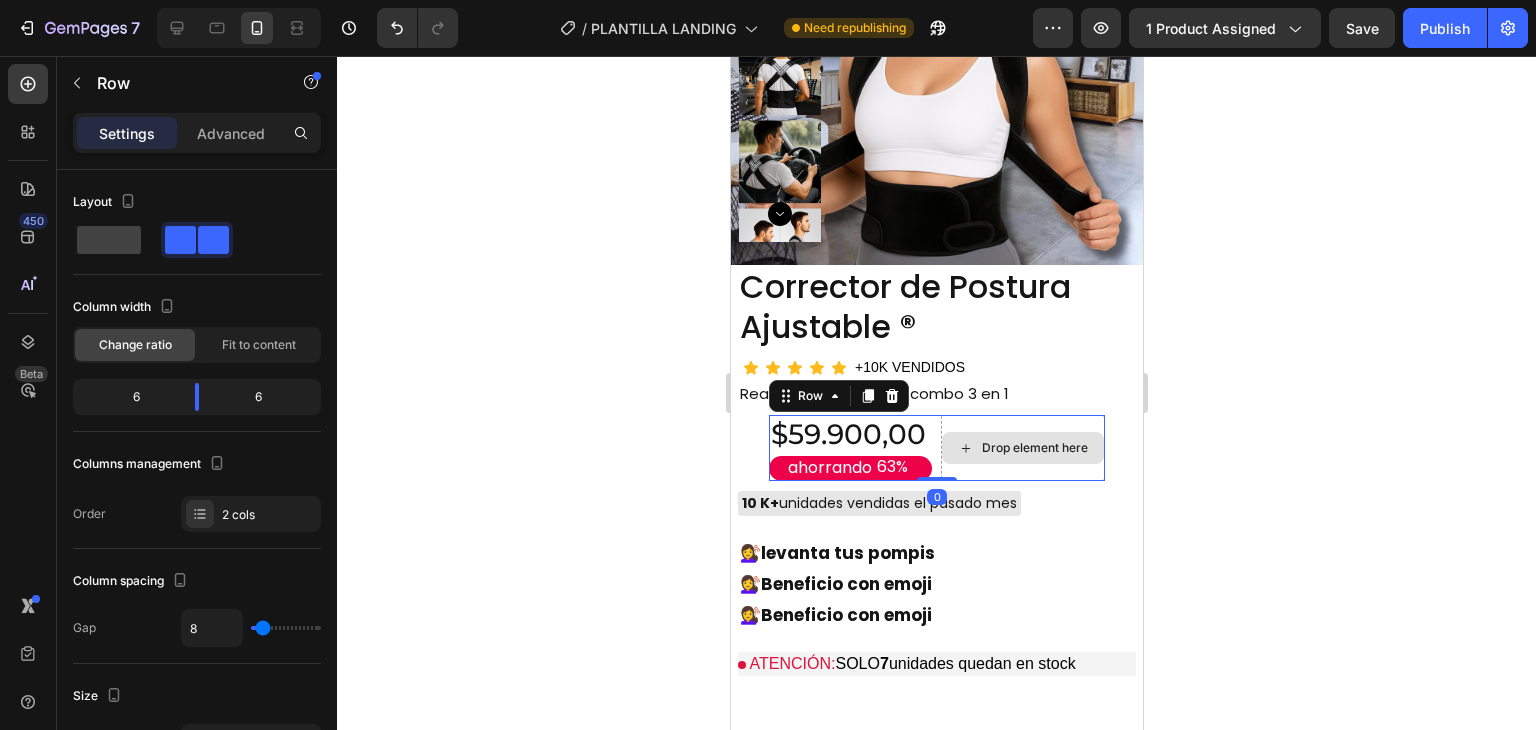 click on "Drop element here" at bounding box center (1022, 448) 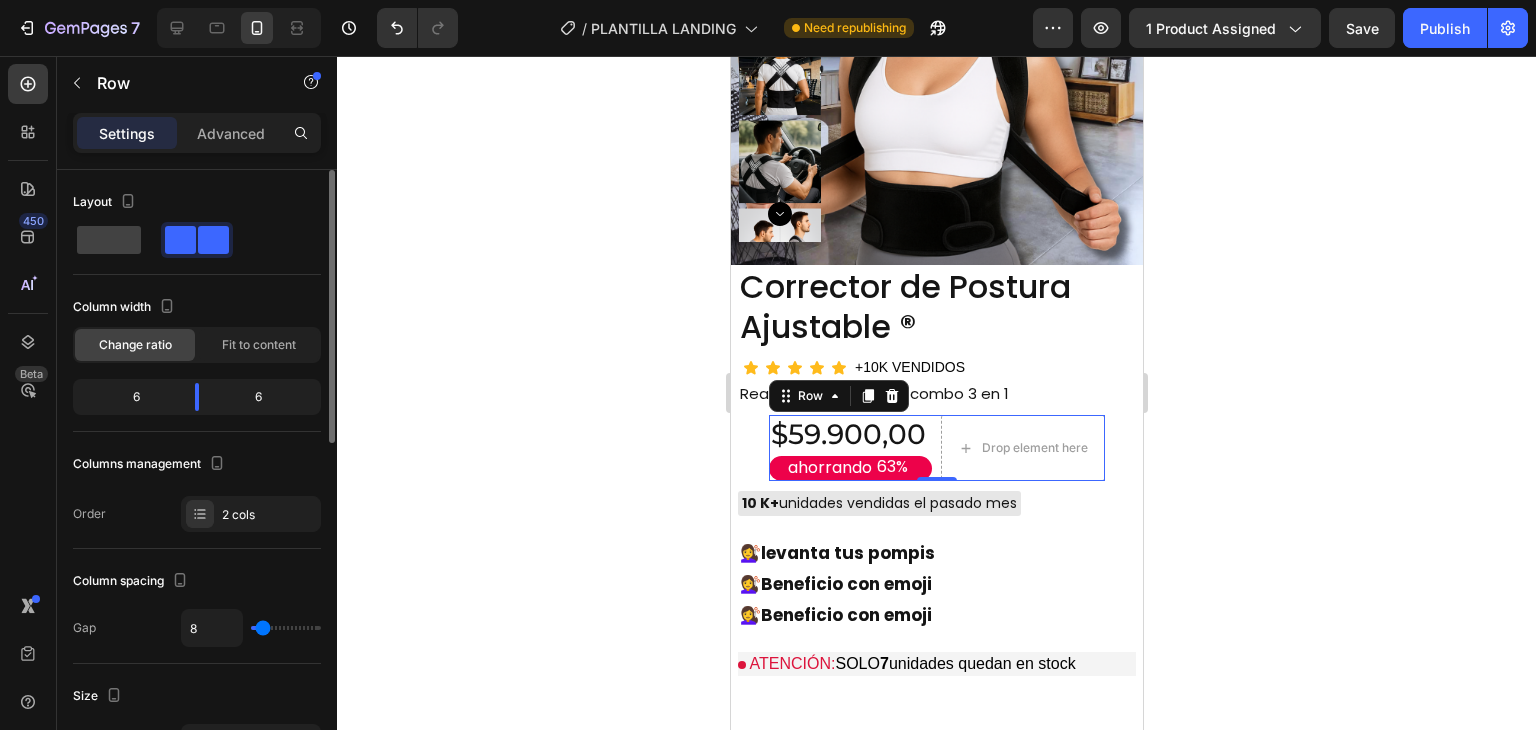 type on "4" 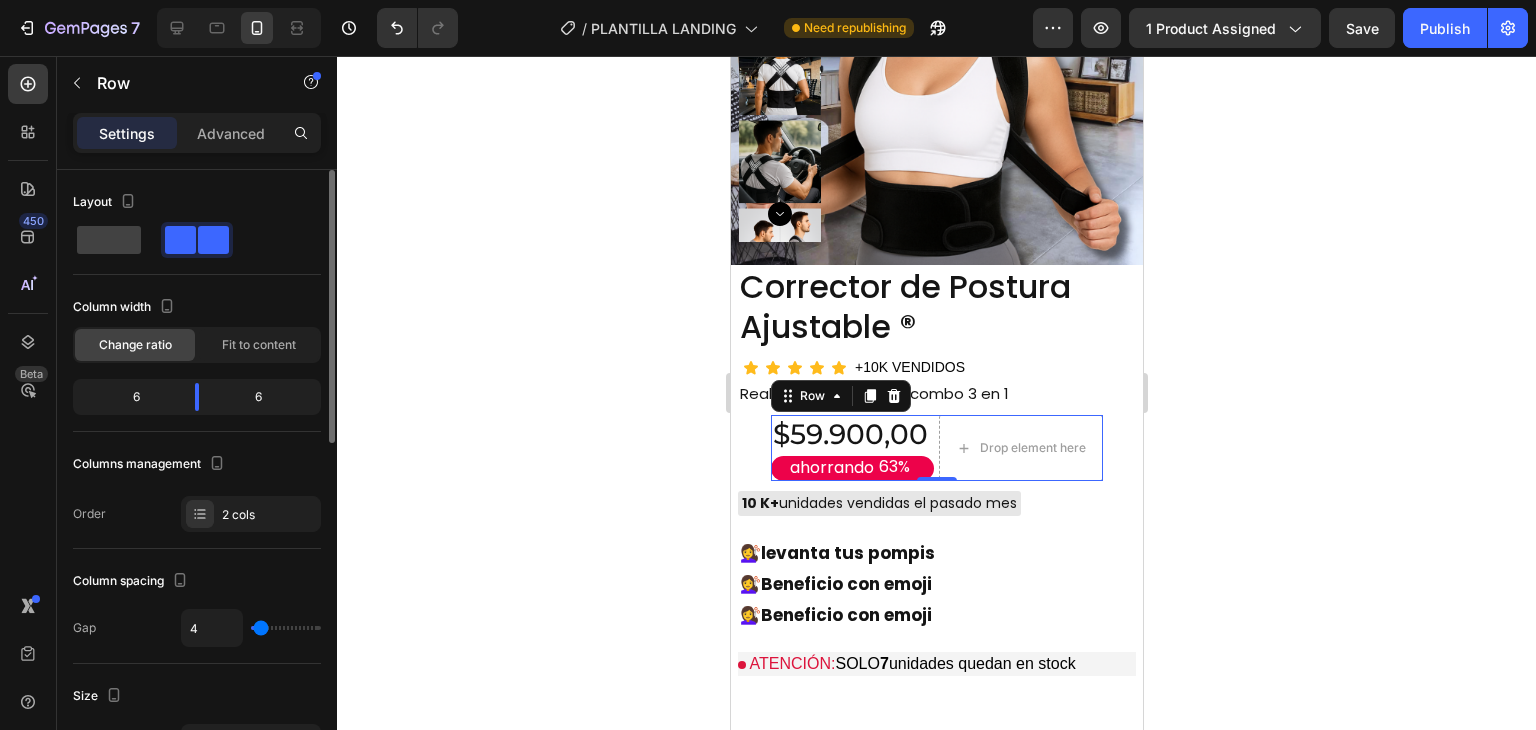 type on "2" 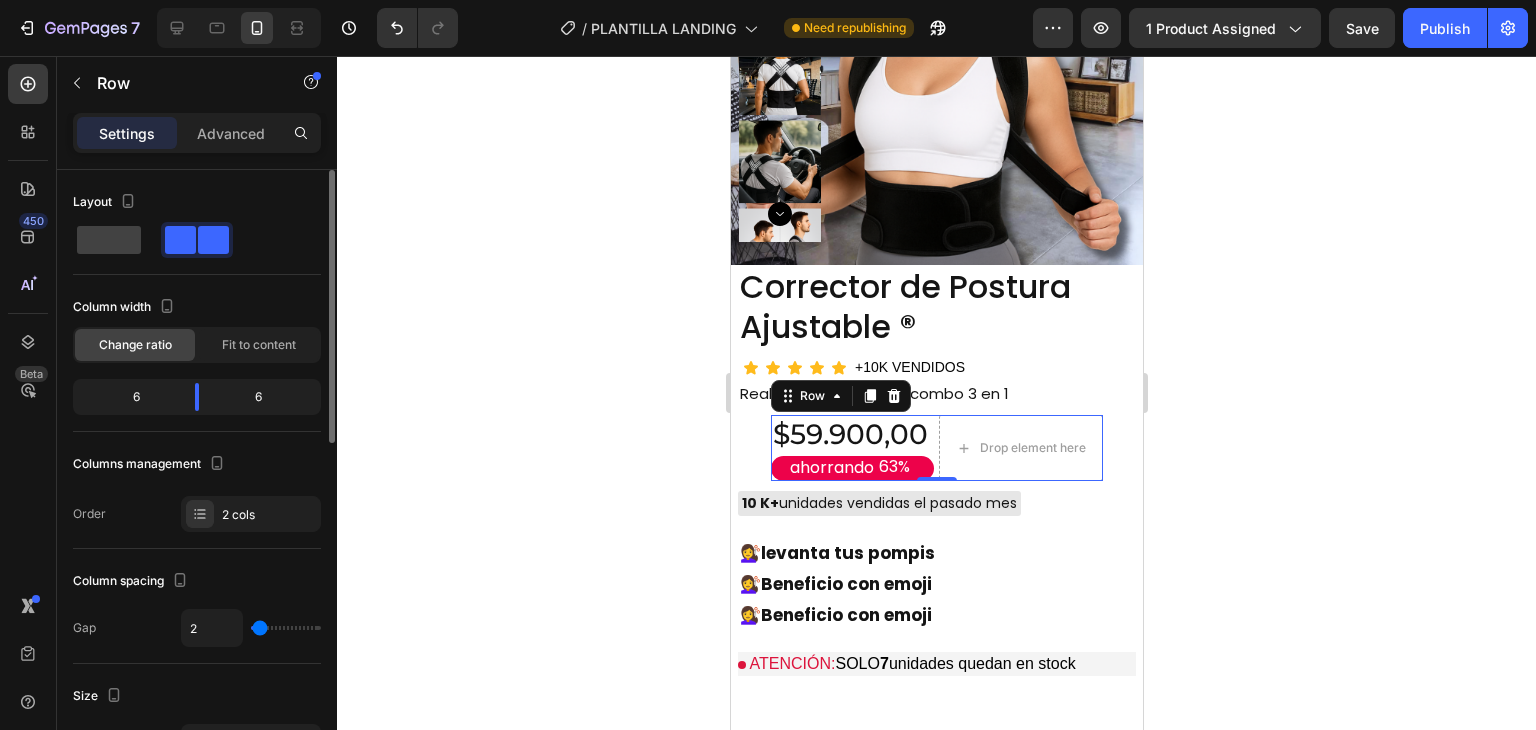 type on "0" 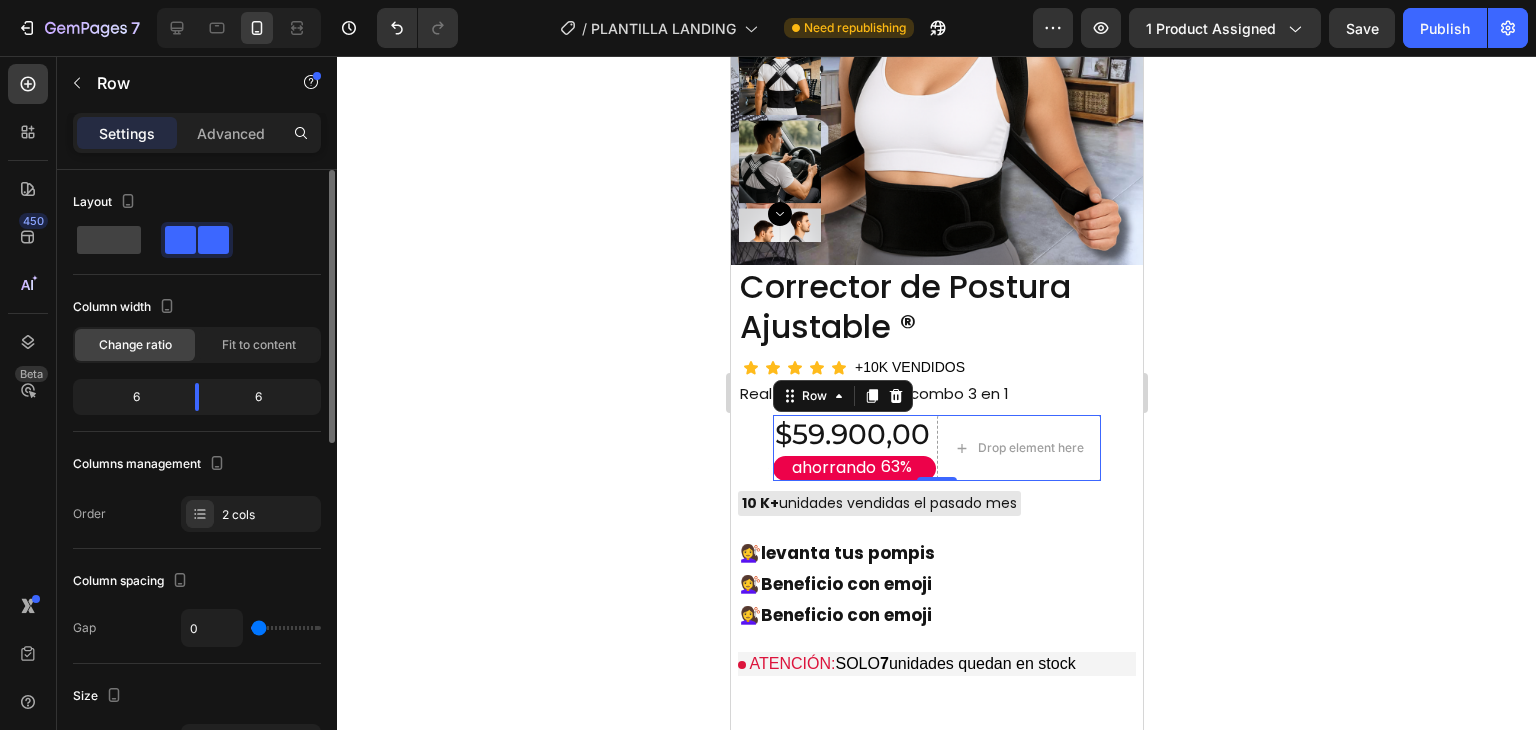 type on "2" 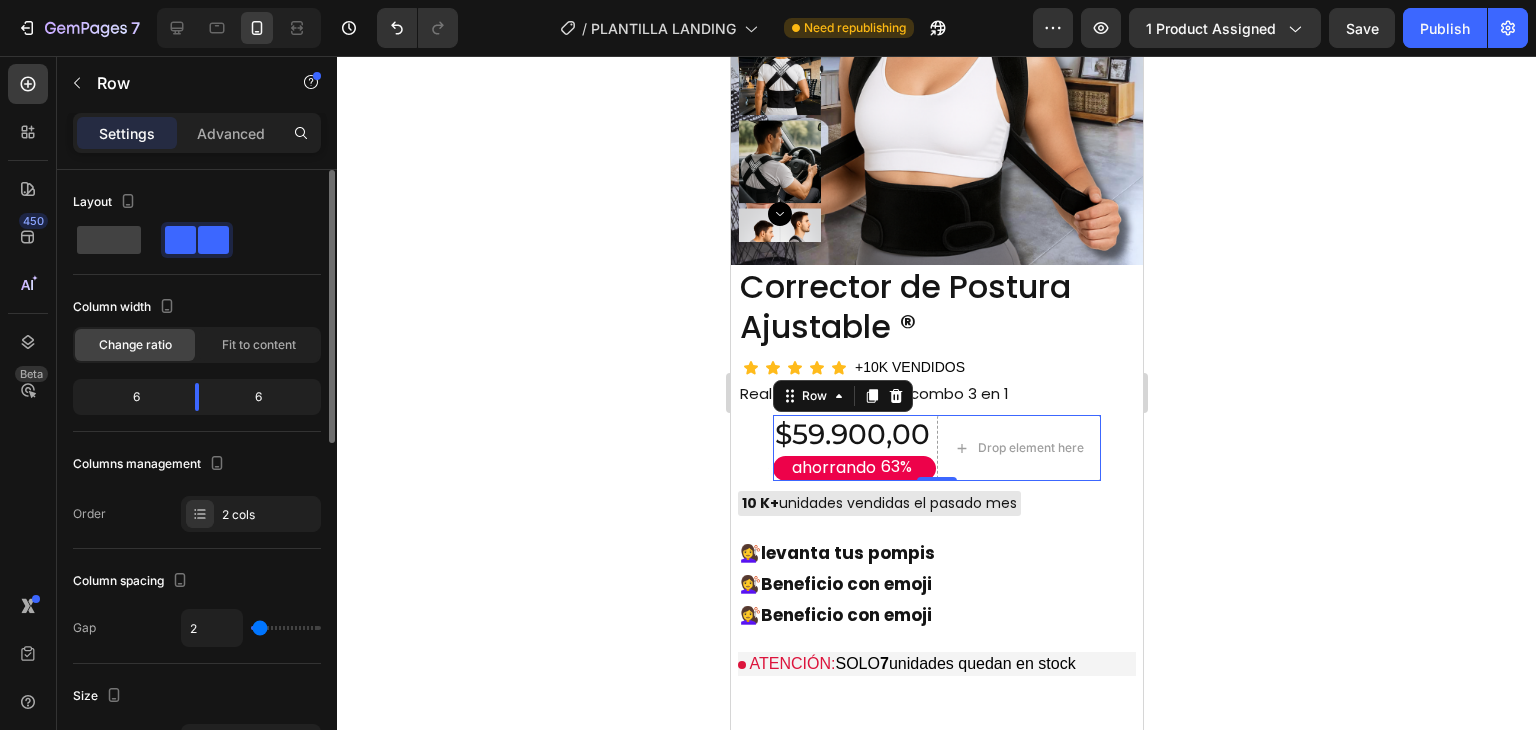type on "6" 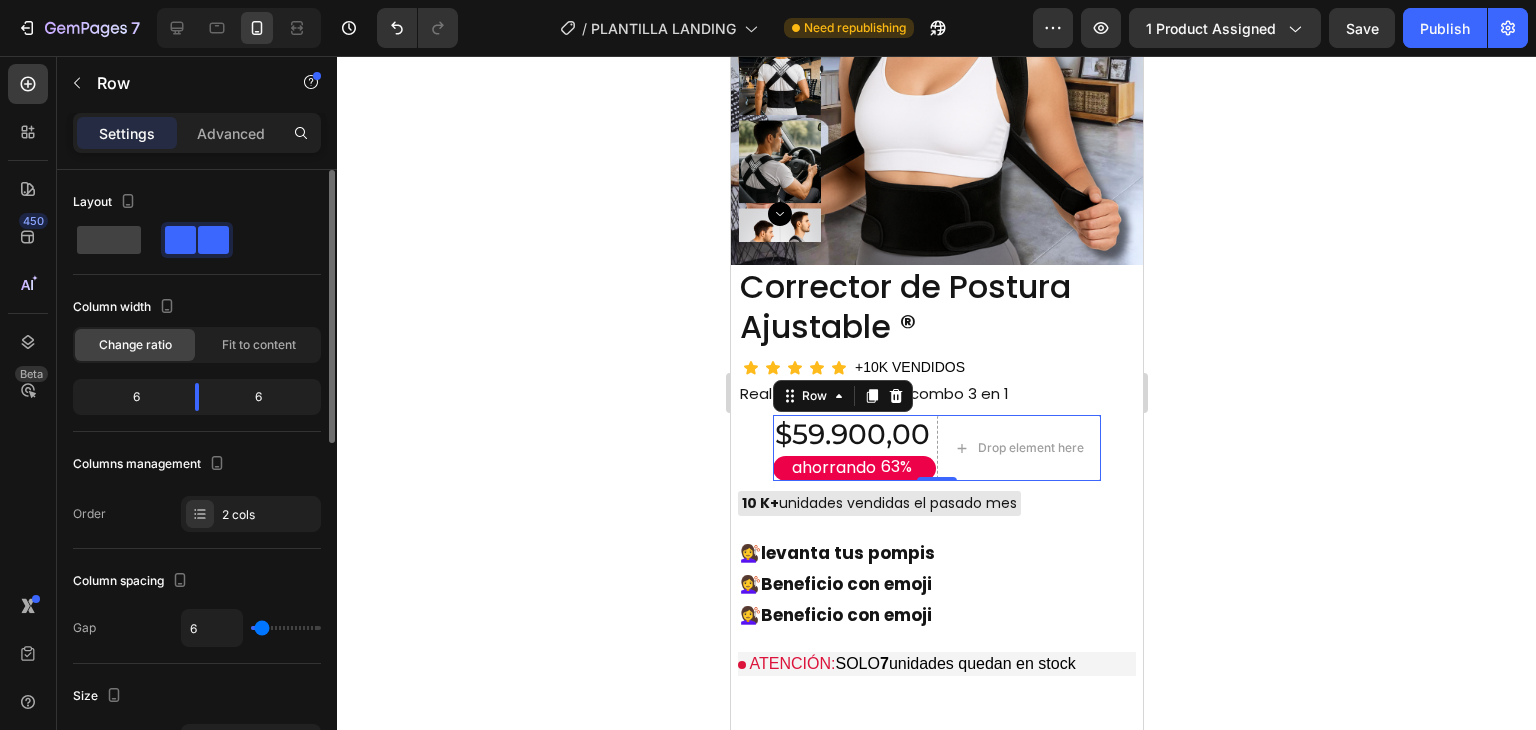 type on "13" 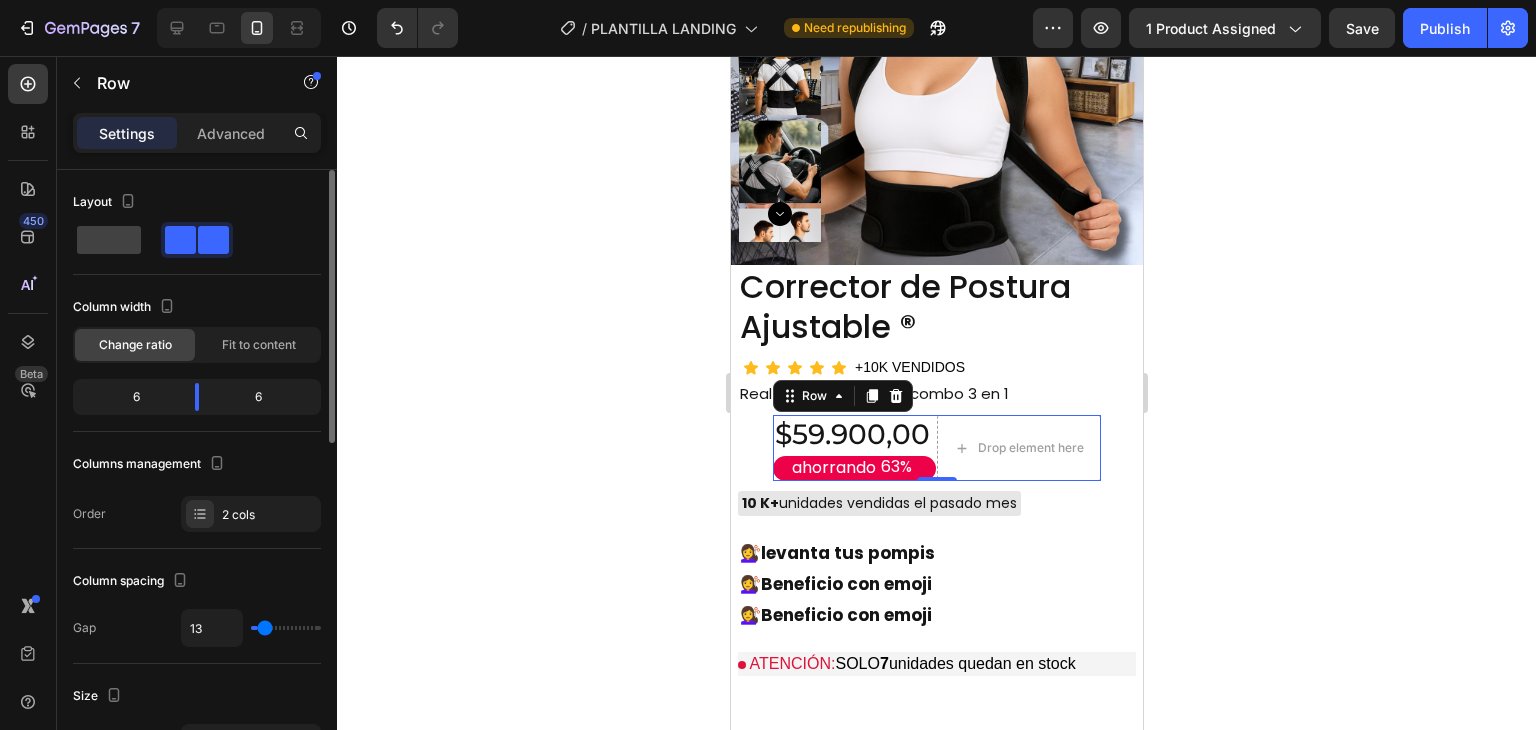 type on "16" 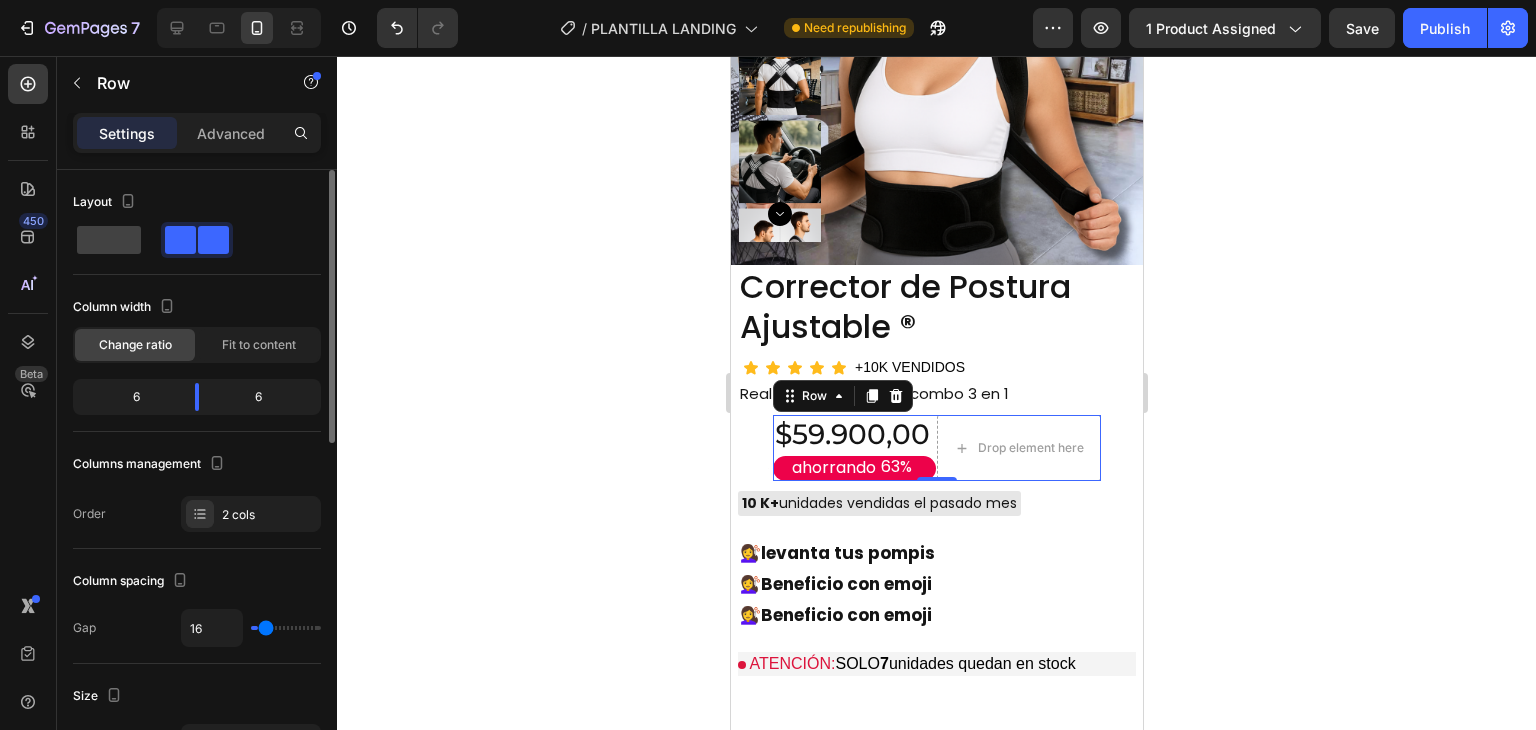 type on "18" 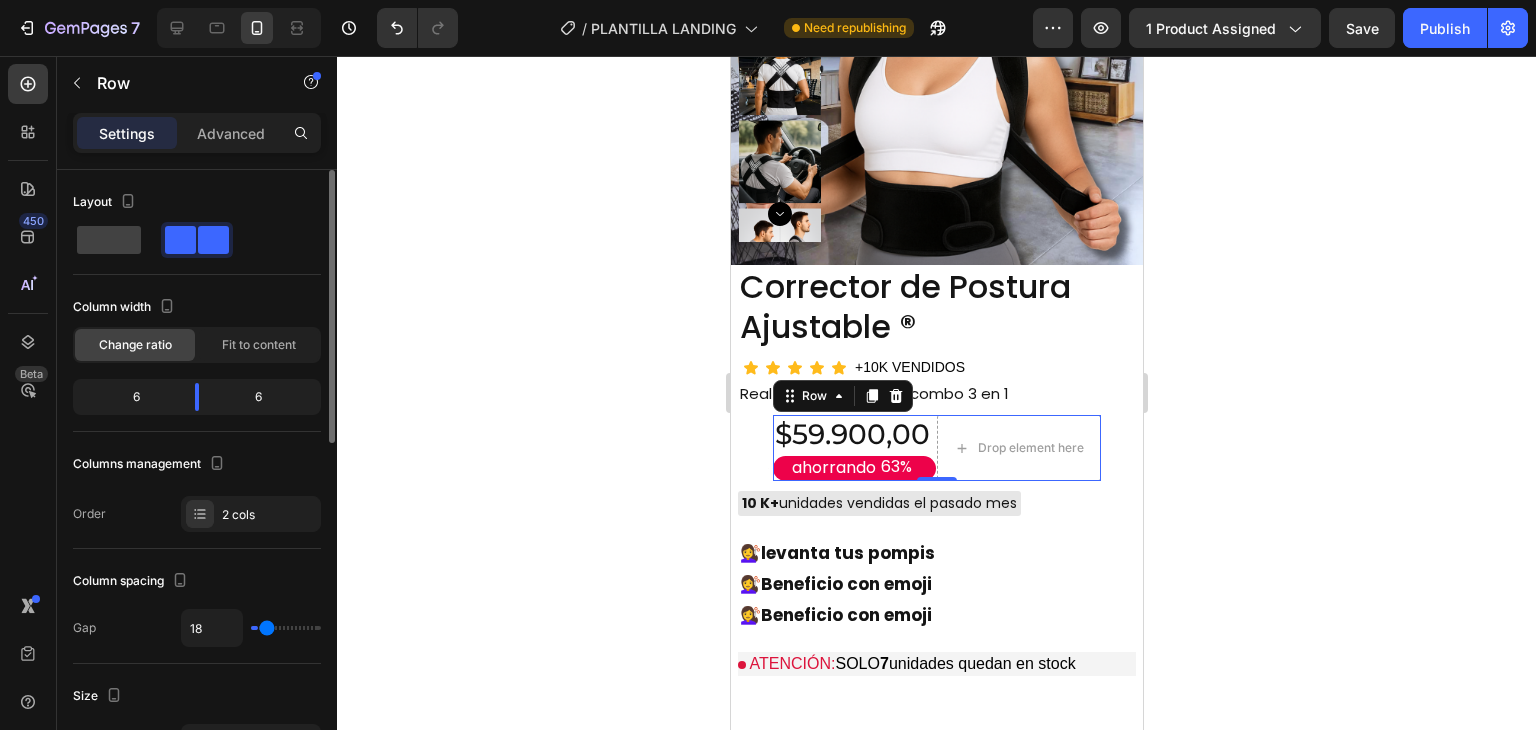 type on "20" 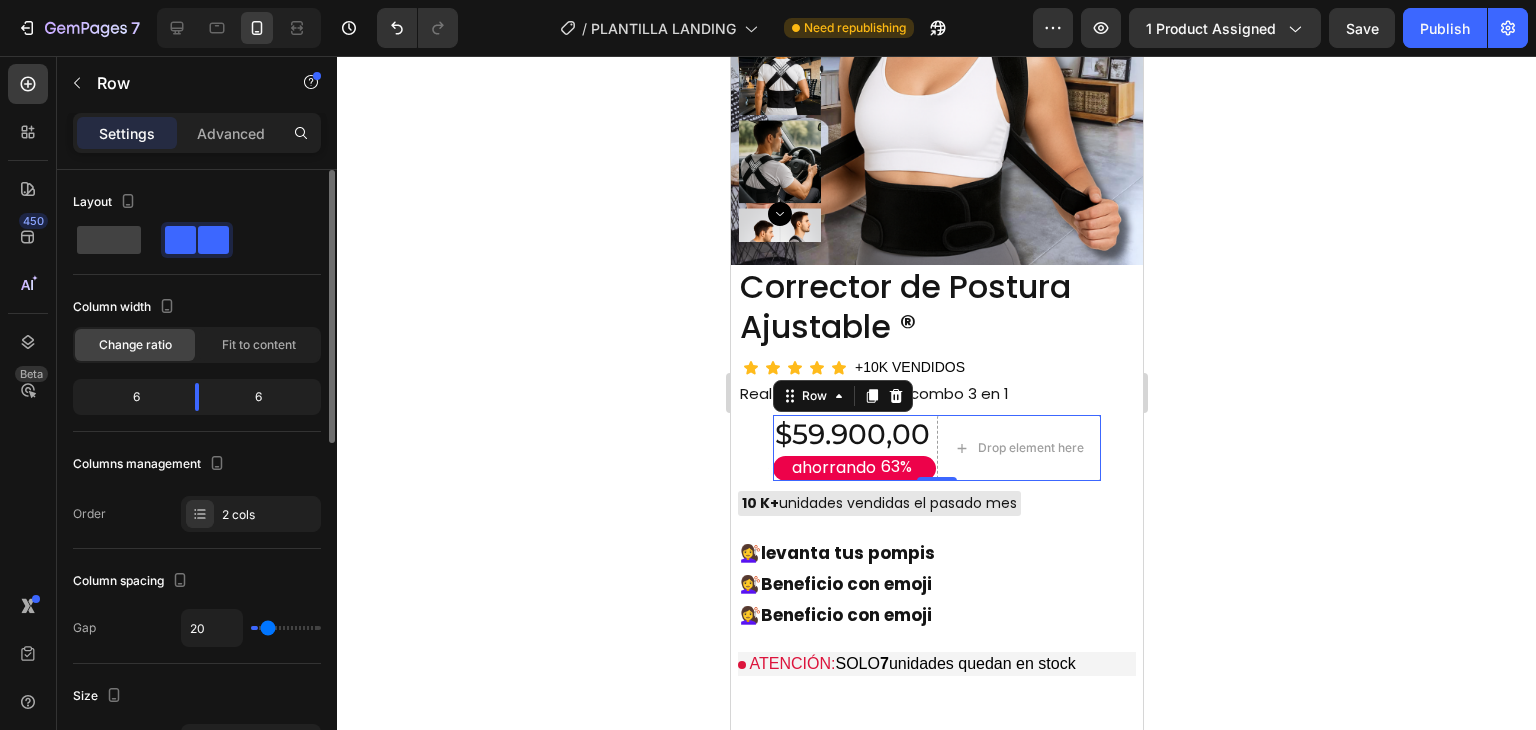 type on "24" 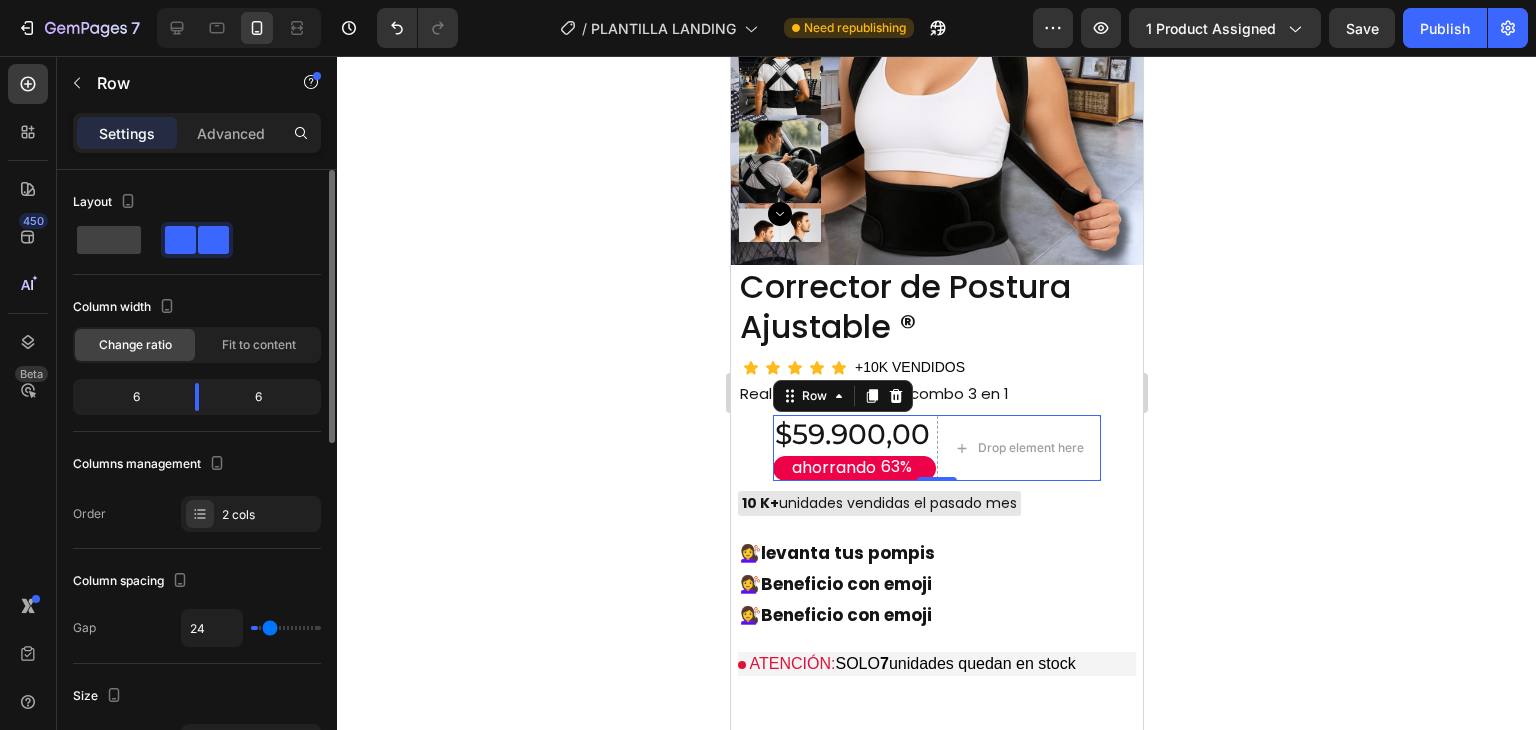 type on "25" 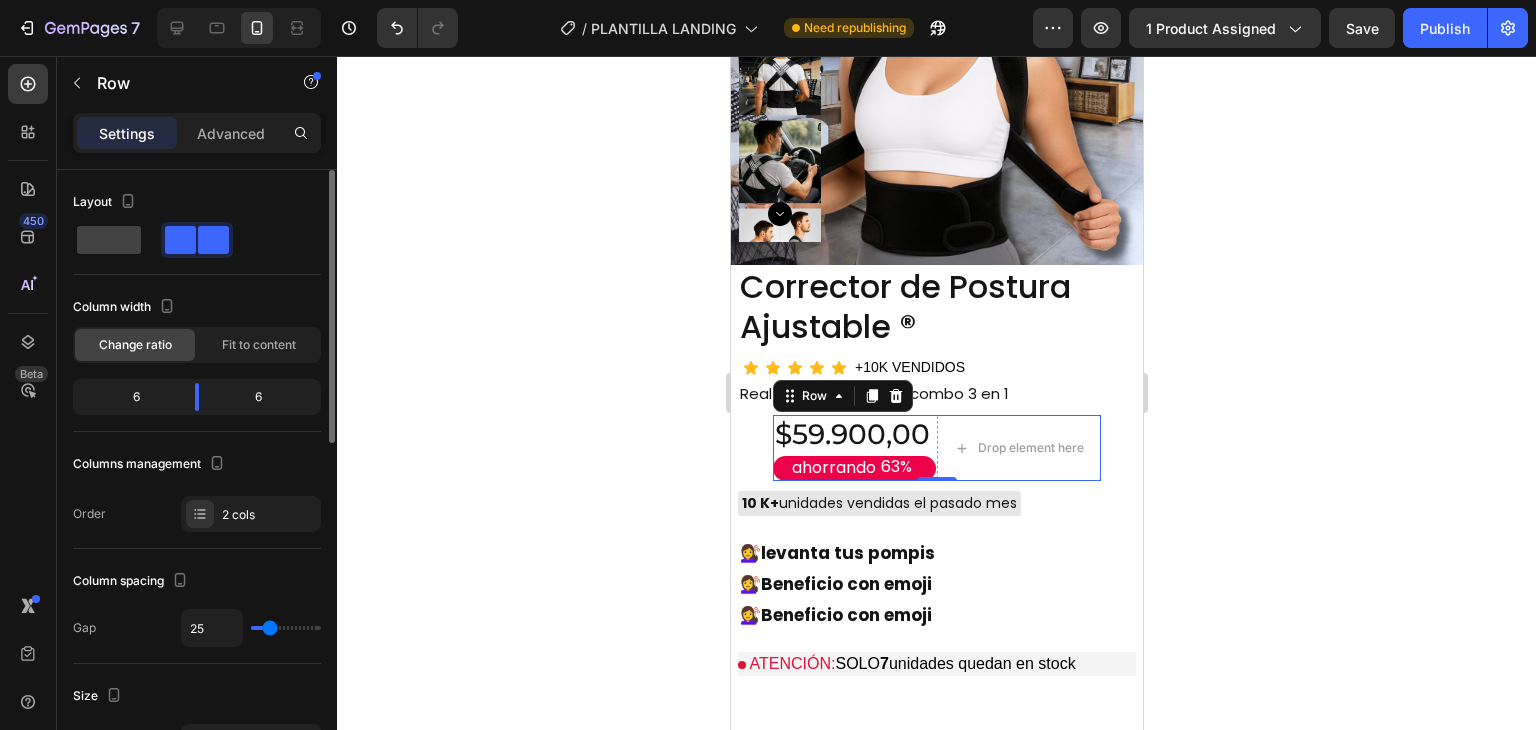 type on "29" 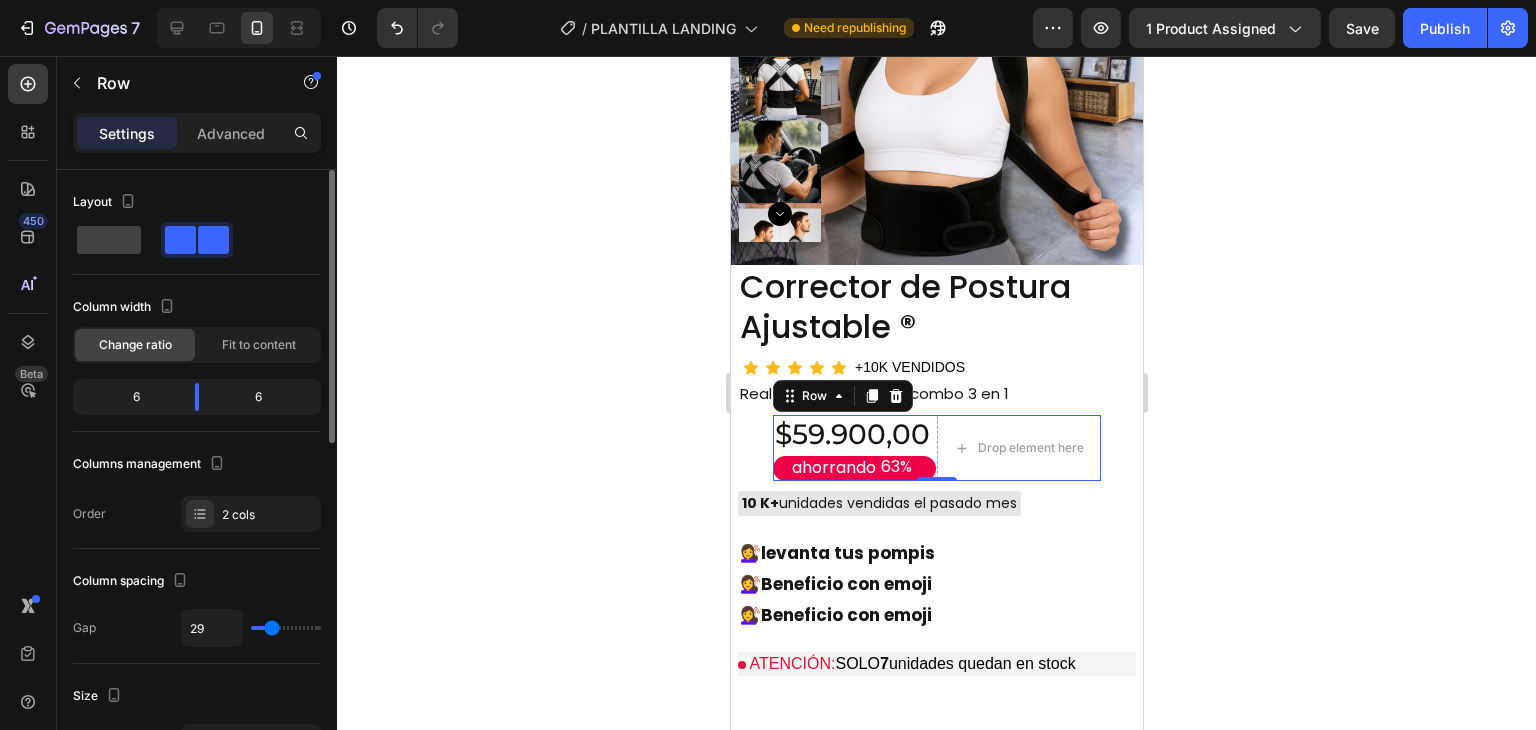 type on "31" 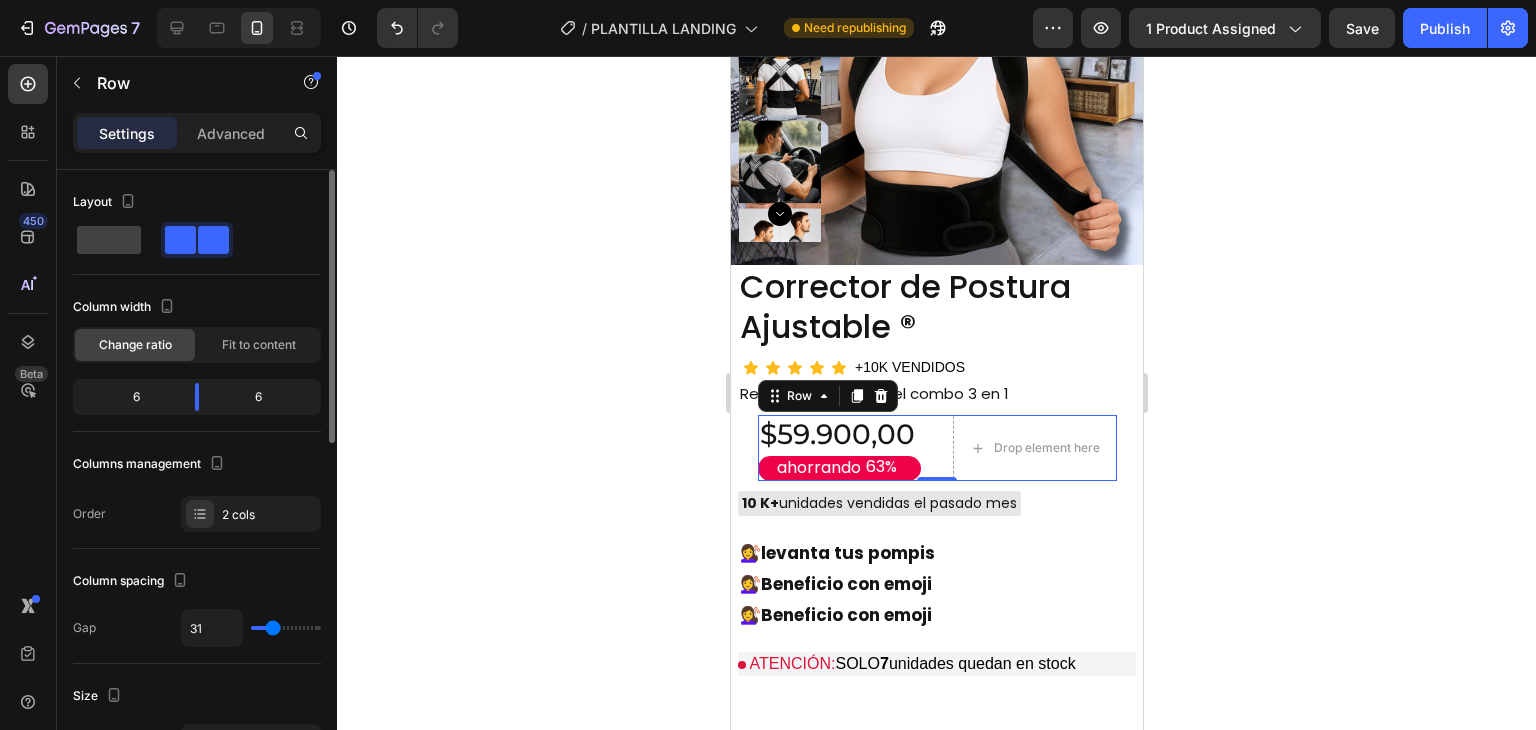 type on "34" 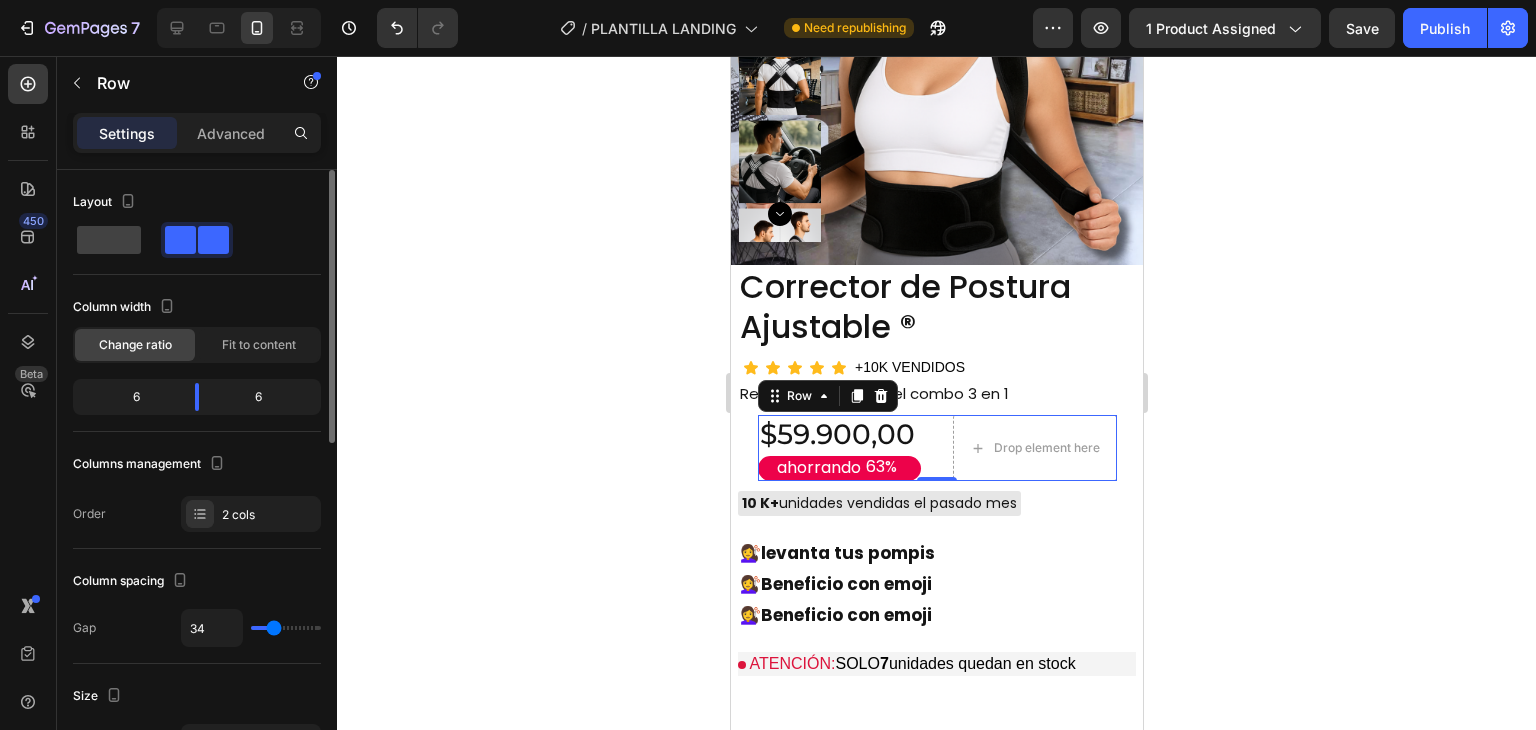 type on "38" 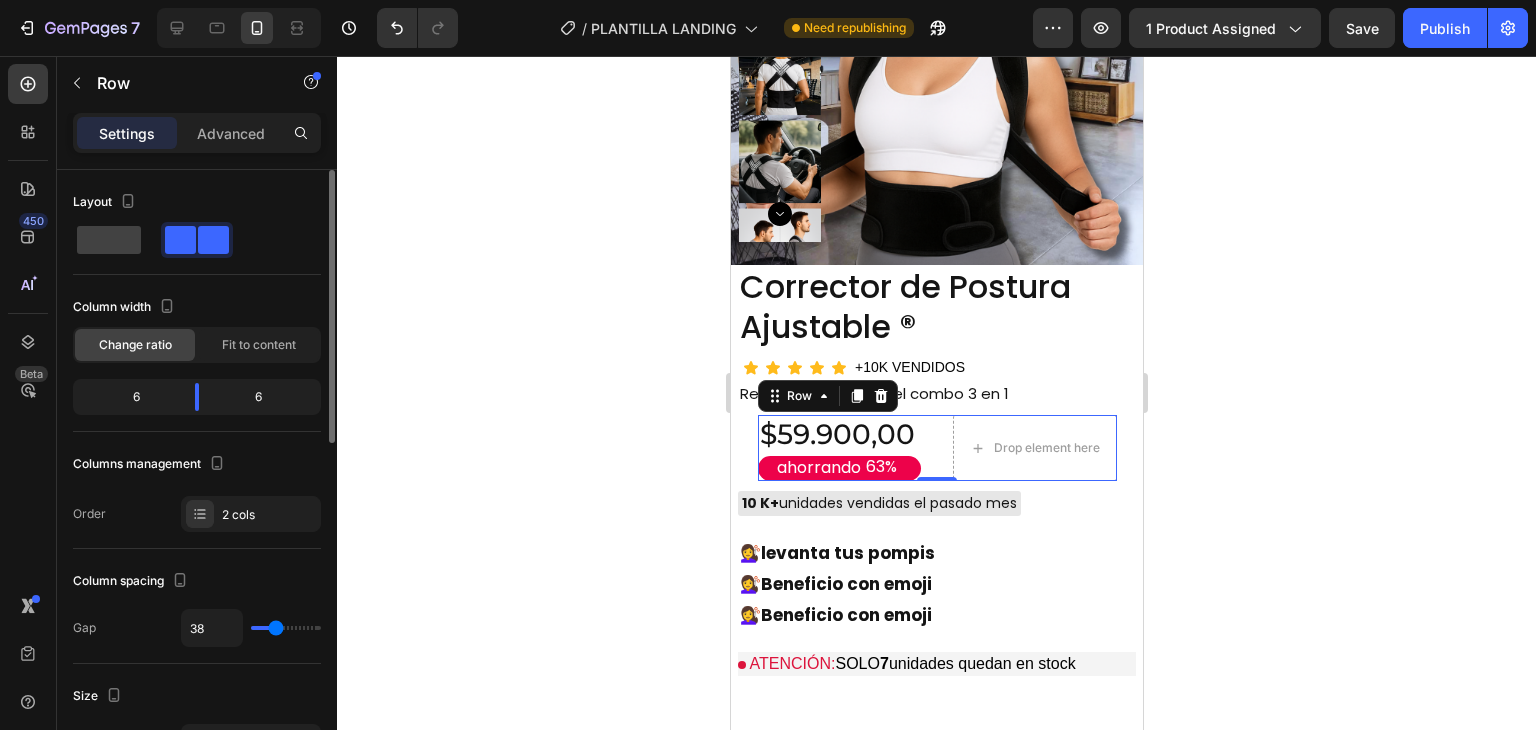type on "43" 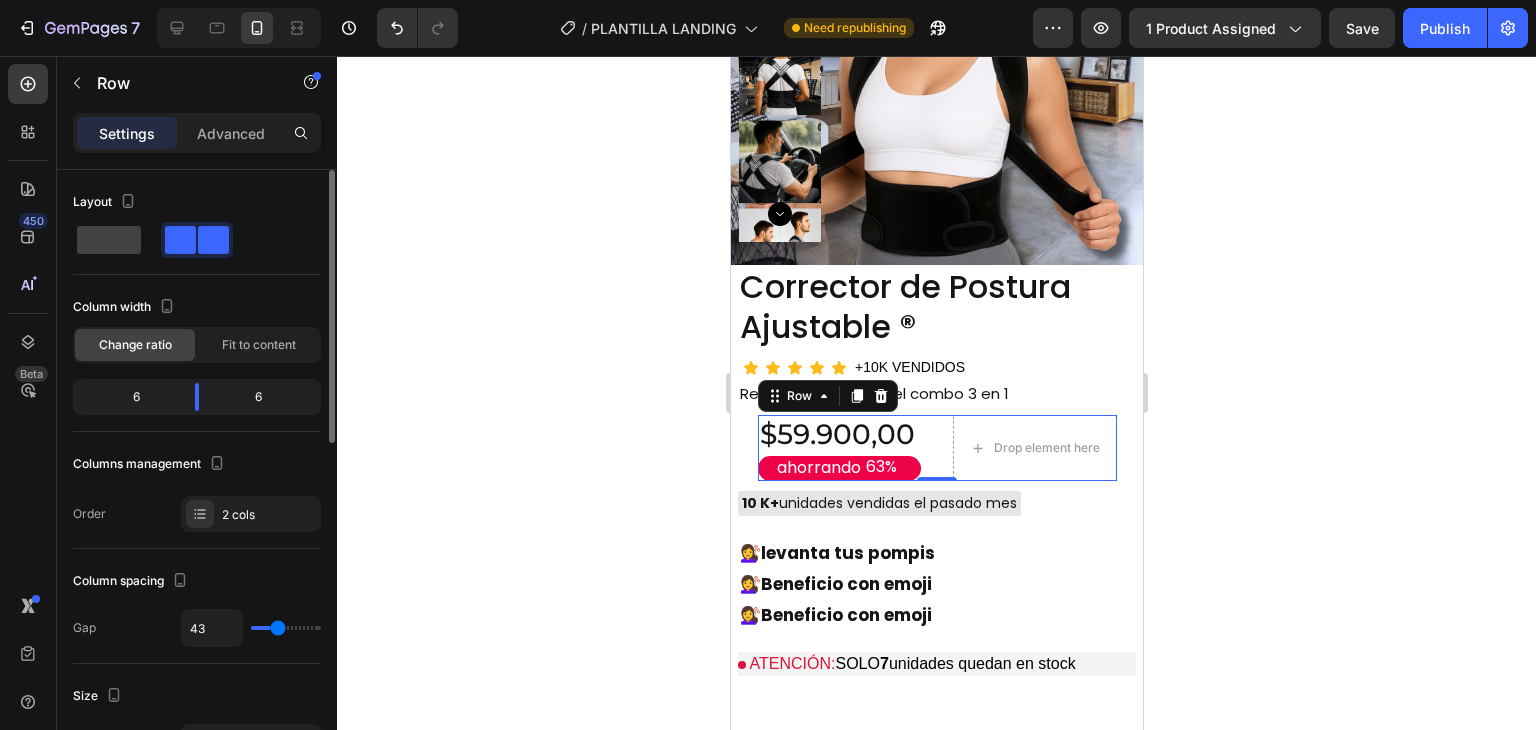 type on "54" 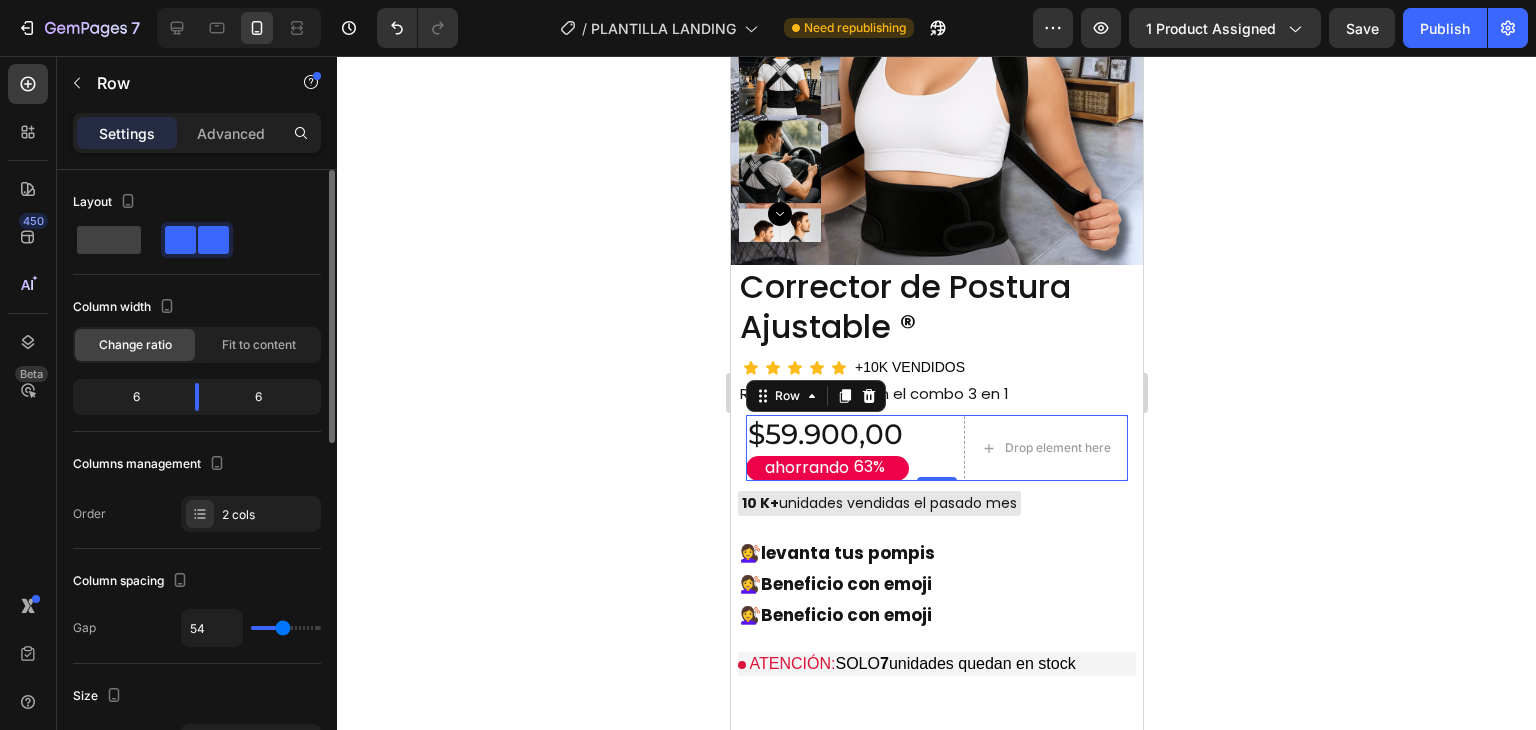 type on "56" 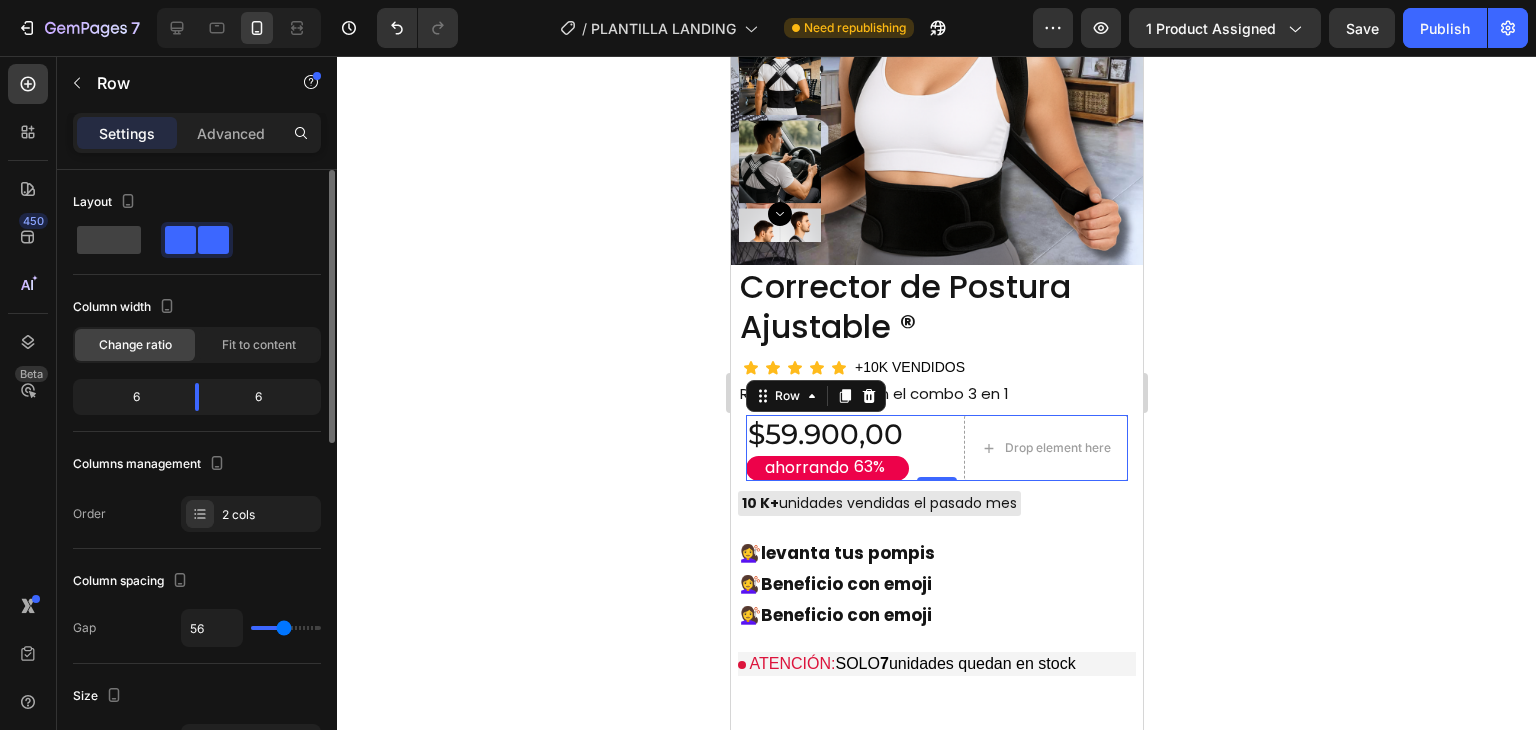 type on "59" 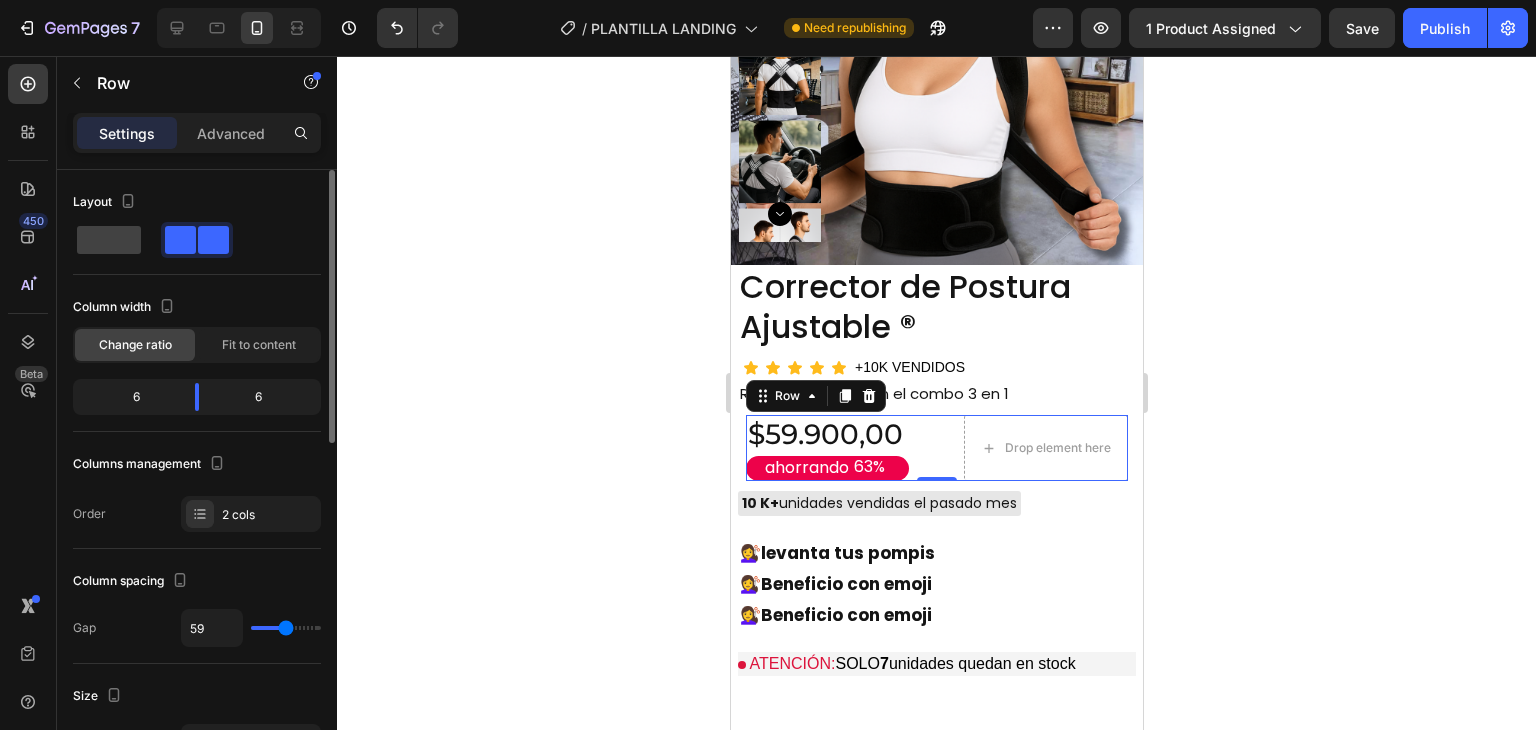 type on "61" 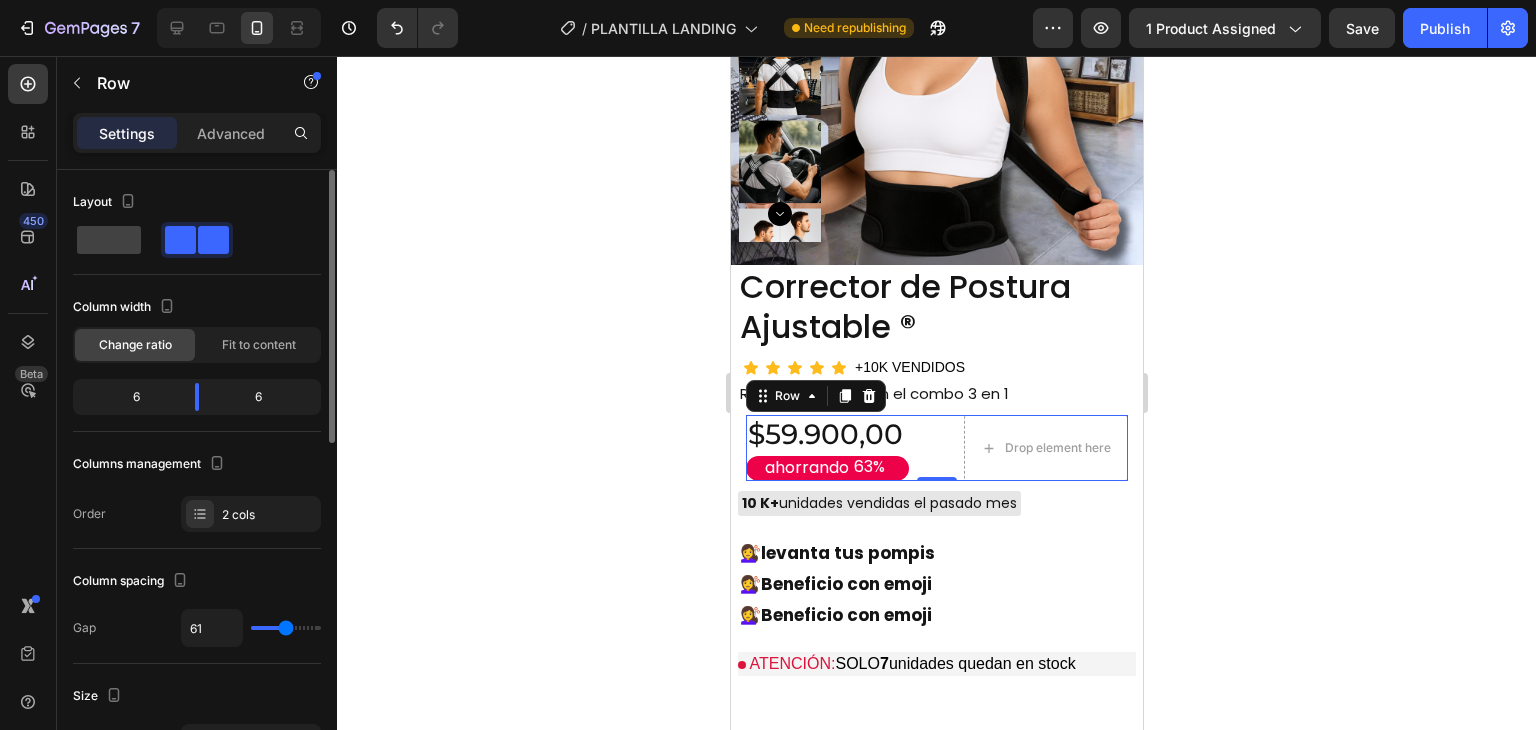 type on "64" 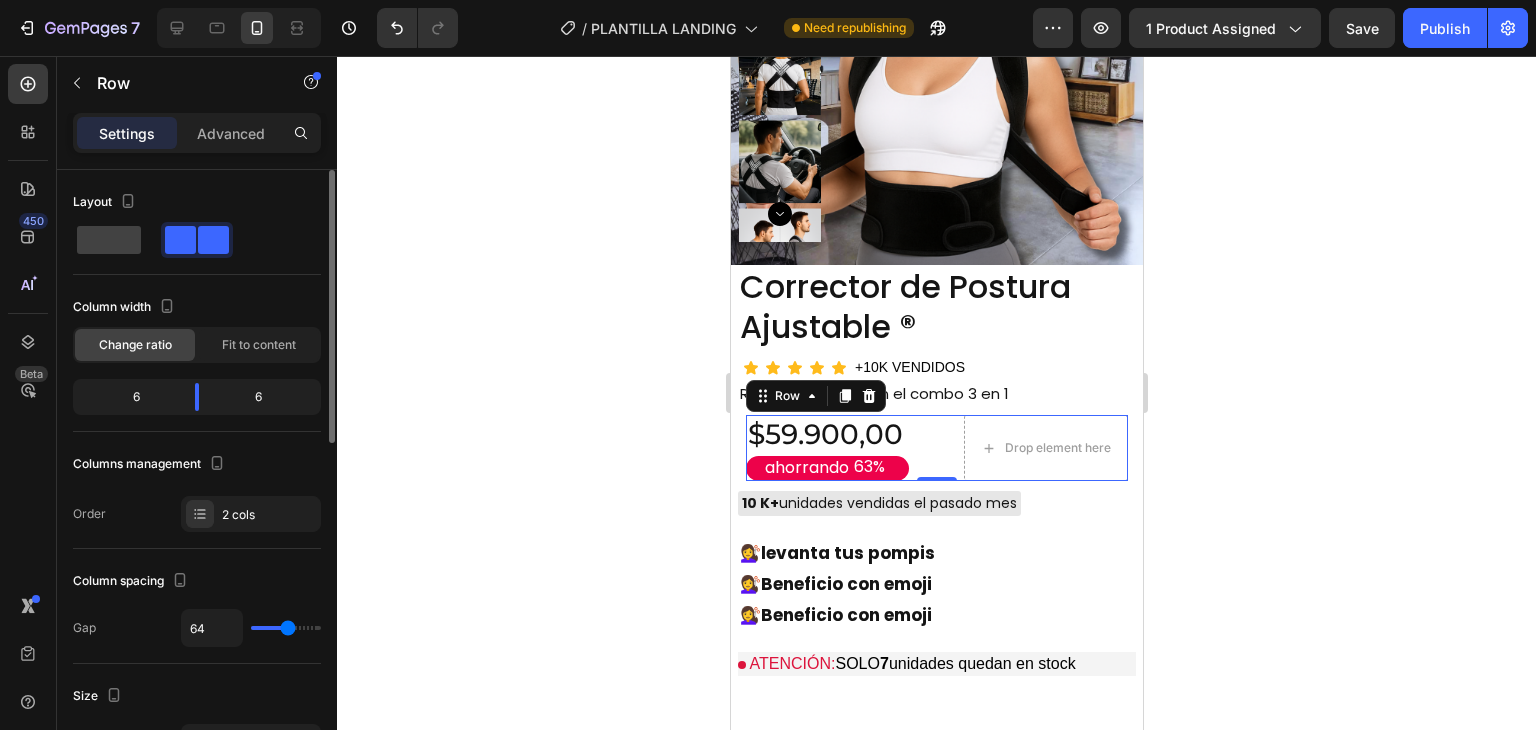 type on "66" 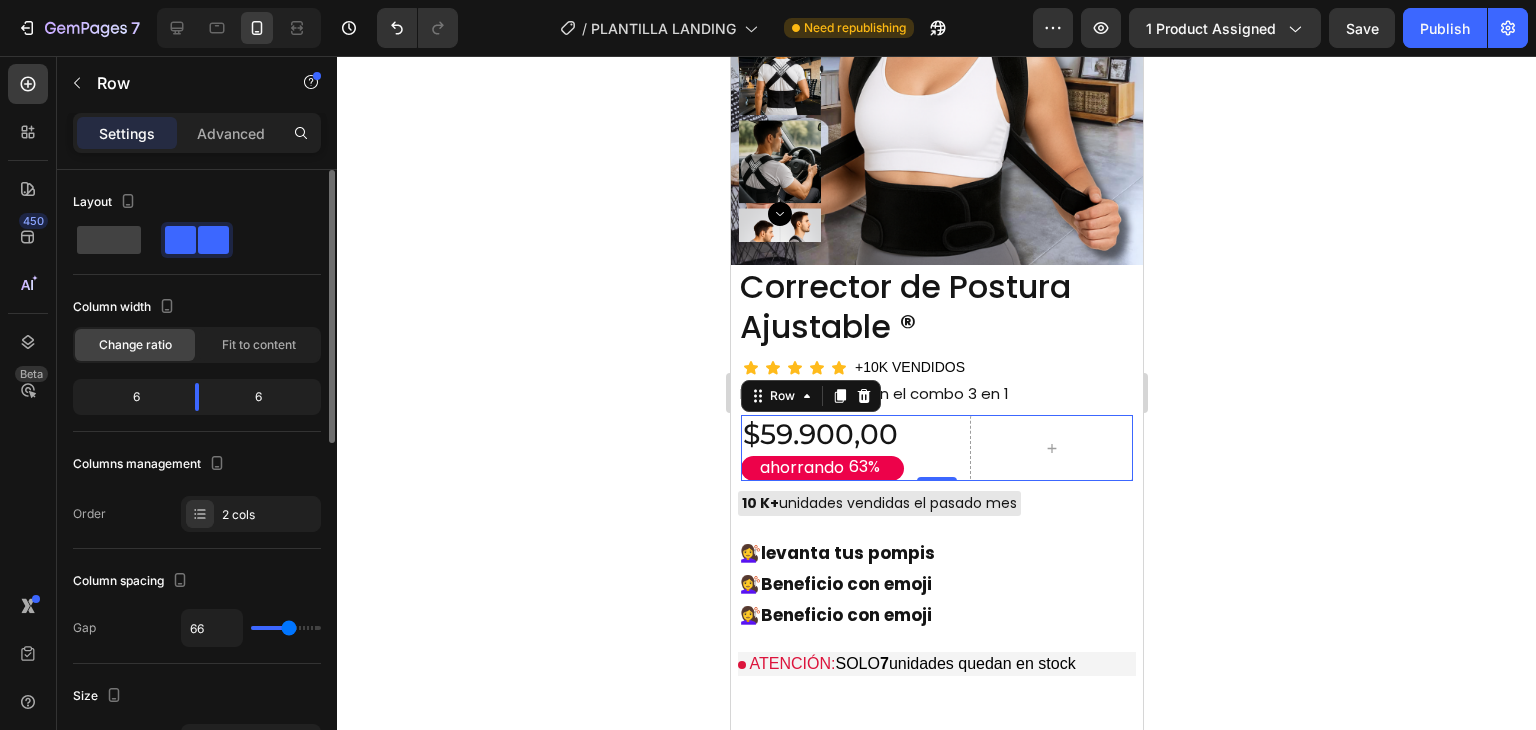 type on "63" 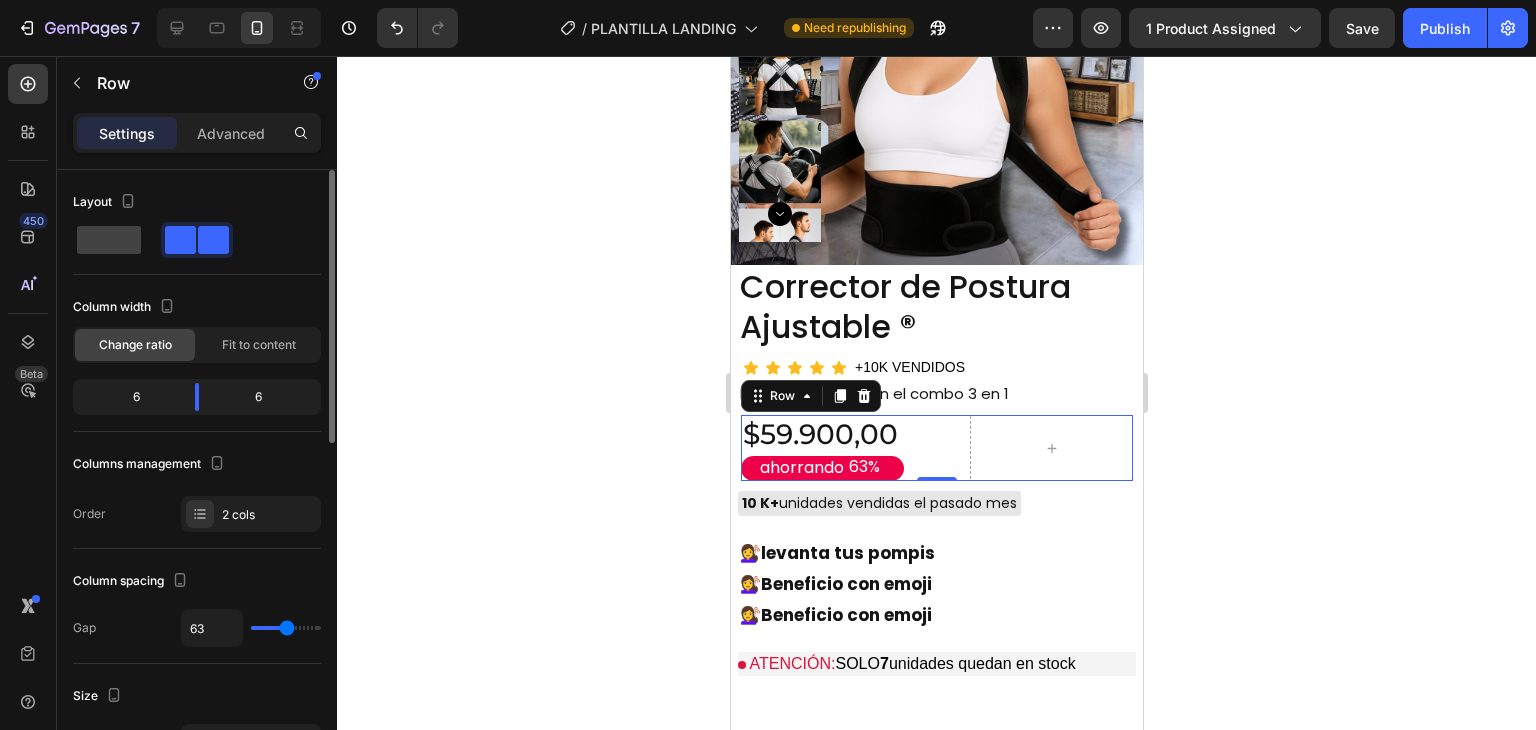 type on "61" 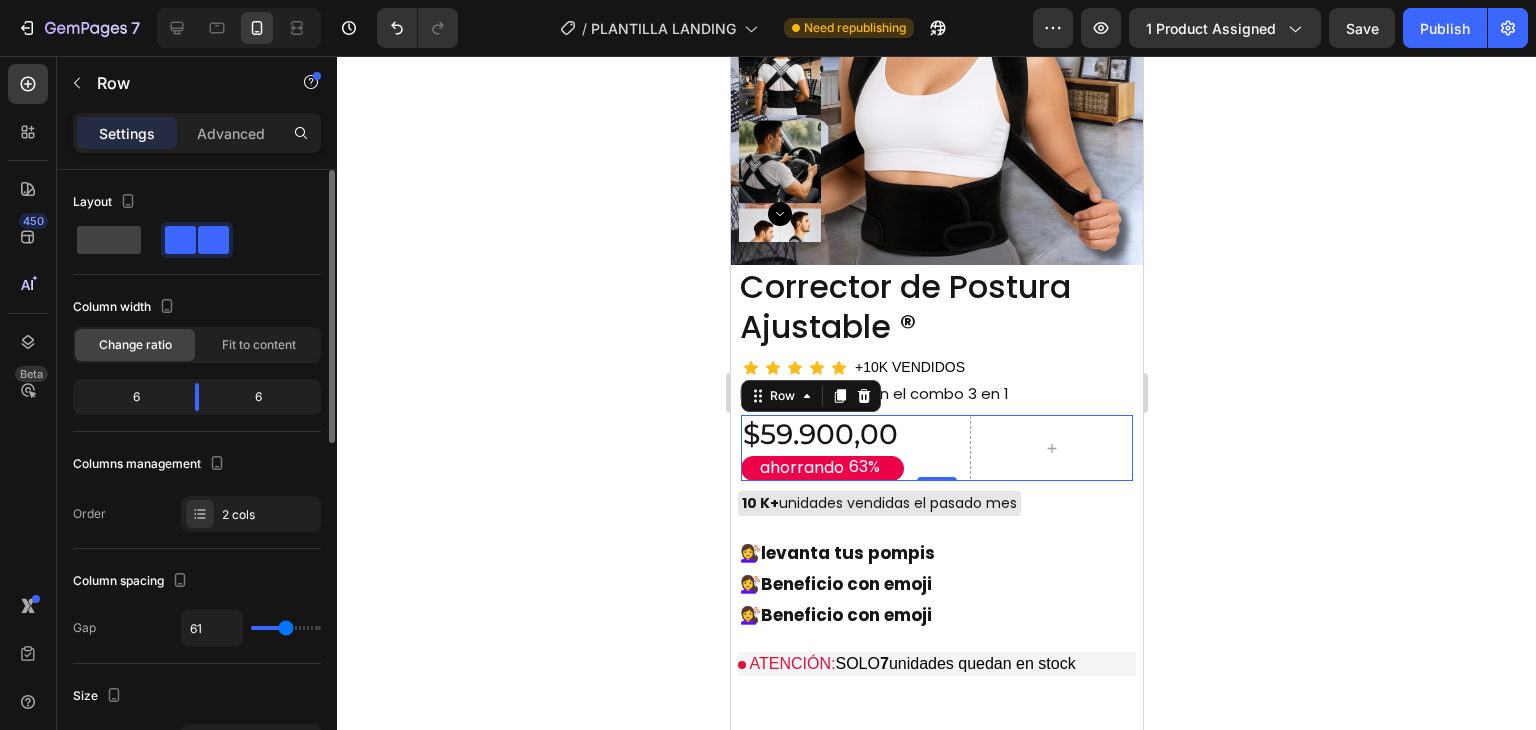 type on "57" 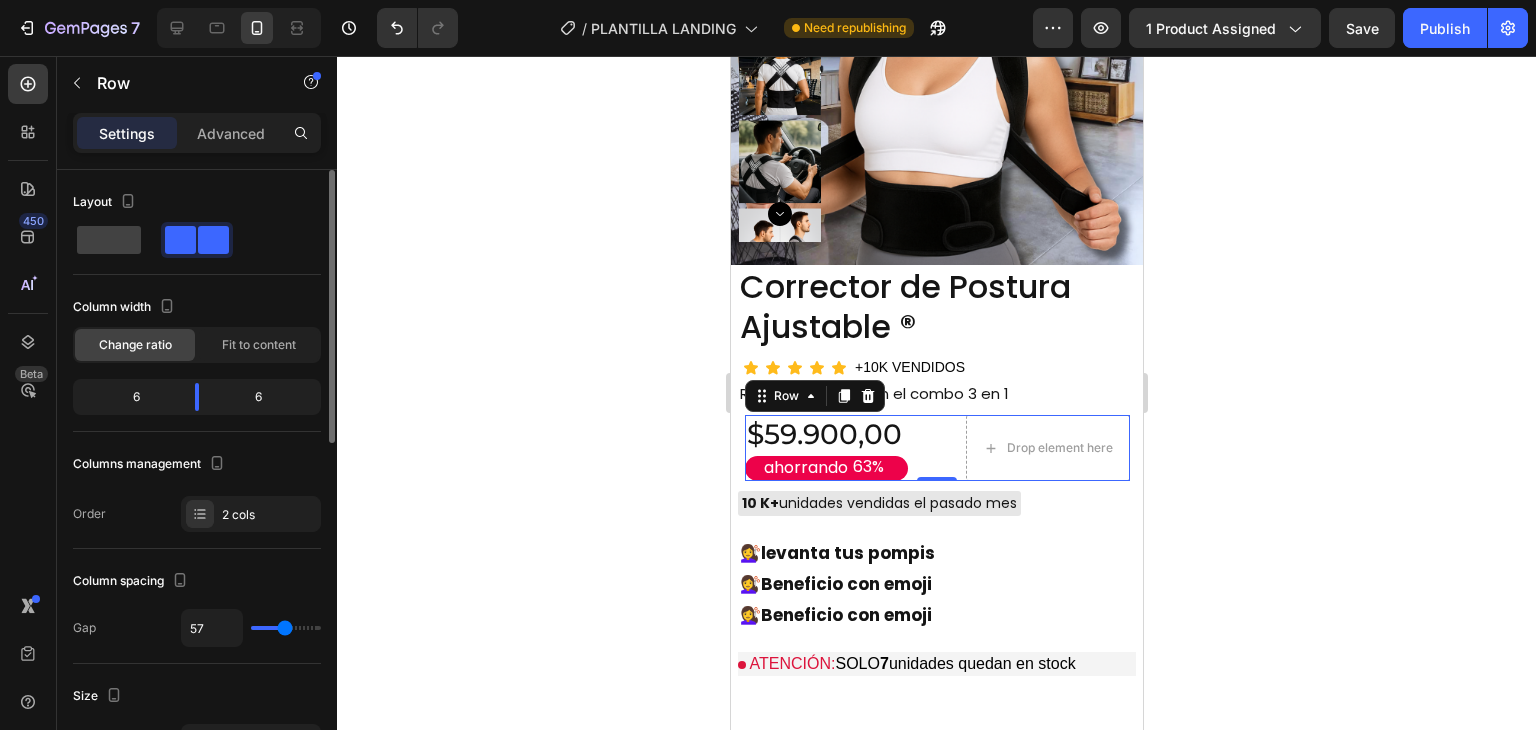type on "56" 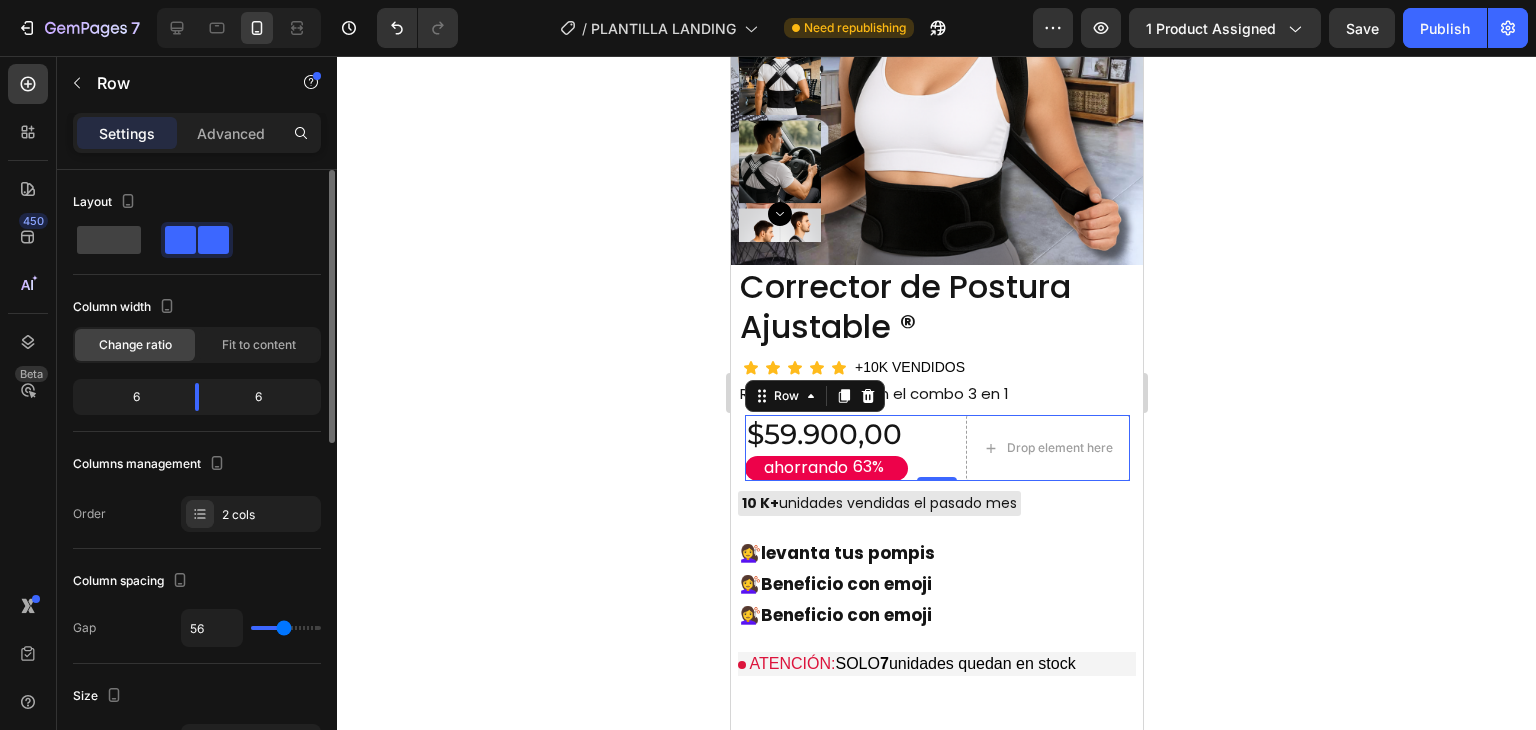 type on "52" 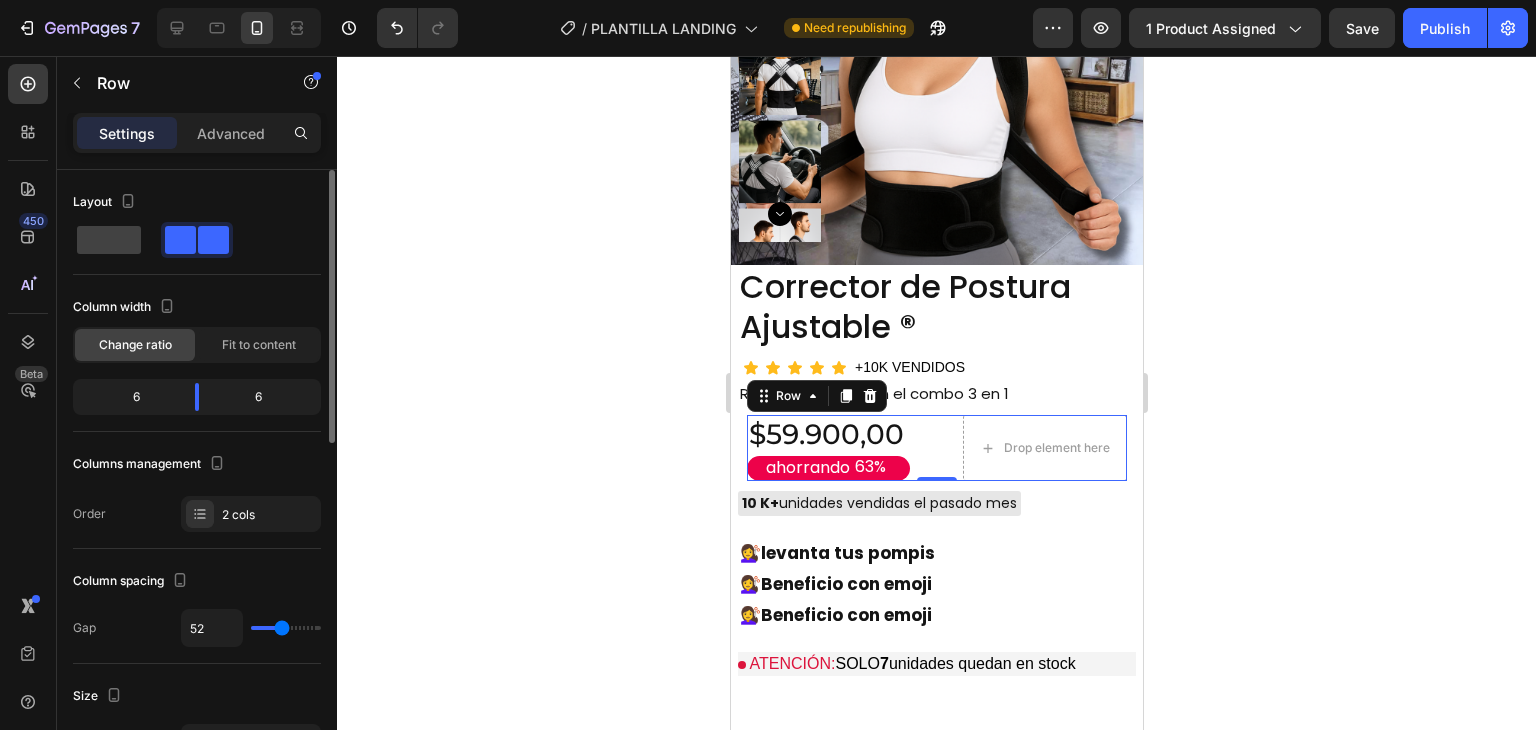 type on "50" 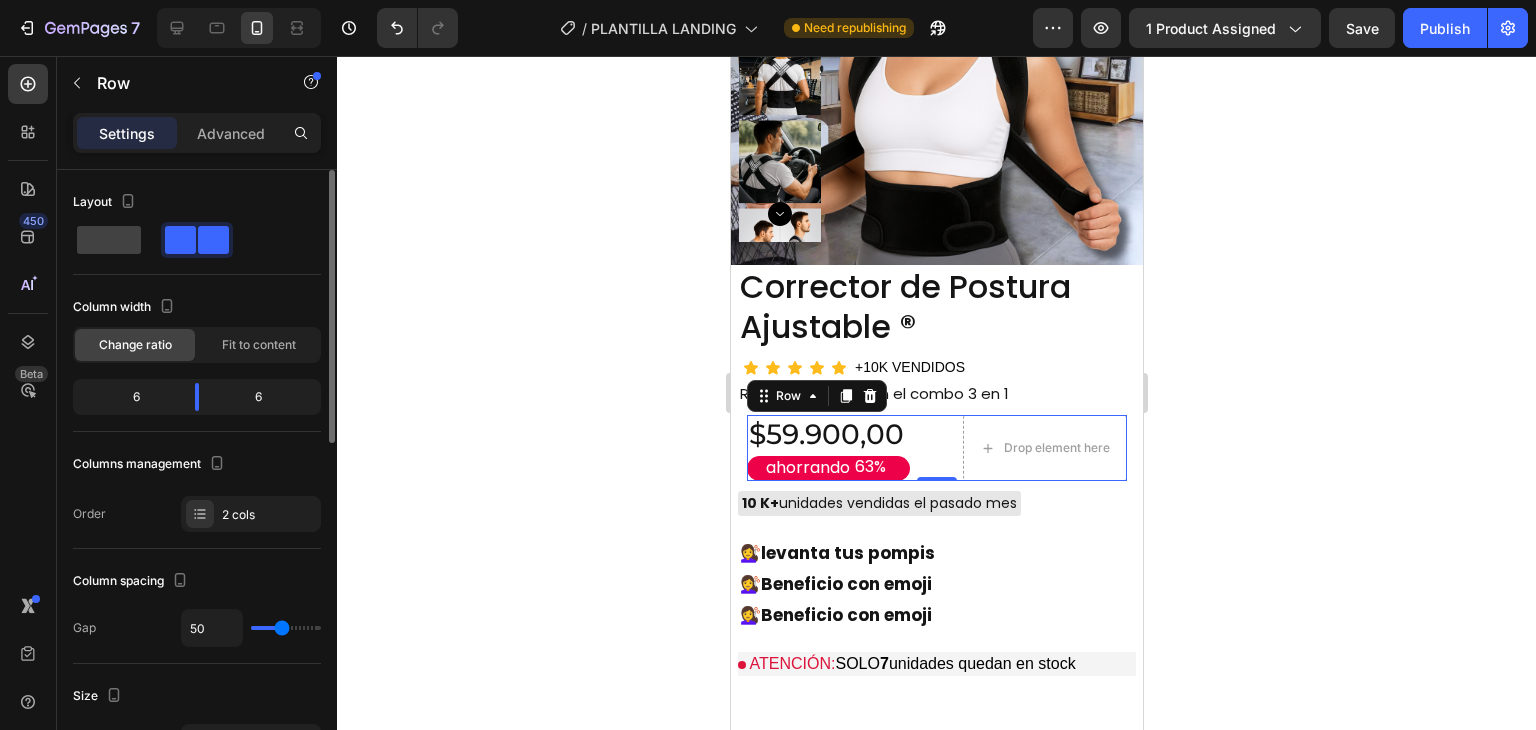 type on "48" 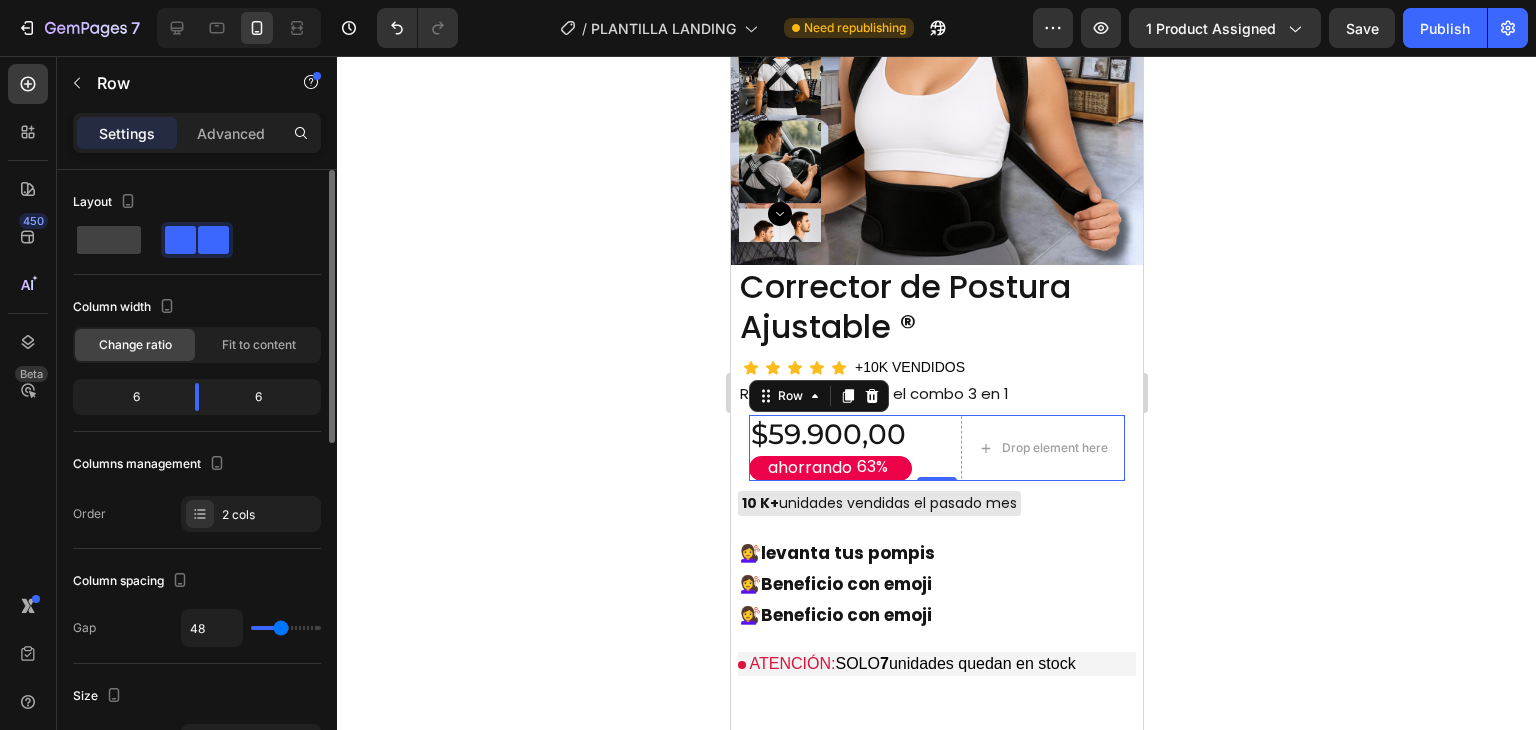 type on "50" 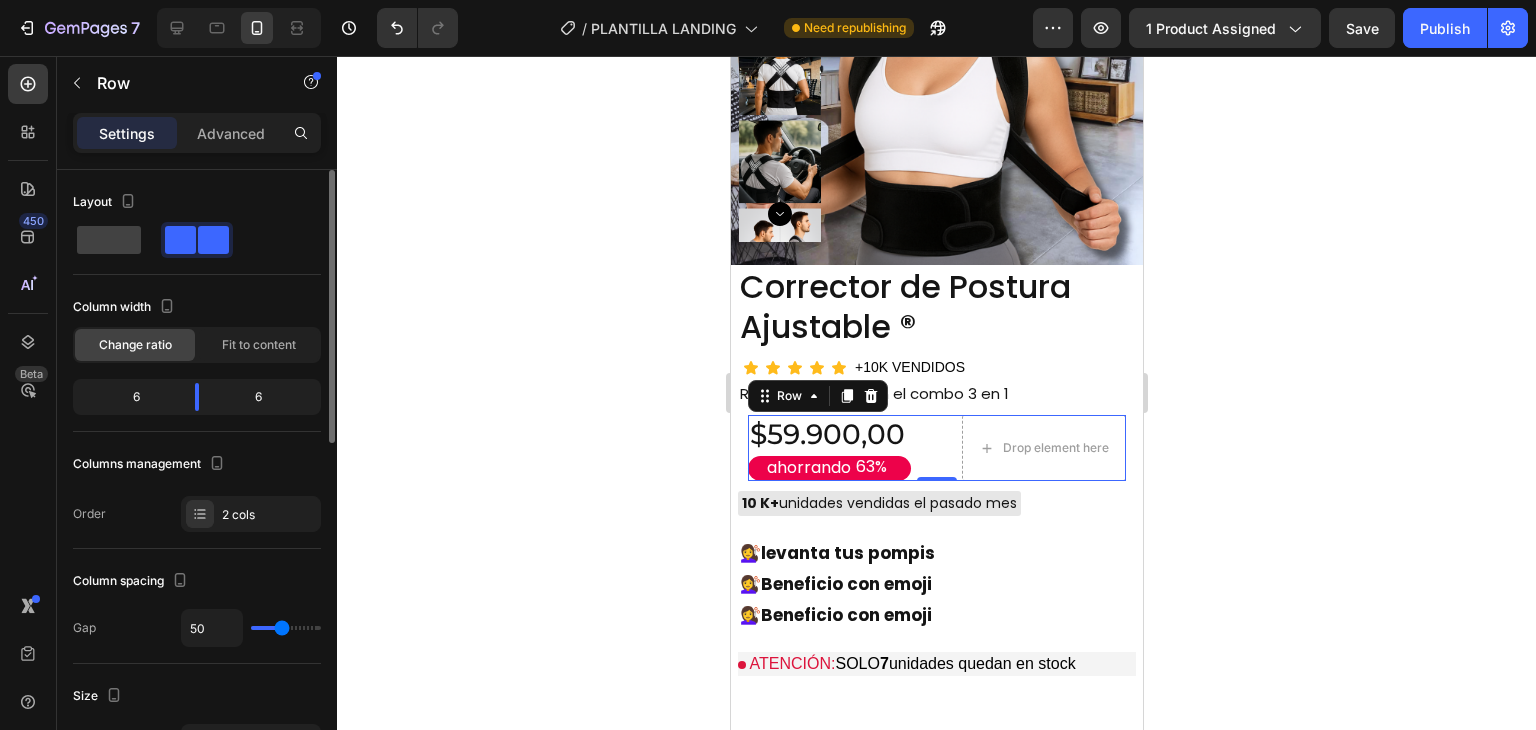 drag, startPoint x: 262, startPoint y: 627, endPoint x: 281, endPoint y: 625, distance: 19.104973 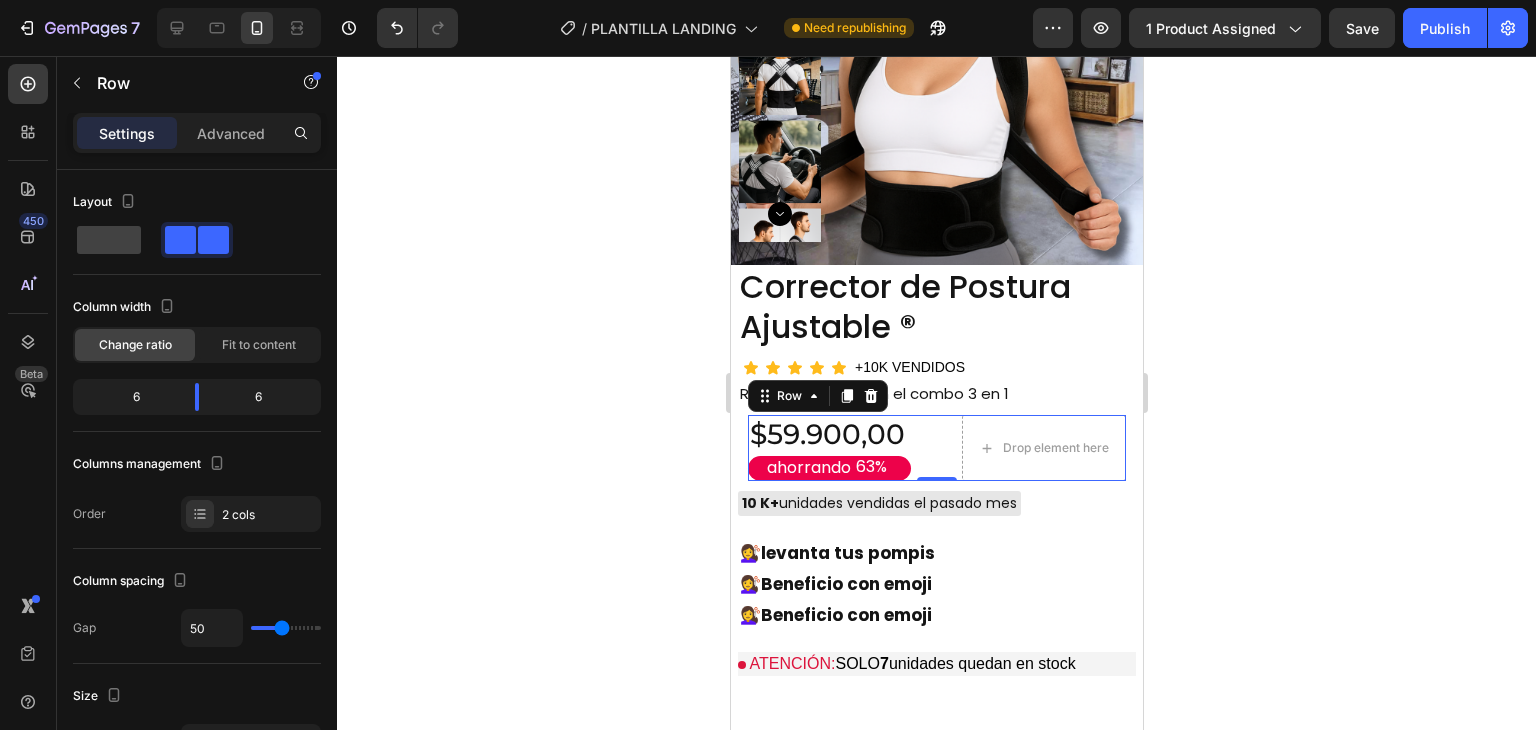 click 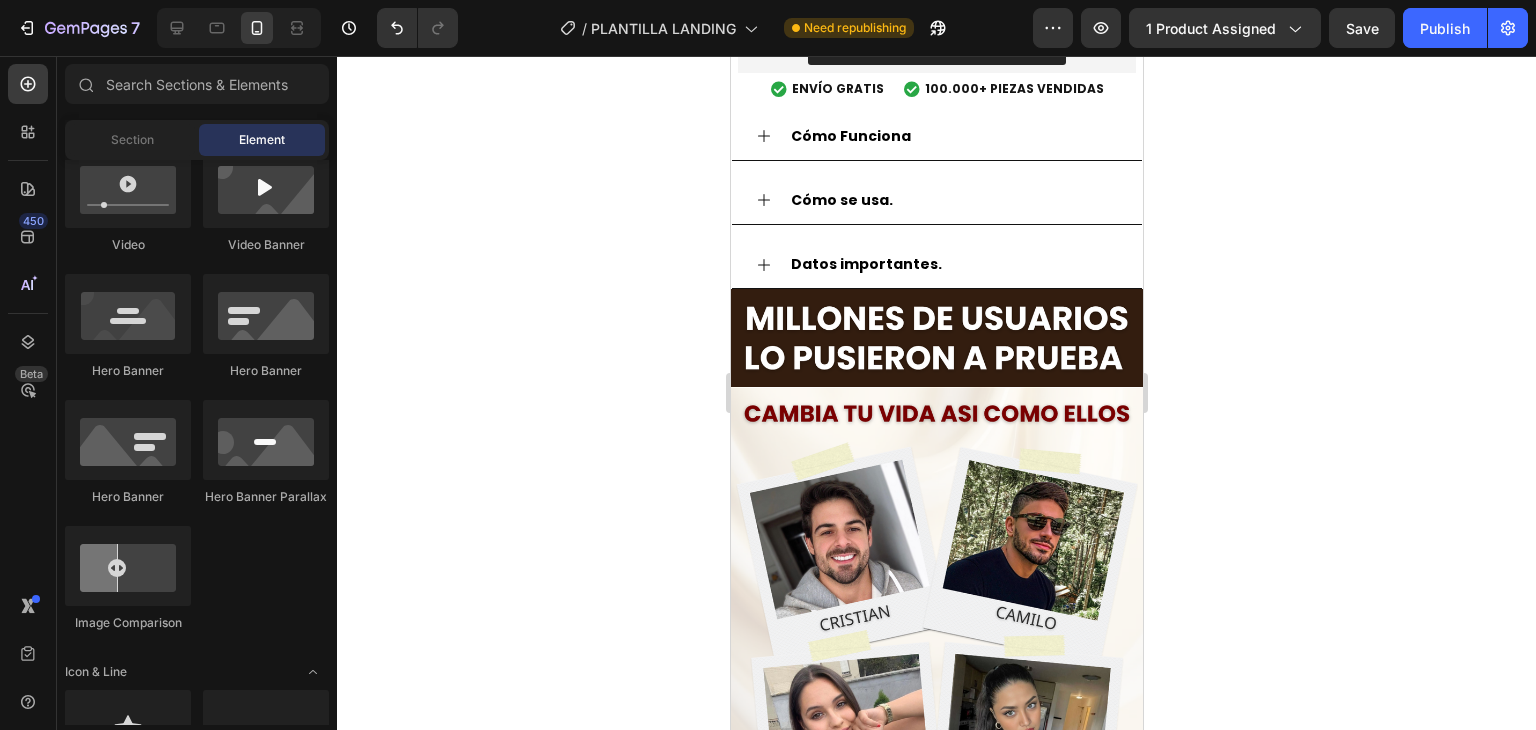 scroll, scrollTop: 2400, scrollLeft: 0, axis: vertical 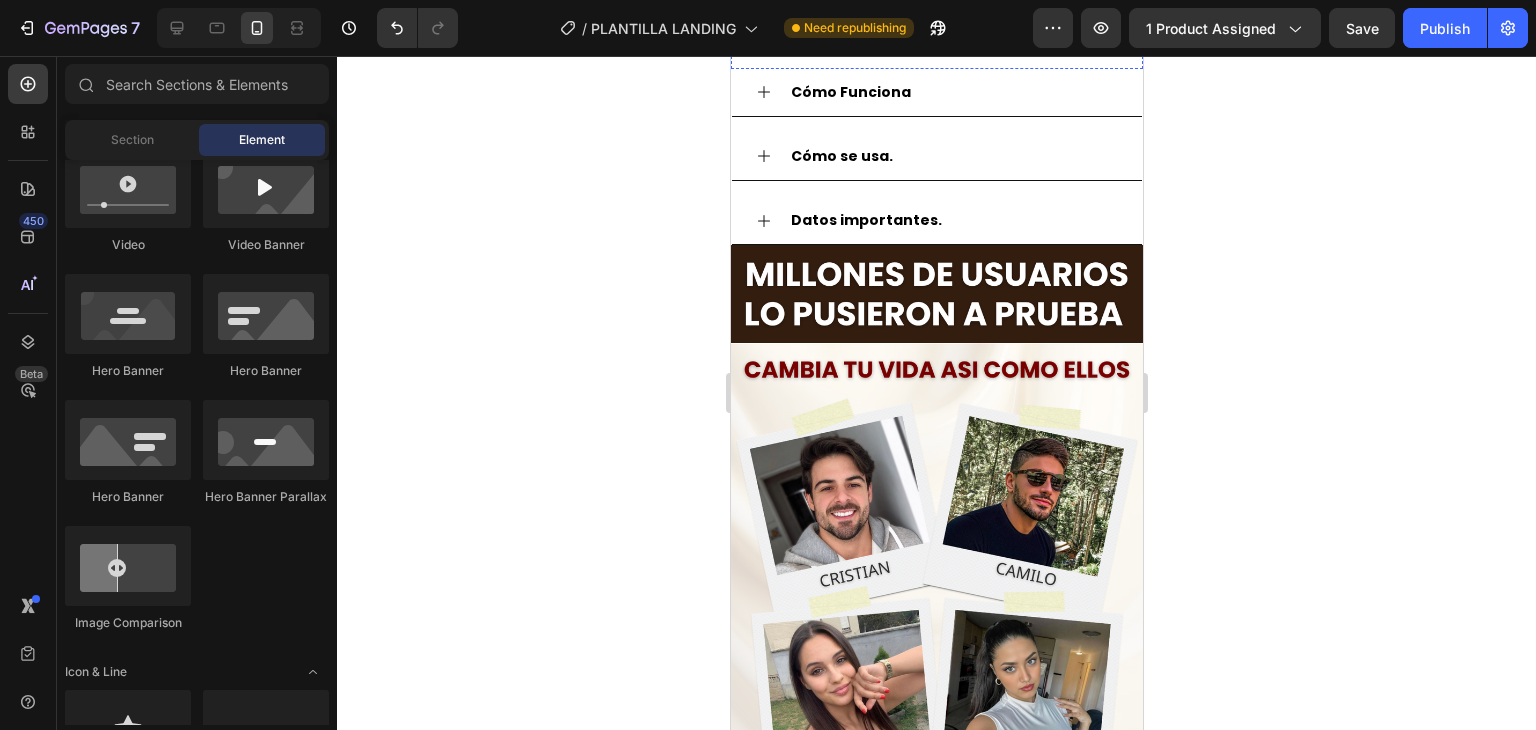 click on "Corrige tu postura desde el primer día" at bounding box center [879, -339] 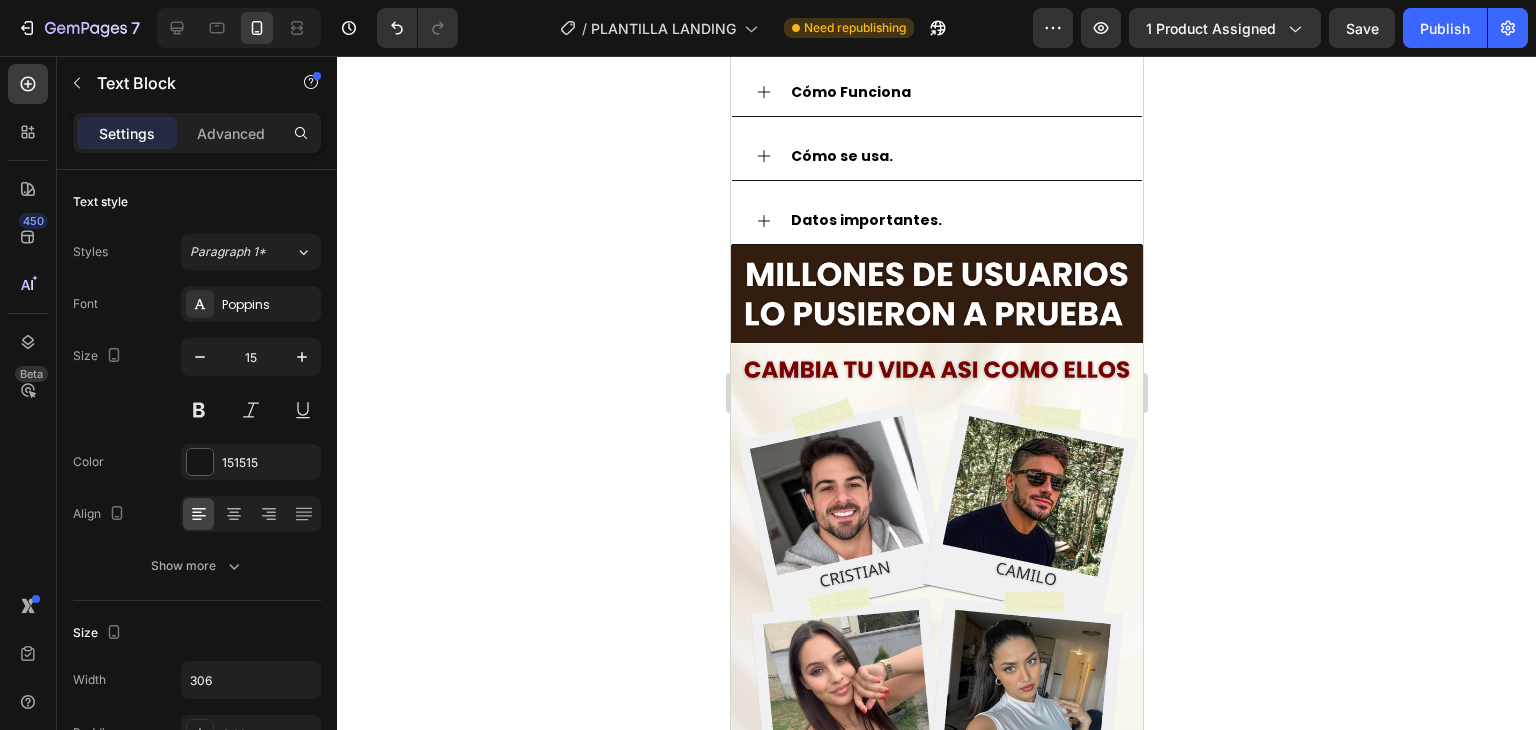click 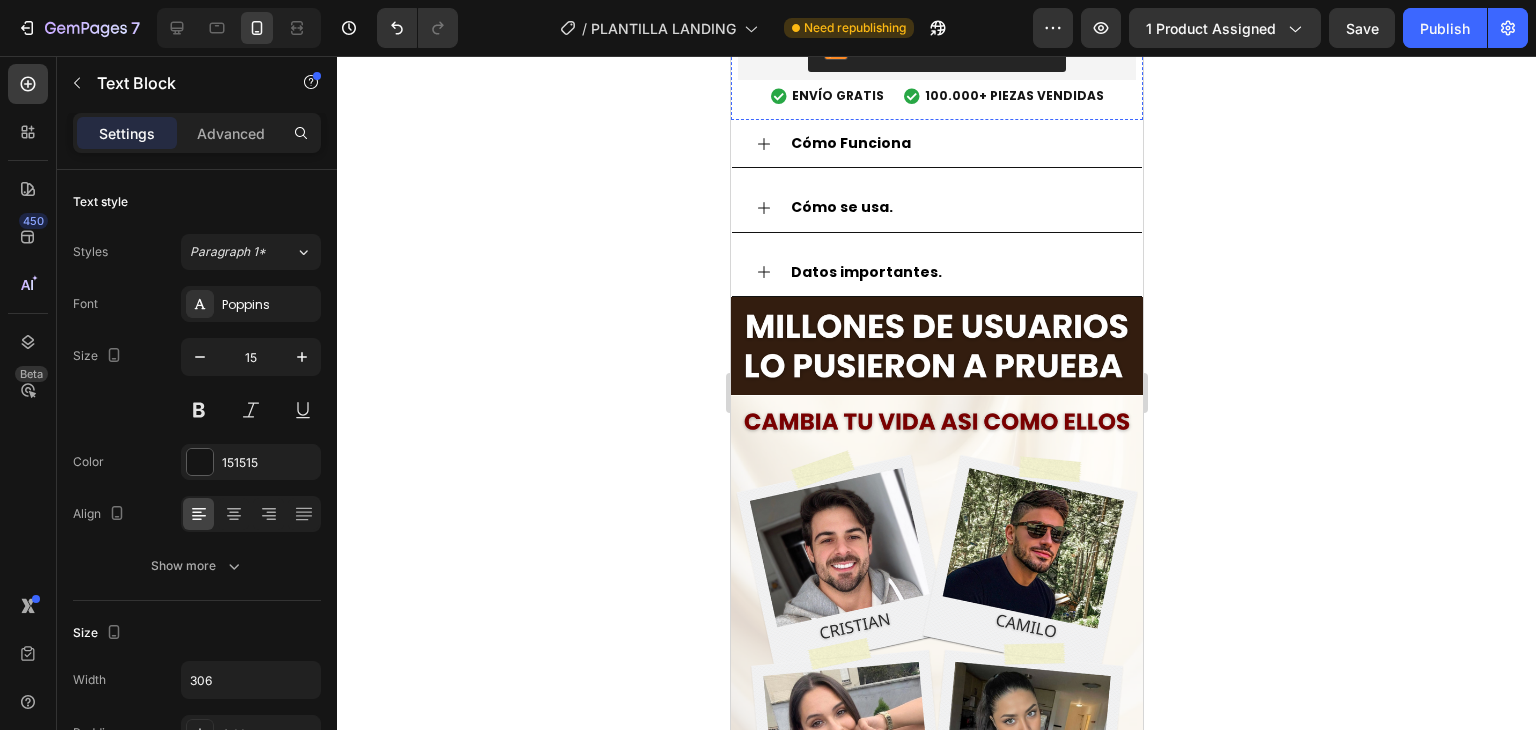 scroll, scrollTop: 566, scrollLeft: 0, axis: vertical 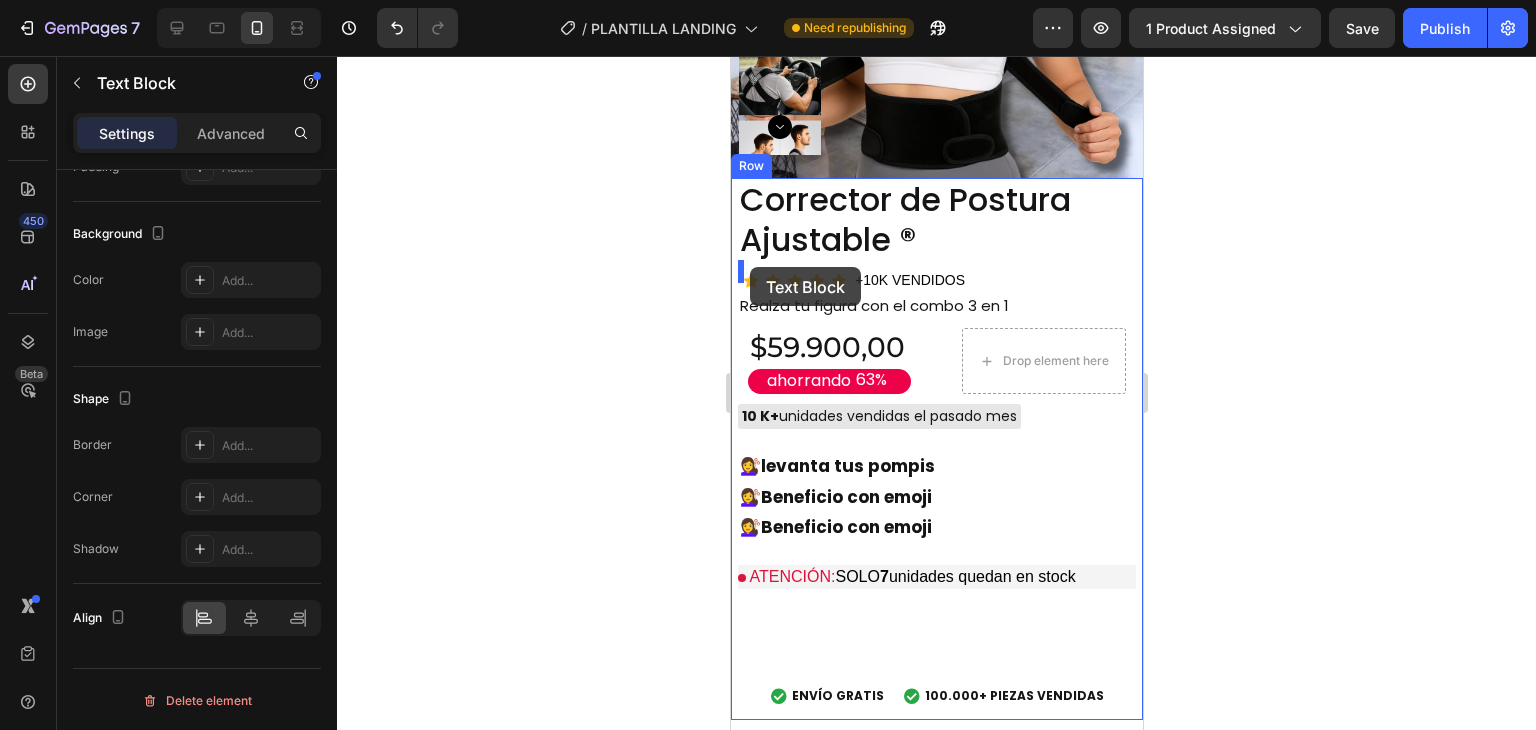 drag, startPoint x: 754, startPoint y: 351, endPoint x: 749, endPoint y: 267, distance: 84.14868 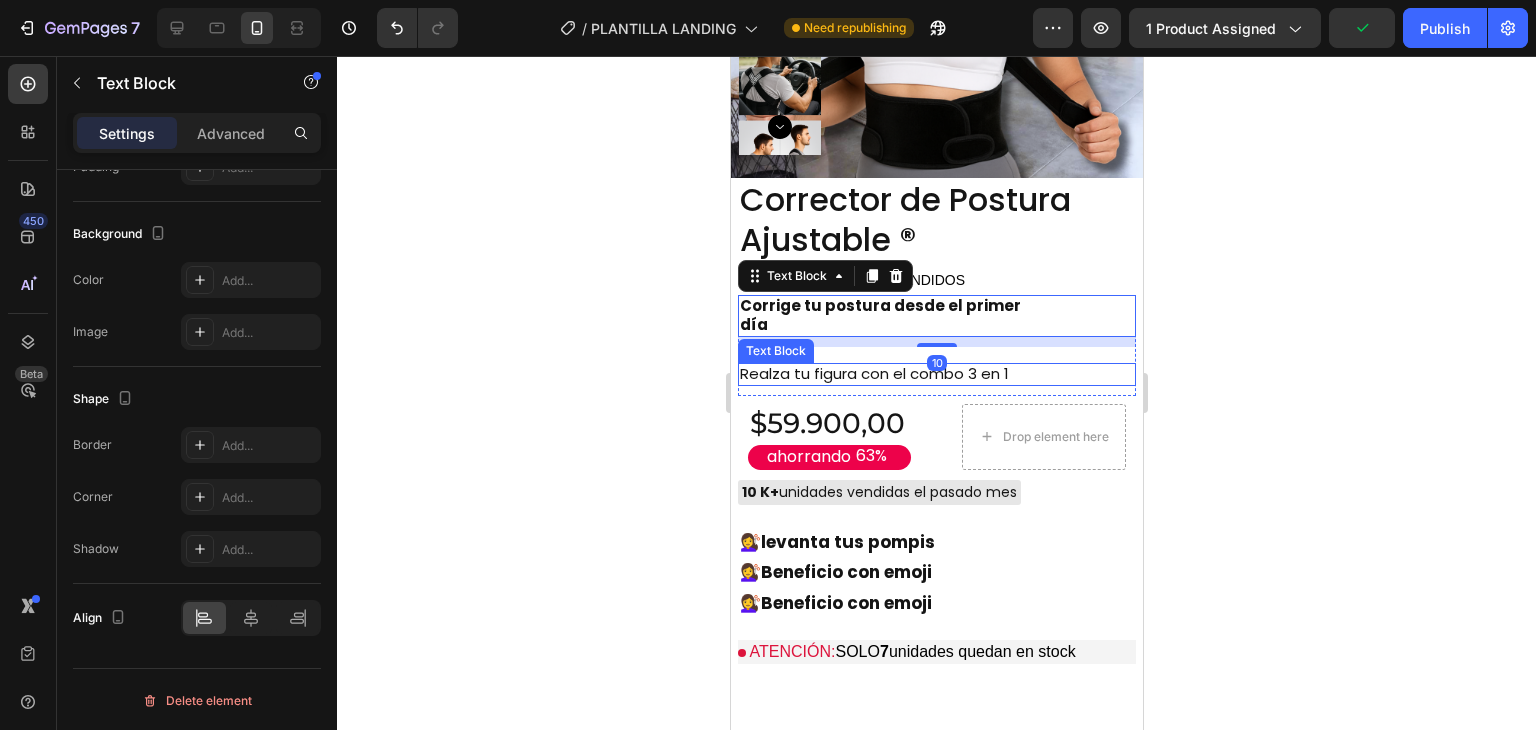 click on "Realza tu figura con el combo 3 en 1" at bounding box center (890, 374) 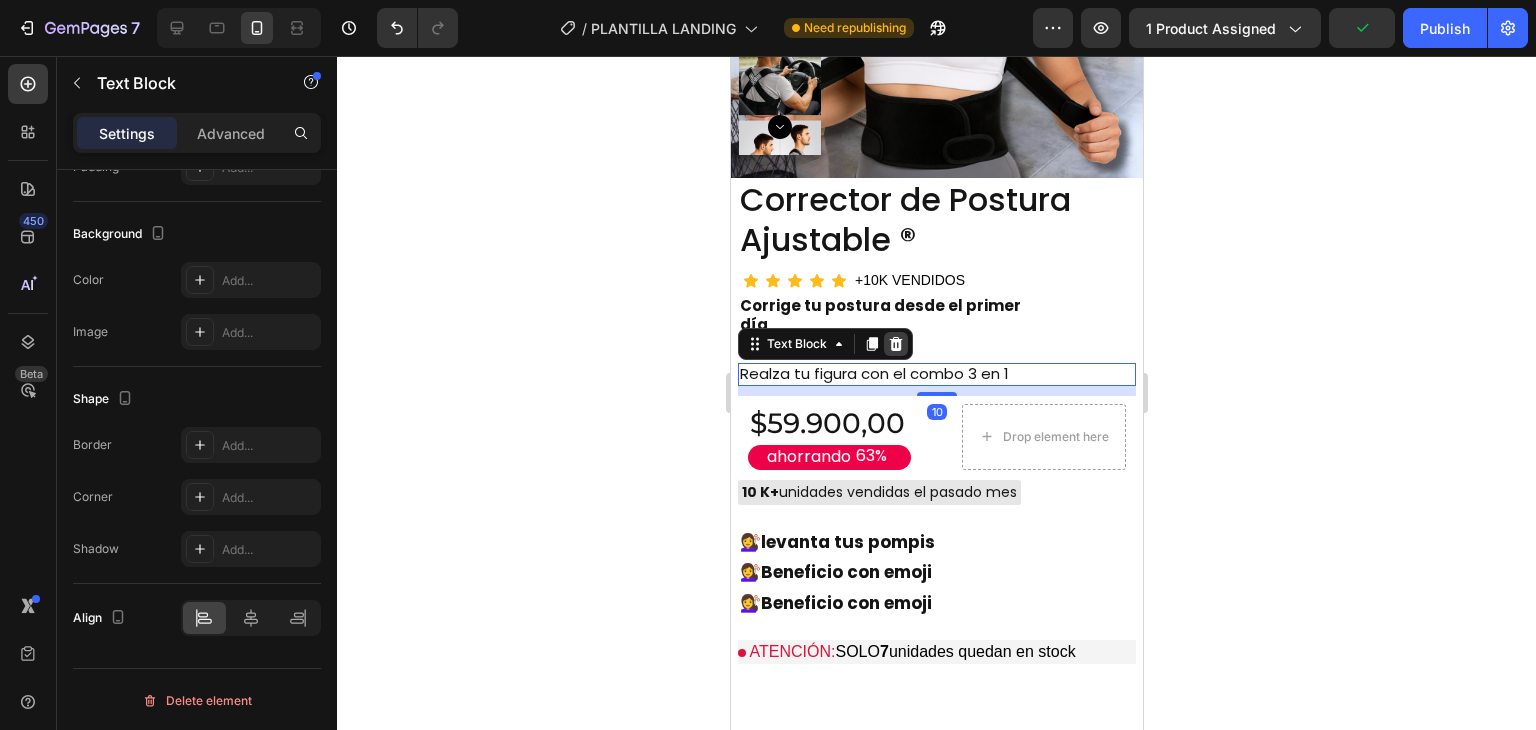 click 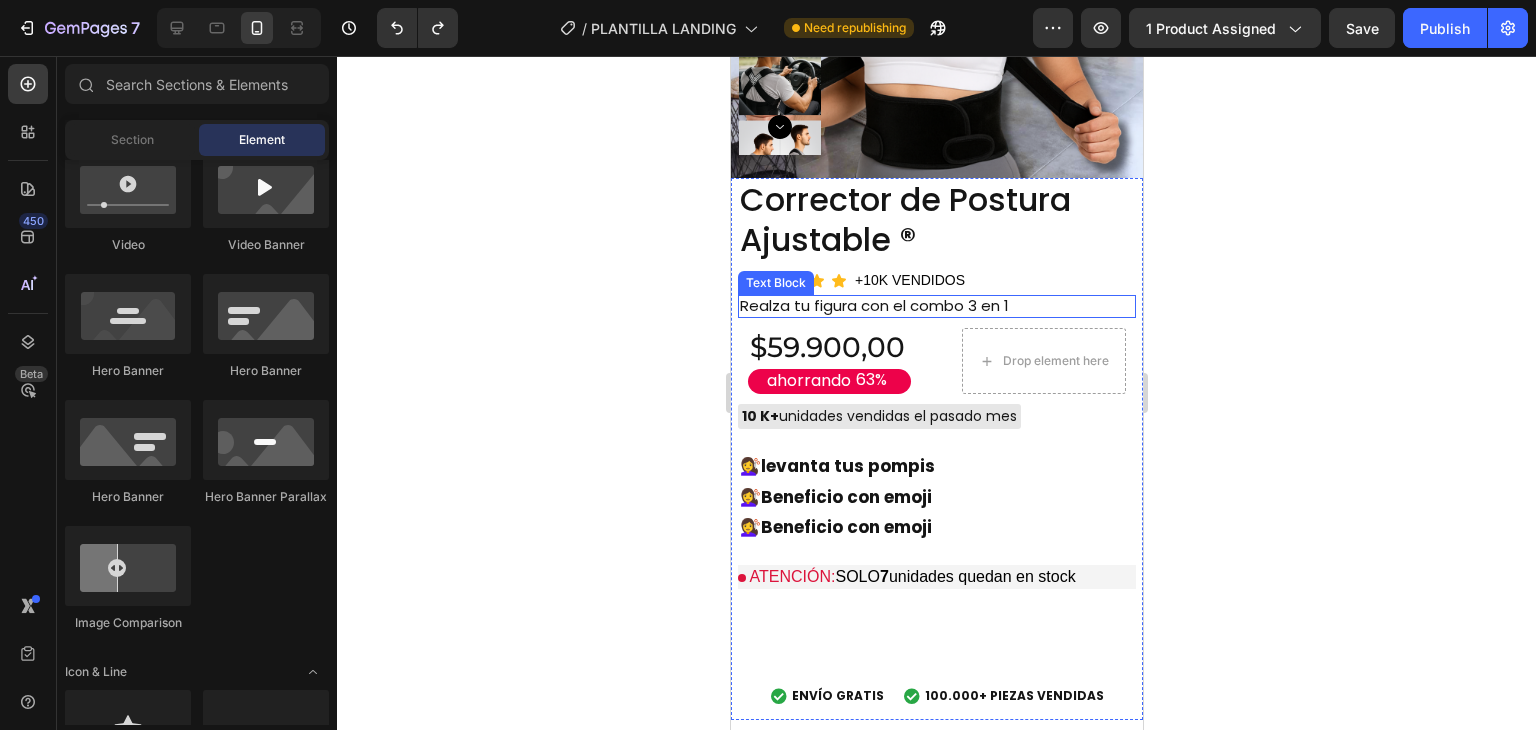 click on "Realza tu figura con el combo 3 en 1" at bounding box center [890, 306] 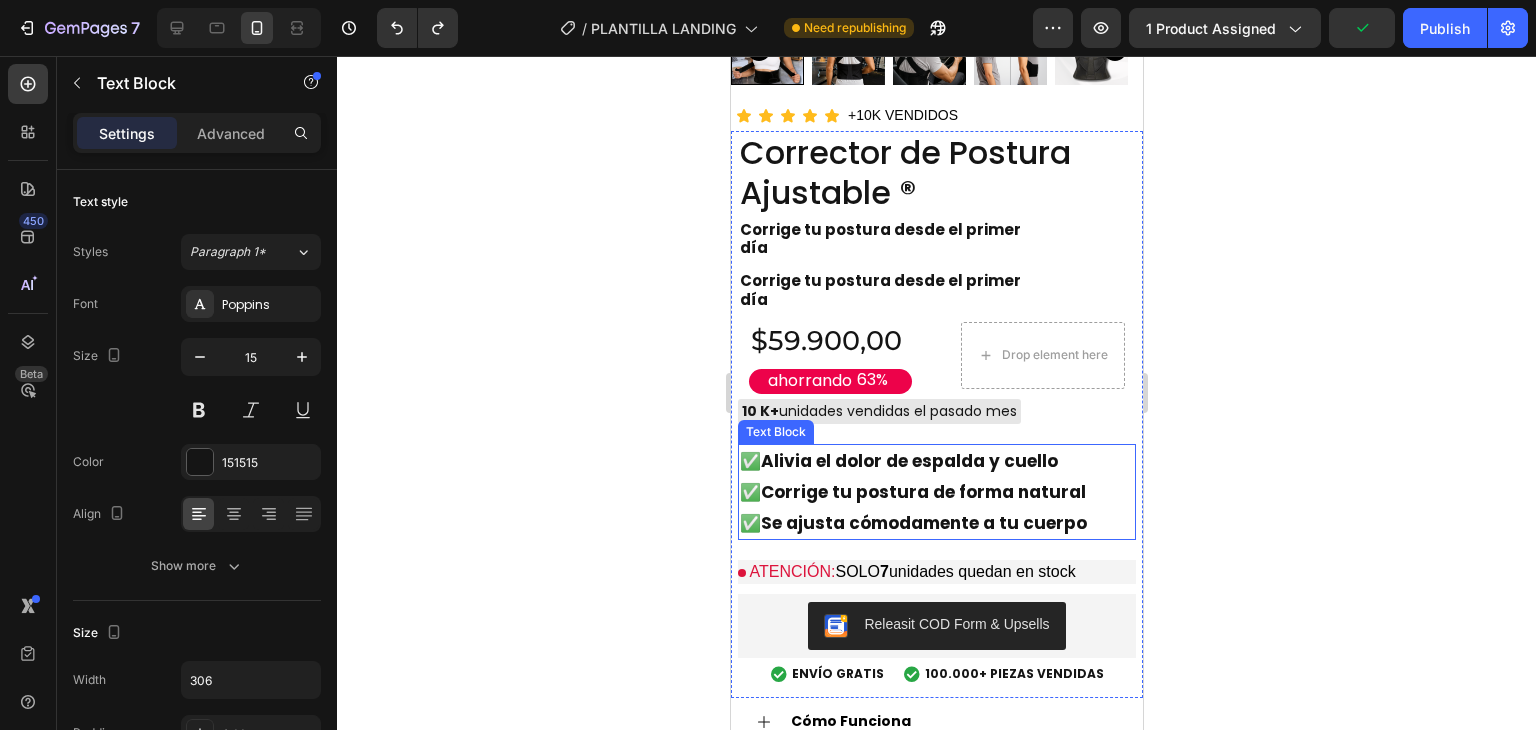 scroll, scrollTop: 1800, scrollLeft: 0, axis: vertical 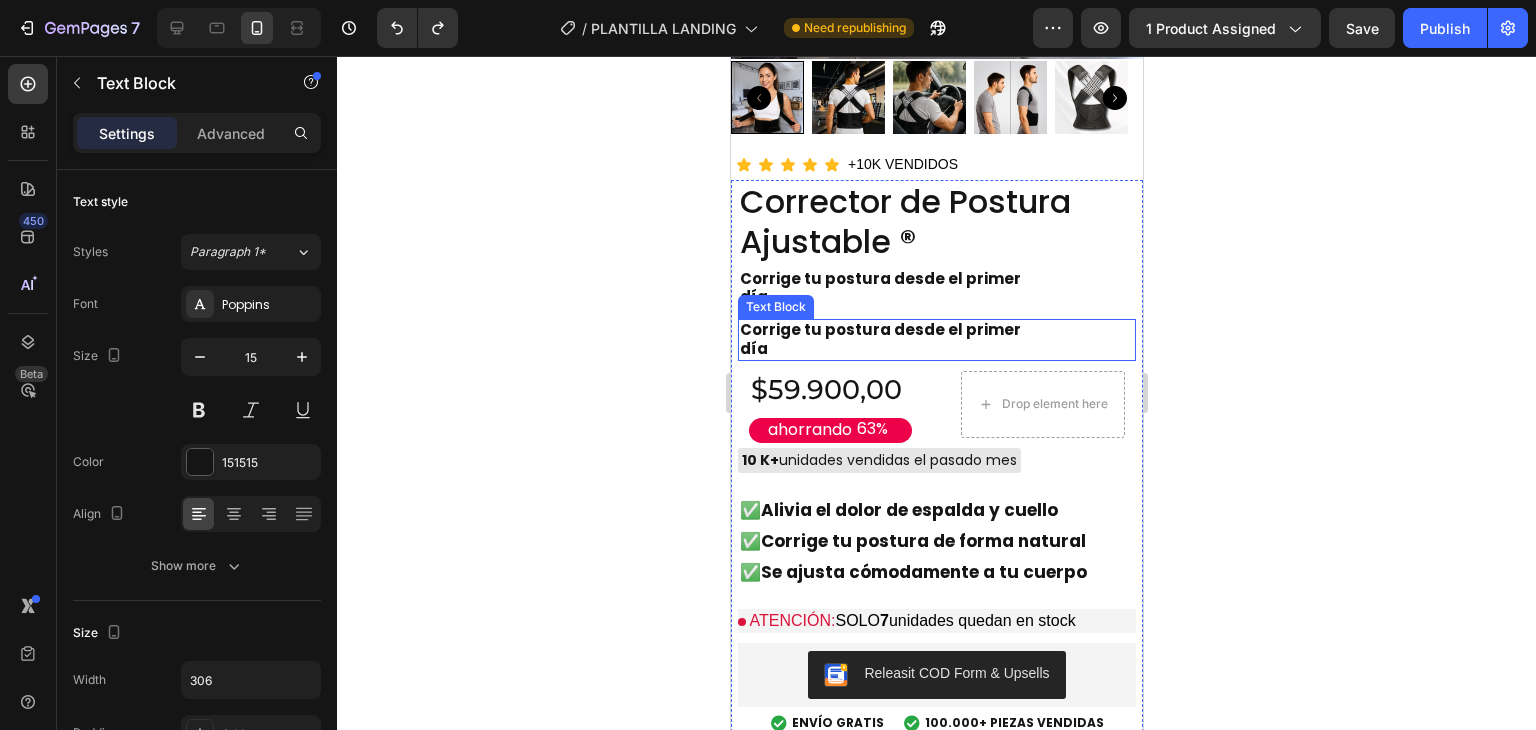 click on "Corrige tu postura desde el primer día" at bounding box center [879, 339] 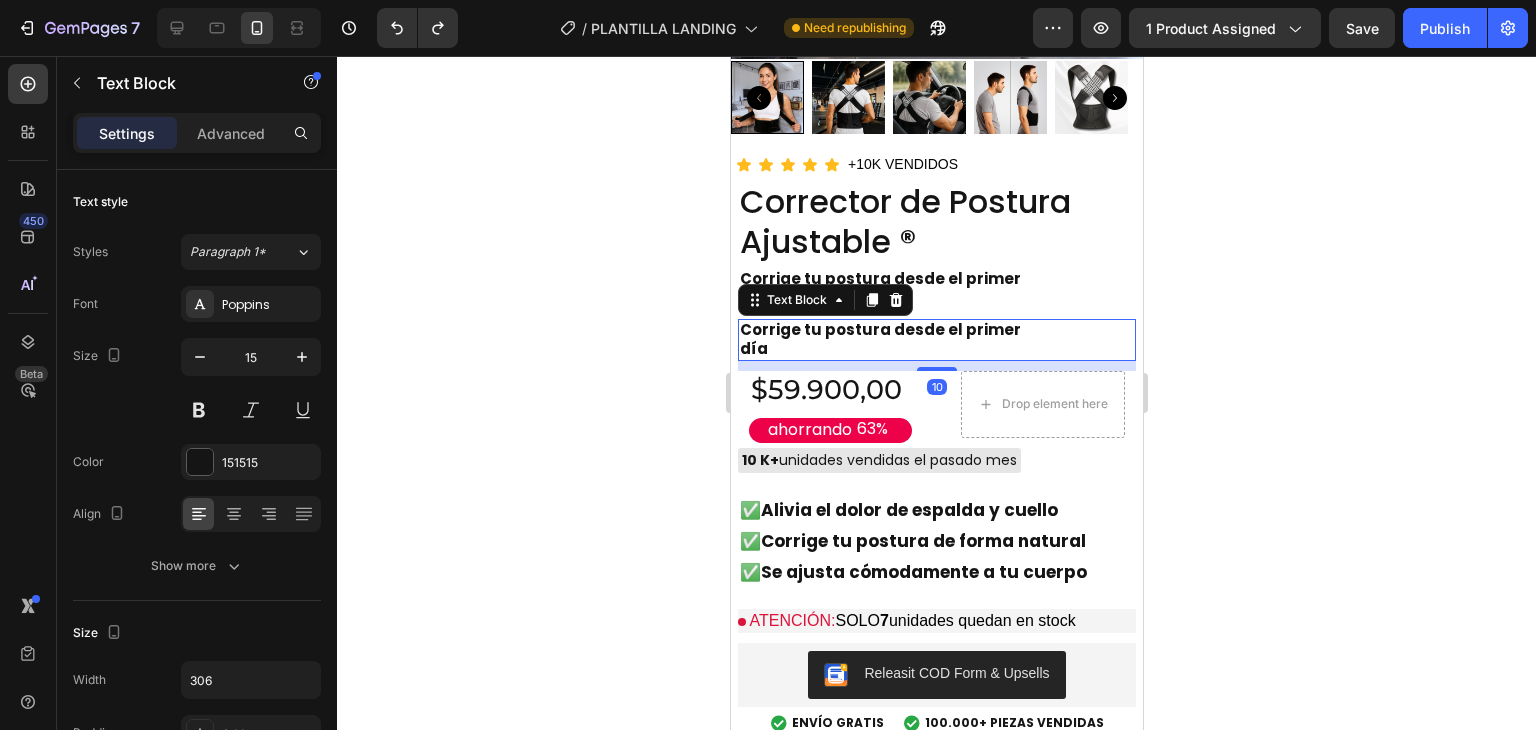 scroll, scrollTop: 566, scrollLeft: 0, axis: vertical 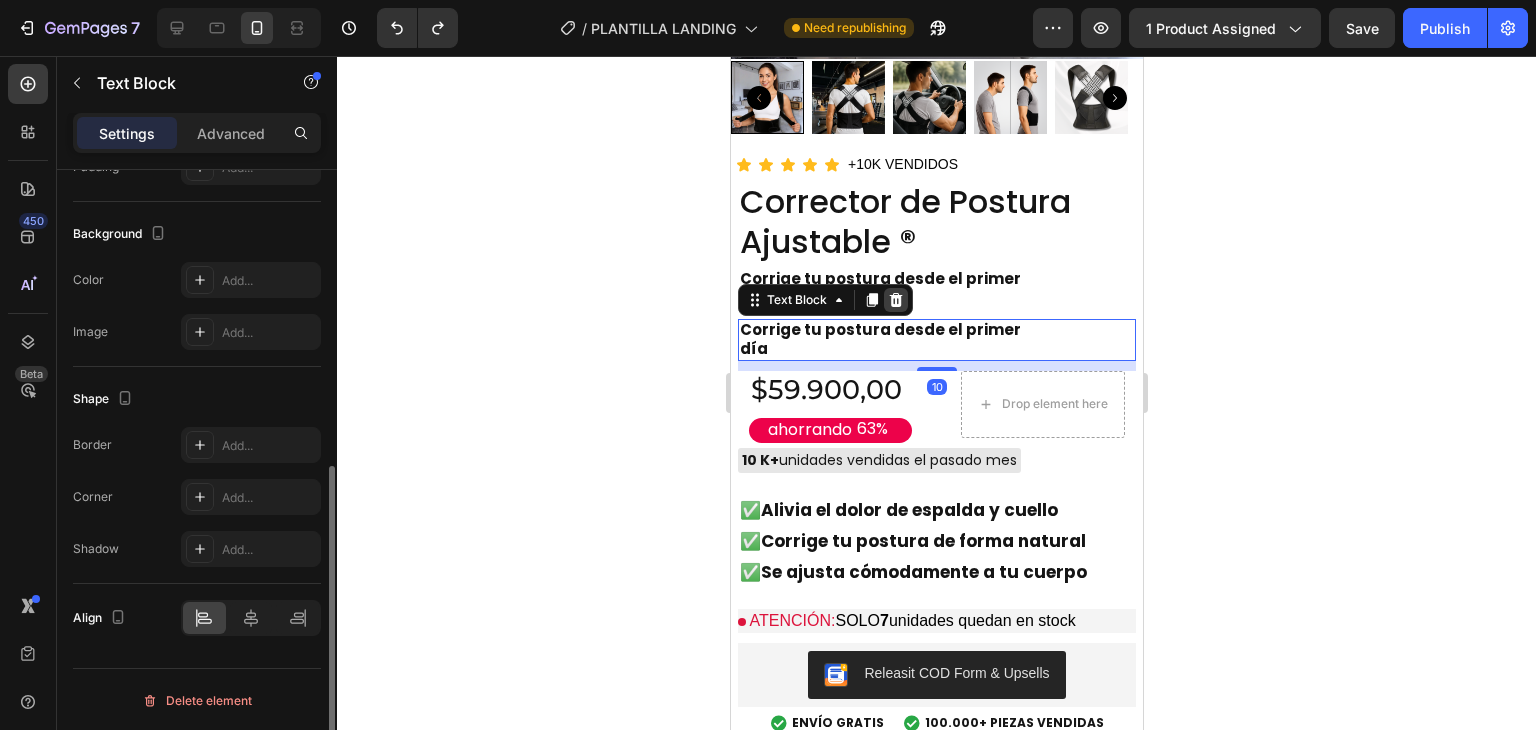 click 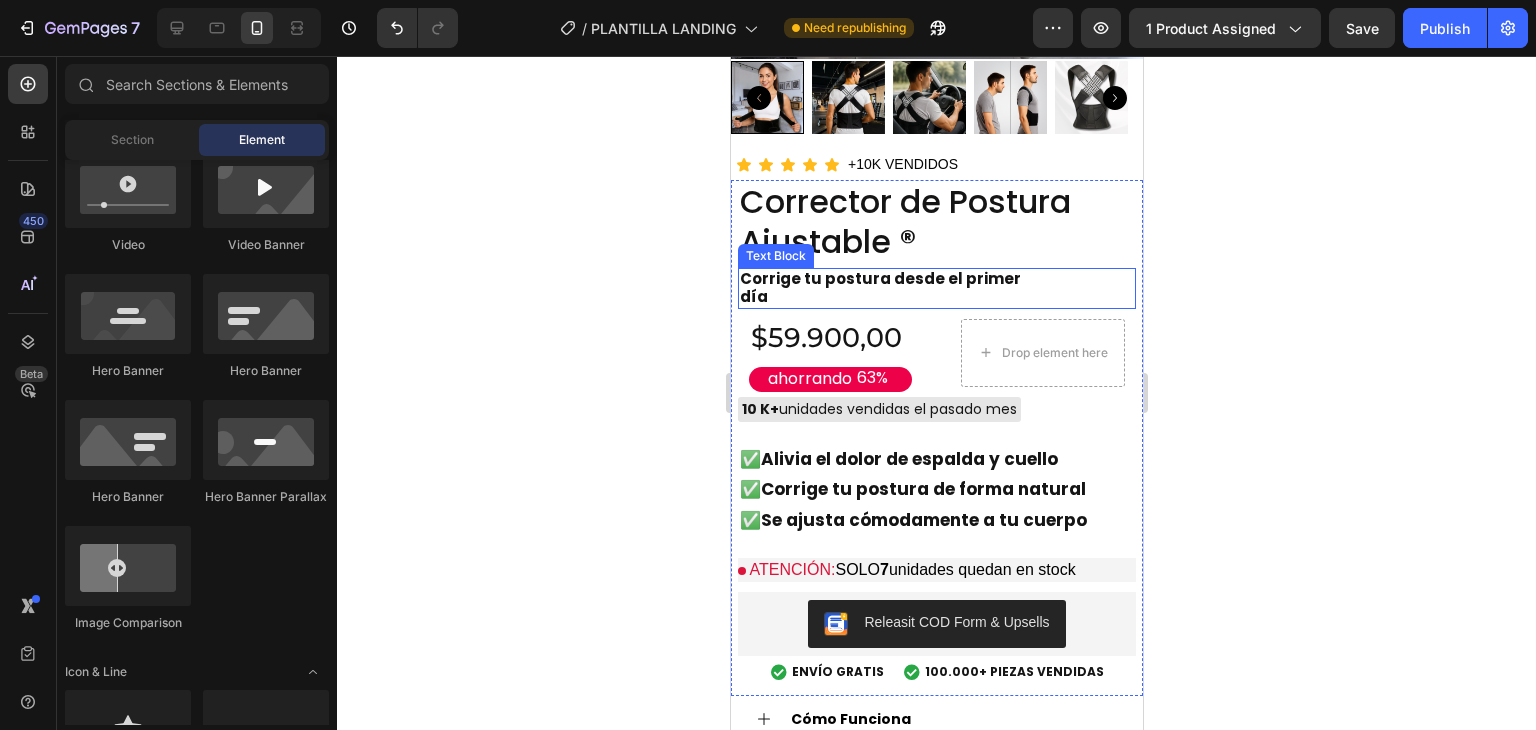 click on "Corrige tu postura desde el primer día" at bounding box center [879, 288] 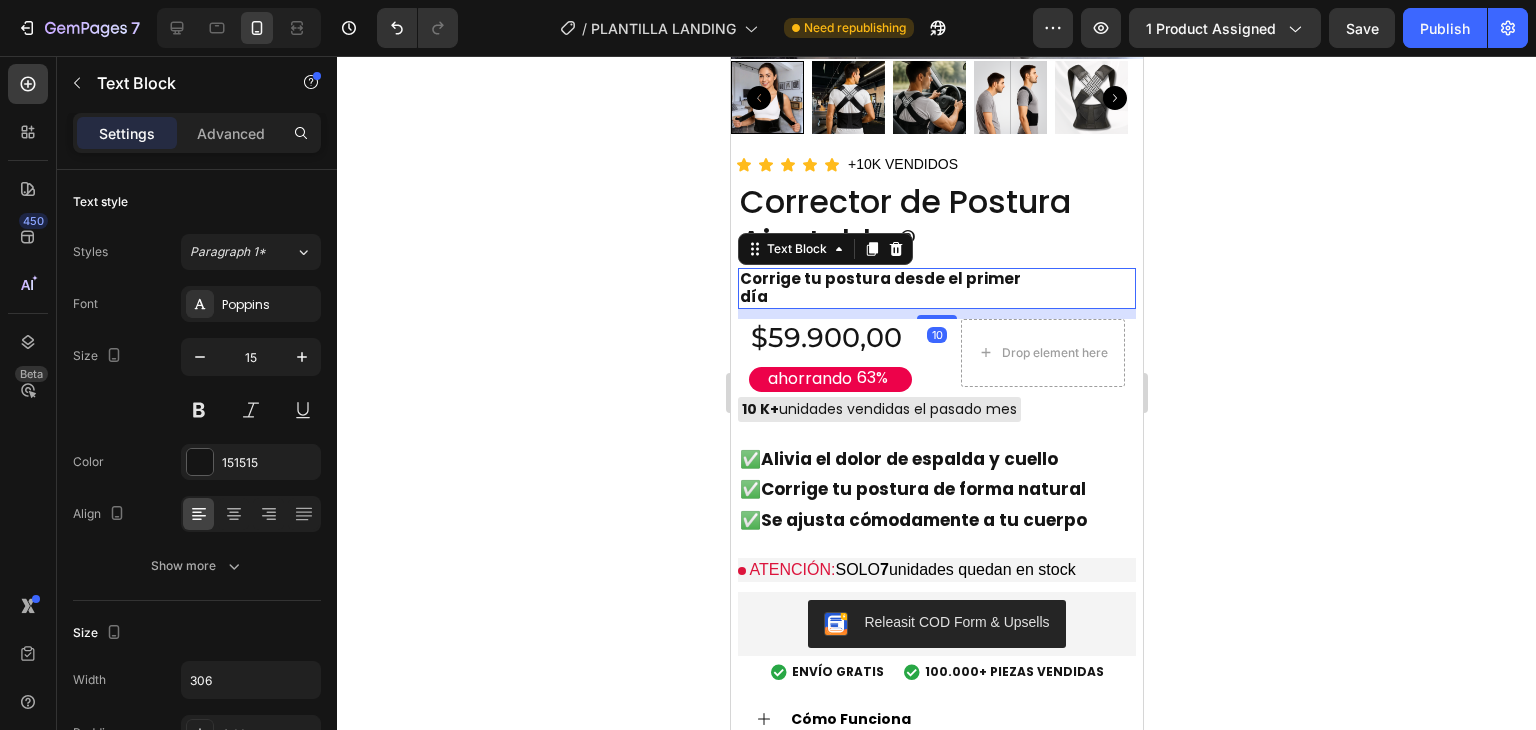 click on "Corrige tu postura desde el primer día" at bounding box center [879, 288] 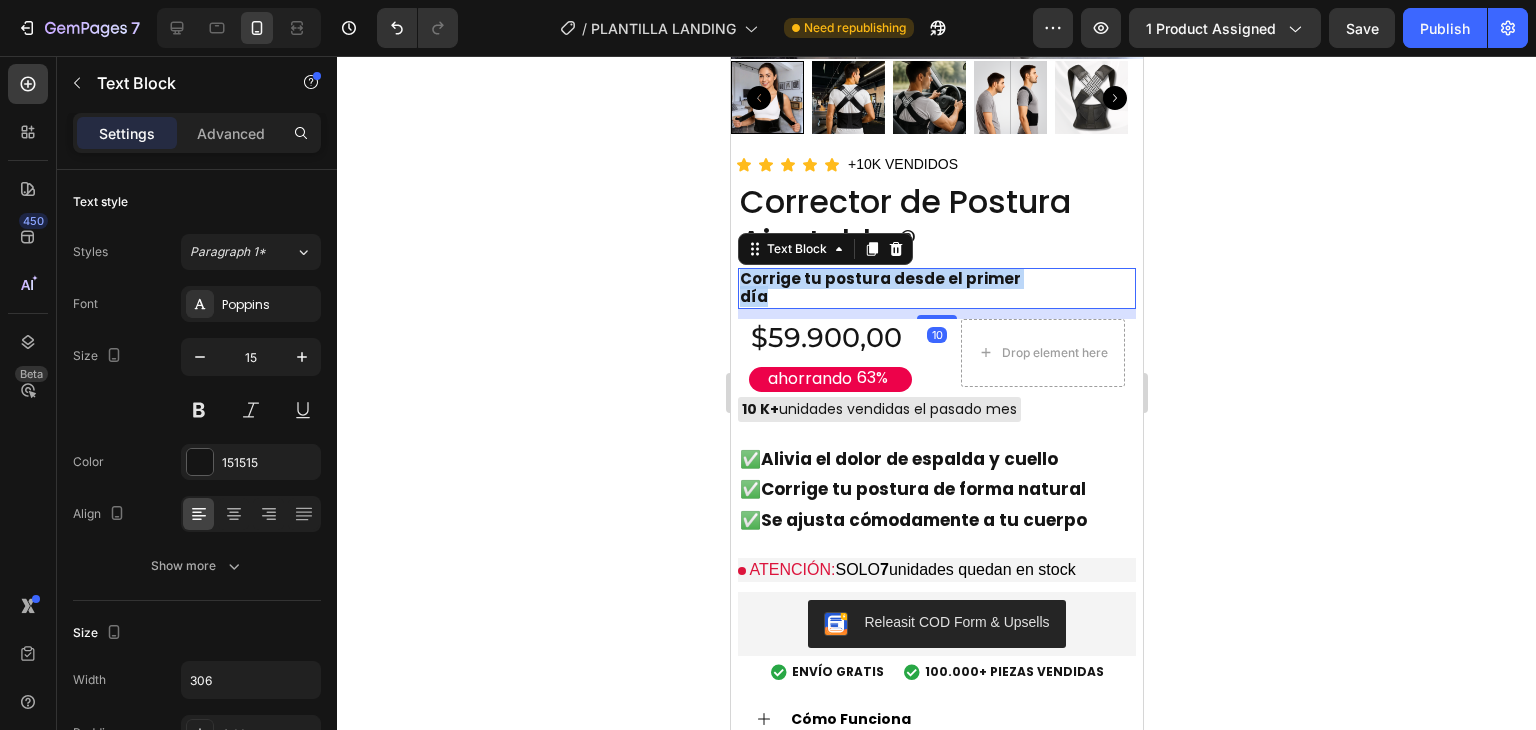 click on "Corrige tu postura desde el primer día" at bounding box center [879, 288] 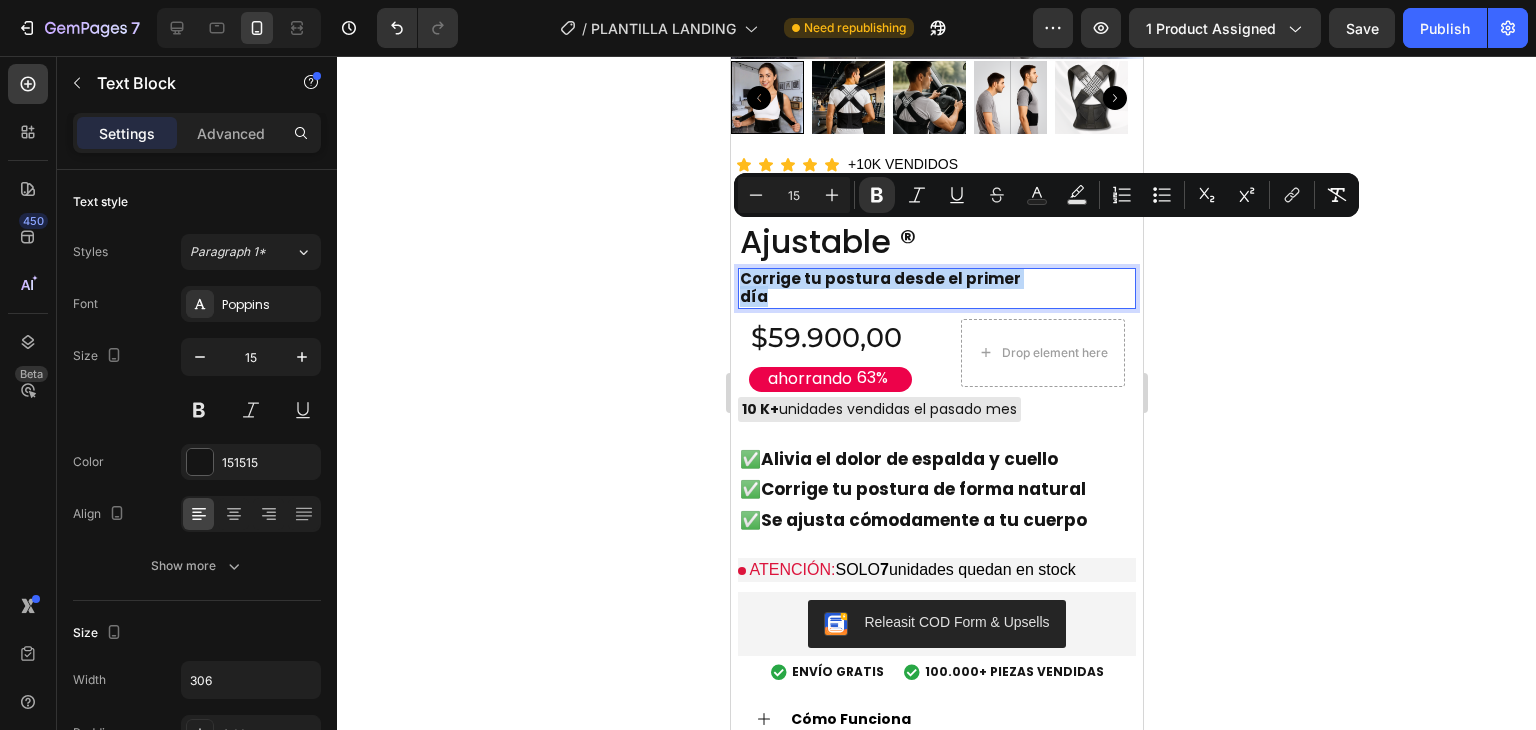 copy on "Corrige tu postura desde el primer día" 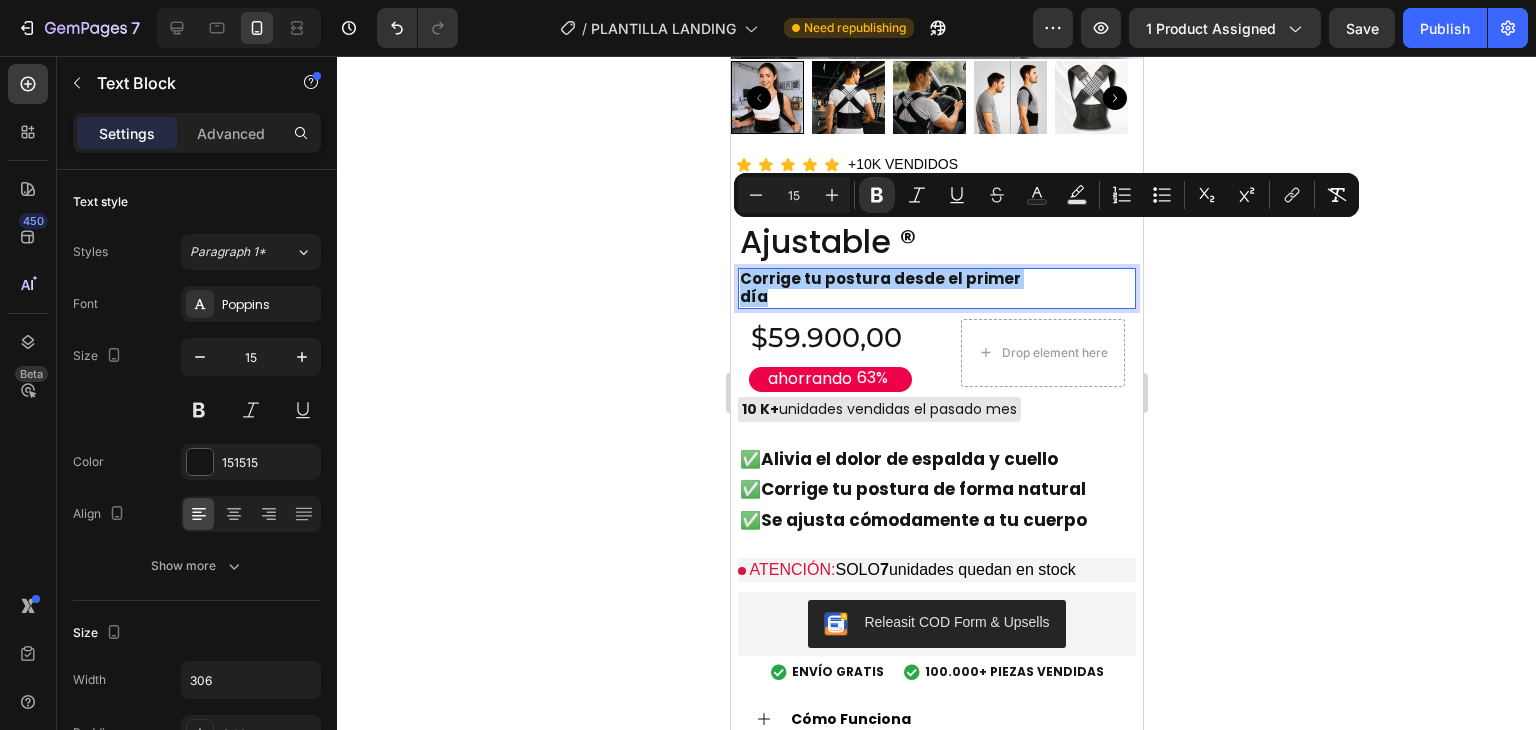 click 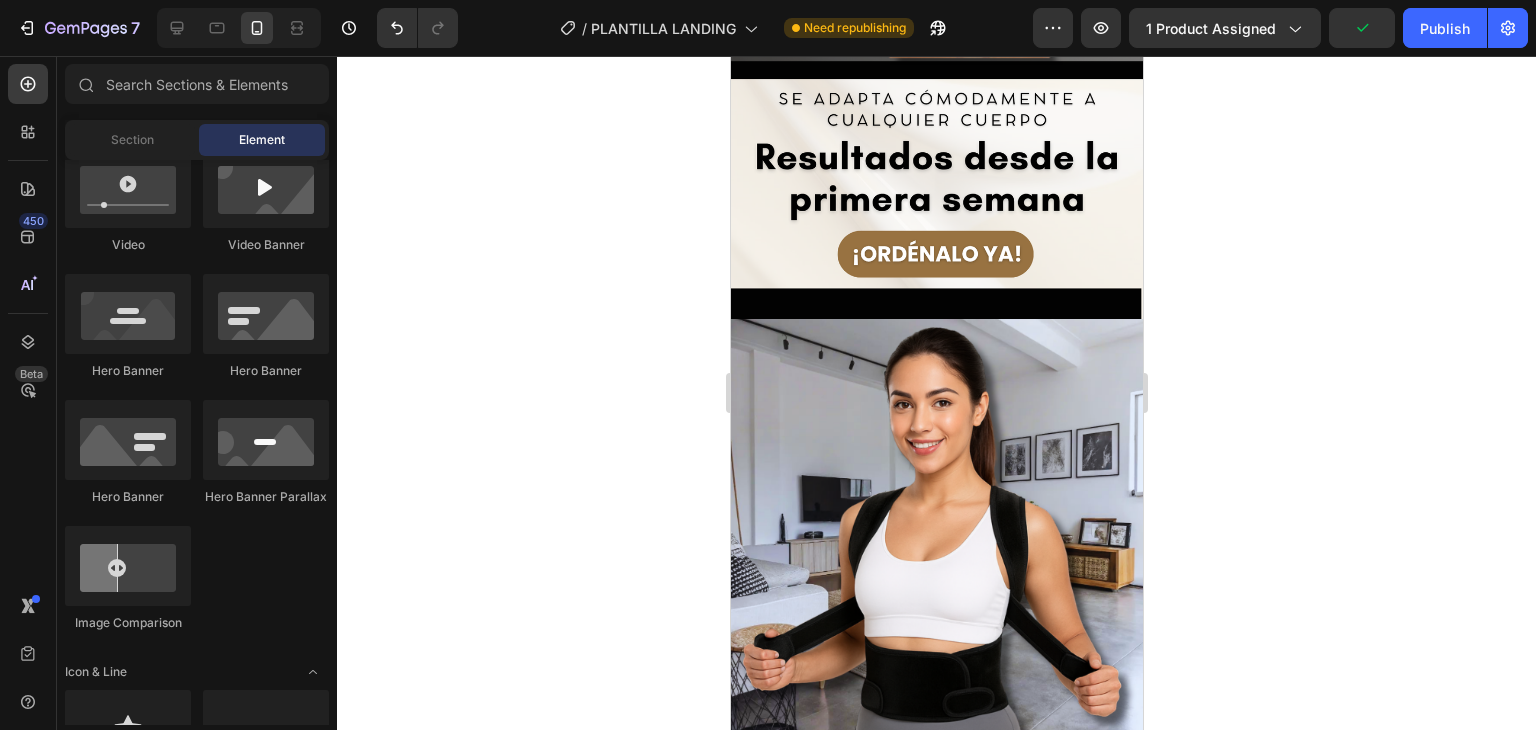 scroll, scrollTop: 1228, scrollLeft: 0, axis: vertical 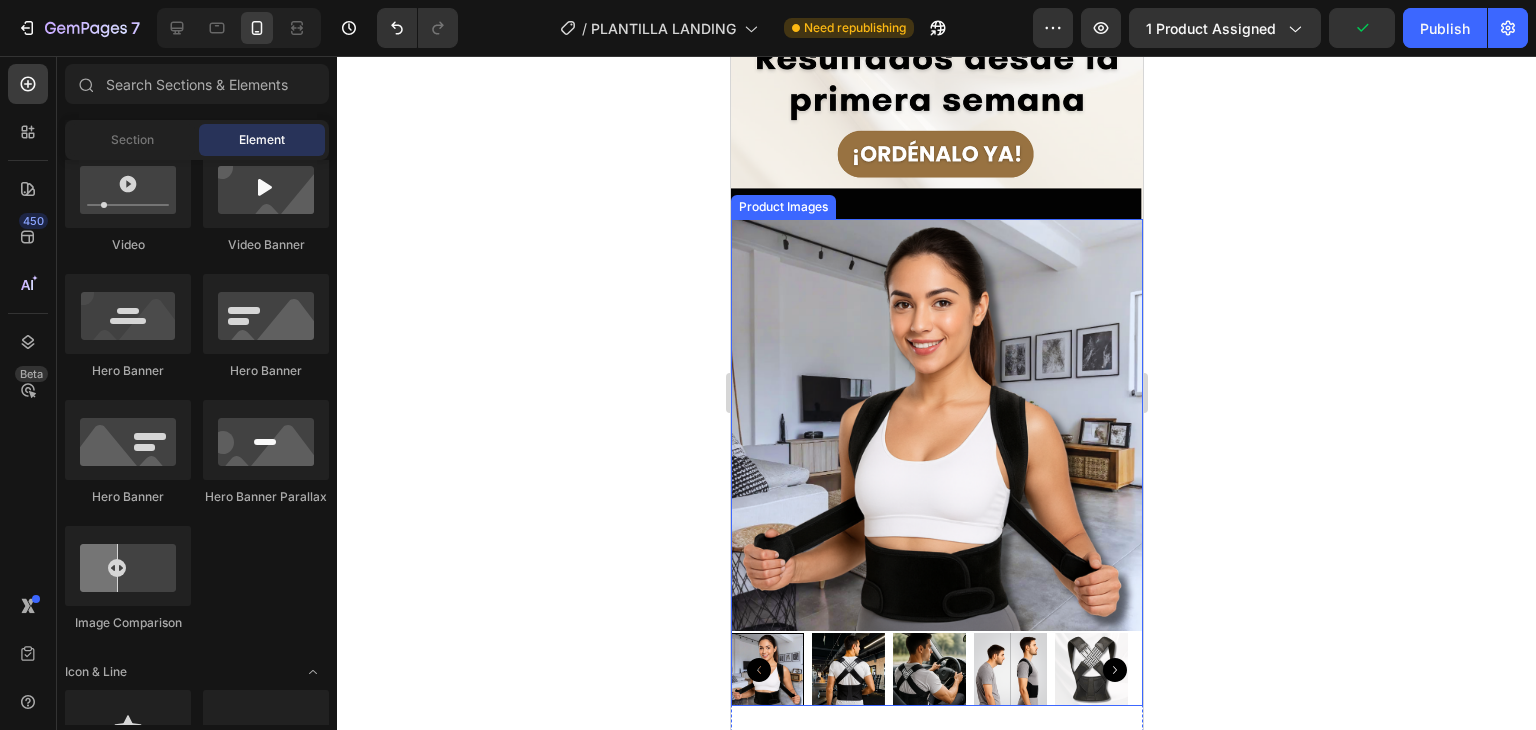 click at bounding box center (936, 425) 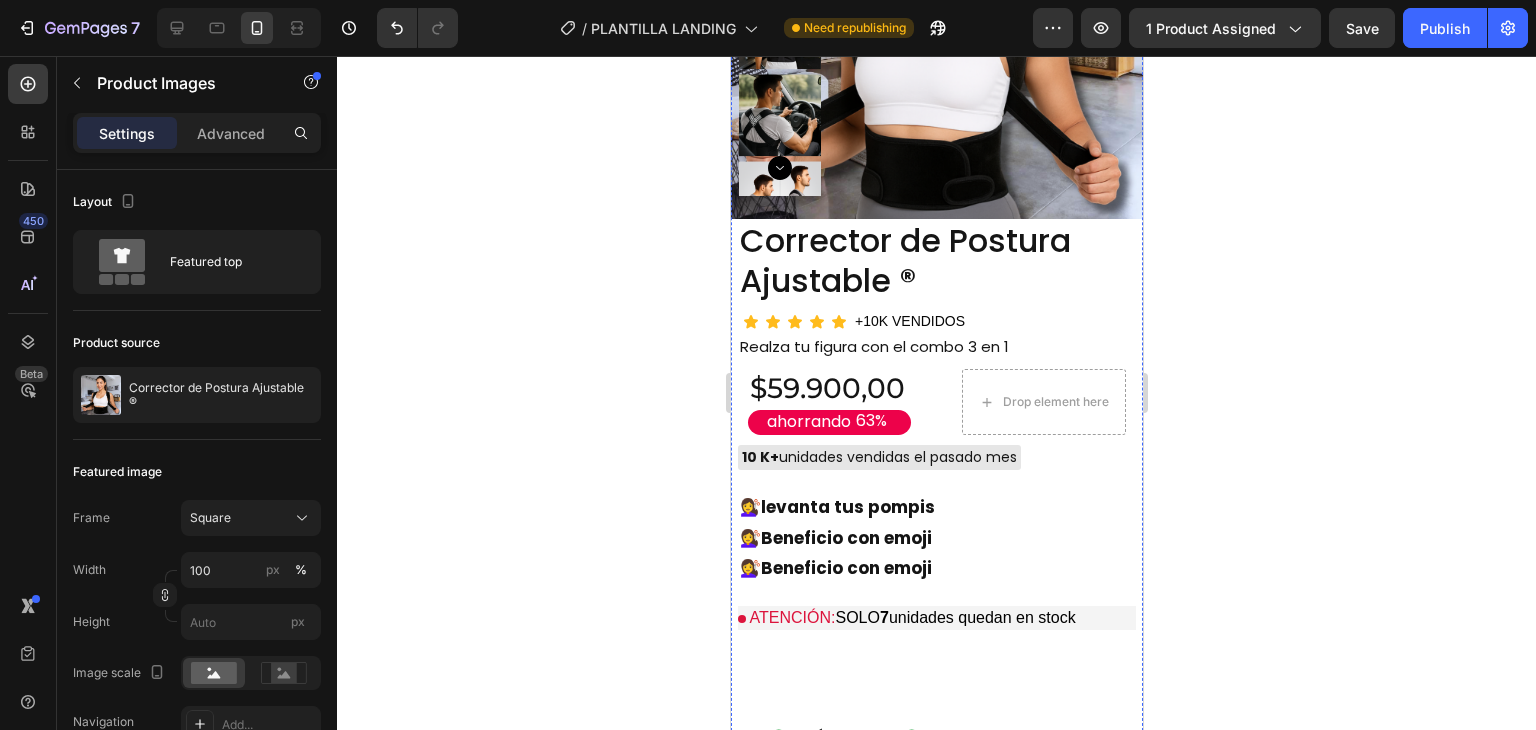 scroll, scrollTop: 5428, scrollLeft: 0, axis: vertical 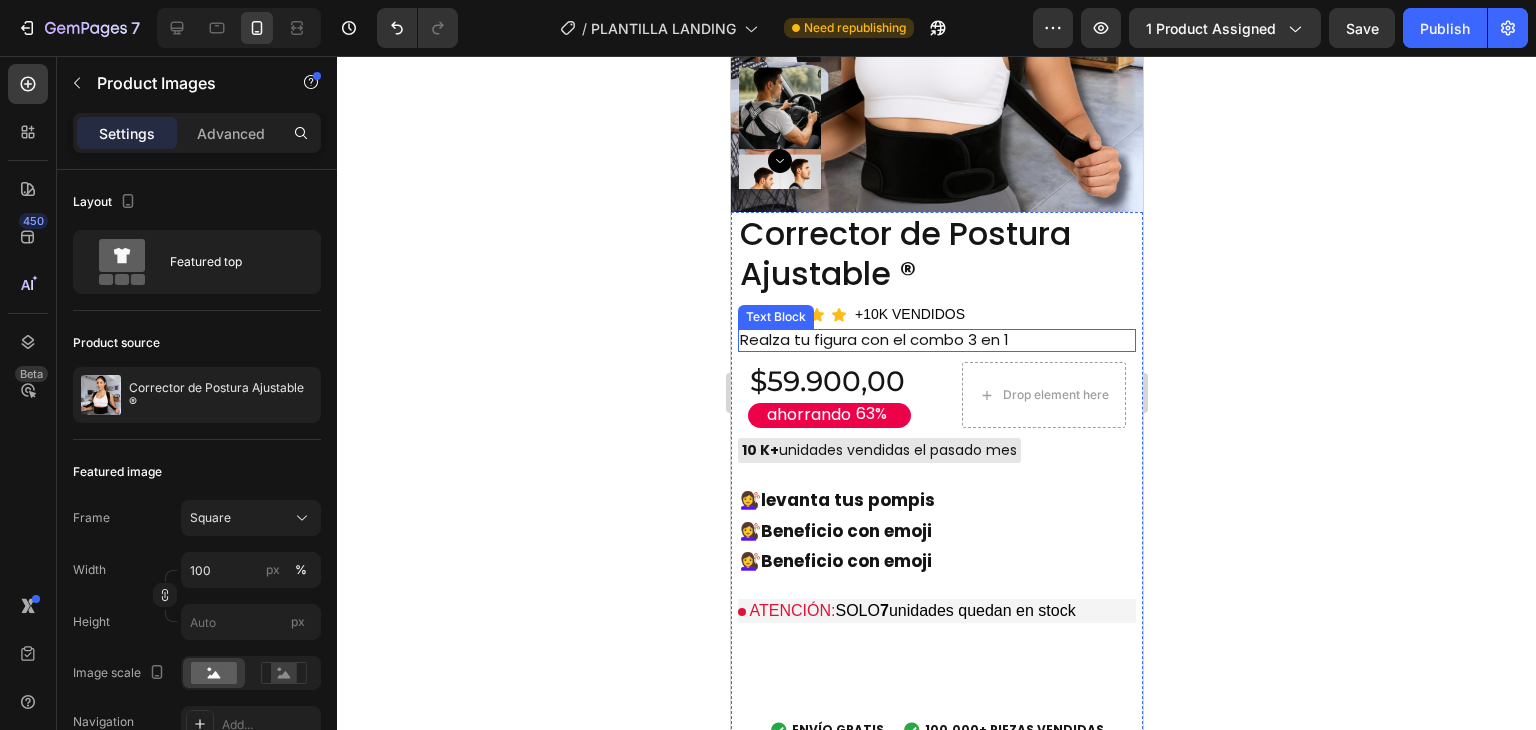 click on "Realza tu figura con el combo 3 en 1" at bounding box center (890, 340) 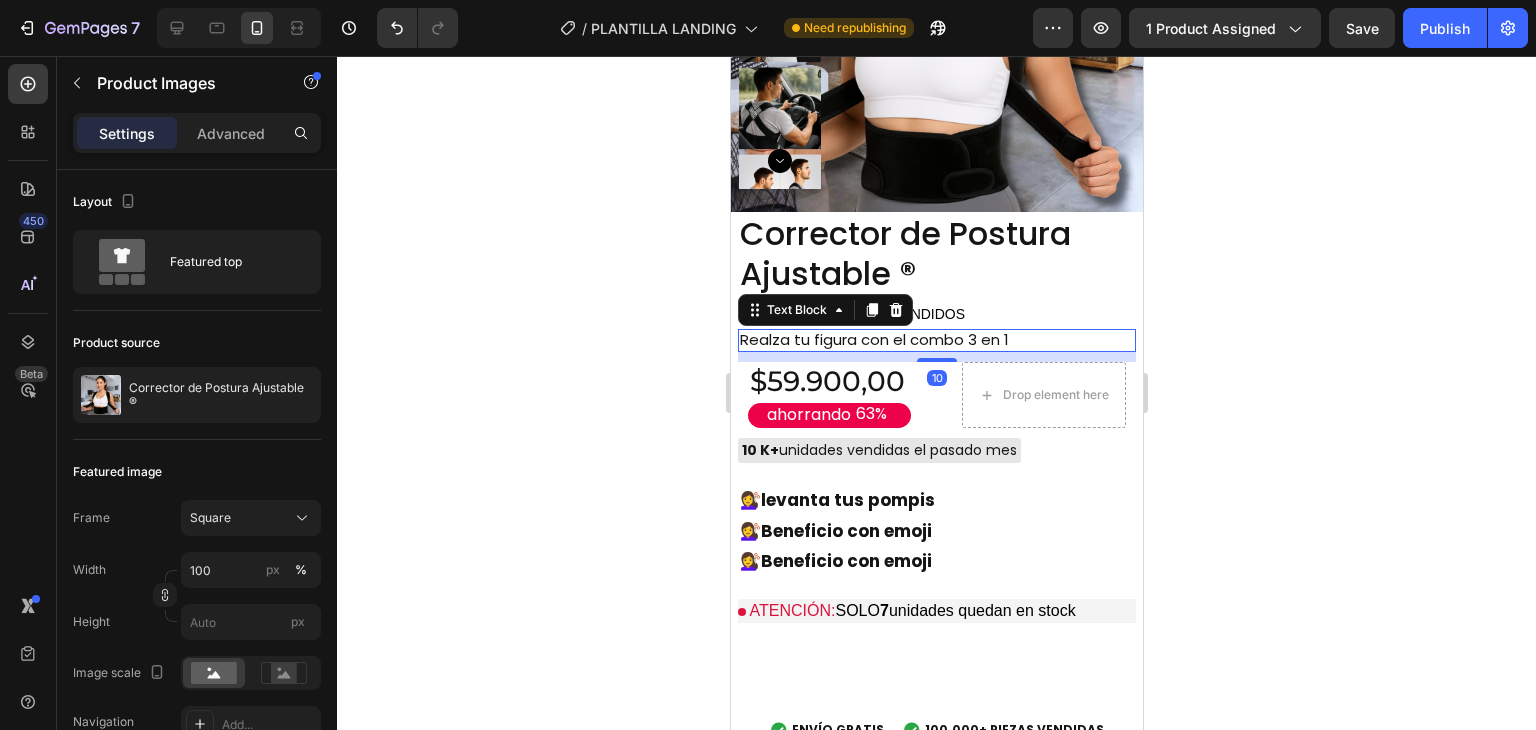 click on "Realza tu figura con el combo 3 en 1" at bounding box center [890, 340] 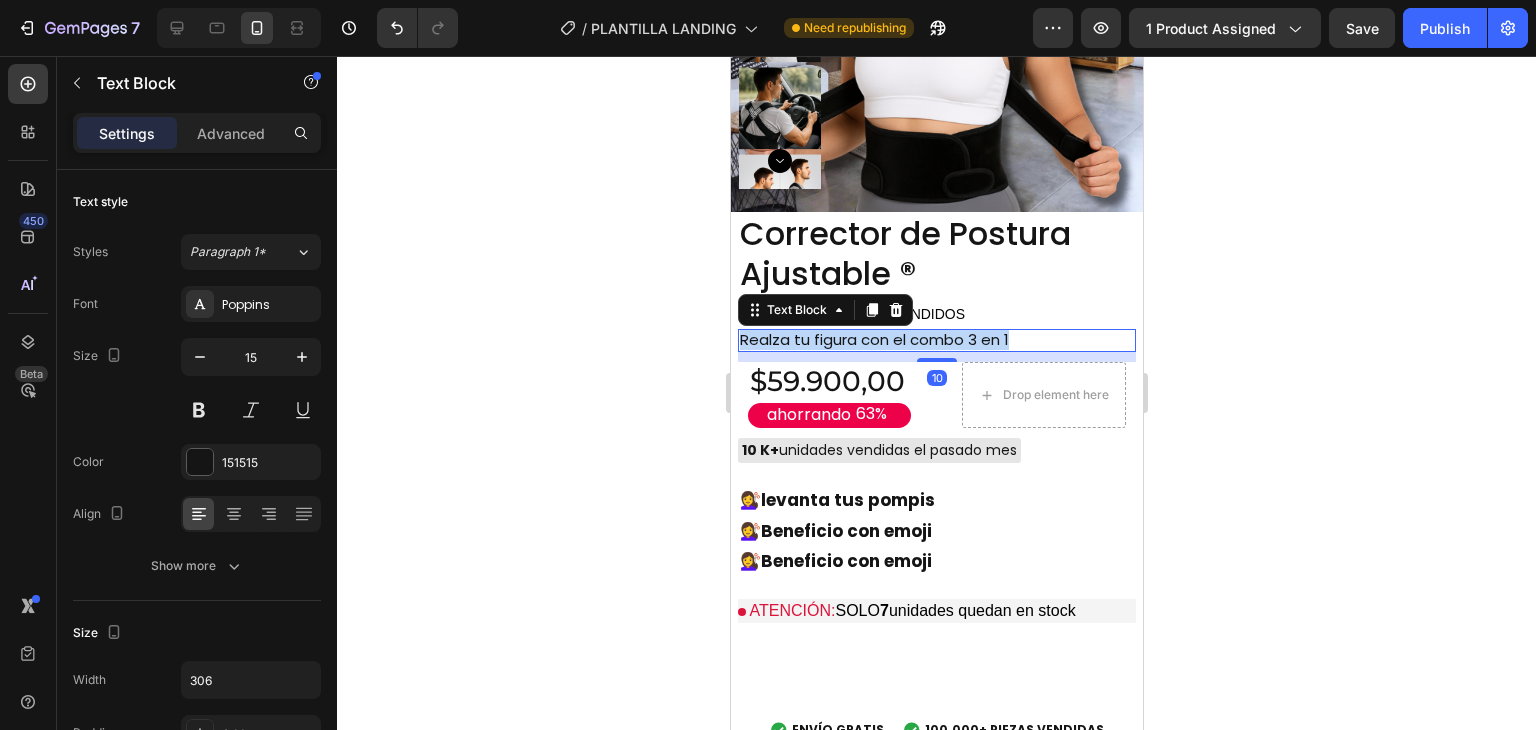 click on "Realza tu figura con el combo 3 en 1" at bounding box center [890, 340] 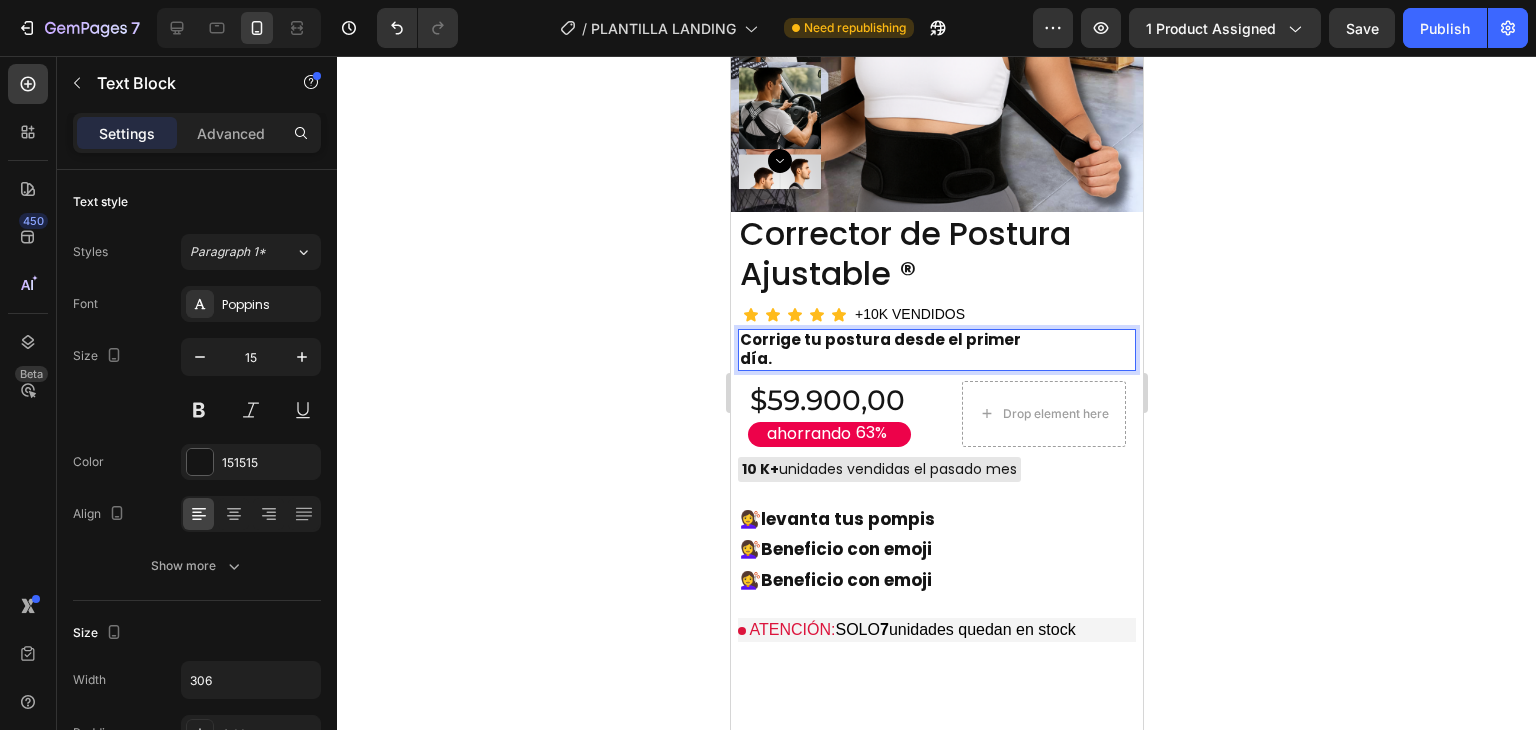 click 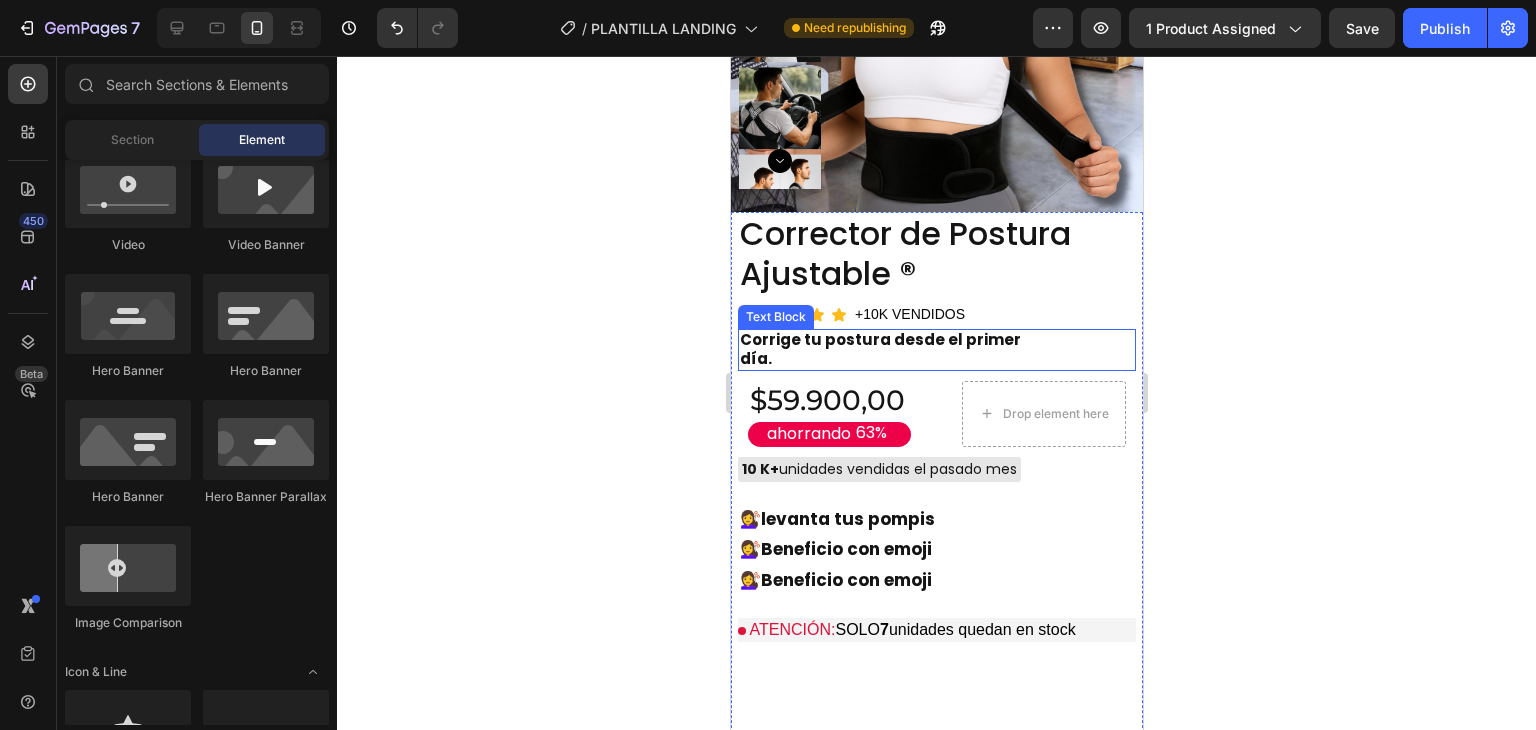 click on "Corrige tu postura desde el primer día." at bounding box center (936, 350) 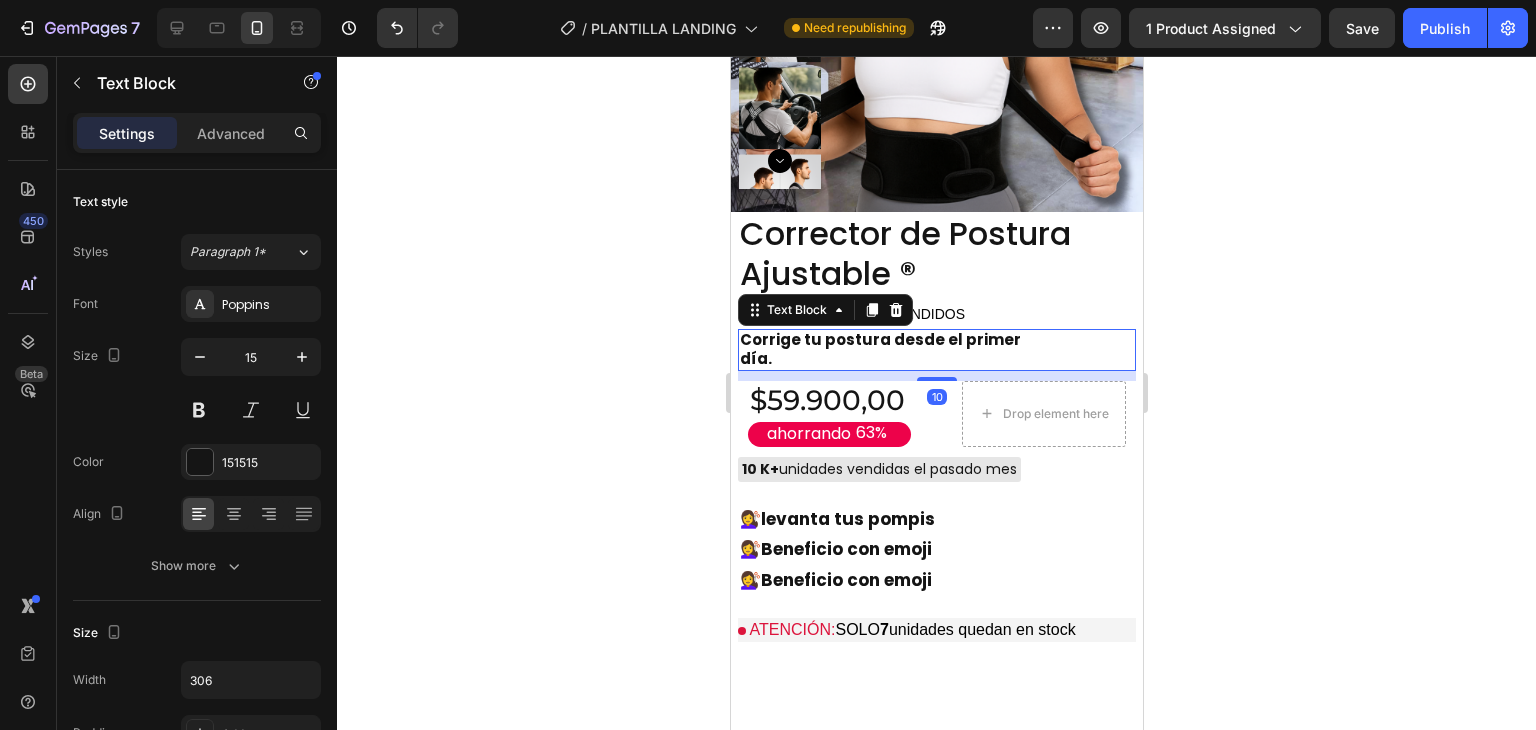 click on "Corrige tu postura desde el primer día." at bounding box center [936, 350] 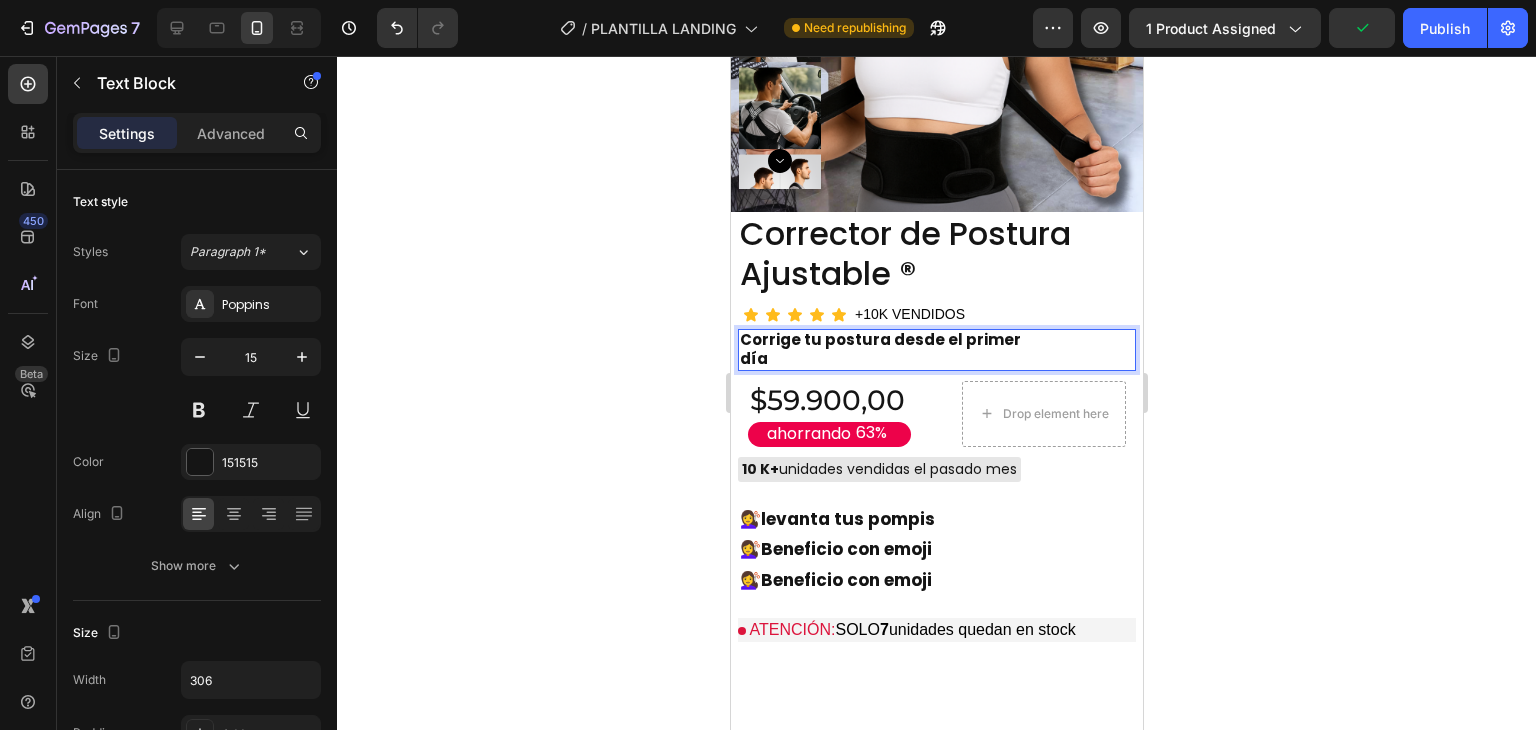 click 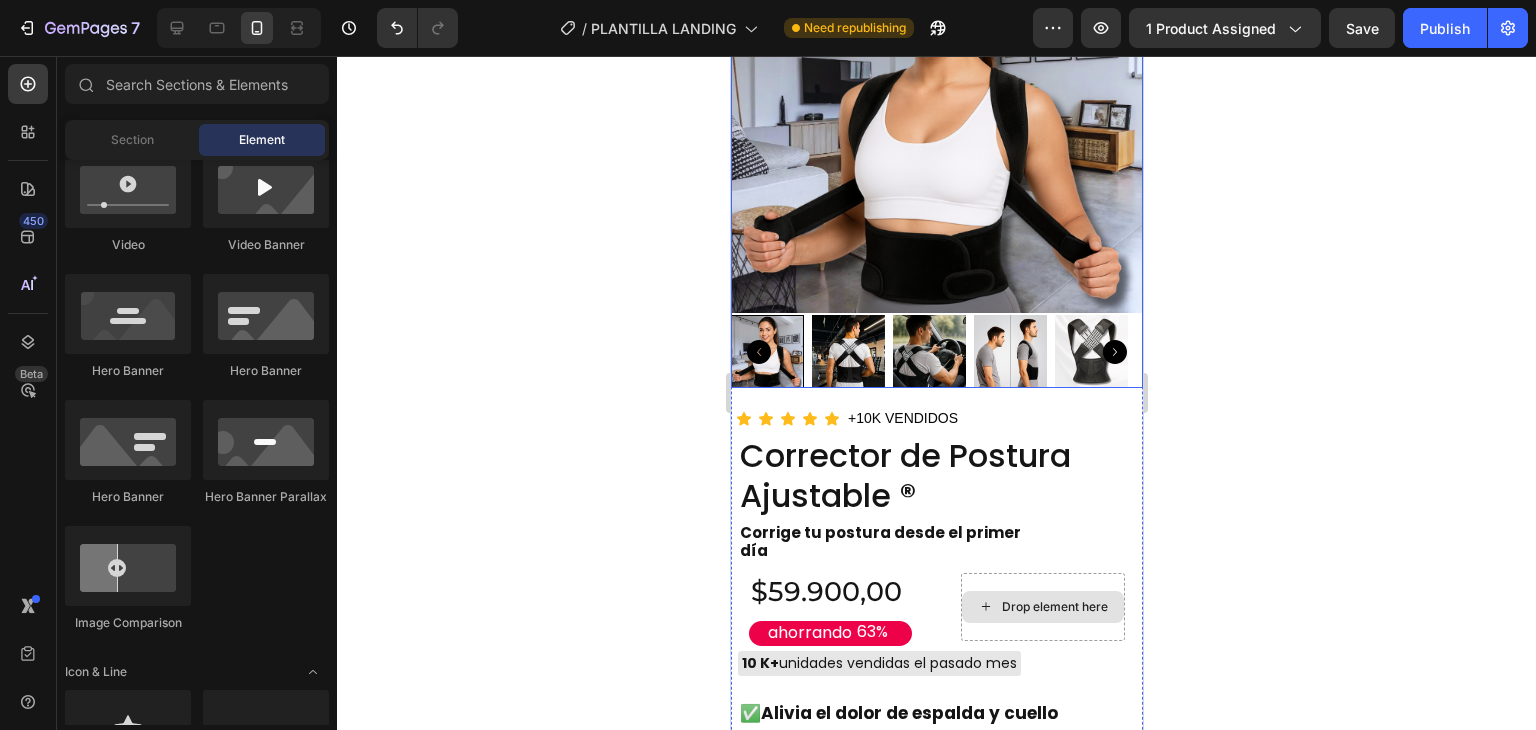 scroll, scrollTop: 1728, scrollLeft: 0, axis: vertical 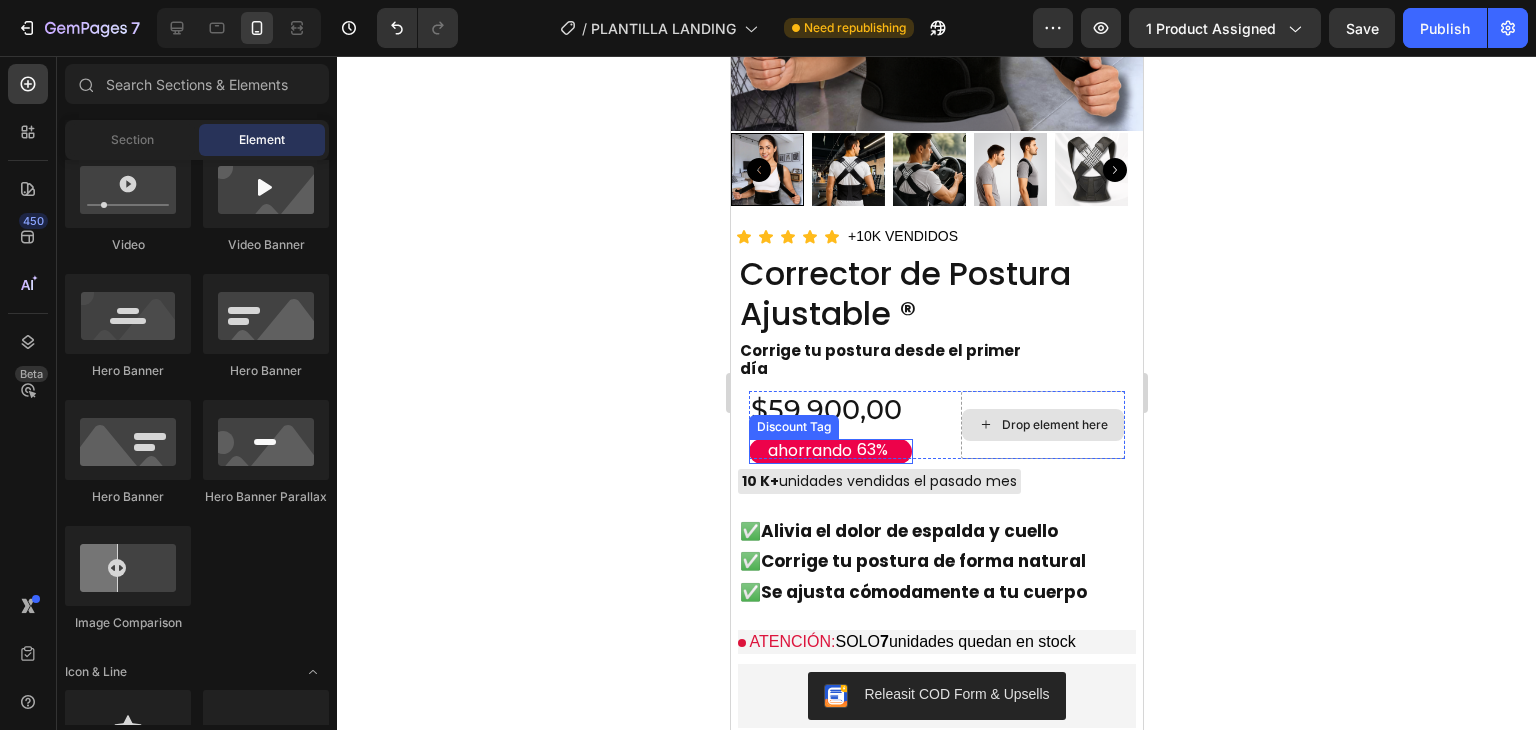 click on "ahorrando 63%" at bounding box center (829, 451) 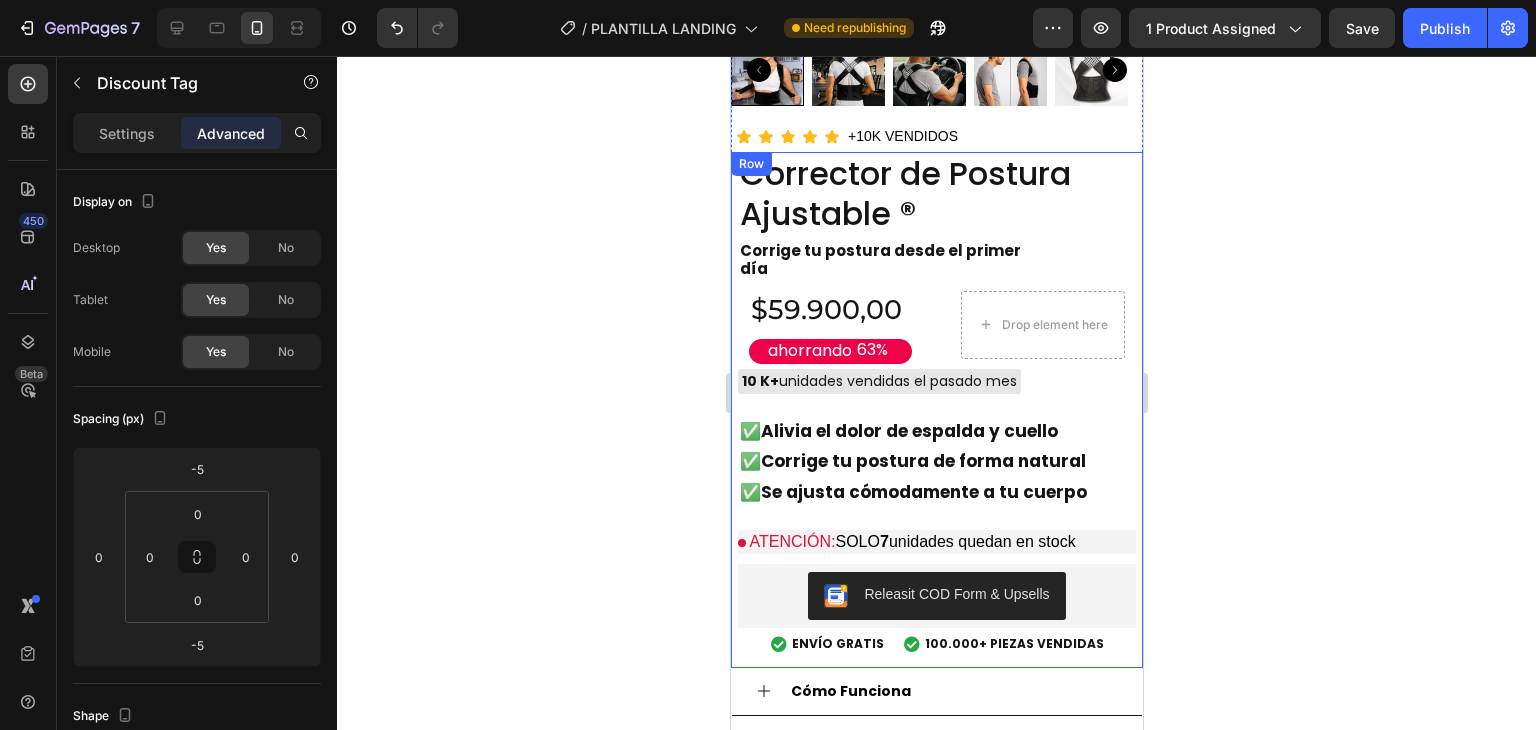 scroll, scrollTop: 1828, scrollLeft: 0, axis: vertical 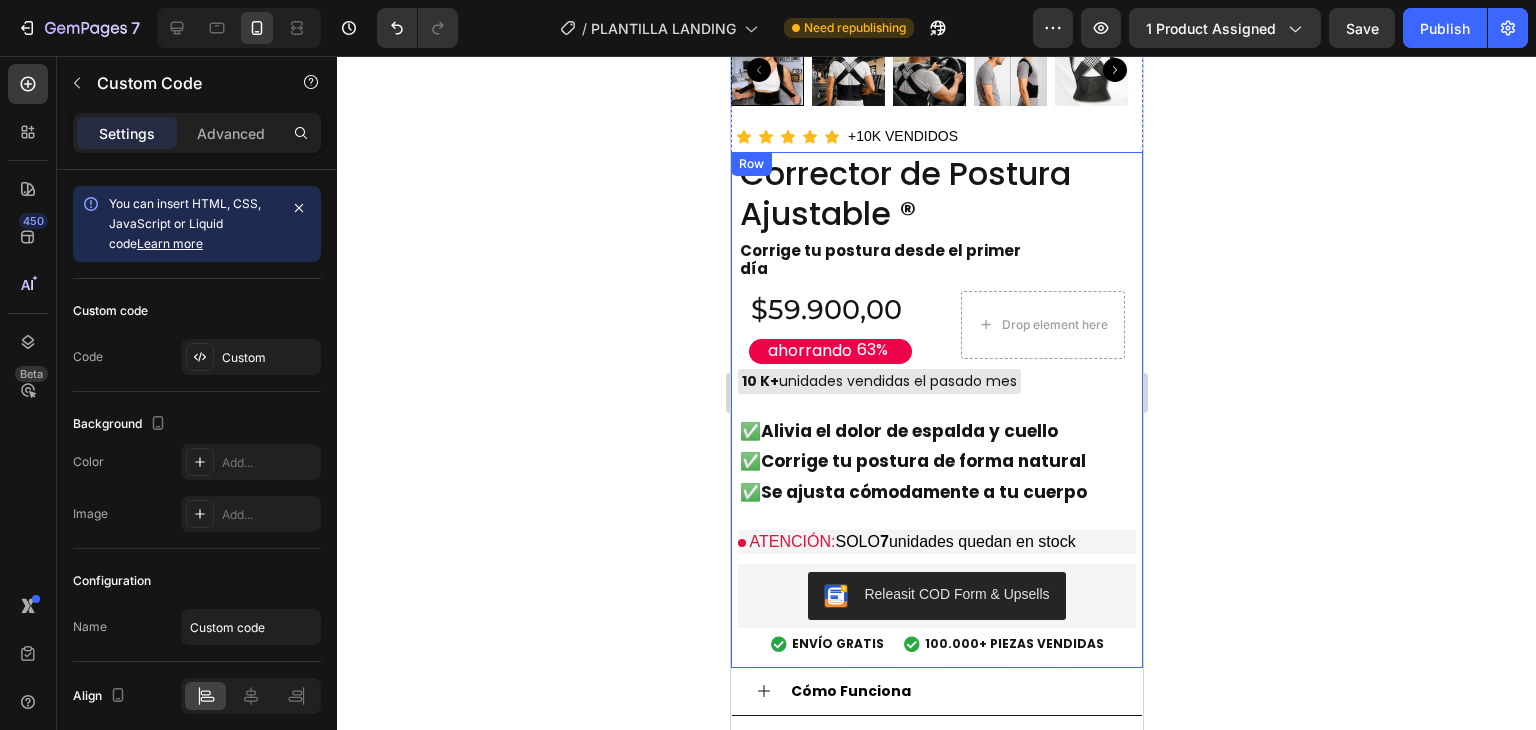 click on "10 K+  unidades vendidas el pasado mes" at bounding box center (878, 381) 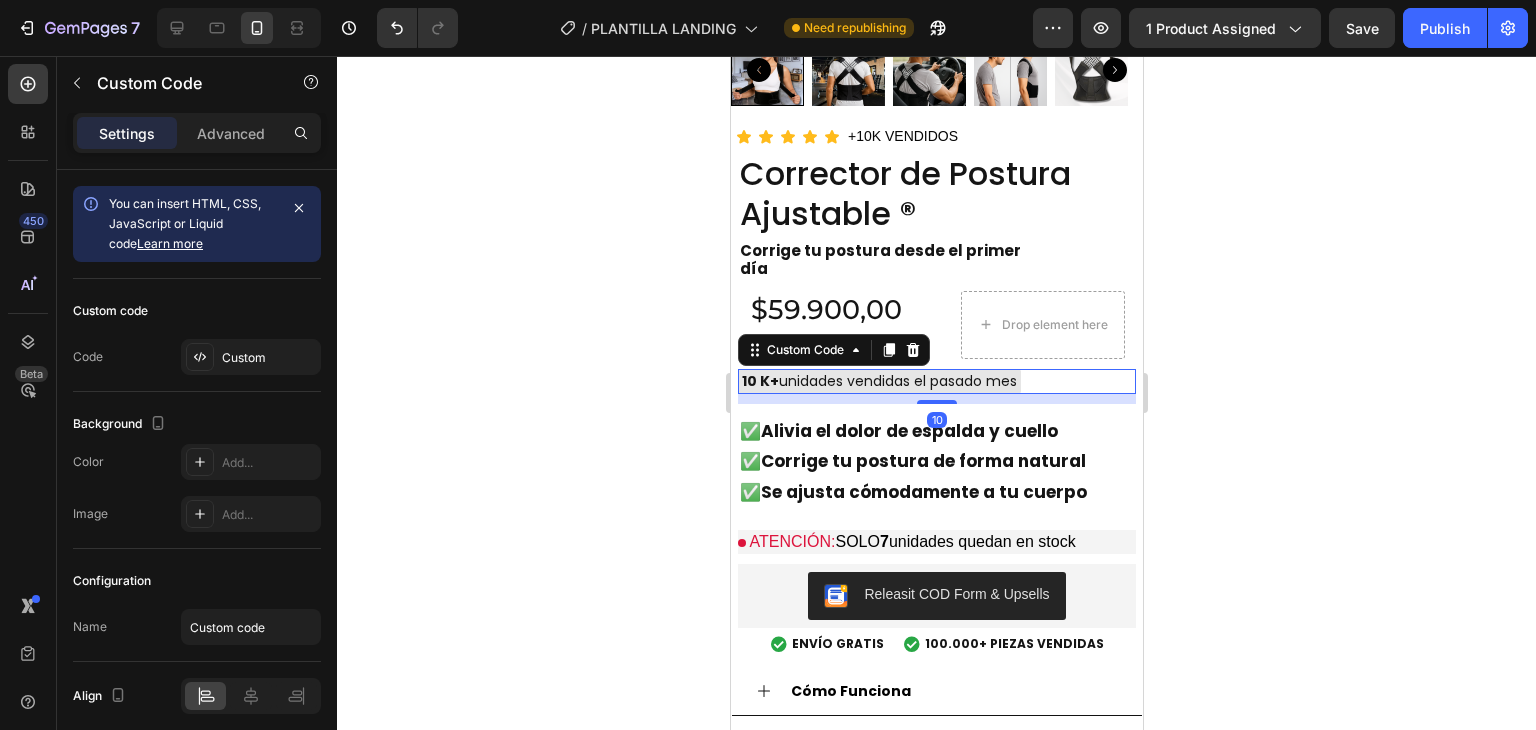 click on "10 K+  unidades vendidas el pasado mes" at bounding box center (878, 381) 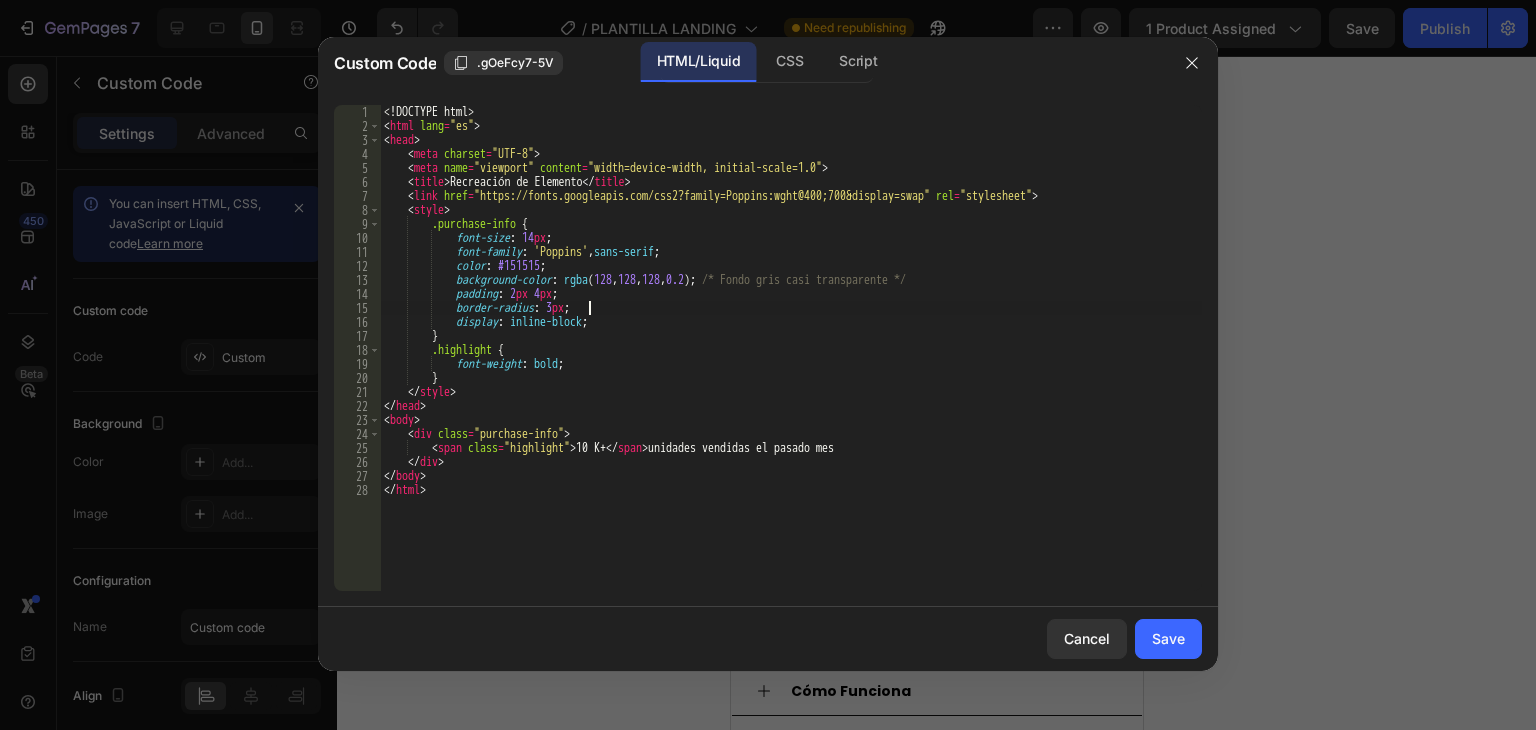 click on "<! DOCTYPE   html > < html   lang = "es" > < head >      < meta   charset = "UTF-8" >      < meta   name = "viewport"   content = "width=device-width, initial-scale=1.0" >      < title > Recreación de Elemento </ title >      < link   href = "https://fonts.googleapis.com/css2?family=Poppins:wght@400;700&display=swap"   rel = "stylesheet" >      < style >           .purchase-info   {                font-size :   14 px ;                font-family :   ' Poppins ' ,  sans-serif ;                color :   #151515 ;                background-color :   rgba ( 128 ,  128 ,  128 ,  0.2 ) ;   /* Fondo gris casi transparente */                padding :   2 px   4 px ;                border-radius :   3 px ;                display :   inline-block ;           }           .highlight   {                font-weight :   bold ;           }      </ style > </ head > < body >      < div   class = "purchase-info" >           < span   class = "highlight" > 10 K+ </ span >  unidades vendidas el pasado mes      </ div > </ body >" at bounding box center (791, 362) 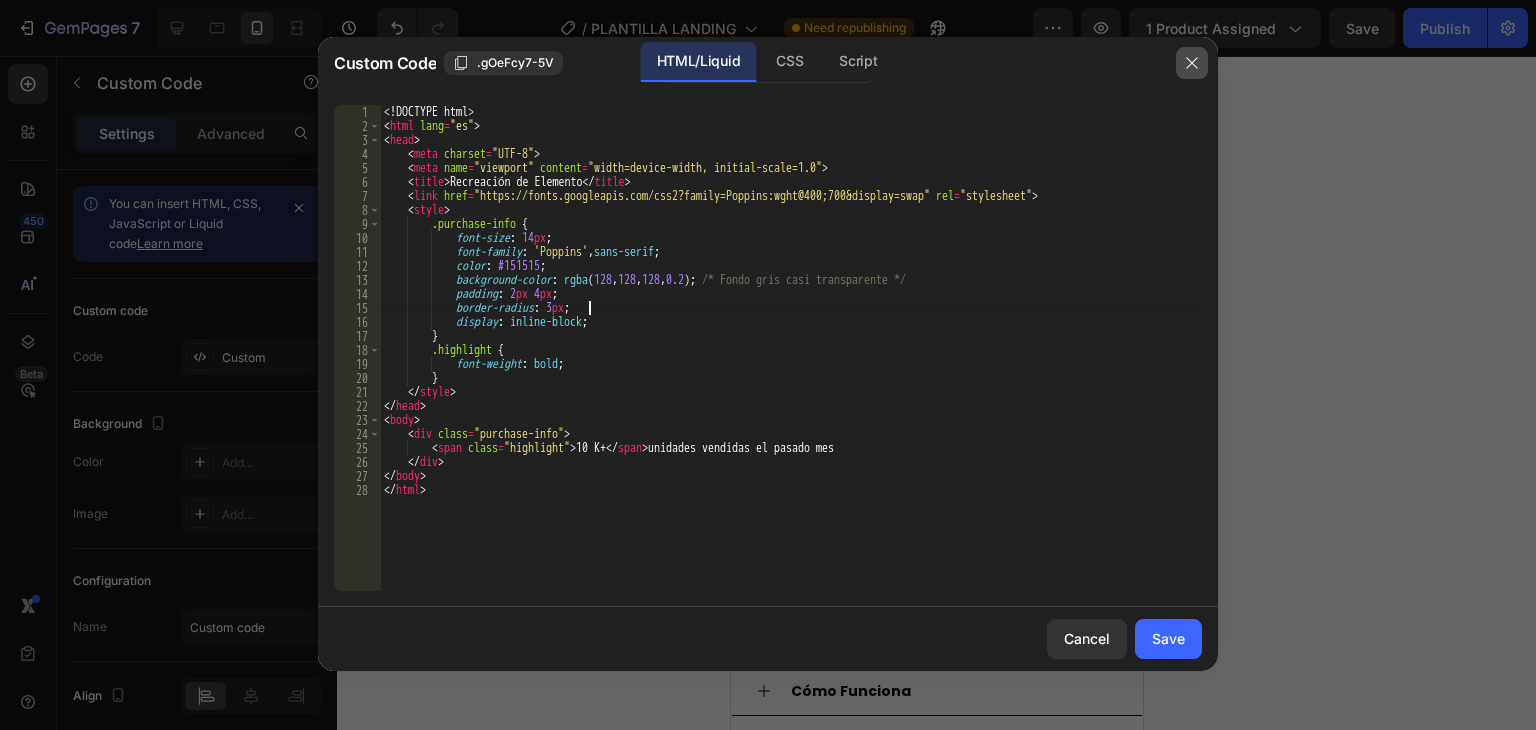 click at bounding box center (1192, 63) 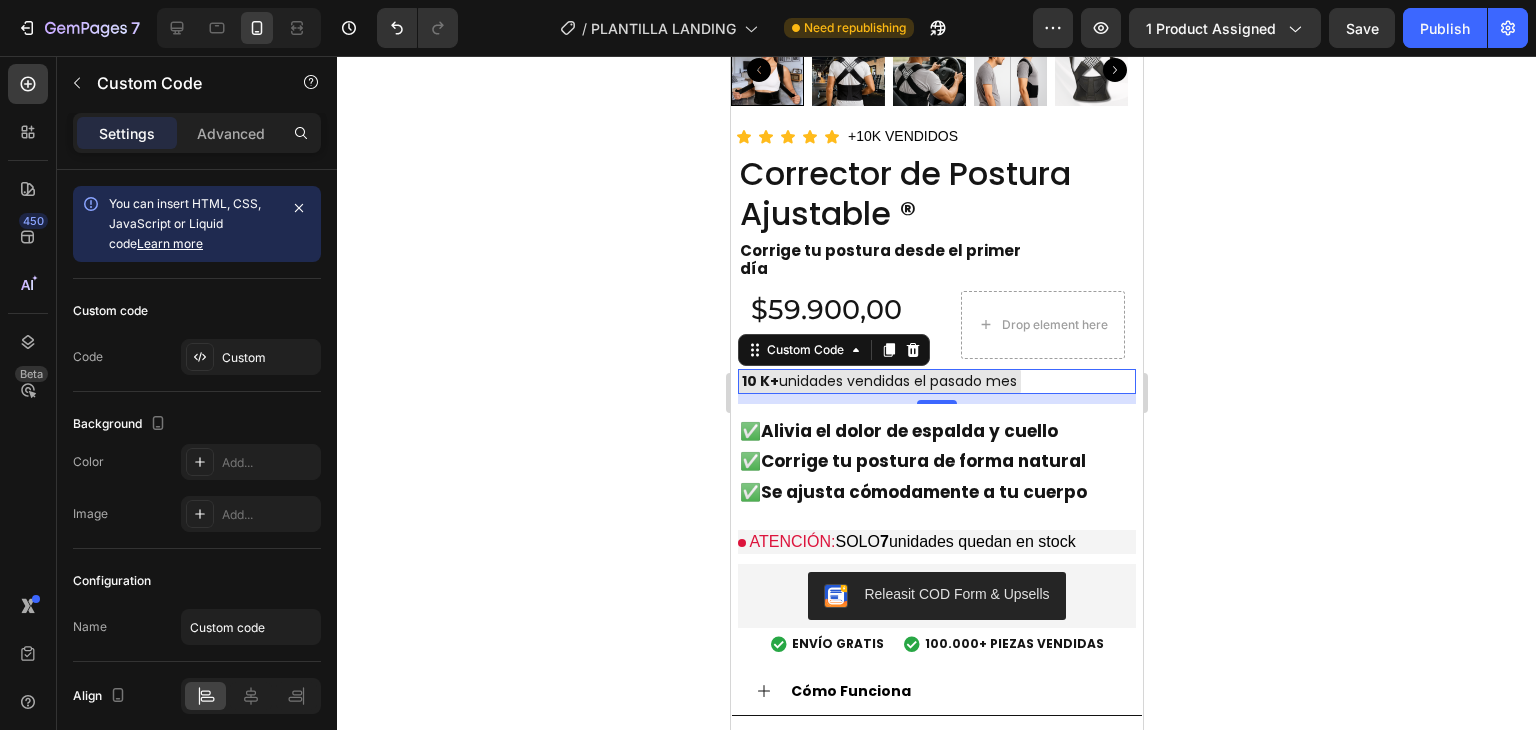 click on "10 K+  unidades vendidas el pasado mes" at bounding box center [878, 381] 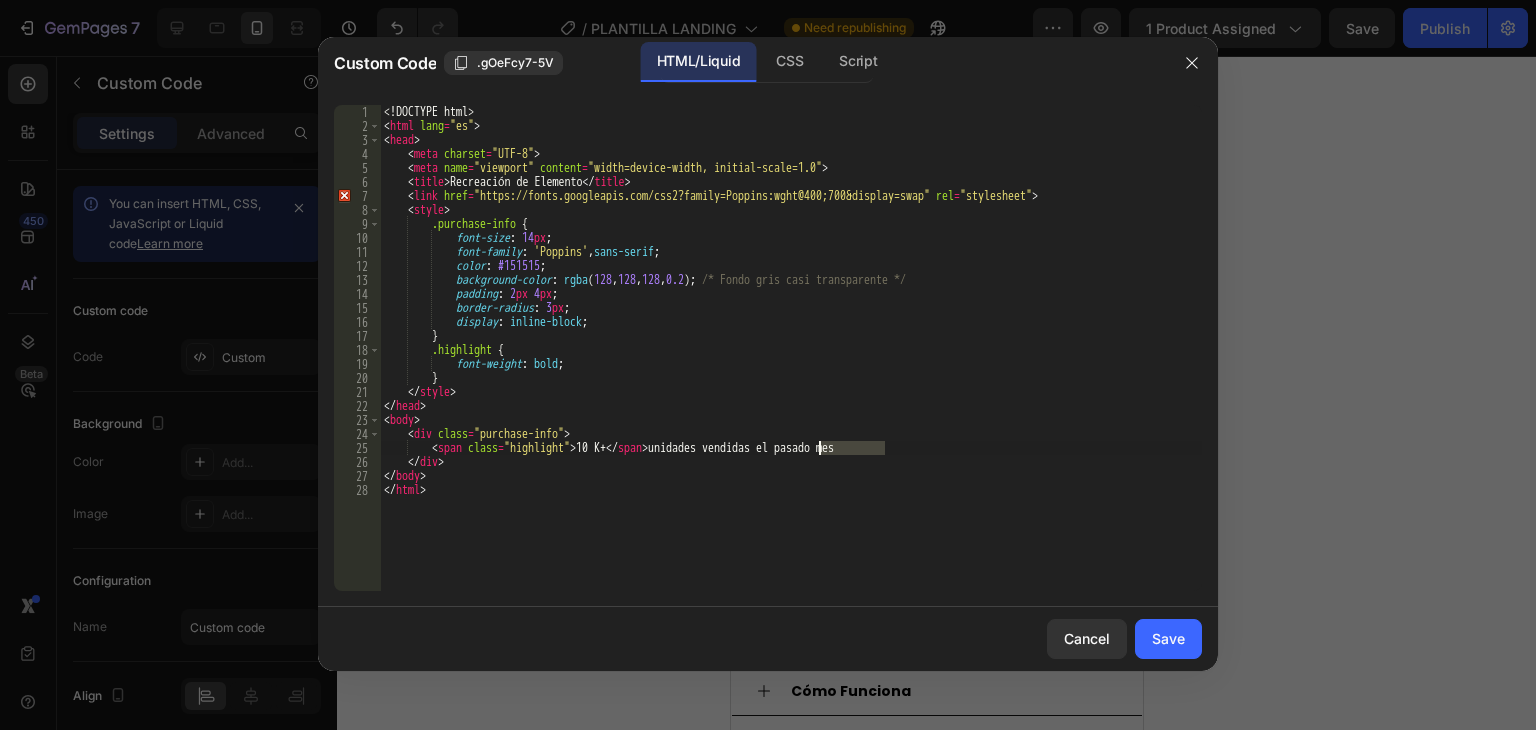 drag, startPoint x: 885, startPoint y: 450, endPoint x: 821, endPoint y: 448, distance: 64.03124 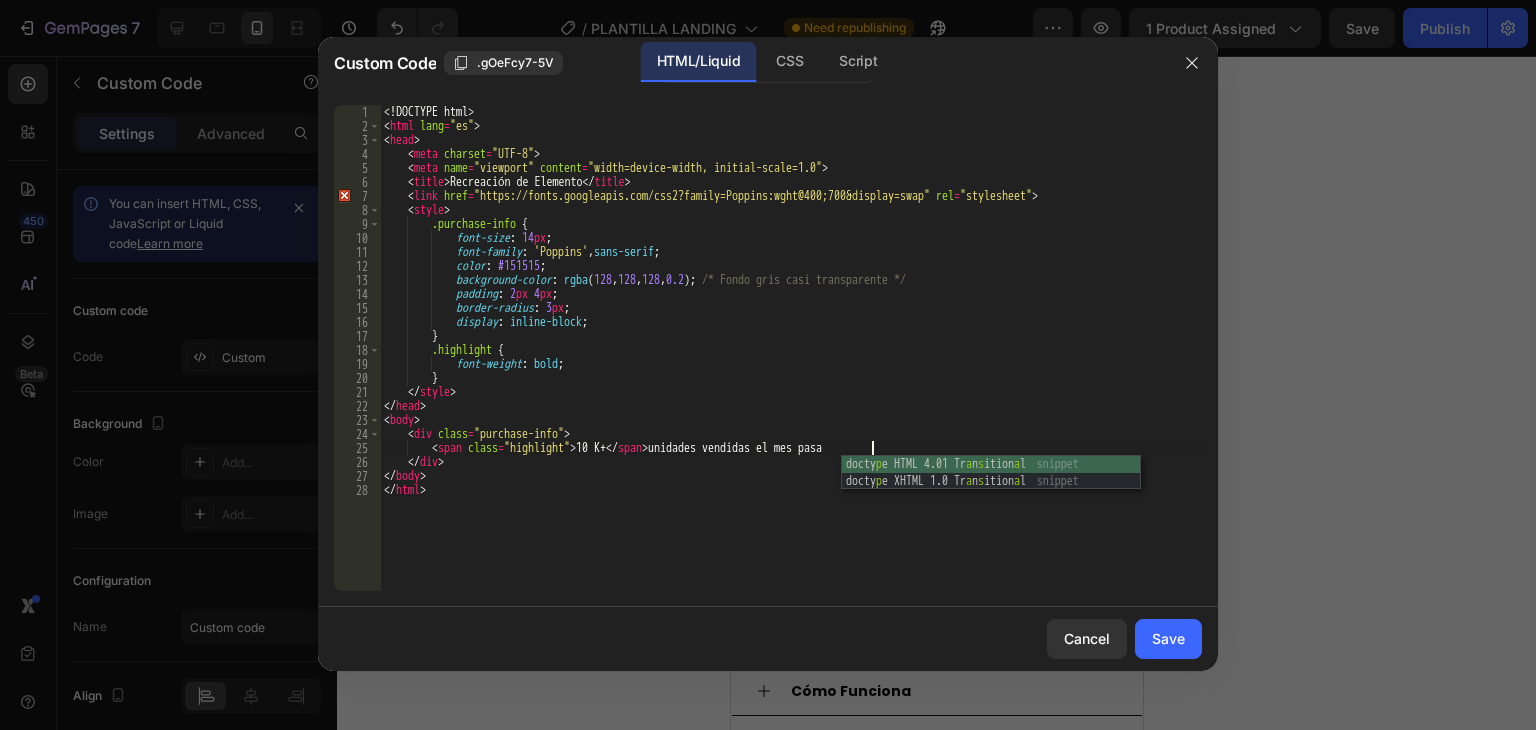 scroll, scrollTop: 0, scrollLeft: 40, axis: horizontal 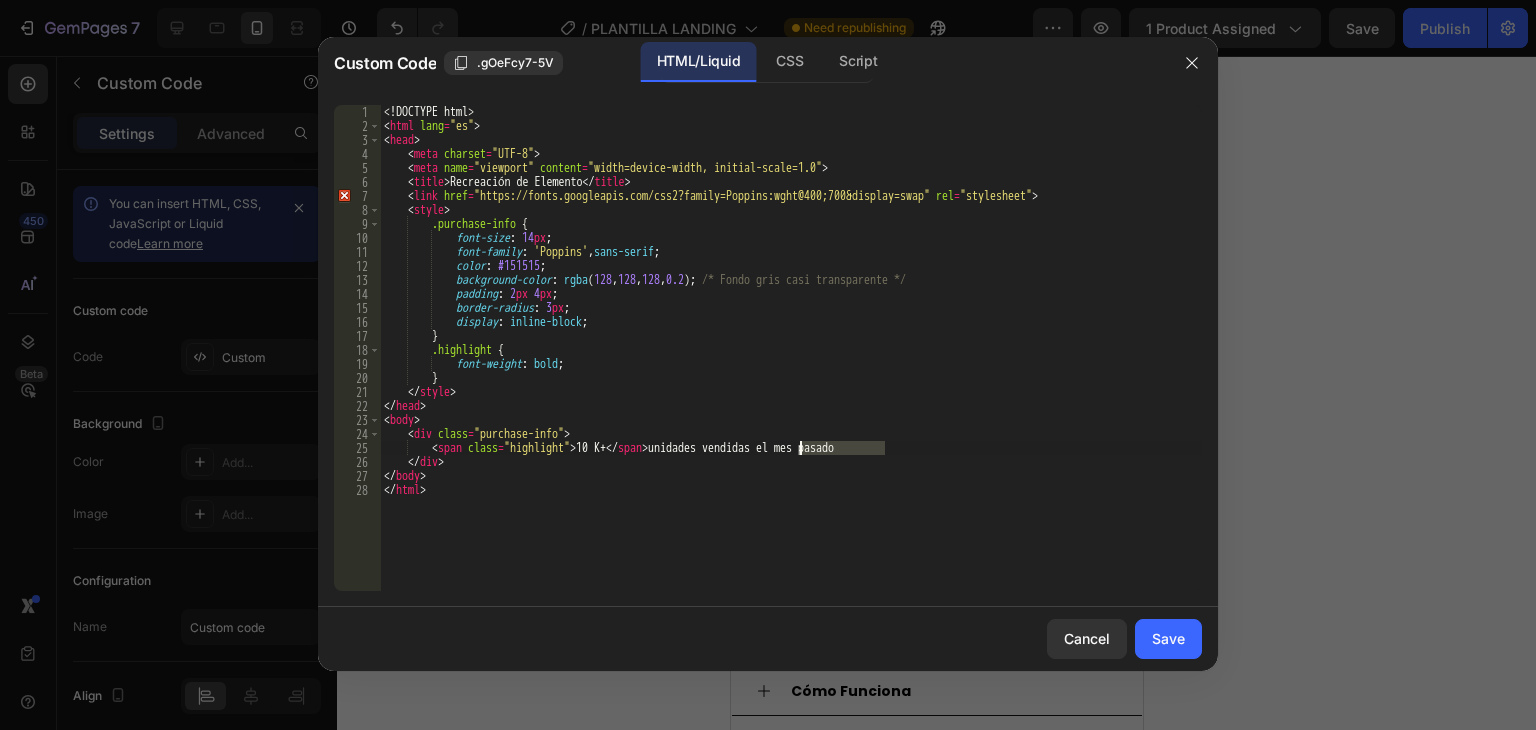 drag, startPoint x: 892, startPoint y: 449, endPoint x: 799, endPoint y: 452, distance: 93.04838 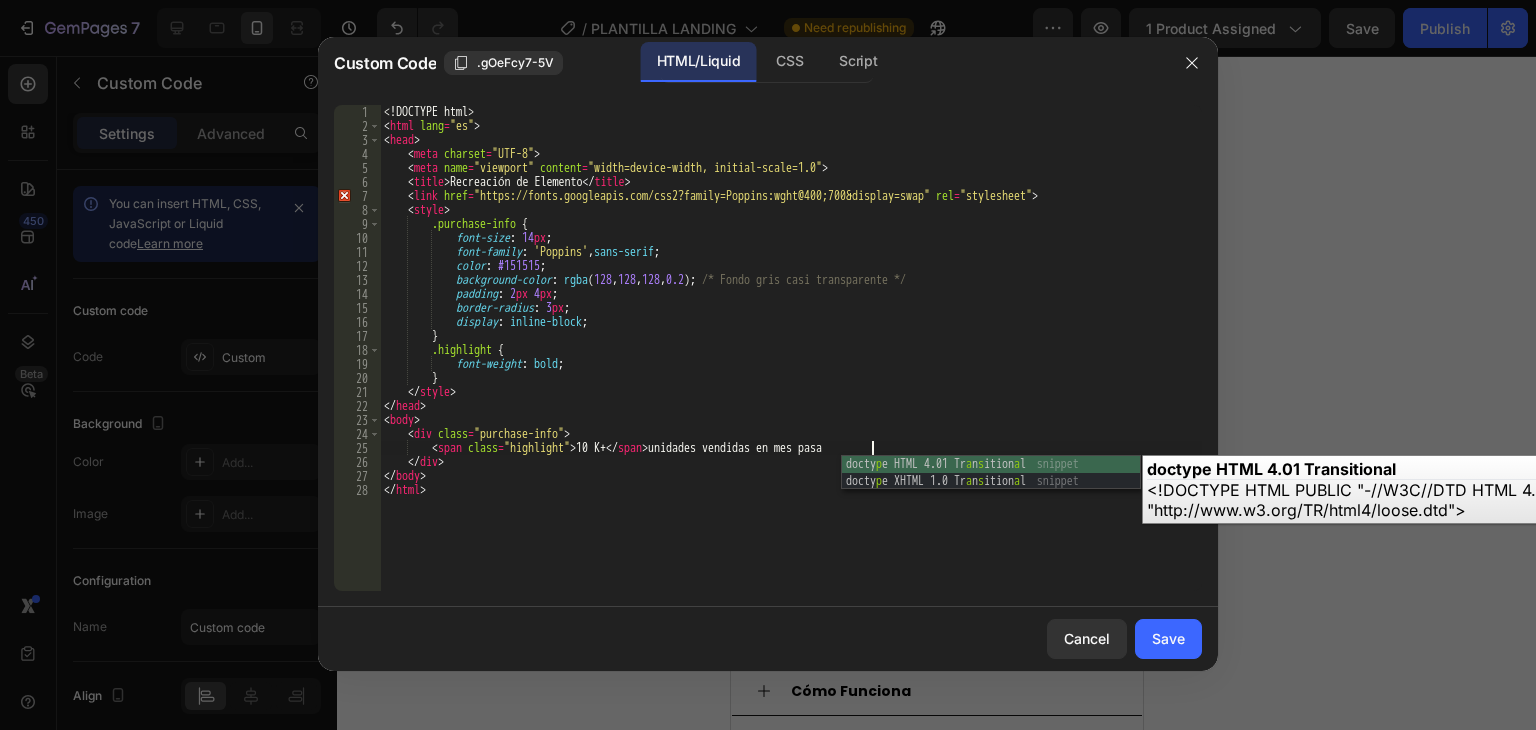 scroll, scrollTop: 0, scrollLeft: 40, axis: horizontal 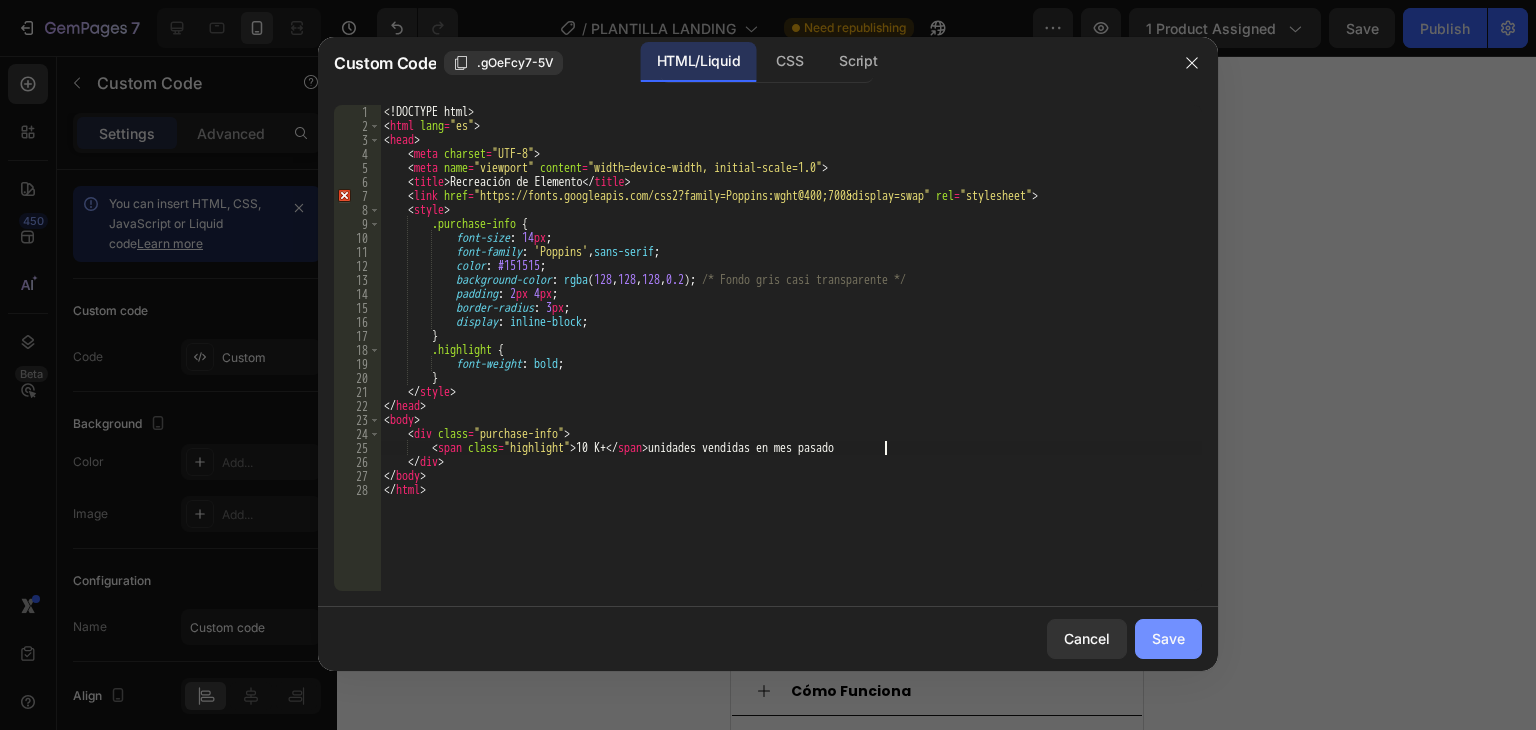 type on "<span class="highlight">10 K+</span> unidades vendidas en mes pasado" 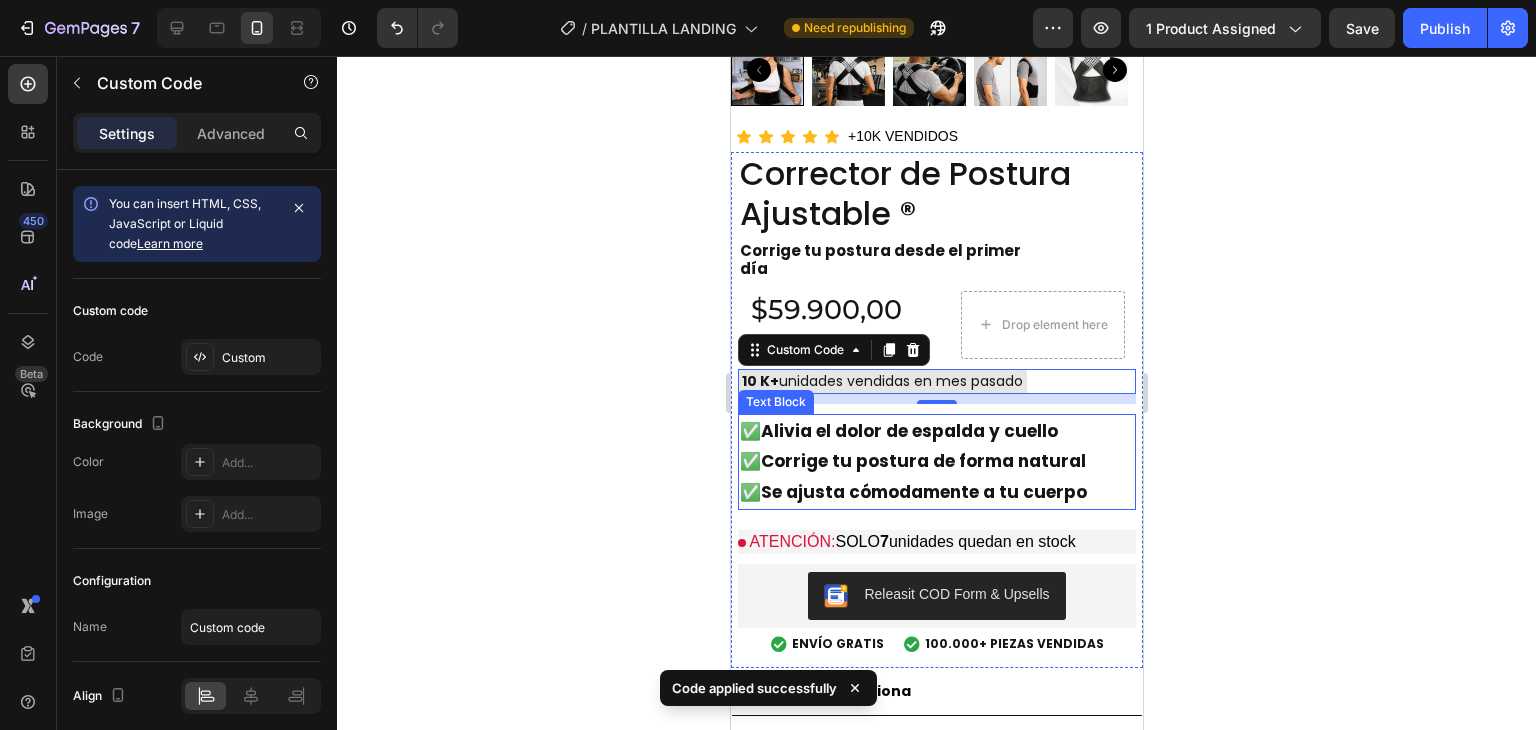 click on "Corrige tu postura de forma natural" at bounding box center (922, 461) 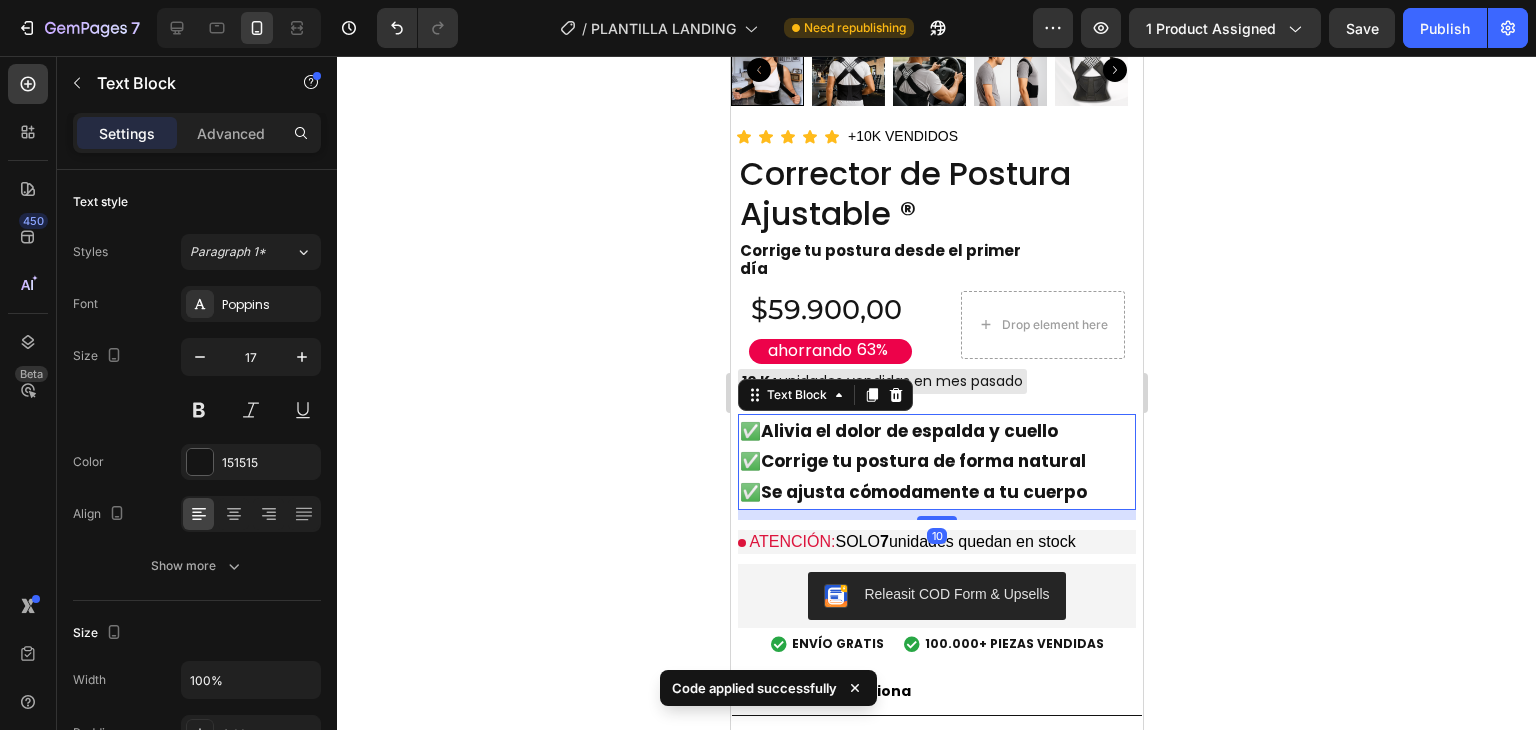 click on "Corrige tu postura de forma natural" at bounding box center [922, 461] 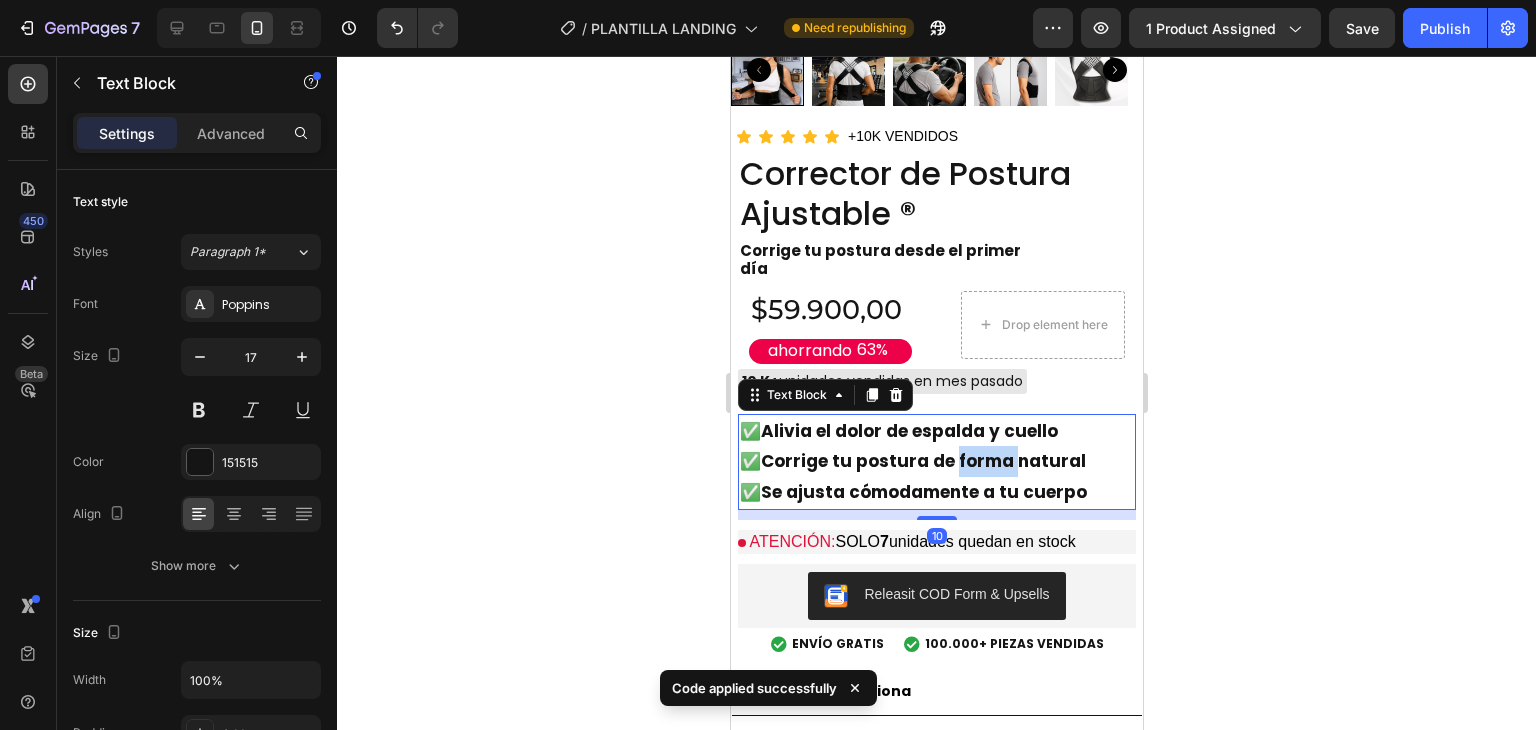 click on "Corrige tu postura de forma natural" at bounding box center [922, 461] 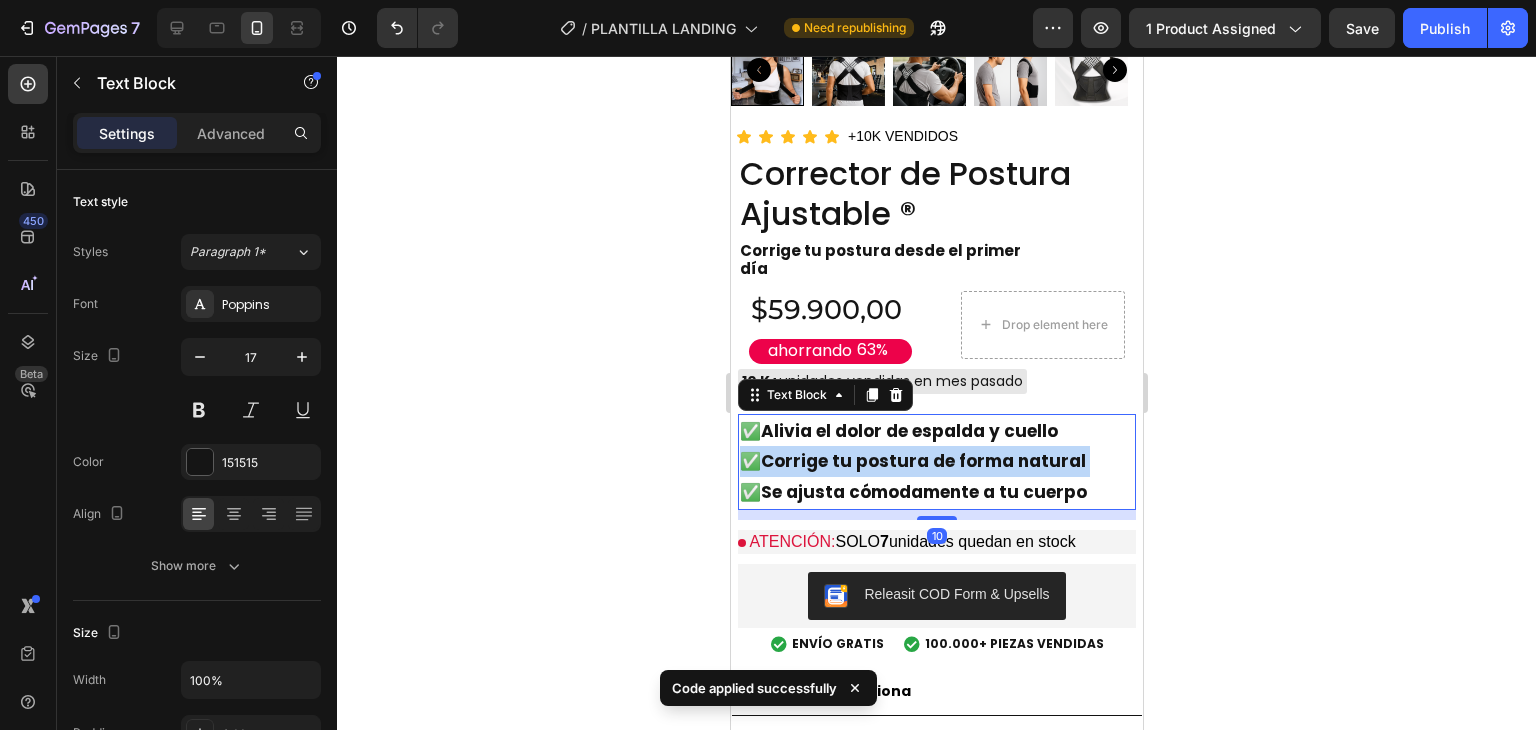click on "Corrige tu postura de forma natural" at bounding box center [922, 461] 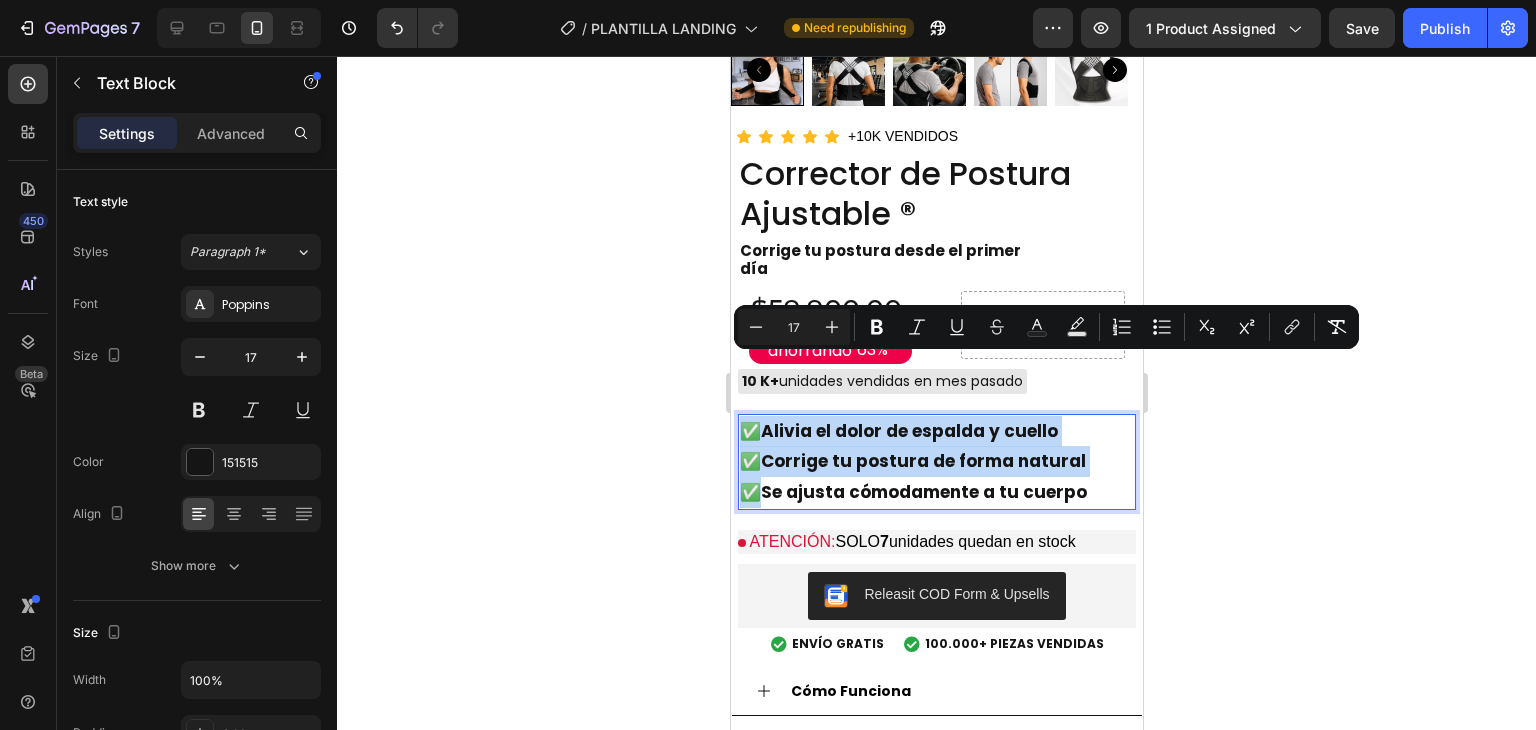 copy on "✅  Alivia el dolor de espalda y cuello ✅  Corrige tu postura de forma natural ✅" 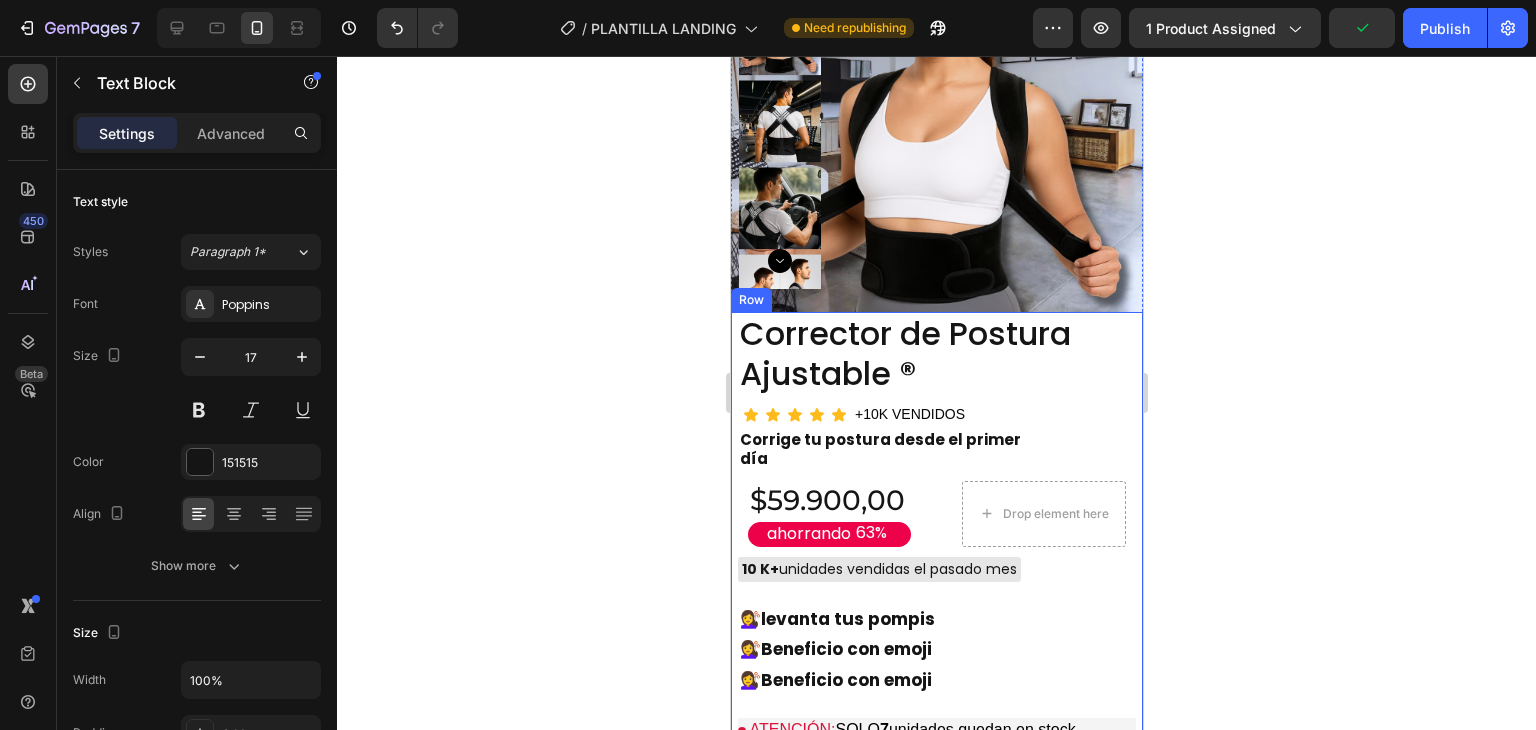 scroll, scrollTop: 5428, scrollLeft: 0, axis: vertical 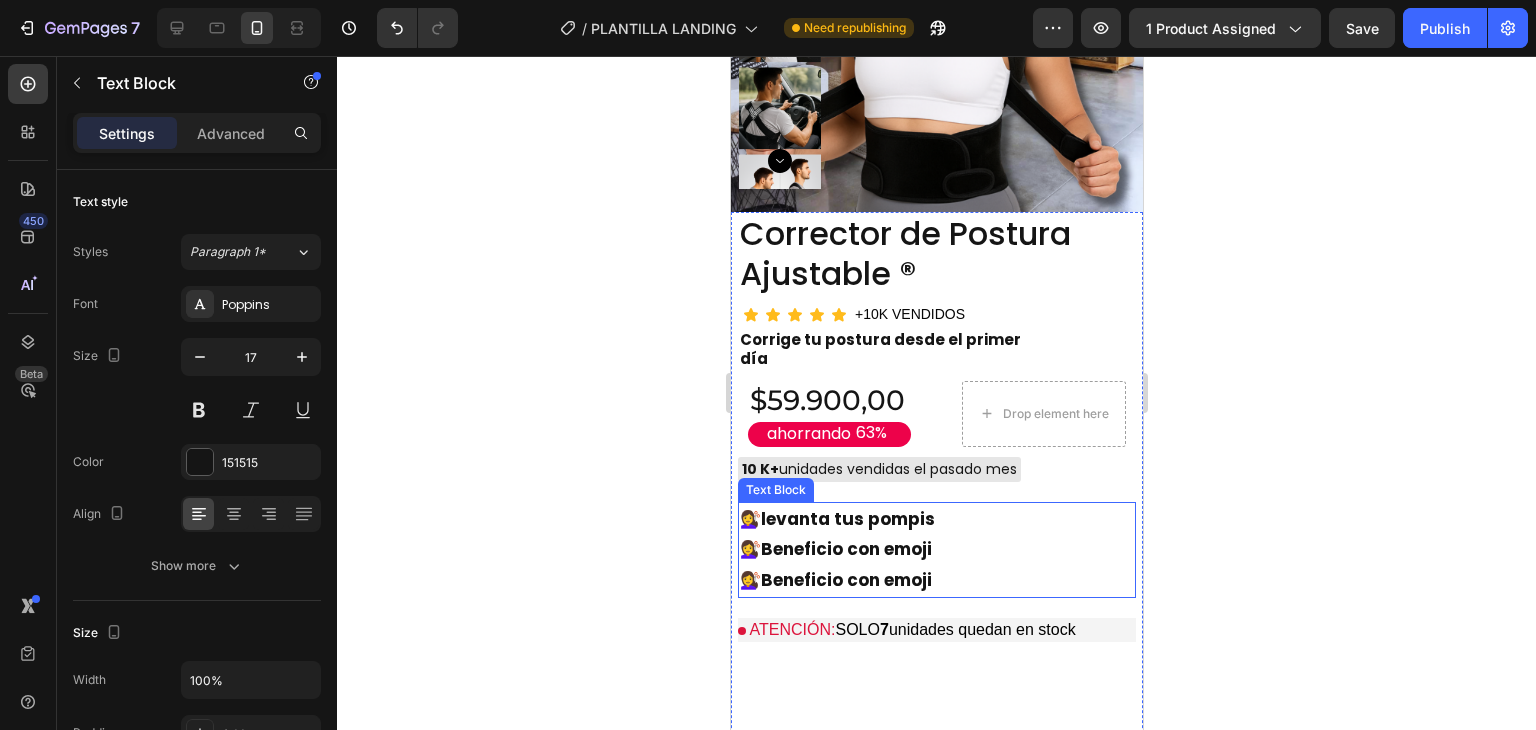 click on "Beneficio con emoji" at bounding box center [845, 549] 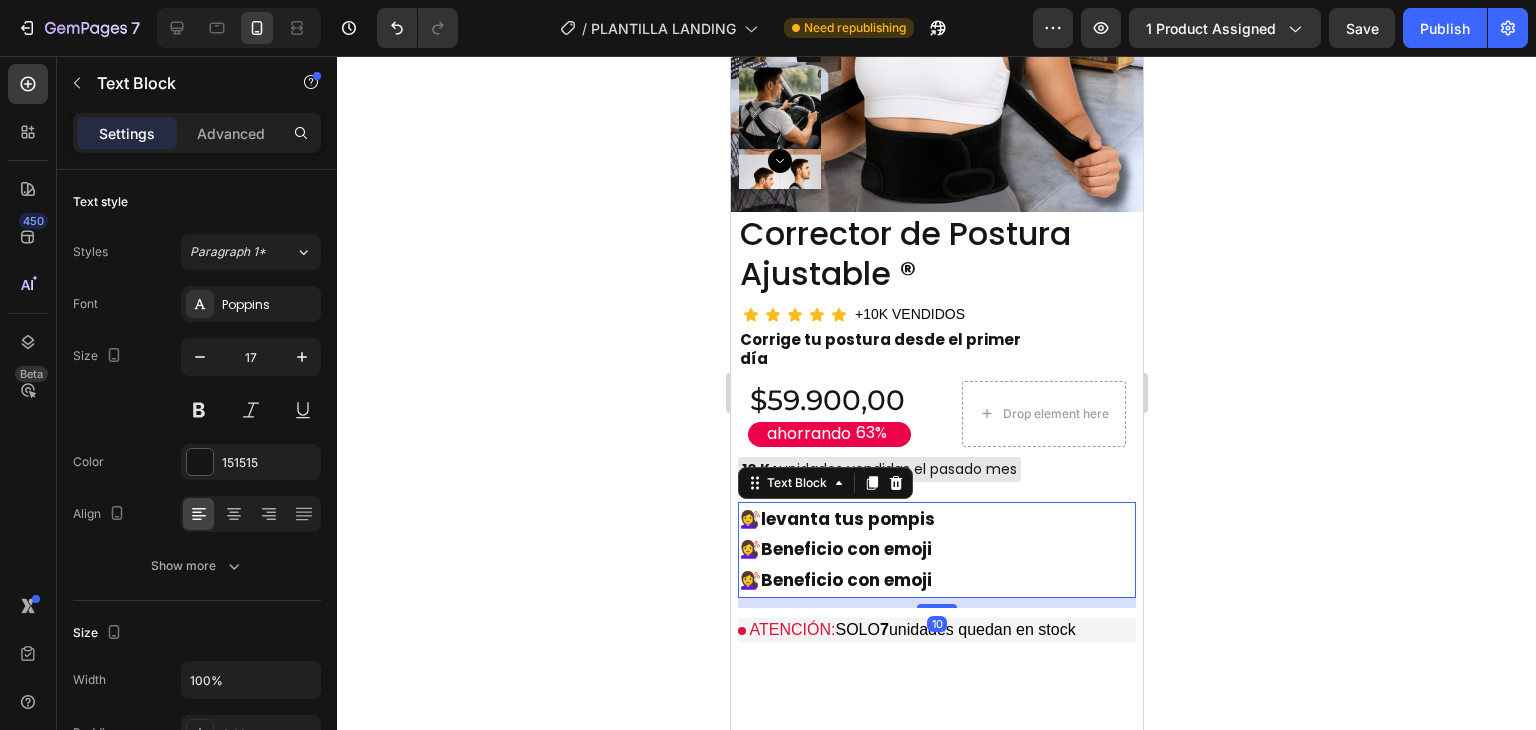 scroll, scrollTop: 566, scrollLeft: 0, axis: vertical 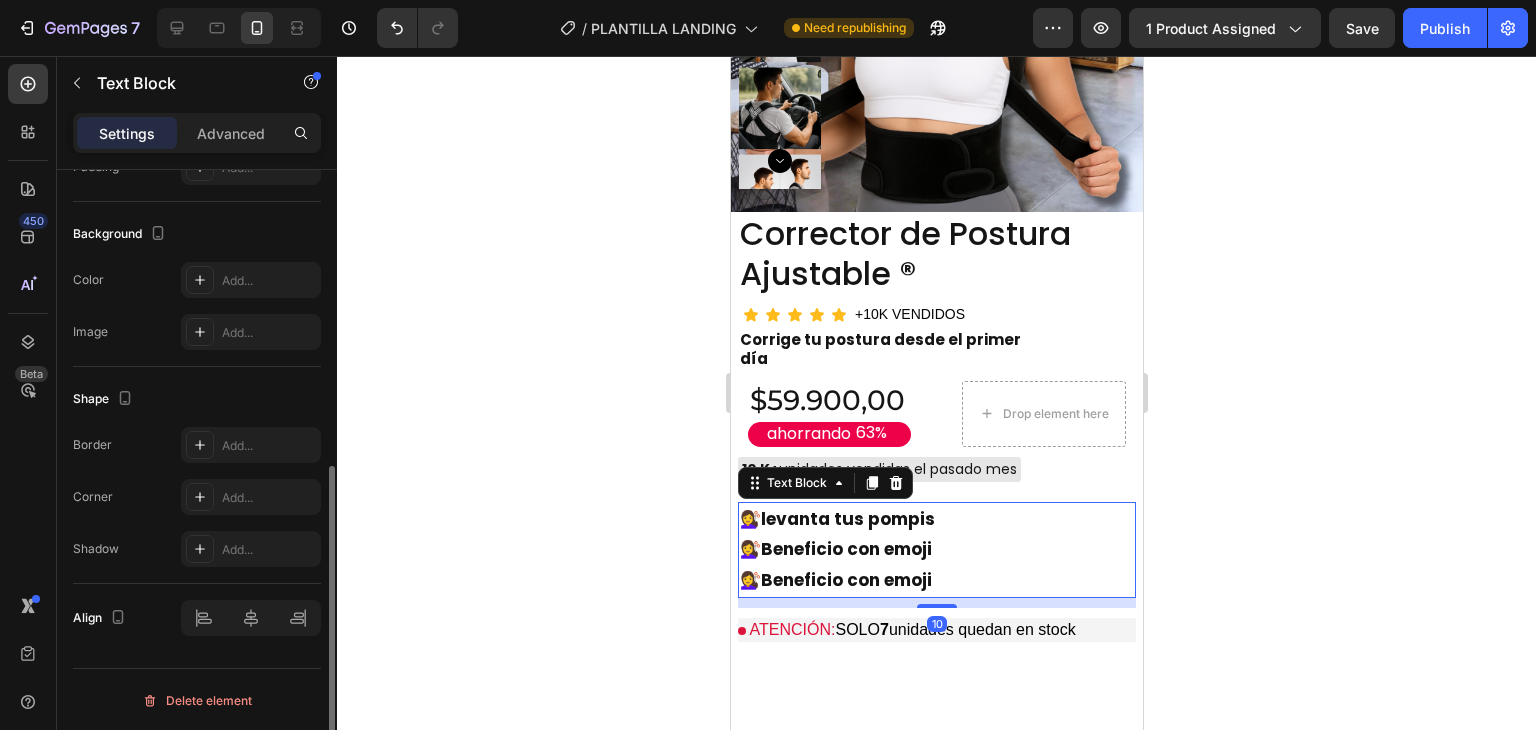 click on "Beneficio con emoji" at bounding box center (845, 549) 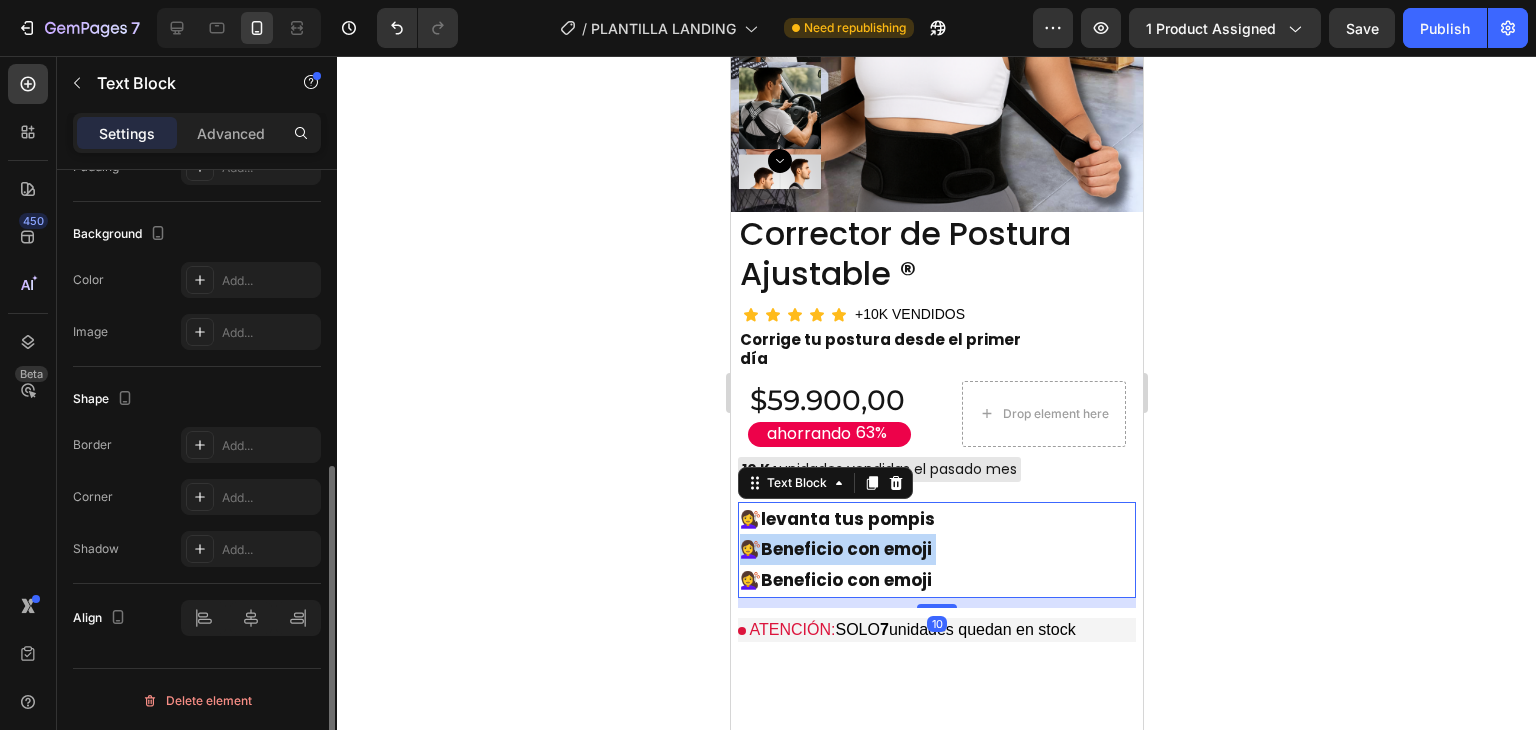 click on "Beneficio con emoji" at bounding box center (845, 549) 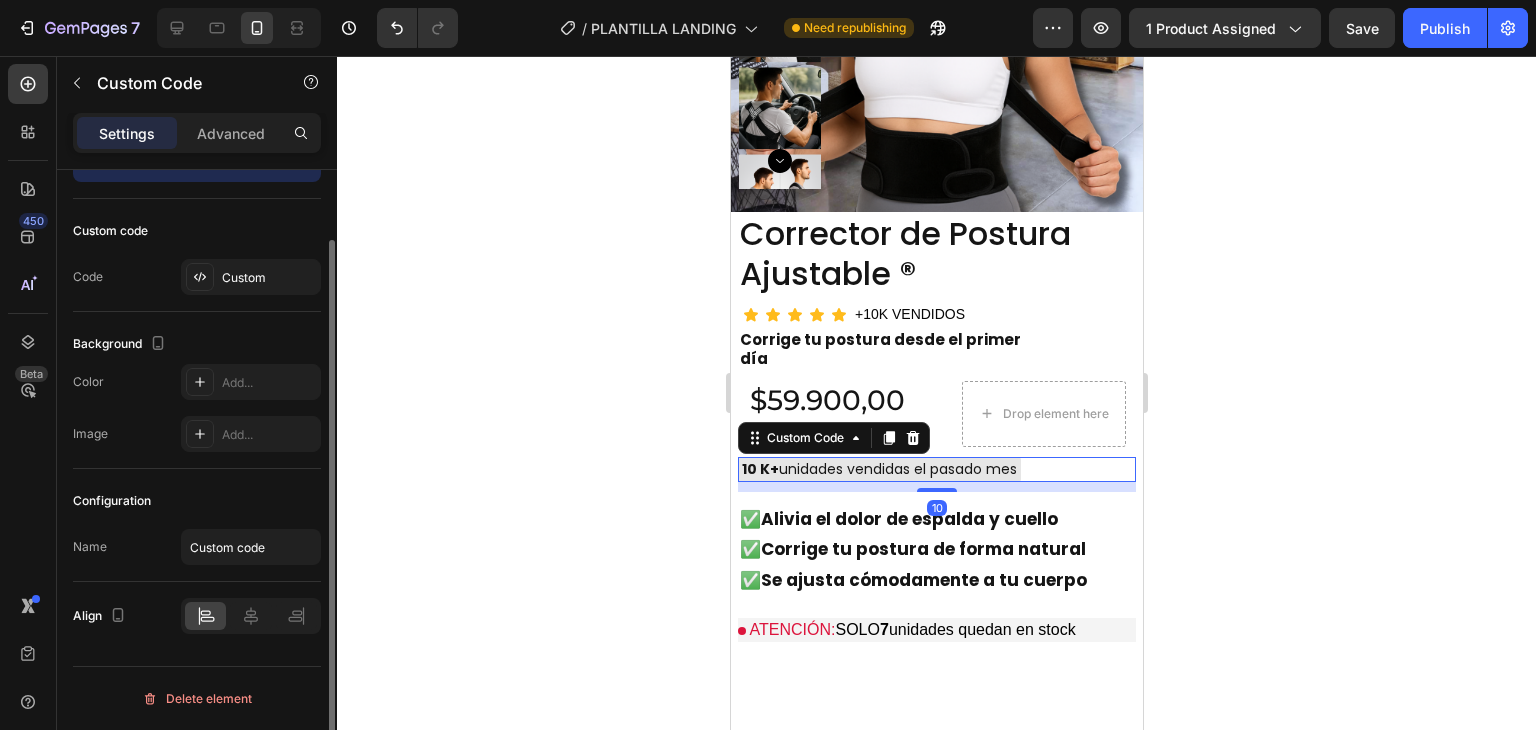 click on "10 K+  unidades vendidas el pasado mes" at bounding box center (878, 469) 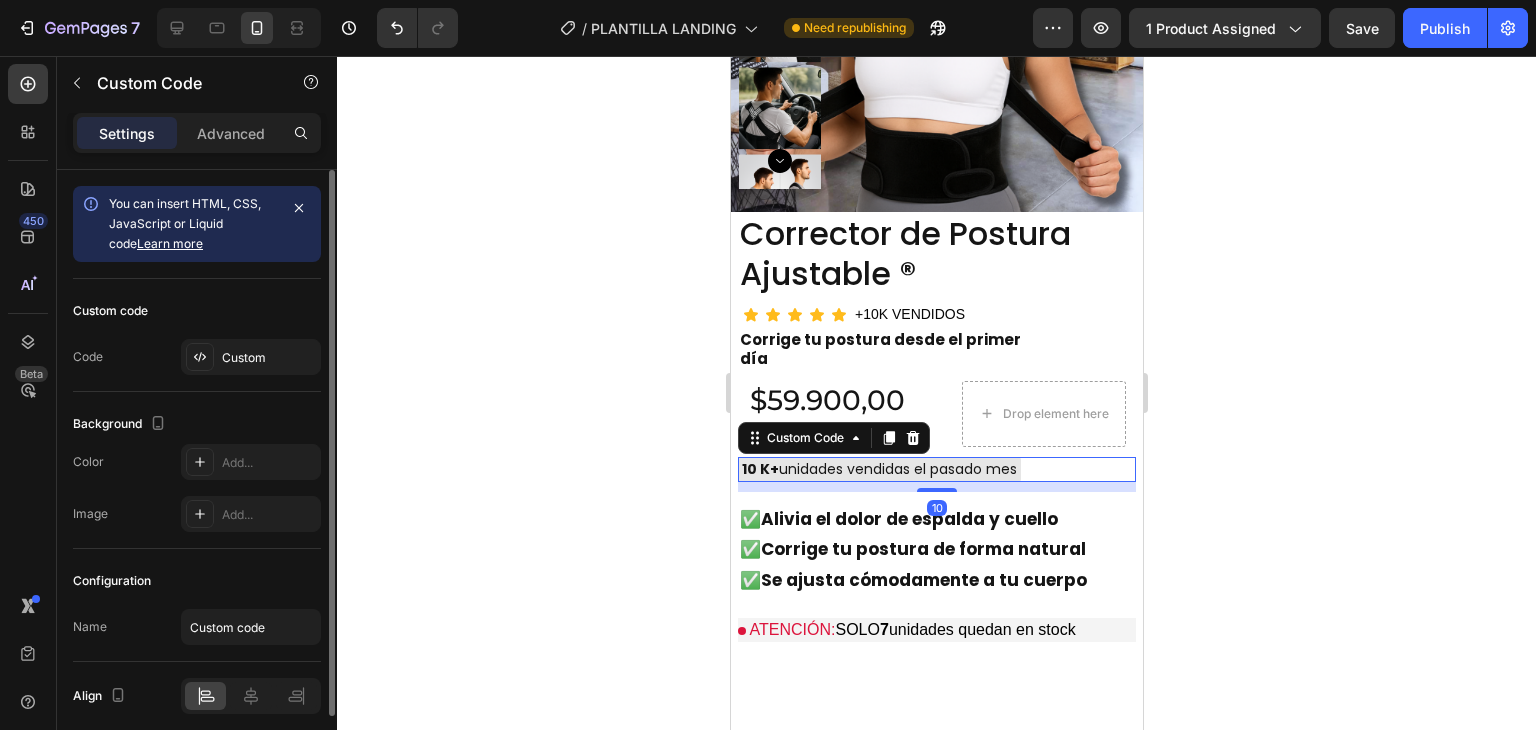 click on "10 K+  unidades vendidas el pasado mes" at bounding box center (878, 469) 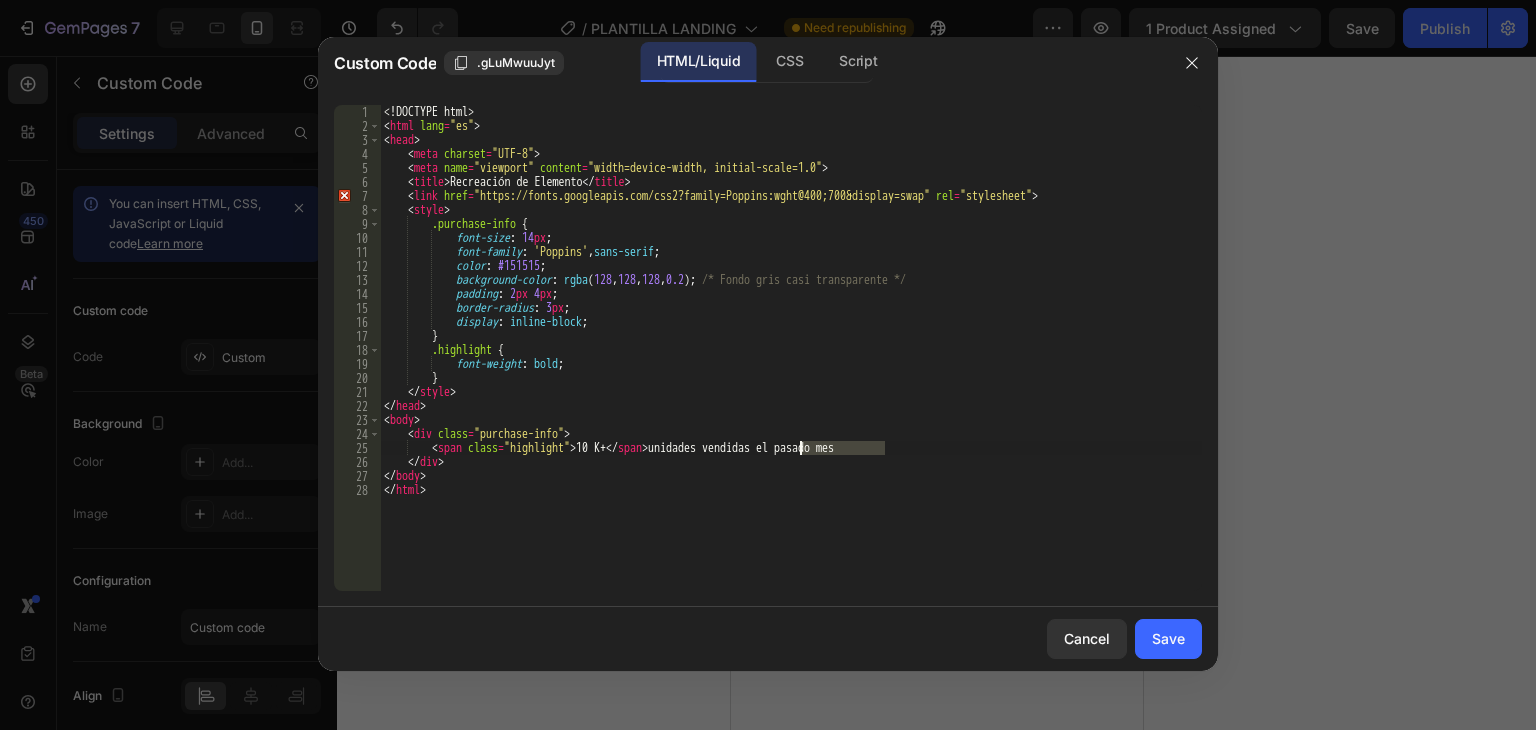 drag, startPoint x: 898, startPoint y: 450, endPoint x: 803, endPoint y: 449, distance: 95.005264 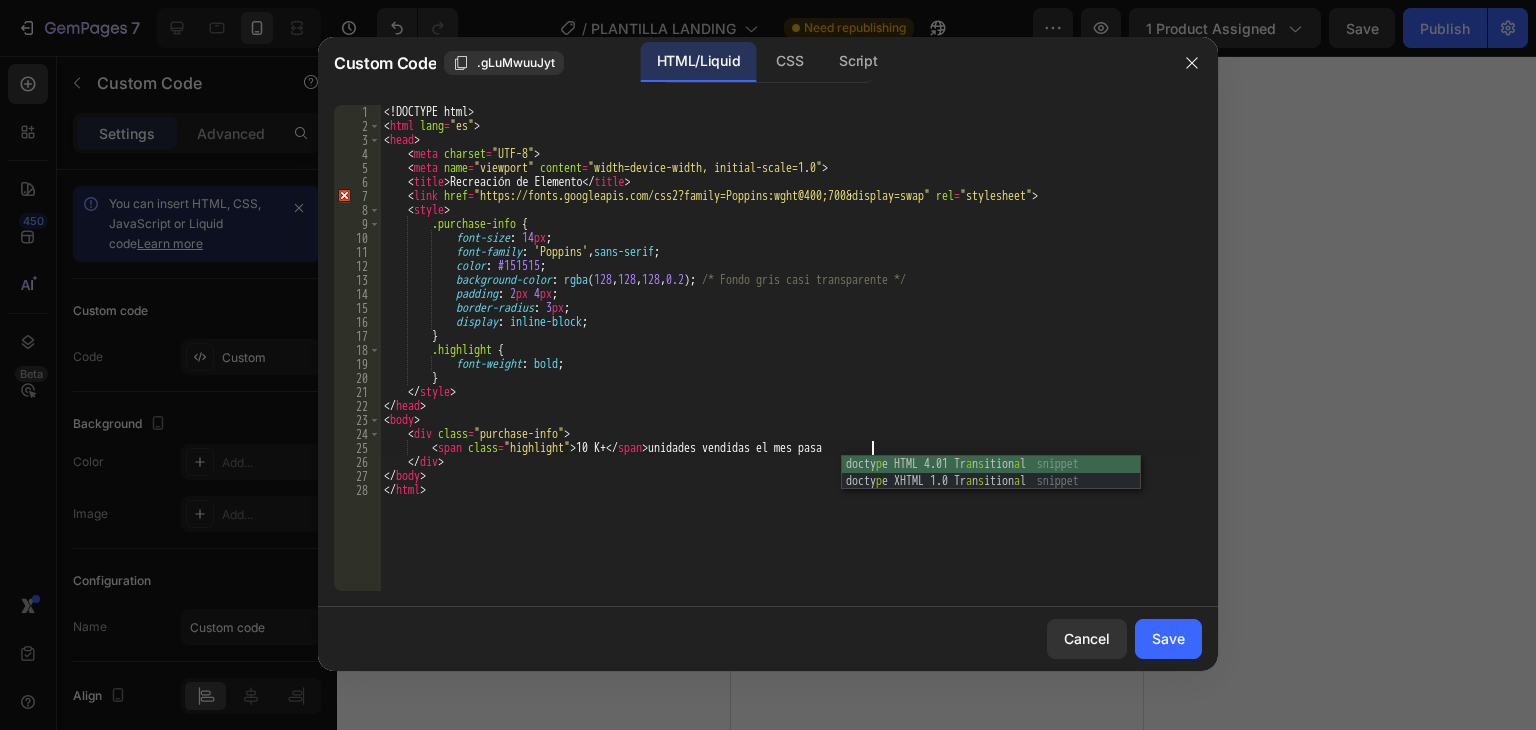 scroll, scrollTop: 0, scrollLeft: 40, axis: horizontal 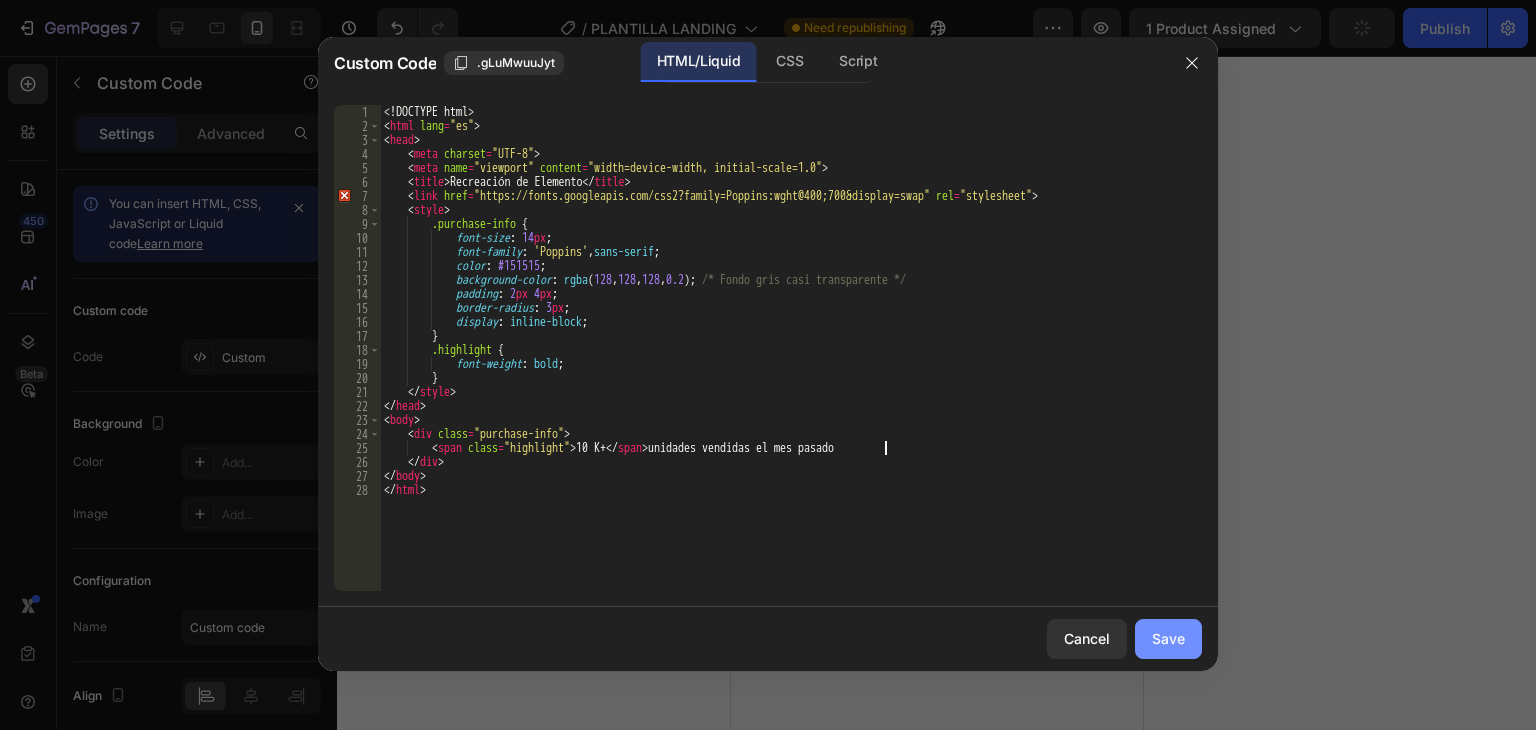 type on "<span class="highlight">10 K+</span> unidades vendidas el mes pasado" 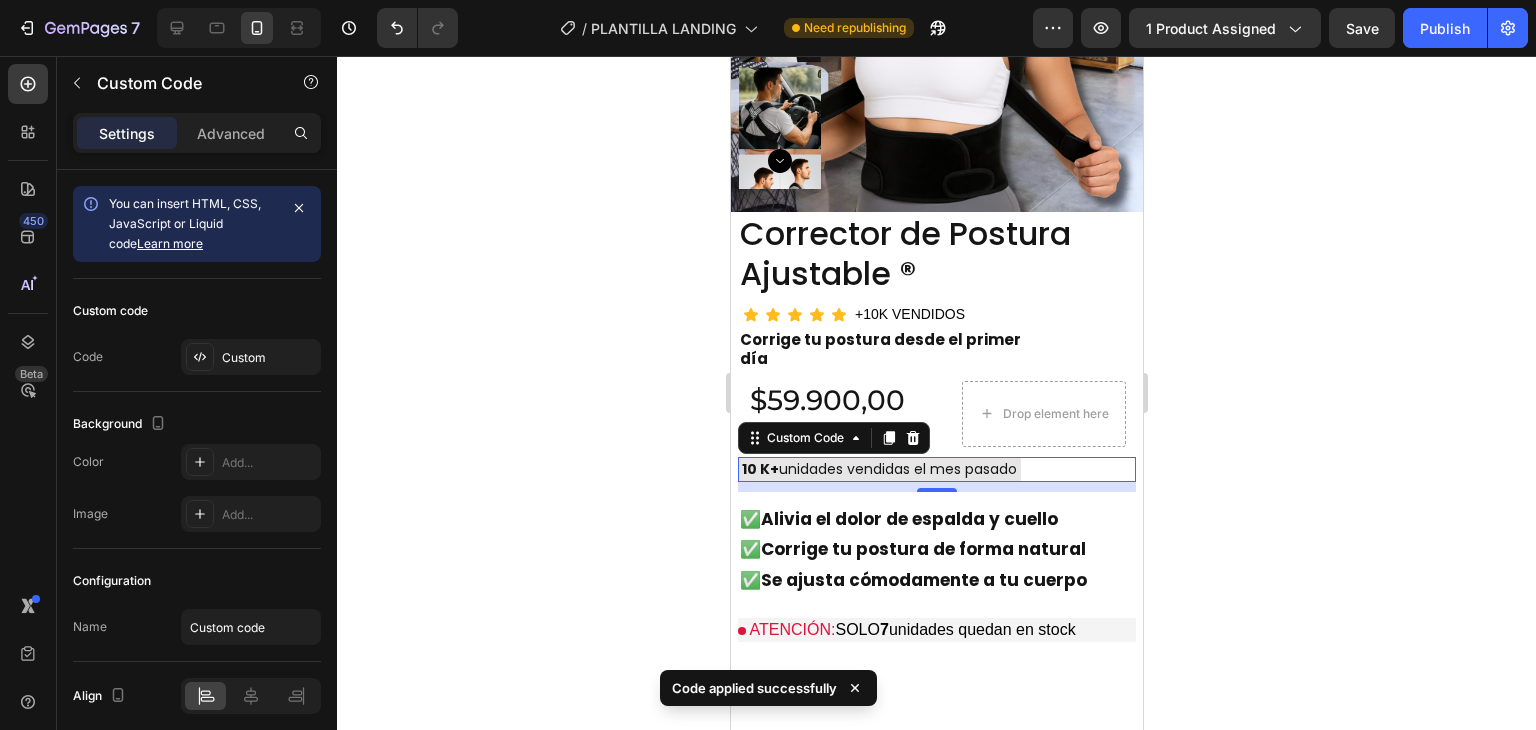 click 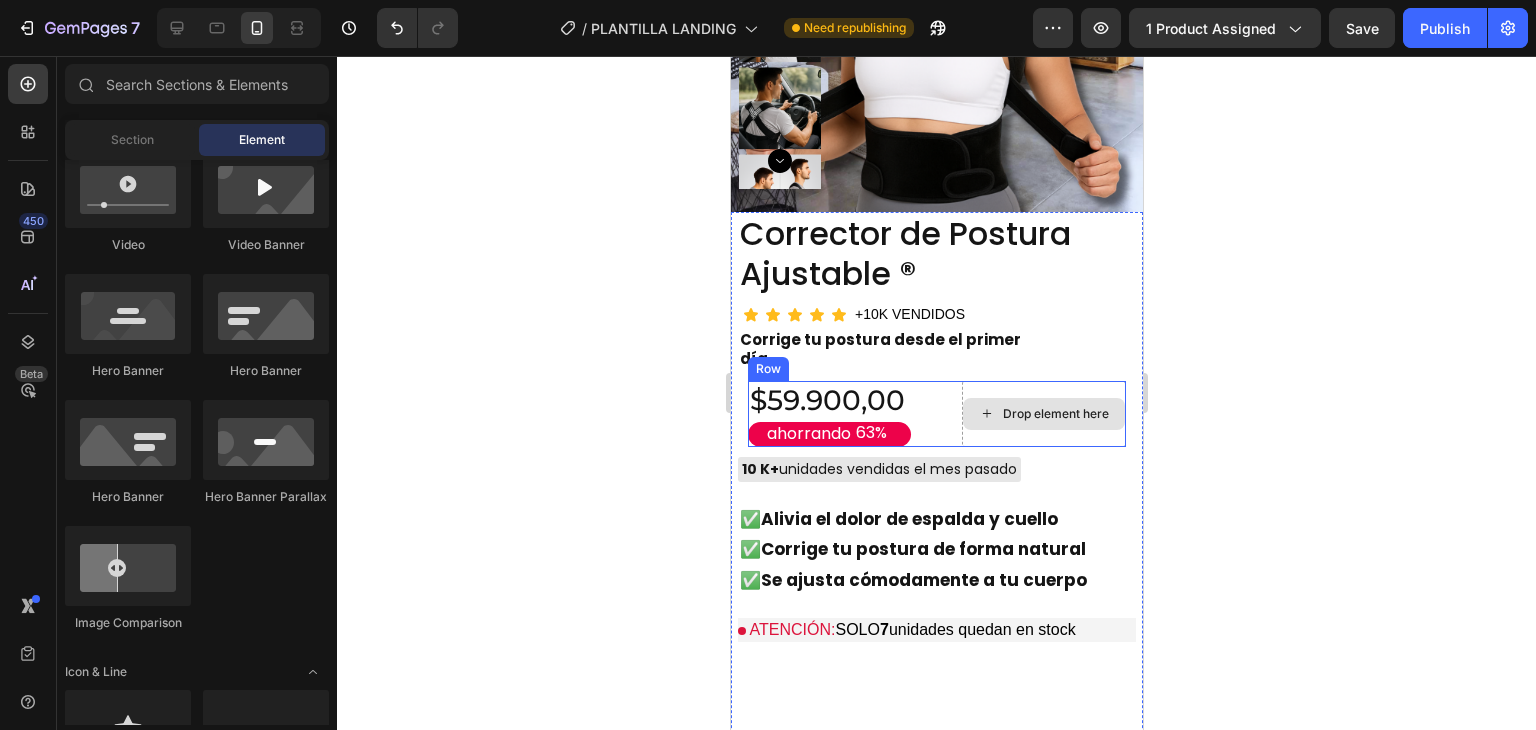scroll, scrollTop: 5528, scrollLeft: 0, axis: vertical 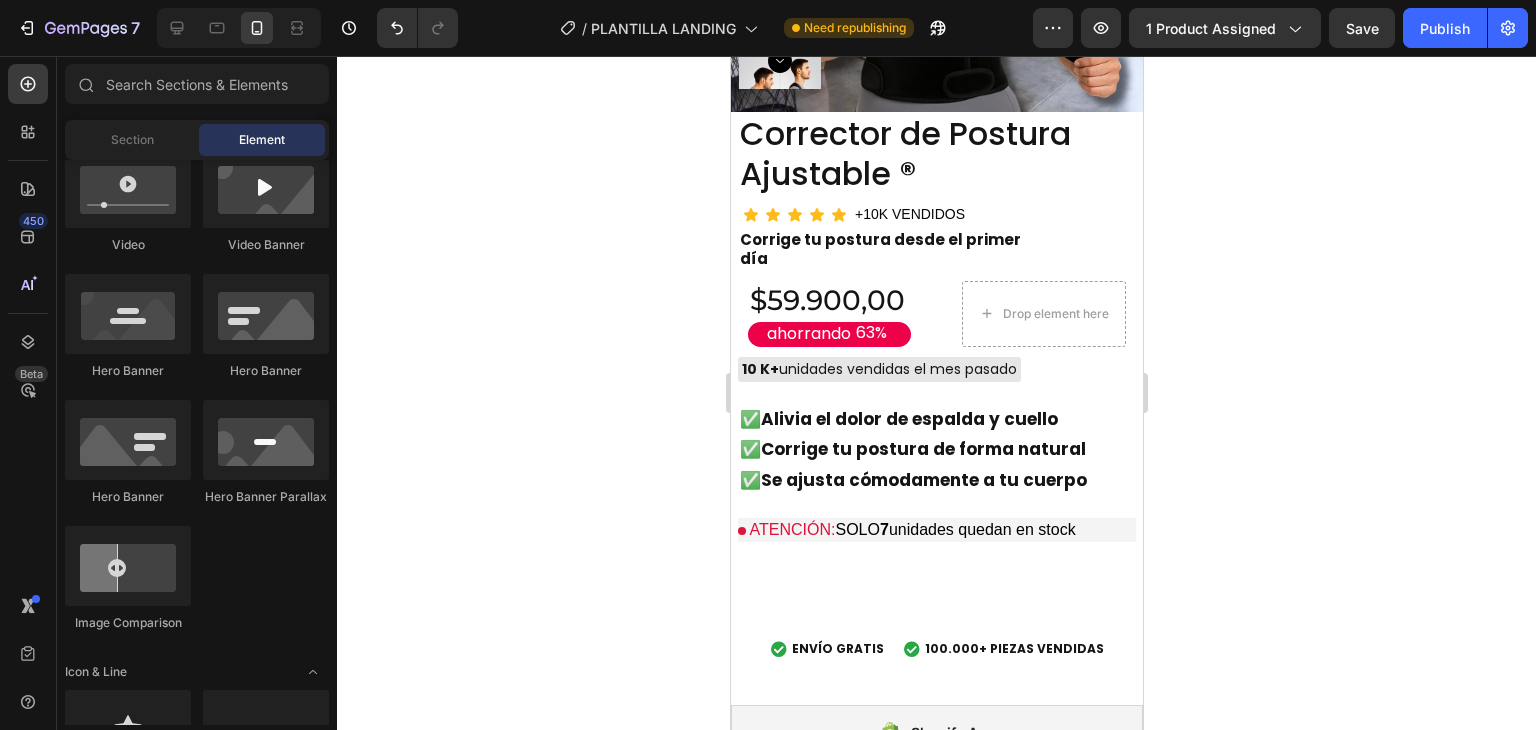 click 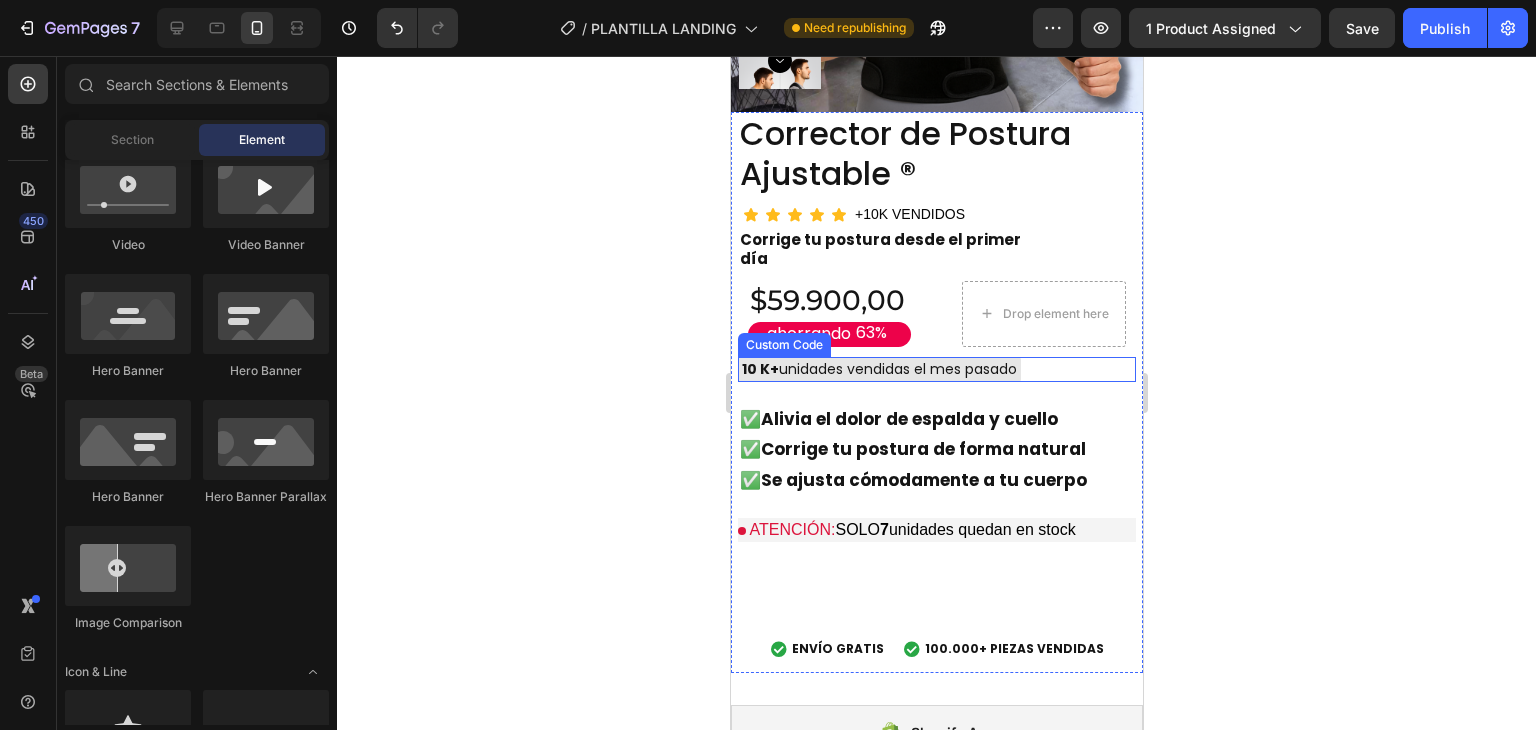 click on "10 K+  unidades vendidas el mes pasado" at bounding box center [936, 369] 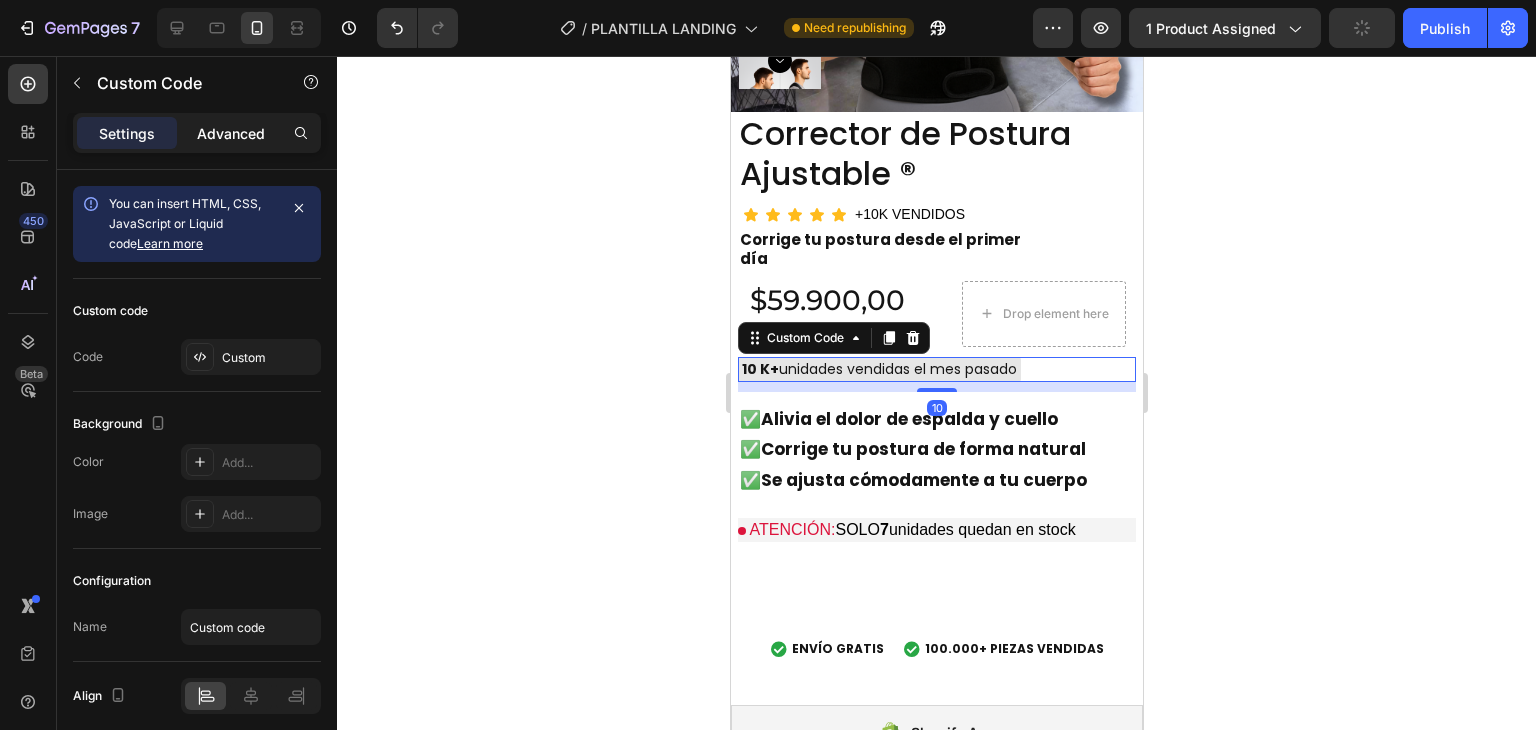 click on "Advanced" at bounding box center [231, 133] 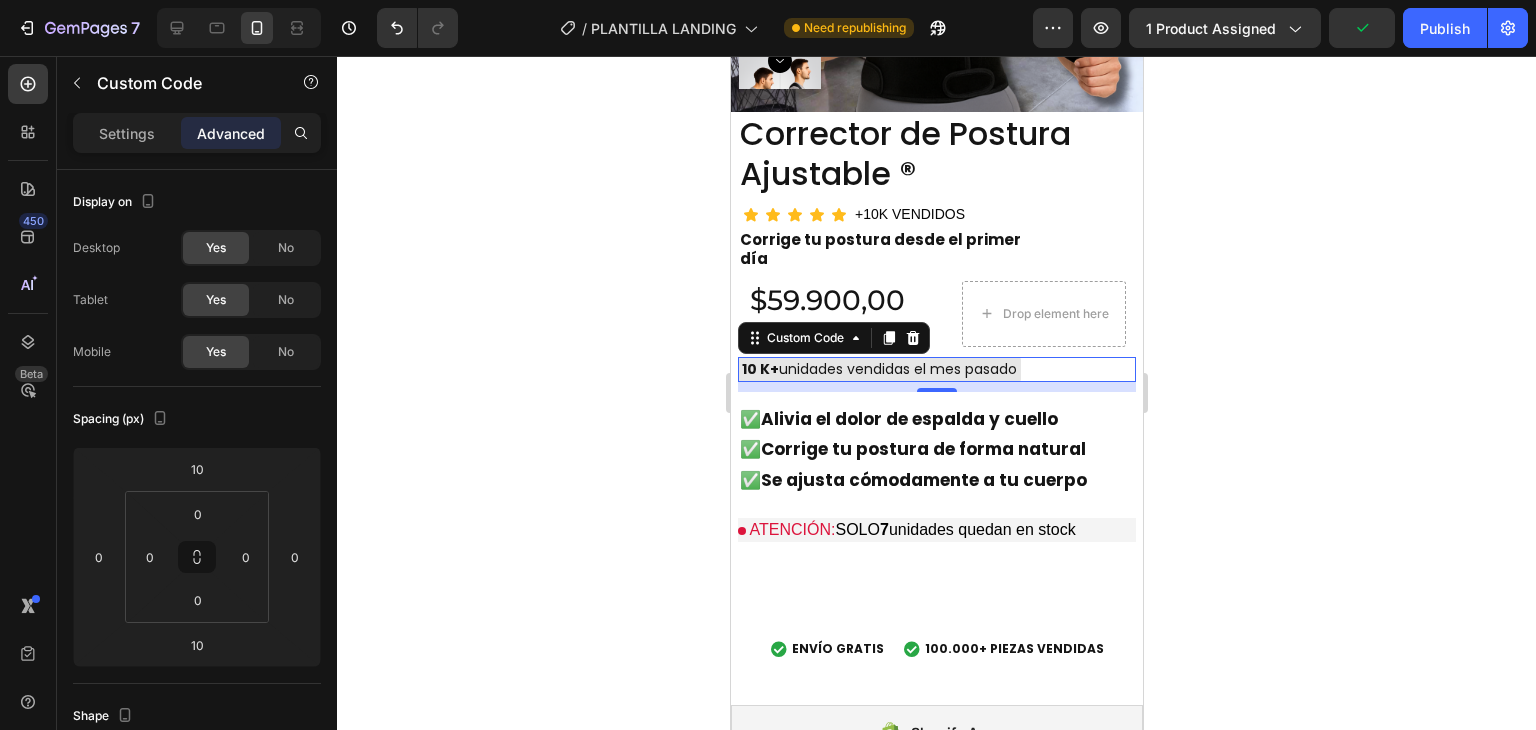 click 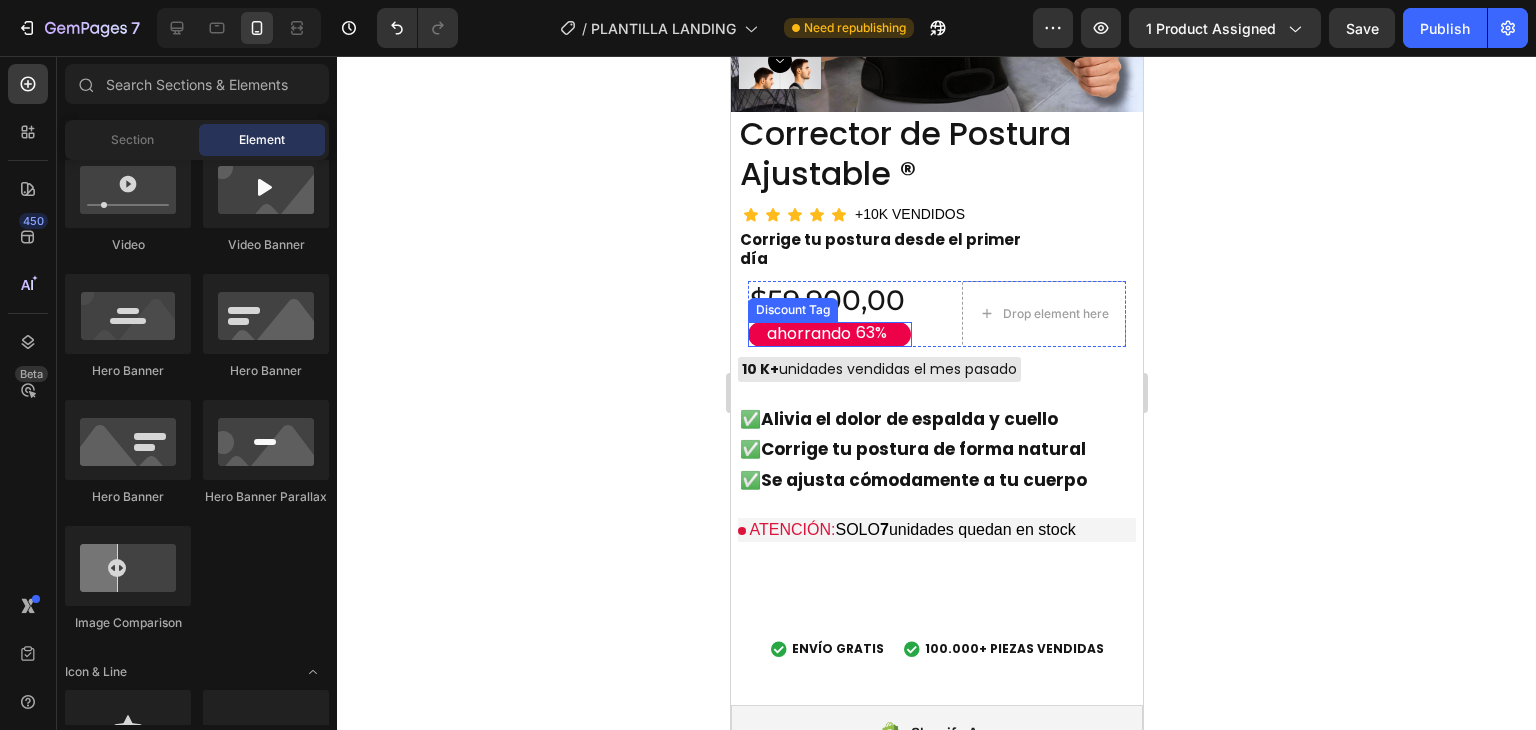 click on "ahorrando 63%" at bounding box center (828, 334) 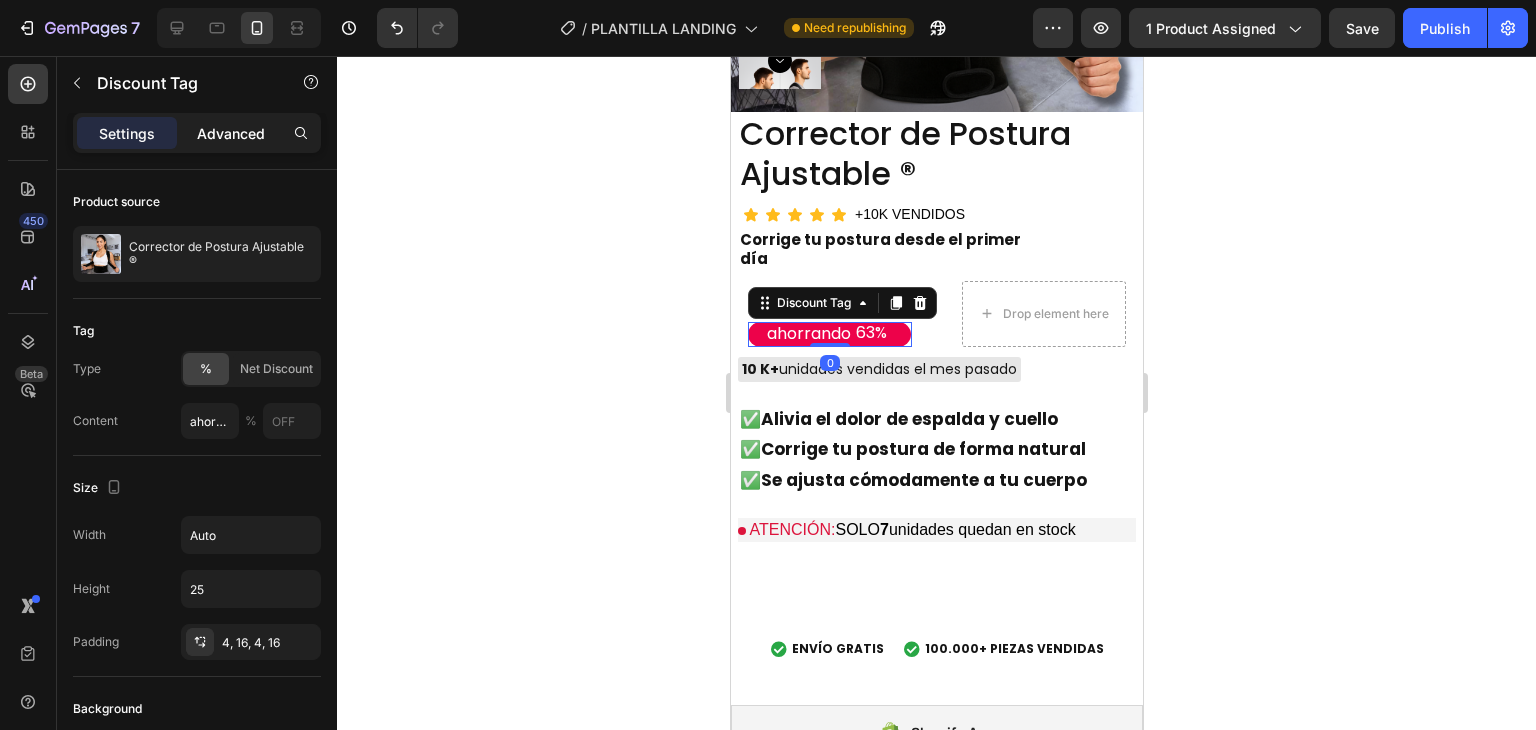 click on "Advanced" at bounding box center [231, 133] 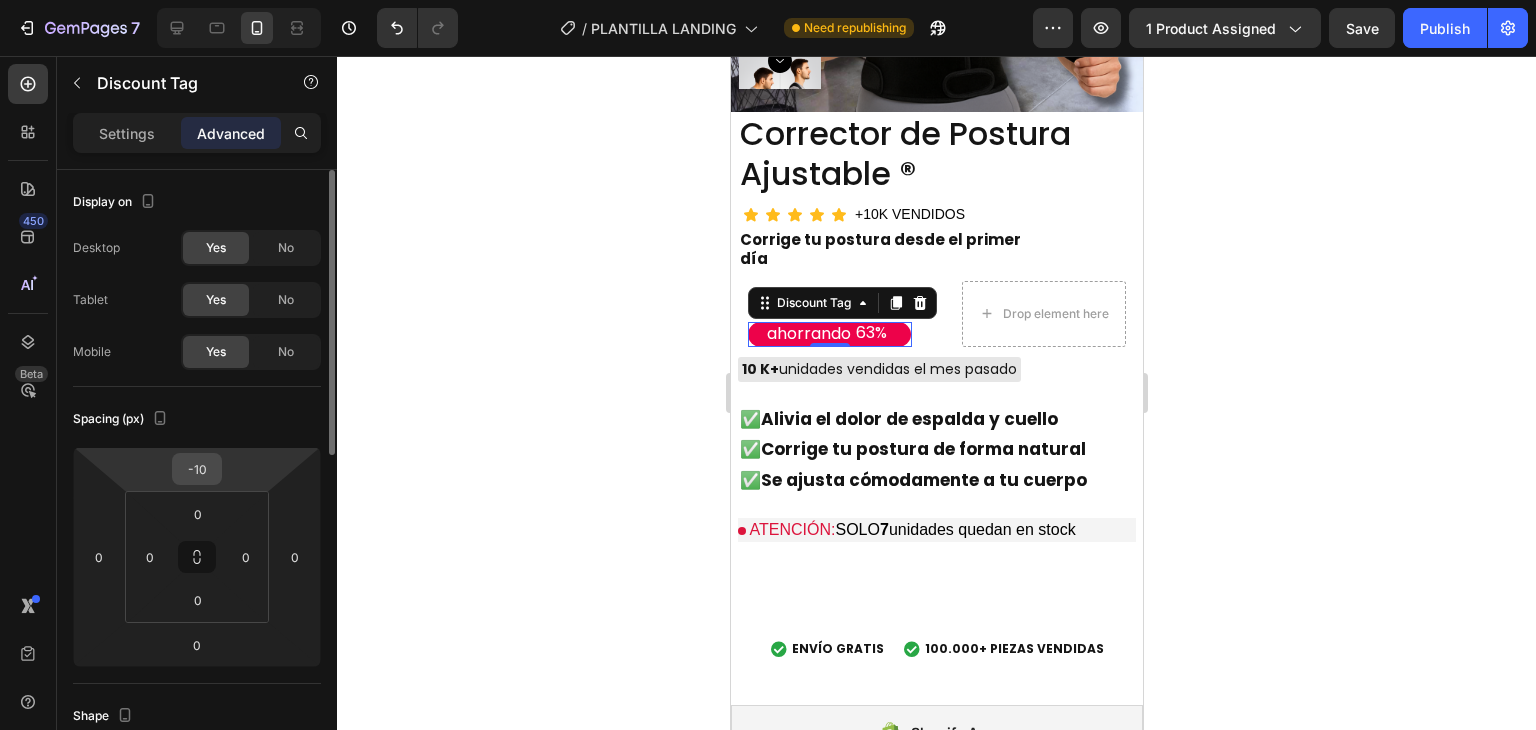 click on "-10" at bounding box center (197, 469) 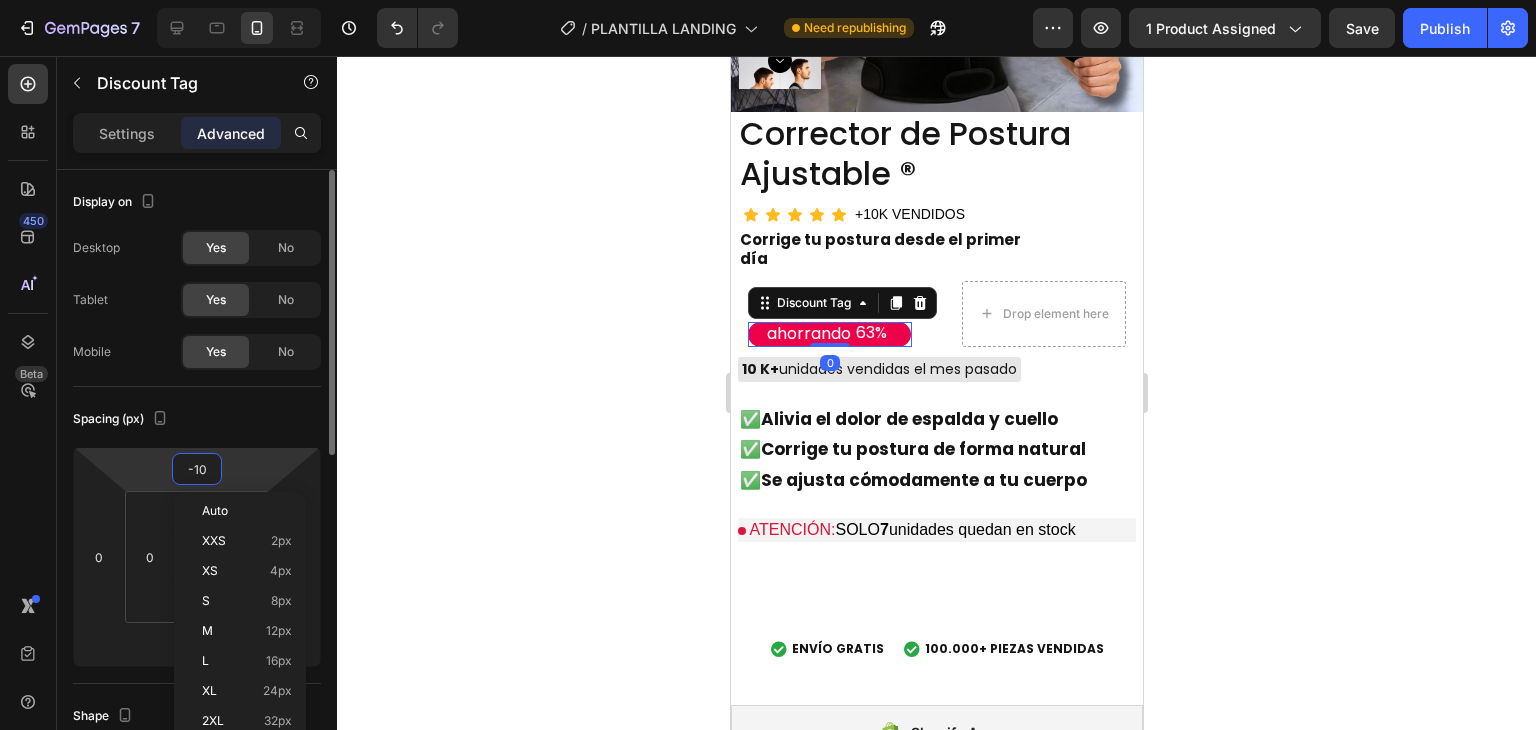 click on "-10" at bounding box center (197, 469) 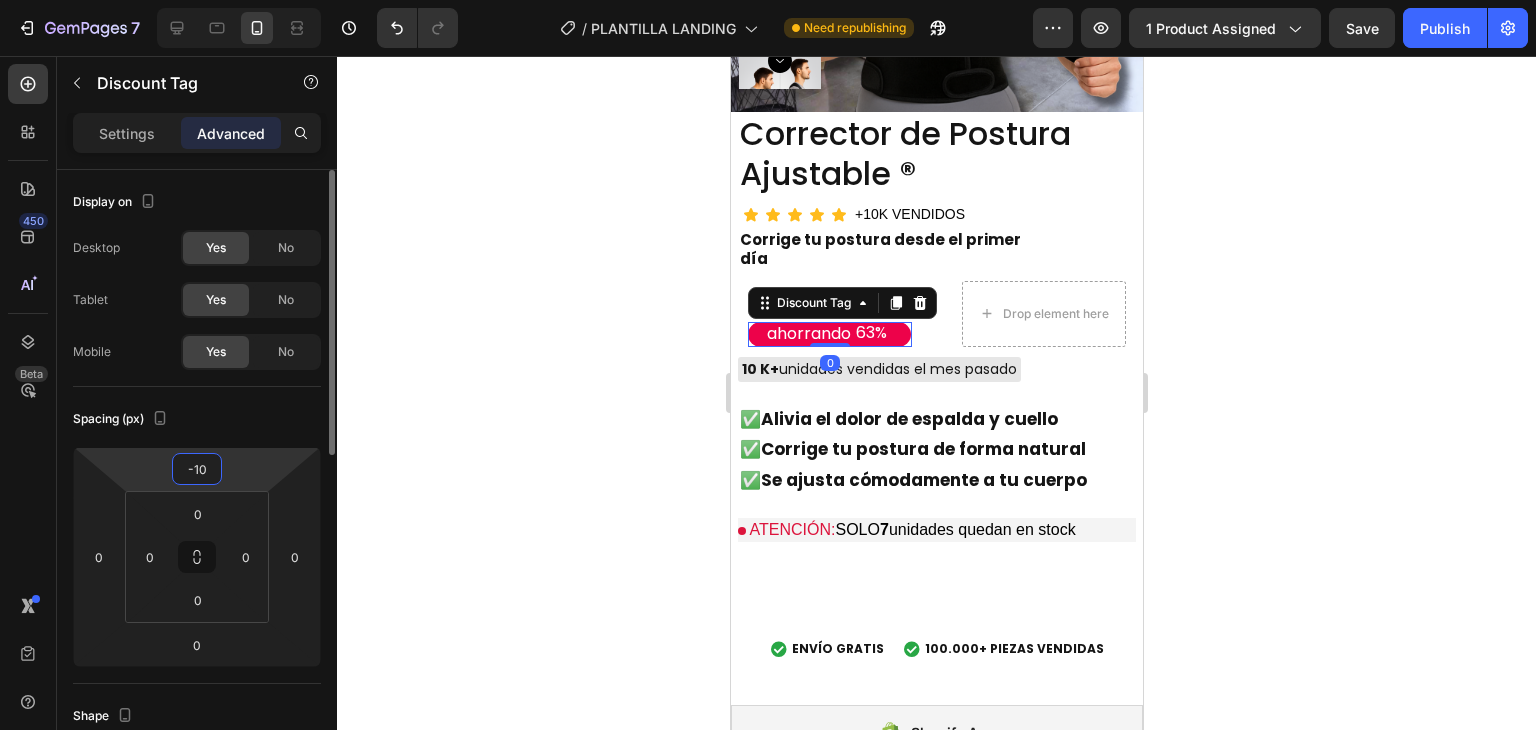 click on "-10" at bounding box center (197, 469) 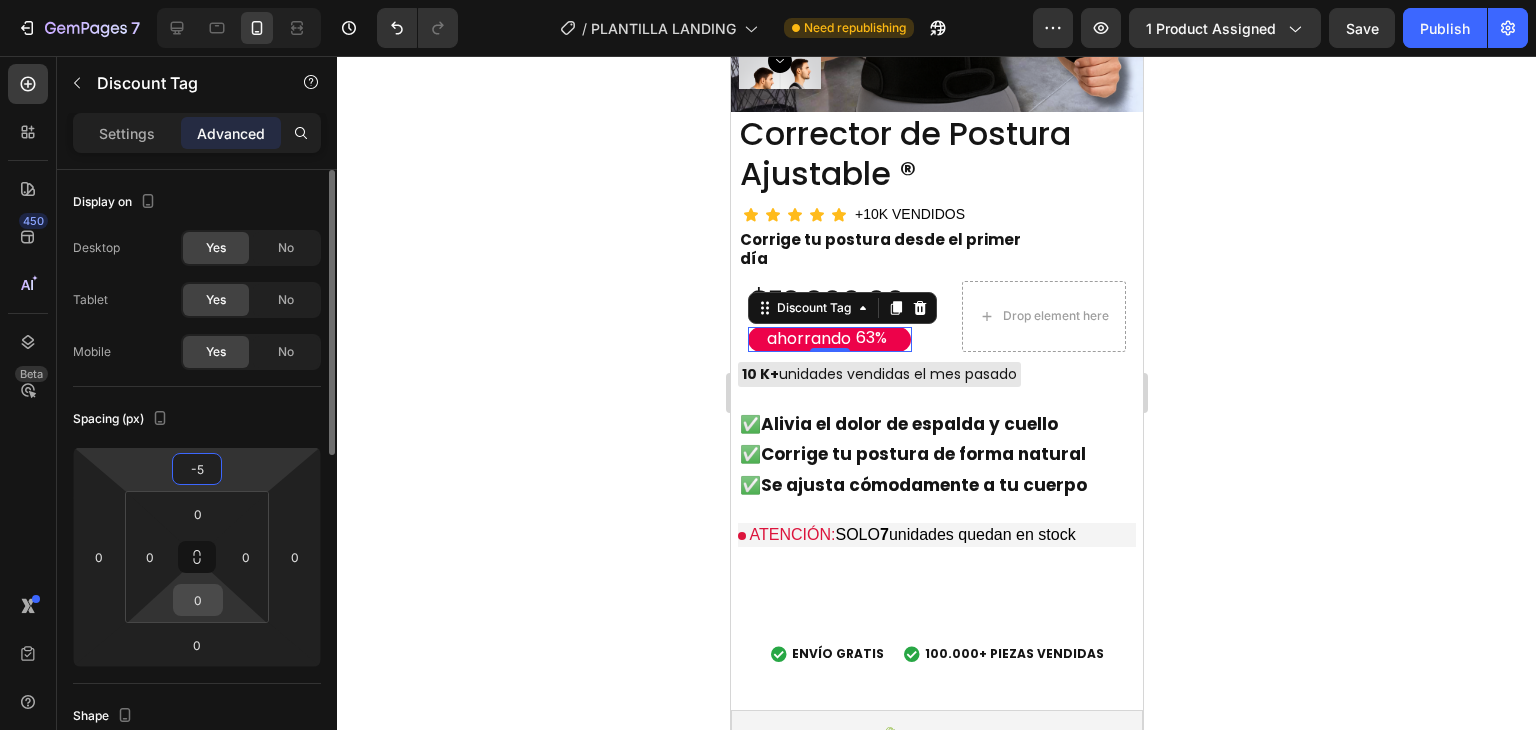 type on "-5" 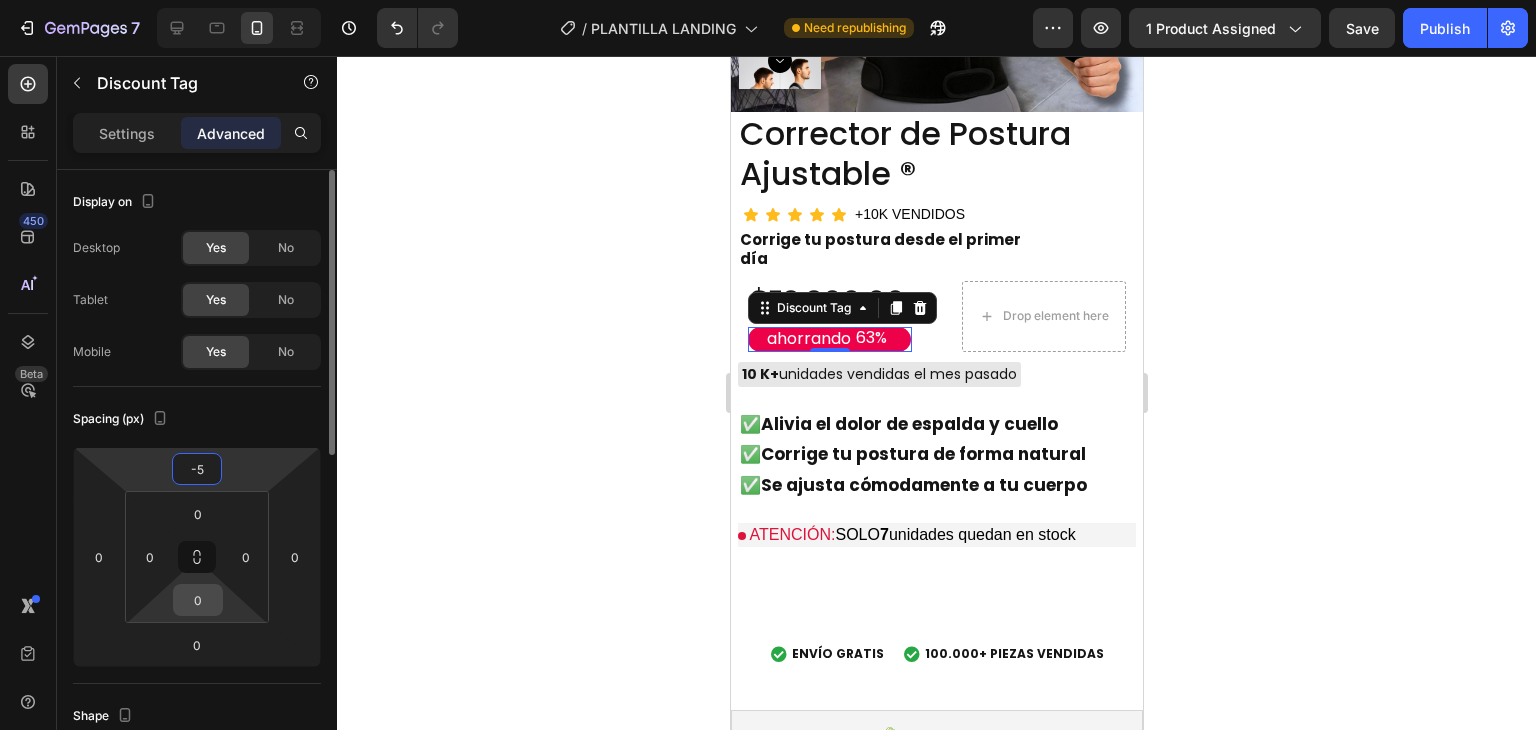 click on "0" at bounding box center [198, 600] 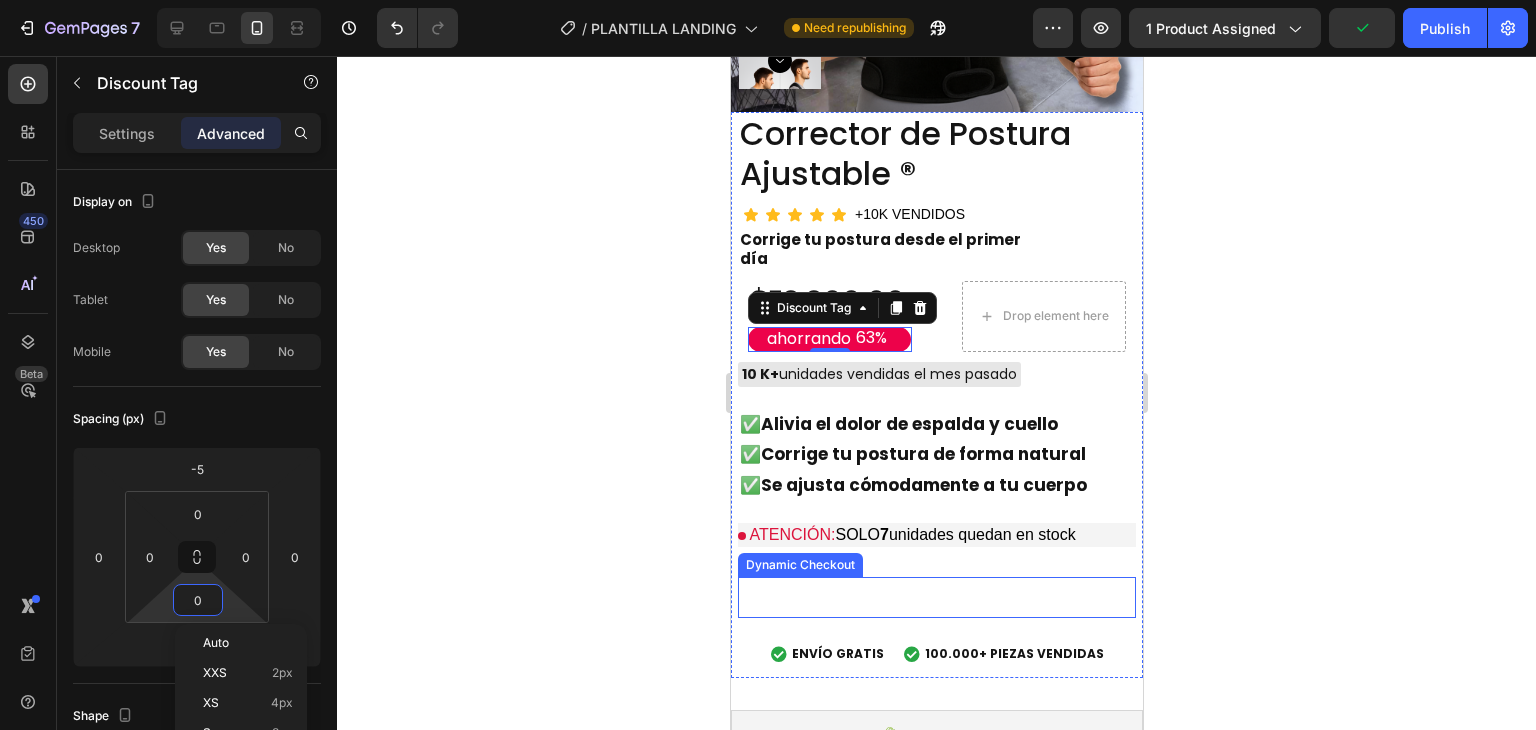 click 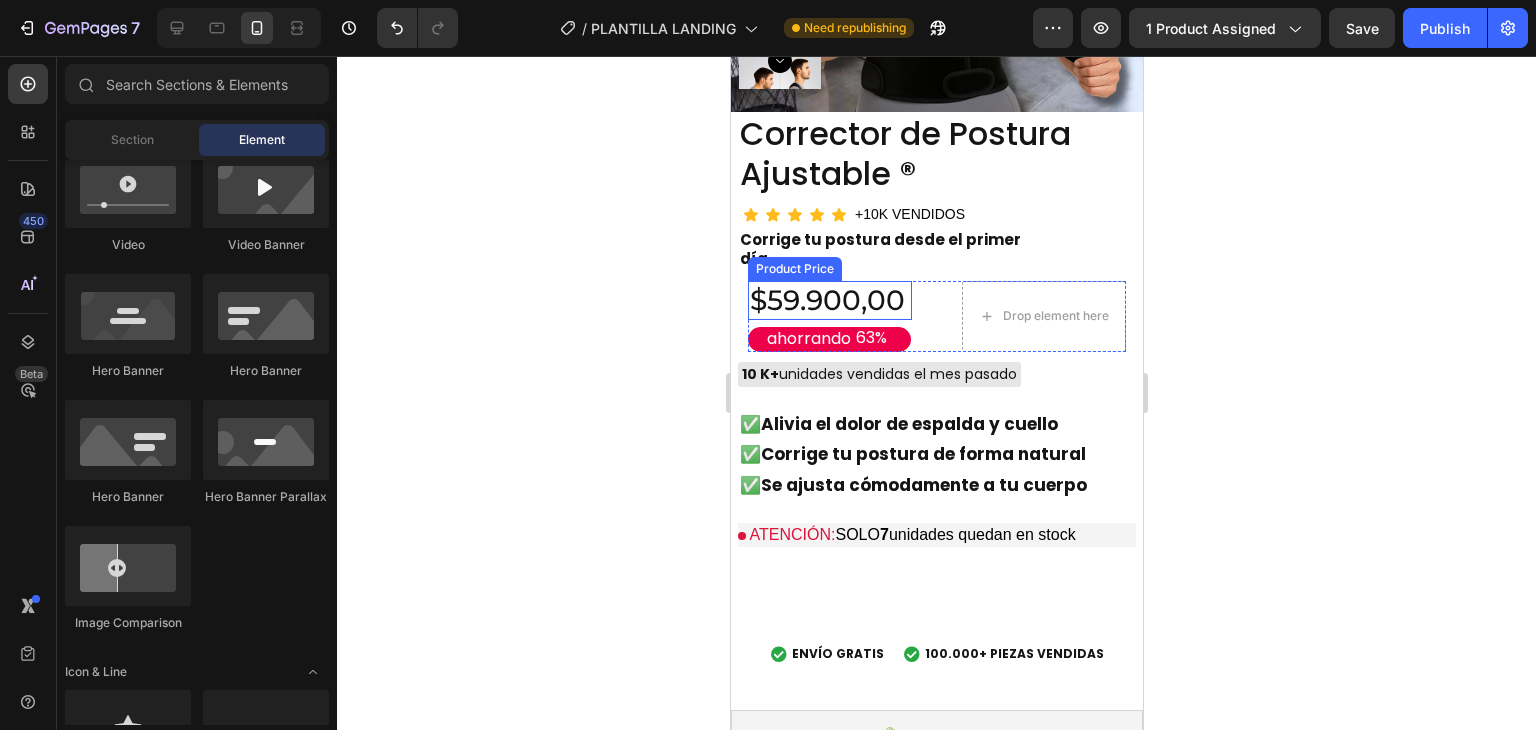 click on "$59.900,00" at bounding box center [829, 300] 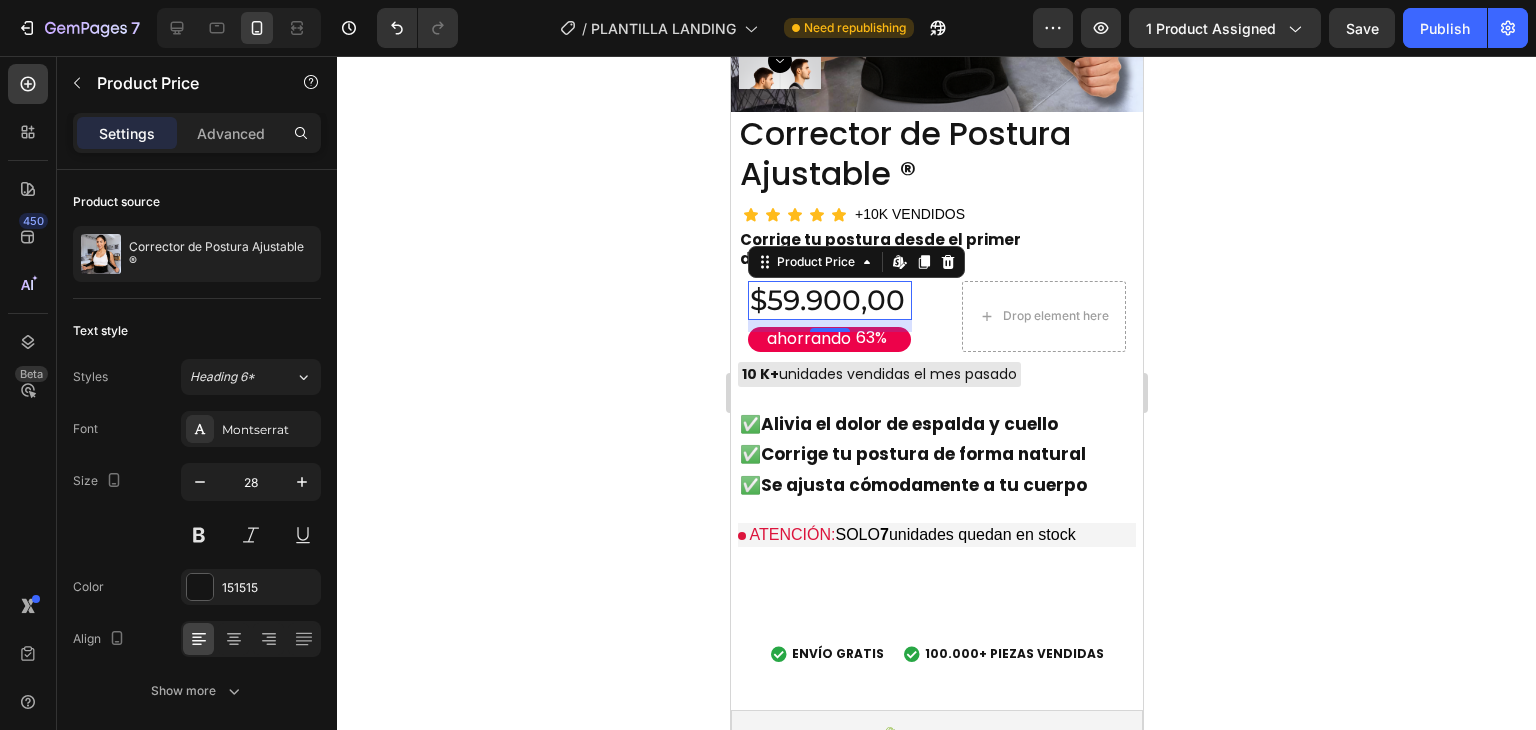 click on "$59.900,00" at bounding box center (829, 300) 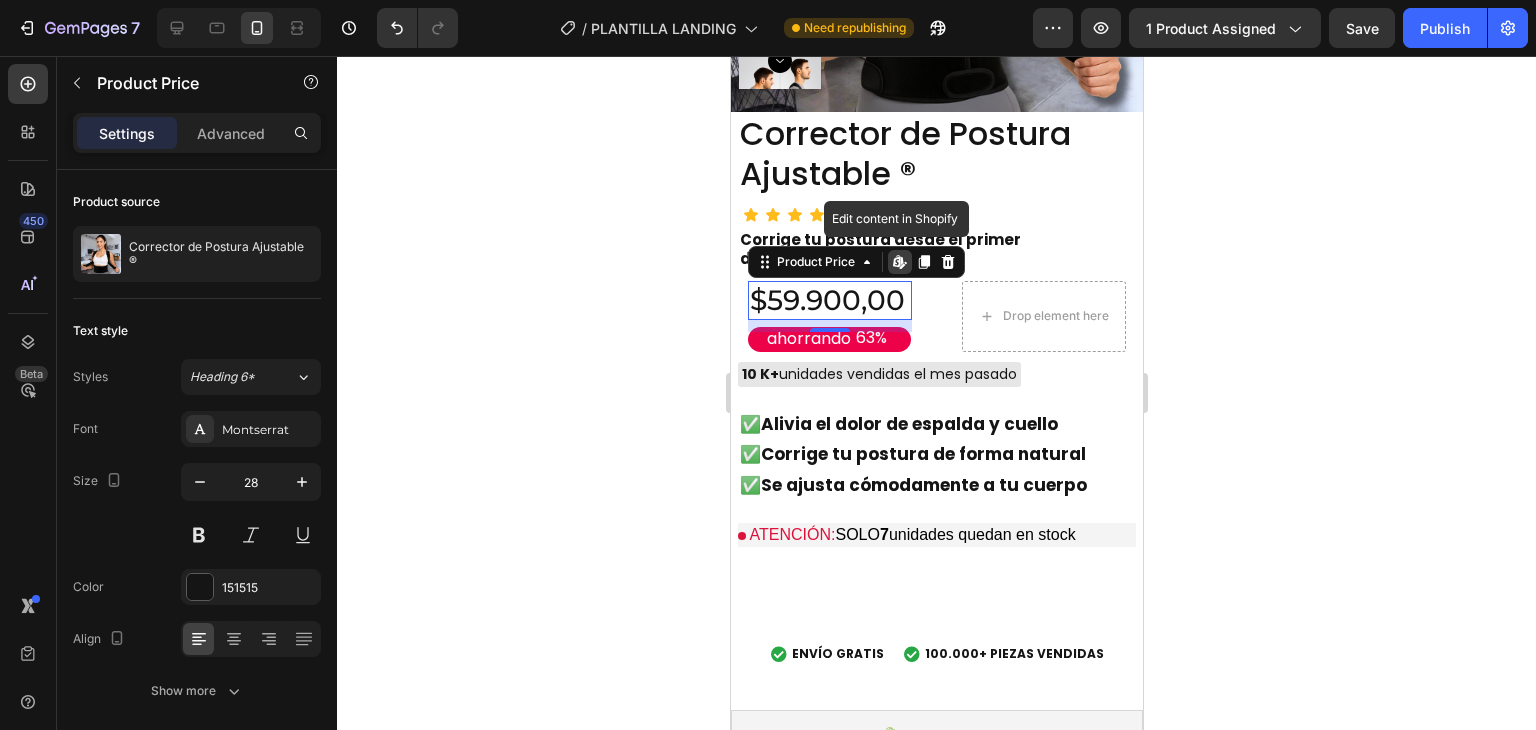 click on "$59.900,00" at bounding box center [829, 300] 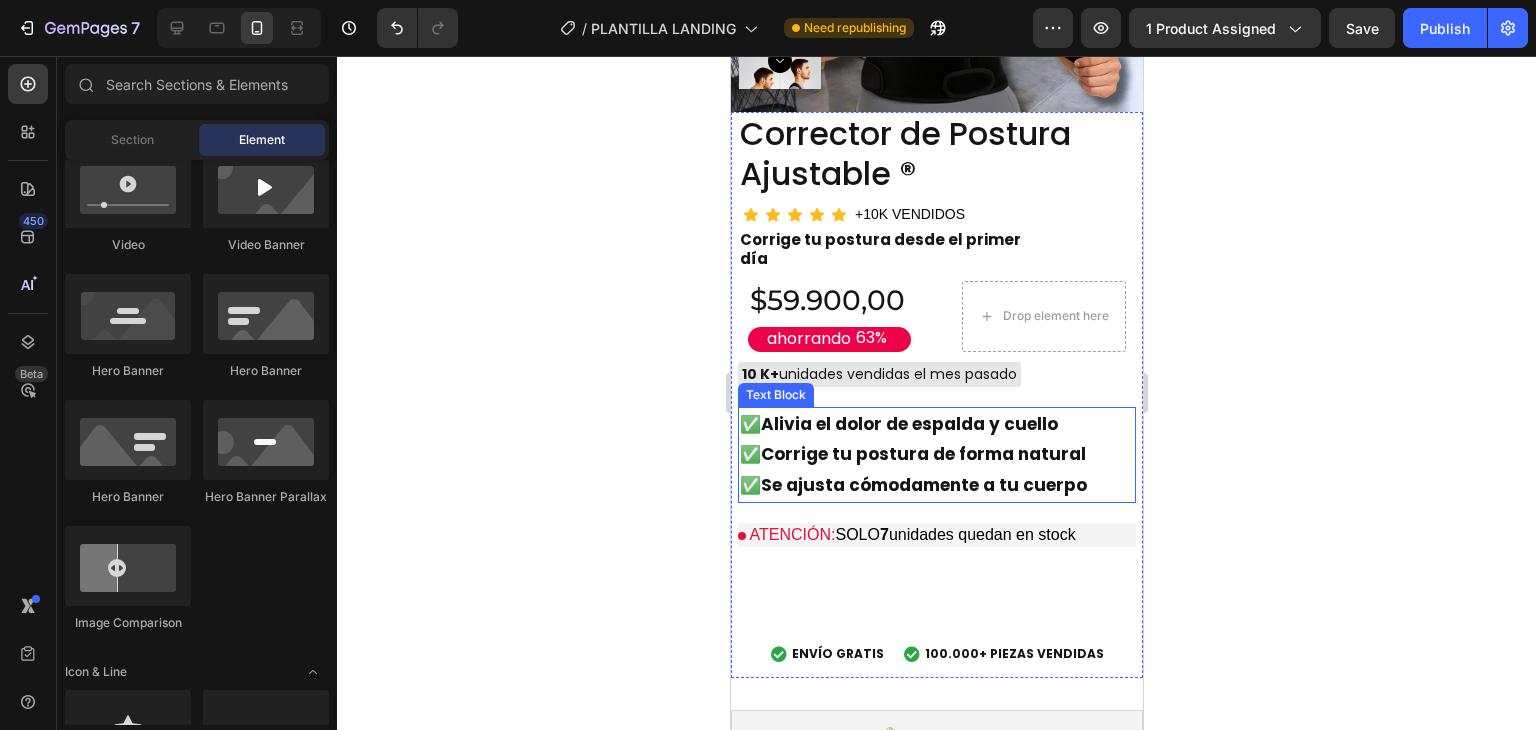 click on "Corrige tu postura de forma natural" at bounding box center [922, 454] 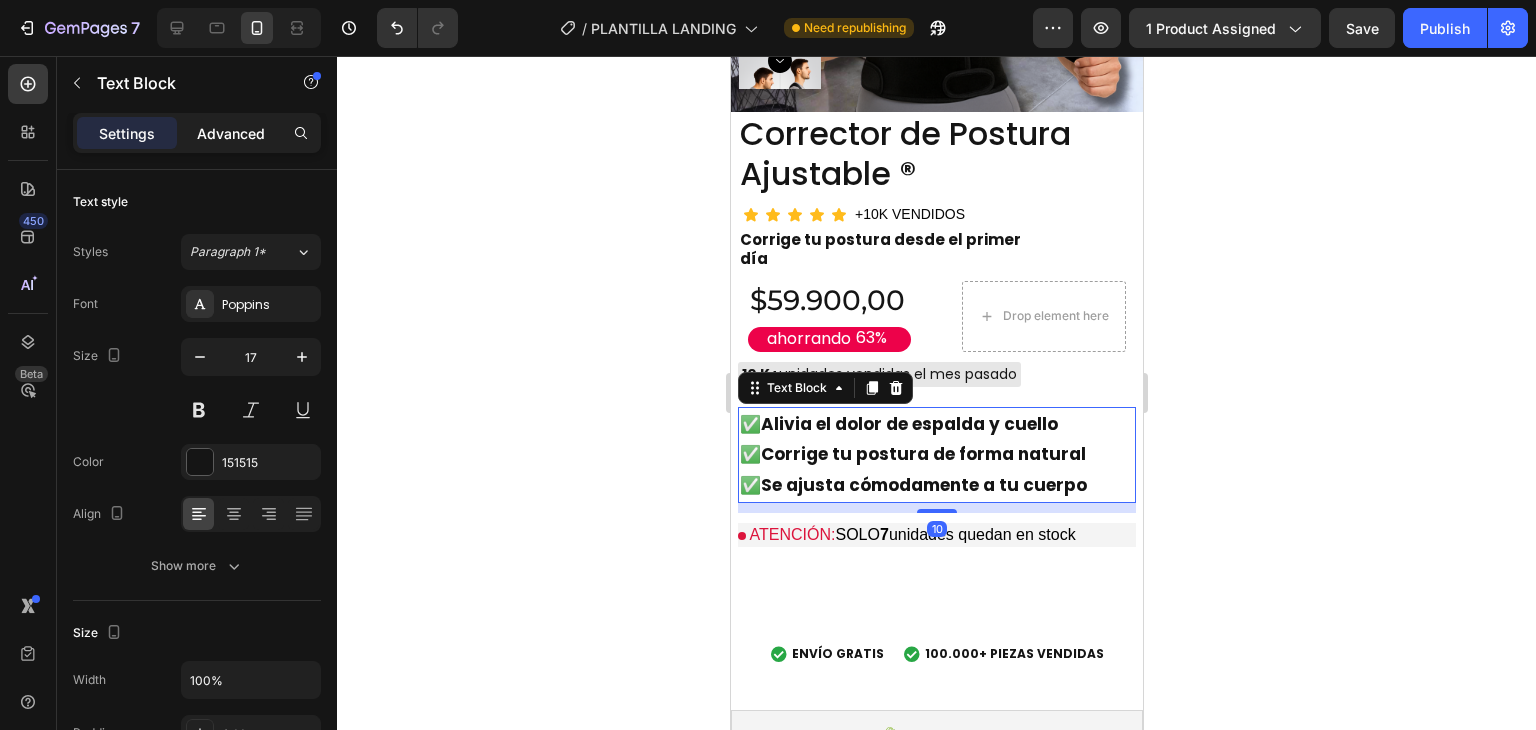 click on "Advanced" at bounding box center [231, 133] 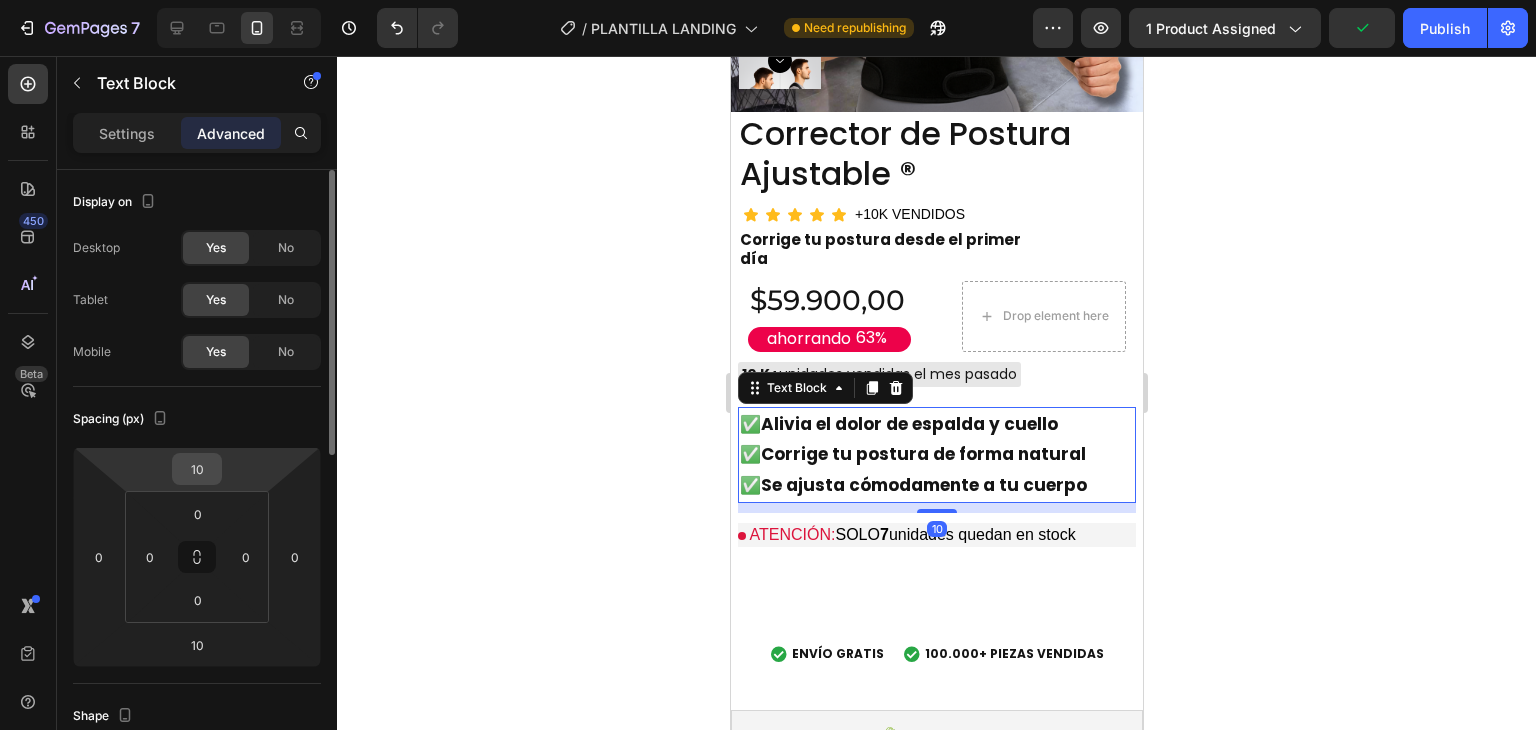 click on "10" at bounding box center [197, 469] 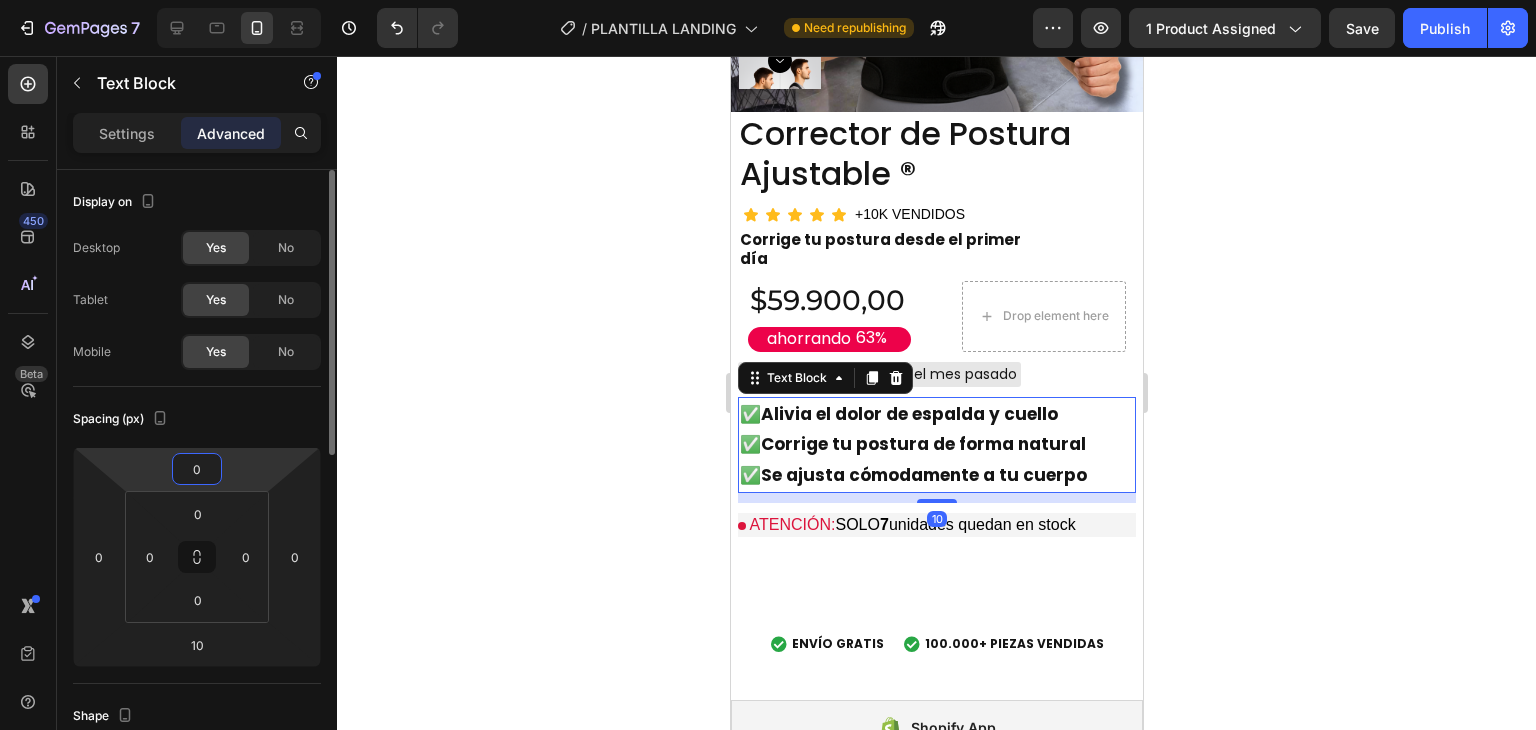 type on "0" 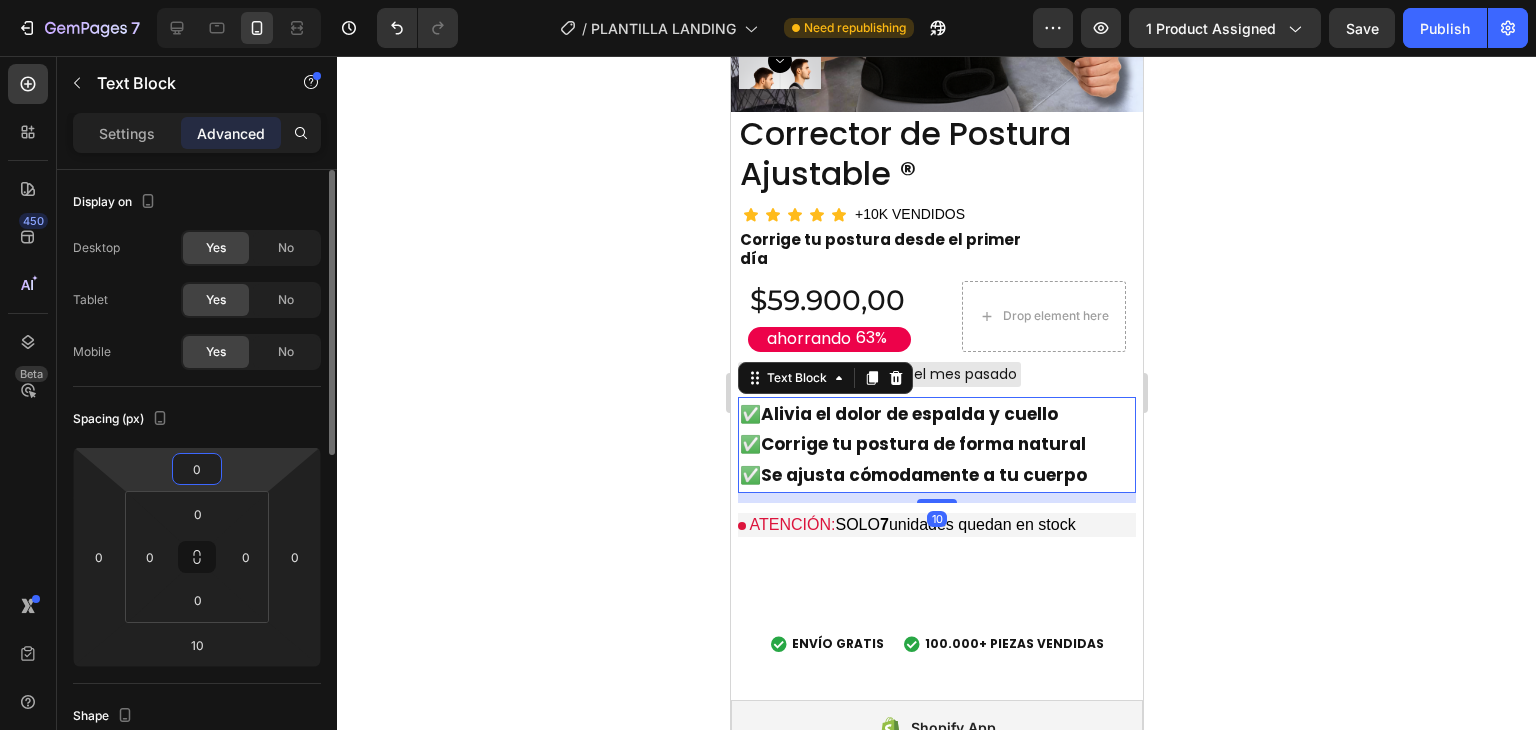 click on "Spacing (px)" at bounding box center (197, 419) 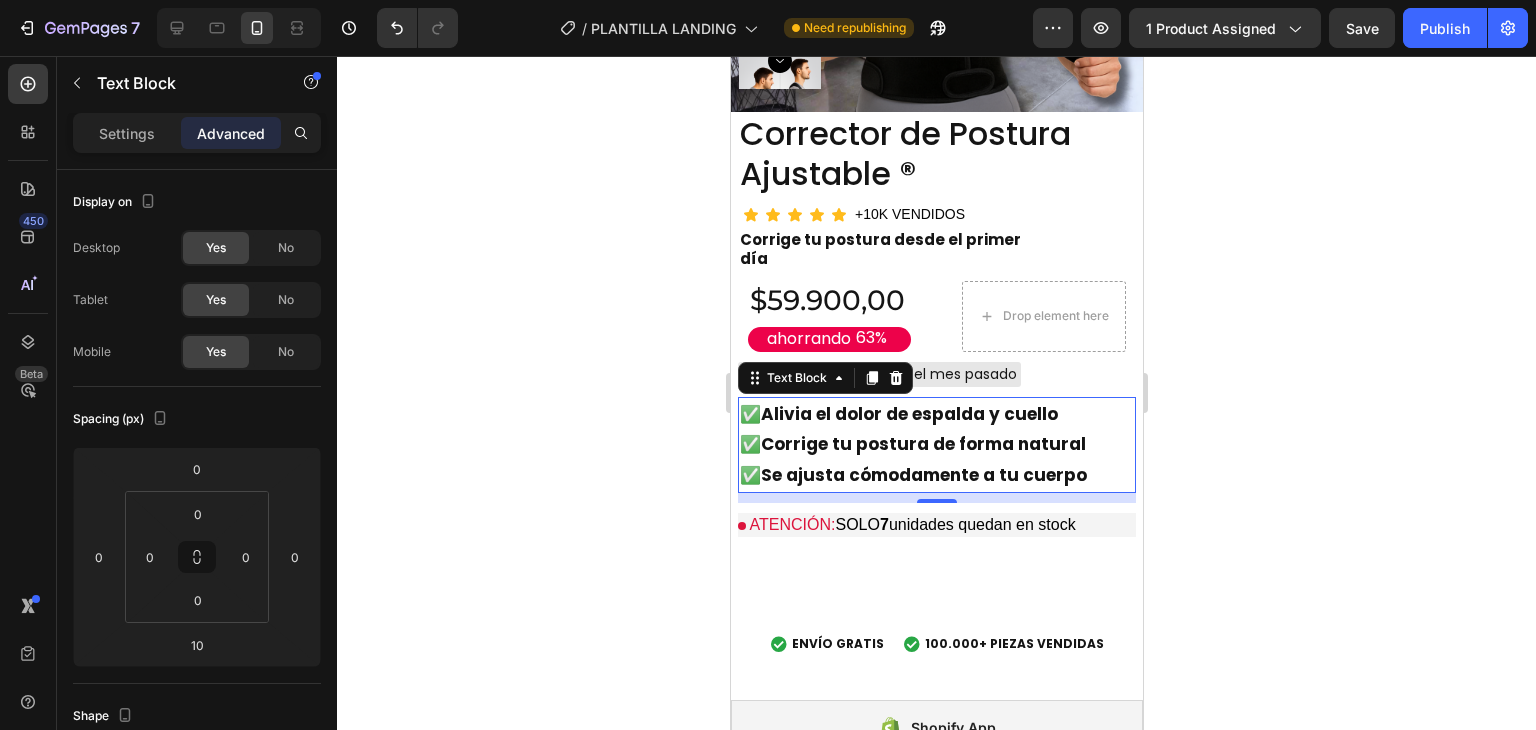 click 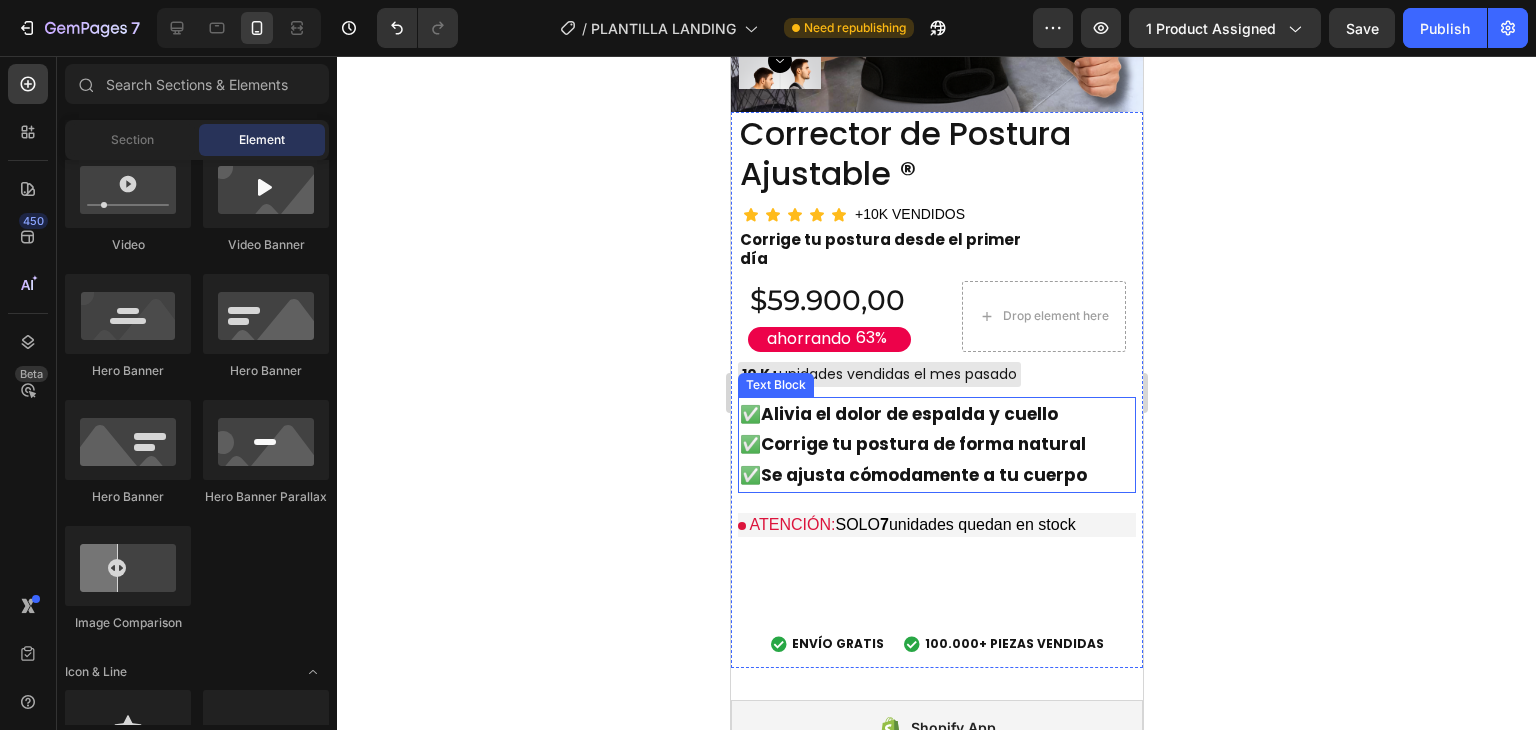 click on "Se ajusta cómodamente a tu cuerpo" at bounding box center [923, 475] 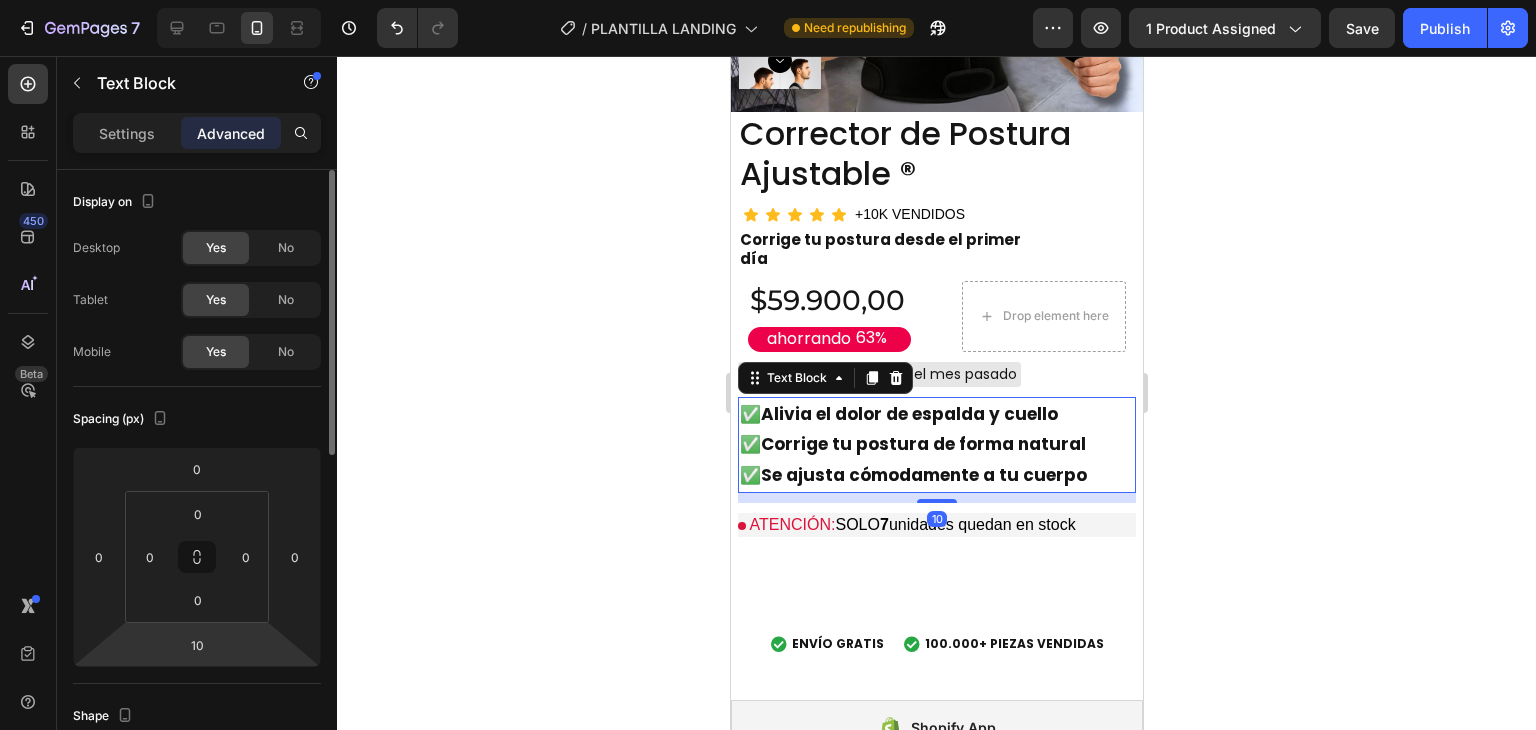 click on "7  Version history  /  PLANTILLA LANDING Need republishing Preview 1 product assigned  Save   Publish  450 Beta Sections(30) Elements(84) Section Element Hero Section Product Detail Brands Trusted Badges Guarantee Product Breakdown How to use Testimonials Compare Bundle FAQs Social Proof Brand Story Product List Collection Blog List Contact Sticky Add to Cart Custom Footer Browse Library 450 Layout
Row
Row
Row
Row Text
Heading
Text Block Button
Button
Button Media
Image
Image" at bounding box center (768, 0) 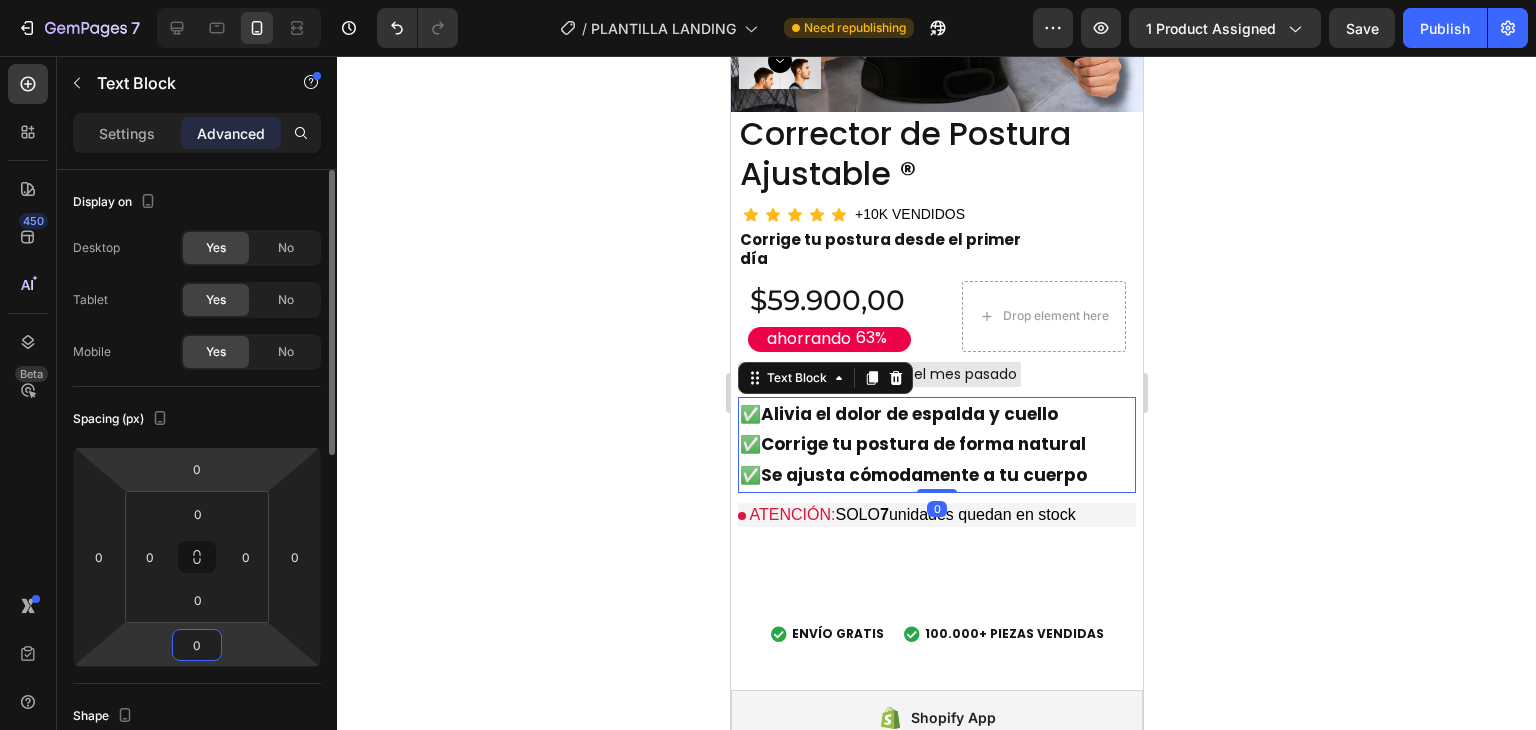 type on "0" 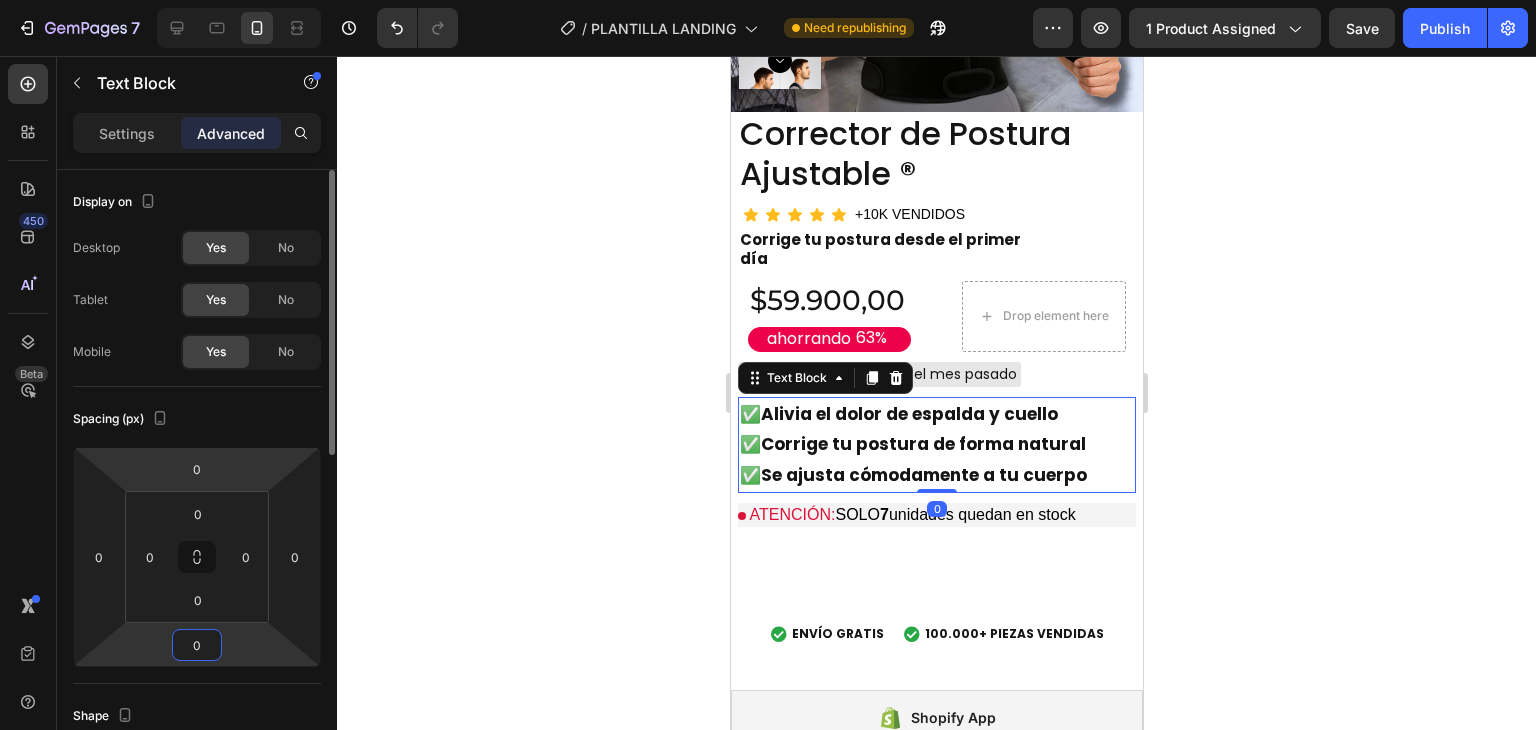 click on "Spacing (px)" at bounding box center (197, 419) 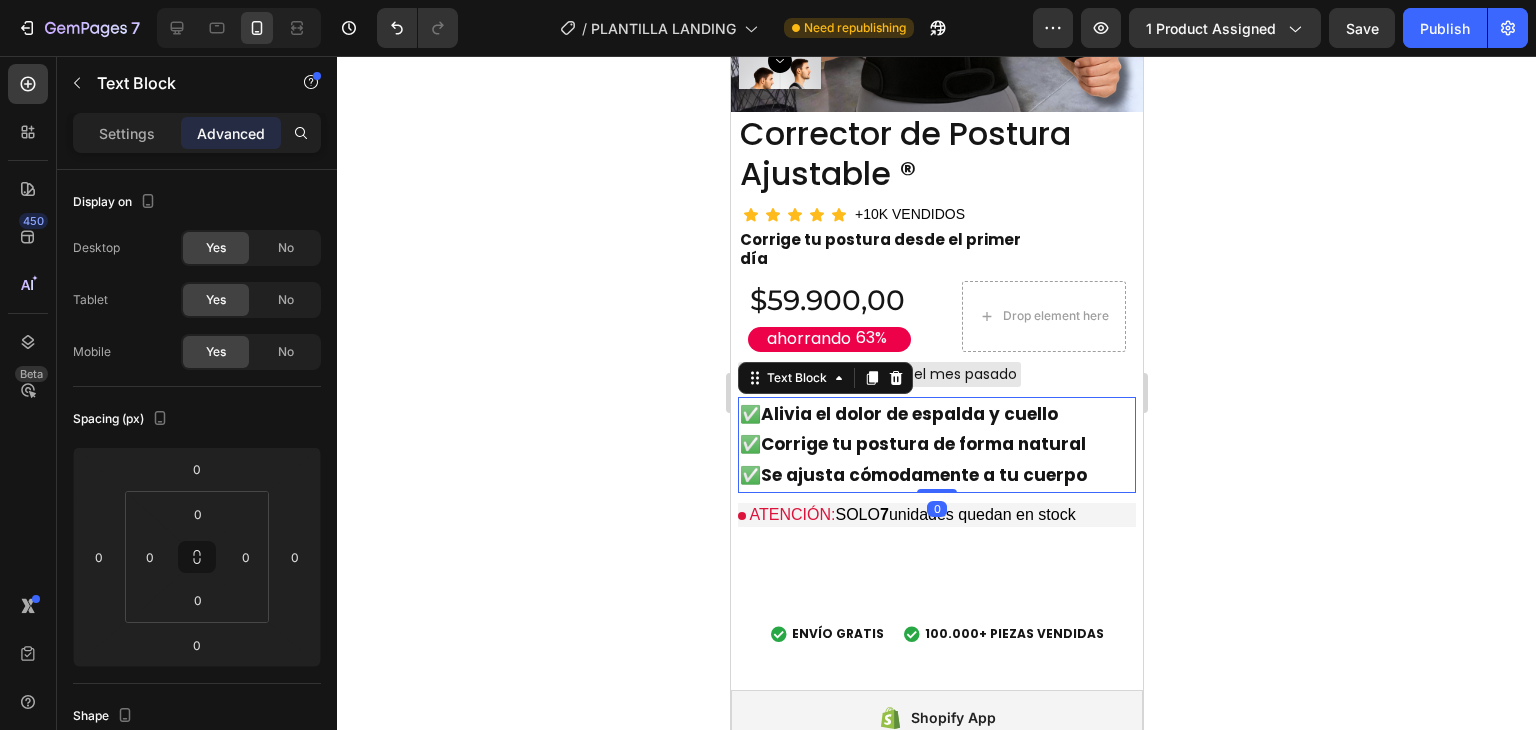 click 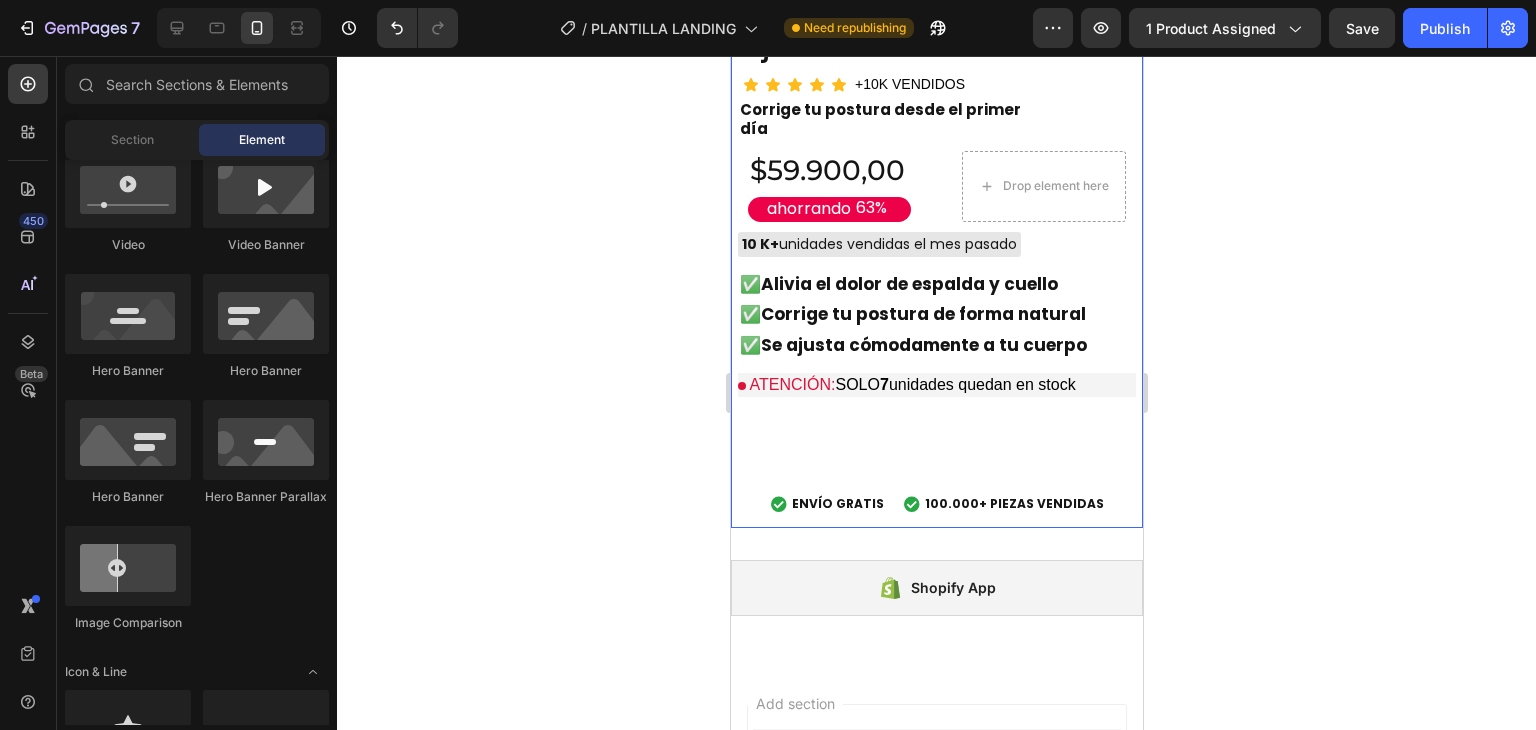 scroll, scrollTop: 5661, scrollLeft: 0, axis: vertical 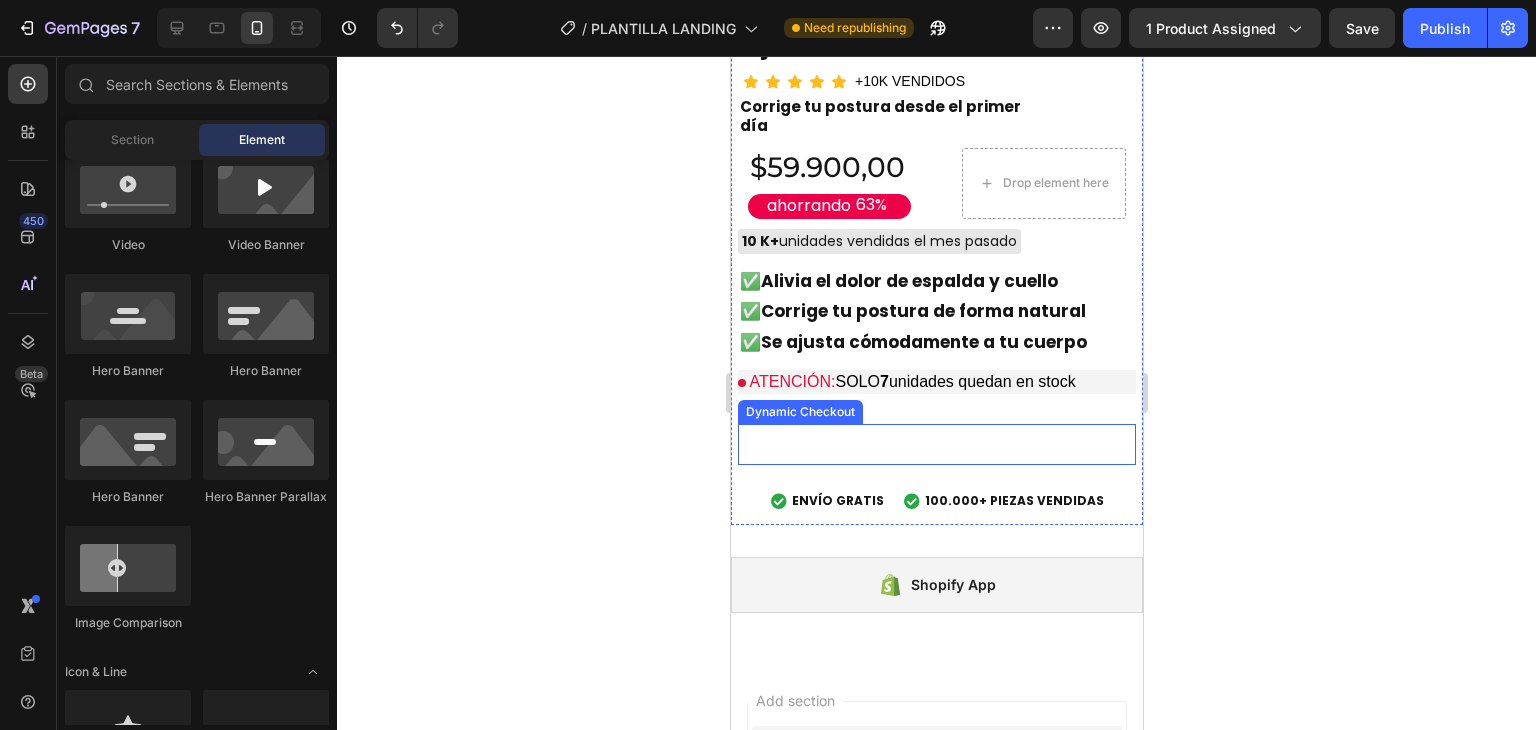 click on "Buy it now" at bounding box center (936, 444) 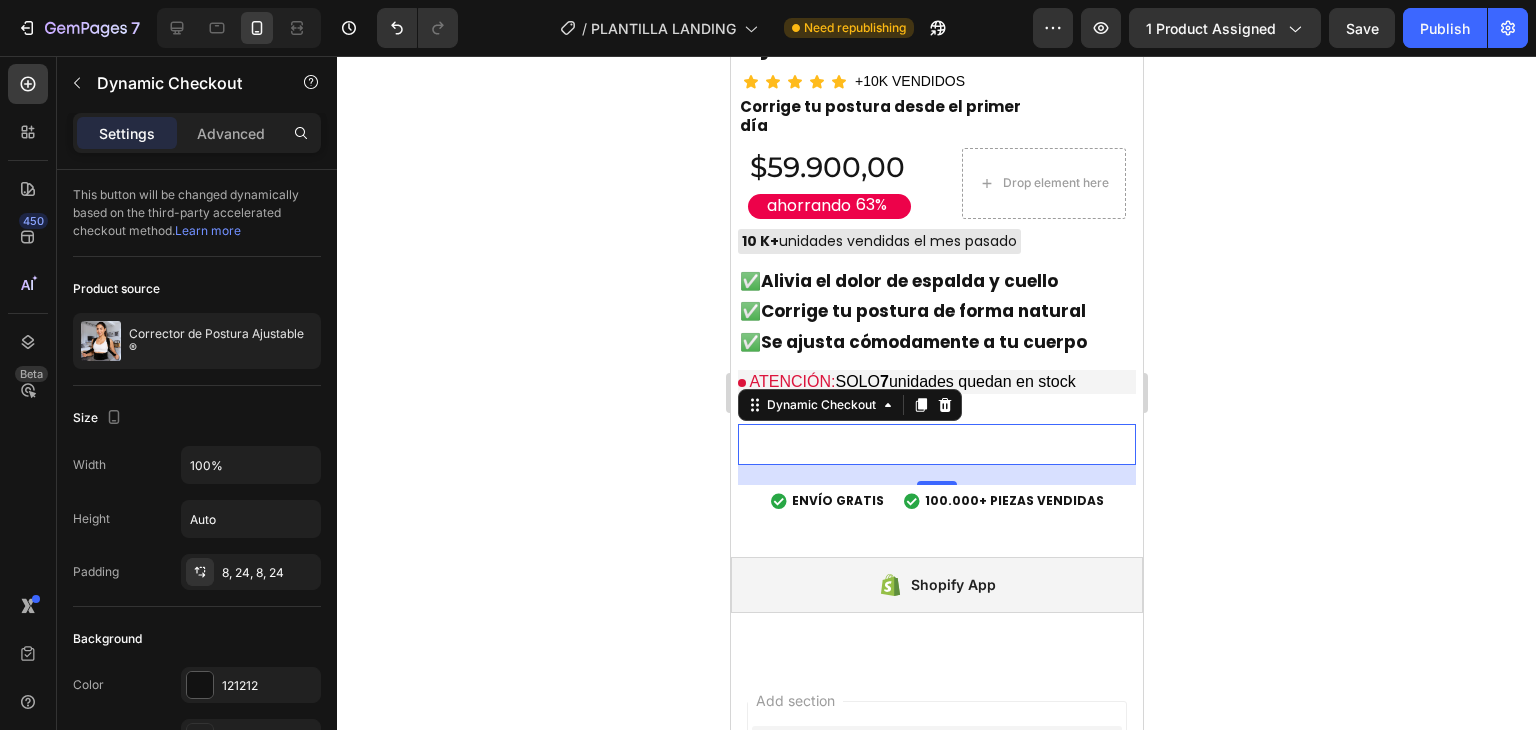 drag, startPoint x: 945, startPoint y: 348, endPoint x: 951, endPoint y: 368, distance: 20.880613 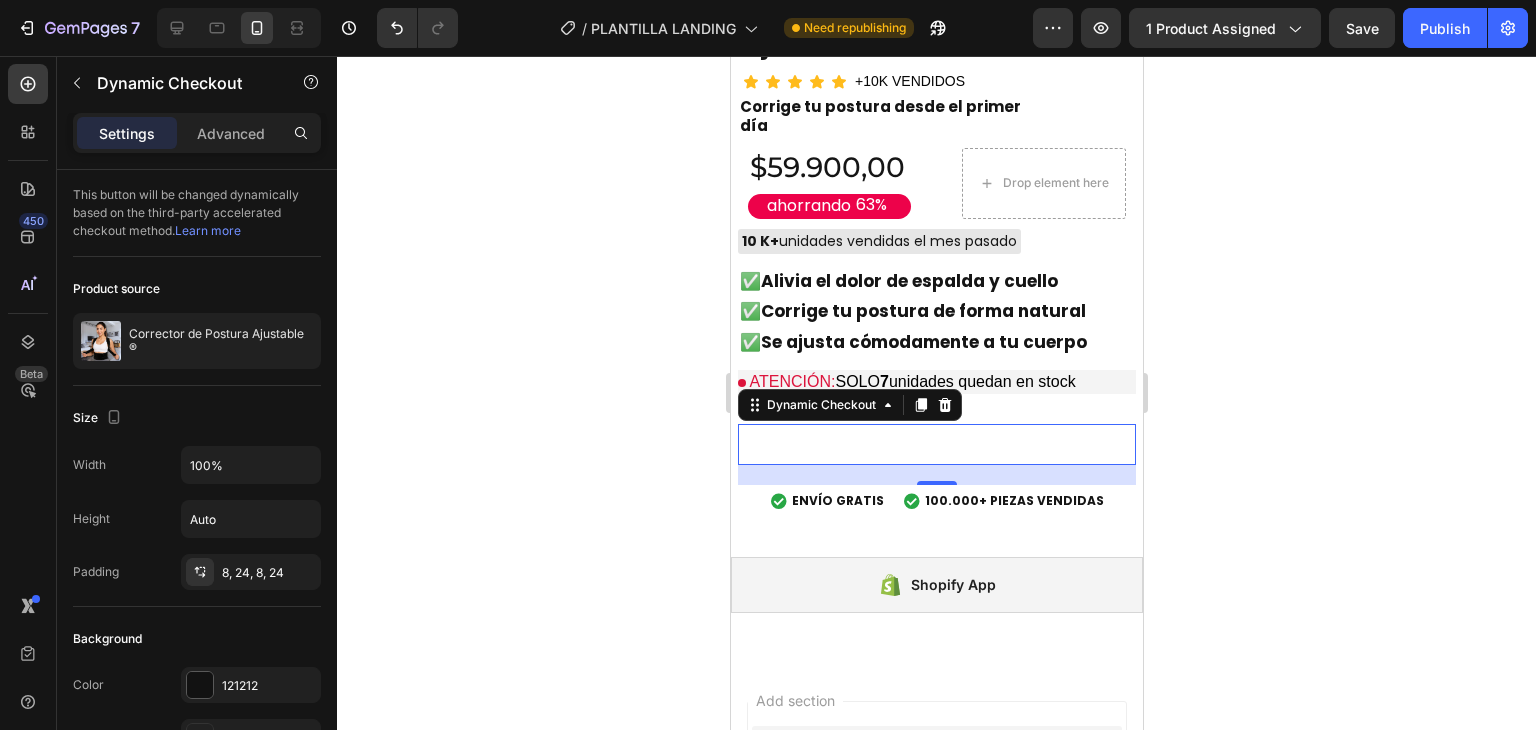 click 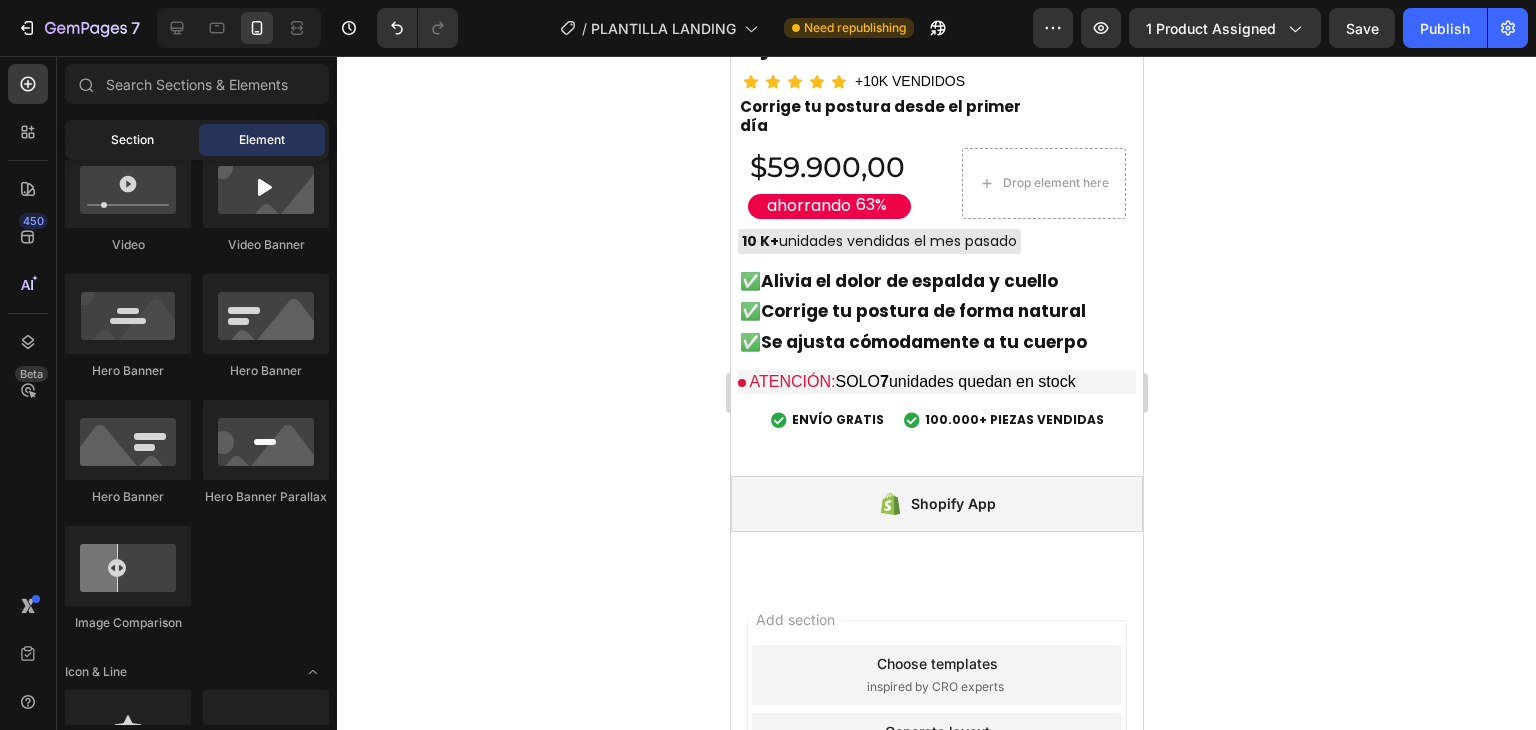 click on "Section" at bounding box center (132, 140) 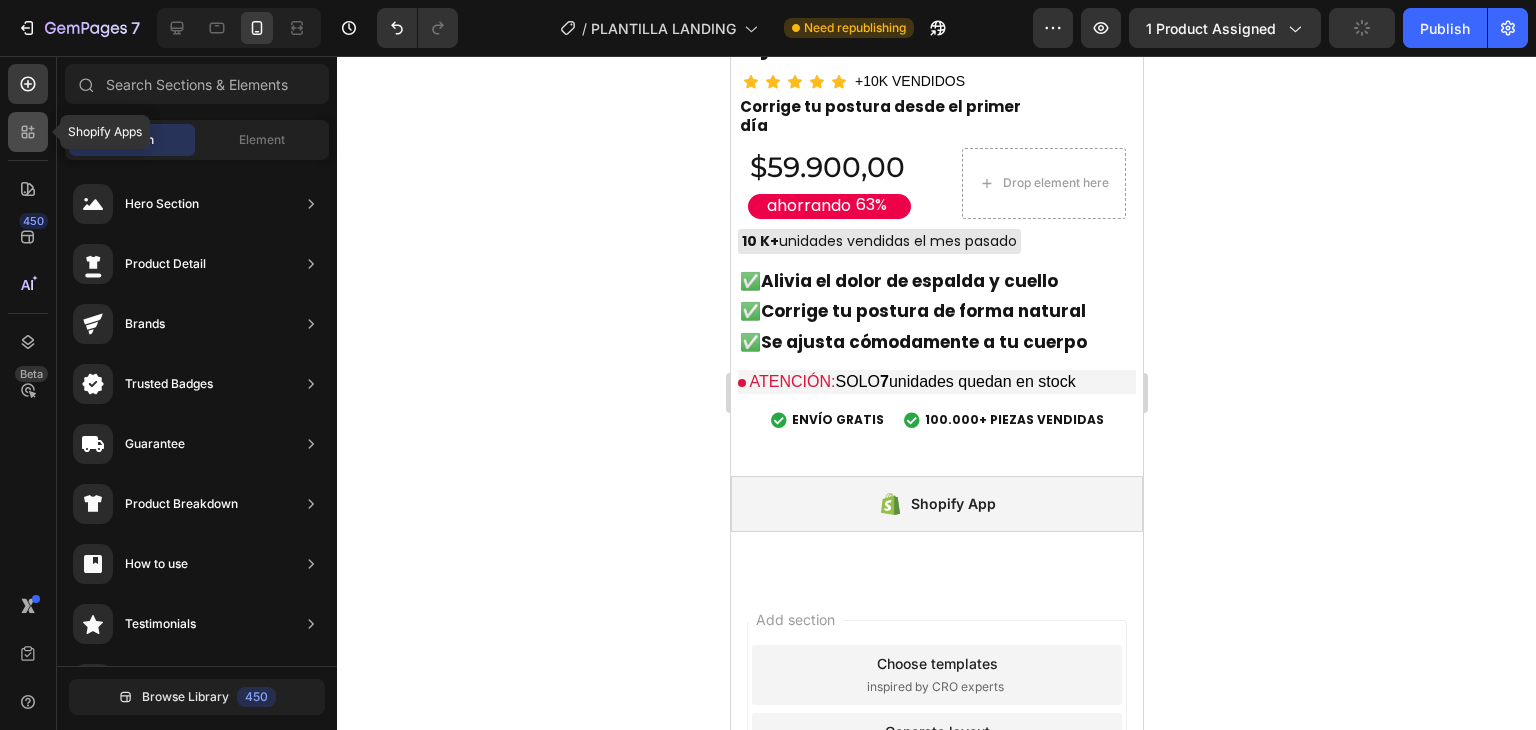 click 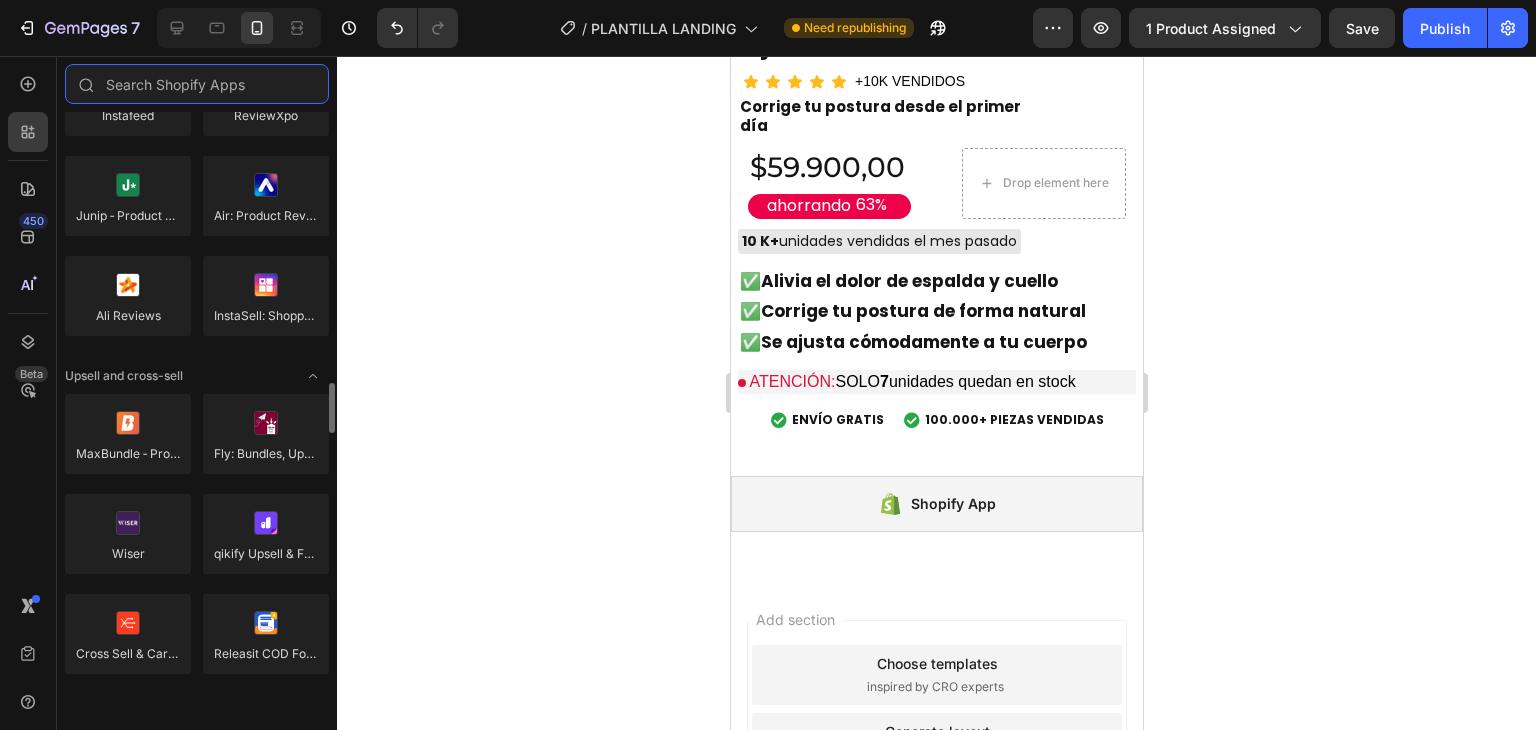scroll, scrollTop: 800, scrollLeft: 0, axis: vertical 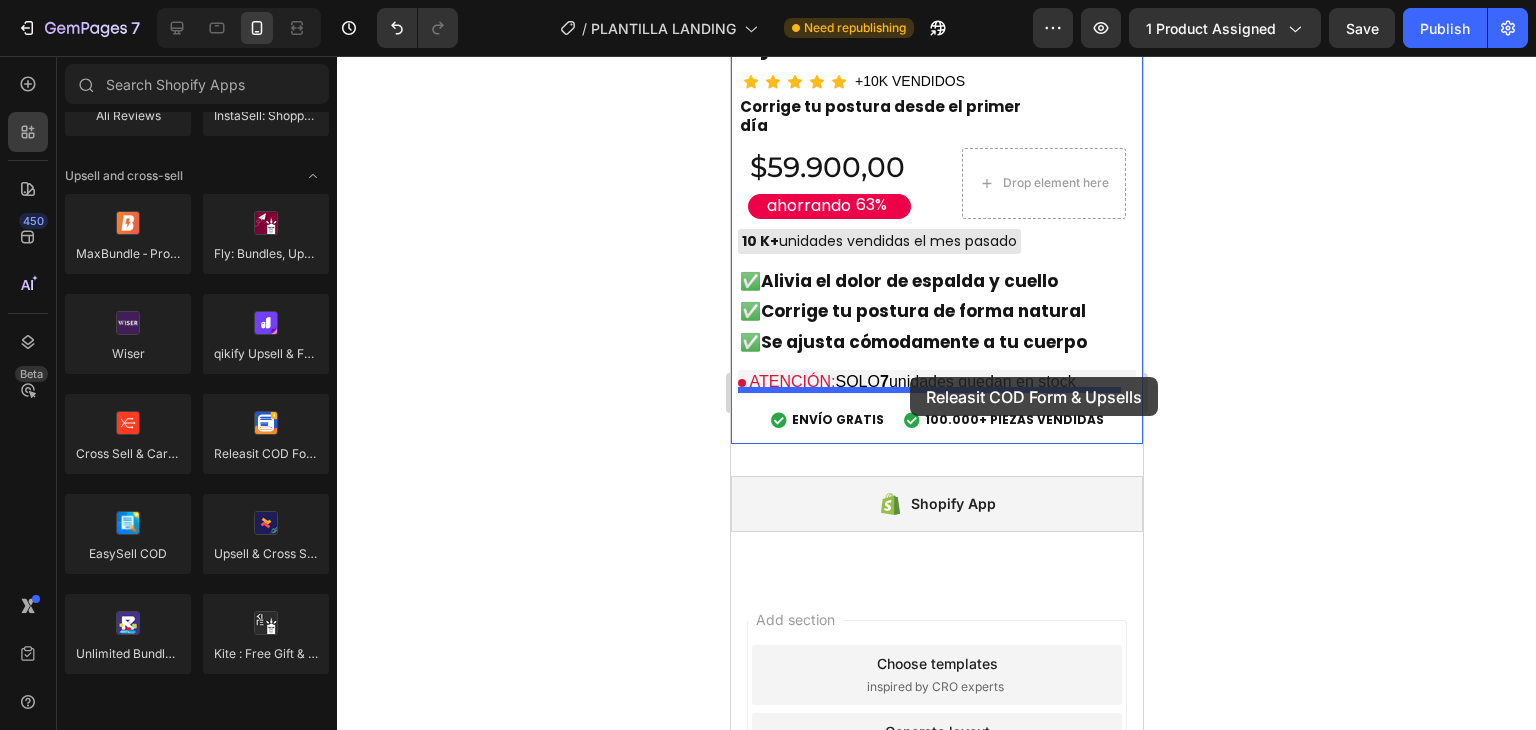 drag, startPoint x: 1151, startPoint y: 497, endPoint x: 909, endPoint y: 377, distance: 270.1185 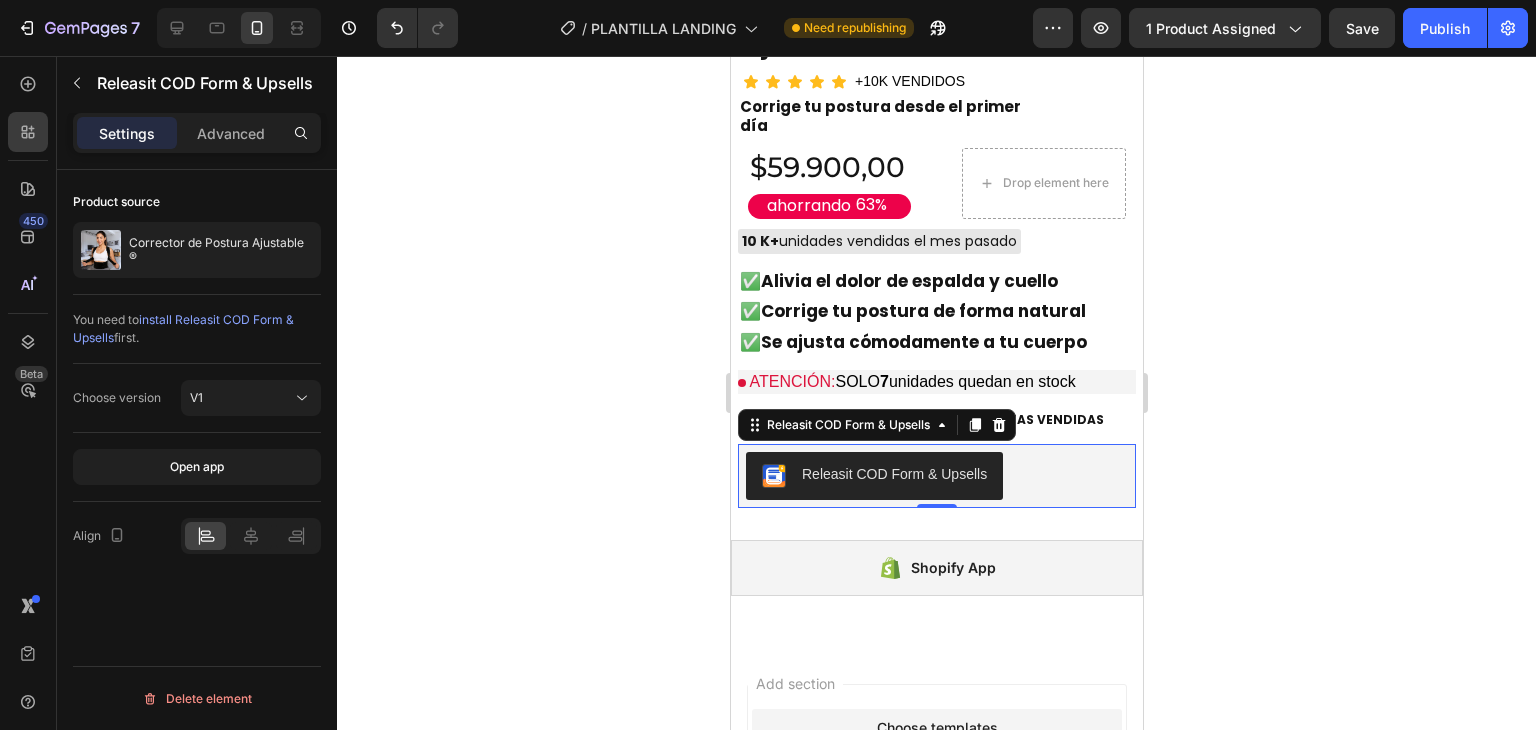 click on "Releasit COD Form & Upsells" at bounding box center [936, 476] 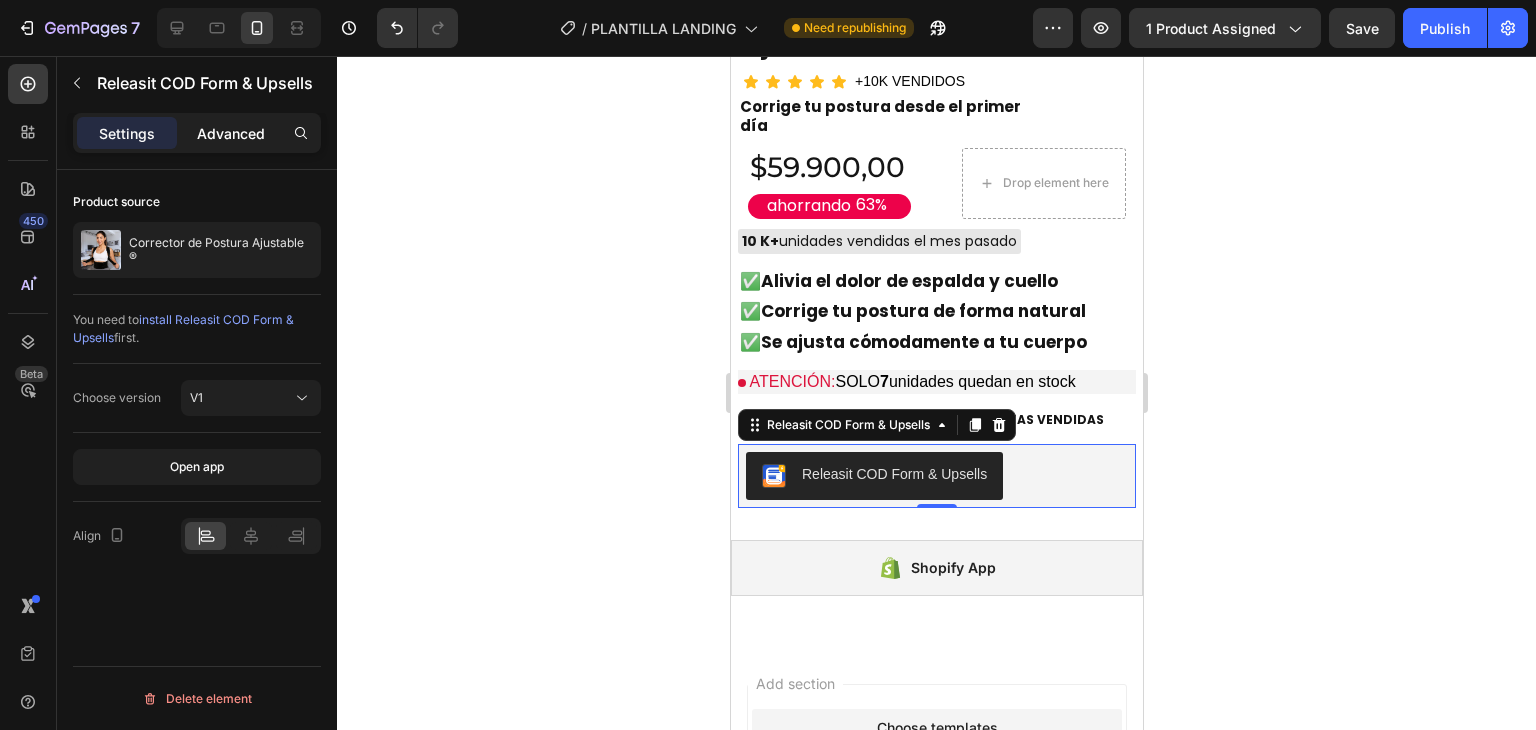 click on "Advanced" 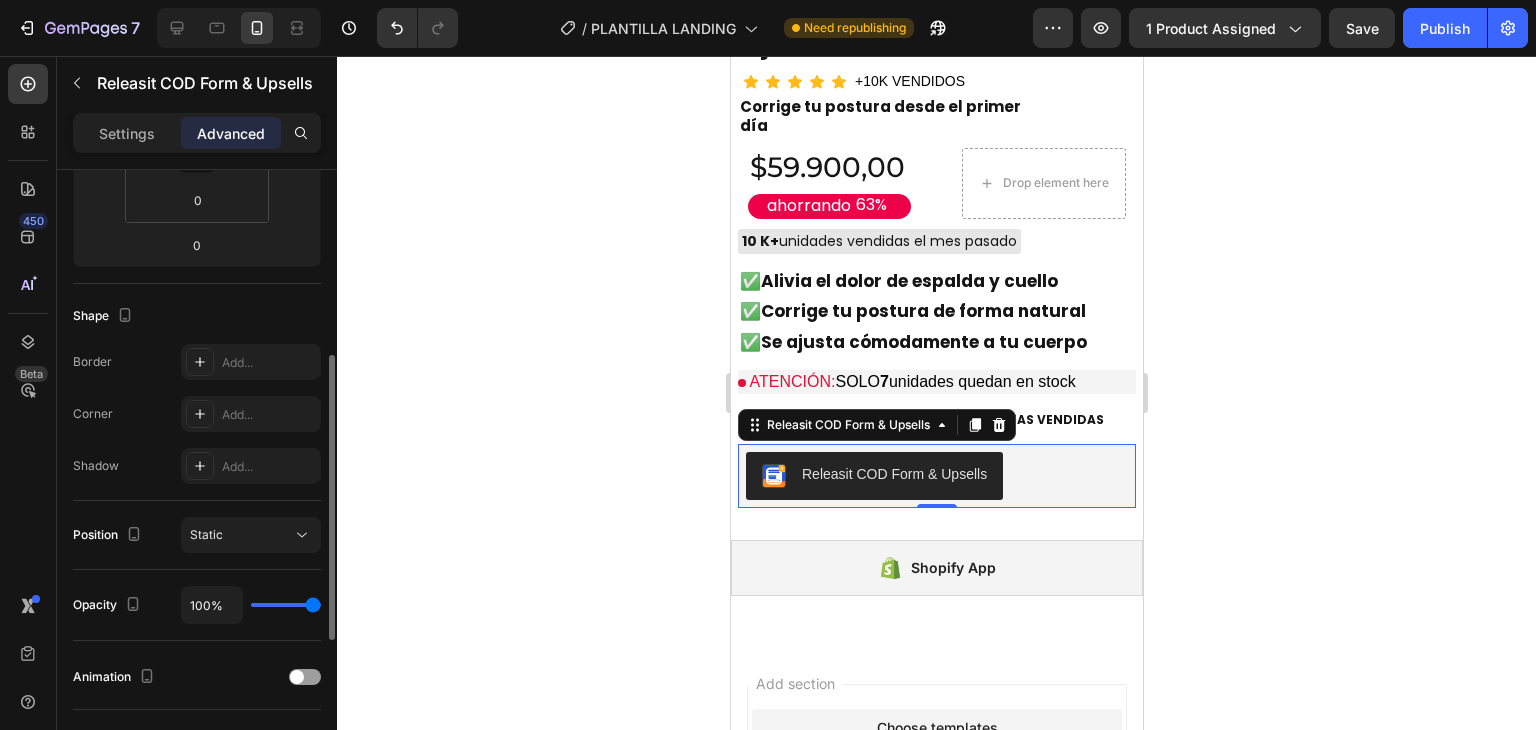 scroll, scrollTop: 0, scrollLeft: 0, axis: both 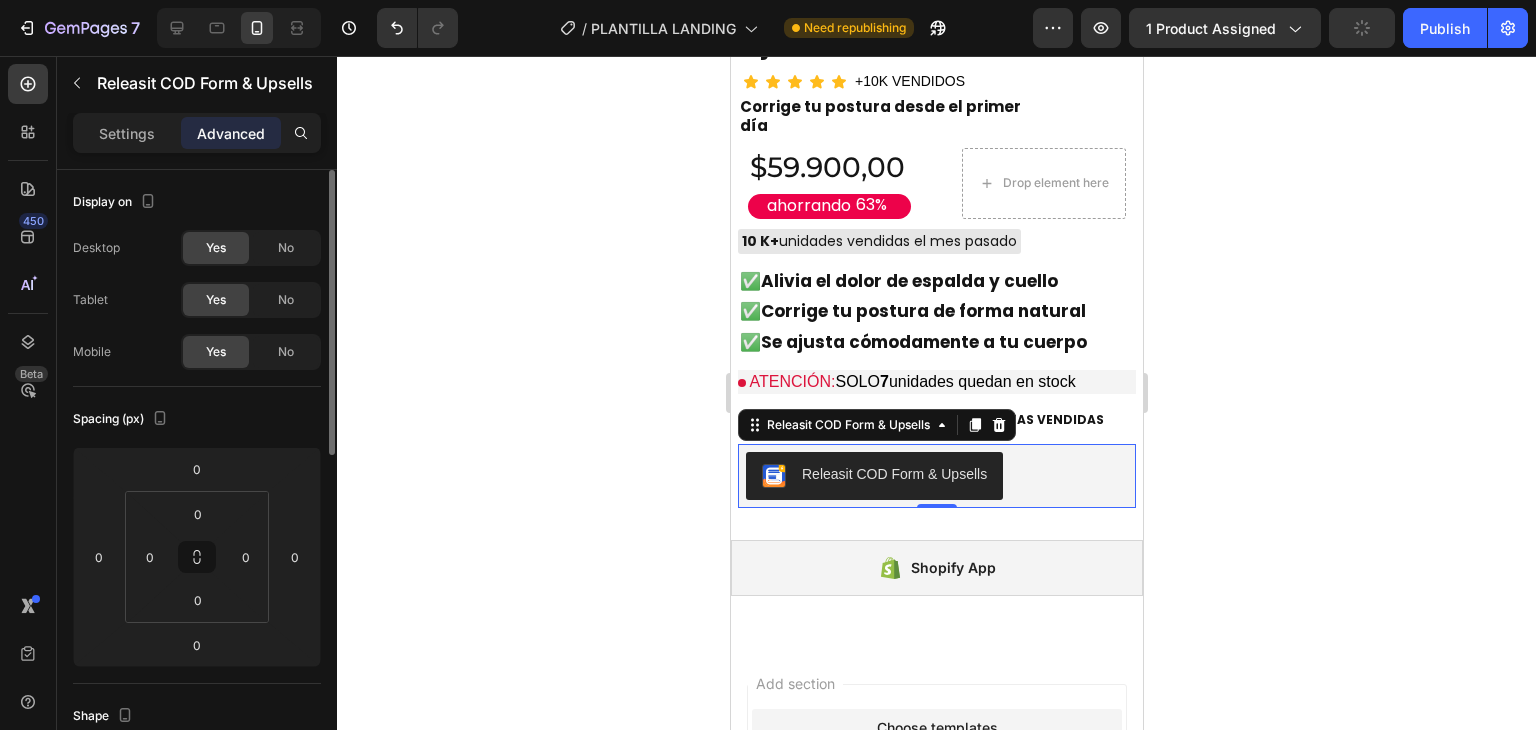 click on "Settings" at bounding box center [127, 133] 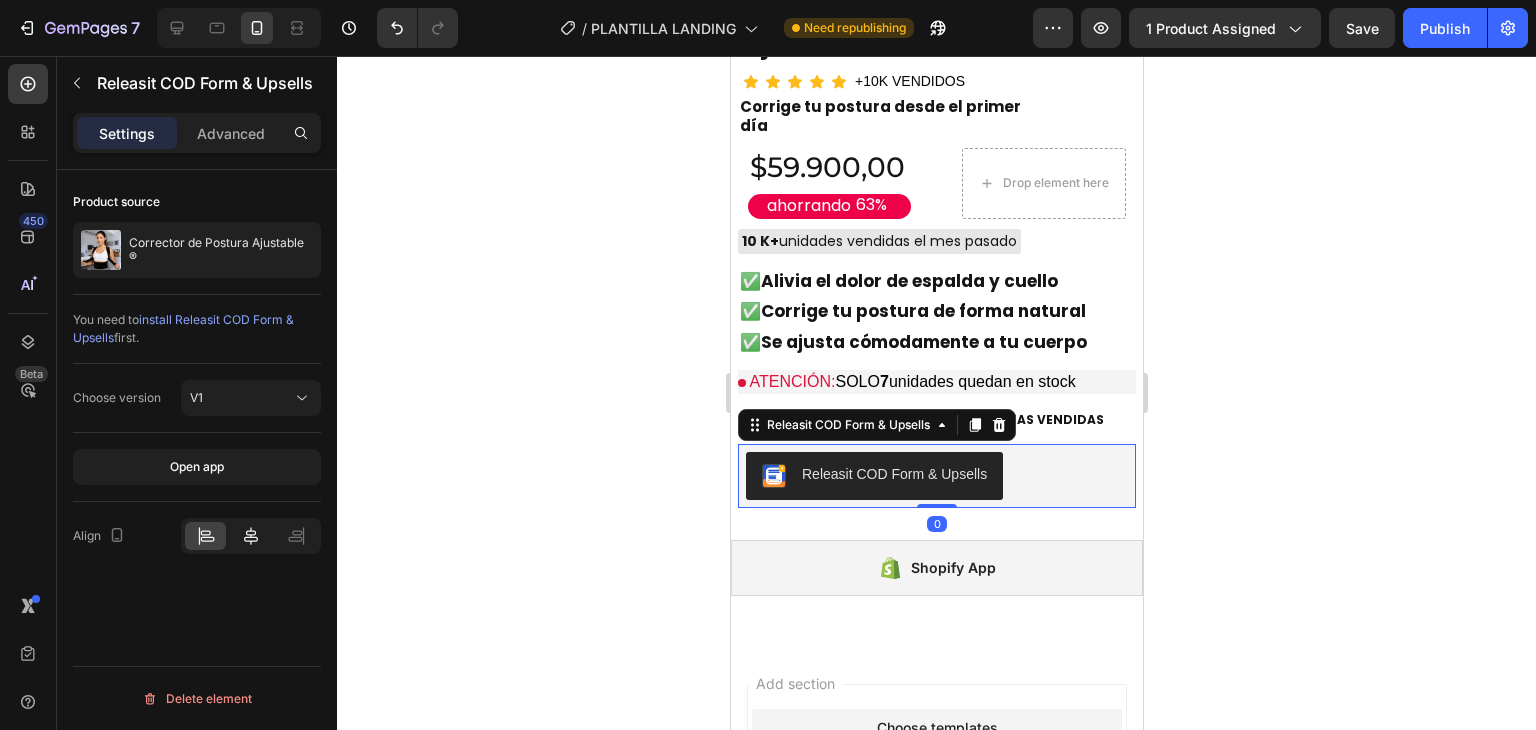 click 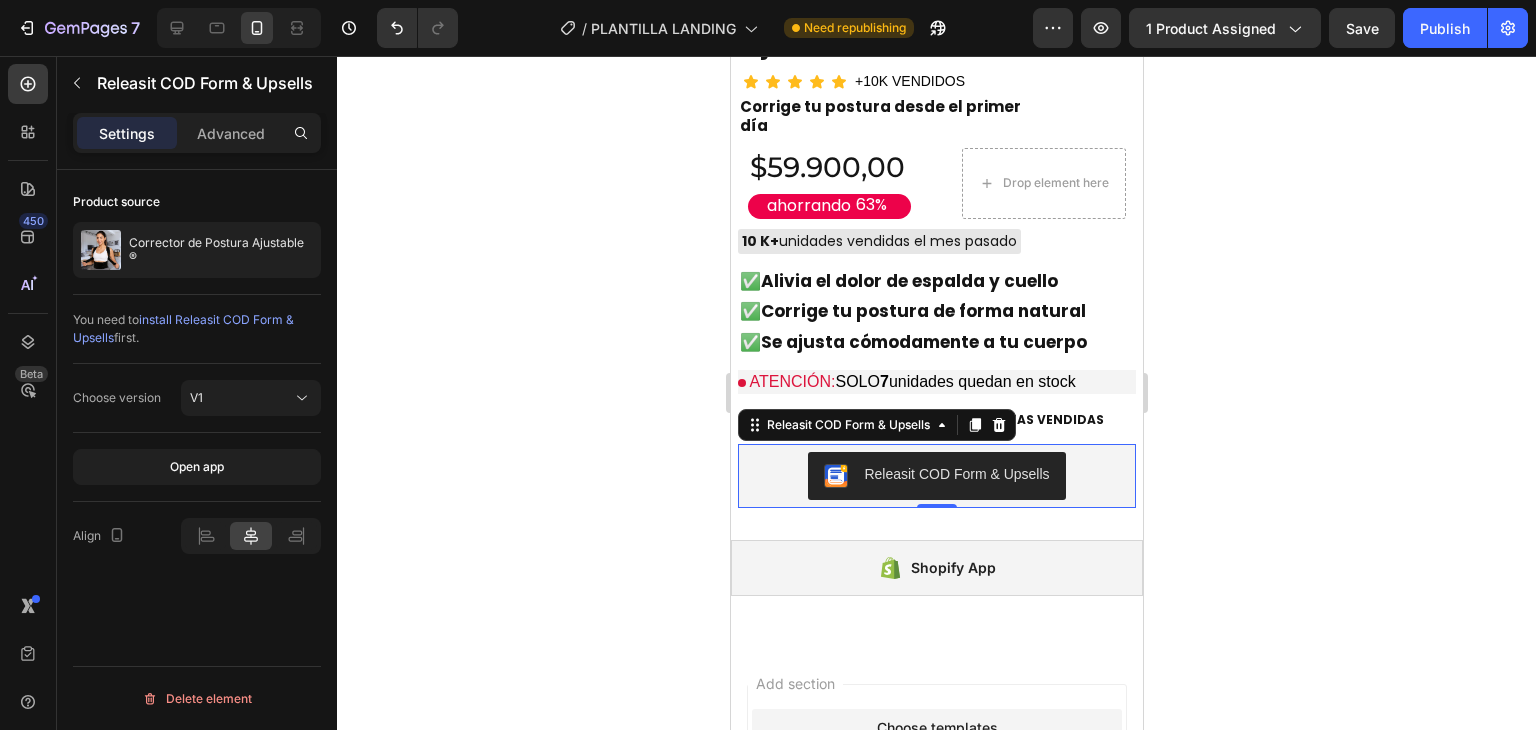 click 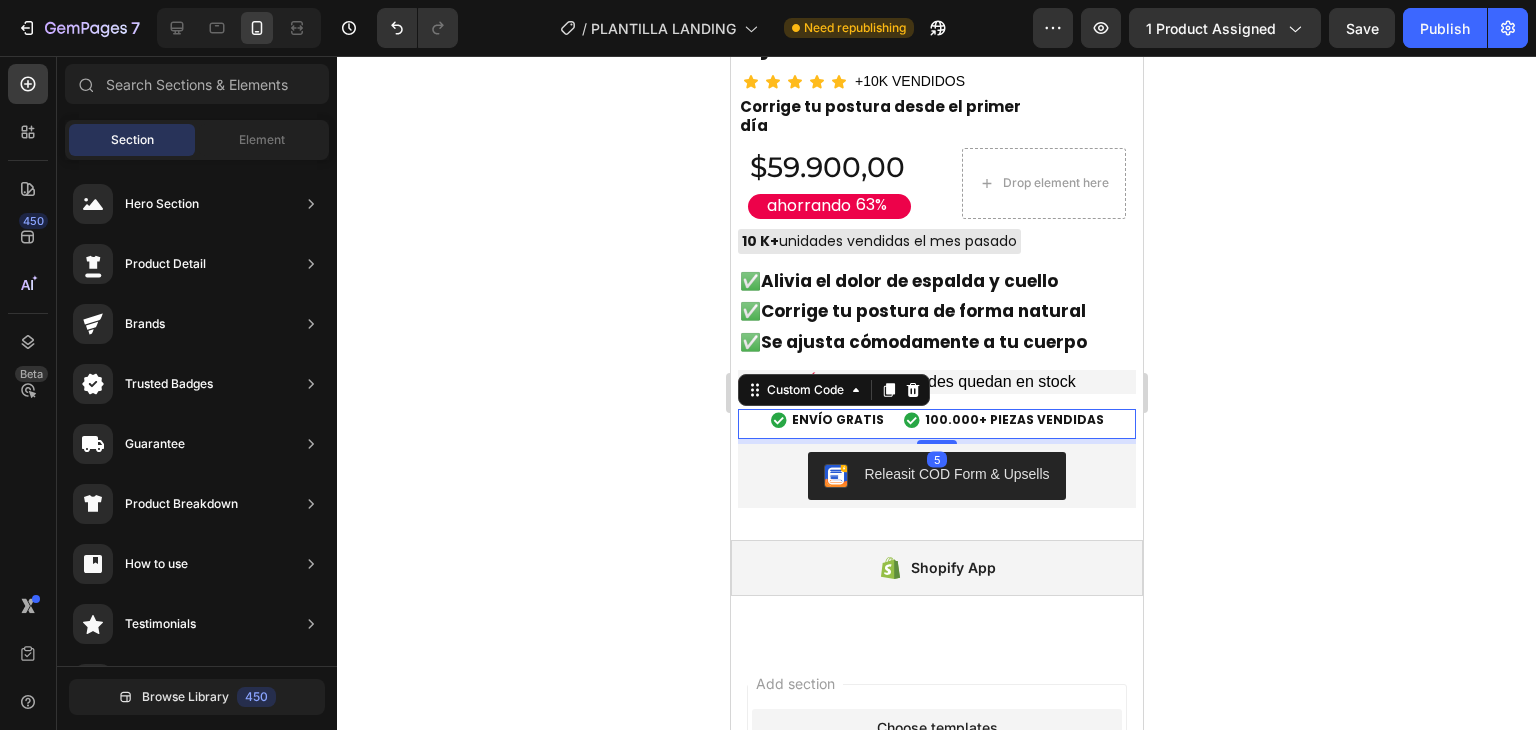 click on "ENVÍO GRATIS
100.000+ PIEZAS VENDIDAS" at bounding box center [936, 420] 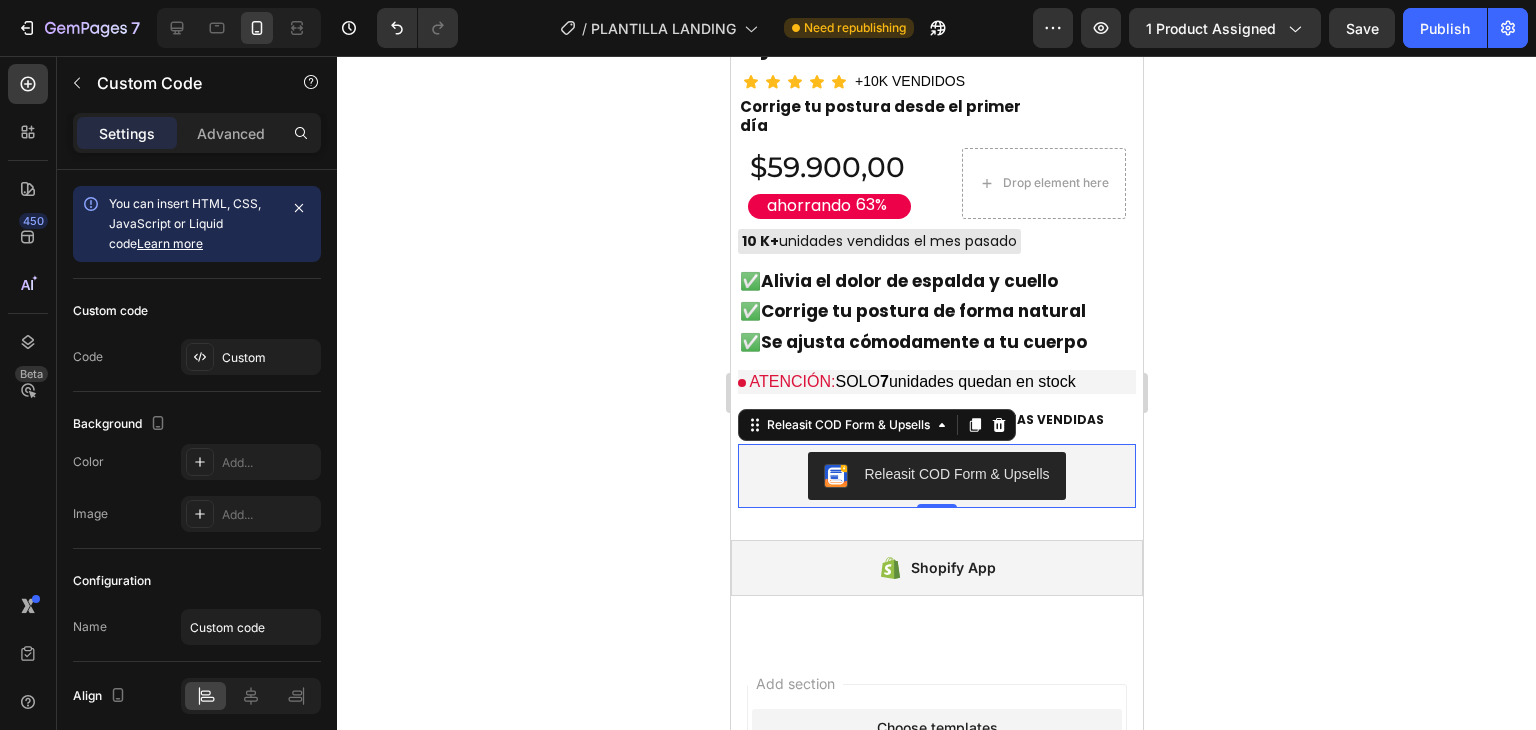 click on "Releasit COD Form & Upsells" at bounding box center (936, 476) 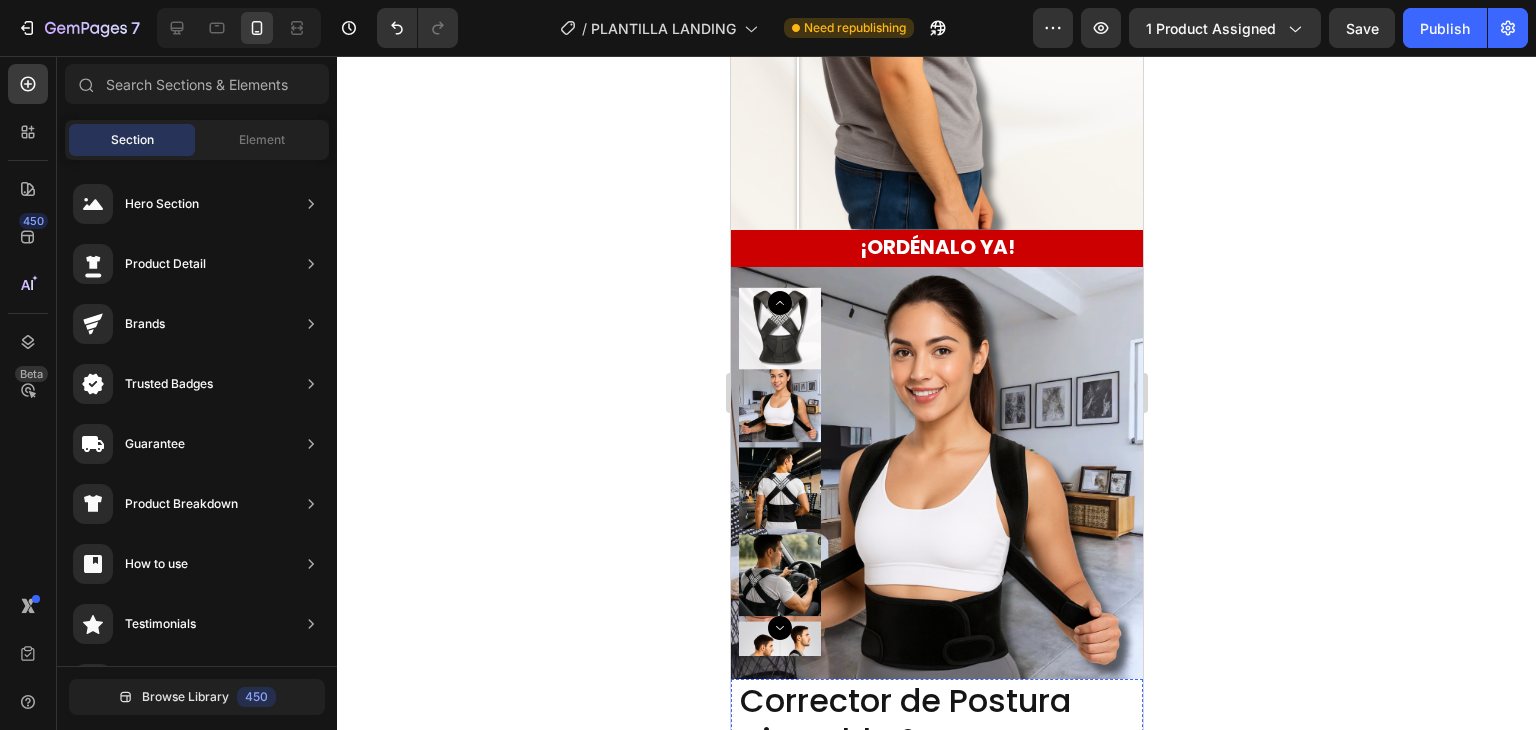 scroll, scrollTop: 4761, scrollLeft: 0, axis: vertical 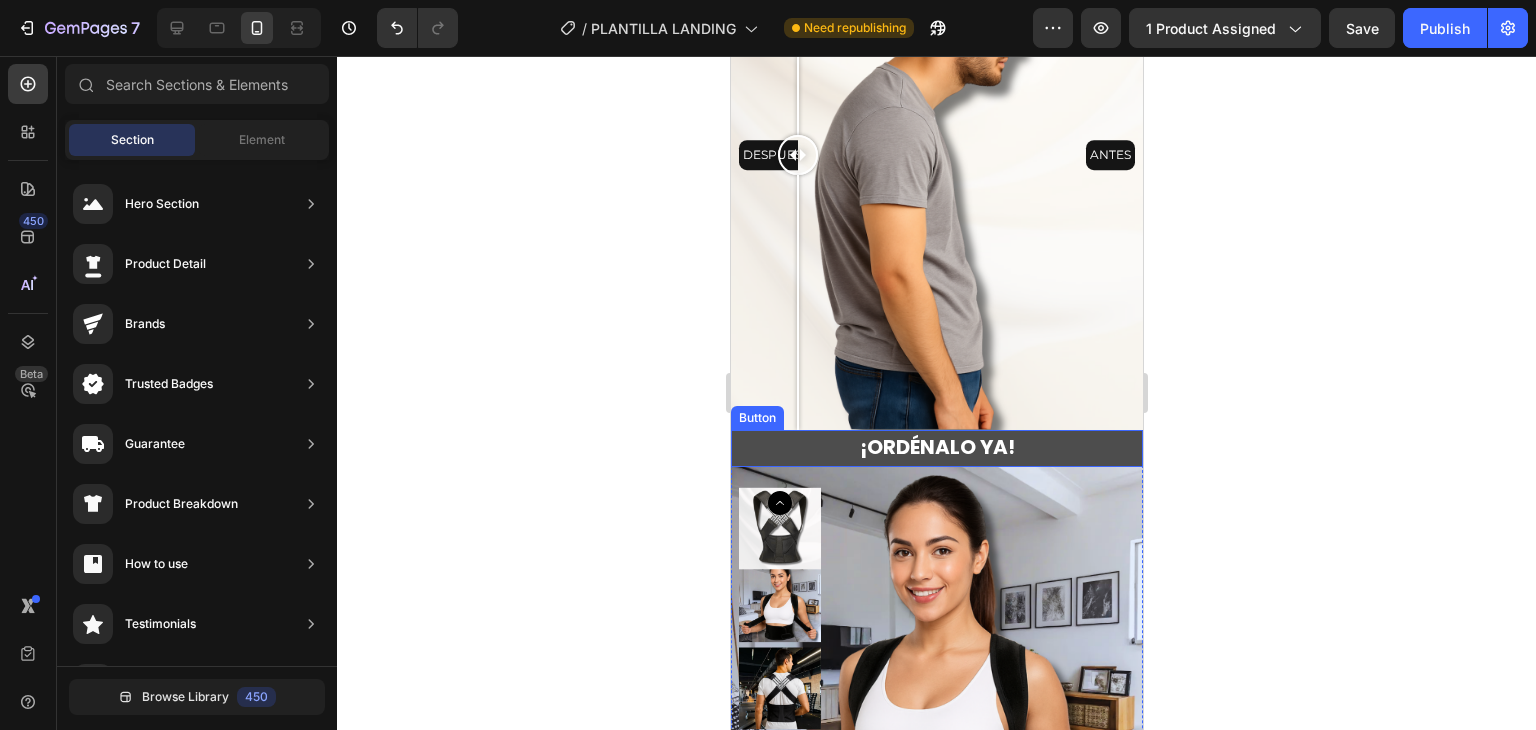 click on "¡ORDÉNALO YA!" at bounding box center (936, 448) 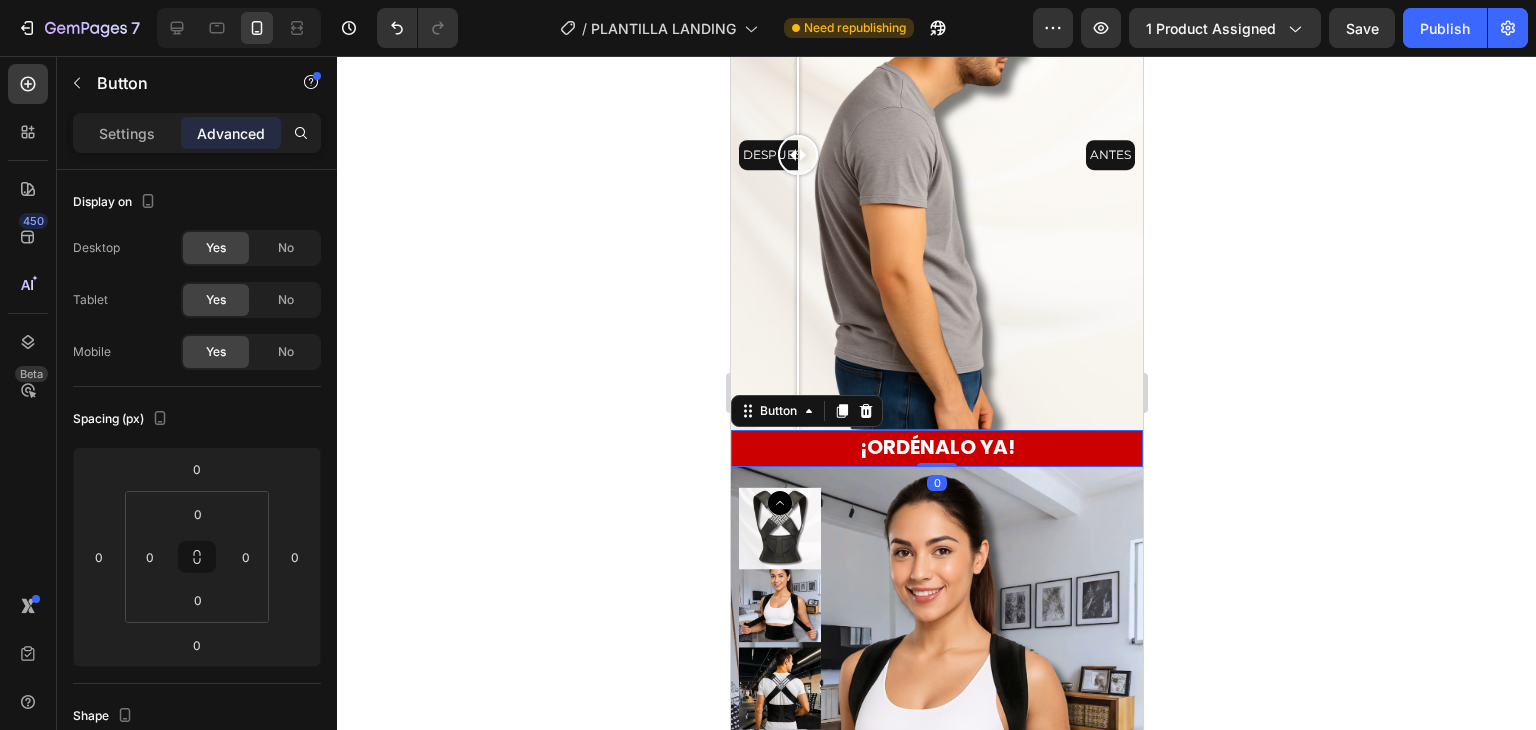 click 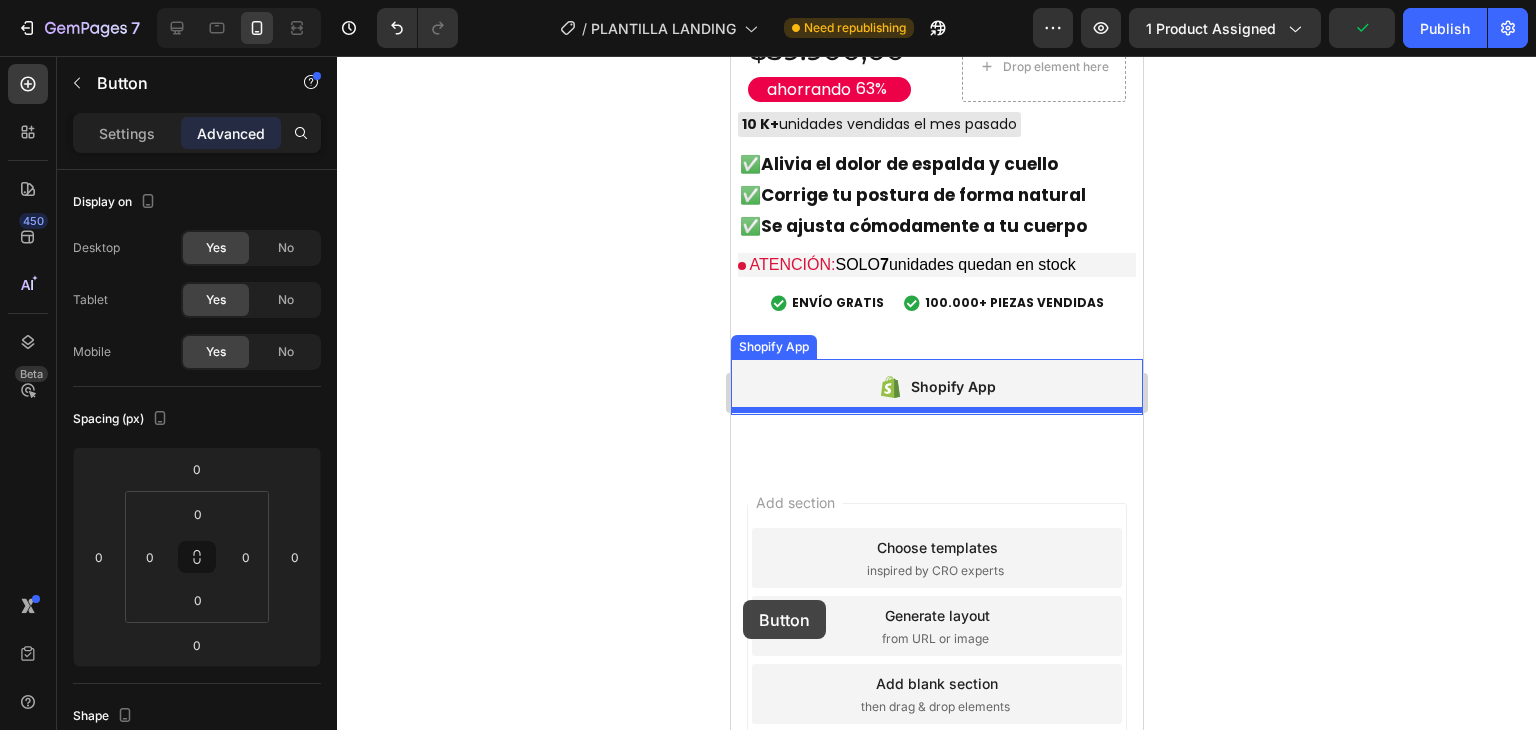 scroll, scrollTop: 5861, scrollLeft: 0, axis: vertical 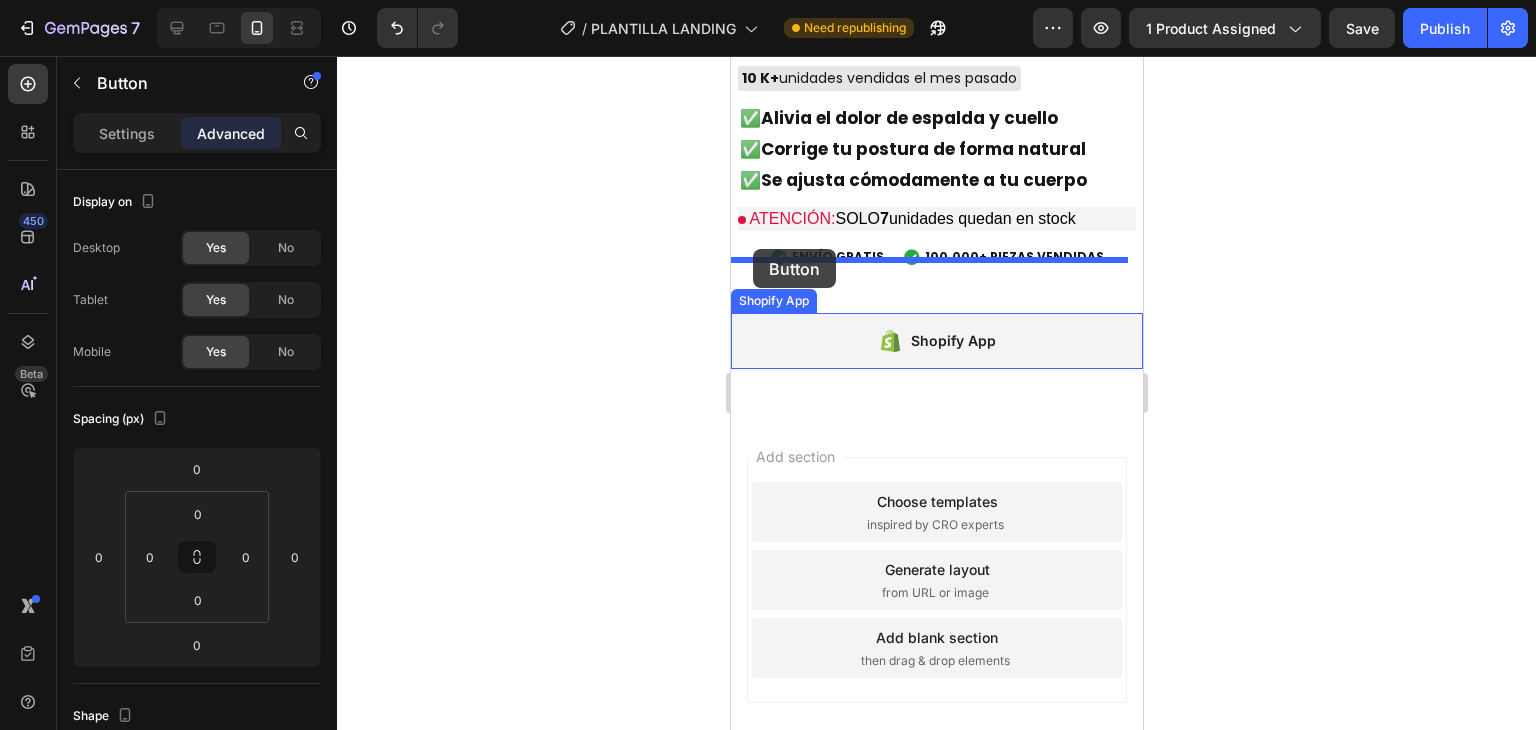 drag, startPoint x: 750, startPoint y: 431, endPoint x: 752, endPoint y: 249, distance: 182.01099 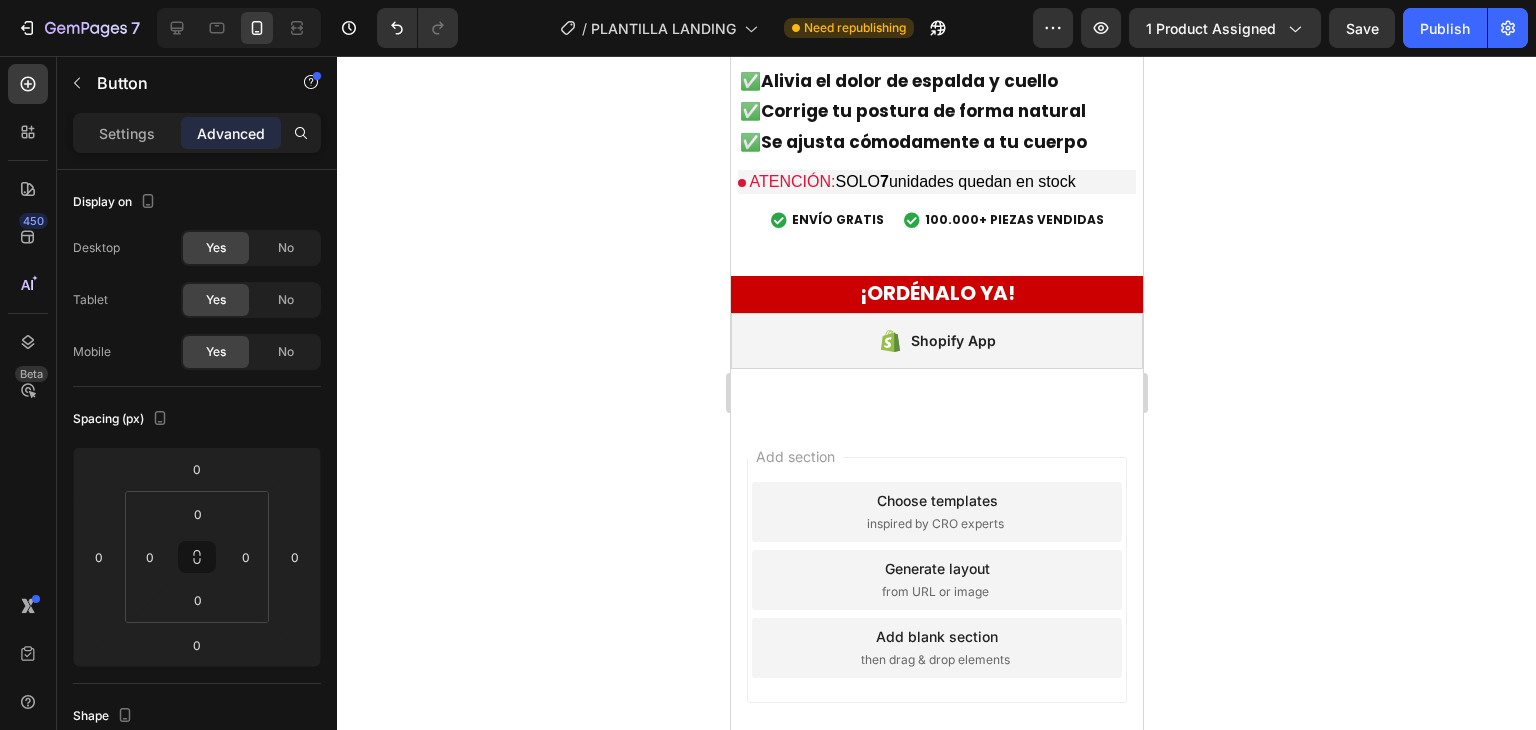 scroll, scrollTop: 5824, scrollLeft: 0, axis: vertical 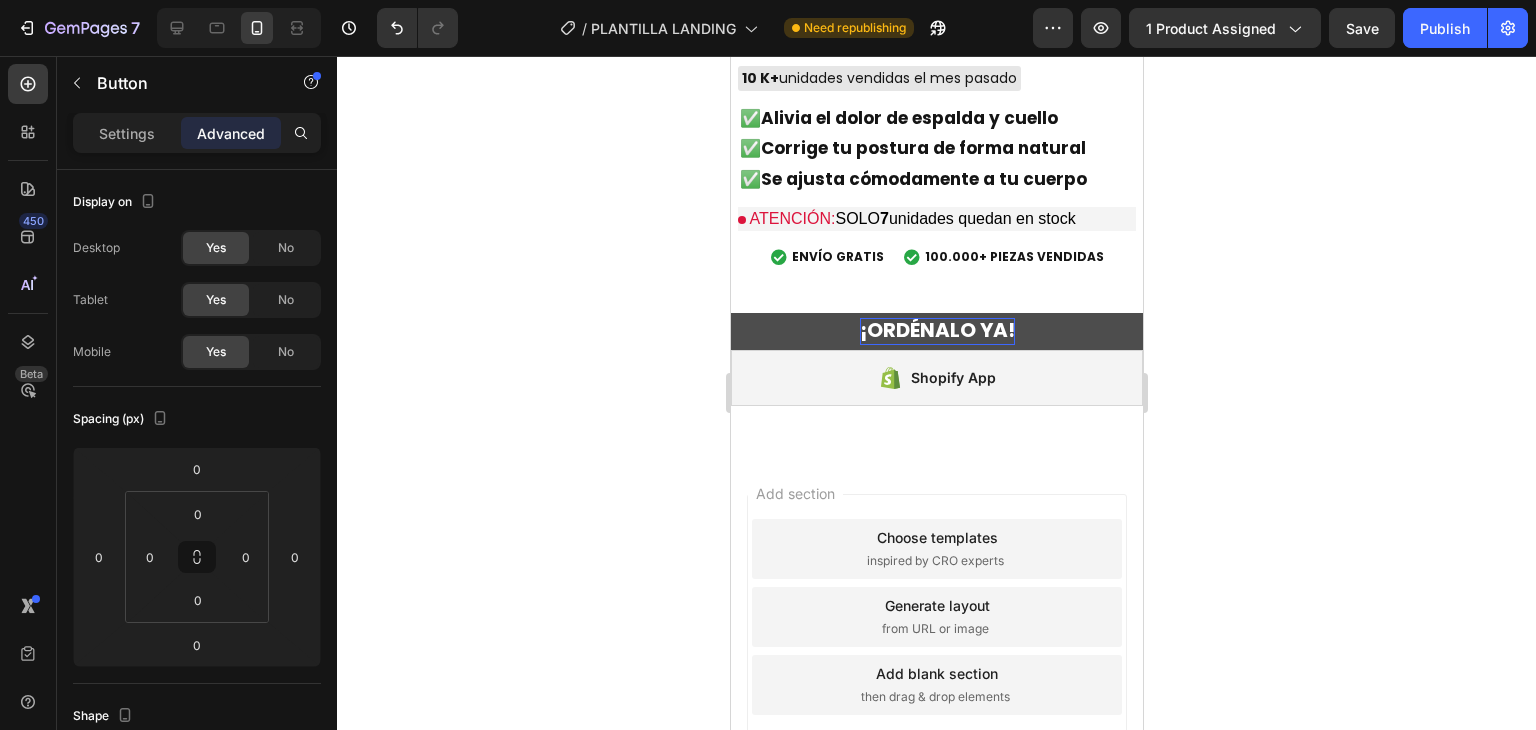 click on "¡ORDÉNALO YA!" at bounding box center (936, 330) 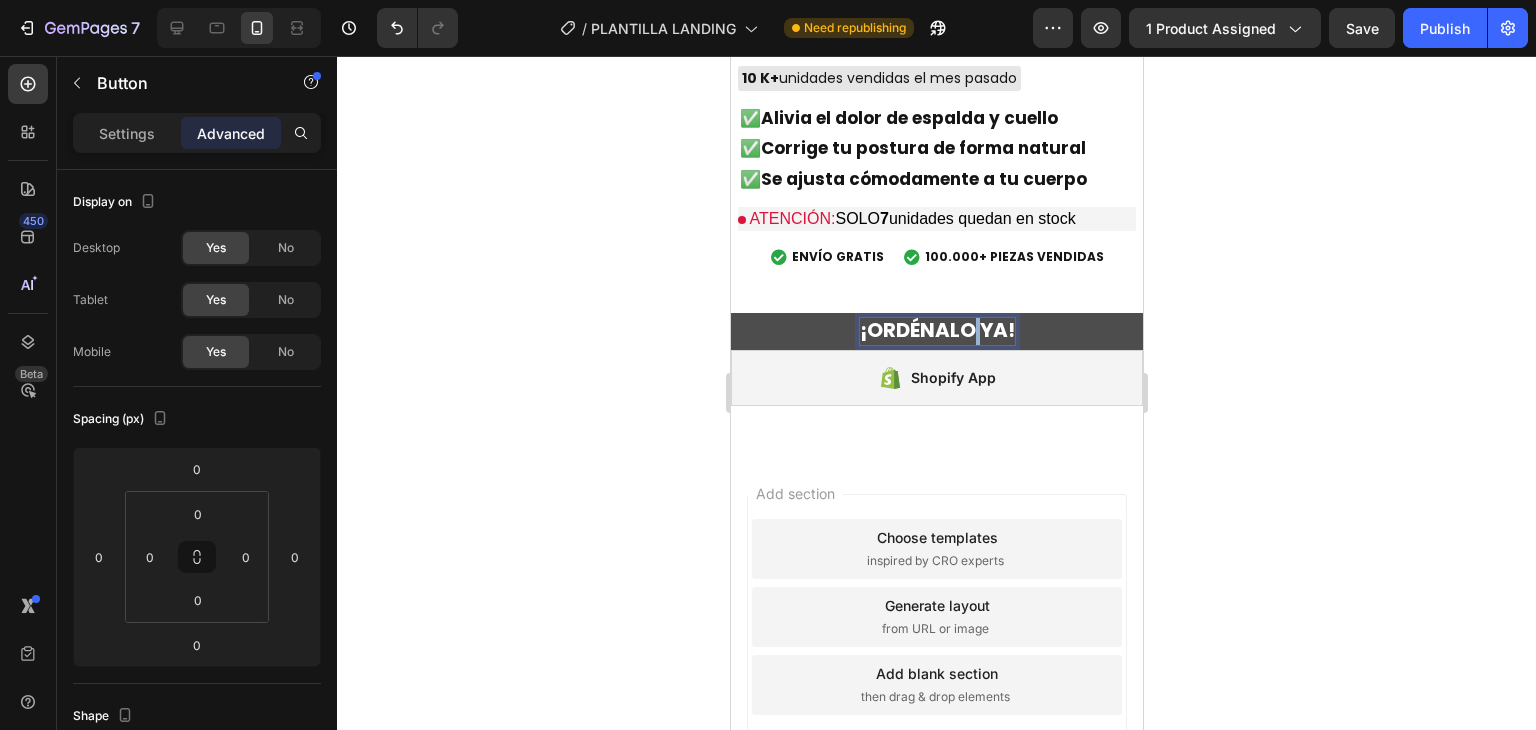 click on "¡ORDÉNALO YA!" at bounding box center [936, 330] 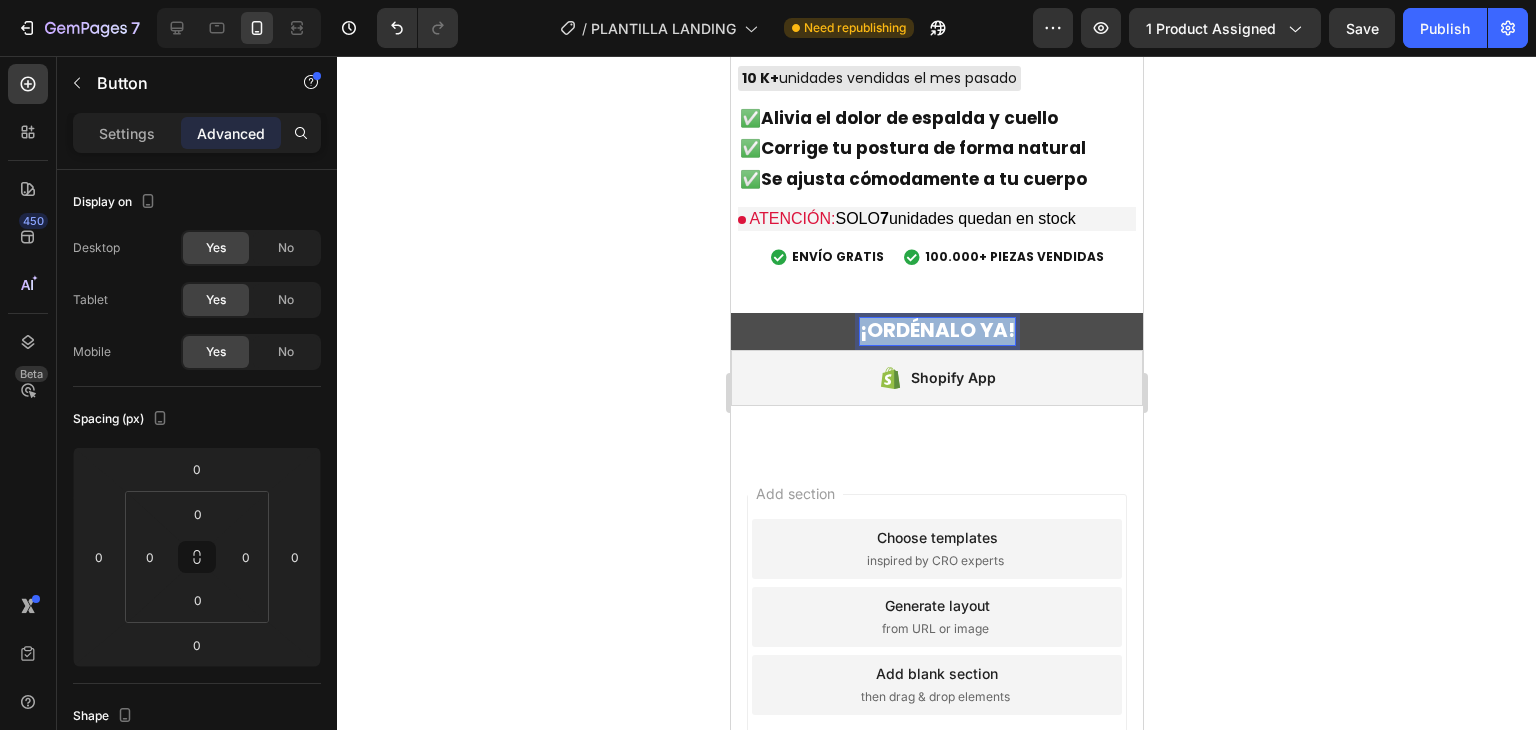 click on "¡ORDÉNALO YA!" at bounding box center (936, 330) 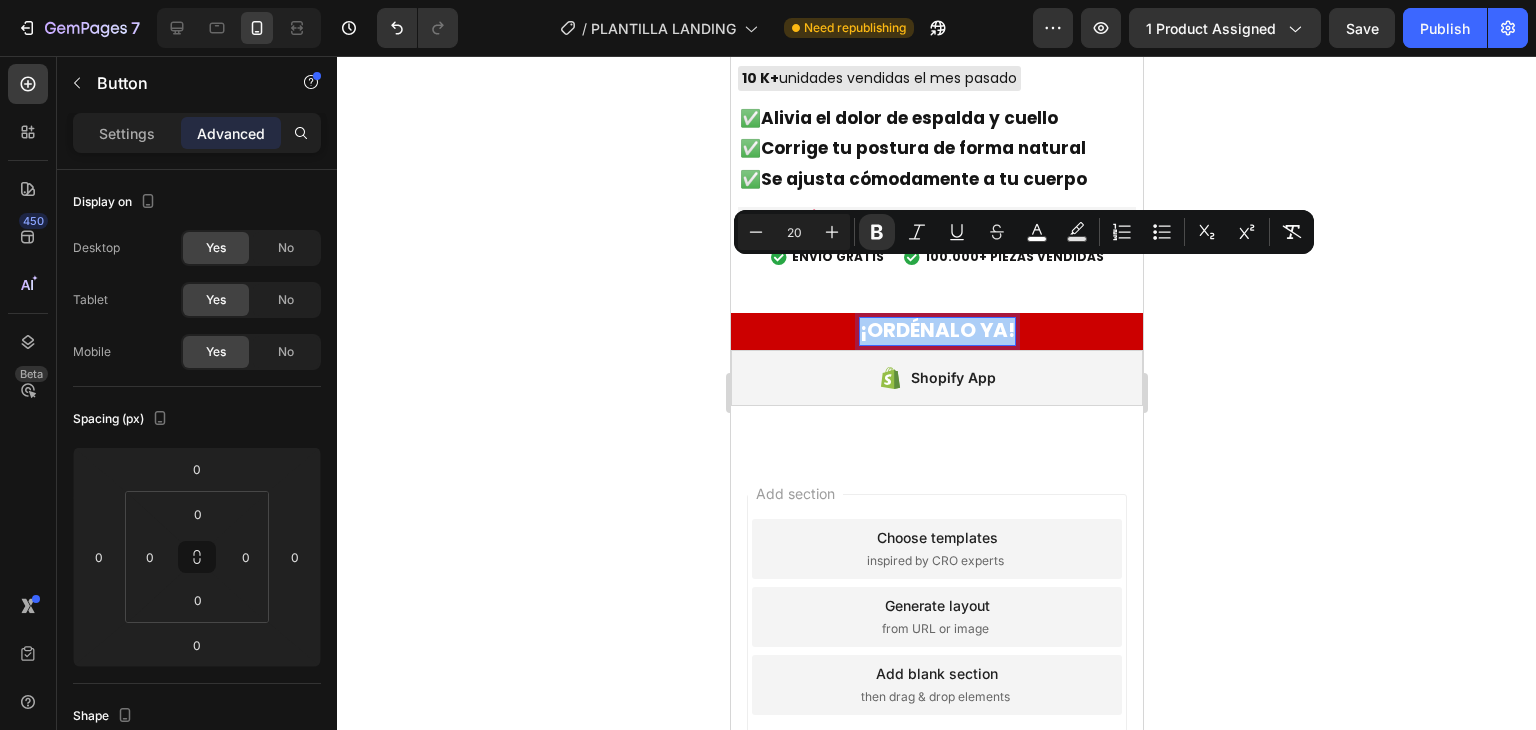 click 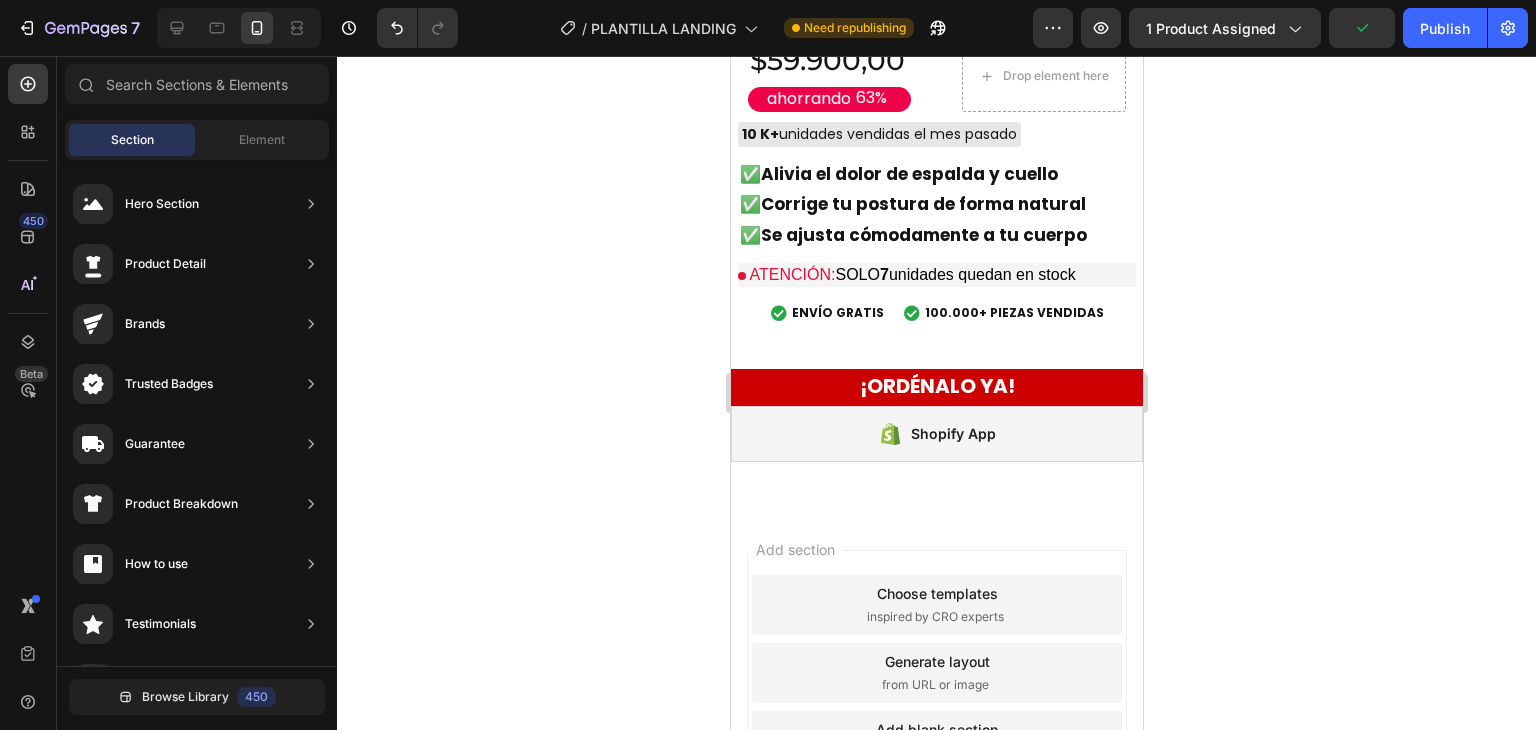scroll, scrollTop: 5724, scrollLeft: 0, axis: vertical 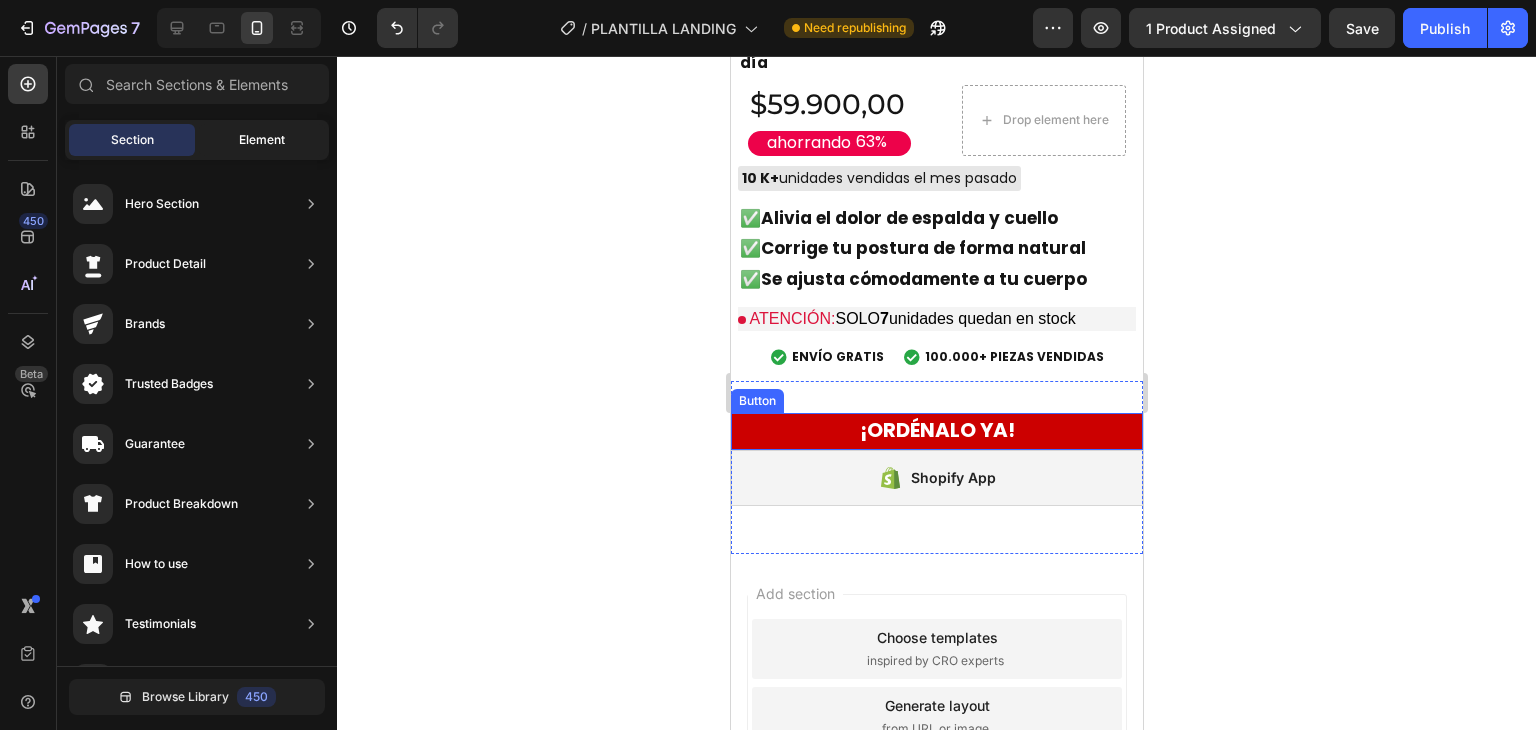 click on "Element" 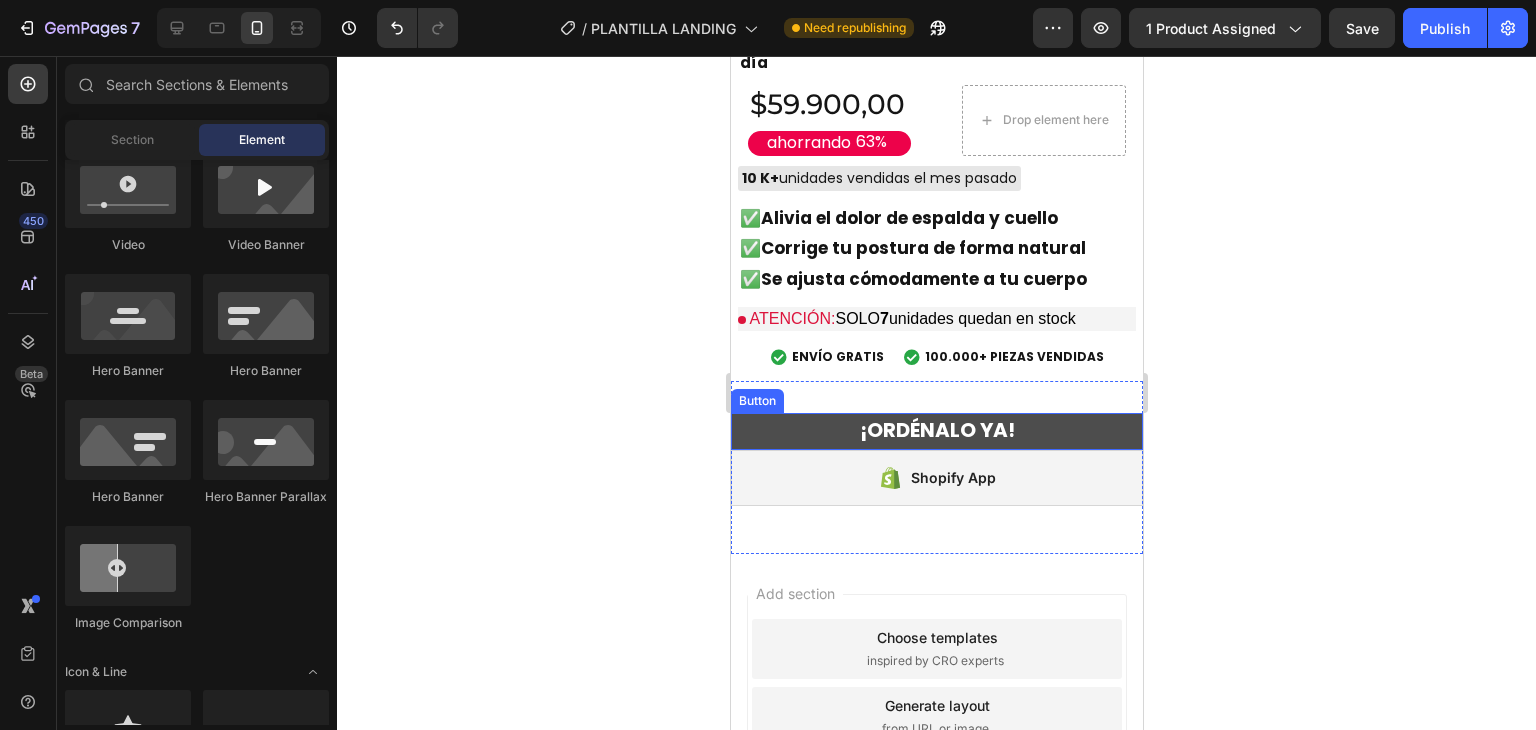 click on "¡ORDÉNALO YA!" at bounding box center (936, 431) 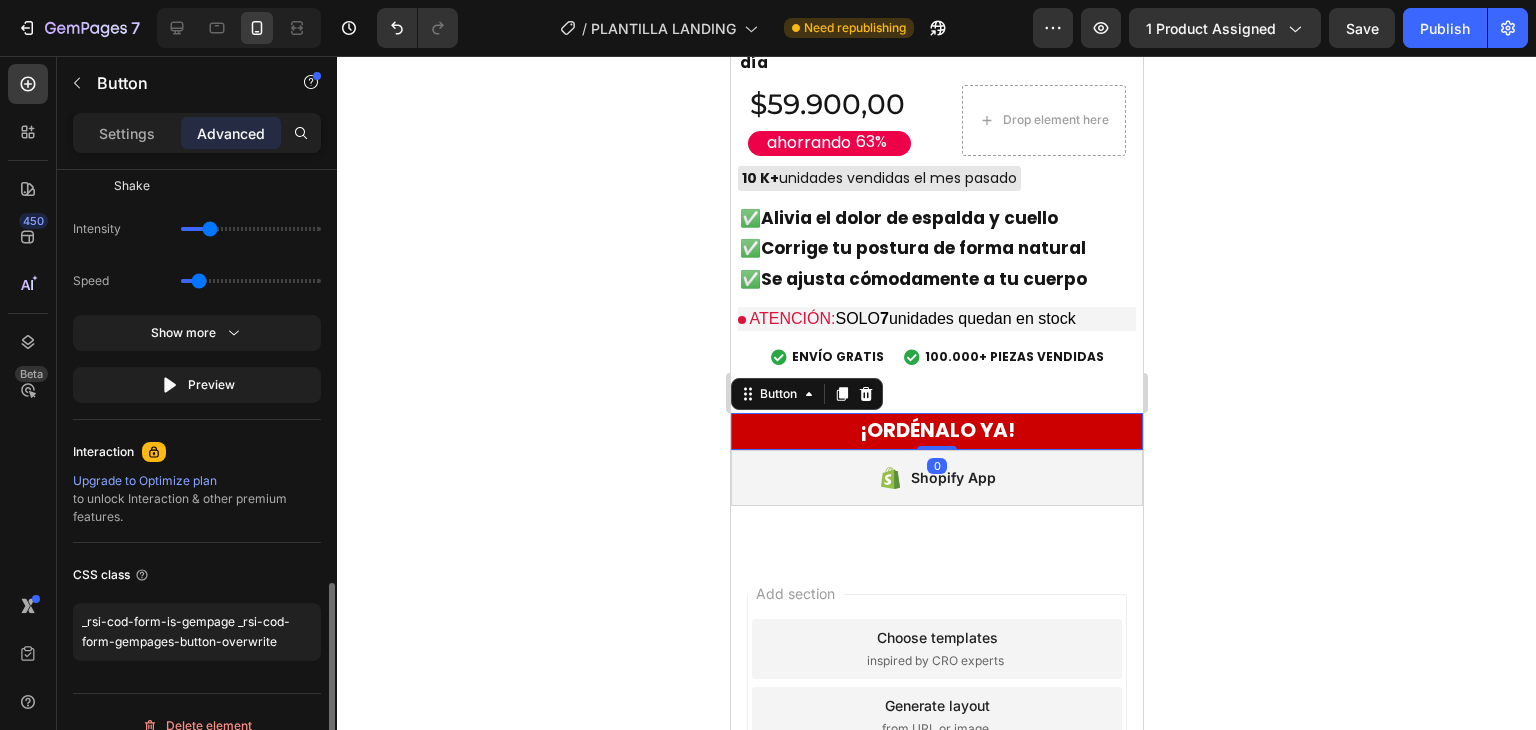 scroll, scrollTop: 1325, scrollLeft: 0, axis: vertical 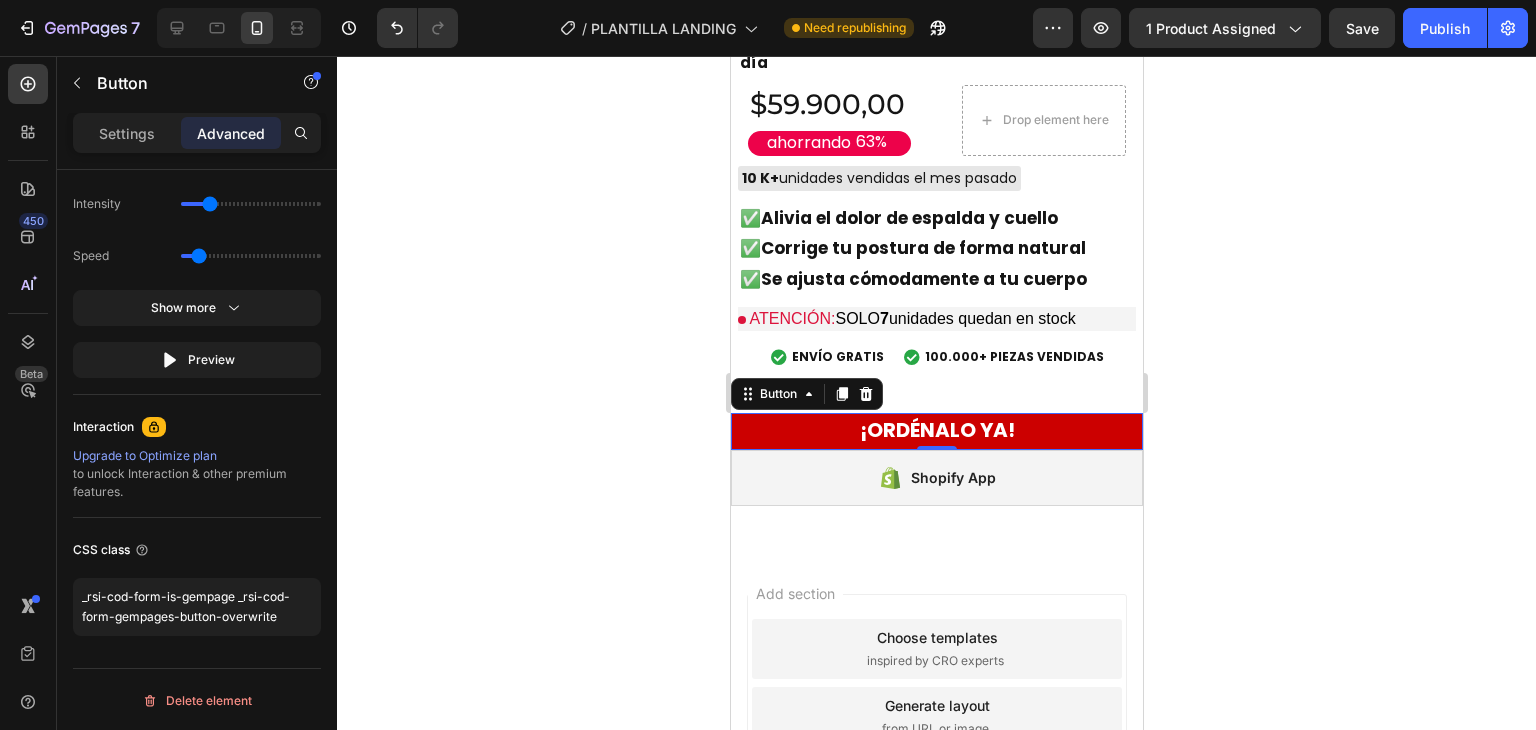 click 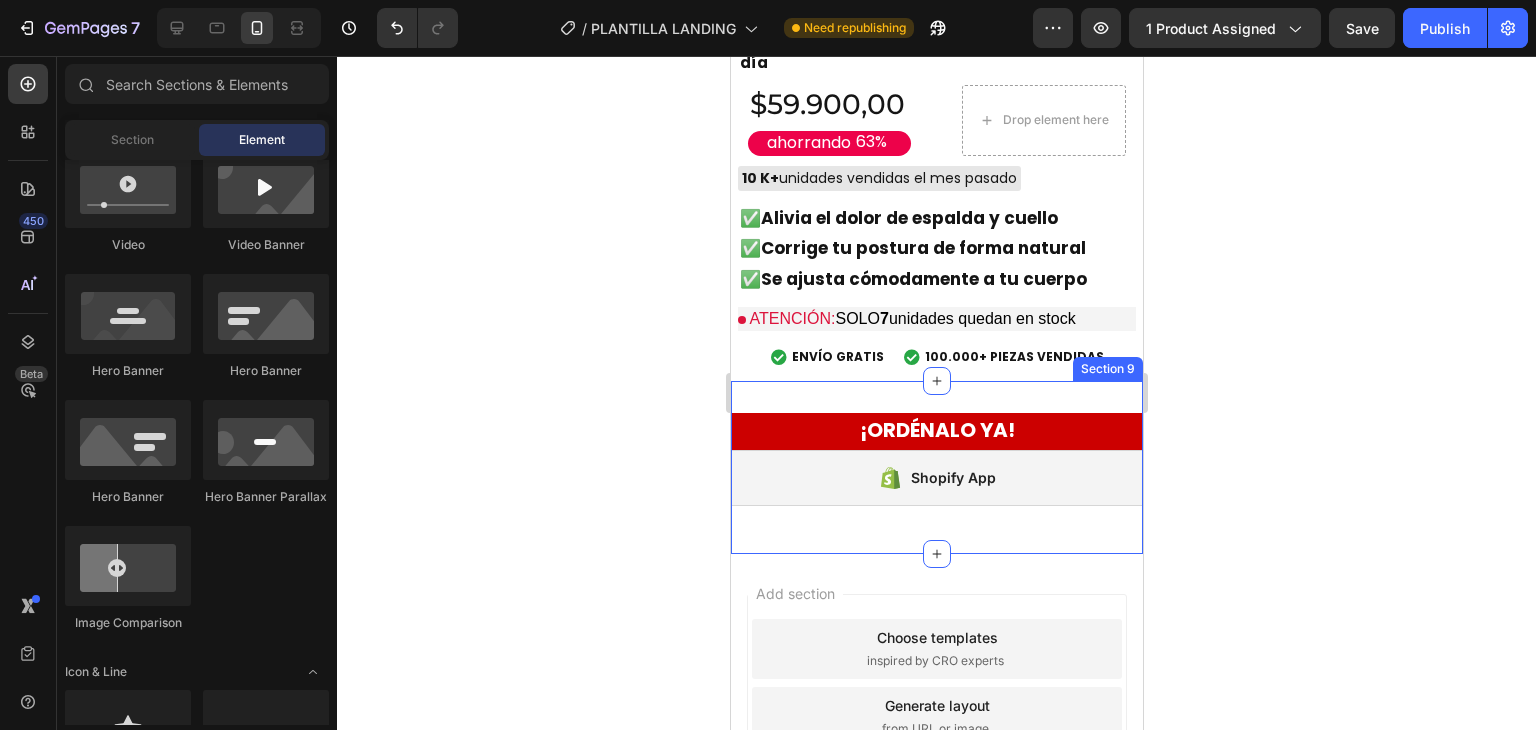 click on "¡ORDÉNALO YA! Button
Shopify App Shopify App Section 9" at bounding box center (936, 467) 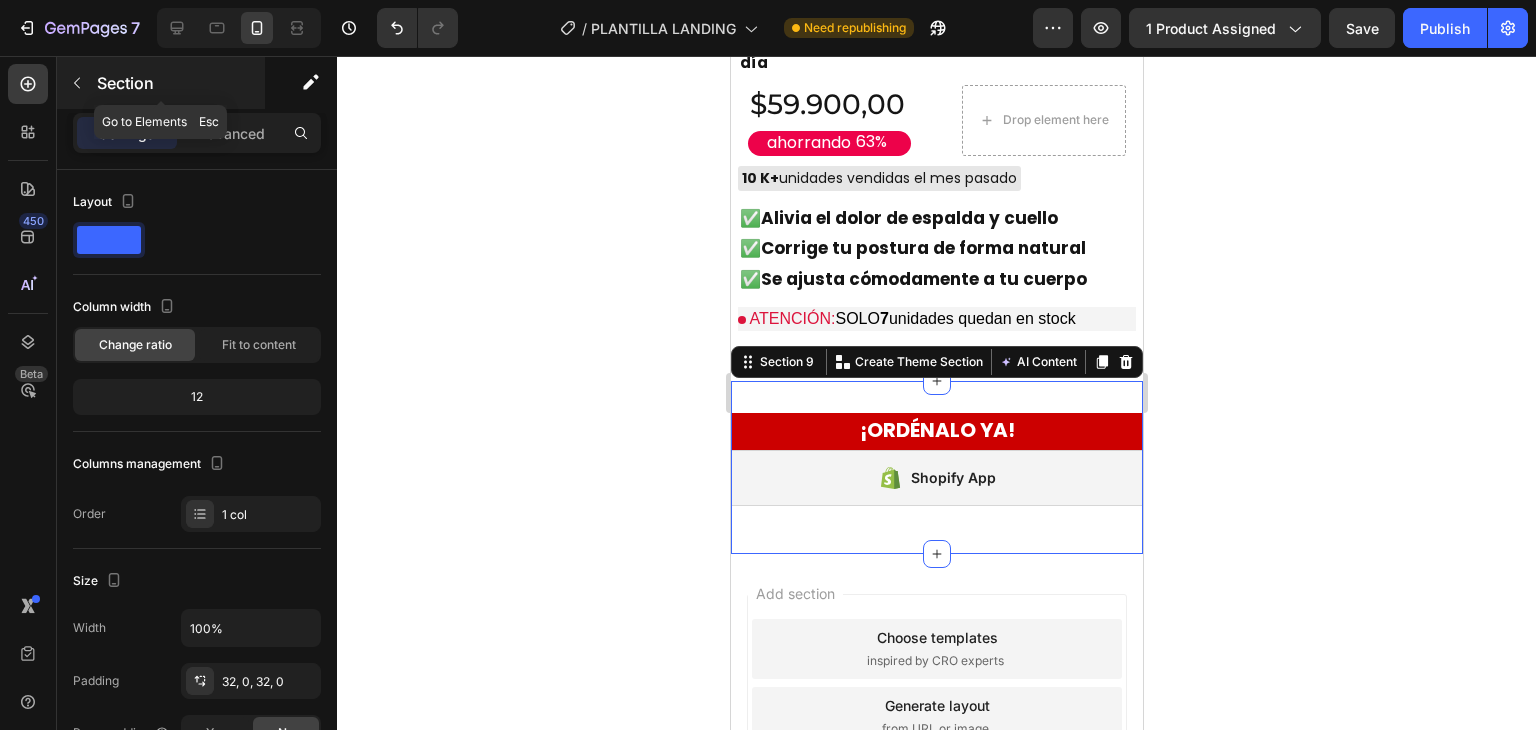 click at bounding box center [77, 83] 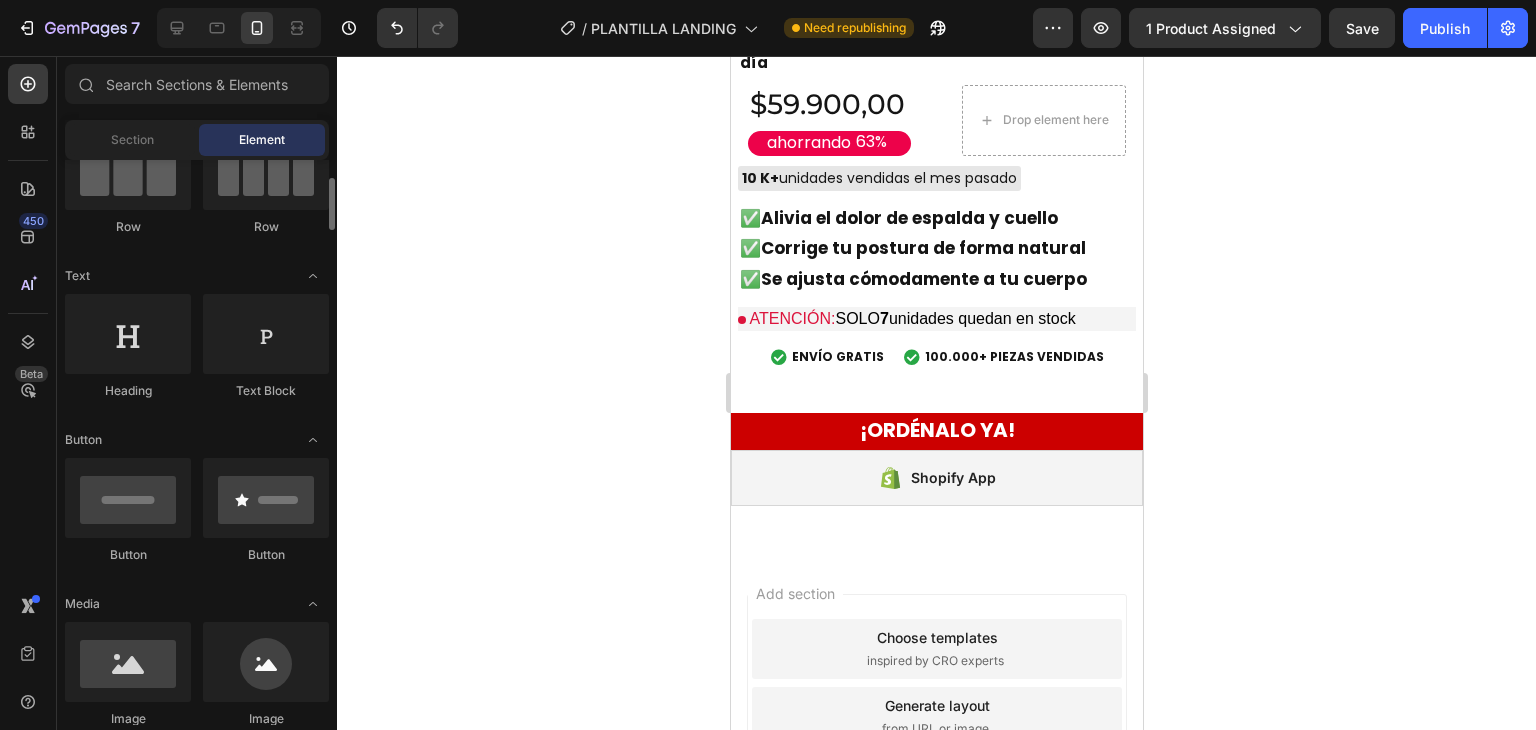 scroll, scrollTop: 300, scrollLeft: 0, axis: vertical 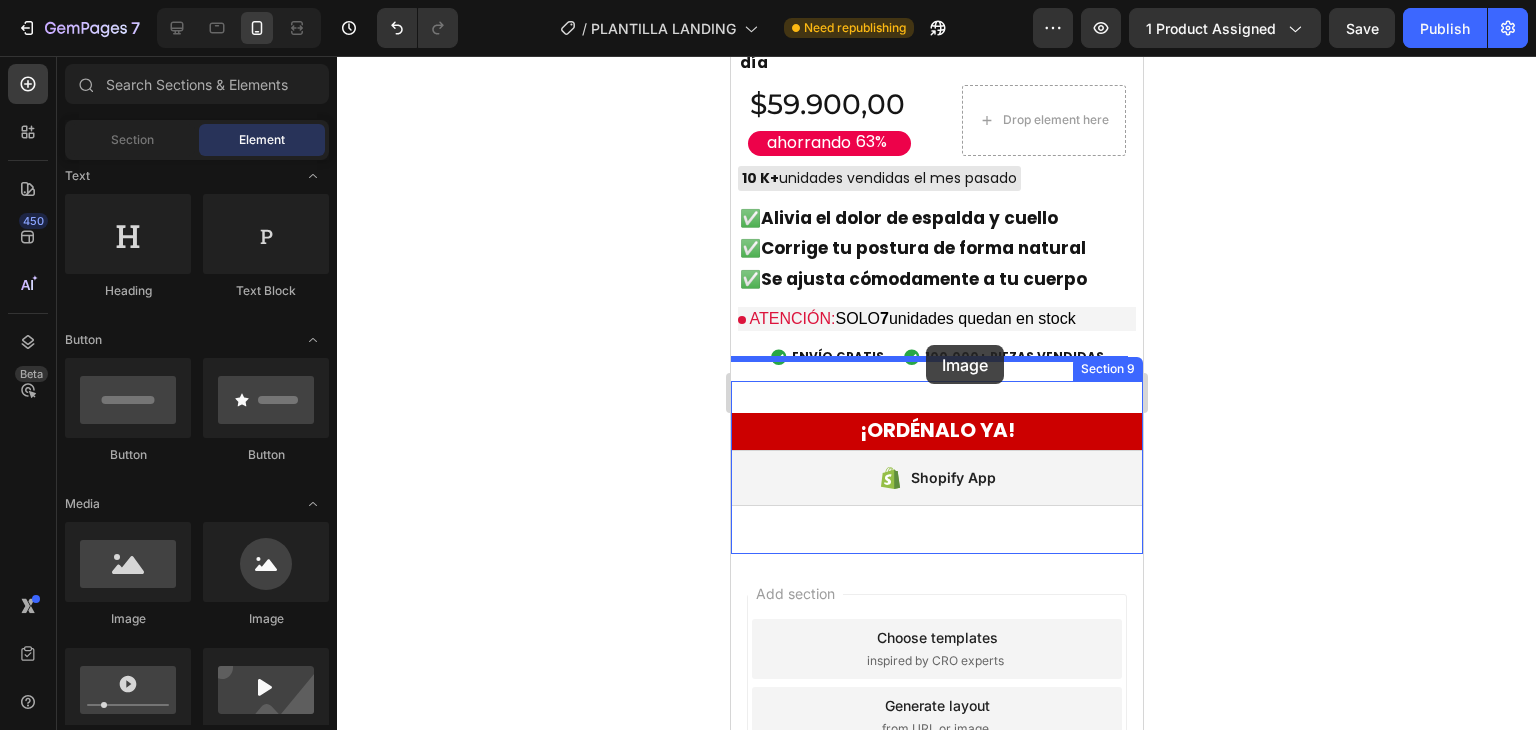 drag, startPoint x: 866, startPoint y: 634, endPoint x: 925, endPoint y: 345, distance: 294.96103 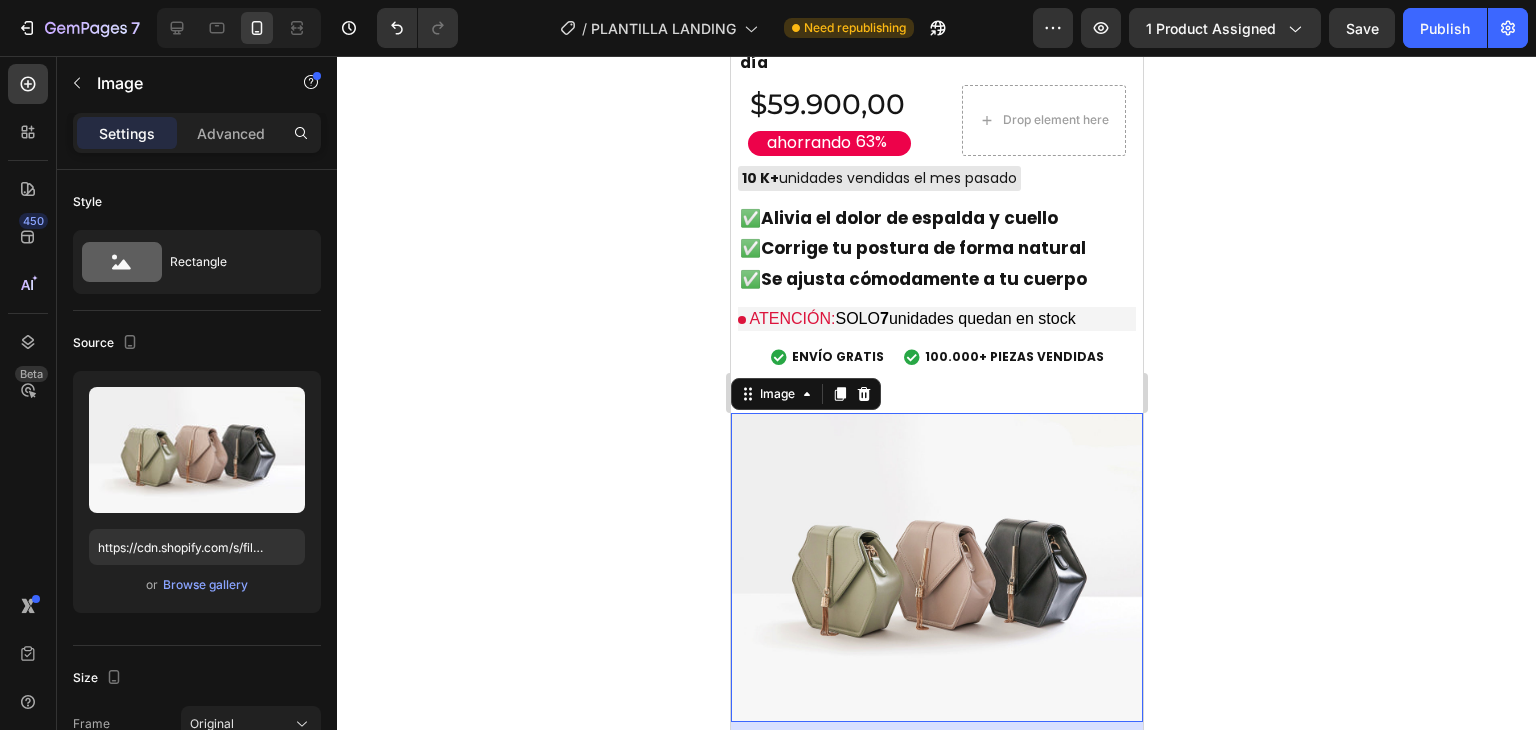 click at bounding box center (936, 567) 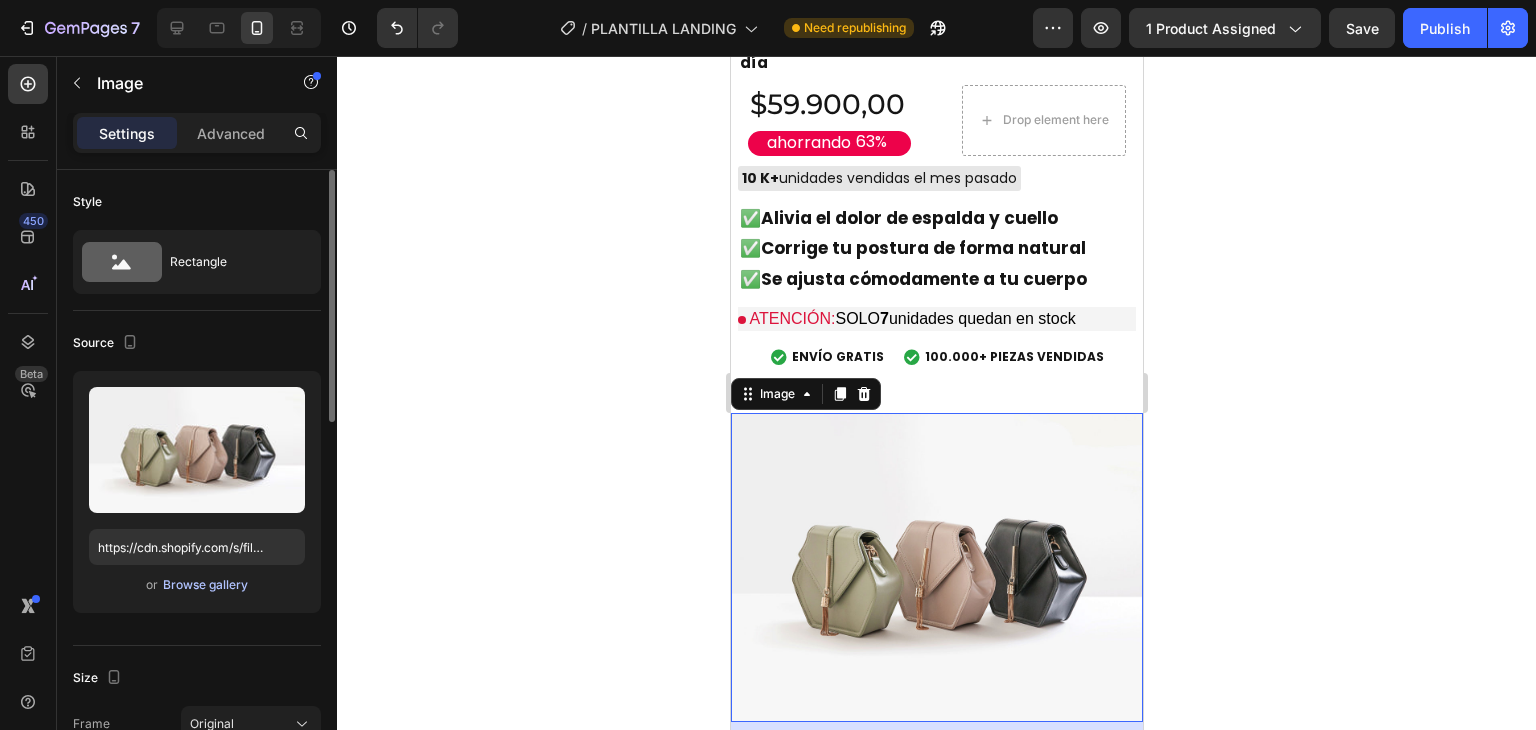click on "Browse gallery" at bounding box center (205, 585) 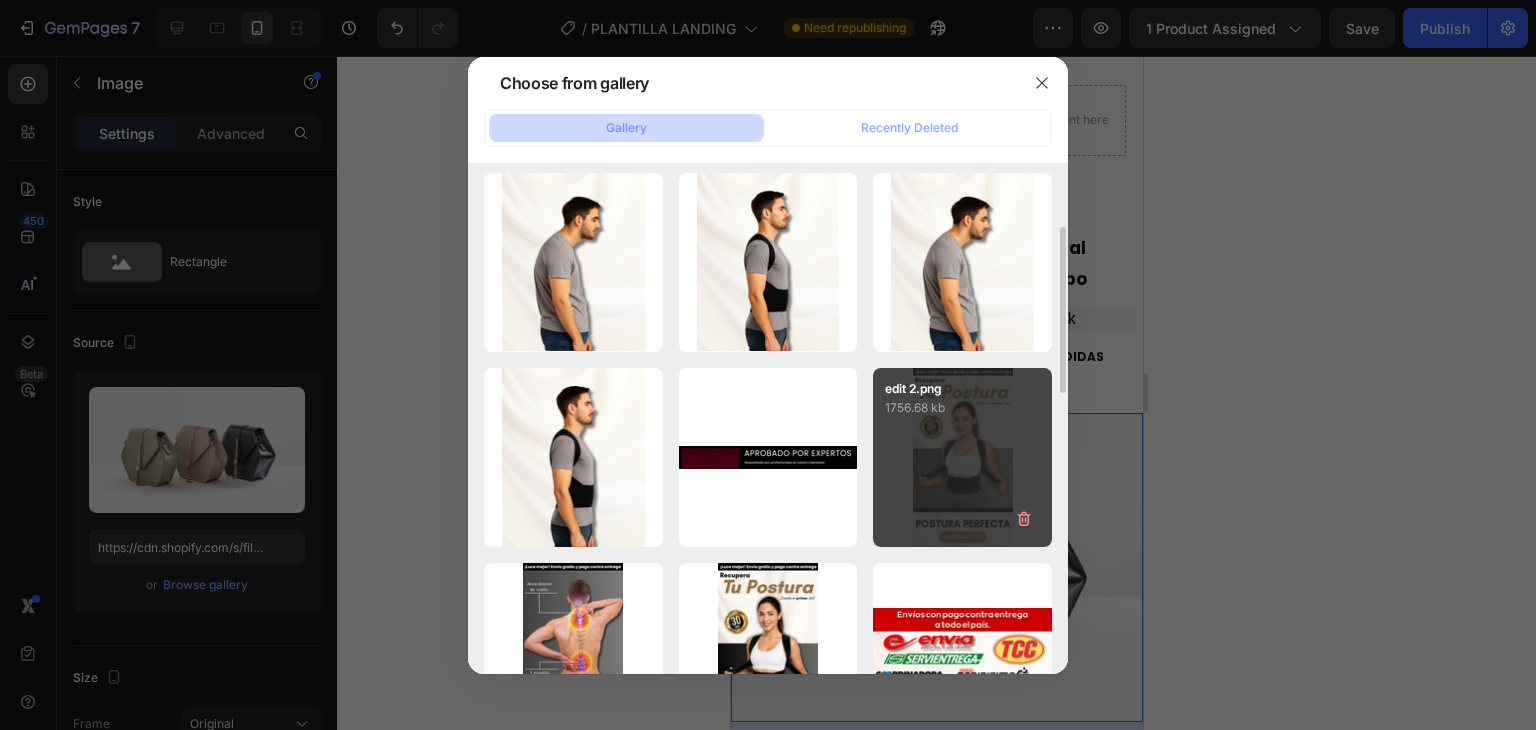 scroll, scrollTop: 400, scrollLeft: 0, axis: vertical 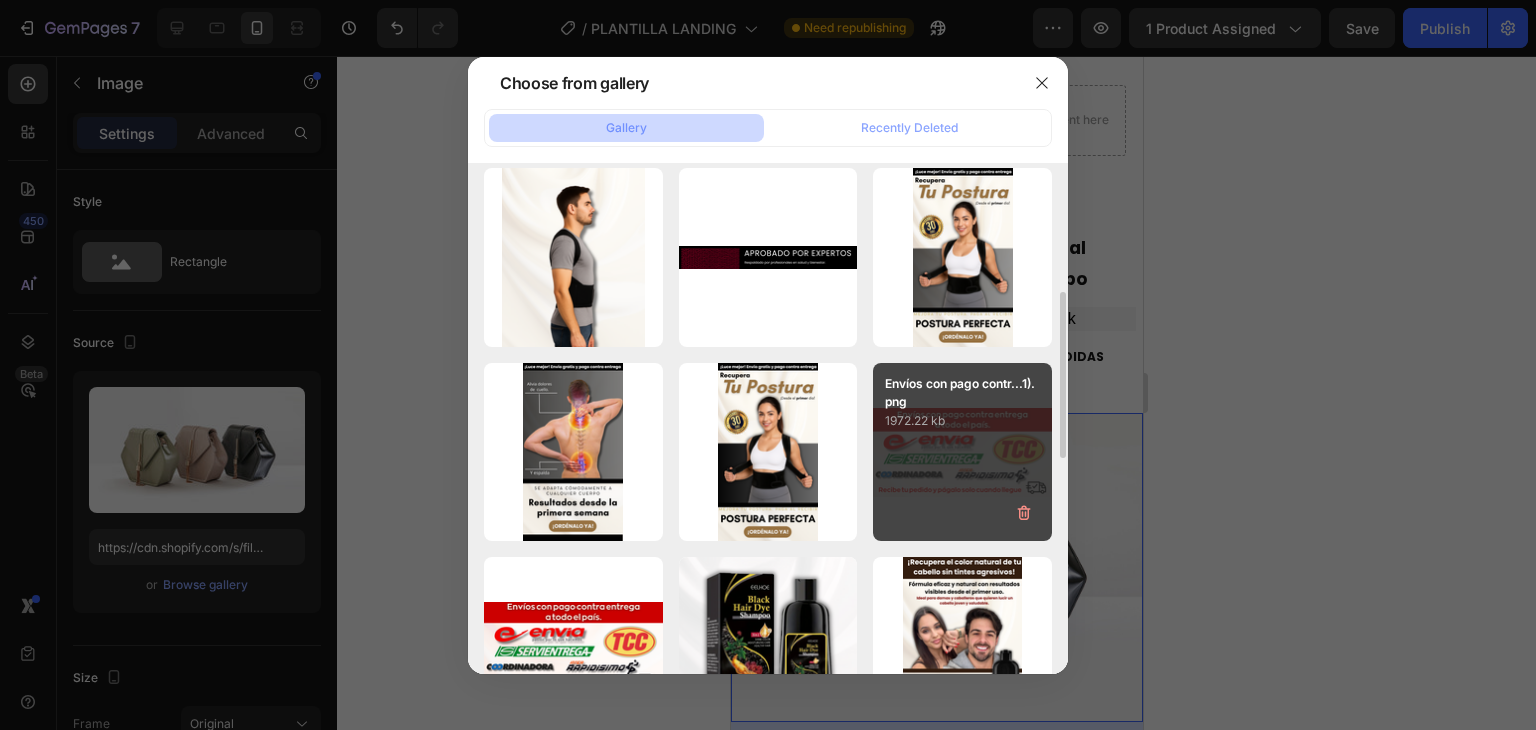 click on "Envíos con pago contr...1).png 1972.22 kb" at bounding box center [962, 452] 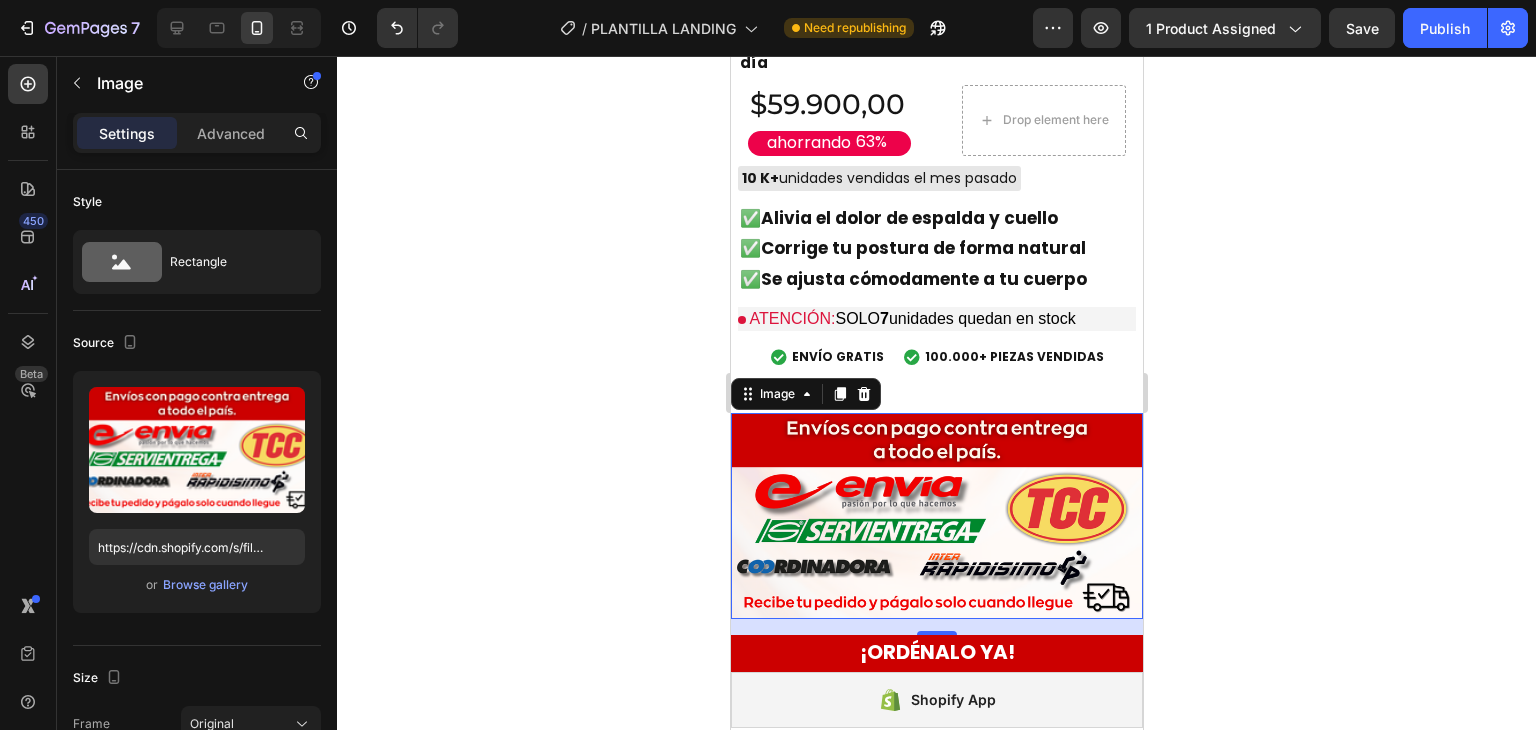 click 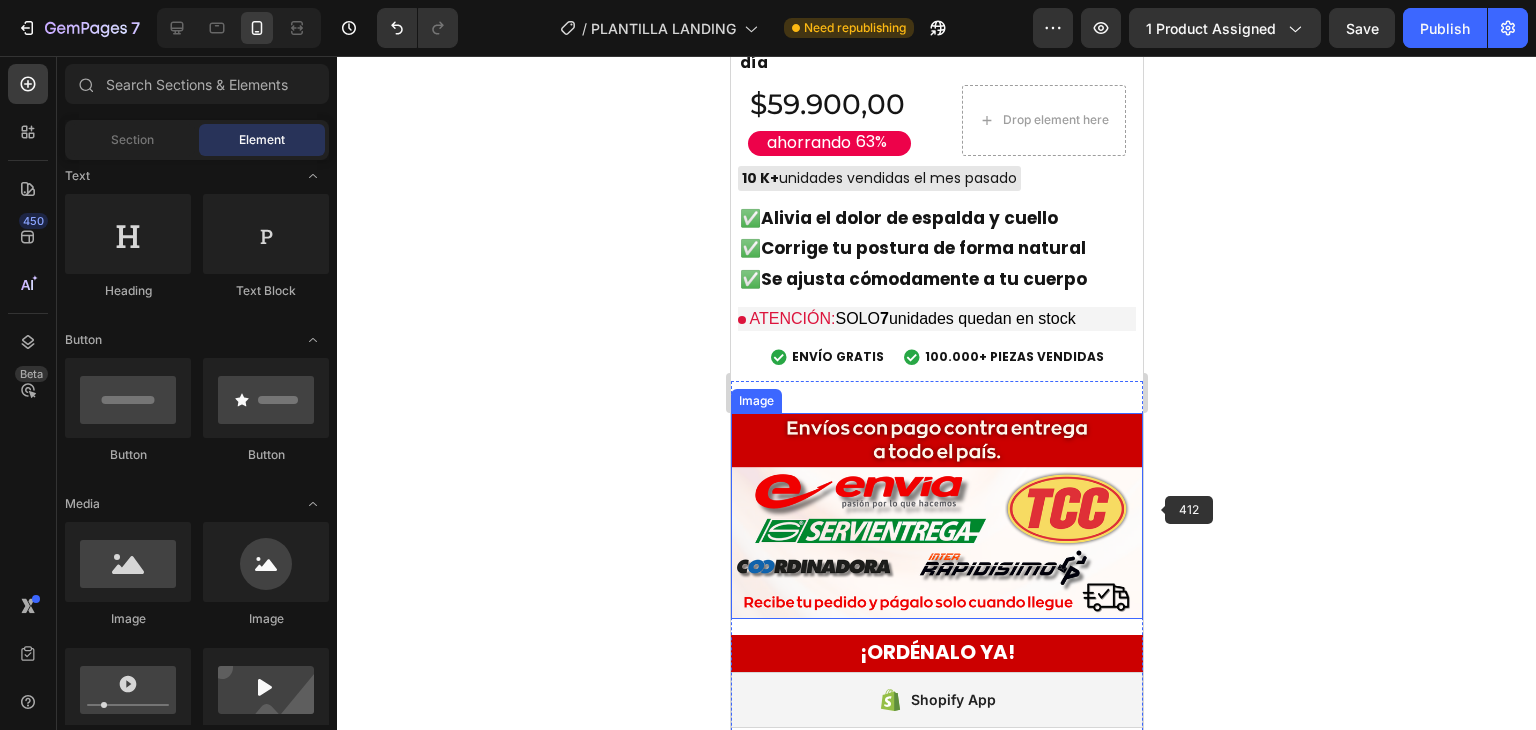 click at bounding box center [936, 516] 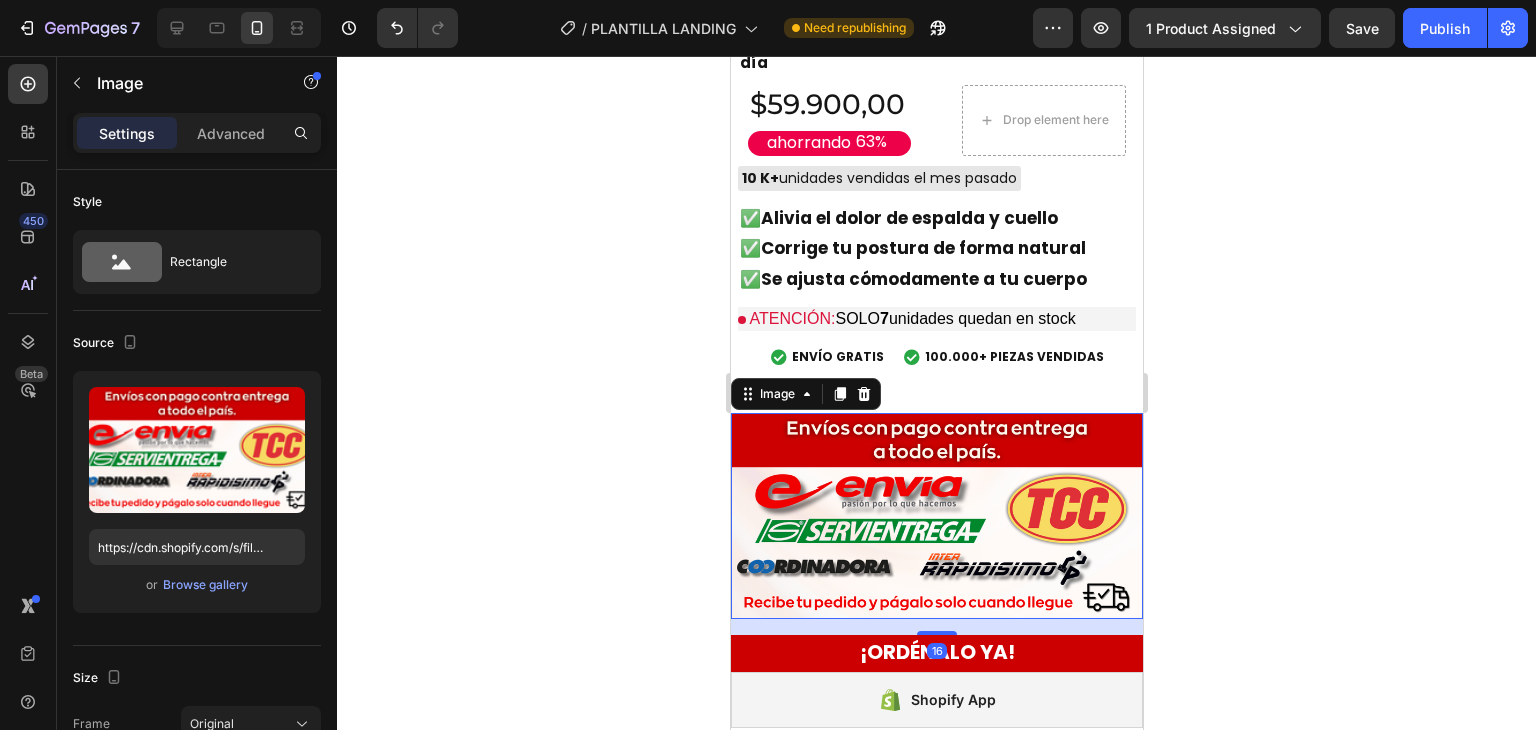 click on "Settings Advanced" at bounding box center [197, 133] 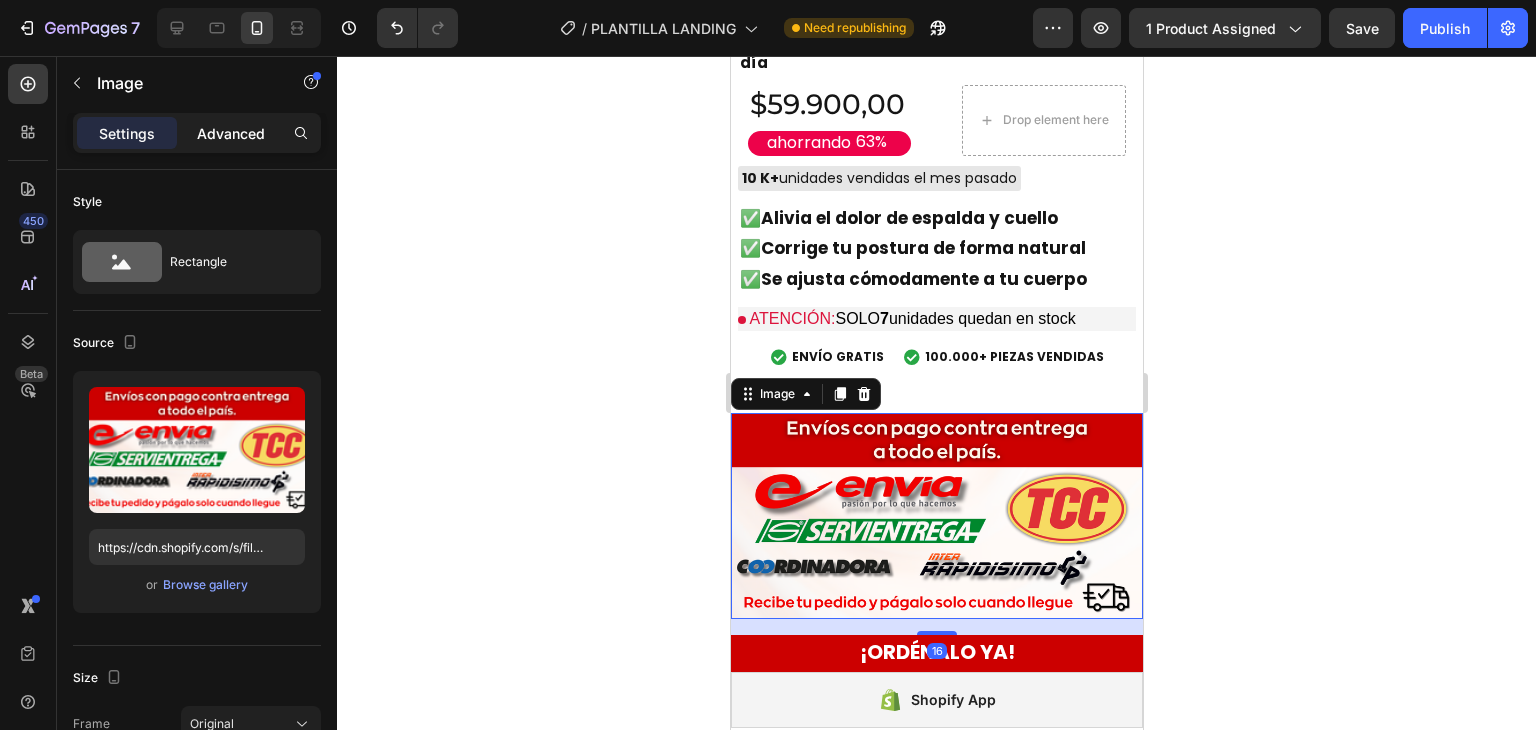 click on "Advanced" at bounding box center [231, 133] 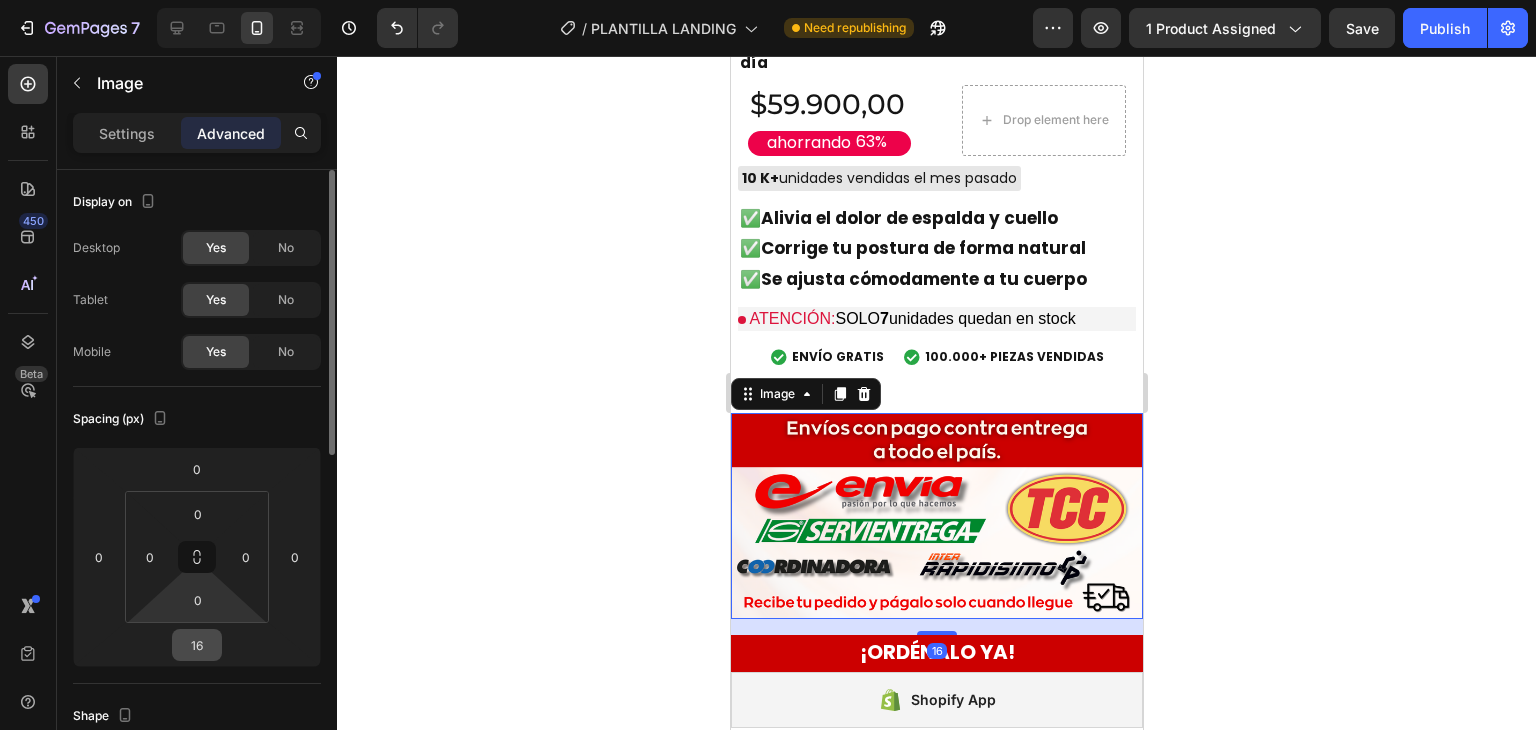 click on "16" at bounding box center [197, 645] 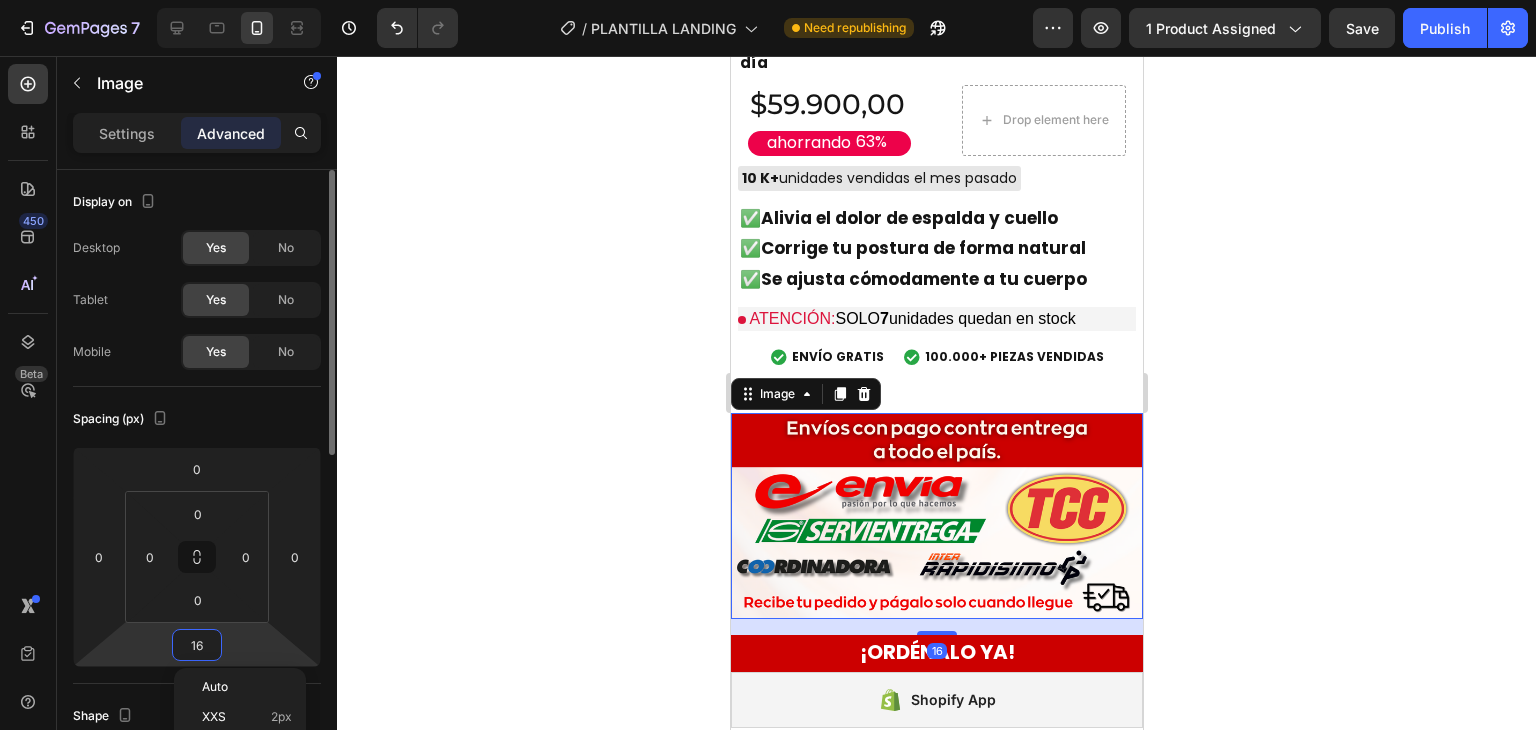 type on "0" 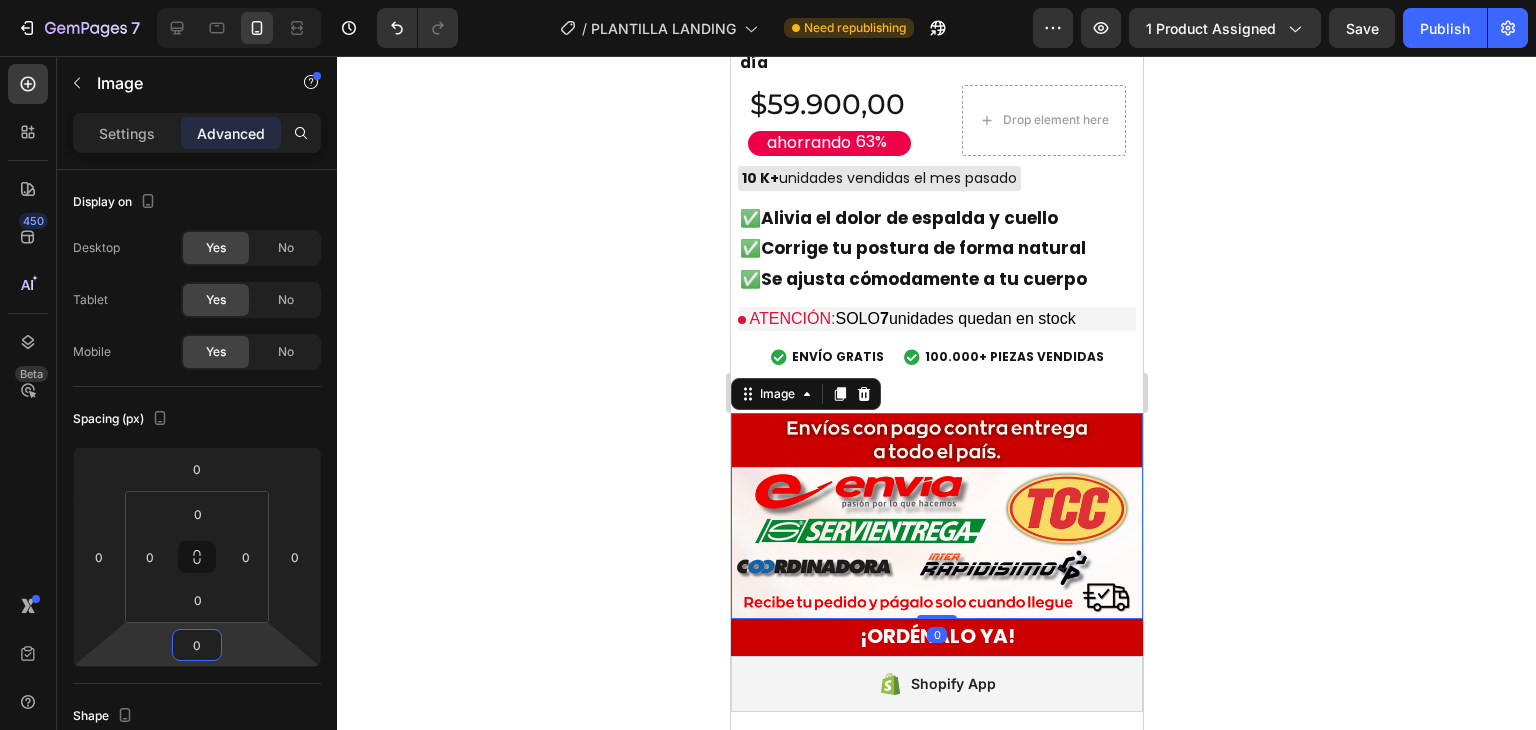 click 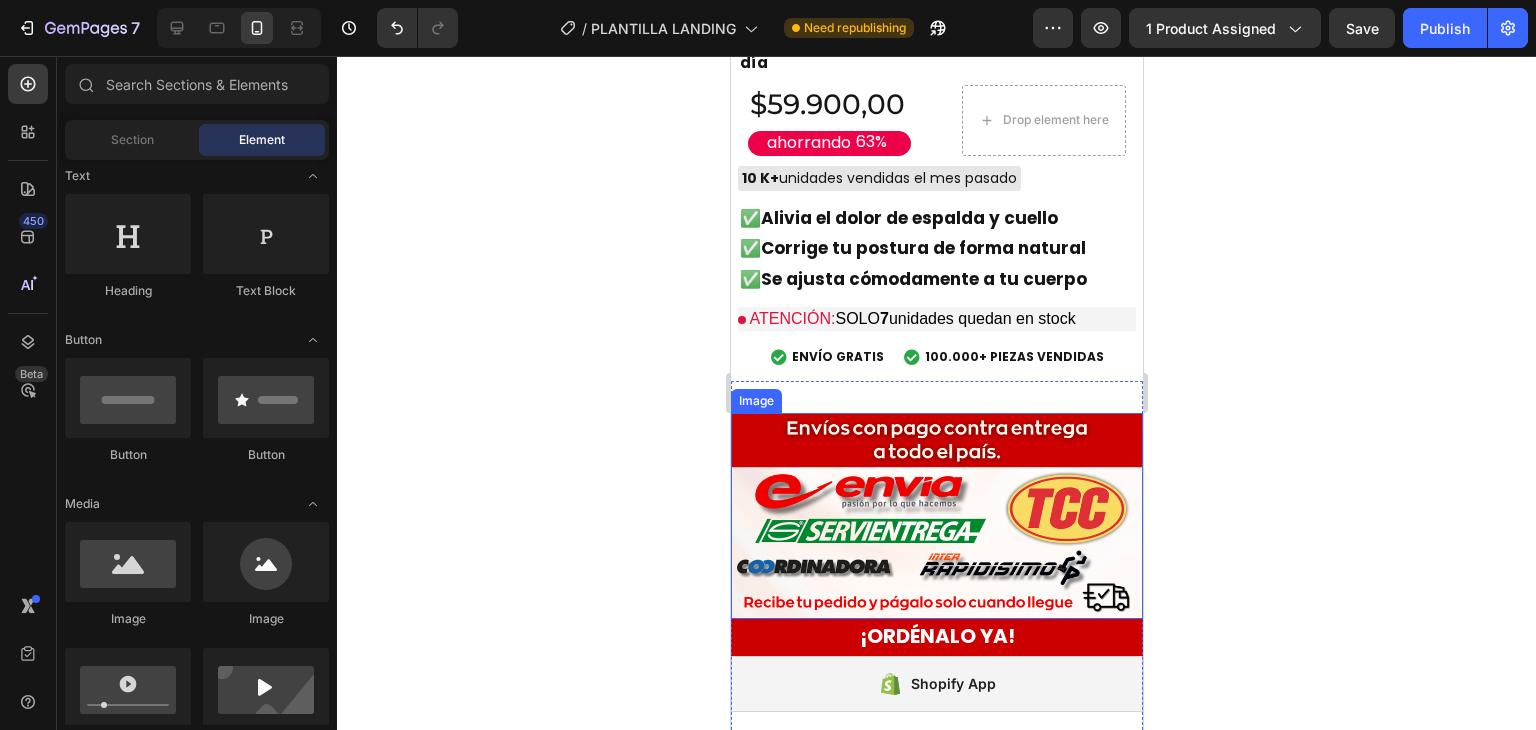 click at bounding box center (936, 516) 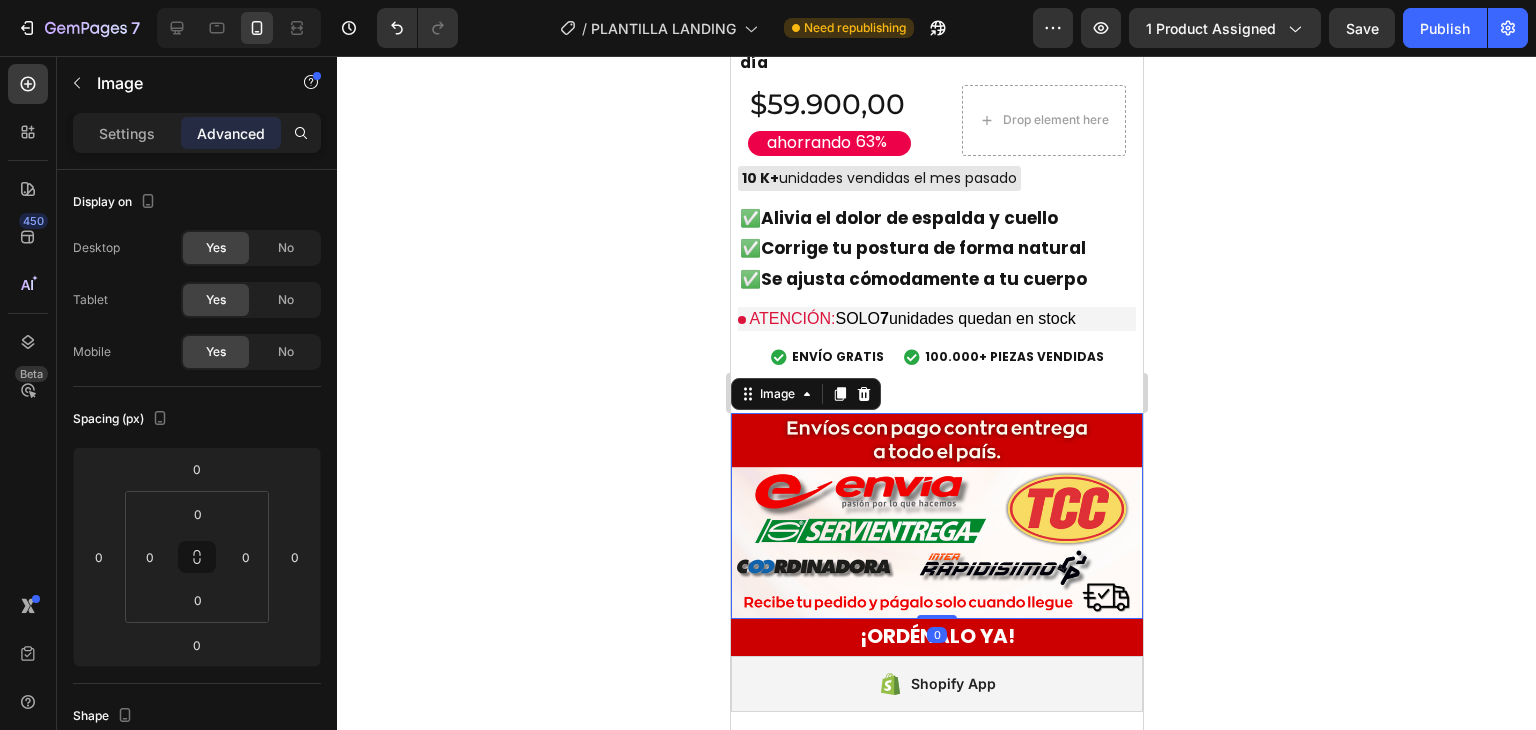 click 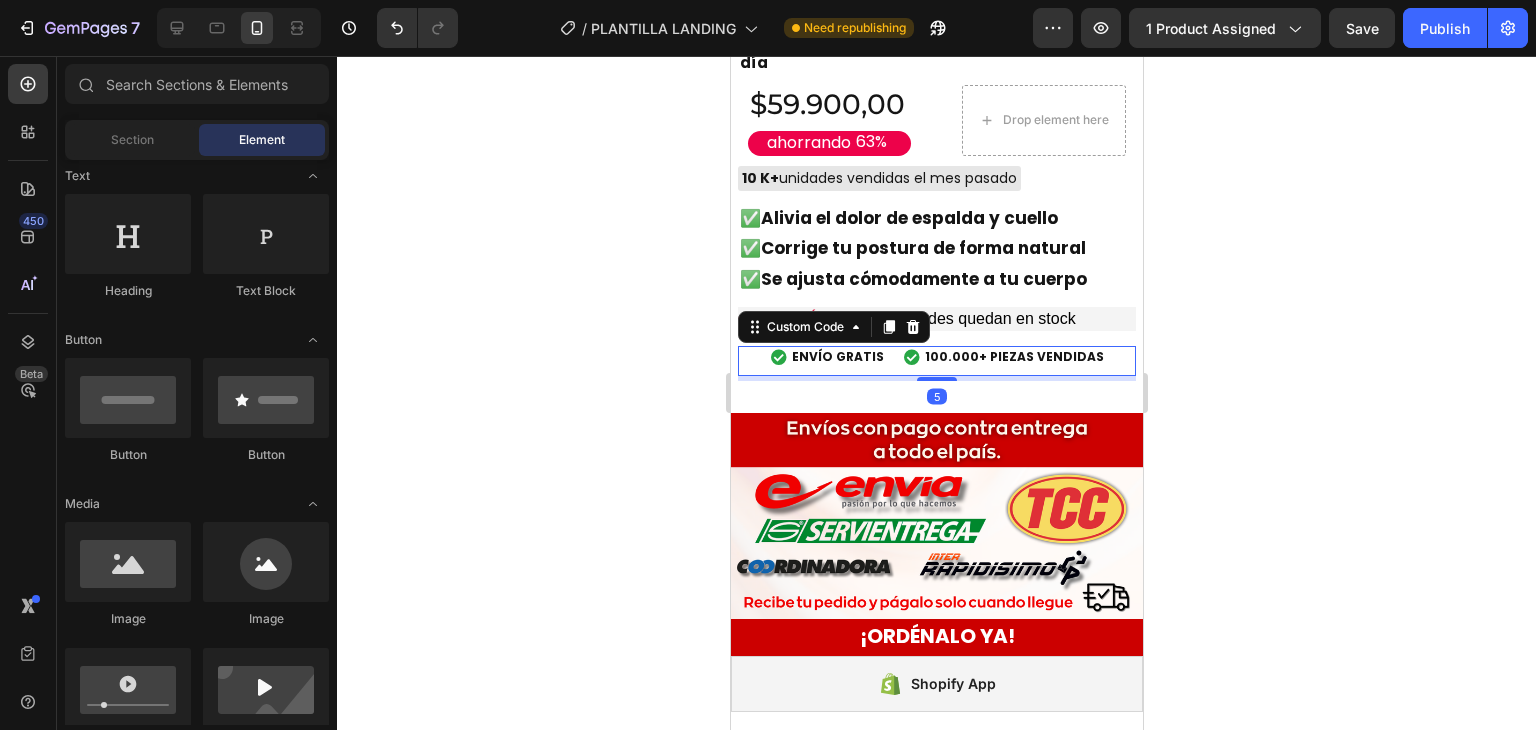 click on "100.000+ PIEZAS VENDIDAS" at bounding box center (1013, 357) 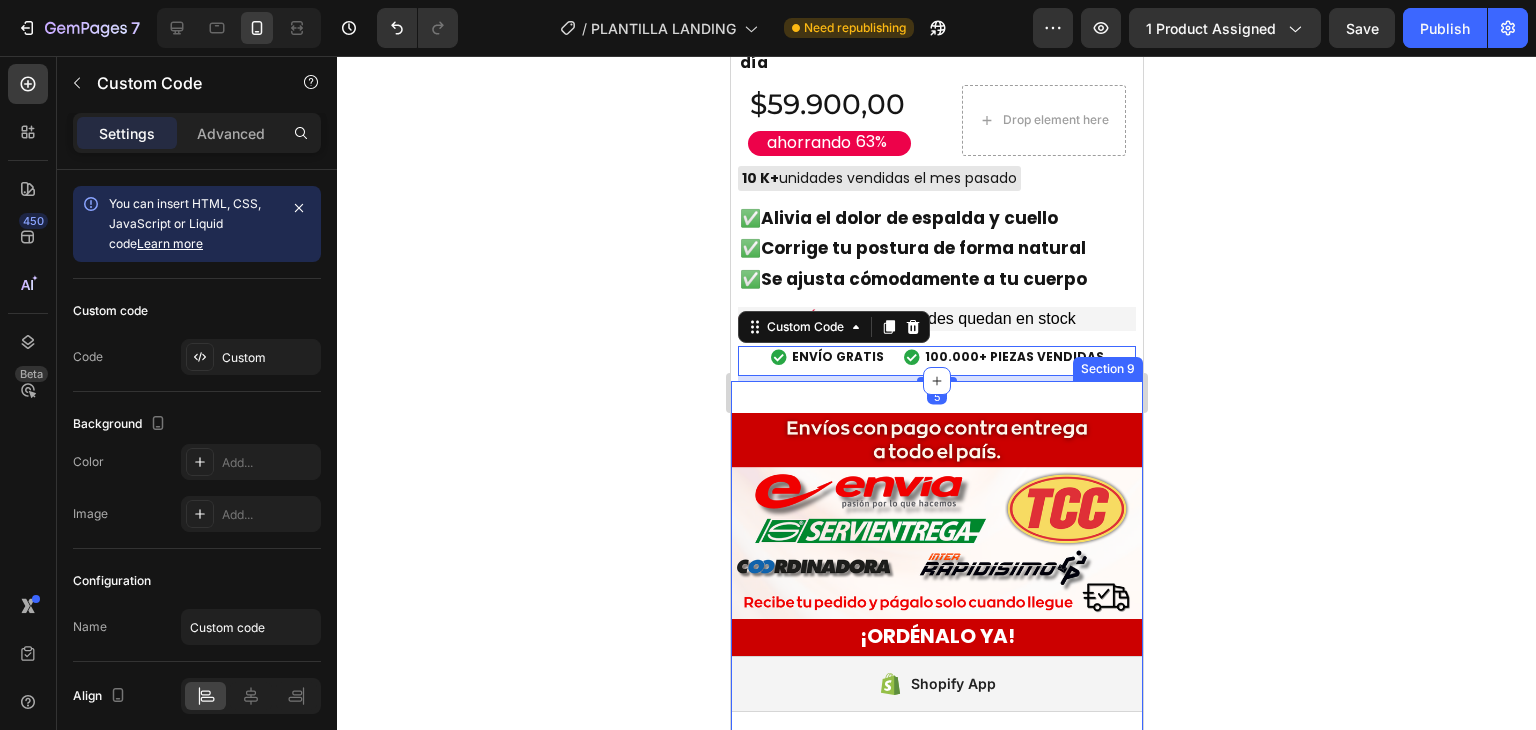 click on "Image ¡ORDÉNALO YA! Button
Shopify App Shopify App Section 9" at bounding box center (936, 570) 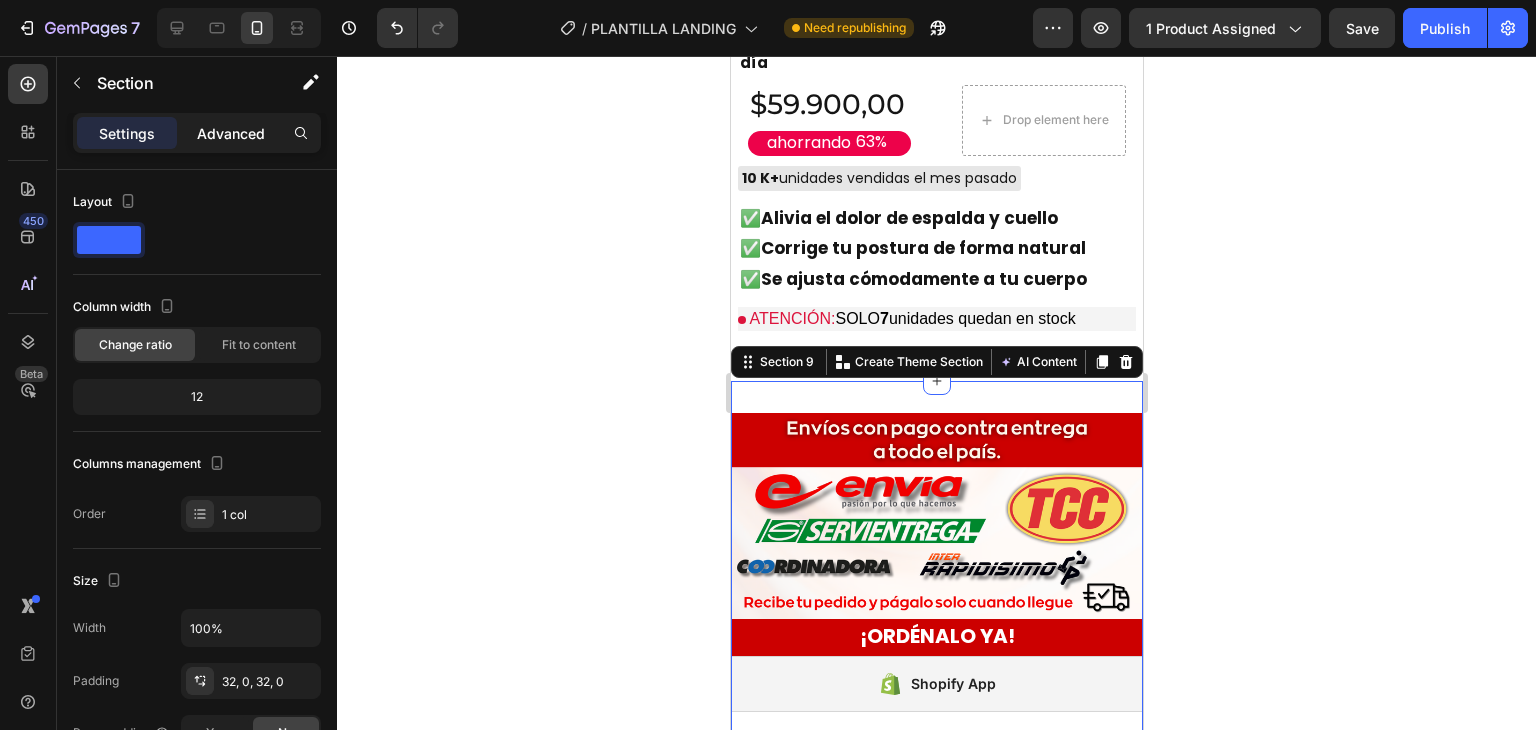 click on "Advanced" at bounding box center (231, 133) 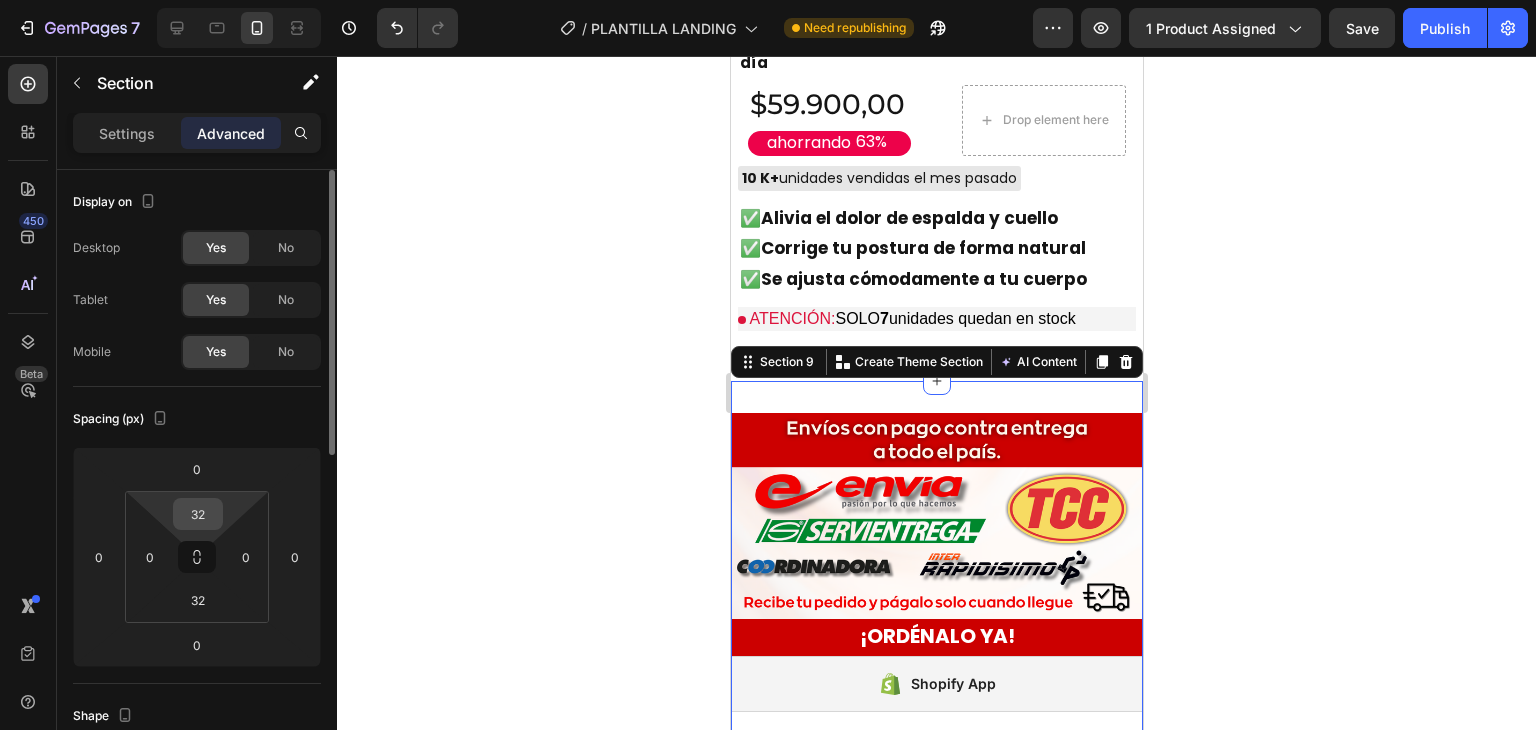 click on "32" at bounding box center (198, 514) 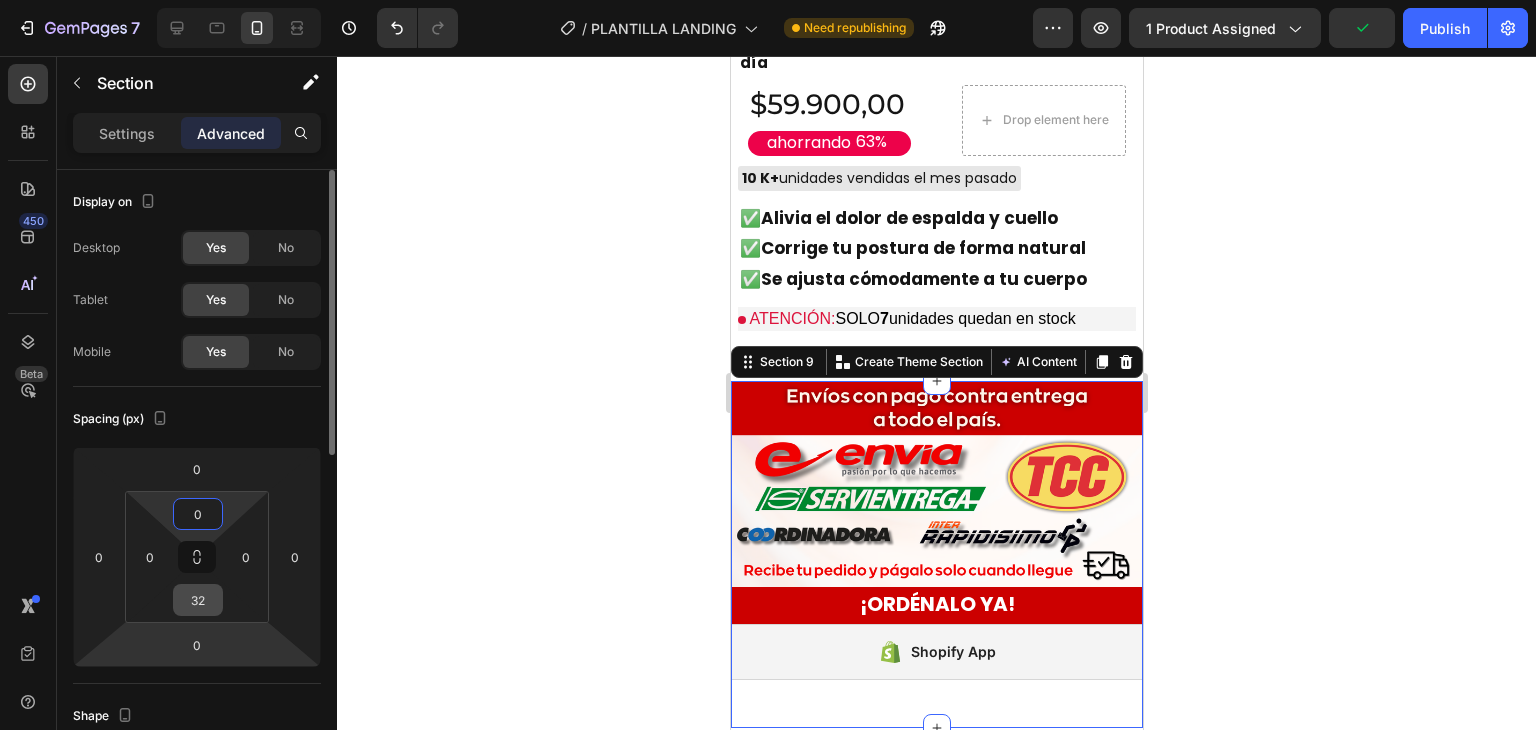 type on "0" 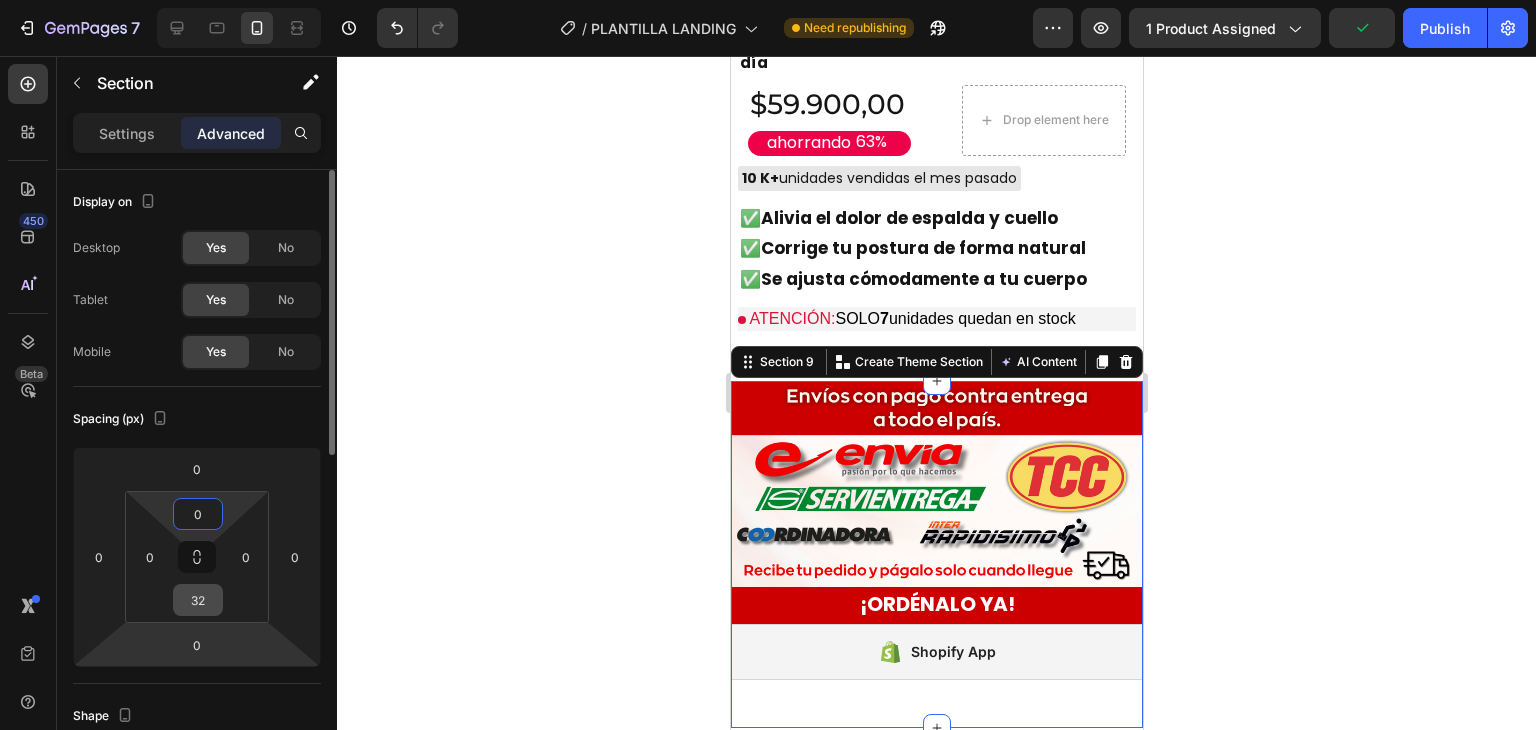 click on "32" at bounding box center (198, 600) 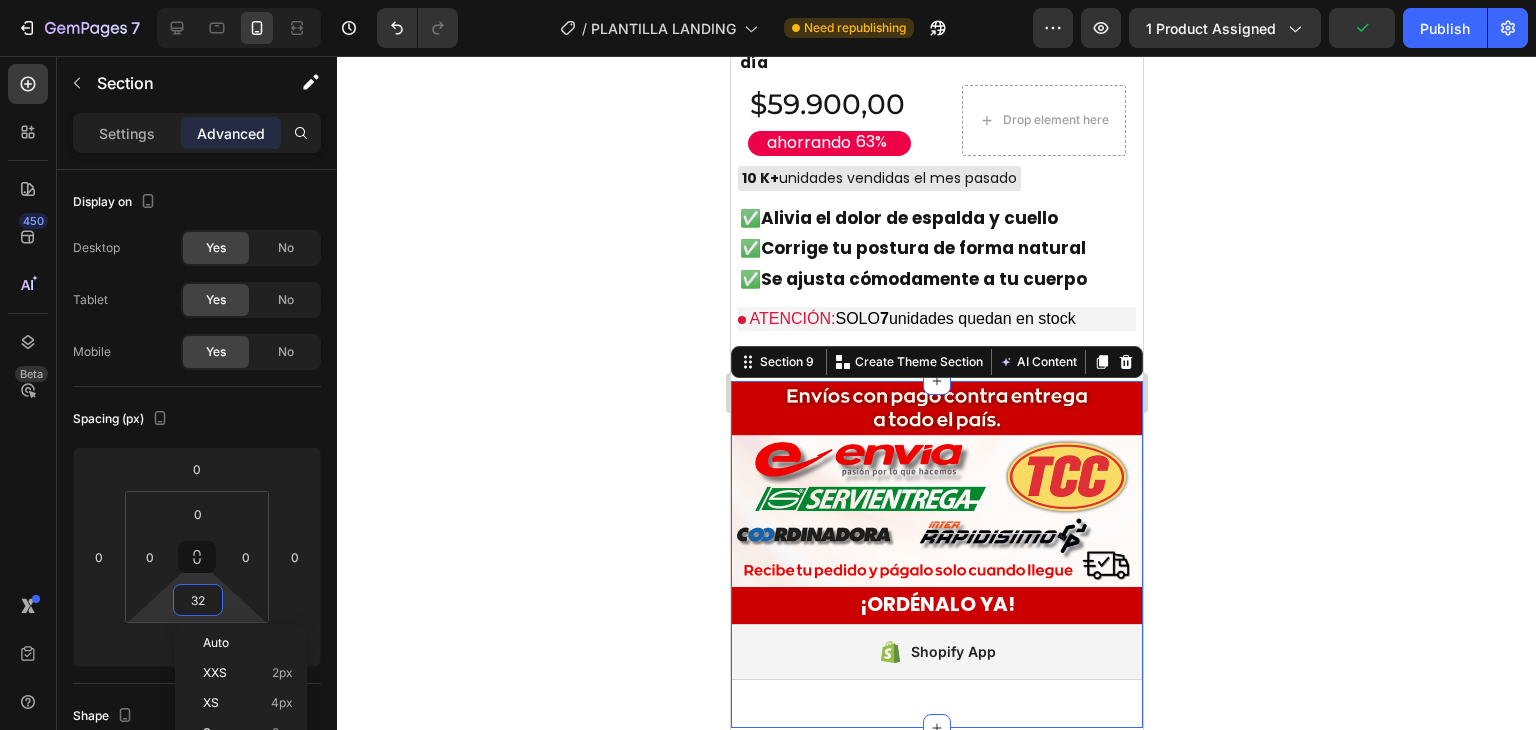 type on "0" 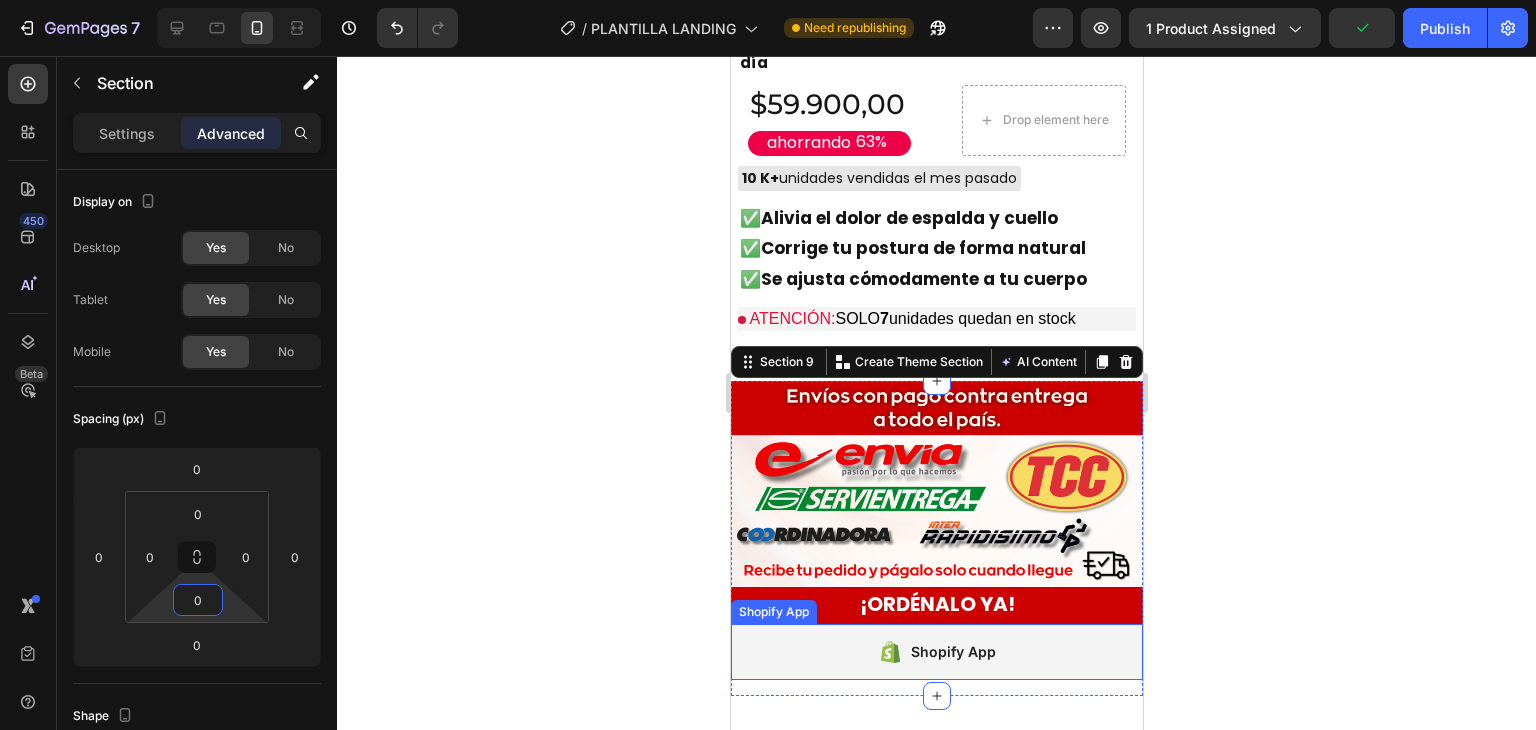 click 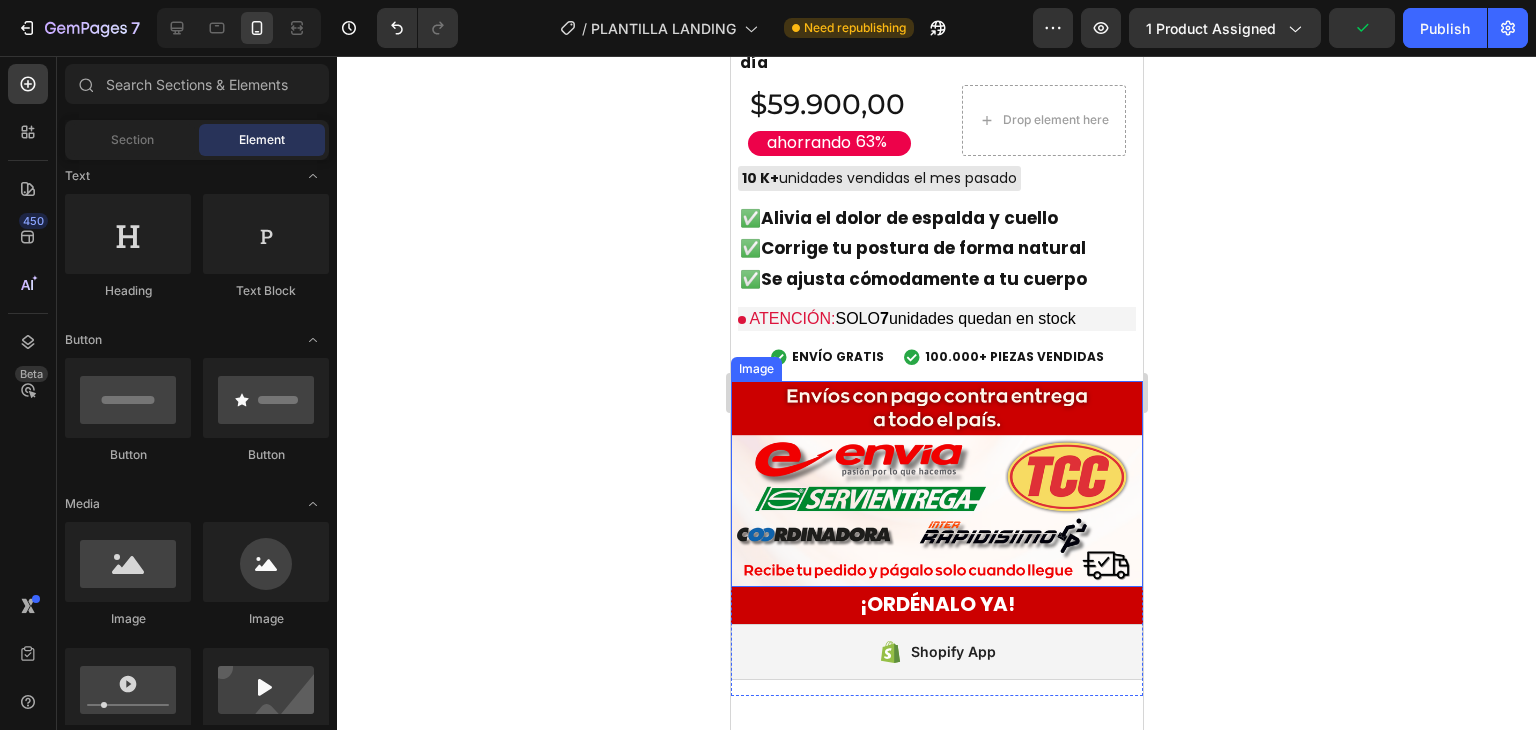 click at bounding box center (936, 484) 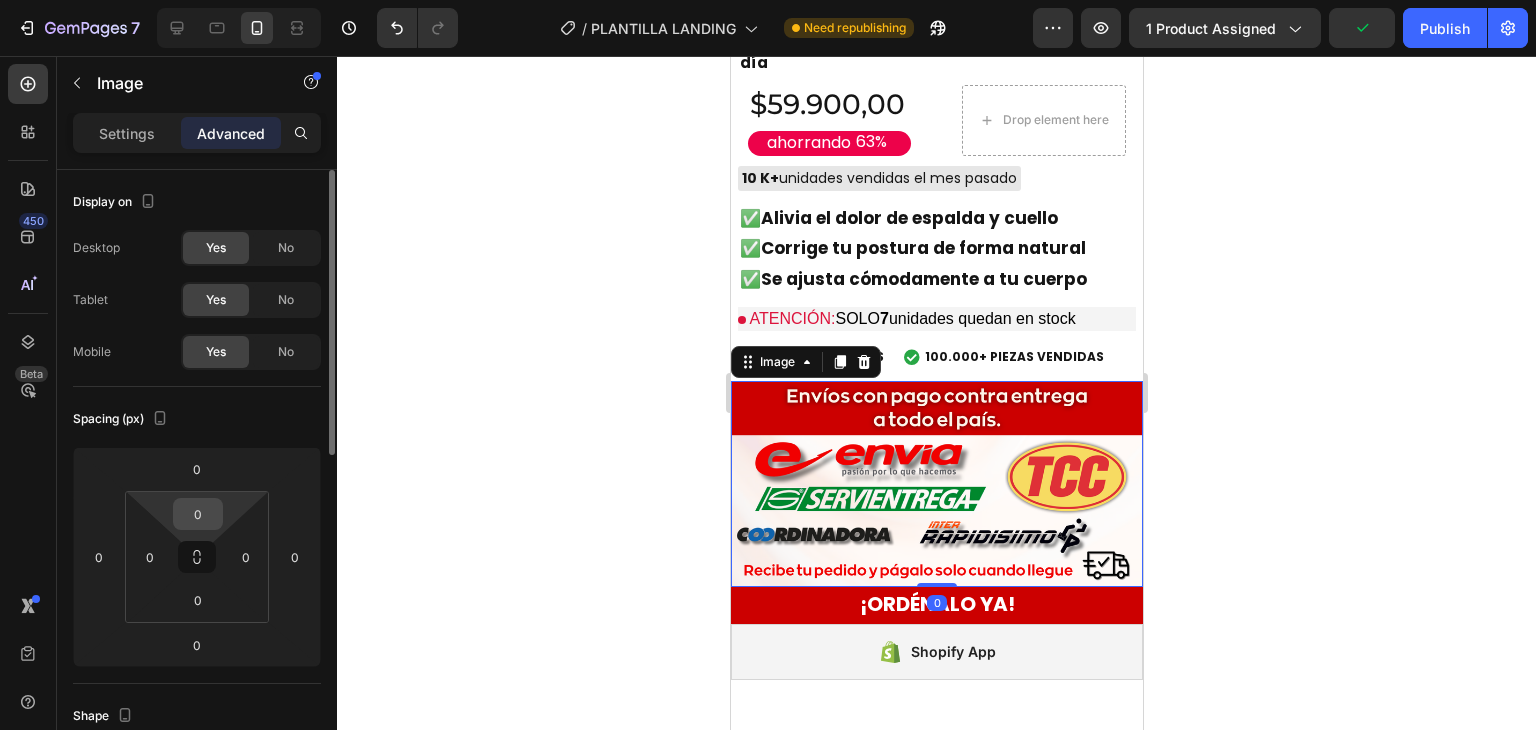 click on "0" at bounding box center (198, 514) 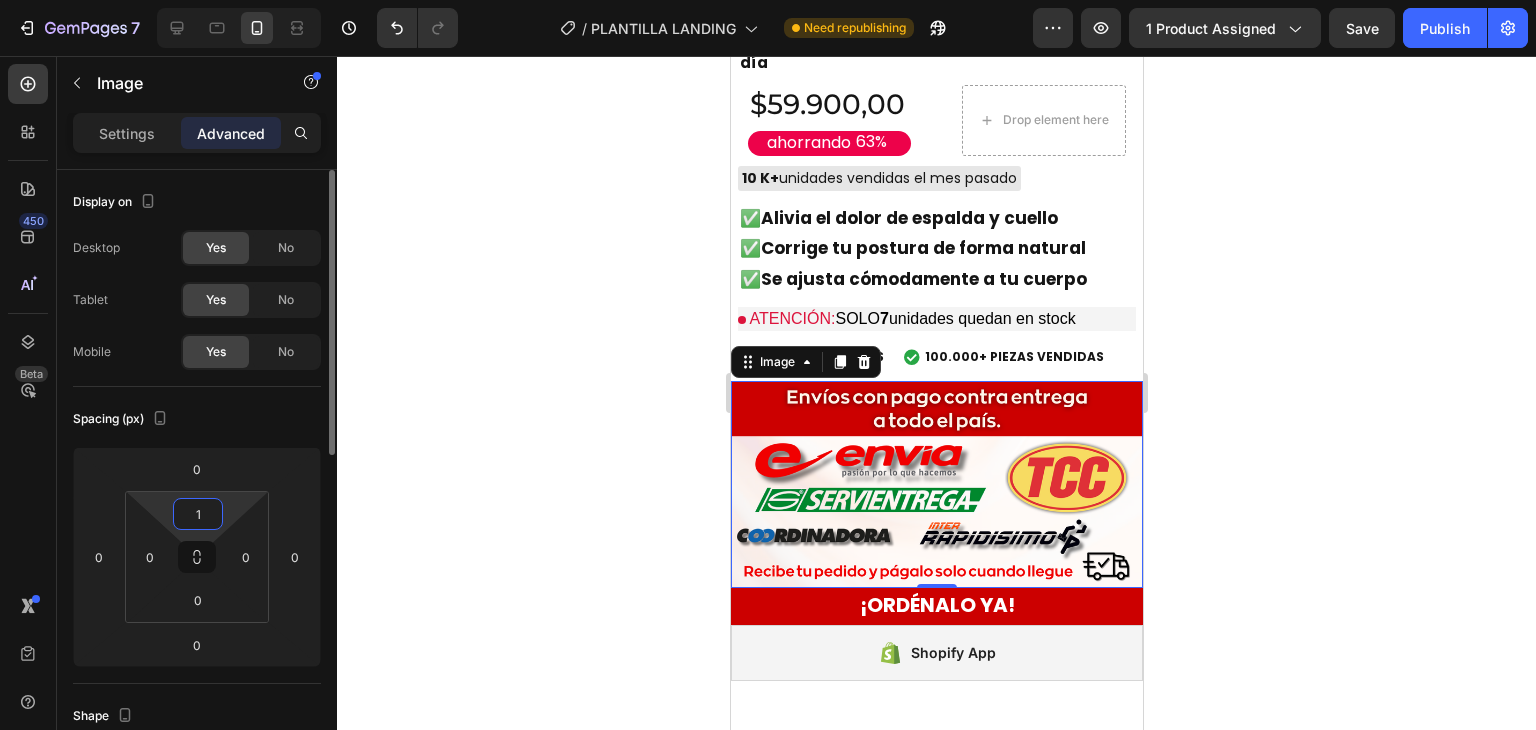 type on "10" 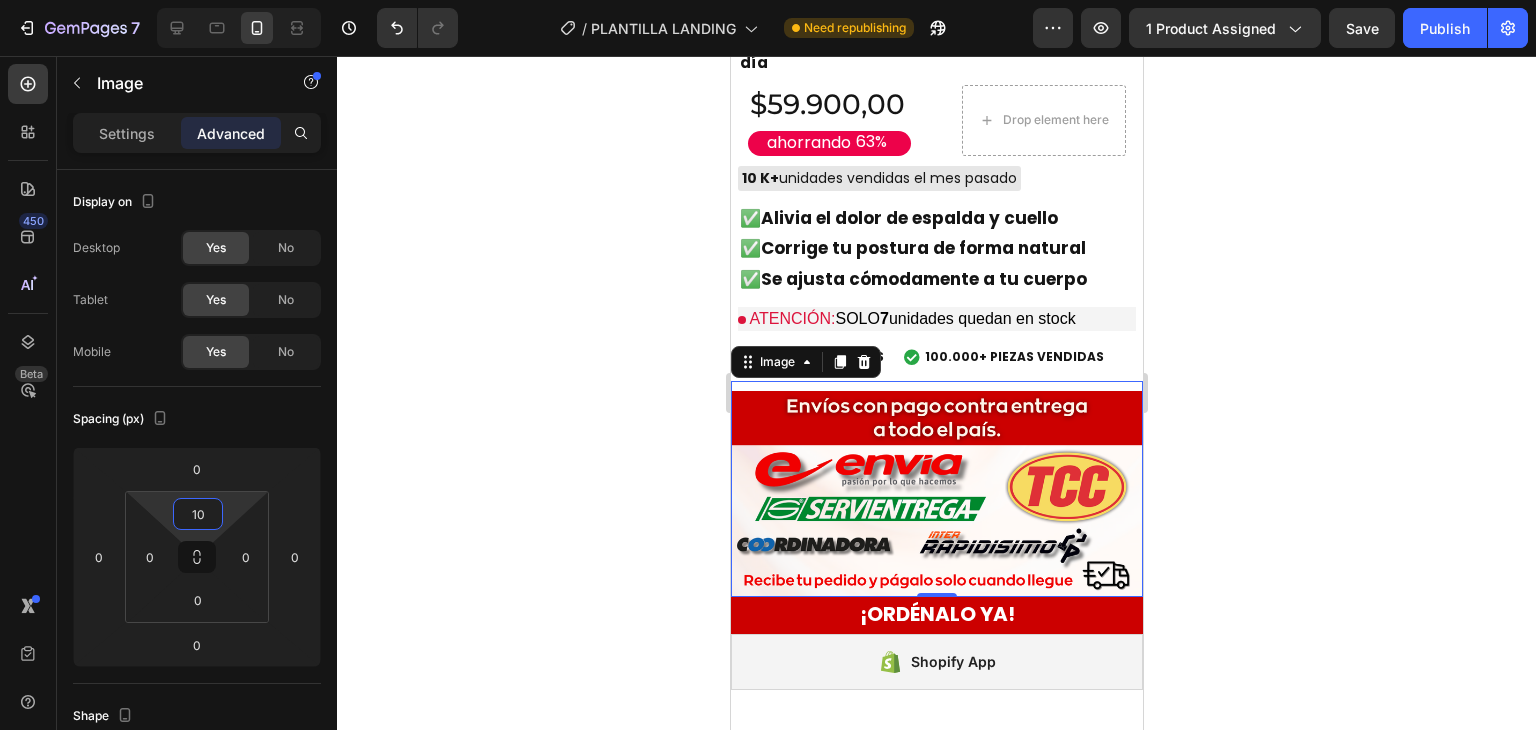 click 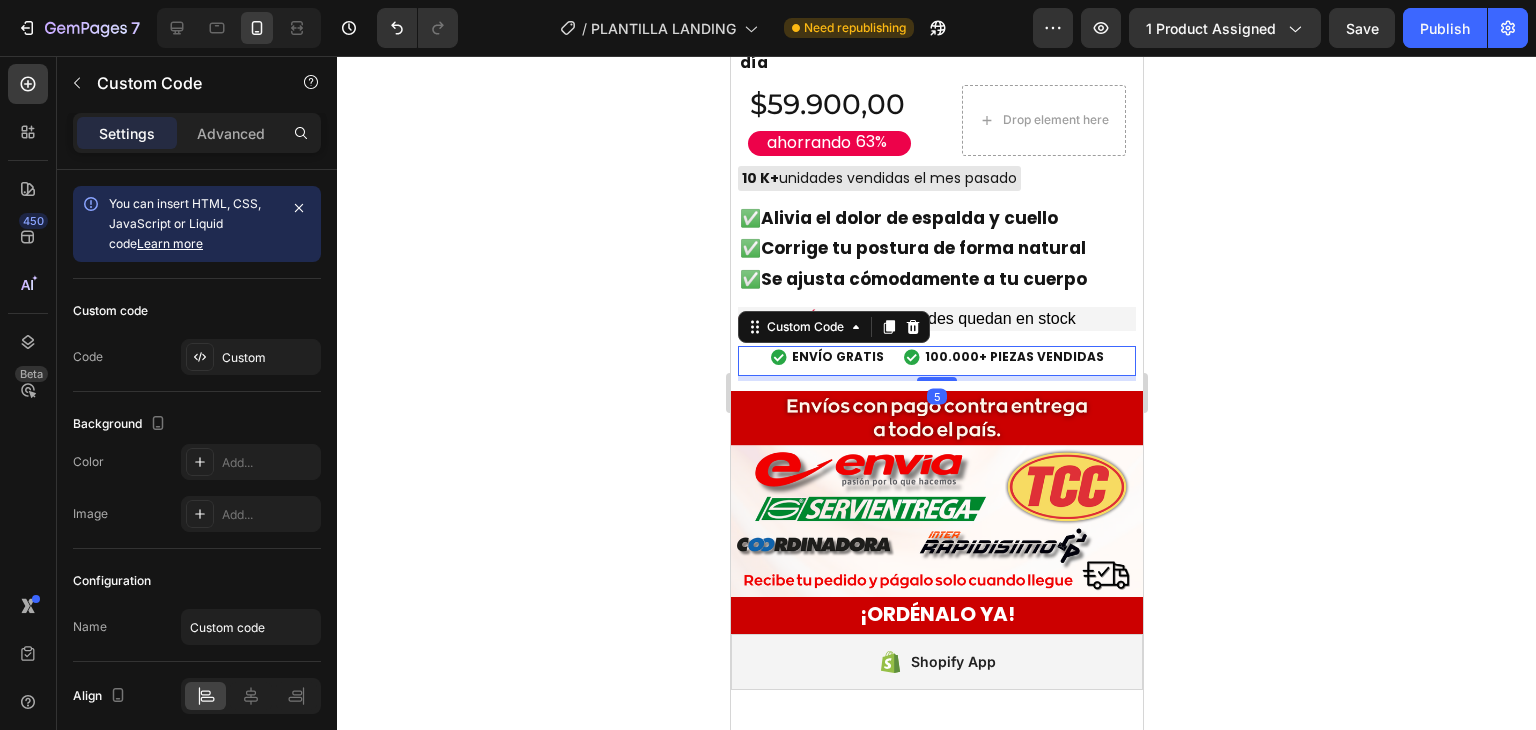click on "100.000+ PIEZAS VENDIDAS" at bounding box center [1013, 357] 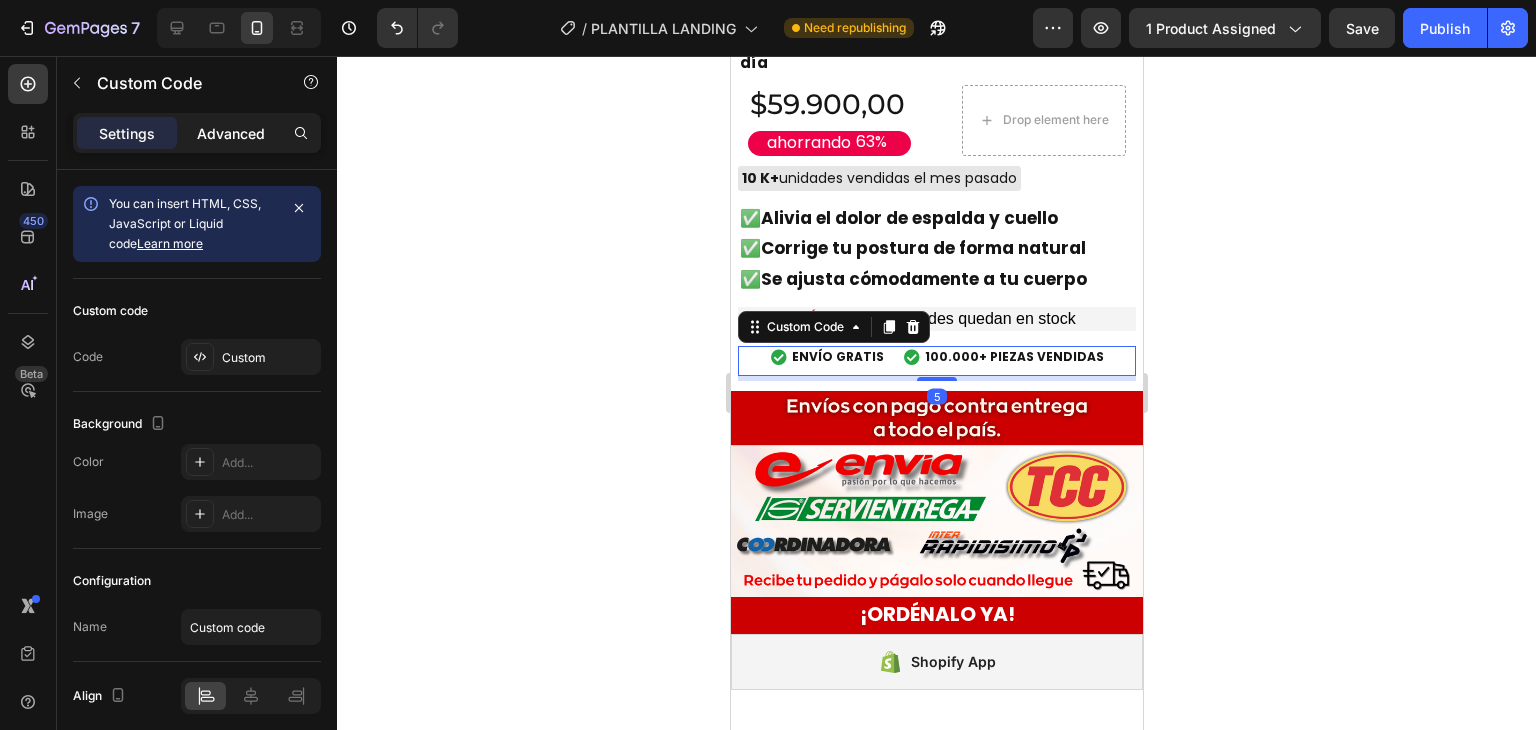 click on "Advanced" at bounding box center [231, 133] 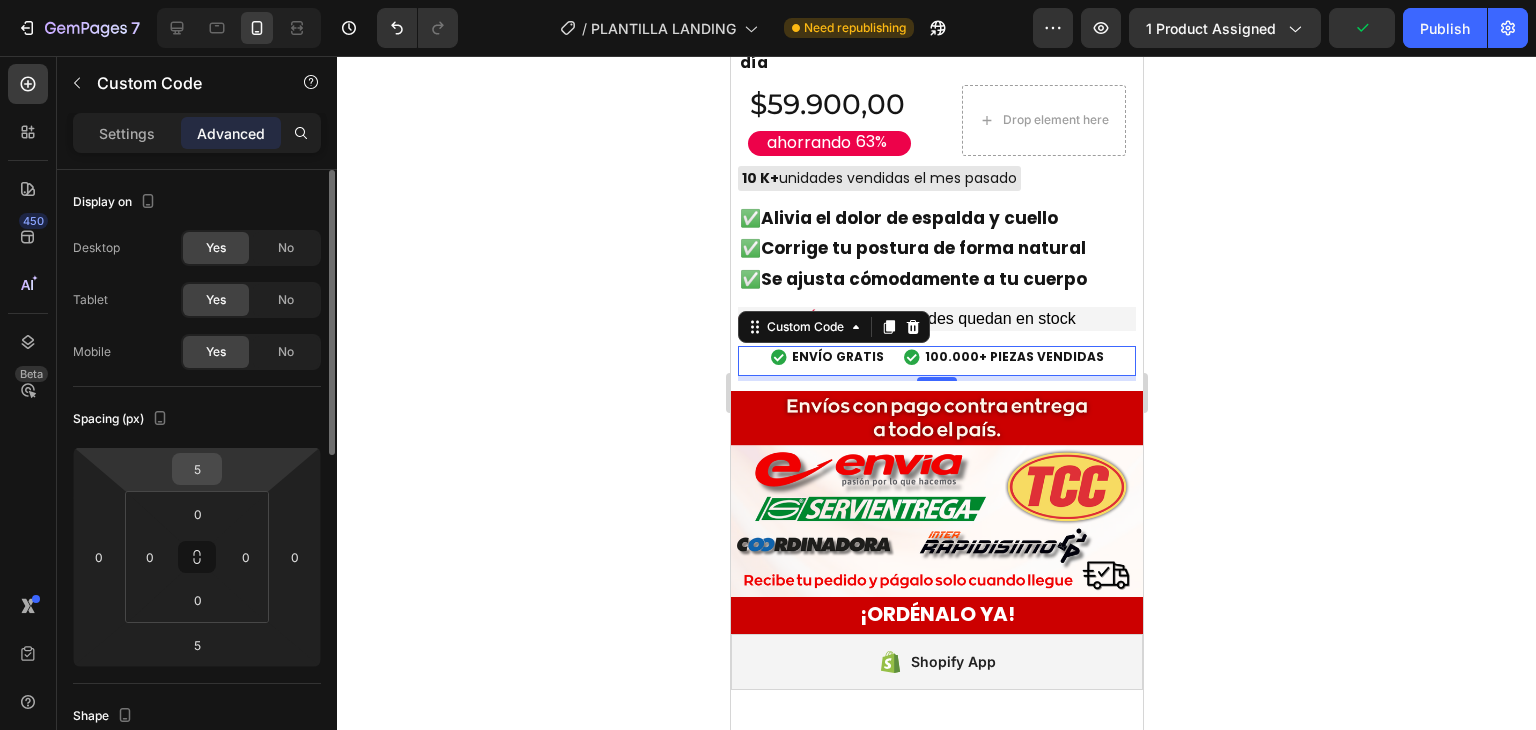 click on "5" at bounding box center (197, 469) 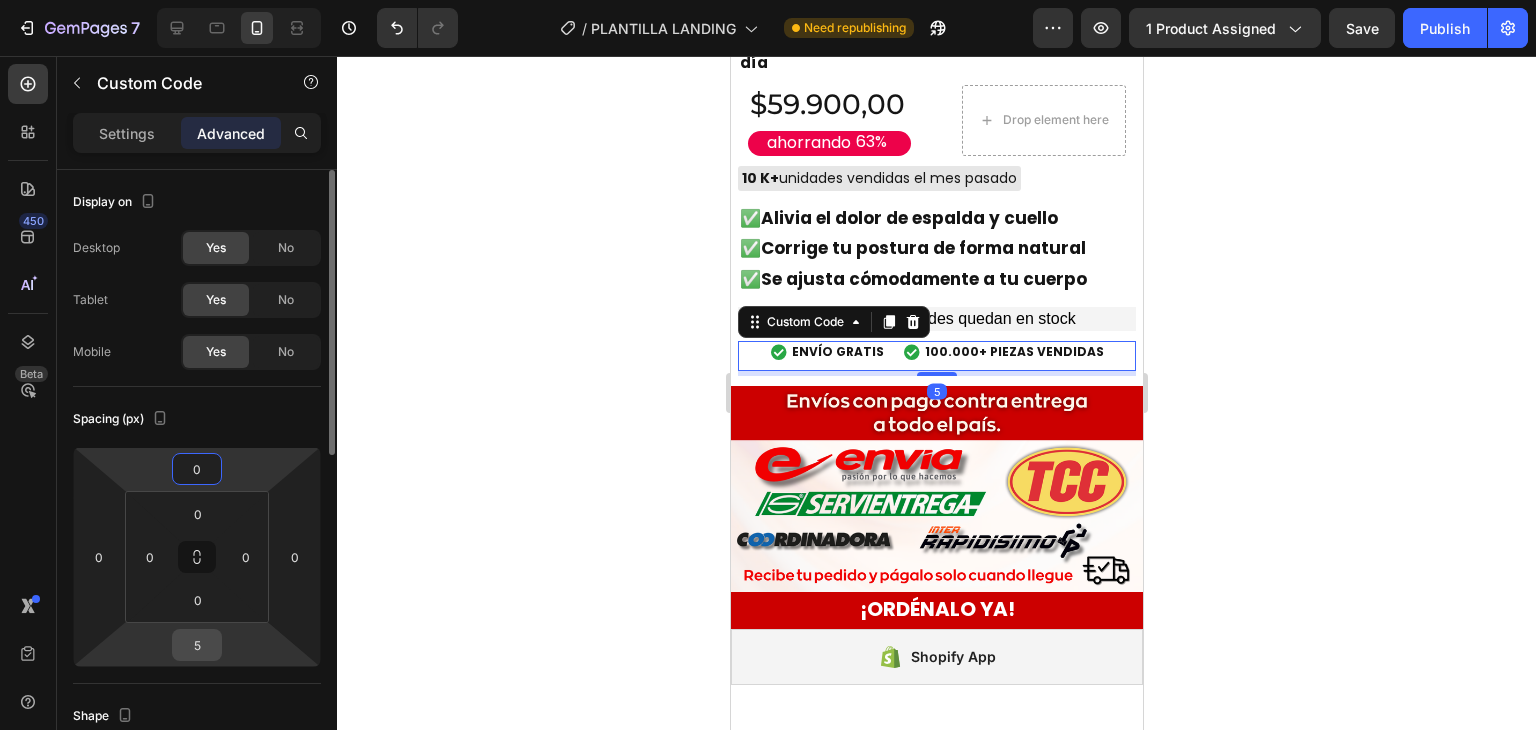 type on "0" 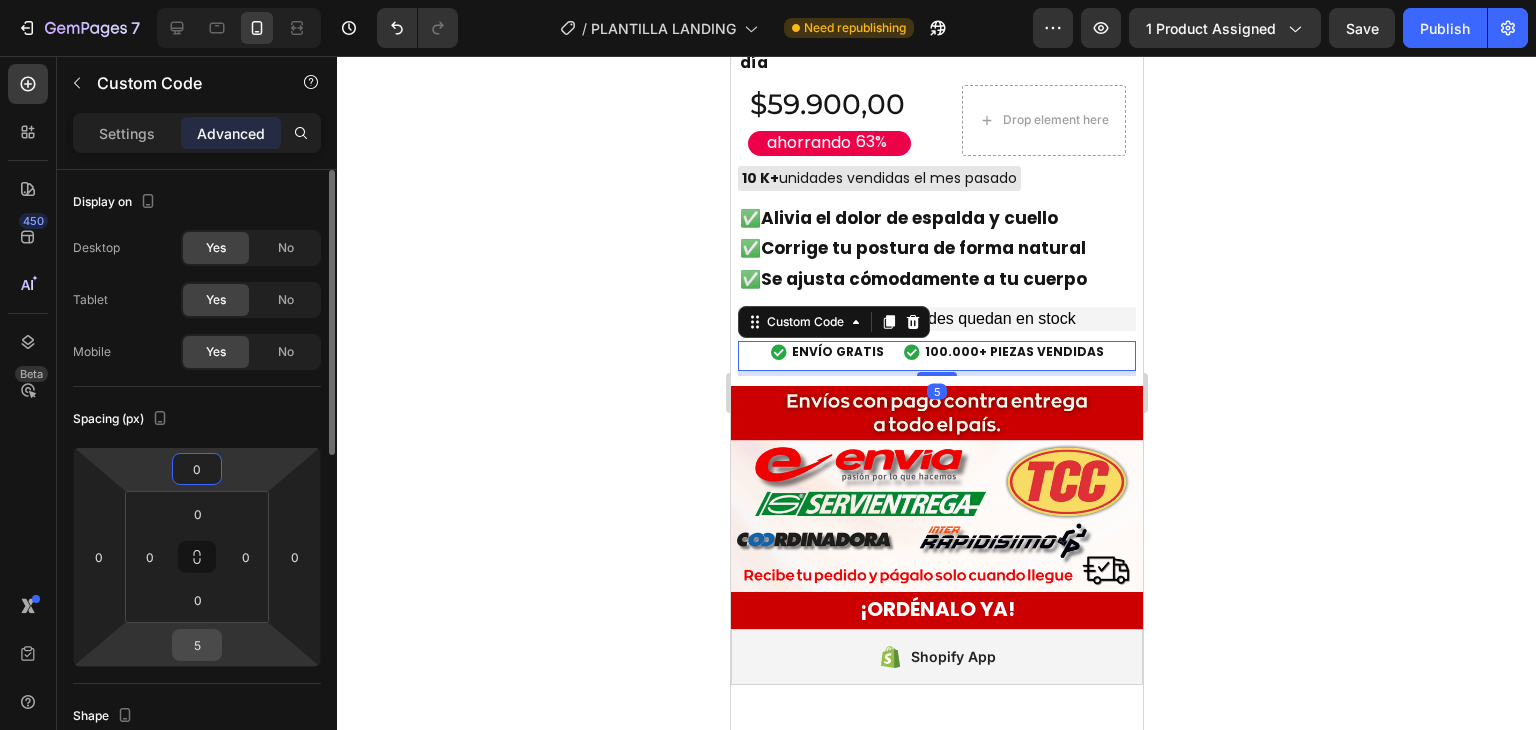 click on "5" at bounding box center [197, 645] 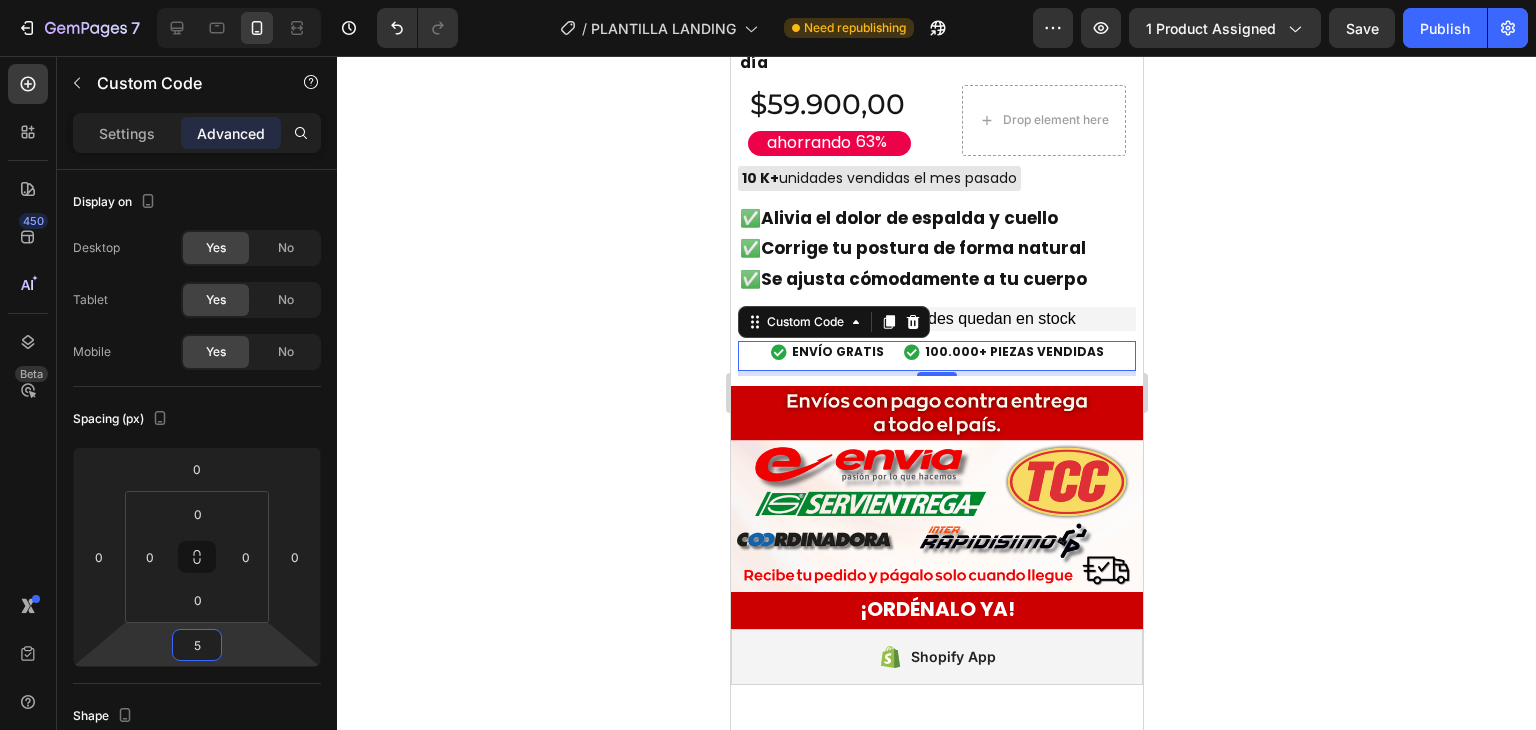 click 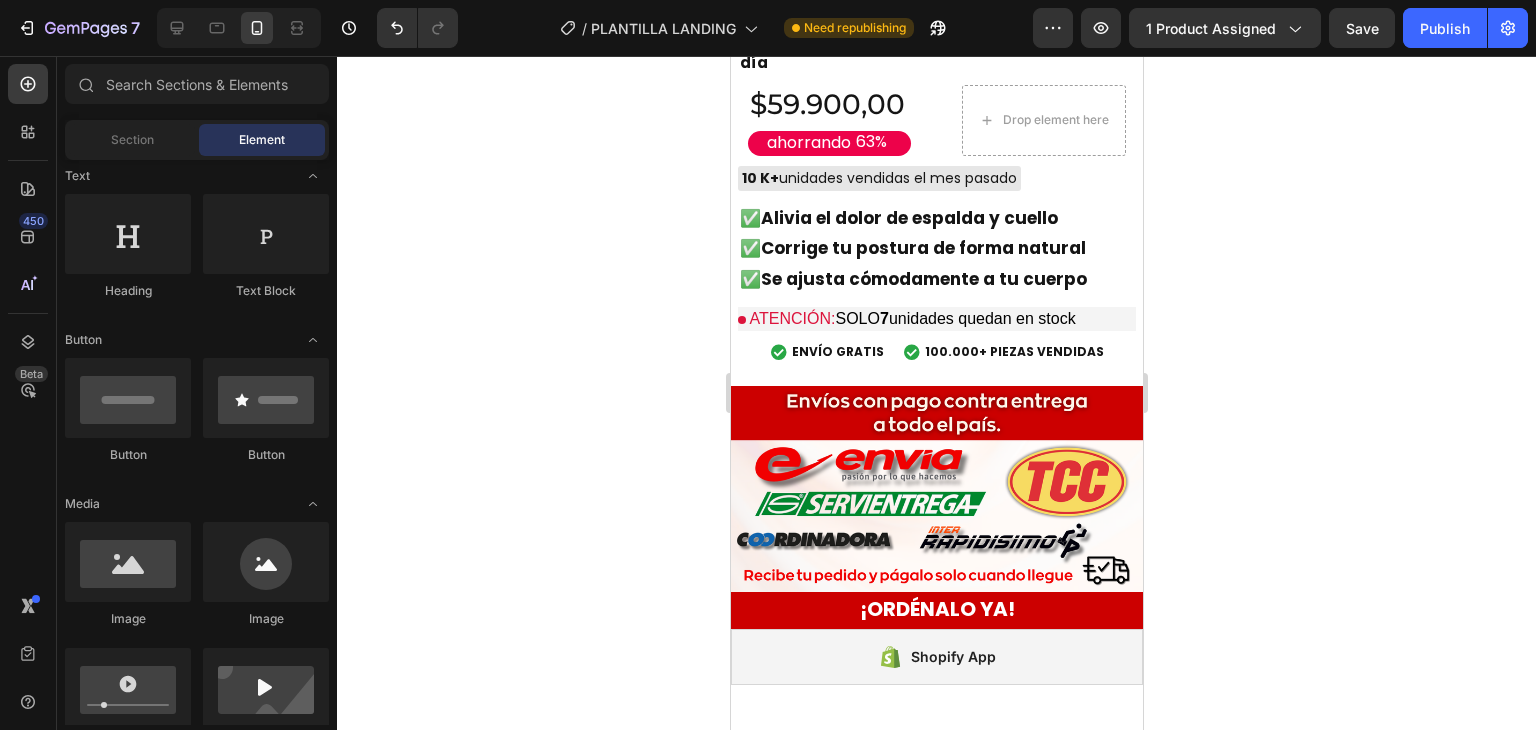 click 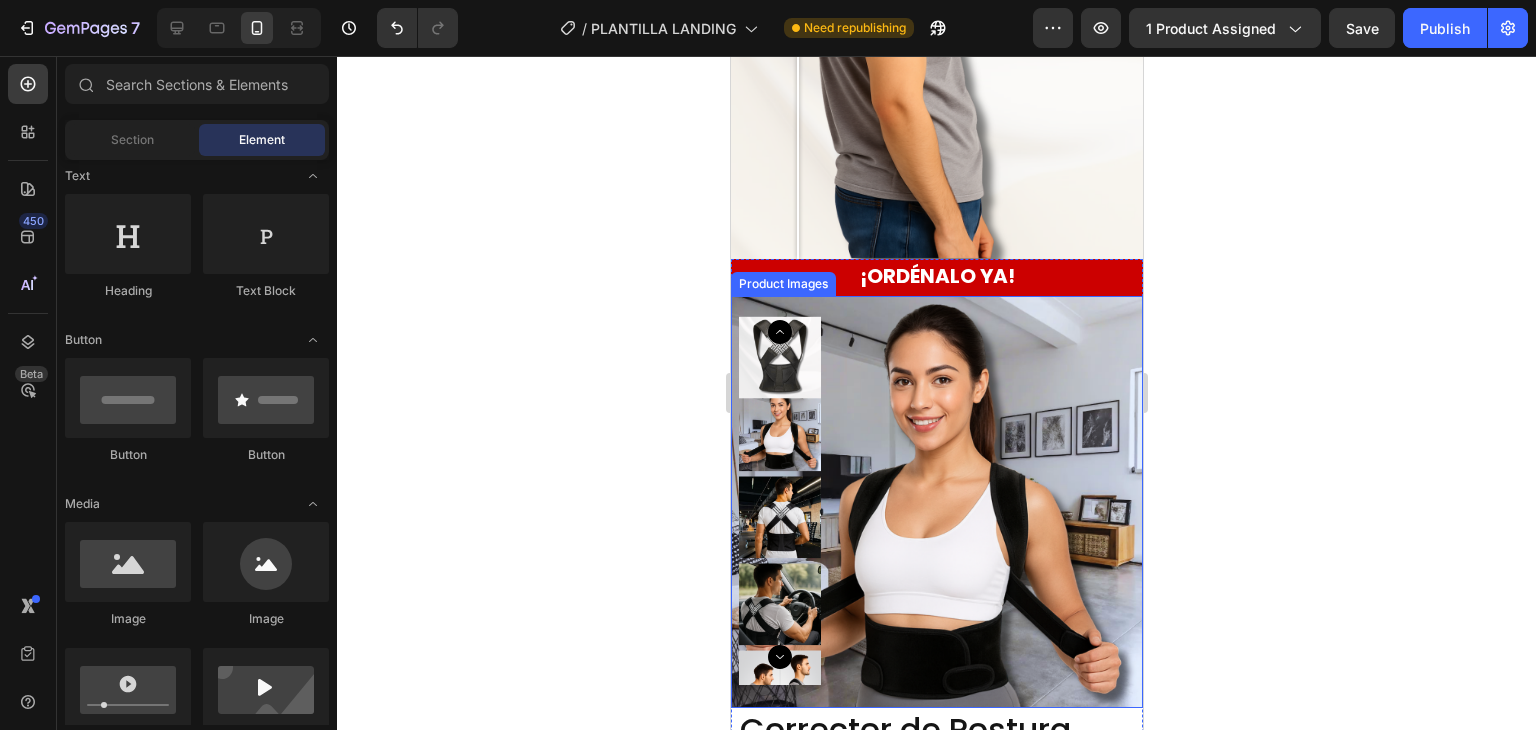 scroll, scrollTop: 4952, scrollLeft: 0, axis: vertical 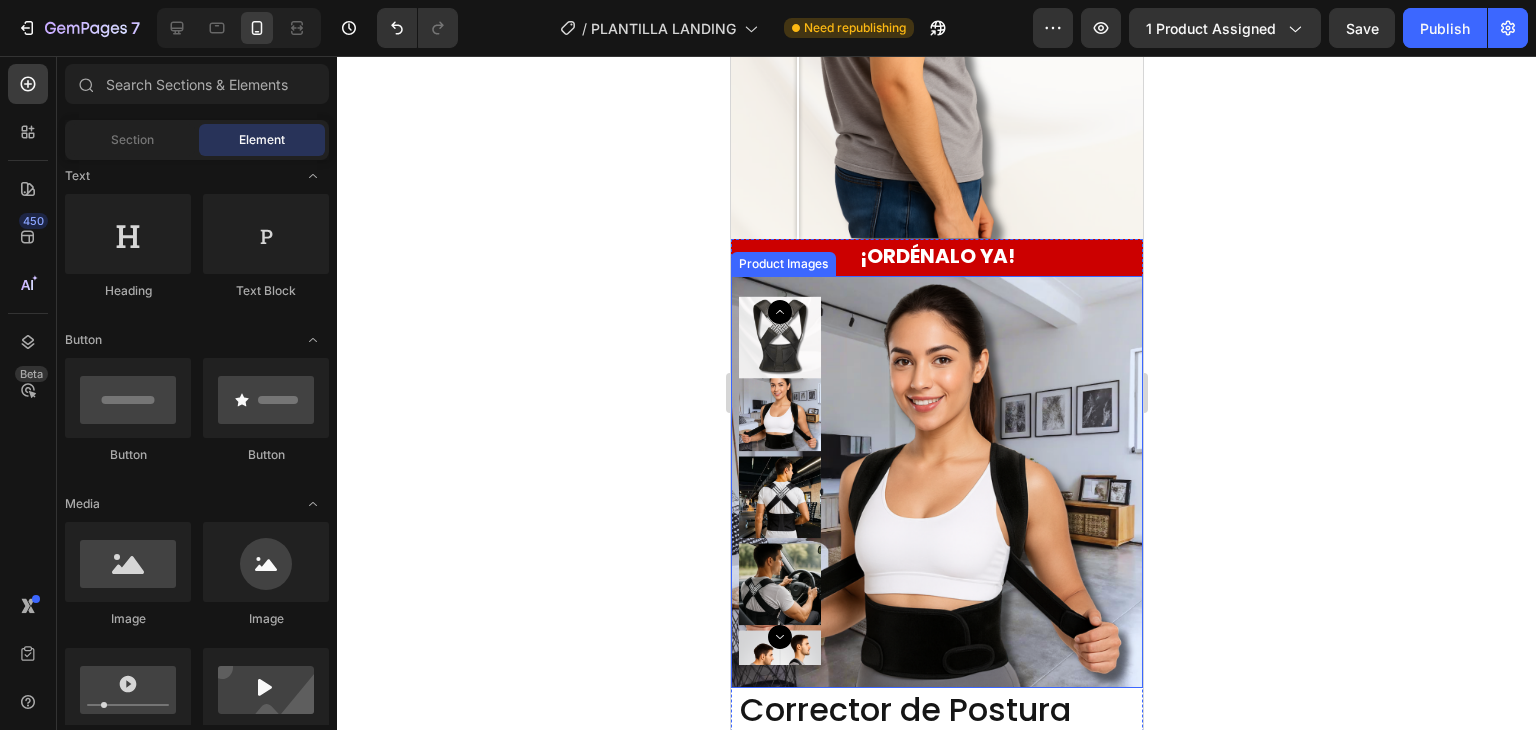 click at bounding box center (779, 497) 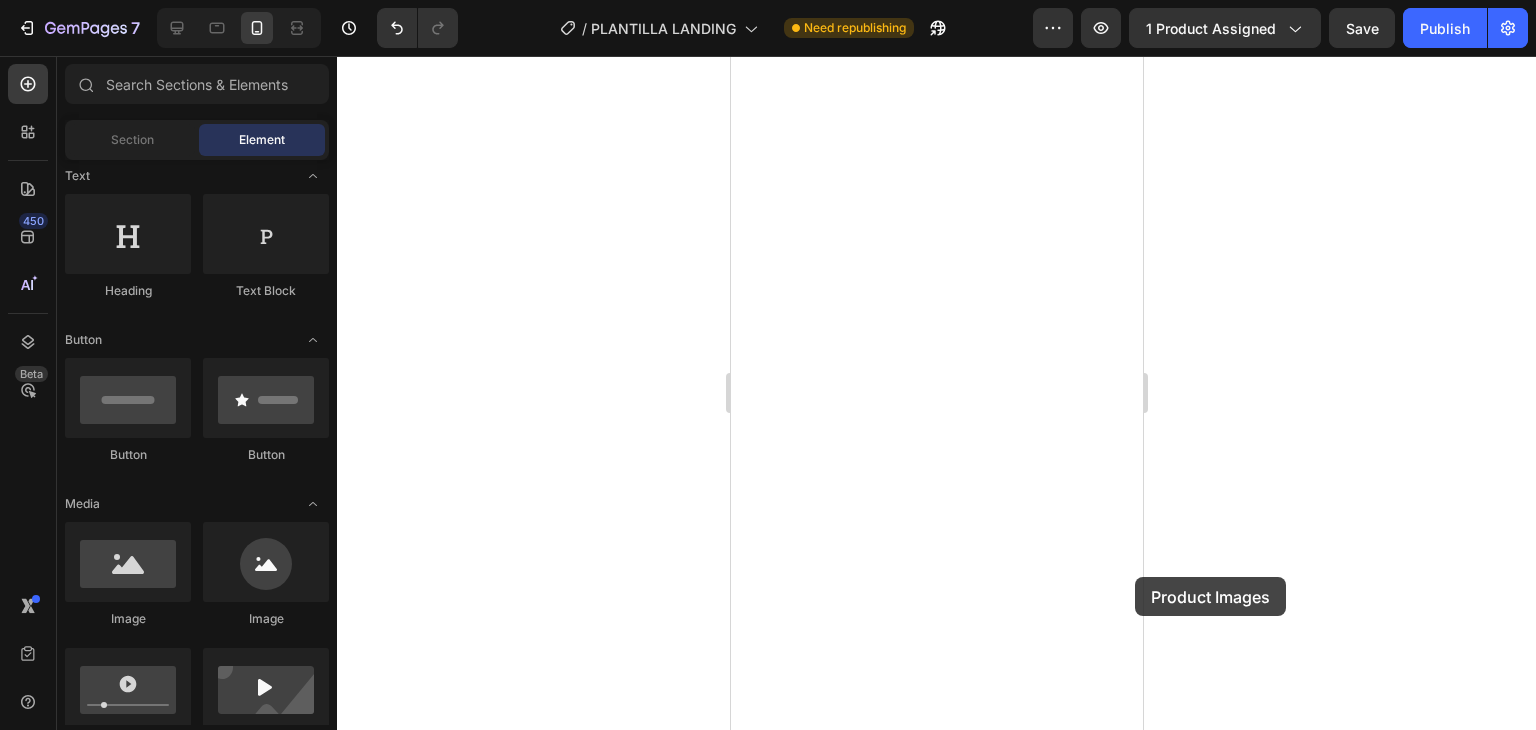scroll, scrollTop: 0, scrollLeft: 0, axis: both 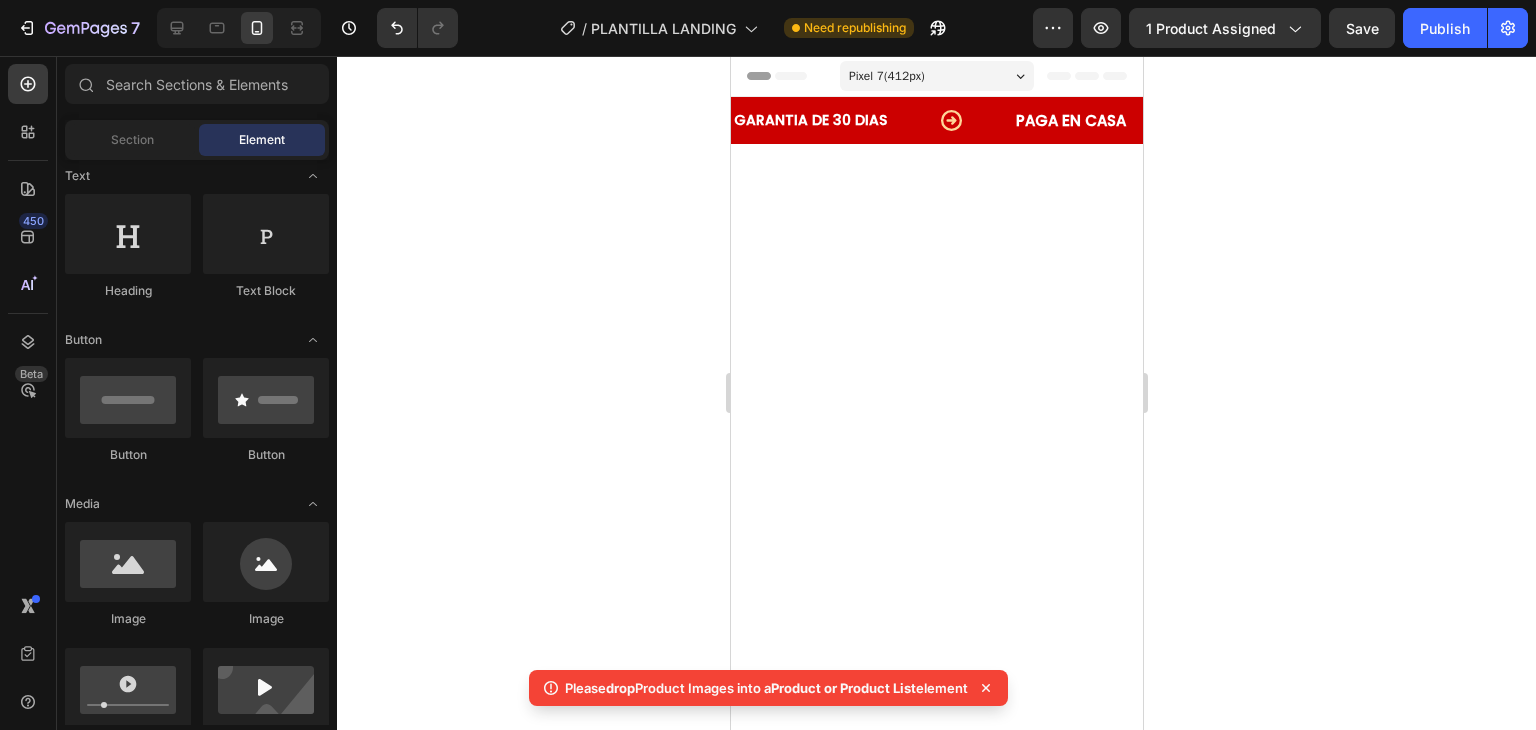 click on "Pixel 7  ( 412 px)" at bounding box center [936, 76] 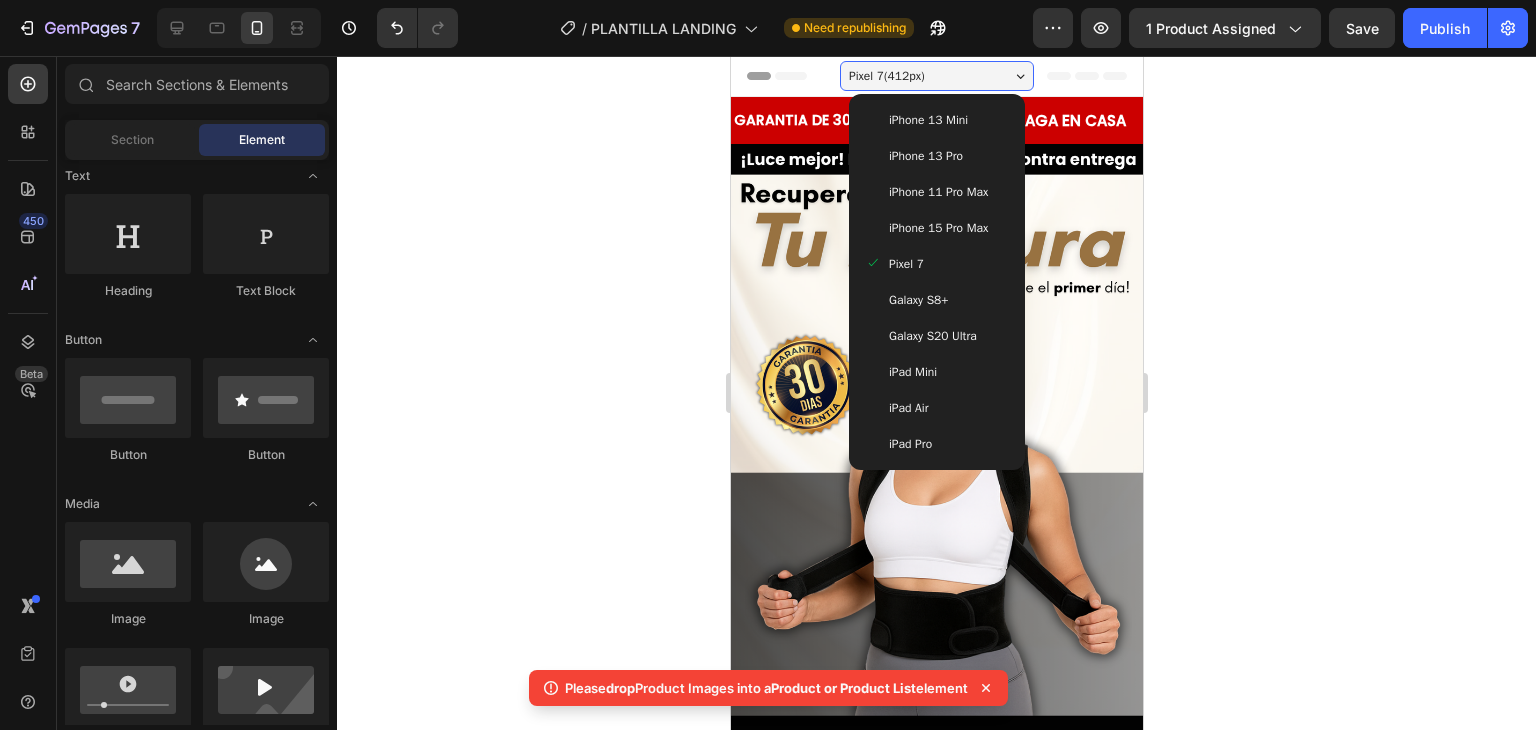 click on "Galaxy S20 Ultra" at bounding box center [932, 336] 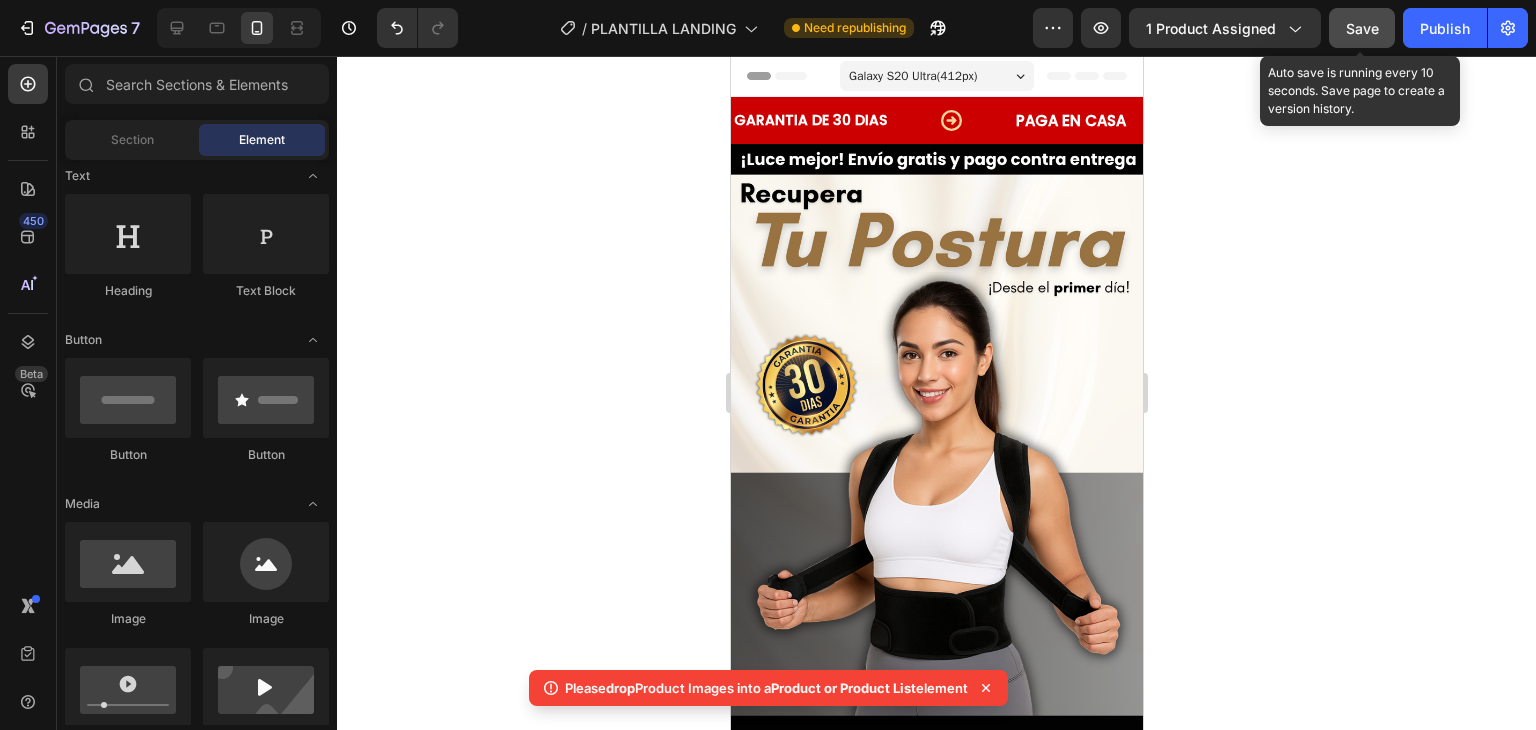 click on "Save" at bounding box center (1362, 28) 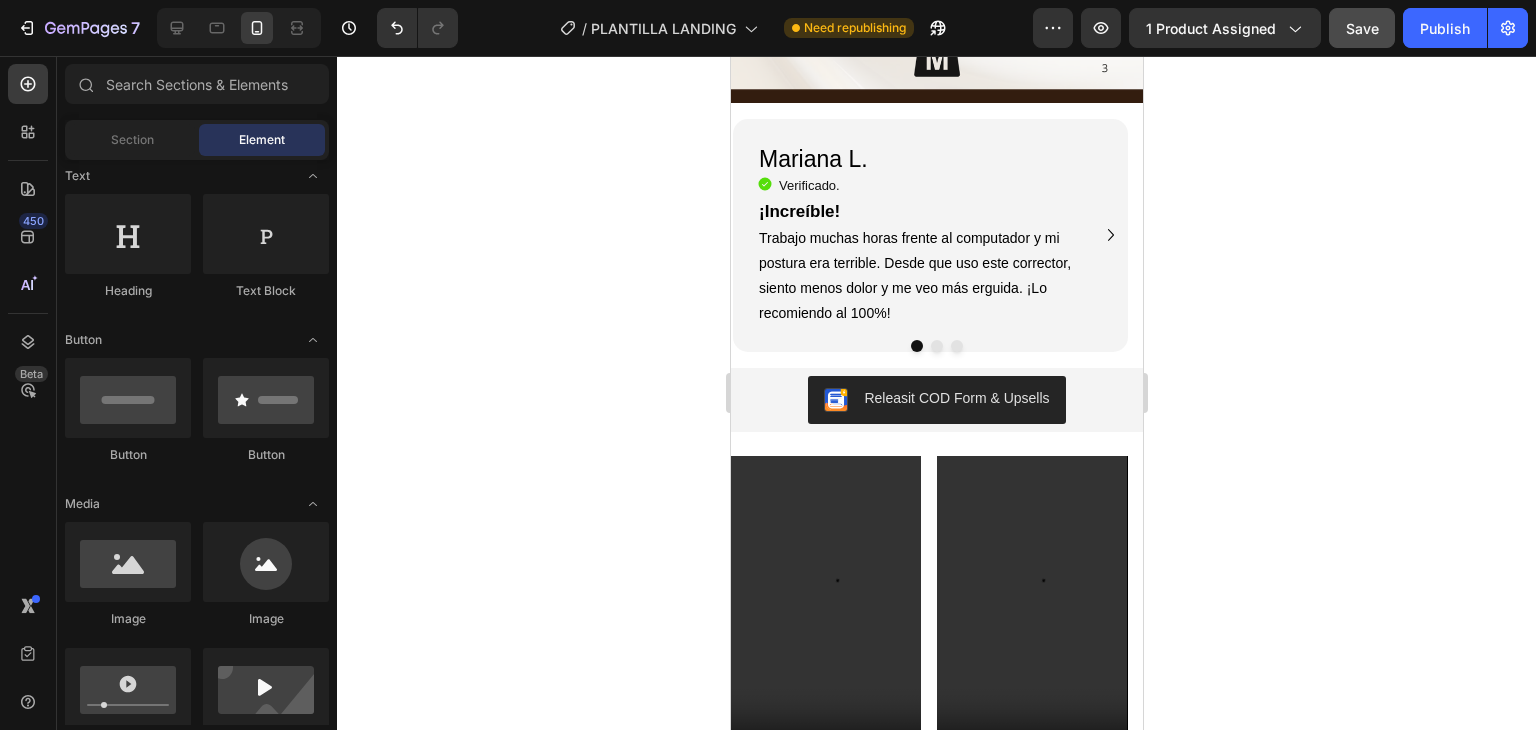 scroll, scrollTop: 4000, scrollLeft: 0, axis: vertical 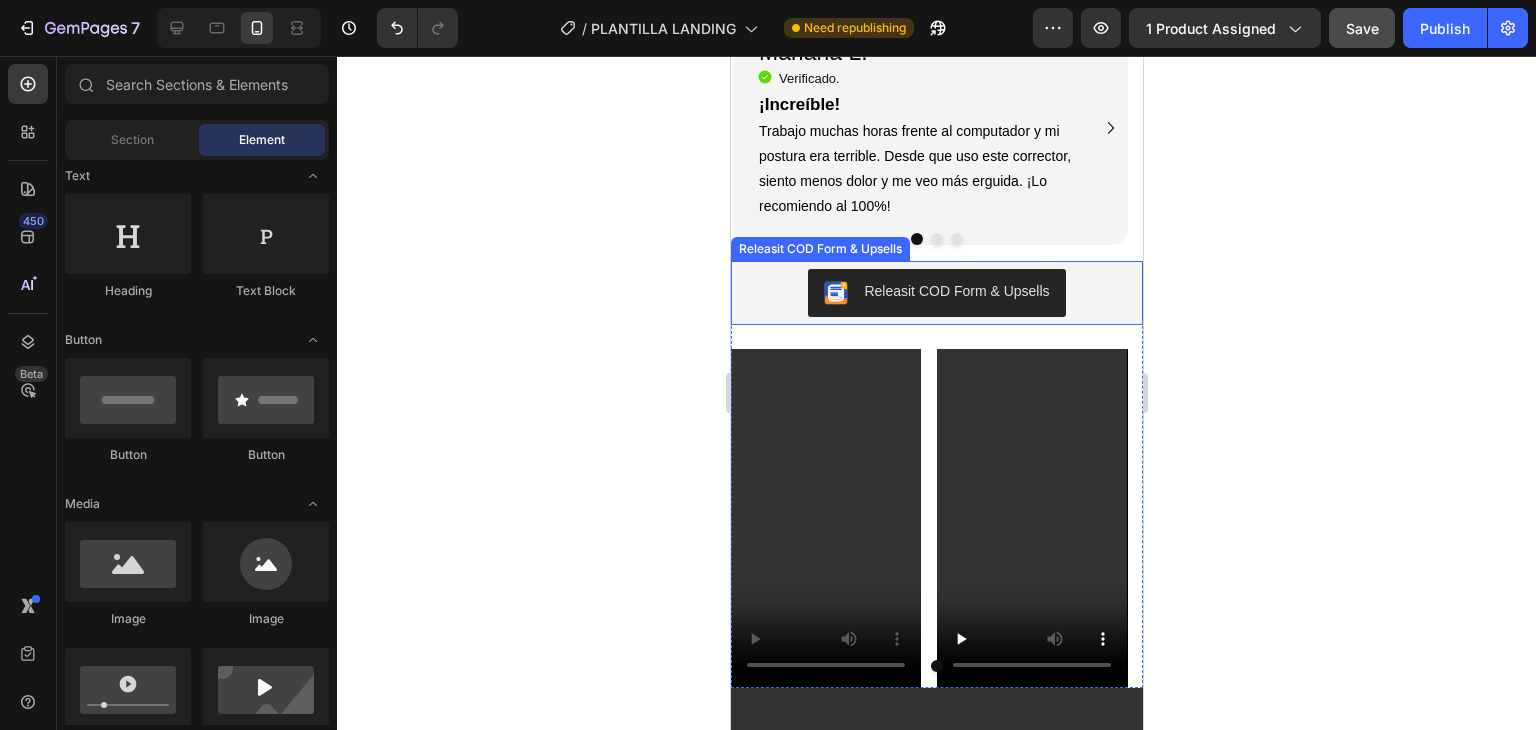 click on "Releasit COD Form & Upsells" at bounding box center (936, 293) 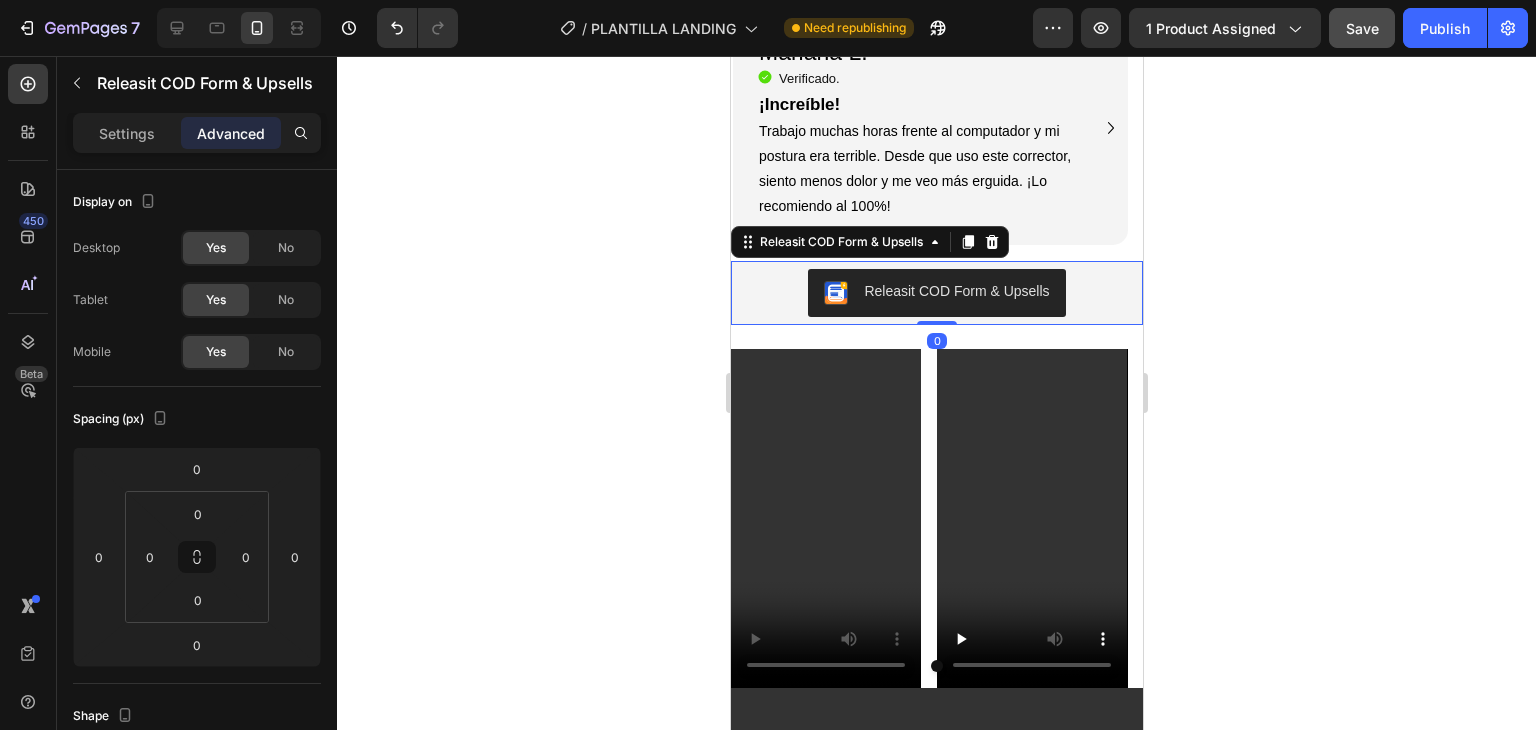 click 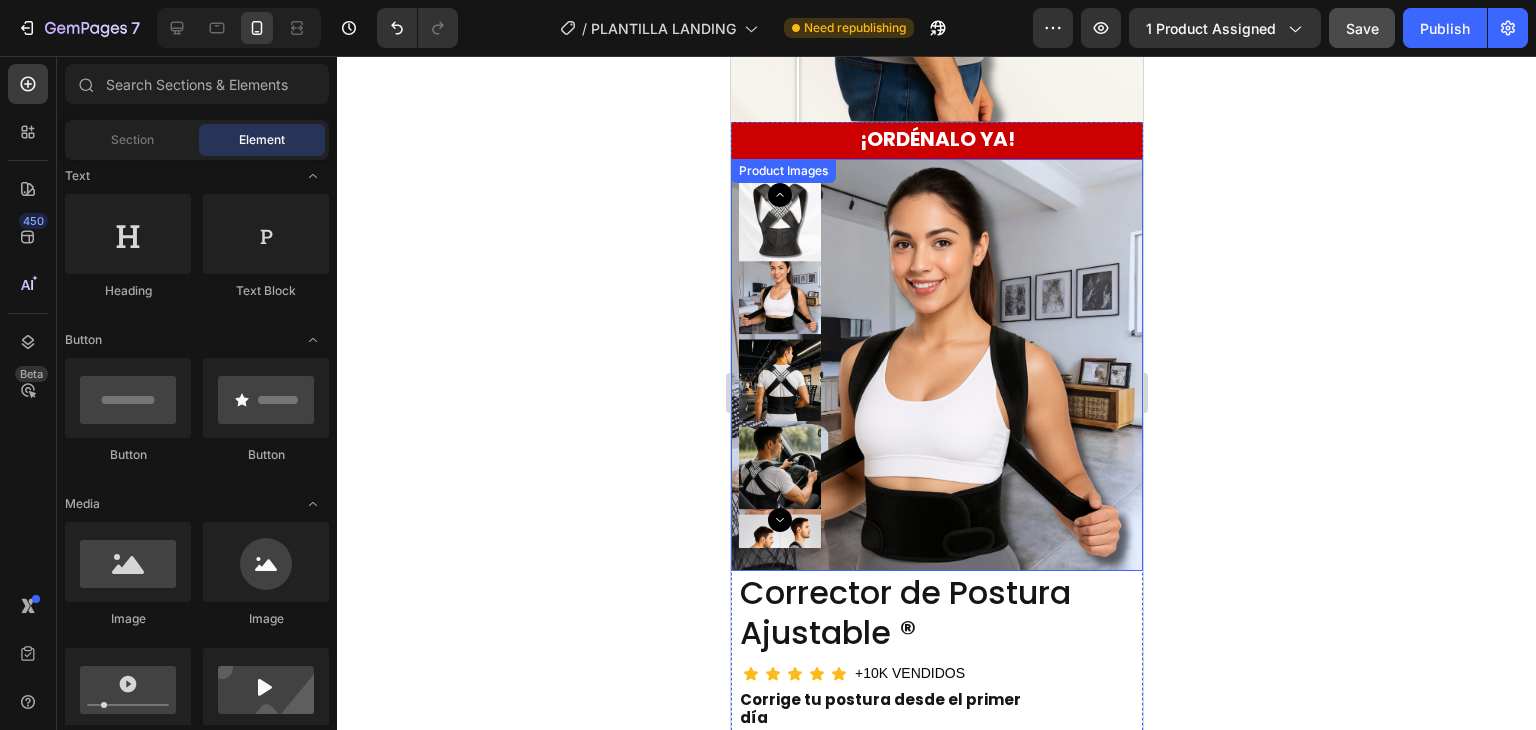 scroll, scrollTop: 5634, scrollLeft: 0, axis: vertical 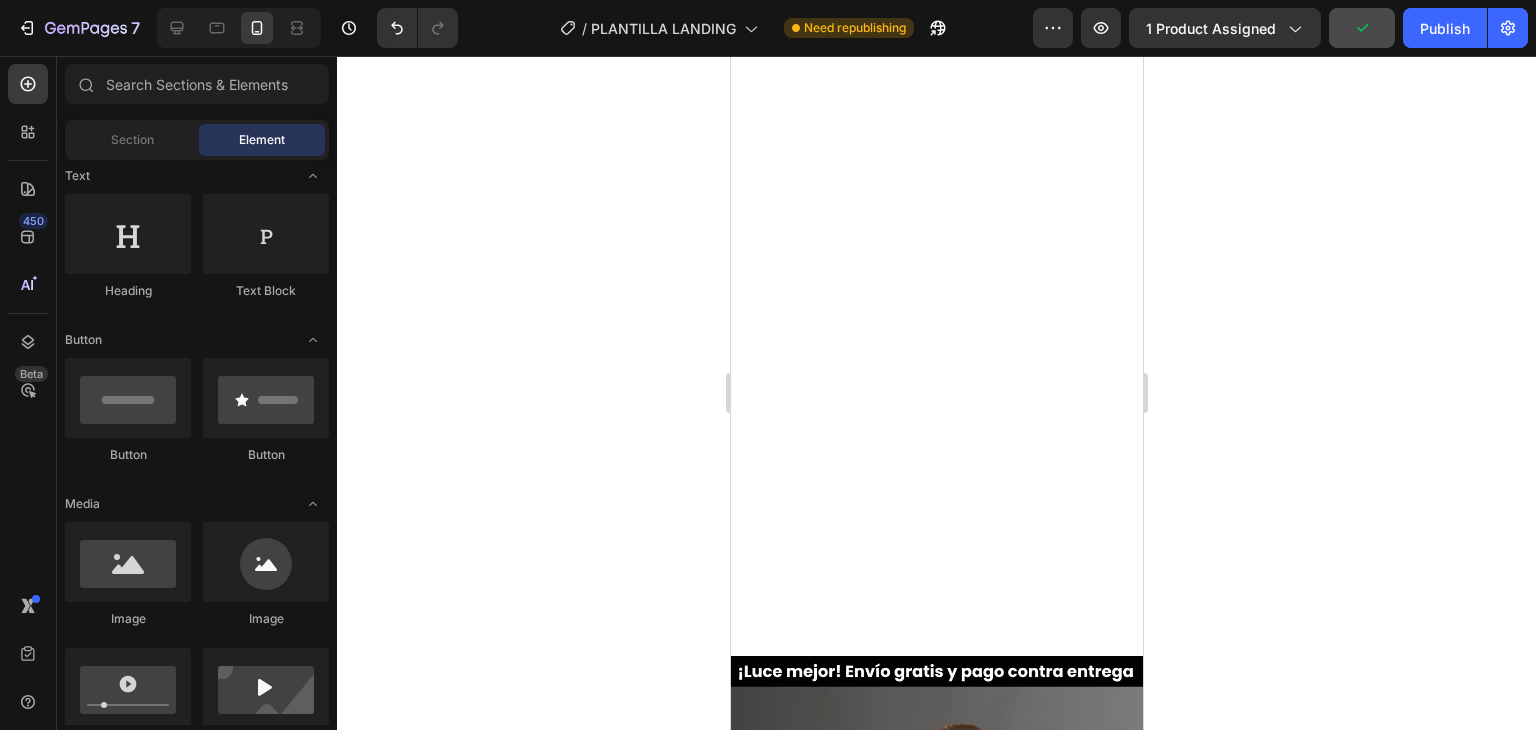 drag, startPoint x: 1141, startPoint y: 589, endPoint x: 1881, endPoint y: 137, distance: 867.12396 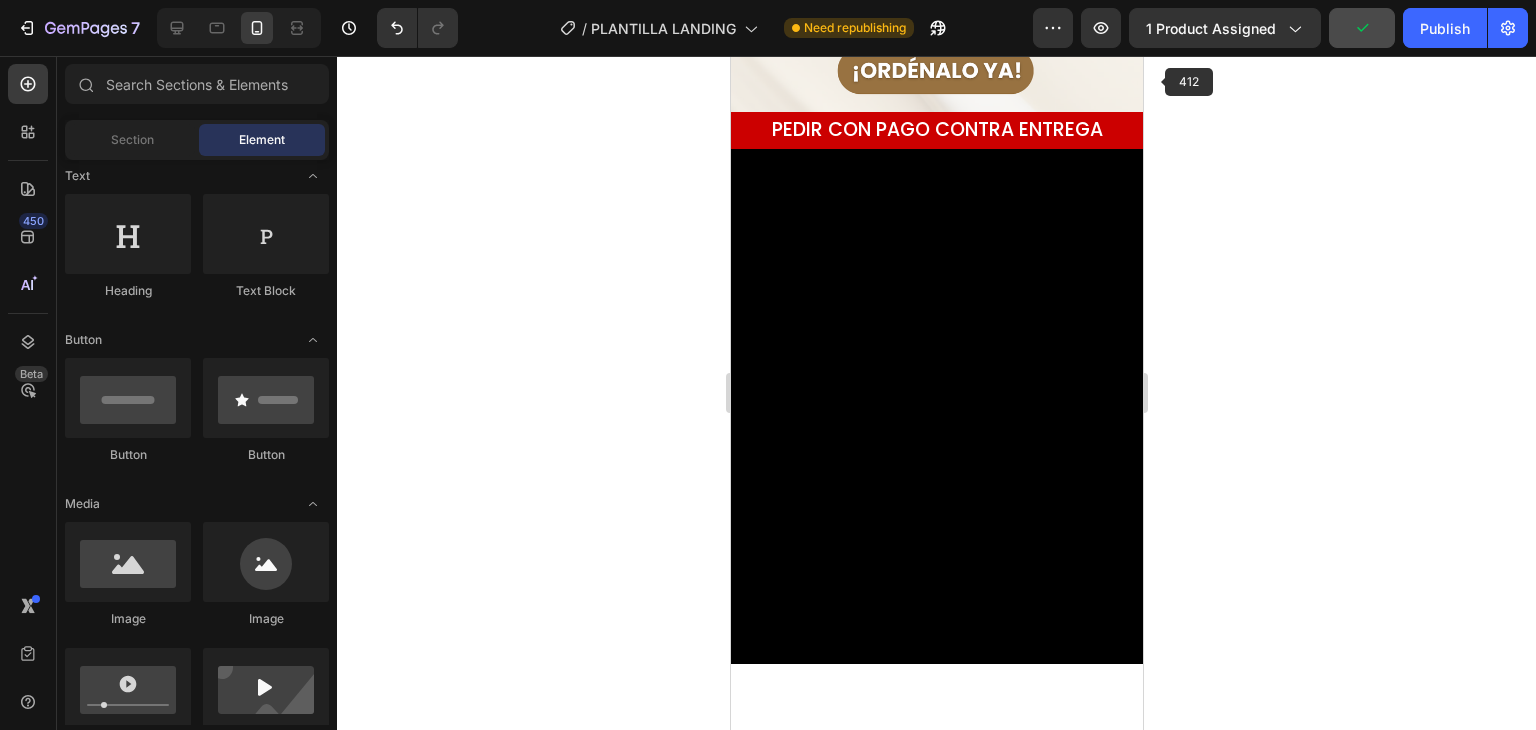 scroll, scrollTop: 0, scrollLeft: 0, axis: both 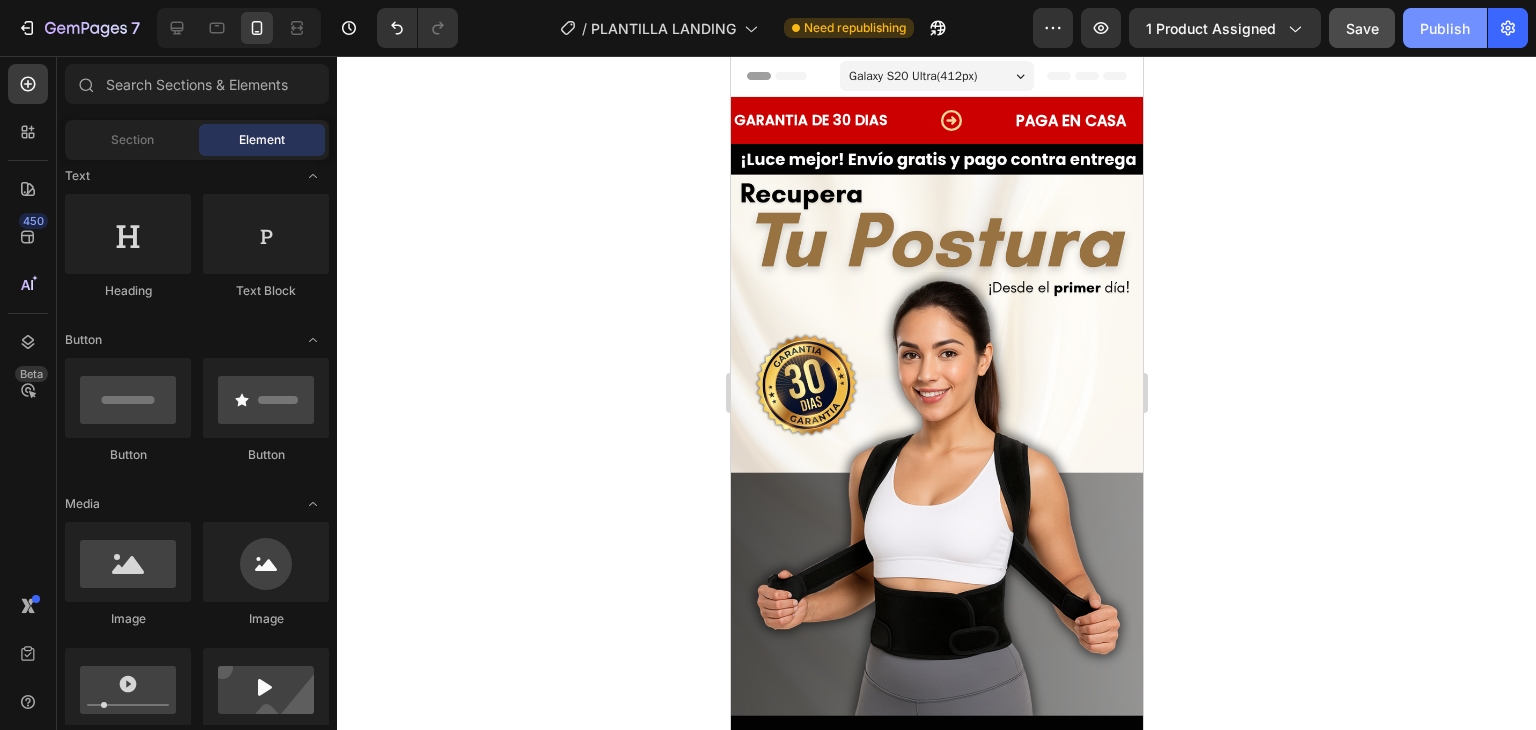 click on "Publish" at bounding box center (1445, 28) 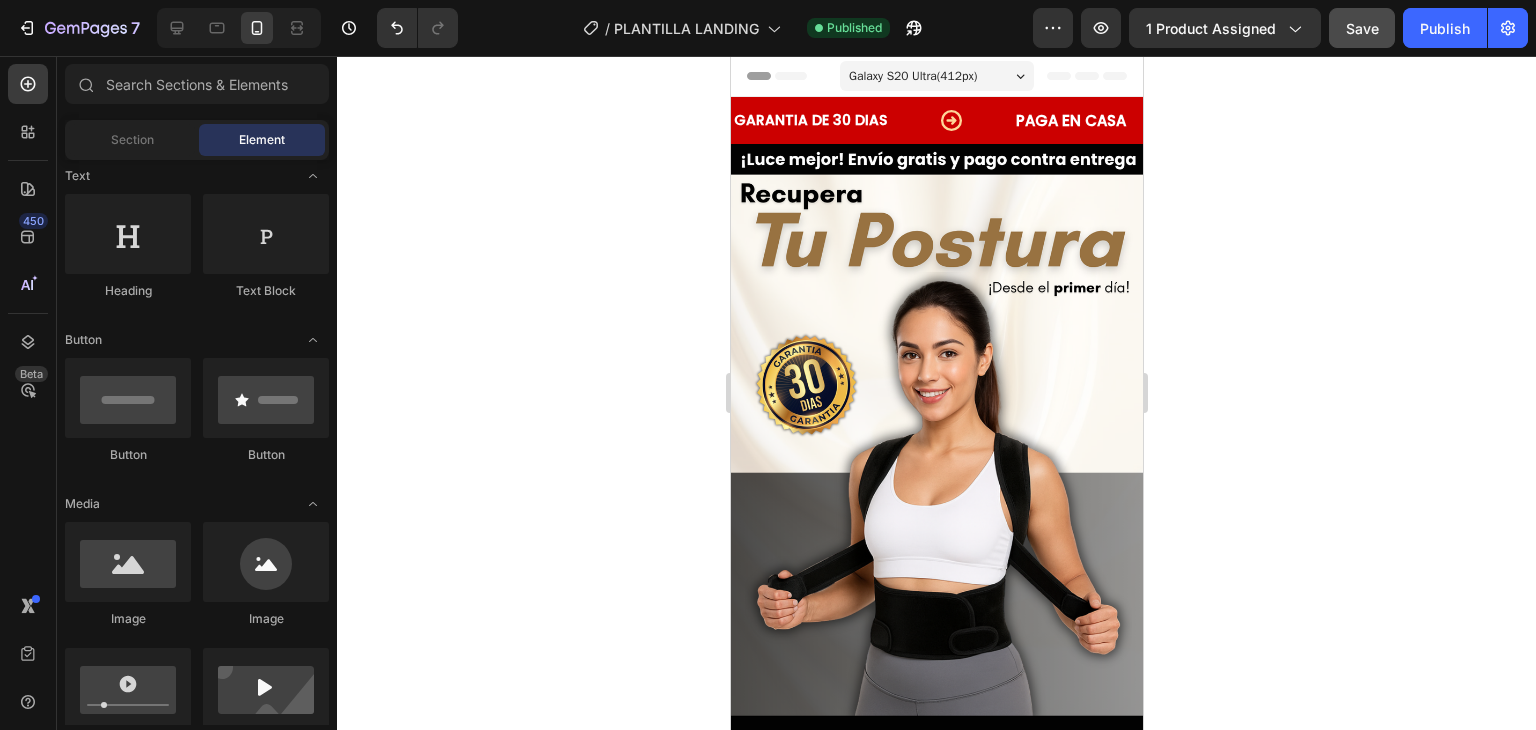 scroll, scrollTop: 0, scrollLeft: 0, axis: both 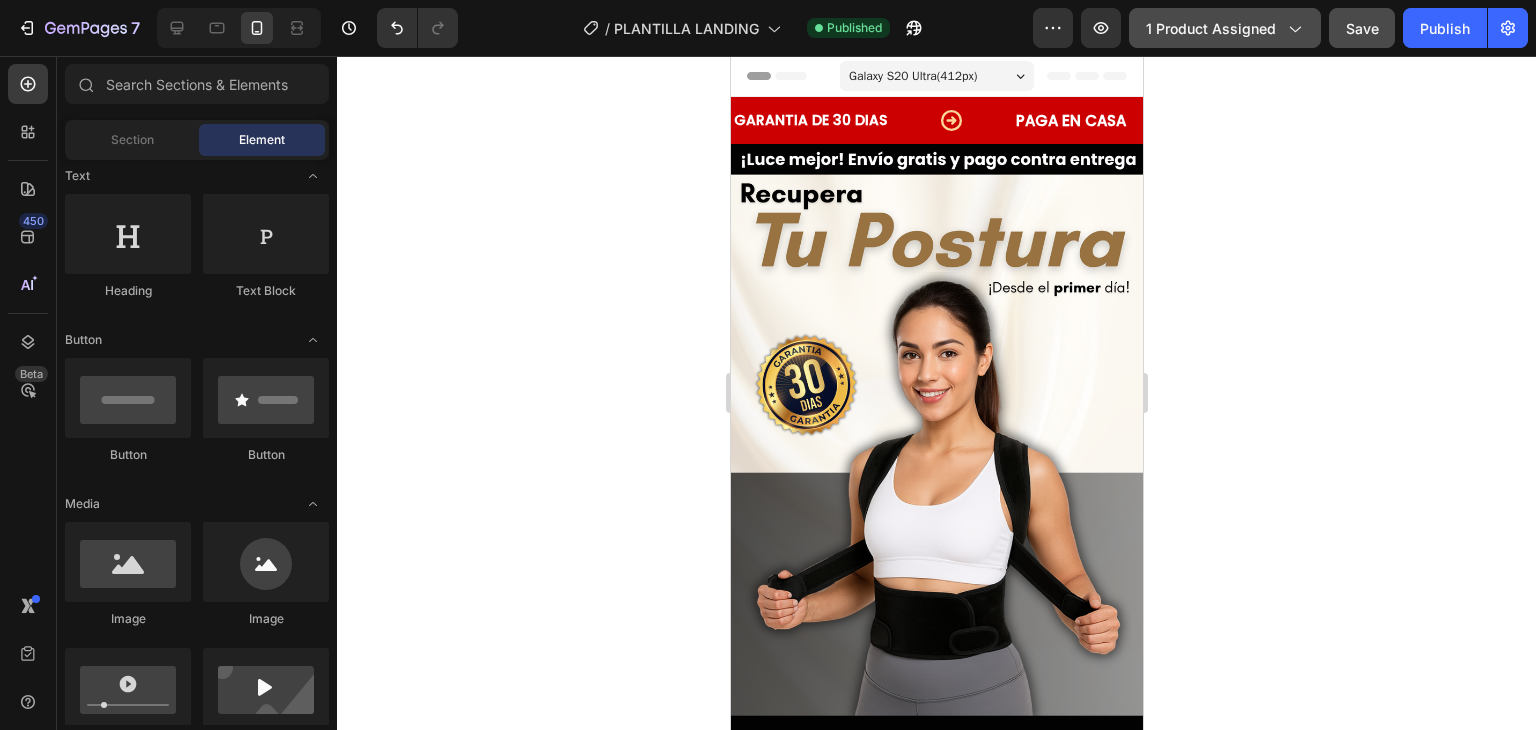 click on "1 product assigned" 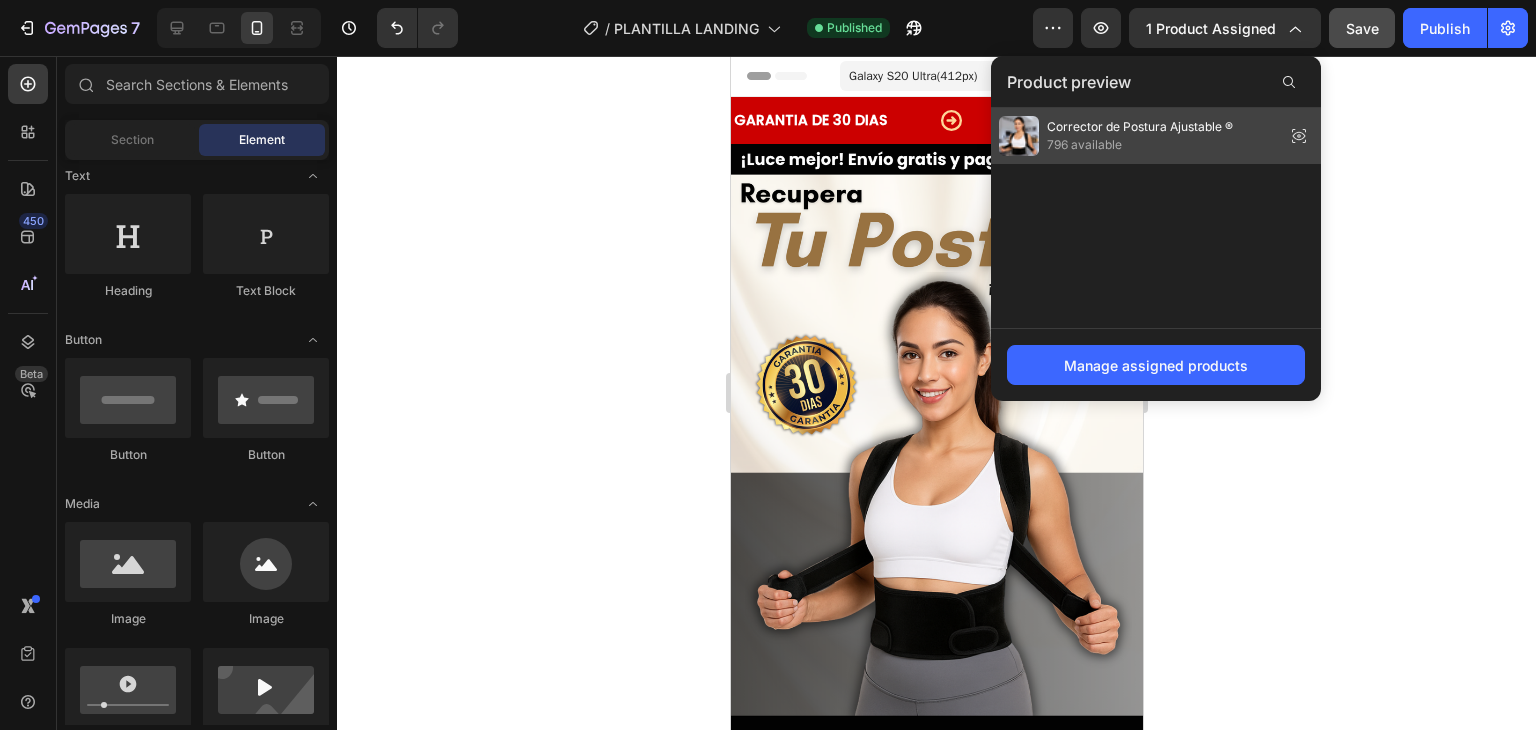 click on "Corrector de Postura Ajustable ® 796 available" at bounding box center (1116, 136) 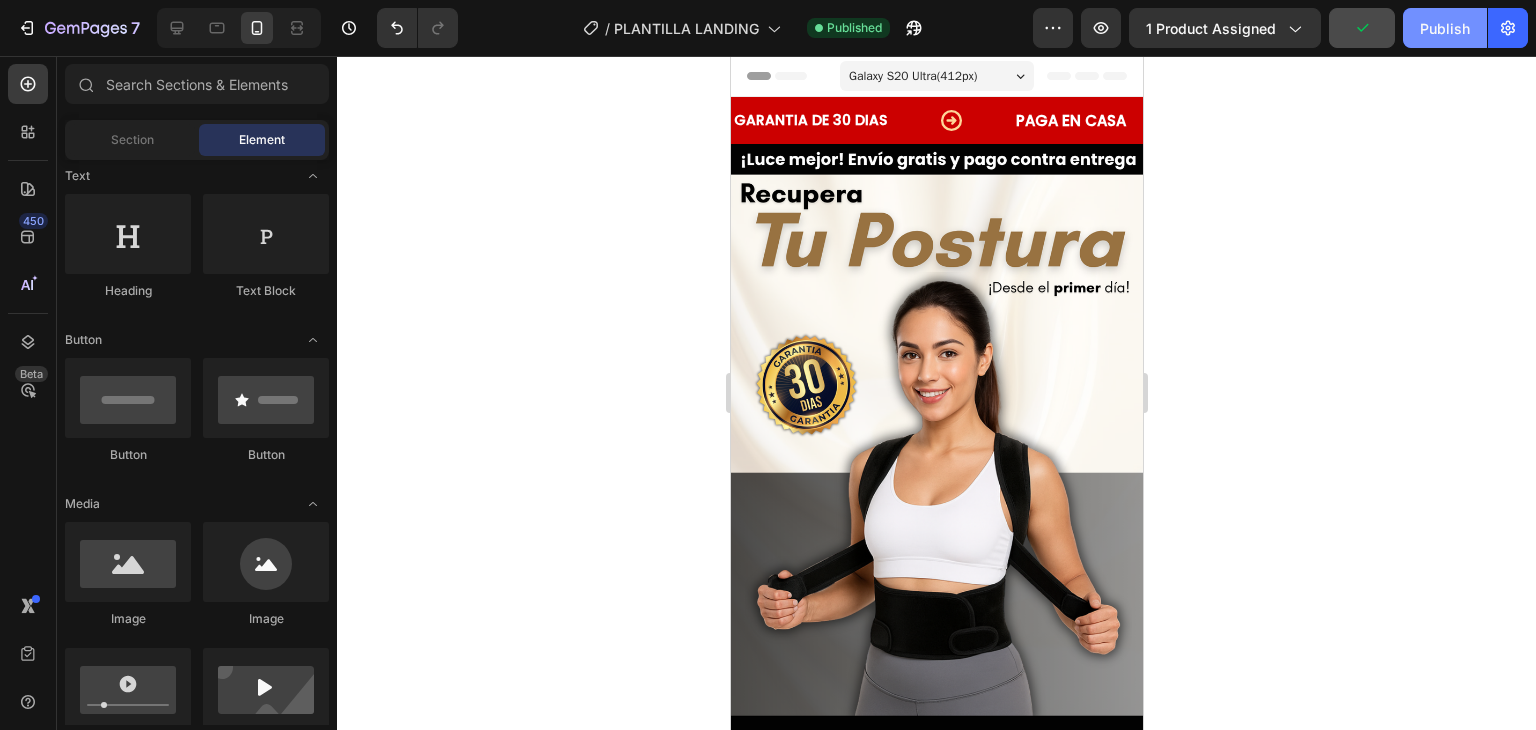 click on "Publish" at bounding box center (1445, 28) 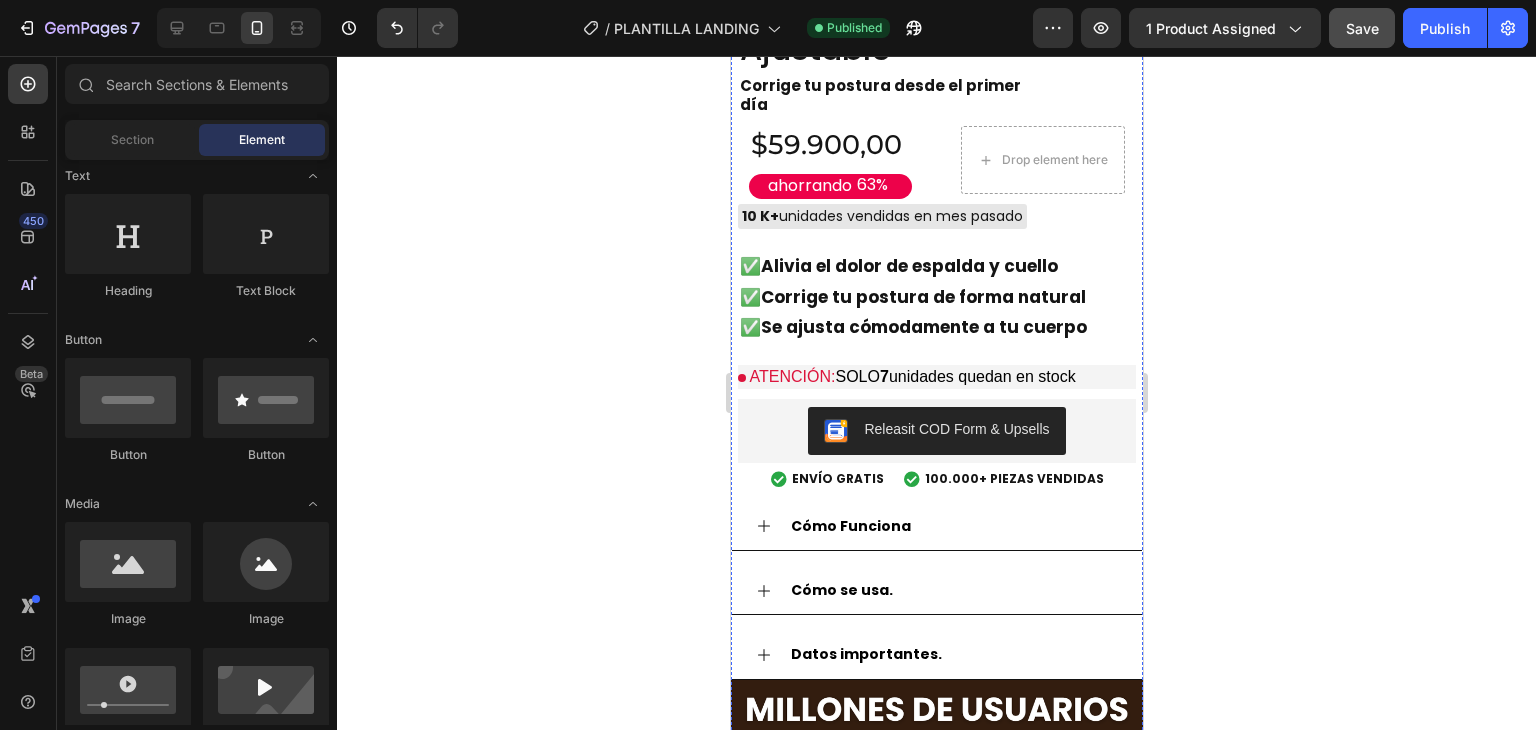 scroll, scrollTop: 2700, scrollLeft: 0, axis: vertical 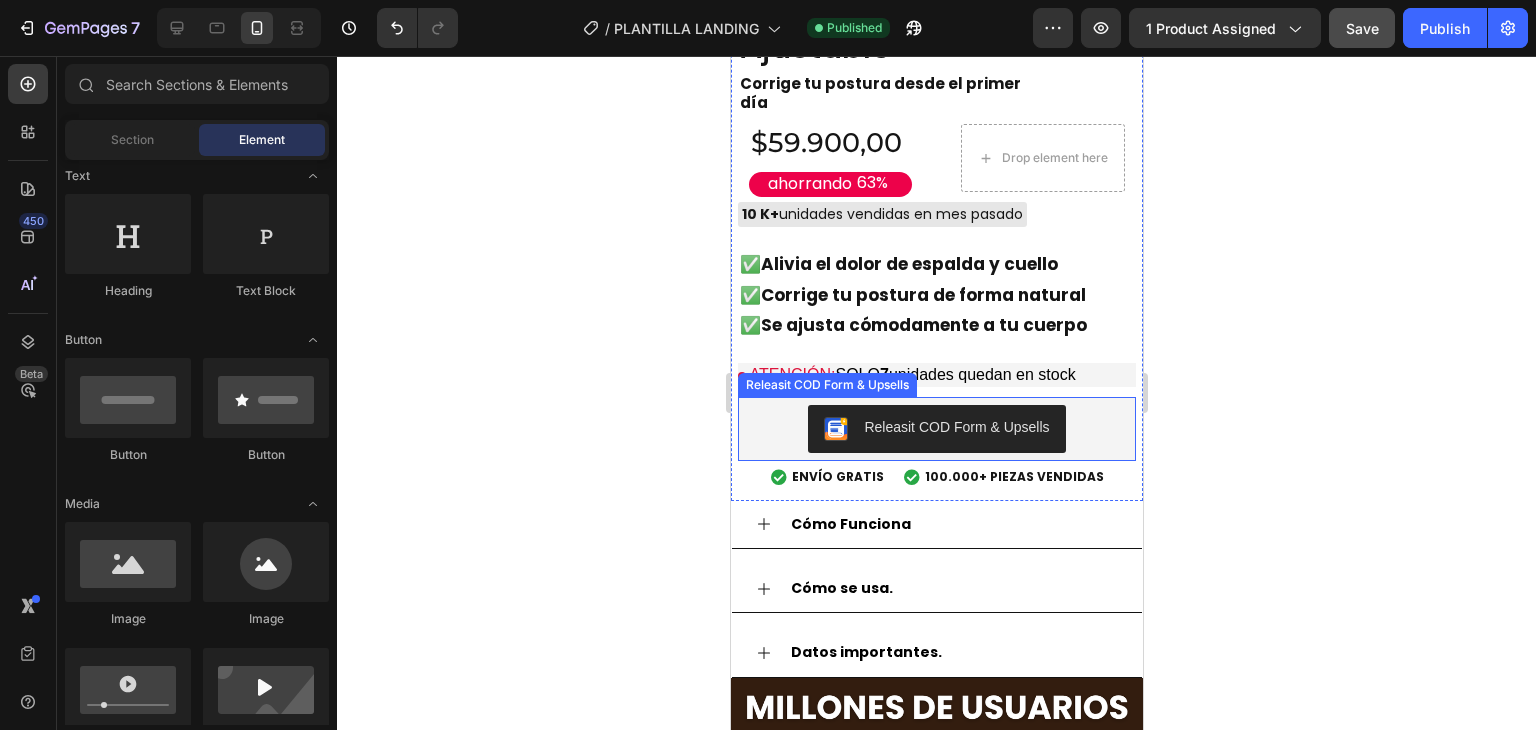 drag, startPoint x: 1065, startPoint y: 363, endPoint x: 1054, endPoint y: 397, distance: 35.735138 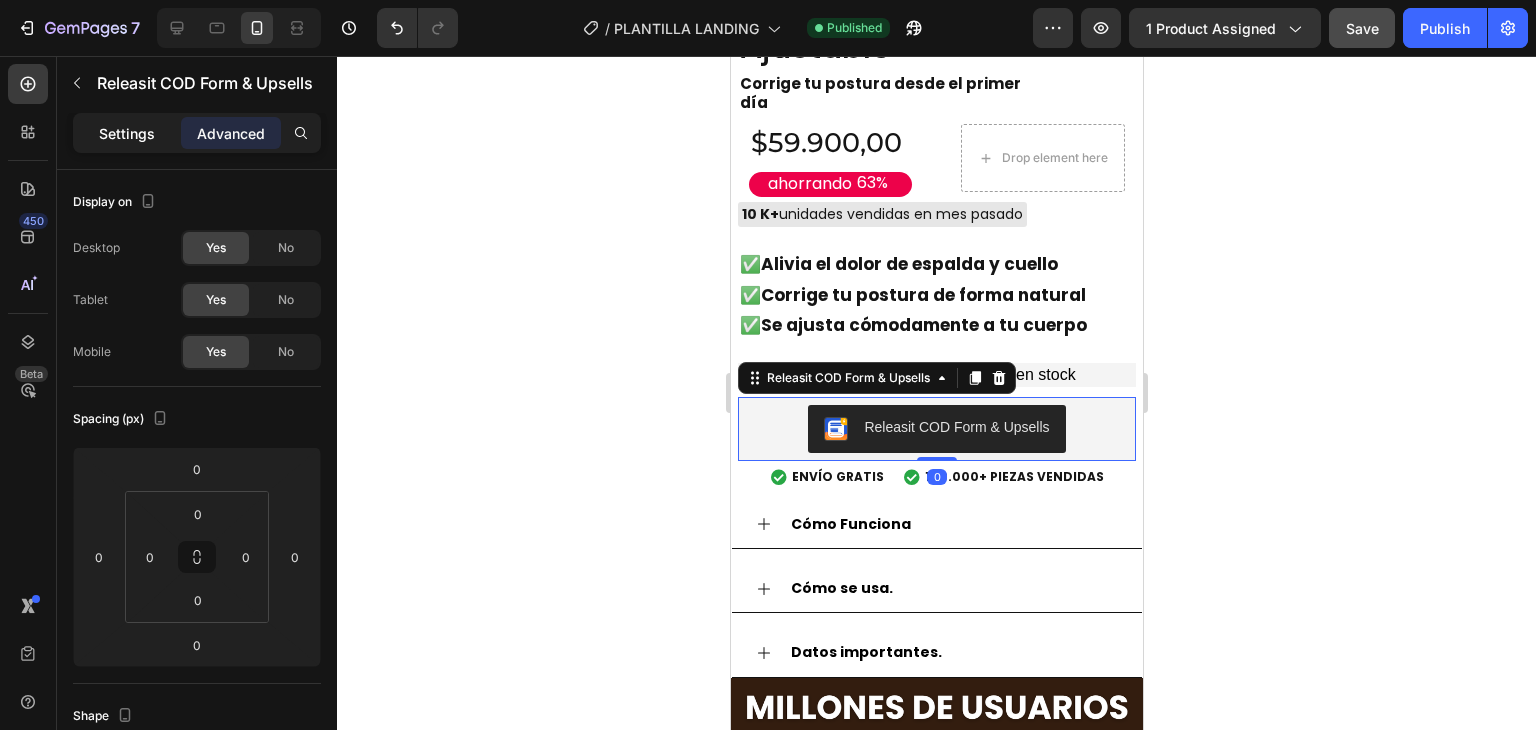 click on "Settings" 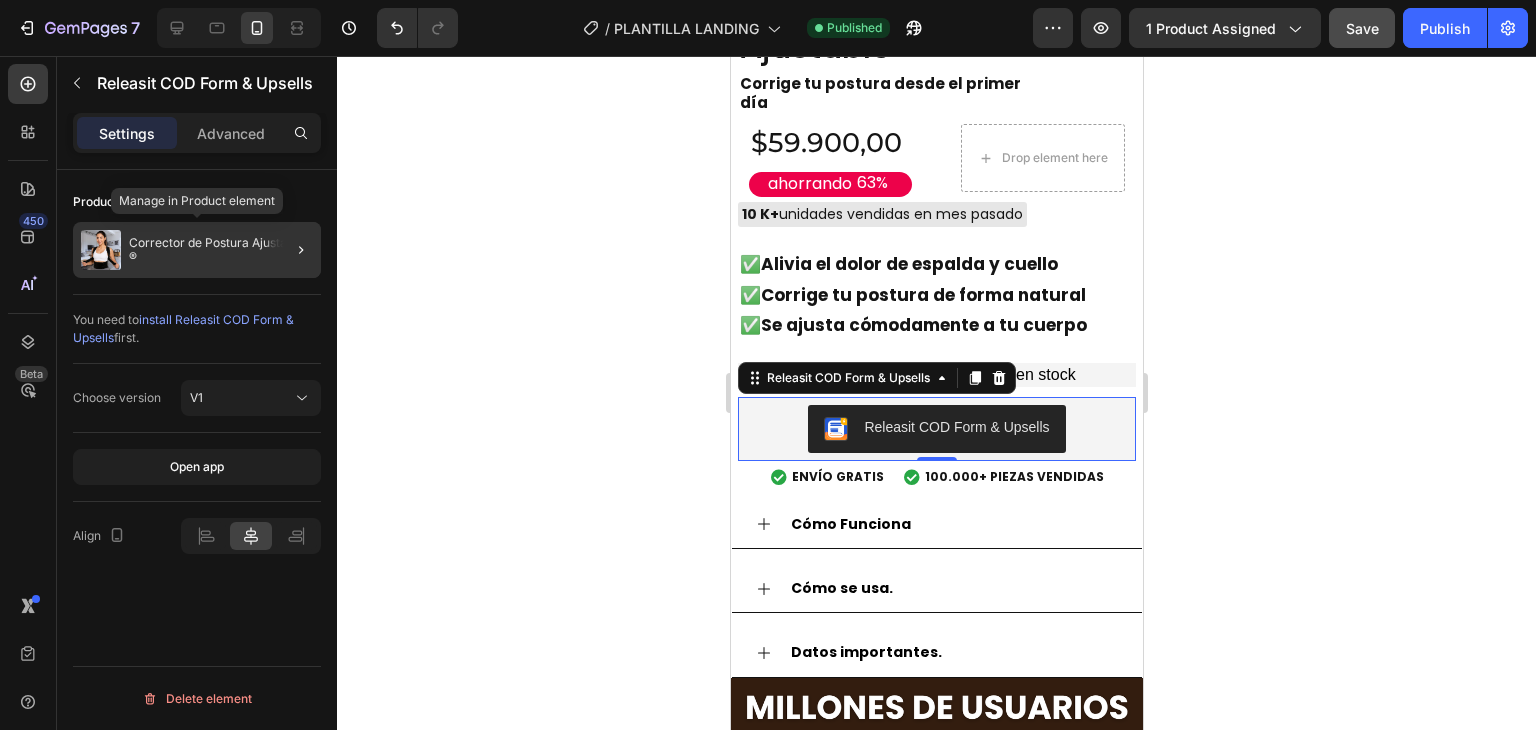 click on "Corrector de Postura Ajustable ®" at bounding box center (221, 250) 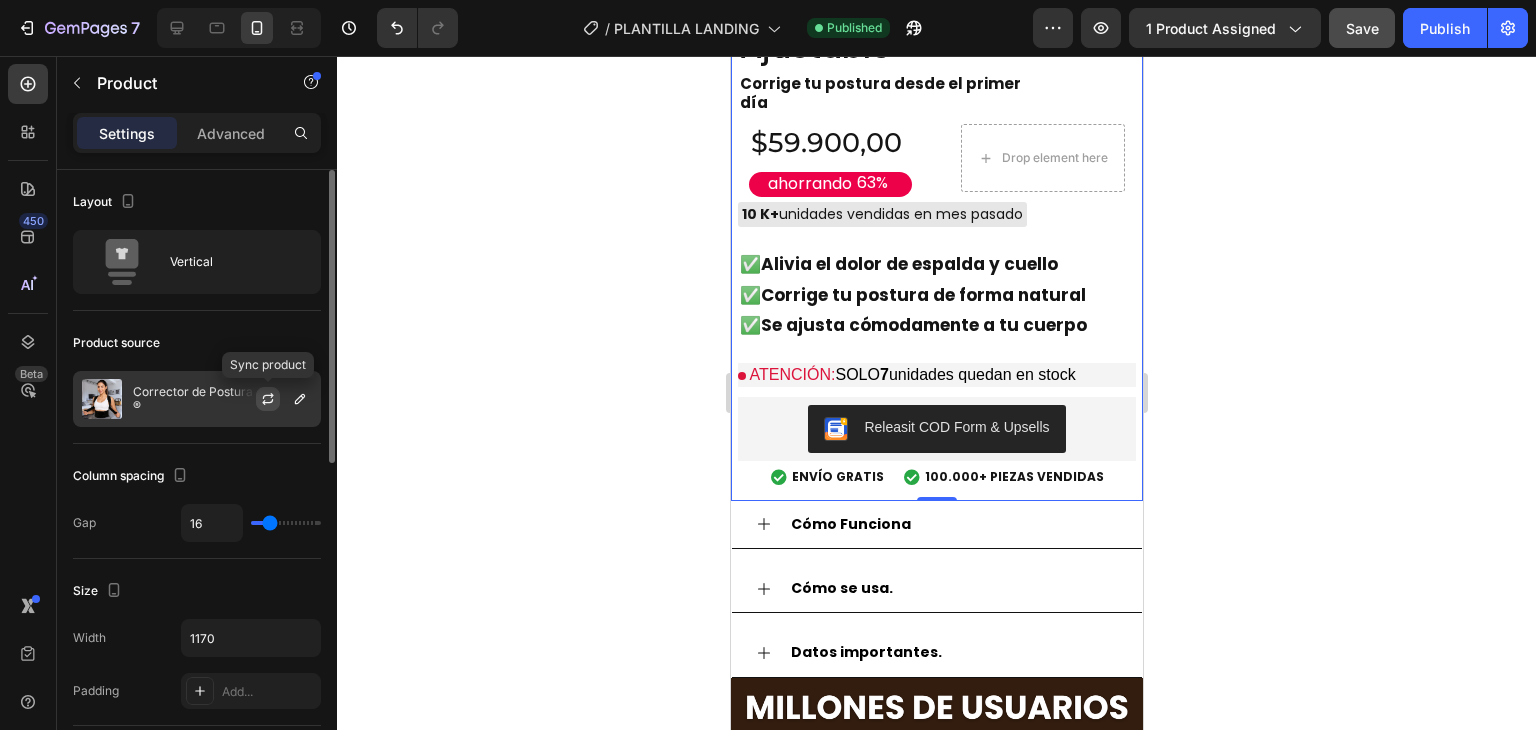 click 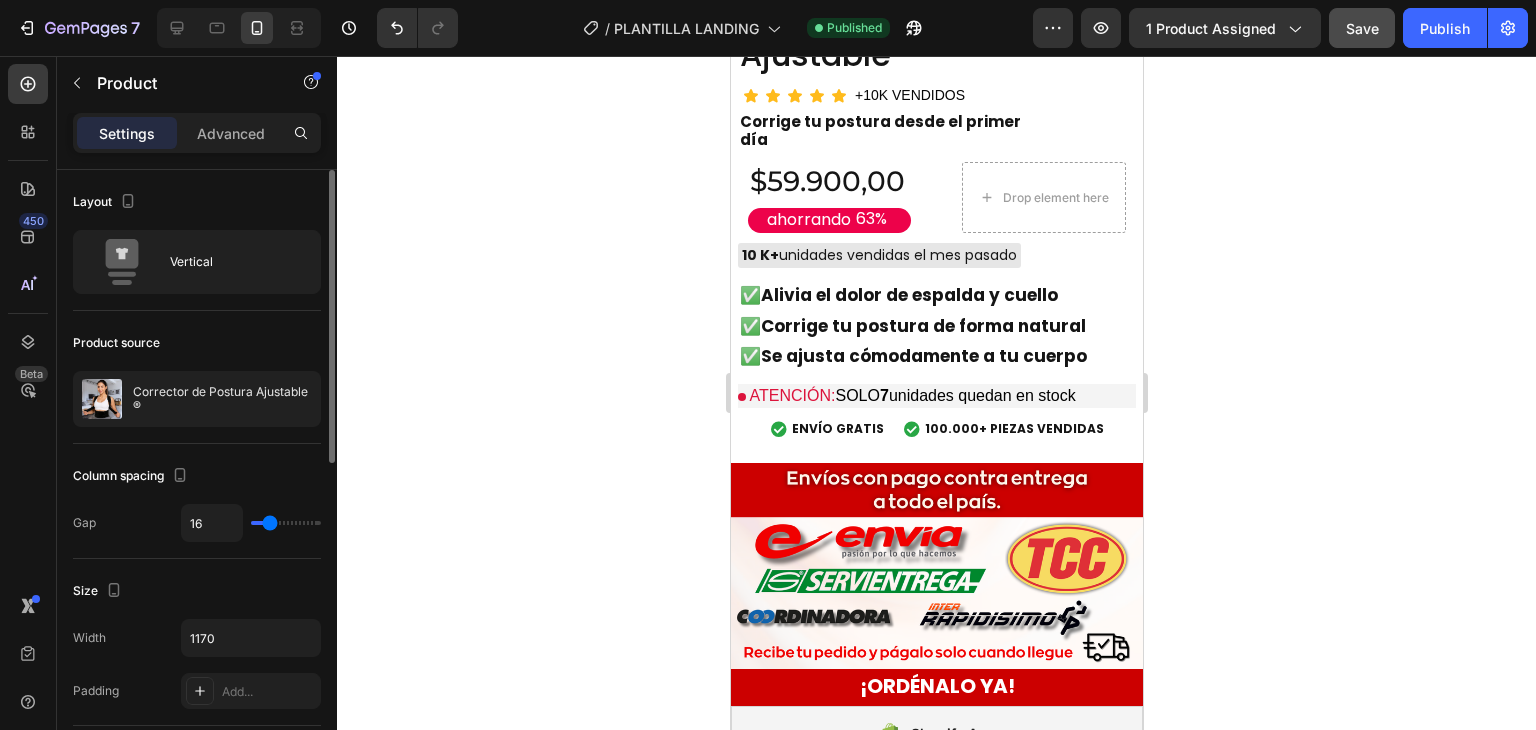scroll, scrollTop: 6333, scrollLeft: 0, axis: vertical 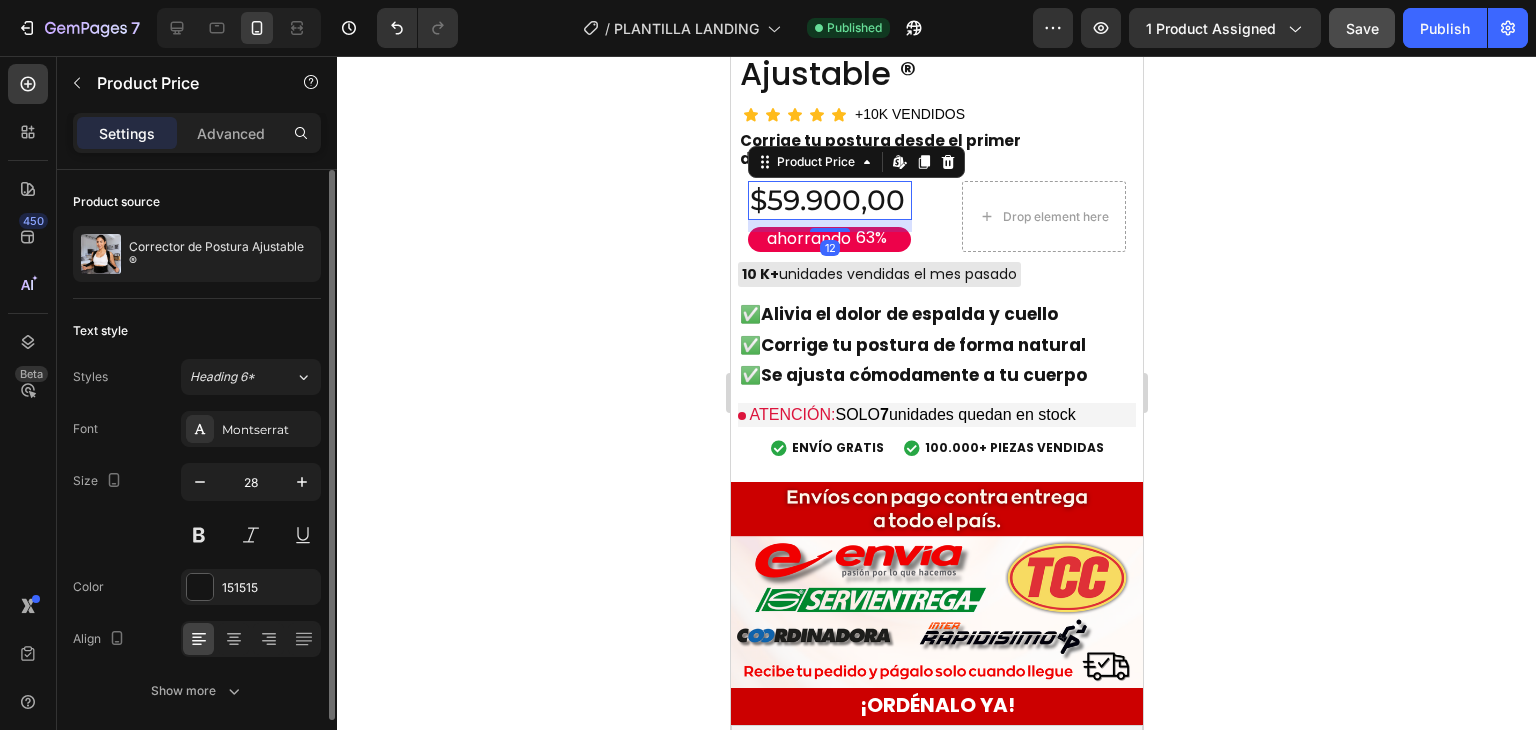 click on "$59.900,00" at bounding box center (829, 200) 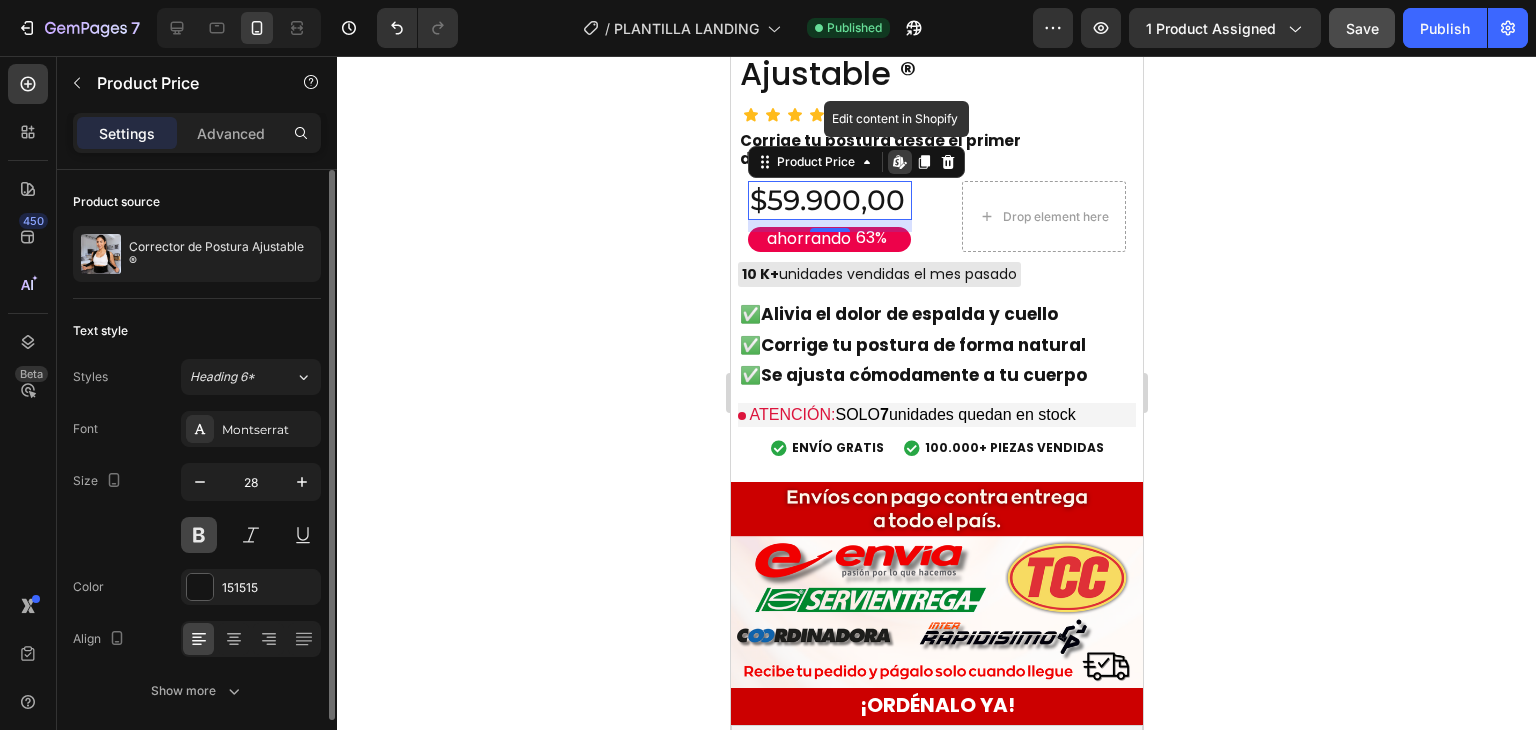 click at bounding box center (199, 535) 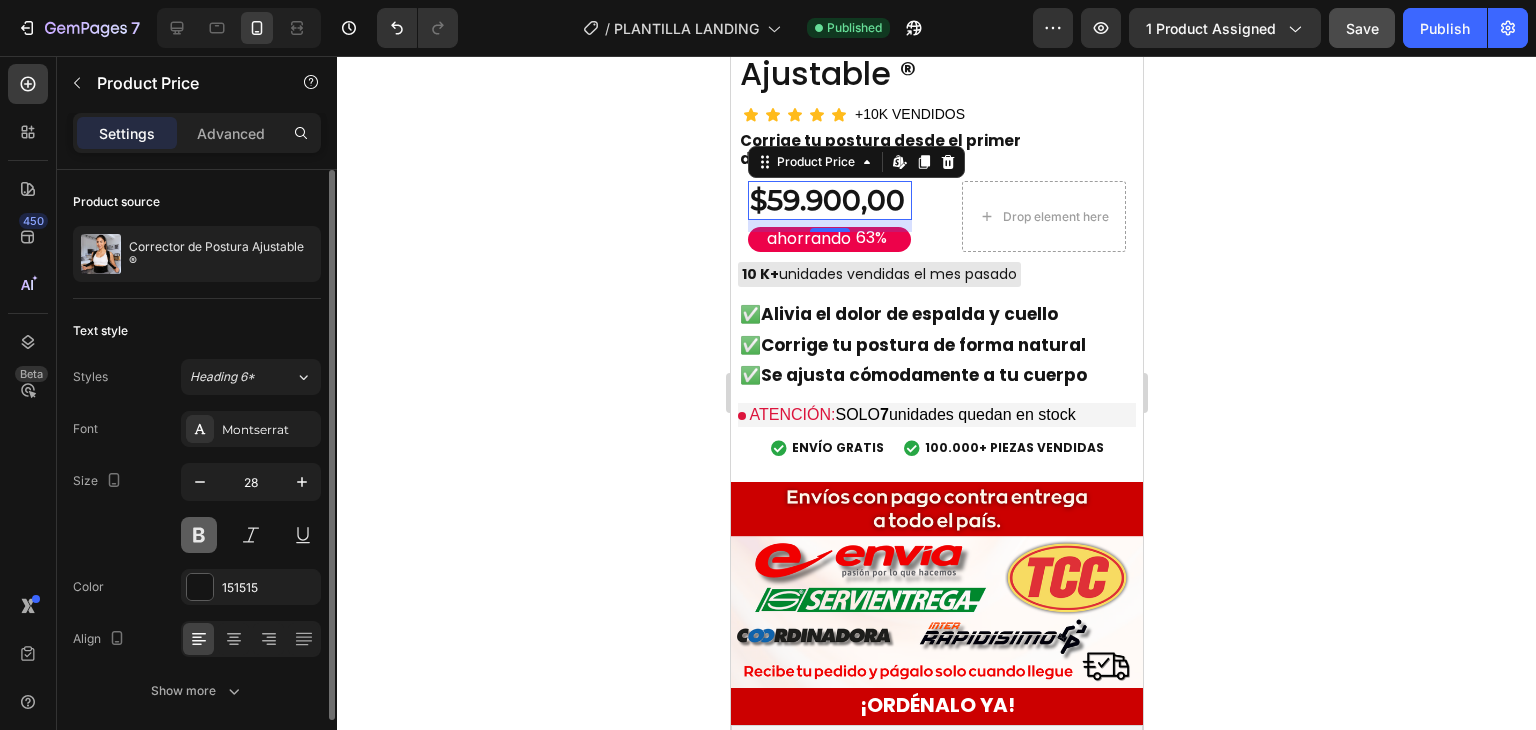 click at bounding box center [199, 535] 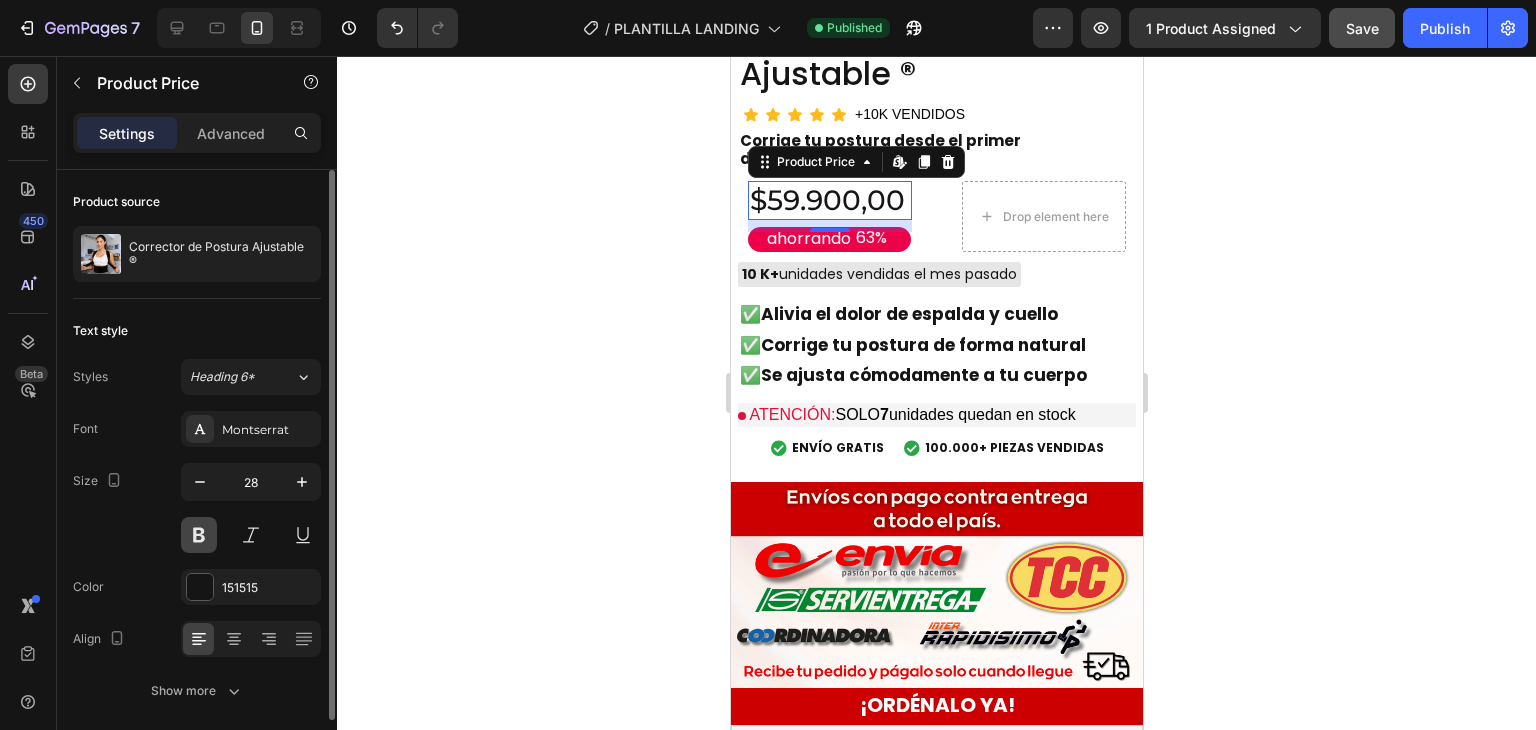 click at bounding box center (199, 535) 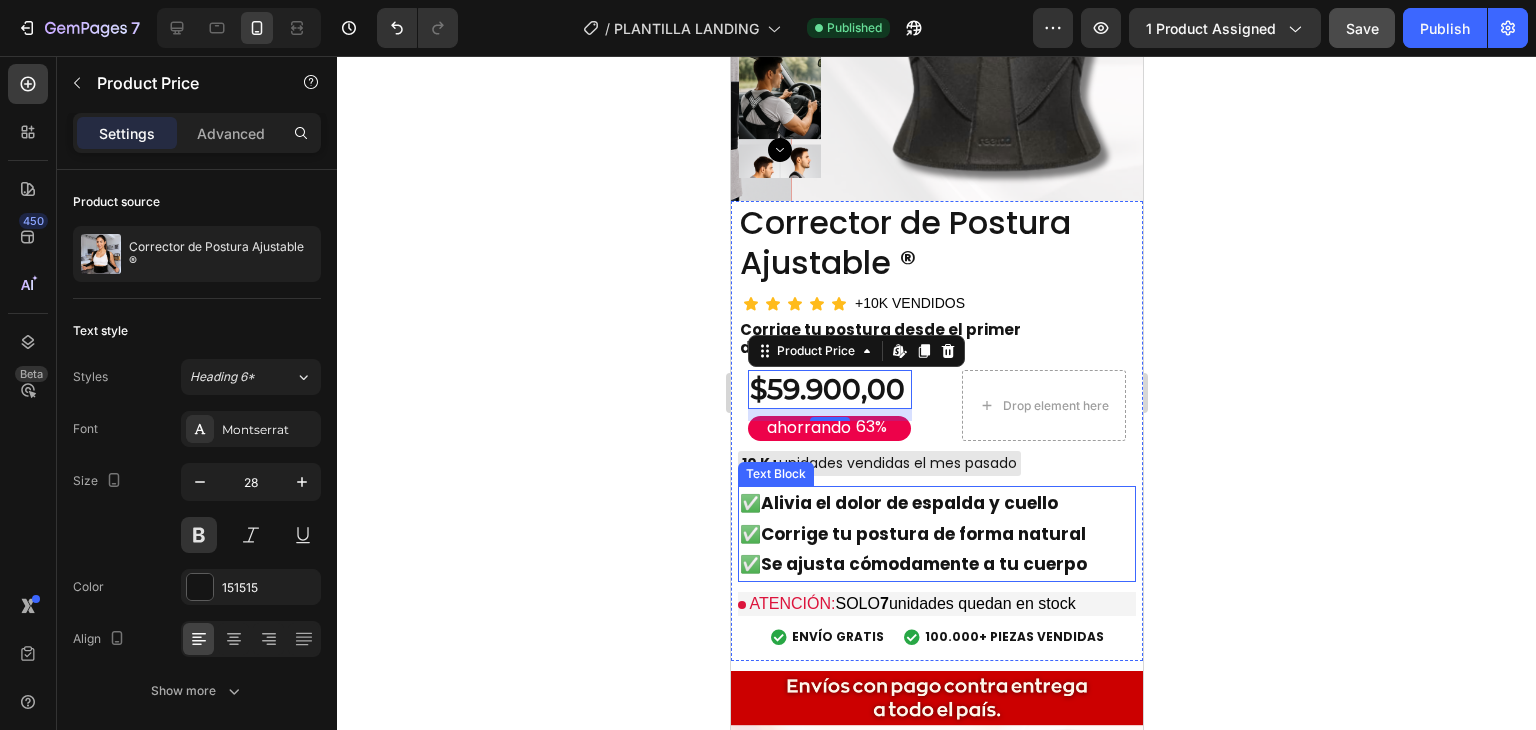 scroll, scrollTop: 6133, scrollLeft: 0, axis: vertical 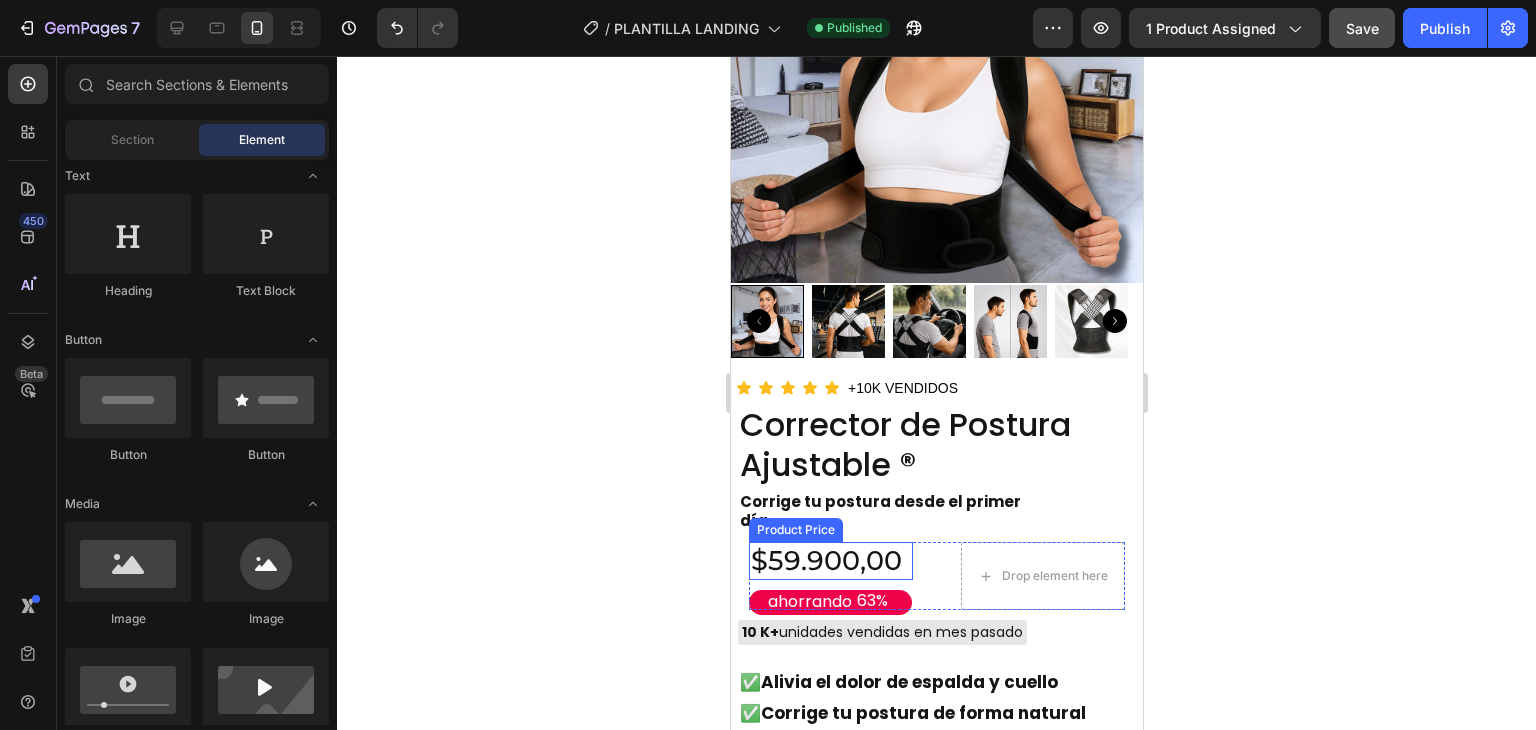drag, startPoint x: 821, startPoint y: 493, endPoint x: 837, endPoint y: 505, distance: 20 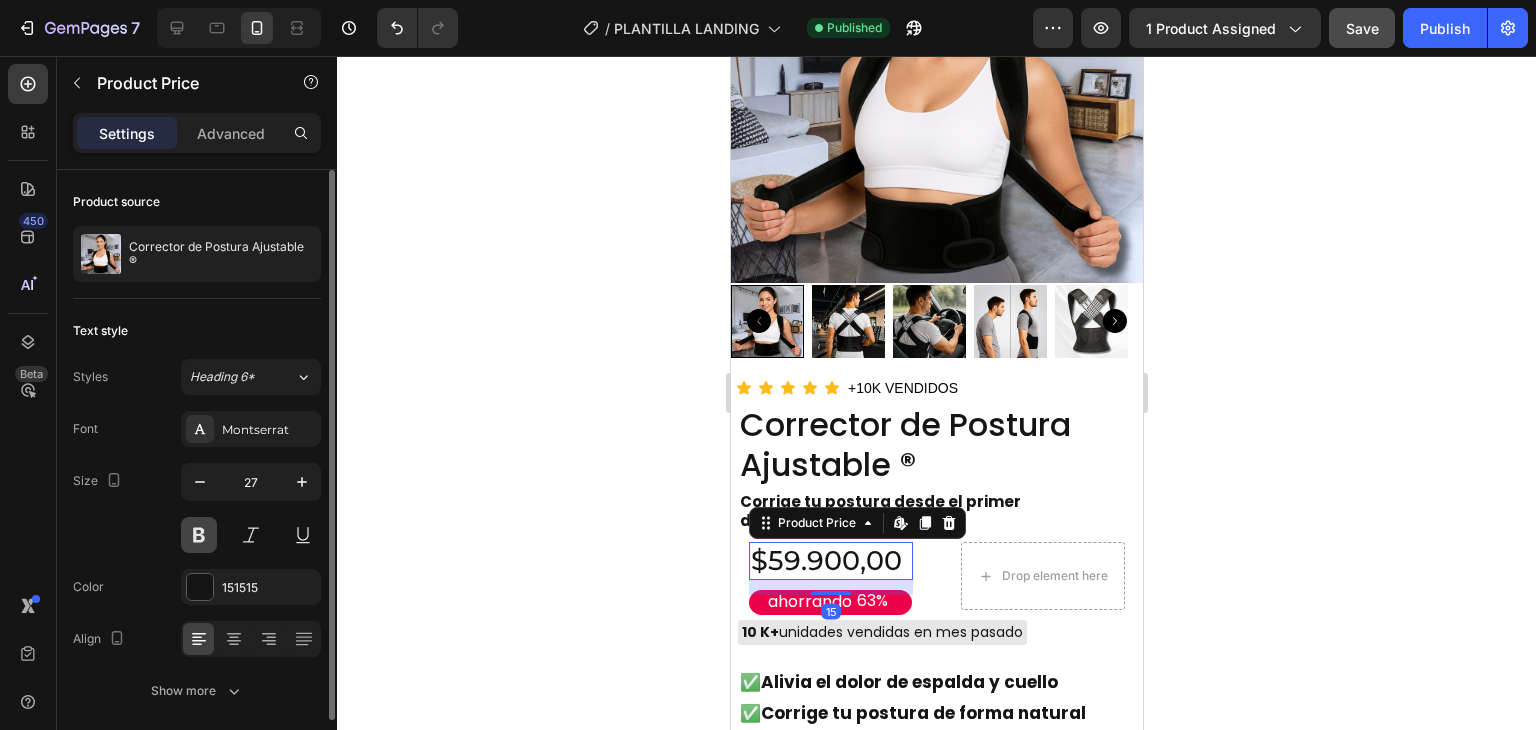 click at bounding box center (199, 535) 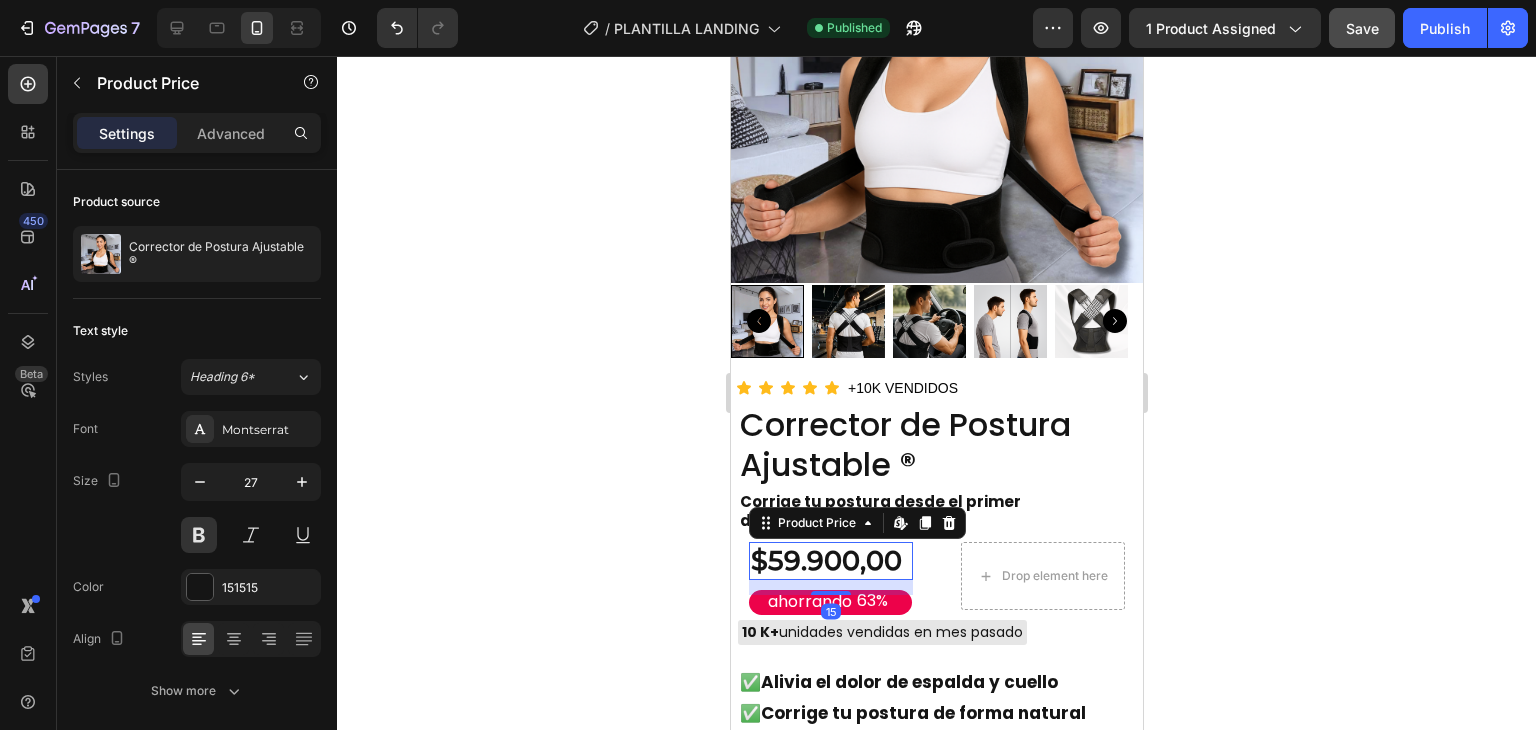click 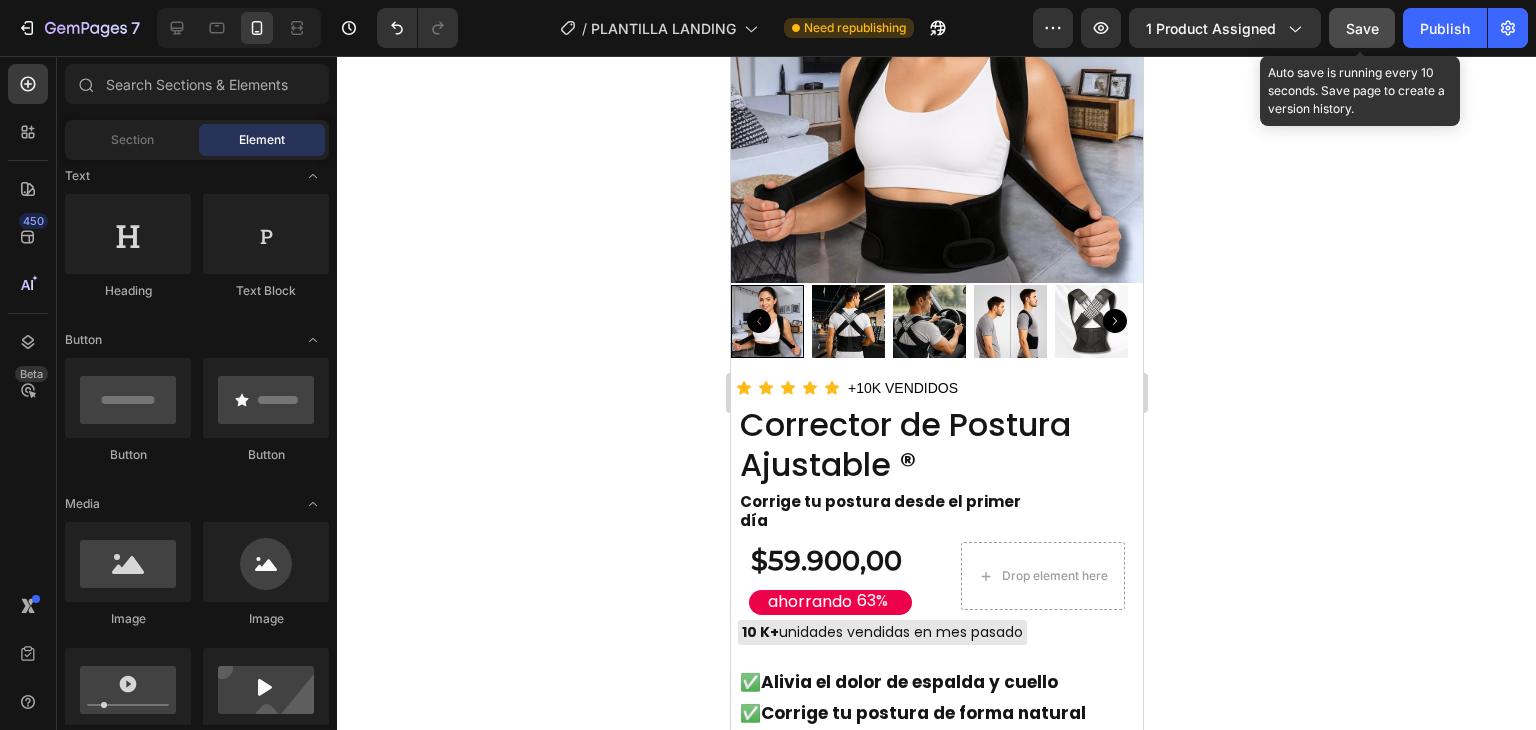 click on "Save" at bounding box center [1362, 28] 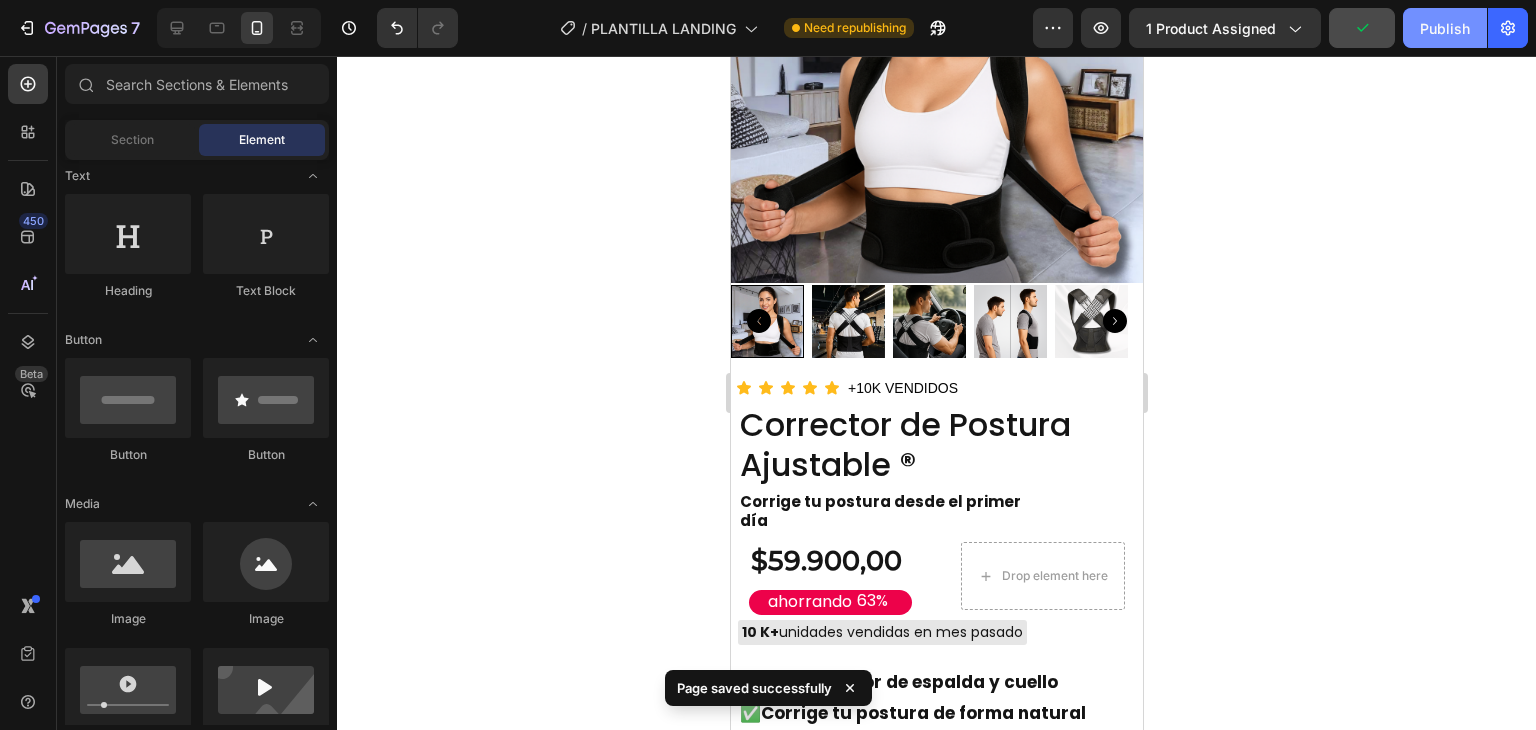 click on "Publish" at bounding box center [1445, 28] 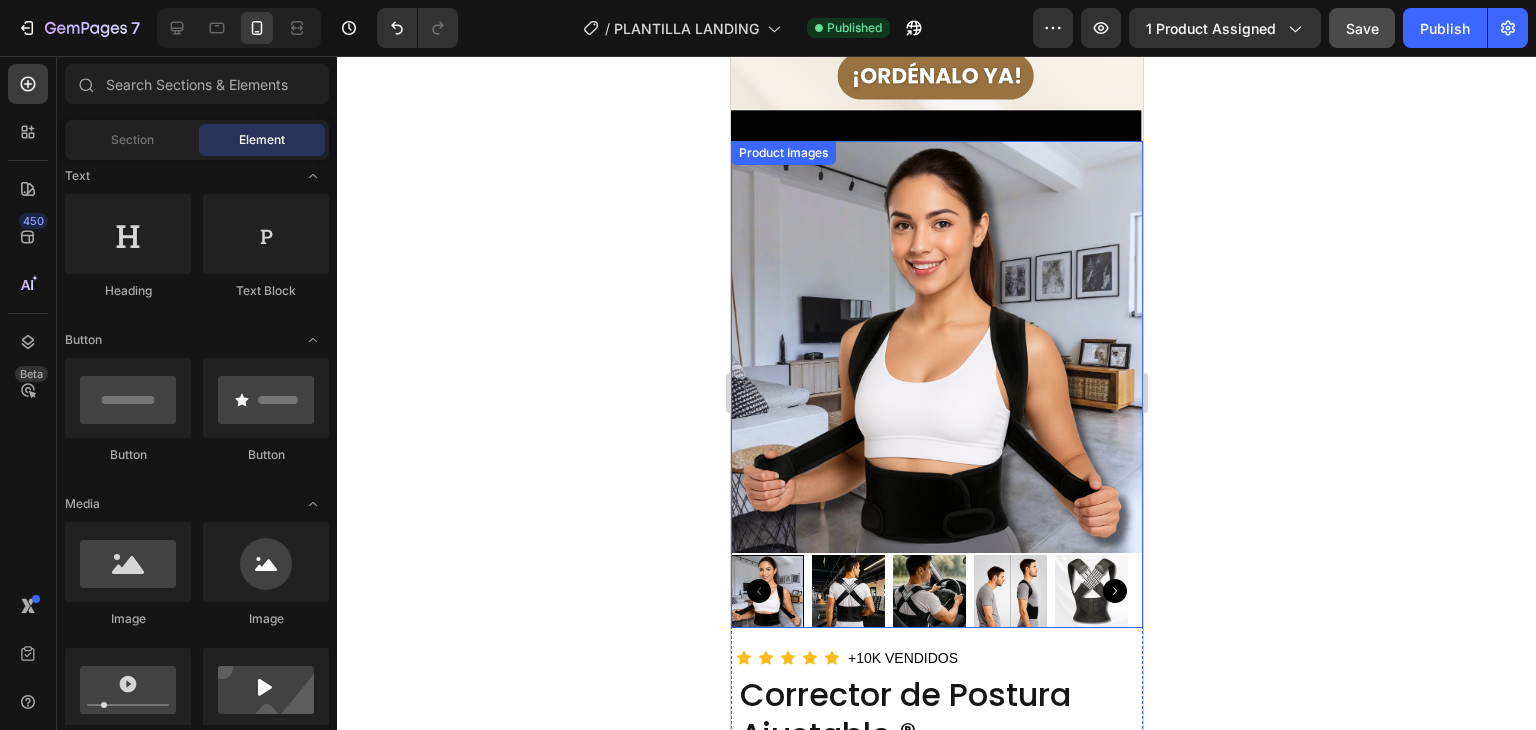 scroll, scrollTop: 1982, scrollLeft: 0, axis: vertical 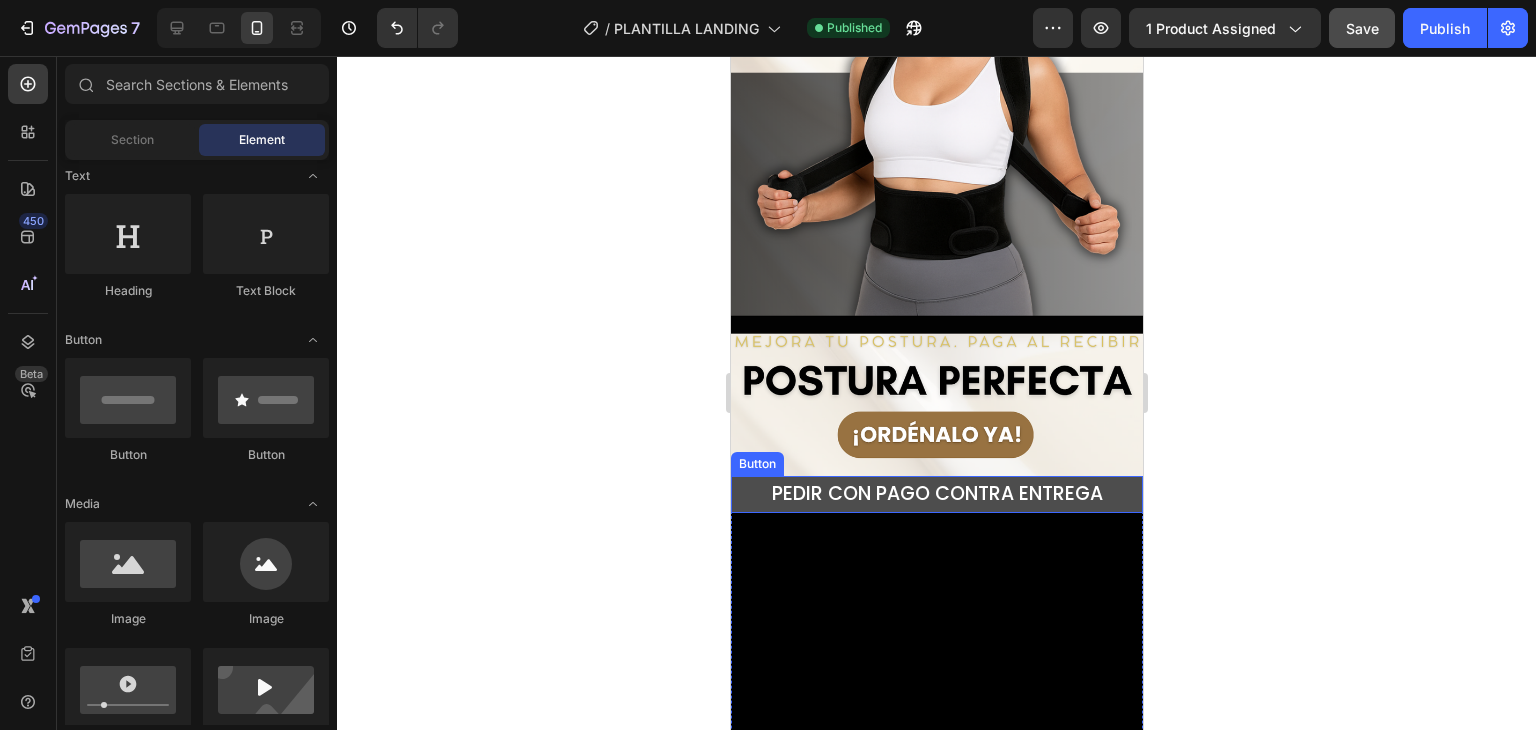 click on "PEDIR CON PAGO CONTRA ENTREGA" at bounding box center (936, 494) 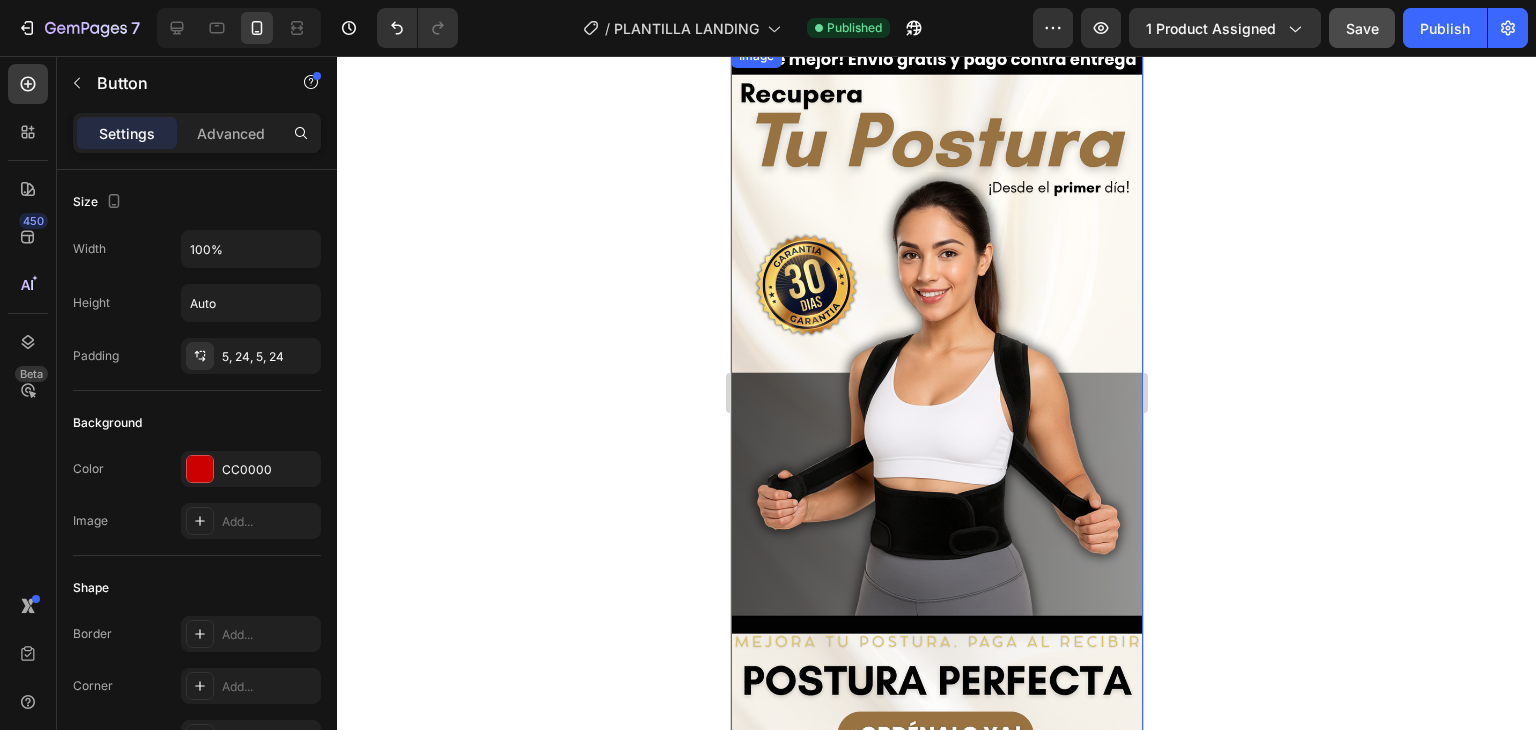 scroll, scrollTop: 0, scrollLeft: 0, axis: both 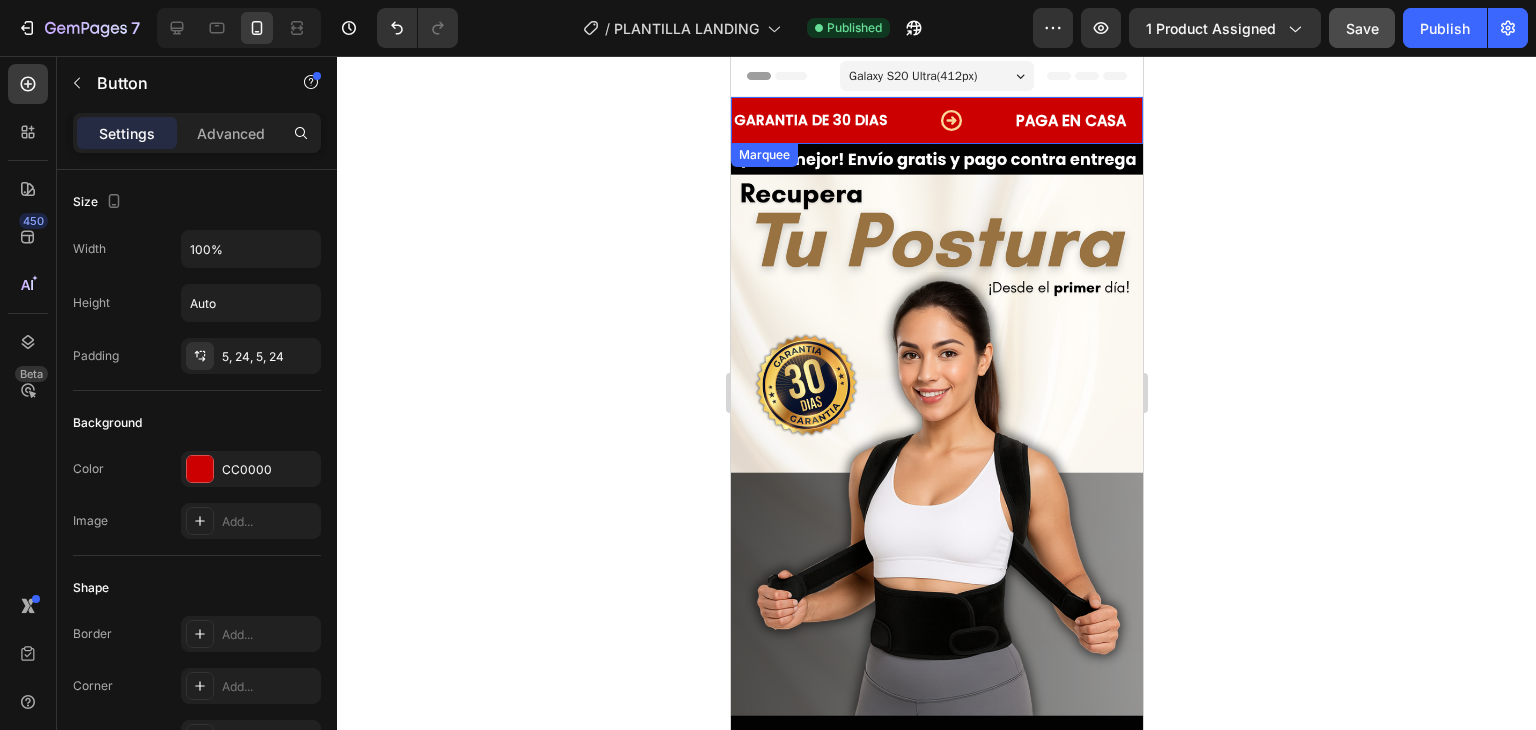 click on "GARANTIA DE 30 DIAS Text Block" at bounding box center (872, 120) 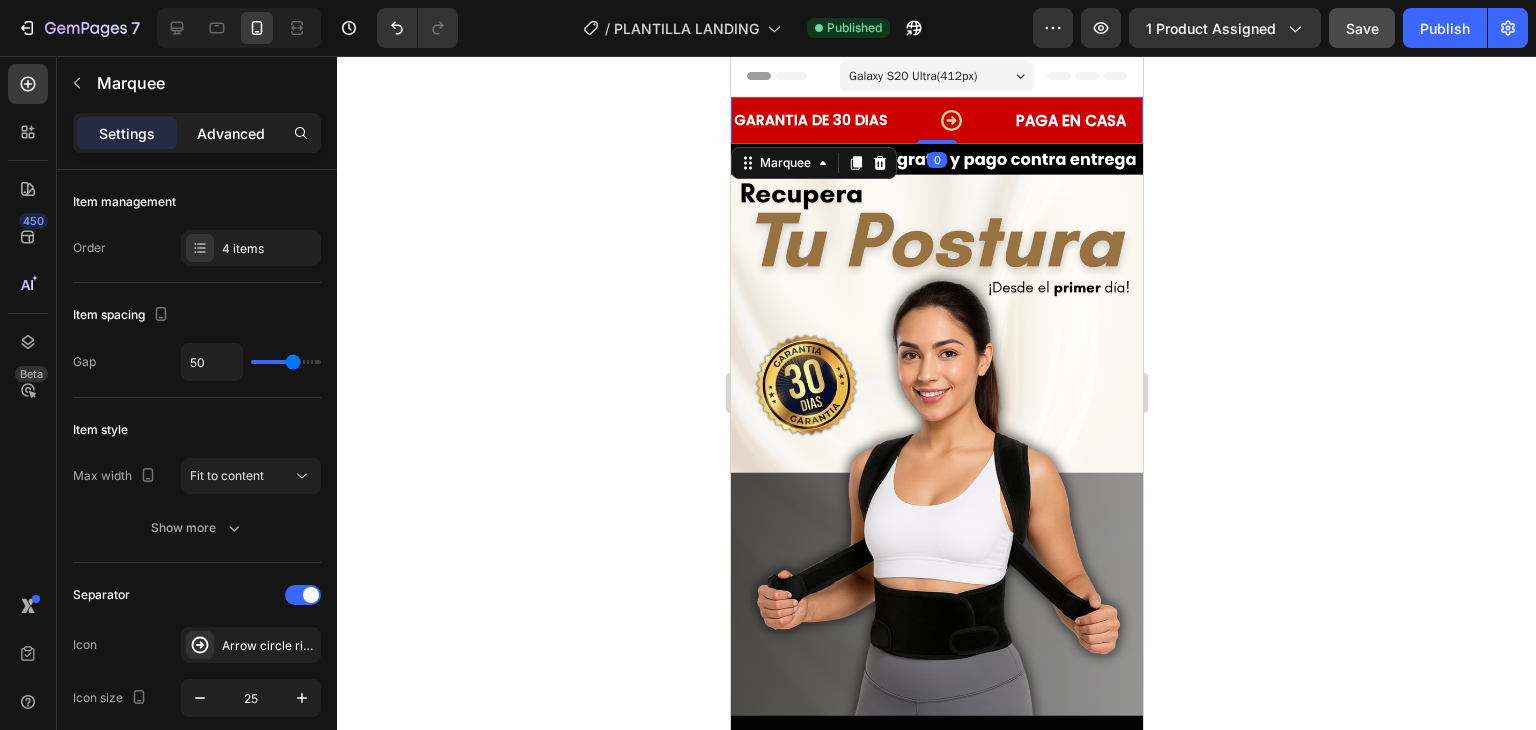 click on "Advanced" at bounding box center [231, 133] 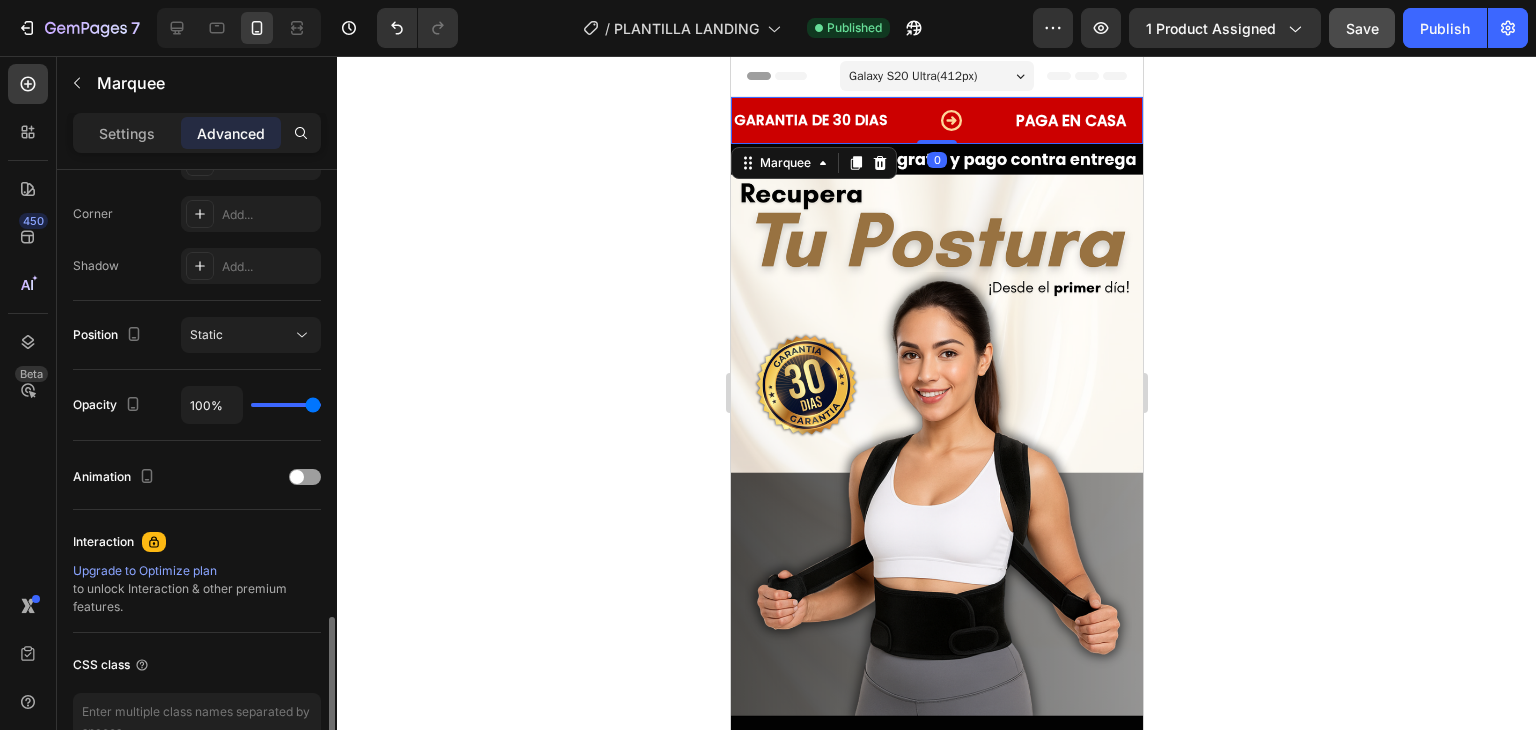 scroll, scrollTop: 715, scrollLeft: 0, axis: vertical 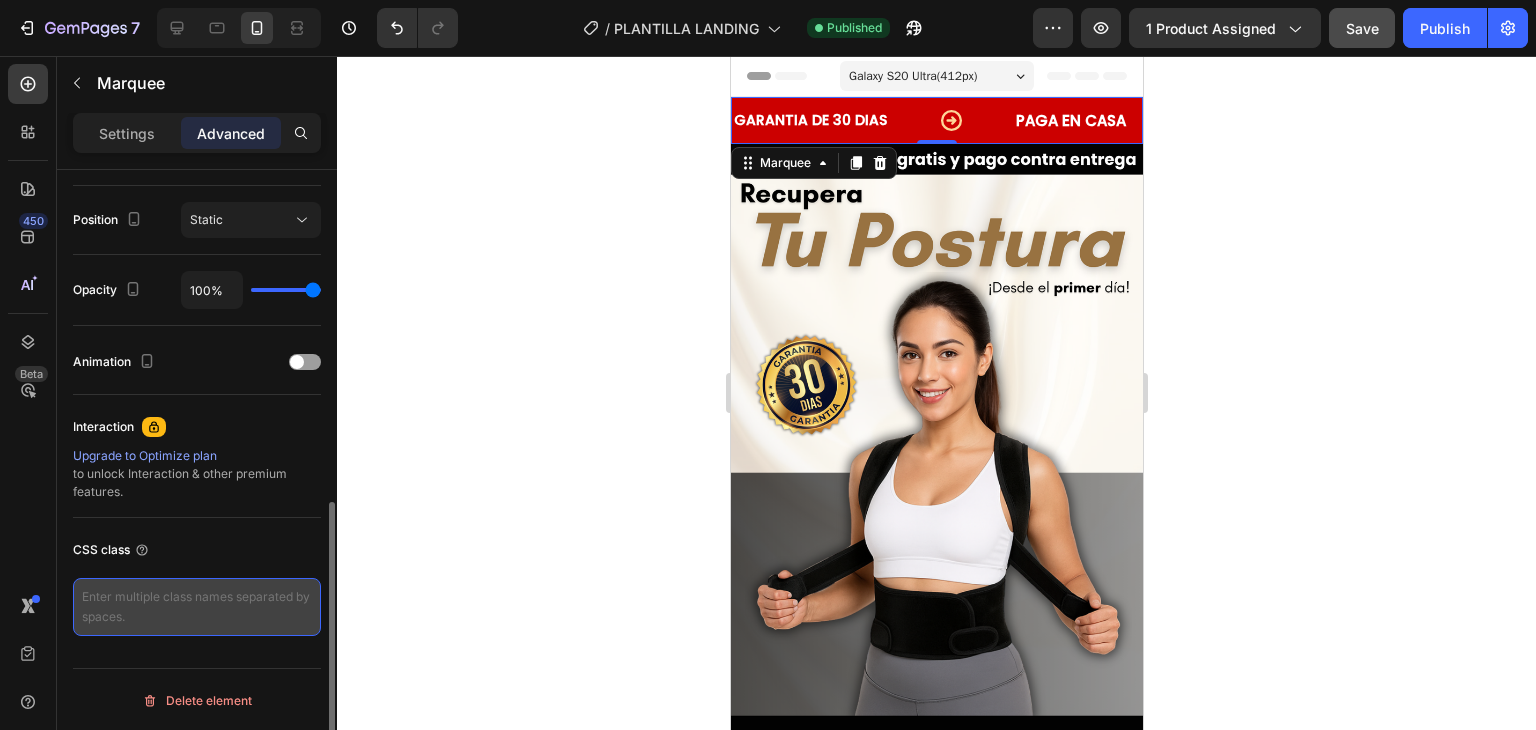 click at bounding box center (197, 607) 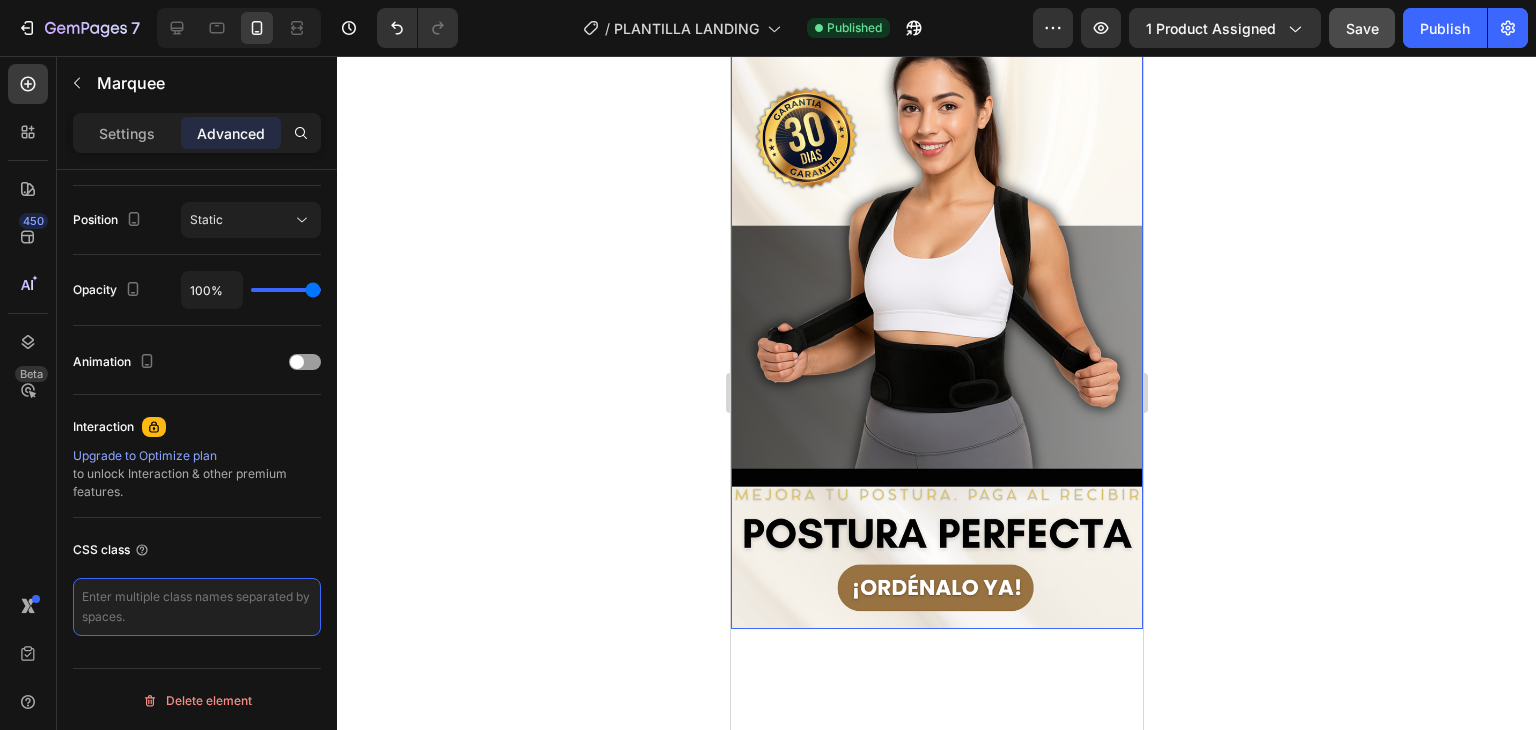 scroll, scrollTop: 400, scrollLeft: 0, axis: vertical 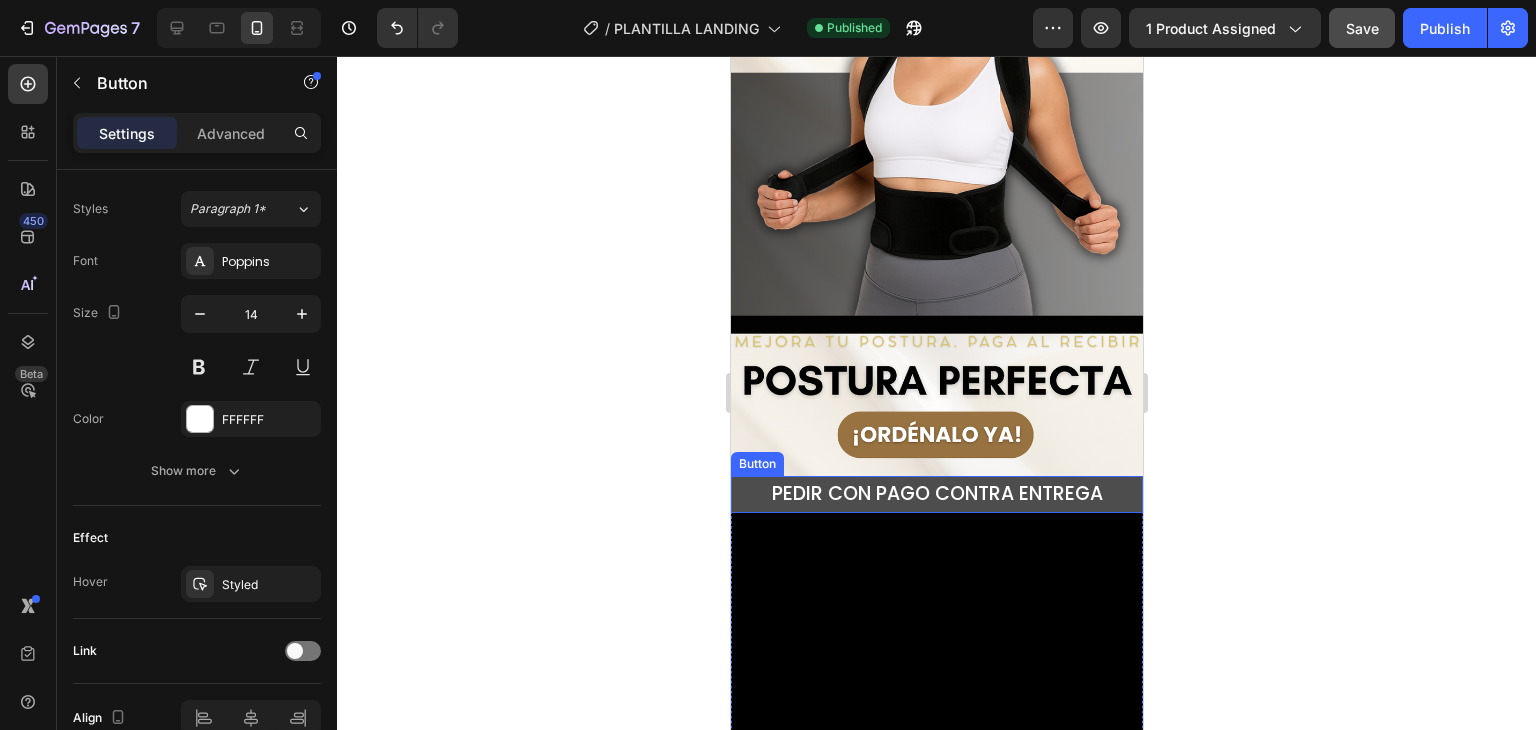 click on "PEDIR CON PAGO CONTRA ENTREGA" at bounding box center [936, 494] 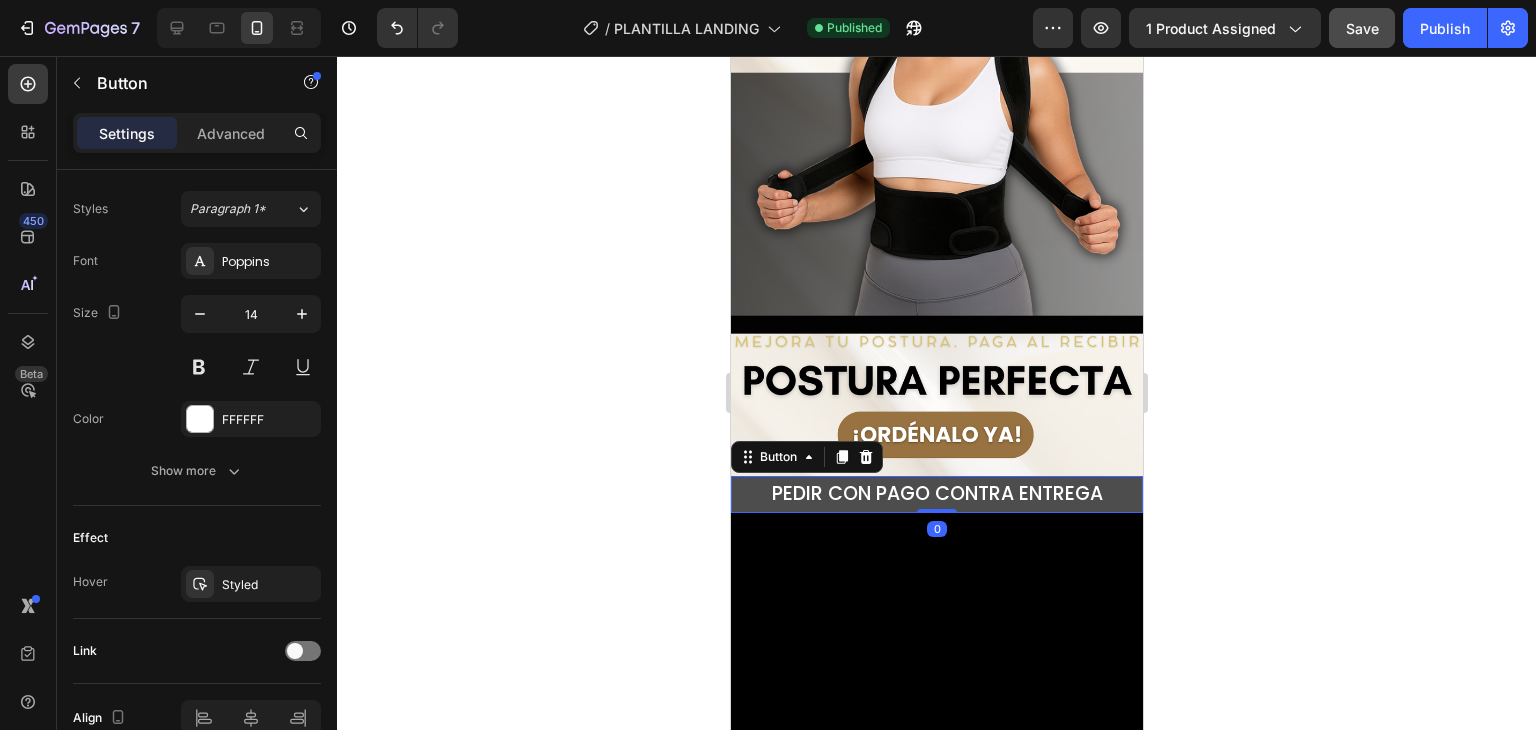 scroll, scrollTop: 0, scrollLeft: 0, axis: both 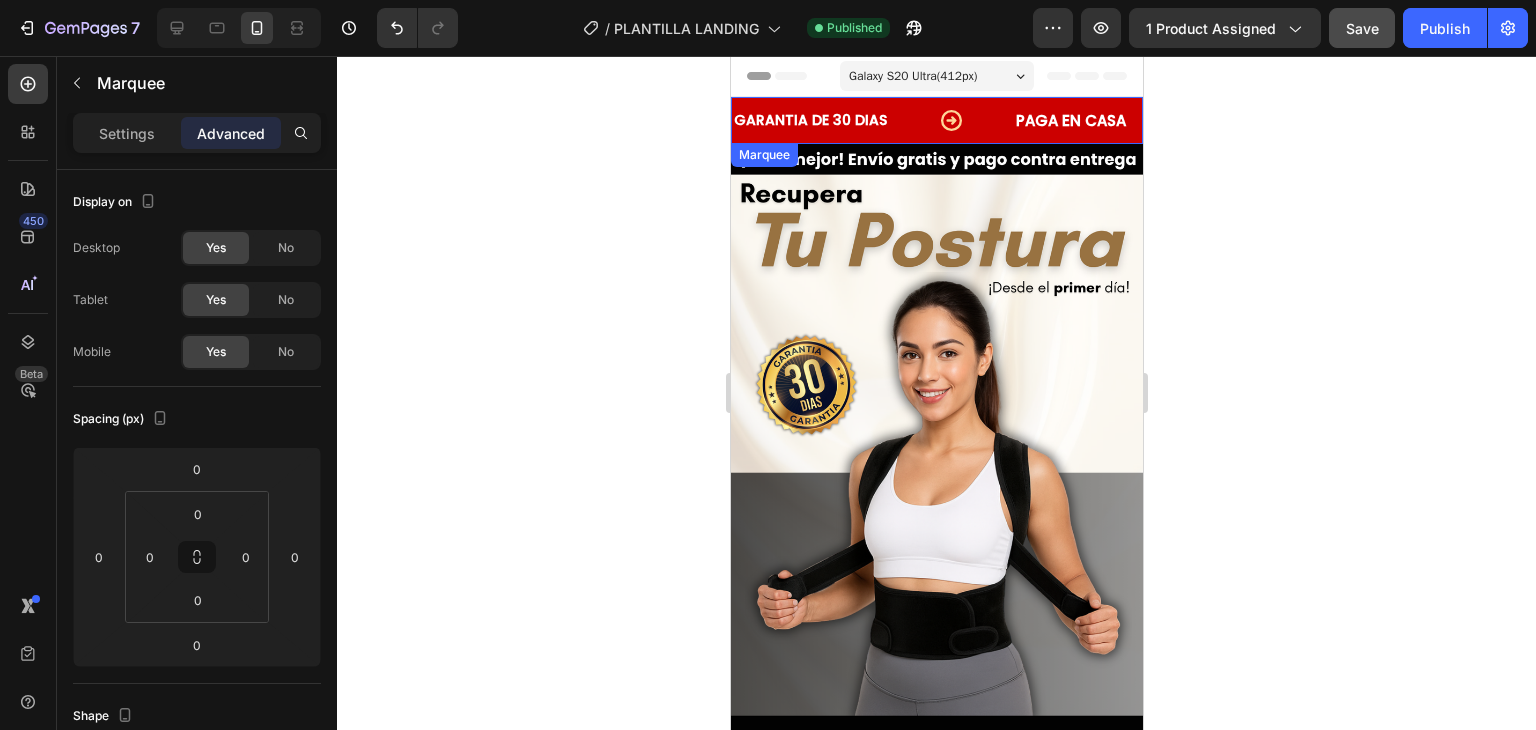 click on "GARANTIA DE 30 DIAS Text Block" at bounding box center [872, 120] 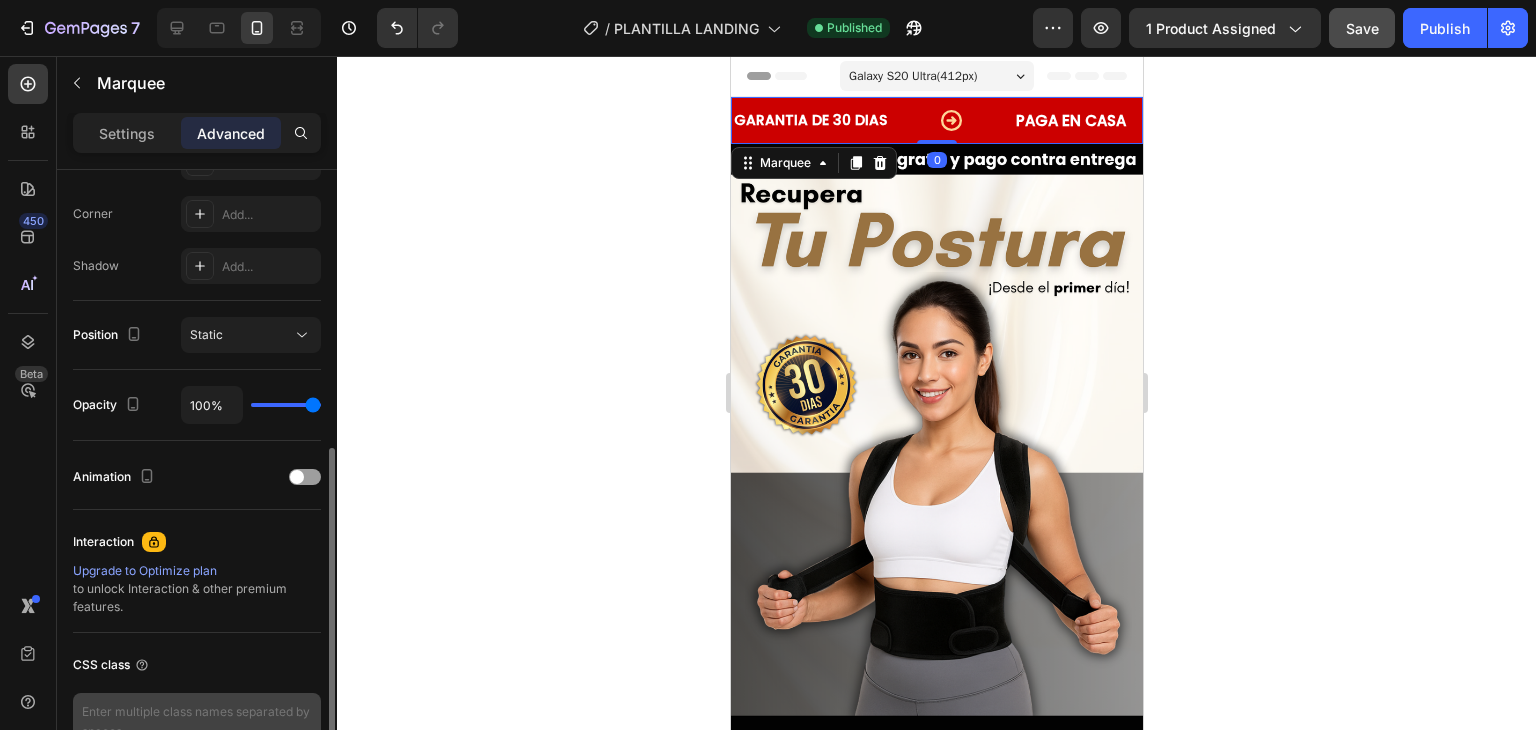 scroll, scrollTop: 715, scrollLeft: 0, axis: vertical 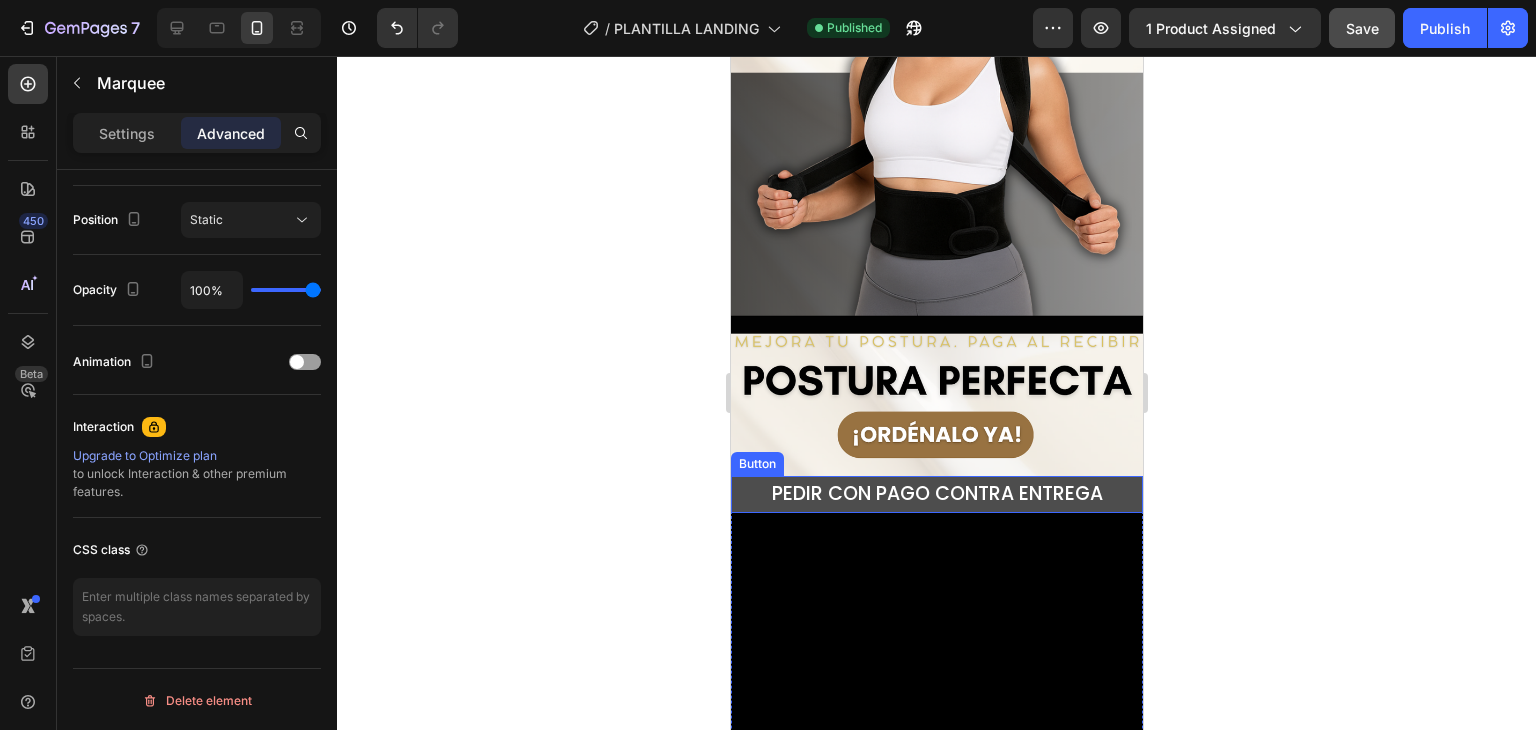 click on "PEDIR CON PAGO CONTRA ENTREGA" at bounding box center [936, 494] 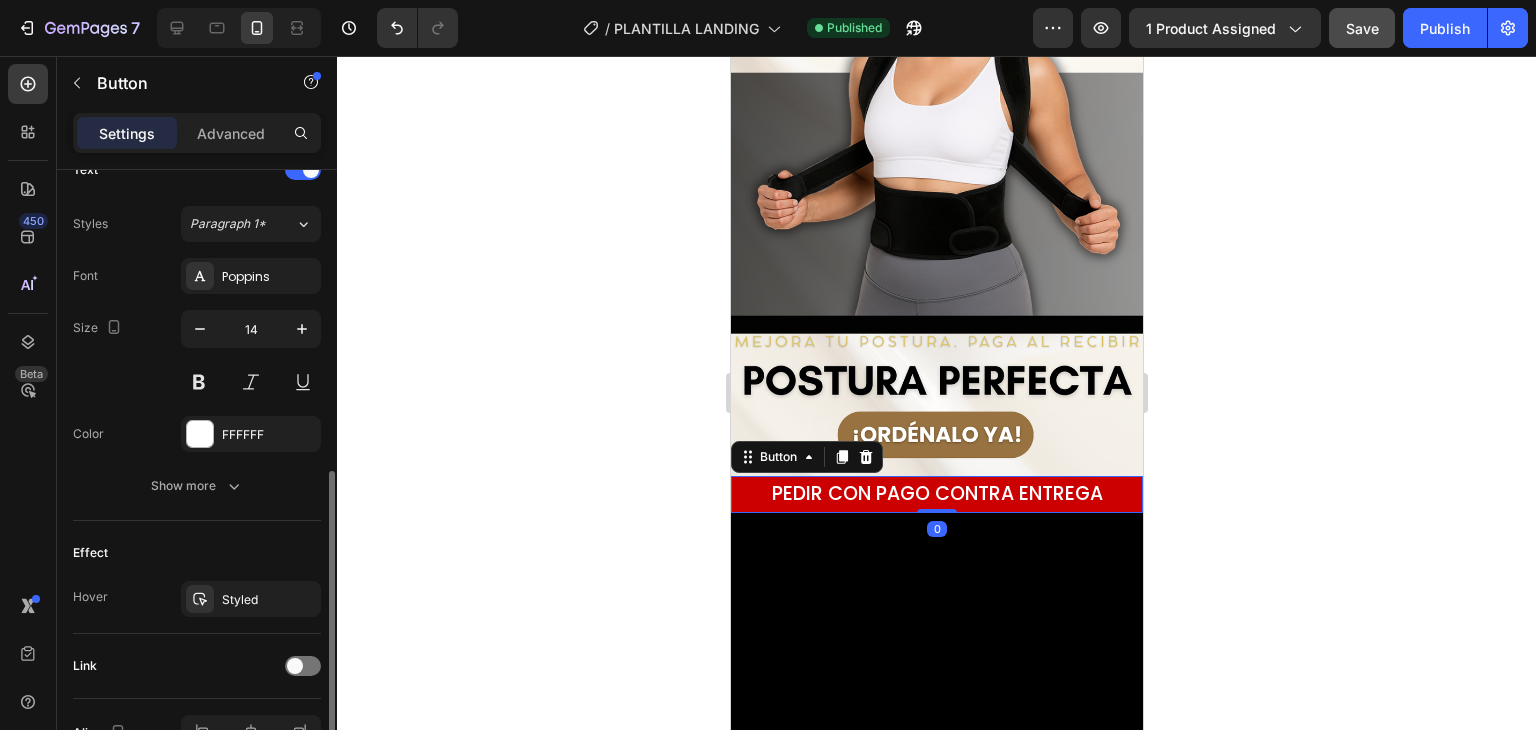 scroll, scrollTop: 814, scrollLeft: 0, axis: vertical 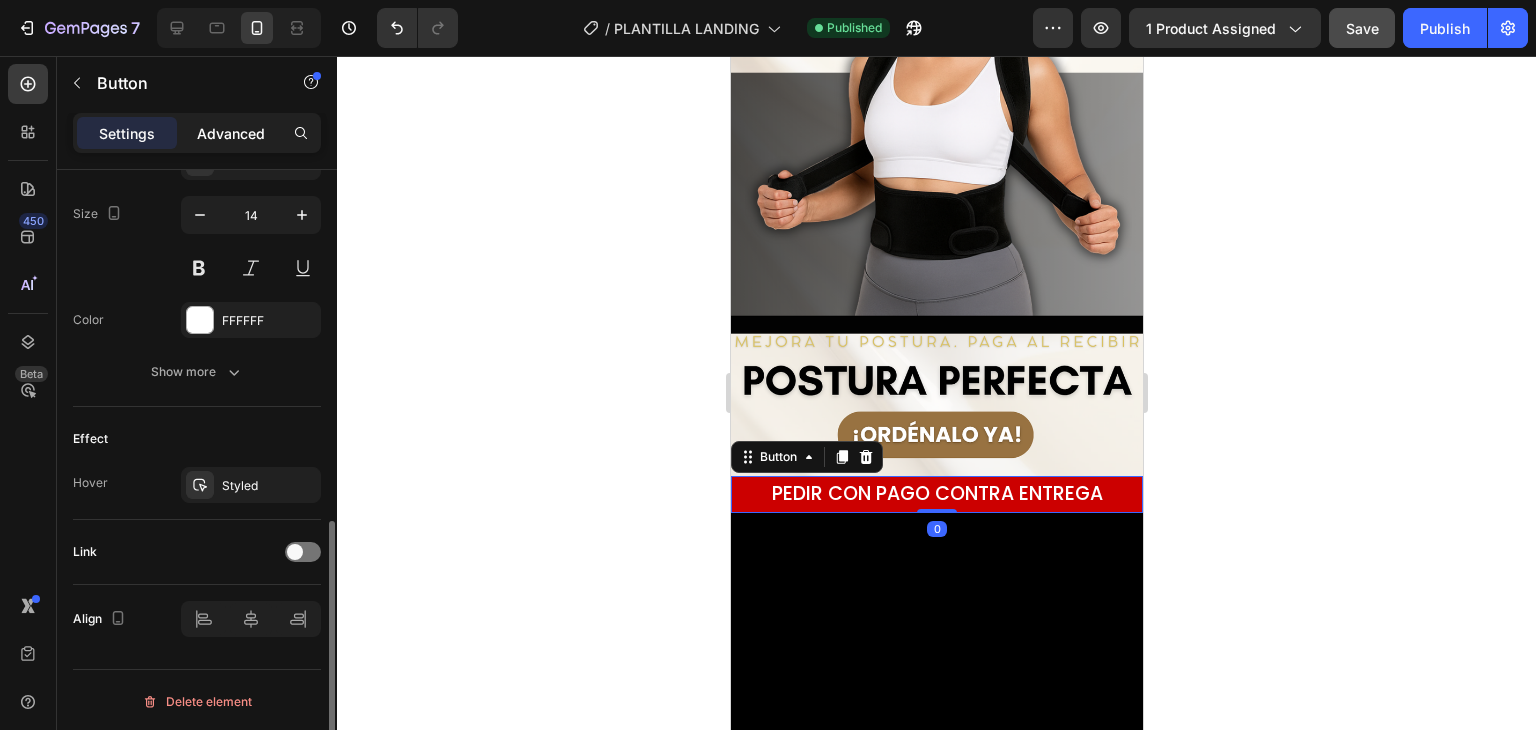click on "Advanced" 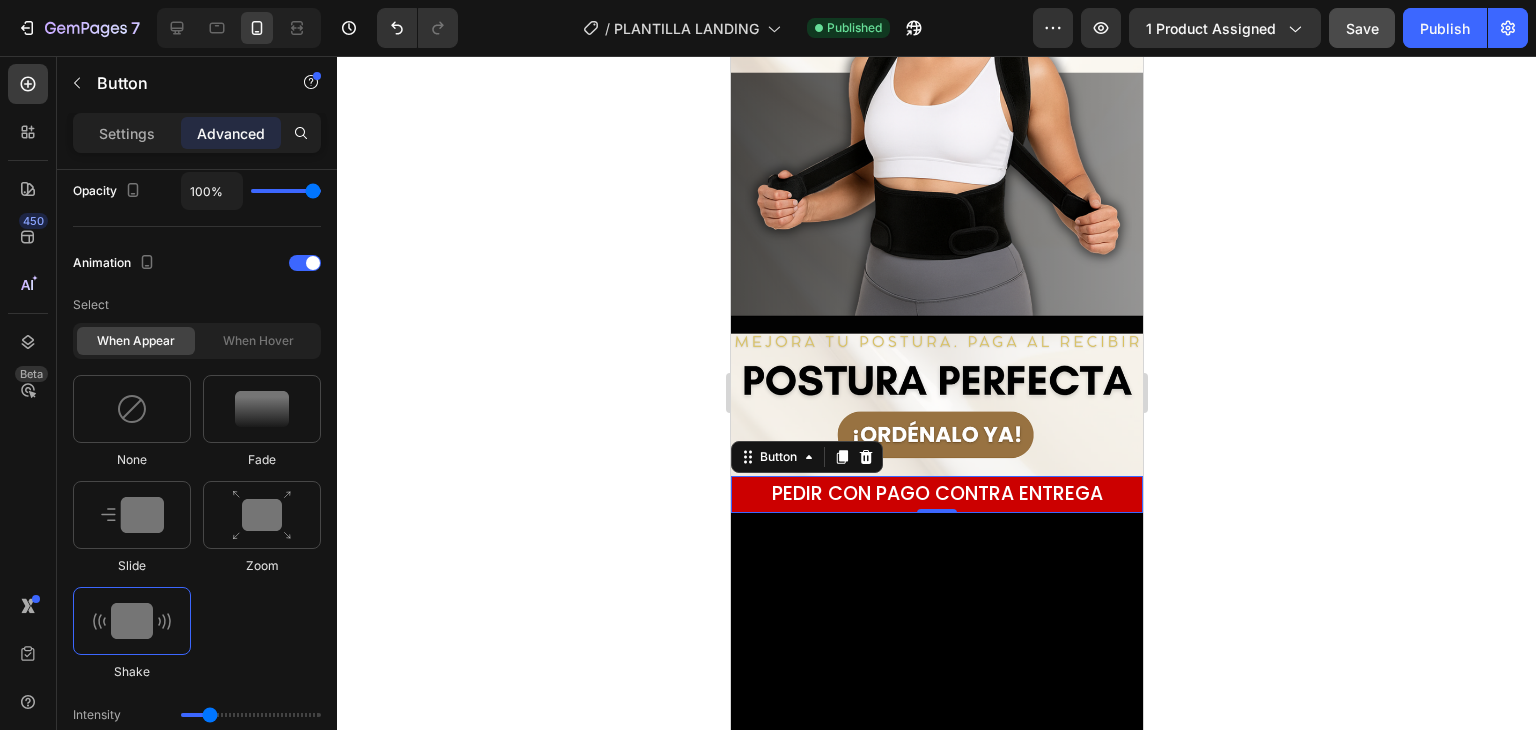 scroll, scrollTop: 1325, scrollLeft: 0, axis: vertical 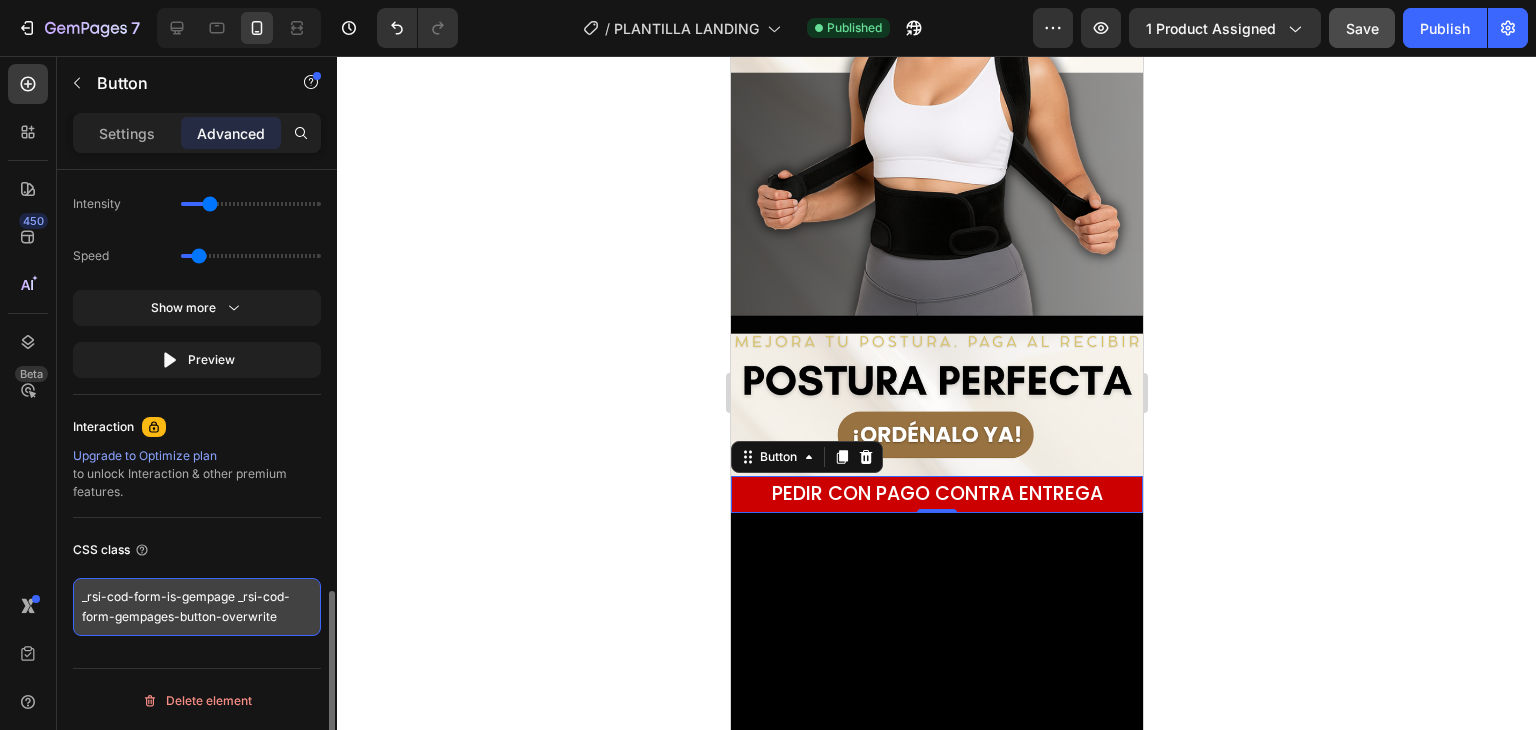 click on "_rsi-cod-form-is-gempage _rsi-cod-form-gempages-button-overwrite" at bounding box center (197, 607) 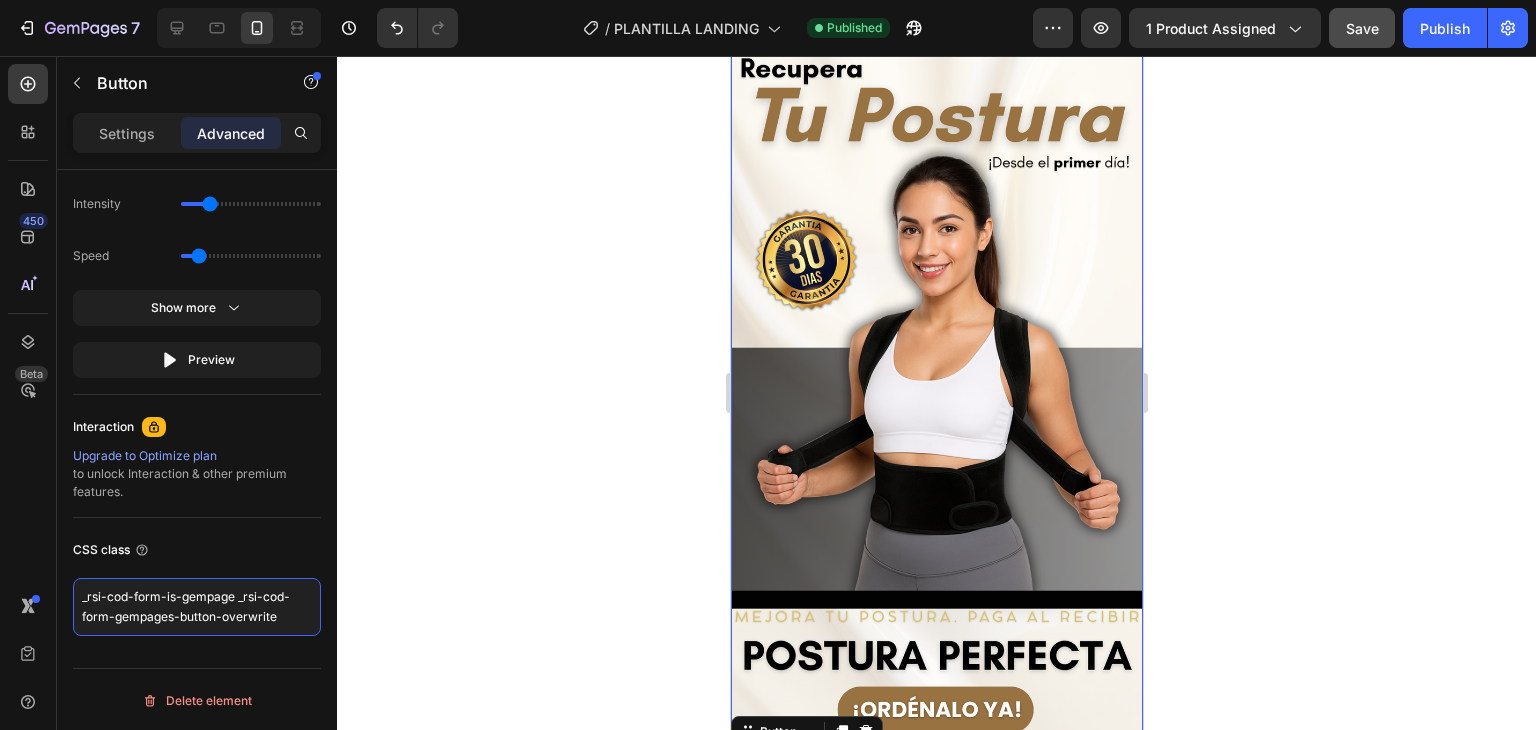 scroll, scrollTop: 0, scrollLeft: 0, axis: both 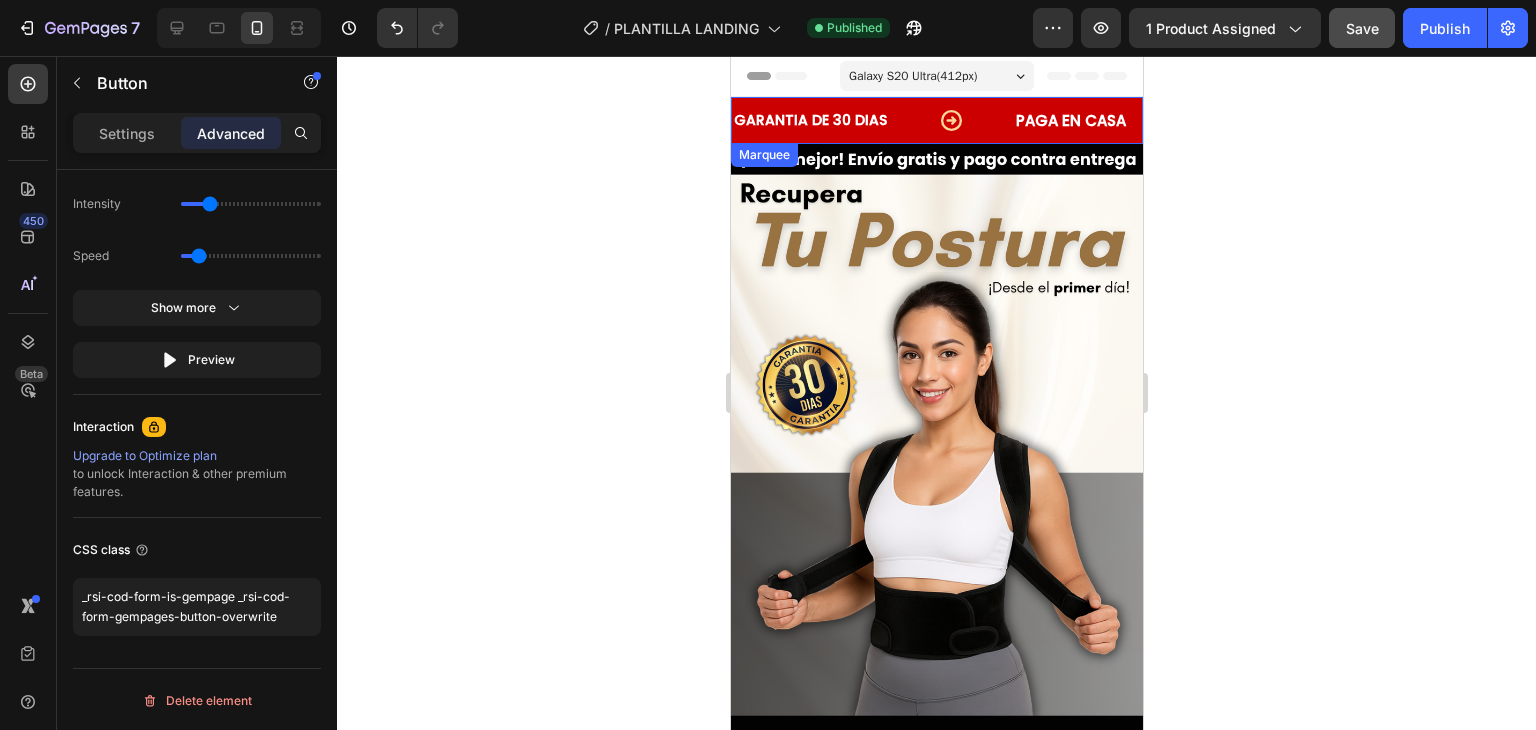 click on "GARANTIA DE 30 DIAS Text Block" at bounding box center [872, 120] 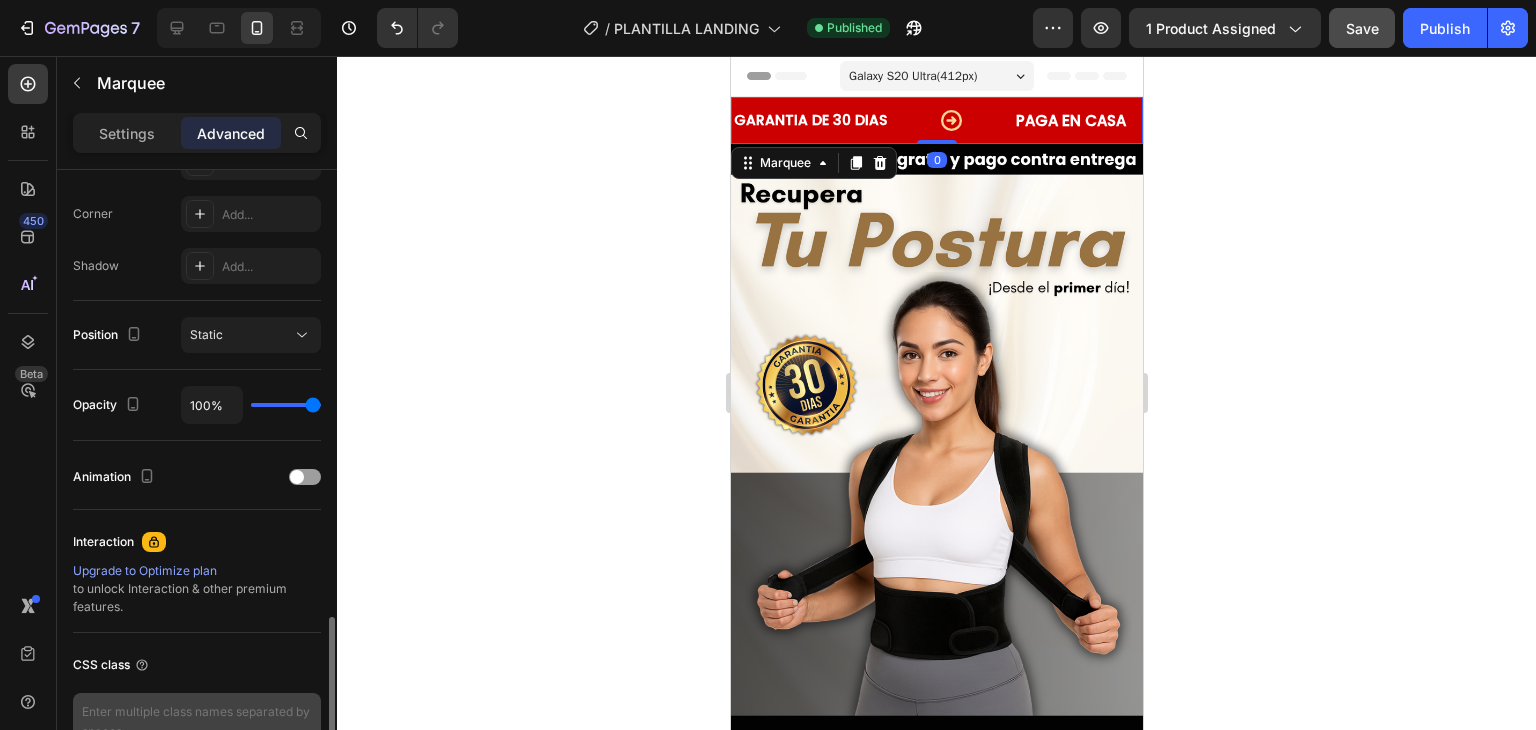 scroll, scrollTop: 715, scrollLeft: 0, axis: vertical 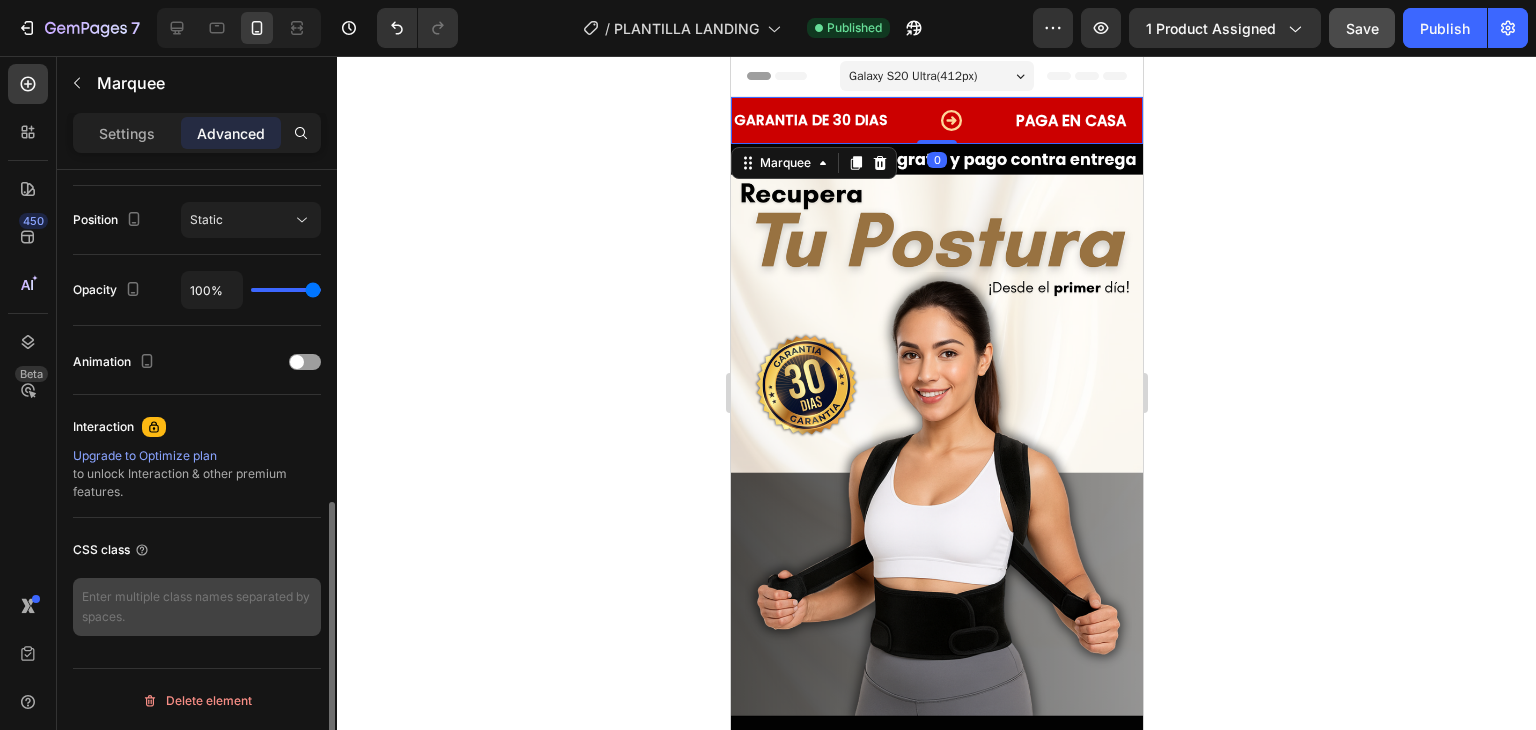click on "CSS class" 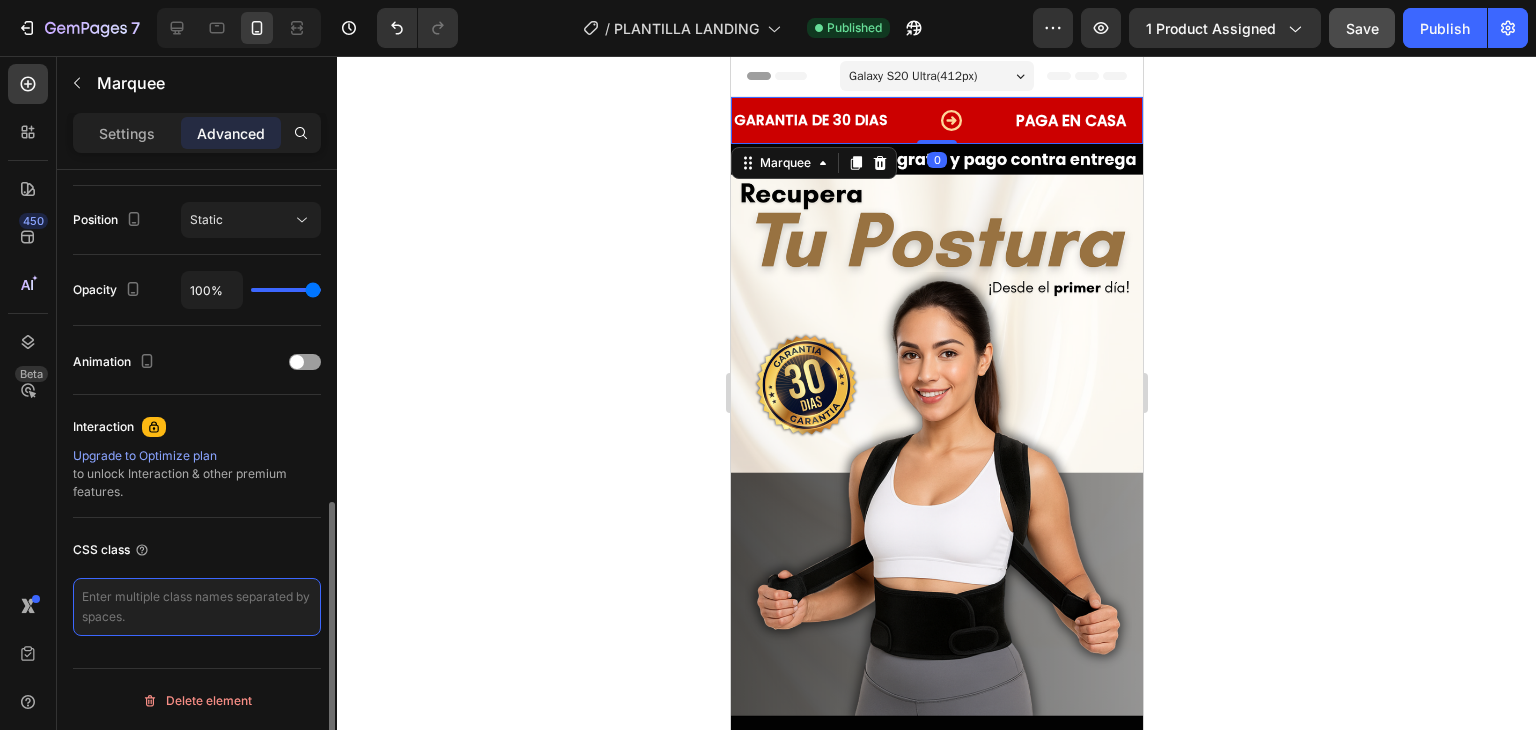 click at bounding box center (197, 607) 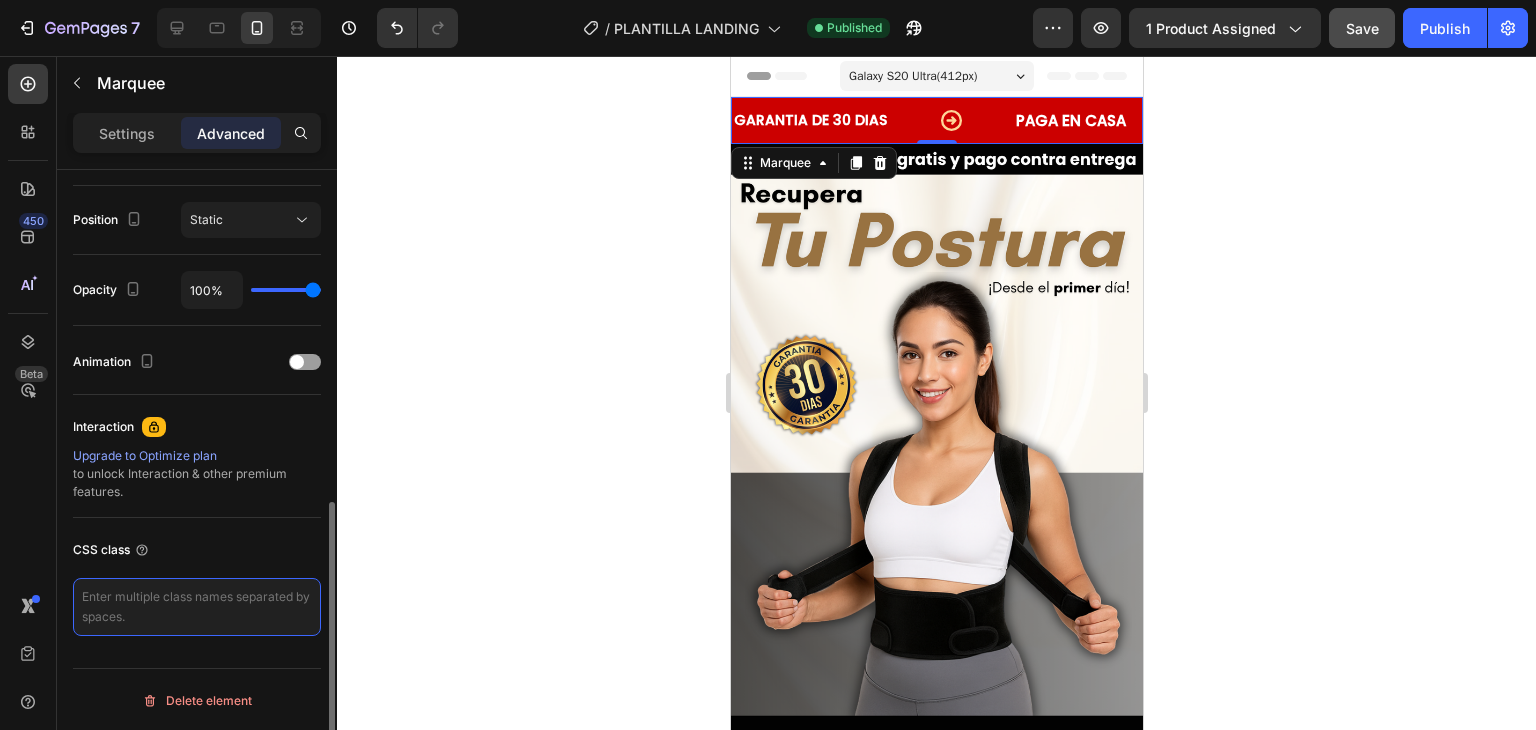 paste on "_rsi-cod-form-is-gempage _rsi-cod-form-gempages-button-overwrite" 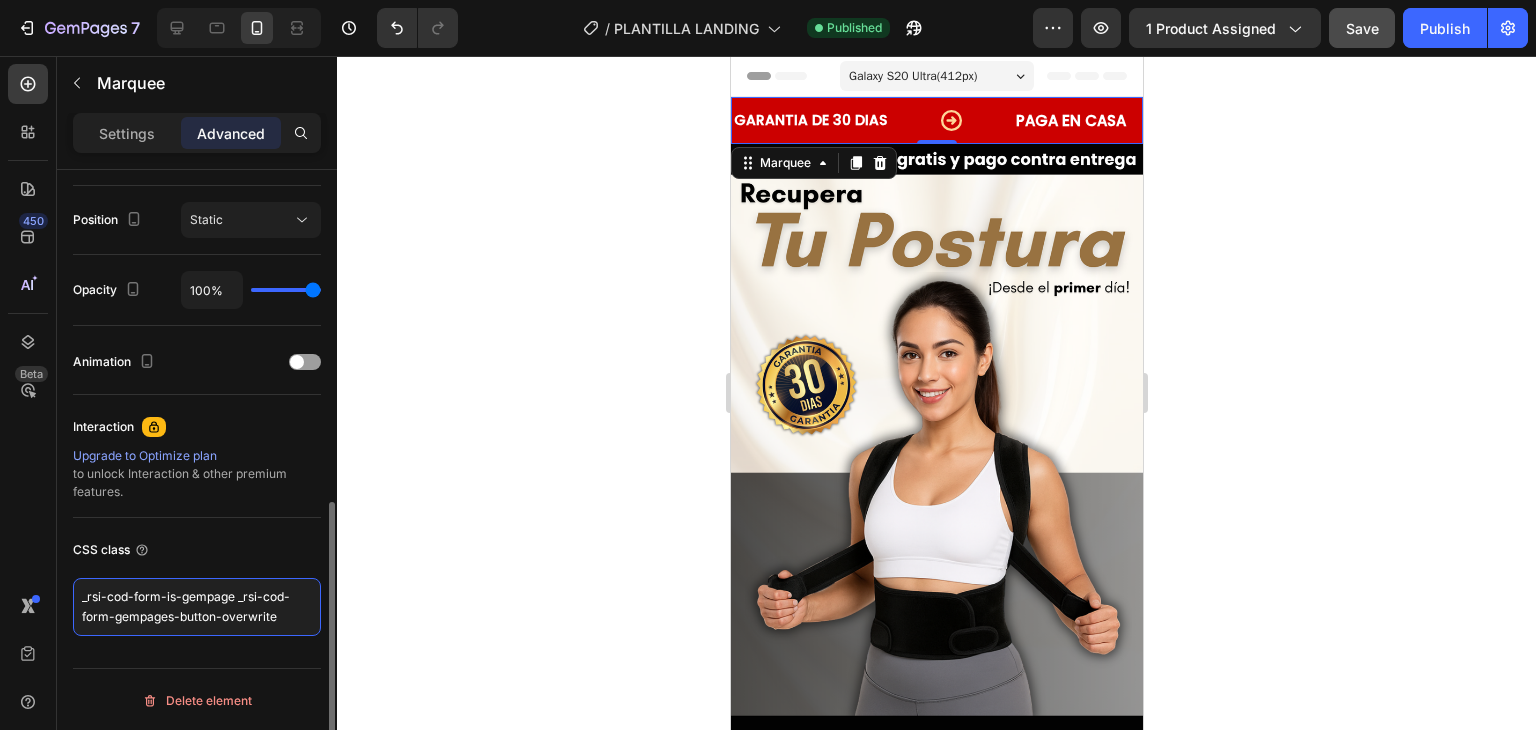 type on "_rsi-cod-form-is-gempage _rsi-cod-form-gempages-button-overwrite" 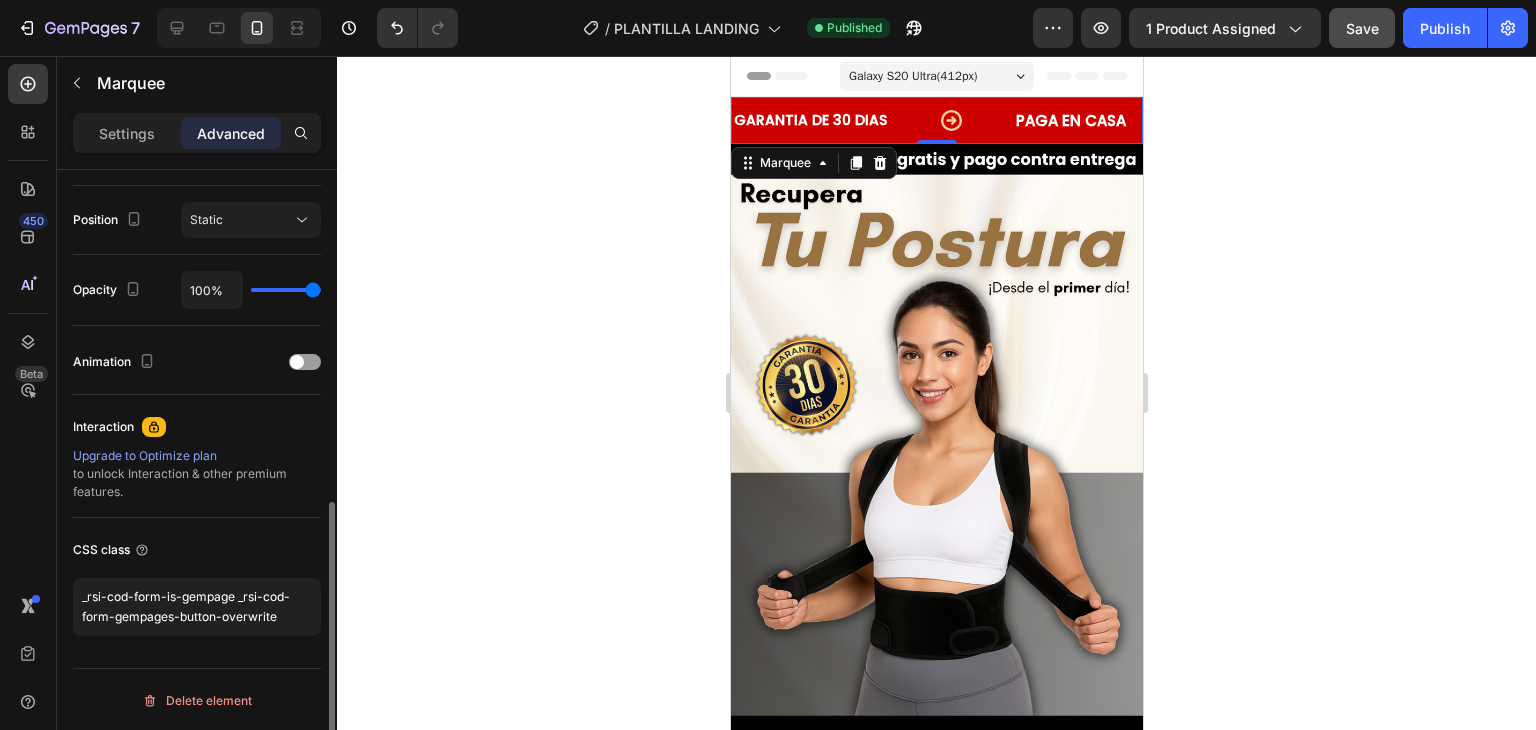 click on "CSS class _rsi-cod-form-is-gempage _rsi-cod-form-gempages-button-overwrite" 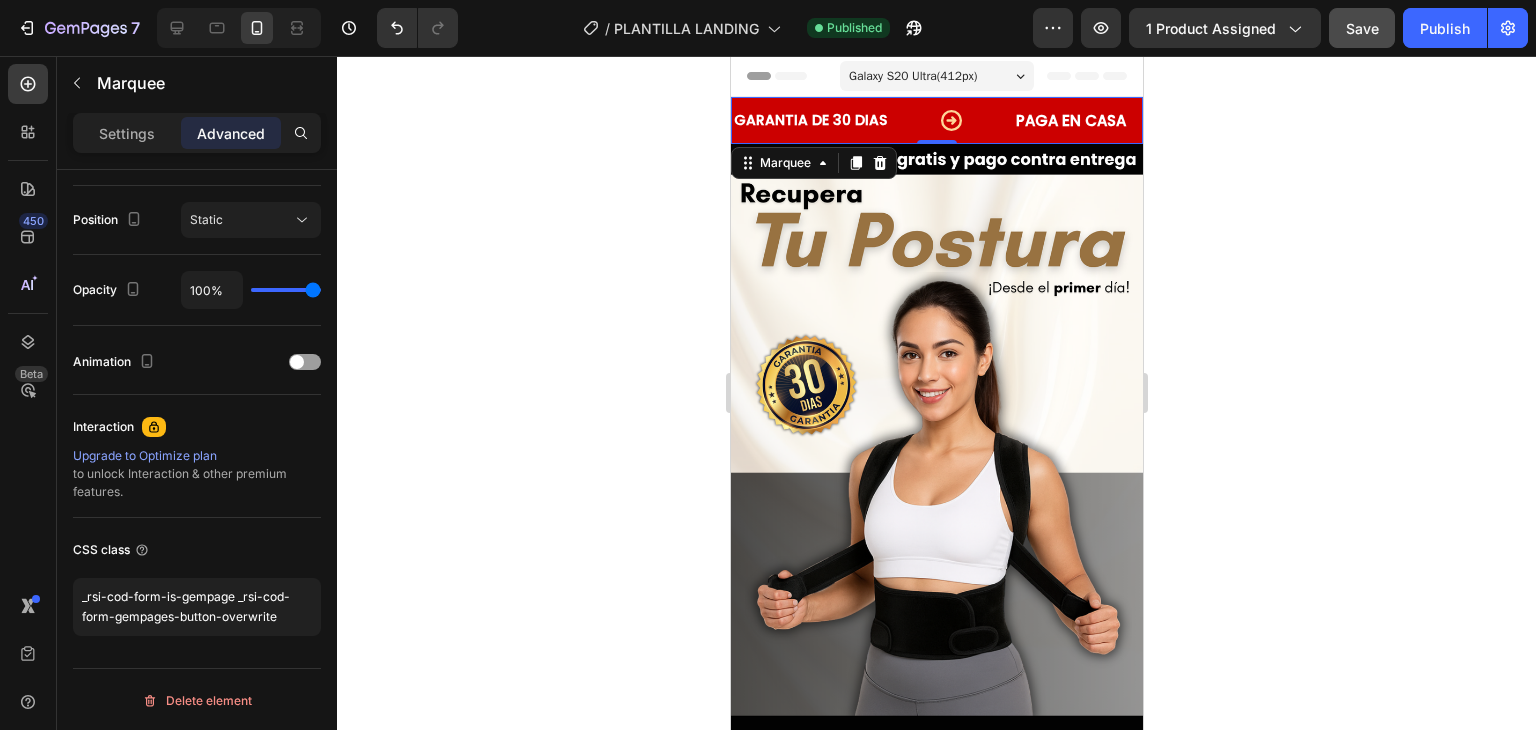 click 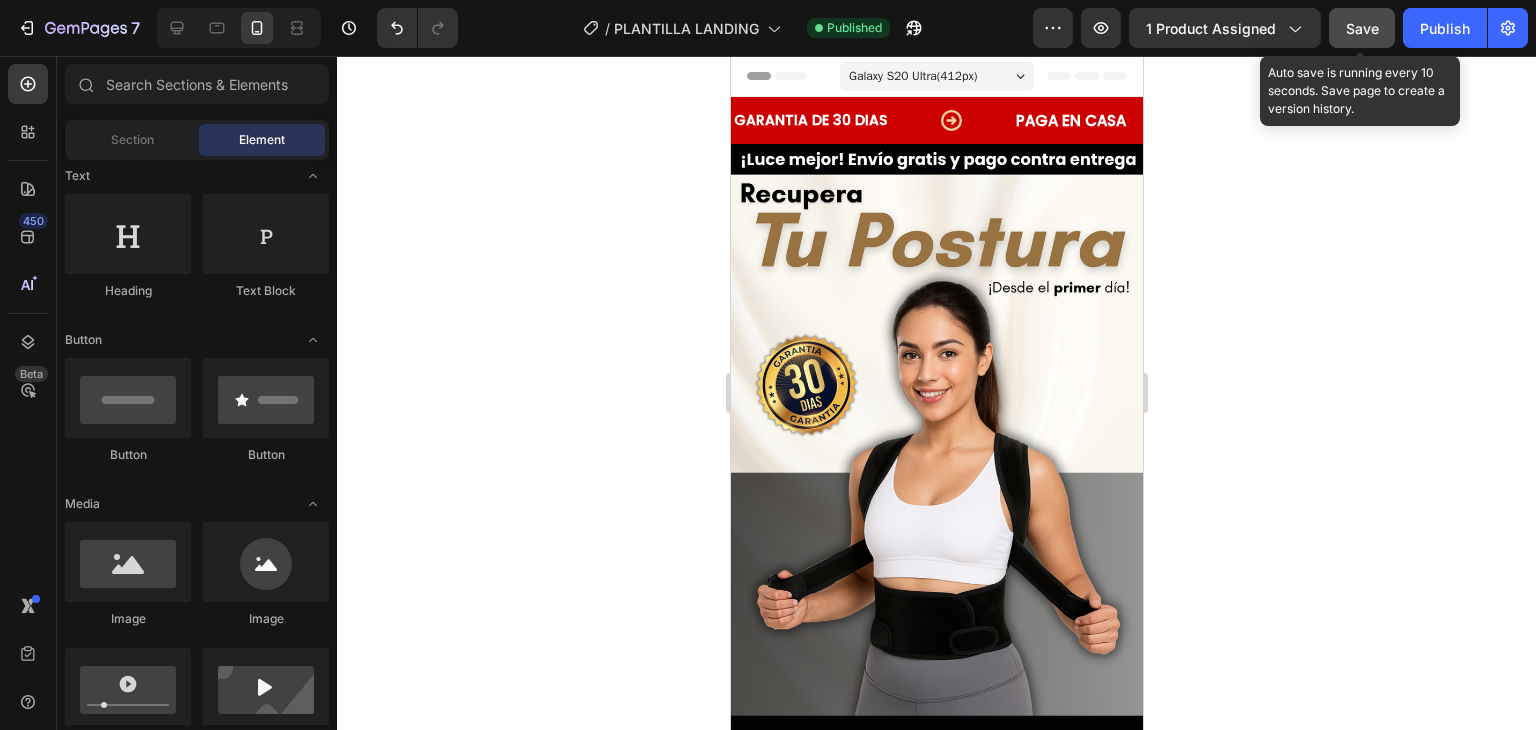 click on "Save" at bounding box center [1362, 28] 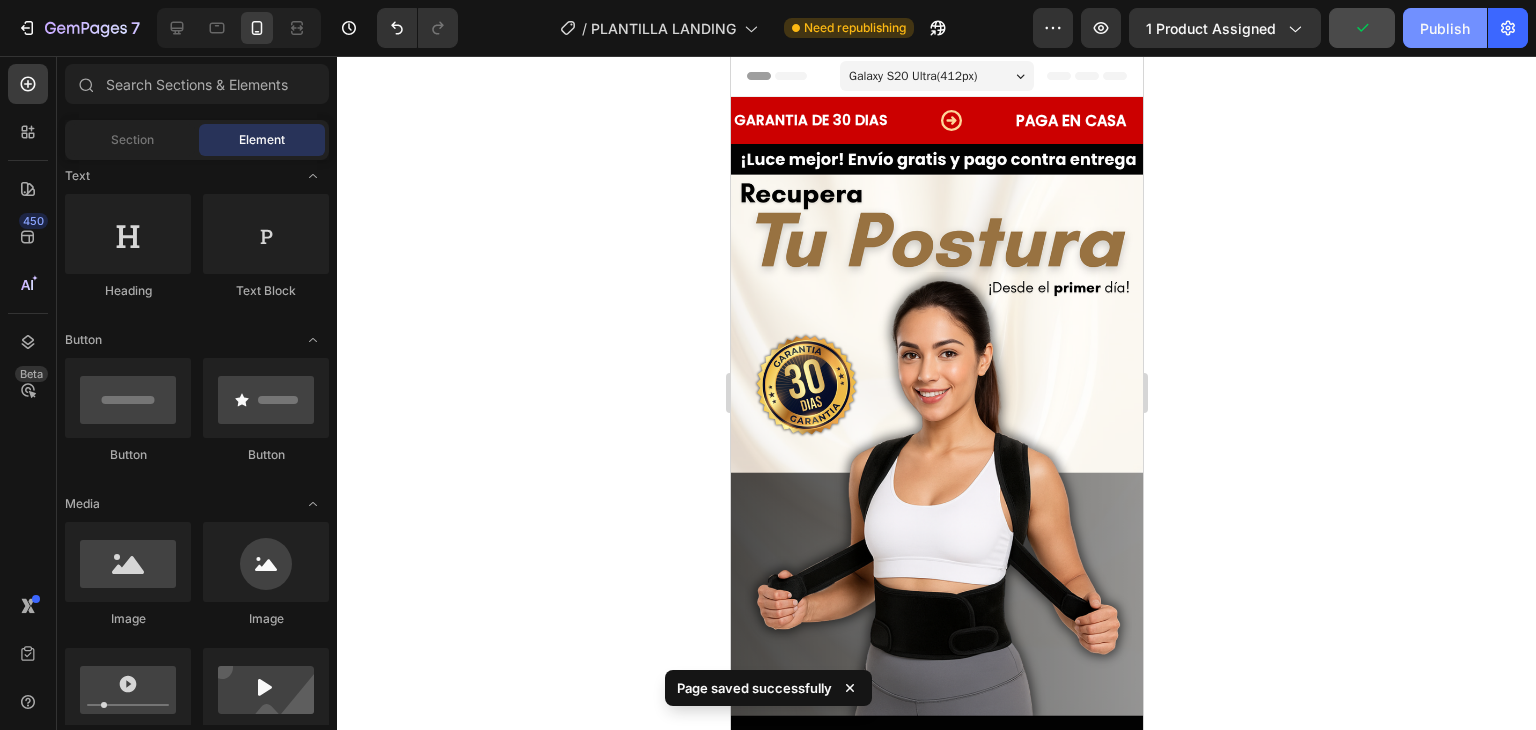 click on "Publish" at bounding box center (1445, 28) 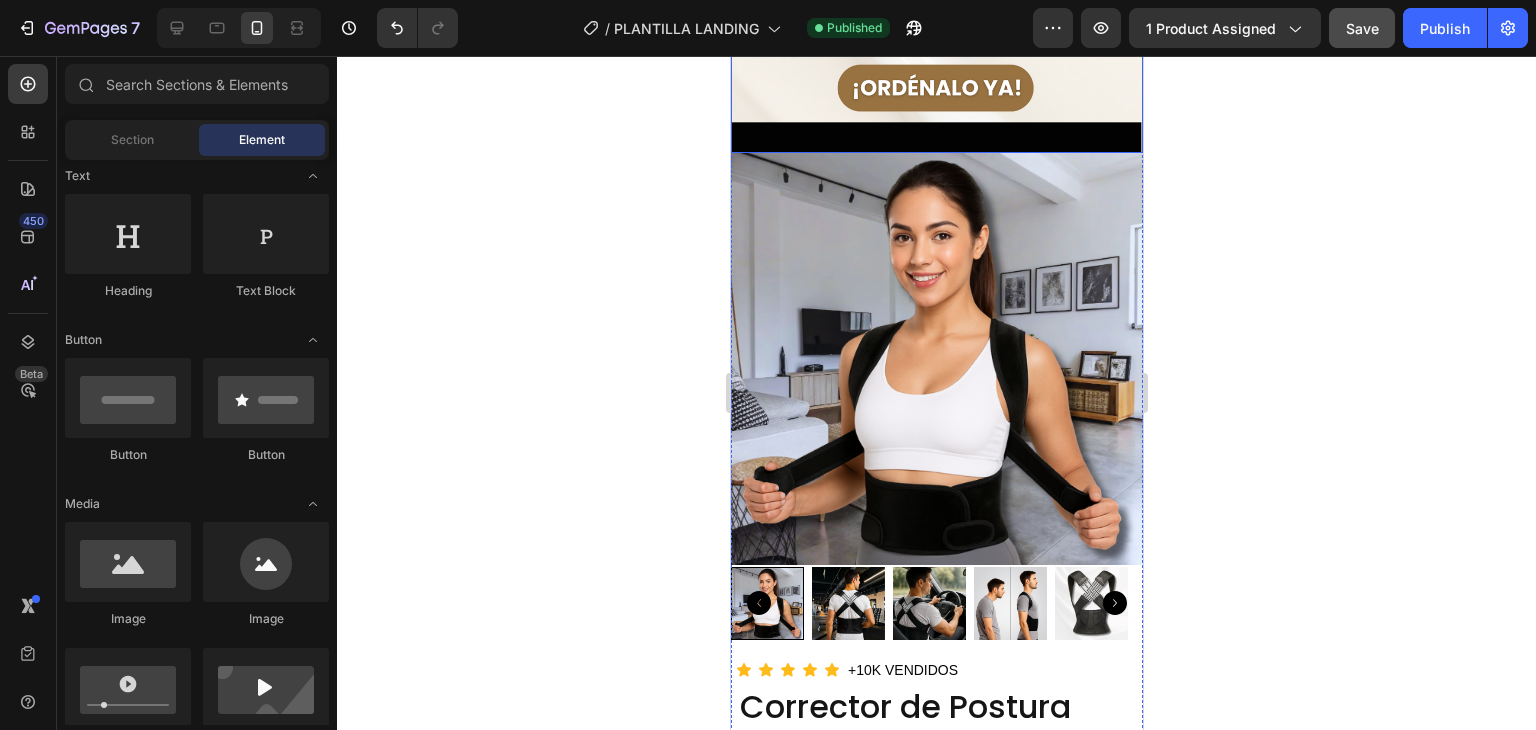 scroll, scrollTop: 2300, scrollLeft: 0, axis: vertical 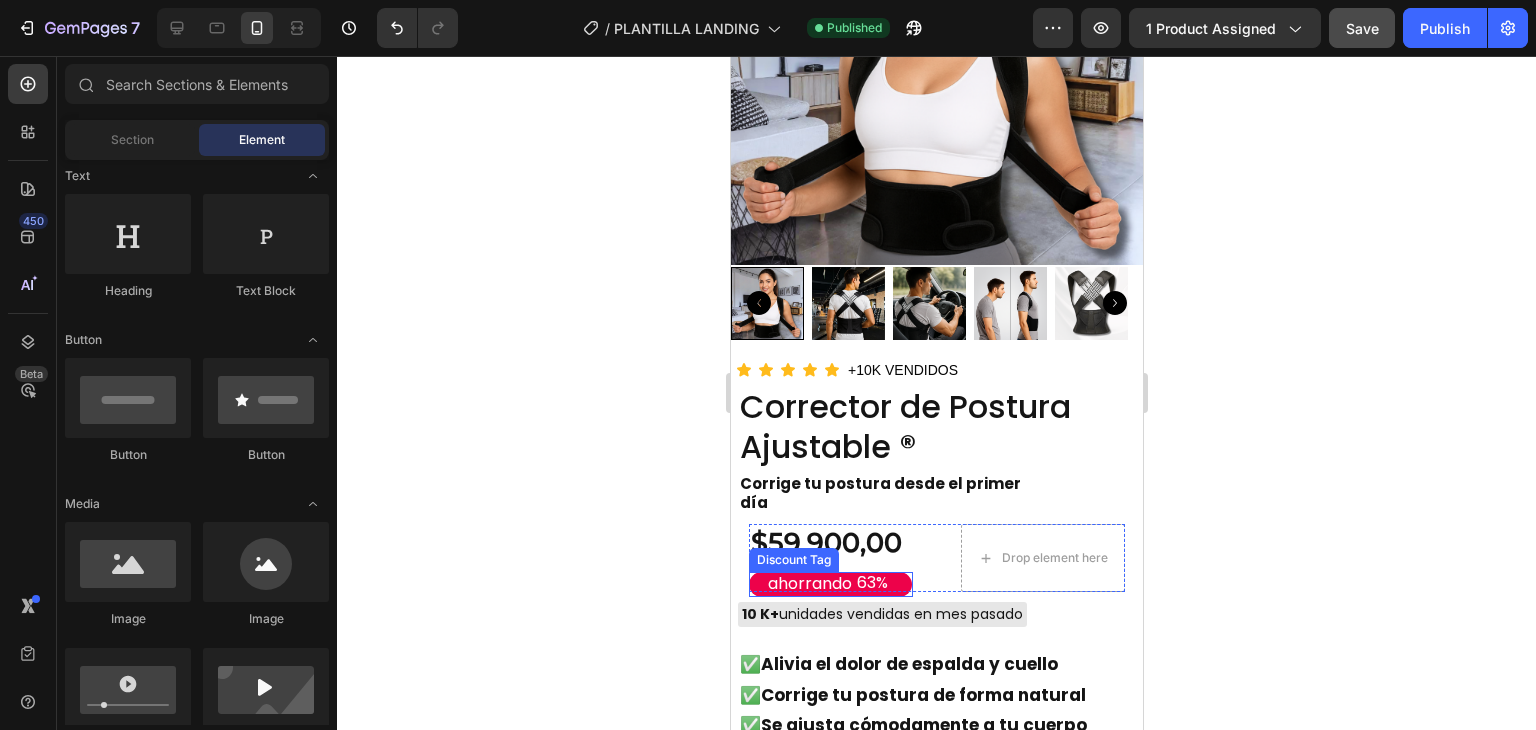 click on "ahorrando 63%" at bounding box center [829, 584] 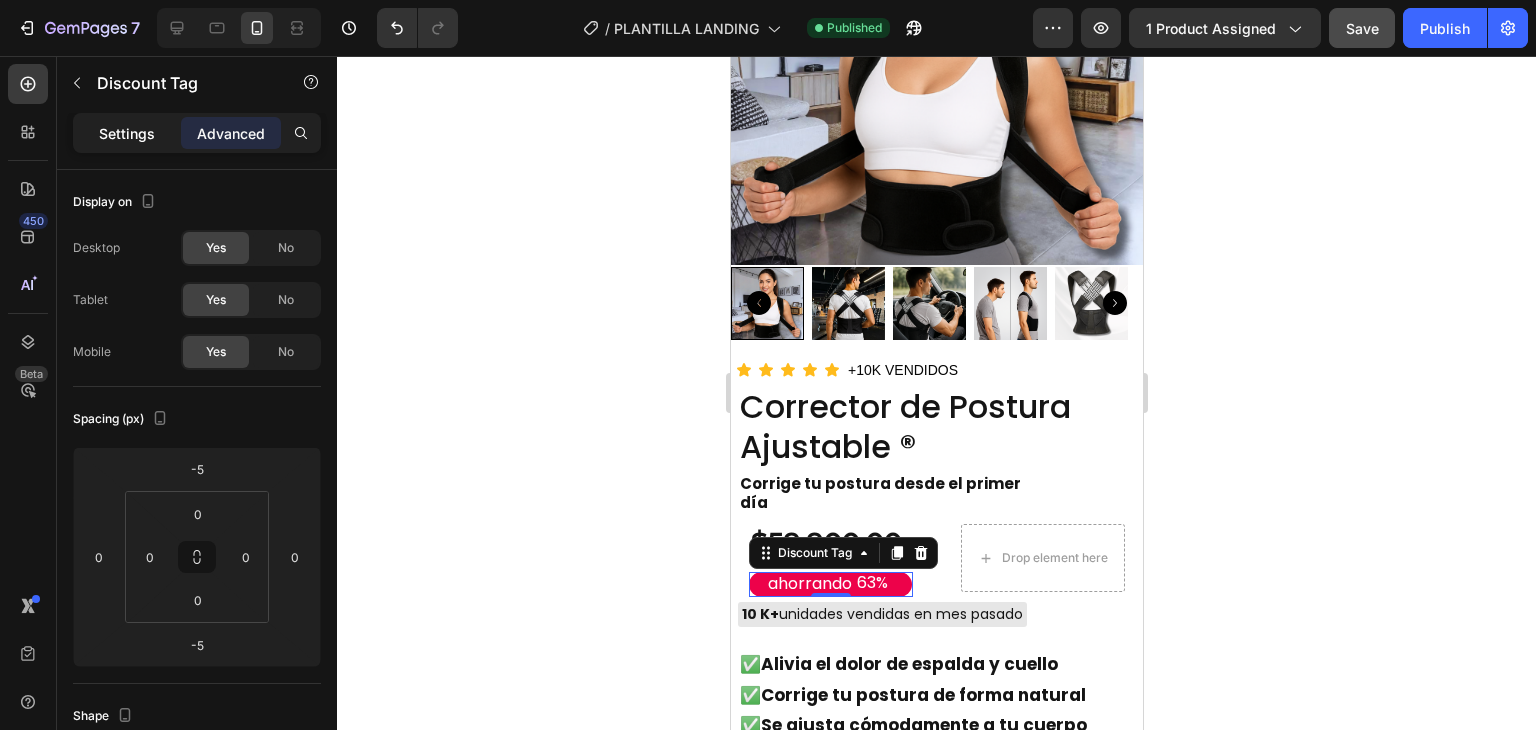 click on "Settings" at bounding box center [127, 133] 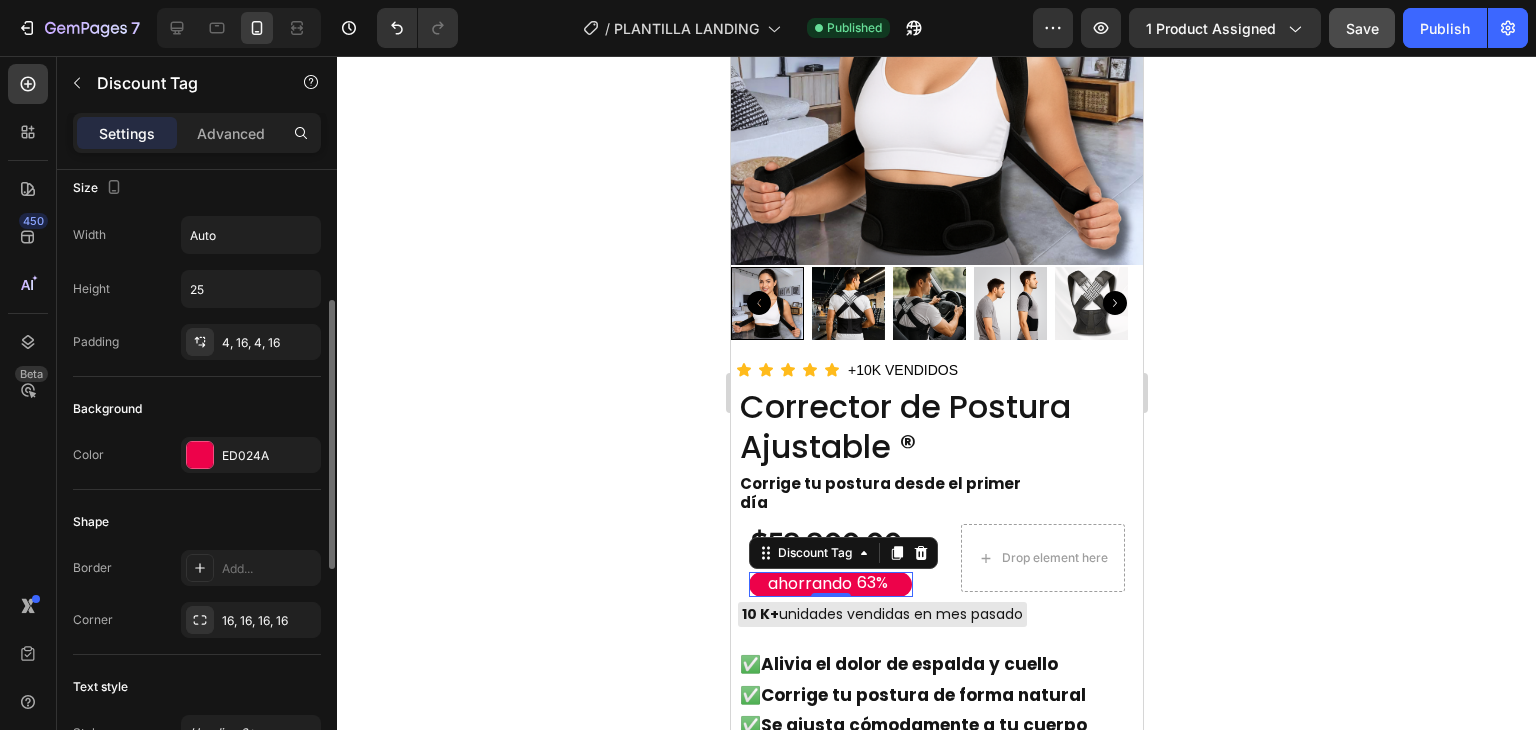 scroll, scrollTop: 400, scrollLeft: 0, axis: vertical 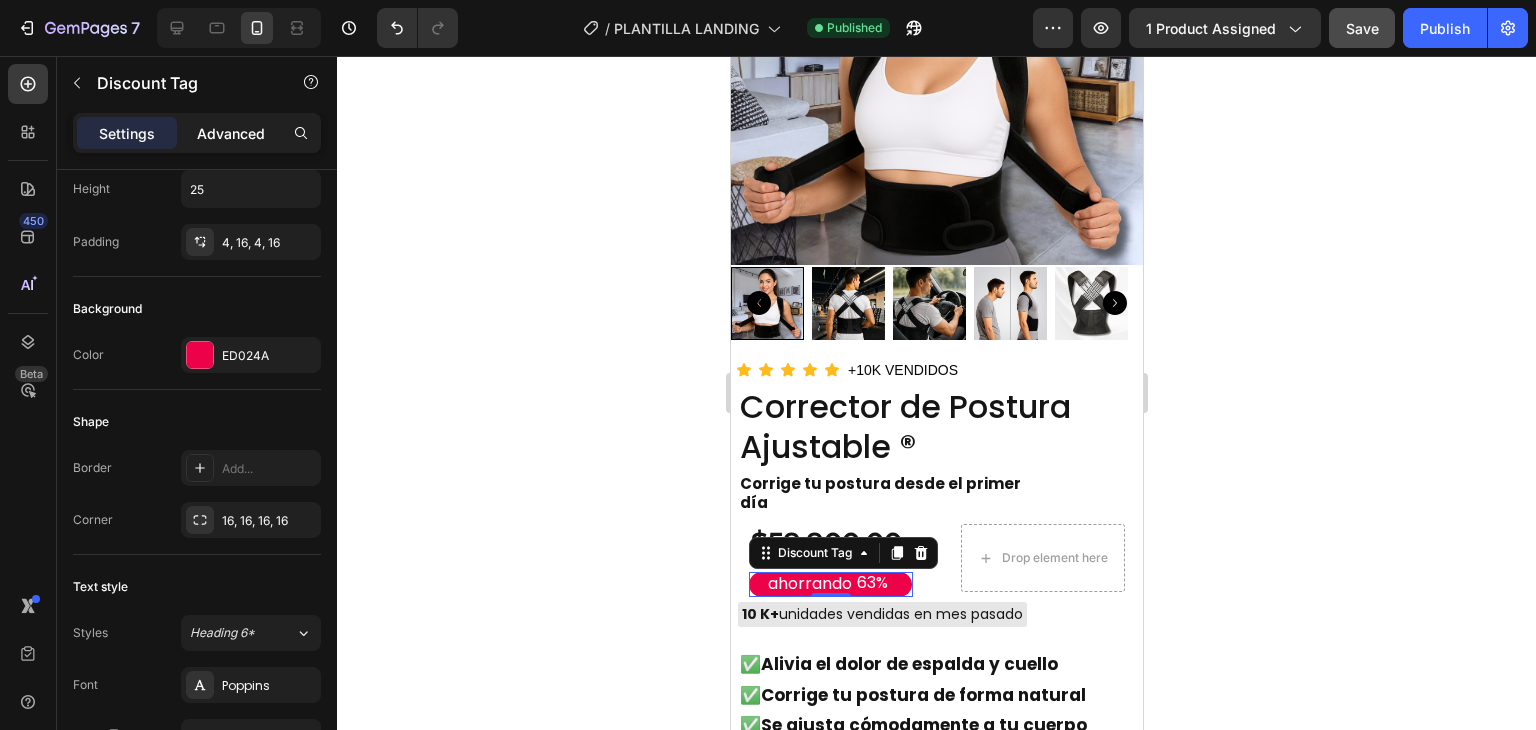 drag, startPoint x: 247, startPoint y: 130, endPoint x: 264, endPoint y: 139, distance: 19.235384 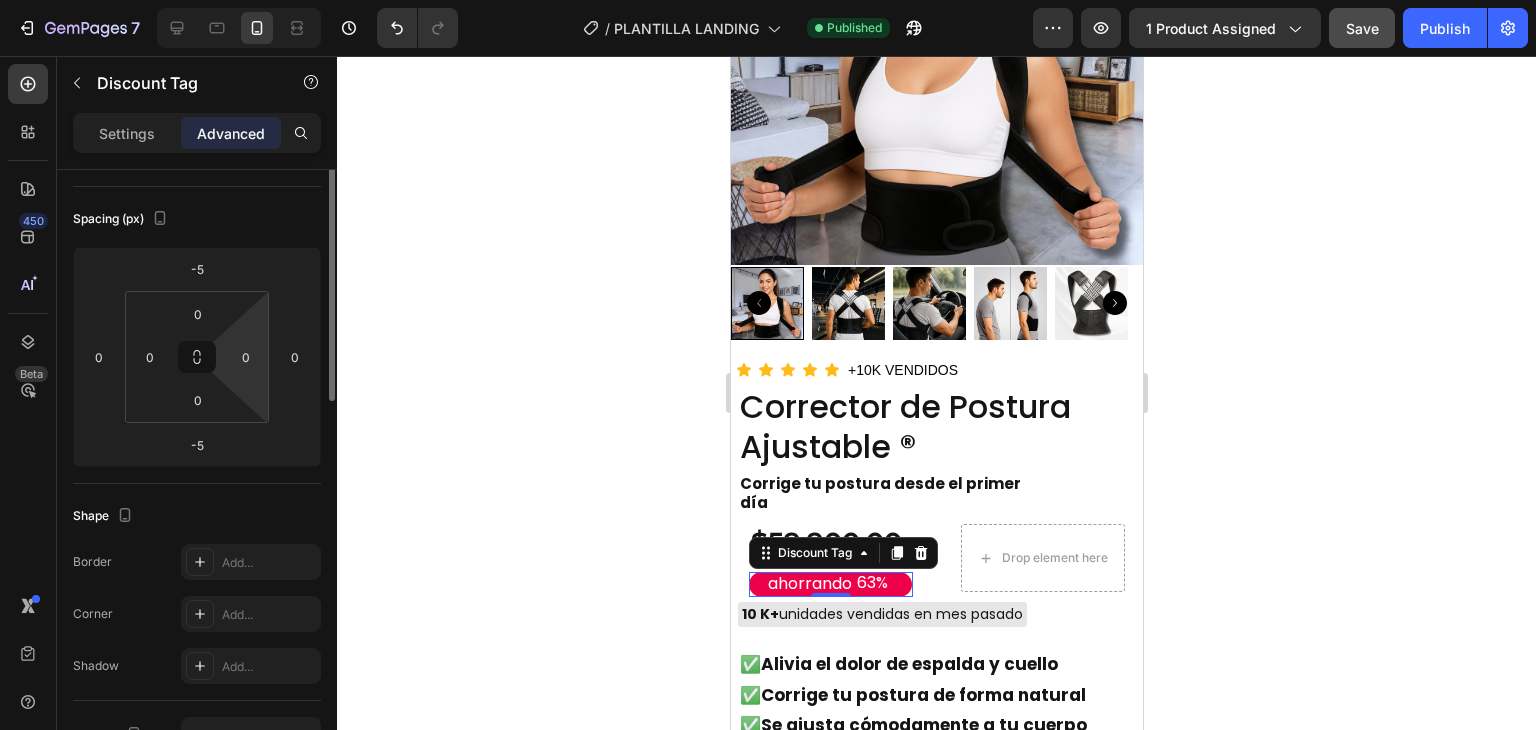 scroll, scrollTop: 100, scrollLeft: 0, axis: vertical 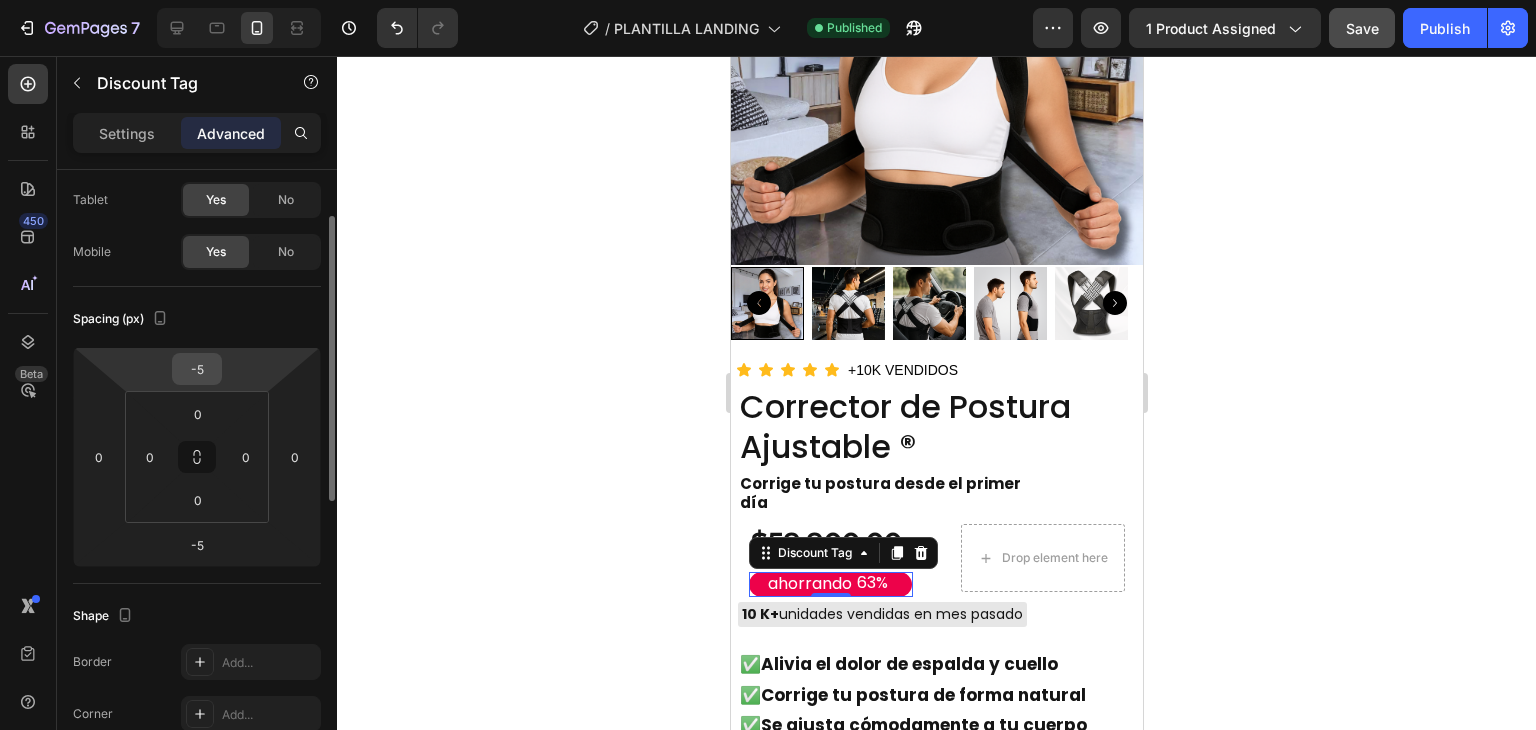click on "-5" at bounding box center [197, 369] 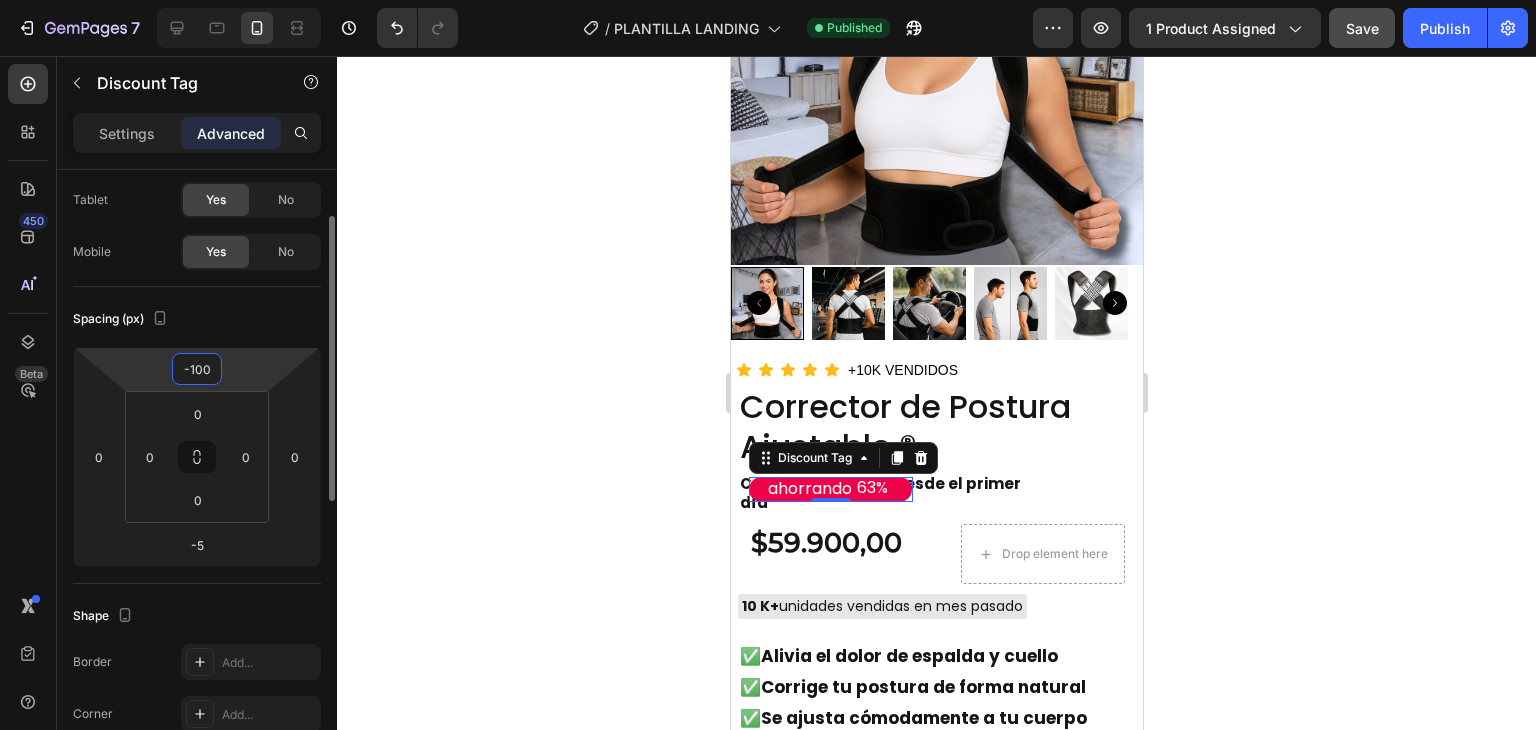 type on "-10" 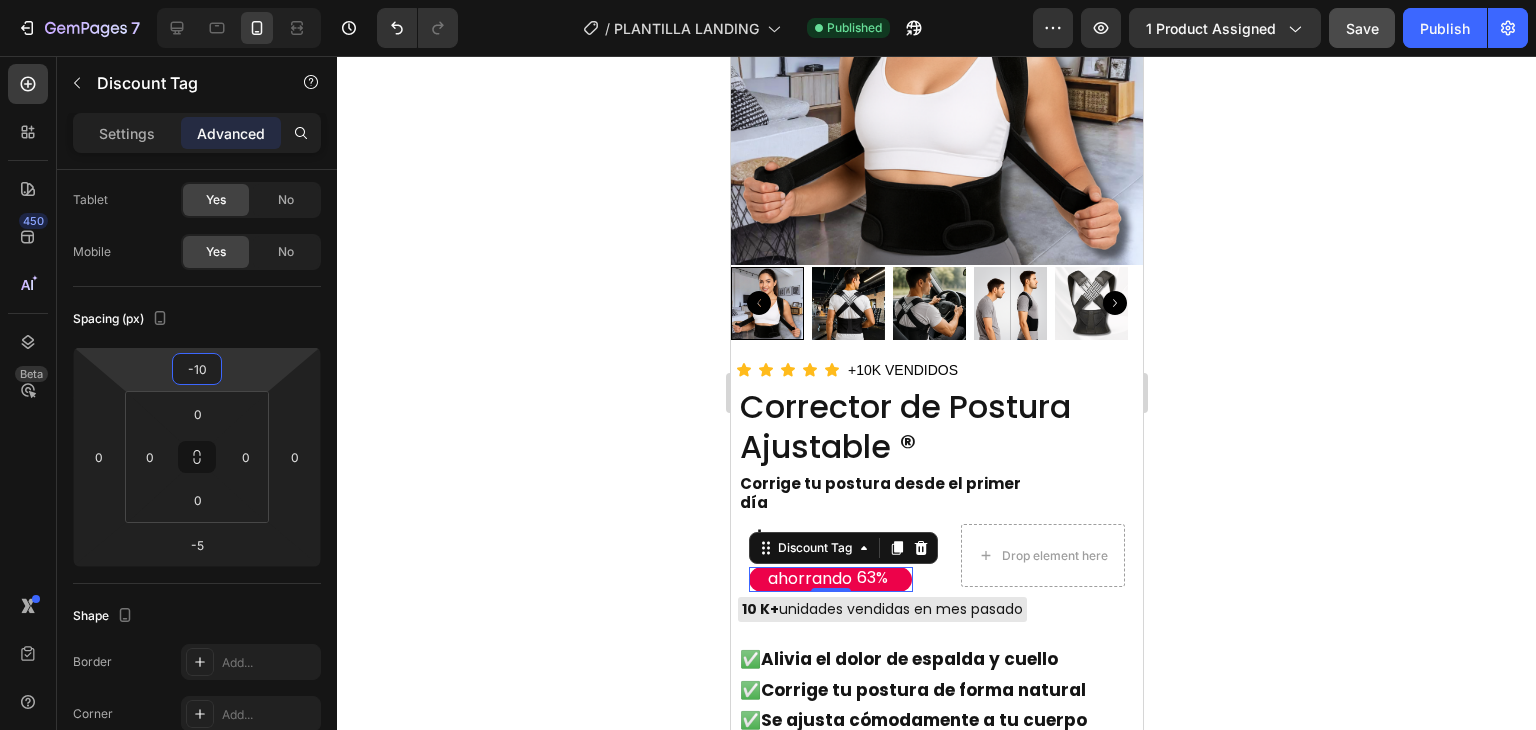 click 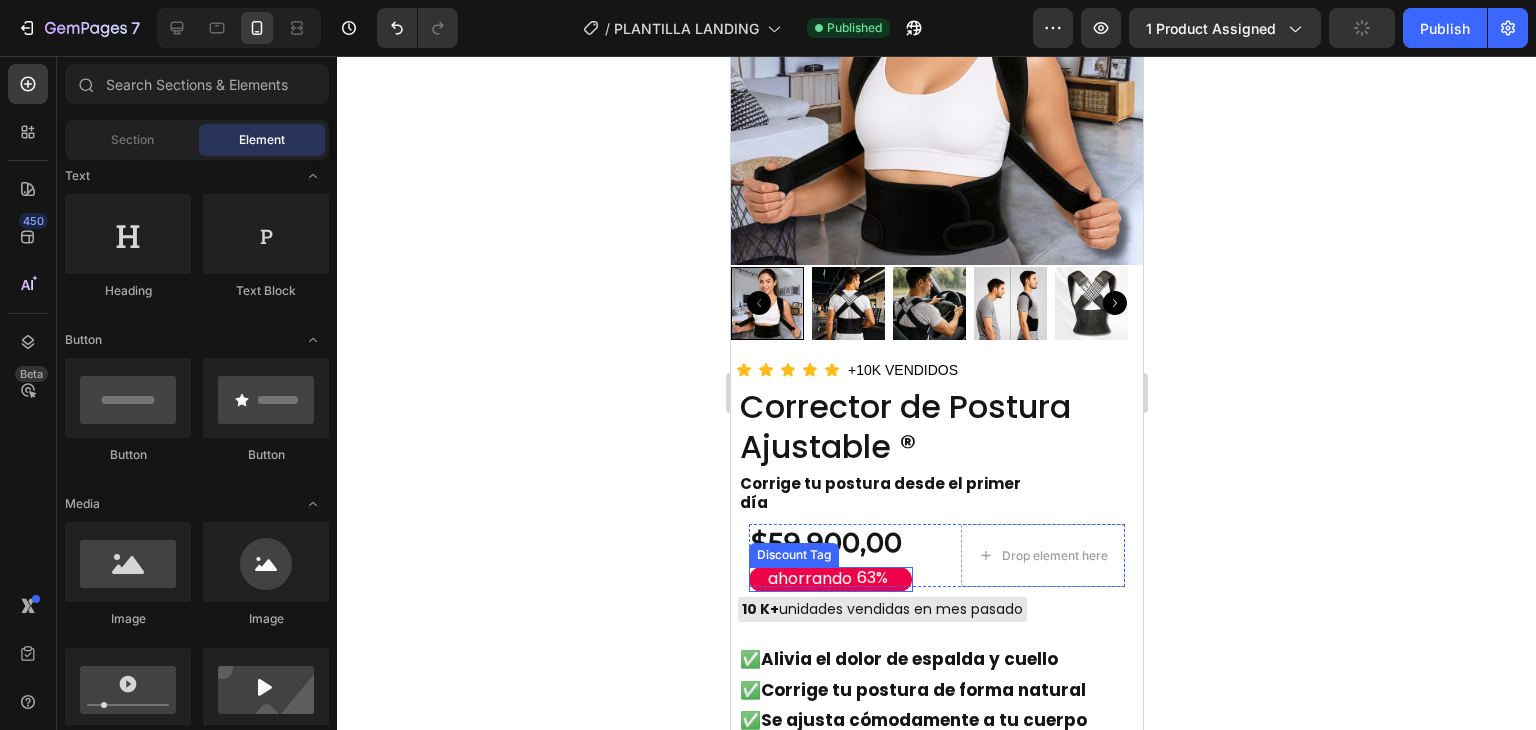 click on "ahorrando 63%" at bounding box center [829, 579] 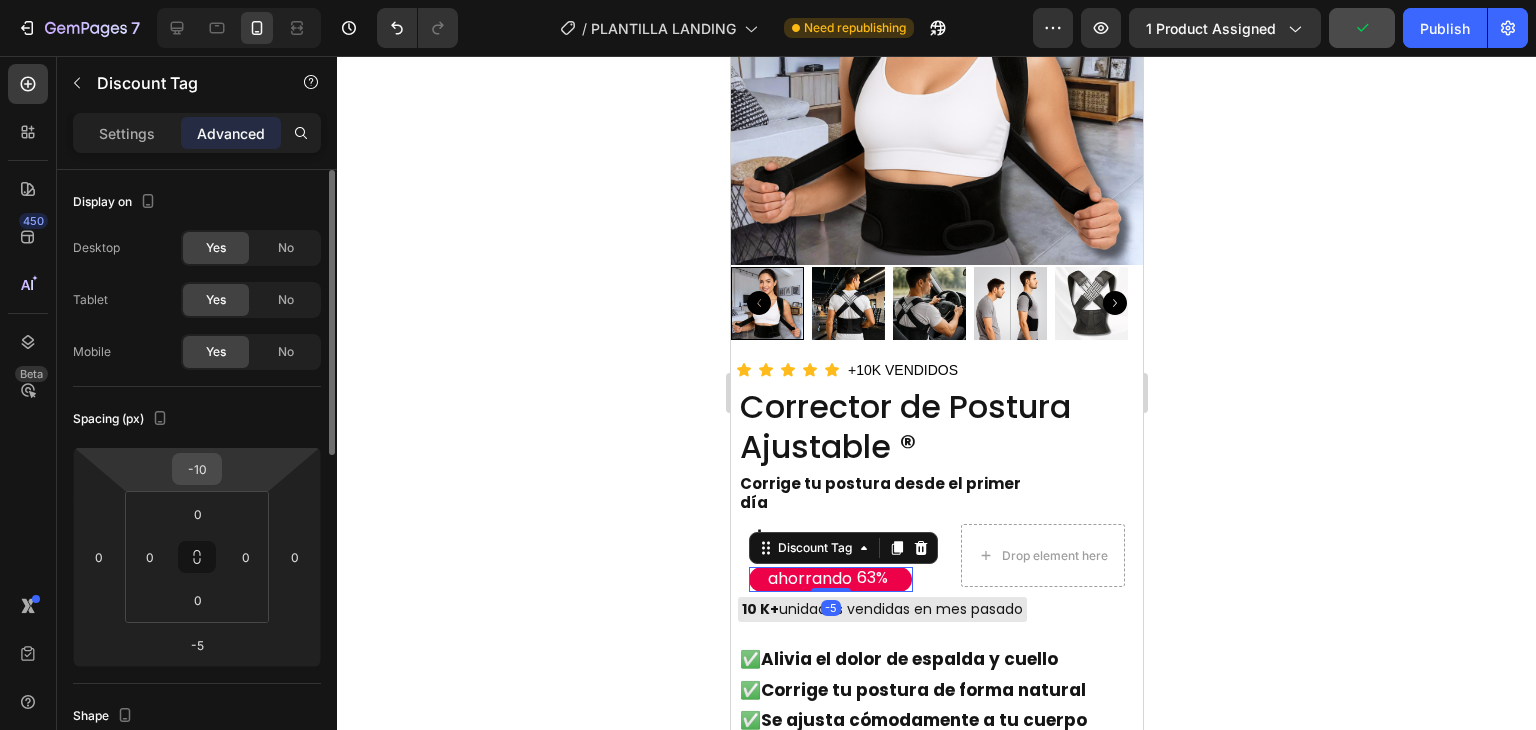 click on "-10" at bounding box center [197, 469] 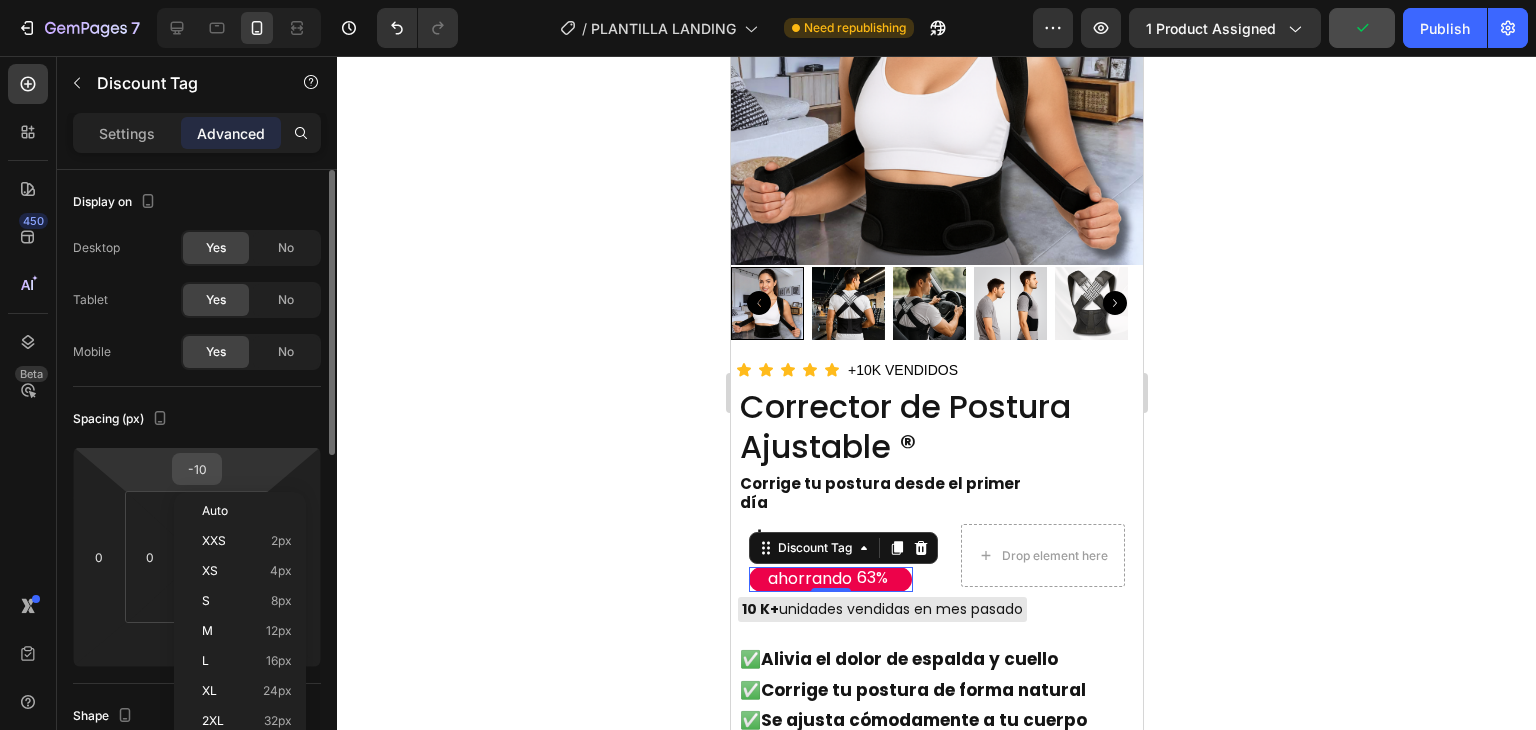 click on "-10" at bounding box center [197, 469] 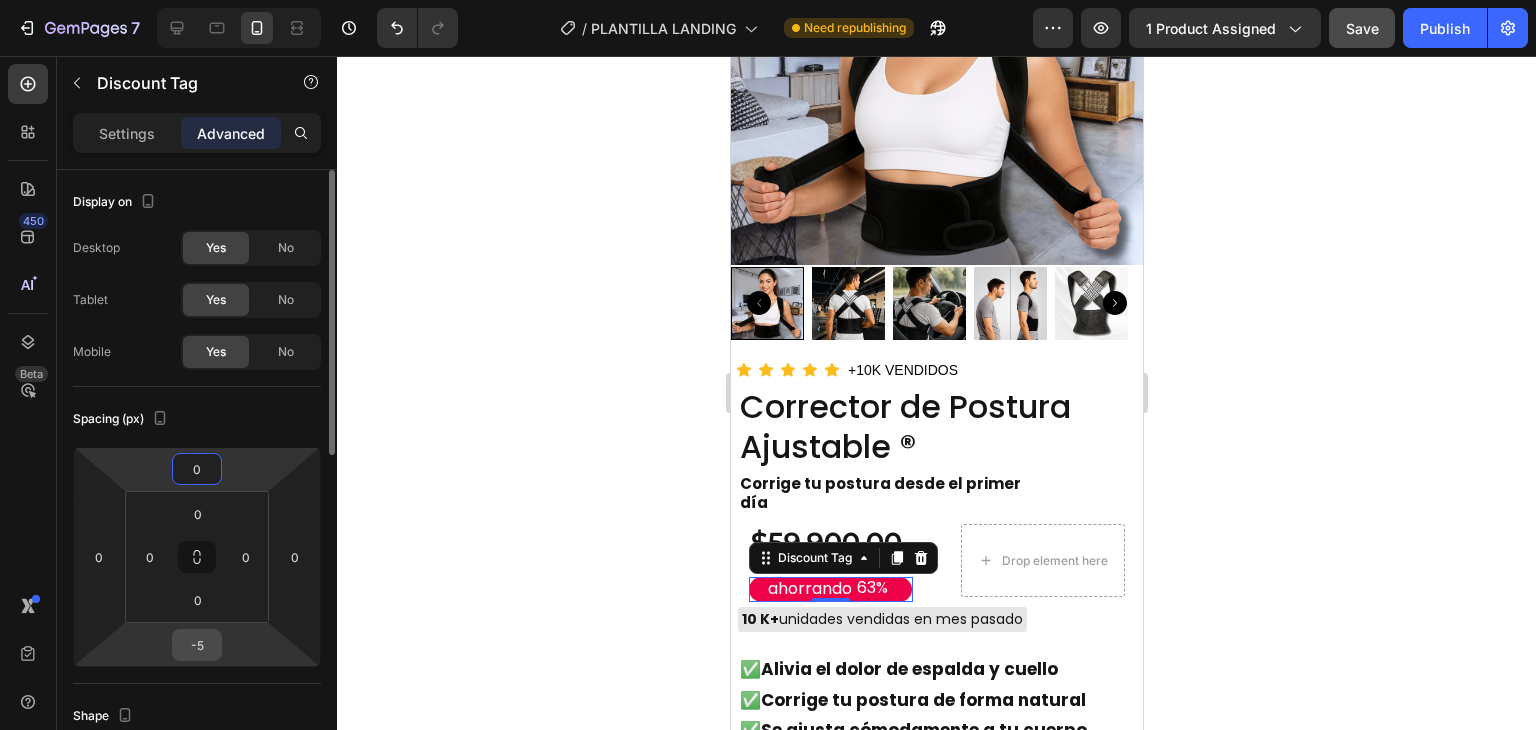 type on "0" 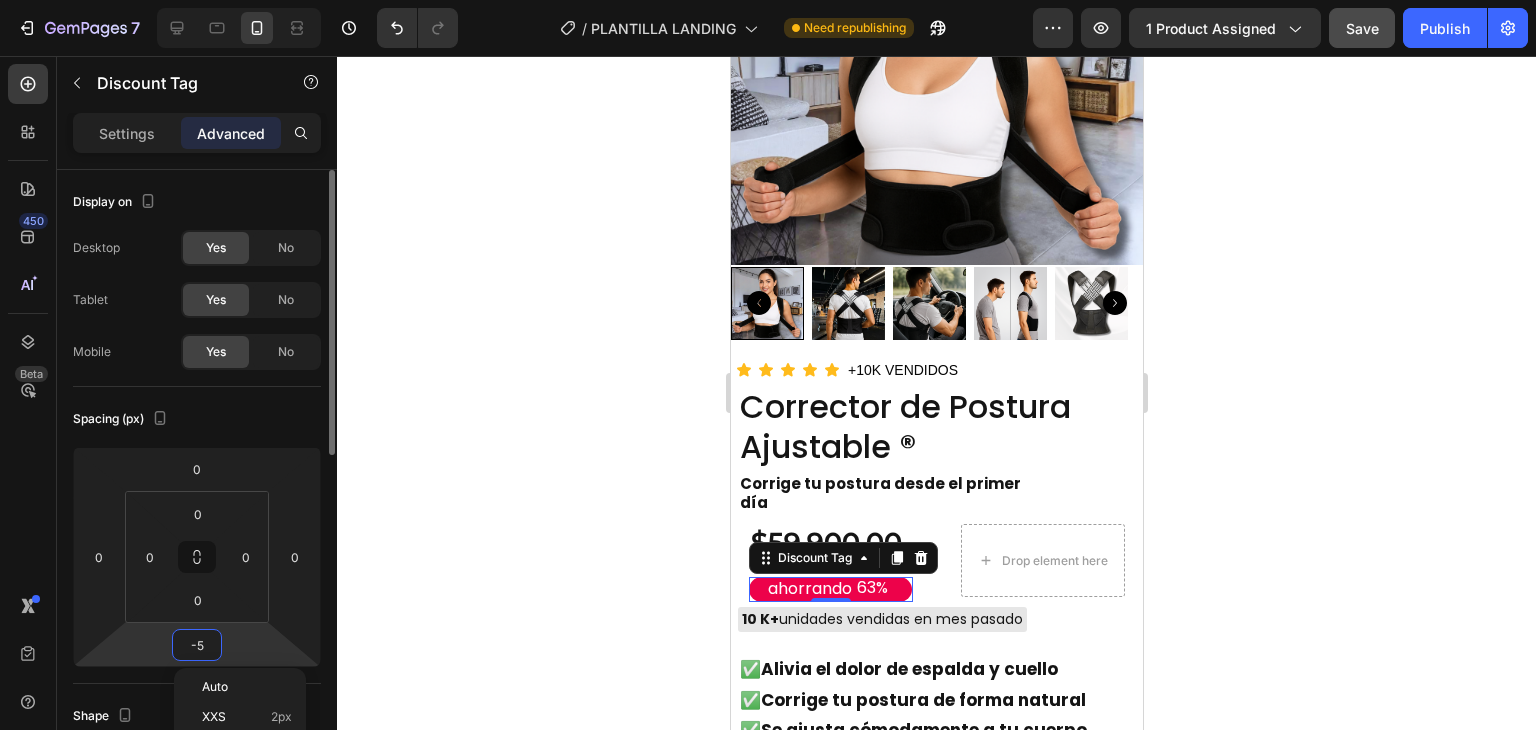 type on "0" 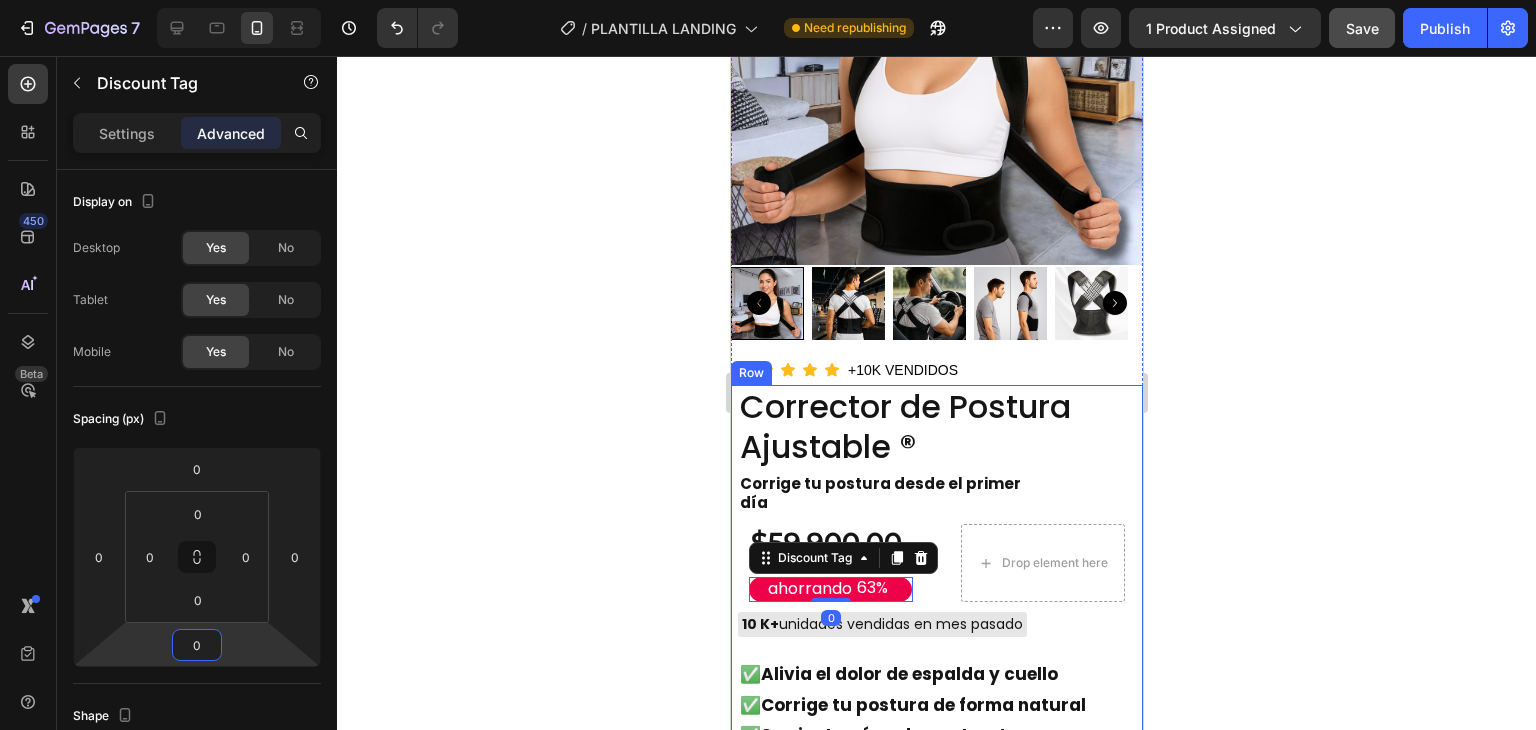 click 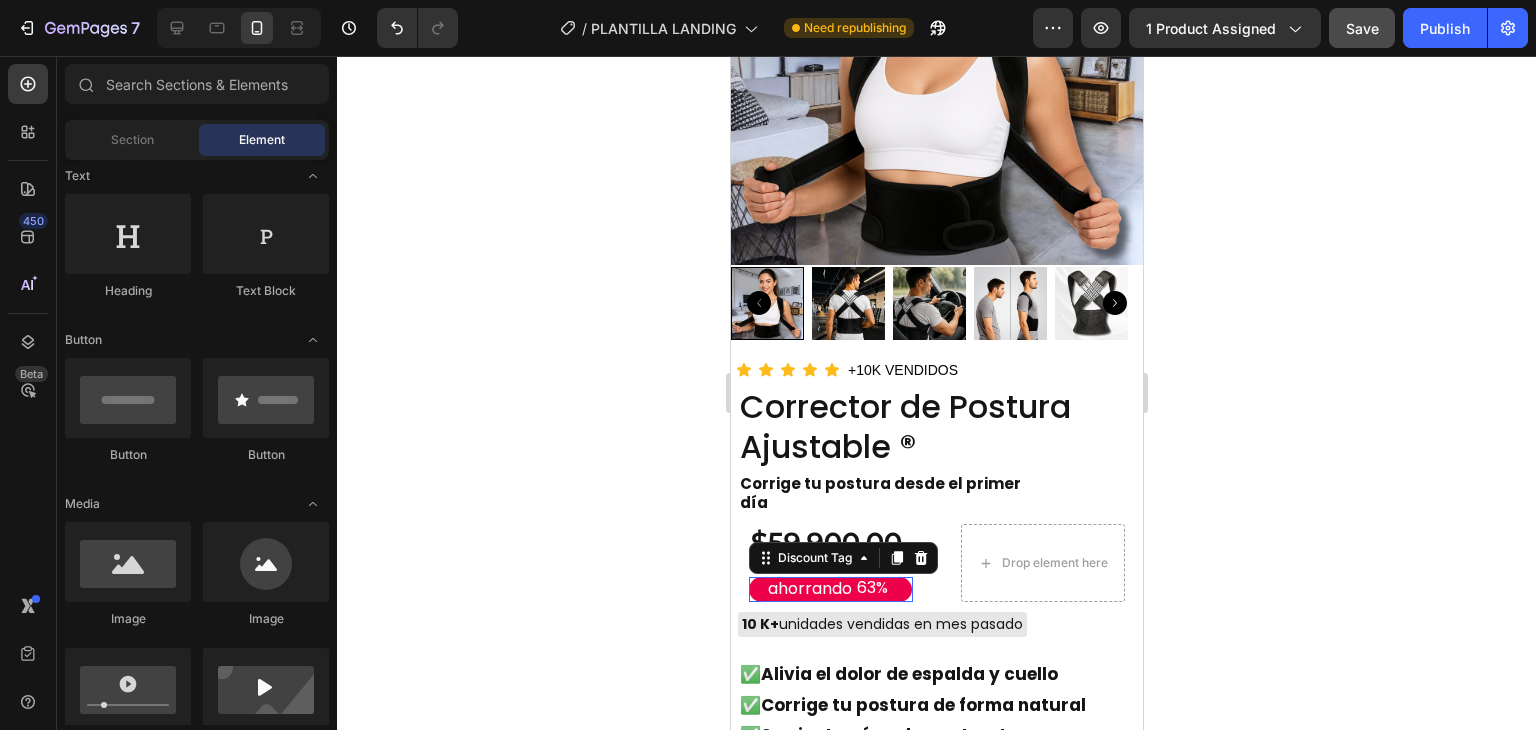 click on "ahorrando 63% Discount Tag   0" at bounding box center [830, 589] 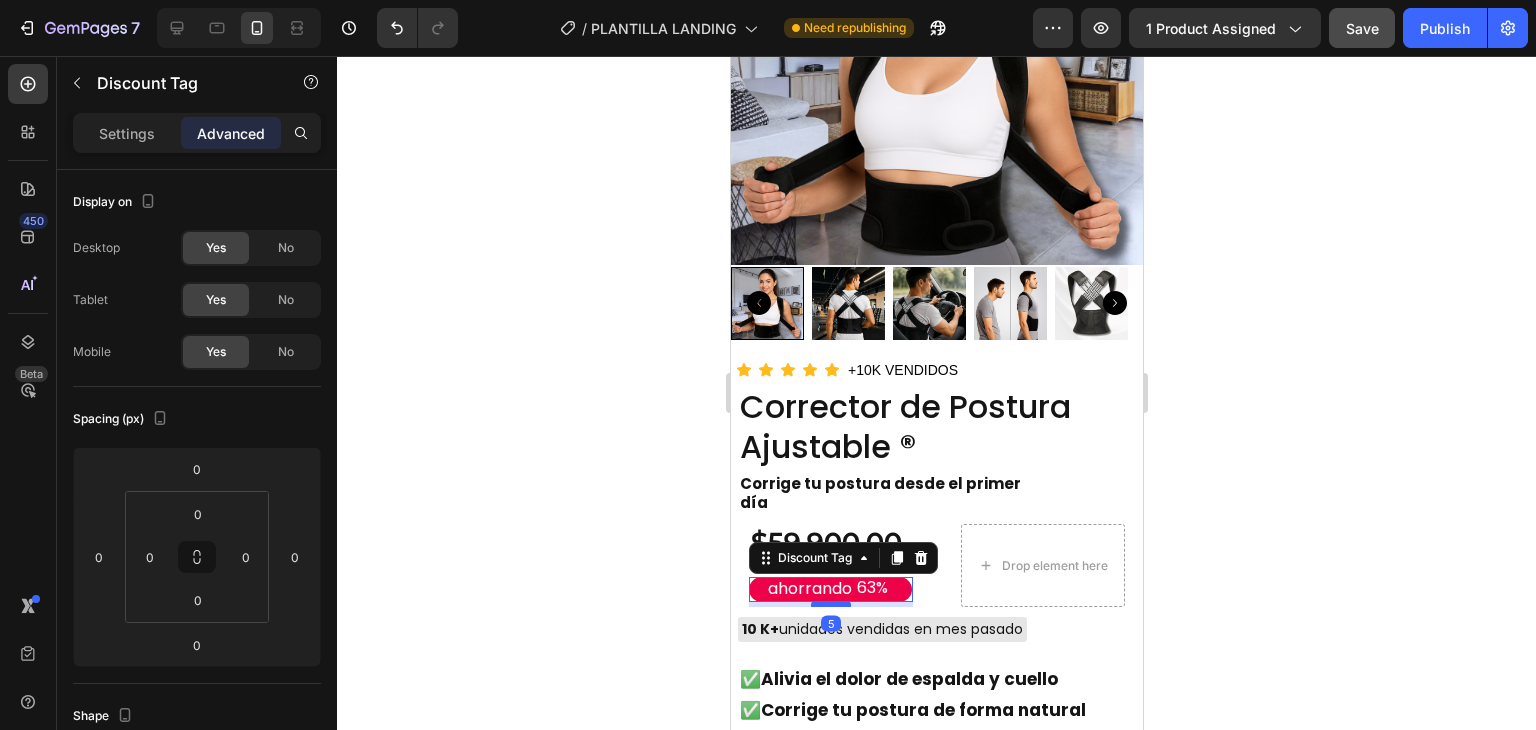 click at bounding box center (830, 604) 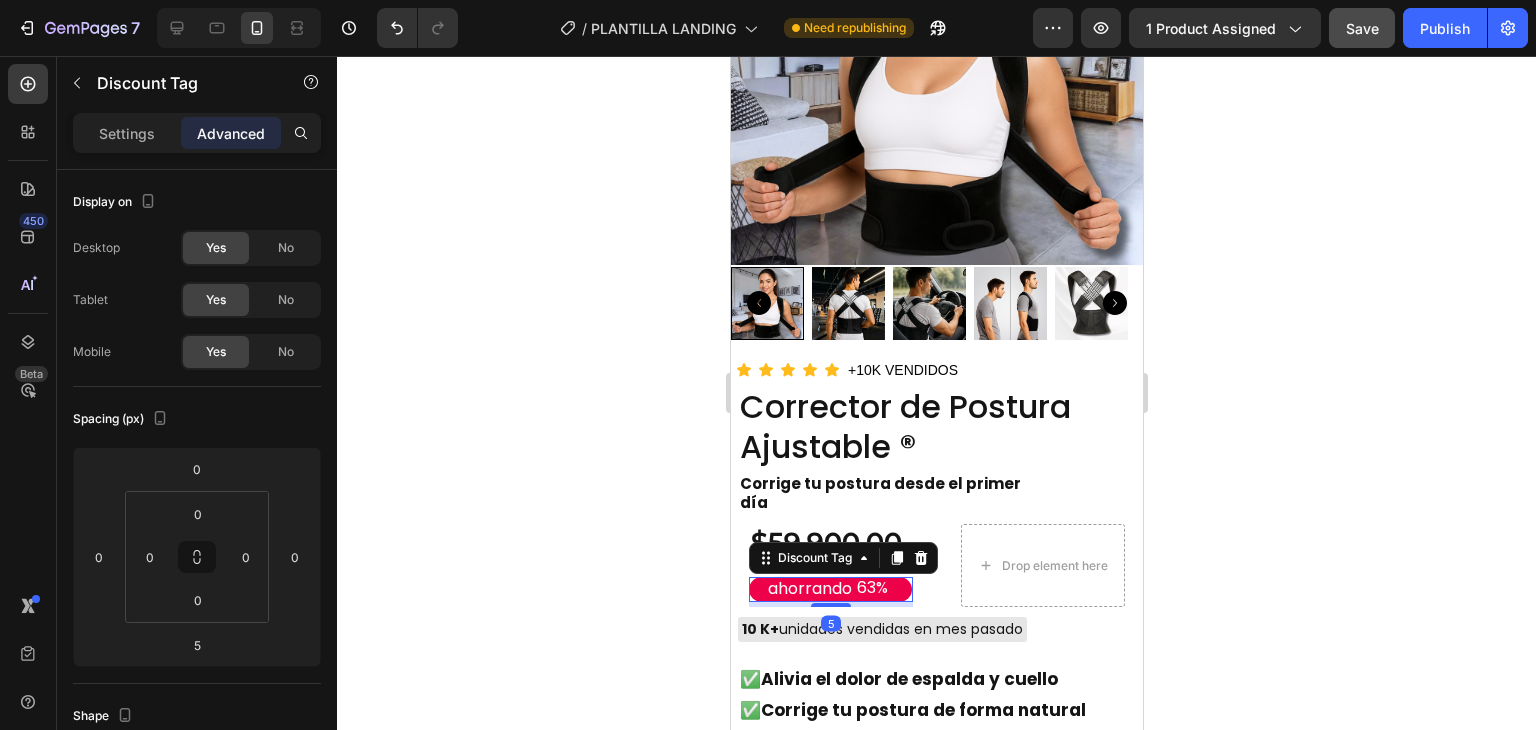 click 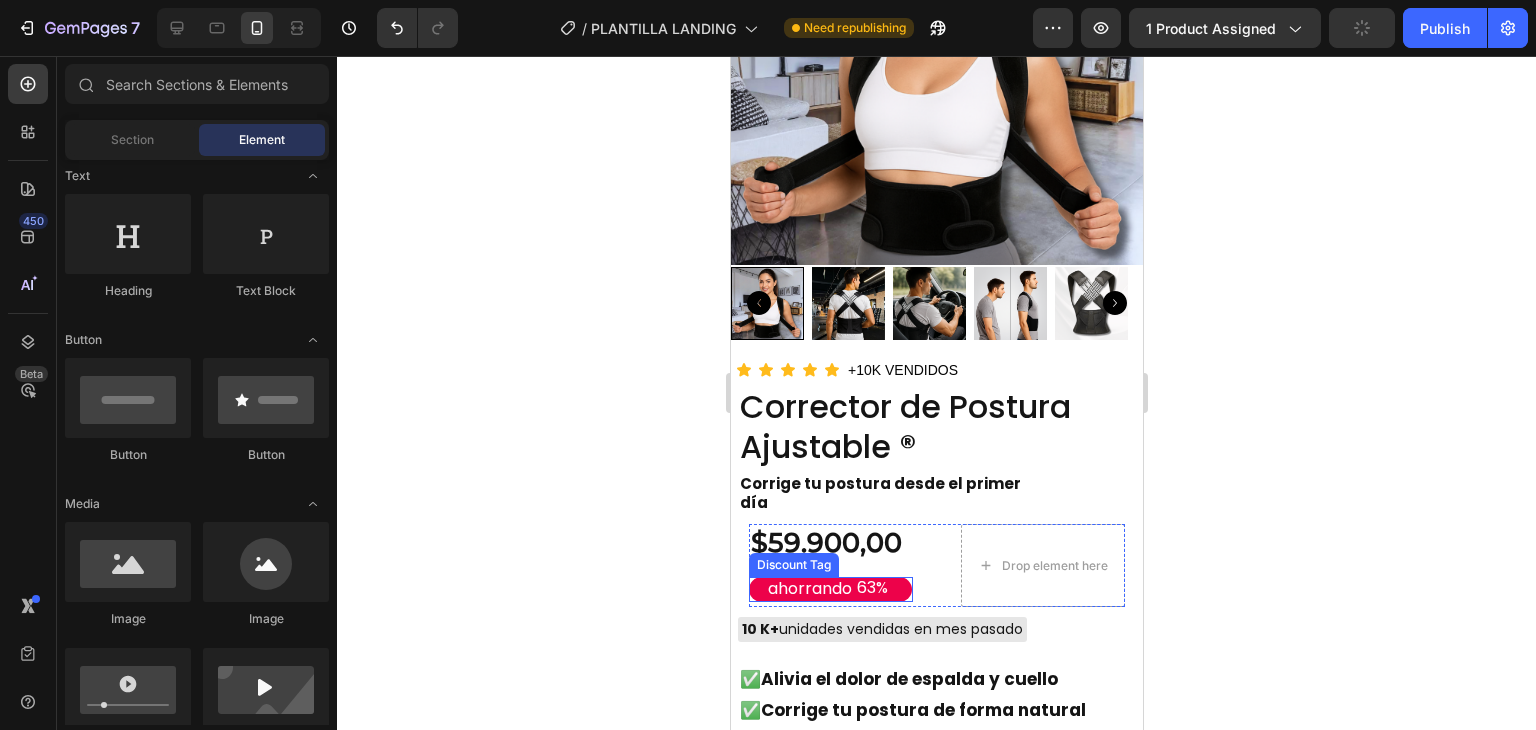 click on "ahorrando 63%" at bounding box center [829, 589] 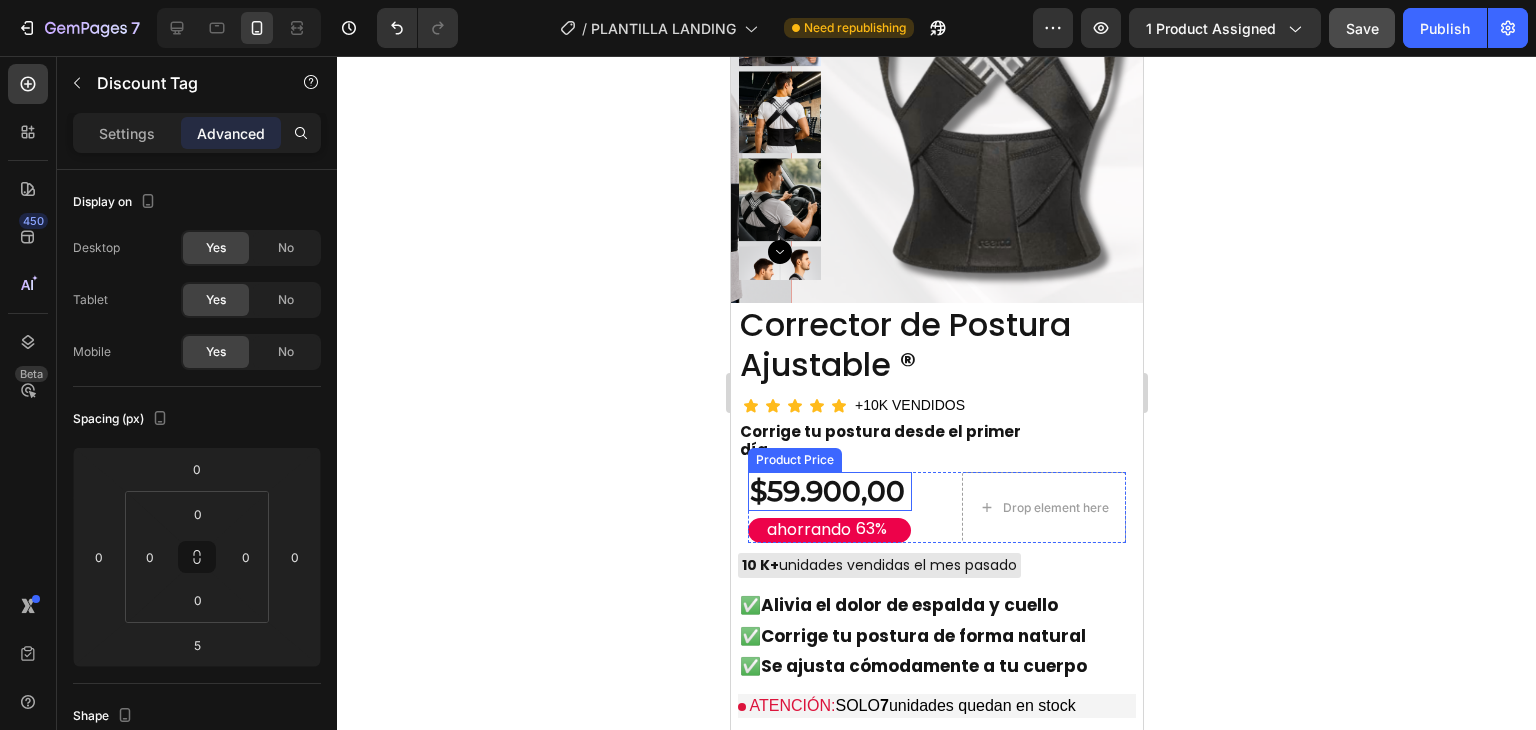scroll, scrollTop: 6100, scrollLeft: 0, axis: vertical 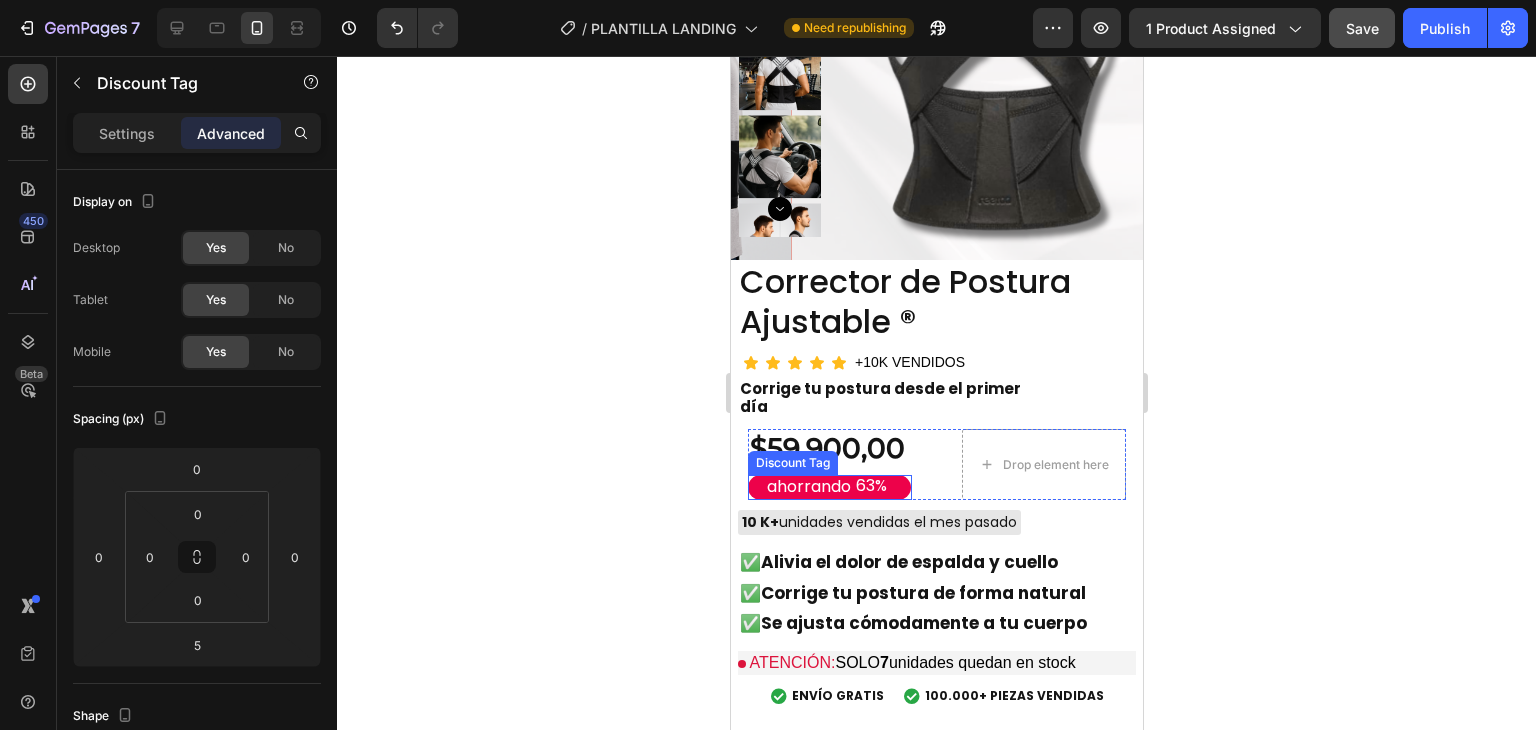 click on "ahorrando 63%" at bounding box center (828, 487) 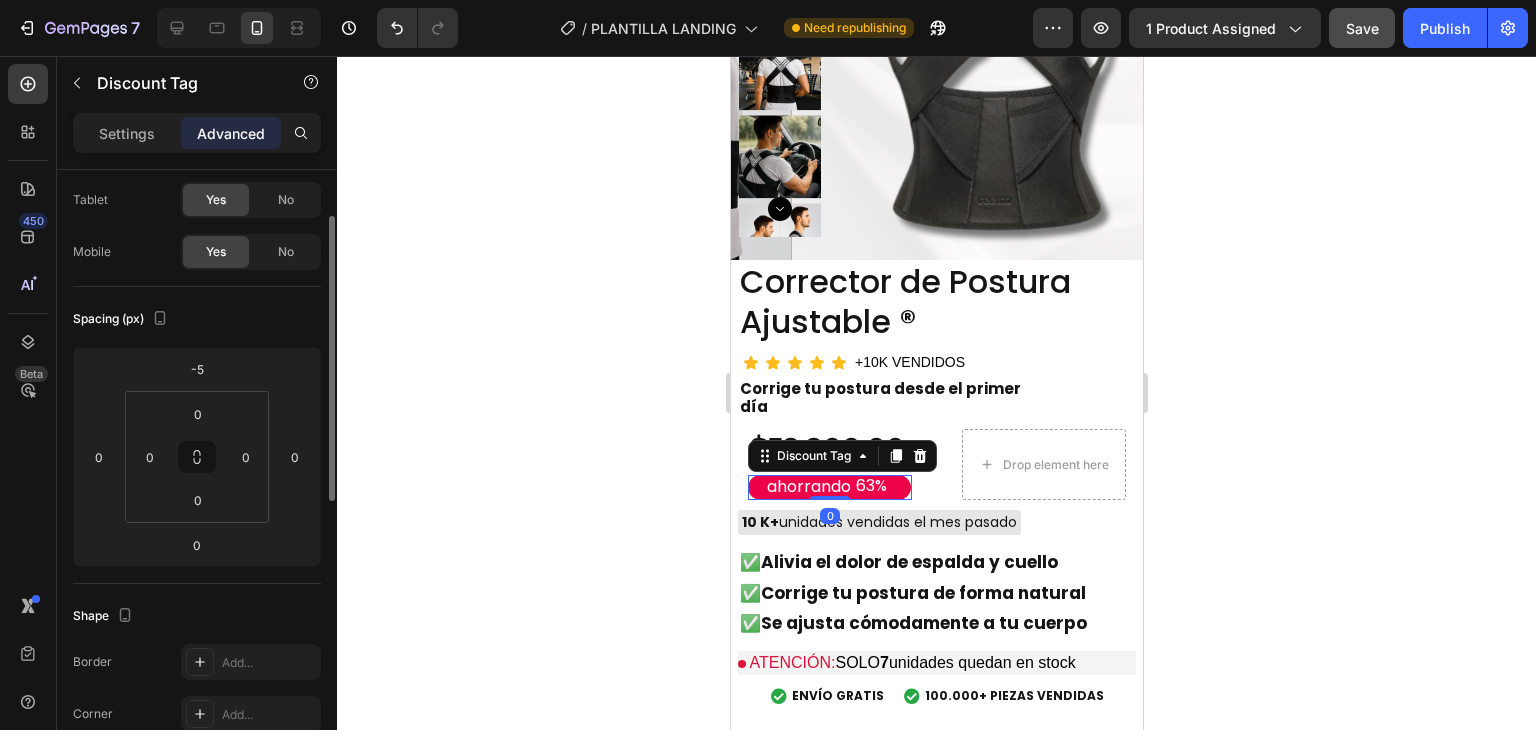 click on "ahorrando" at bounding box center [808, 487] 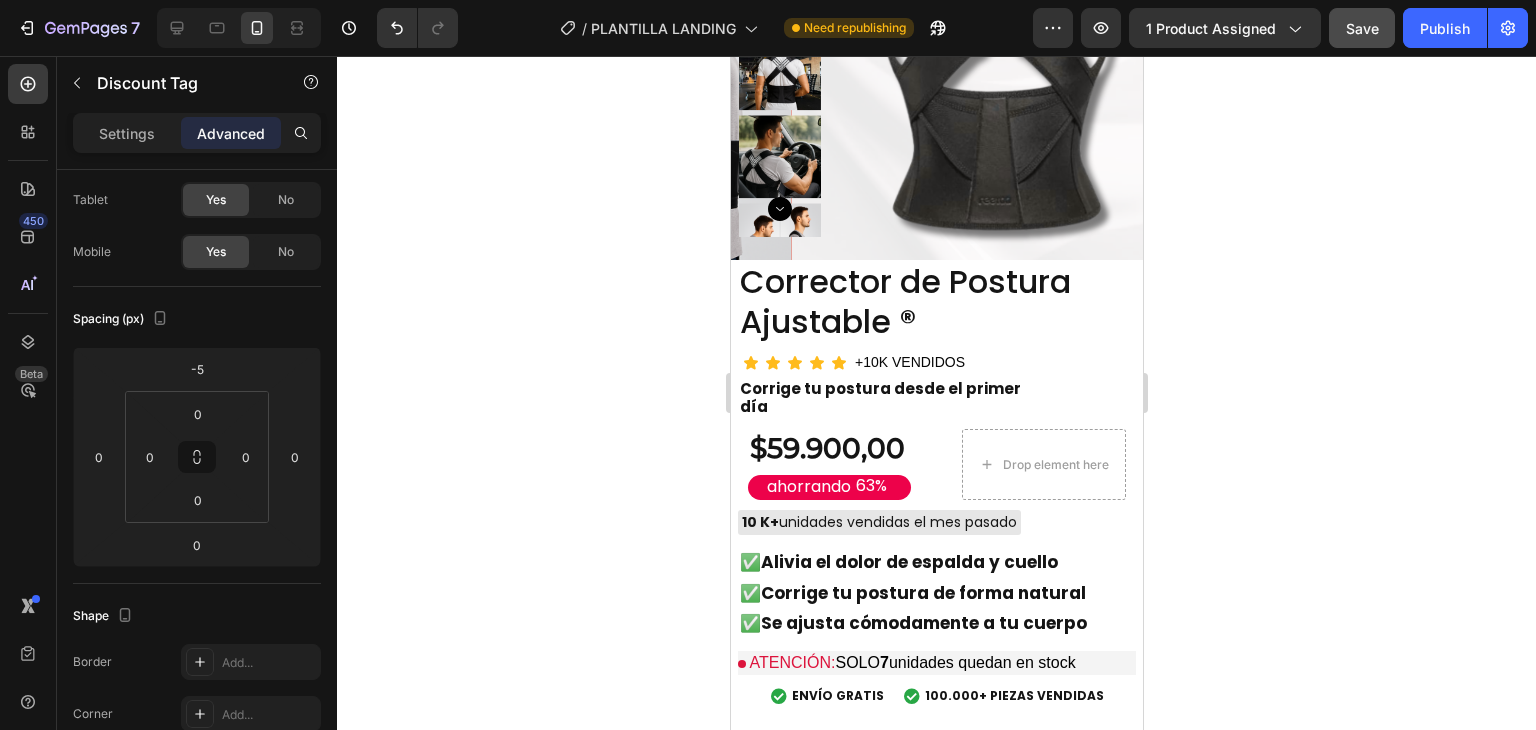 click on "ahorrando 63%" at bounding box center [828, 487] 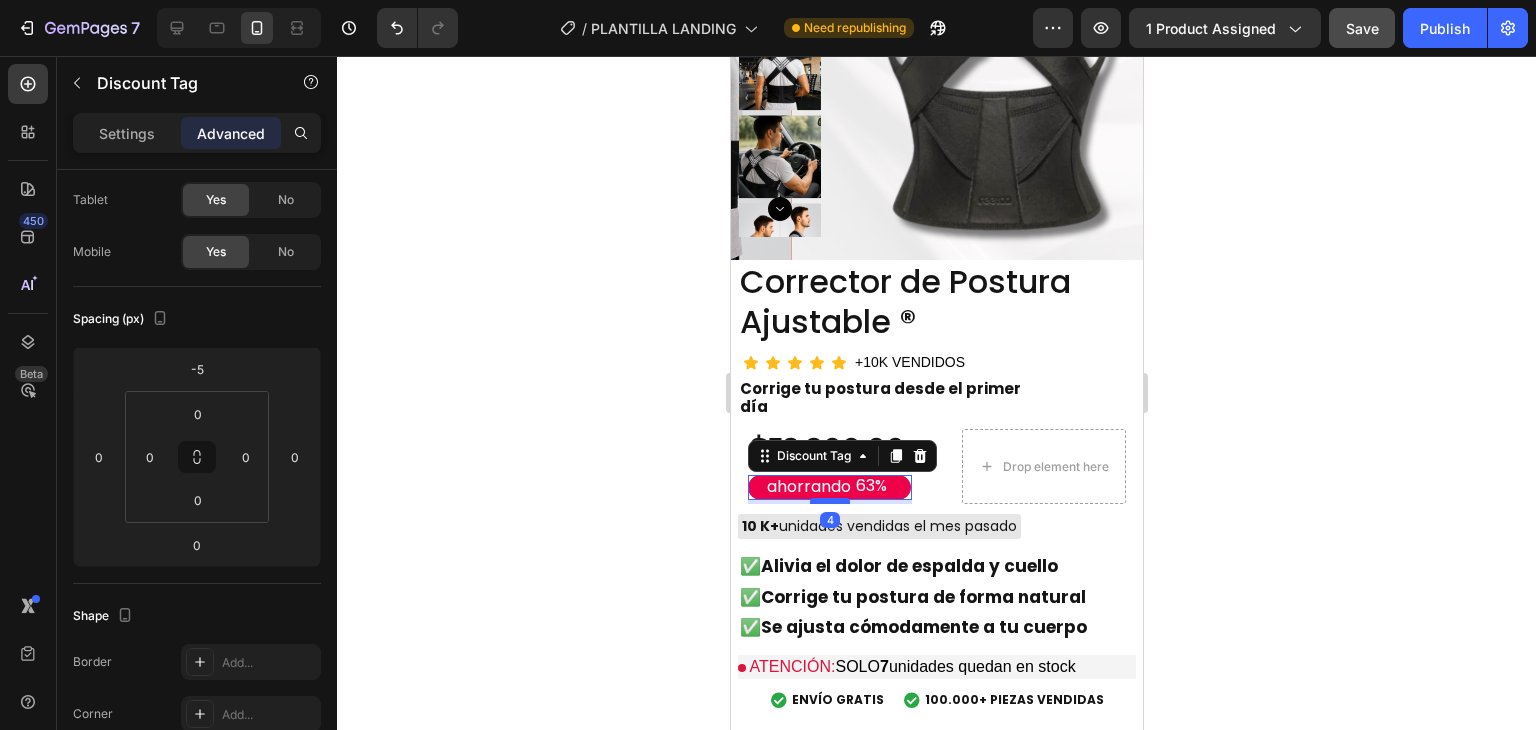 click at bounding box center (829, 501) 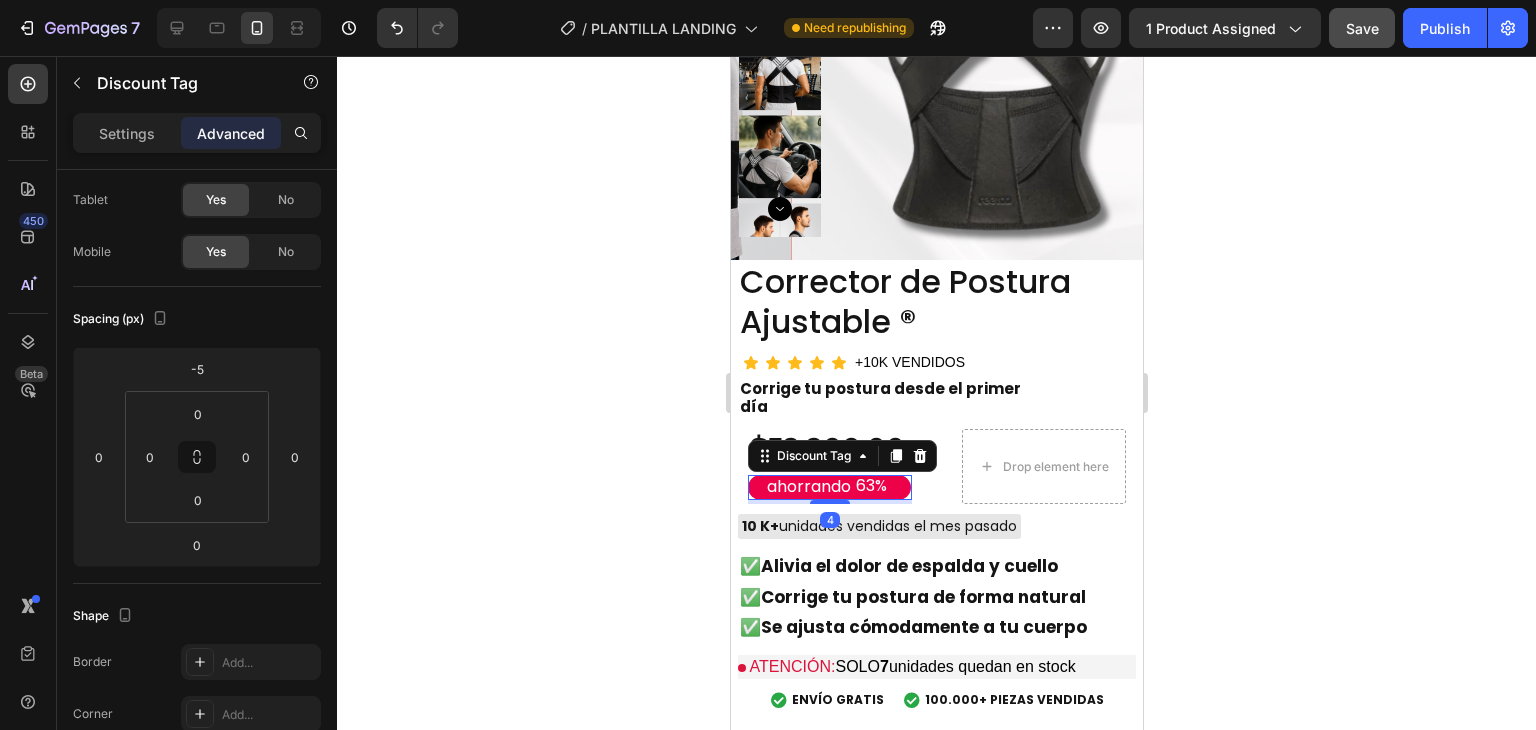 type on "4" 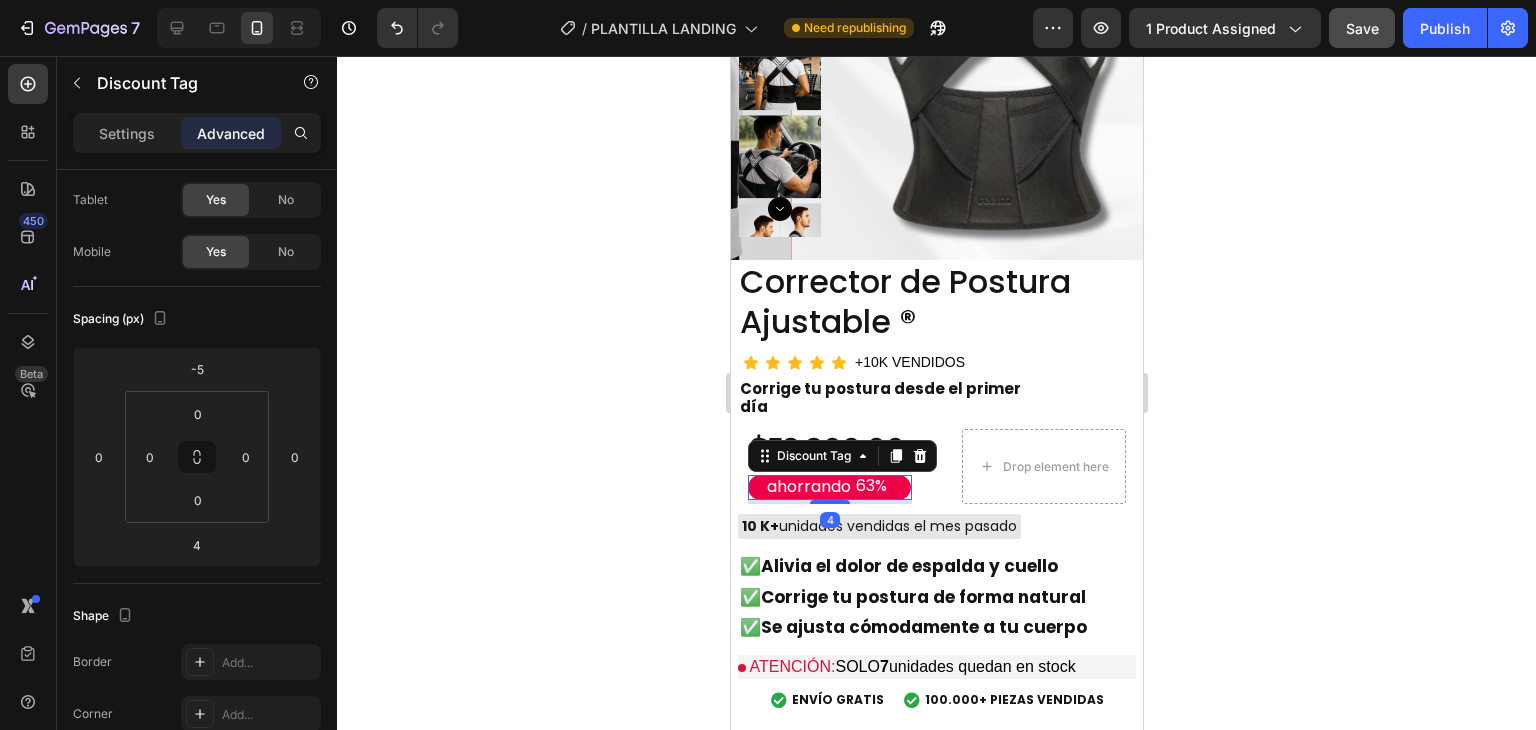click 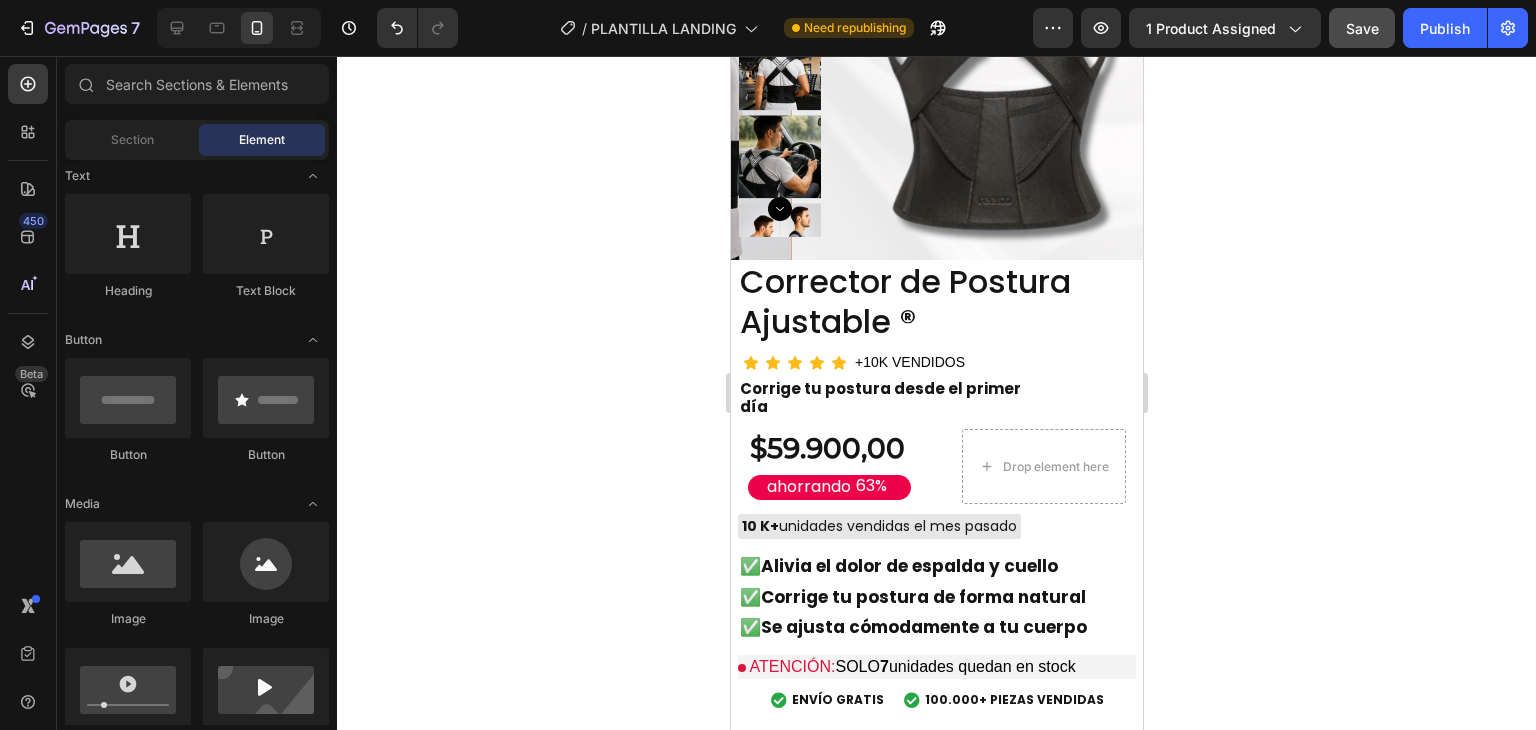 click on "Save" at bounding box center [1362, 28] 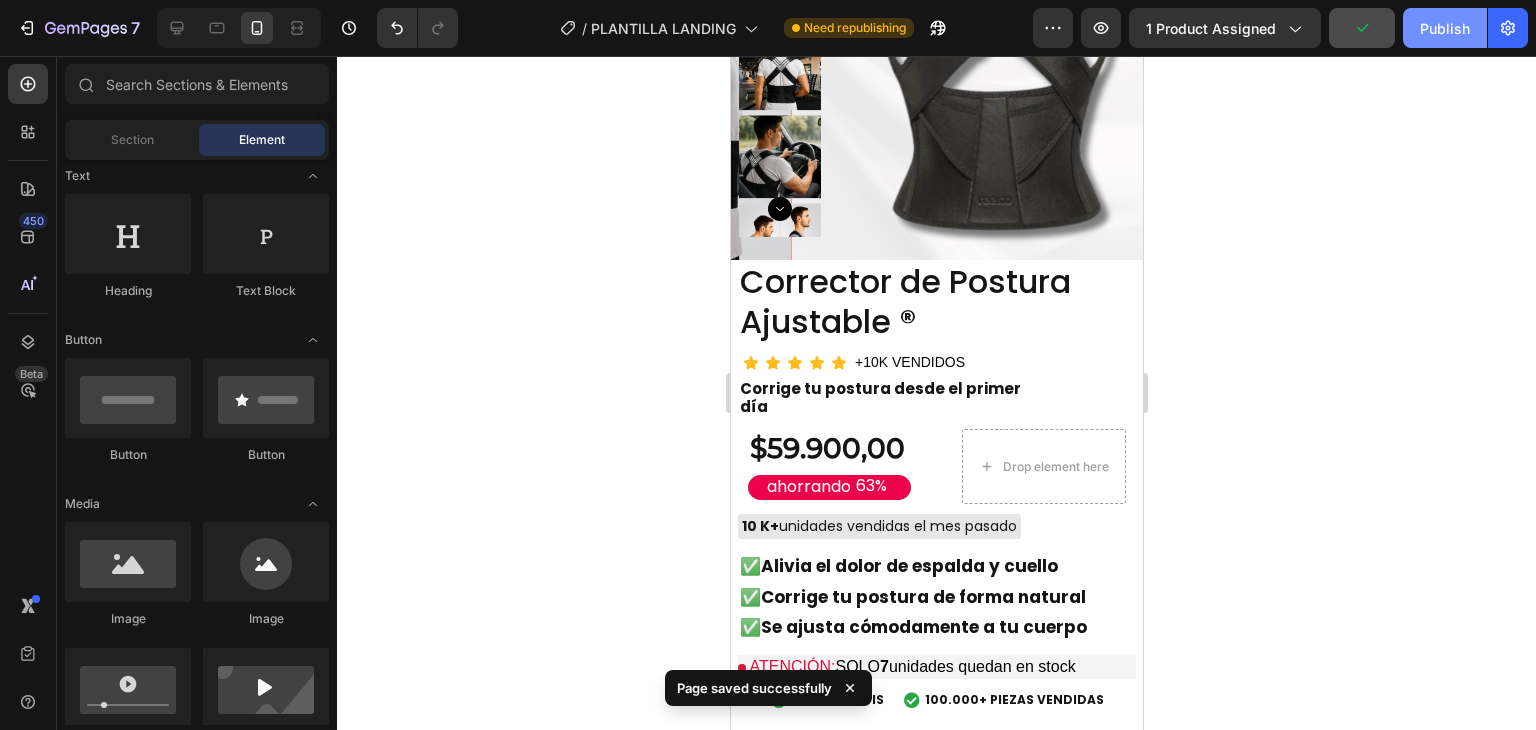click on "Publish" at bounding box center (1445, 28) 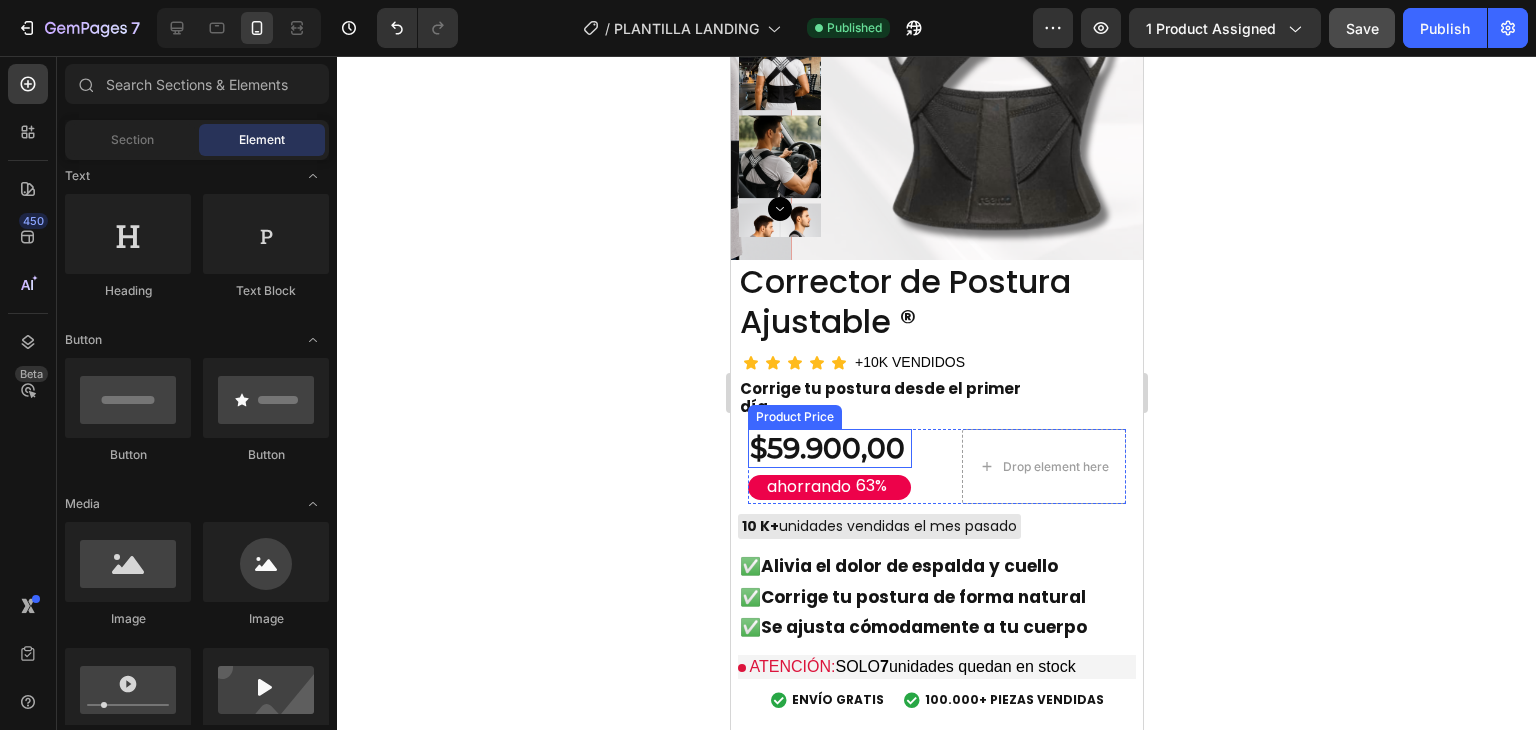 click on "$59.900,00" at bounding box center [829, 448] 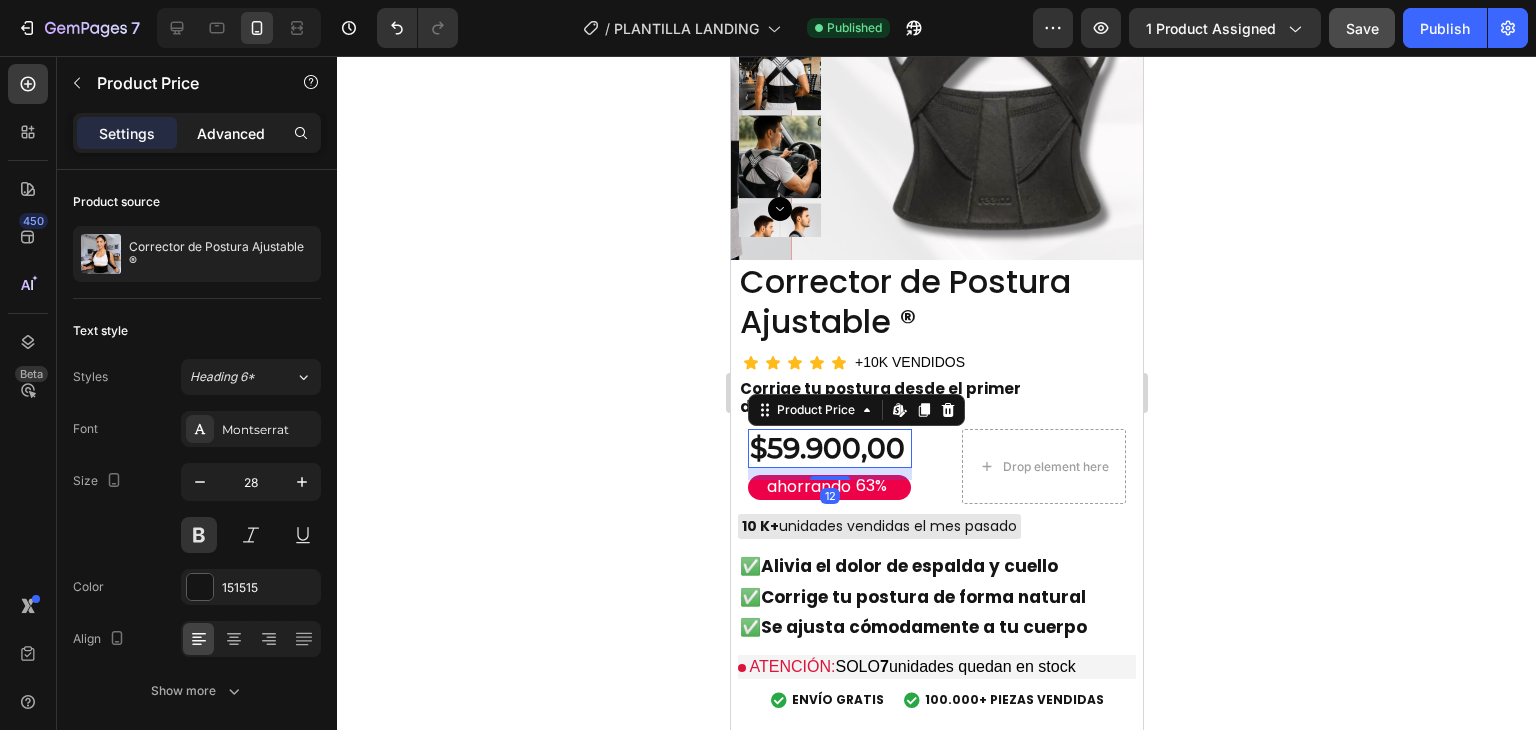 click on "Advanced" at bounding box center [231, 133] 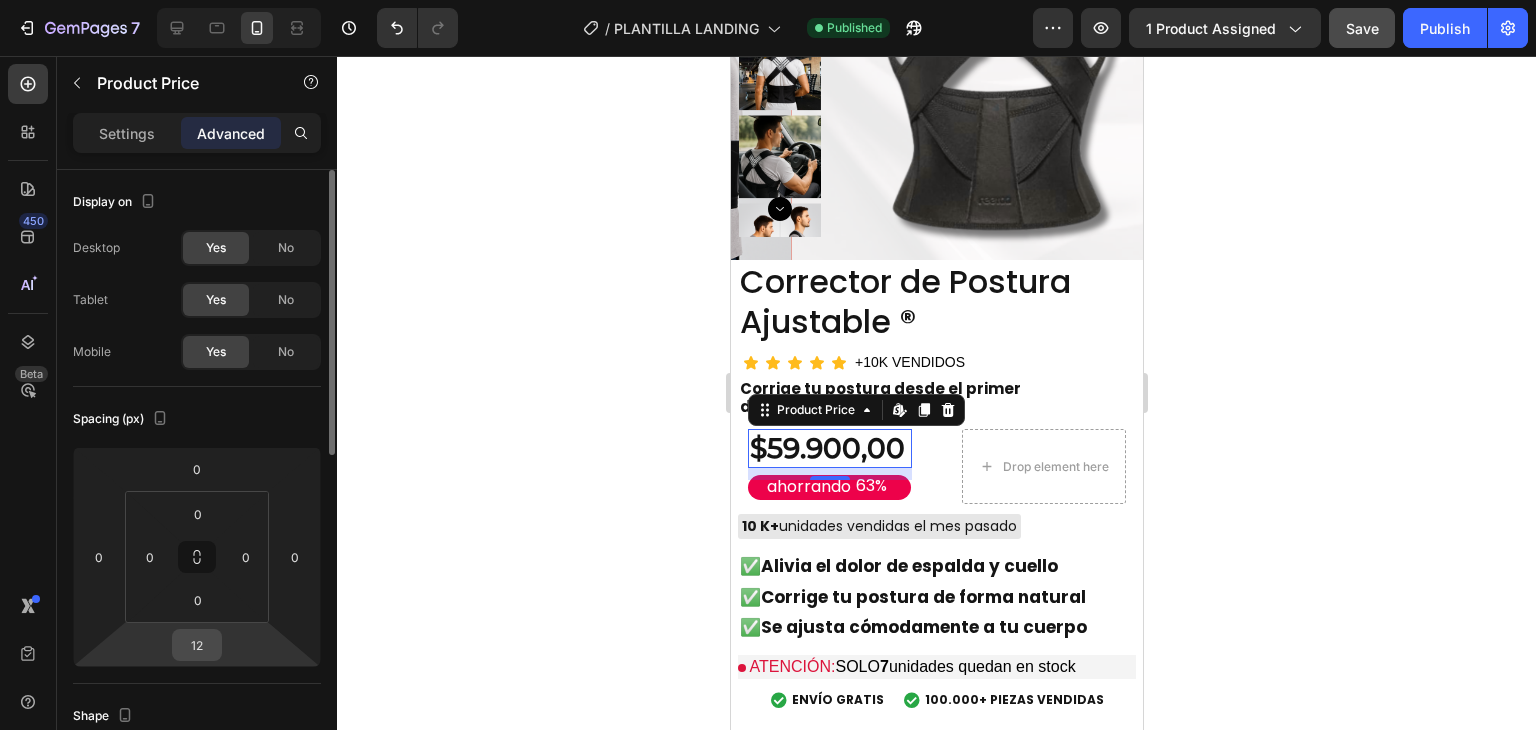 click on "12" at bounding box center [197, 645] 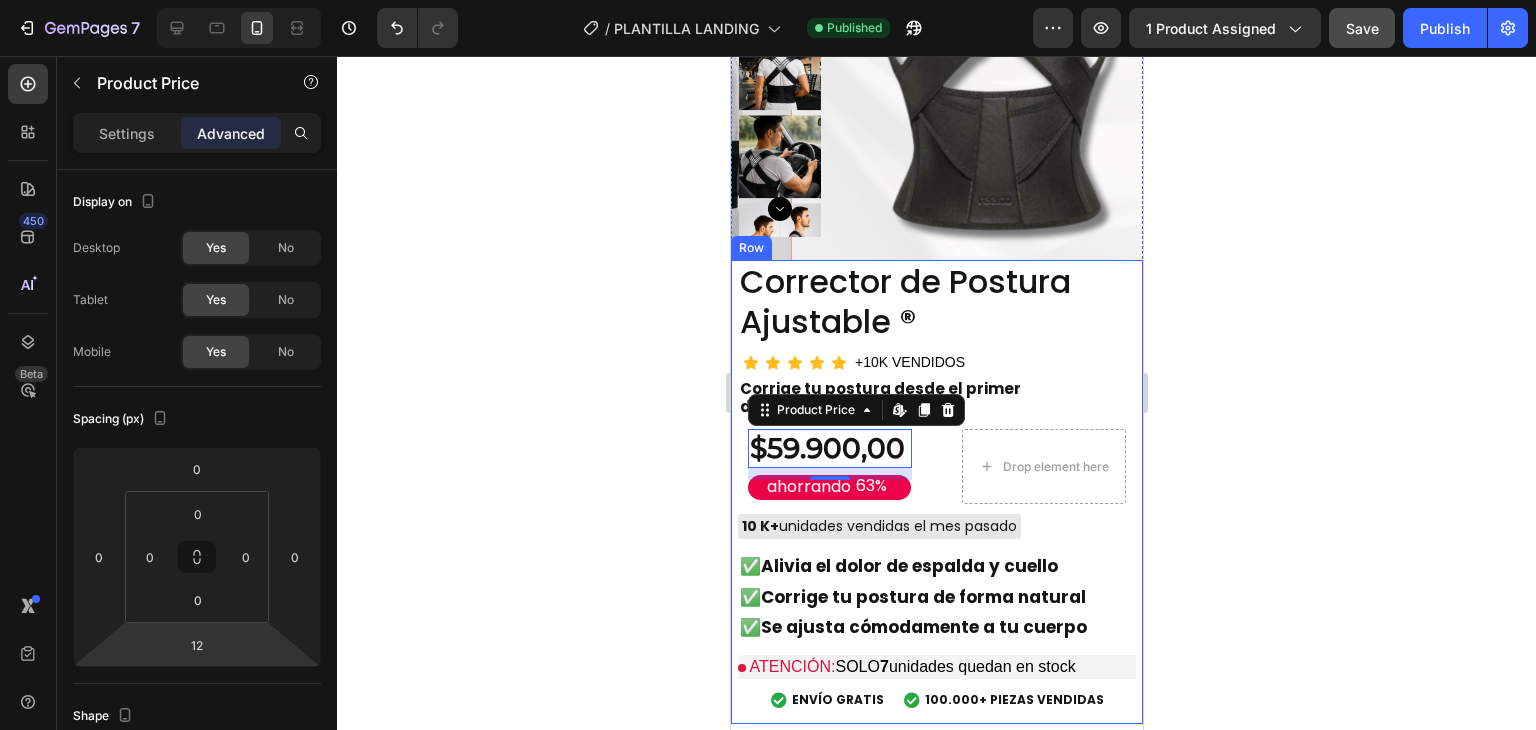 click 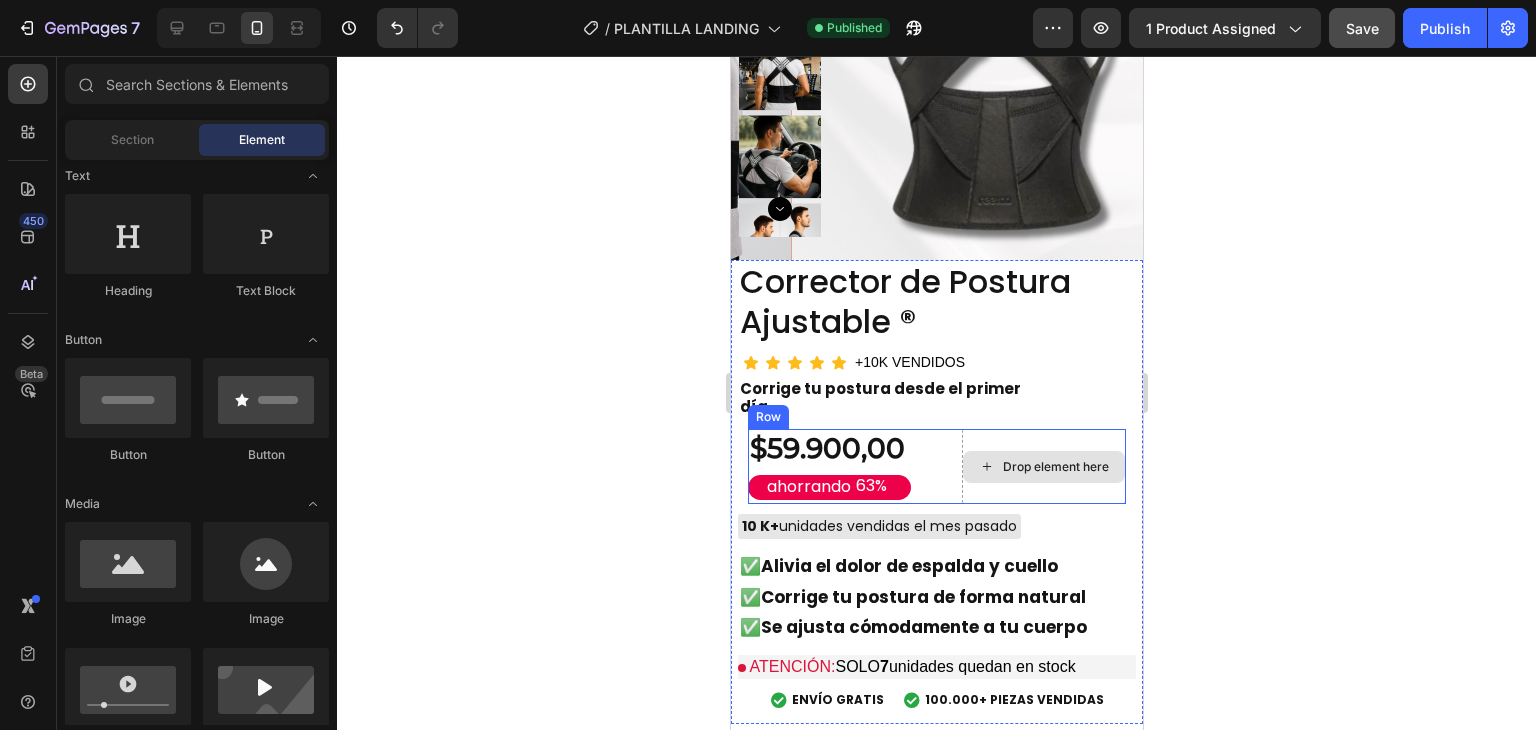 click on "$59.900,00" at bounding box center (829, 448) 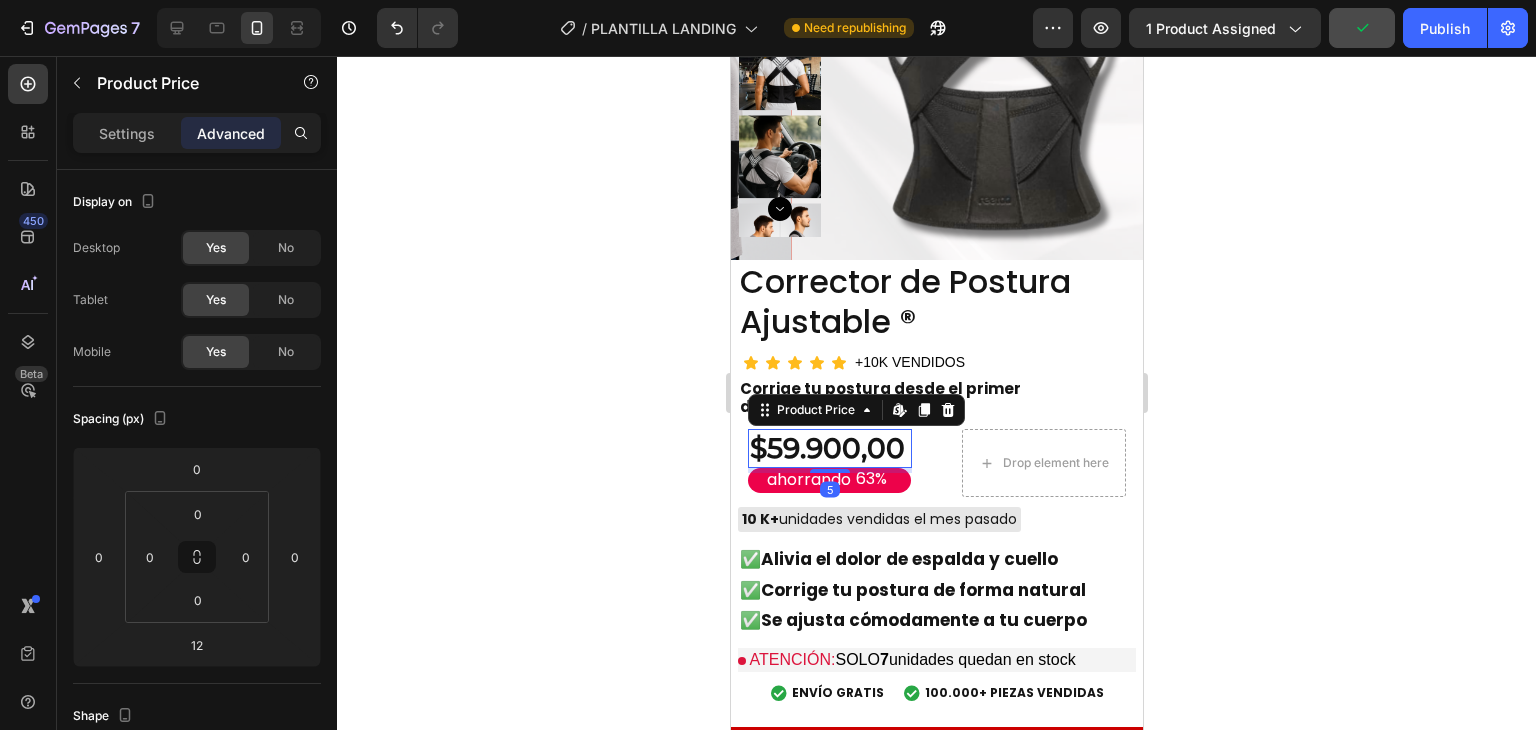 click at bounding box center (829, 471) 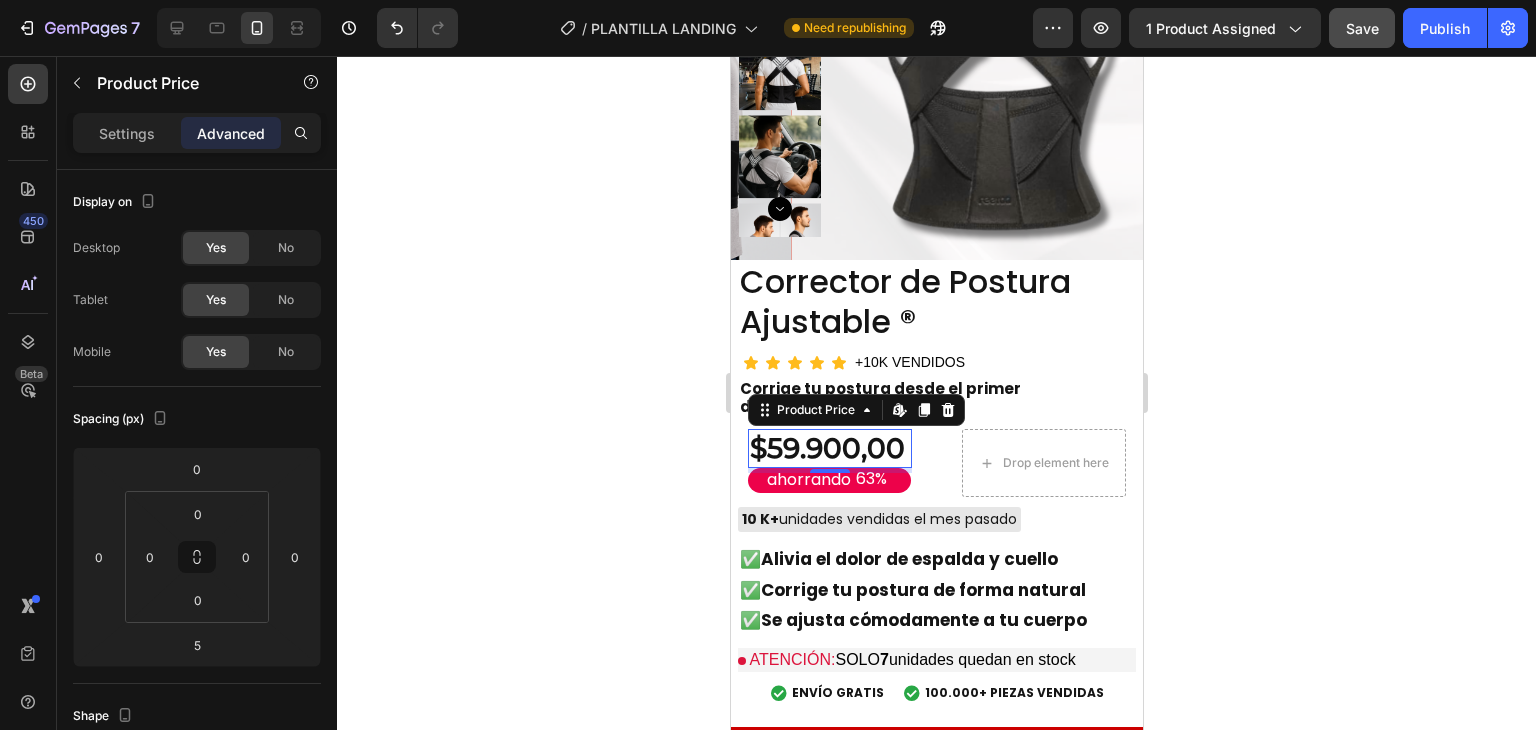 click on "$59.900,00" at bounding box center (829, 448) 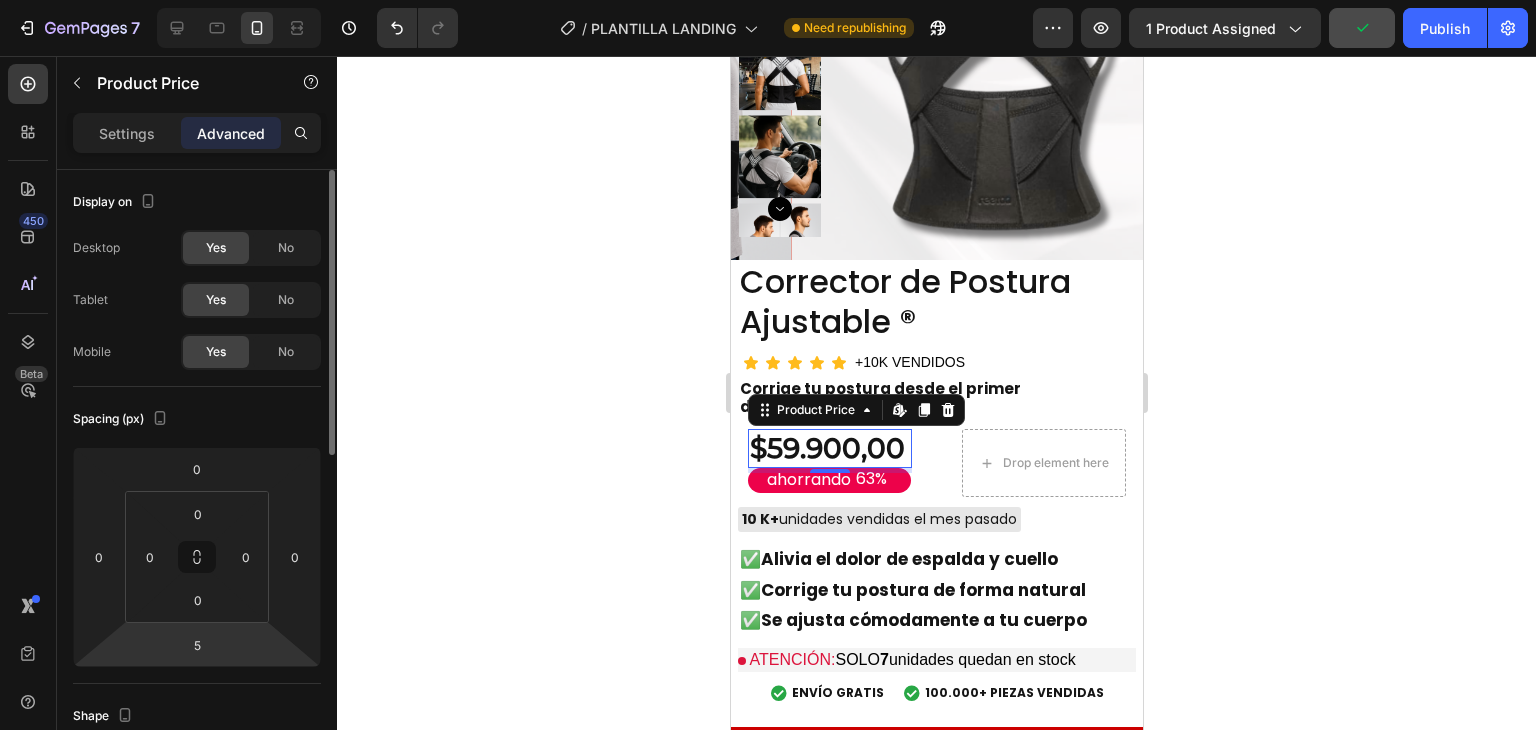 click on "7  Version history  /  PLANTILLA LANDING Need republishing Preview 1 product assigned  Publish  450 Beta Sections(30) Elements(84) Section Element Hero Section Product Detail Brands Trusted Badges Guarantee Product Breakdown How to use Testimonials Compare Bundle FAQs Social Proof Brand Story Product List Collection Blog List Contact Sticky Add to Cart Custom Footer Browse Library 450 Layout
Row
Row
Row
Row Text
Heading
Text Block Button
Button
Button Media
Image
Image" at bounding box center [768, 0] 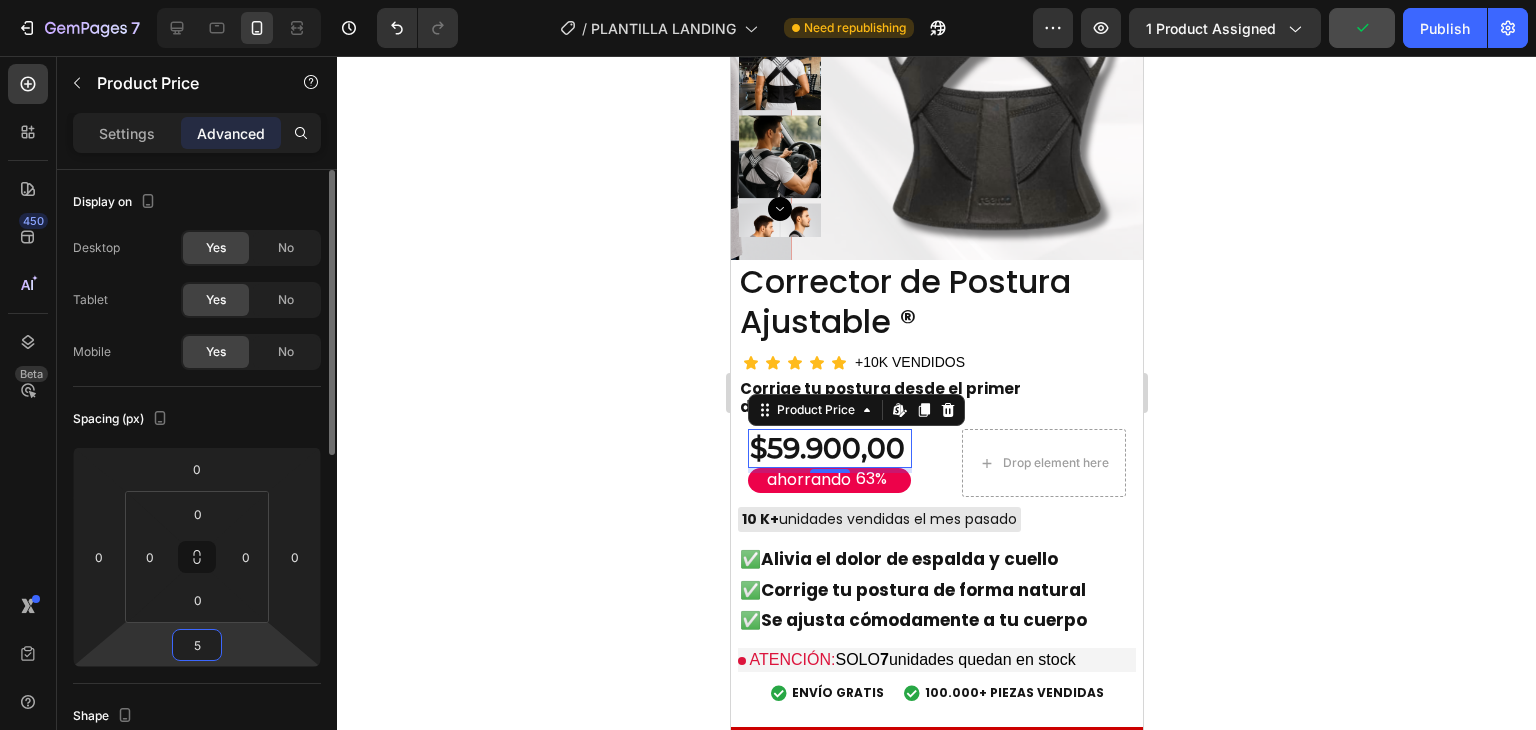 click on "5" at bounding box center (197, 645) 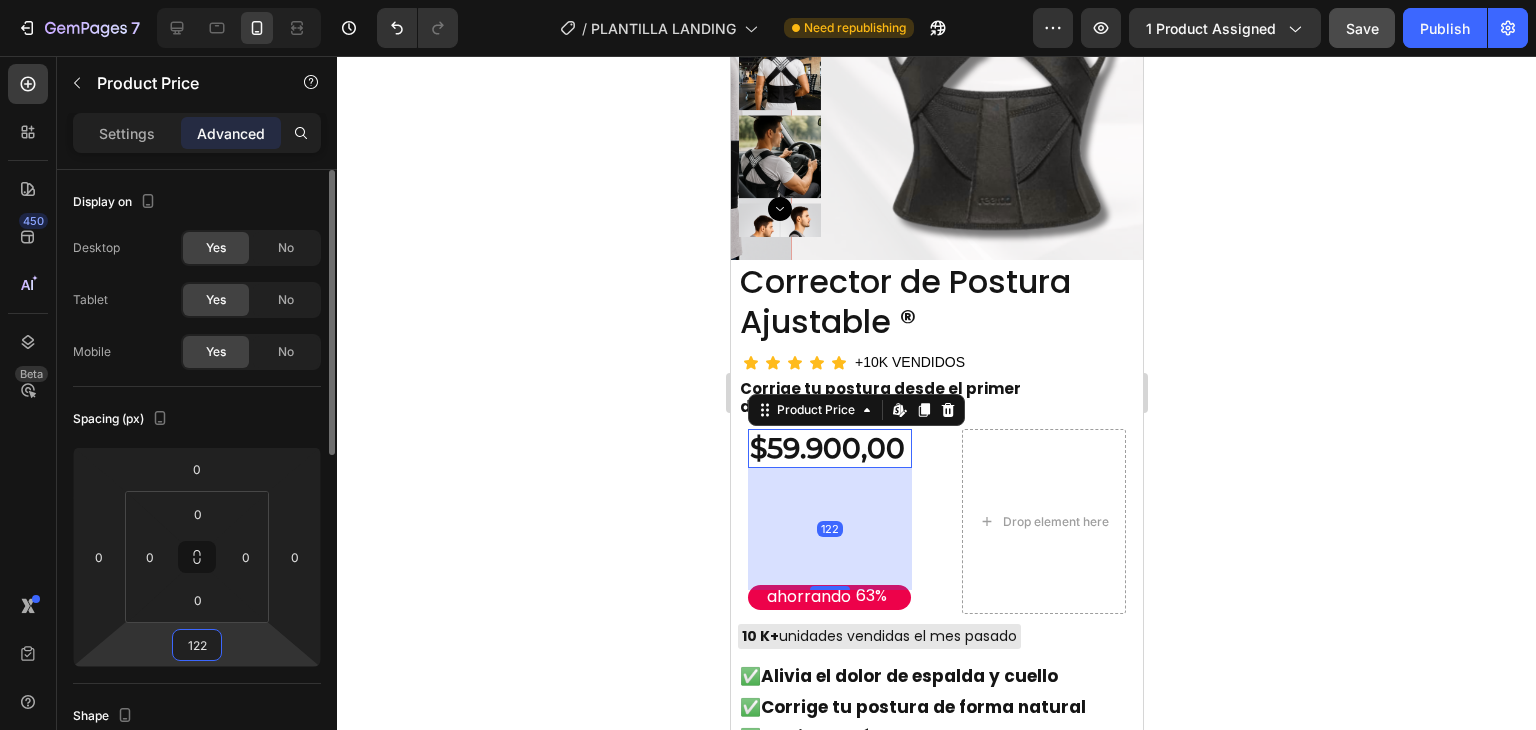 type on "12" 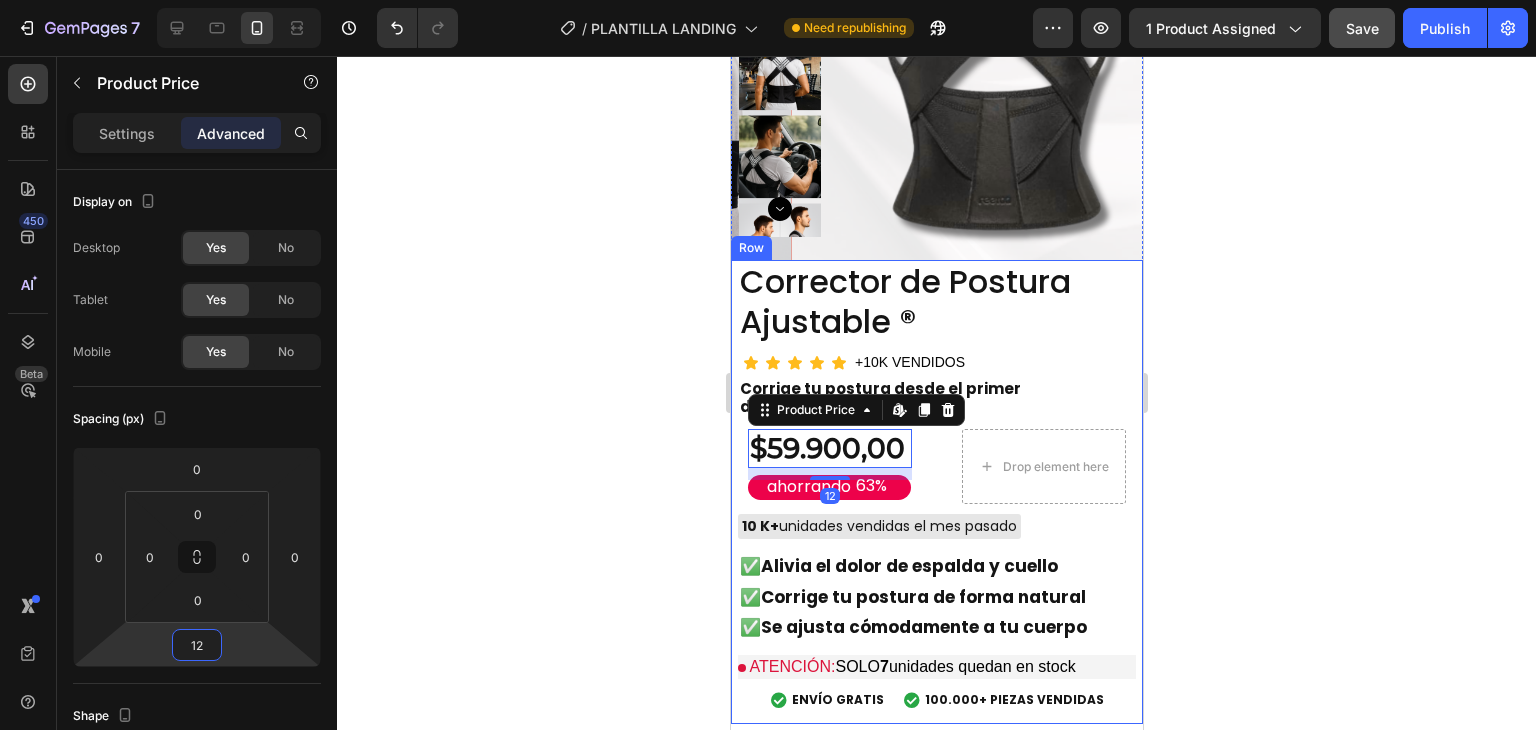 click 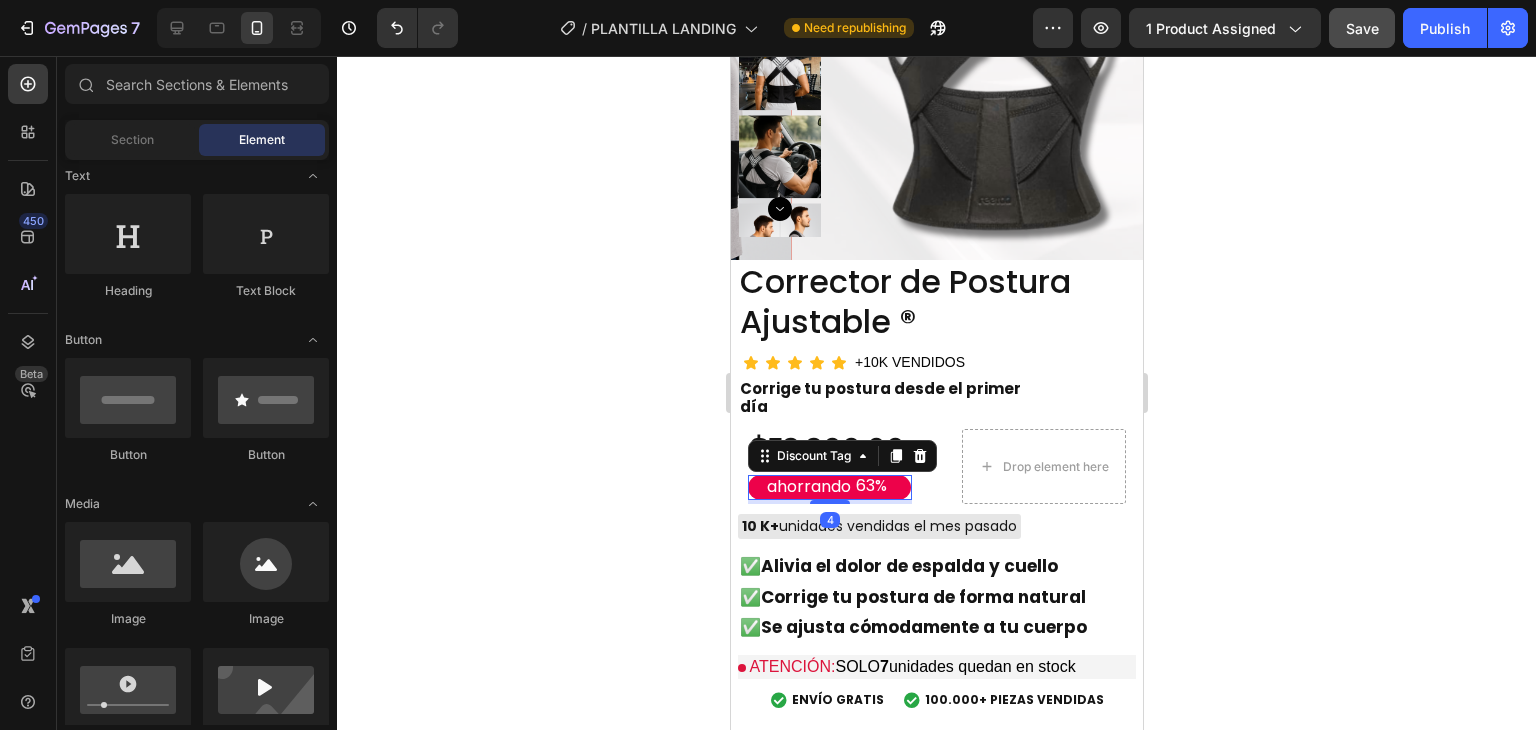 click on "ahorrando 63%" at bounding box center [828, 487] 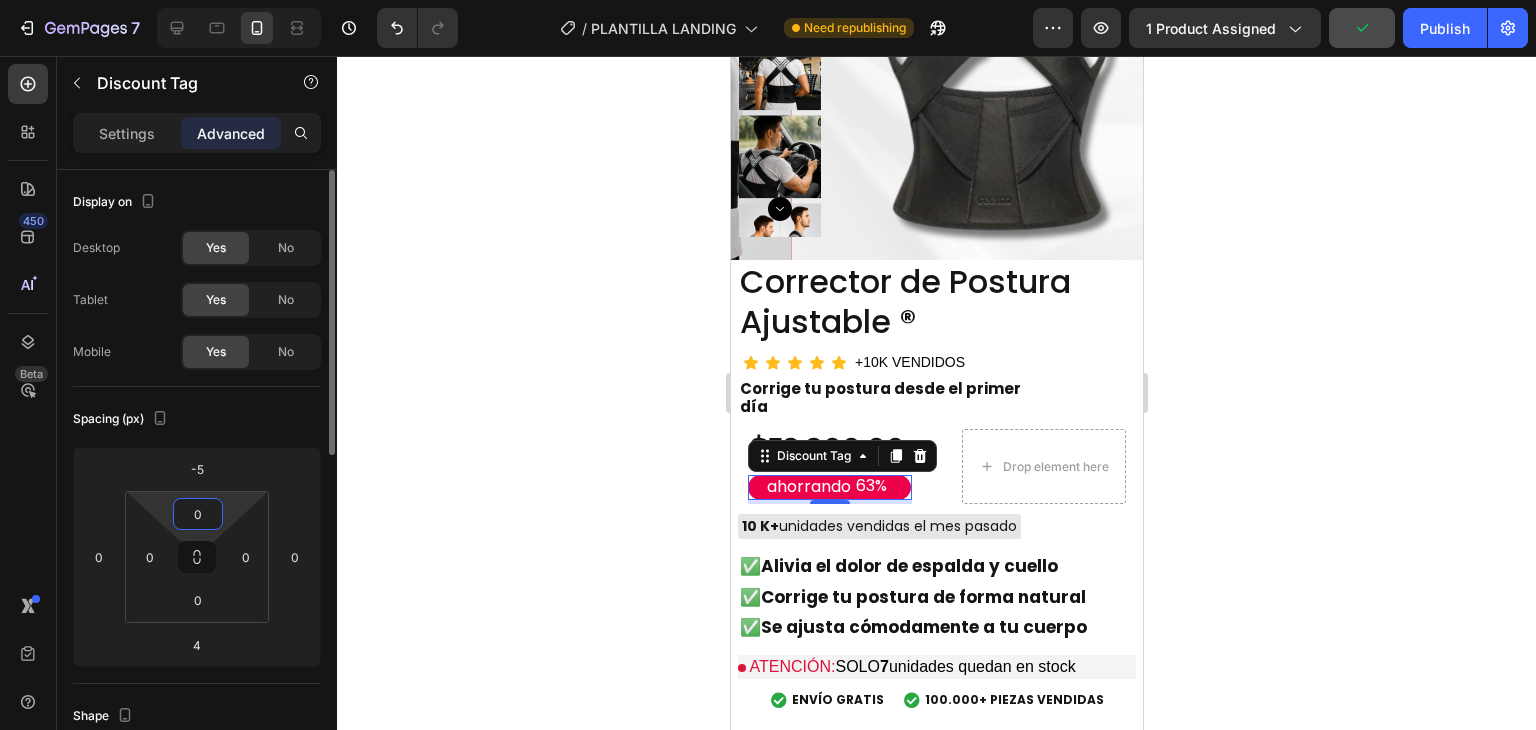click on "0" at bounding box center [198, 514] 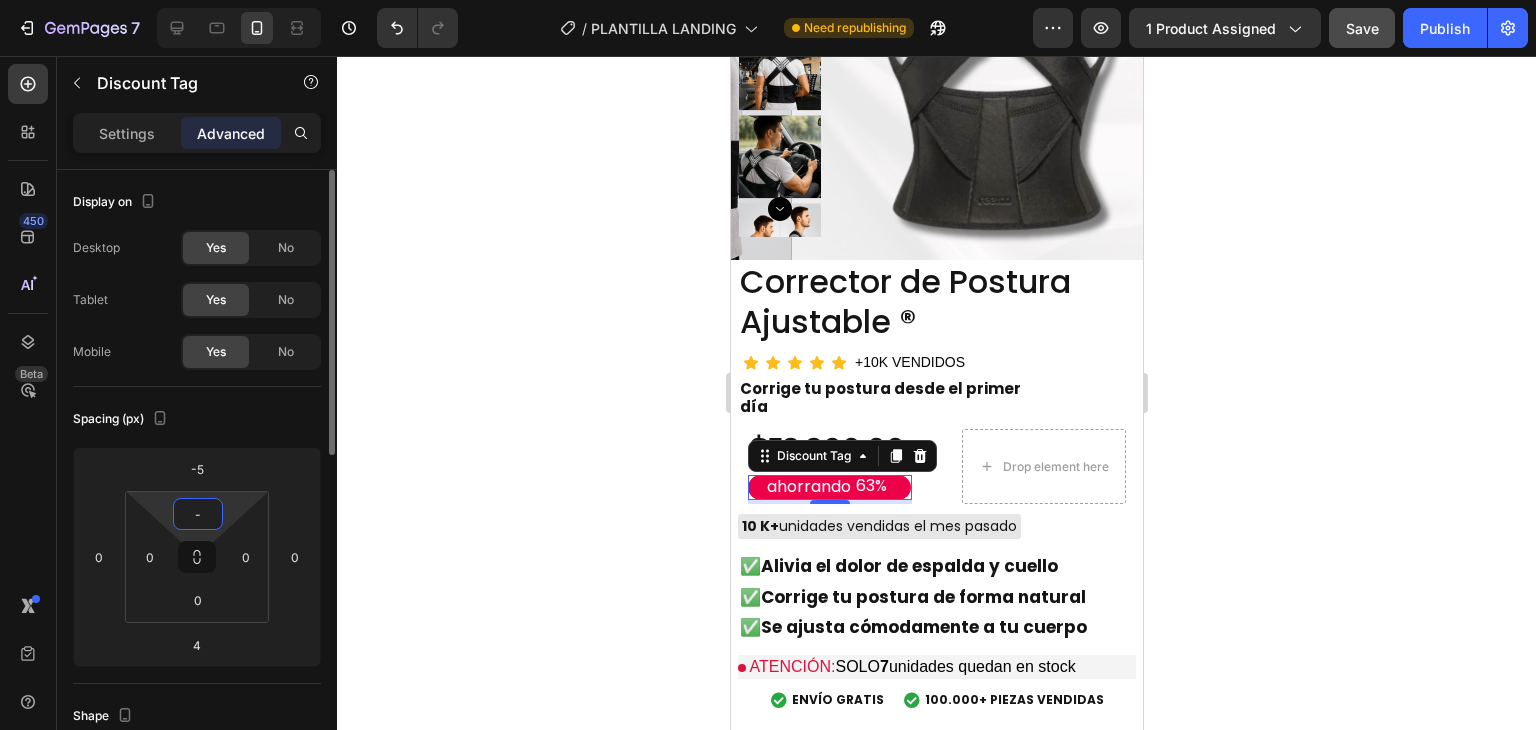 type on "-5" 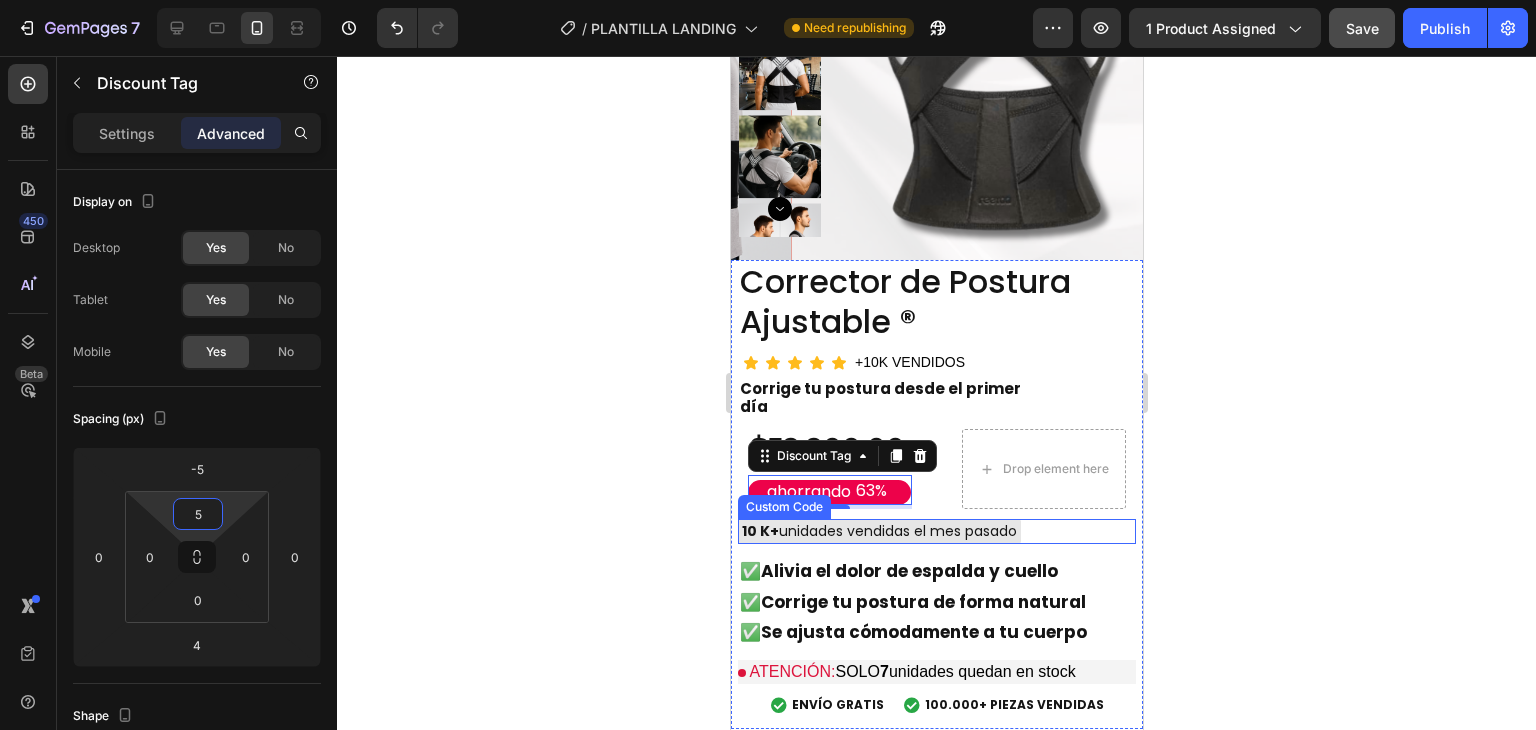 click 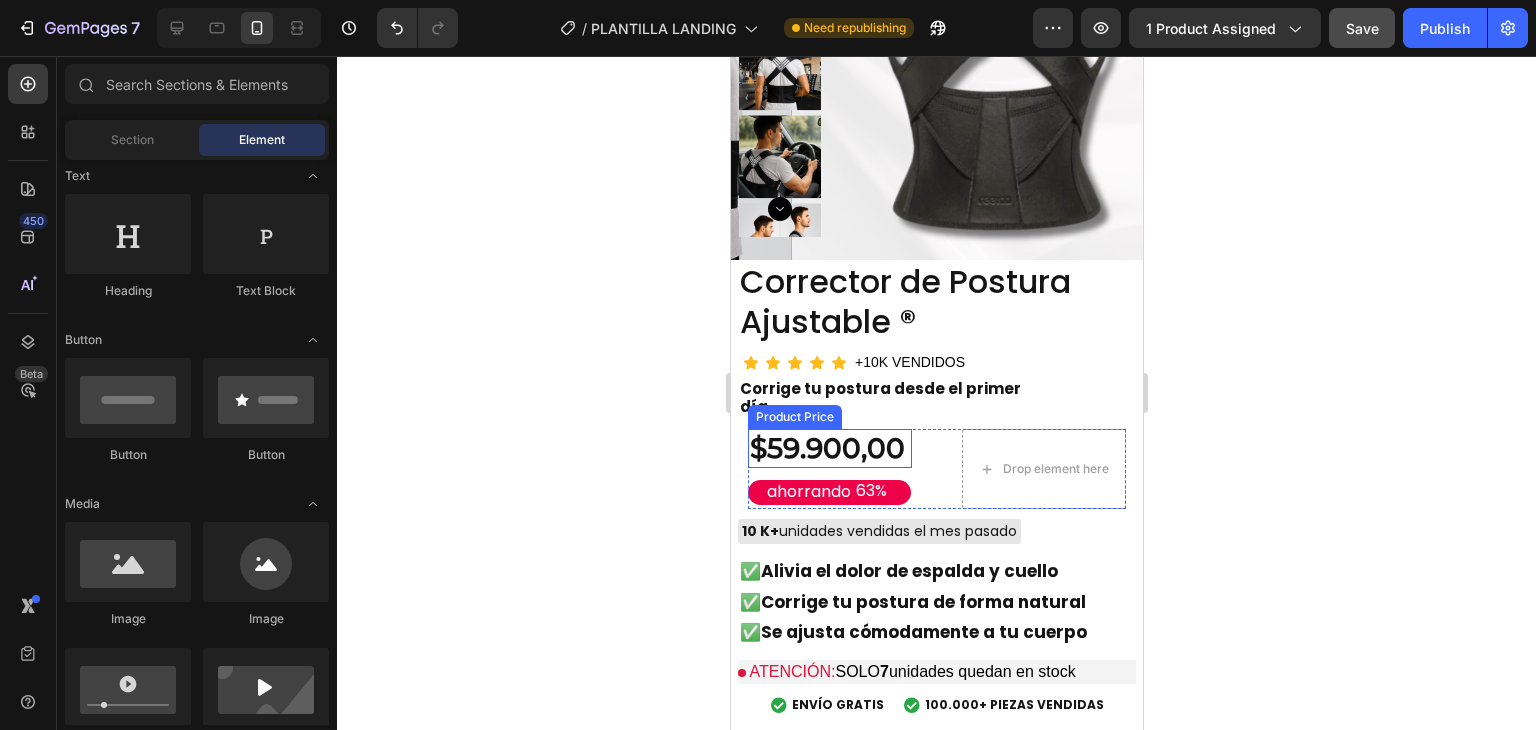 click on "$59.900,00" at bounding box center [829, 448] 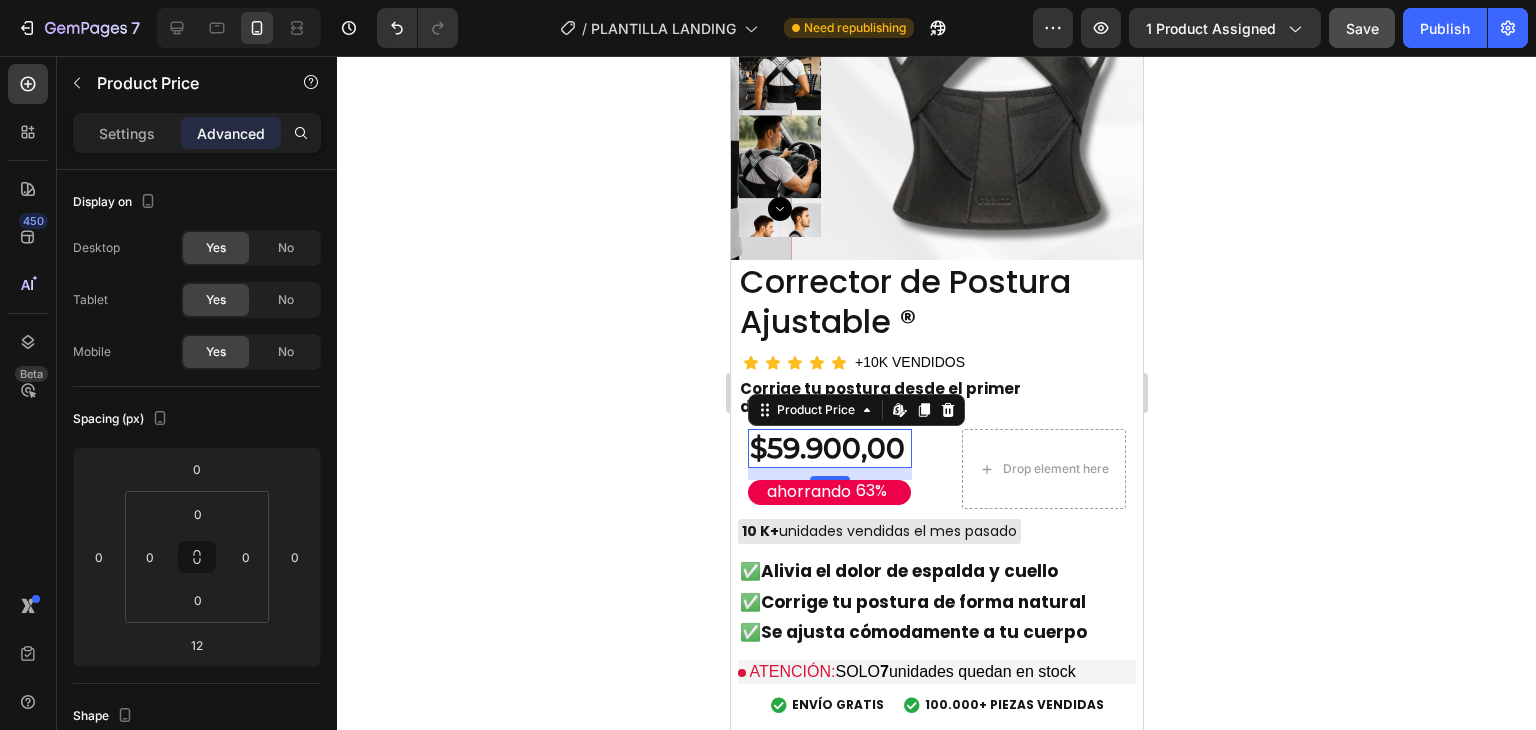 click 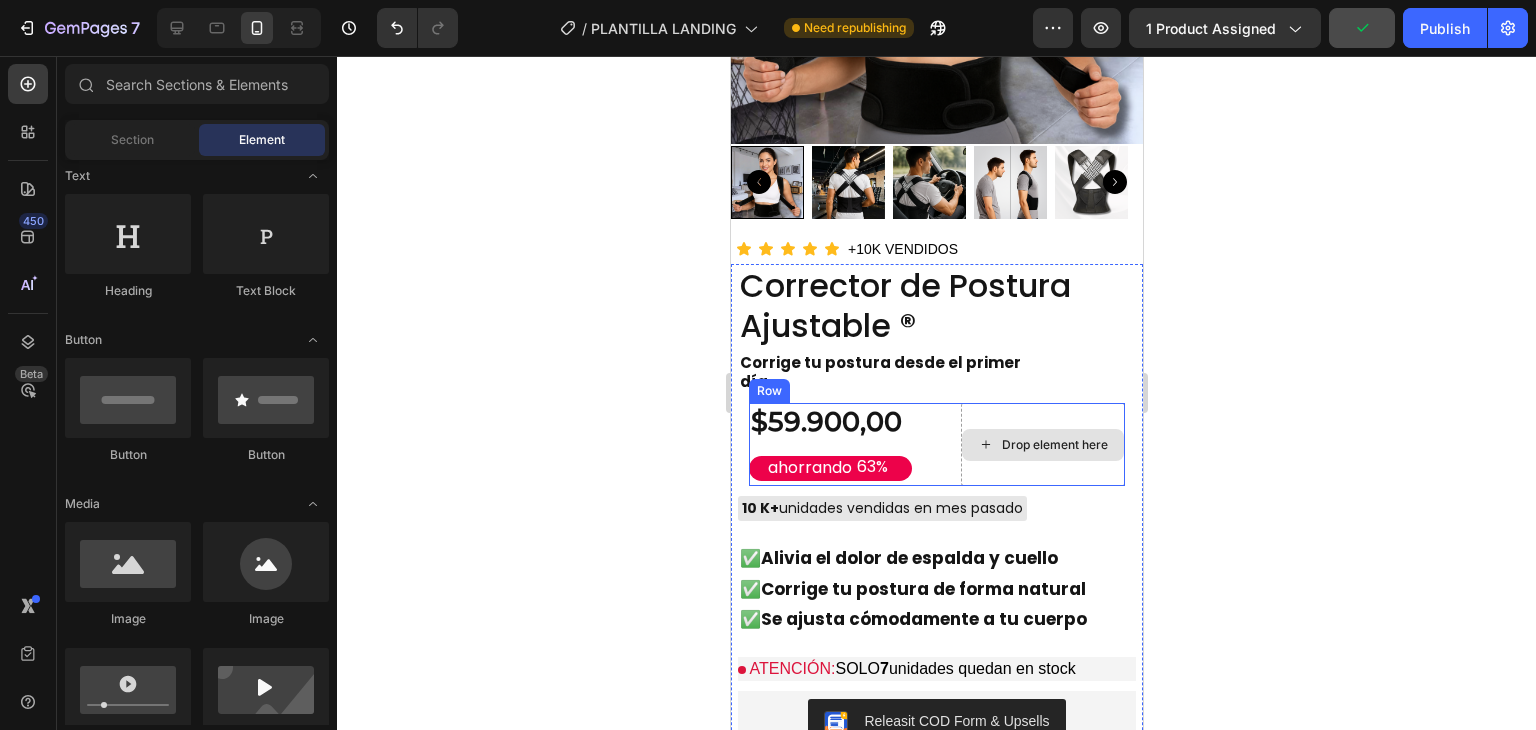 scroll, scrollTop: 2377, scrollLeft: 0, axis: vertical 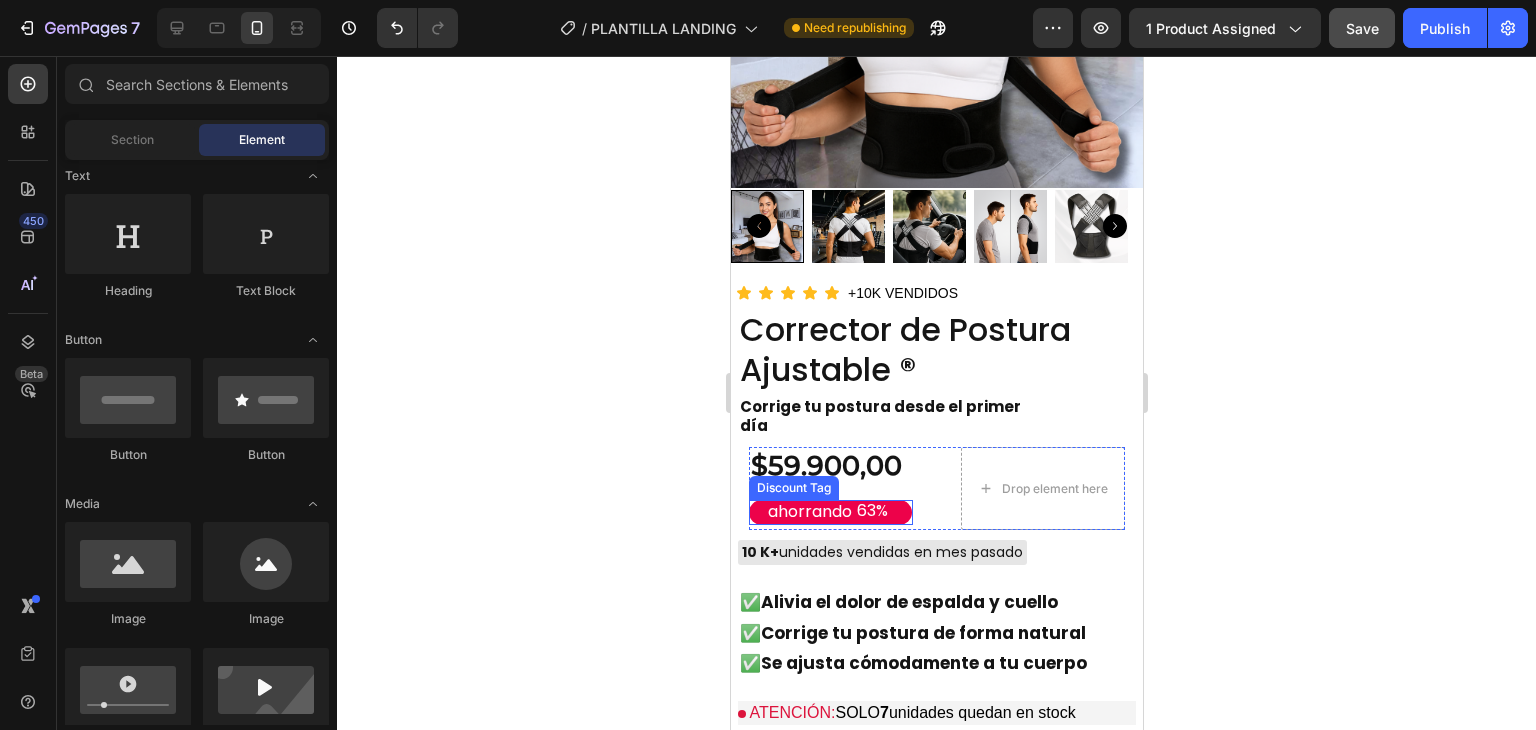 click on "ahorrando 63%" at bounding box center [829, 512] 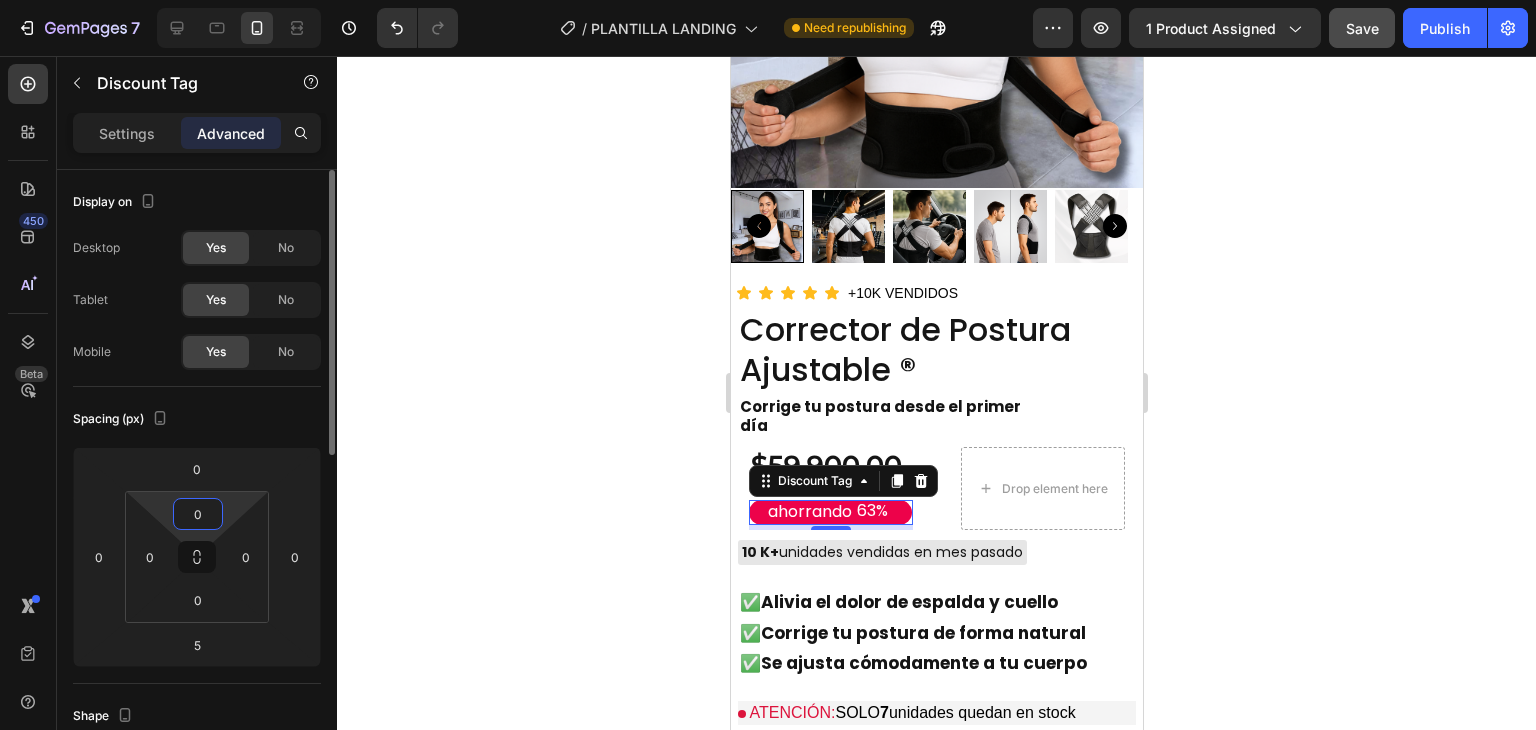 click on "0" at bounding box center [198, 514] 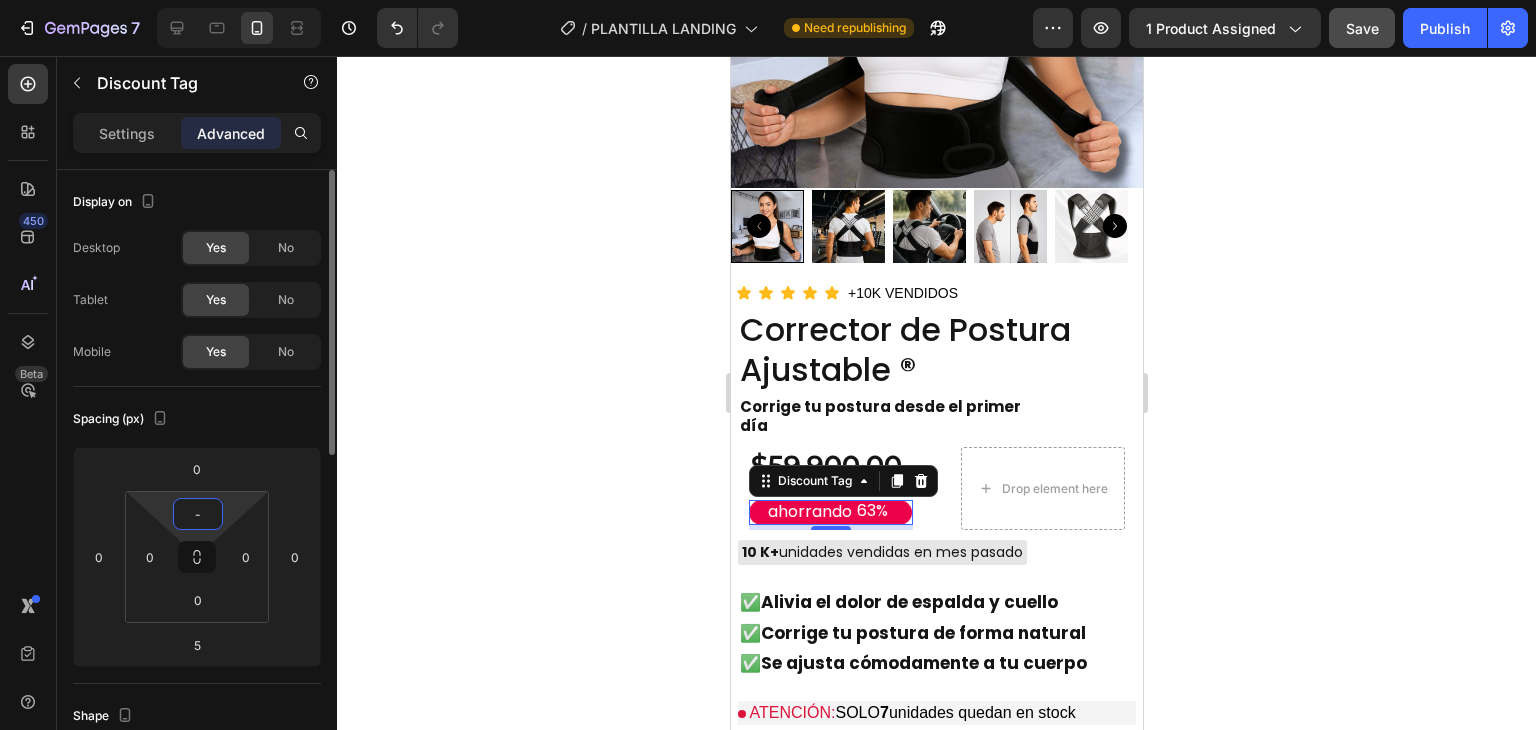 type on "-5" 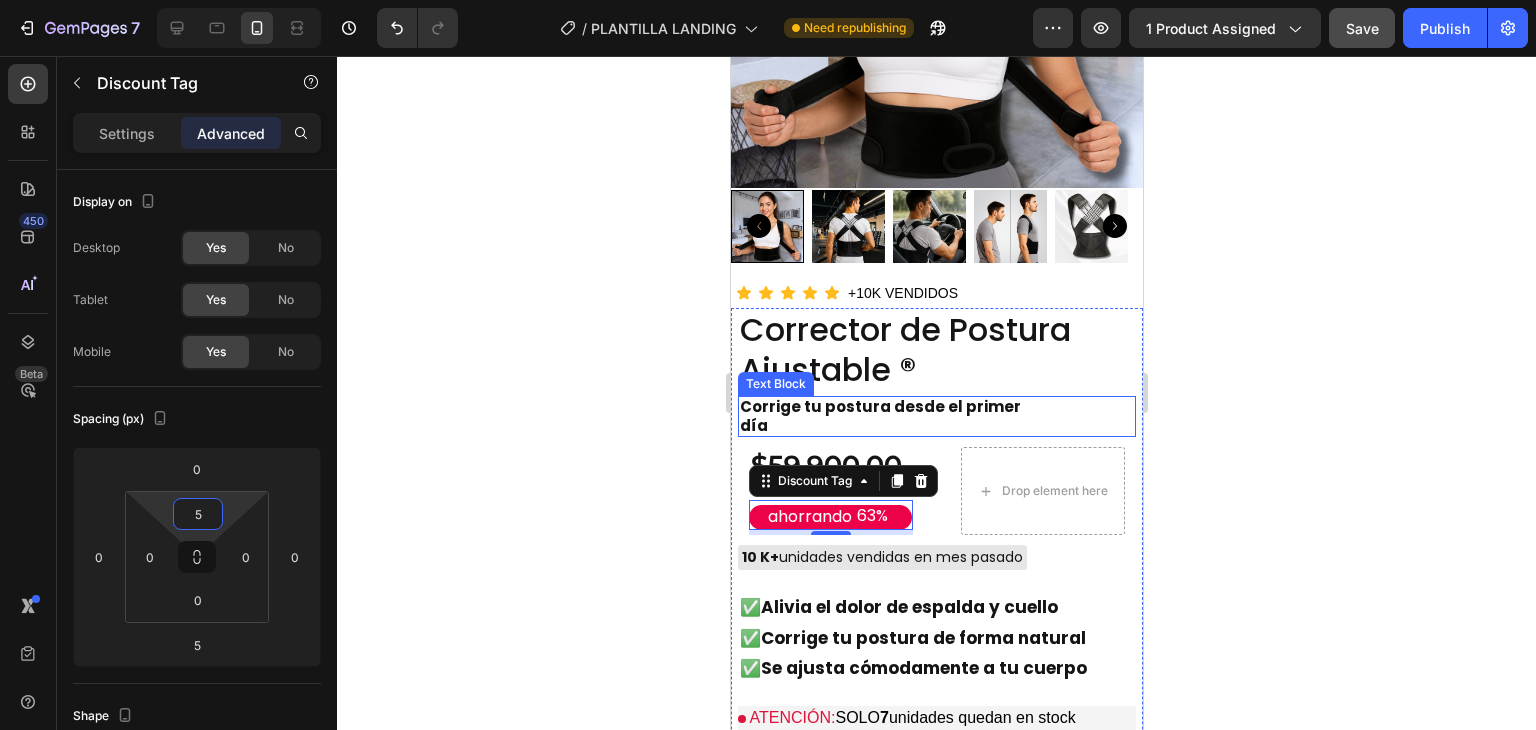 click 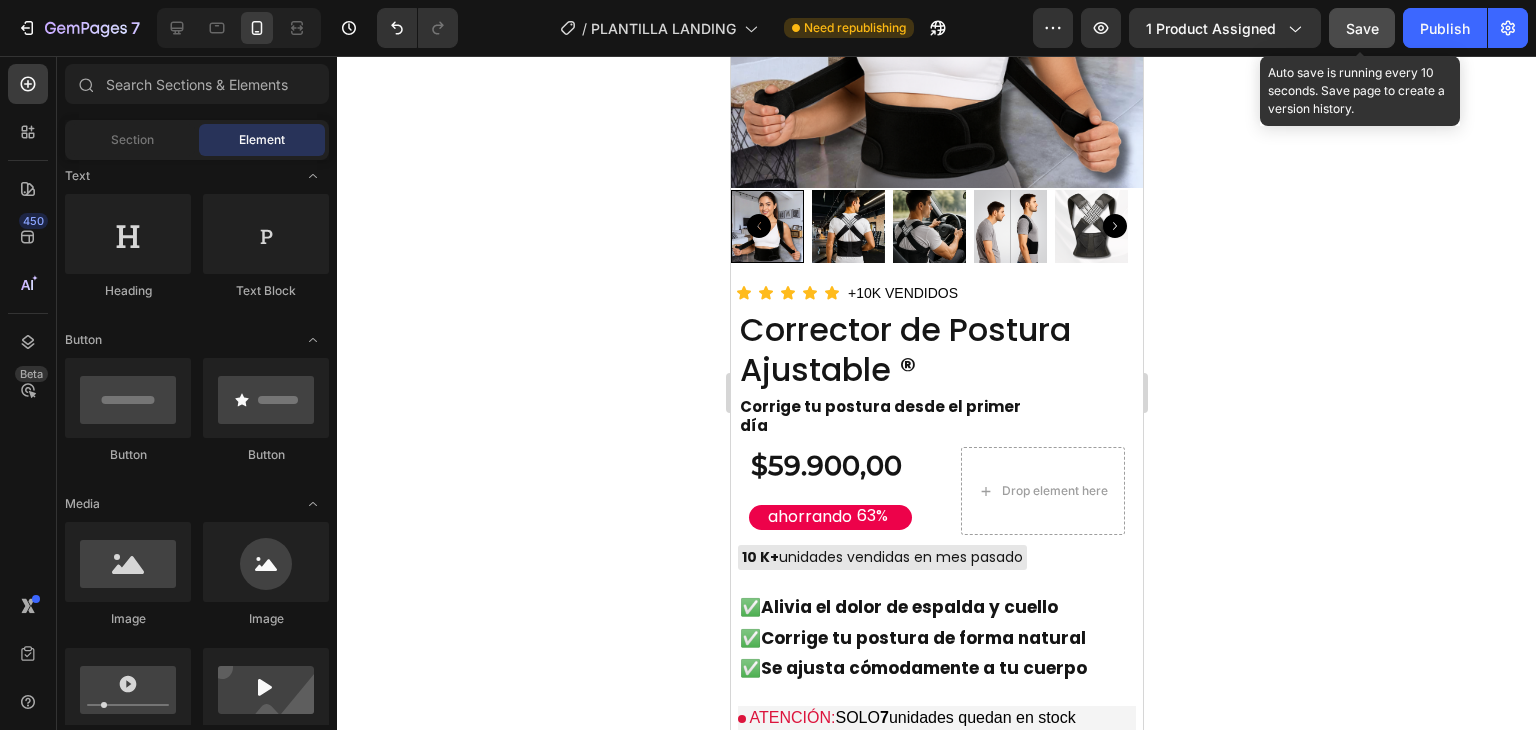 click on "Save" at bounding box center (1362, 28) 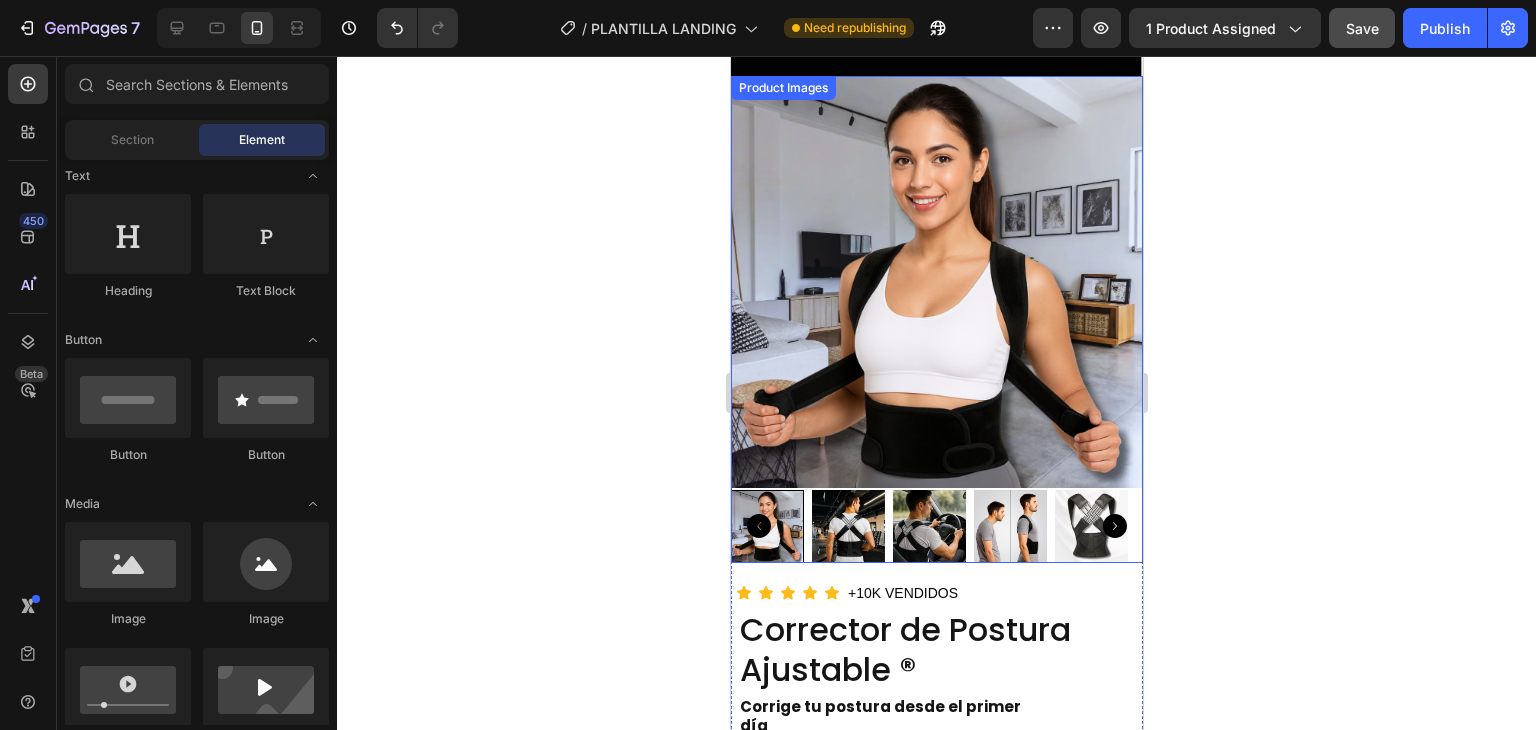 scroll, scrollTop: 2377, scrollLeft: 0, axis: vertical 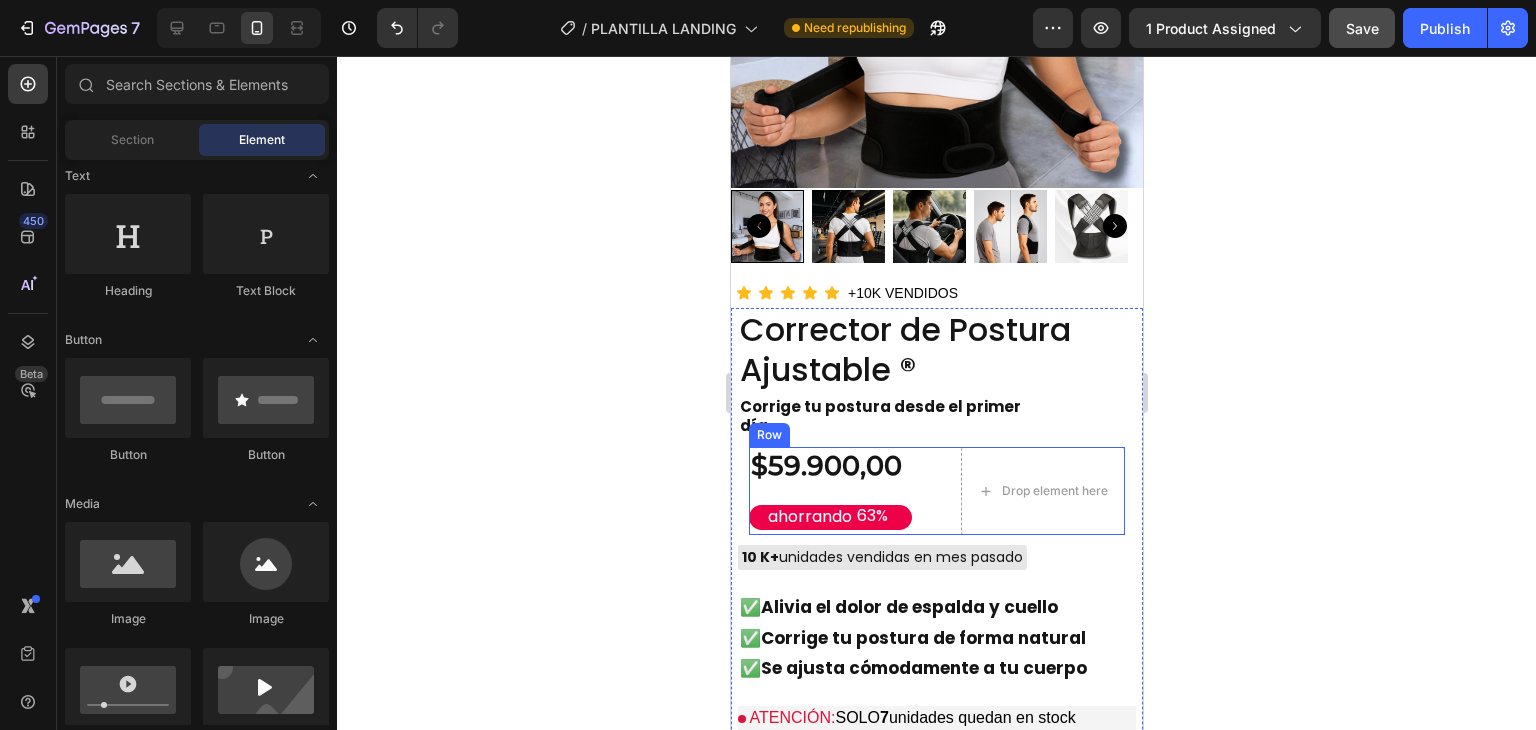 click on "$59.900,00" at bounding box center (830, 466) 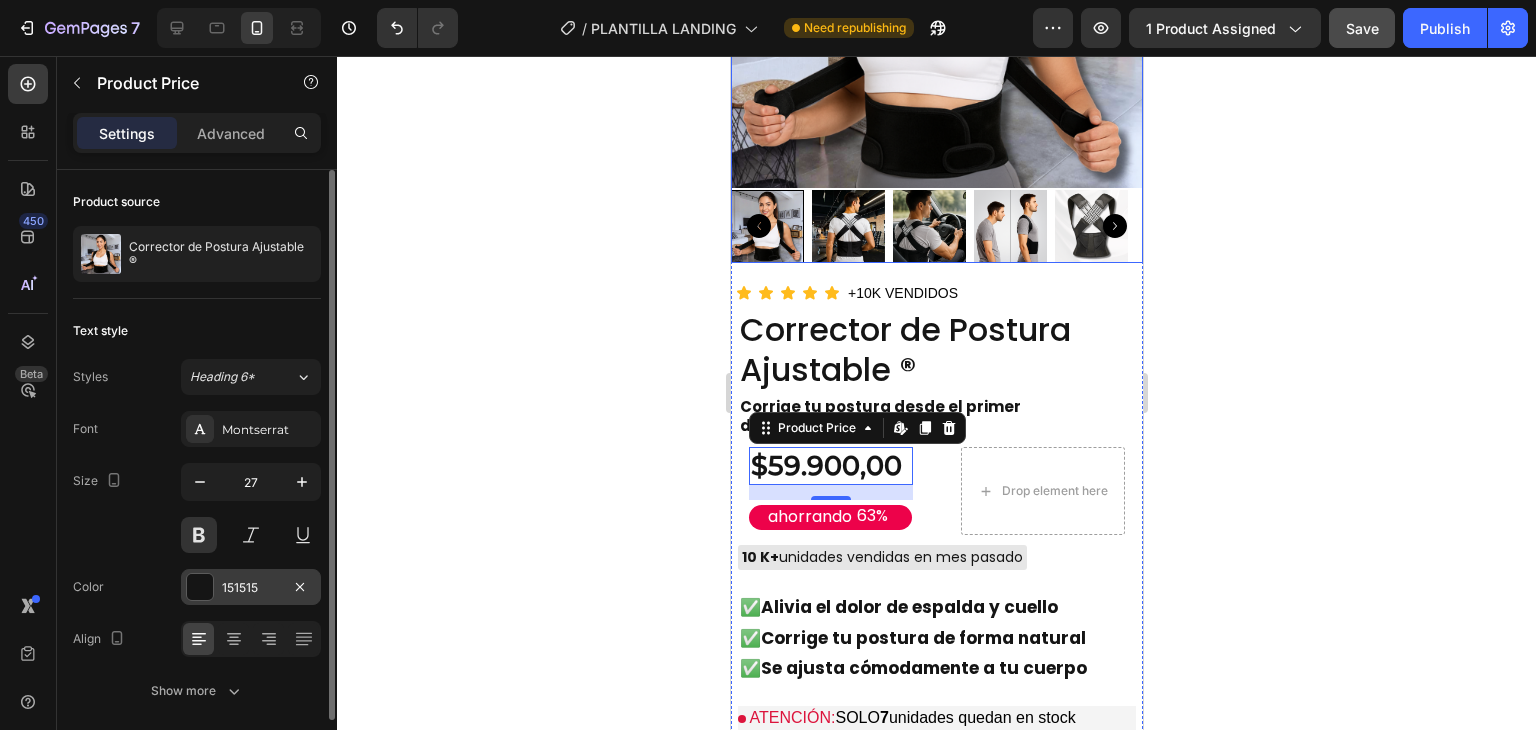click at bounding box center [200, 587] 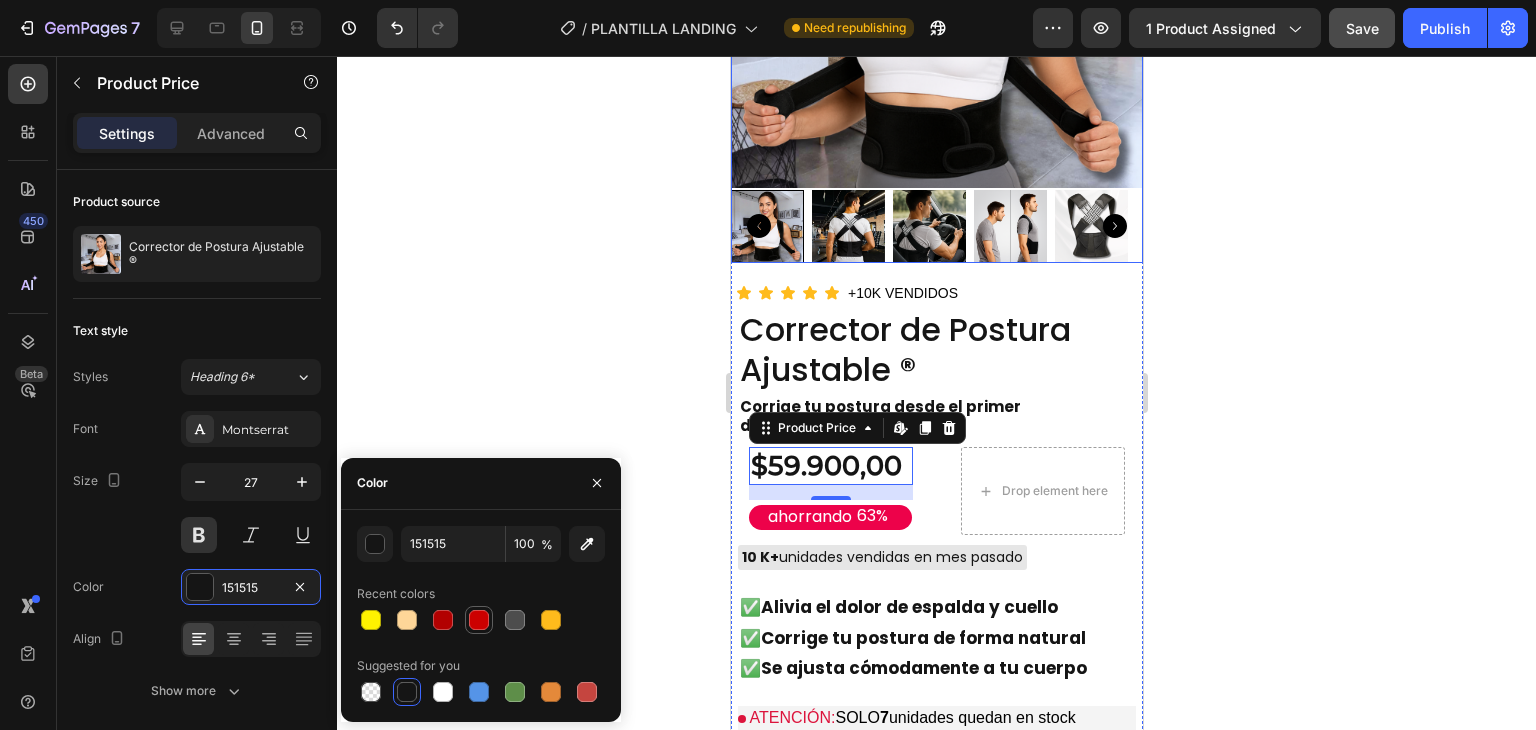 click at bounding box center [479, 620] 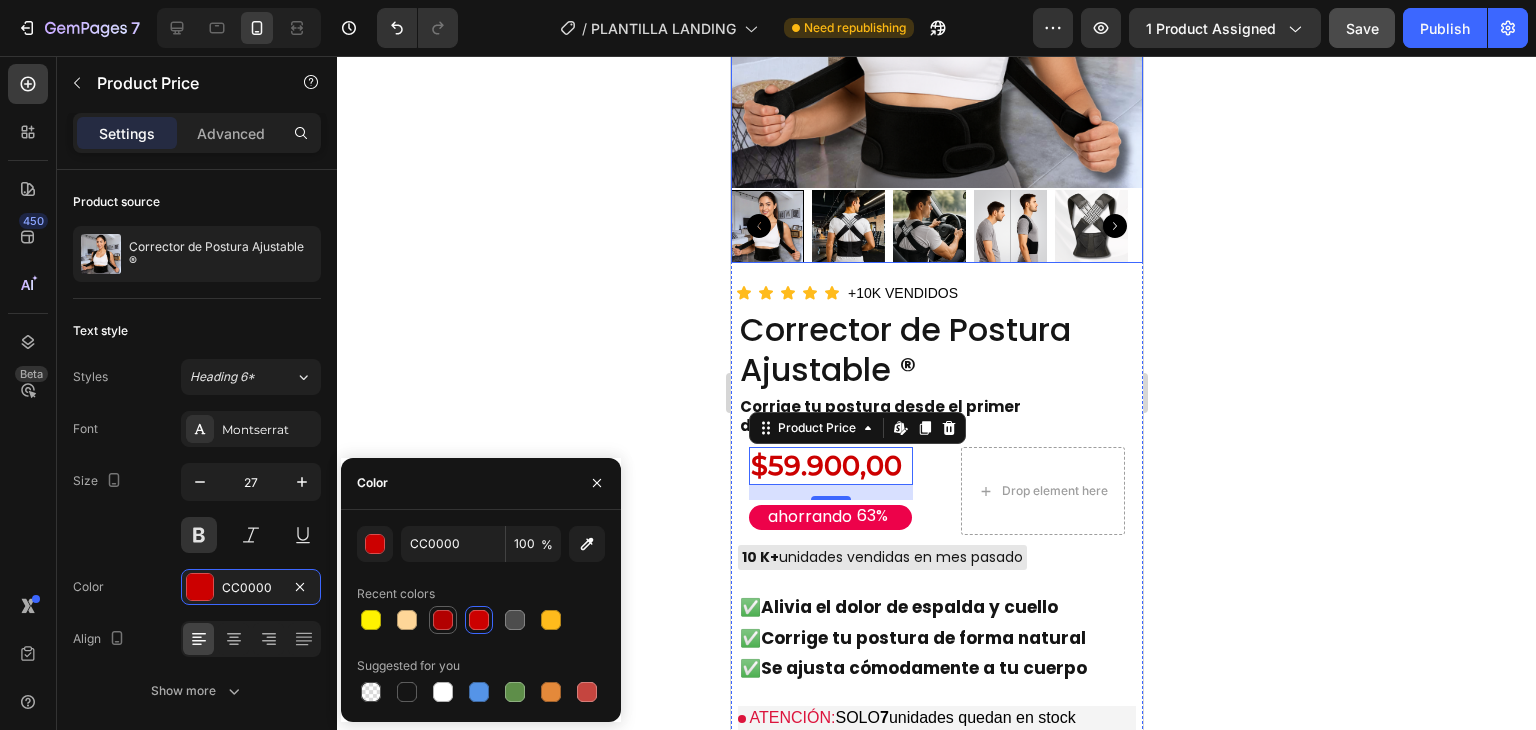 click at bounding box center (443, 620) 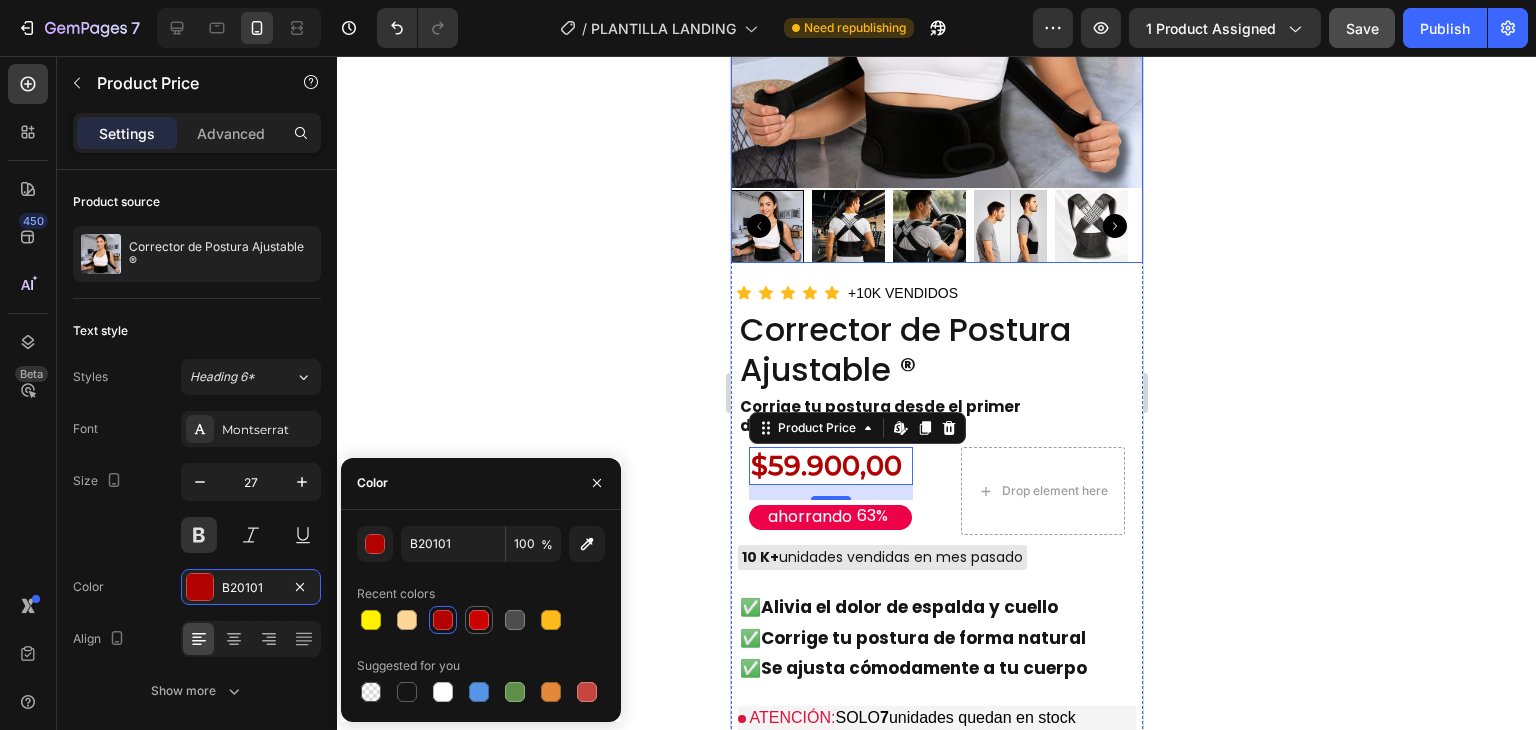 click at bounding box center [479, 620] 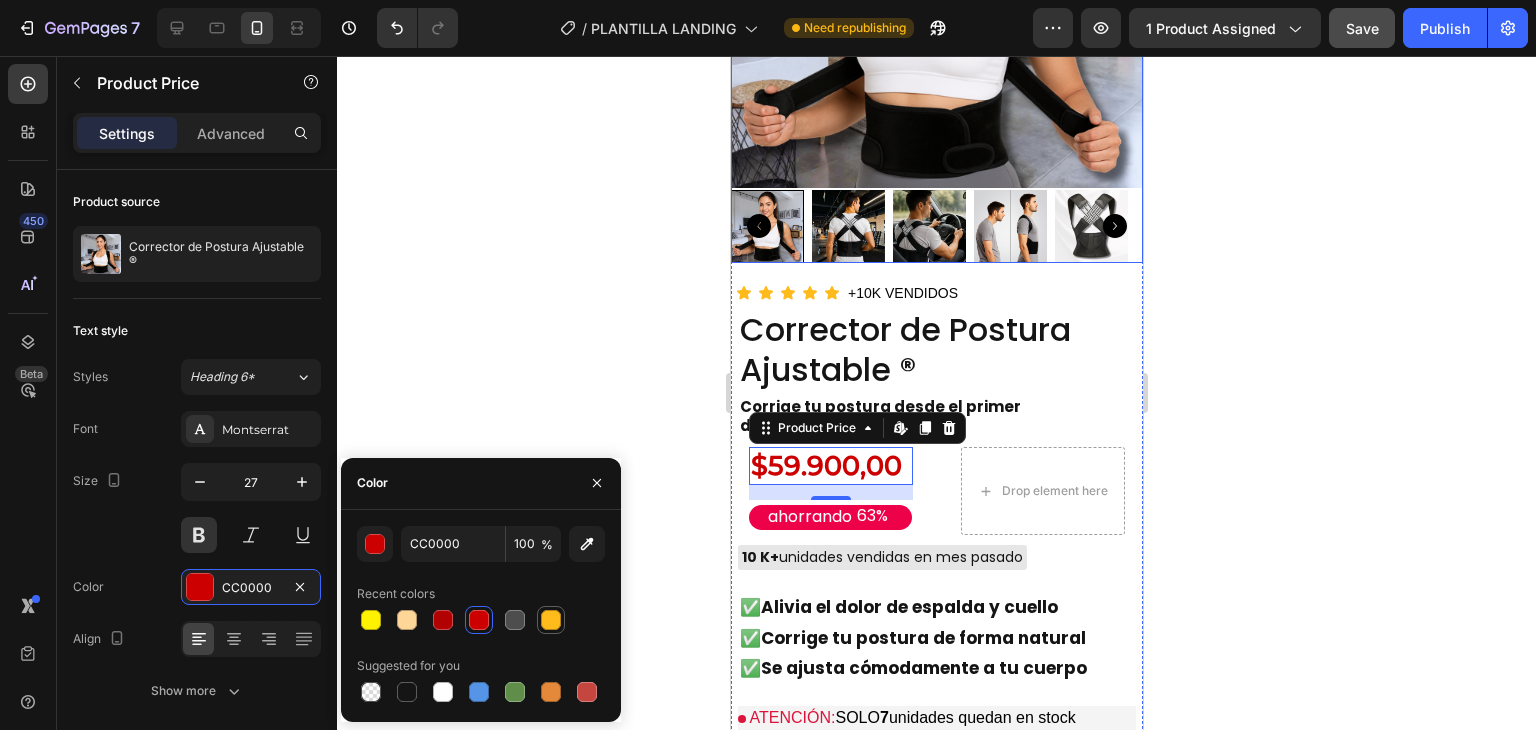 click at bounding box center [551, 620] 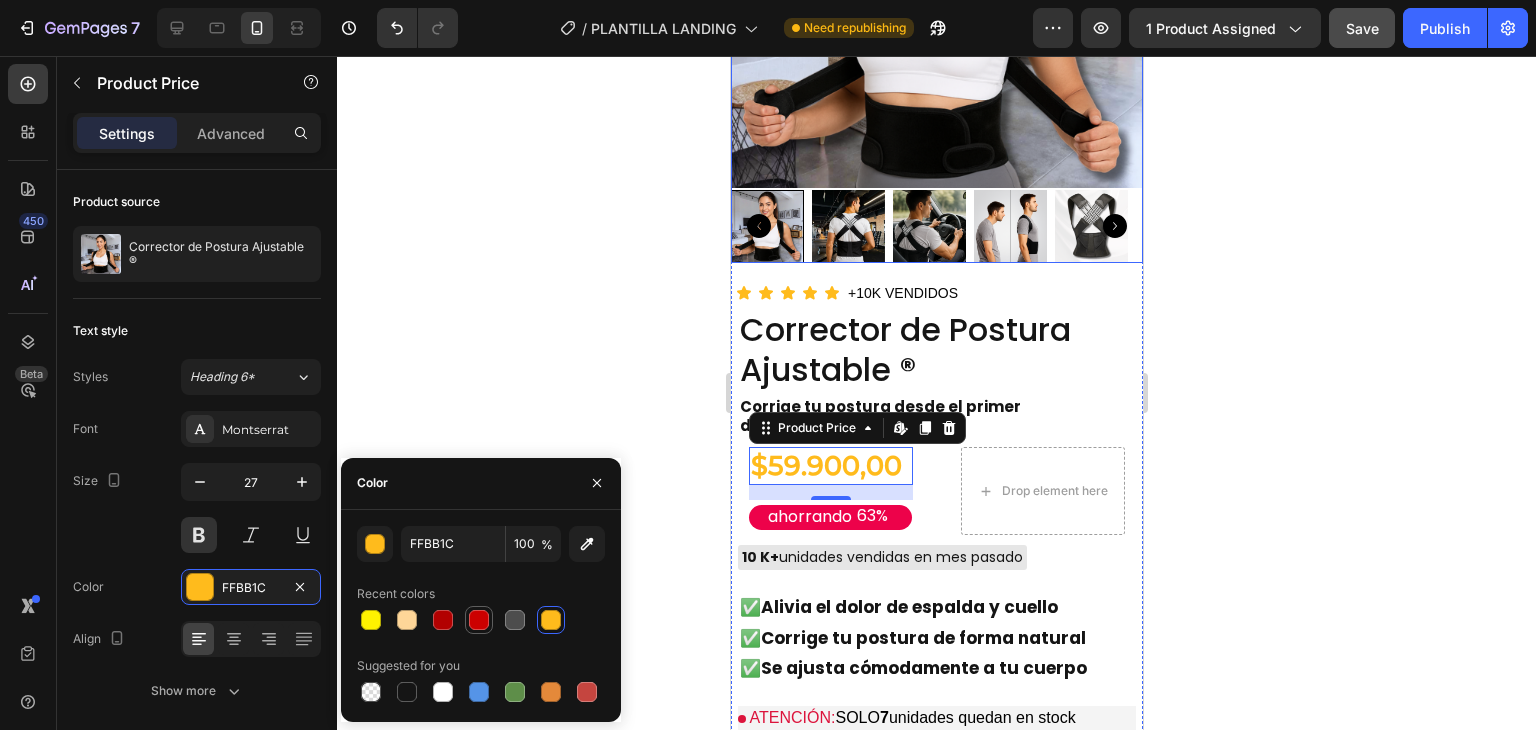 click at bounding box center (479, 620) 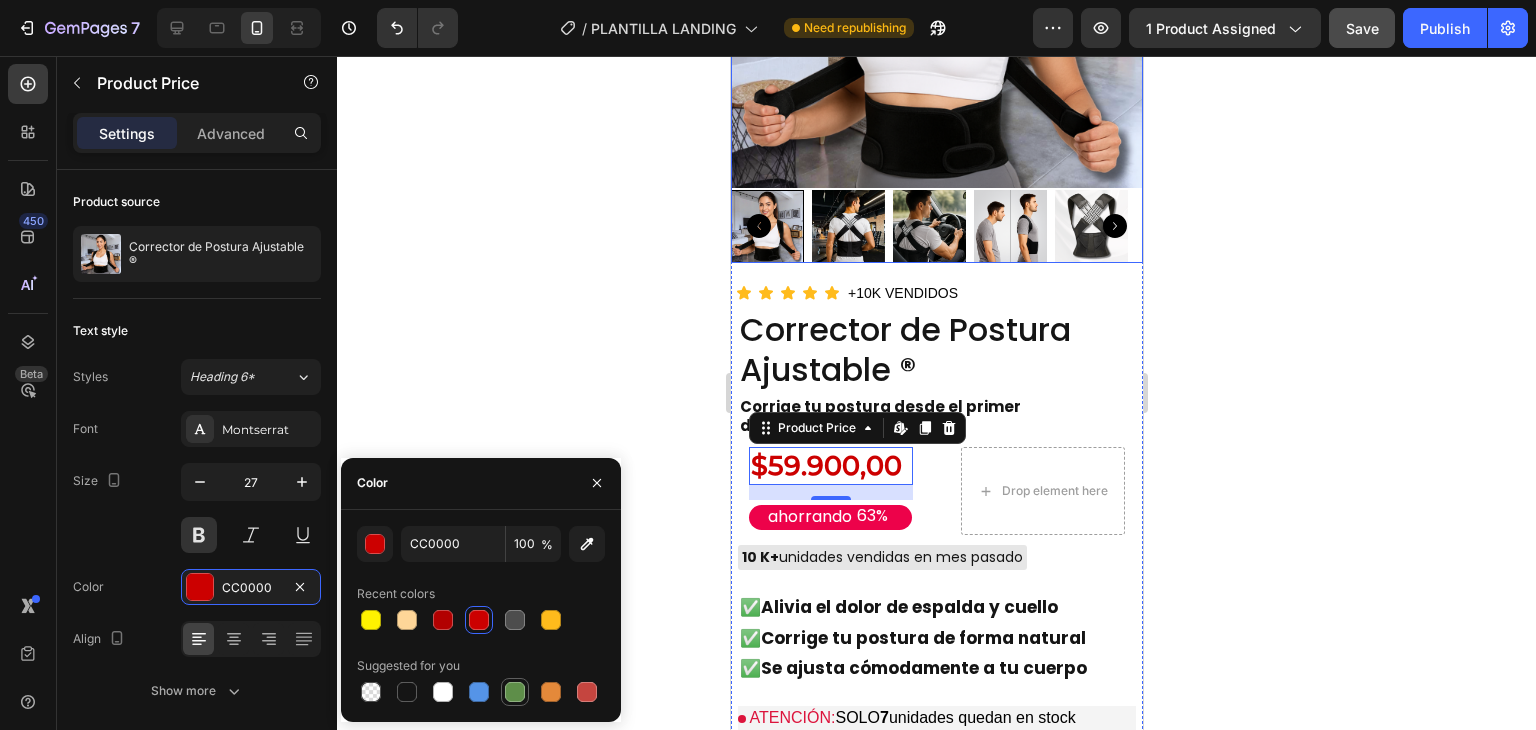 click at bounding box center [515, 692] 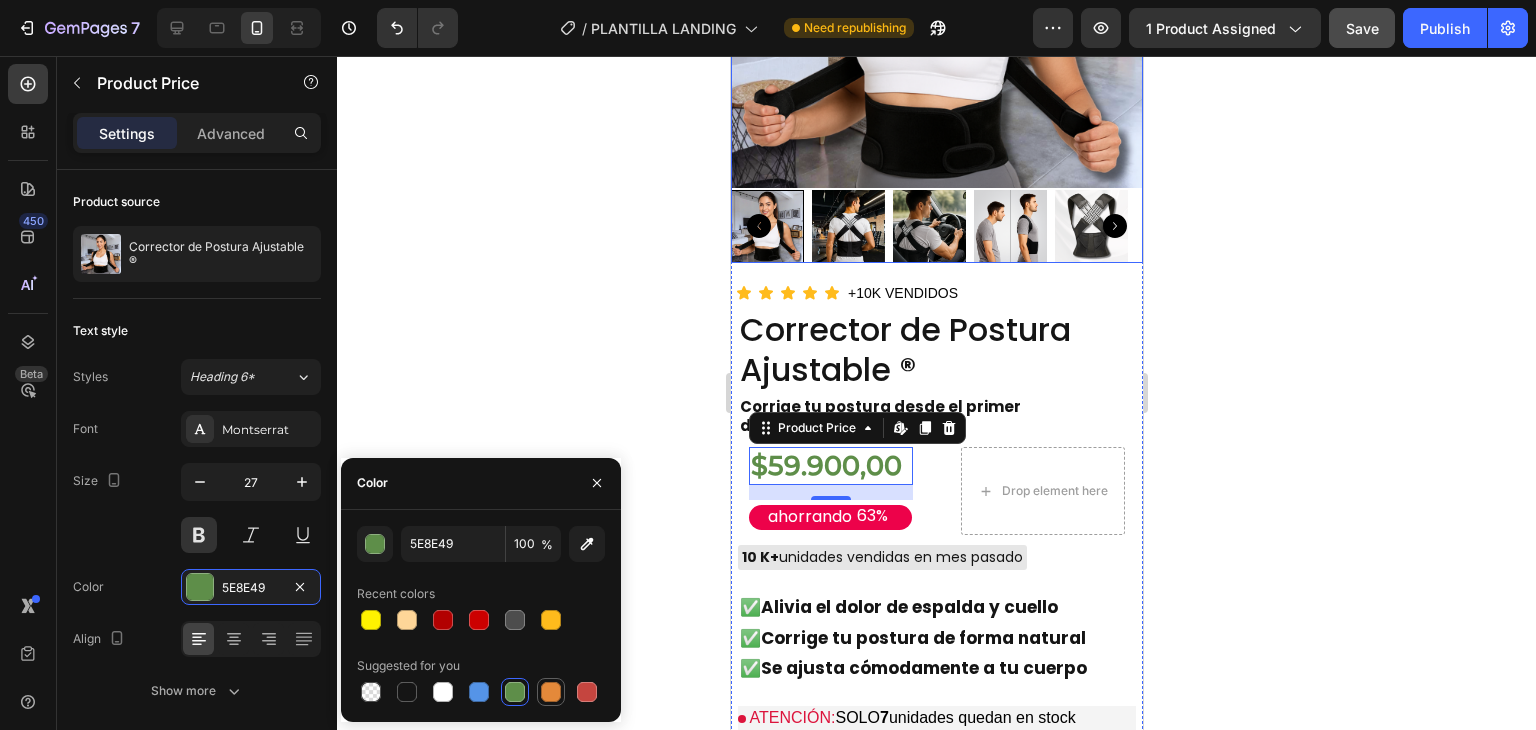 click at bounding box center (551, 692) 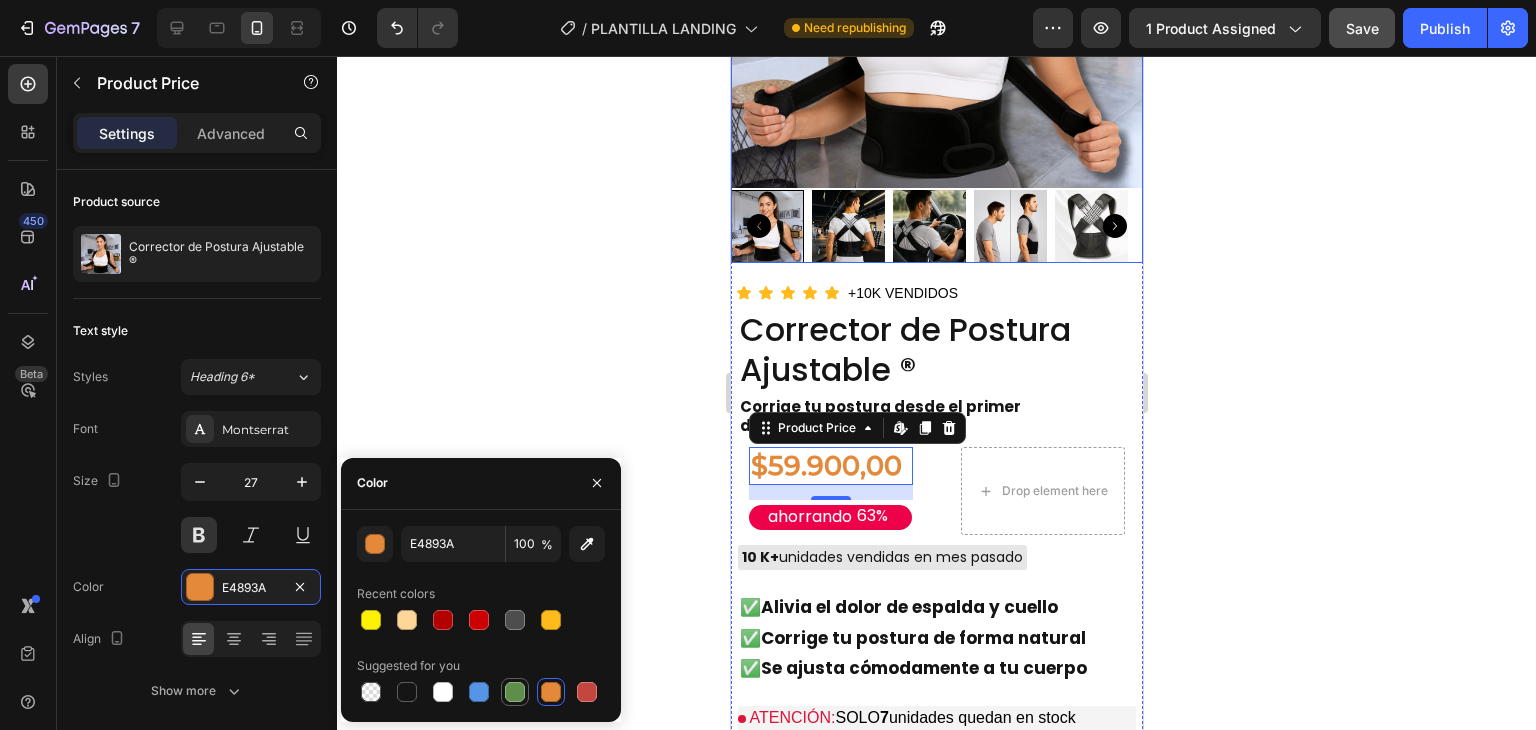 click at bounding box center (515, 692) 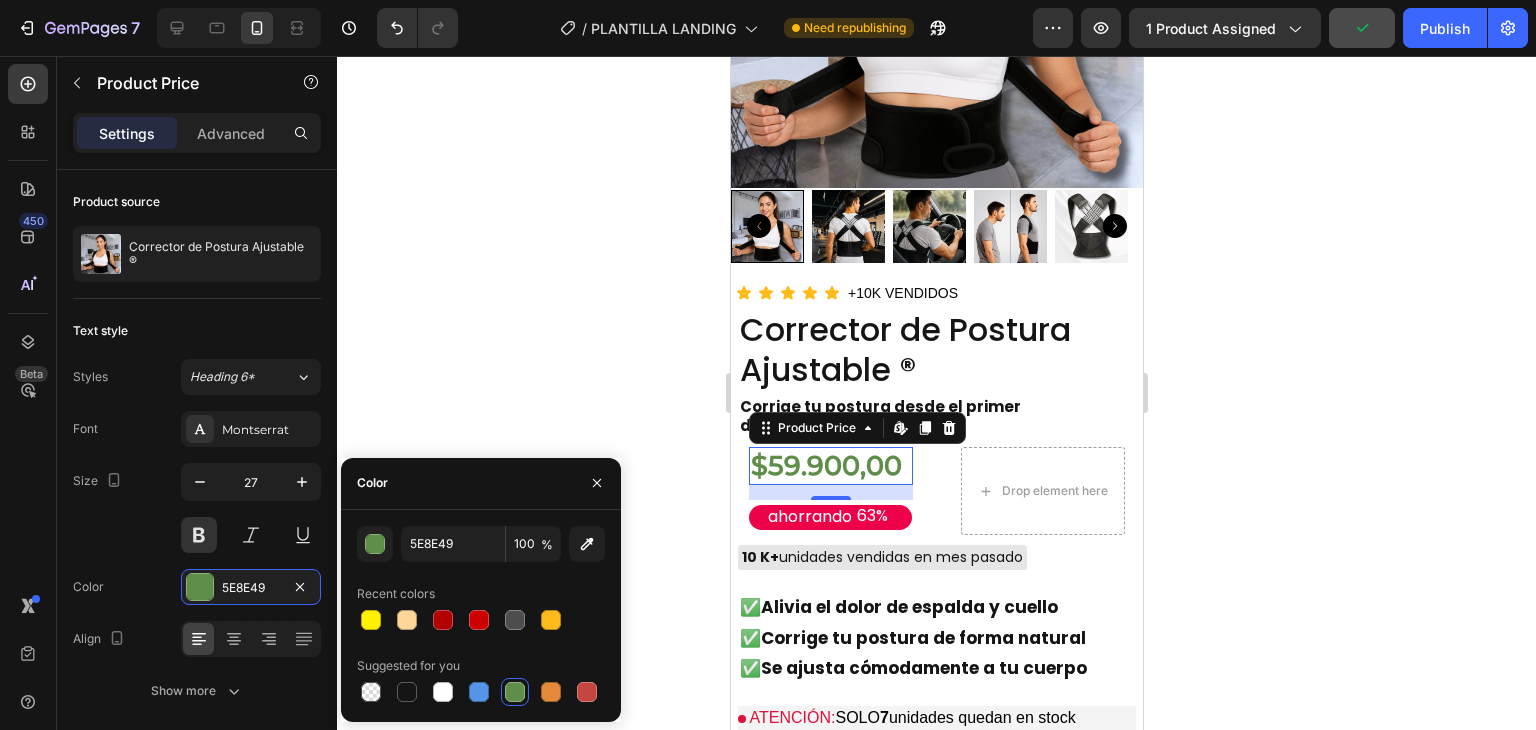 click 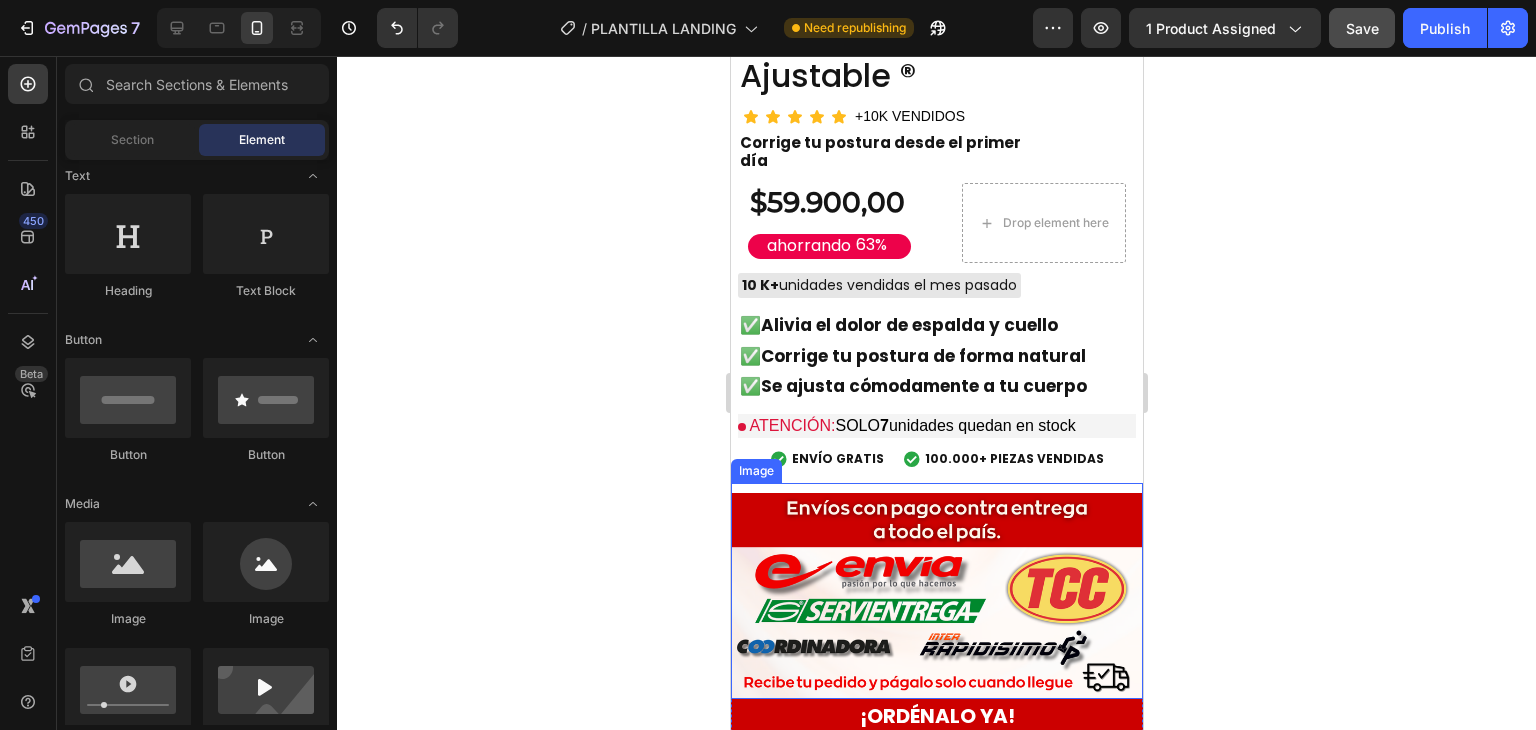 scroll, scrollTop: 6277, scrollLeft: 0, axis: vertical 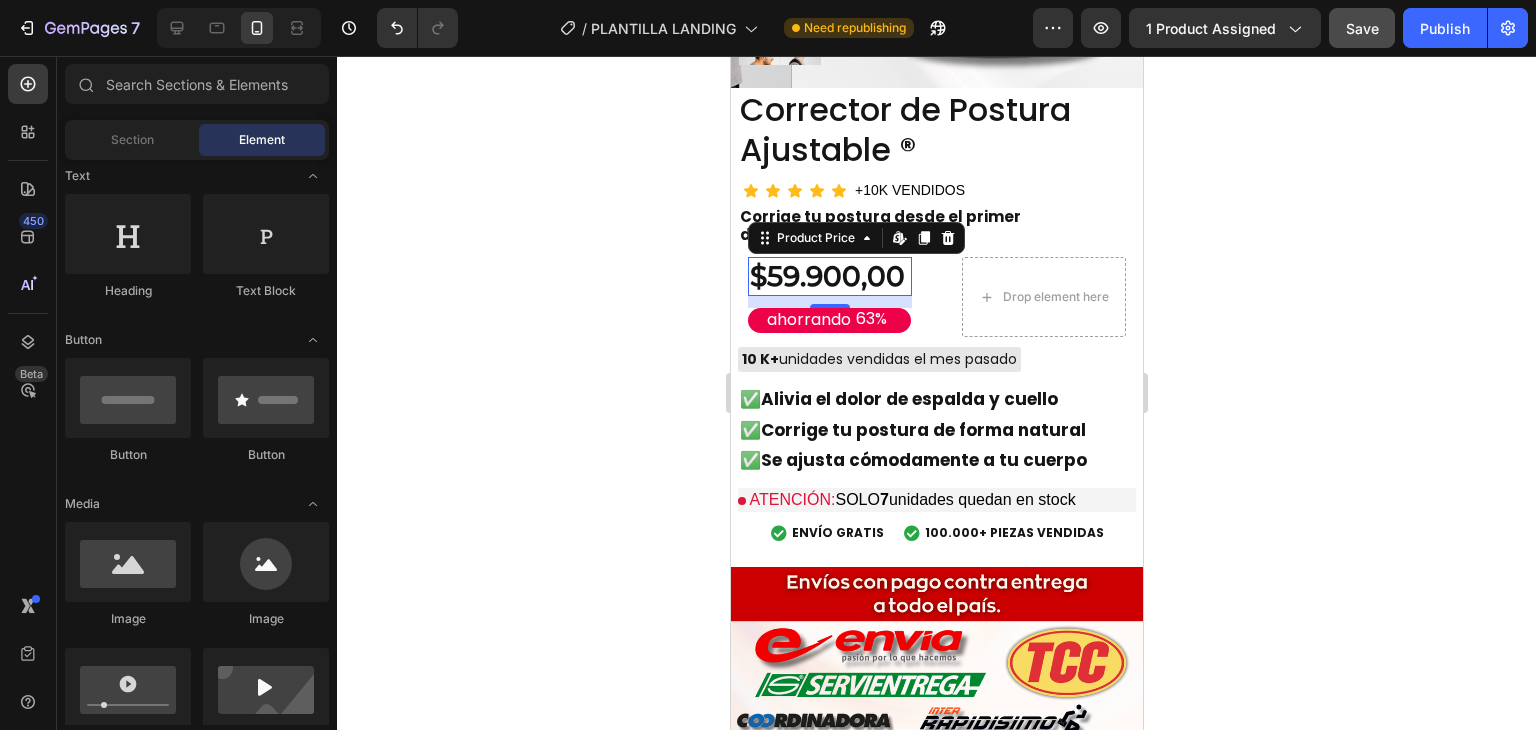 click on "$59.900,00" at bounding box center [829, 276] 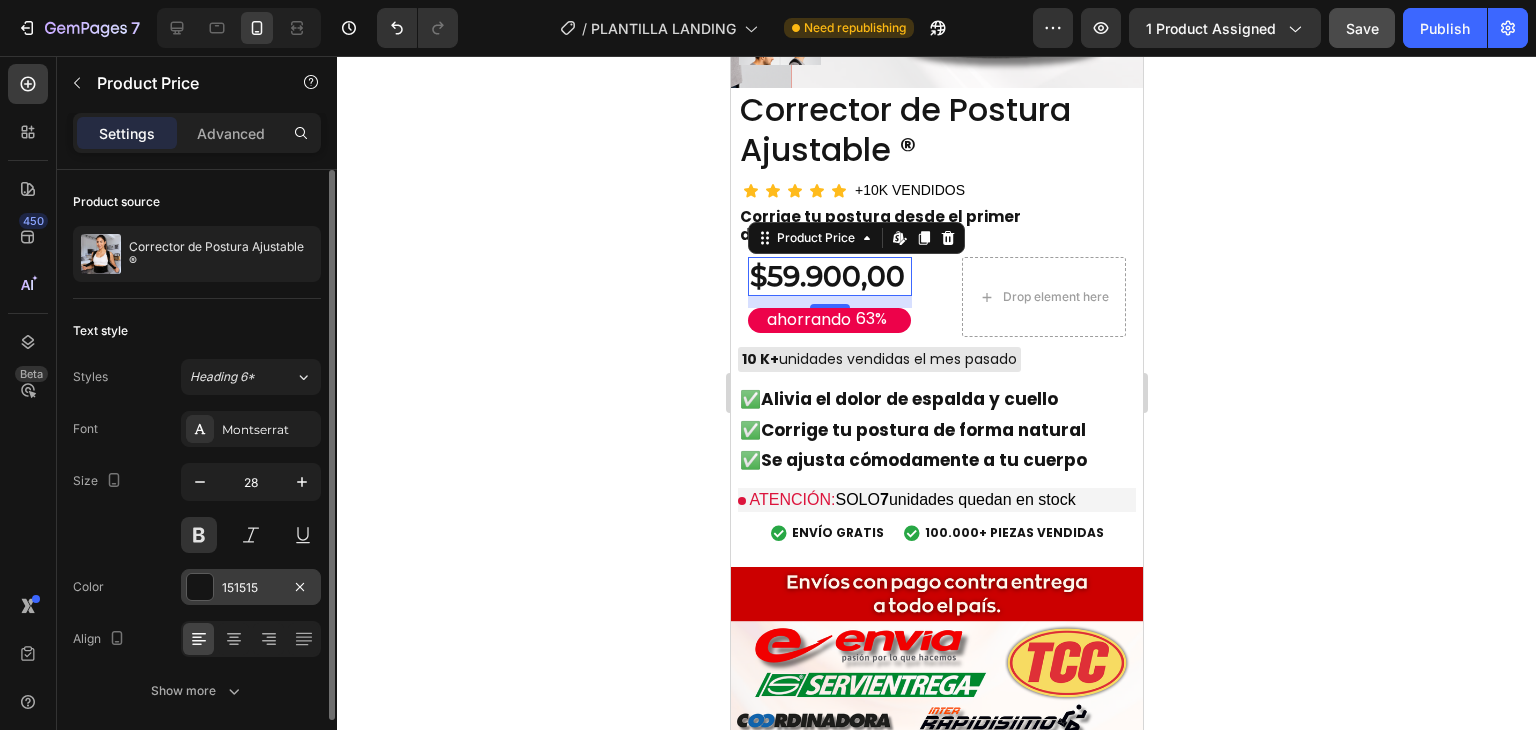 click at bounding box center (200, 587) 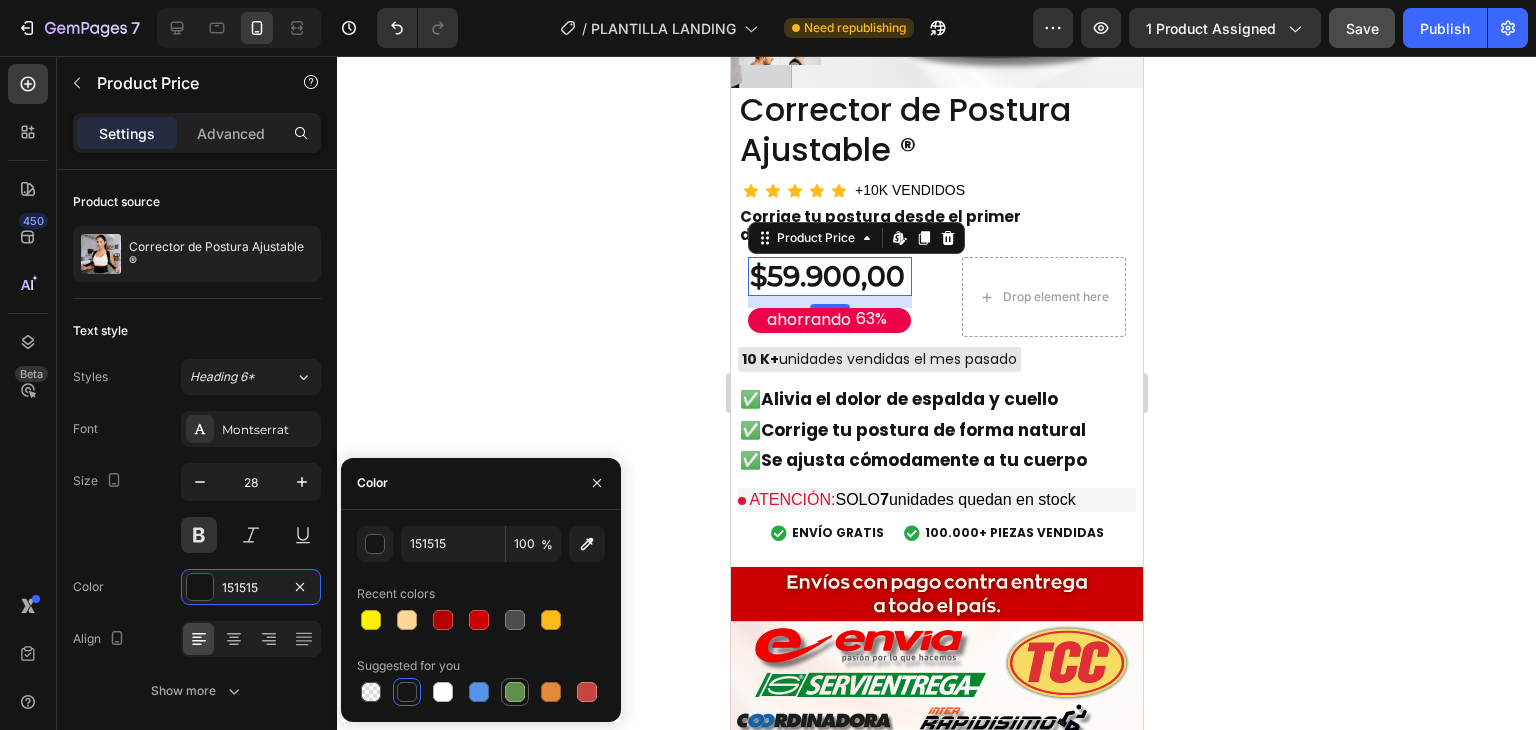 click at bounding box center (515, 692) 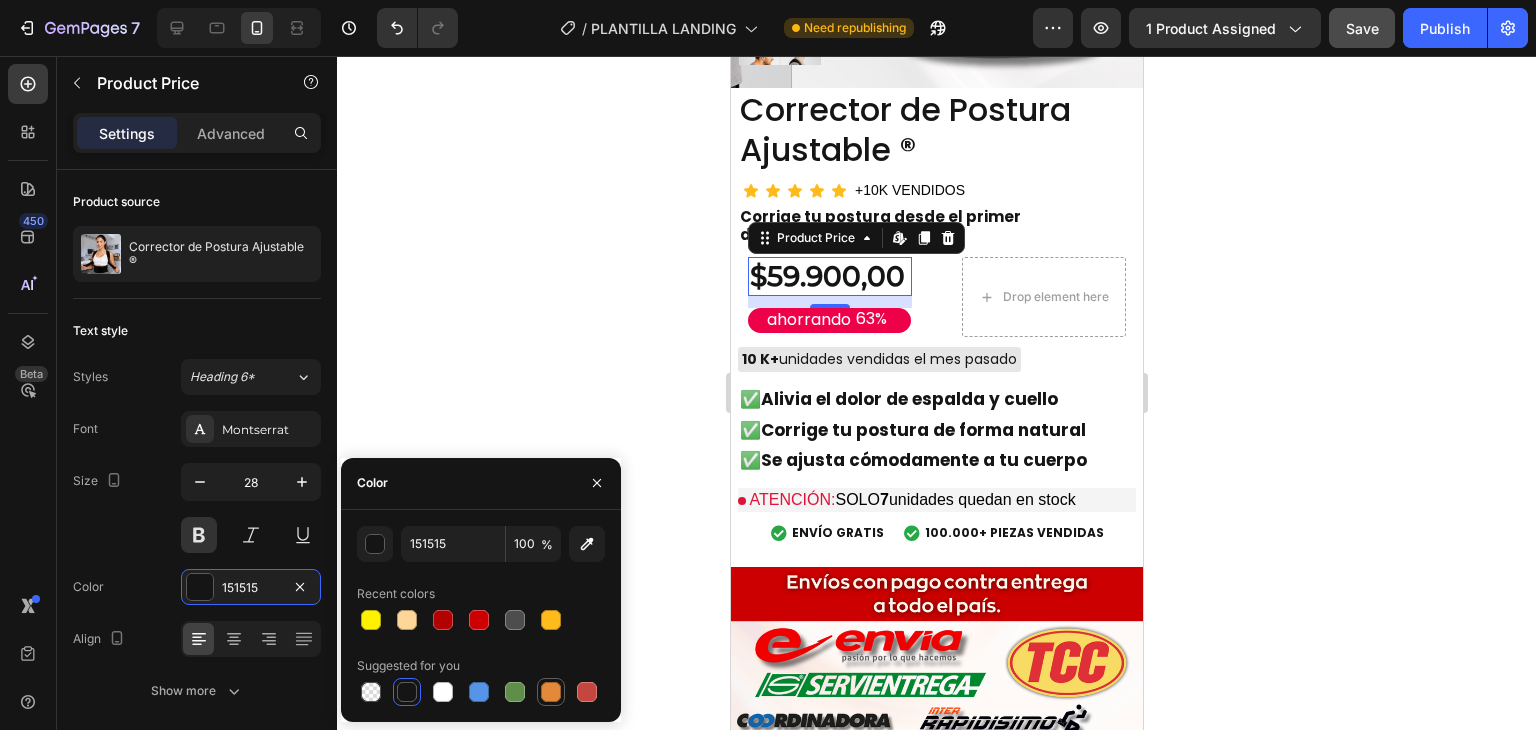 type on "5E8E49" 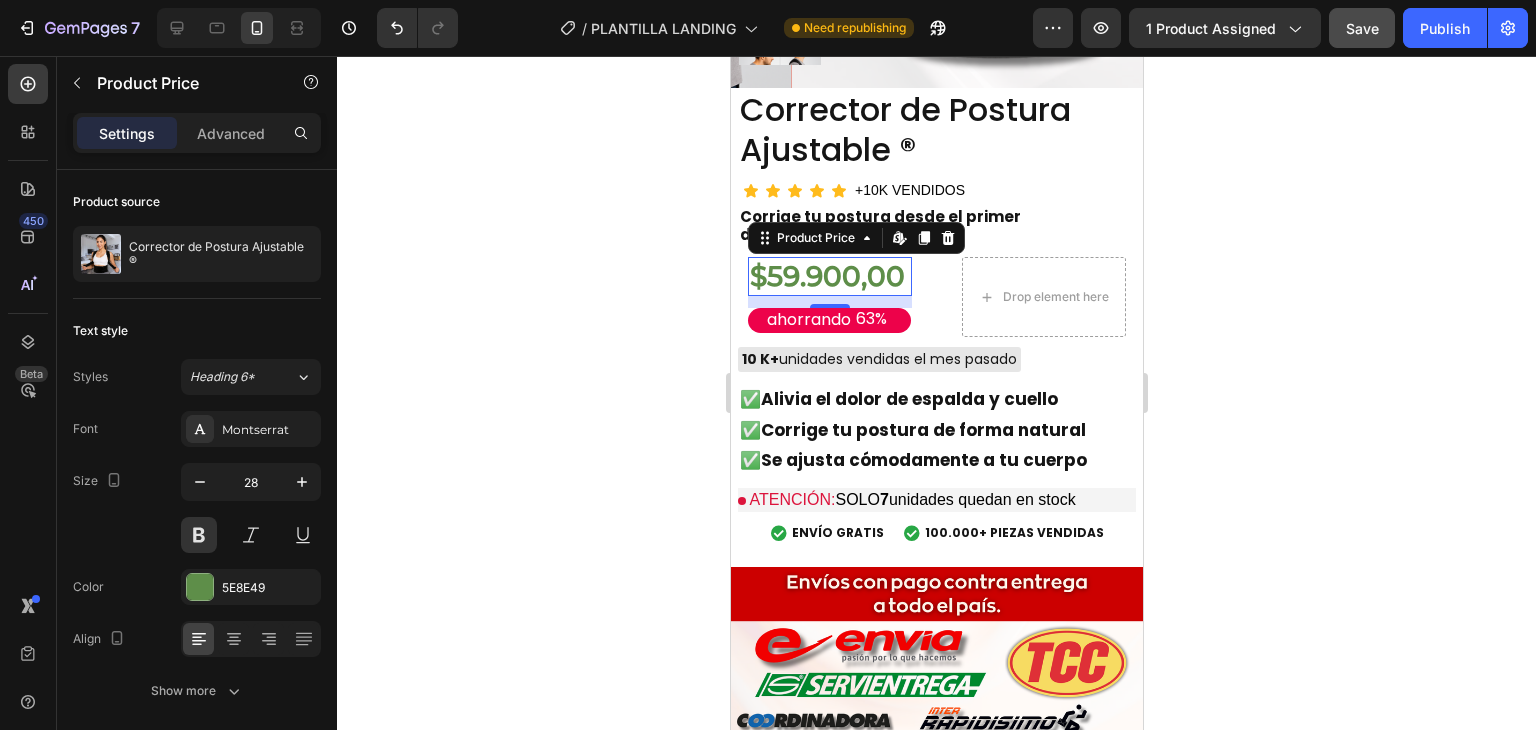 click 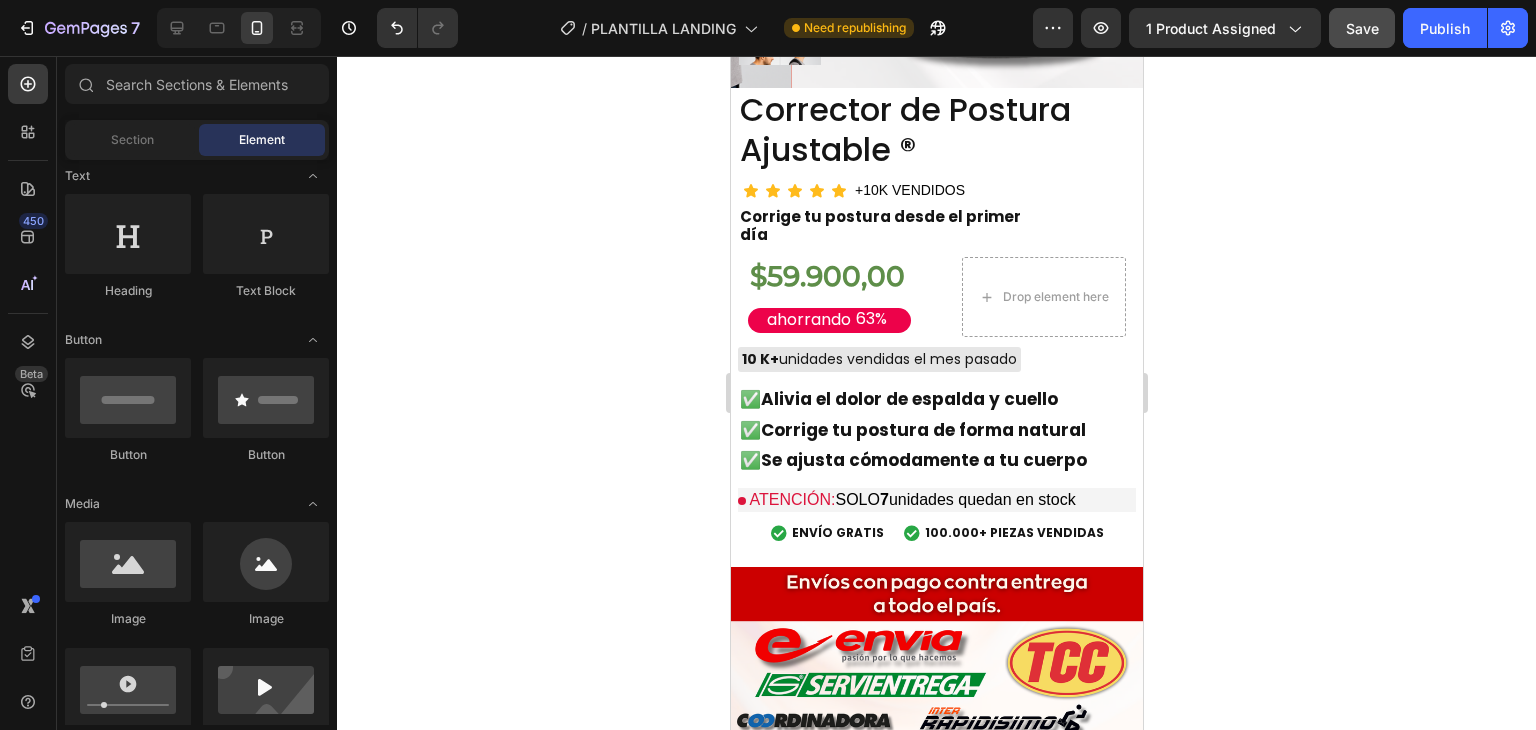 click on "Save" at bounding box center (1362, 28) 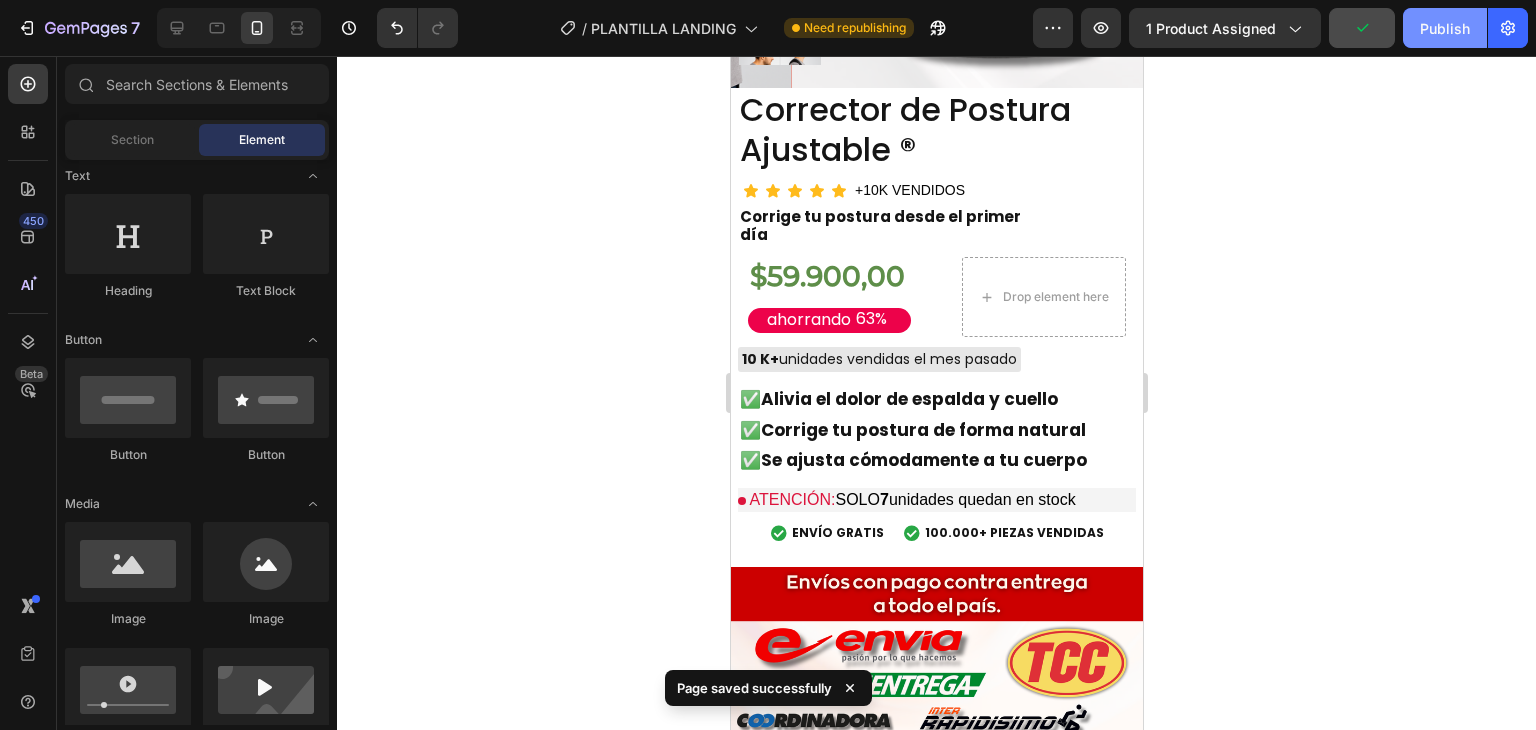 click on "Publish" at bounding box center (1445, 28) 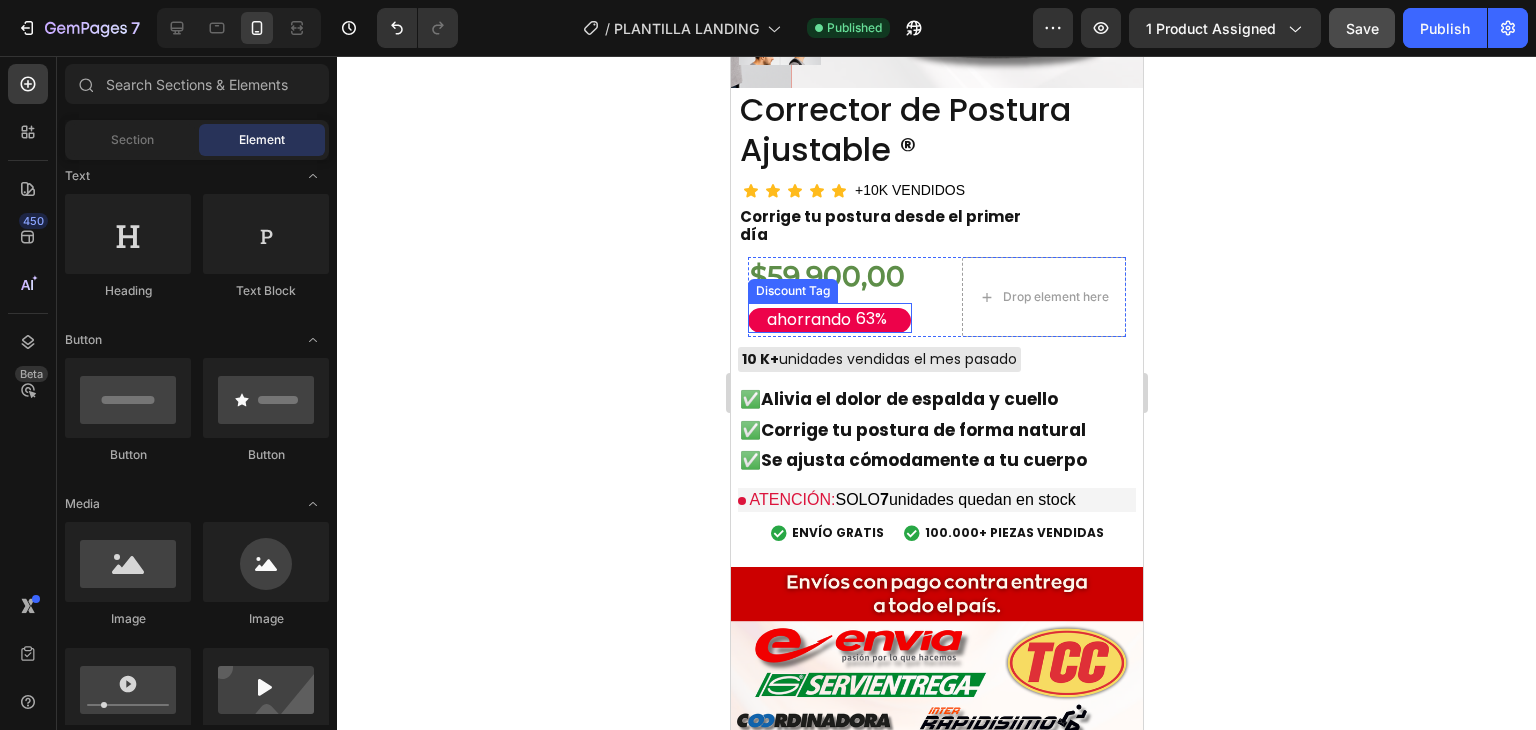 click on "ahorrando 63%" at bounding box center [828, 320] 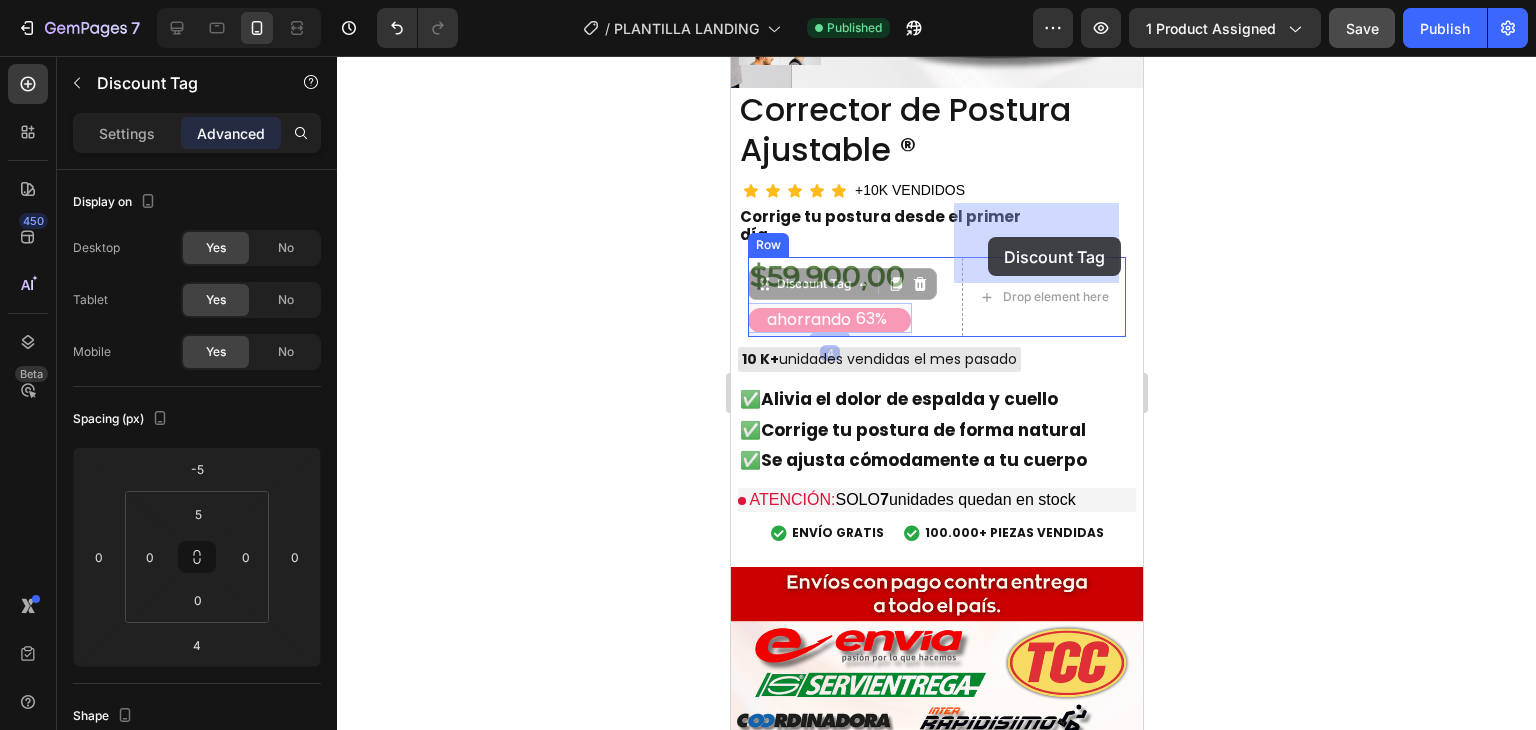 drag, startPoint x: 756, startPoint y: 235, endPoint x: 987, endPoint y: 237, distance: 231.00865 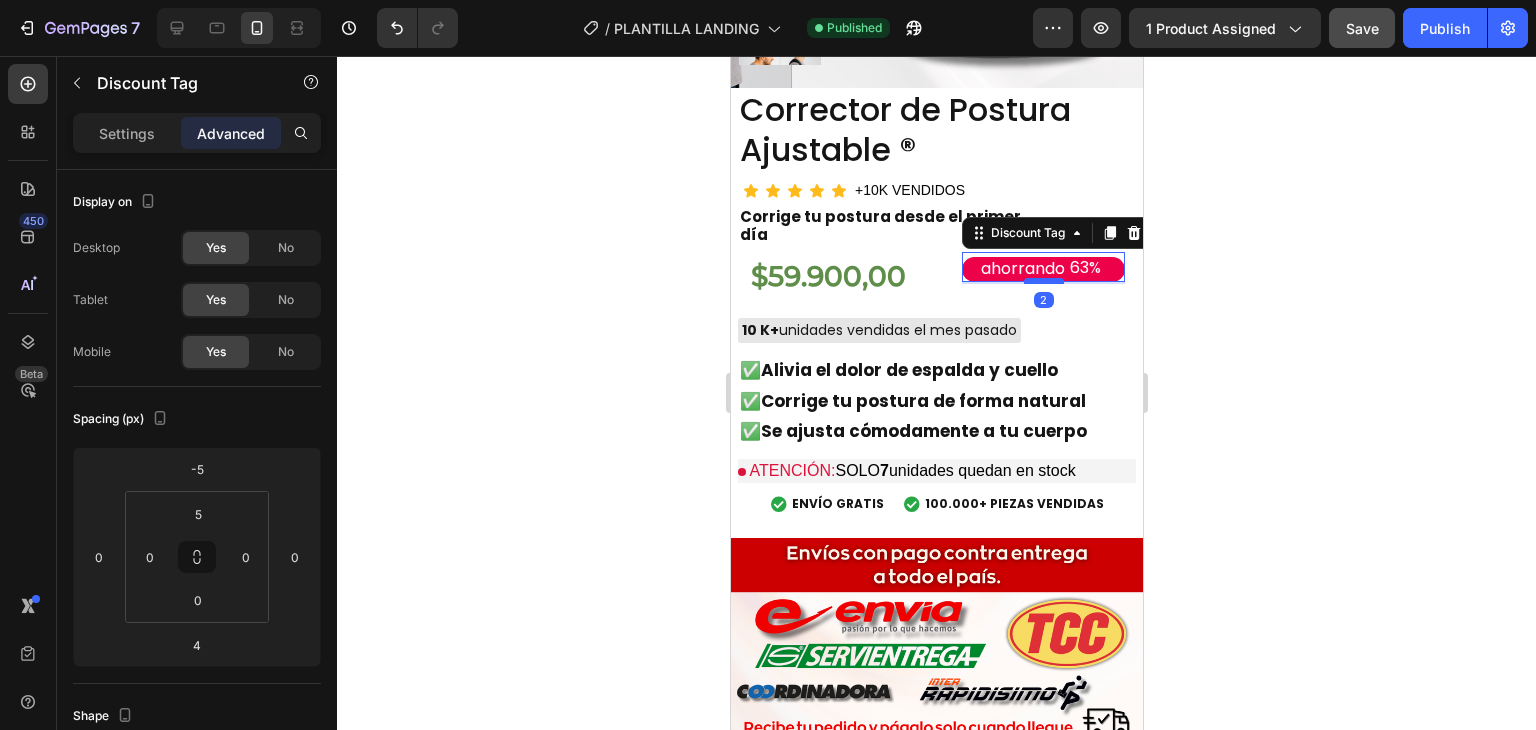 click at bounding box center [1043, 281] 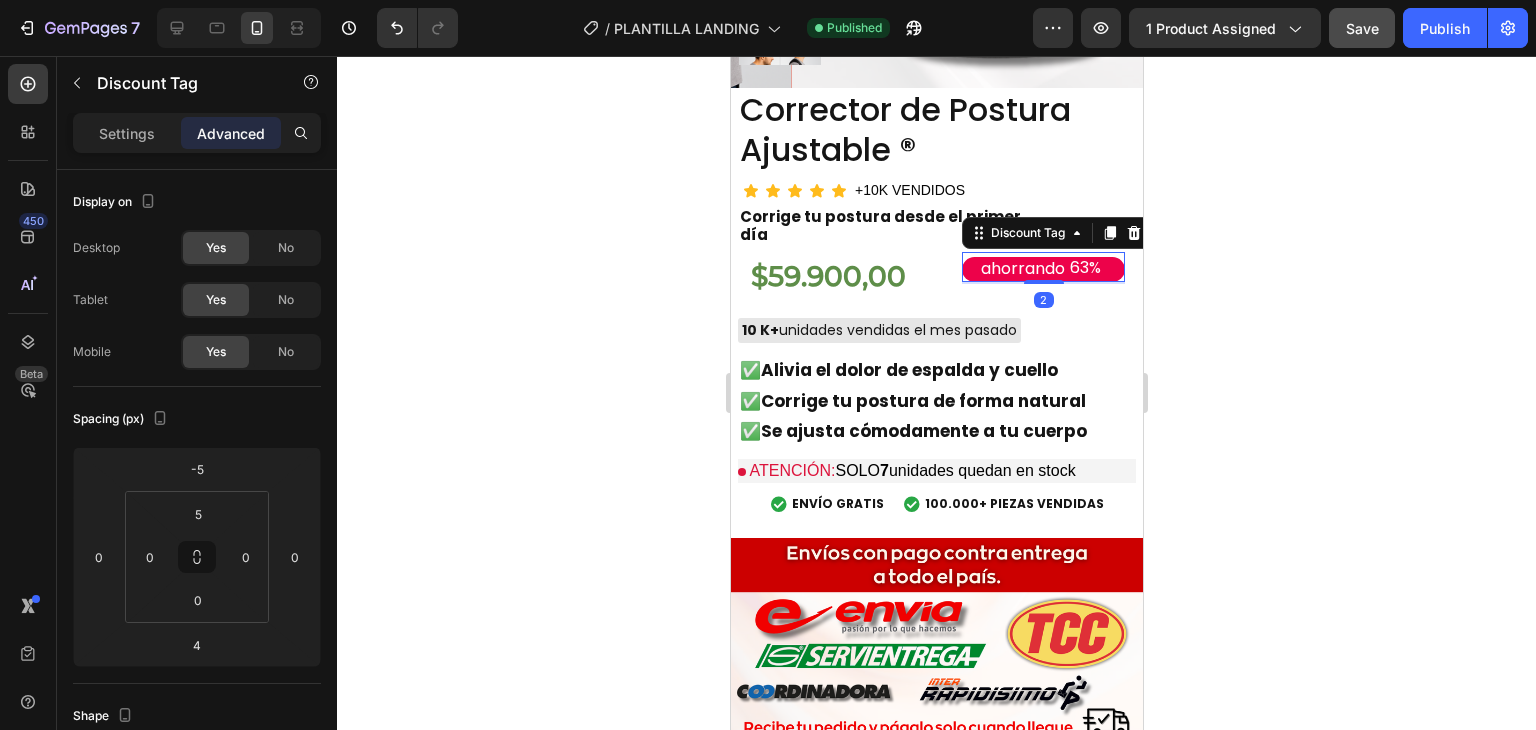 type on "2" 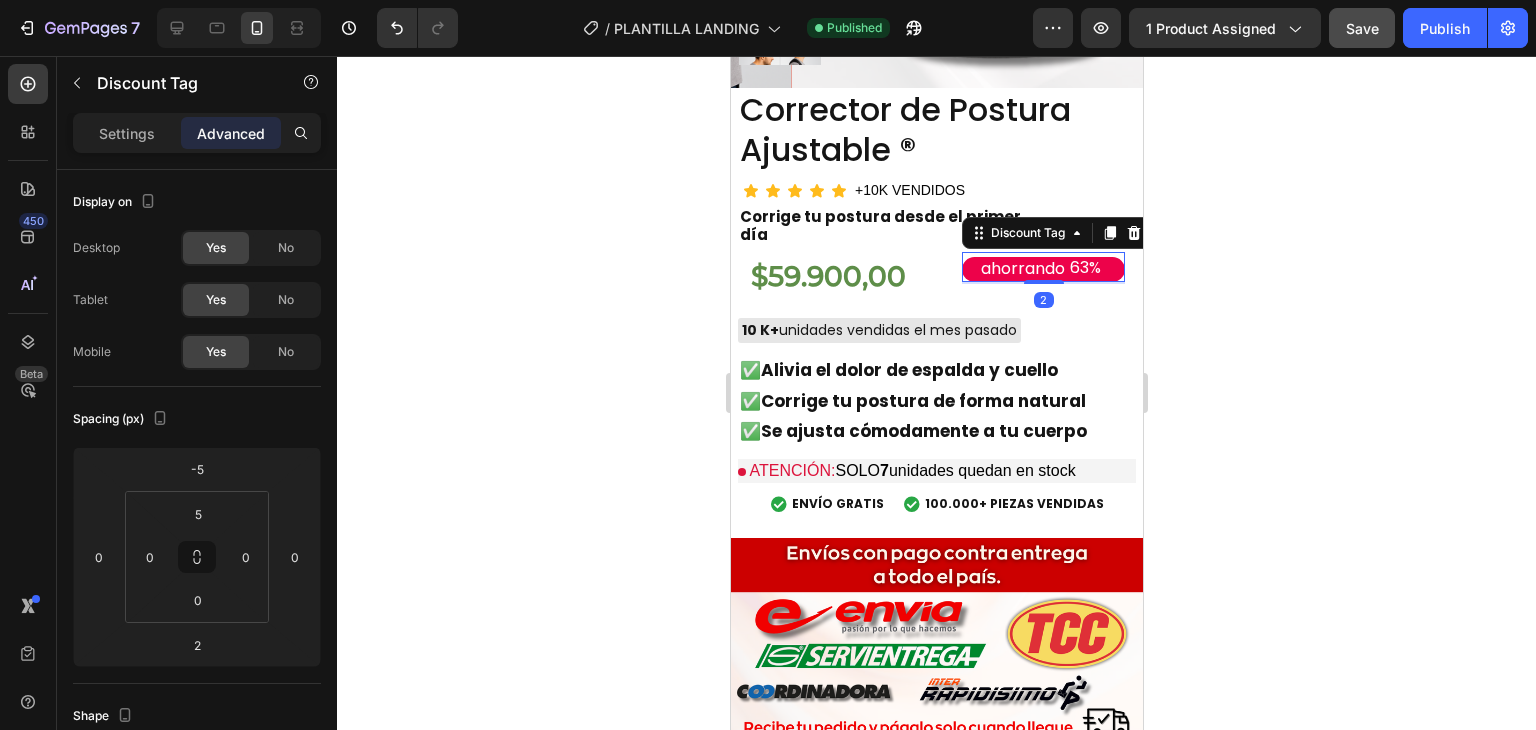 click 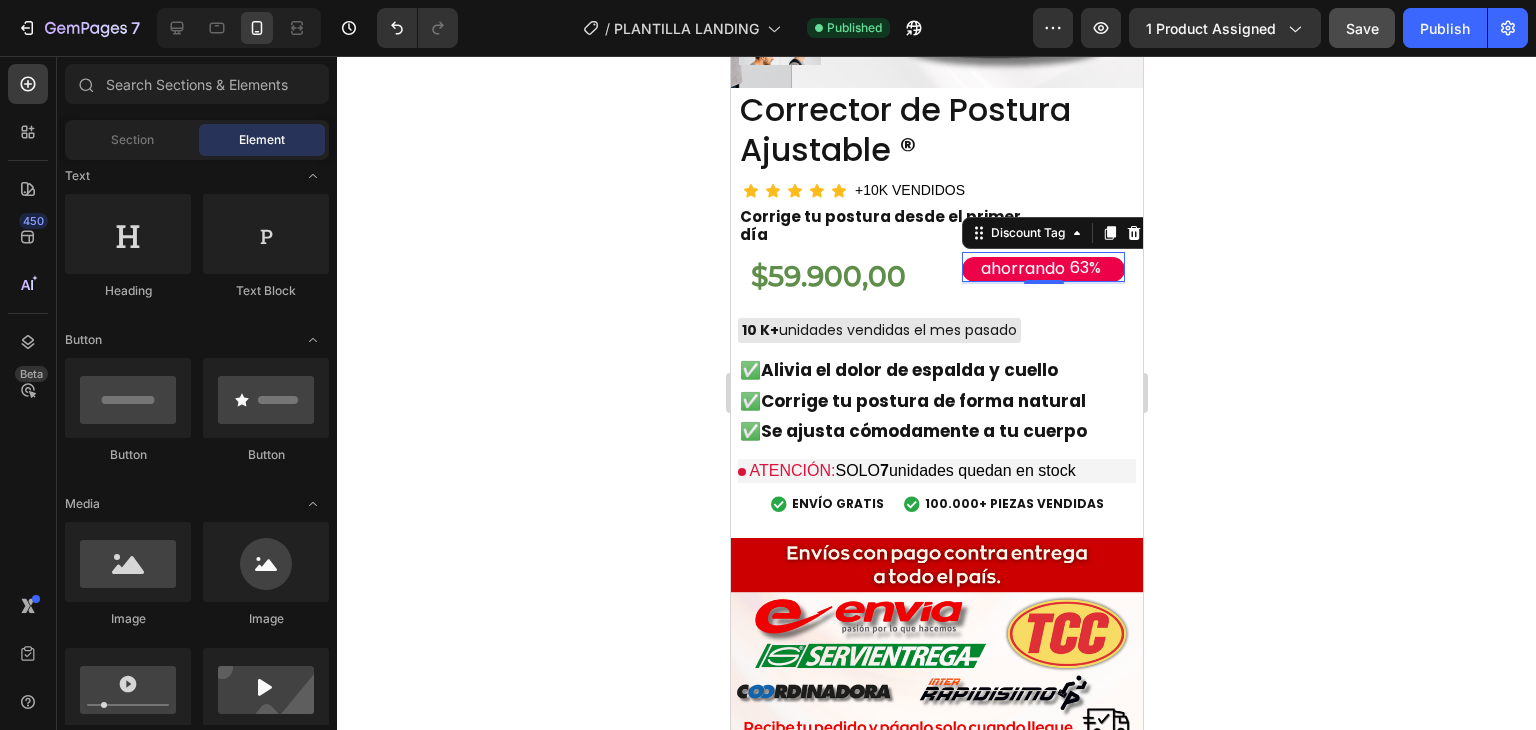 click on "ahorrando 63%" at bounding box center [1042, 269] 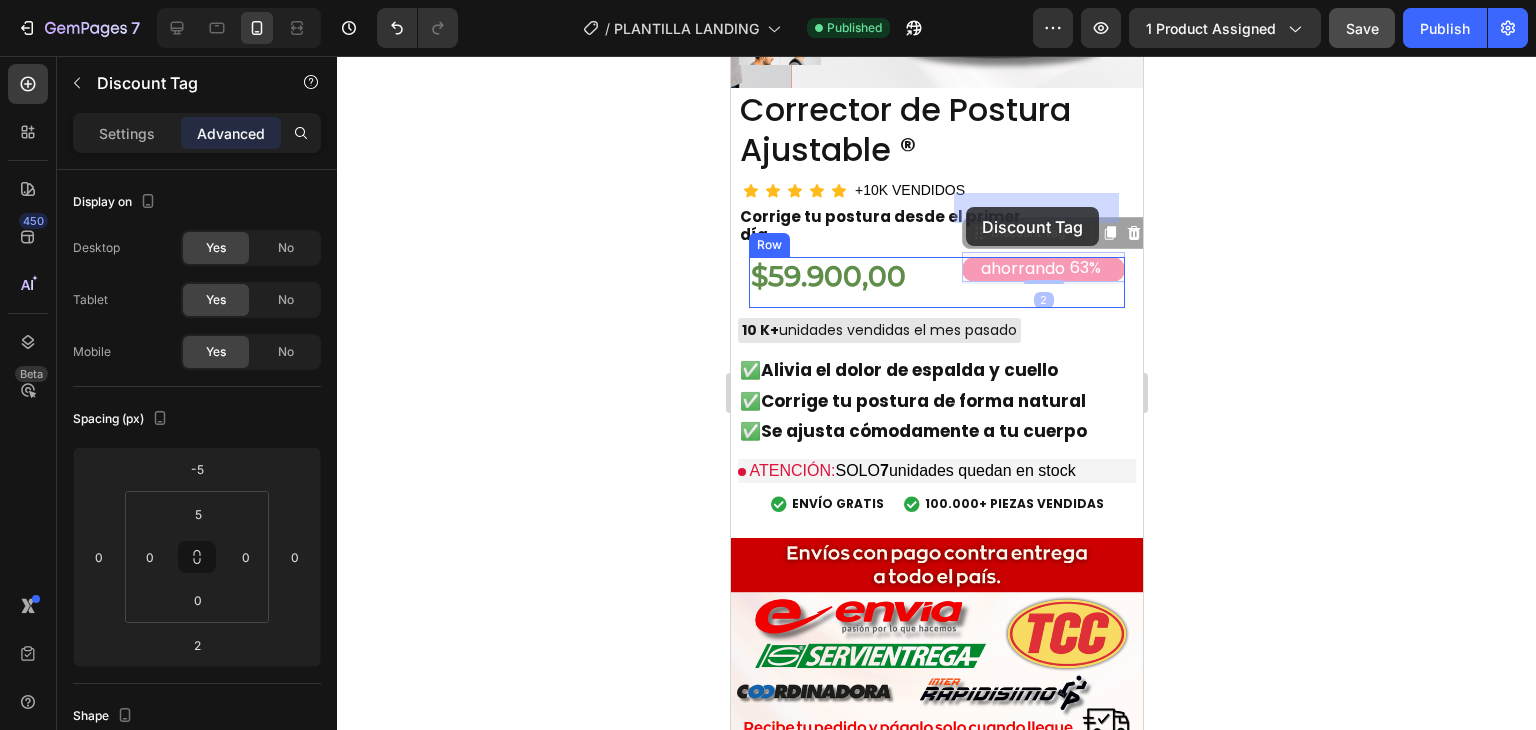 drag, startPoint x: 969, startPoint y: 184, endPoint x: 965, endPoint y: 210, distance: 26.305893 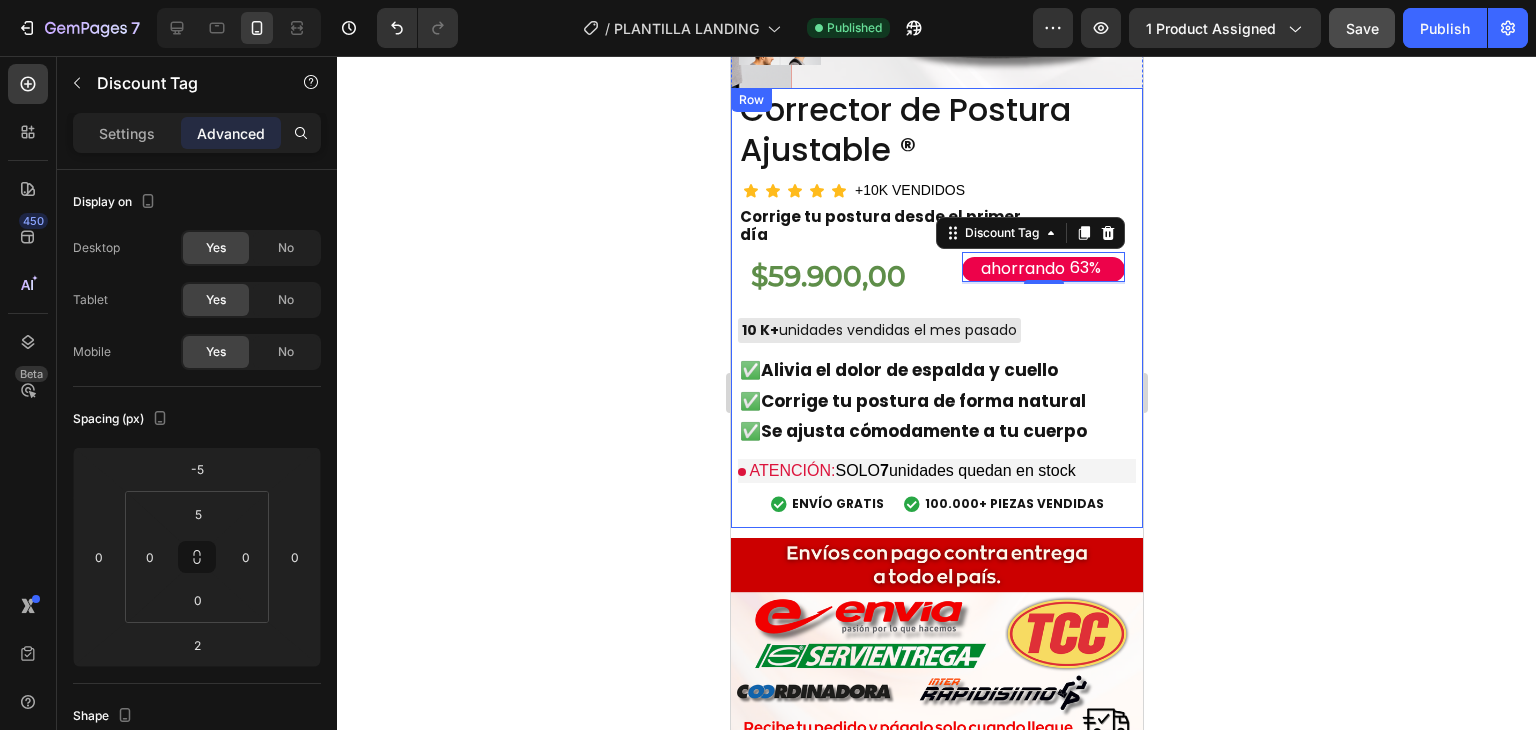 click 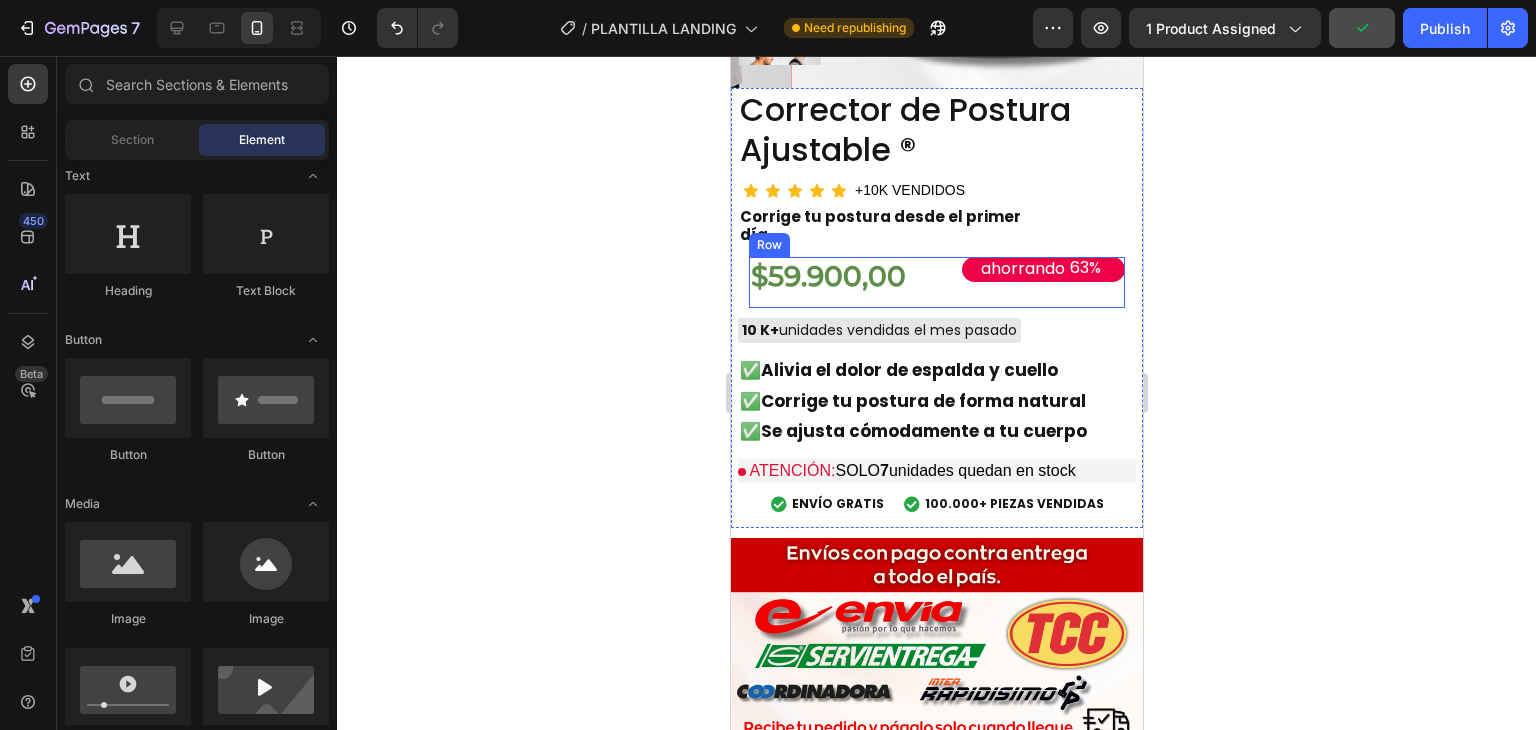 click on "$59.900,00 Product Price Product Price ahorrando 63% Discount Tag Row" at bounding box center (936, 282) 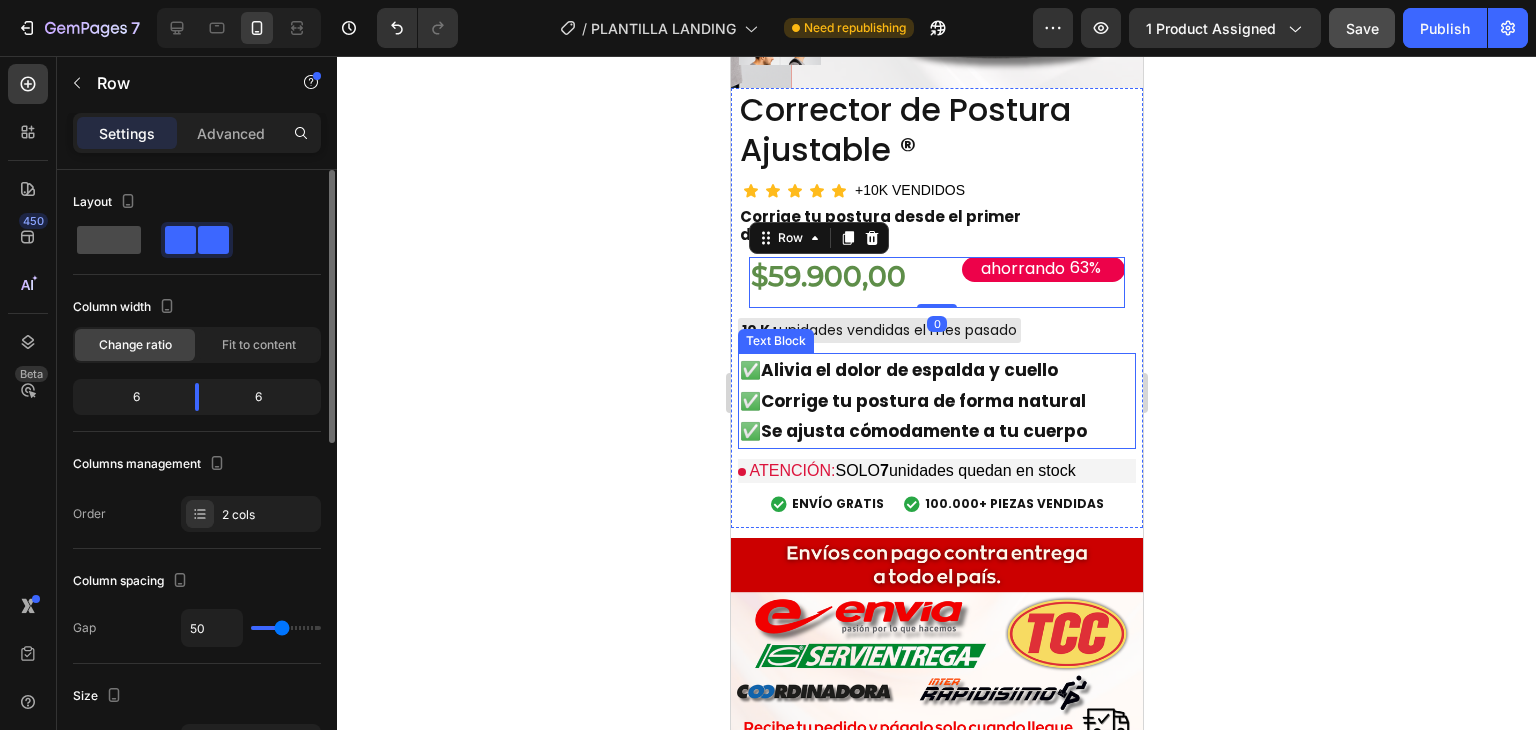 click 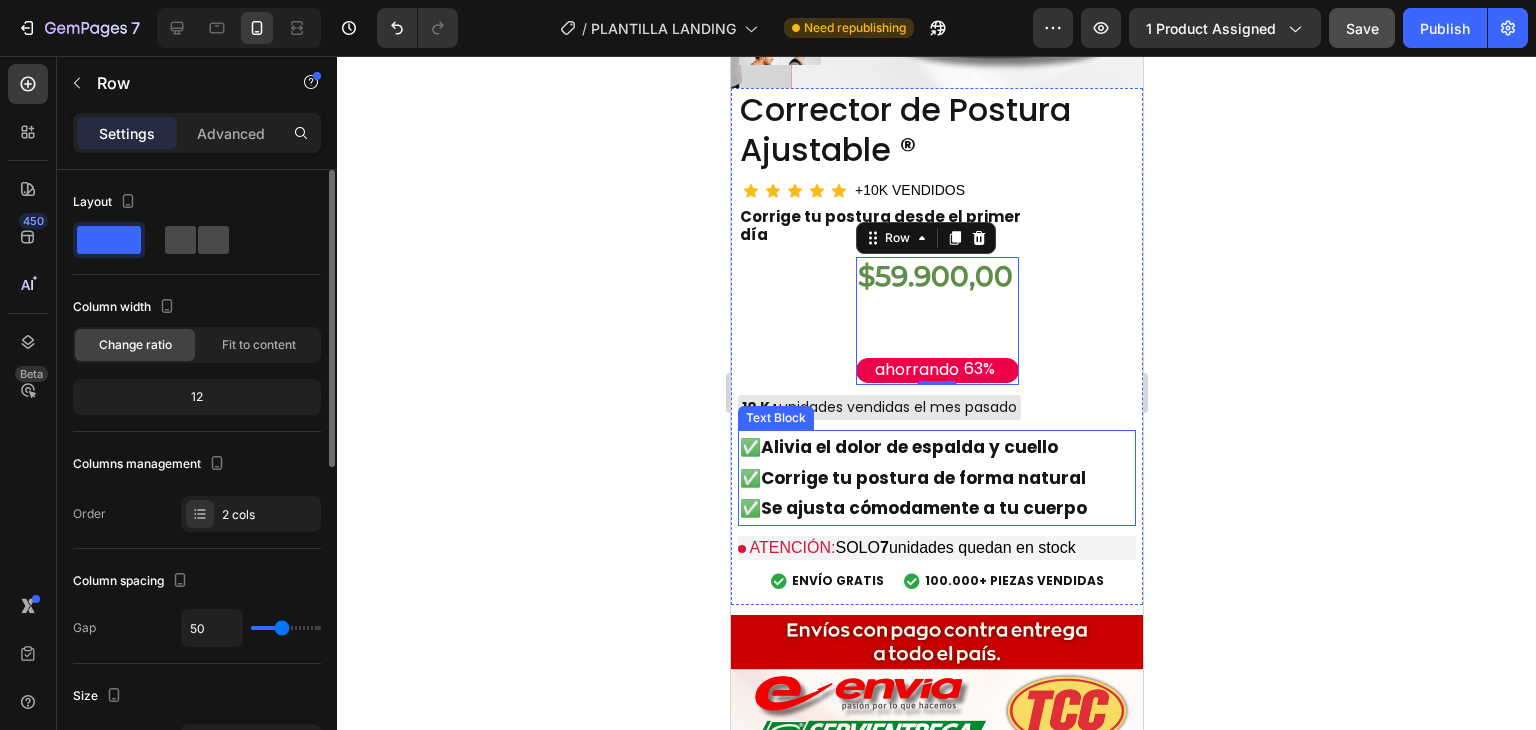 click 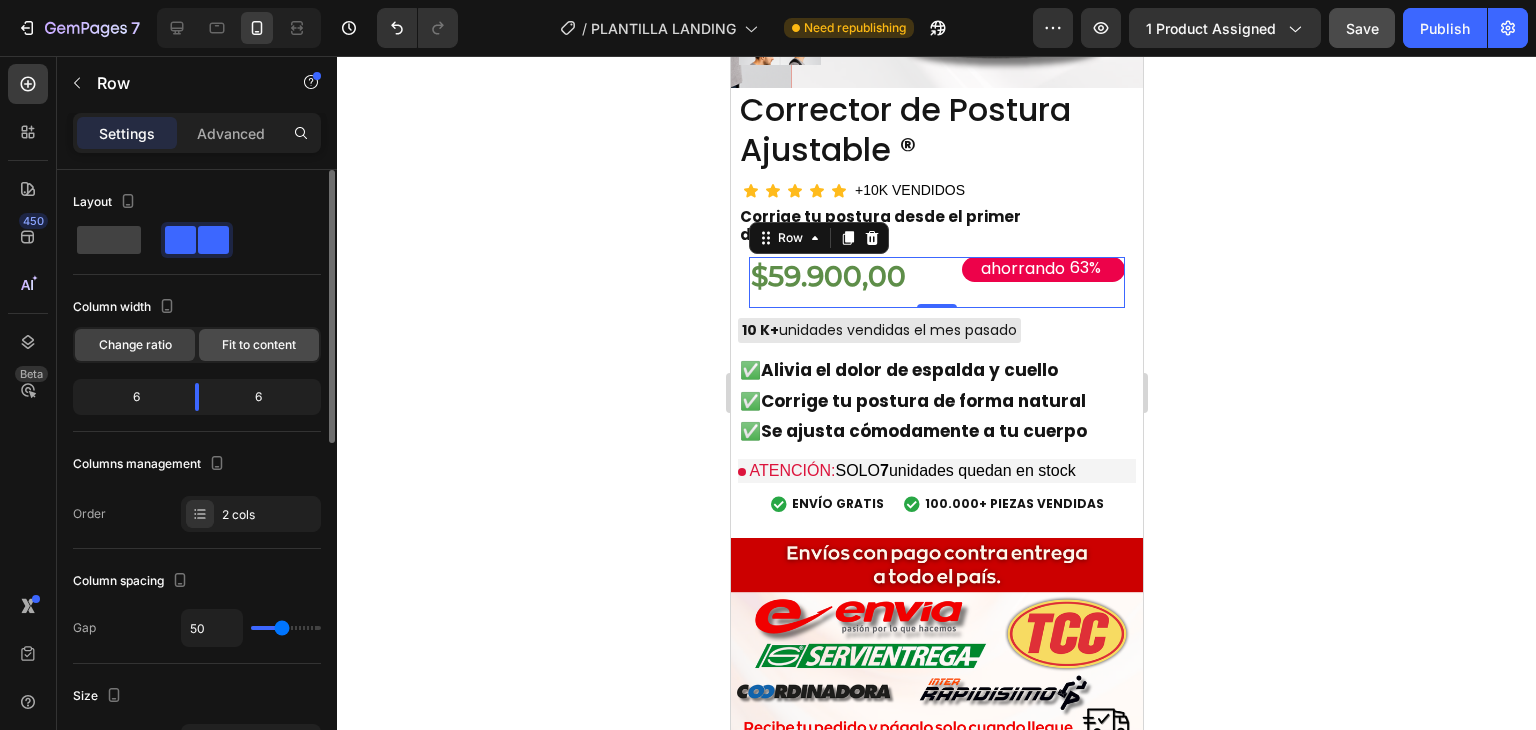 click on "Fit to content" 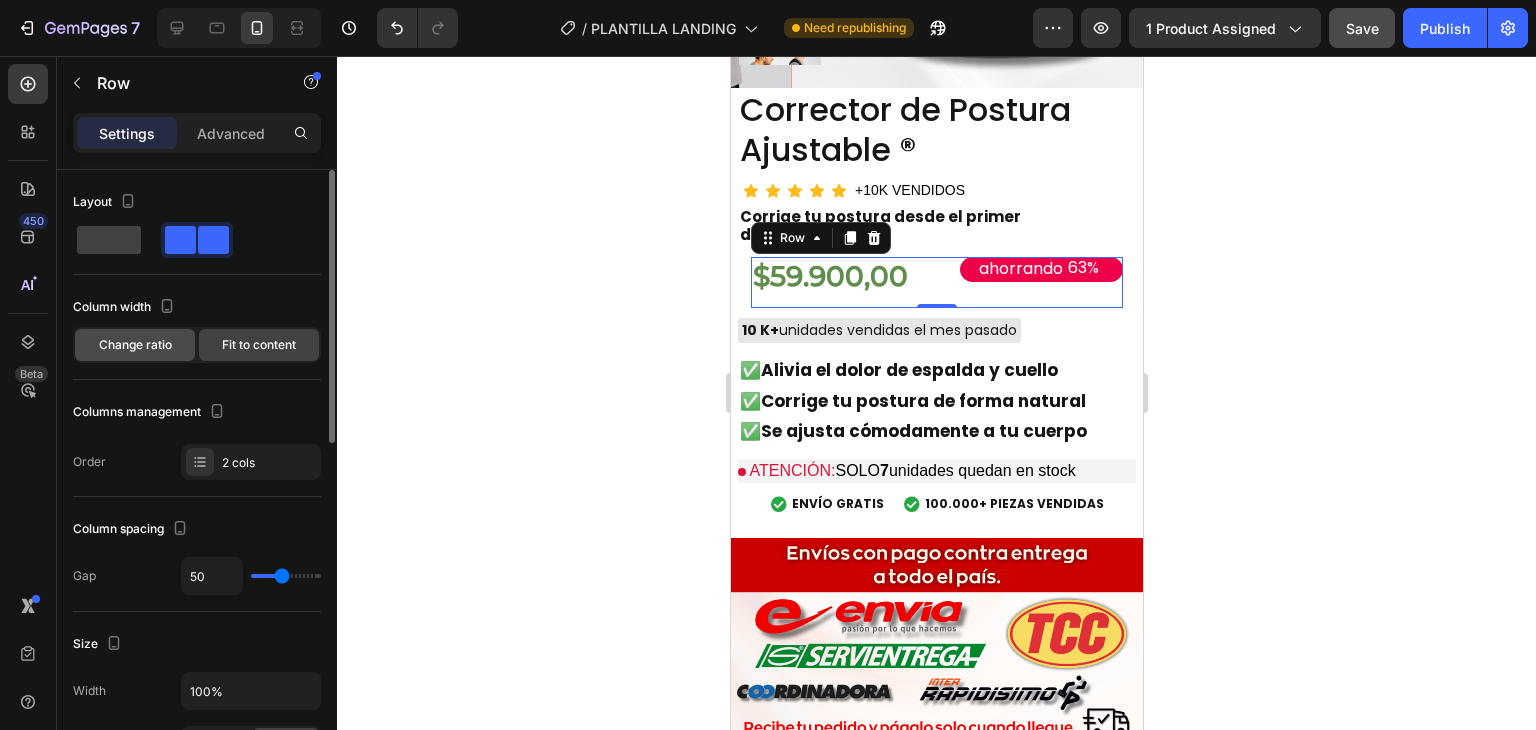 click on "Change ratio" 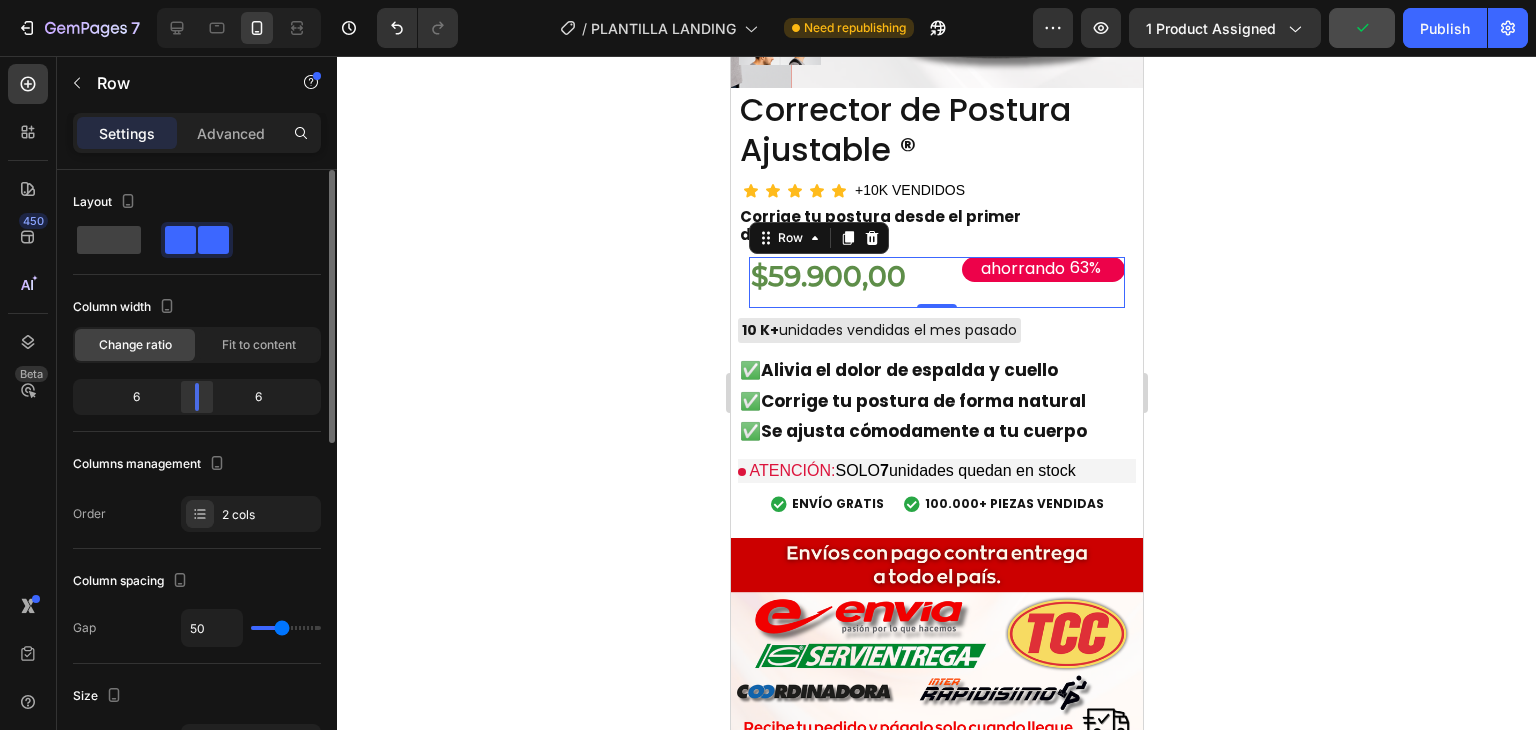 click 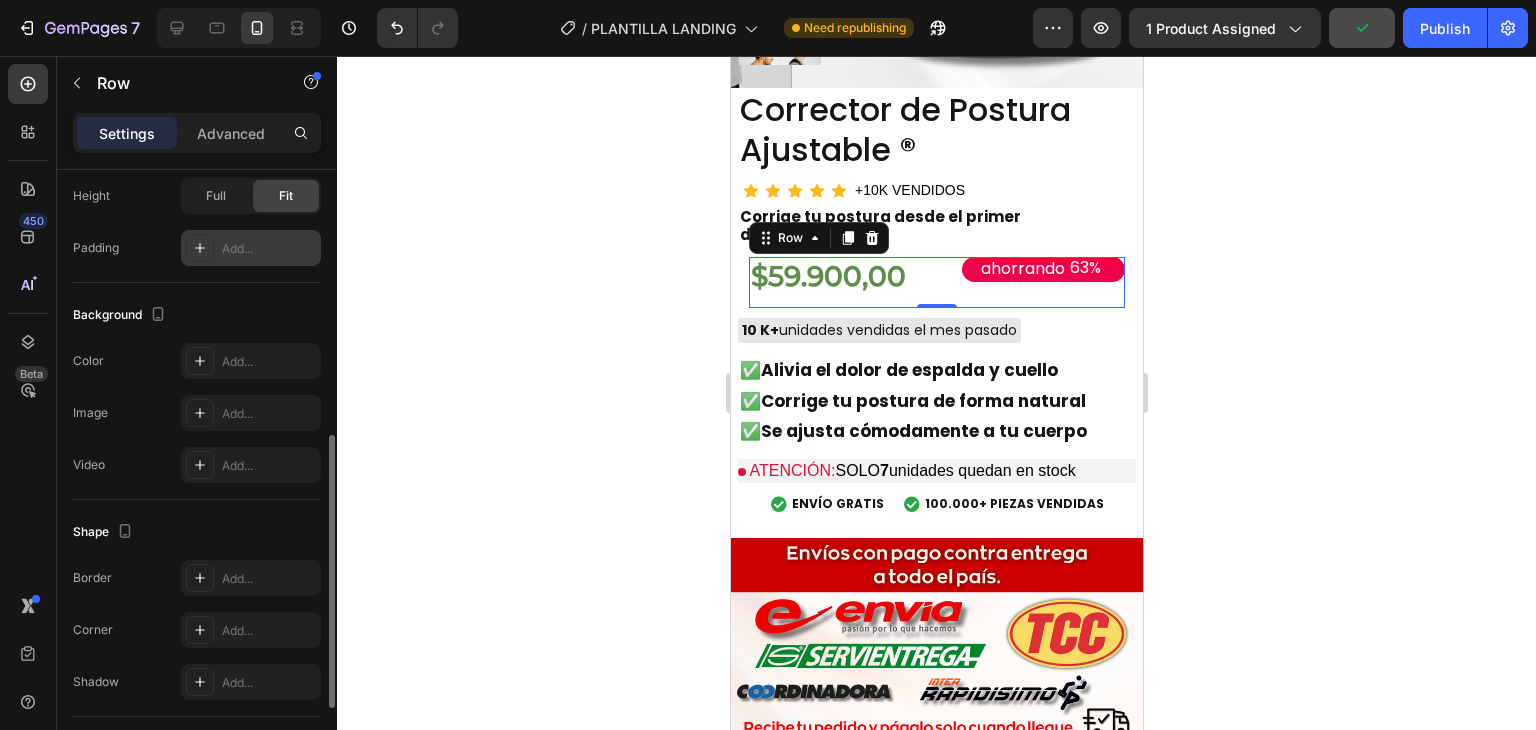 scroll, scrollTop: 776, scrollLeft: 0, axis: vertical 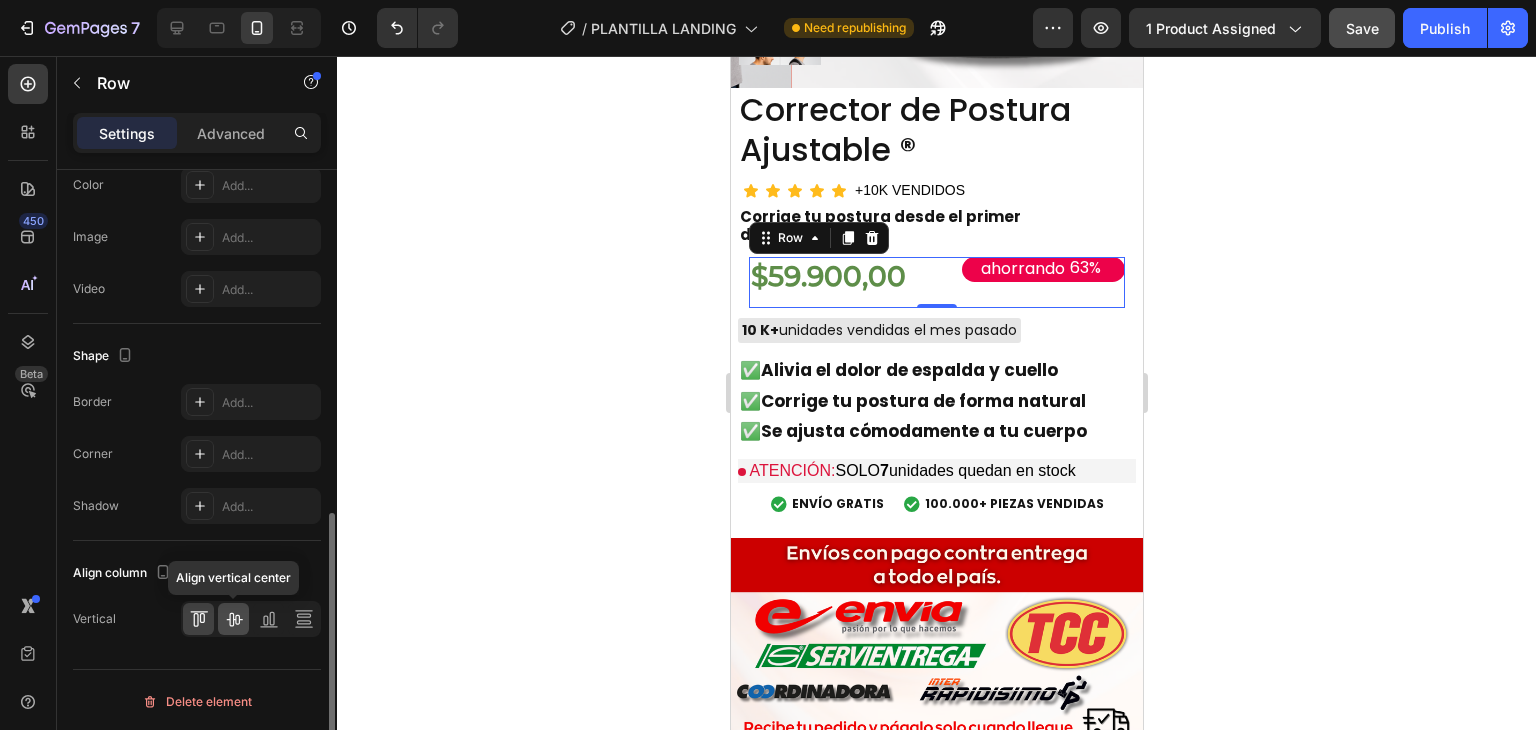 click 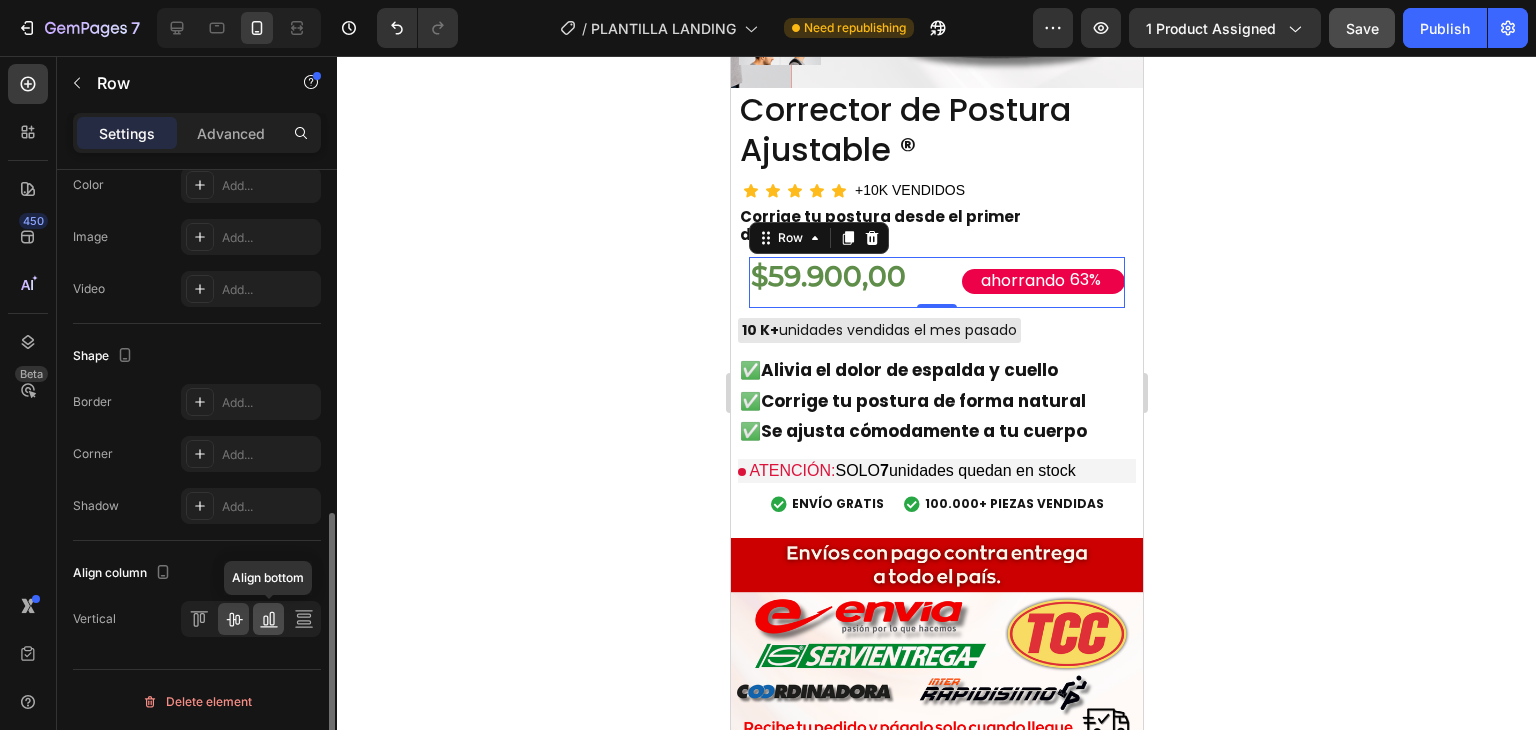 click 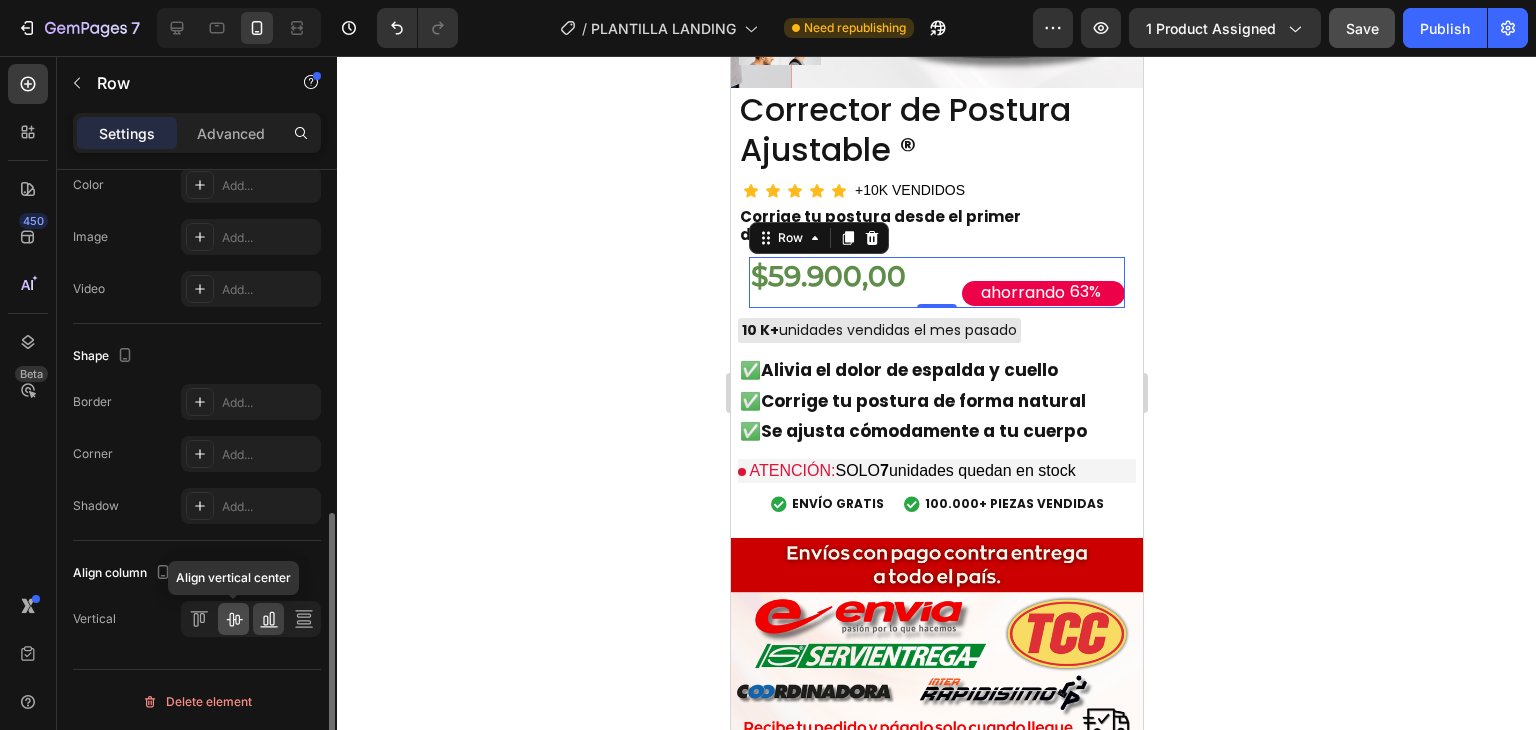 click 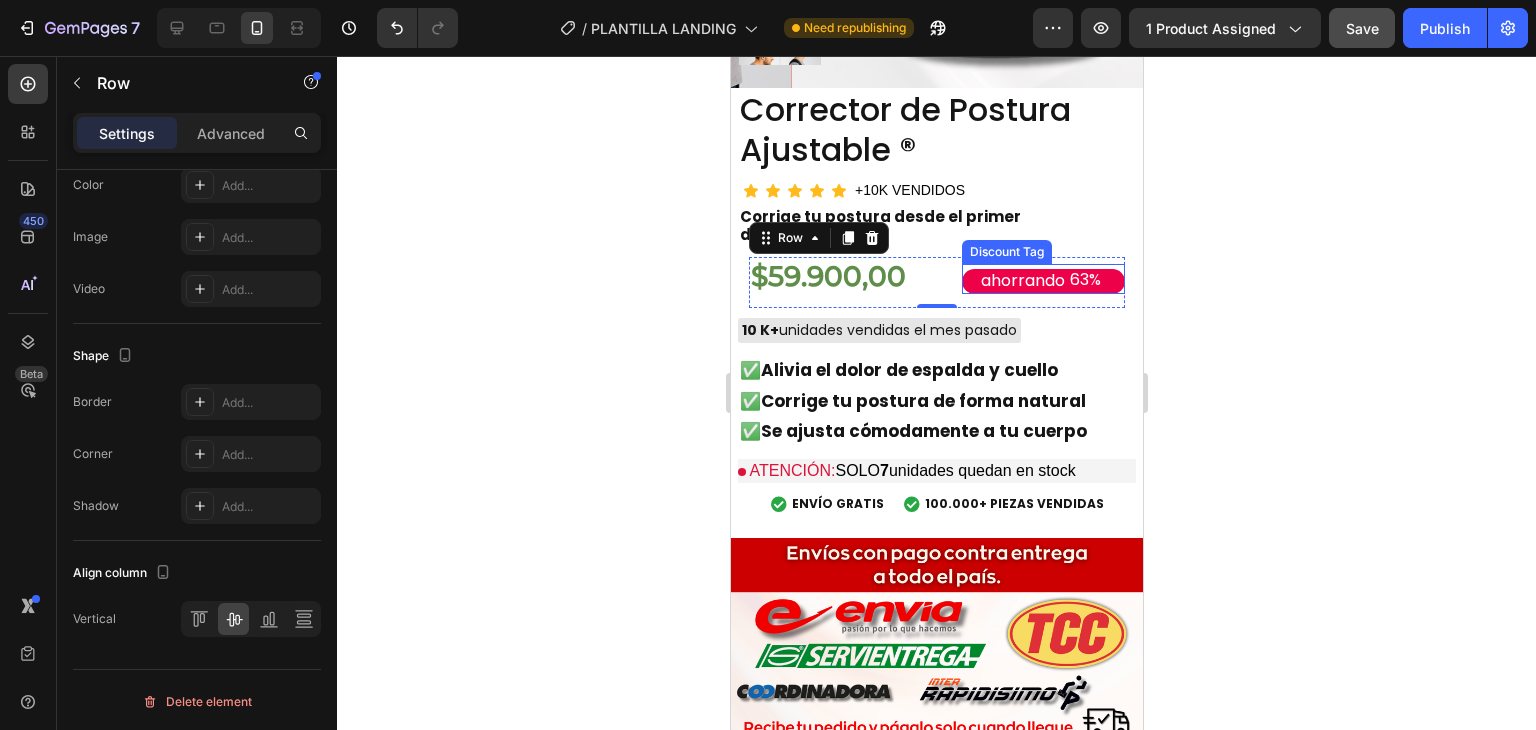 click on "63%" at bounding box center (1084, 280) 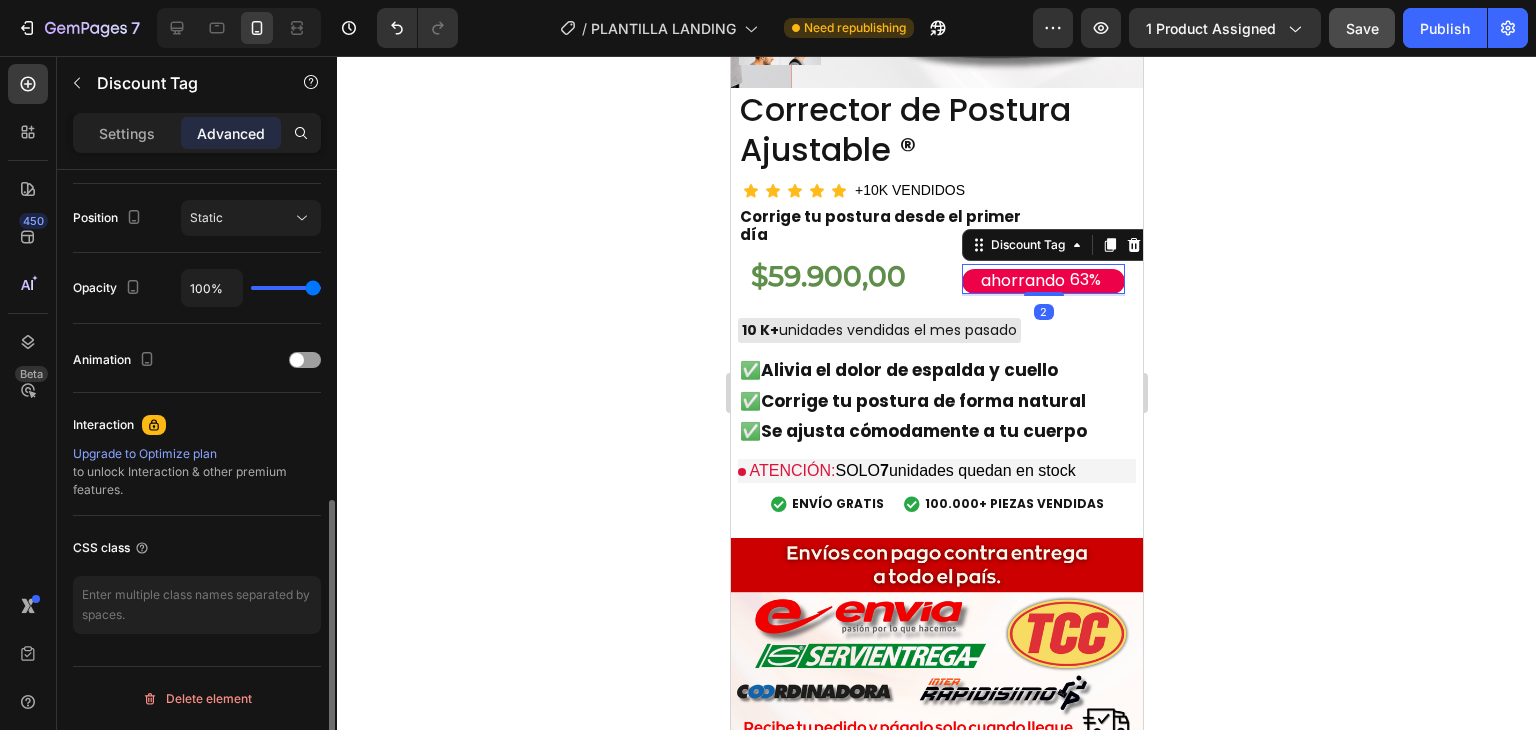 scroll, scrollTop: 0, scrollLeft: 0, axis: both 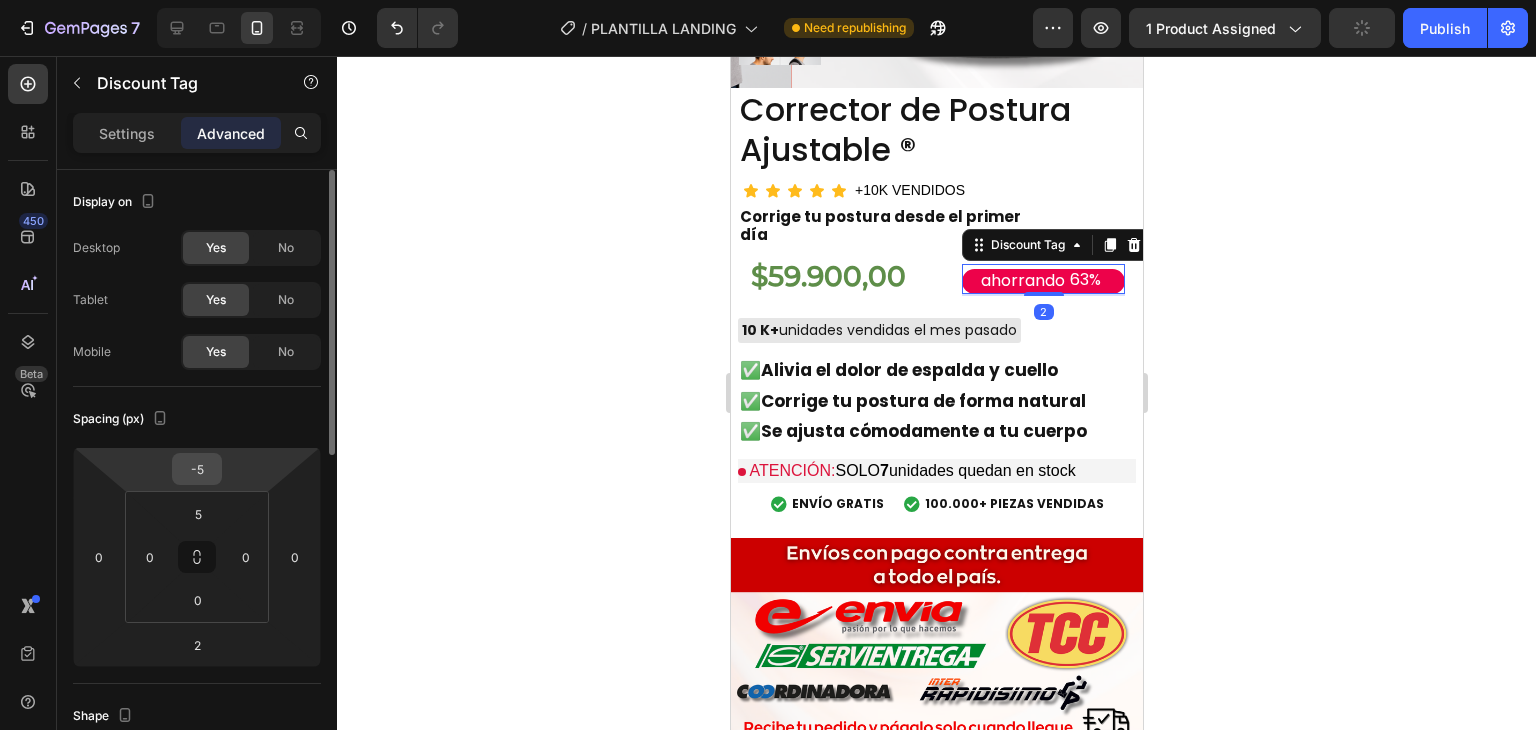 click on "-5" at bounding box center (197, 469) 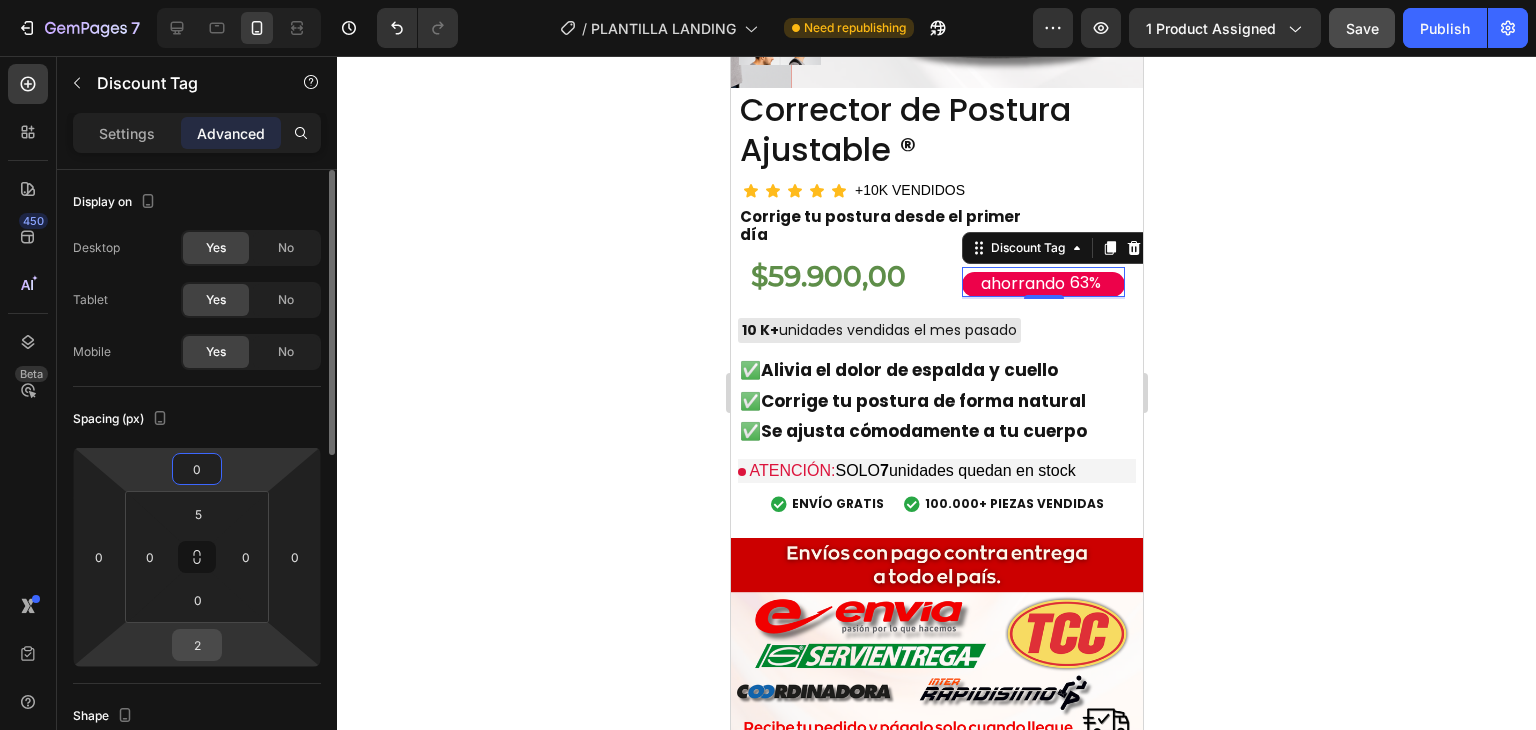 type on "0" 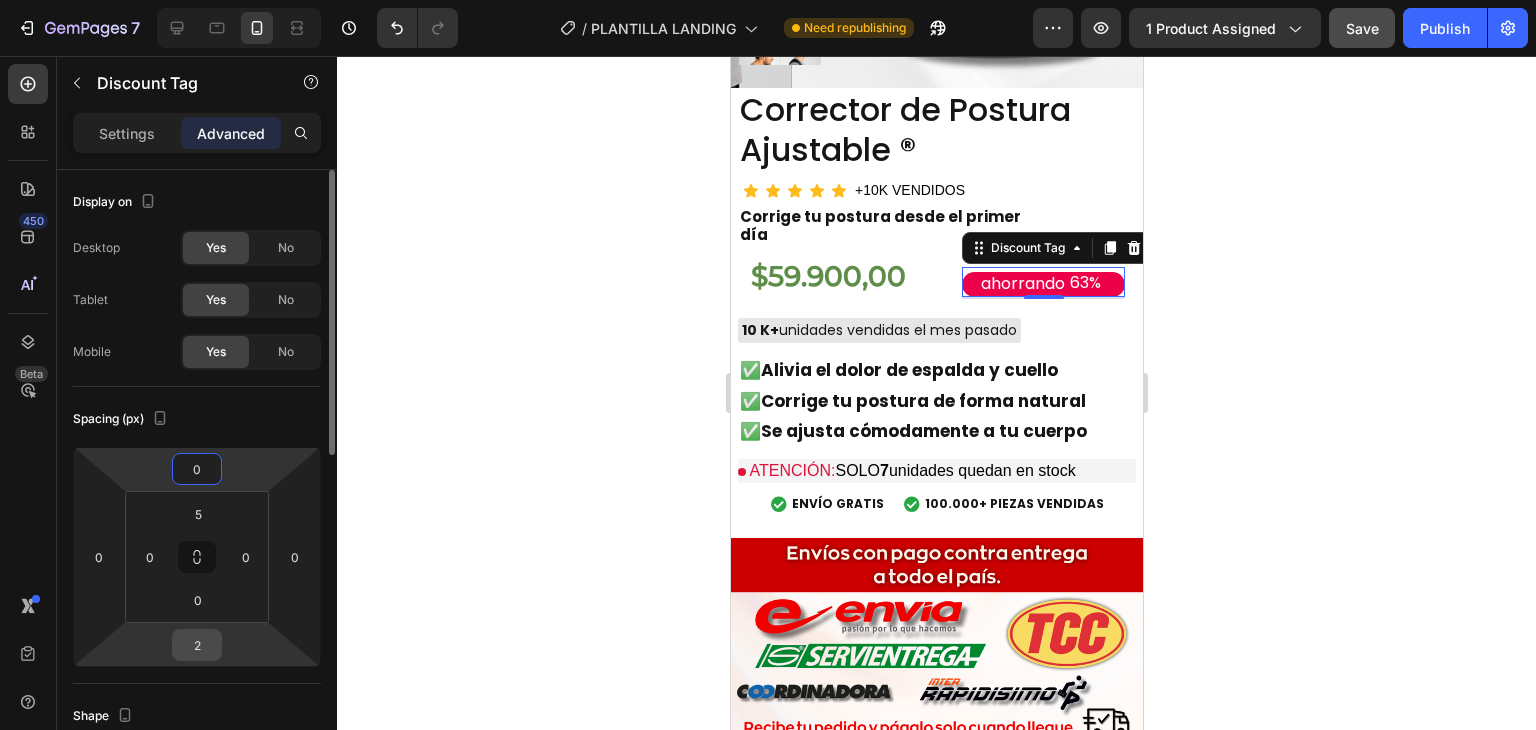 click on "2" at bounding box center [197, 645] 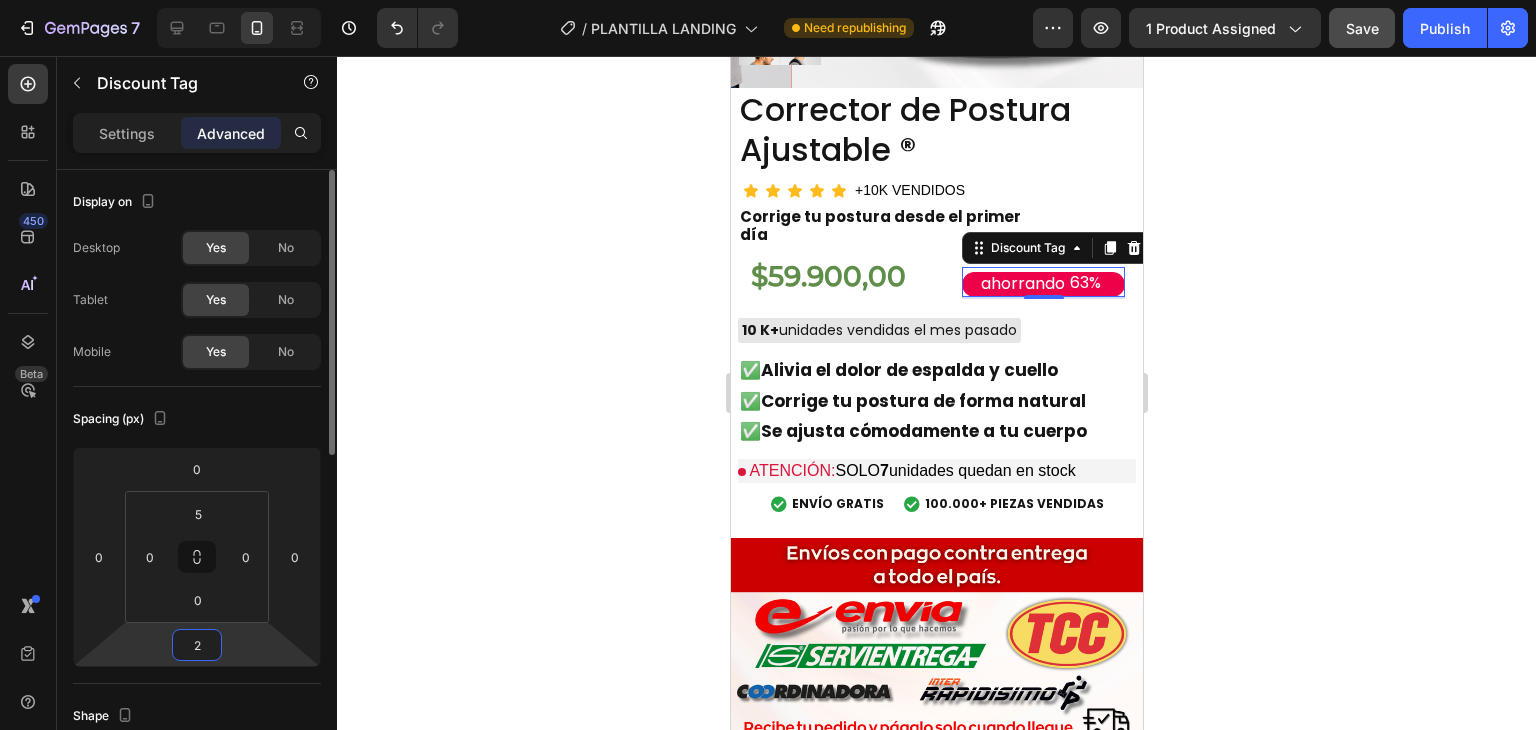click on "2" at bounding box center (197, 645) 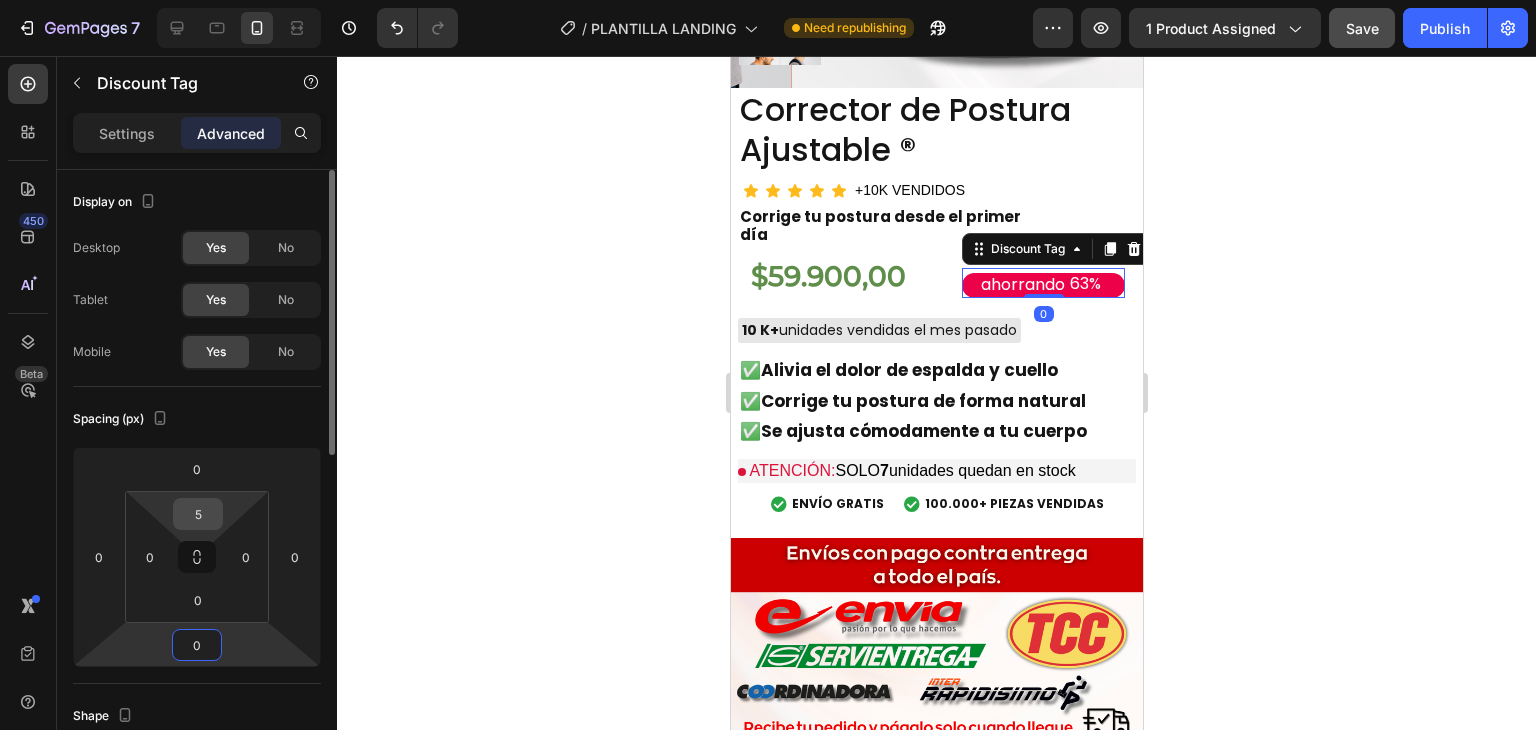 type on "0" 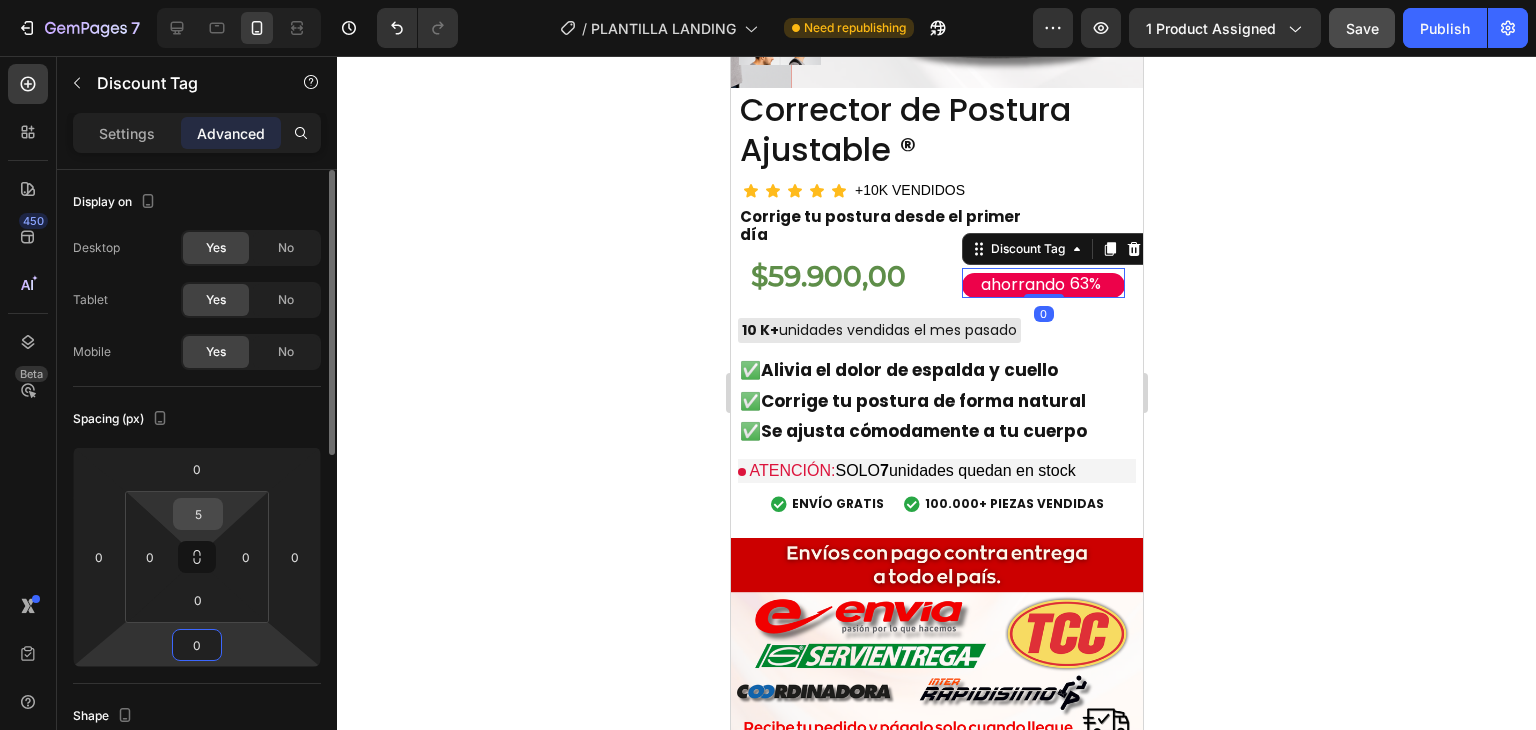 click on "5" at bounding box center [198, 514] 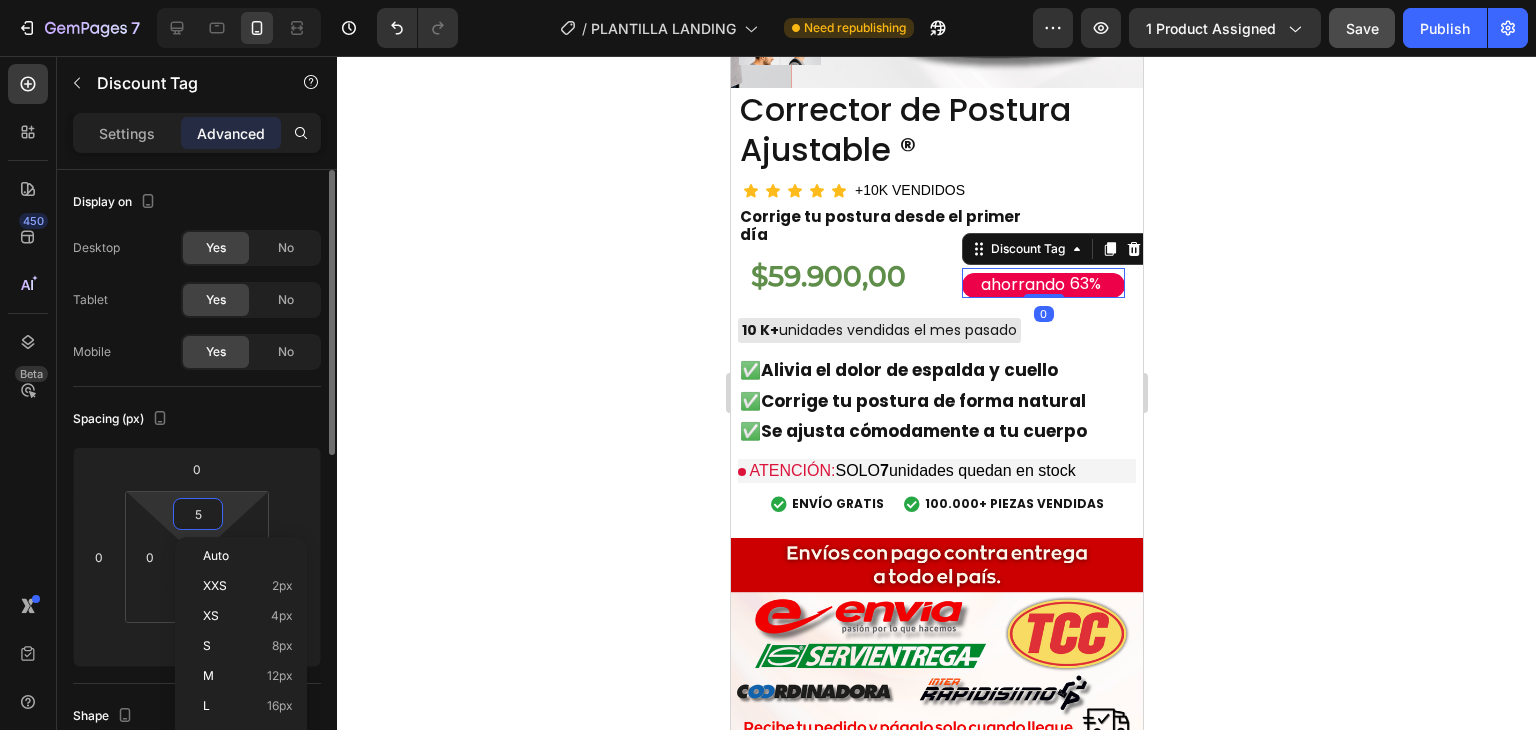click on "5" at bounding box center [198, 514] 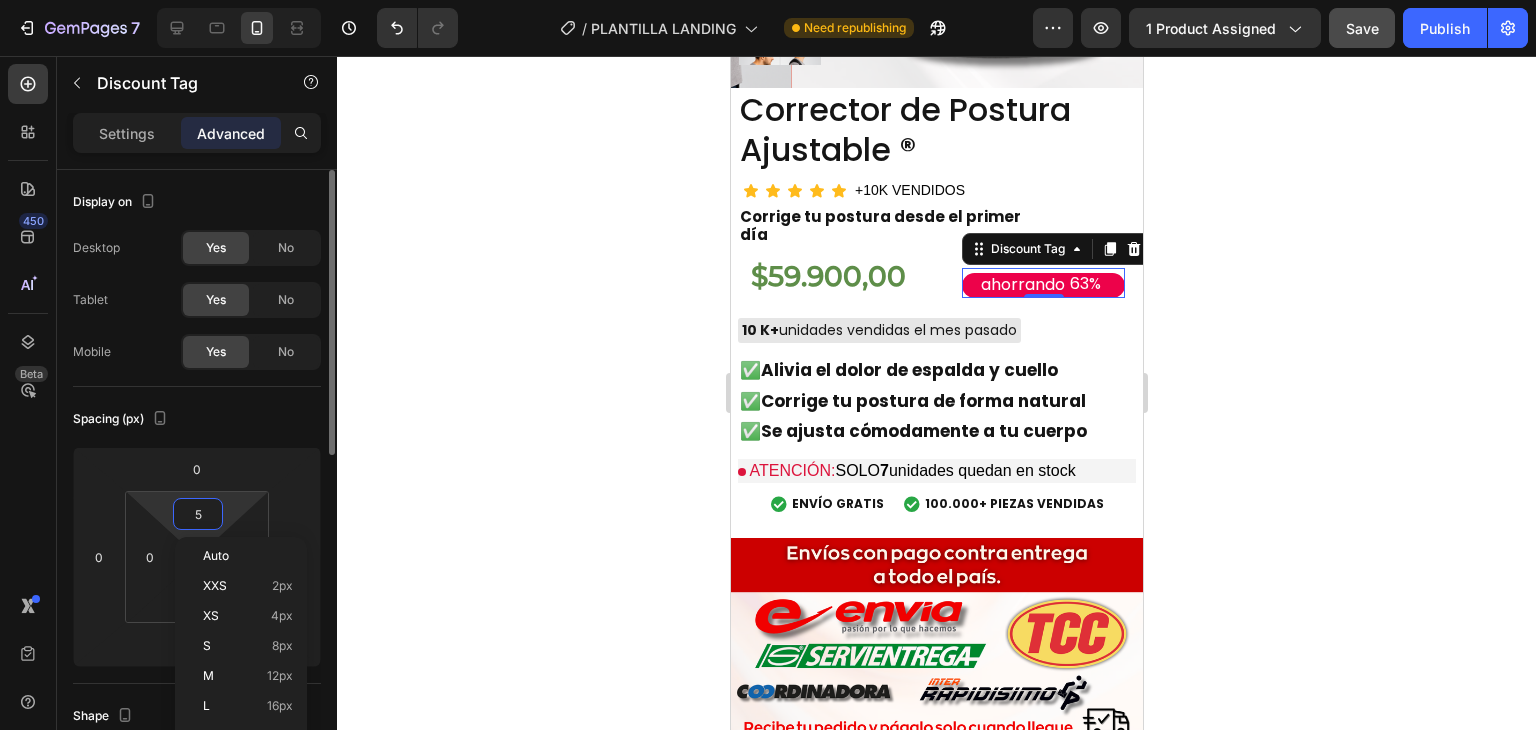 click on "5" at bounding box center [198, 514] 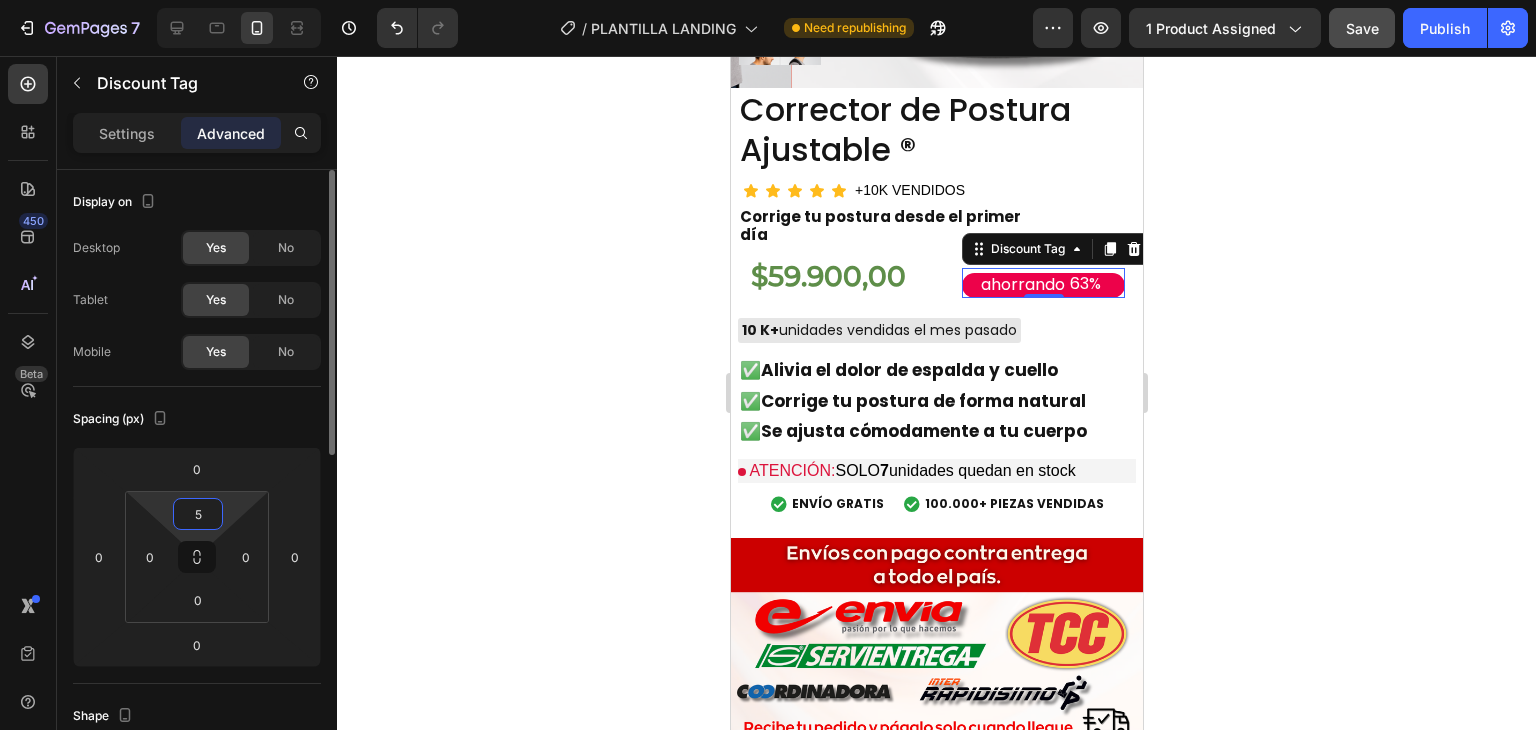 click on "5" at bounding box center [198, 514] 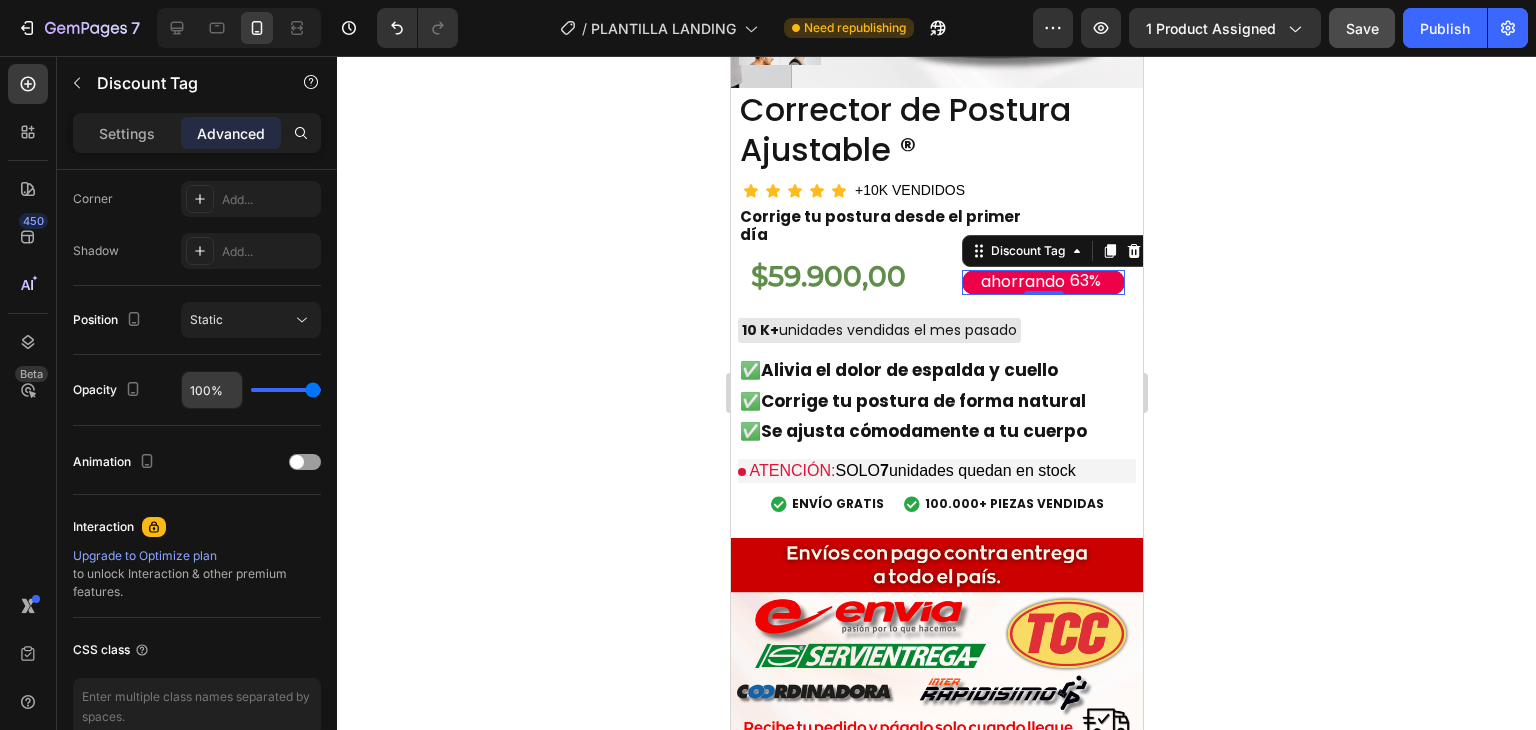 scroll, scrollTop: 115, scrollLeft: 0, axis: vertical 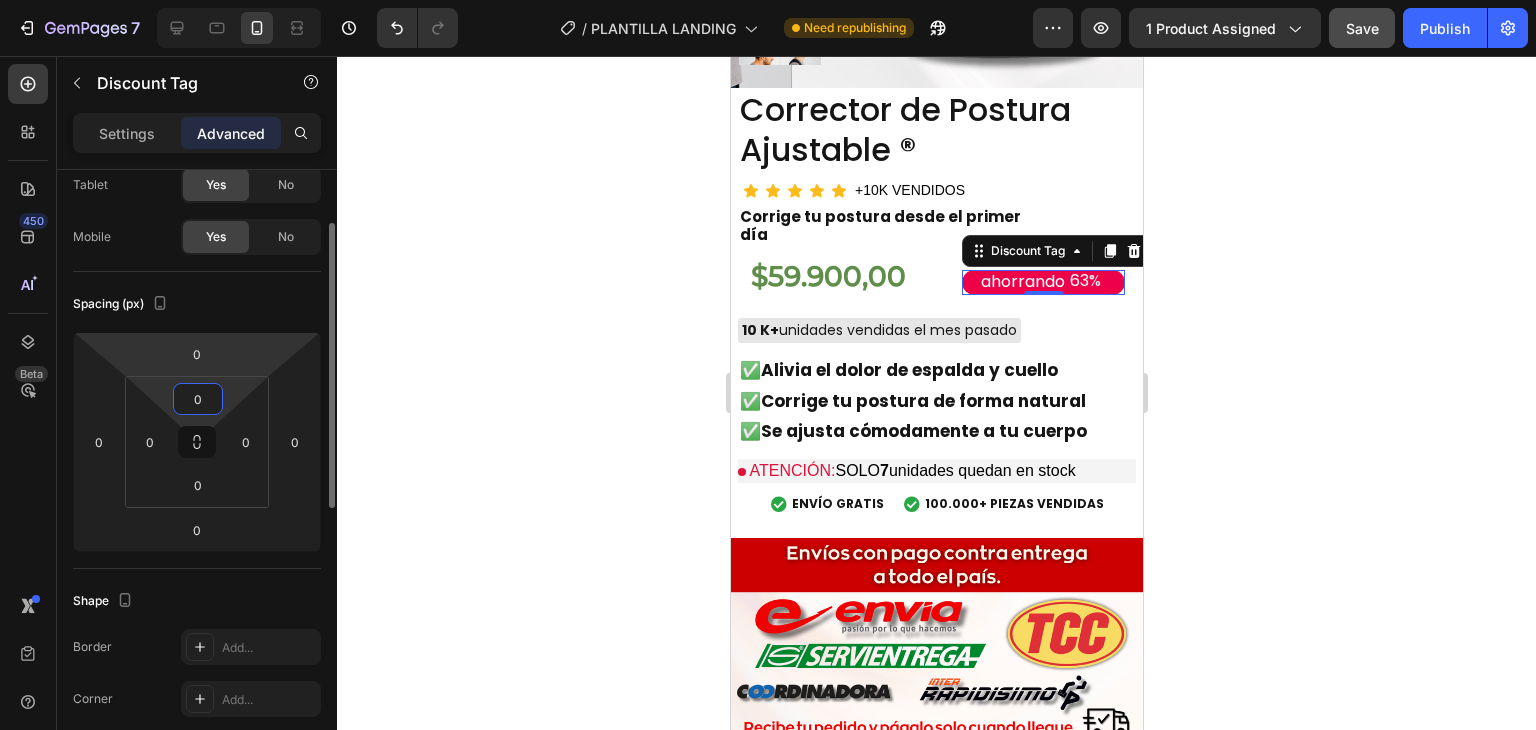 type on "0" 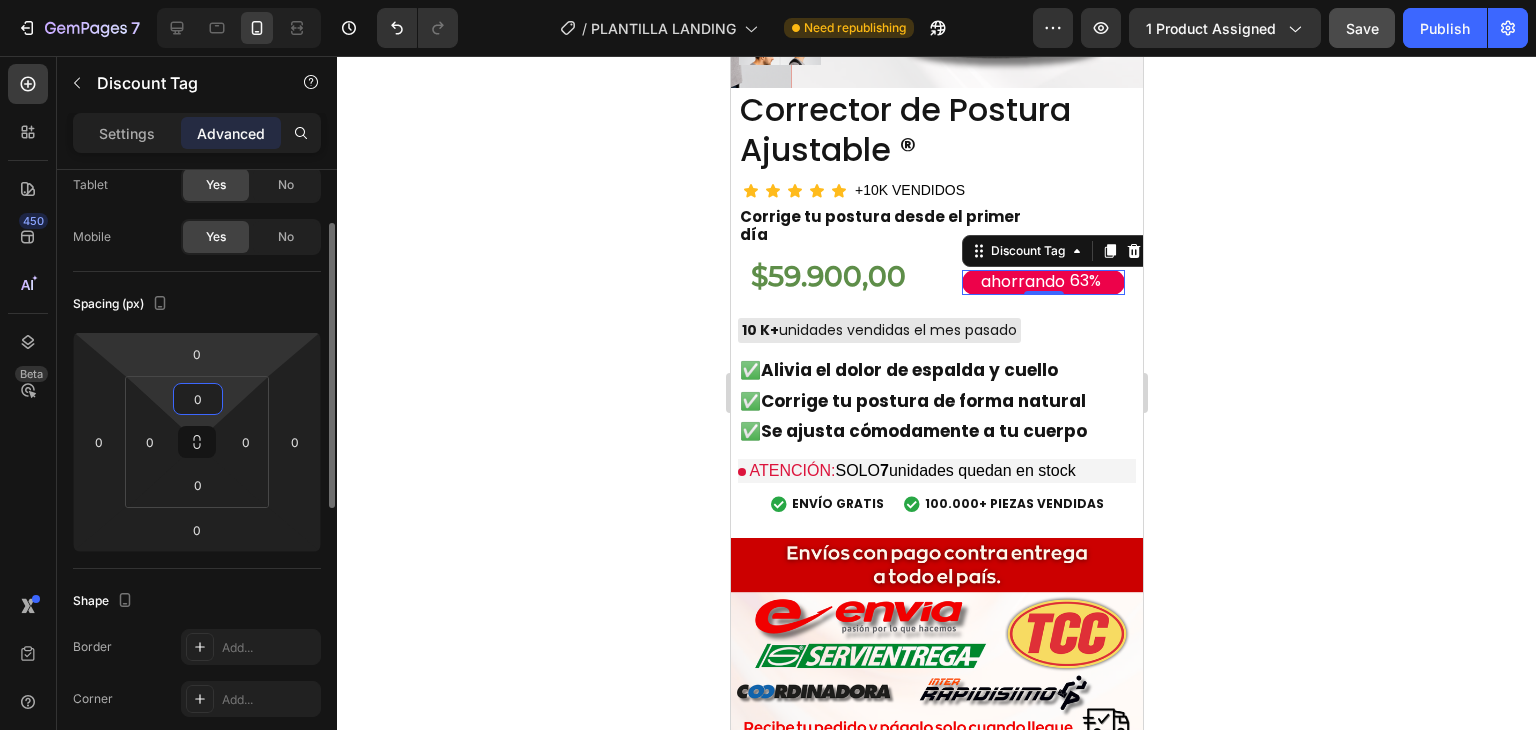 click on "Settings Advanced" at bounding box center (197, 133) 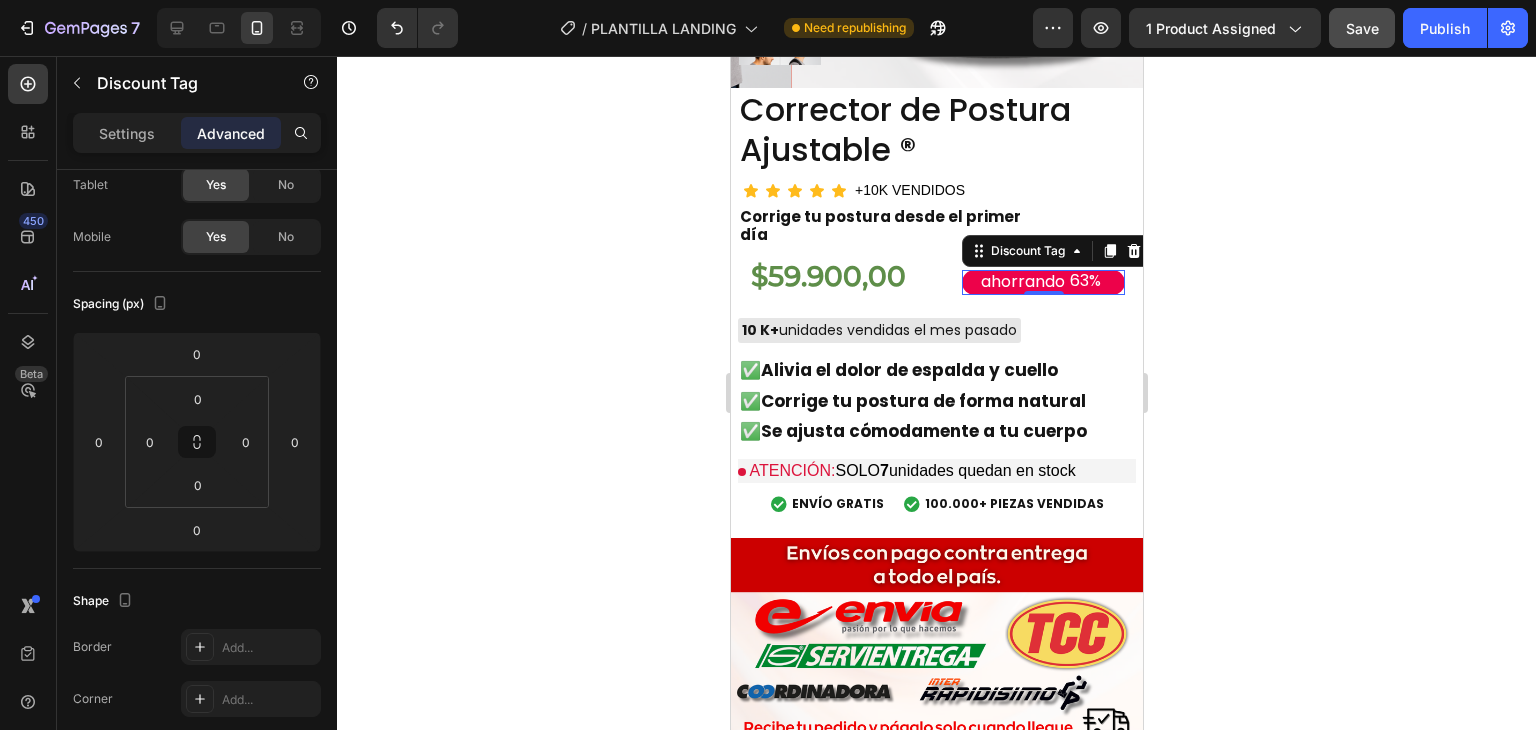 click on "Settings Advanced" at bounding box center [197, 133] 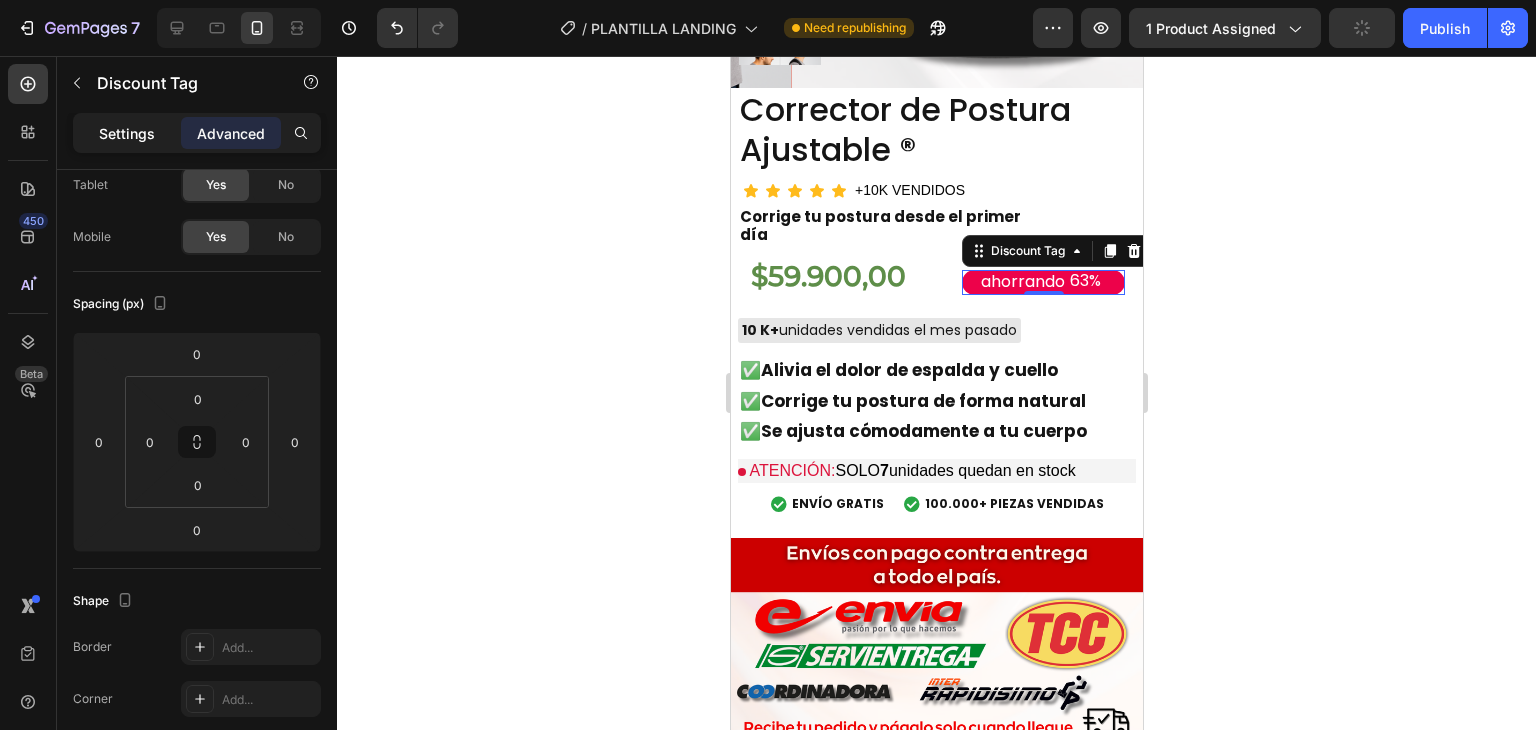 click on "Settings" at bounding box center [127, 133] 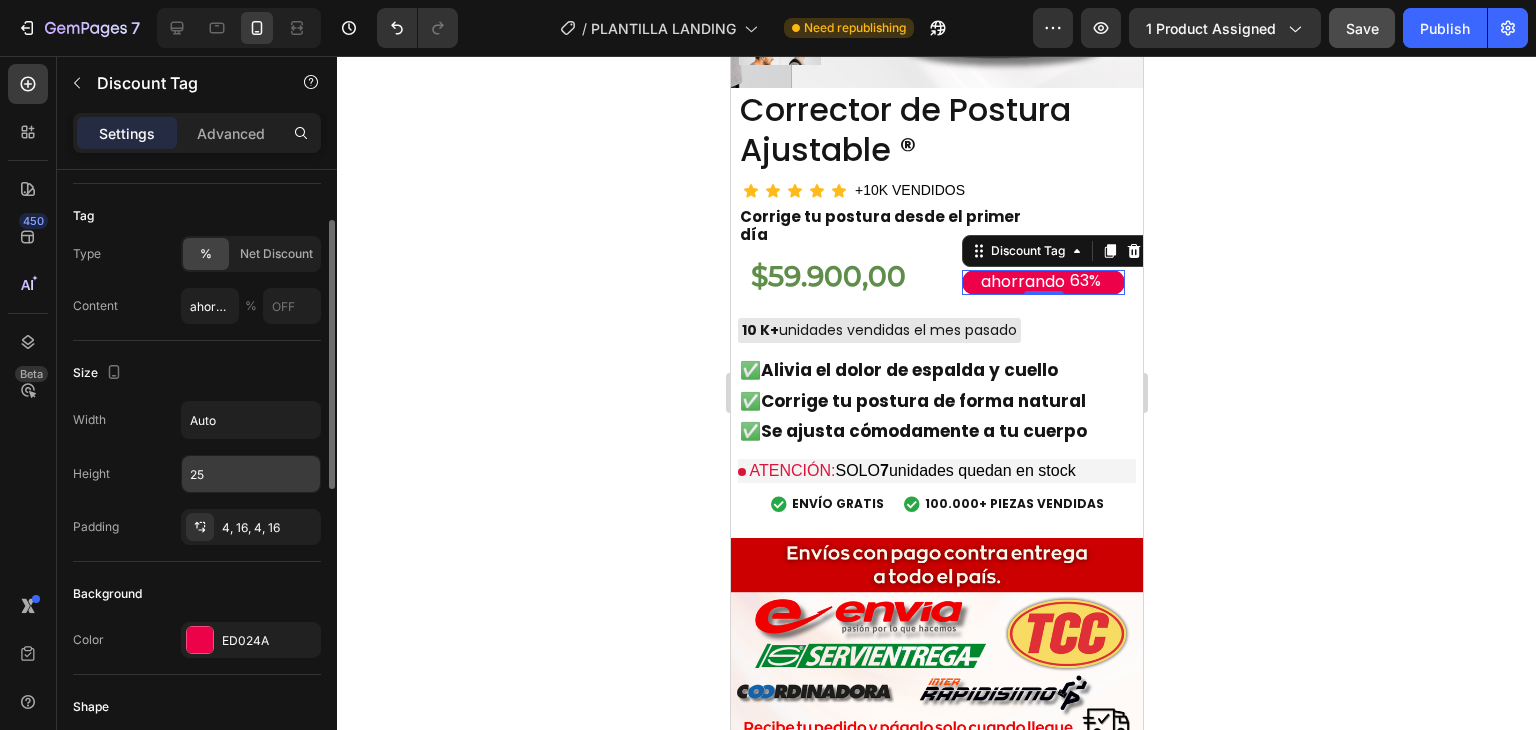 click on "25" at bounding box center [251, 474] 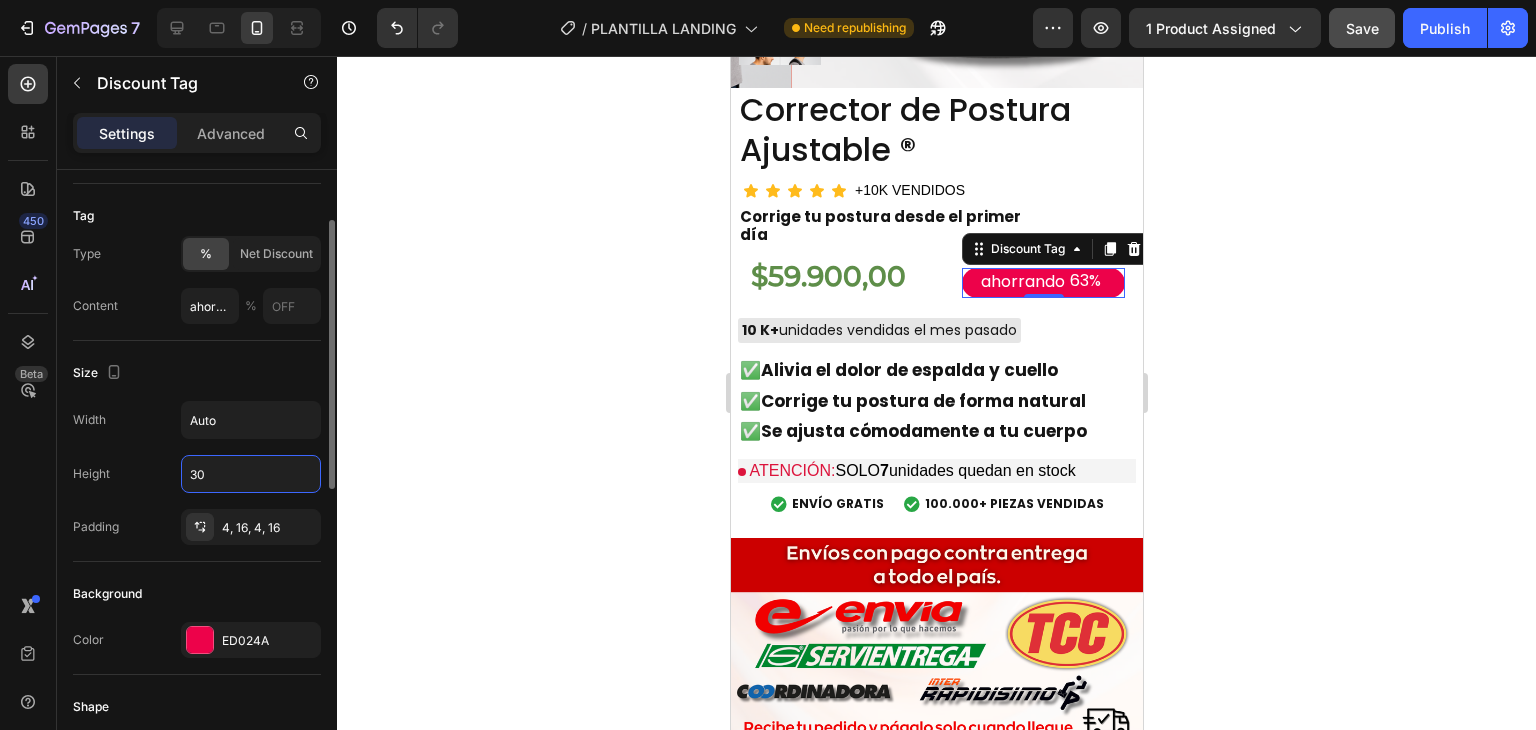 type on "3" 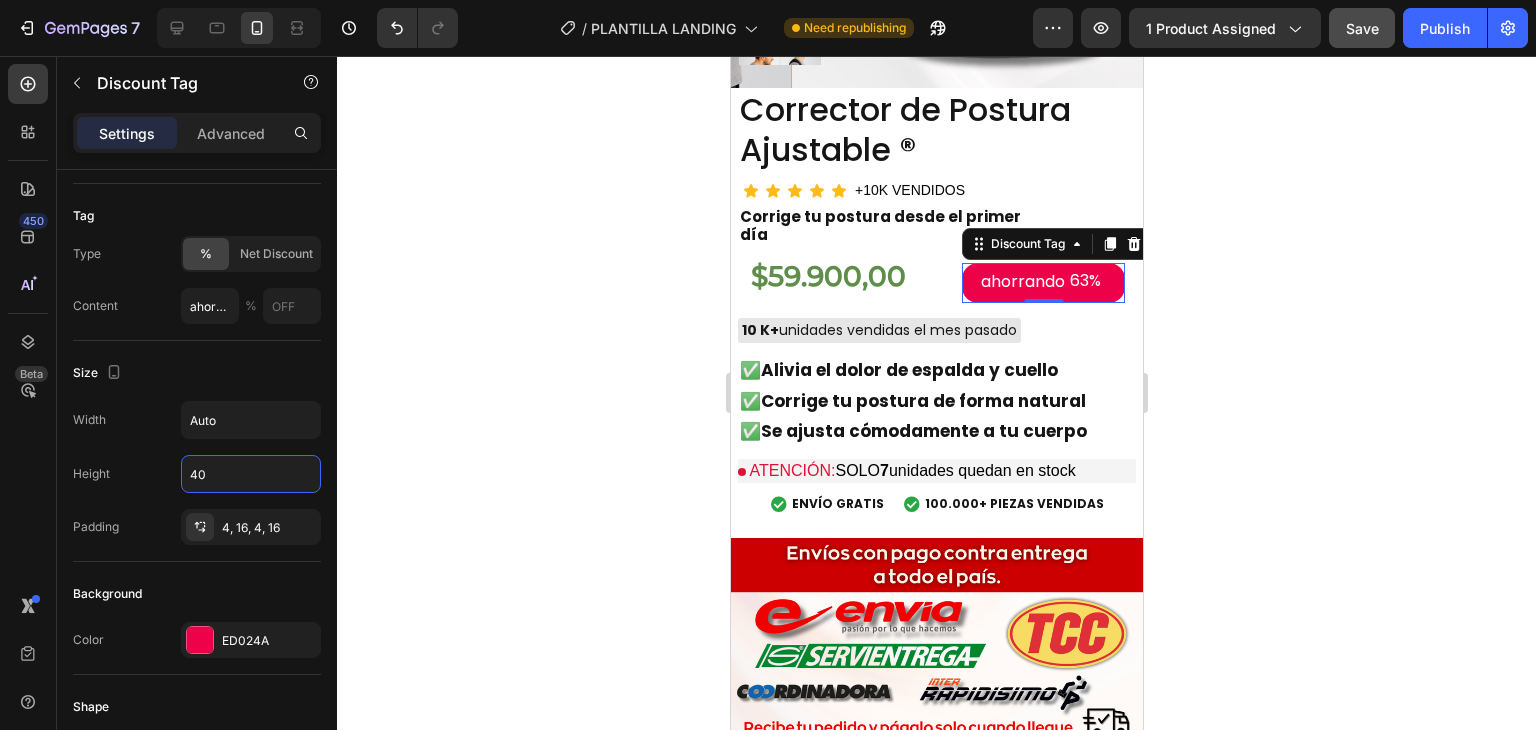 type on "40" 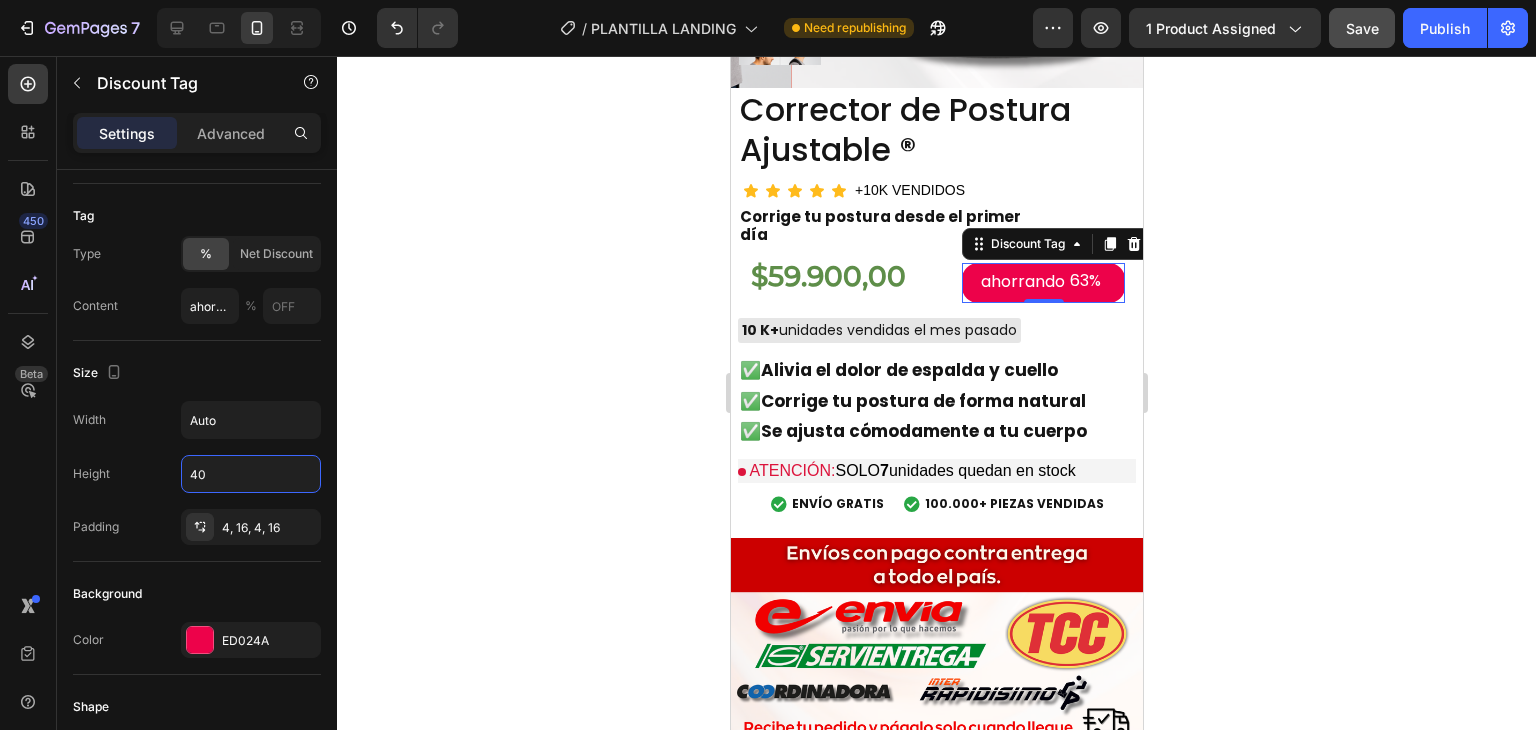 click on "ahorrando" at bounding box center [1022, 282] 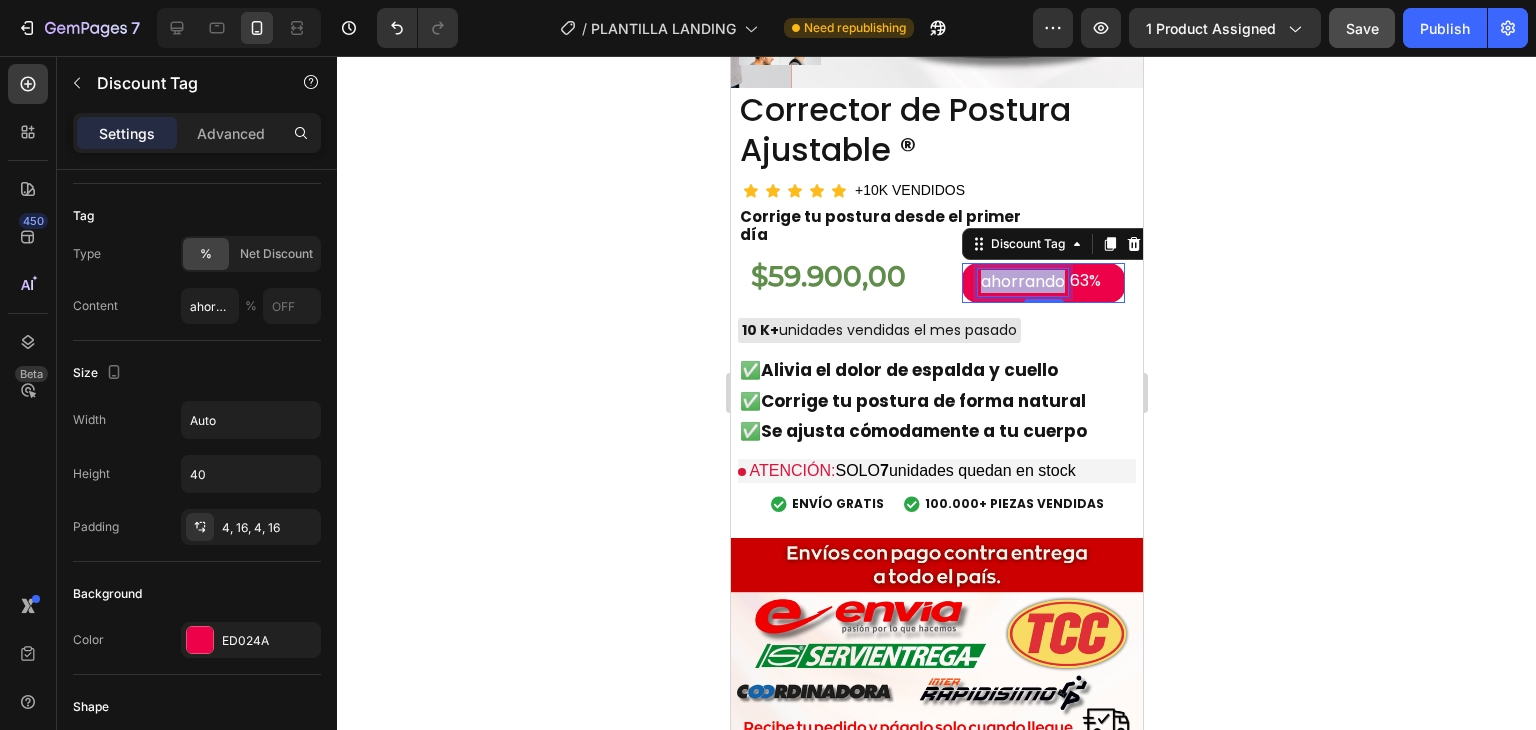 click on "ahorrando" at bounding box center (1022, 282) 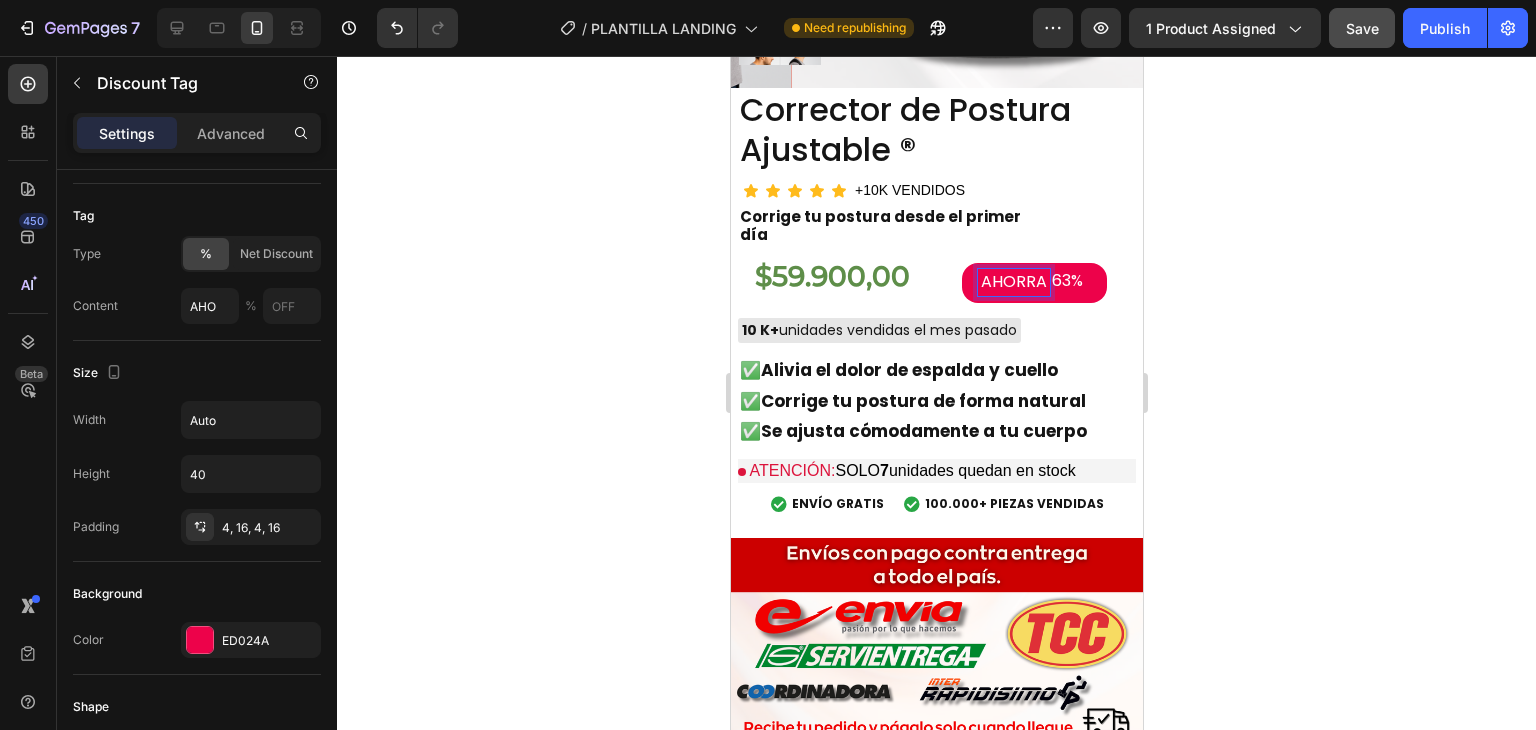 type on "AHORRA" 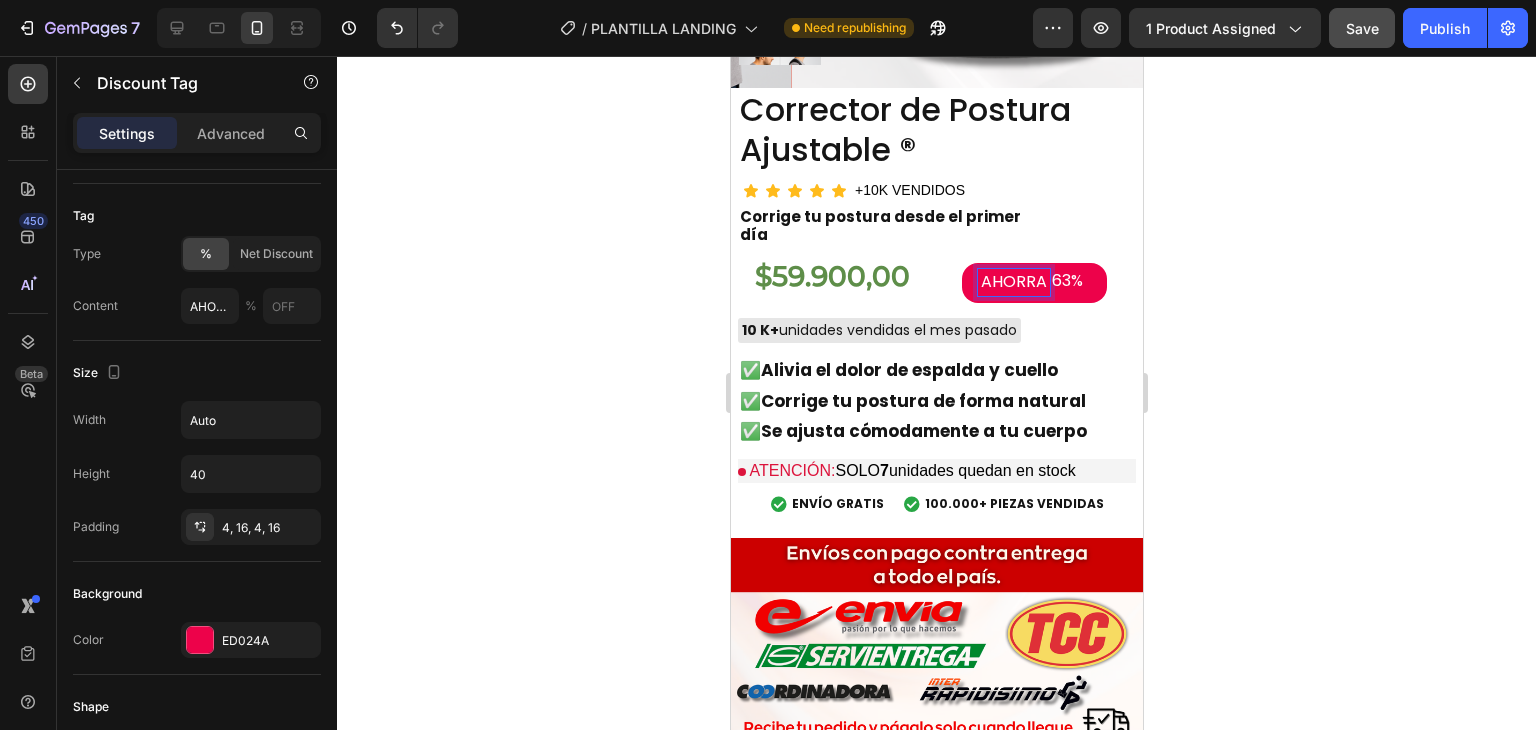 click 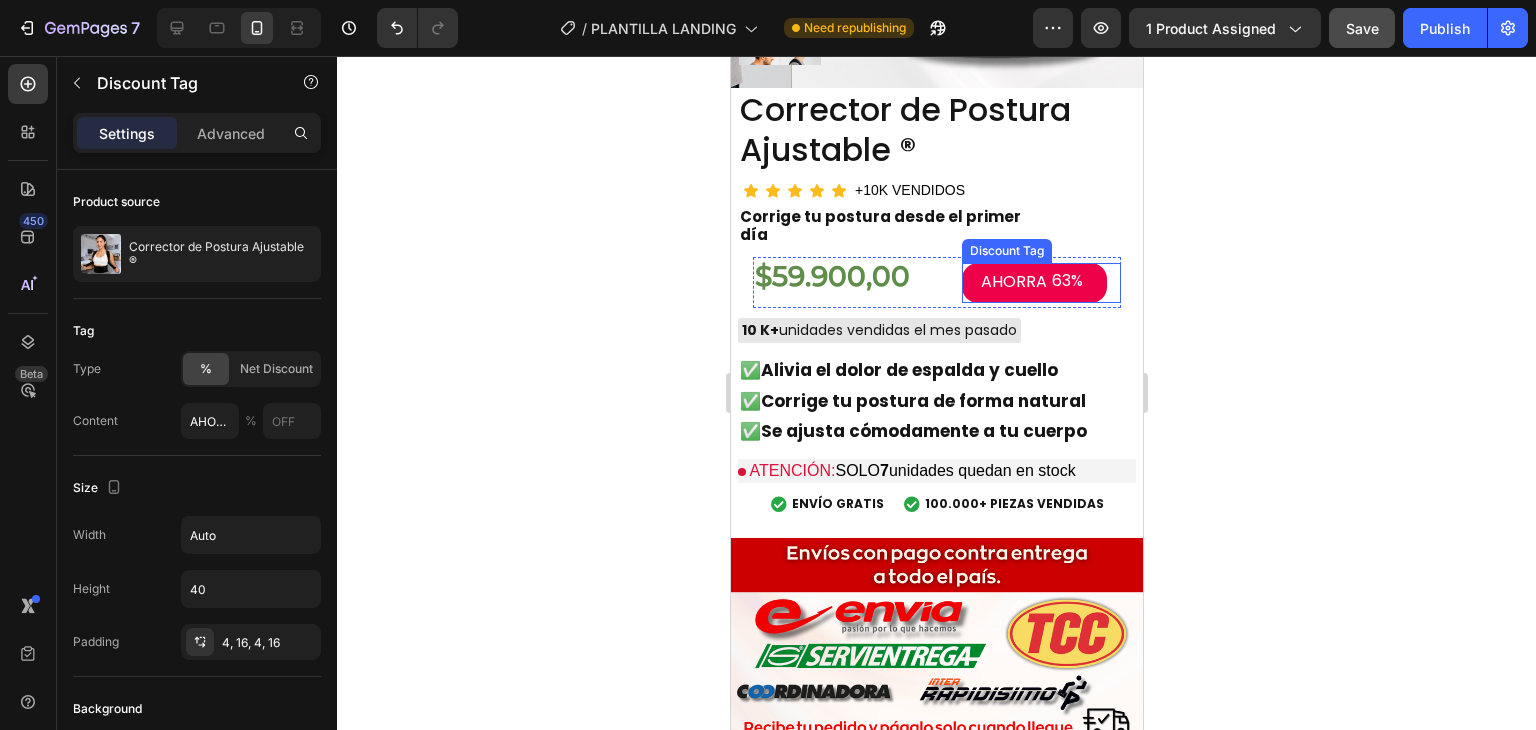 click on "63%" at bounding box center (1066, 281) 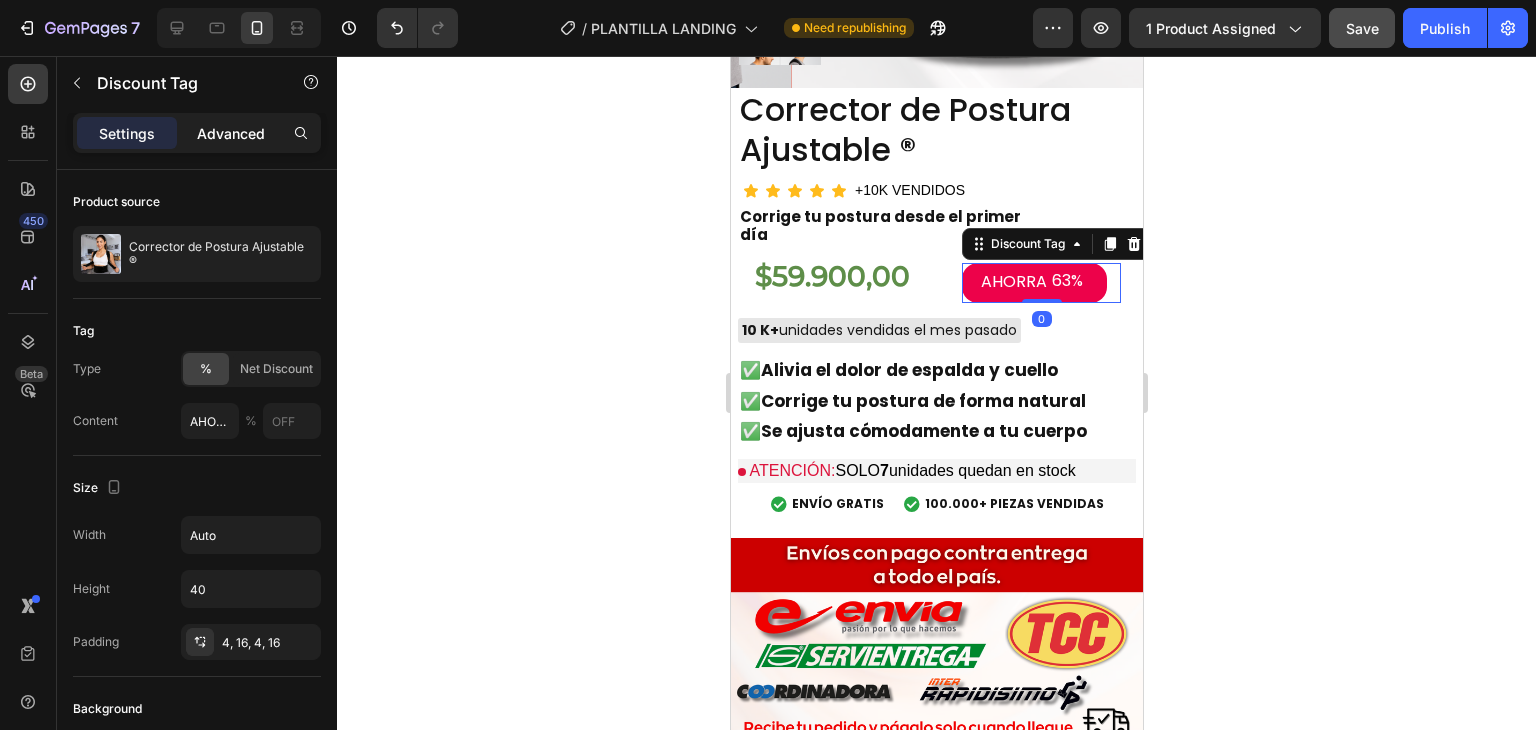 click on "Advanced" at bounding box center (231, 133) 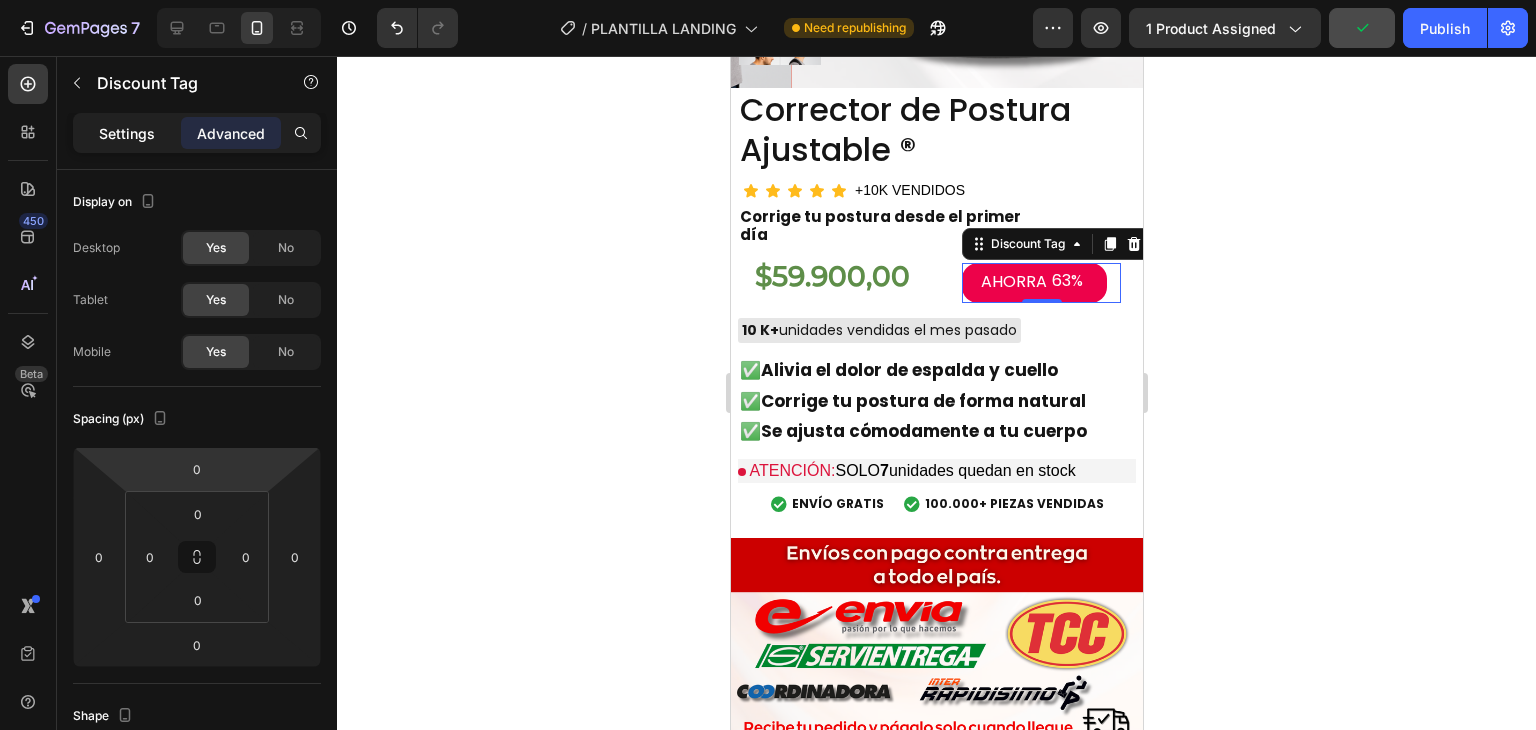 click on "Settings" at bounding box center (127, 133) 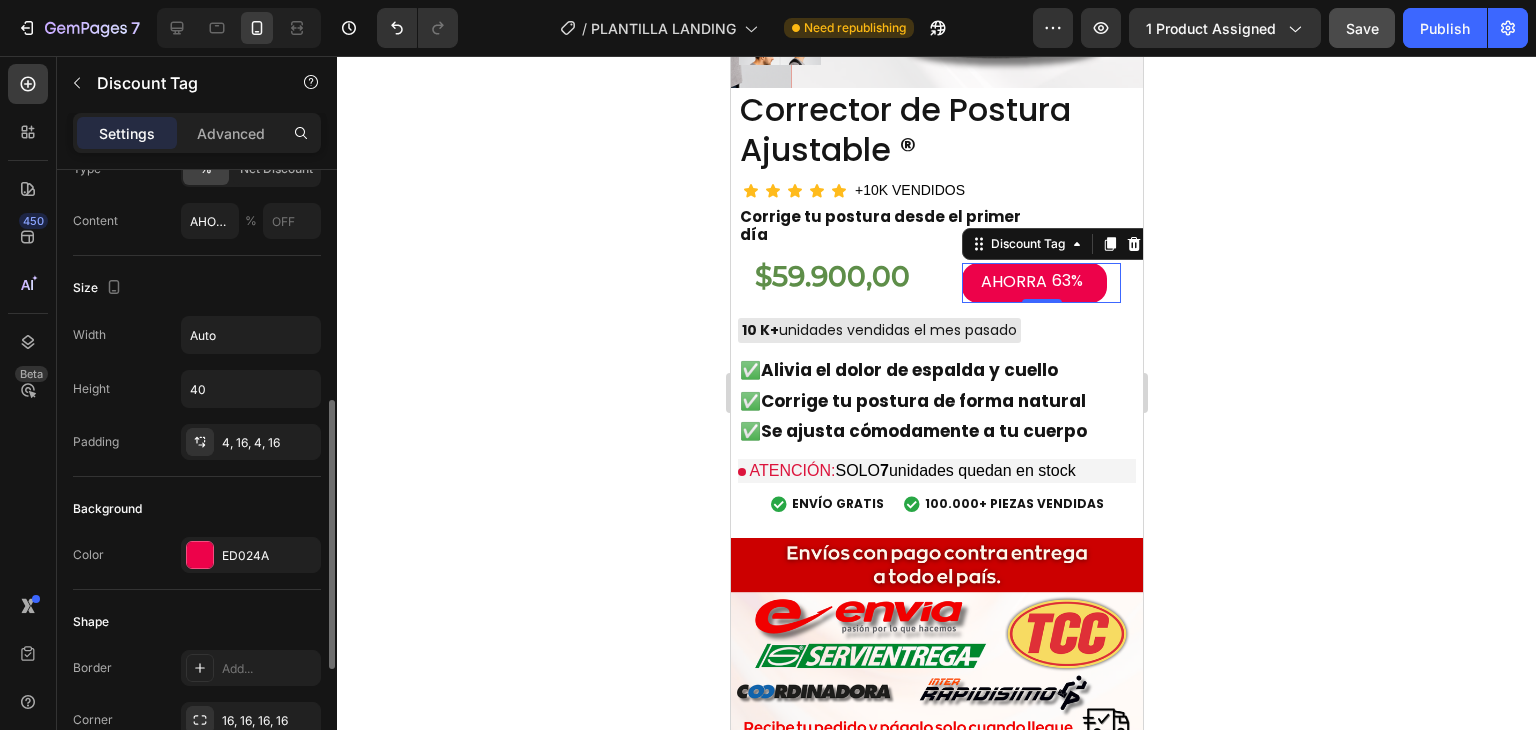 scroll, scrollTop: 400, scrollLeft: 0, axis: vertical 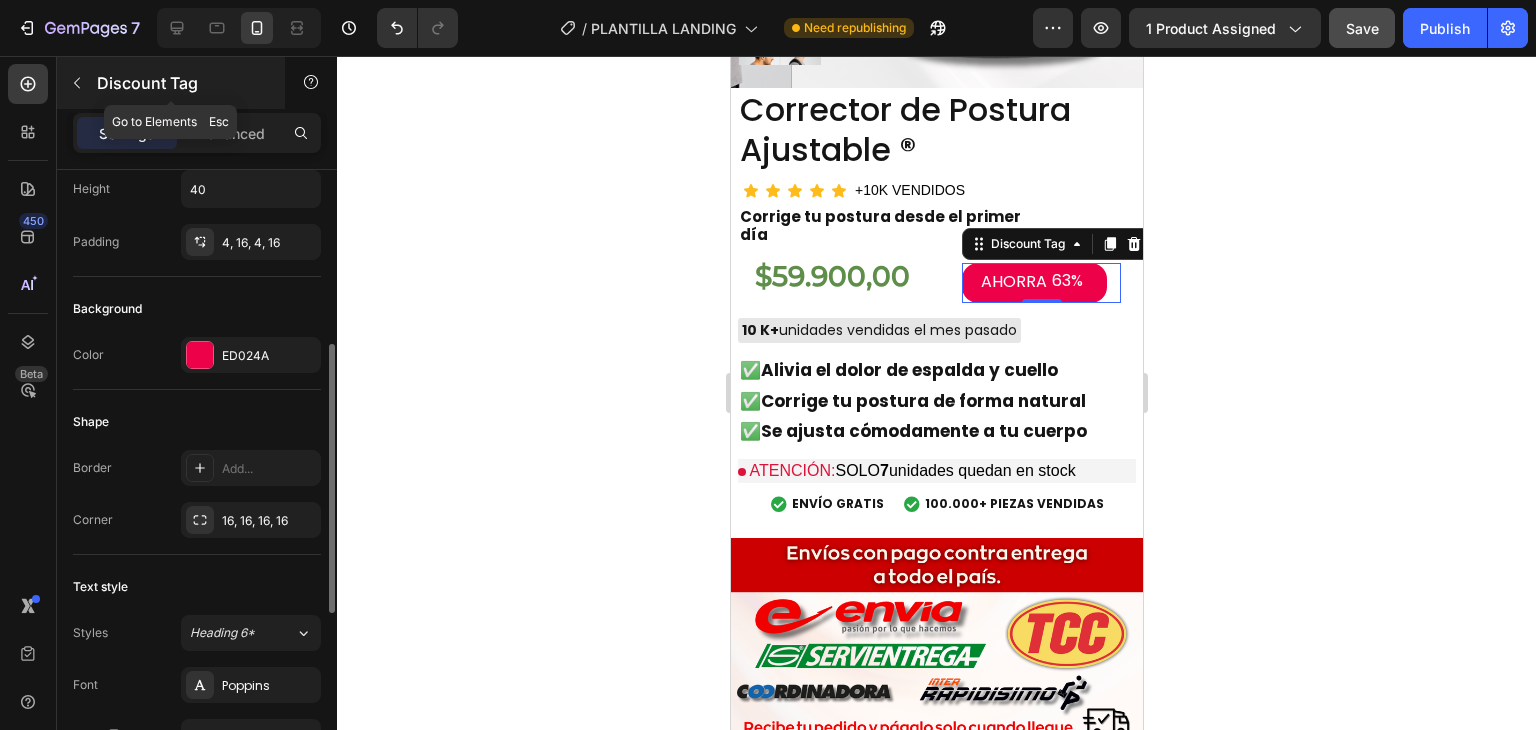 click on "Discount Tag" at bounding box center (171, 83) 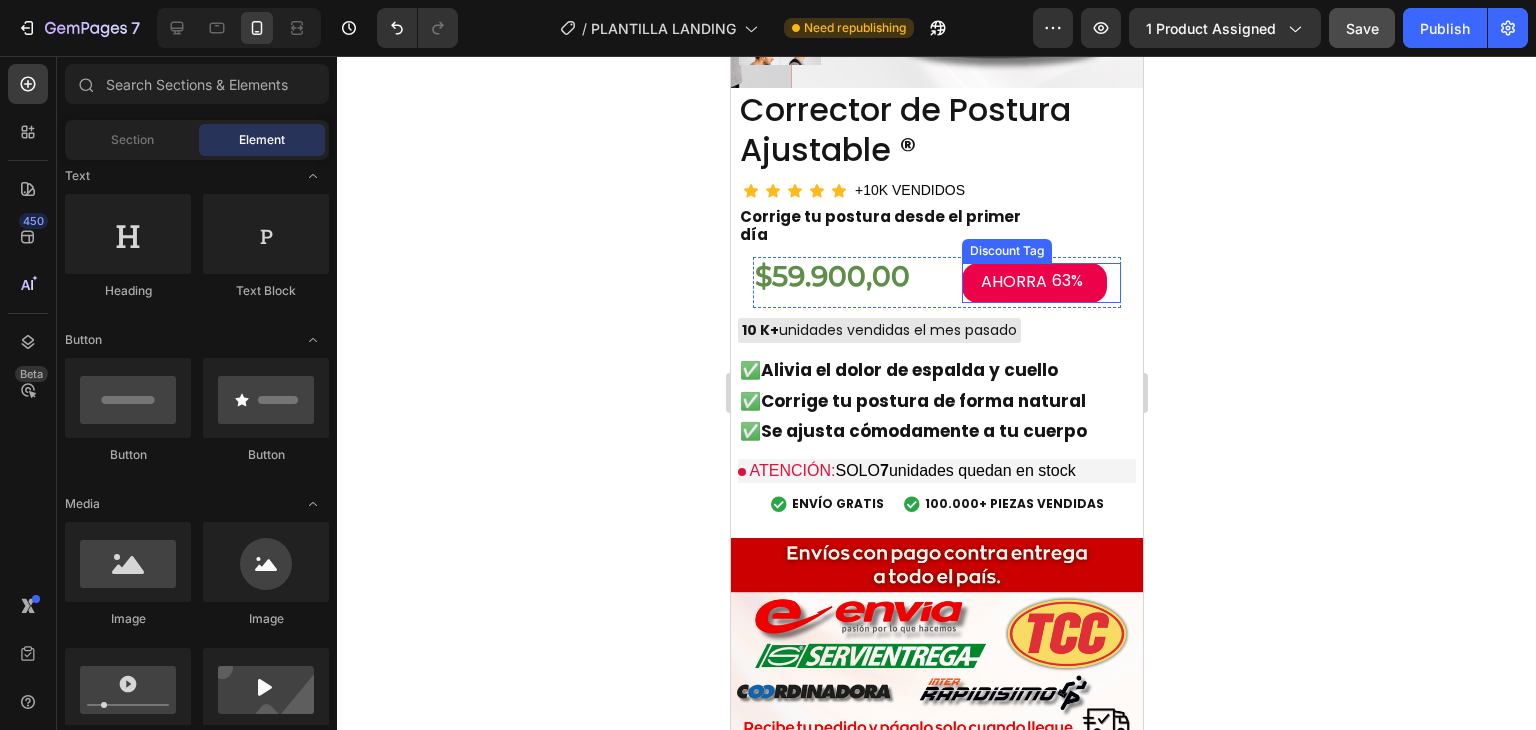 click on "63%" at bounding box center [1066, 281] 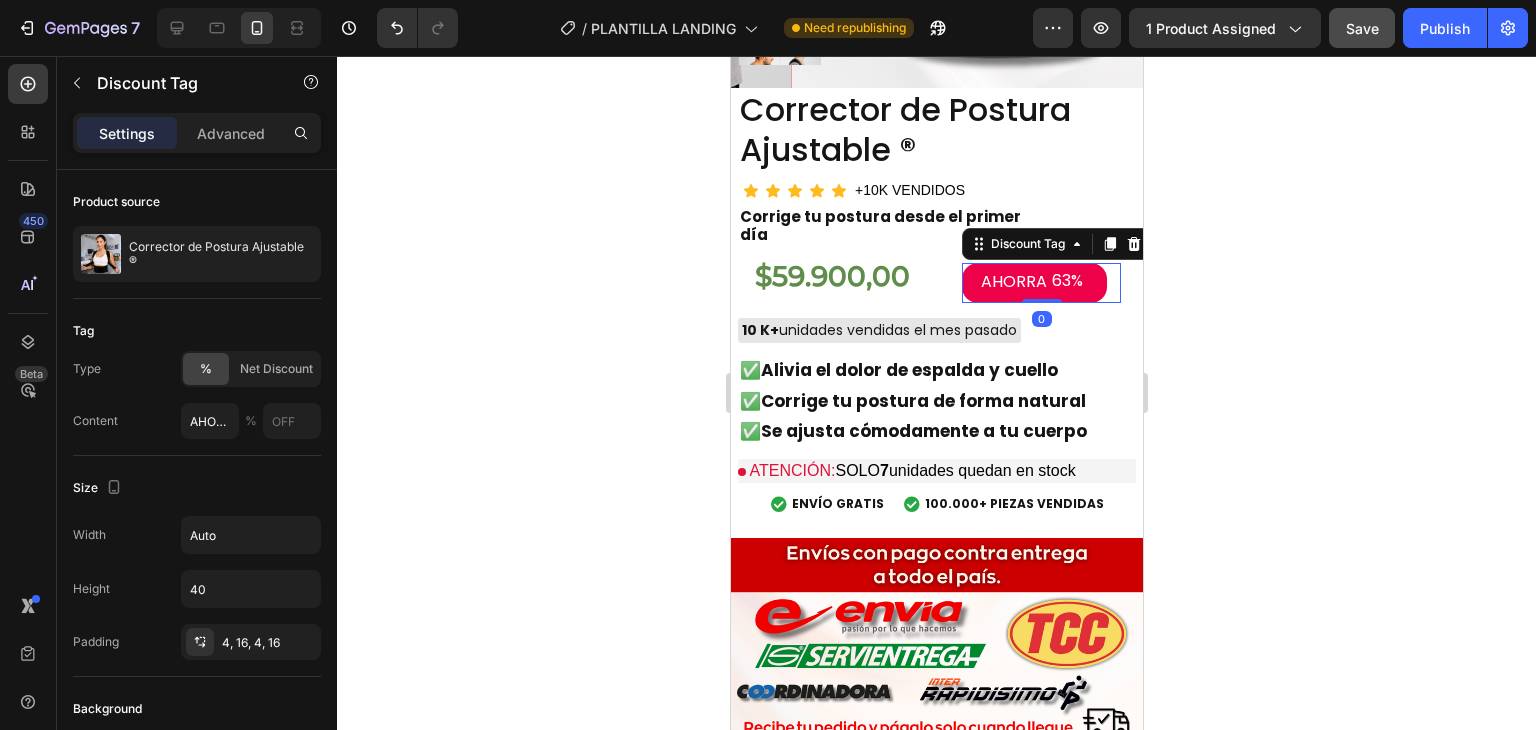 drag, startPoint x: 244, startPoint y: 141, endPoint x: 248, endPoint y: 156, distance: 15.524175 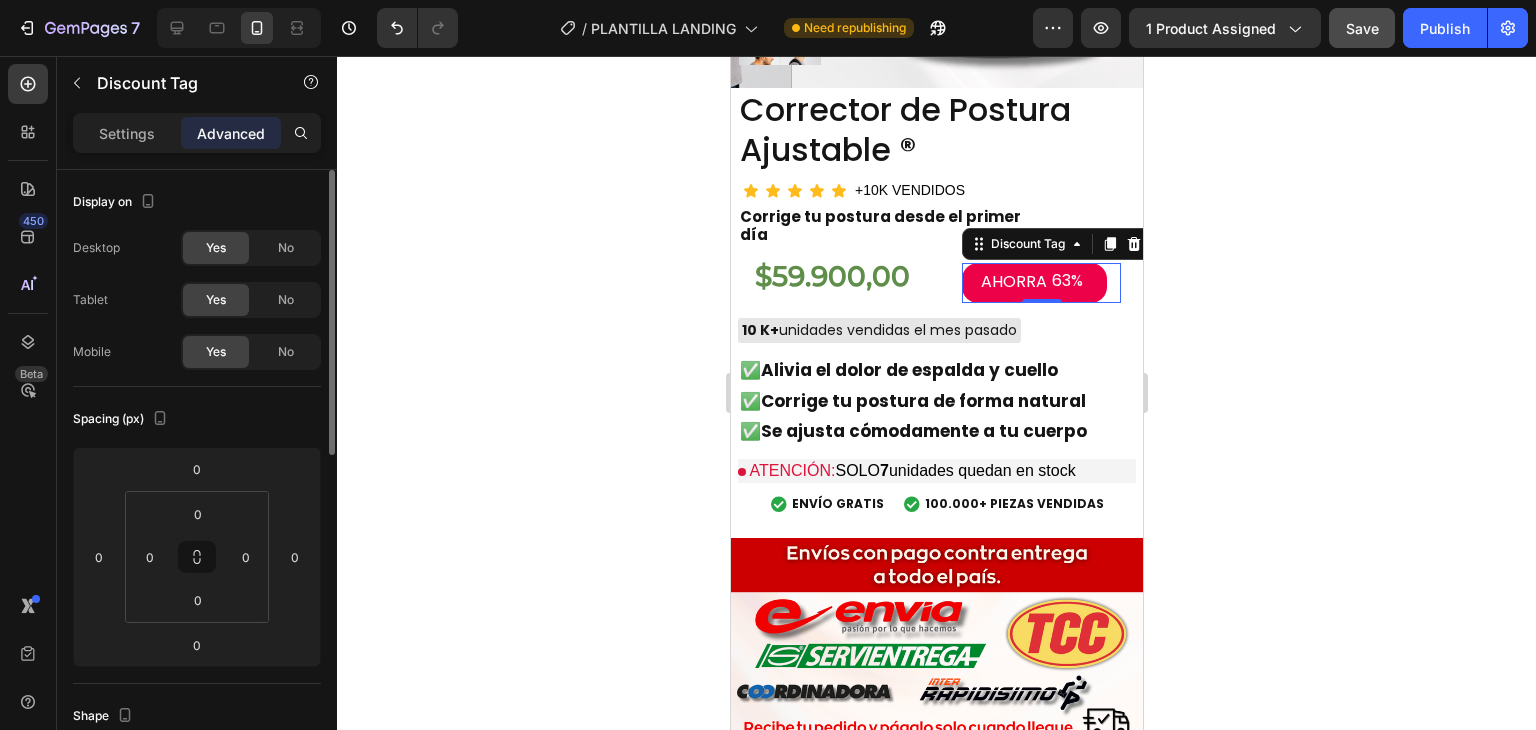 scroll, scrollTop: 715, scrollLeft: 0, axis: vertical 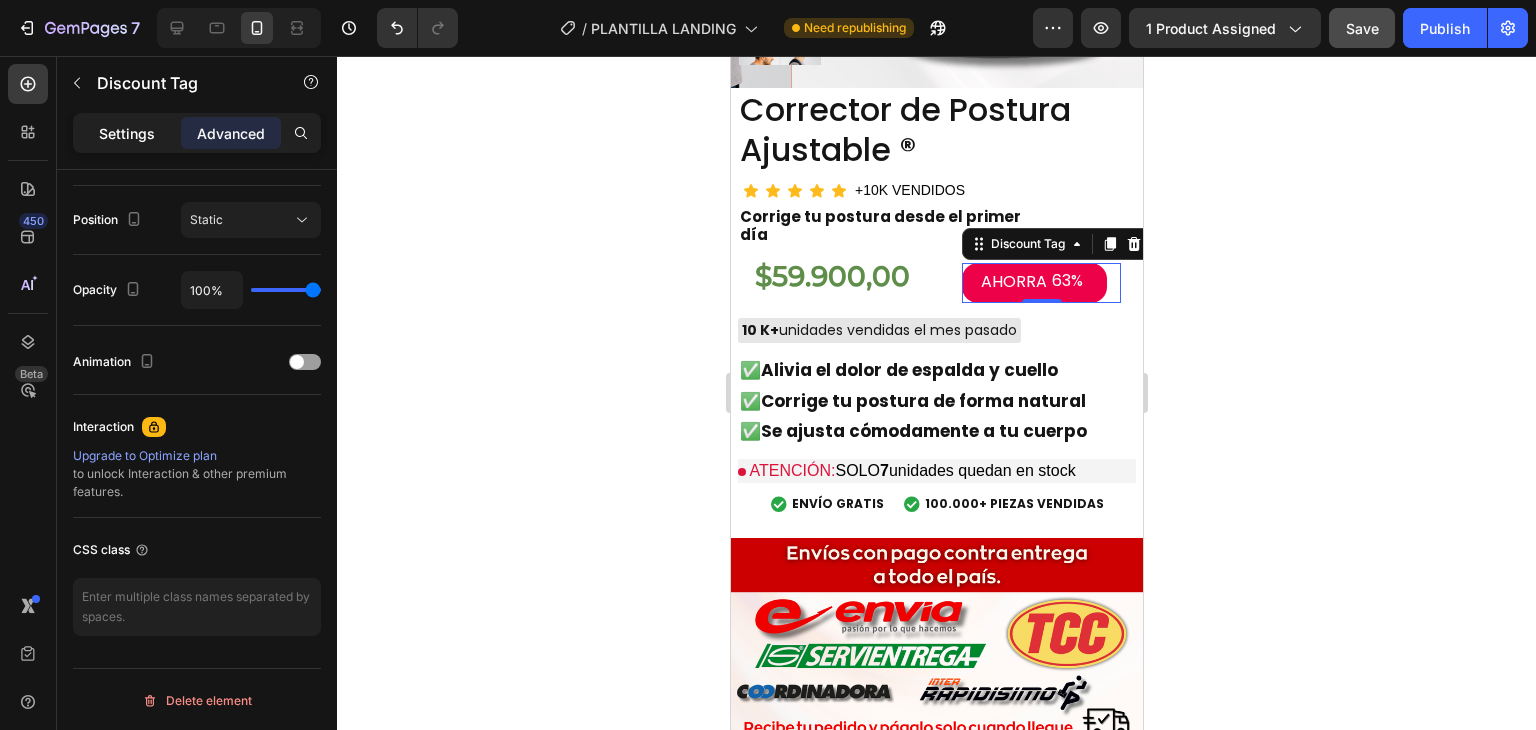 click on "Settings" 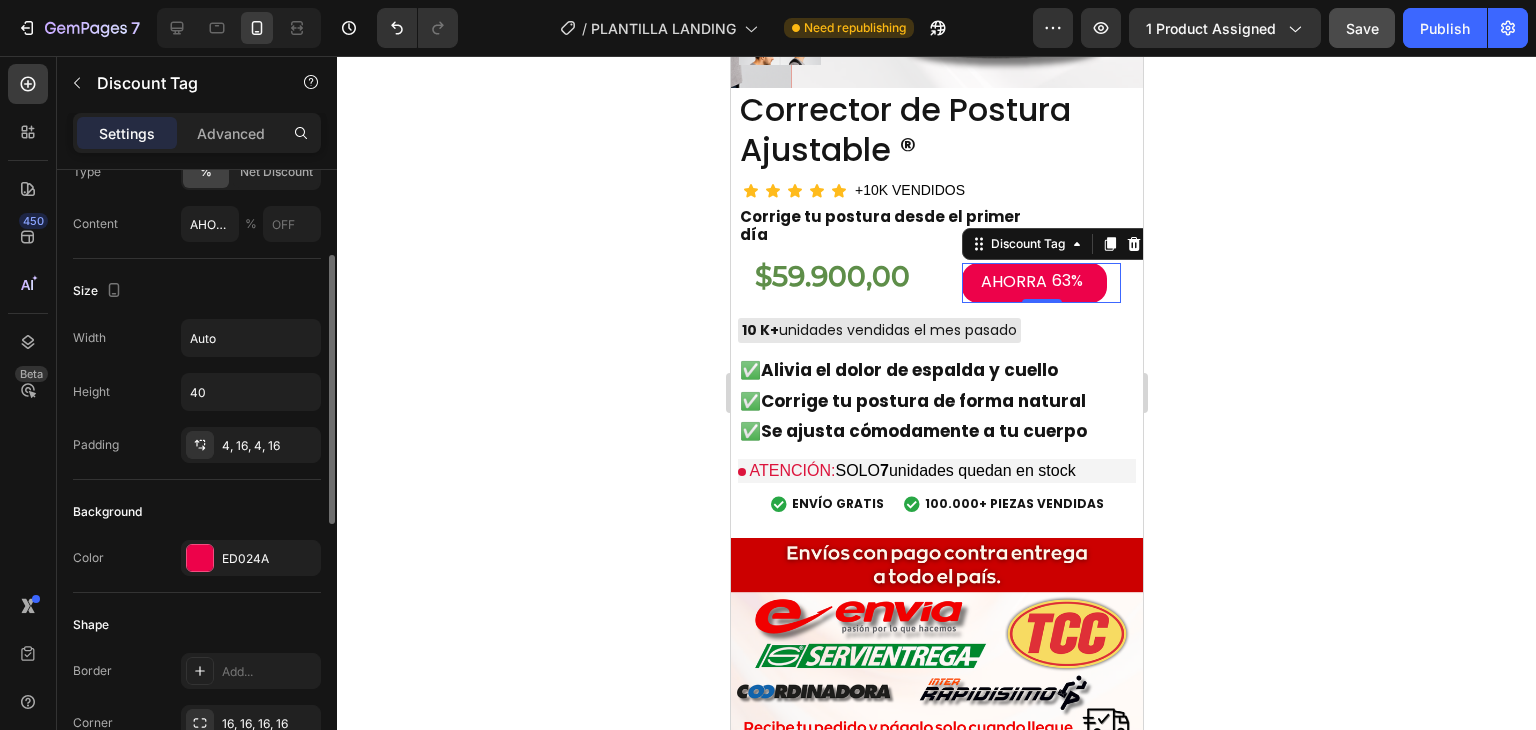 scroll, scrollTop: 0, scrollLeft: 0, axis: both 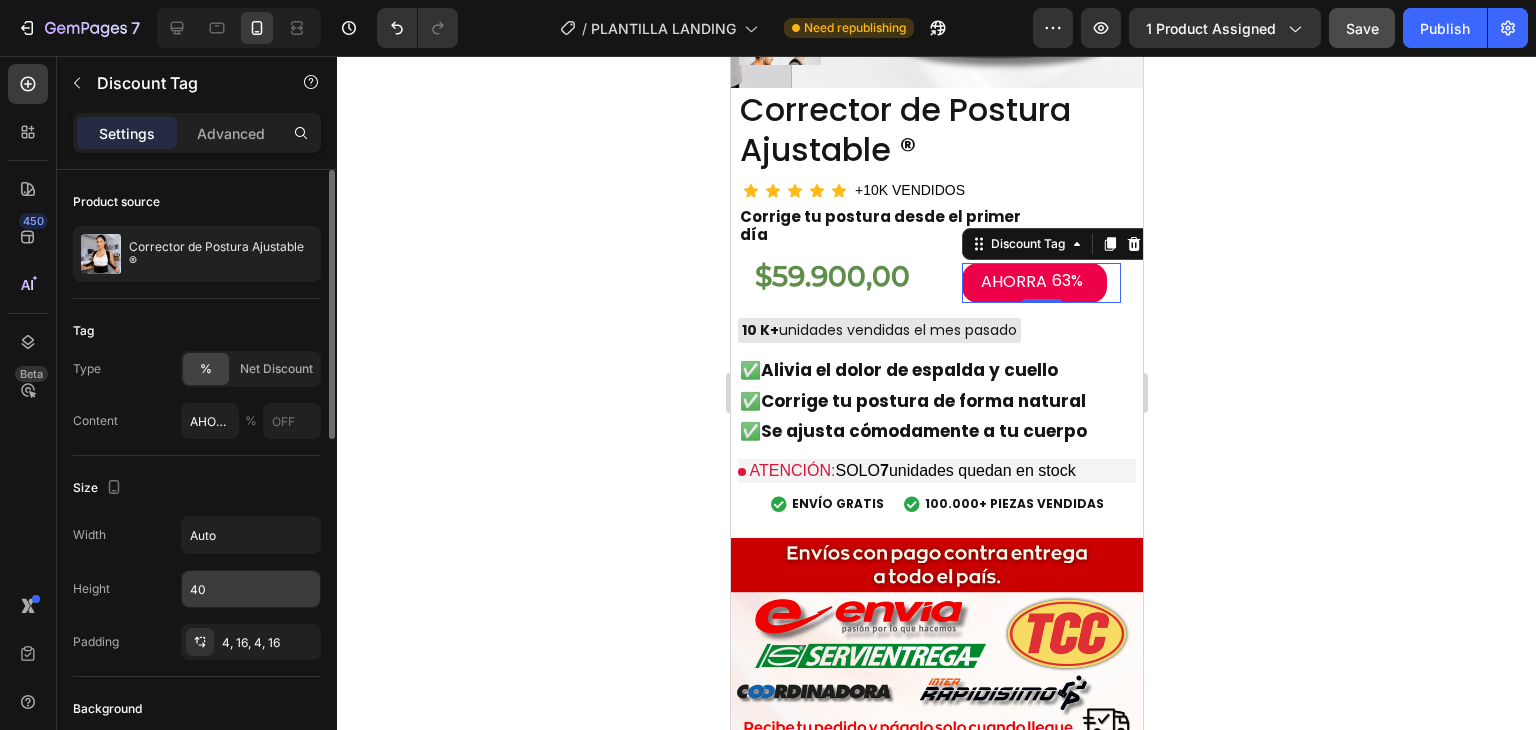 click on "40" at bounding box center (251, 589) 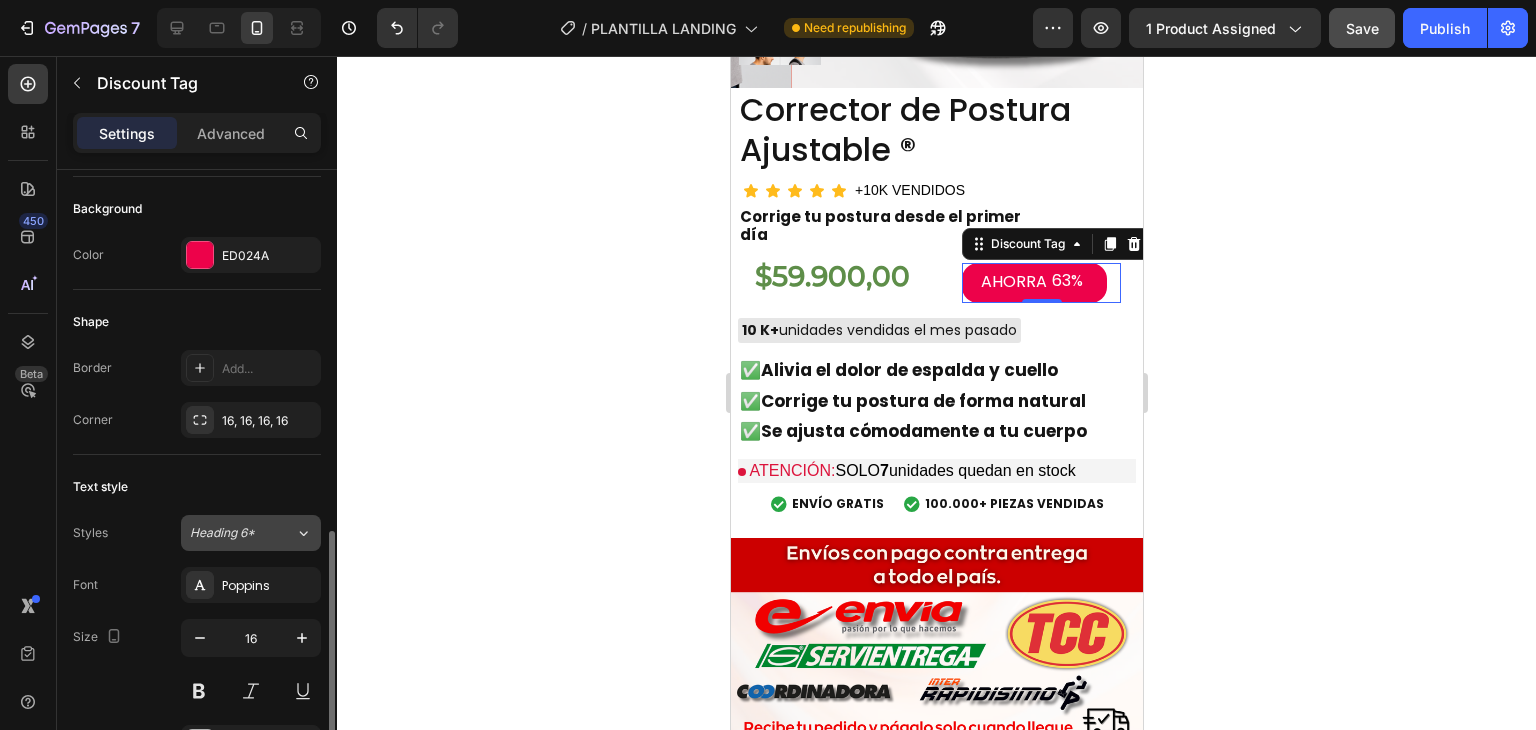scroll, scrollTop: 600, scrollLeft: 0, axis: vertical 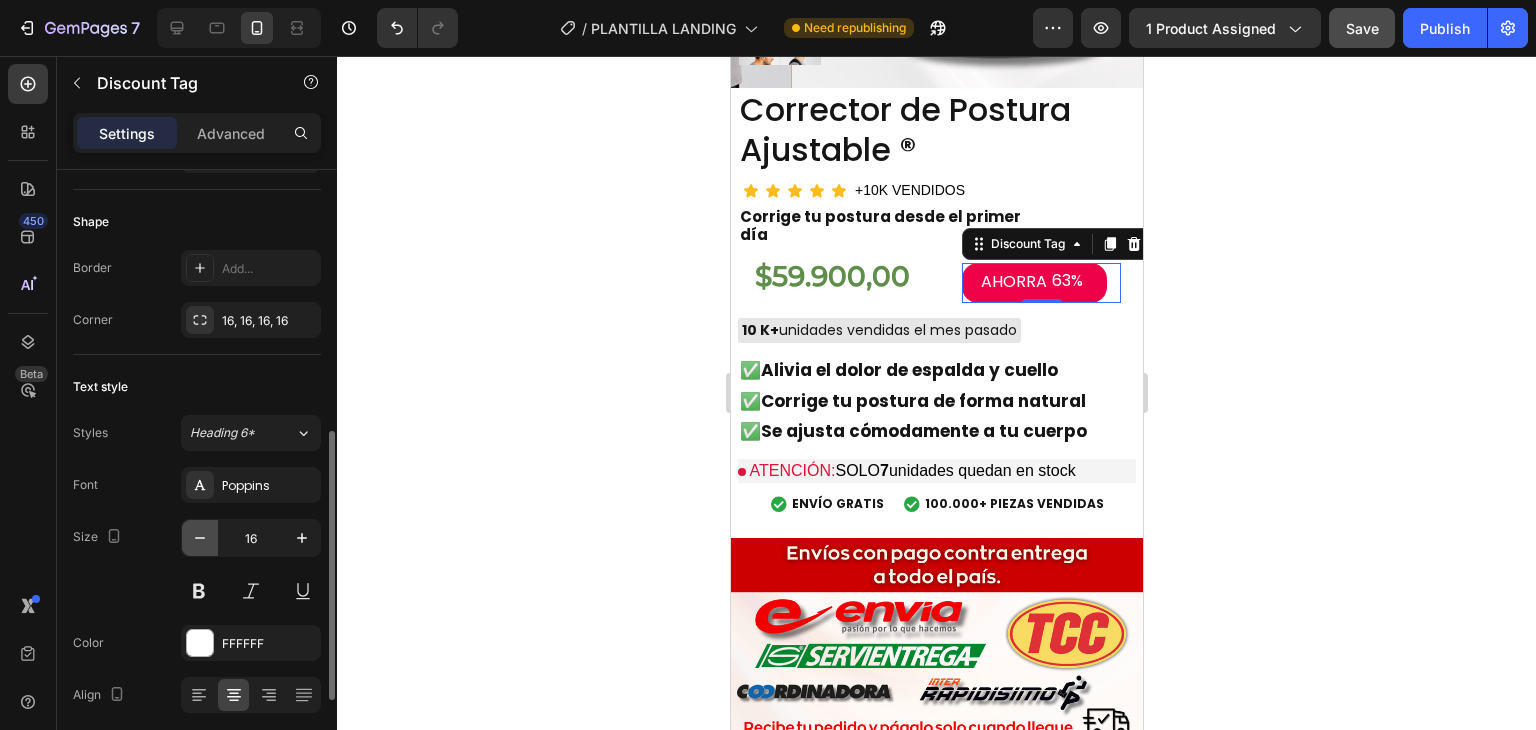 click 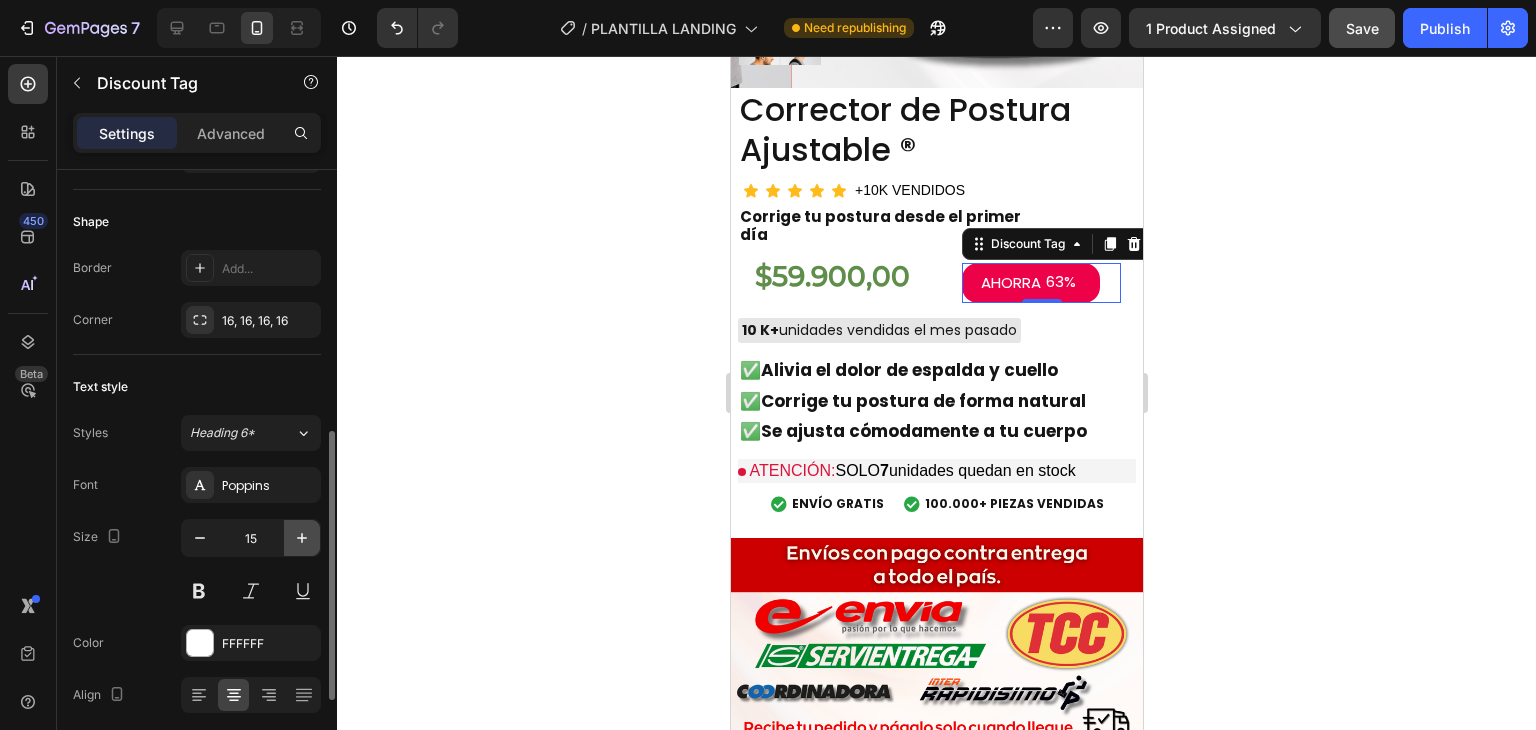 click 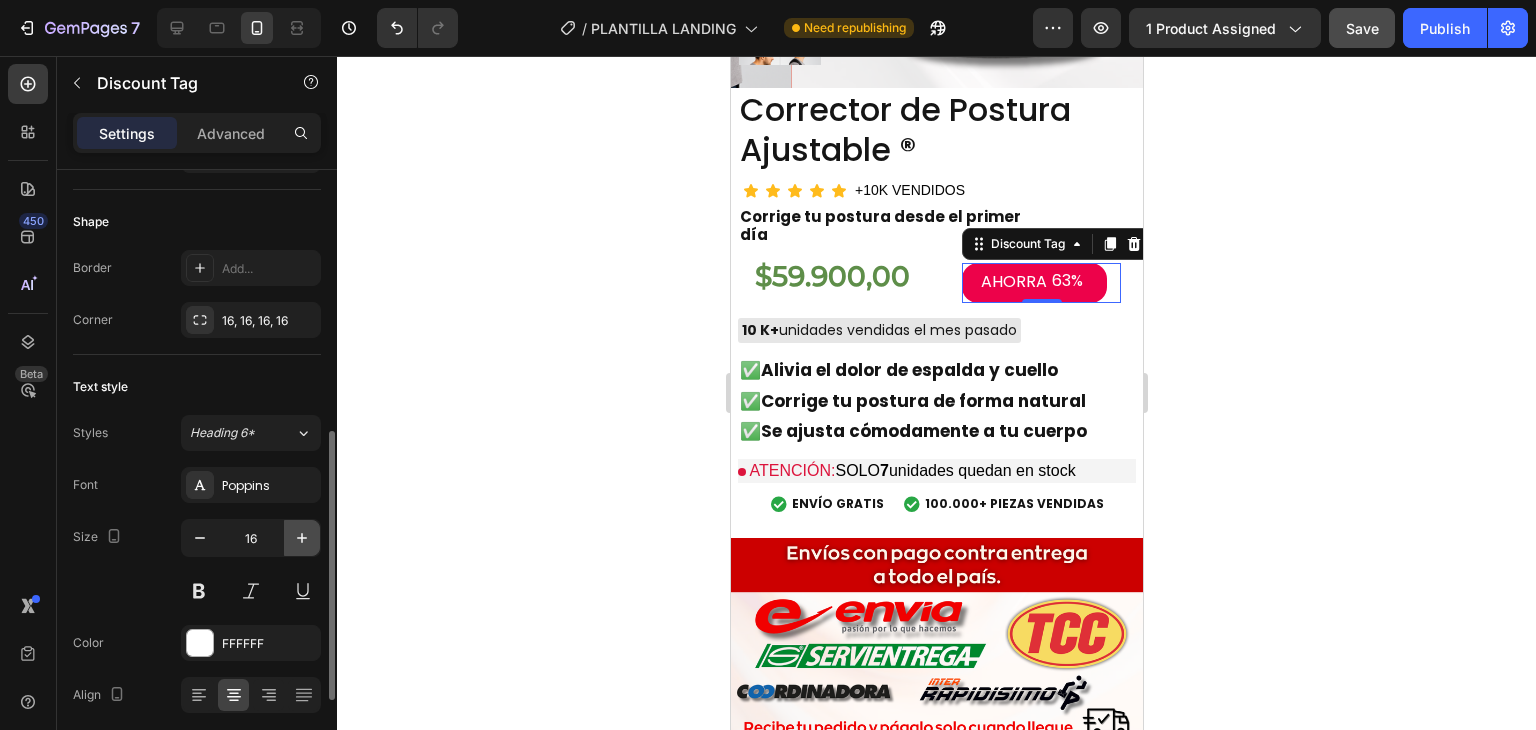 click 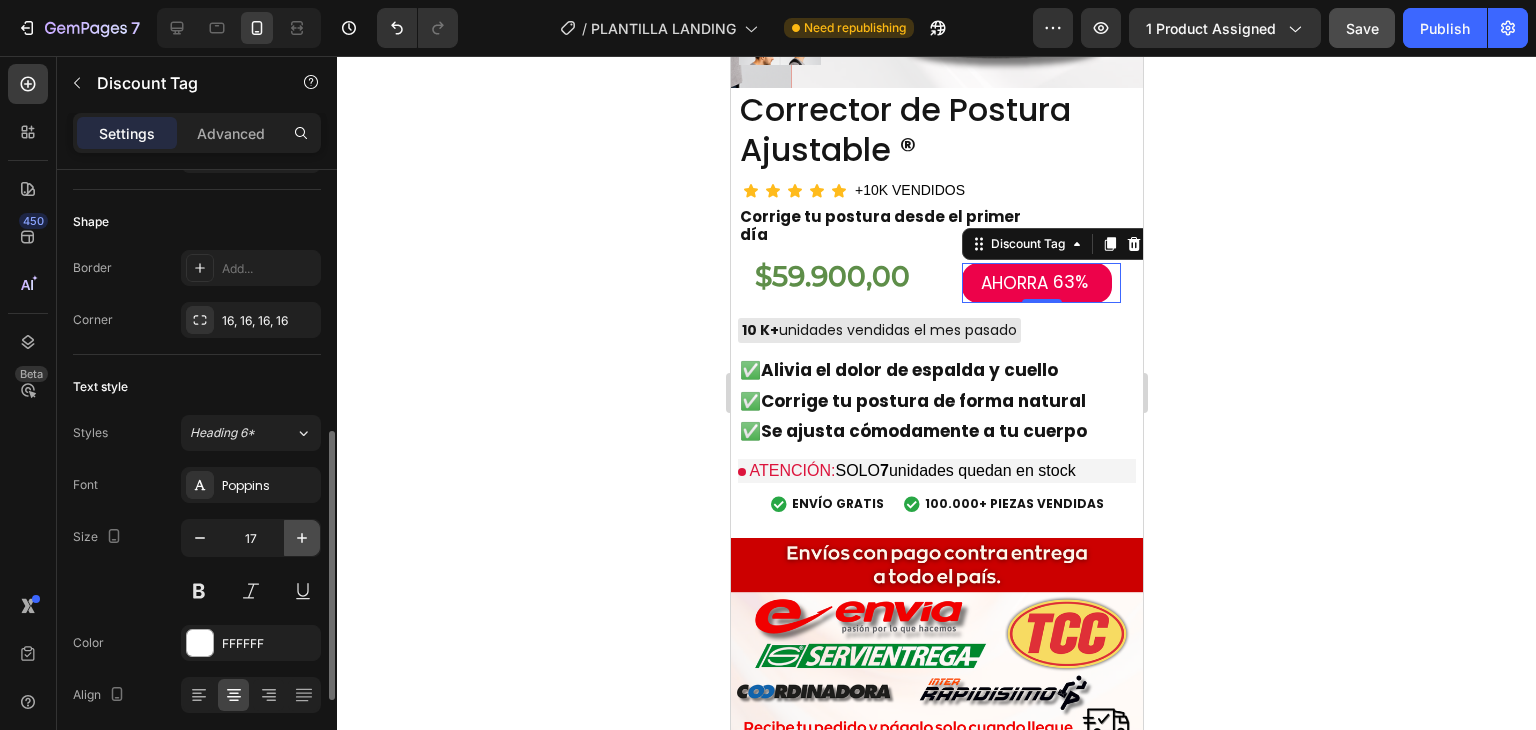 click 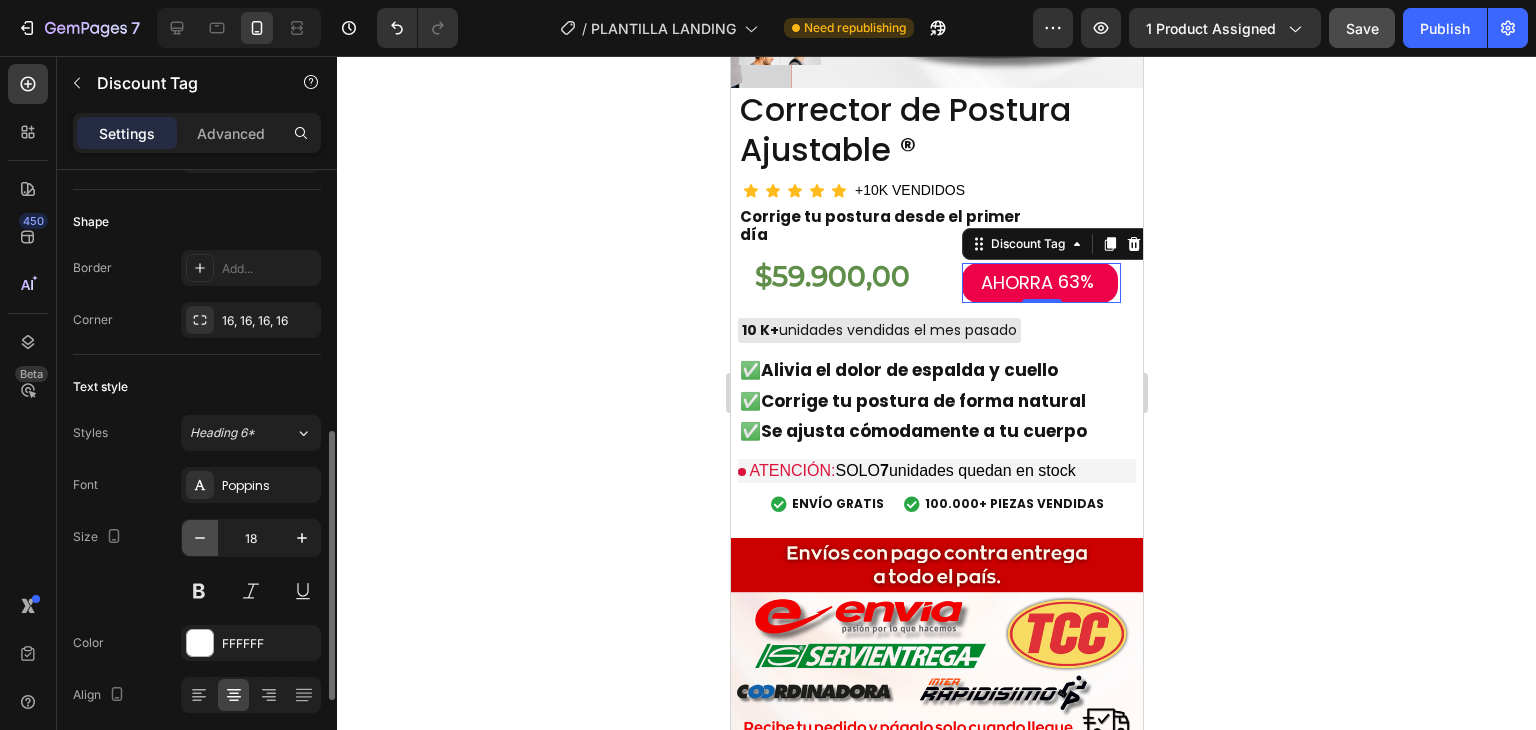 click at bounding box center [200, 538] 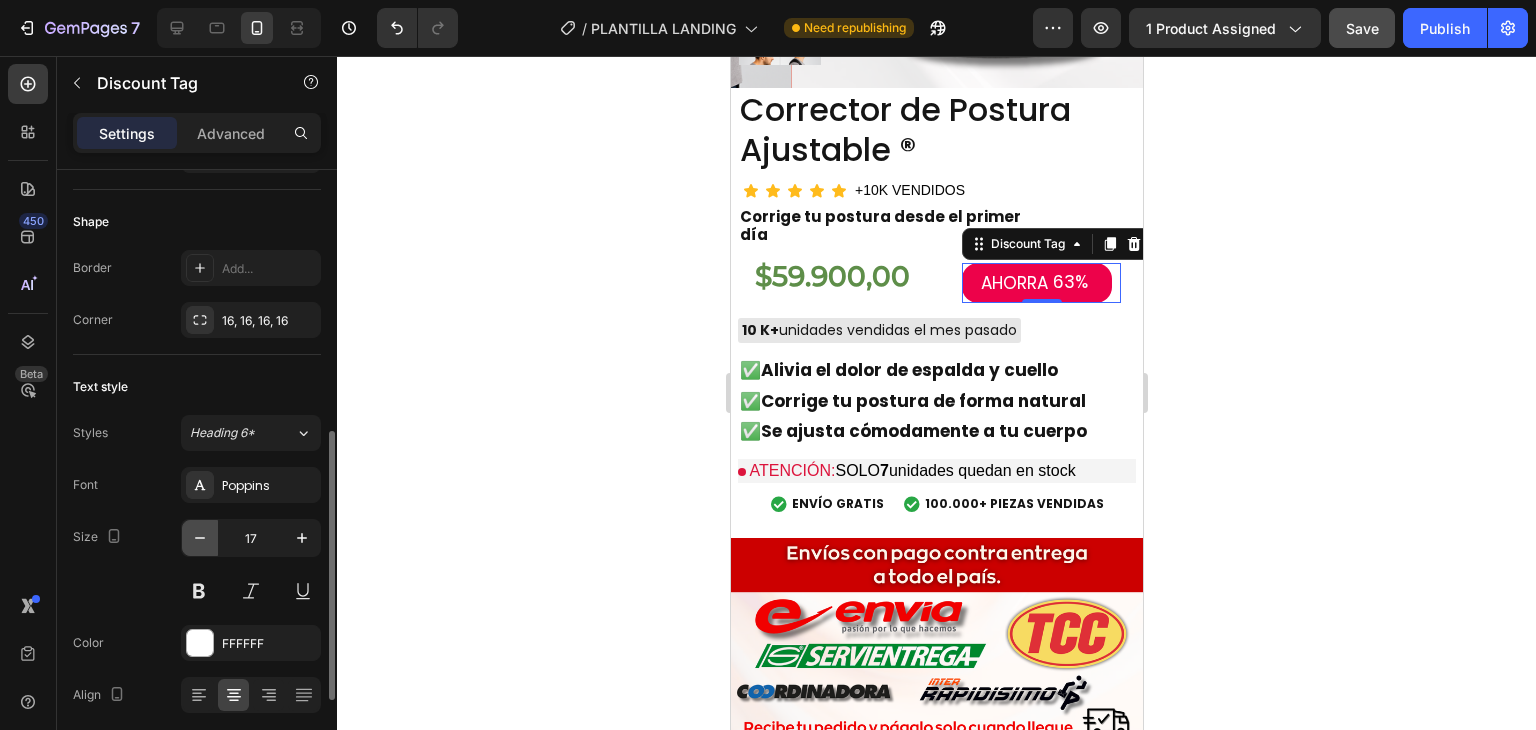 click at bounding box center [200, 538] 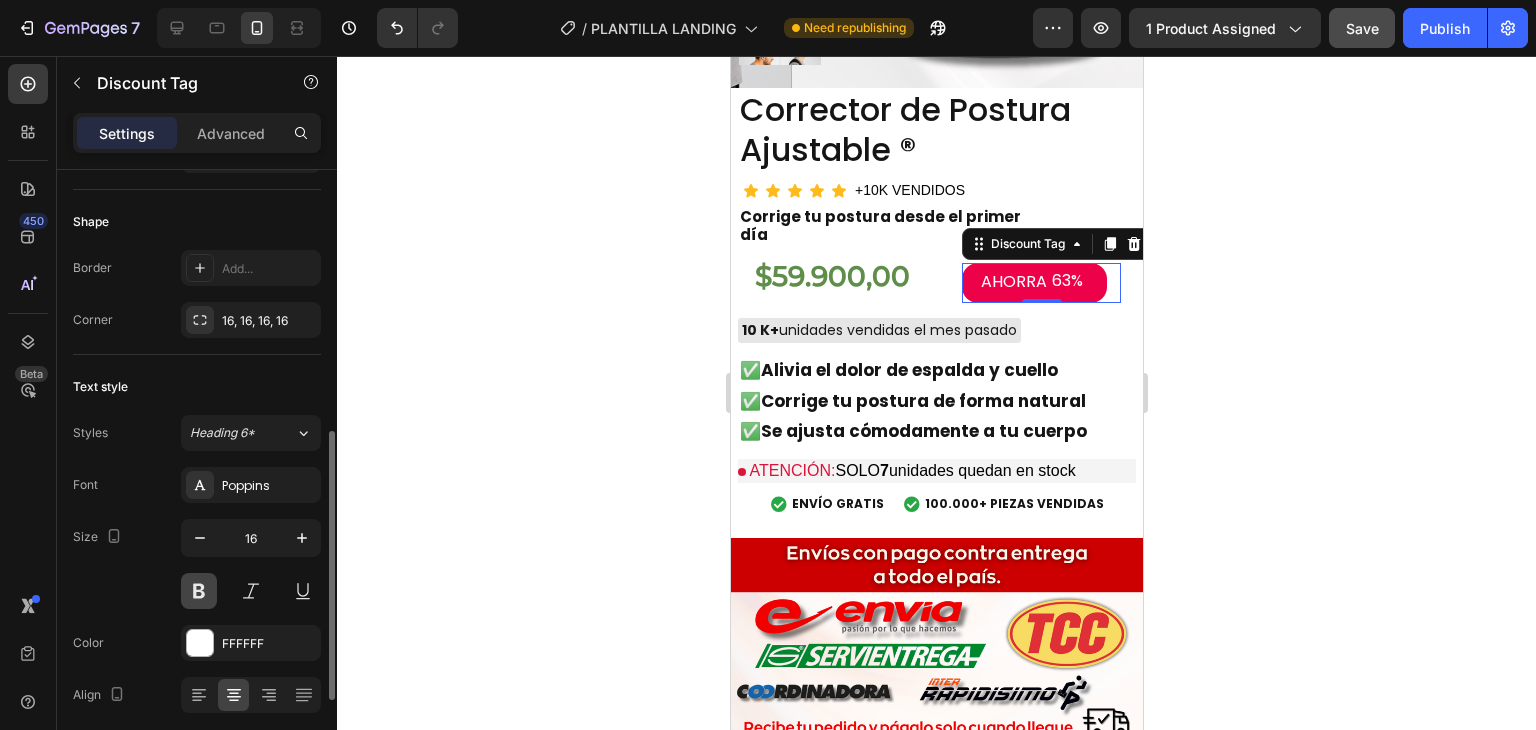 click at bounding box center [199, 591] 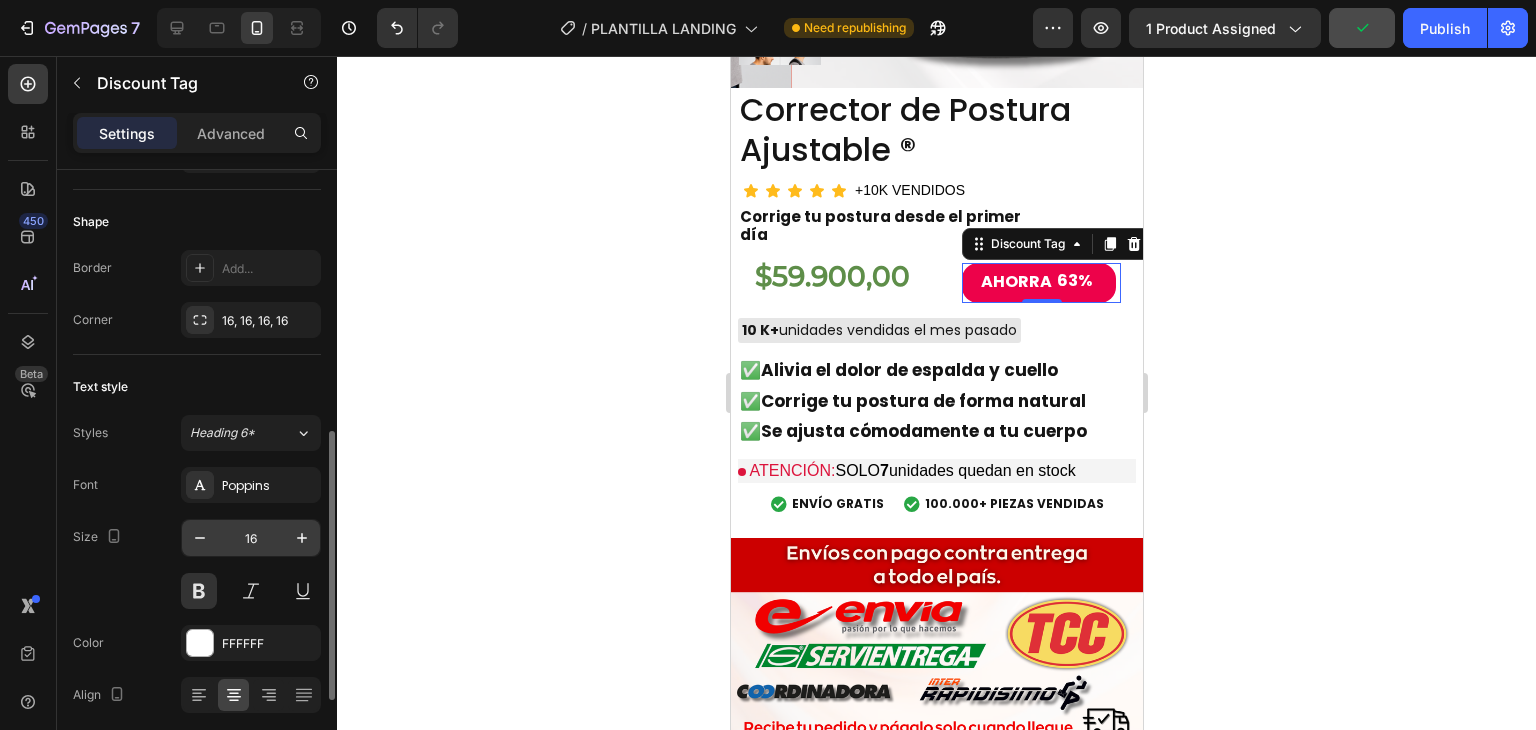 scroll, scrollTop: 700, scrollLeft: 0, axis: vertical 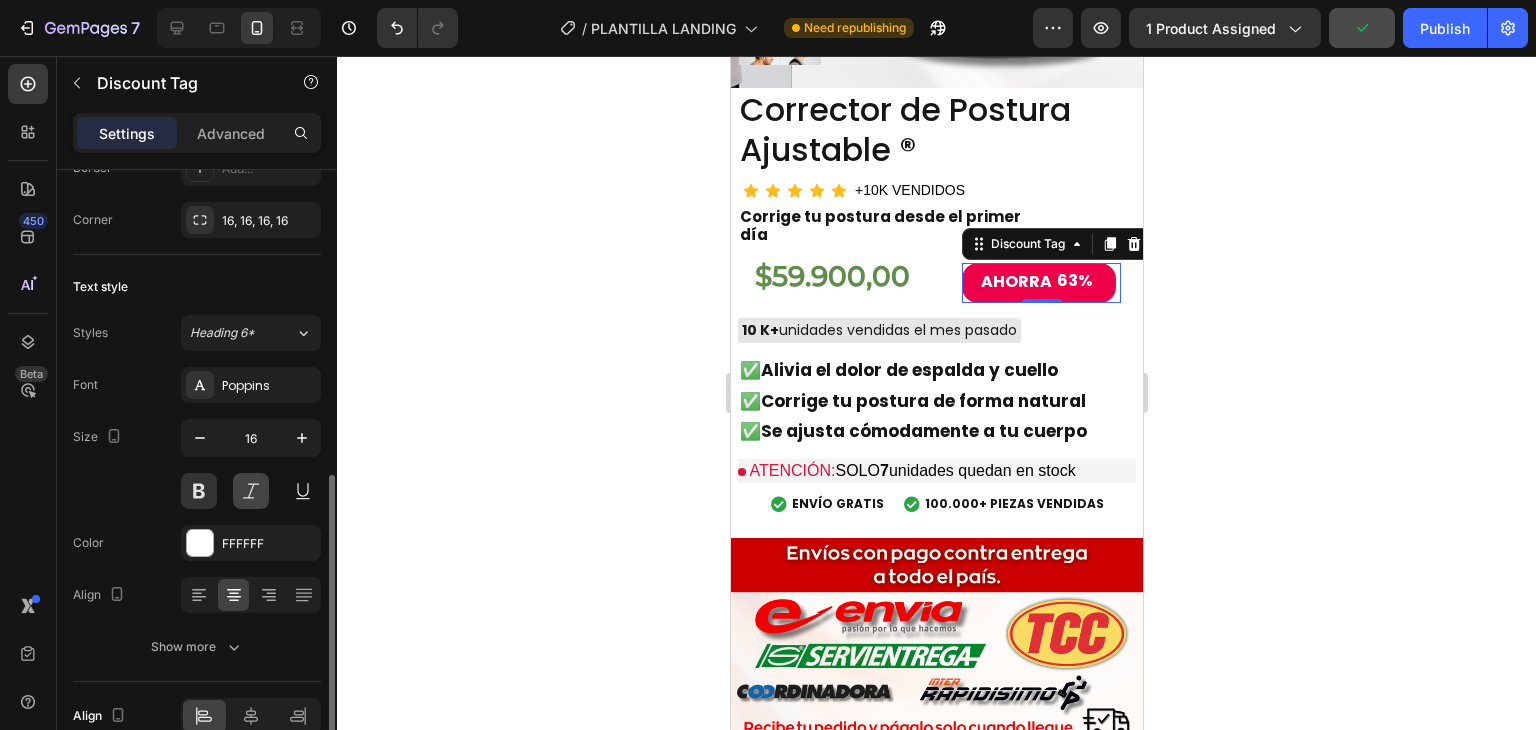click at bounding box center [251, 491] 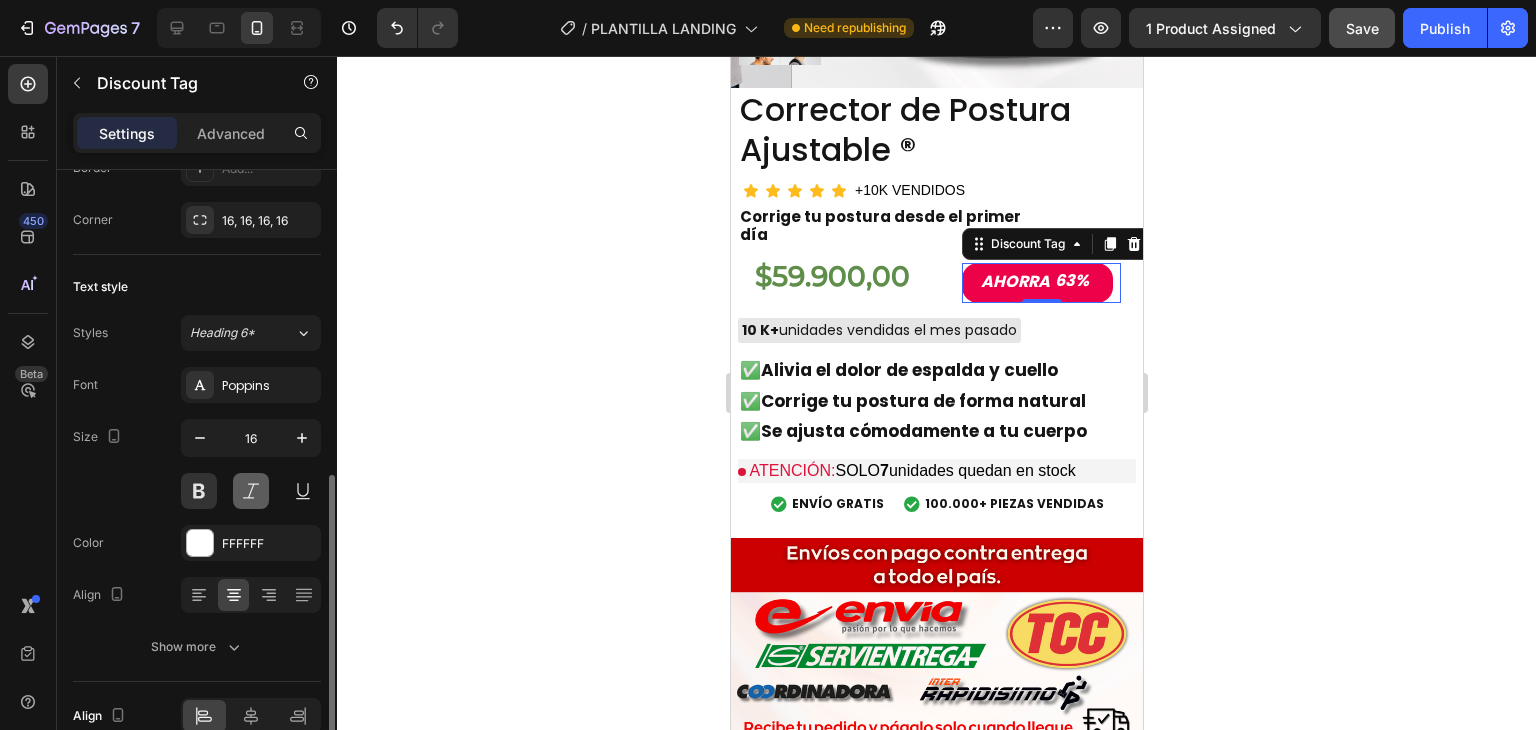 scroll, scrollTop: 797, scrollLeft: 0, axis: vertical 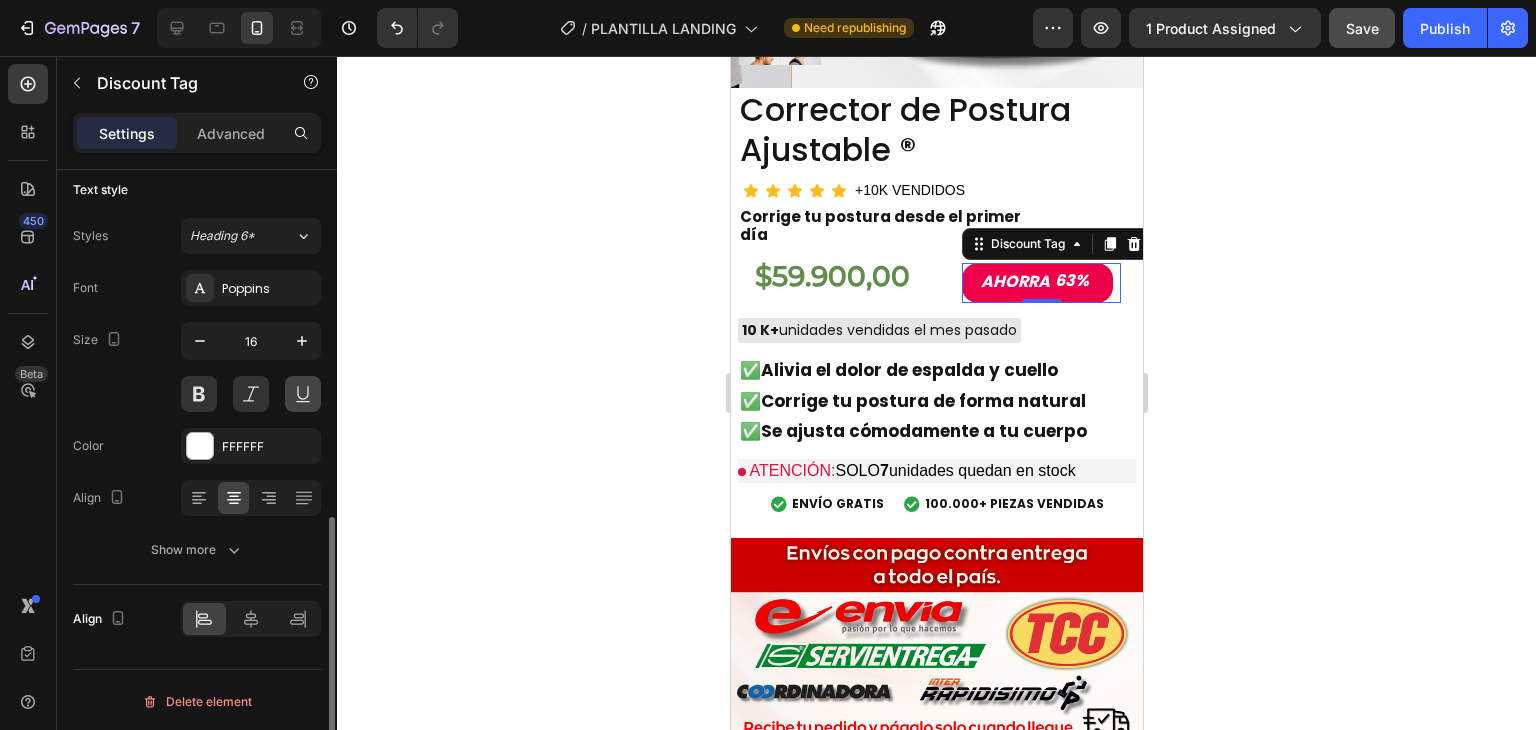 click at bounding box center (303, 394) 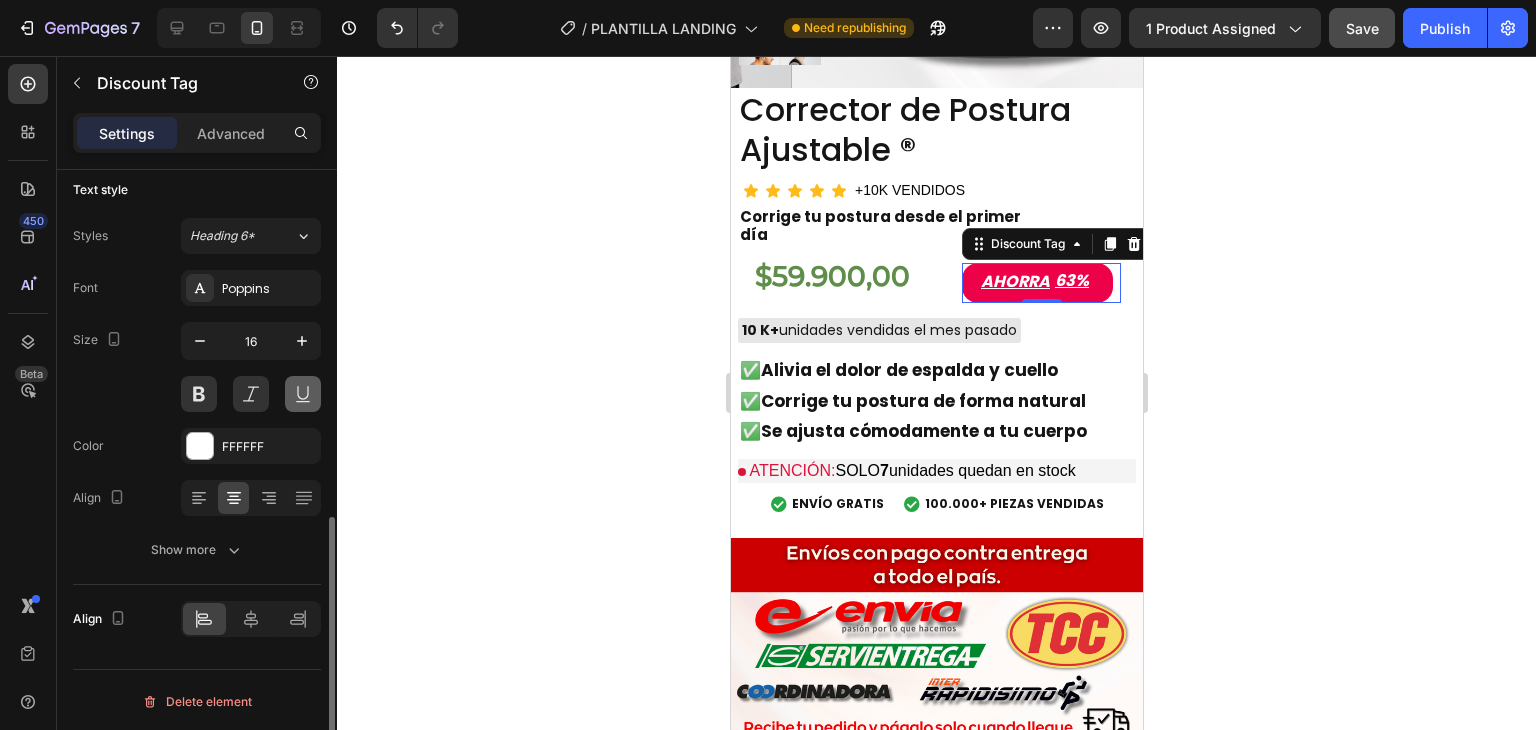 click at bounding box center (303, 394) 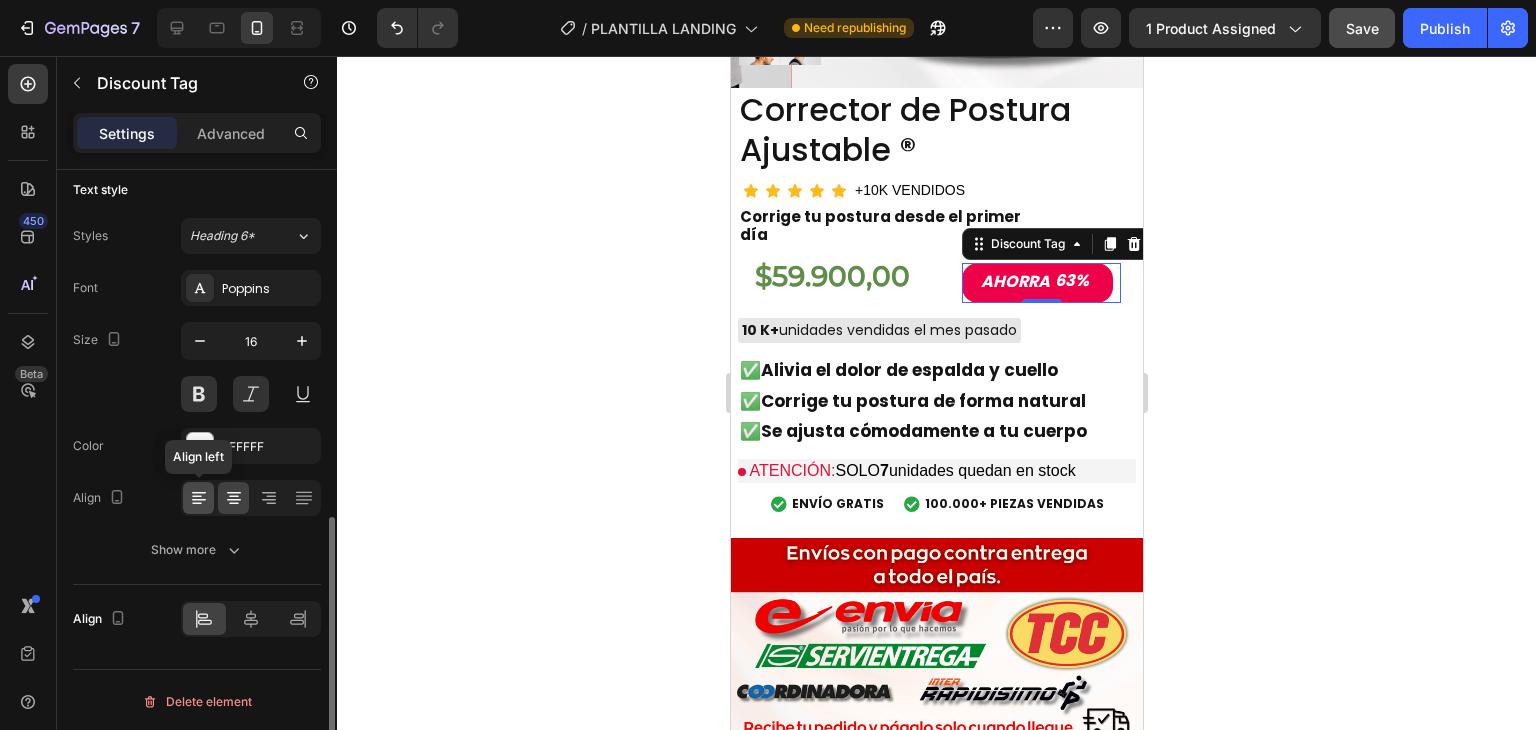 click 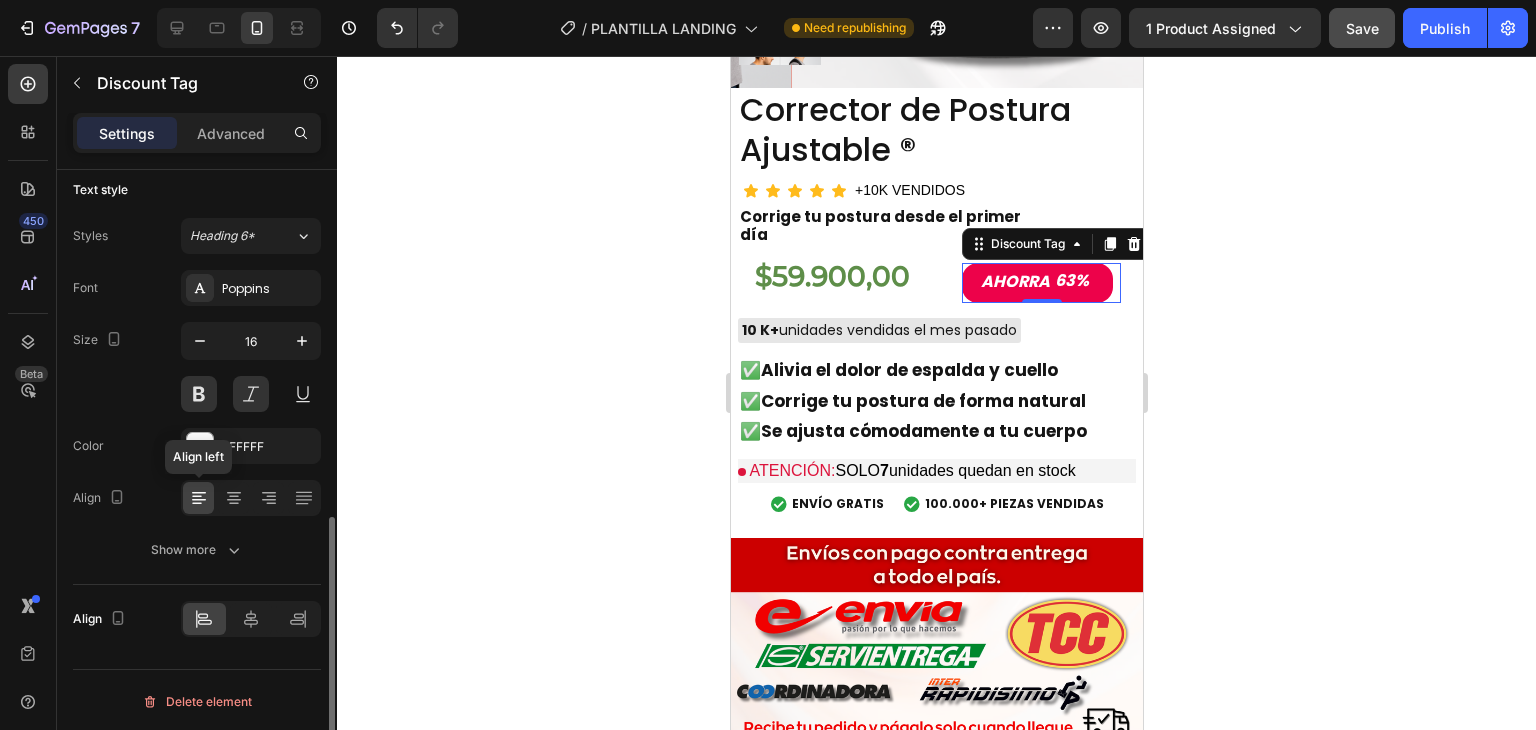 click 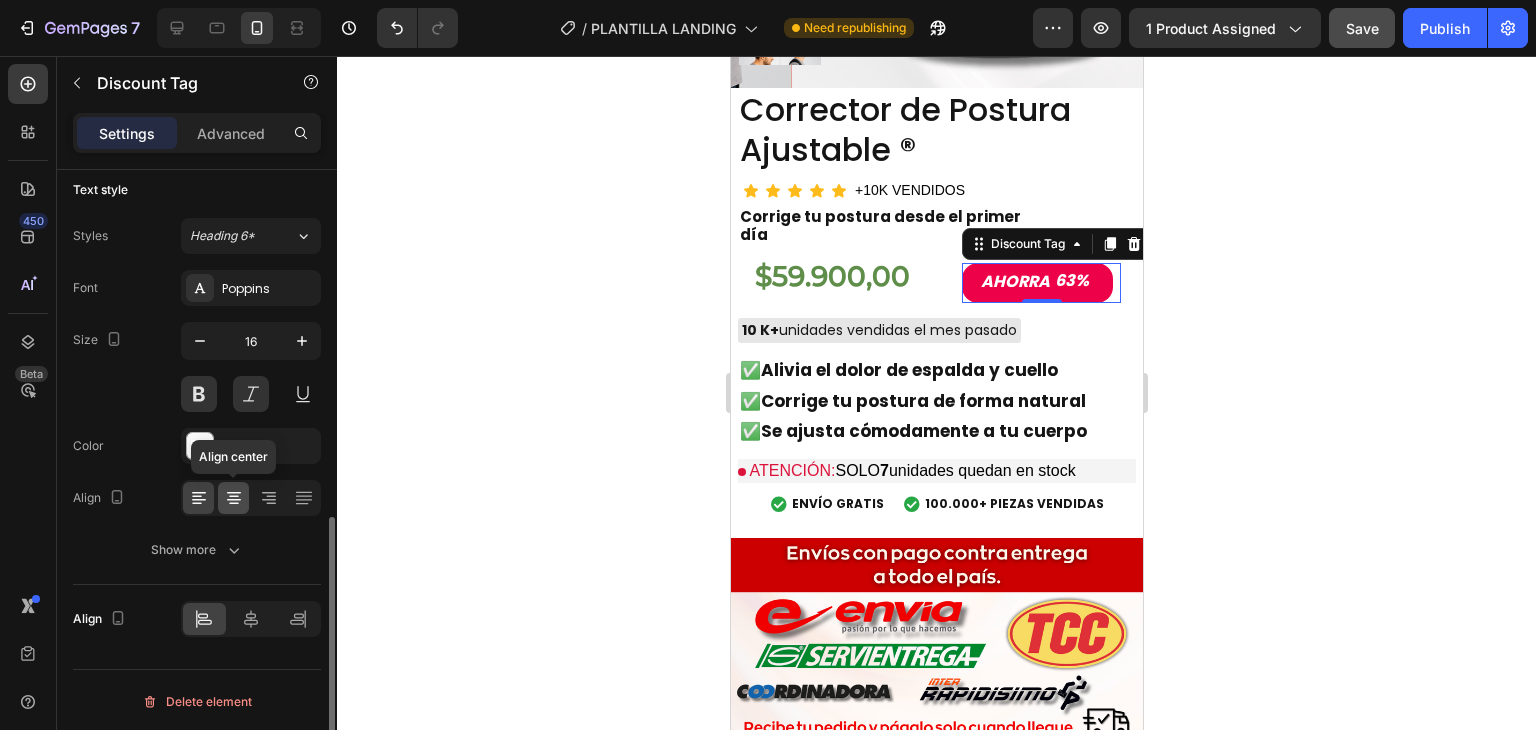 click 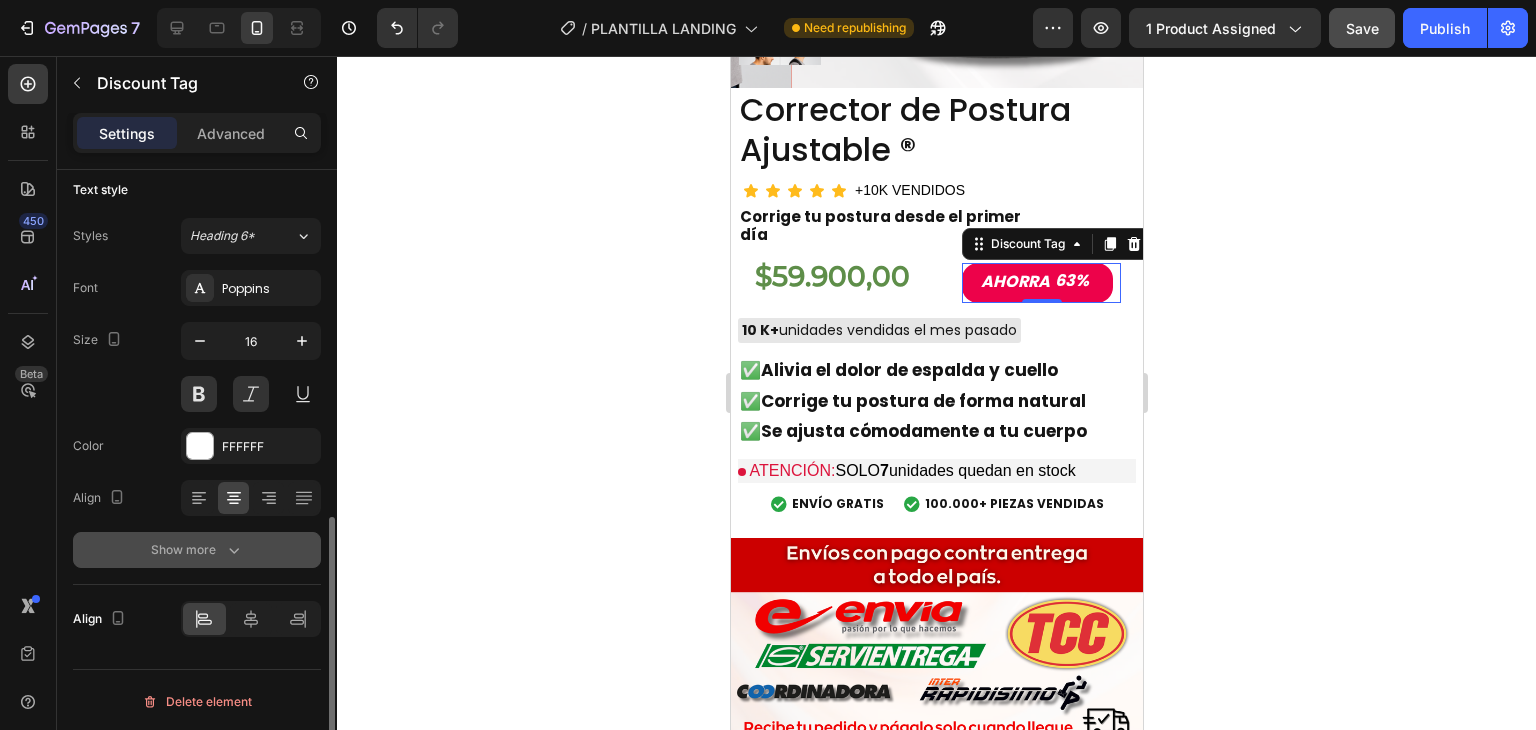 click 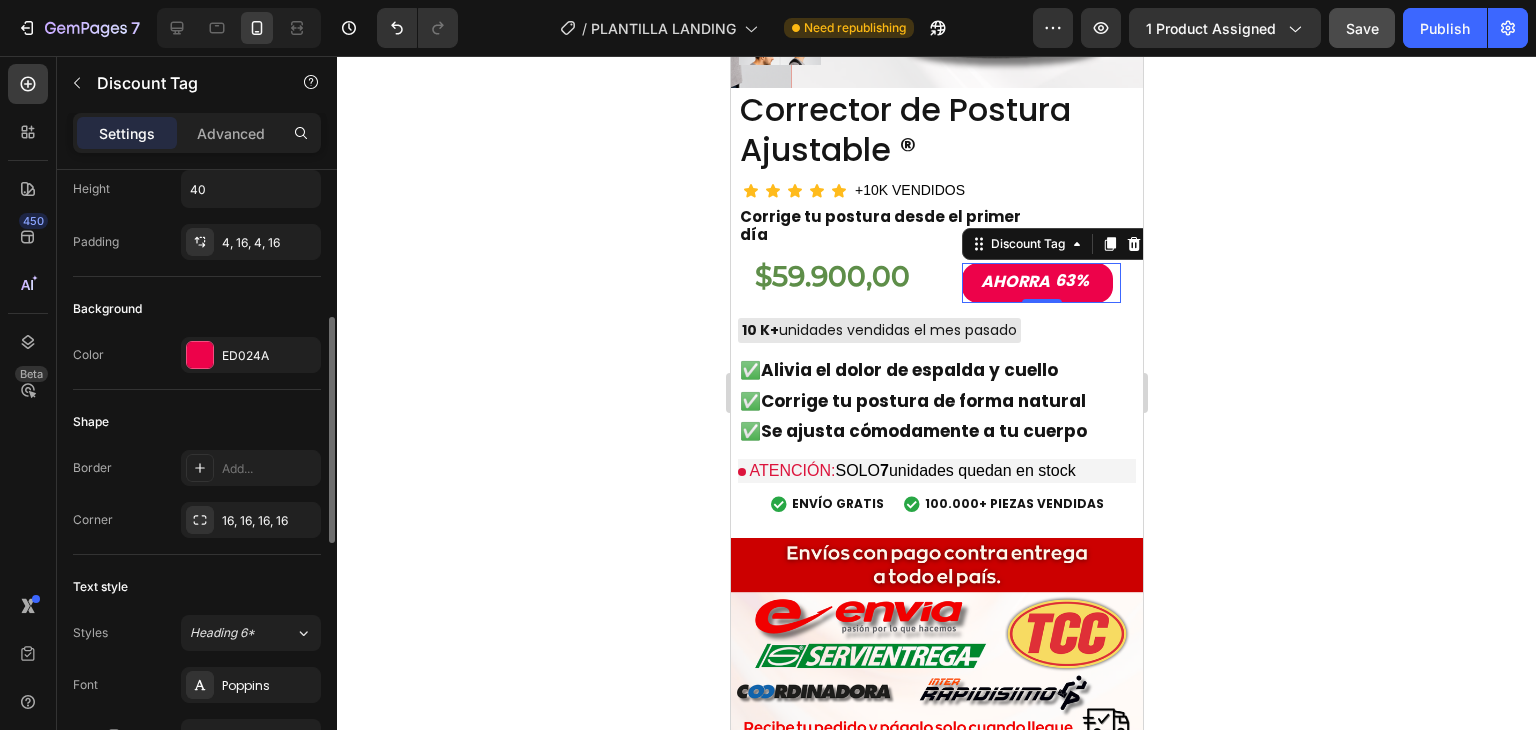 scroll, scrollTop: 500, scrollLeft: 0, axis: vertical 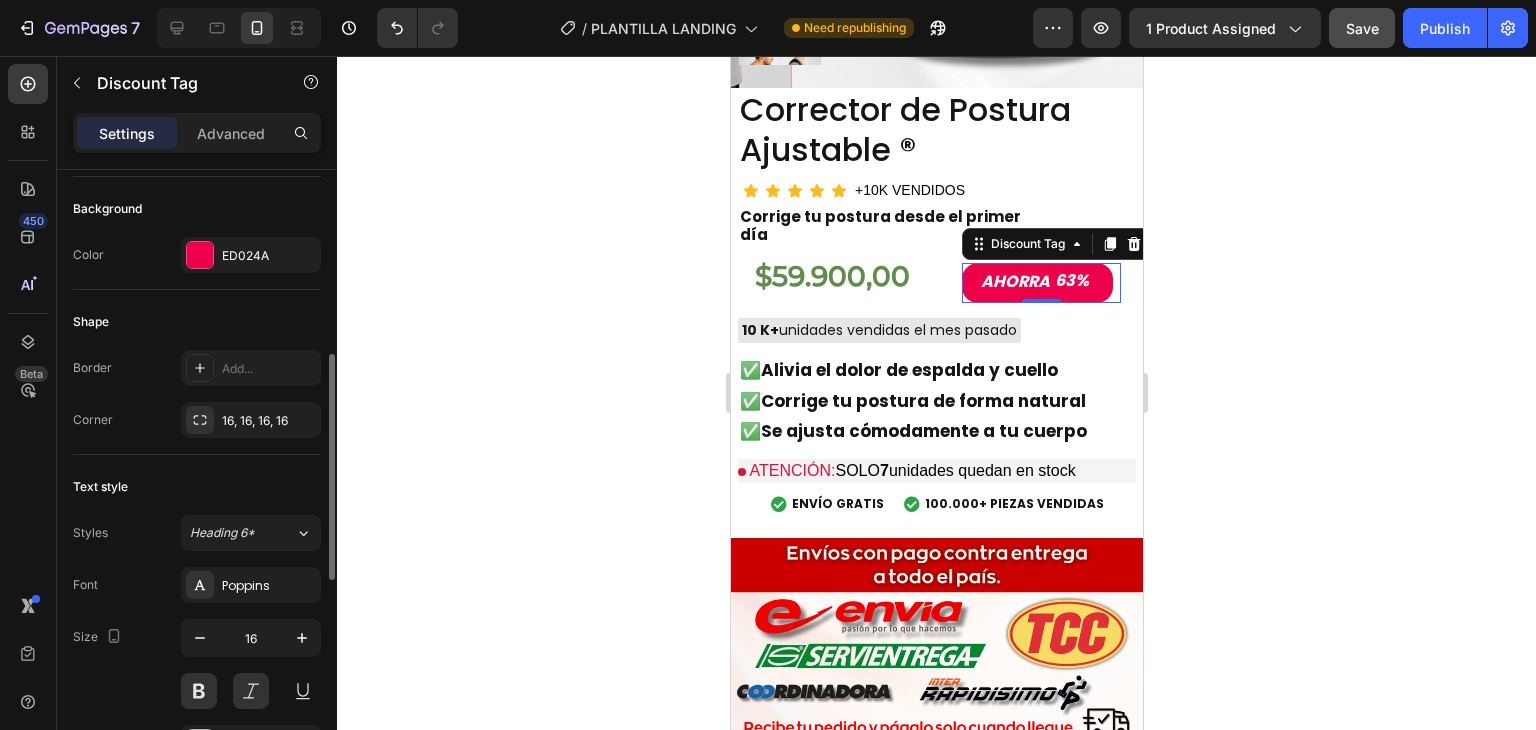 click on "Settings Advanced" at bounding box center [197, 133] 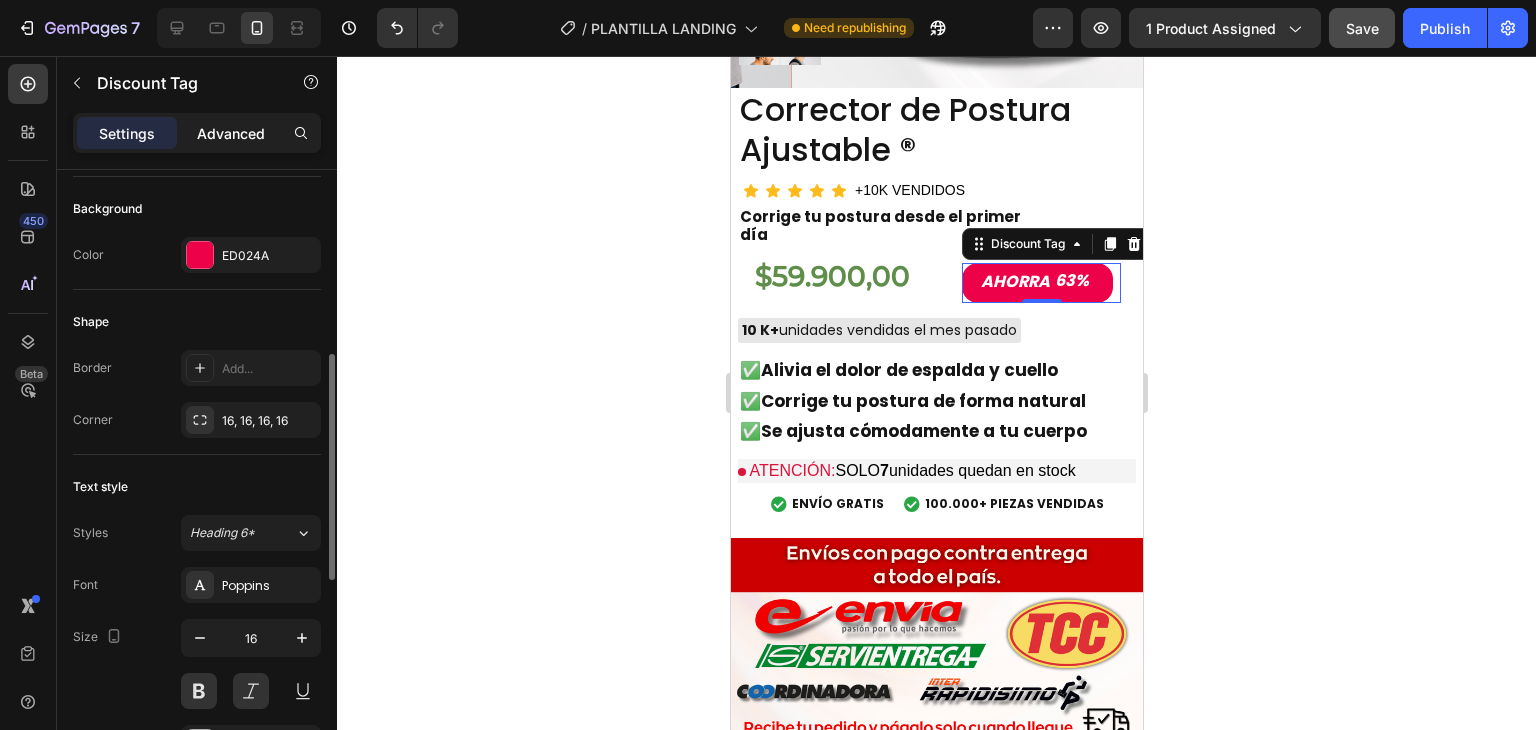 click on "Advanced" at bounding box center (231, 133) 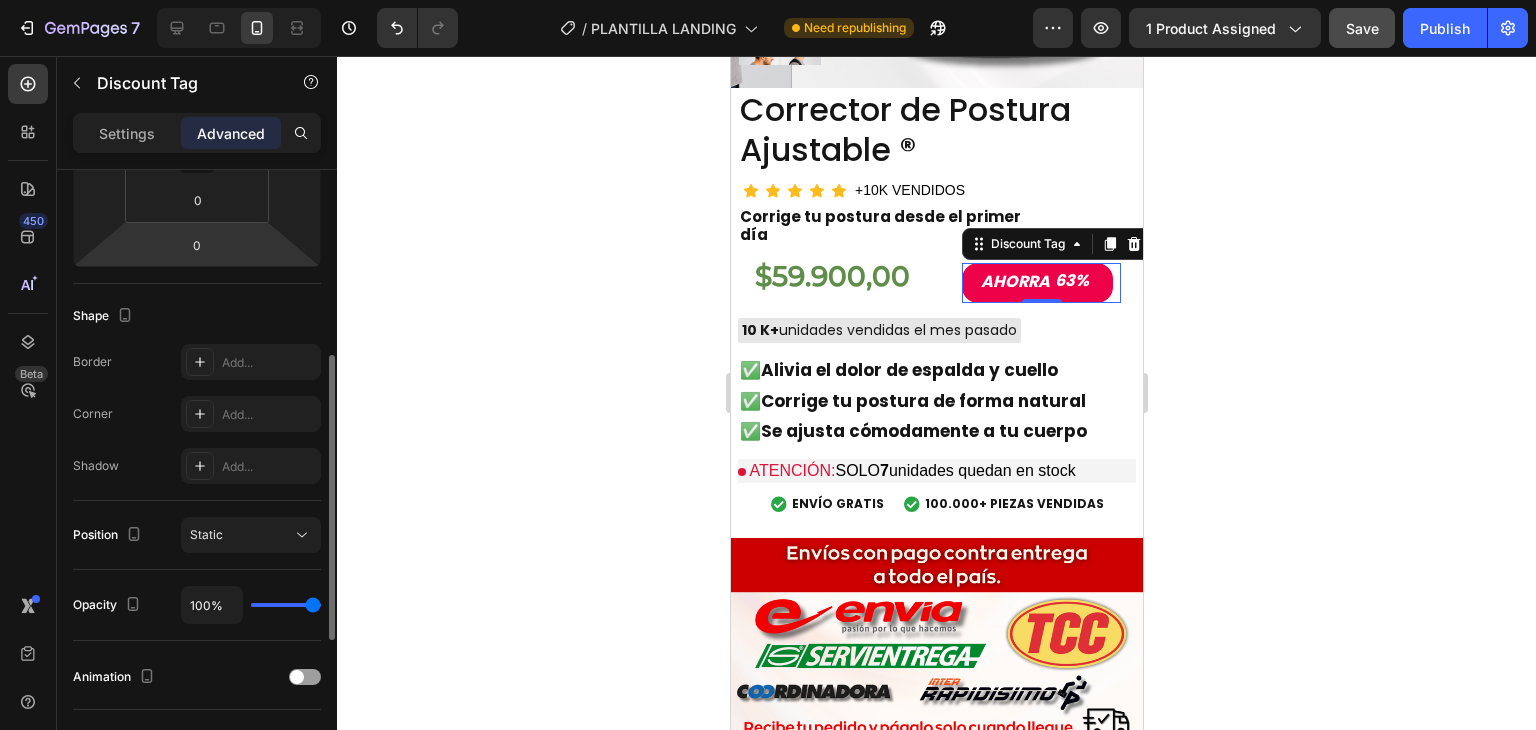 scroll, scrollTop: 500, scrollLeft: 0, axis: vertical 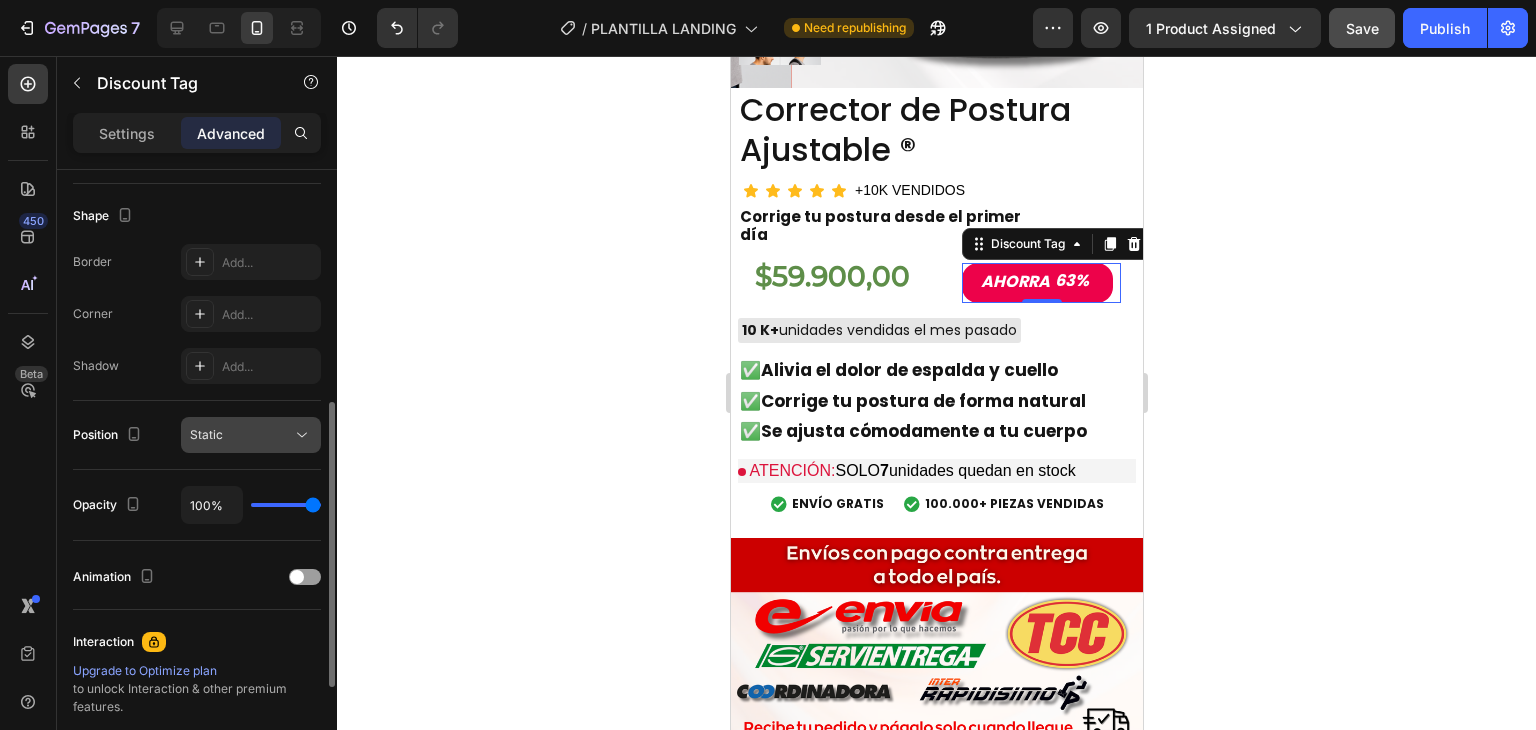 click on "Static" 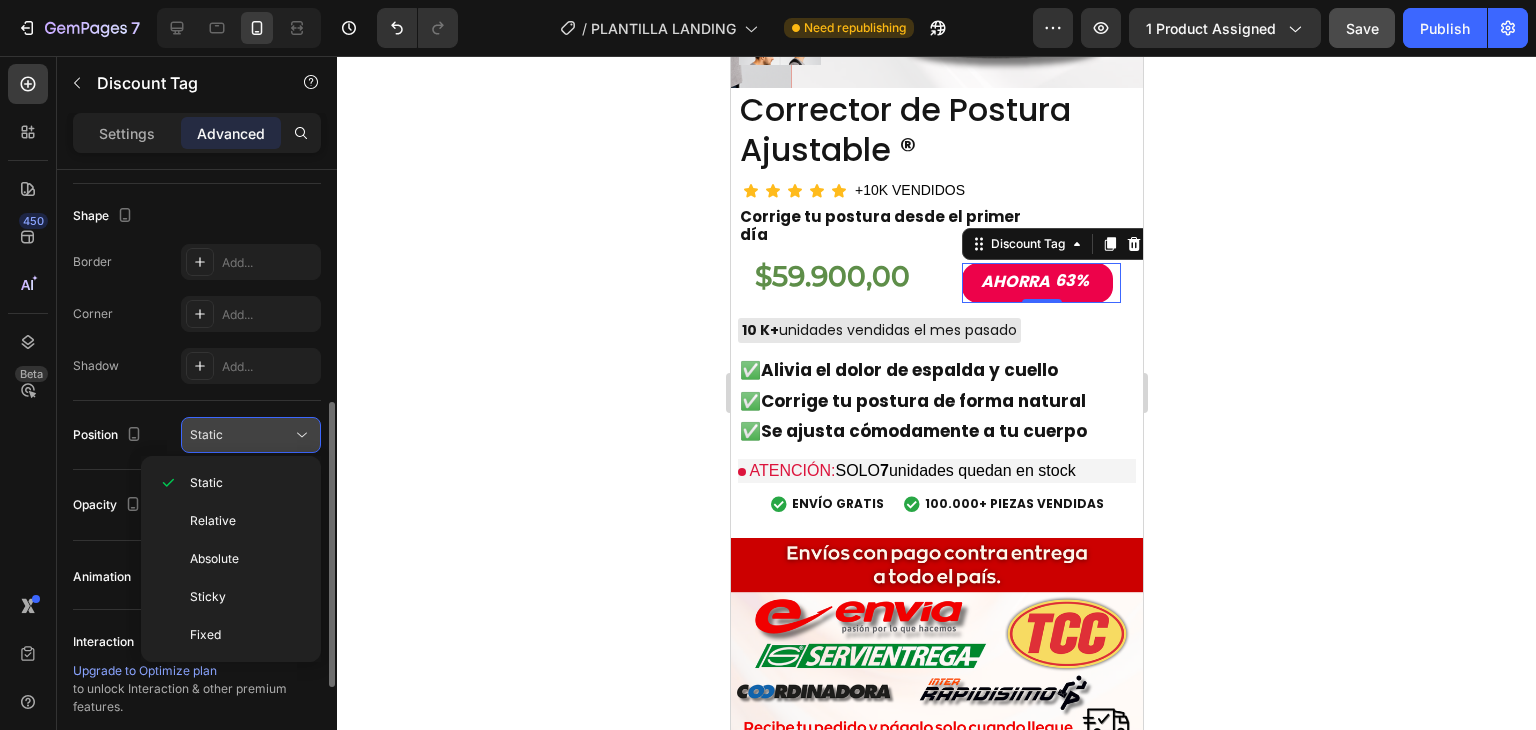 click on "Static" at bounding box center [241, 435] 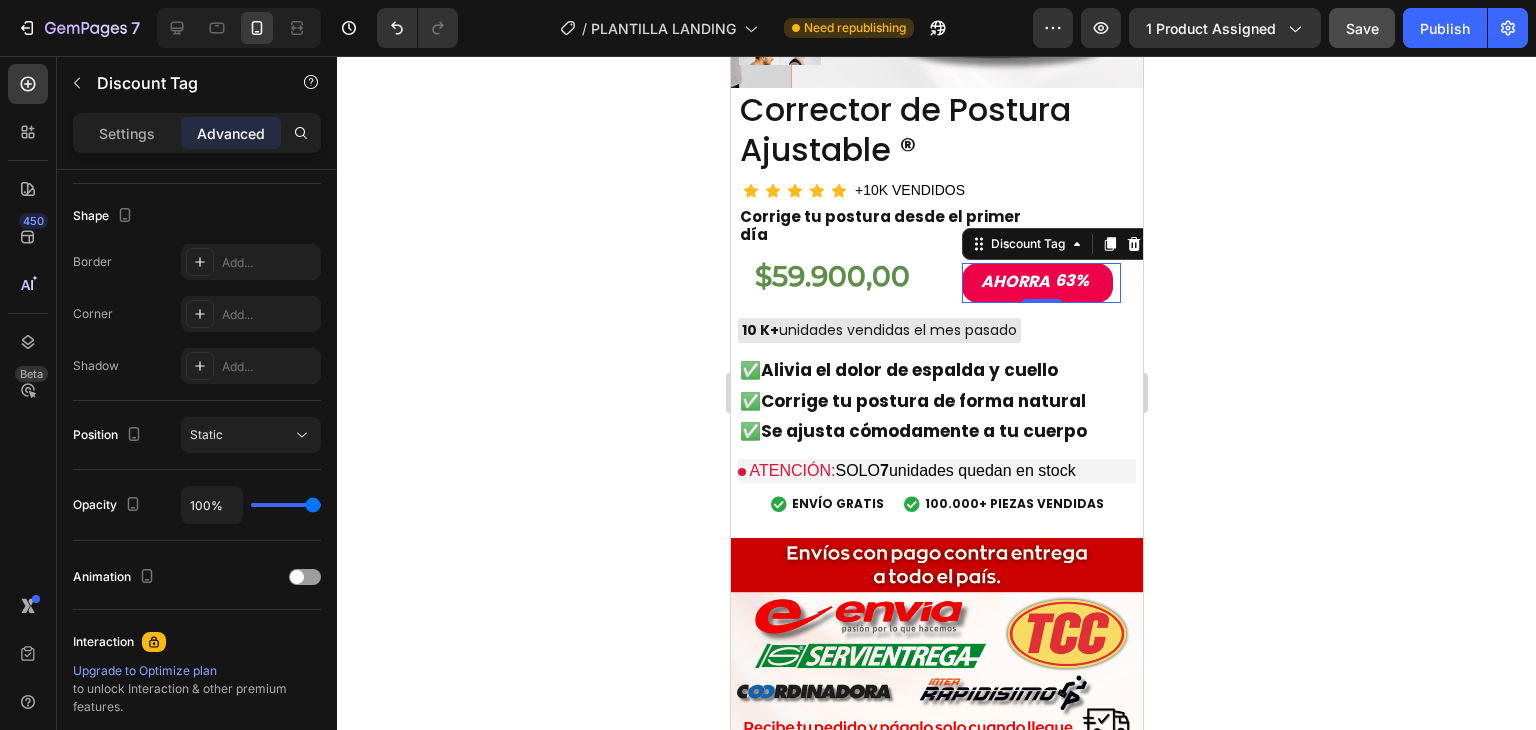 type on "94%" 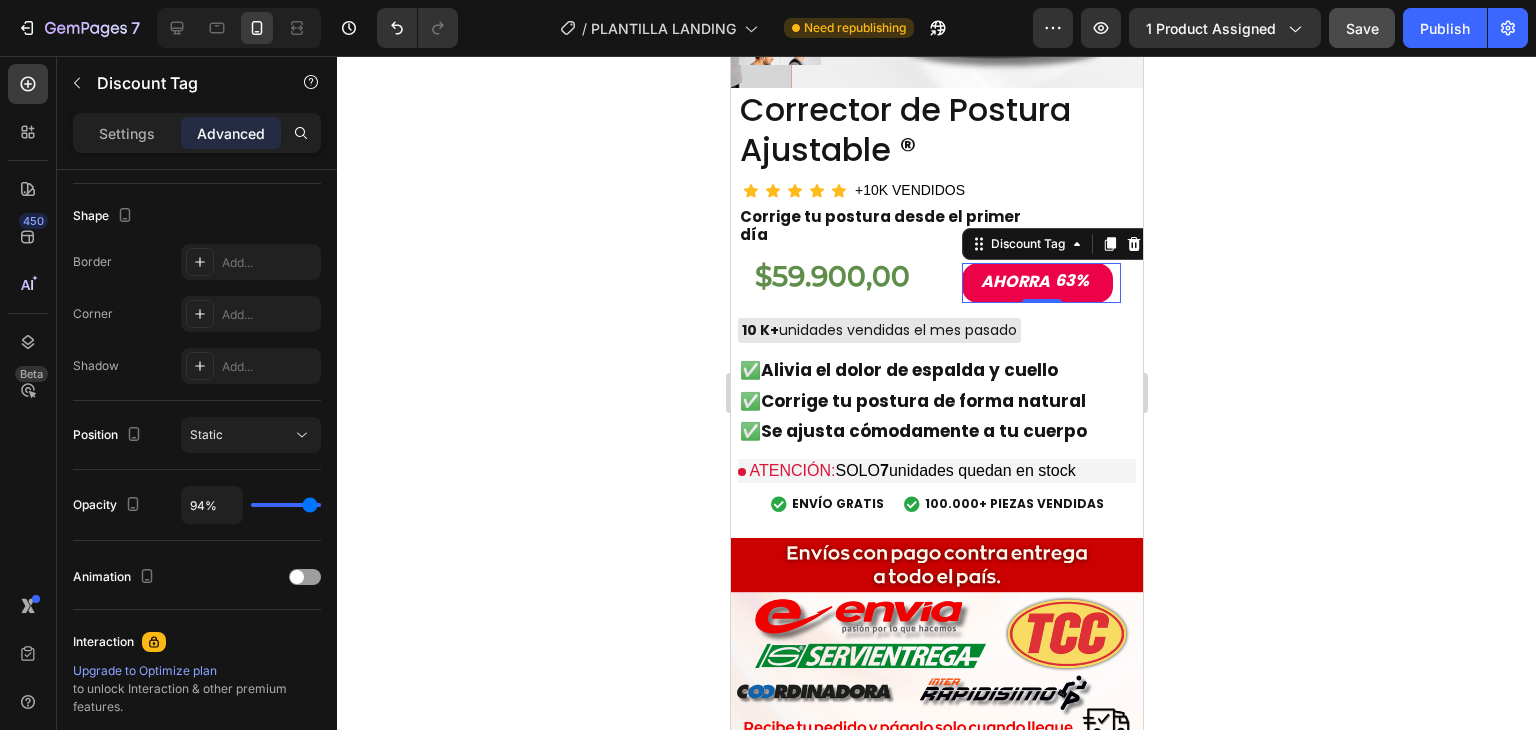 type on "89%" 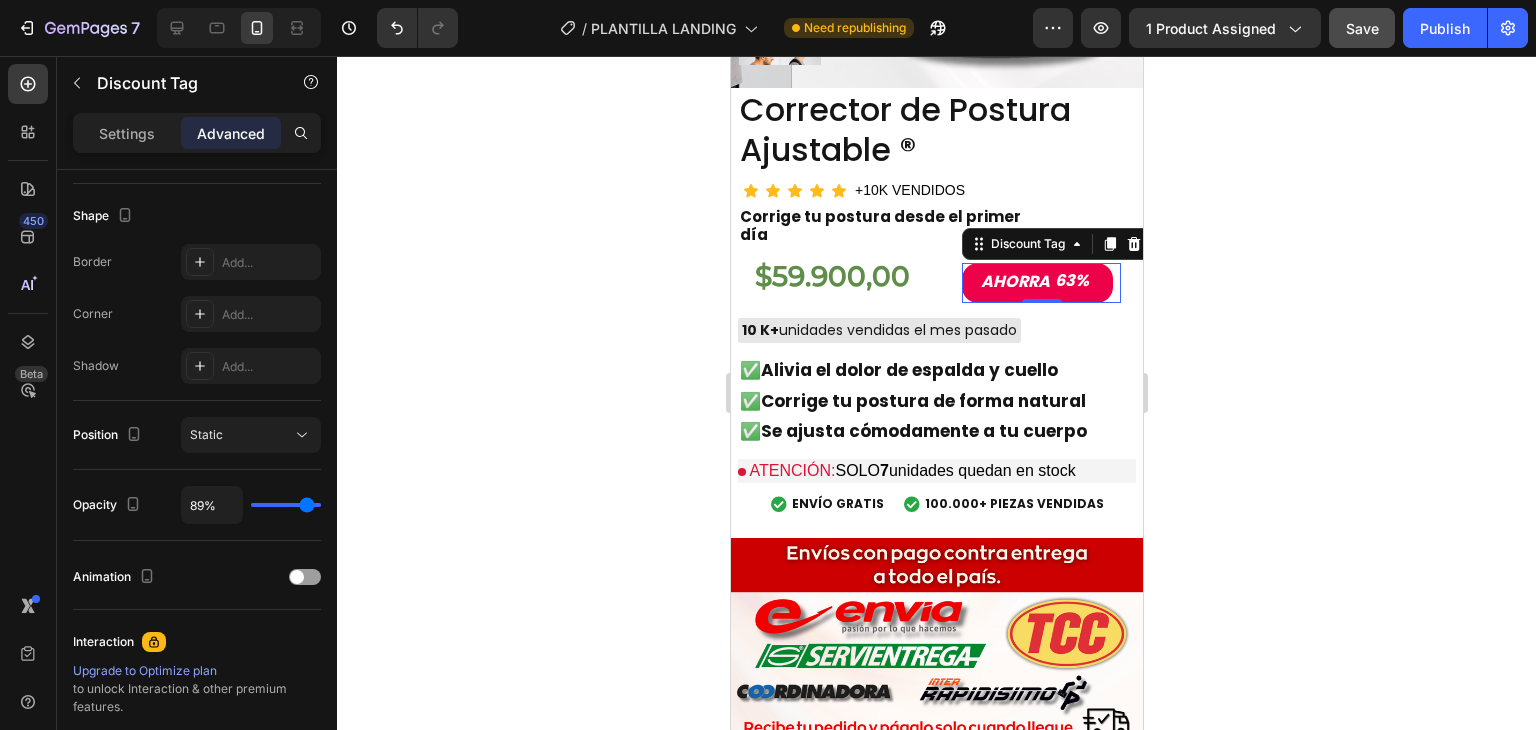 type on "79%" 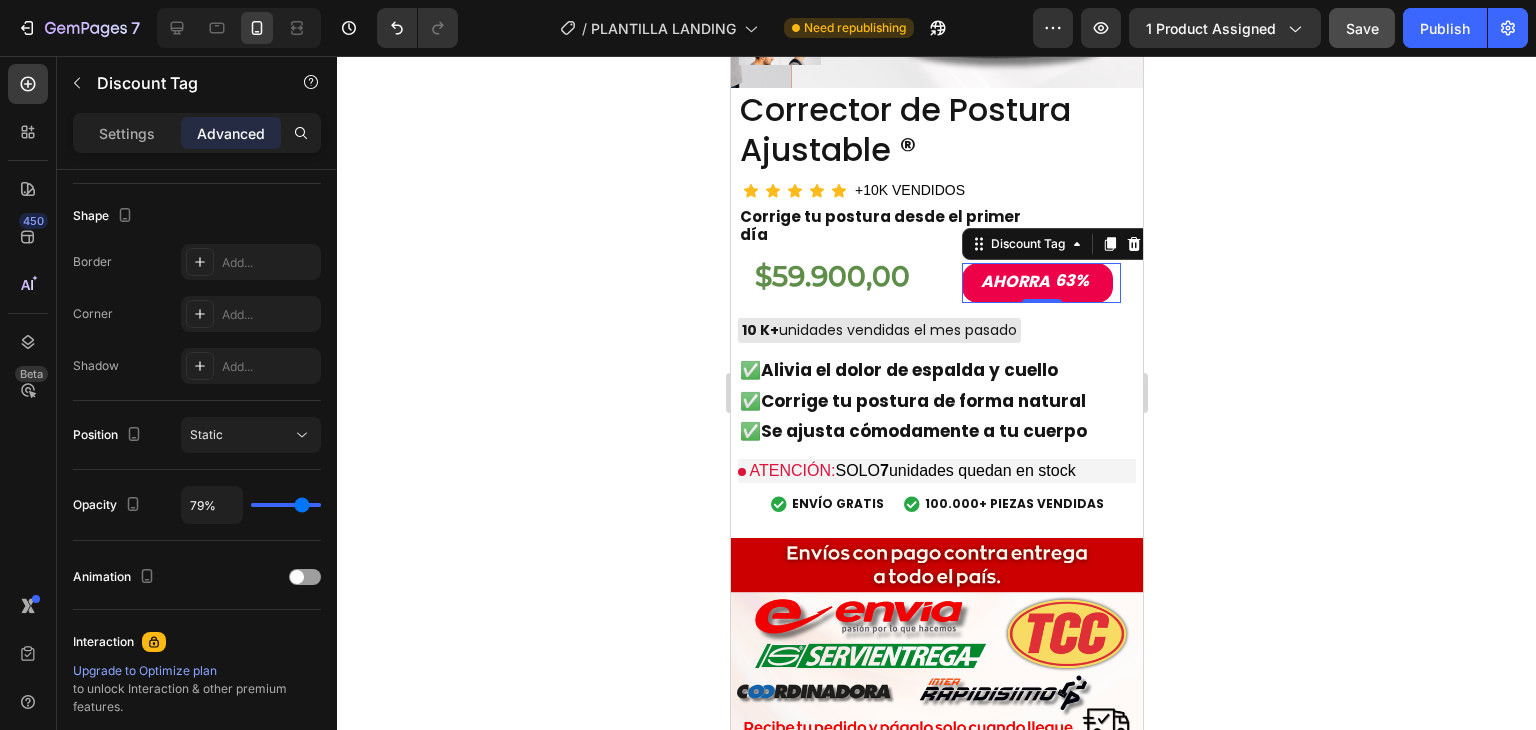 type on "61%" 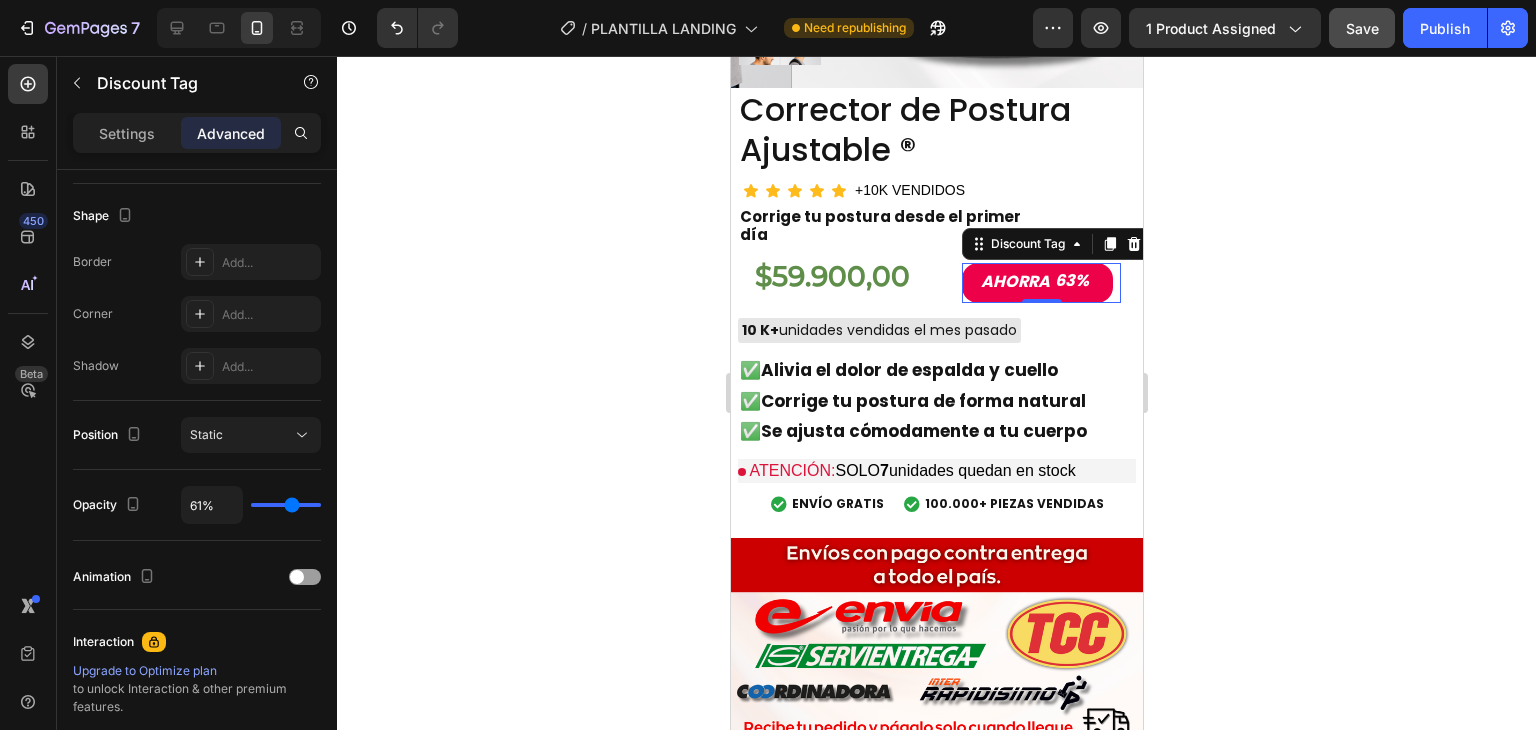 type on "57%" 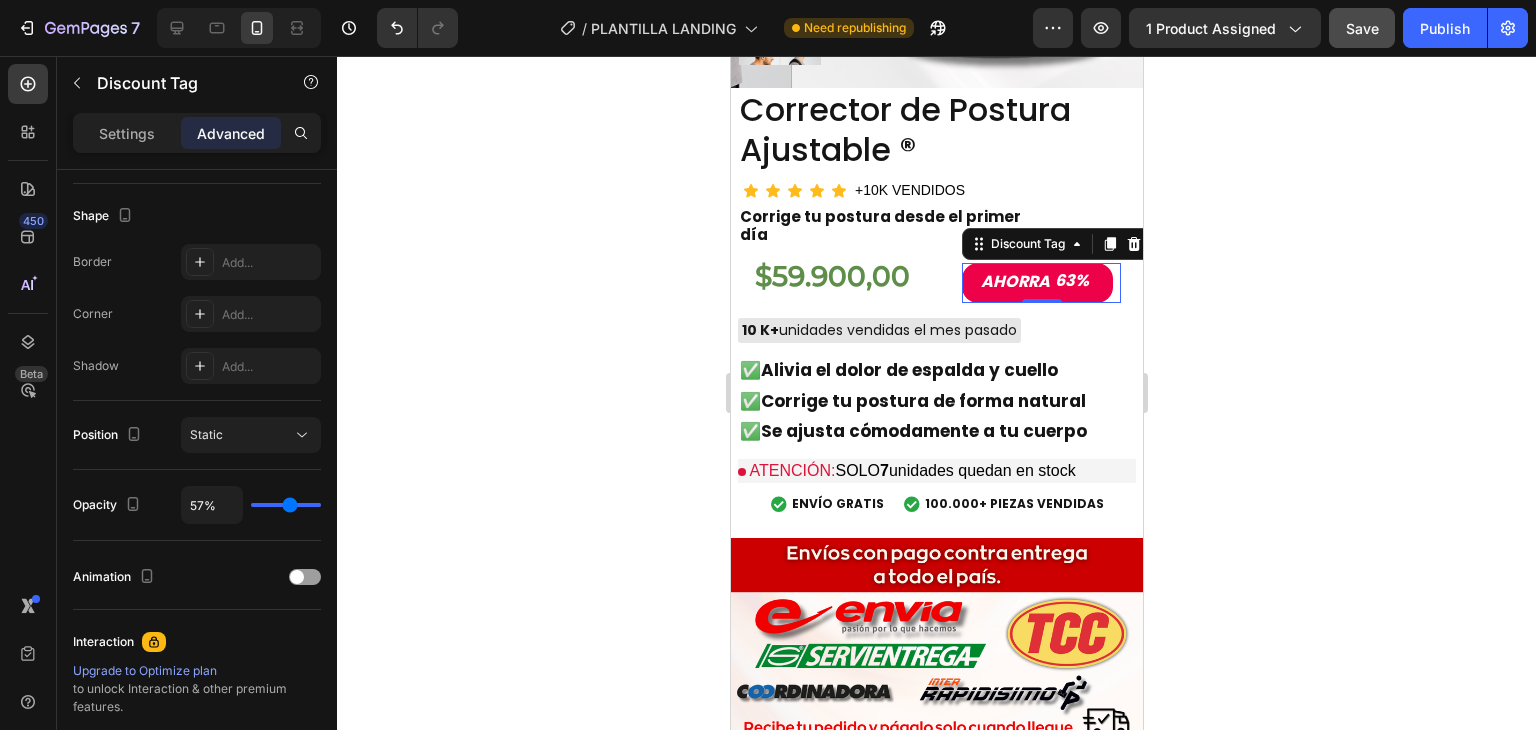 type on "54%" 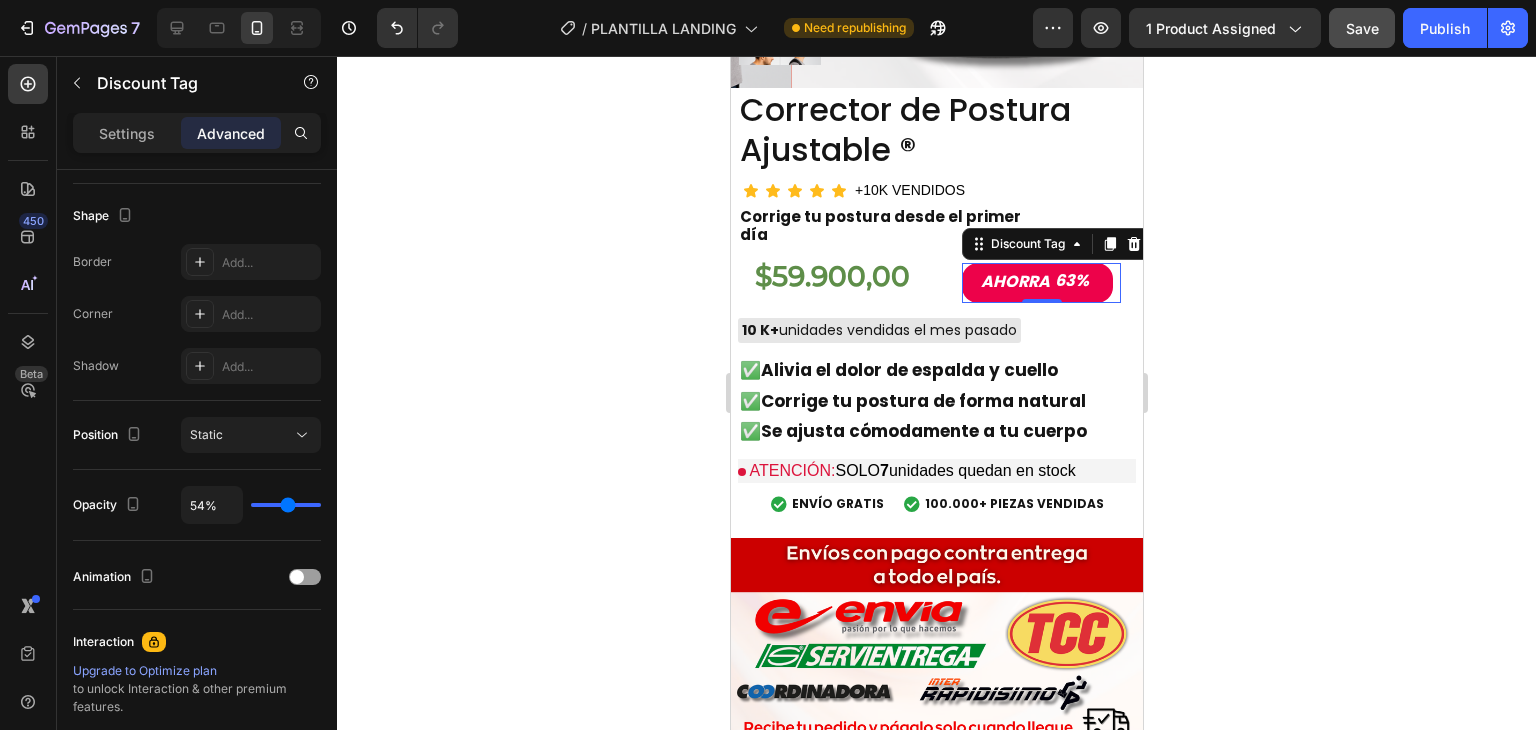 type on "49%" 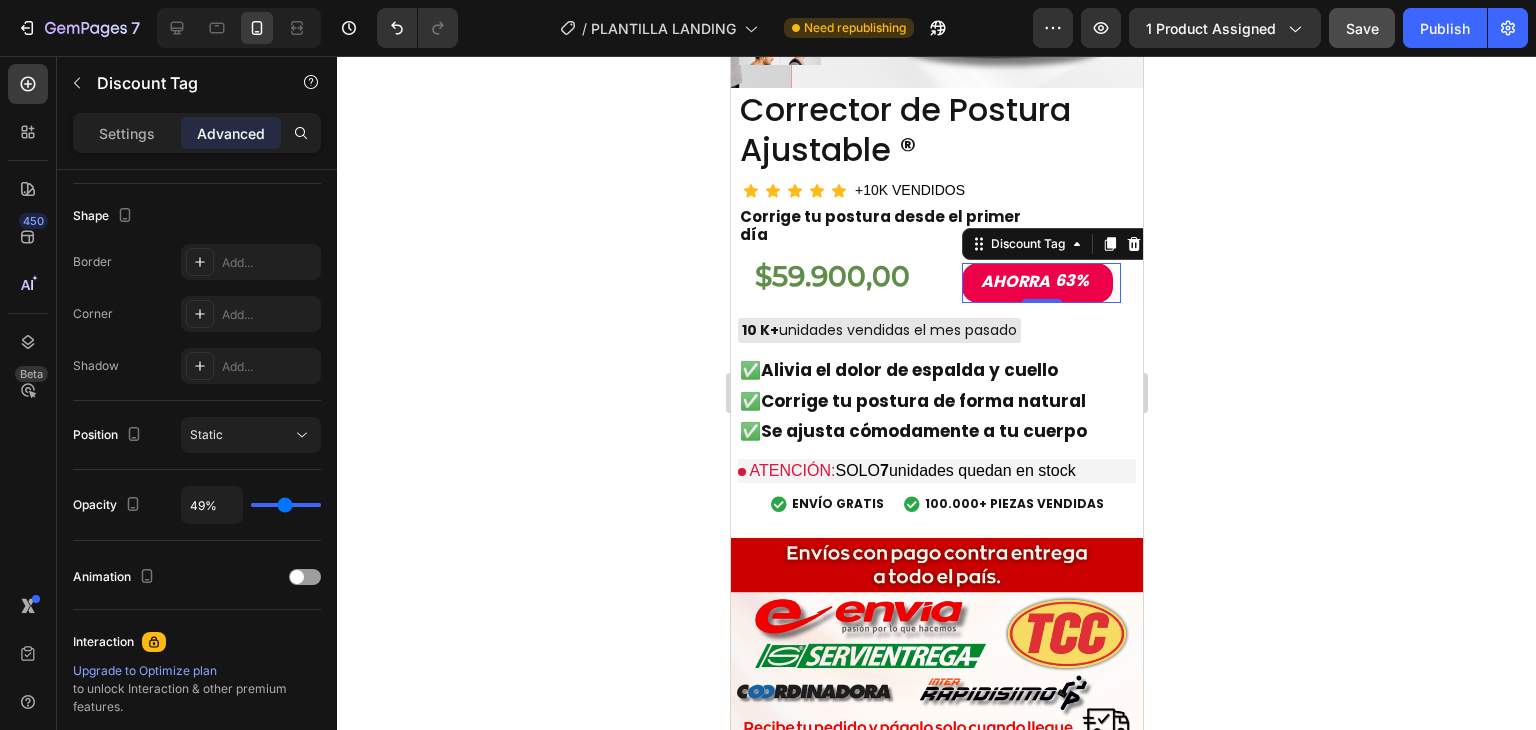 type on "46%" 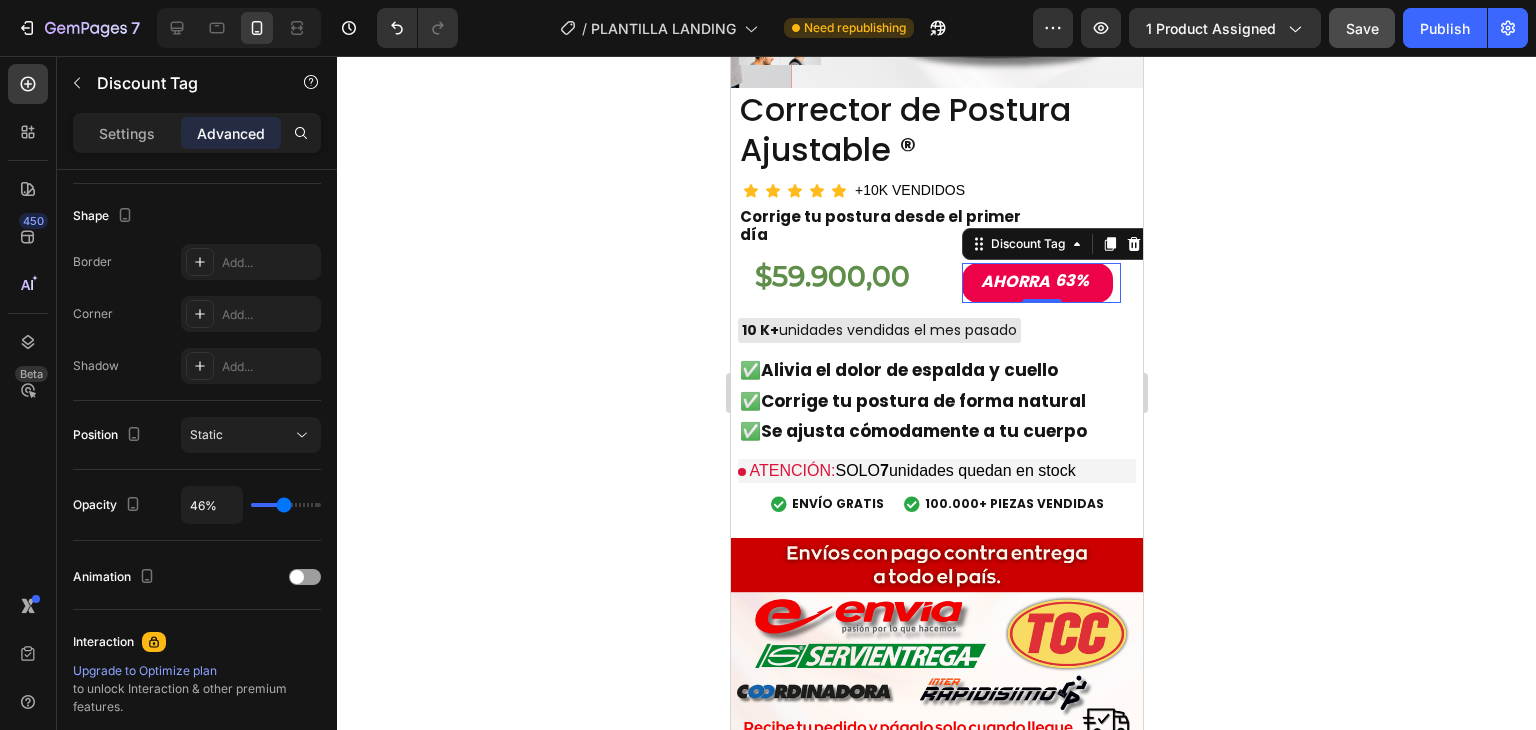 type on "43%" 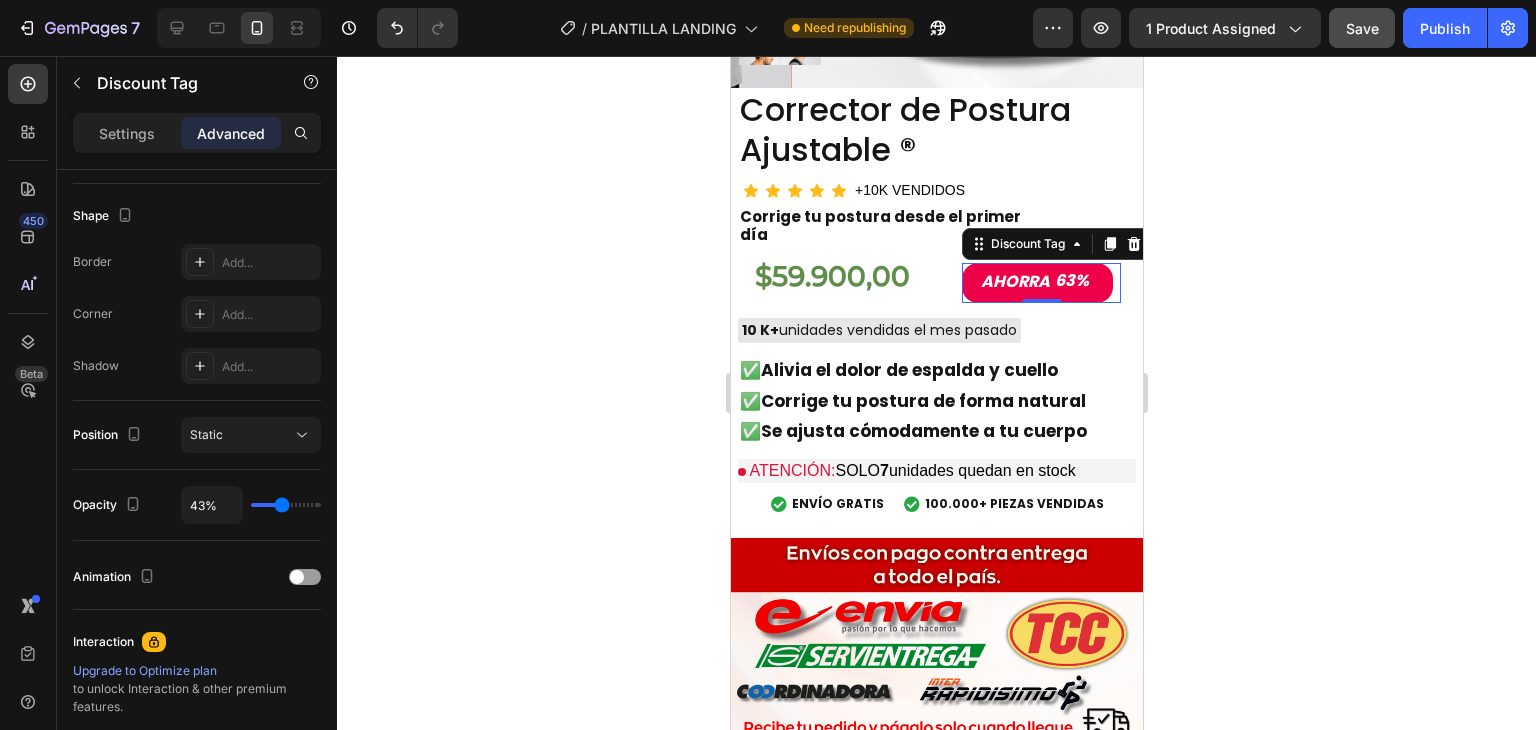 type on "39%" 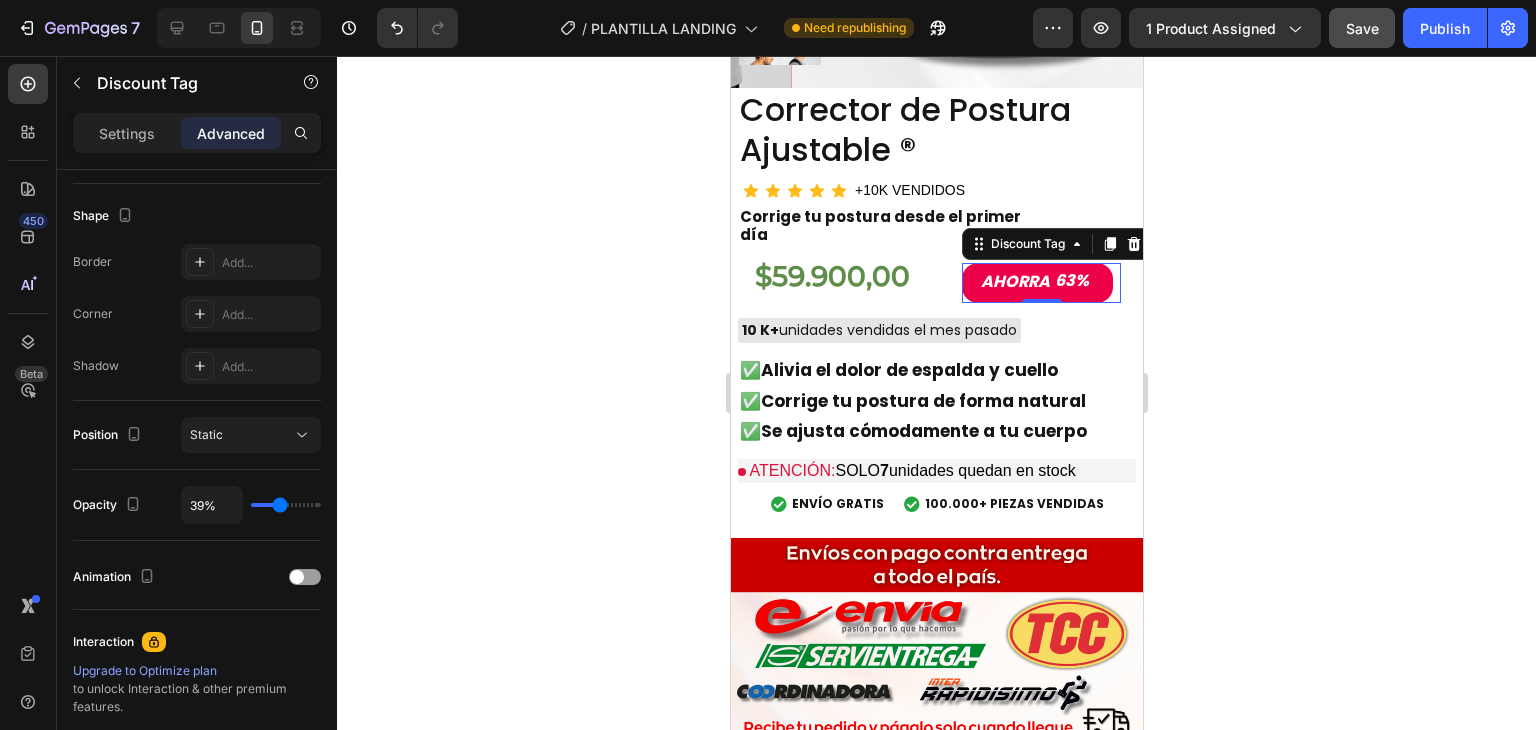 type on "36%" 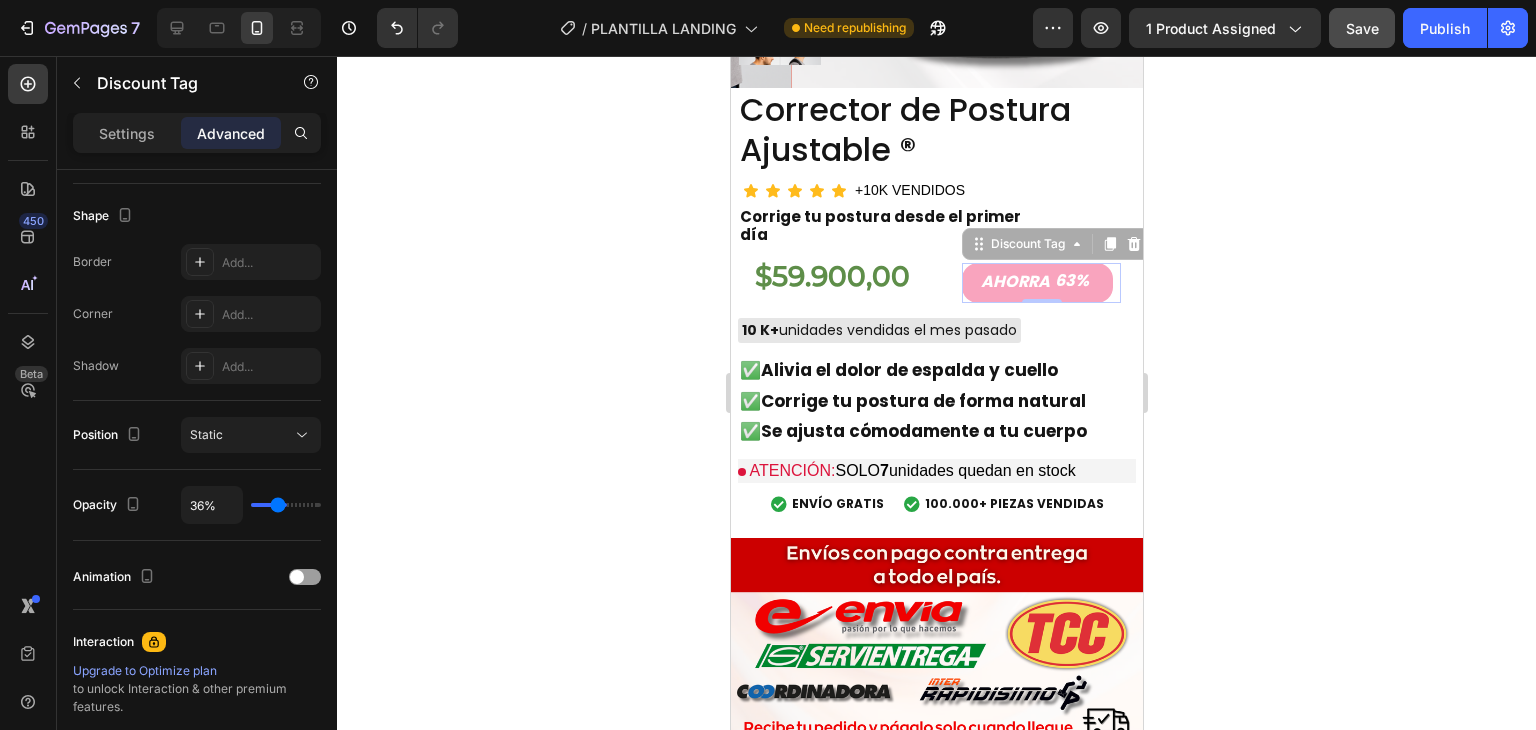 type on "31%" 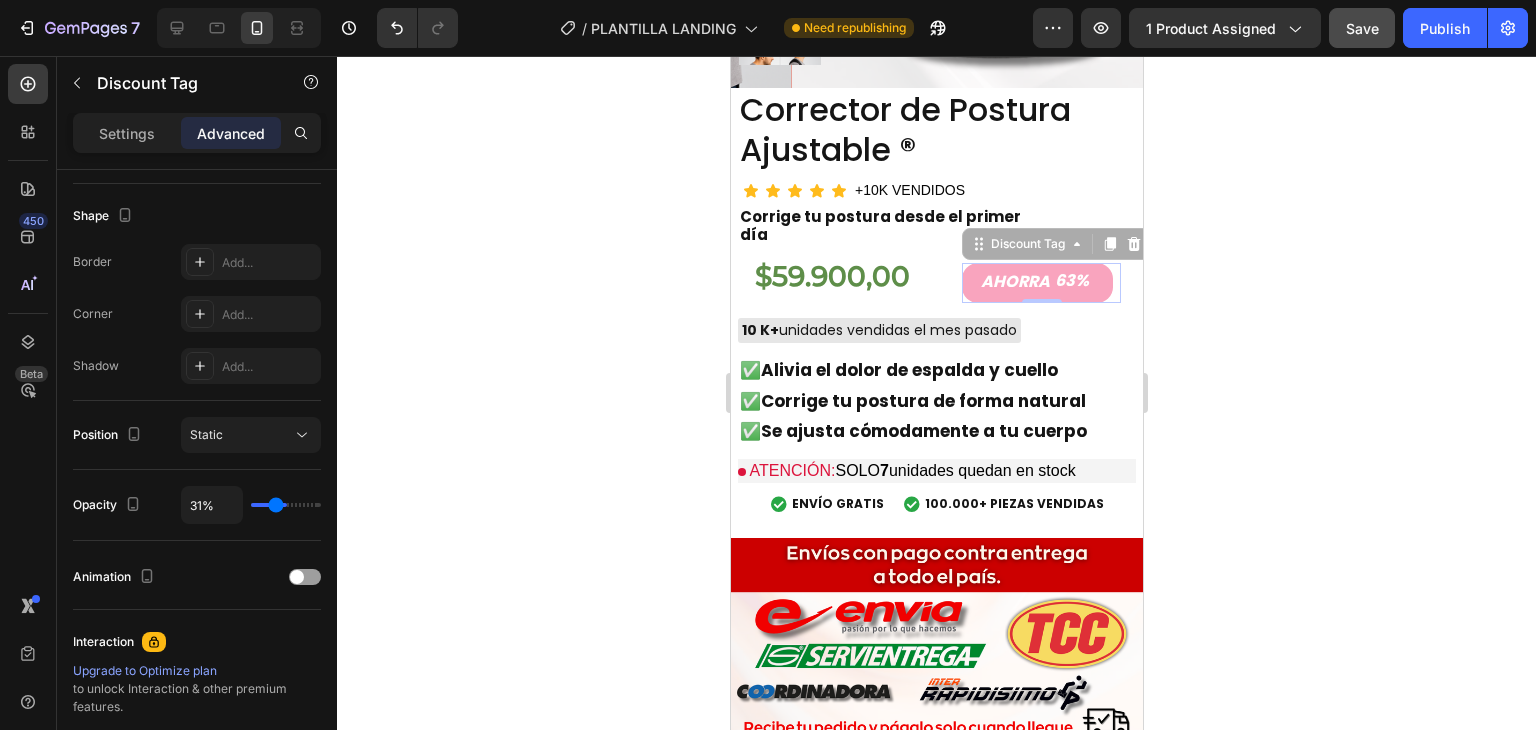 type on "30%" 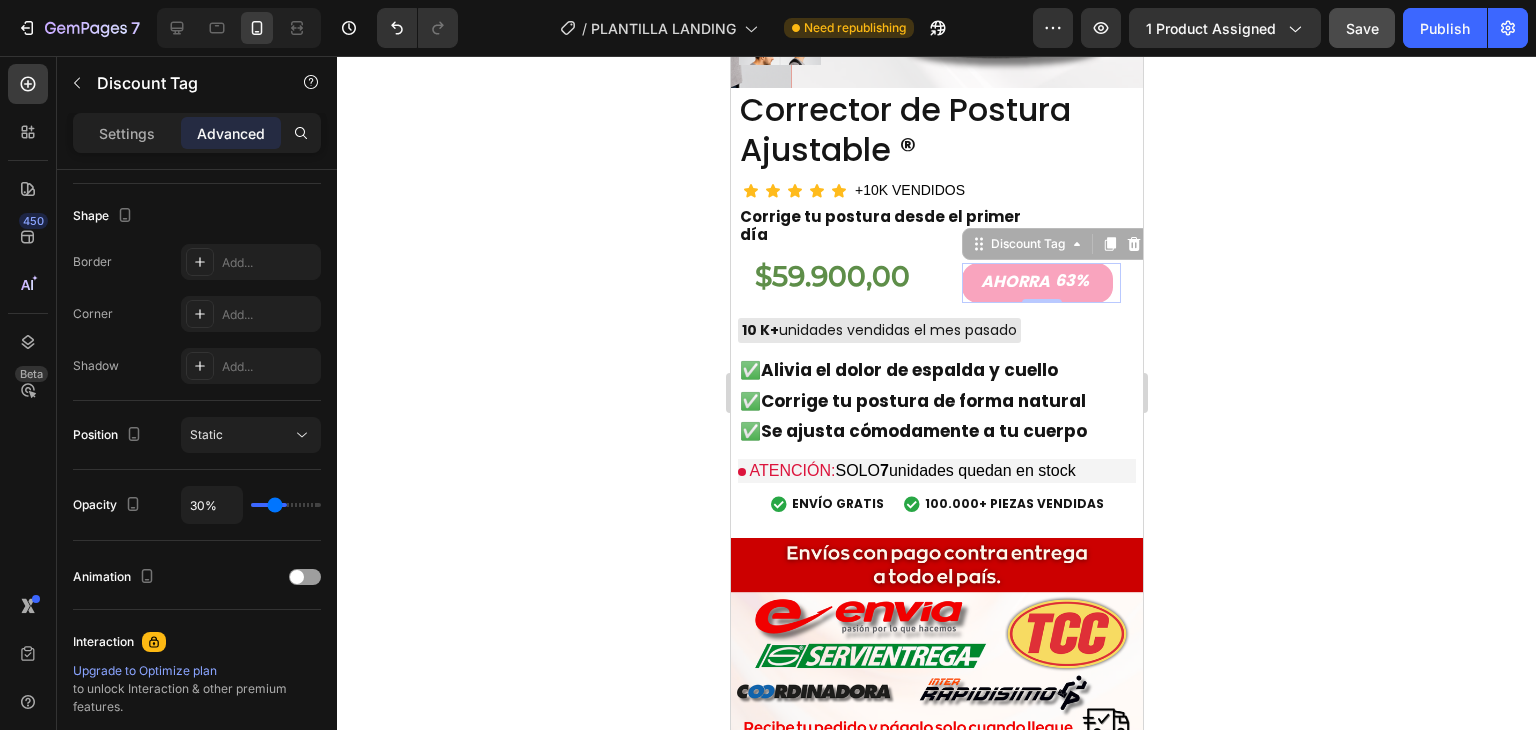 type on "26%" 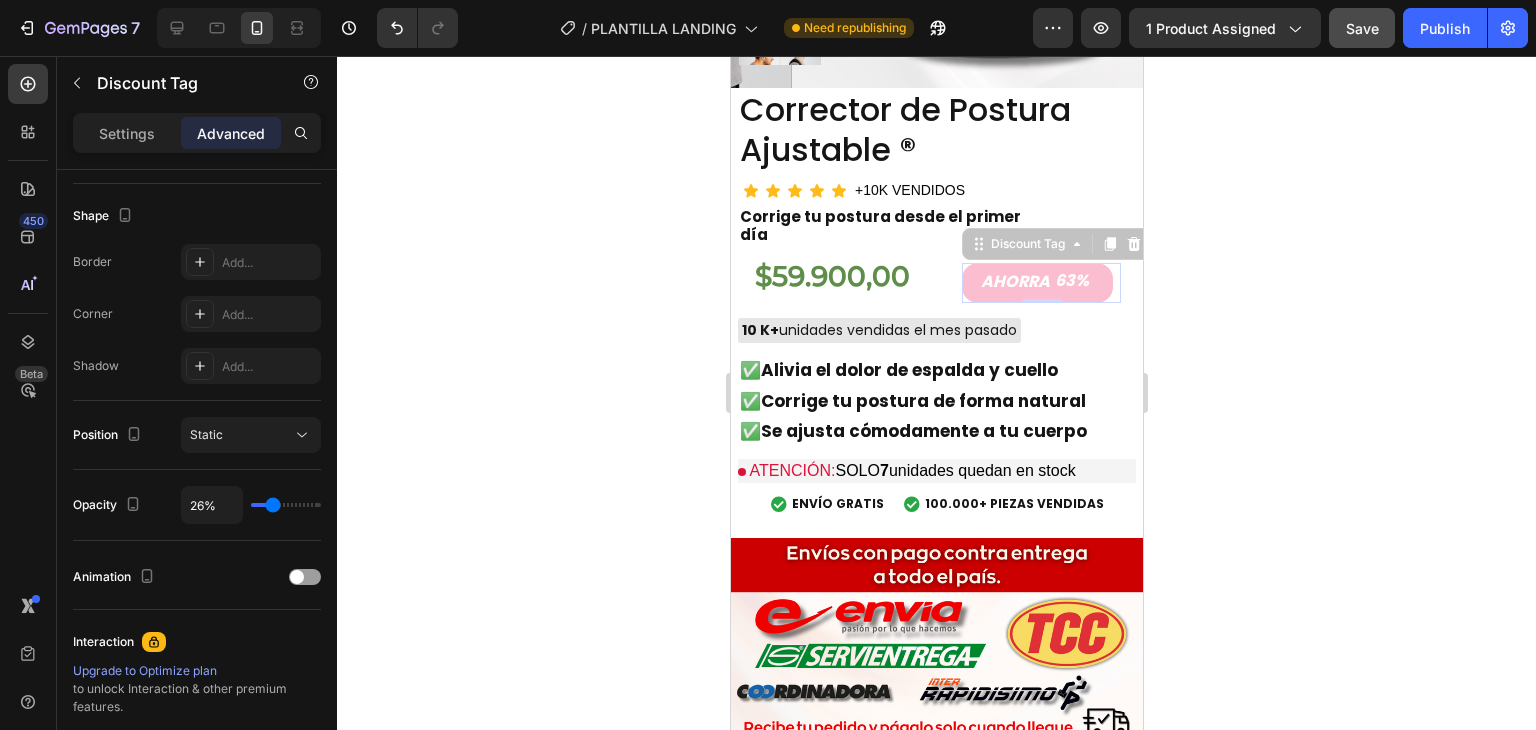 type on "39%" 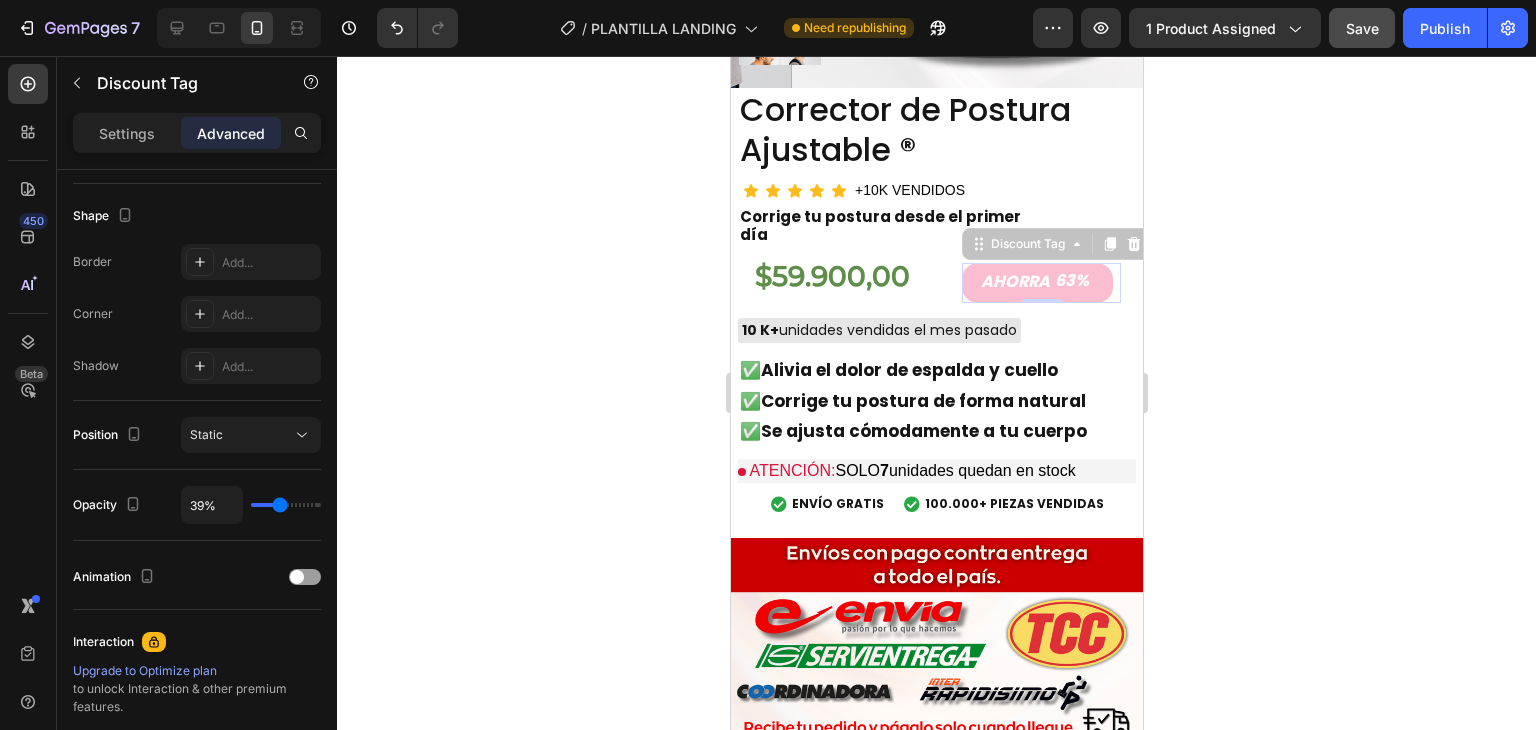 type on "76%" 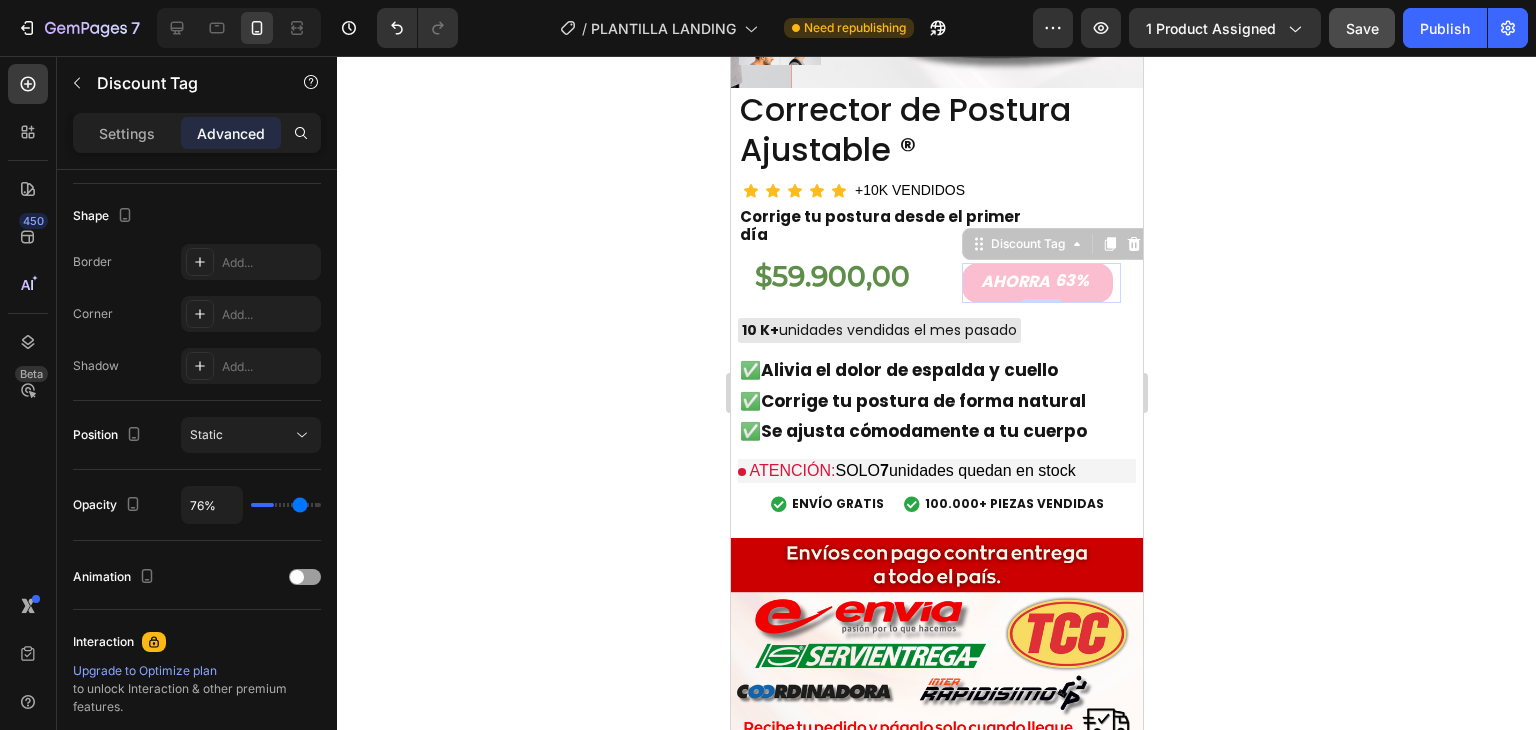 type on "85%" 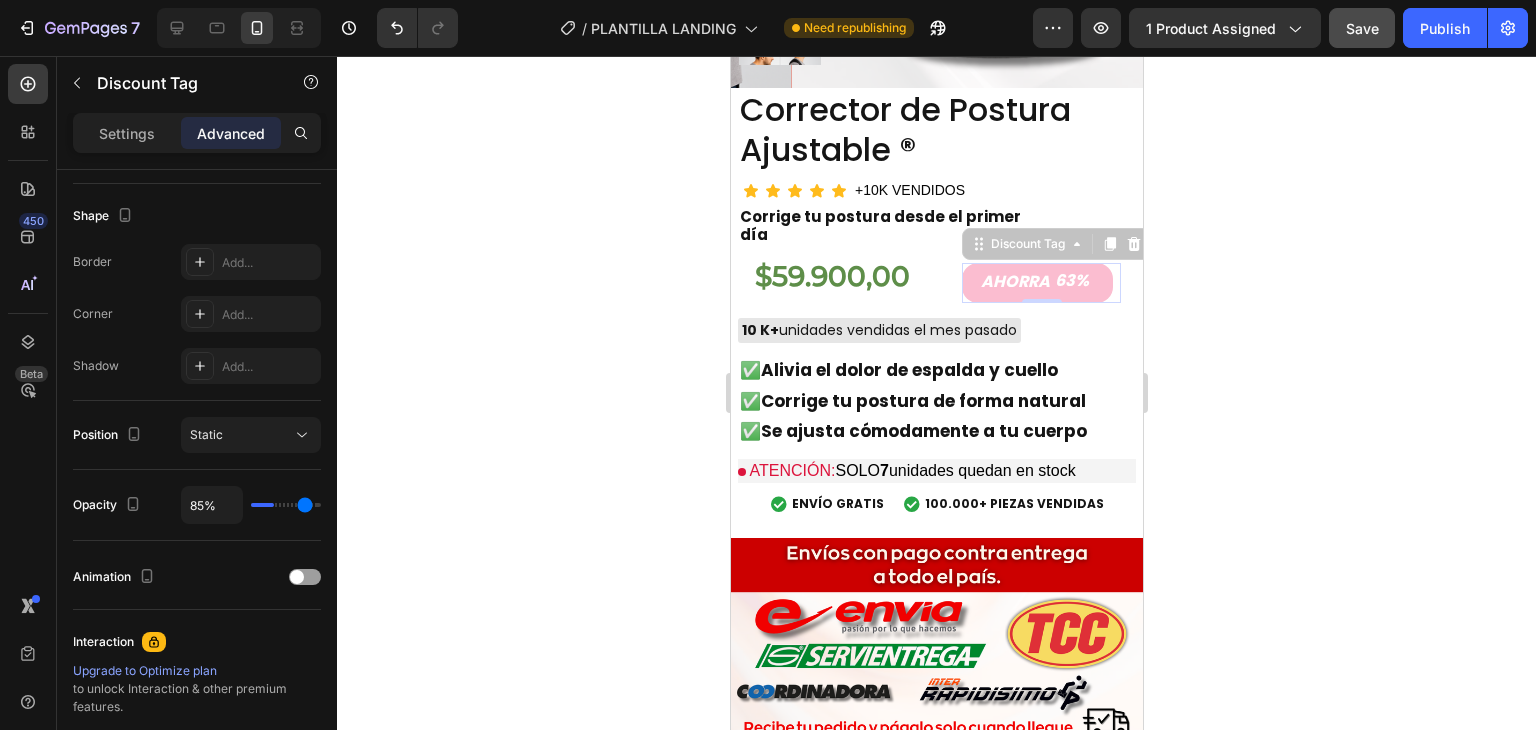 type on "91%" 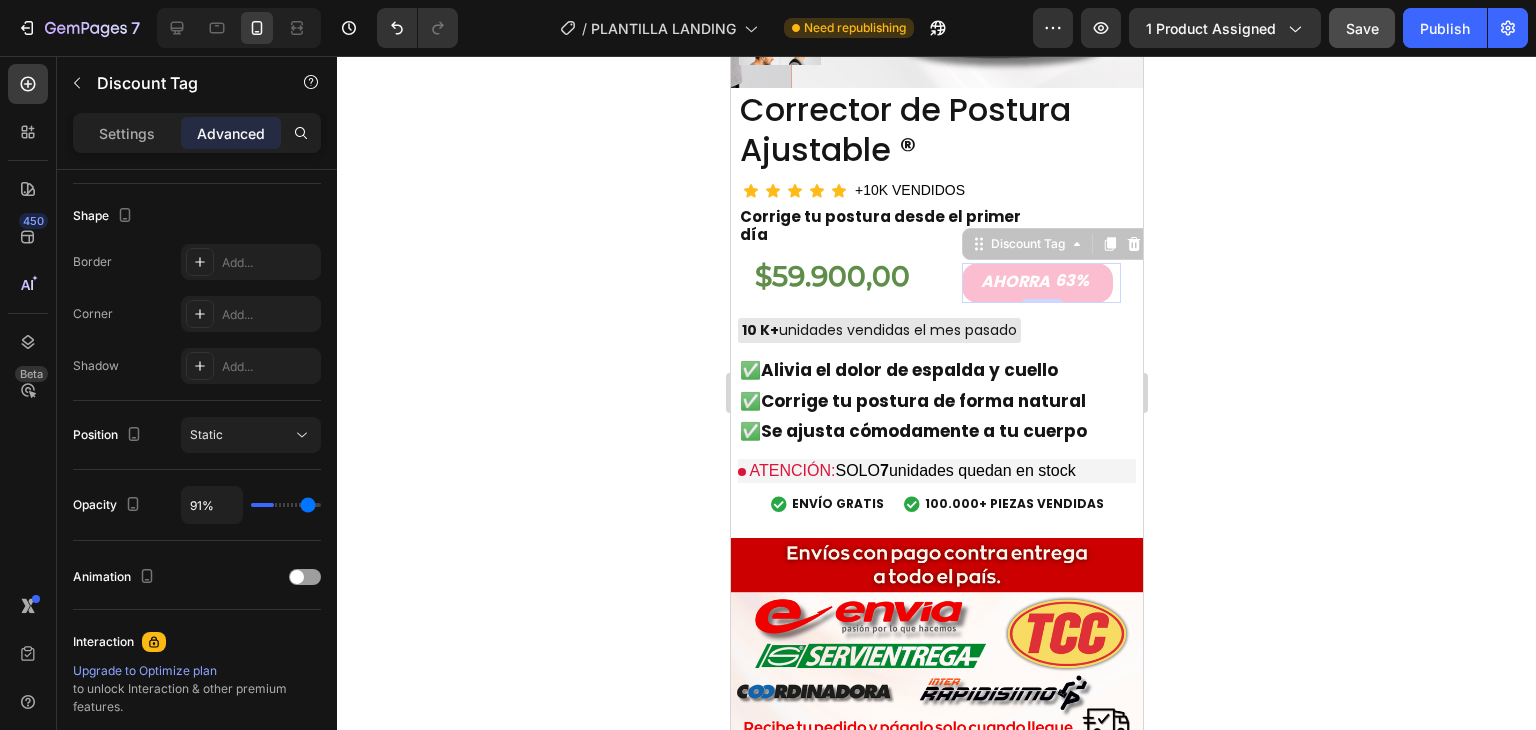 type on "100%" 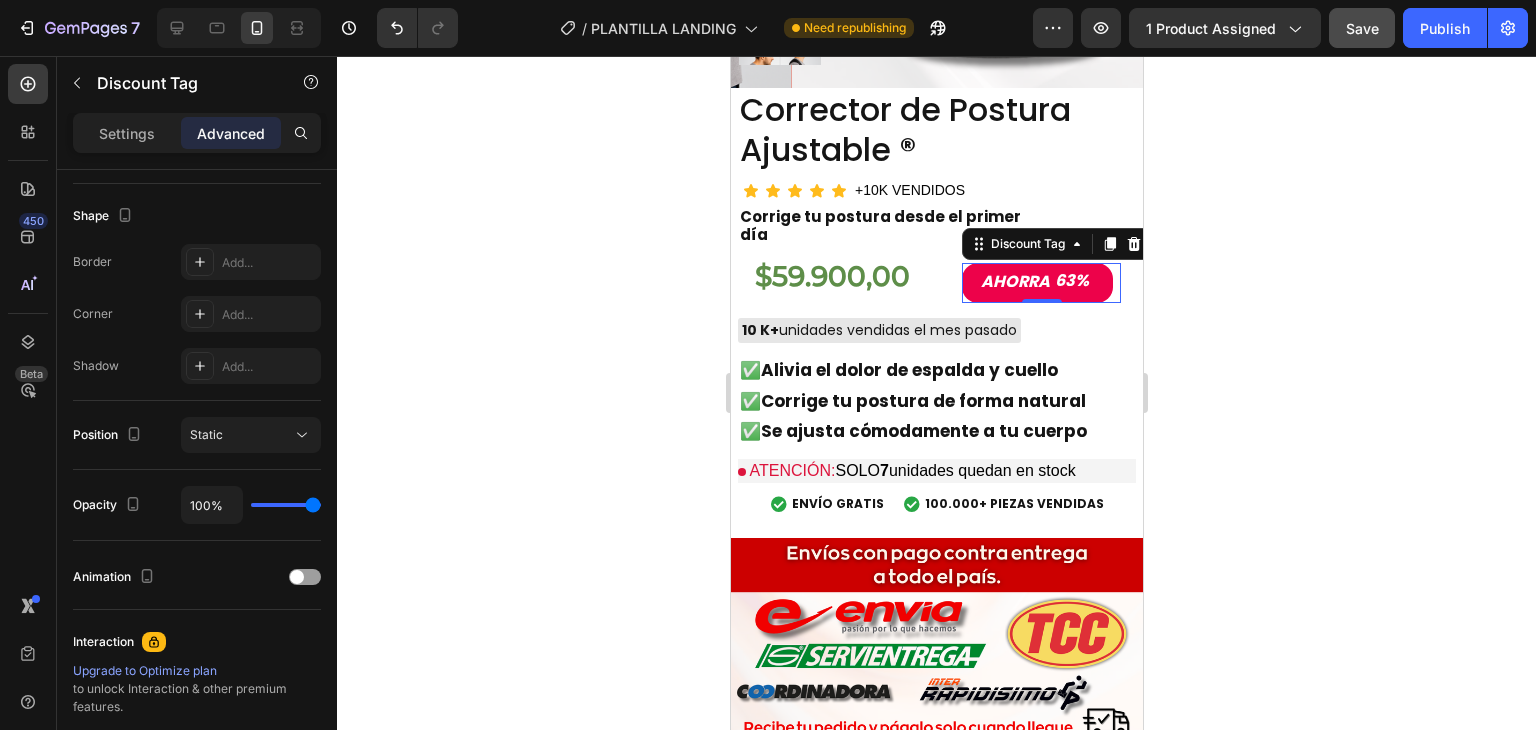 drag, startPoint x: 310, startPoint y: 503, endPoint x: 348, endPoint y: 498, distance: 38.327538 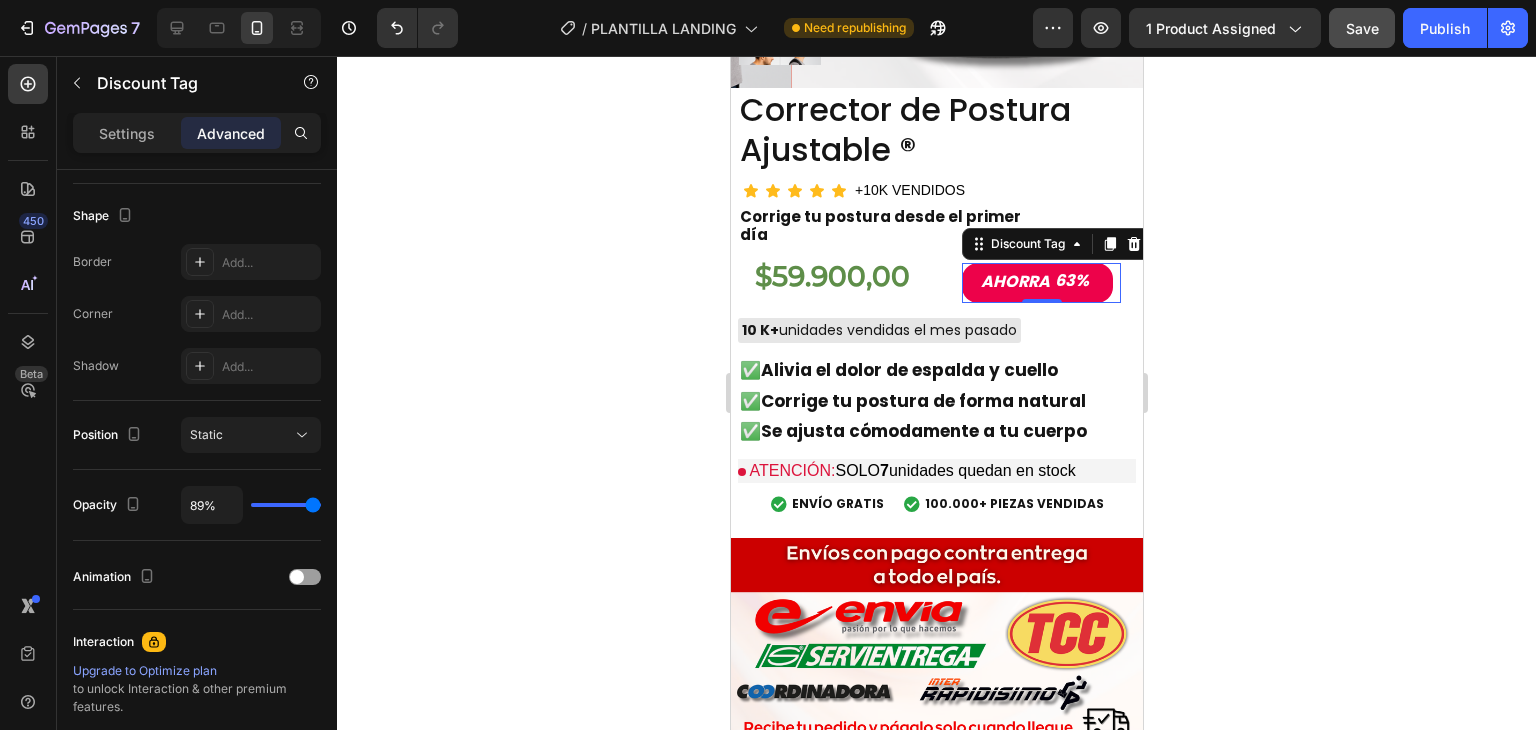 type on "89" 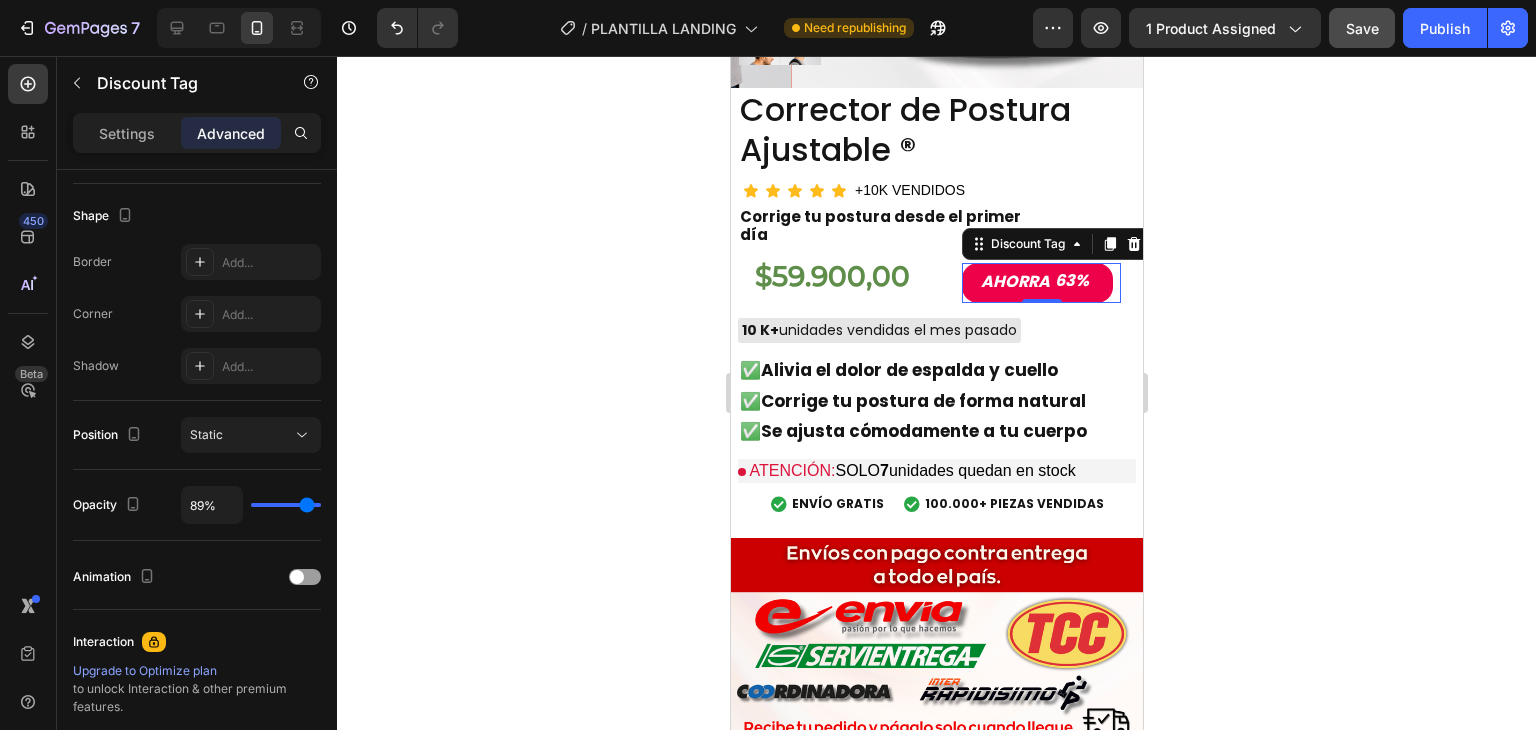 type on "100%" 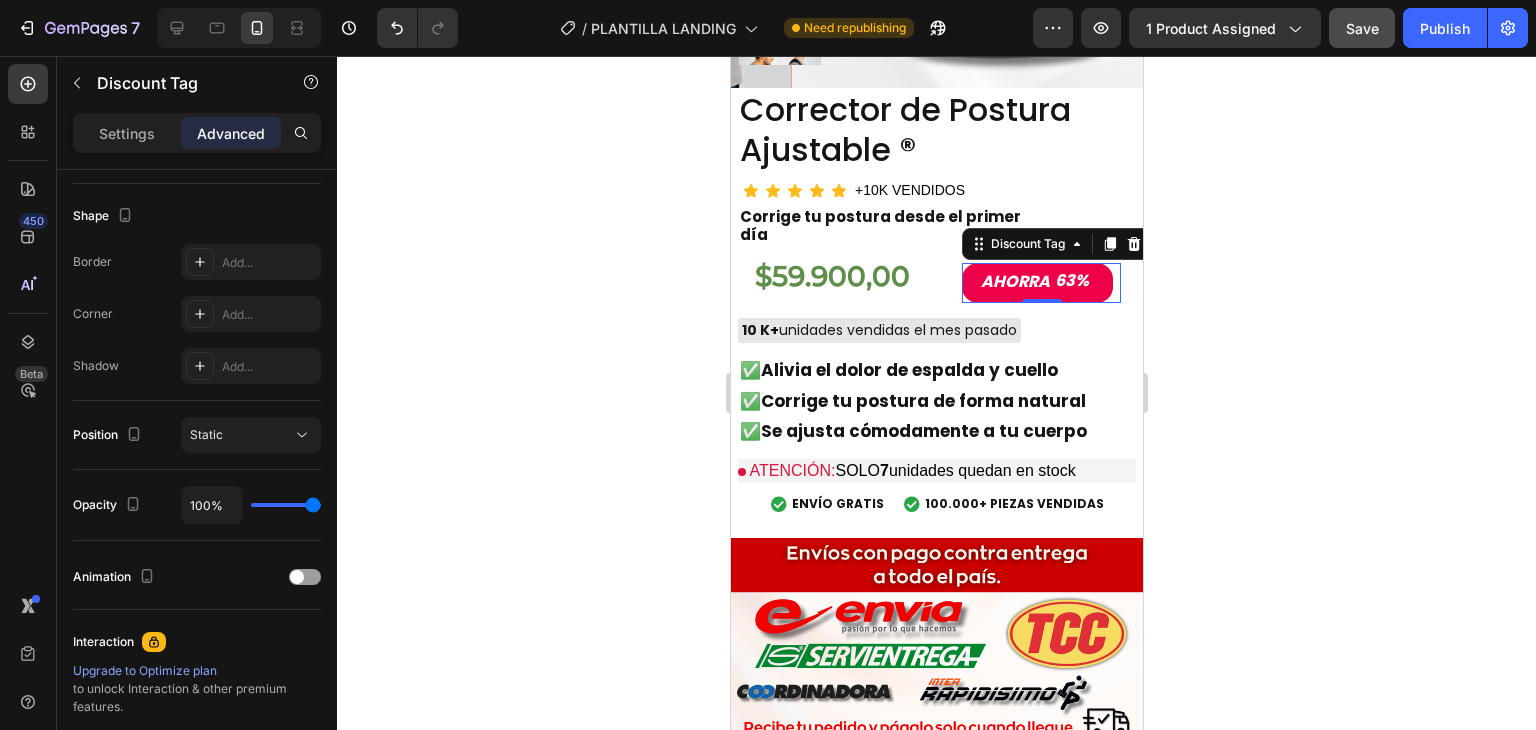 drag, startPoint x: 305, startPoint y: 498, endPoint x: 337, endPoint y: 500, distance: 32.06244 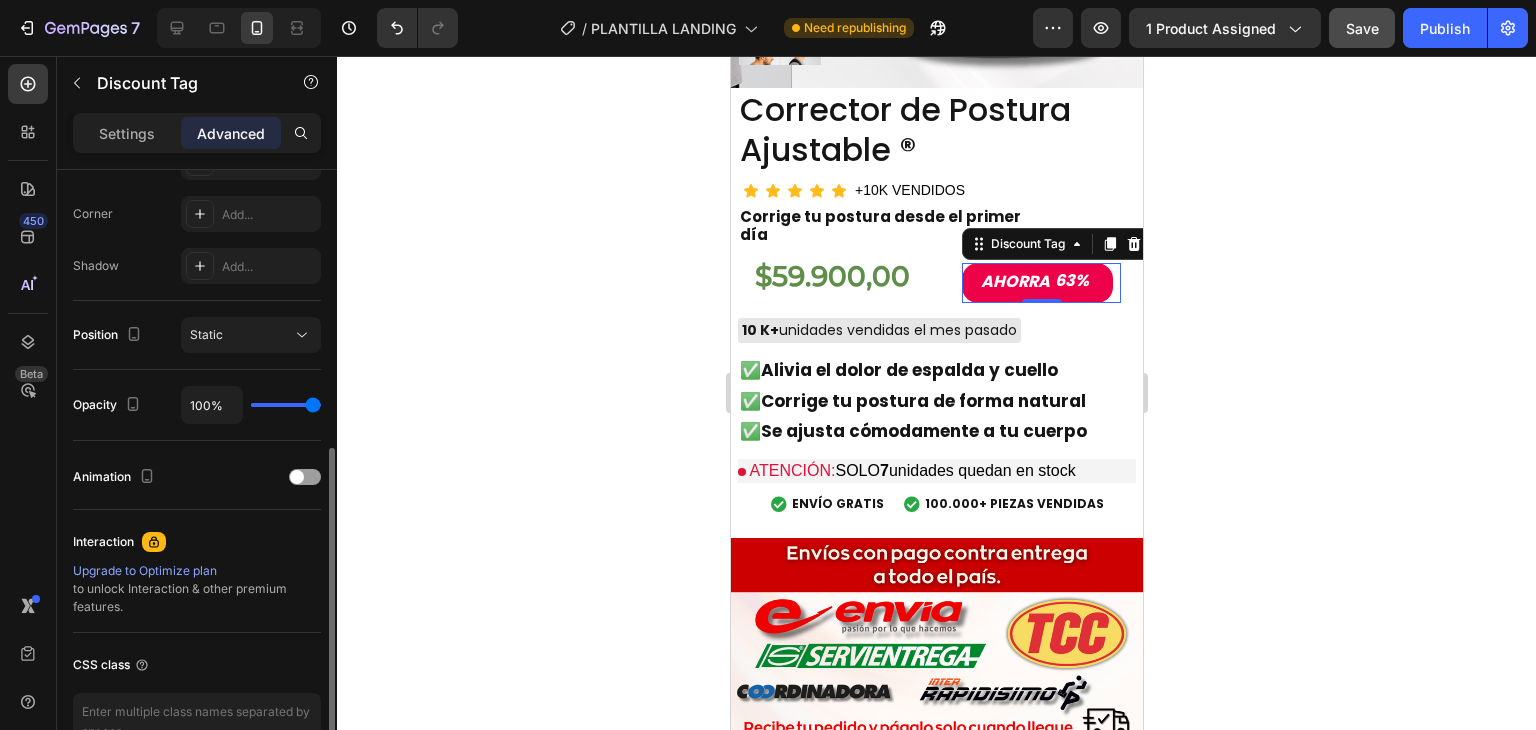 scroll, scrollTop: 700, scrollLeft: 0, axis: vertical 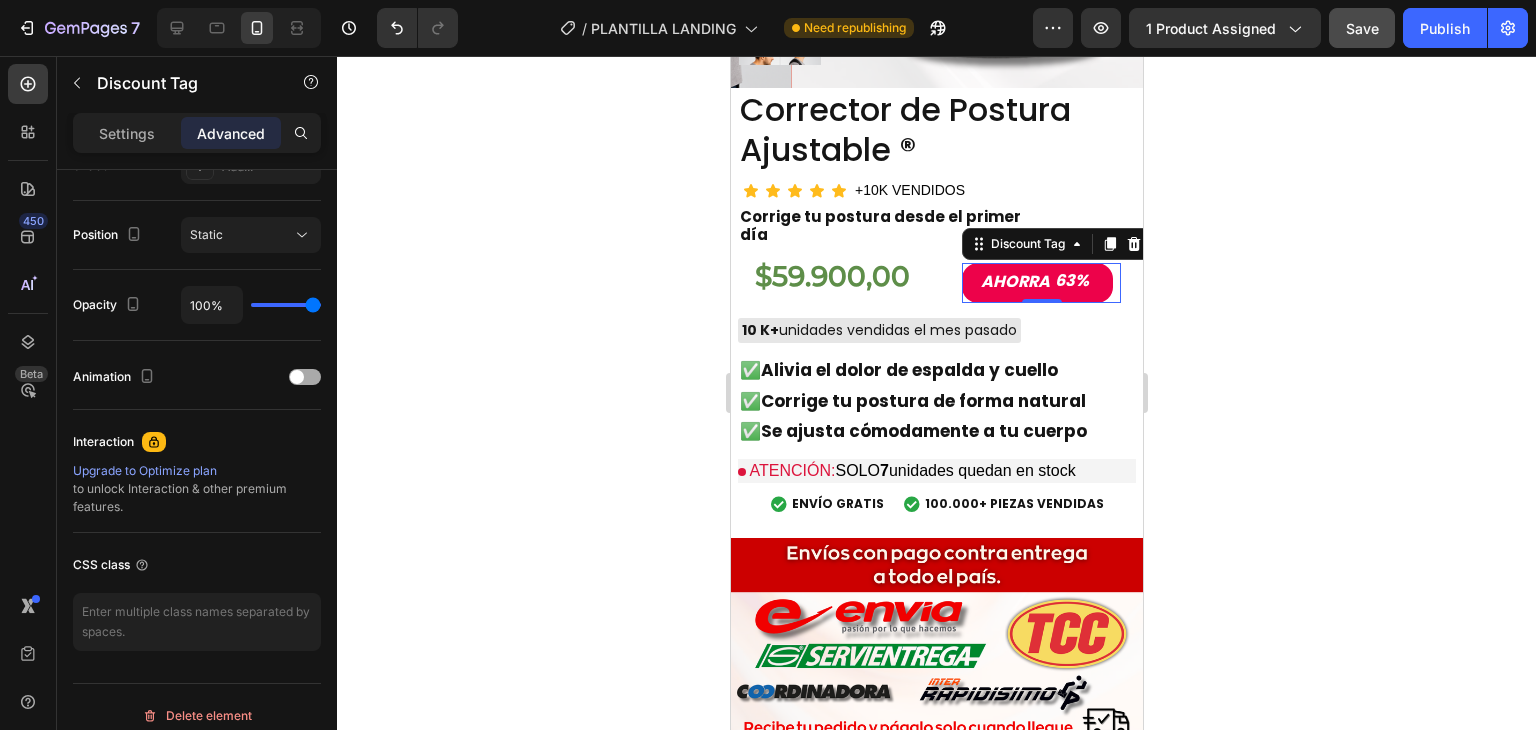 click at bounding box center [297, 377] 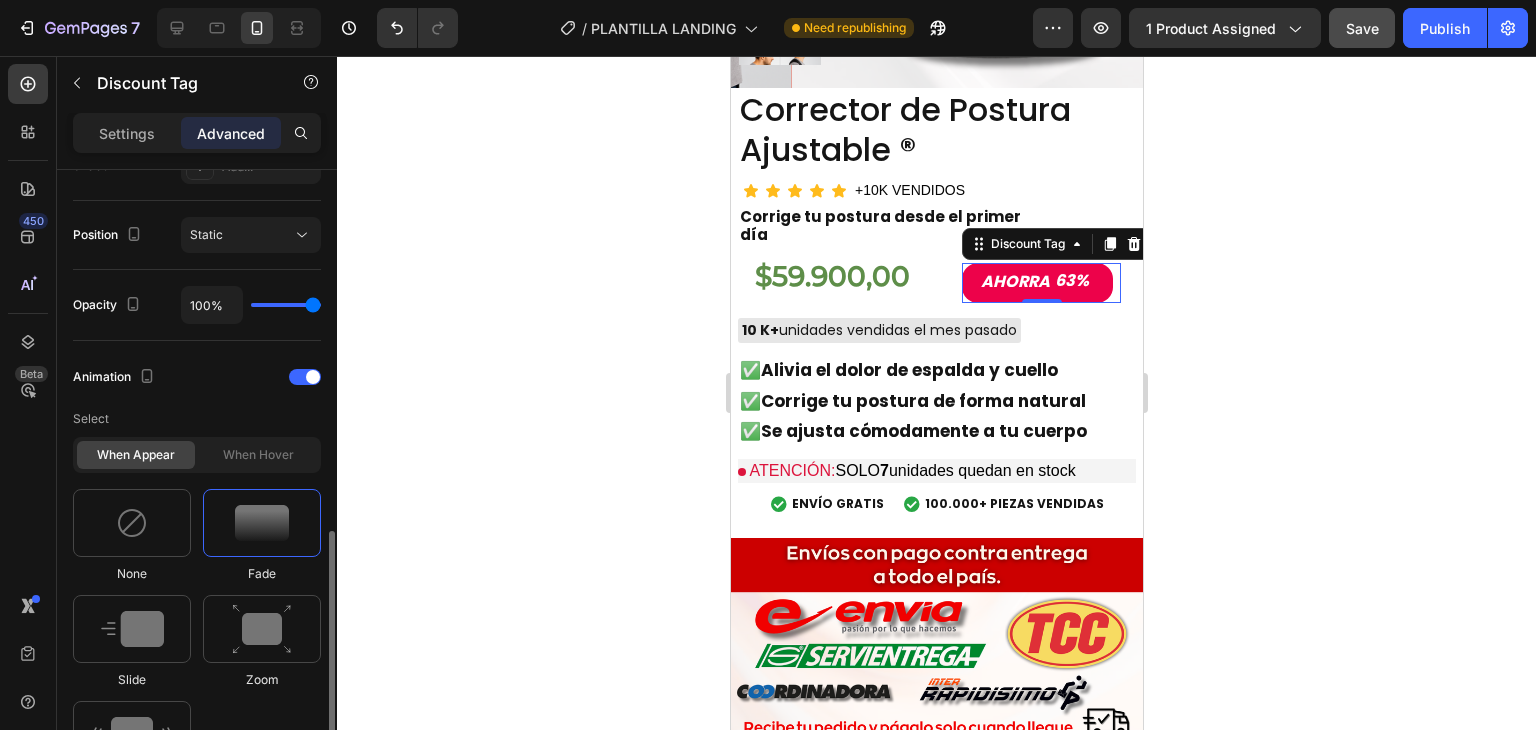 scroll, scrollTop: 900, scrollLeft: 0, axis: vertical 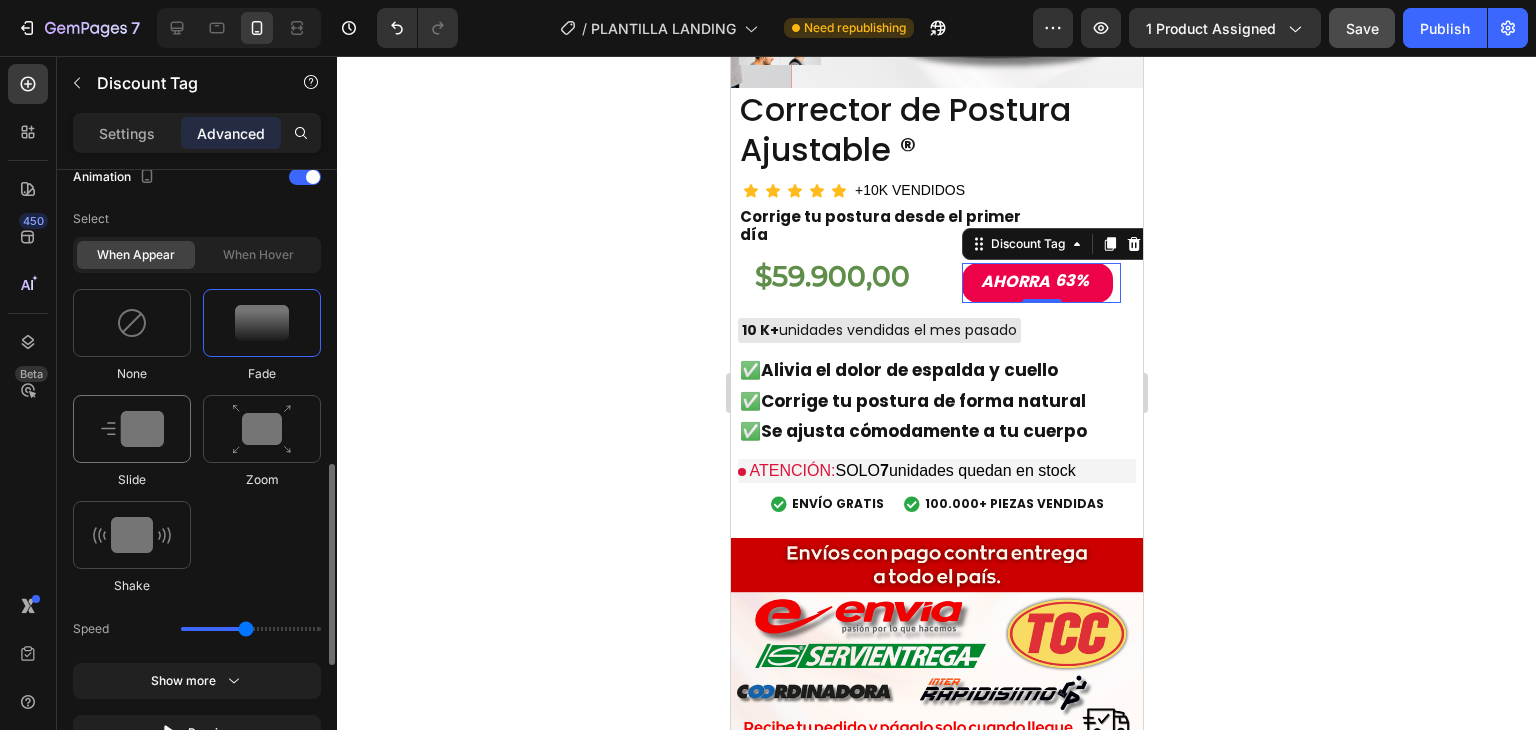 click at bounding box center [132, 429] 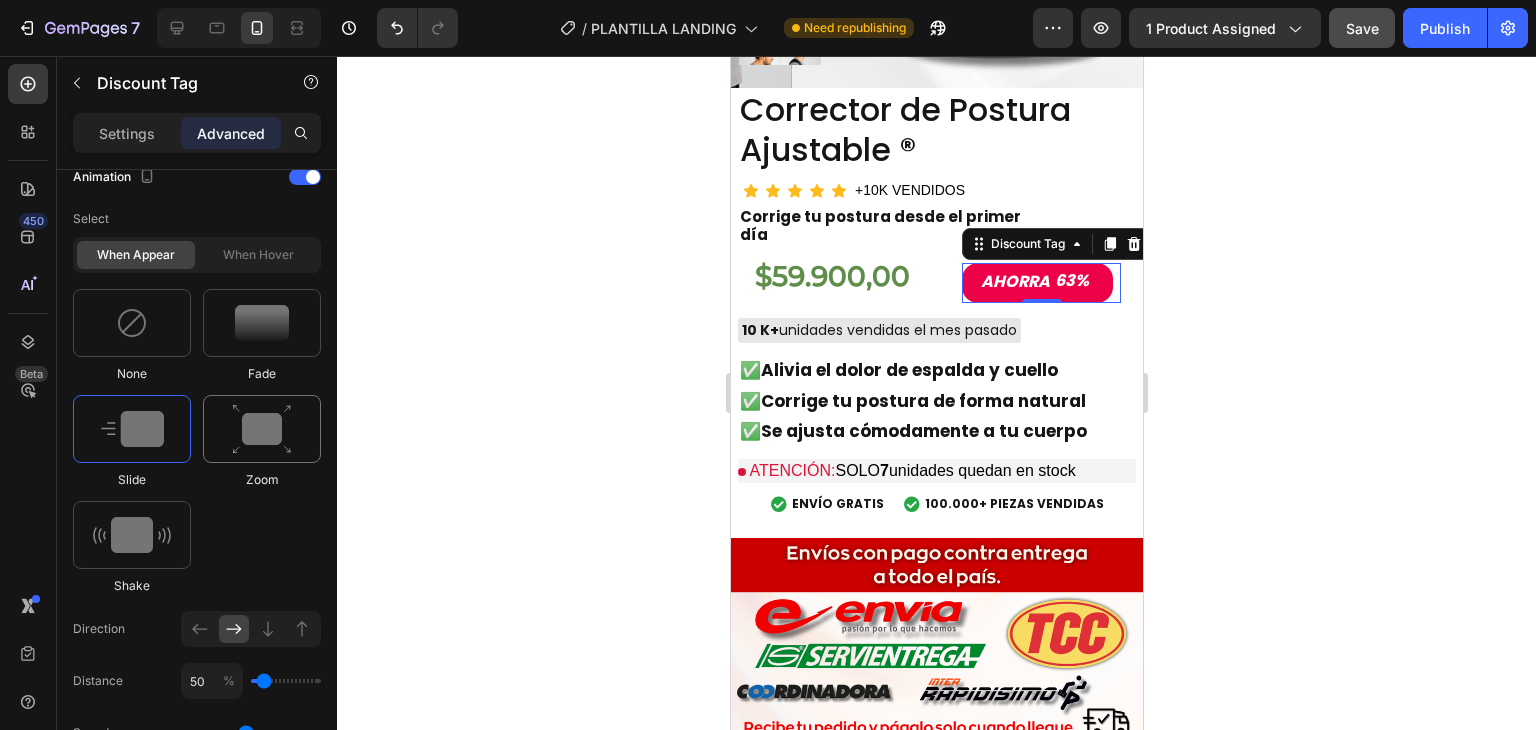 click at bounding box center [262, 429] 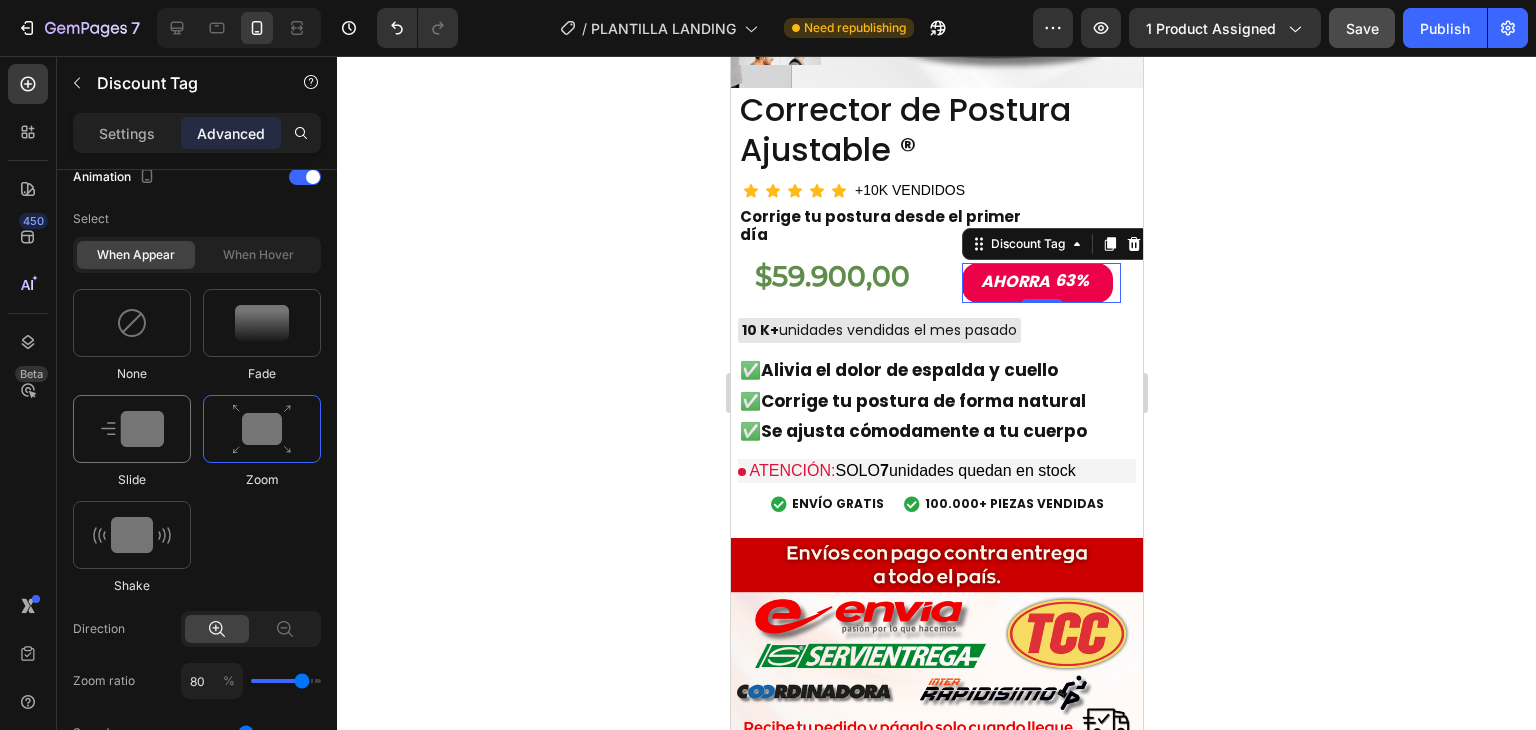 click at bounding box center (132, 429) 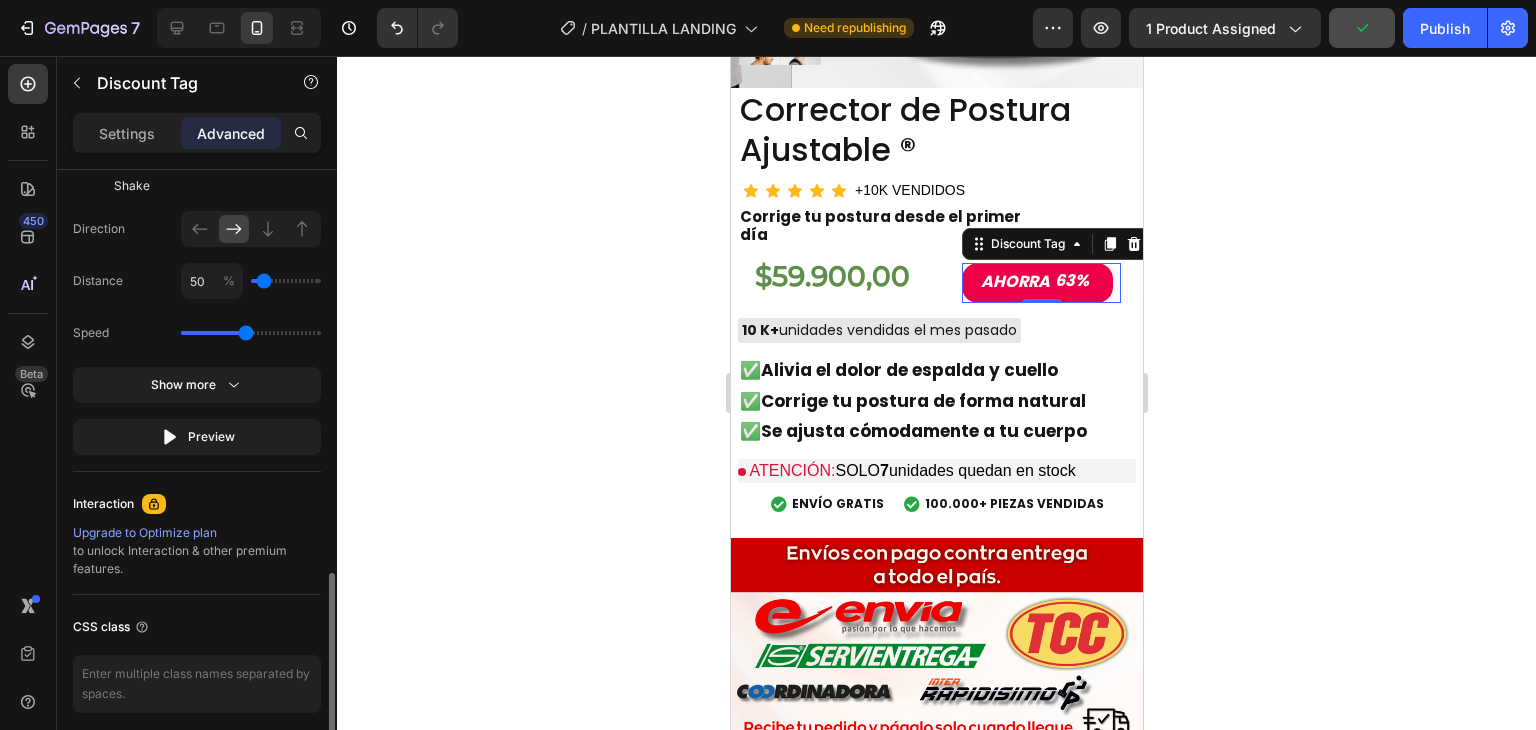 scroll, scrollTop: 1377, scrollLeft: 0, axis: vertical 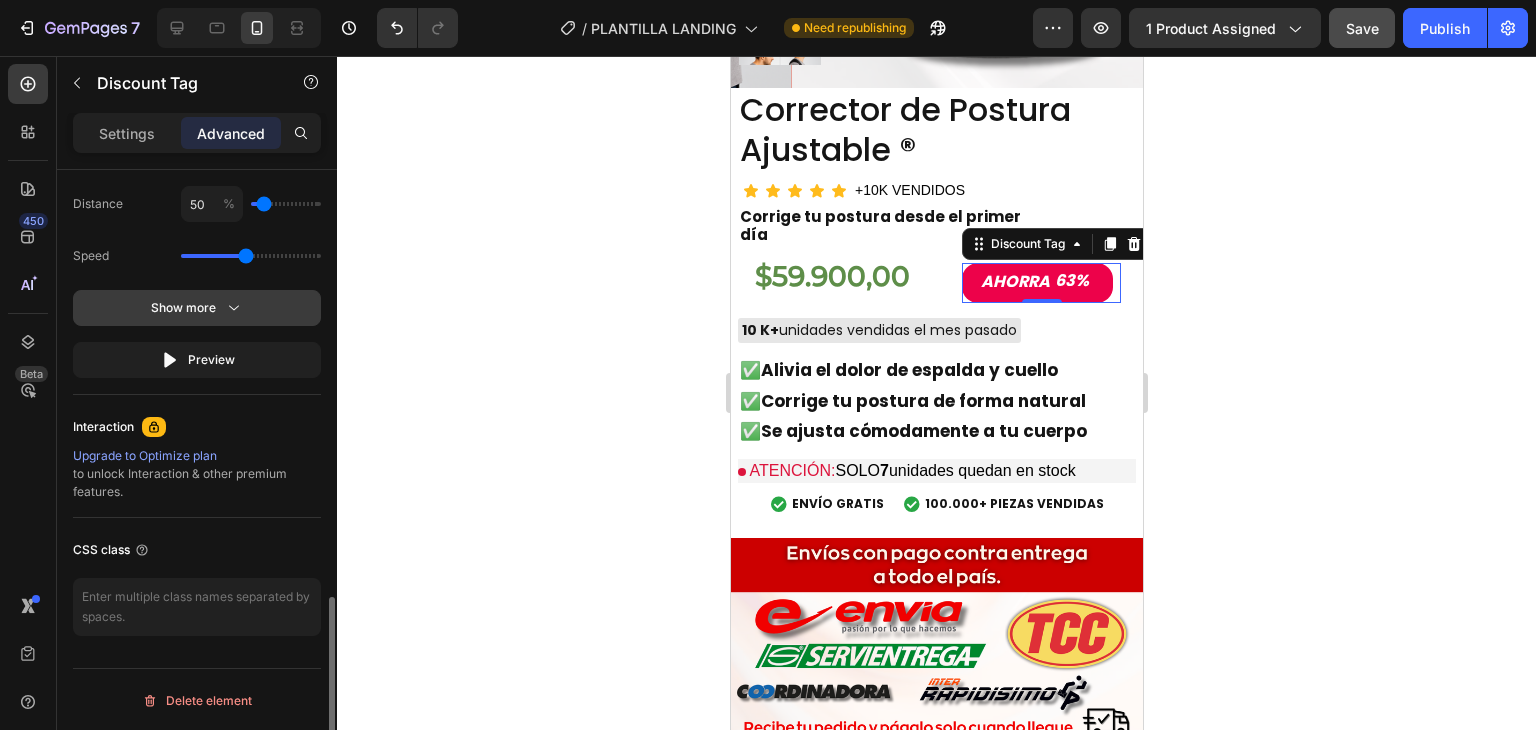 click on "Show more" at bounding box center [197, 308] 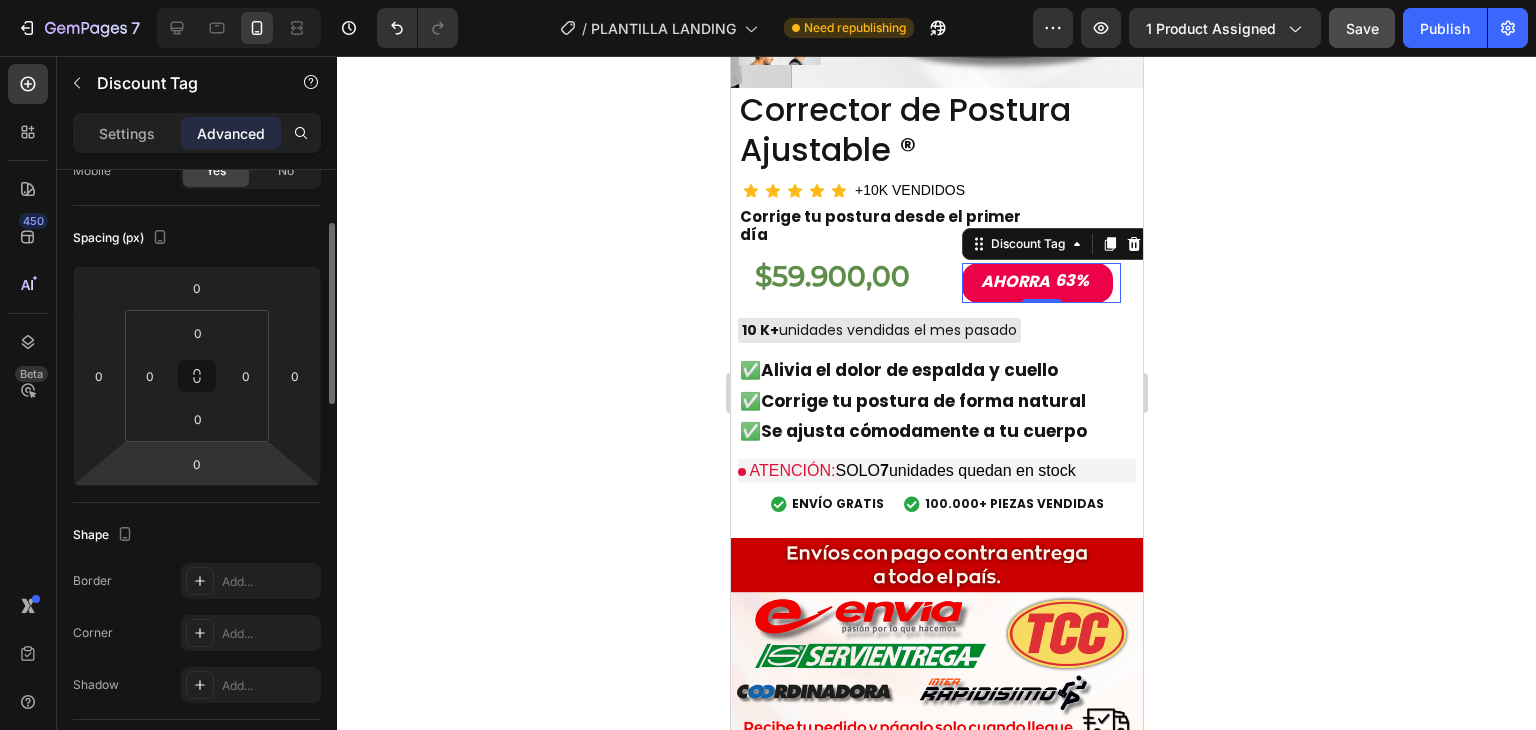 scroll, scrollTop: 0, scrollLeft: 0, axis: both 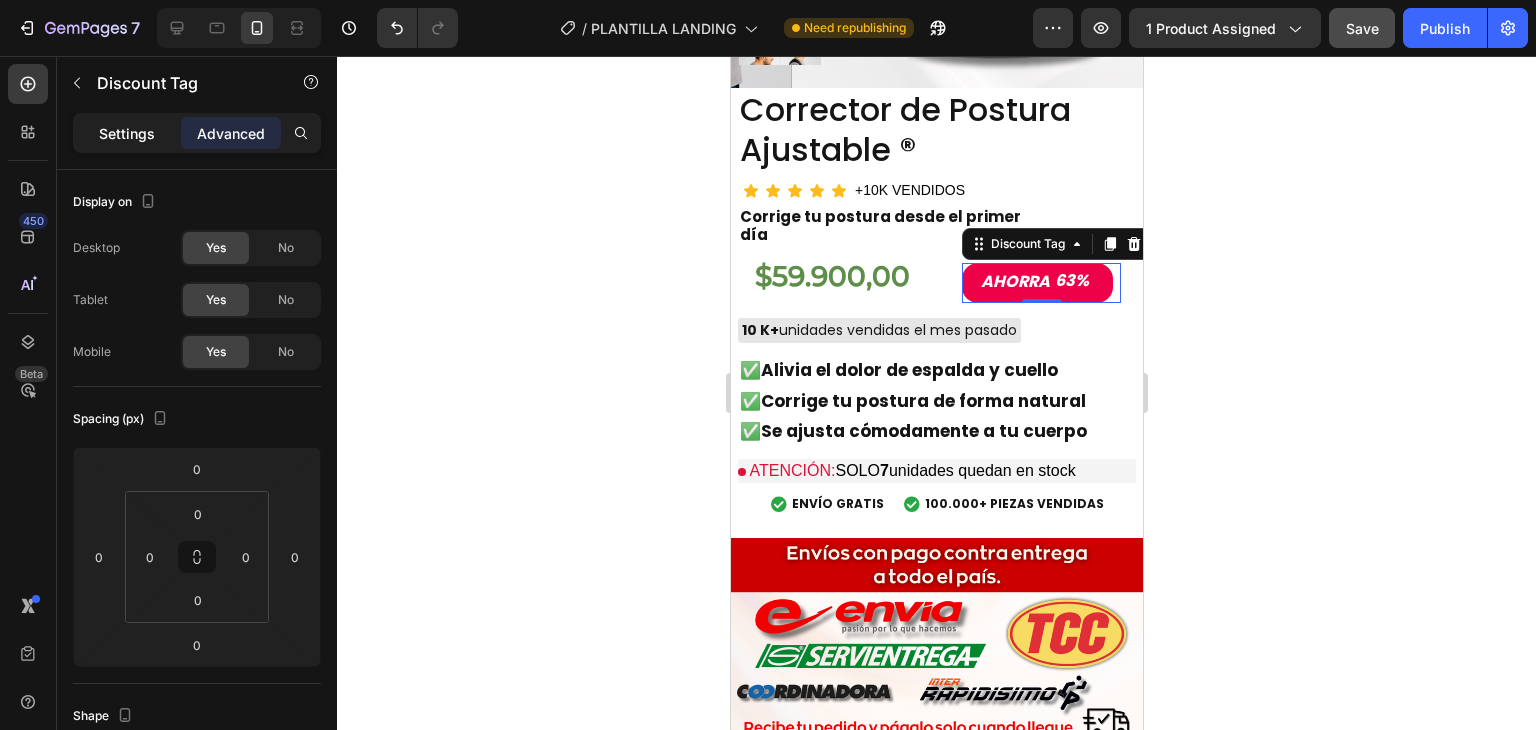click on "Settings" at bounding box center (127, 133) 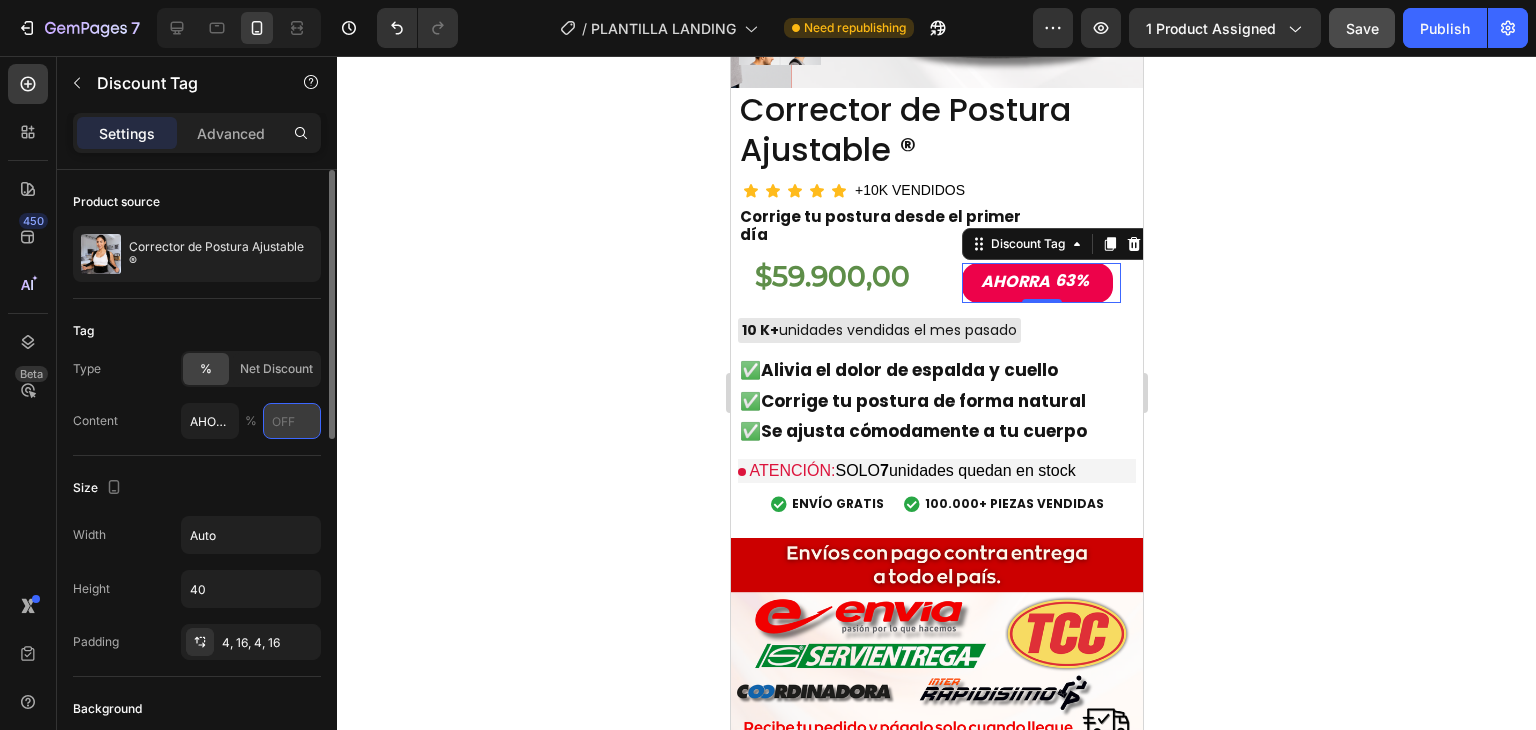 click at bounding box center (292, 421) 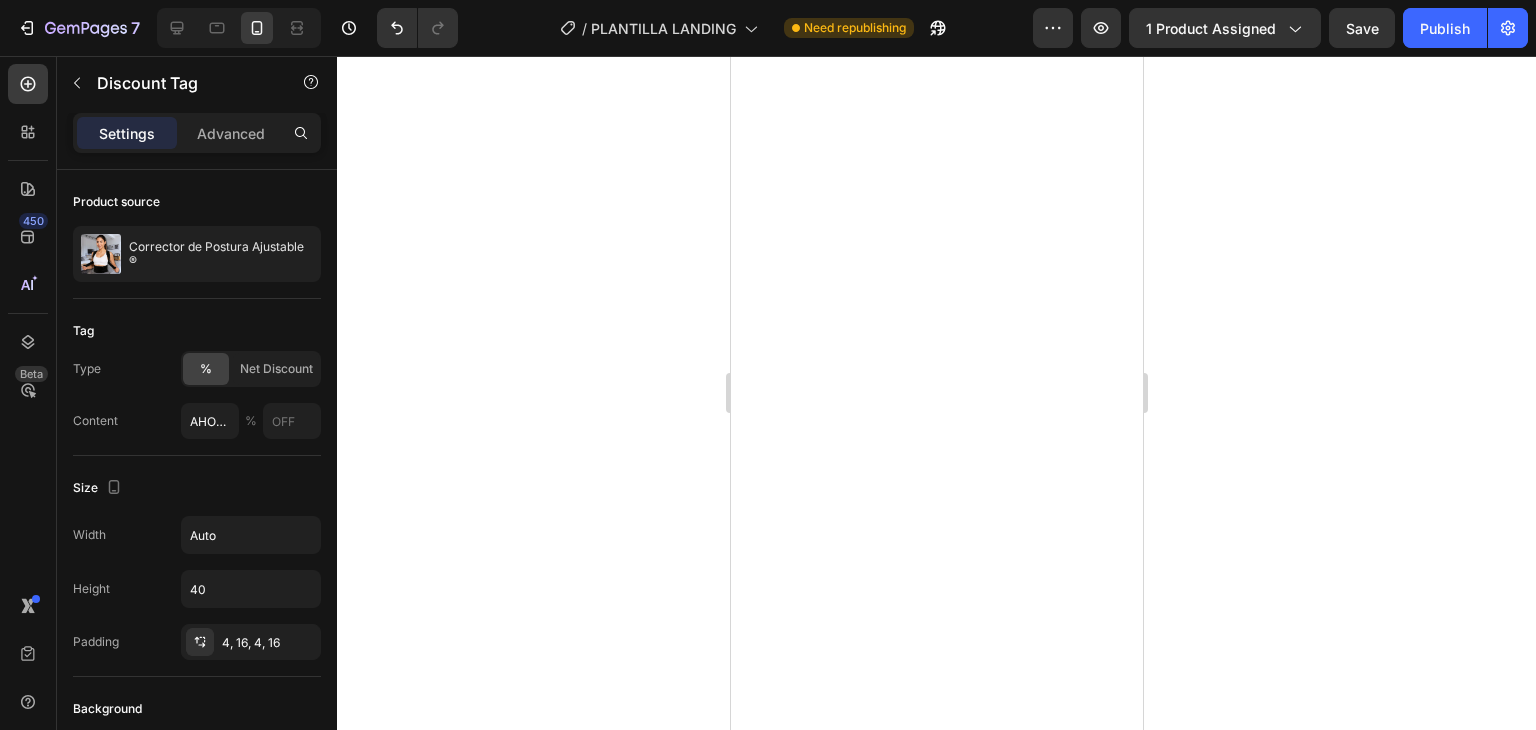 scroll, scrollTop: 0, scrollLeft: 0, axis: both 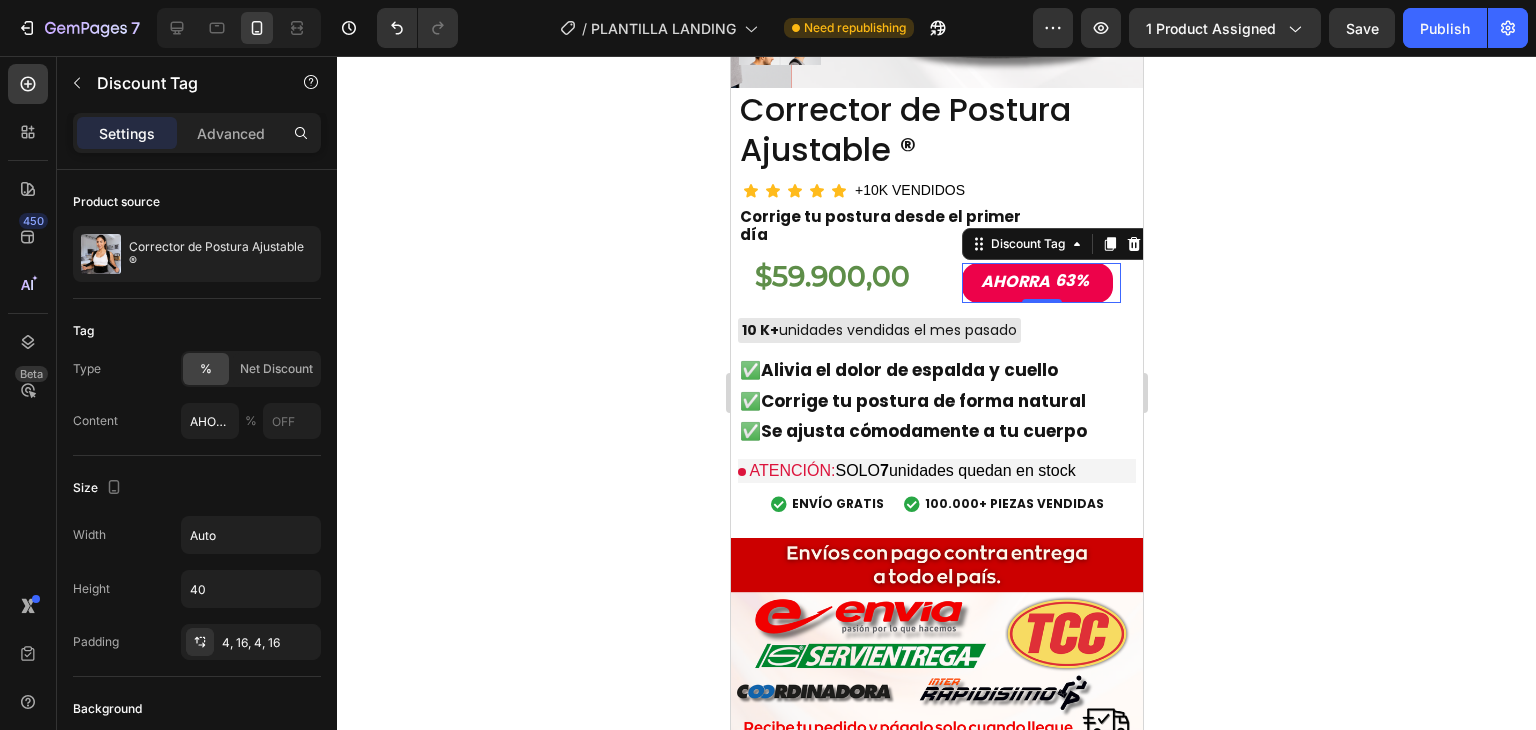 click on "Size Width Auto Height 40 Padding 4, 16, 4, 16" 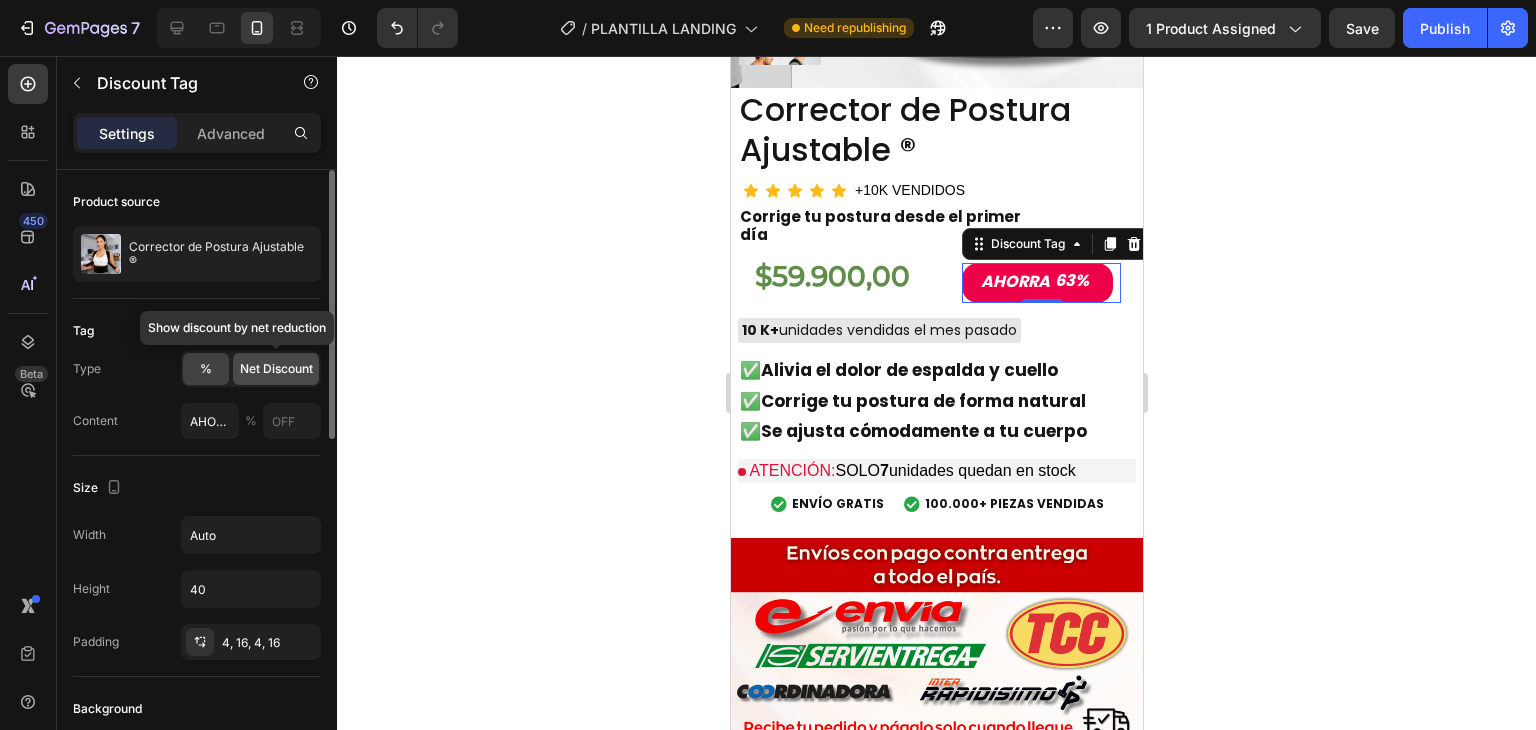 click on "Net Discount" 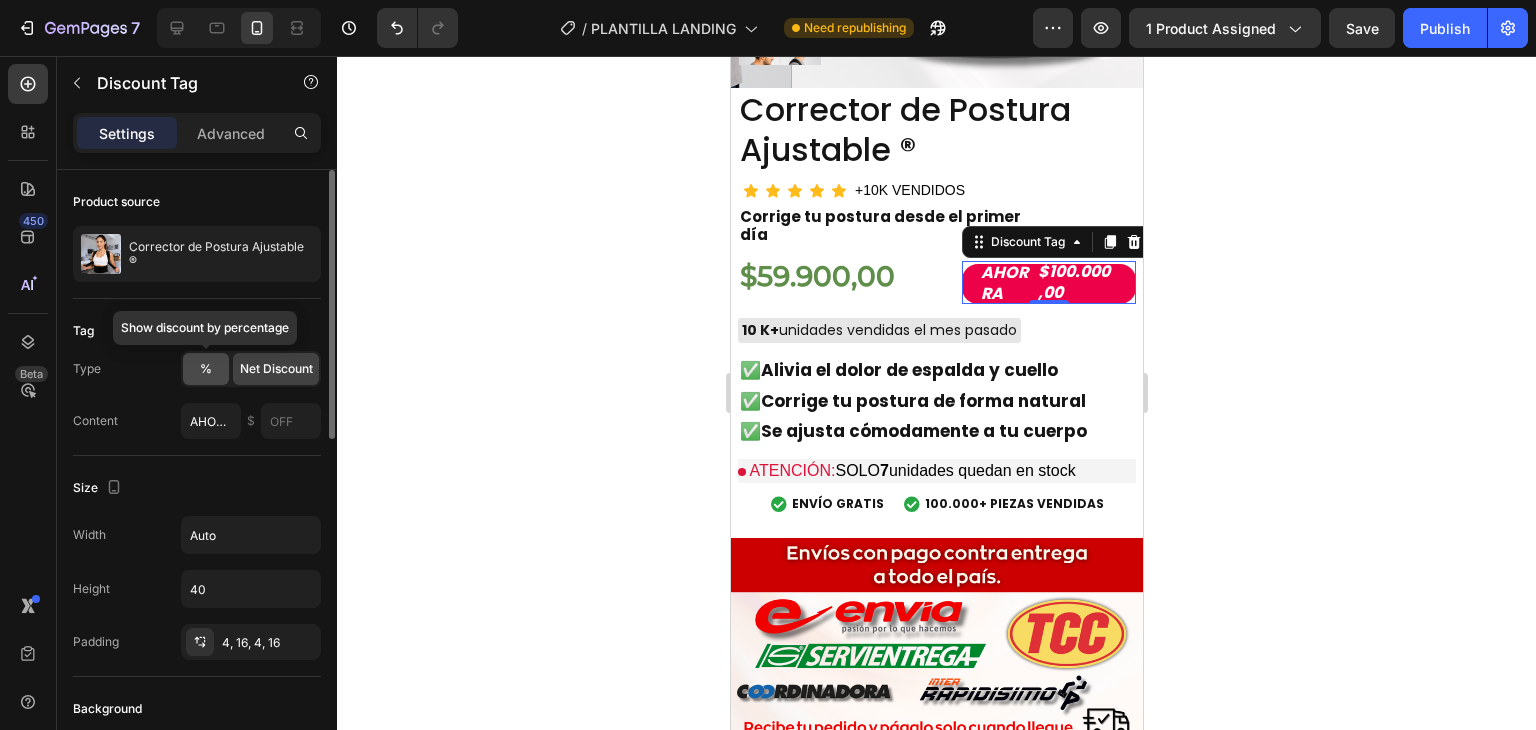 click on "%" 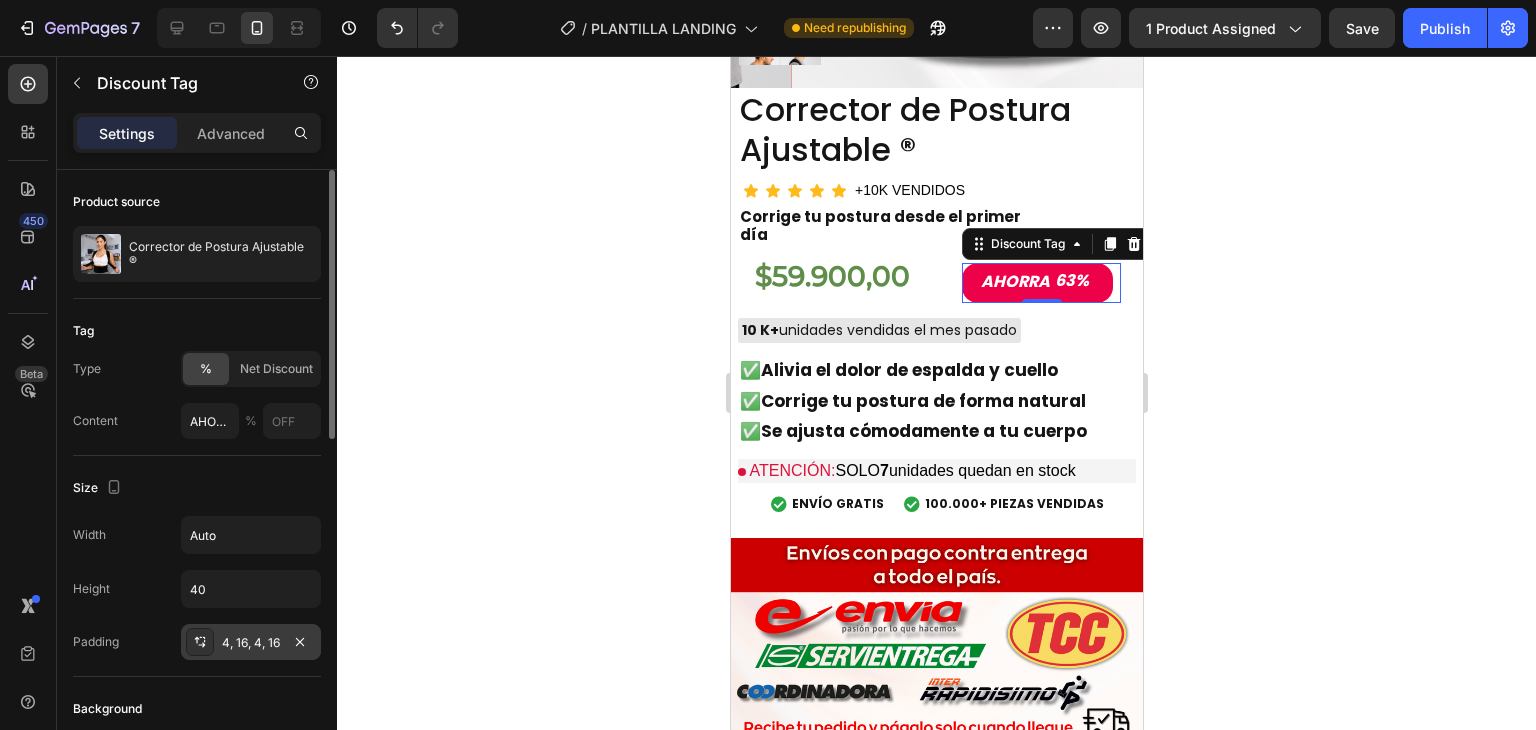click on "4, 16, 4, 16" at bounding box center [251, 643] 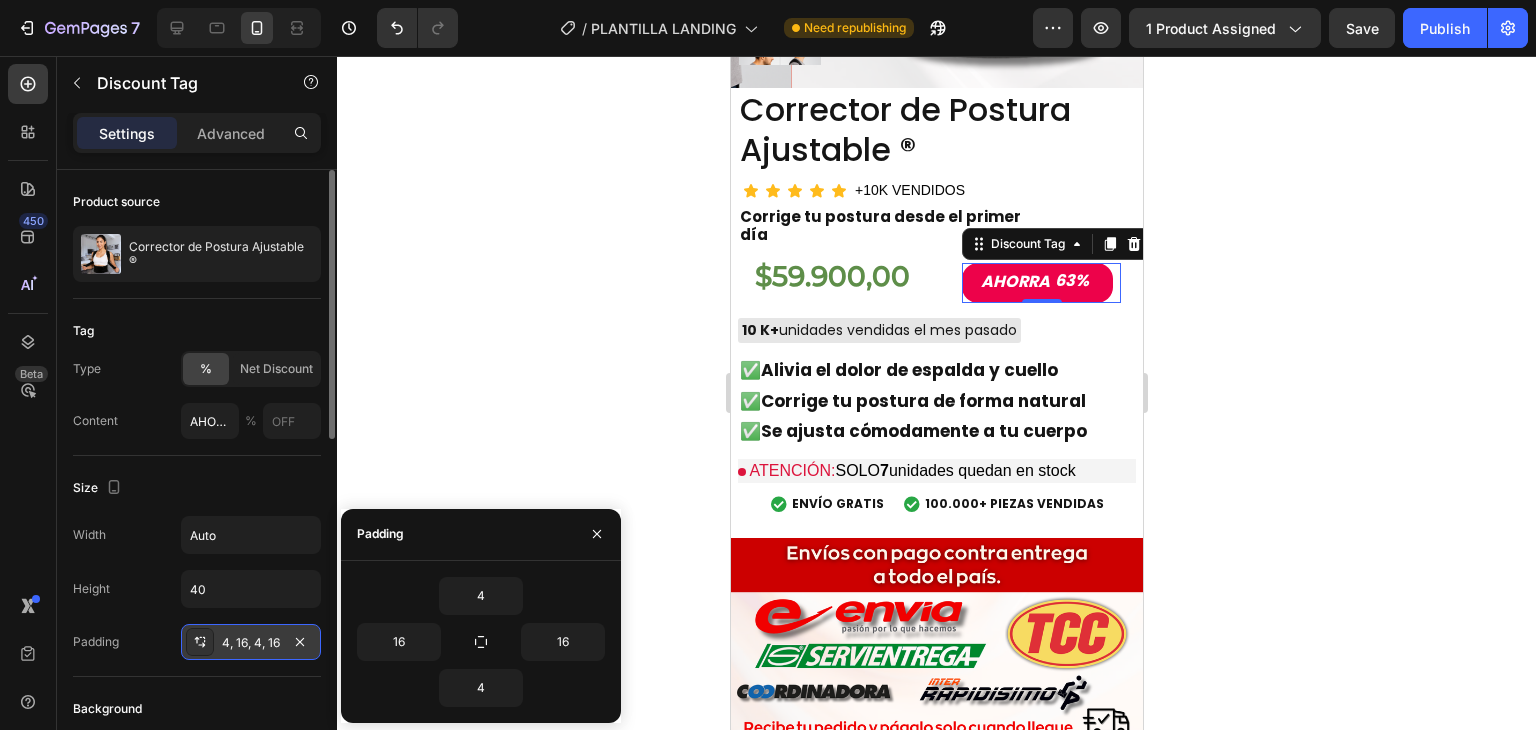 click on "4, 16, 4, 16" at bounding box center [251, 643] 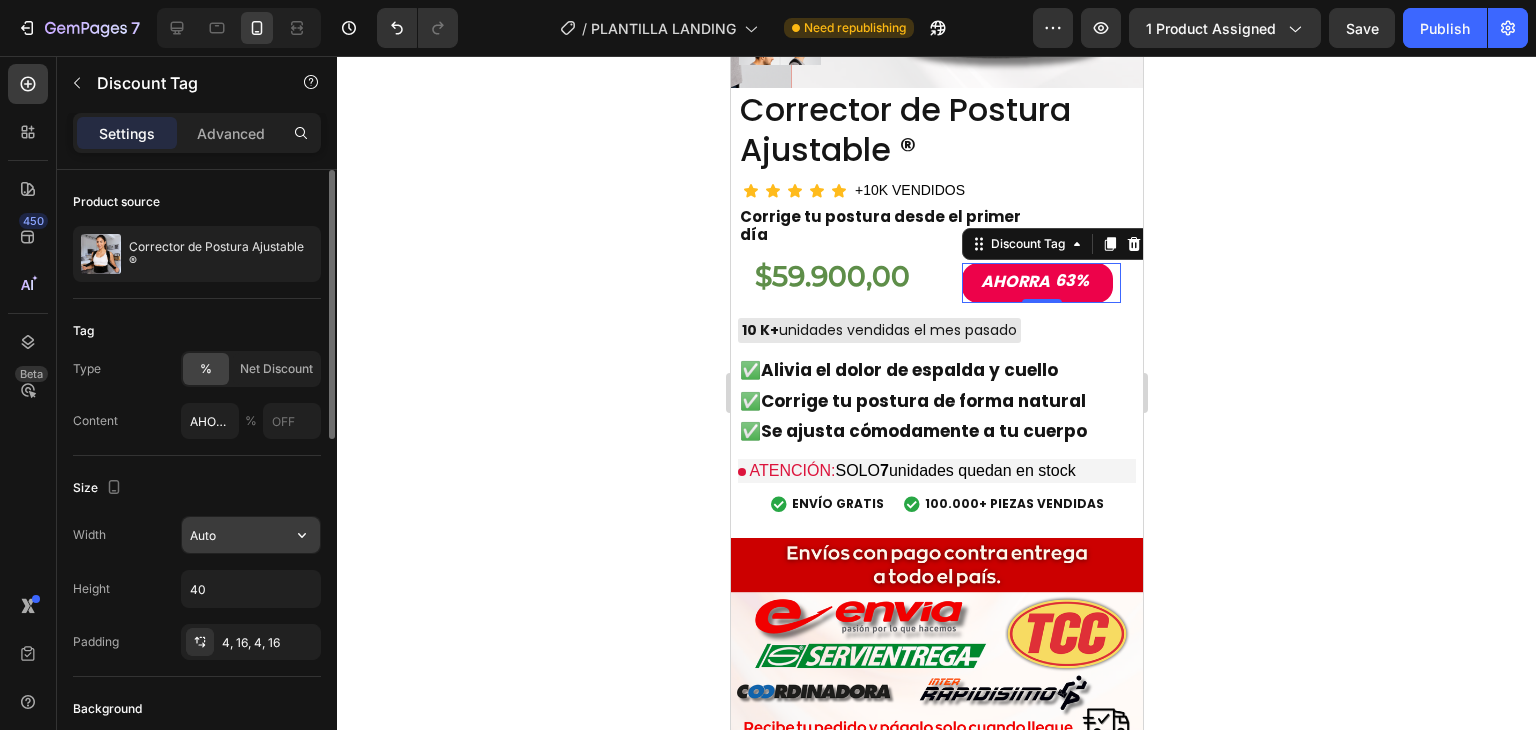 scroll, scrollTop: 100, scrollLeft: 0, axis: vertical 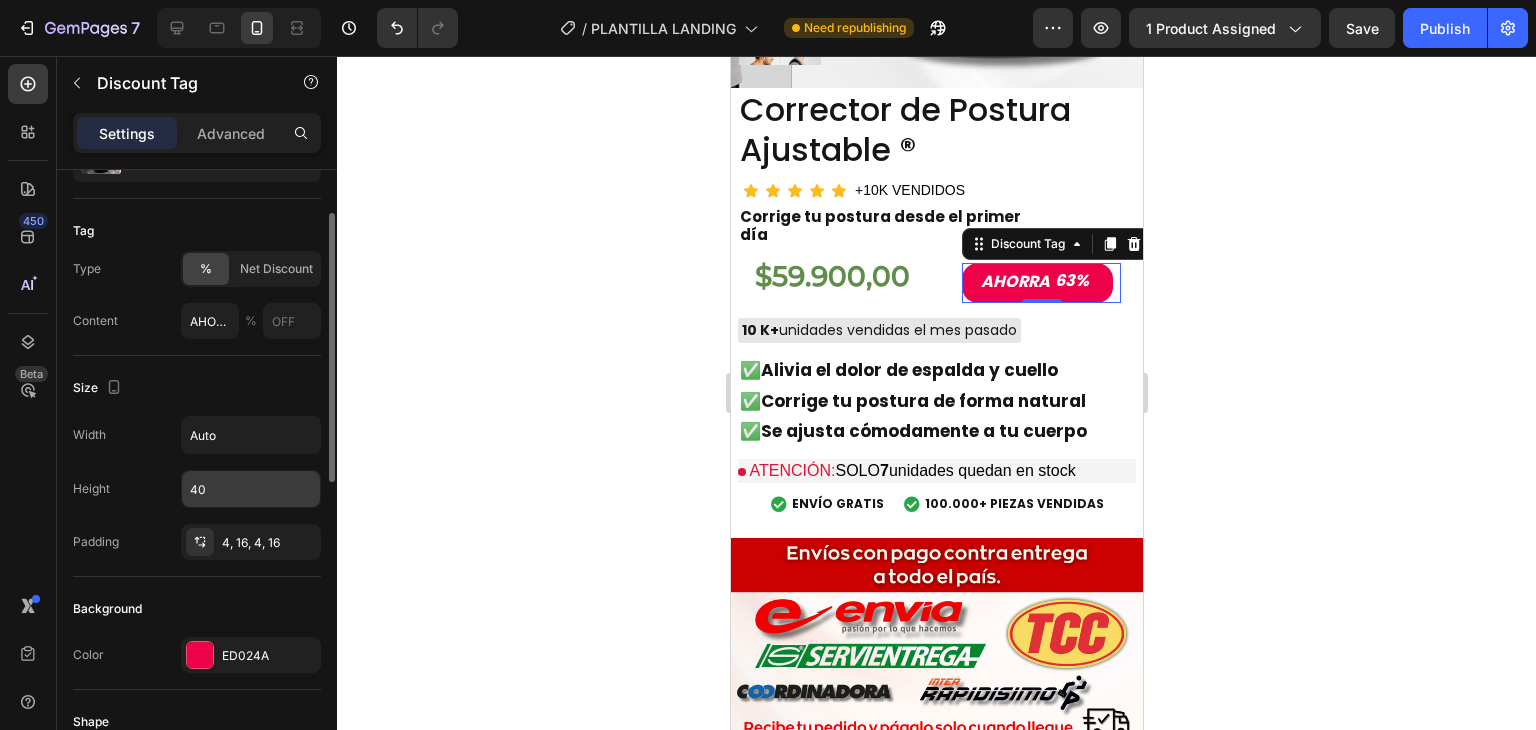 click on "40" at bounding box center (251, 489) 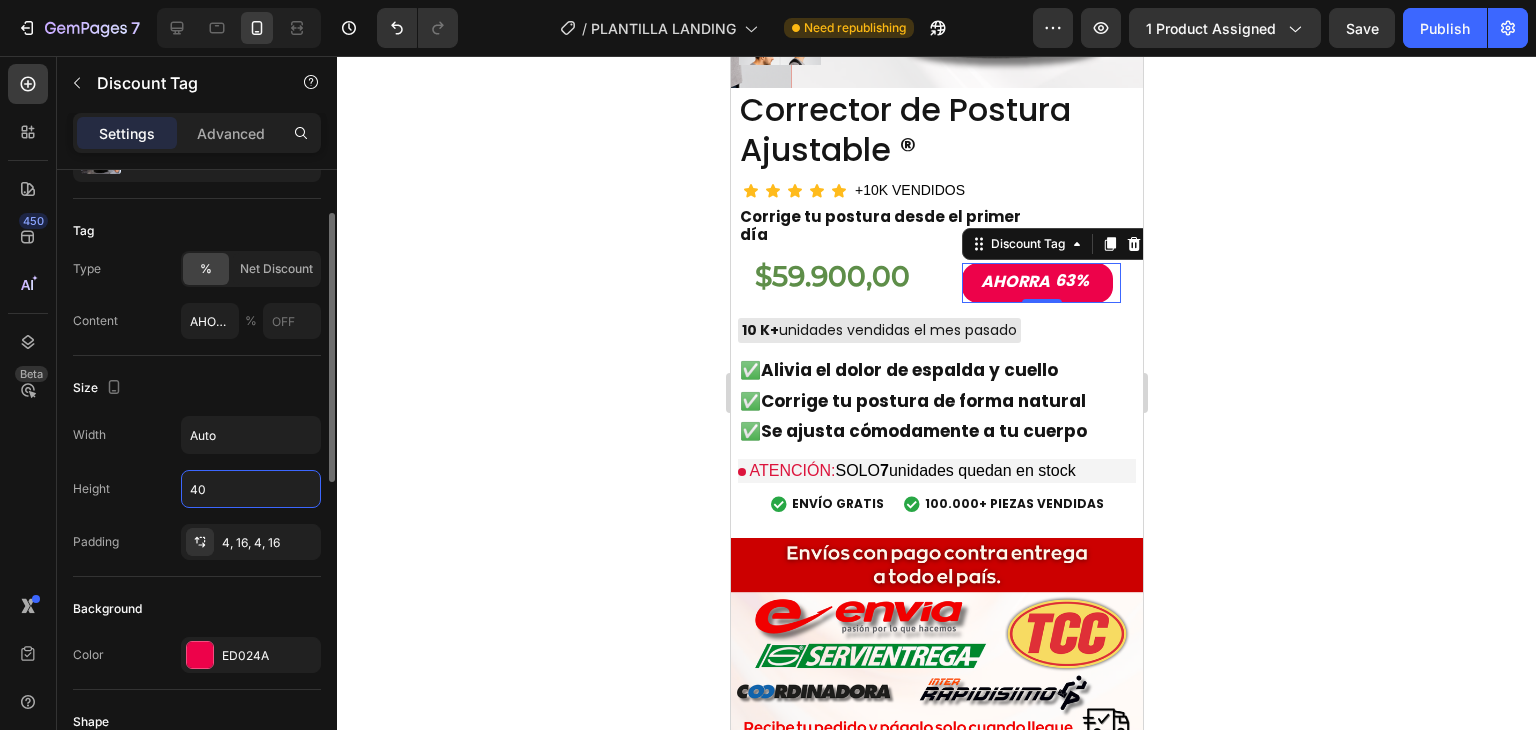 click on "40" at bounding box center [251, 489] 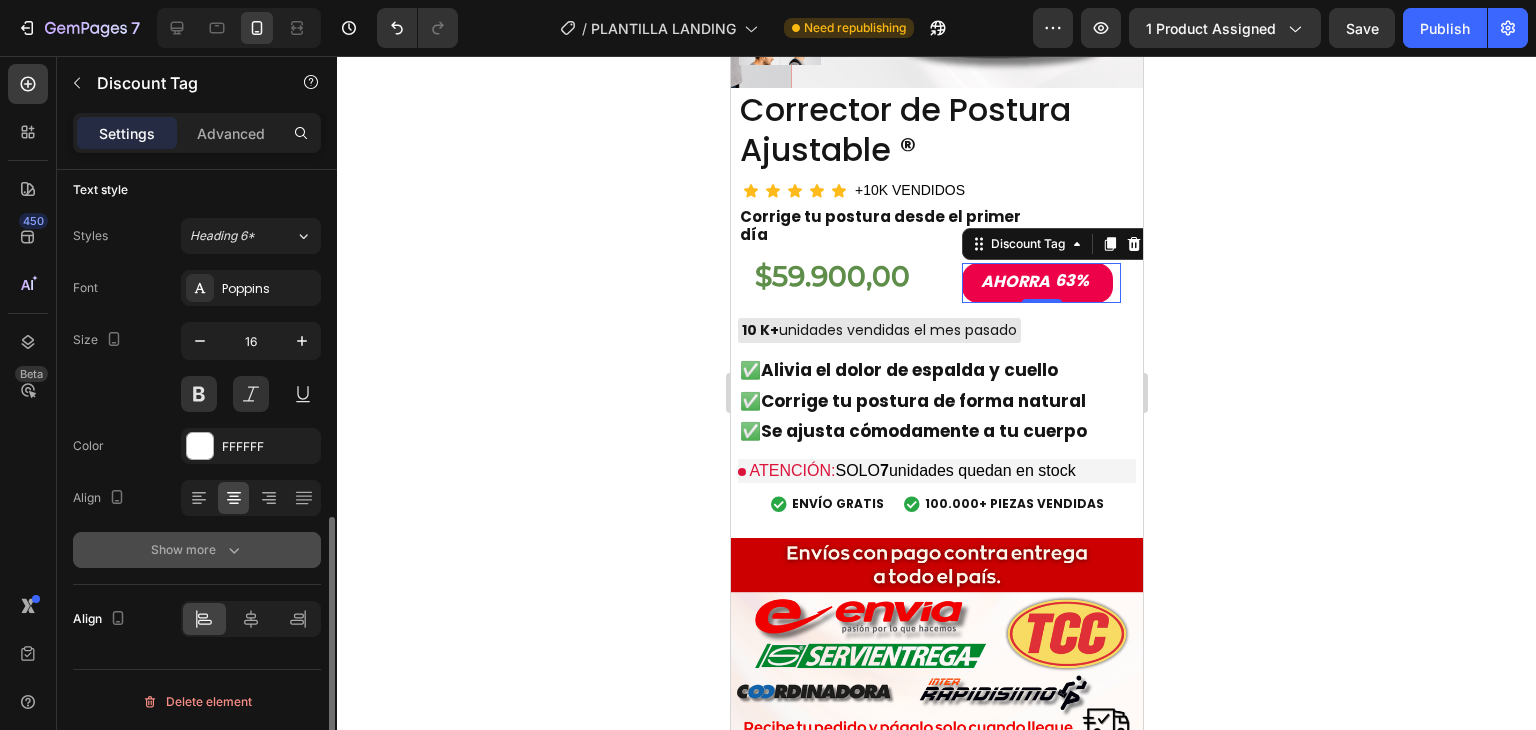 click on "Show more" at bounding box center [197, 550] 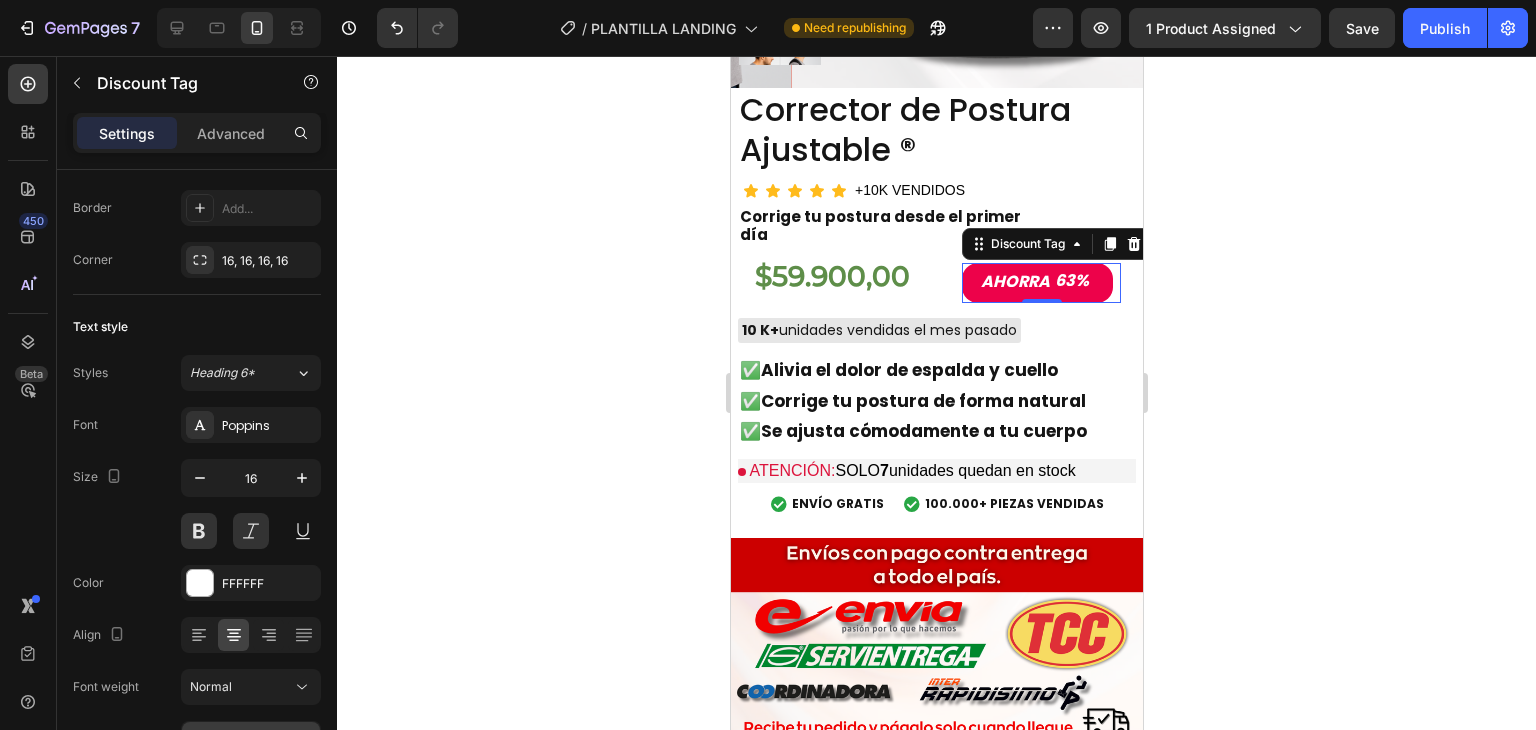 scroll, scrollTop: 1060, scrollLeft: 0, axis: vertical 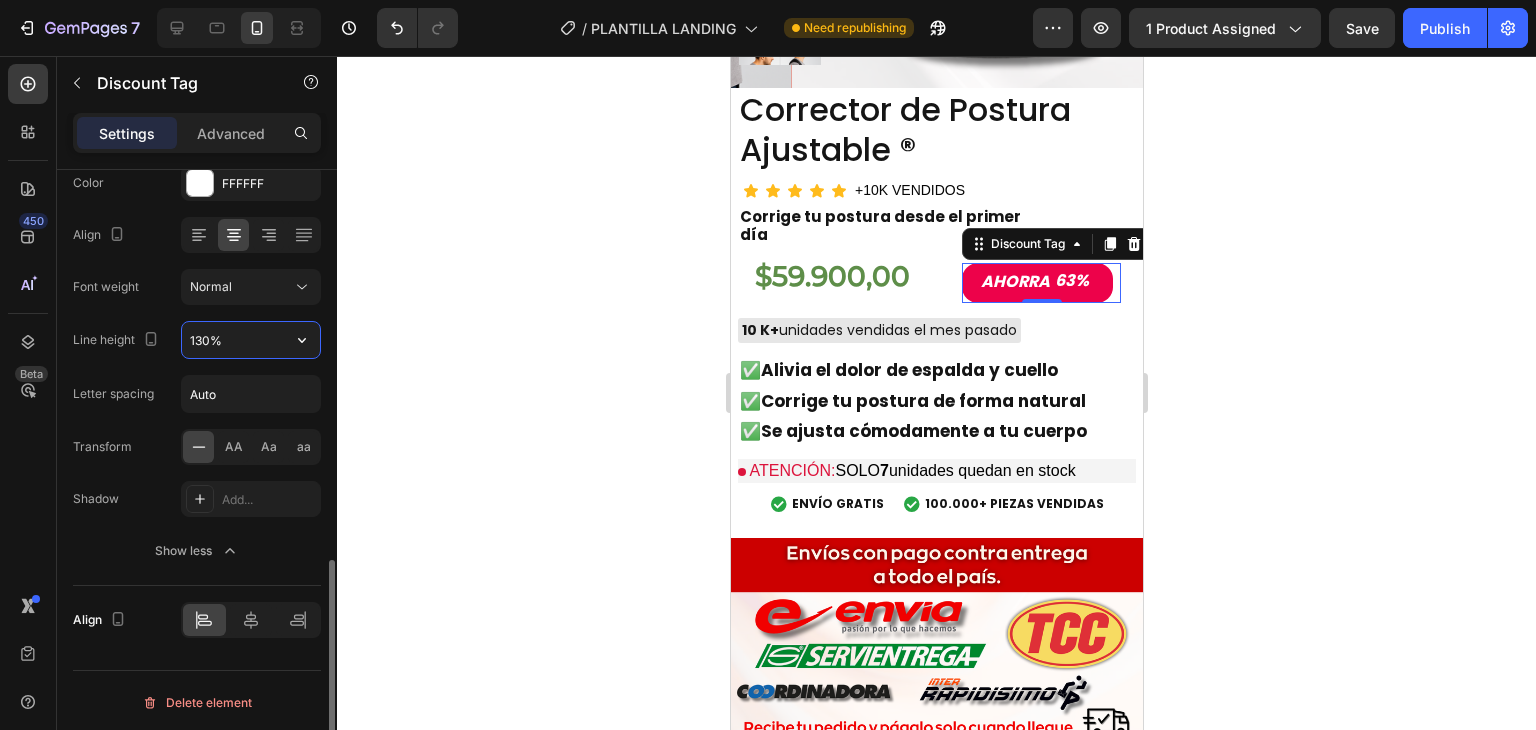 click on "130%" at bounding box center (251, 340) 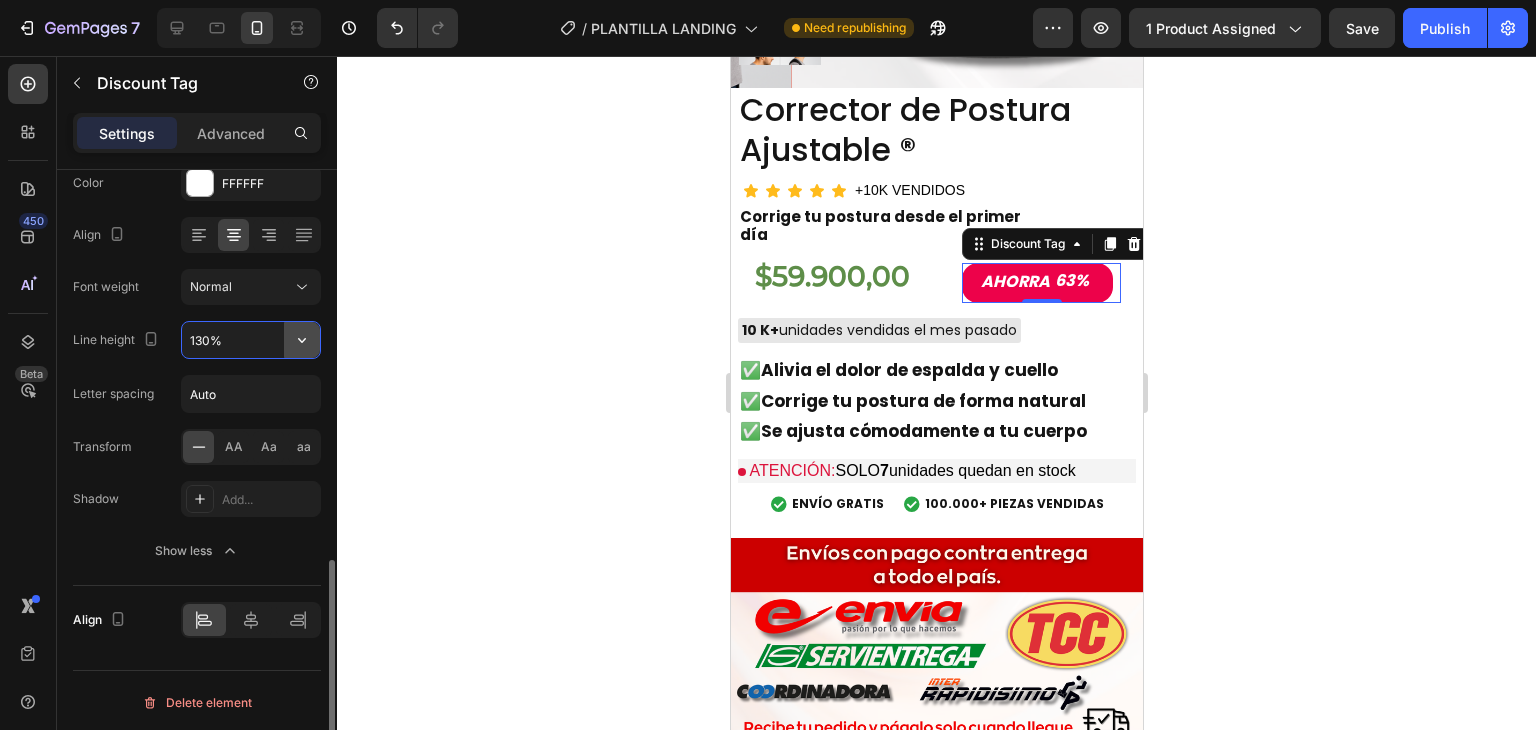 click 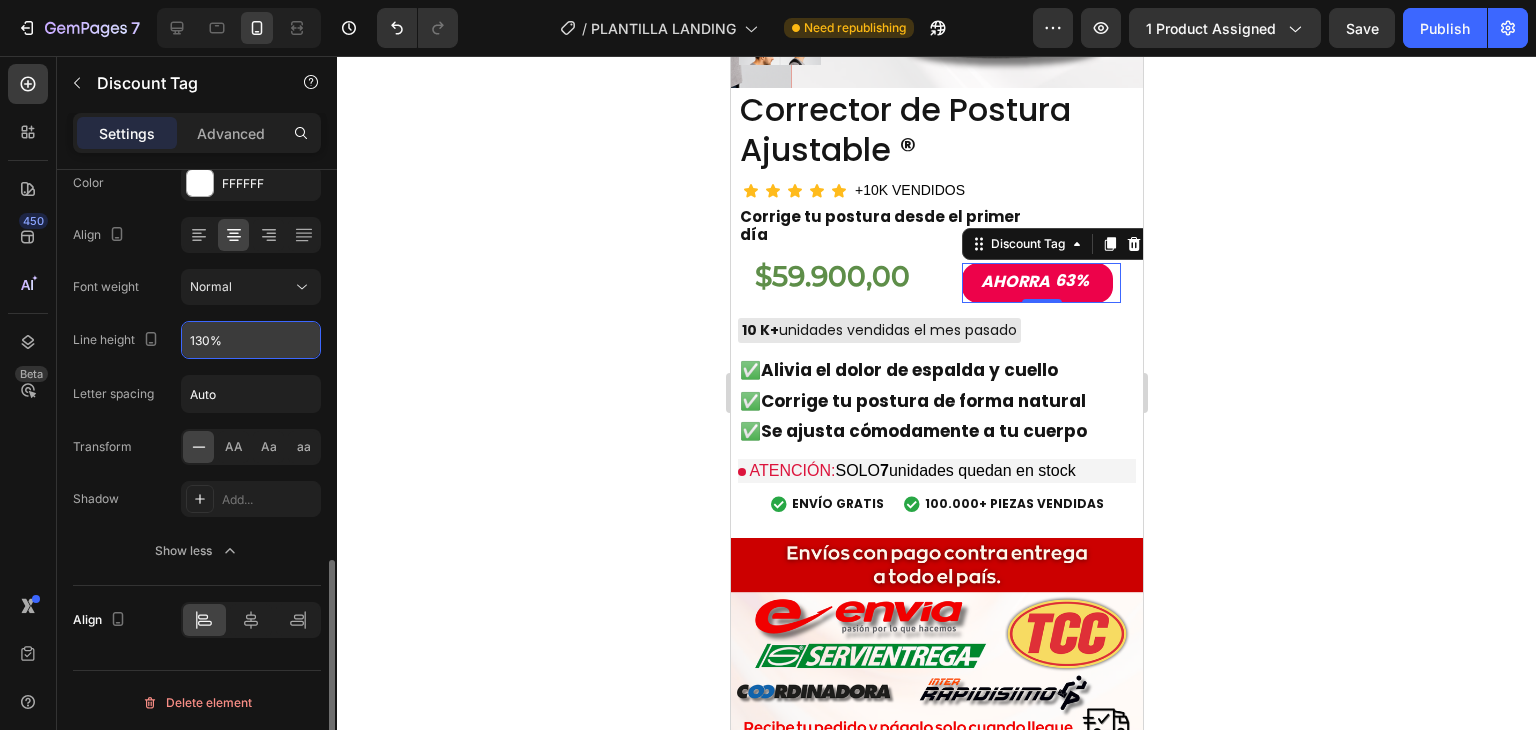 click on "Font Poppins Size 16 Color FFFFFF Align Font weight Normal Line height 130% Letter spacing Auto Transform AA Aa aa Shadow Add... Show less" at bounding box center [197, 288] 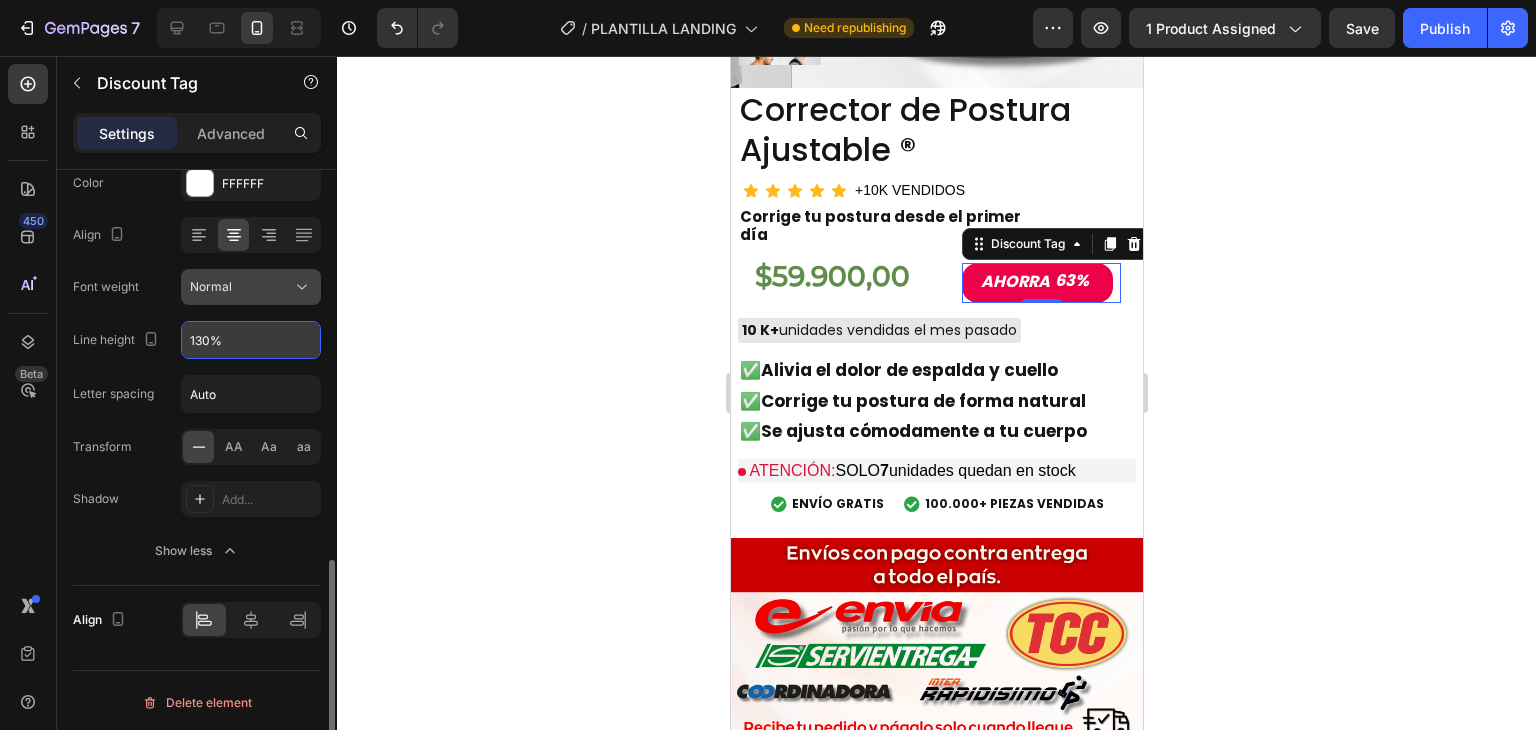 click on "Normal" at bounding box center [241, 287] 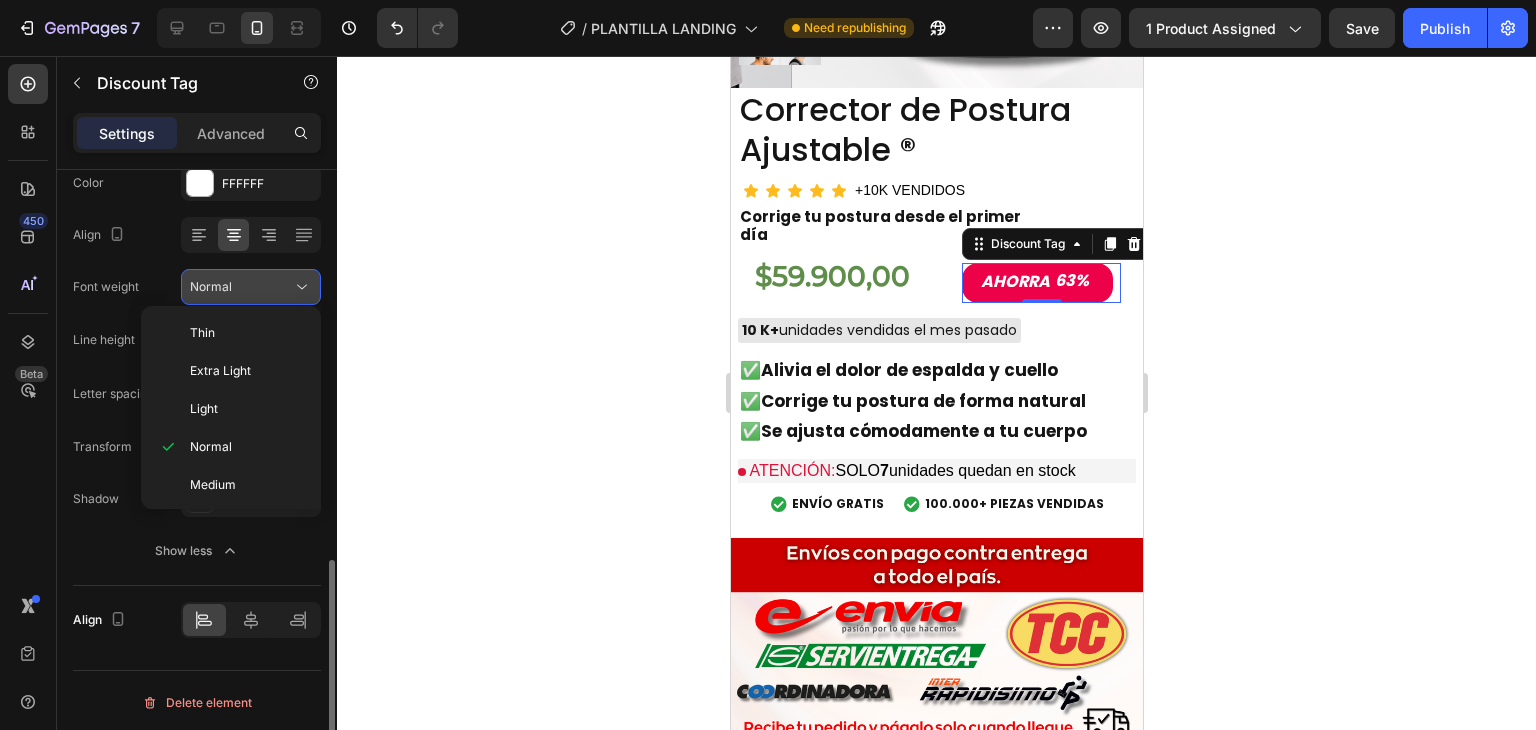 click on "Normal" at bounding box center [241, 287] 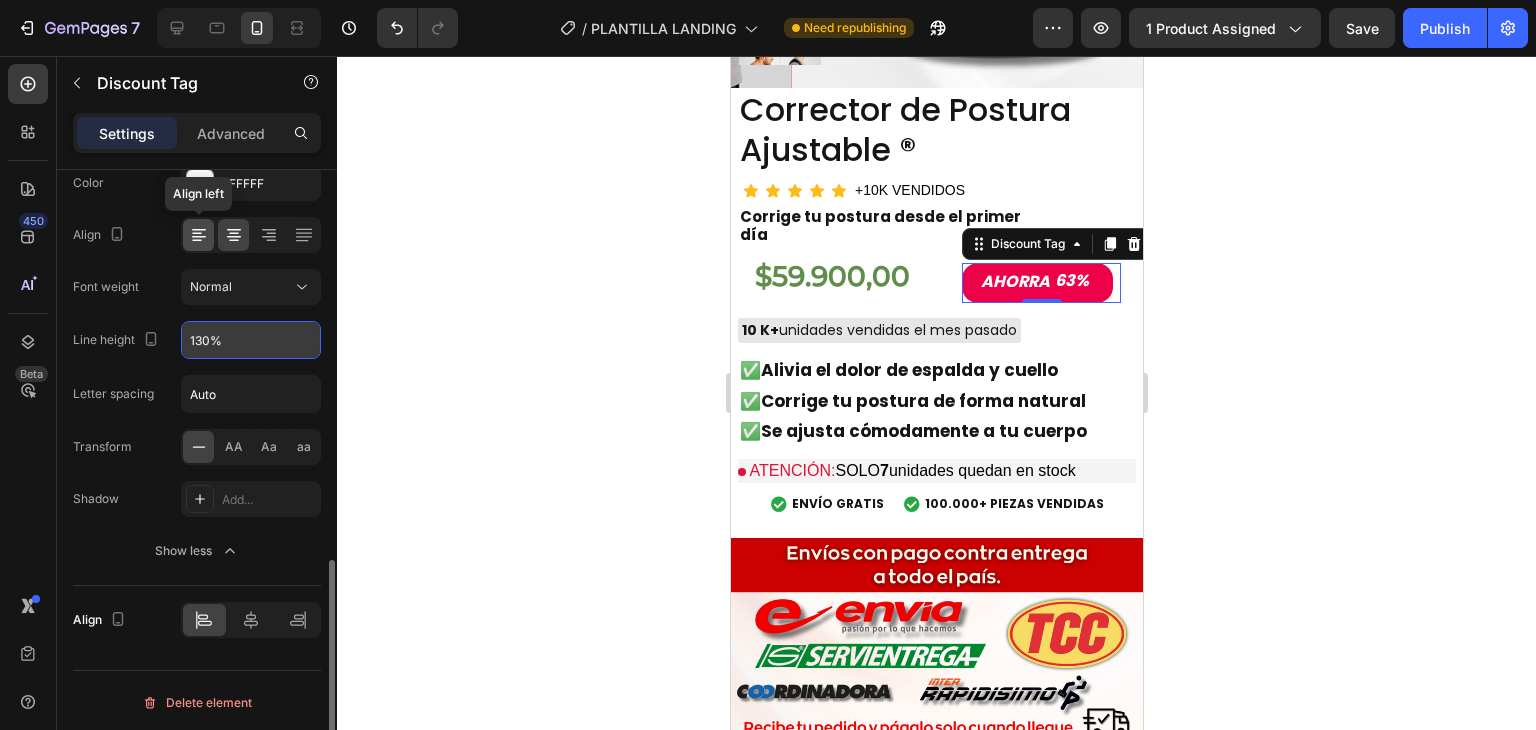 click 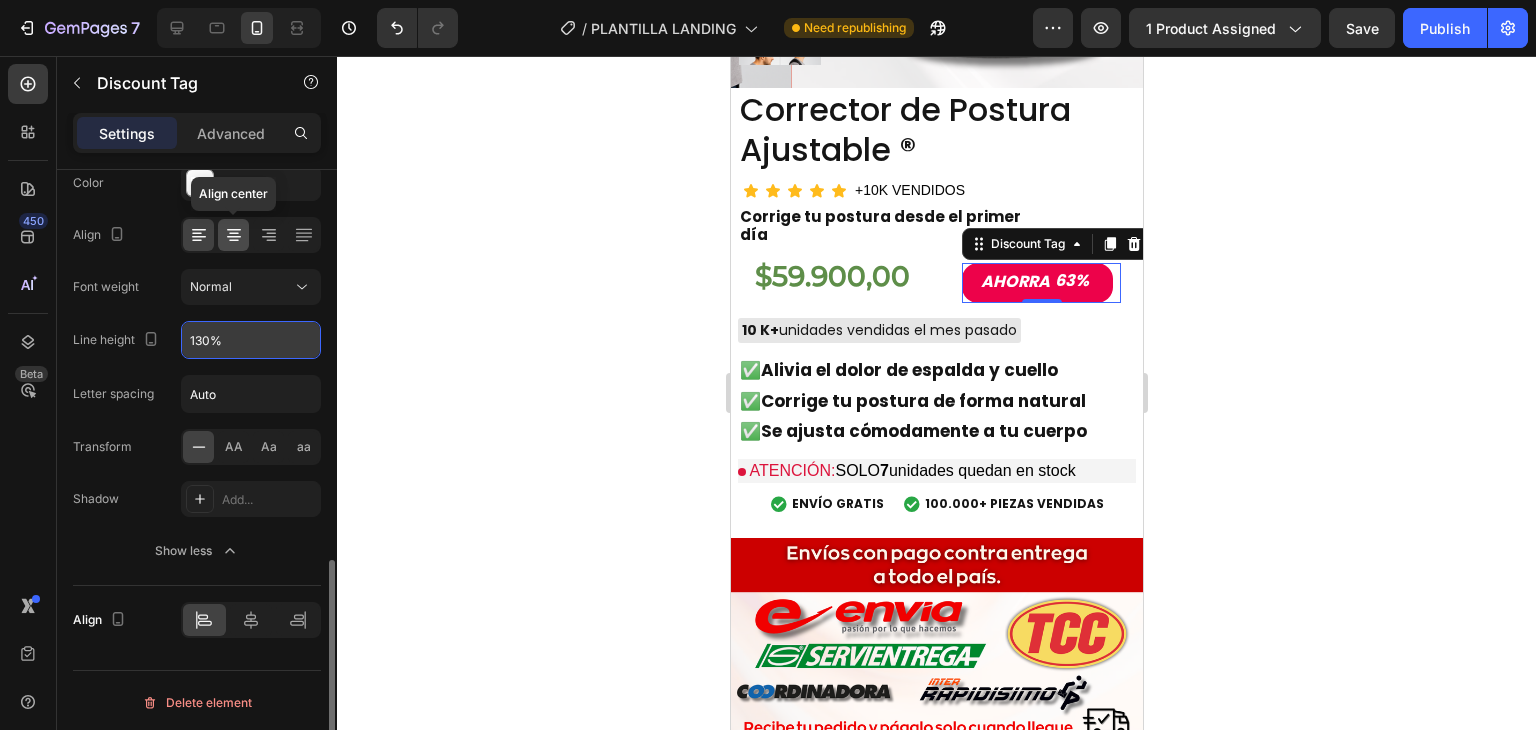 click 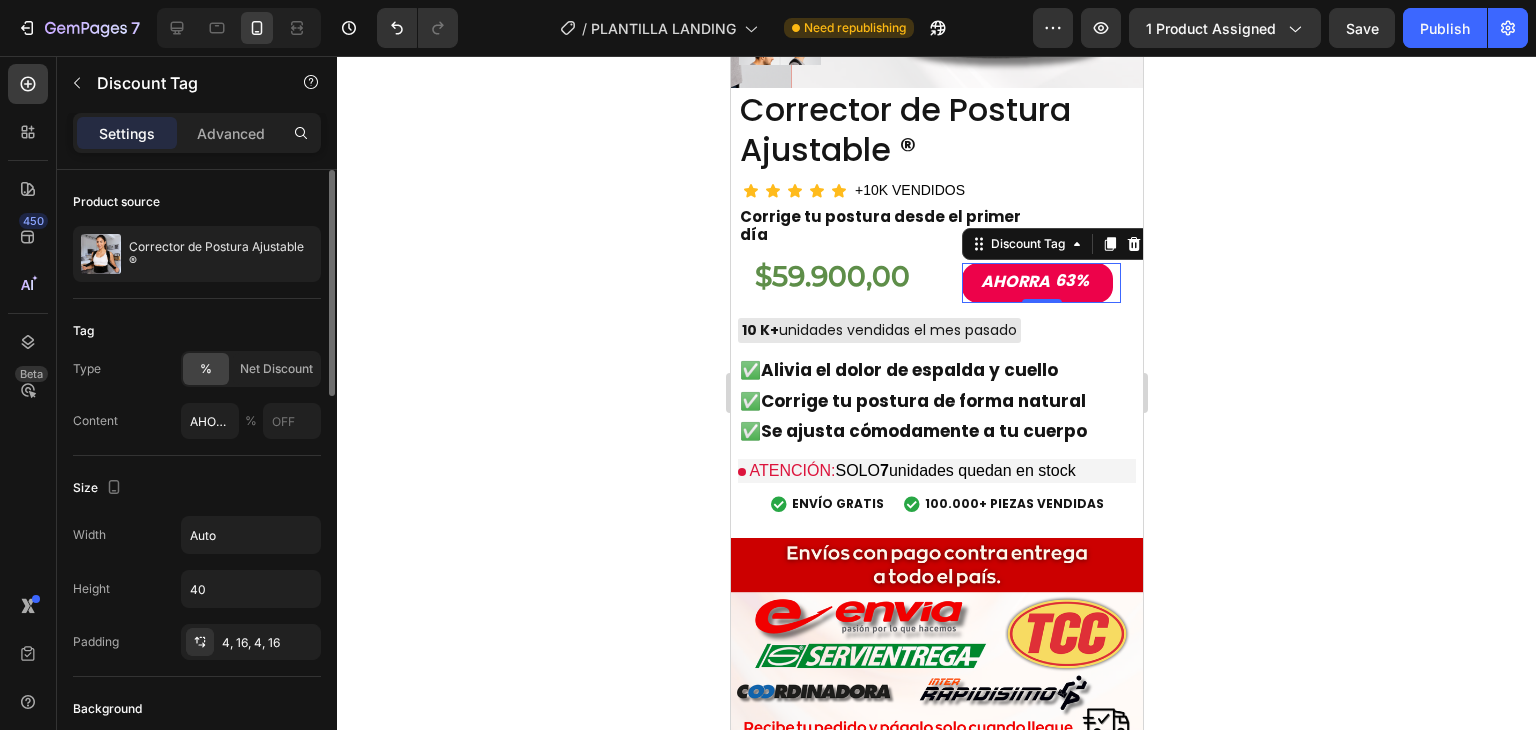 scroll, scrollTop: 200, scrollLeft: 0, axis: vertical 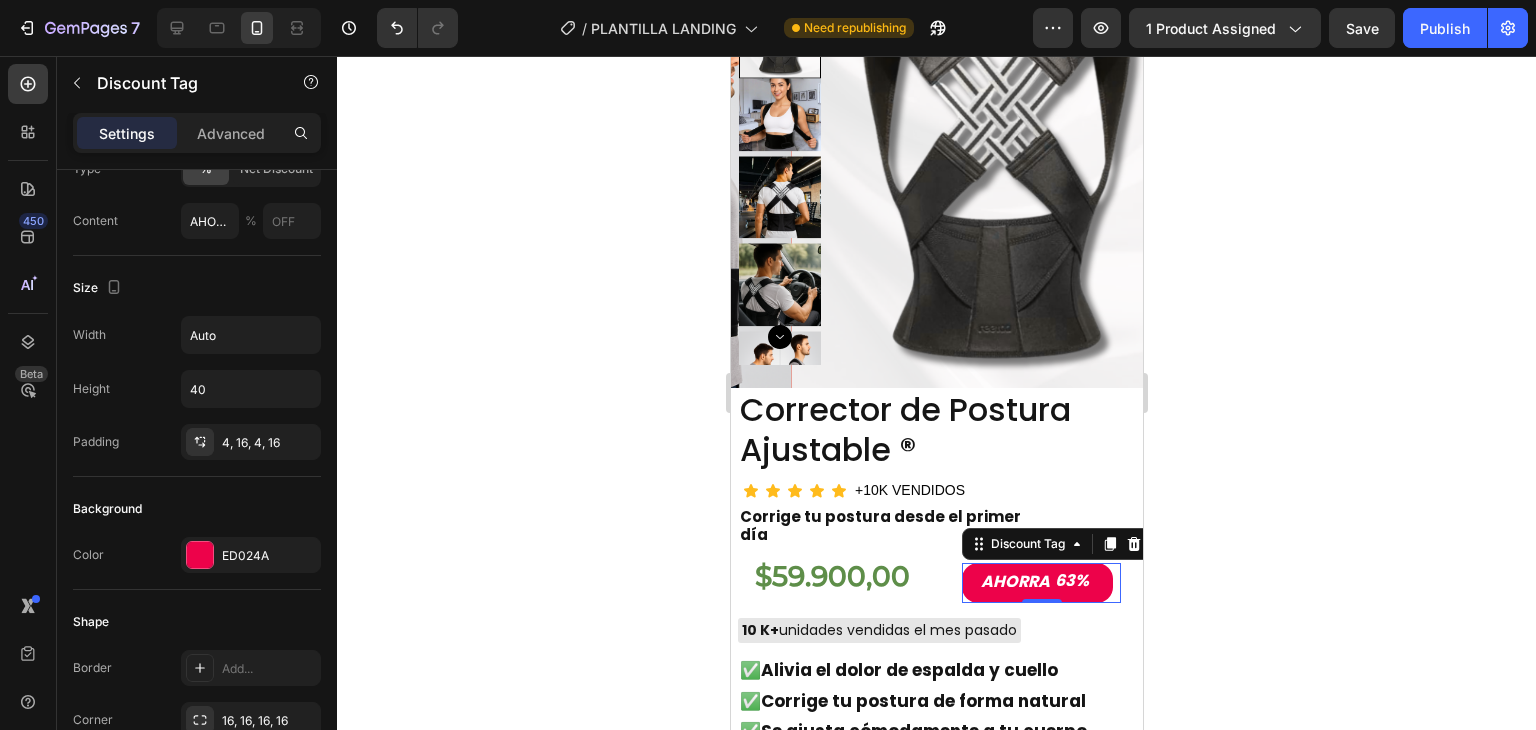 click 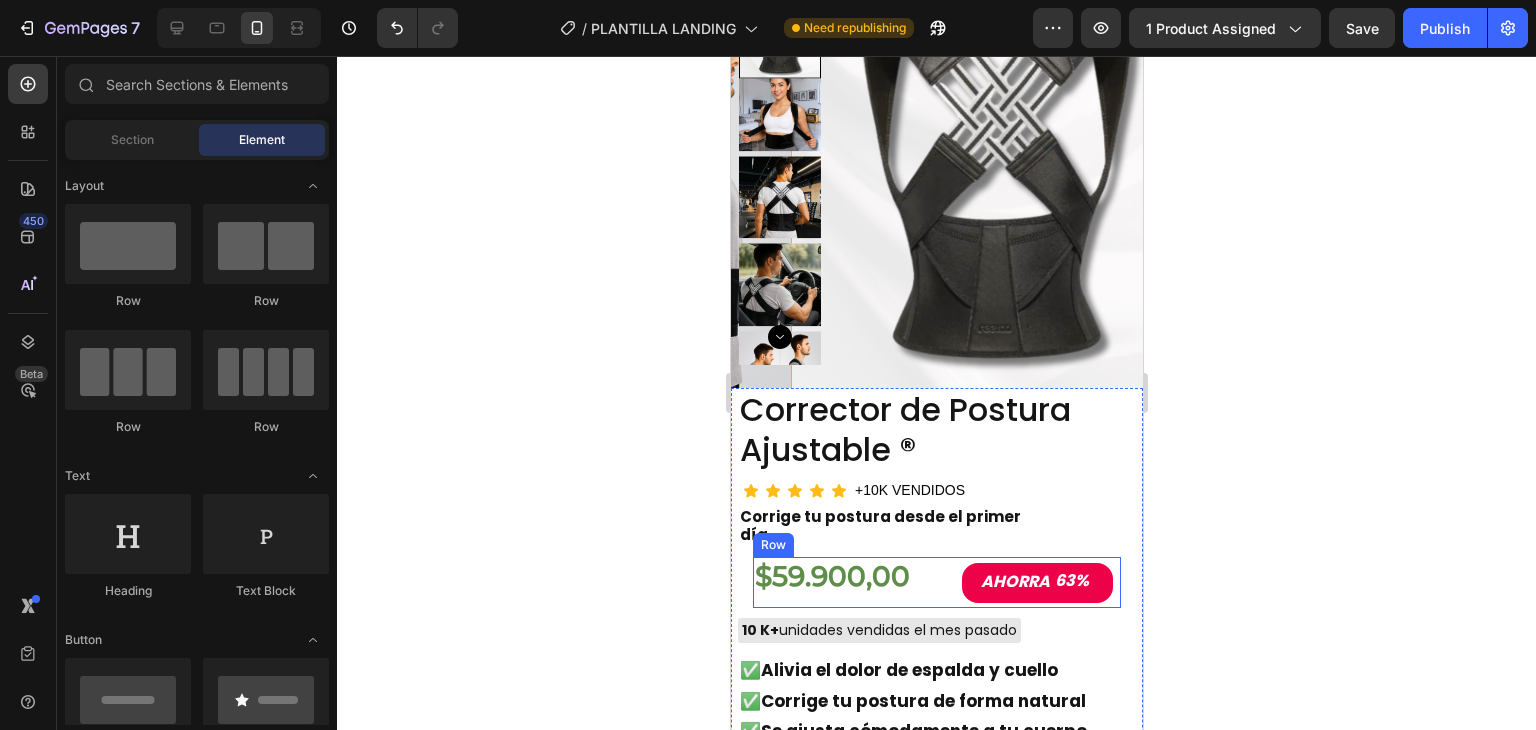 click on "$59.900,00 Product Price Product Price AHORRA 63% Discount Tag Row" at bounding box center [936, 582] 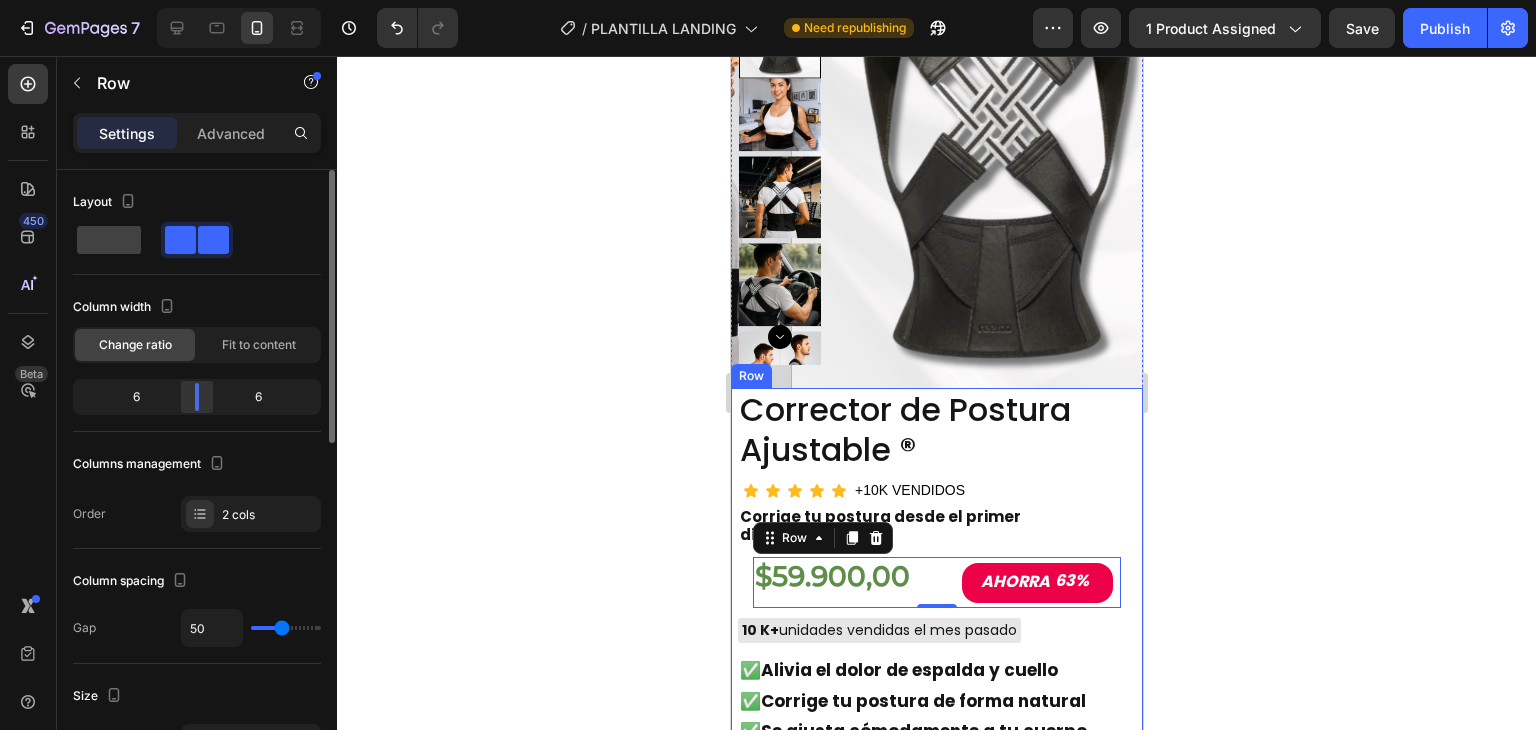 click 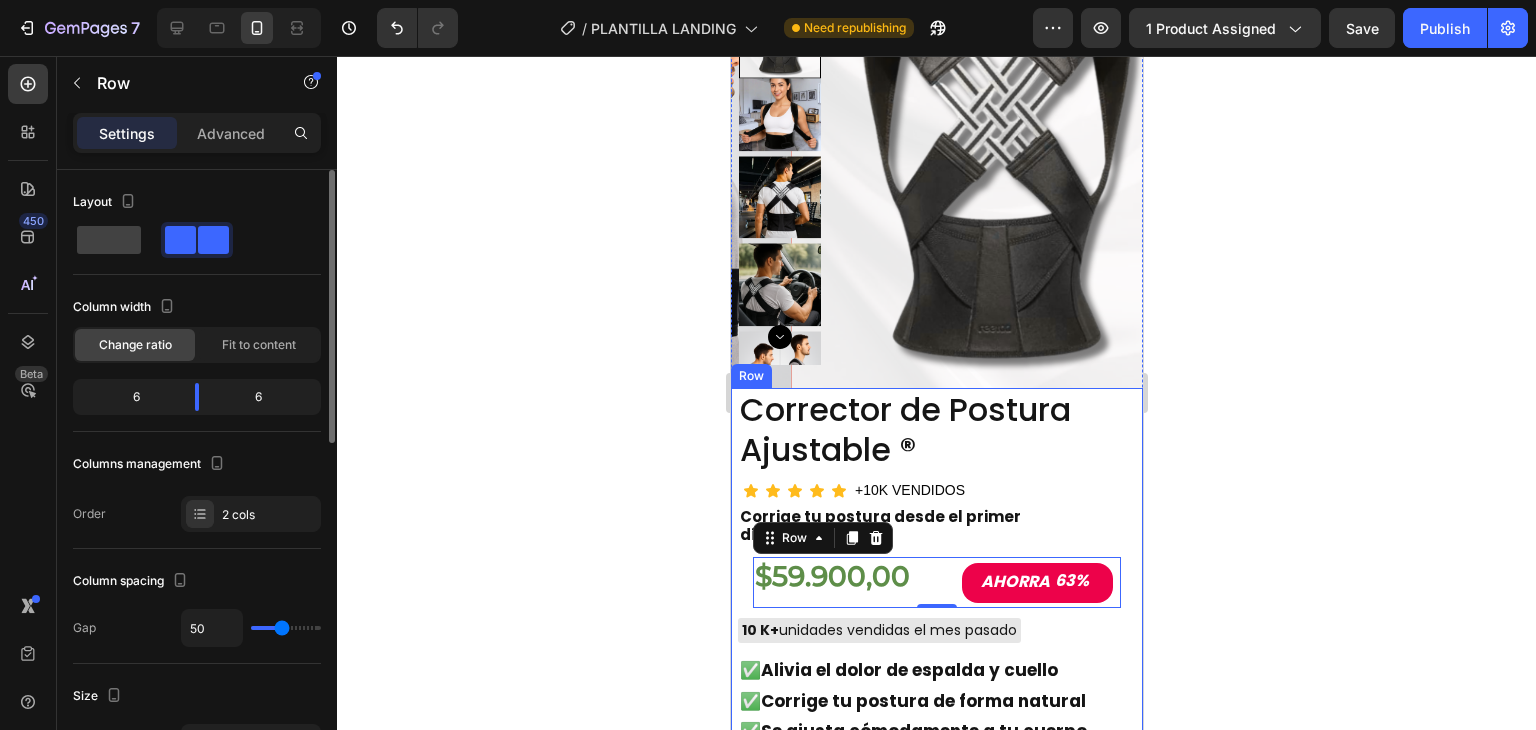 type on "43" 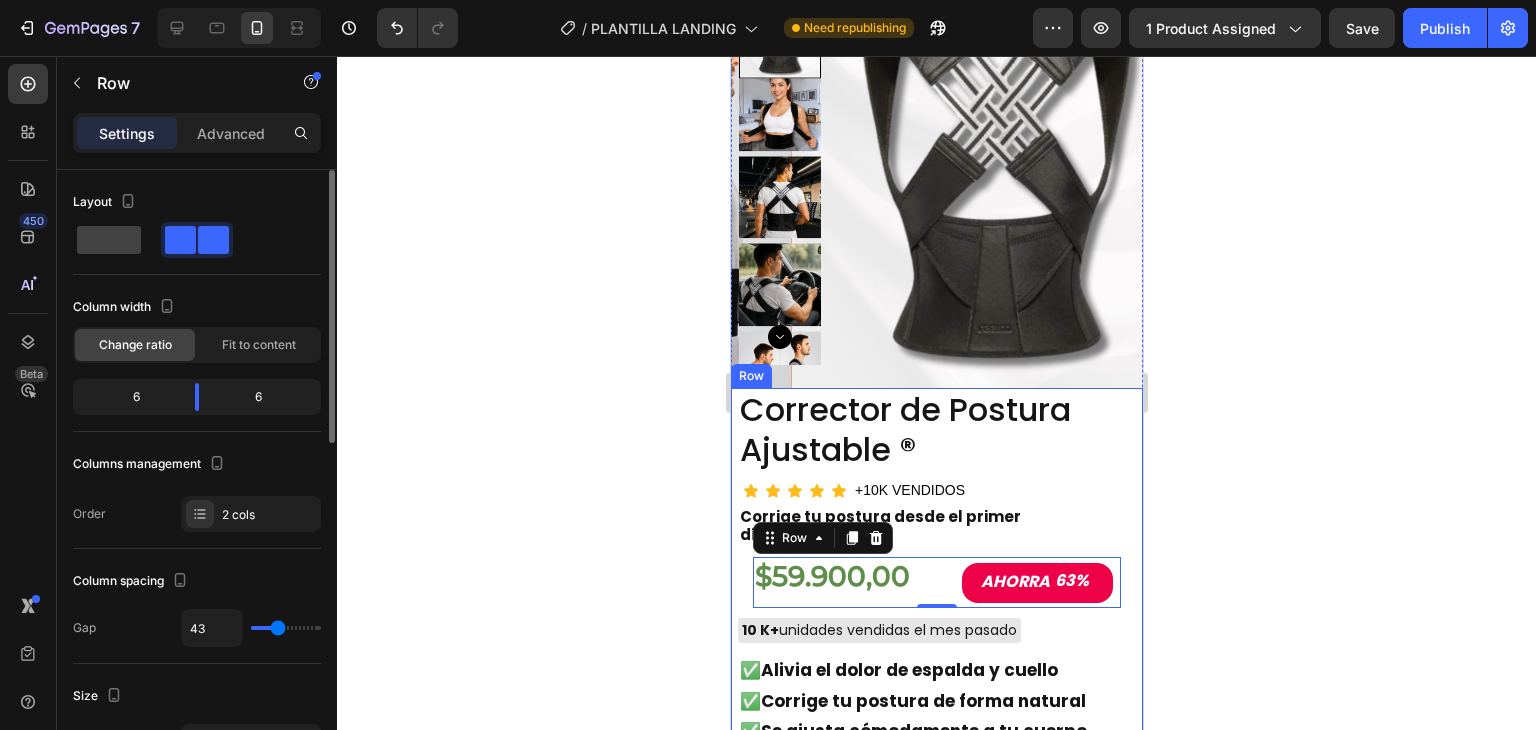 type on "41" 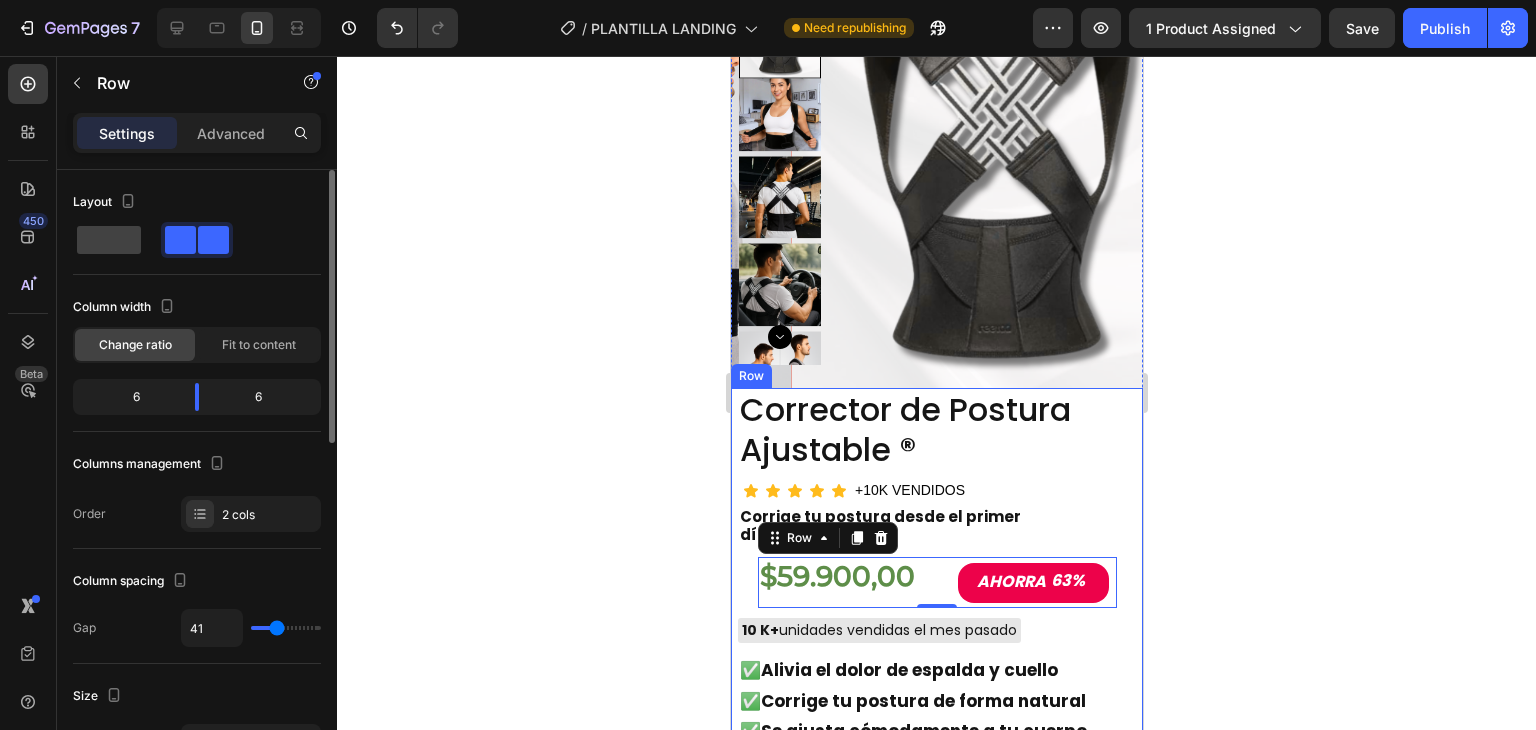 type on "38" 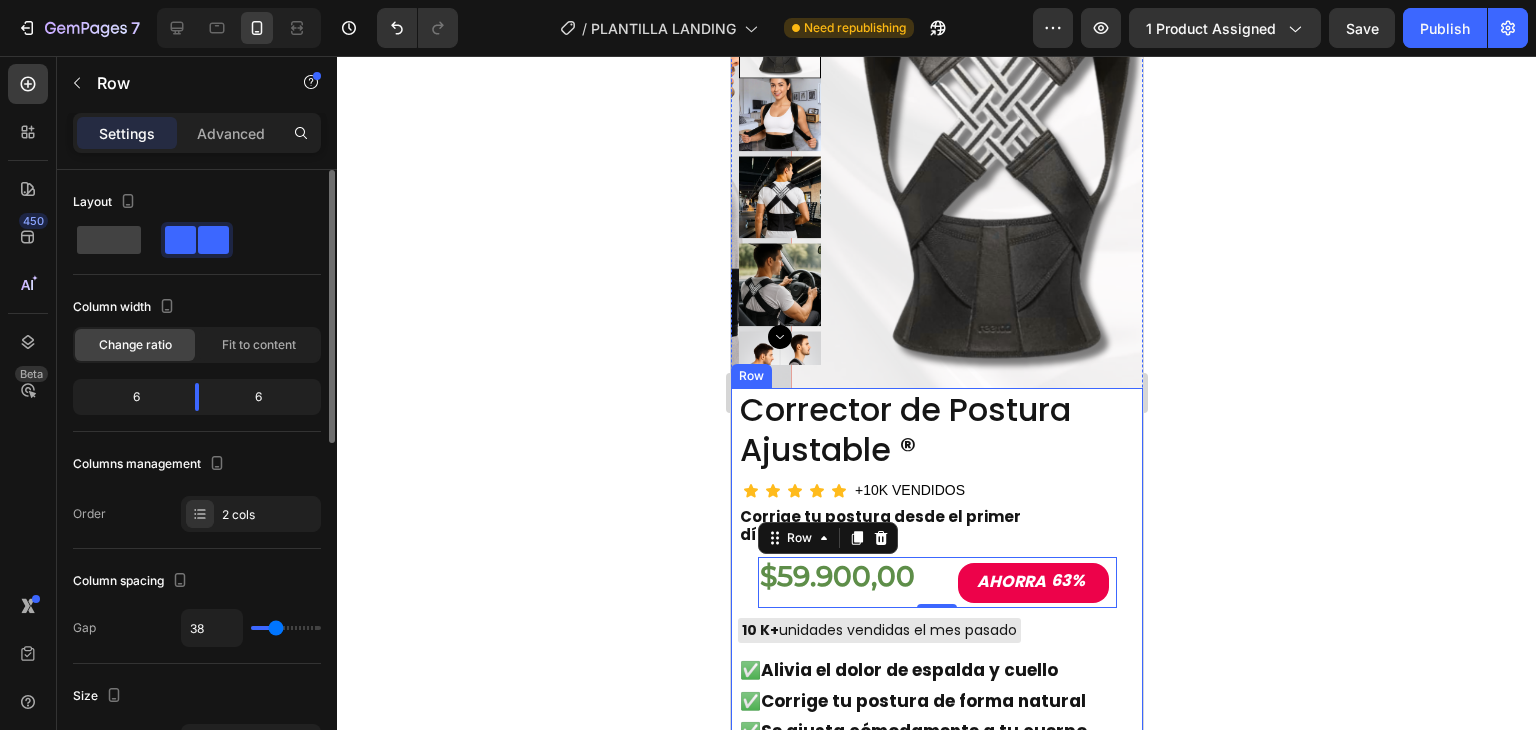 type on "36" 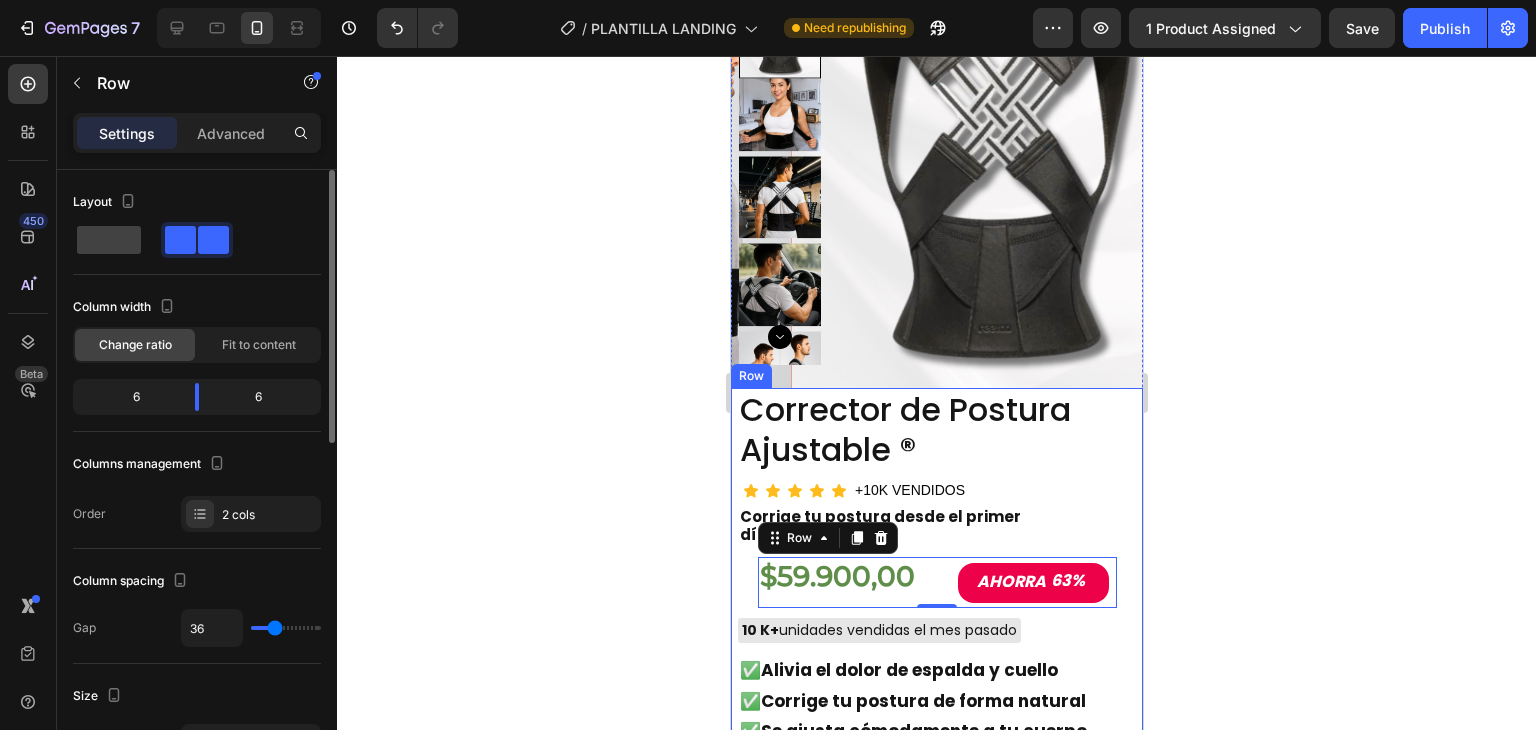type on "32" 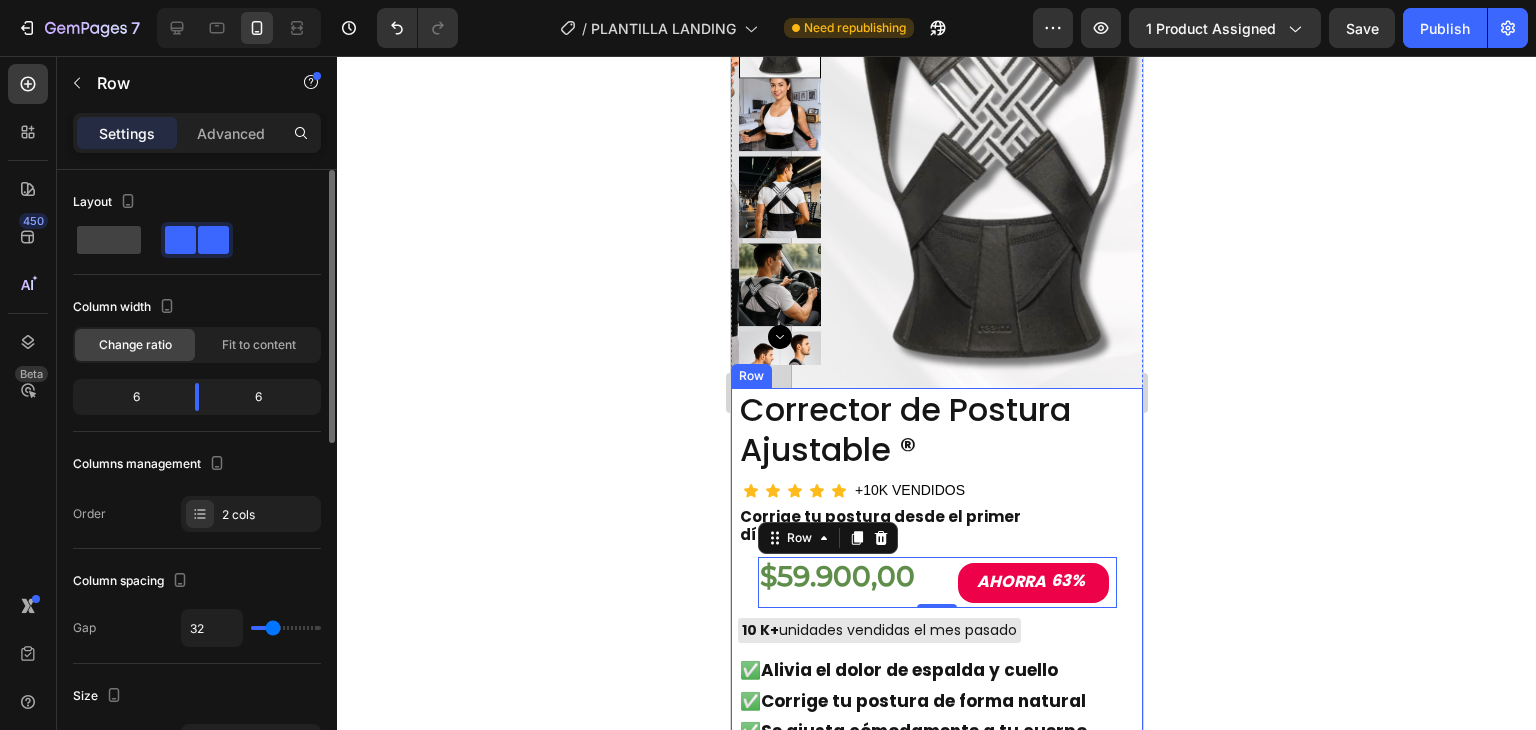 type on "31" 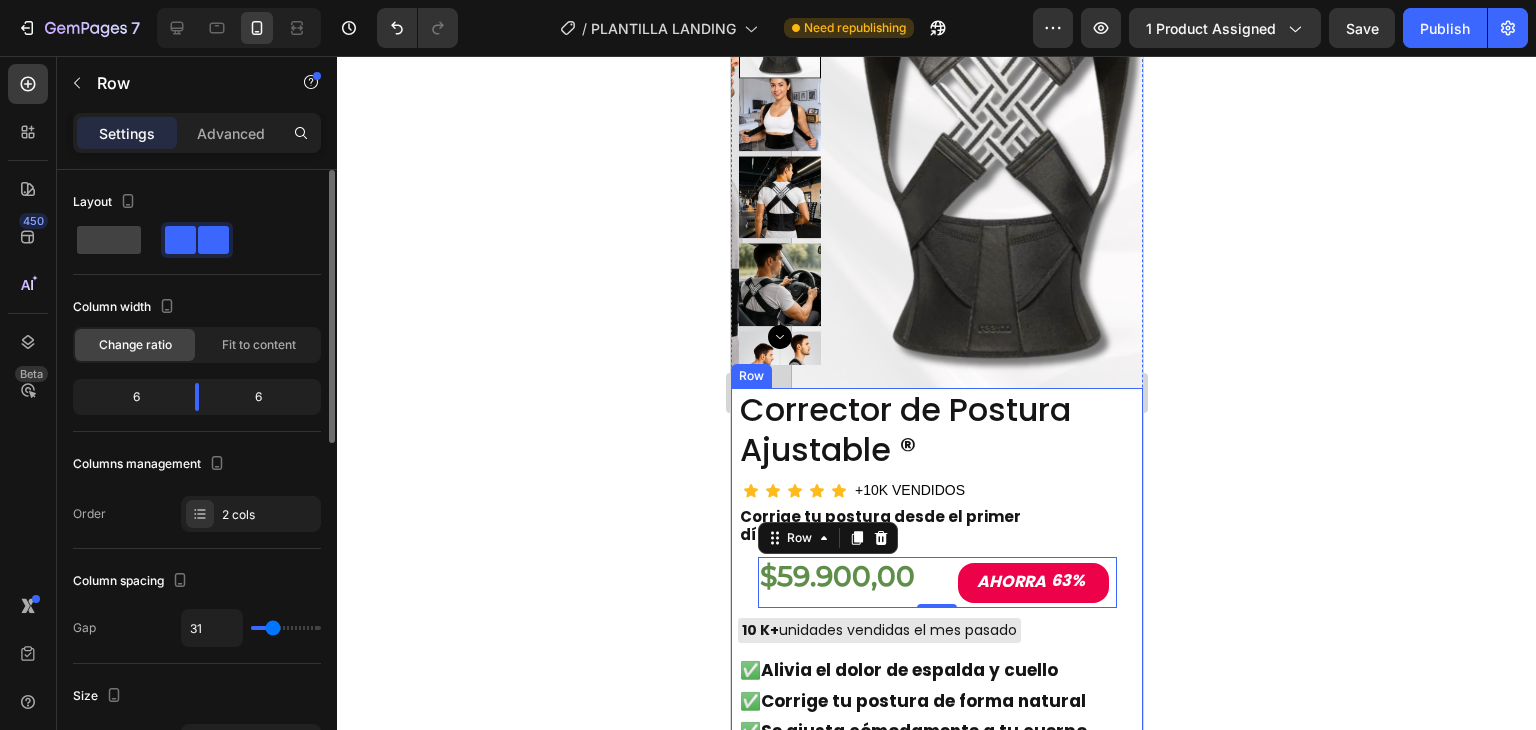 type on "25" 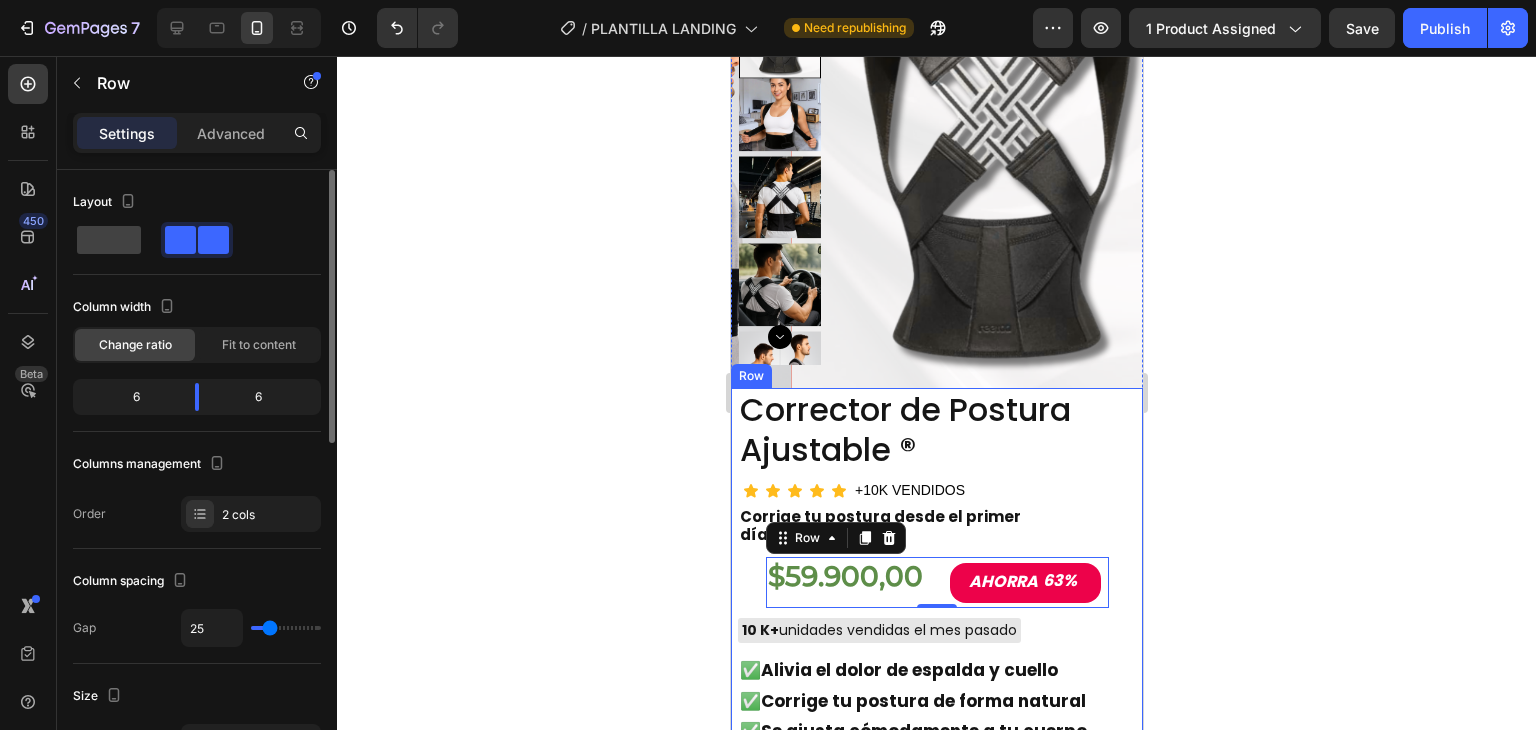 type on "24" 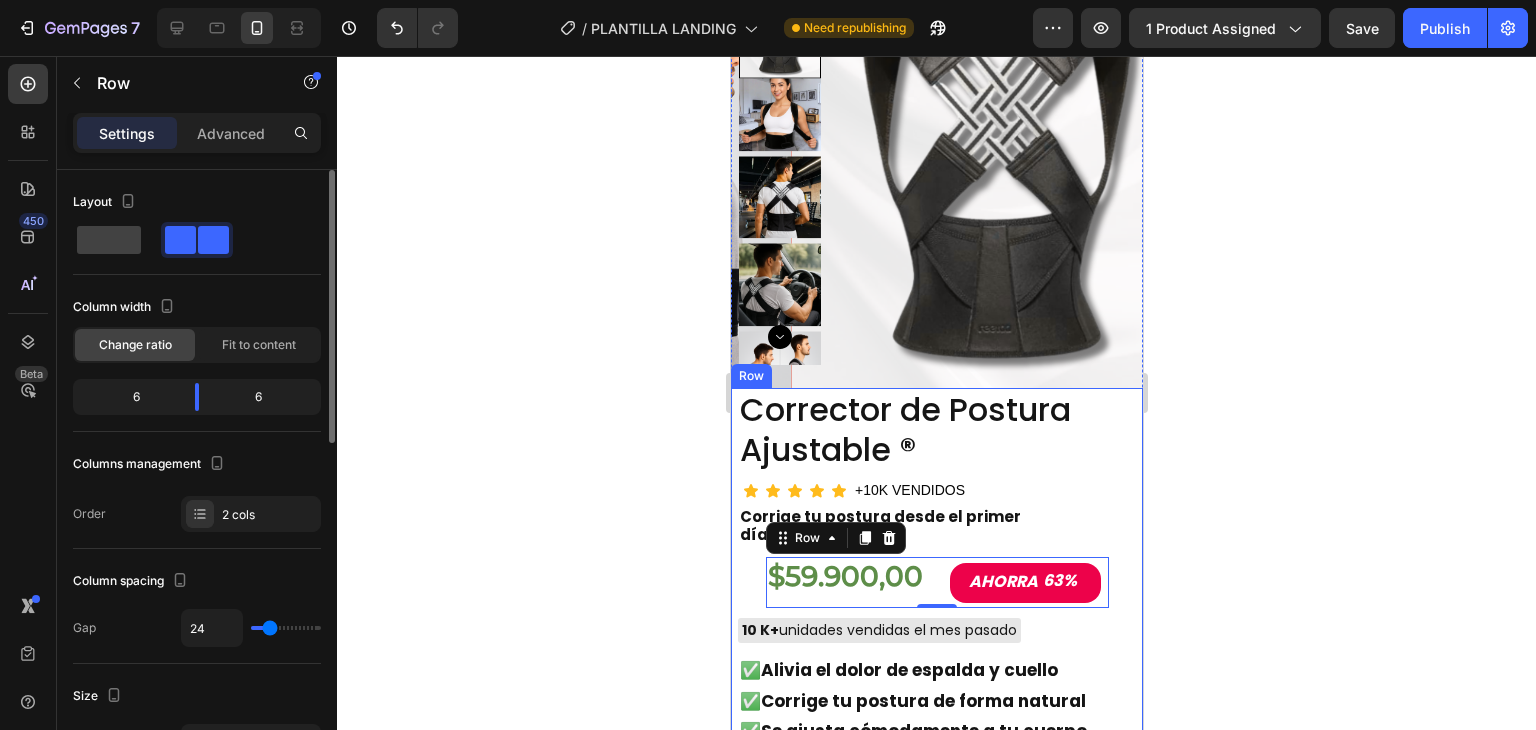 type on "9" 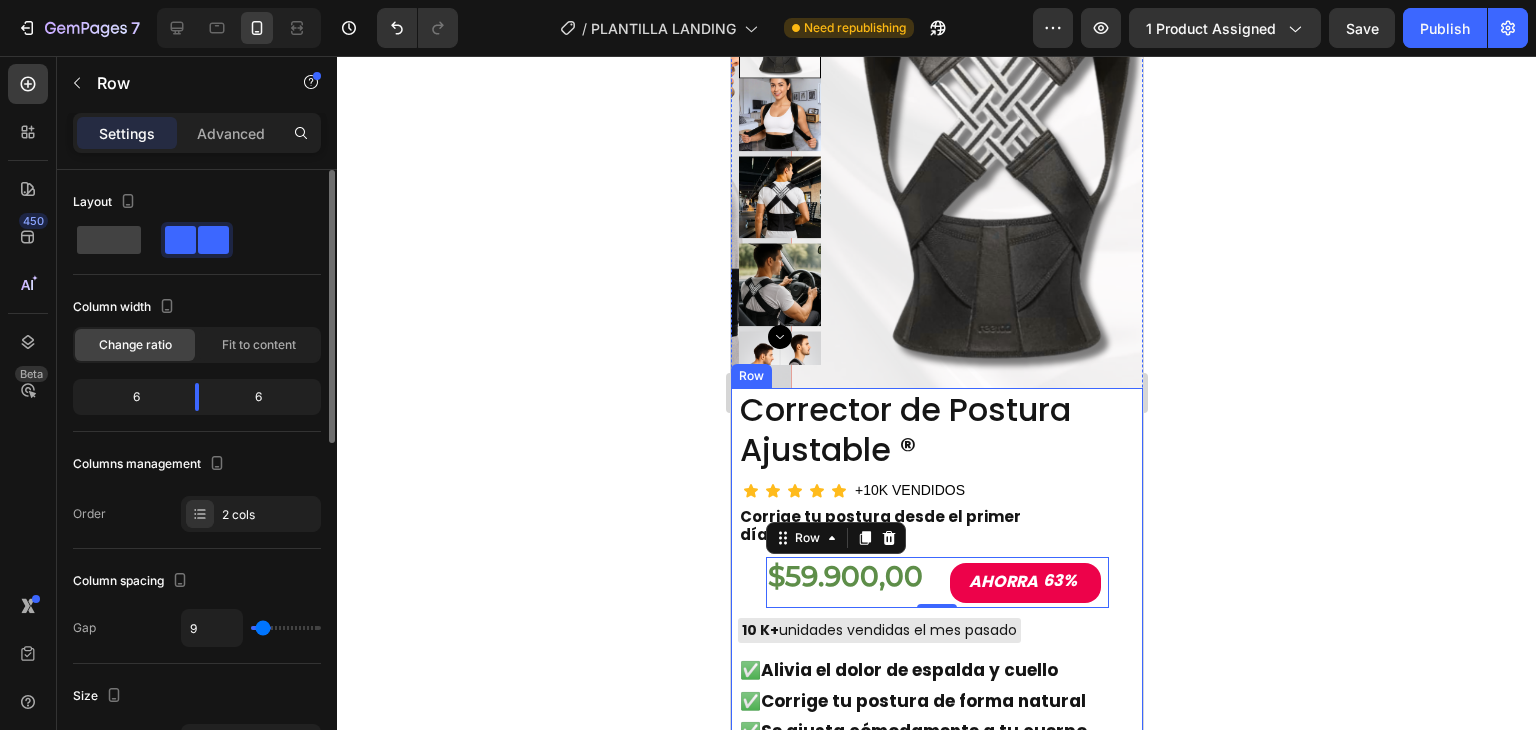 type on "6" 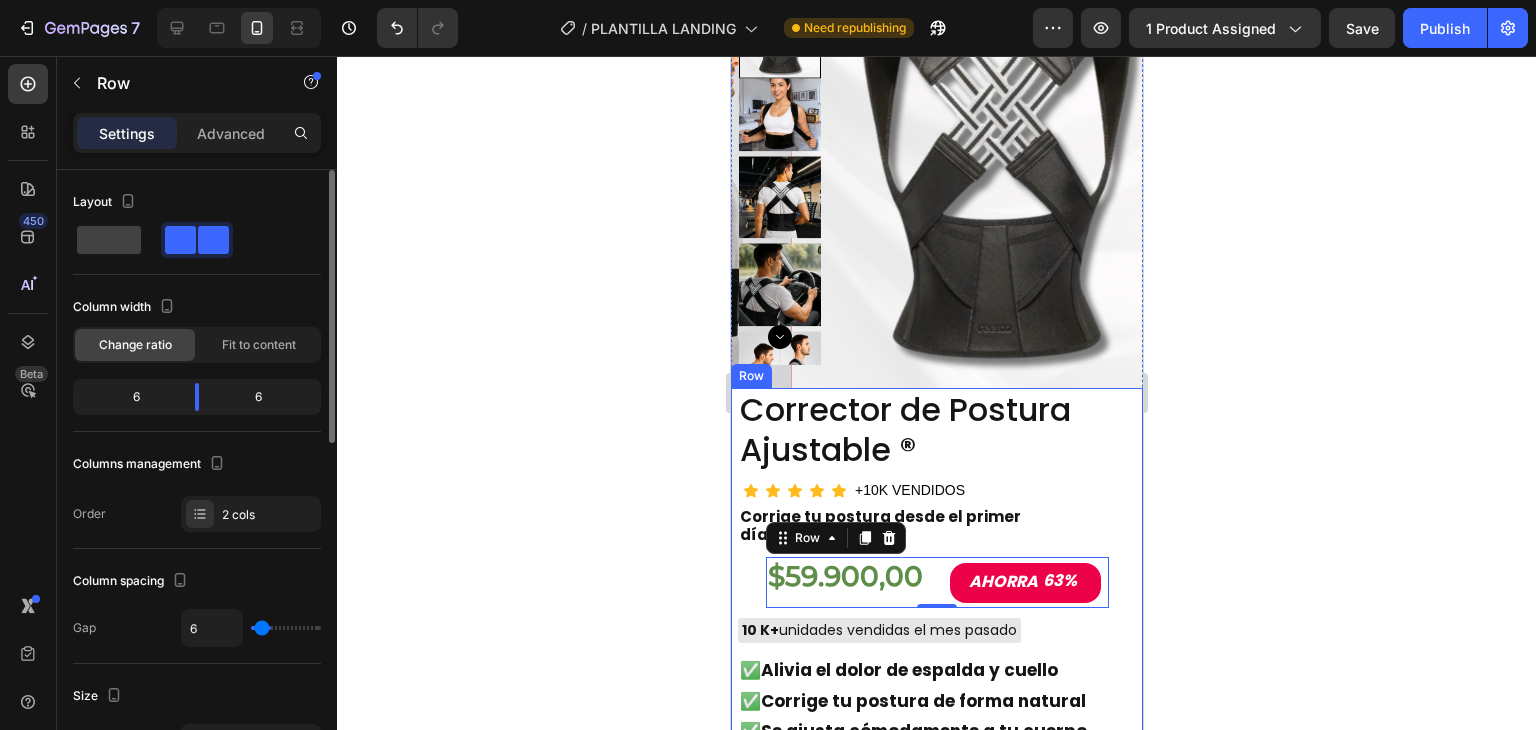 type on "2" 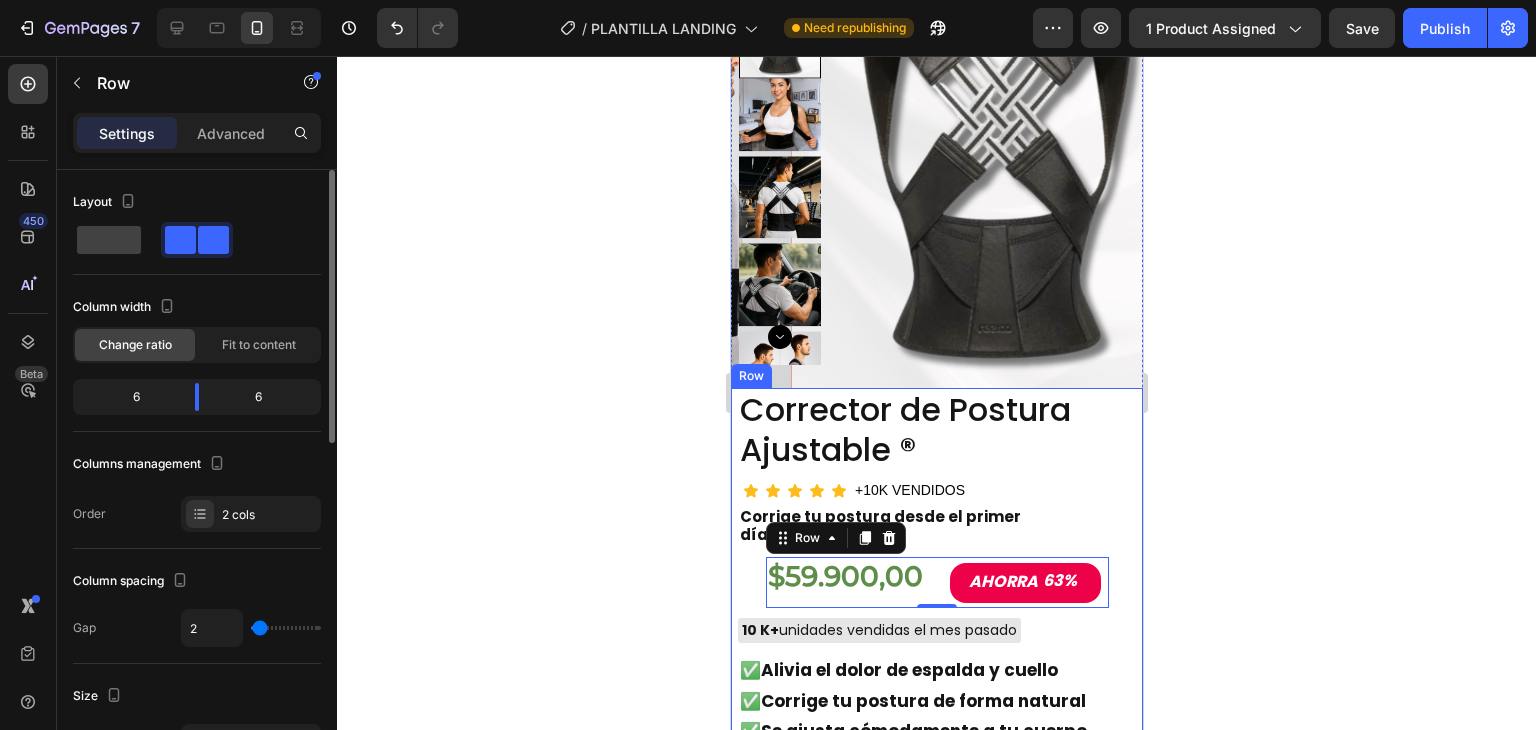type on "0" 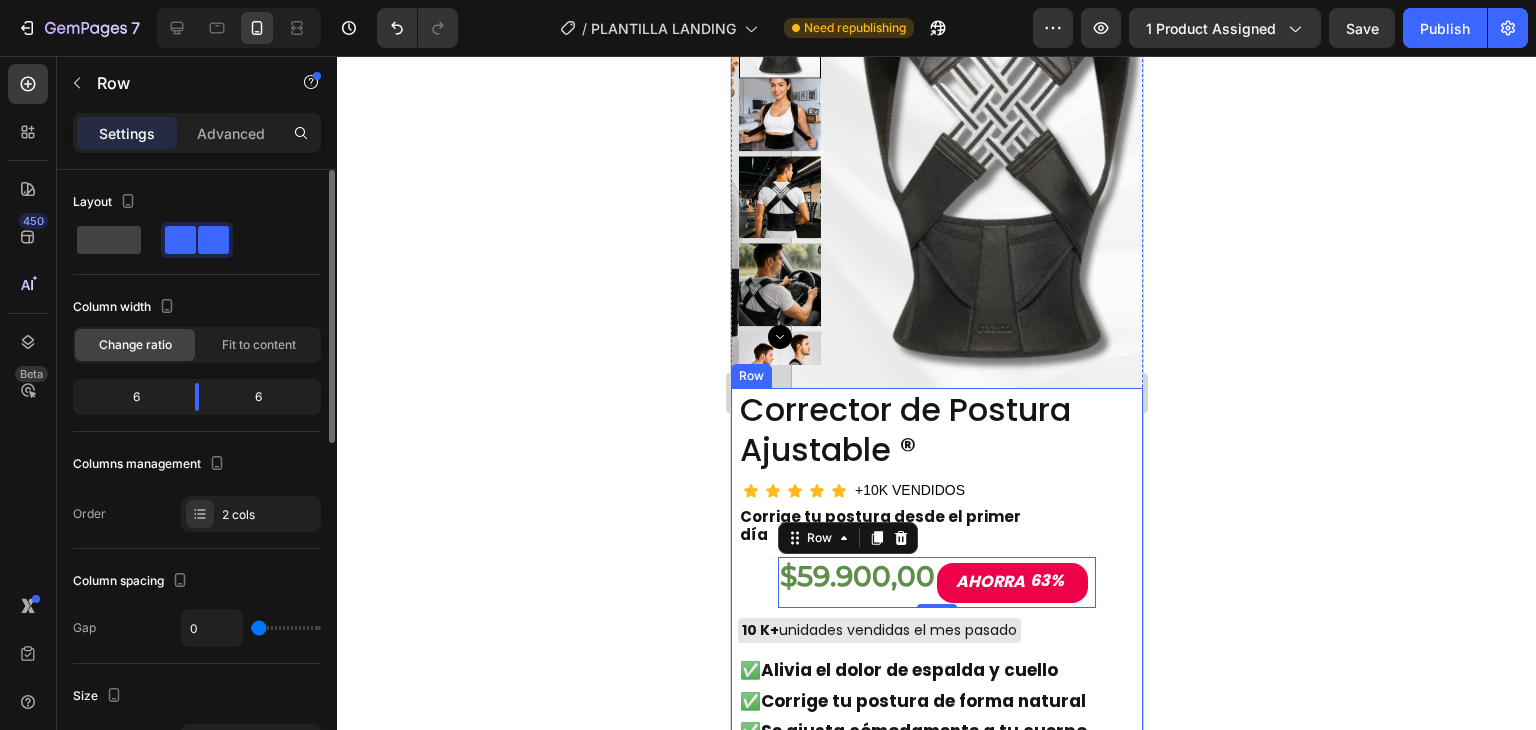 type on "4" 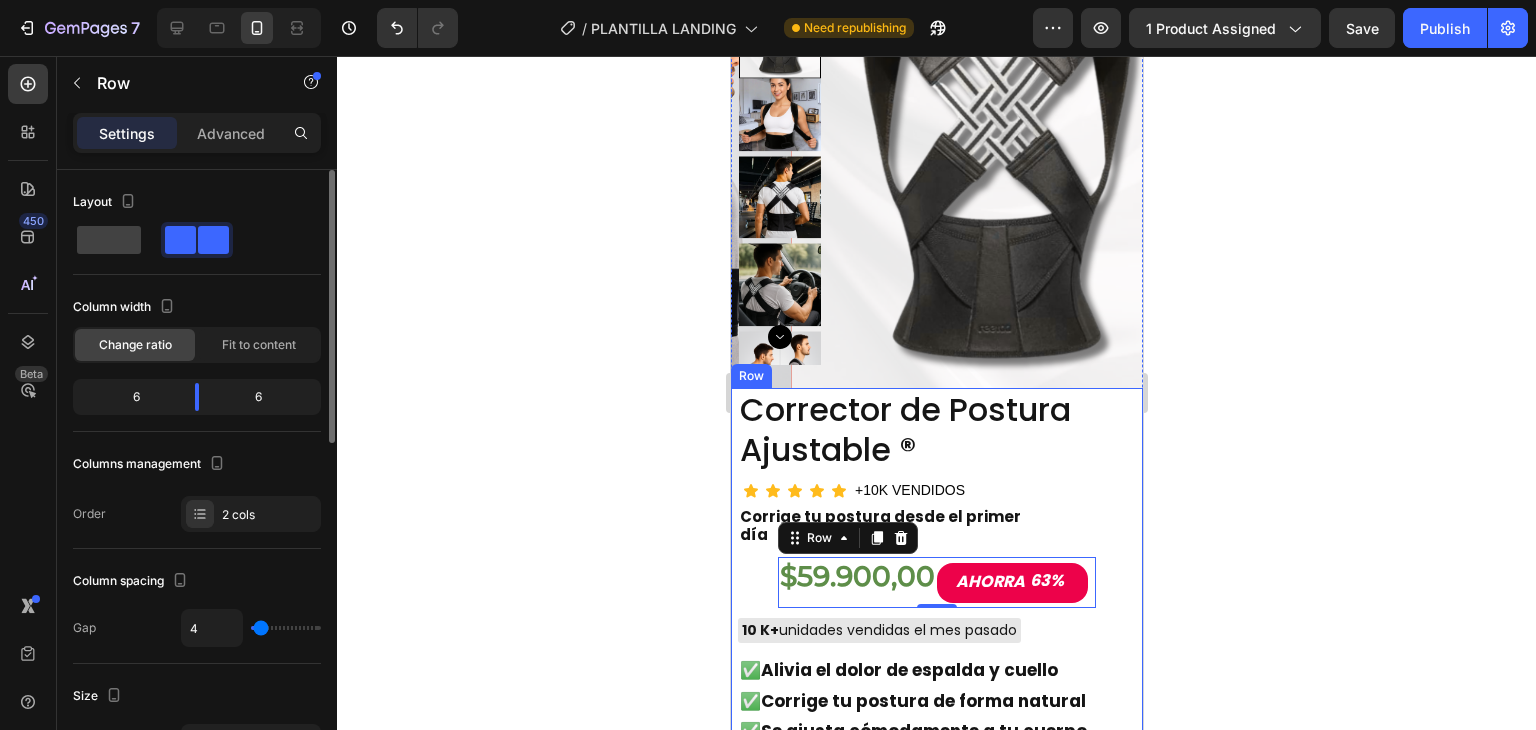 type on "13" 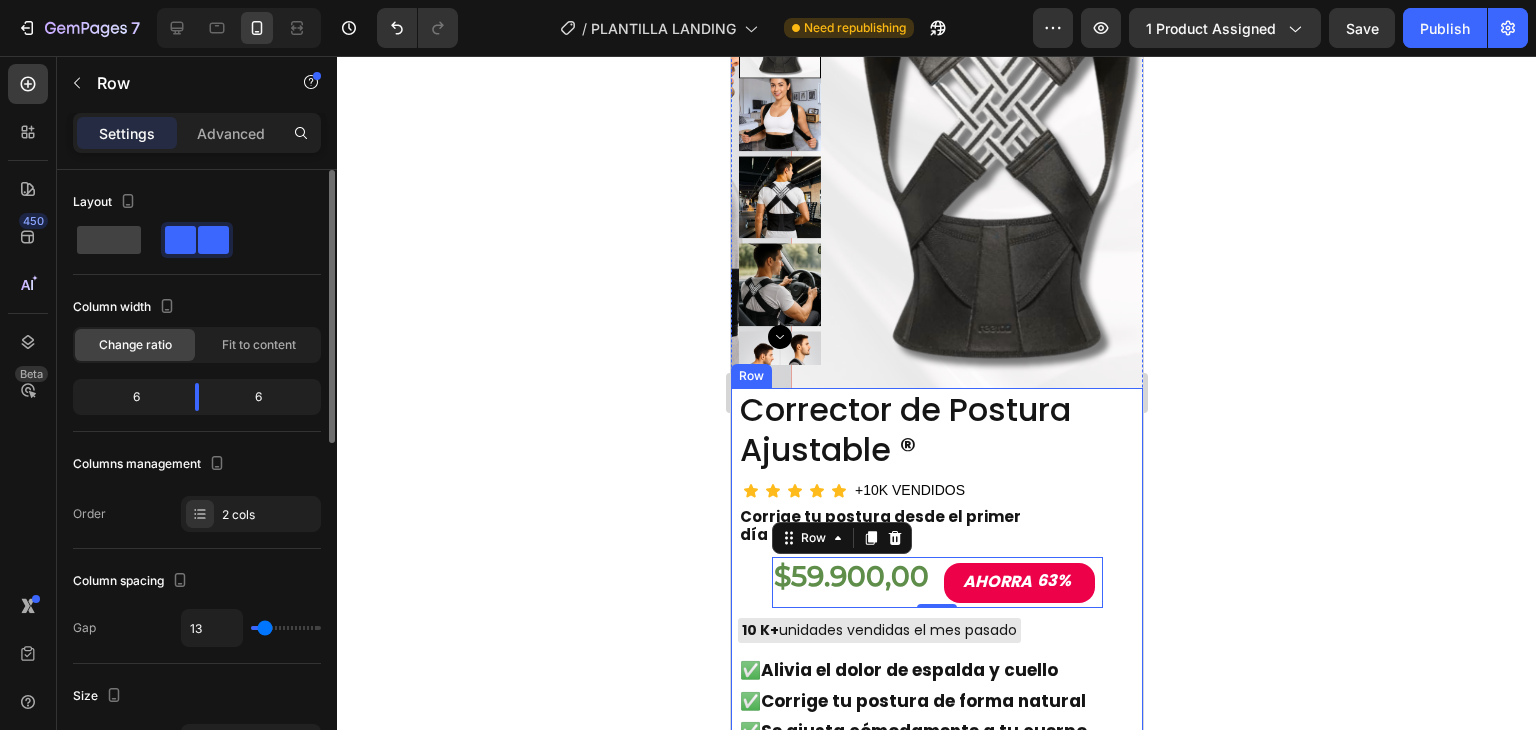 type on "16" 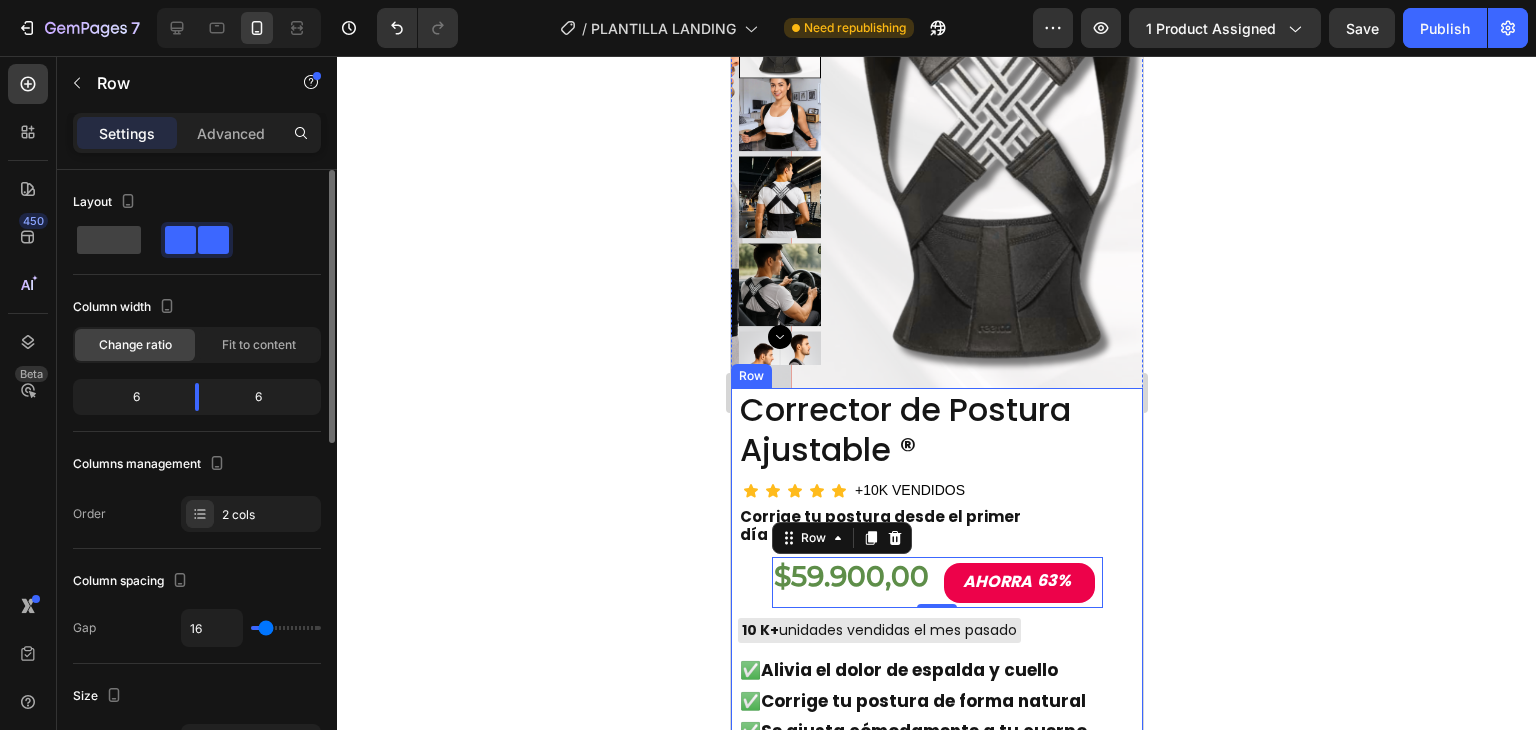 type on "18" 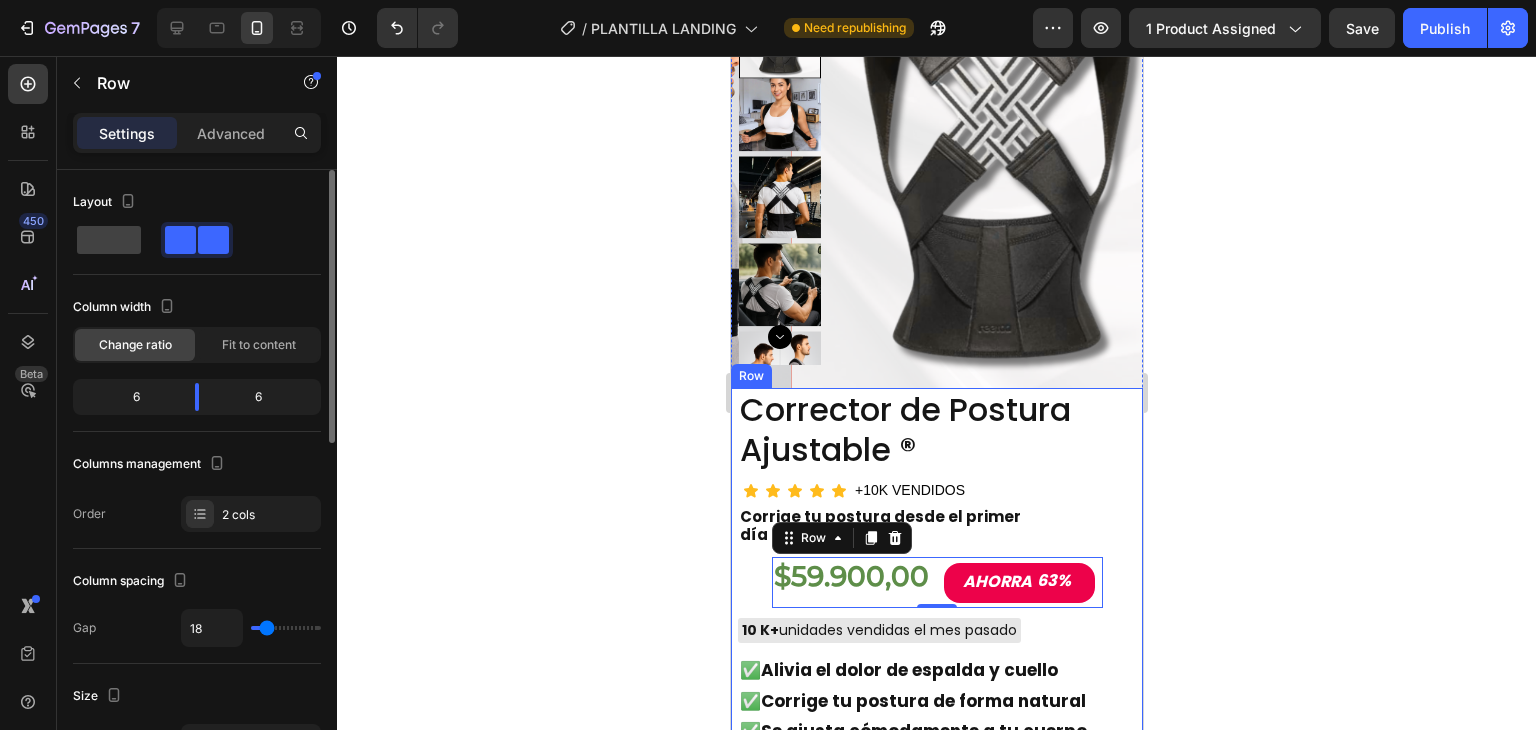 type on "22" 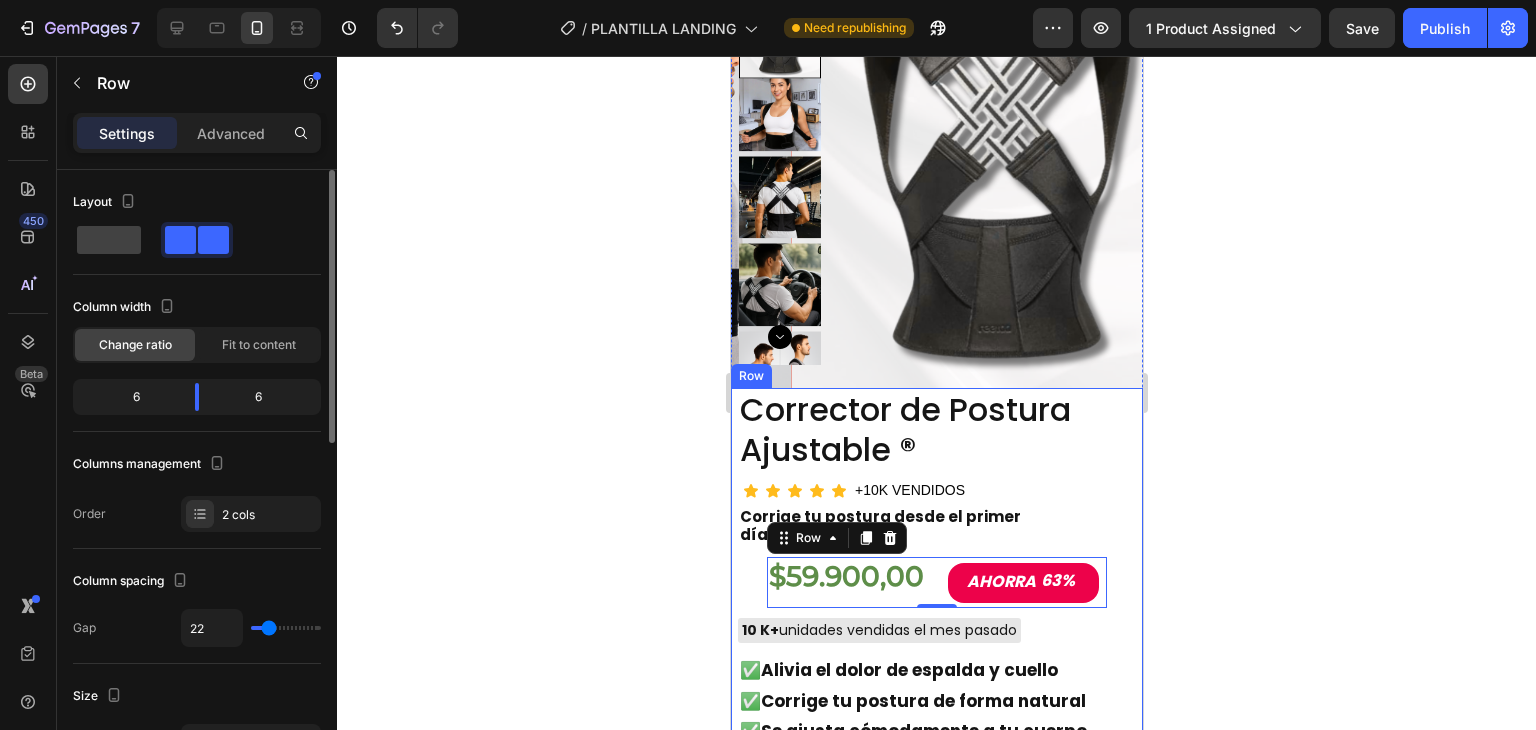 type on "25" 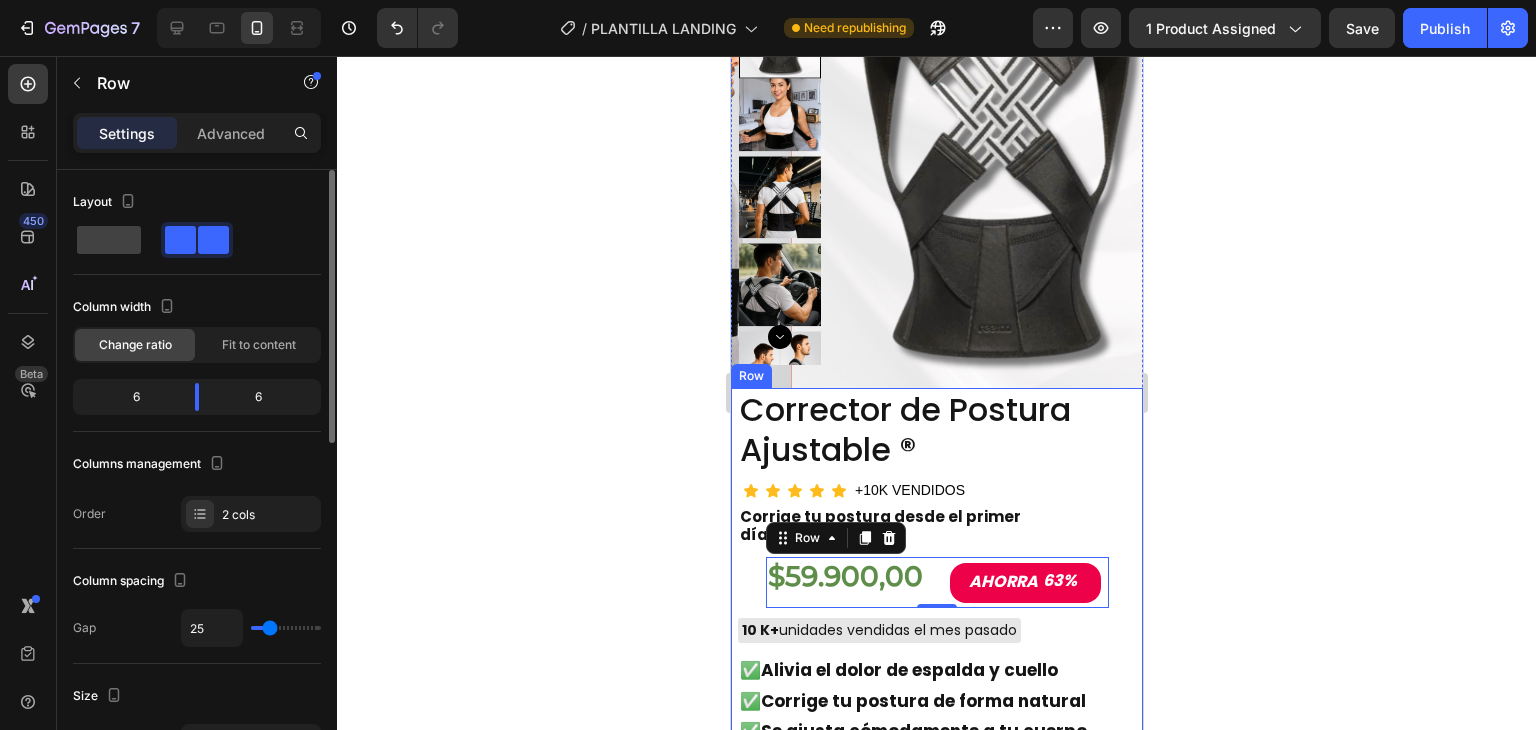 drag, startPoint x: 283, startPoint y: 624, endPoint x: 270, endPoint y: 625, distance: 13.038404 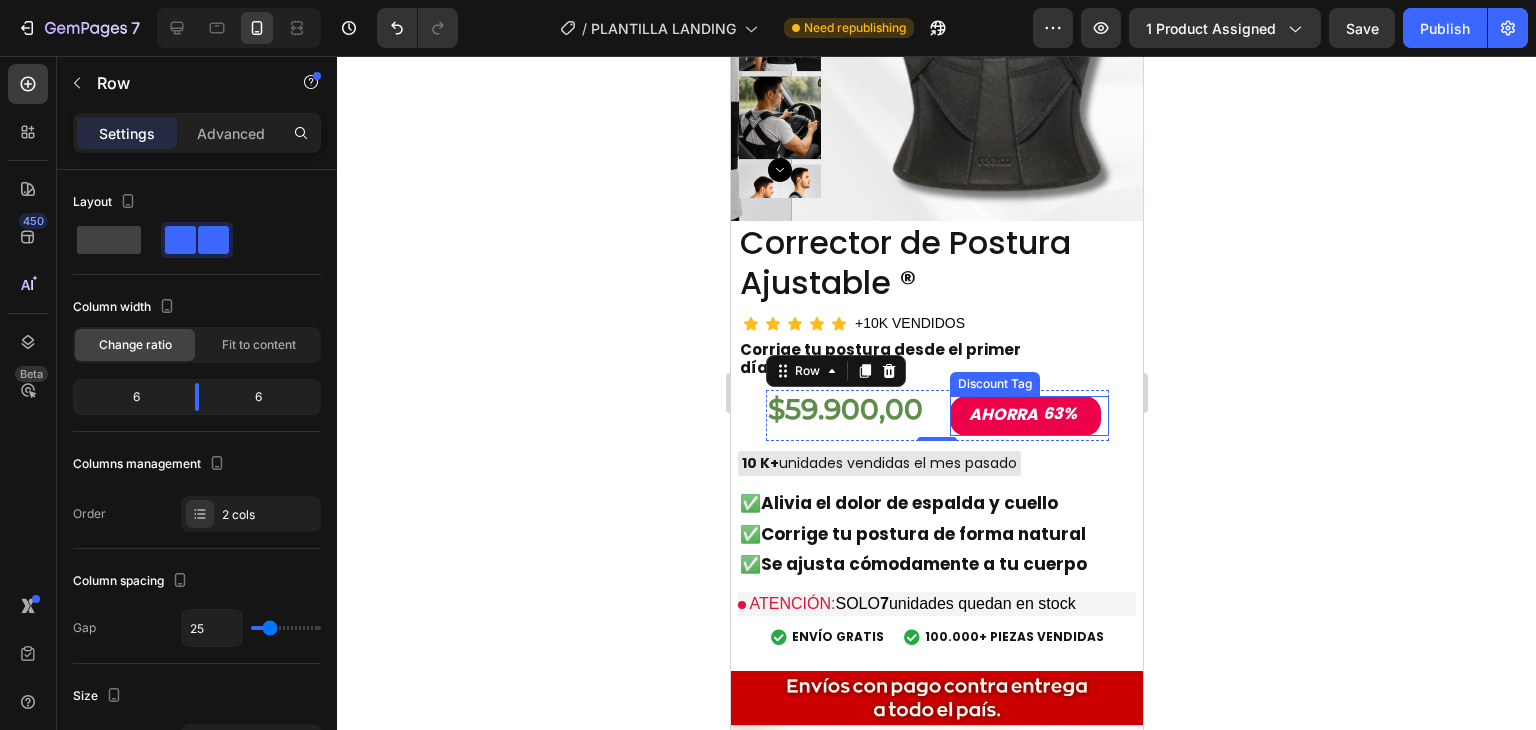 scroll, scrollTop: 6177, scrollLeft: 0, axis: vertical 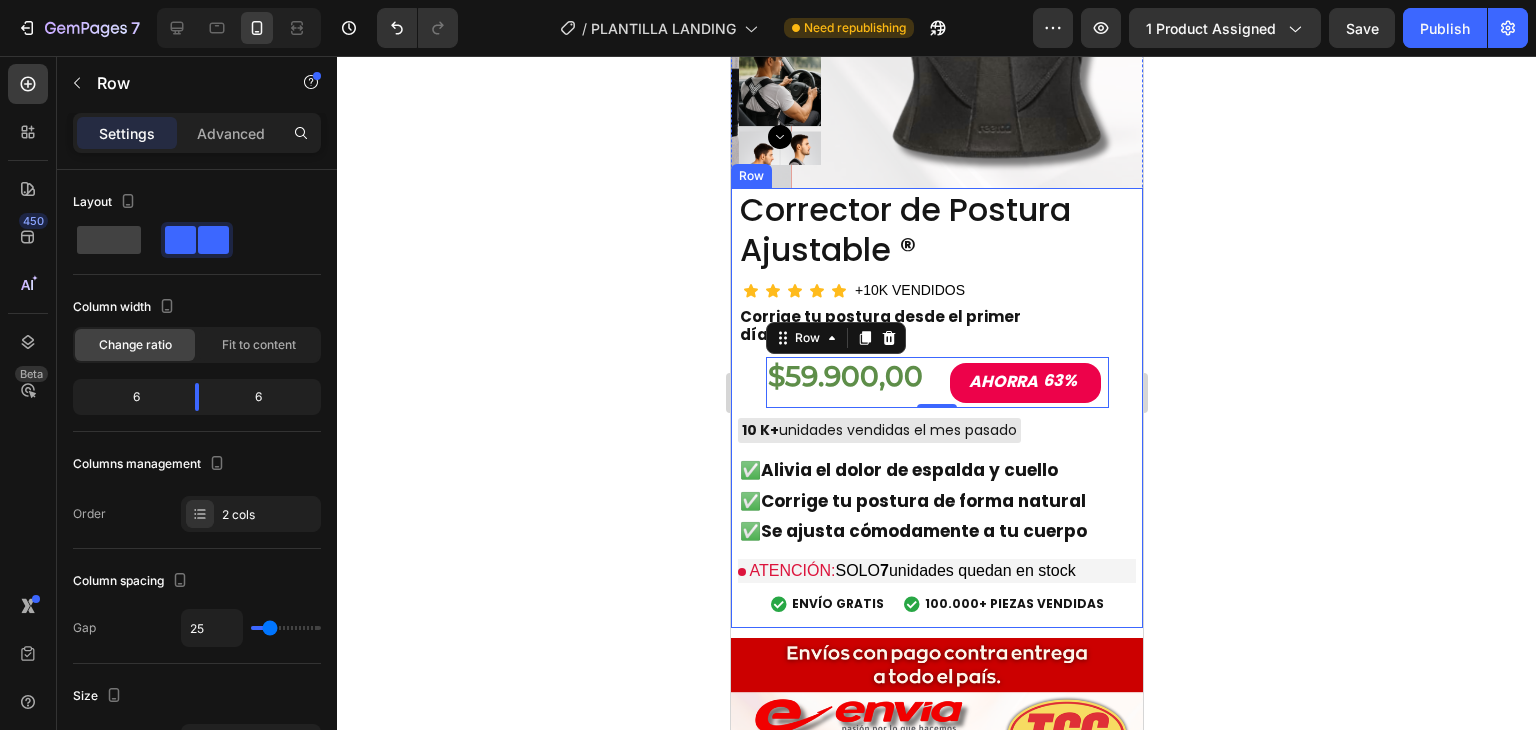 click 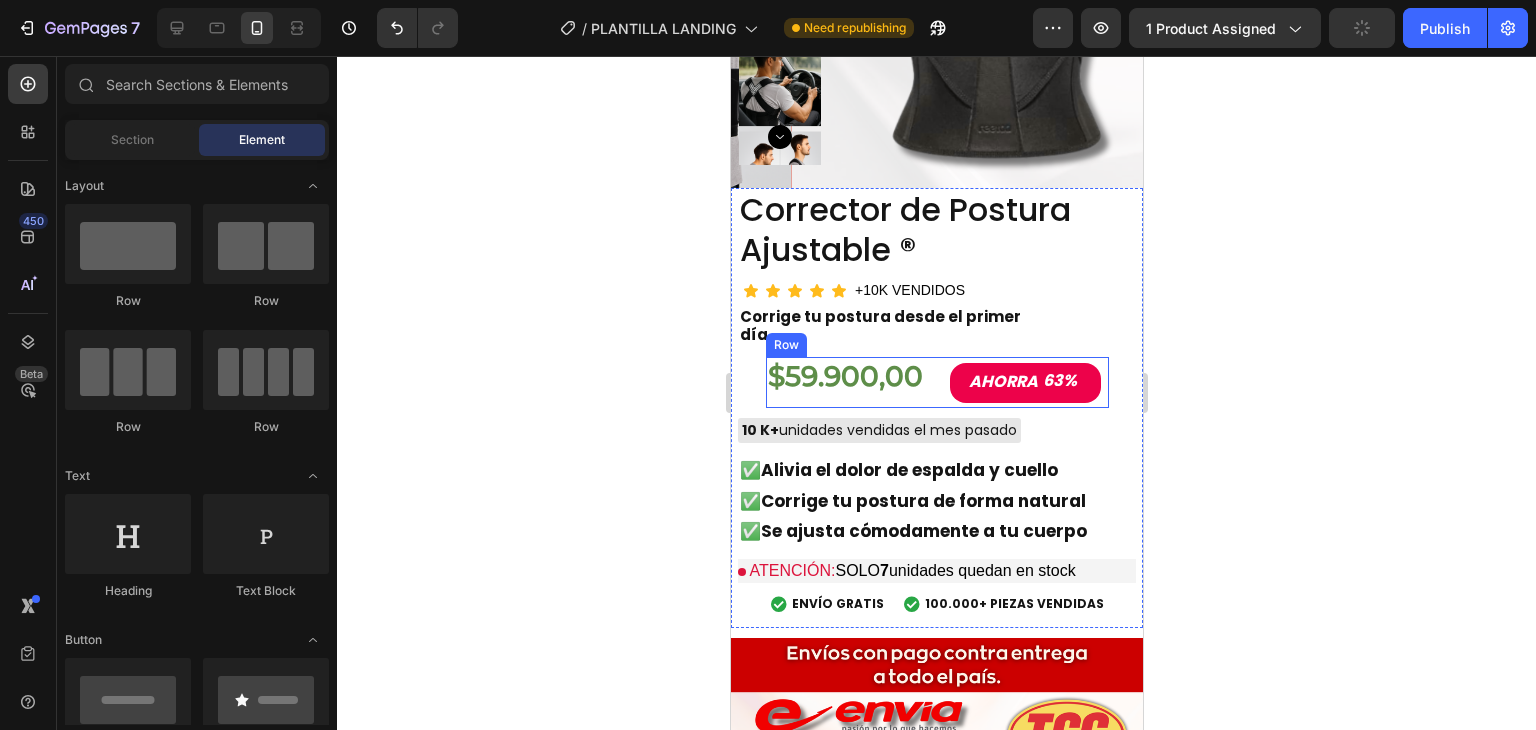 click on "$59.900,00 Product Price Product Price AHORRA 63% Discount Tag Row" at bounding box center [936, 382] 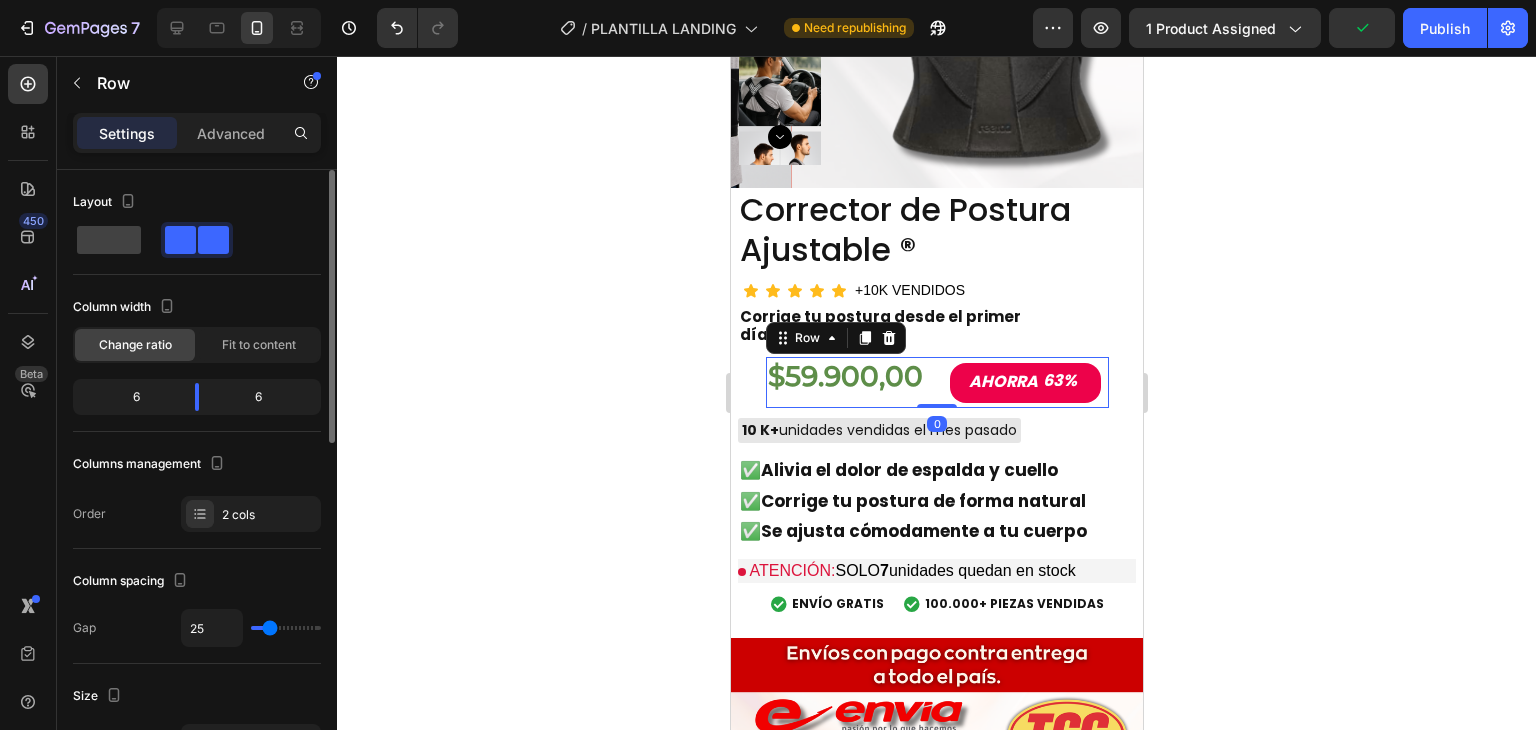 type on "20" 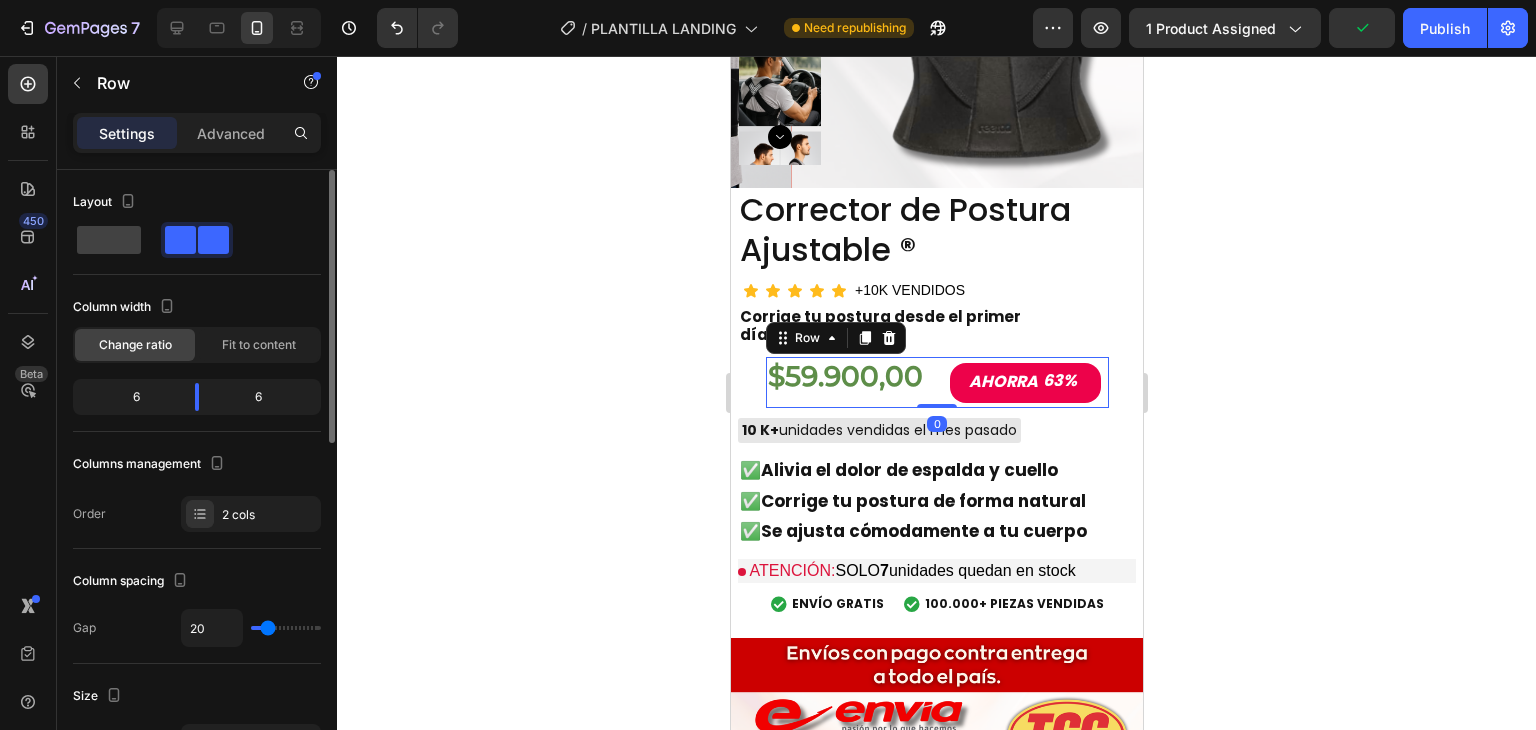 type on "25" 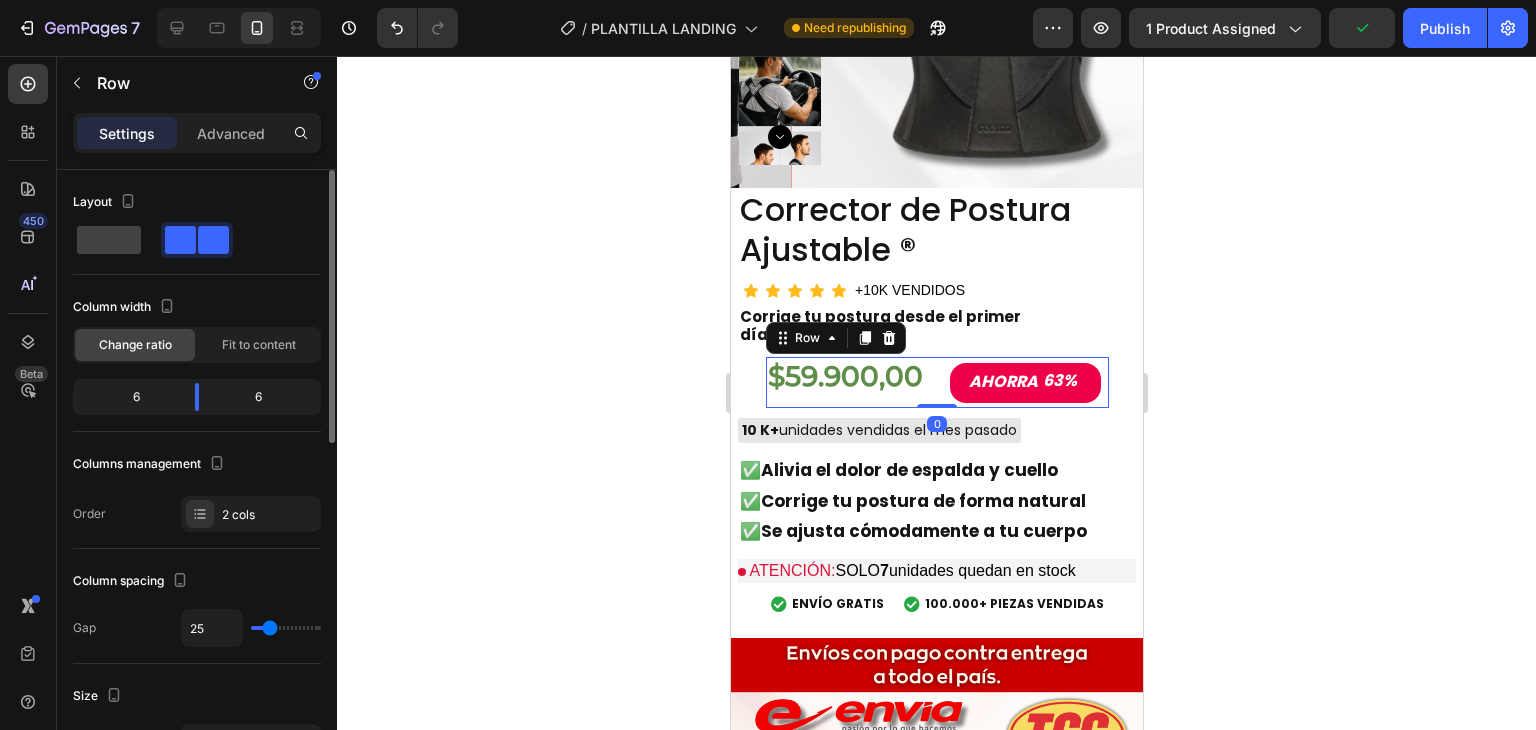 type on "27" 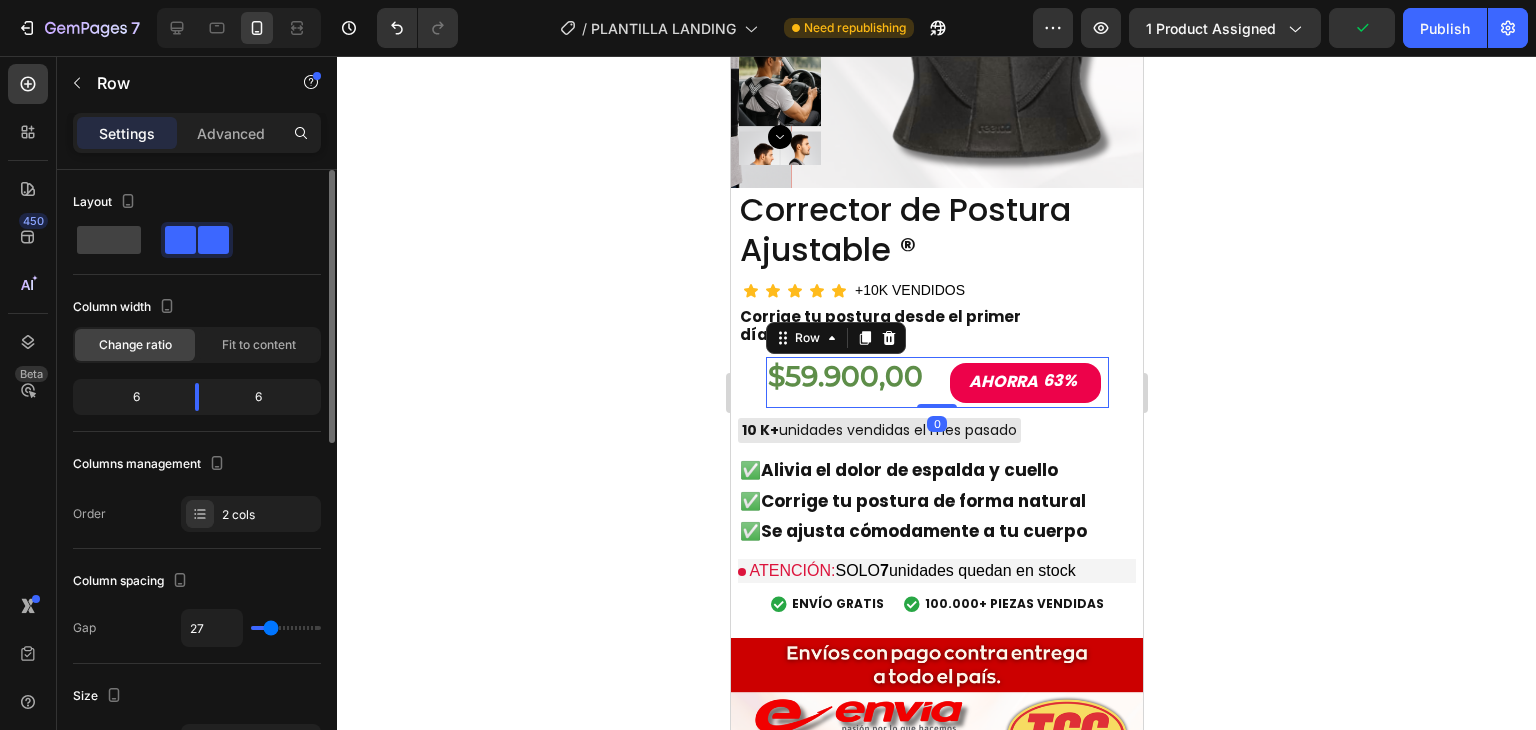 type on "31" 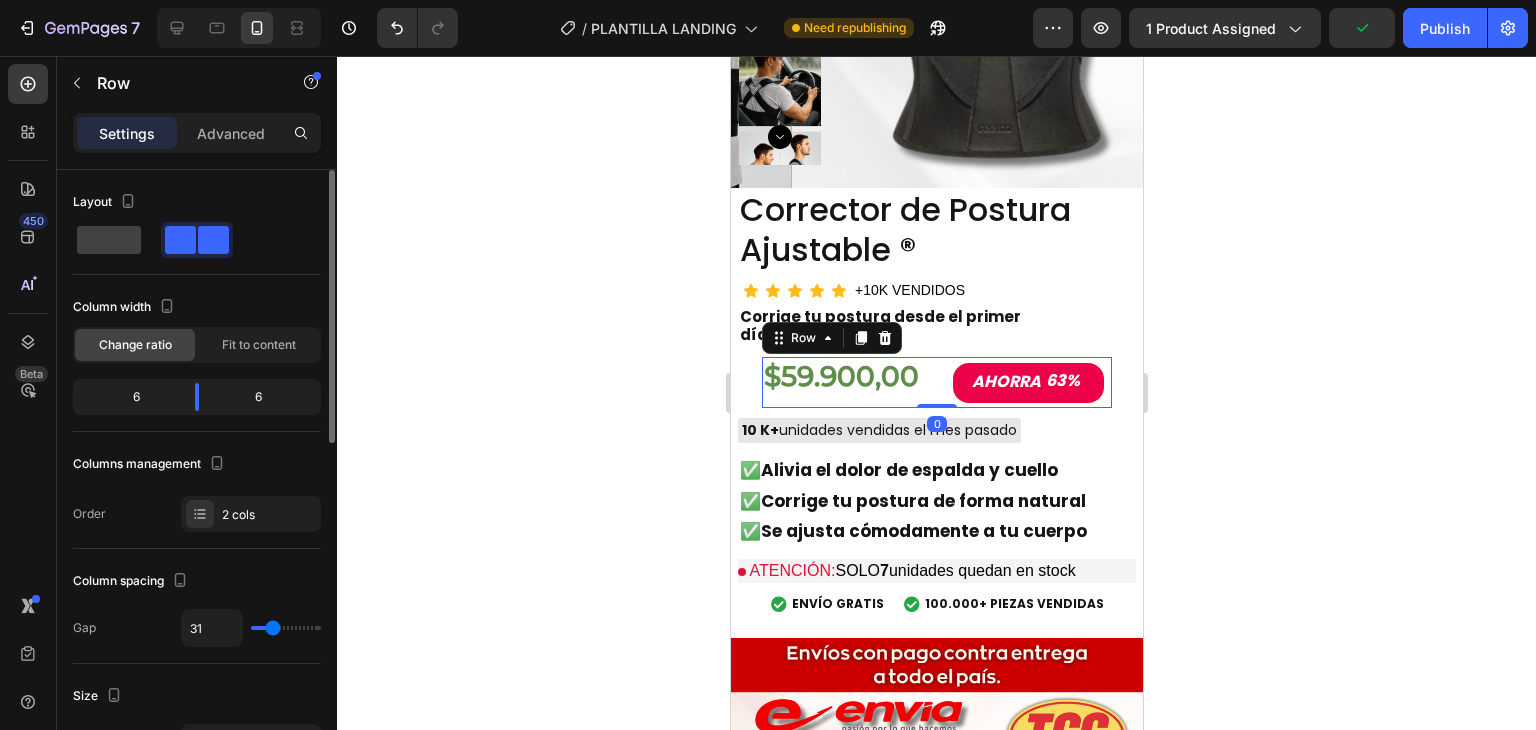 type on "32" 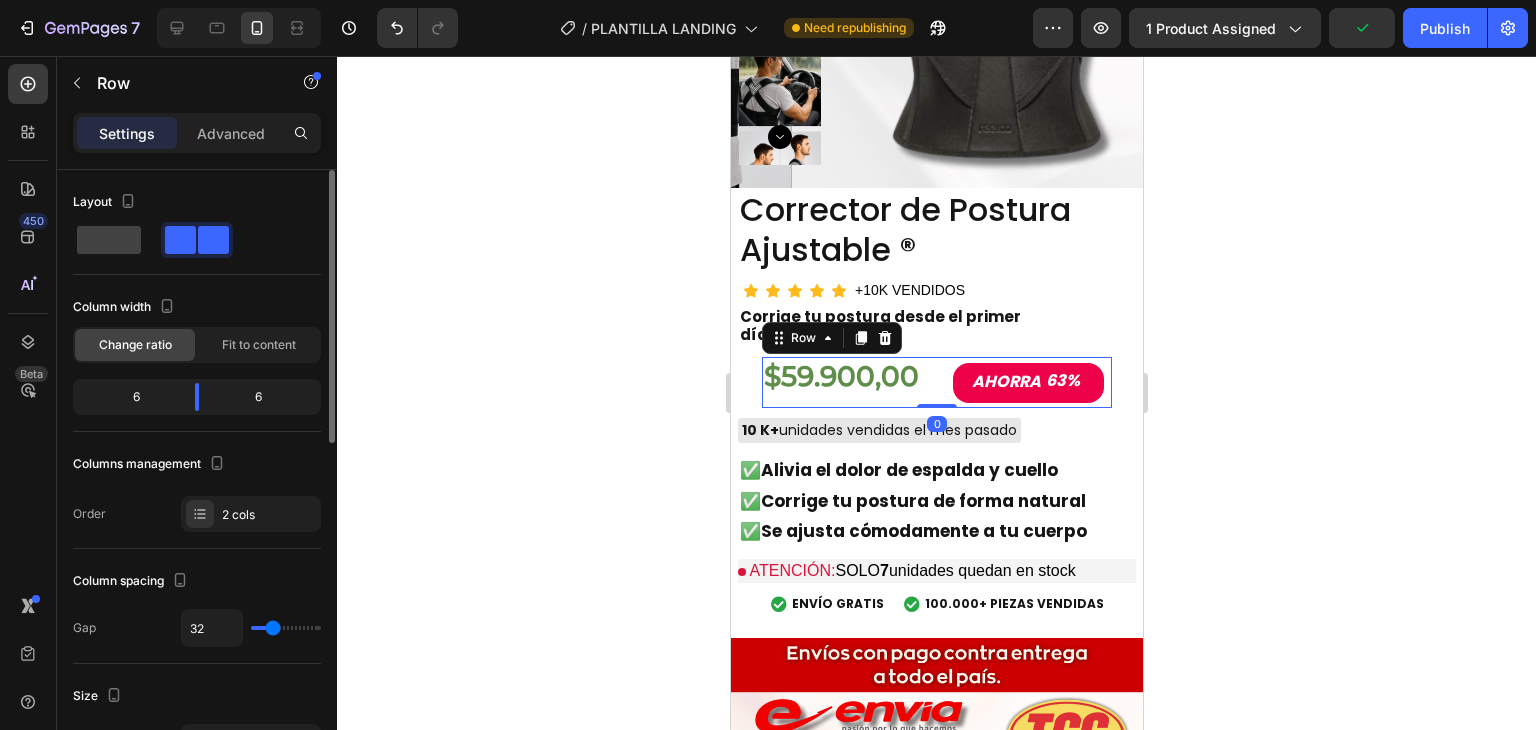 type on "34" 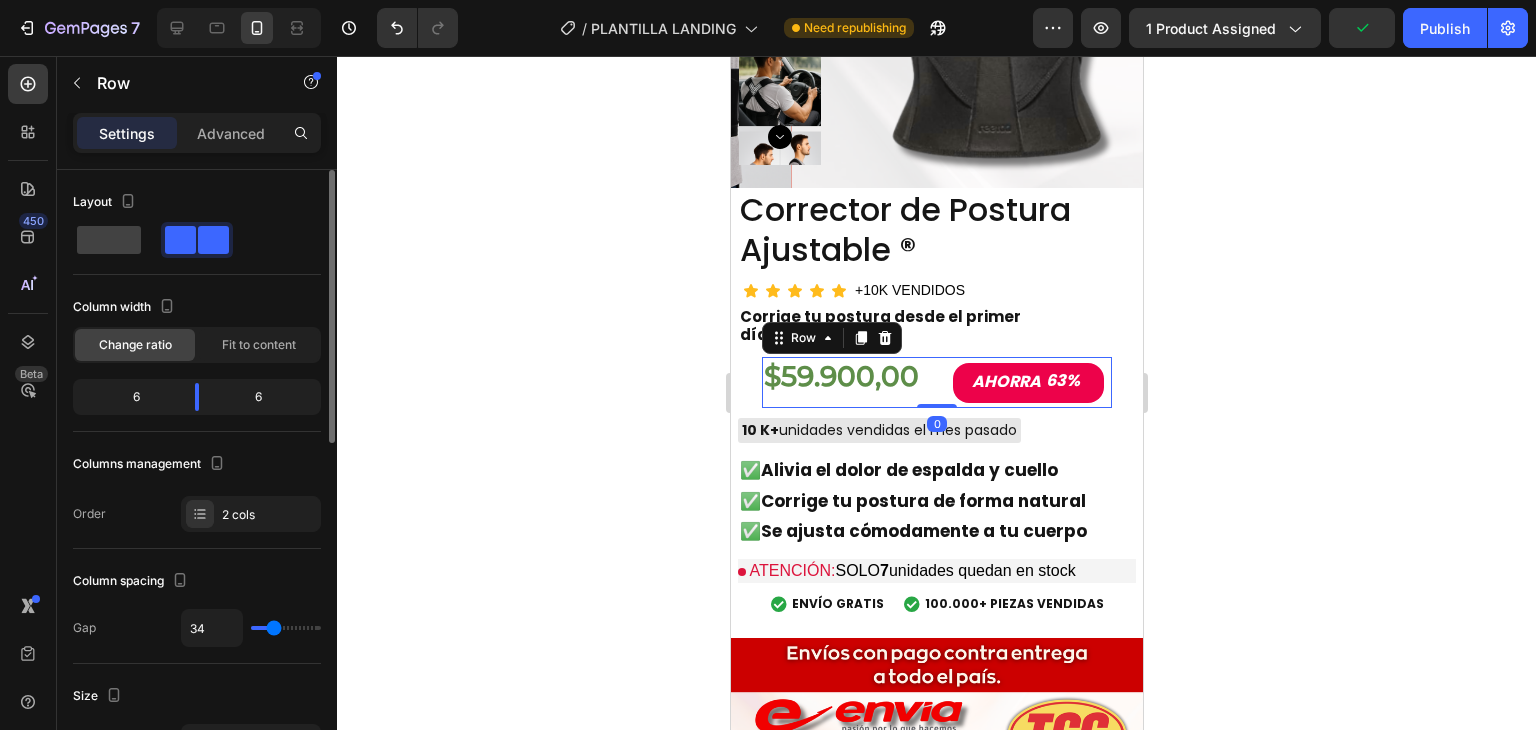 type on "38" 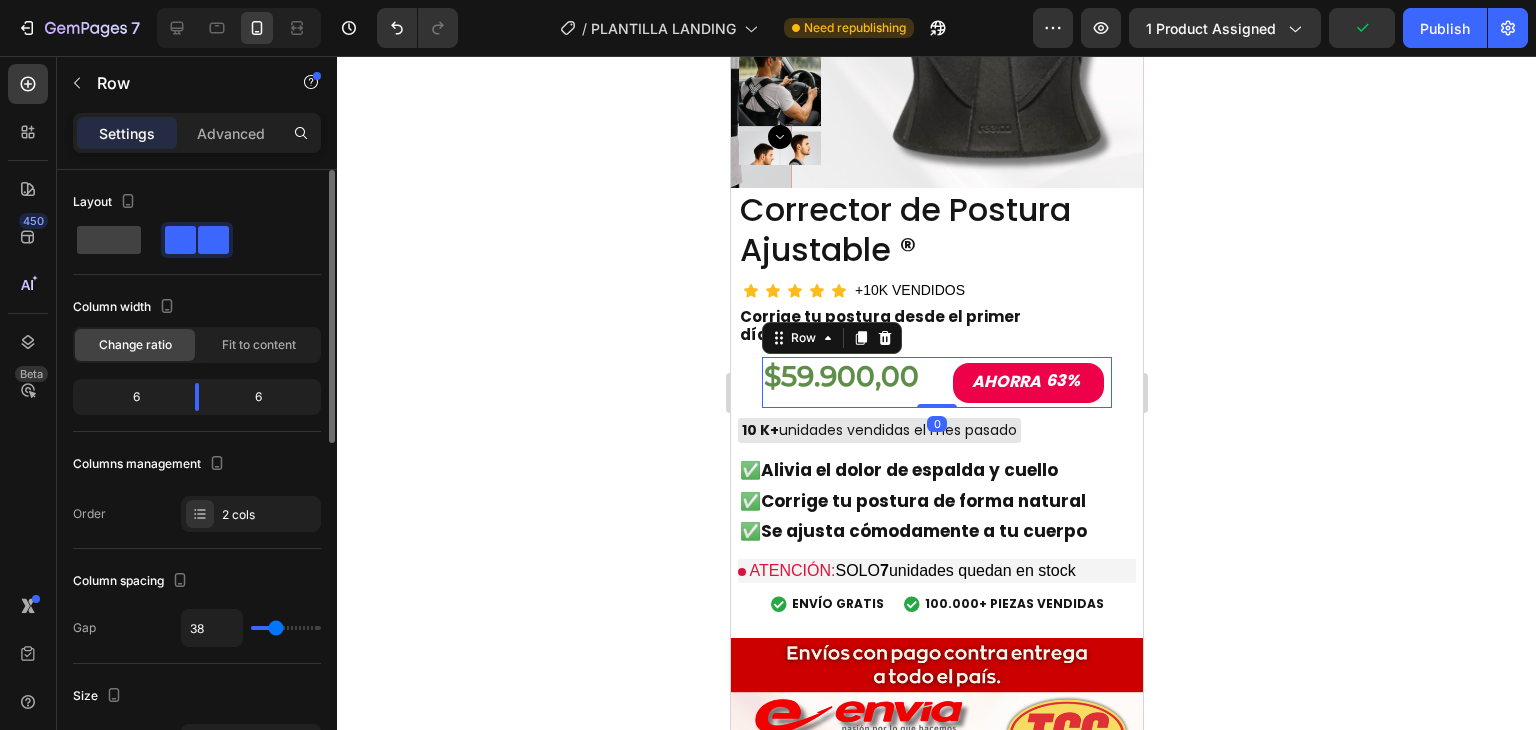 type on "40" 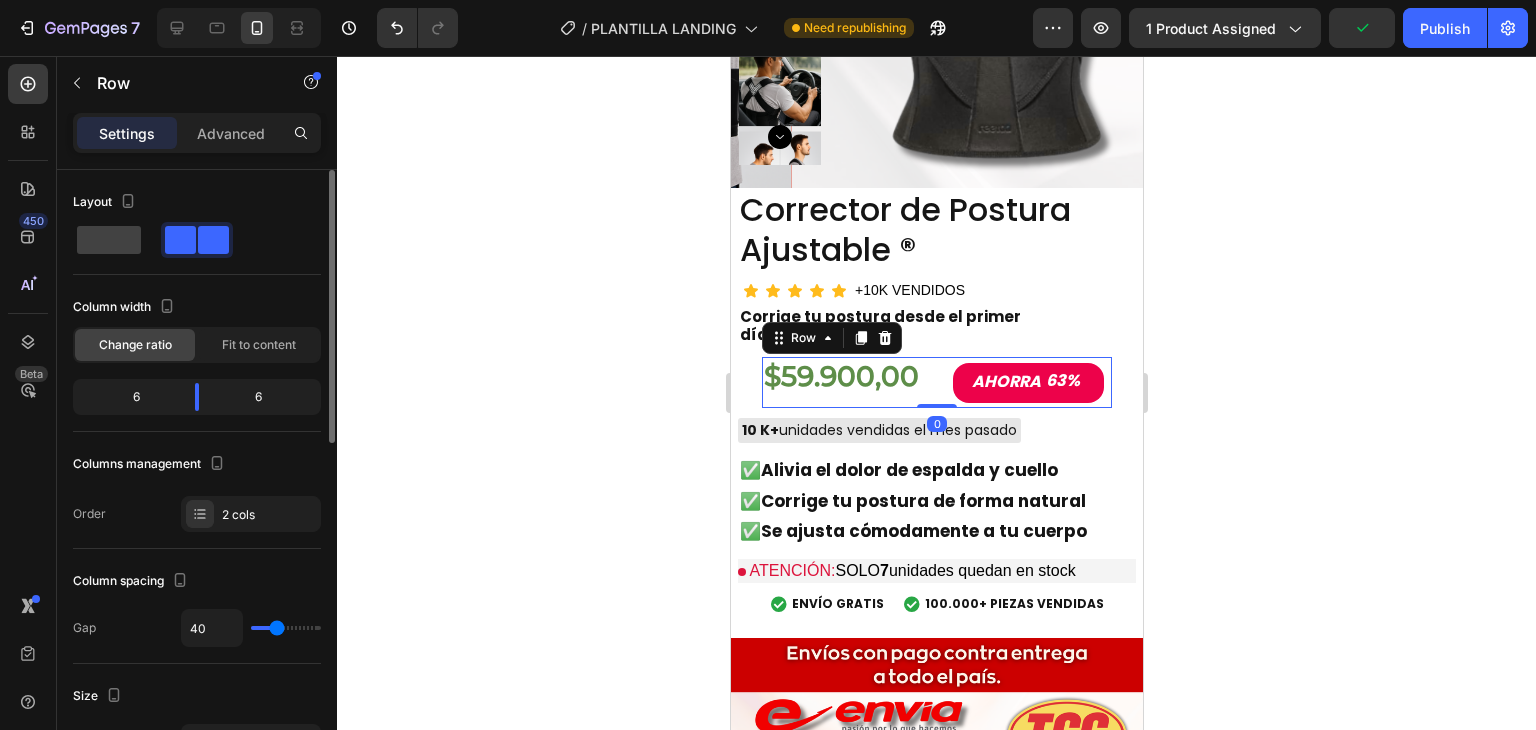 type on "43" 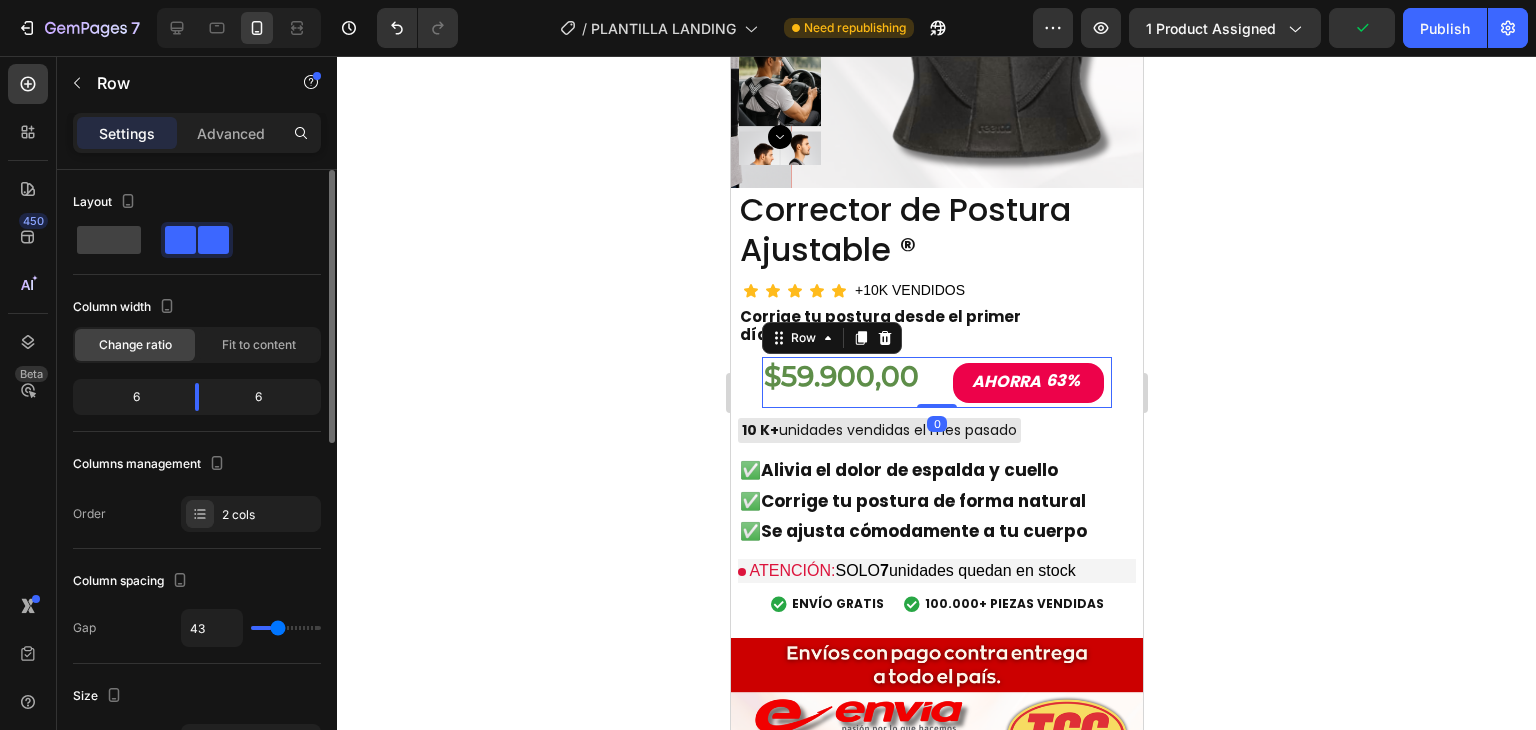 type on "45" 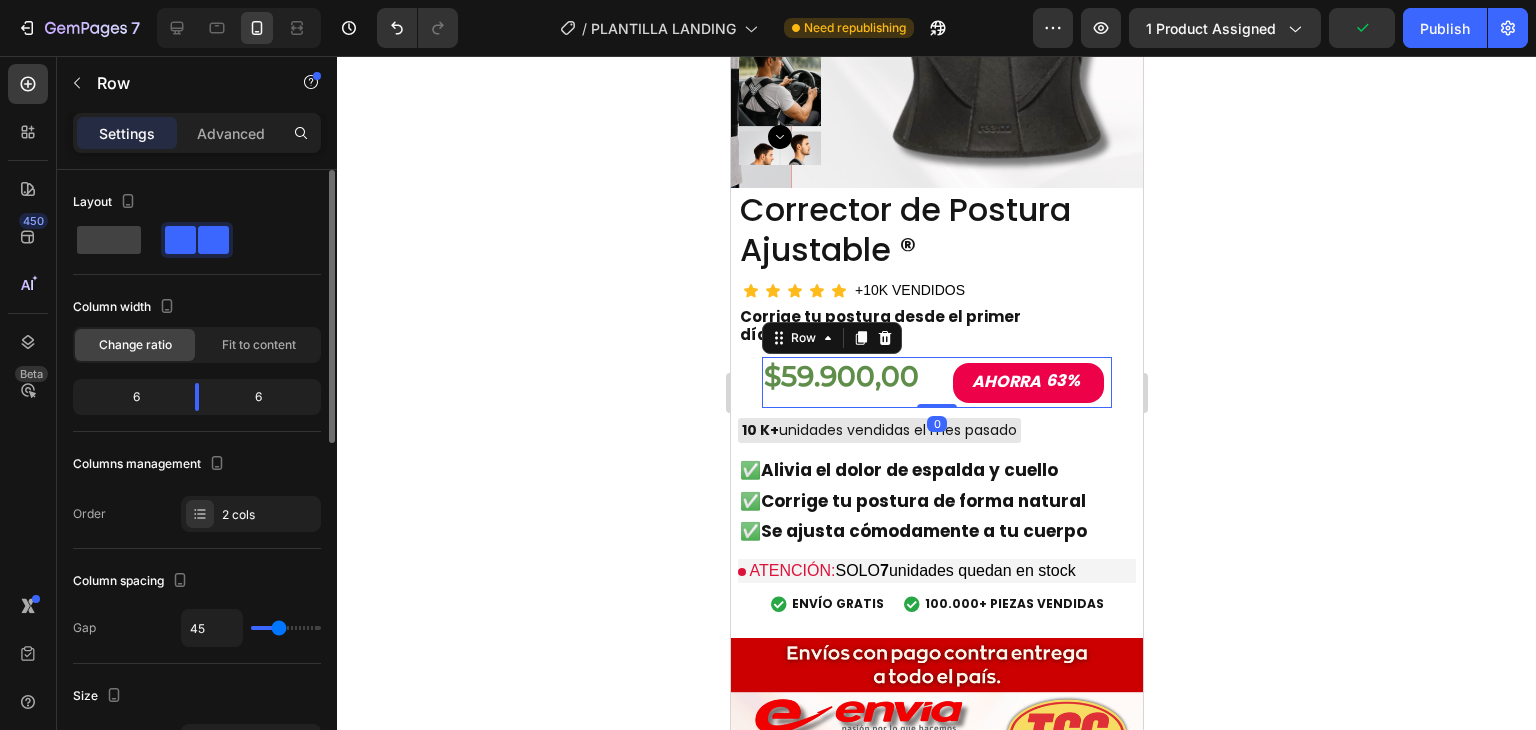 type on "50" 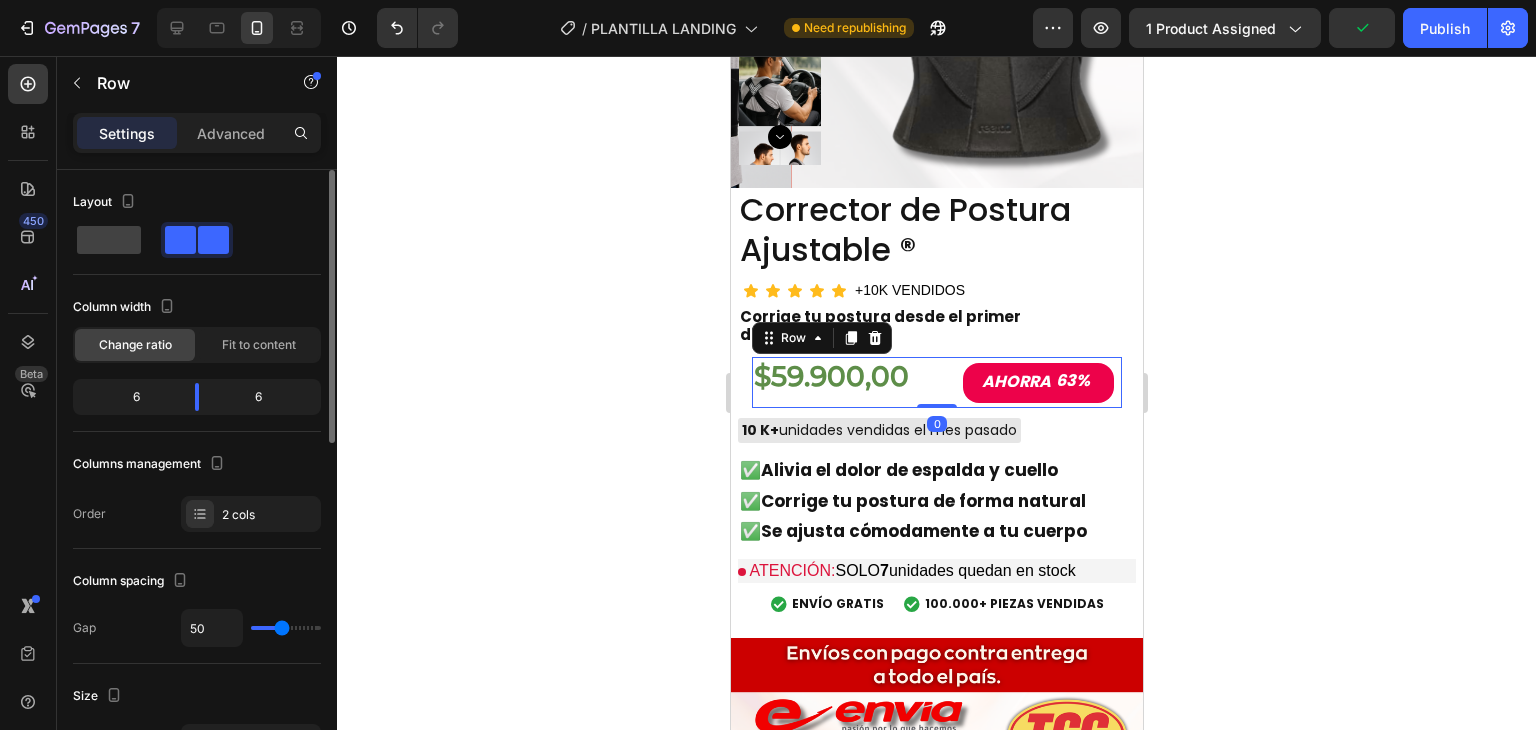 type on "52" 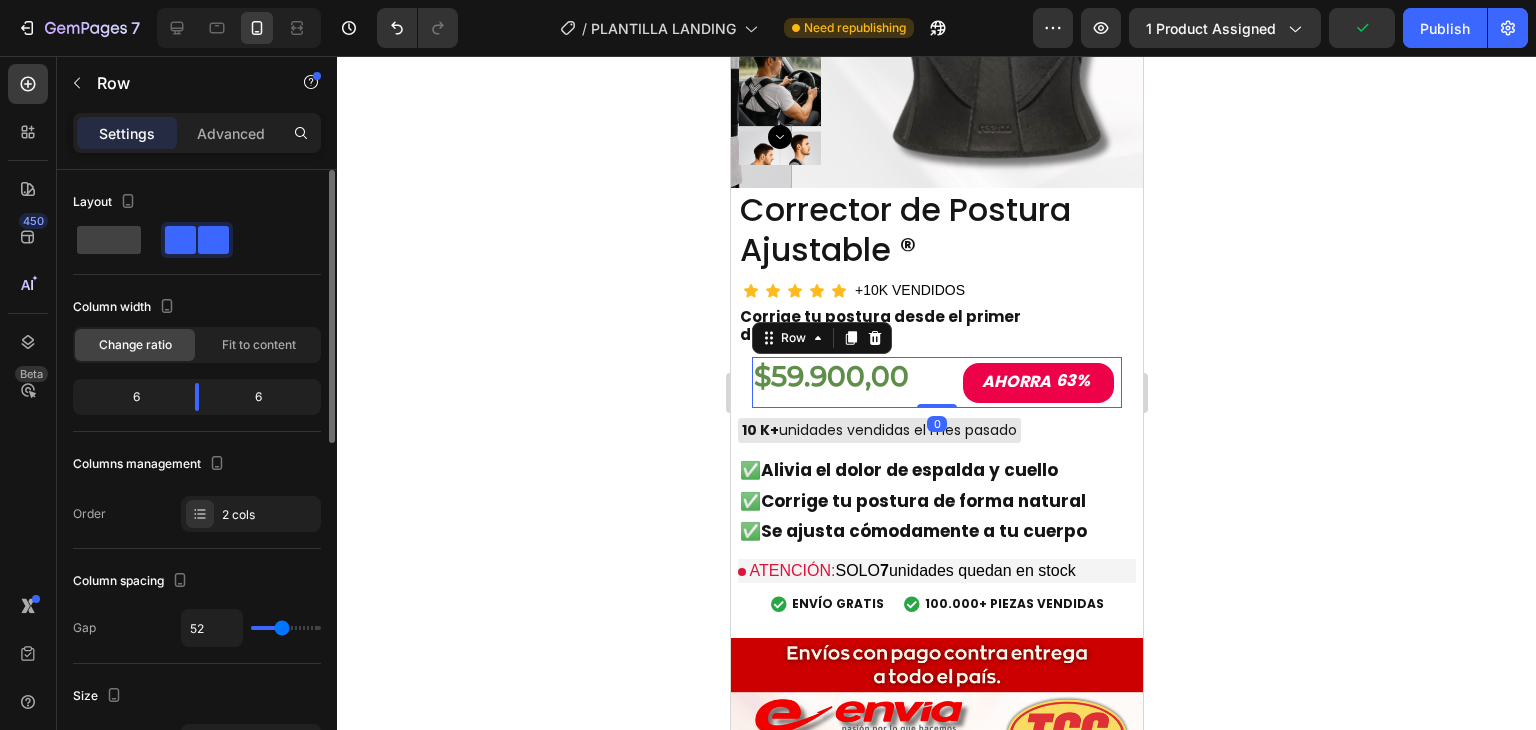 type on "56" 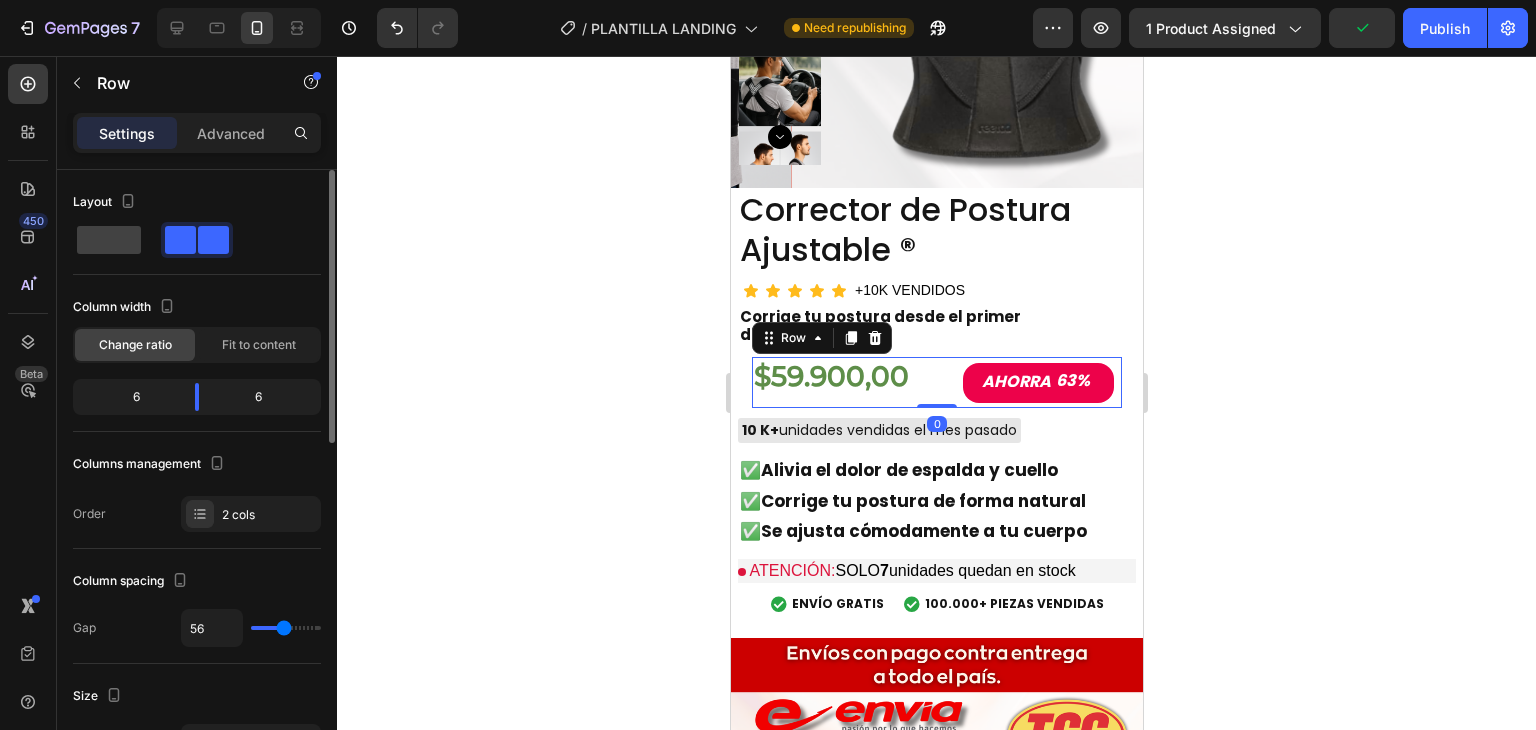 type on "57" 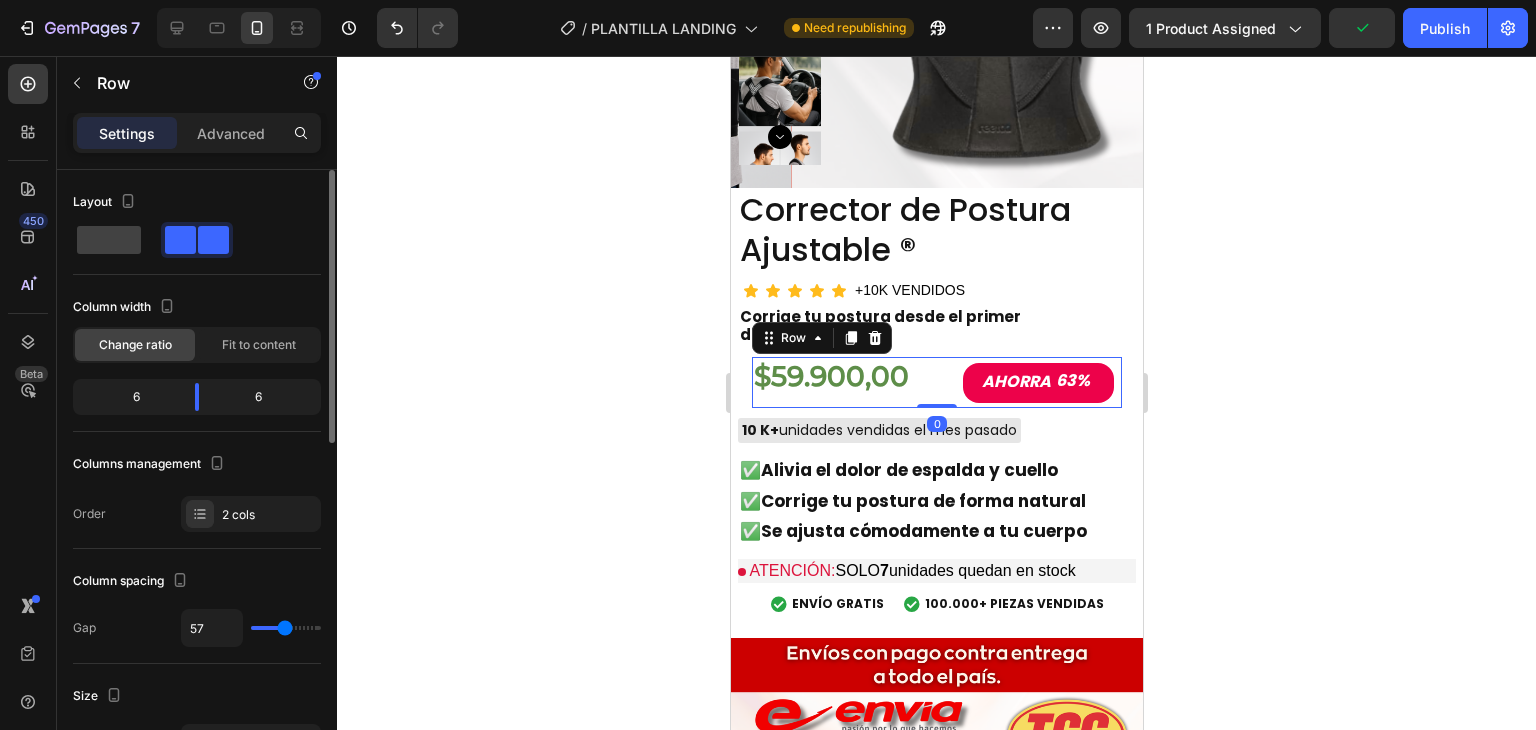 type on "61" 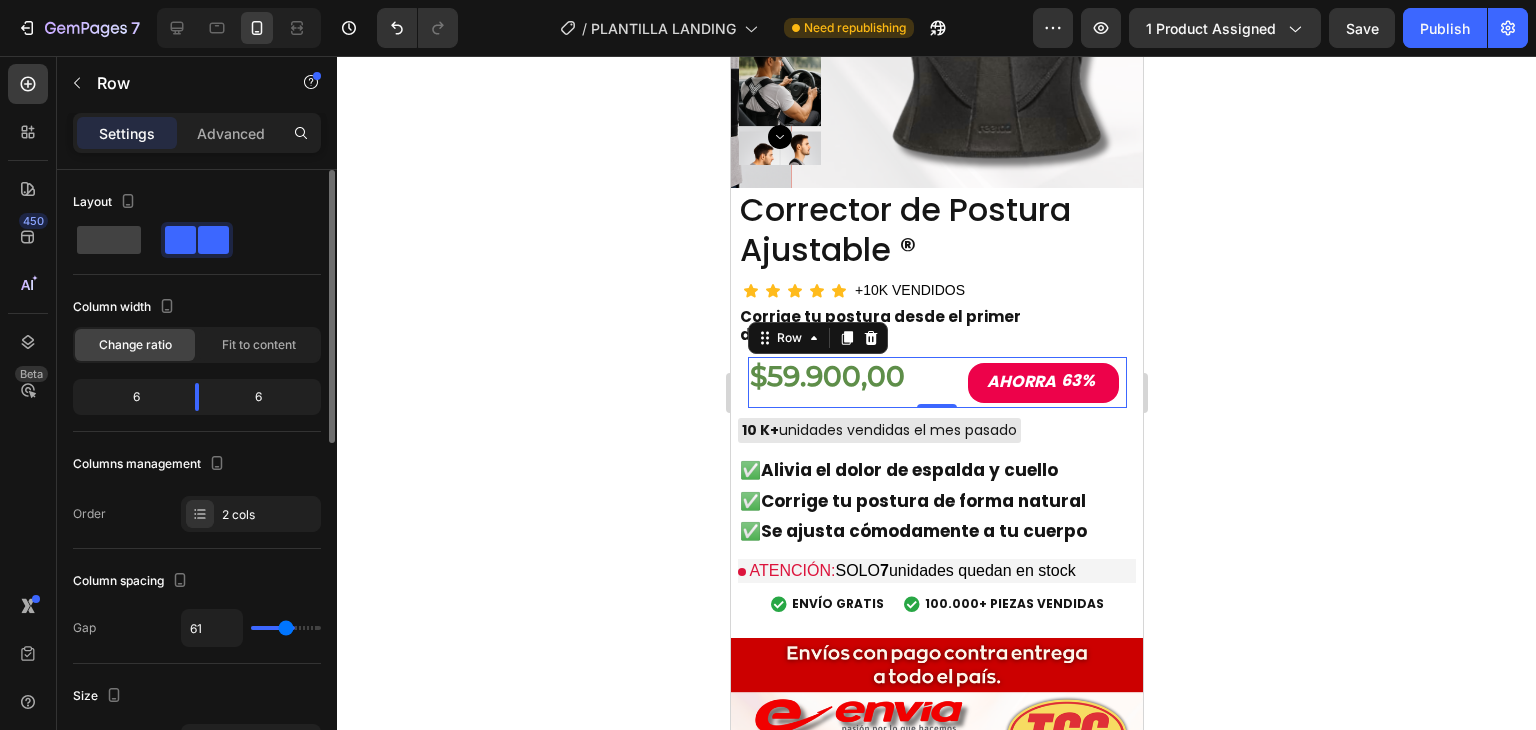 type on "73" 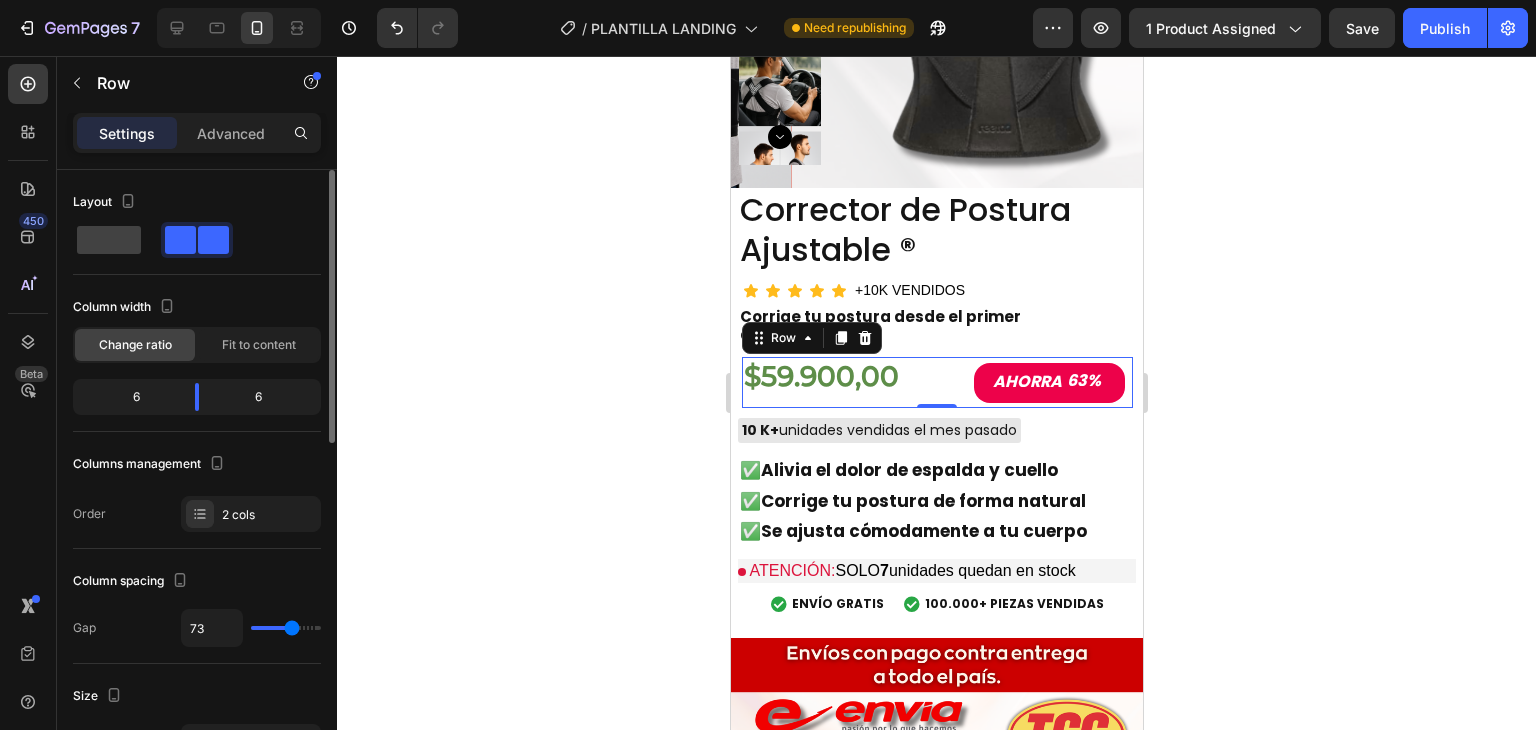 type on "75" 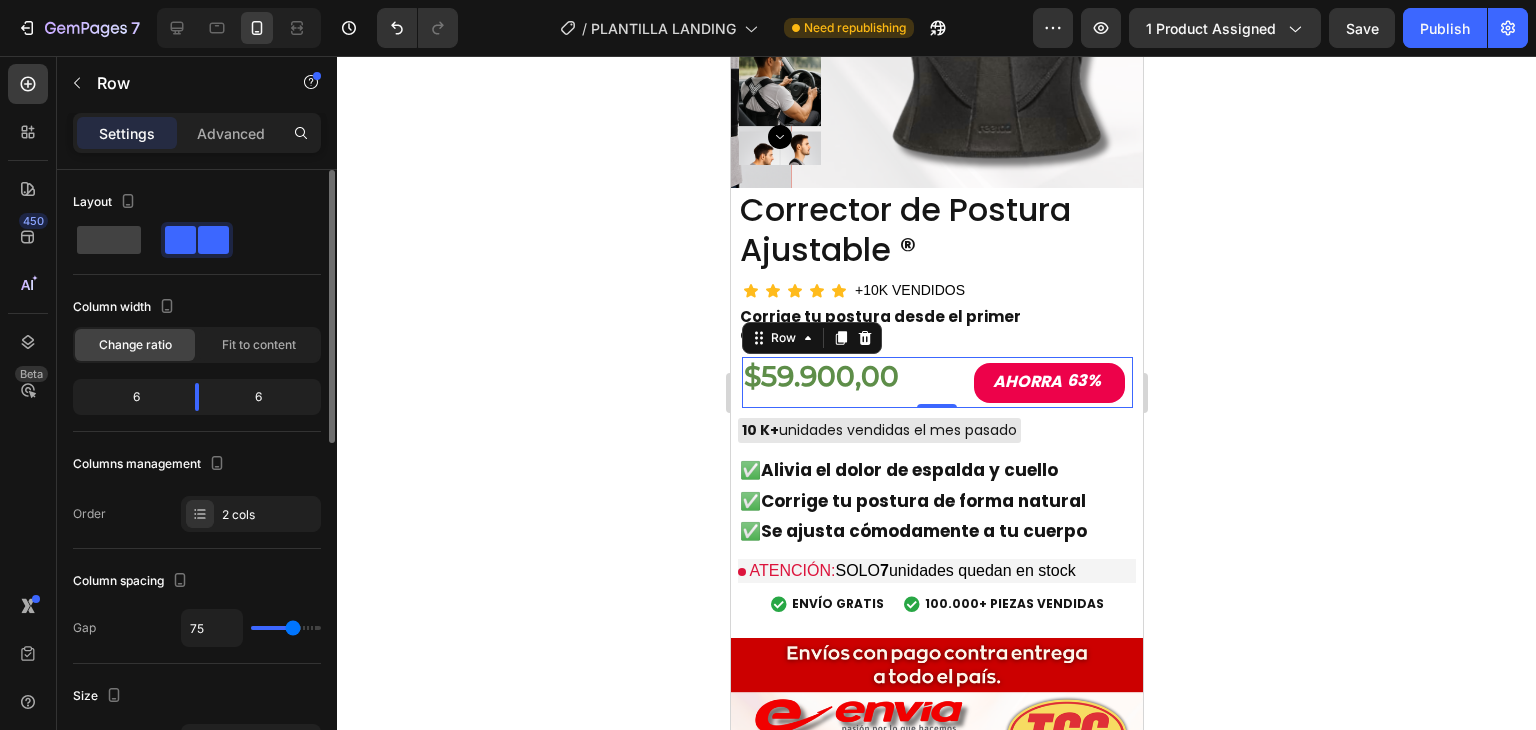 type on "79" 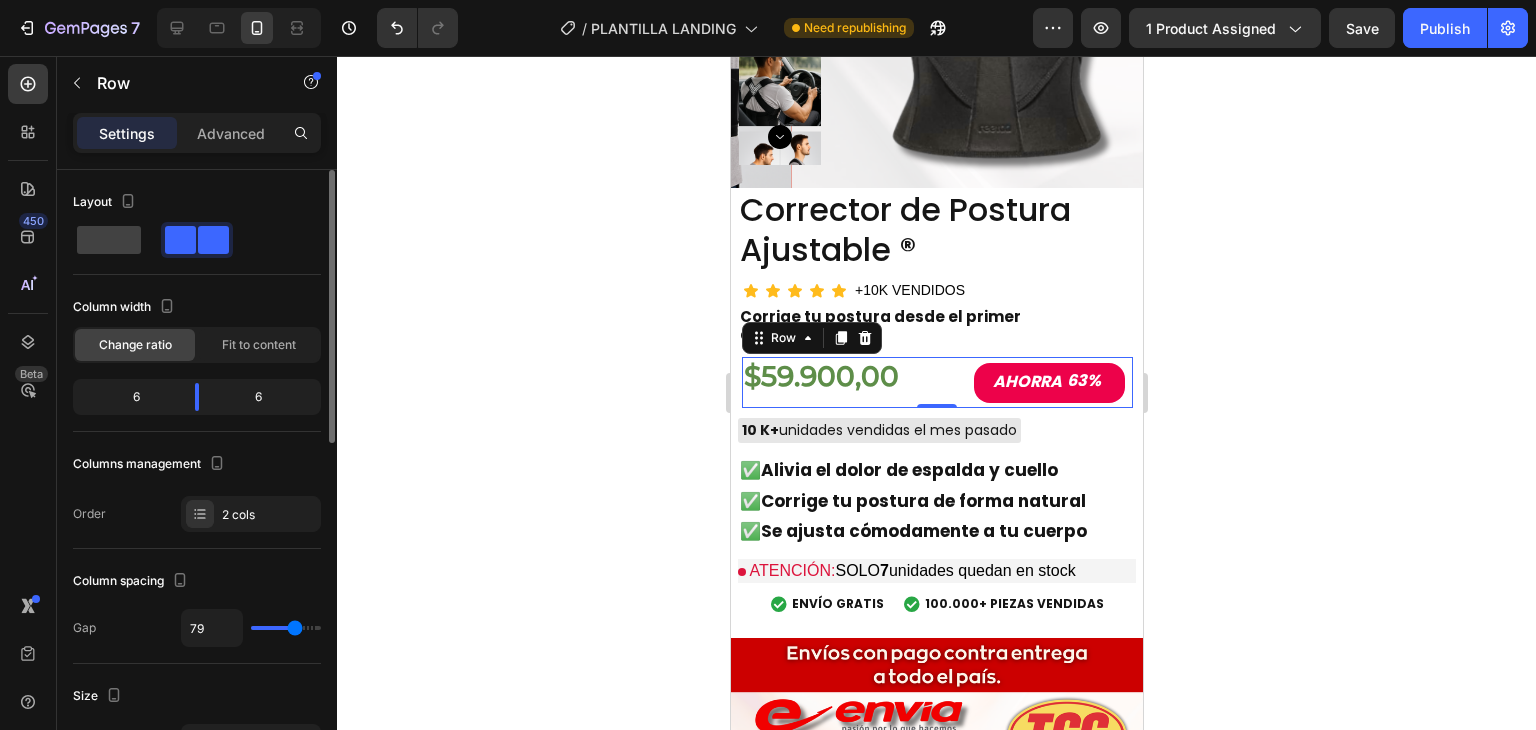 type on "82" 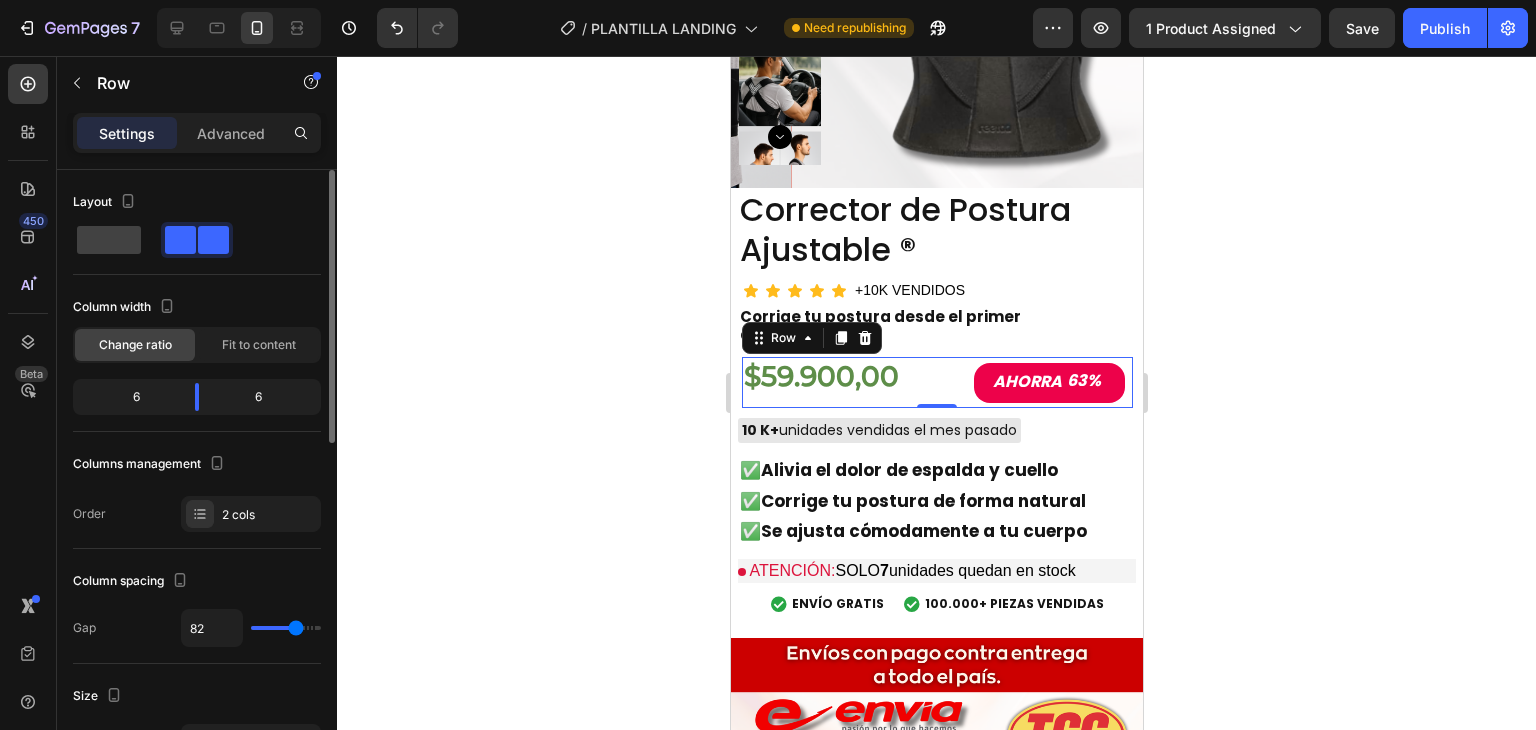 type on "86" 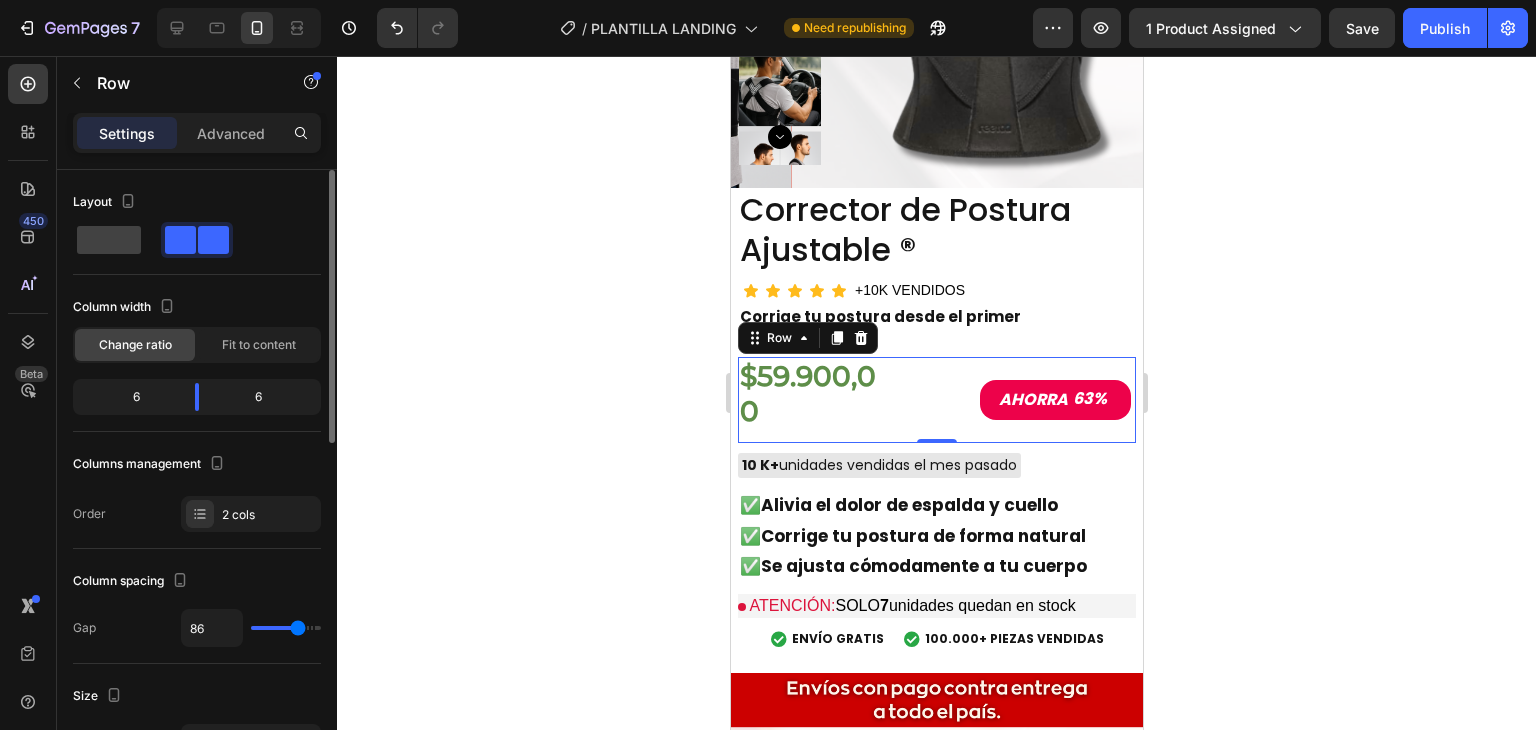 type on "80" 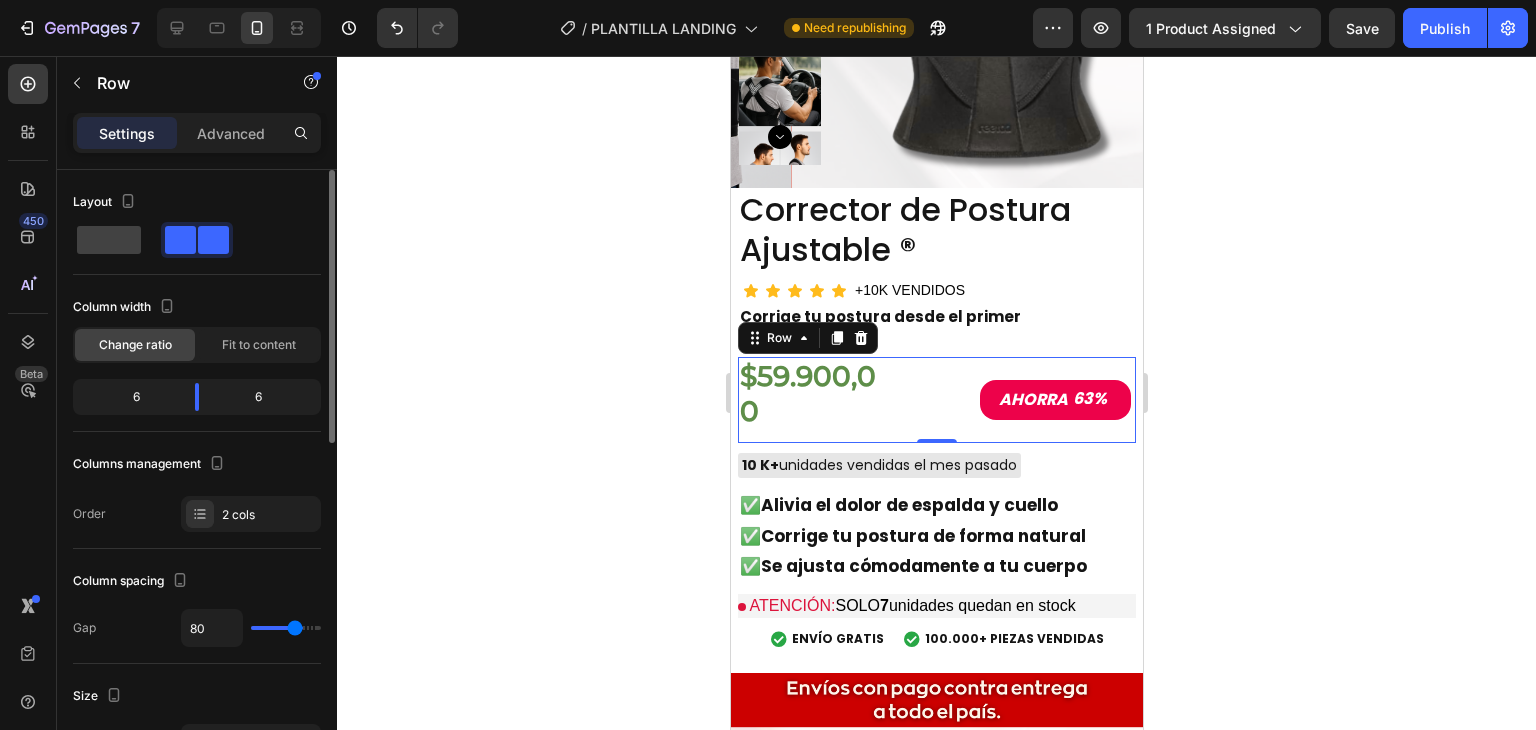 type on "72" 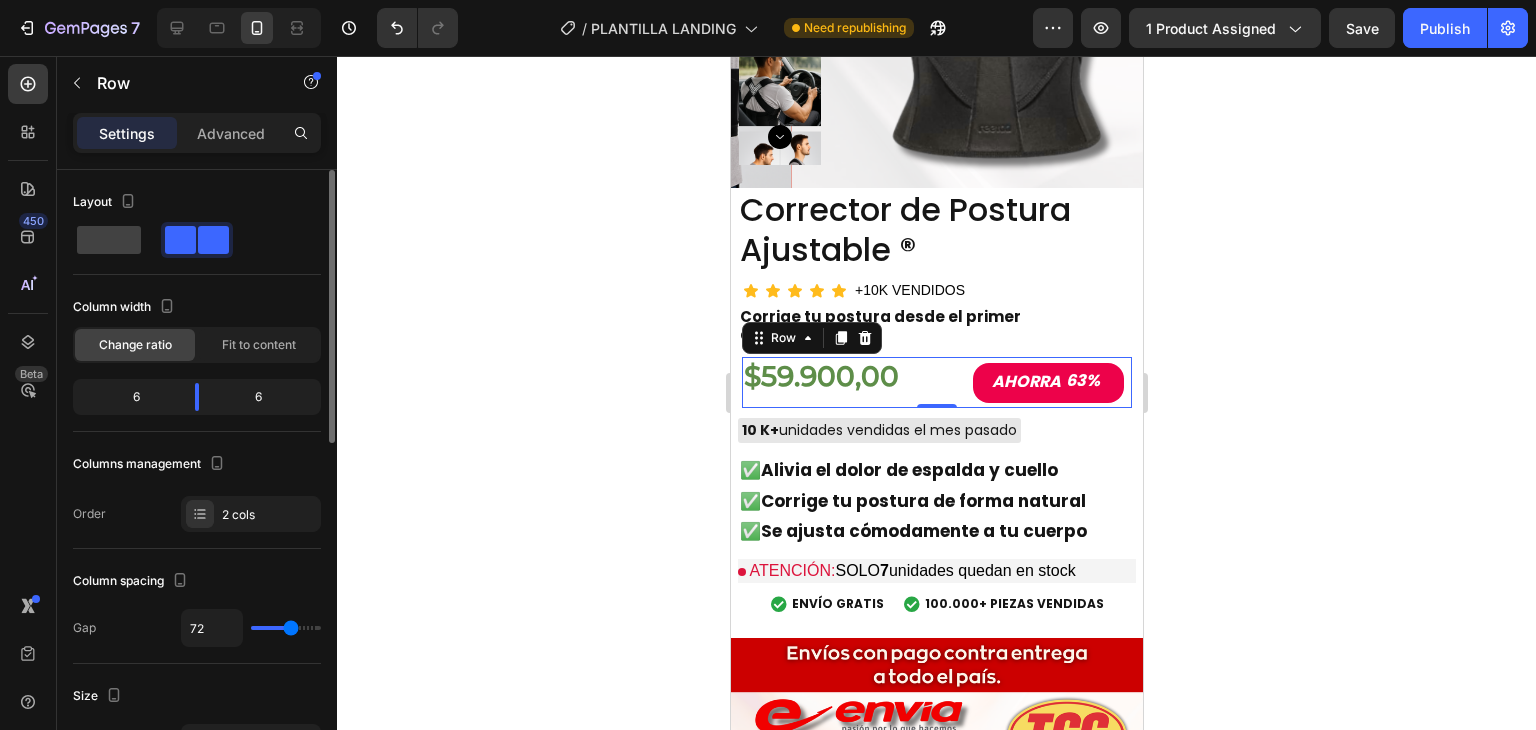 type on "70" 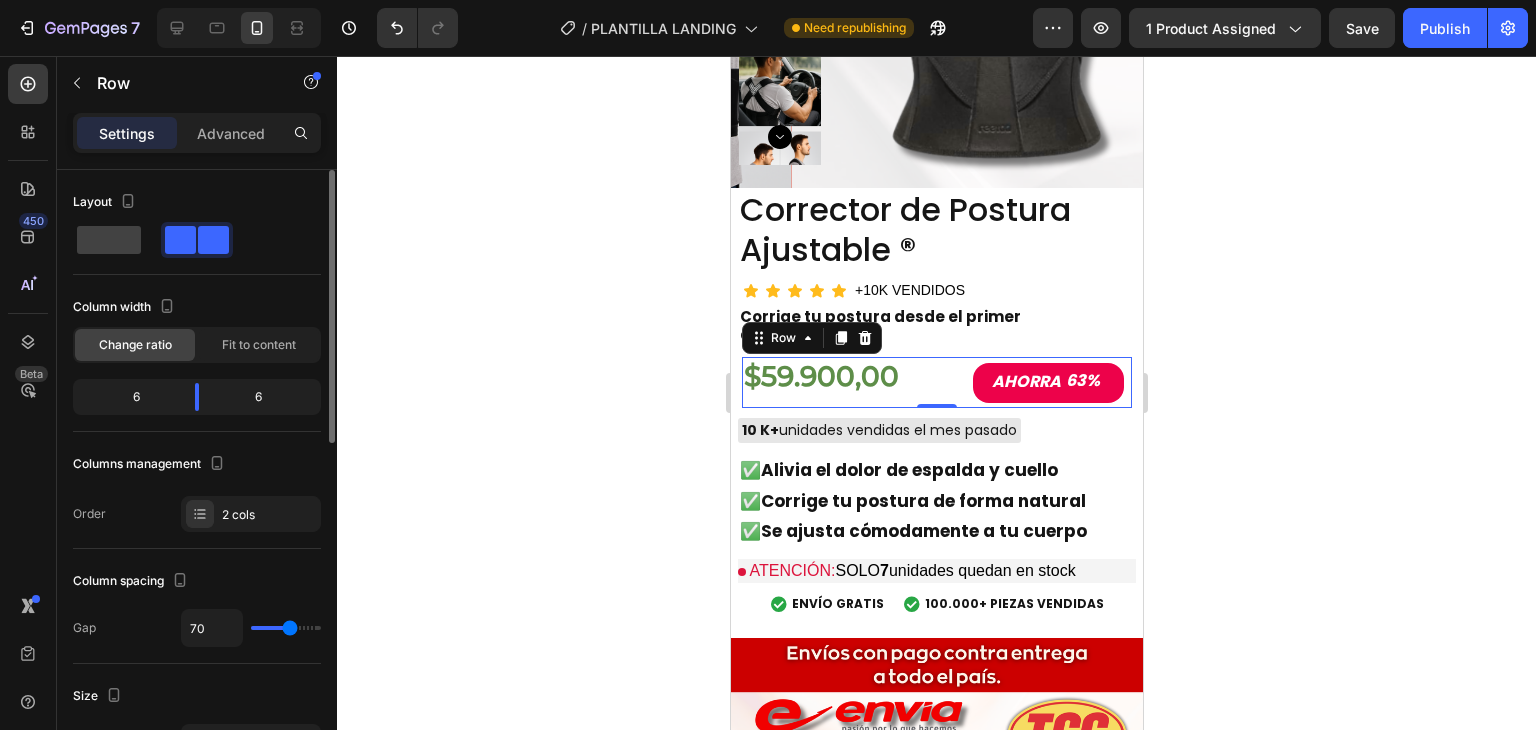 type on "68" 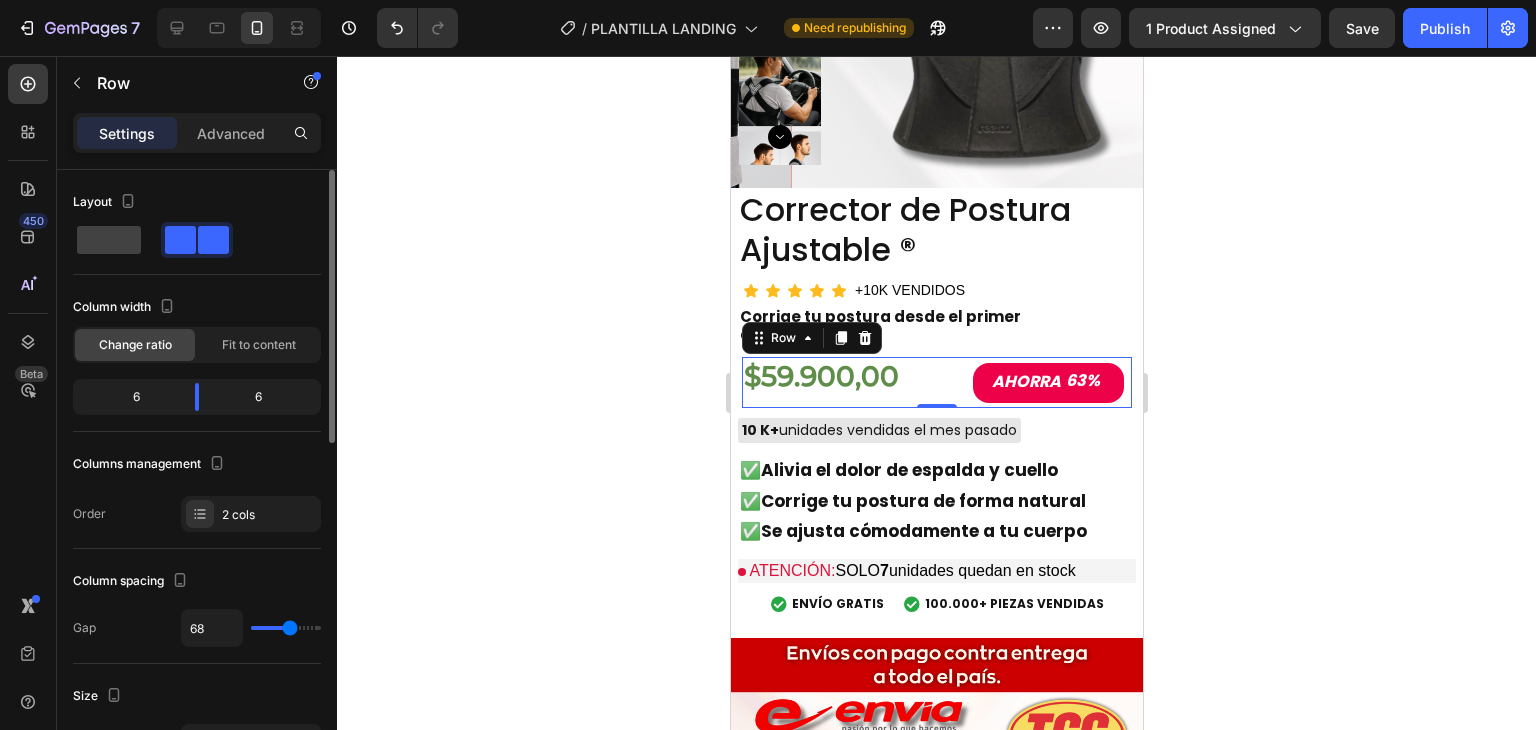 type on "63" 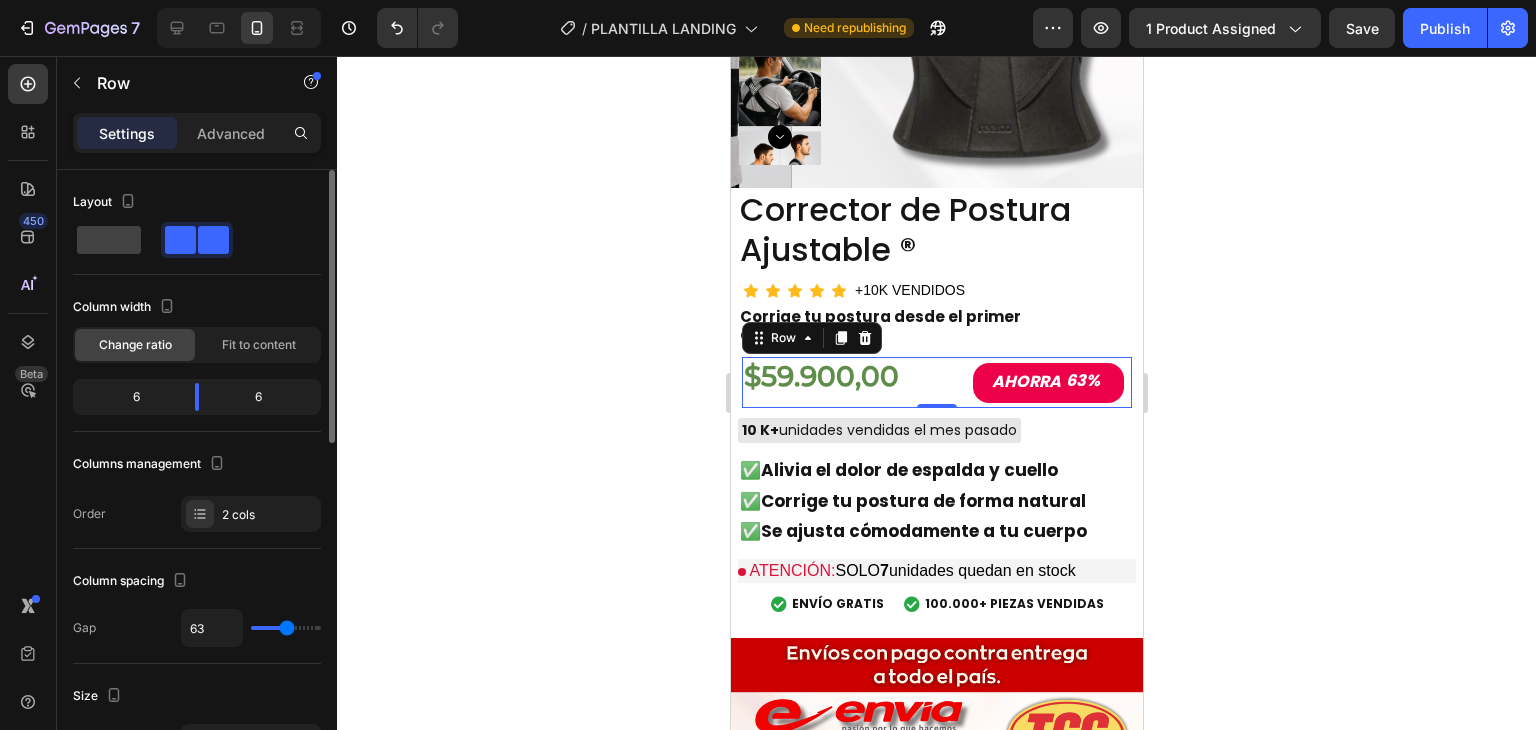 type on "59" 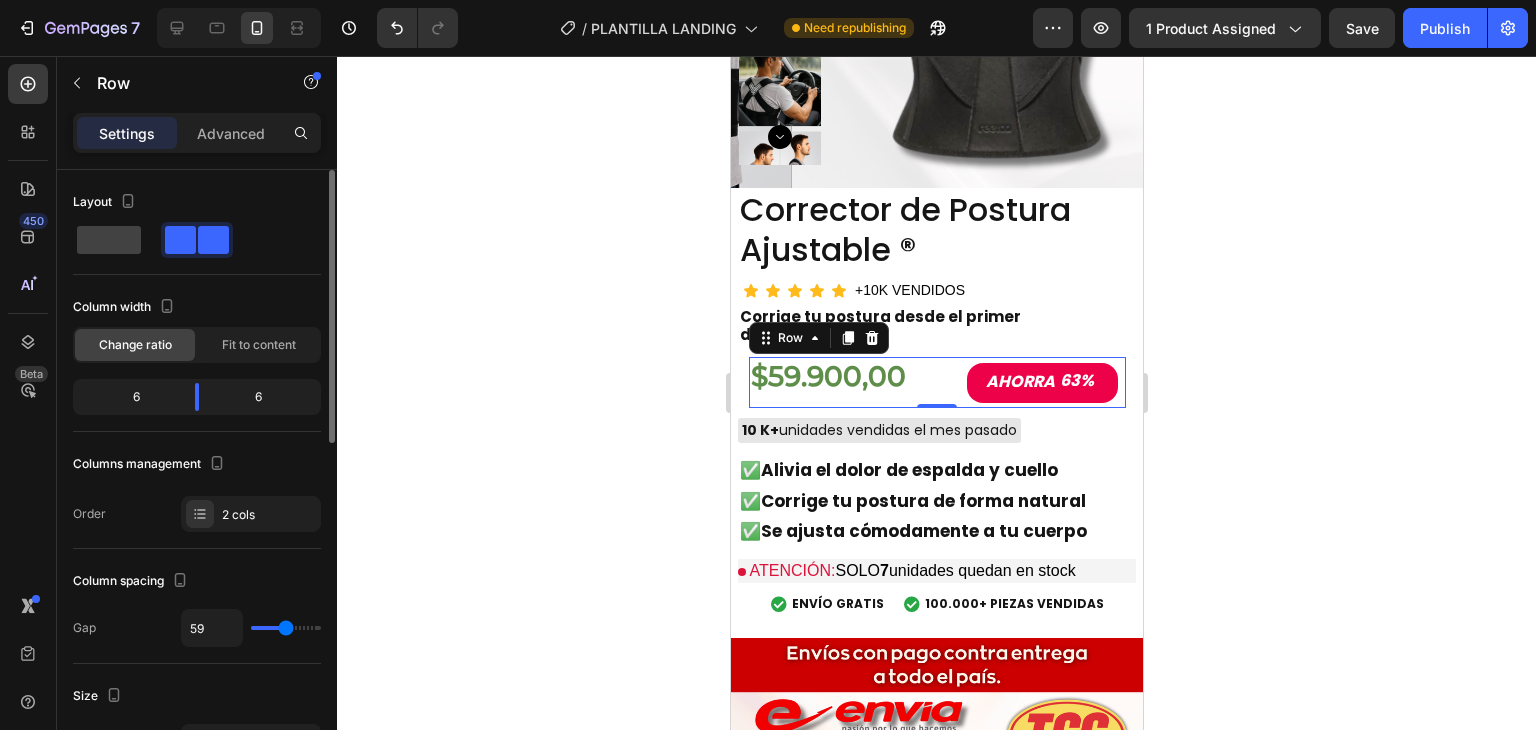 type on "47" 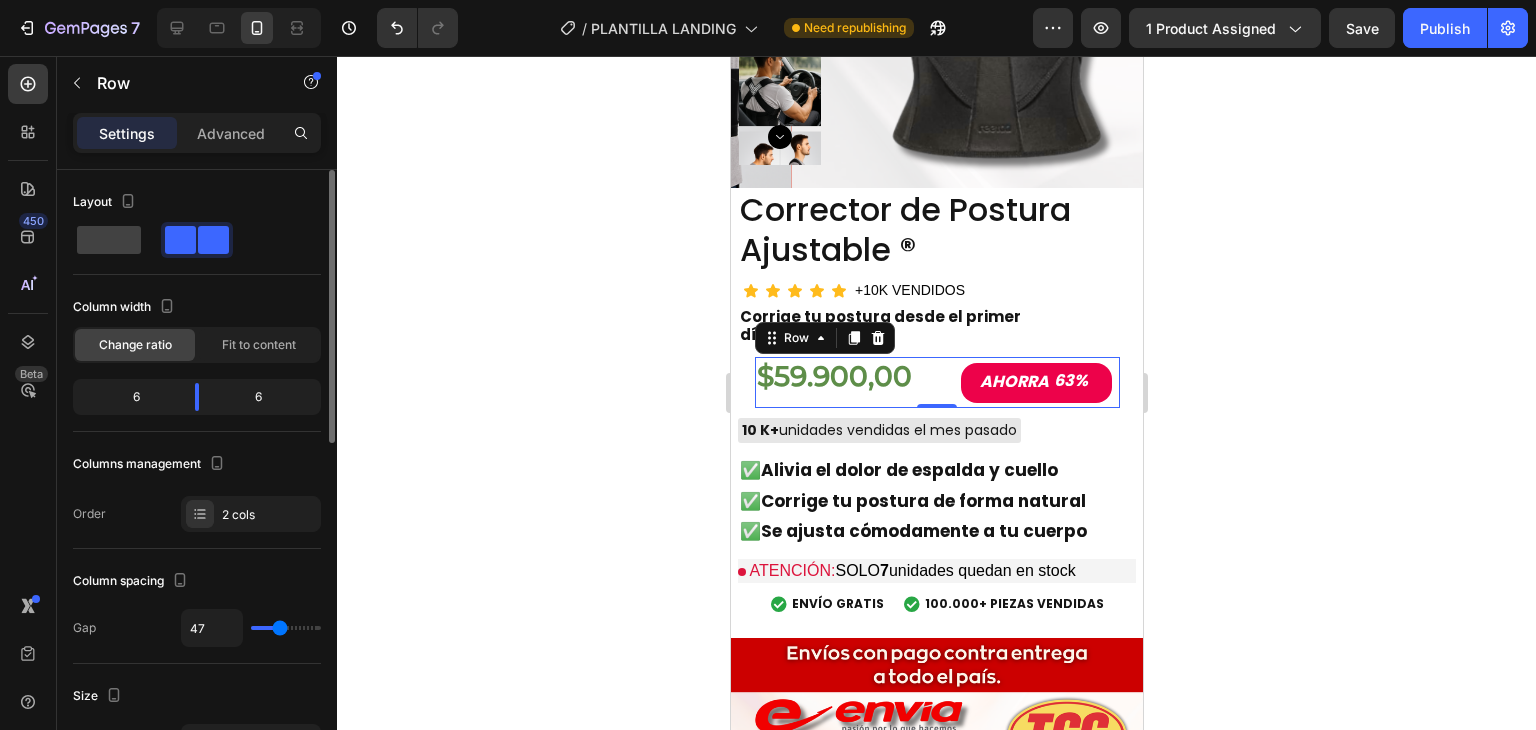 type on "41" 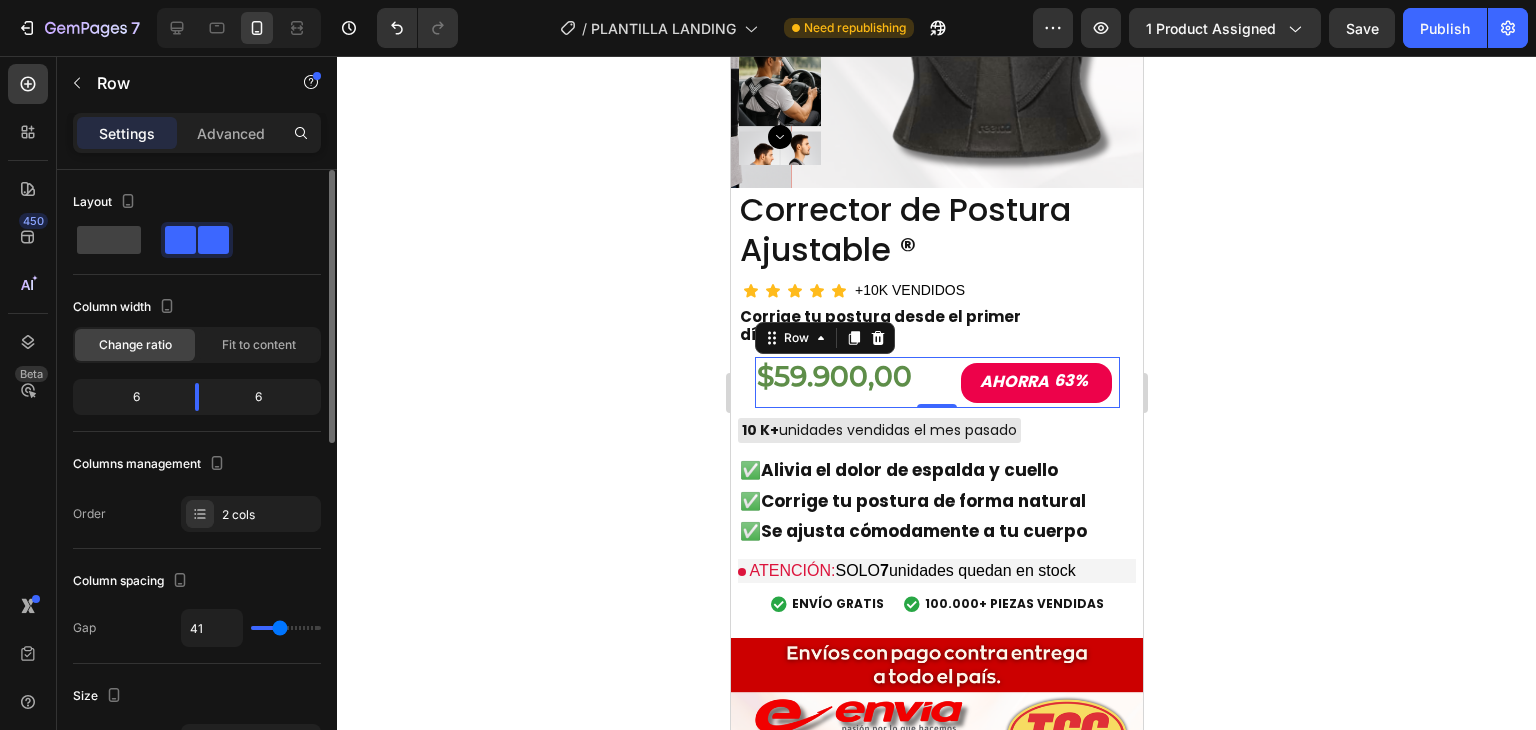 type on "41" 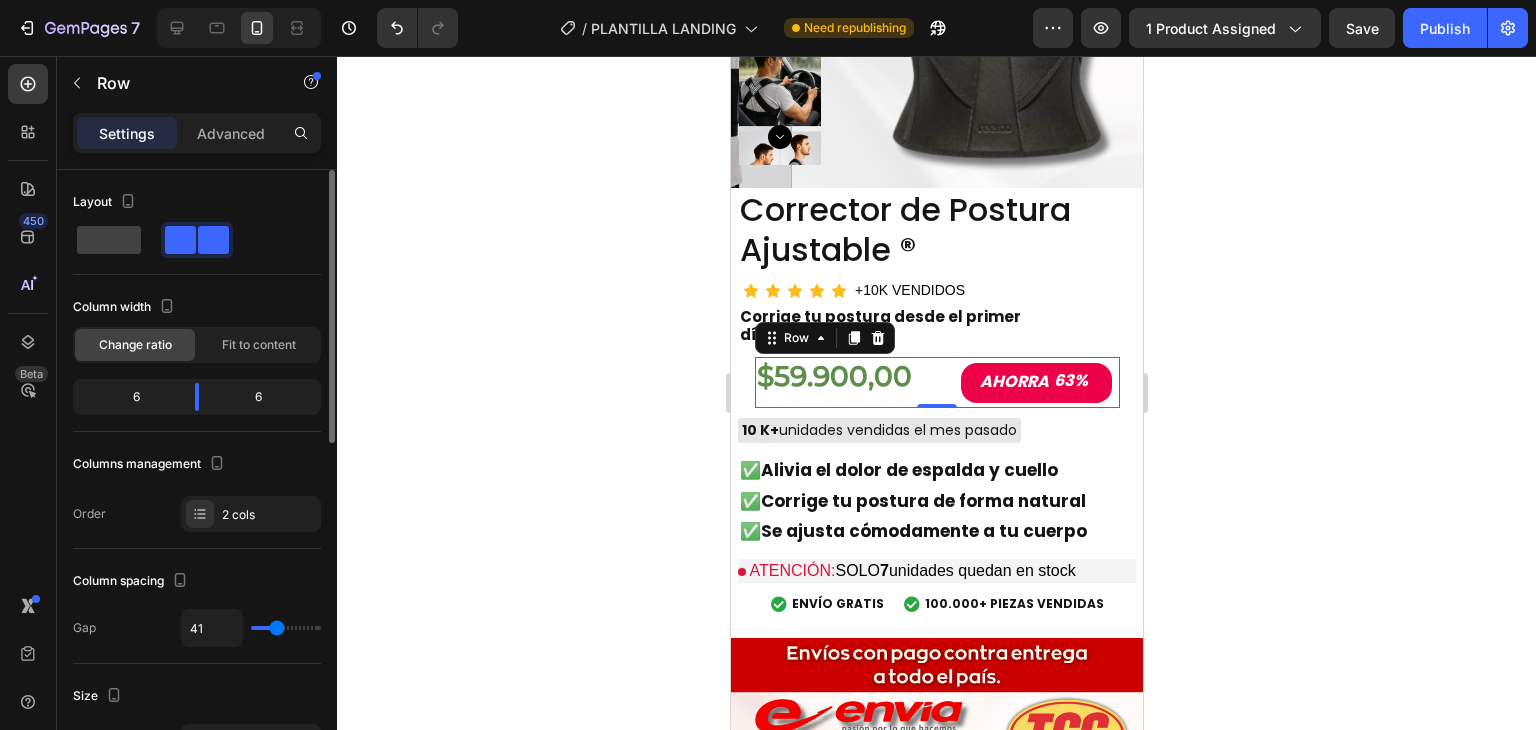 type on "29" 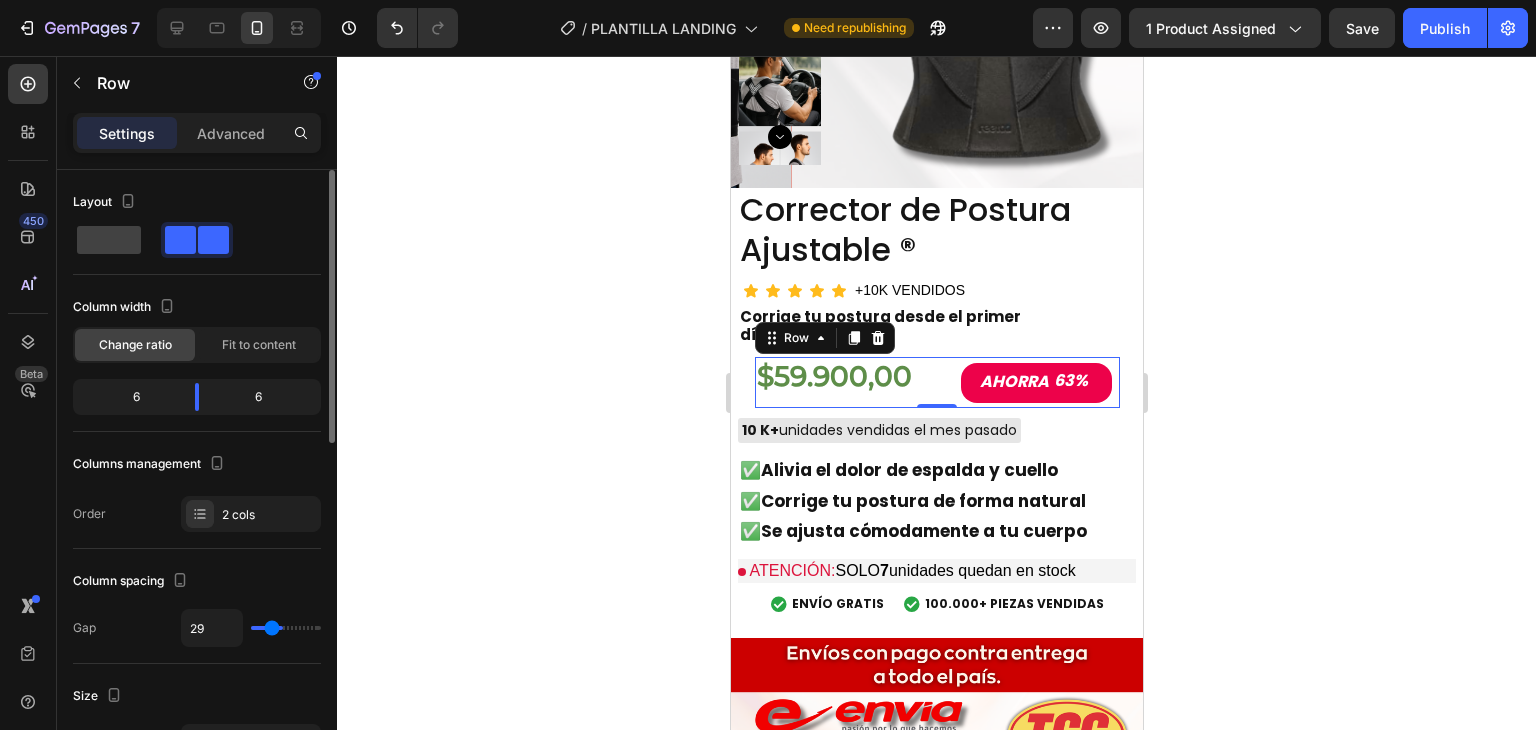 type on "27" 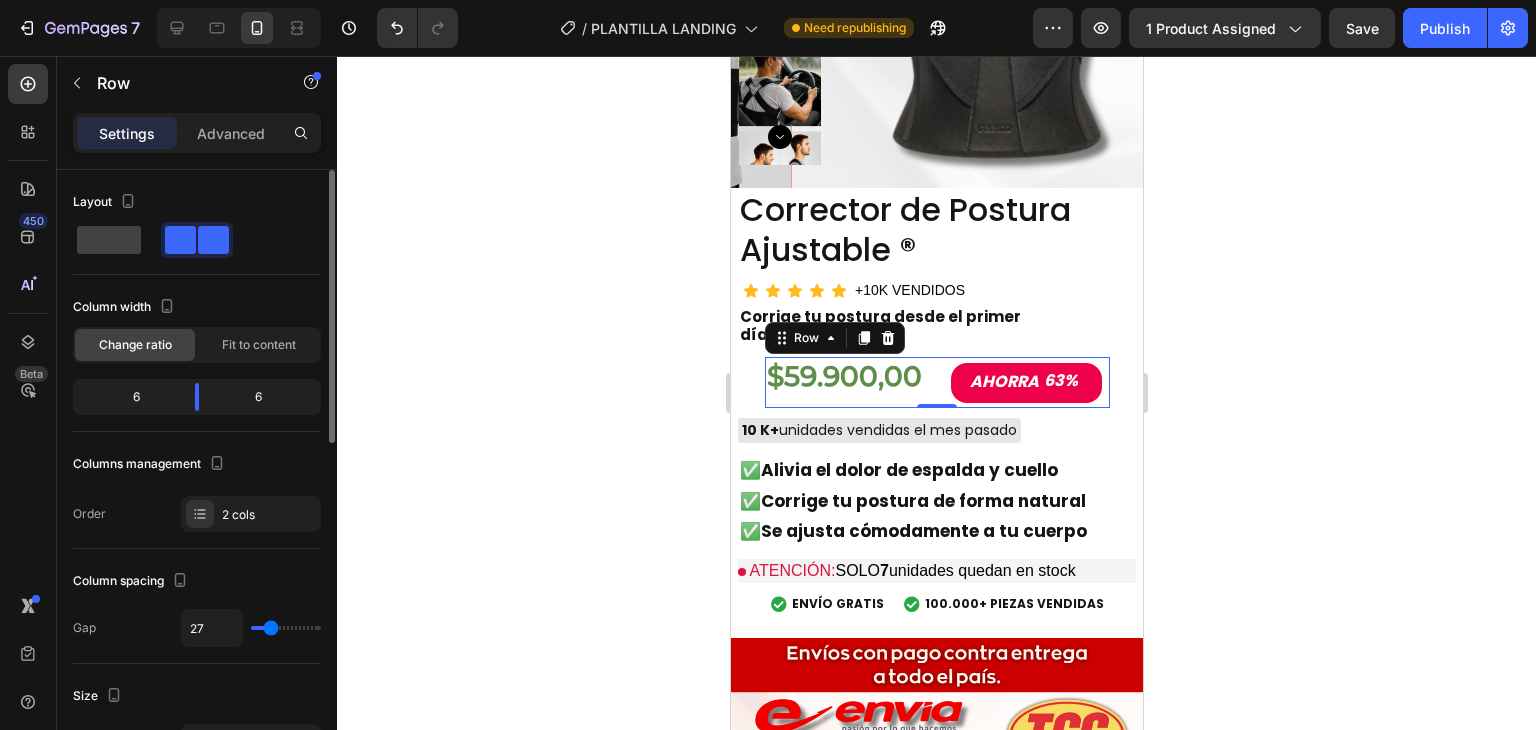 type on "27" 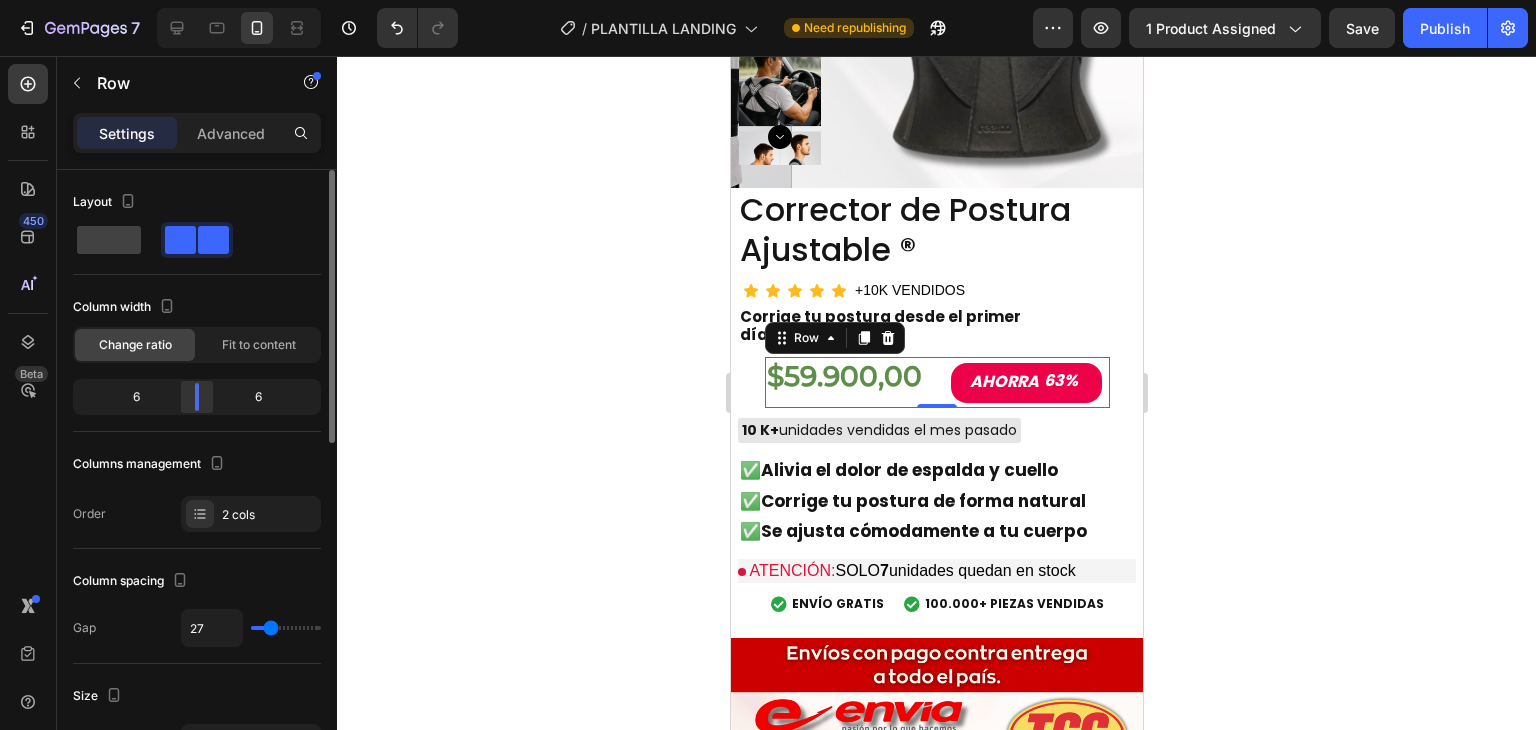 click 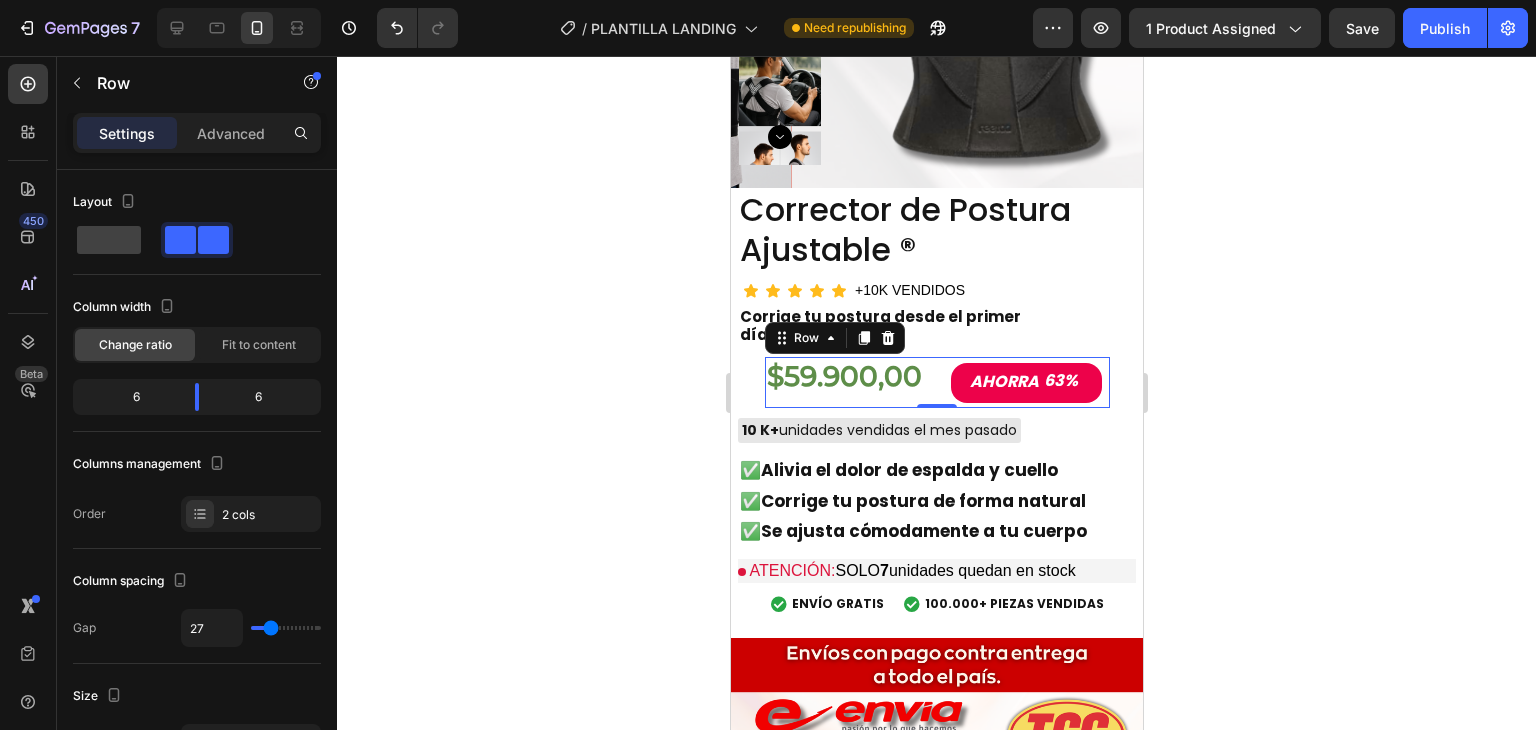 click 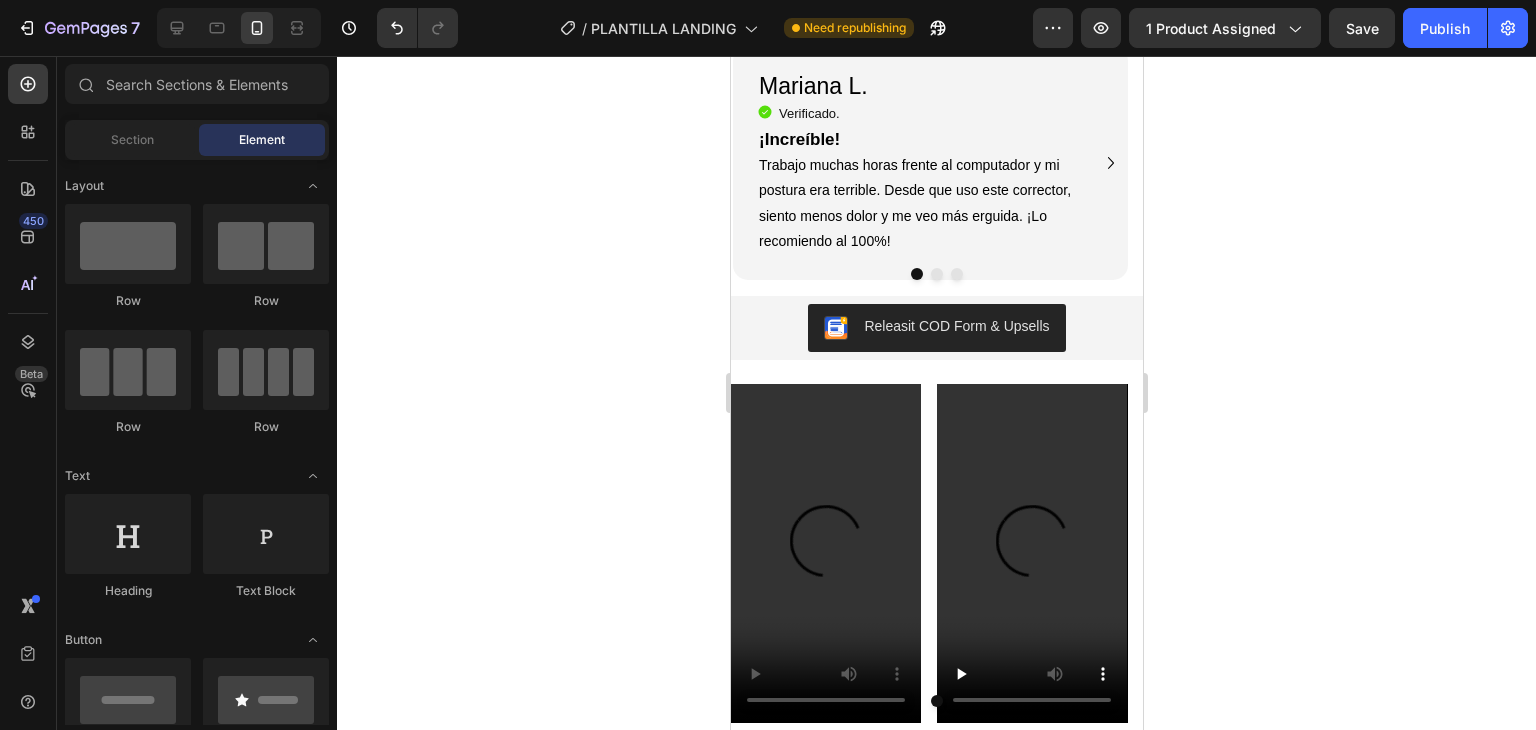 scroll, scrollTop: 2535, scrollLeft: 0, axis: vertical 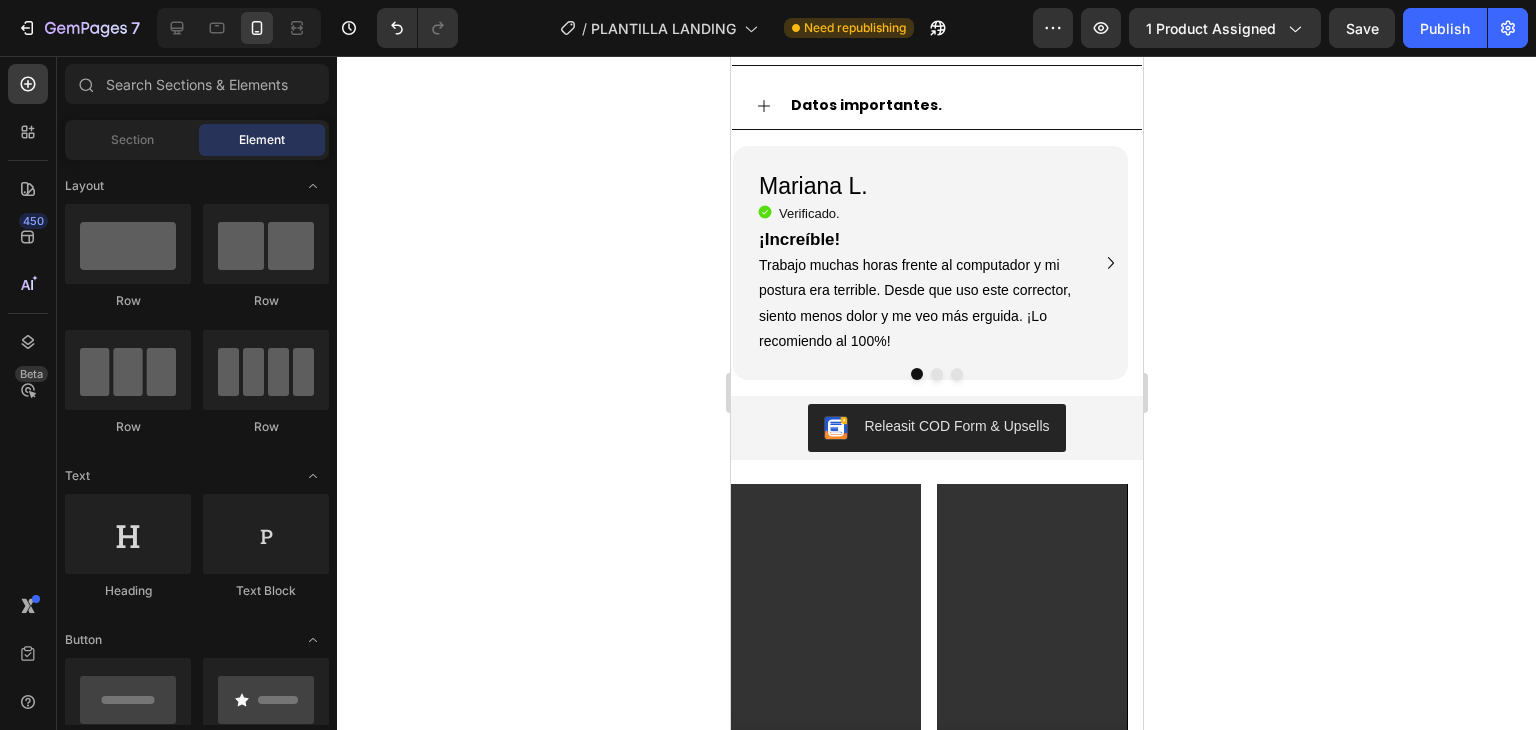 click on "ahorrando 63%" at bounding box center [829, -373] 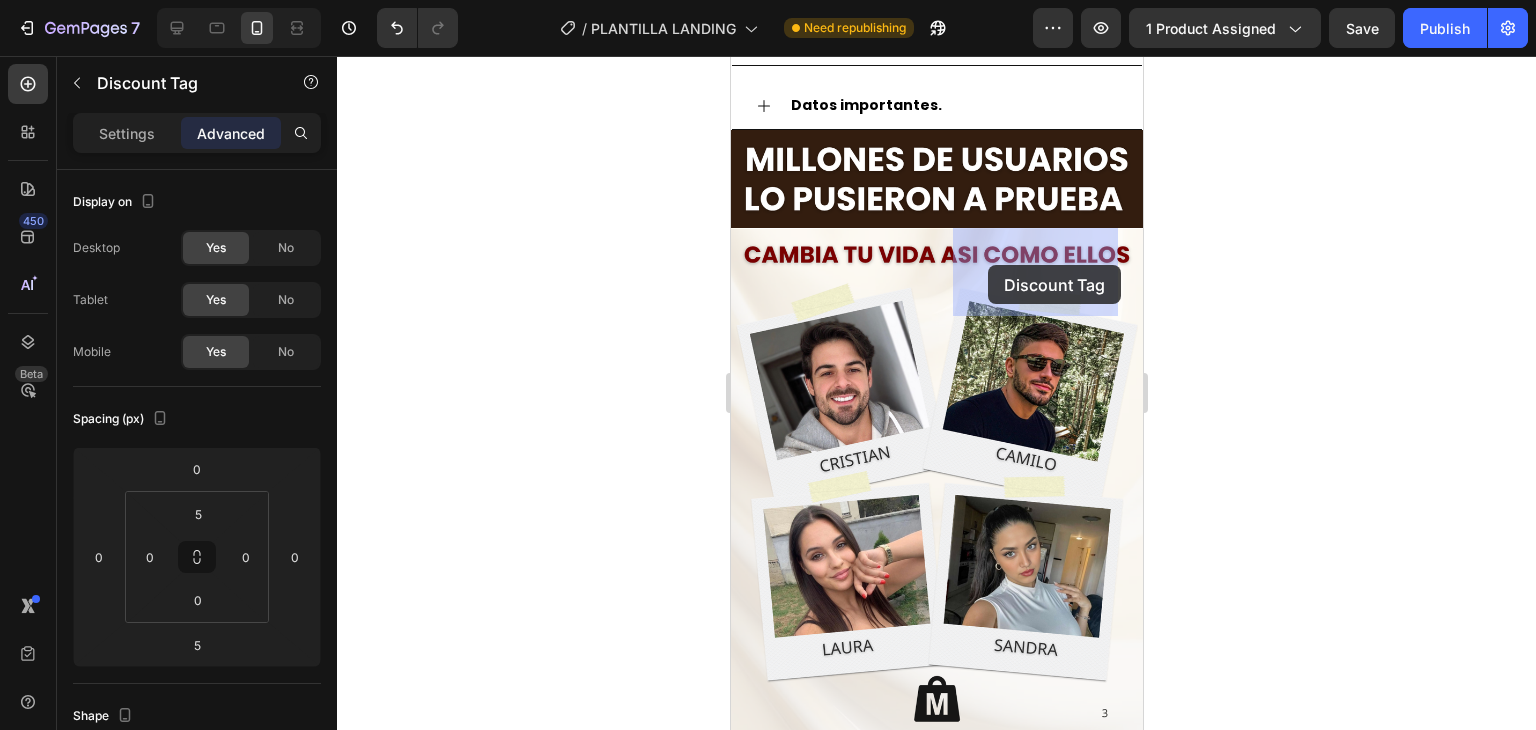 drag, startPoint x: 755, startPoint y: 261, endPoint x: 958, endPoint y: 269, distance: 203.15758 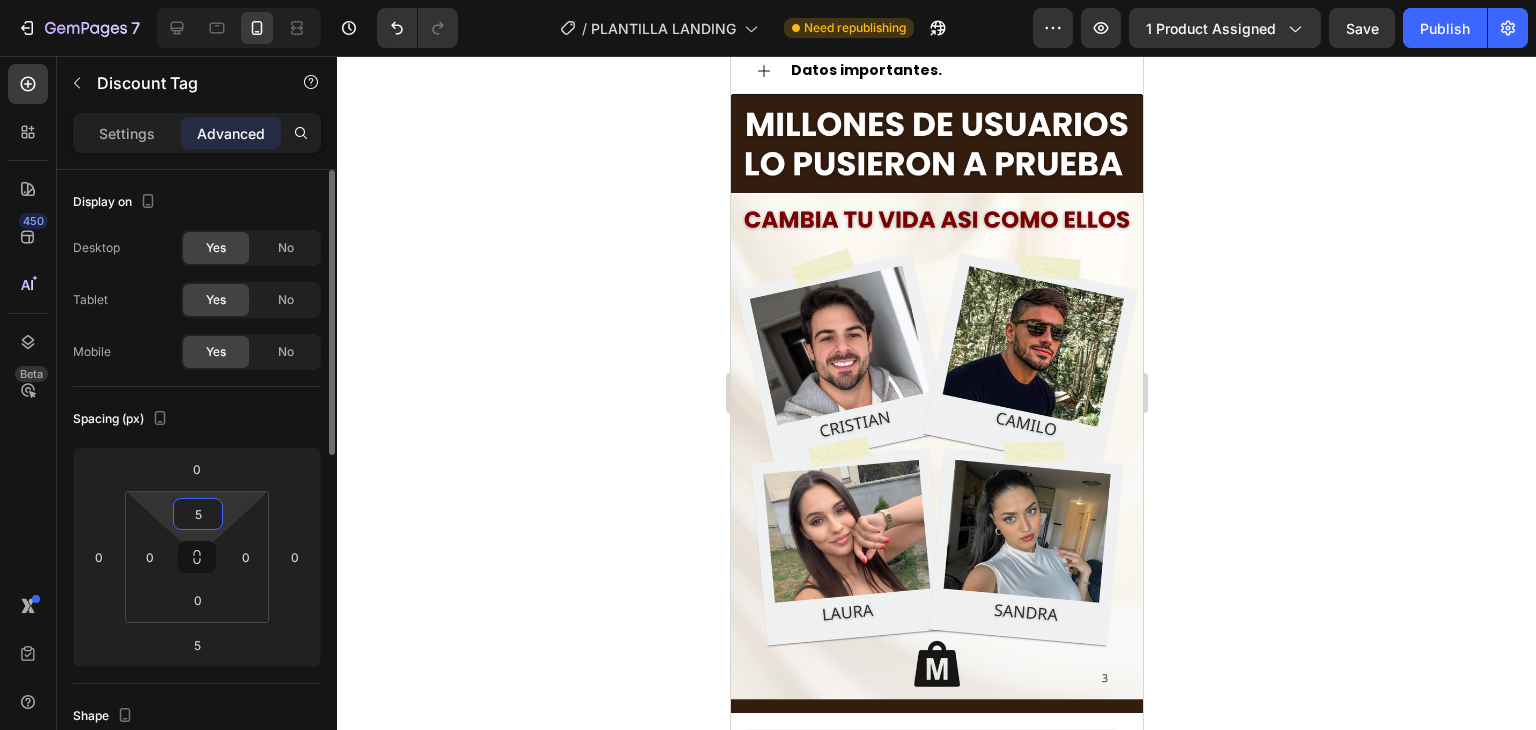click on "5" at bounding box center (198, 514) 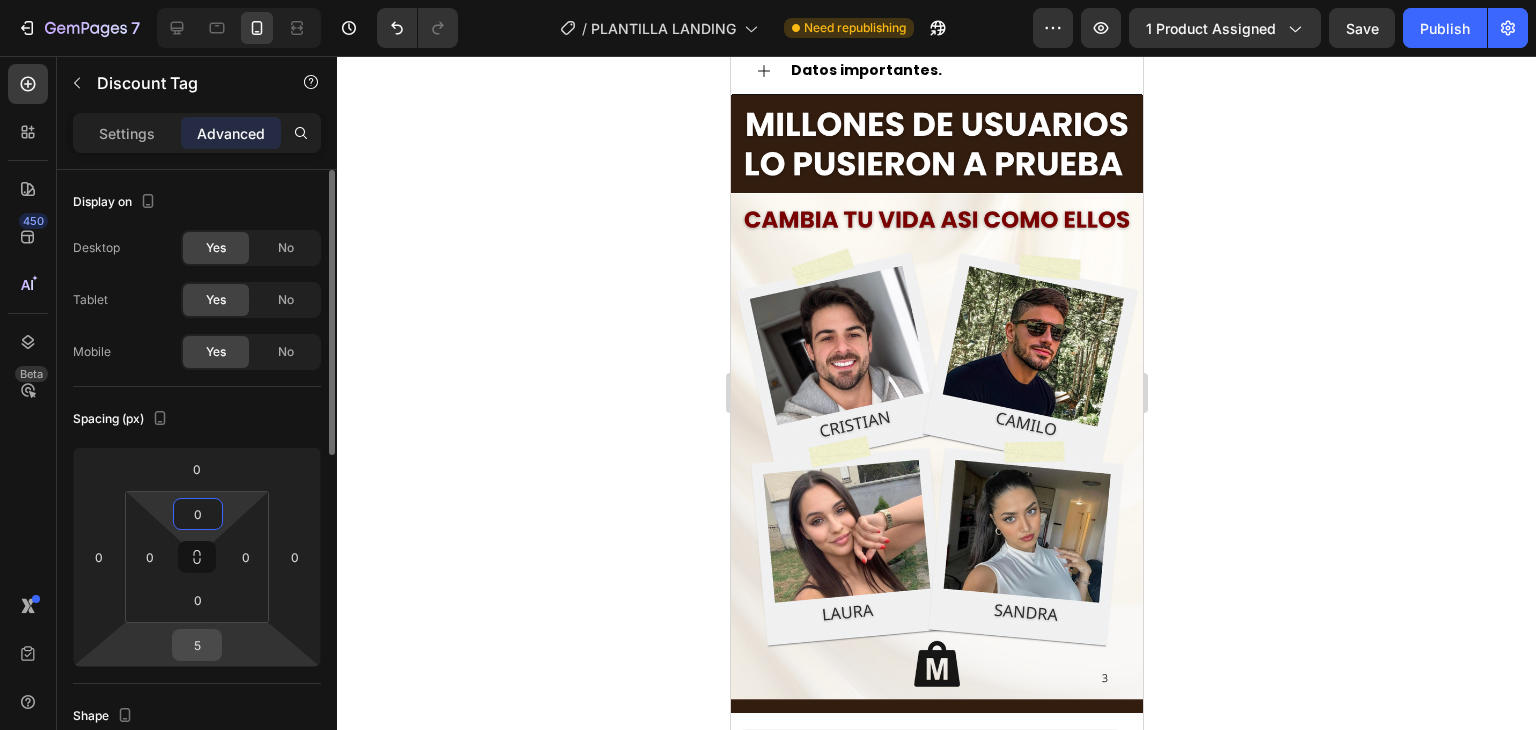 type on "0" 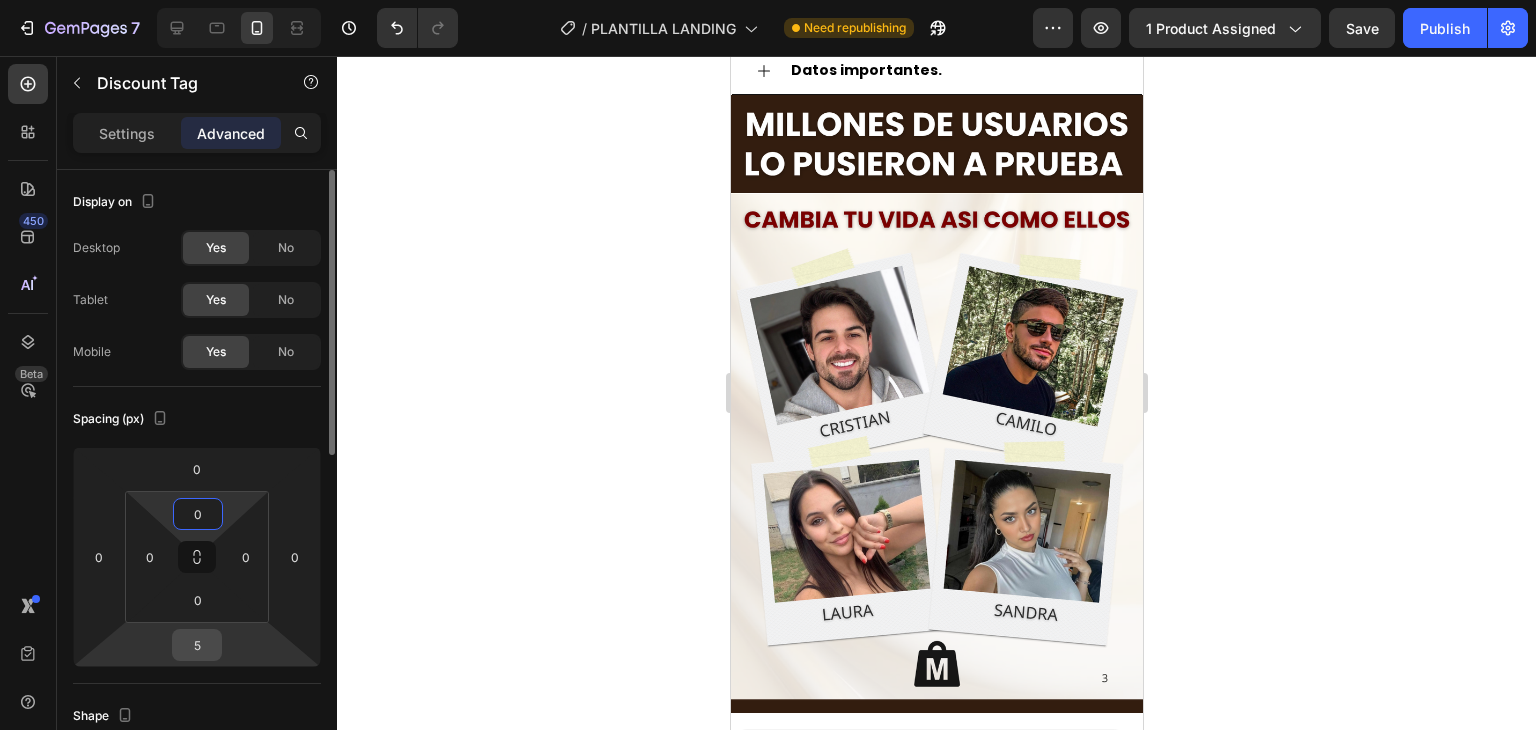 click on "5" at bounding box center [197, 645] 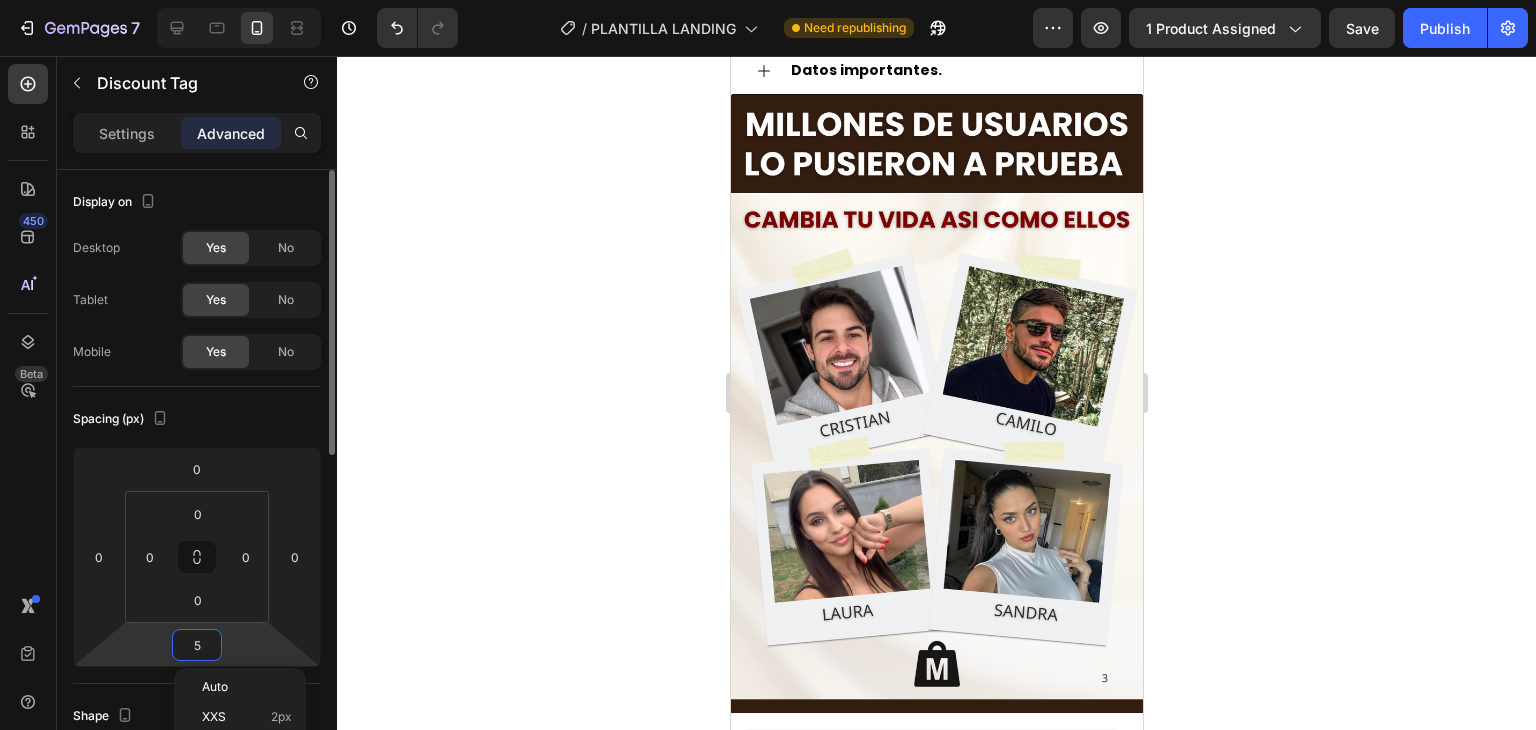 type on "0" 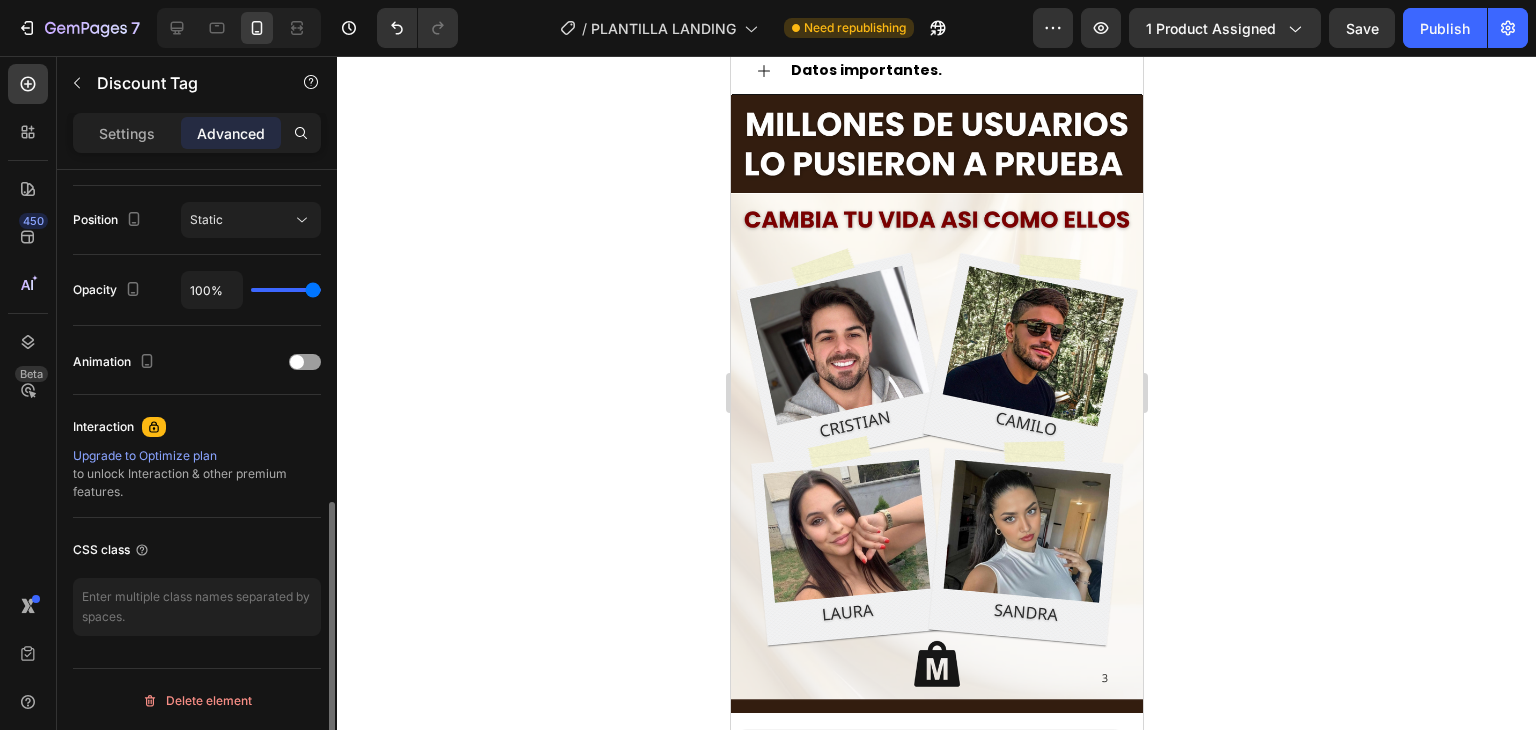 scroll, scrollTop: 415, scrollLeft: 0, axis: vertical 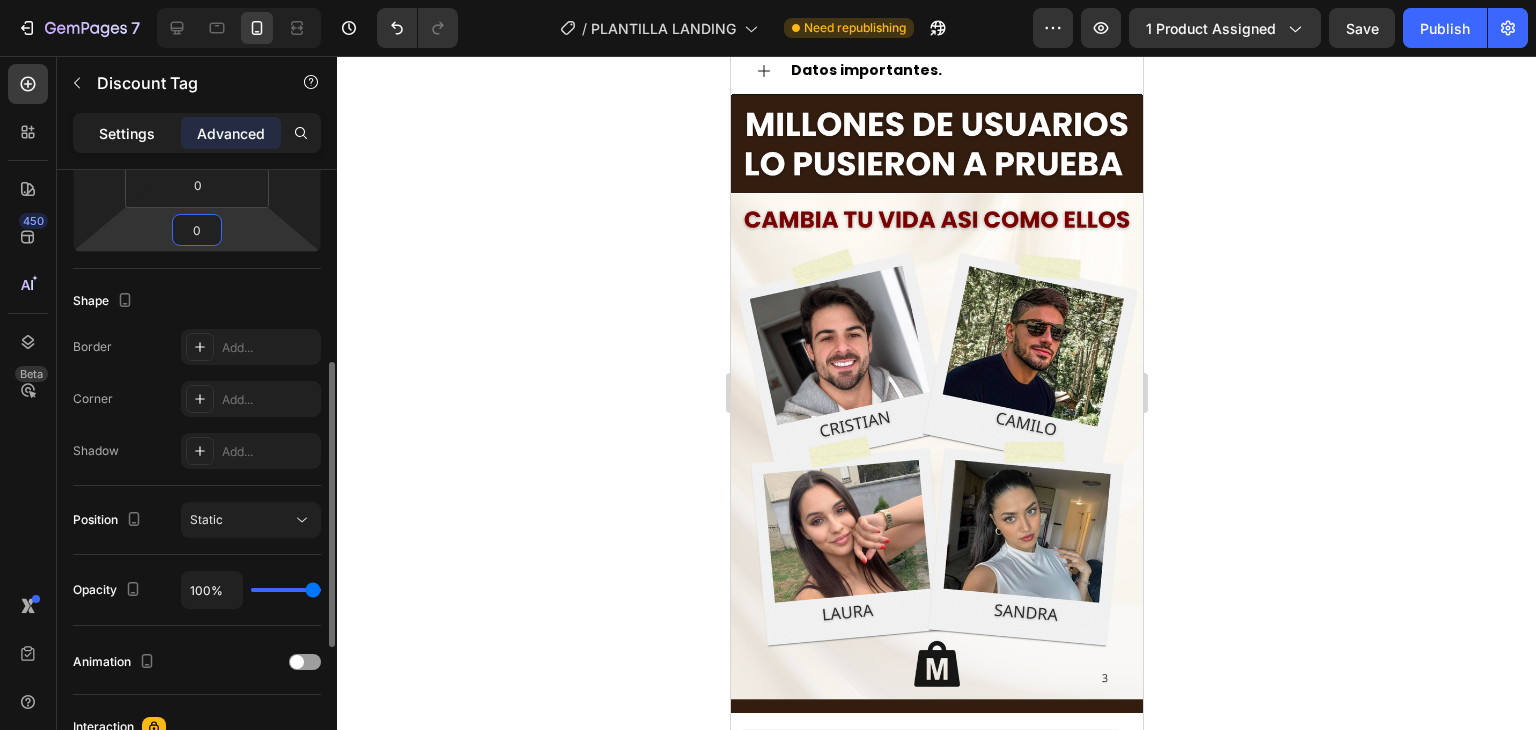 click on "Settings" at bounding box center (127, 133) 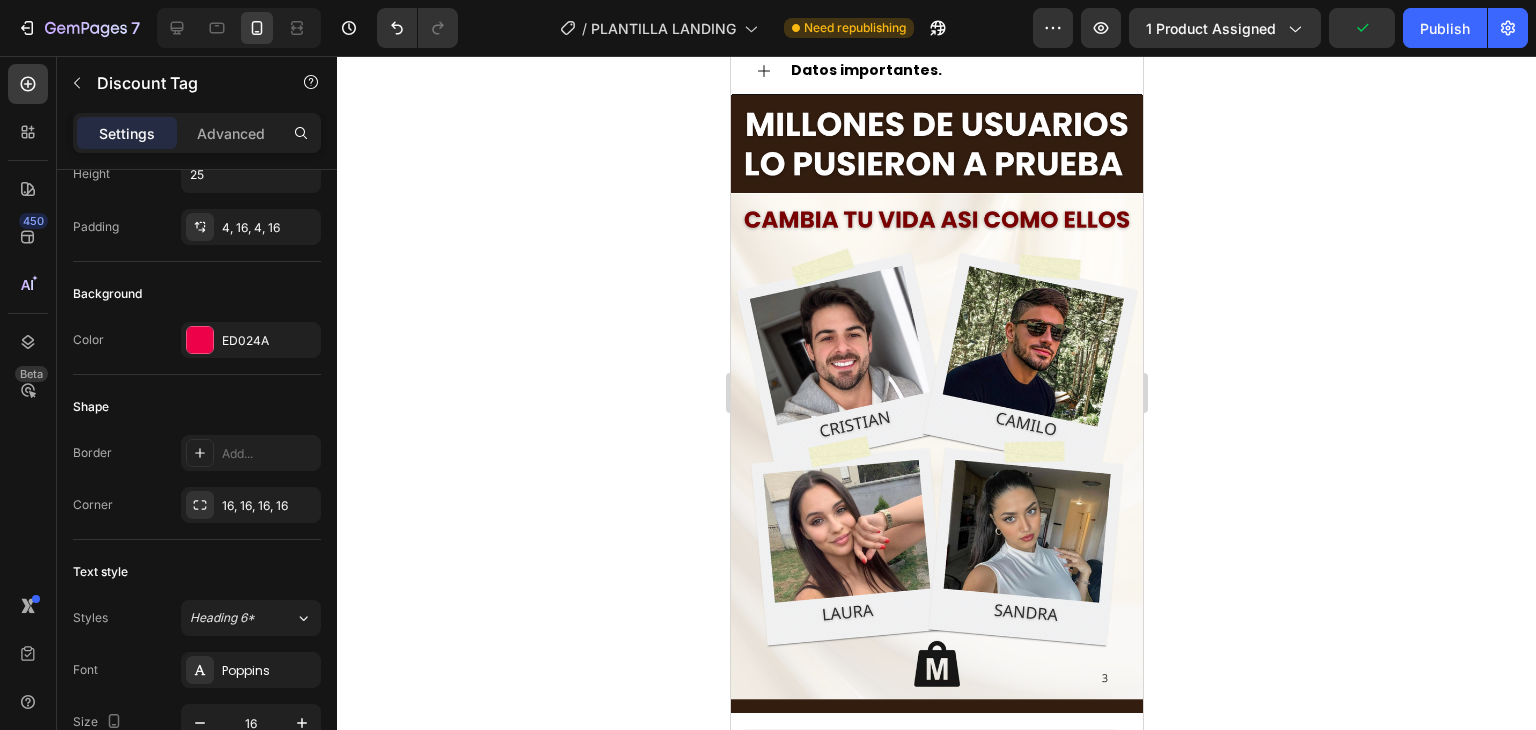 click on "ahorrando" at bounding box center (1021, -431) 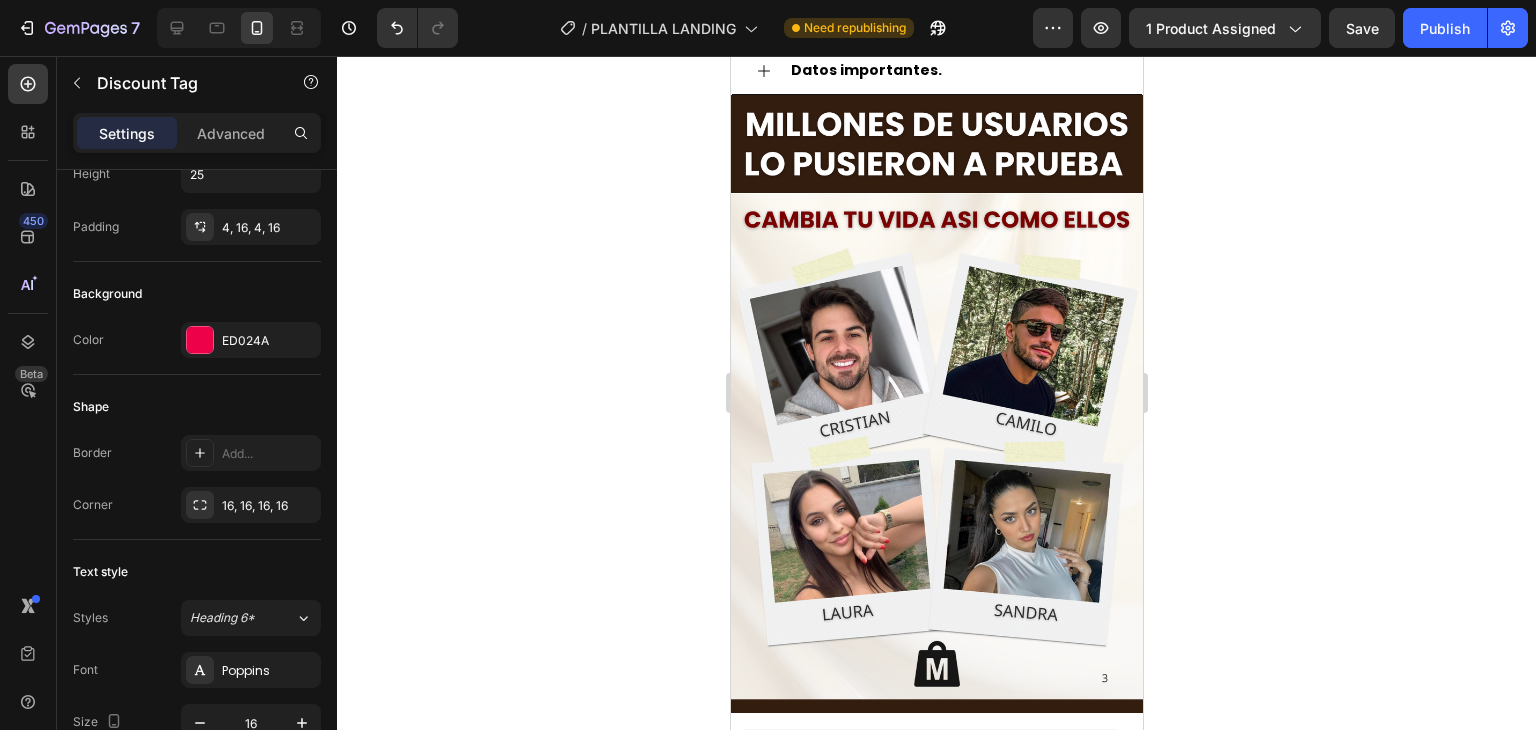 type on "AHORRA" 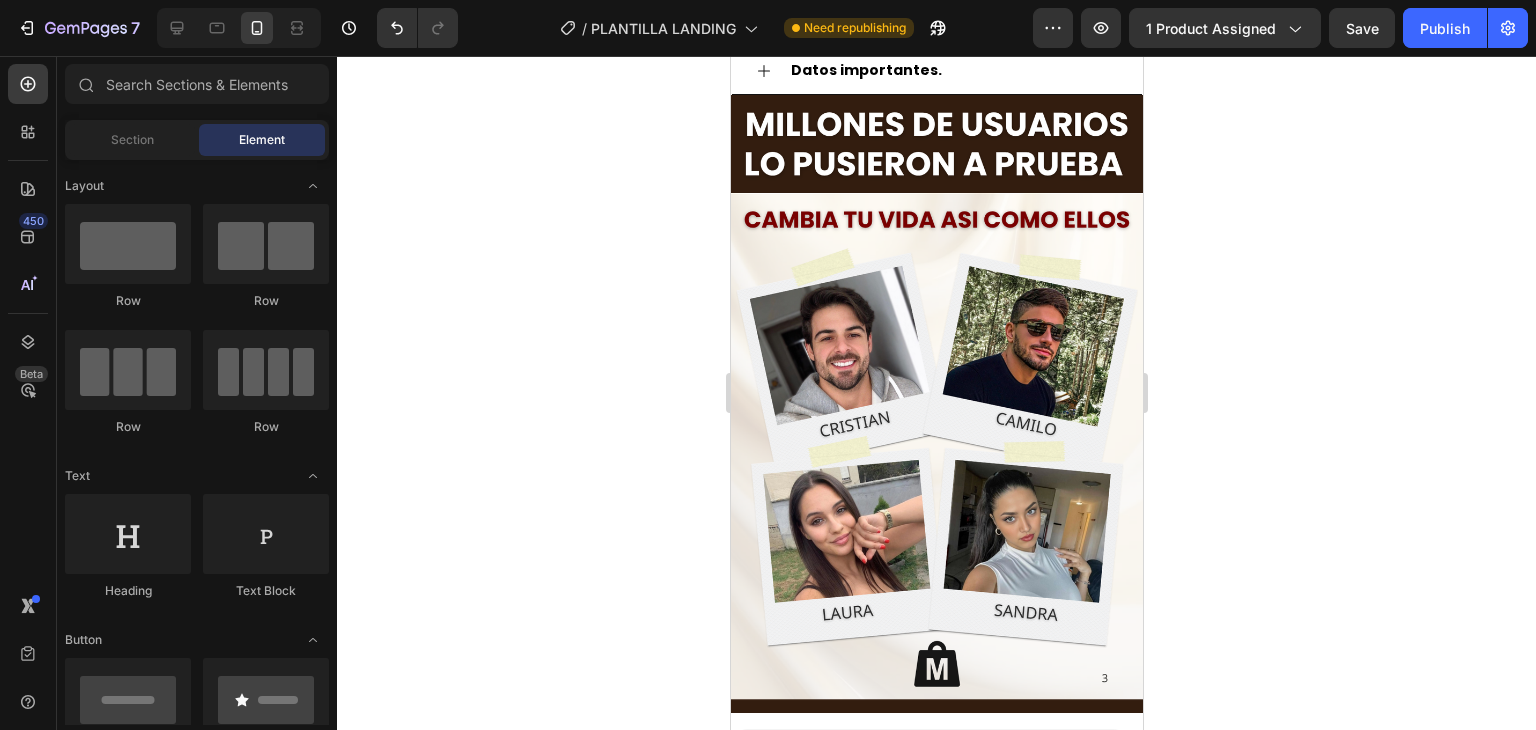 click on "AHORRA" at bounding box center (1012, -431) 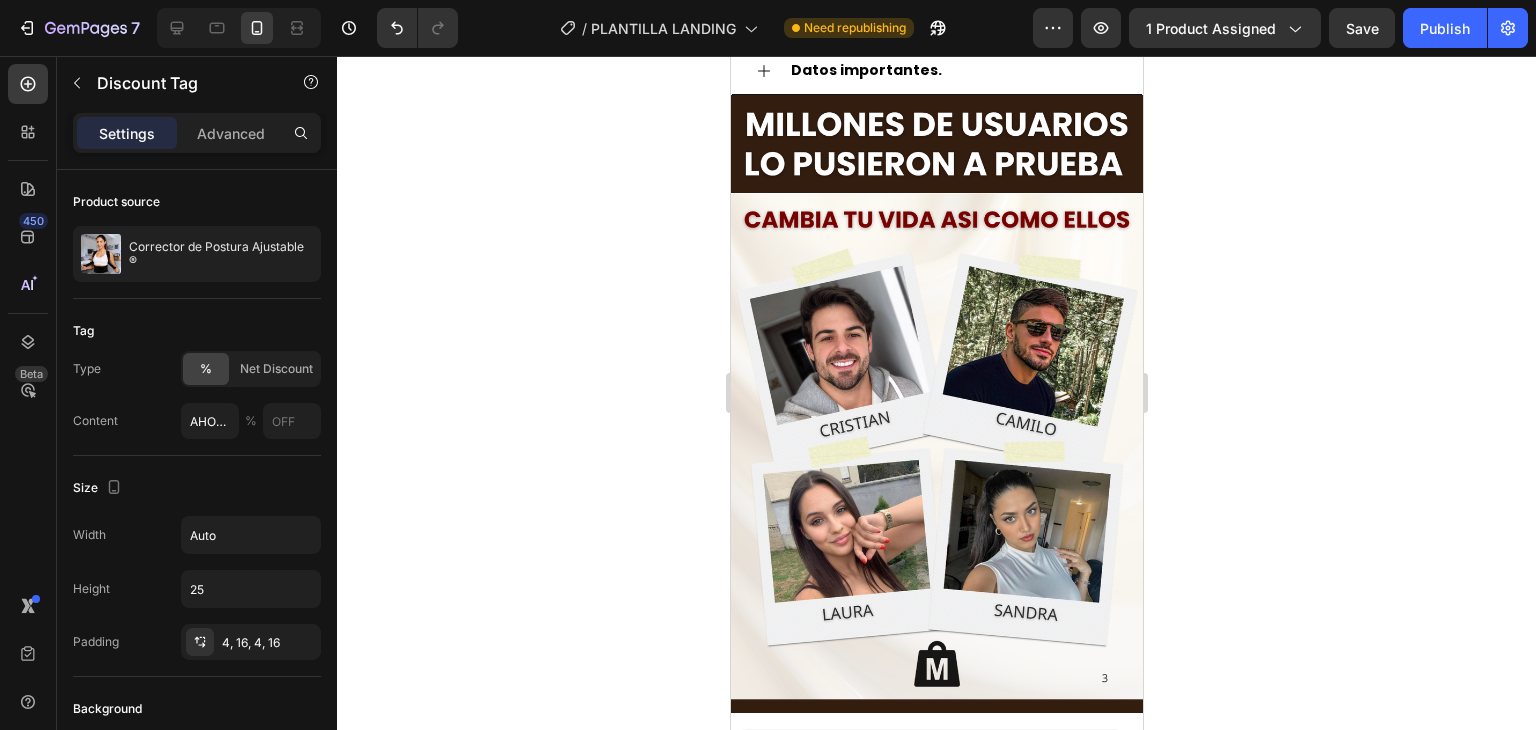 click on "AHORRA" at bounding box center [1012, -431] 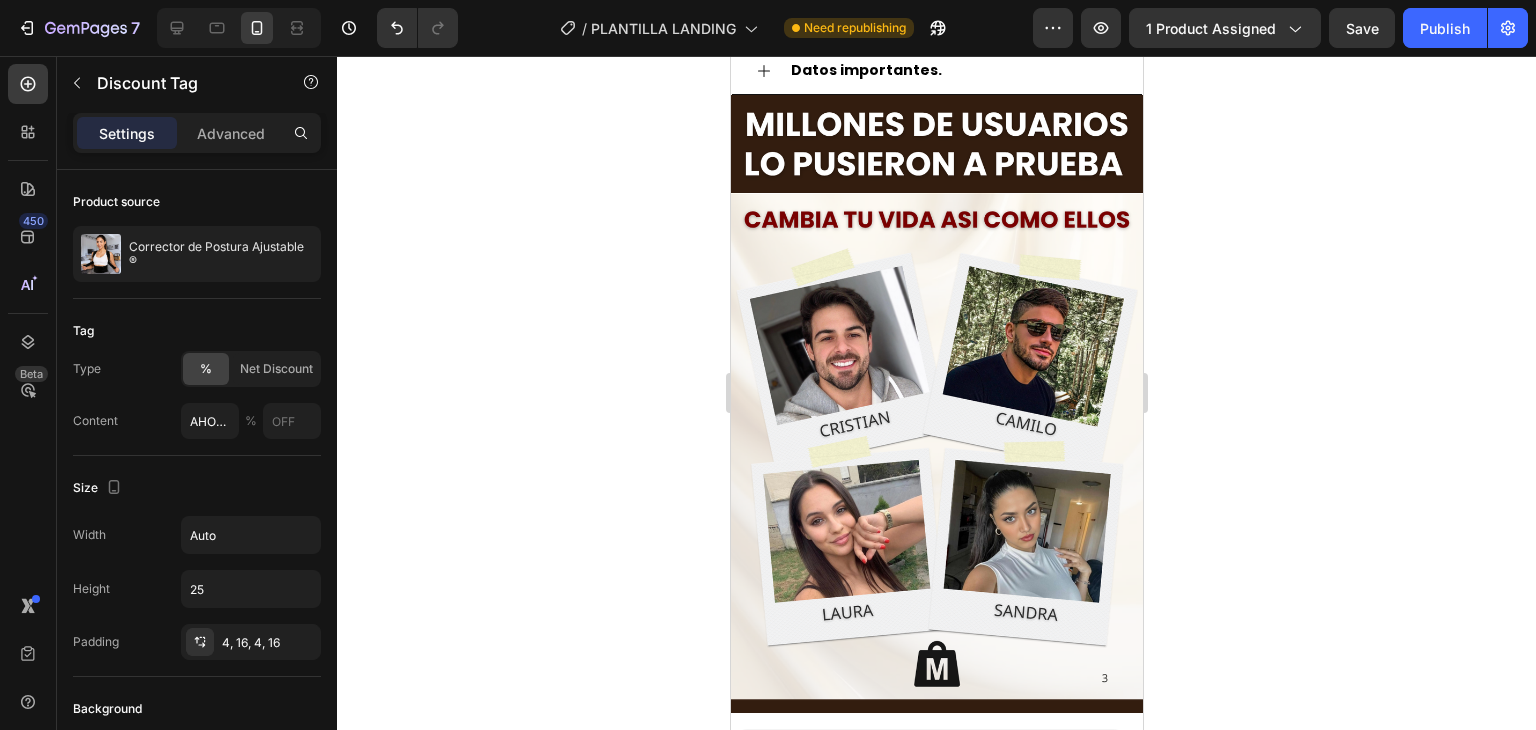 click on "AHORRA 63%" at bounding box center (1037, -431) 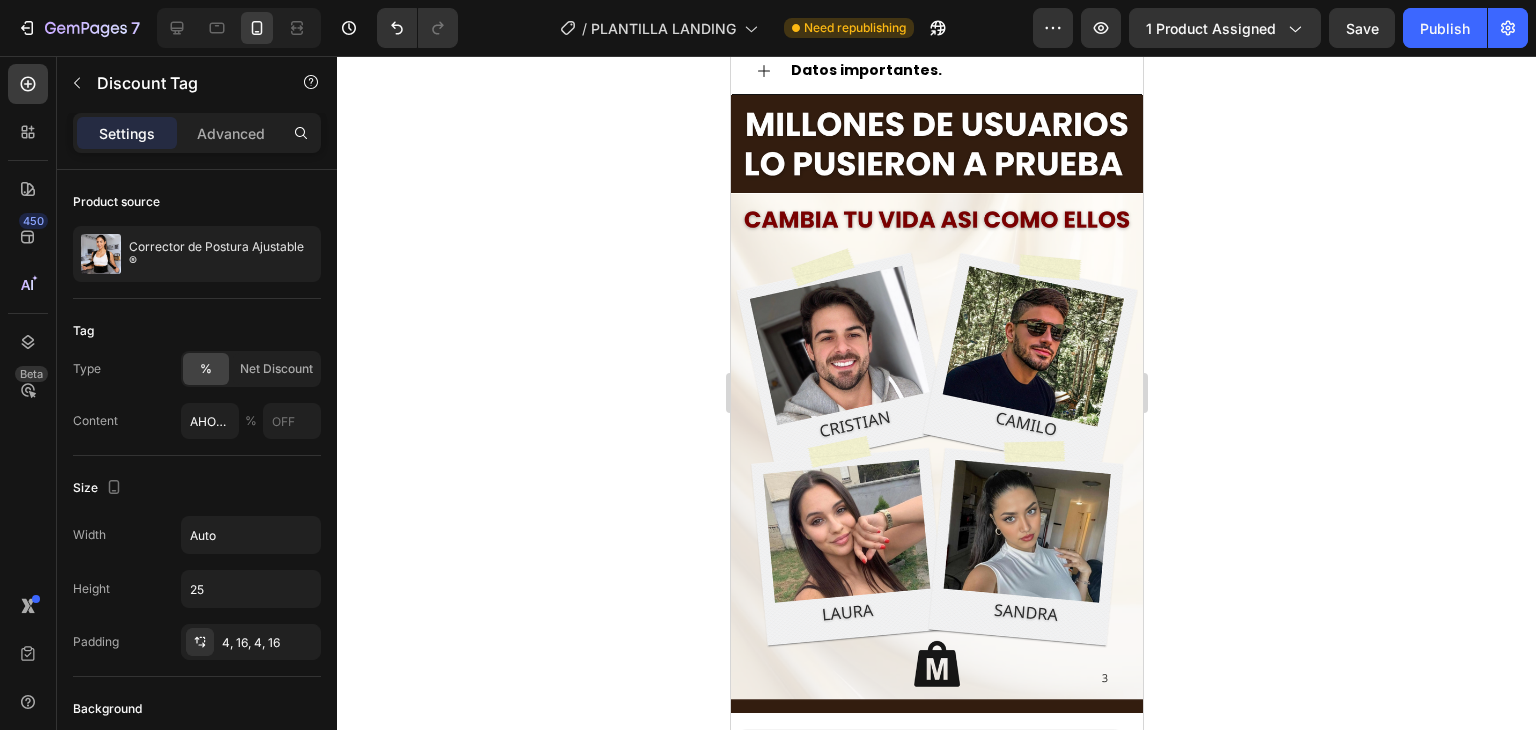 click on "AHORRA 63%" at bounding box center (1032, -431) 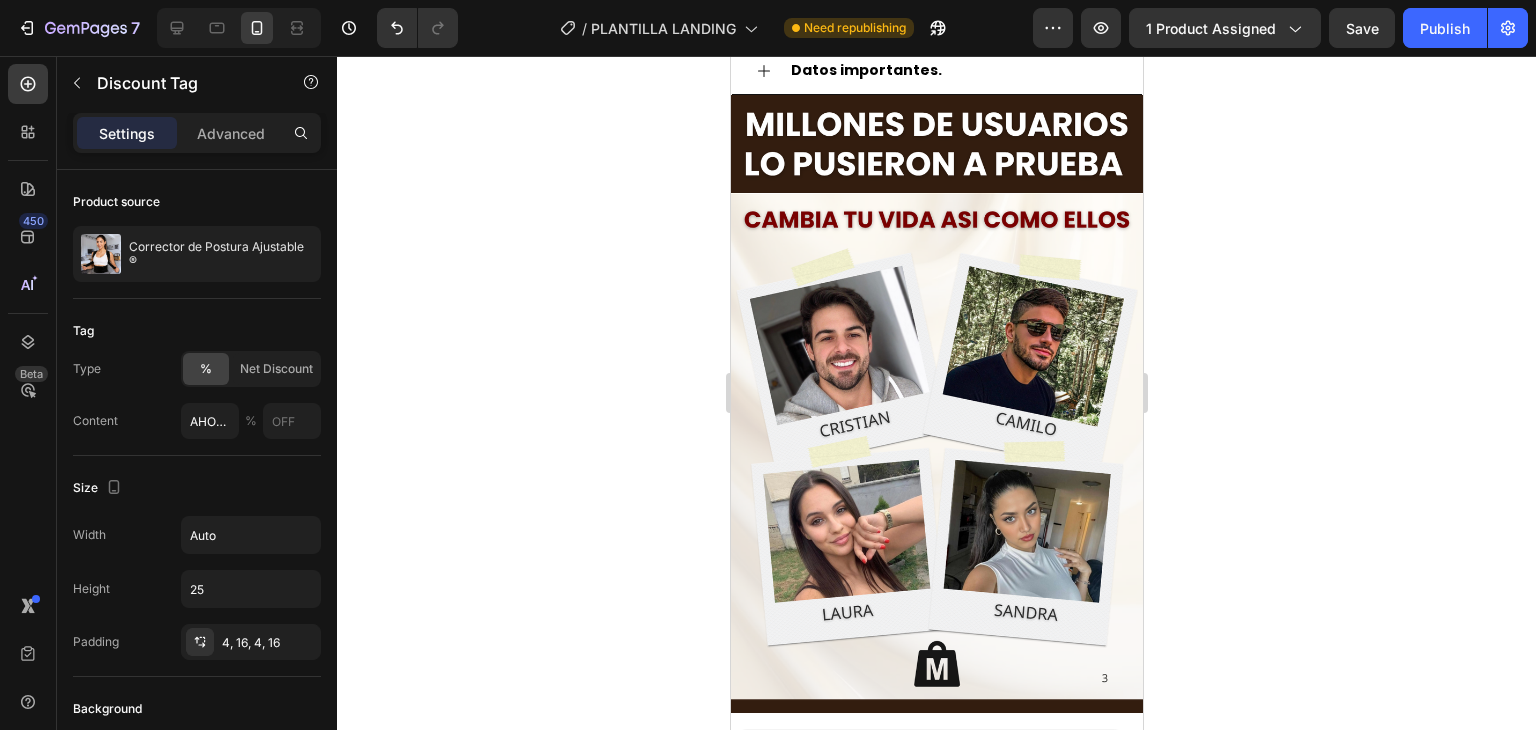 click 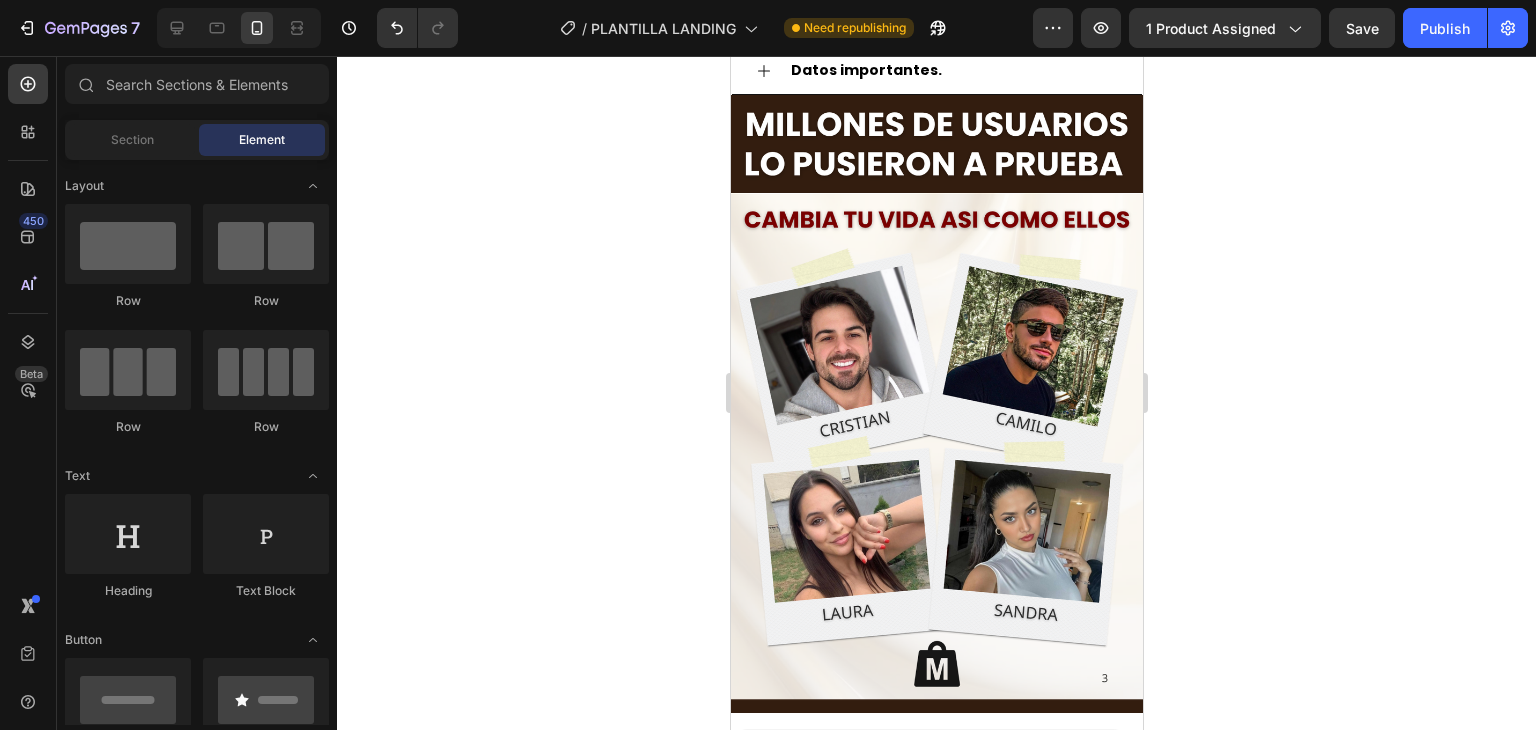 click on "AHORRA 63%" at bounding box center [1032, -431] 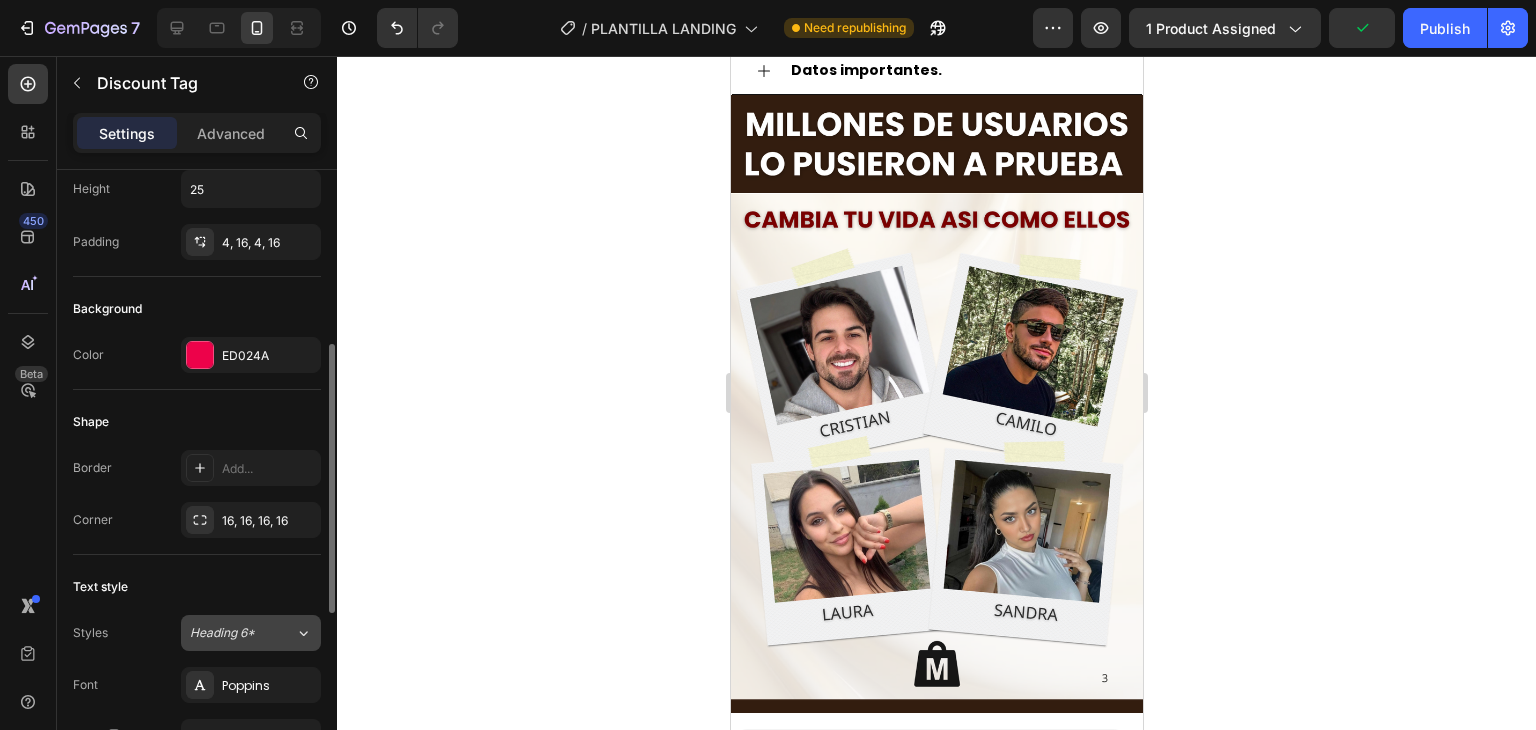 scroll, scrollTop: 700, scrollLeft: 0, axis: vertical 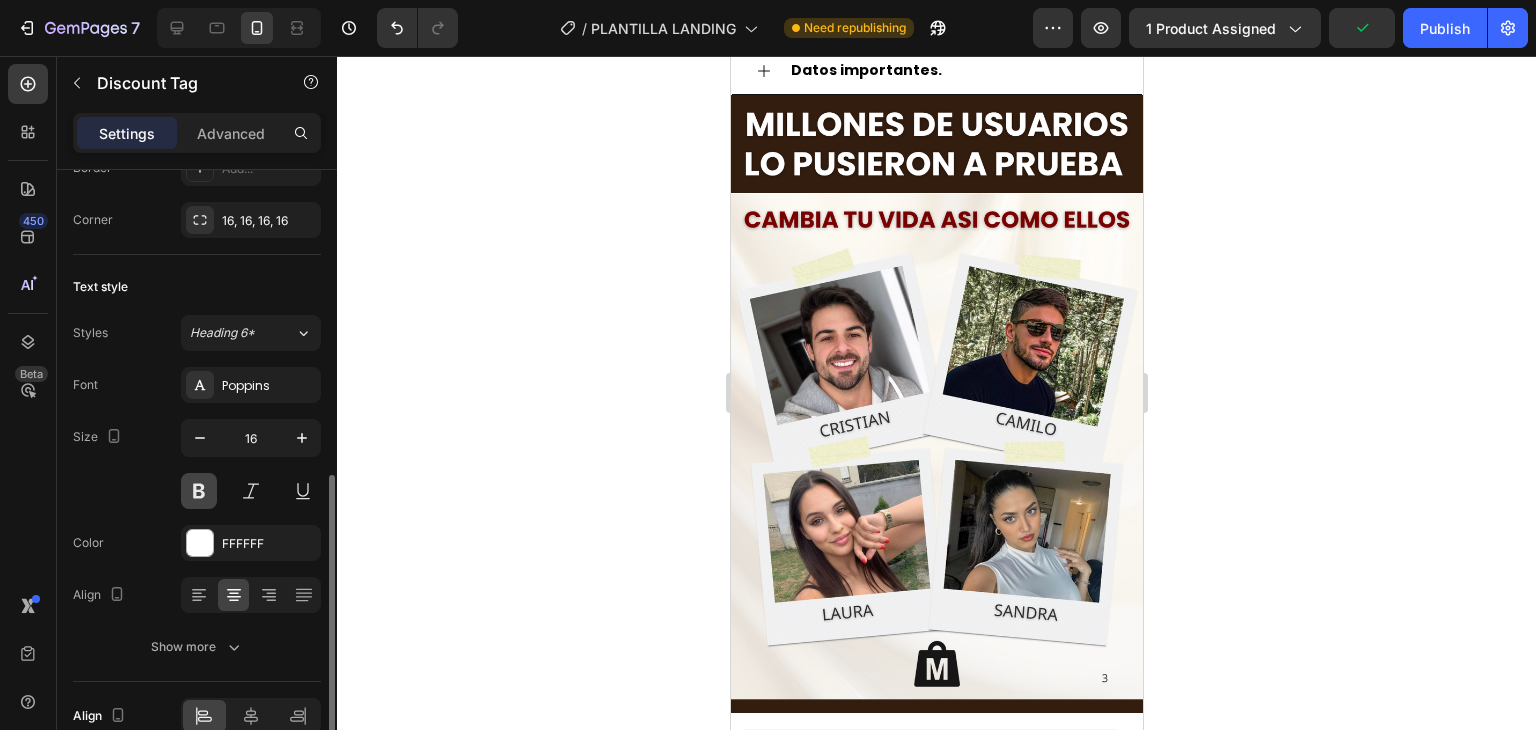 click at bounding box center (199, 491) 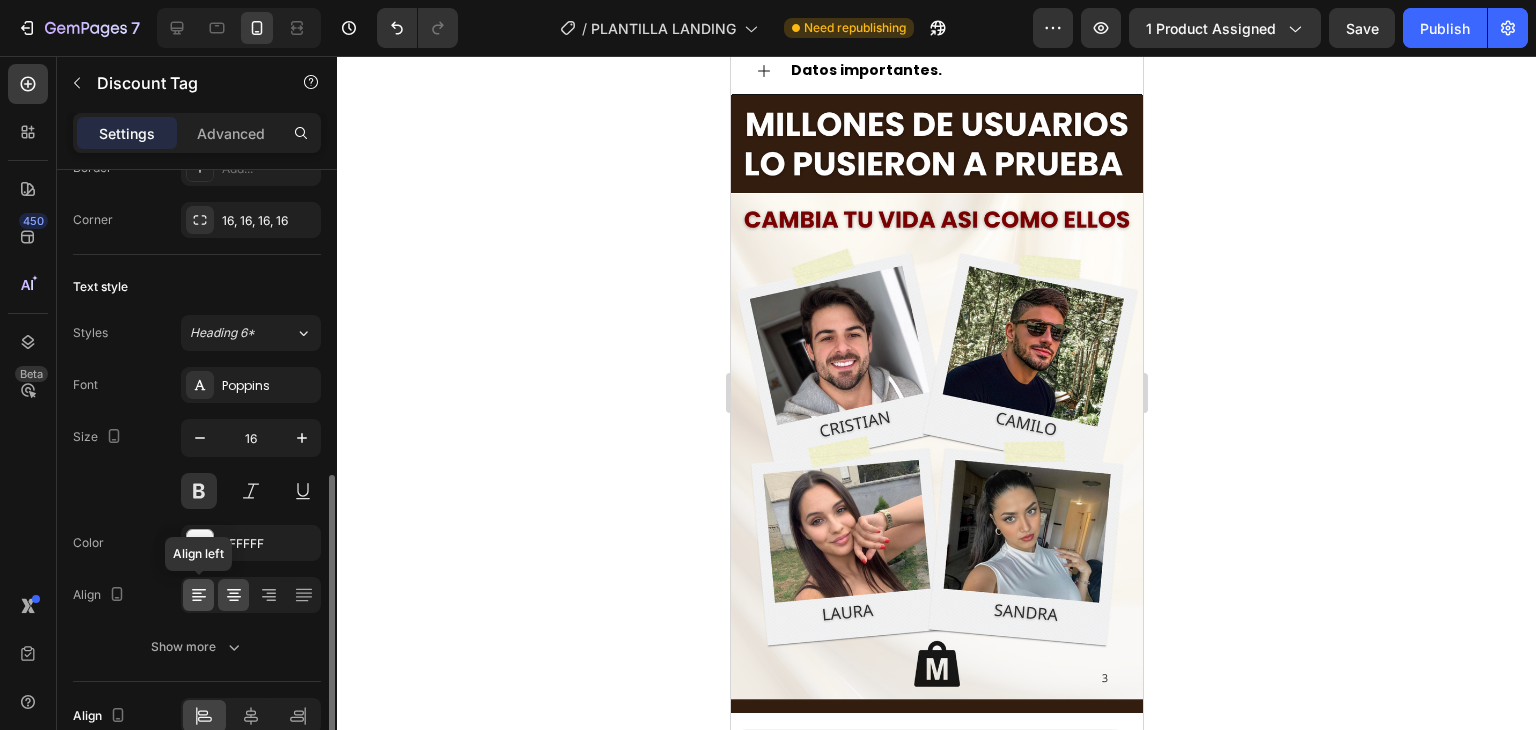 click 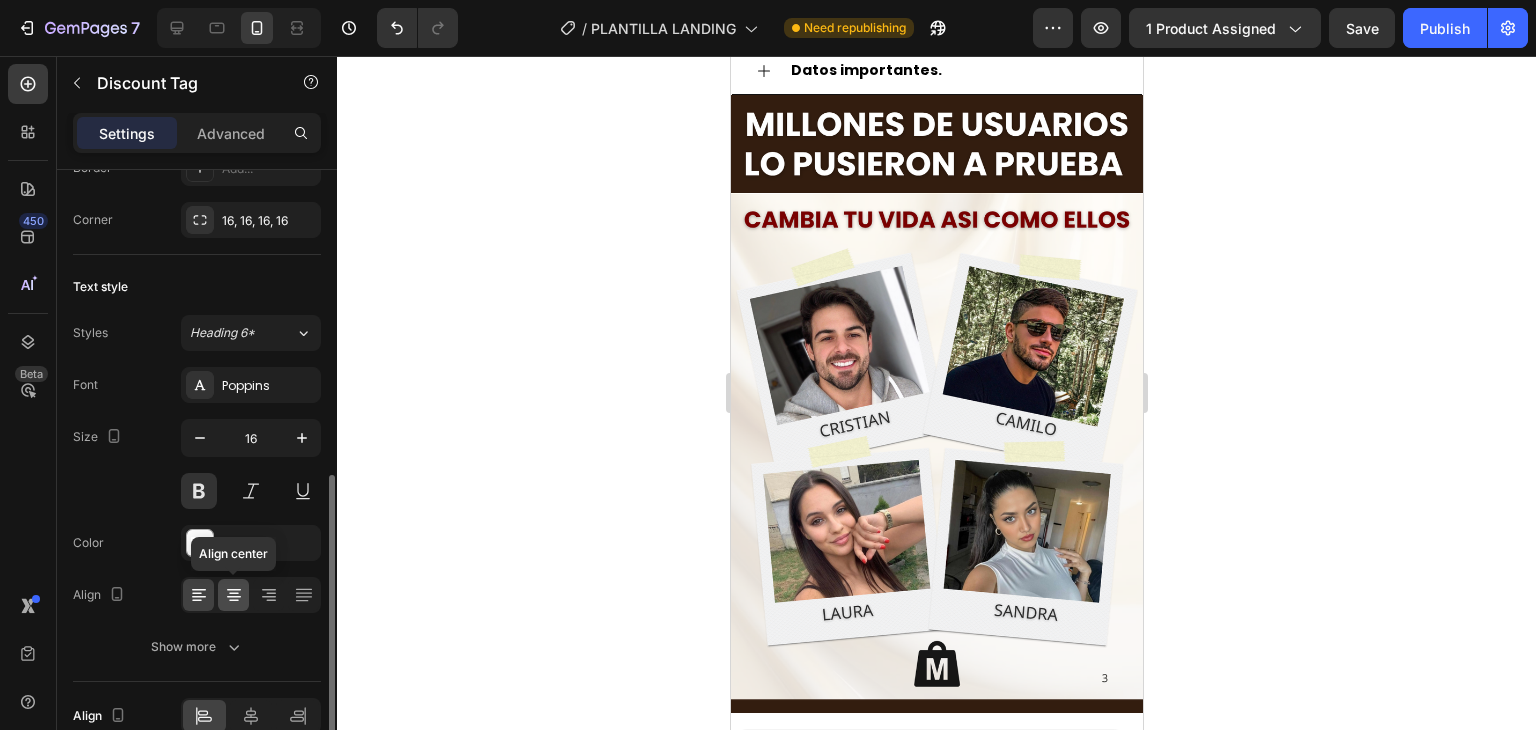 click 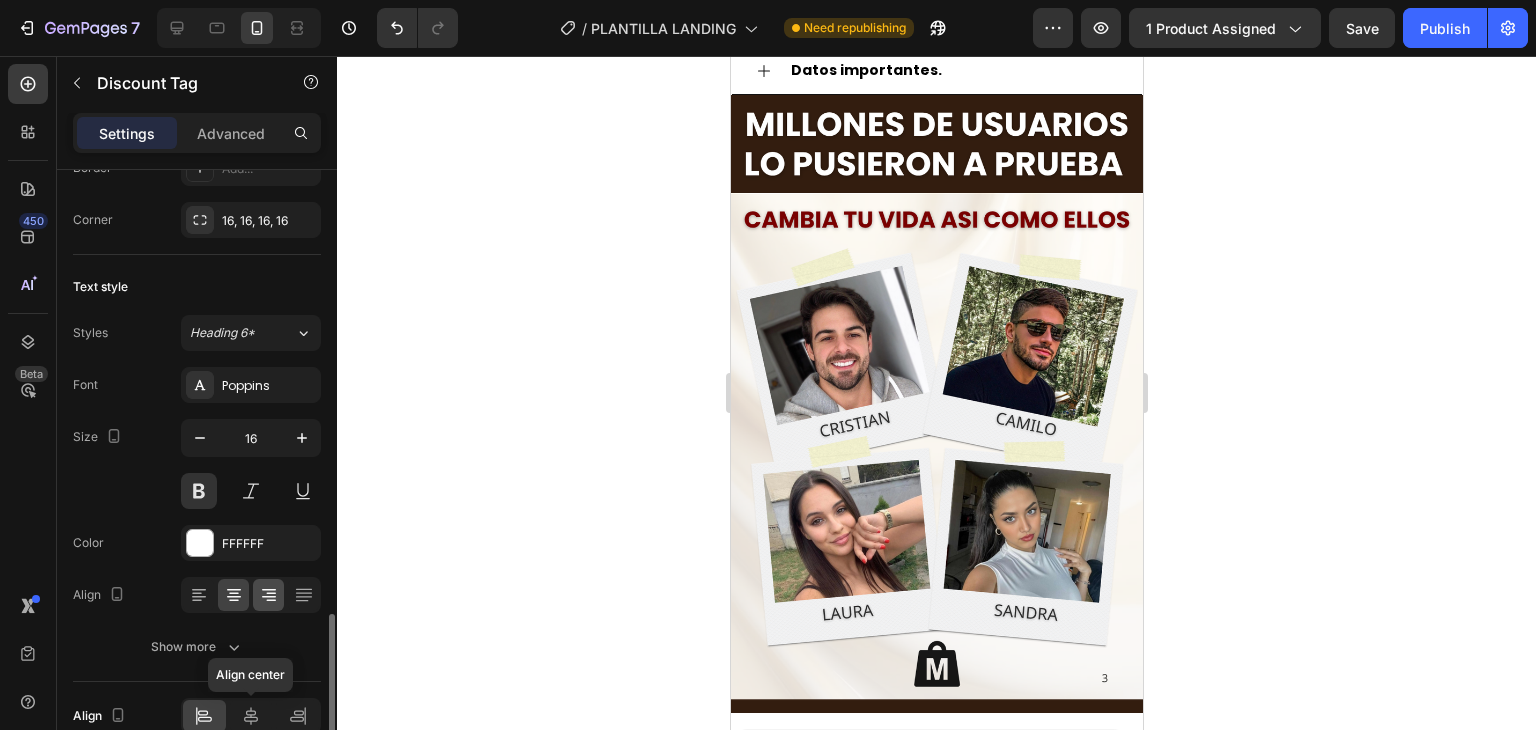 scroll, scrollTop: 797, scrollLeft: 0, axis: vertical 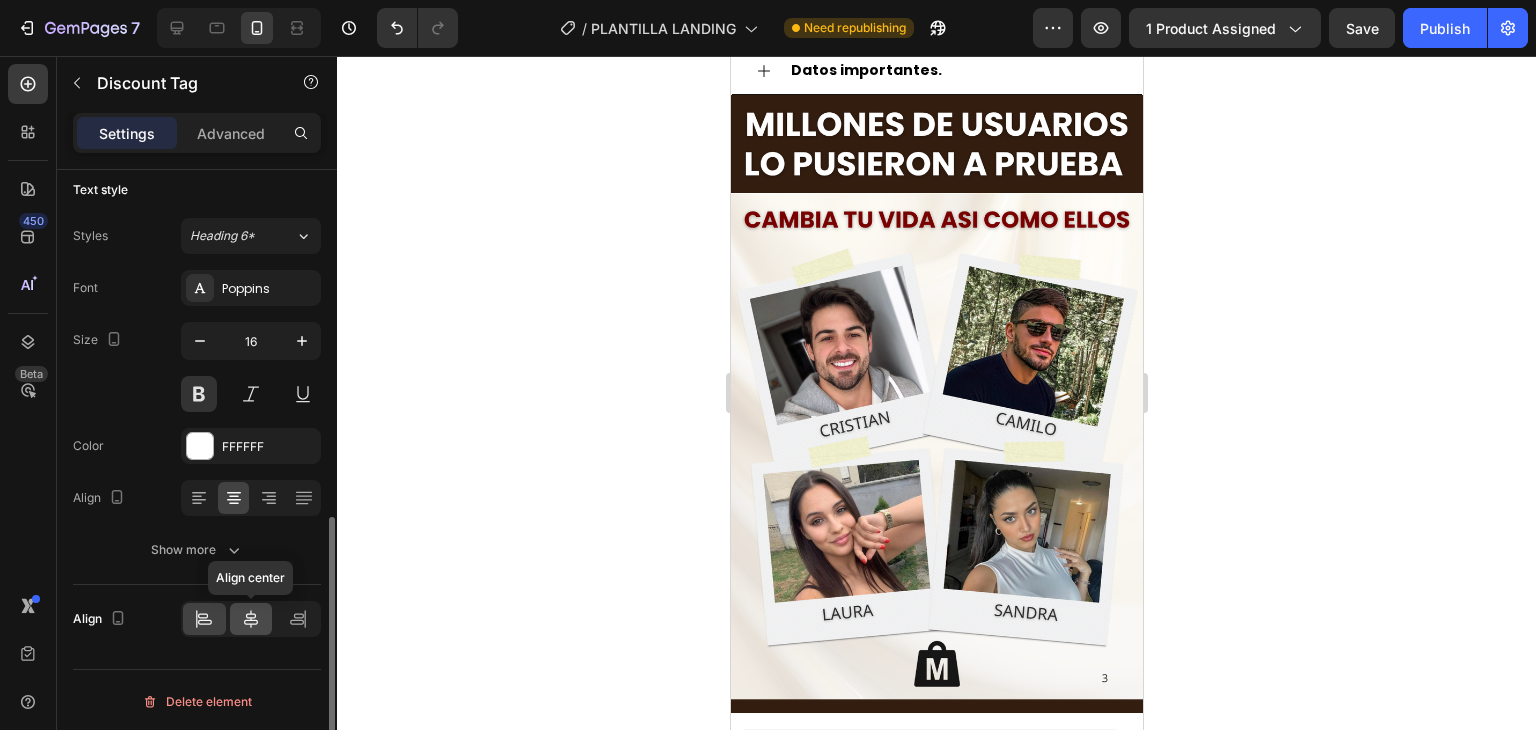 click 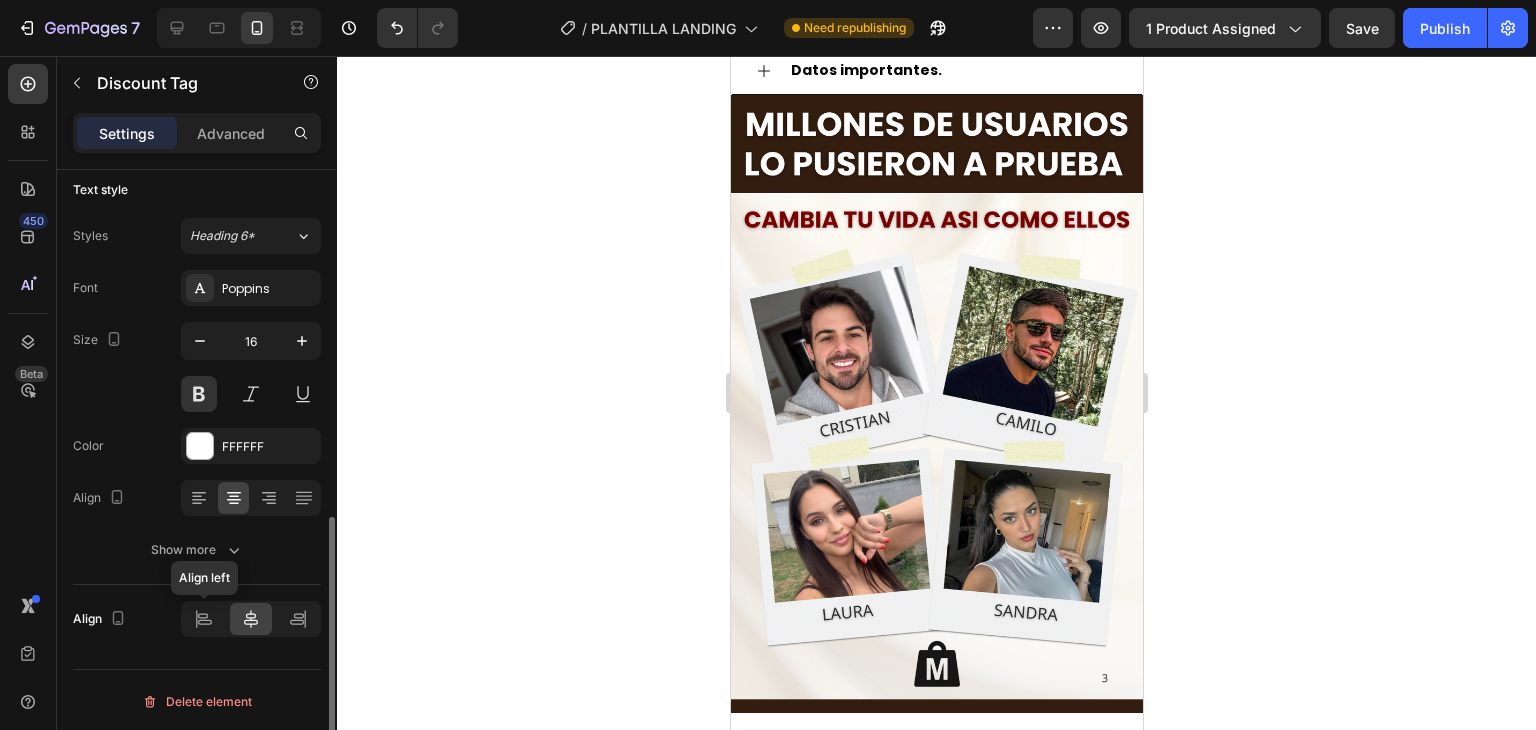 drag, startPoint x: 200, startPoint y: 605, endPoint x: 212, endPoint y: 597, distance: 14.422205 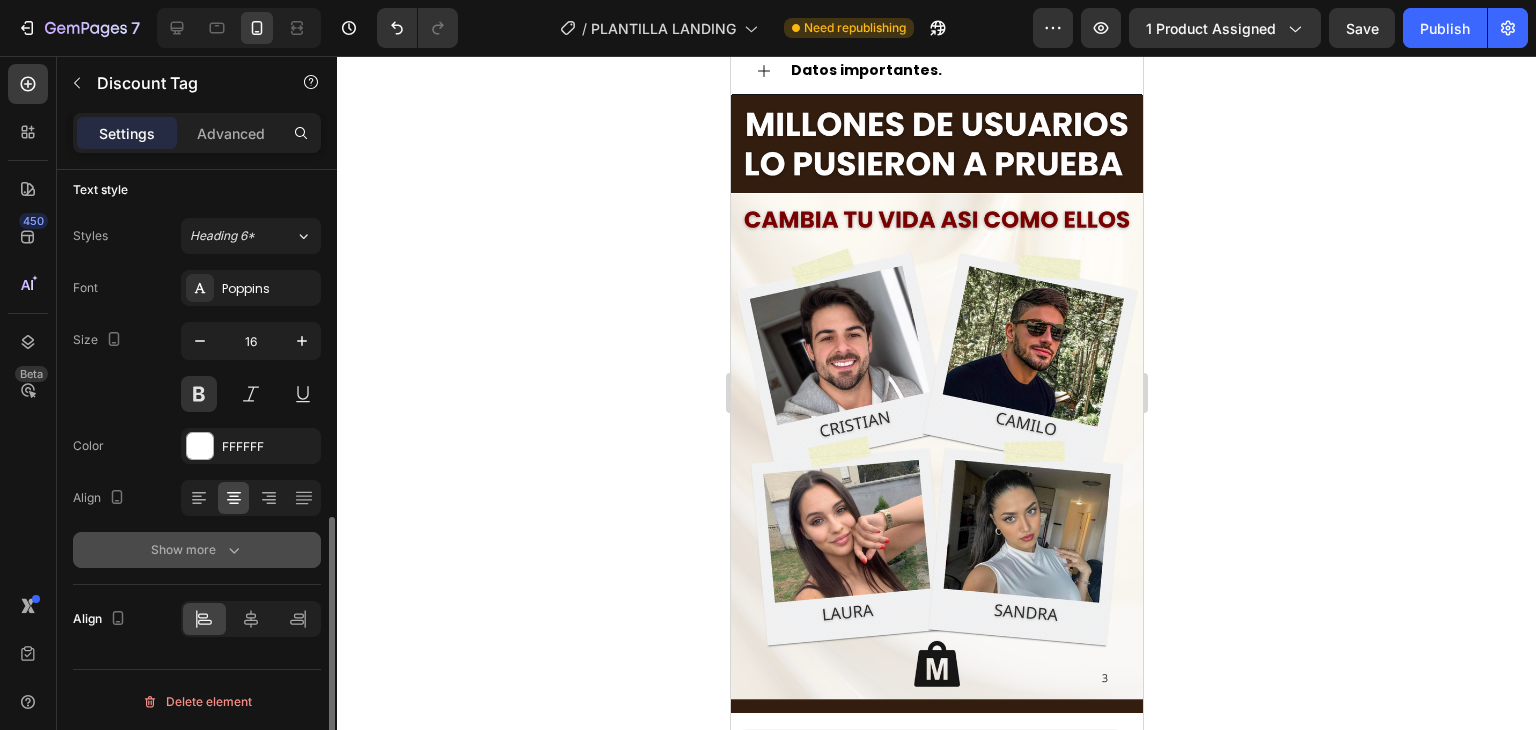 click on "Show more" at bounding box center (197, 550) 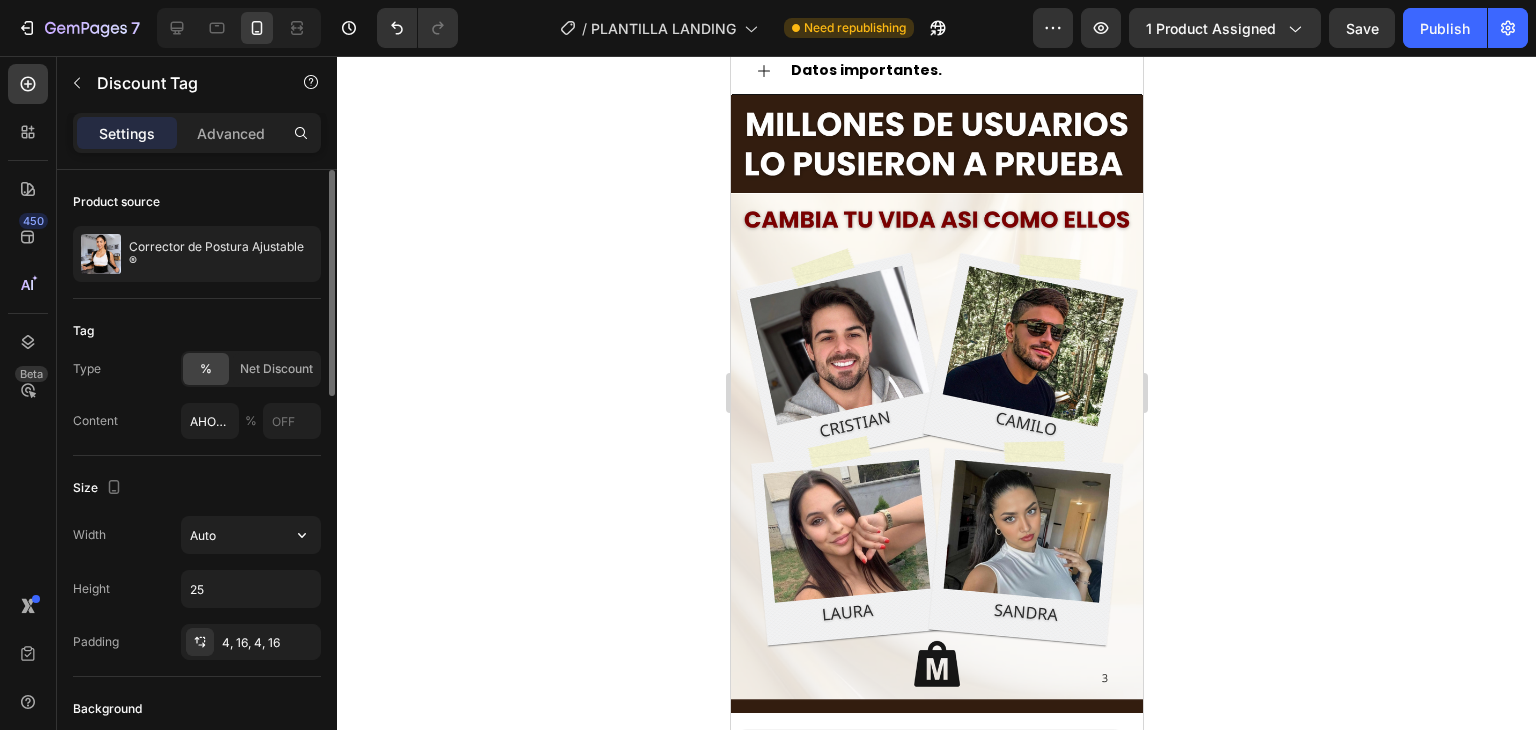 scroll, scrollTop: 200, scrollLeft: 0, axis: vertical 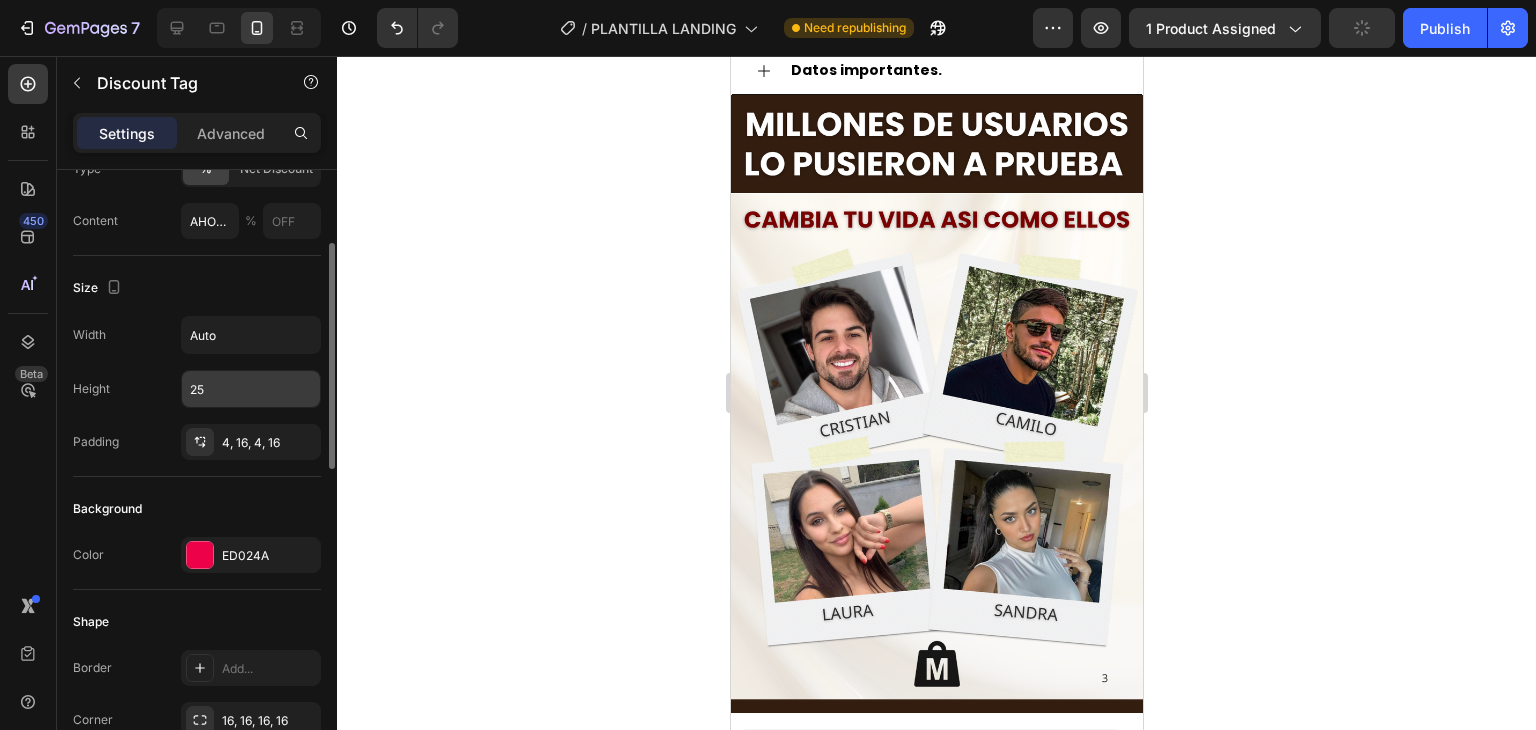click on "25" at bounding box center (251, 389) 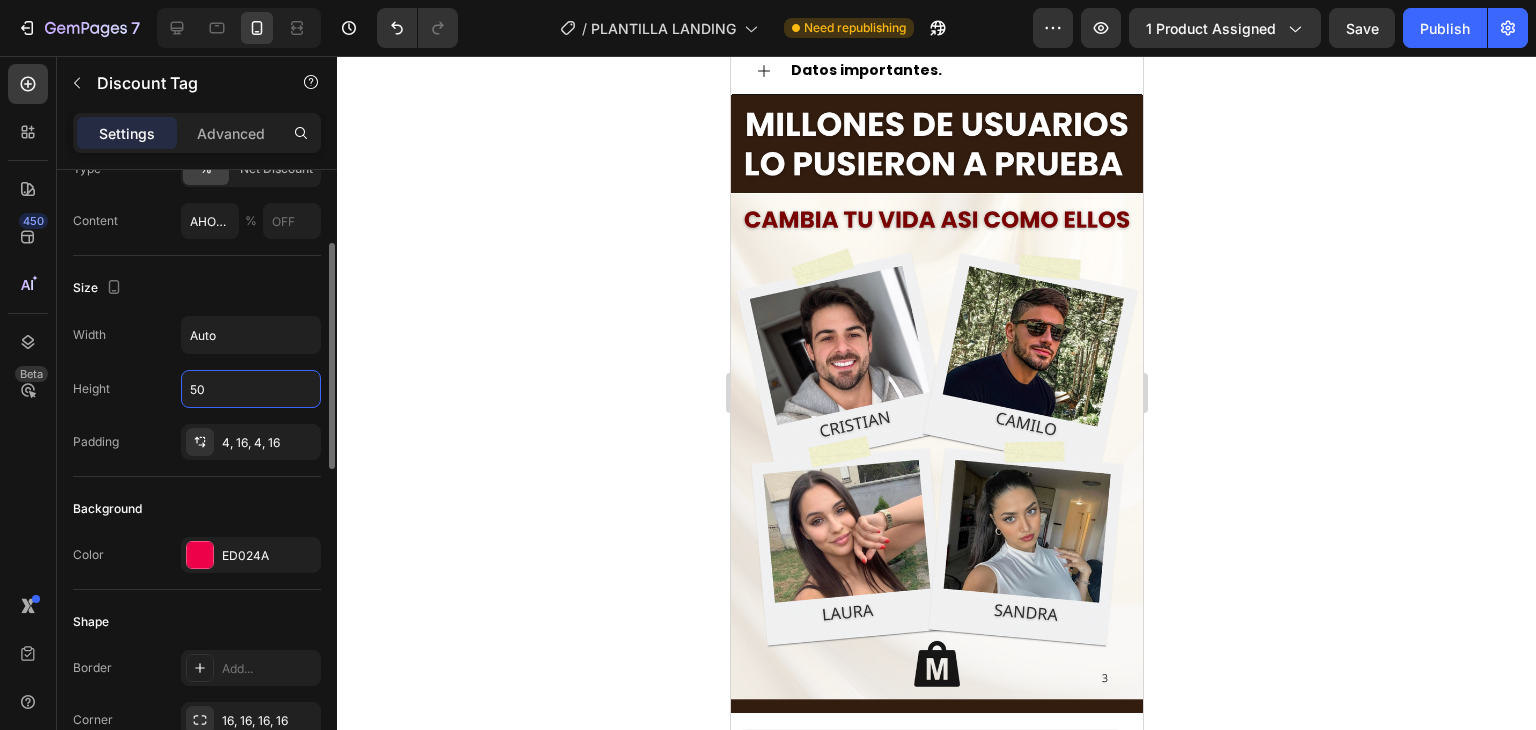 type on "5" 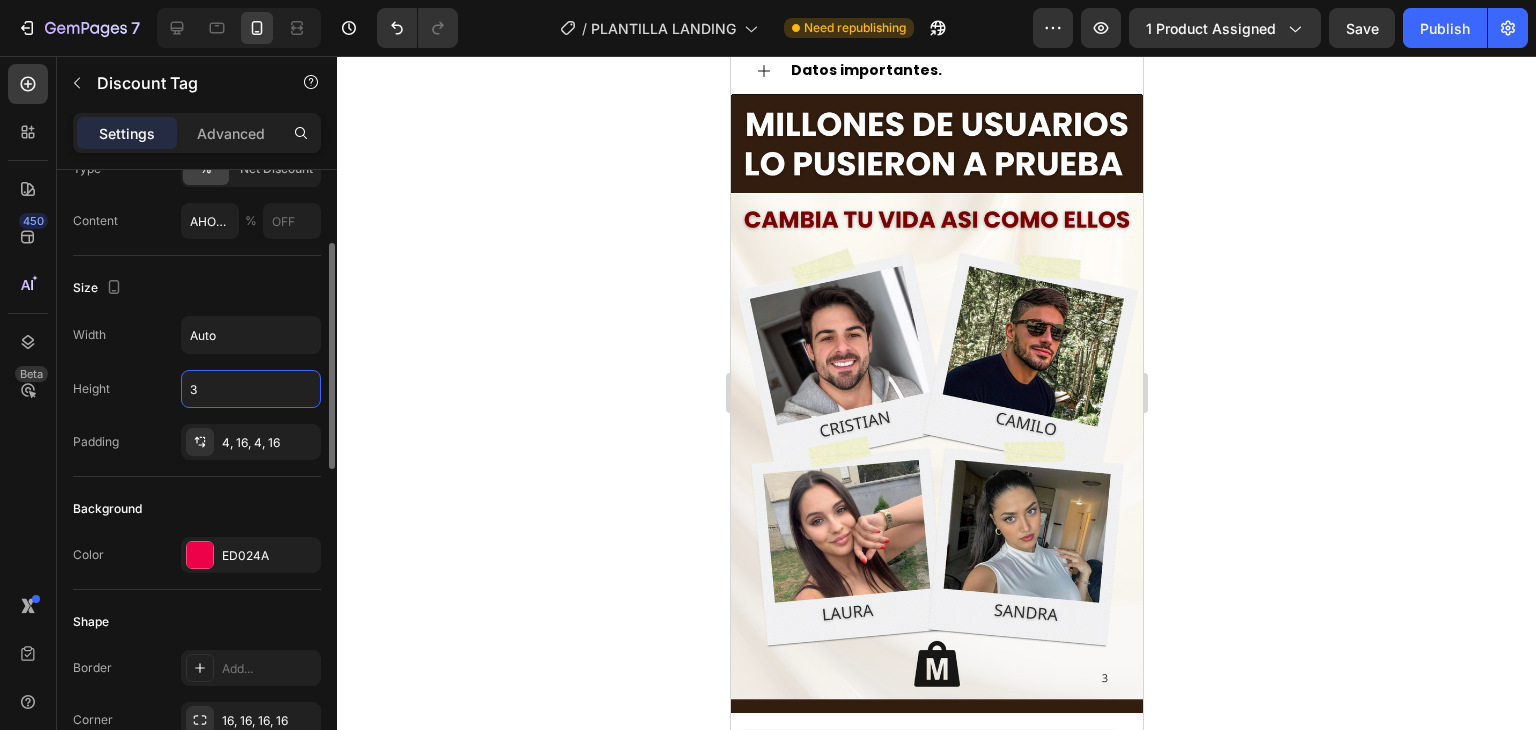 type on "35" 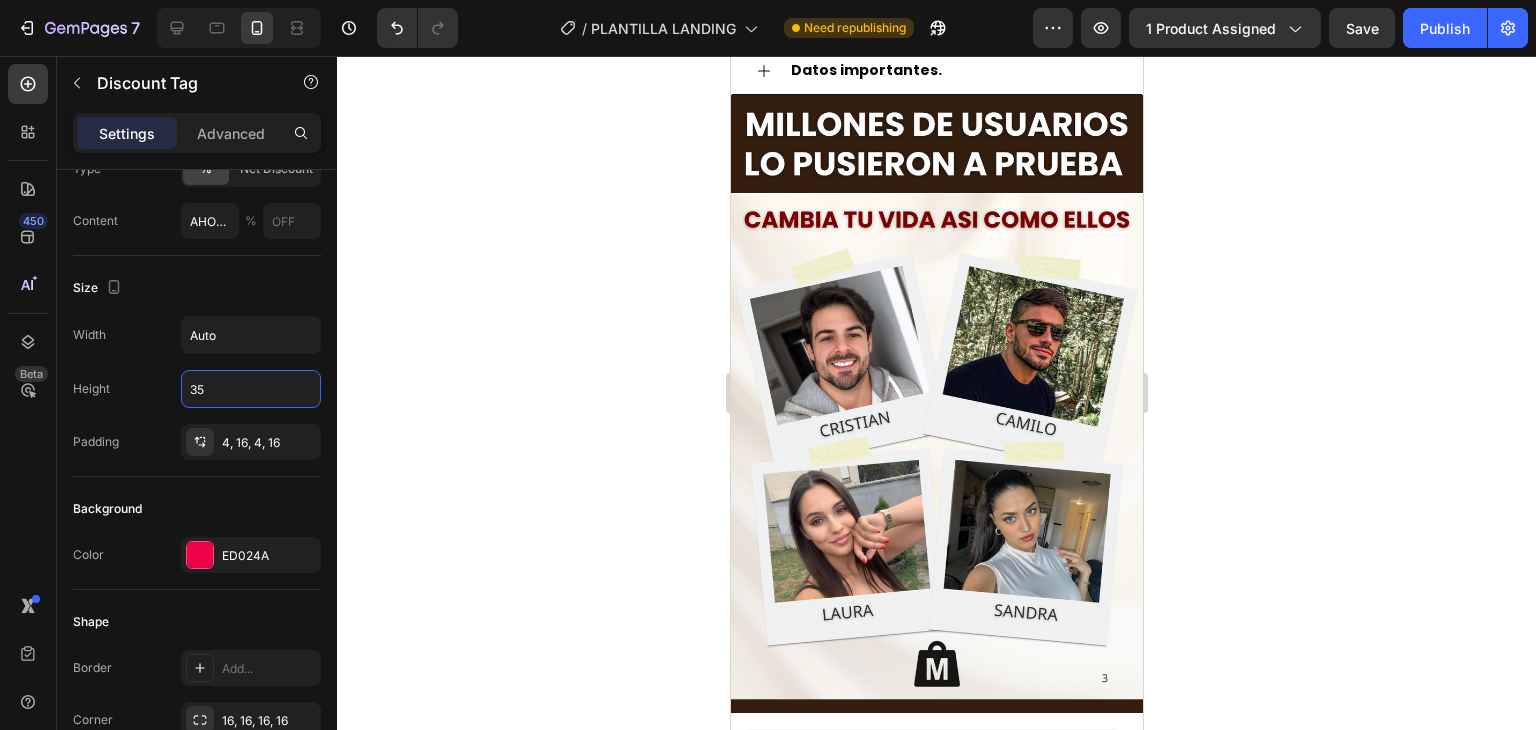 click 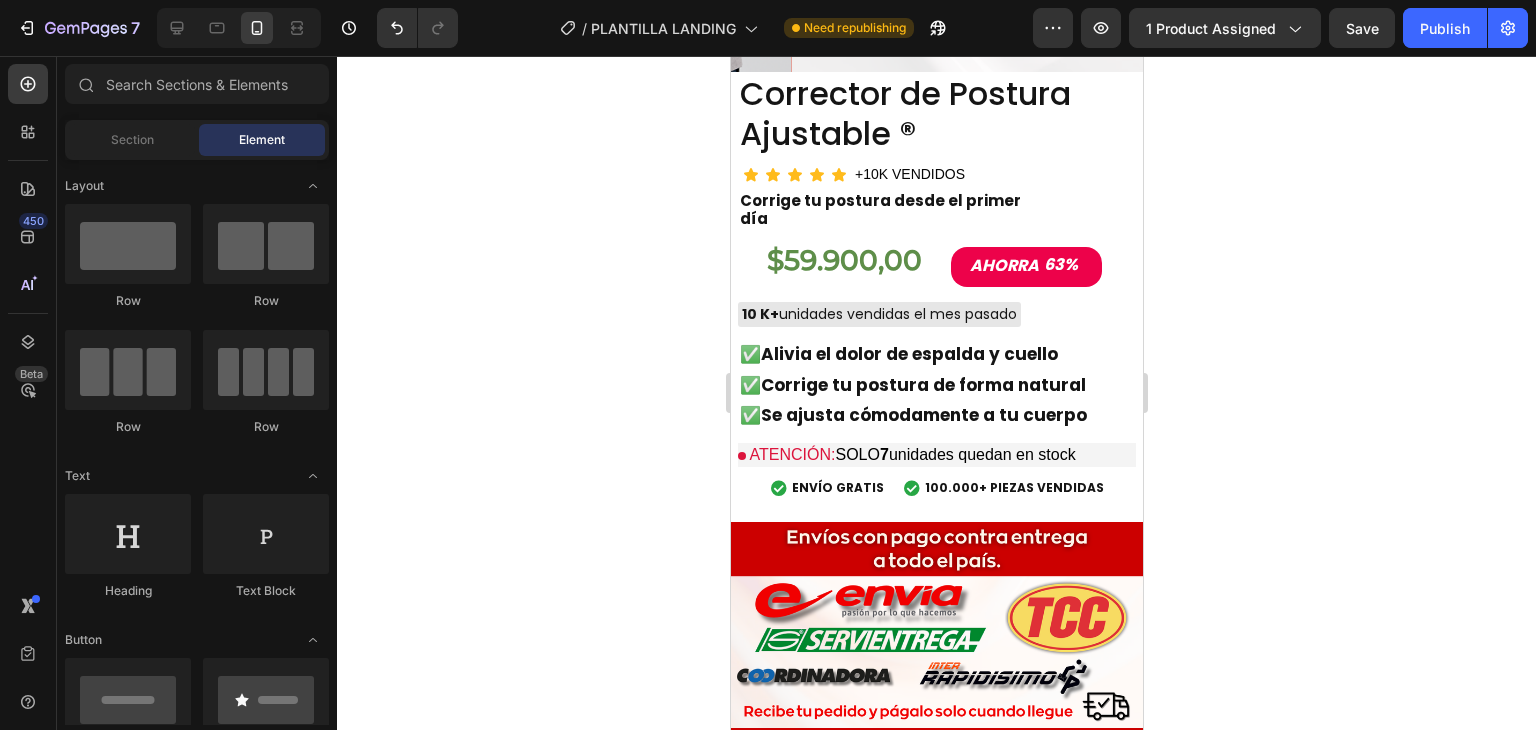 scroll, scrollTop: 6249, scrollLeft: 0, axis: vertical 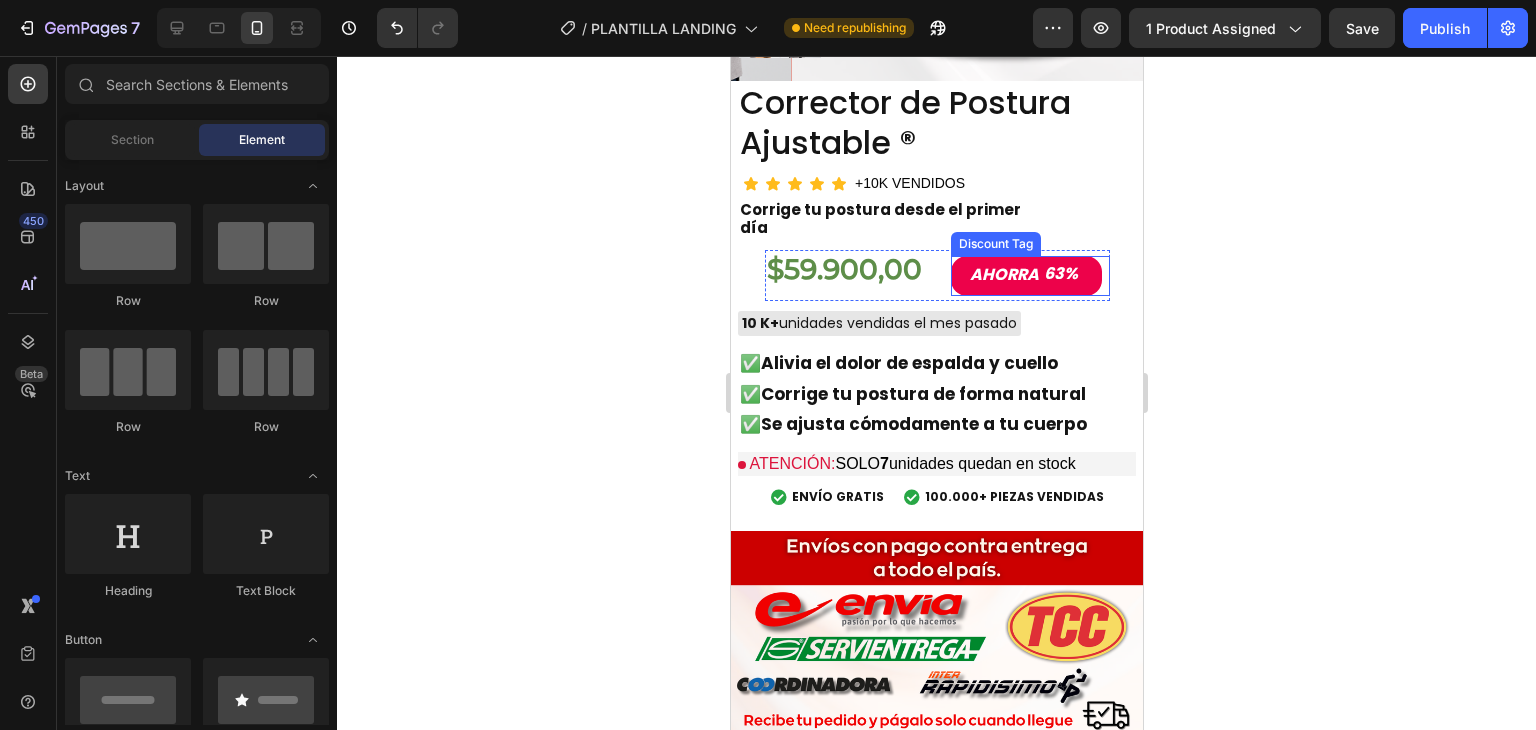 click on "AHORRA 63%" at bounding box center [1025, 276] 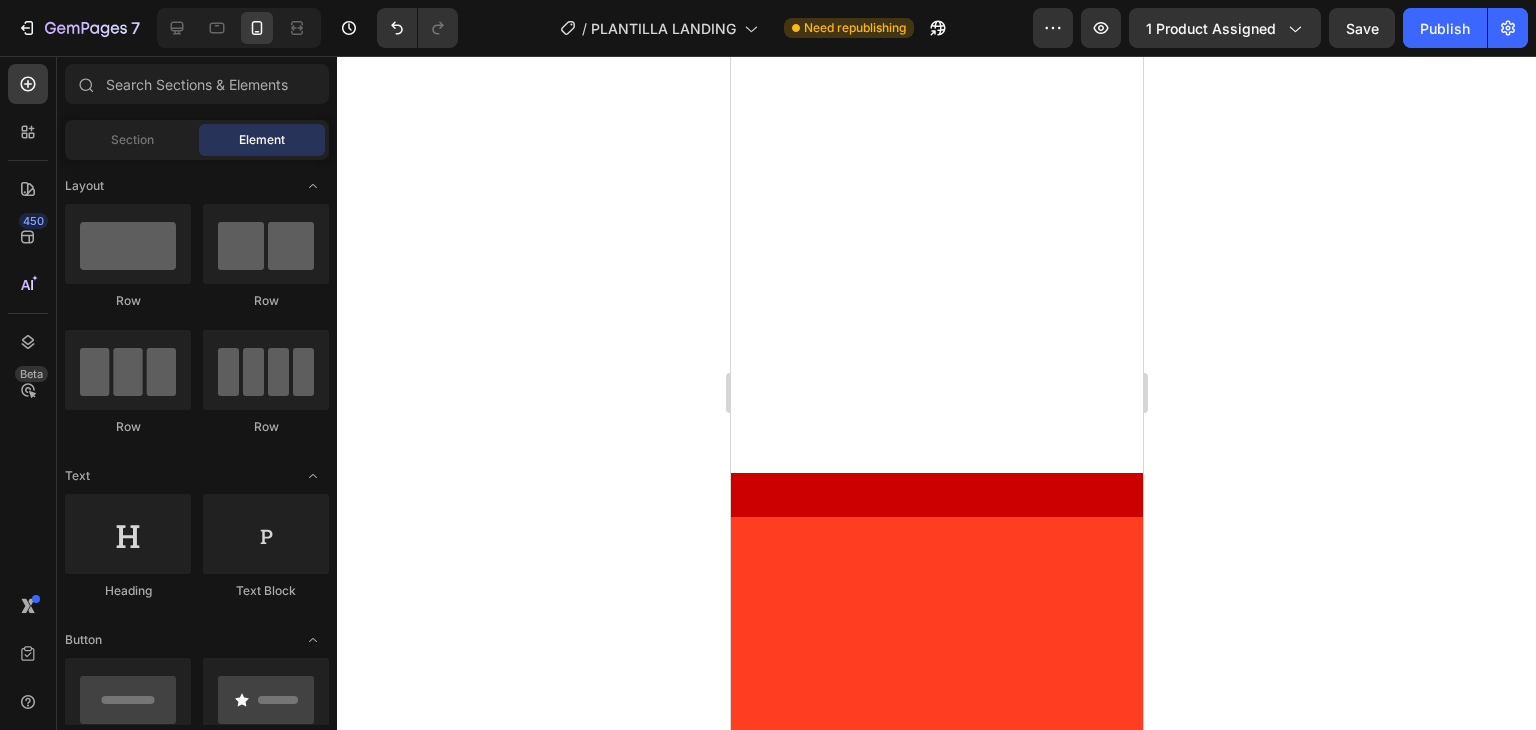 scroll, scrollTop: 2390, scrollLeft: 0, axis: vertical 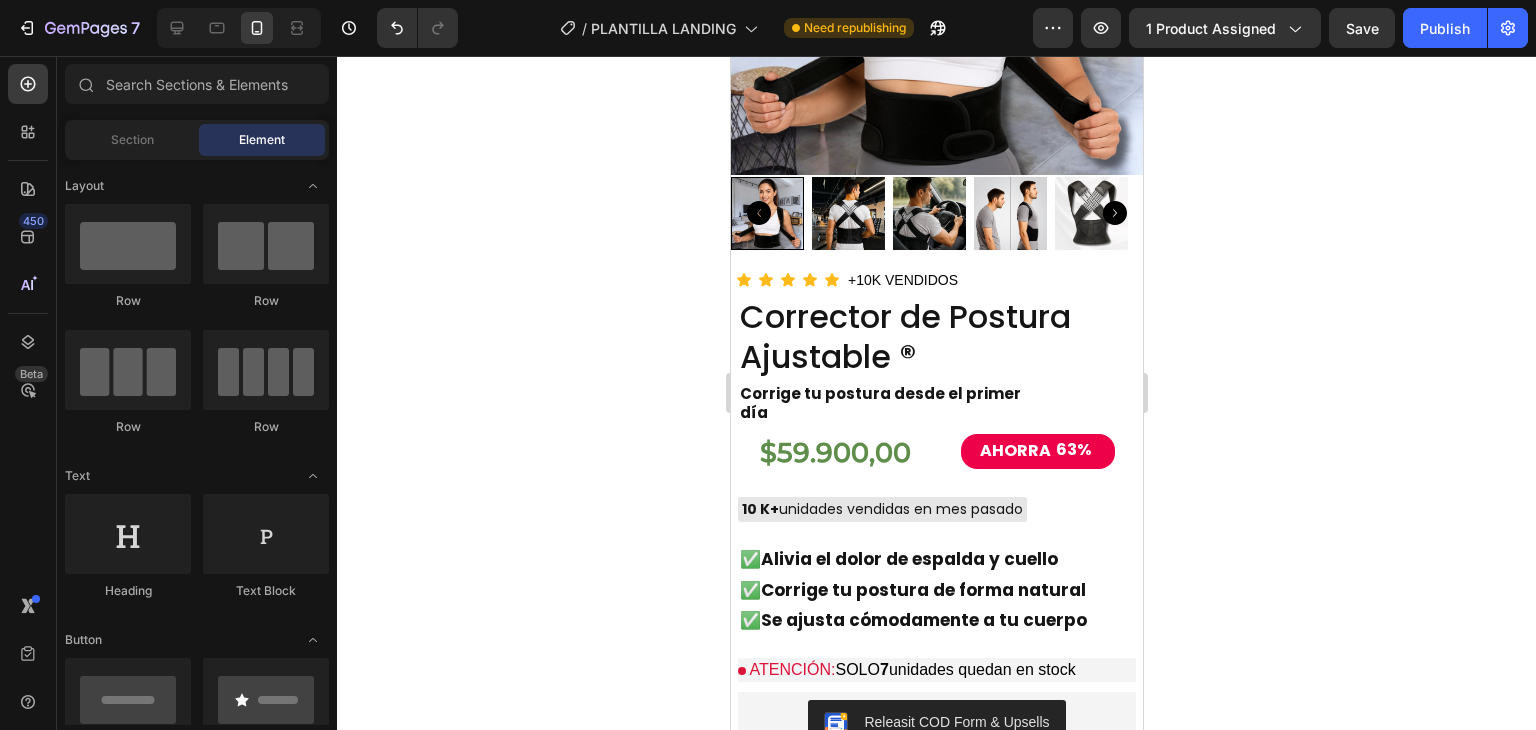 drag, startPoint x: 1132, startPoint y: 629, endPoint x: 1881, endPoint y: 353, distance: 798.2337 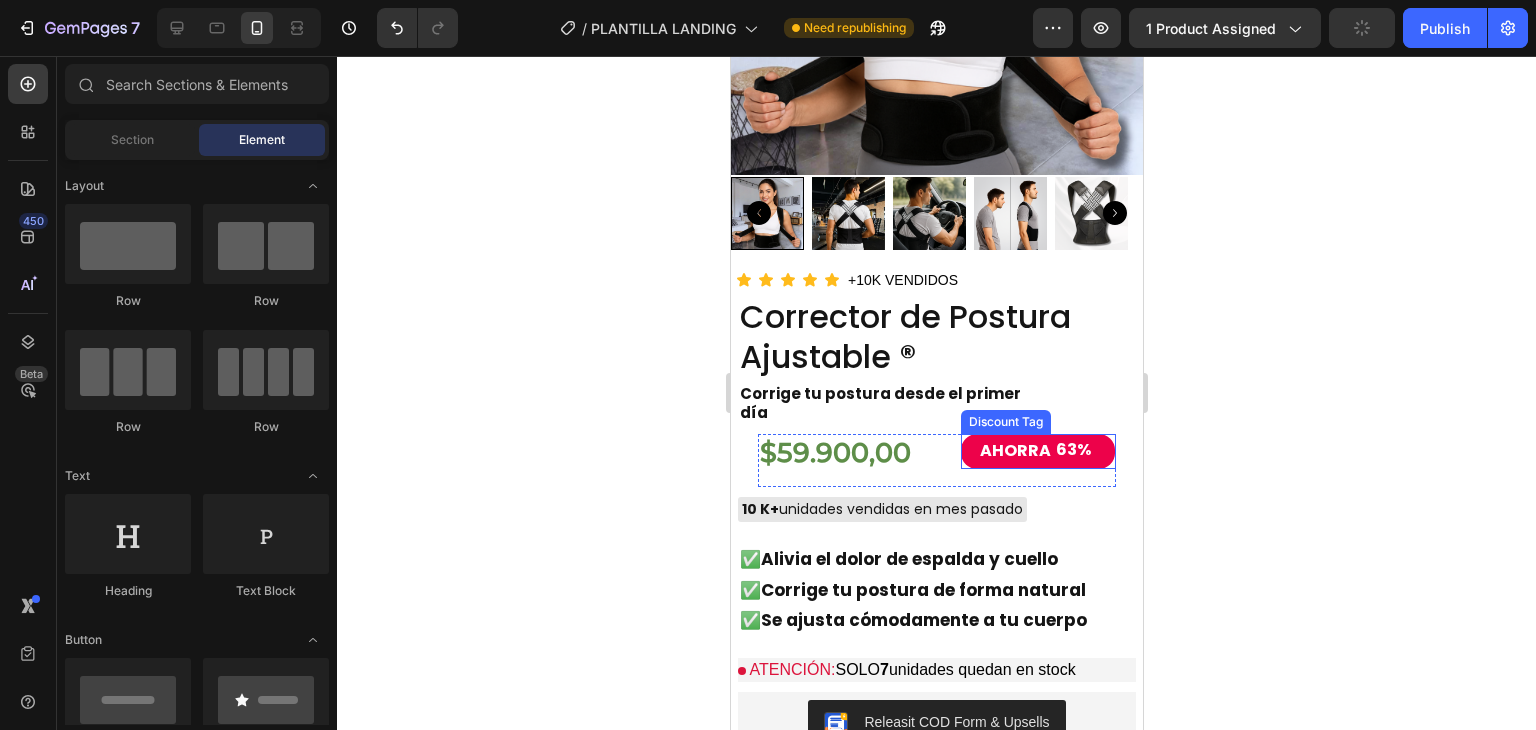click on "AHORRA 63%" at bounding box center (1037, 451) 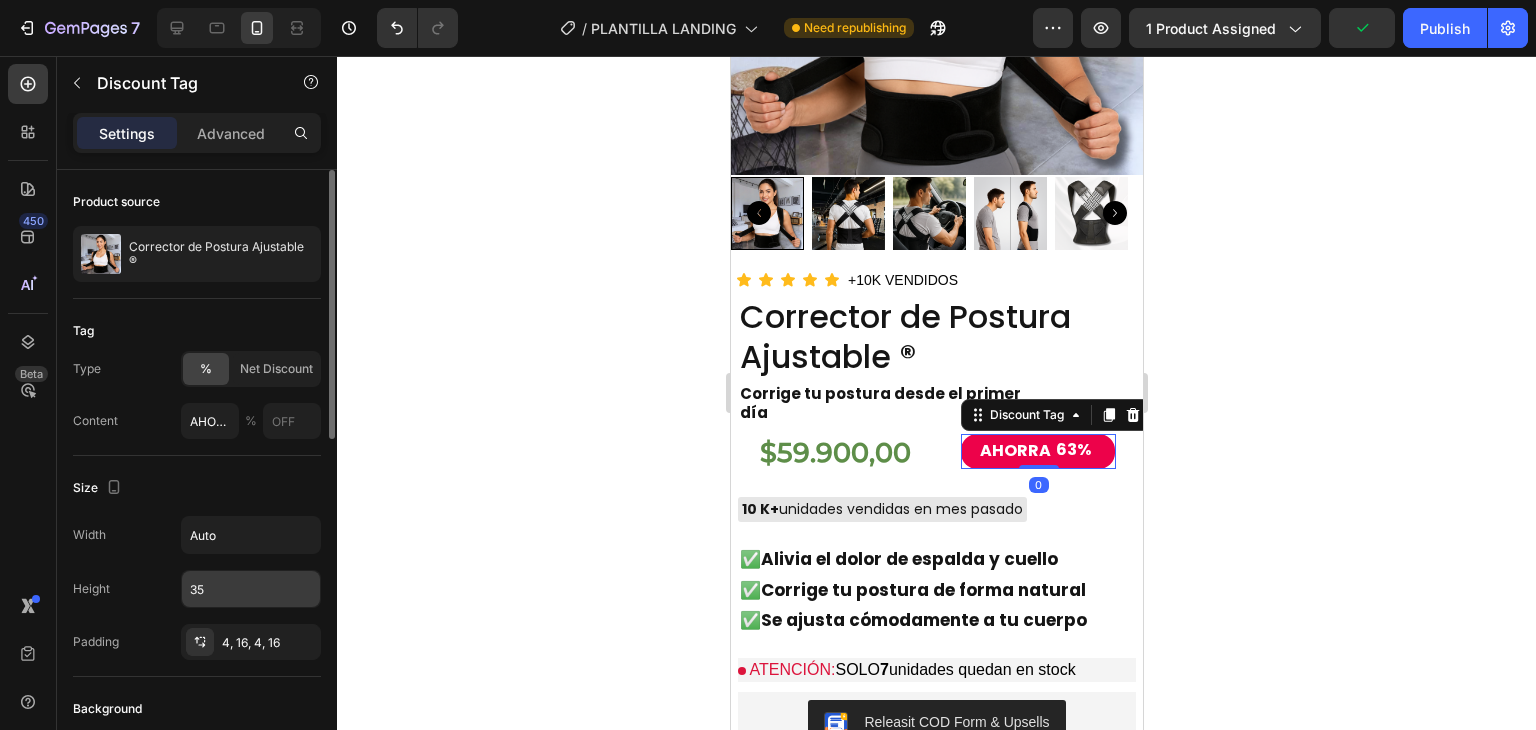 click on "35" at bounding box center (251, 589) 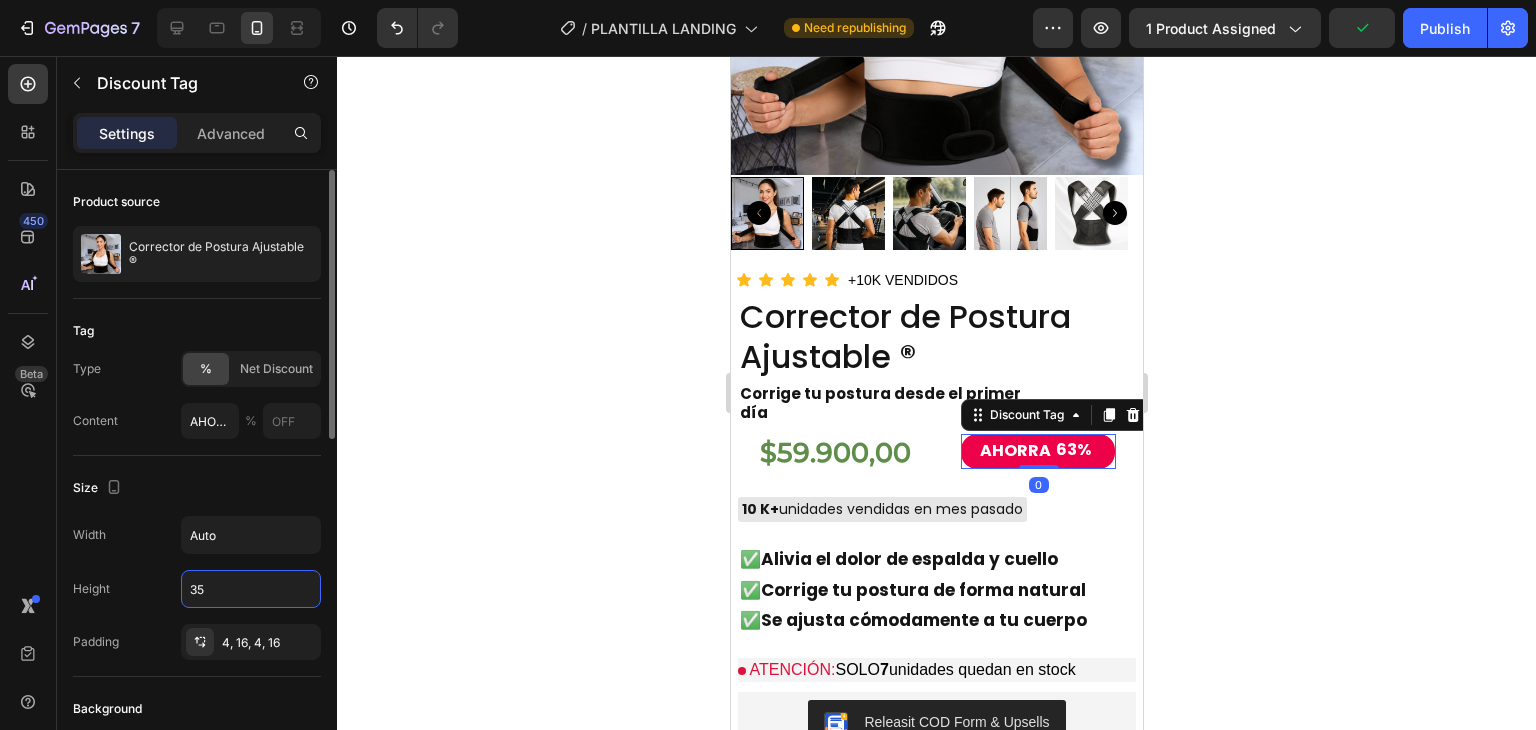 click on "35" at bounding box center [251, 589] 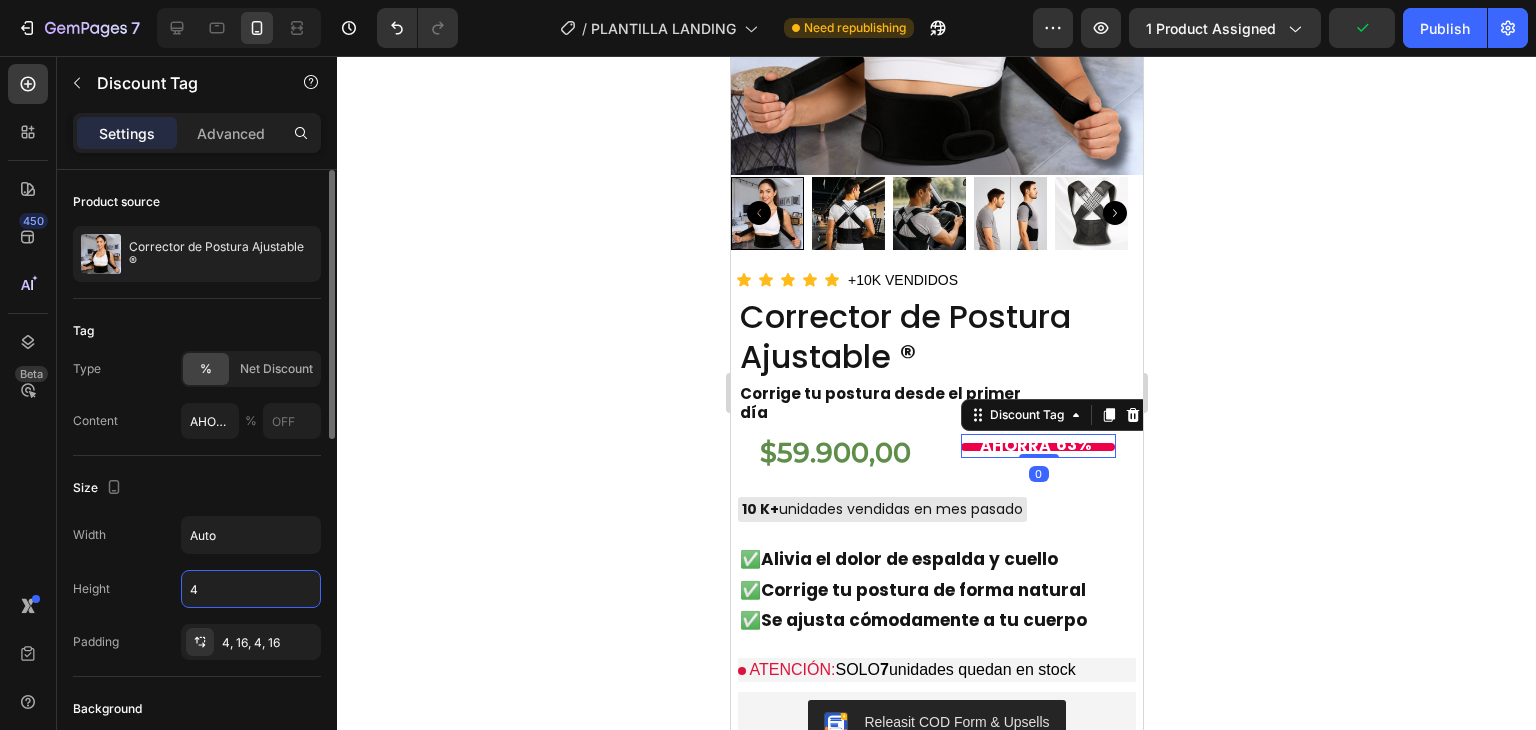 type on "40" 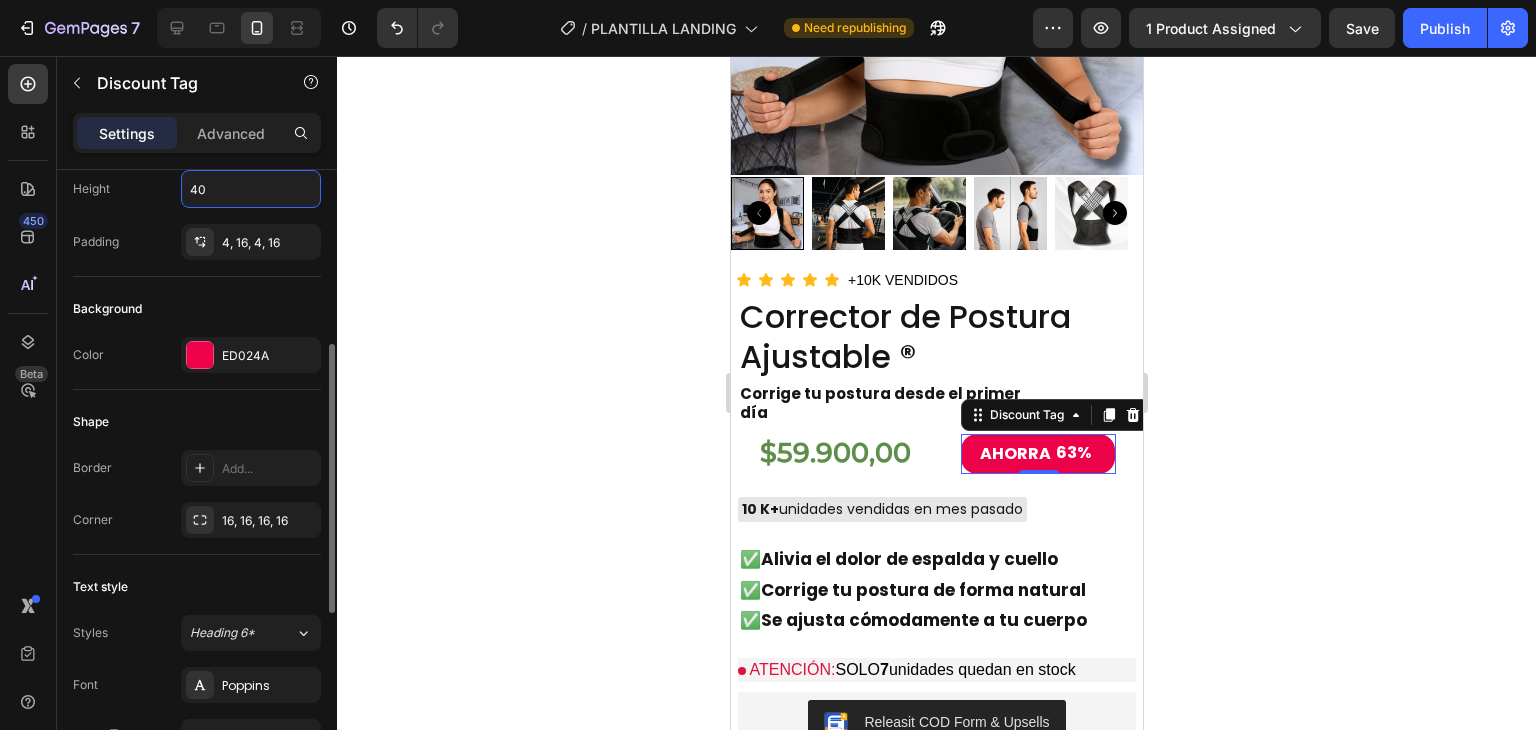 scroll, scrollTop: 500, scrollLeft: 0, axis: vertical 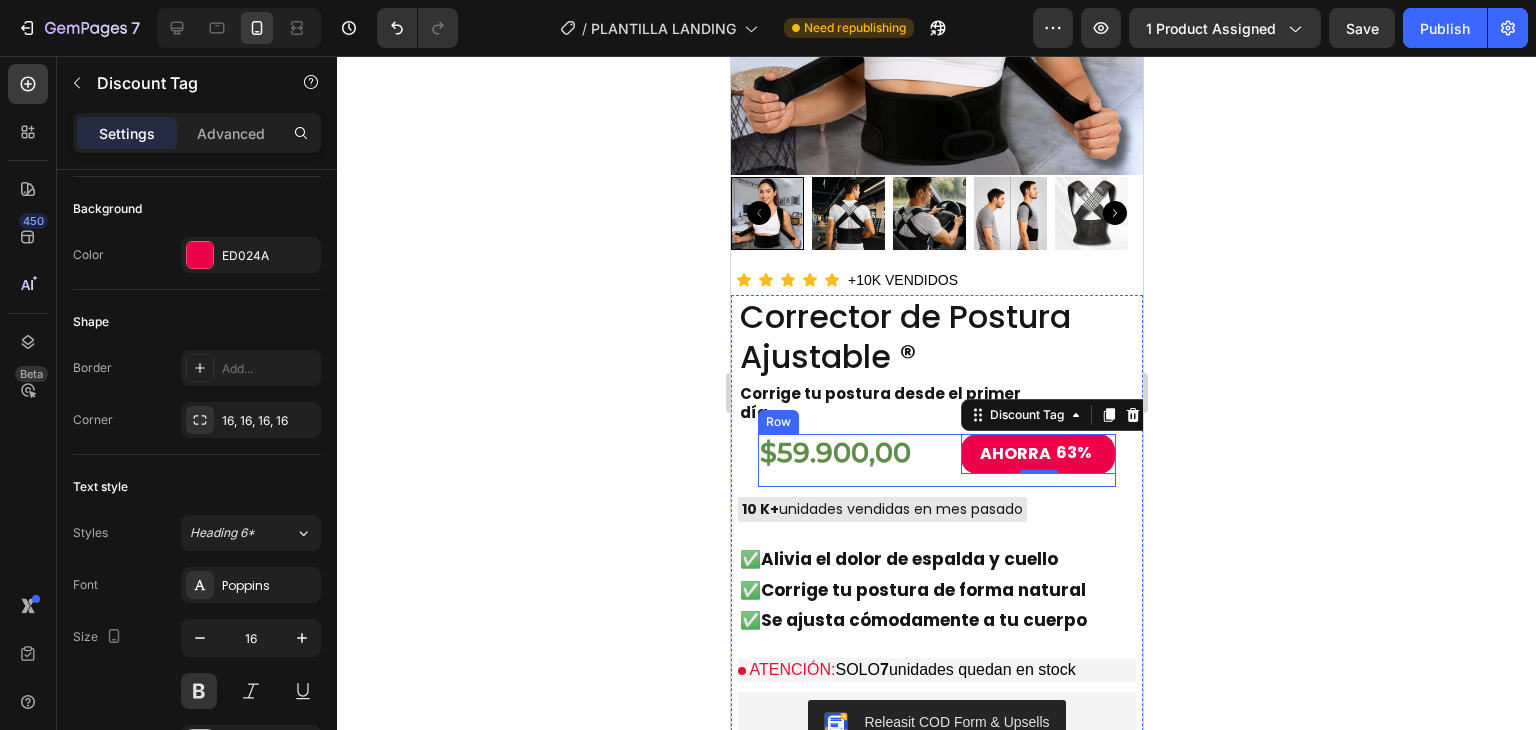 click on "$59.900,00 Product Price Product Price AHORRA 63% Discount Tag   0 Row" at bounding box center [936, 460] 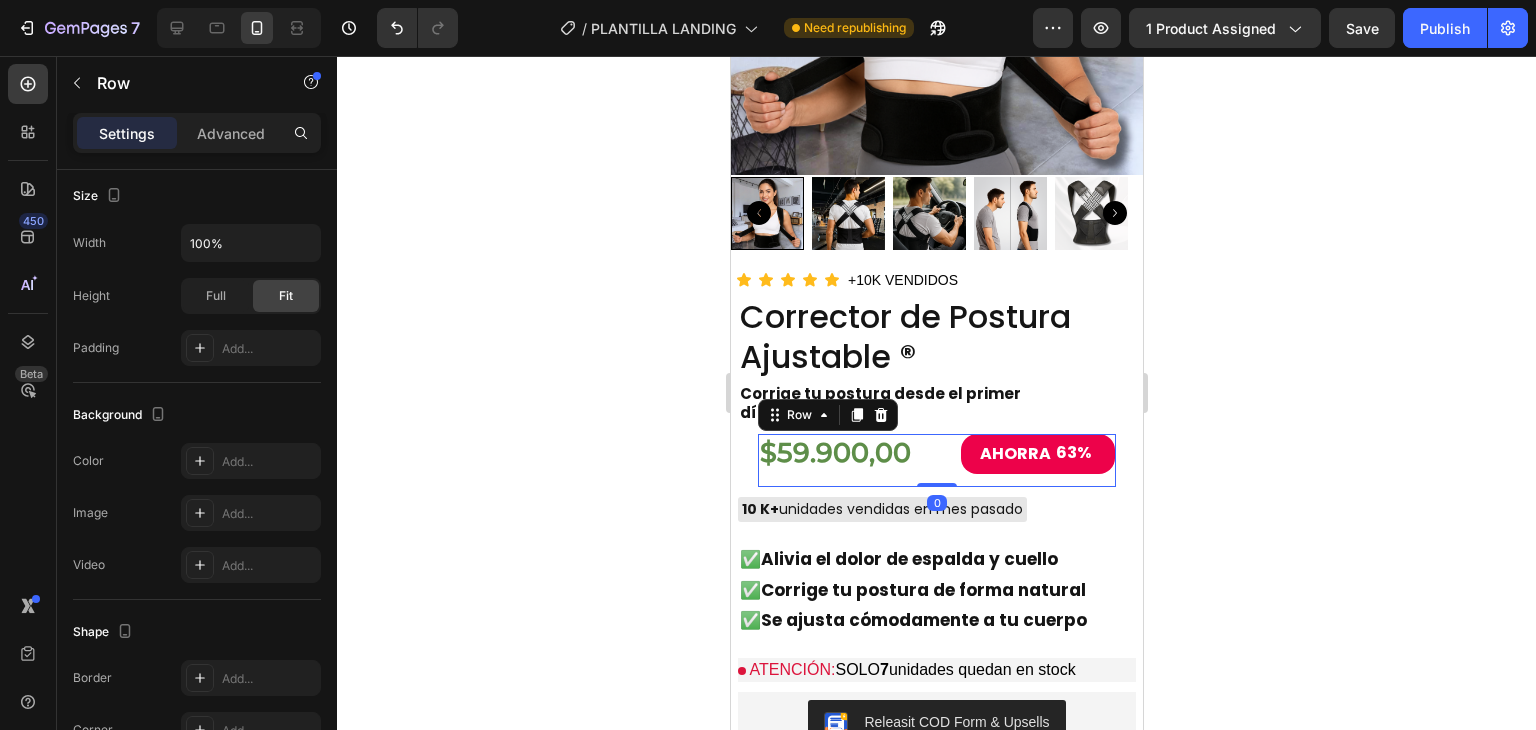 scroll, scrollTop: 0, scrollLeft: 0, axis: both 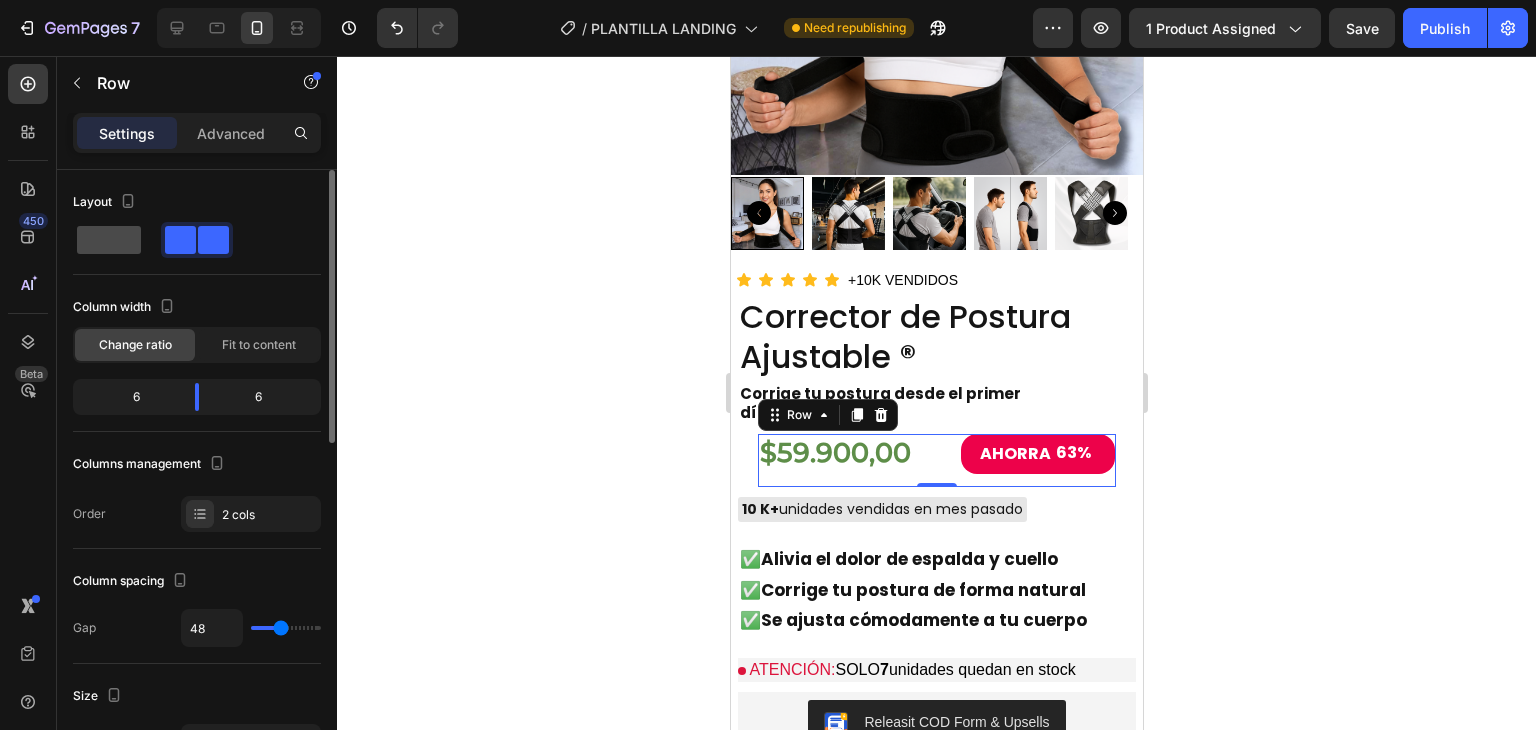 click 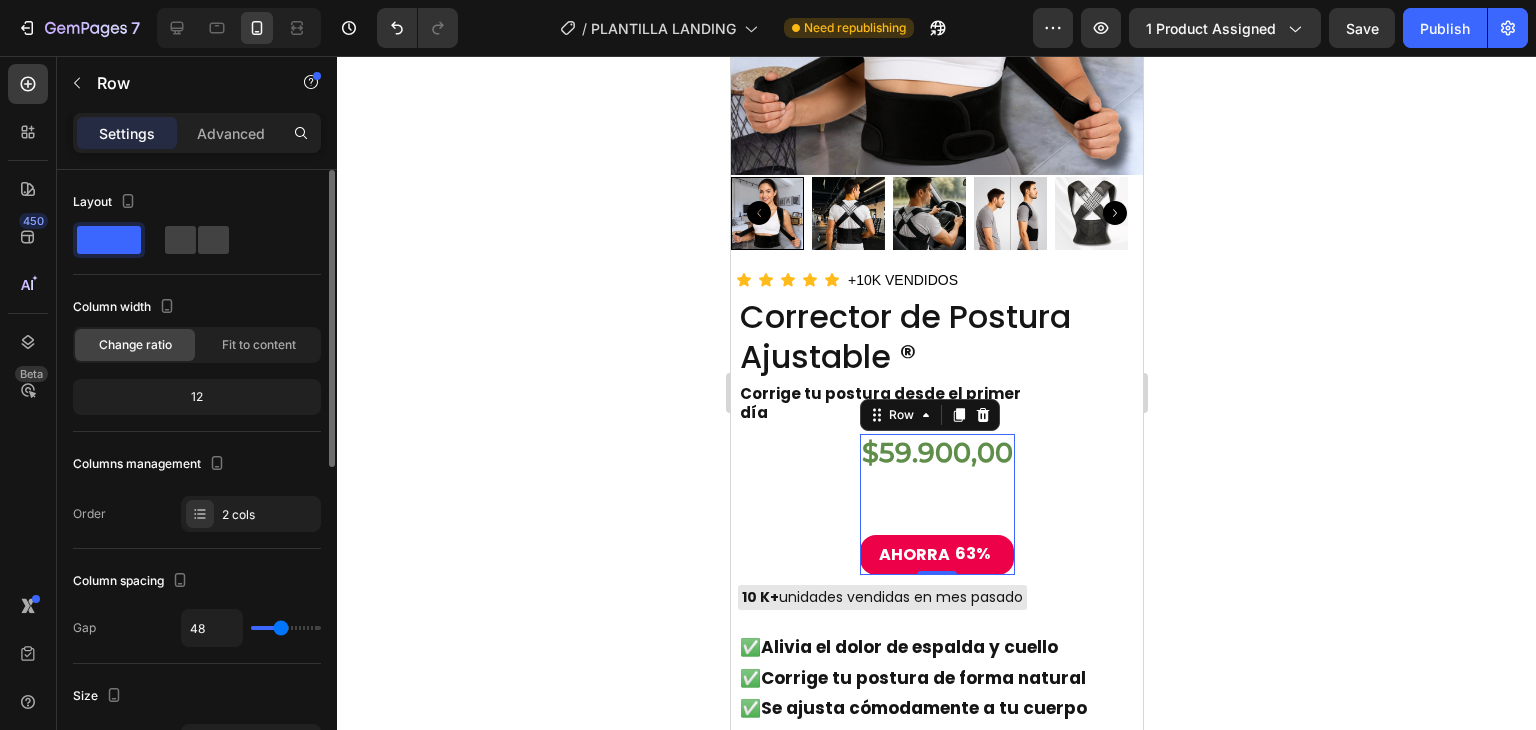 click 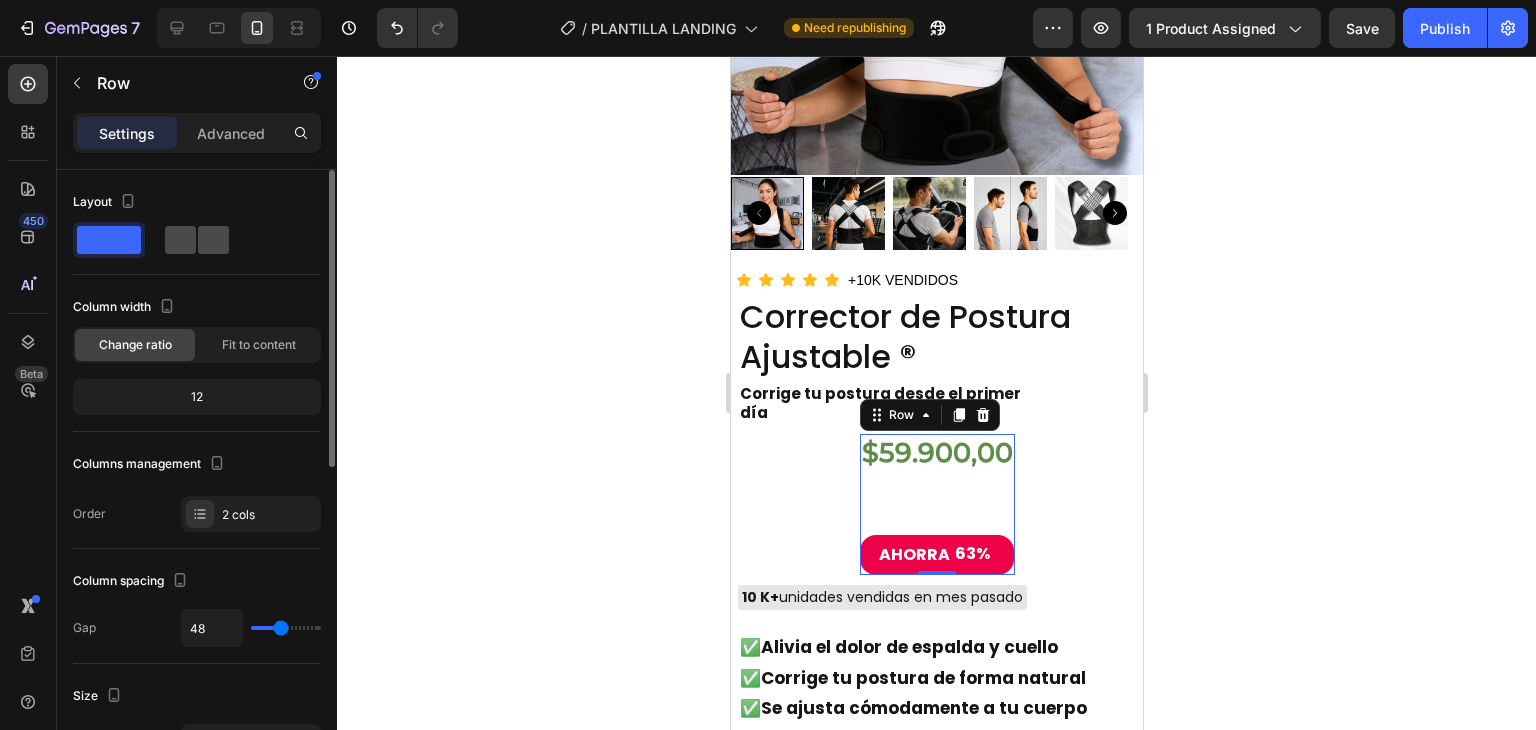 click 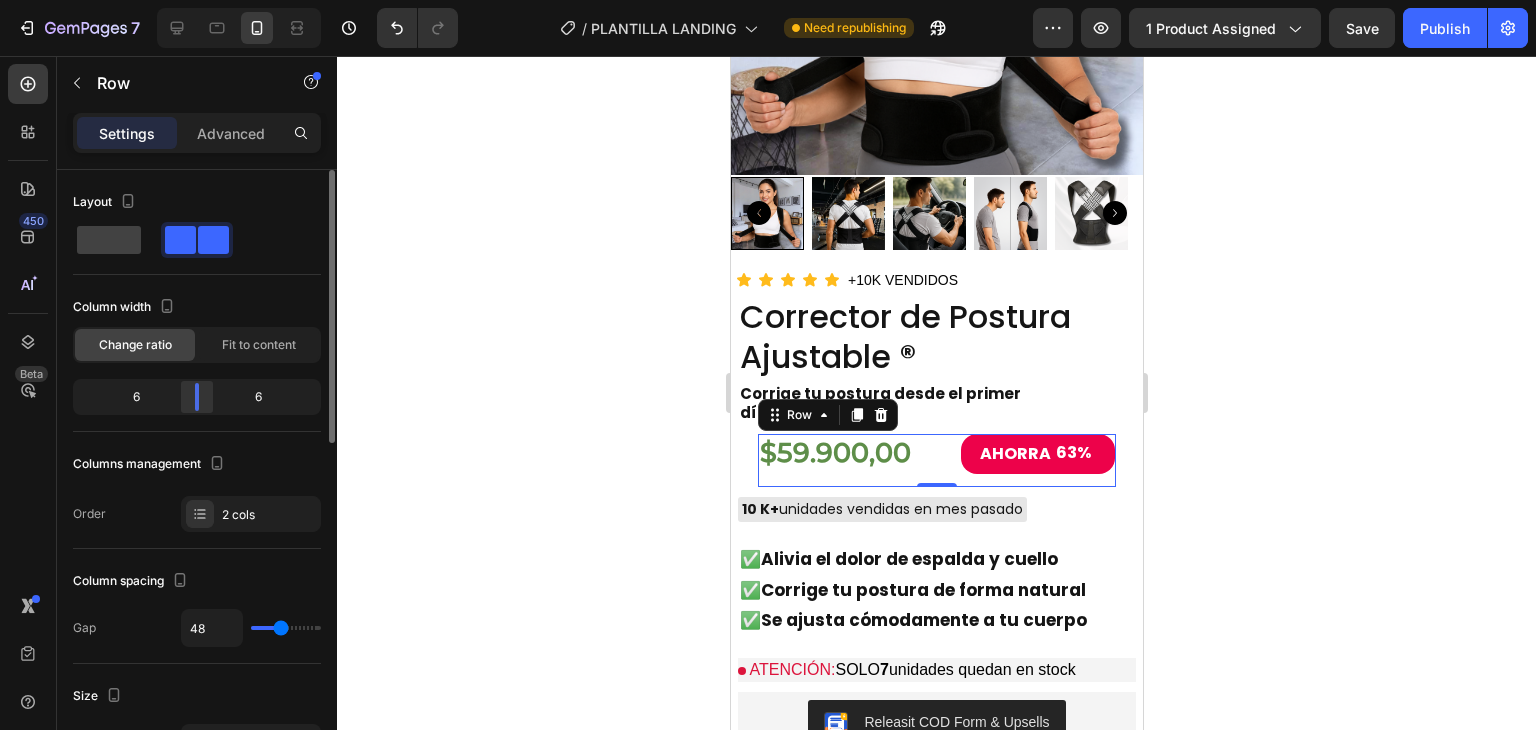 drag, startPoint x: 193, startPoint y: 399, endPoint x: 207, endPoint y: 397, distance: 14.142136 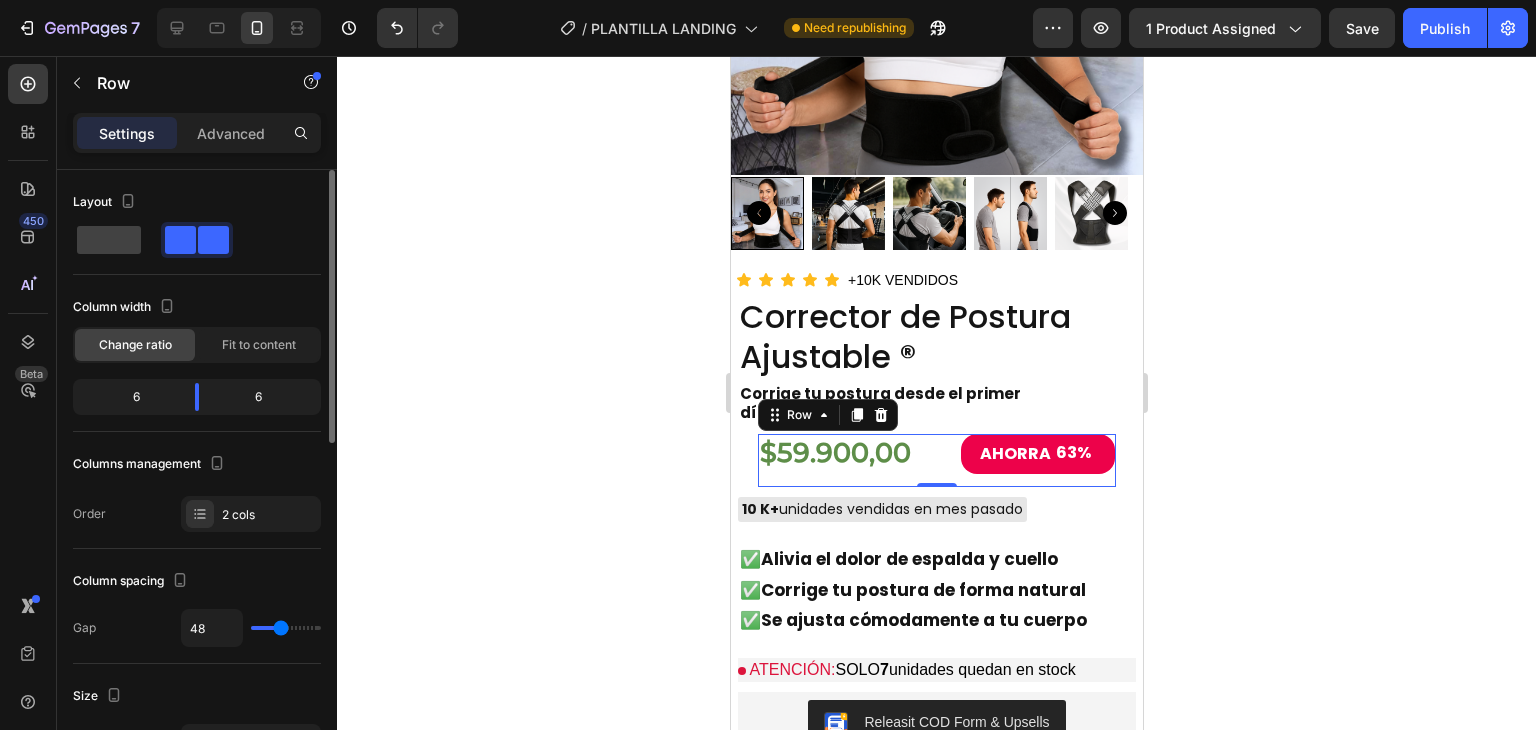 type on "89" 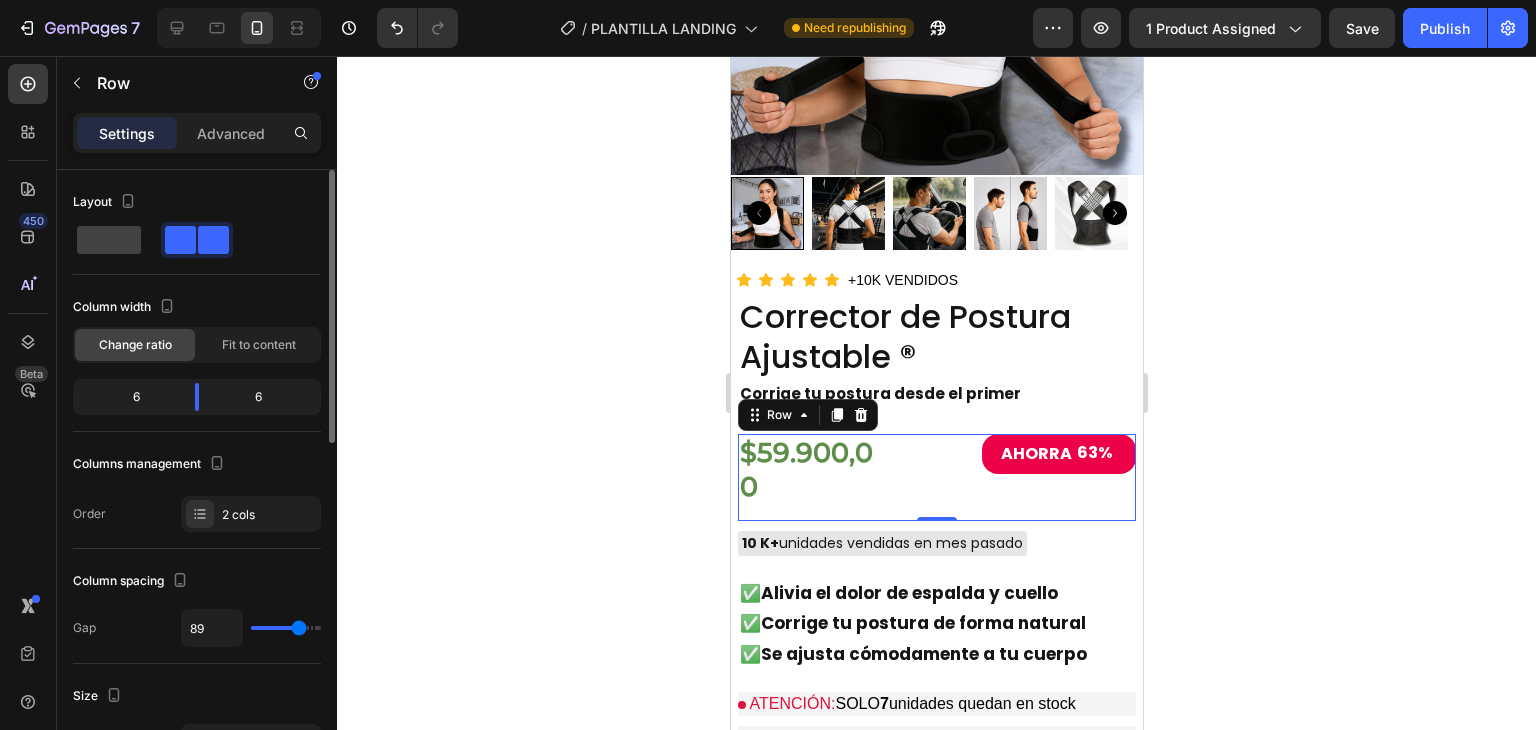 type on "66" 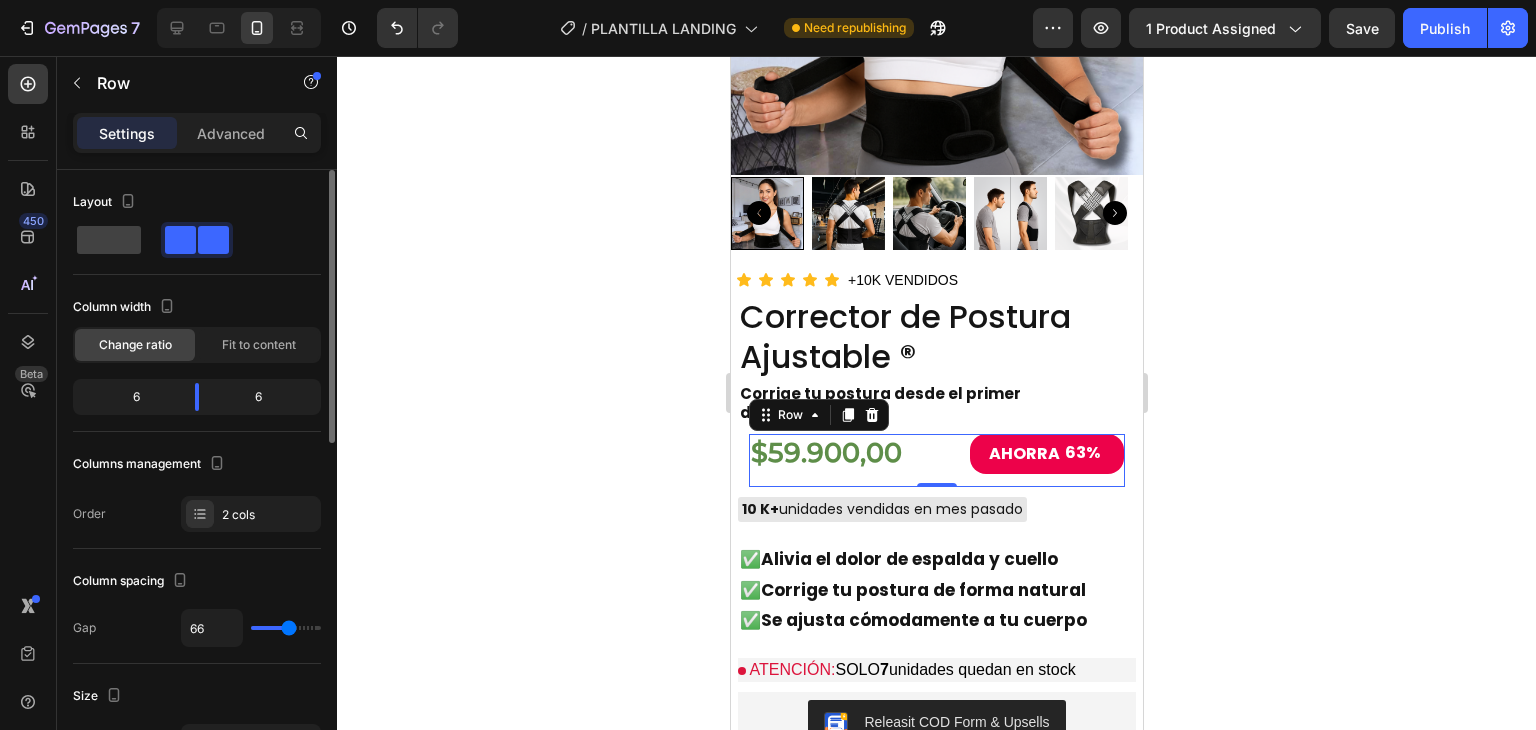 type on "63" 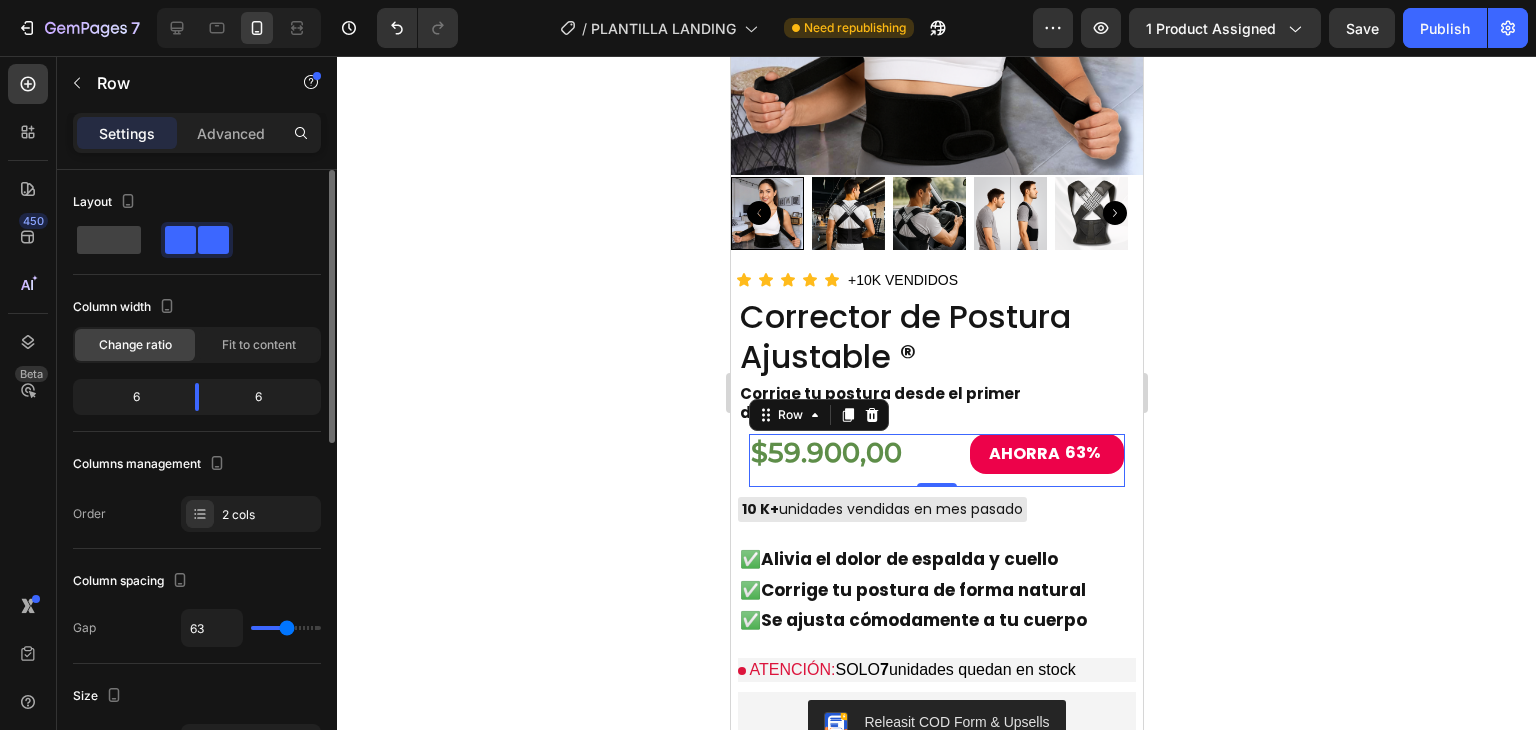 type on "45" 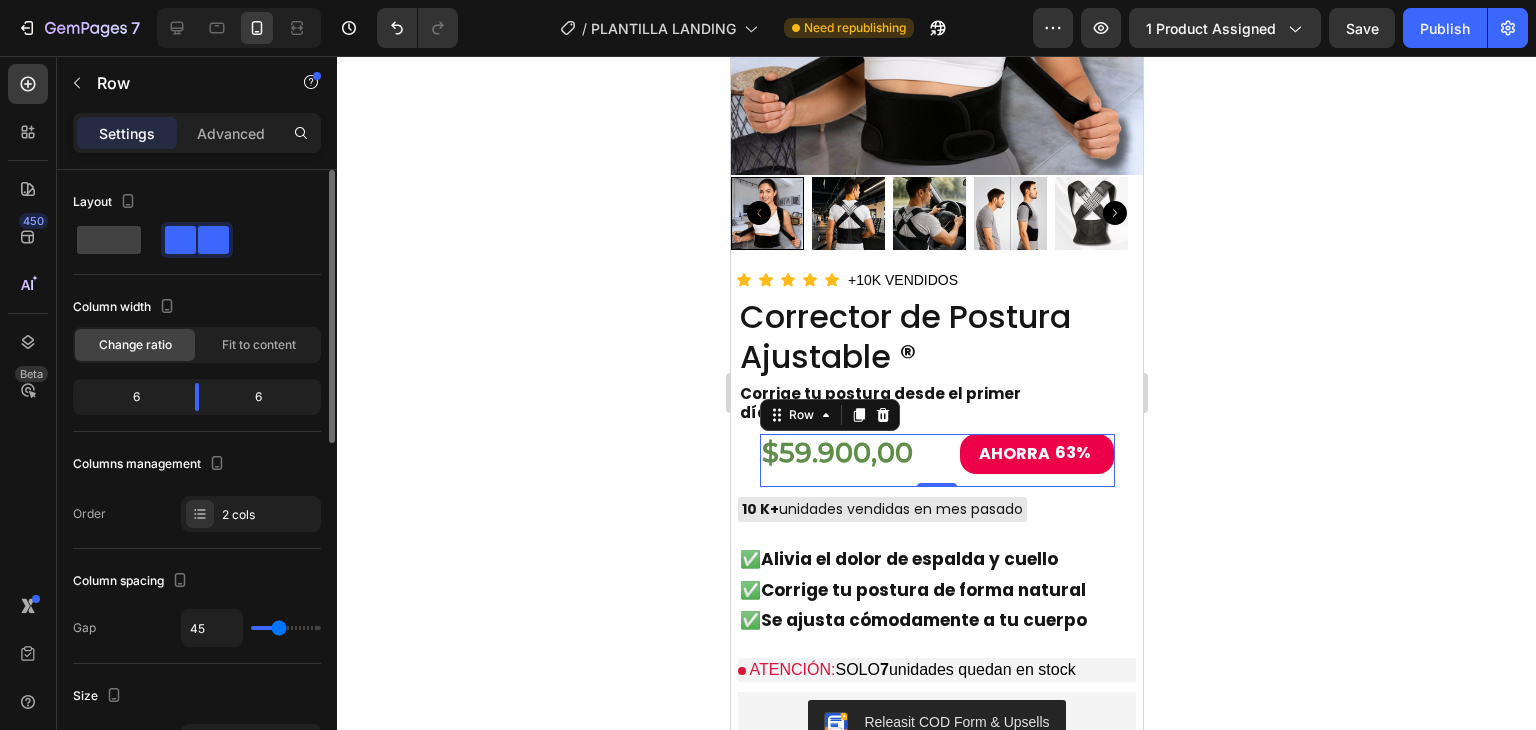 type on "56" 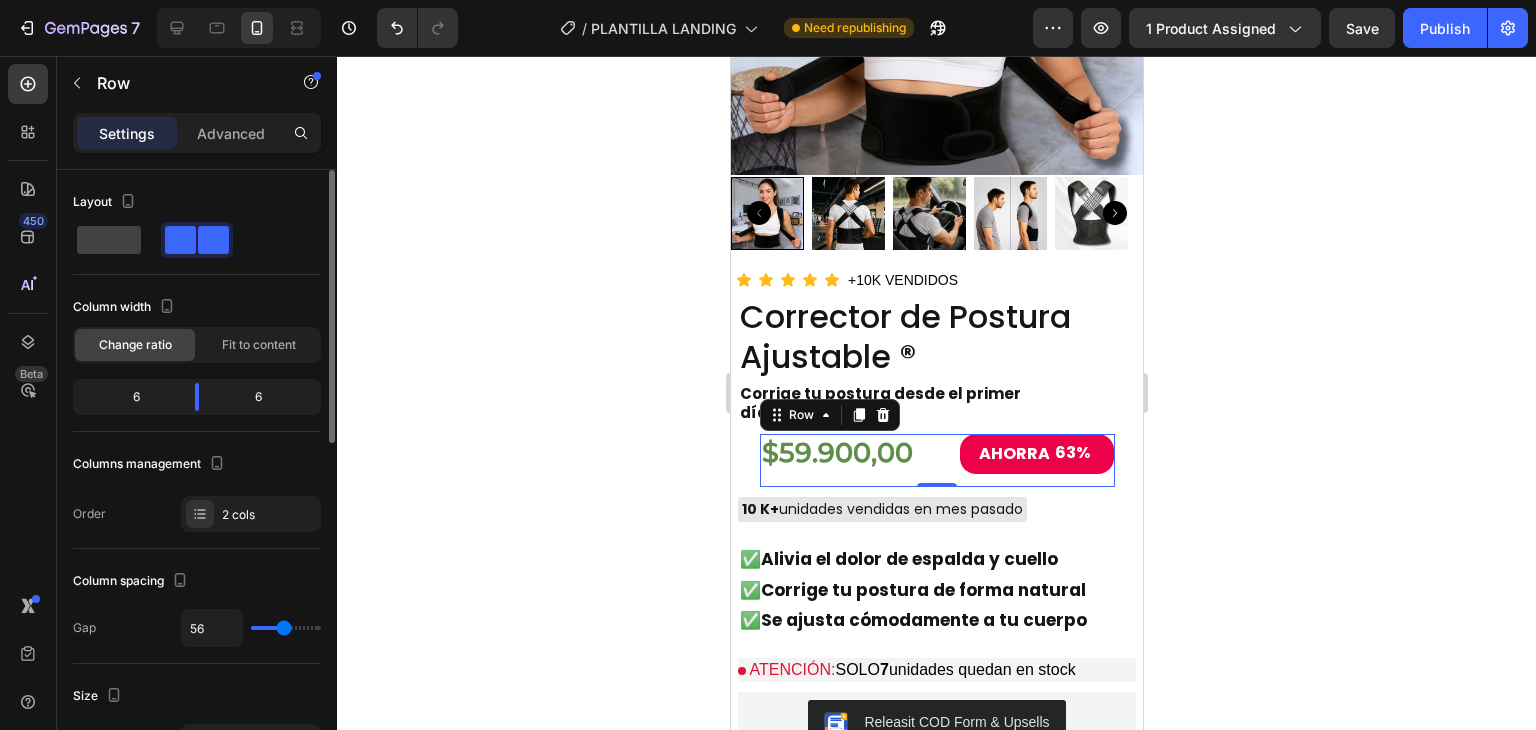 type on "61" 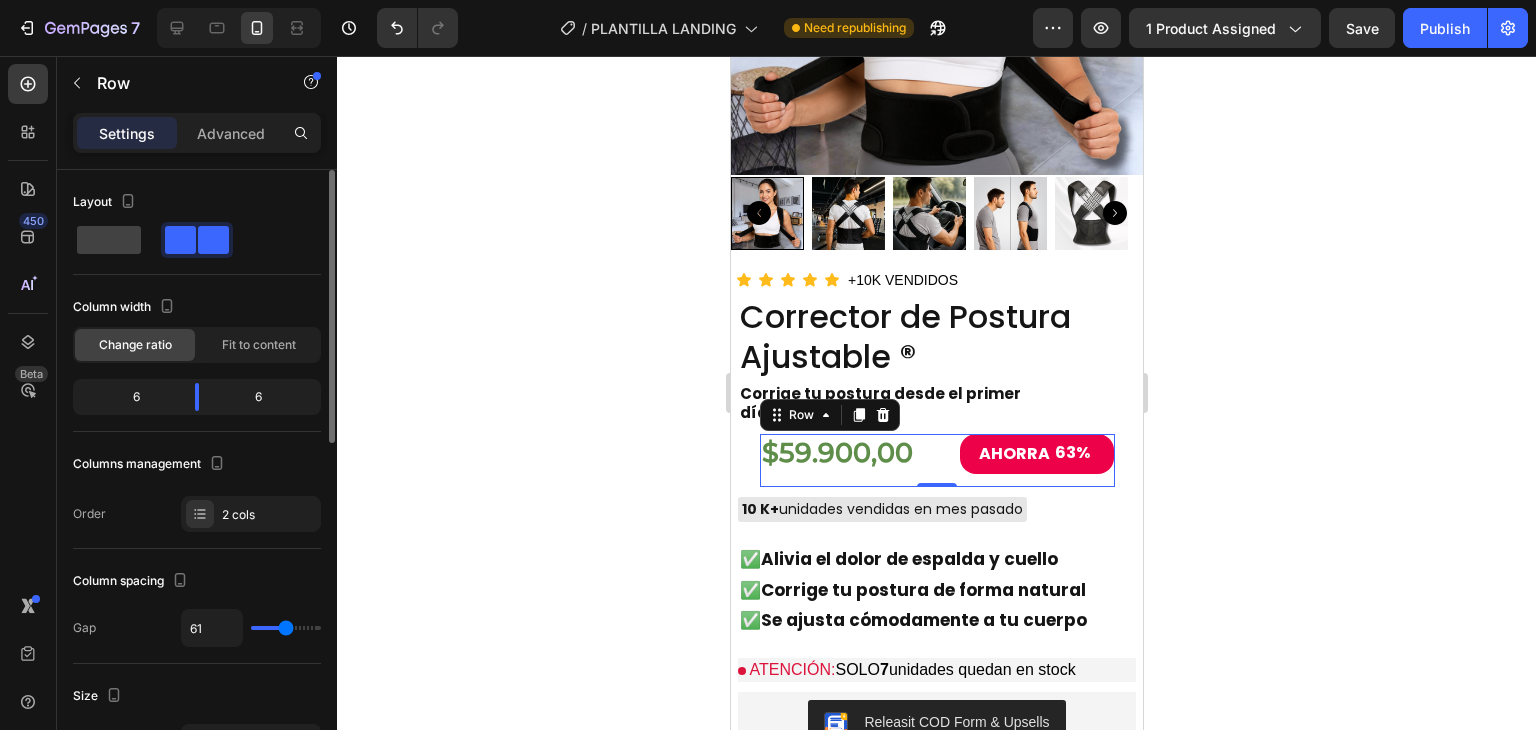 type on "68" 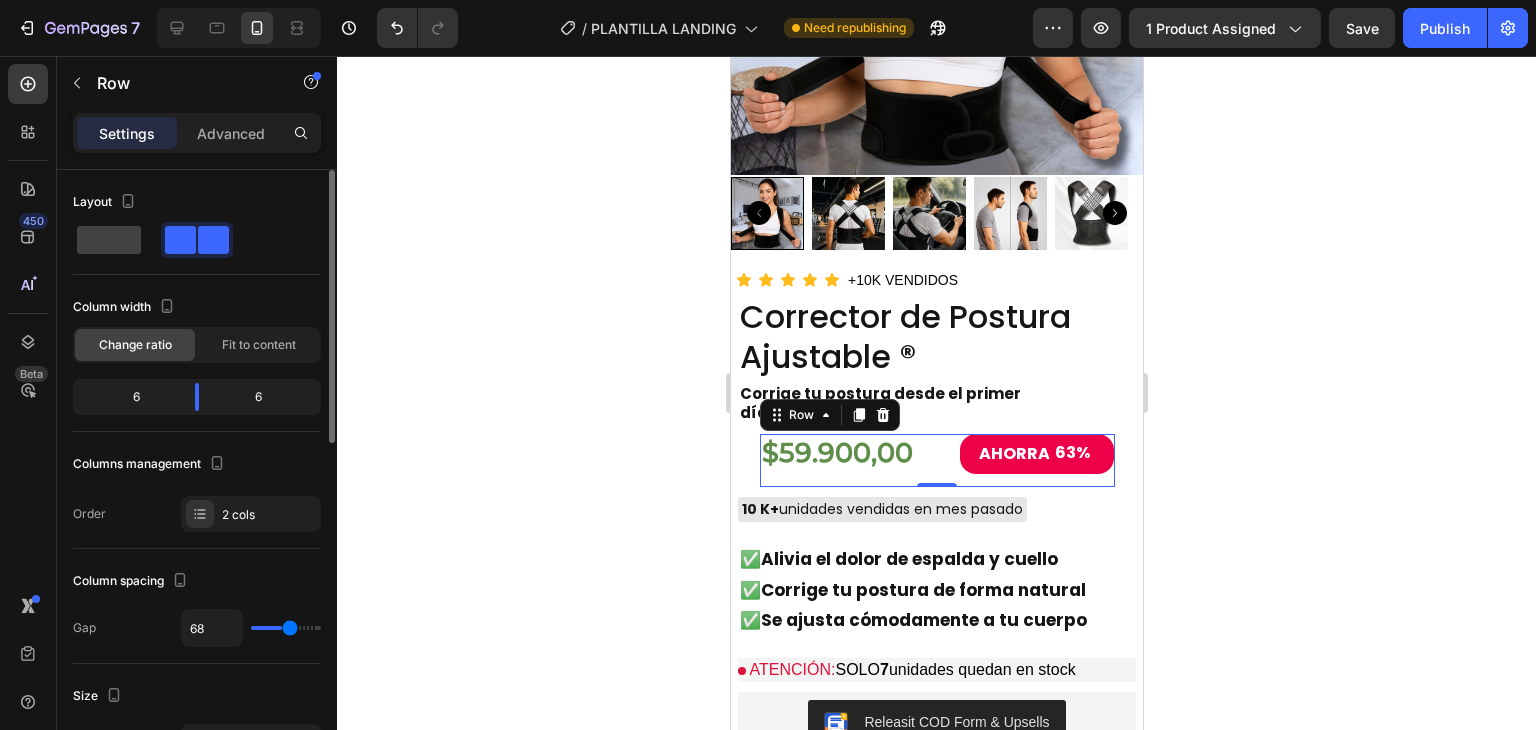 type on "72" 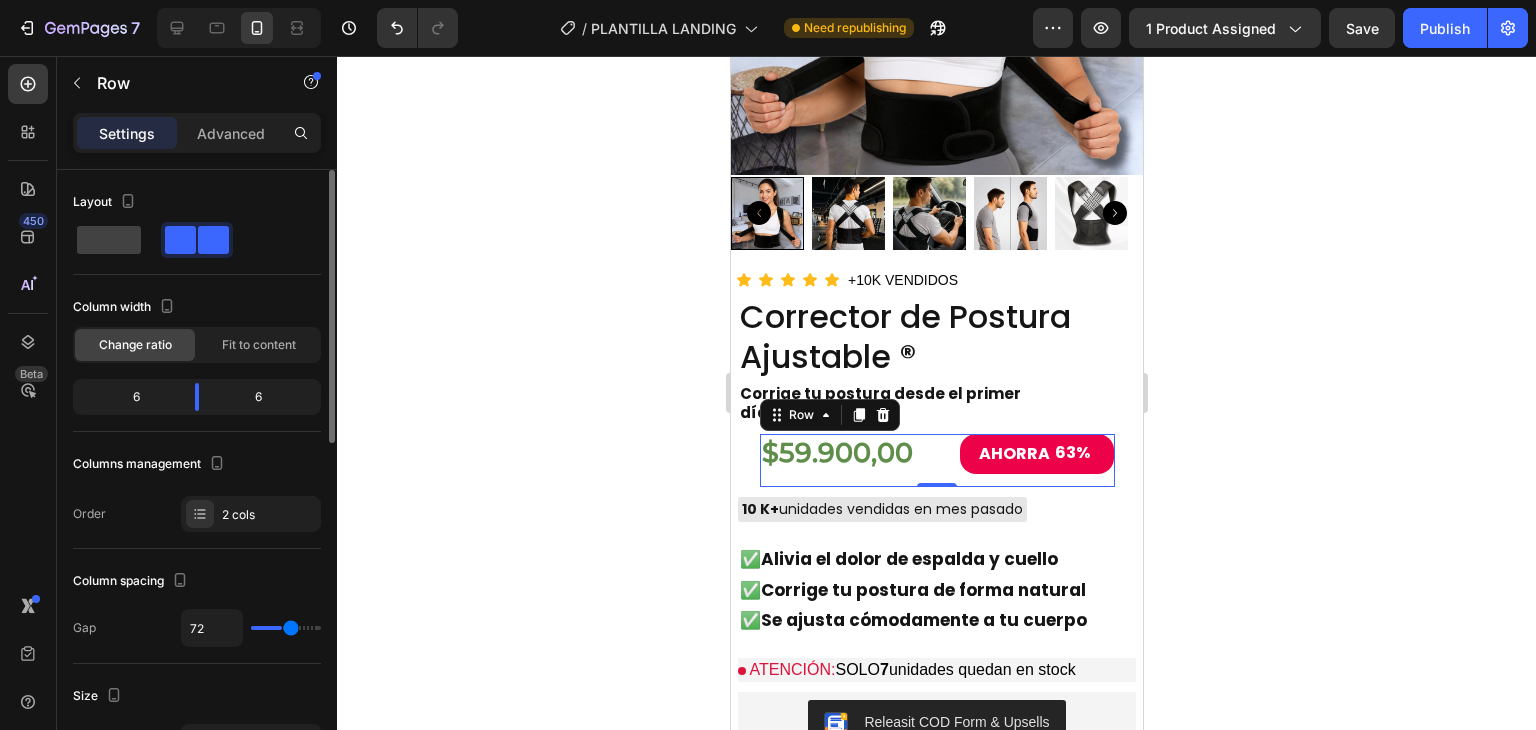 type on "73" 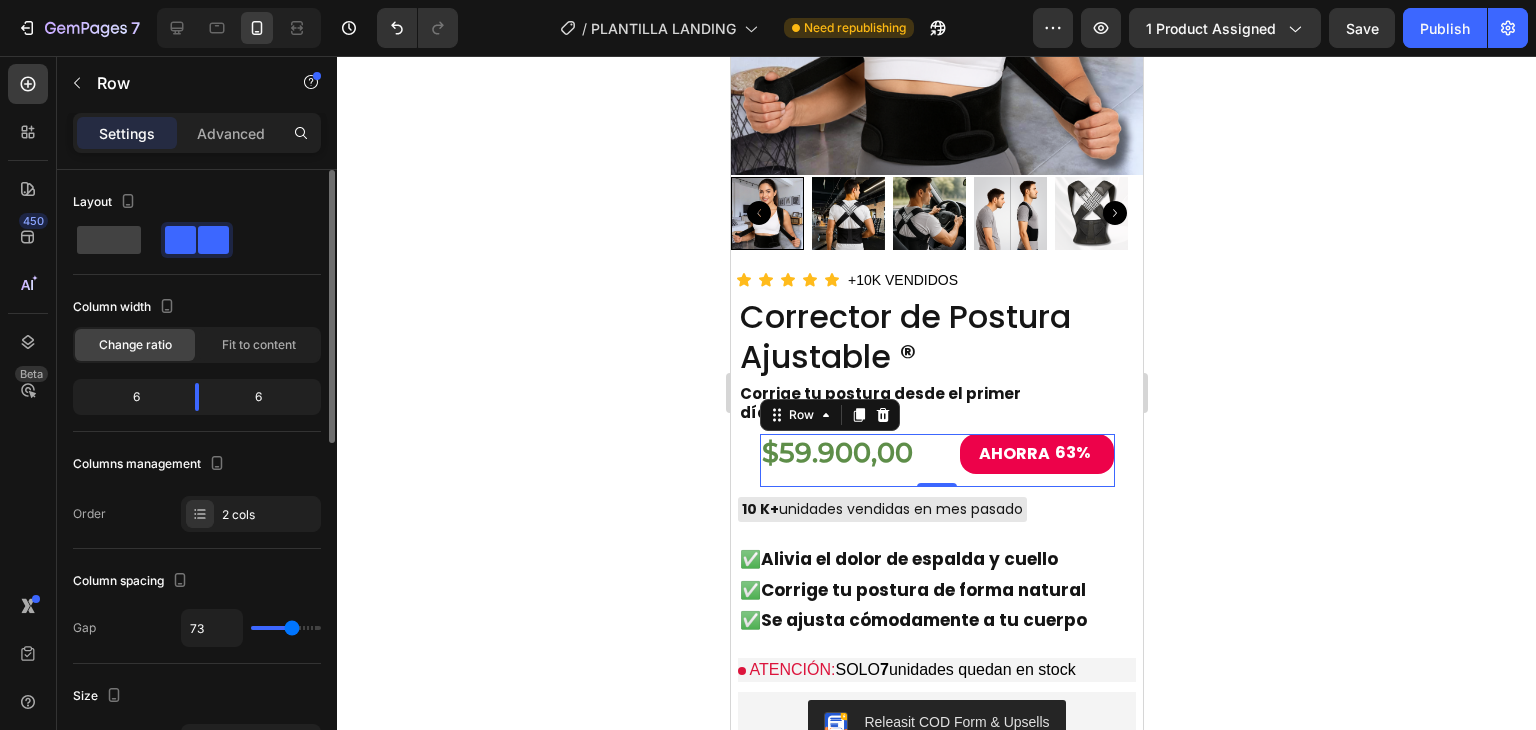 type on "77" 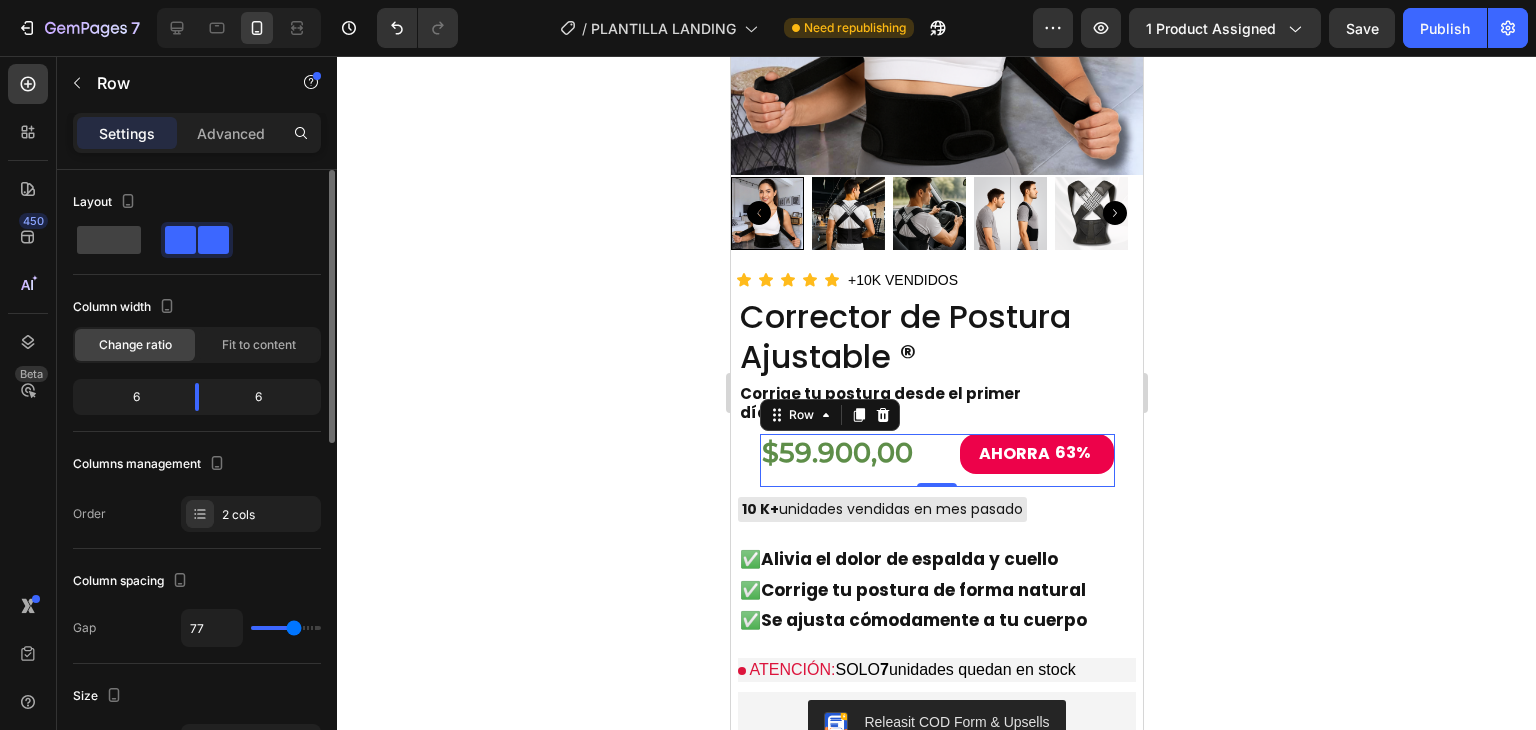 type on "79" 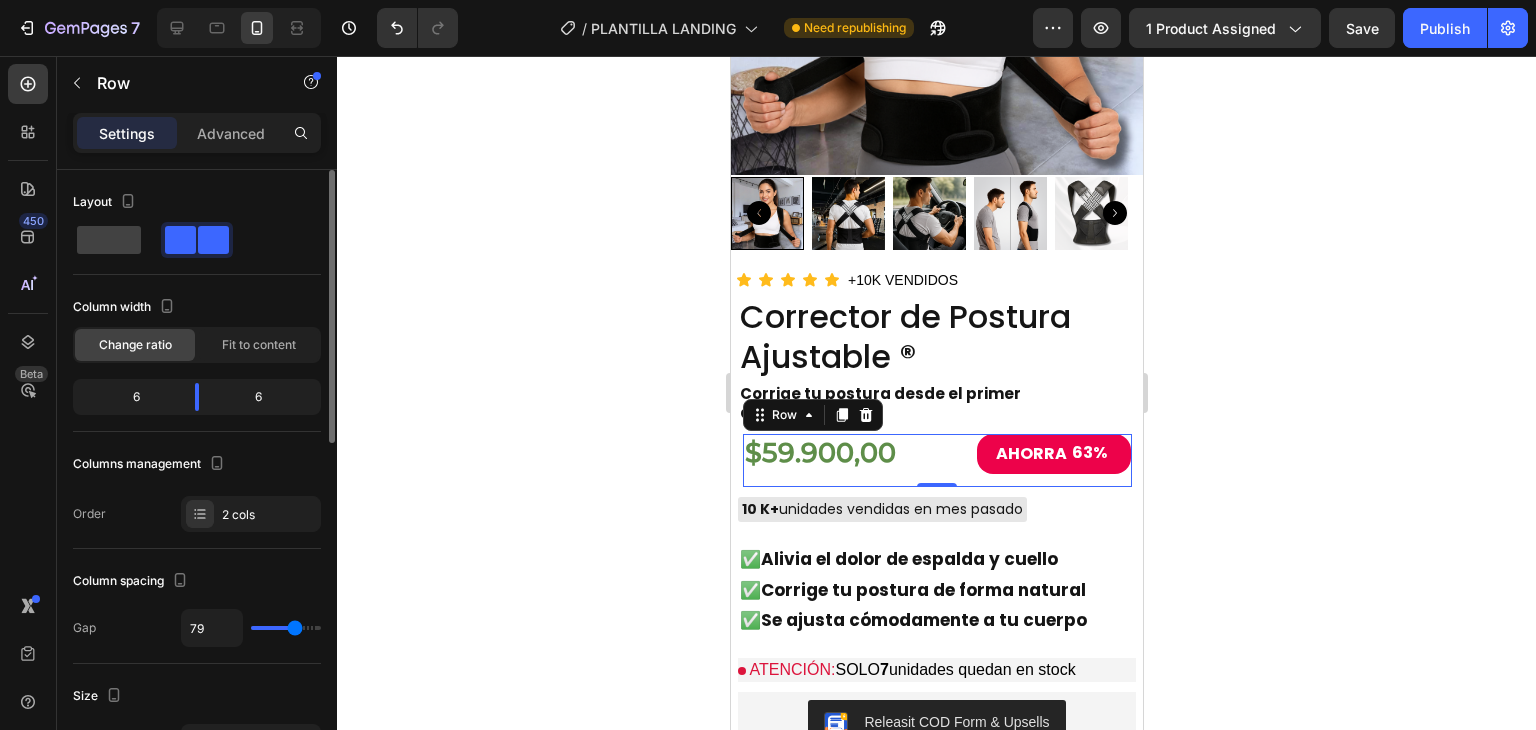 type on "80" 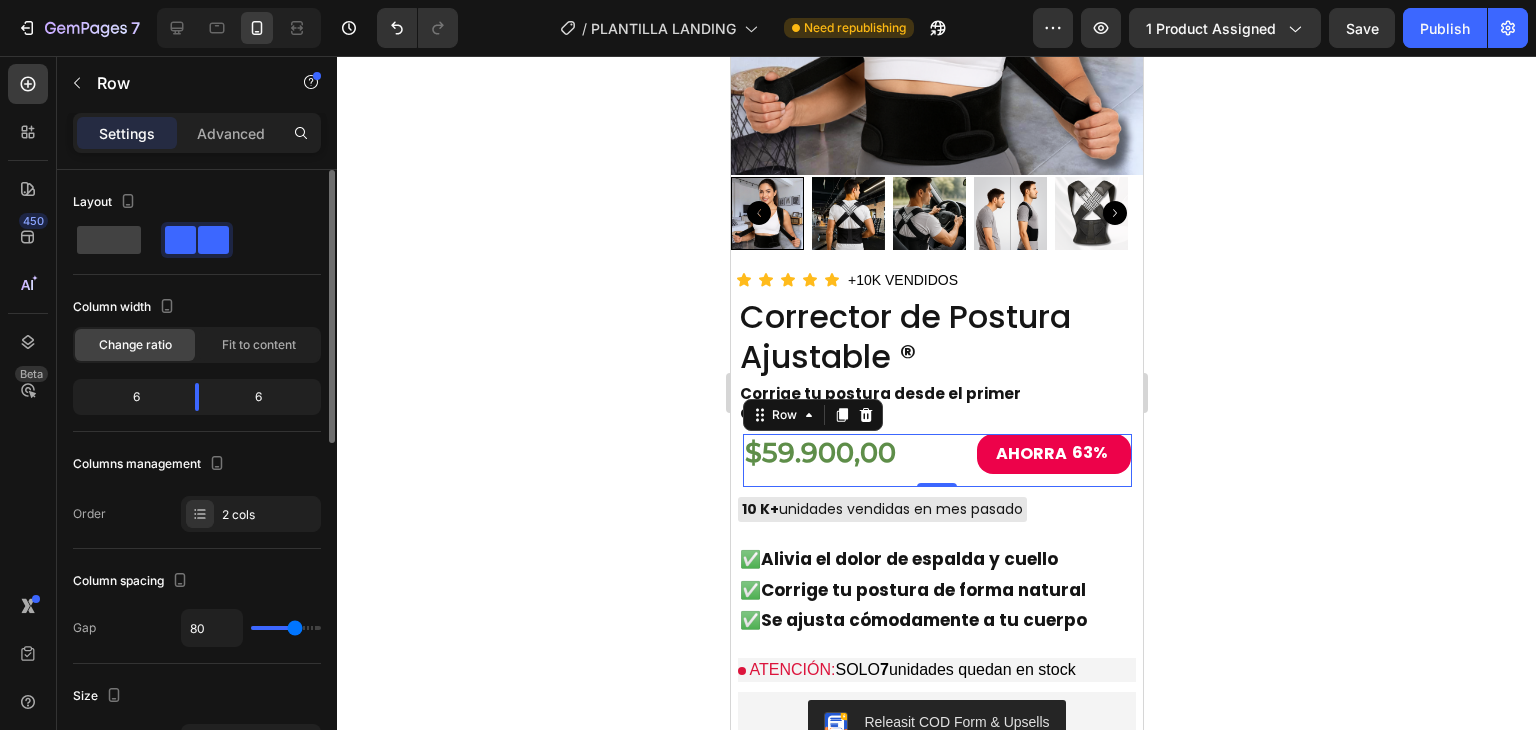 type on "66" 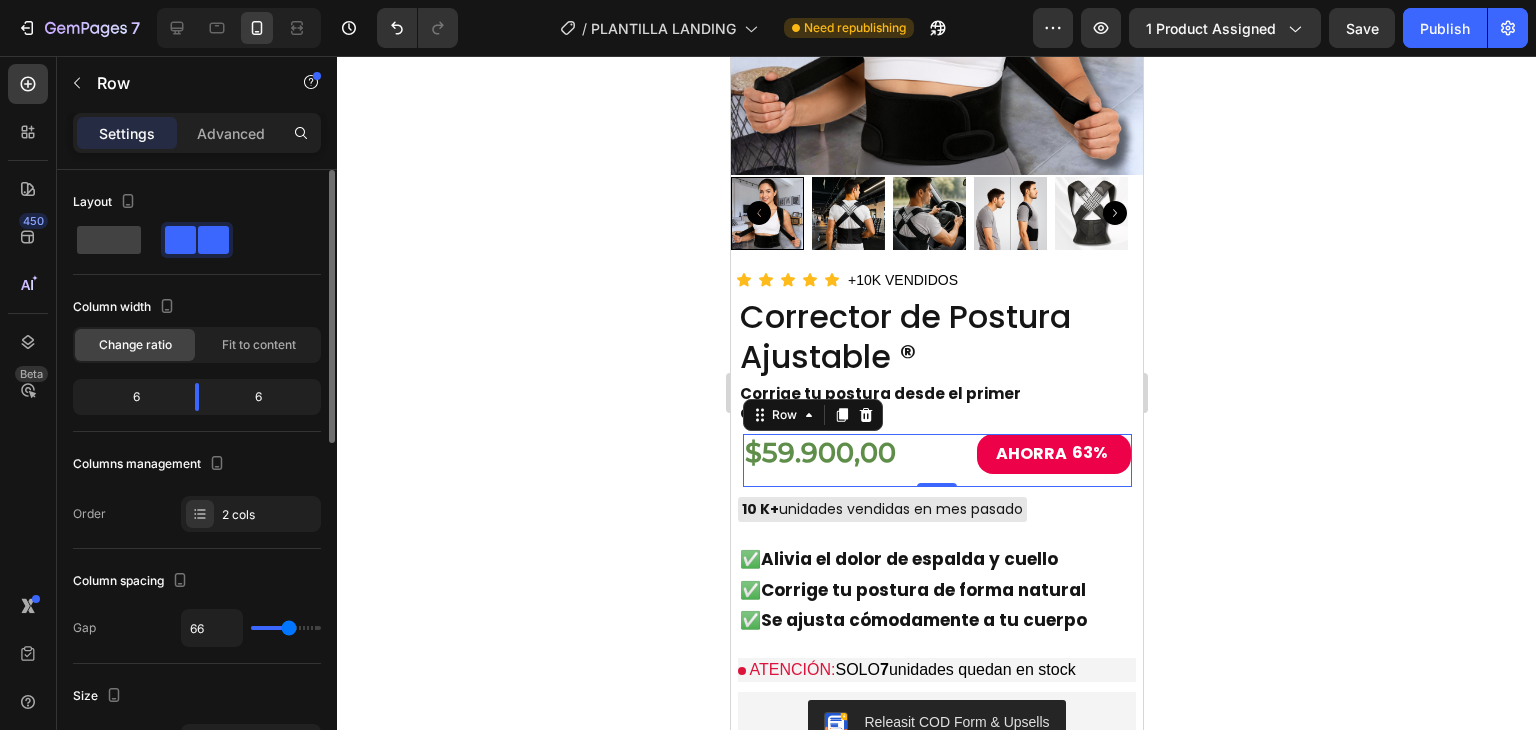 type on "52" 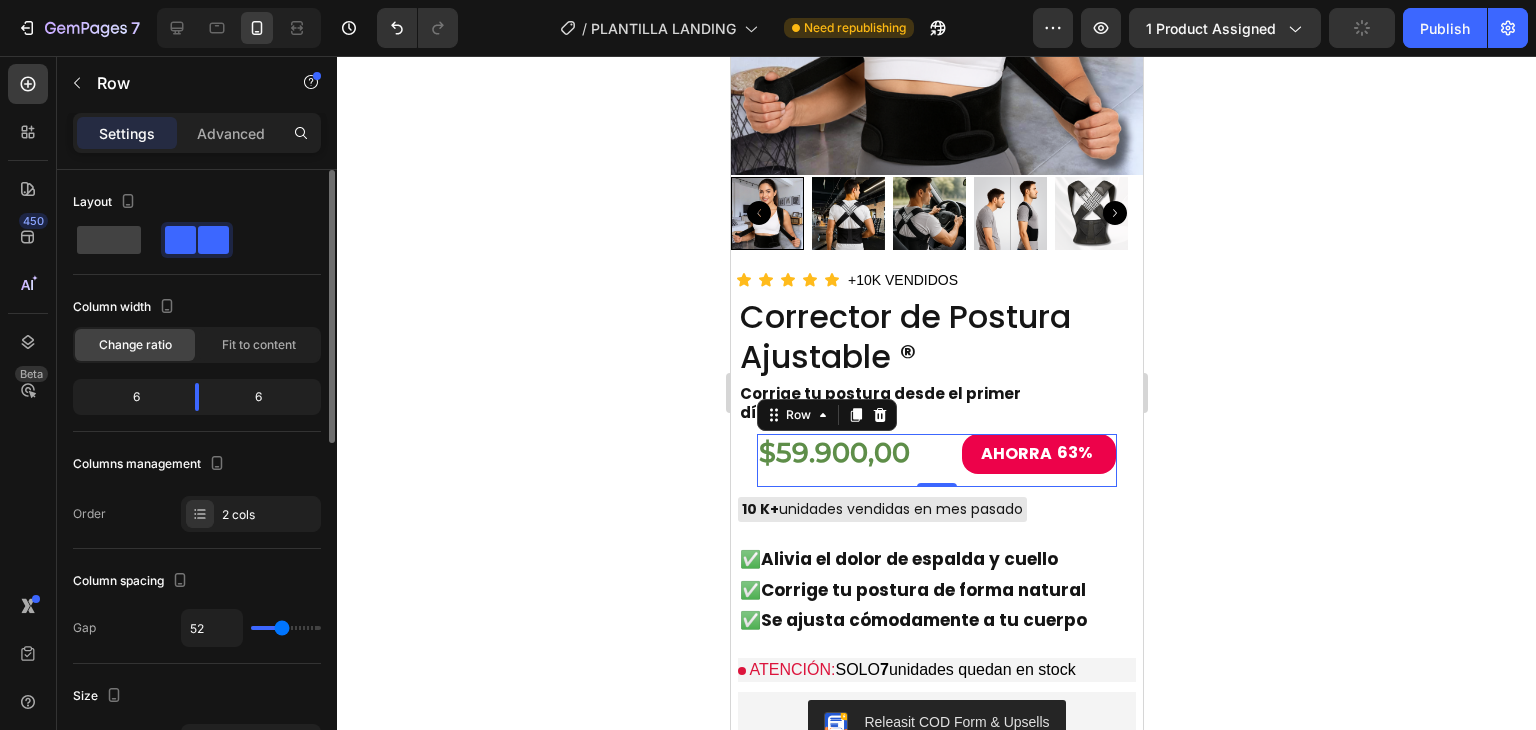 type on "50" 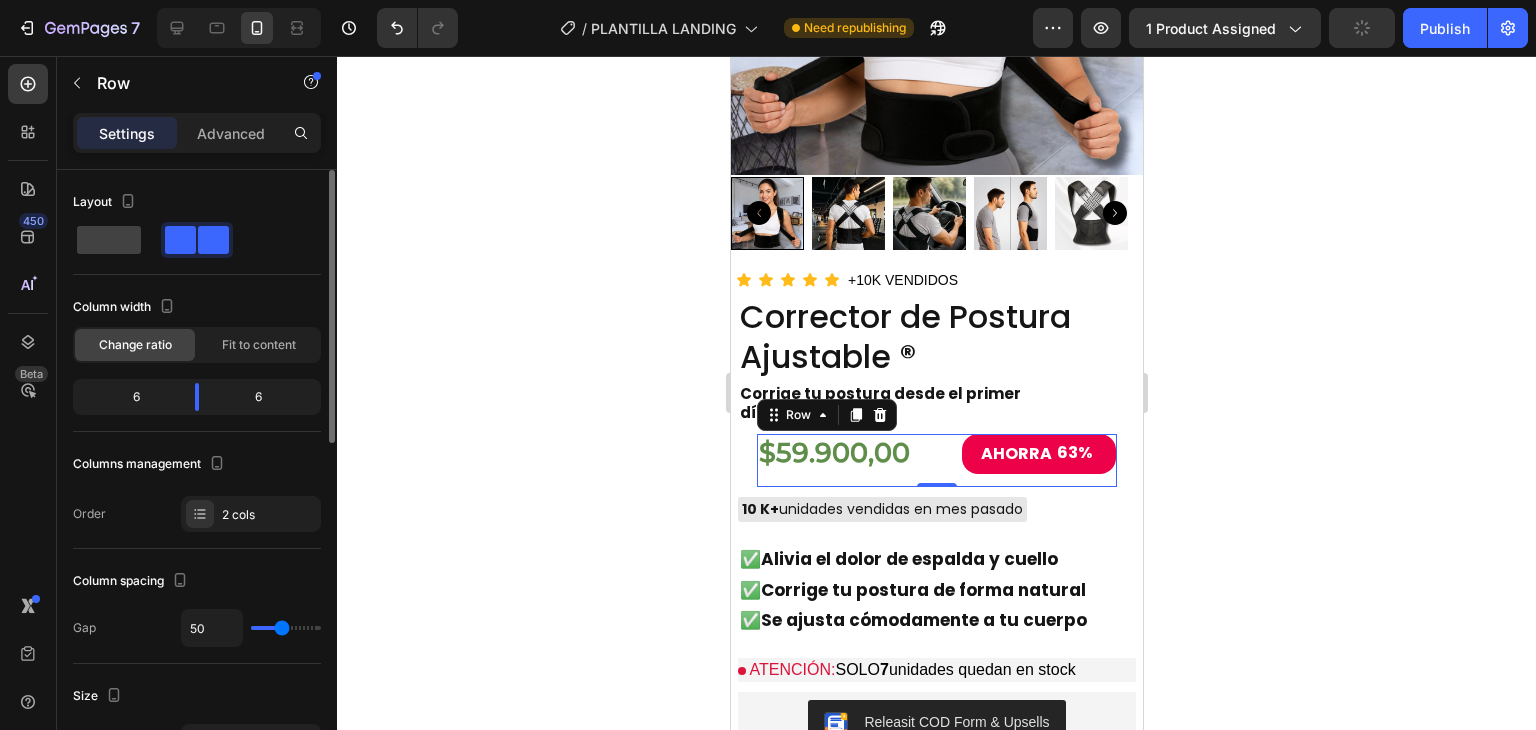 type on "43" 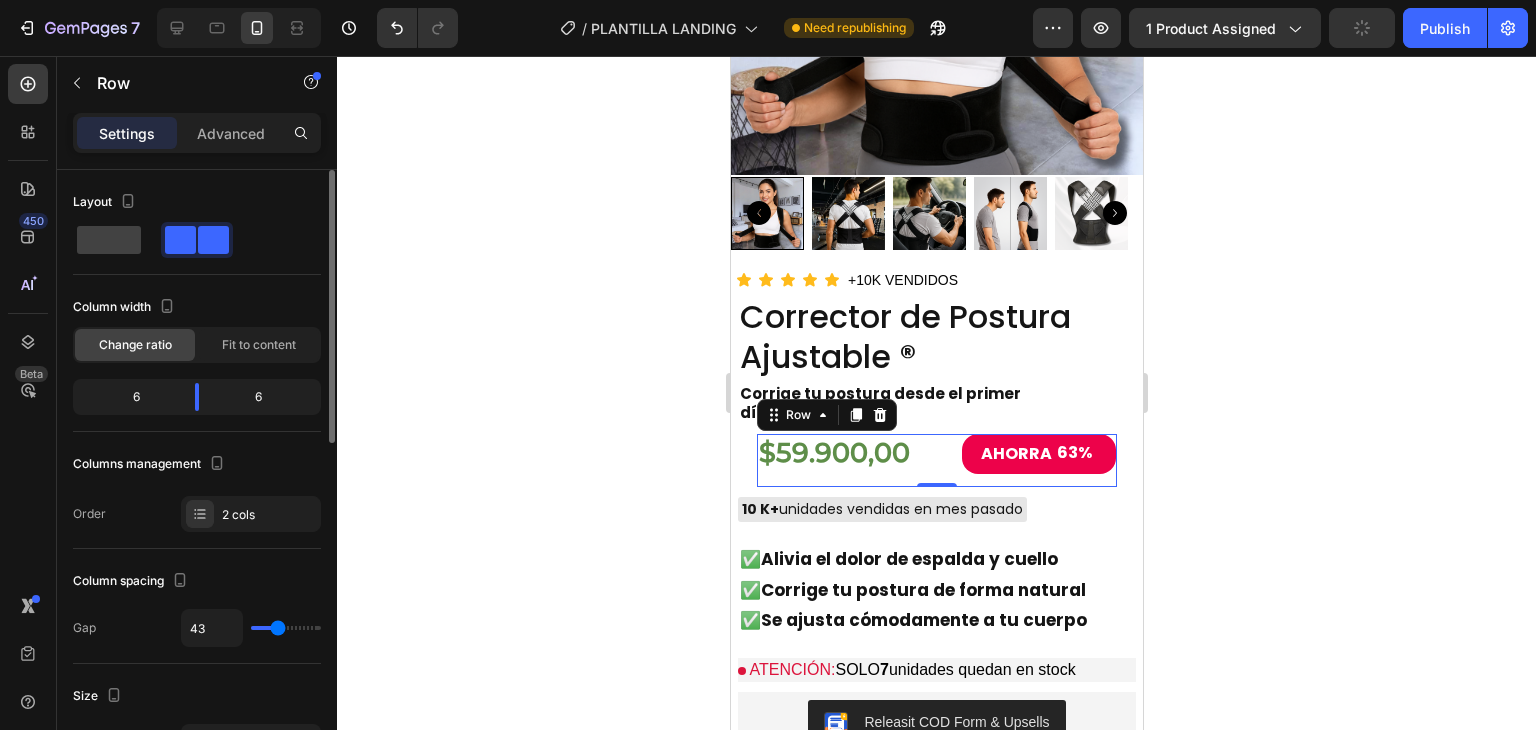 type on "40" 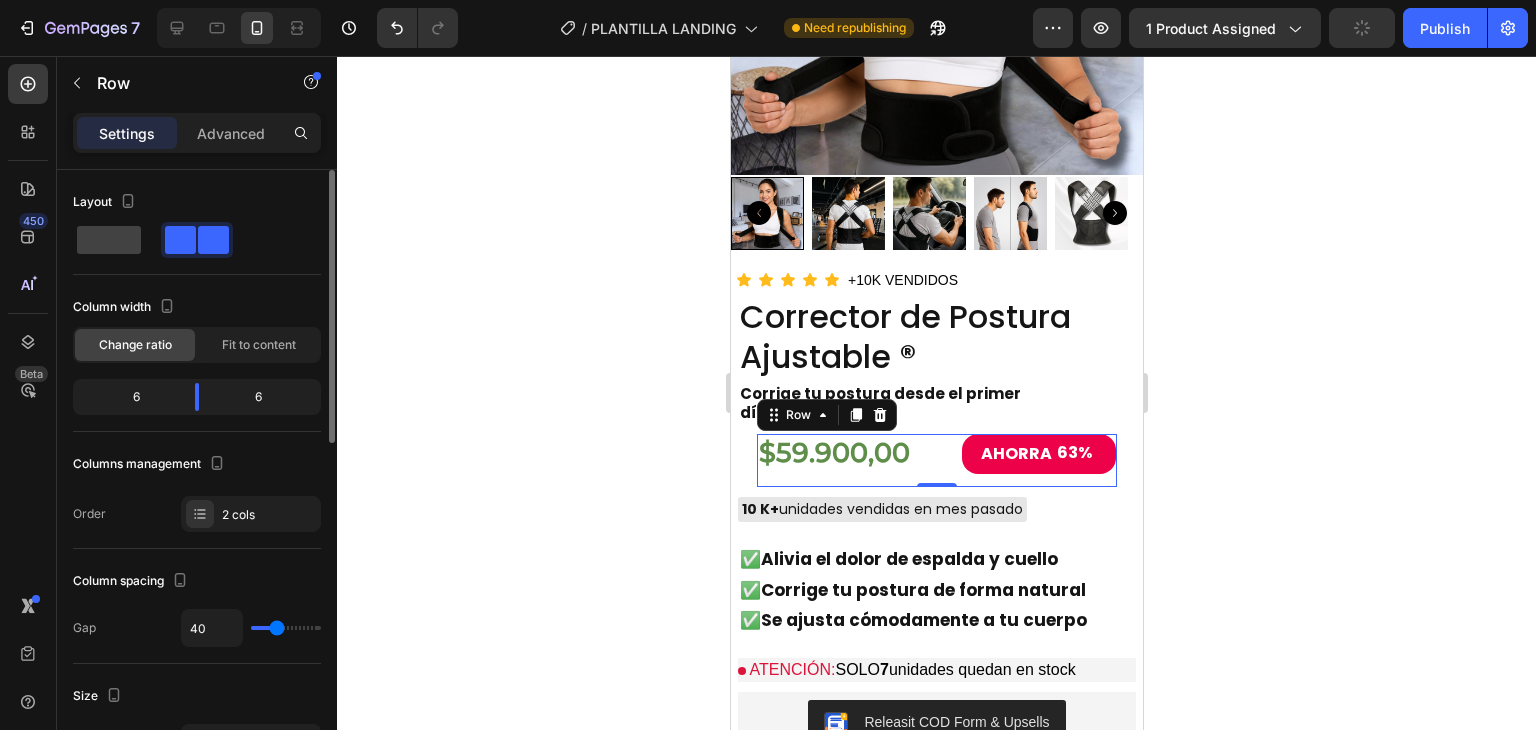 type on "34" 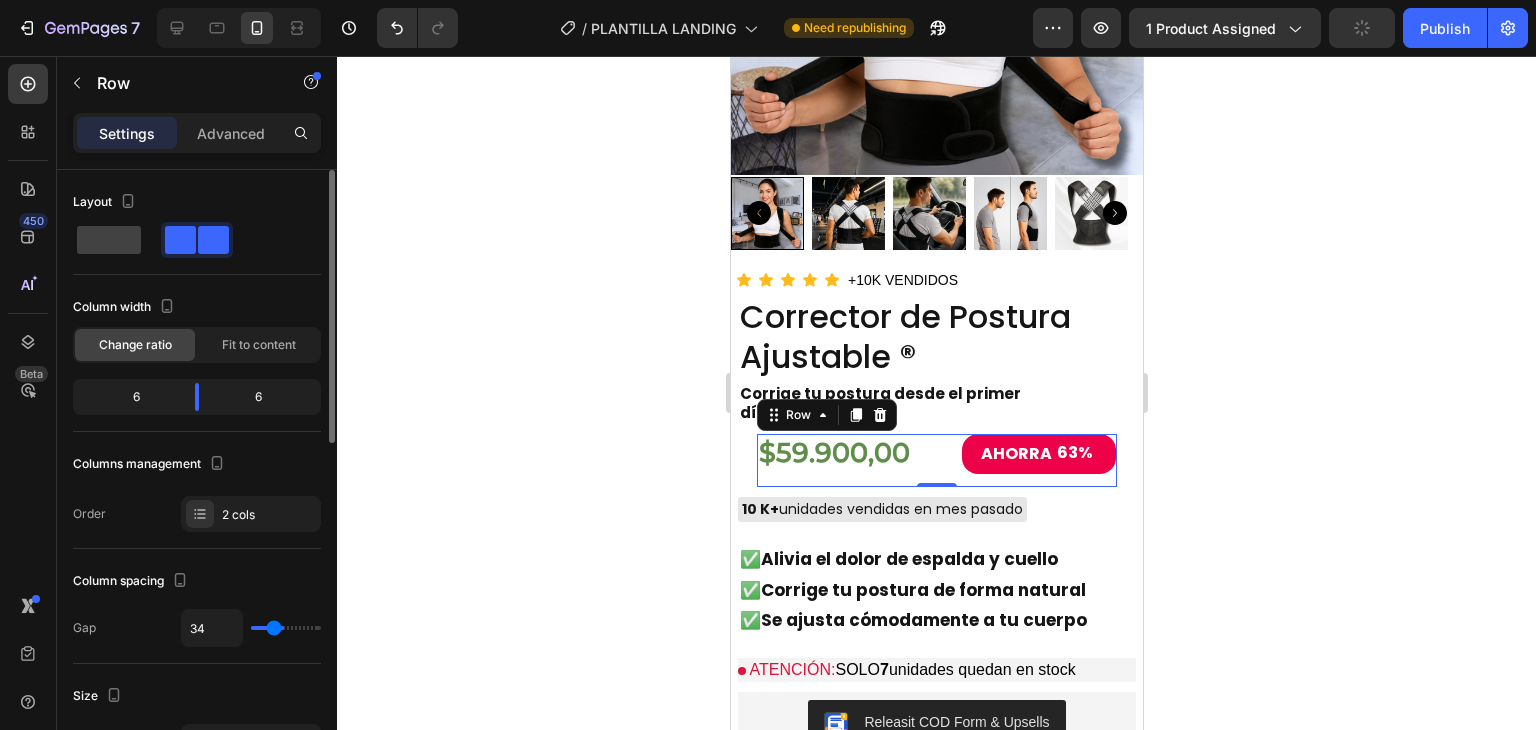 type on "32" 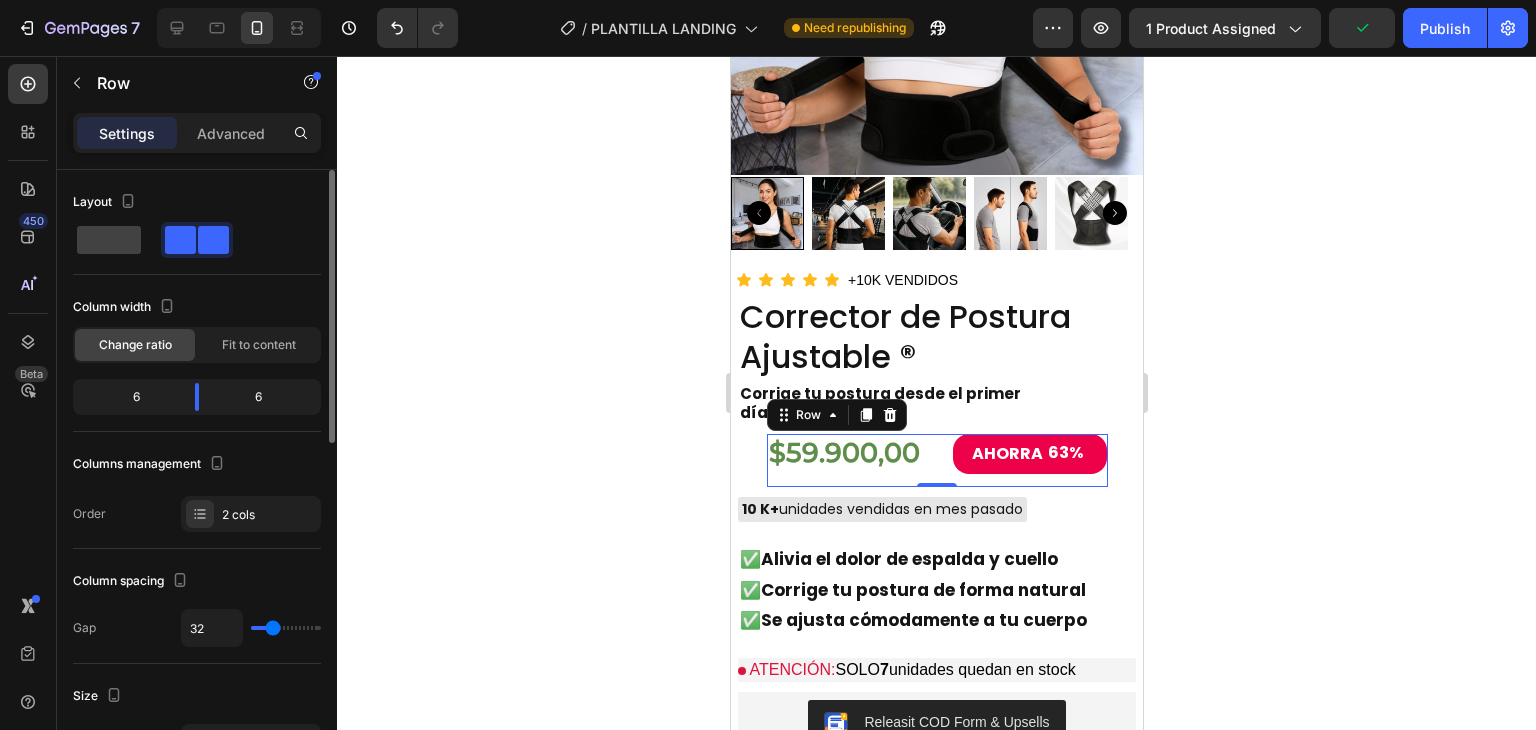 type on "31" 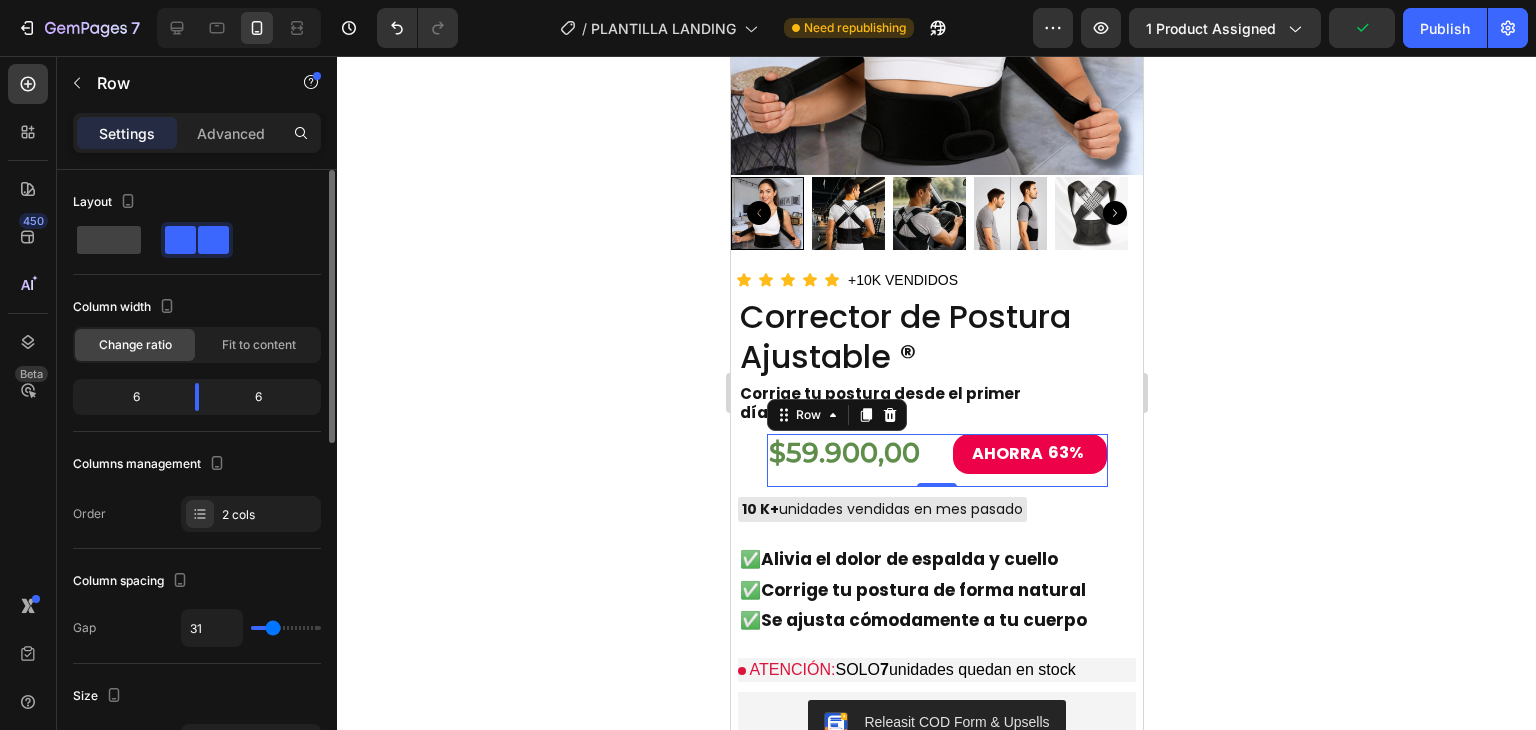 drag, startPoint x: 287, startPoint y: 629, endPoint x: 272, endPoint y: 624, distance: 15.811388 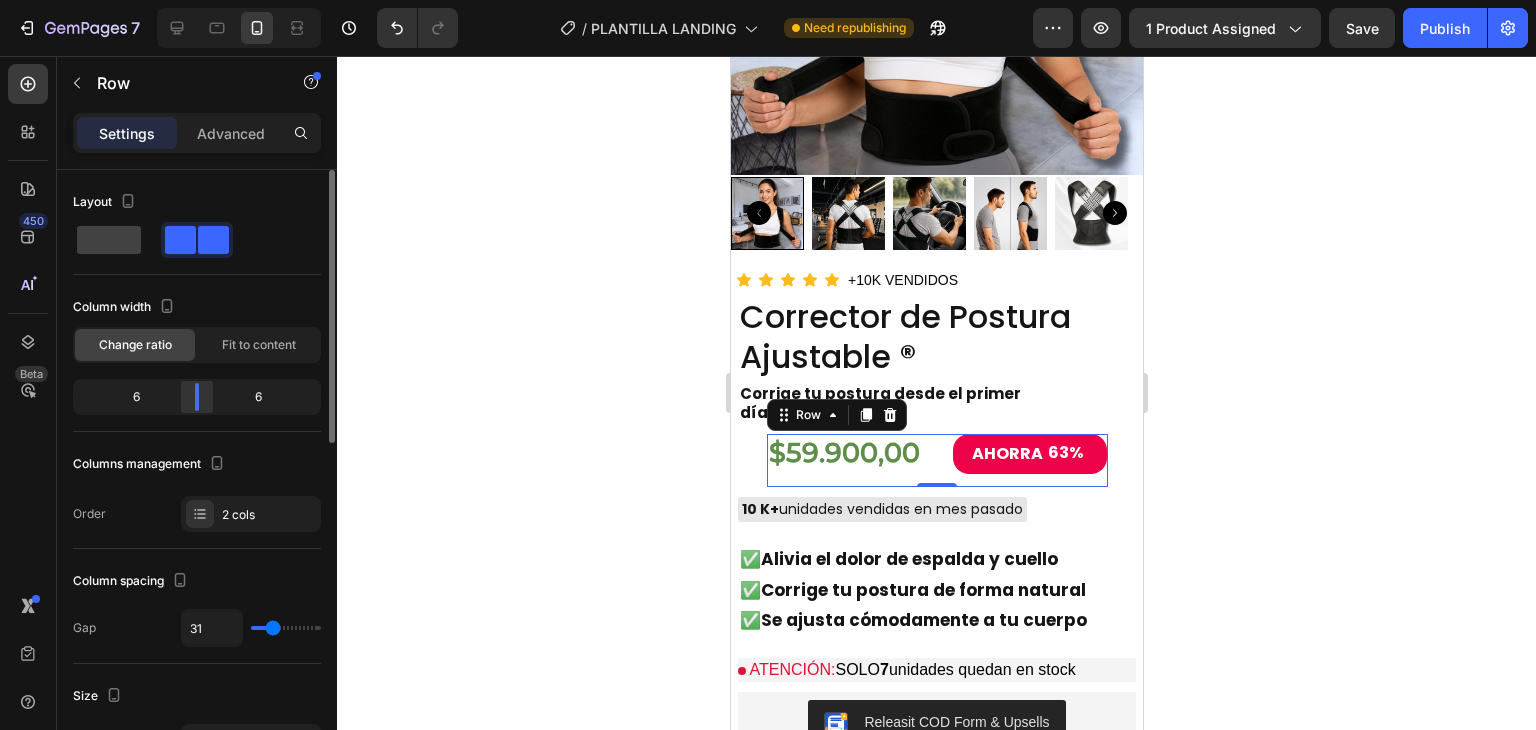 click 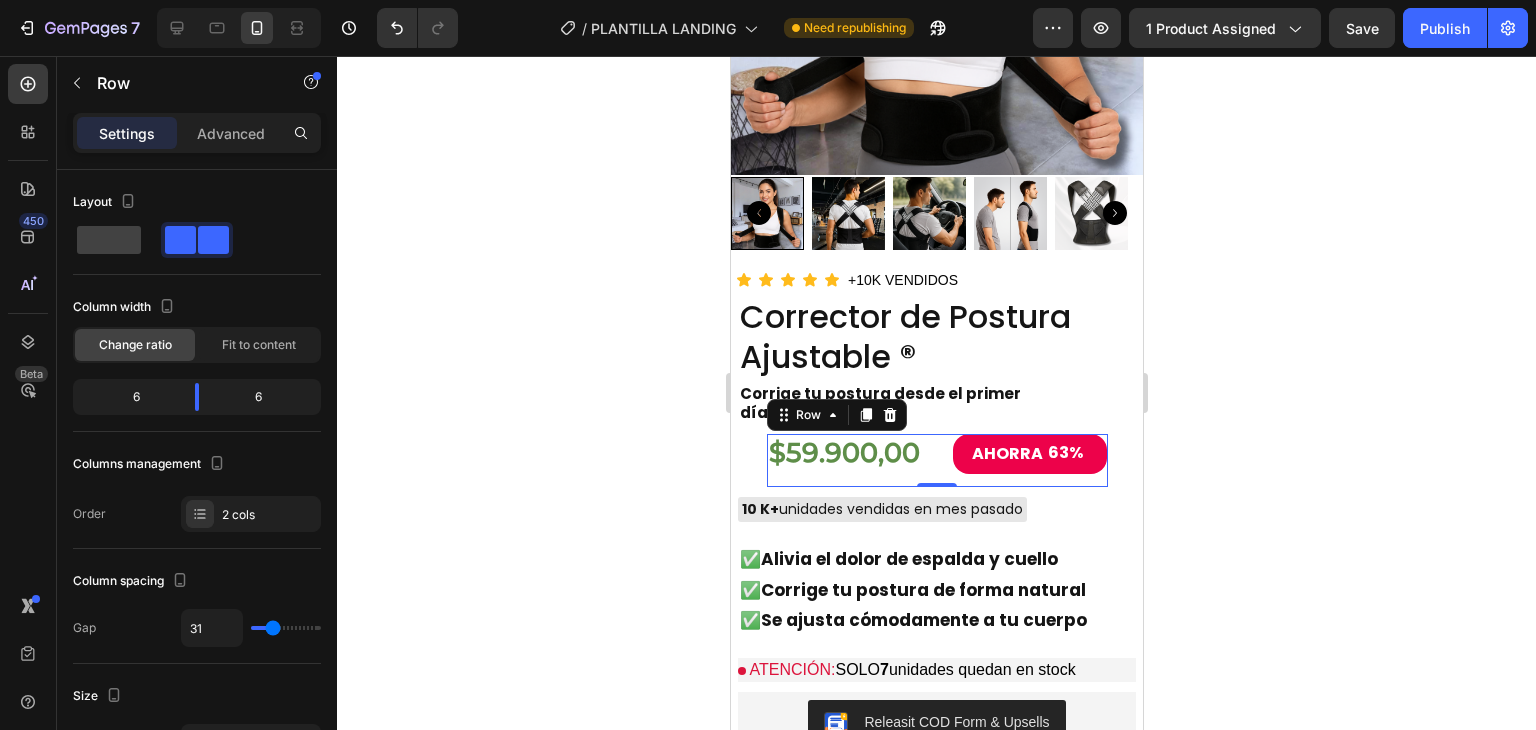 click 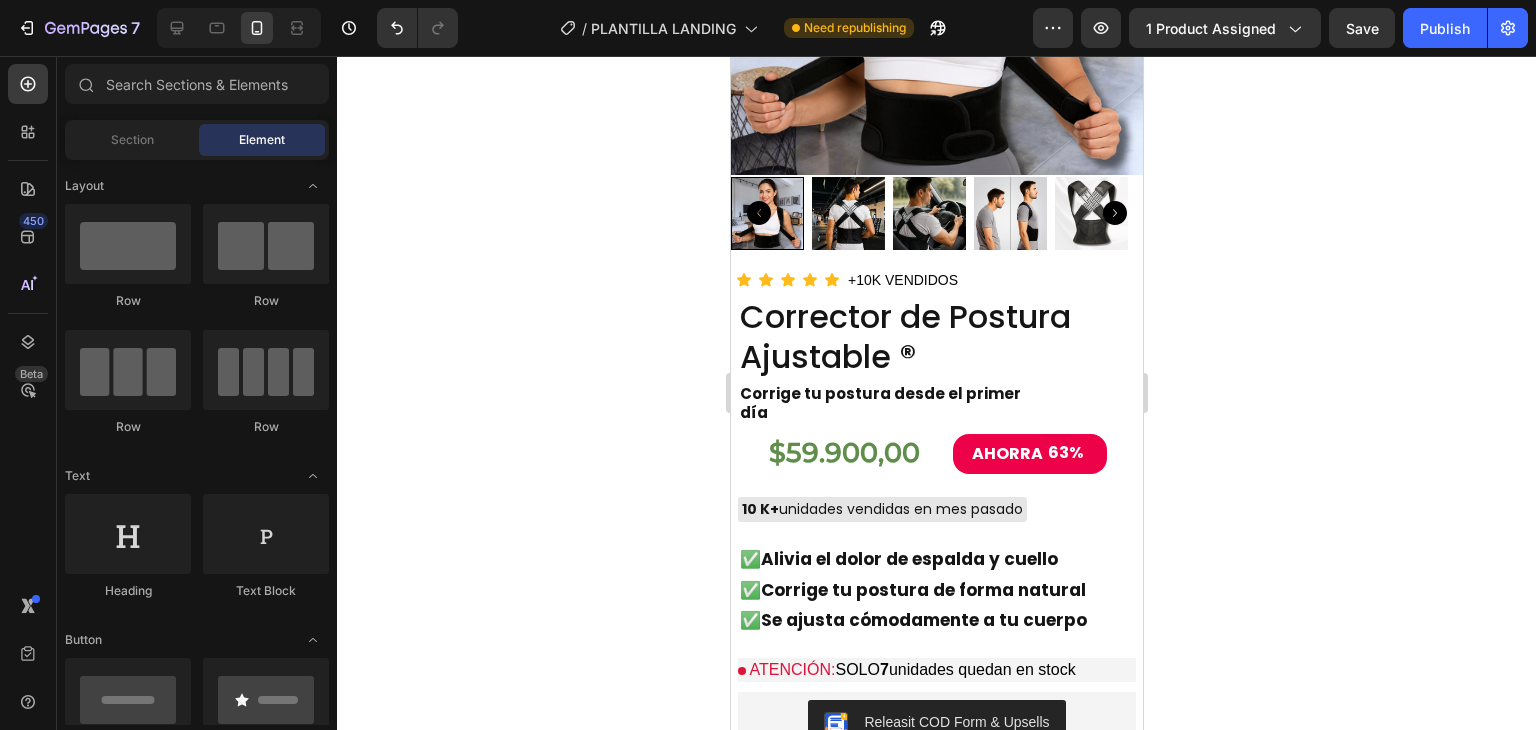click on "7  Version history  /  PLANTILLA LANDING Need republishing Preview 1 product assigned  Save   Publish" 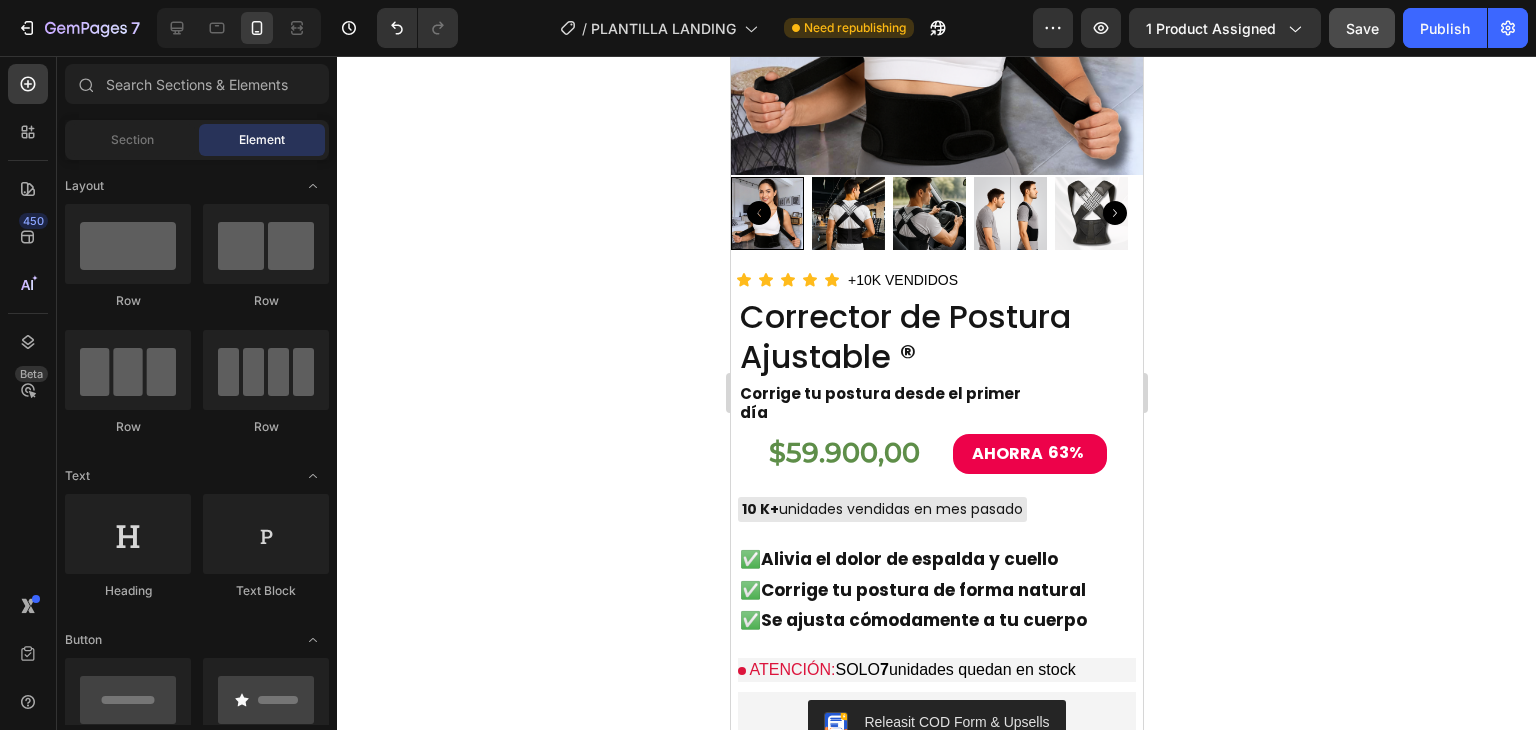click on "Save" at bounding box center (1362, 28) 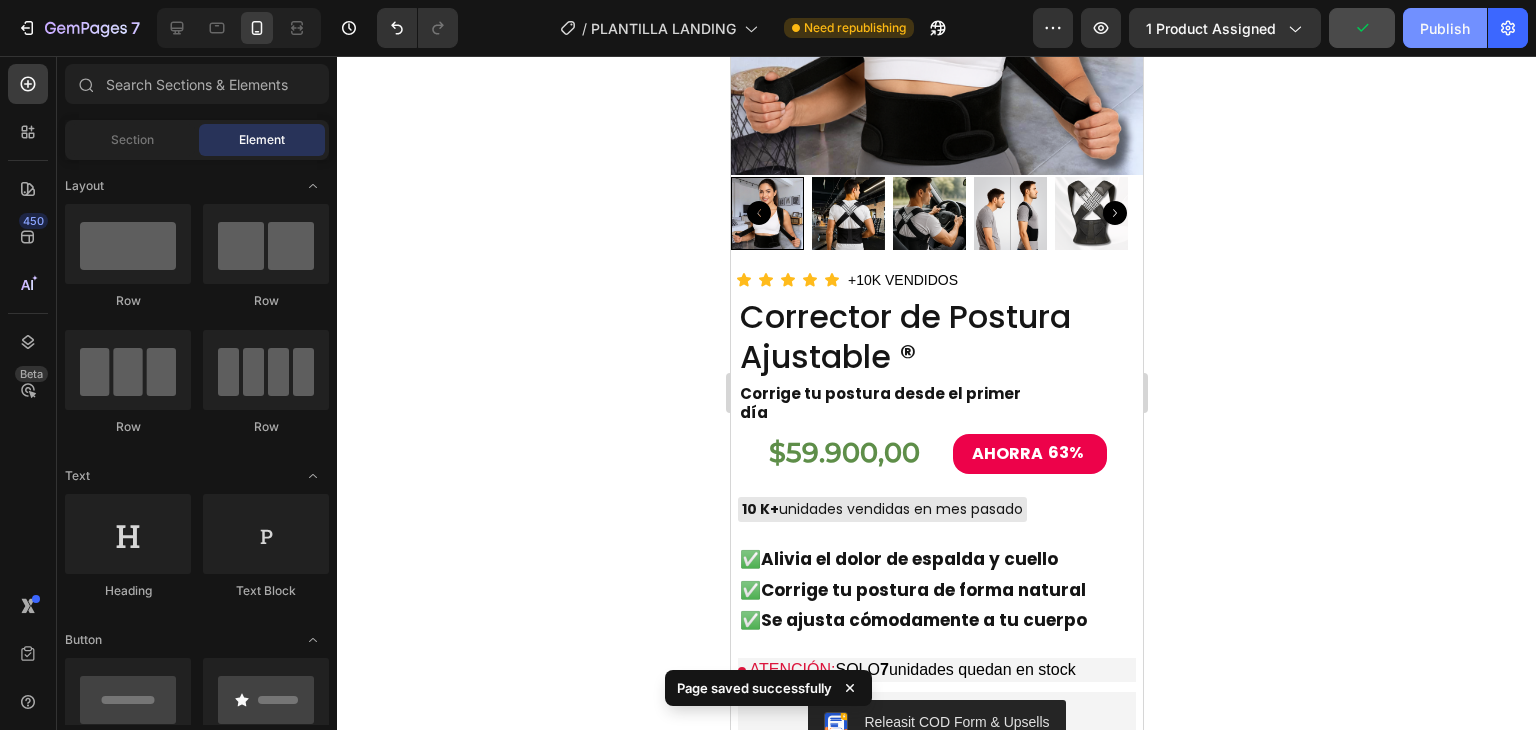click on "Publish" at bounding box center (1445, 28) 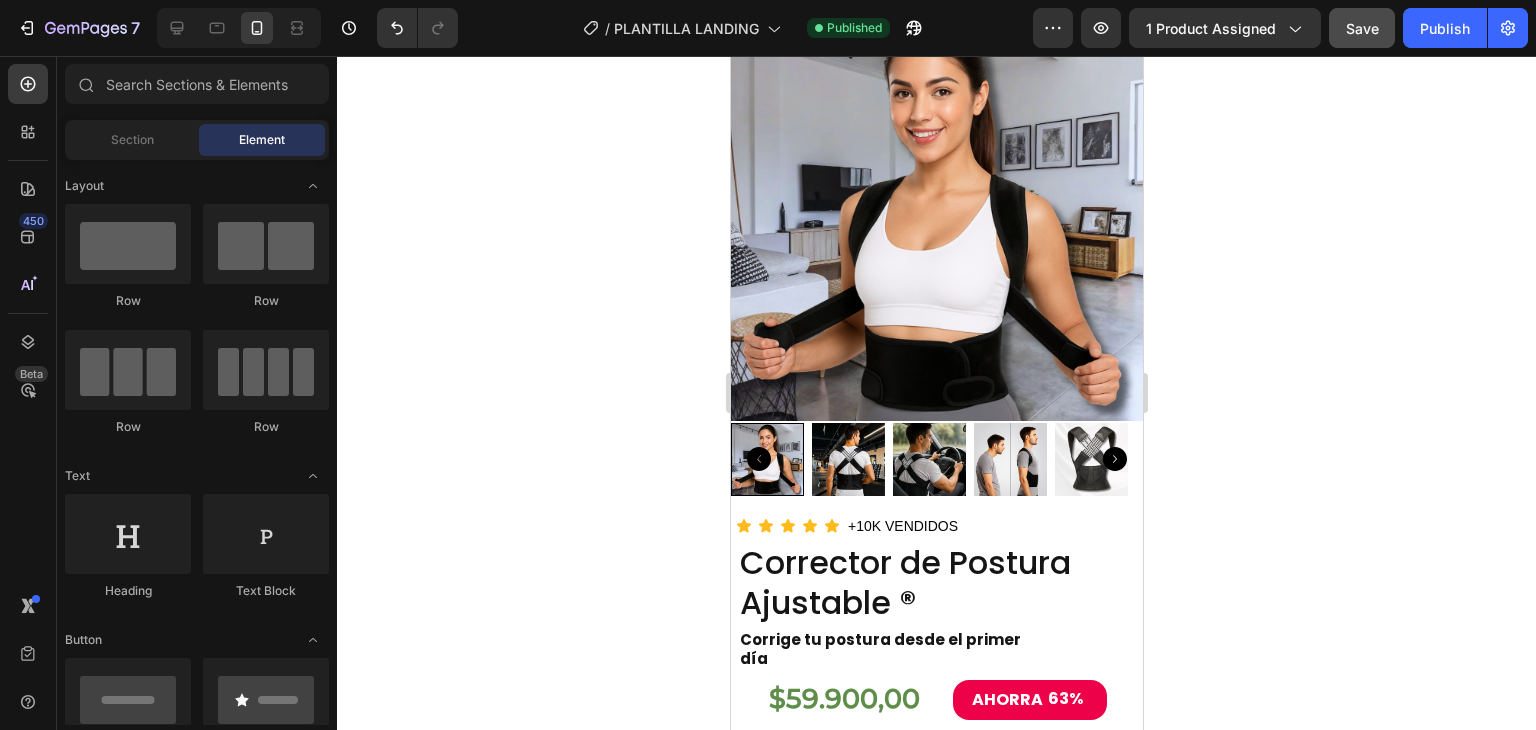 scroll, scrollTop: 2300, scrollLeft: 0, axis: vertical 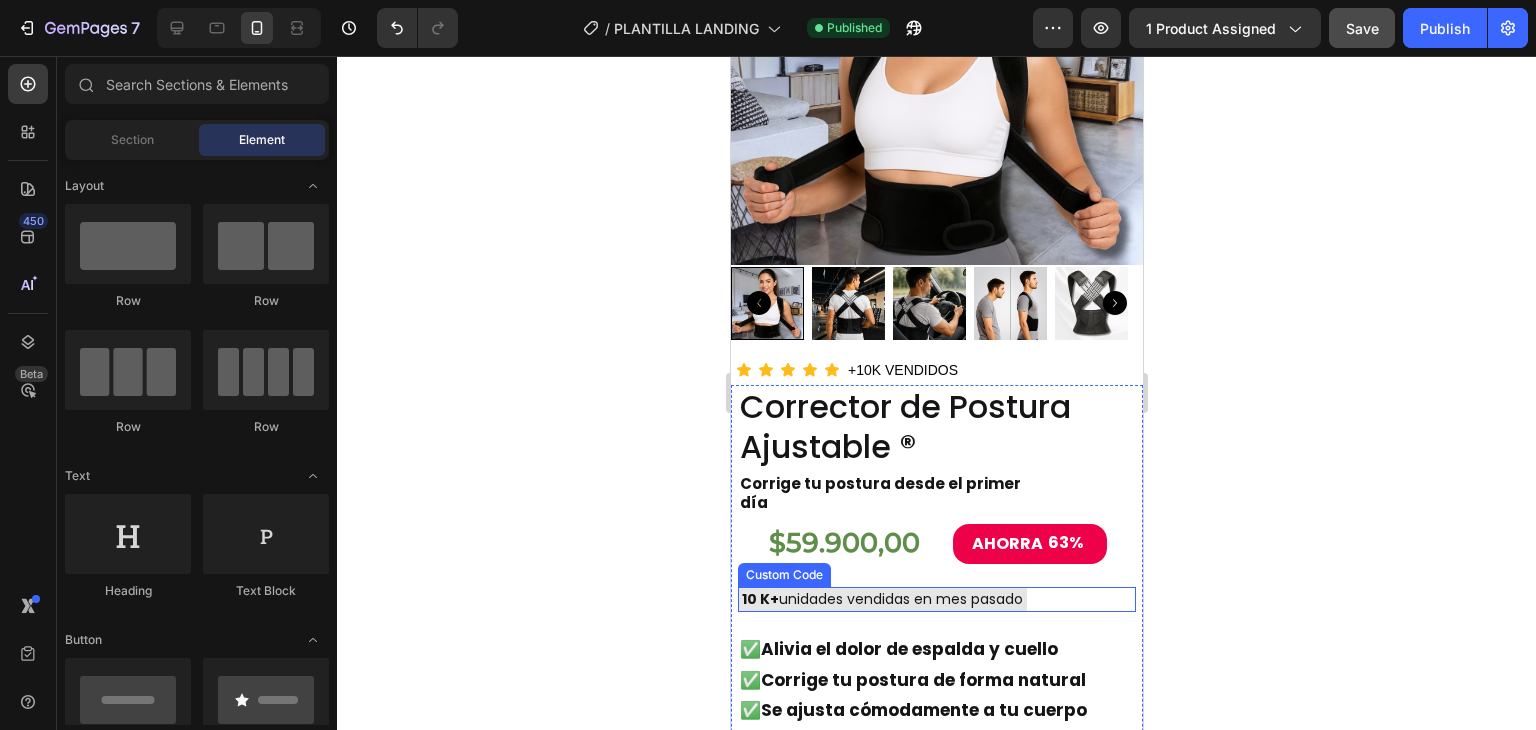 click on "10 K+  unidades vendidas en mes pasado" at bounding box center [881, 599] 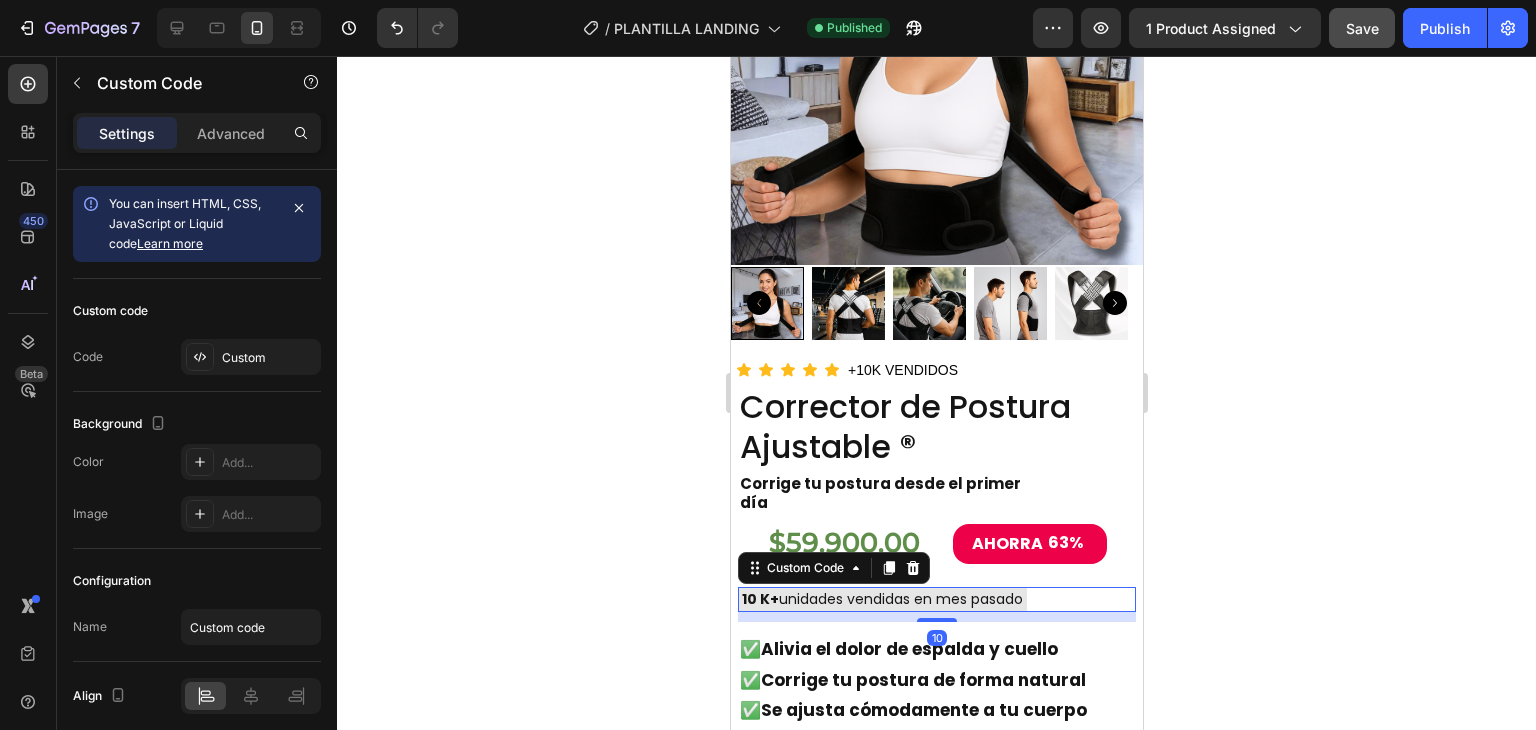 click on "10 K+  unidades vendidas en mes pasado" at bounding box center [881, 599] 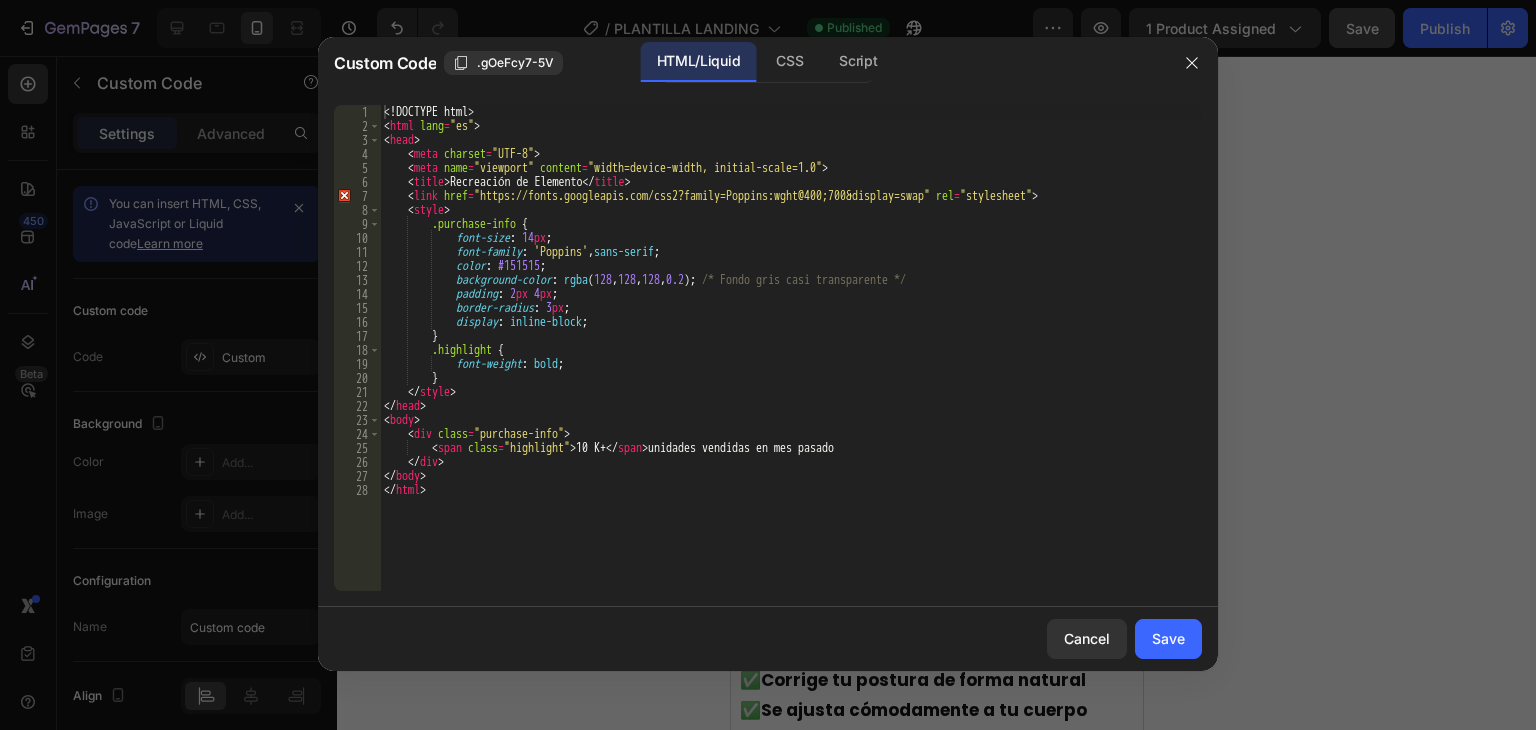 click on "<! DOCTYPE   html > < html   lang = "es" > < head >      < meta   charset = "UTF-8" >      < meta   name = "viewport"   content = "width=device-width, initial-scale=1.0" >      < title > Recreación de Elemento </ title >      < link   href = "https://fonts.googleapis.com/css2?family=Poppins:wght@400;700&display=swap"   rel = "stylesheet" >      < style >           .purchase-info   {                font-size :   14 px ;                font-family :   ' Poppins ' ,  sans-serif ;                color :   #151515 ;                background-color :   rgba ( 128 ,  128 ,  128 ,  0.2 ) ;   /* Fondo gris casi transparente */                padding :   2 px   4 px ;                border-radius :   3 px ;                display :   inline-block ;           }           .highlight   {                font-weight :   bold ;           }      </ style > </ head > < body >      < div   class = "purchase-info" >           < span   class = "highlight" > 10 K+ </ span >  unidades vendidas en mes pasado      </ div > </ body >" at bounding box center [791, 362] 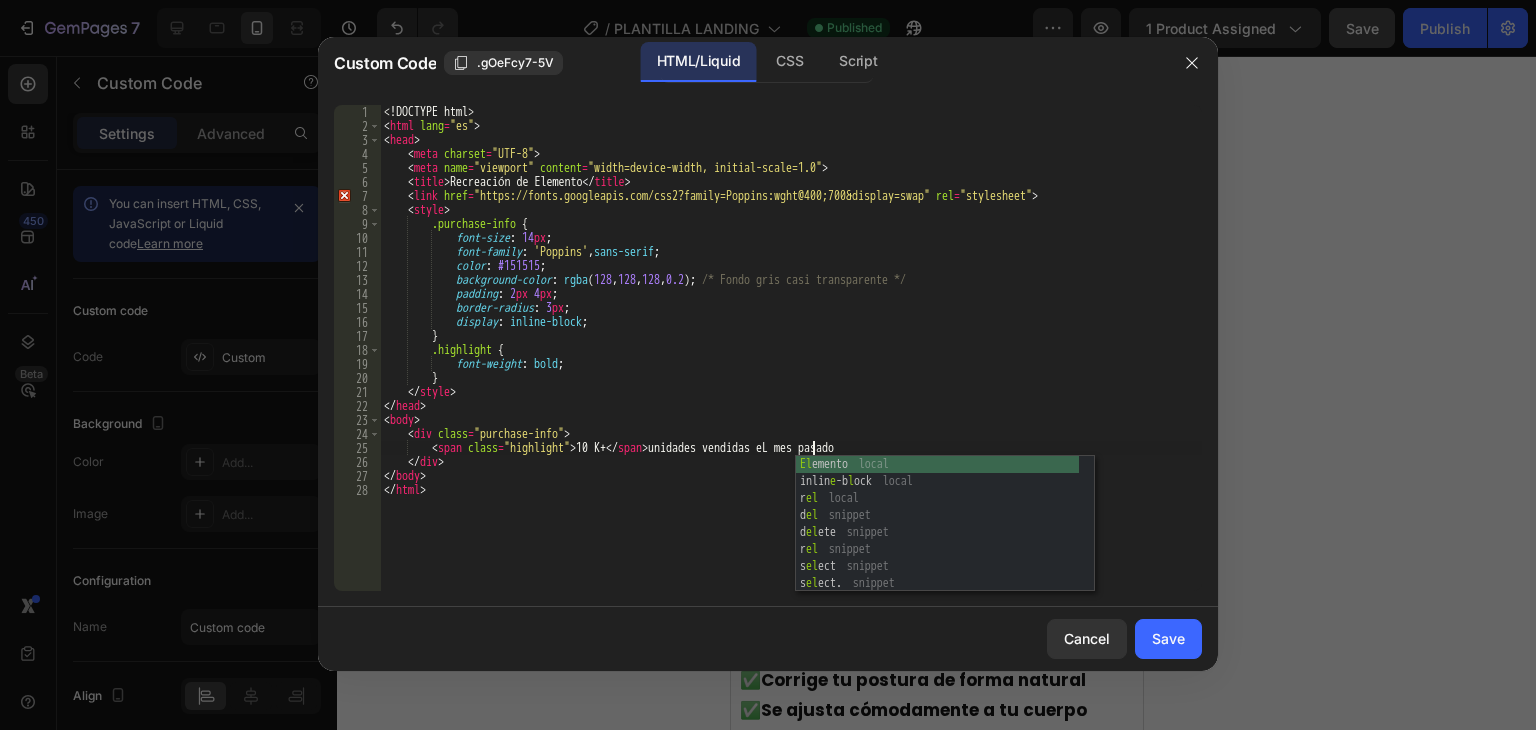 scroll, scrollTop: 0, scrollLeft: 35, axis: horizontal 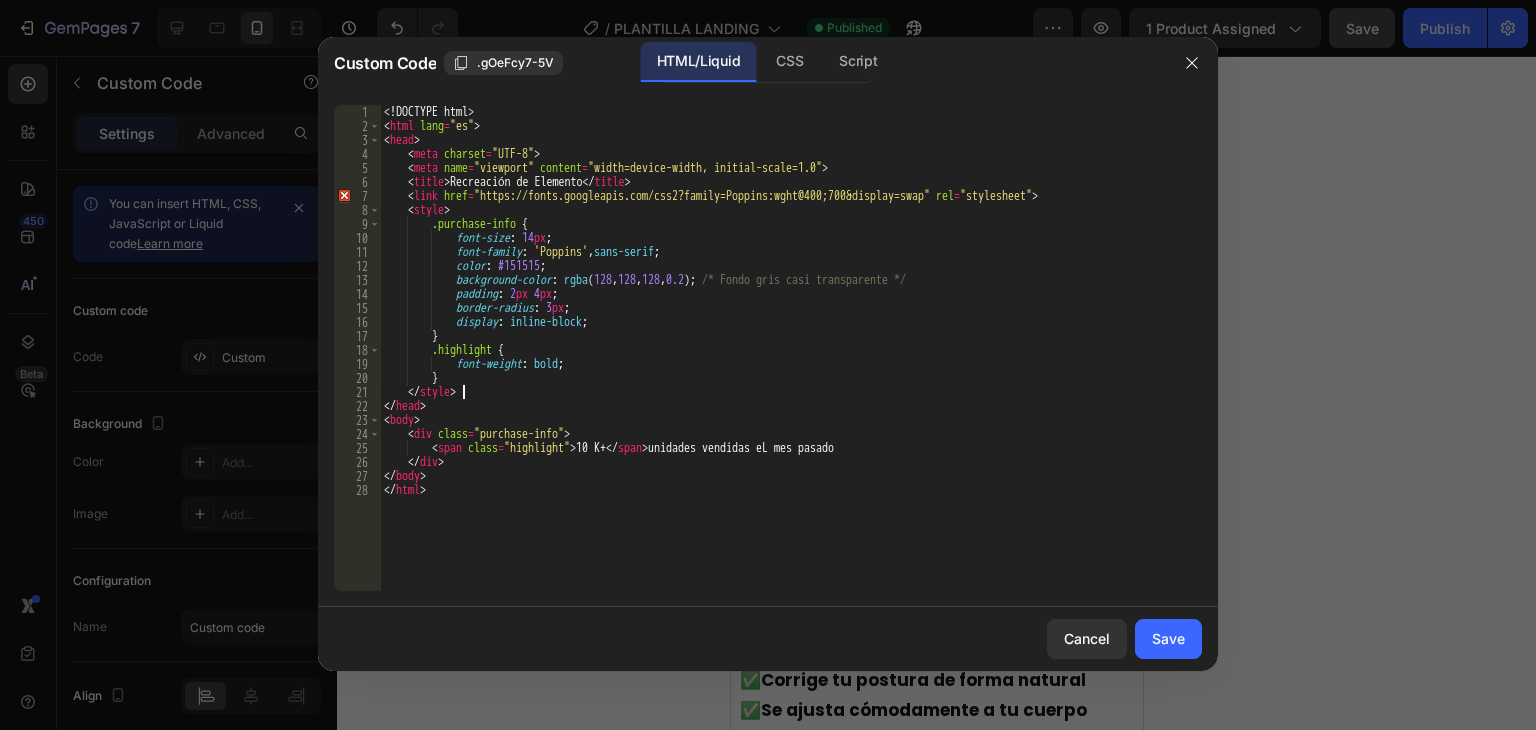 click on "<! DOCTYPE   html > < html   lang = "es" > < head >      < meta   charset = "UTF-8" >      < meta   name = "viewport"   content = "width=device-width, initial-scale=1.0" >      < title > Recreación de Elemento </ title >      < link   href = "https://fonts.googleapis.com/css2?family=Poppins:wght@400;700&display=swap"   rel = "stylesheet" >      < style >           .purchase-info   {                font-size :   14 px ;                font-family :   ' Poppins ' ,  sans-serif ;                color :   #151515 ;                background-color :   rgba ( 128 ,  128 ,  128 ,  0.2 ) ;   /* Fondo gris casi transparente */                padding :   2 px   4 px ;                border-radius :   3 px ;                display :   inline-block ;           }           .highlight   {                font-weight :   bold ;           }      </ style > </ head > < body >      < div   class = "purchase-info" >           < span   class = "highlight" > 10 K+ </ span >  unidades vendidas eL mes pasado      </ div > </ body >" at bounding box center [791, 362] 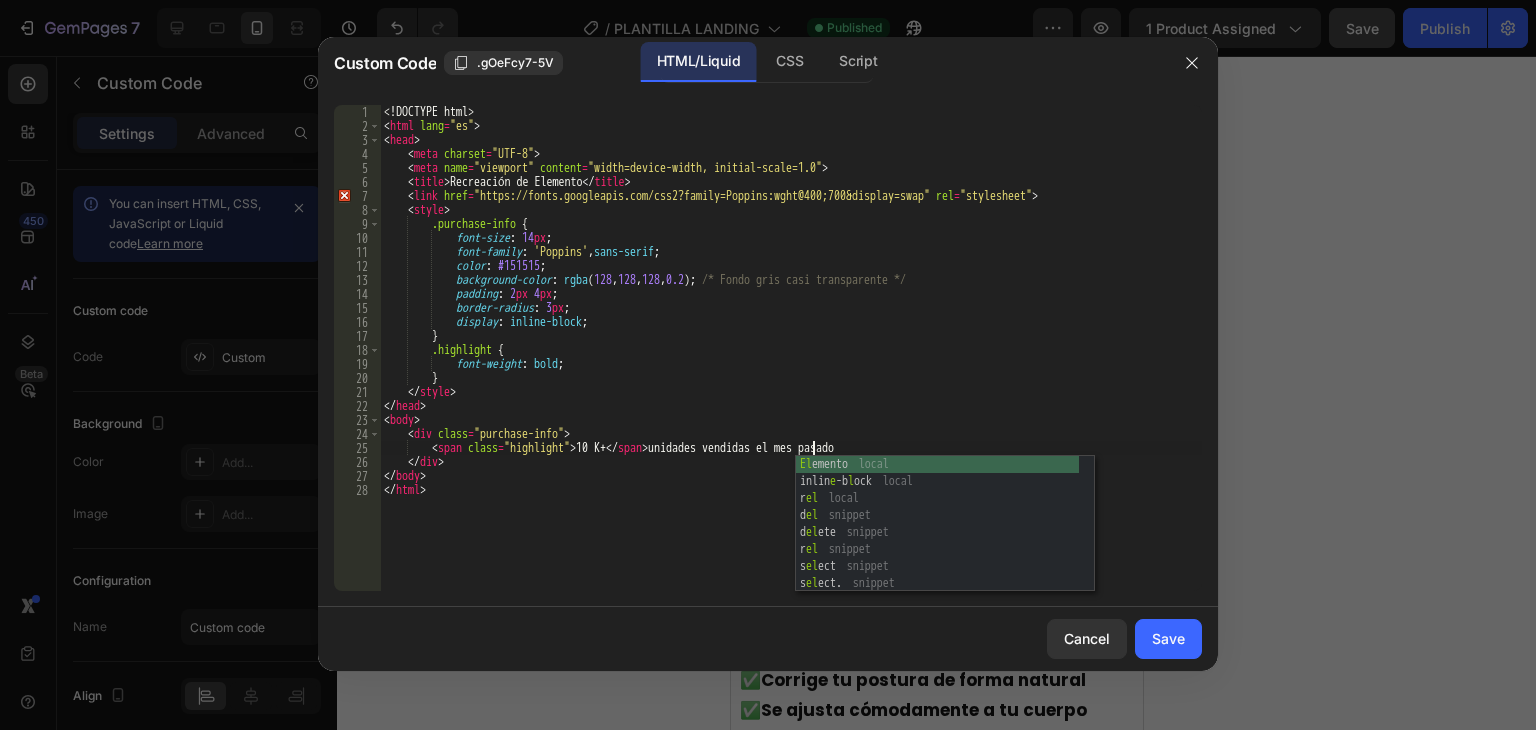 click on "<! DOCTYPE   html > < html   lang = "es" > < head >      < meta   charset = "UTF-8" >      < meta   name = "viewport"   content = "width=device-width, initial-scale=1.0" >      < title > Recreación de Elemento </ title >      < link   href = "https://fonts.googleapis.com/css2?family=Poppins:wght@400;700&display=swap"   rel = "stylesheet" >      < style >           .purchase-info   {                font-size :   14 px ;                font-family :   ' Poppins ' ,  sans-serif ;                color :   #151515 ;                background-color :   rgba ( 128 ,  128 ,  128 ,  0.2 ) ;   /* Fondo gris casi transparente */                padding :   2 px   4 px ;                border-radius :   3 px ;                display :   inline-block ;           }           .highlight   {                font-weight :   bold ;           }      </ style > </ head > < body >      < div   class = "purchase-info" >           < span   class = "highlight" > 10 K+ </ span >  unidades vendidas el mes pasado      </ div > </ body >" at bounding box center [791, 362] 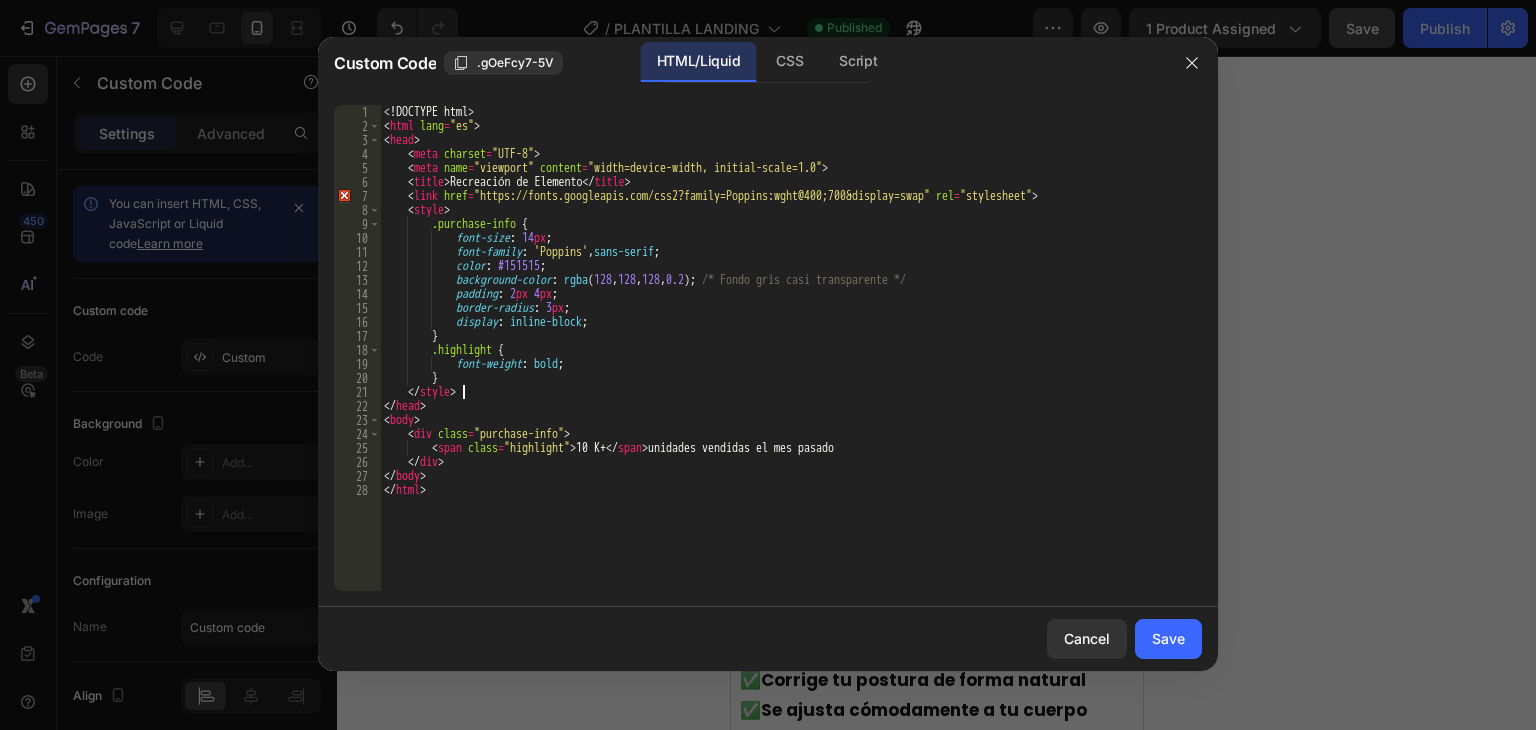 scroll, scrollTop: 0, scrollLeft: 5, axis: horizontal 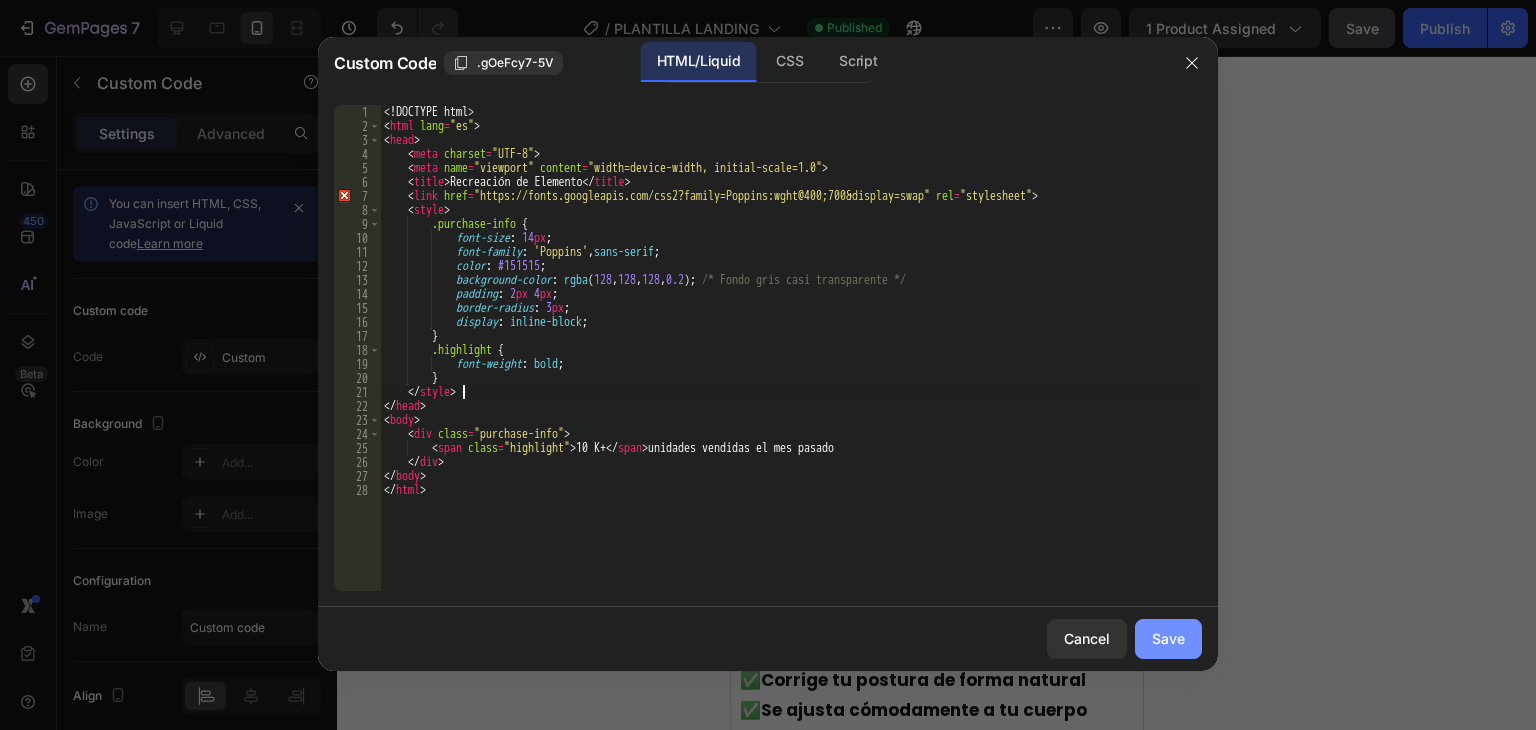 type on "</style>" 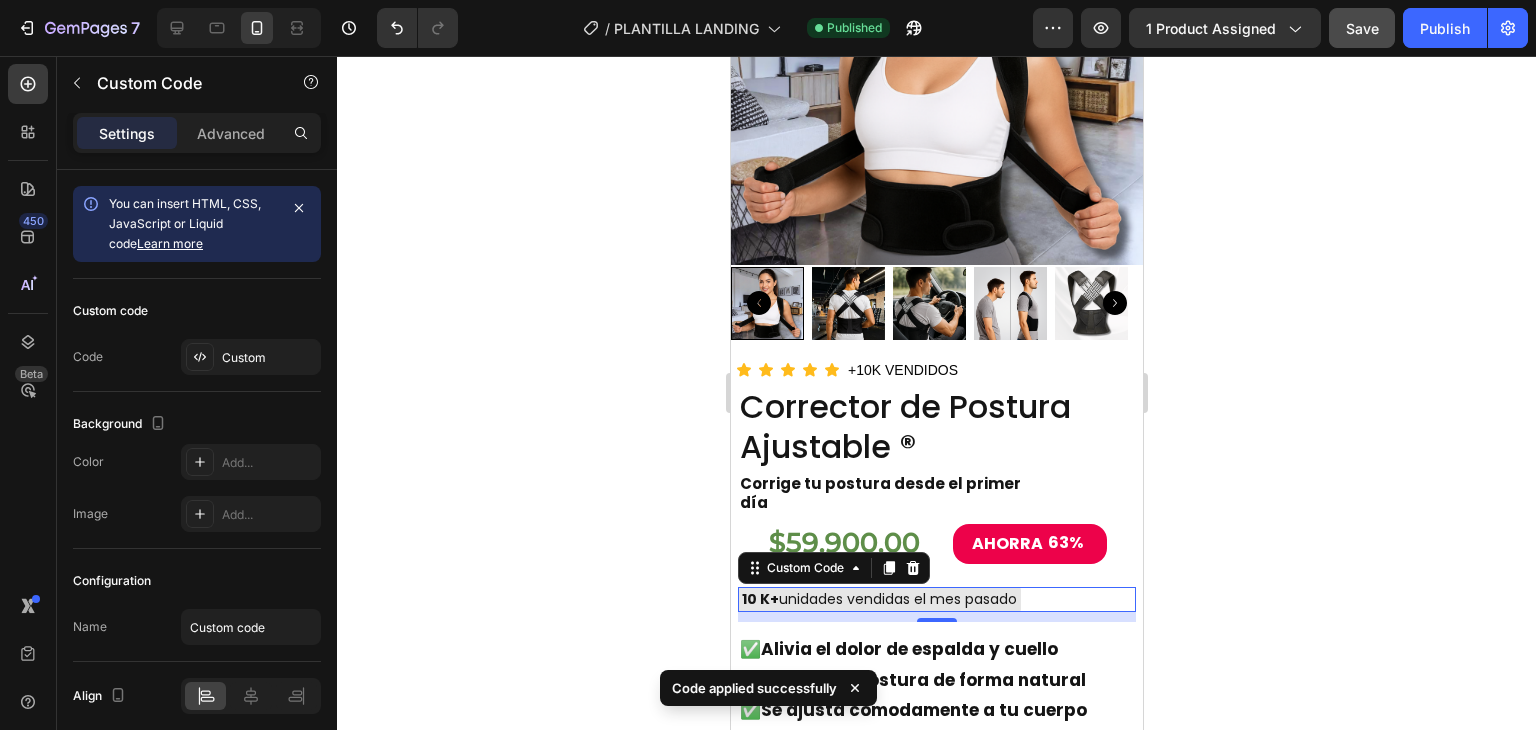 click 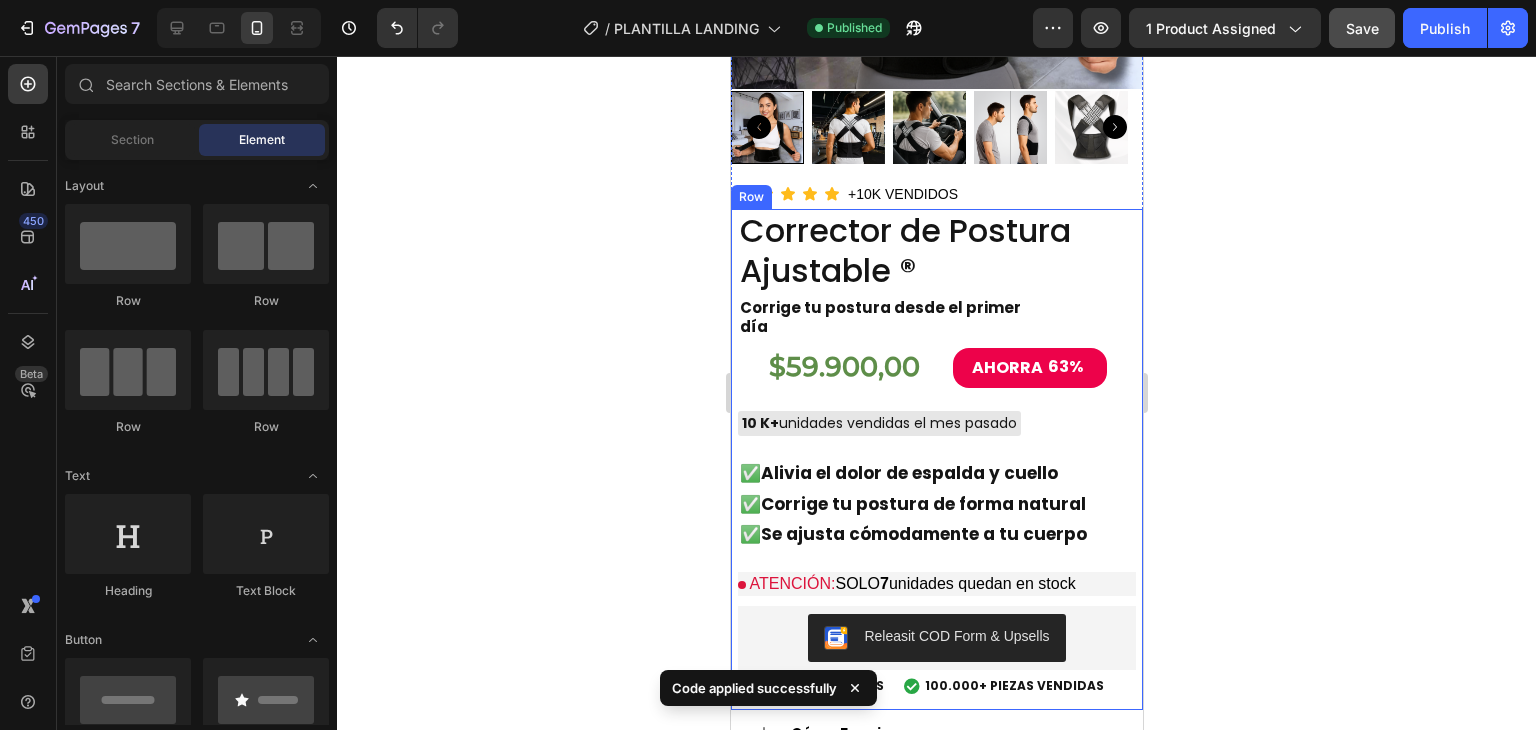 scroll, scrollTop: 2500, scrollLeft: 0, axis: vertical 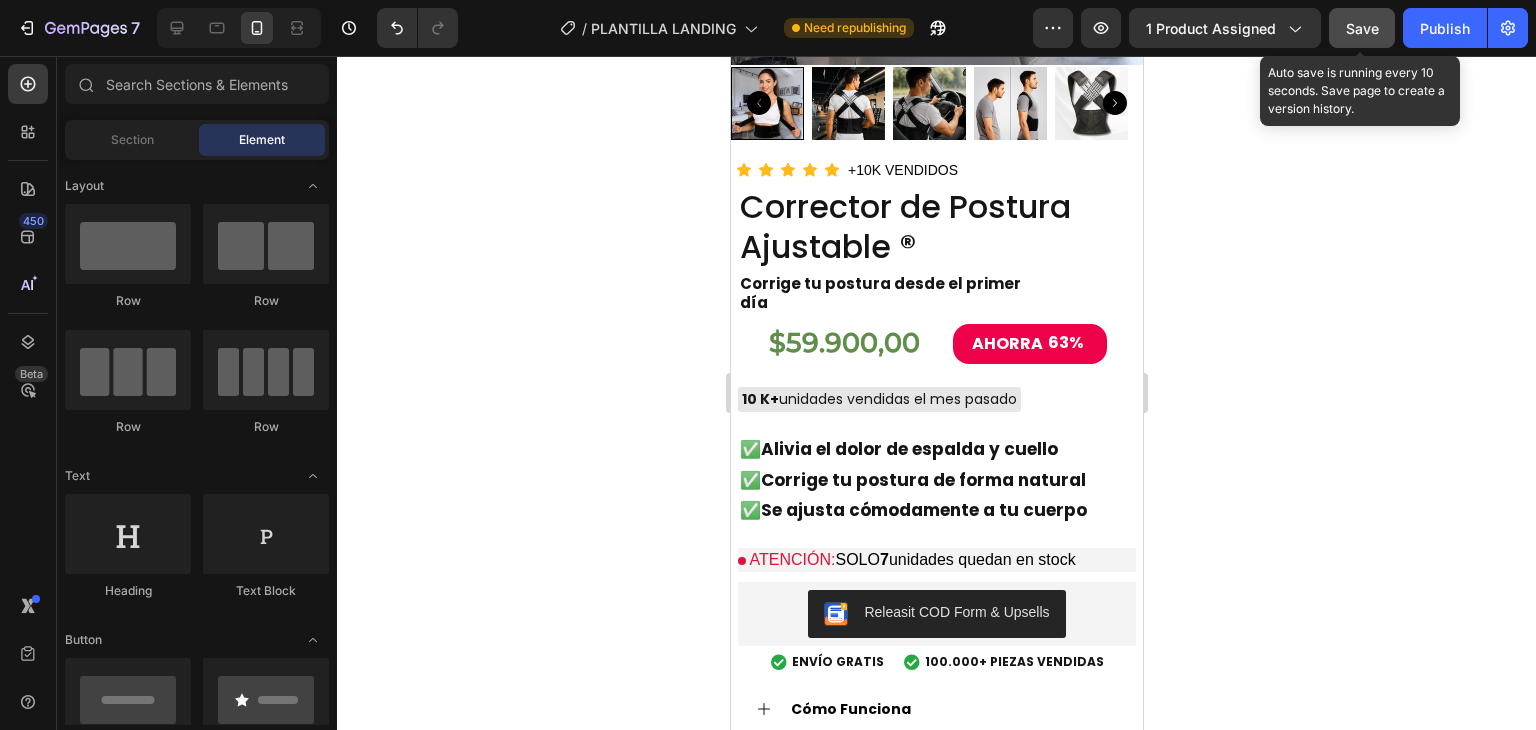 click on "Save" 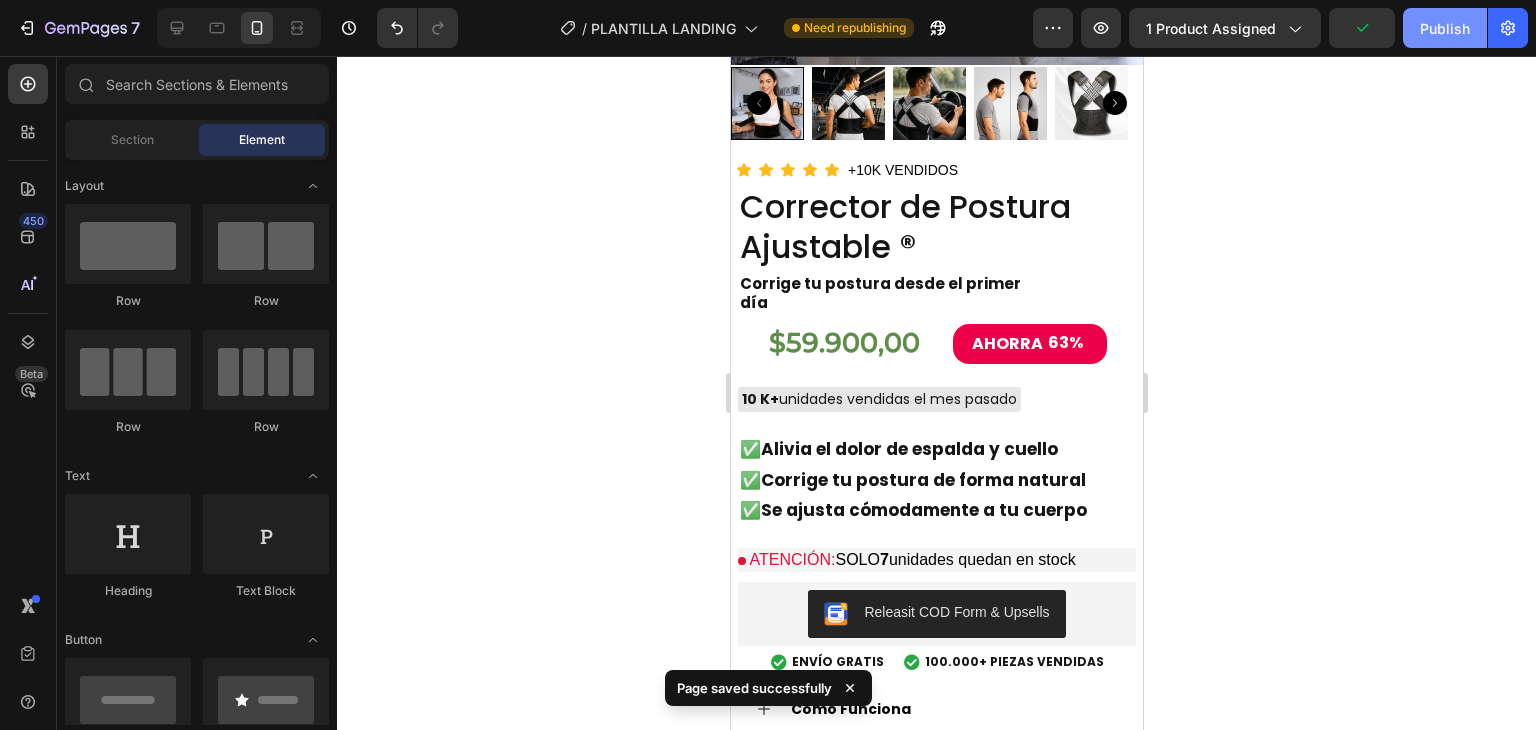 click on "Publish" at bounding box center (1445, 28) 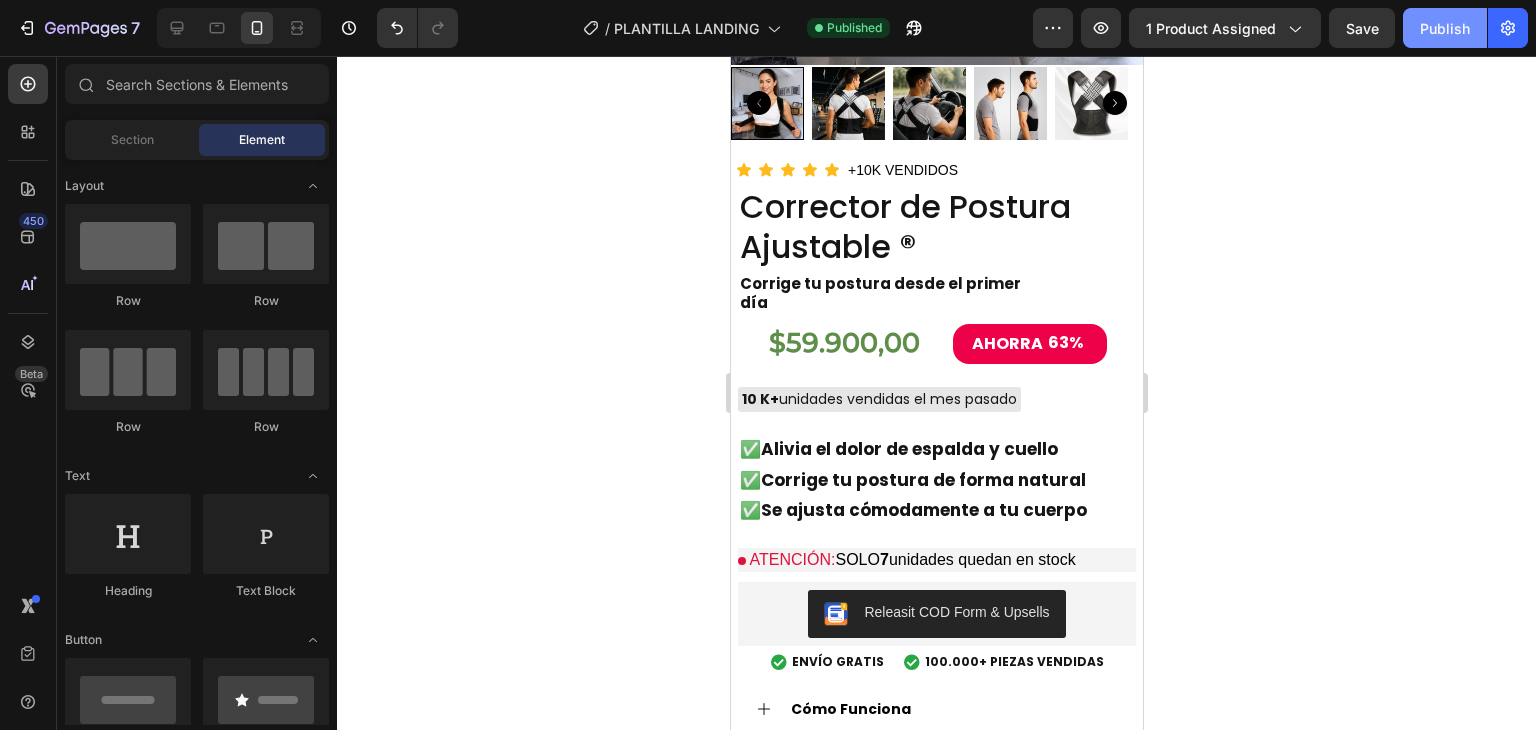 click on "Publish" 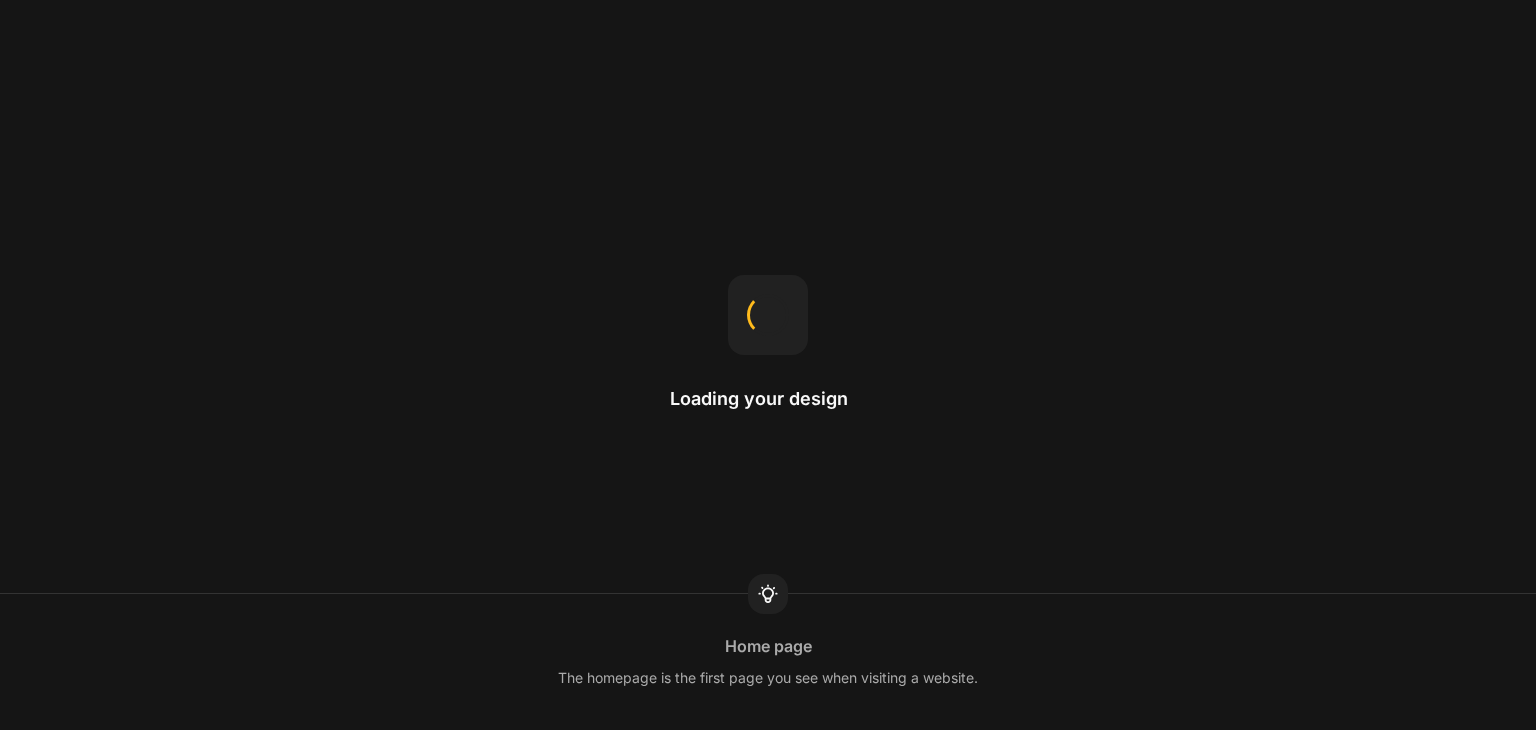 scroll, scrollTop: 0, scrollLeft: 0, axis: both 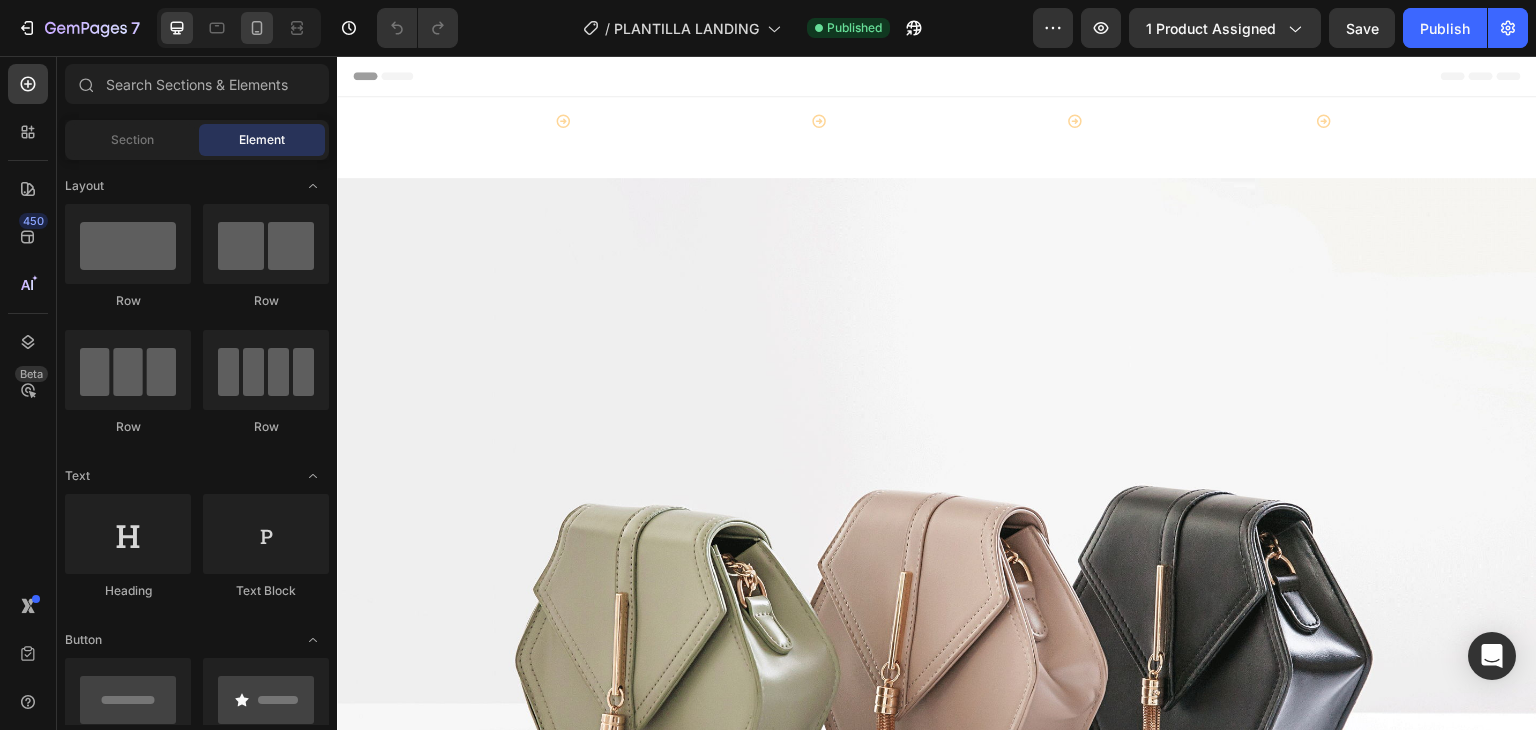 click 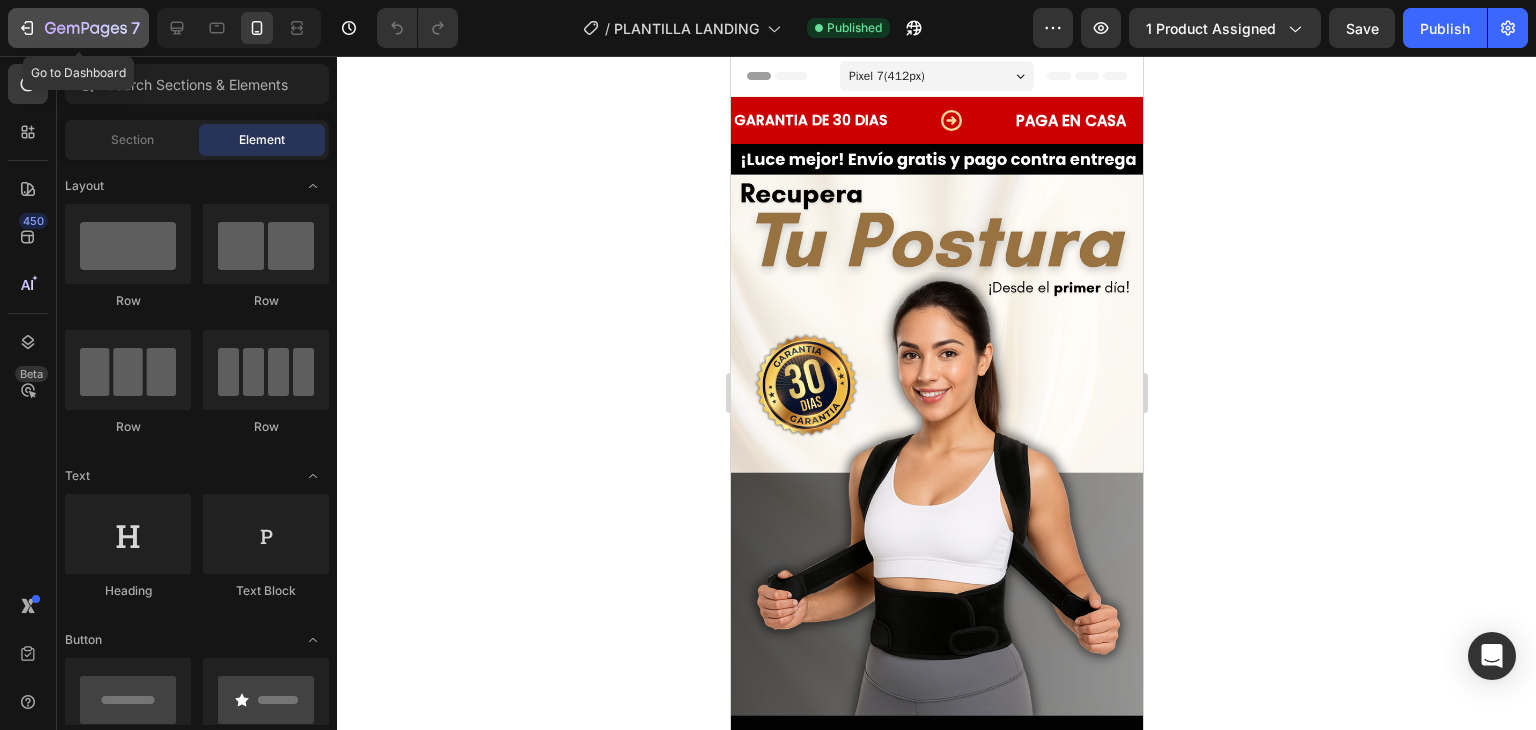 click 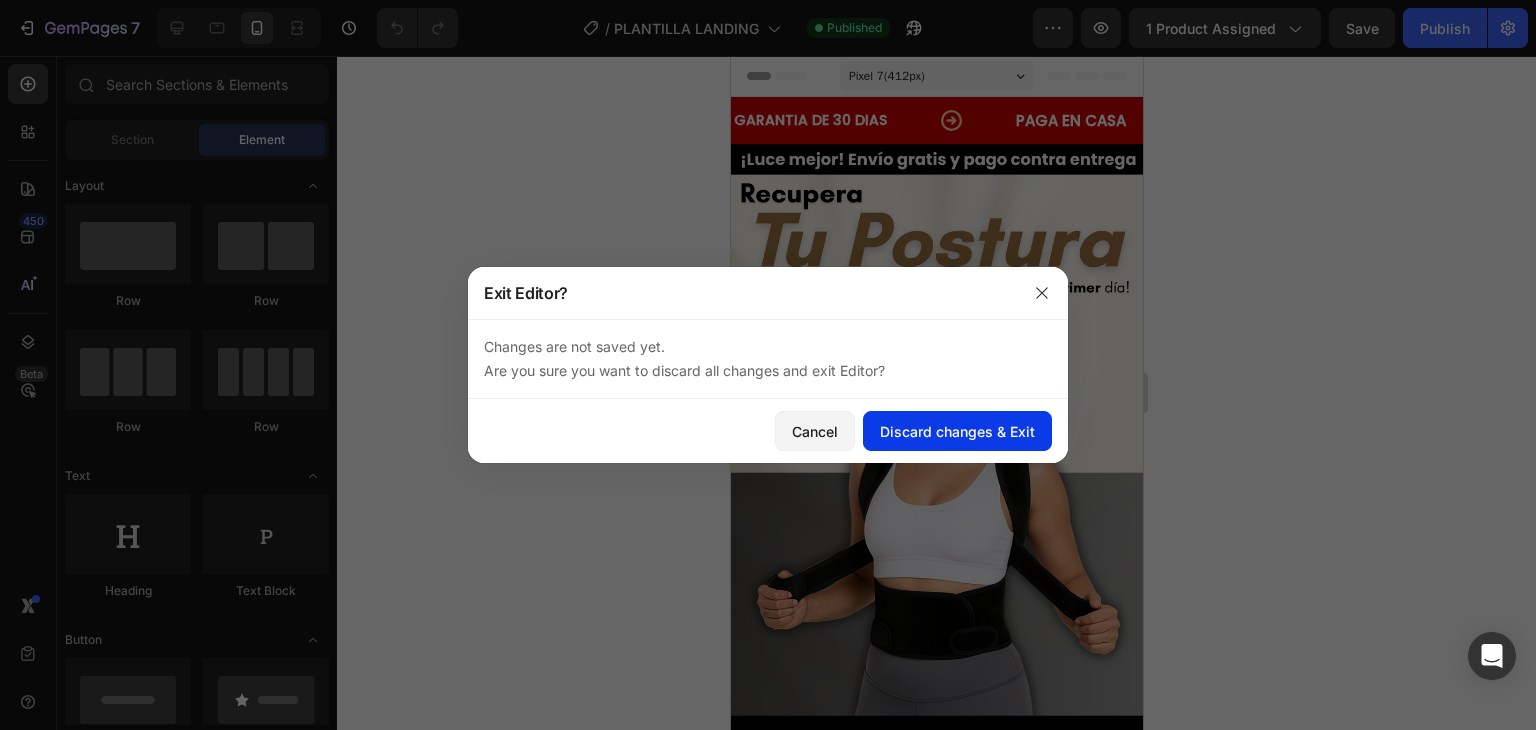 click on "Discard changes & Exit" at bounding box center [957, 431] 